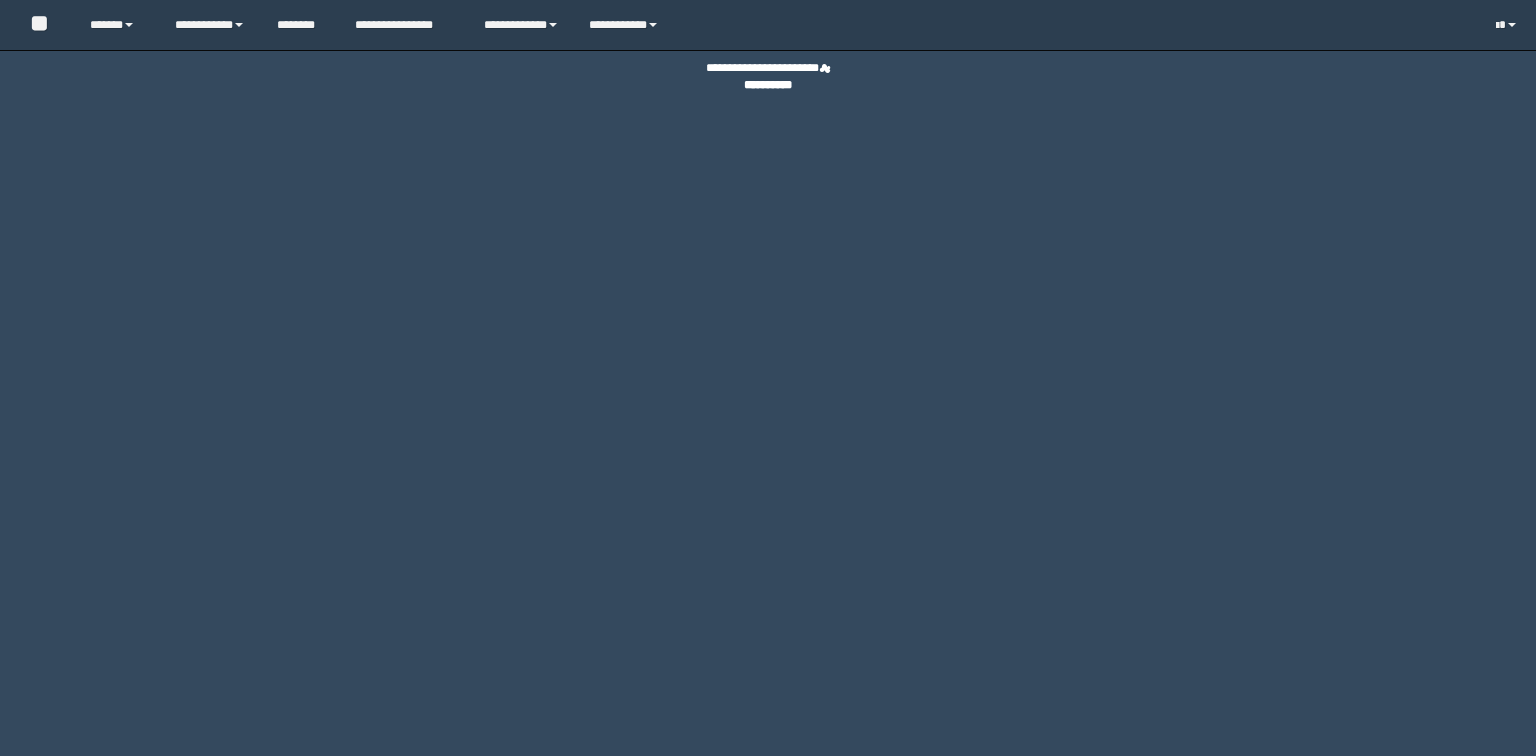scroll, scrollTop: 0, scrollLeft: 0, axis: both 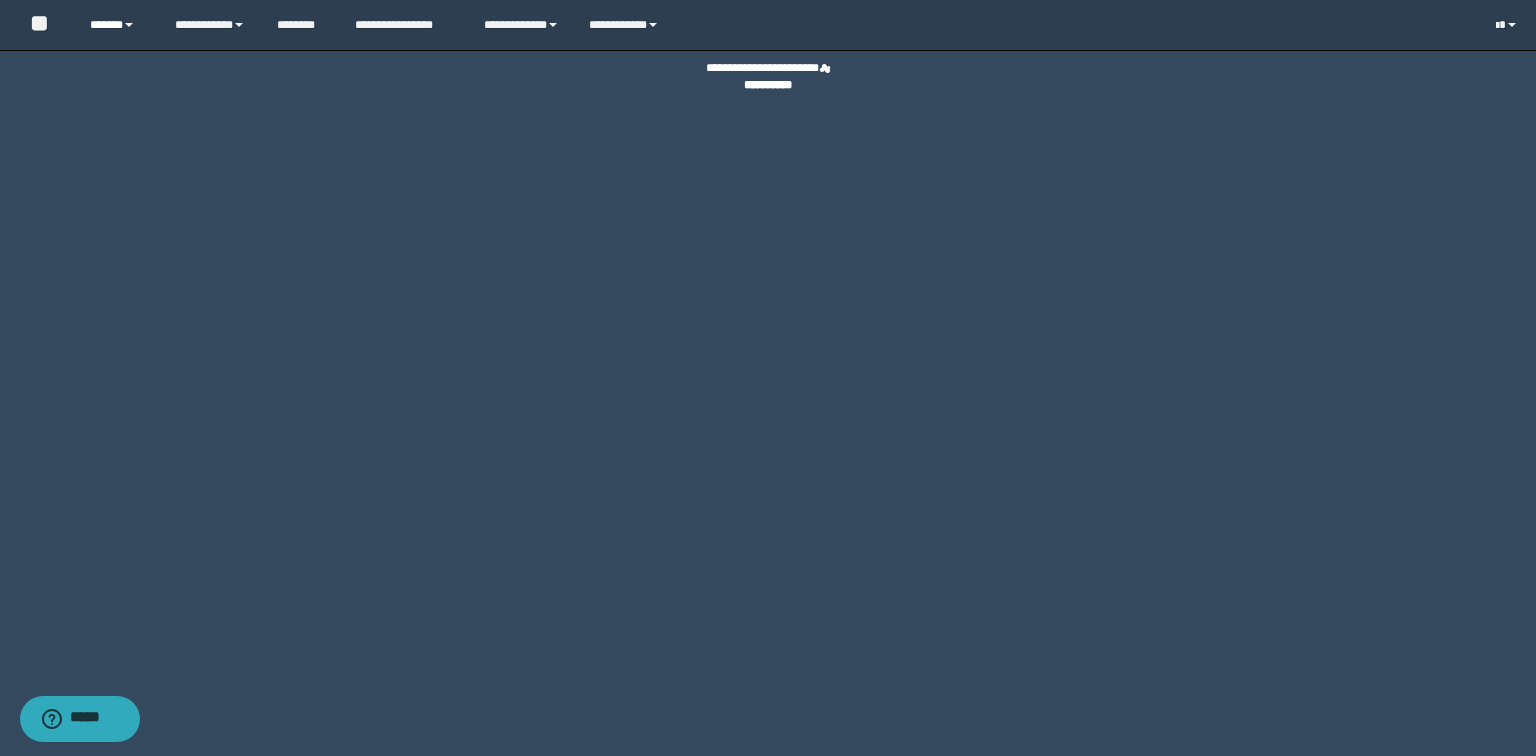 click on "******" at bounding box center (117, 25) 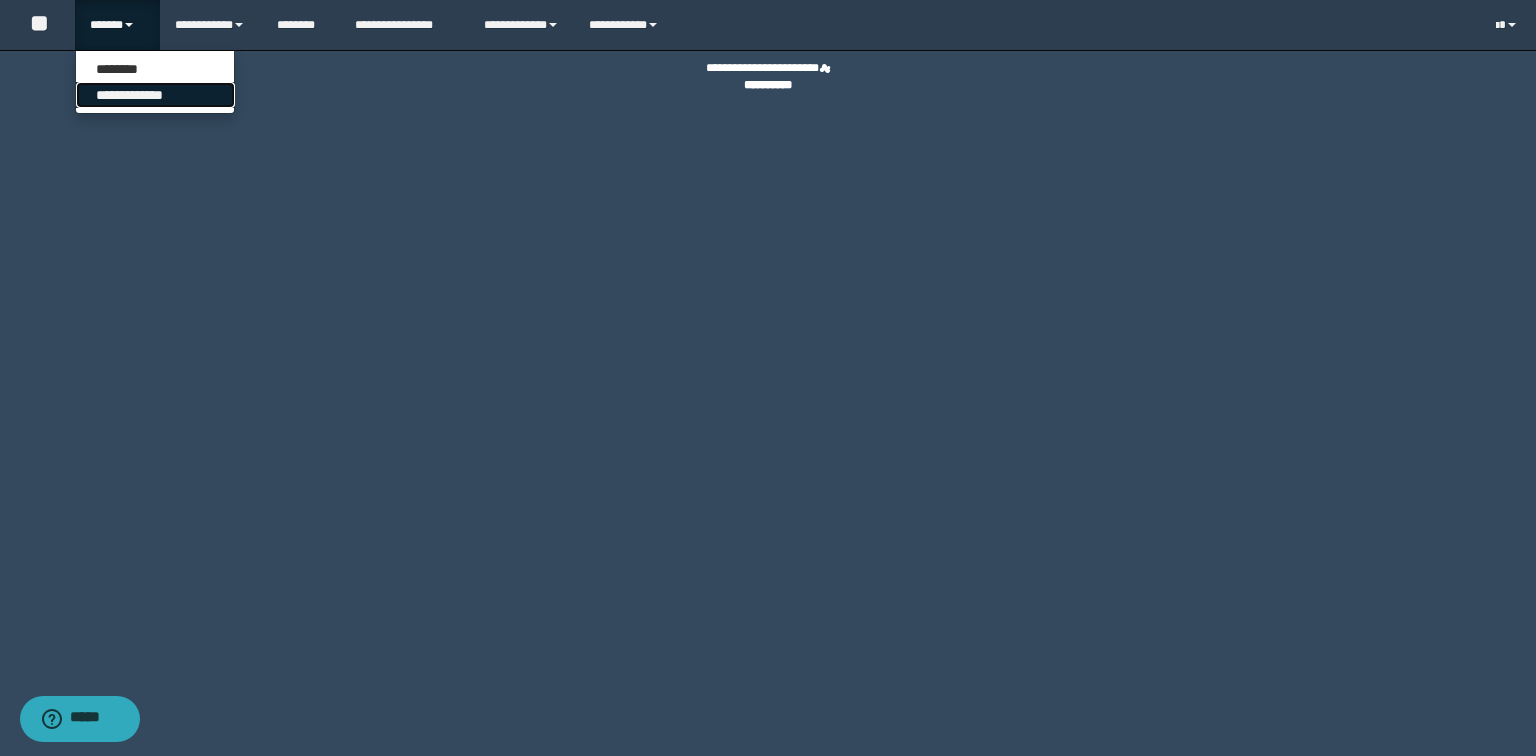 click on "**********" at bounding box center (155, 95) 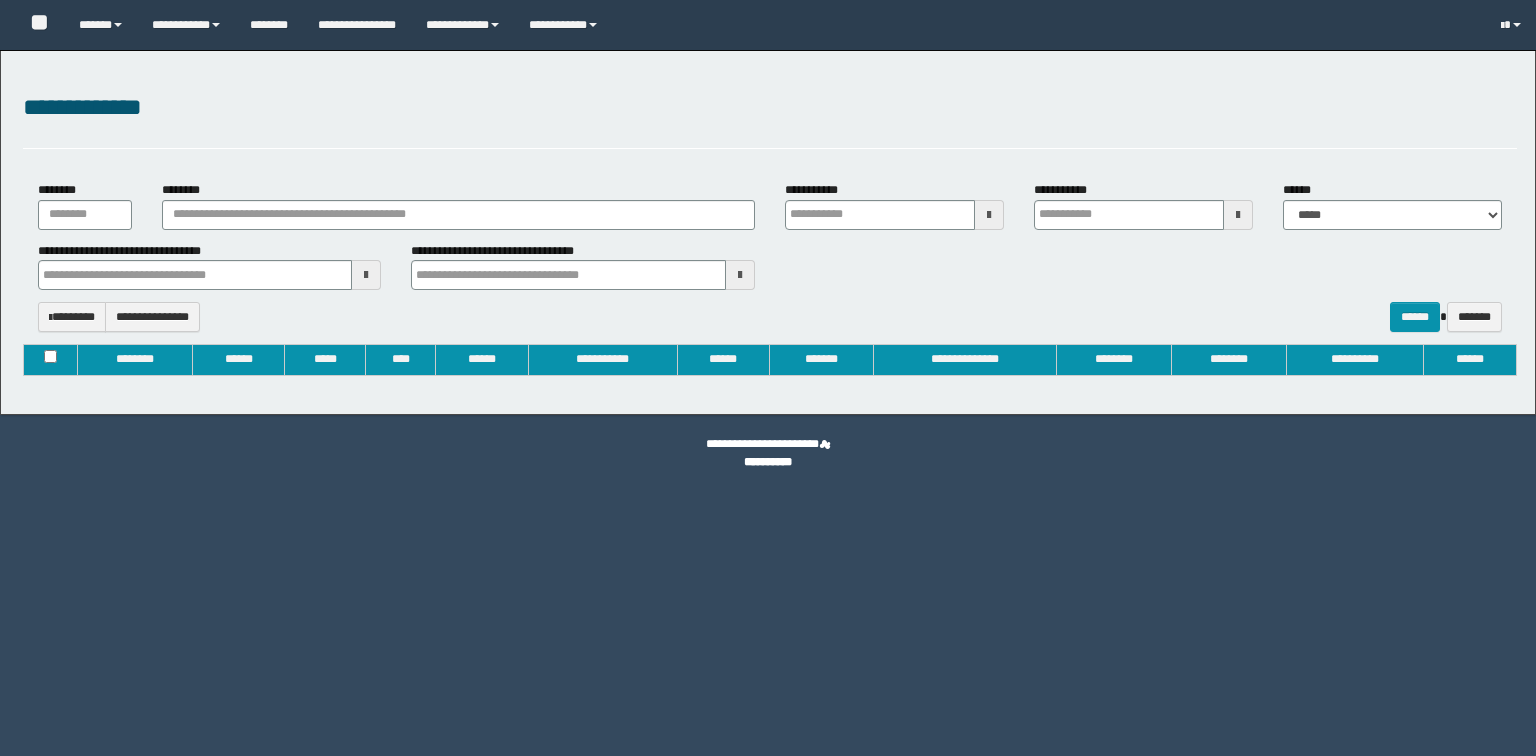 type on "**********" 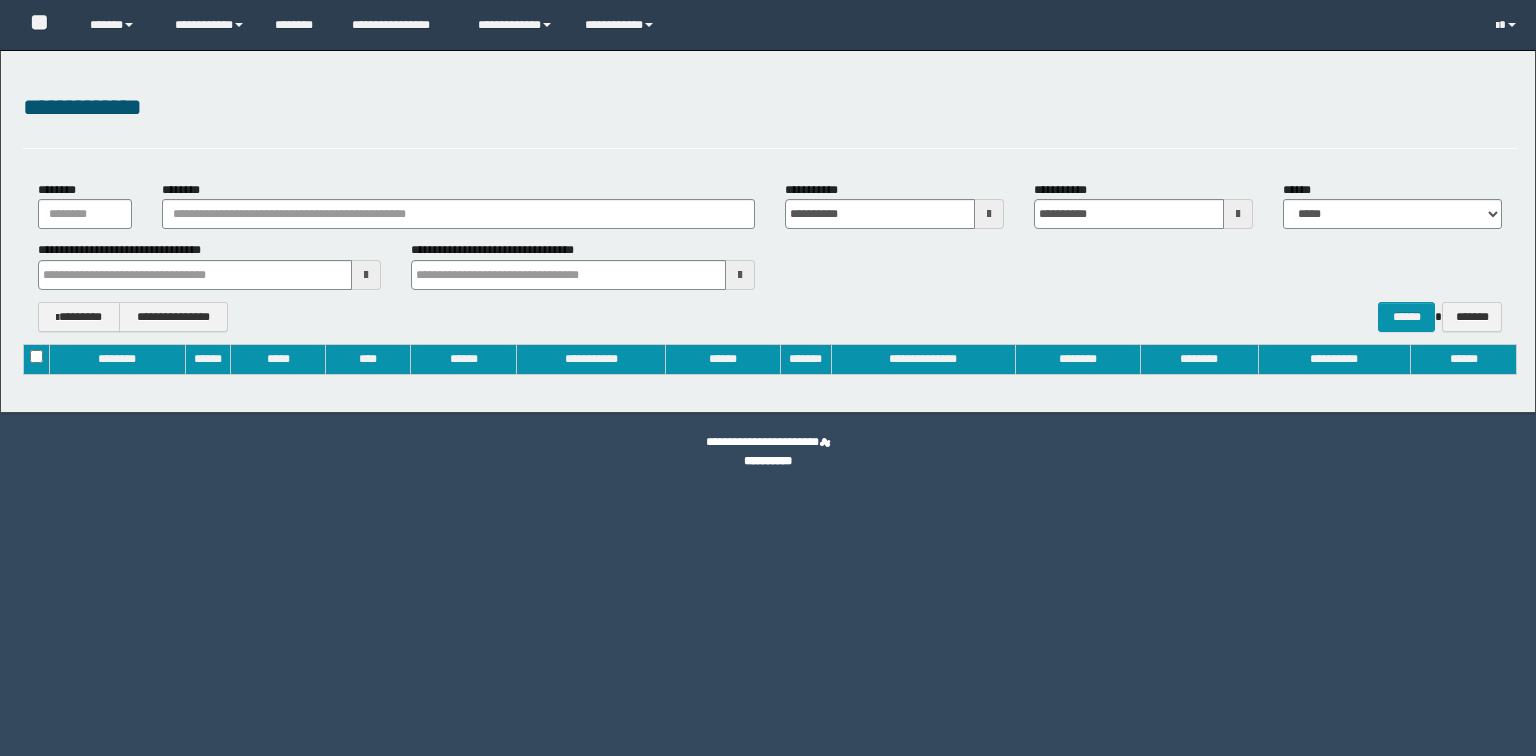 scroll, scrollTop: 0, scrollLeft: 0, axis: both 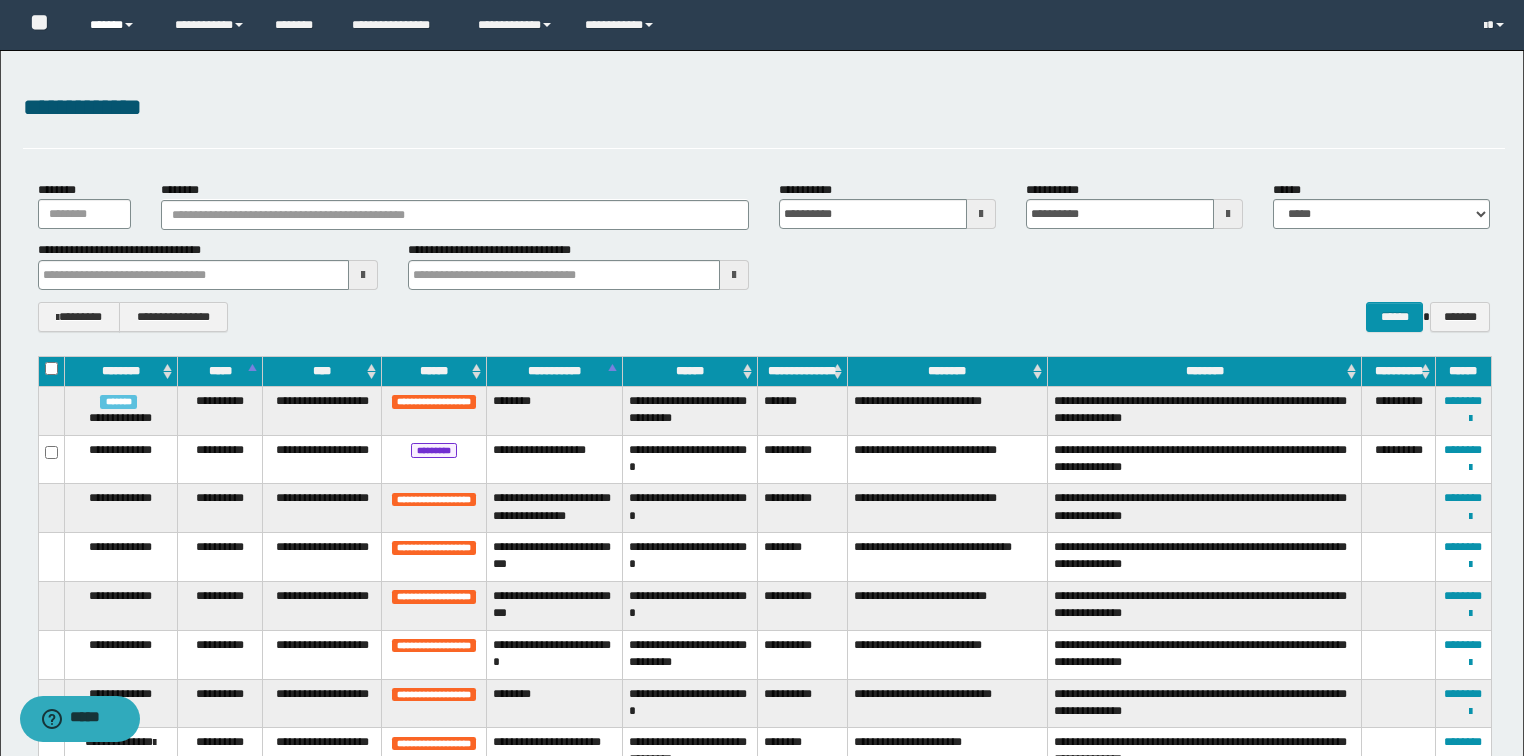 type 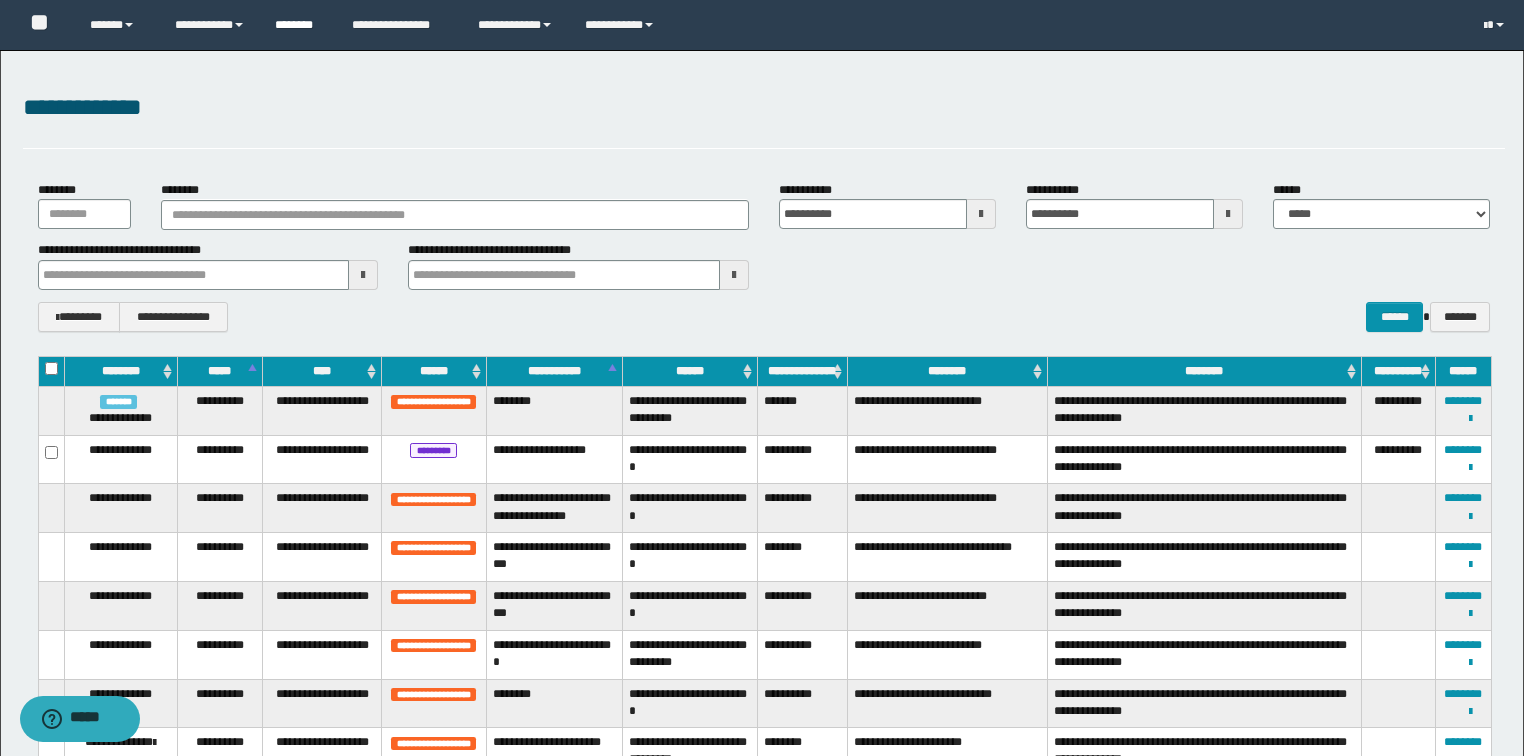 type 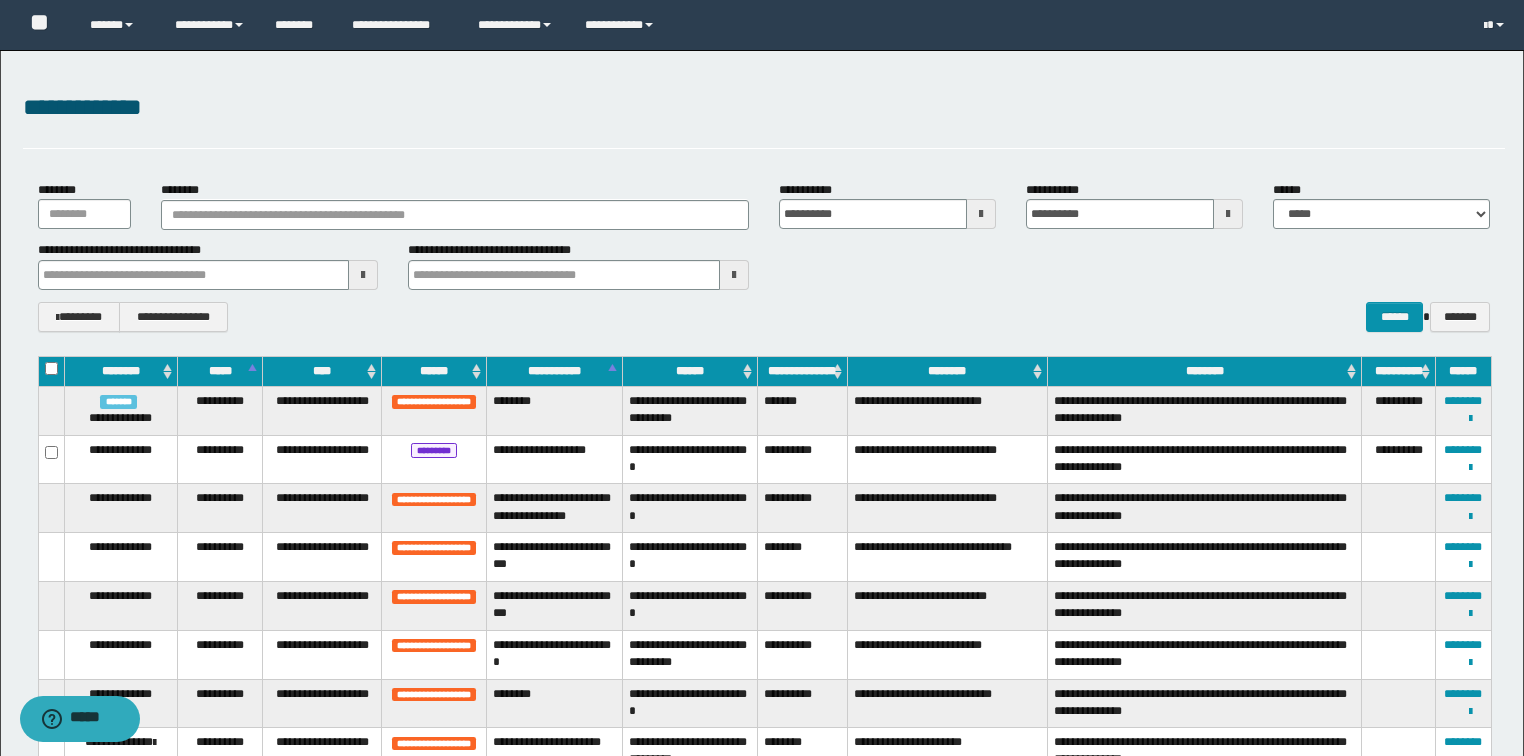 type 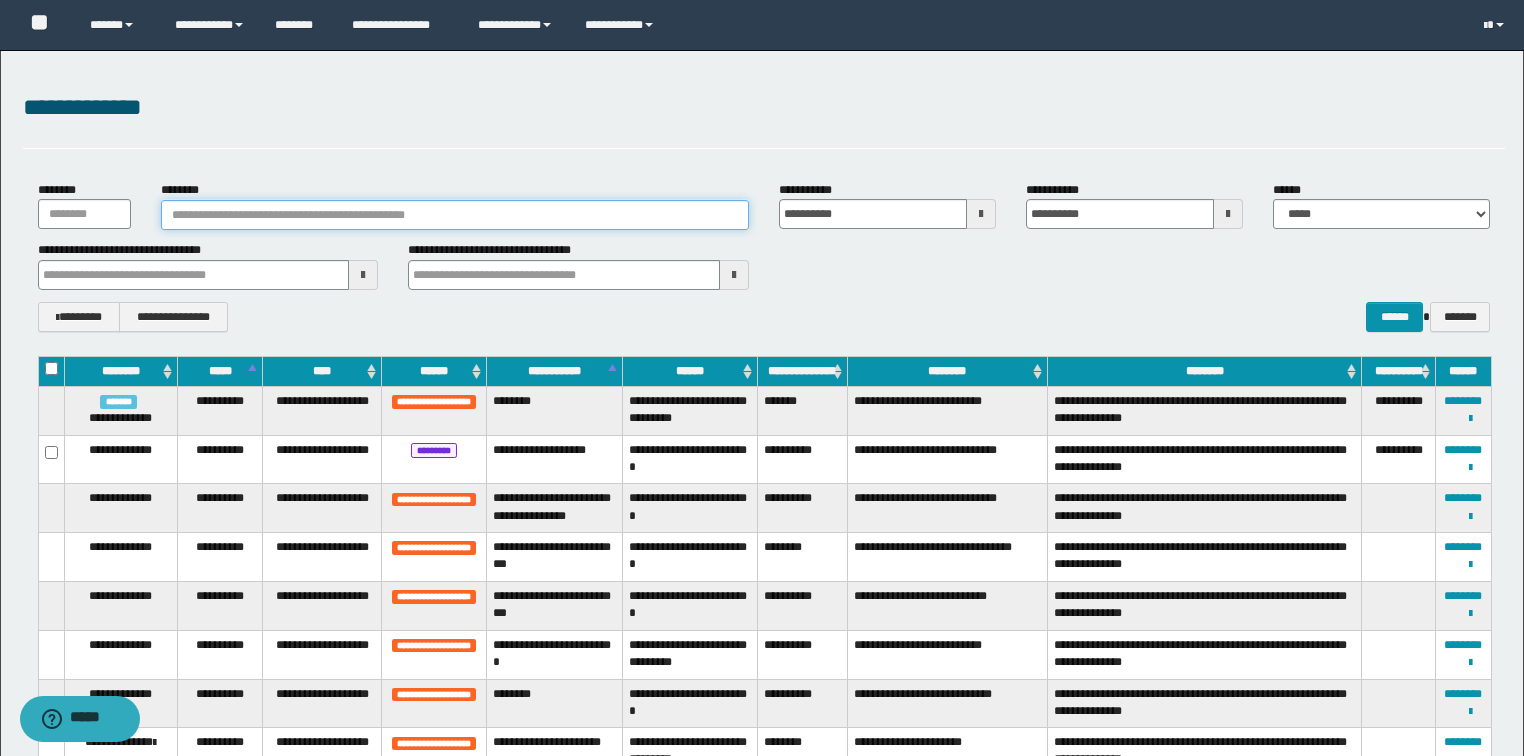 click on "********" at bounding box center [455, 215] 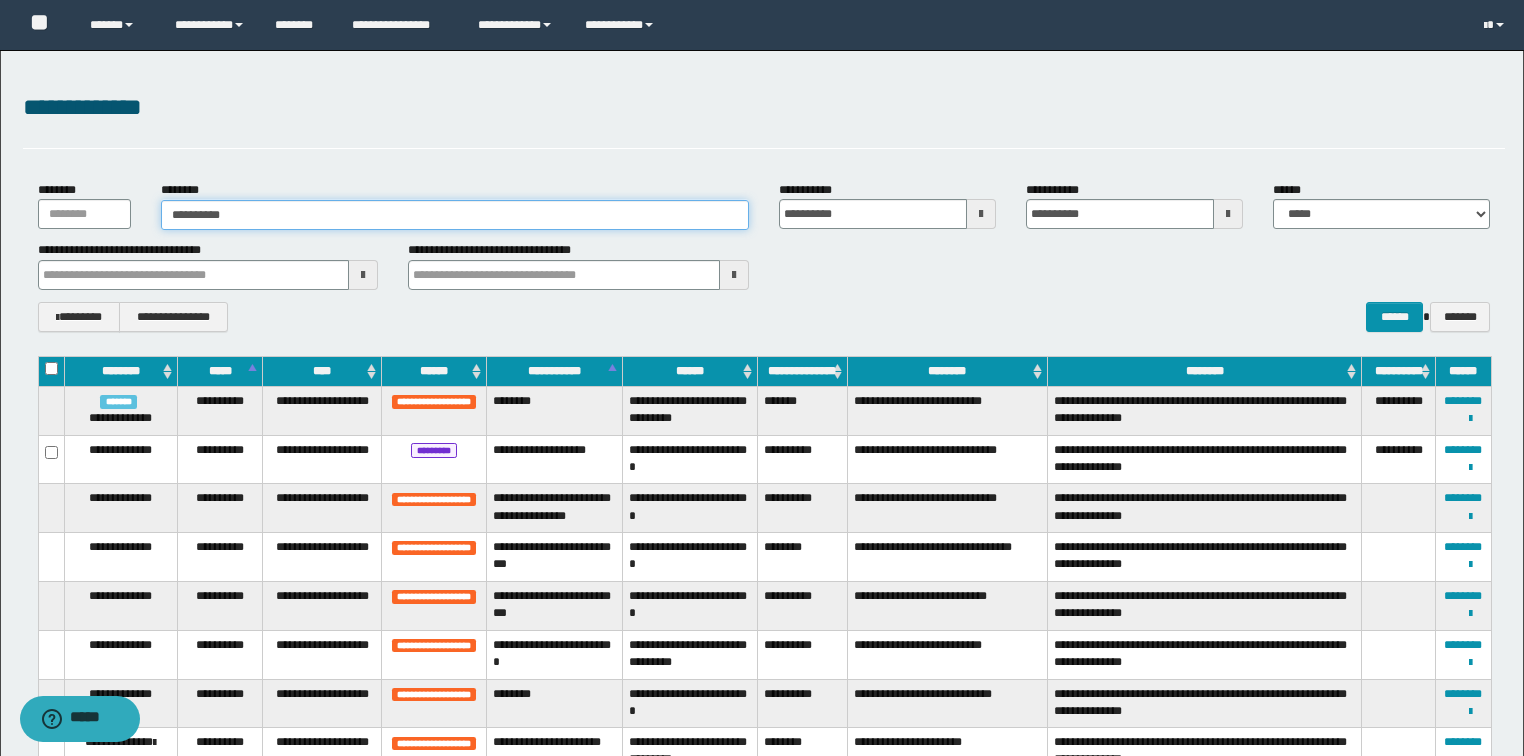 type on "**********" 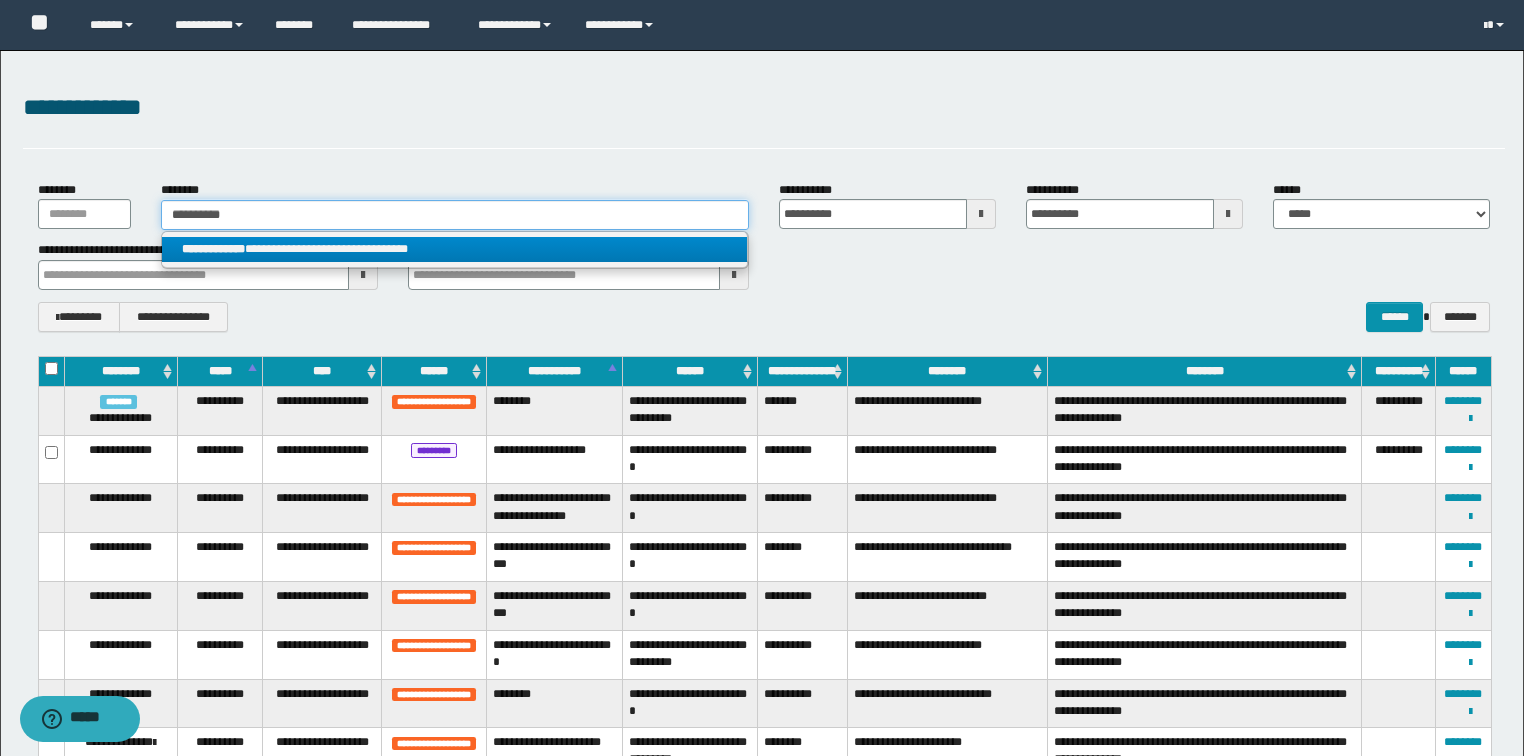 type on "**********" 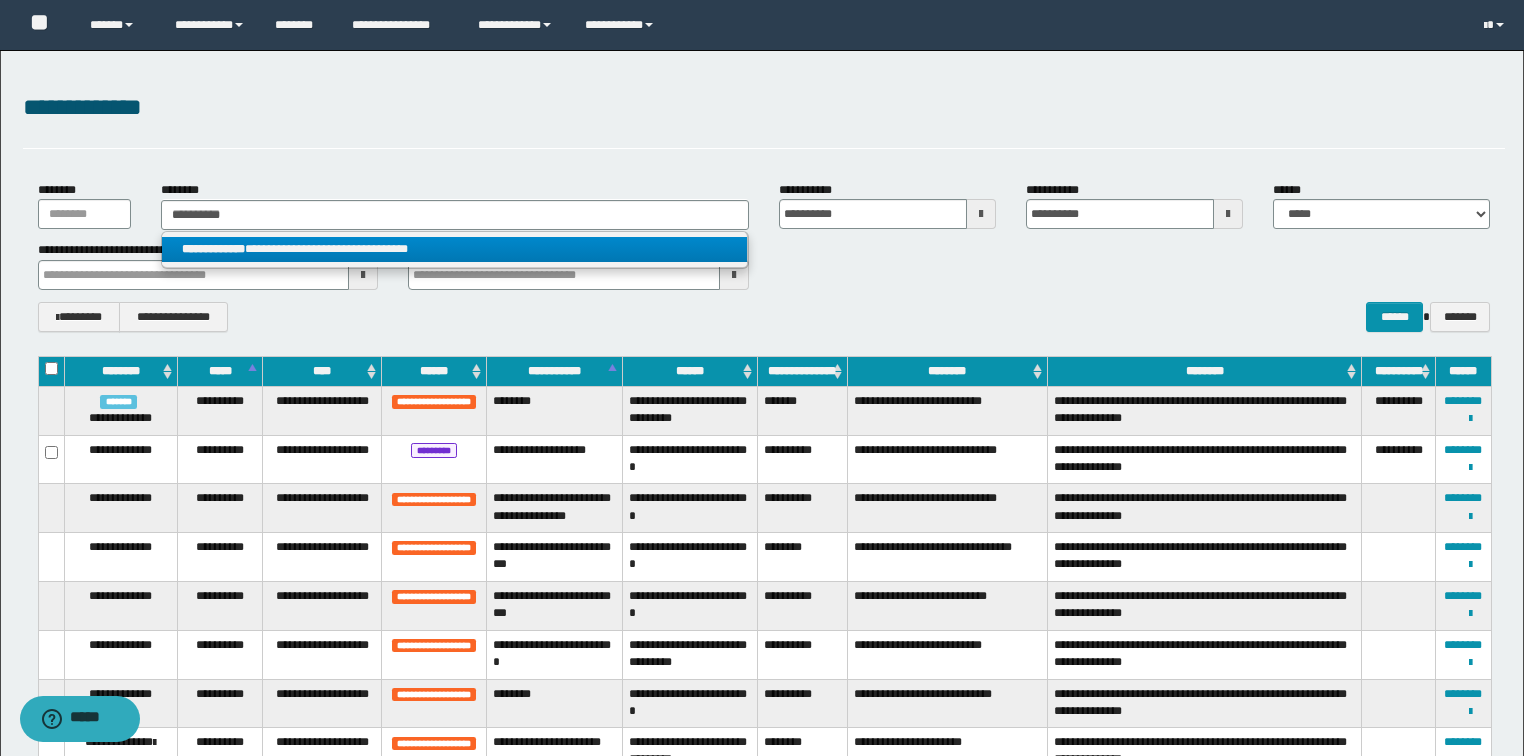 click on "**********" at bounding box center [454, 249] 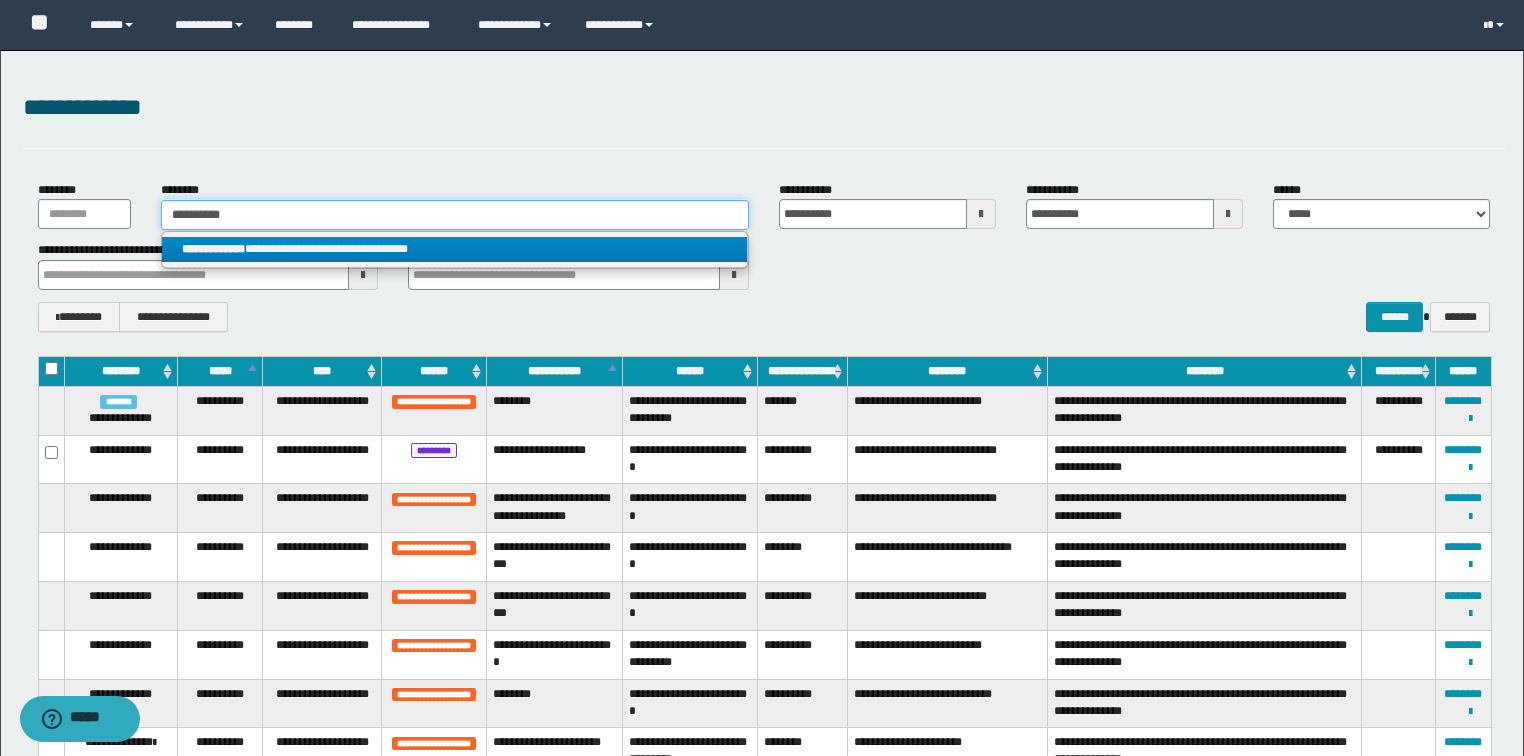 type 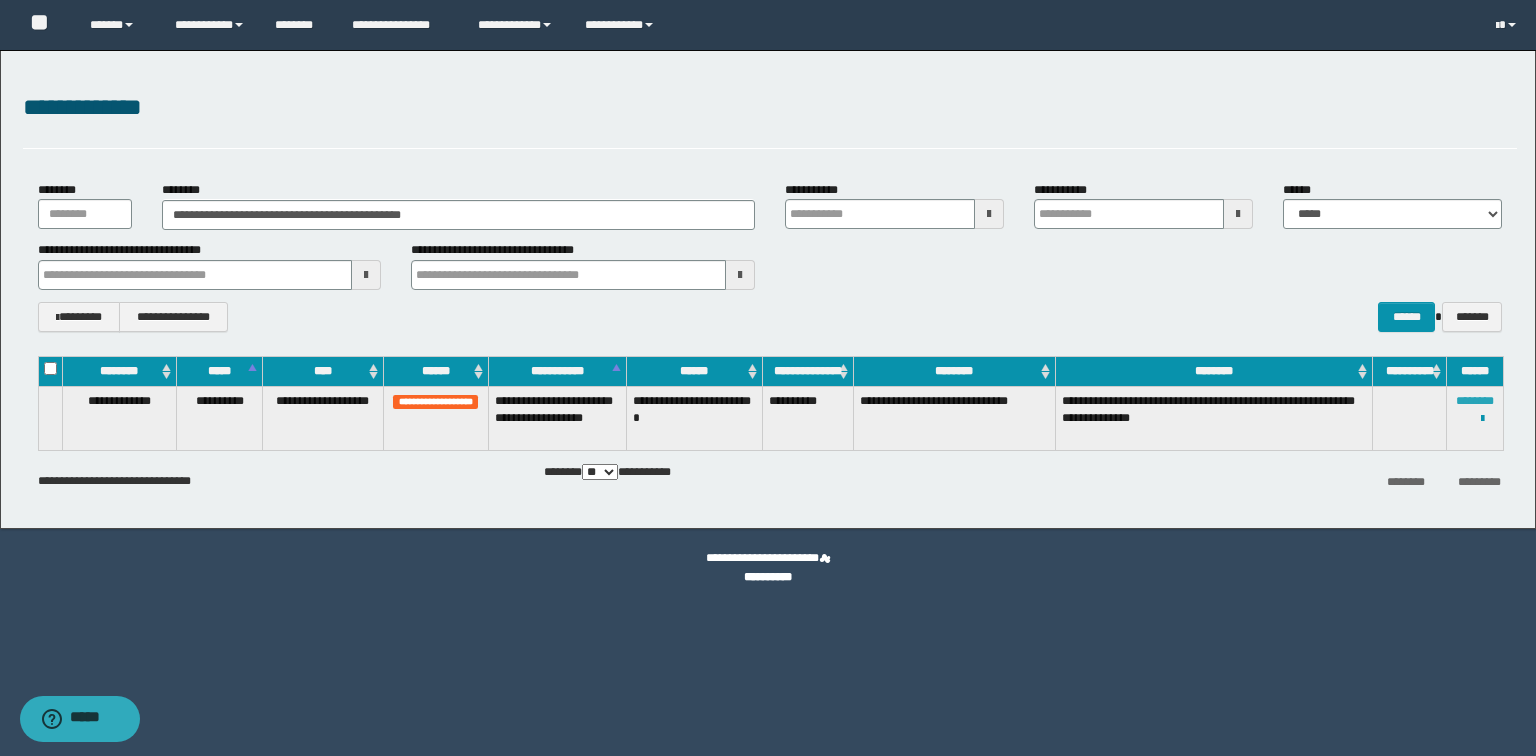click on "********" at bounding box center (1475, 401) 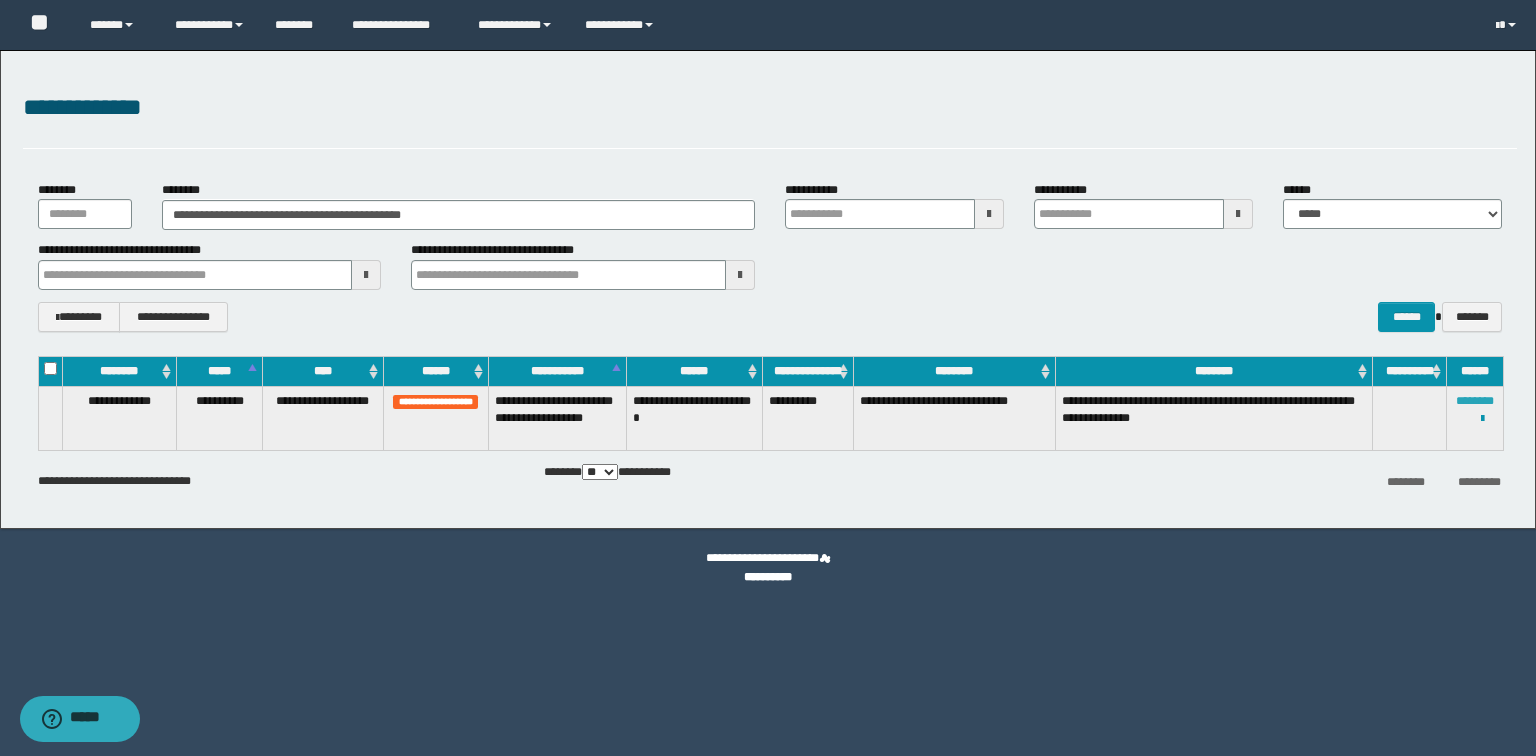 type 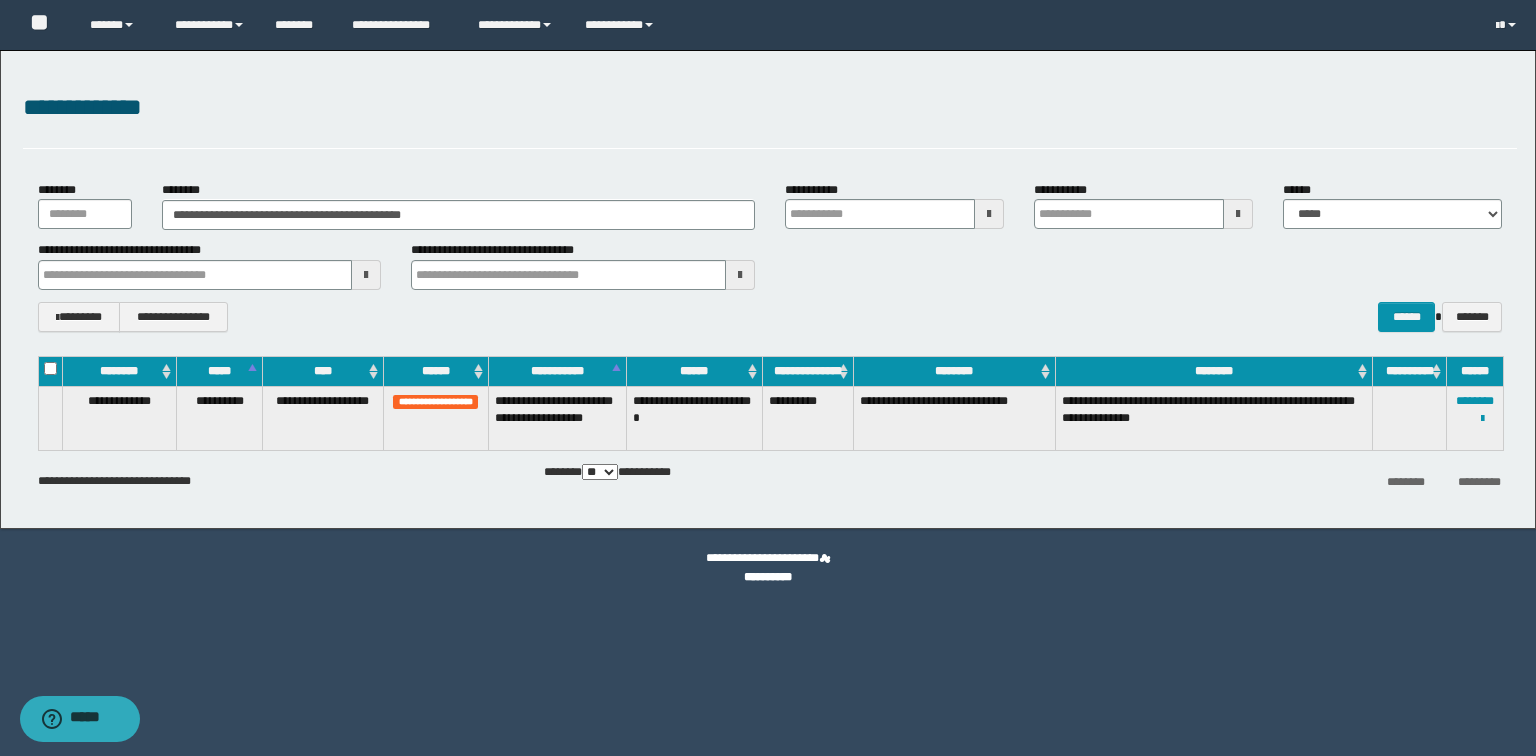 type 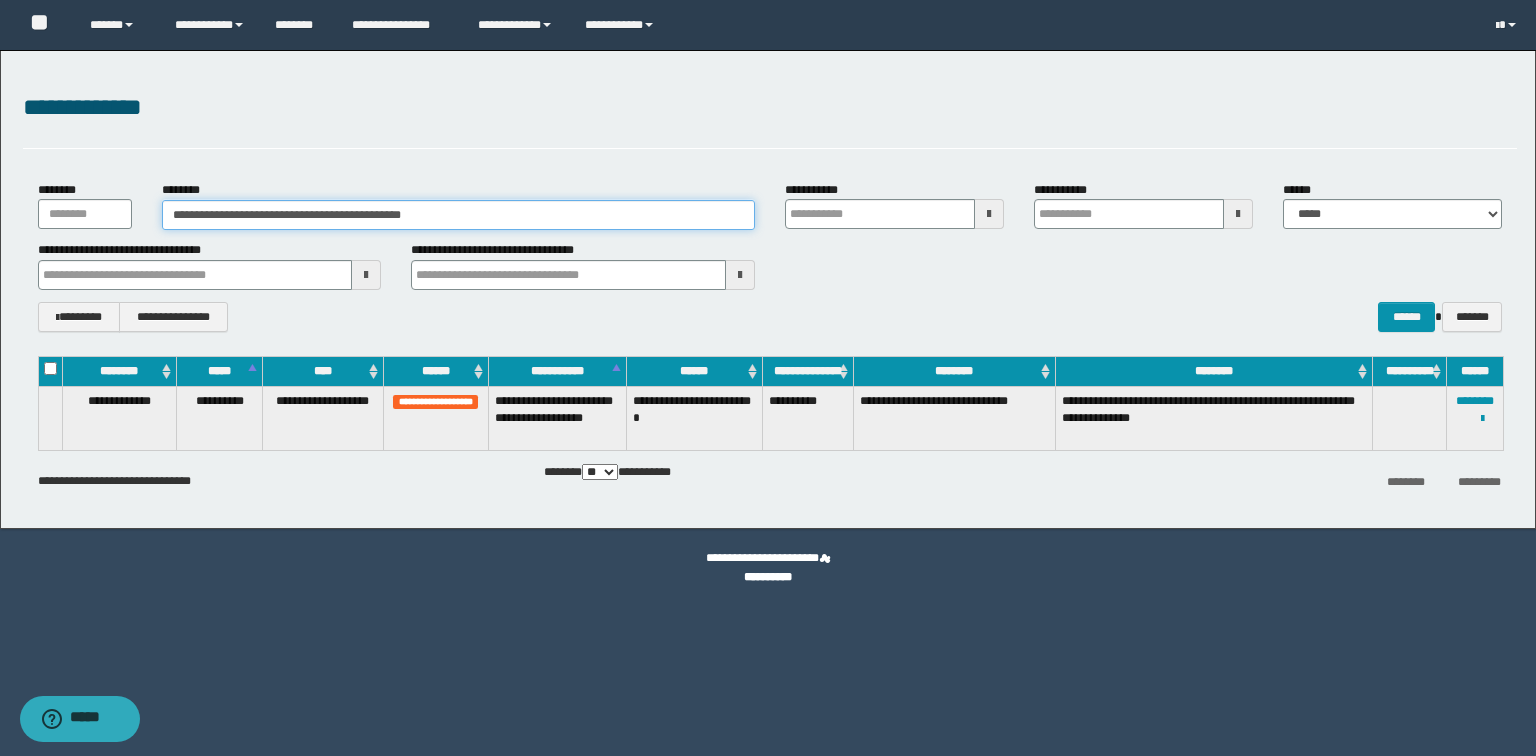 drag, startPoint x: 492, startPoint y: 205, endPoint x: 0, endPoint y: 171, distance: 493.1734 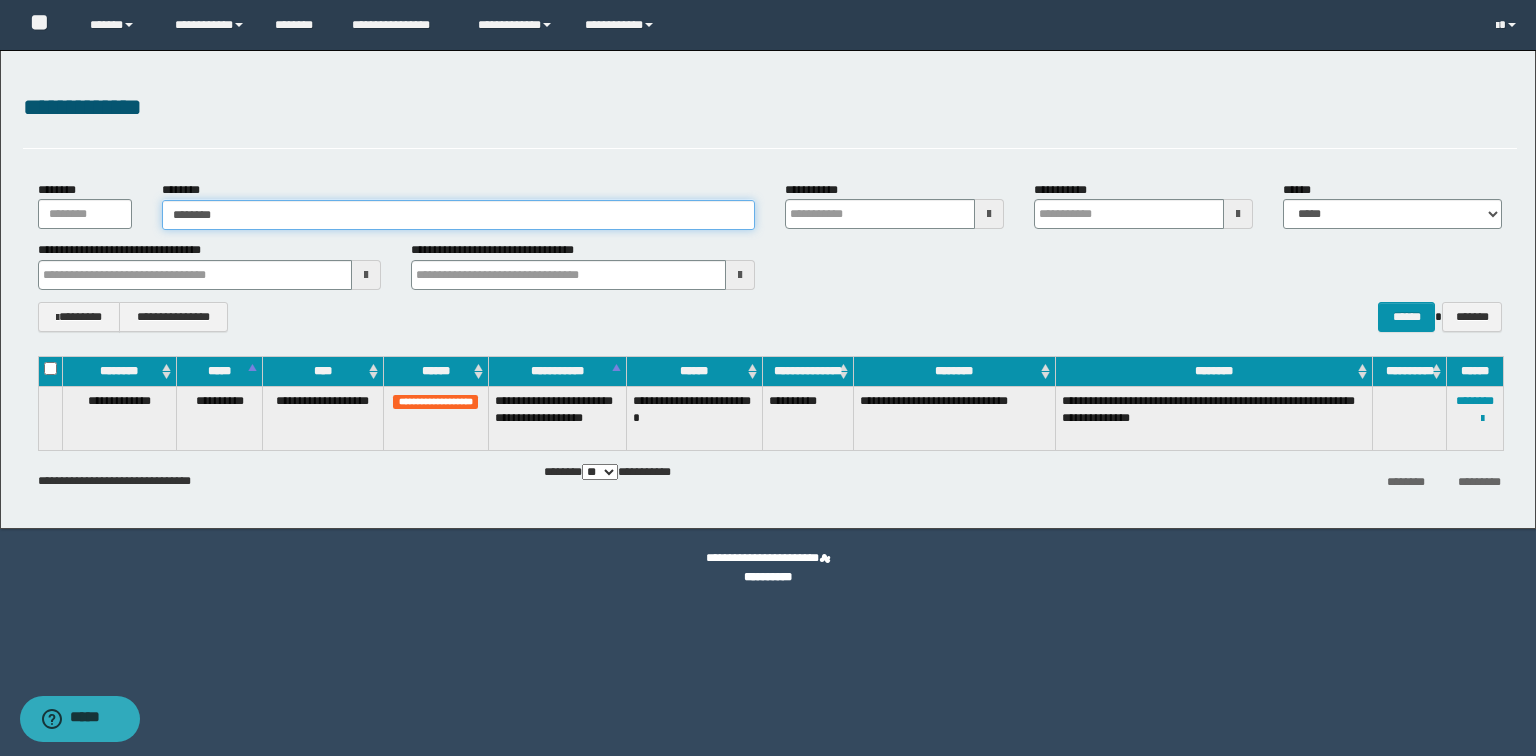 type on "********" 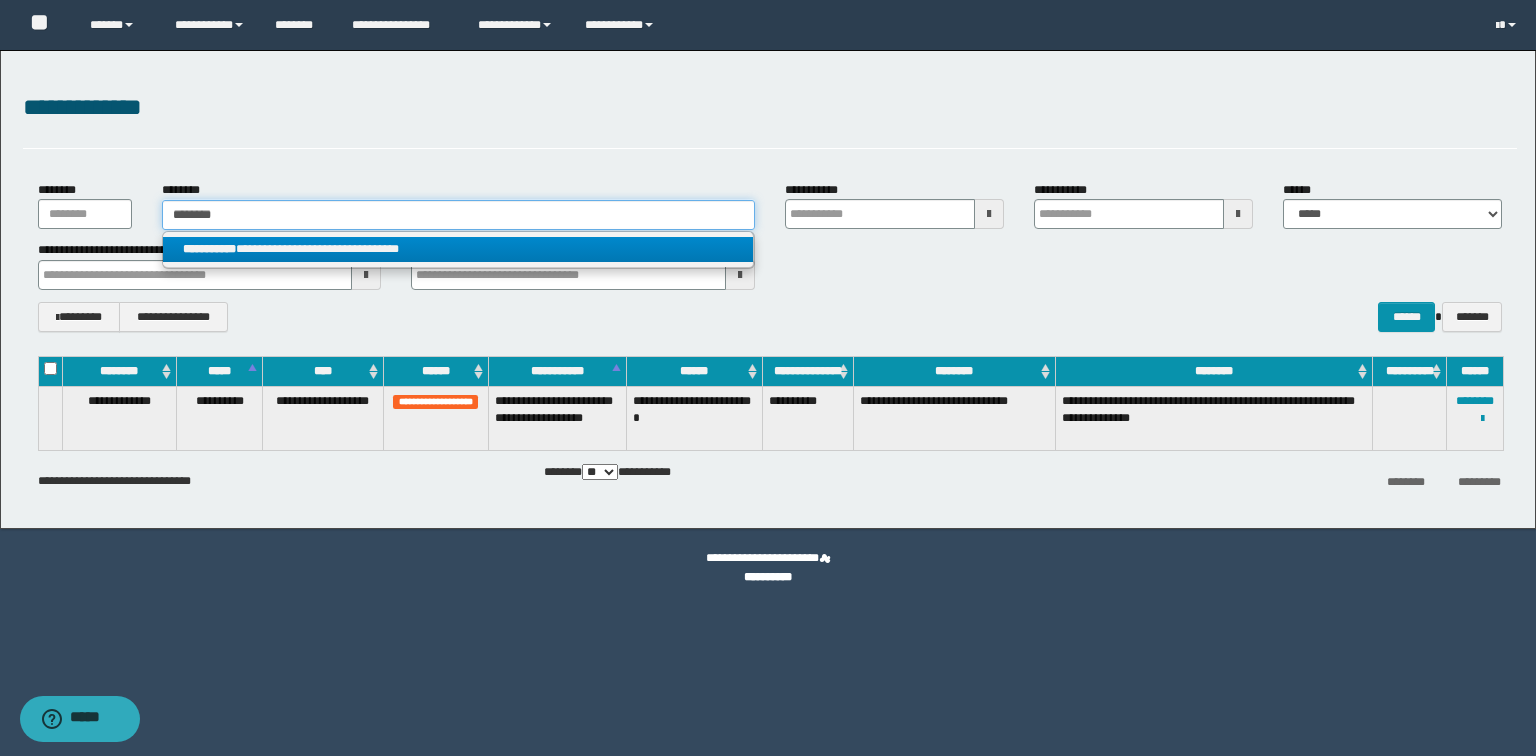 type on "********" 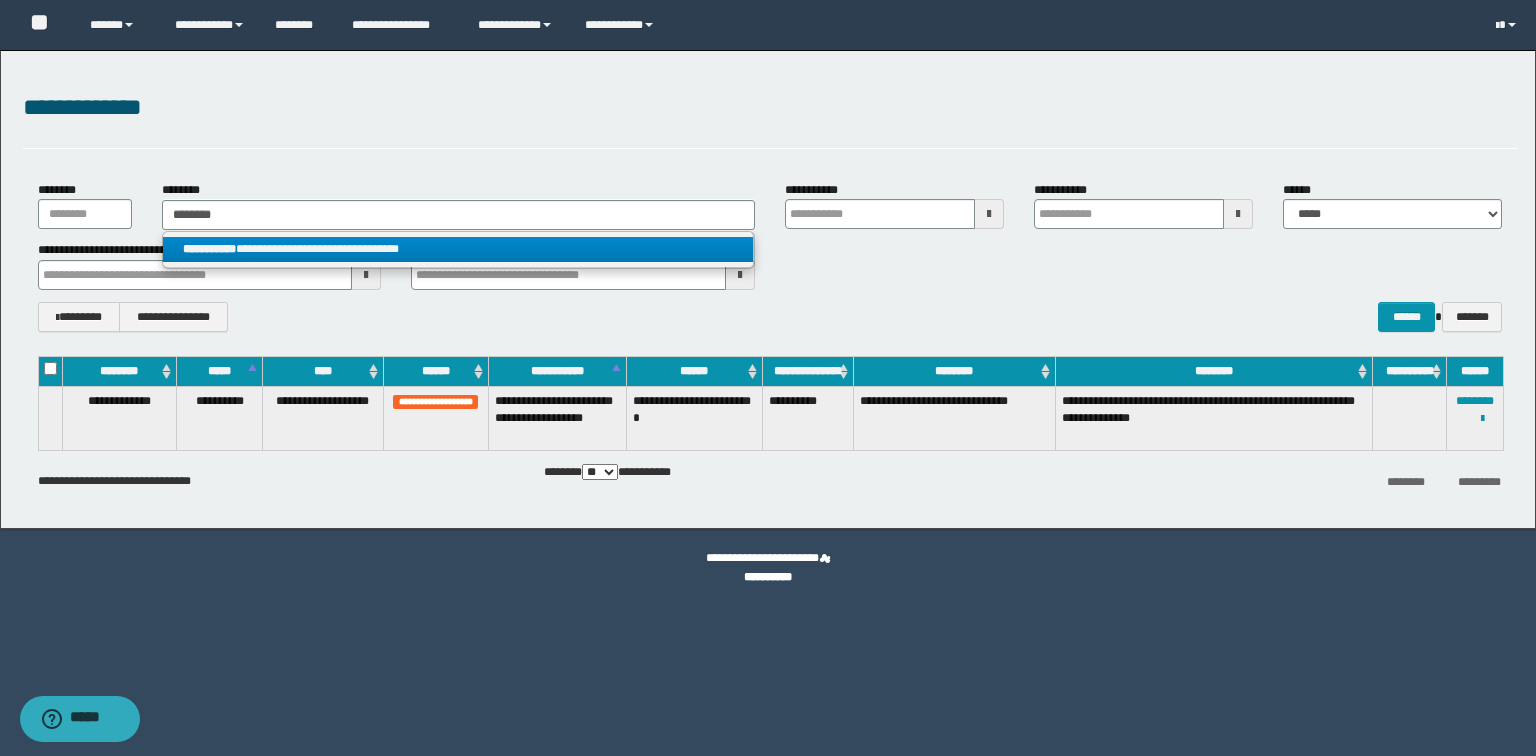 click on "**********" at bounding box center (458, 249) 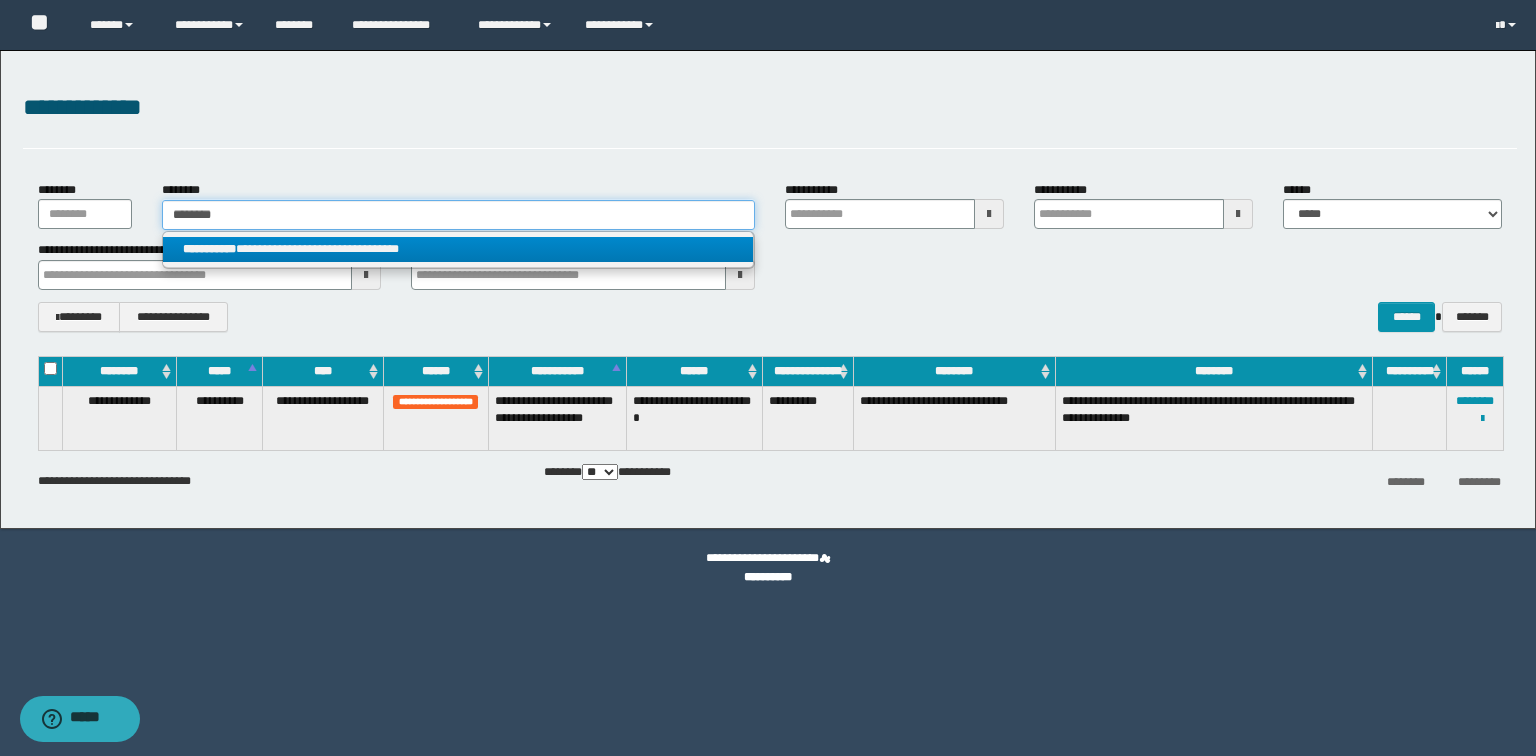 type 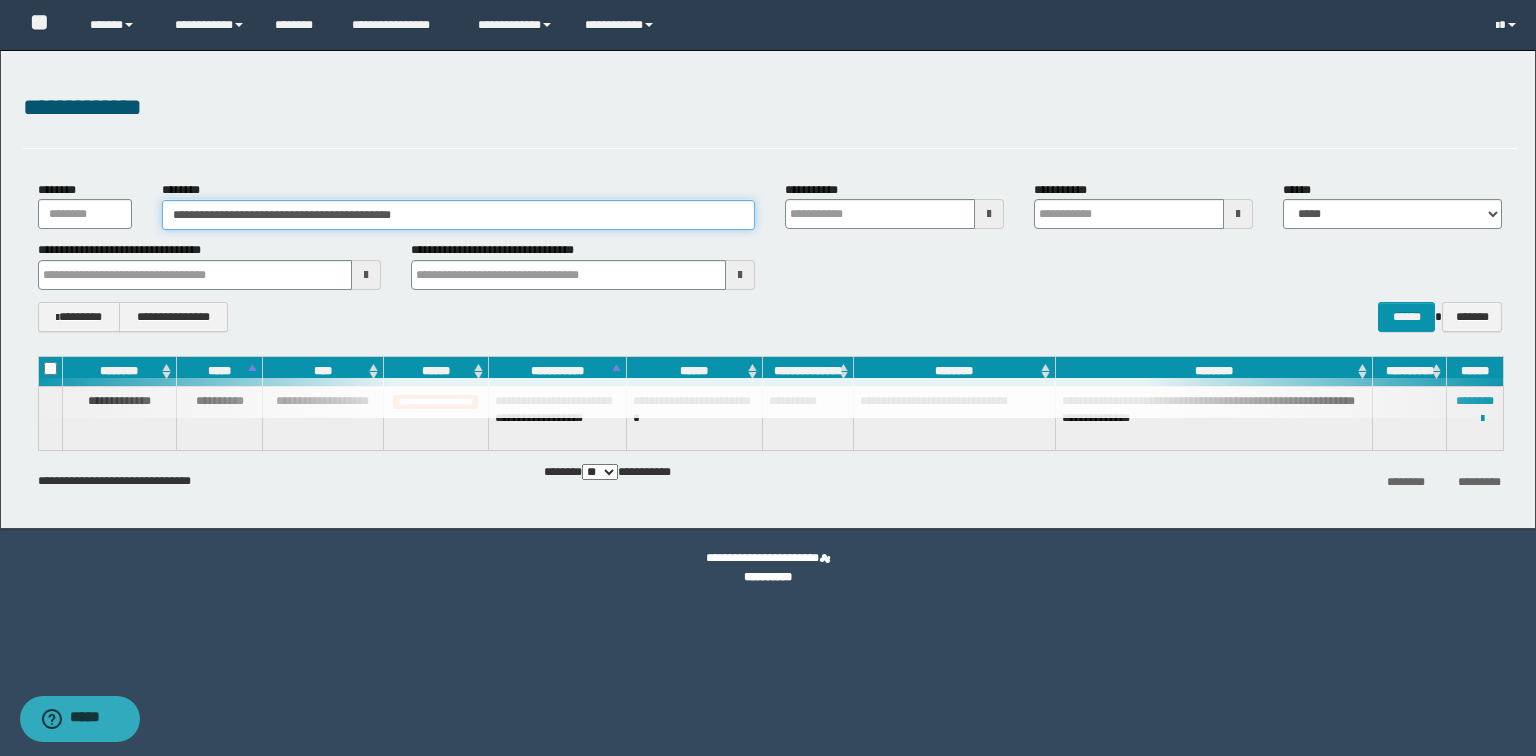 type 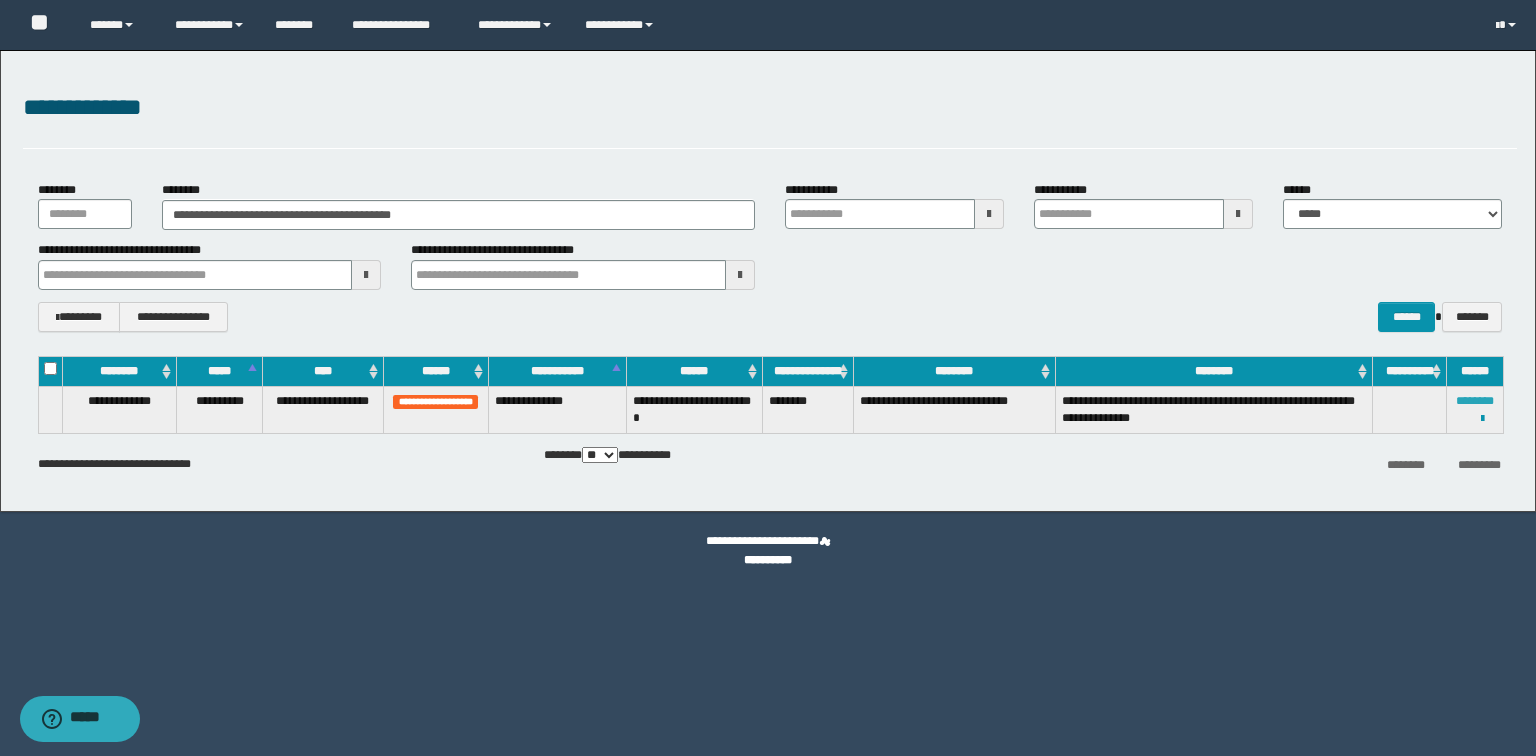 click on "********" at bounding box center (1475, 401) 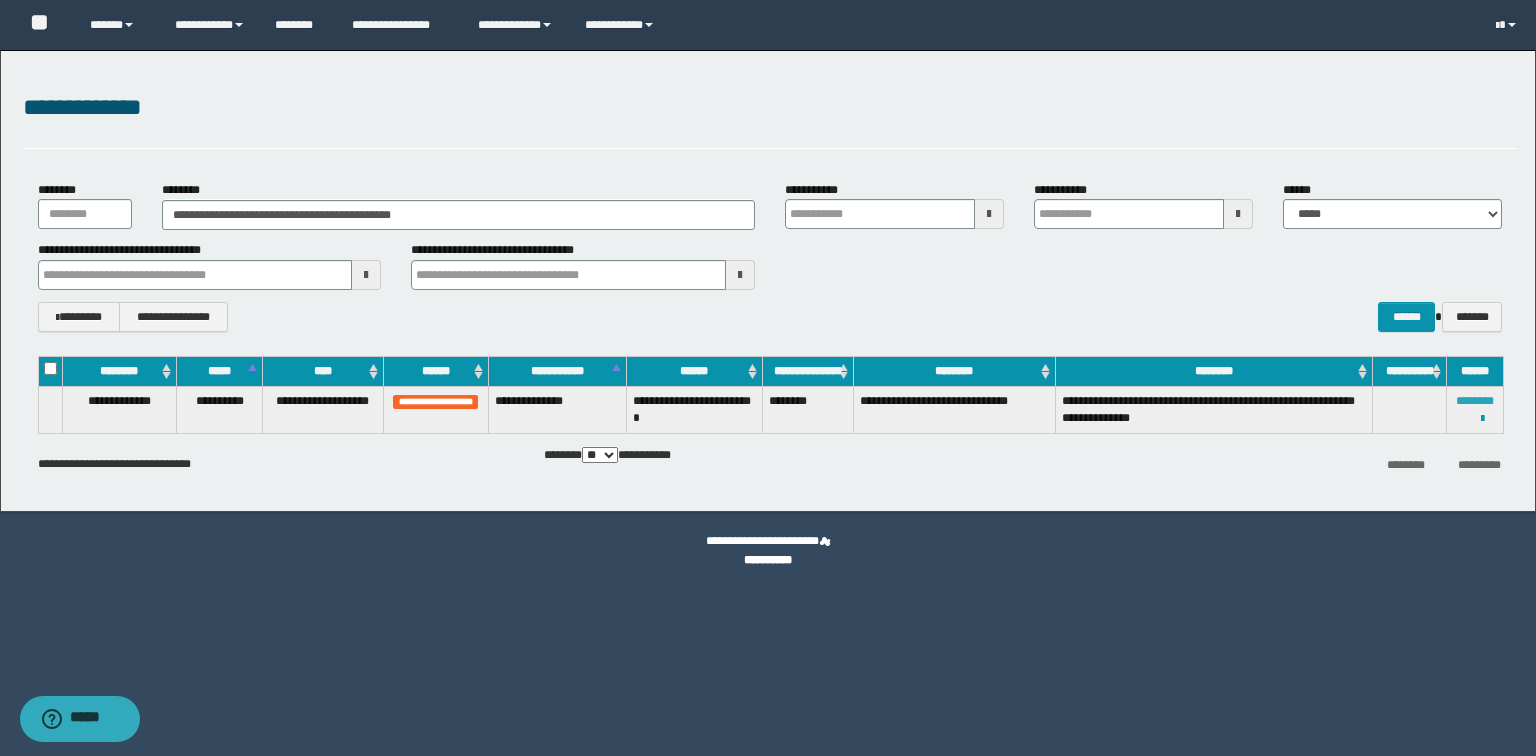 type 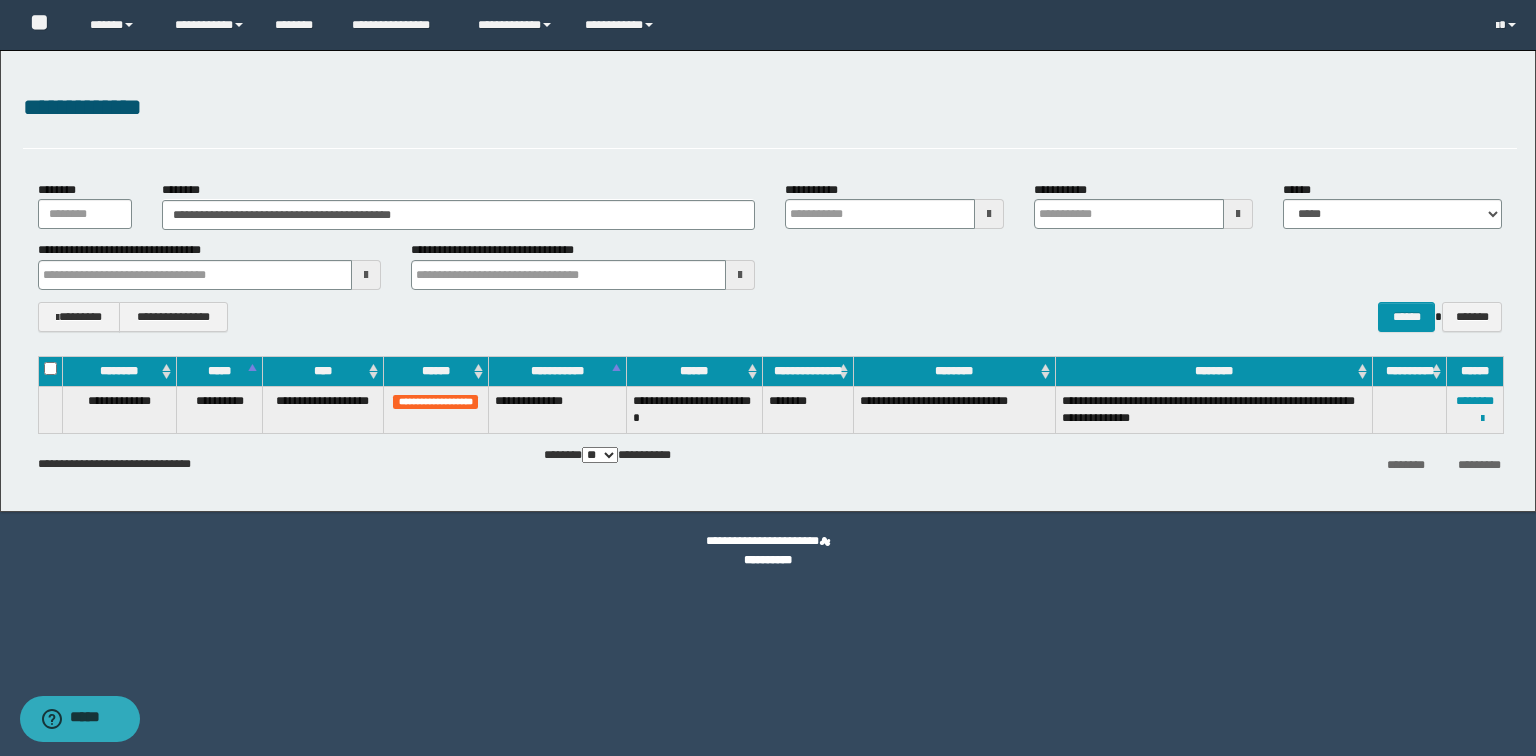 type 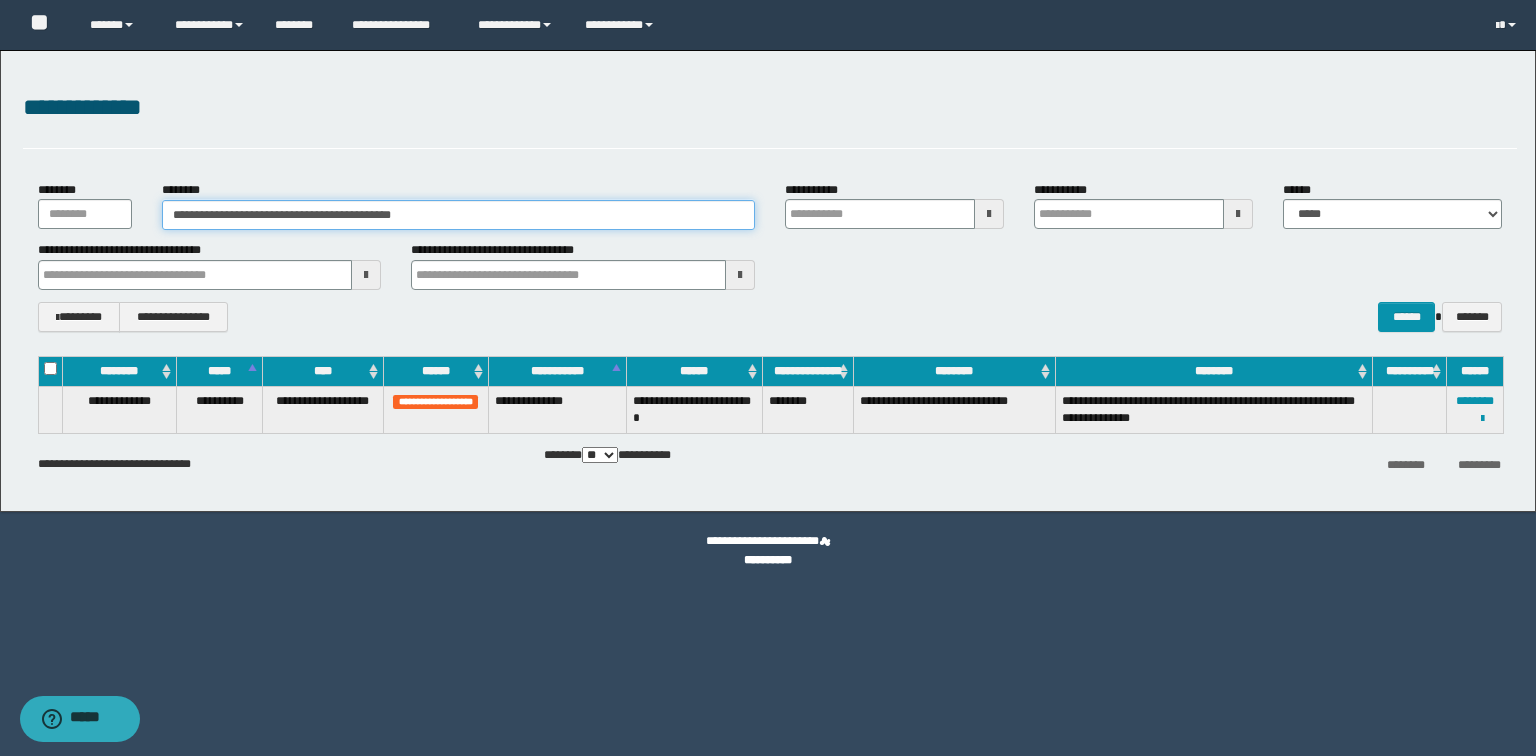 drag, startPoint x: 476, startPoint y: 219, endPoint x: 0, endPoint y: 213, distance: 476.0378 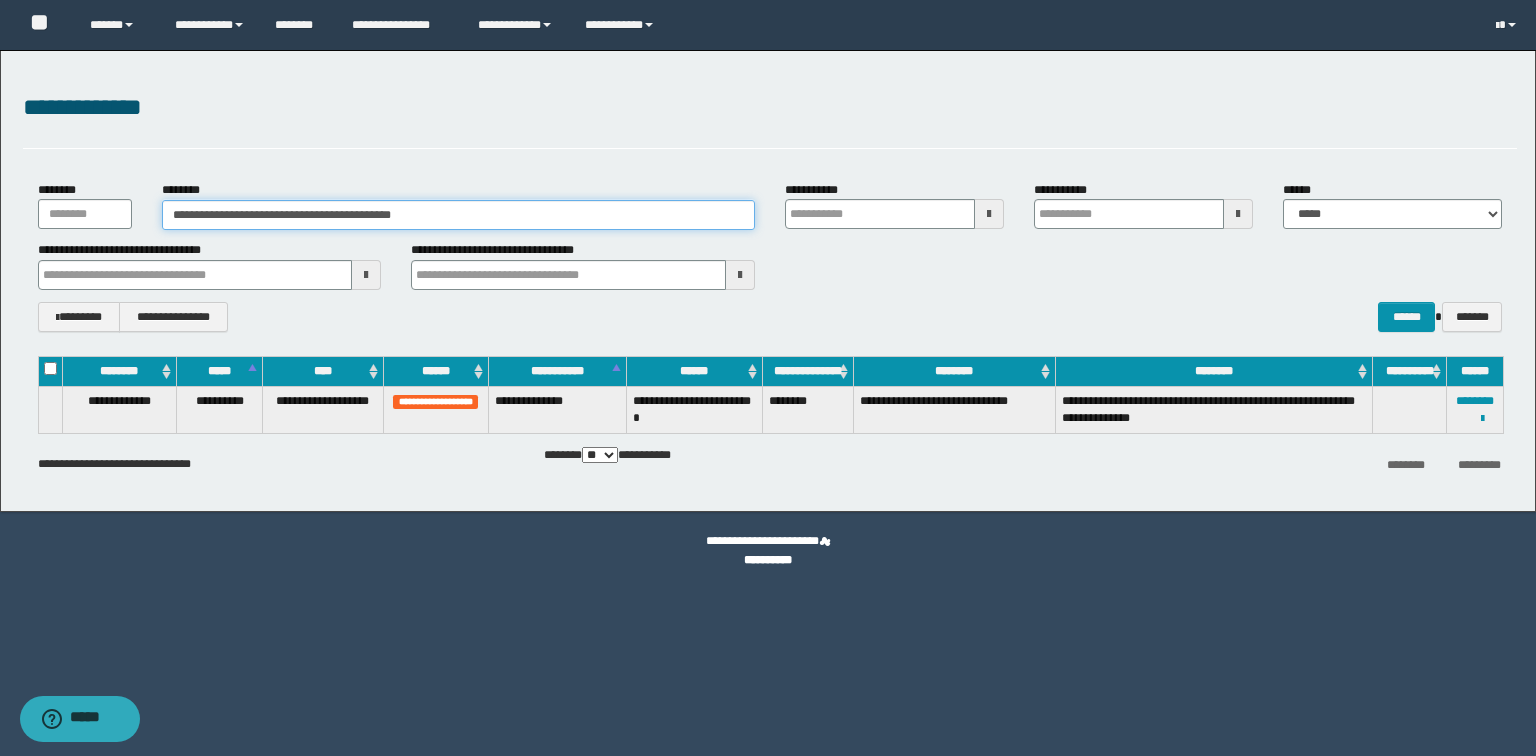 paste 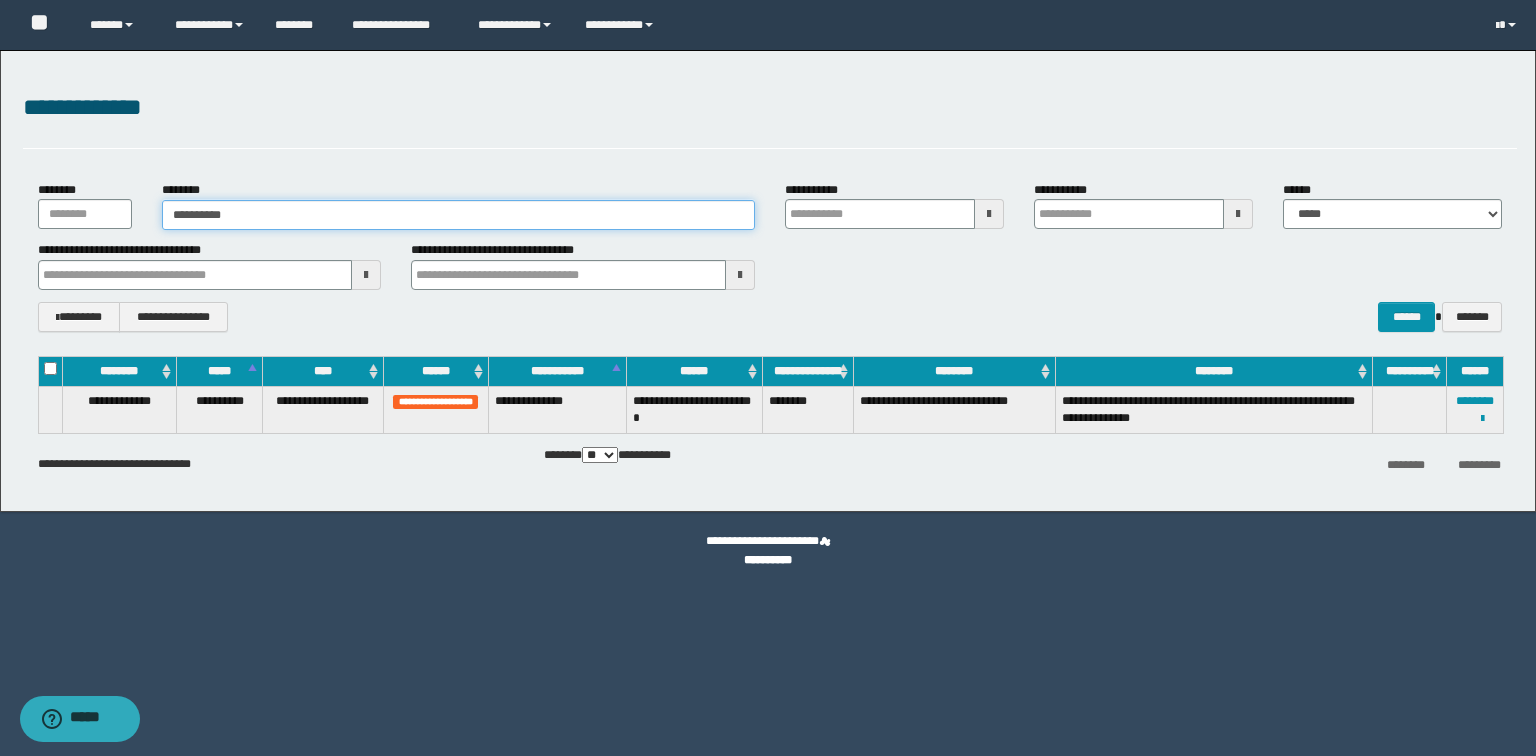 type on "**********" 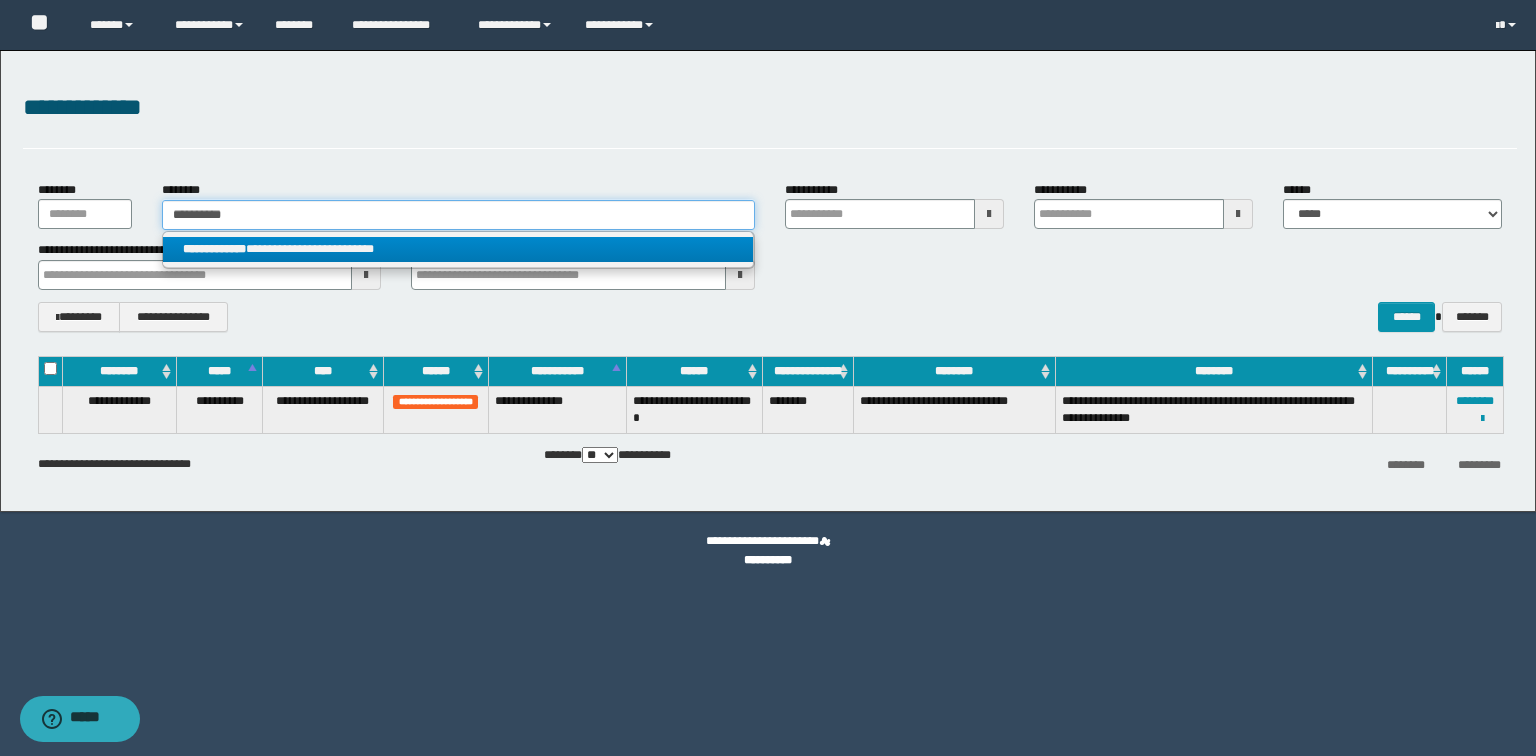type on "**********" 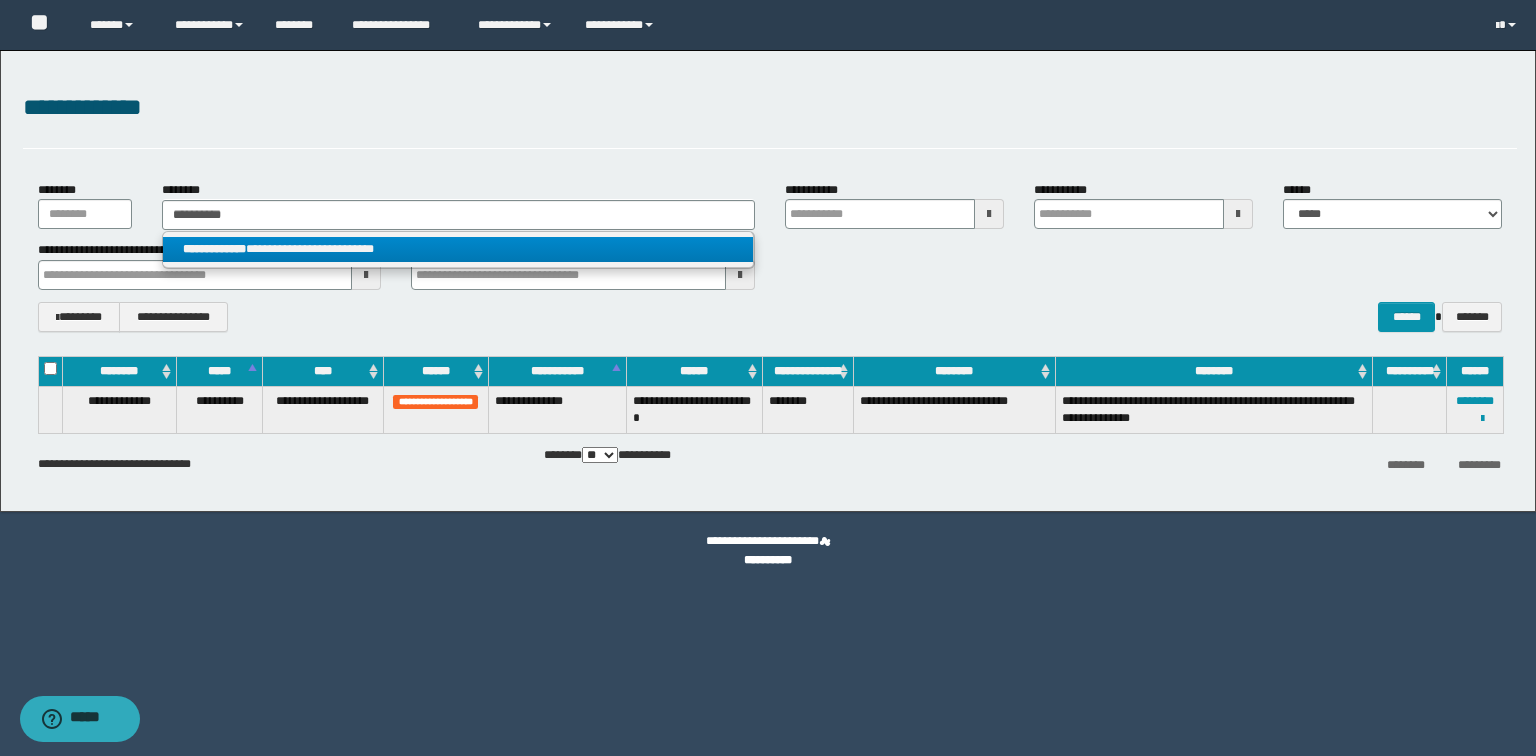 click on "**********" at bounding box center (458, 249) 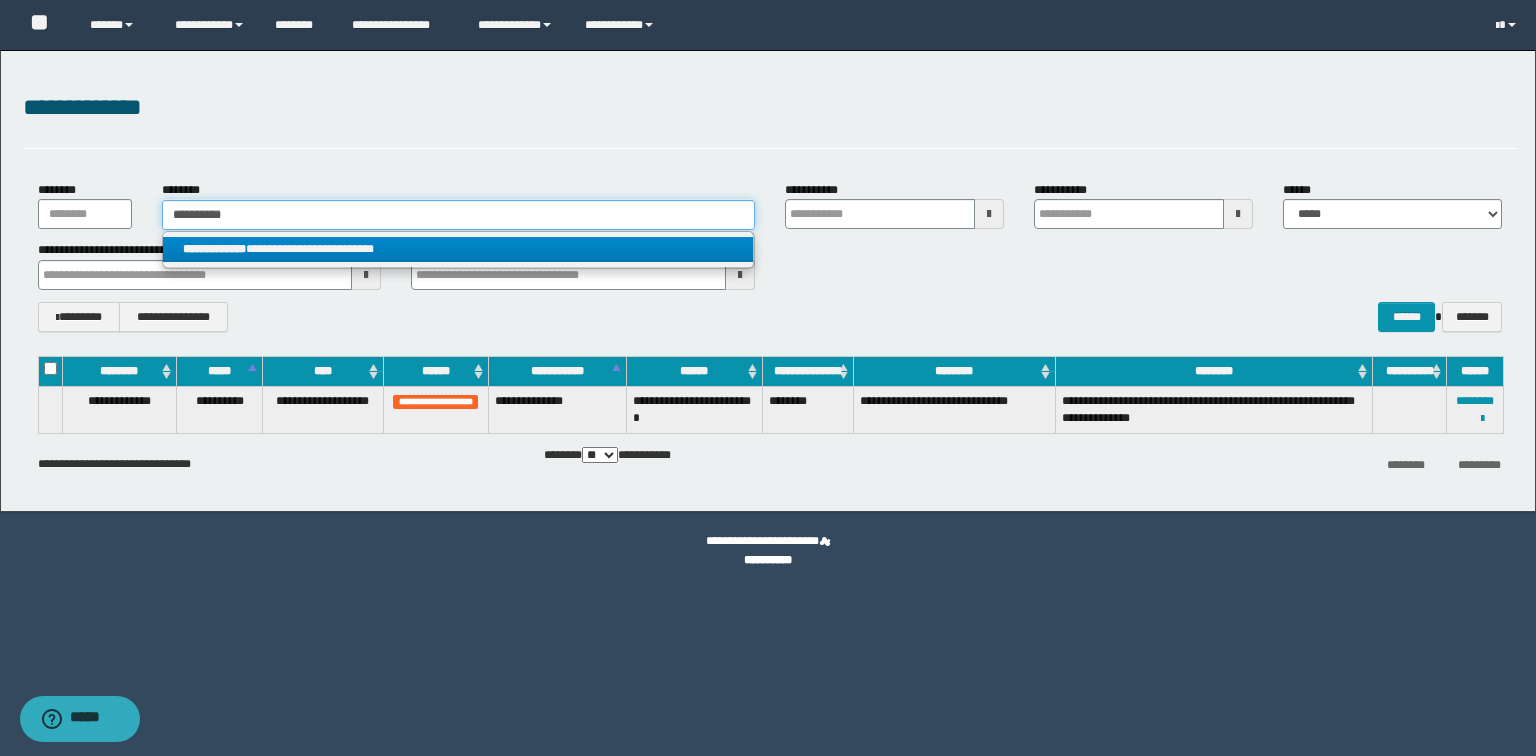 type 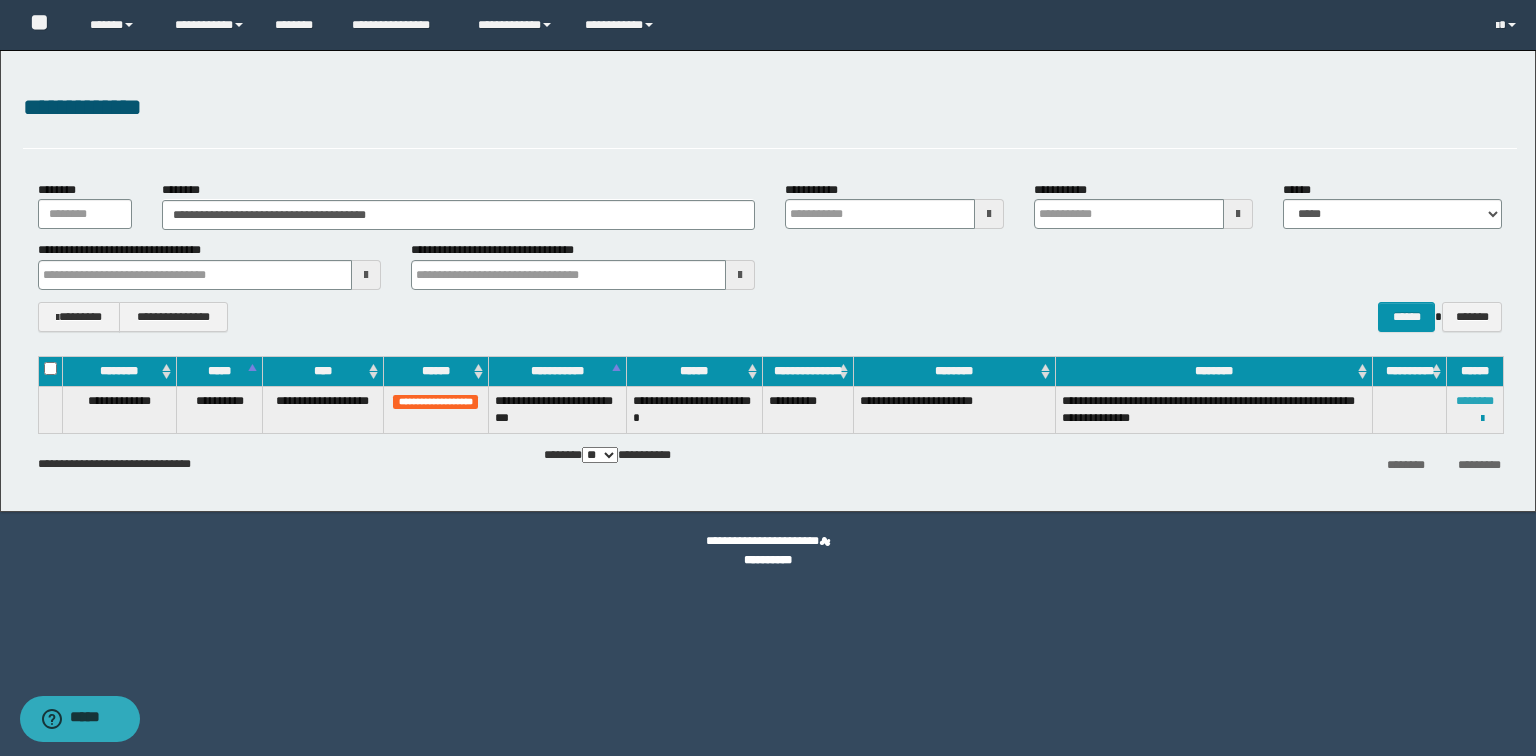 click on "********" at bounding box center (1475, 401) 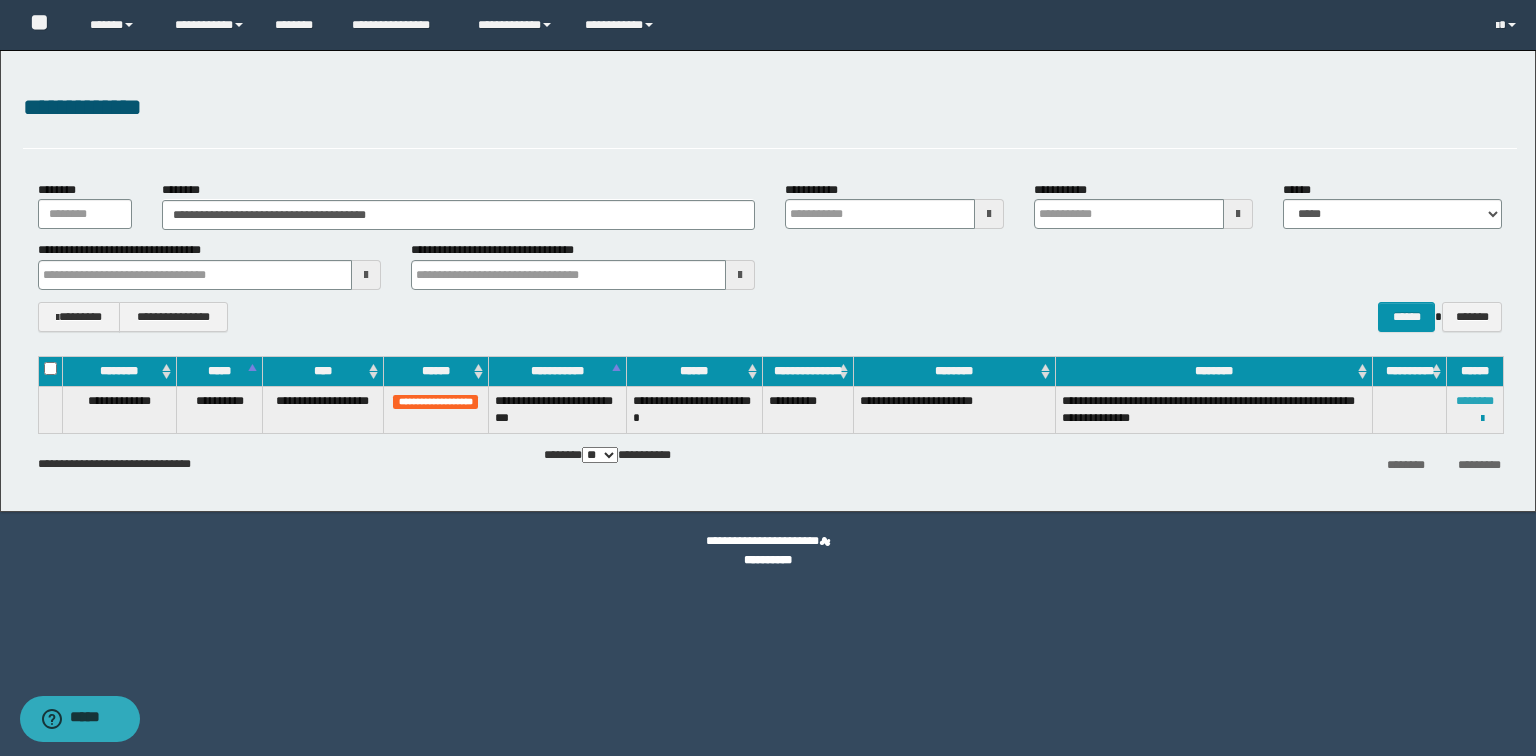 type 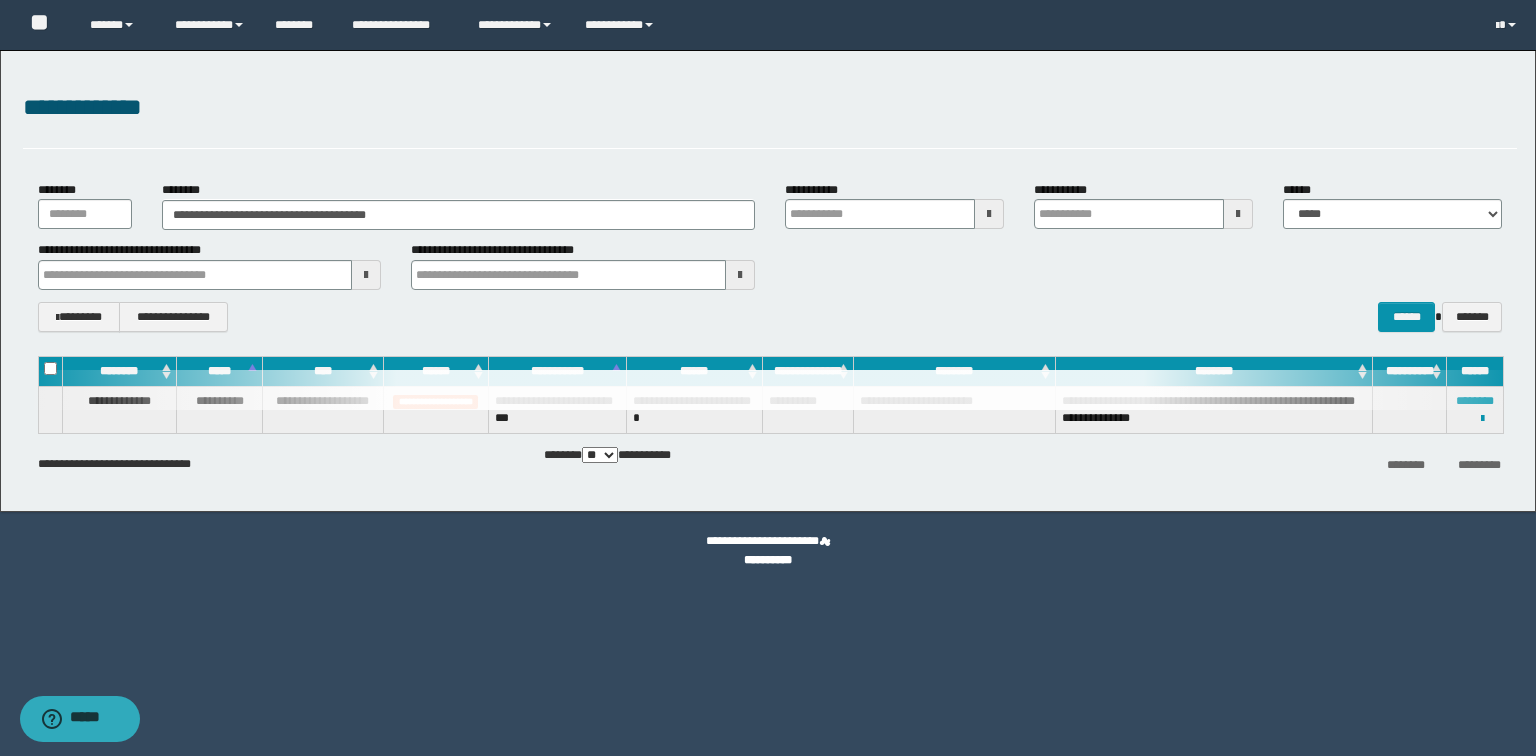 type 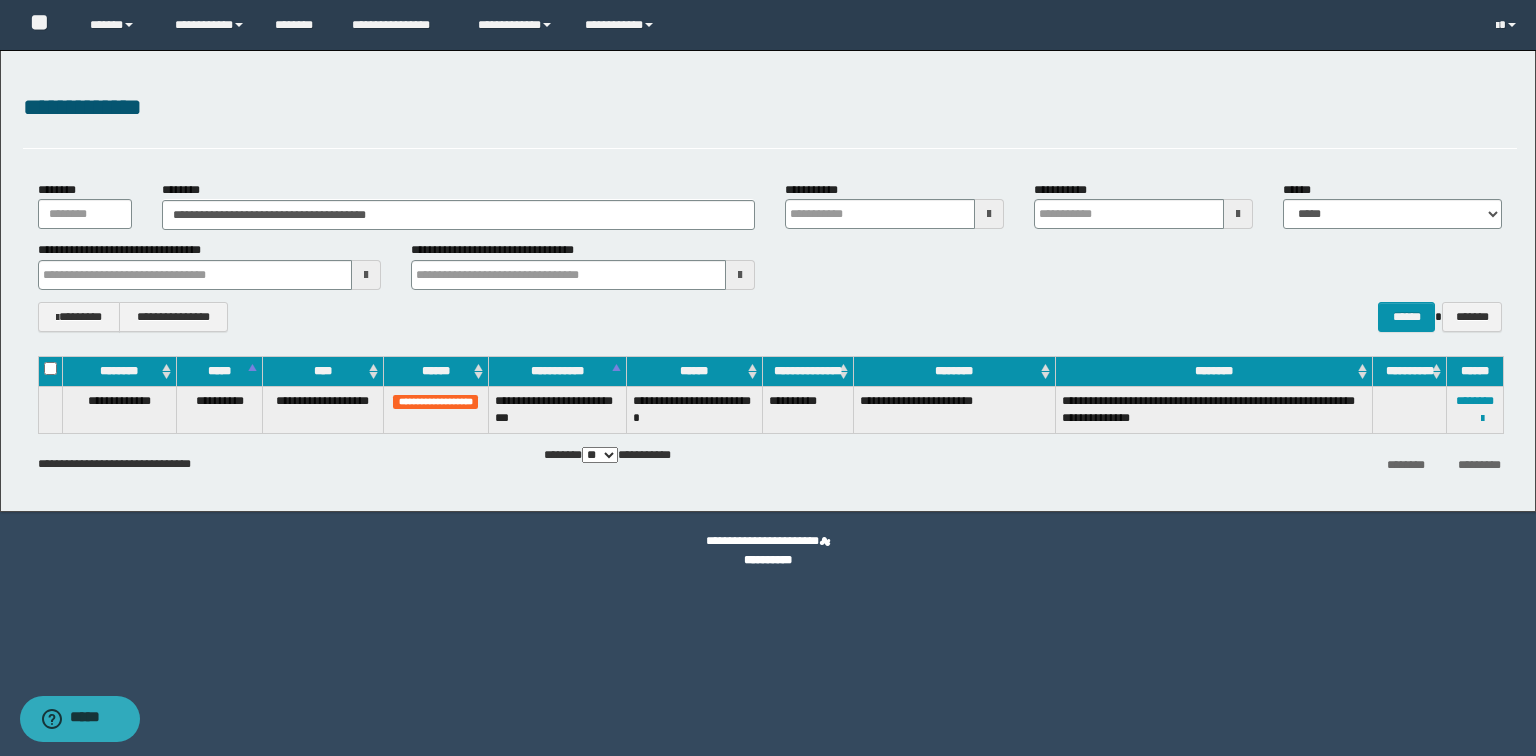 type 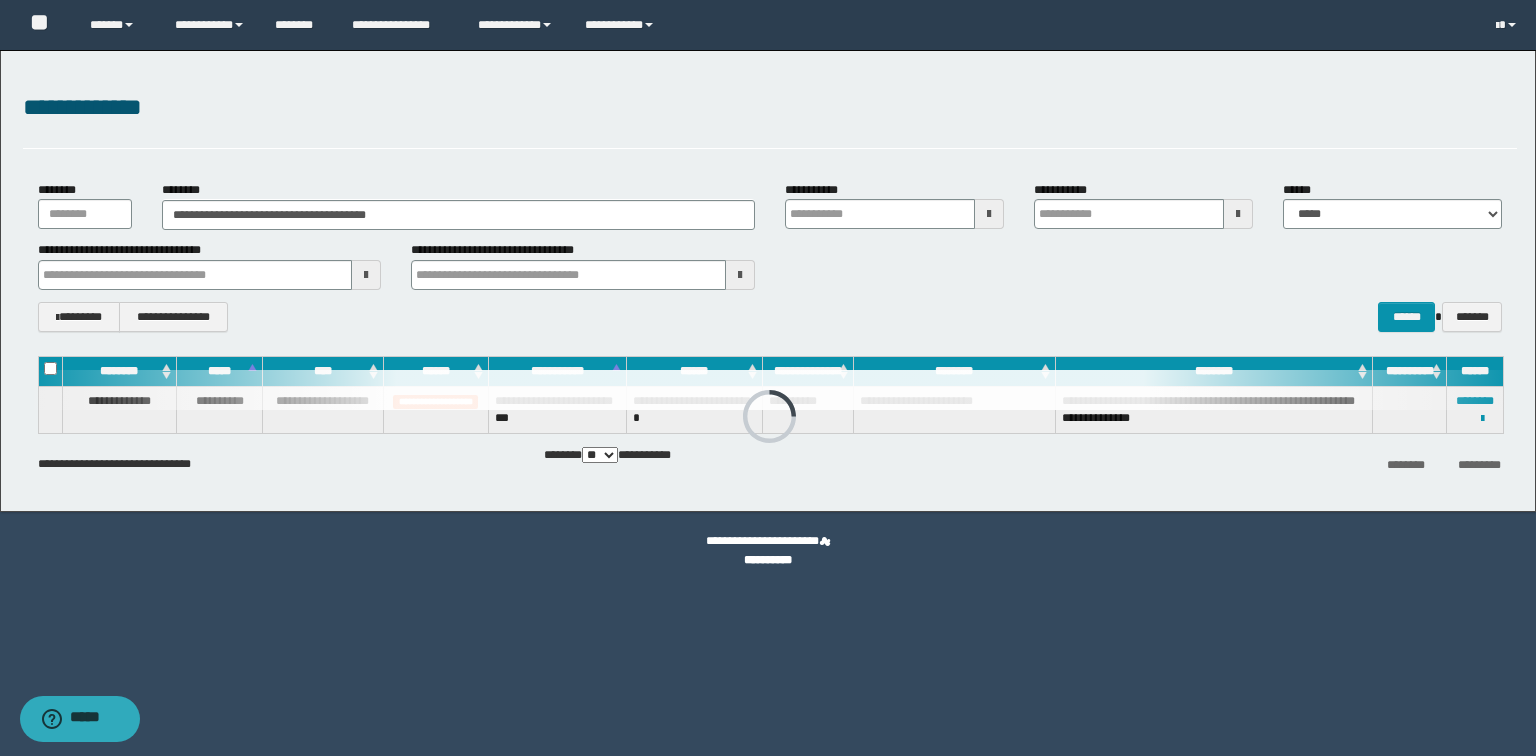 type 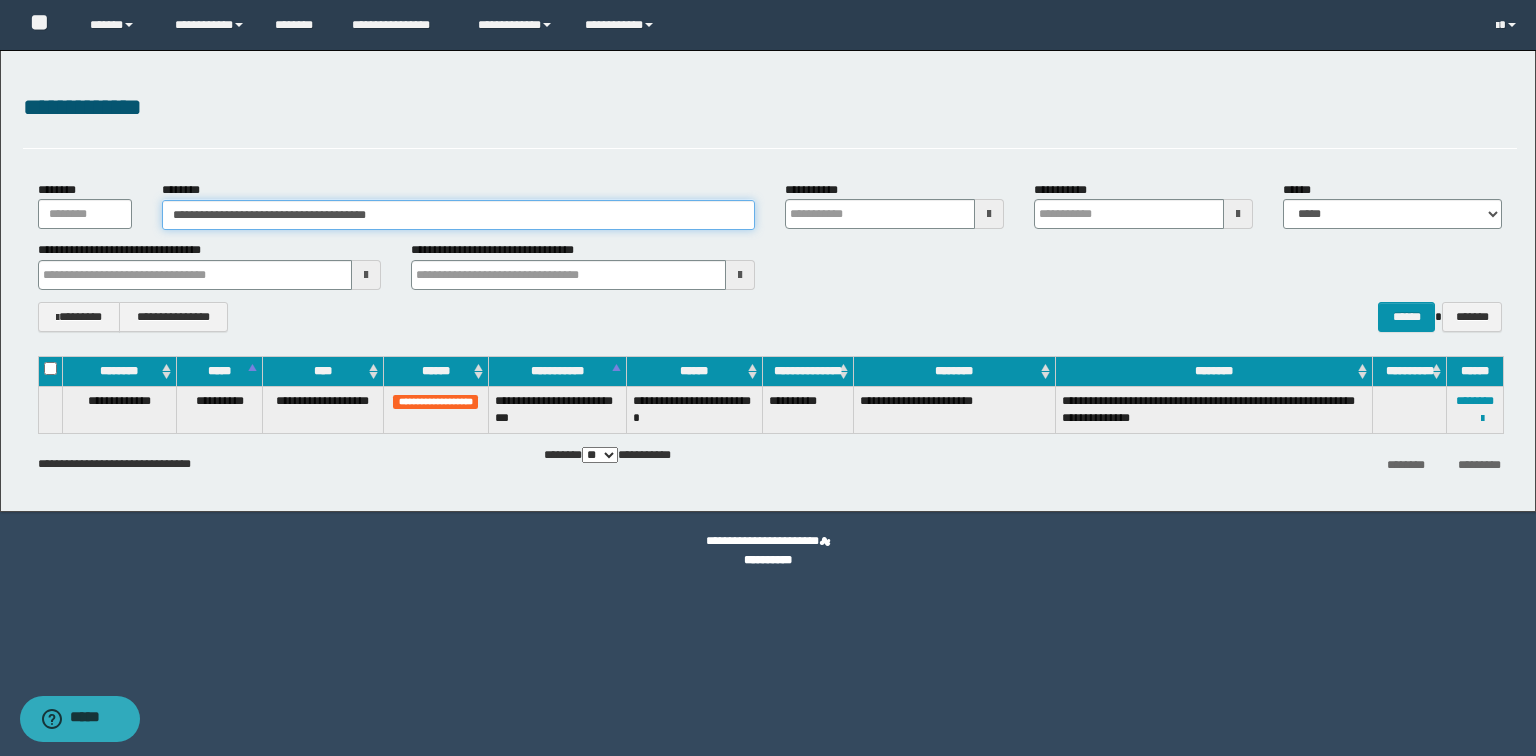 drag, startPoint x: 0, startPoint y: 198, endPoint x: 0, endPoint y: 171, distance: 27 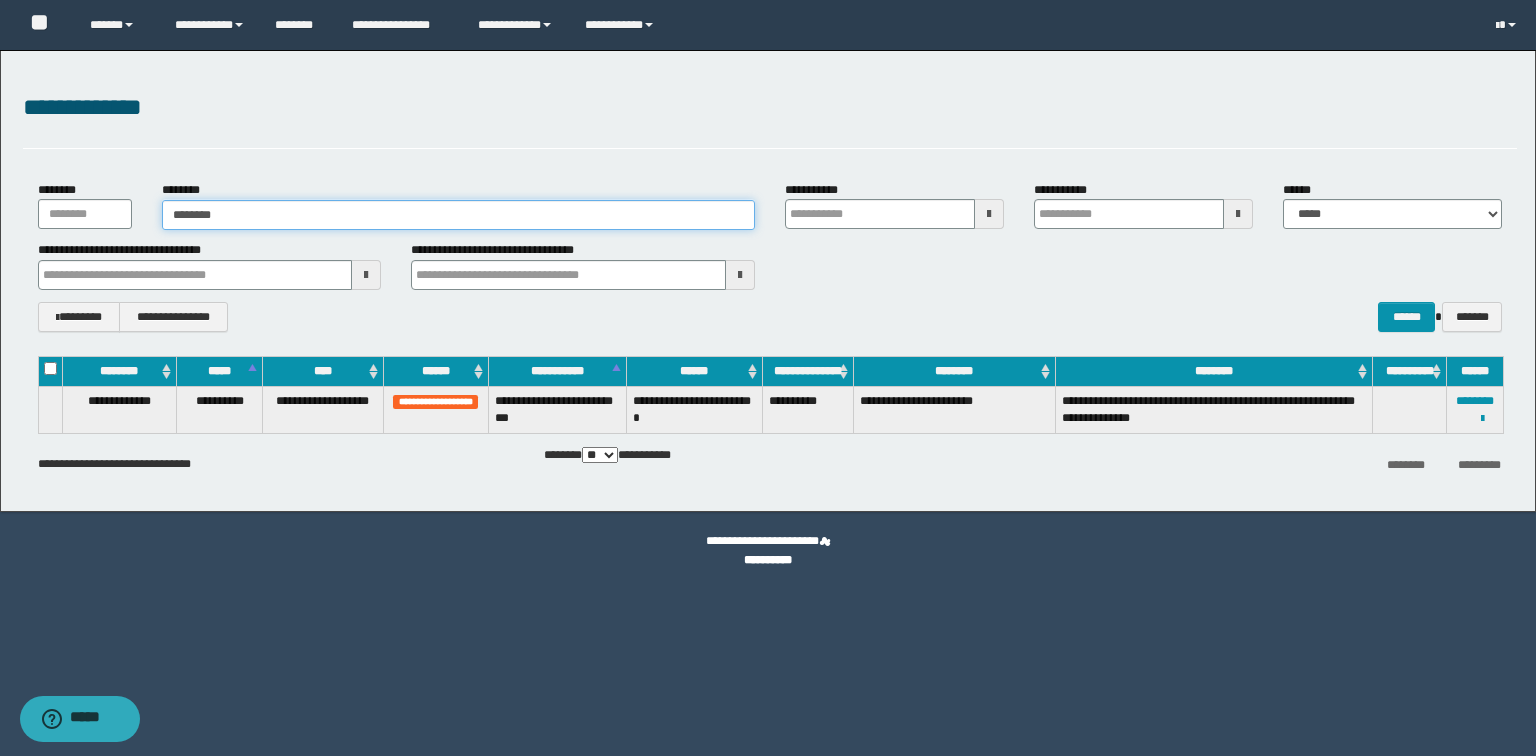 type on "********" 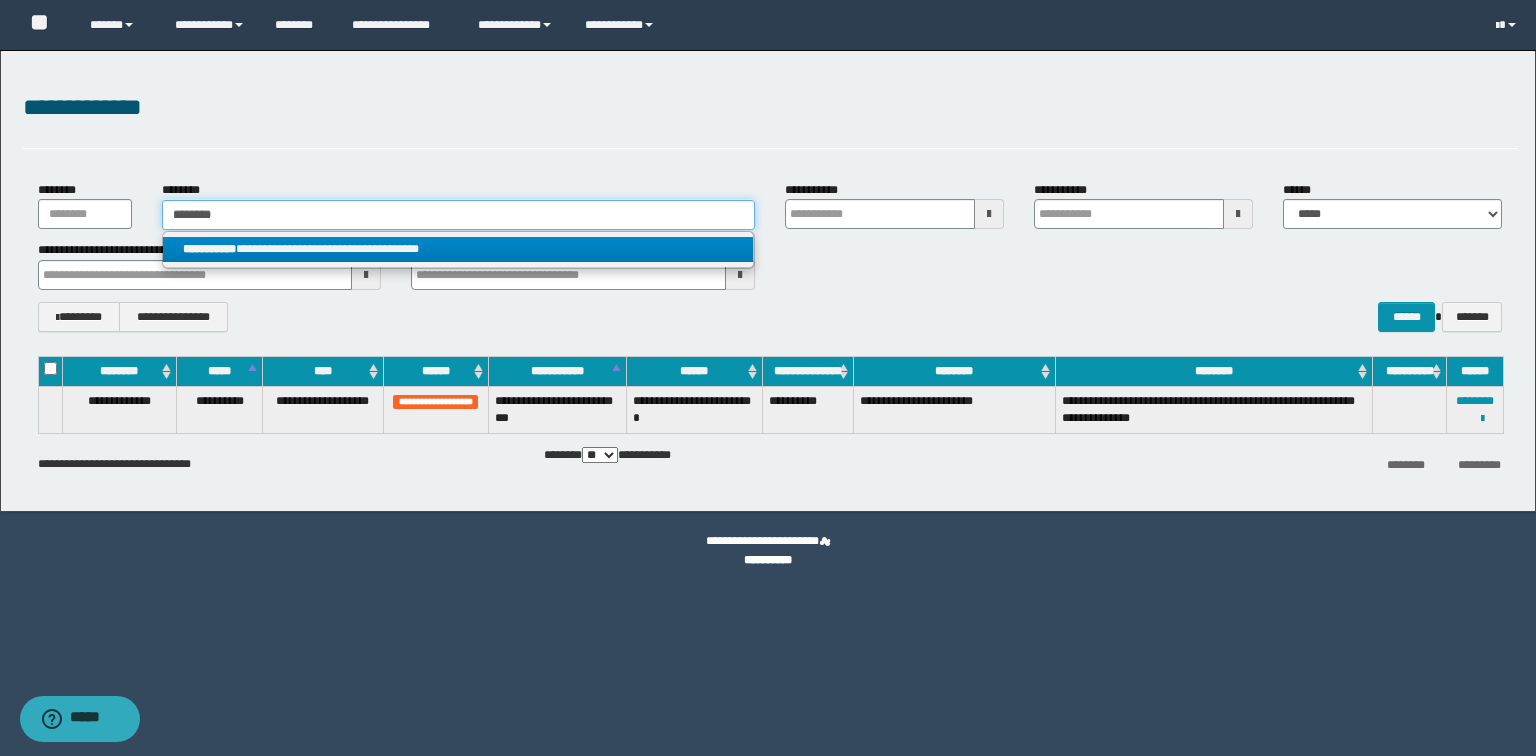 type on "********" 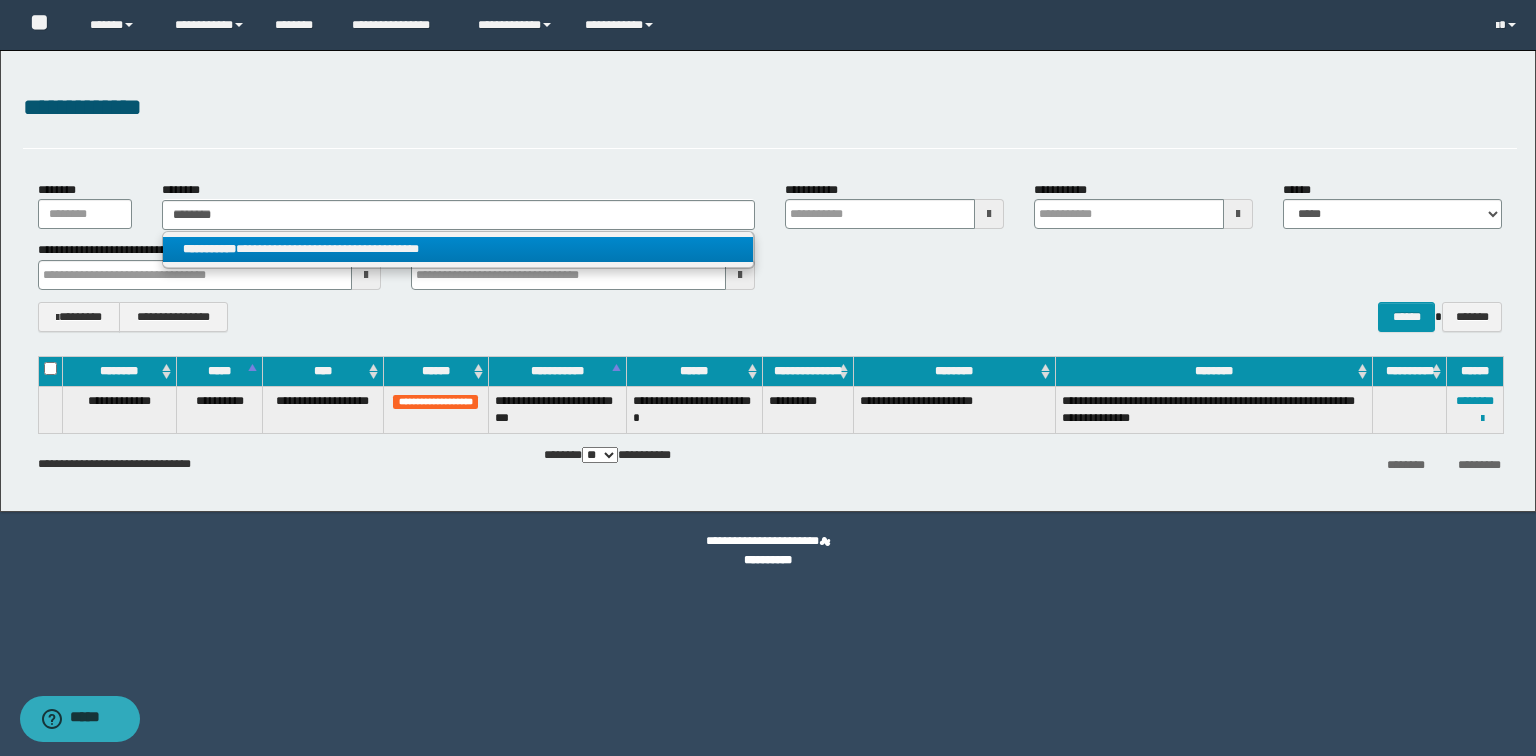 click on "**********" at bounding box center (458, 249) 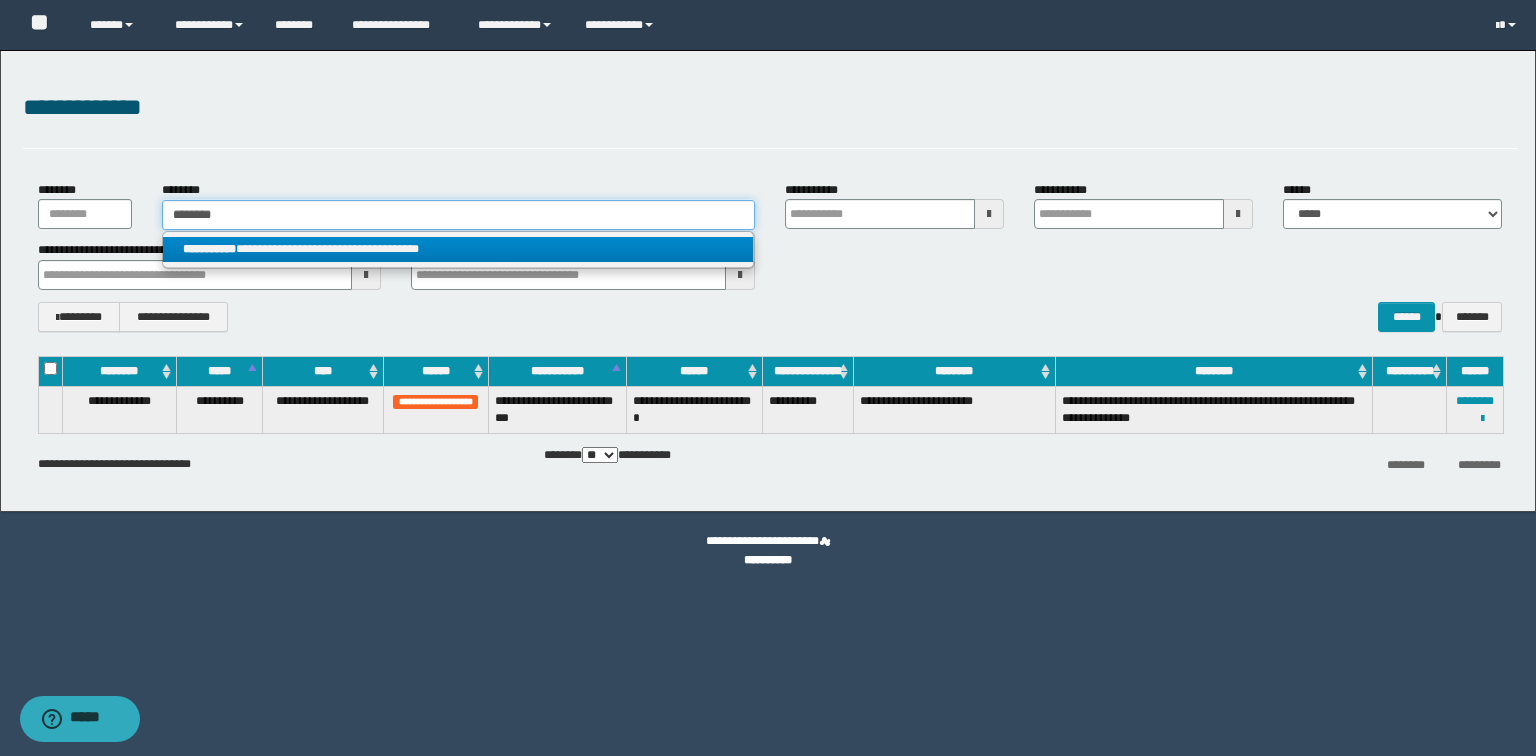 type 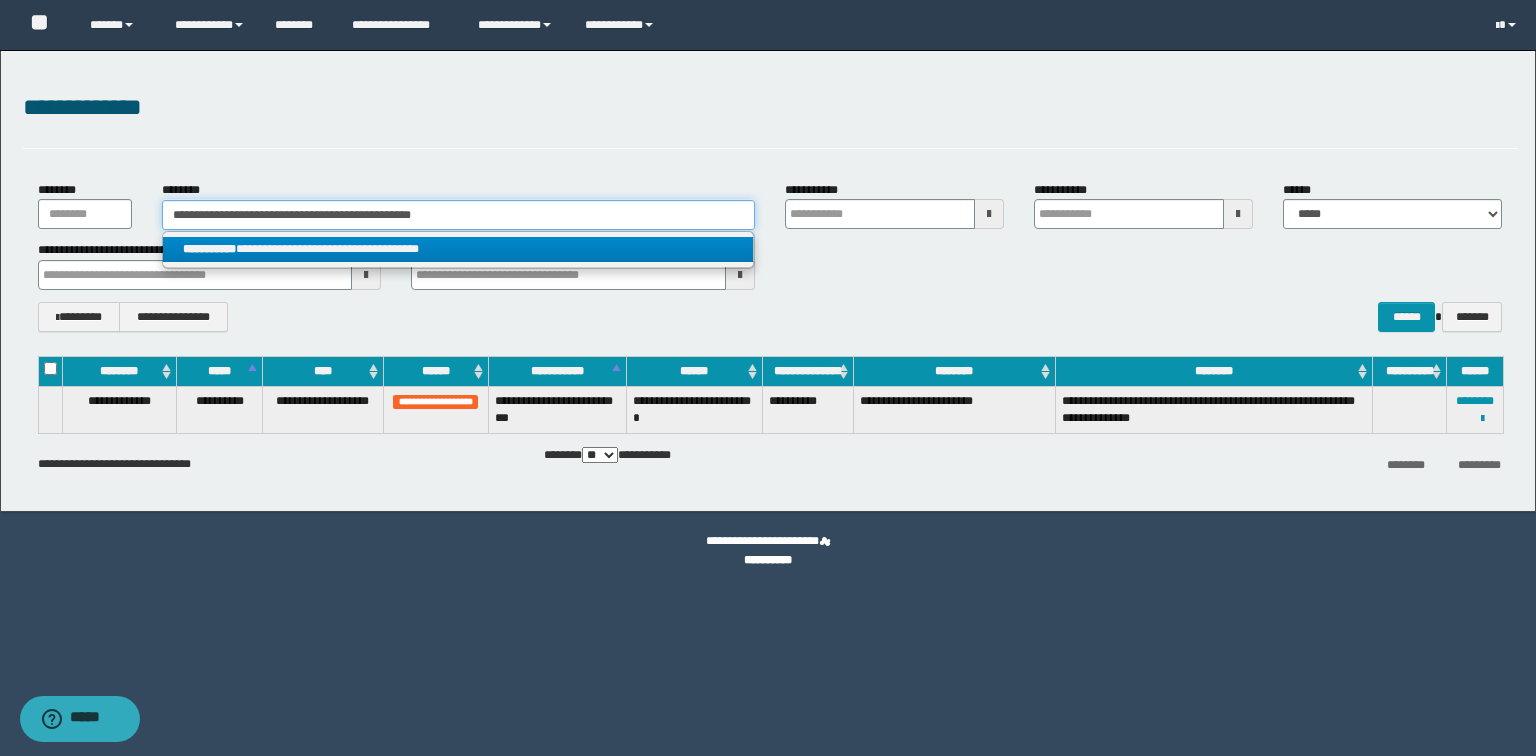 type 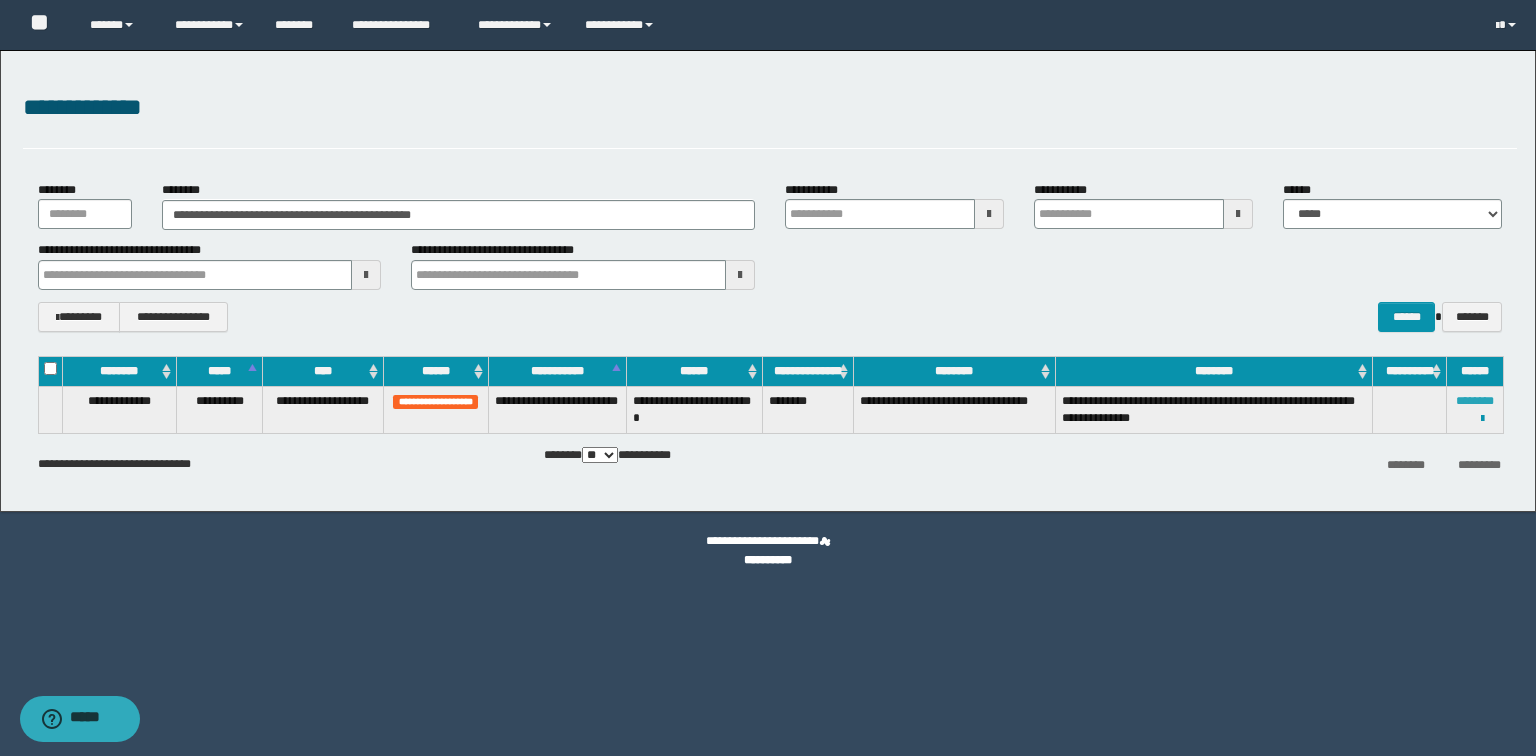 click on "********" at bounding box center (1475, 401) 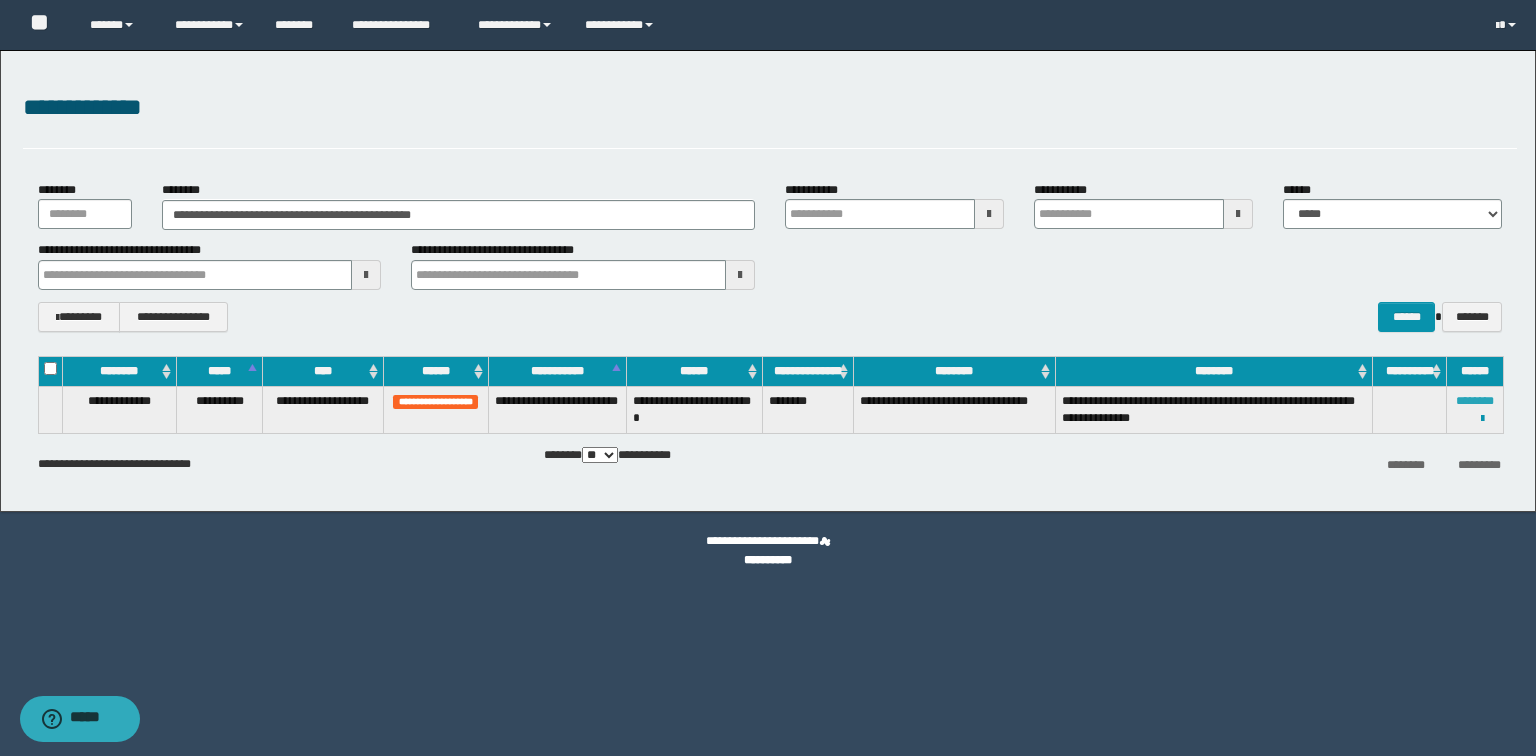 type 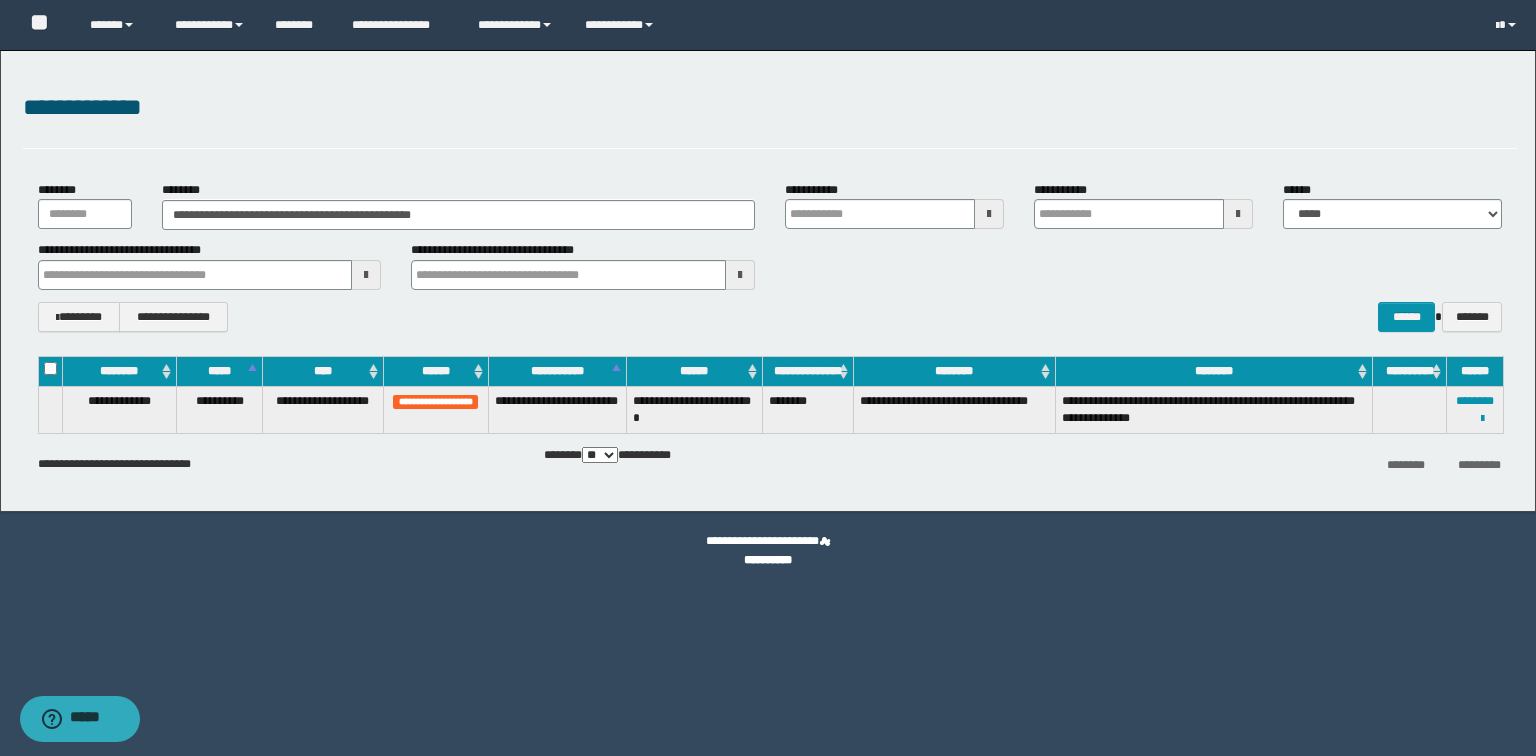 type 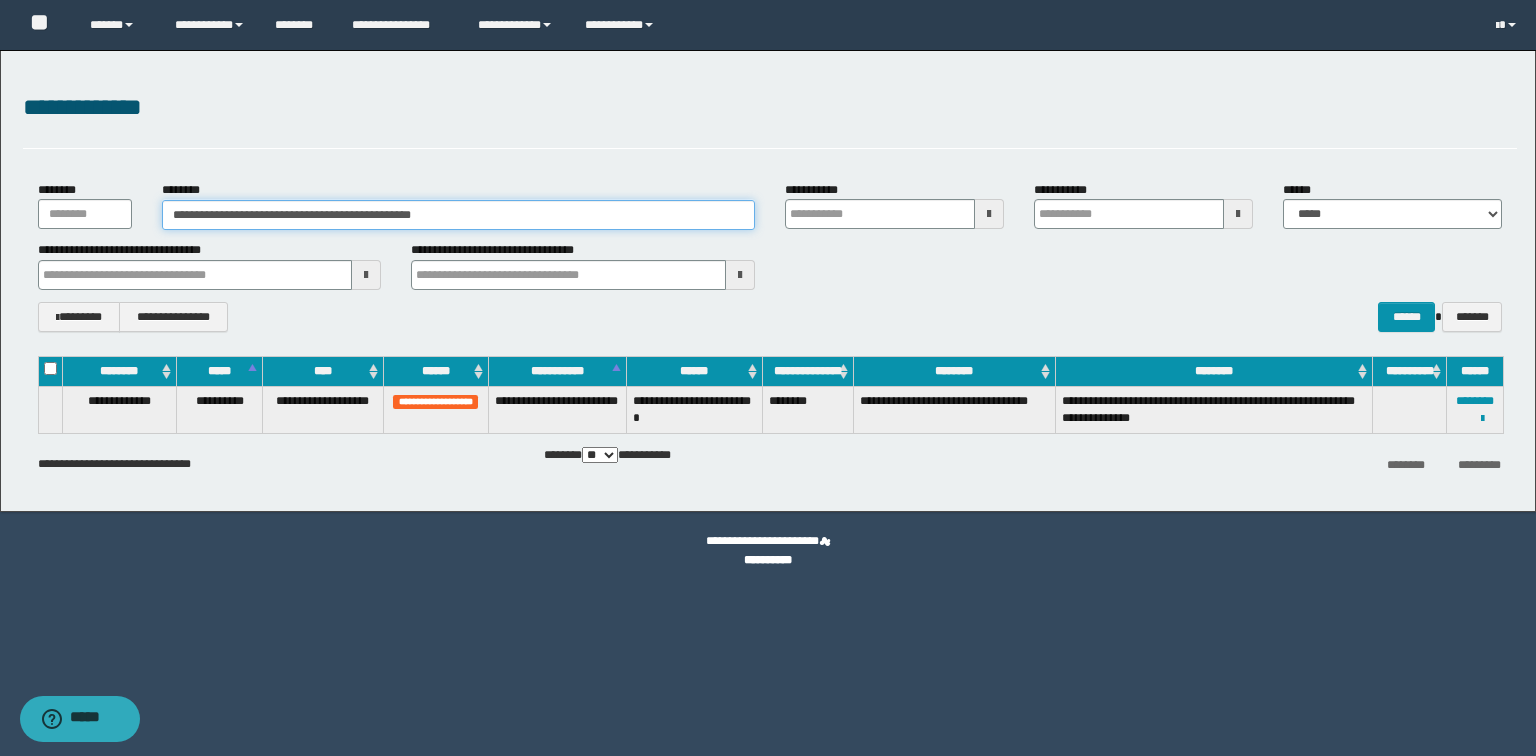 drag, startPoint x: 524, startPoint y: 212, endPoint x: 0, endPoint y: 212, distance: 524 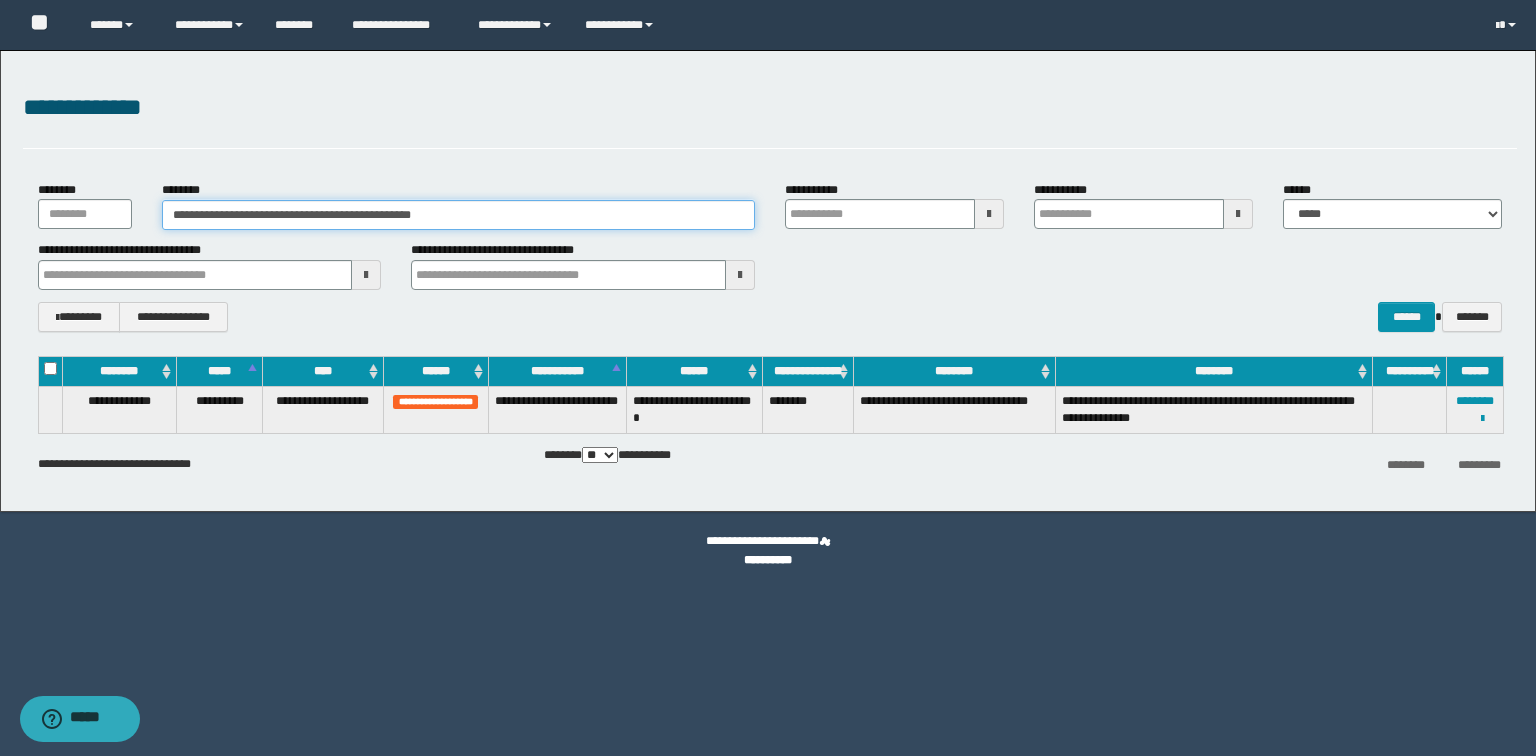 type 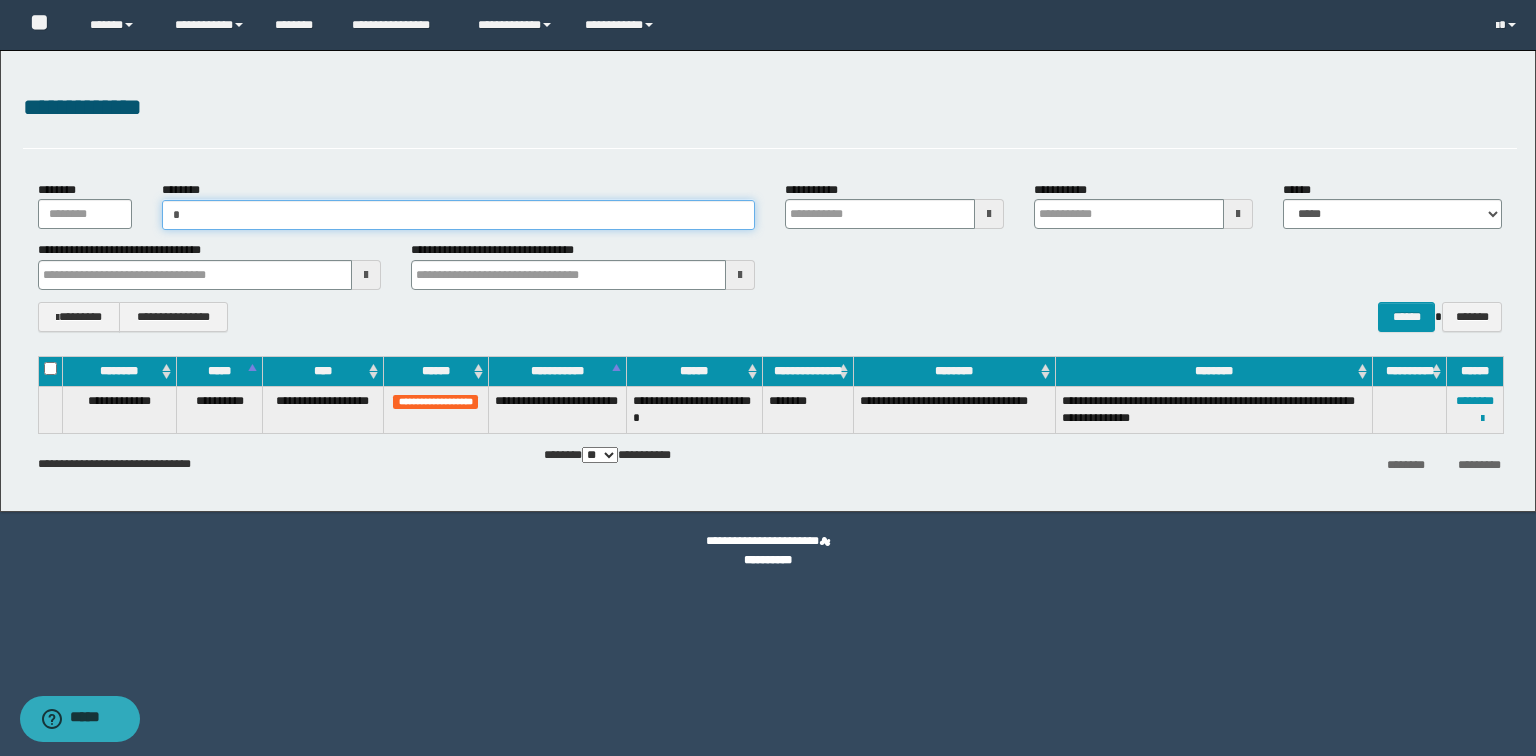 type on "**" 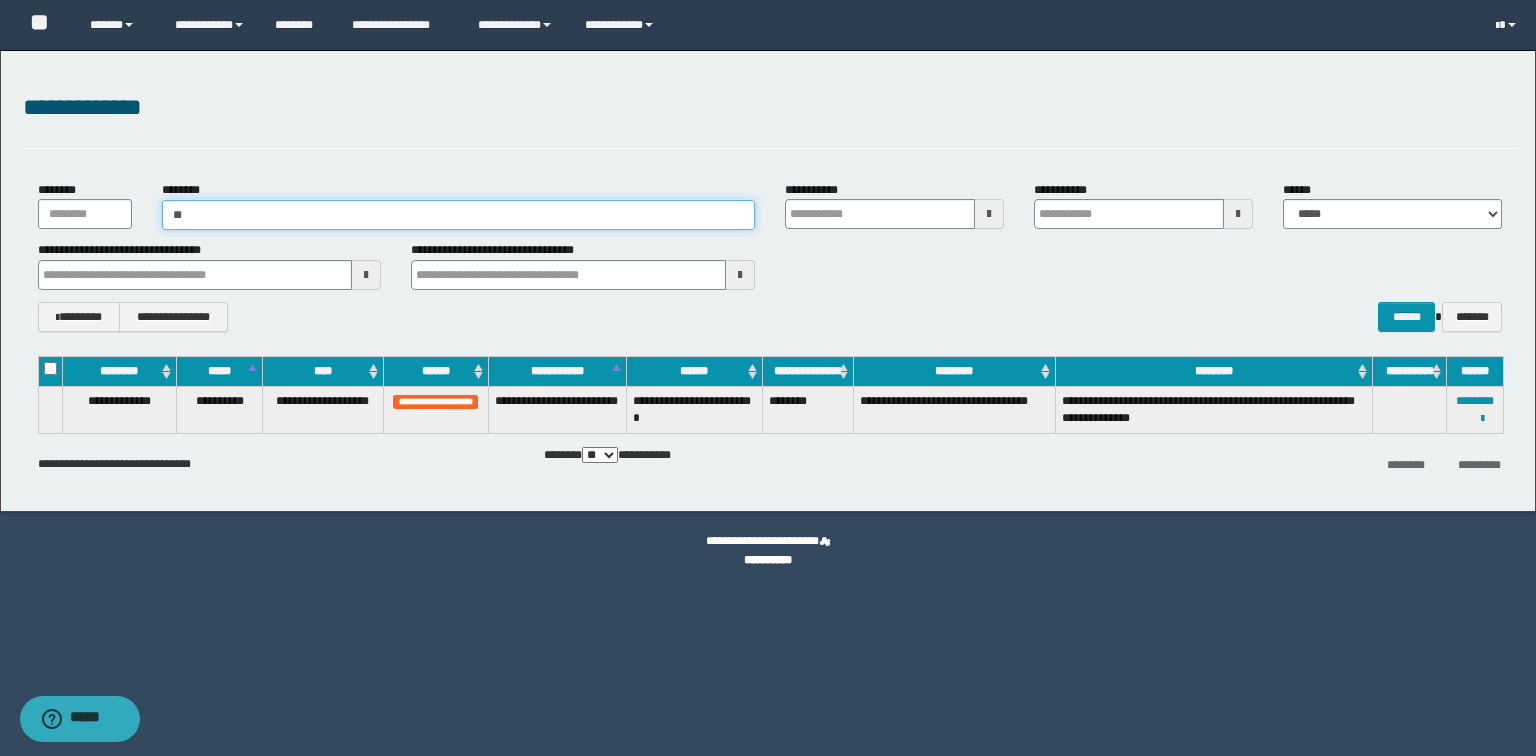 type on "**" 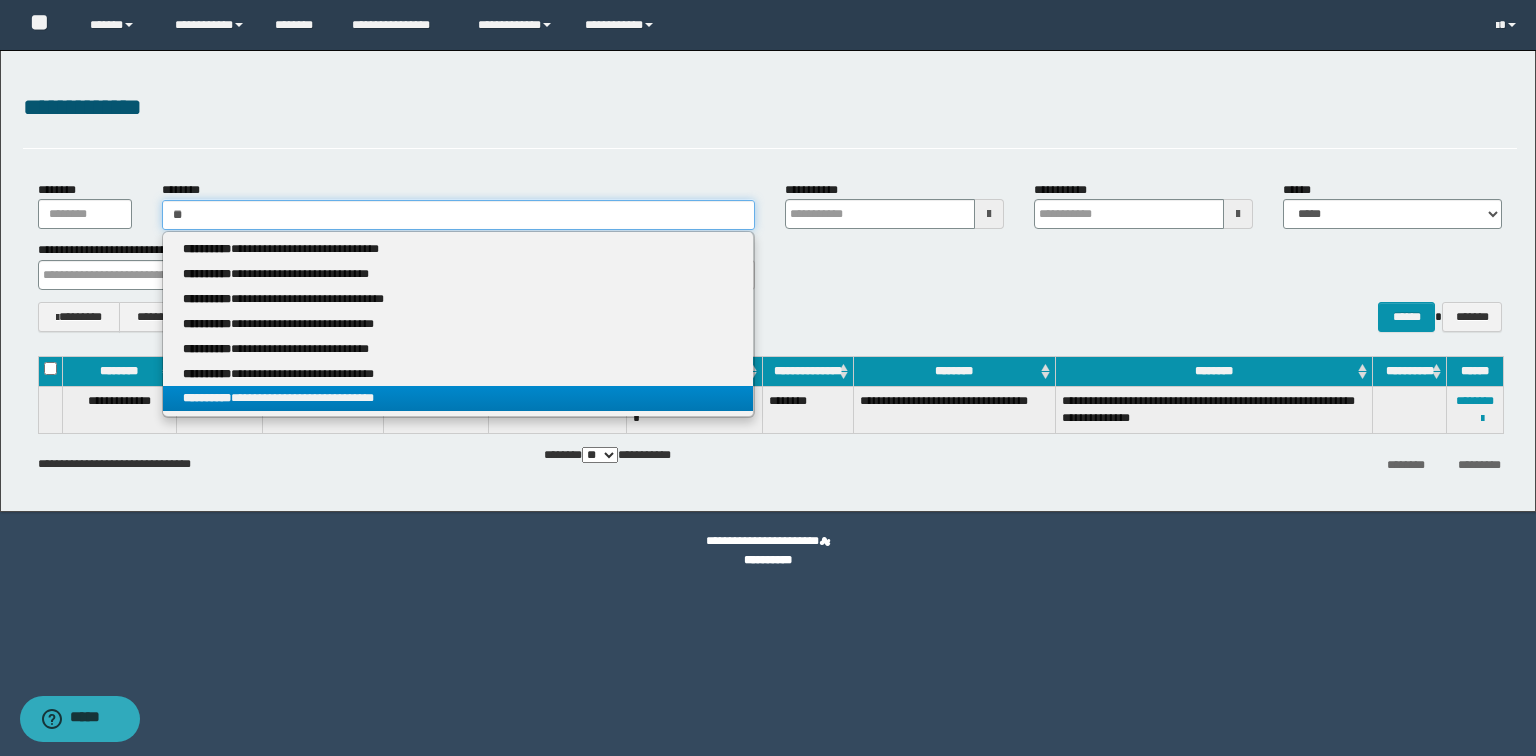 type 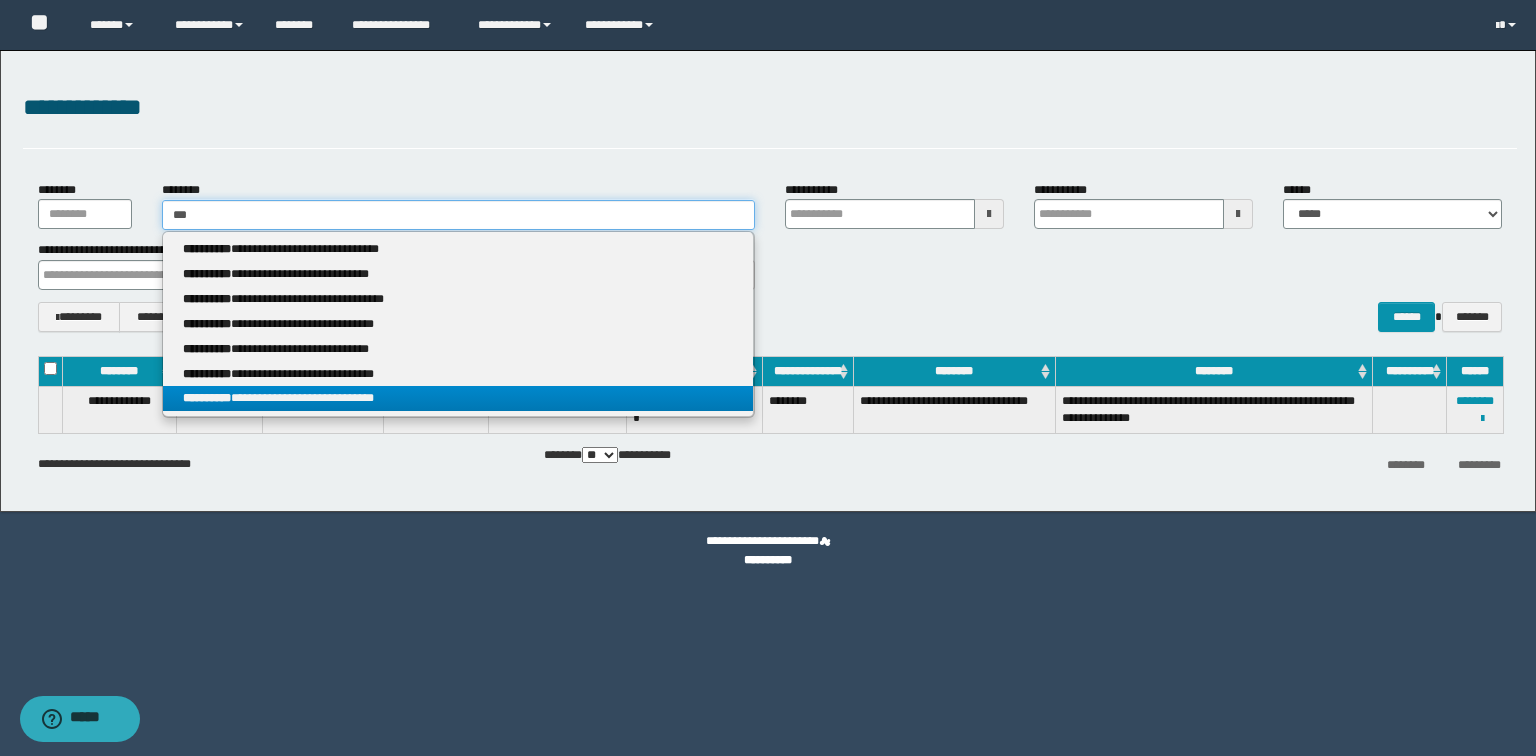 type on "****" 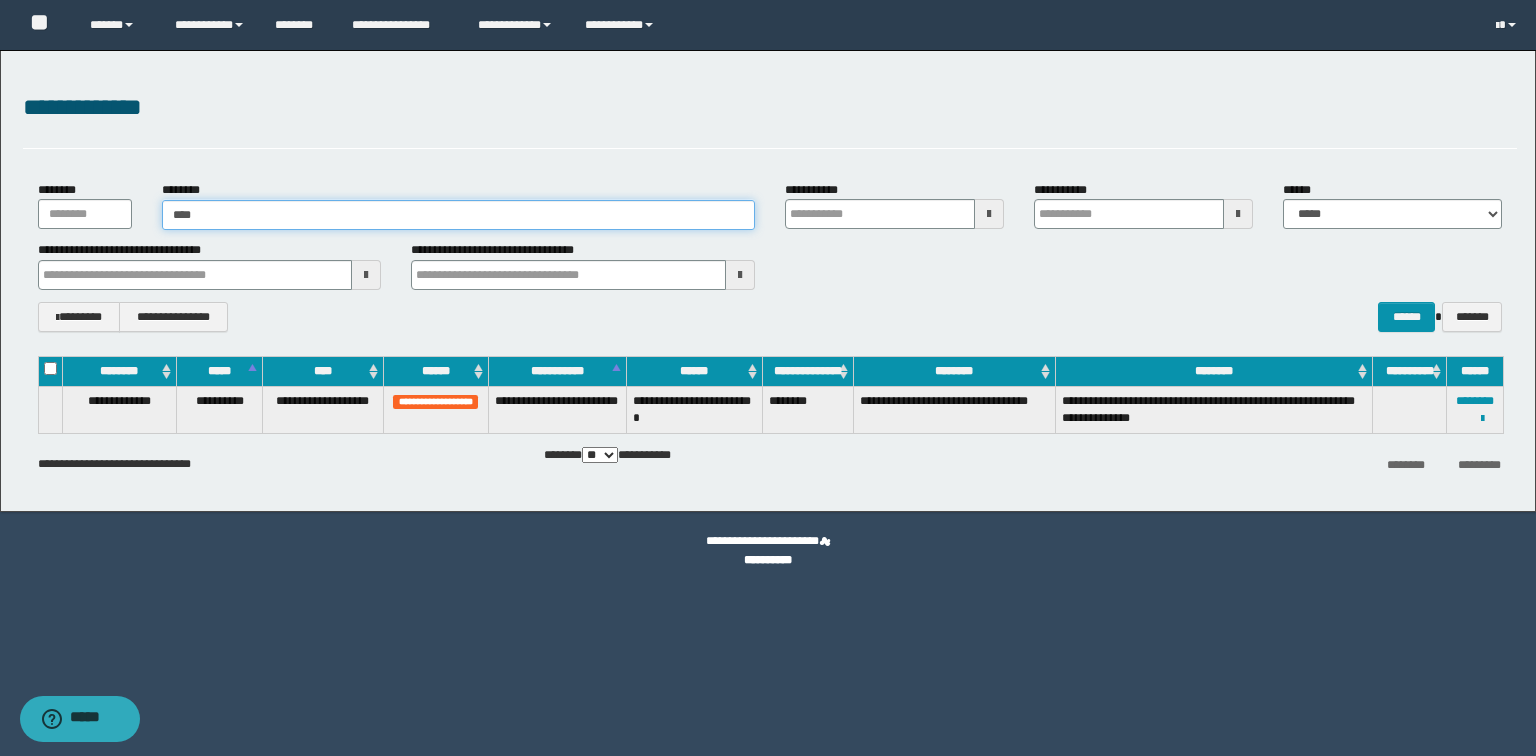 type on "****" 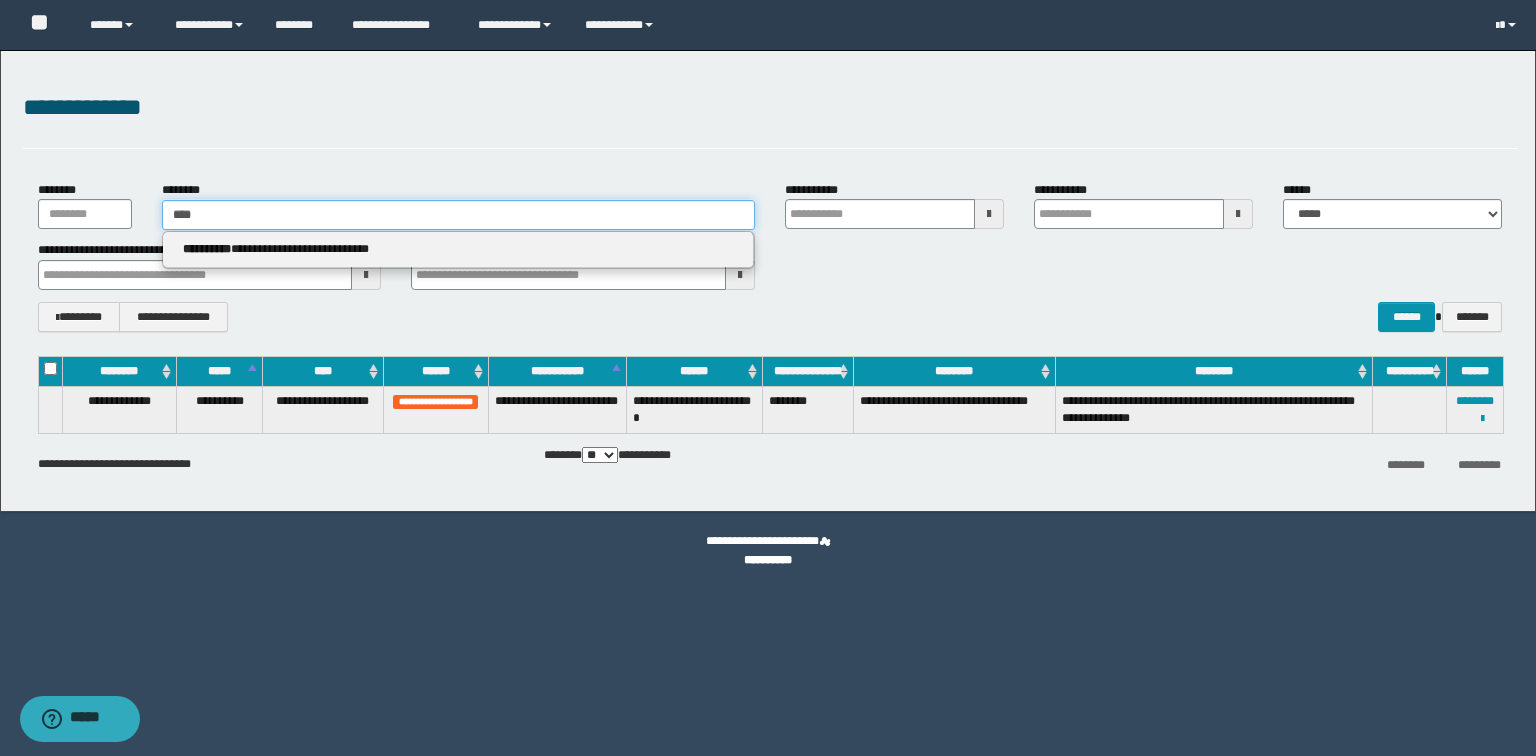 type 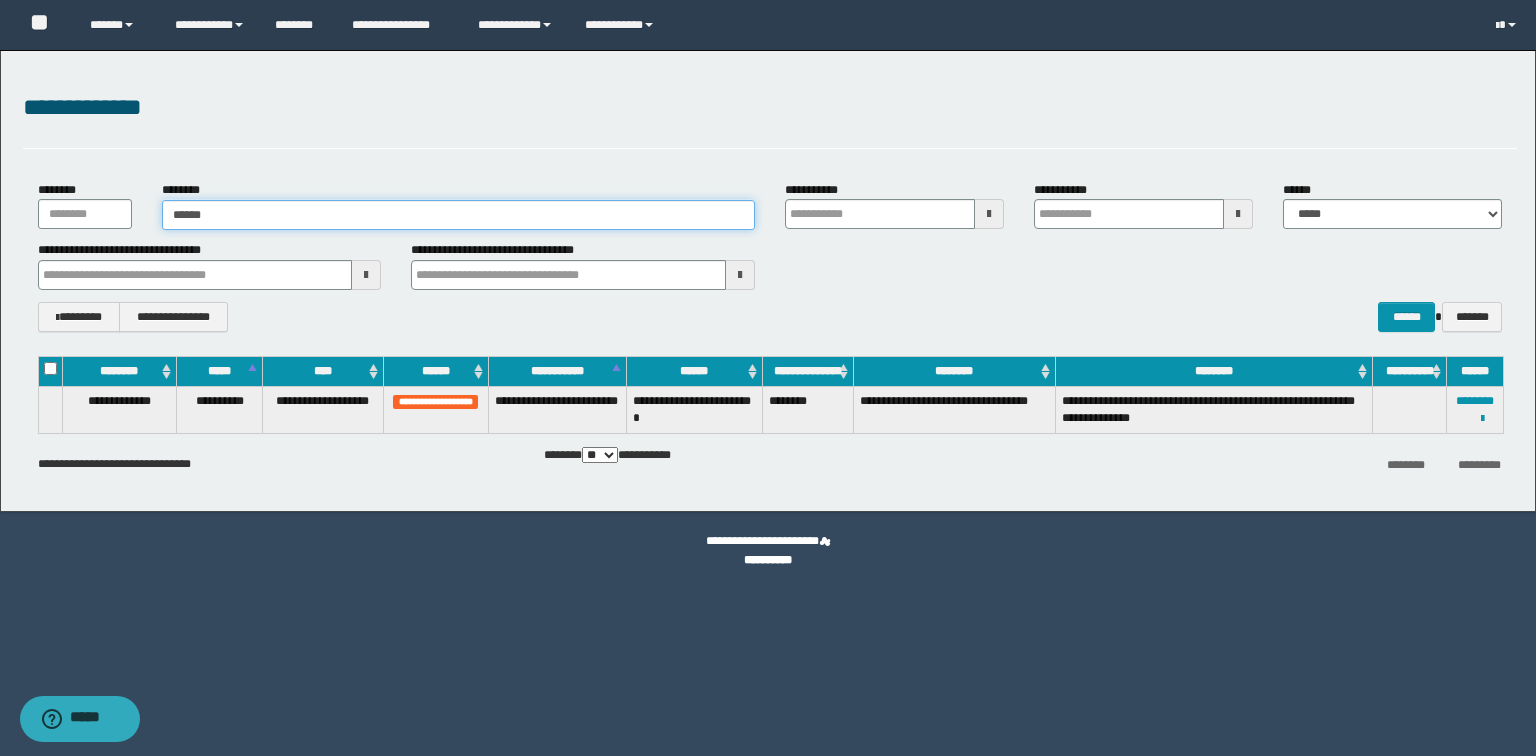type on "*******" 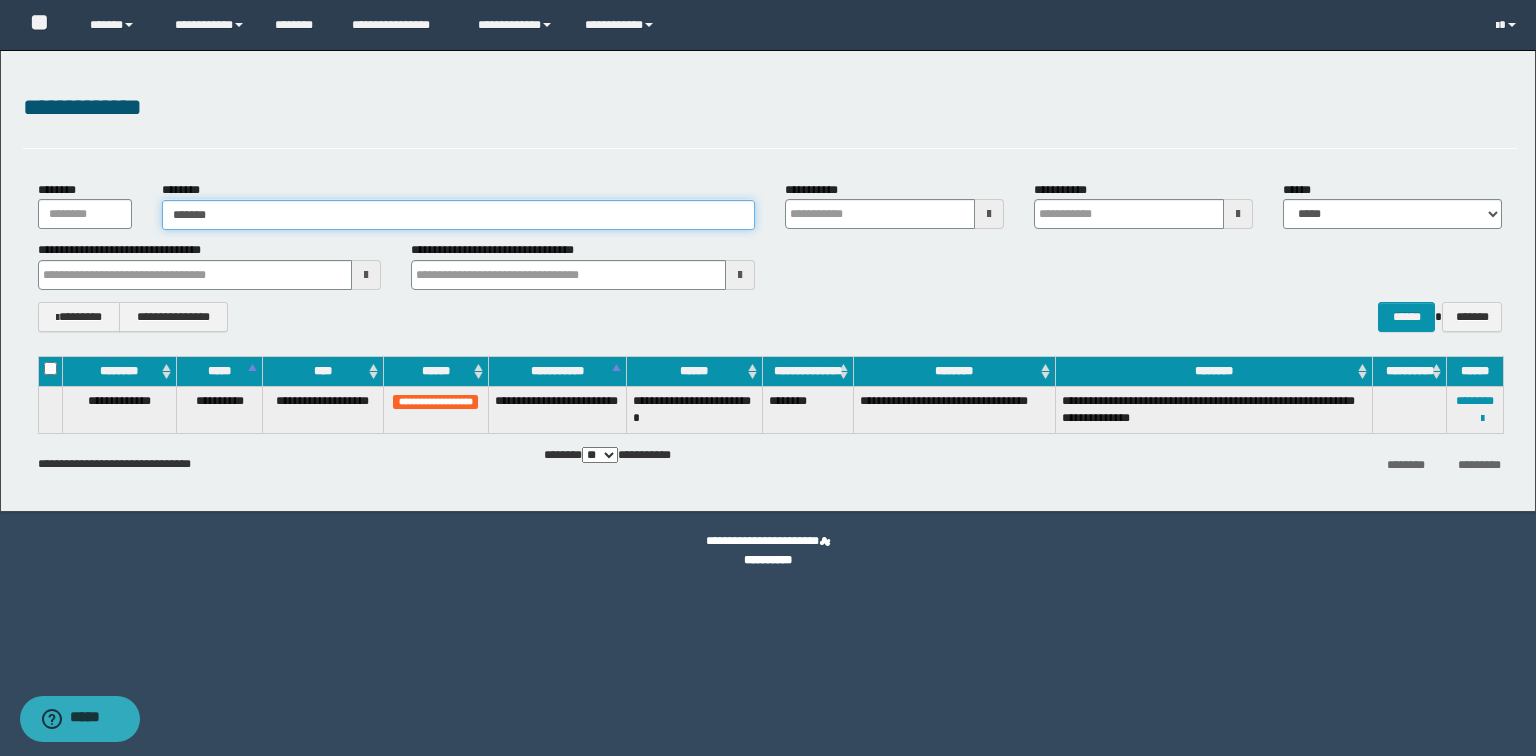 type on "*******" 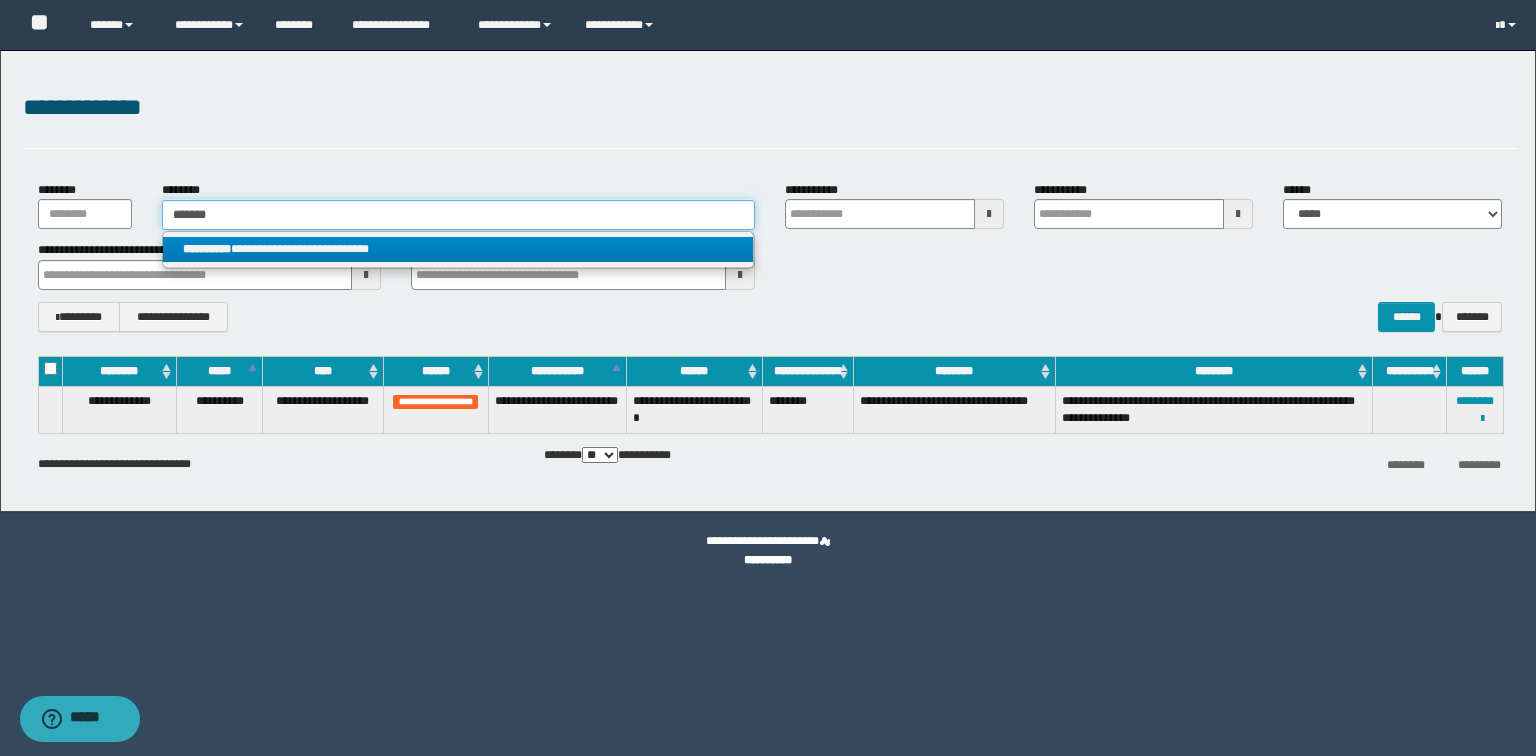 type 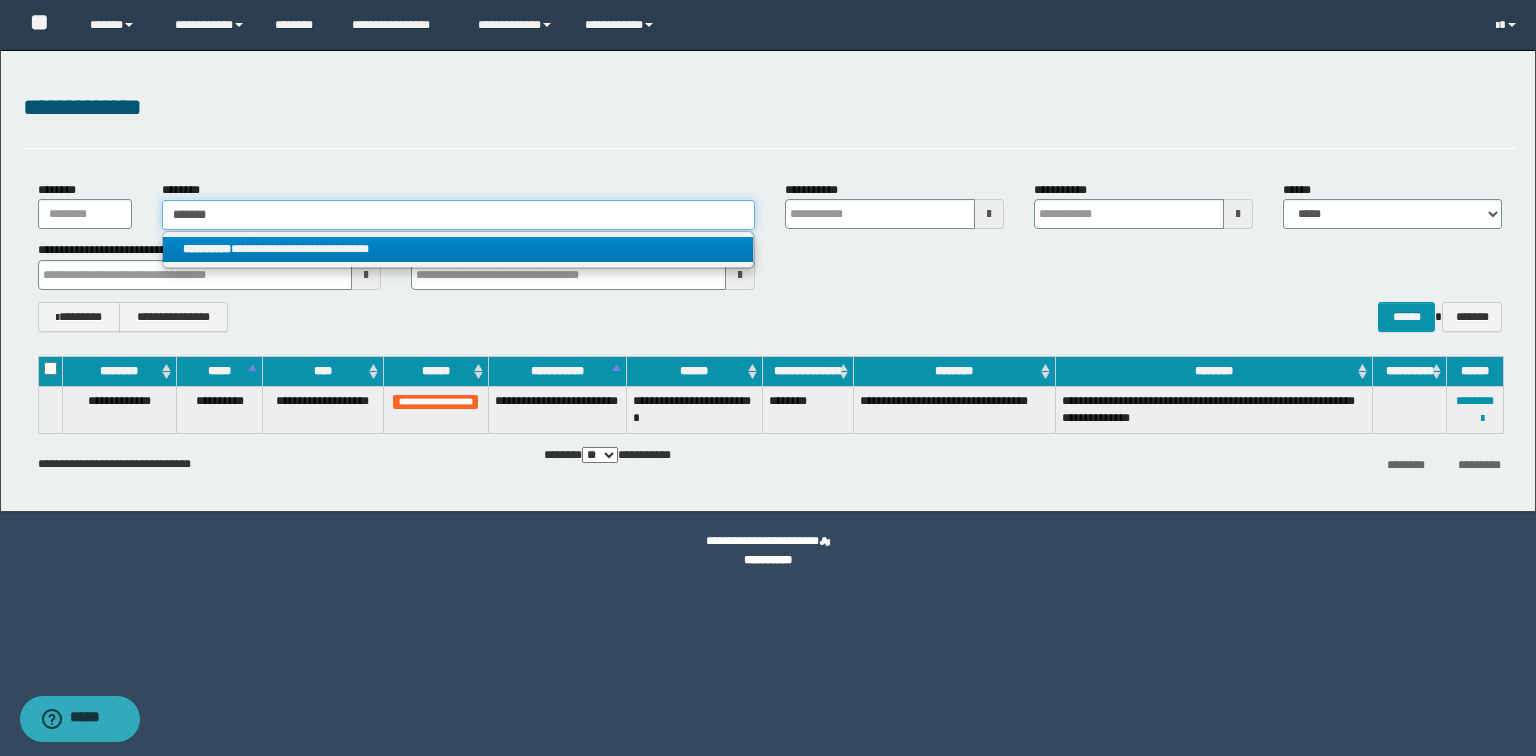 type on "*******" 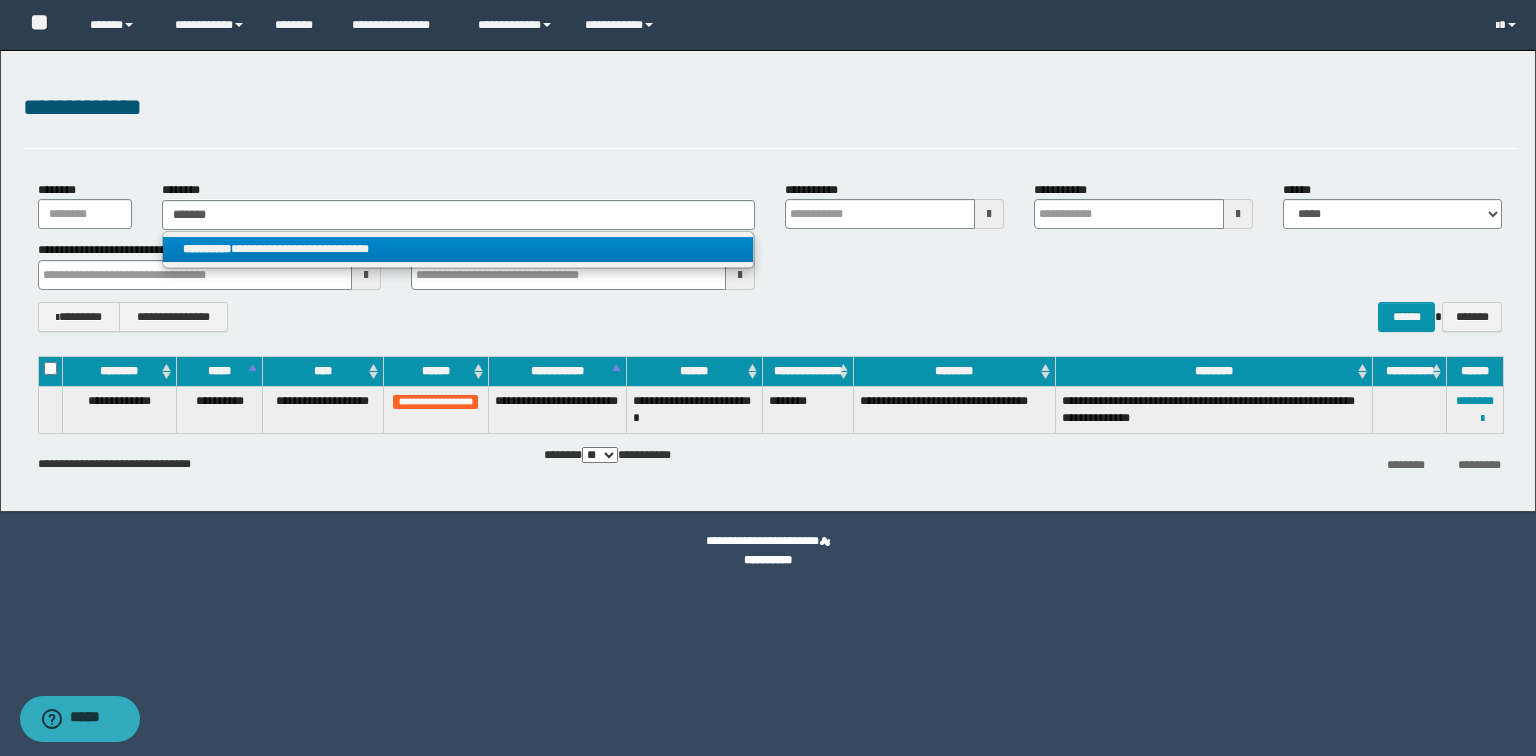 click on "**********" at bounding box center (458, 249) 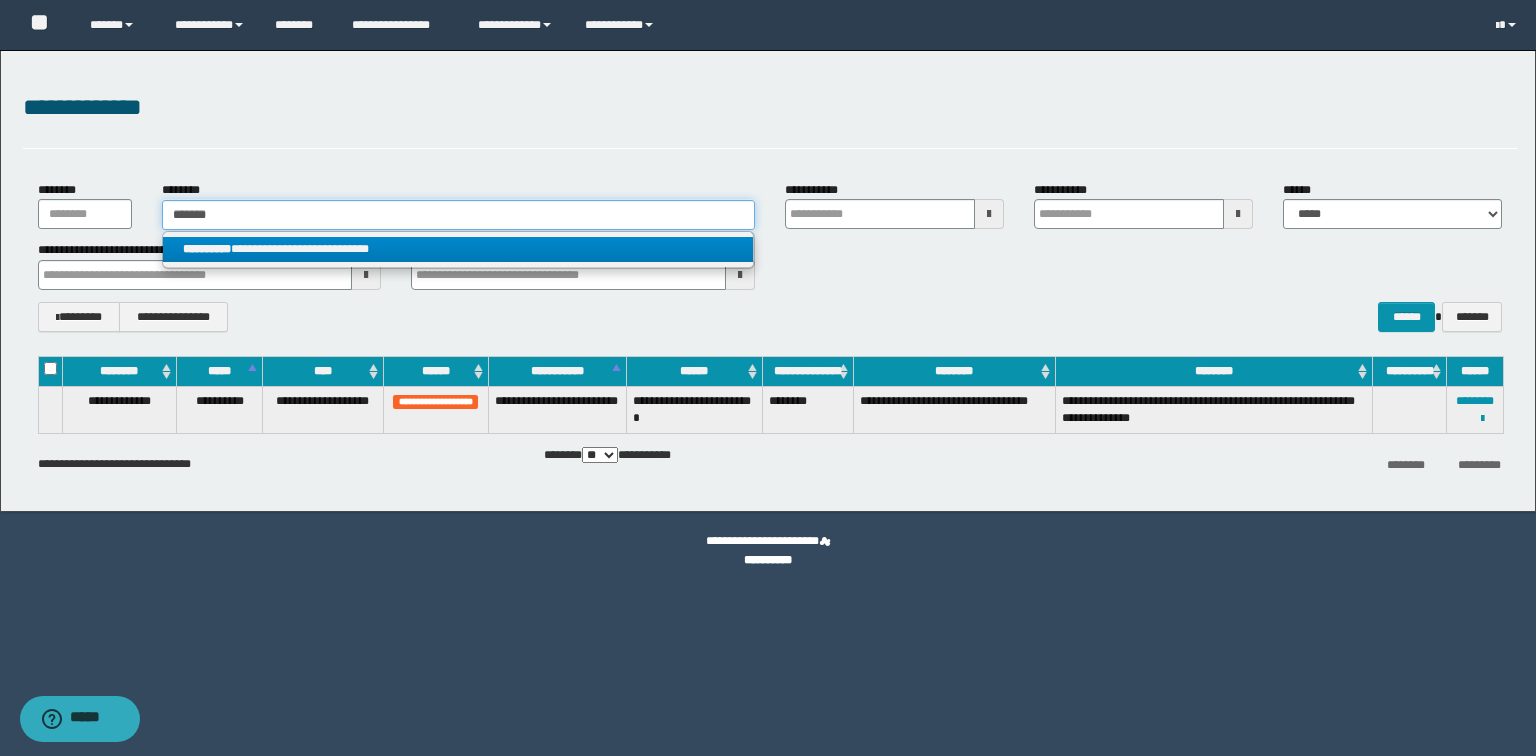 type 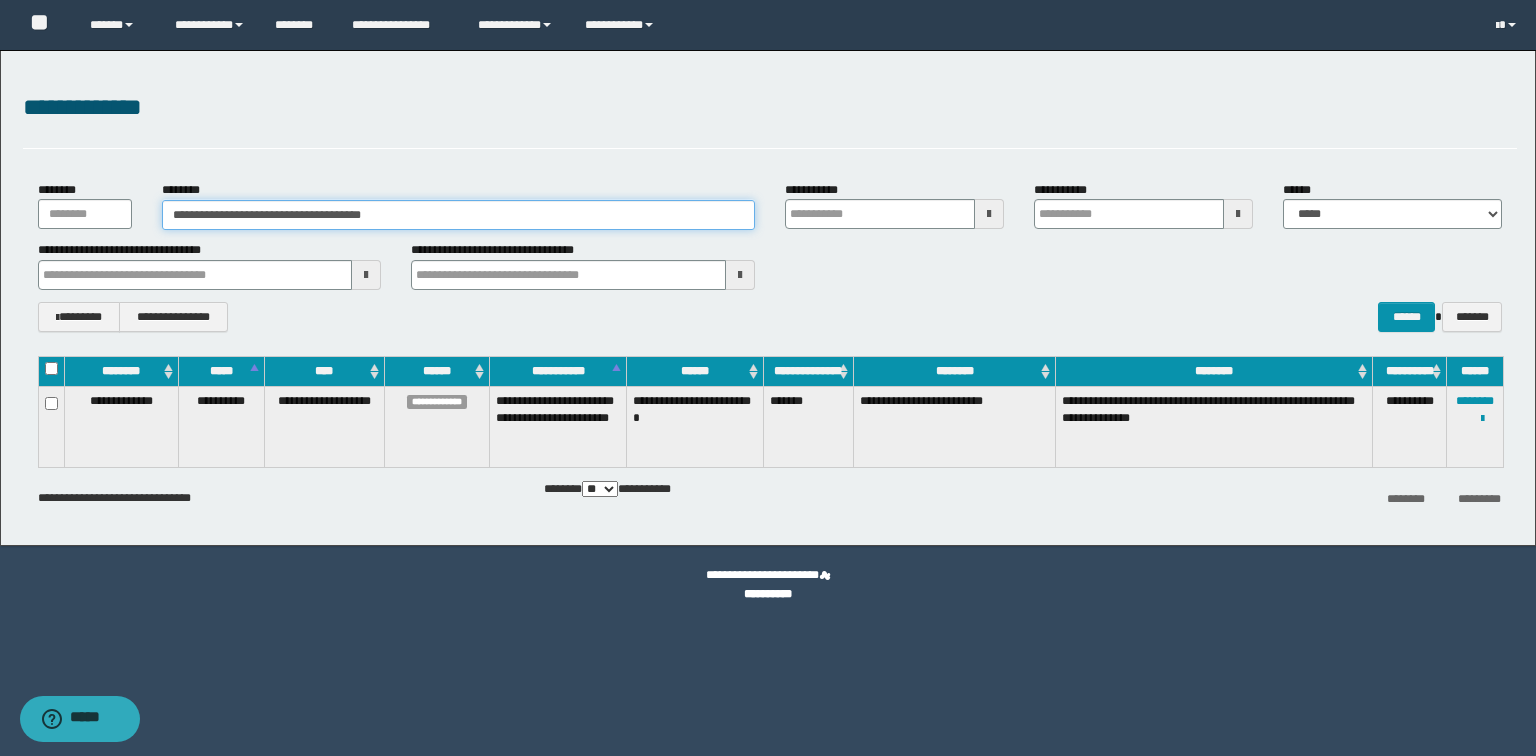 type 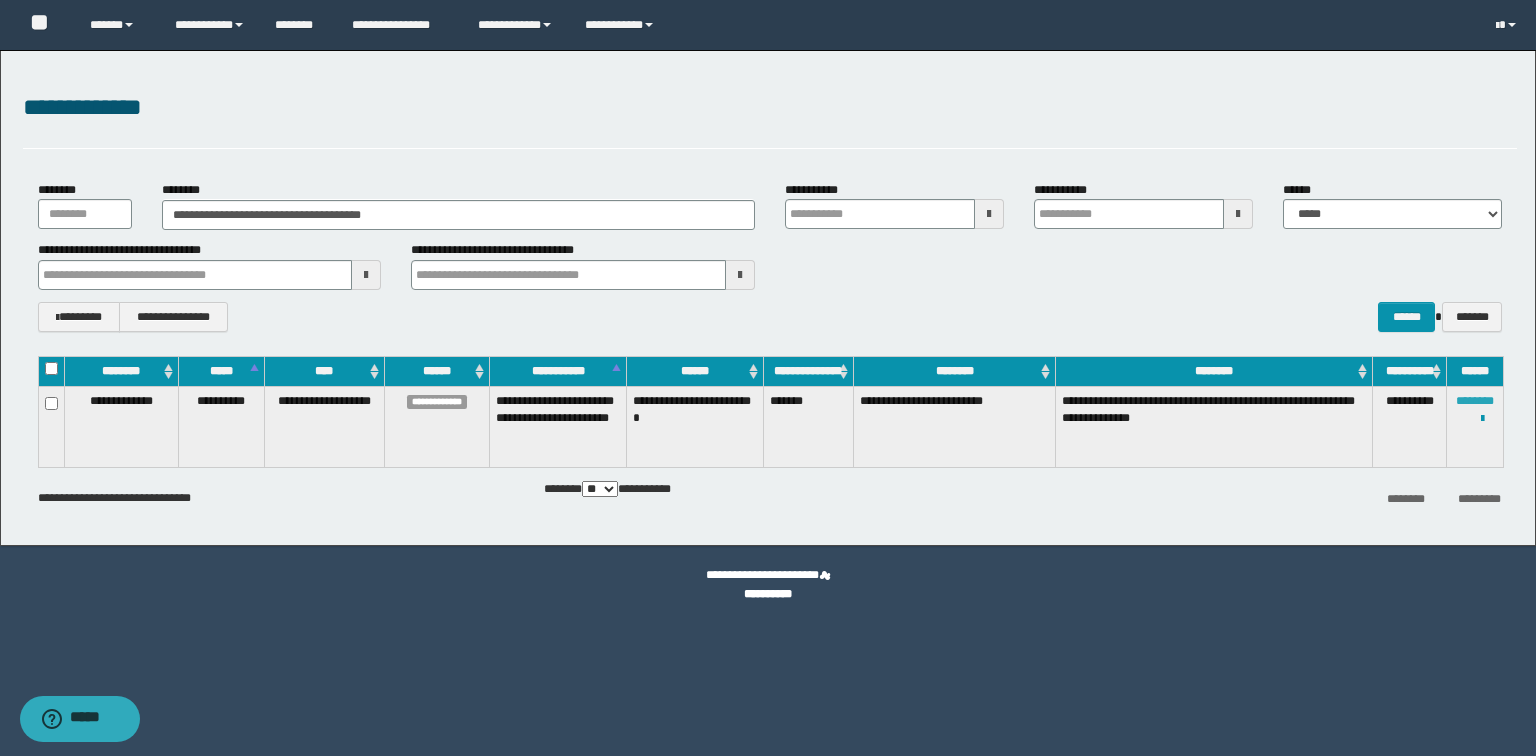 click on "********" at bounding box center [1475, 401] 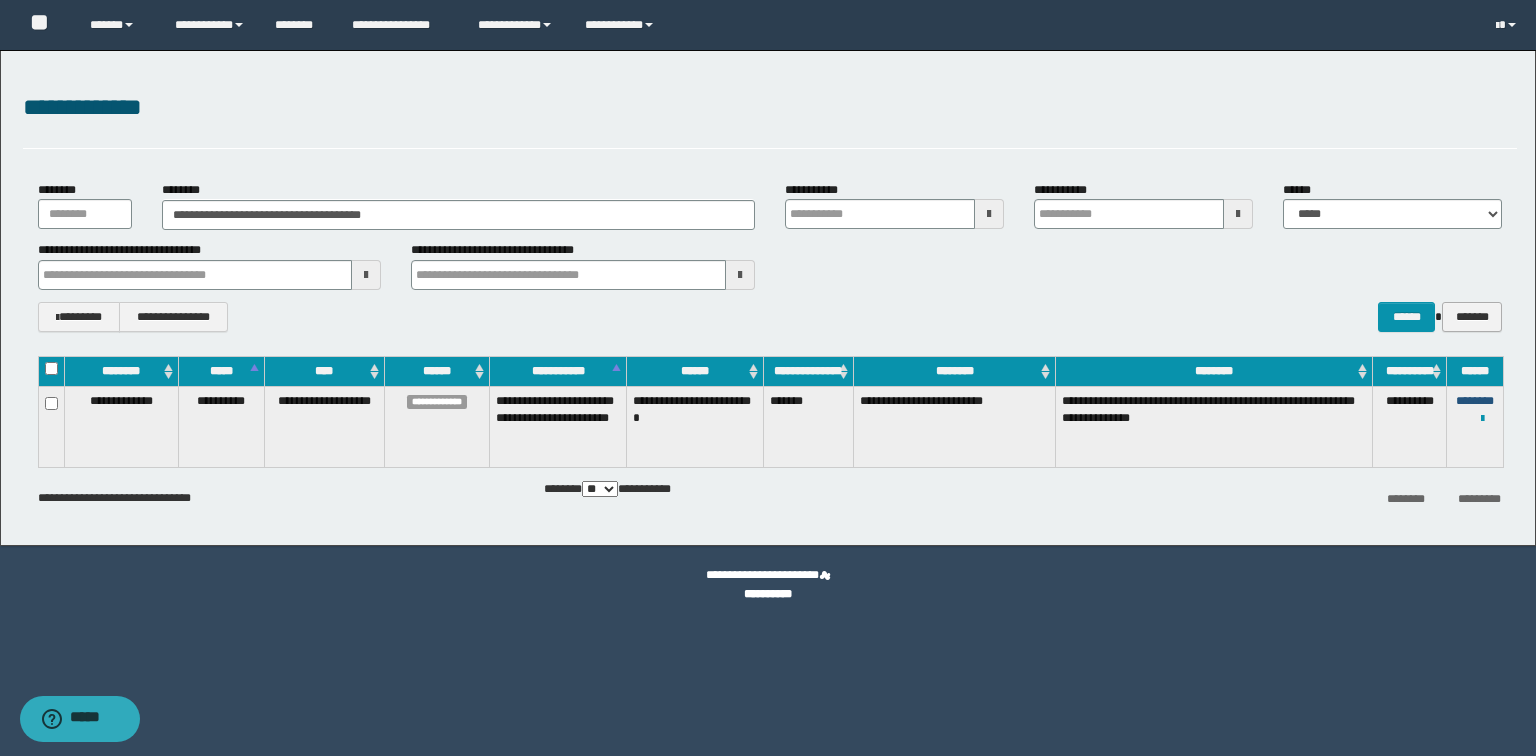 type 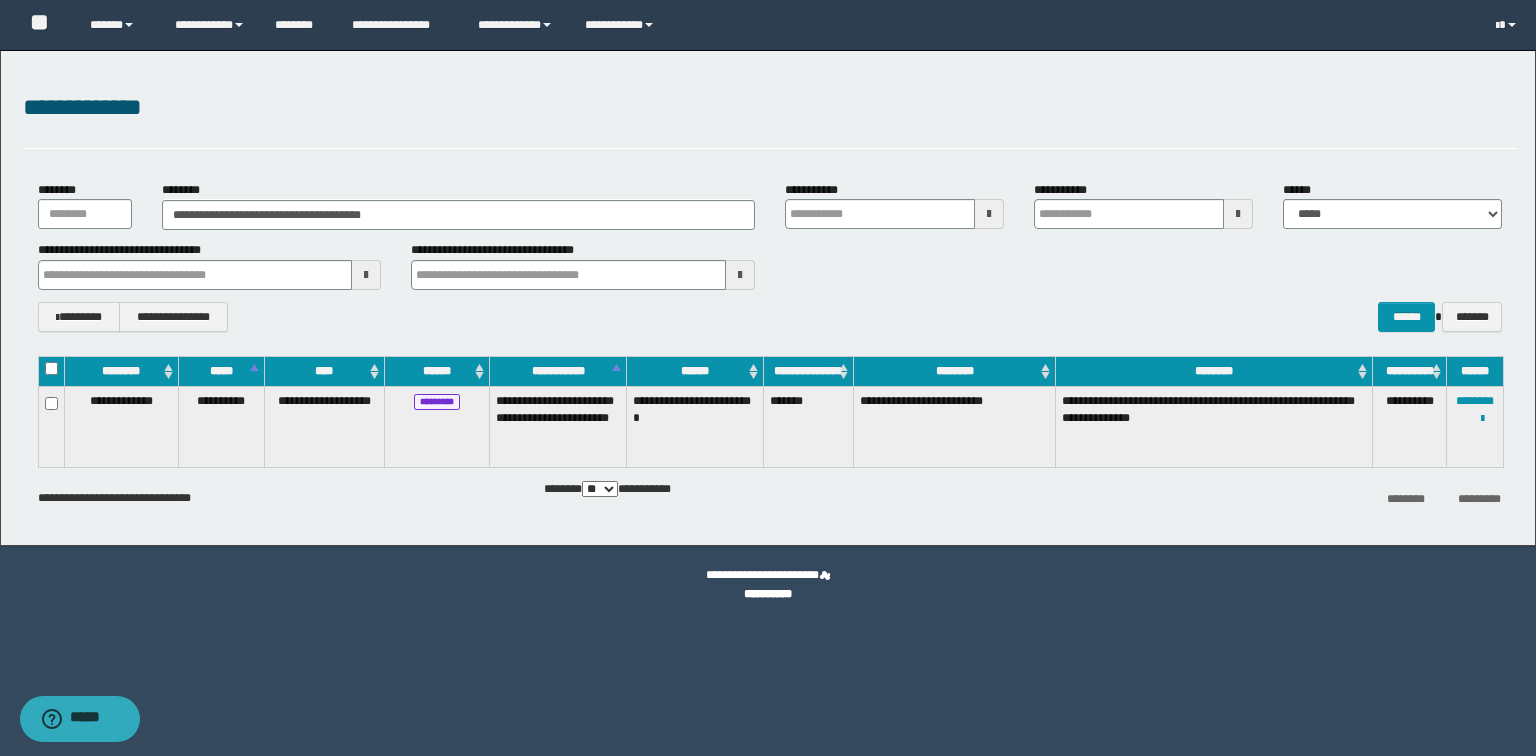 type 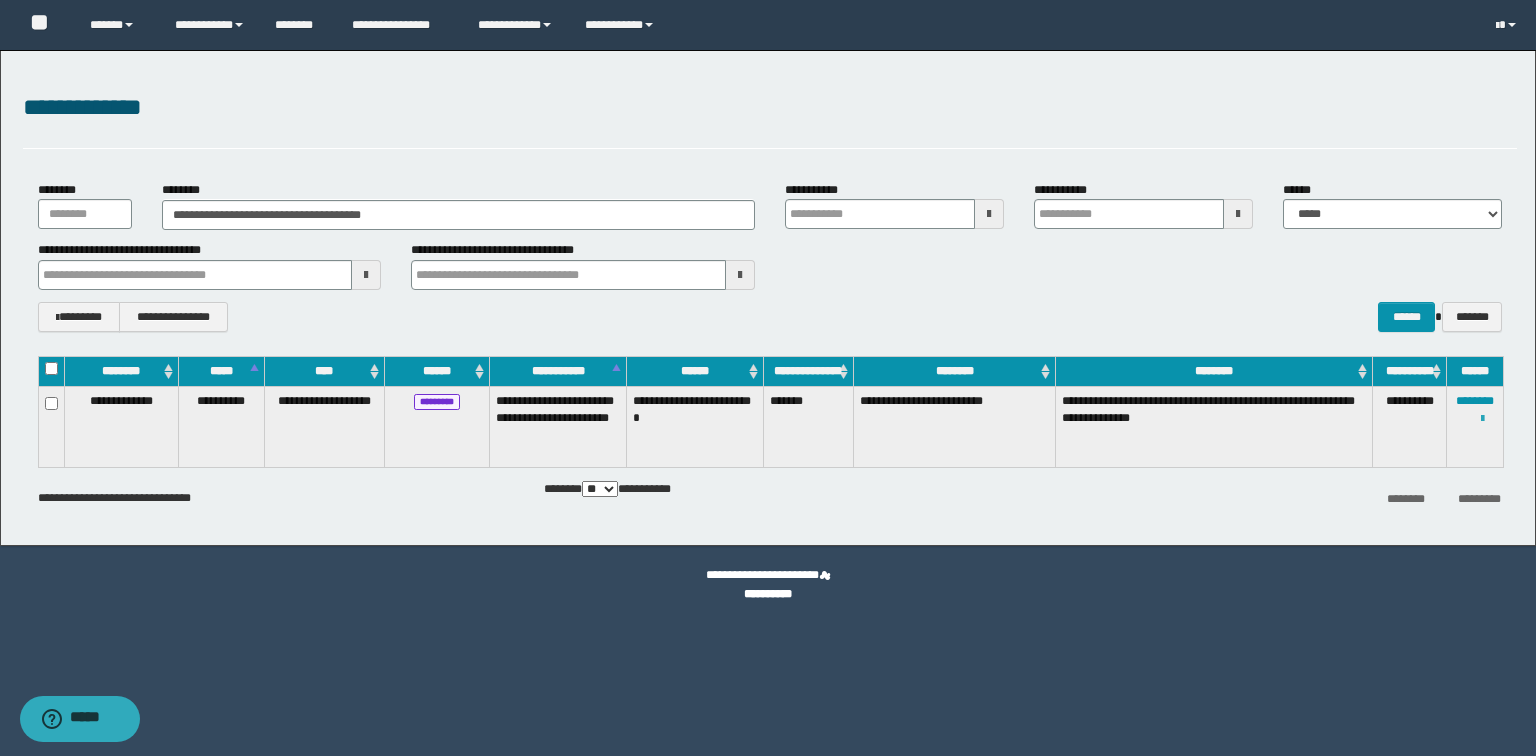 click at bounding box center (1482, 419) 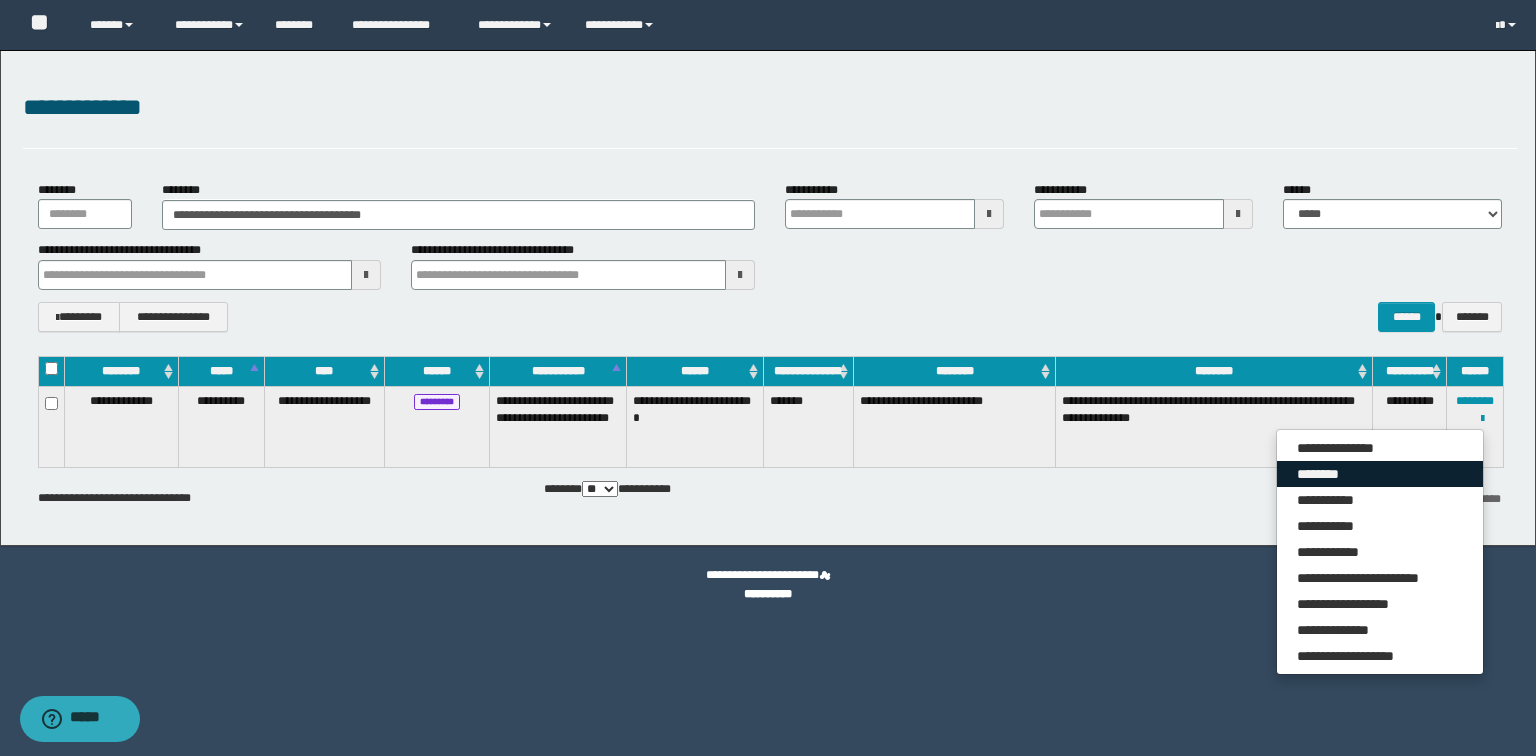 click on "********" at bounding box center (1380, 474) 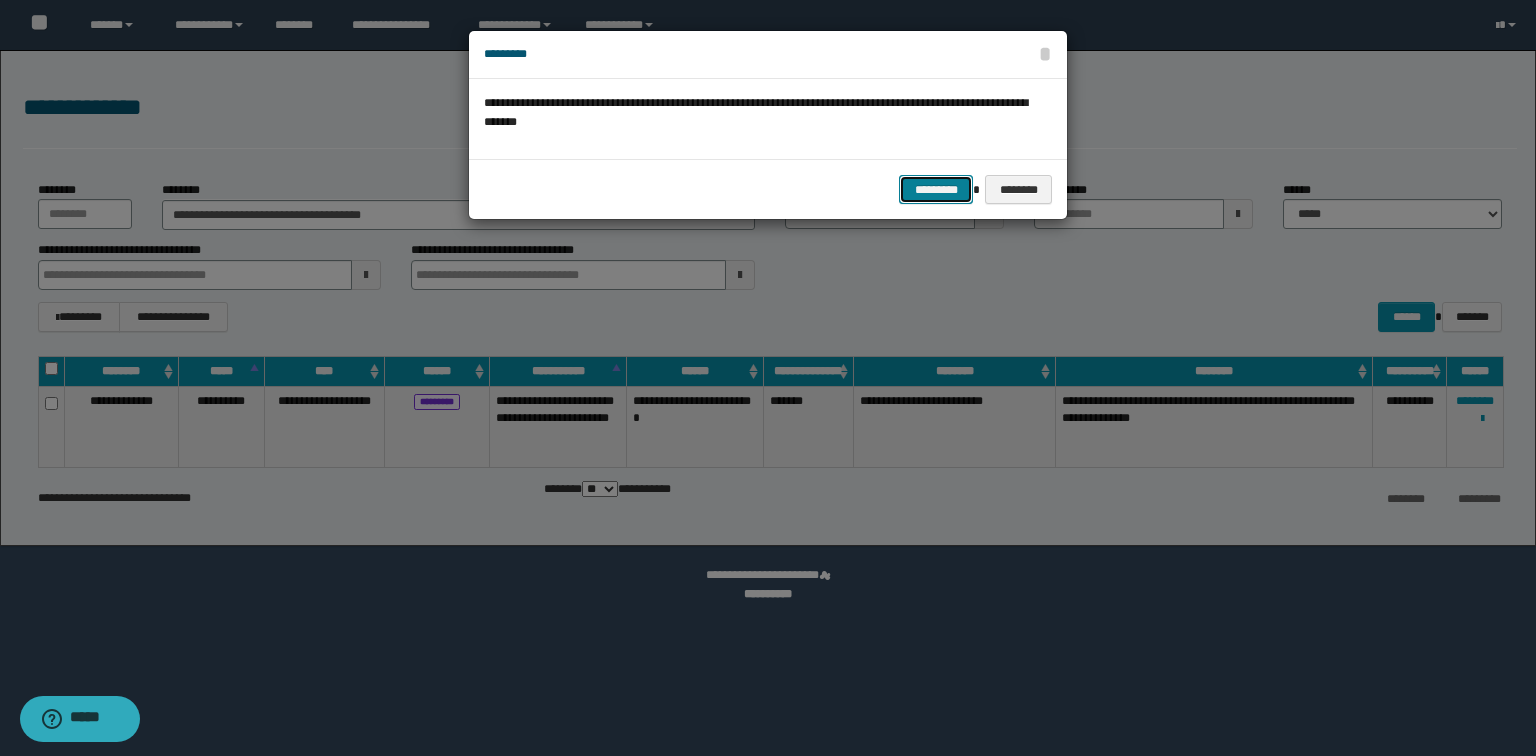 click on "*********" at bounding box center [936, 190] 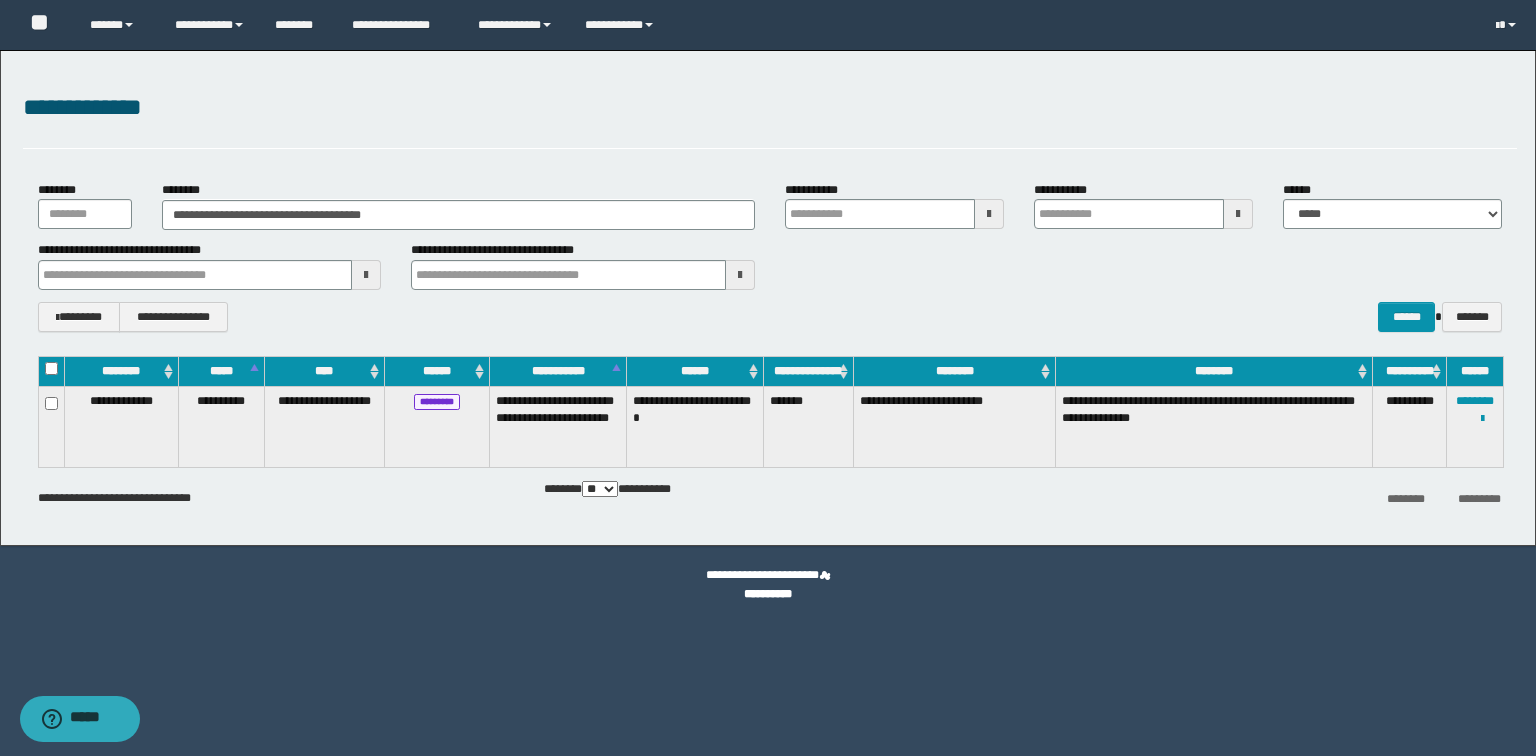 type 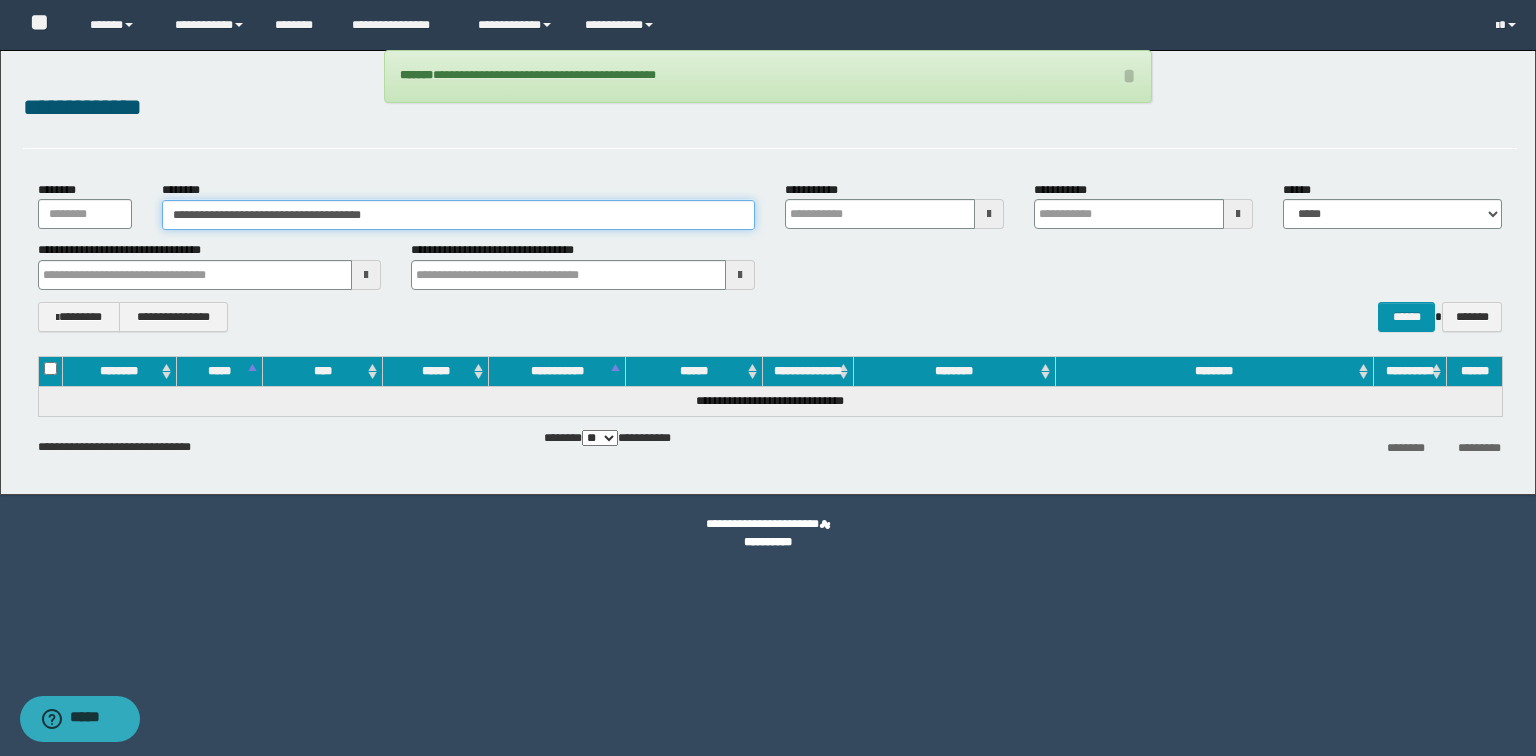 drag, startPoint x: 265, startPoint y: 217, endPoint x: 0, endPoint y: 217, distance: 265 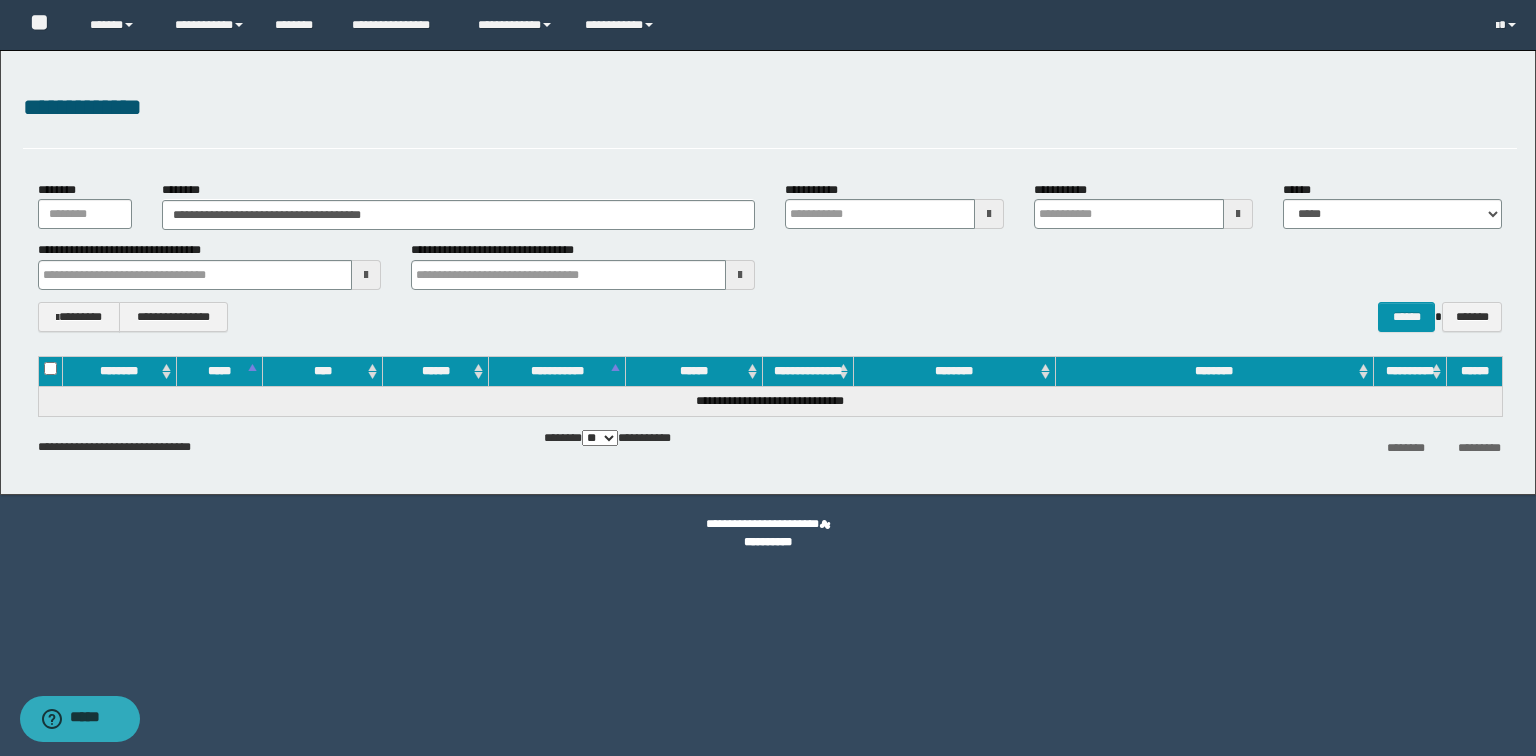 type 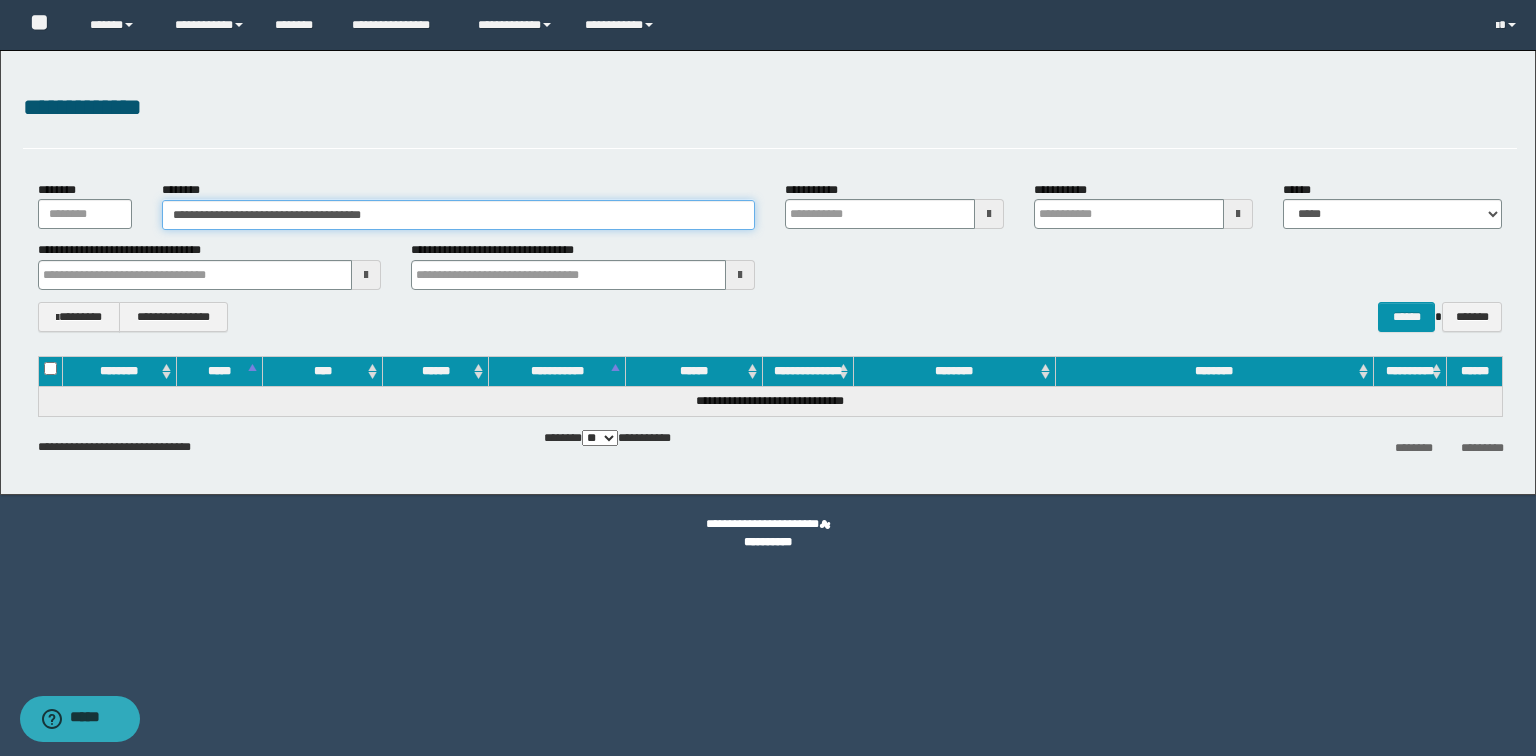 type 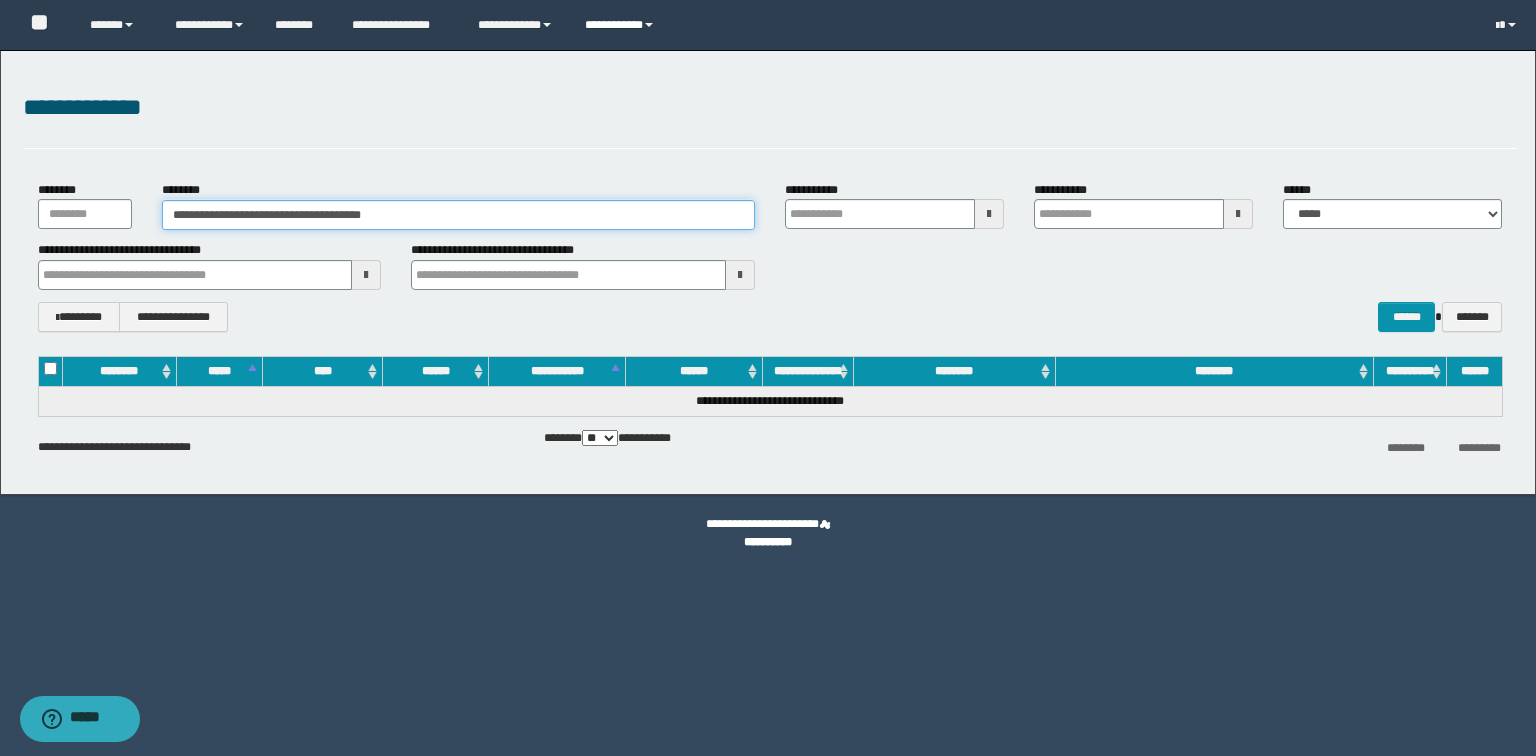 type 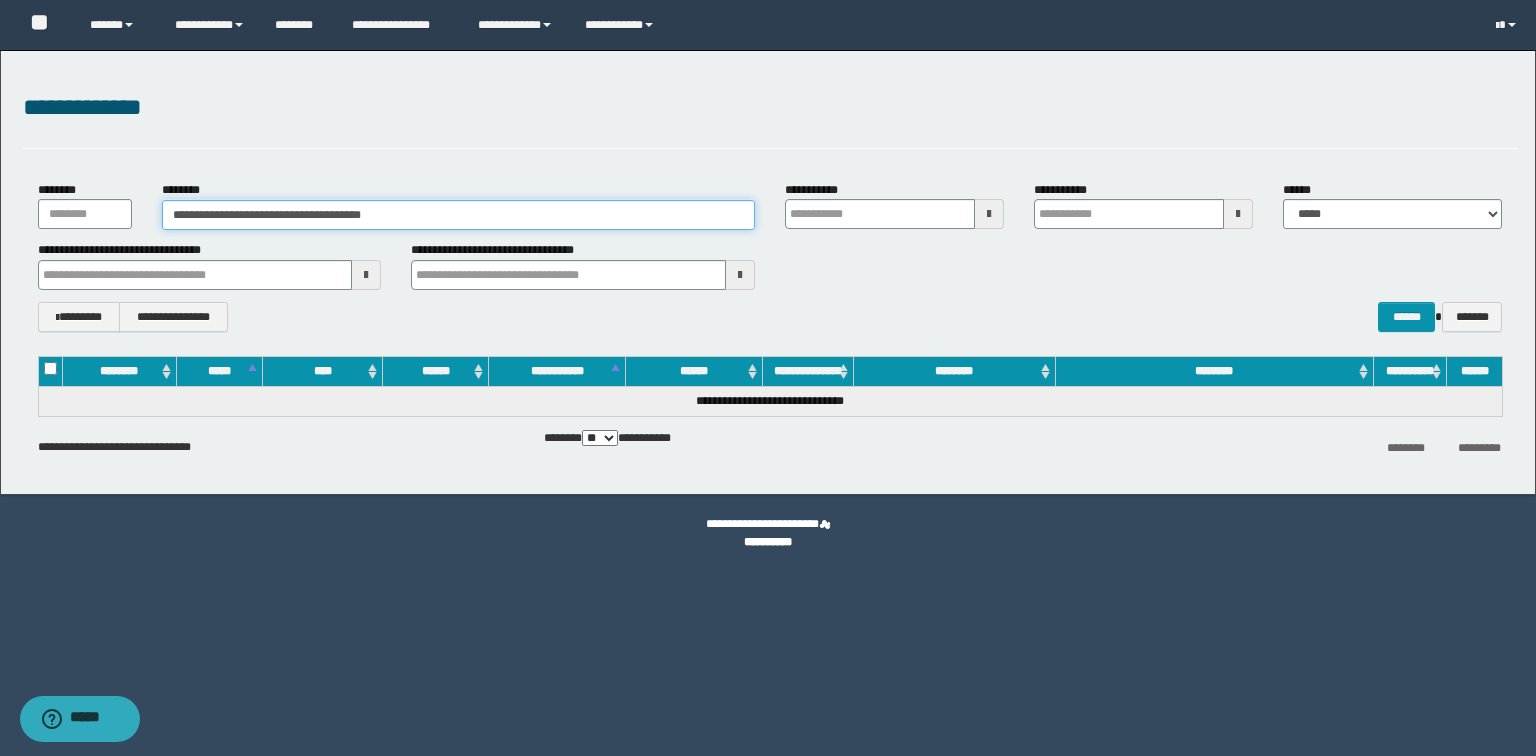 drag, startPoint x: 372, startPoint y: 218, endPoint x: 0, endPoint y: 218, distance: 372 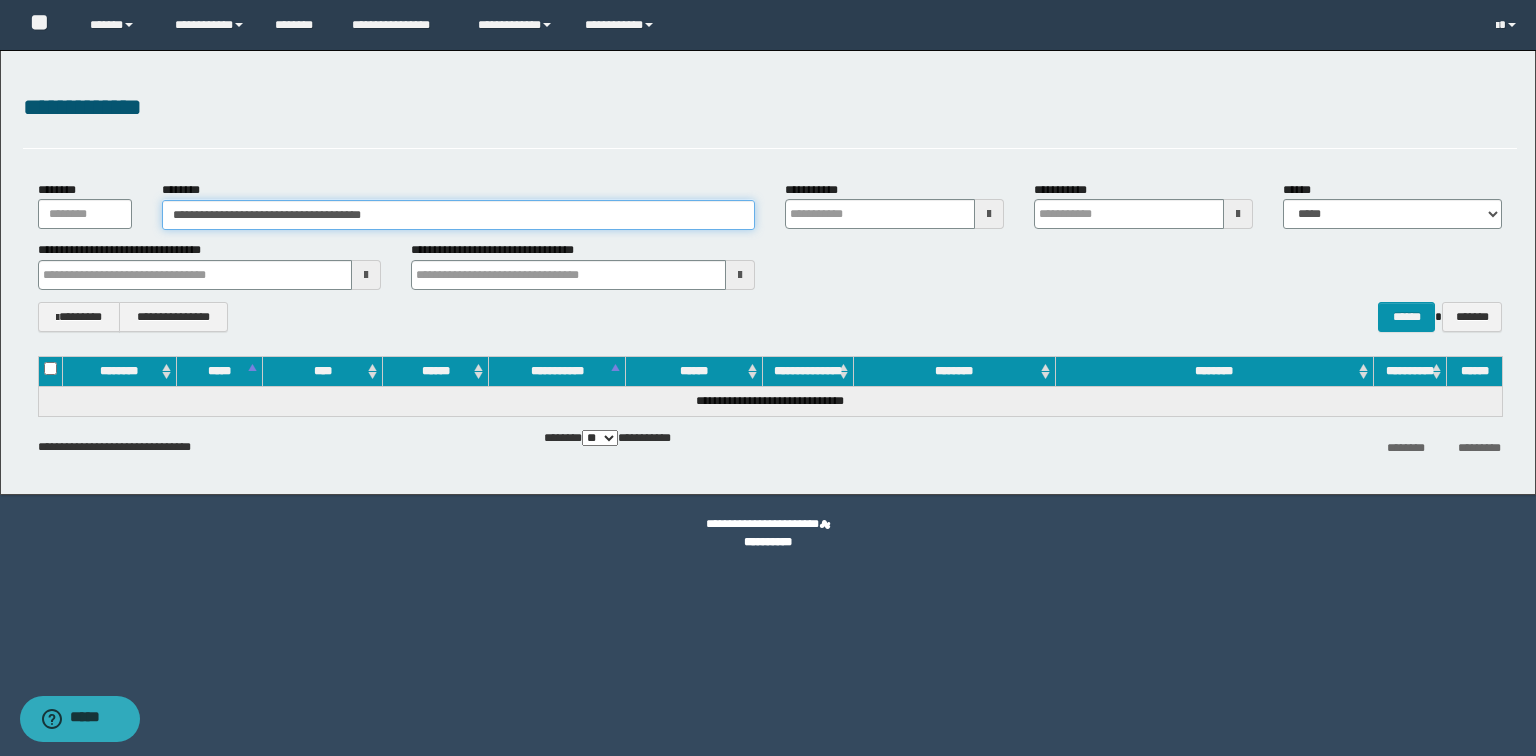 type 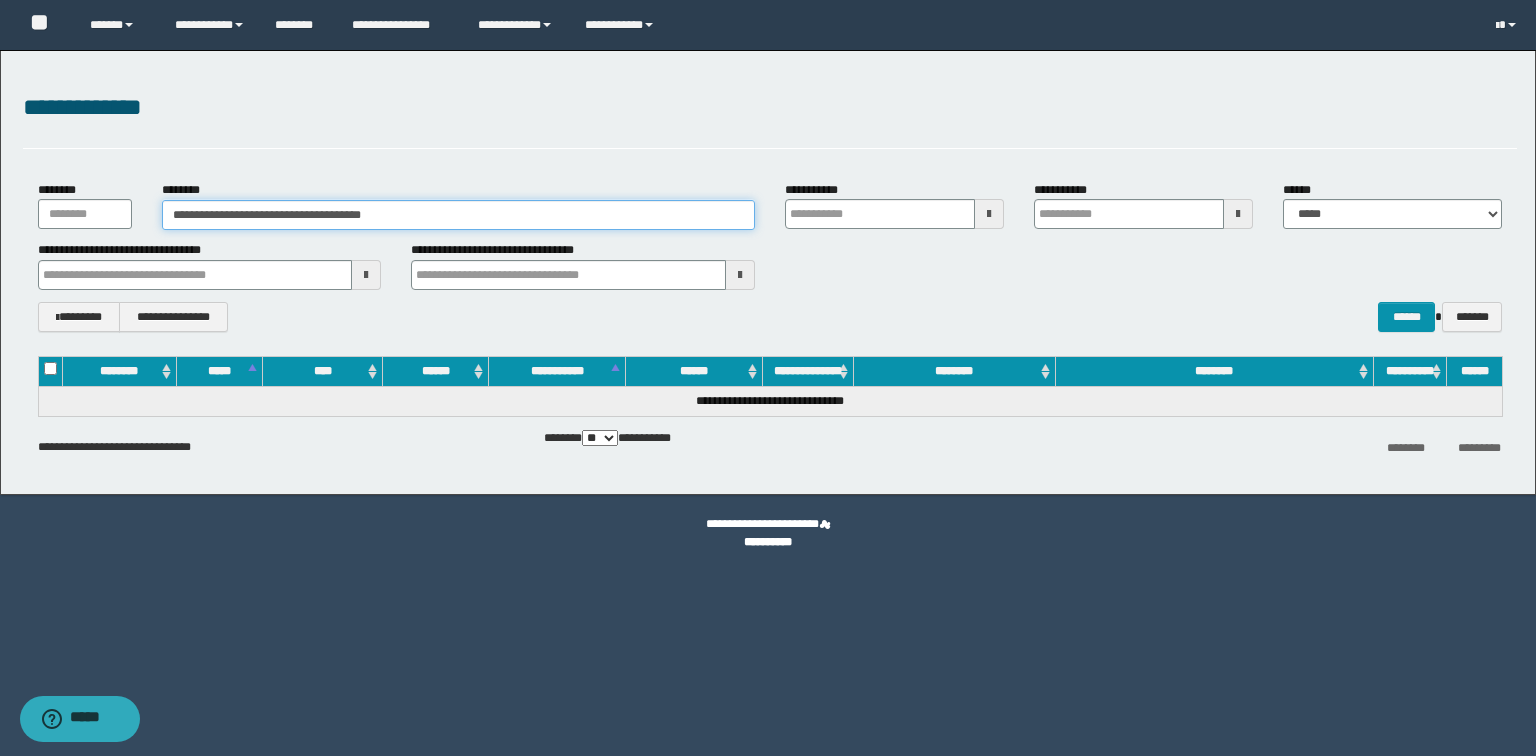 type 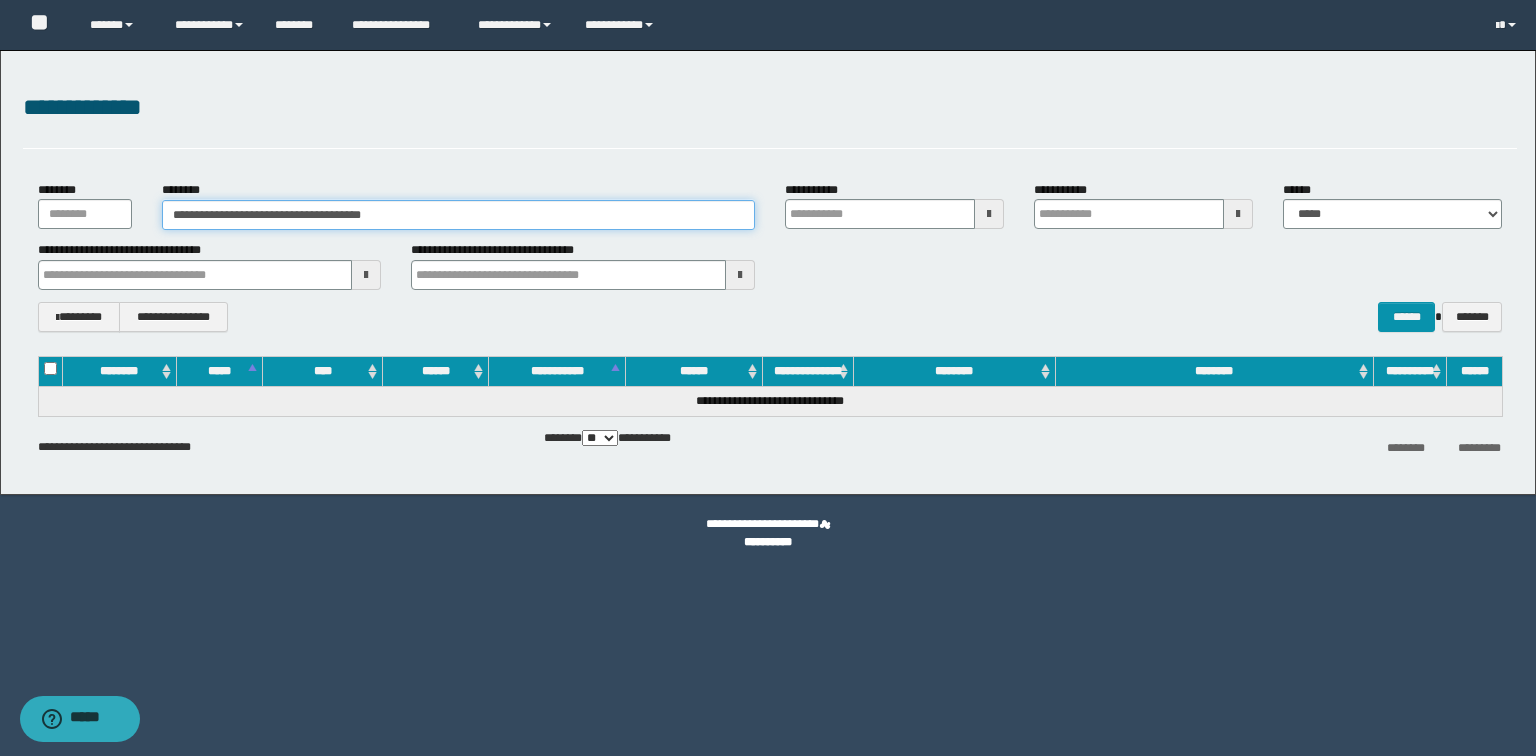 type 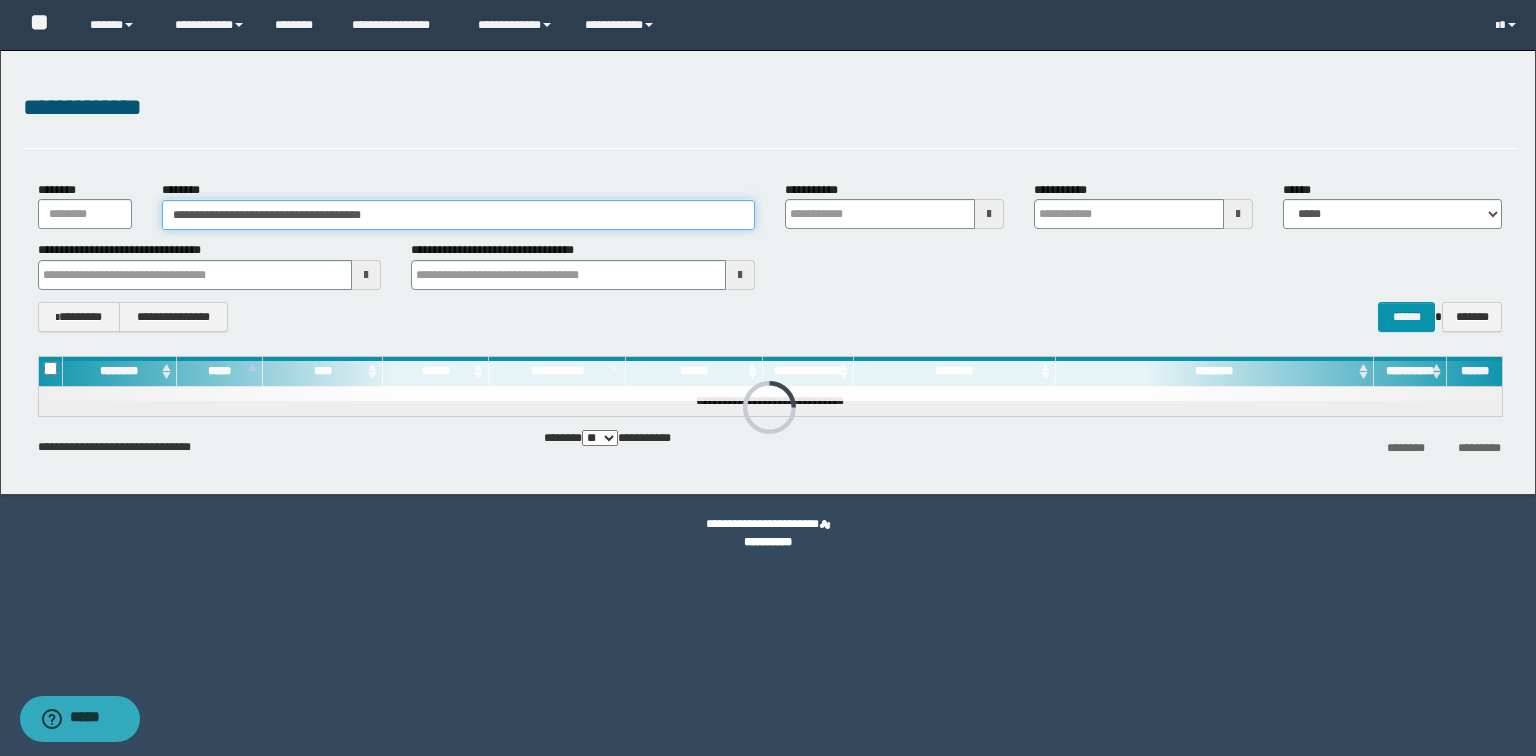 type 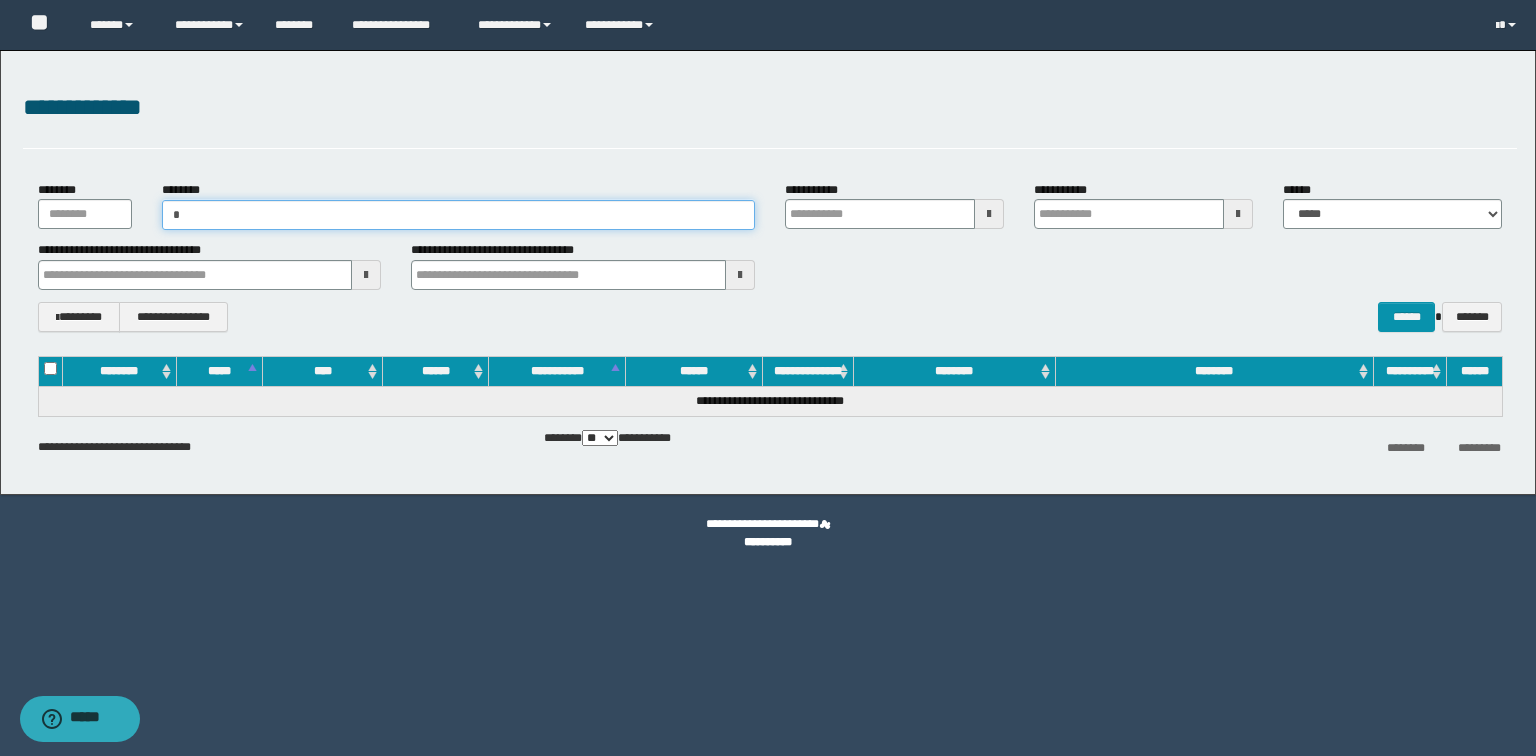 type on "**" 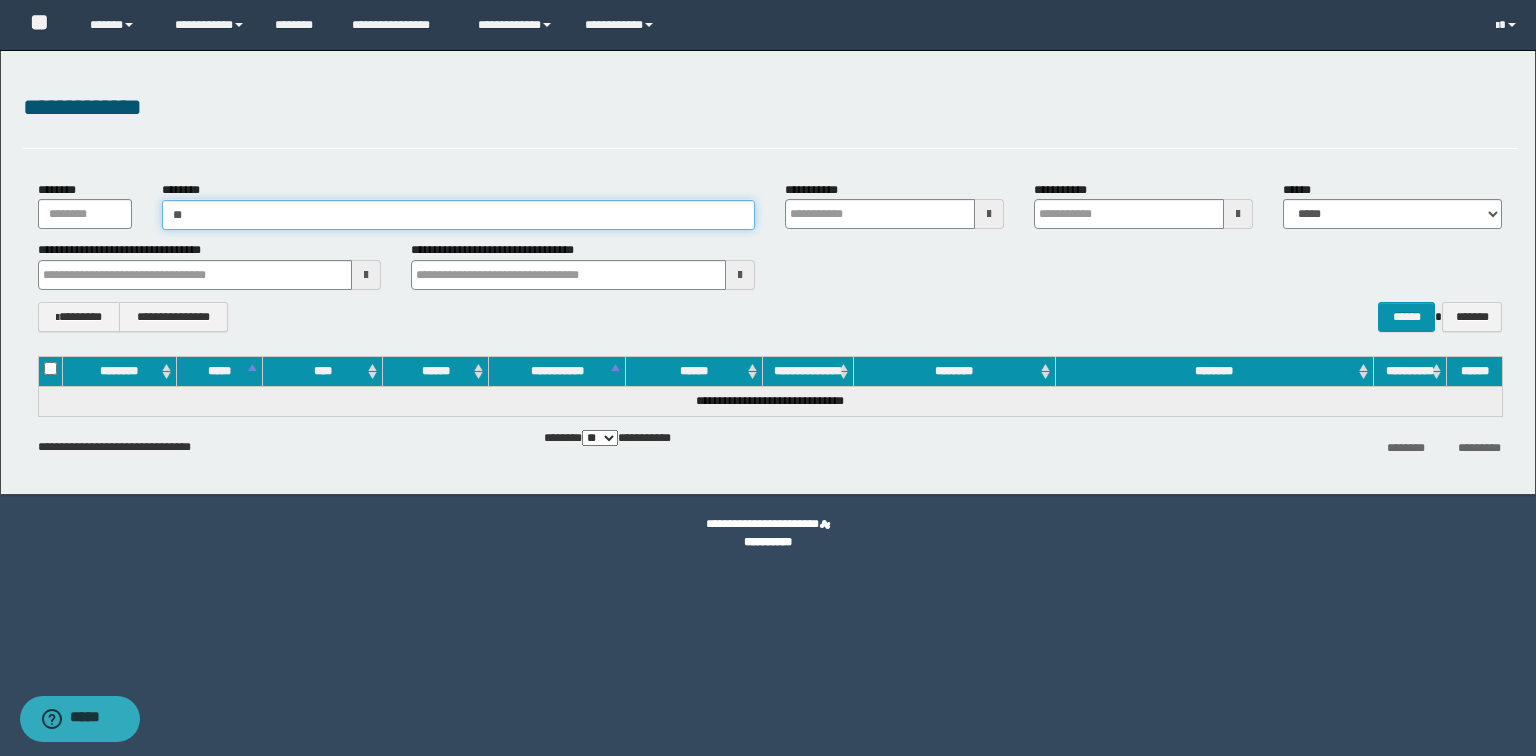 type on "**" 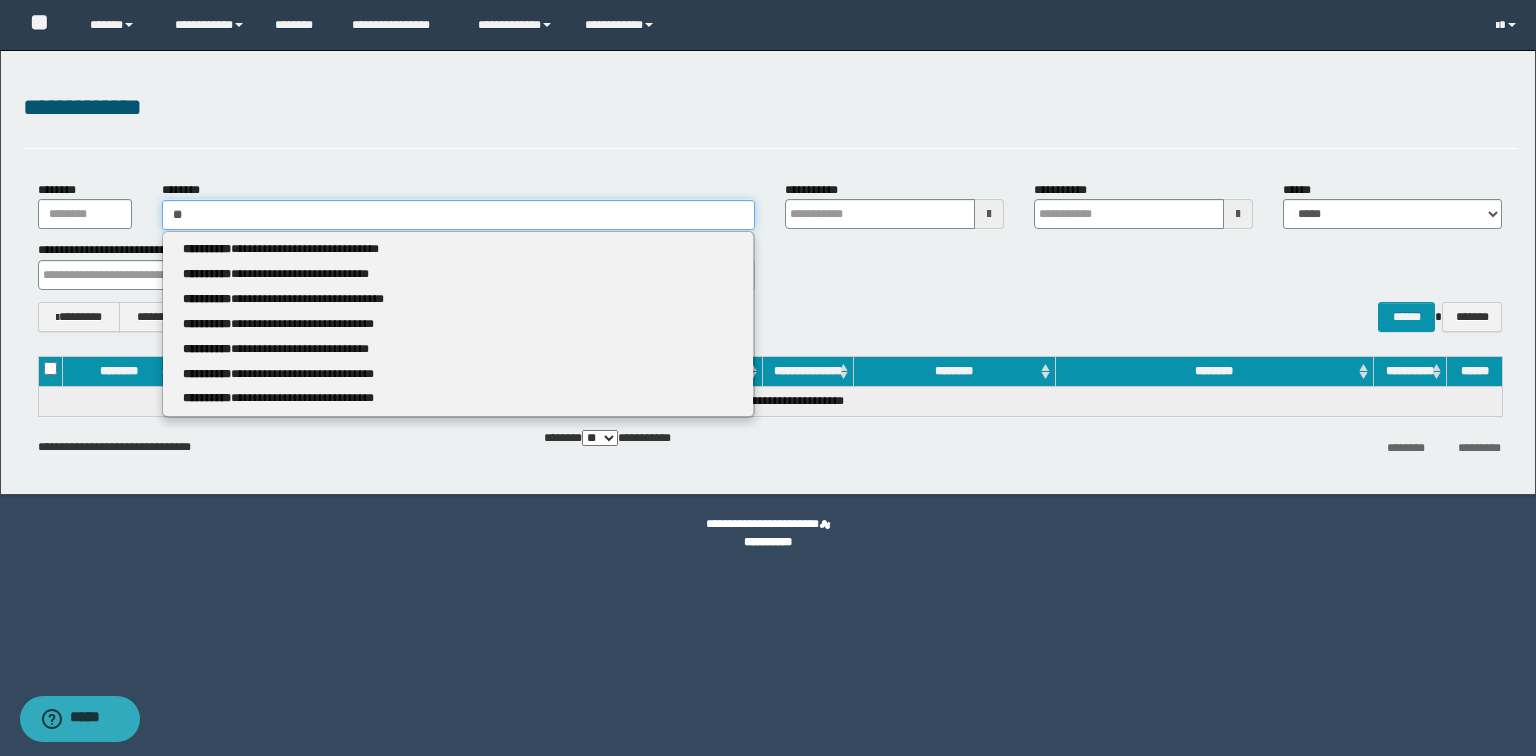 type 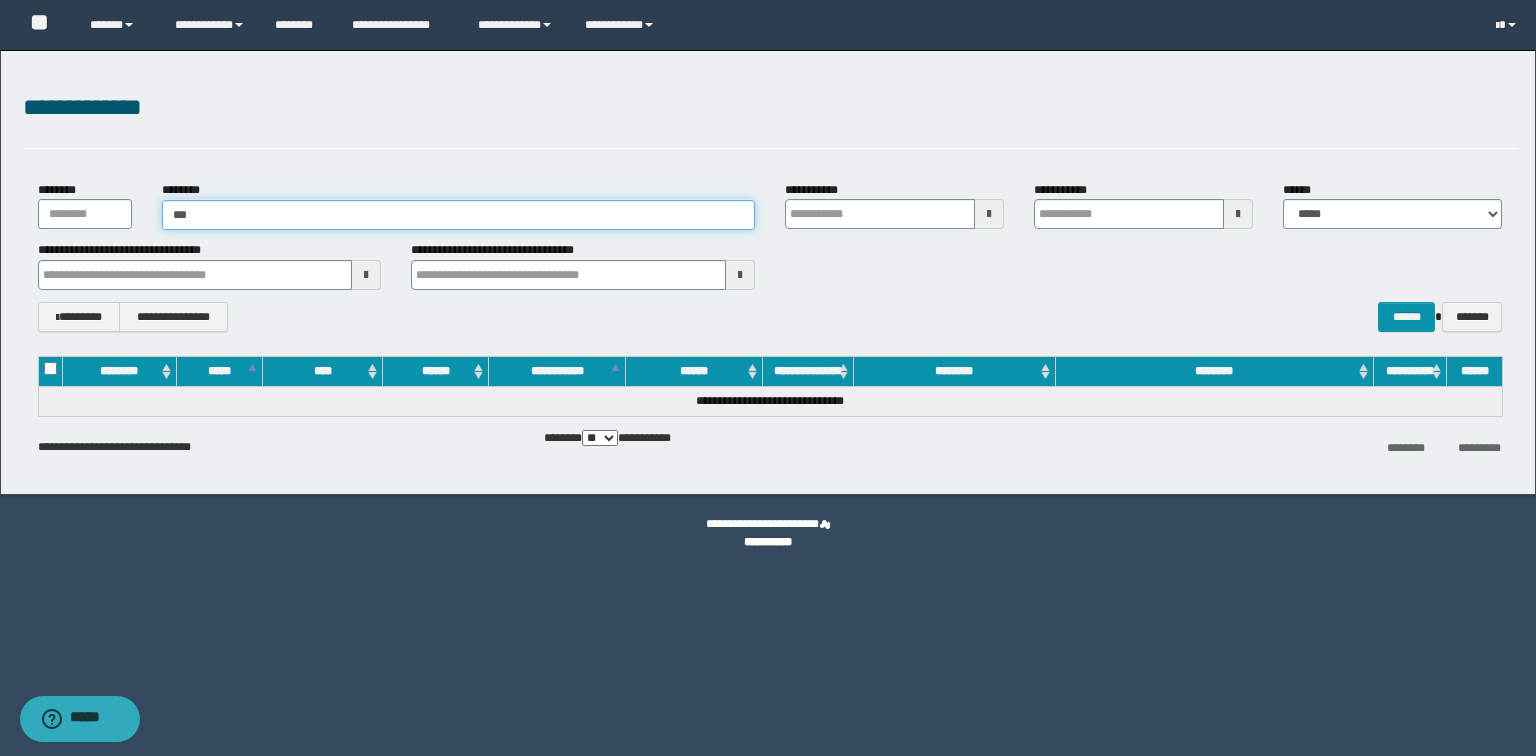 type on "****" 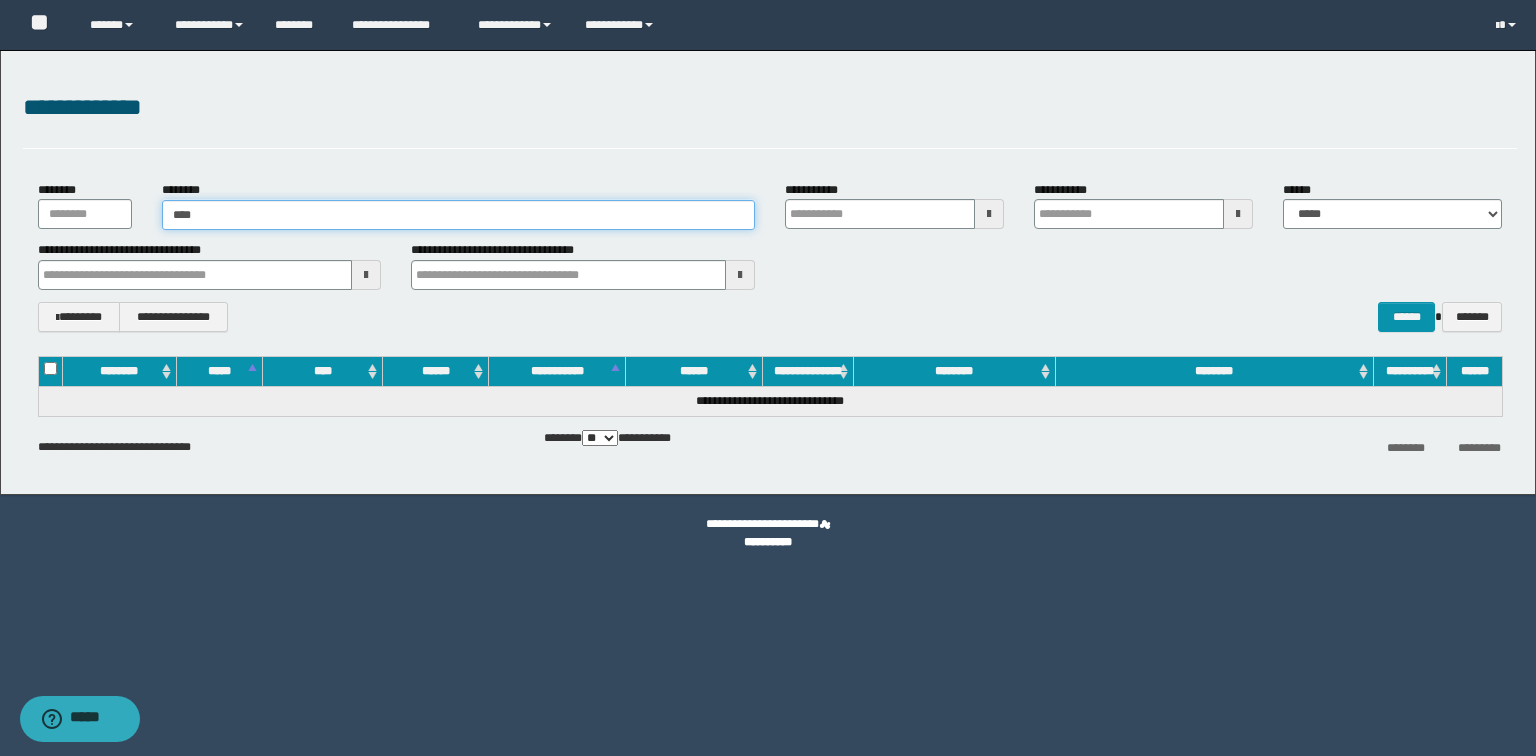 type on "****" 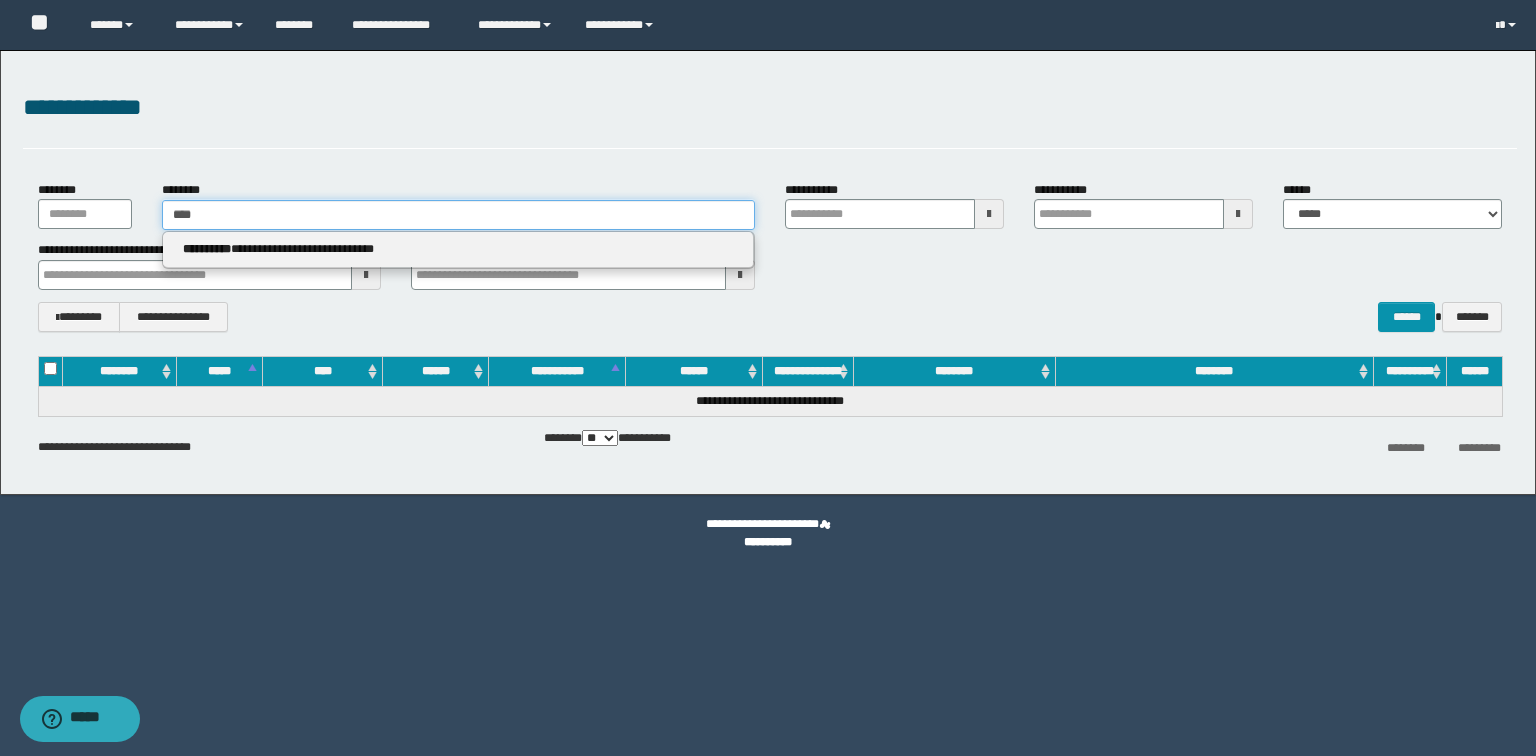 type 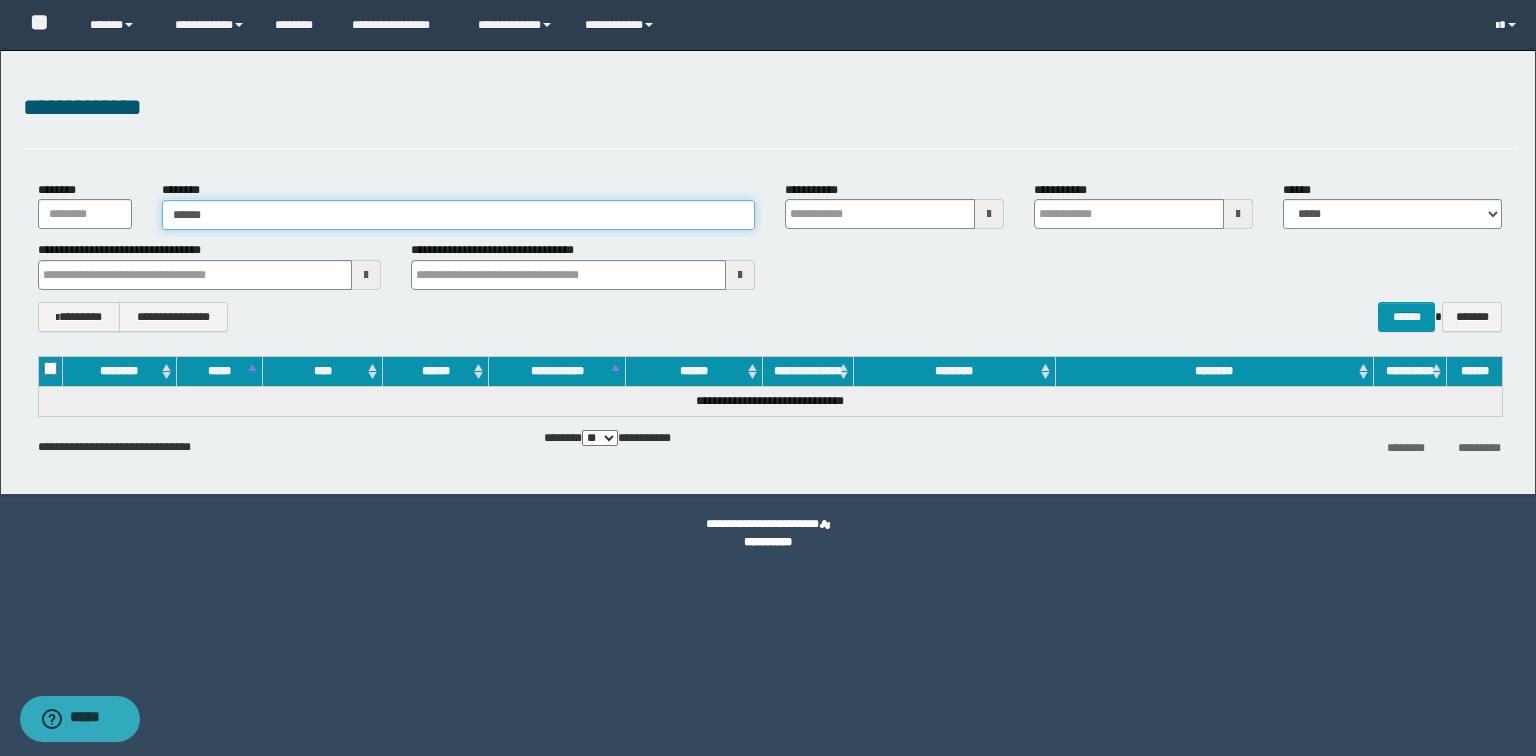 type on "*******" 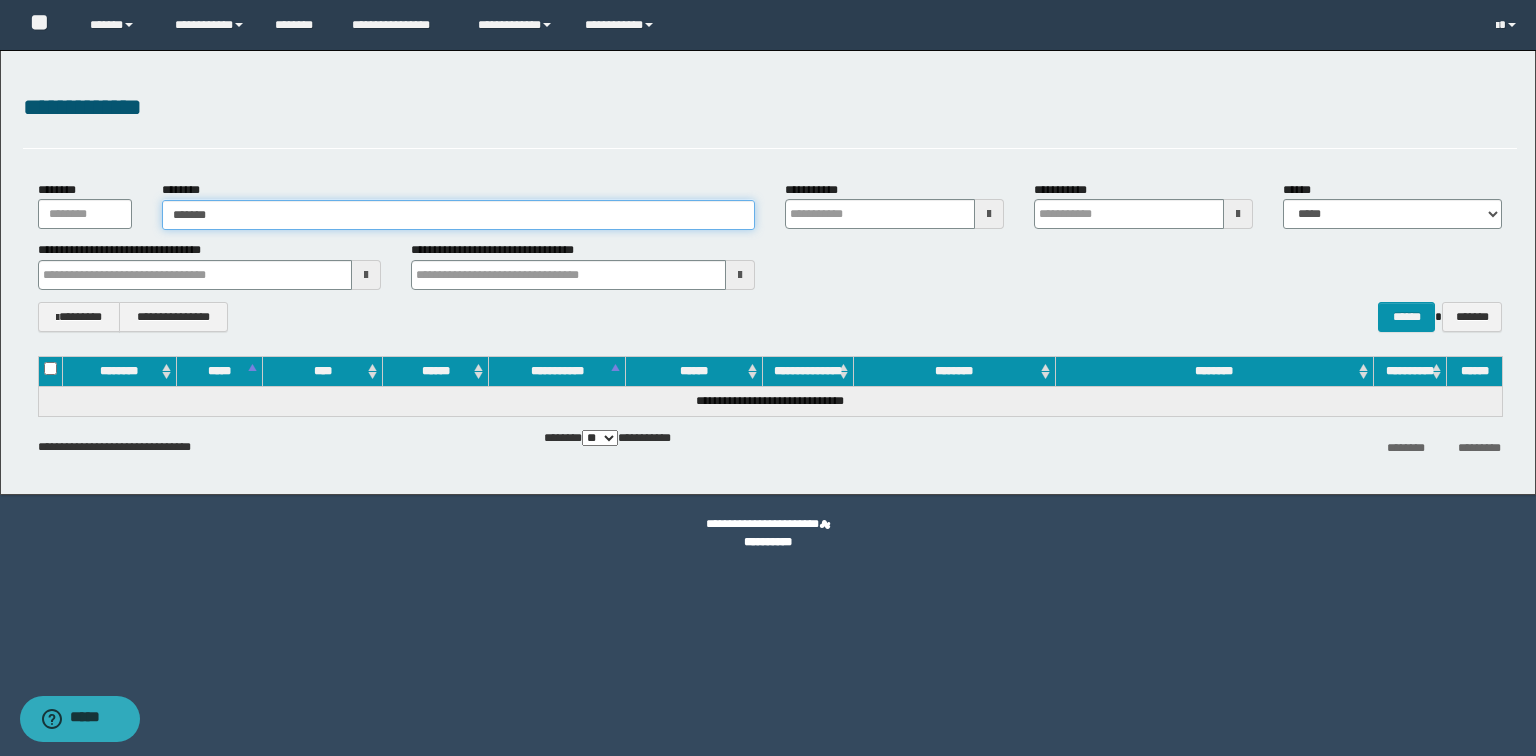 type on "*******" 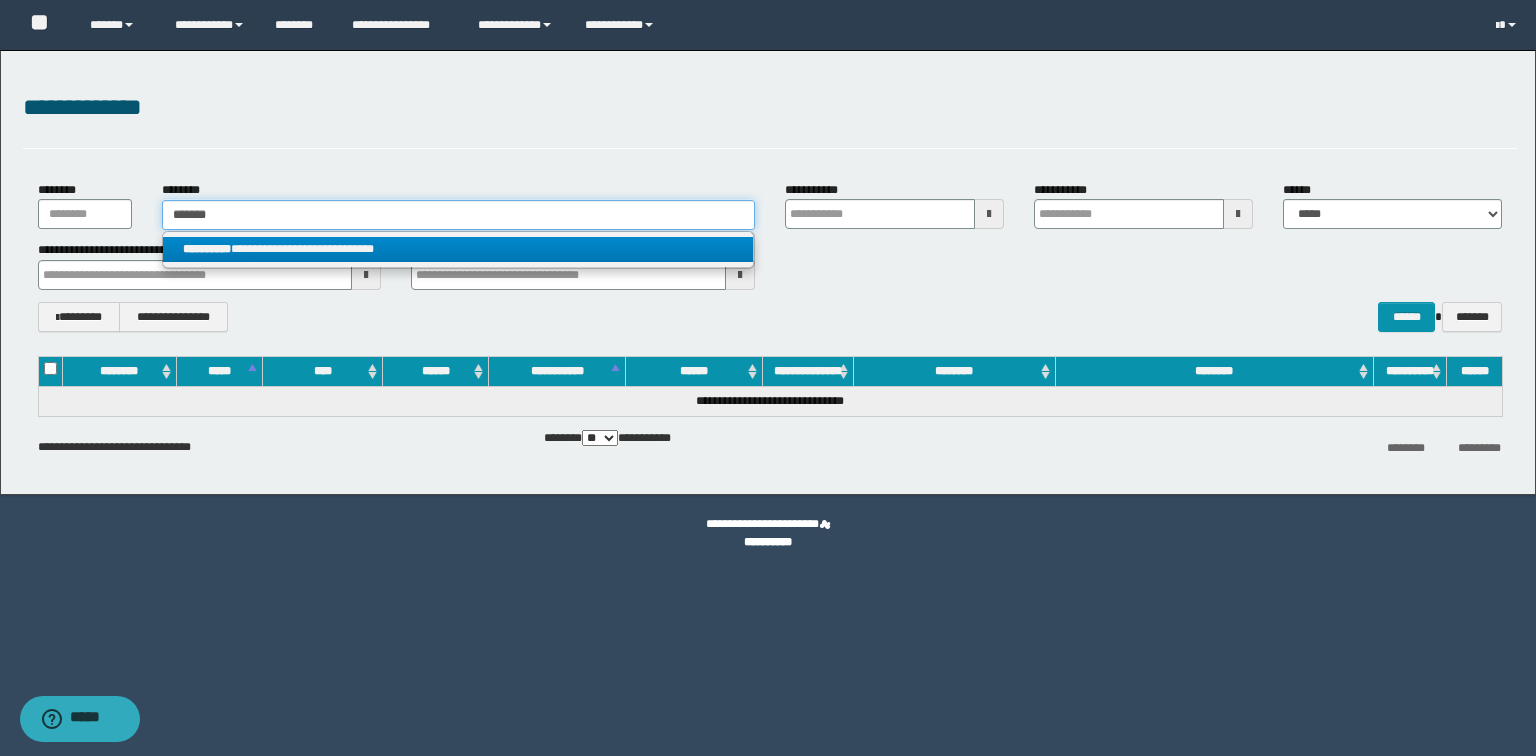 type on "*******" 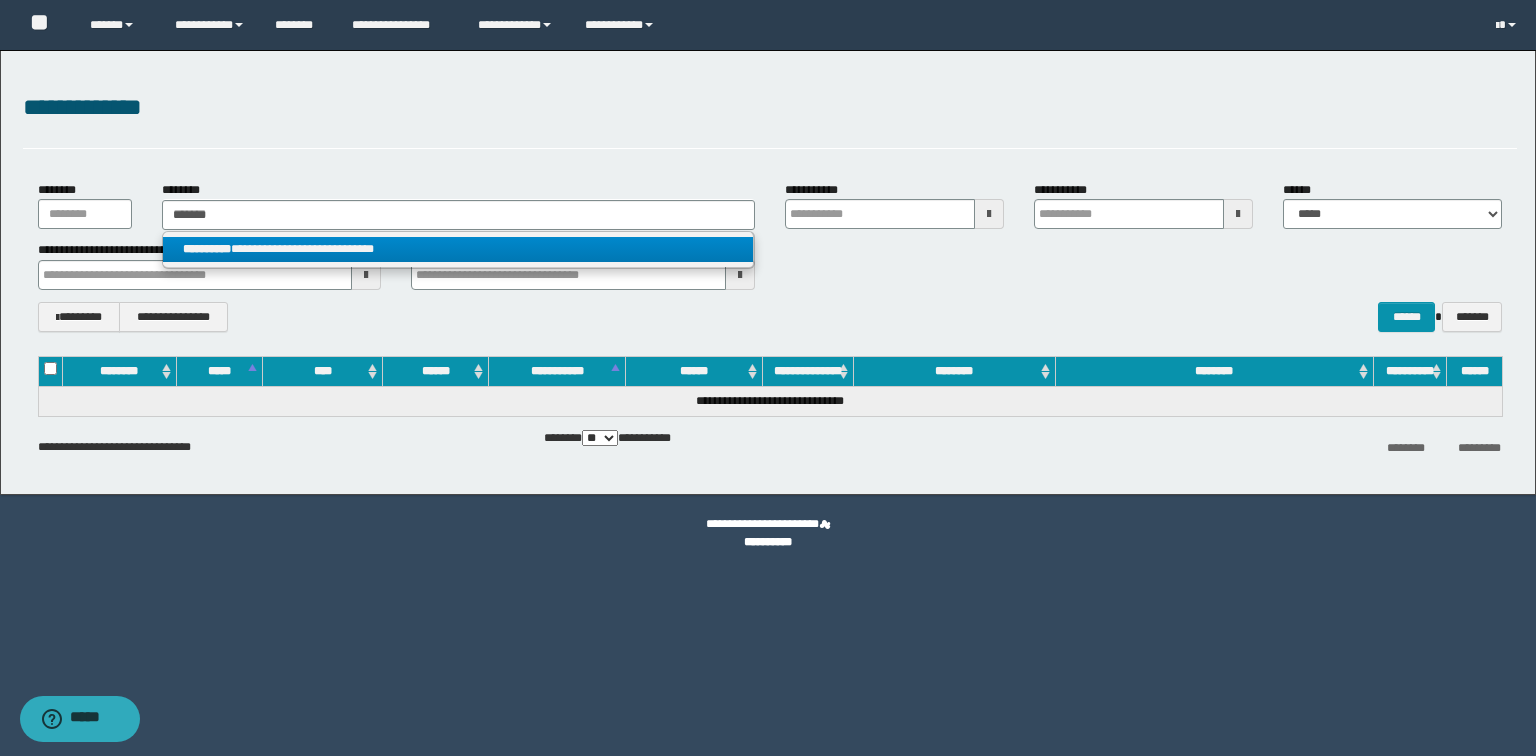 click on "**********" at bounding box center (458, 249) 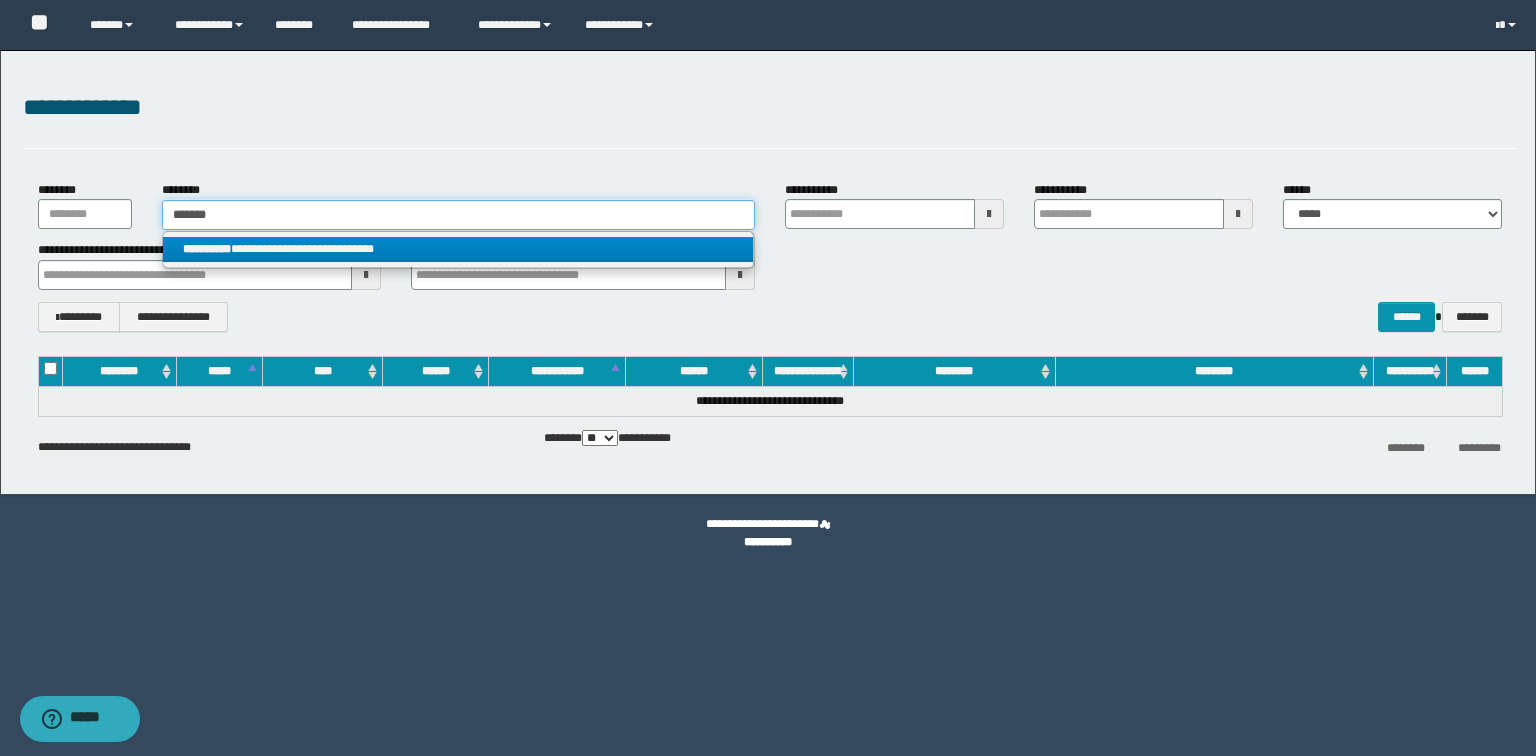 type 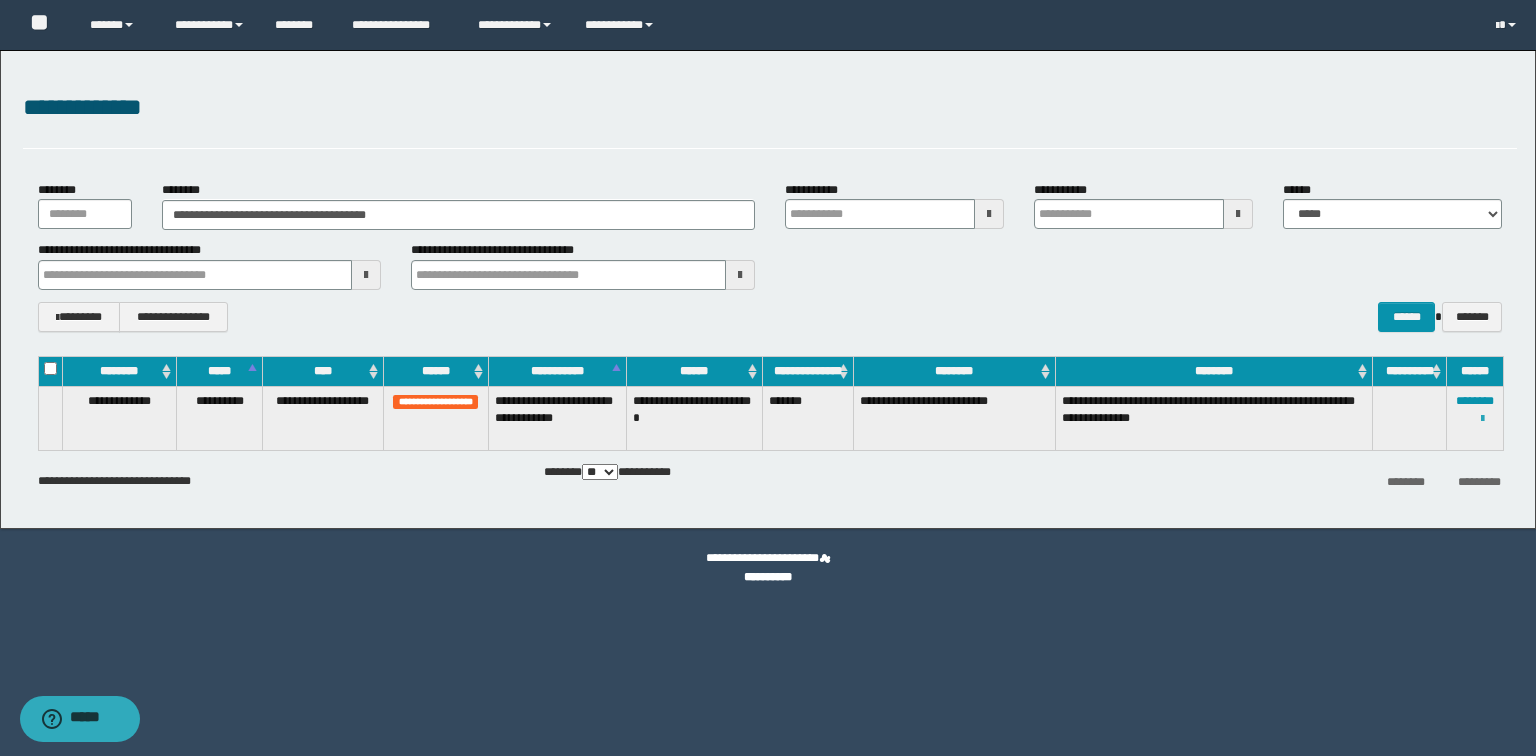 click at bounding box center [1482, 419] 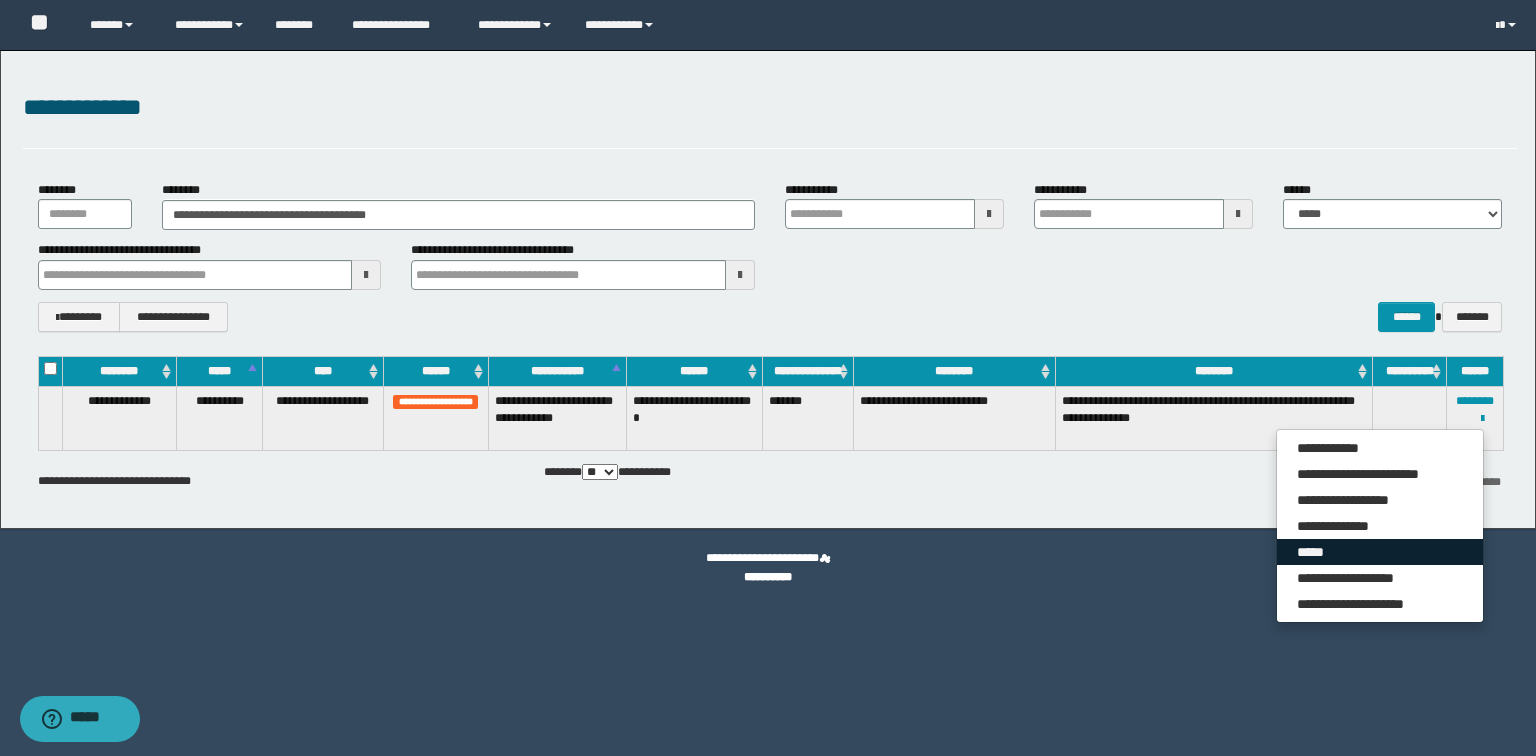 click on "*****" at bounding box center (1380, 552) 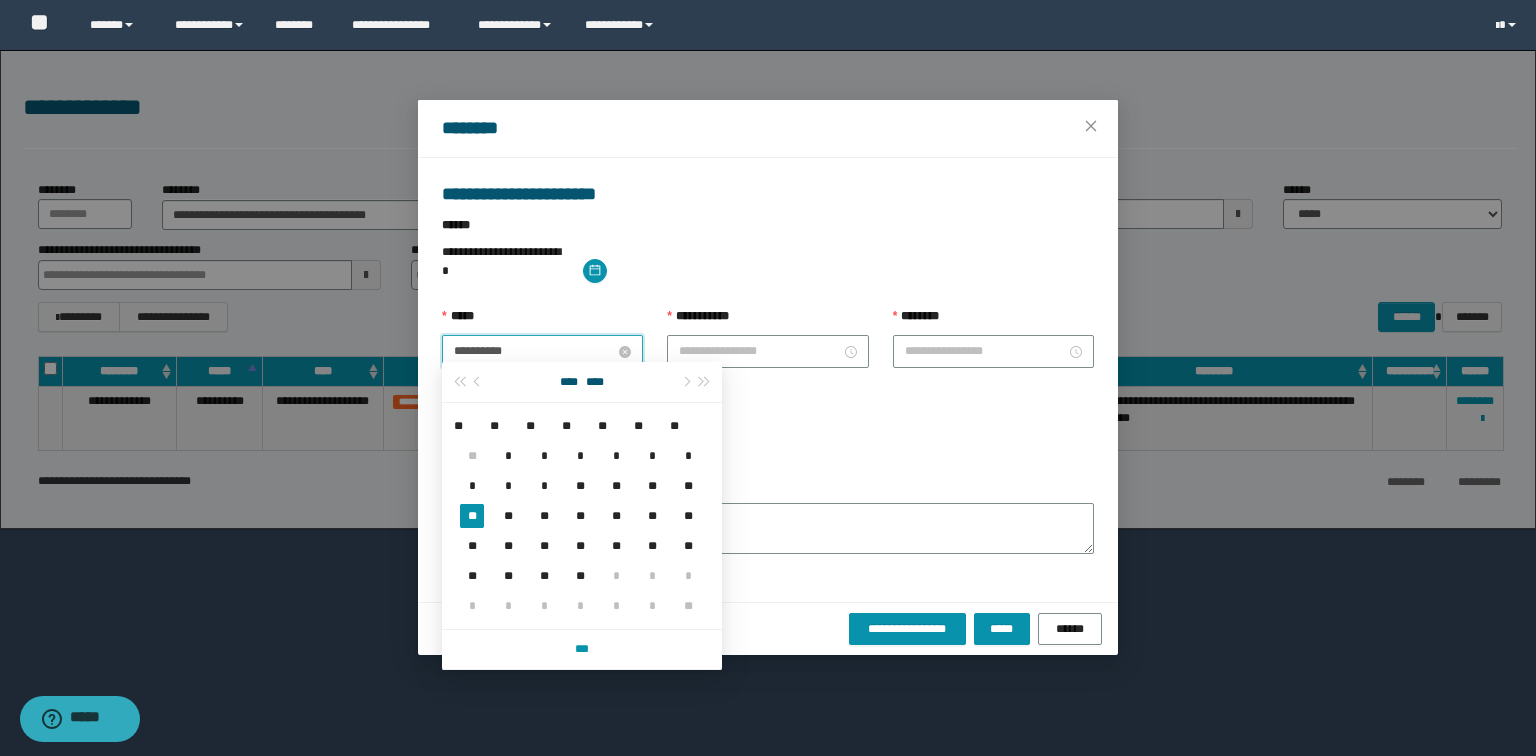 drag, startPoint x: 546, startPoint y: 341, endPoint x: 522, endPoint y: 340, distance: 24.020824 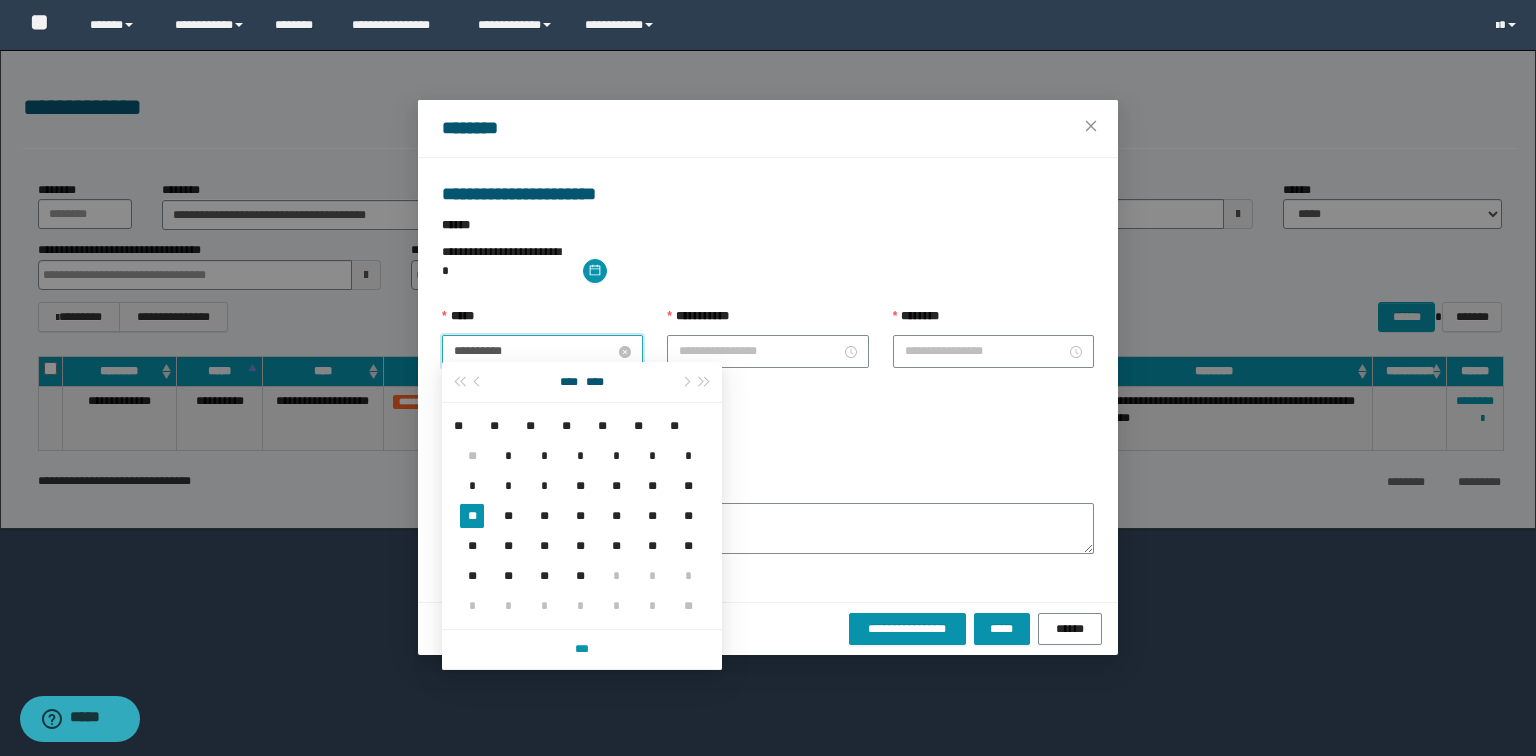 click on "**********" at bounding box center (534, 351) 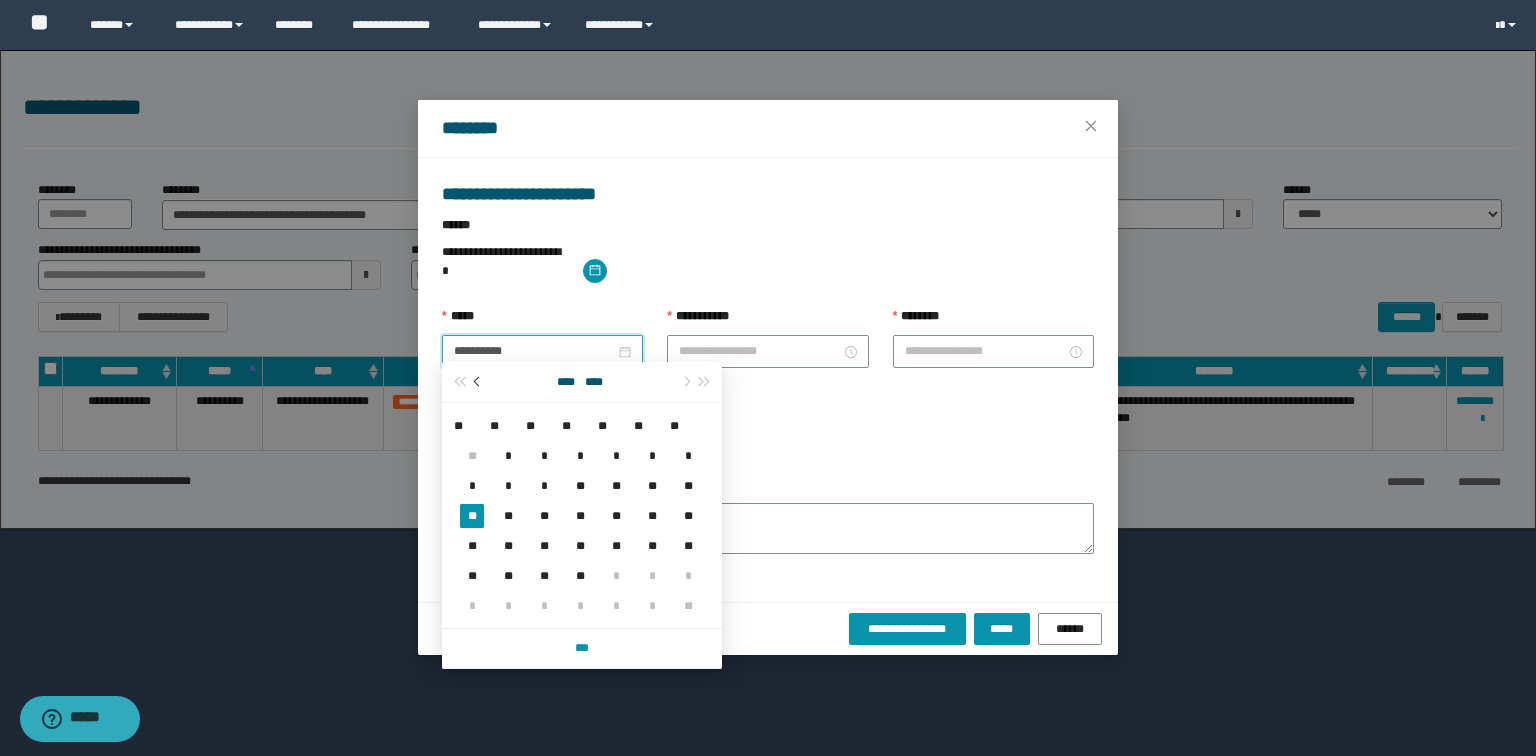 click at bounding box center (479, 382) 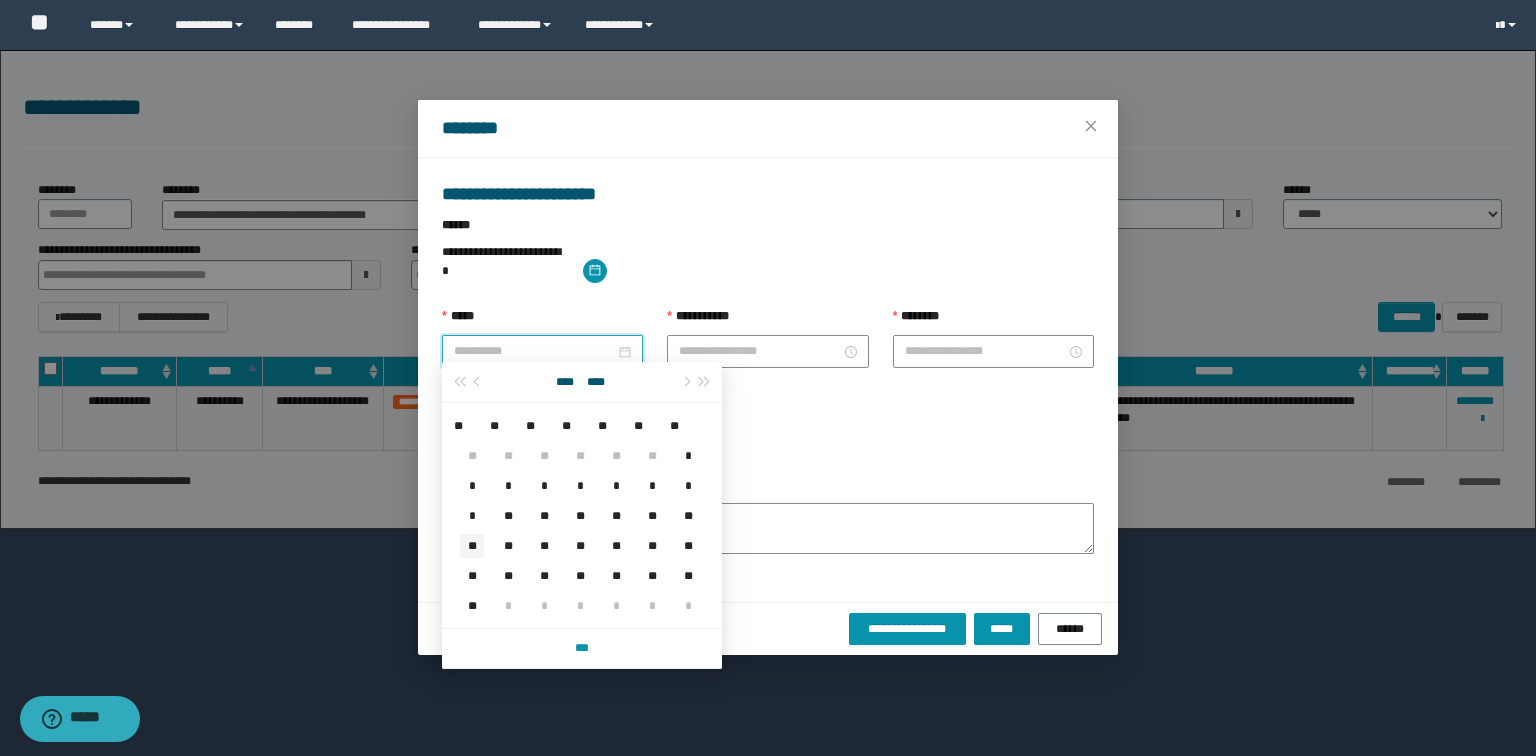 type on "**********" 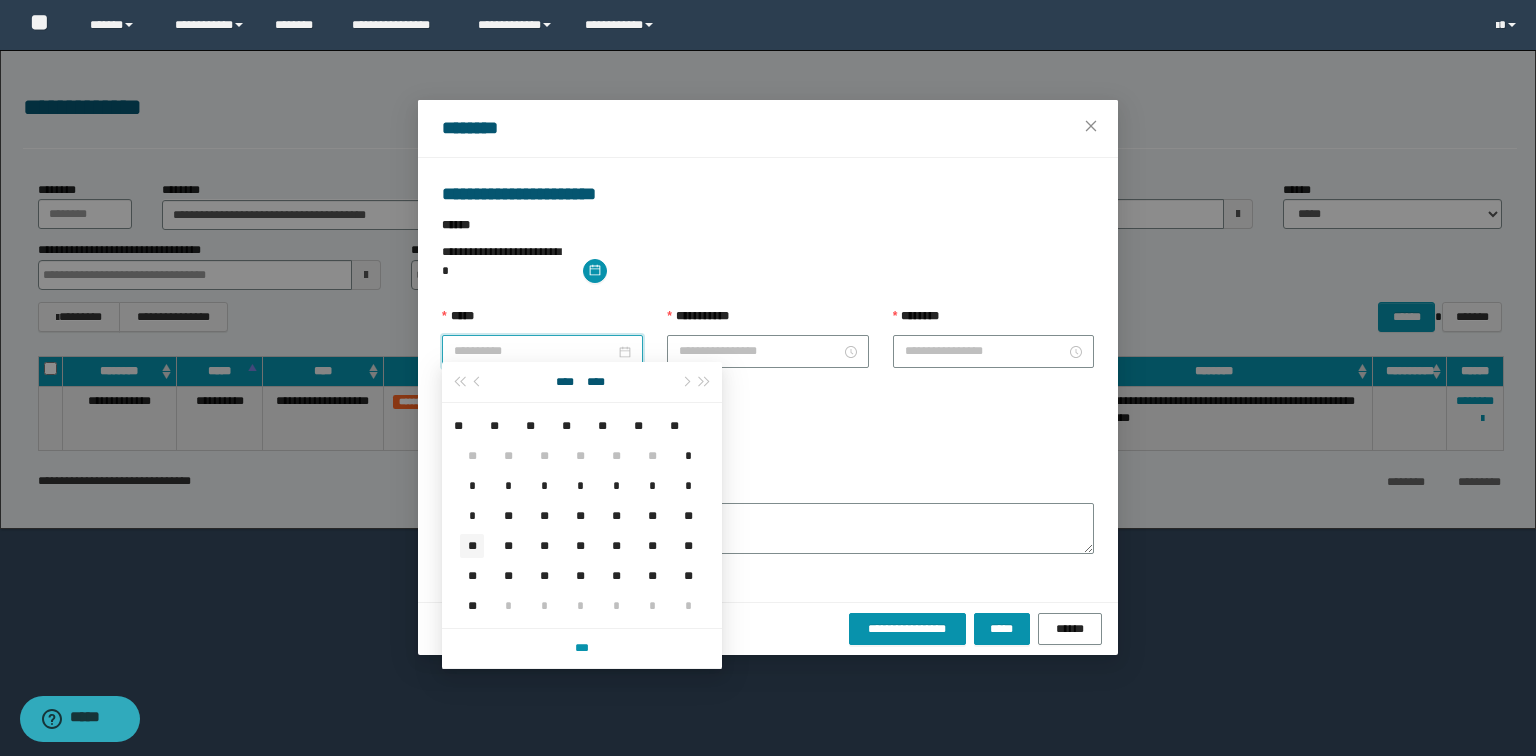 click on "**" at bounding box center [472, 546] 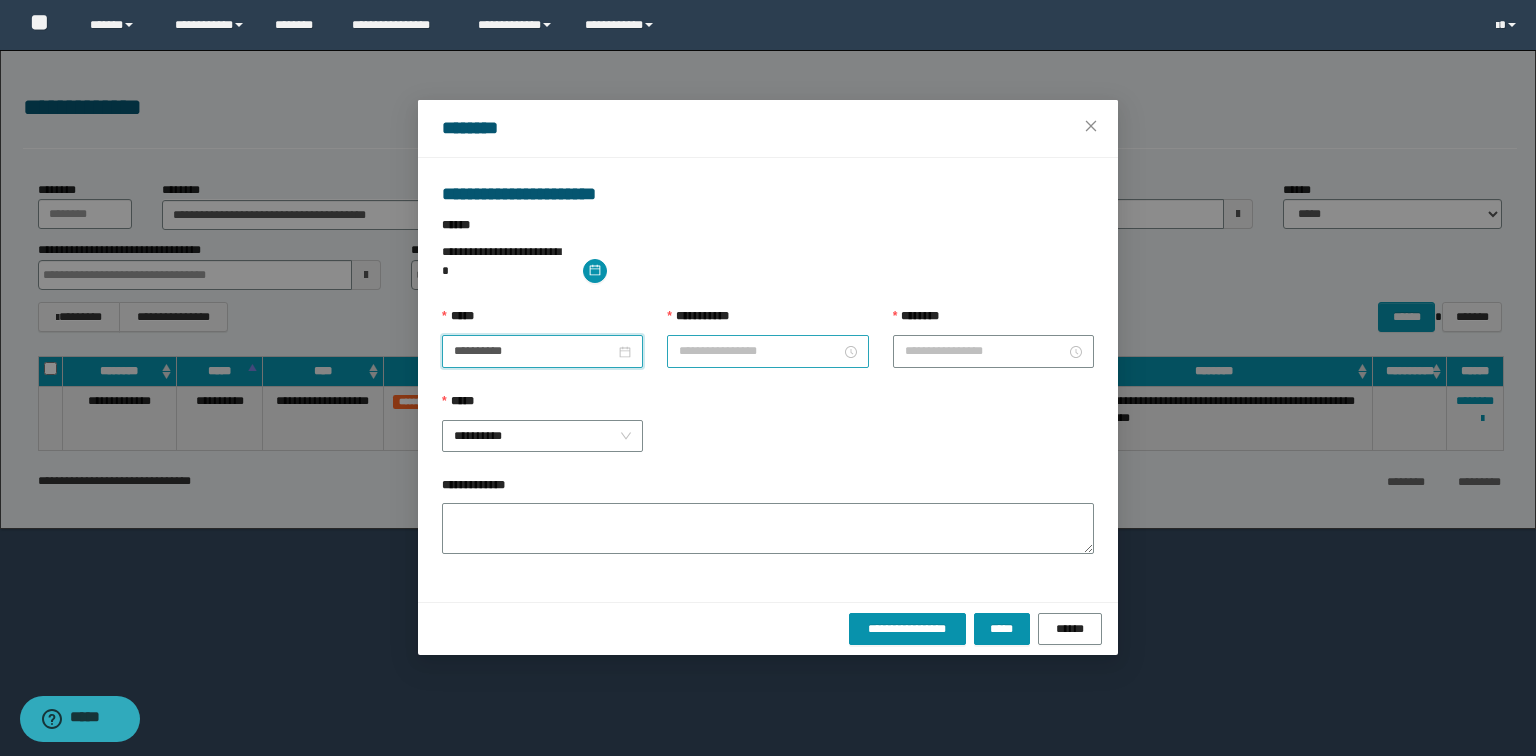 click on "**********" at bounding box center [759, 351] 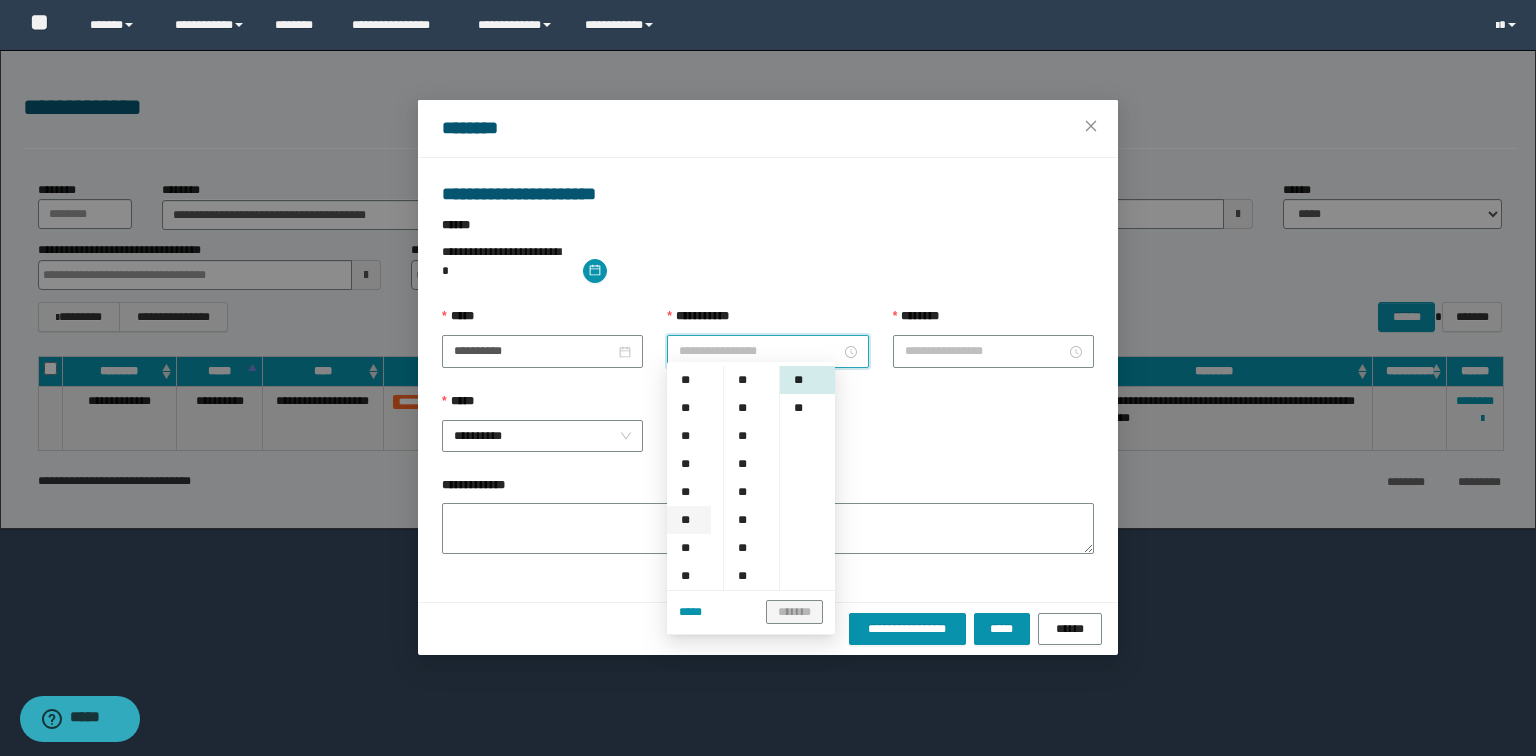 scroll, scrollTop: 80, scrollLeft: 0, axis: vertical 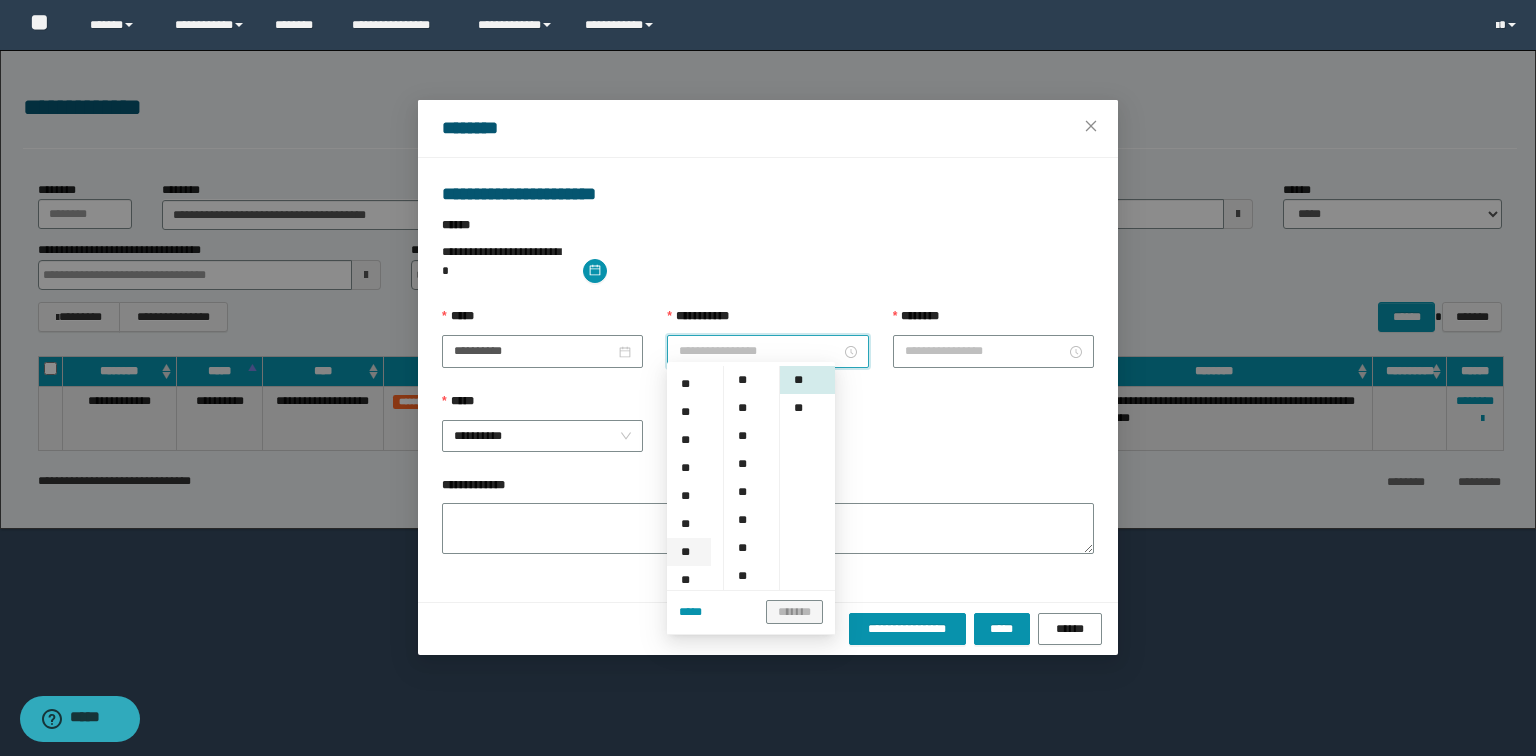 click on "**" at bounding box center [689, 552] 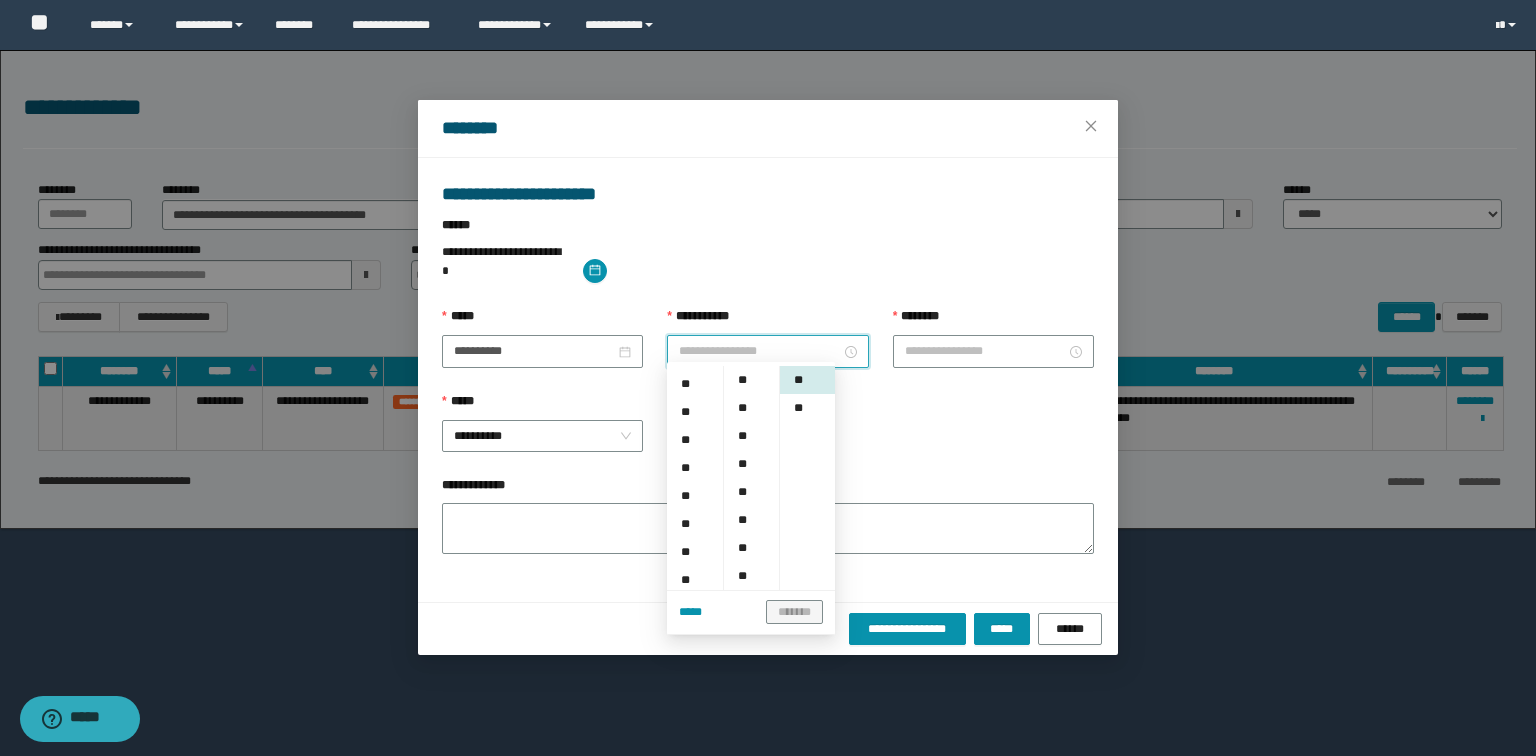 type on "*******" 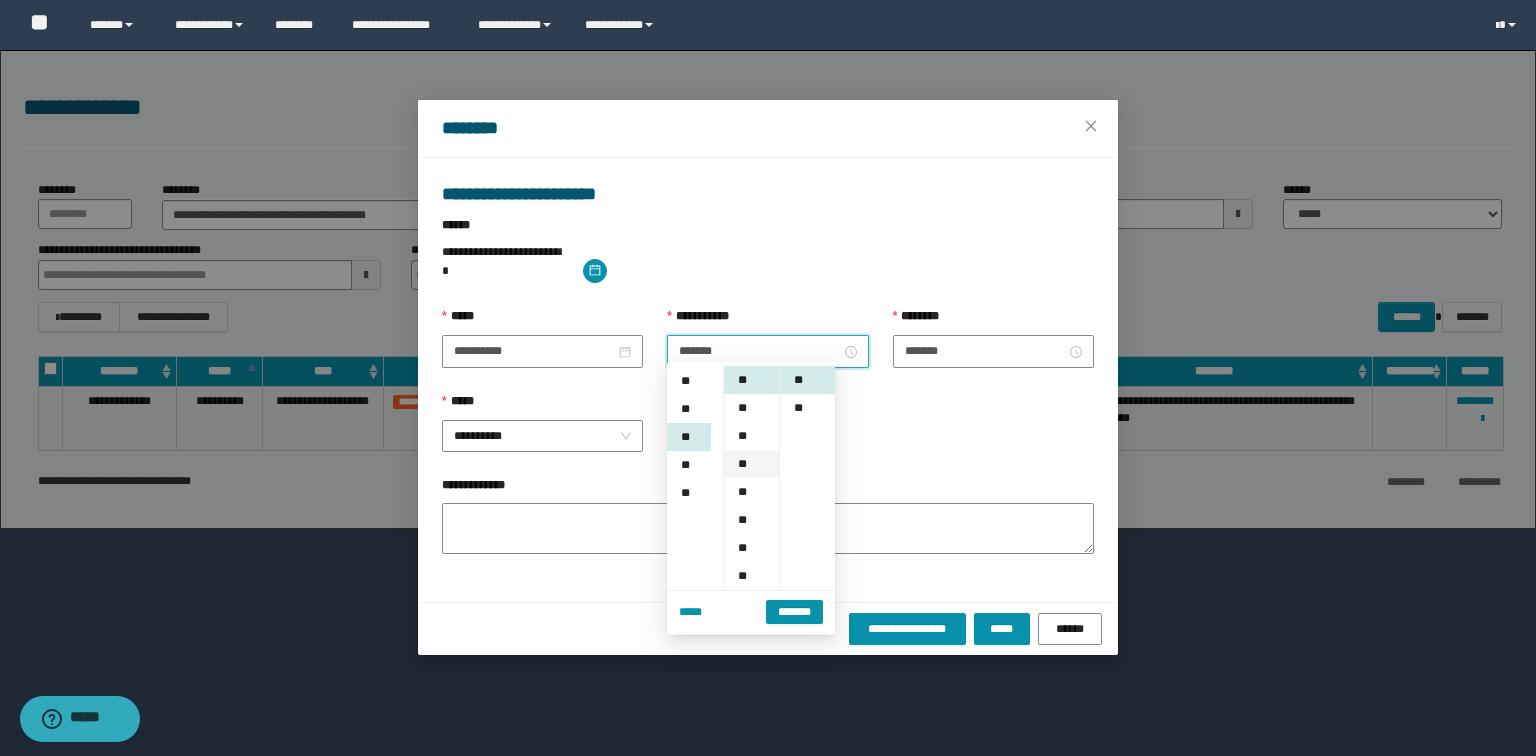 scroll, scrollTop: 252, scrollLeft: 0, axis: vertical 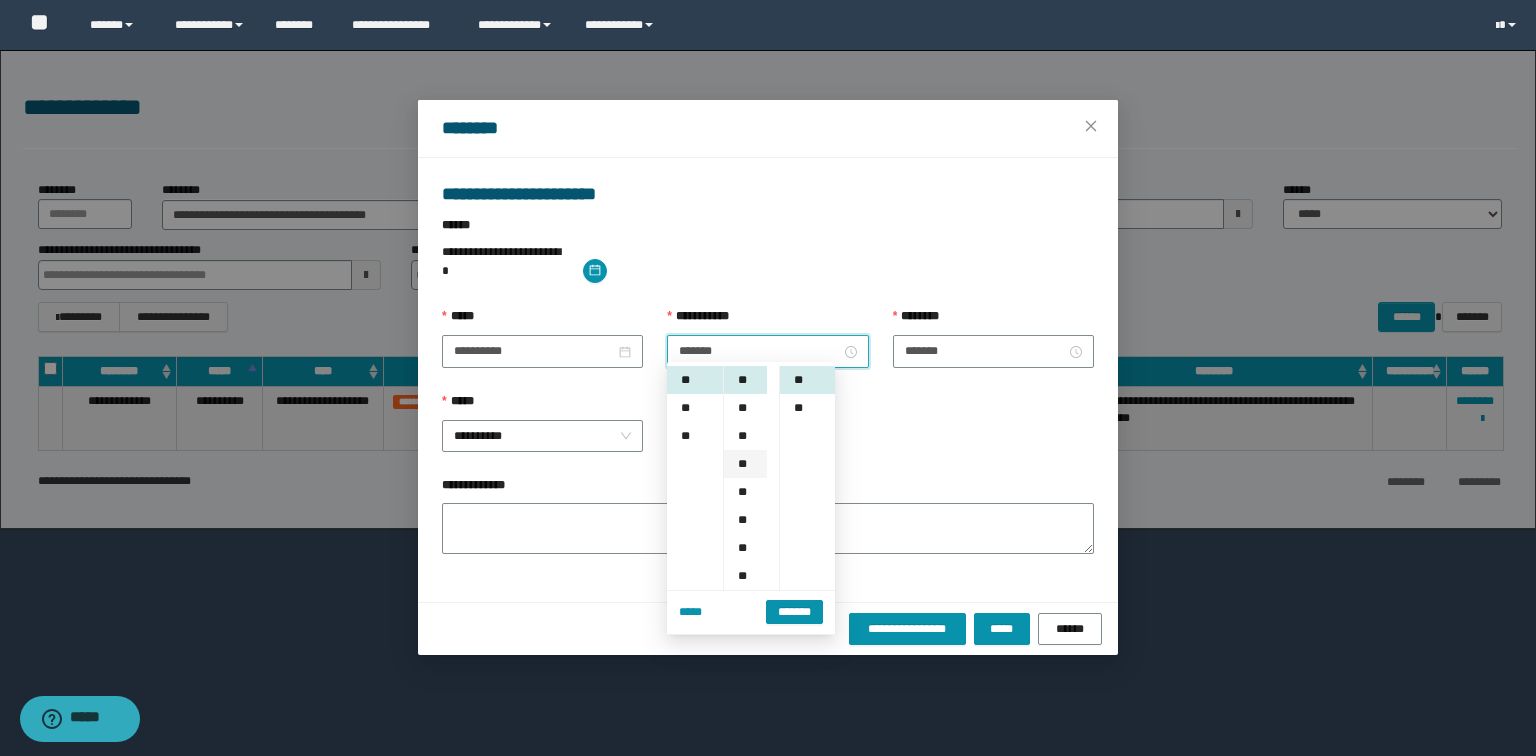 click on "**" at bounding box center (745, 464) 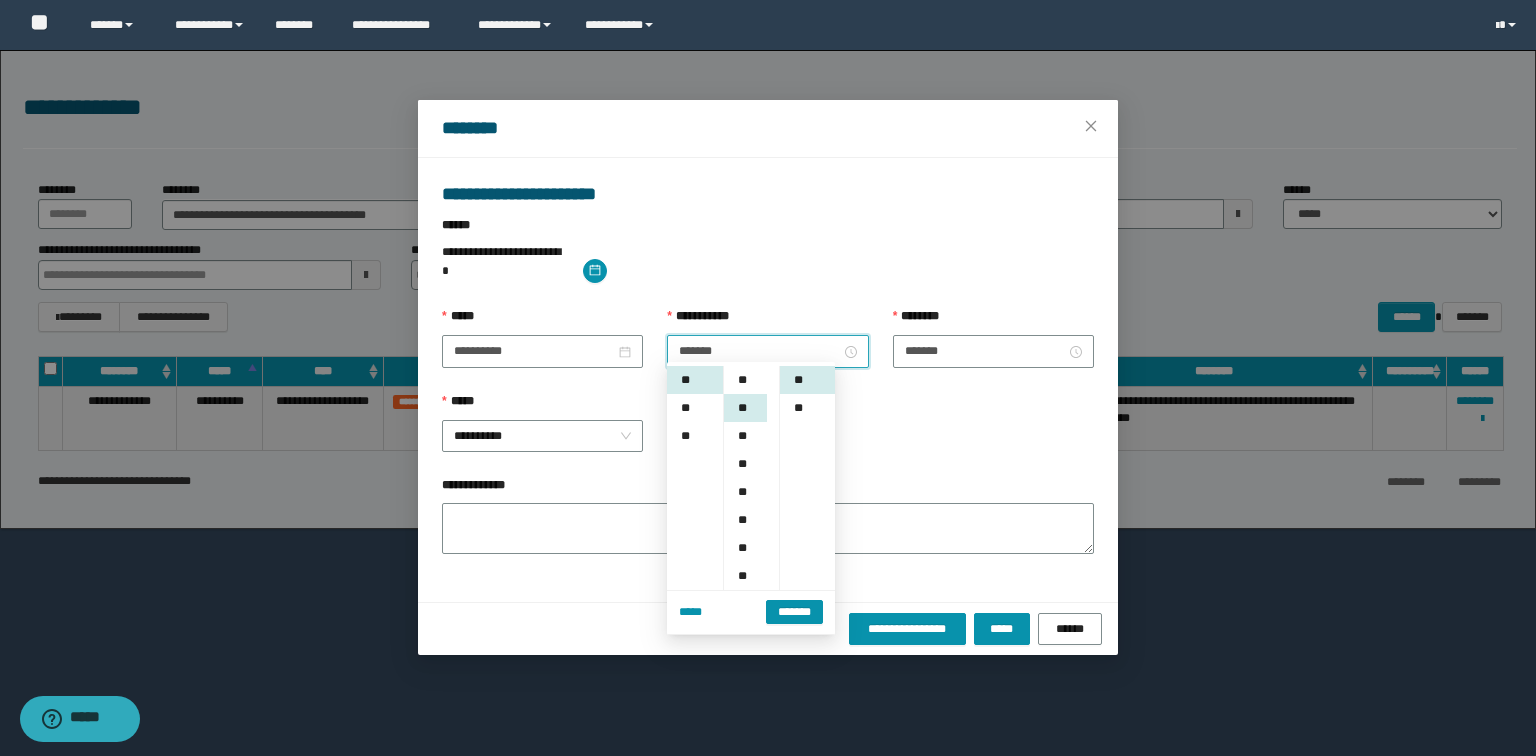 scroll, scrollTop: 84, scrollLeft: 0, axis: vertical 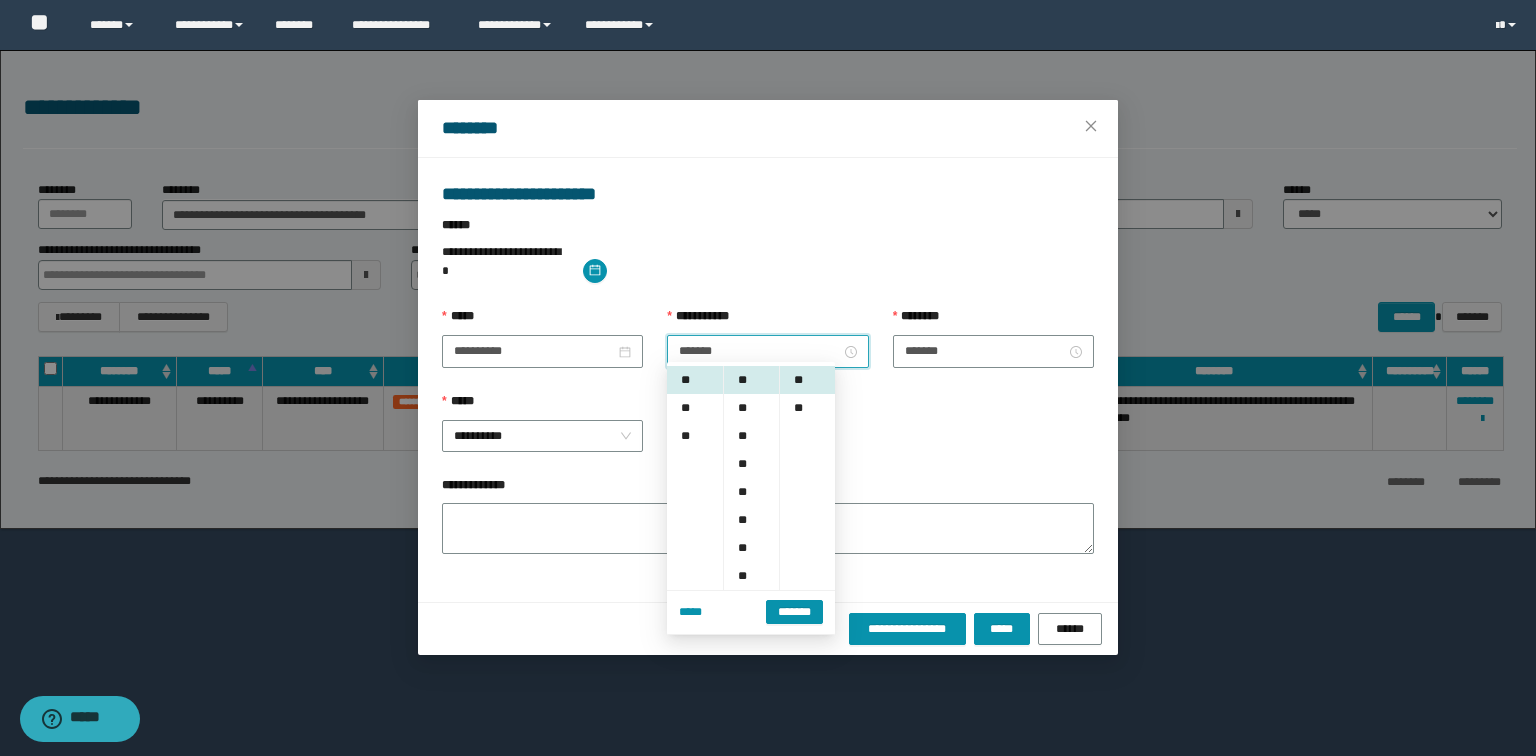 click on "**********" at bounding box center (768, 434) 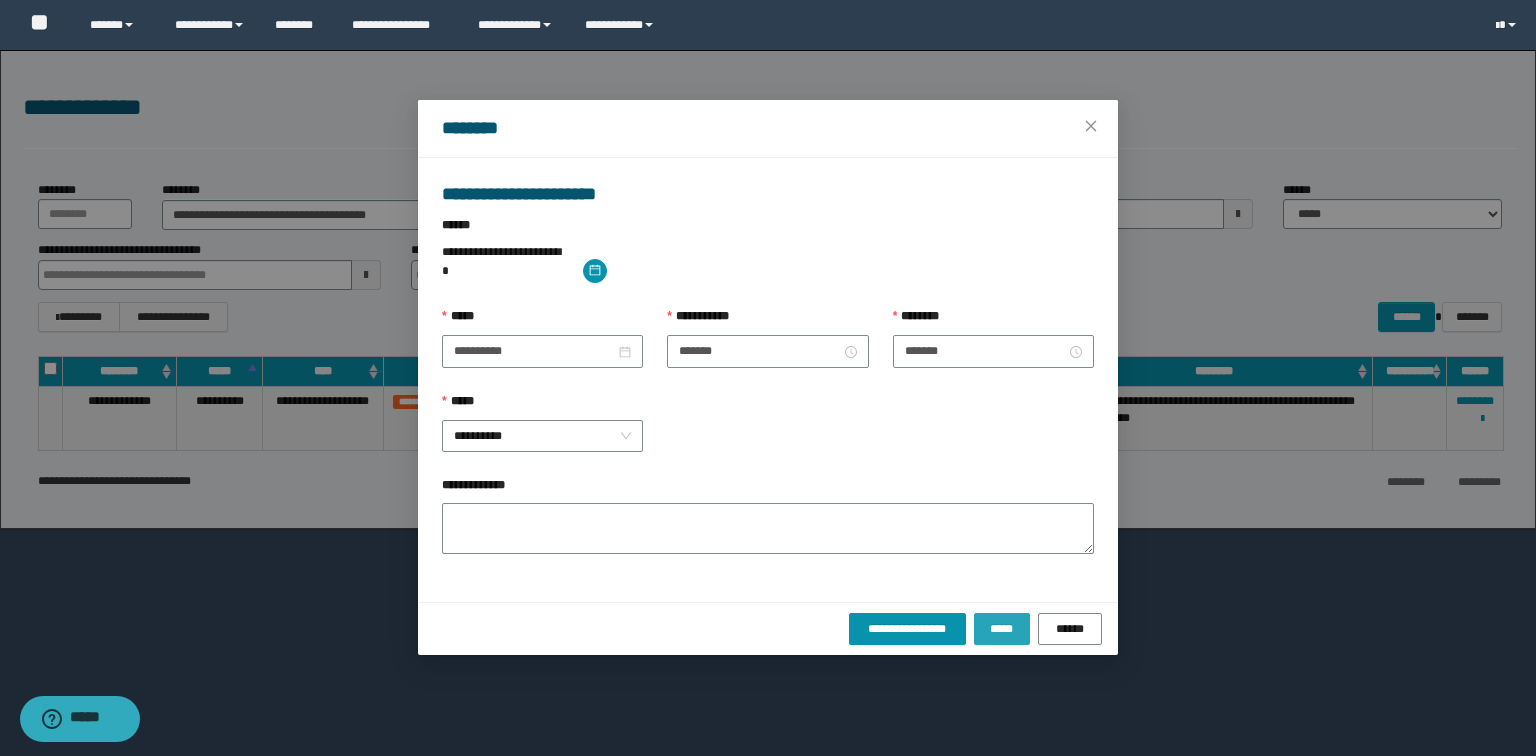 click on "*****" at bounding box center [1002, 629] 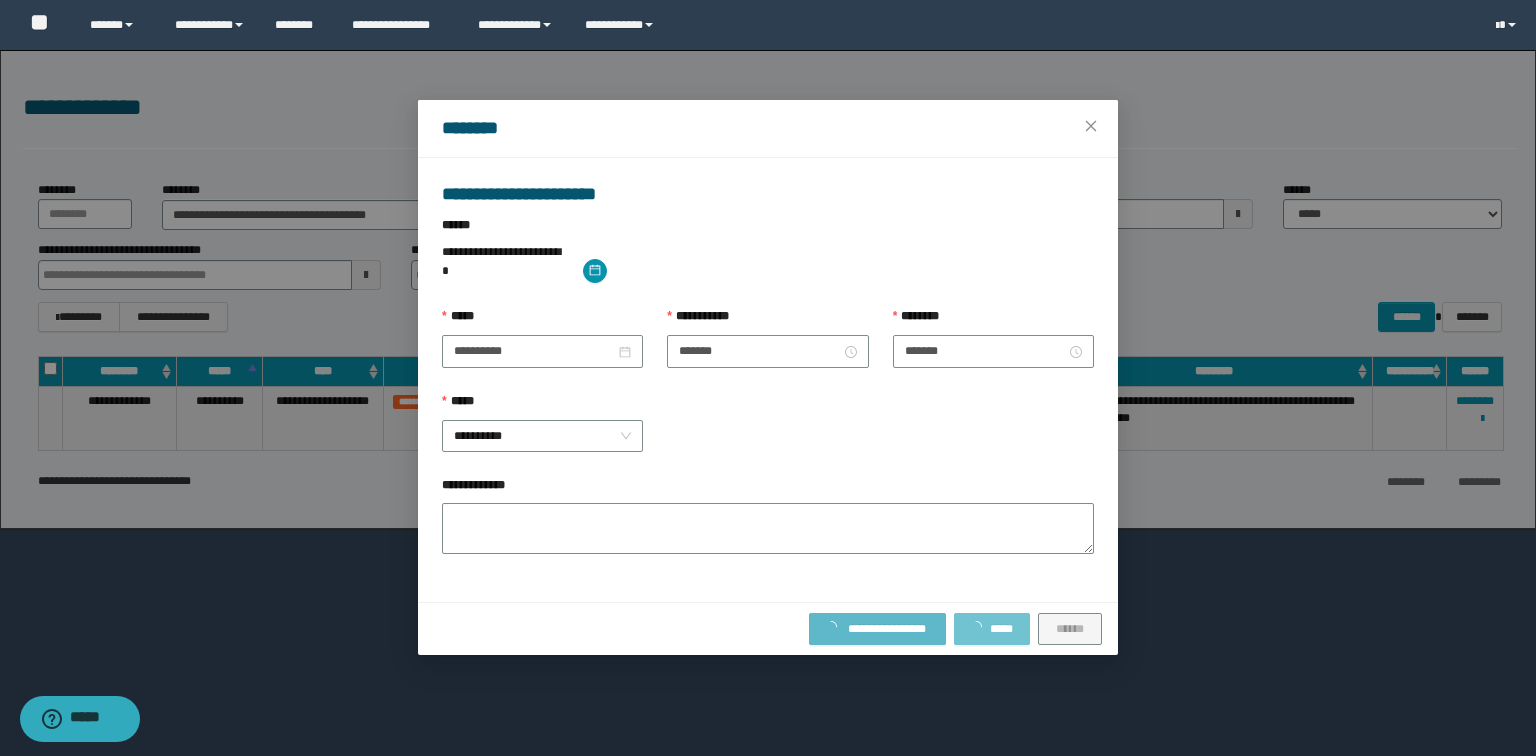 type 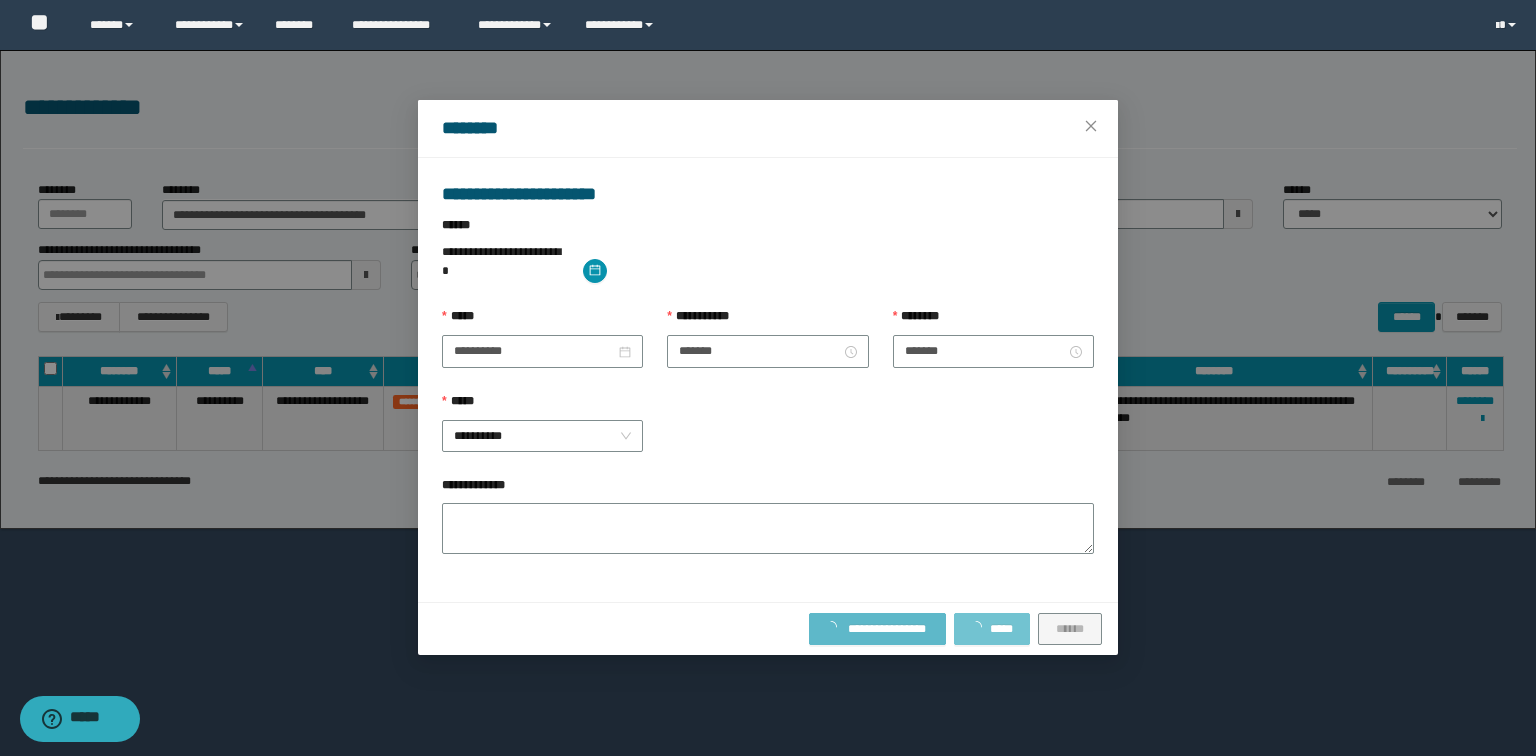type 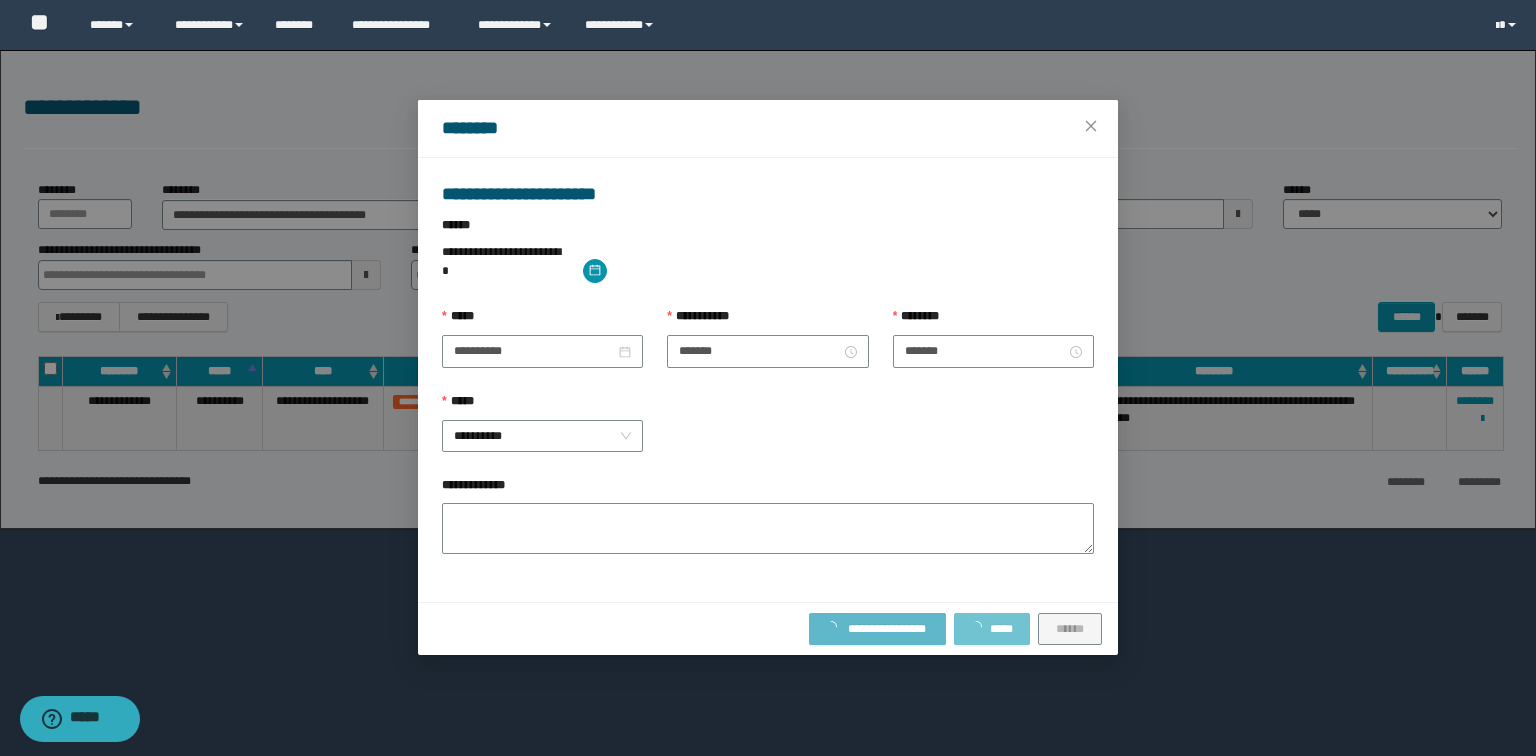 type 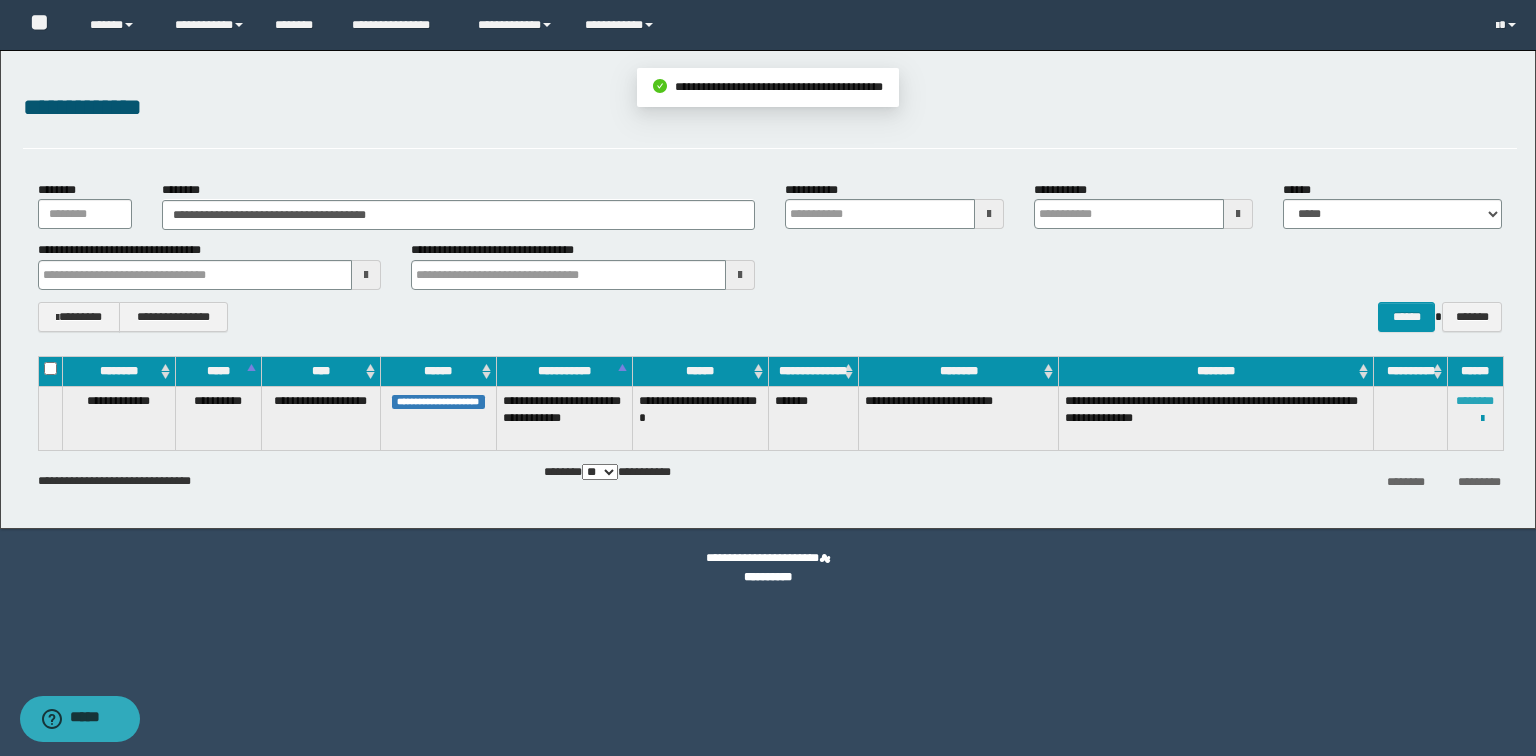 click on "********" at bounding box center (1475, 401) 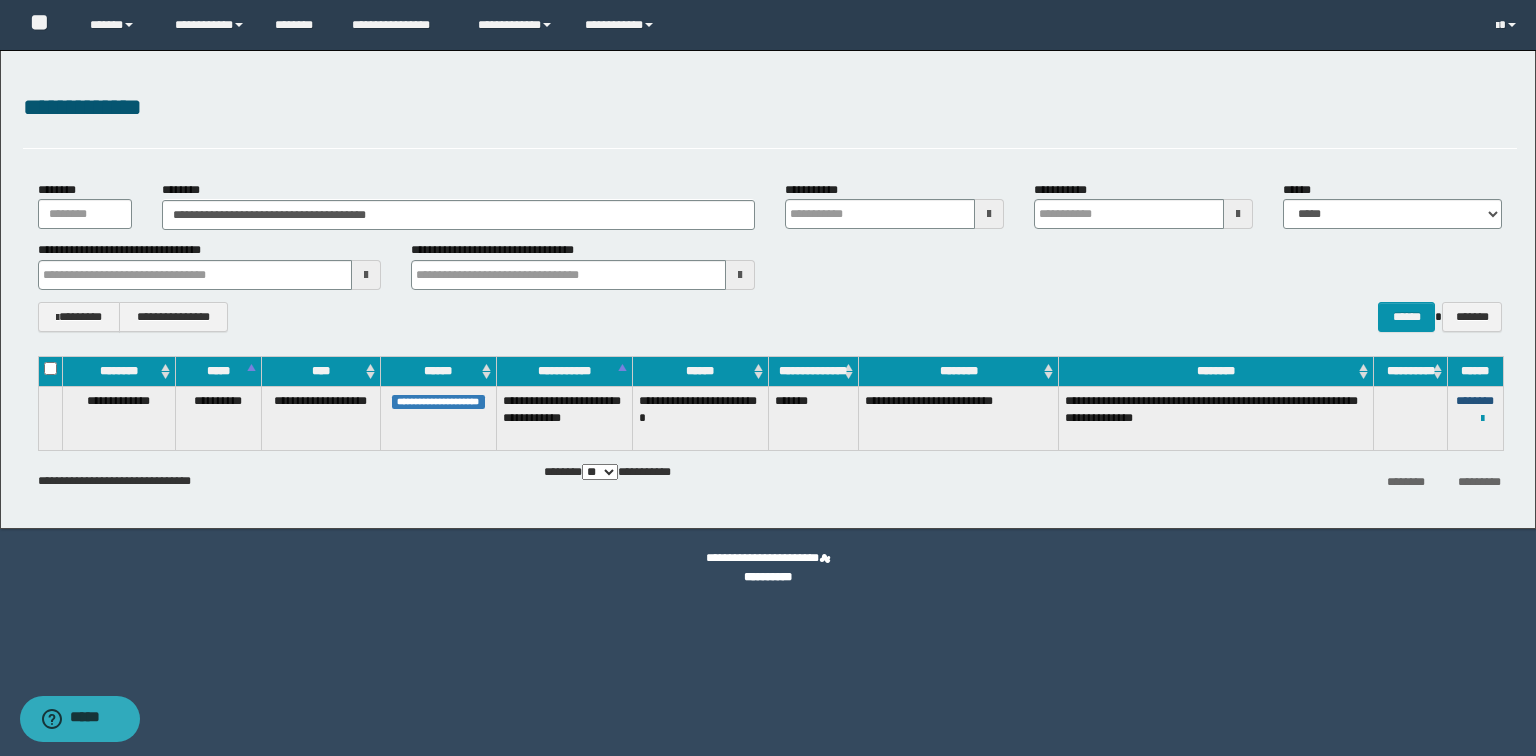 type 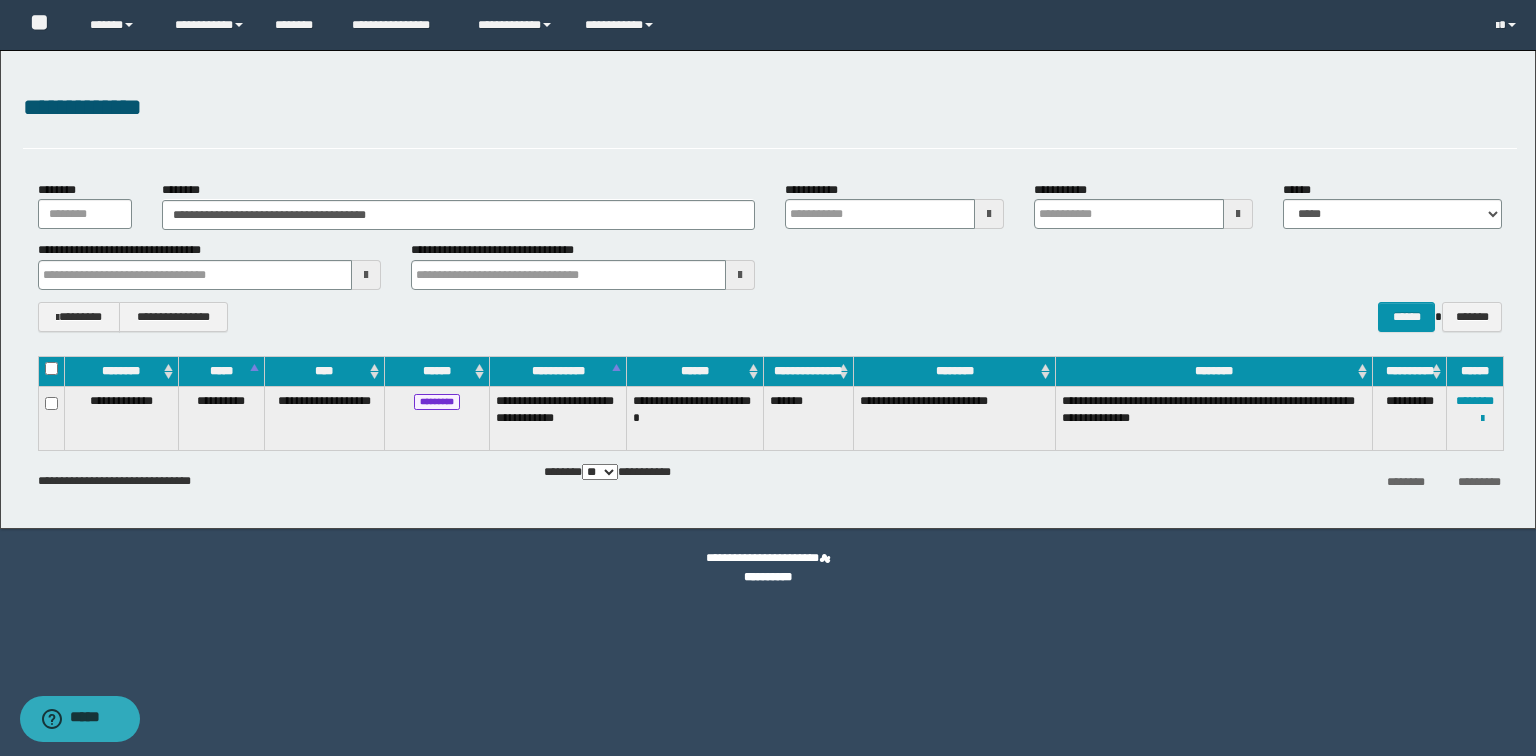 type 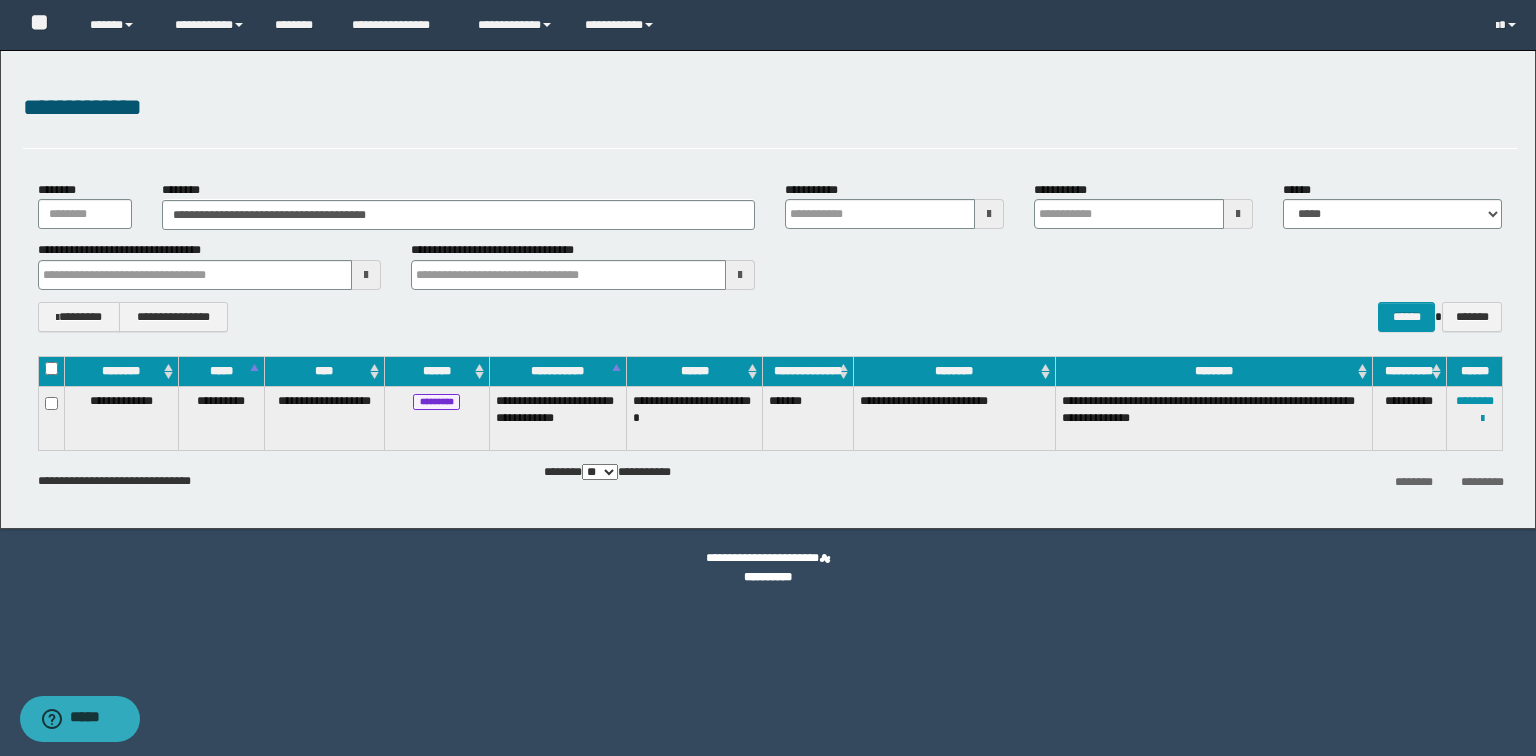 type 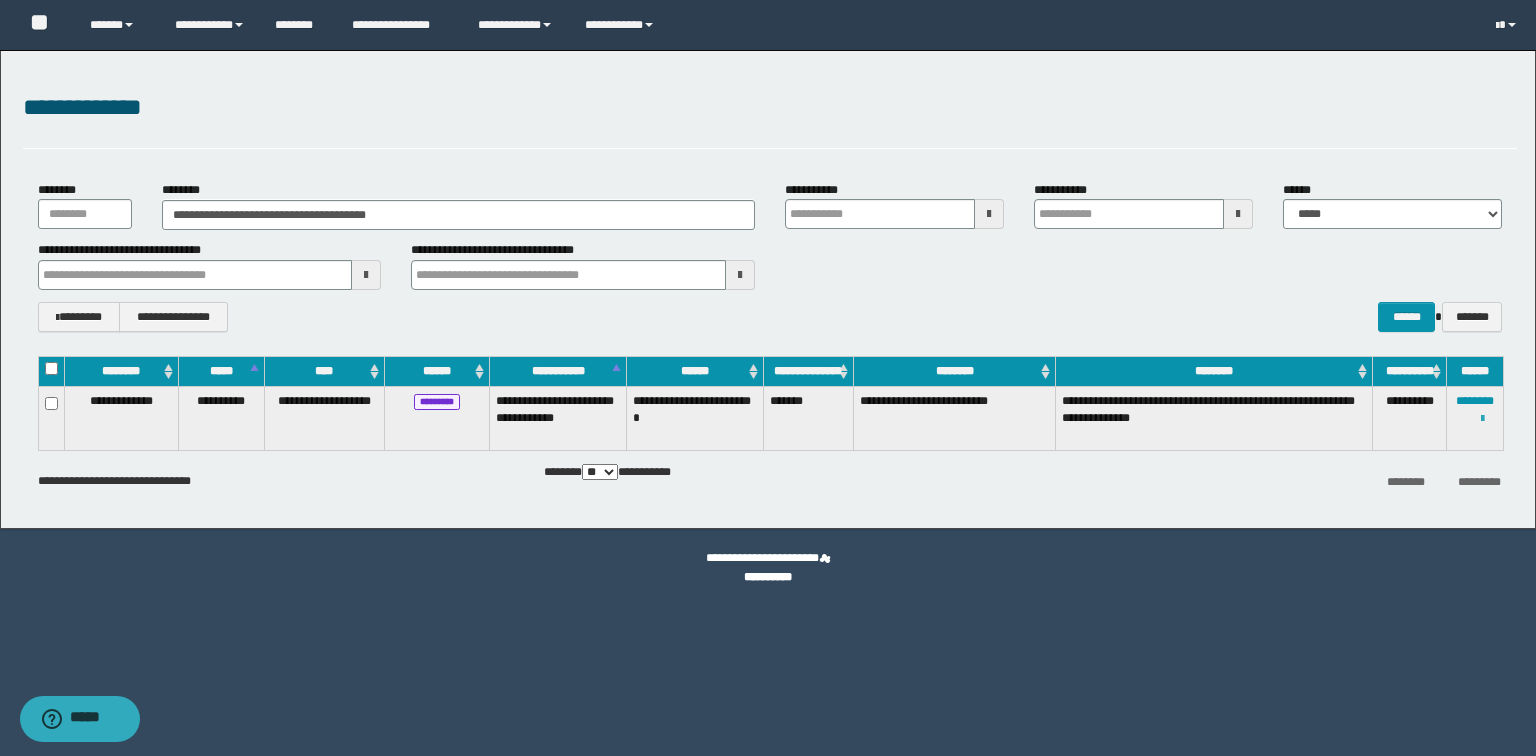 click at bounding box center (1482, 419) 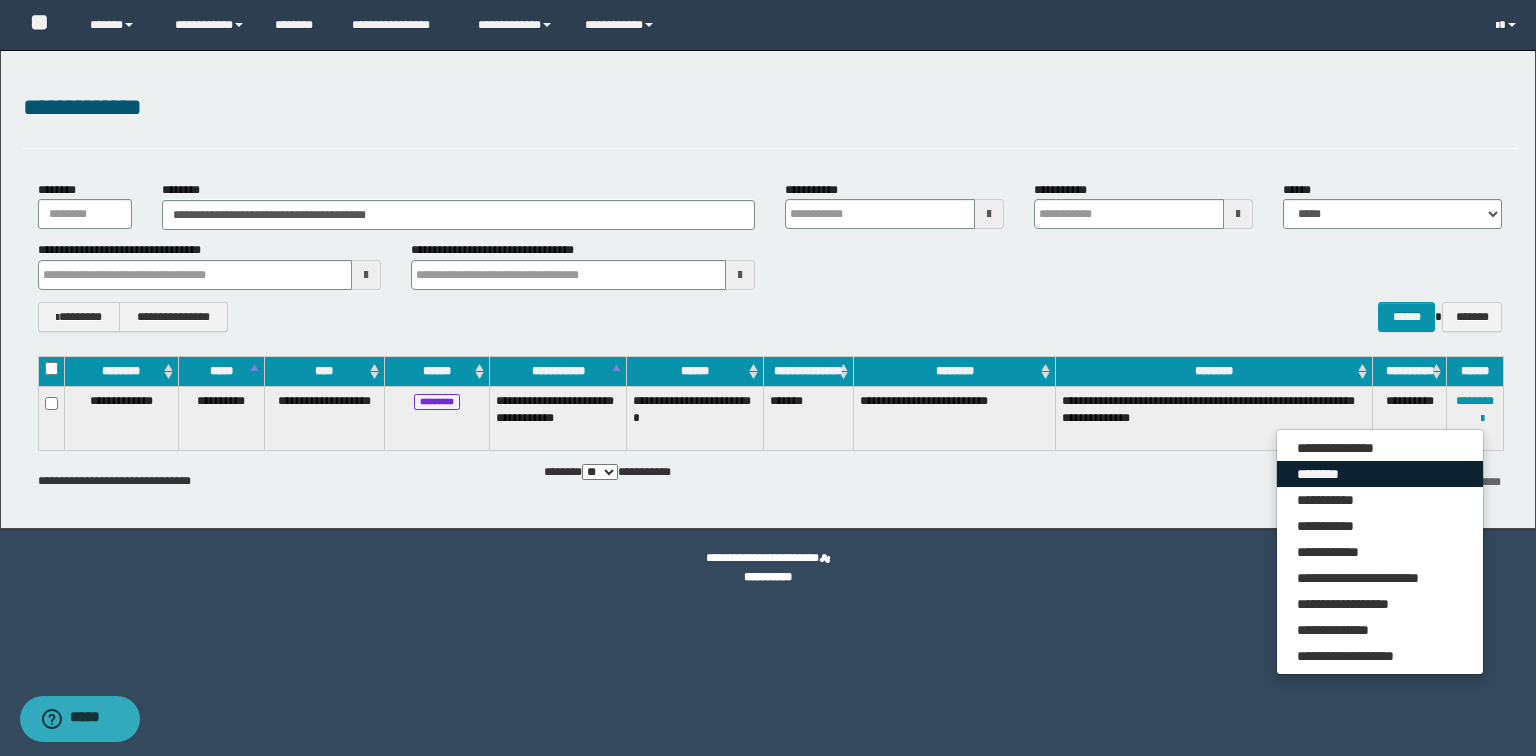 click on "********" at bounding box center (1380, 474) 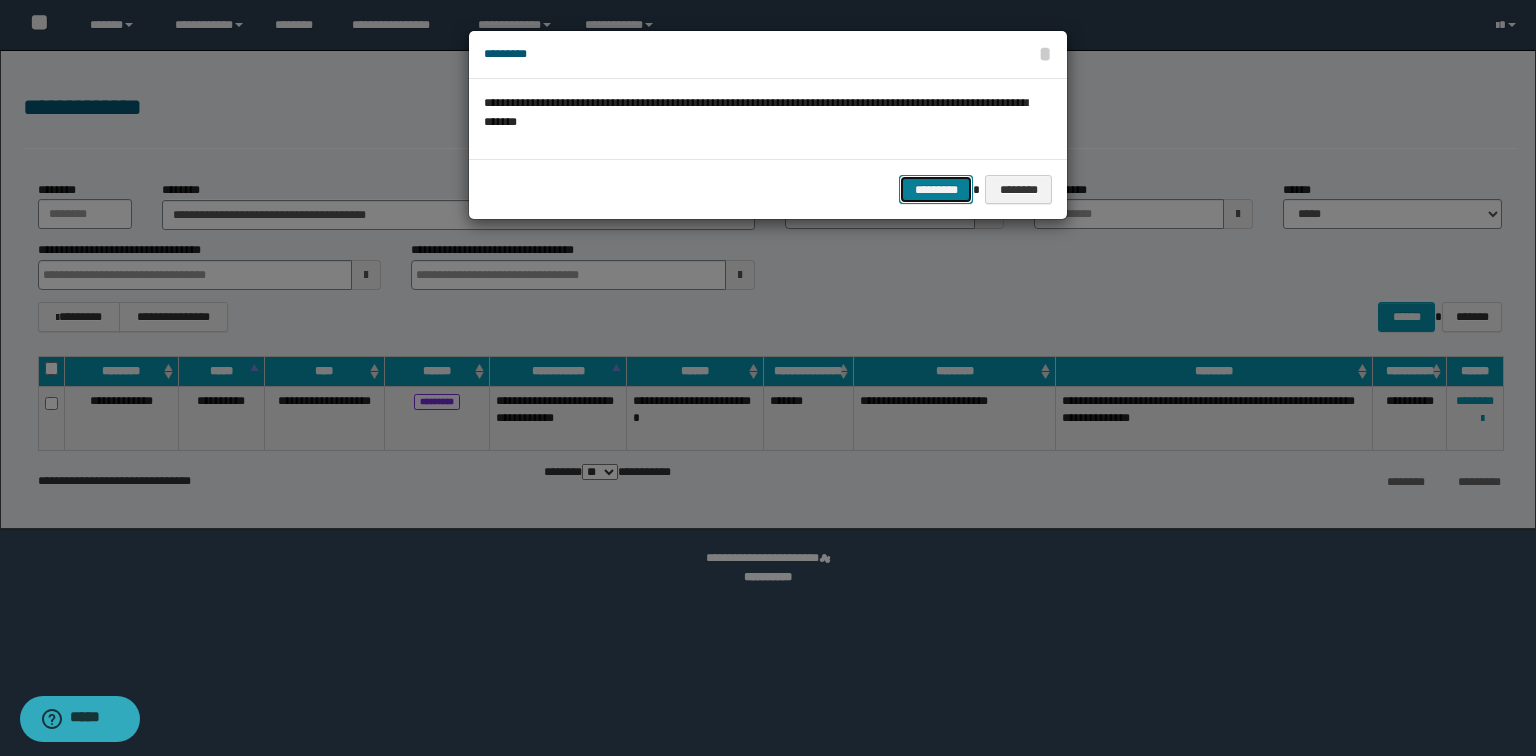 click on "*********" at bounding box center [936, 190] 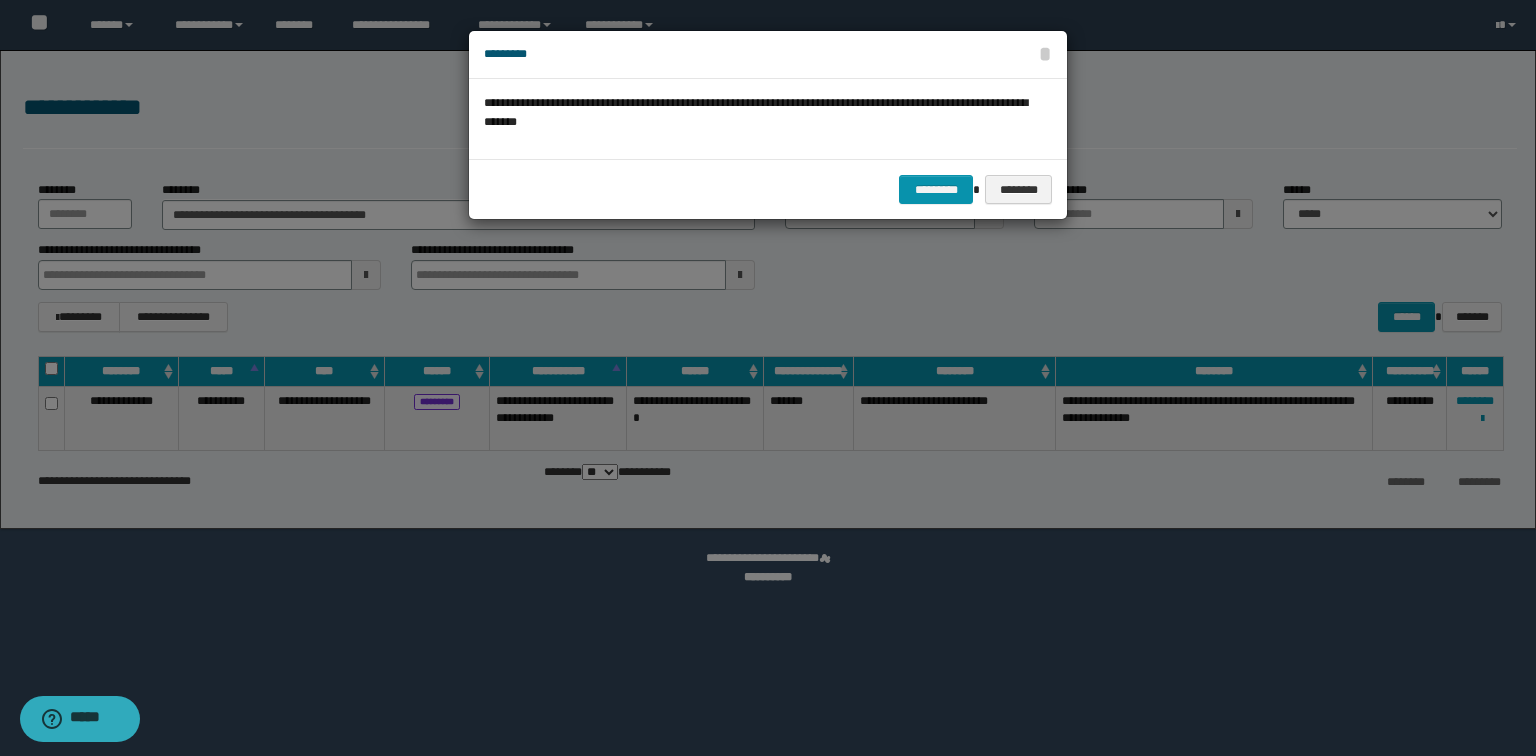type 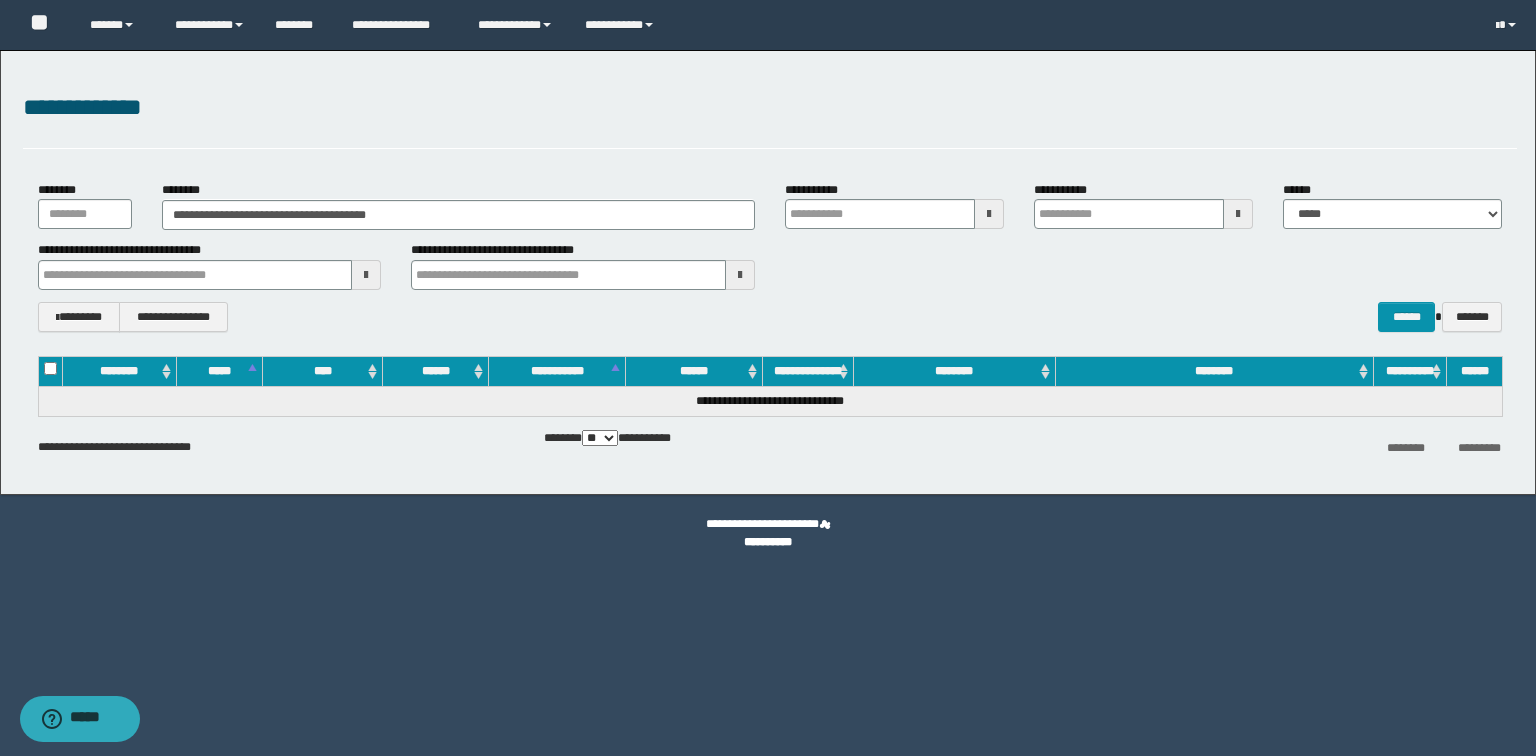 type 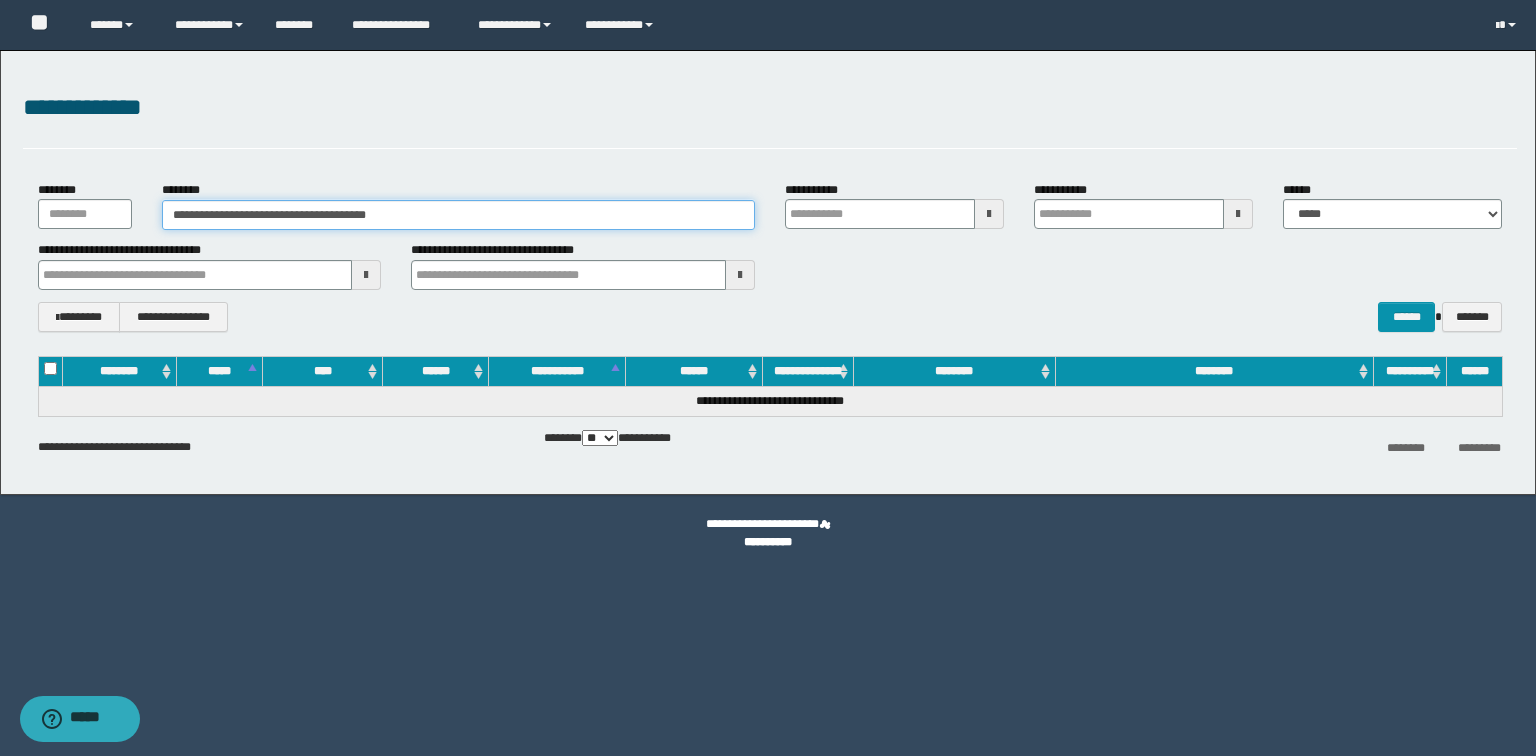 drag, startPoint x: 508, startPoint y: 219, endPoint x: 0, endPoint y: 237, distance: 508.3188 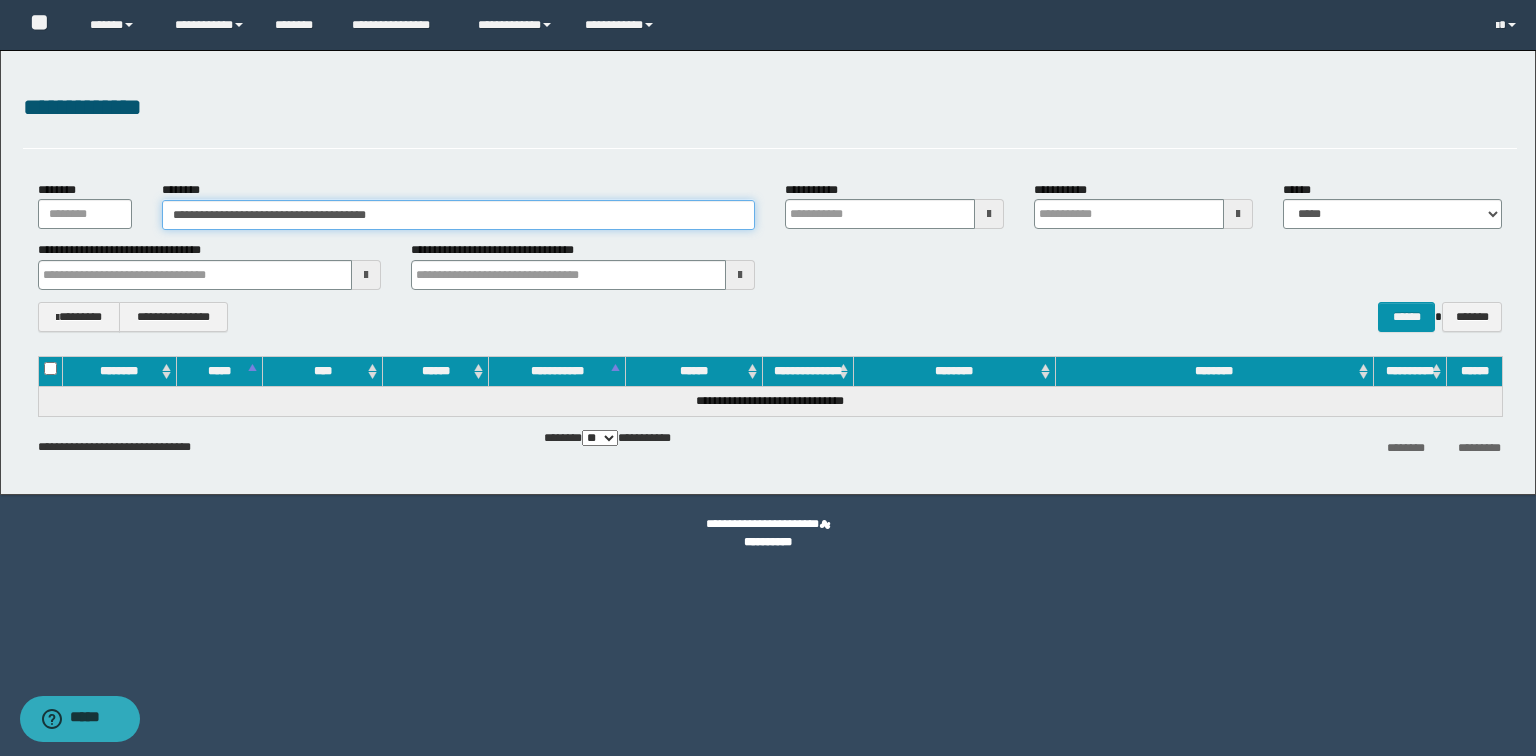 type 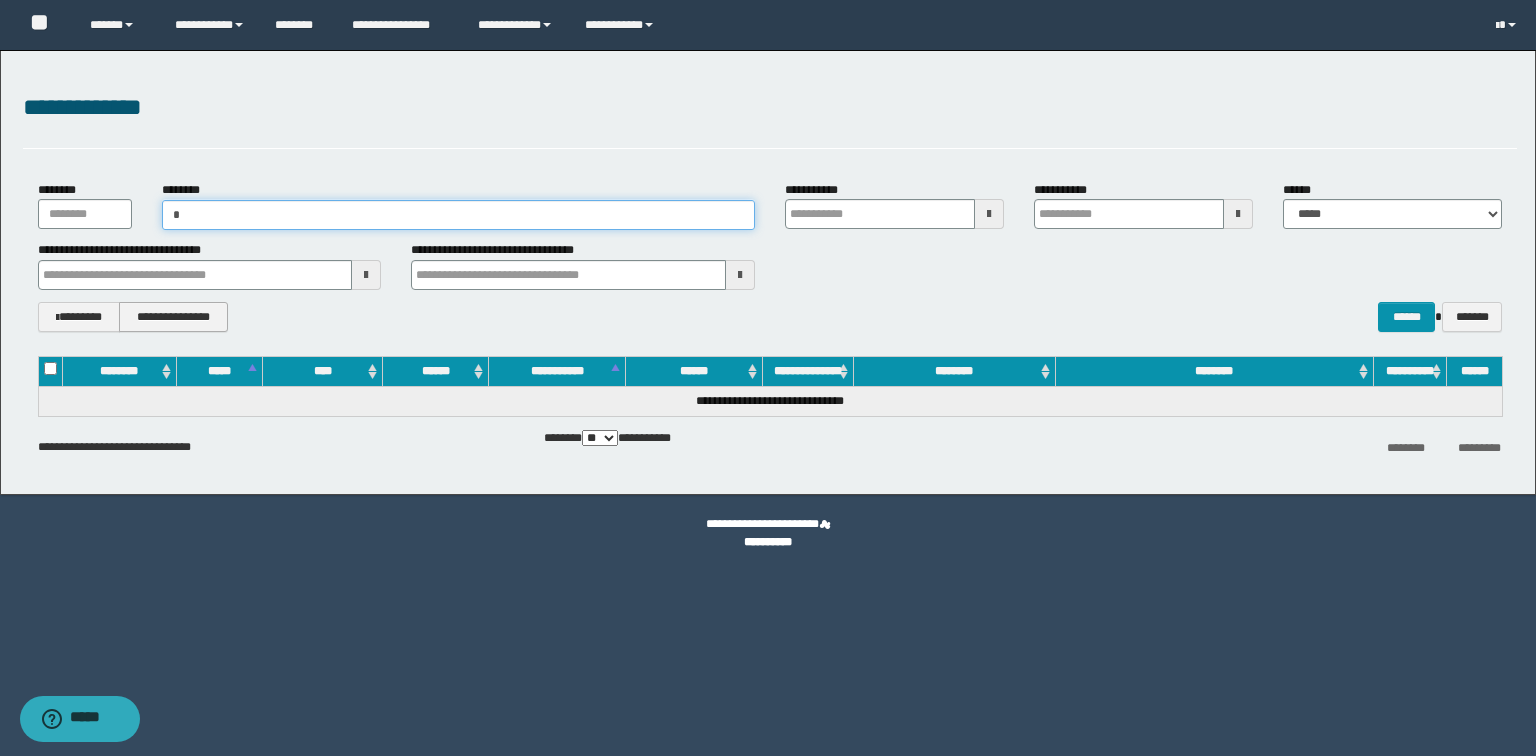 type on "**" 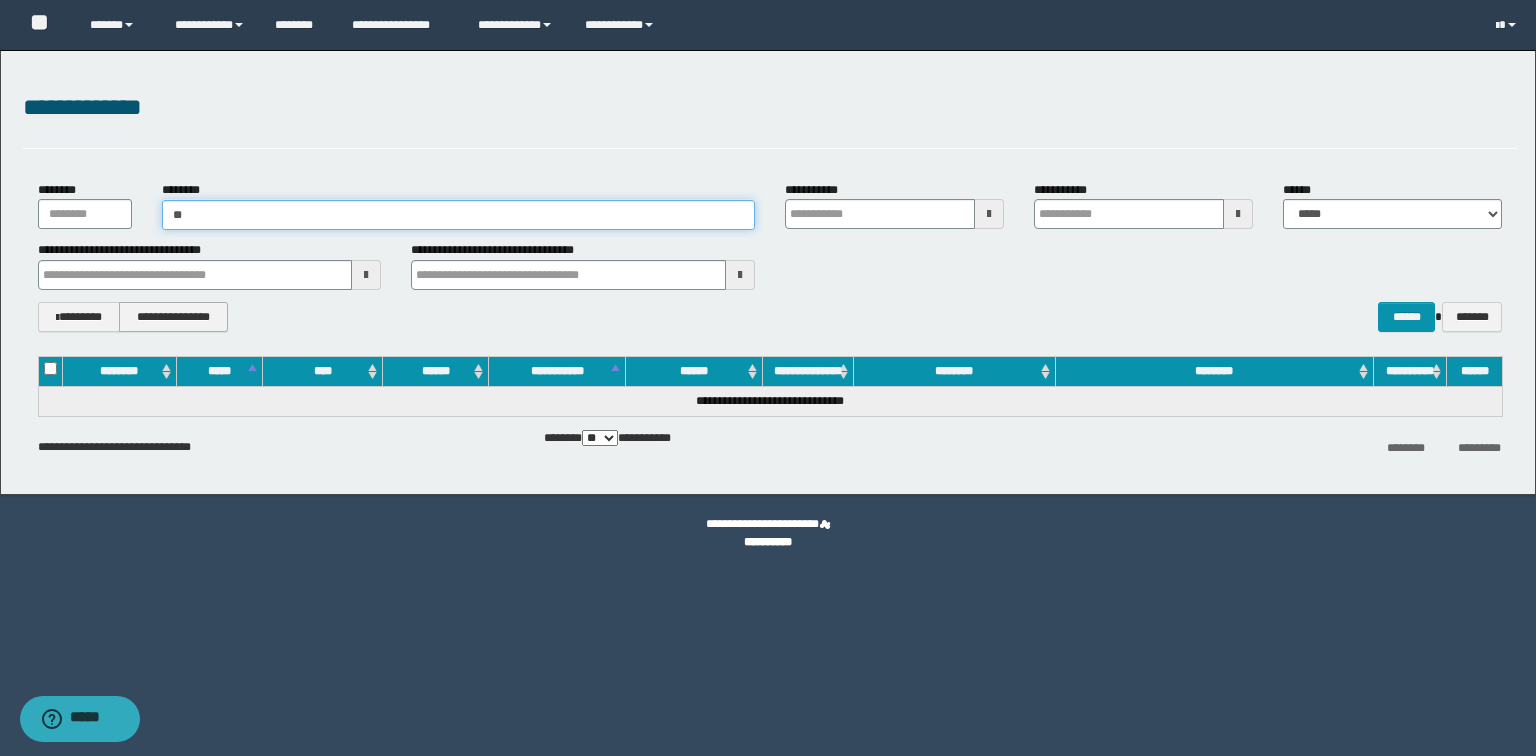 type on "**" 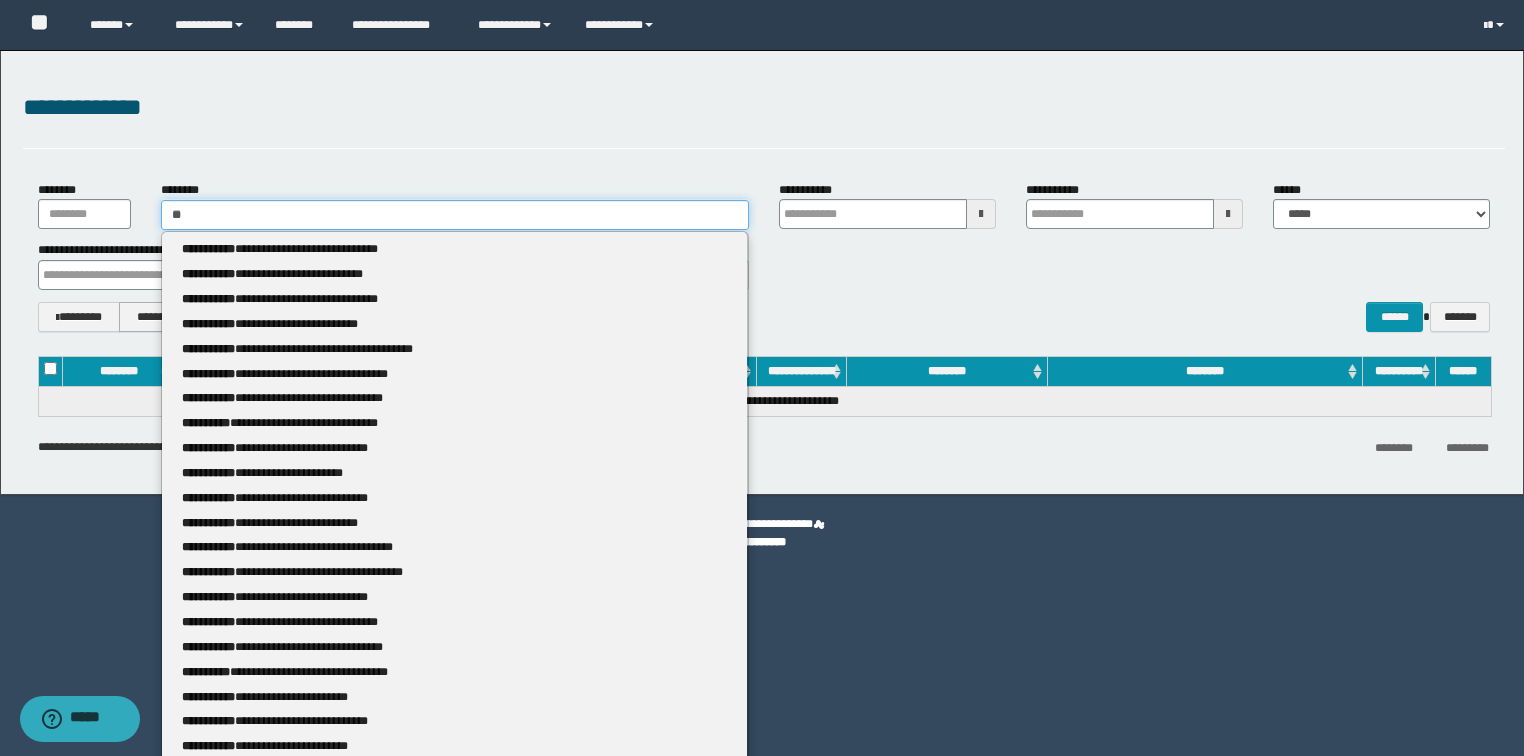 type 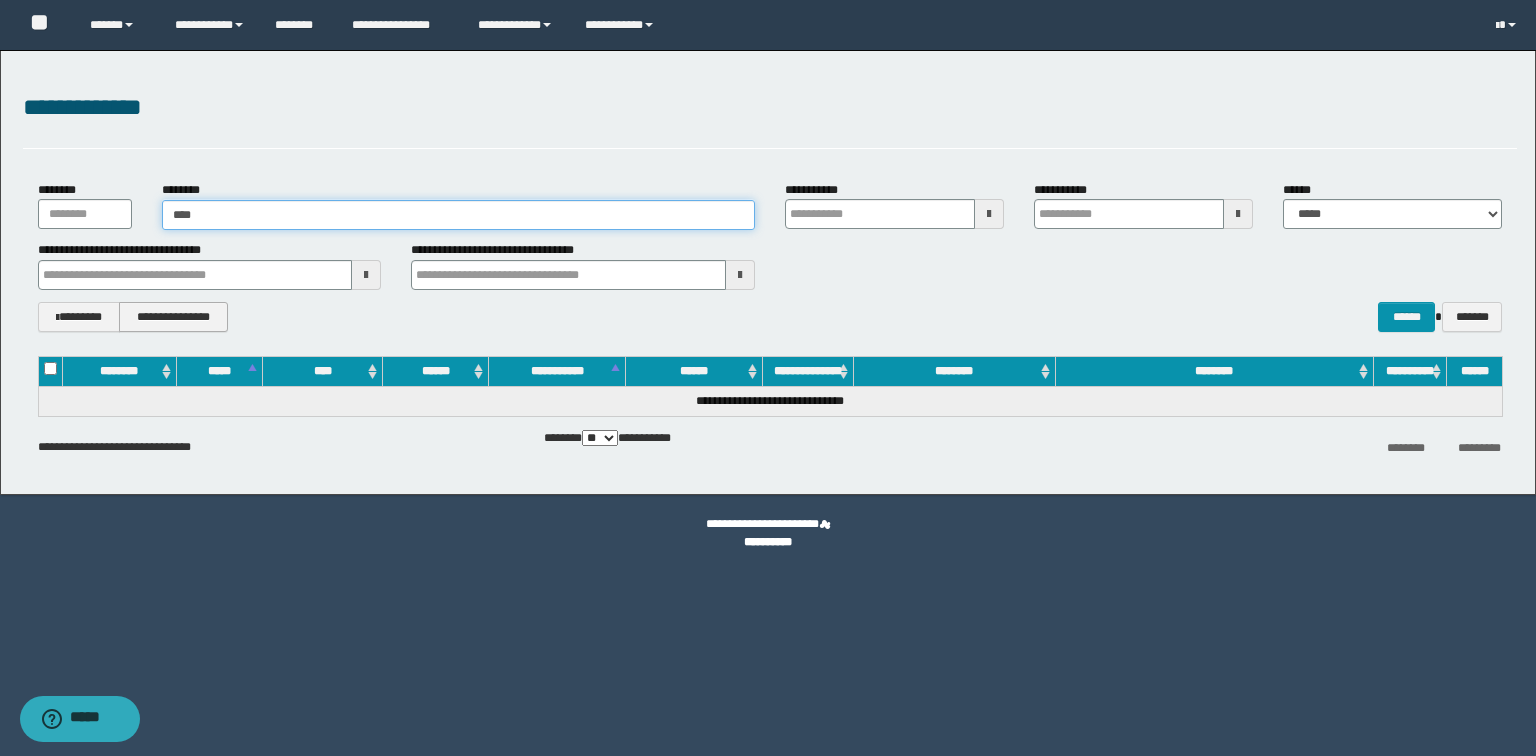 type on "*****" 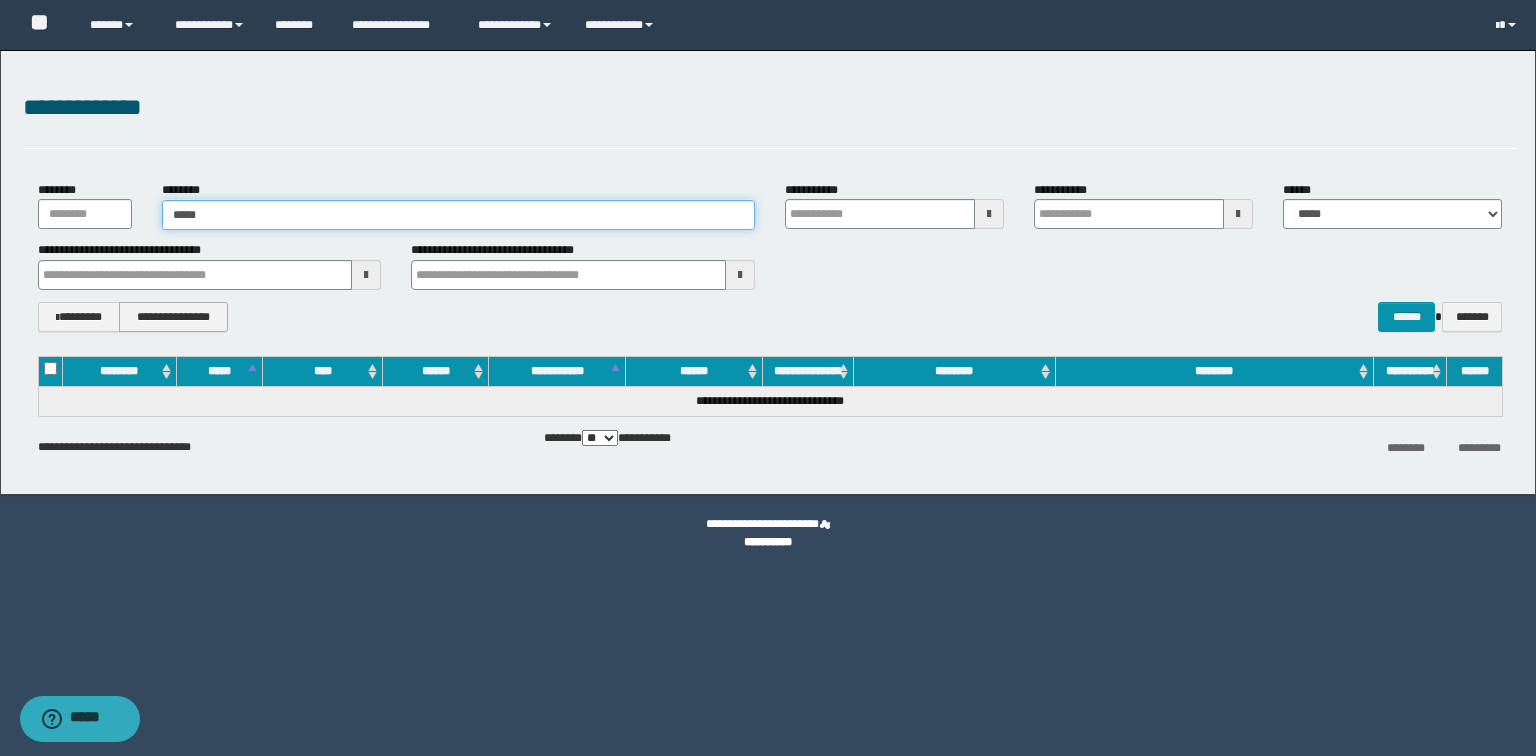 type on "*****" 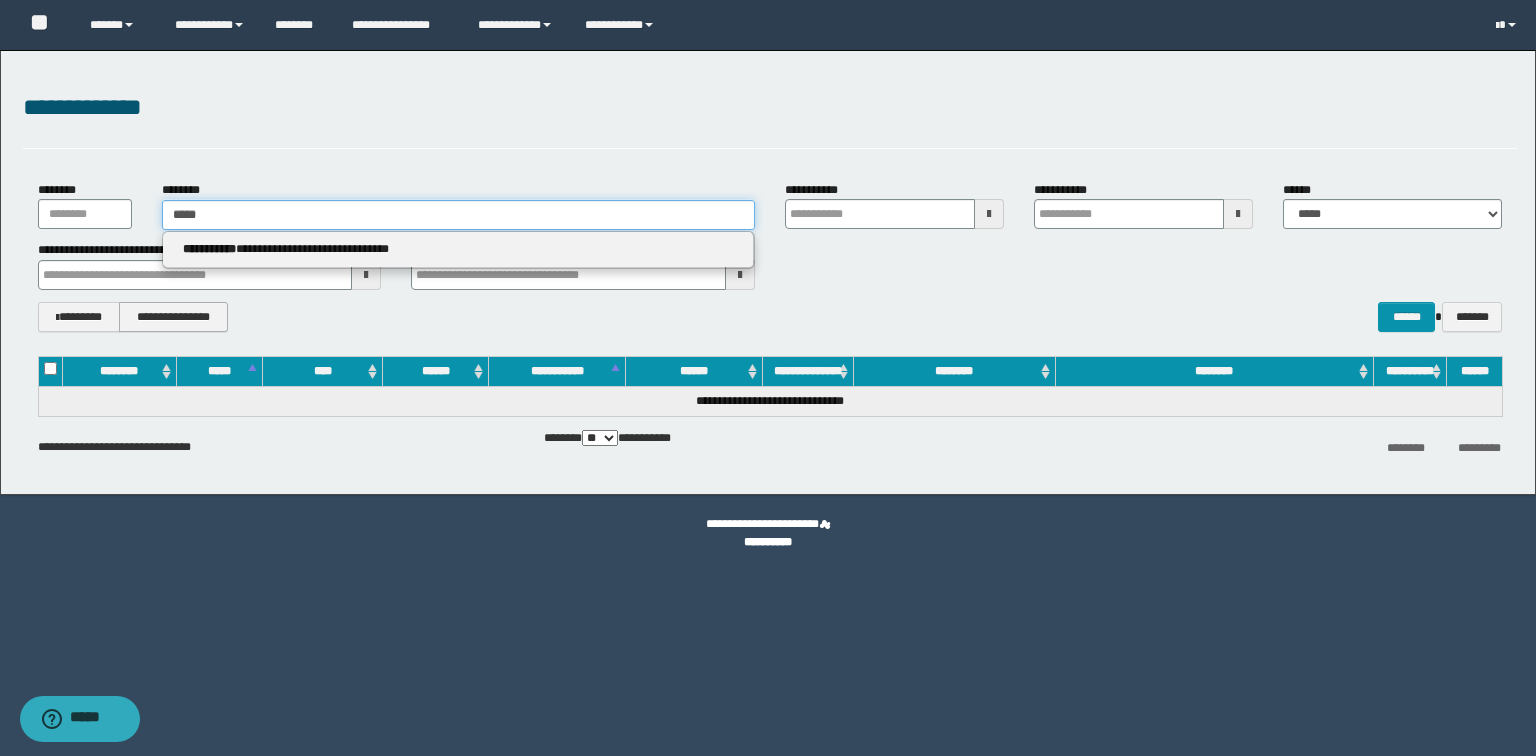 type 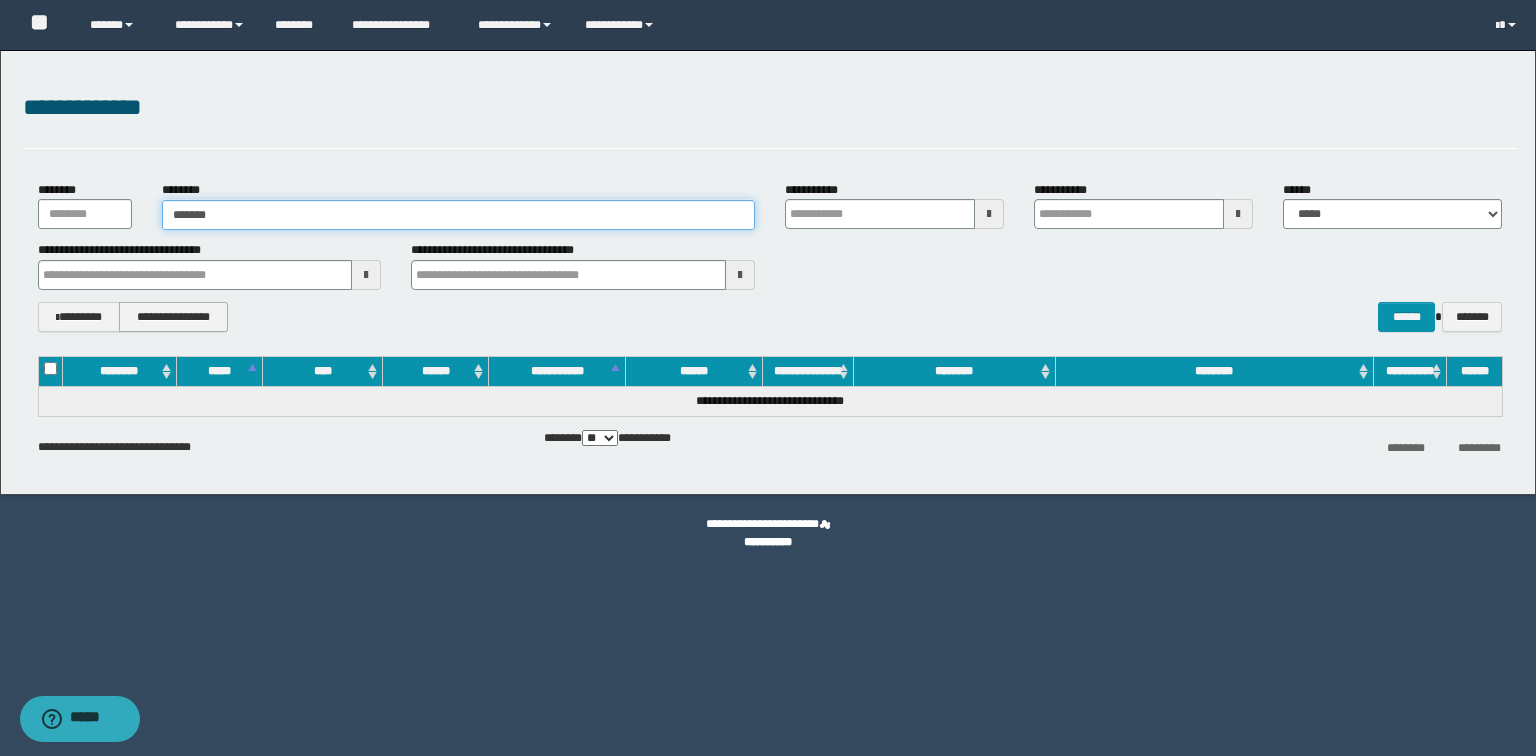type on "********" 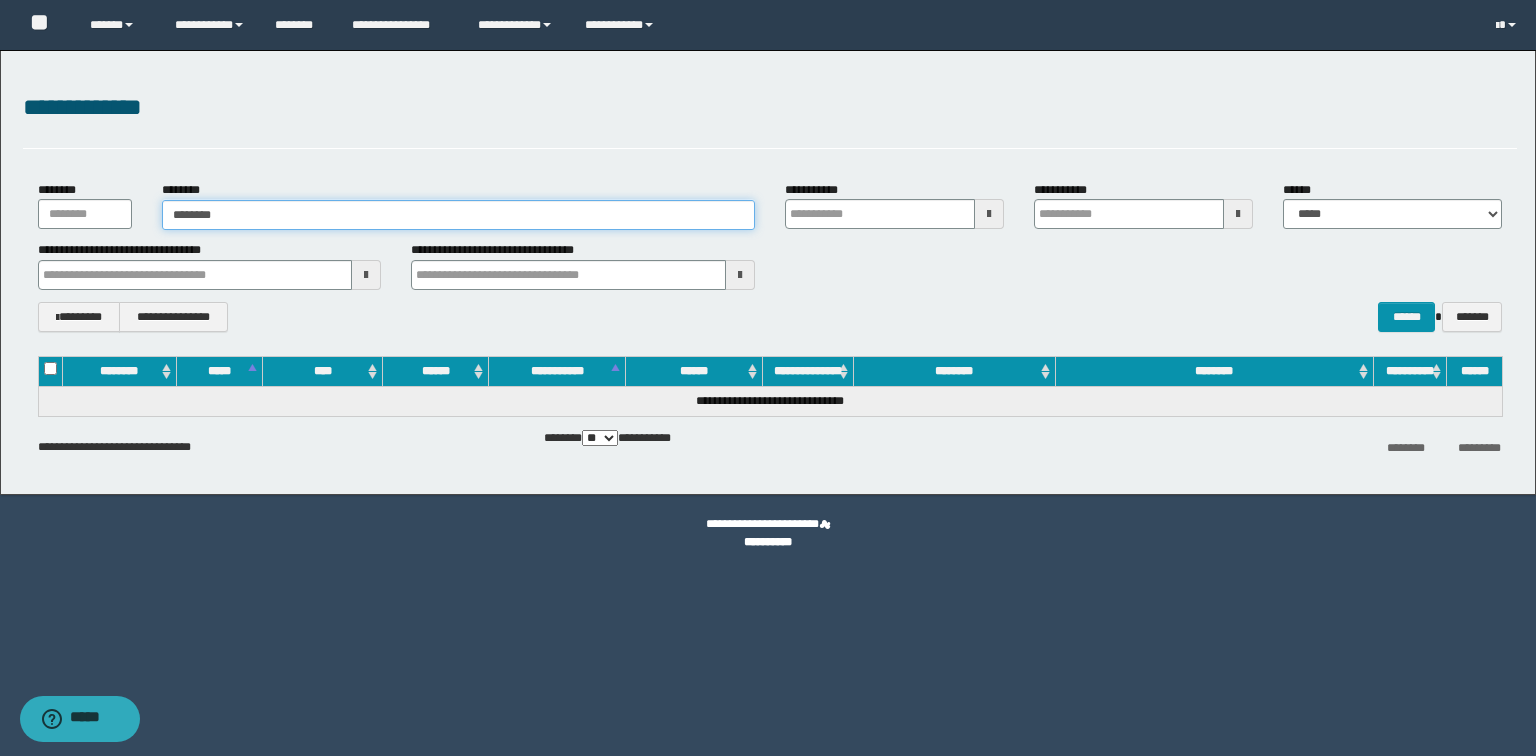type on "********" 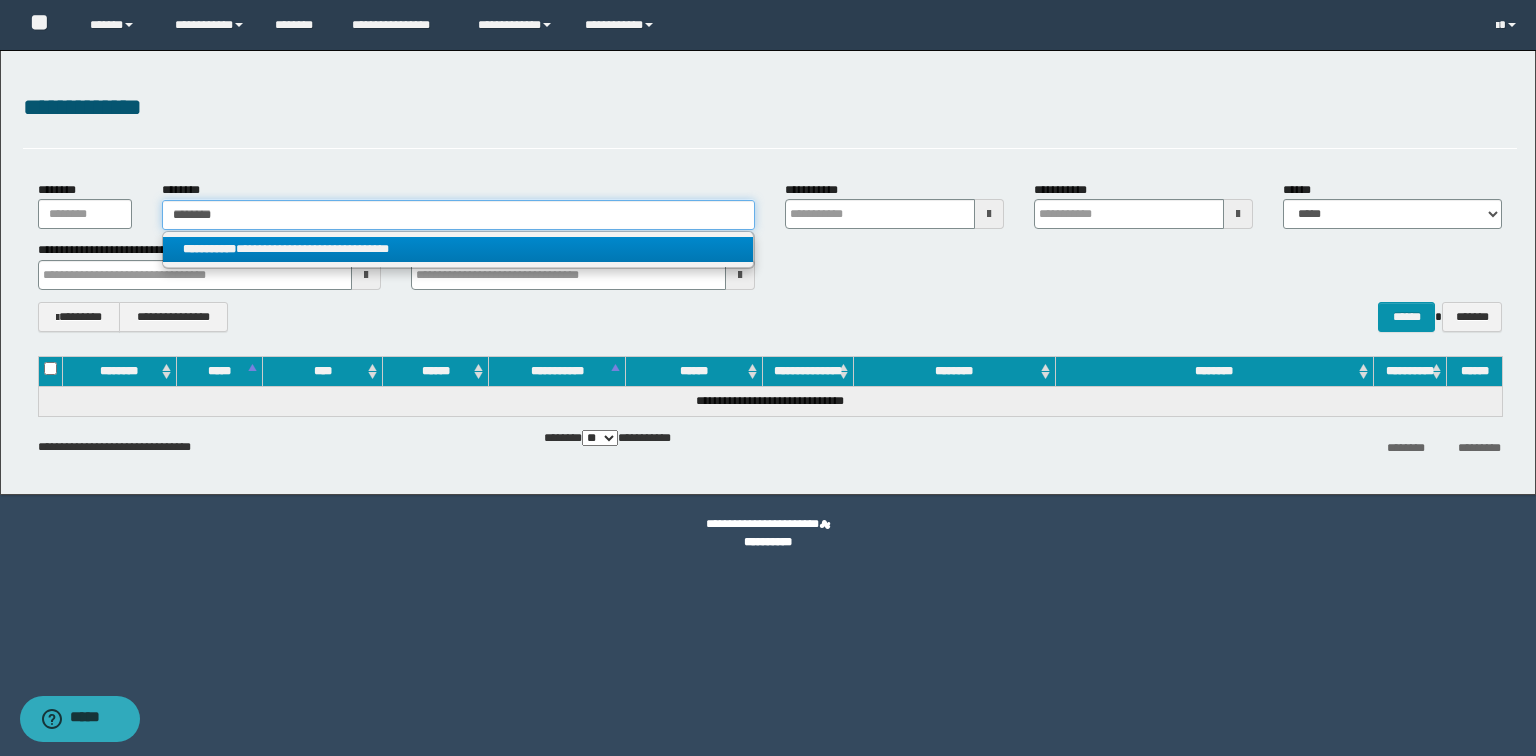 type on "********" 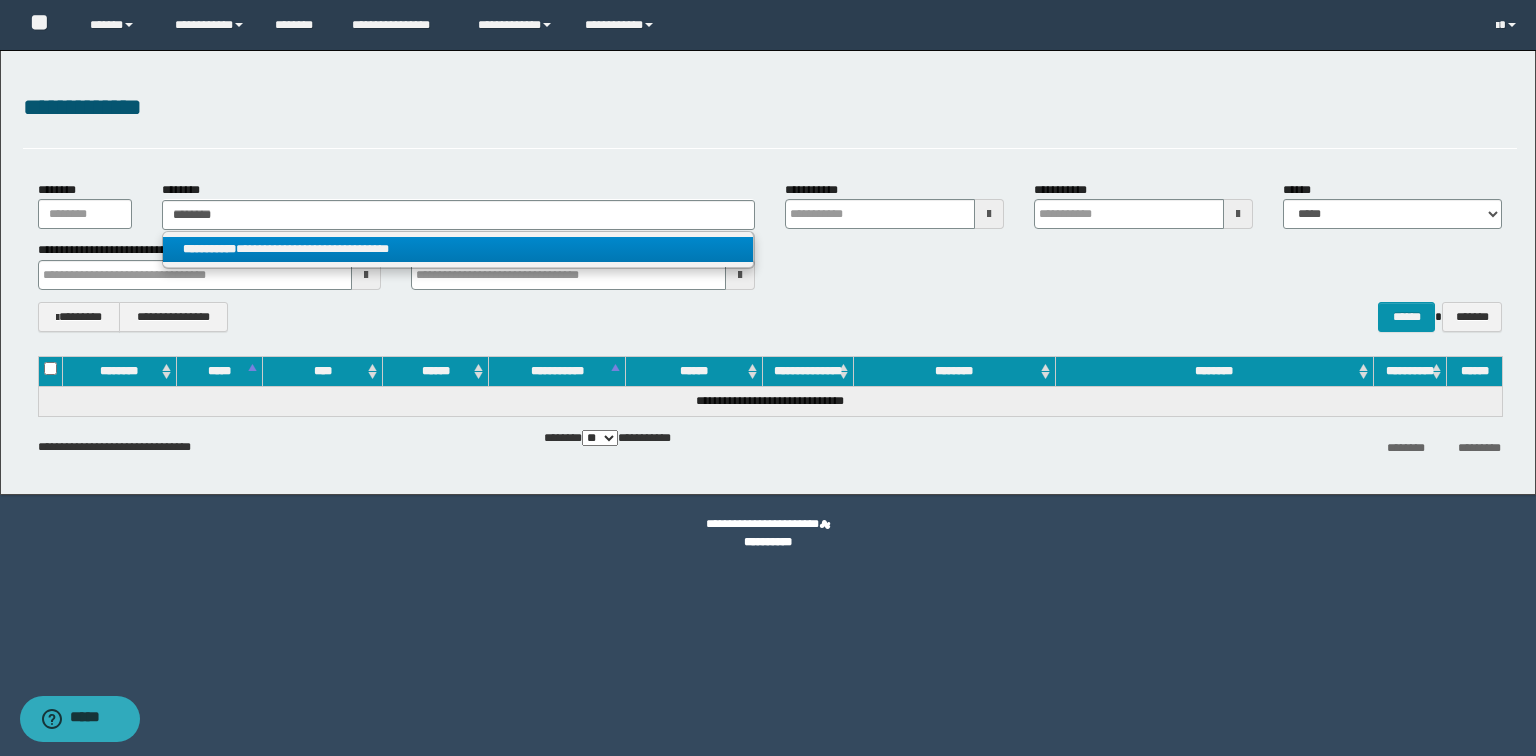 click on "**********" at bounding box center [458, 249] 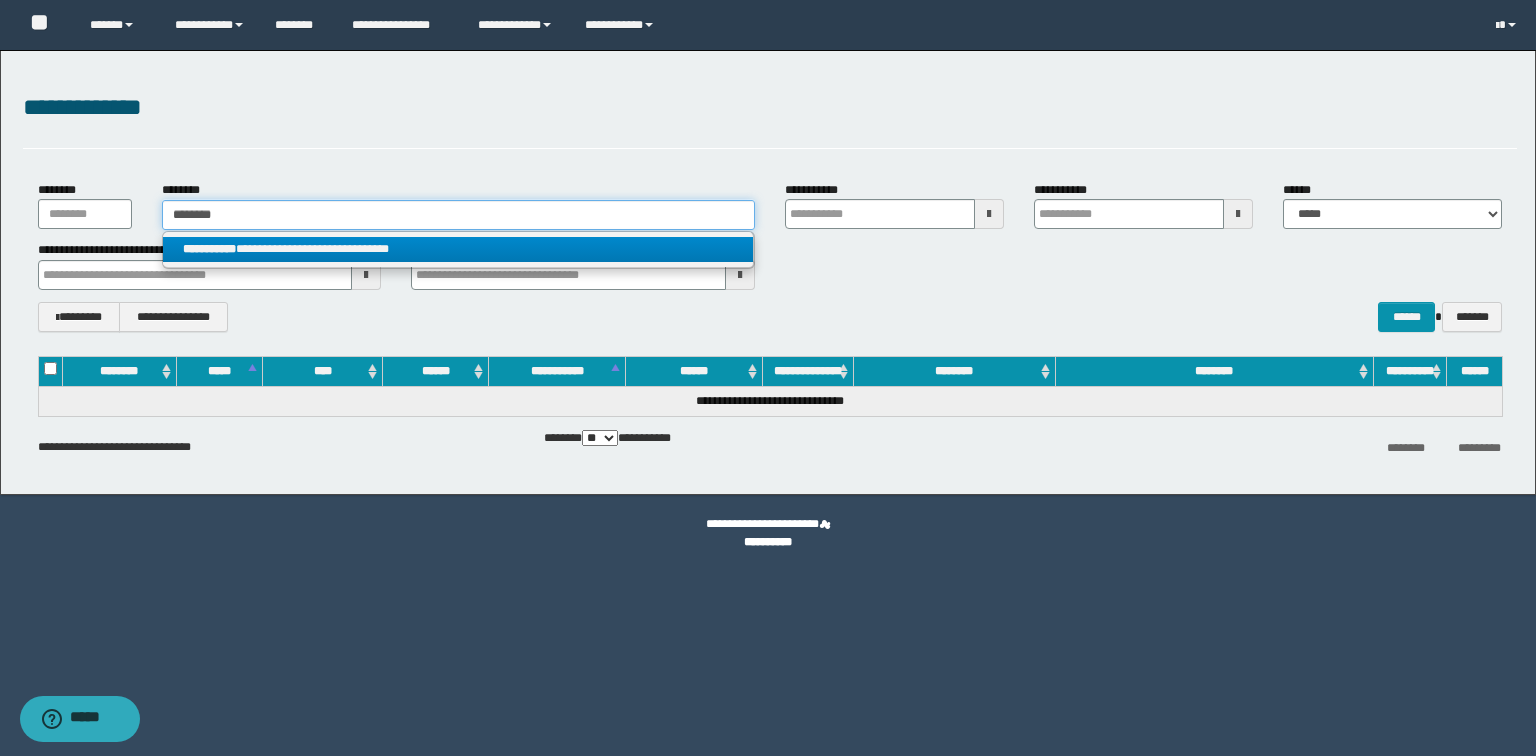 type 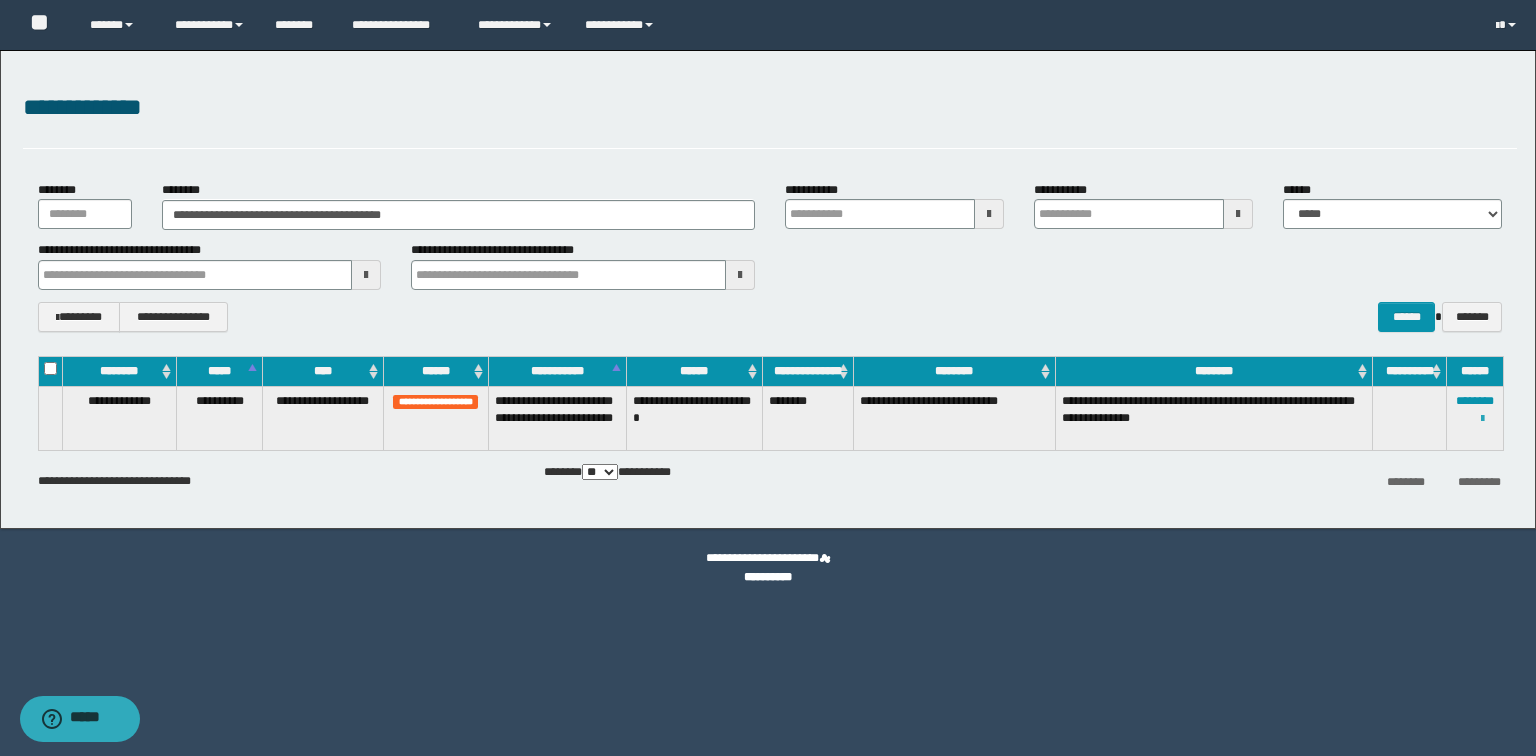 click at bounding box center (1482, 419) 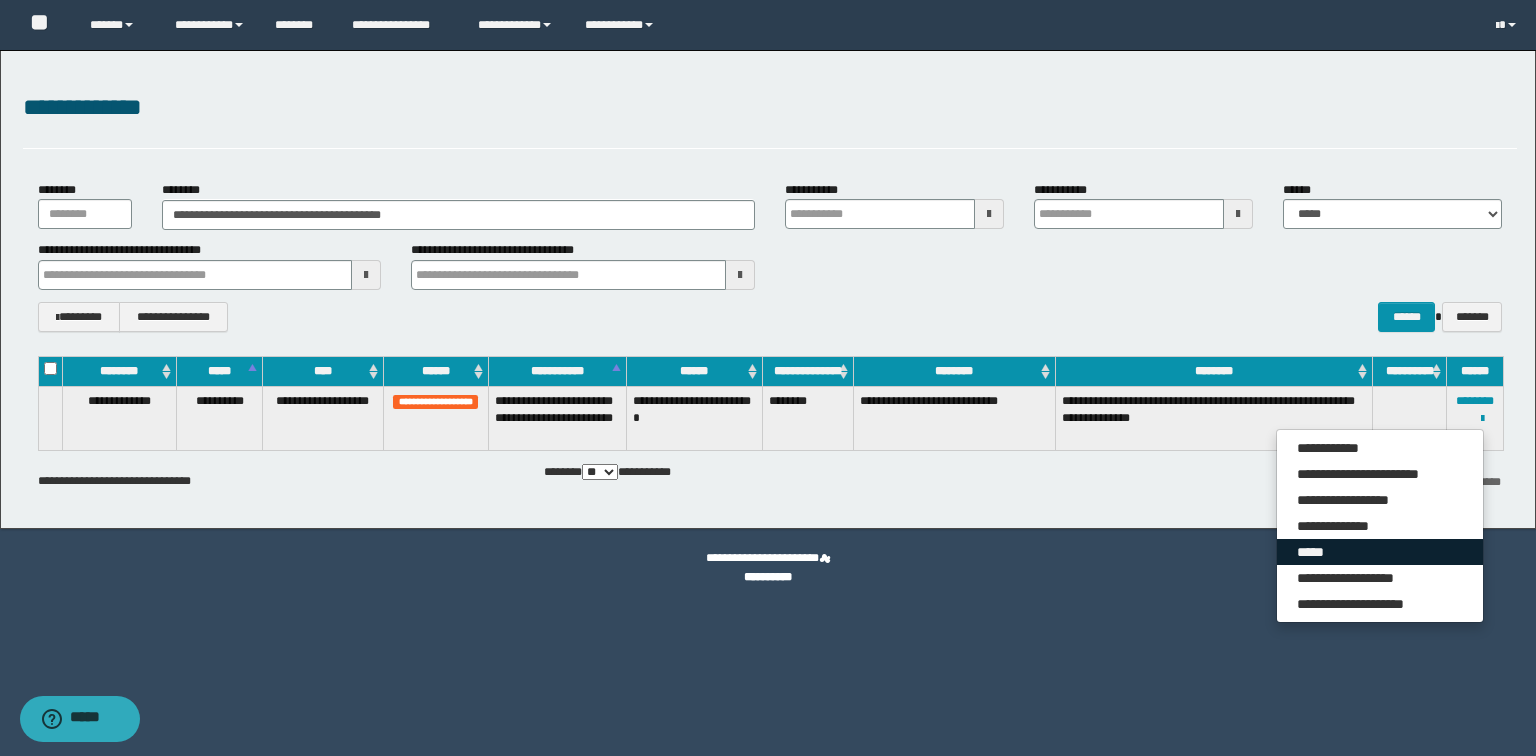 click on "*****" at bounding box center (1380, 552) 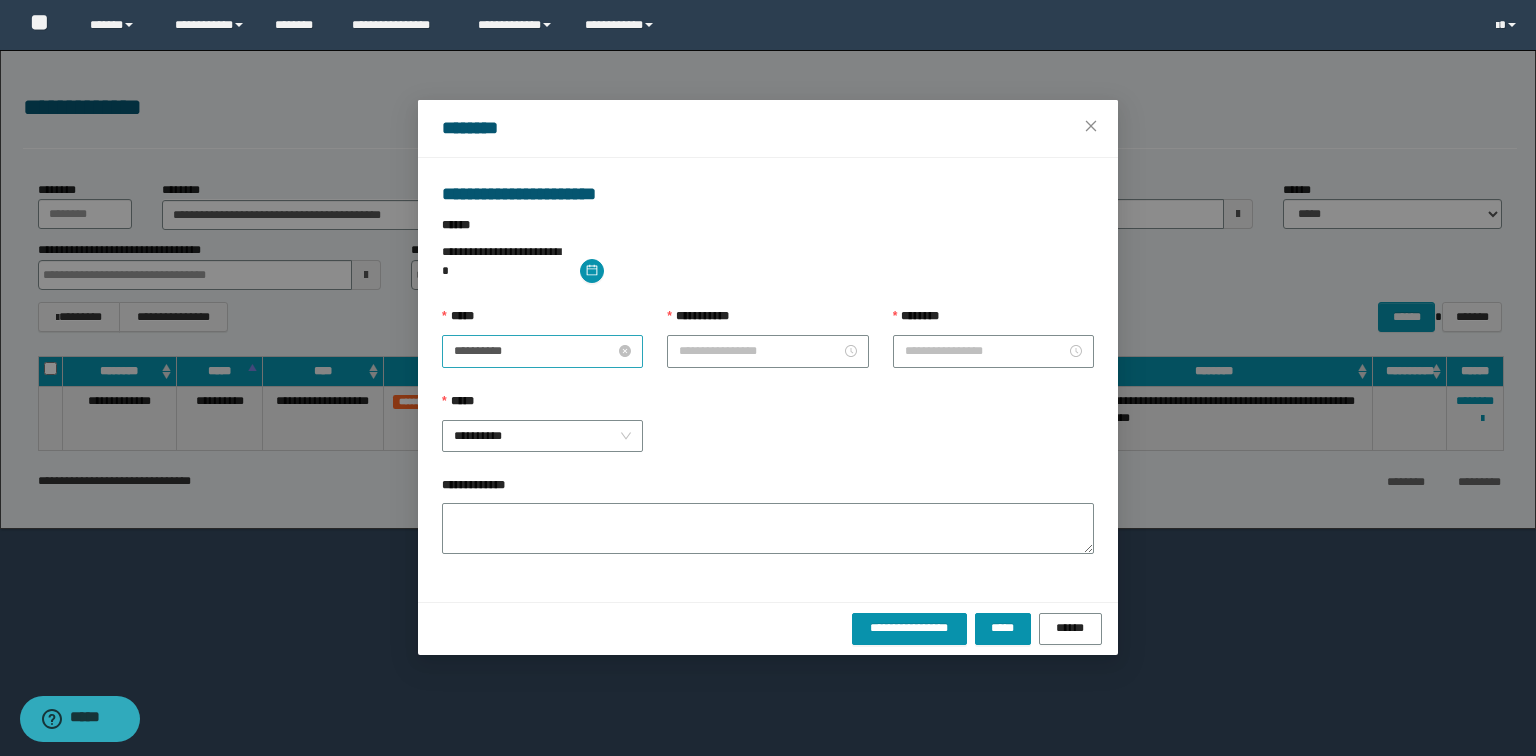 click on "**********" at bounding box center (534, 351) 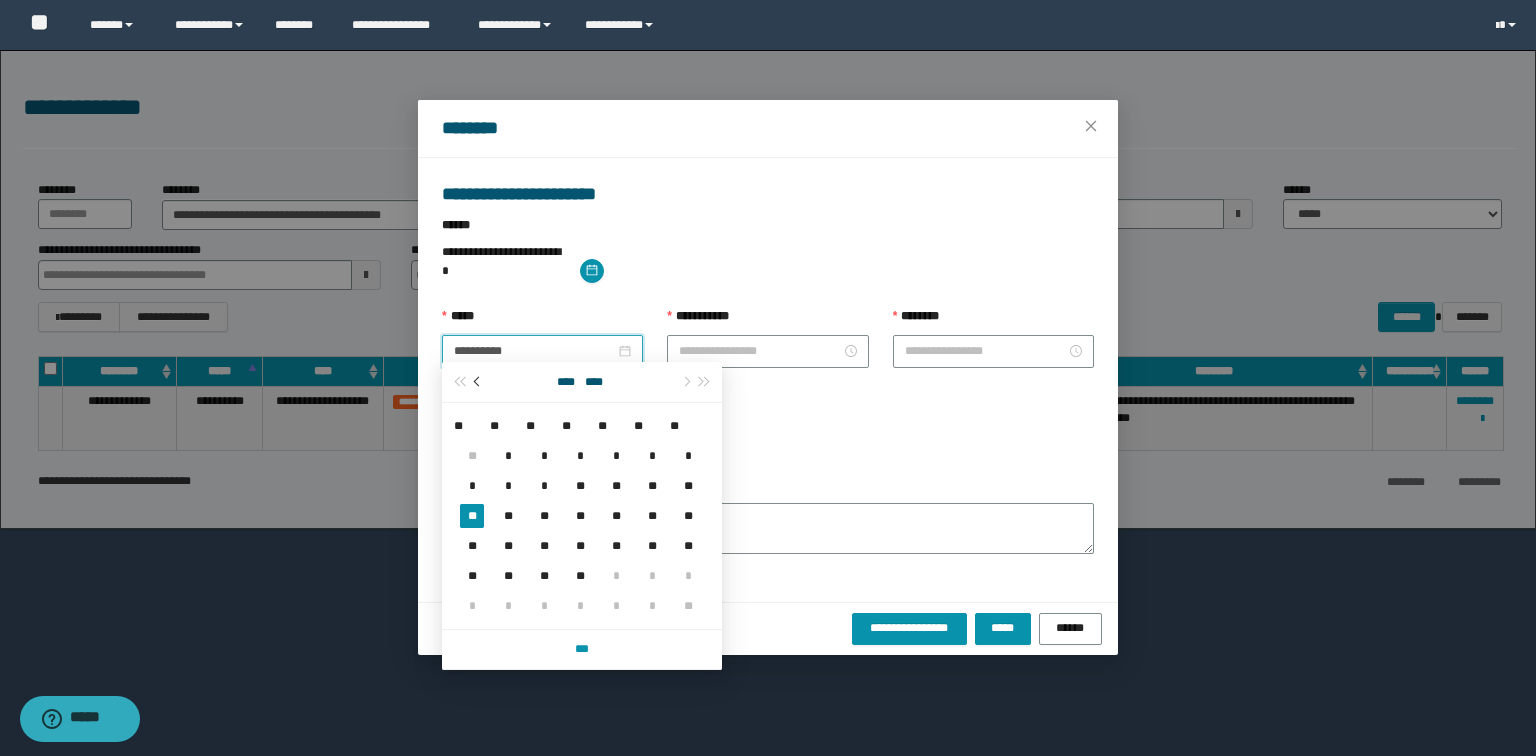 click at bounding box center (478, 382) 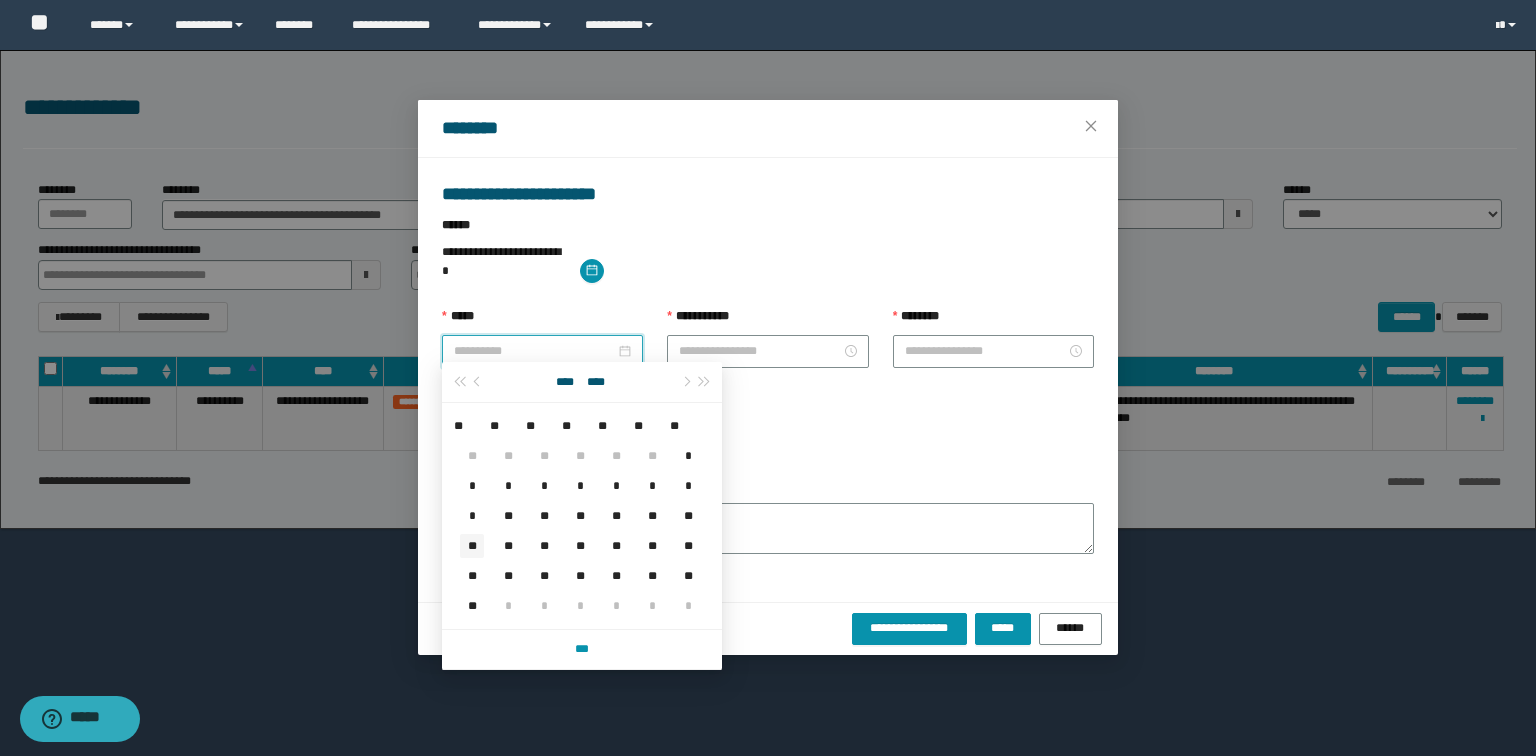 type on "**********" 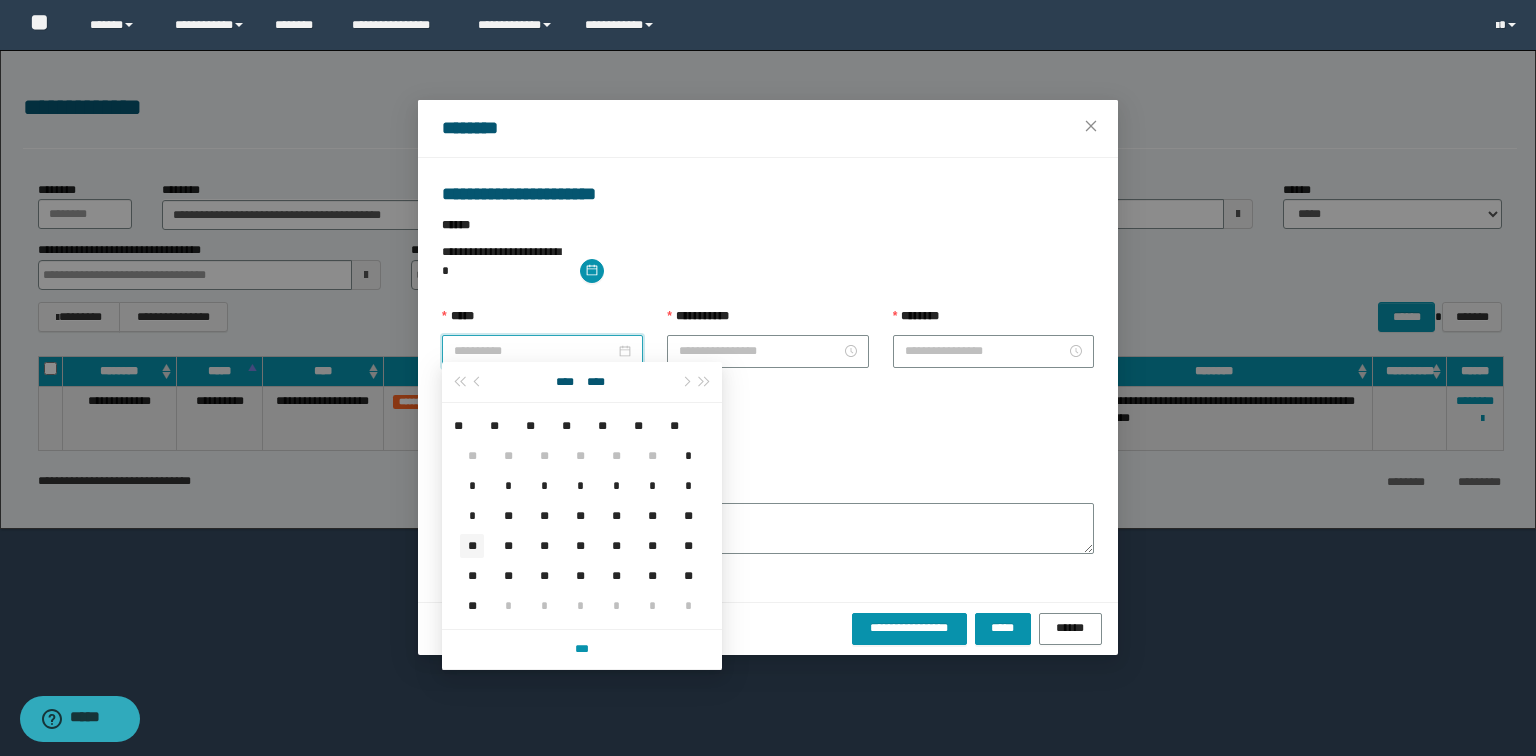 click on "**" at bounding box center [472, 546] 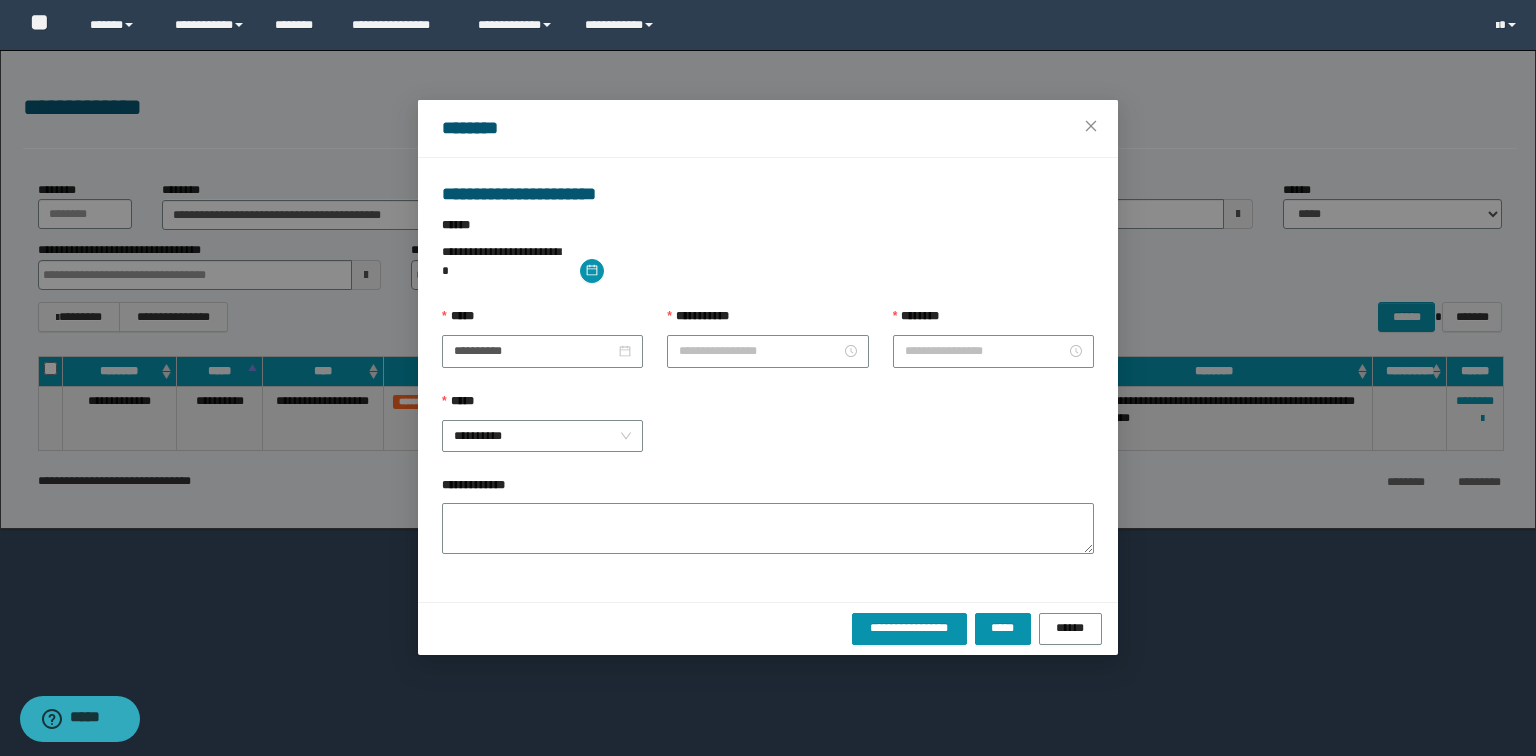 click on "**********" at bounding box center [767, 349] 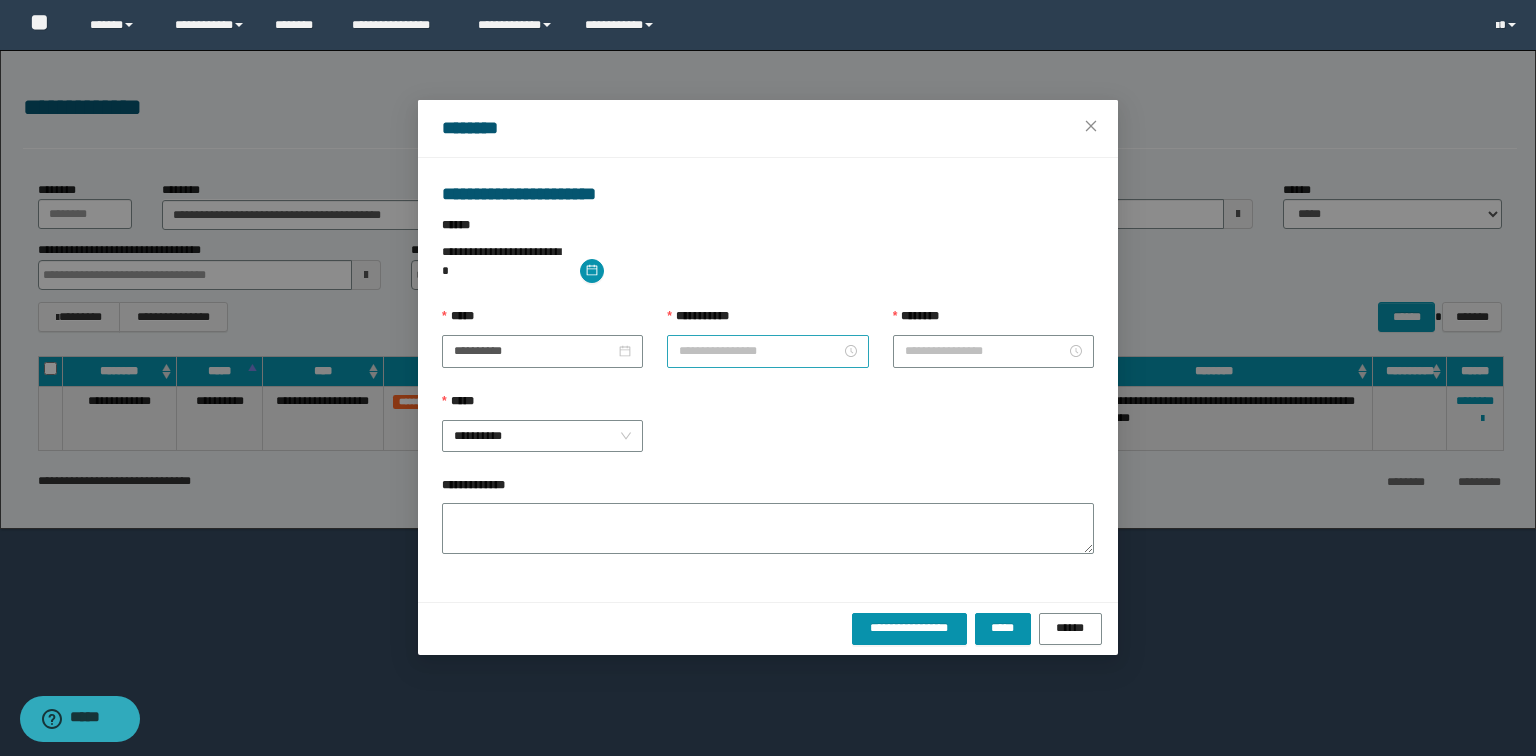 click on "**********" at bounding box center [759, 351] 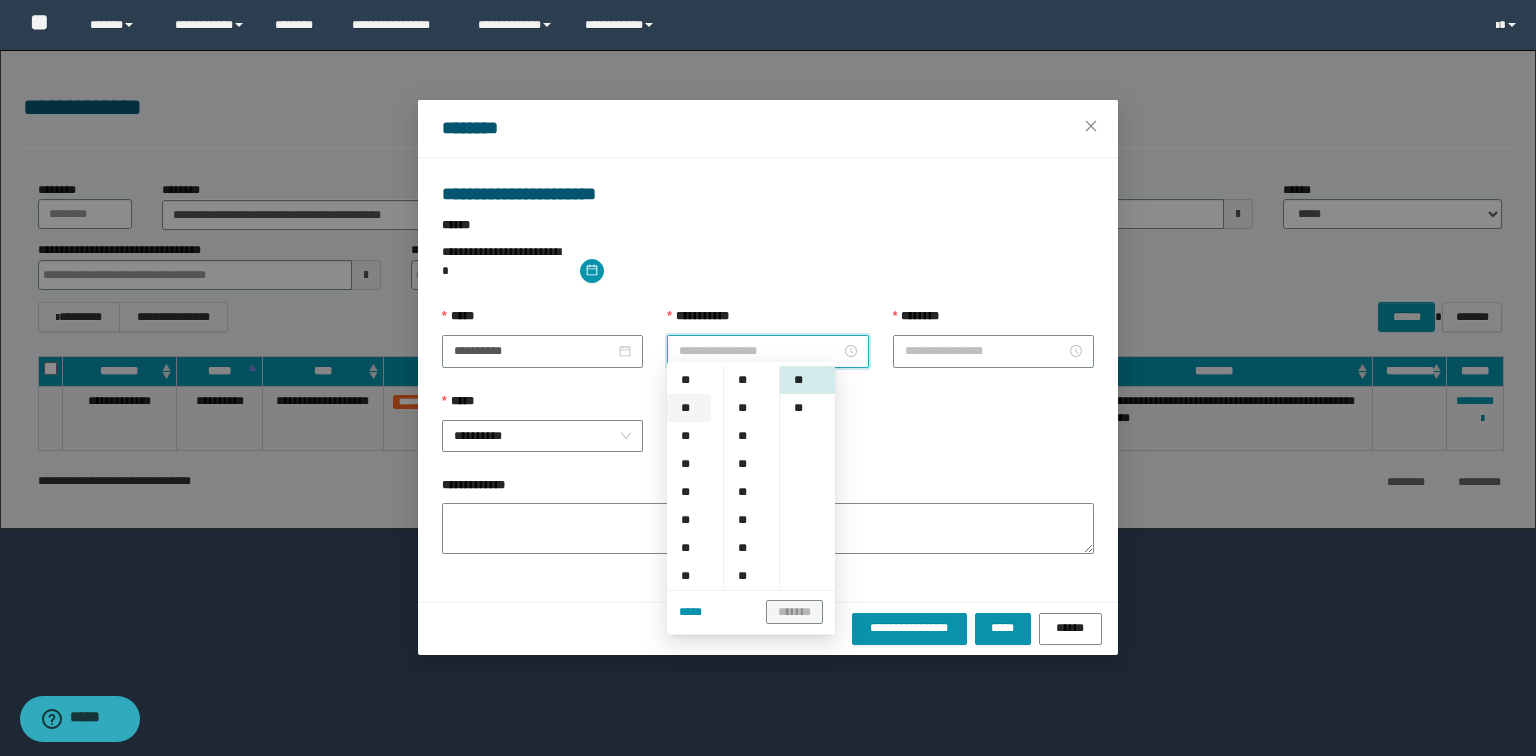 scroll, scrollTop: 240, scrollLeft: 0, axis: vertical 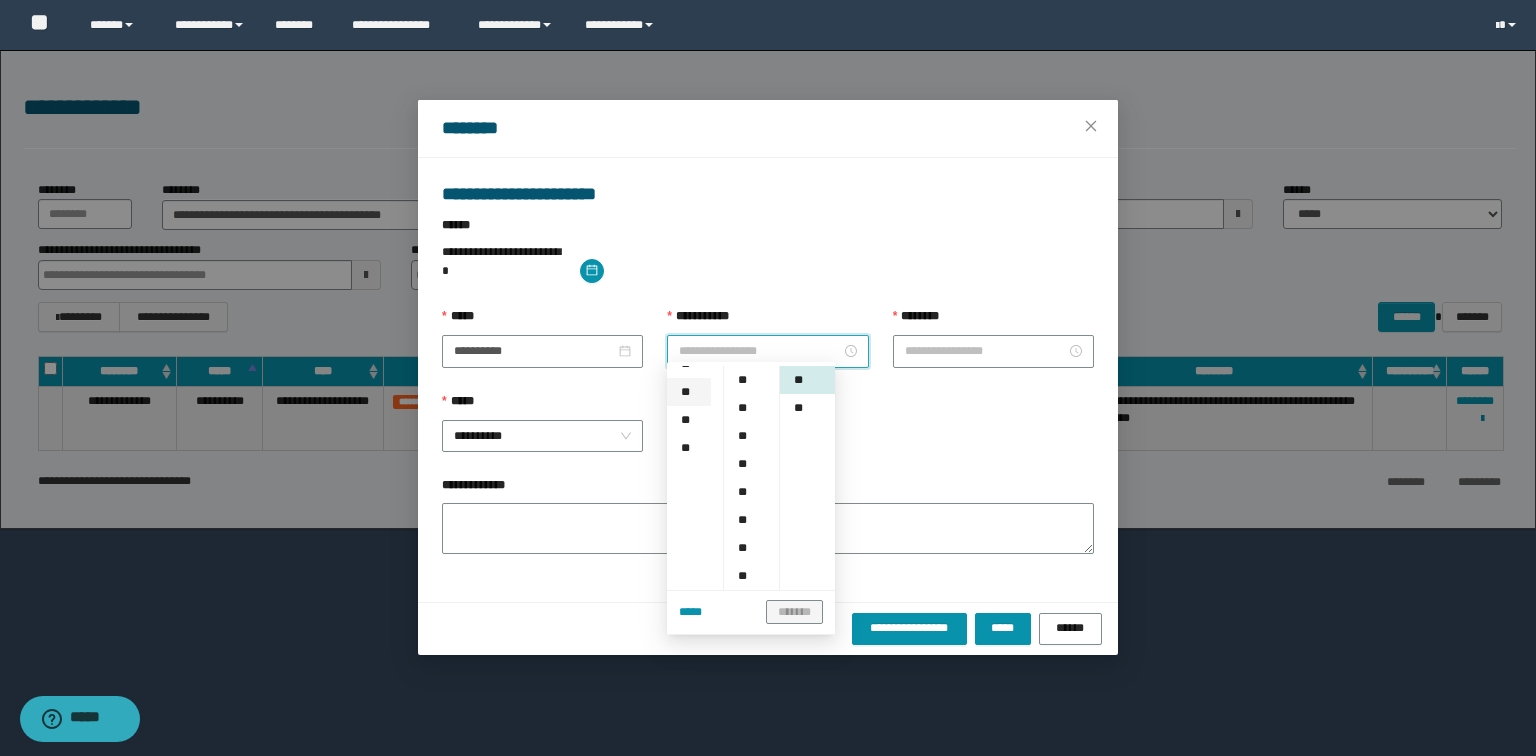 click on "**" at bounding box center (689, 392) 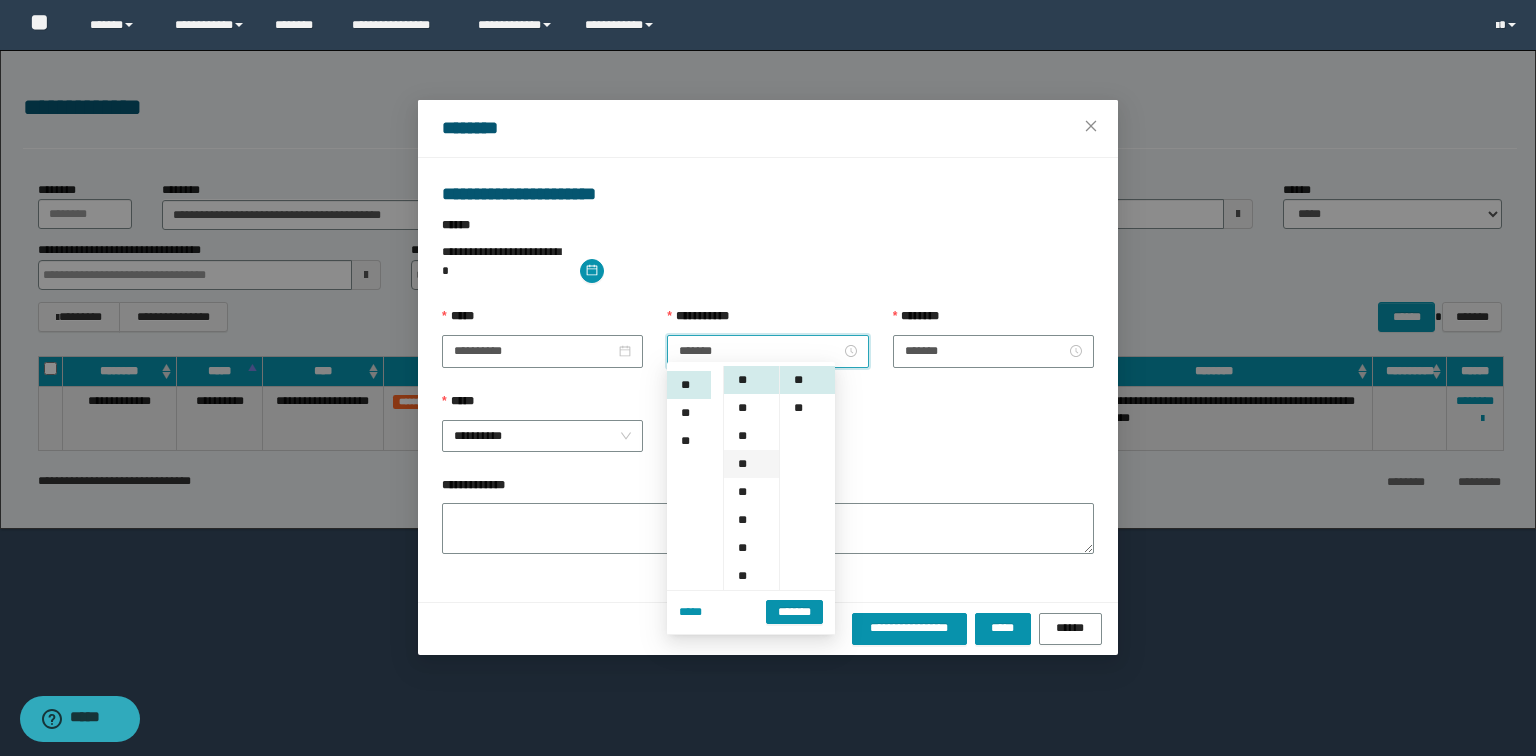 scroll, scrollTop: 252, scrollLeft: 0, axis: vertical 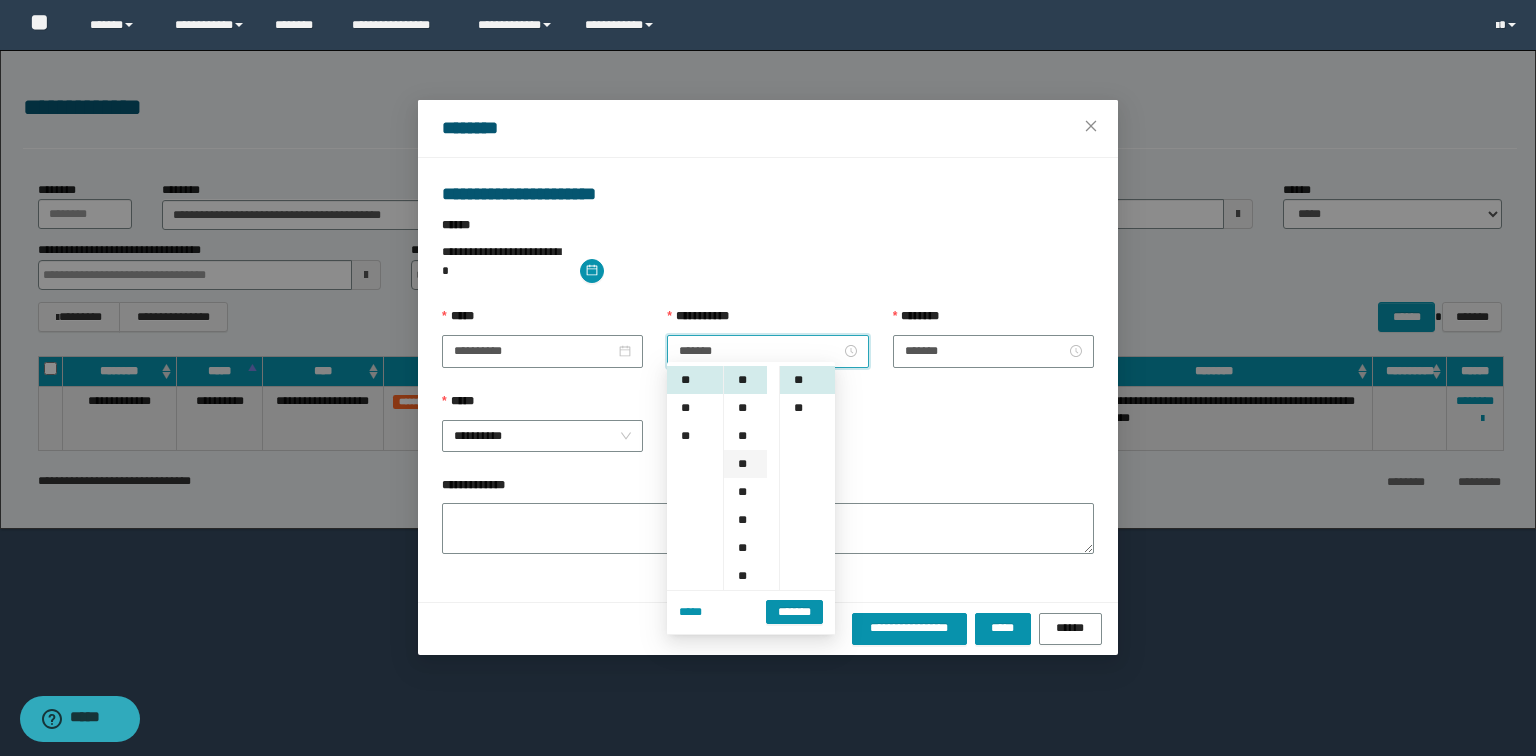 click on "**" at bounding box center (745, 464) 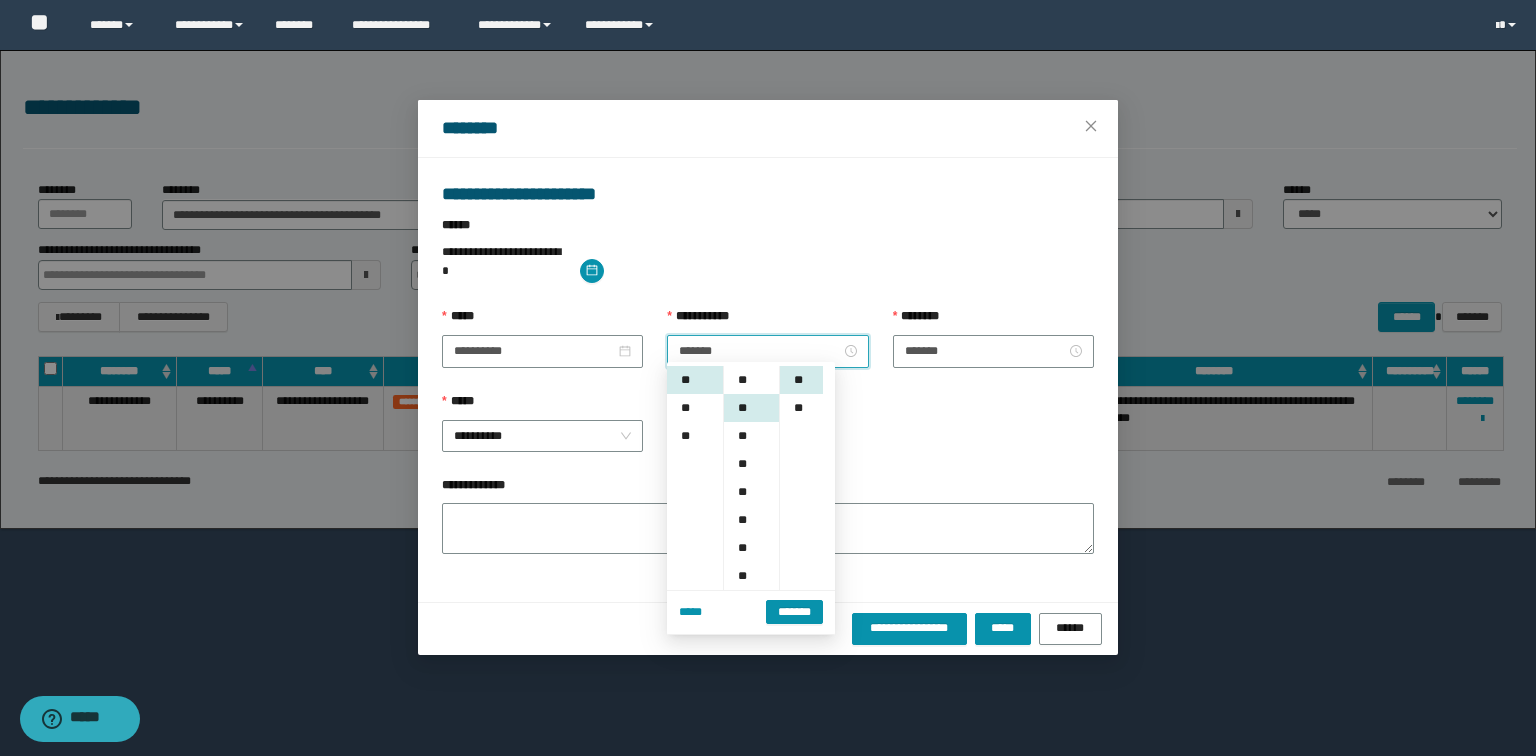 scroll, scrollTop: 84, scrollLeft: 0, axis: vertical 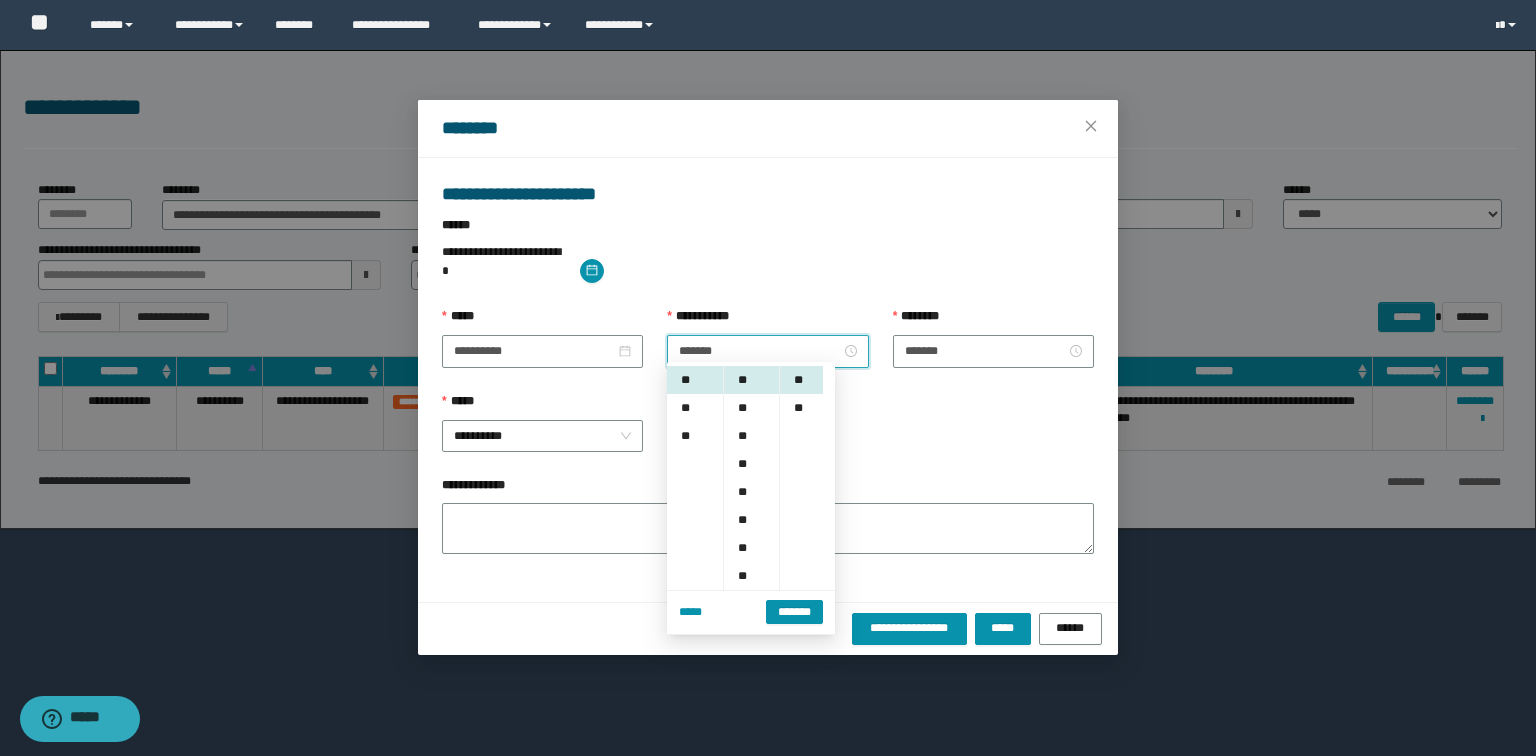 click on "**********" at bounding box center [768, 434] 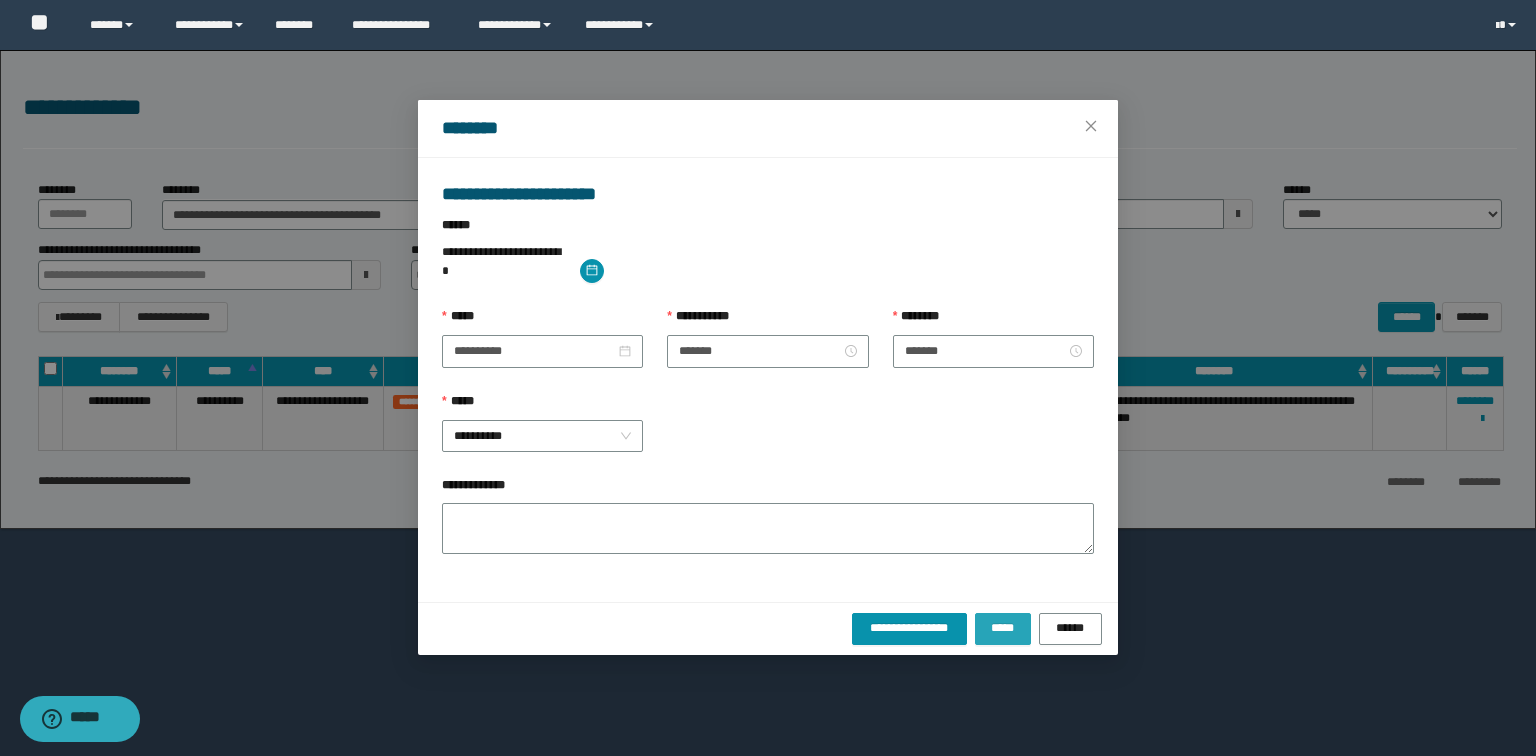 click on "*****" at bounding box center [1003, 628] 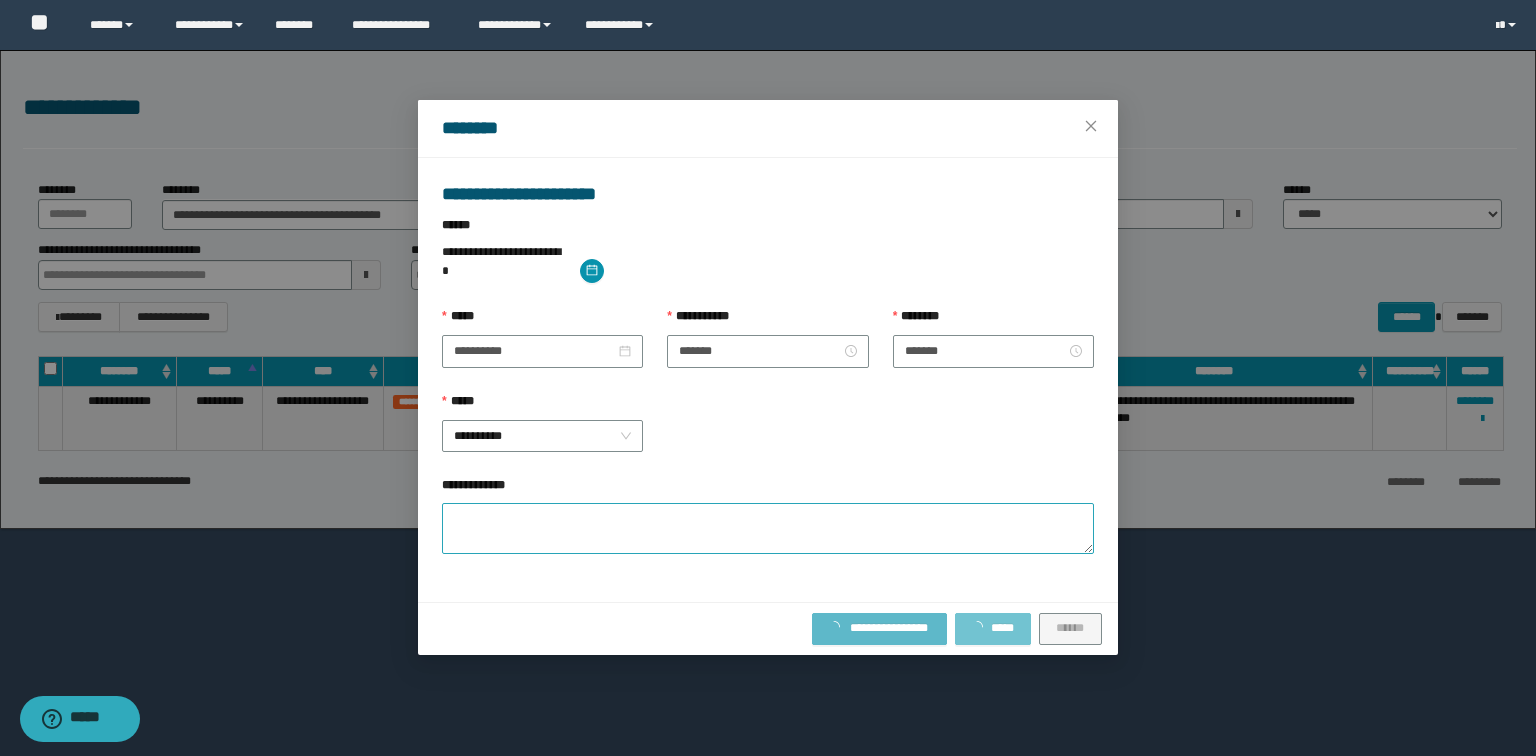 type 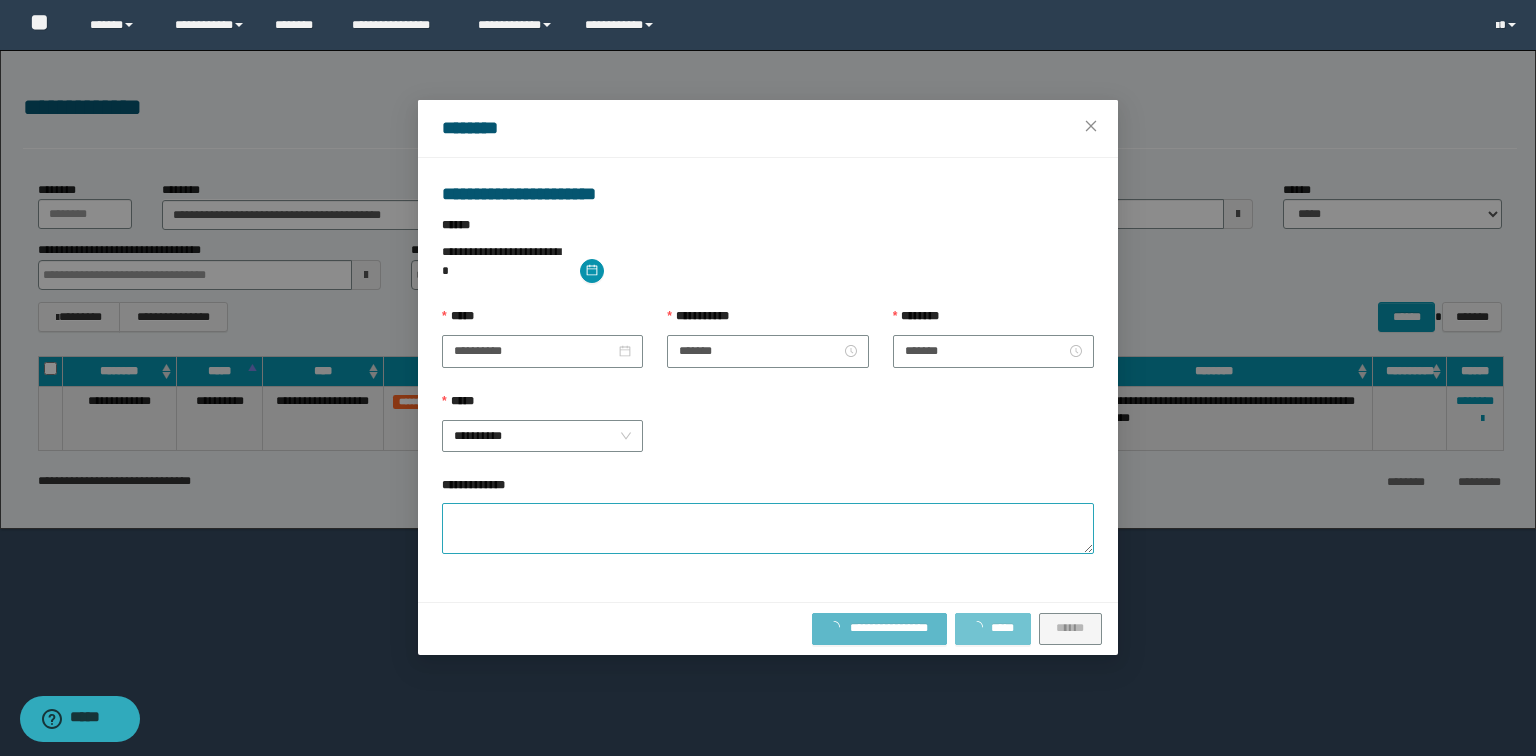 type 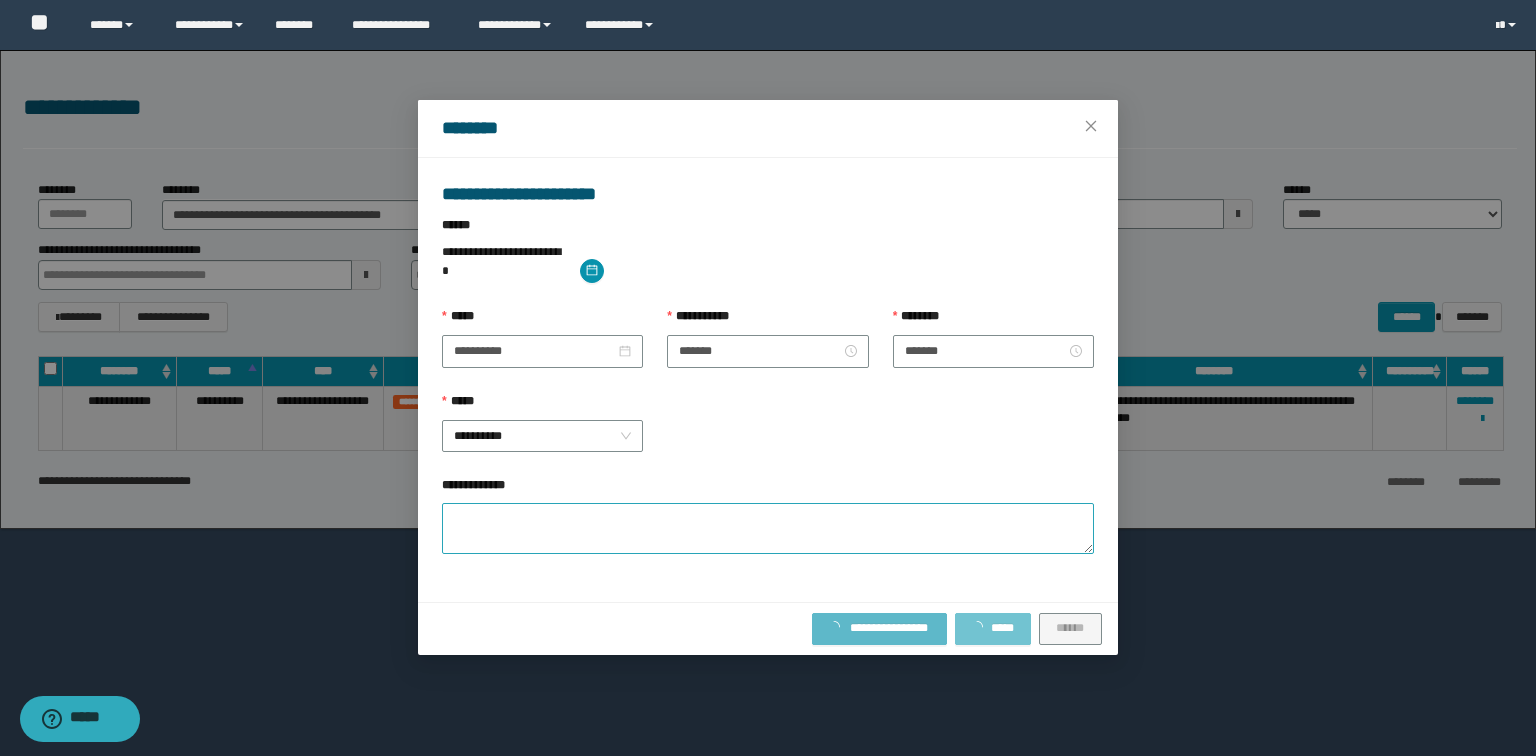 type 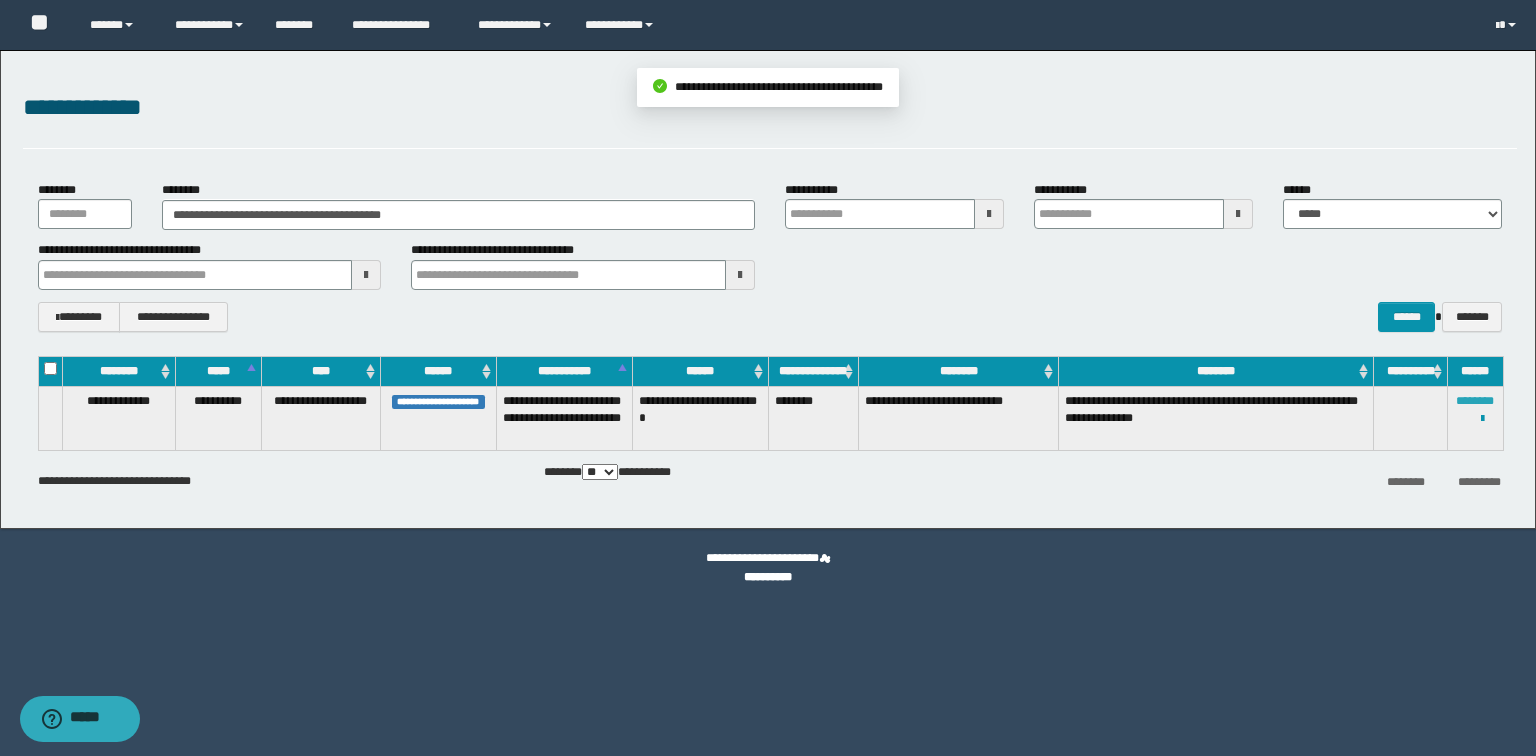 click on "********" at bounding box center [1475, 401] 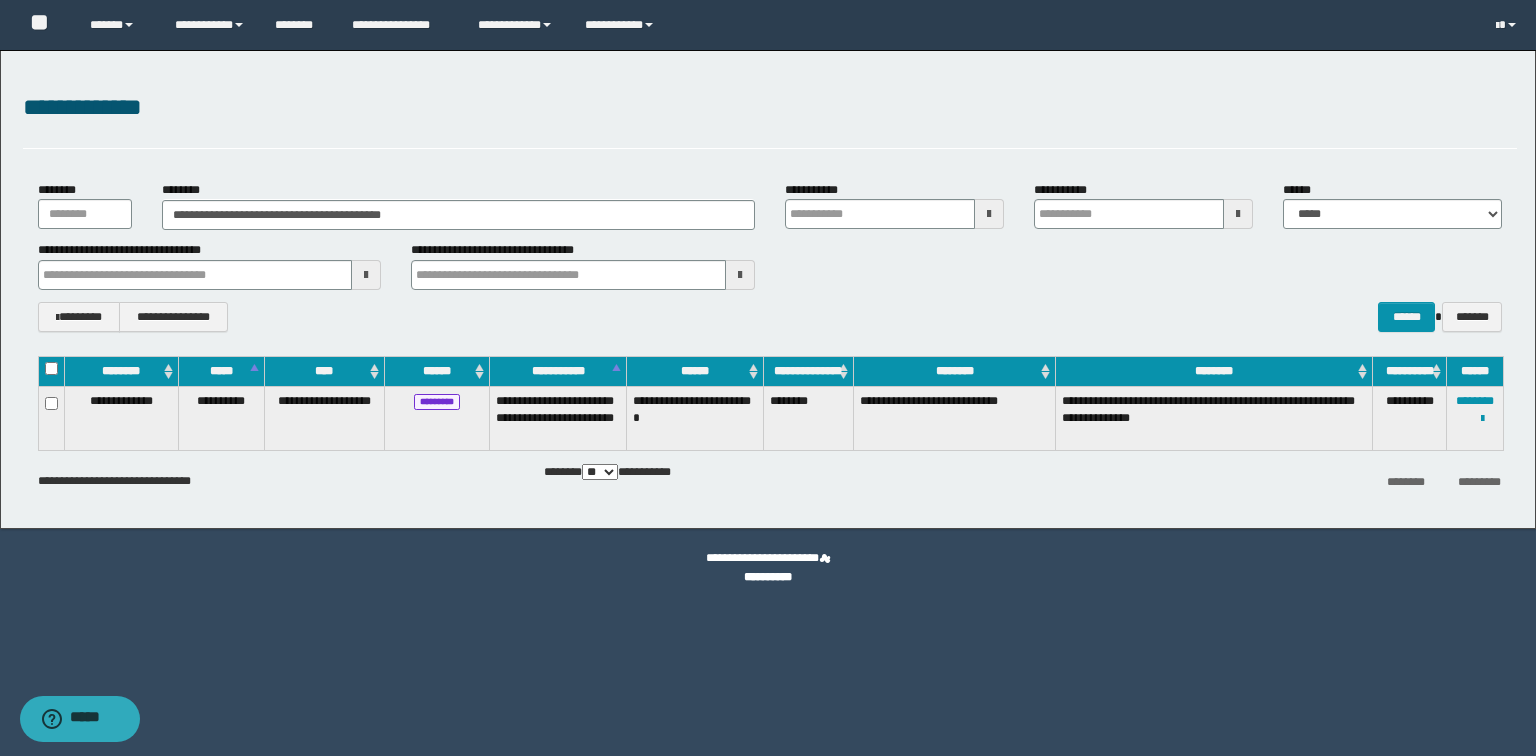 click on "**********" at bounding box center [1475, 418] 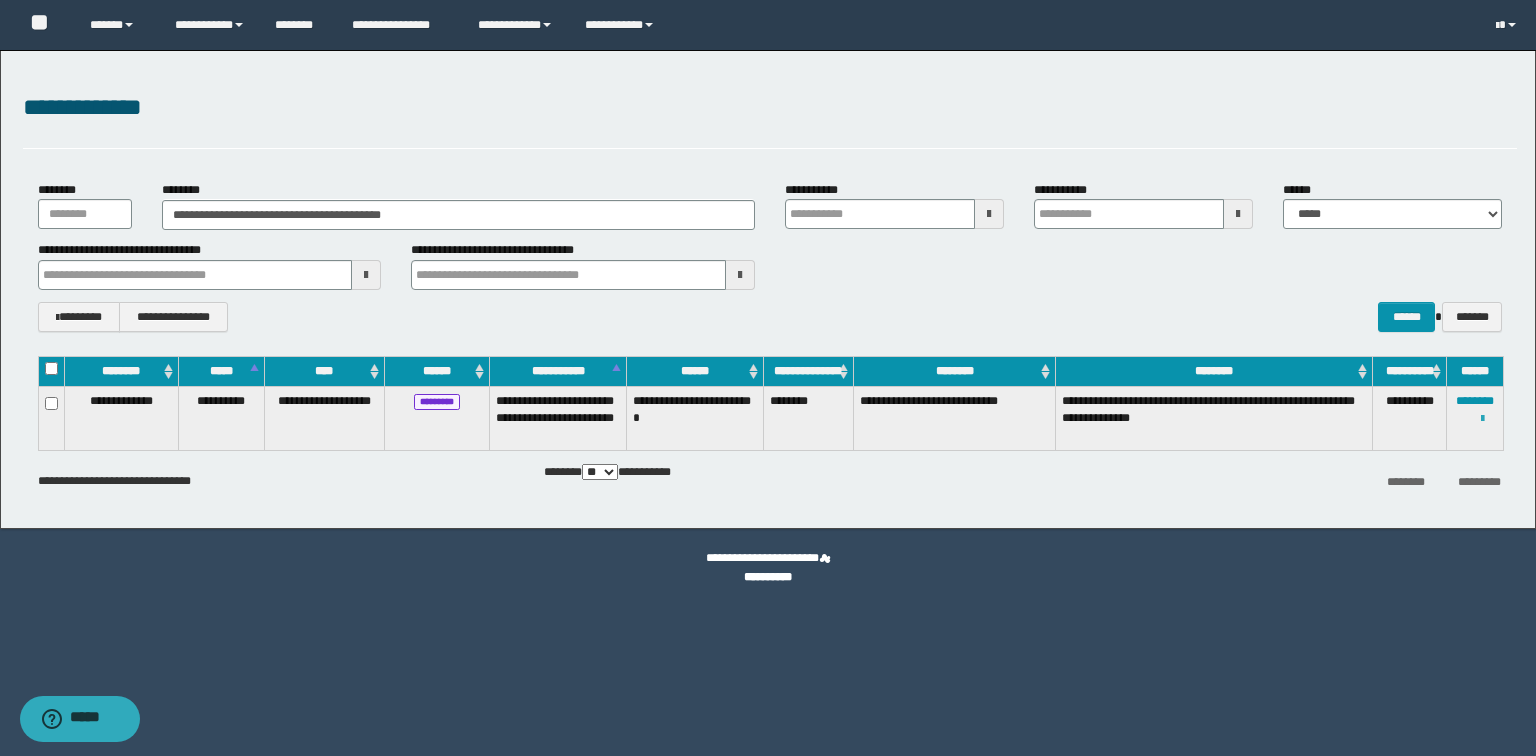 click at bounding box center (1482, 419) 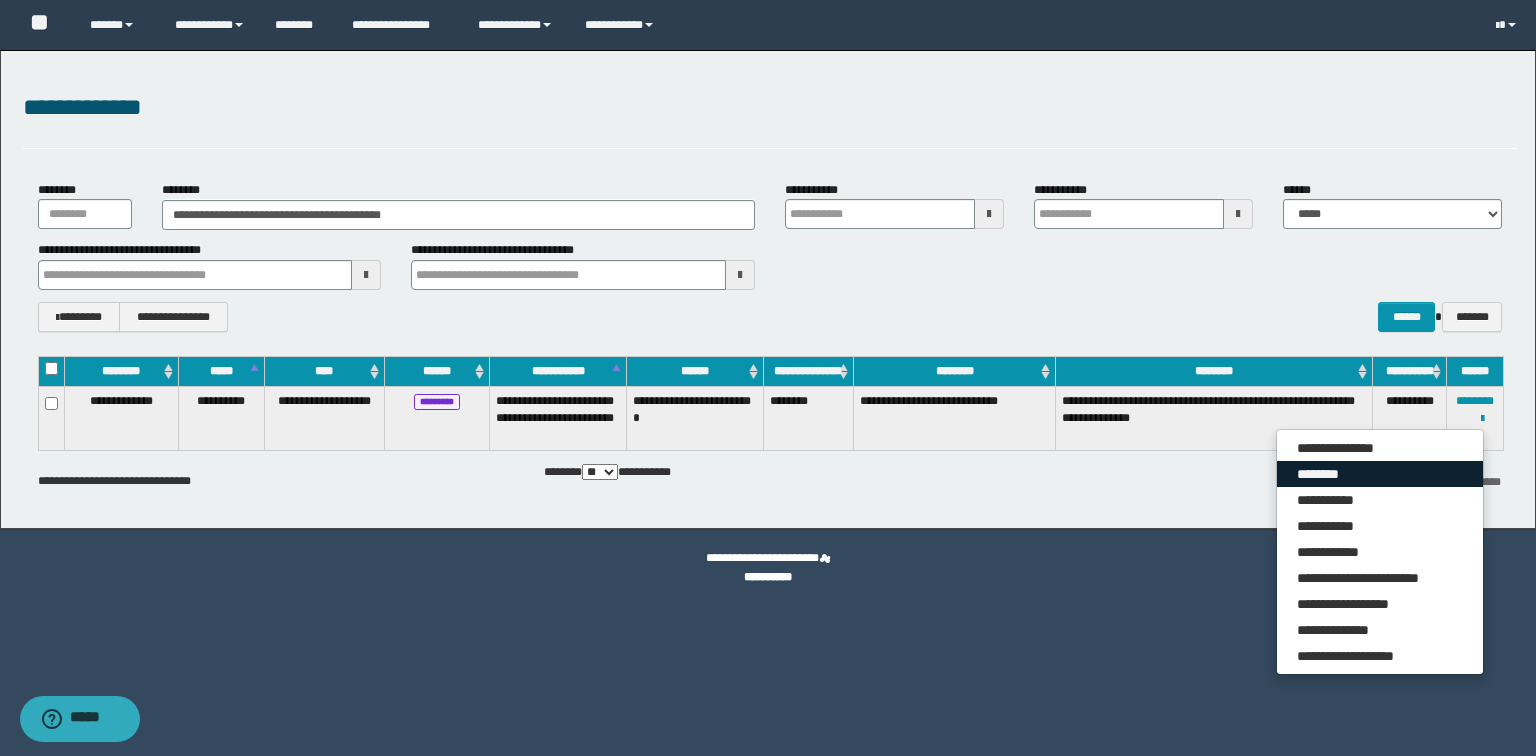click on "********" at bounding box center [1380, 474] 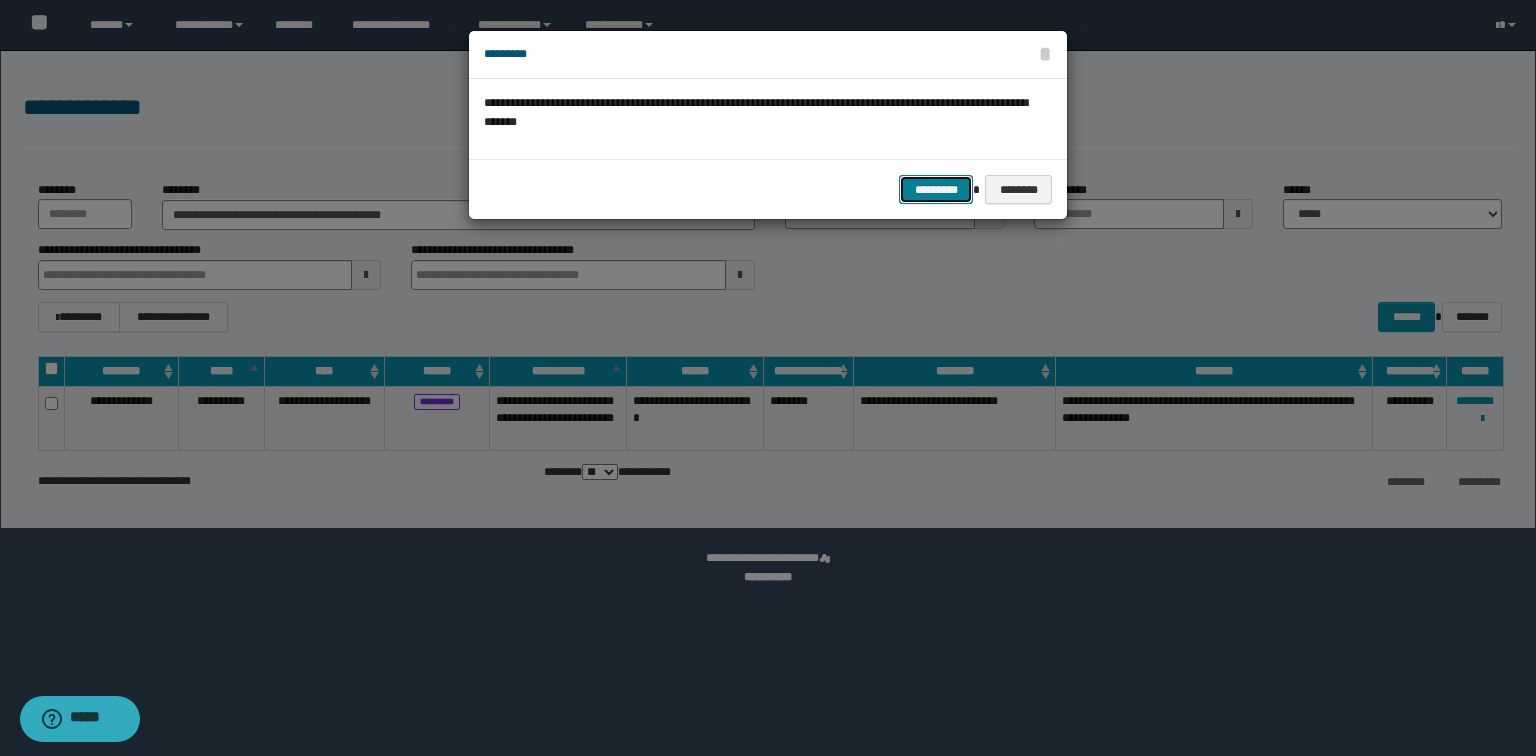 click on "*********" at bounding box center [936, 190] 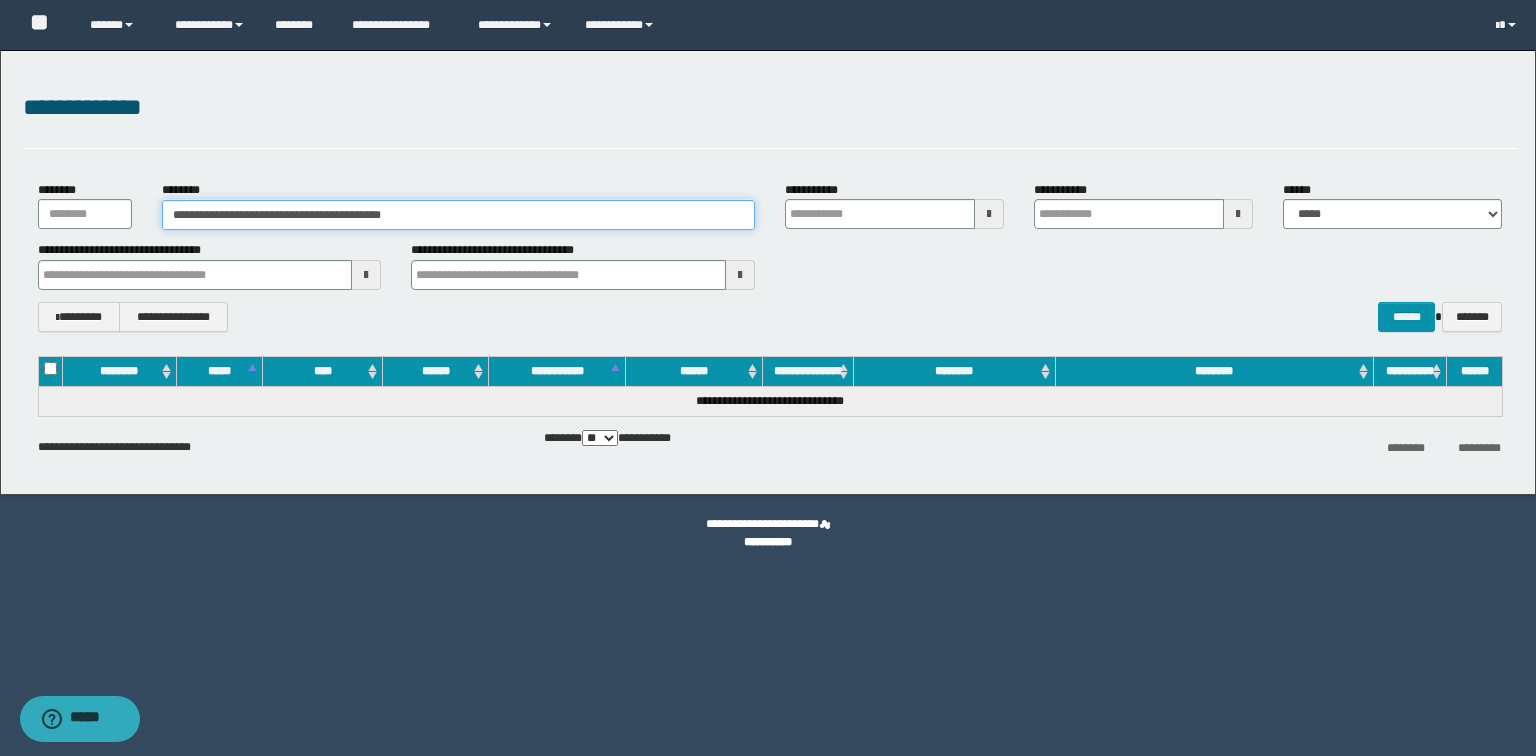 drag, startPoint x: 453, startPoint y: 209, endPoint x: 0, endPoint y: 215, distance: 453.03973 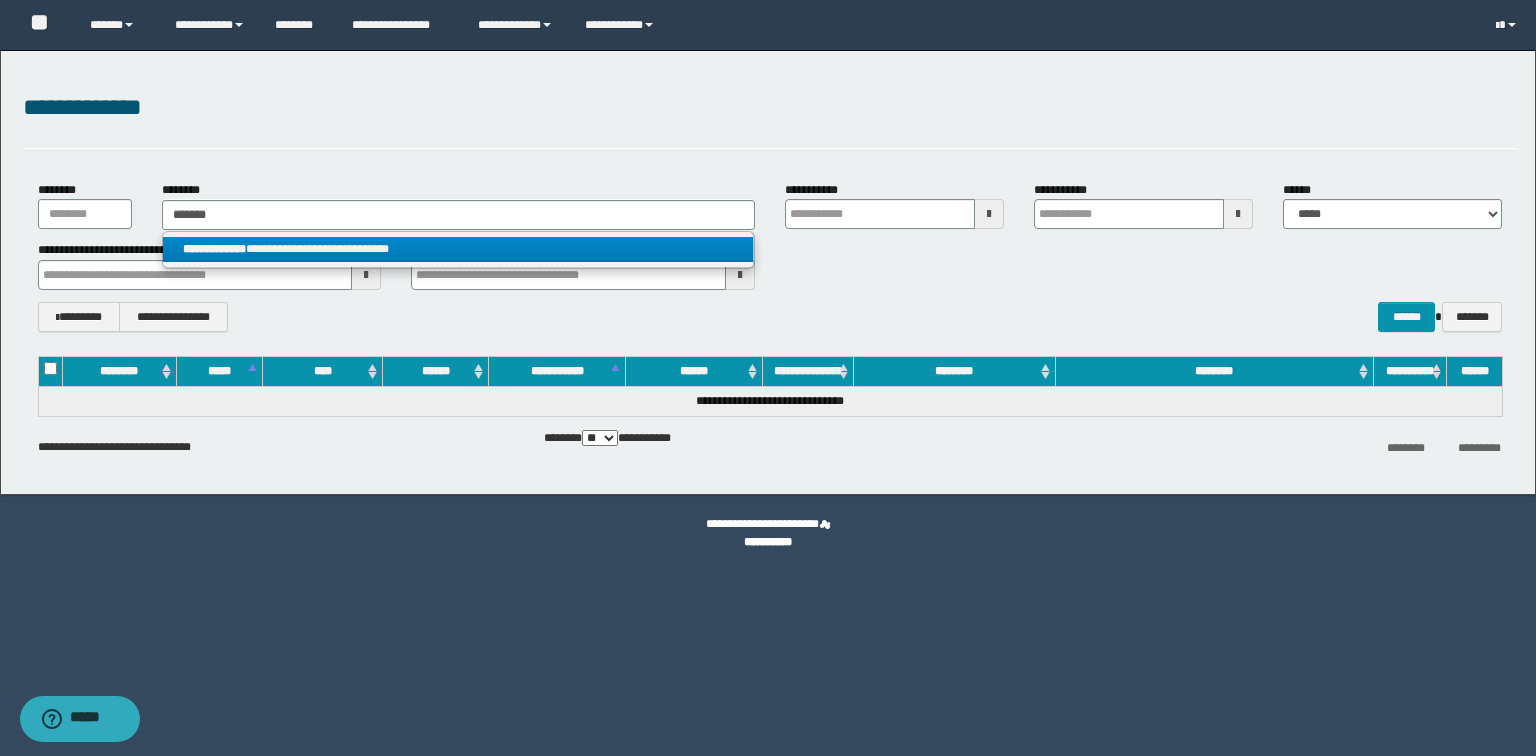 click on "**********" at bounding box center (458, 249) 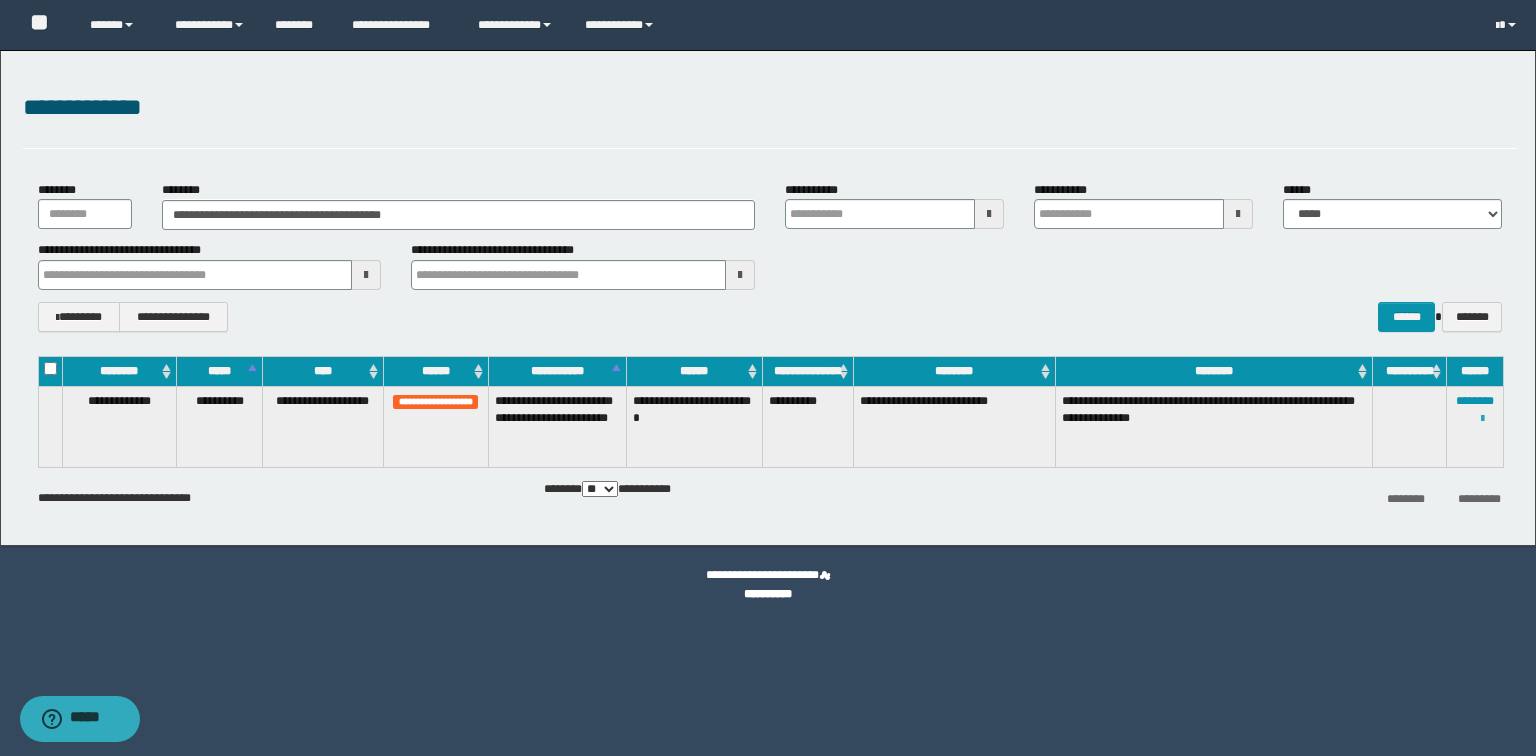 click at bounding box center [1482, 419] 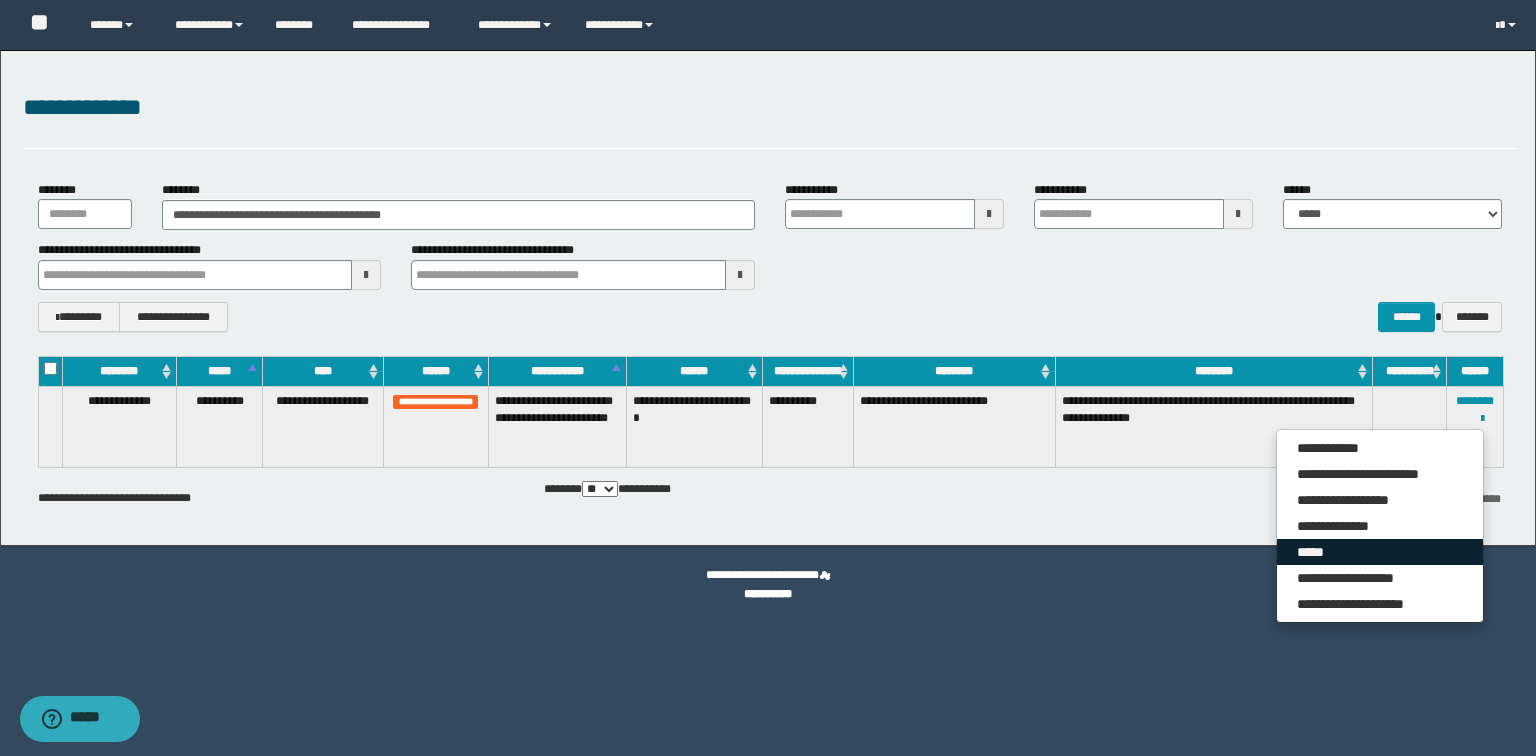 click on "*****" at bounding box center (1380, 552) 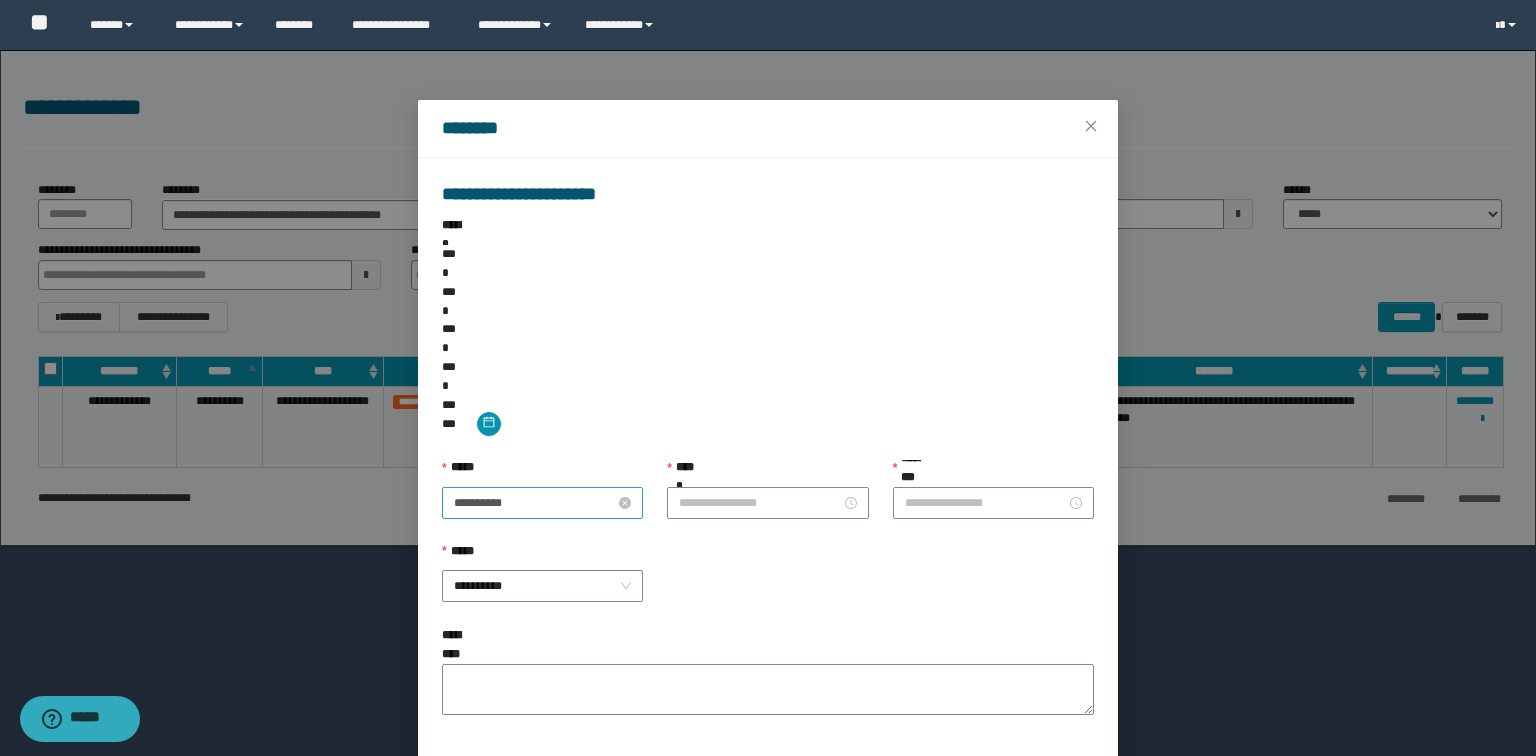 click on "**********" at bounding box center (534, 503) 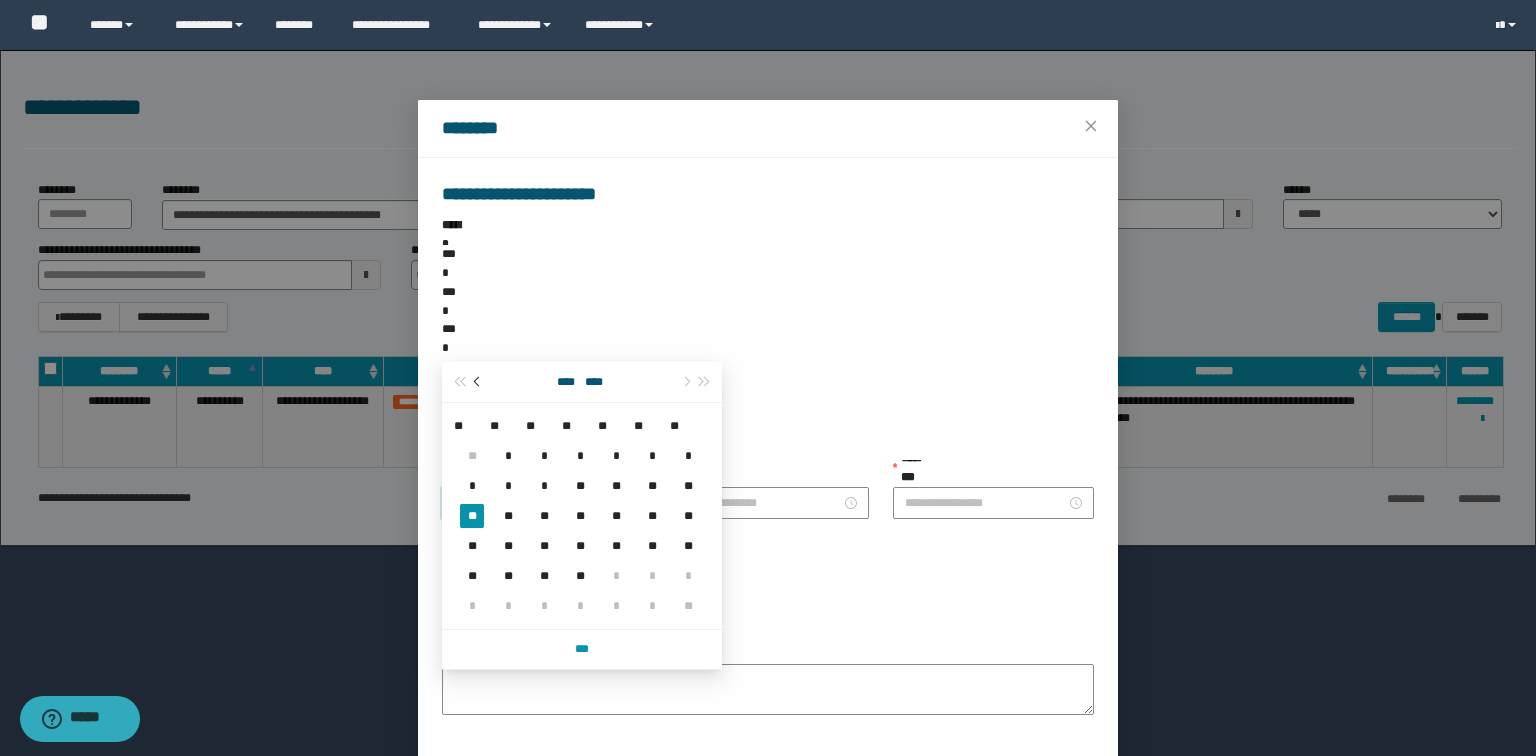 click at bounding box center (479, 382) 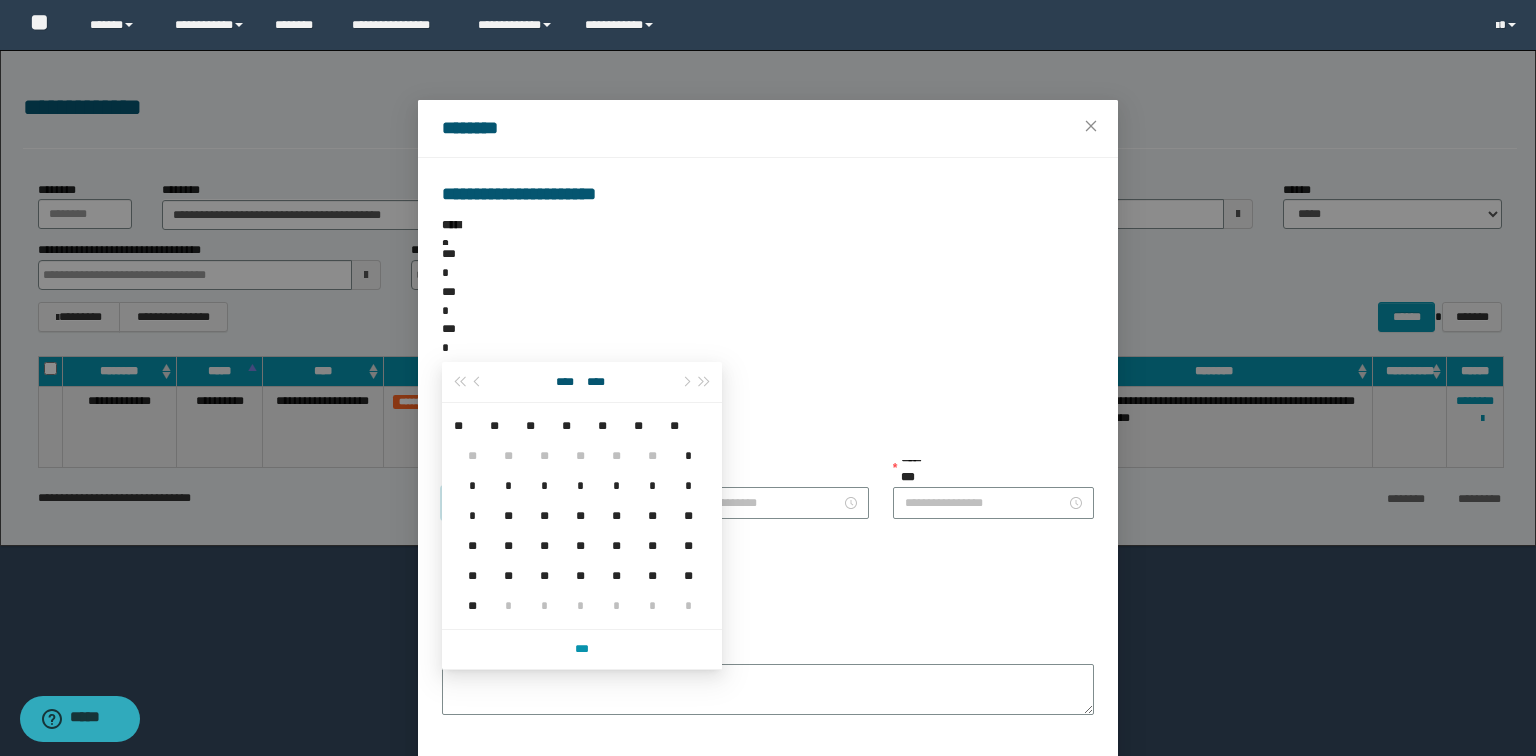 drag, startPoint x: 474, startPoint y: 549, endPoint x: 513, endPoint y: 483, distance: 76.66159 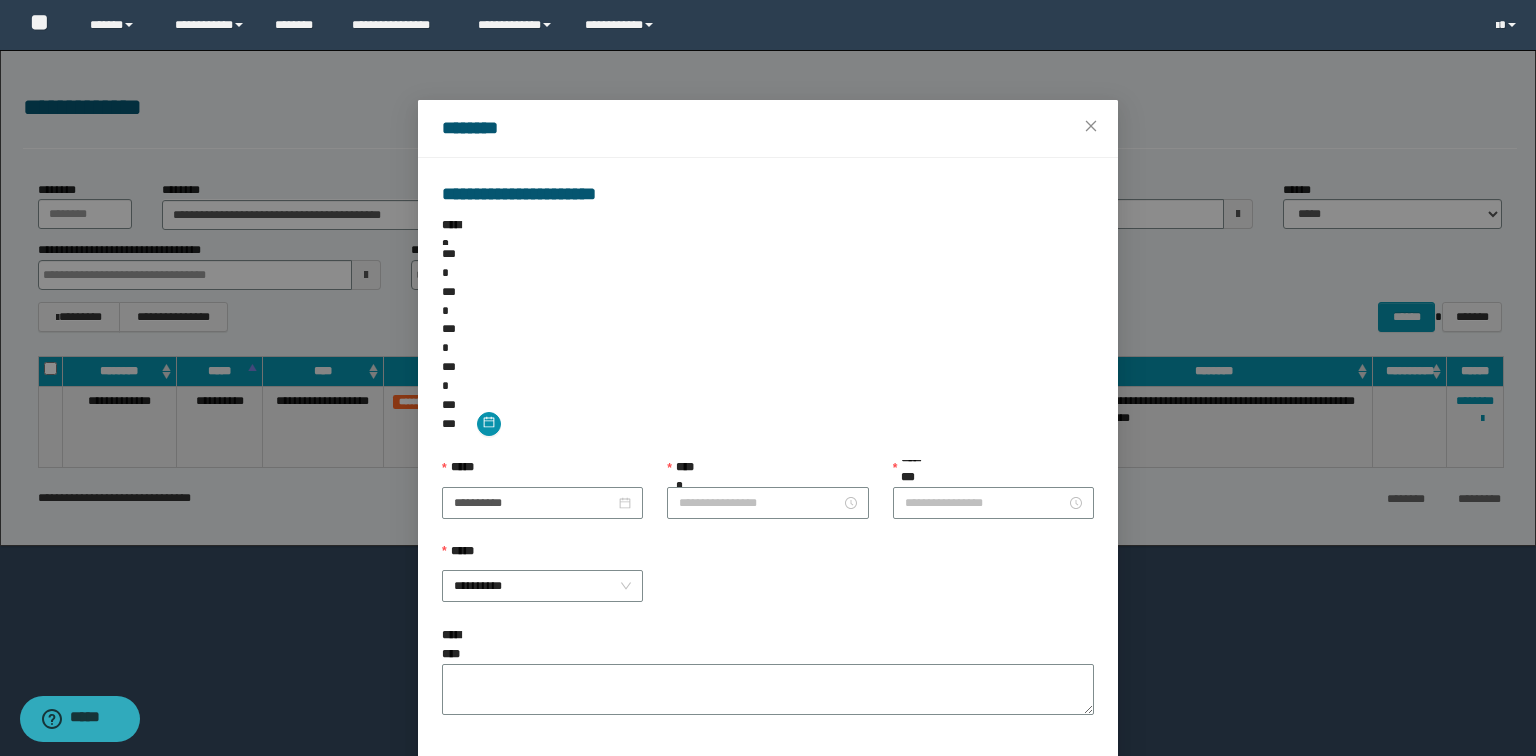 drag, startPoint x: 745, startPoint y: 363, endPoint x: 746, endPoint y: 348, distance: 15.033297 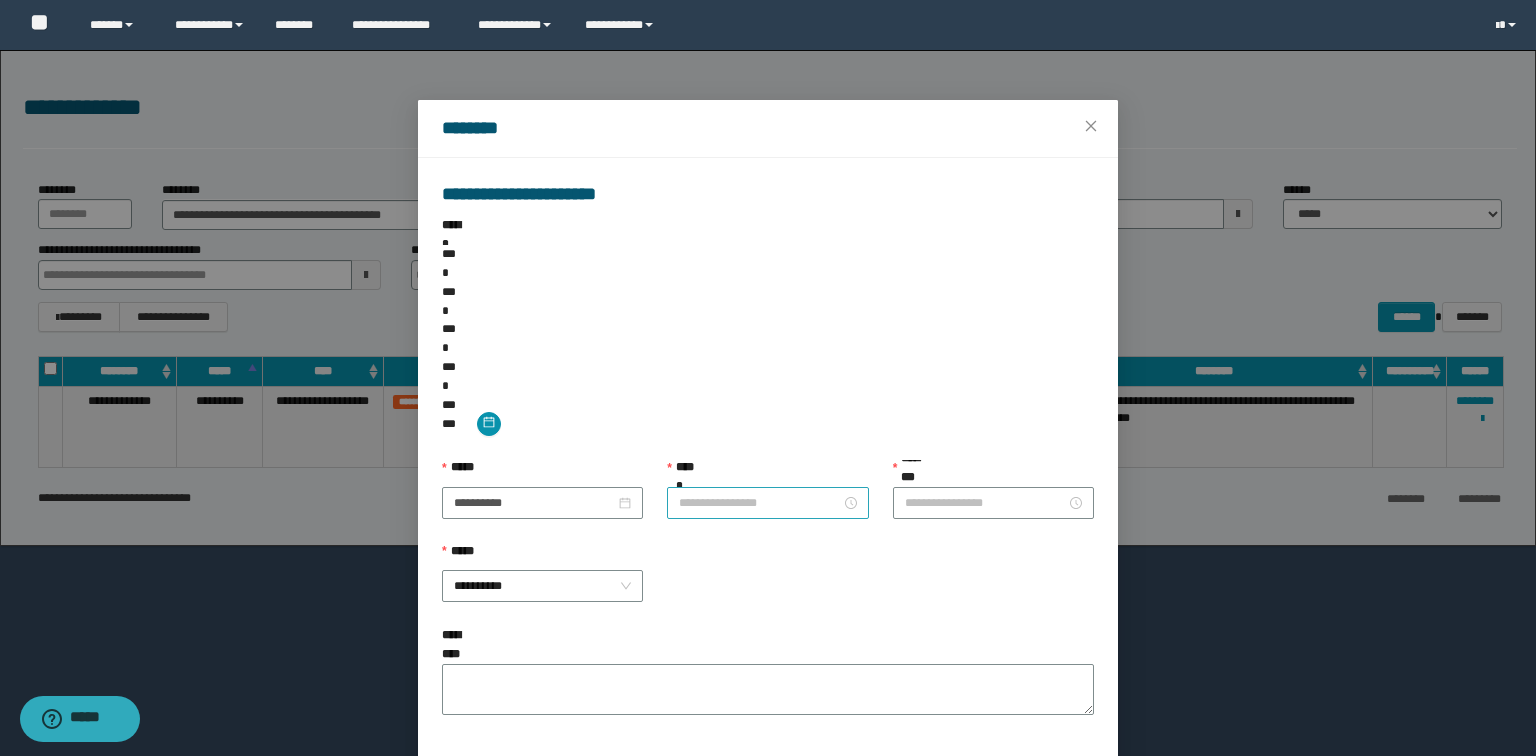 click on "**********" at bounding box center [759, 503] 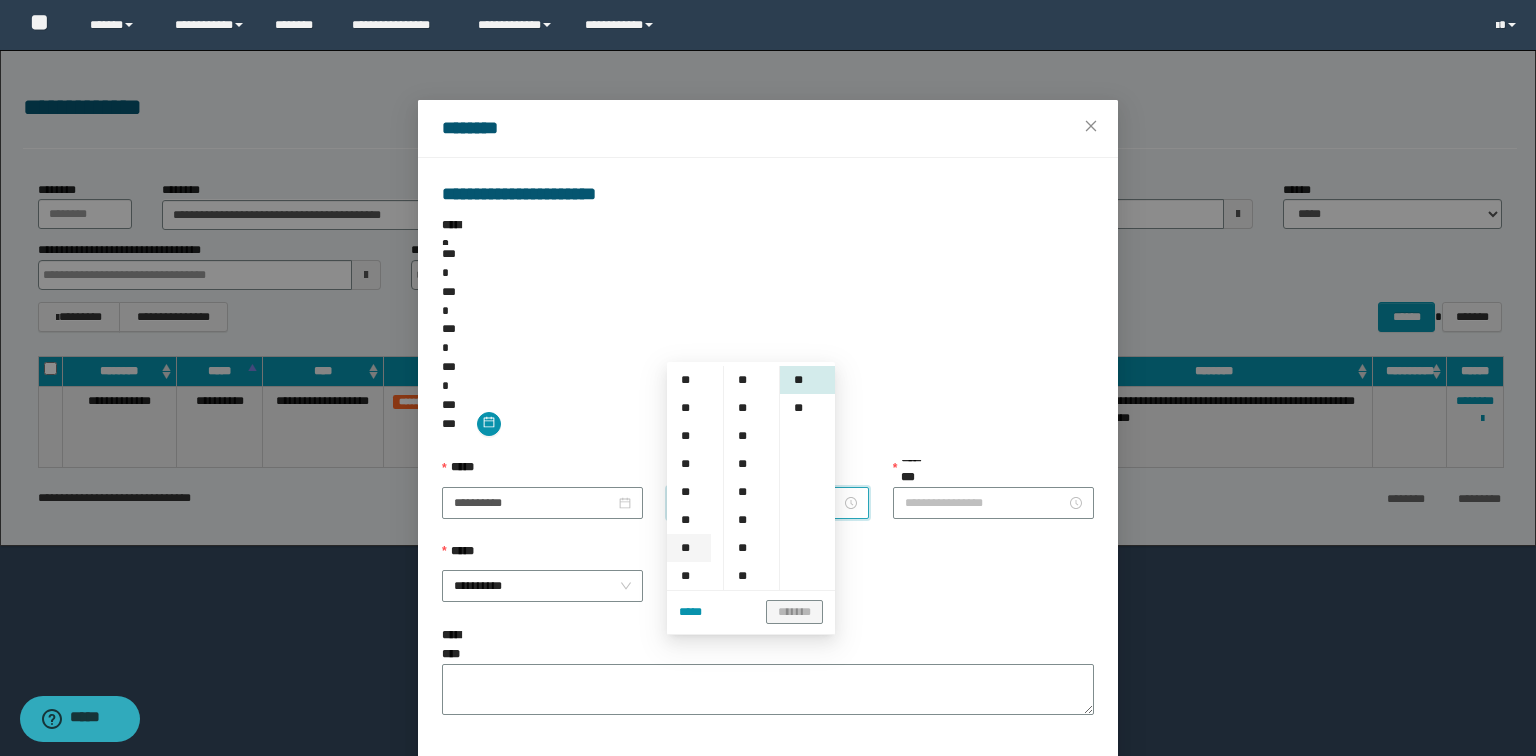 scroll, scrollTop: 80, scrollLeft: 0, axis: vertical 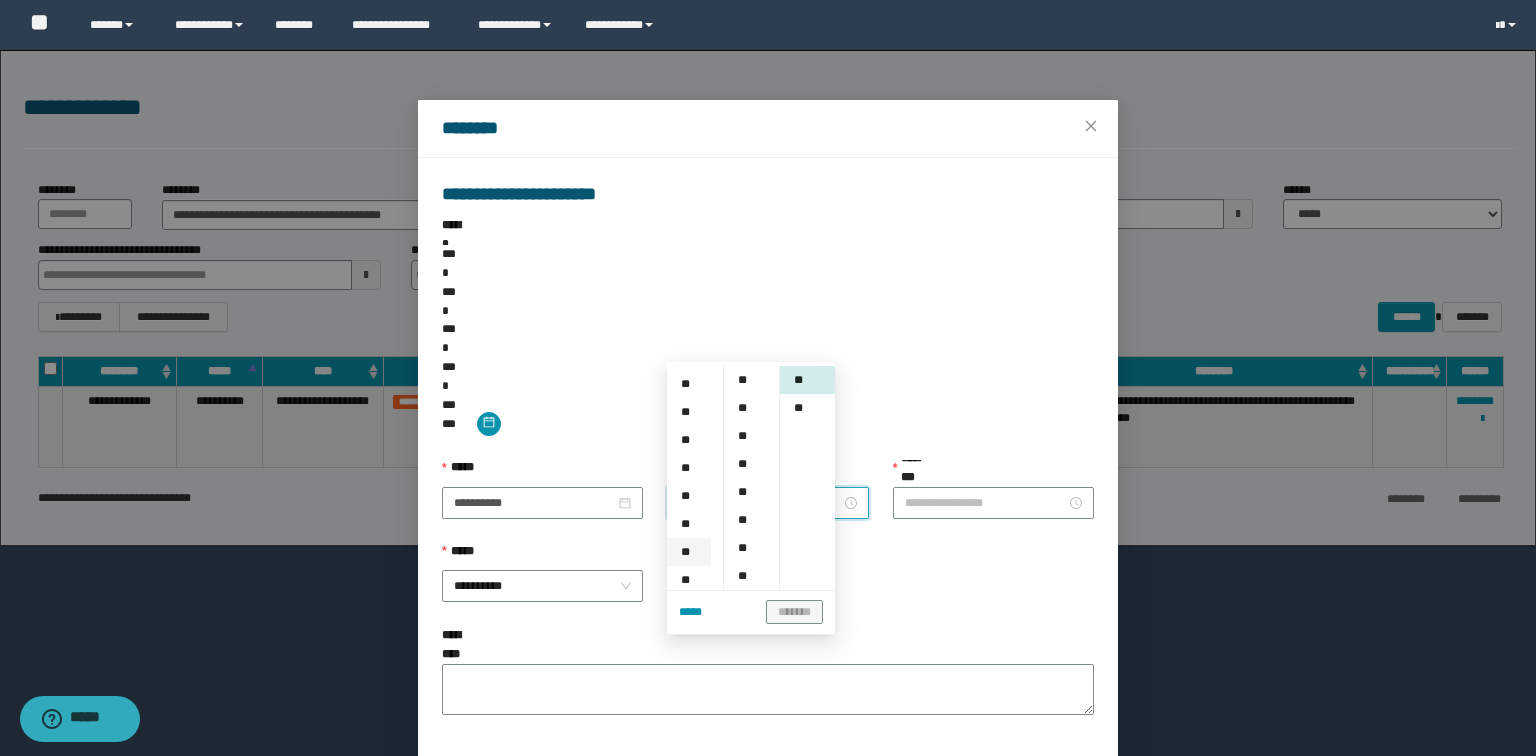click on "**" at bounding box center [689, 552] 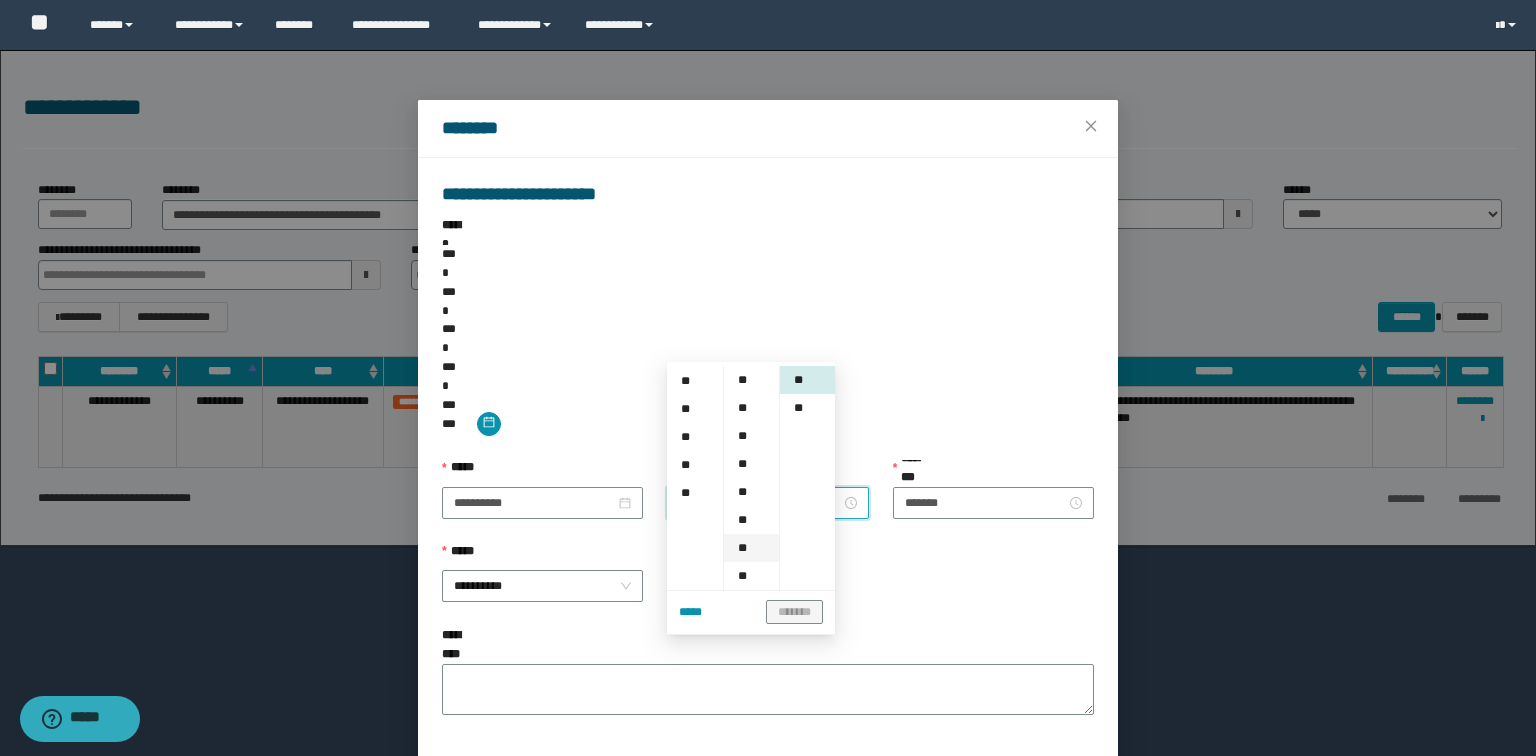 scroll, scrollTop: 252, scrollLeft: 0, axis: vertical 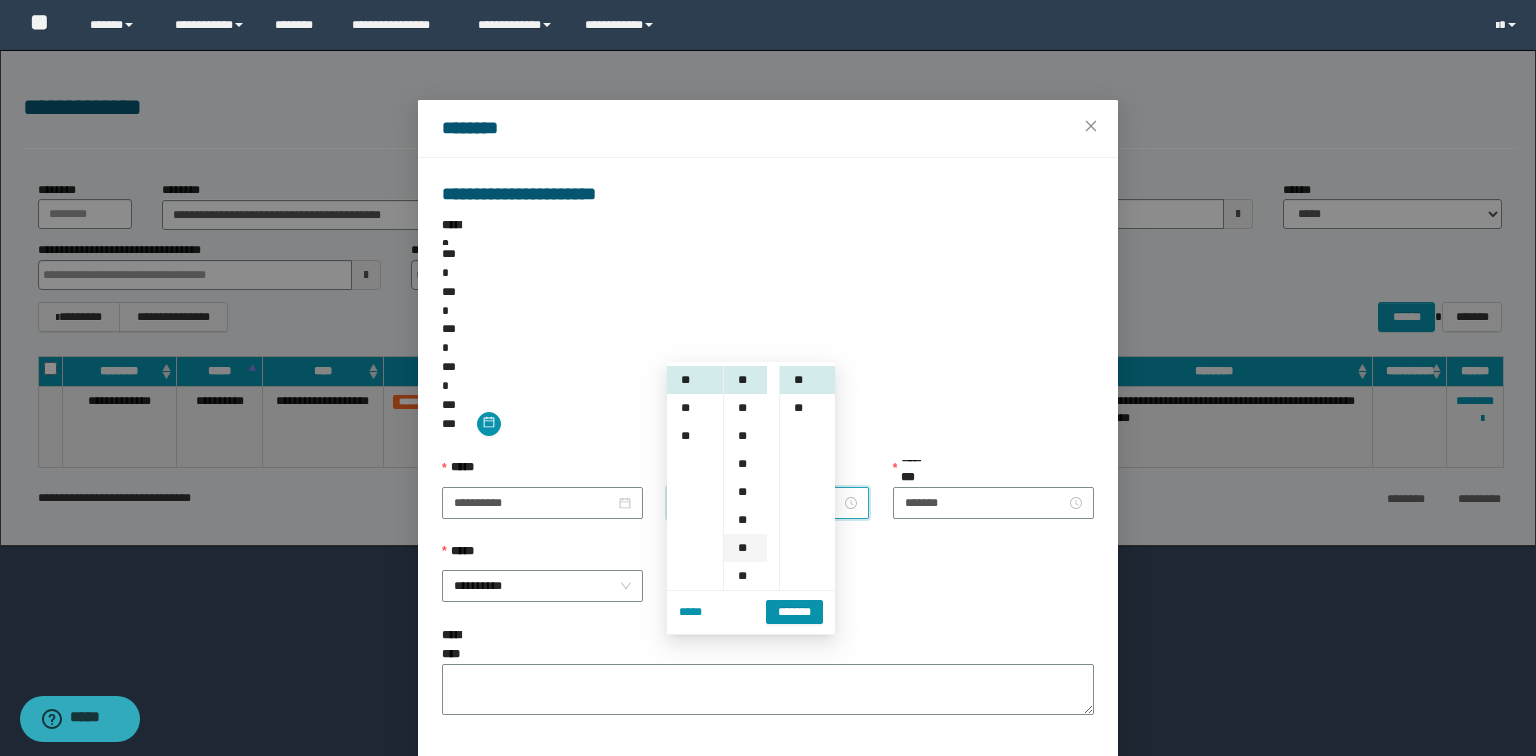 click on "**" at bounding box center [745, 548] 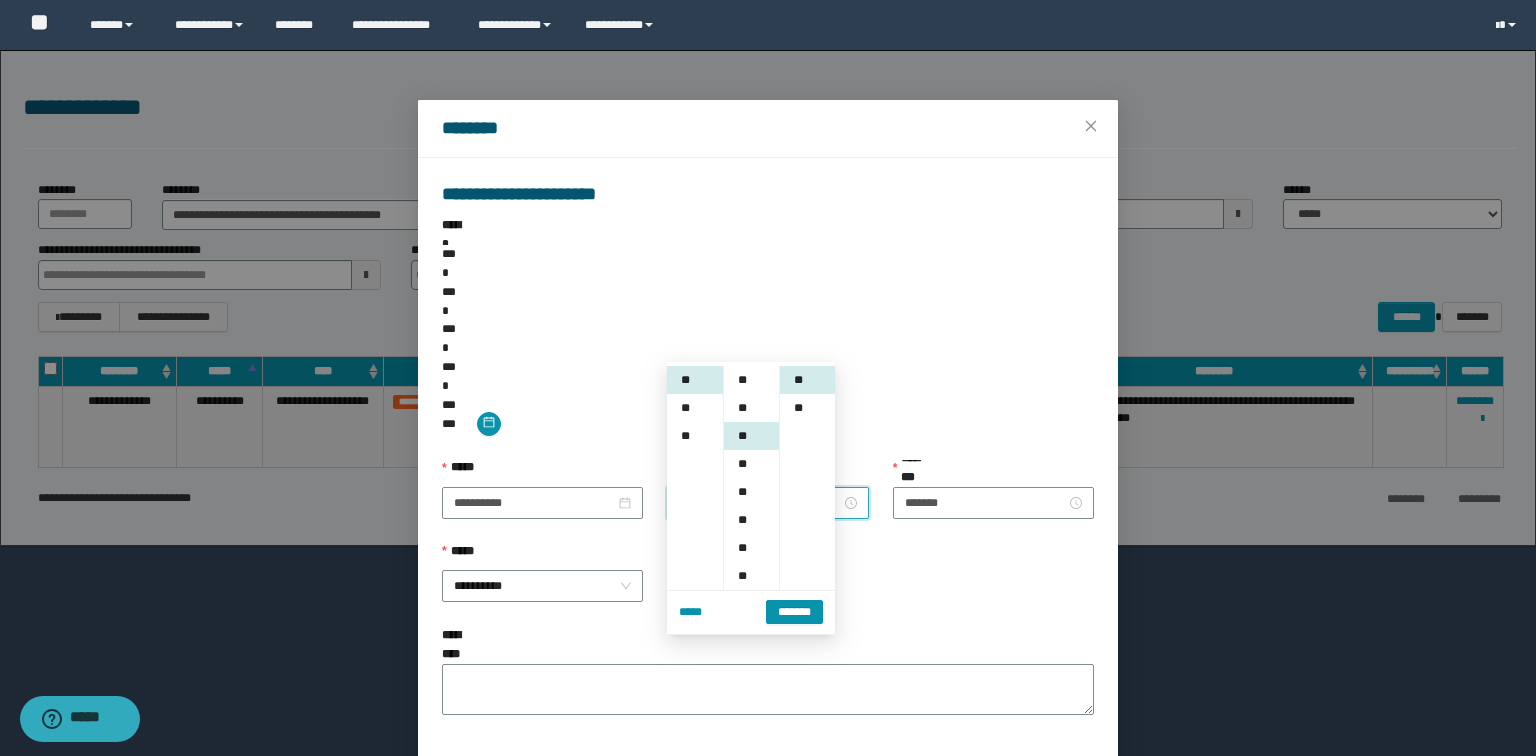 scroll, scrollTop: 168, scrollLeft: 0, axis: vertical 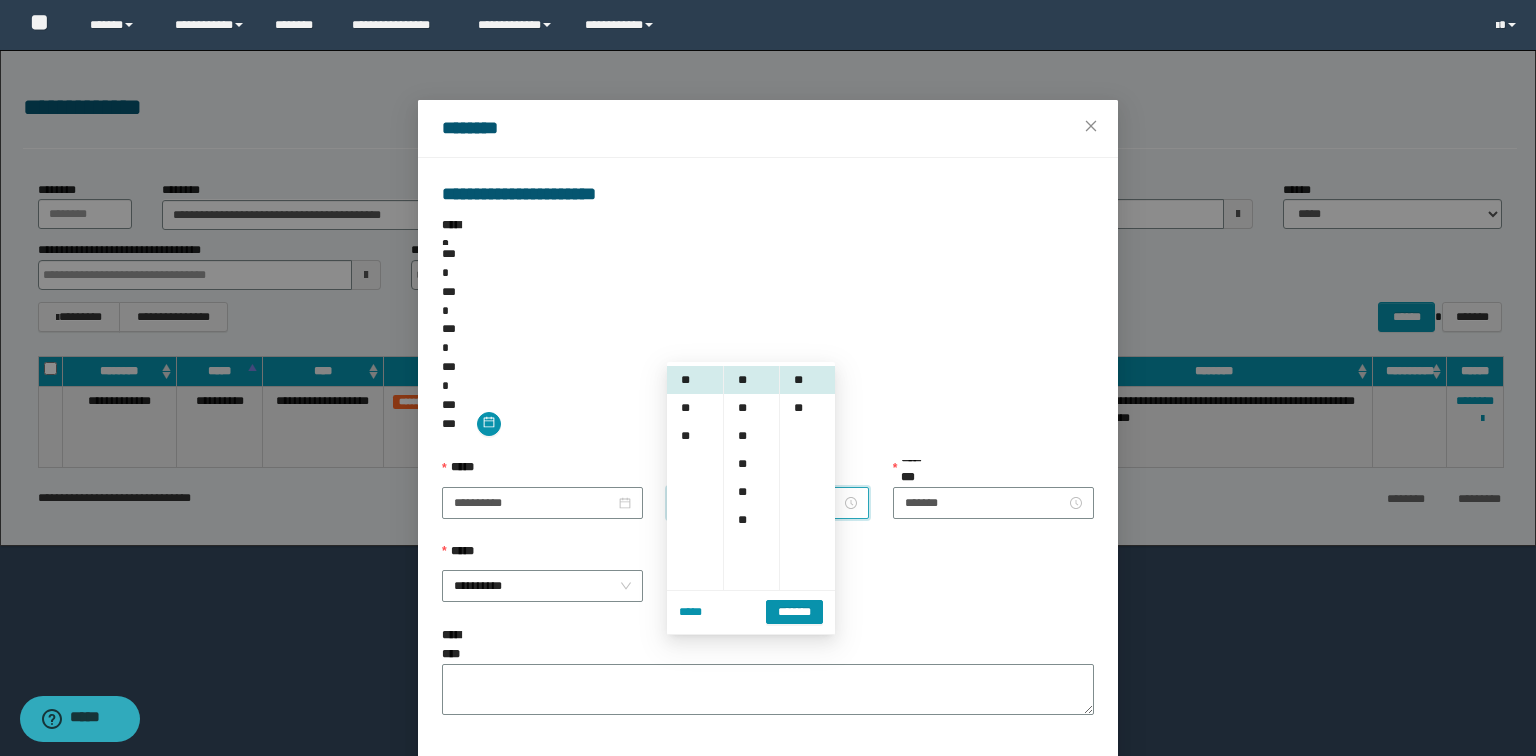 click on "**********" at bounding box center (768, 645) 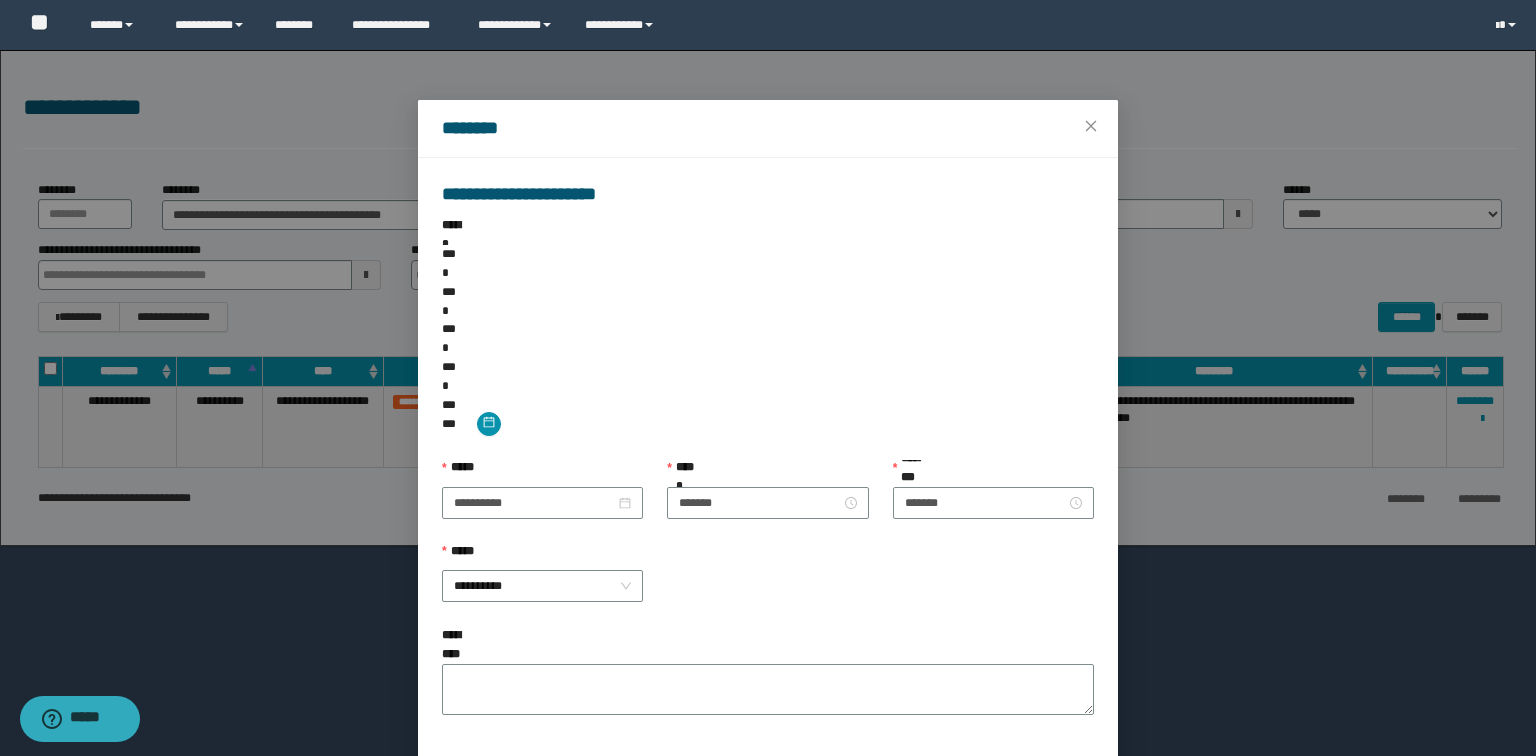 click on "*****" at bounding box center (1037, 790) 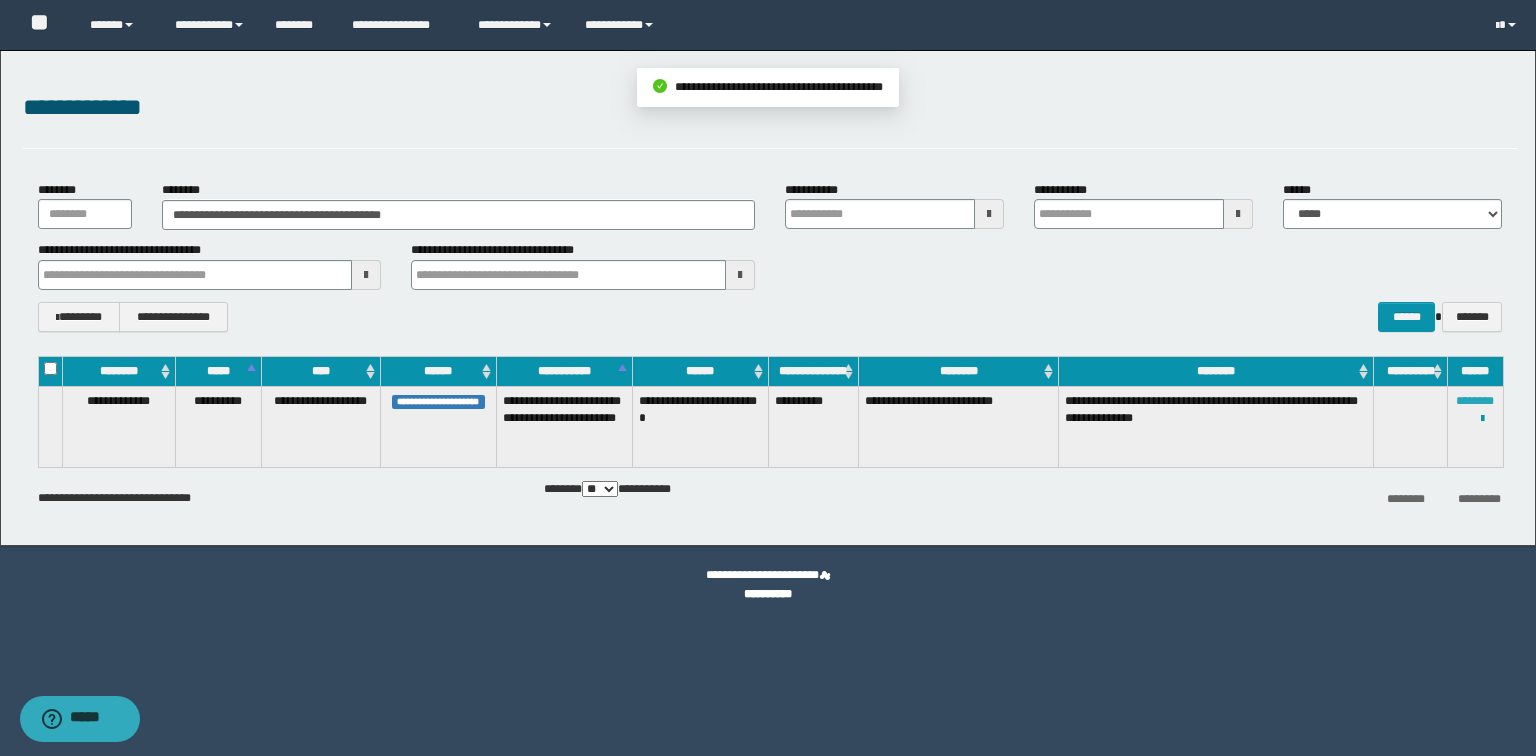 click on "********" at bounding box center [1475, 401] 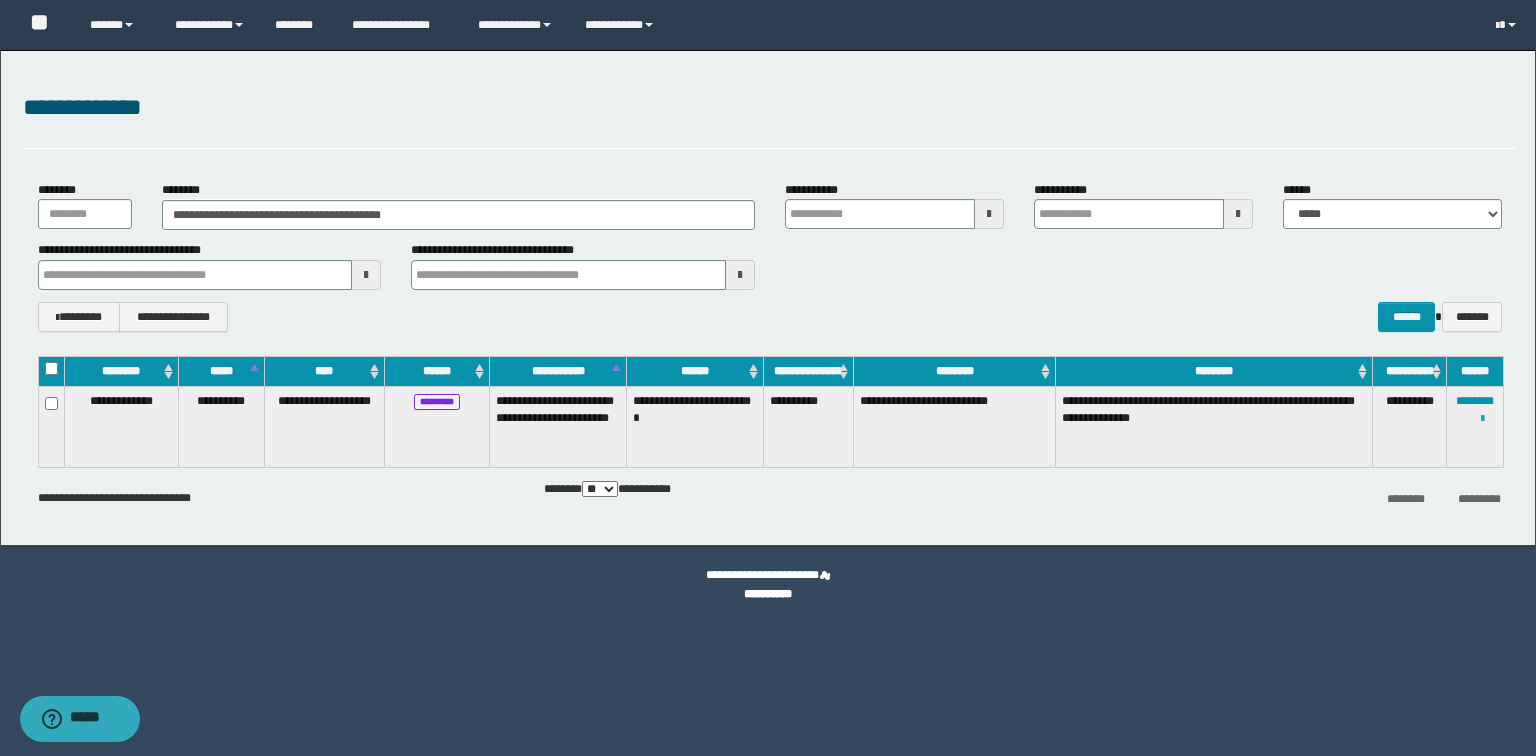 click at bounding box center [1482, 419] 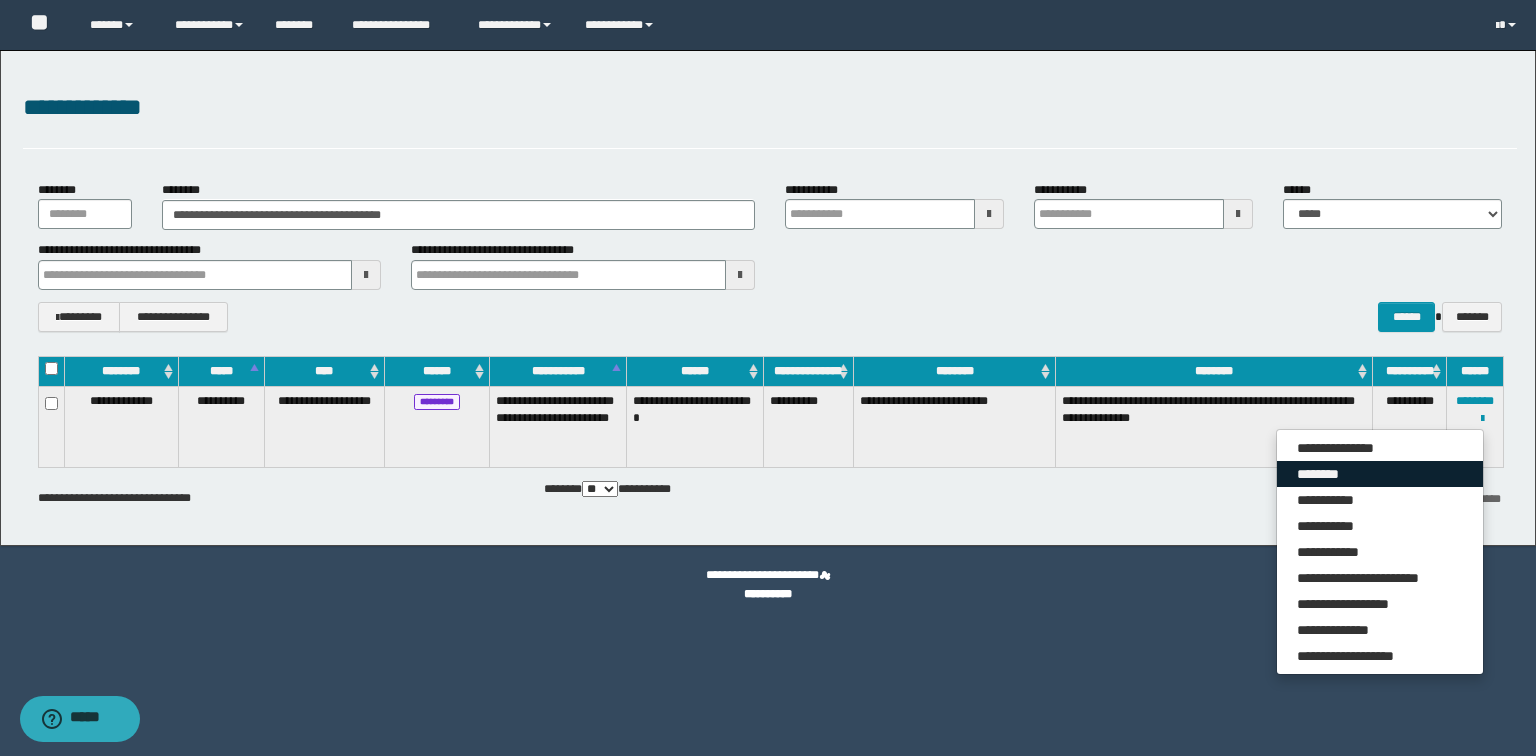 click on "********" at bounding box center (1380, 474) 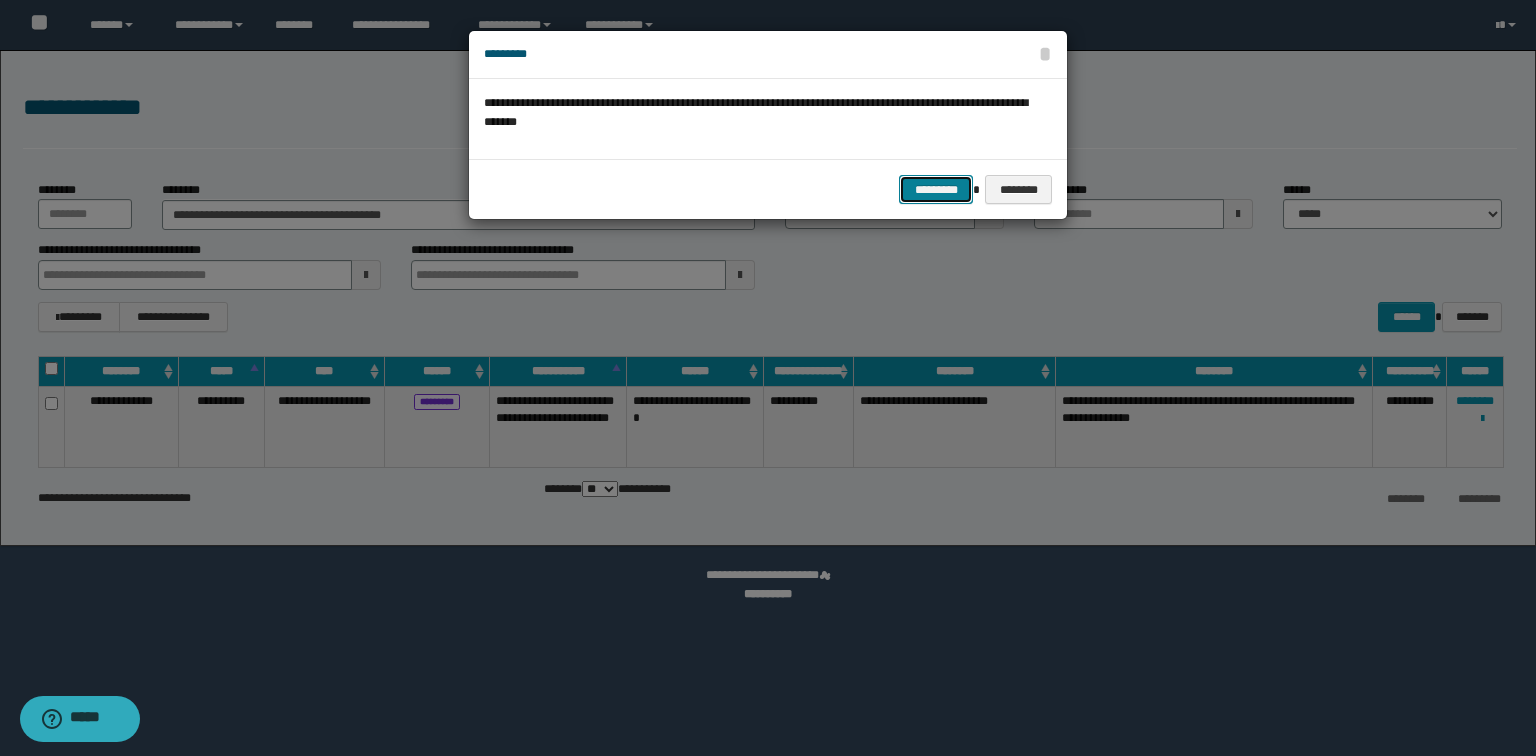 click on "*********" at bounding box center [936, 190] 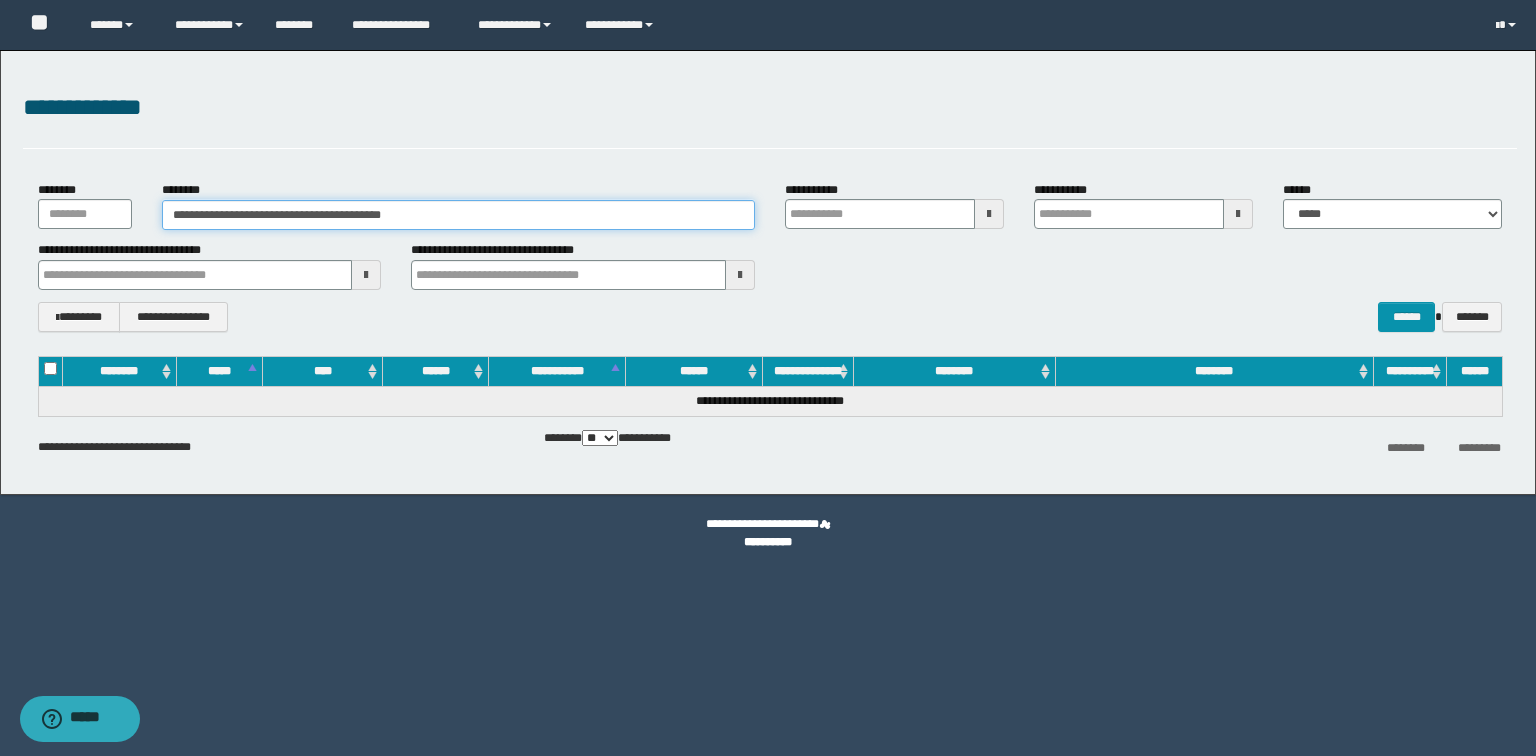 drag, startPoint x: 522, startPoint y: 215, endPoint x: 0, endPoint y: 214, distance: 522.001 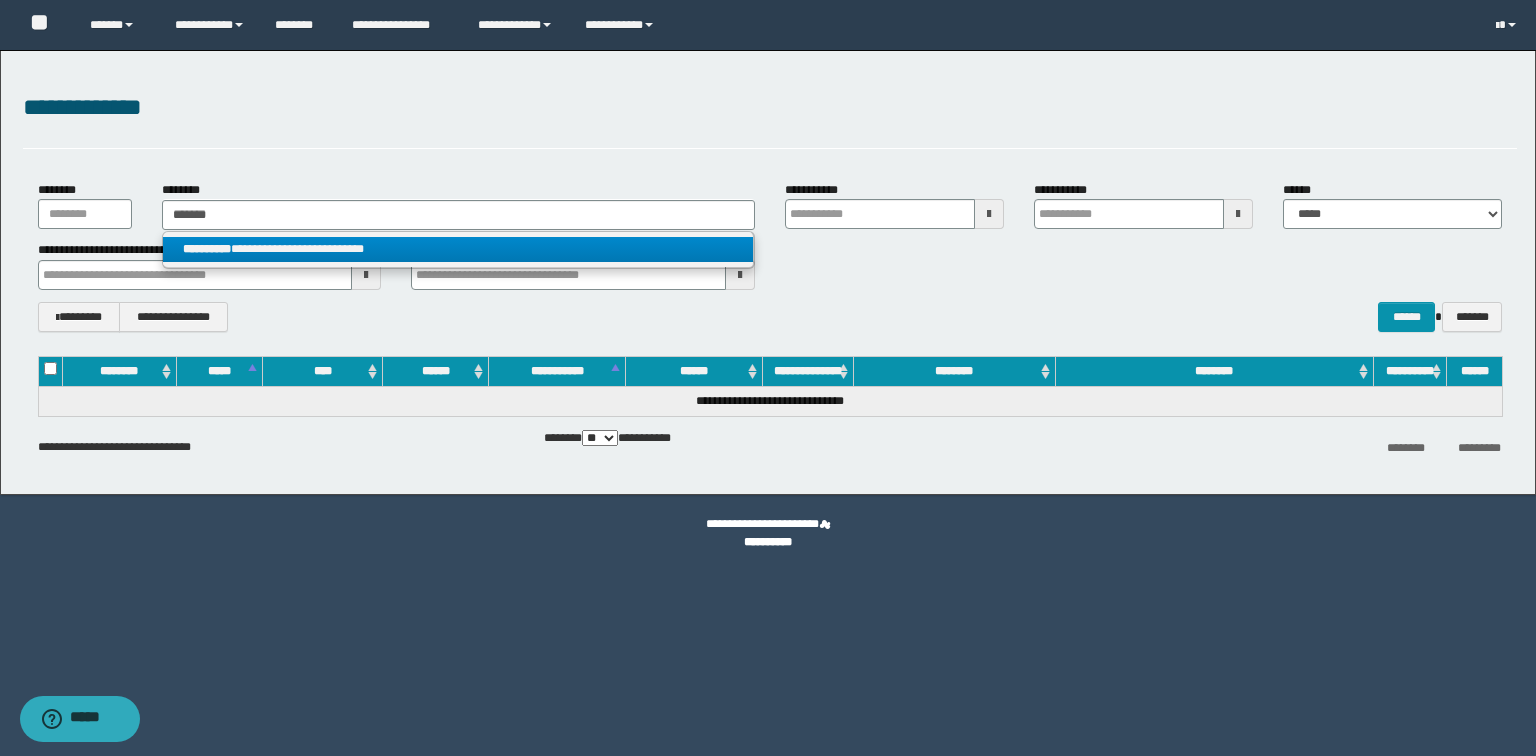 click on "**********" at bounding box center (458, 249) 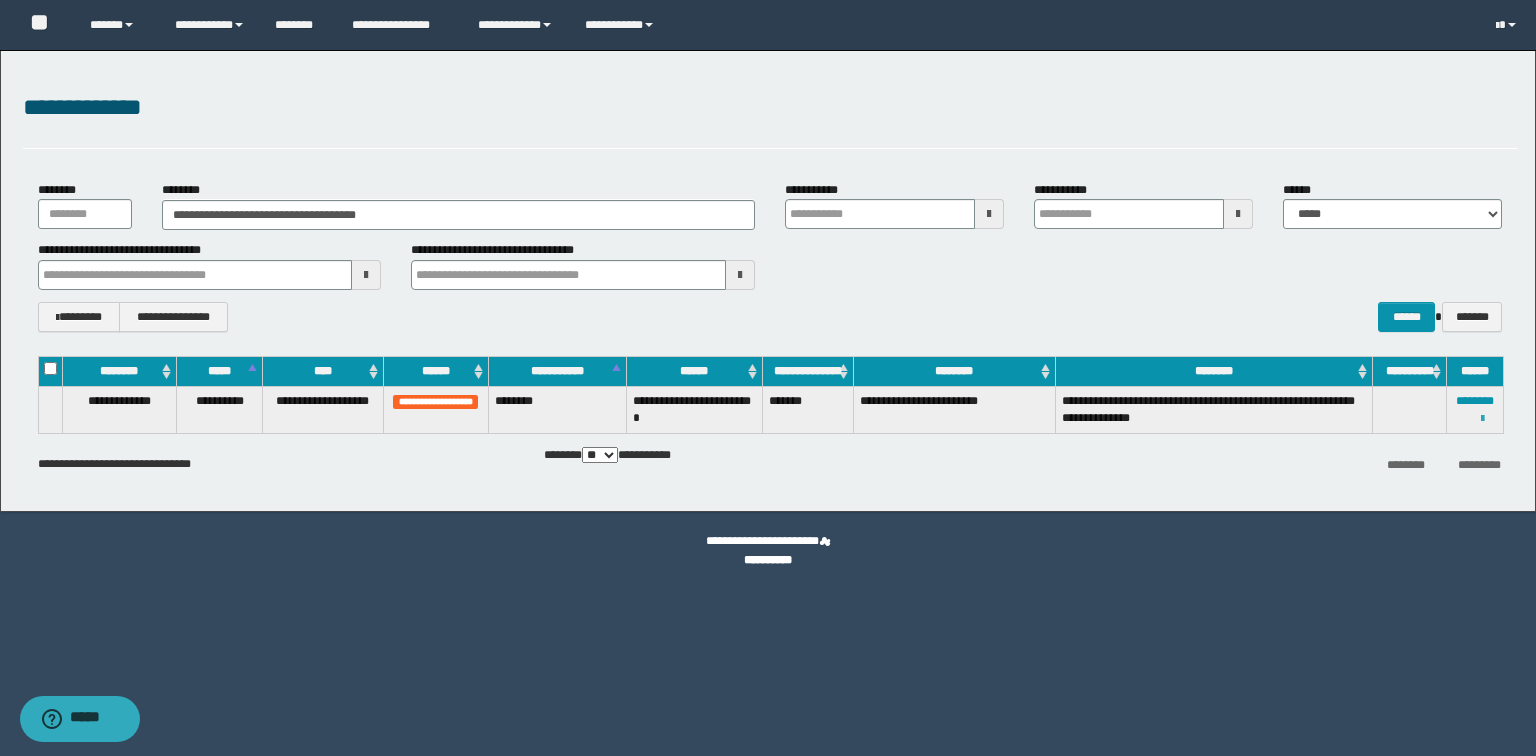 click at bounding box center [1482, 419] 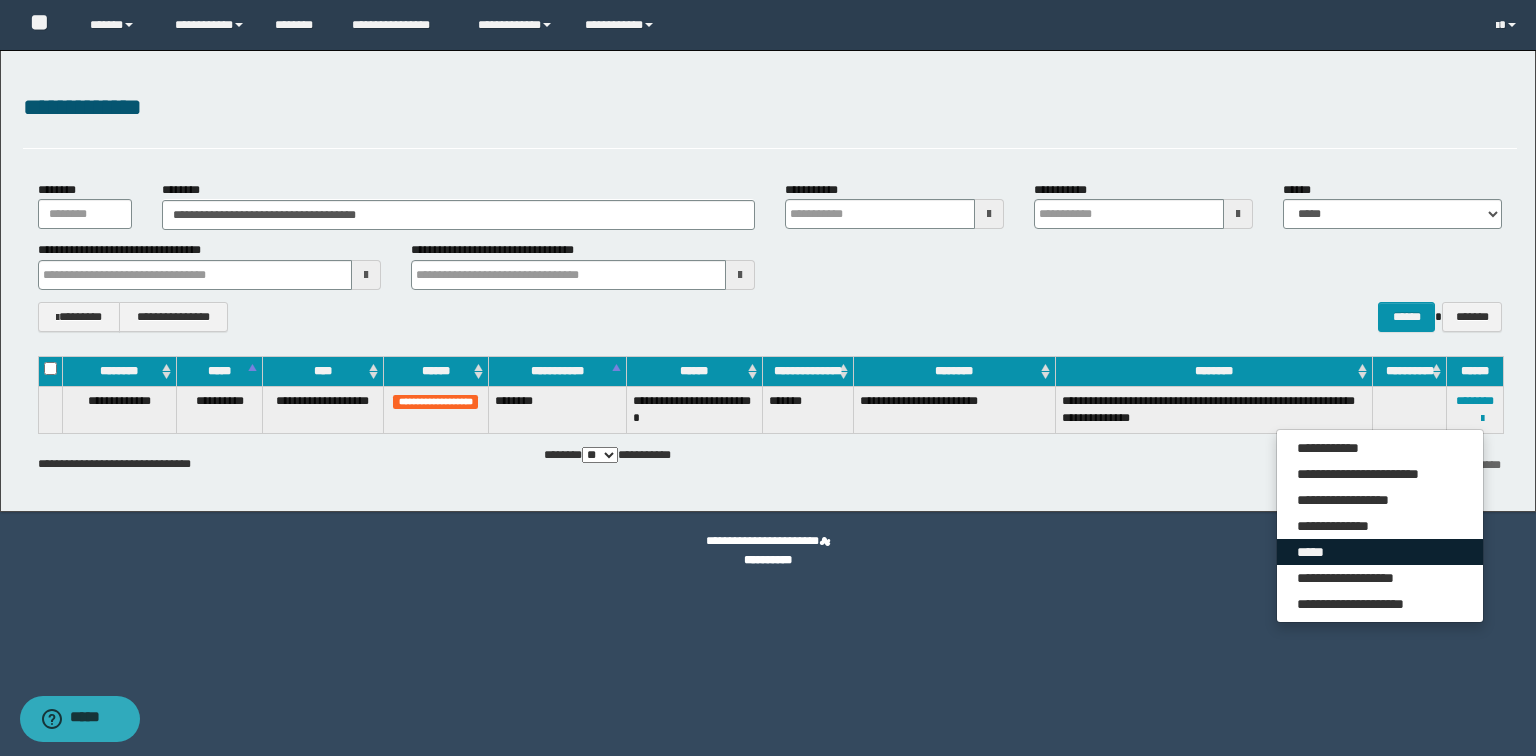 click on "*****" at bounding box center (1380, 552) 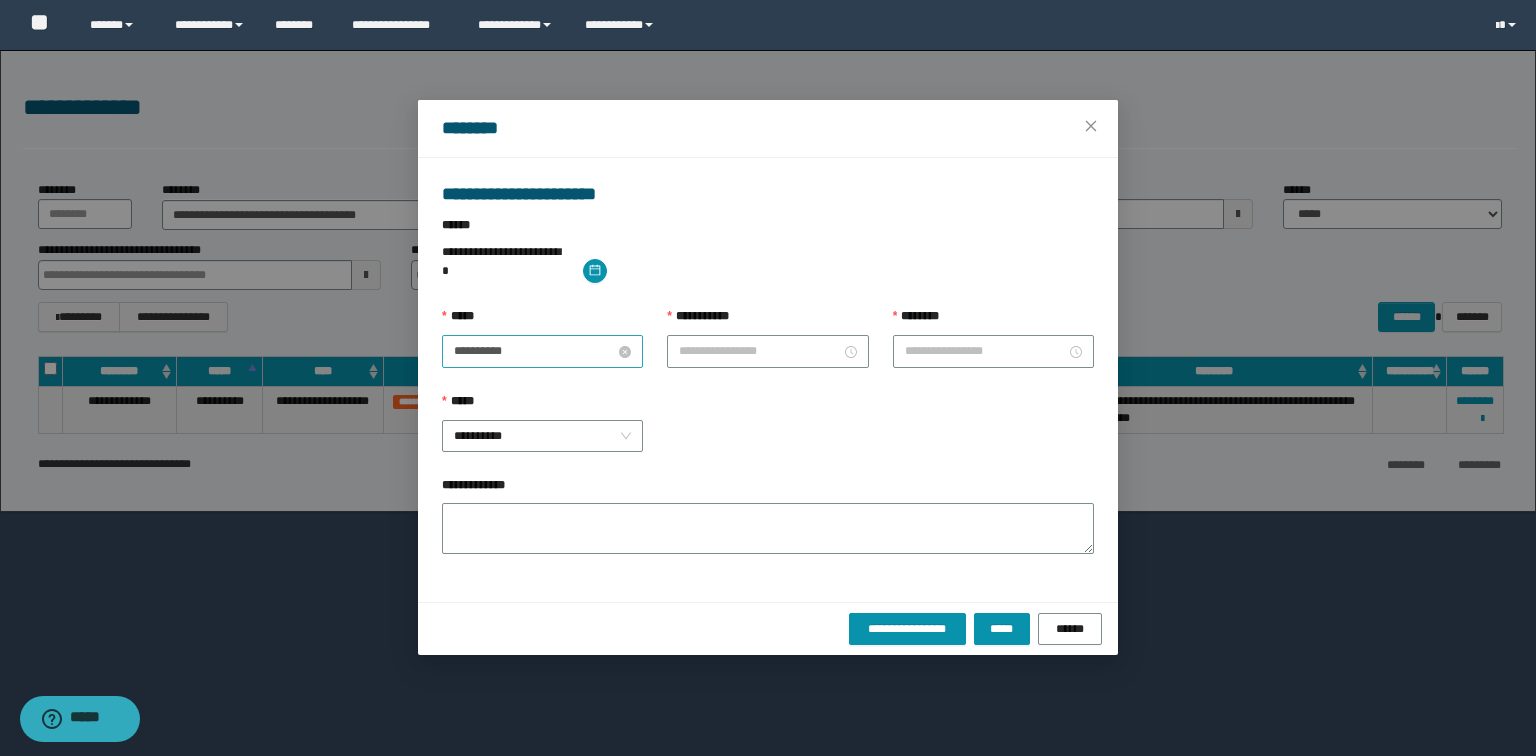 click on "**********" at bounding box center [542, 351] 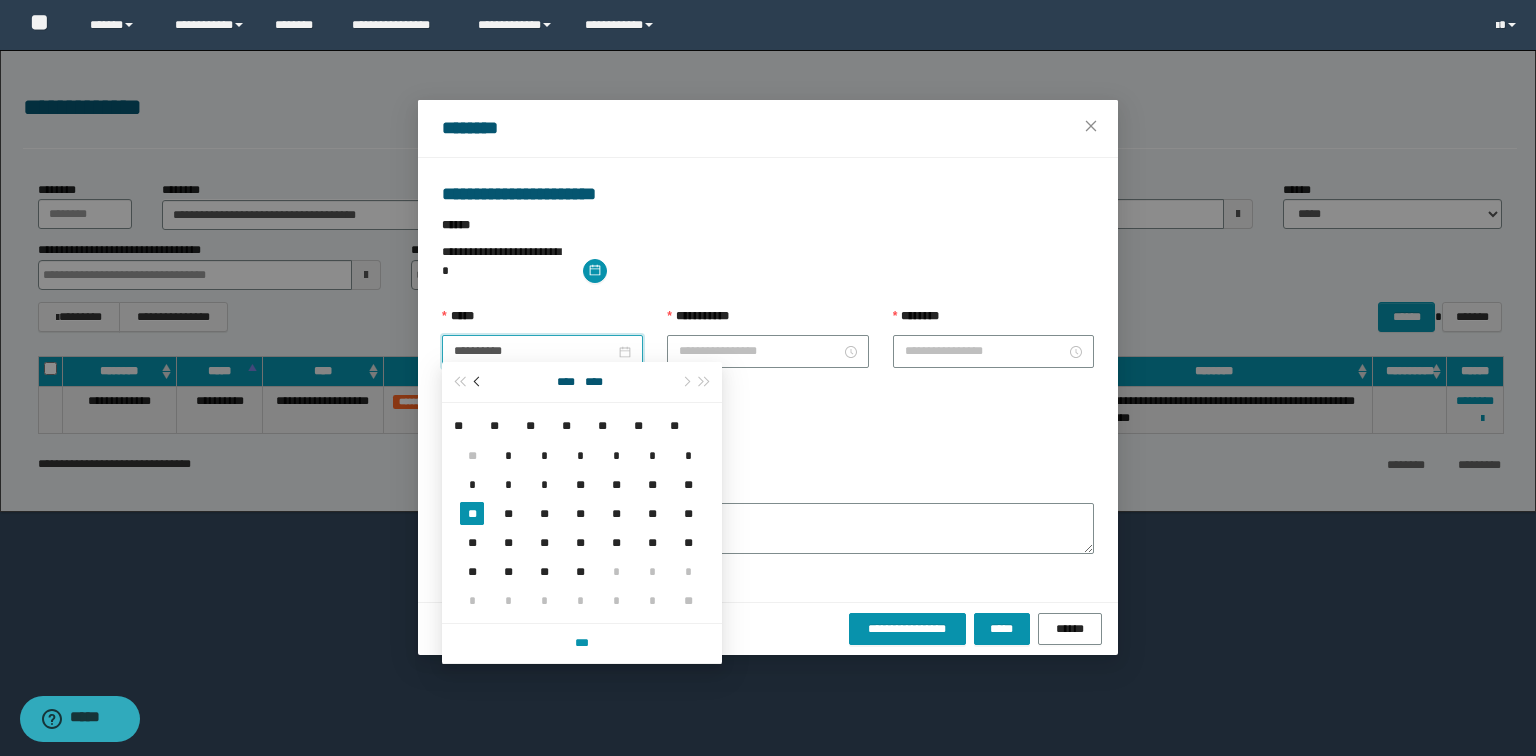 click at bounding box center [479, 382] 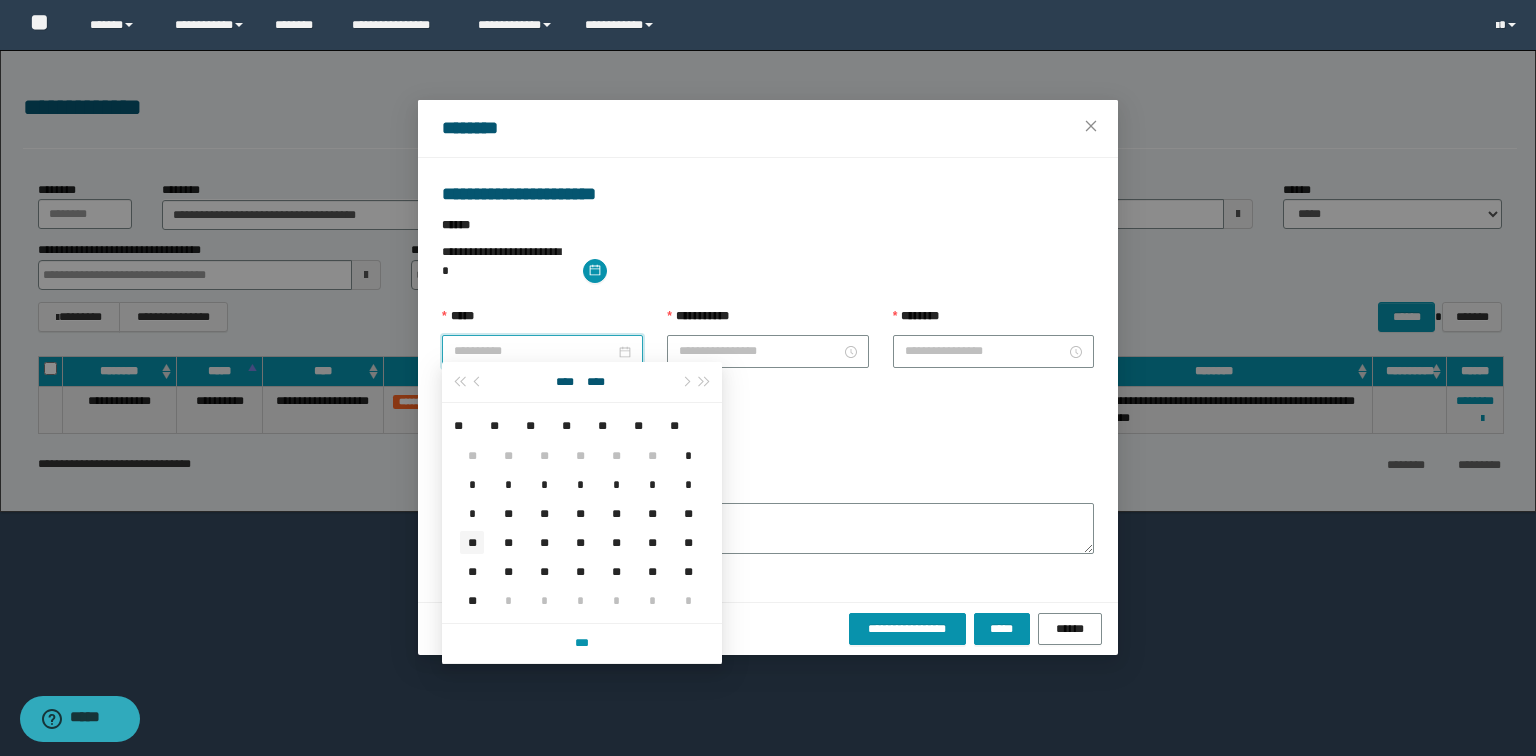 click on "**" at bounding box center [472, 542] 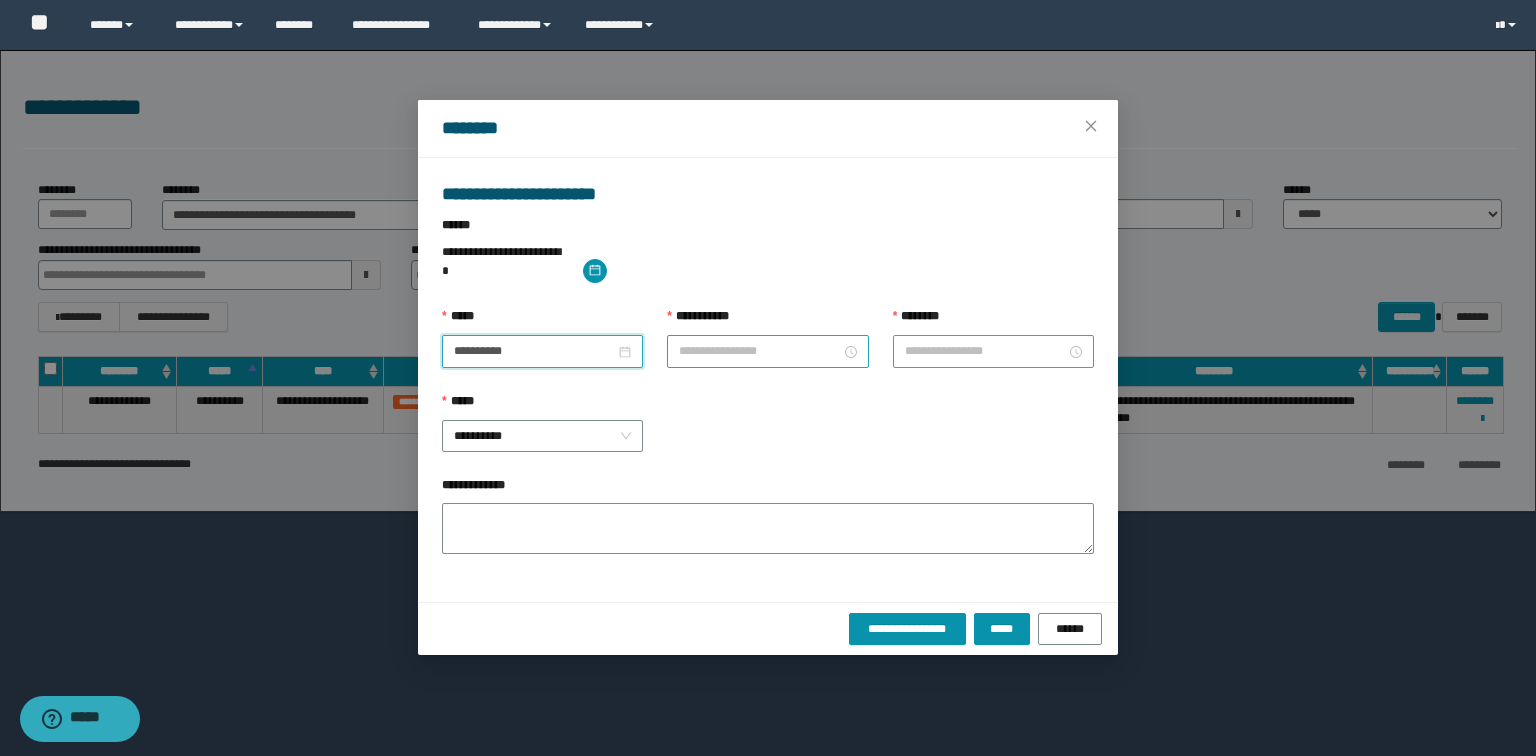 click on "**********" at bounding box center [759, 351] 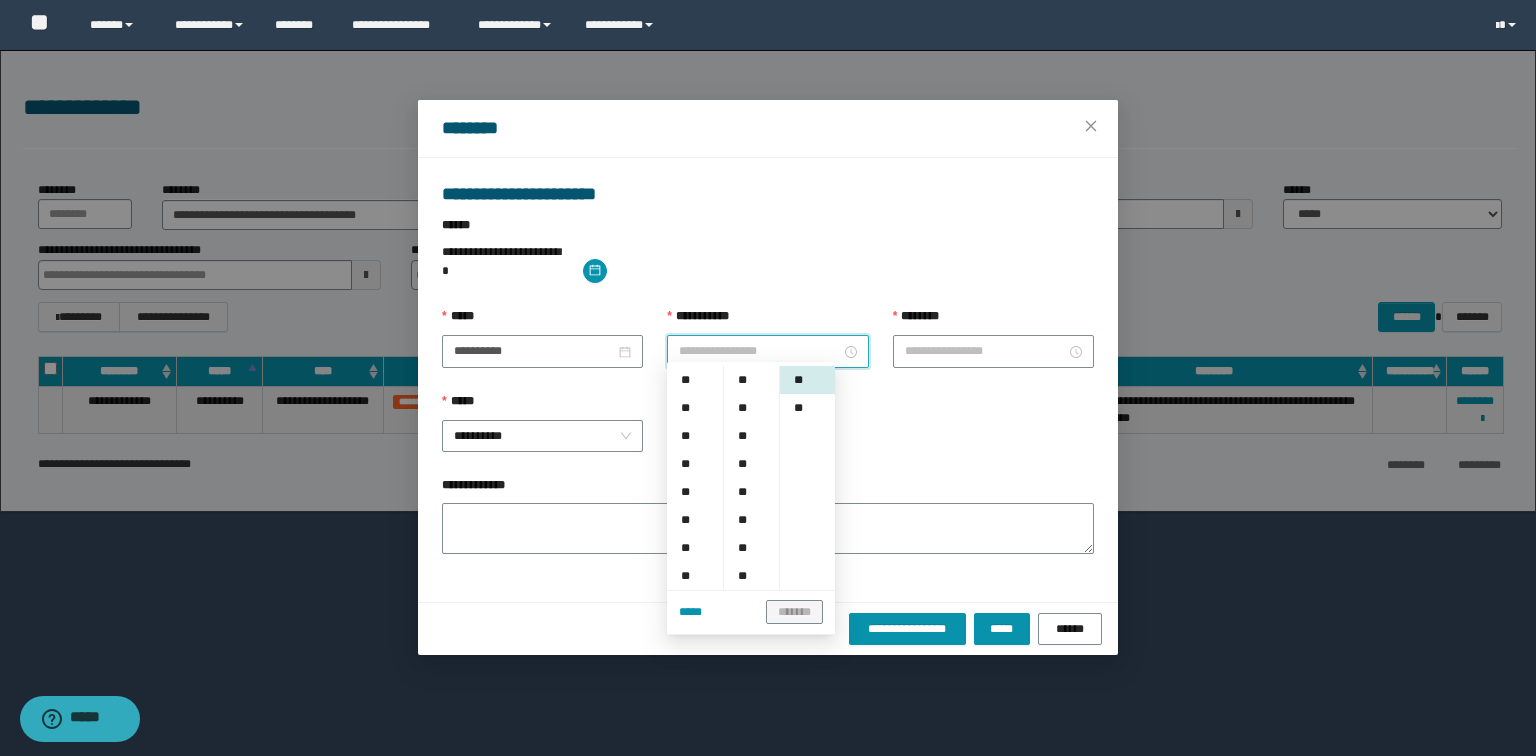 scroll, scrollTop: 160, scrollLeft: 0, axis: vertical 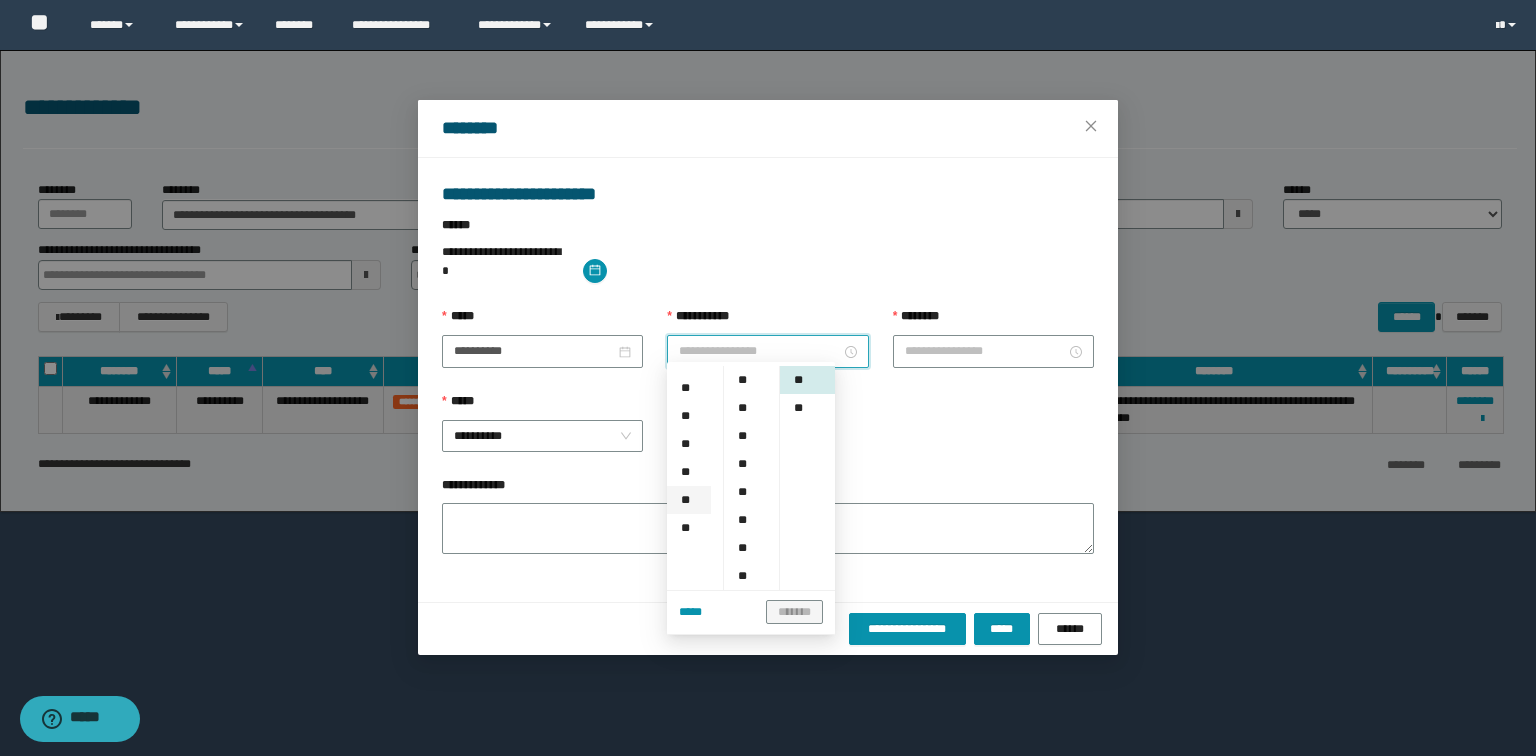 click on "**" at bounding box center (689, 472) 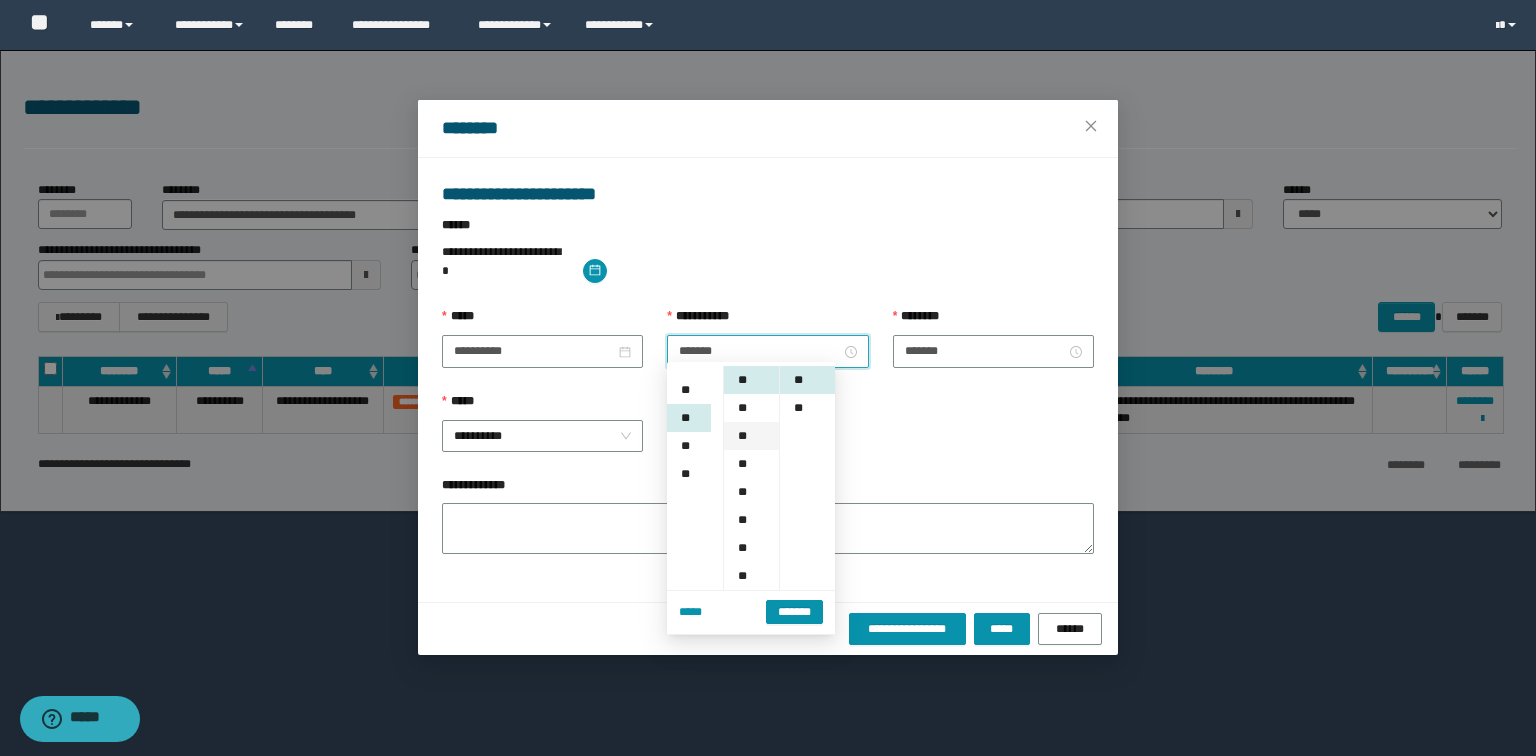 scroll, scrollTop: 252, scrollLeft: 0, axis: vertical 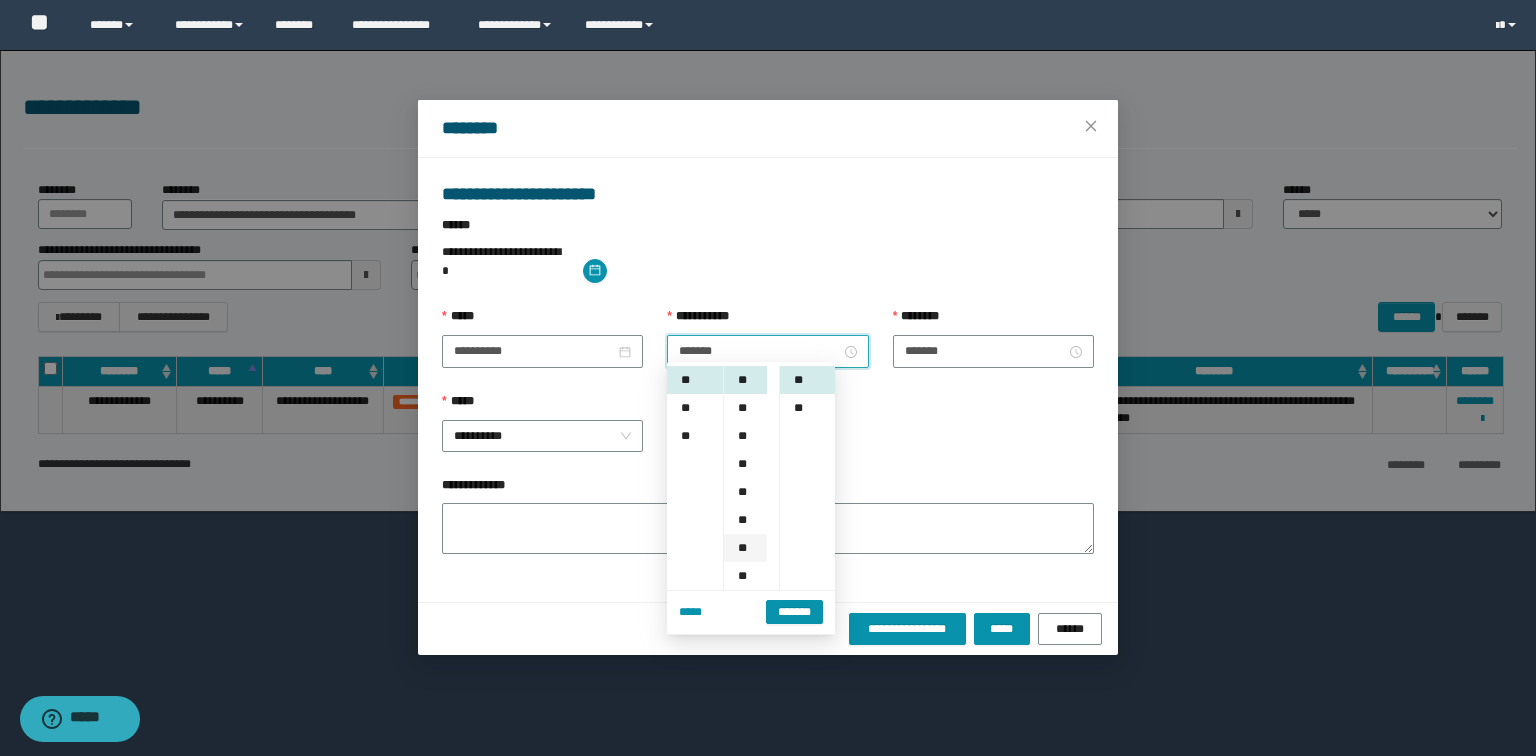 click on "**" at bounding box center [745, 548] 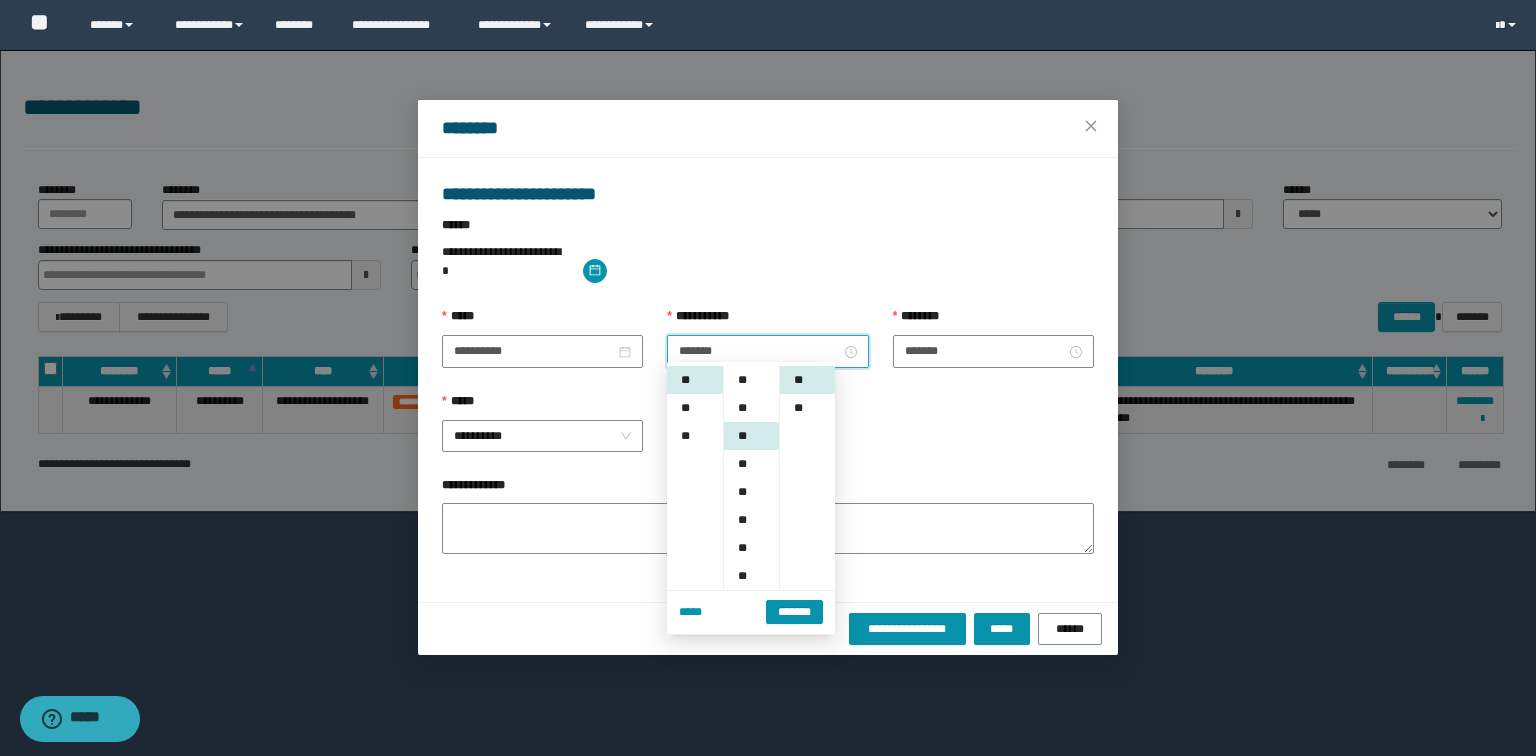 scroll, scrollTop: 168, scrollLeft: 0, axis: vertical 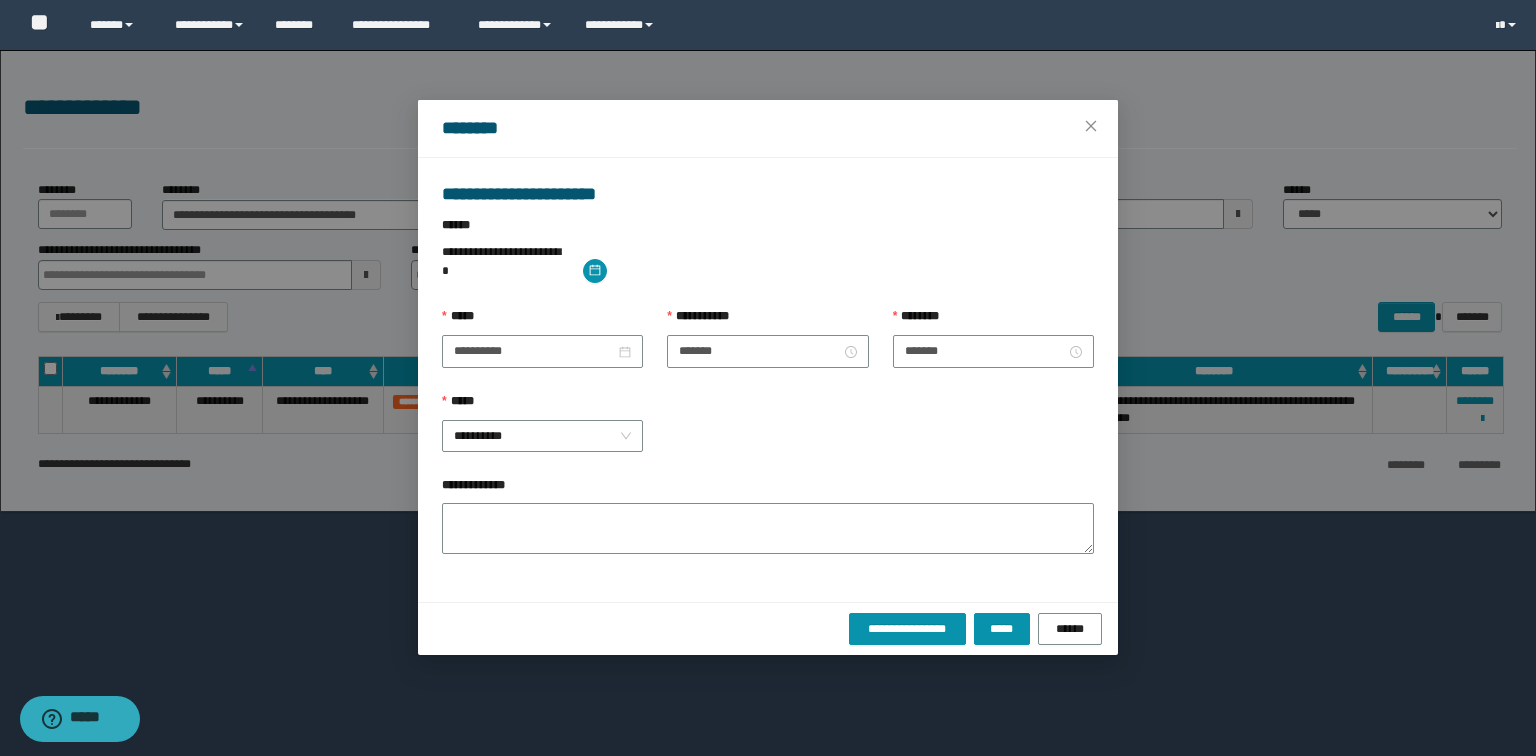 click on "**********" at bounding box center [768, 434] 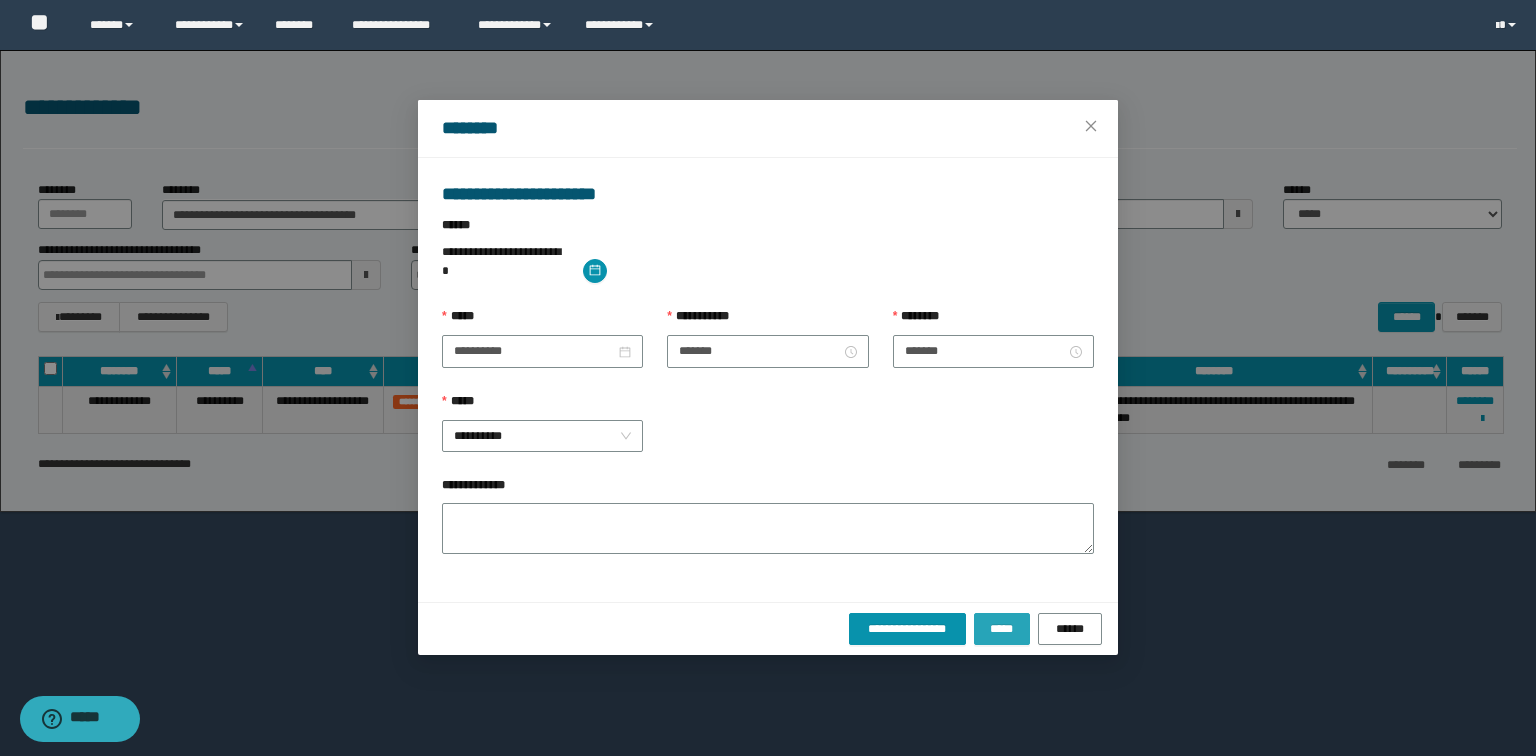 click on "*****" at bounding box center [1002, 629] 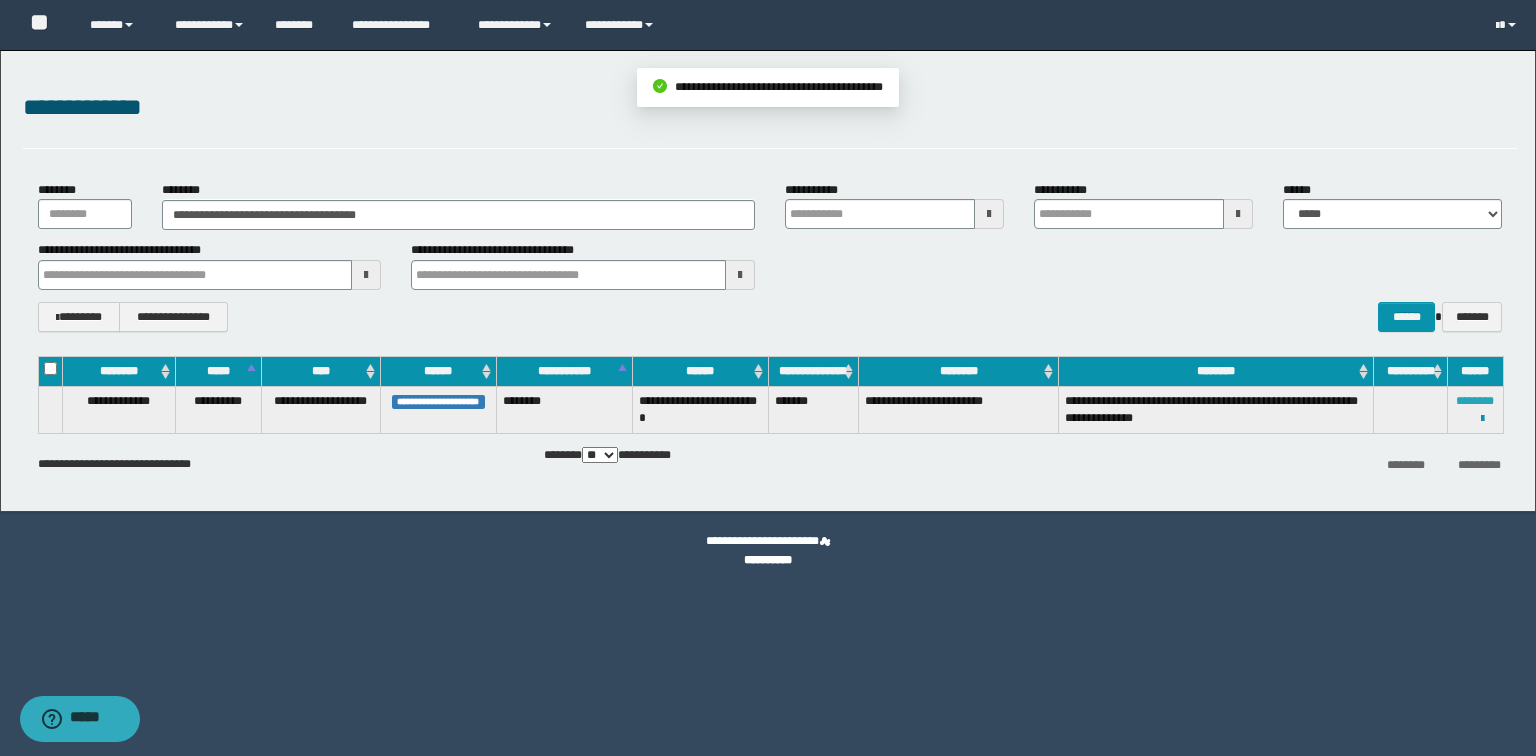 click on "********" at bounding box center [1475, 401] 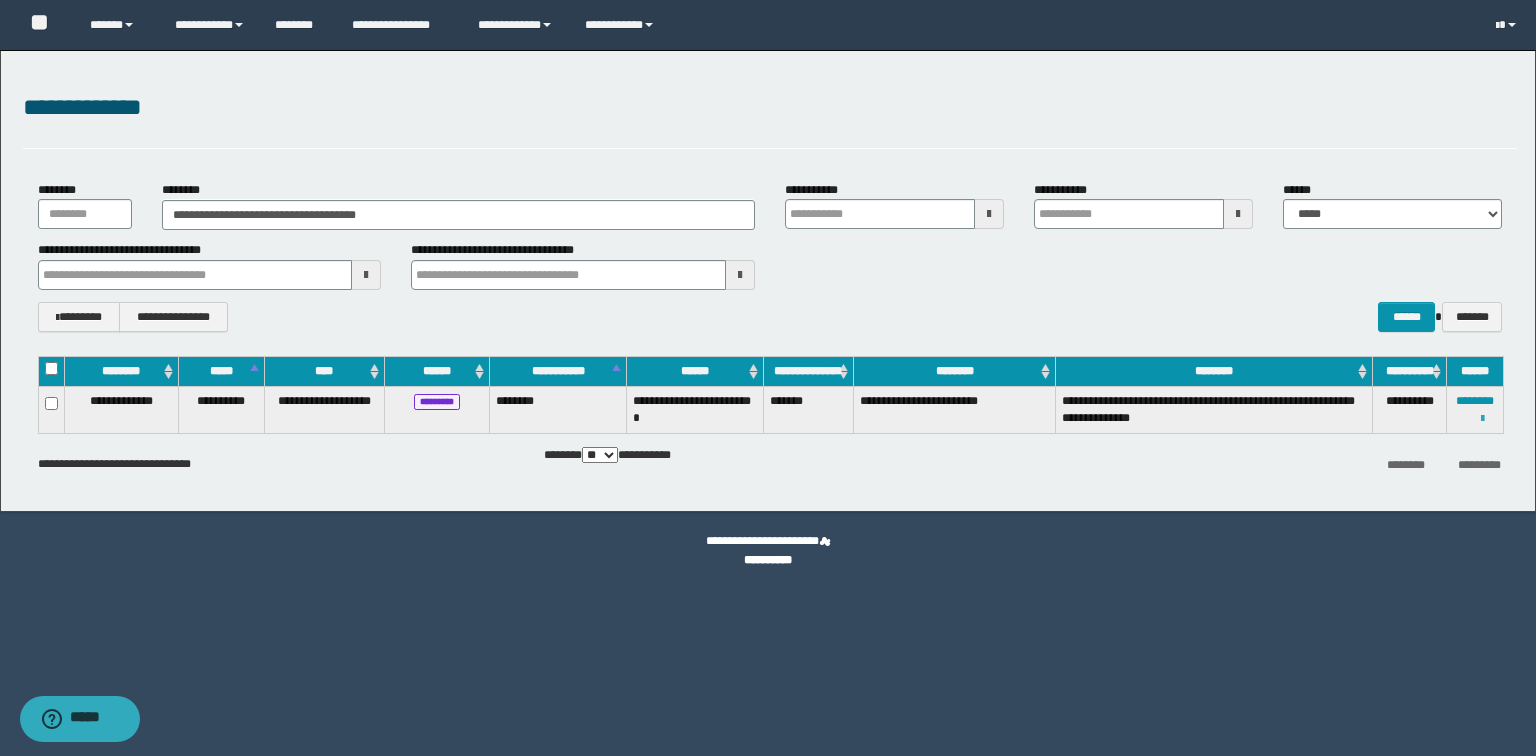 click at bounding box center [1482, 419] 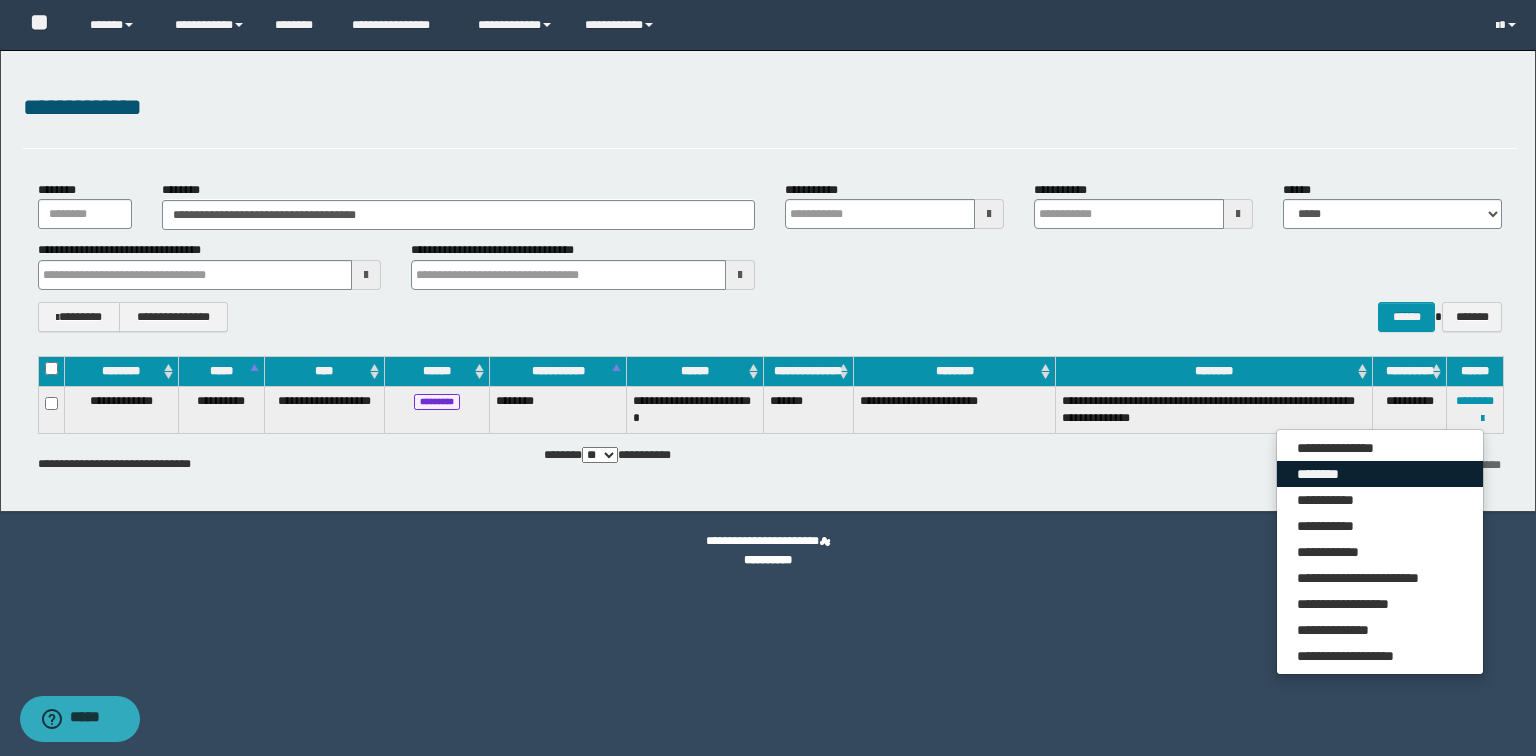 click on "********" at bounding box center [1380, 474] 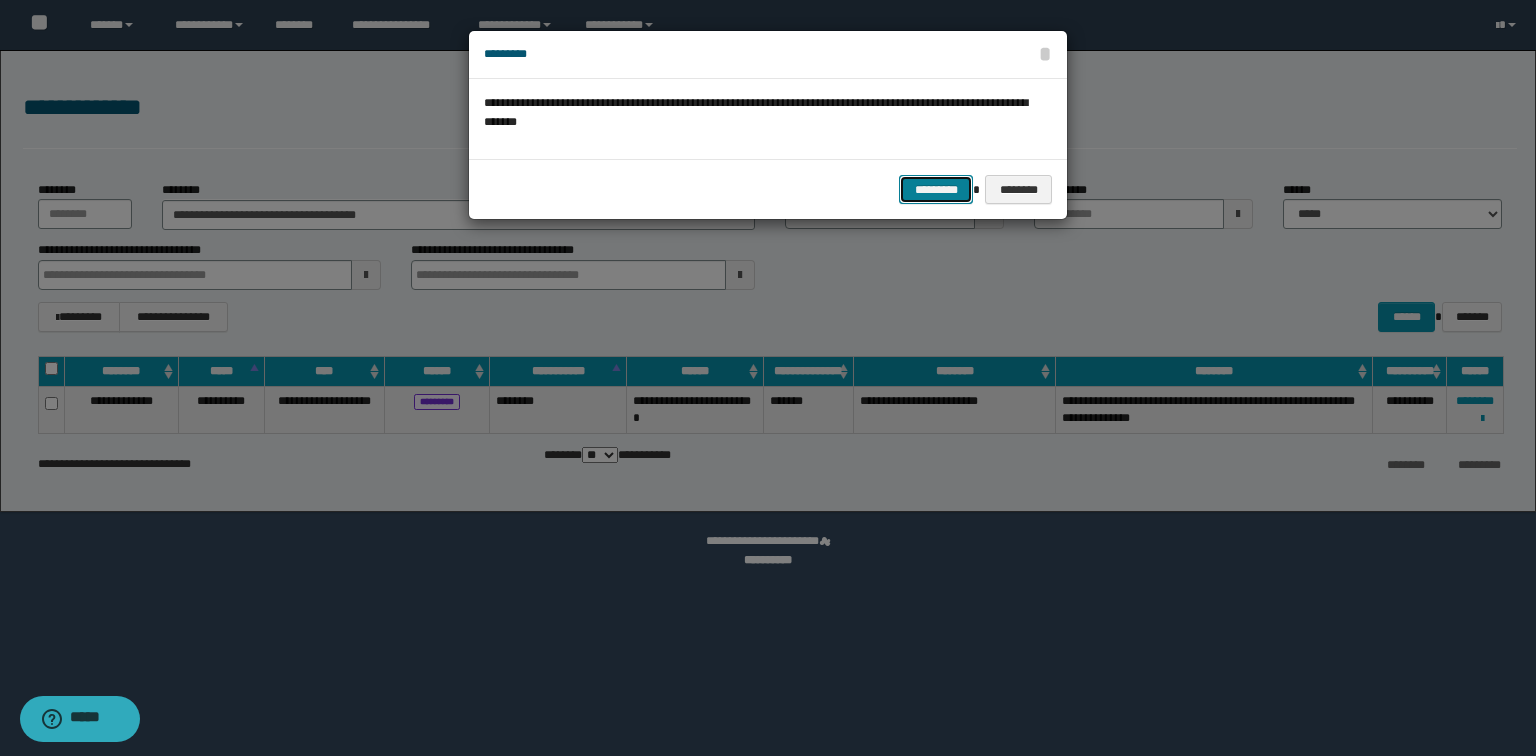 click on "*********" at bounding box center [936, 190] 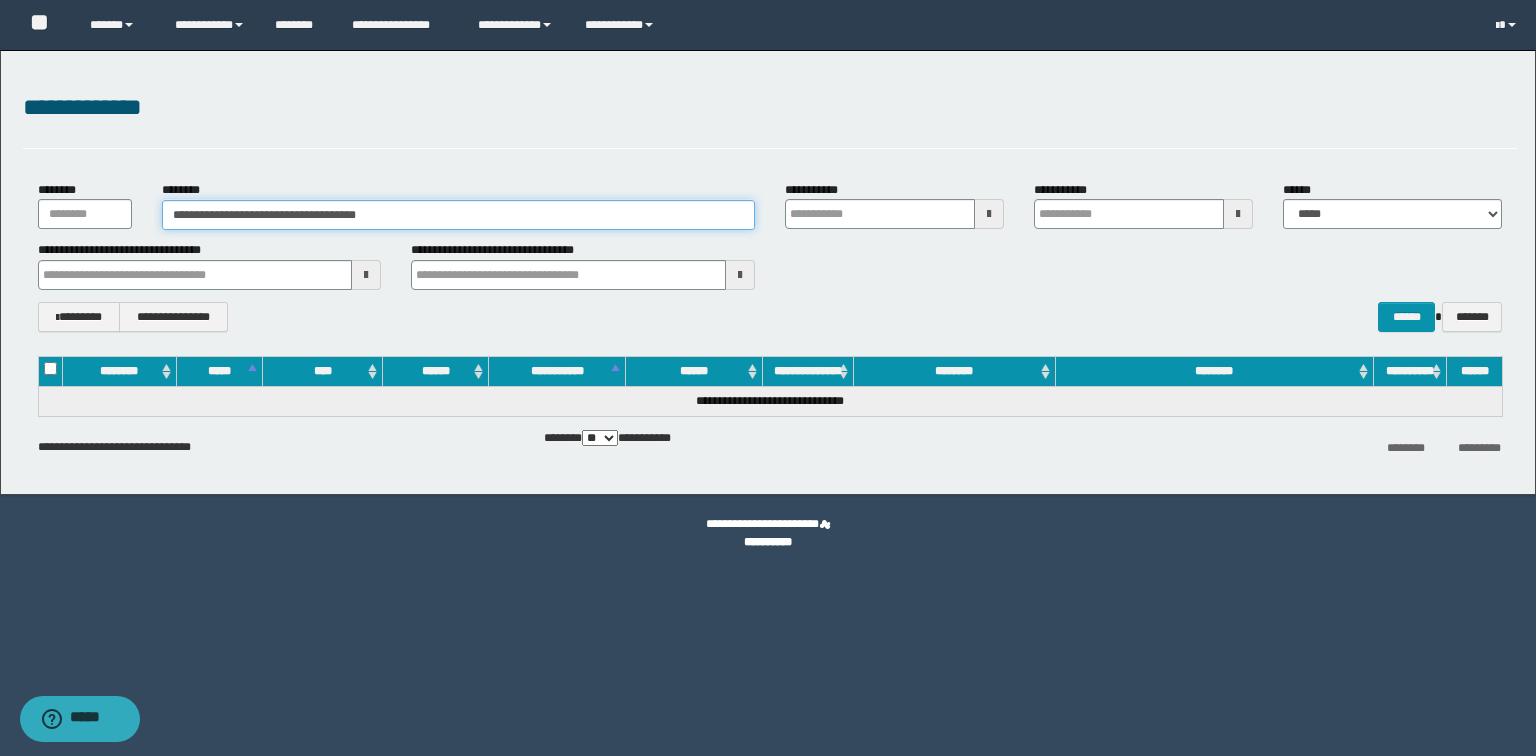 drag, startPoint x: 481, startPoint y: 212, endPoint x: 0, endPoint y: 238, distance: 481.70218 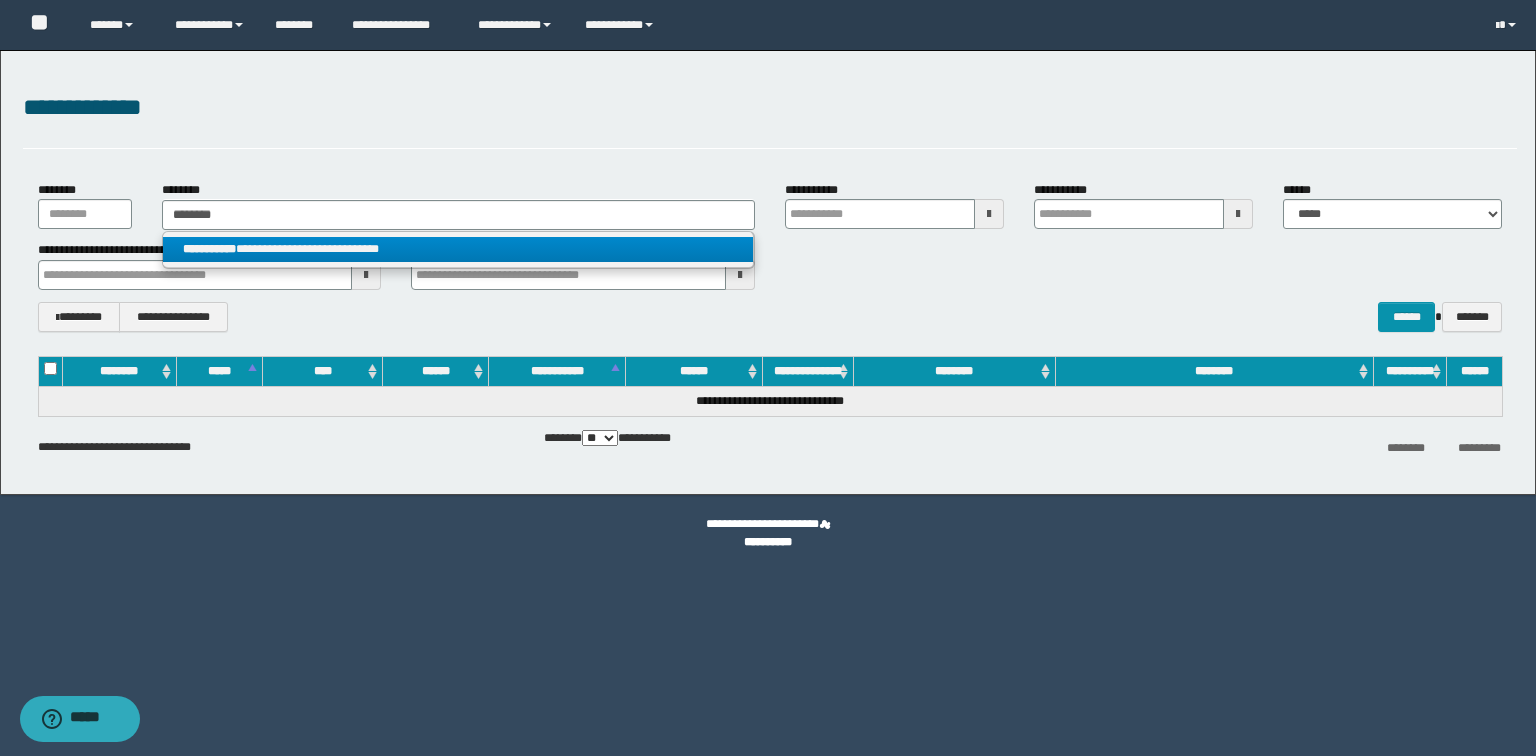 click on "**********" at bounding box center [458, 249] 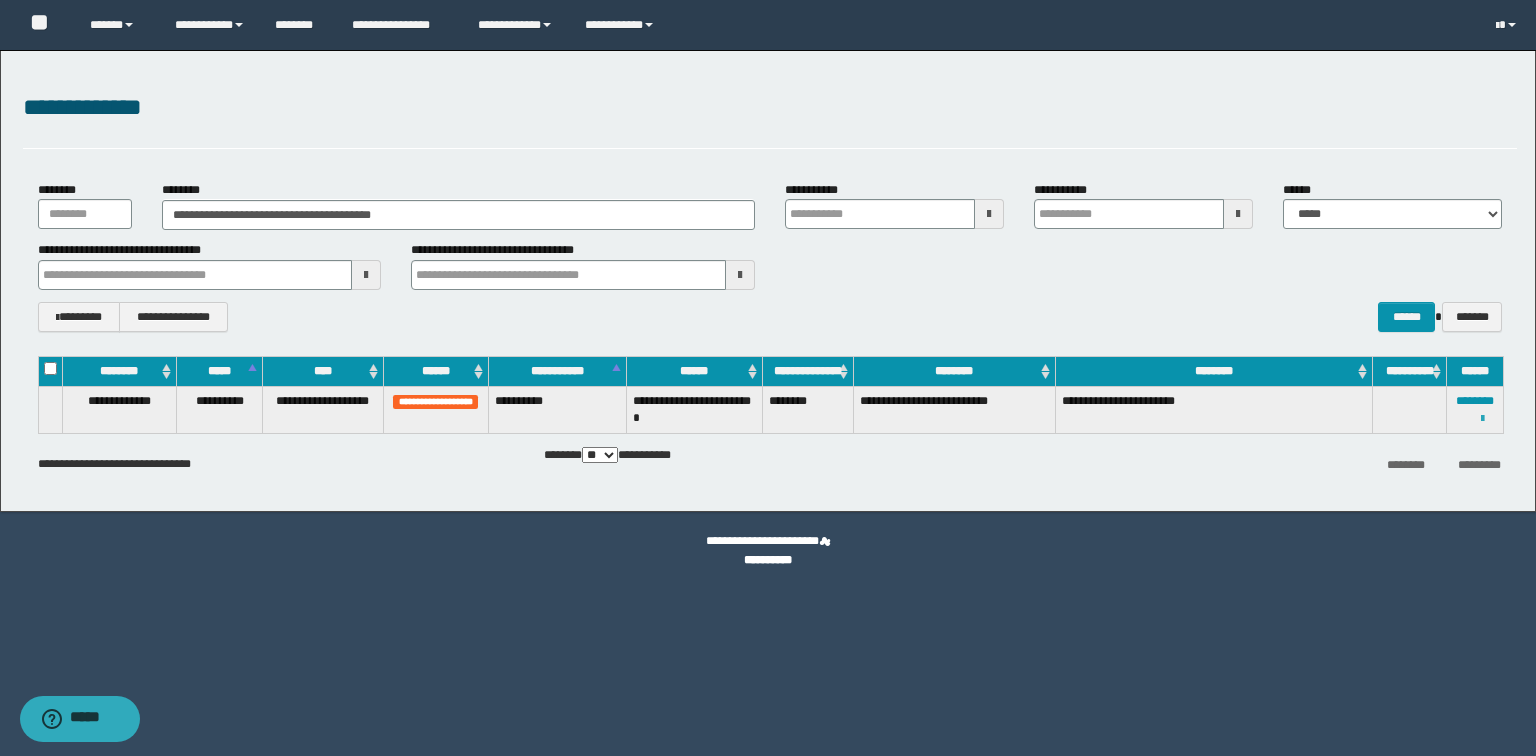 click at bounding box center (1482, 419) 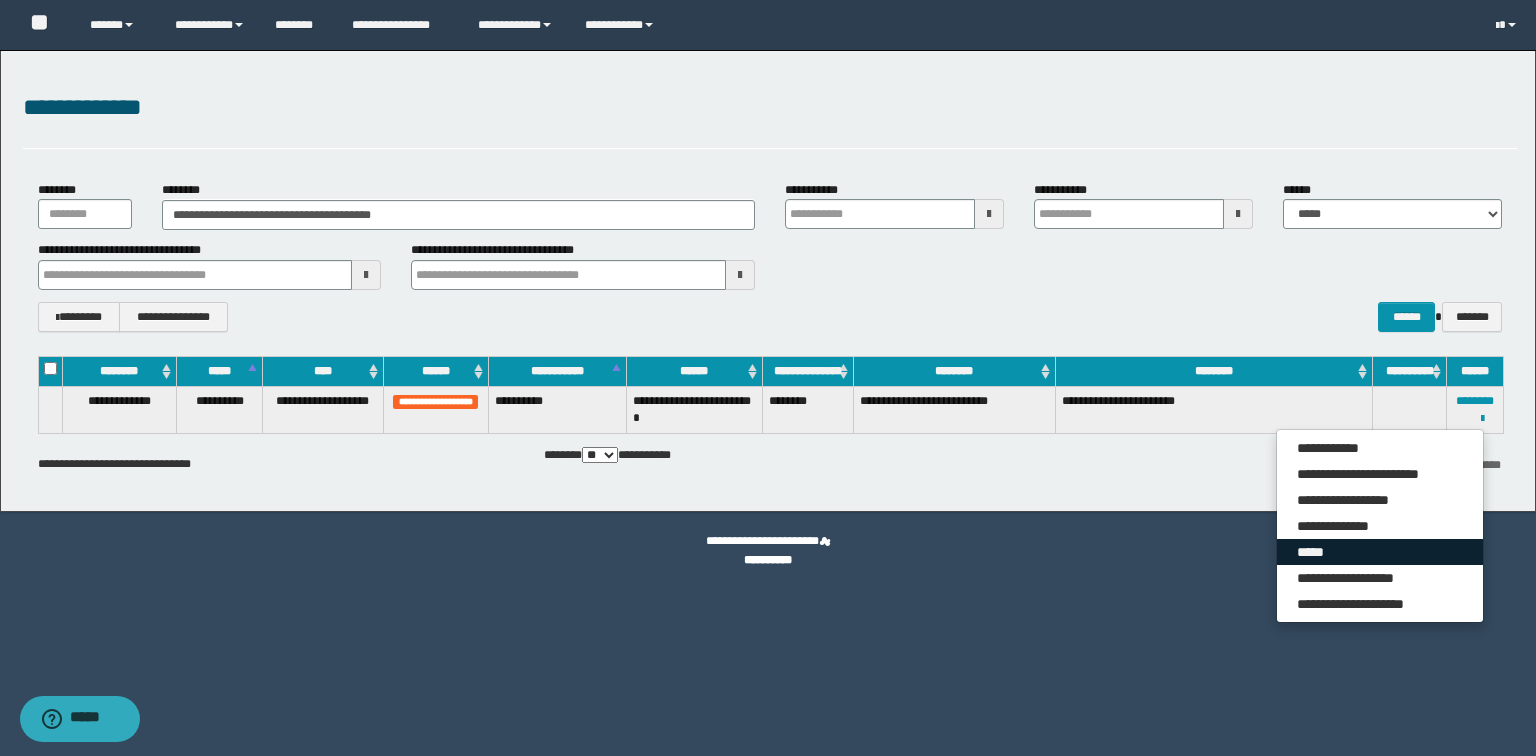 click on "*****" at bounding box center (1380, 552) 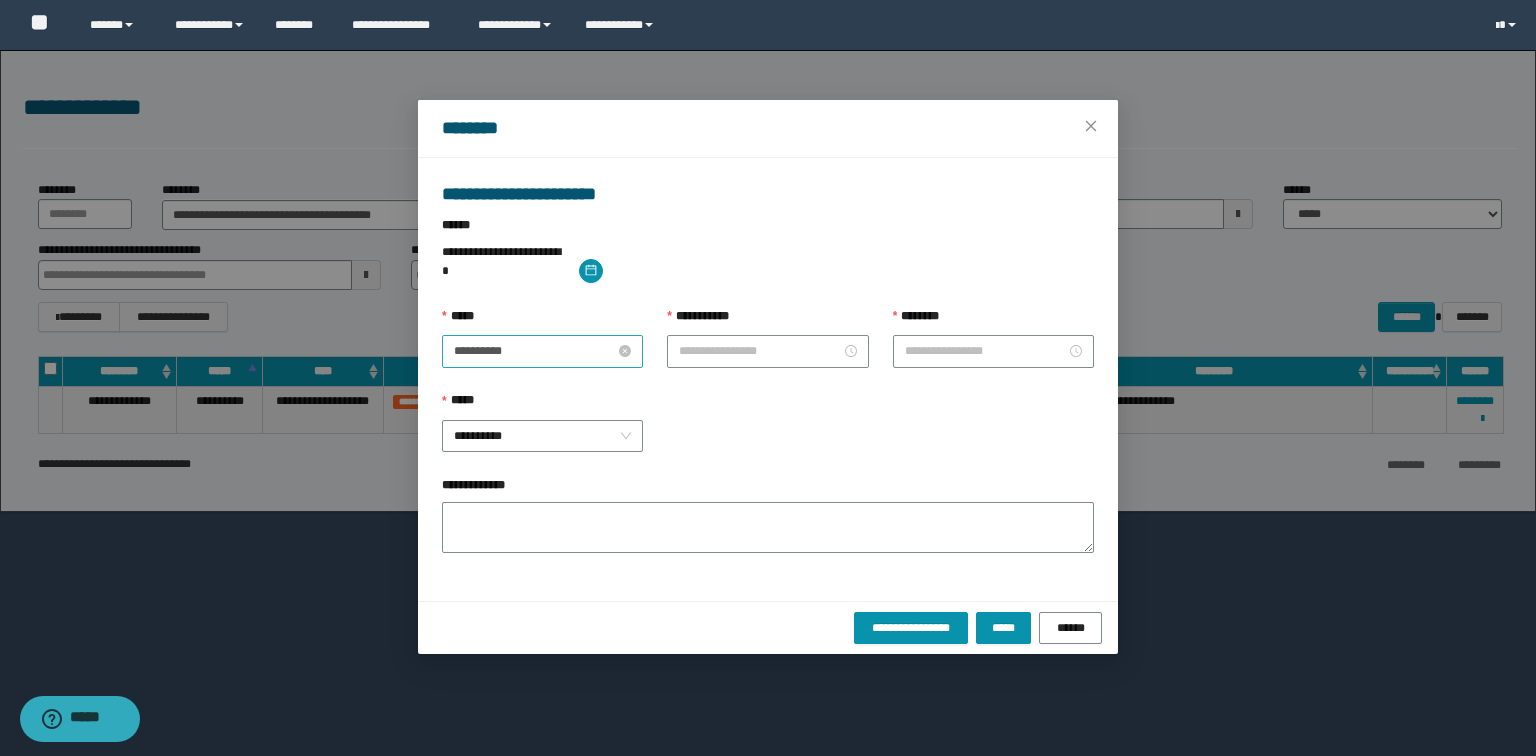 click on "**********" at bounding box center [534, 351] 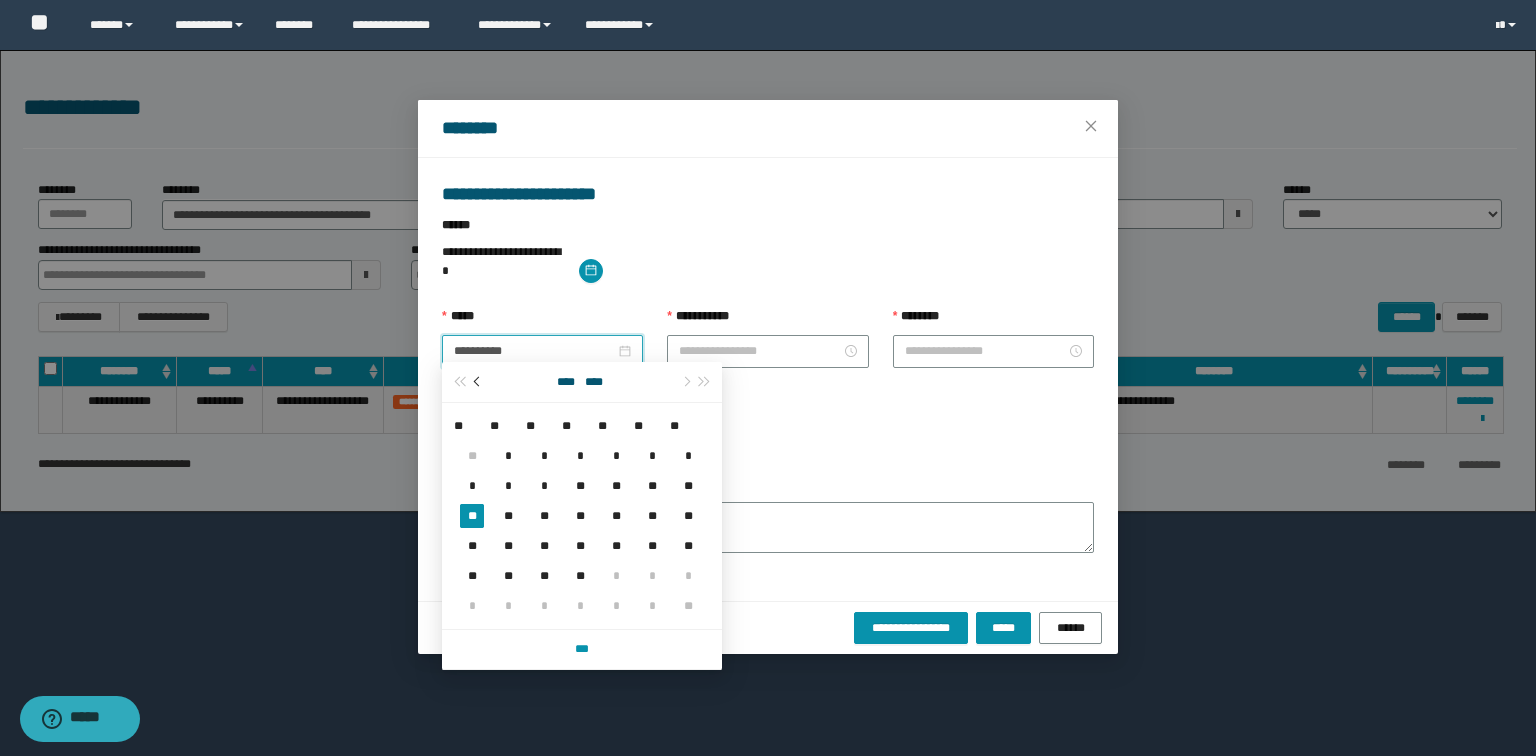 click at bounding box center [478, 382] 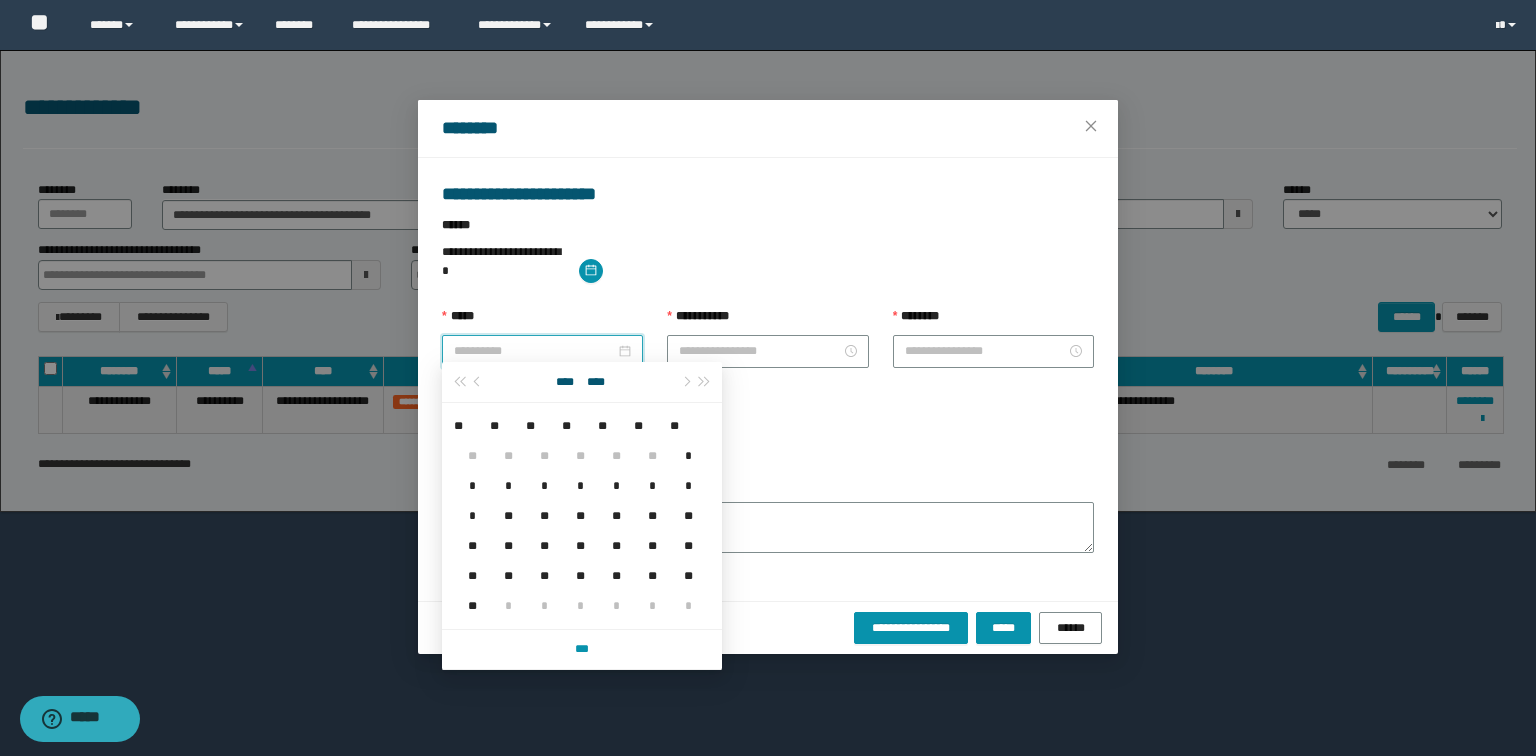 drag, startPoint x: 465, startPoint y: 543, endPoint x: 590, endPoint y: 473, distance: 143.26549 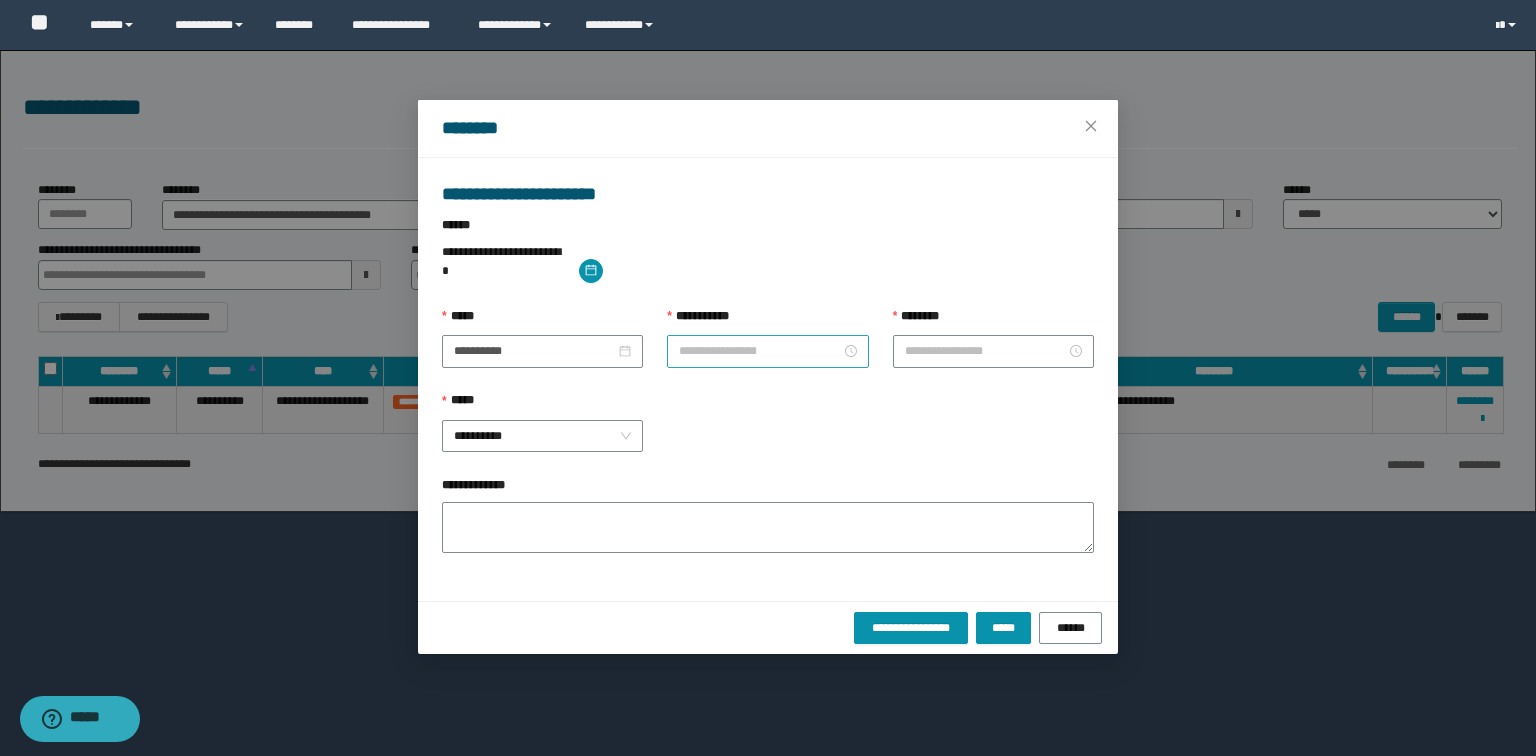 click at bounding box center (767, 351) 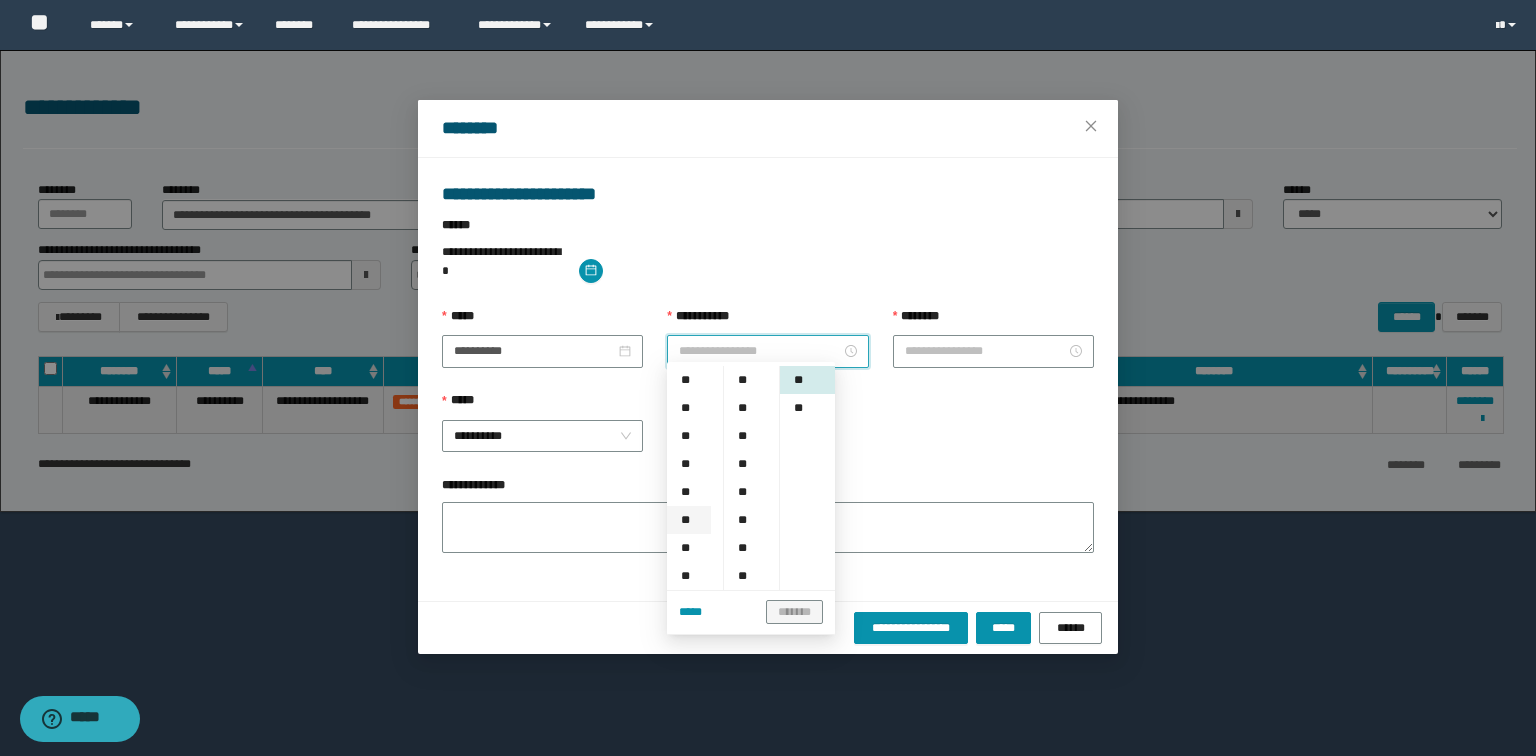 scroll, scrollTop: 160, scrollLeft: 0, axis: vertical 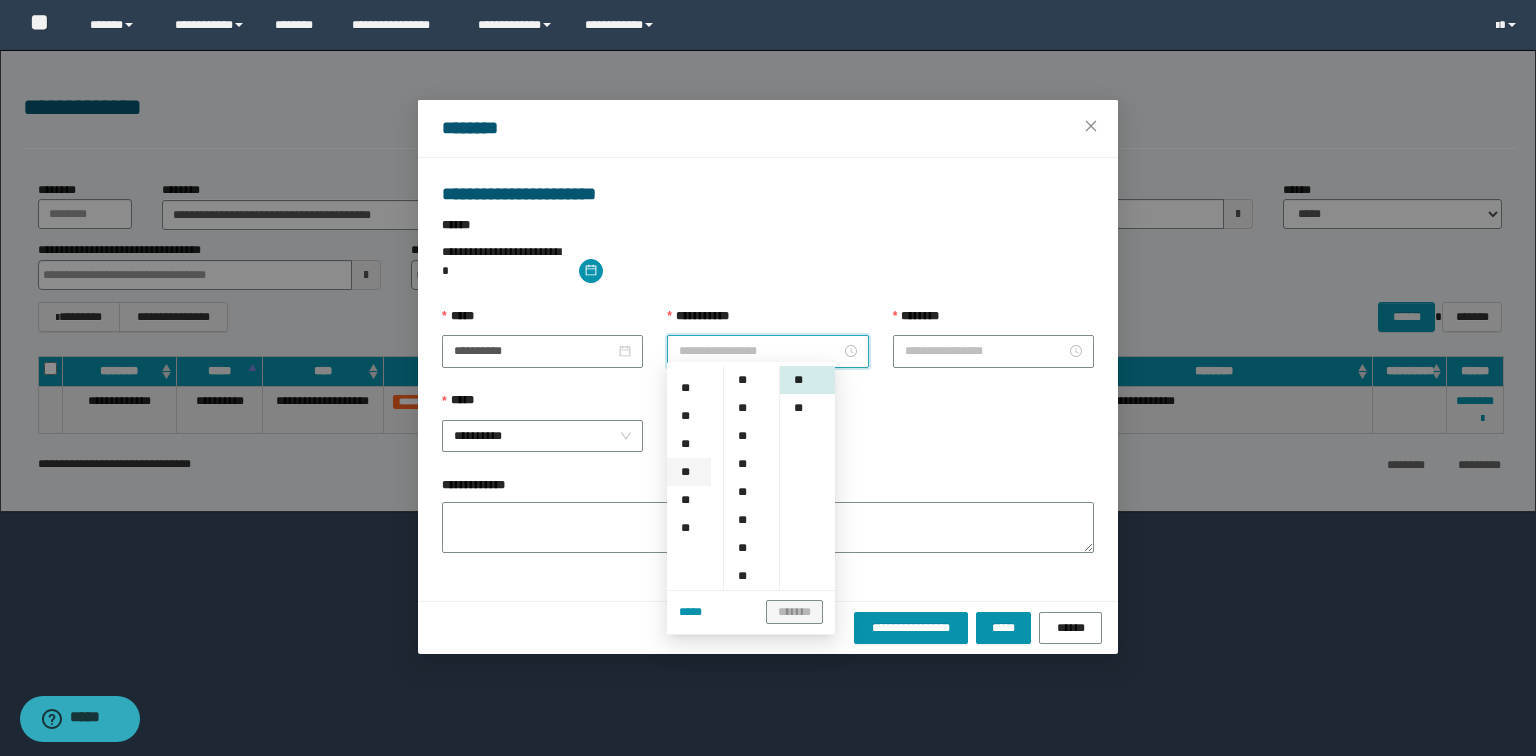 click on "**" at bounding box center (689, 472) 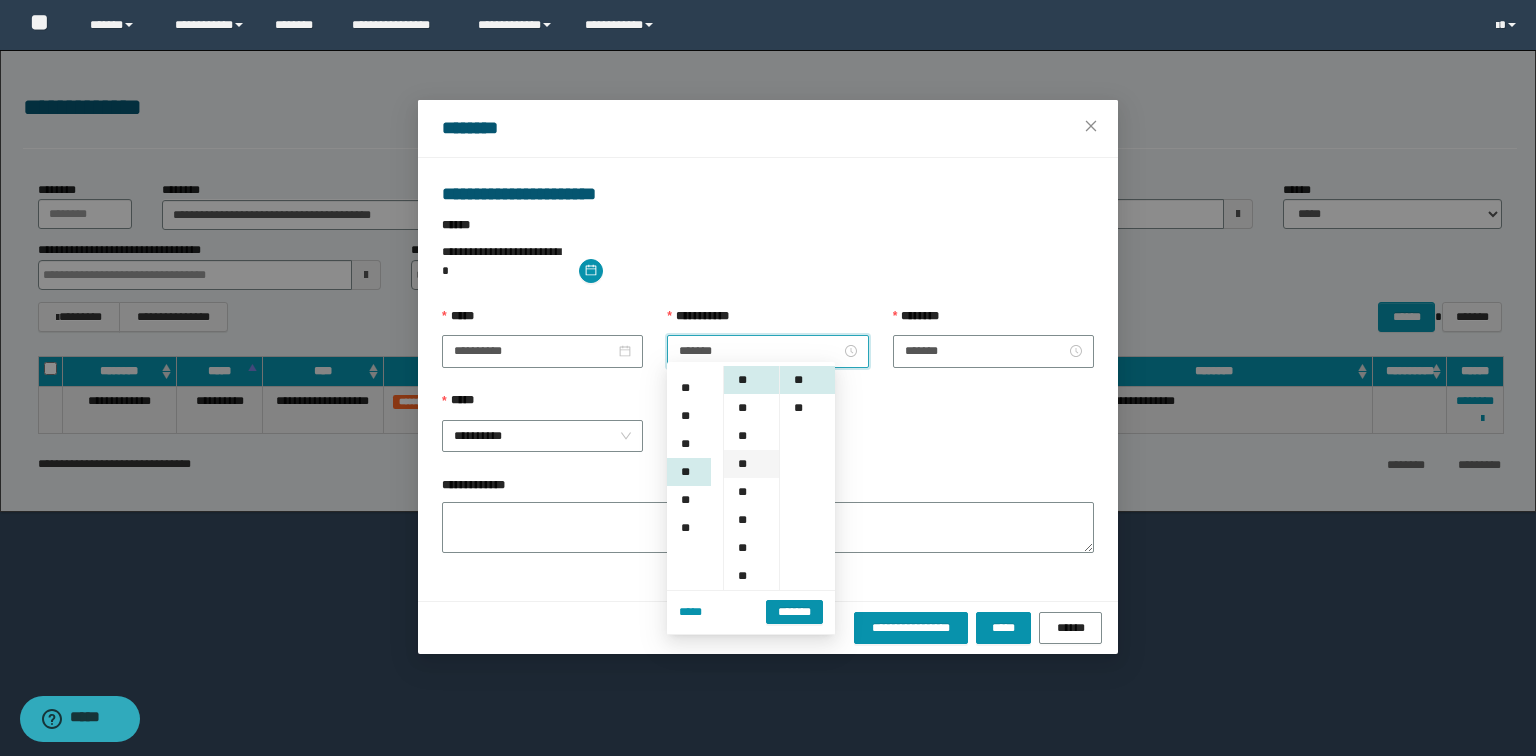 scroll, scrollTop: 252, scrollLeft: 0, axis: vertical 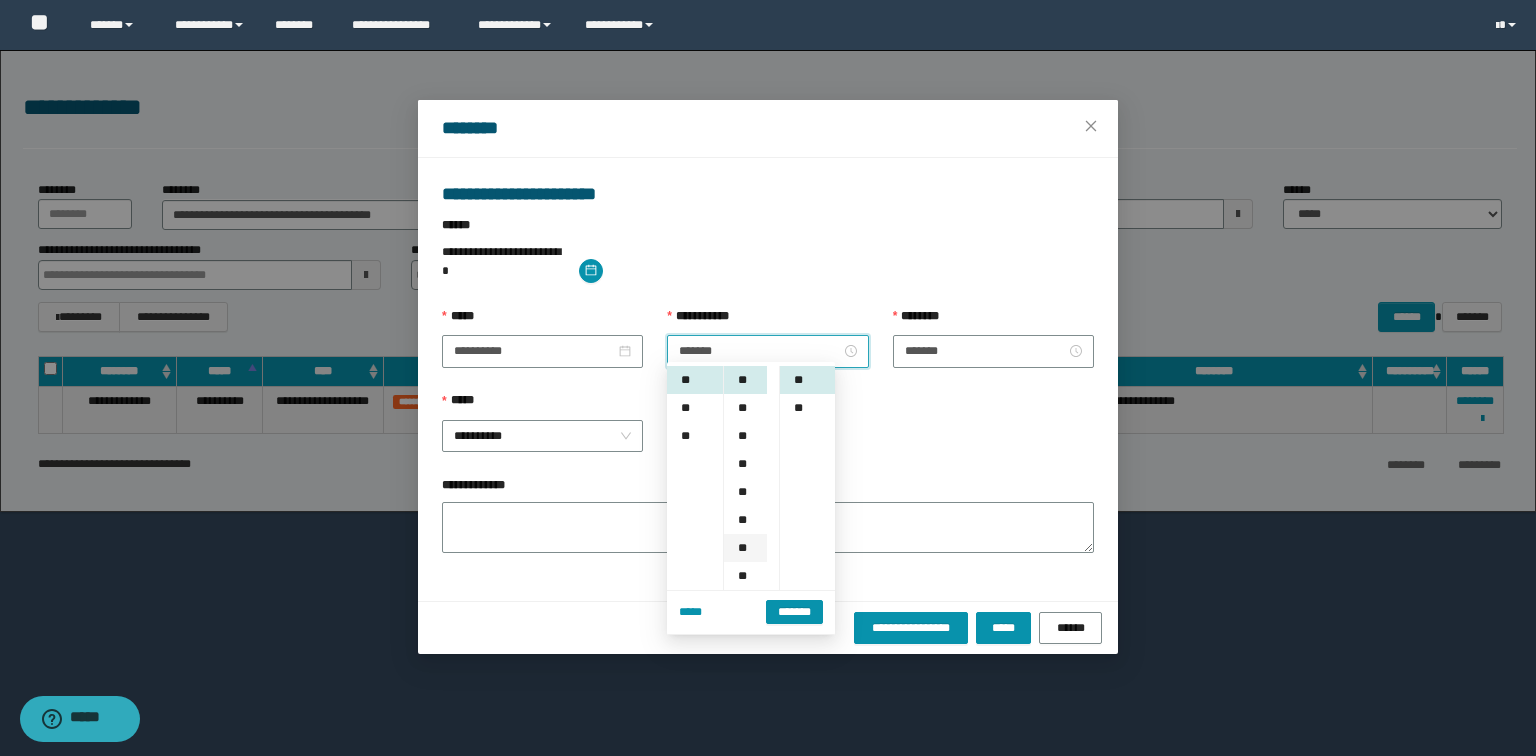 click on "**" at bounding box center [745, 548] 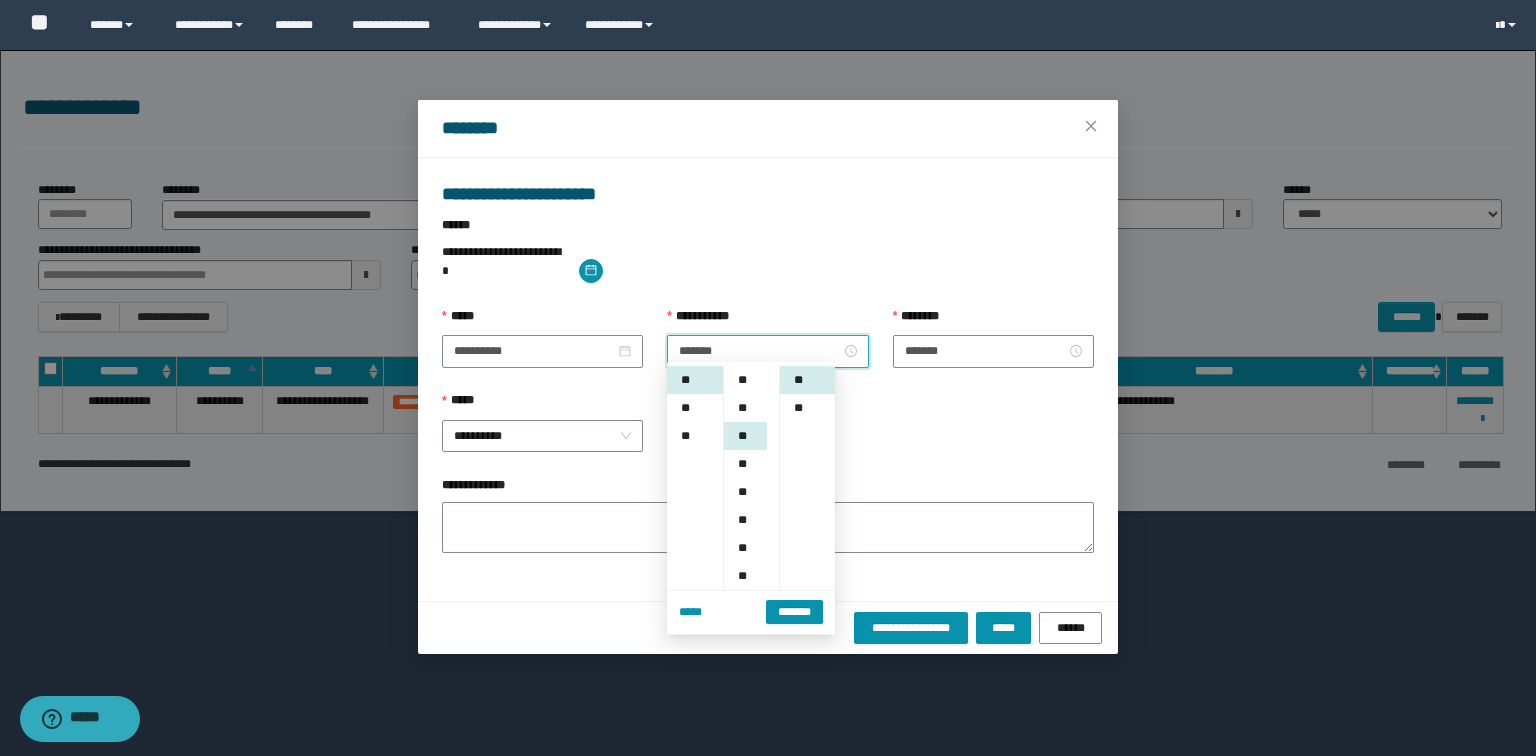 scroll, scrollTop: 168, scrollLeft: 0, axis: vertical 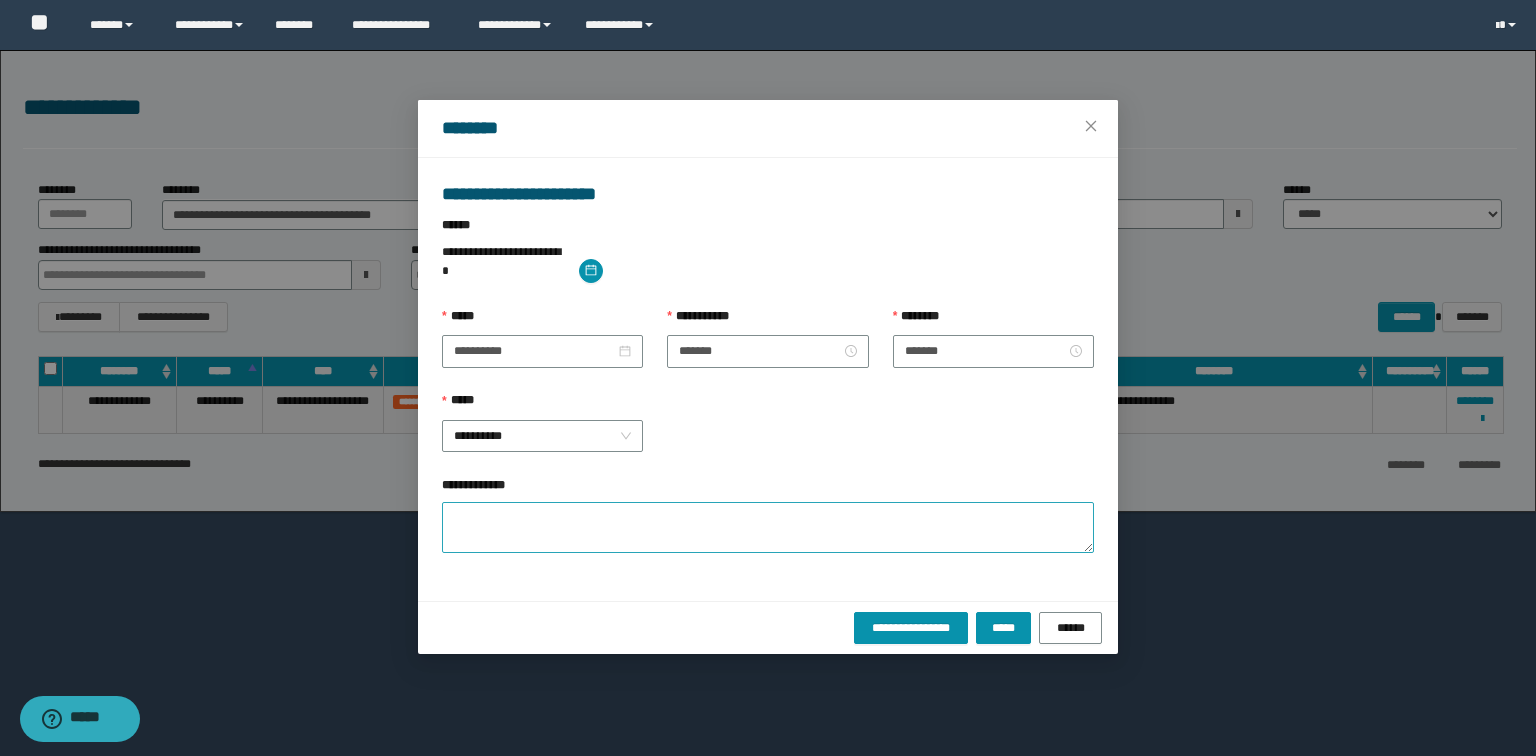 drag, startPoint x: 909, startPoint y: 439, endPoint x: 924, endPoint y: 497, distance: 59.908264 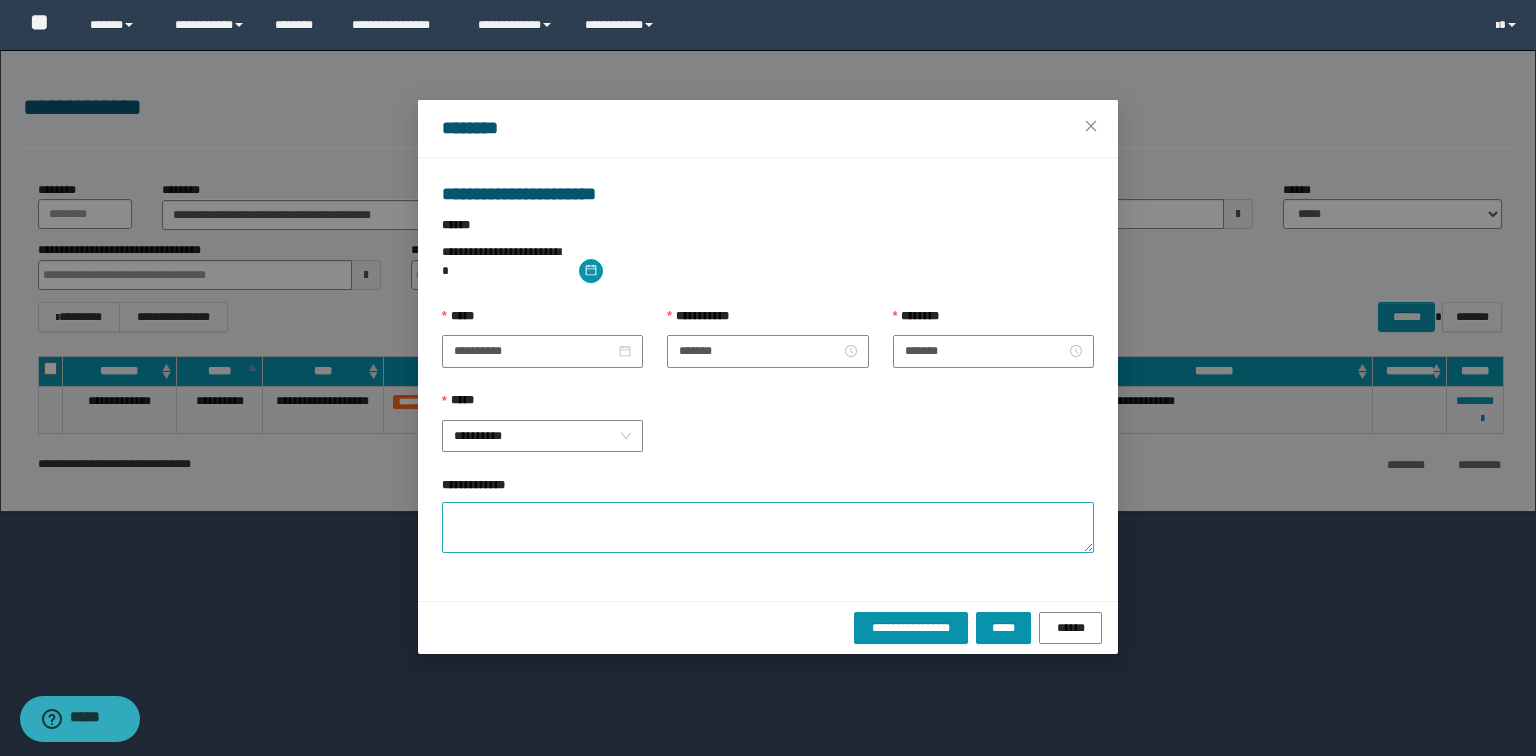click on "**********" at bounding box center (768, 434) 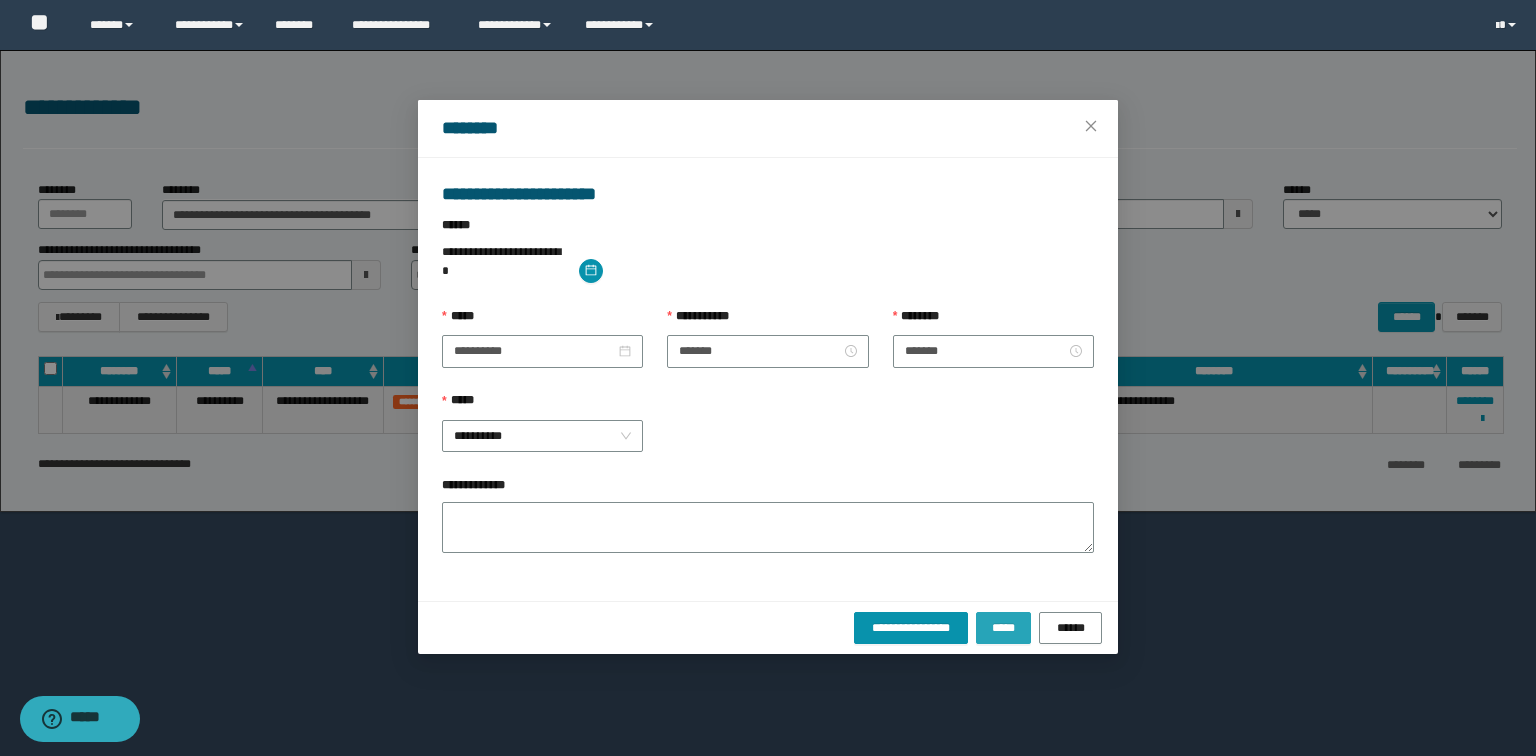 click on "*****" at bounding box center (1004, 628) 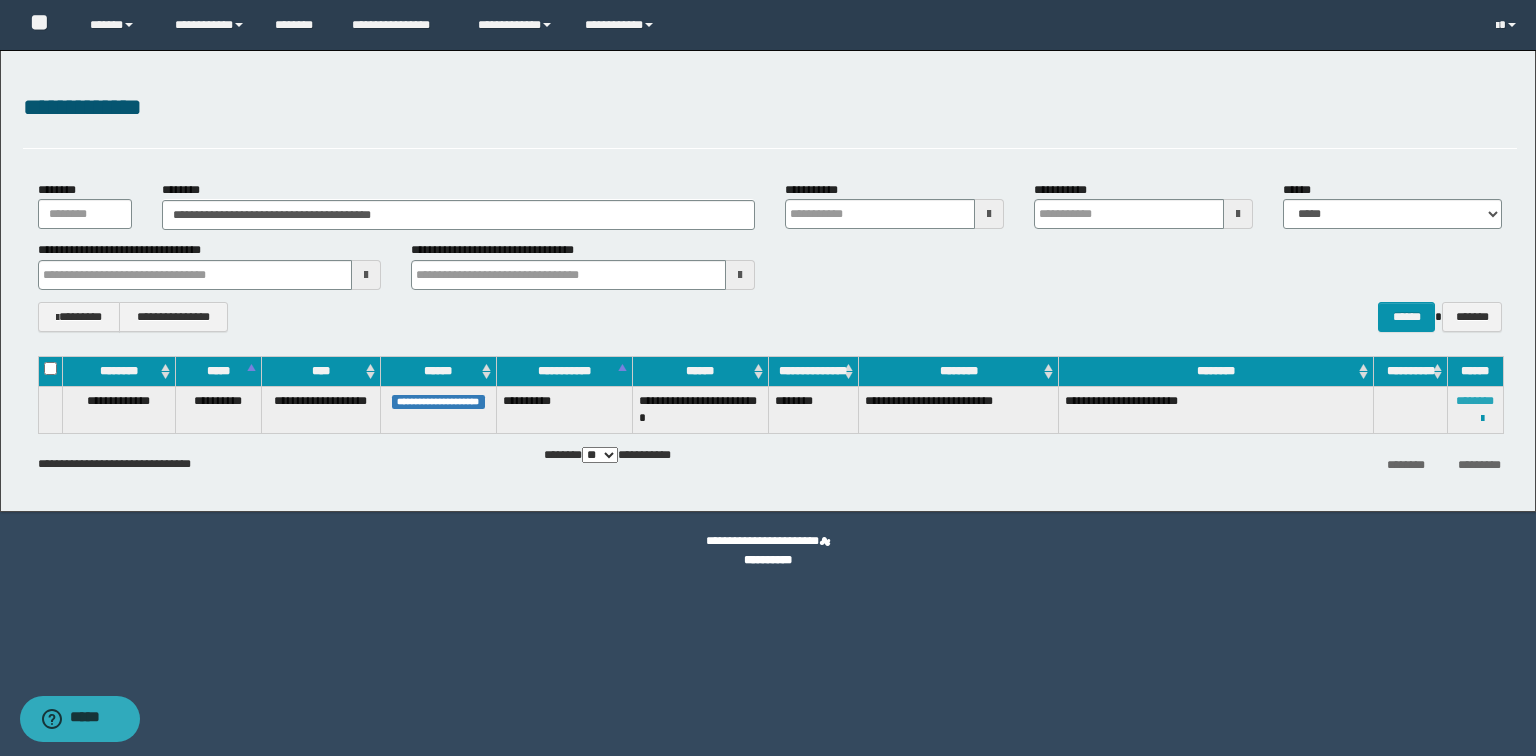 click on "********" at bounding box center [1475, 401] 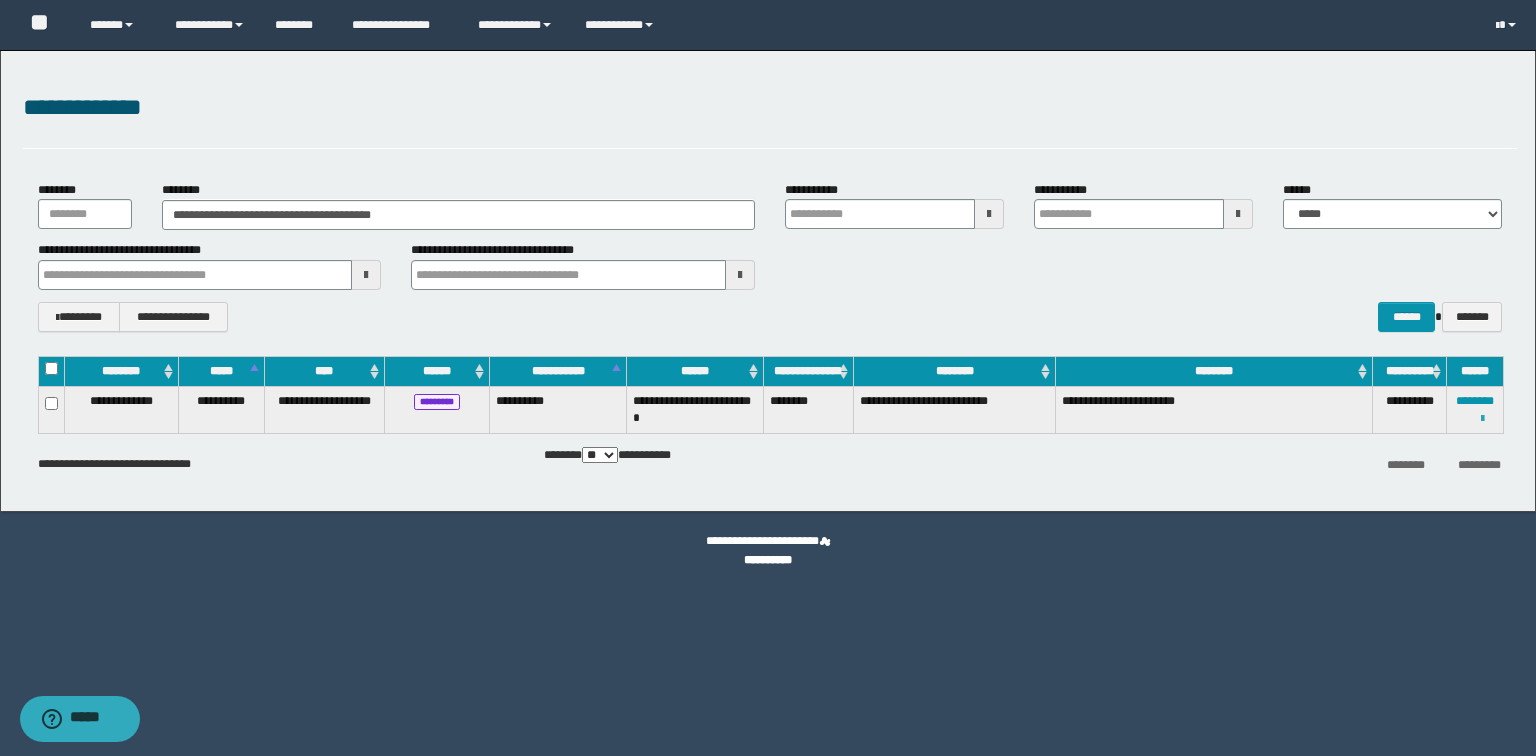 click at bounding box center (1482, 419) 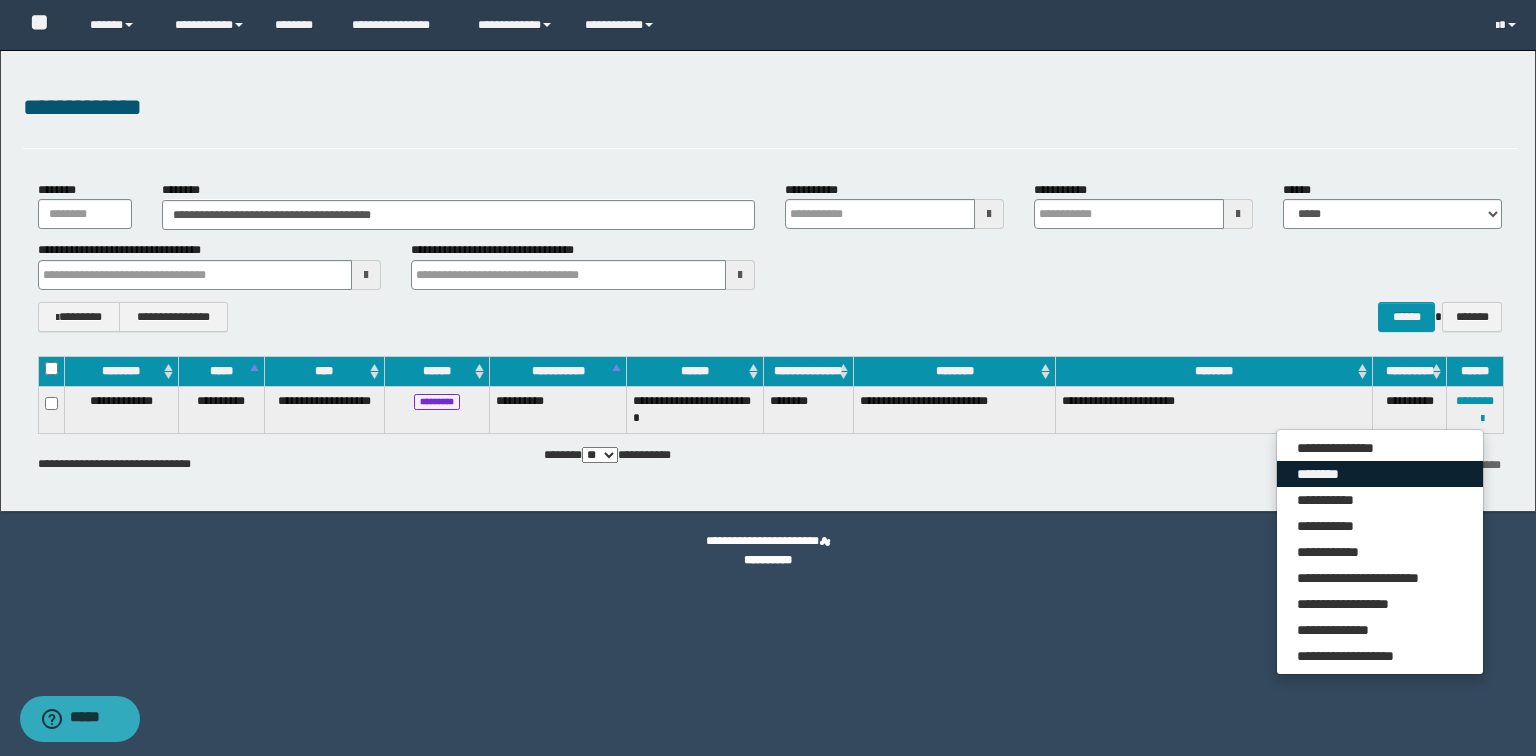 click on "********" at bounding box center (1380, 474) 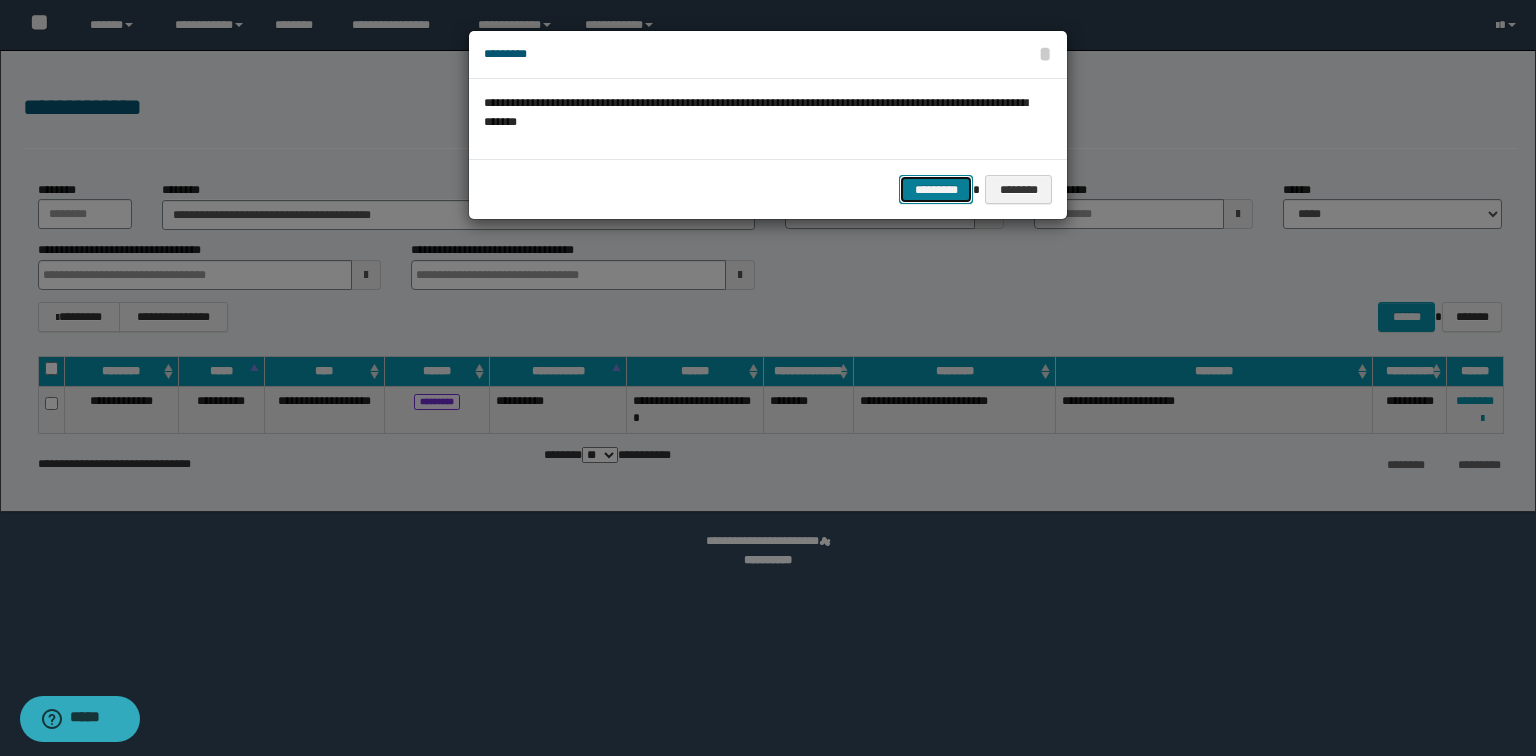 click on "*********" at bounding box center [936, 190] 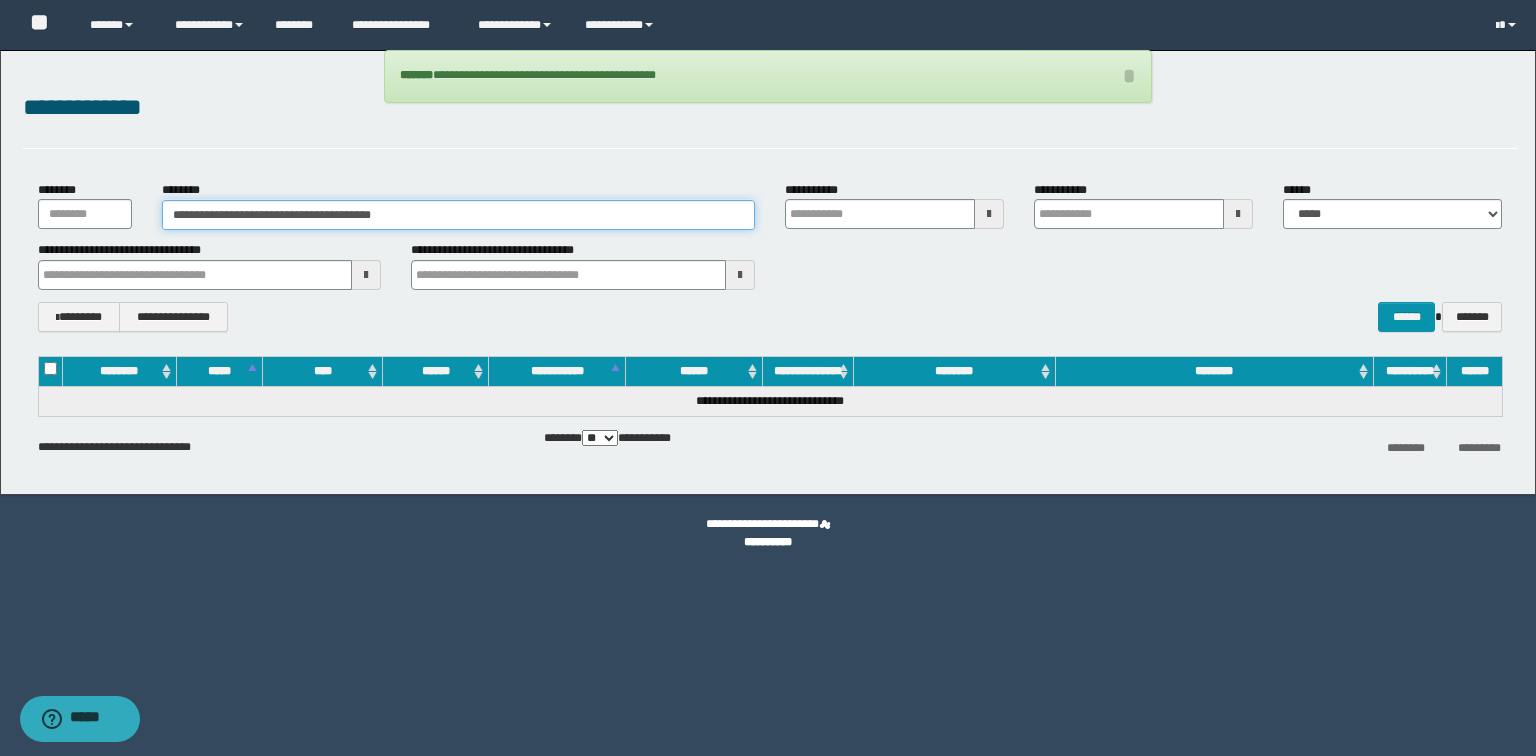 drag, startPoint x: 472, startPoint y: 214, endPoint x: 0, endPoint y: 214, distance: 472 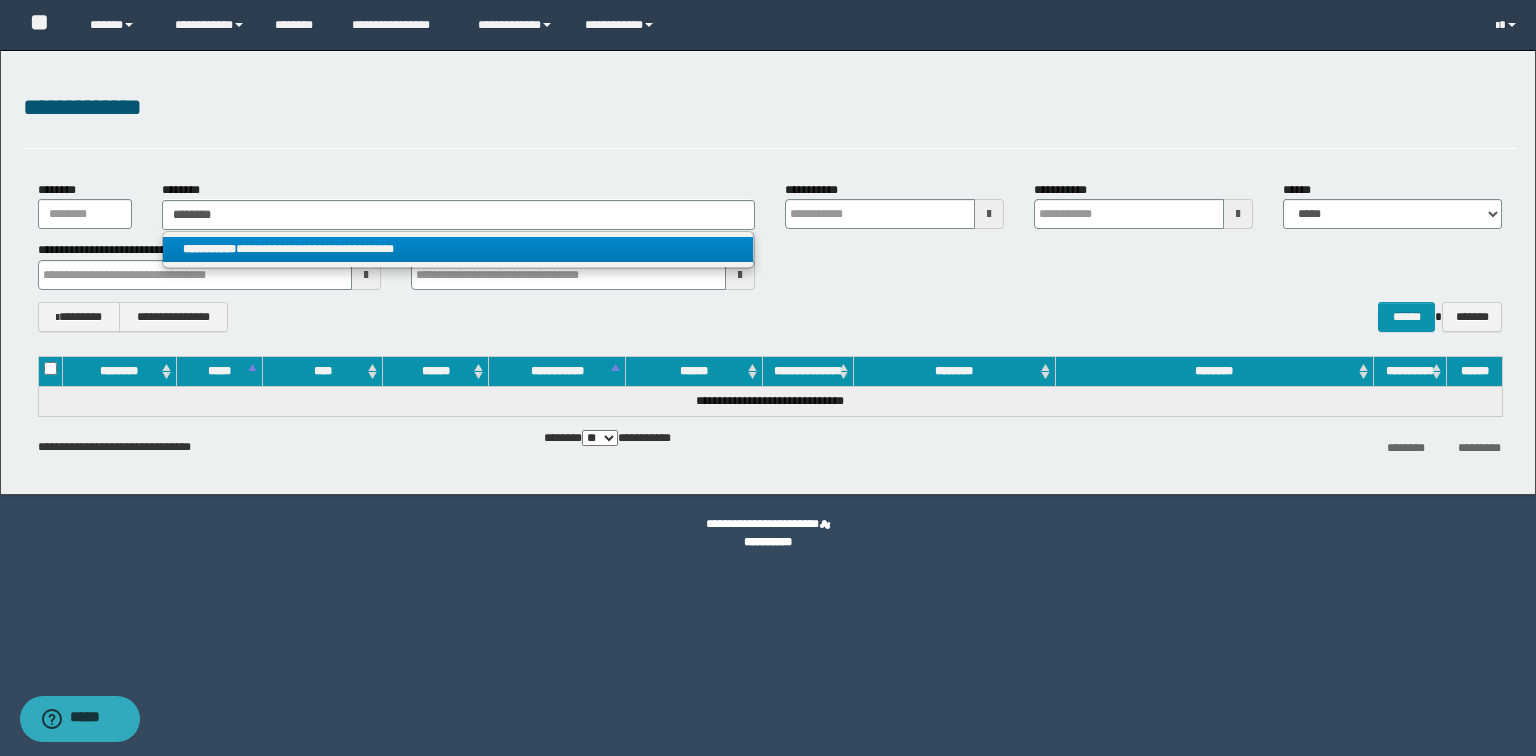 click on "**********" at bounding box center (458, 249) 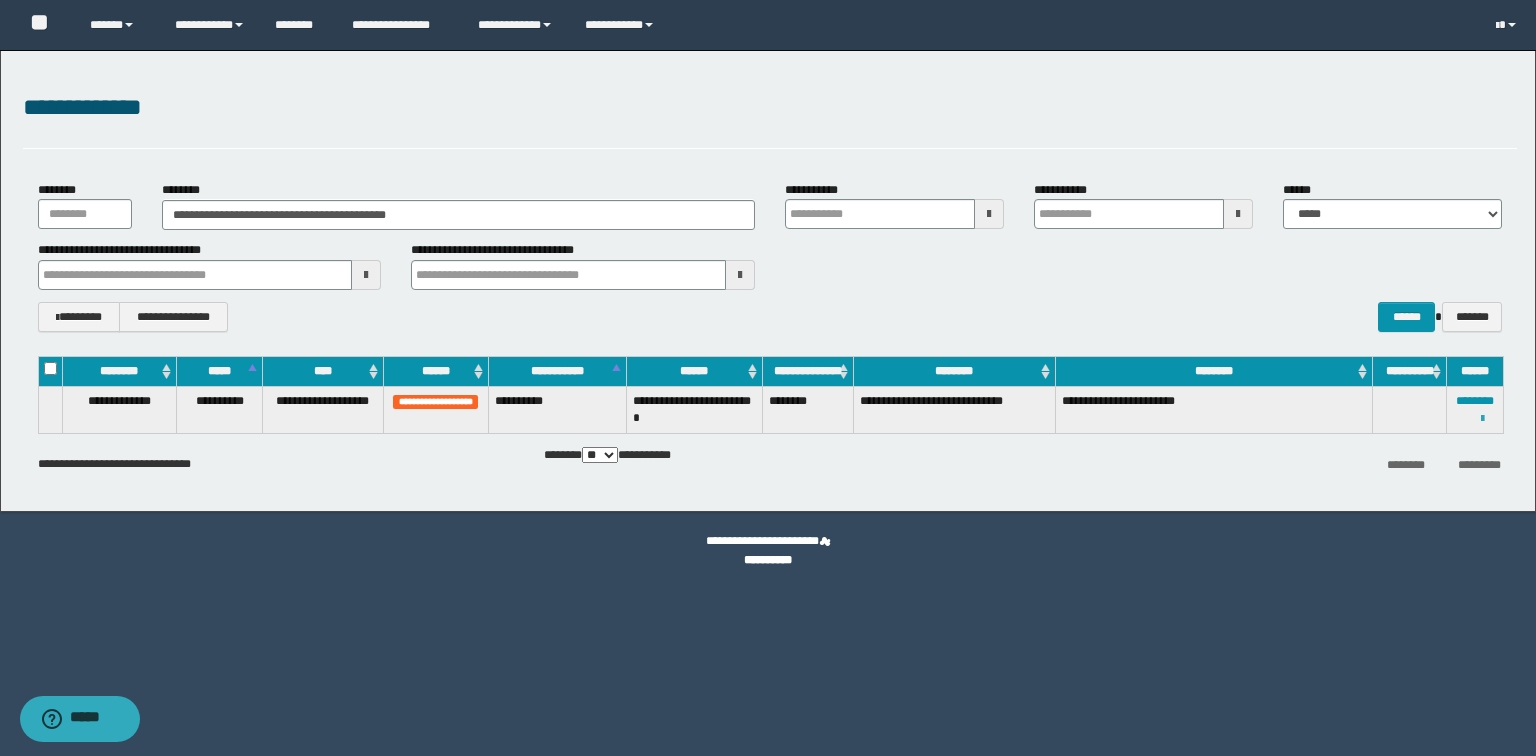 click at bounding box center [1482, 419] 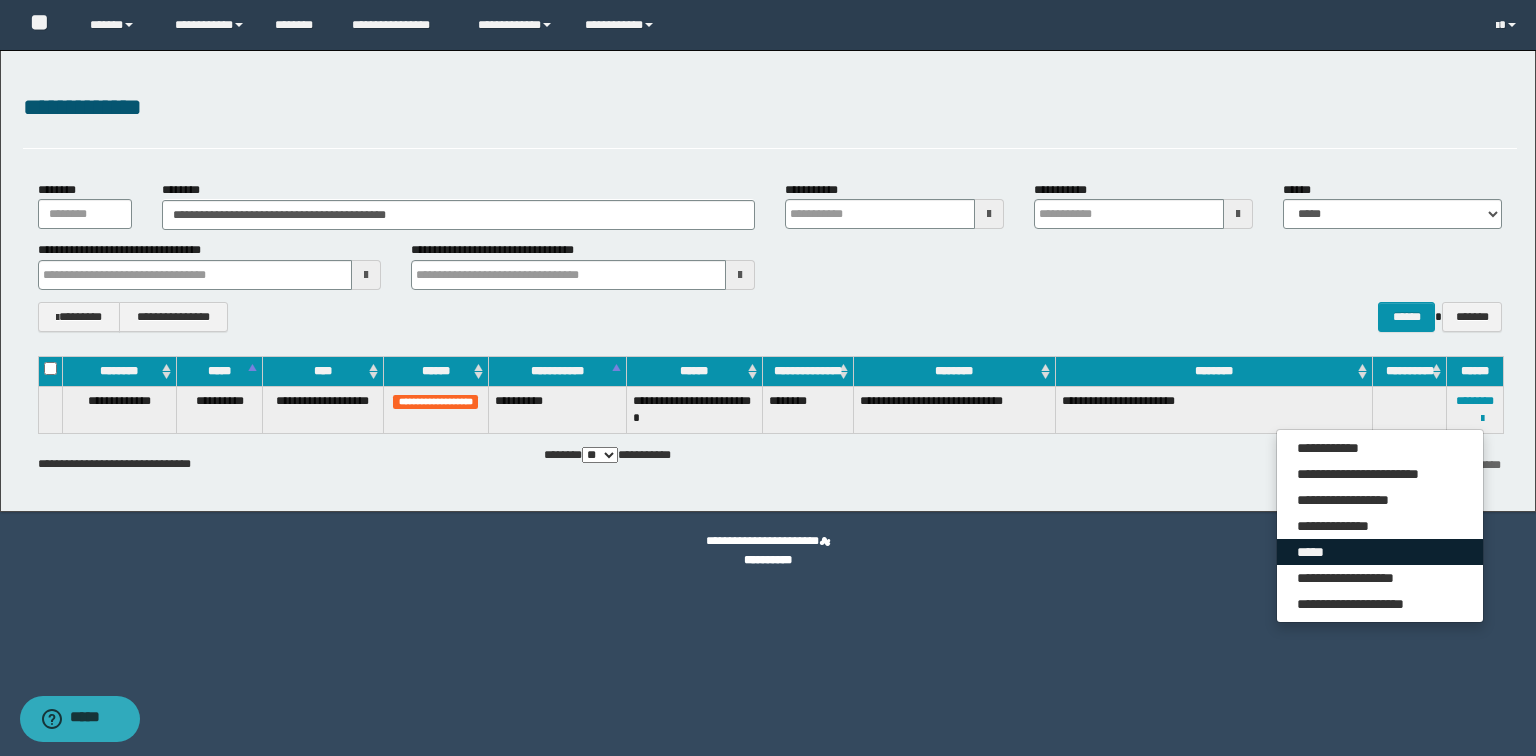 click on "*****" at bounding box center (1380, 552) 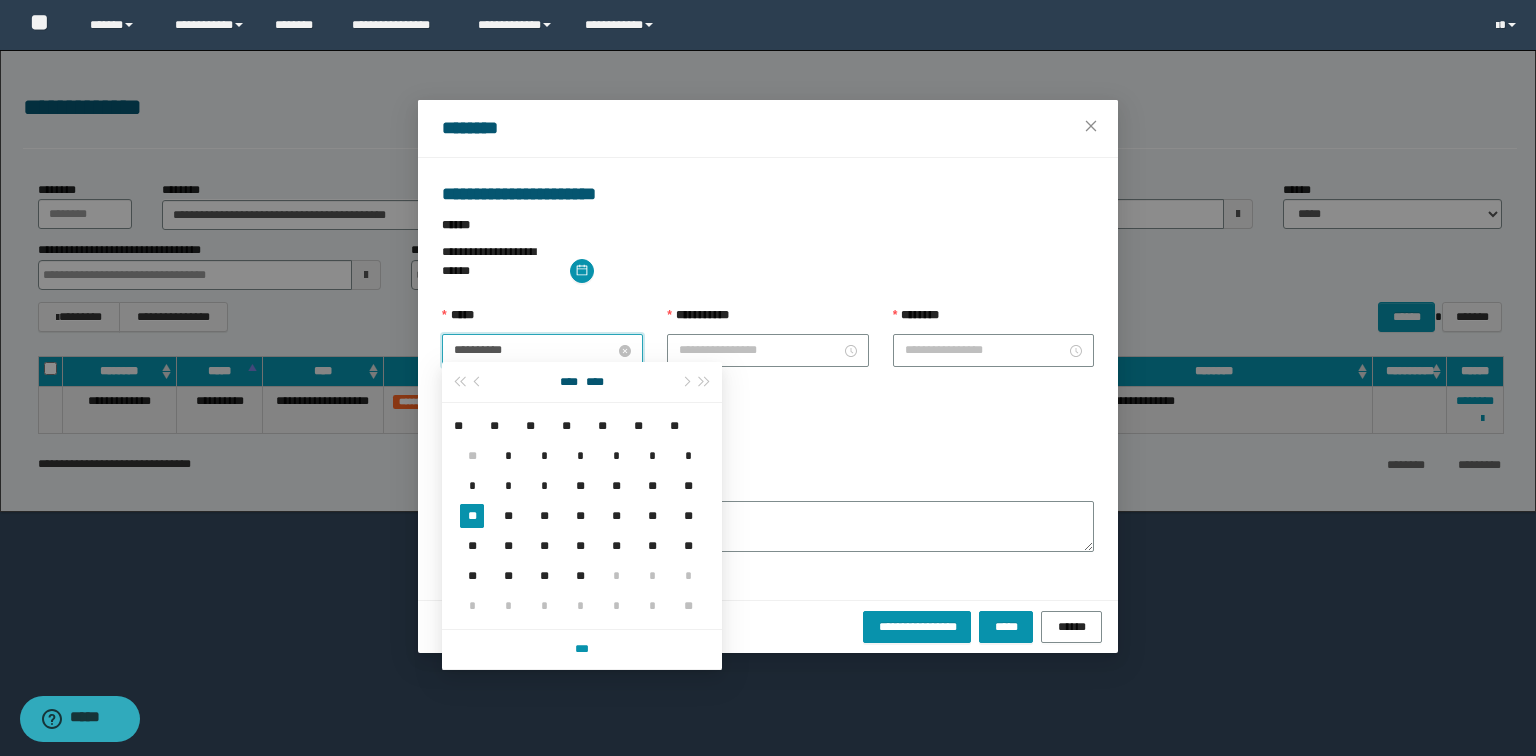 click on "**********" at bounding box center (534, 350) 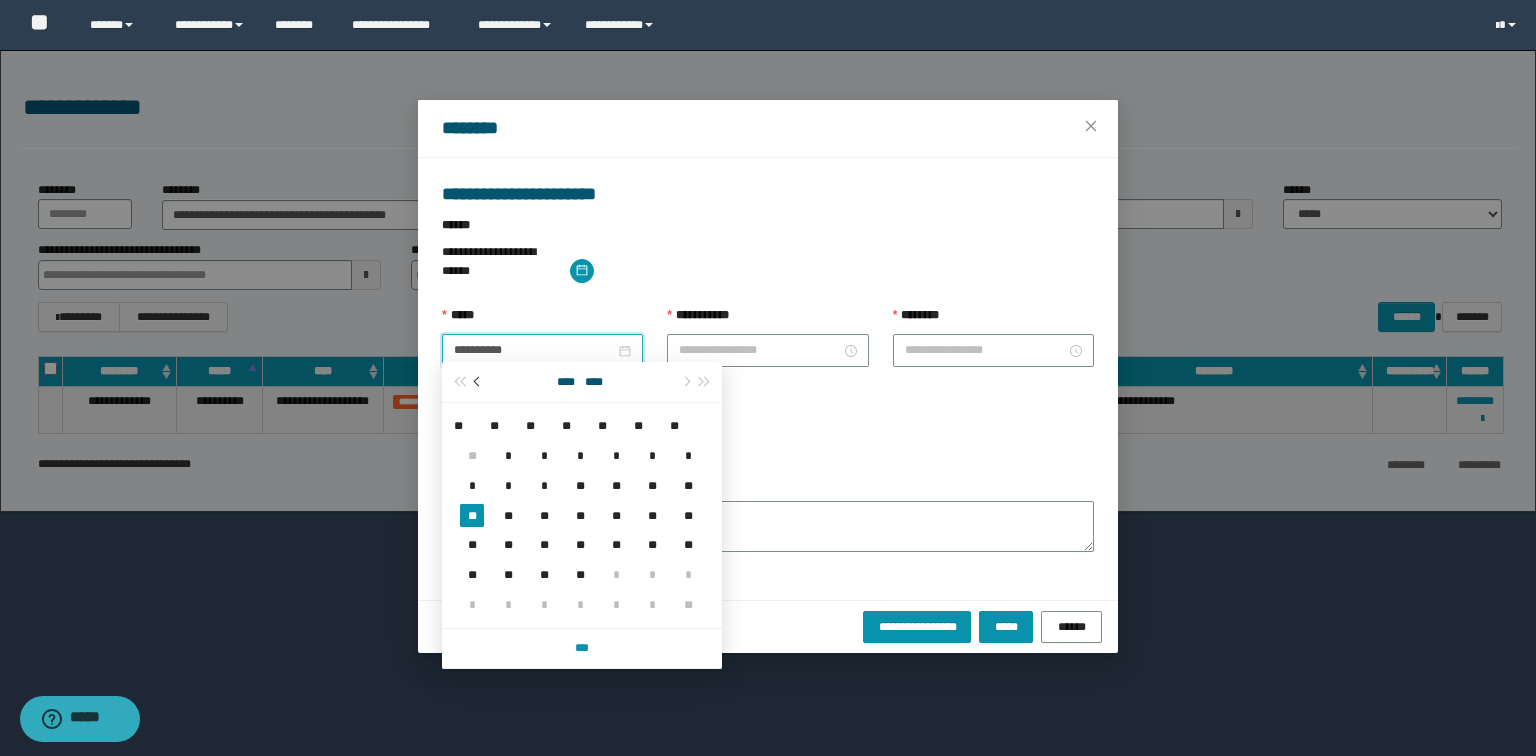 click at bounding box center [478, 382] 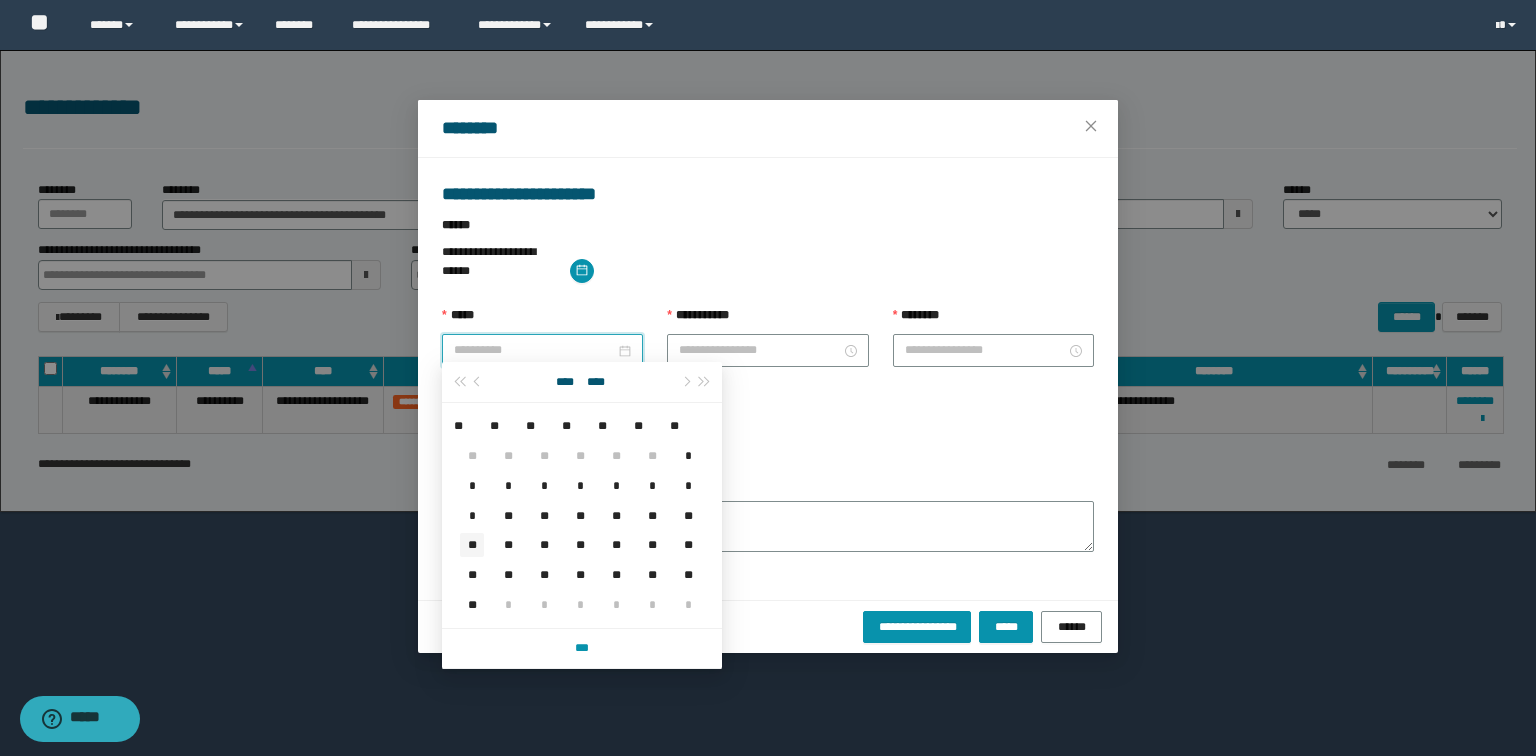 drag, startPoint x: 474, startPoint y: 551, endPoint x: 540, endPoint y: 510, distance: 77.698135 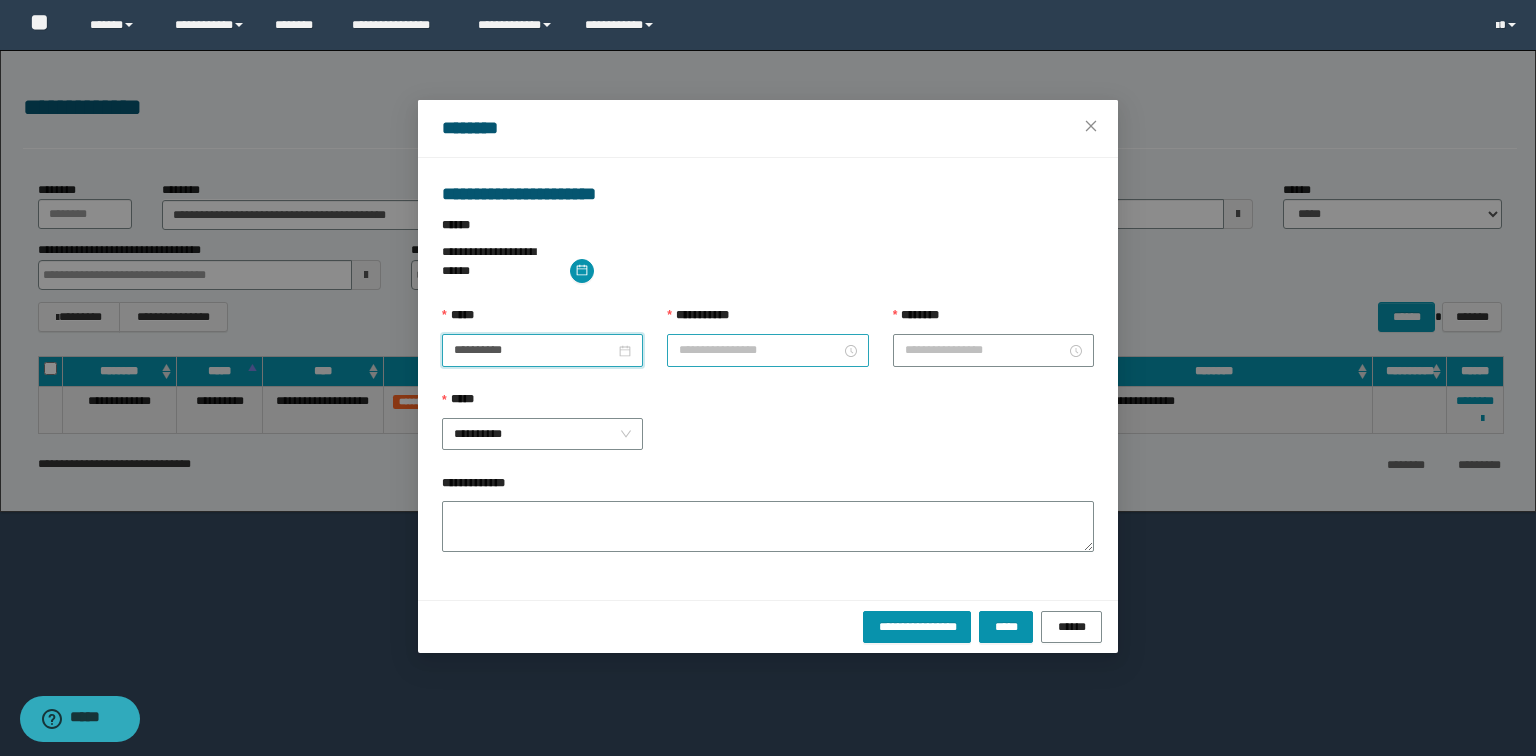 click on "**********" at bounding box center (759, 350) 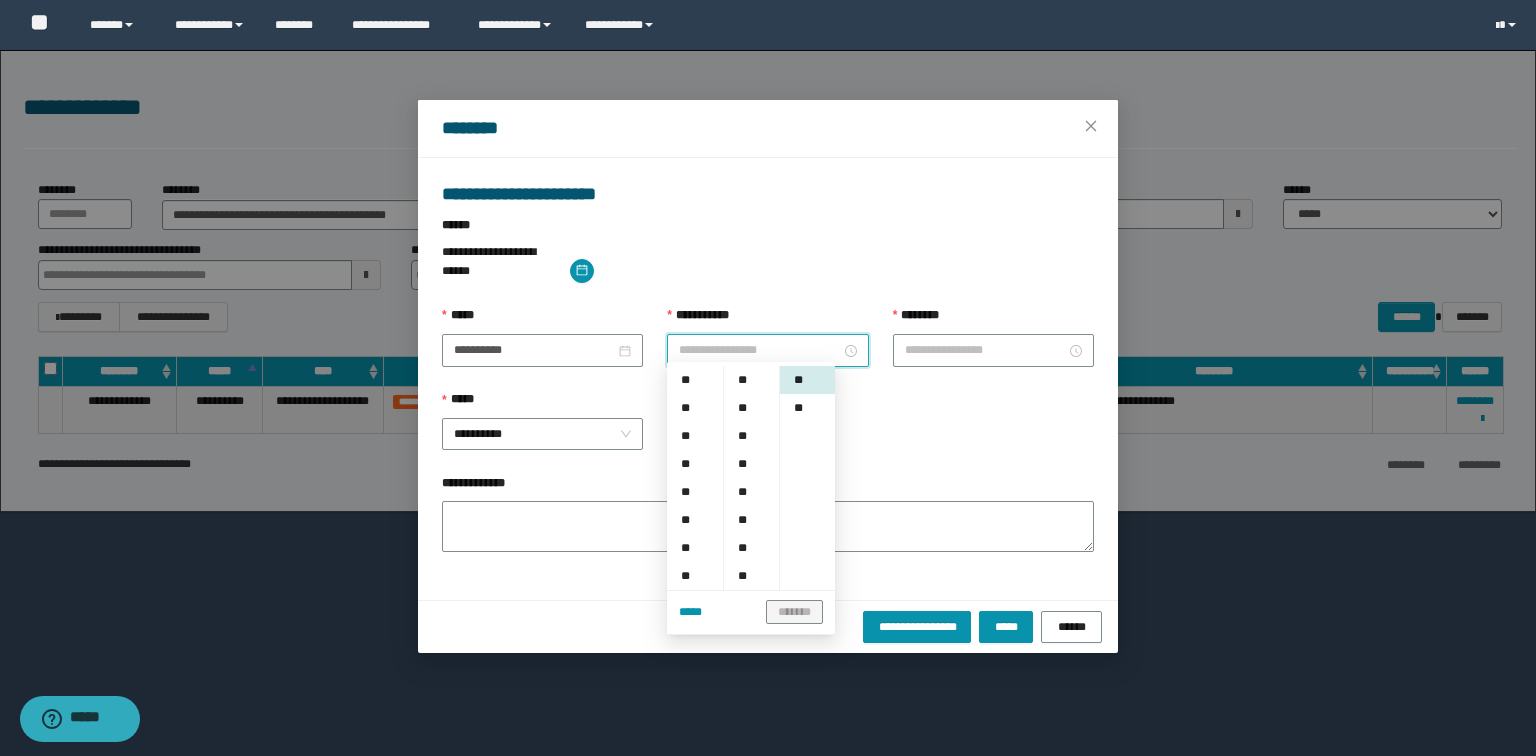 scroll, scrollTop: 160, scrollLeft: 0, axis: vertical 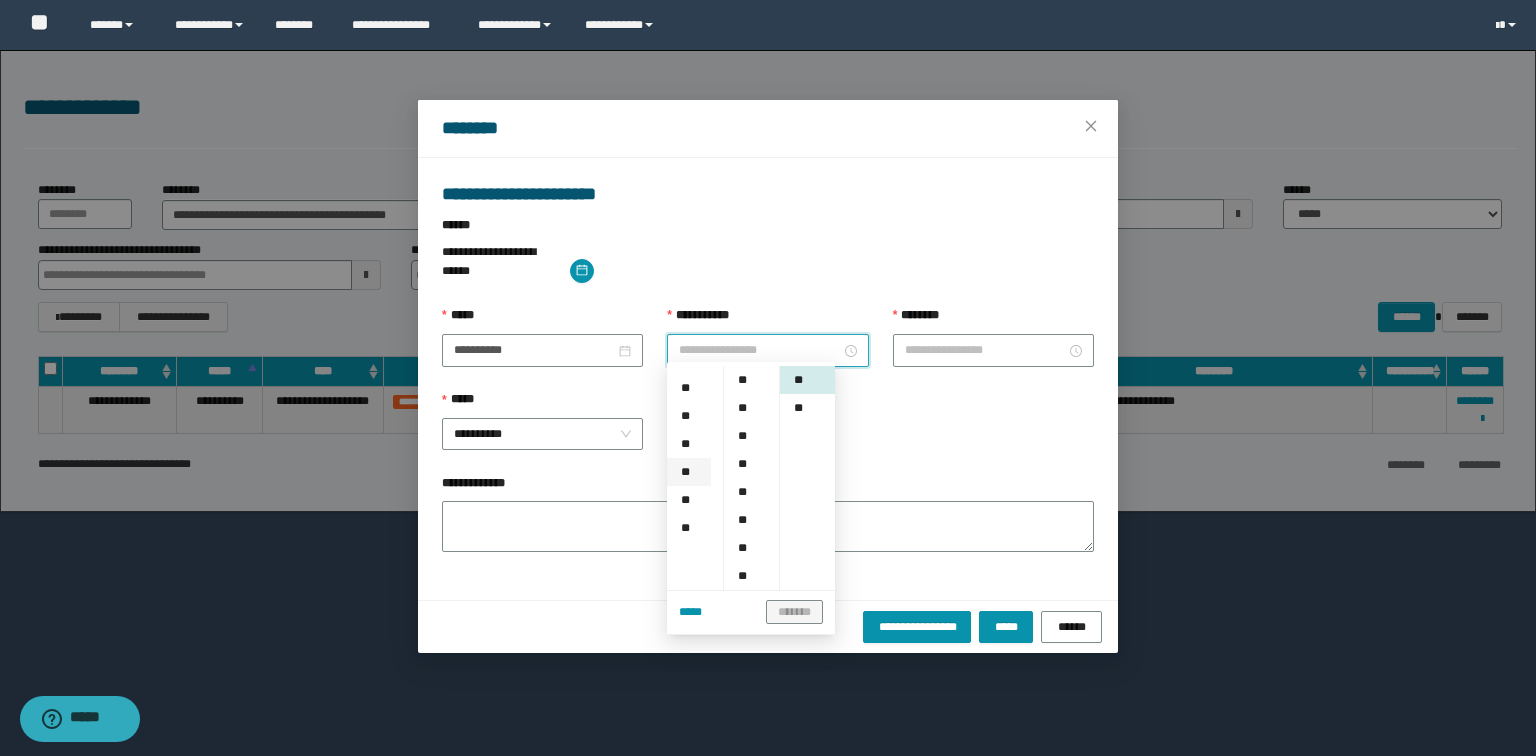 click on "**" at bounding box center (689, 472) 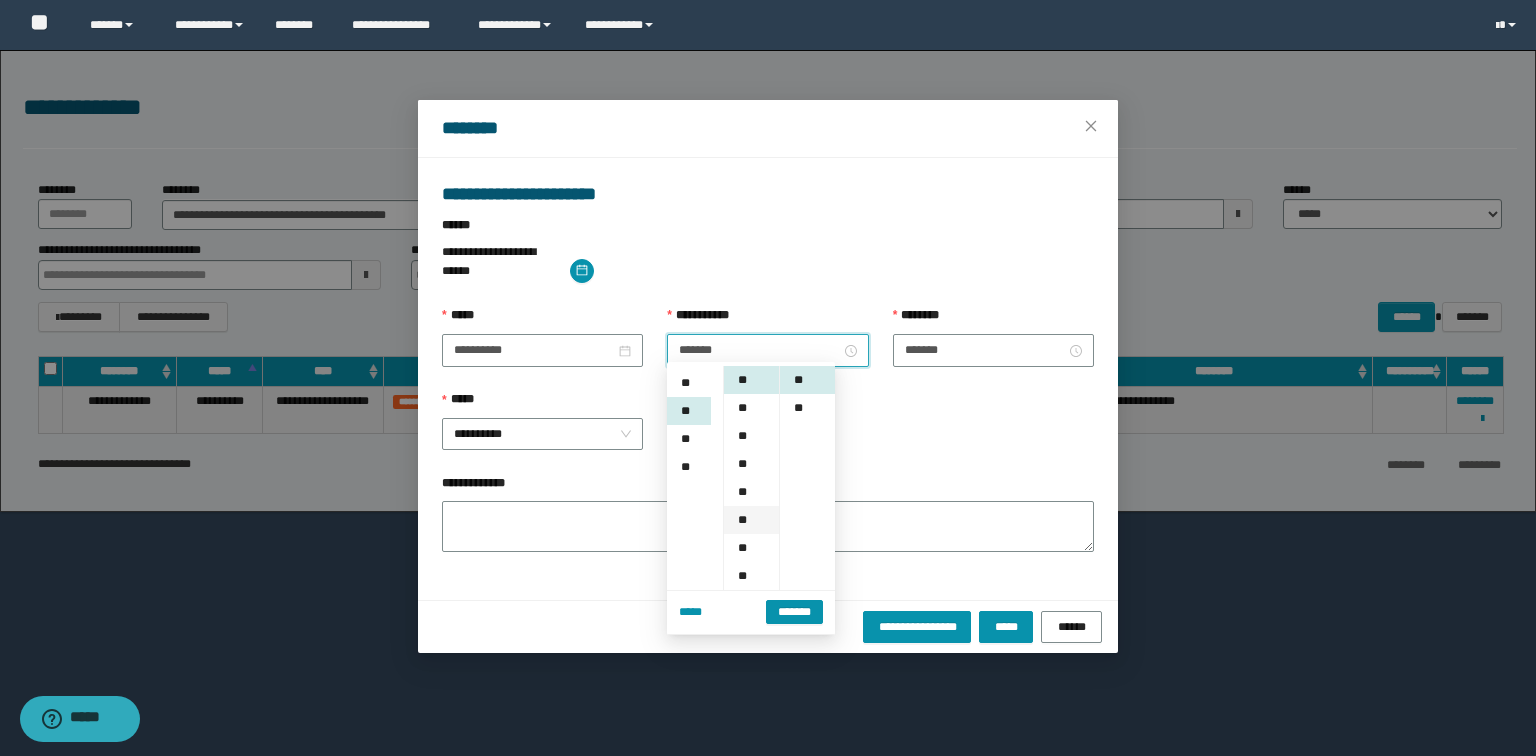 scroll, scrollTop: 252, scrollLeft: 0, axis: vertical 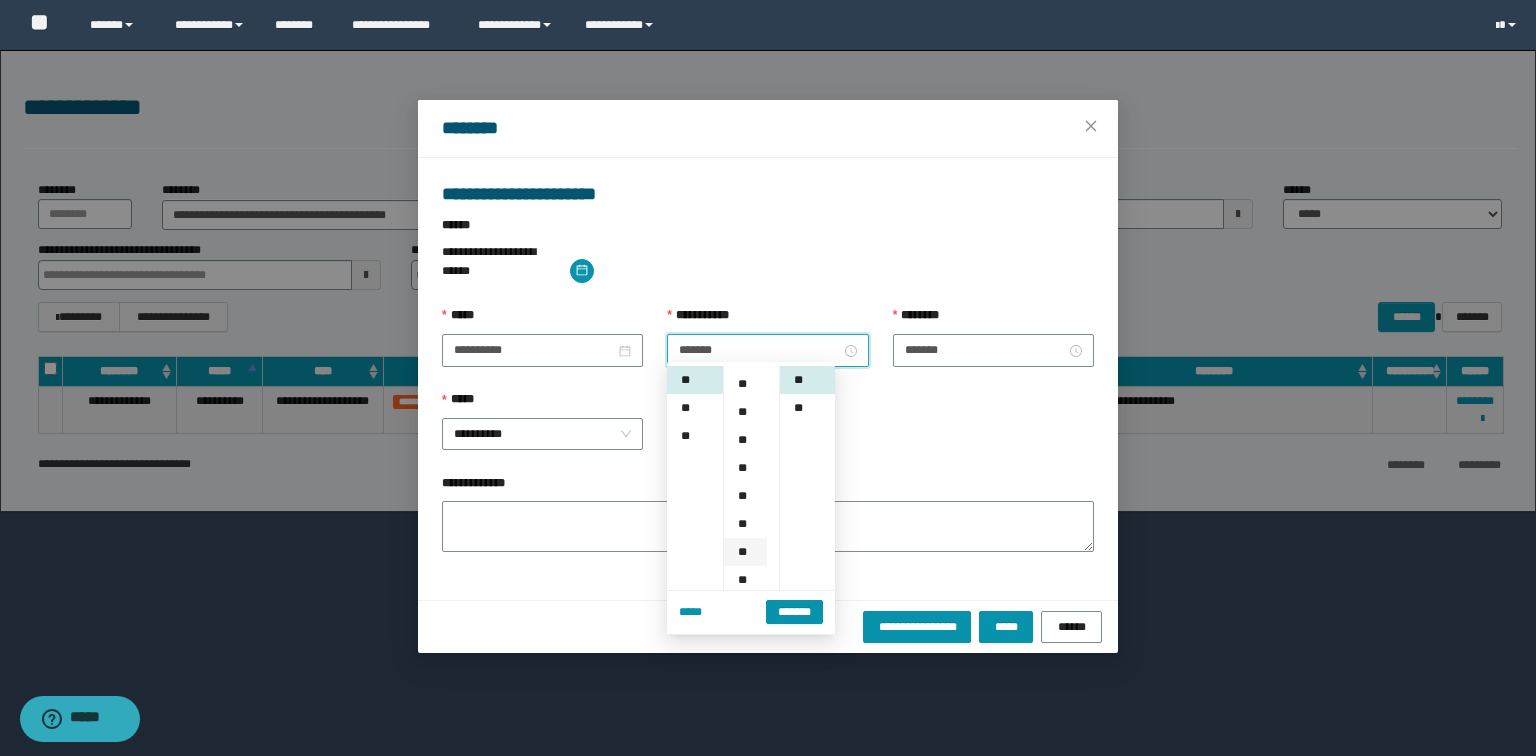 click on "**" at bounding box center [745, 552] 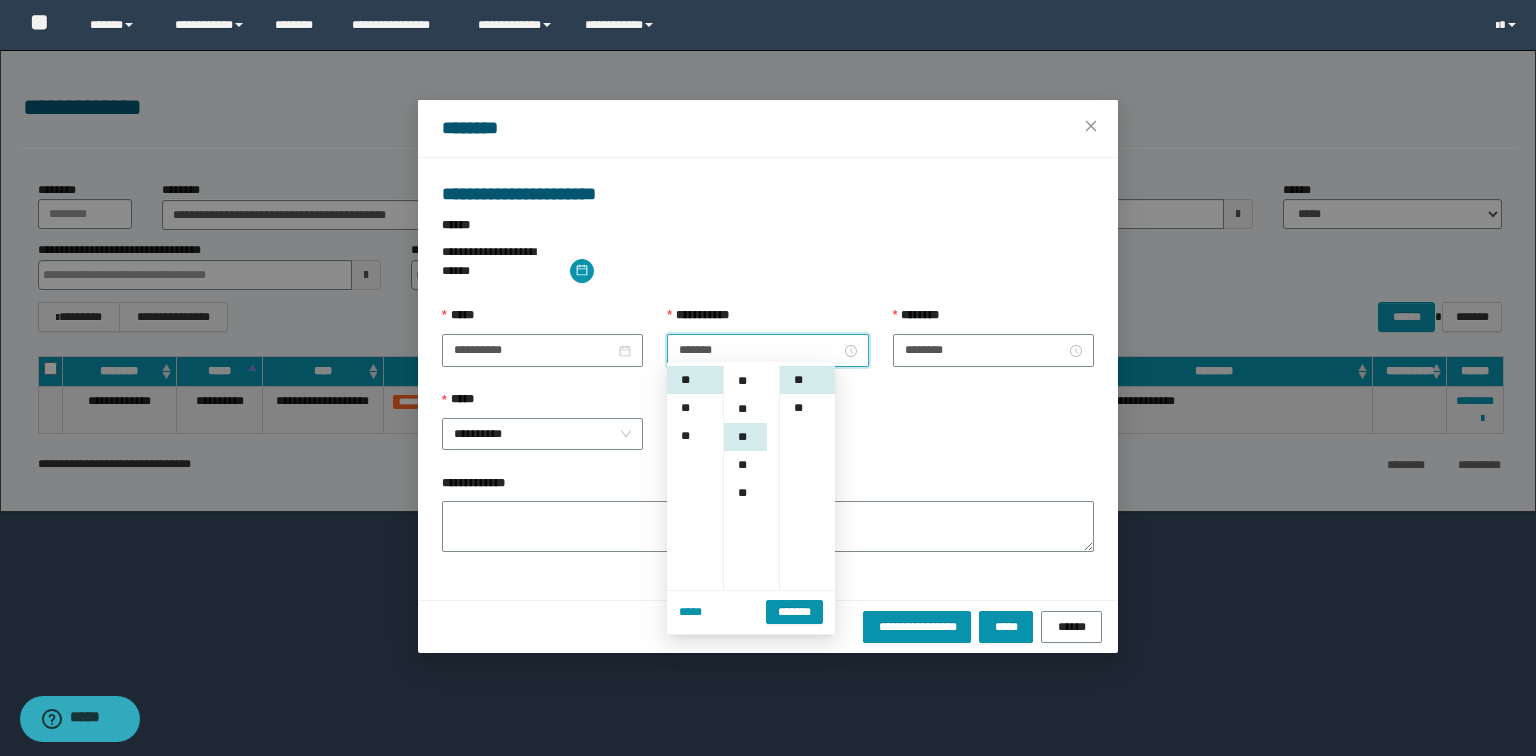 scroll, scrollTop: 252, scrollLeft: 0, axis: vertical 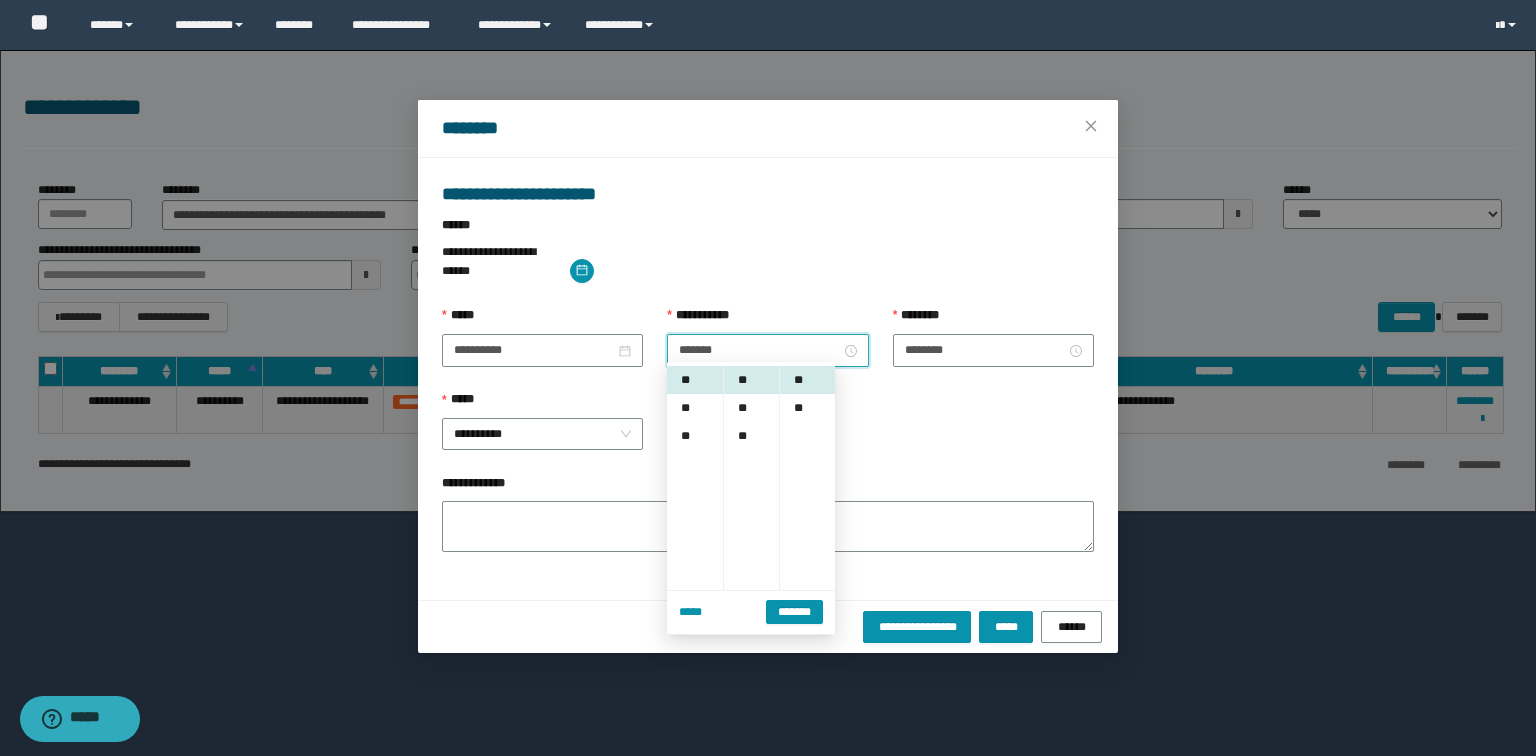 click on "**********" at bounding box center (768, 432) 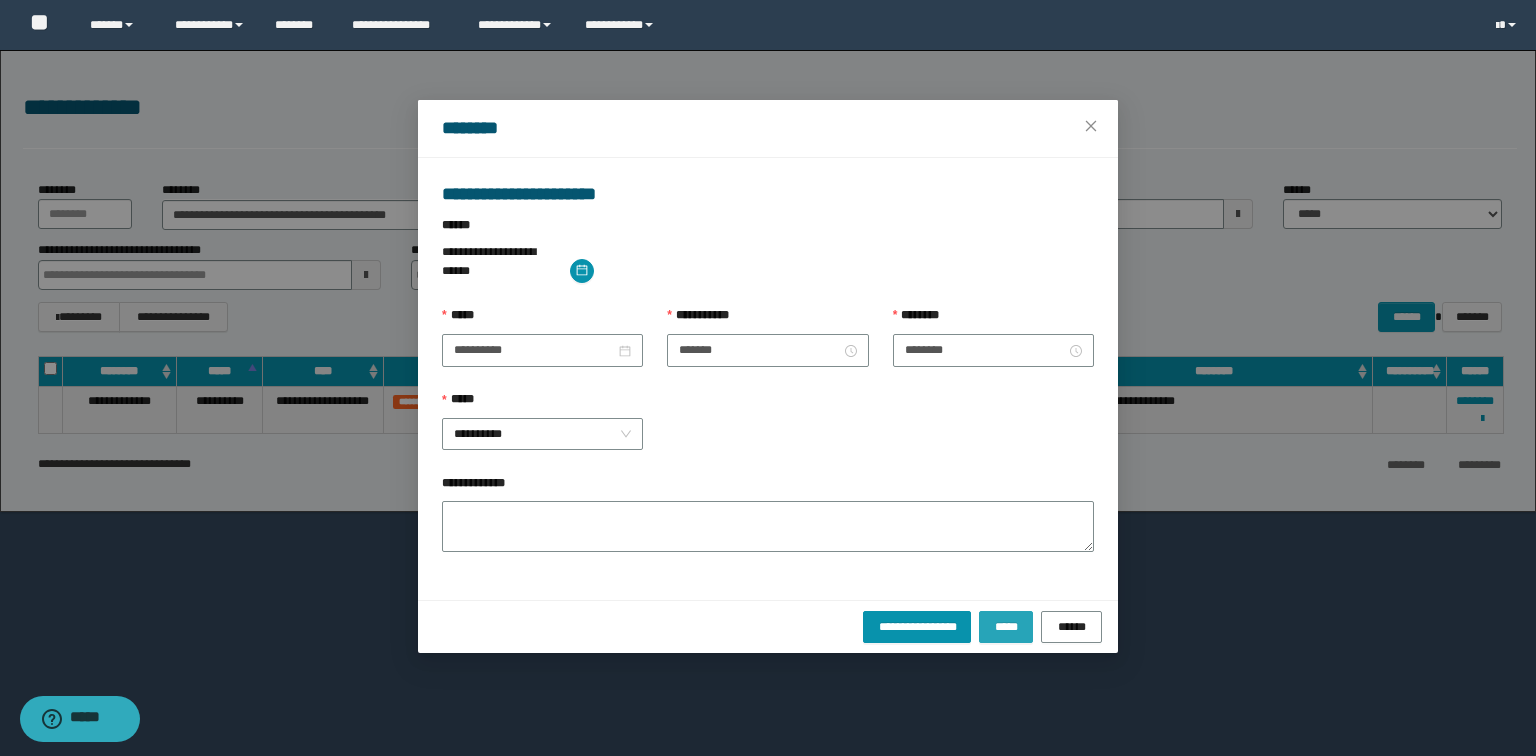 click on "*****" at bounding box center [1006, 626] 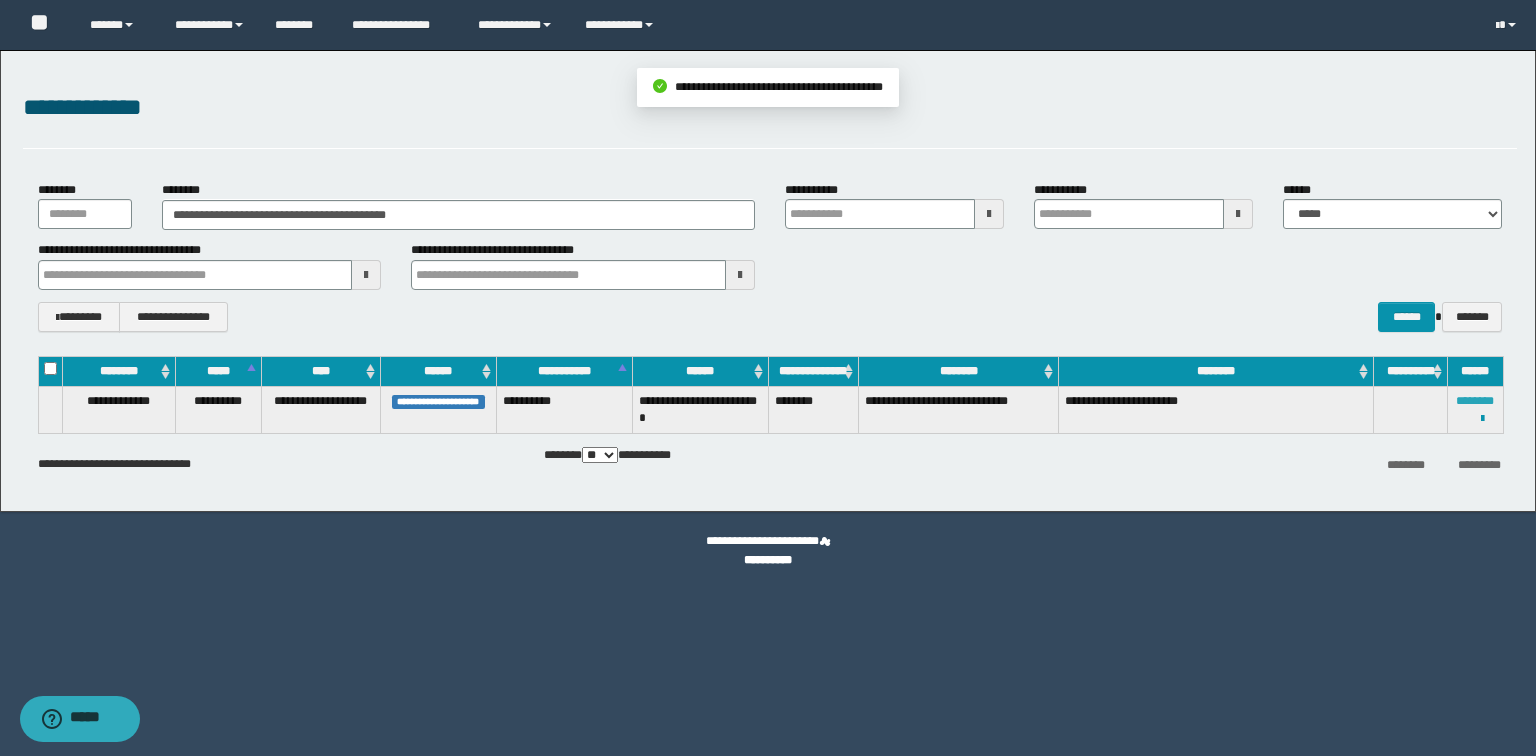 click on "********" at bounding box center (1475, 401) 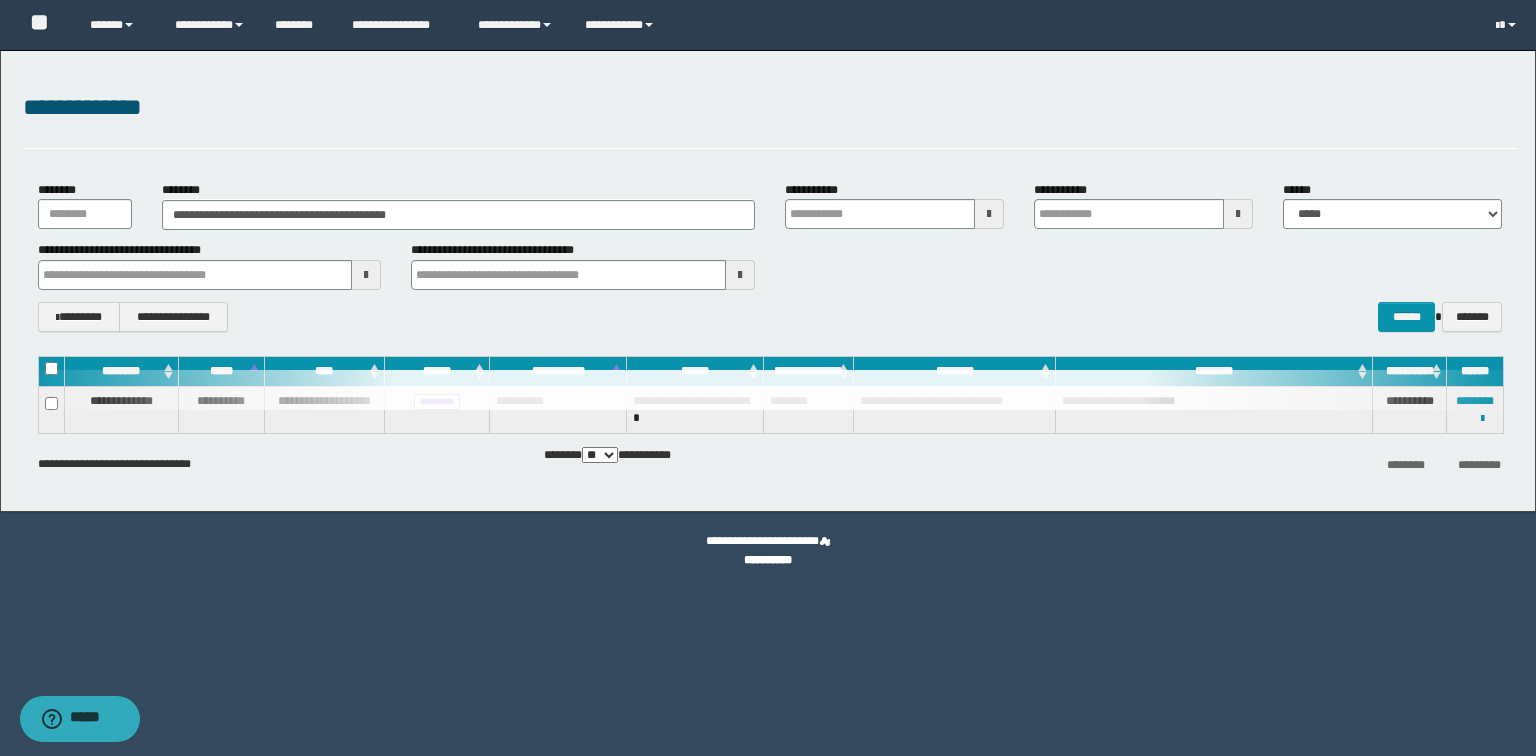 click on "**********" at bounding box center [770, 108] 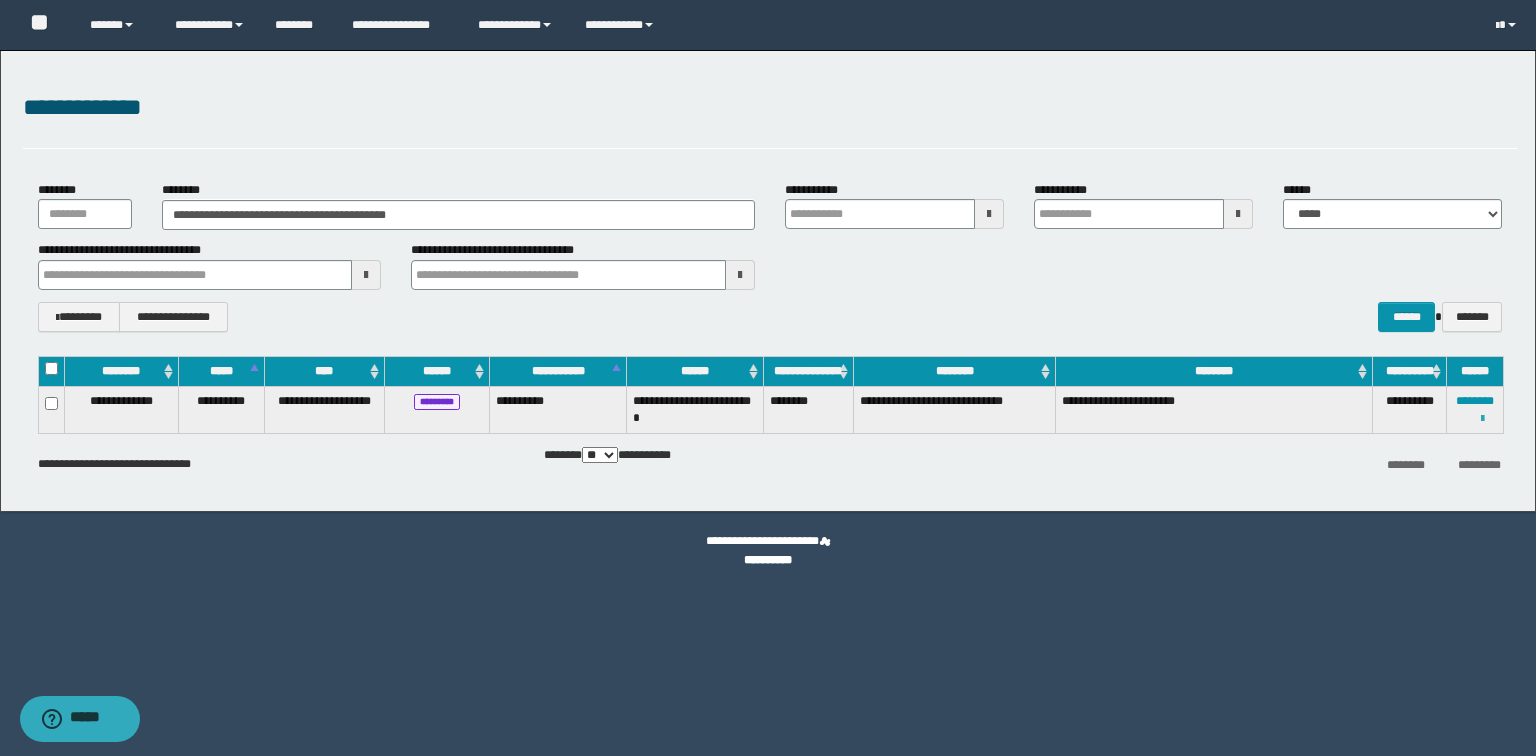 click at bounding box center [1482, 419] 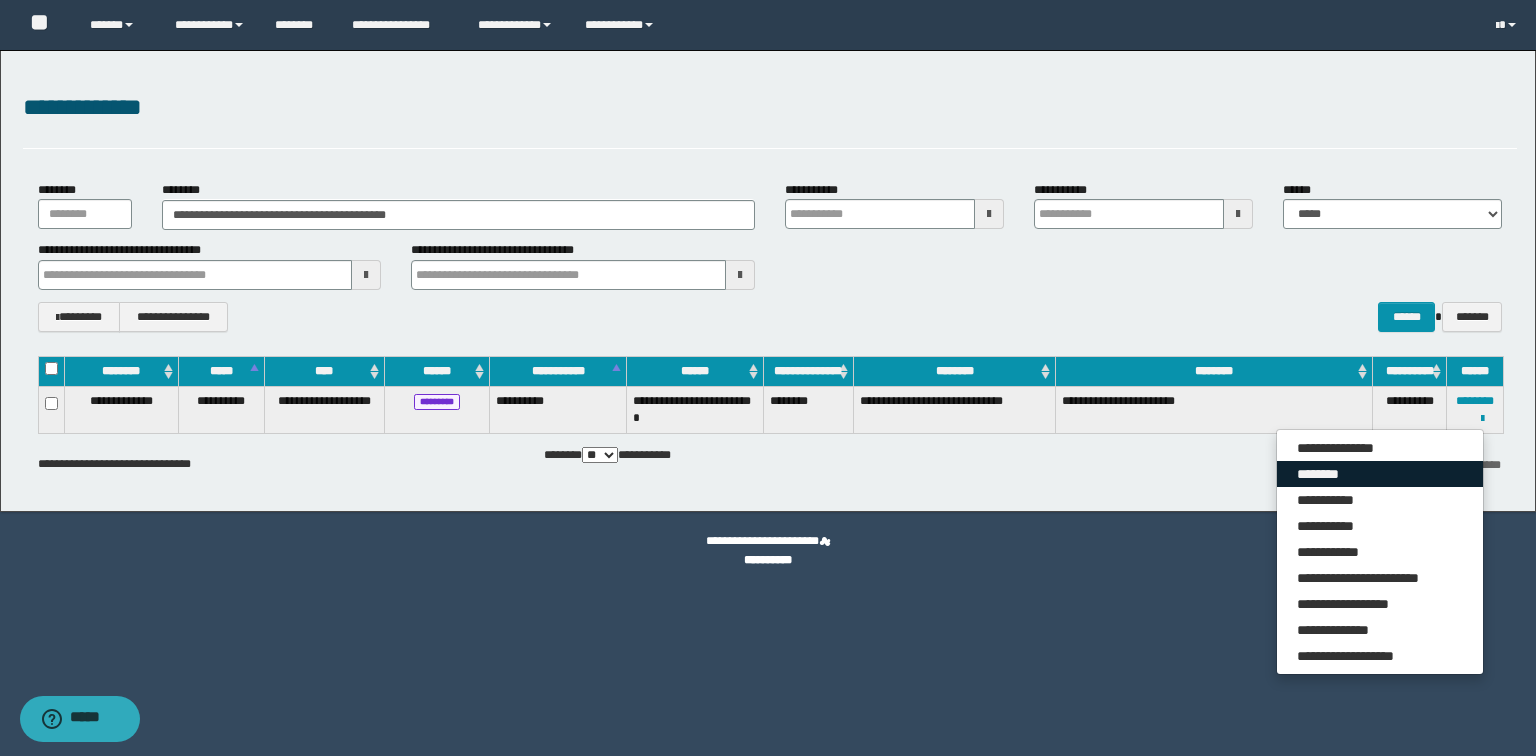click on "********" at bounding box center [1380, 474] 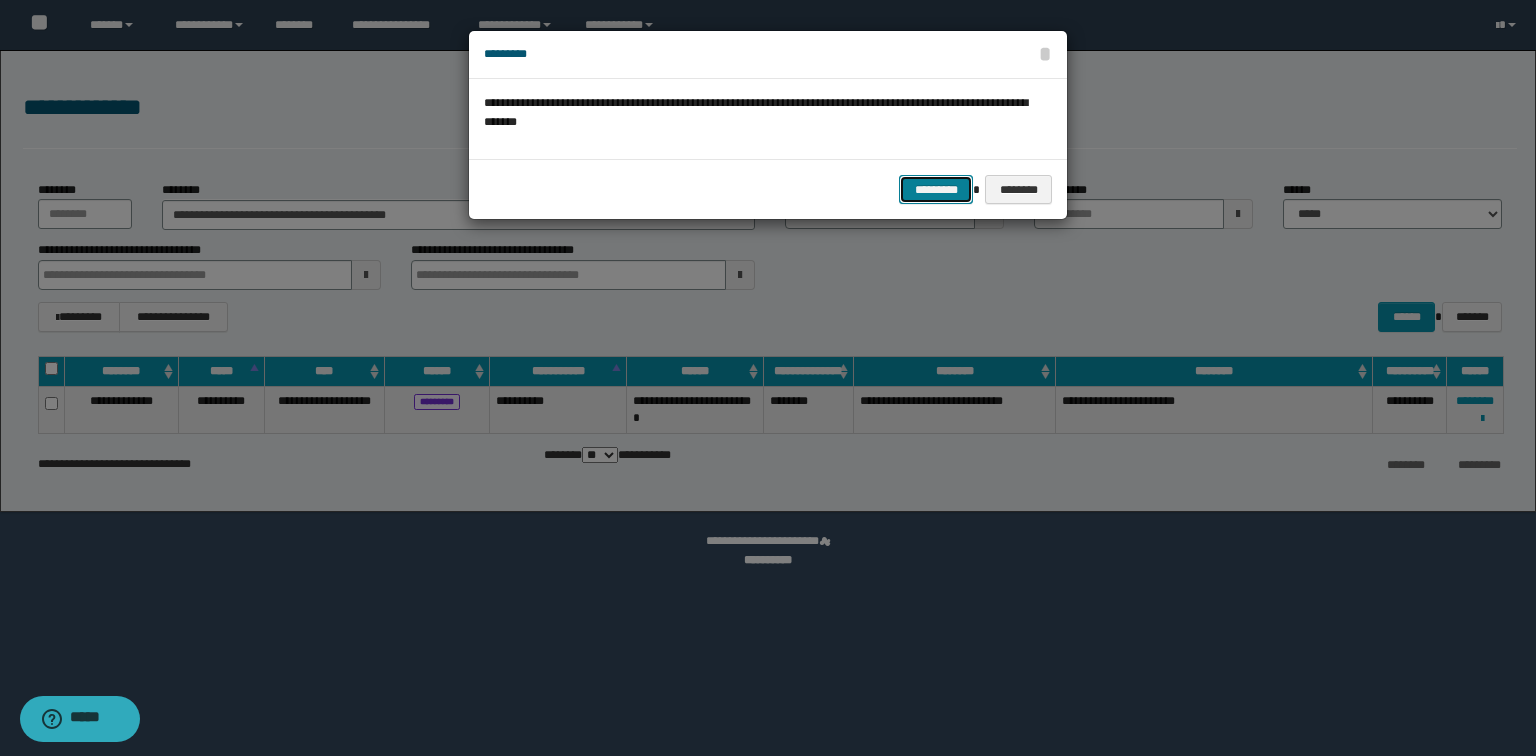 click on "*********" at bounding box center (936, 190) 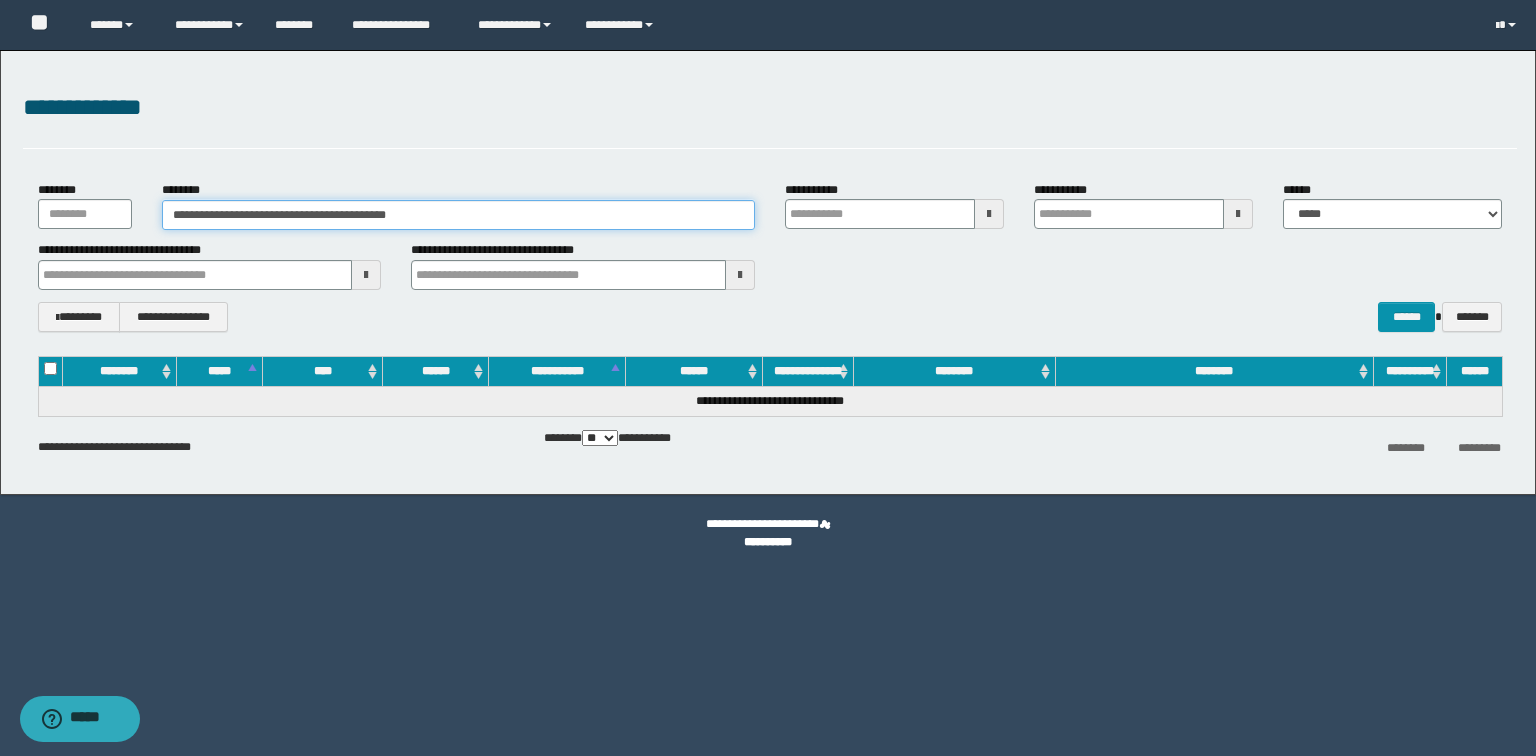 drag, startPoint x: 248, startPoint y: 171, endPoint x: 0, endPoint y: 174, distance: 248.01814 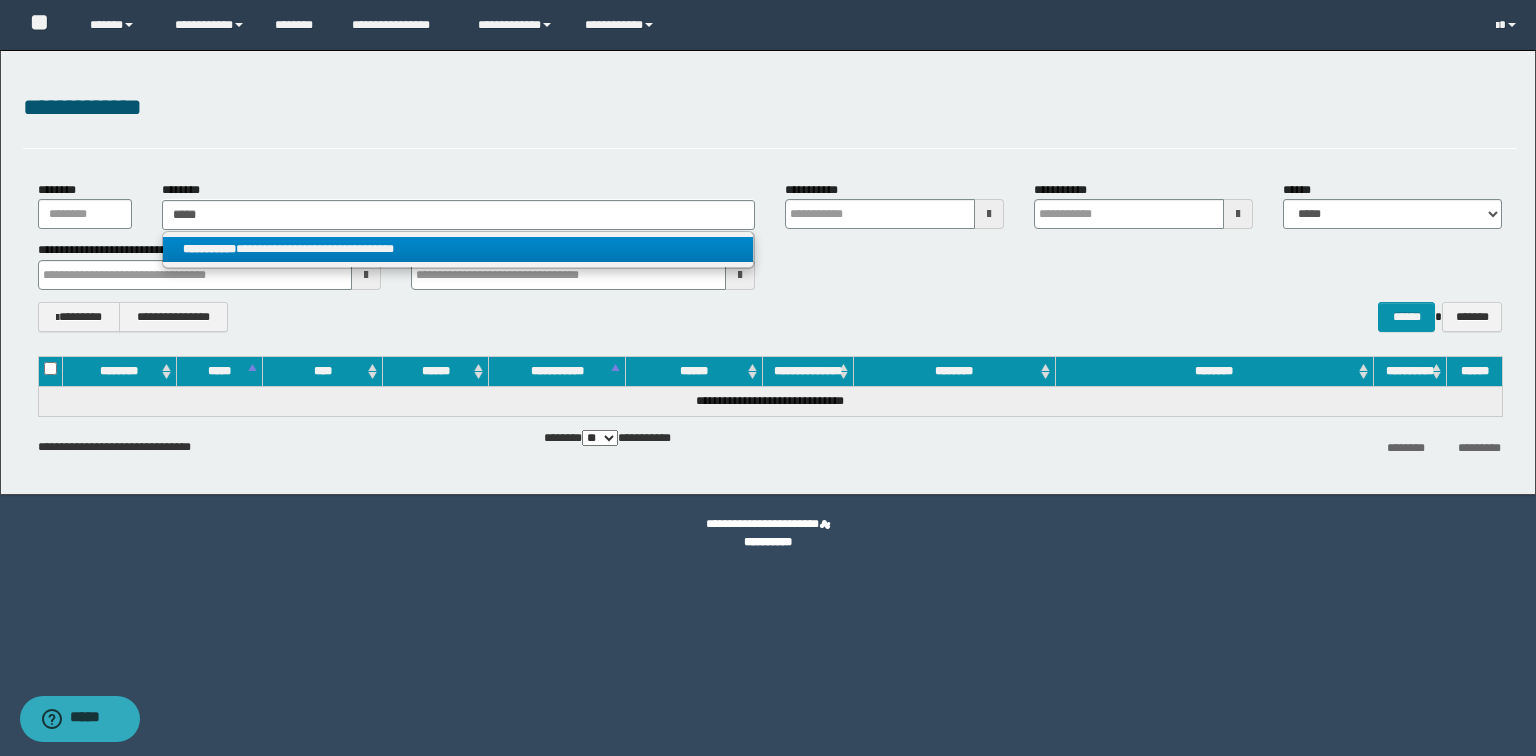 click on "**********" at bounding box center (458, 249) 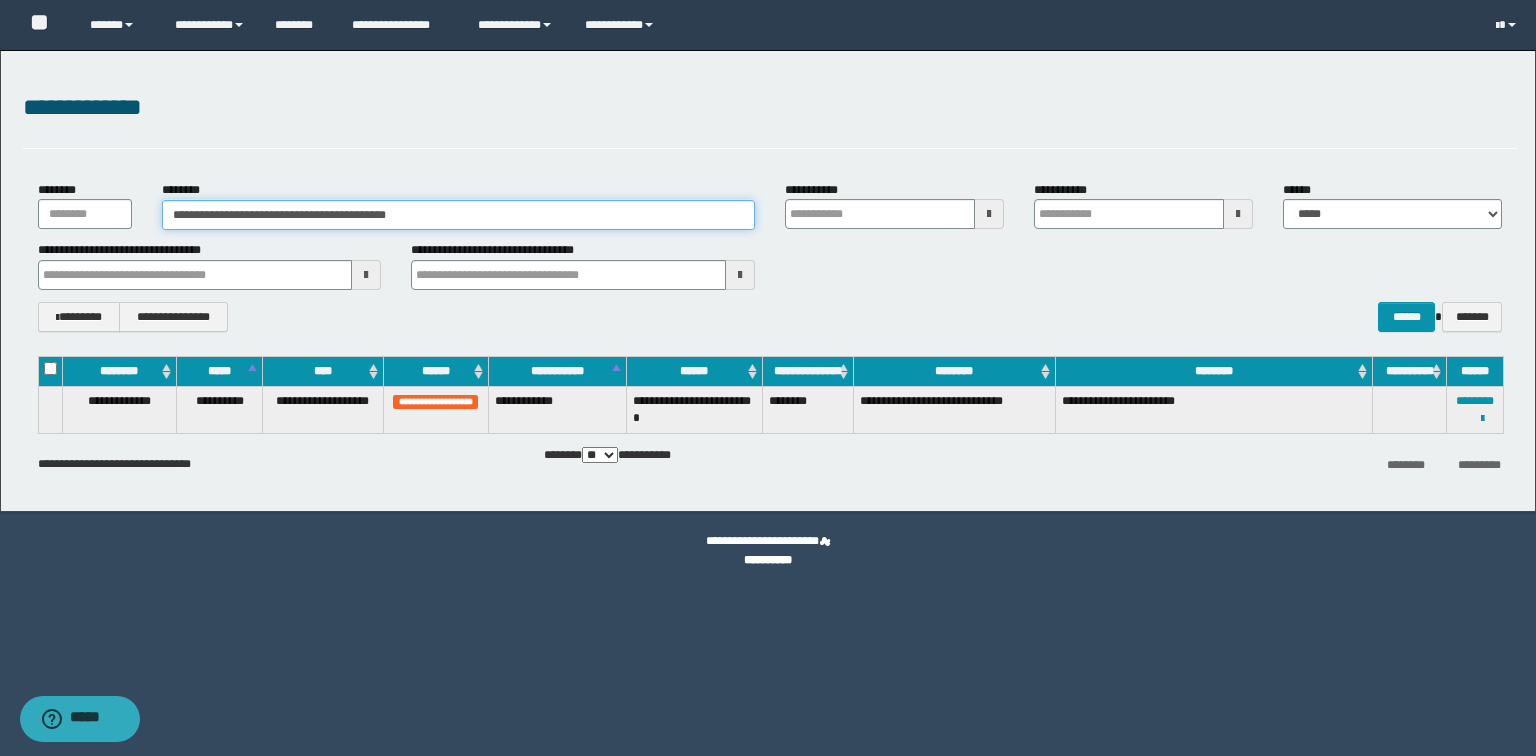 drag, startPoint x: 457, startPoint y: 210, endPoint x: 0, endPoint y: 92, distance: 471.98834 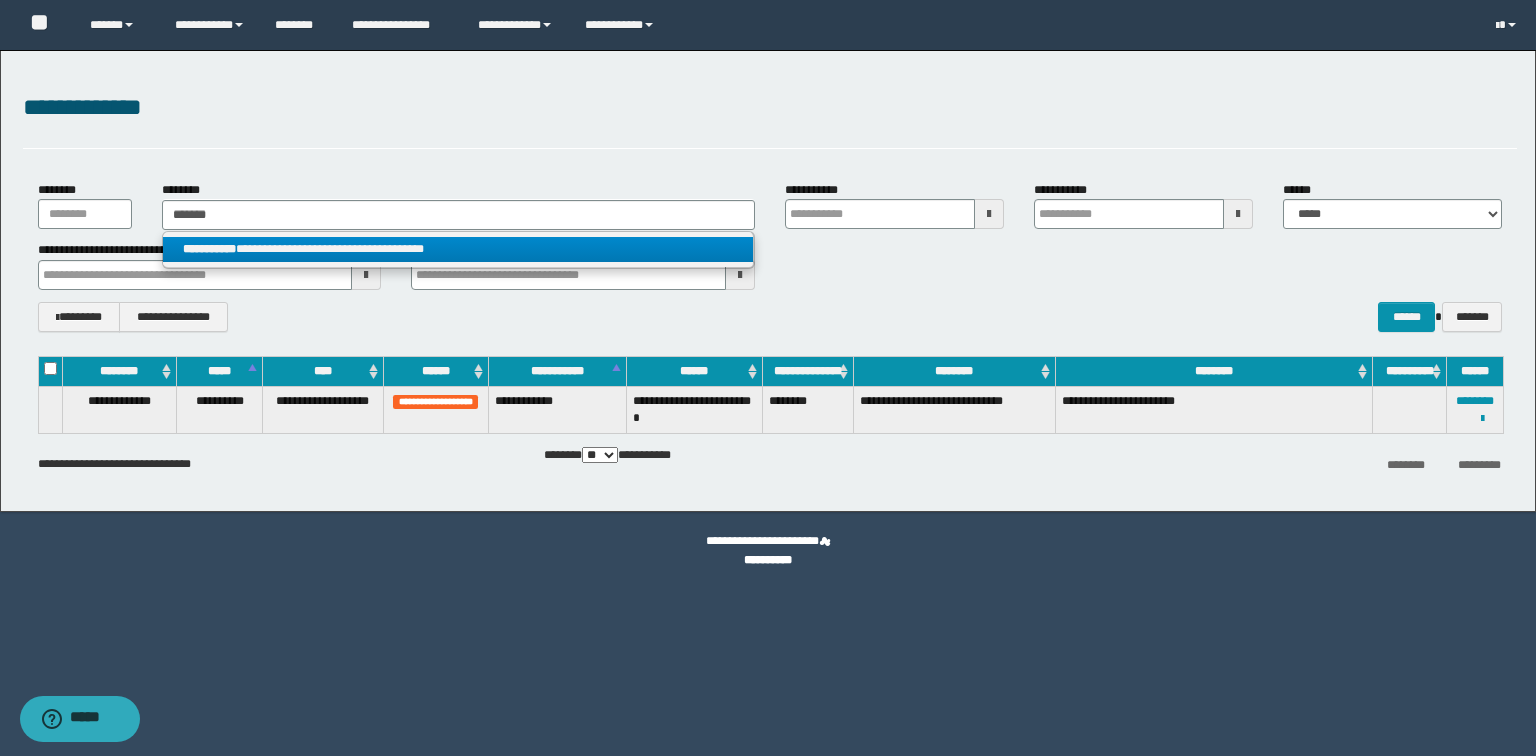 click on "**********" at bounding box center (458, 249) 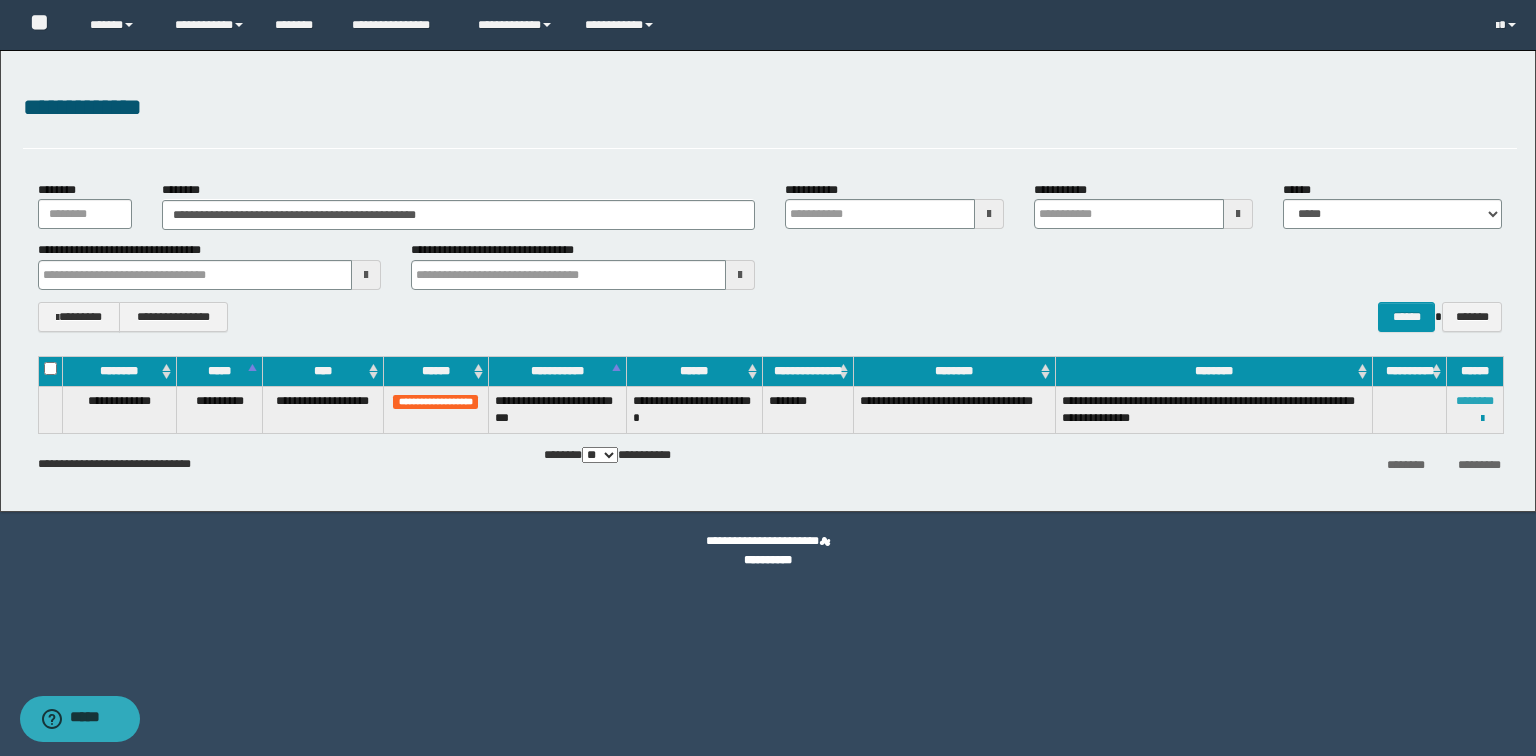 click on "********" at bounding box center [1475, 401] 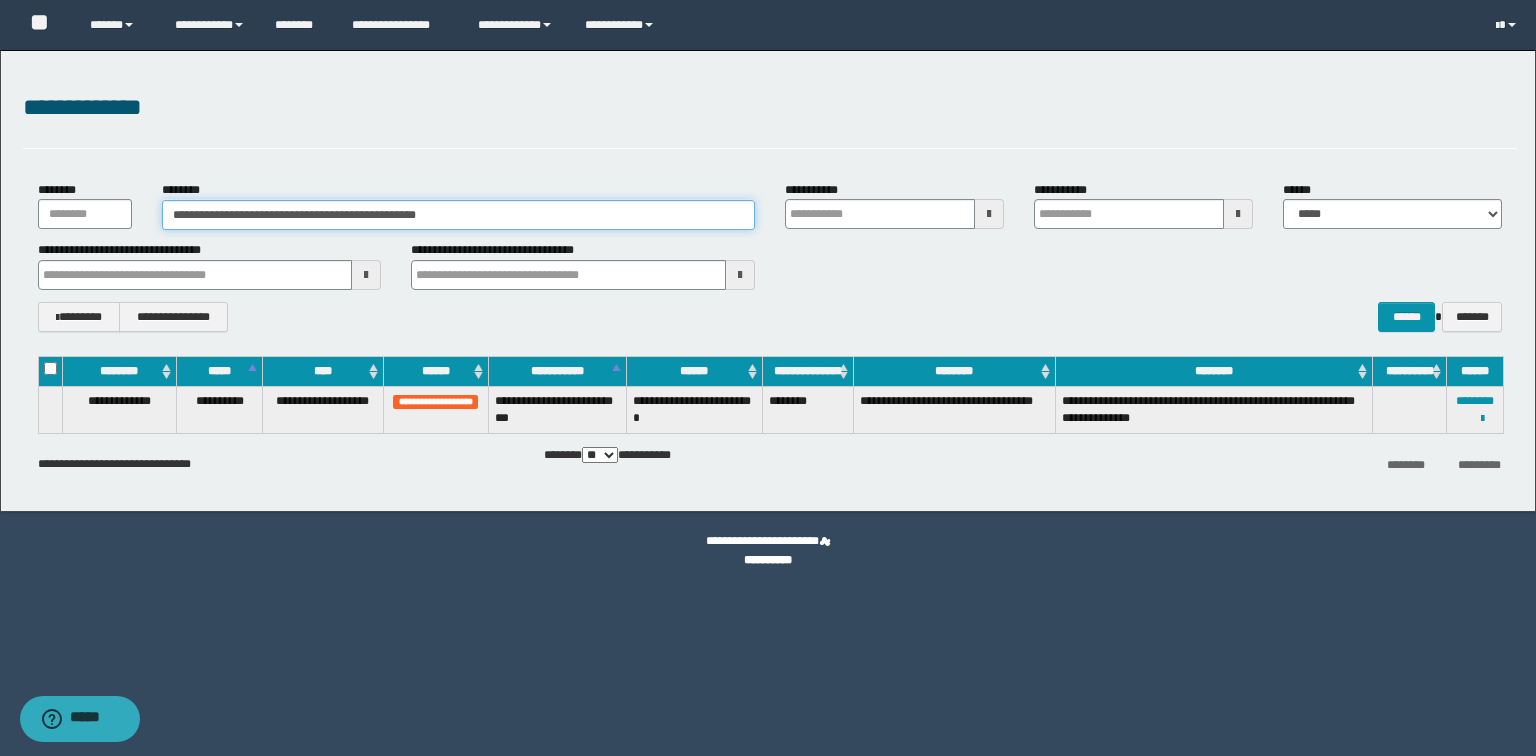drag, startPoint x: 506, startPoint y: 223, endPoint x: 0, endPoint y: 208, distance: 506.2223 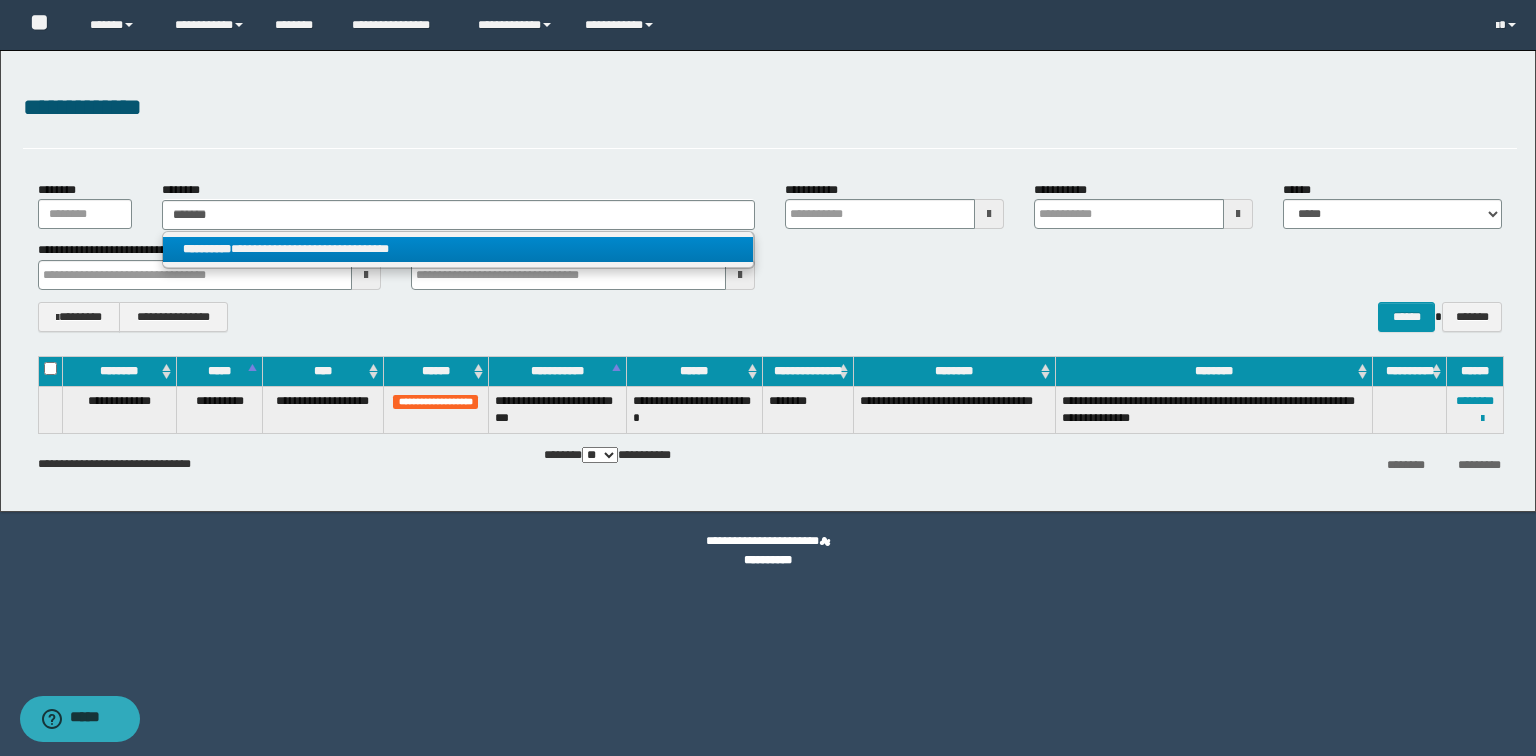 click on "**********" at bounding box center [458, 249] 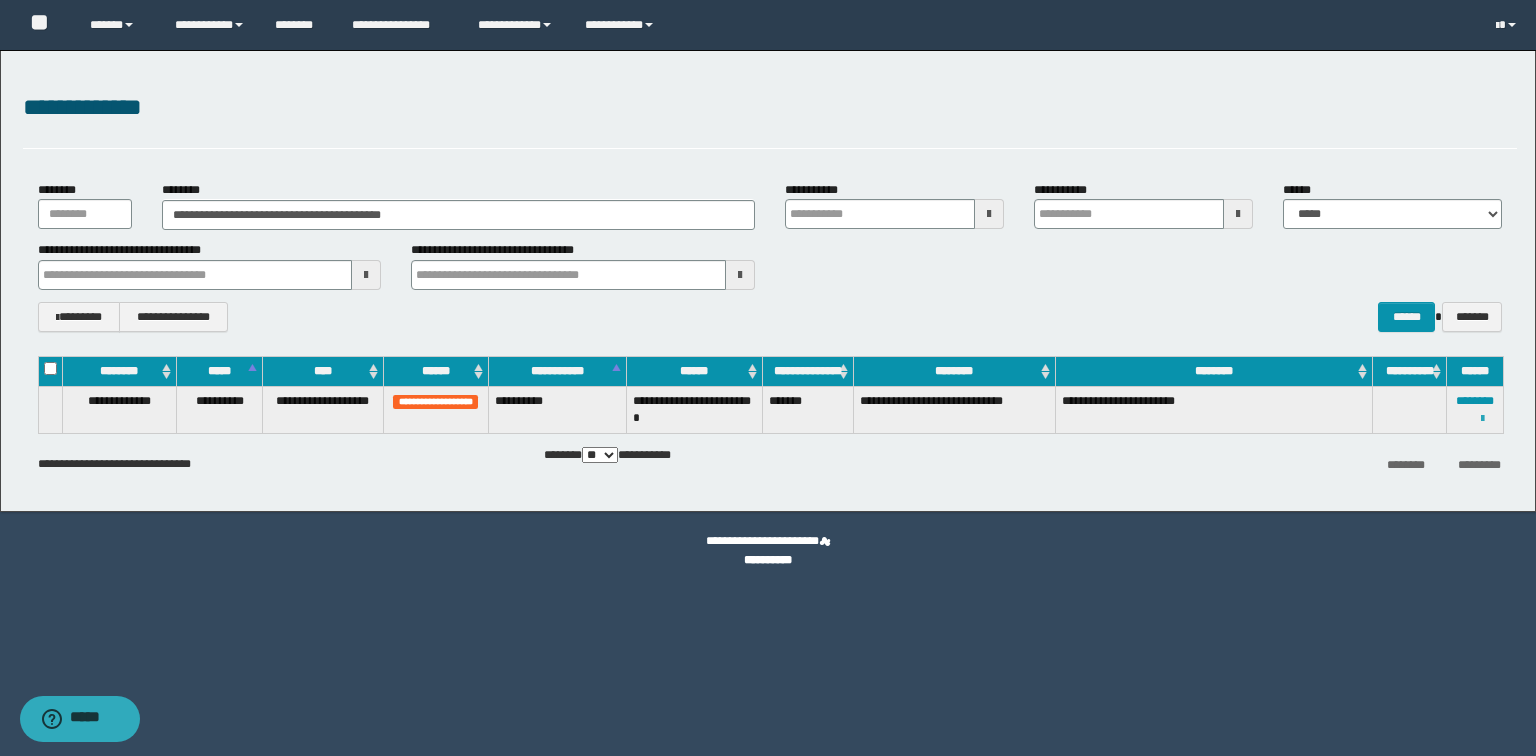 click at bounding box center (1482, 419) 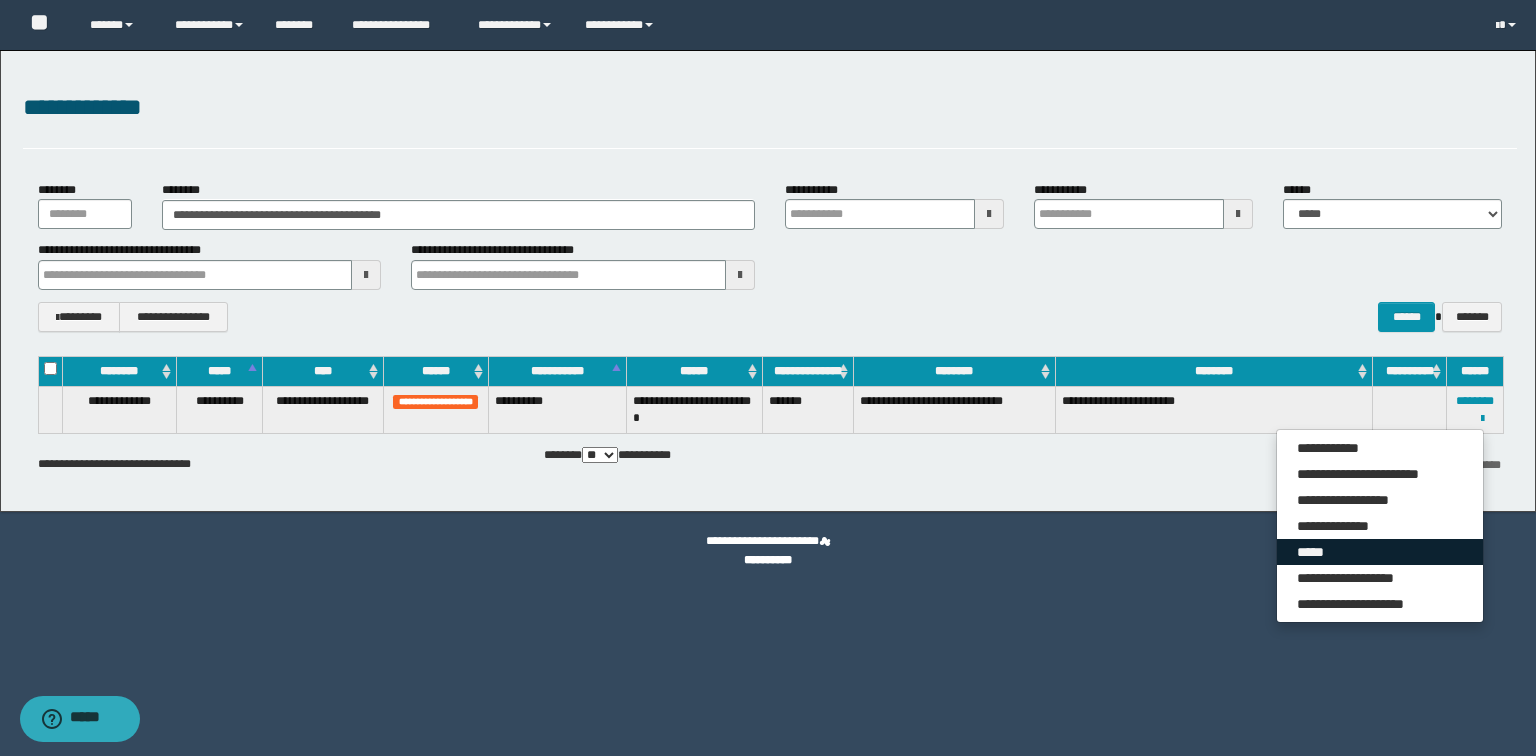 click on "*****" at bounding box center (1380, 552) 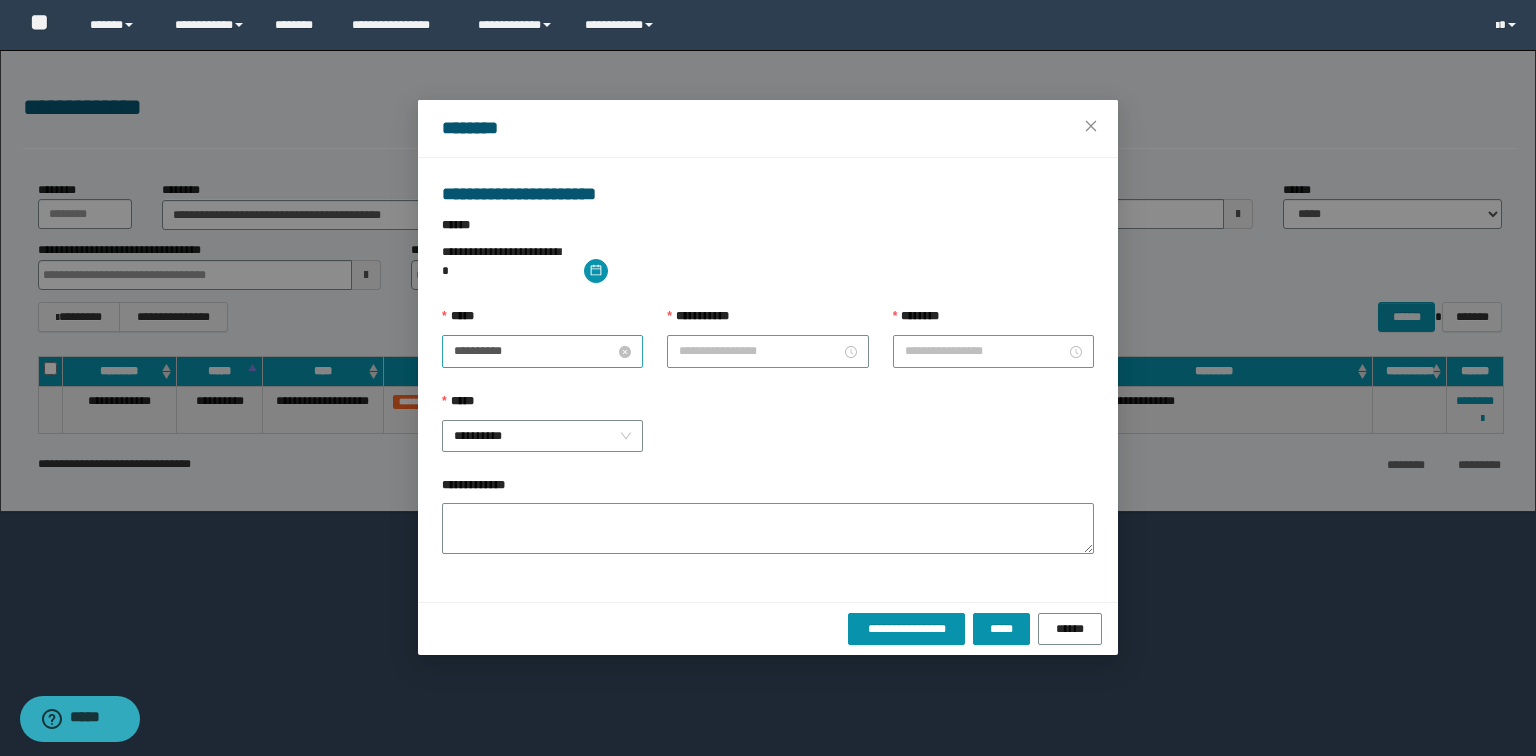 click on "**********" at bounding box center [534, 351] 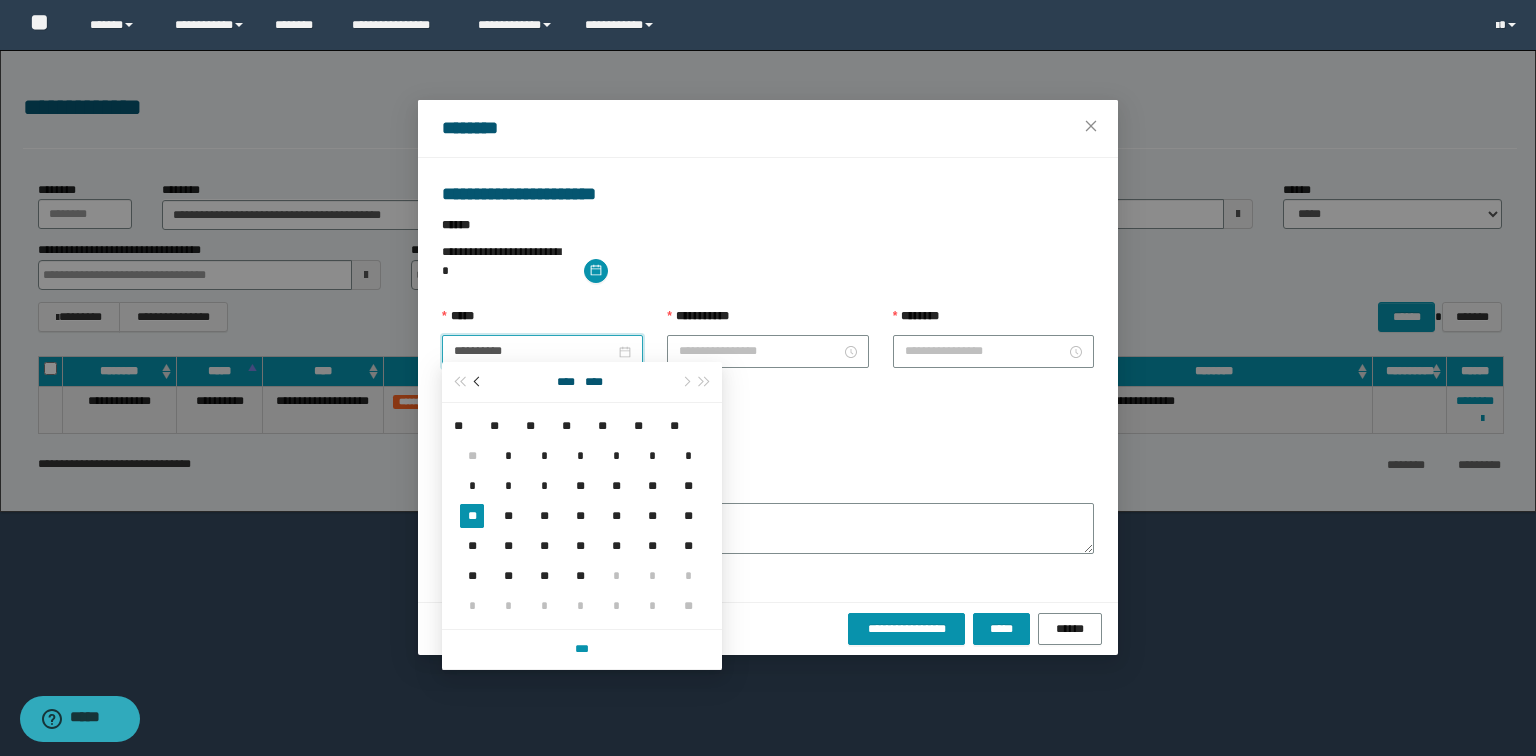 click at bounding box center (479, 382) 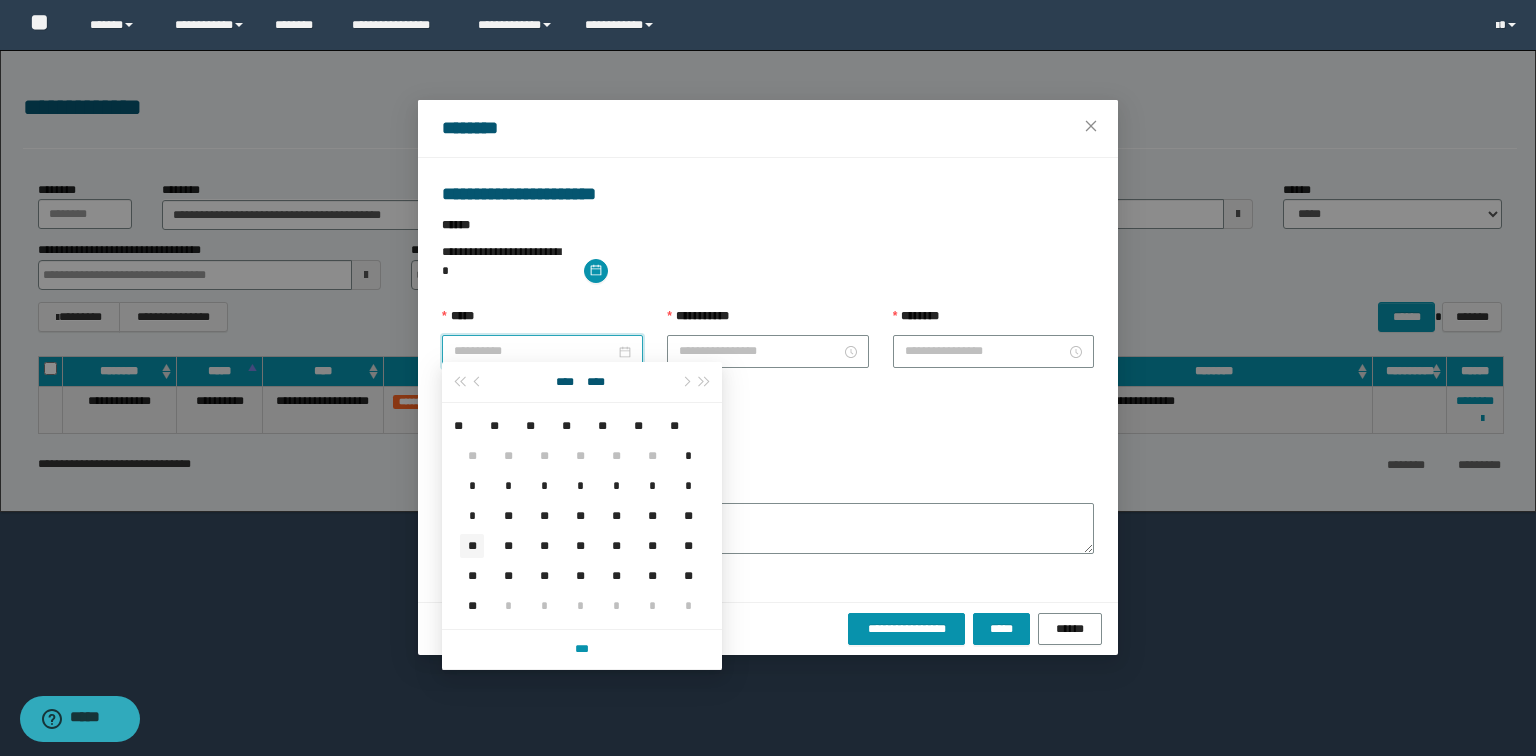 click on "**" at bounding box center [472, 546] 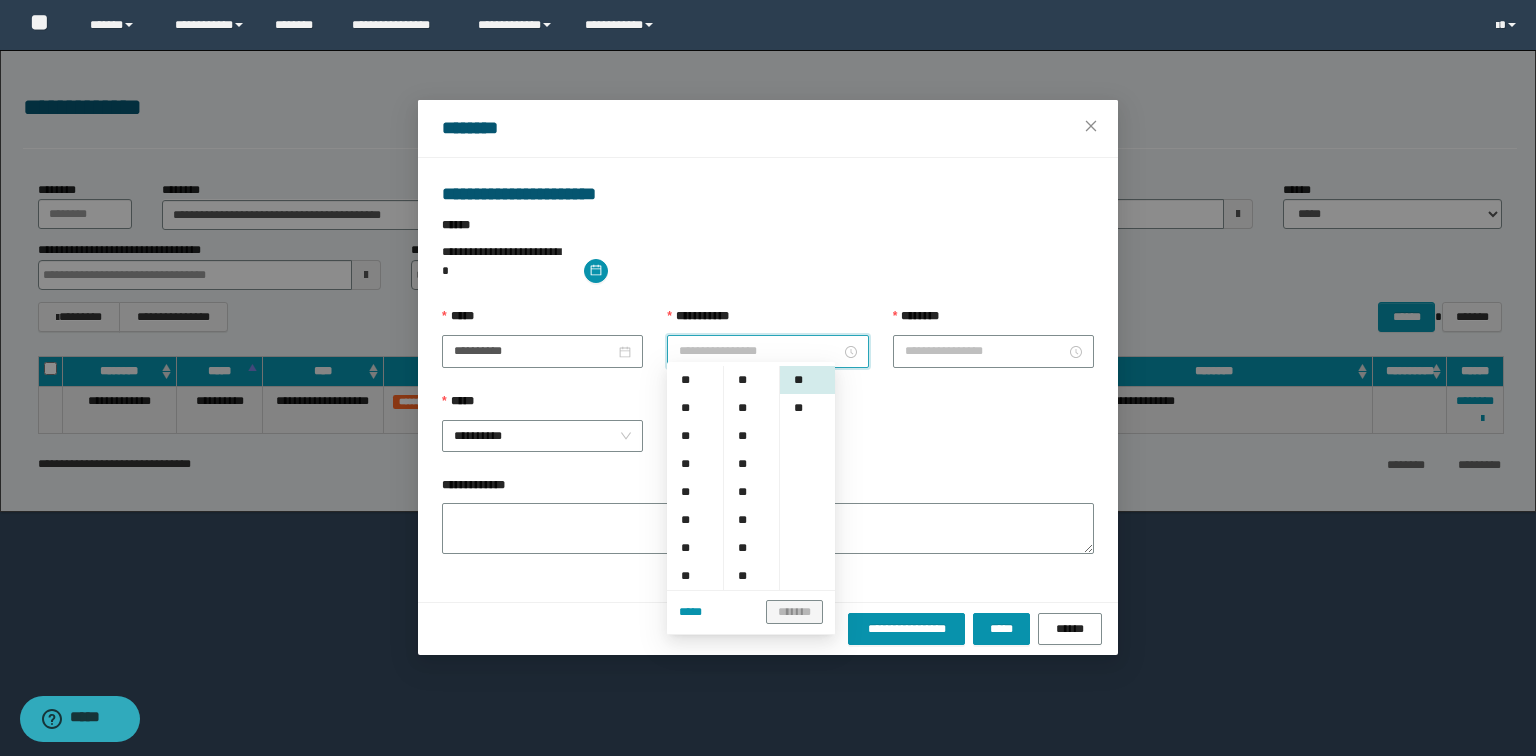 click on "**********" at bounding box center (759, 351) 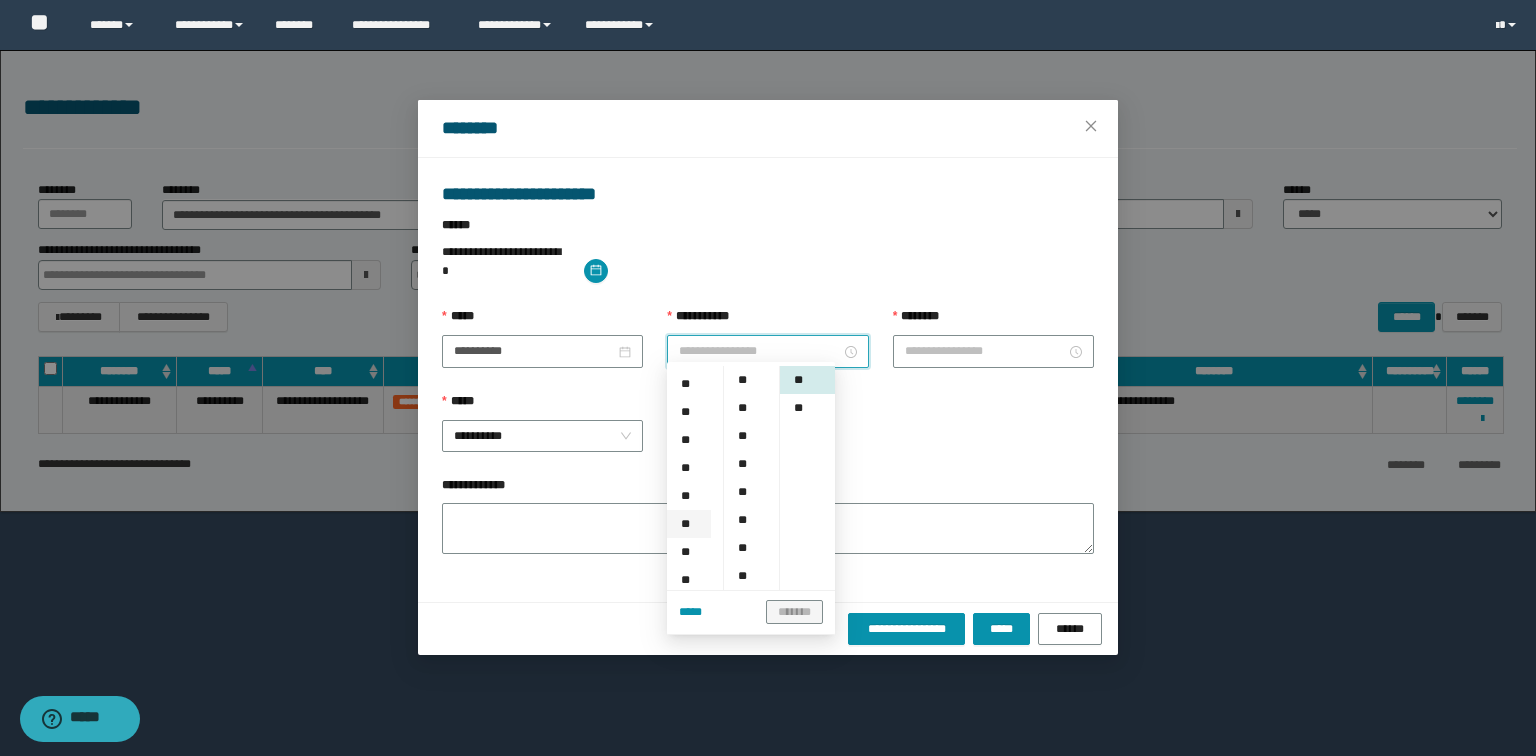 scroll, scrollTop: 240, scrollLeft: 0, axis: vertical 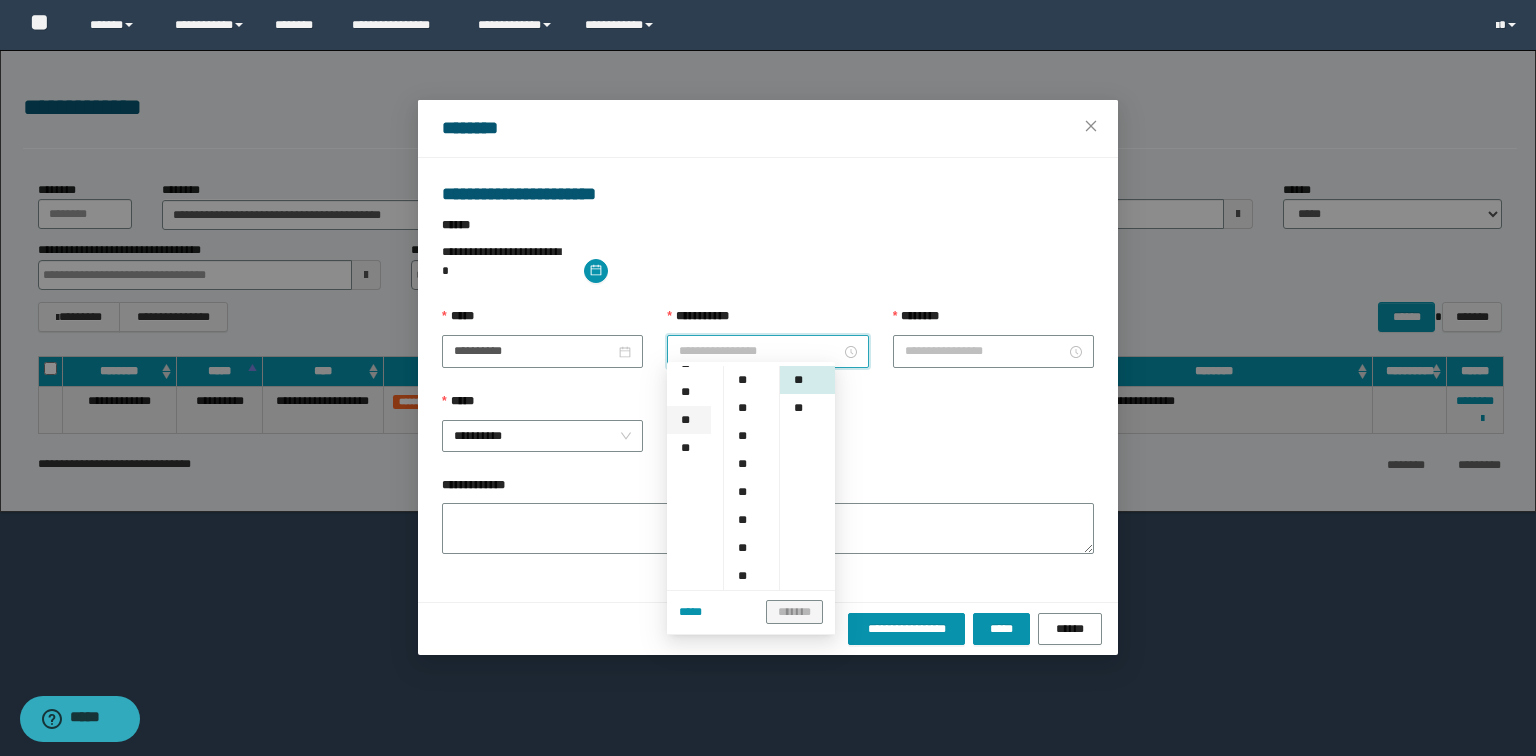 click on "**" at bounding box center [689, 420] 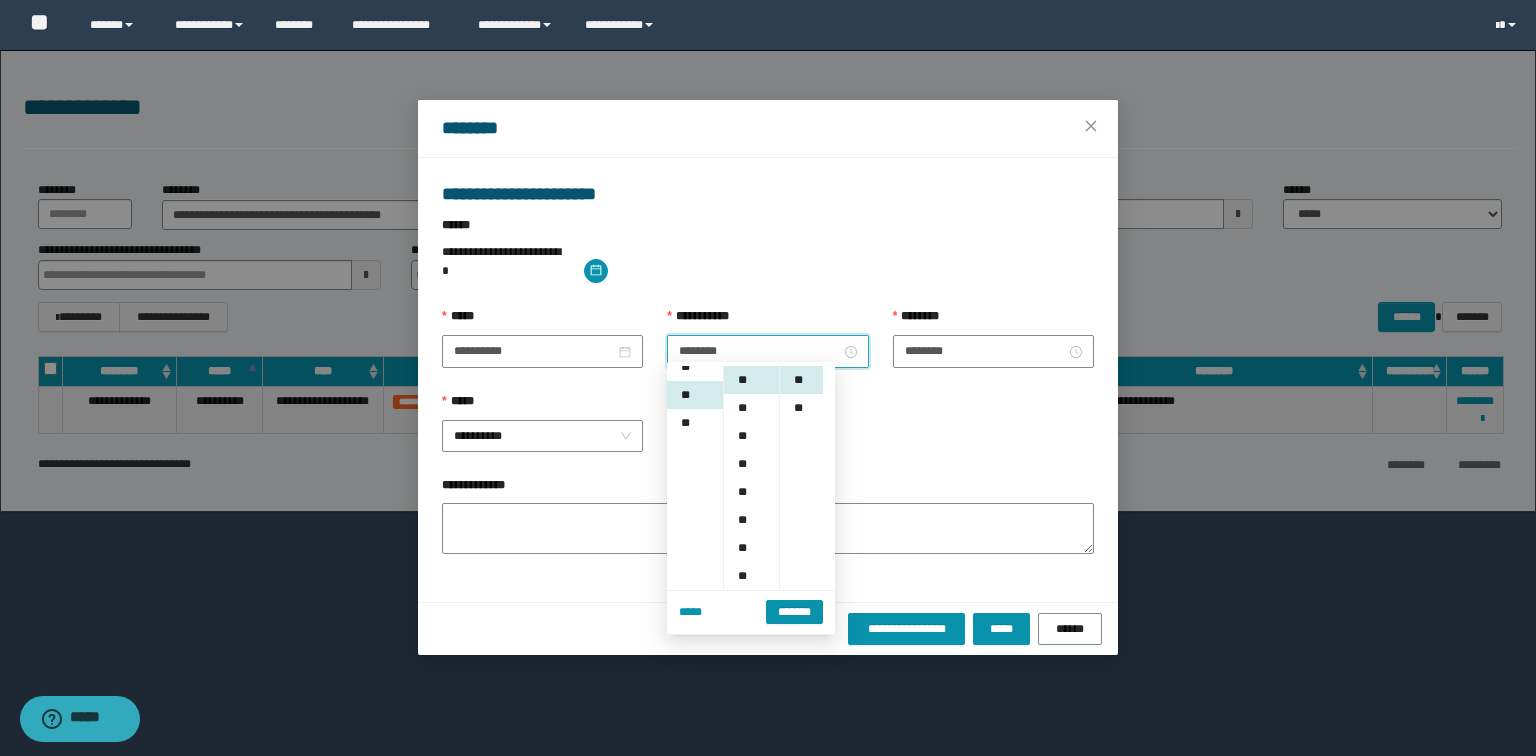 scroll, scrollTop: 280, scrollLeft: 0, axis: vertical 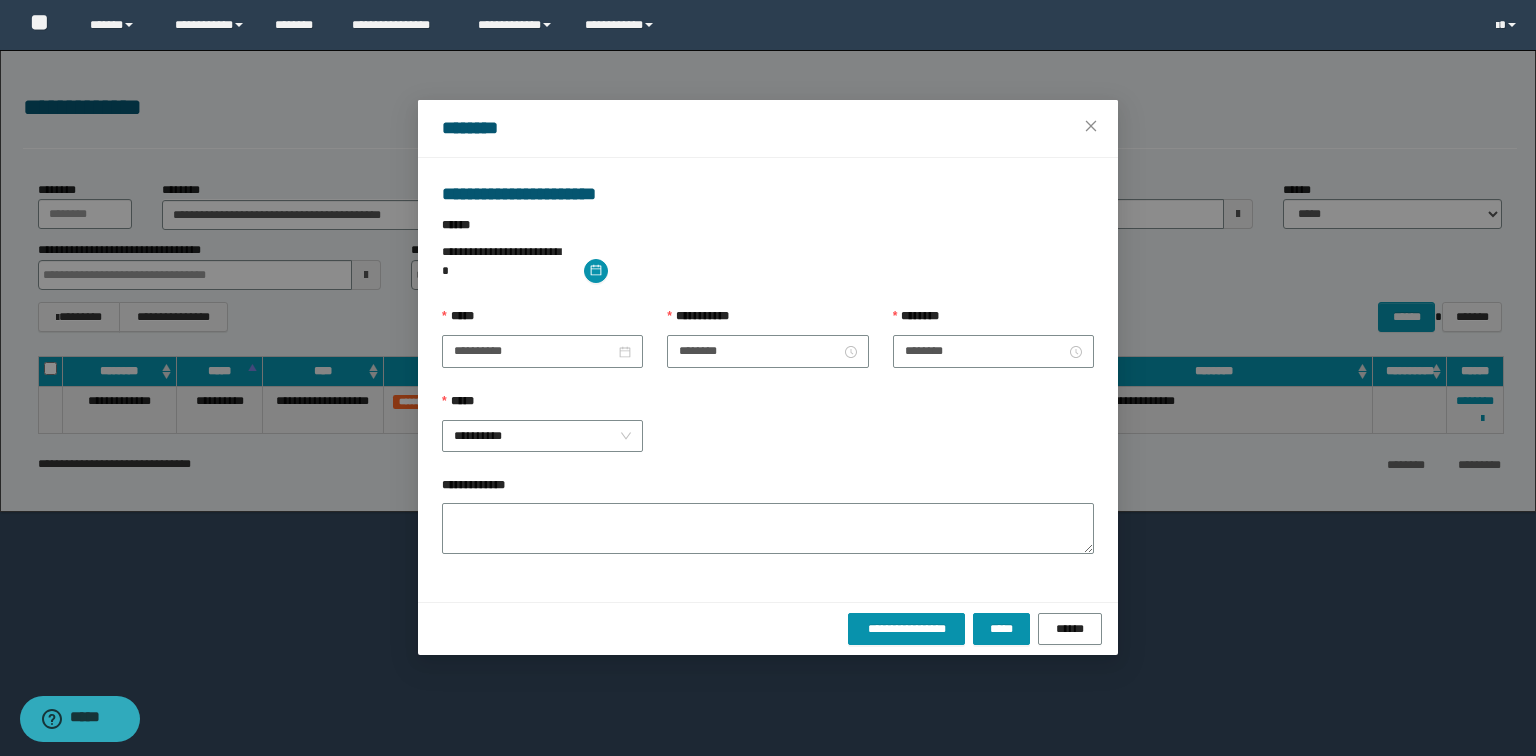 click on "**********" at bounding box center (768, 434) 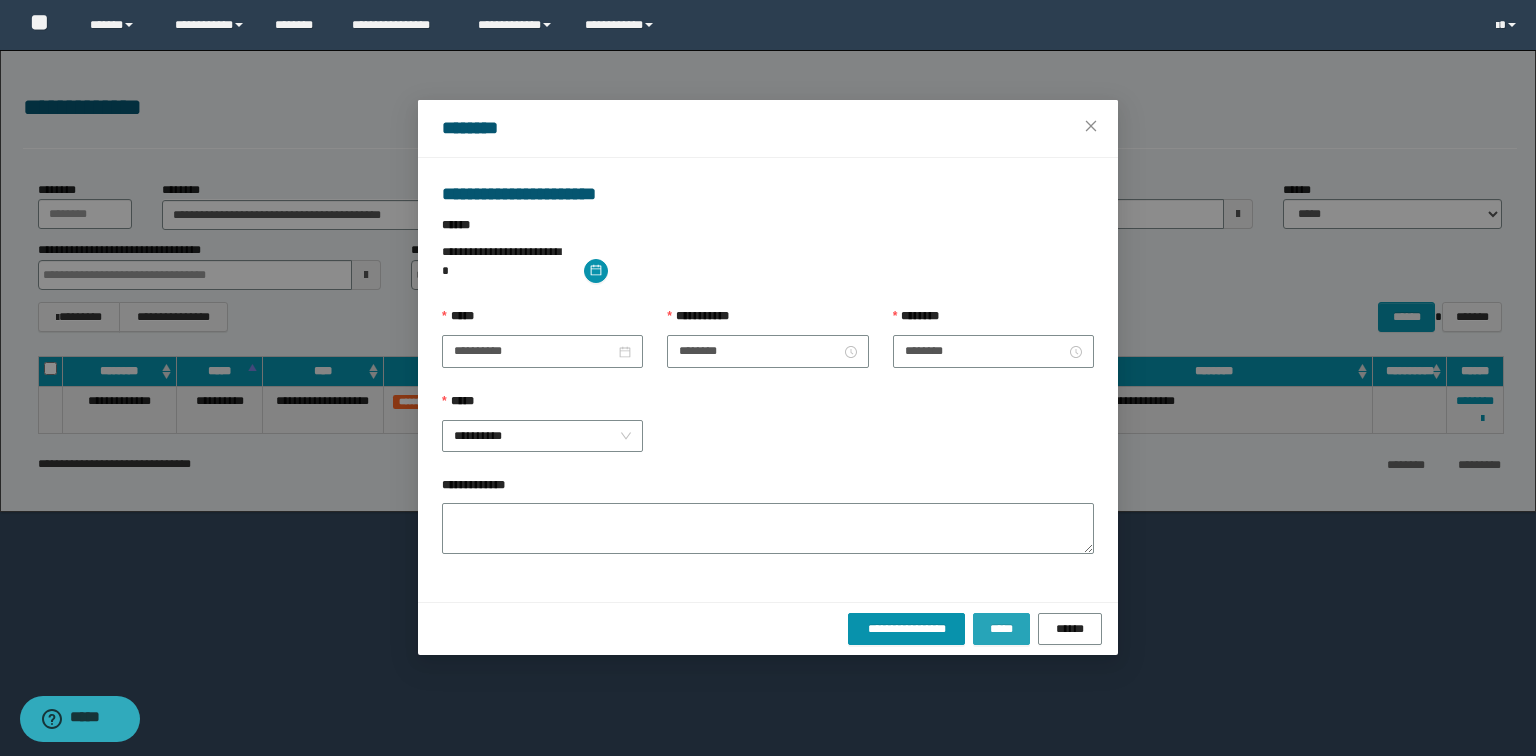 click on "*****" at bounding box center (1001, 629) 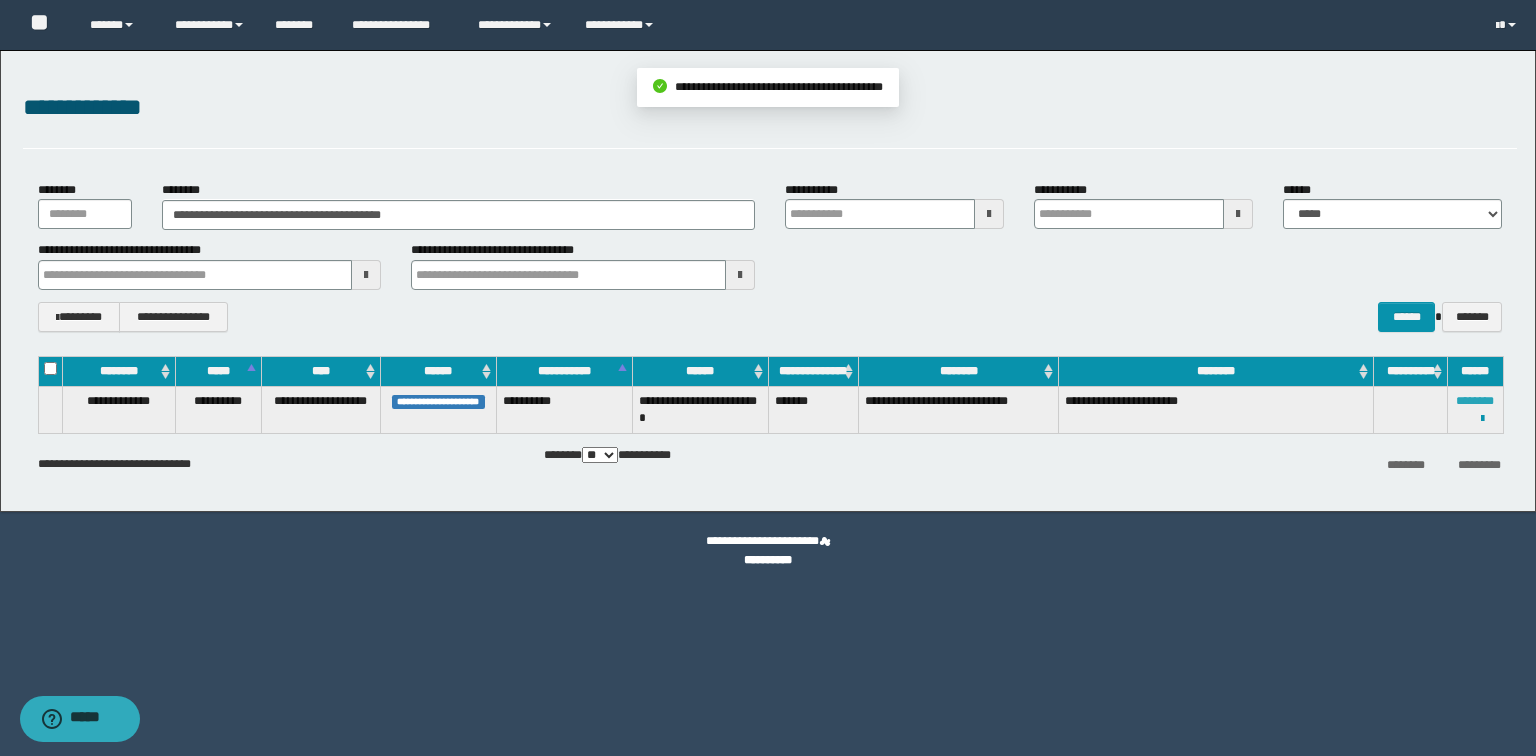 click on "********" at bounding box center (1475, 401) 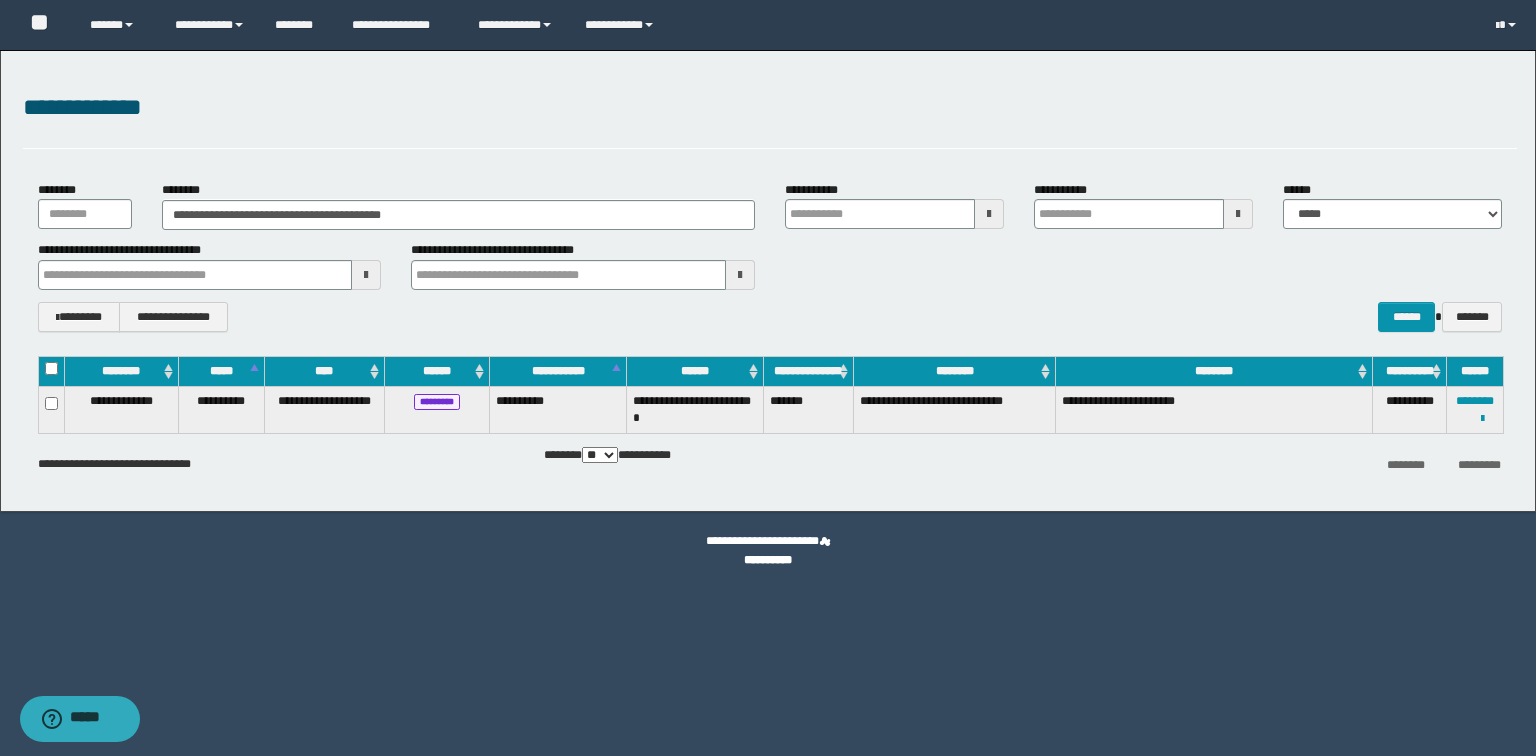 click on "**********" at bounding box center (768, 551) 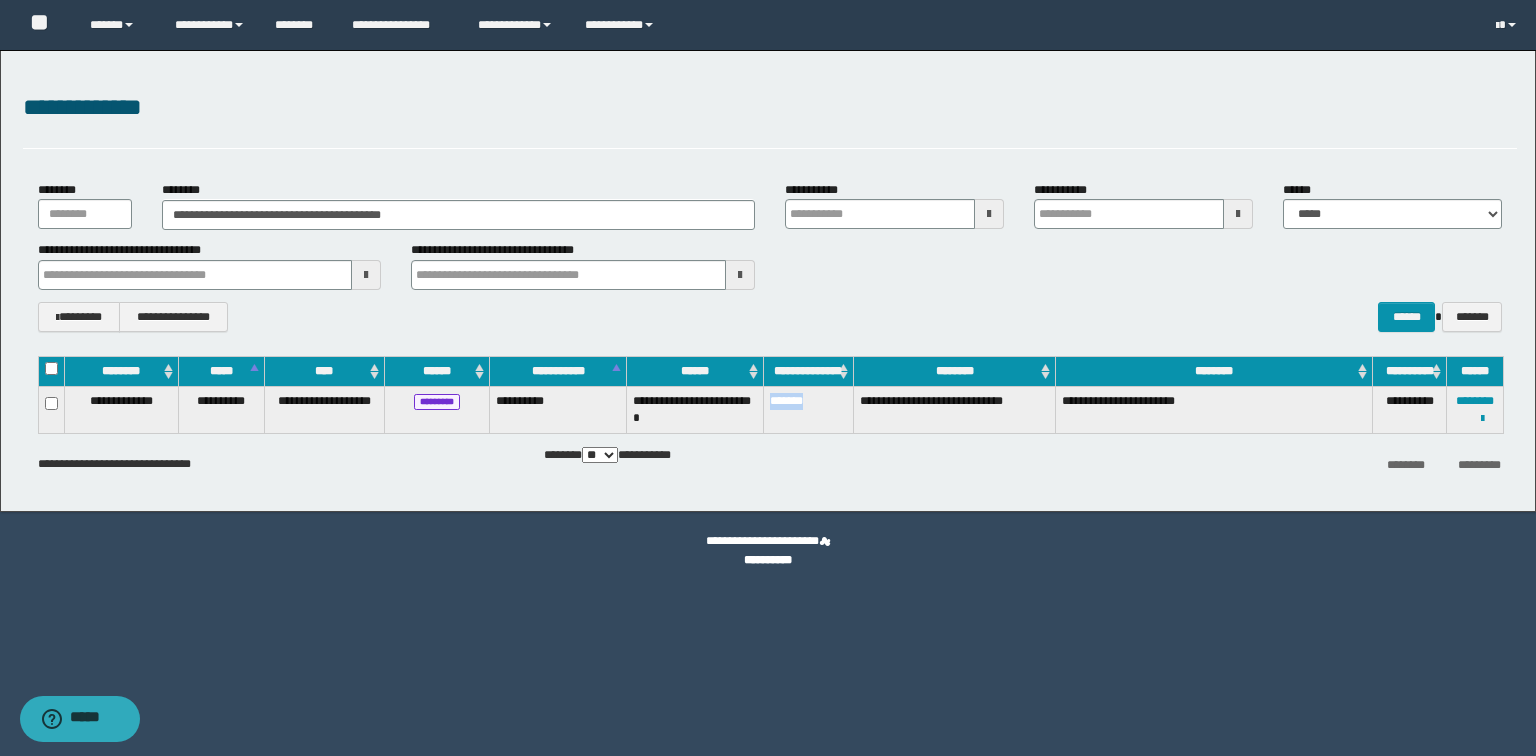 drag, startPoint x: 822, startPoint y: 400, endPoint x: 767, endPoint y: 406, distance: 55.326305 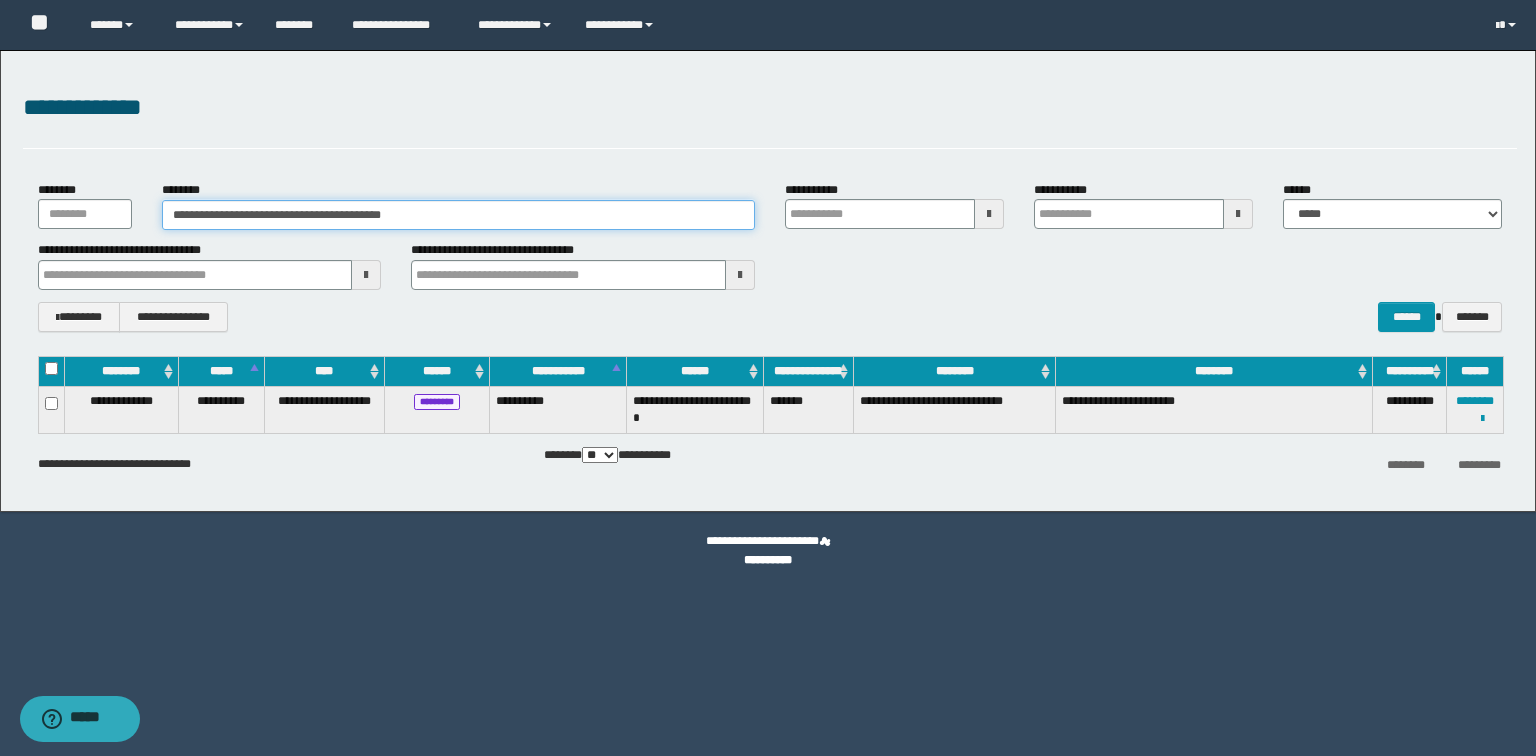 drag, startPoint x: 514, startPoint y: 216, endPoint x: 0, endPoint y: 172, distance: 515.8798 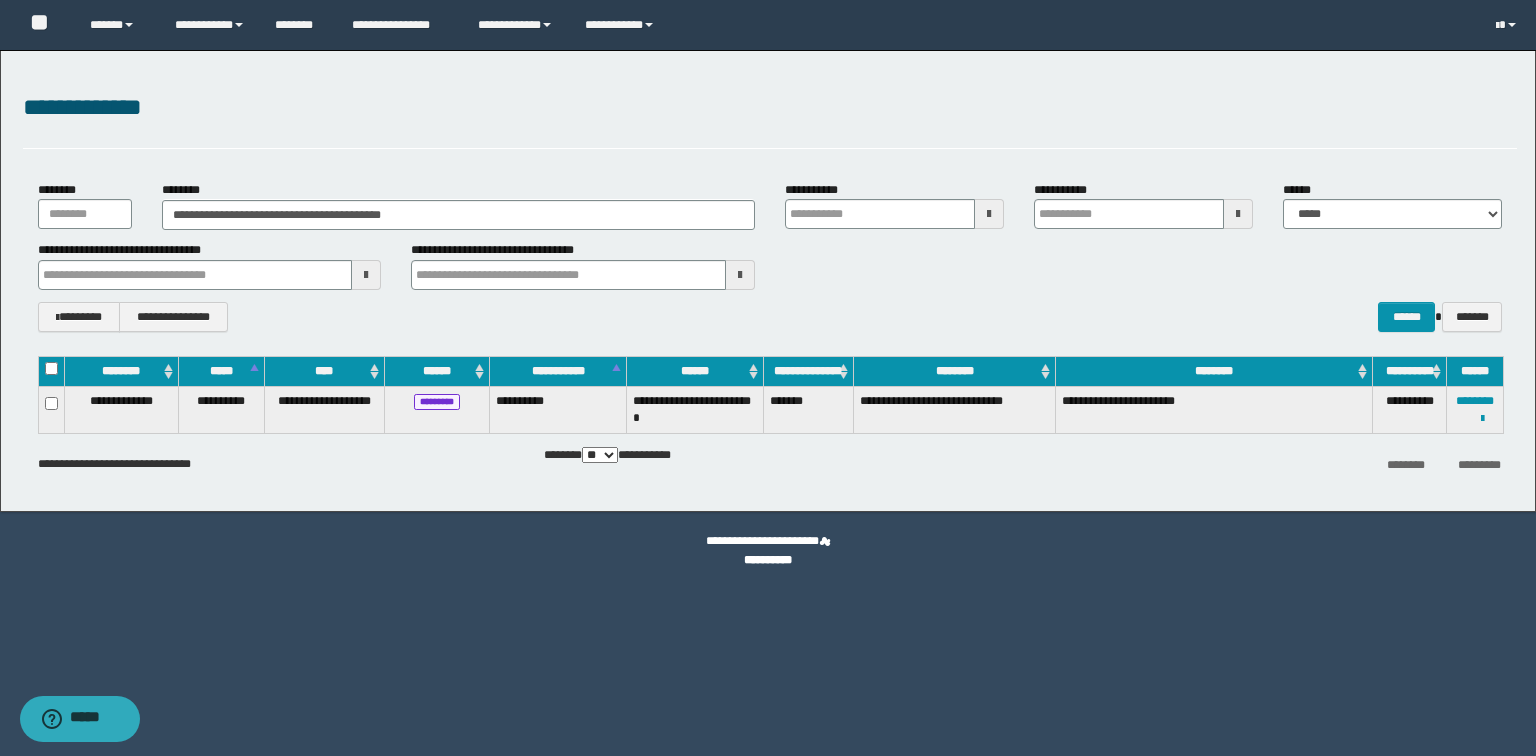 drag, startPoint x: 1041, startPoint y: 517, endPoint x: 1247, endPoint y: 518, distance: 206.00243 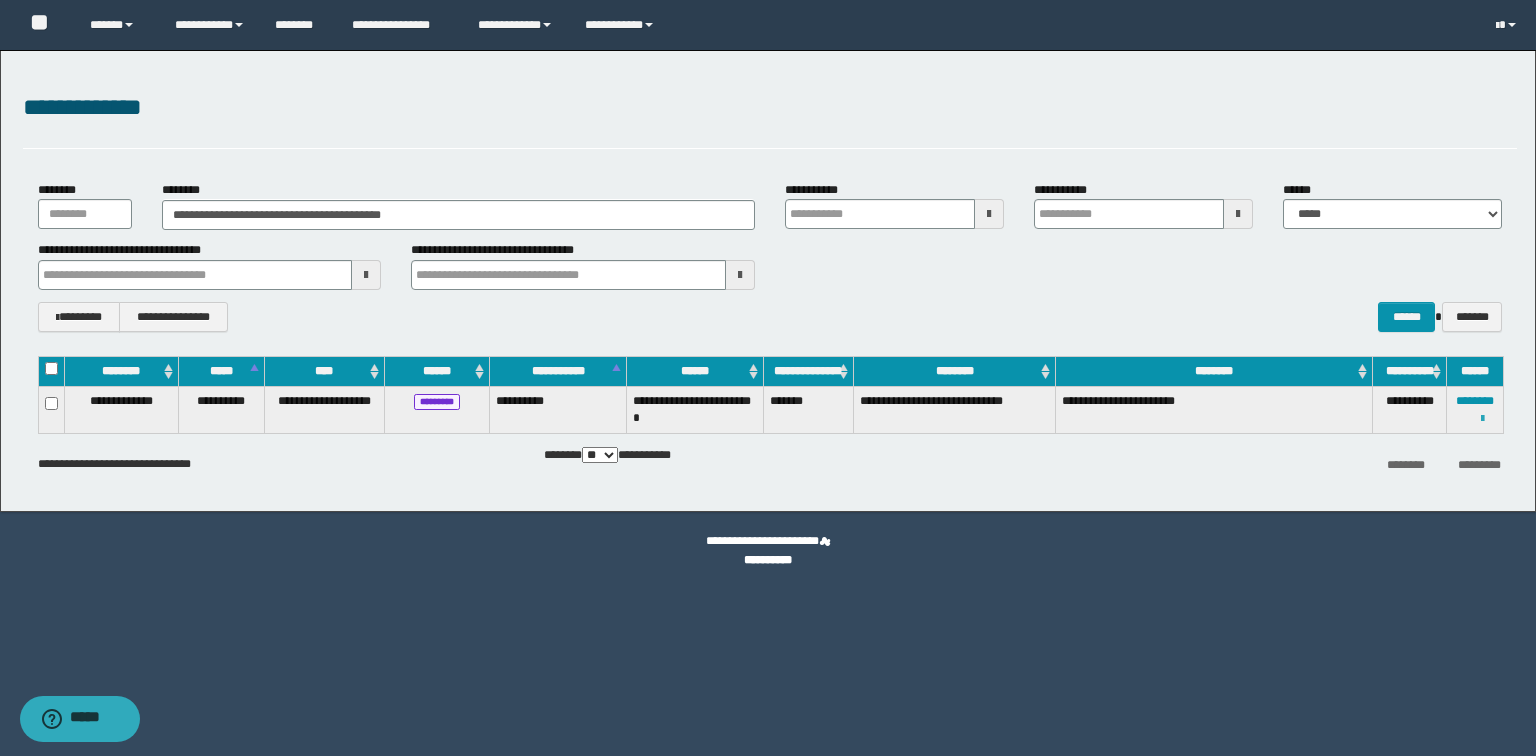 click at bounding box center (1482, 419) 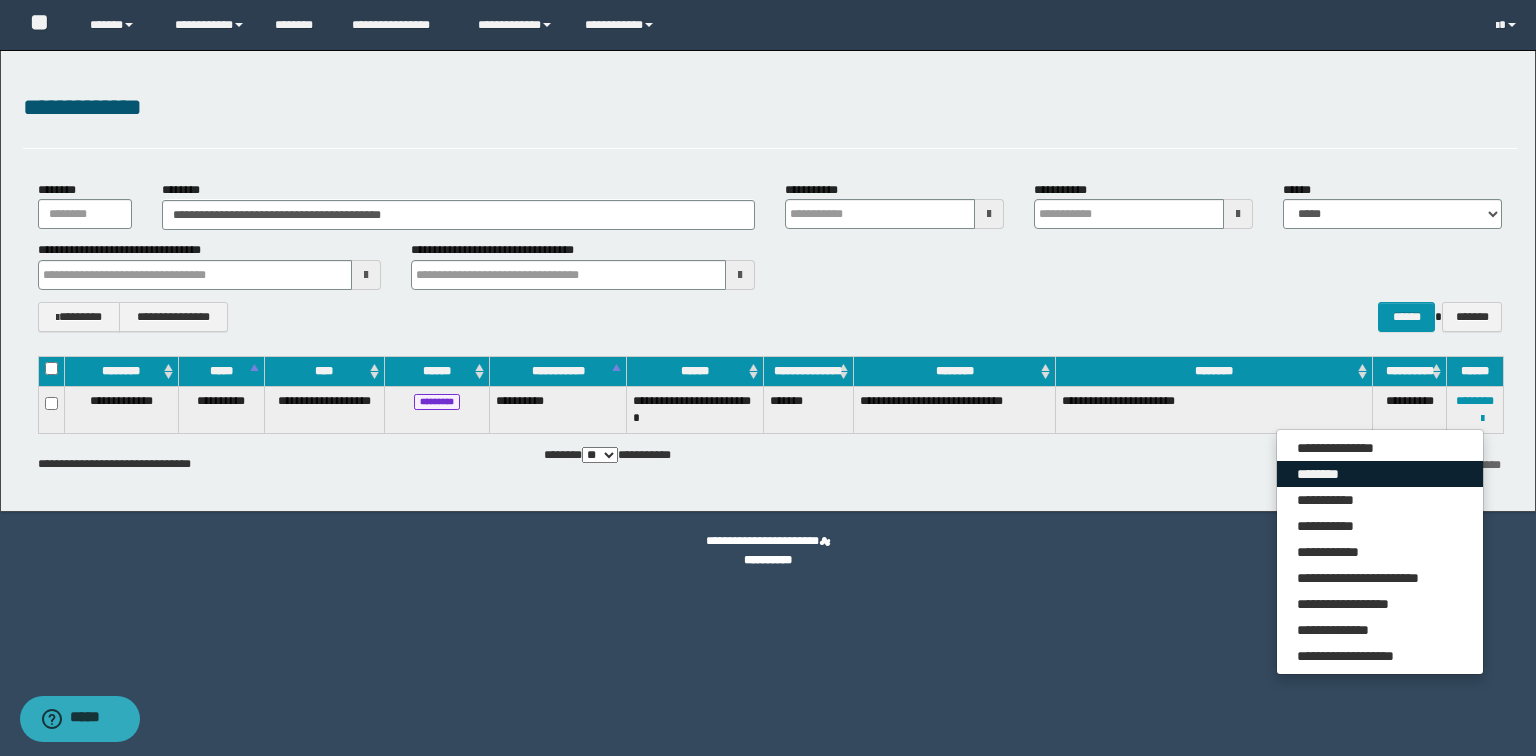 click on "********" at bounding box center [1380, 474] 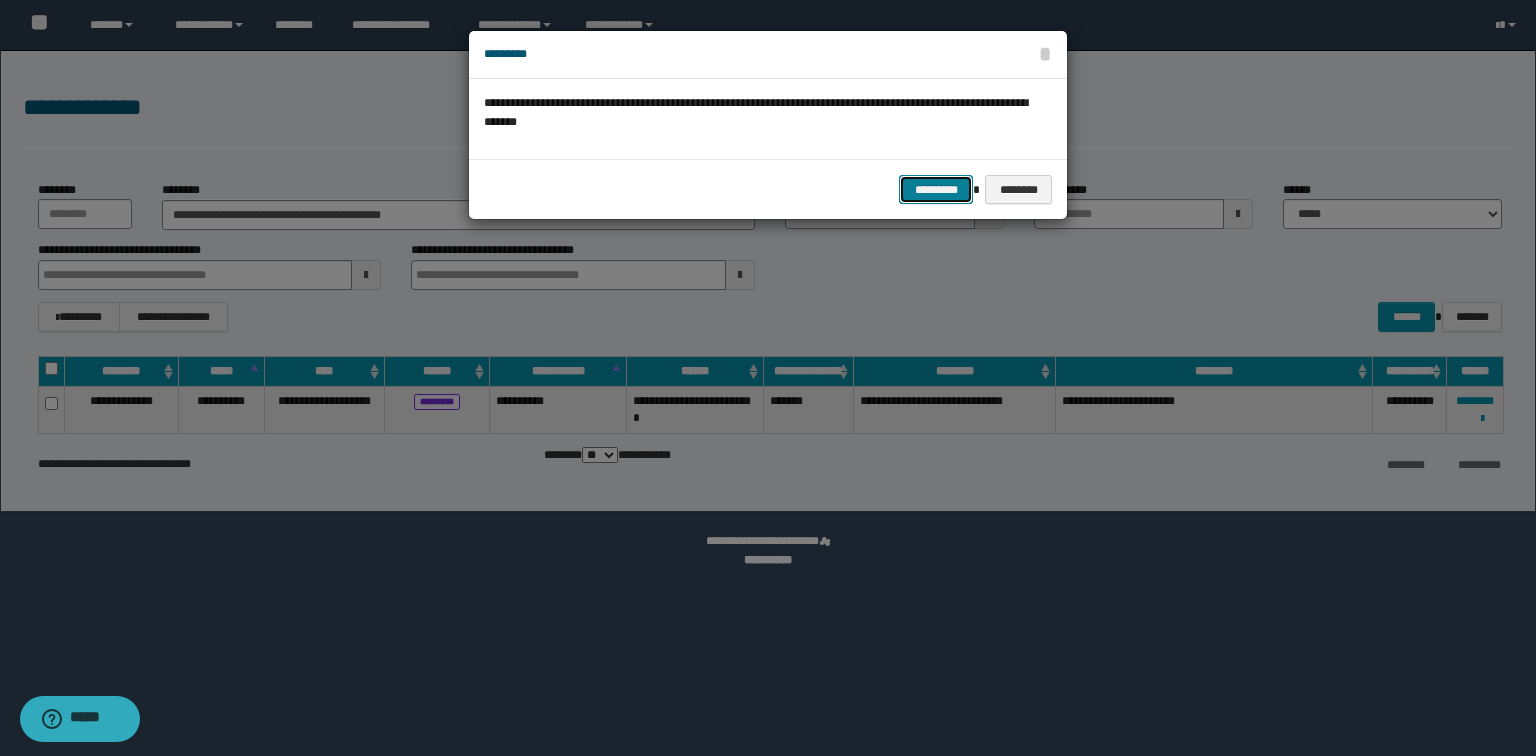 click on "*********" at bounding box center [936, 190] 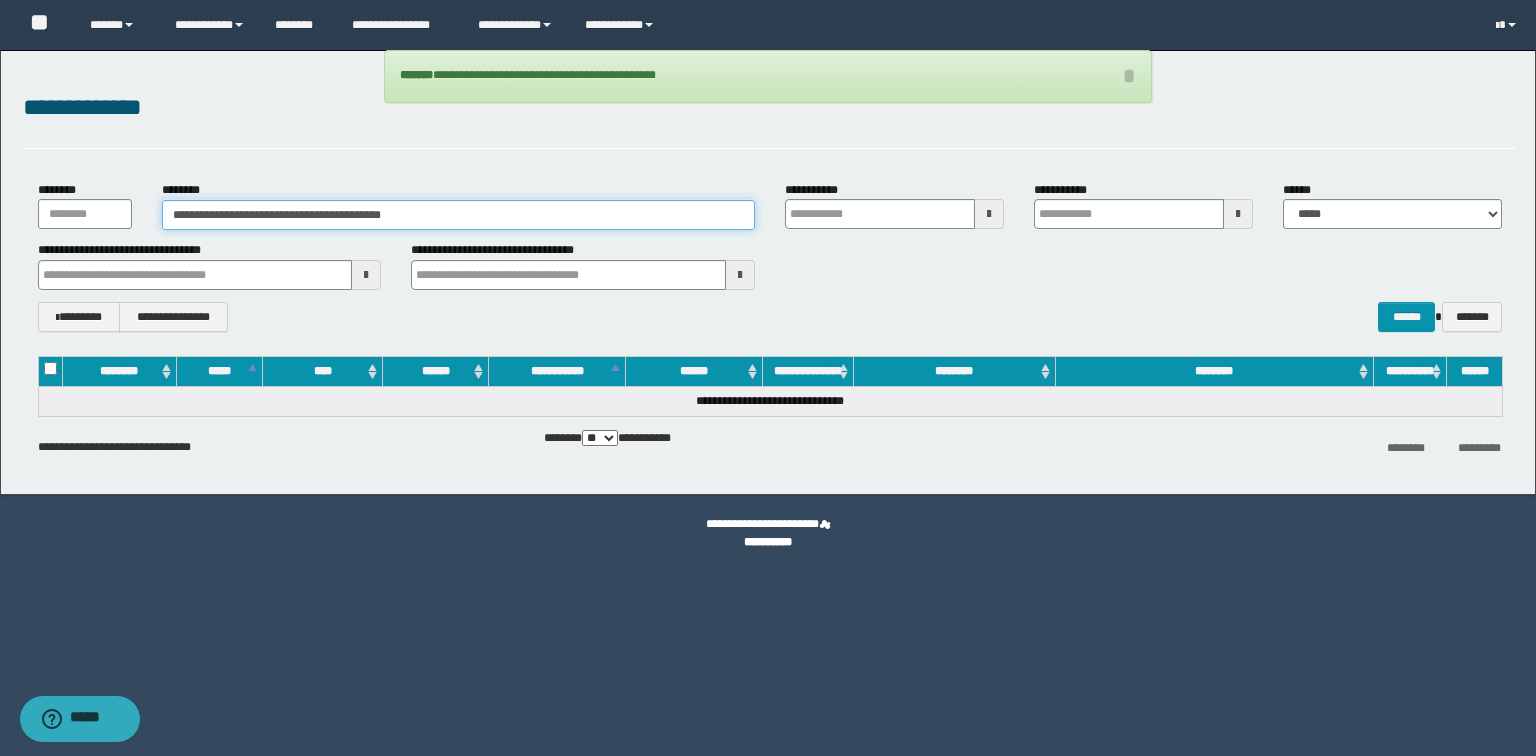 drag, startPoint x: 93, startPoint y: 221, endPoint x: 0, endPoint y: 221, distance: 93 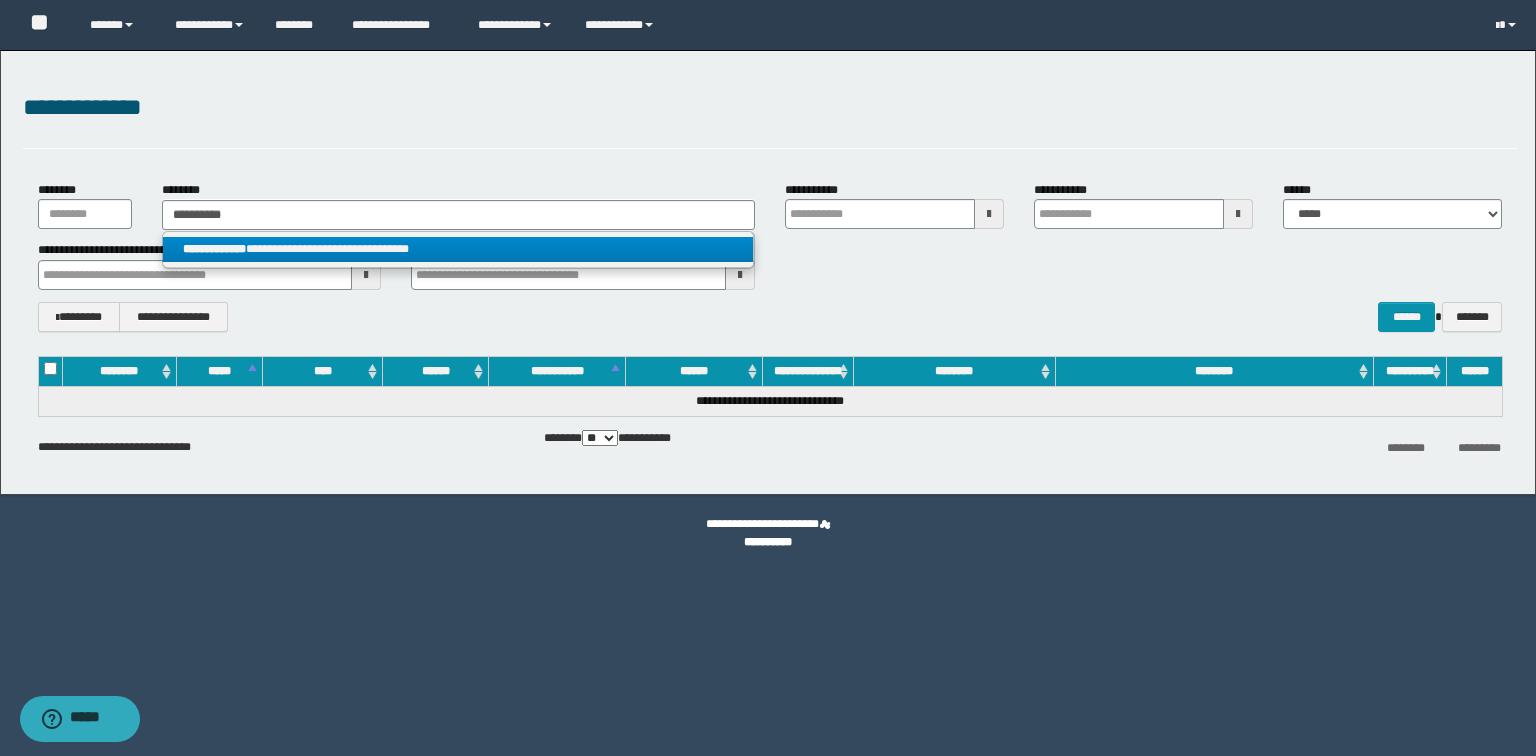 click on "**********" at bounding box center [458, 249] 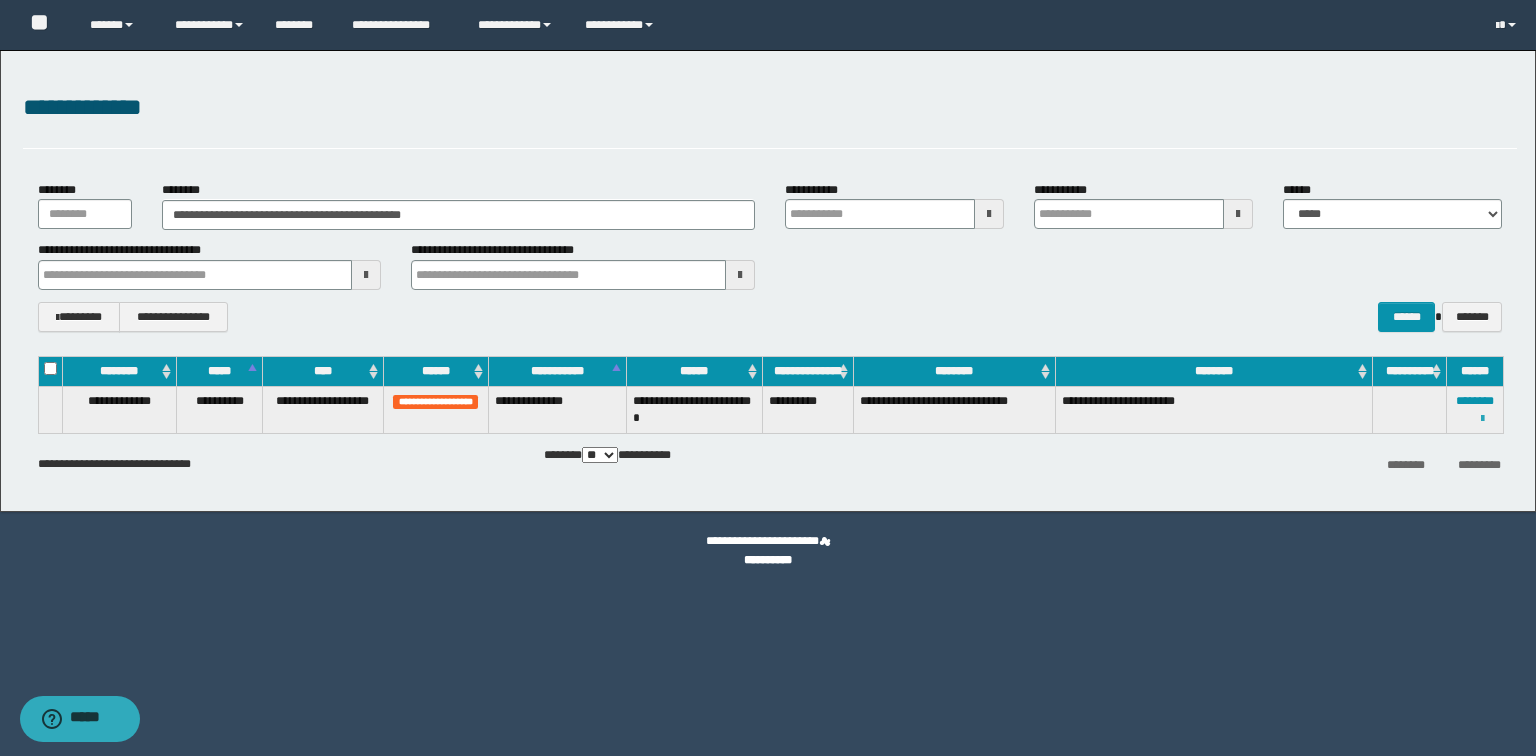 click at bounding box center (1482, 419) 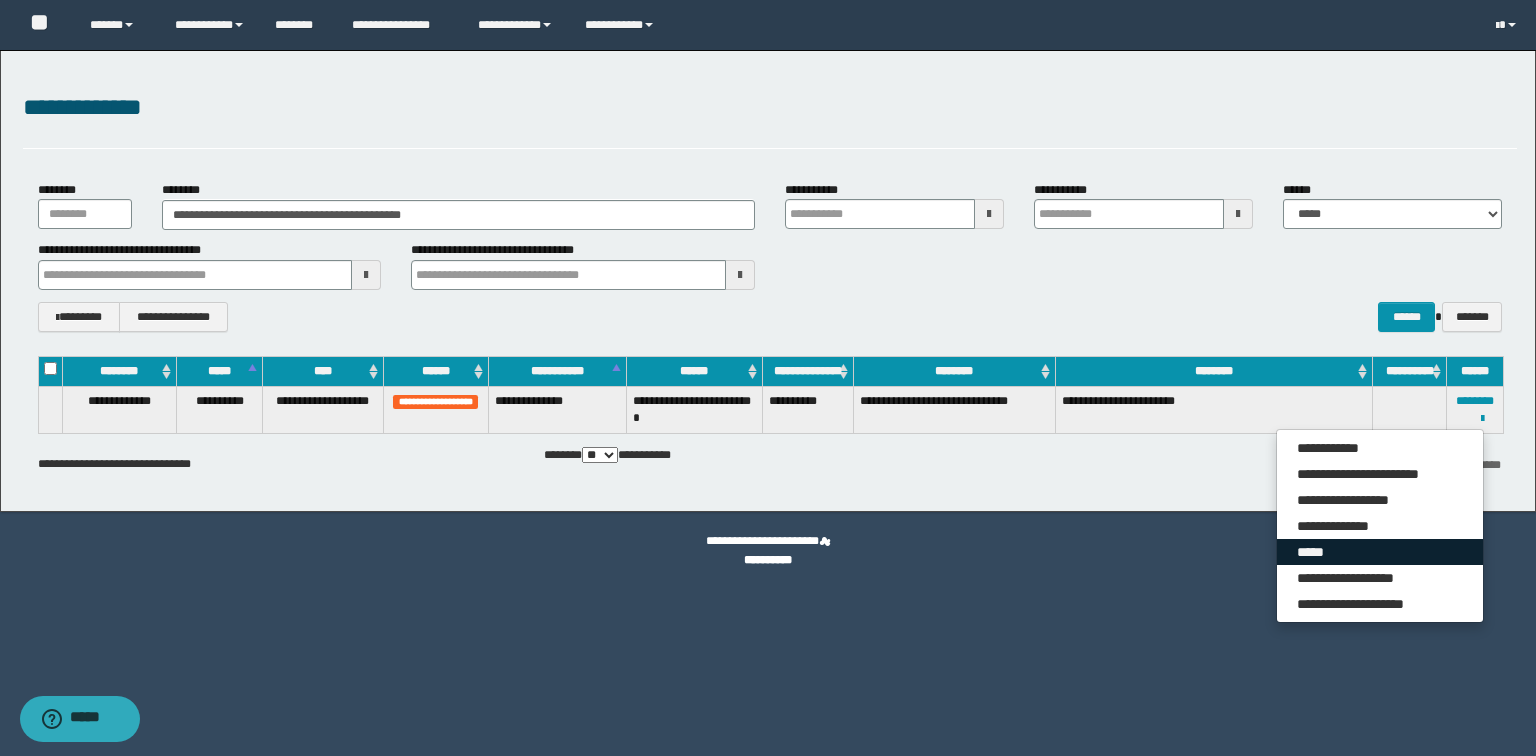 click on "*****" at bounding box center (1380, 552) 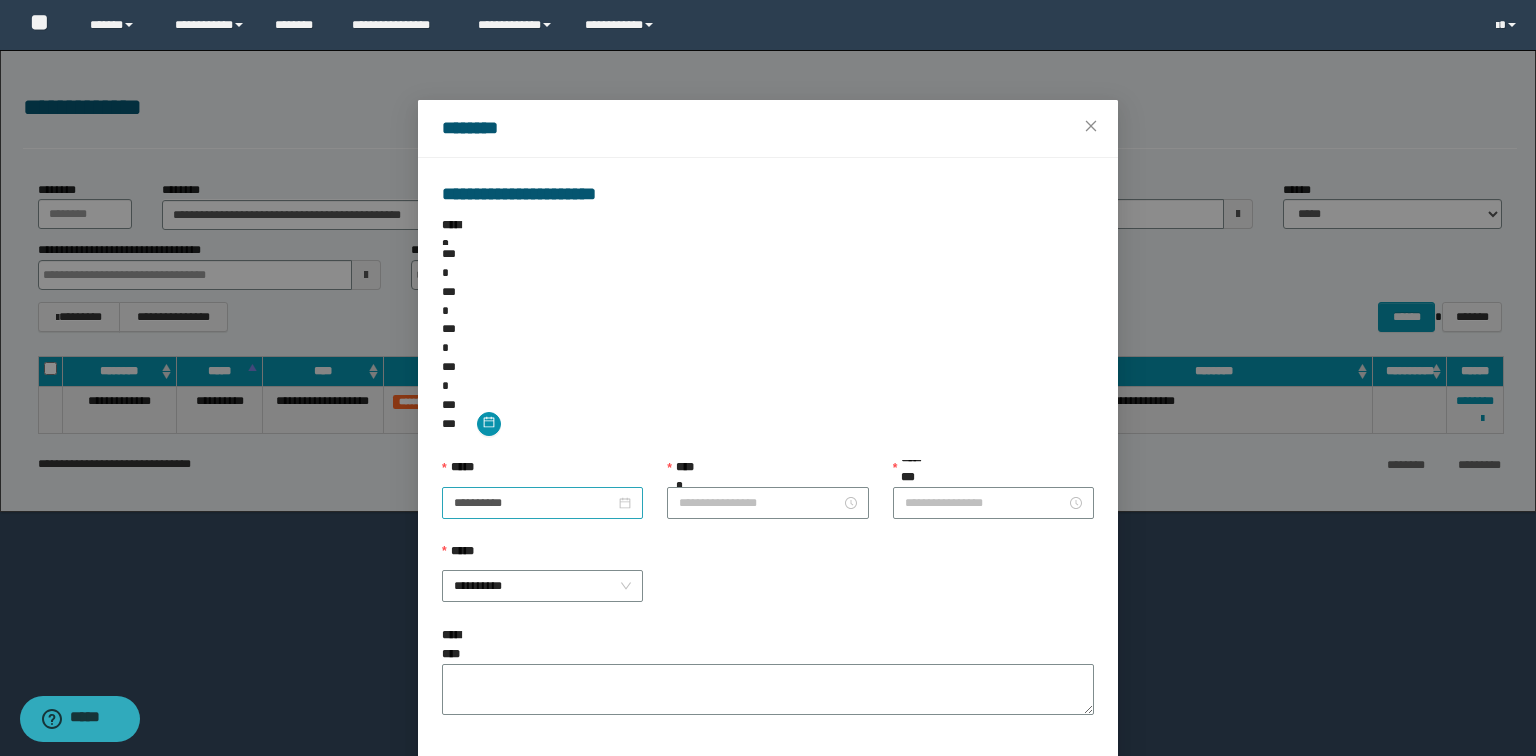 click on "**********" at bounding box center [542, 503] 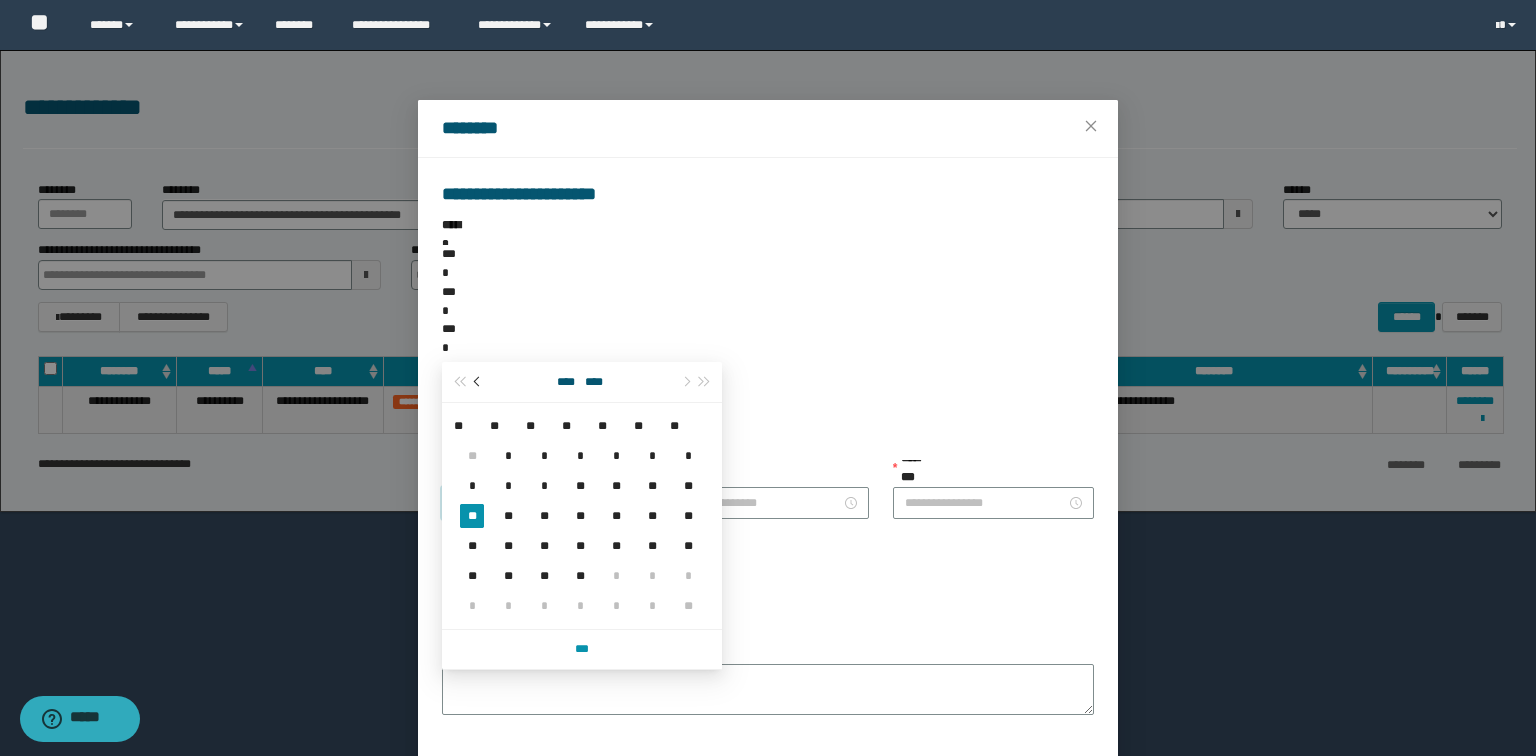 click at bounding box center (479, 382) 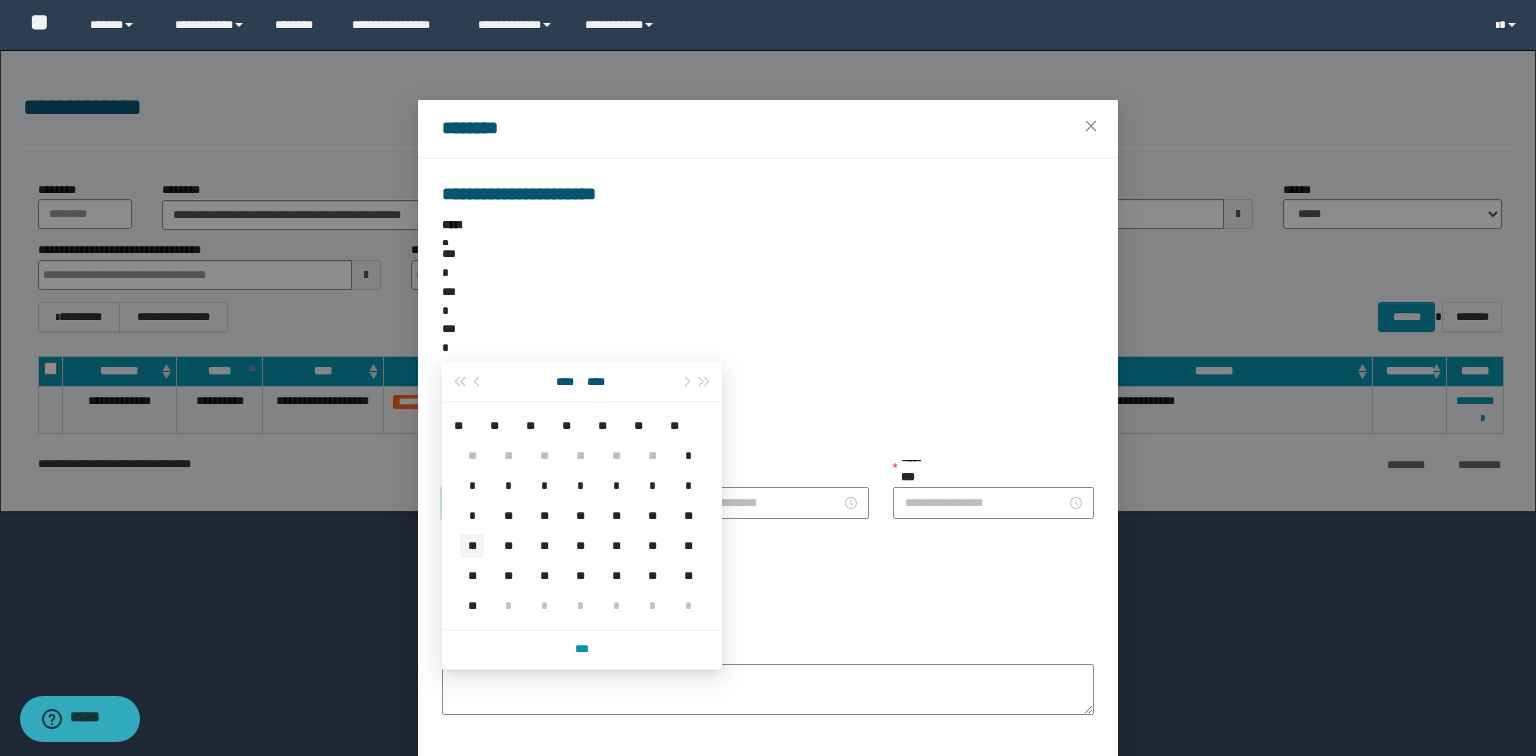 click on "**" at bounding box center [472, 546] 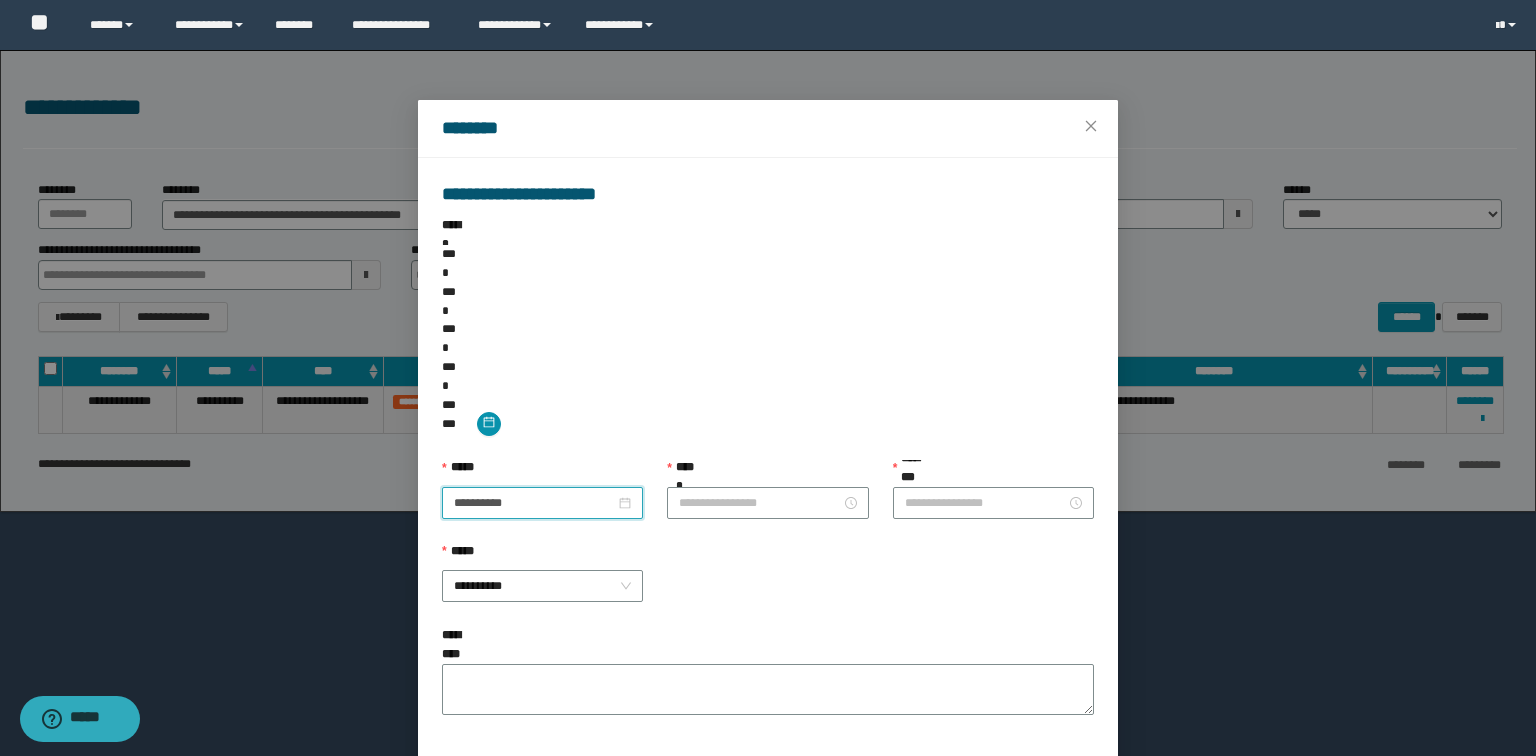 drag, startPoint x: 772, startPoint y: 440, endPoint x: 772, endPoint y: 404, distance: 36 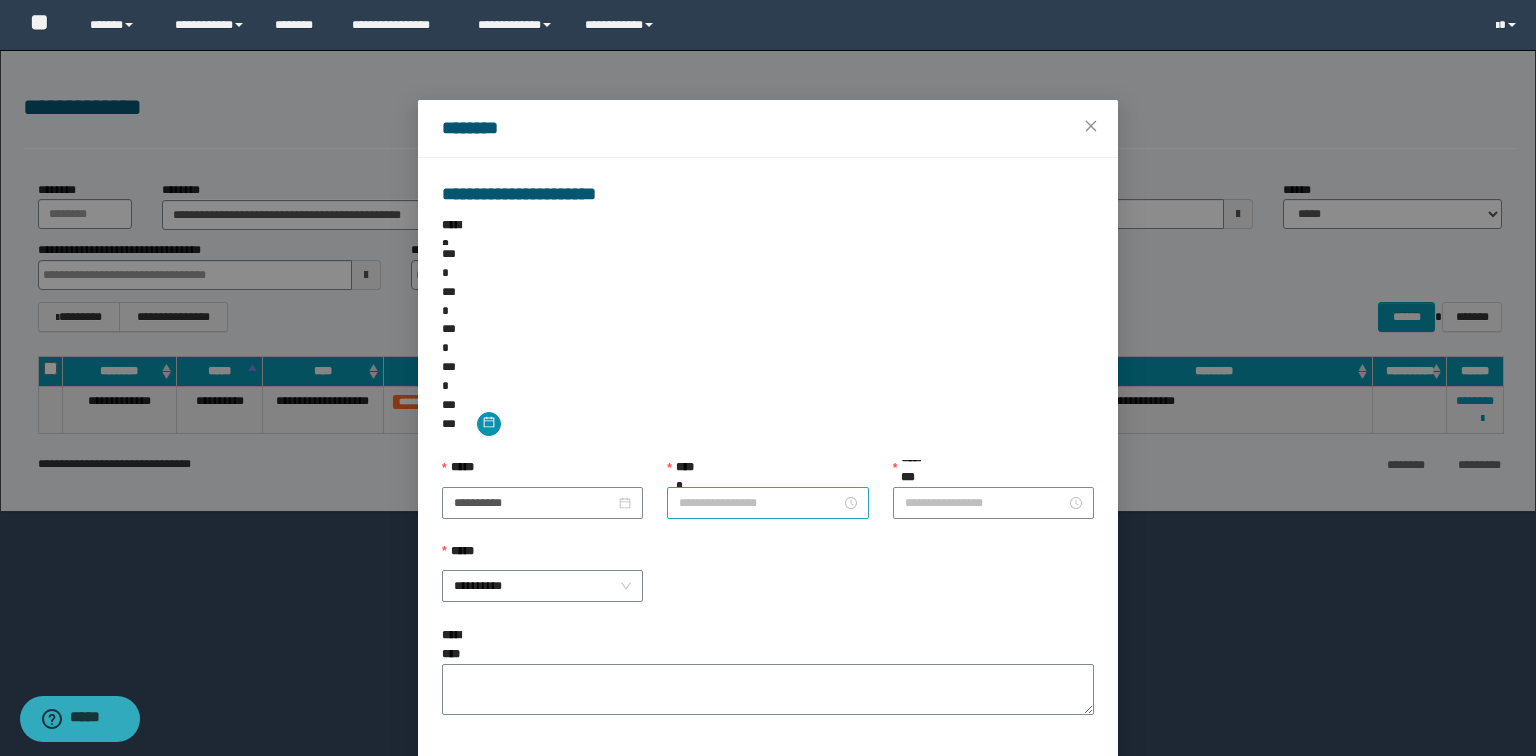 click on "**********" at bounding box center [759, 503] 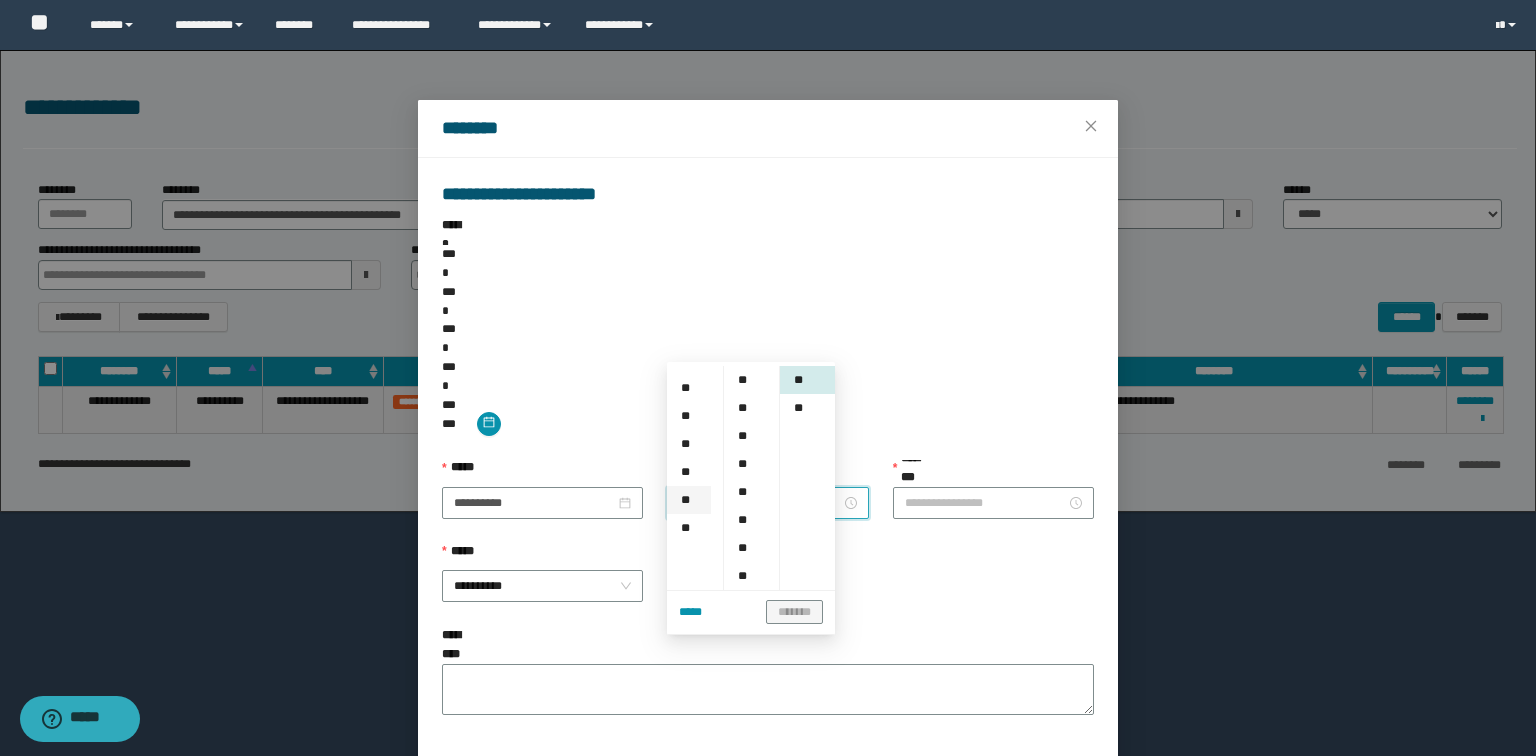 click on "**" at bounding box center (689, 500) 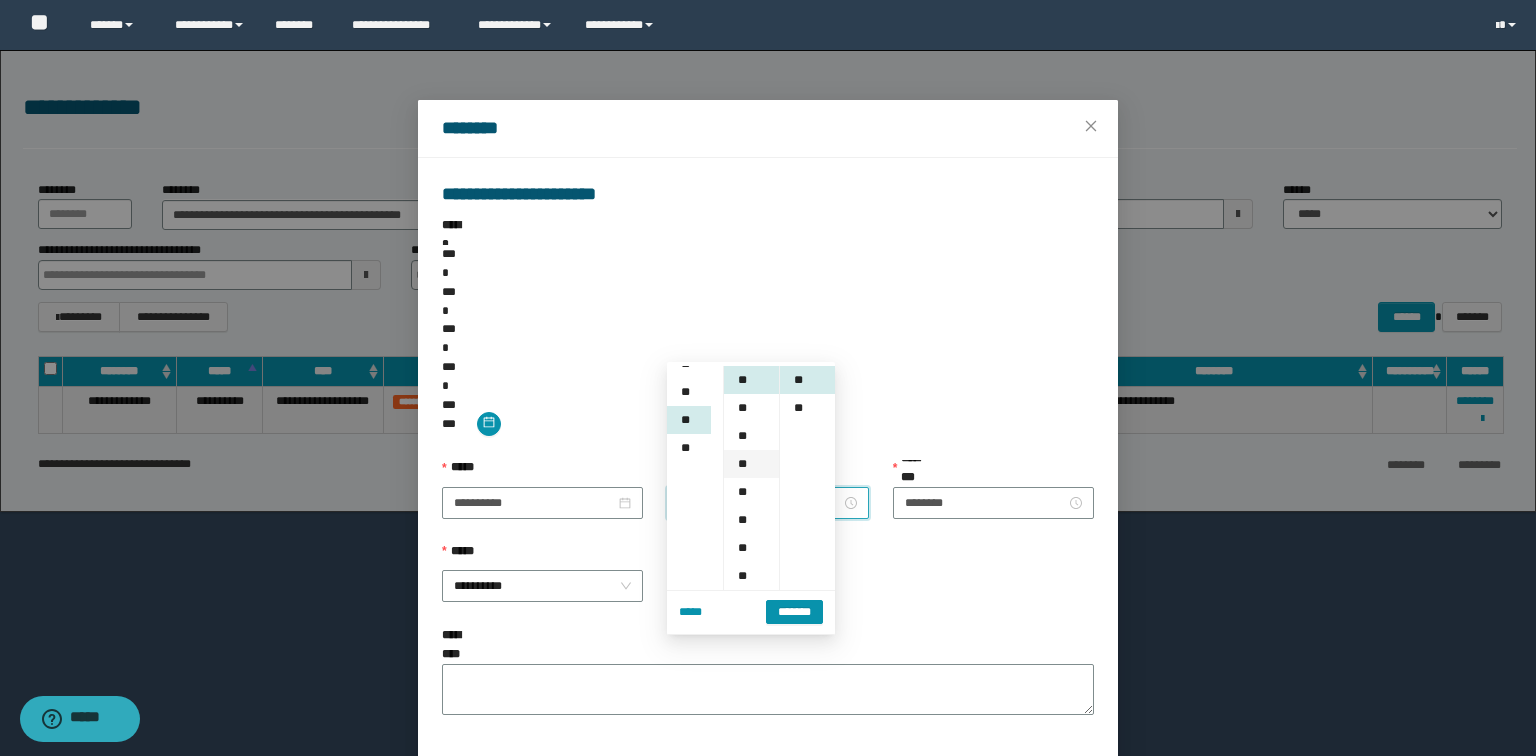 scroll, scrollTop: 280, scrollLeft: 0, axis: vertical 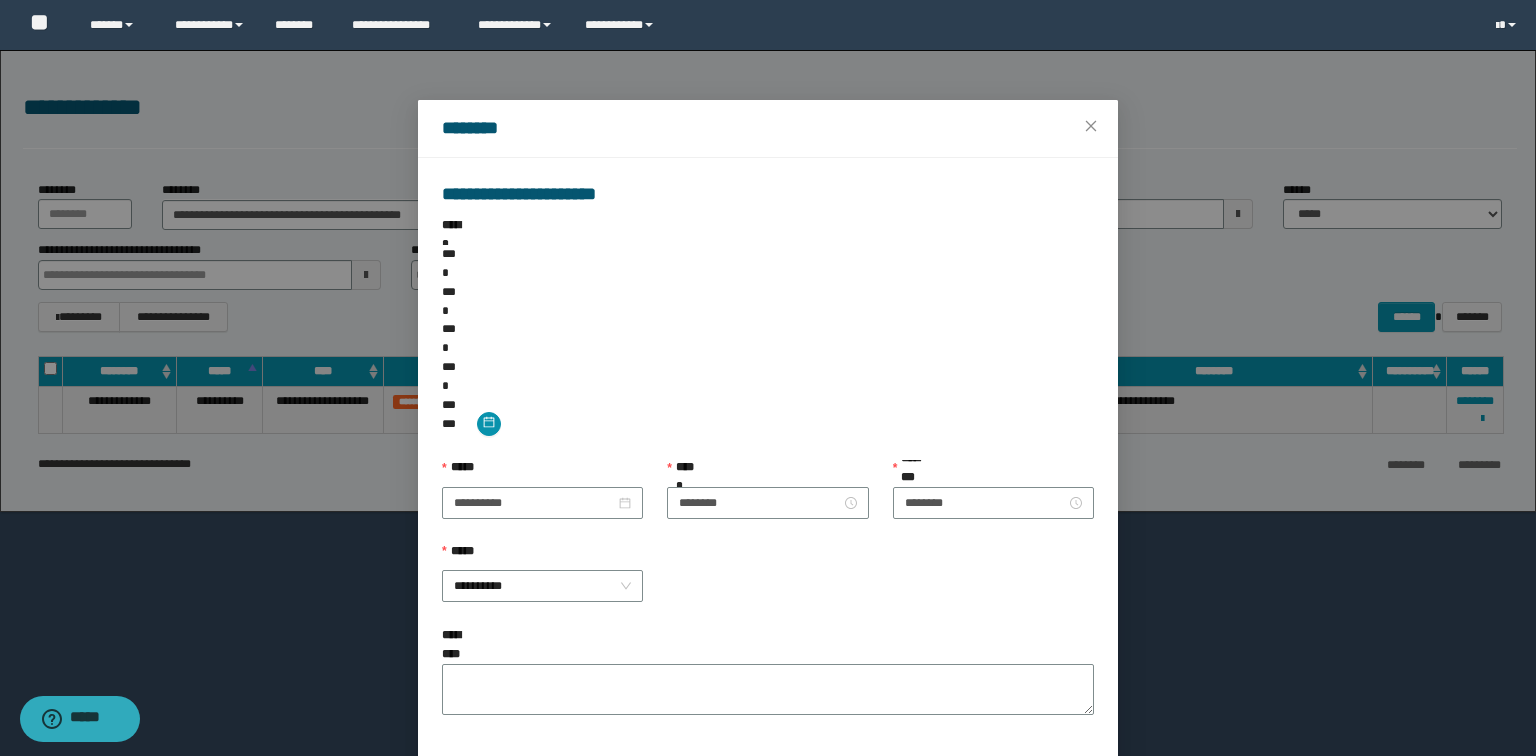 click on "**********" at bounding box center [768, 584] 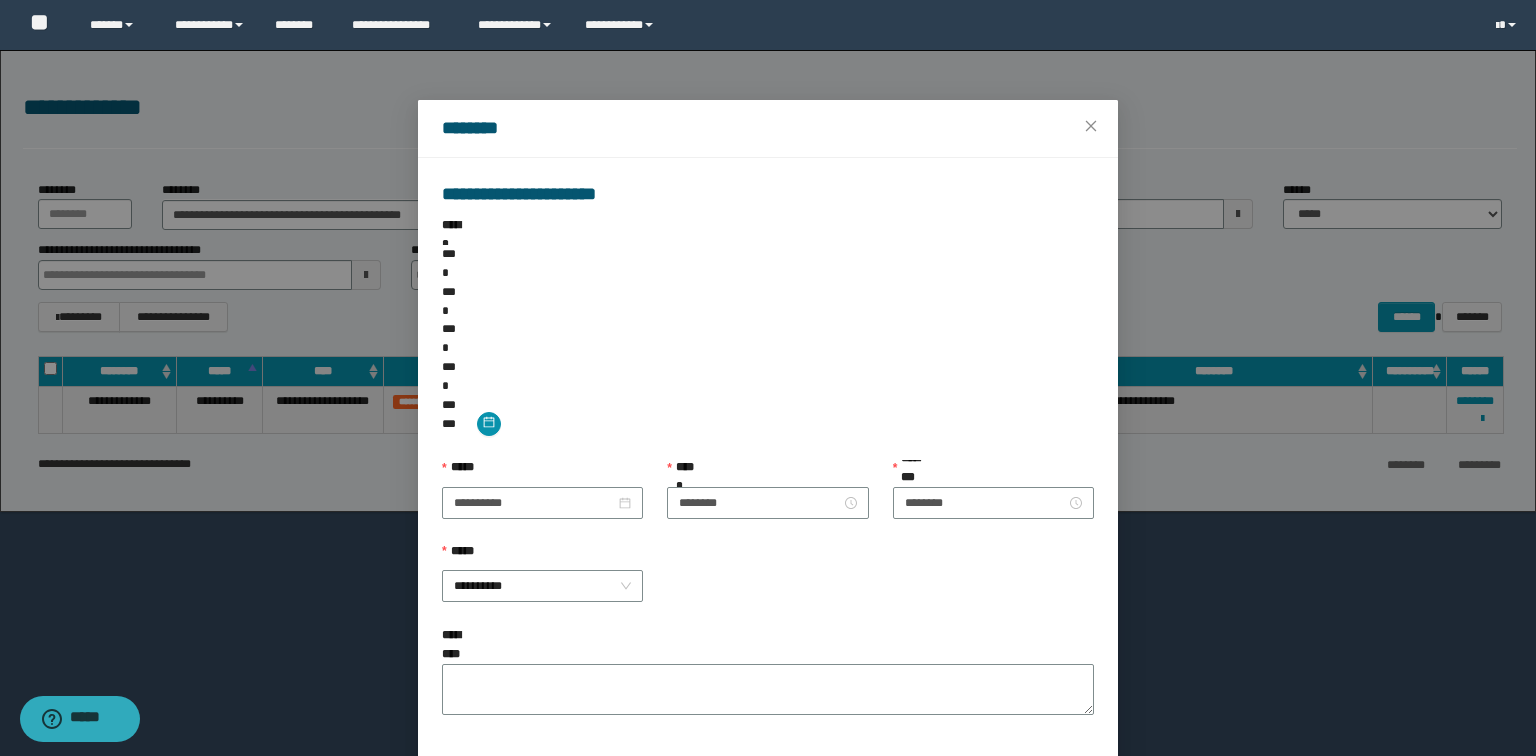click on "*****" at bounding box center [1037, 783] 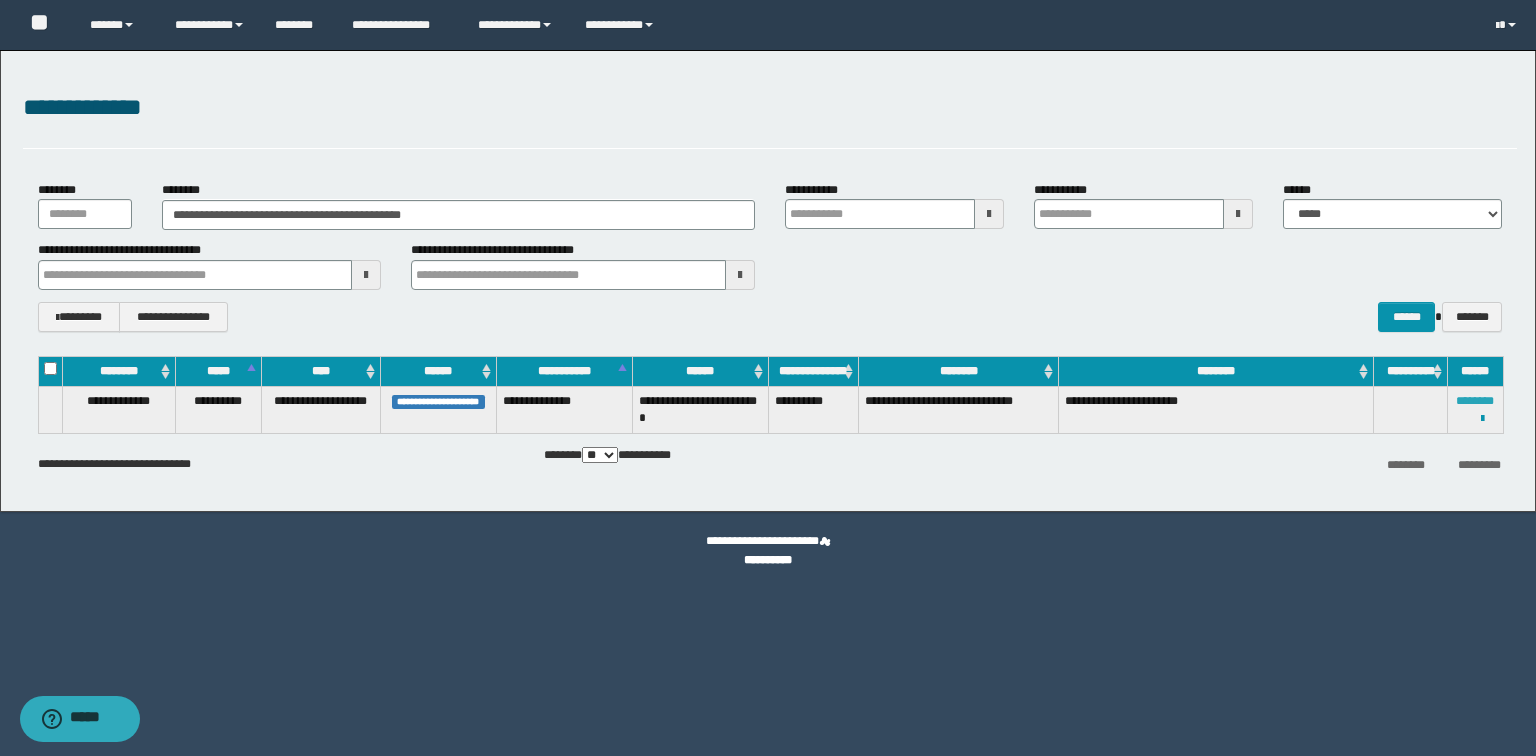 click on "********" at bounding box center (1475, 401) 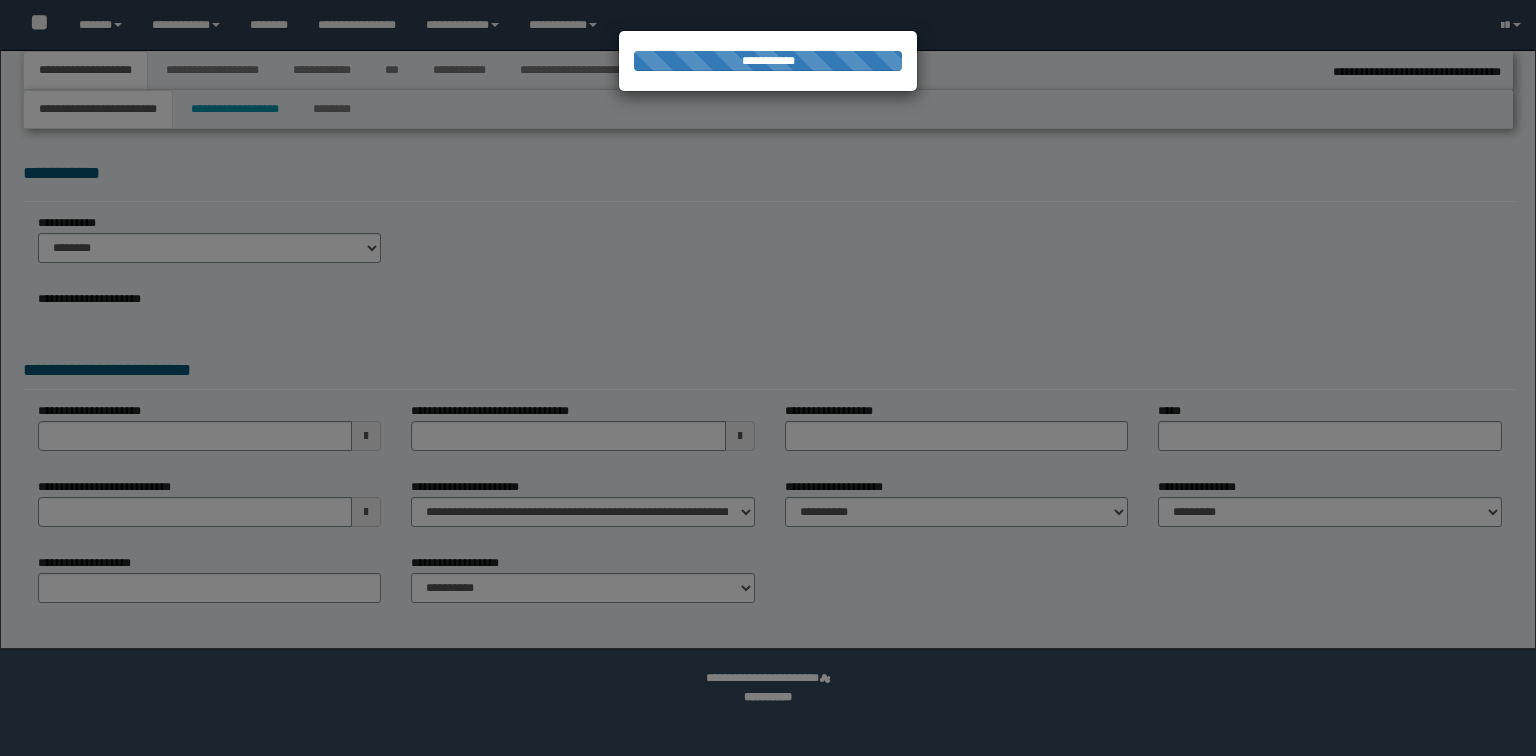 select on "**" 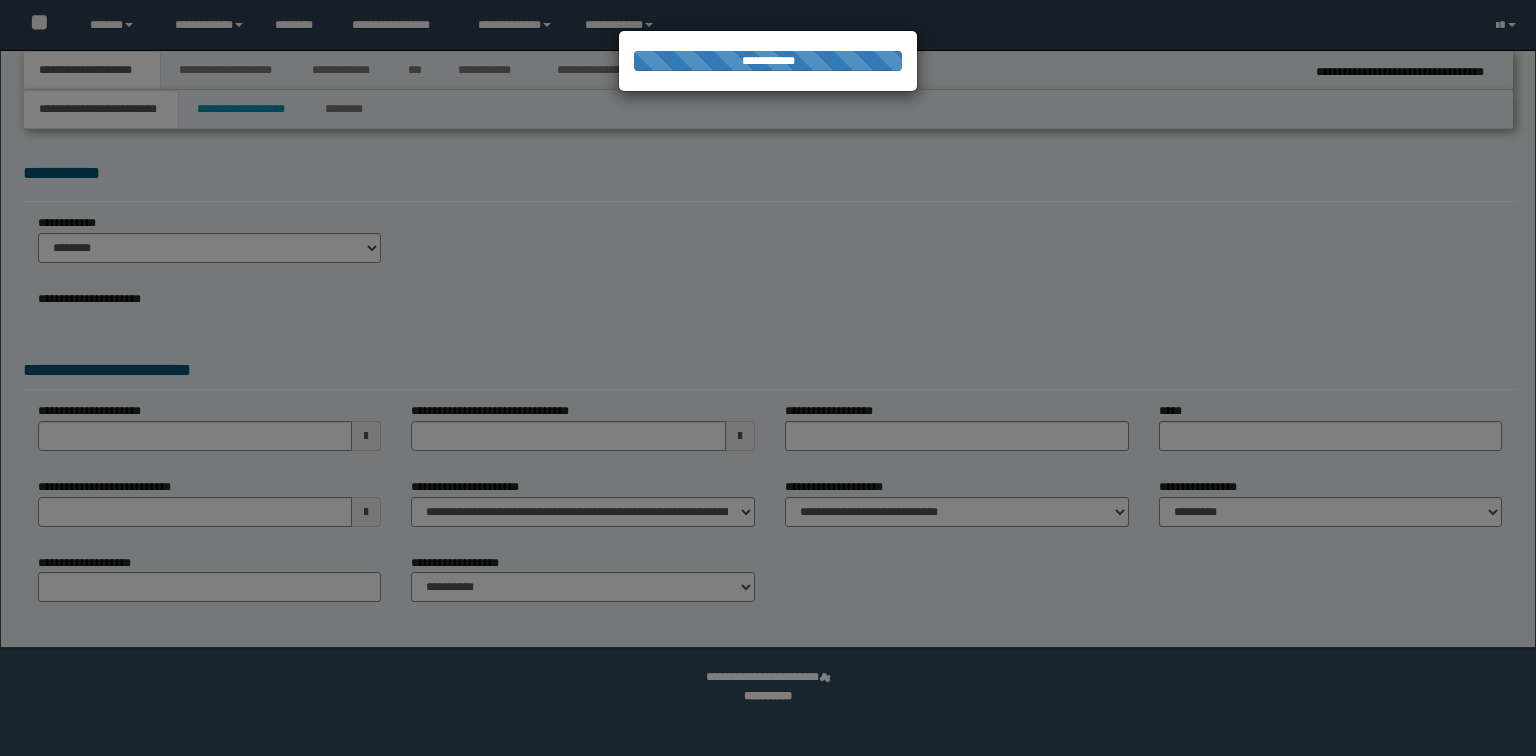scroll, scrollTop: 0, scrollLeft: 0, axis: both 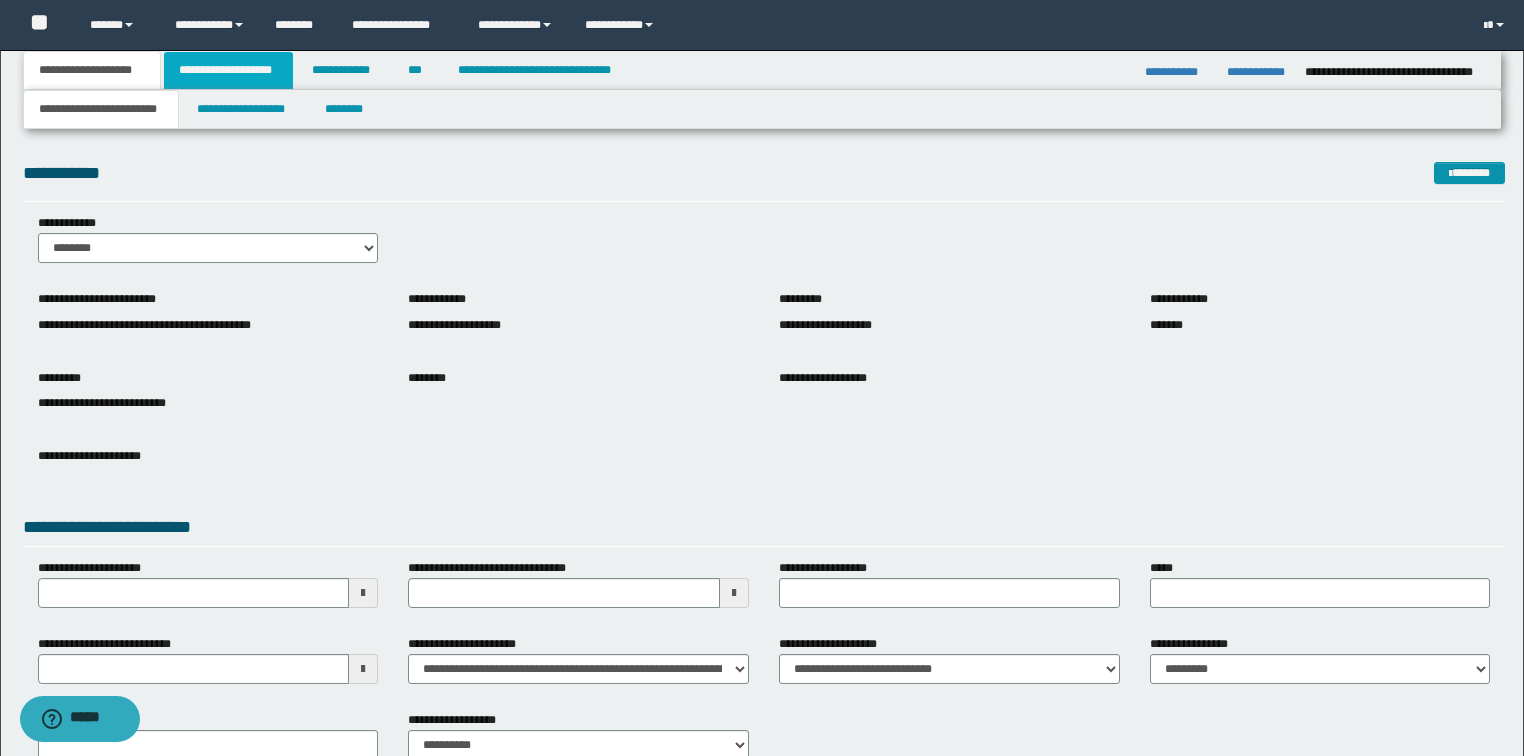 click on "**********" at bounding box center [228, 70] 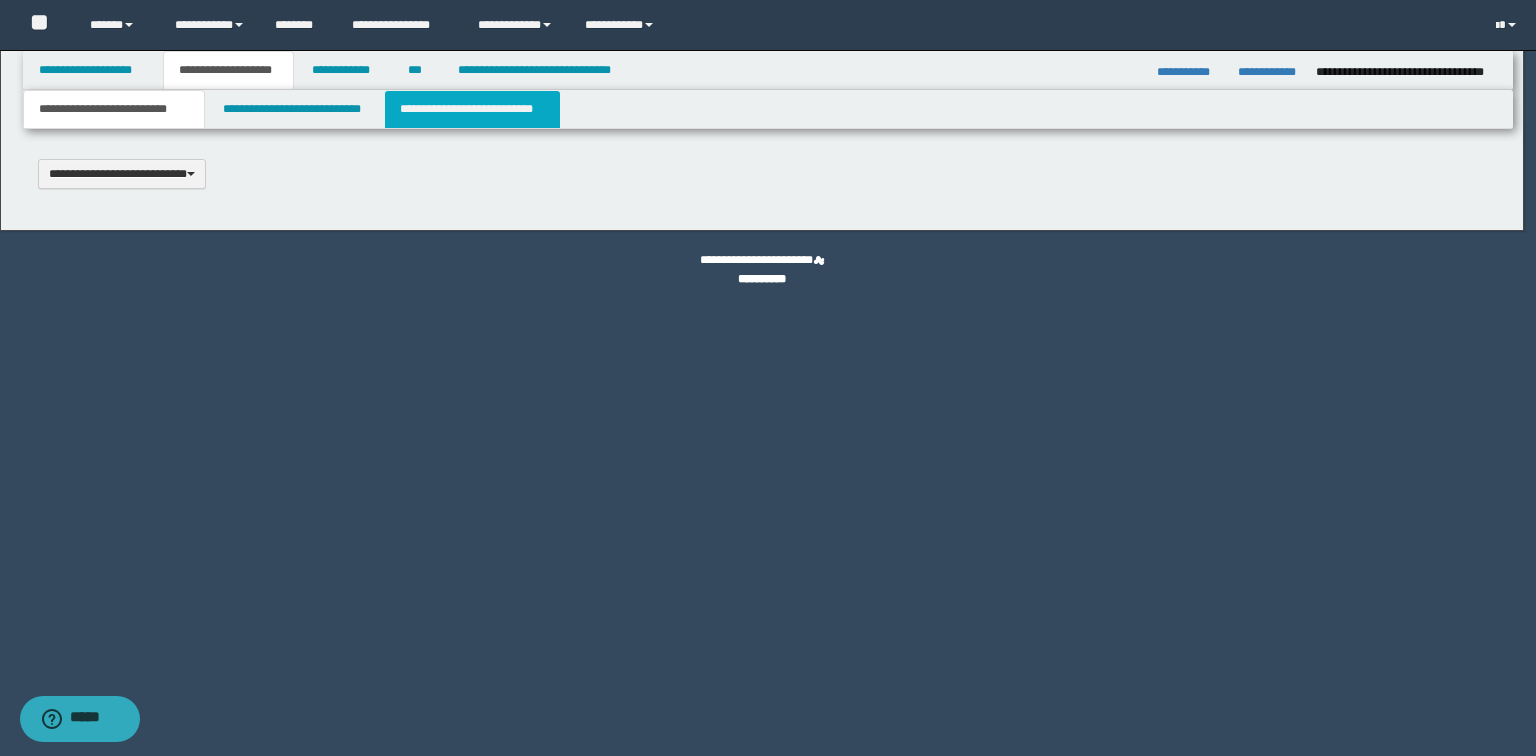 type 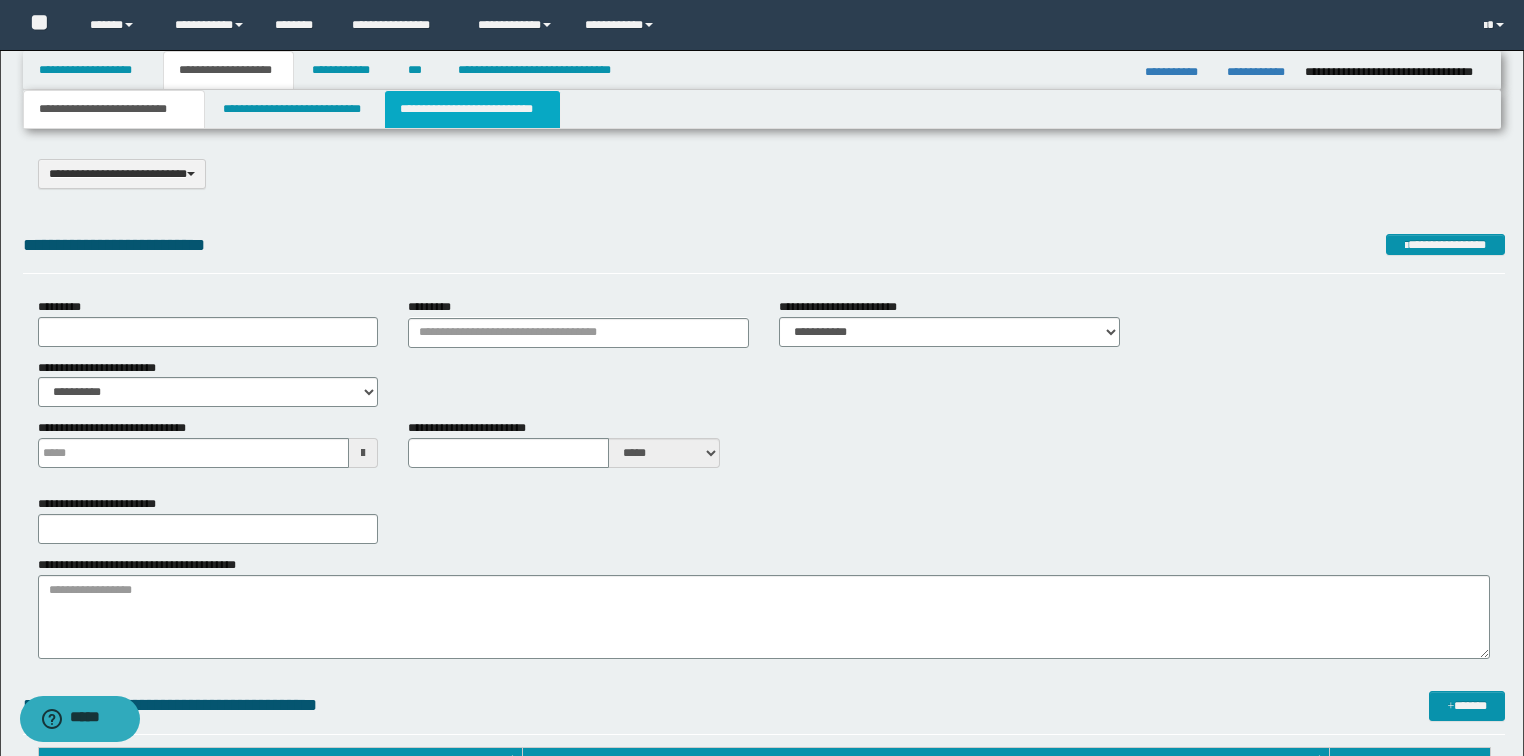 click on "**********" at bounding box center [472, 109] 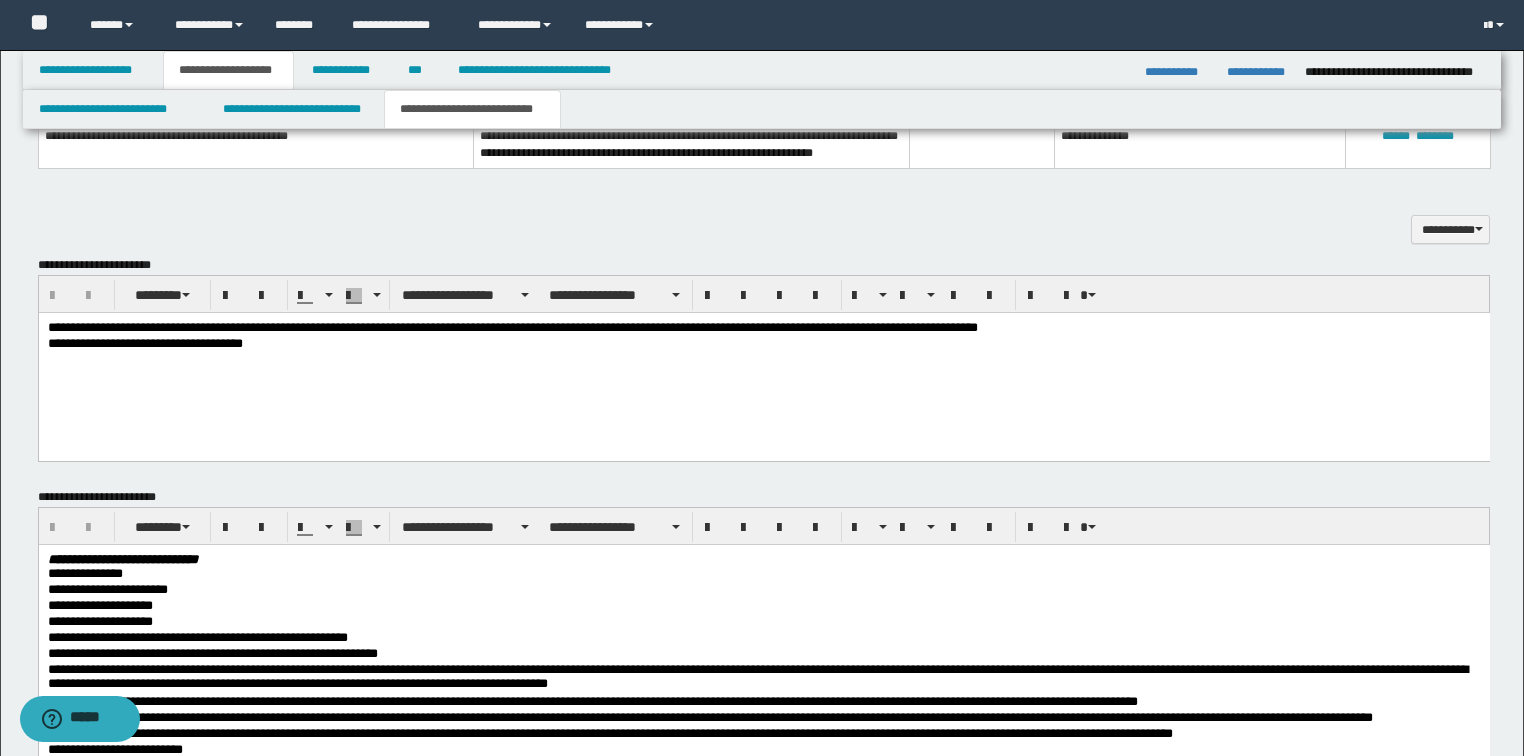 scroll, scrollTop: 640, scrollLeft: 0, axis: vertical 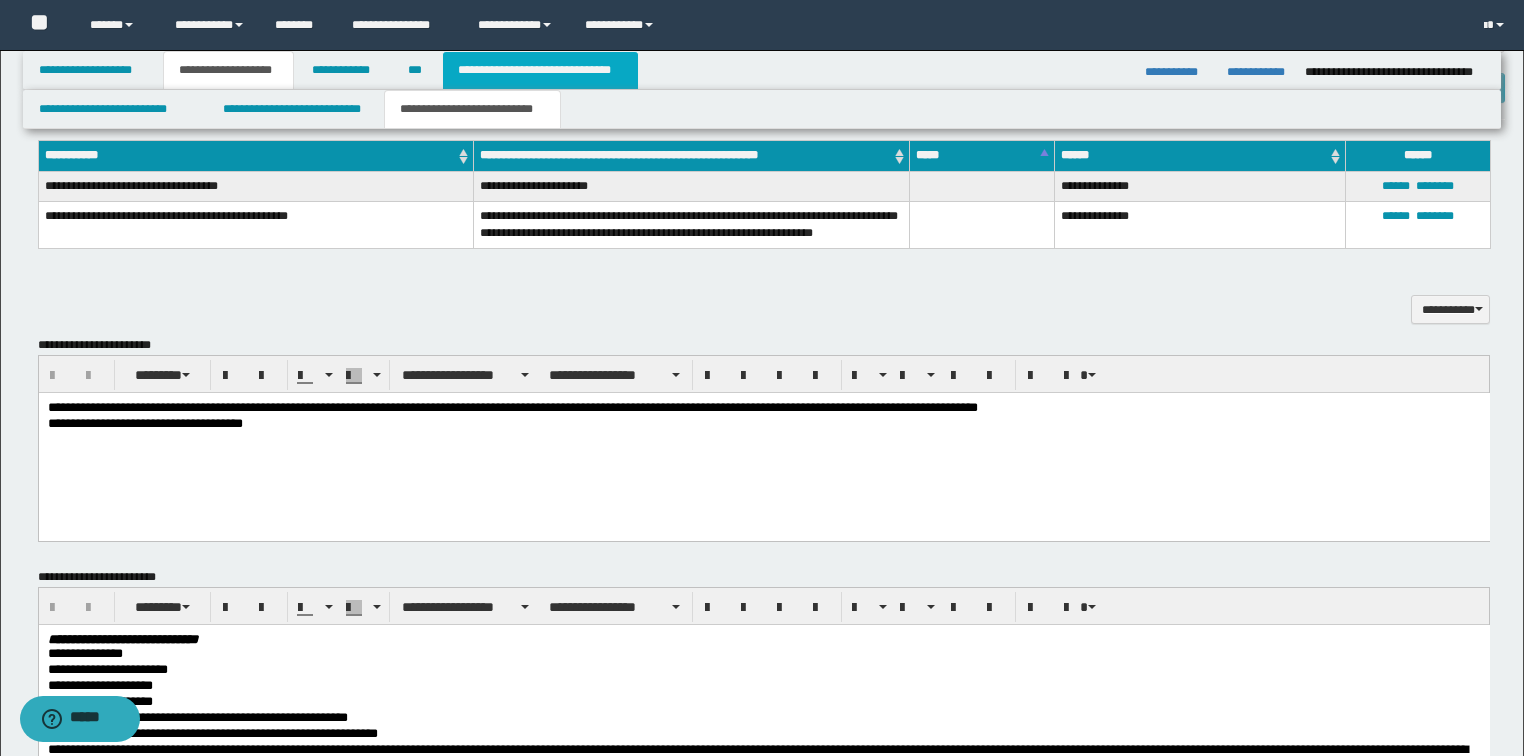 click on "**********" at bounding box center (540, 70) 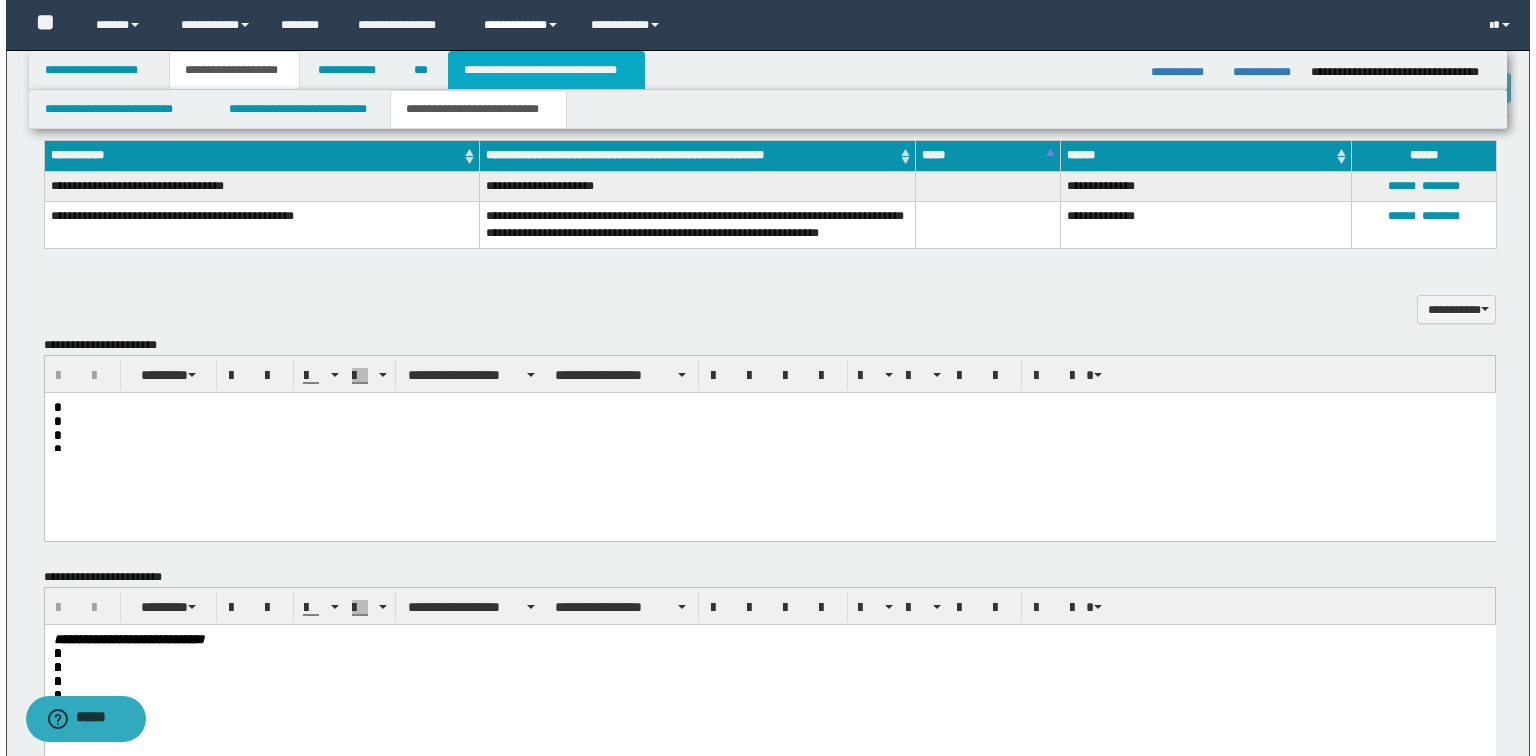 scroll, scrollTop: 0, scrollLeft: 0, axis: both 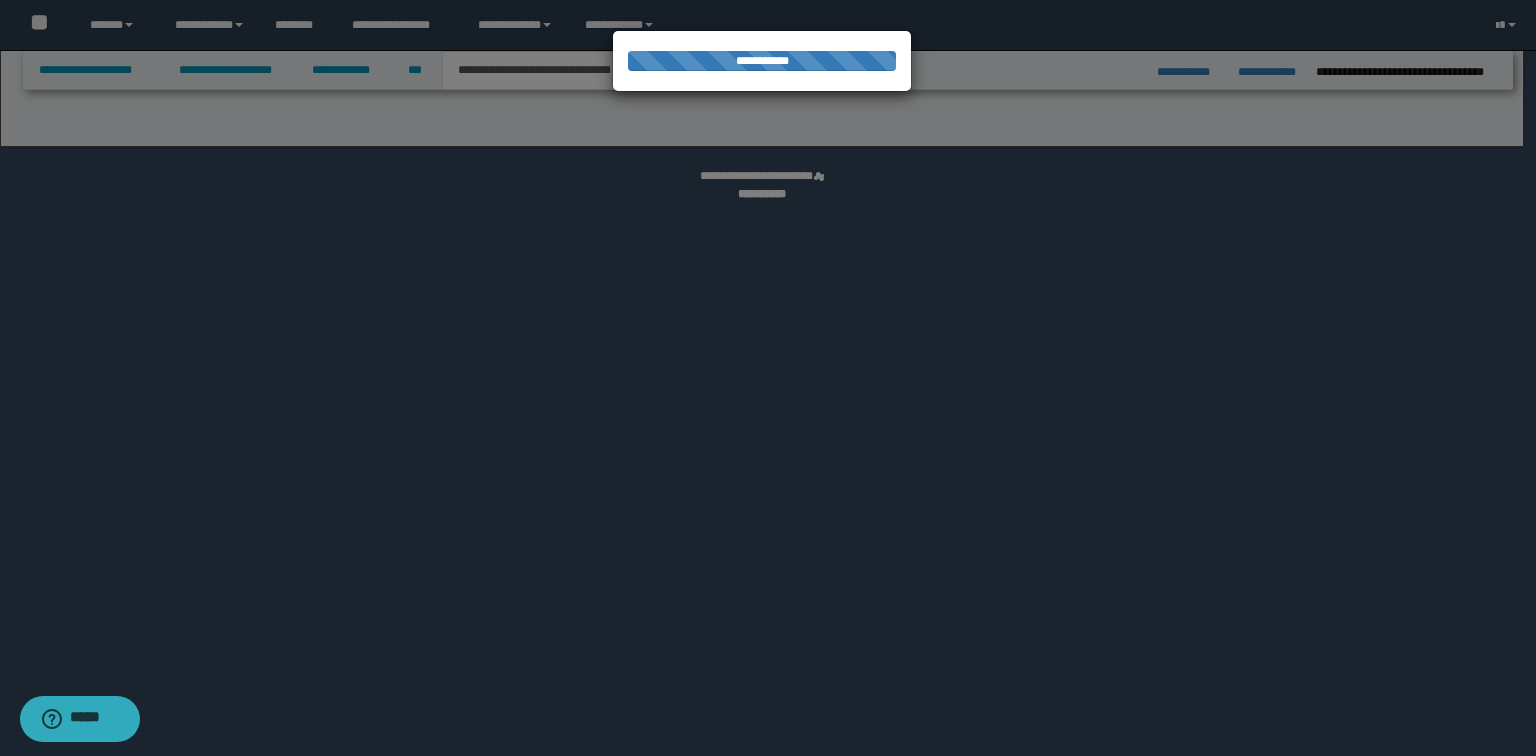 select on "*" 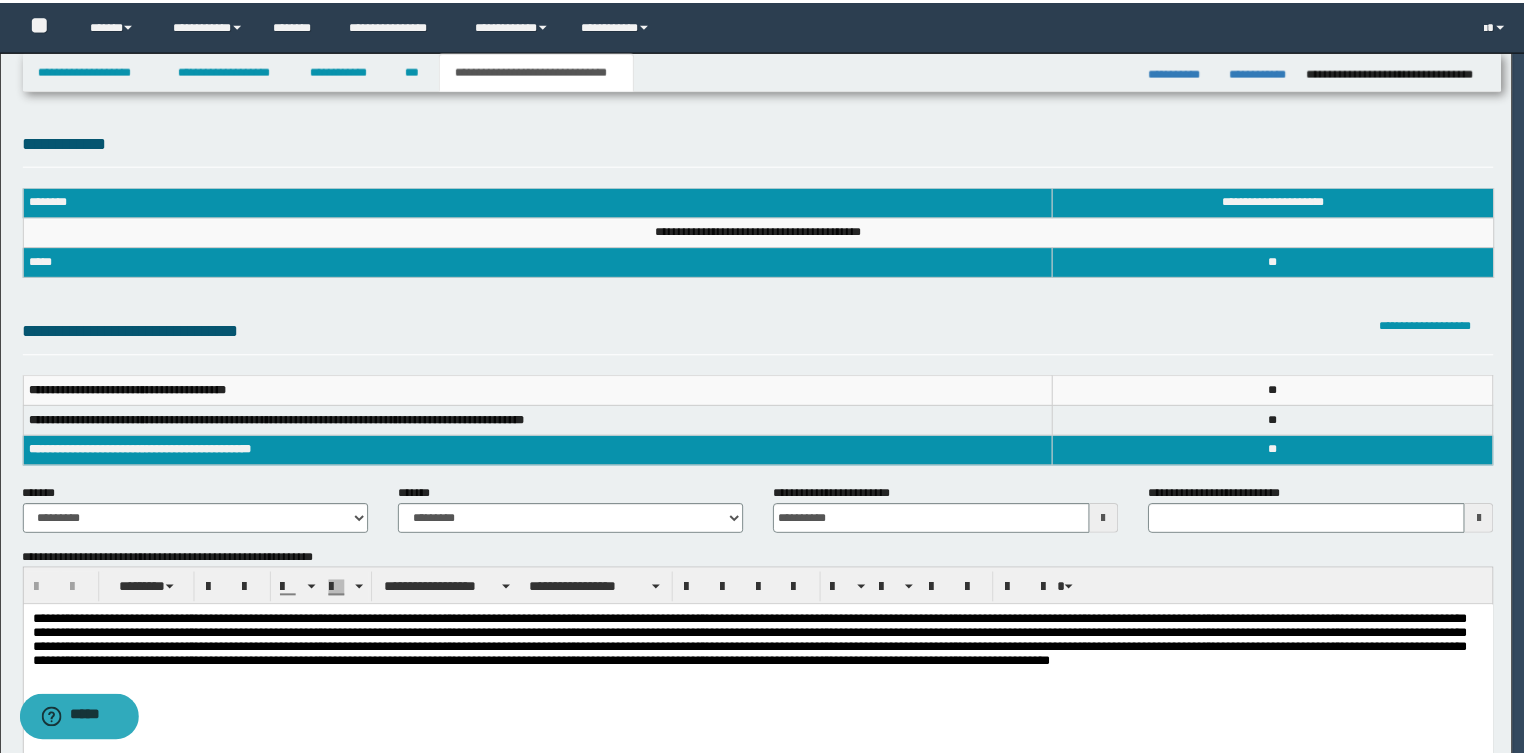 scroll, scrollTop: 0, scrollLeft: 0, axis: both 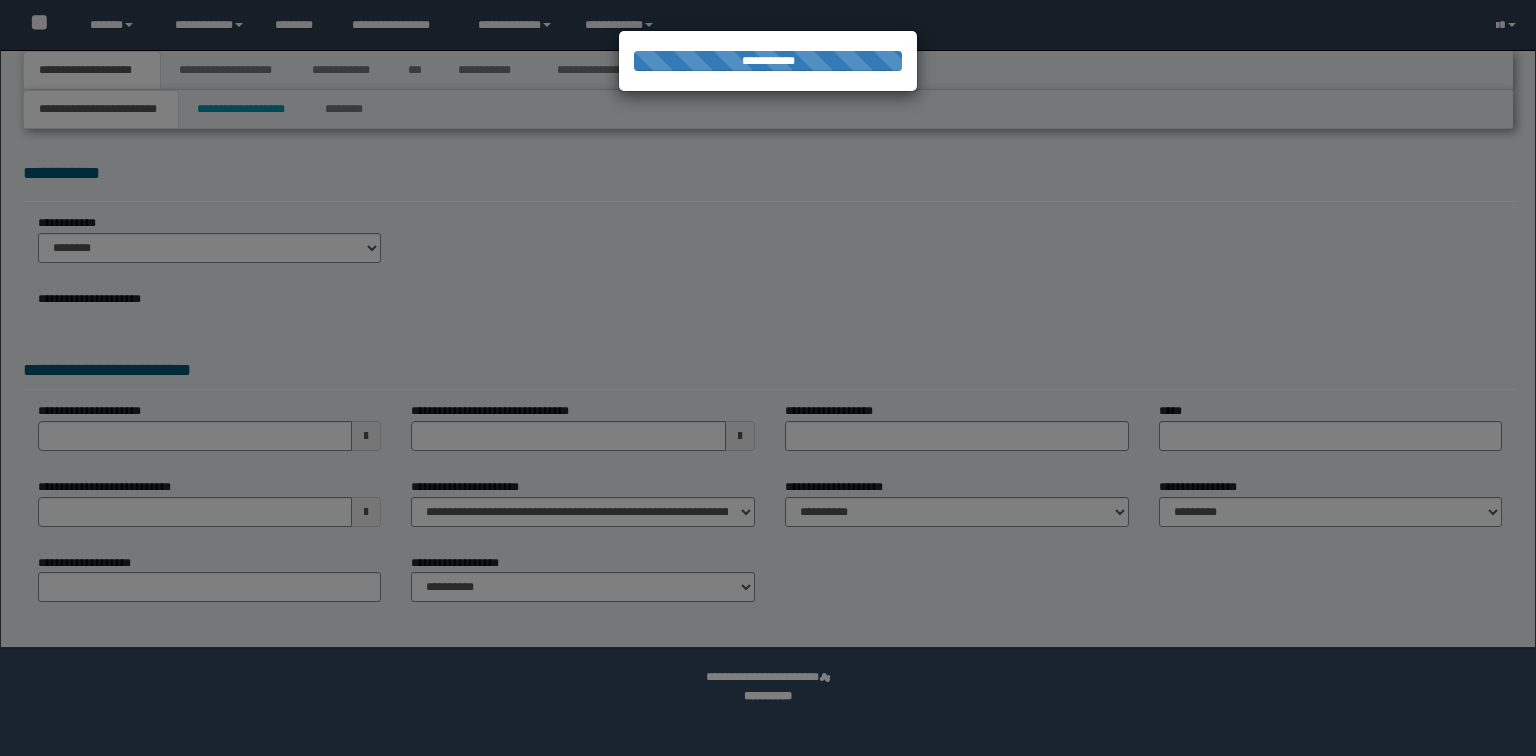 select on "*" 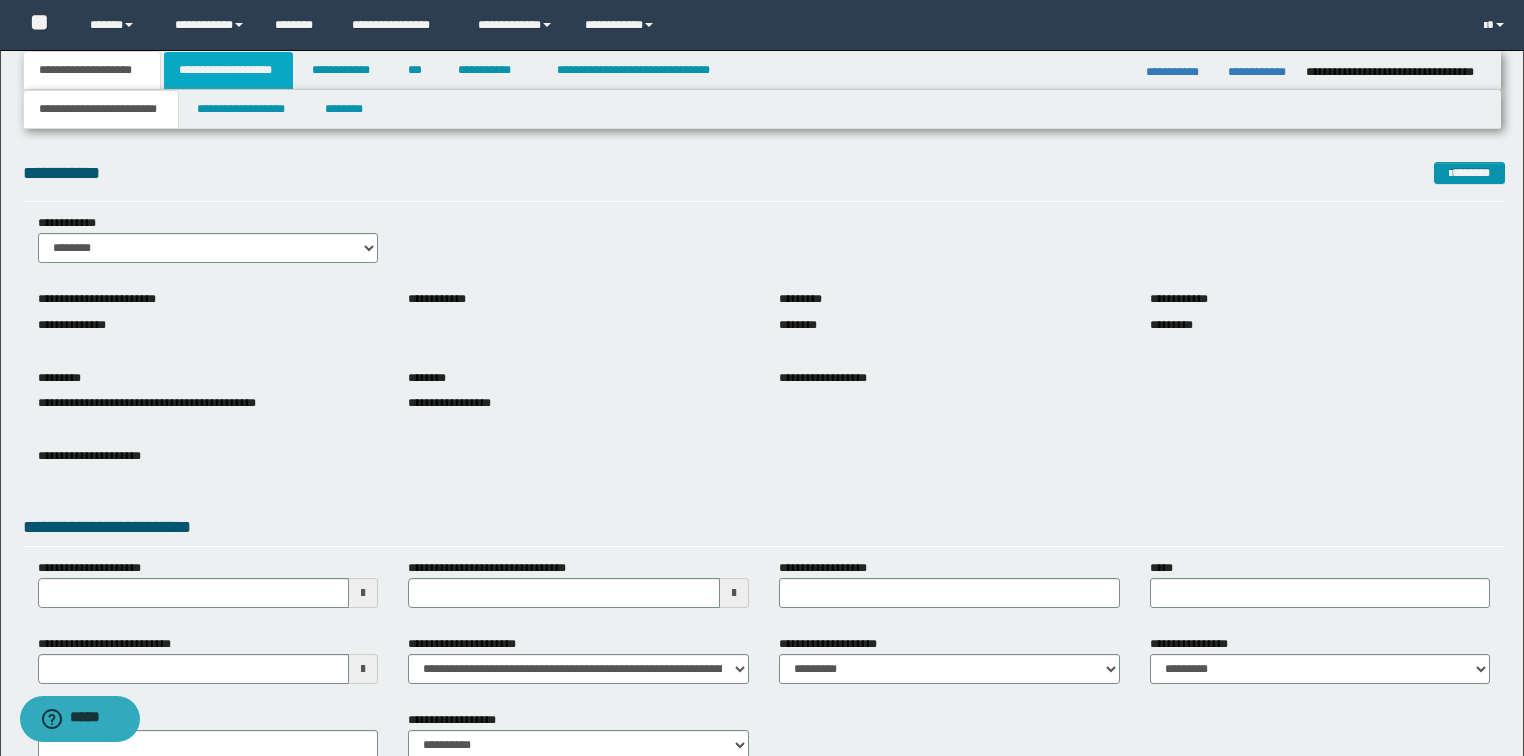 click on "**********" at bounding box center (228, 70) 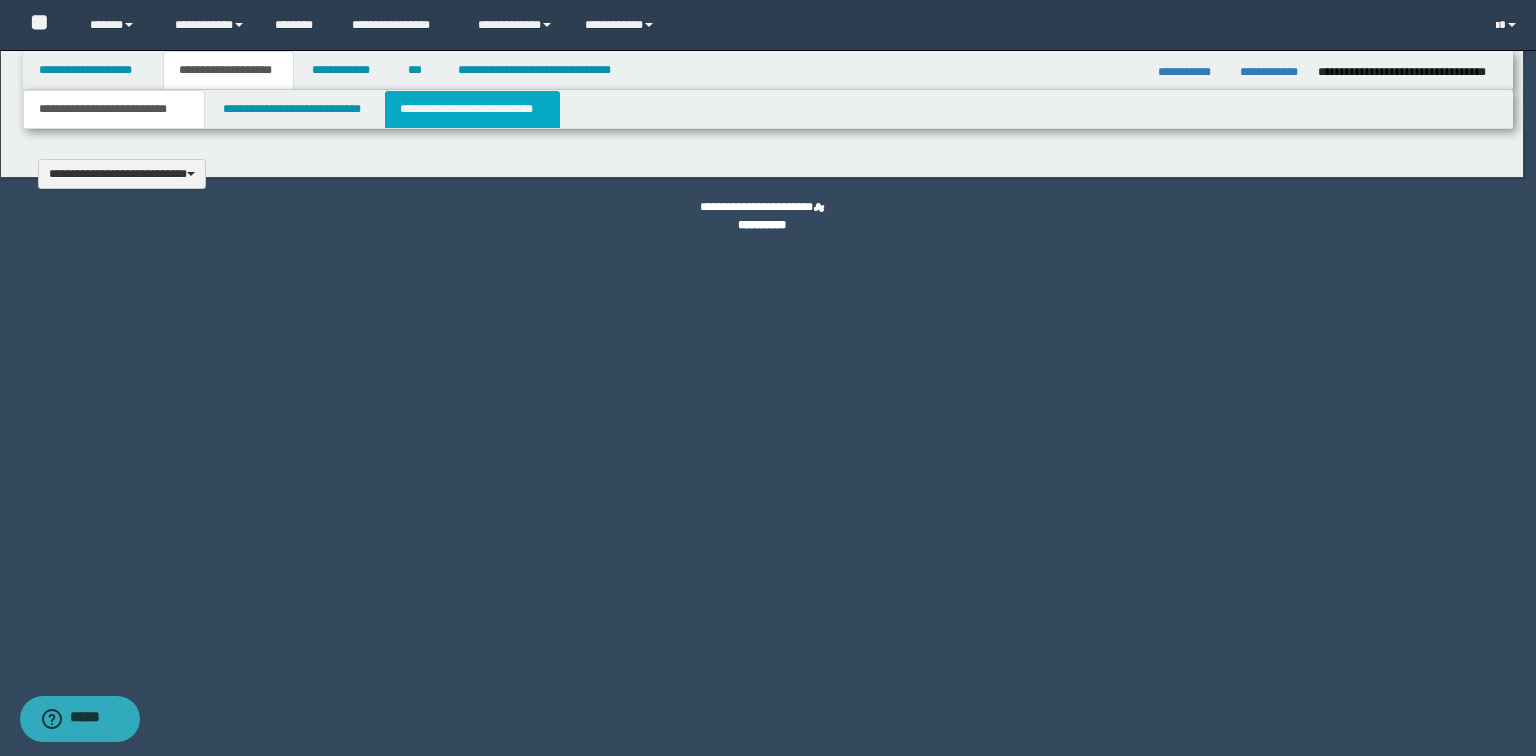 type 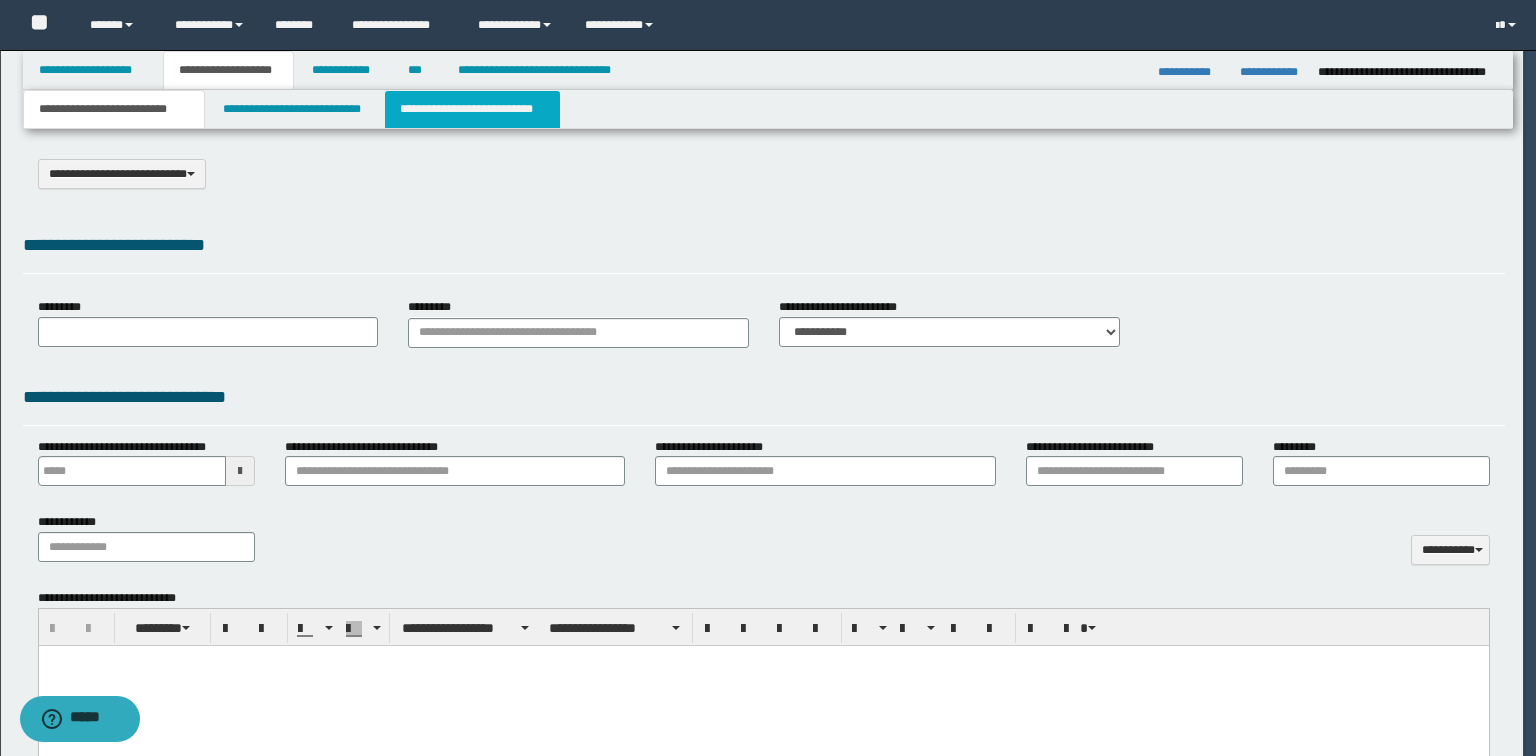 select on "*" 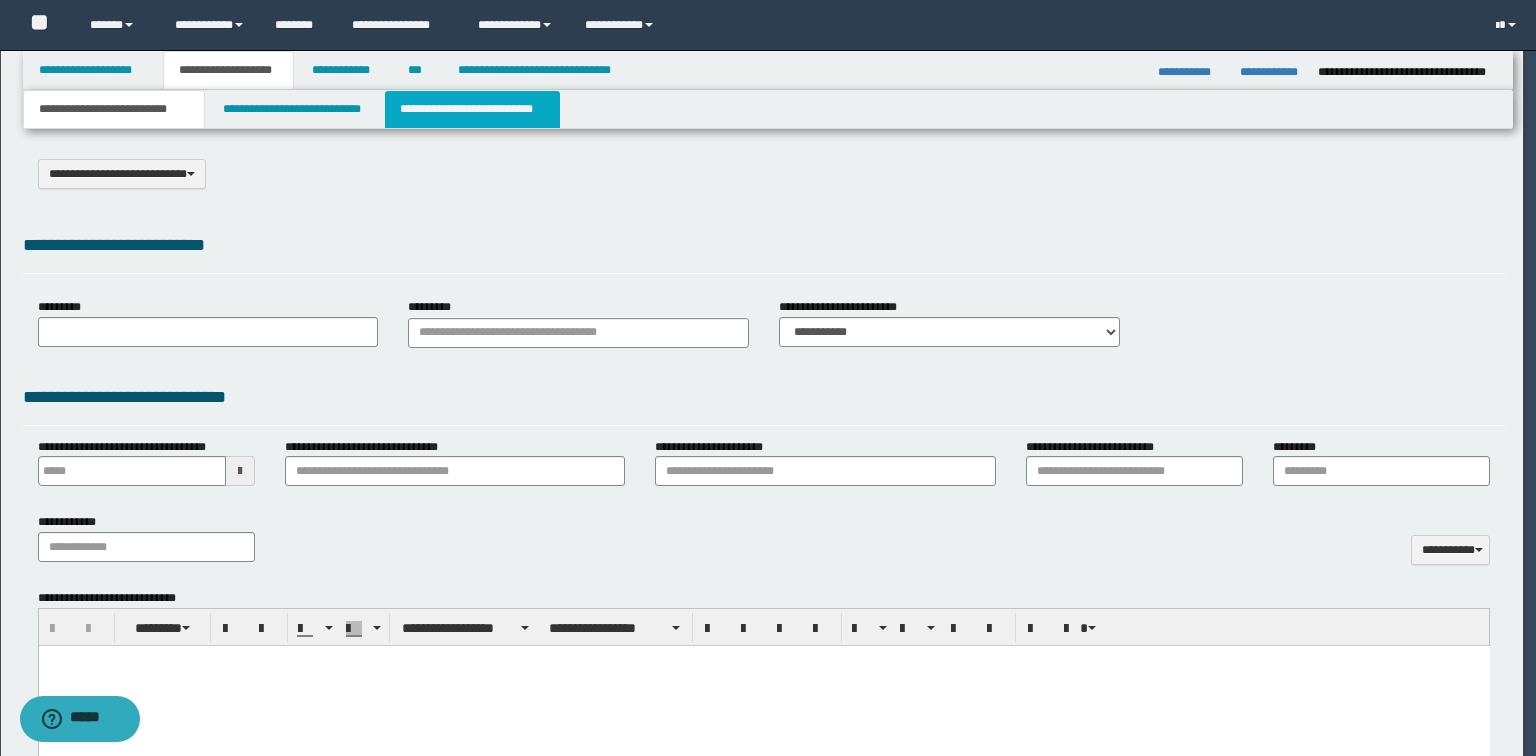 scroll, scrollTop: 0, scrollLeft: 0, axis: both 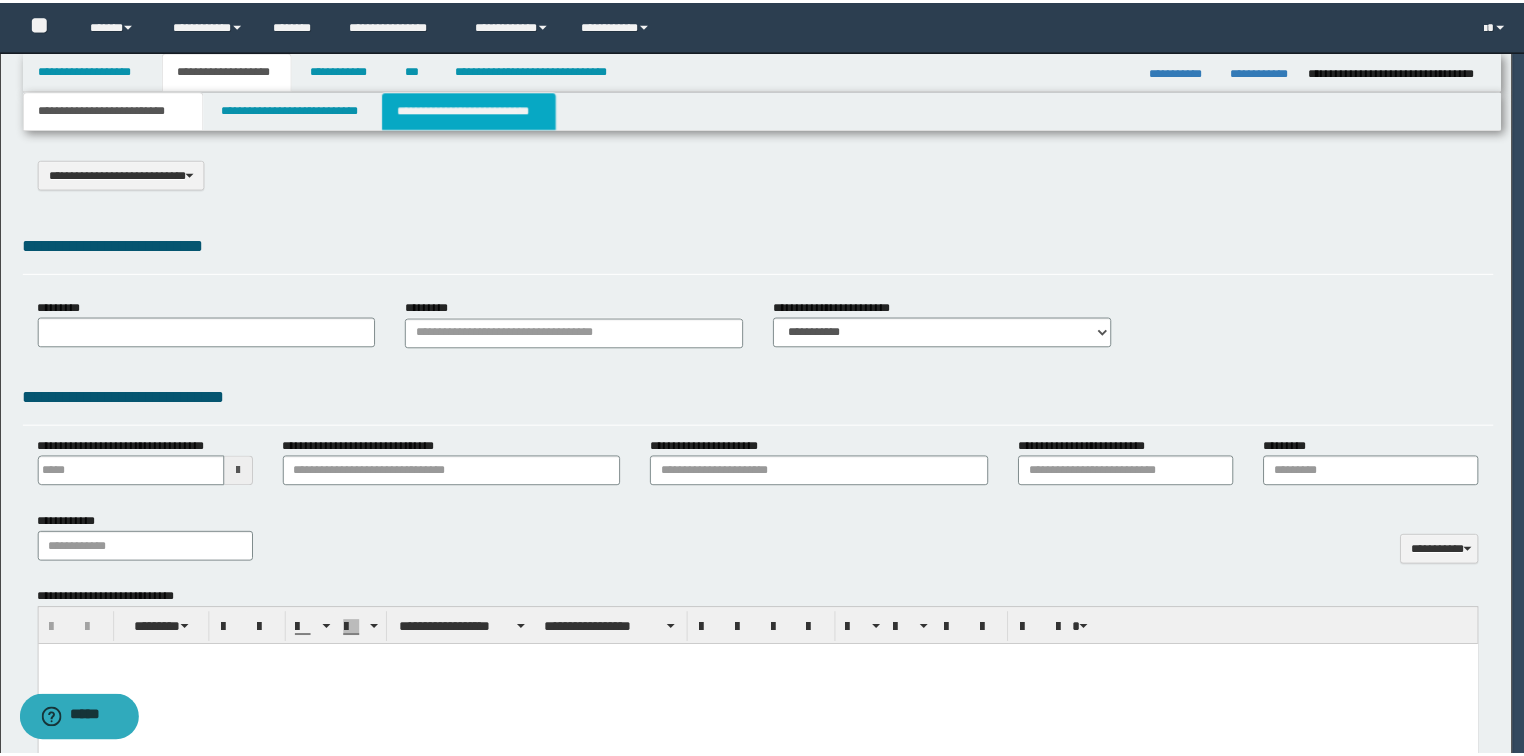 click on "**********" at bounding box center [472, 109] 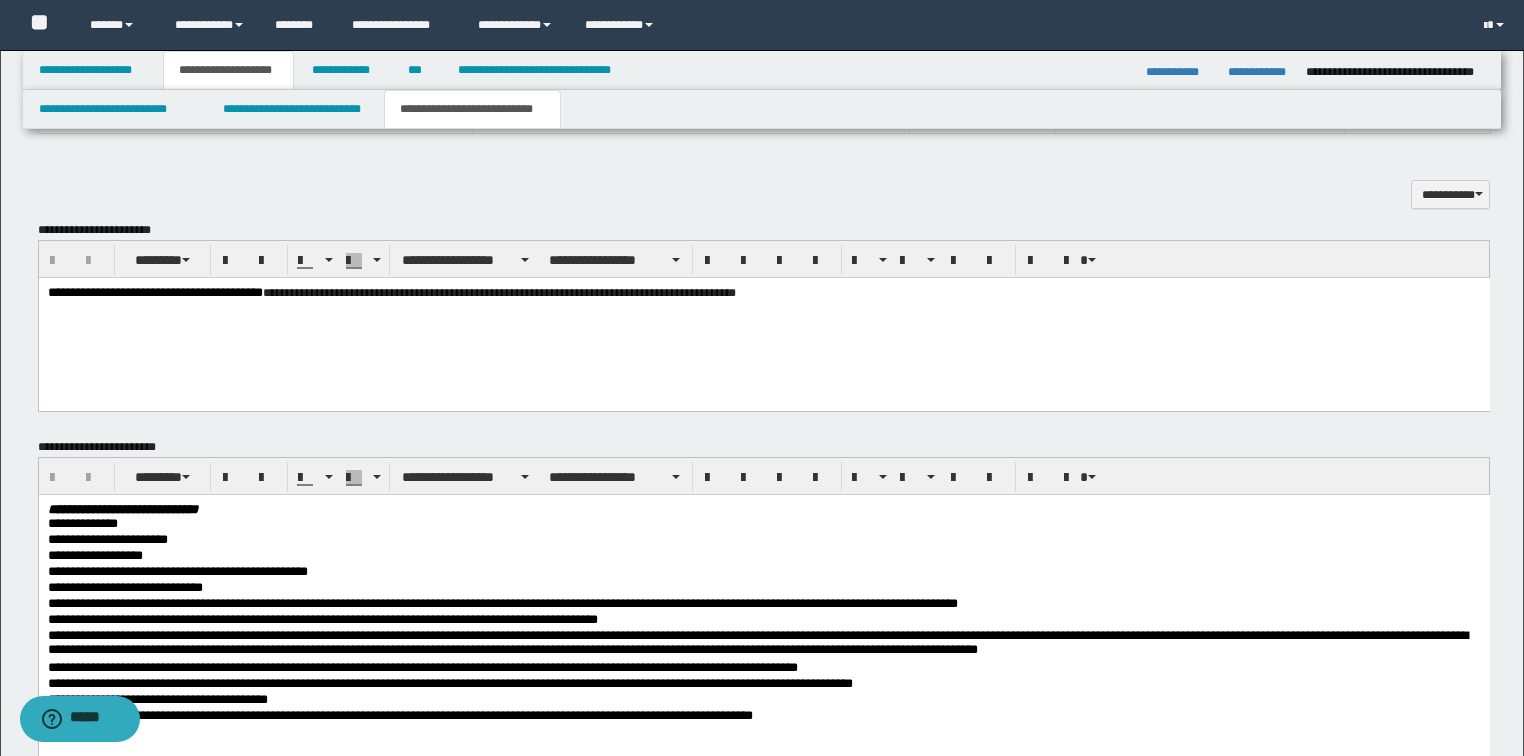 scroll, scrollTop: 1040, scrollLeft: 0, axis: vertical 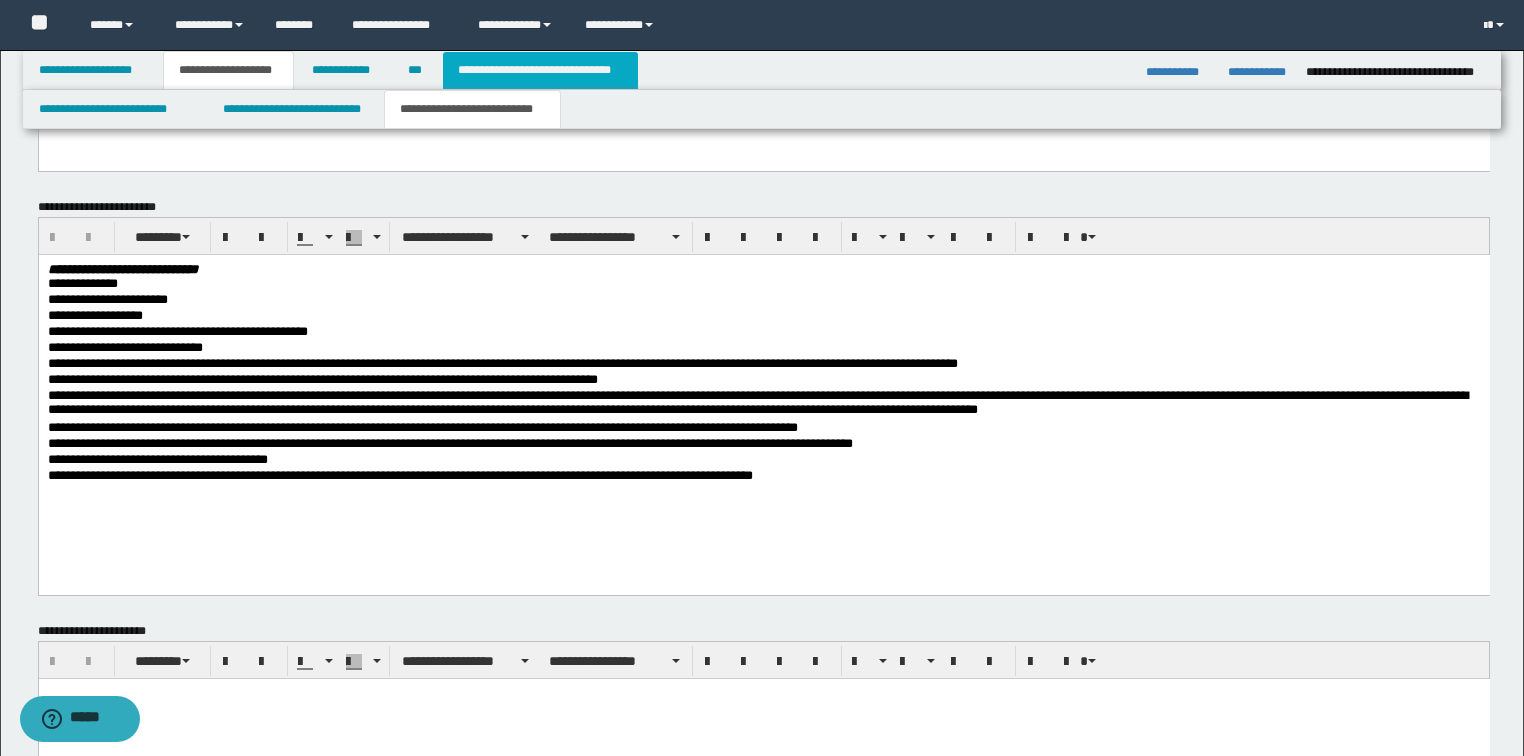 click on "**********" at bounding box center (540, 70) 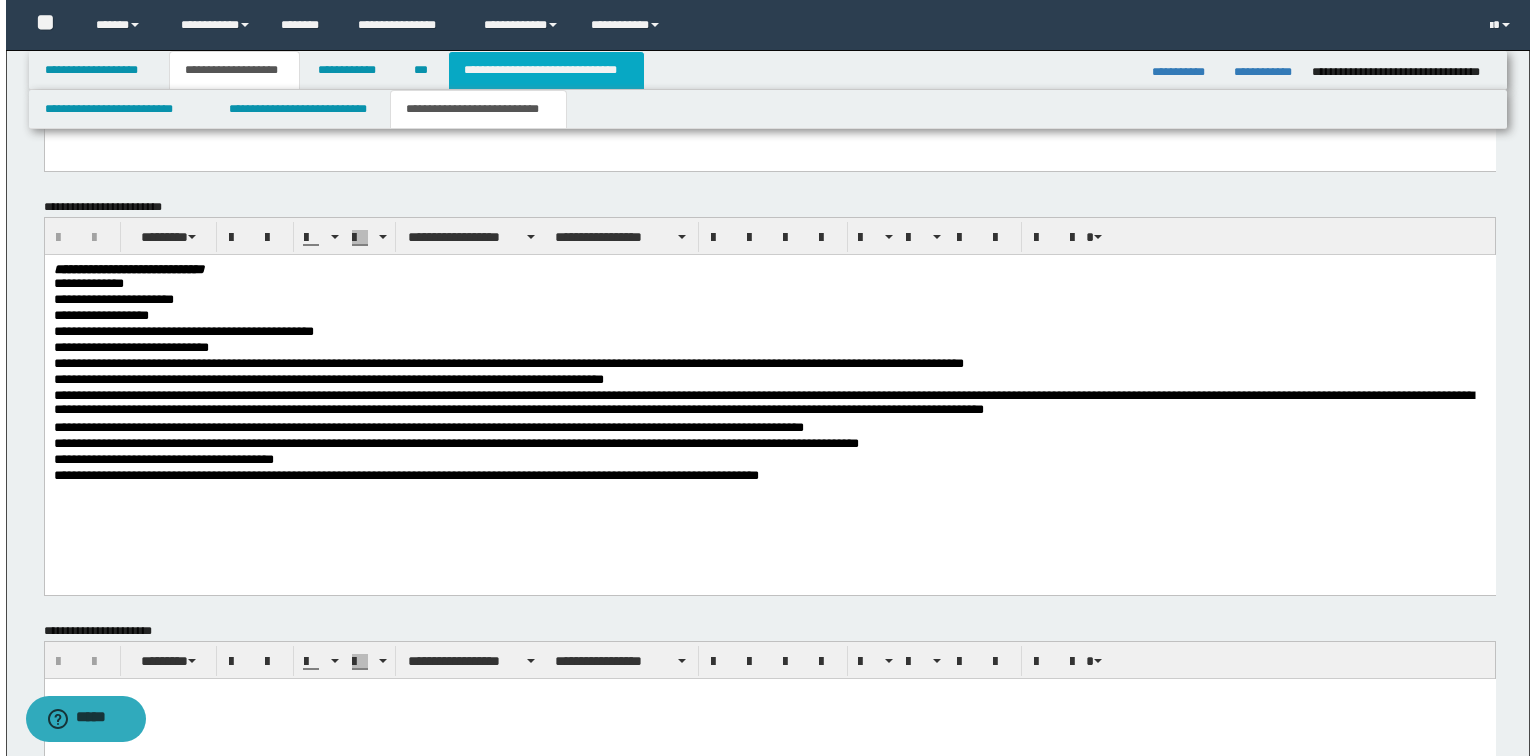 scroll, scrollTop: 0, scrollLeft: 0, axis: both 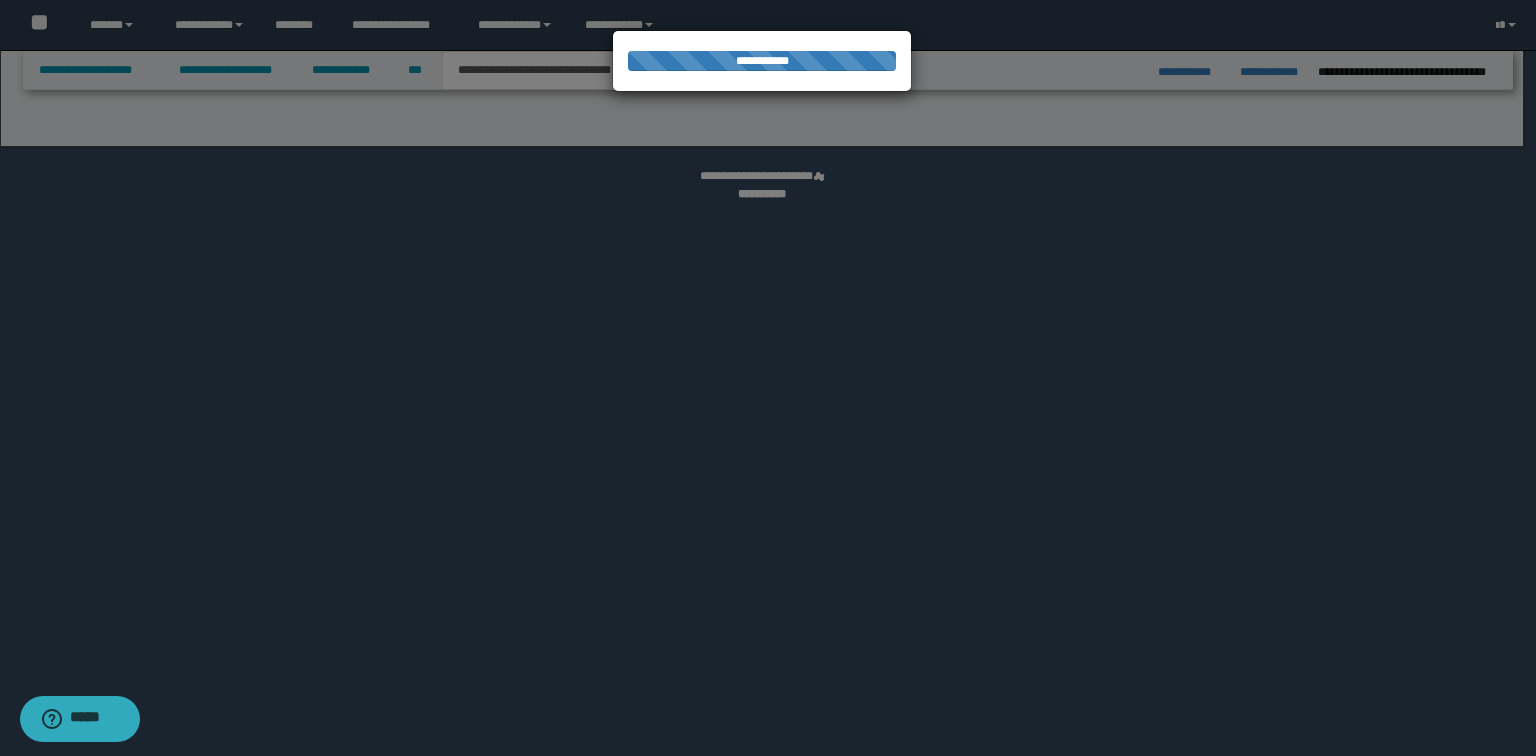 select on "*" 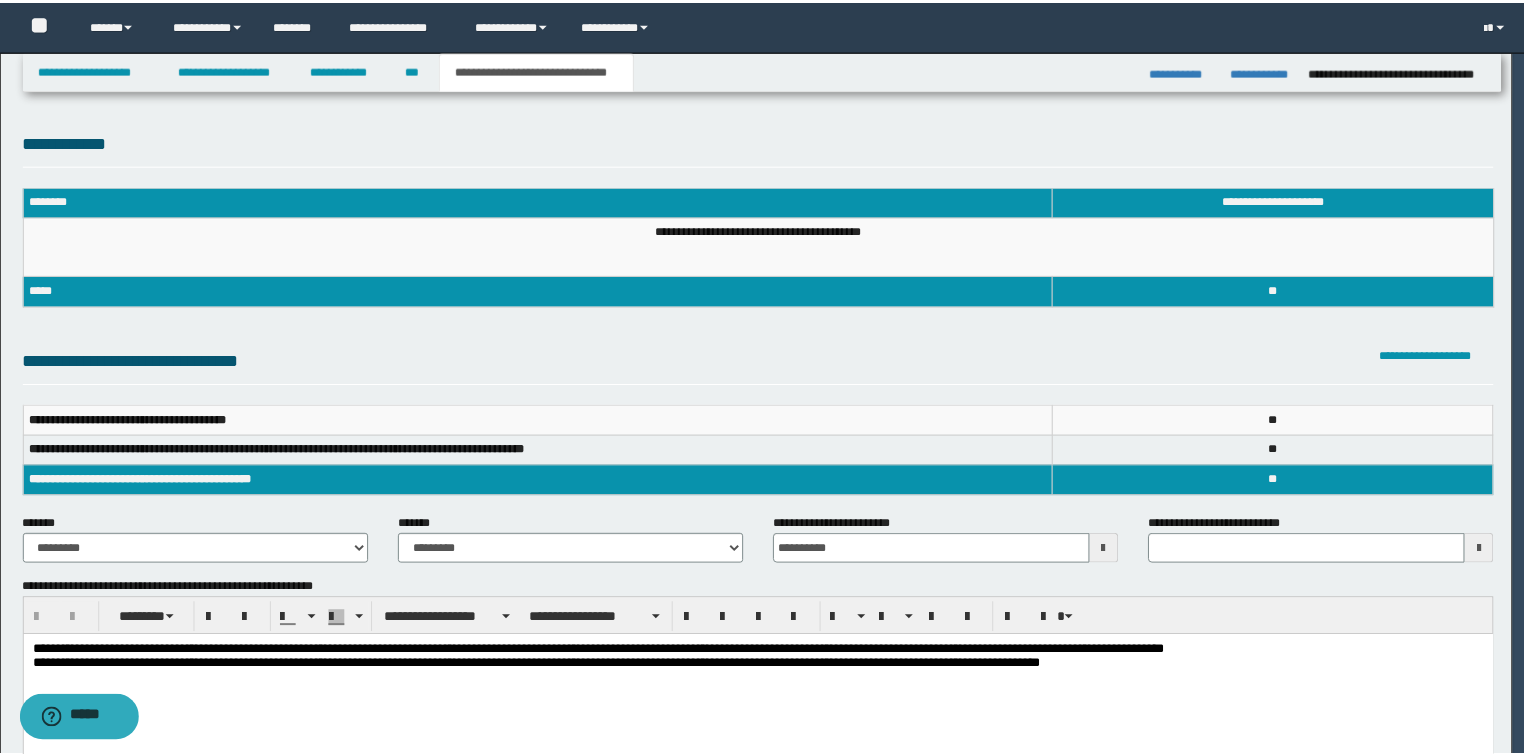 scroll, scrollTop: 0, scrollLeft: 0, axis: both 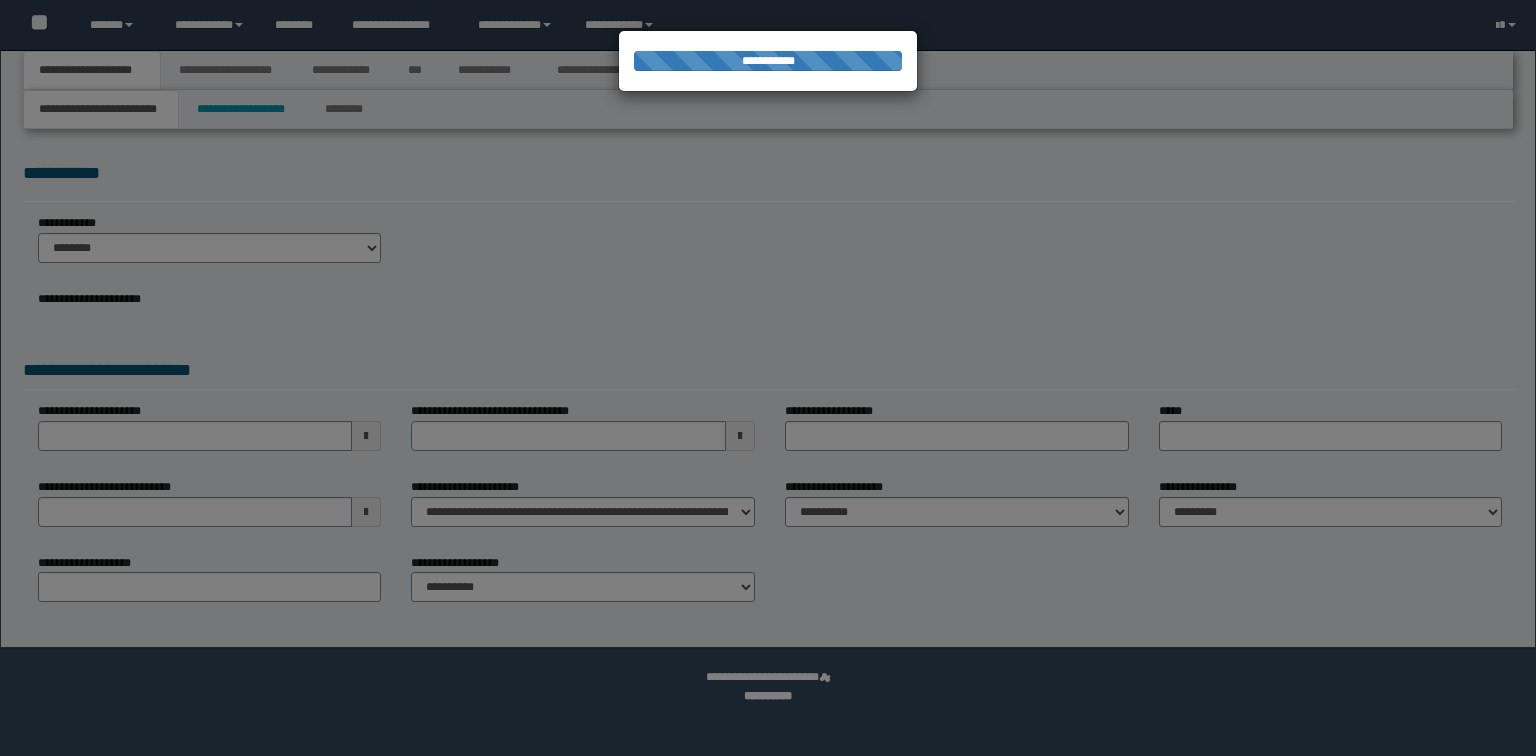 select on "*" 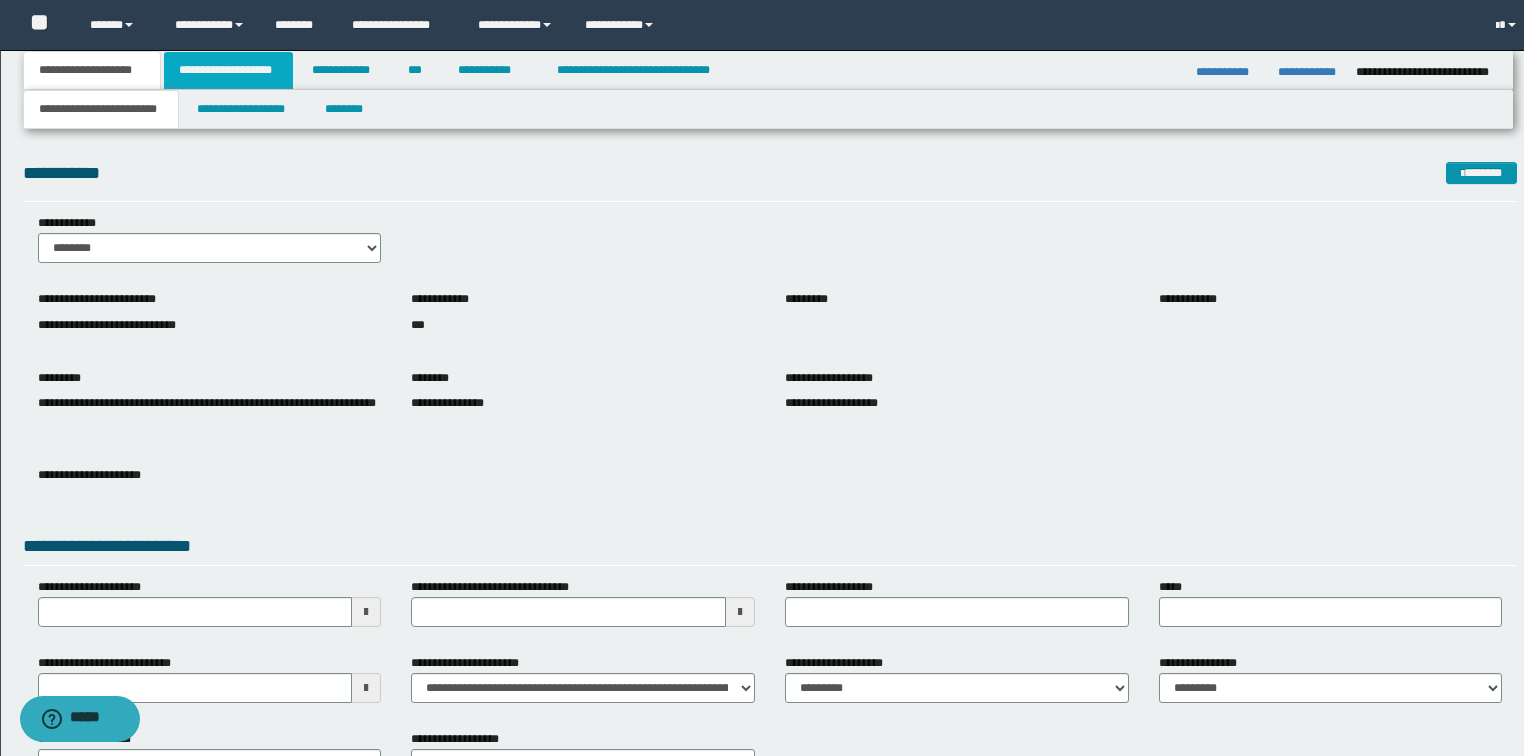 click on "**********" at bounding box center [228, 70] 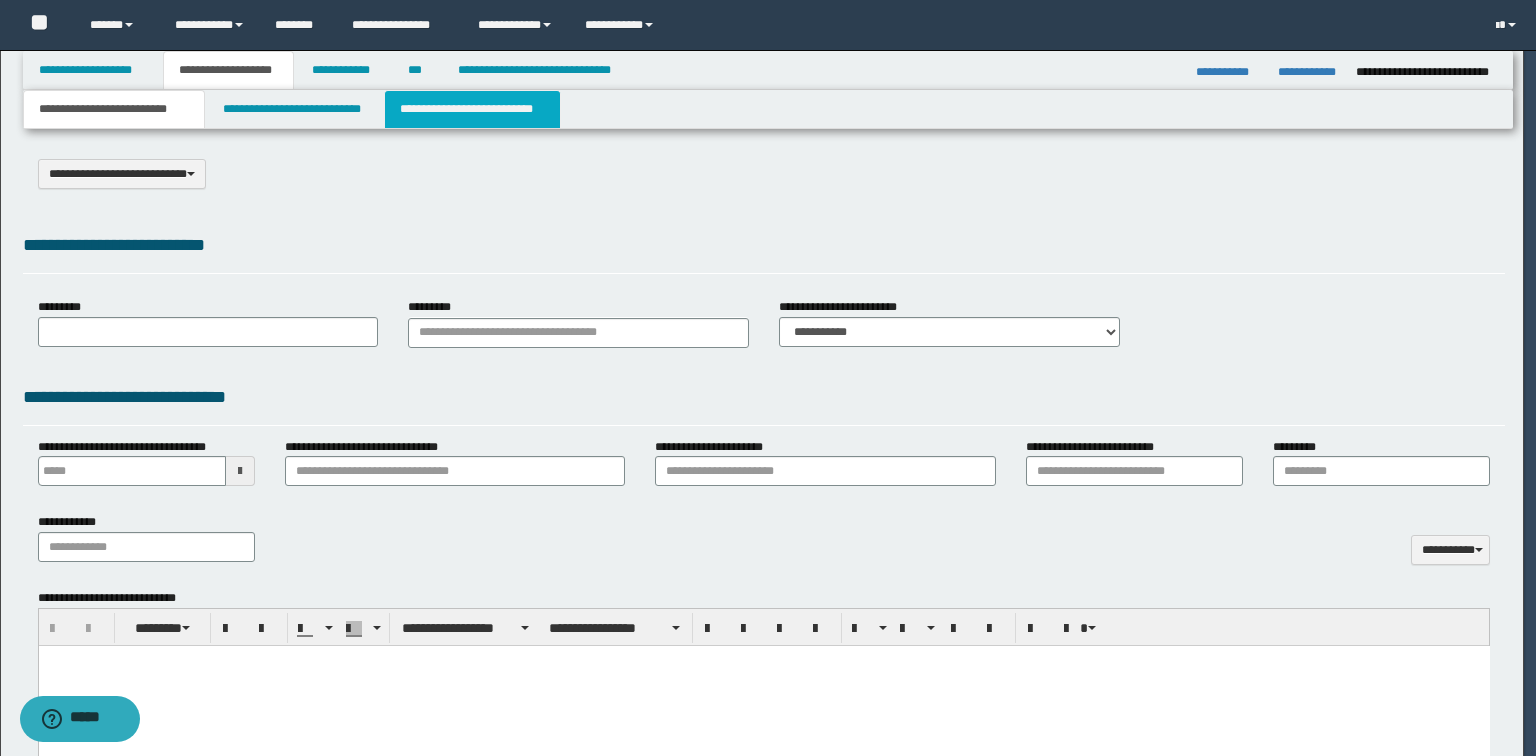 select on "*" 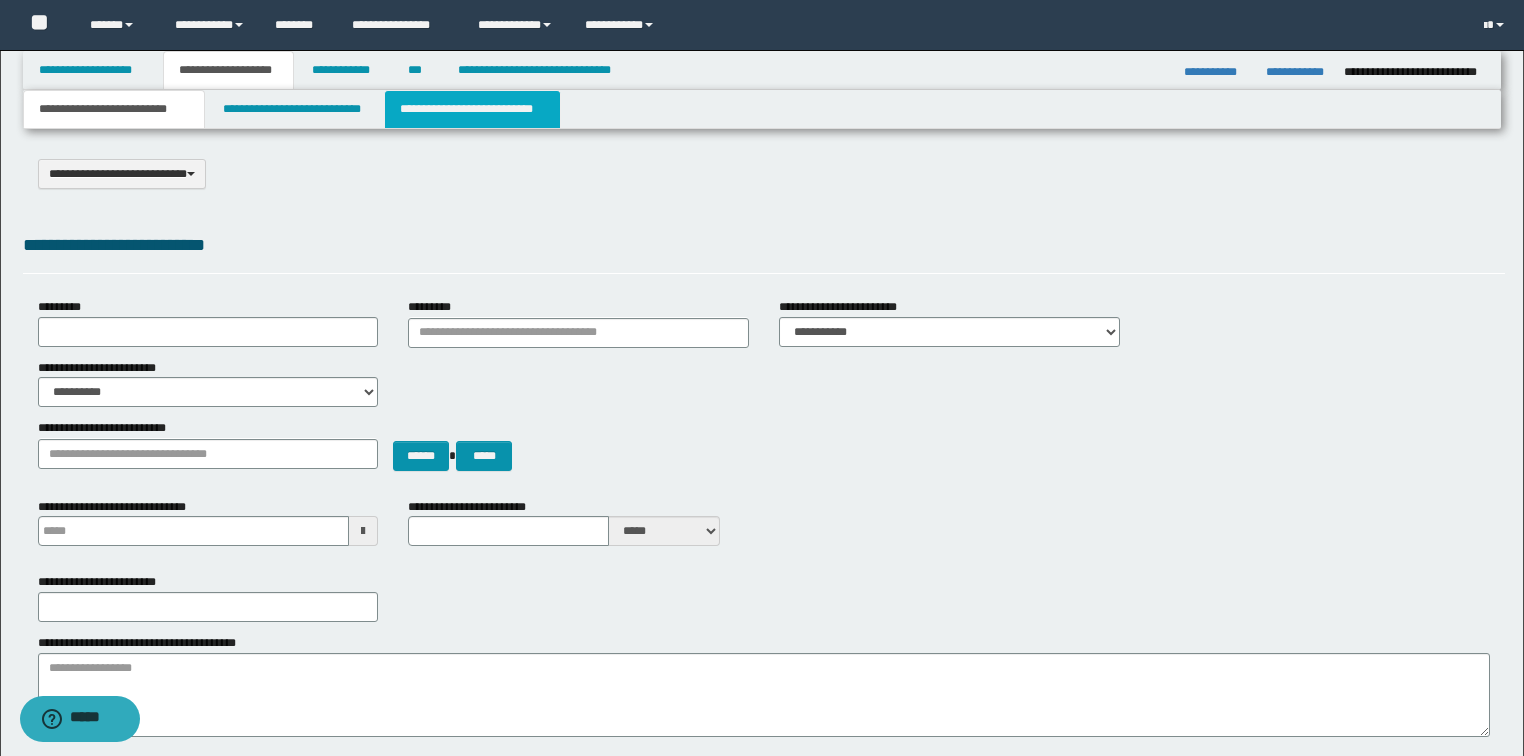 click on "**********" at bounding box center [472, 109] 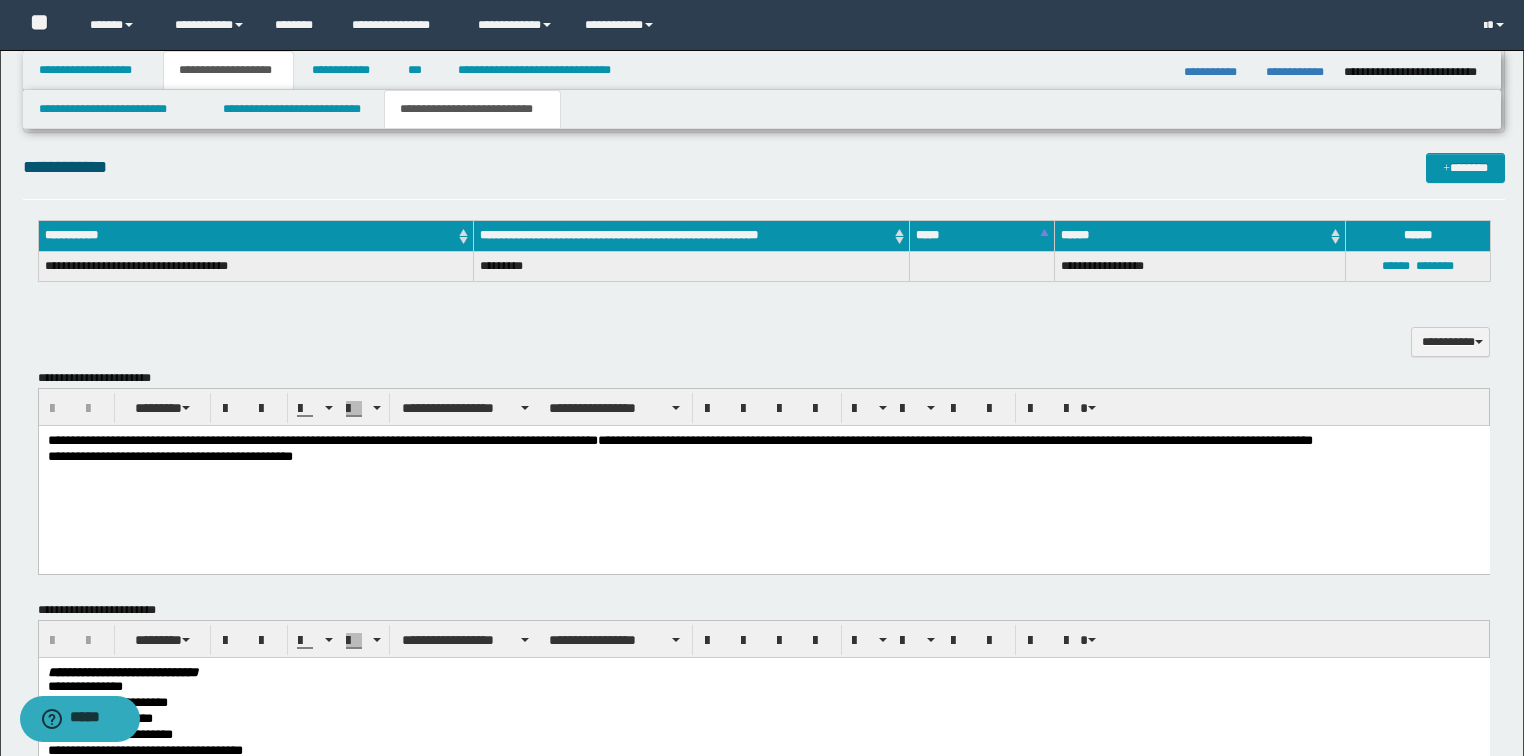 scroll, scrollTop: 880, scrollLeft: 0, axis: vertical 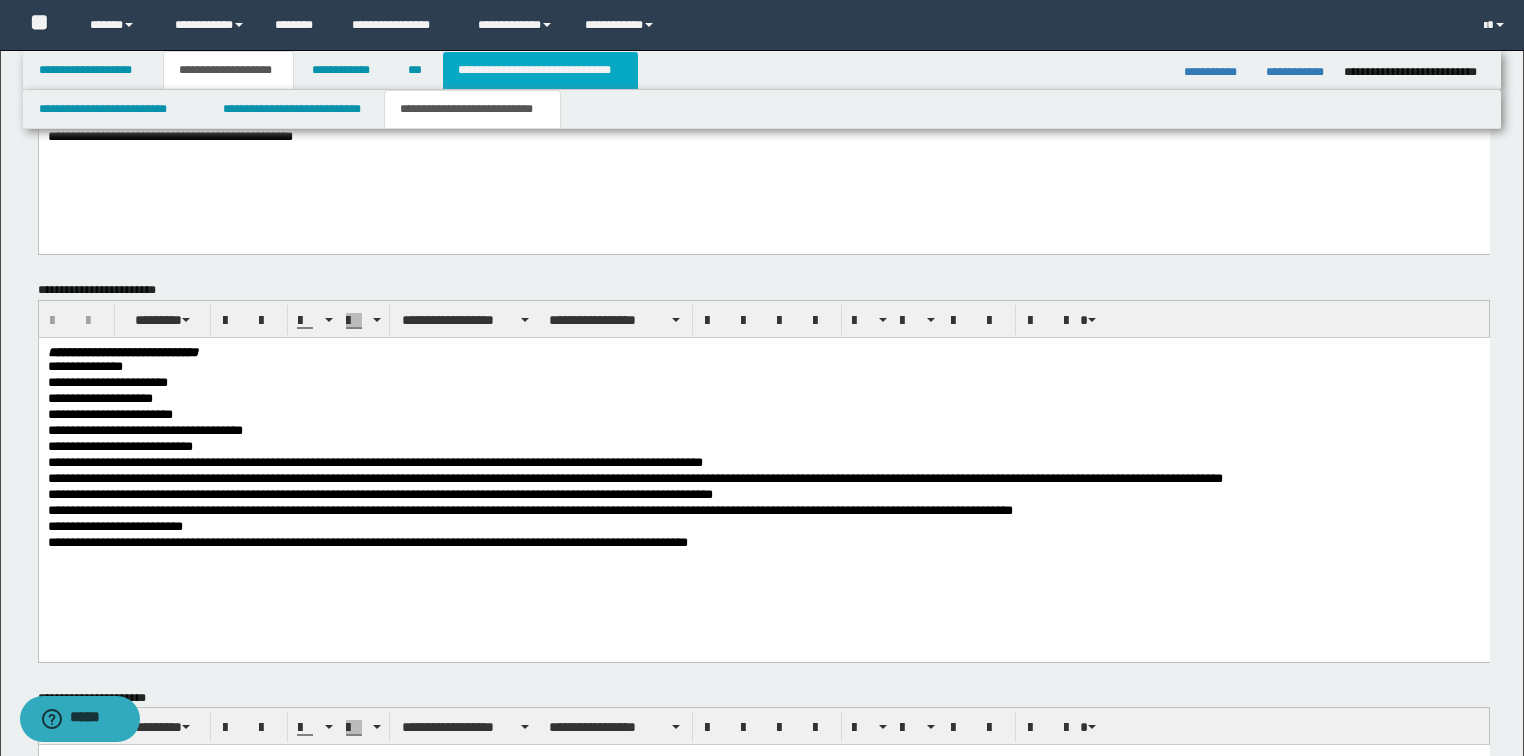 click on "**********" at bounding box center [540, 70] 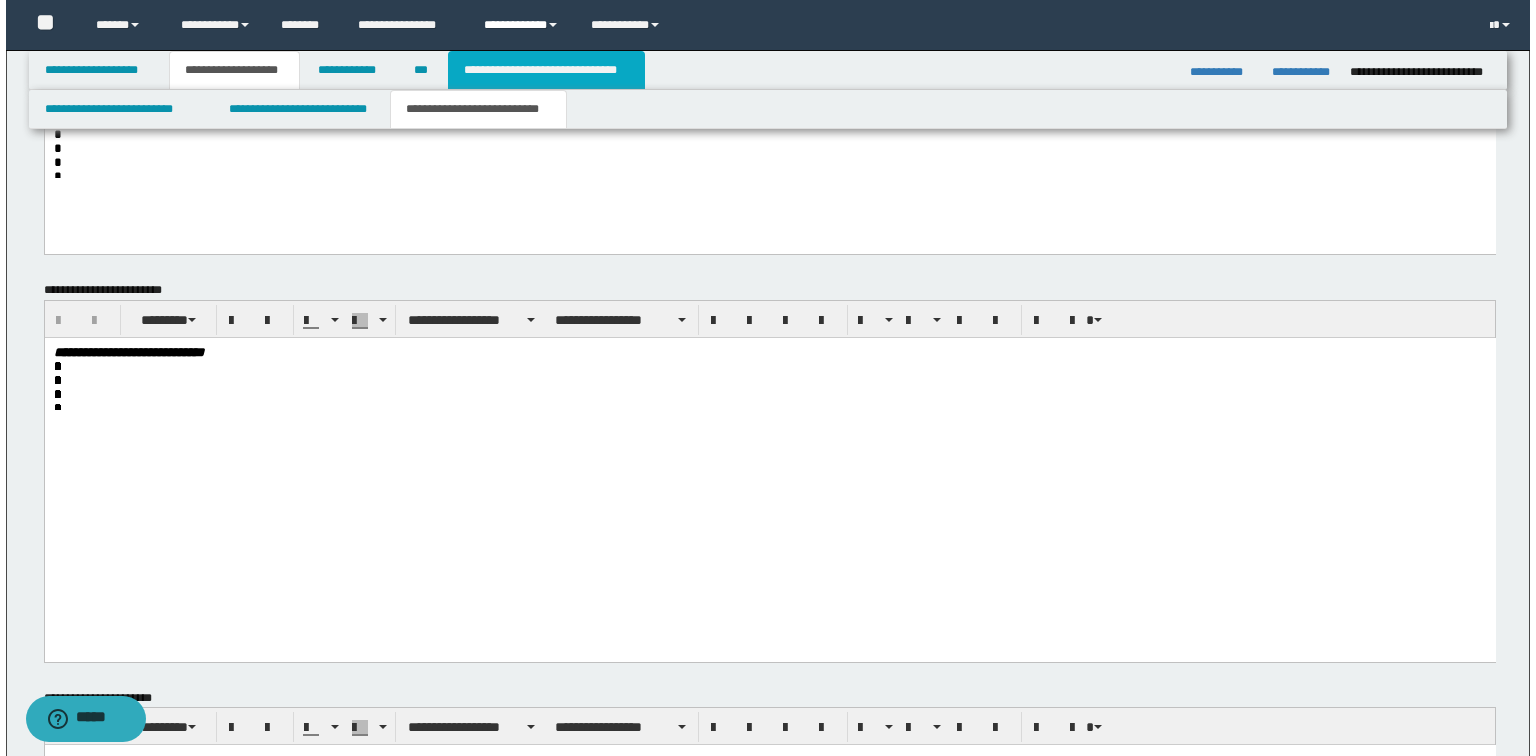 scroll, scrollTop: 0, scrollLeft: 0, axis: both 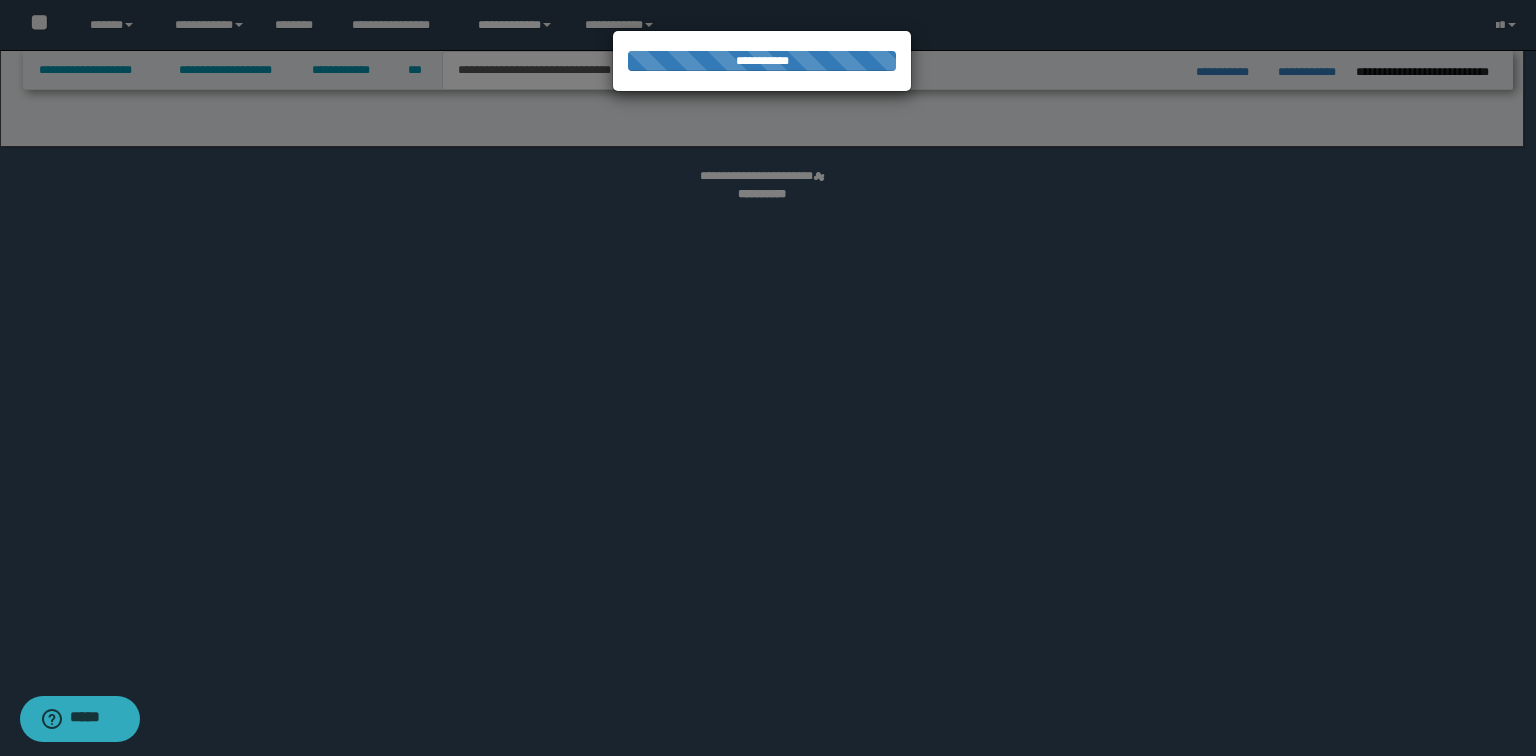 select on "*" 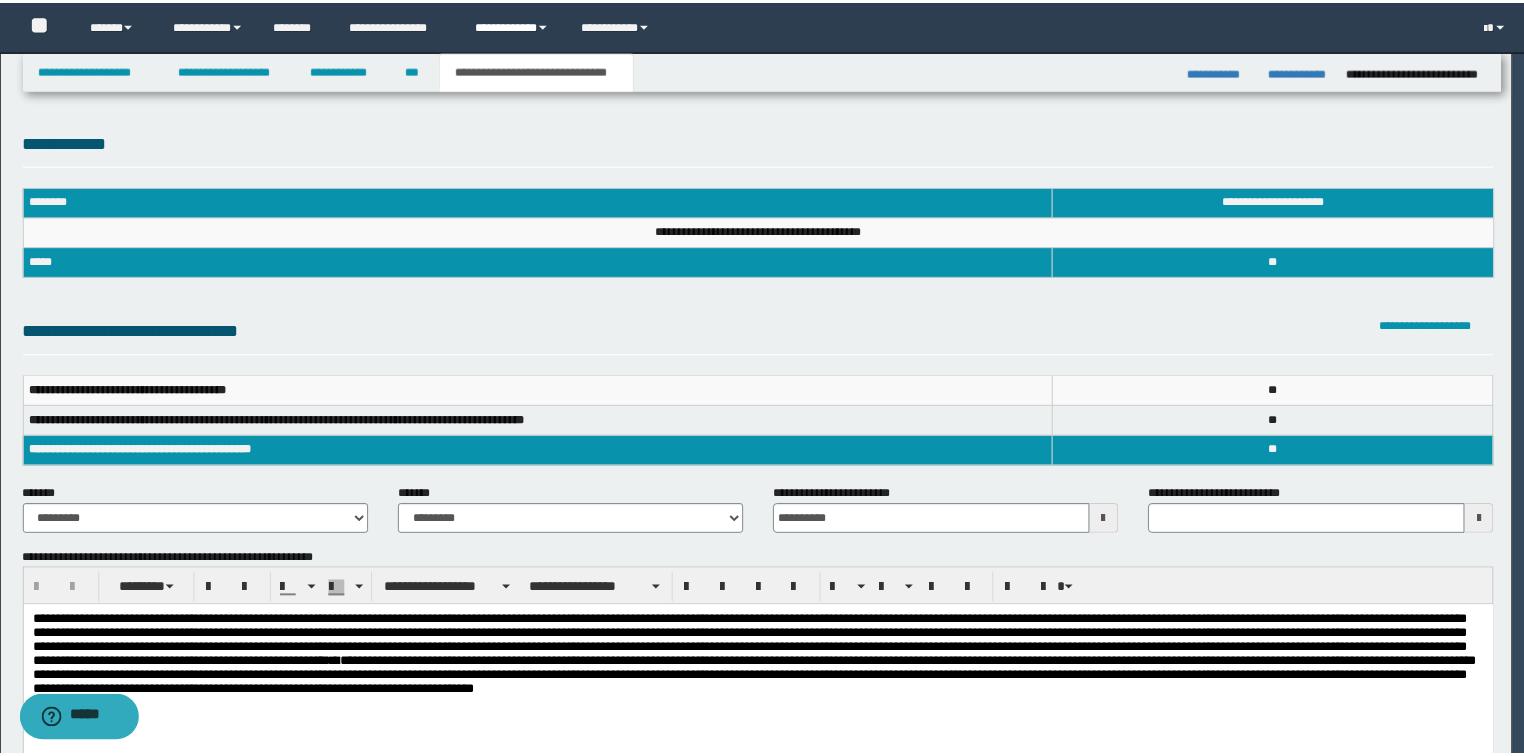 scroll, scrollTop: 0, scrollLeft: 0, axis: both 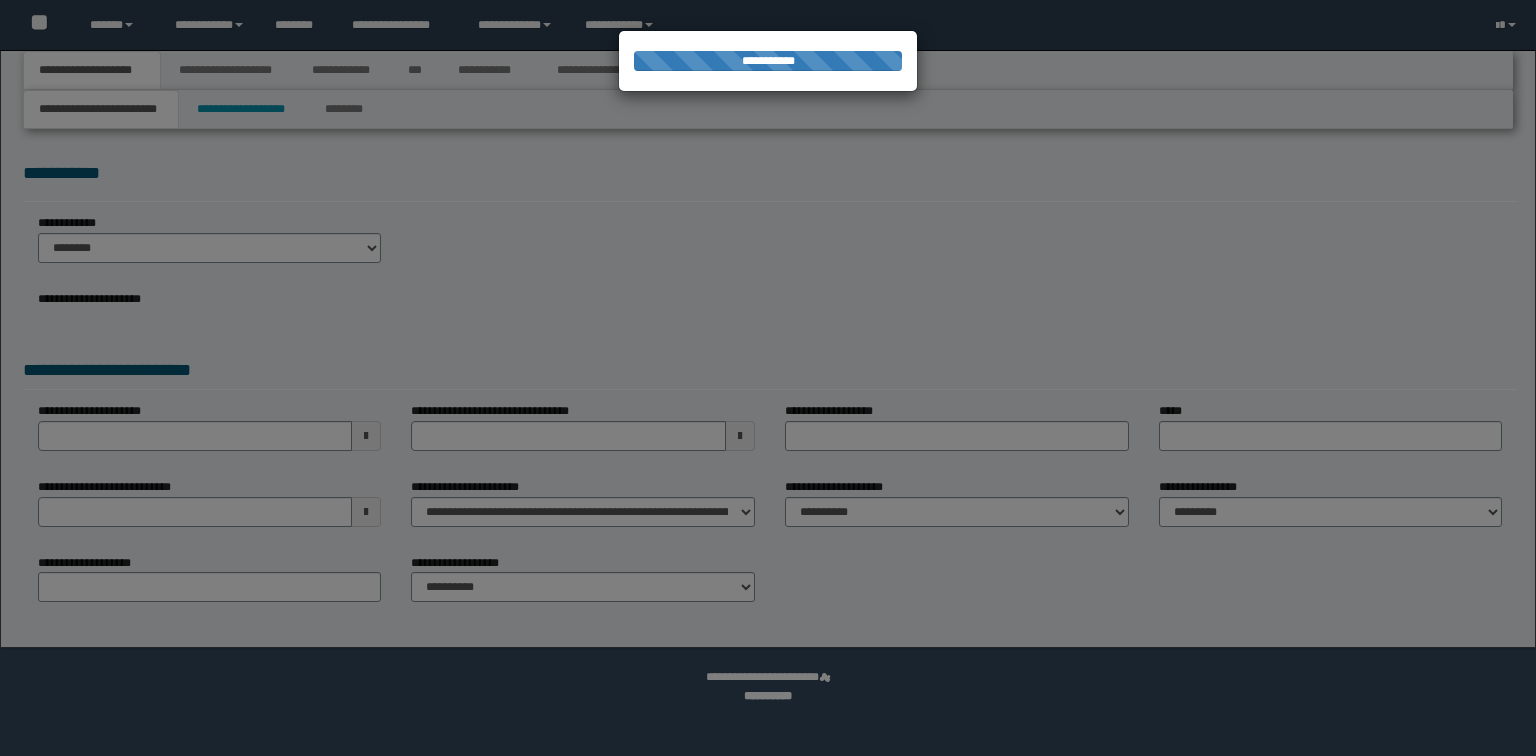 select on "*" 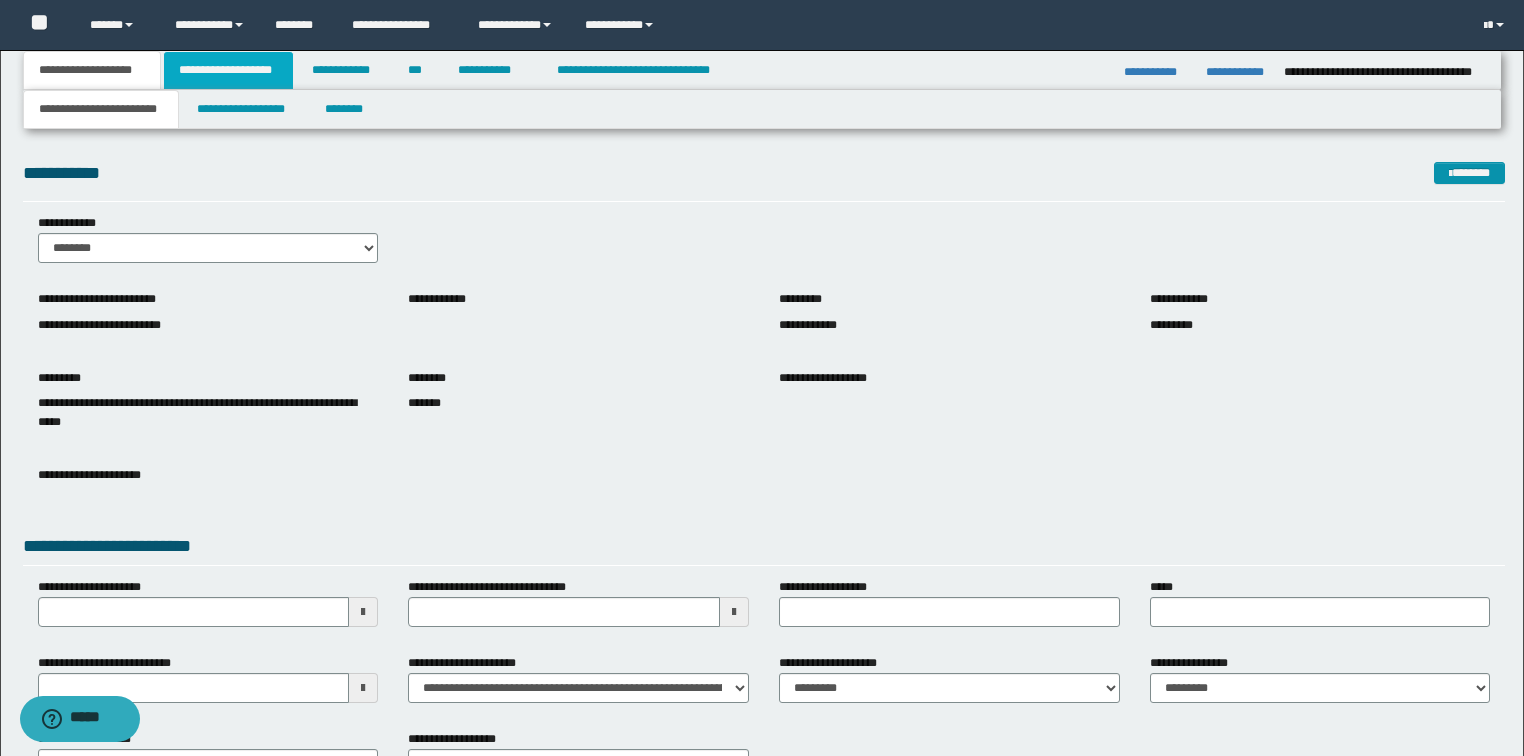 click on "**********" at bounding box center (228, 70) 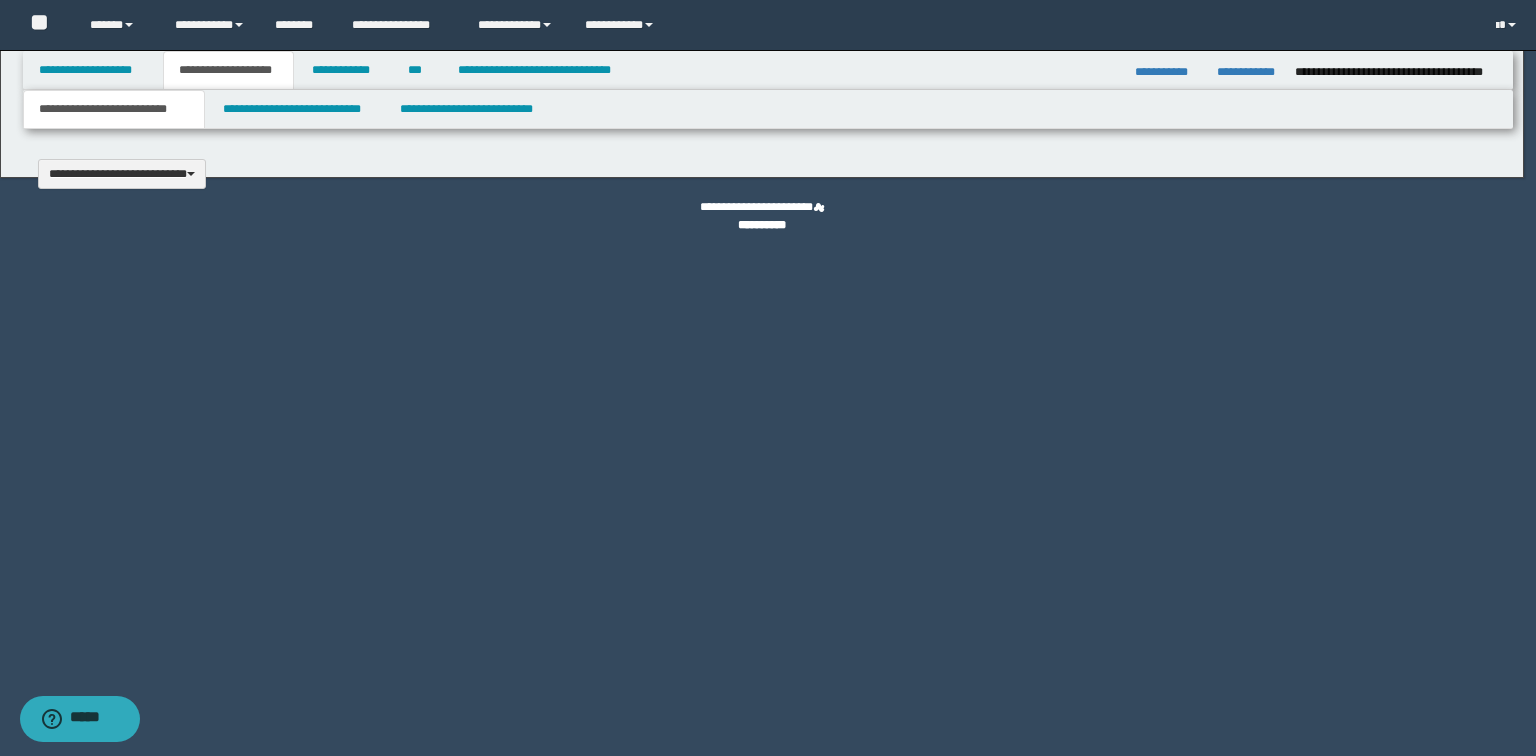 type 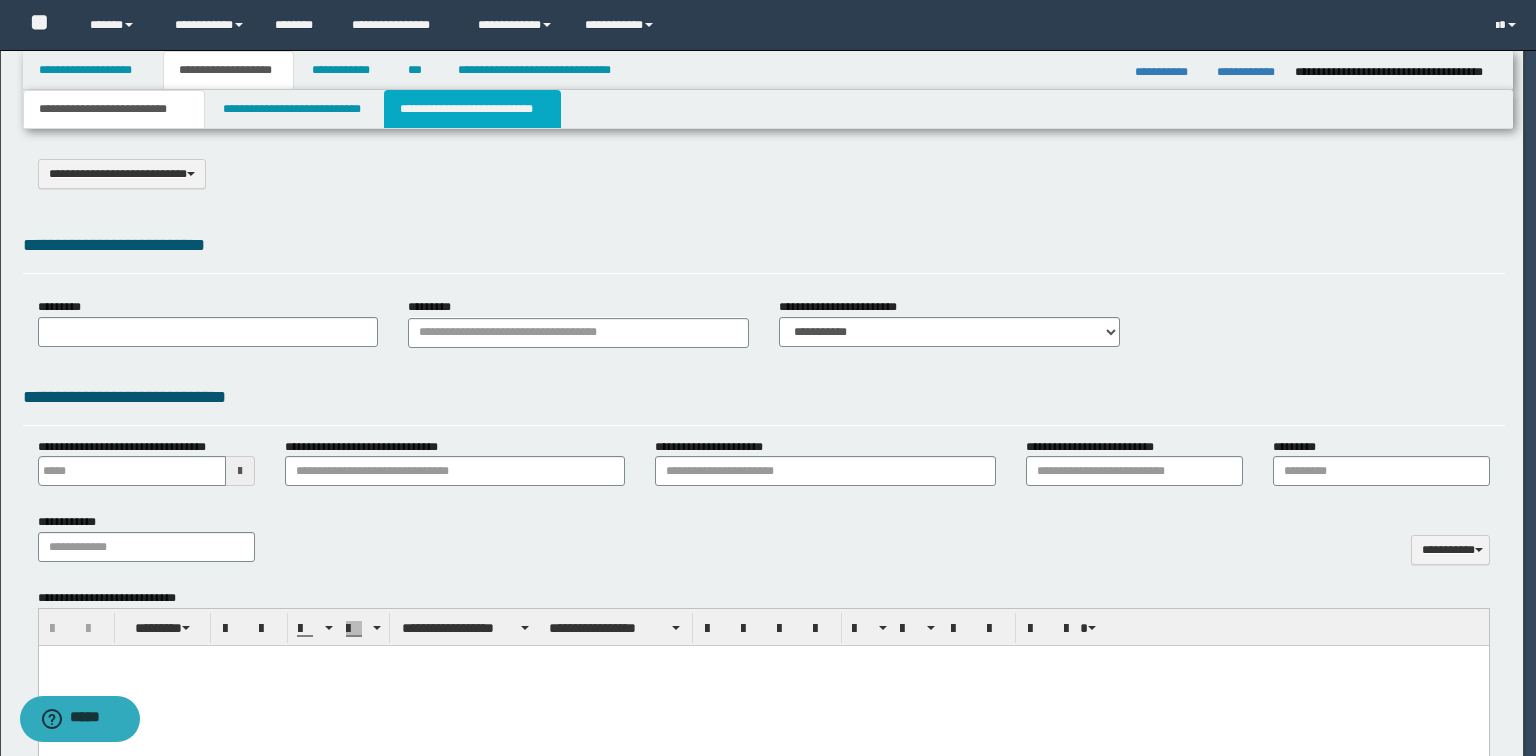 select on "*" 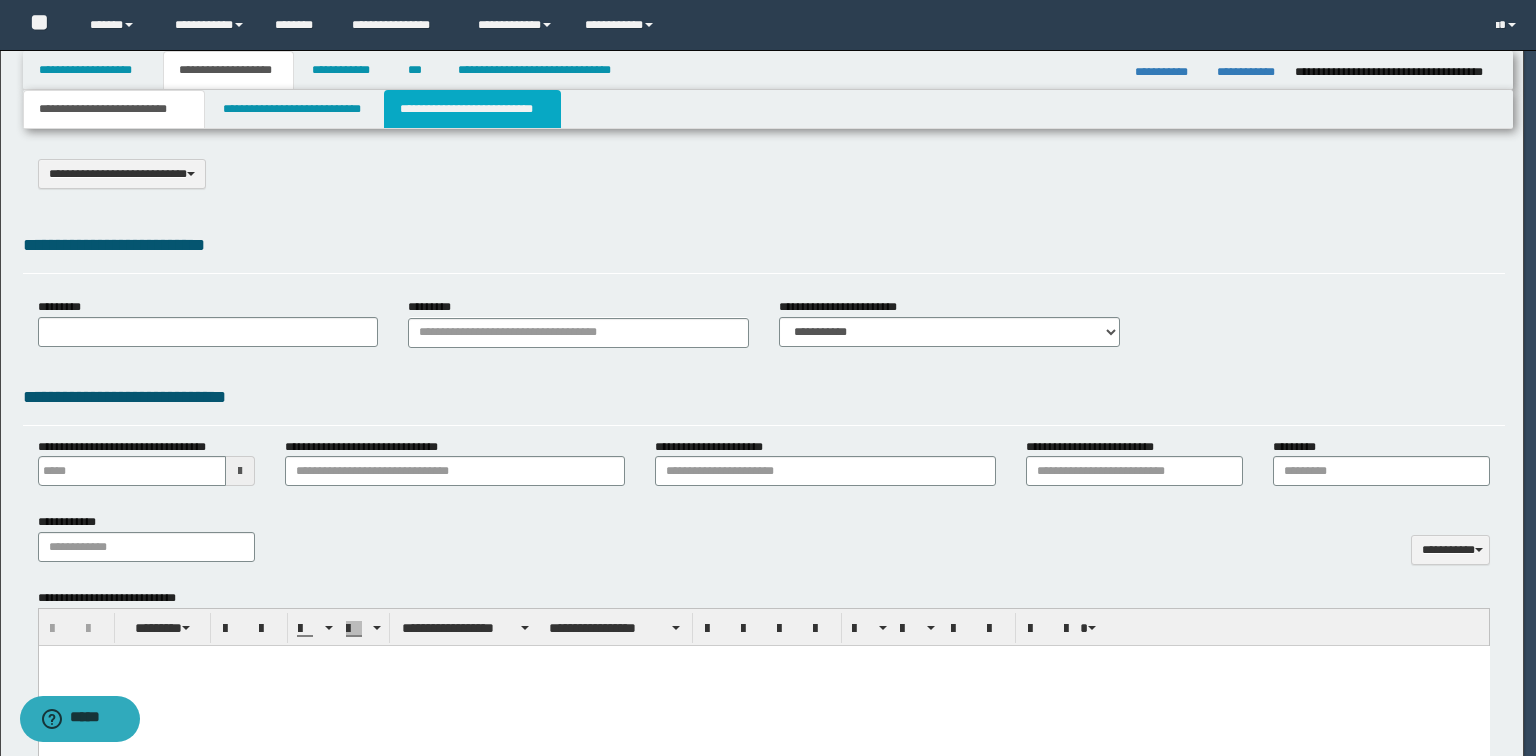 scroll, scrollTop: 0, scrollLeft: 0, axis: both 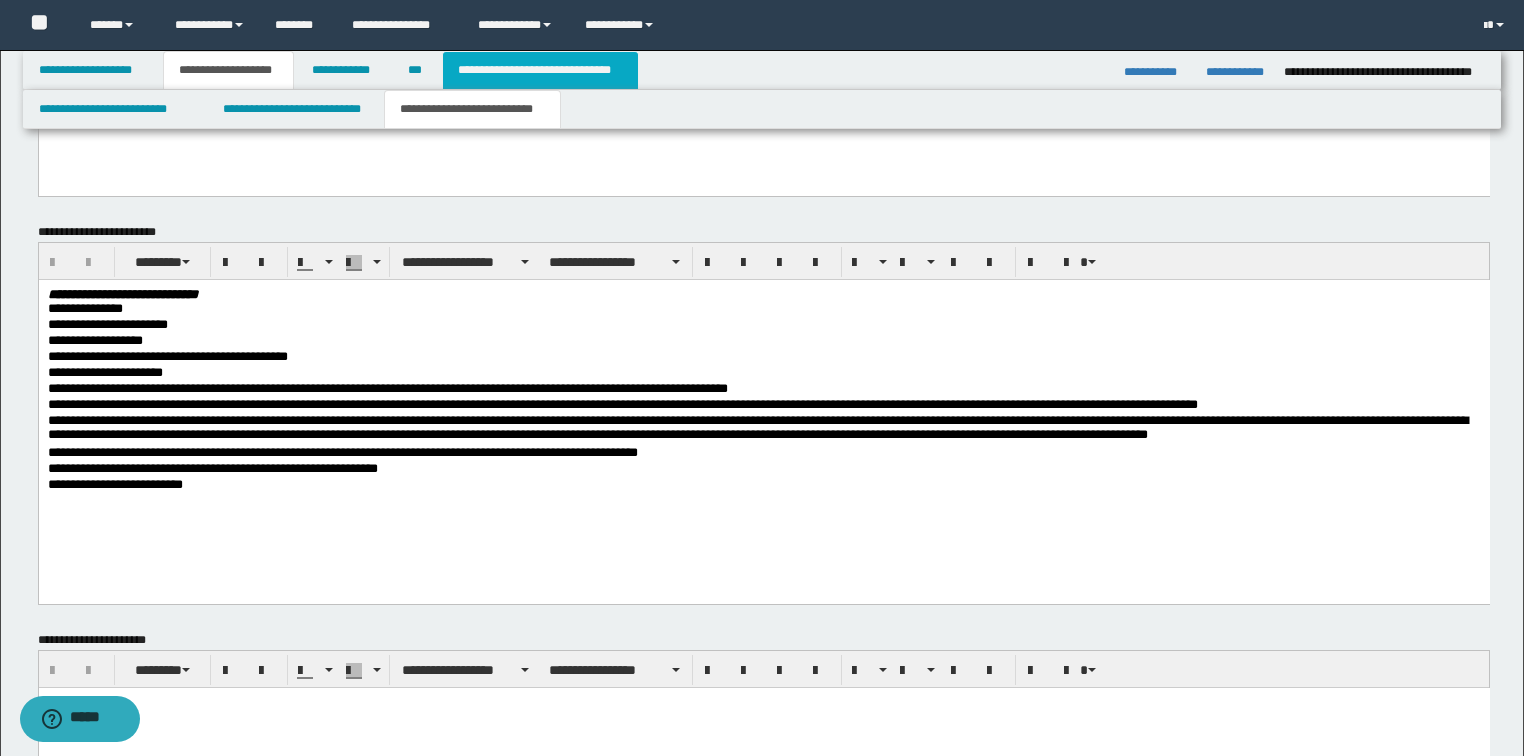 click on "**********" at bounding box center [540, 70] 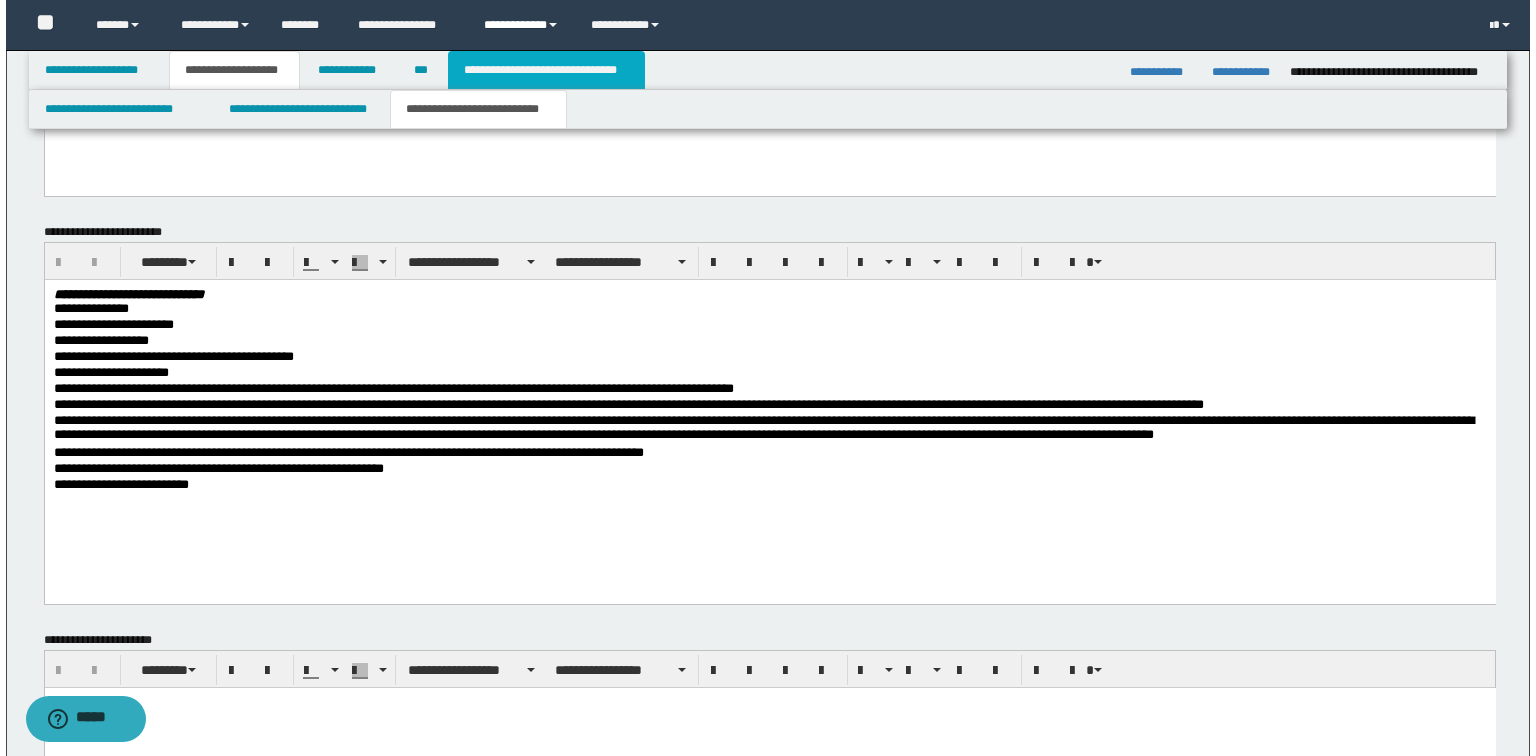 scroll, scrollTop: 0, scrollLeft: 0, axis: both 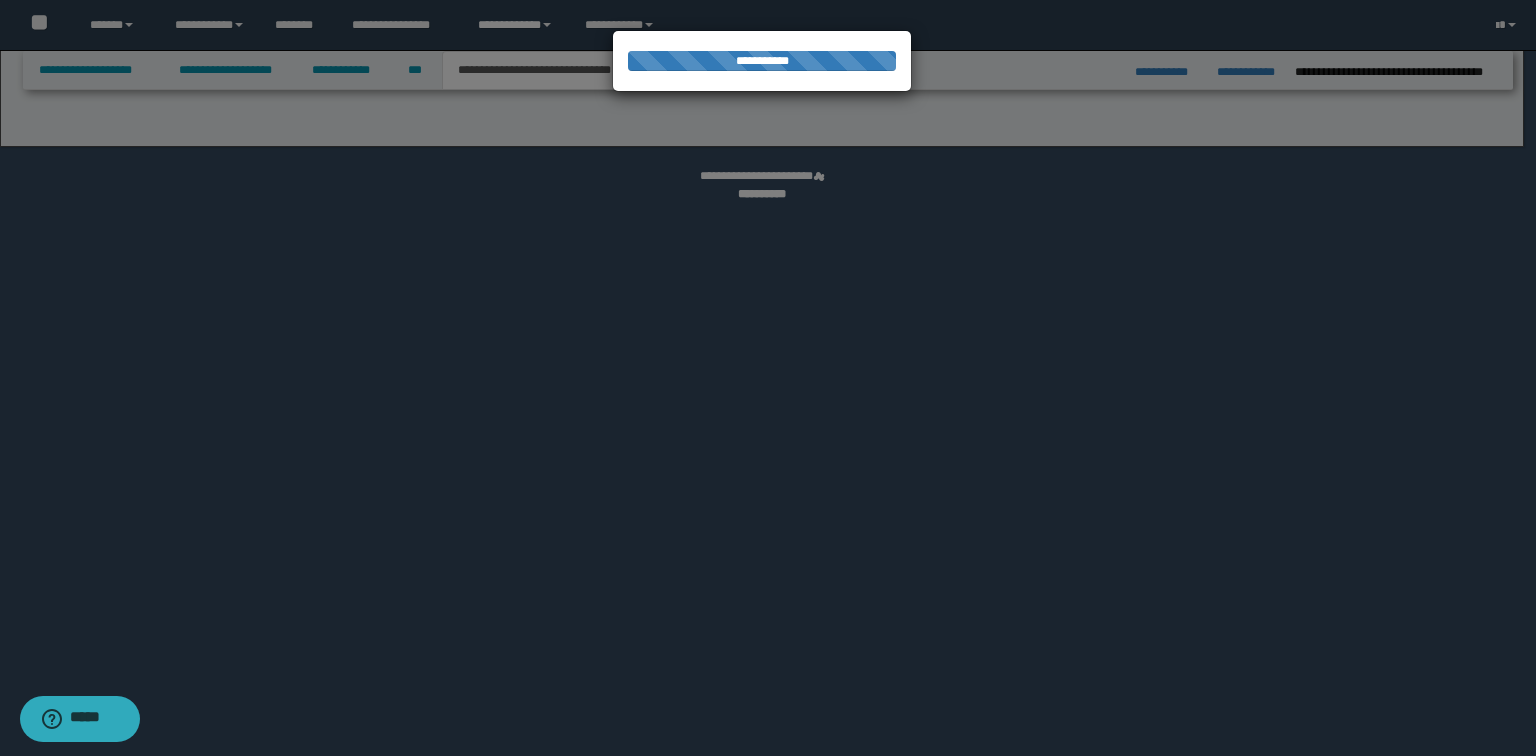 select on "*" 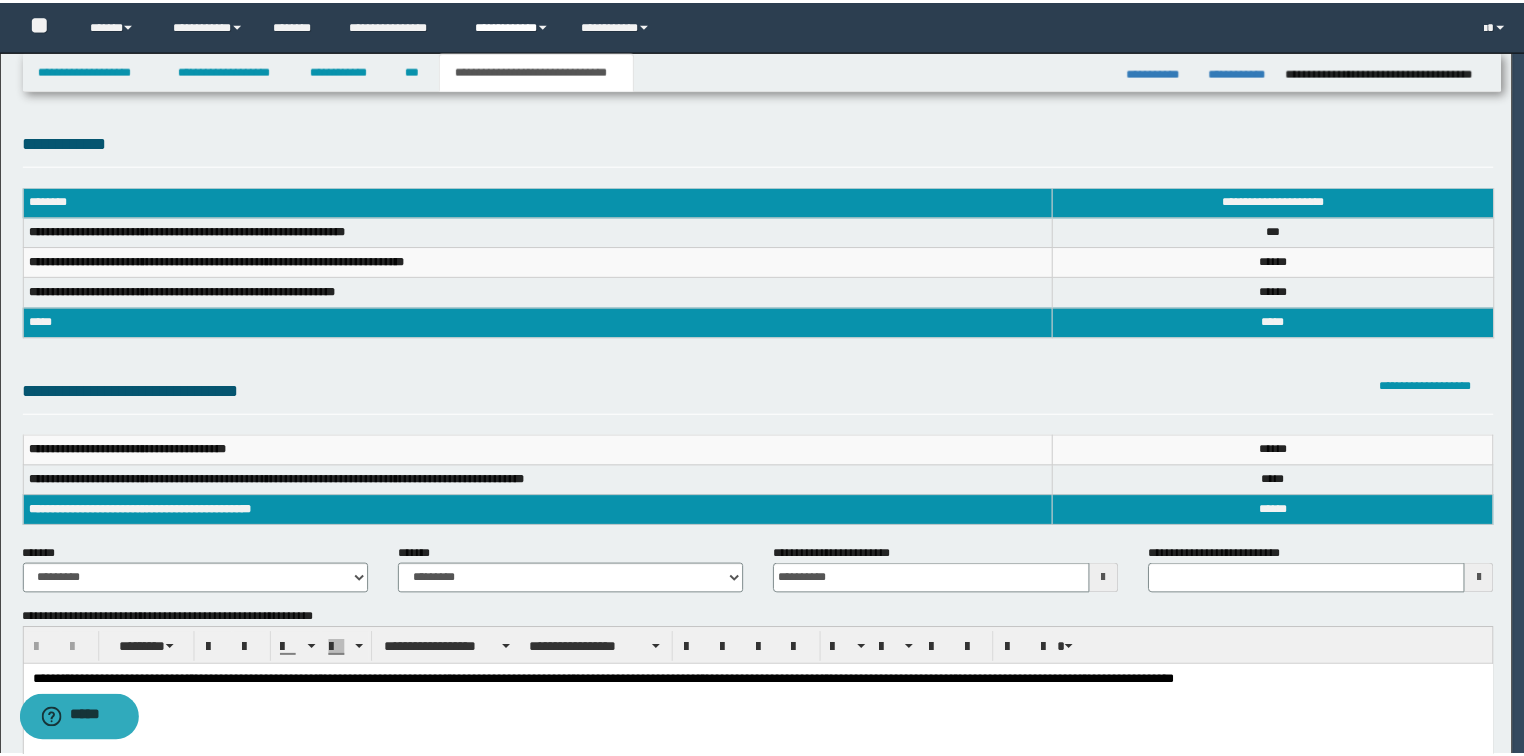 scroll, scrollTop: 0, scrollLeft: 0, axis: both 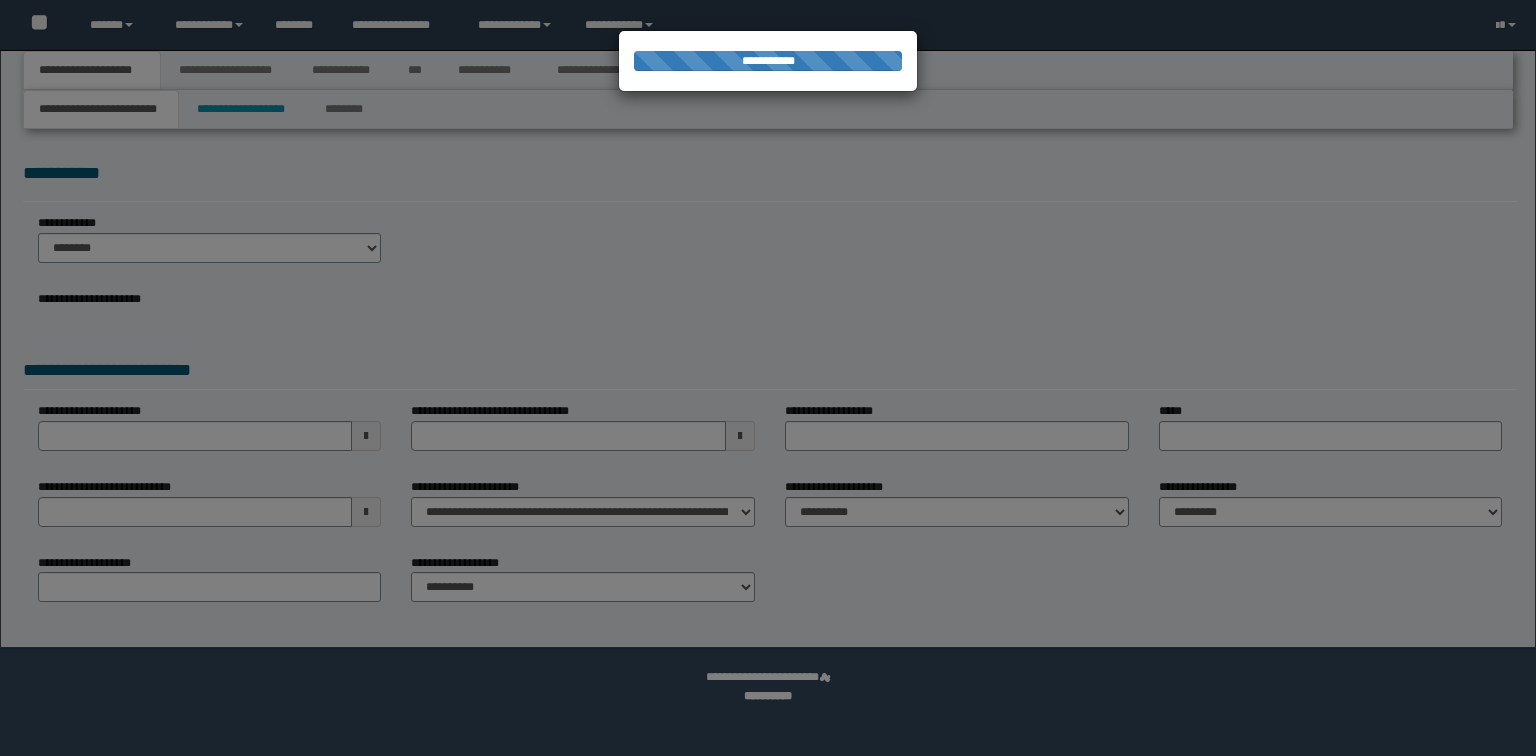 select on "**" 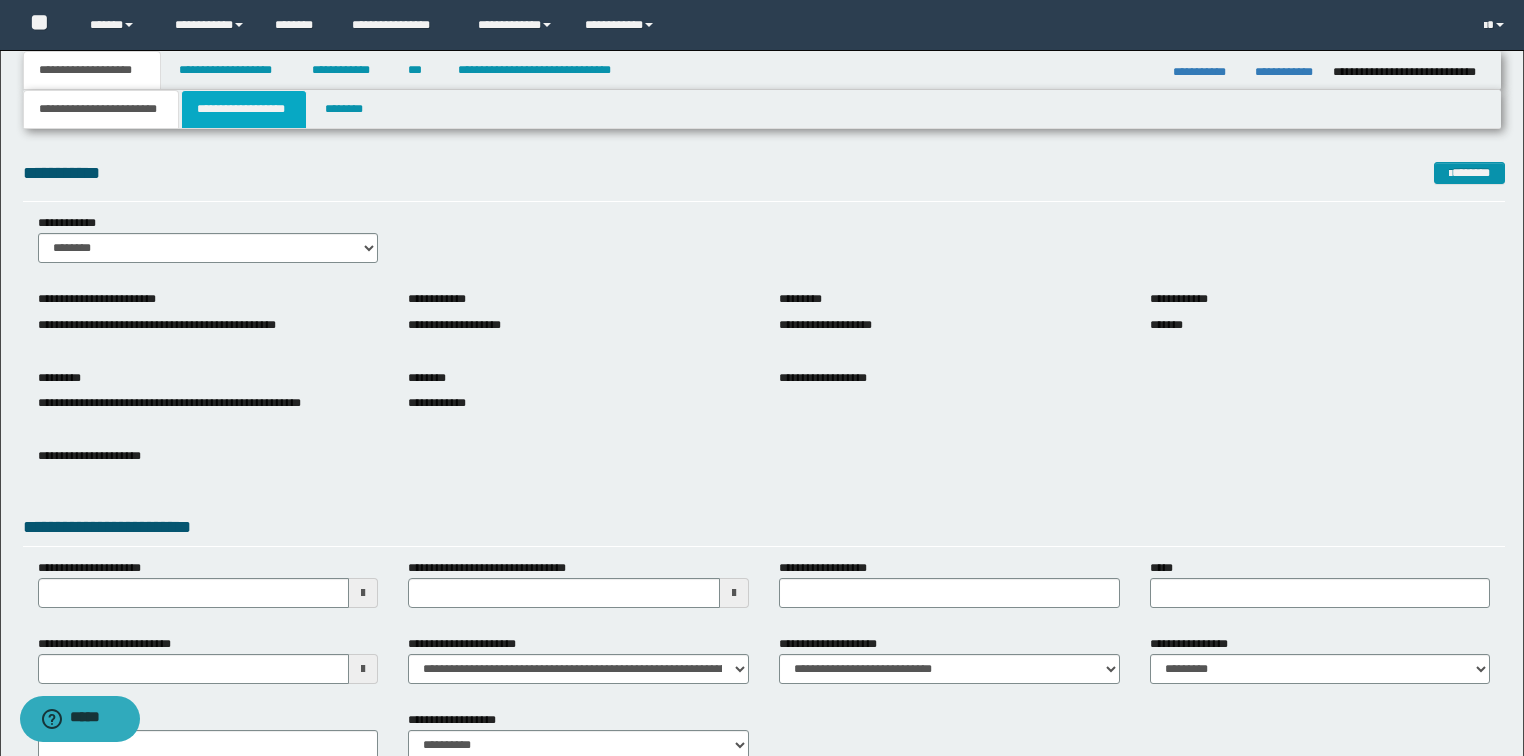click on "**********" at bounding box center [244, 109] 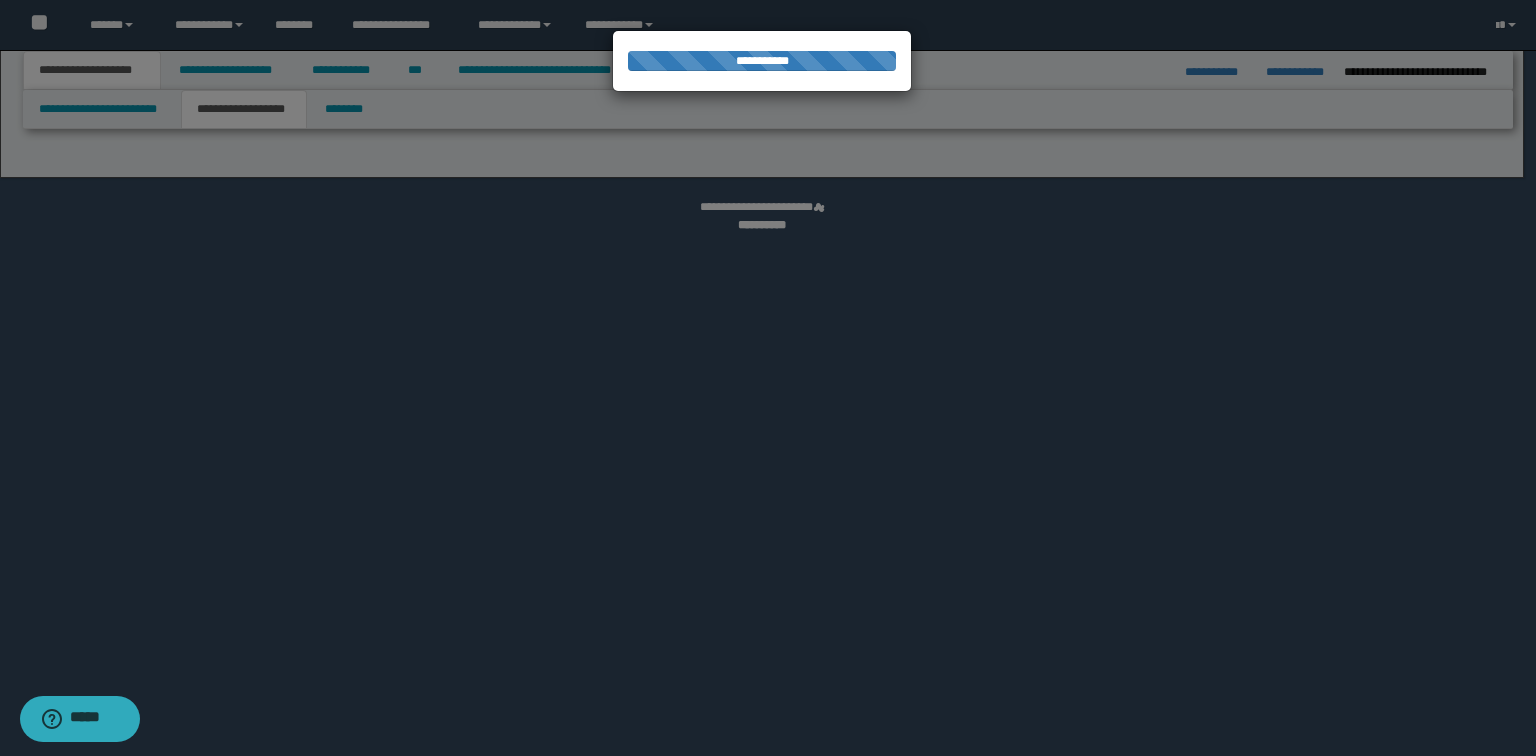 select on "*" 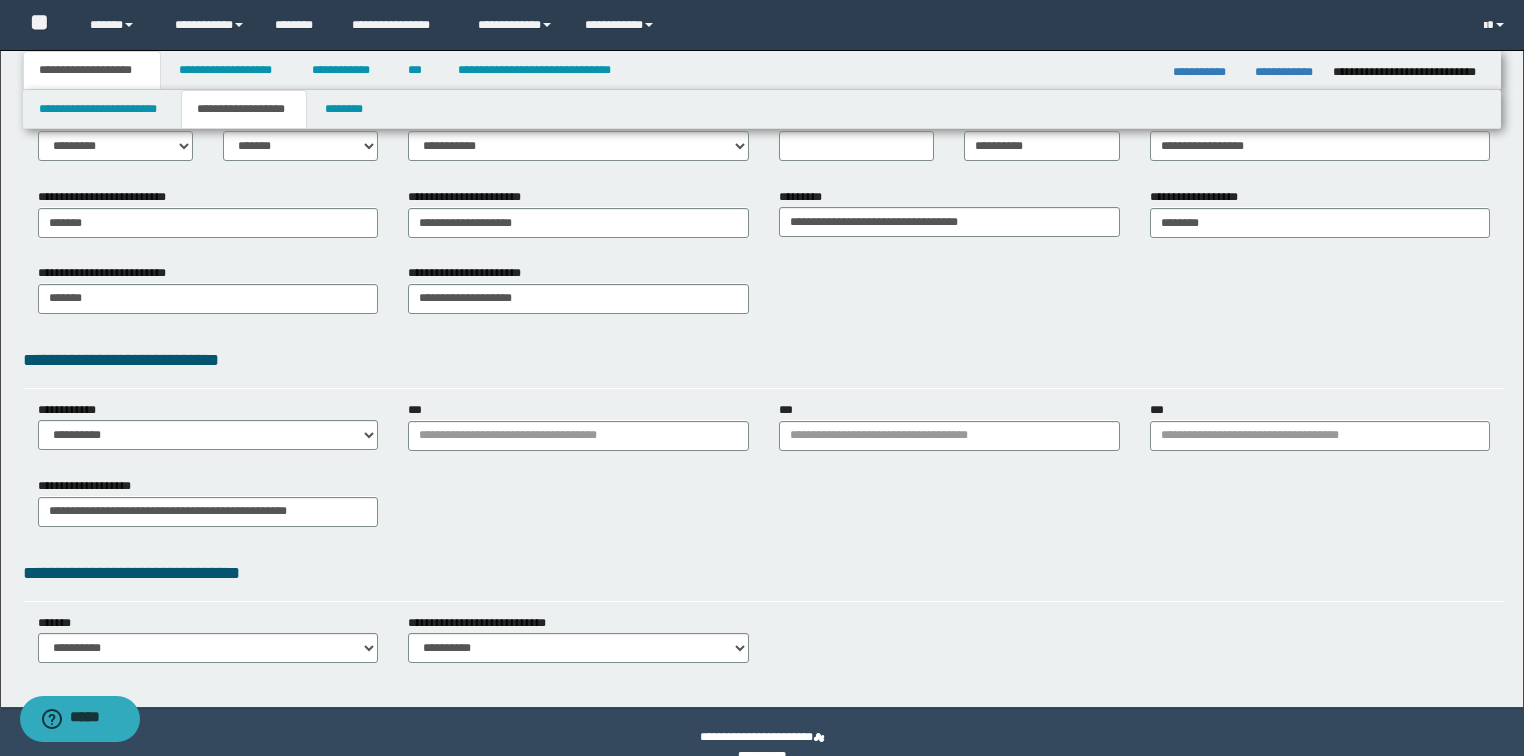 scroll, scrollTop: 350, scrollLeft: 0, axis: vertical 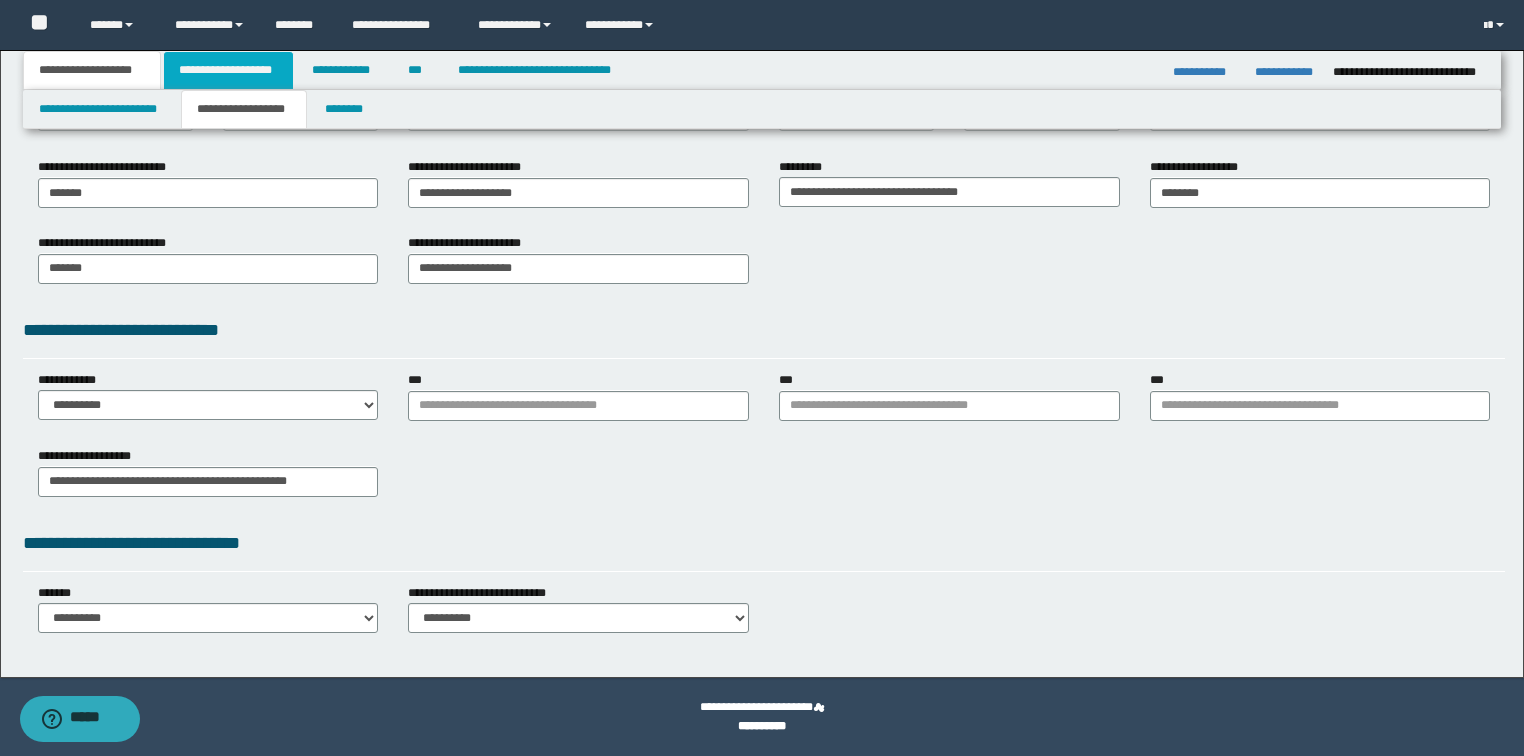 click on "**********" at bounding box center (228, 70) 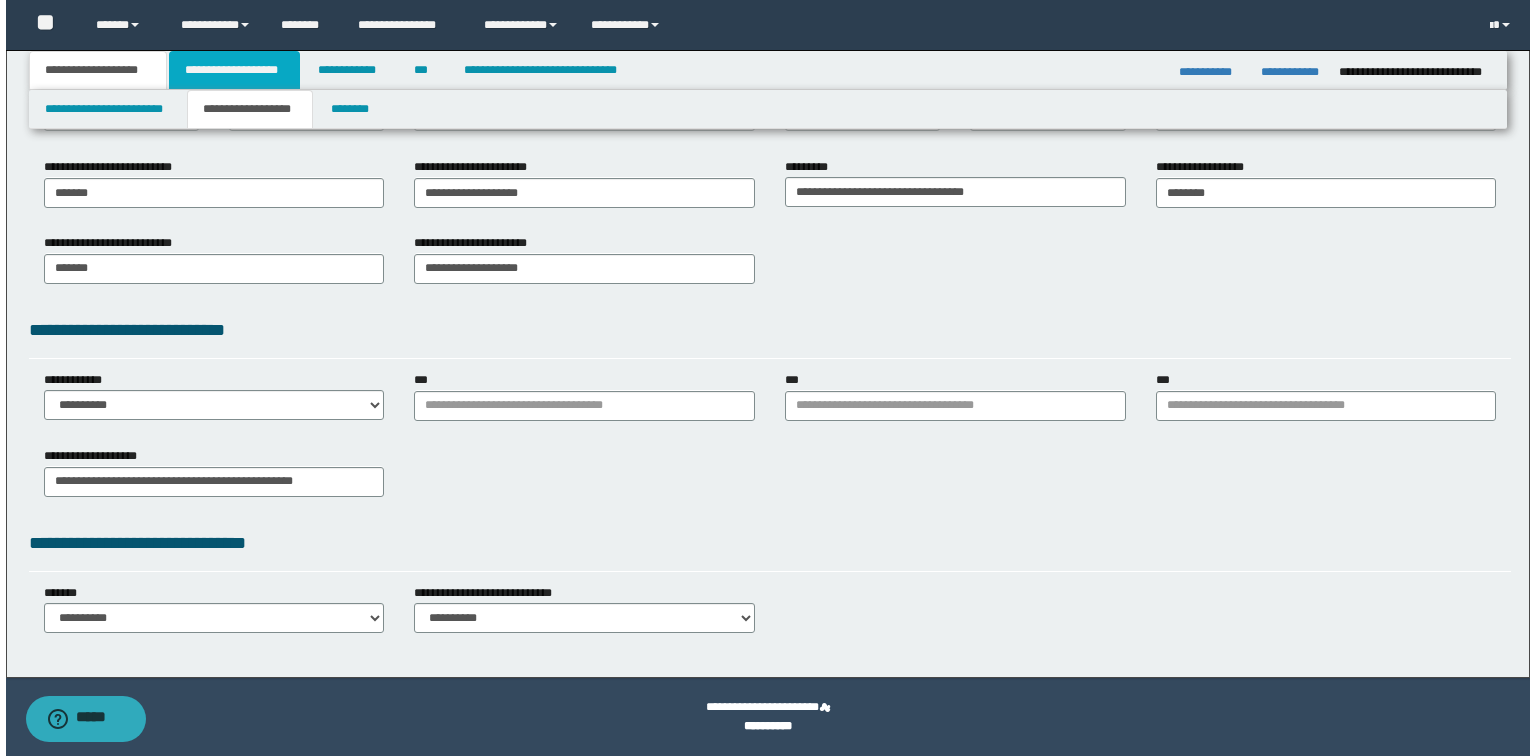 scroll, scrollTop: 0, scrollLeft: 0, axis: both 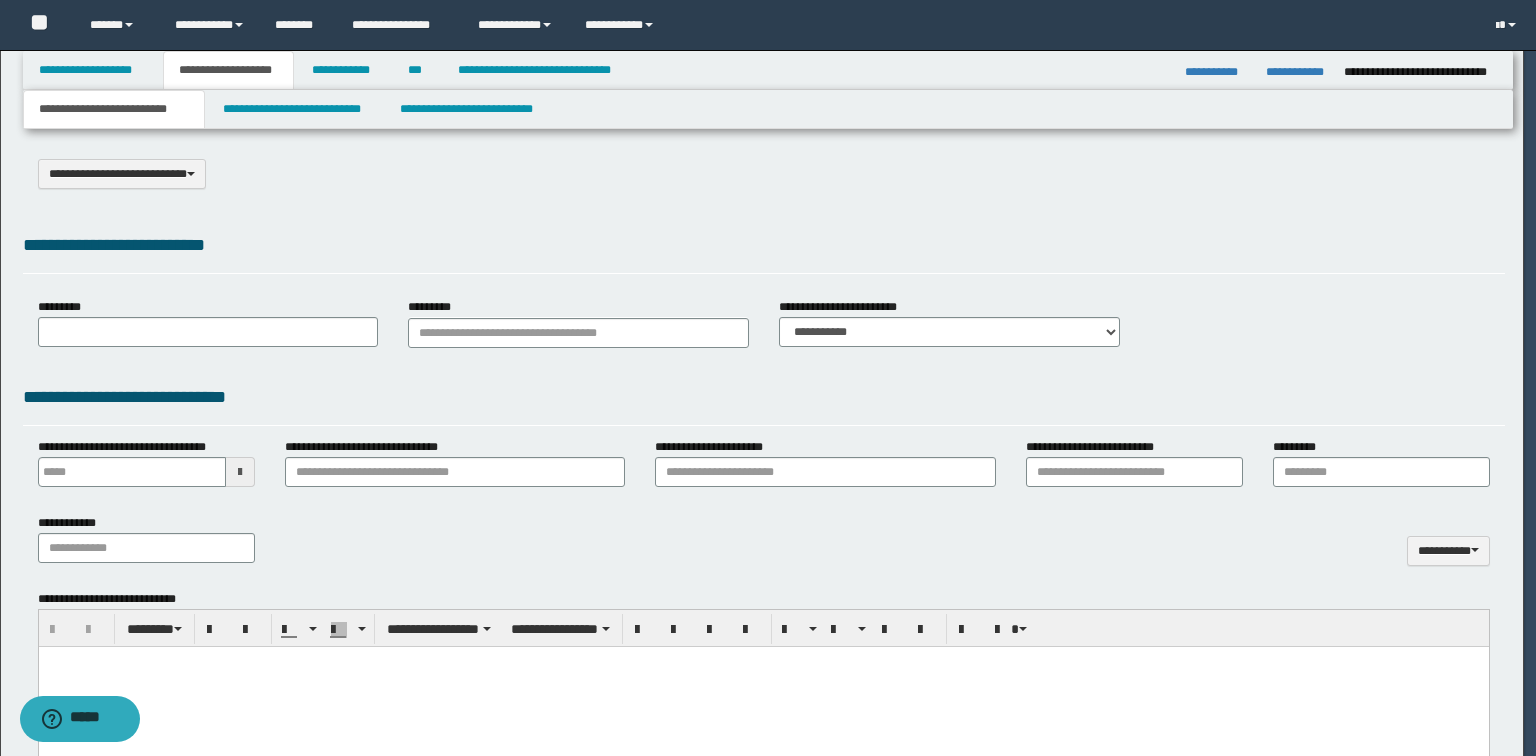 select on "*" 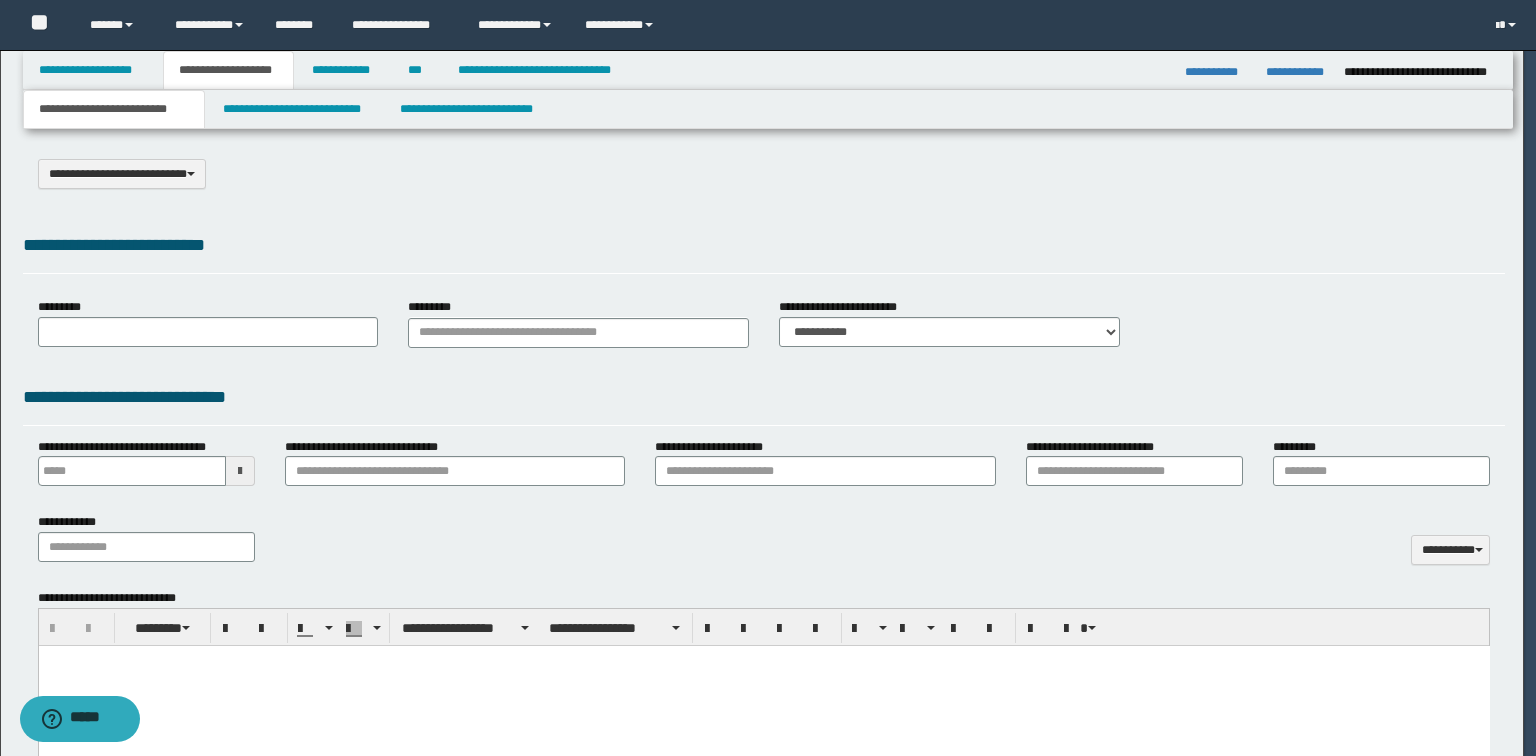 scroll, scrollTop: 0, scrollLeft: 0, axis: both 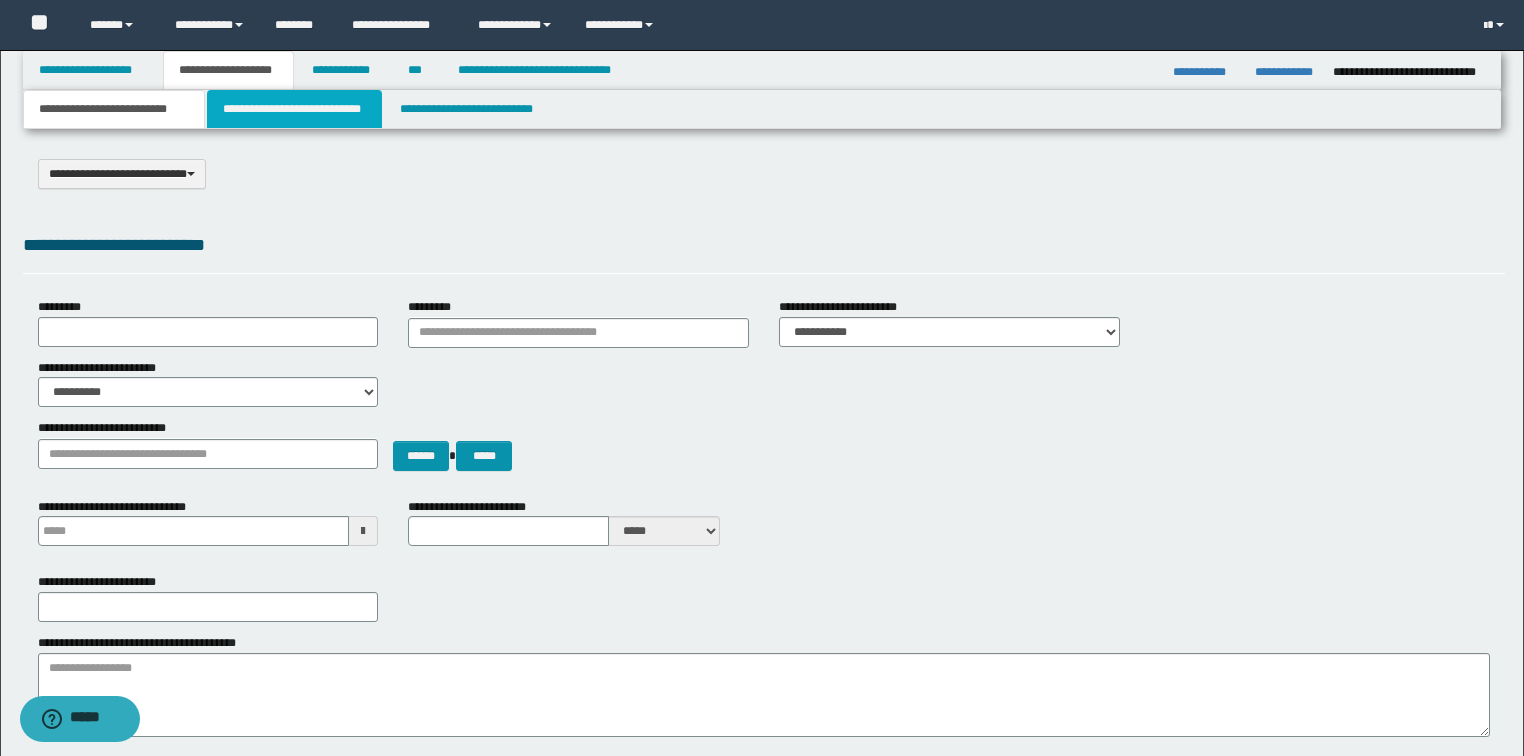 click on "**********" at bounding box center [294, 109] 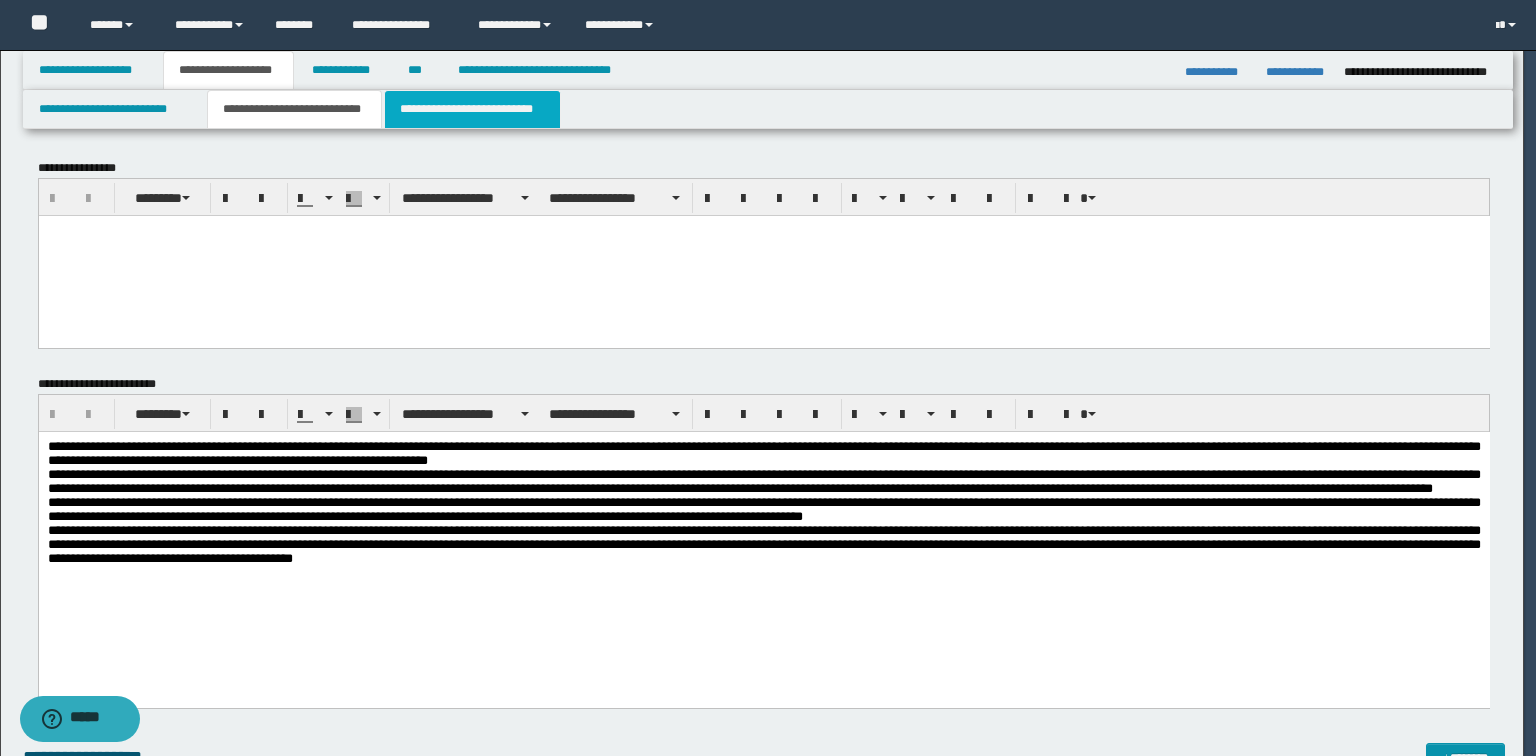 scroll, scrollTop: 0, scrollLeft: 0, axis: both 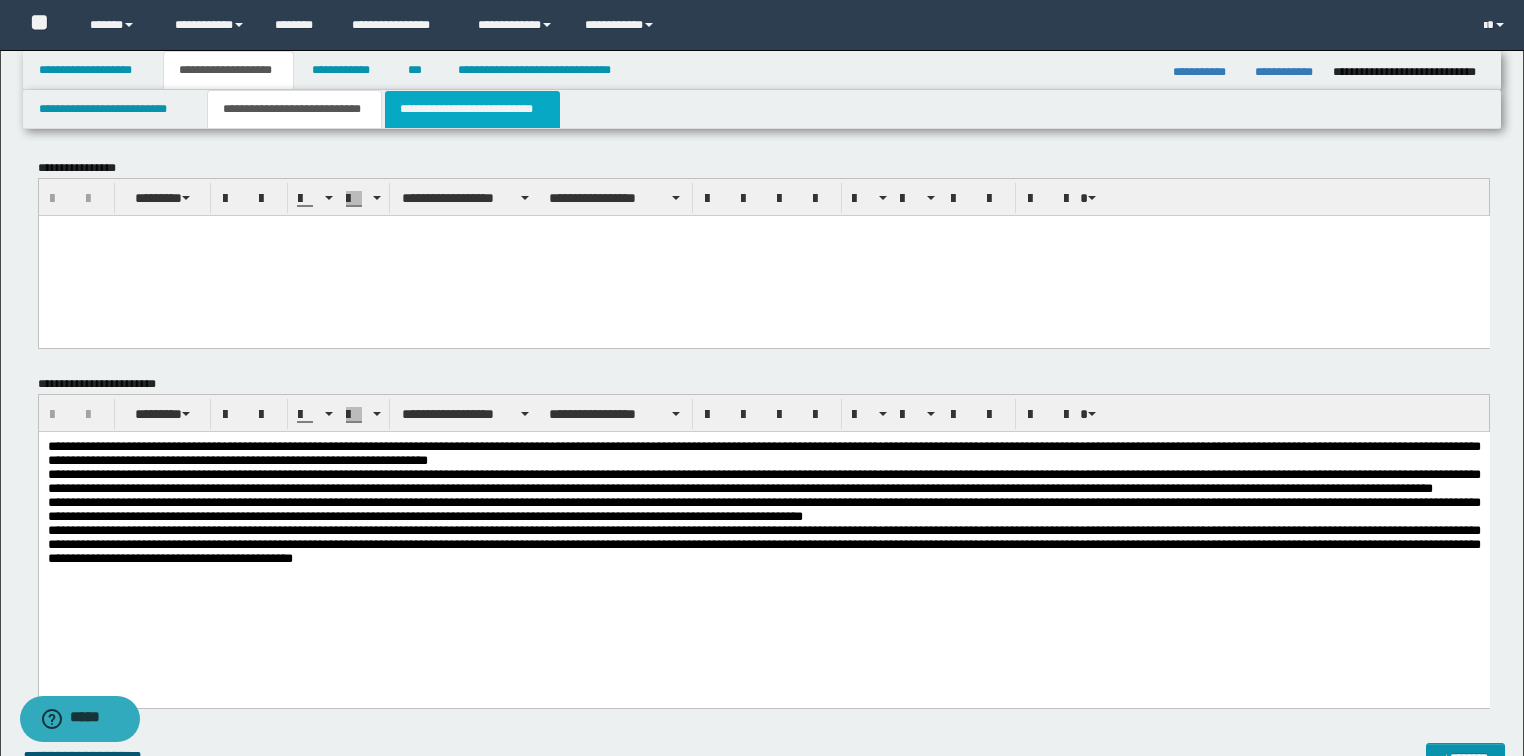 click on "**********" at bounding box center (472, 109) 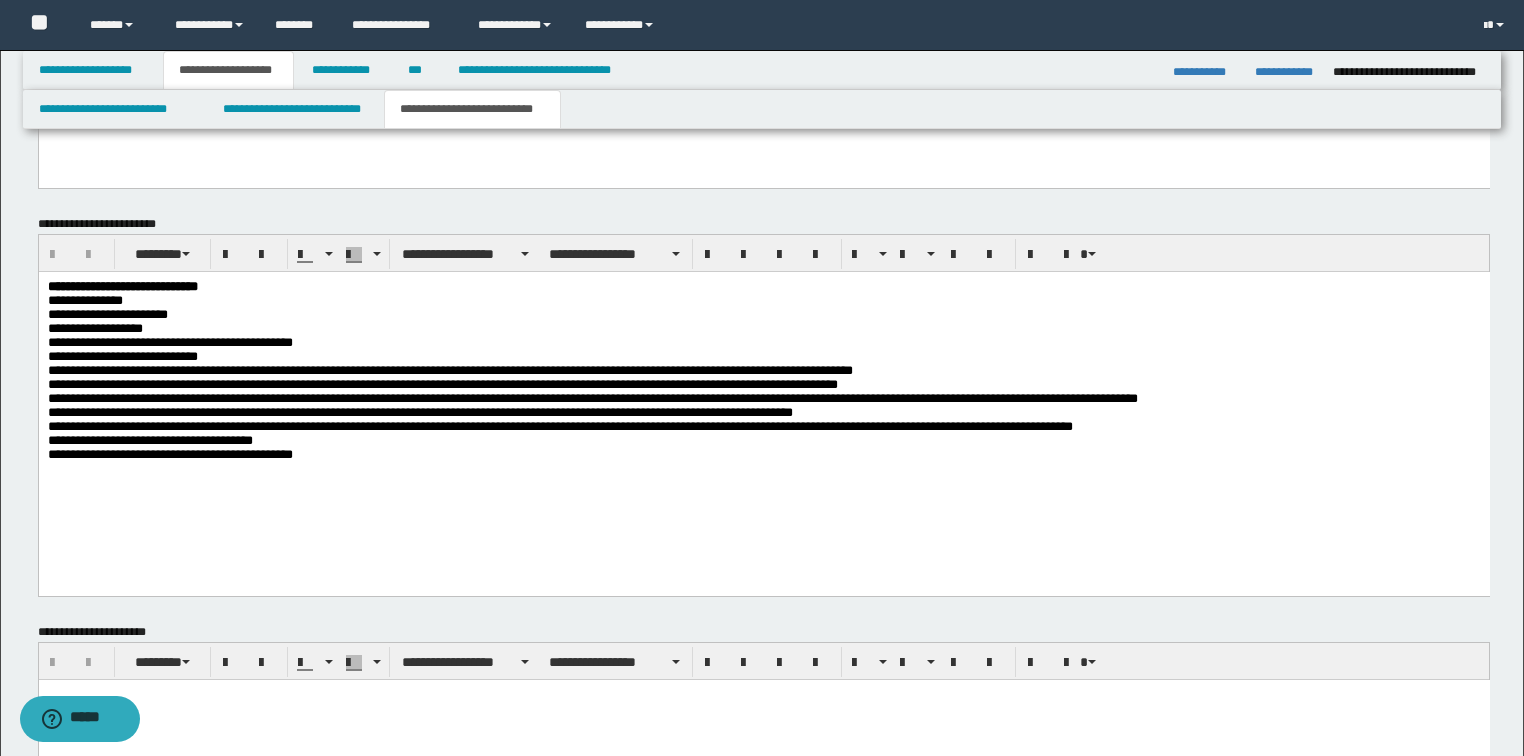 scroll, scrollTop: 1138, scrollLeft: 0, axis: vertical 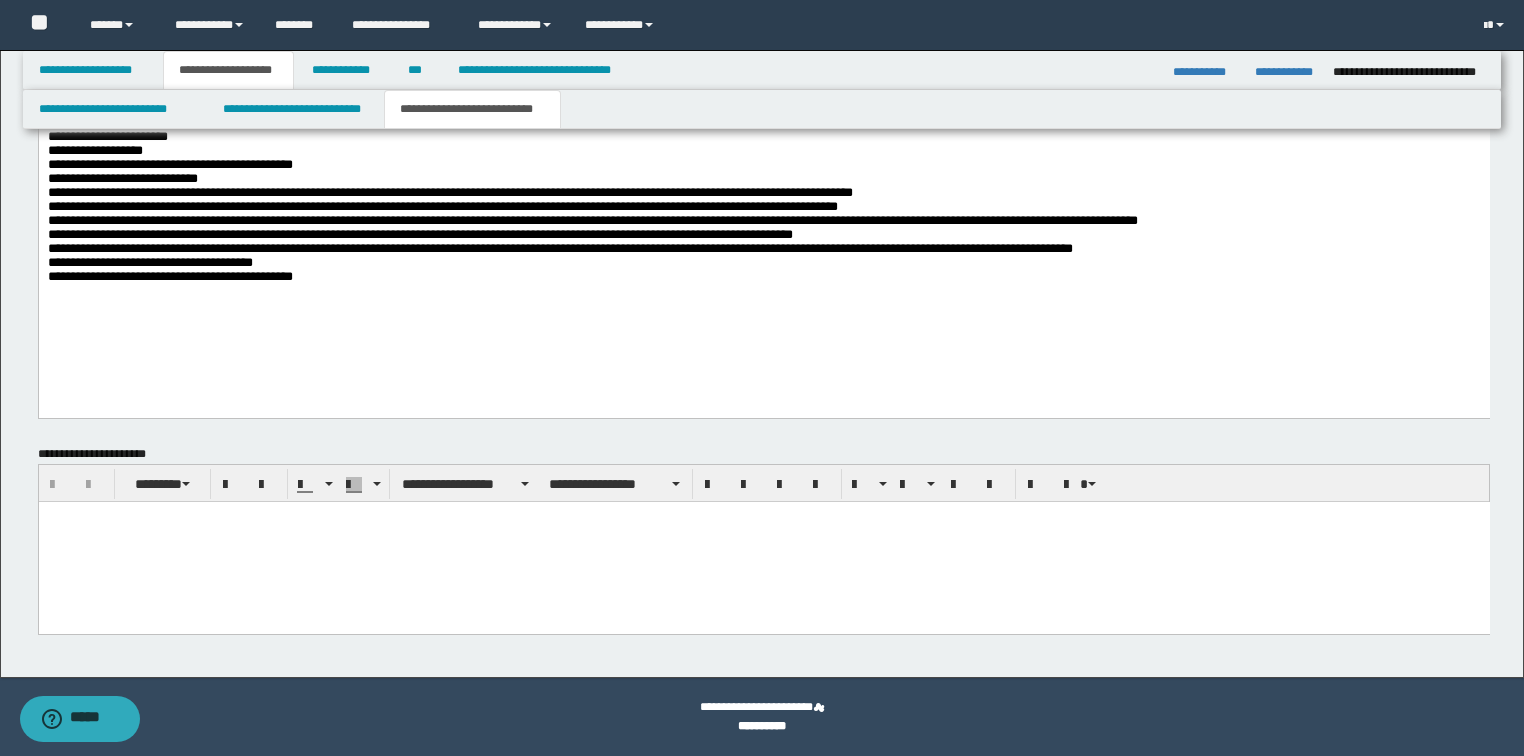 drag, startPoint x: 395, startPoint y: 549, endPoint x: 646, endPoint y: 1163, distance: 663.3227 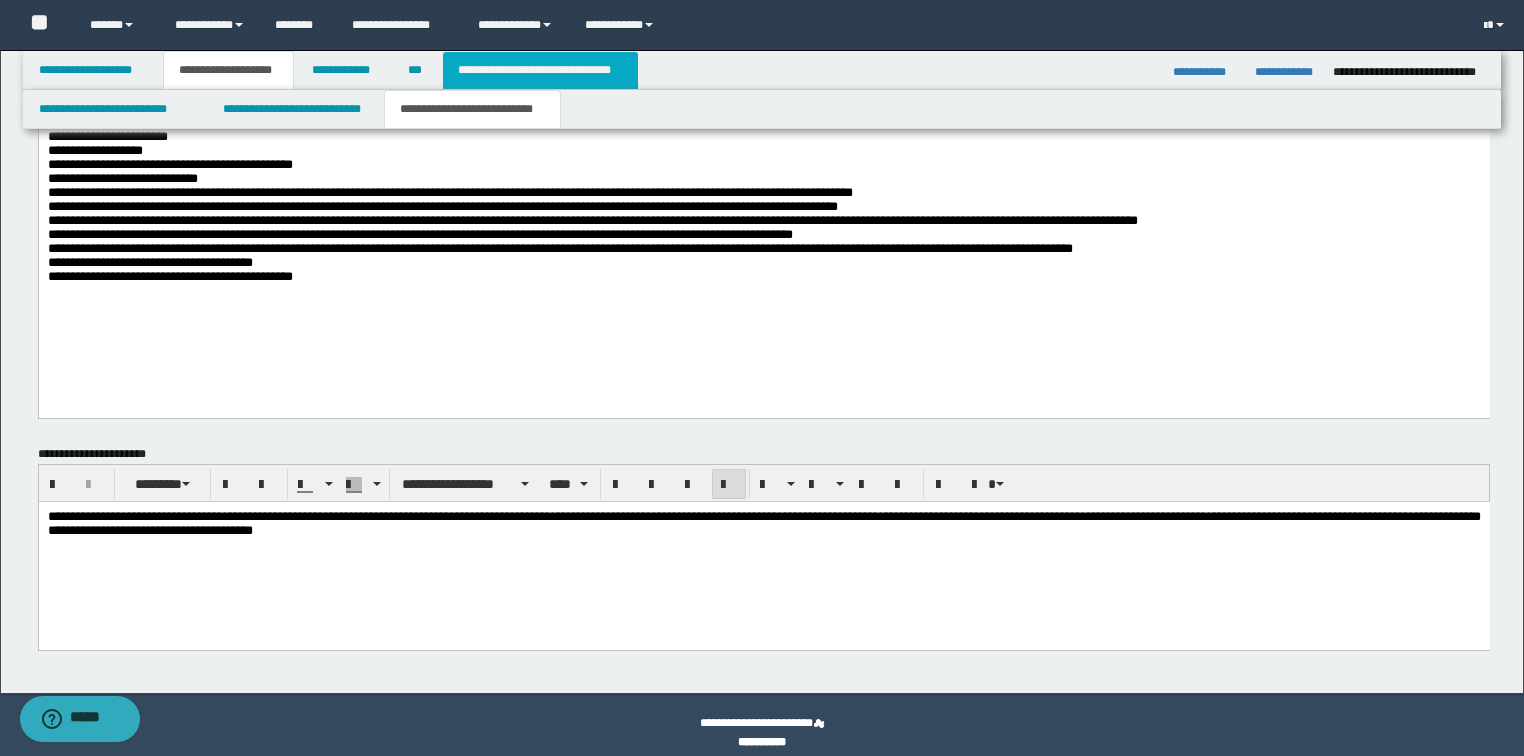 click on "**********" at bounding box center (540, 70) 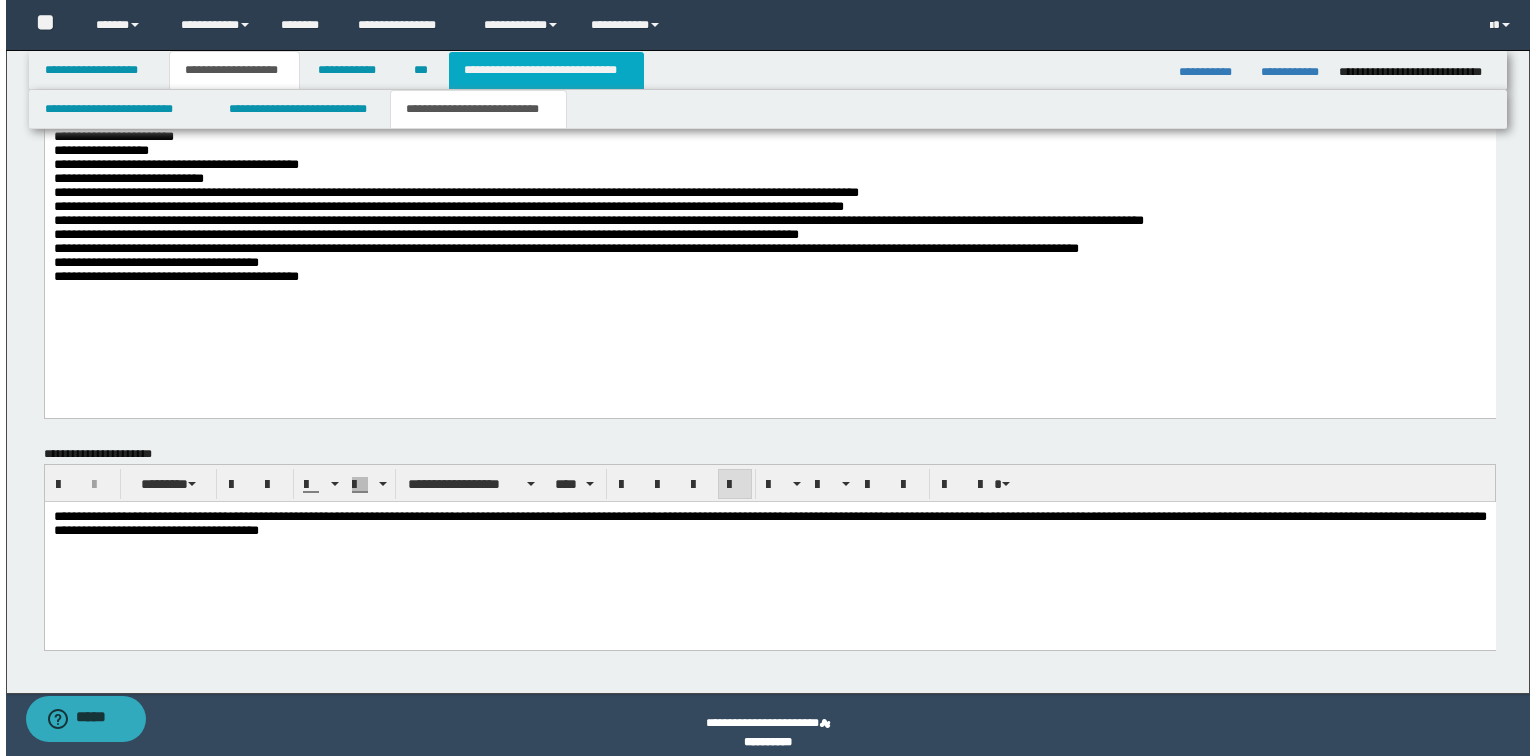 scroll, scrollTop: 0, scrollLeft: 0, axis: both 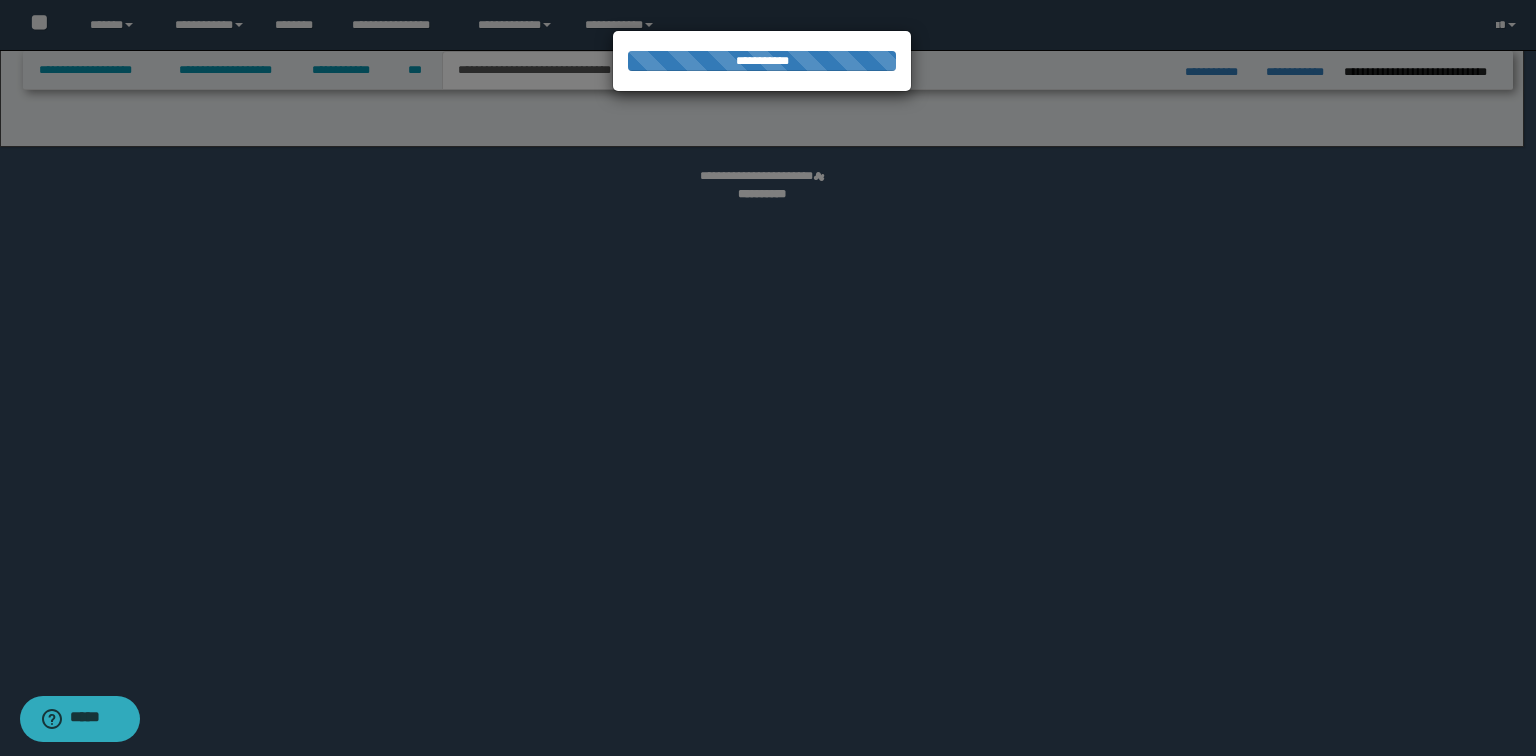 select on "*" 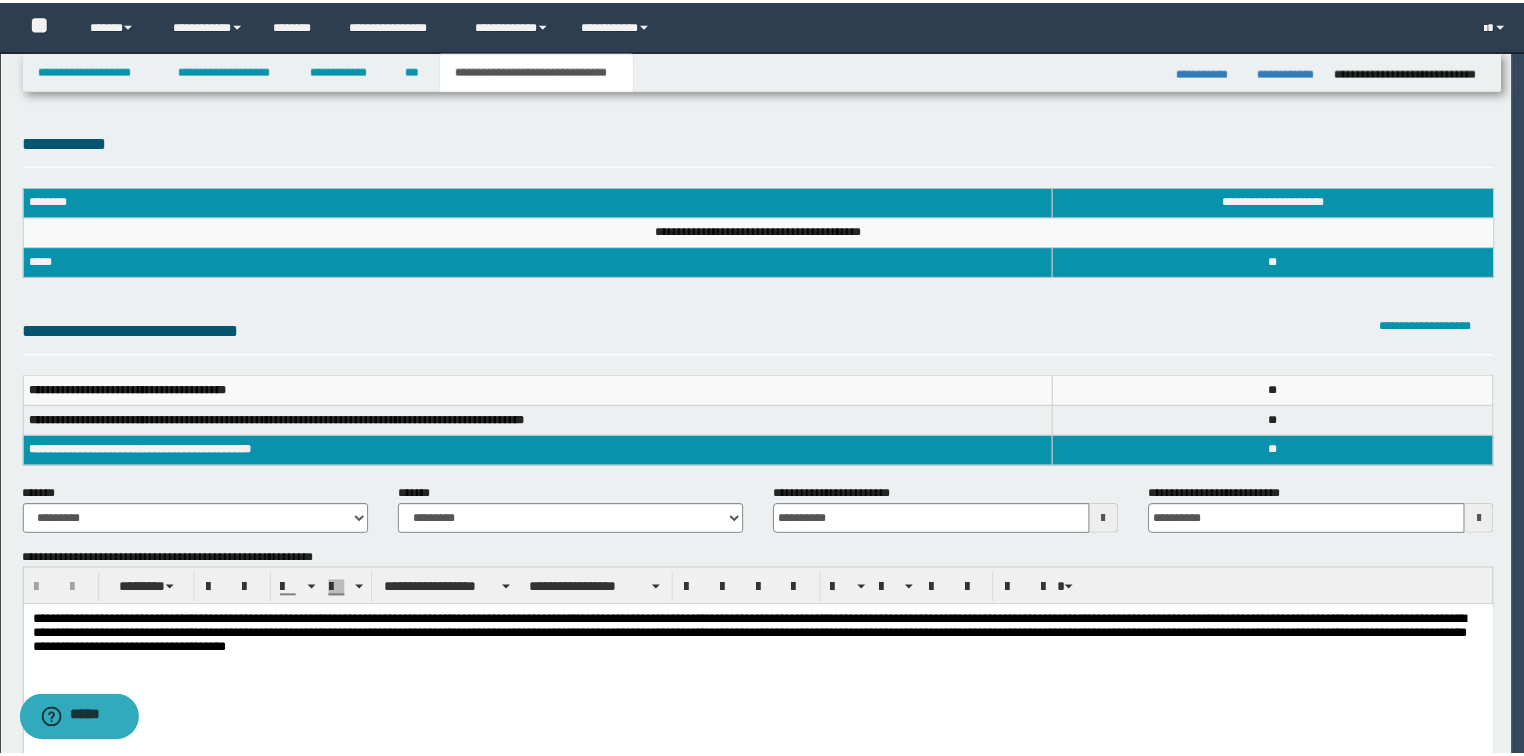 scroll, scrollTop: 0, scrollLeft: 0, axis: both 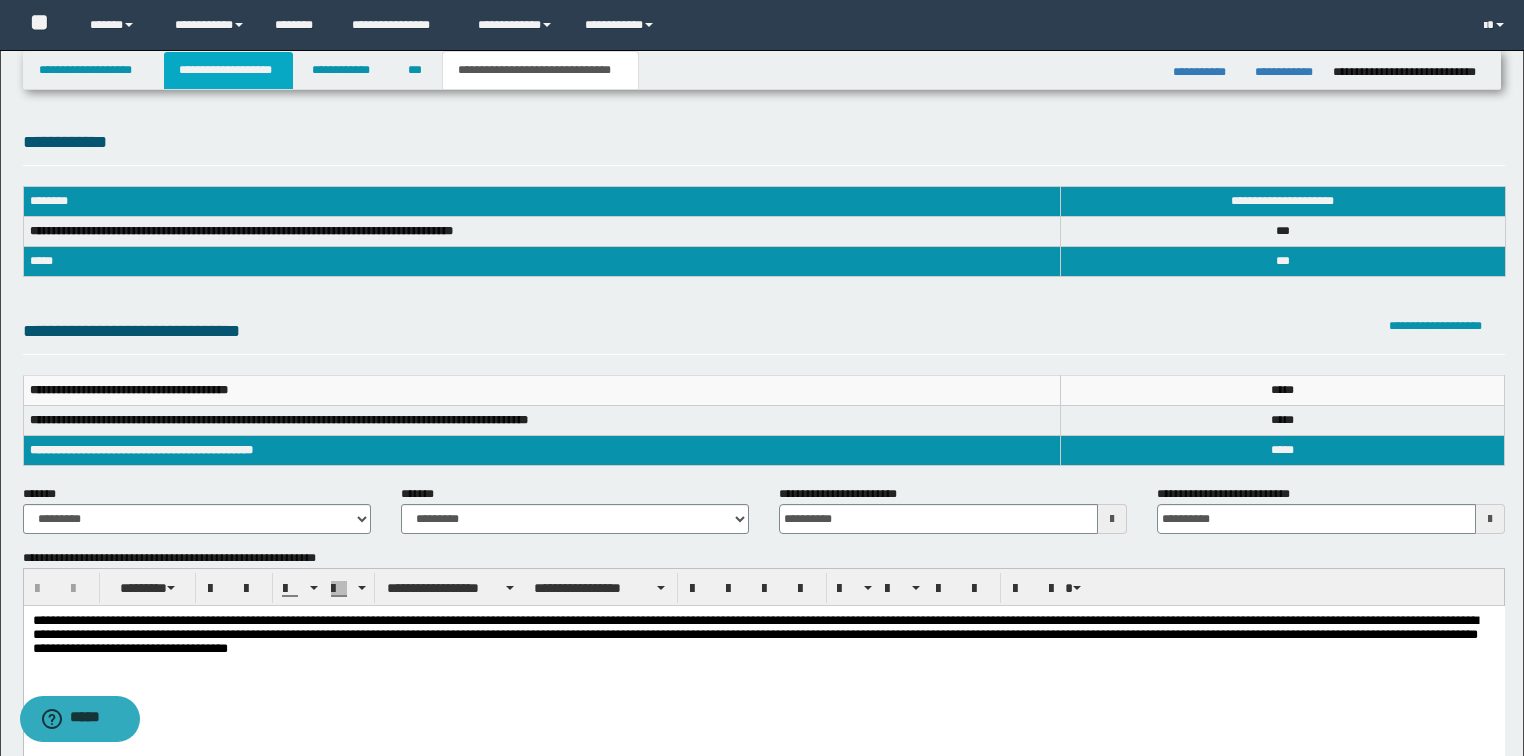 click on "**********" at bounding box center (228, 70) 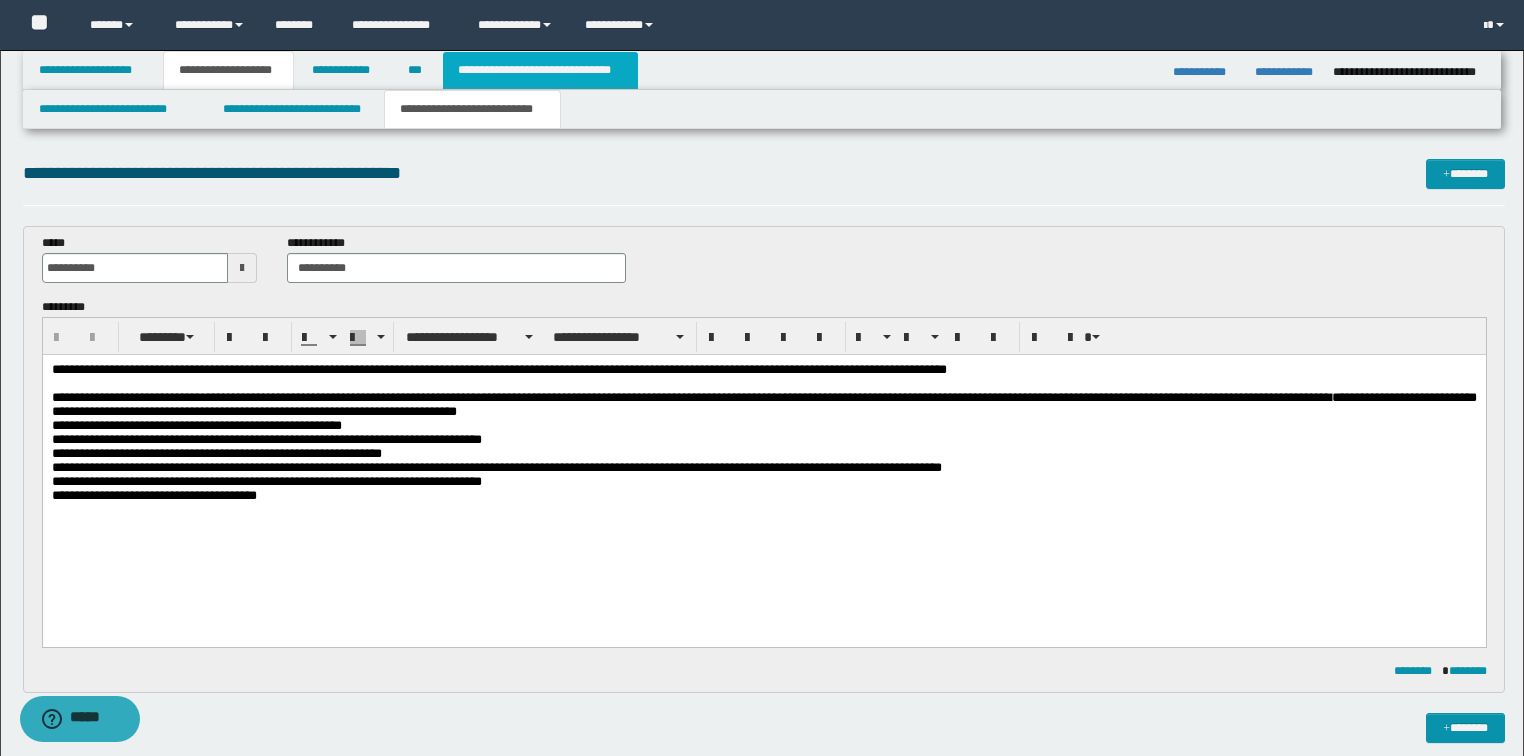click on "**********" at bounding box center (540, 70) 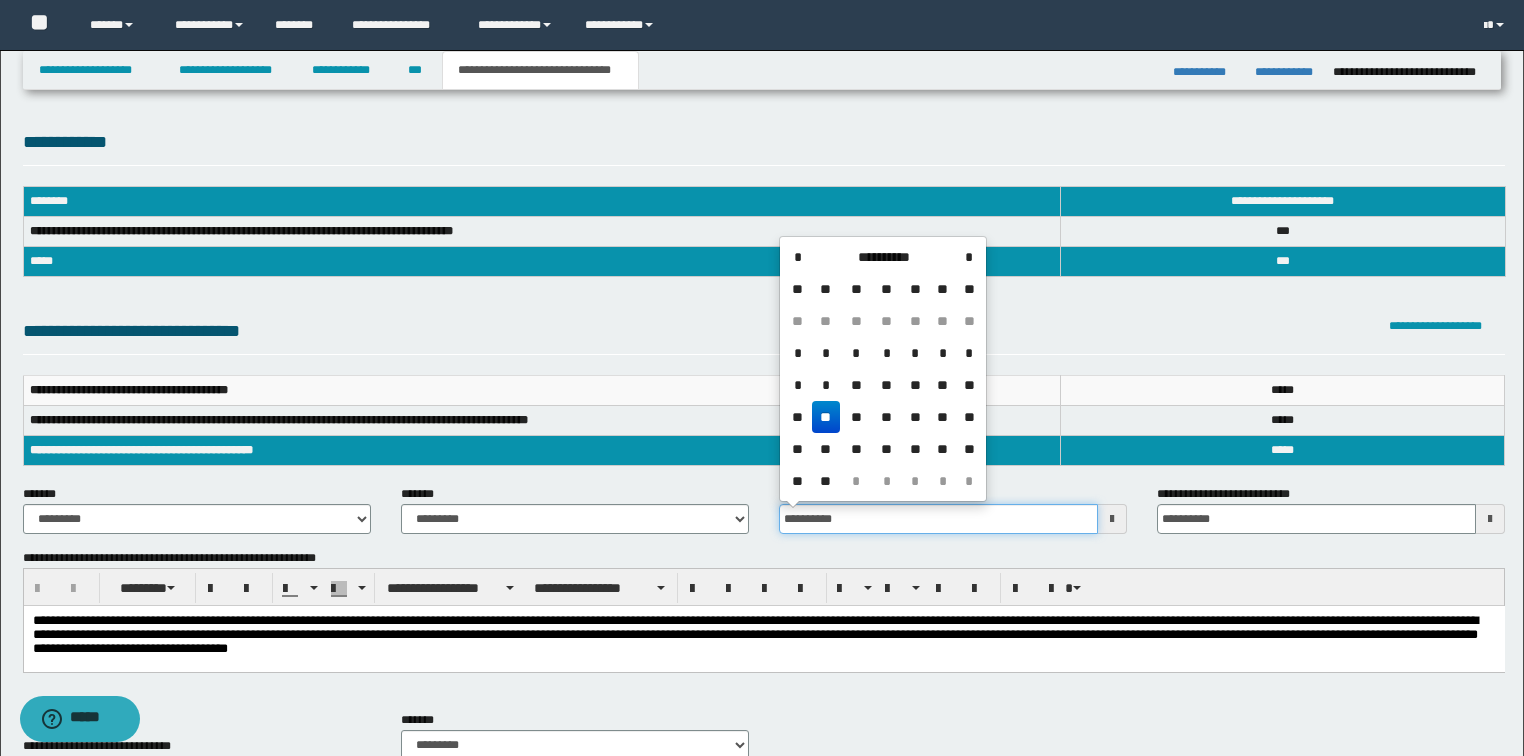 click on "**********" at bounding box center (938, 519) 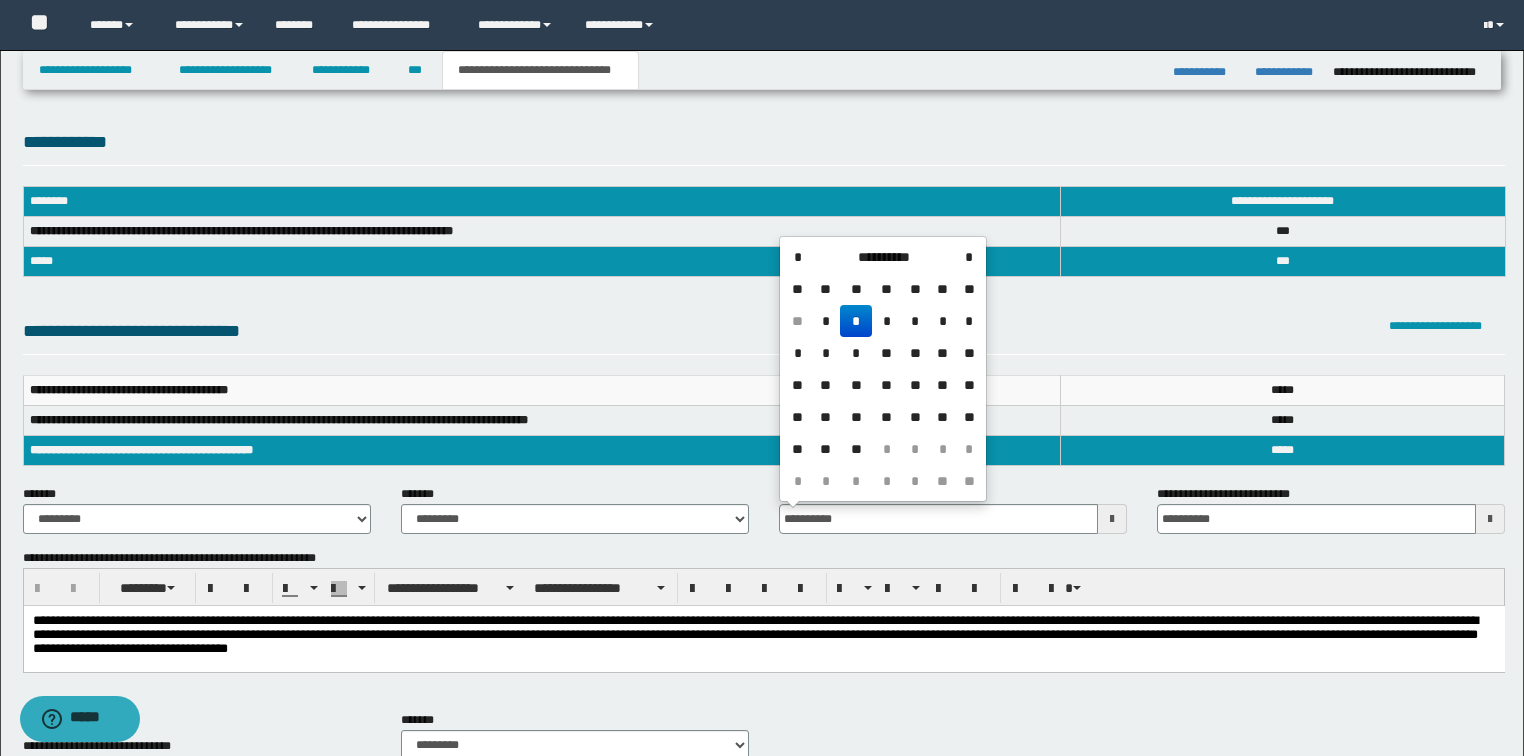 click on "*" at bounding box center (856, 321) 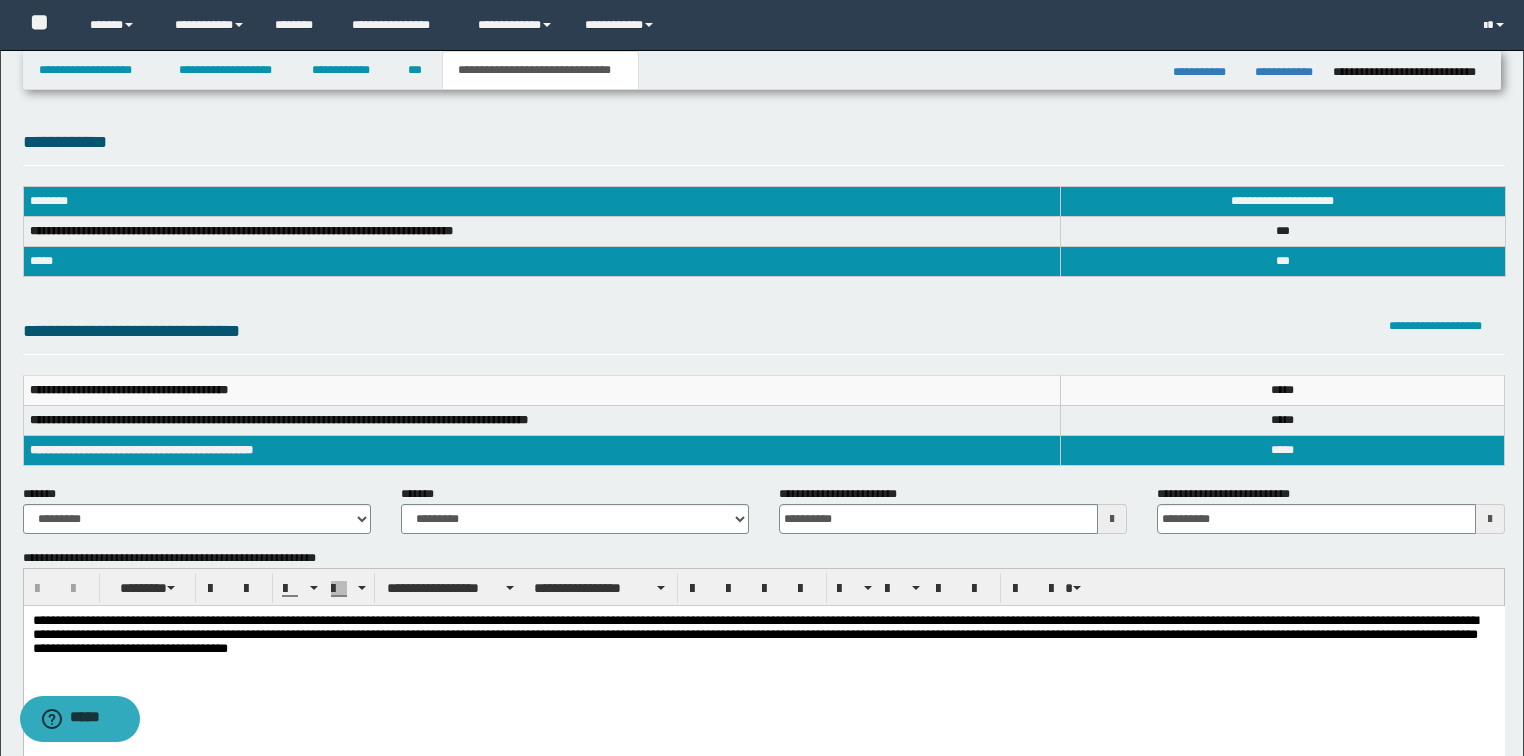 click on "**********" at bounding box center [764, 638] 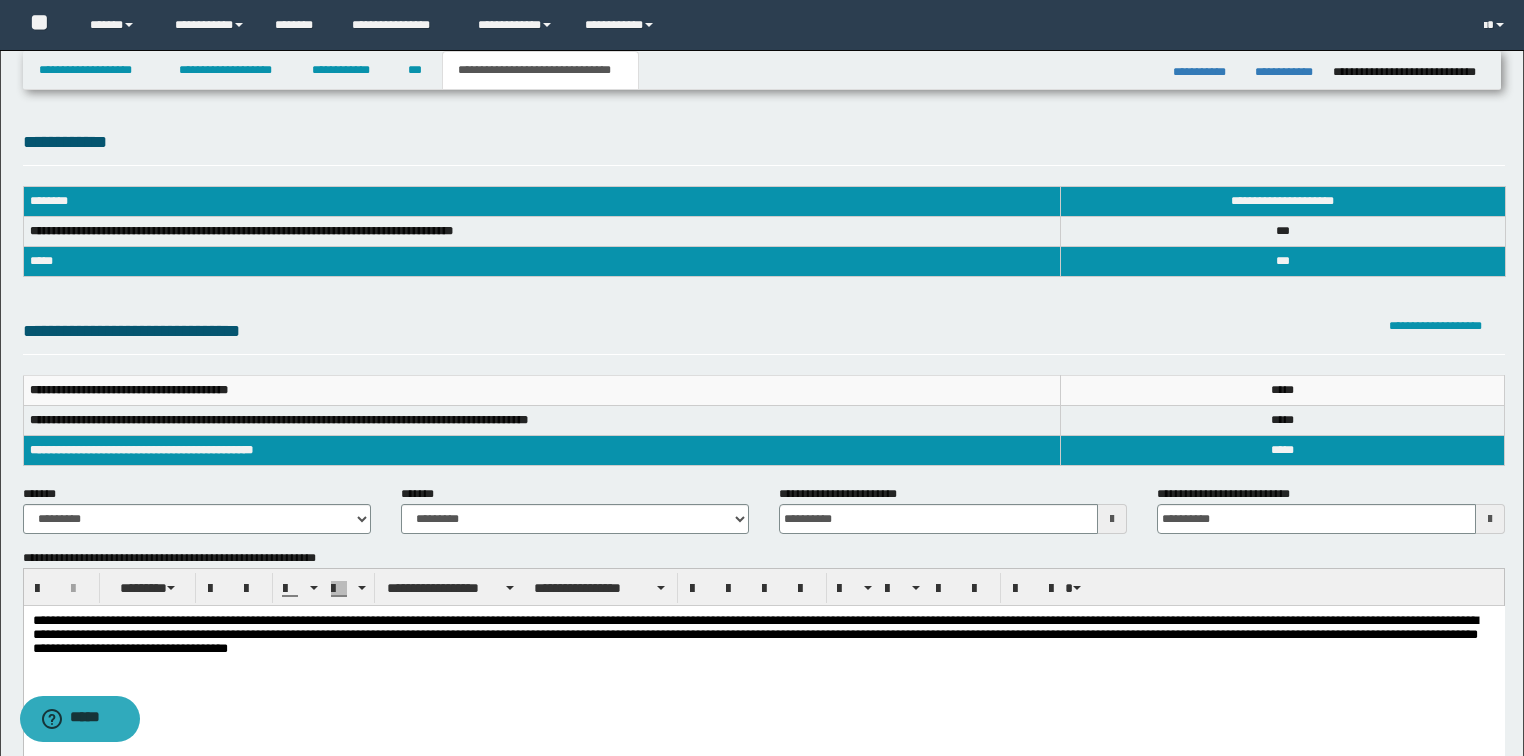 type 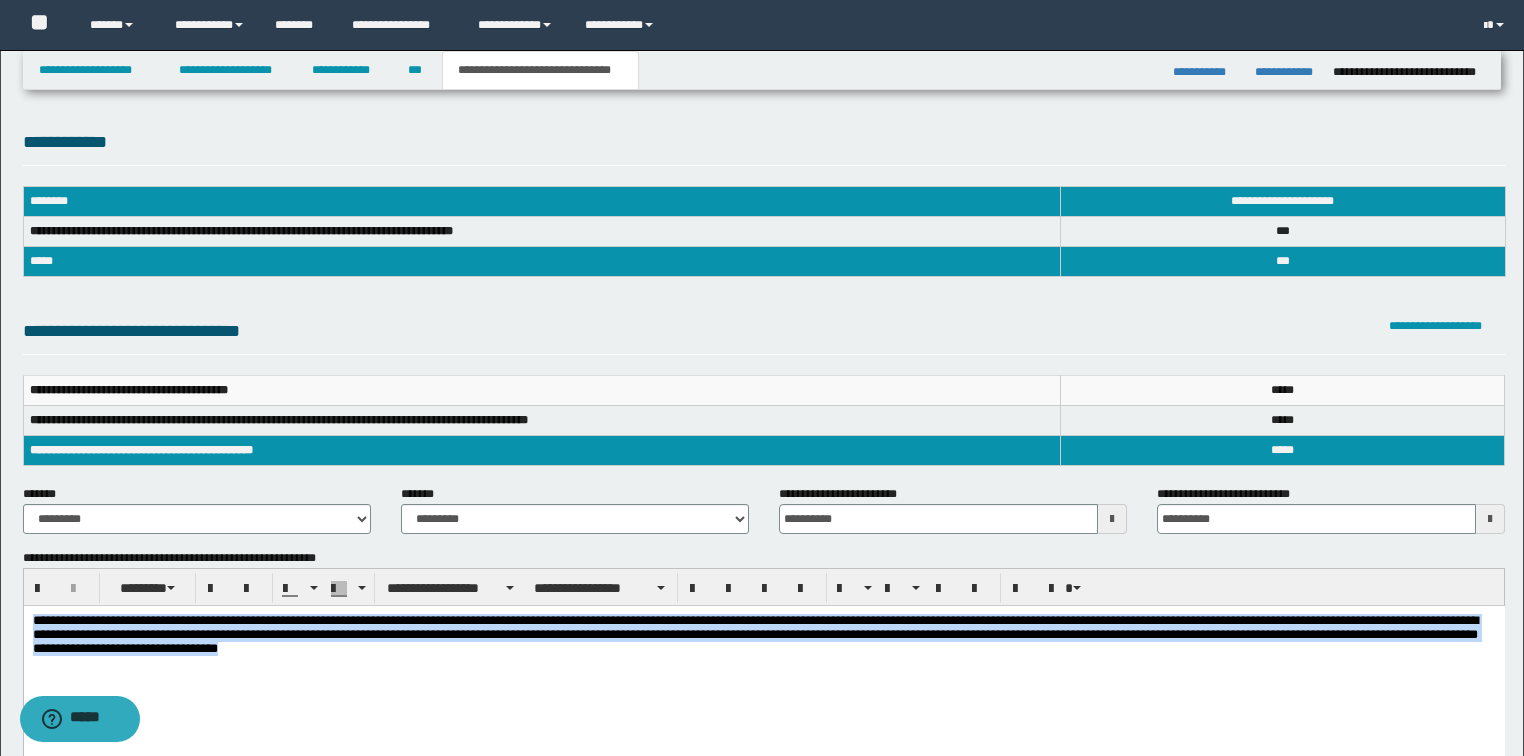 drag, startPoint x: 476, startPoint y: 654, endPoint x: 153, endPoint y: 1119, distance: 566.17487 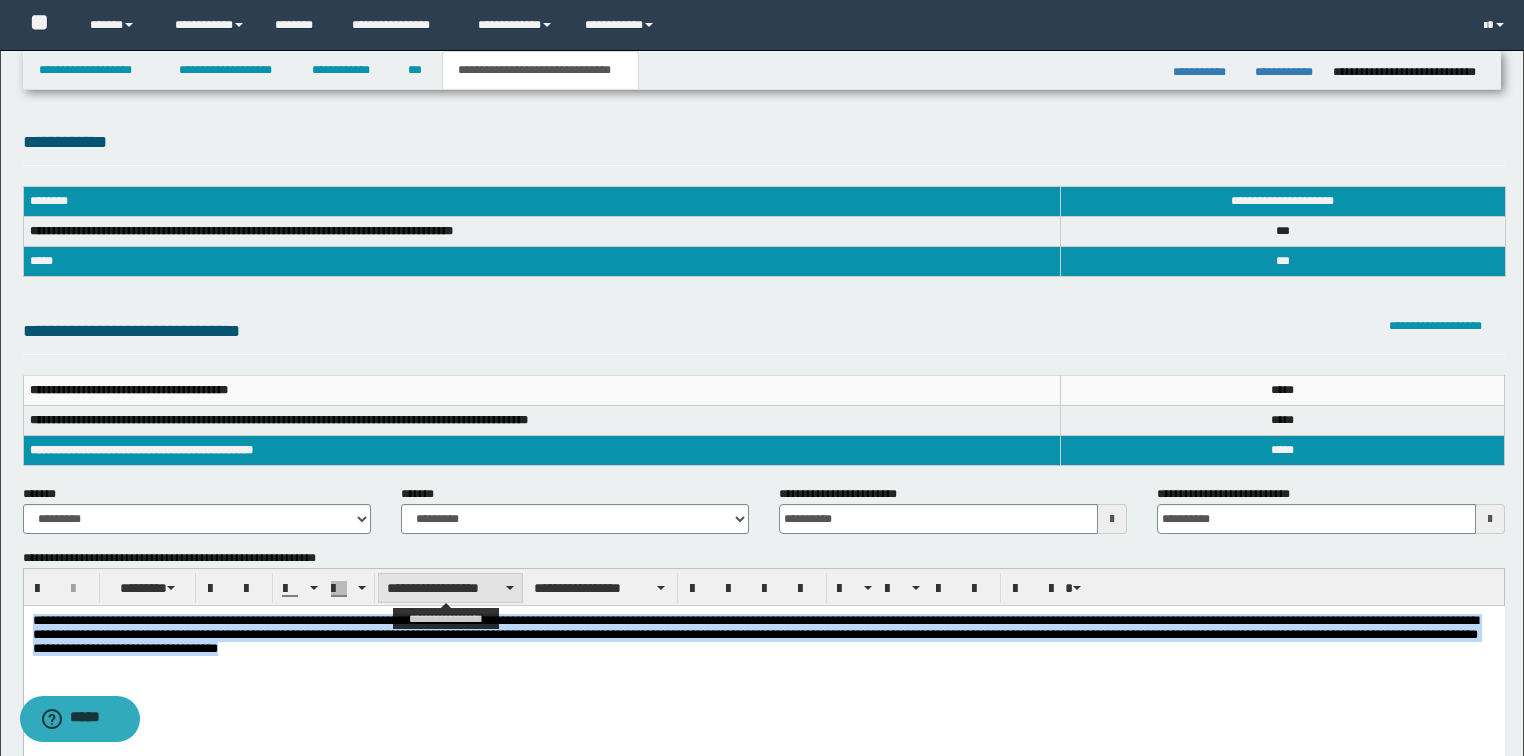 click on "**********" at bounding box center [450, 588] 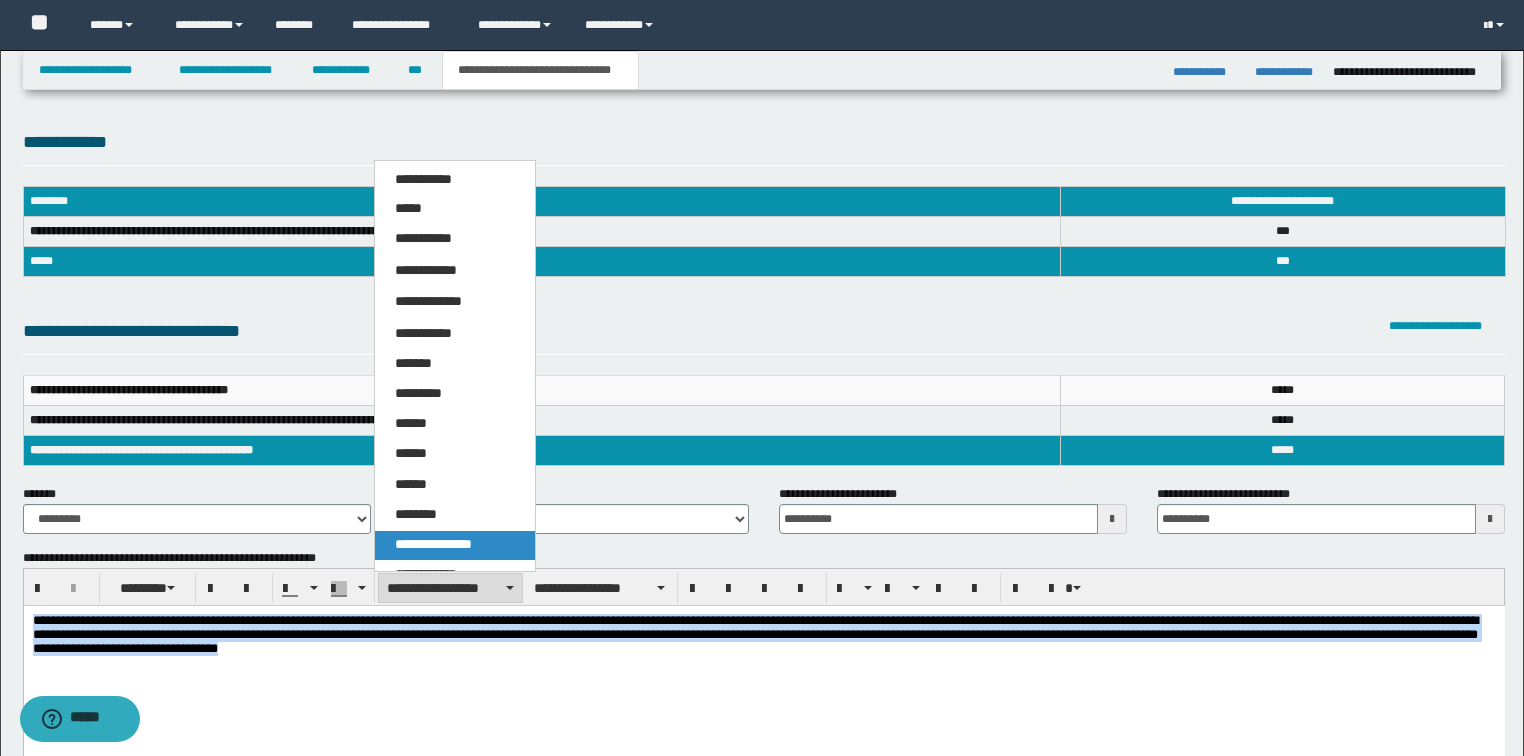 click on "**********" at bounding box center [433, 544] 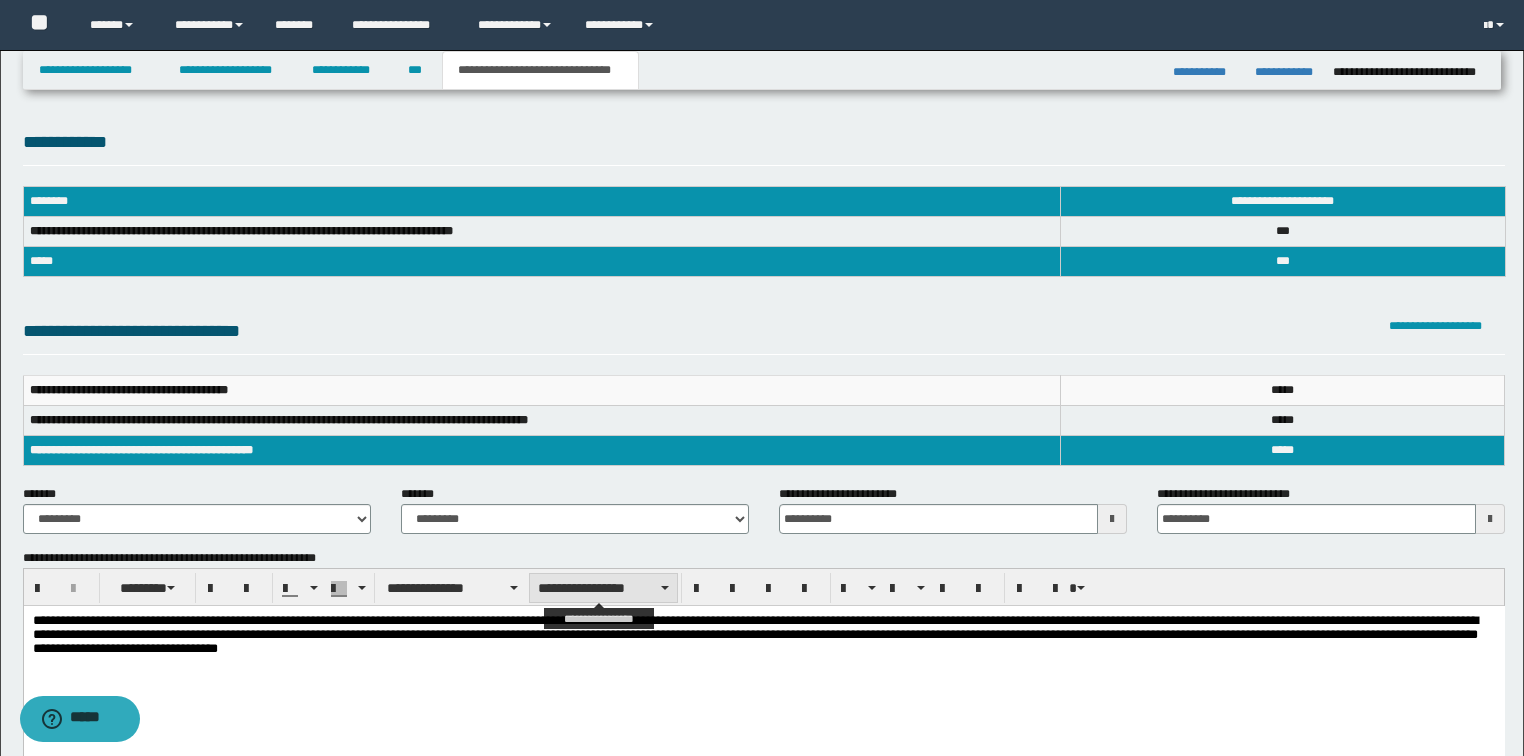 click on "**********" at bounding box center (603, 588) 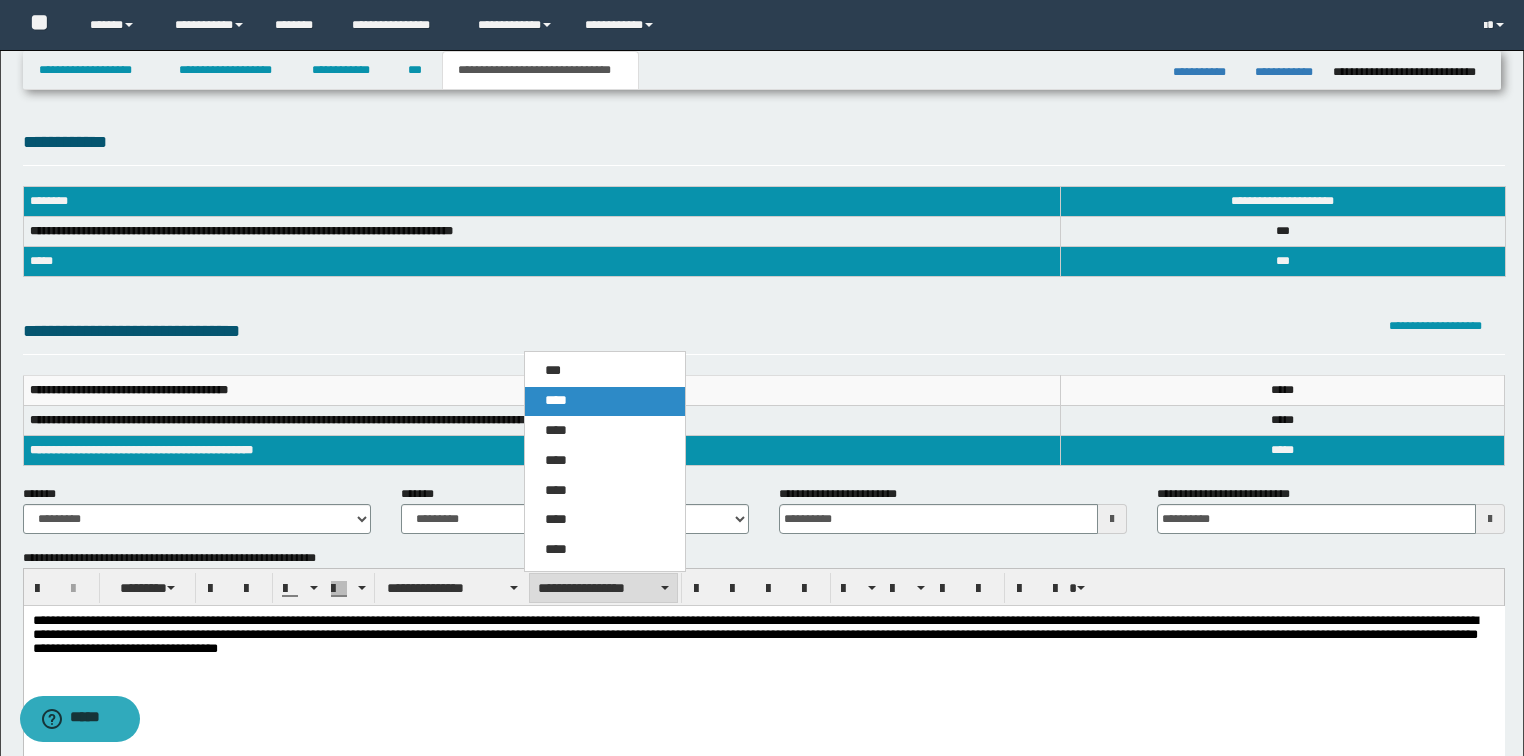 drag, startPoint x: 577, startPoint y: 402, endPoint x: 584, endPoint y: 412, distance: 12.206555 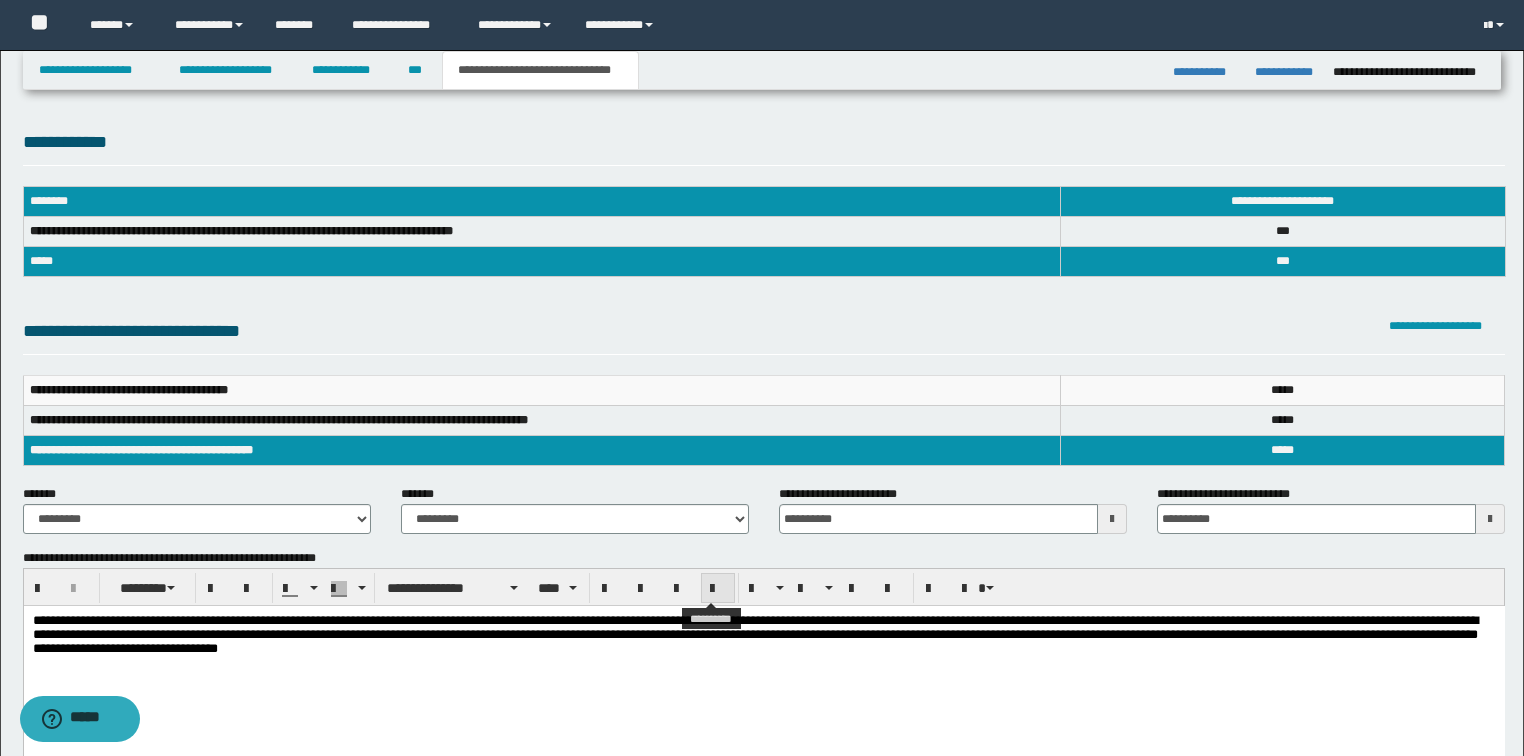 drag, startPoint x: 714, startPoint y: 585, endPoint x: 717, endPoint y: 596, distance: 11.401754 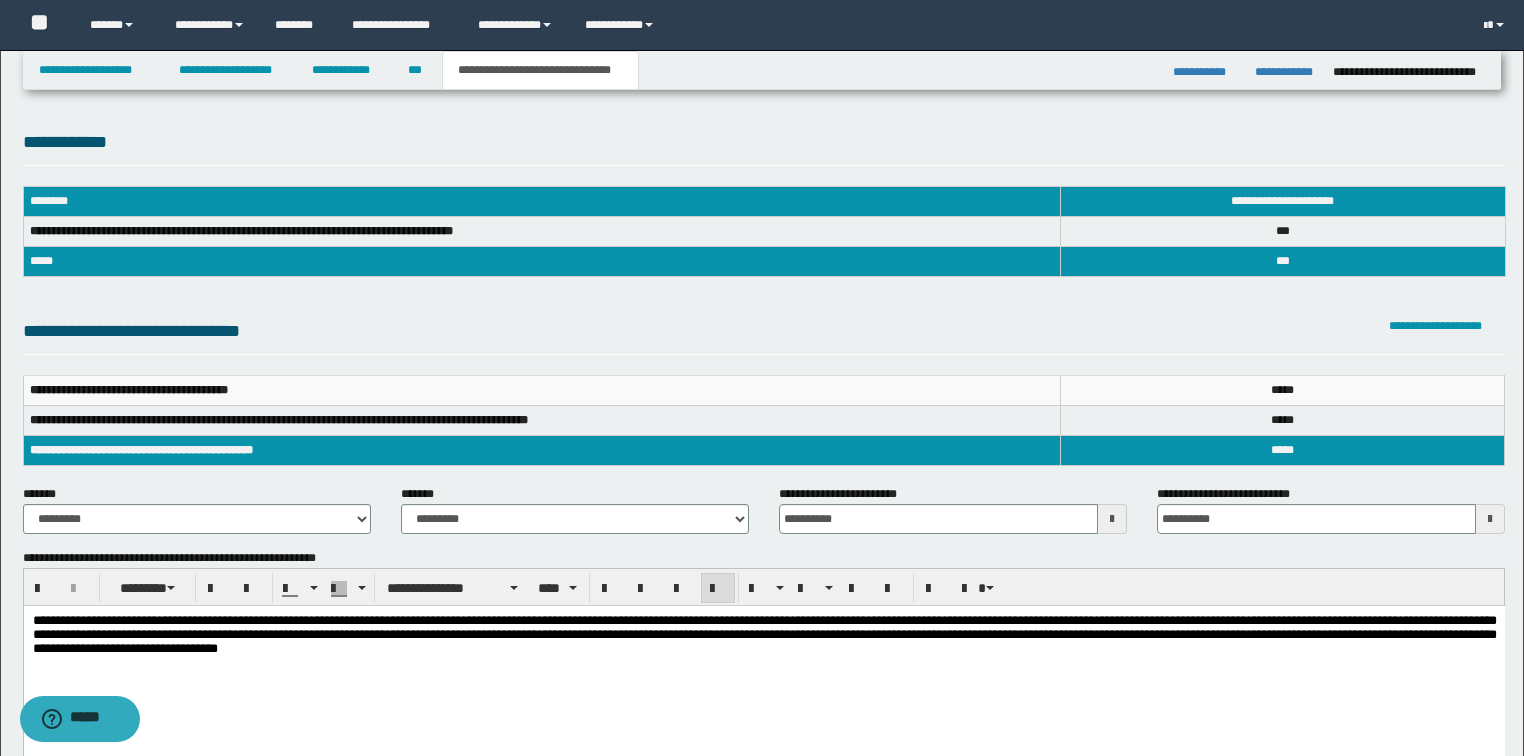 click on "**********" at bounding box center (763, 671) 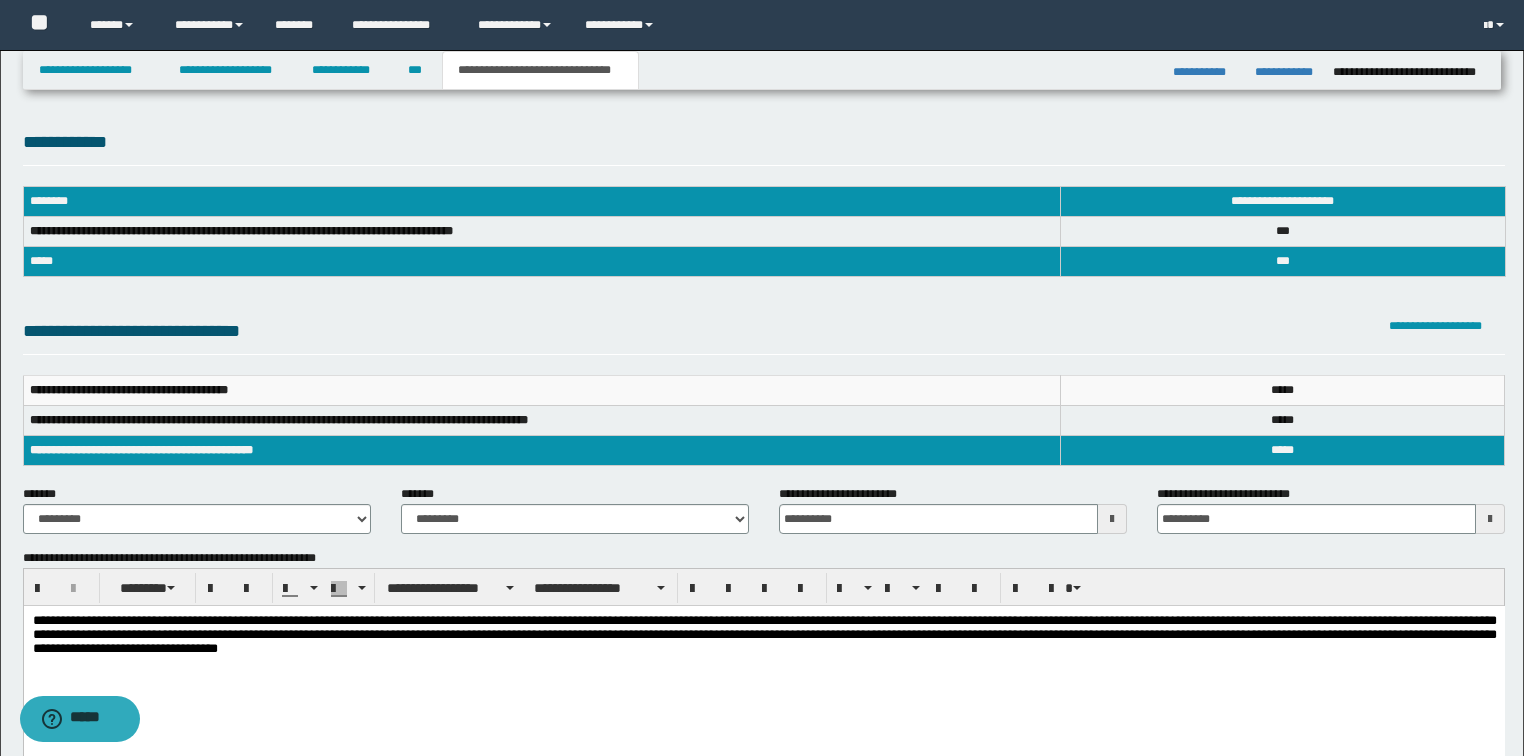scroll, scrollTop: 320, scrollLeft: 0, axis: vertical 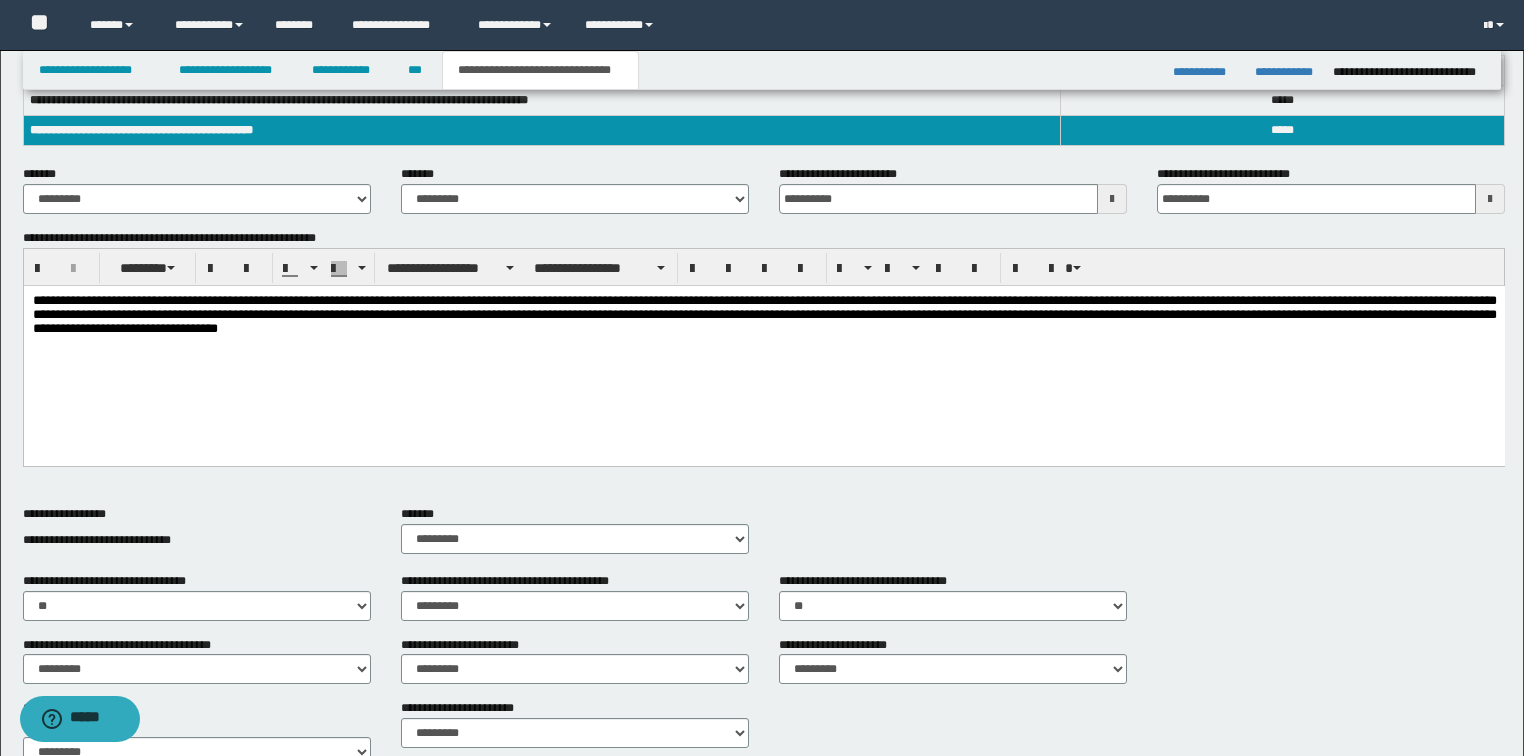 click on "**********" at bounding box center [763, 351] 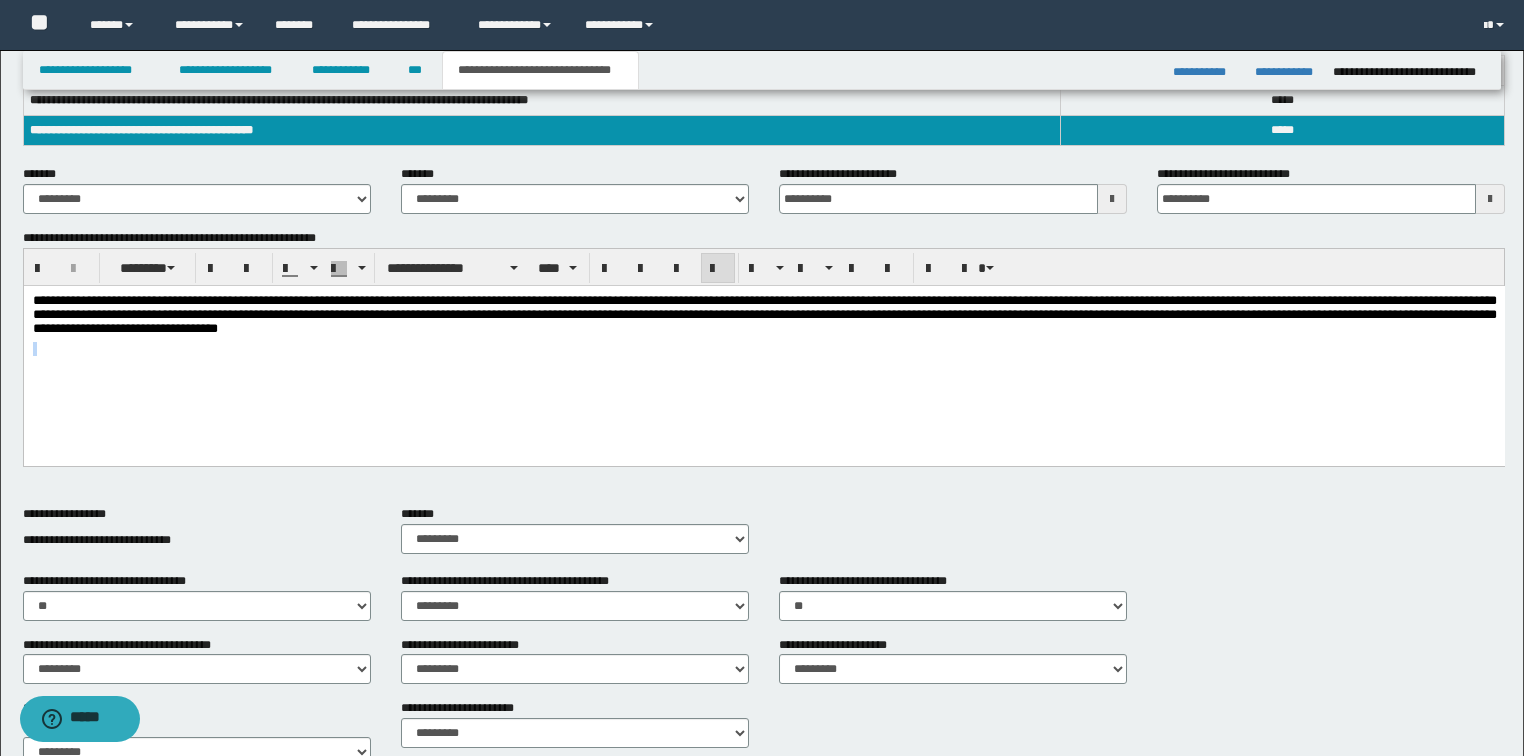 drag, startPoint x: 462, startPoint y: 336, endPoint x: 682, endPoint y: 859, distance: 567.3879 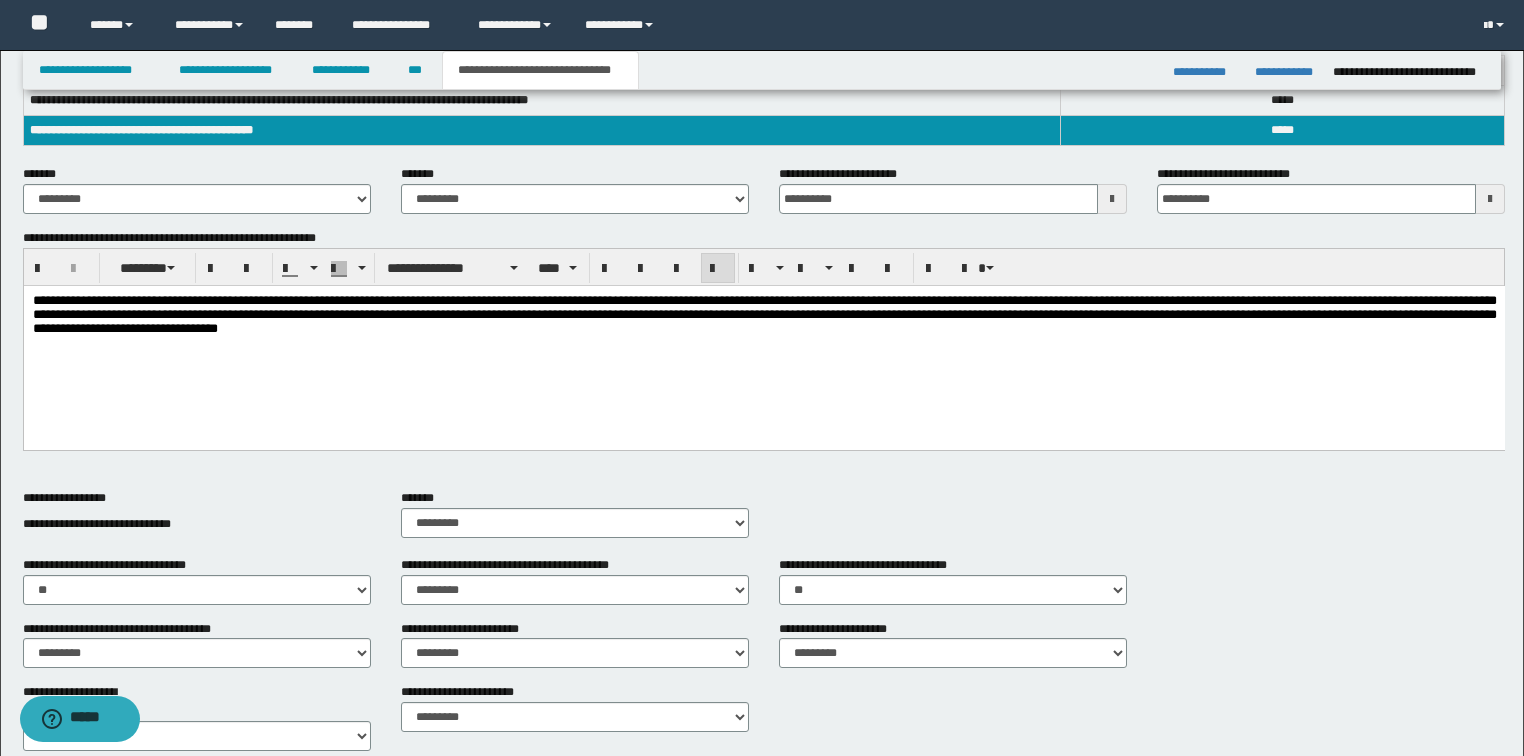 click on "**********" at bounding box center [764, 314] 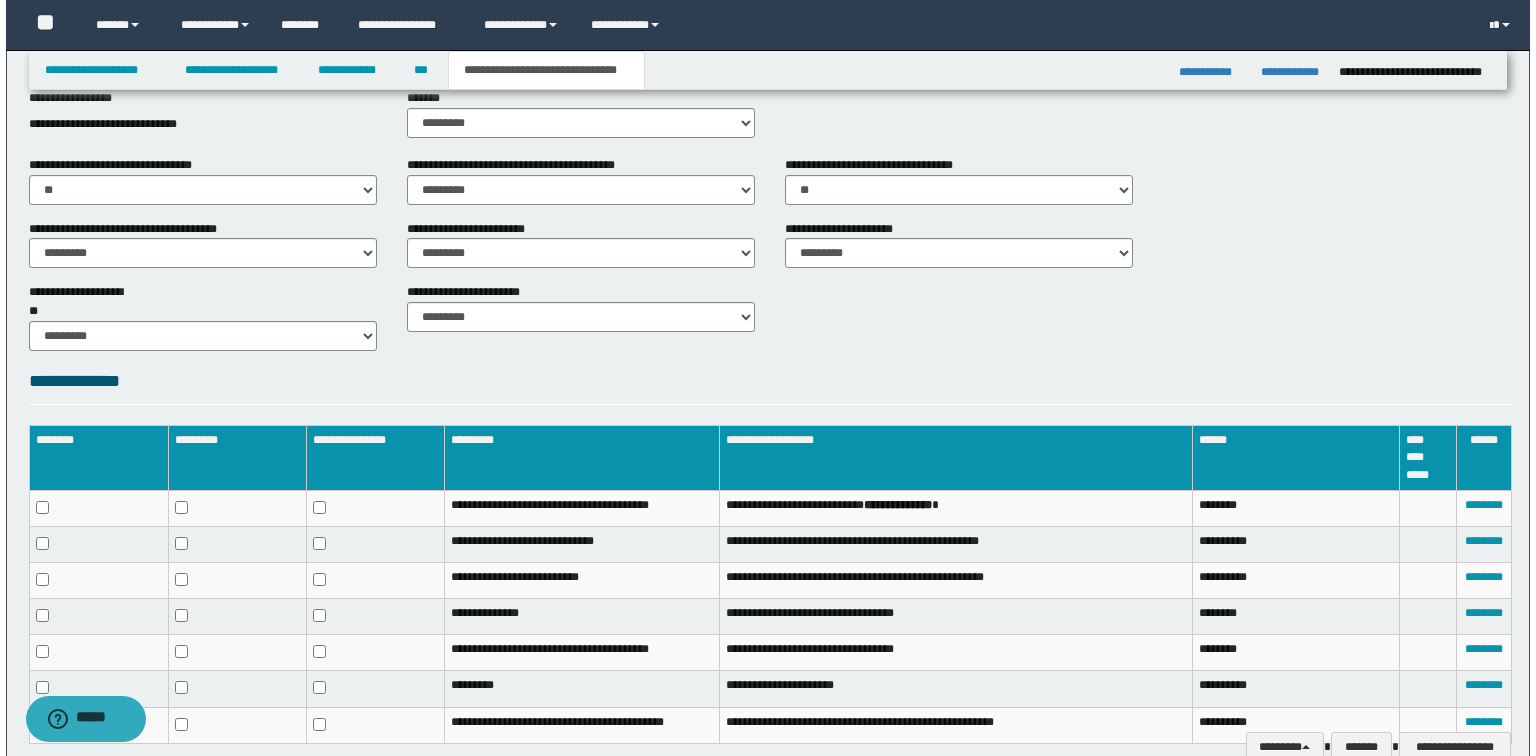 scroll, scrollTop: 822, scrollLeft: 0, axis: vertical 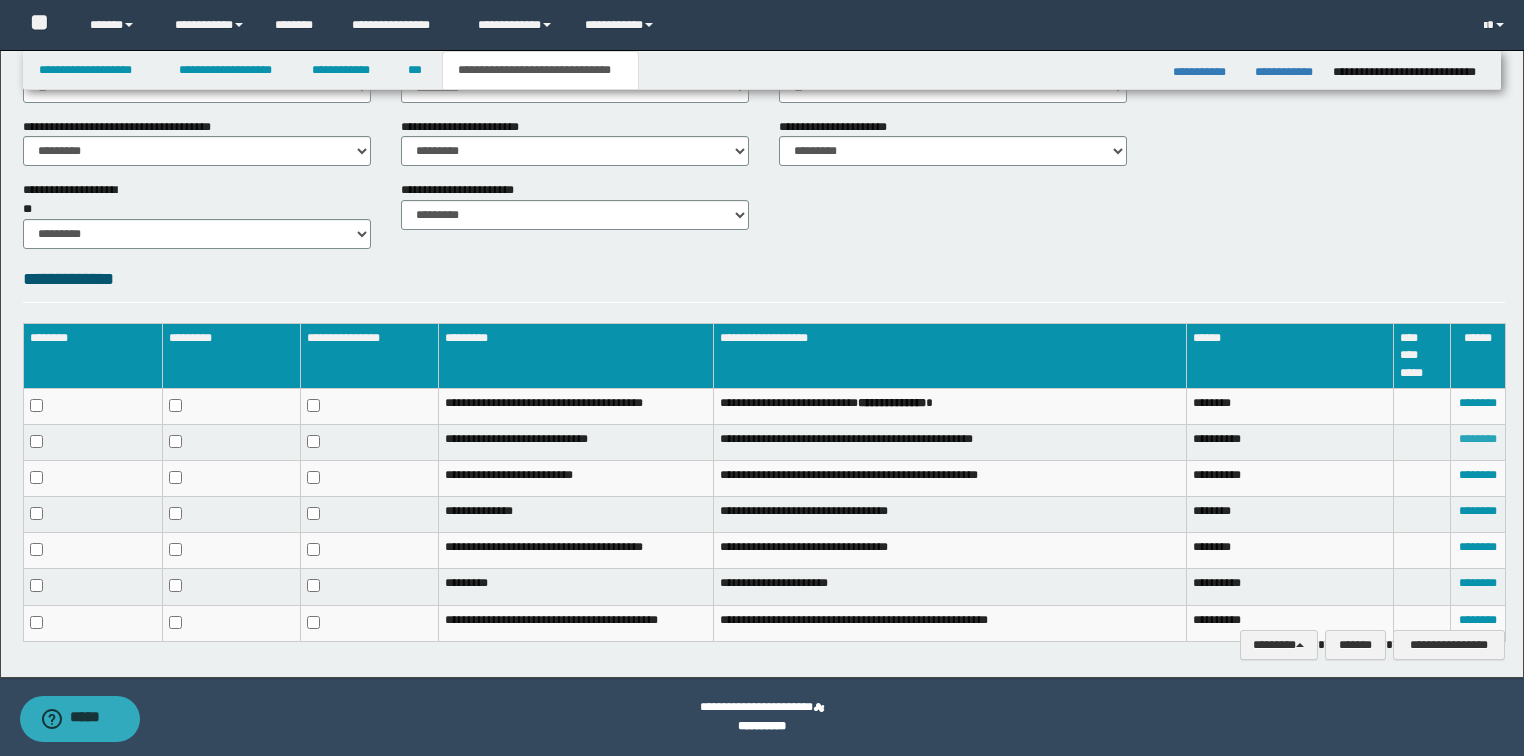 click on "********" at bounding box center (1478, 439) 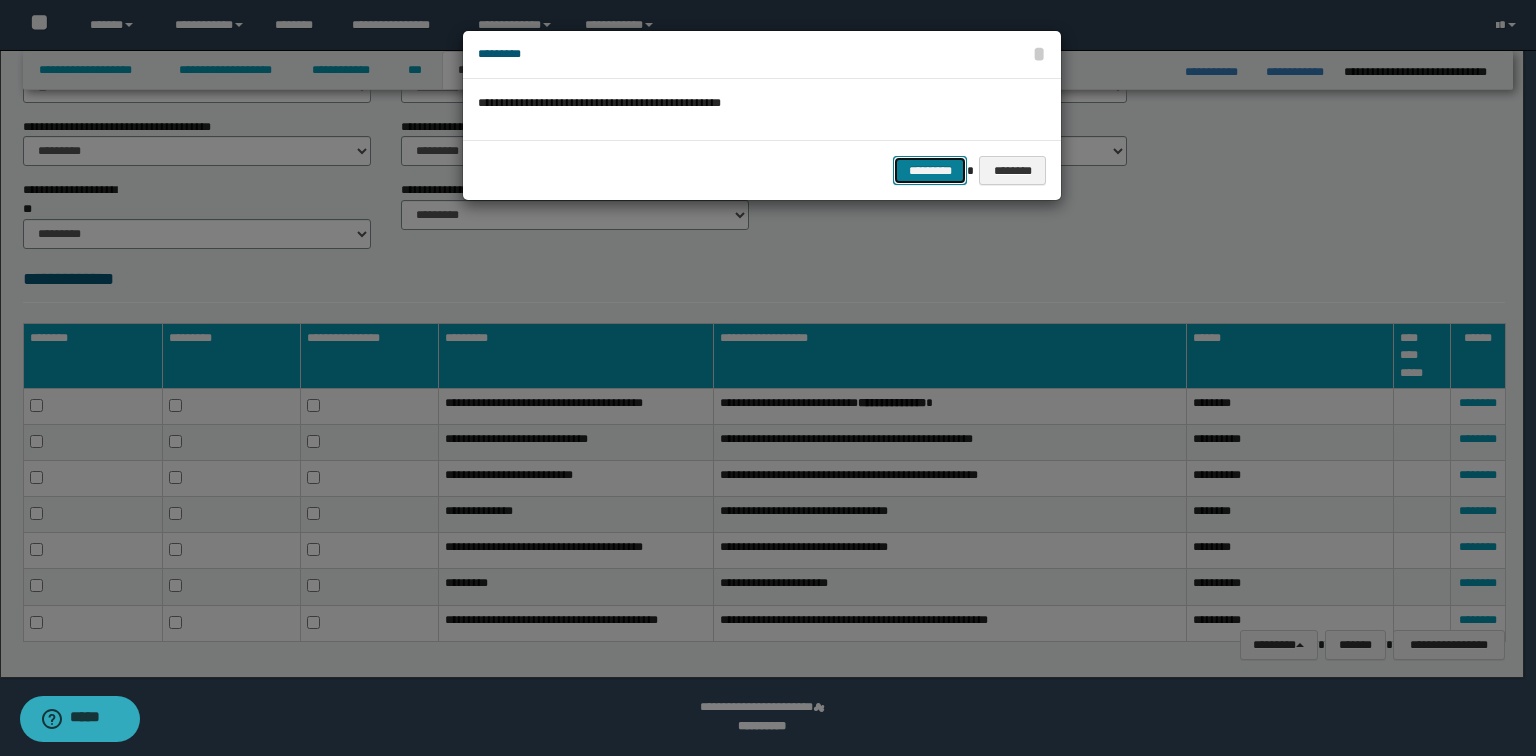 click on "*********" at bounding box center [930, 171] 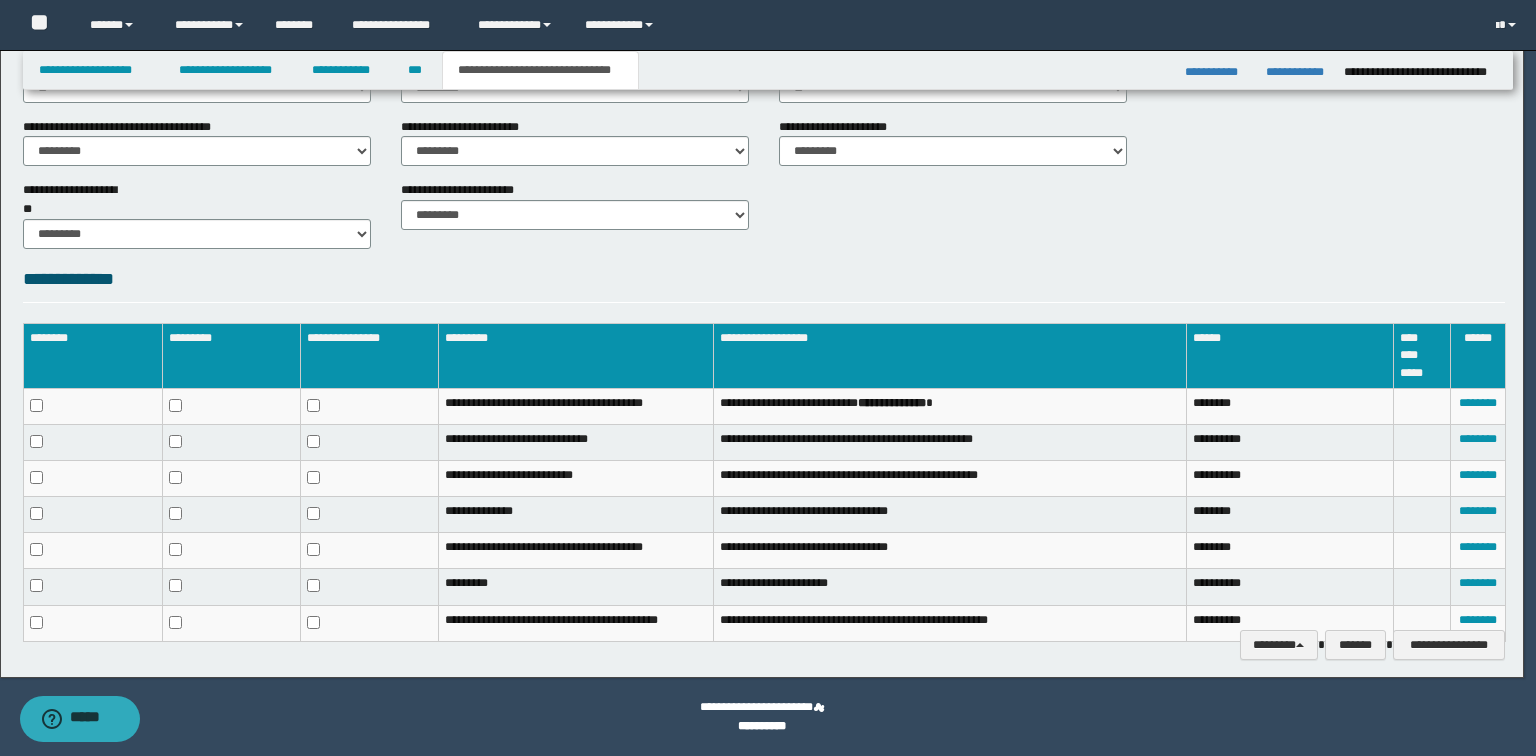 scroll, scrollTop: 807, scrollLeft: 0, axis: vertical 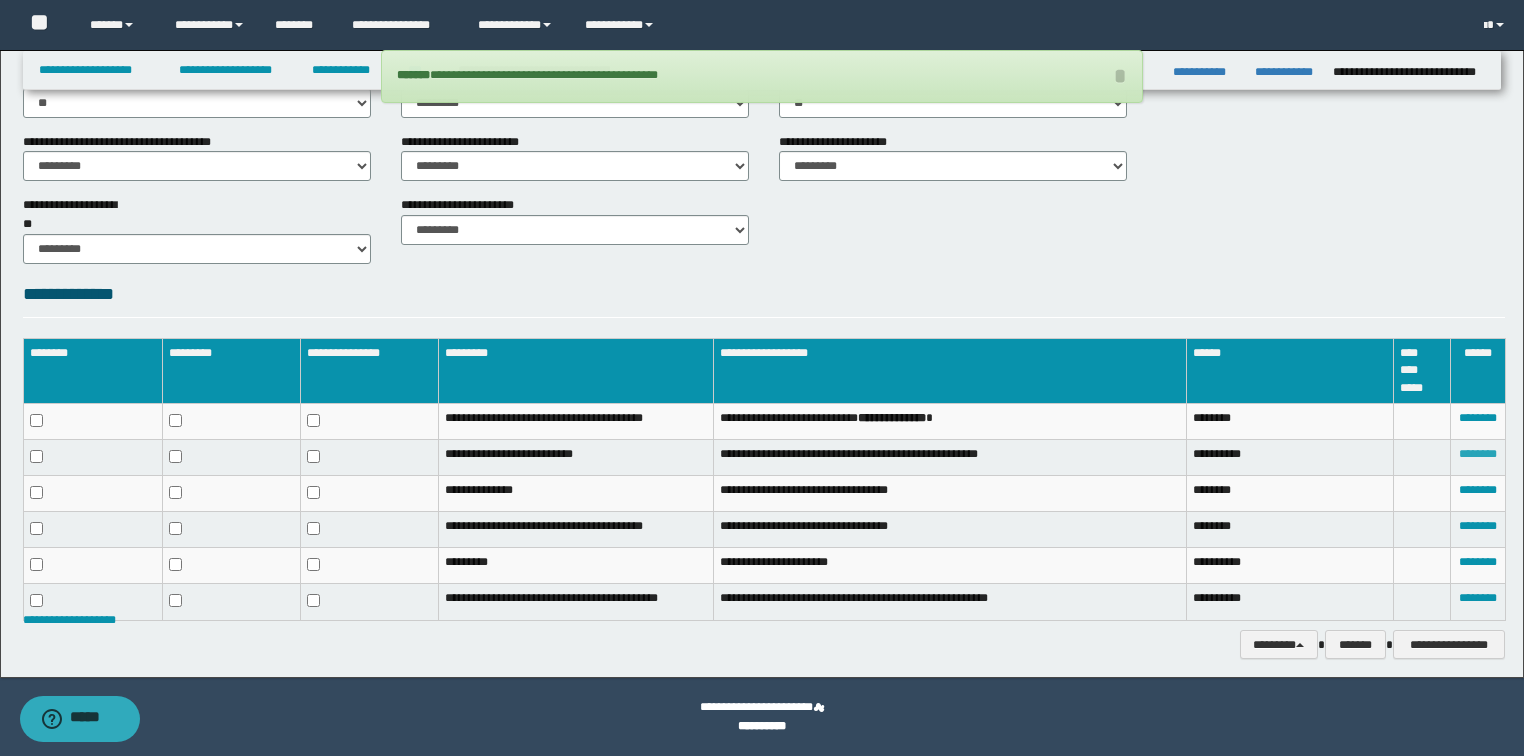 click on "********" at bounding box center (1478, 454) 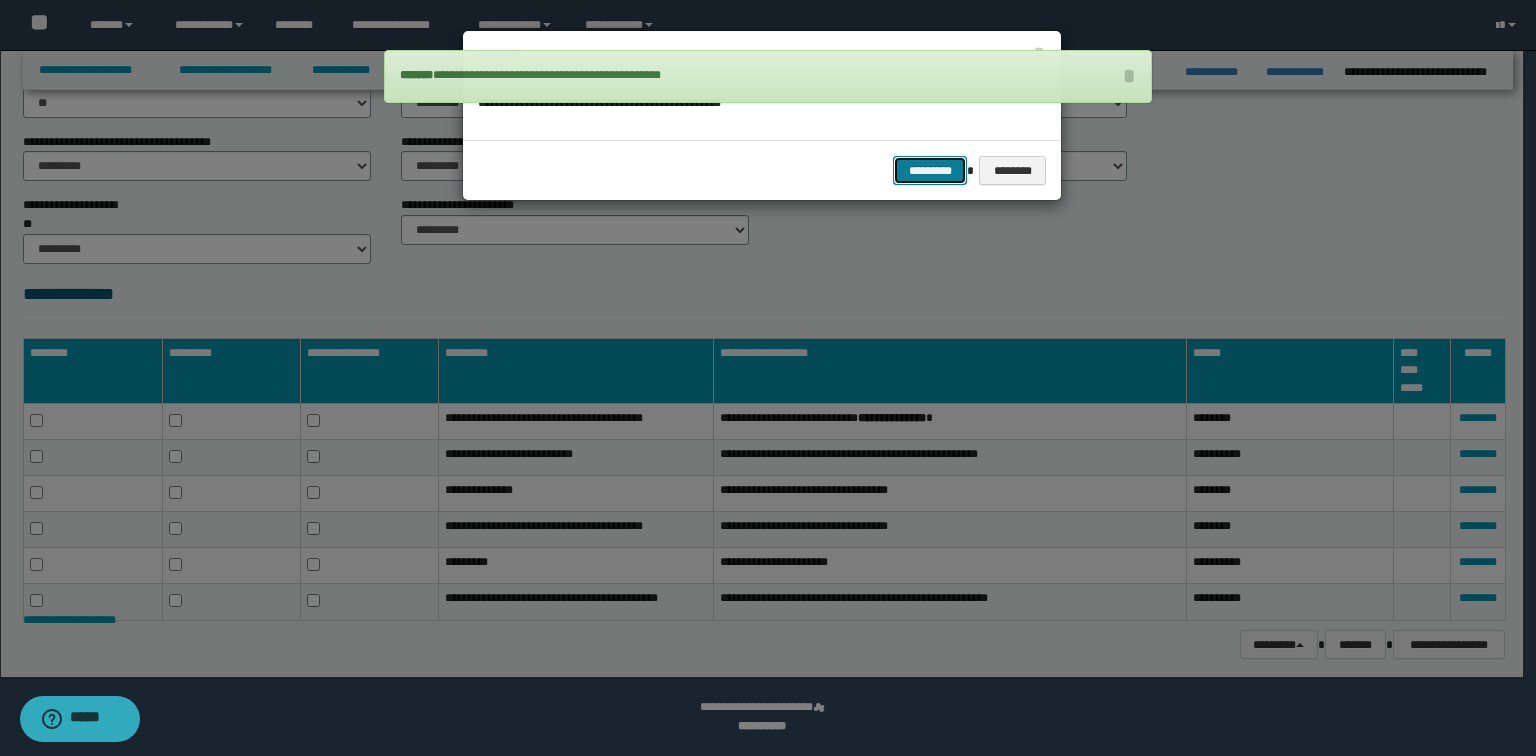 click on "*********" at bounding box center [930, 171] 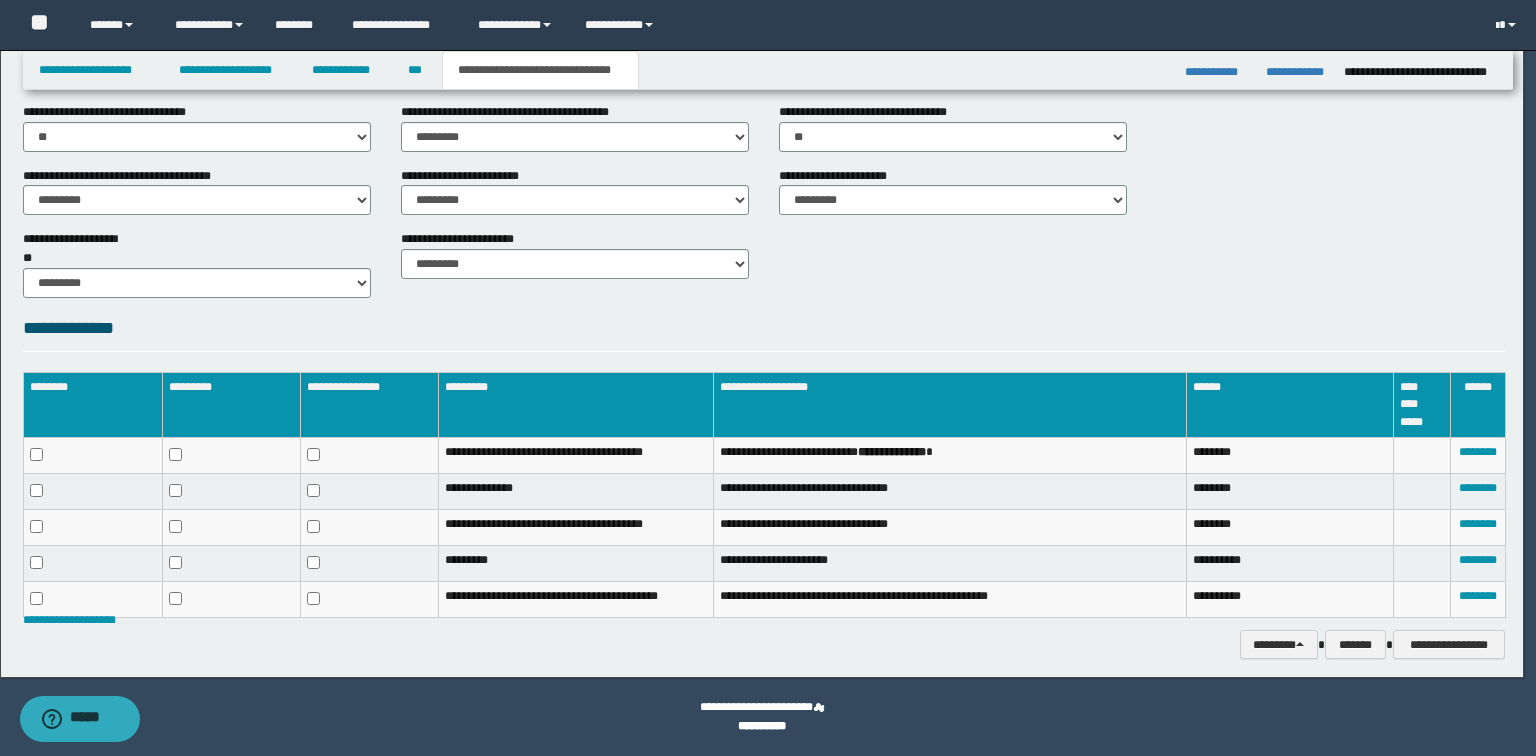 scroll, scrollTop: 772, scrollLeft: 0, axis: vertical 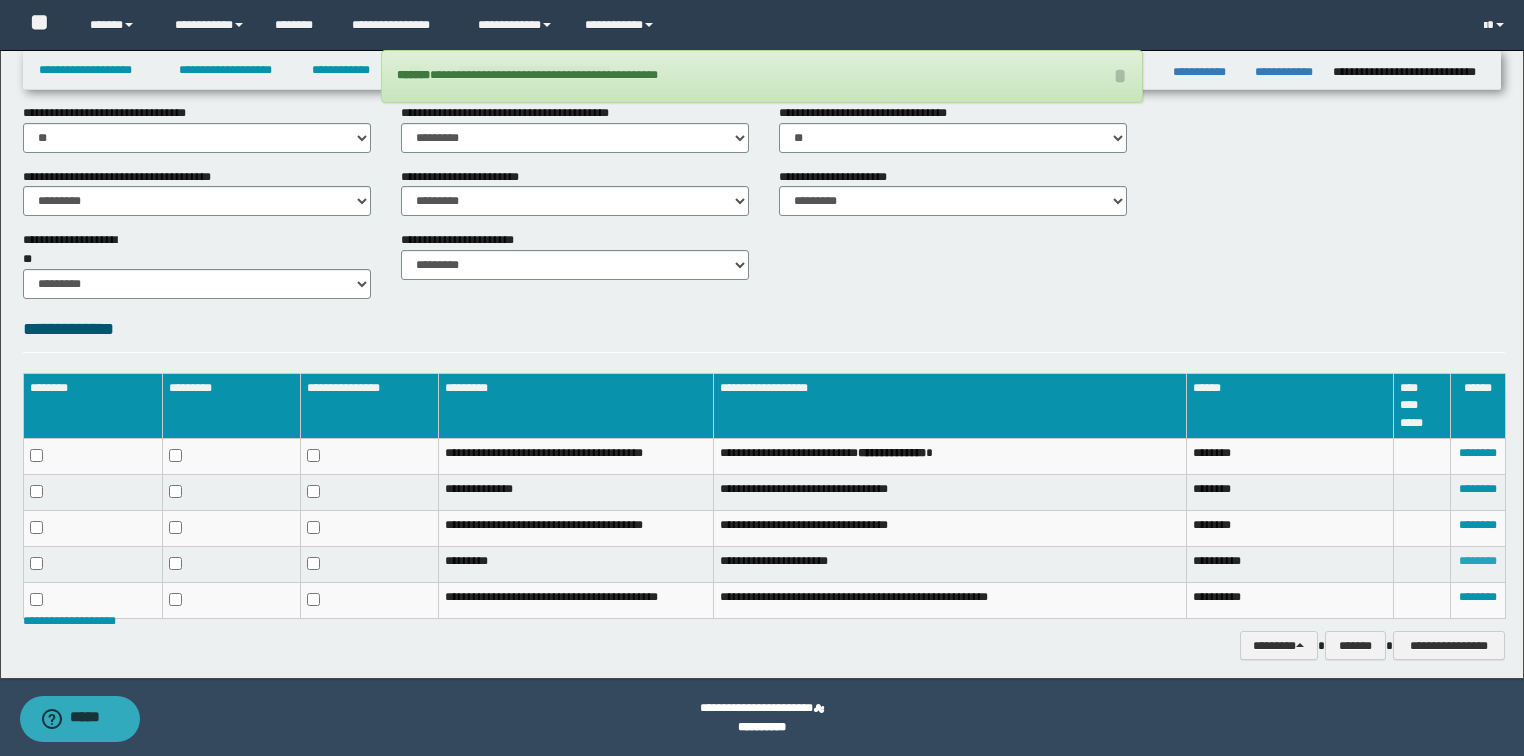 click on "********" at bounding box center [1478, 561] 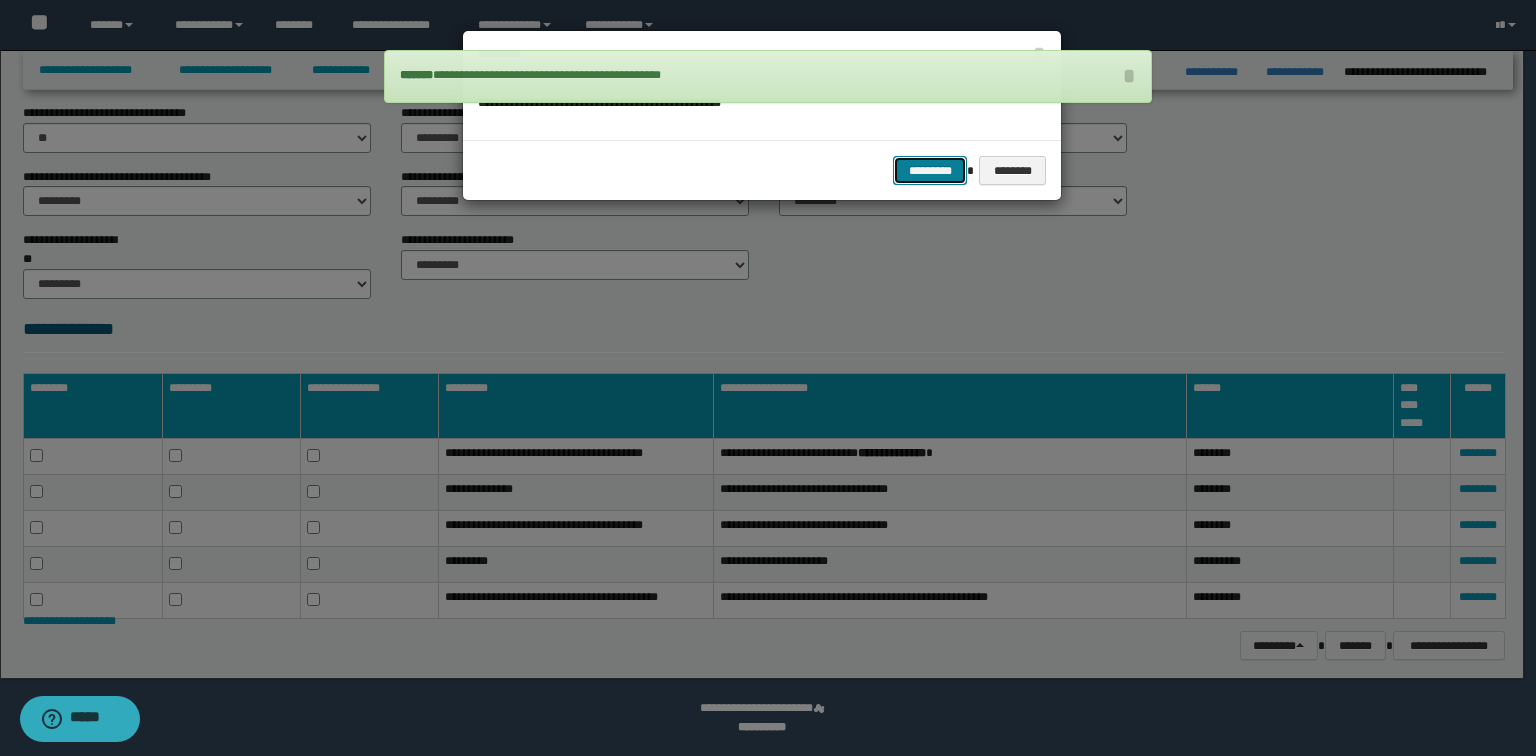 click on "*********" at bounding box center [930, 171] 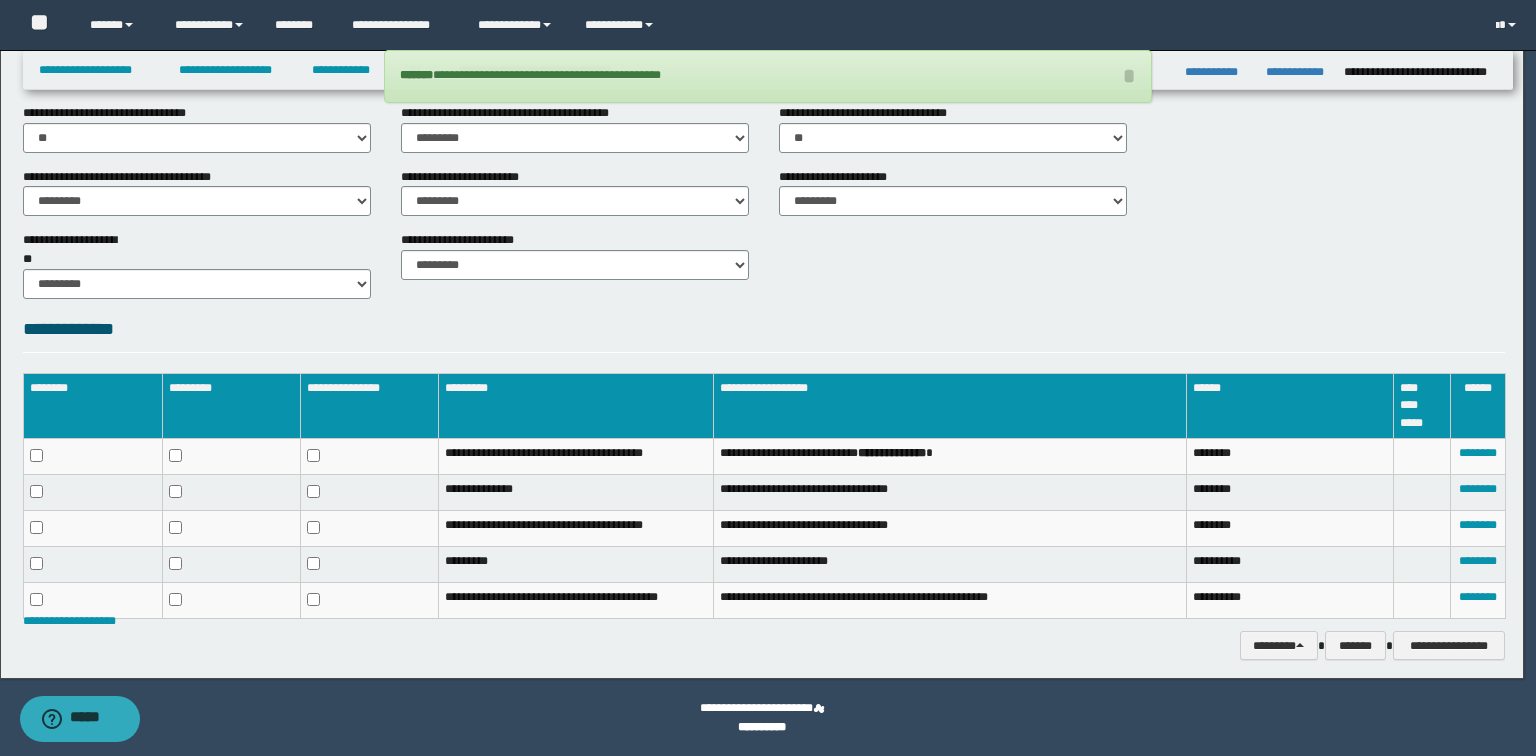 scroll, scrollTop: 738, scrollLeft: 0, axis: vertical 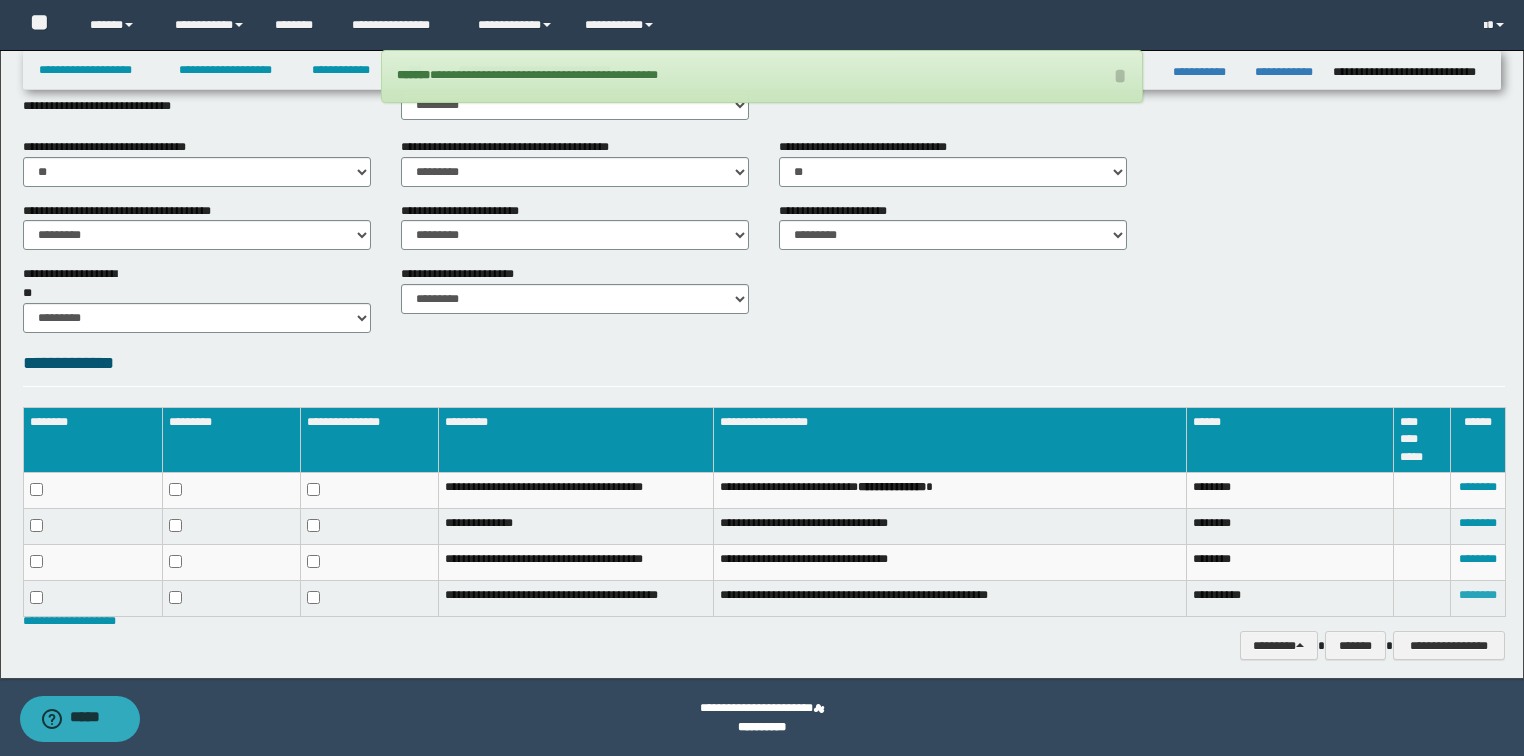 click on "********" at bounding box center [1478, 595] 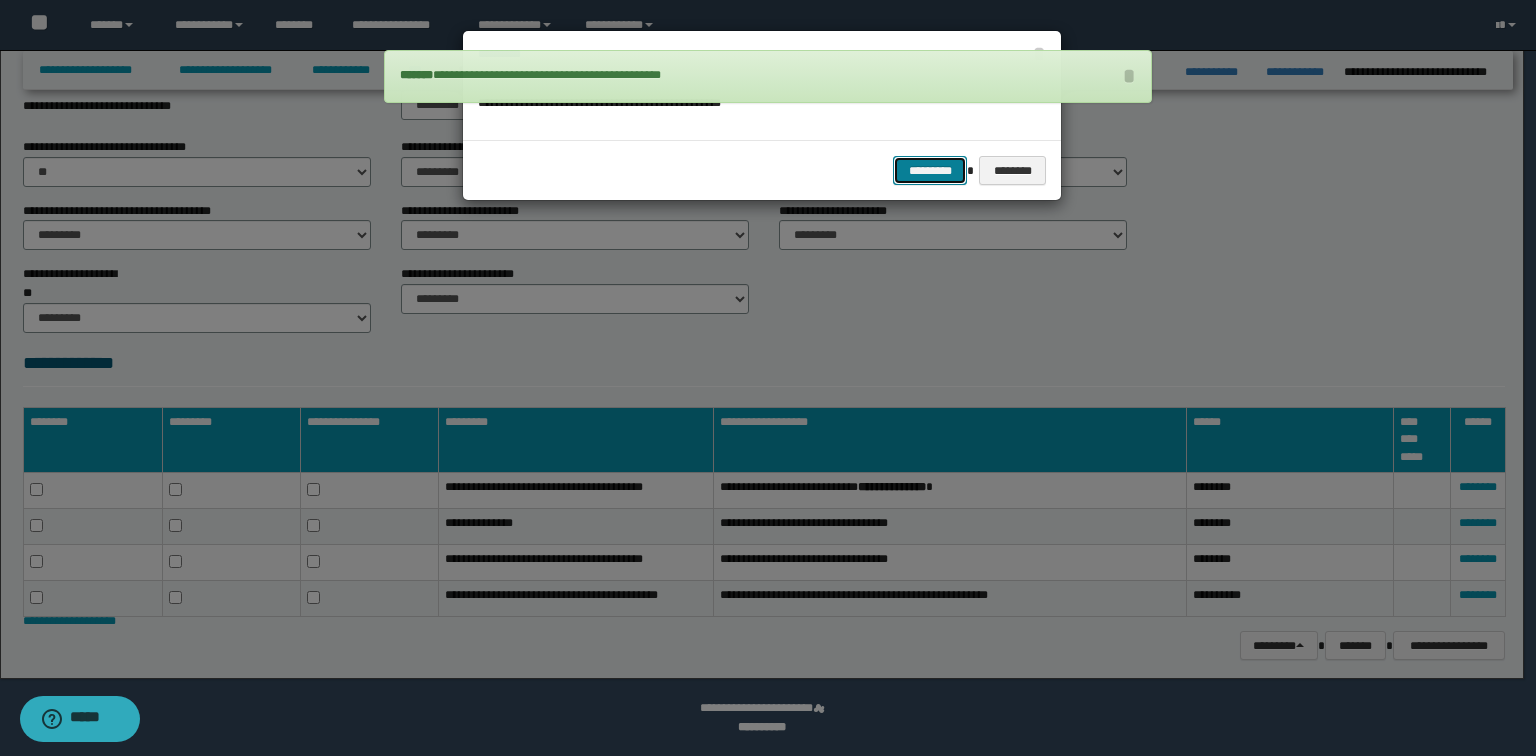 click on "*********" at bounding box center (930, 171) 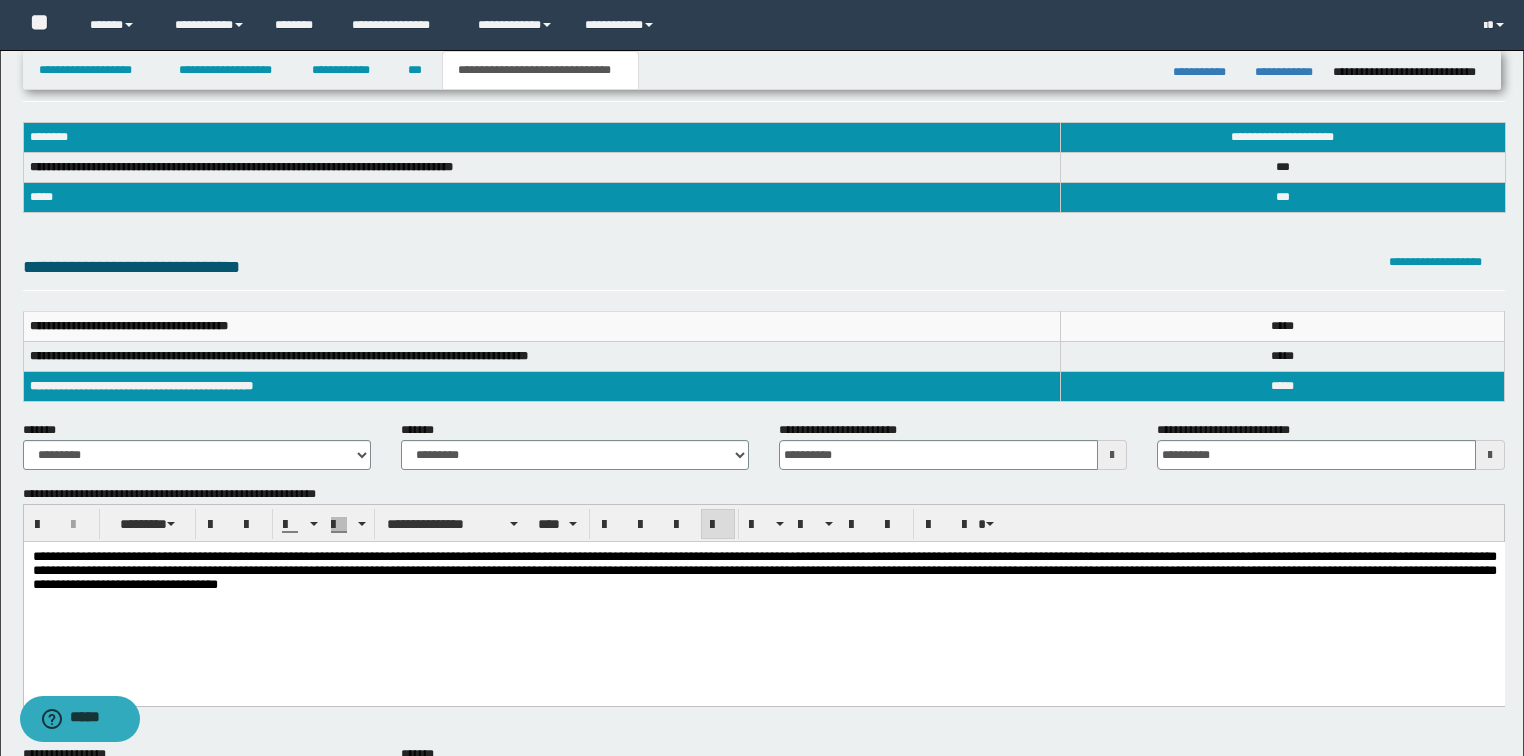 scroll, scrollTop: 0, scrollLeft: 0, axis: both 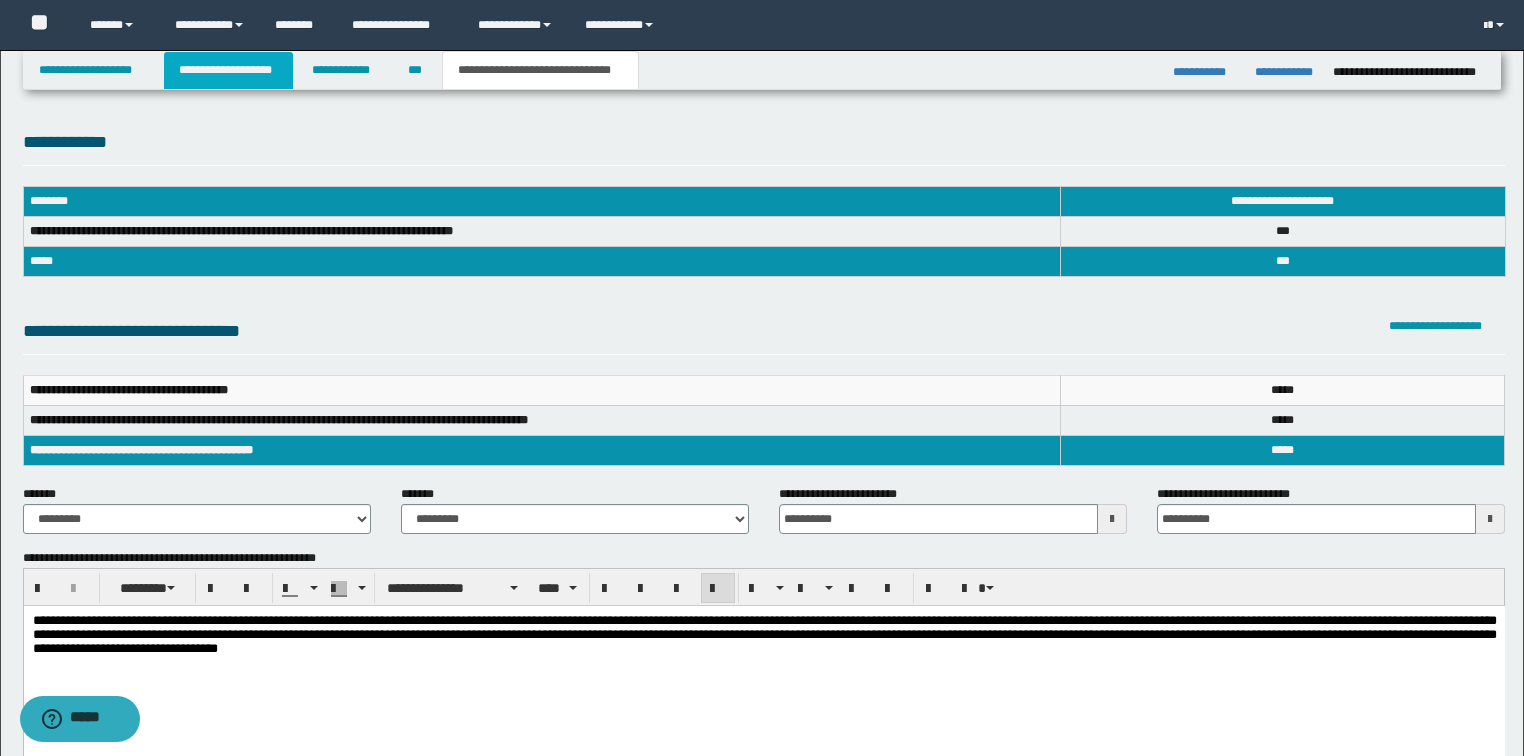 click on "**********" at bounding box center (228, 70) 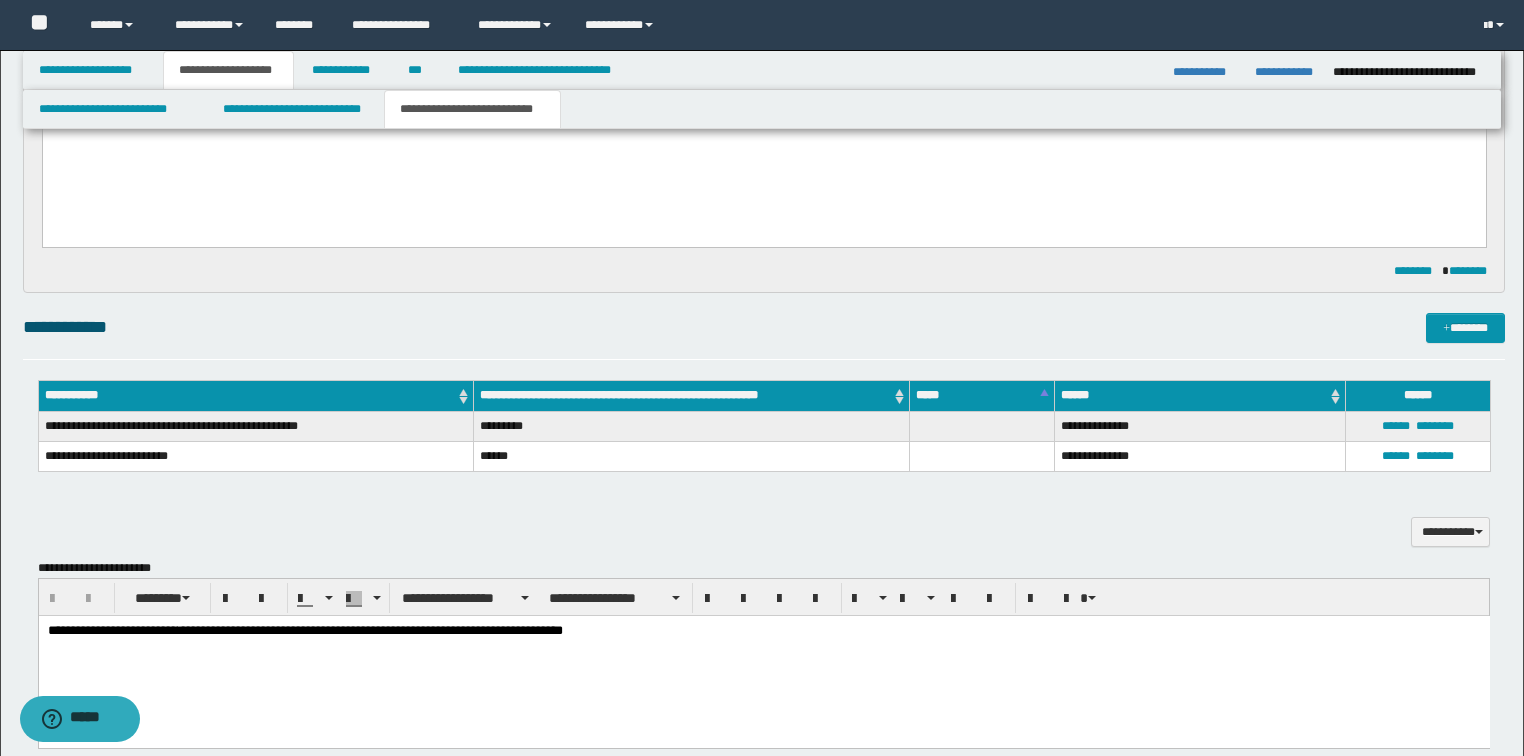 scroll, scrollTop: 0, scrollLeft: 0, axis: both 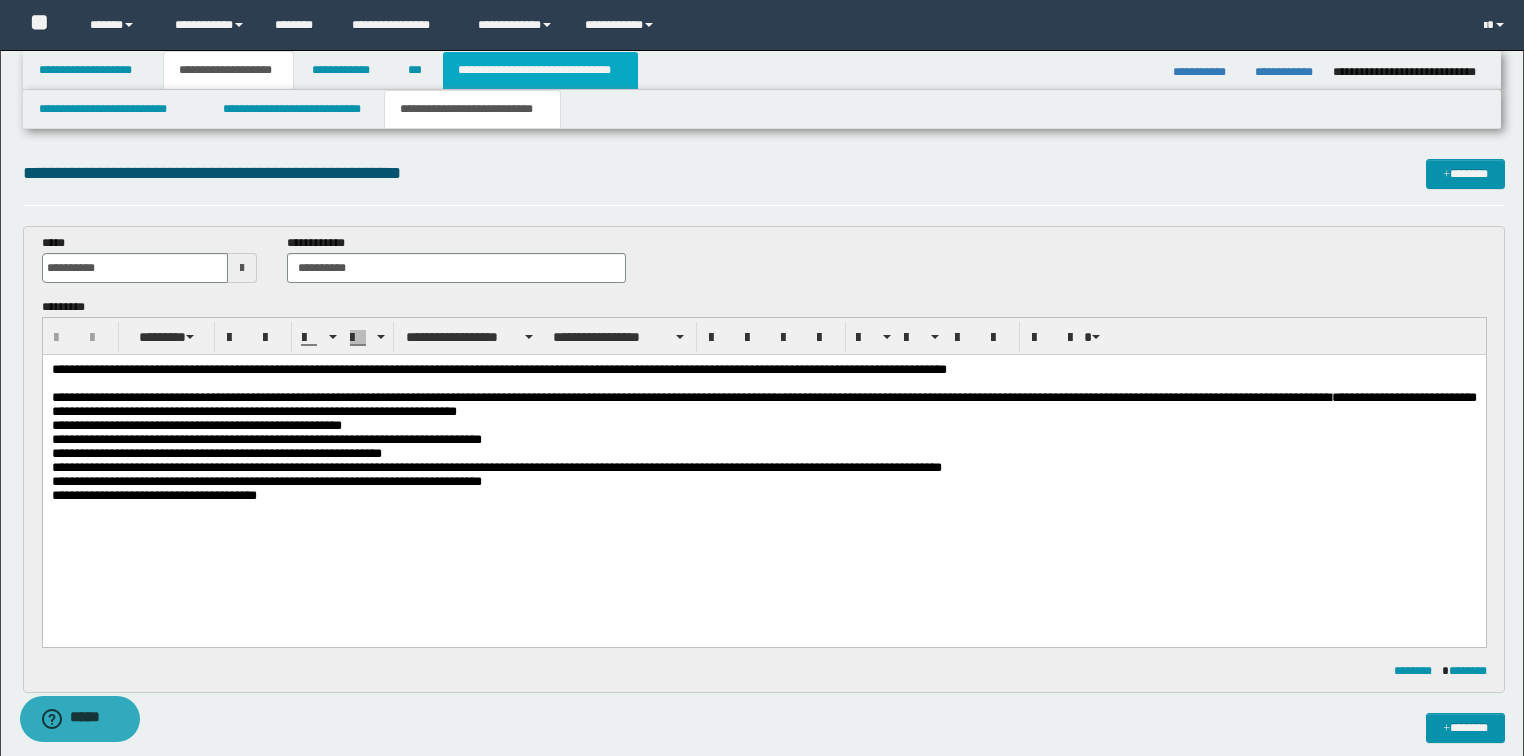 click on "**********" at bounding box center [540, 70] 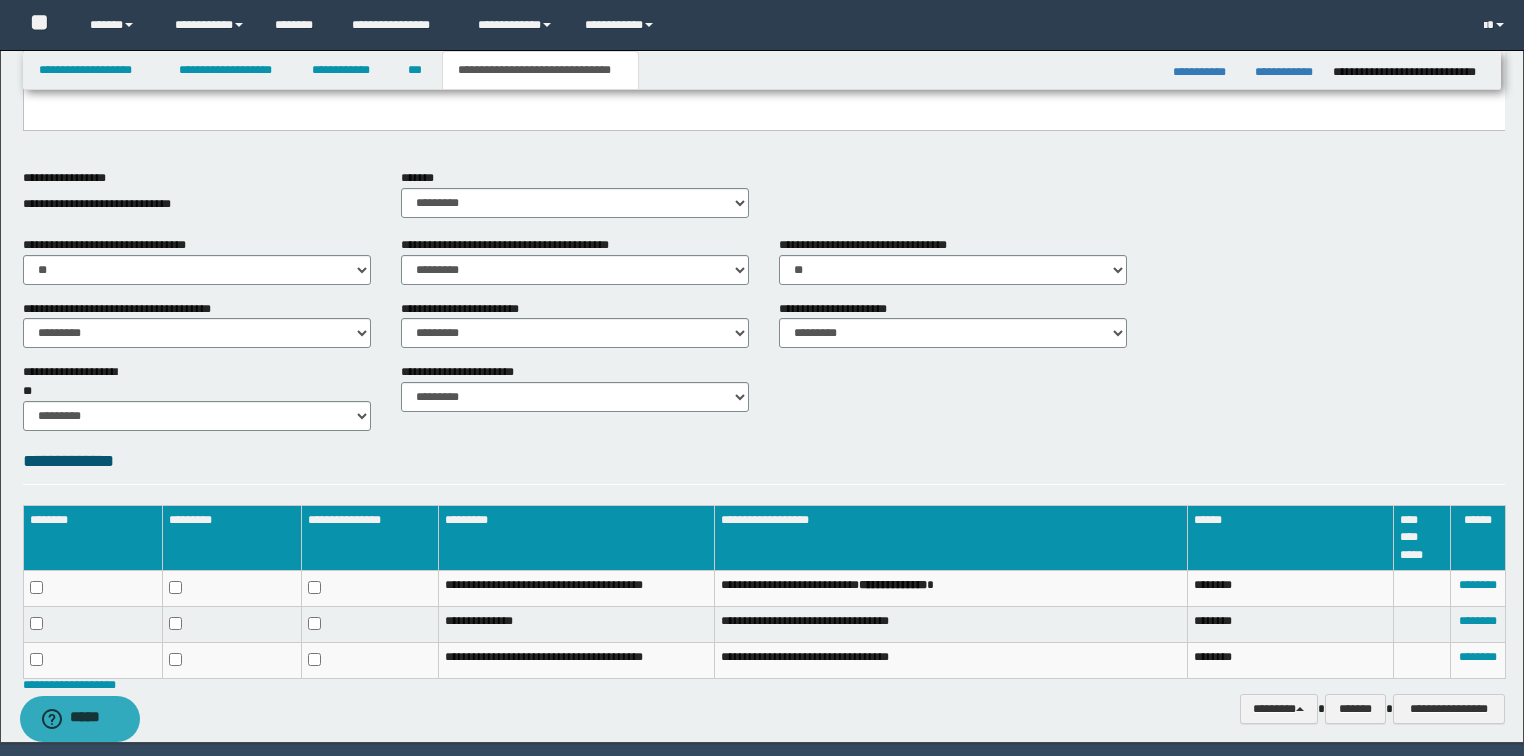 scroll, scrollTop: 704, scrollLeft: 0, axis: vertical 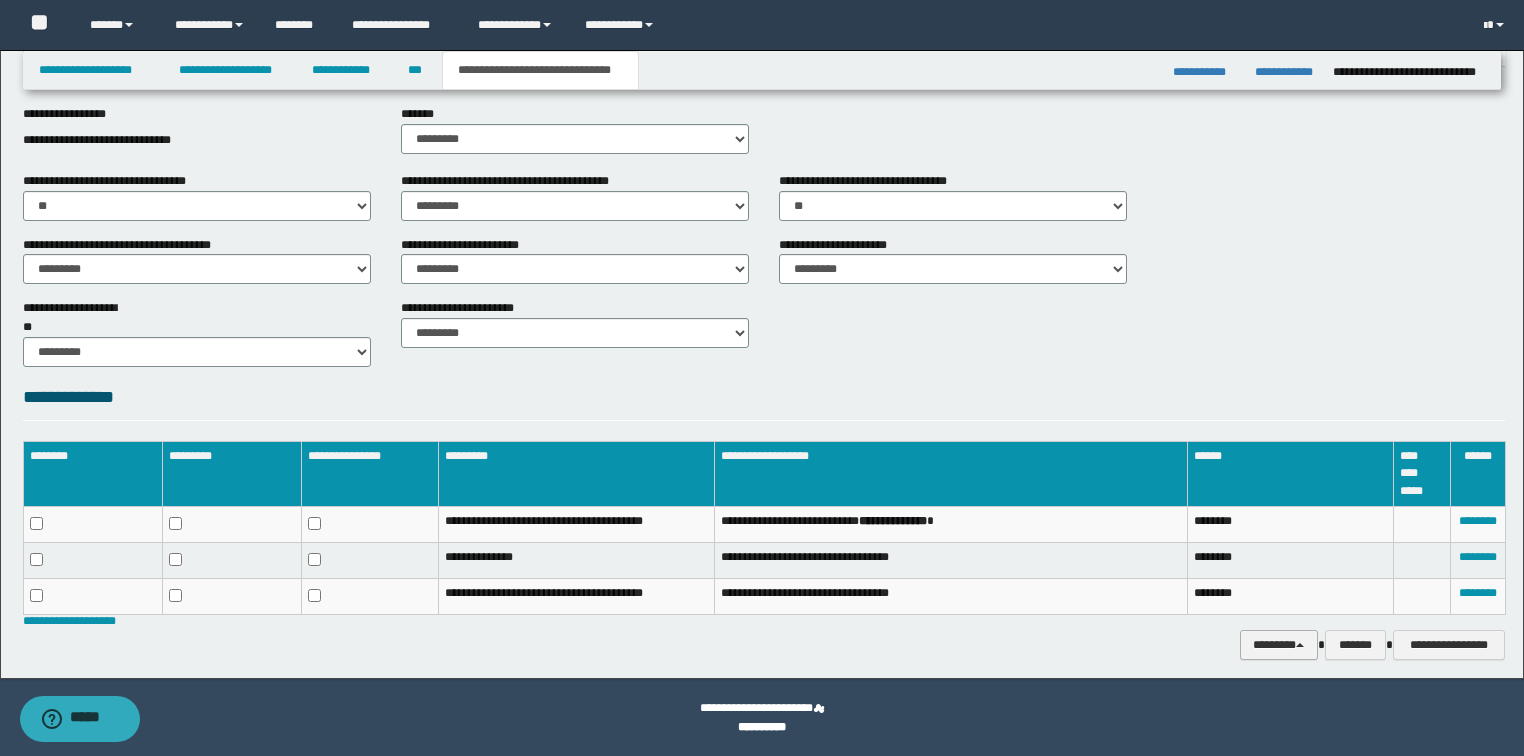 click on "********" at bounding box center [1279, 645] 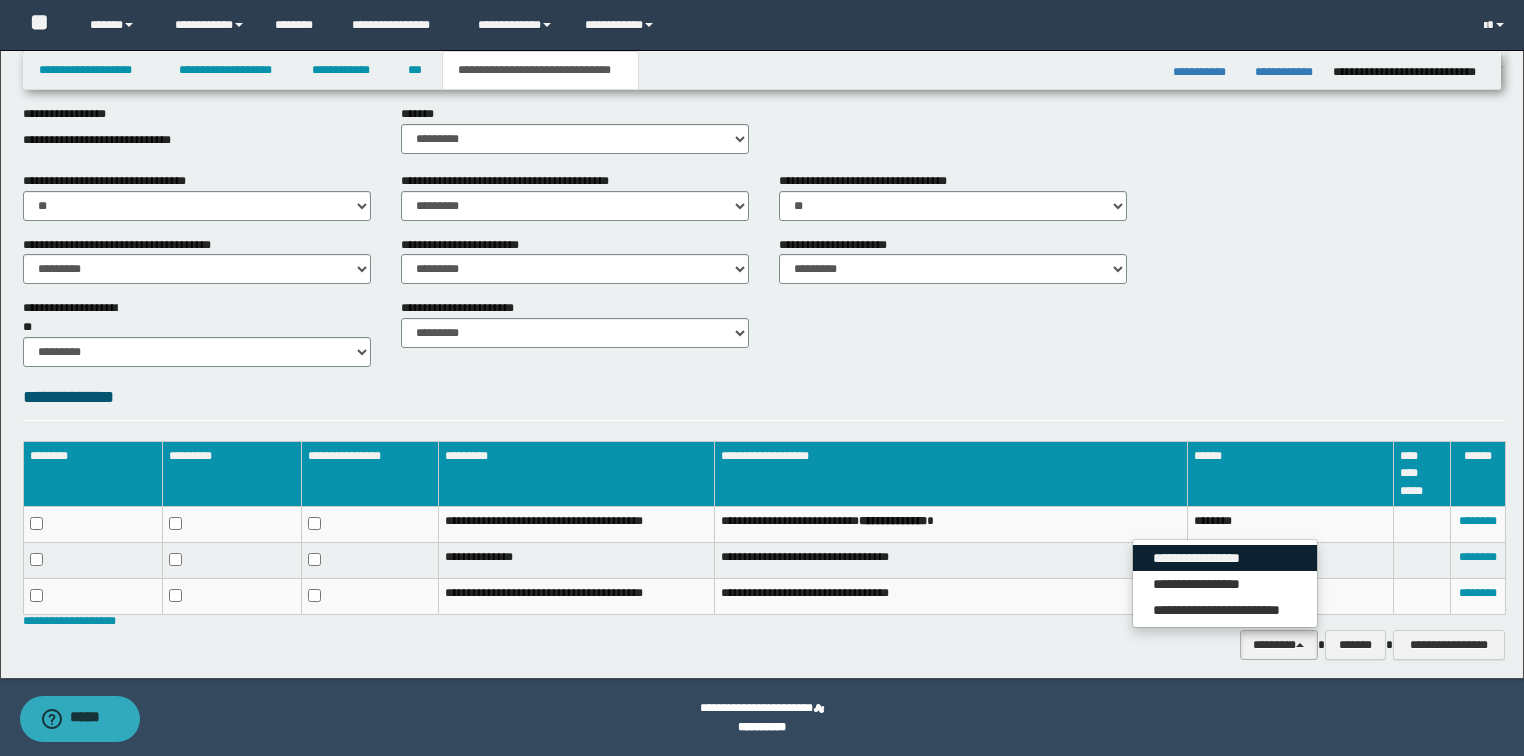 click on "**********" at bounding box center (1225, 558) 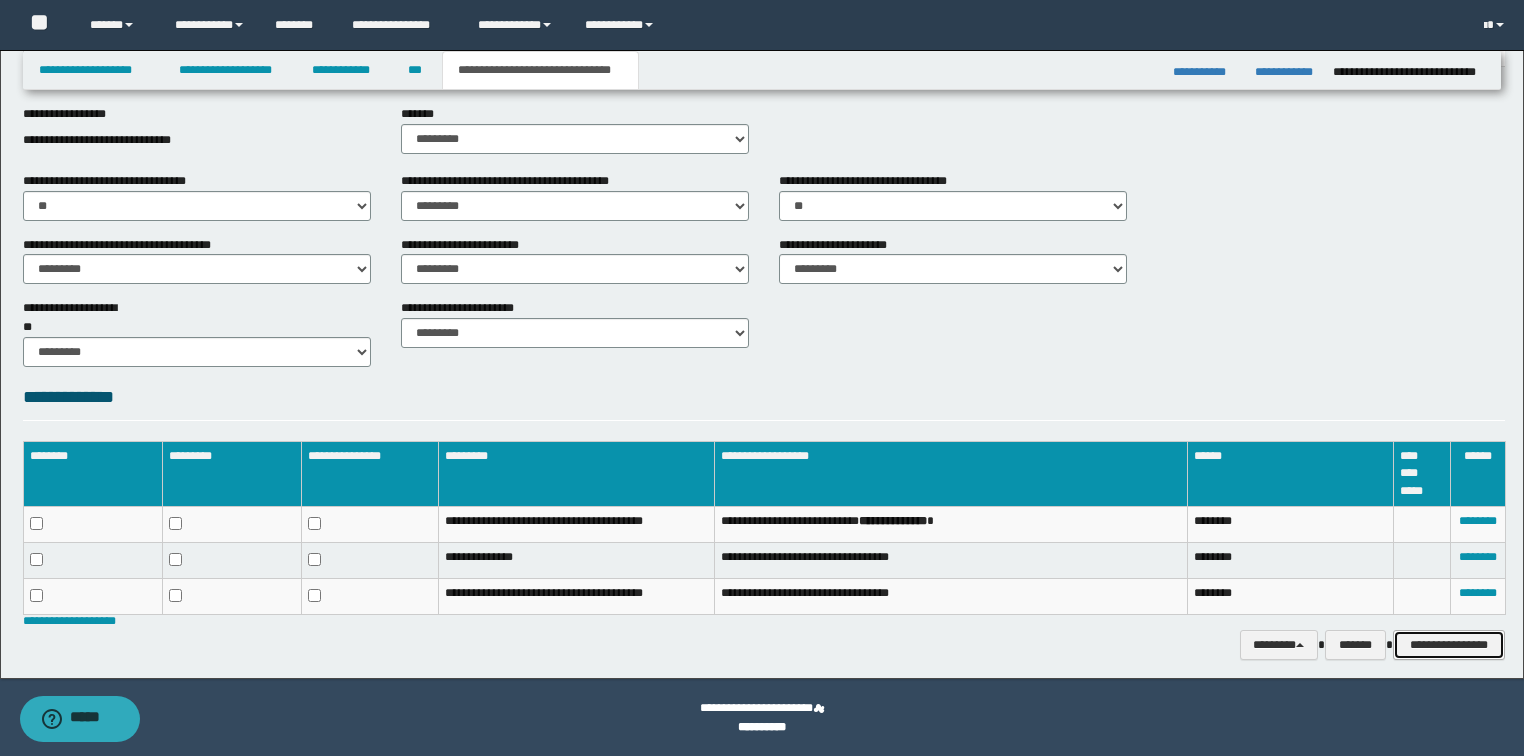 click on "**********" at bounding box center (1449, 645) 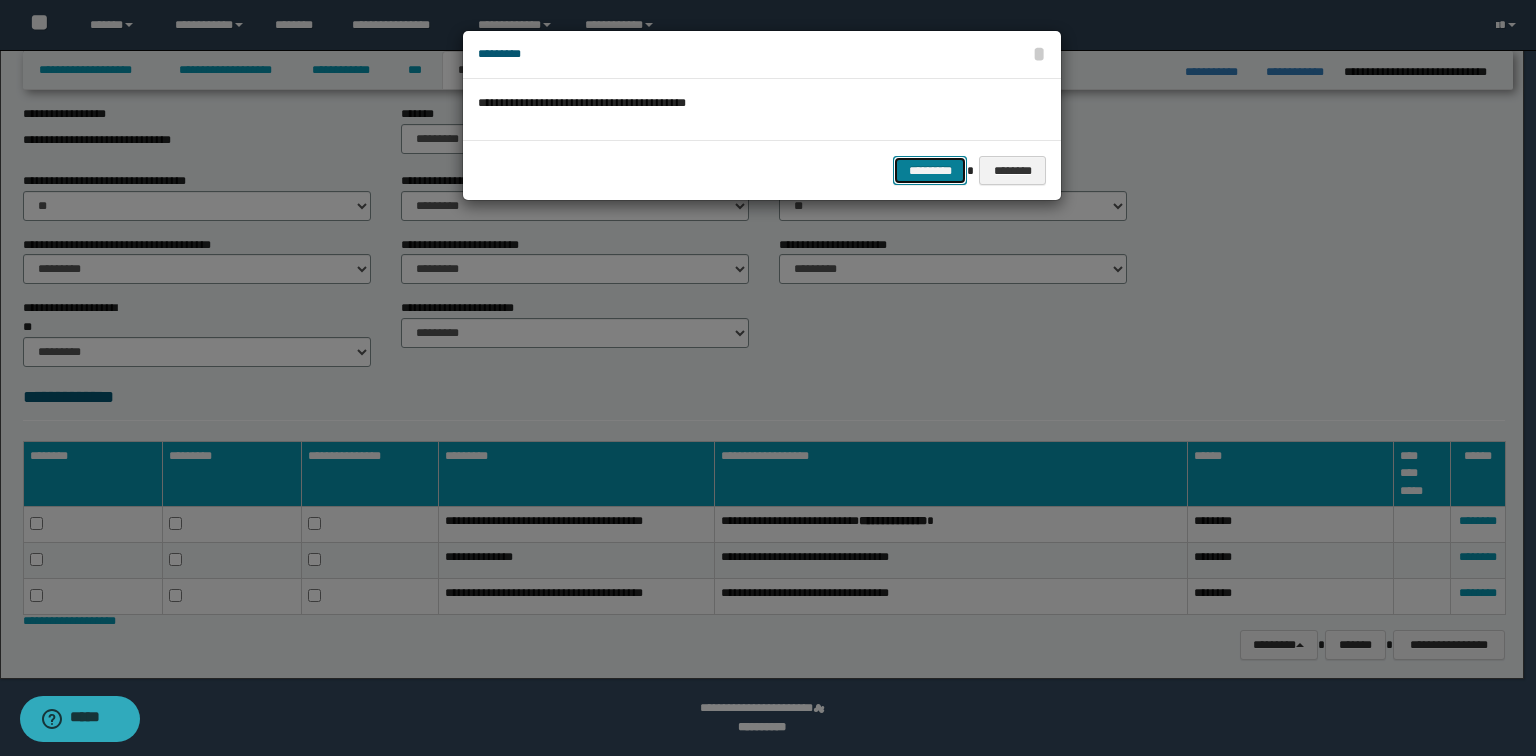 click on "*********" at bounding box center (930, 171) 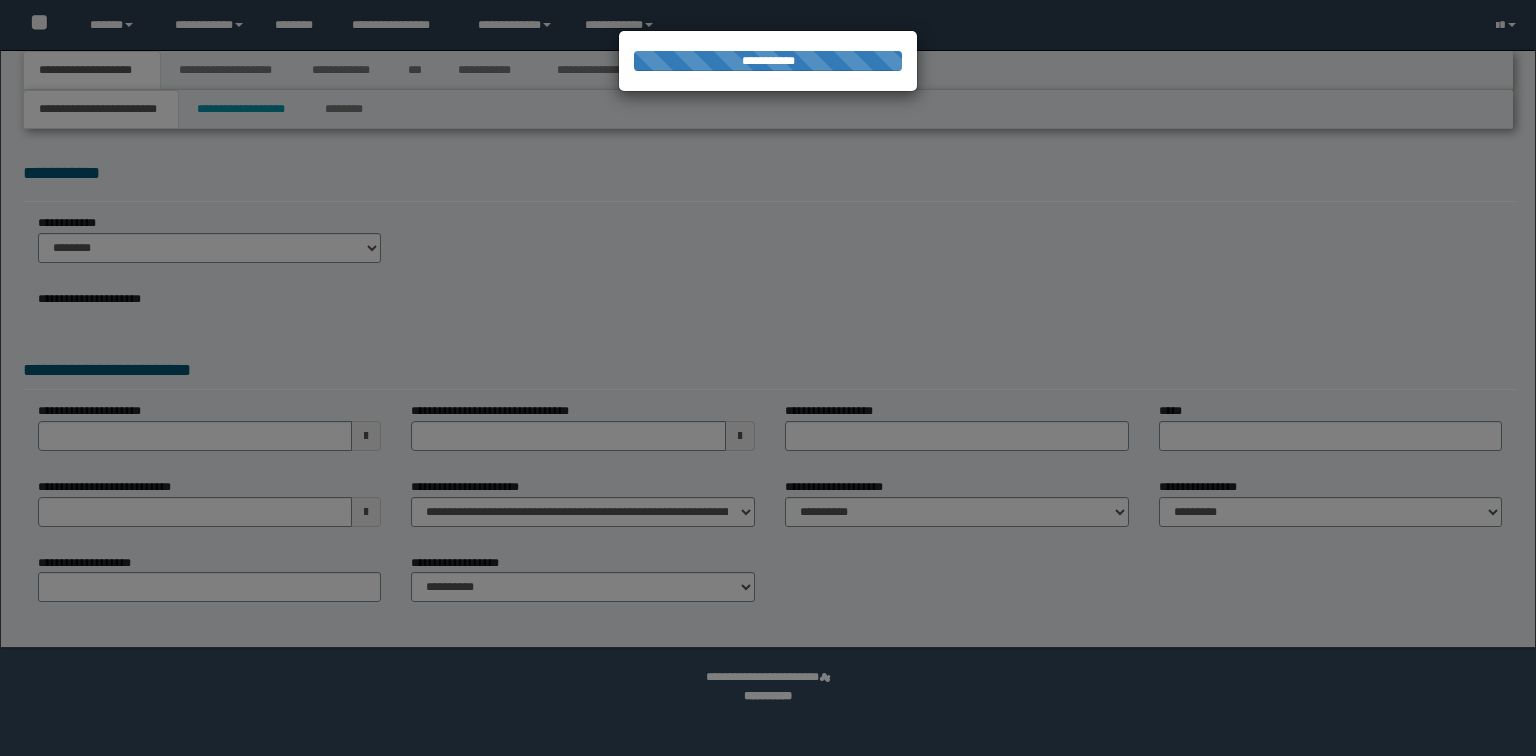 scroll, scrollTop: 0, scrollLeft: 0, axis: both 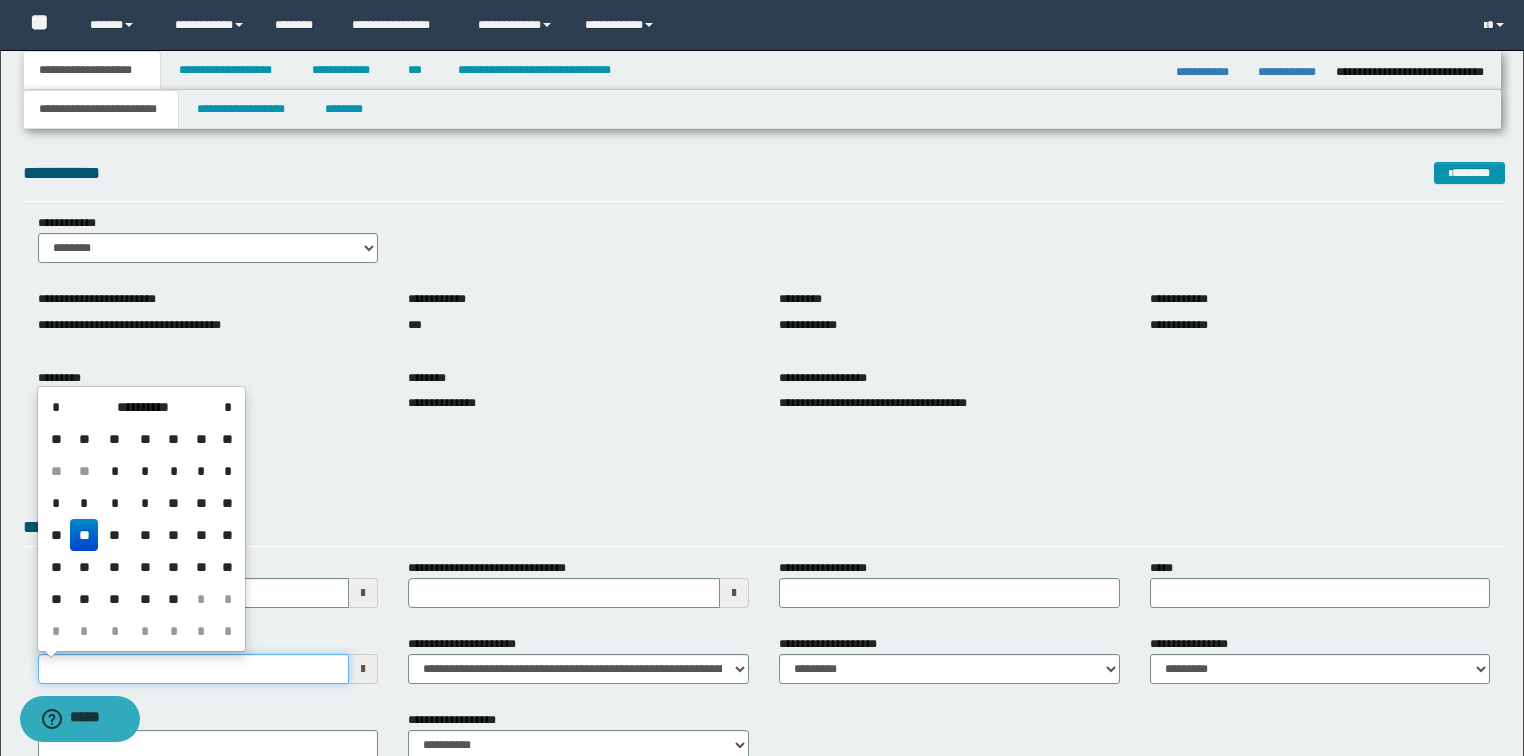 click on "**********" at bounding box center (194, 669) 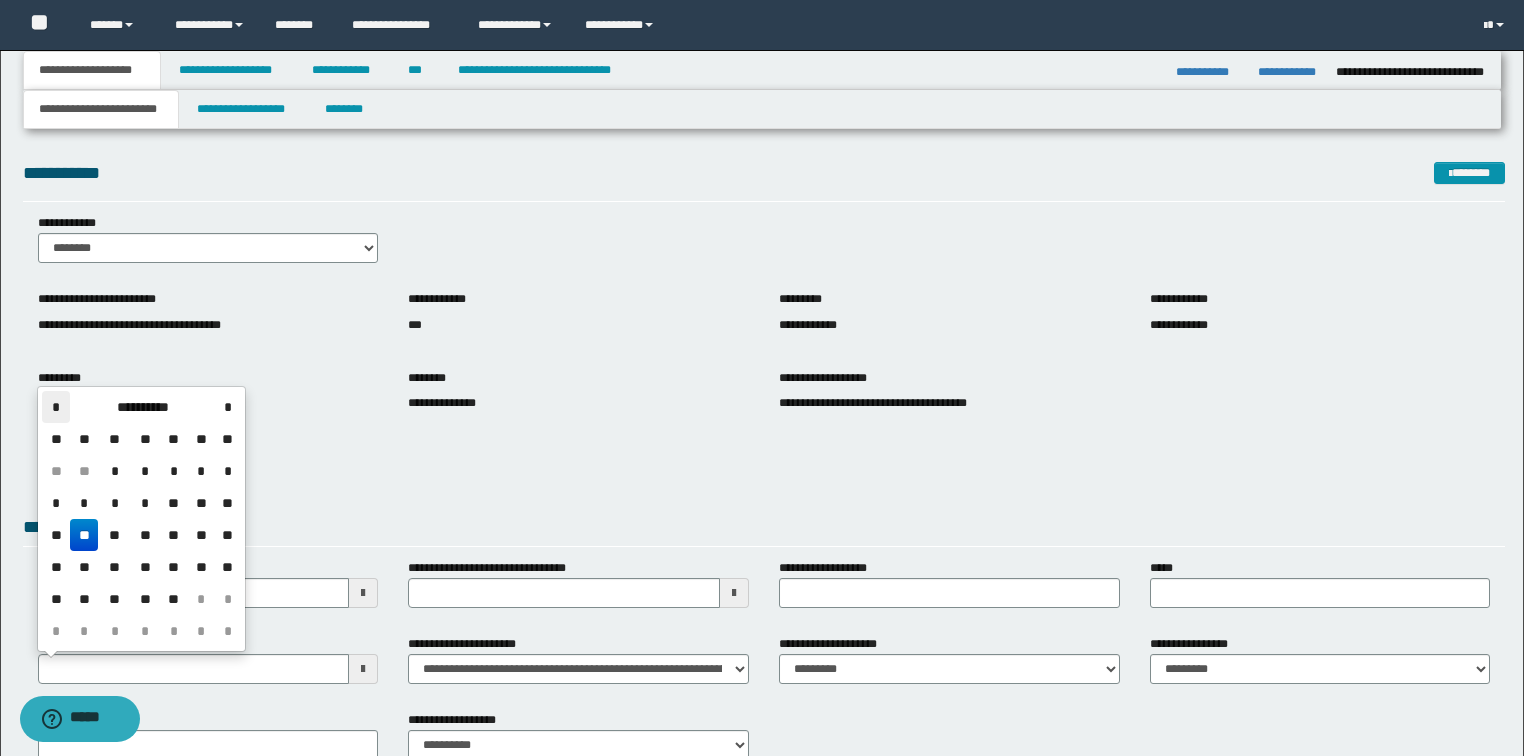 click on "*" at bounding box center (56, 407) 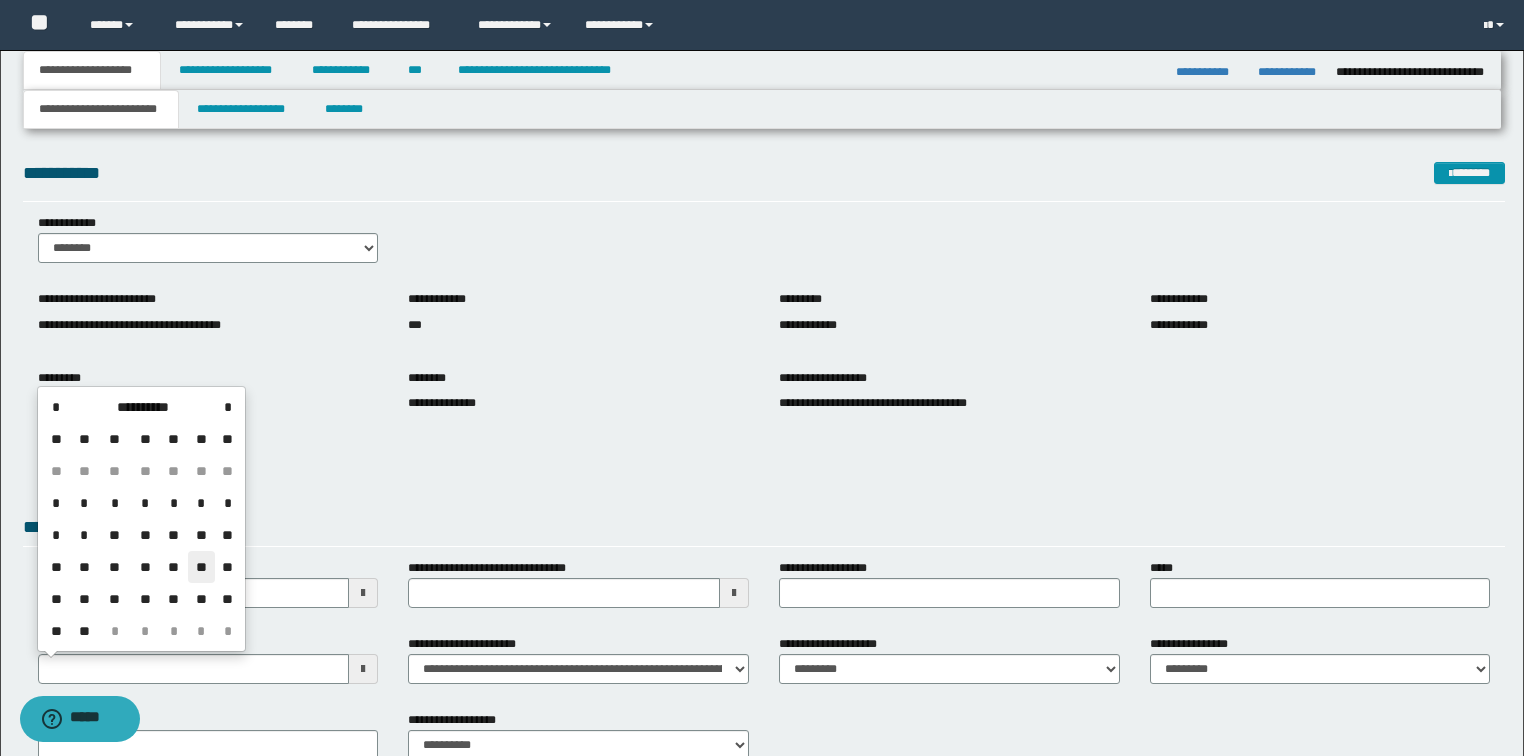 click on "**" at bounding box center (202, 567) 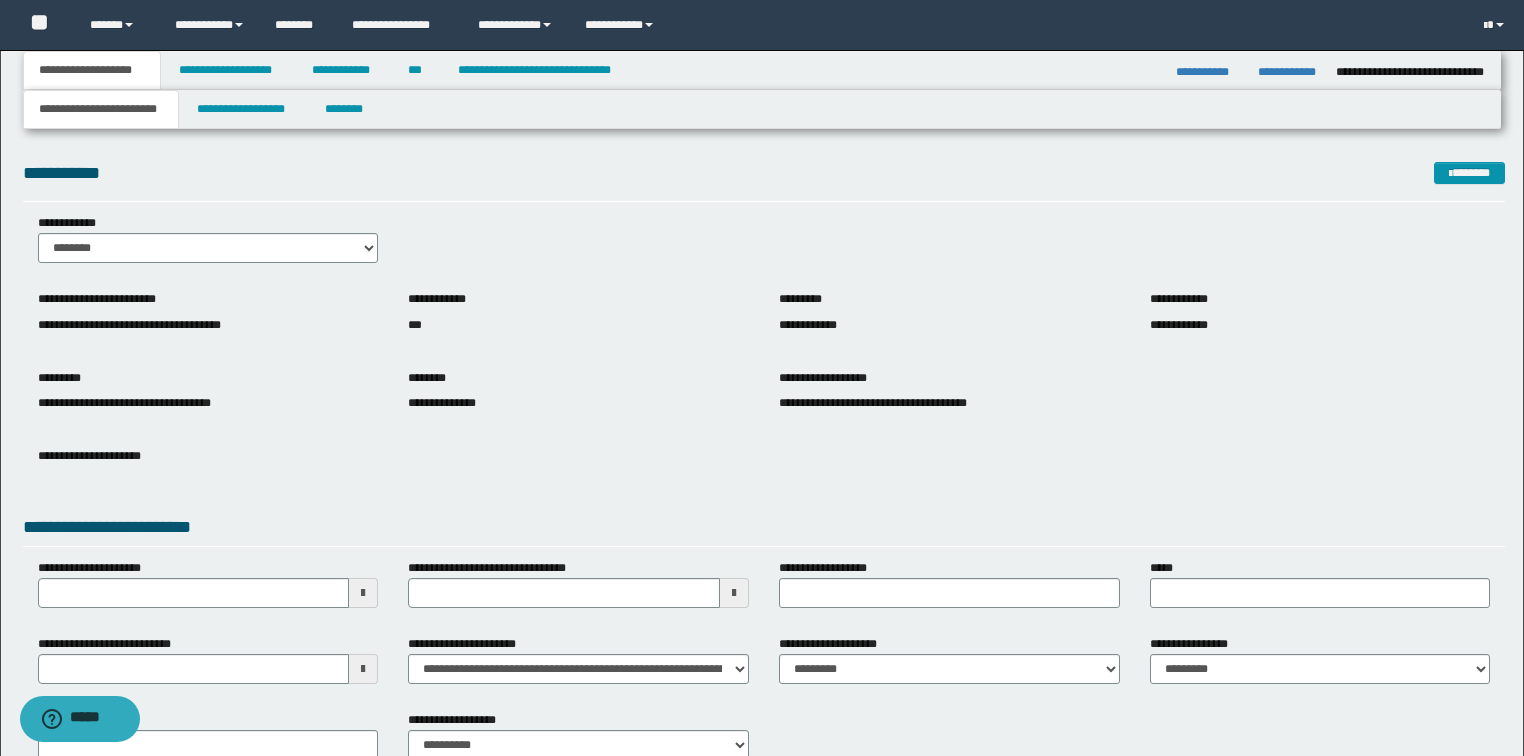 click on "**********" at bounding box center (764, 471) 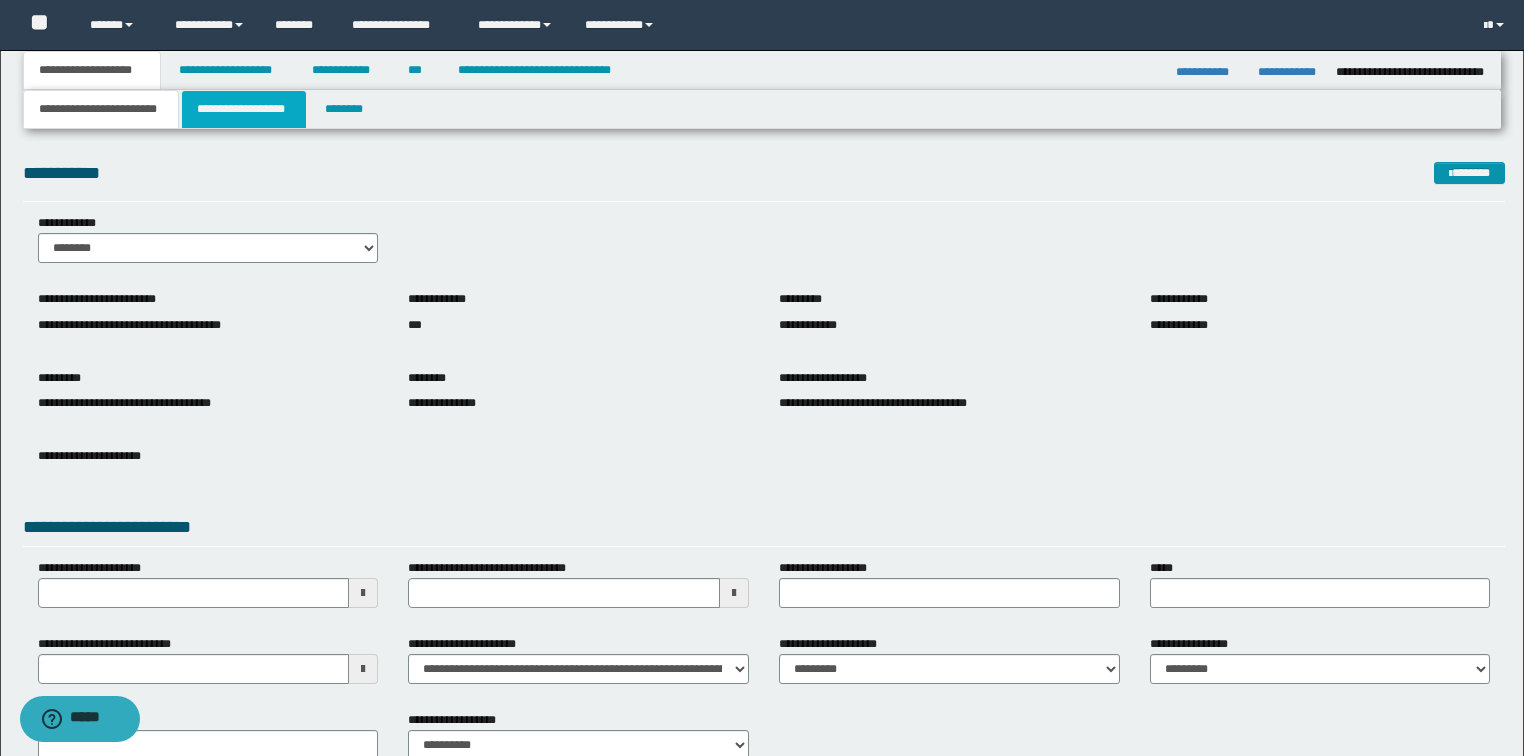 click on "**********" at bounding box center [244, 109] 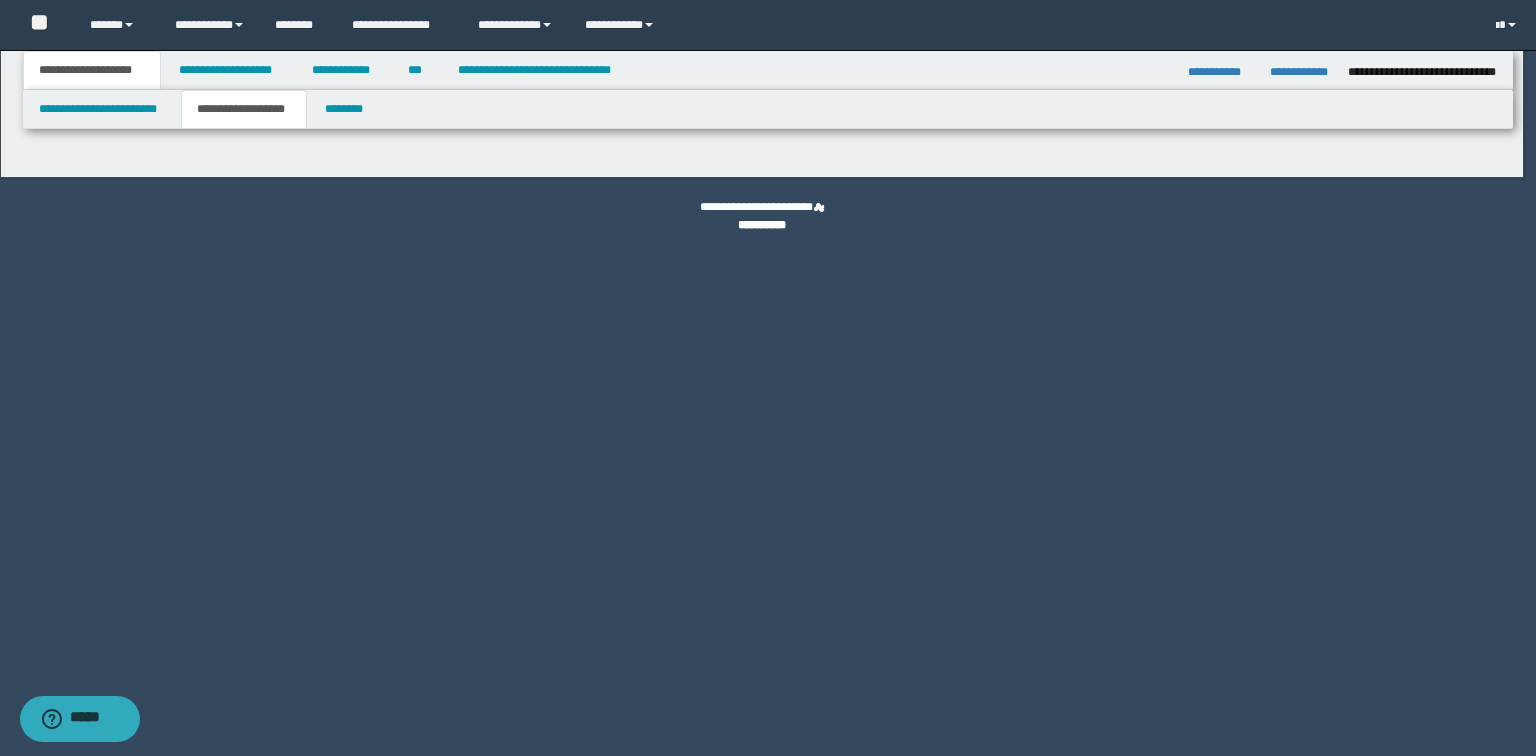 type on "*******" 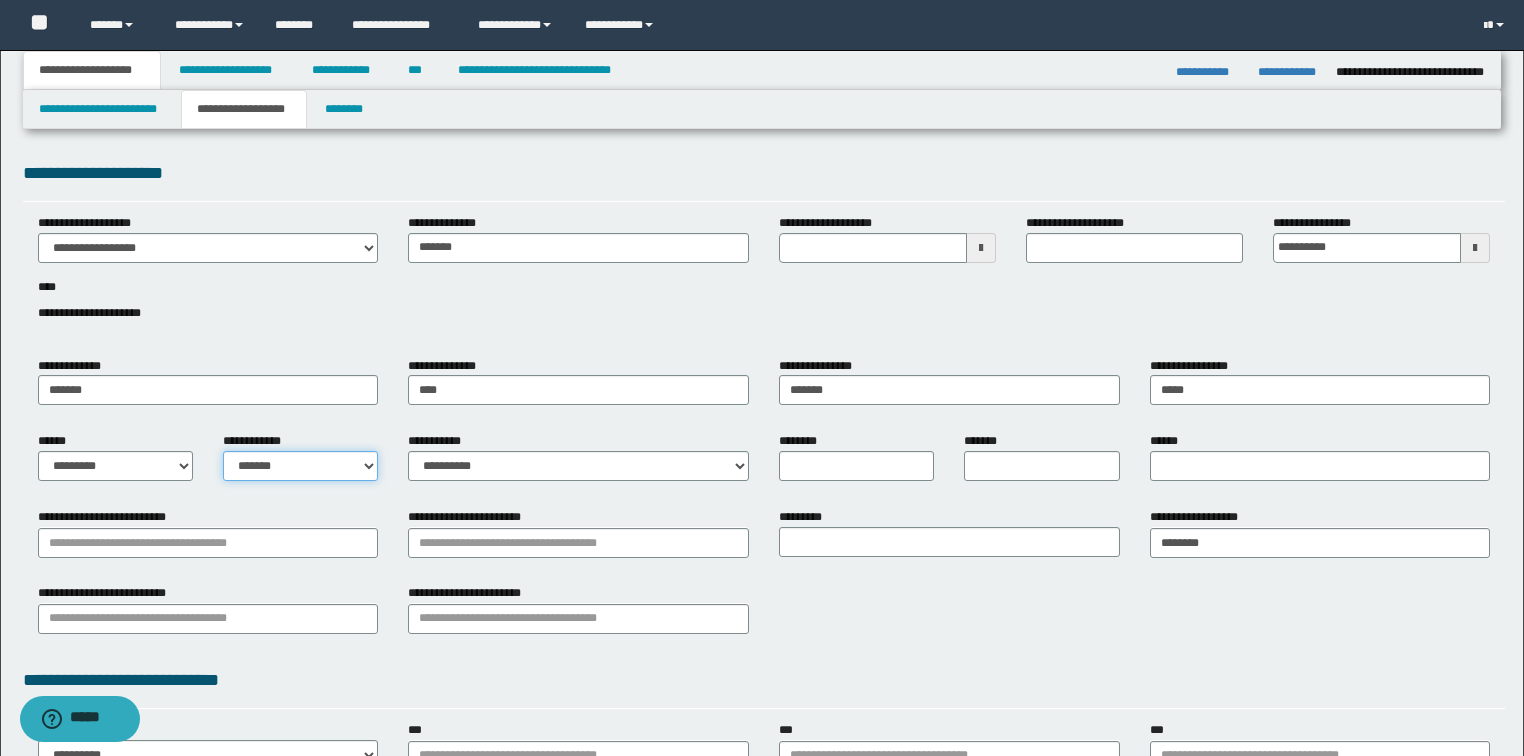 click on "**********" at bounding box center (300, 466) 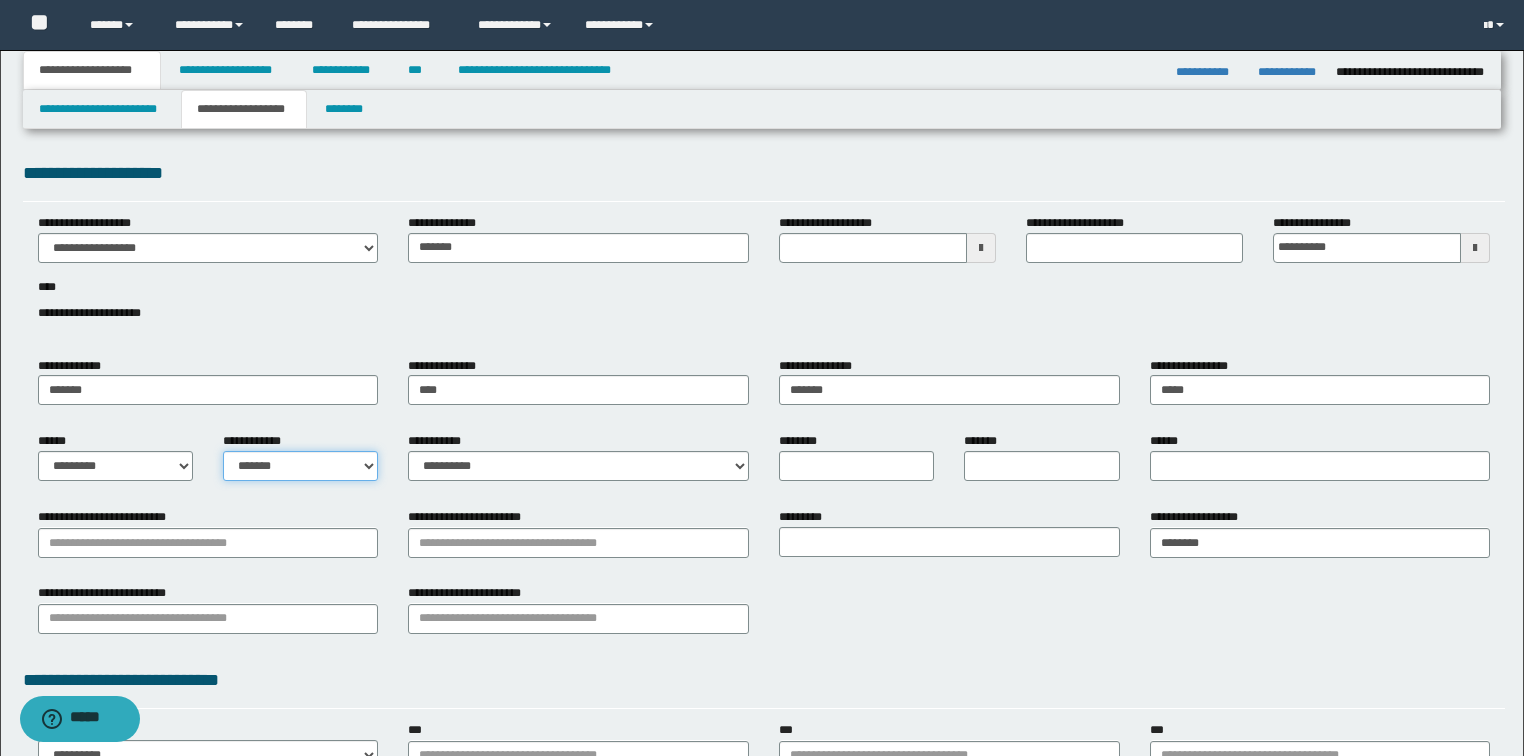 select on "*" 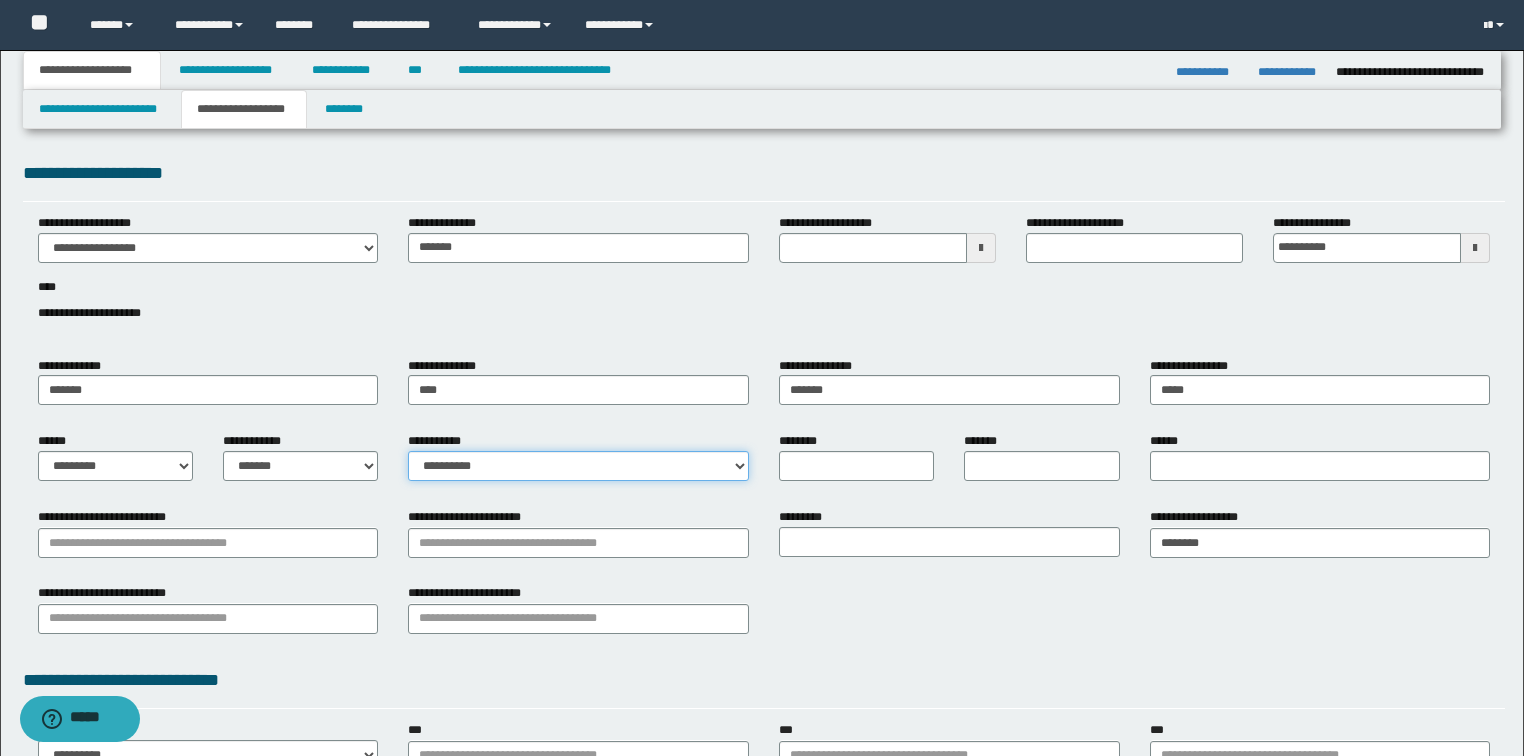 click on "**********" at bounding box center [578, 466] 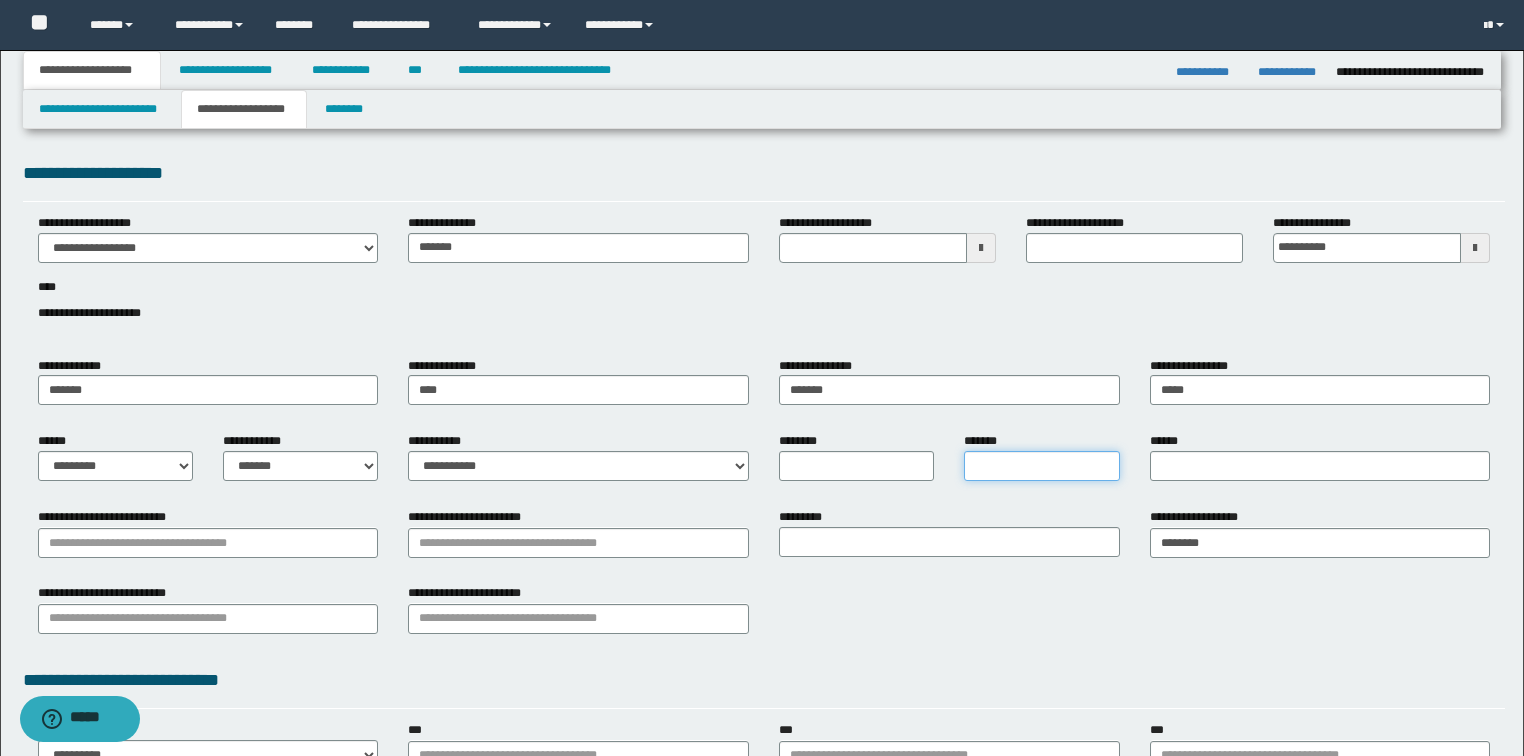 click on "*******" at bounding box center (1041, 466) 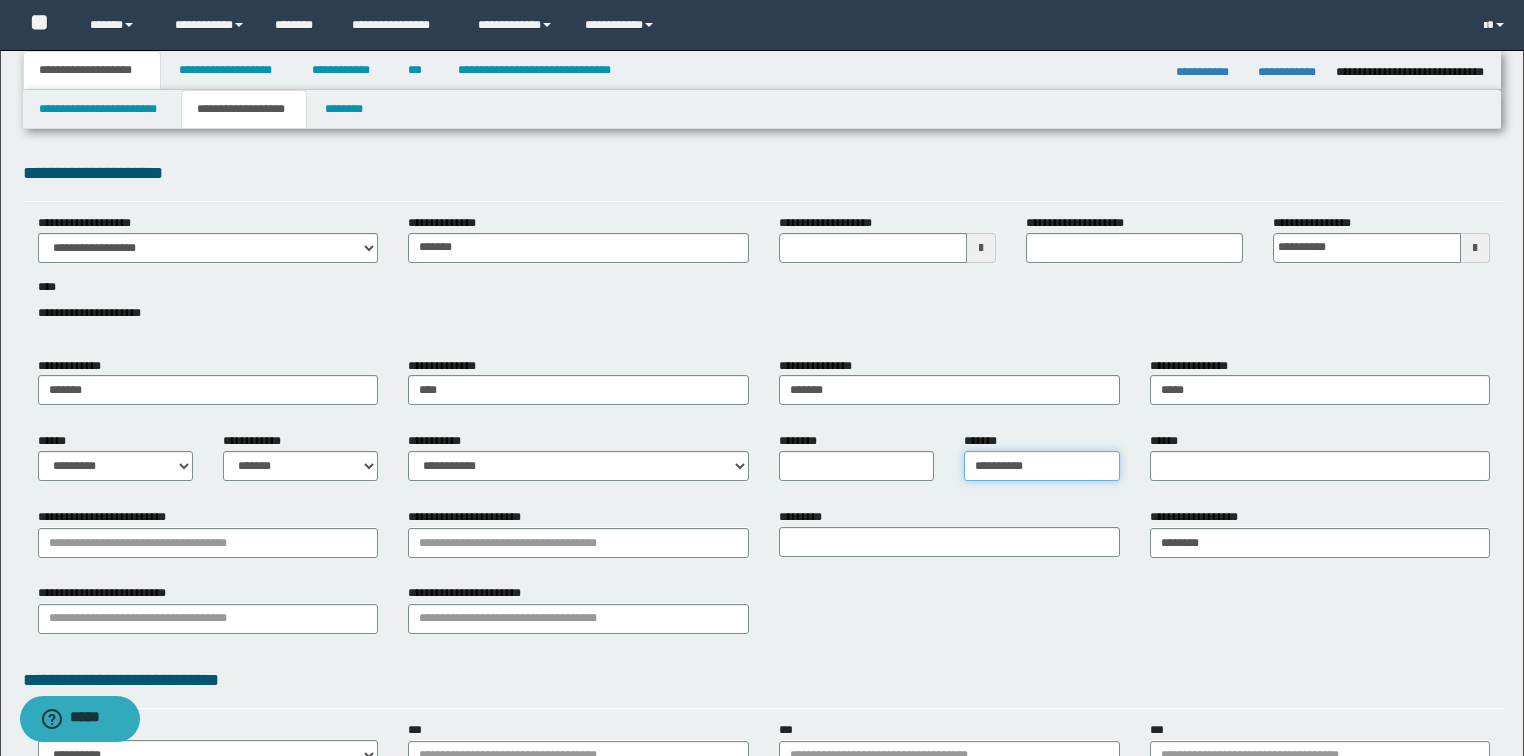 type on "**********" 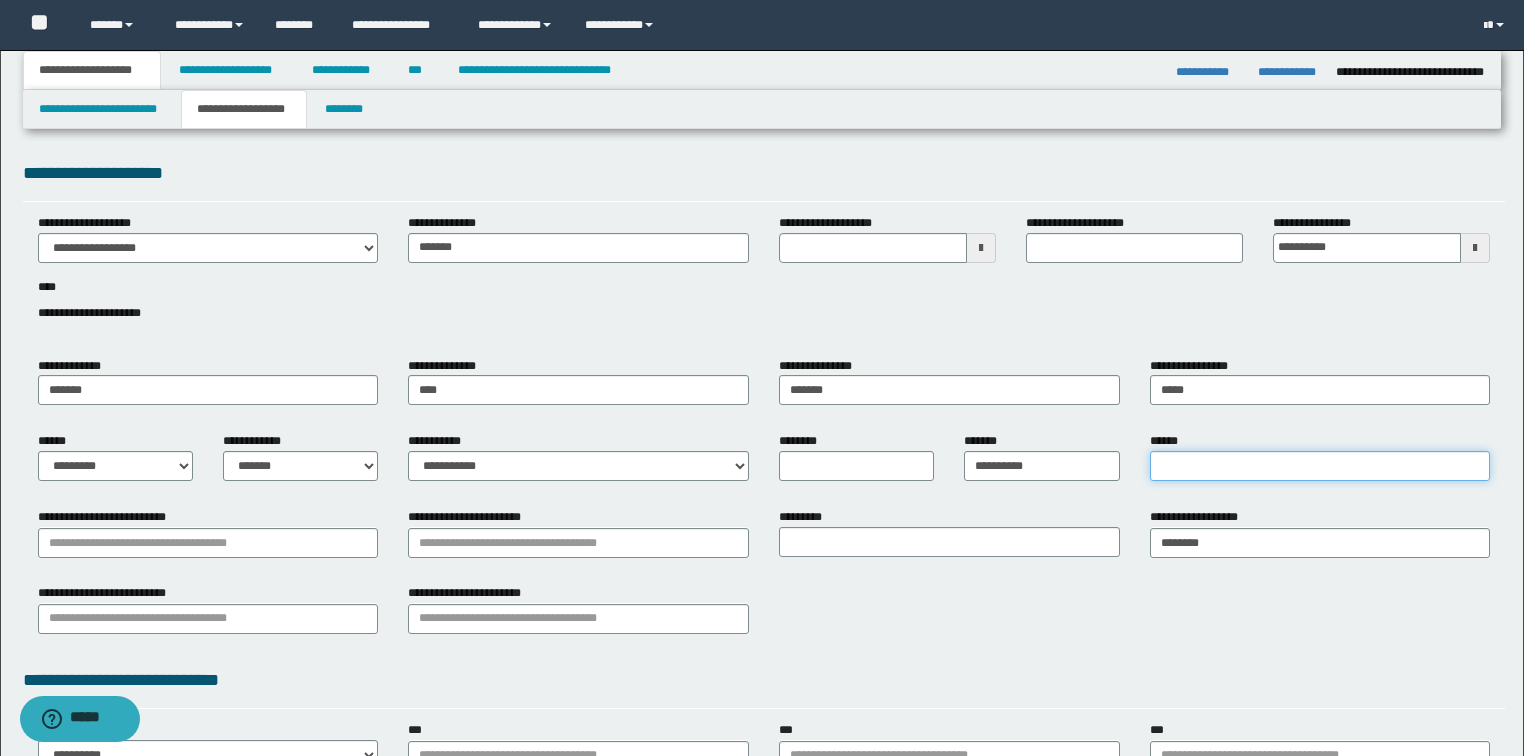 click on "******" at bounding box center (1320, 466) 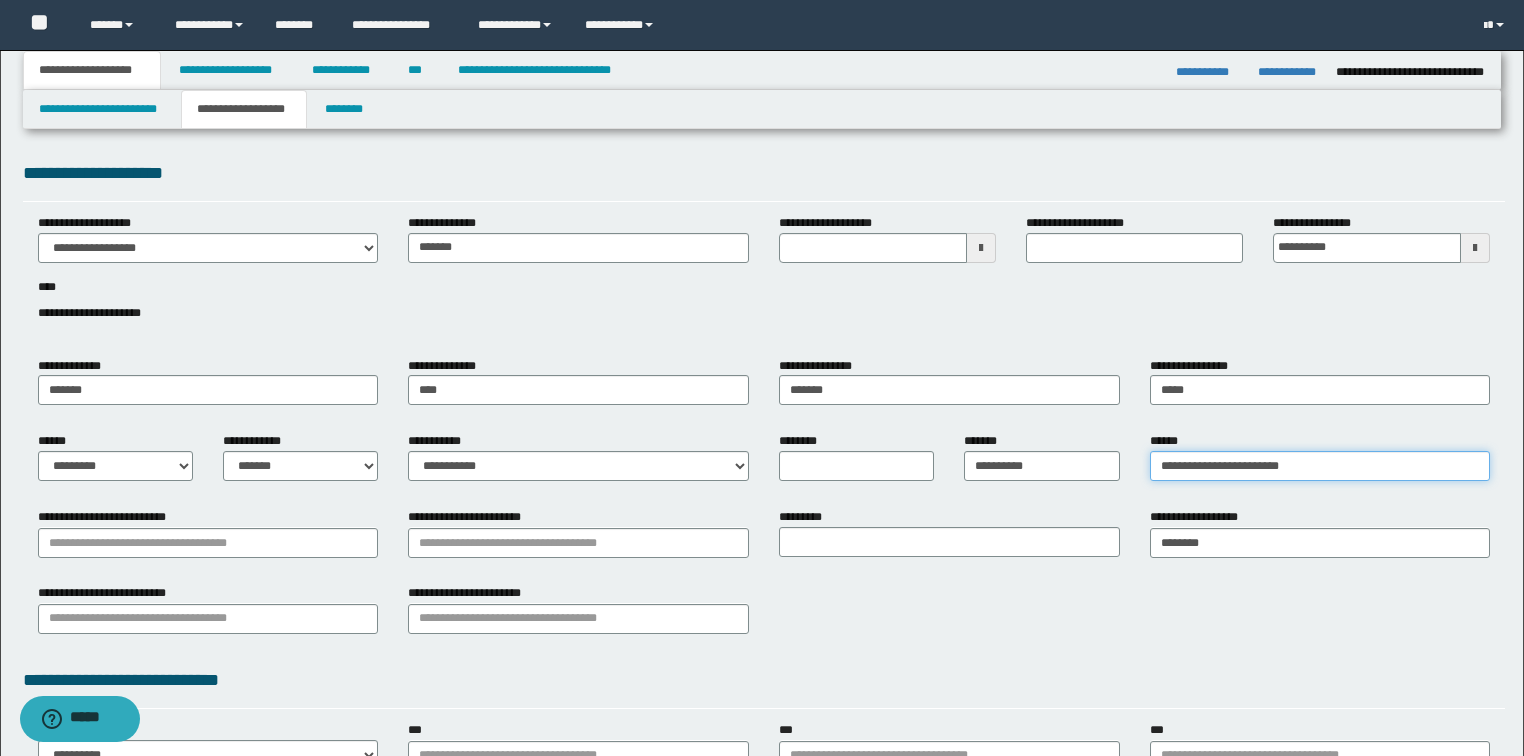 type on "**********" 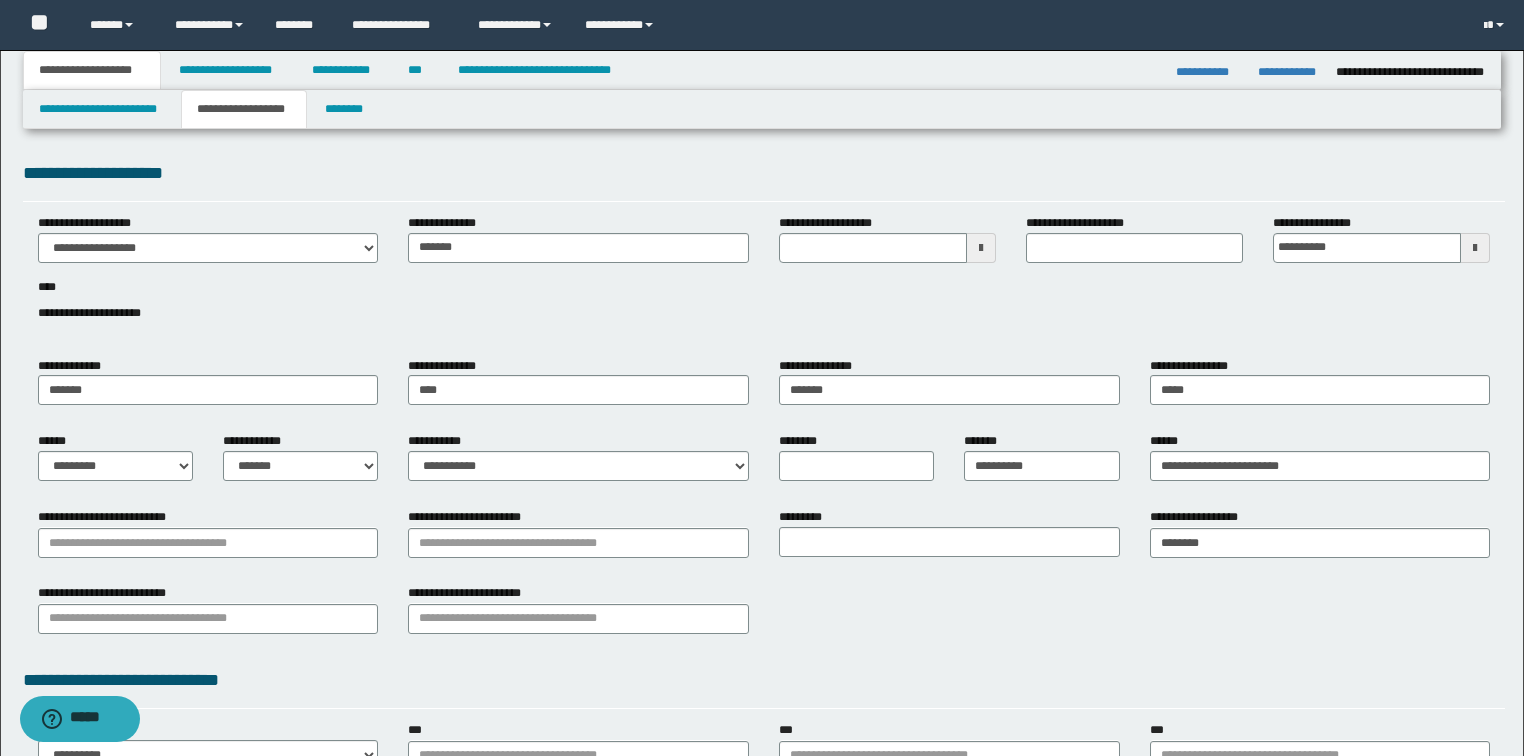 click on "**********" at bounding box center [764, 578] 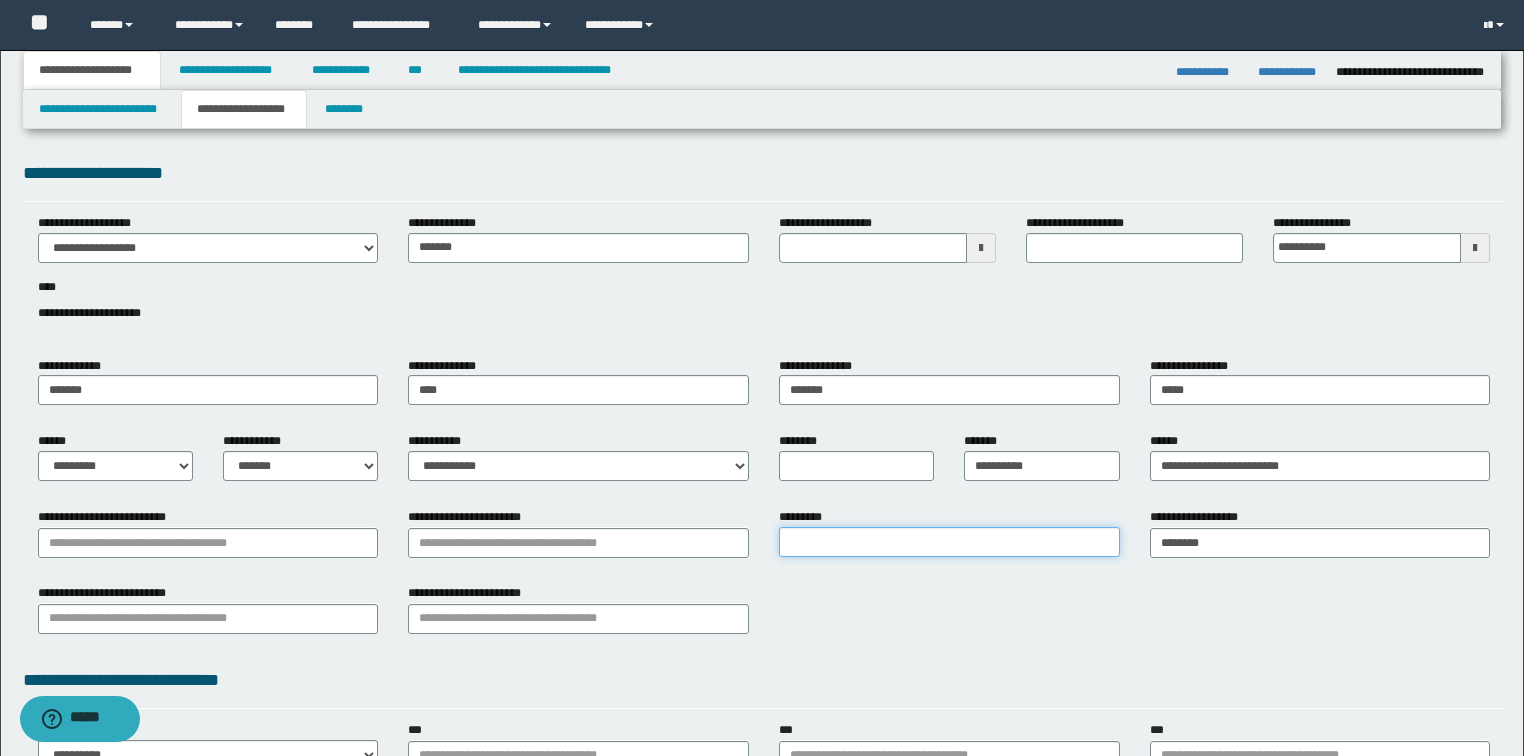 click on "*********" at bounding box center [949, 542] 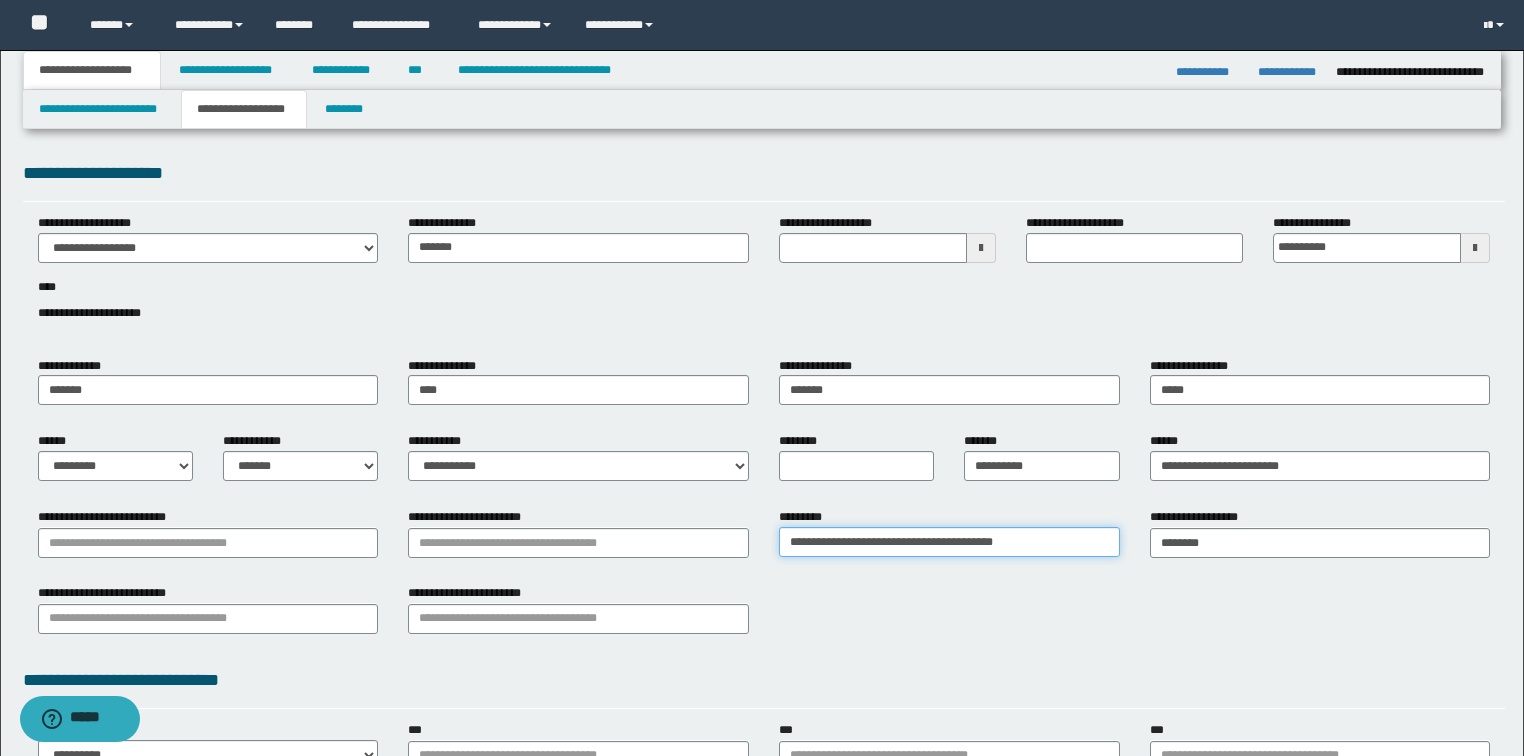 type on "**********" 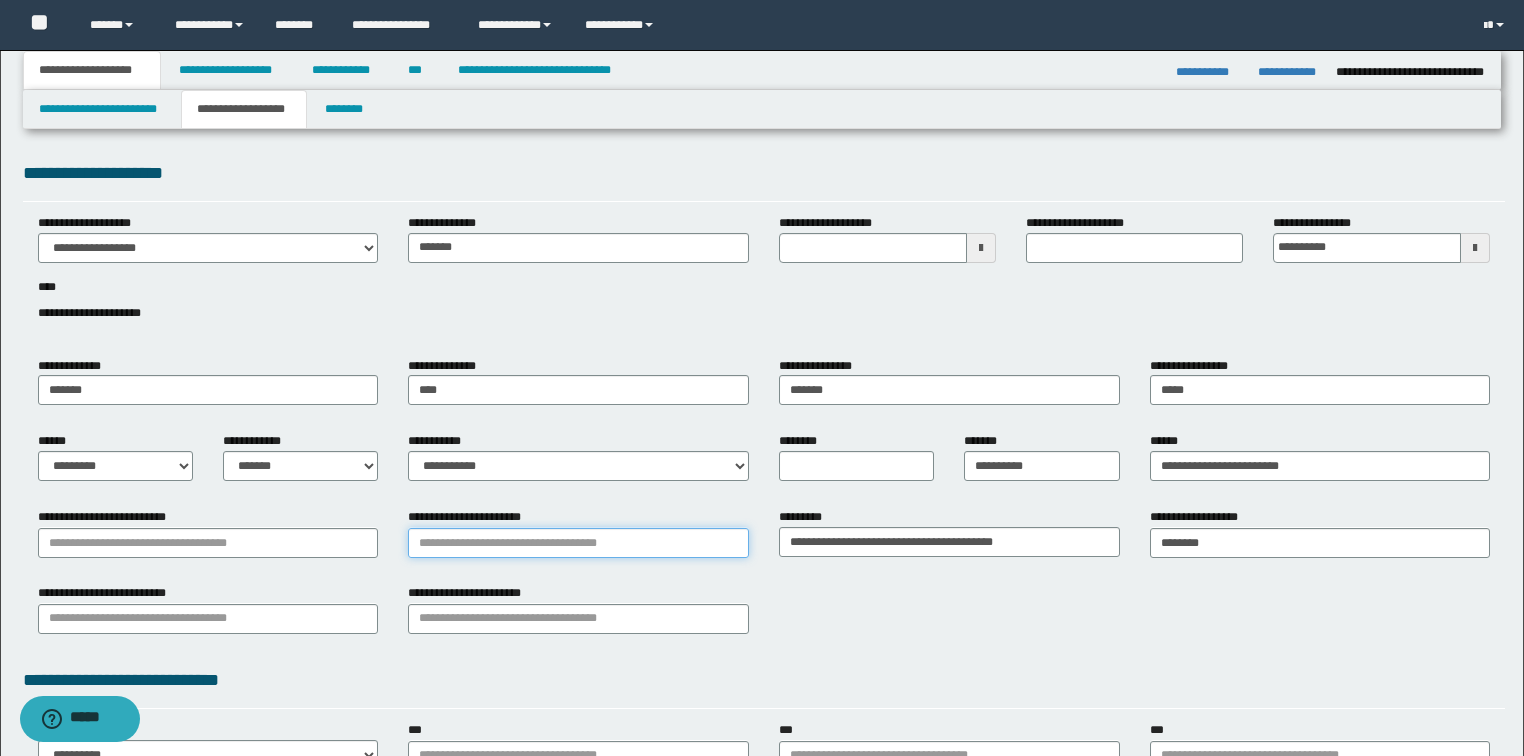 click on "**********" at bounding box center (578, 543) 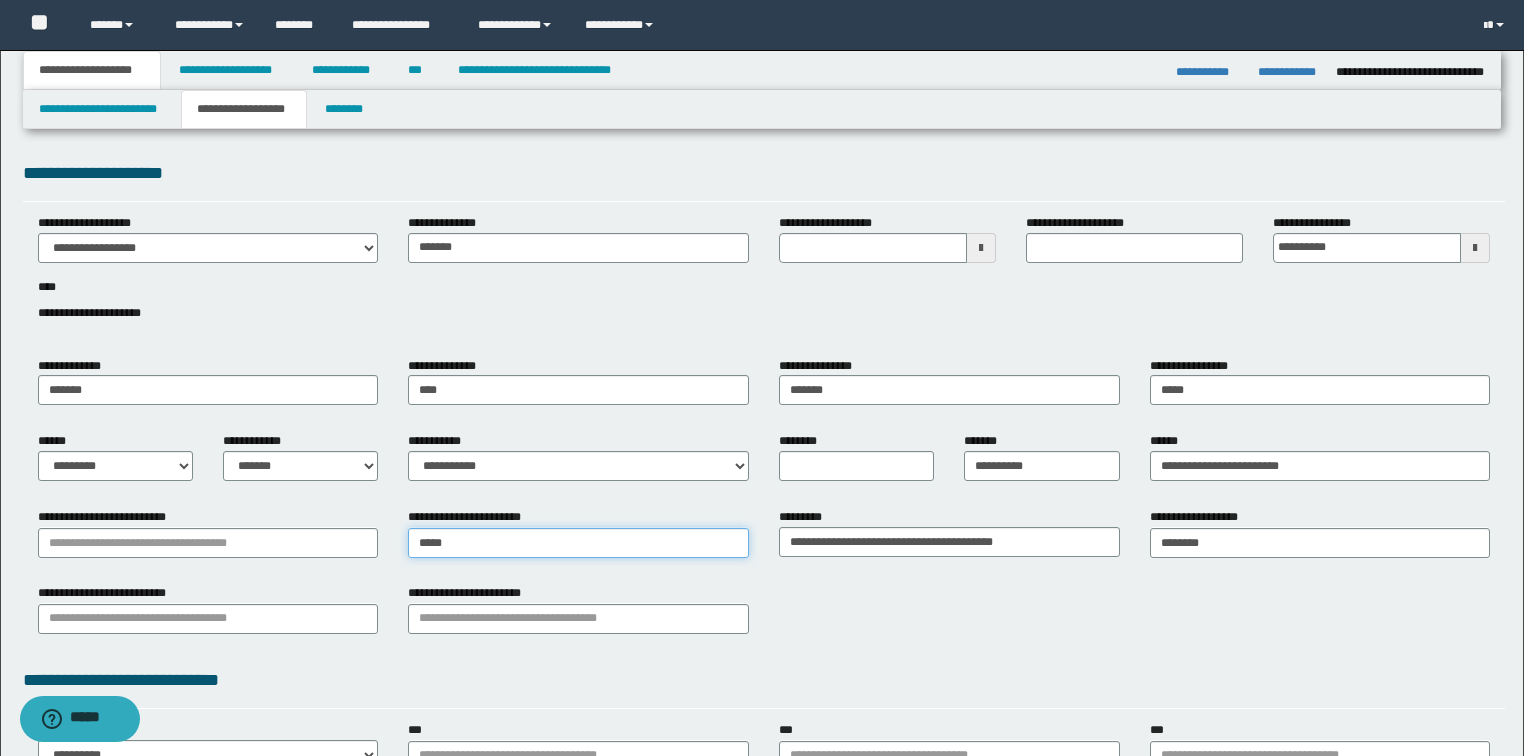 type on "******" 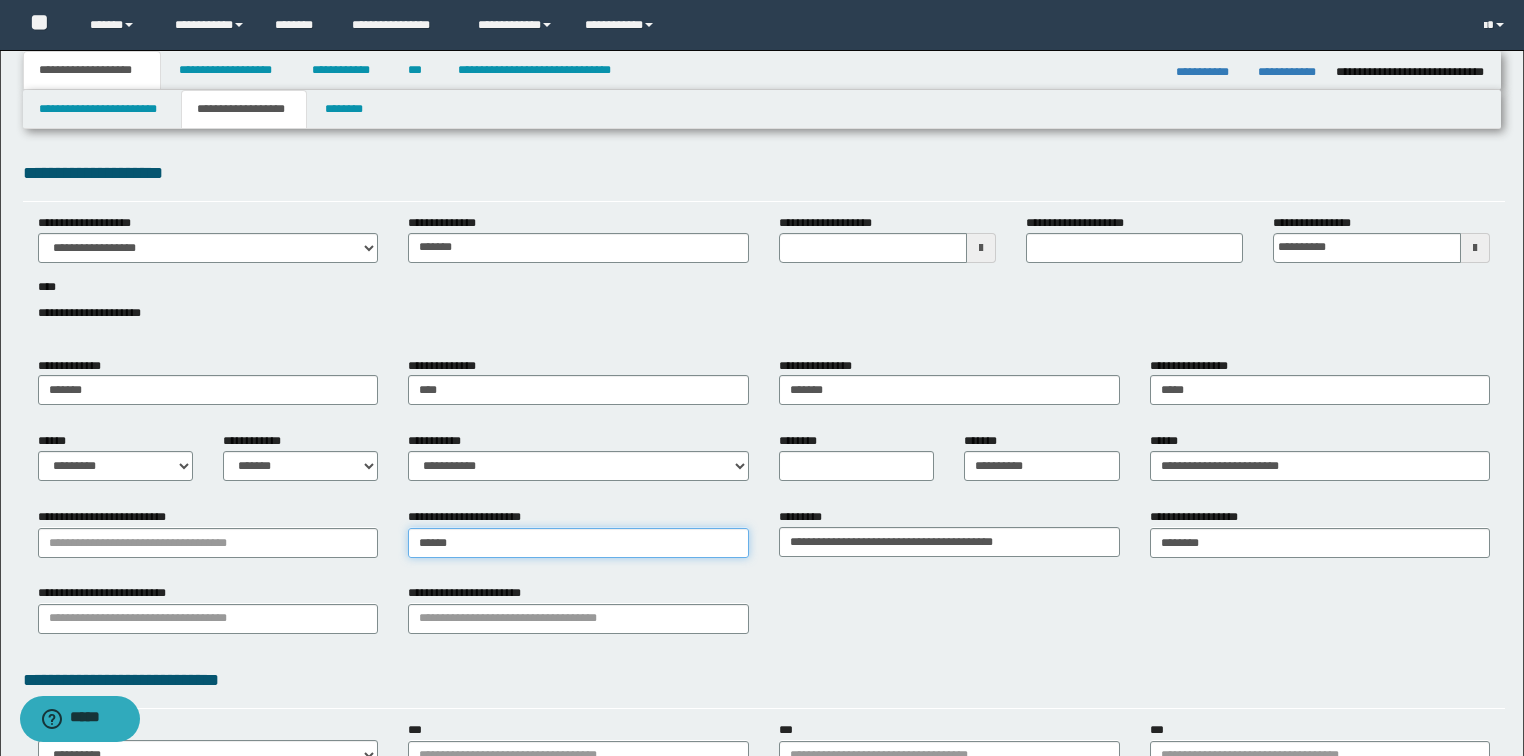 type on "*********" 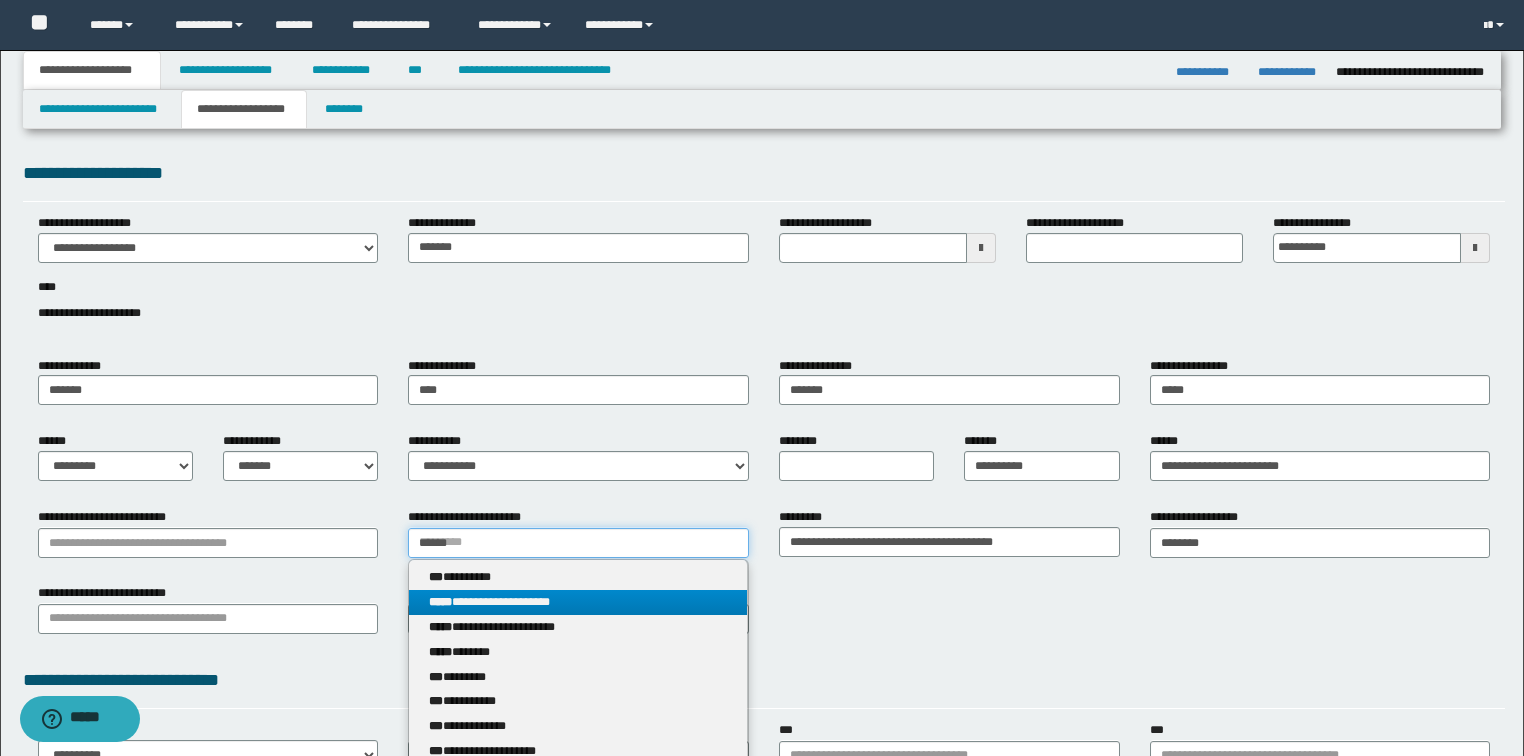 type on "******" 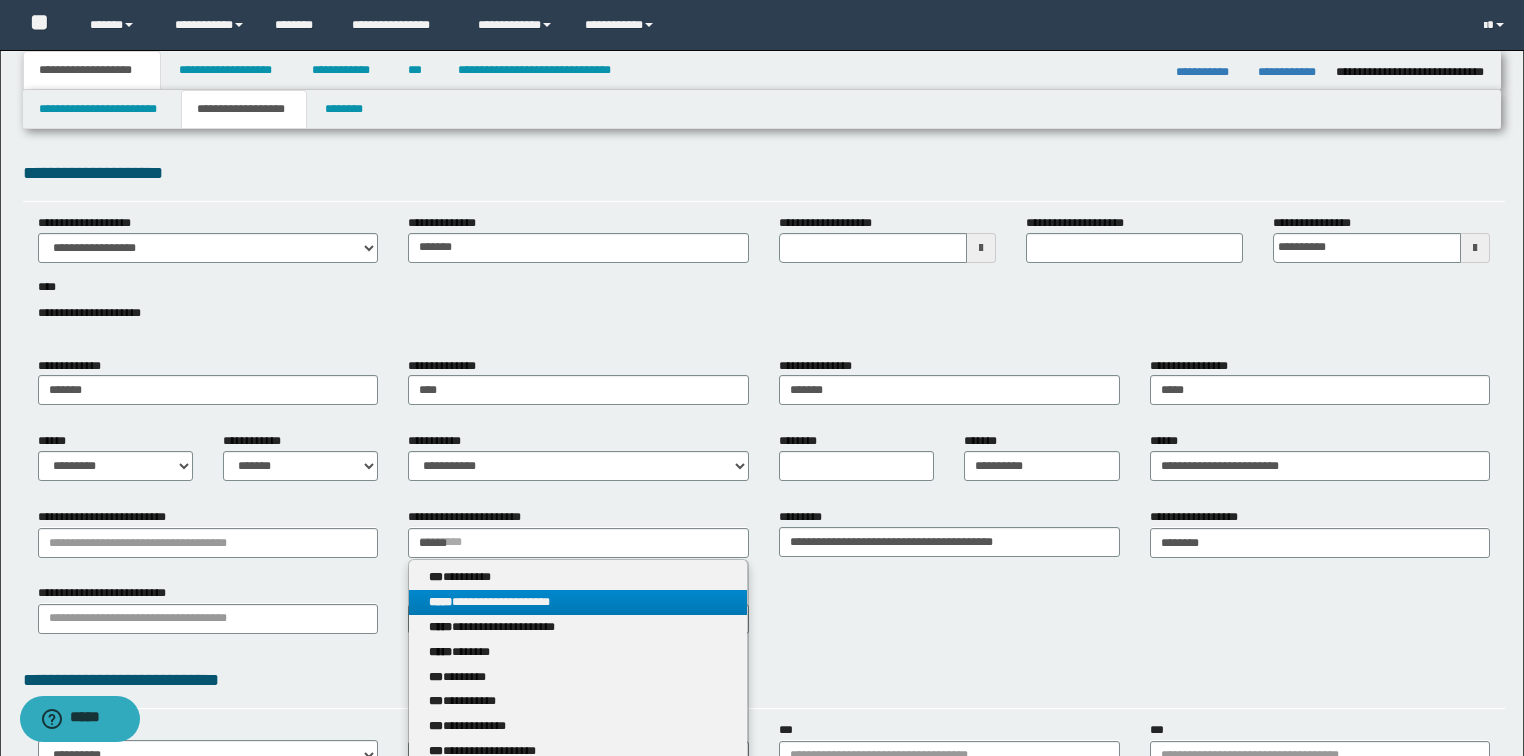 type 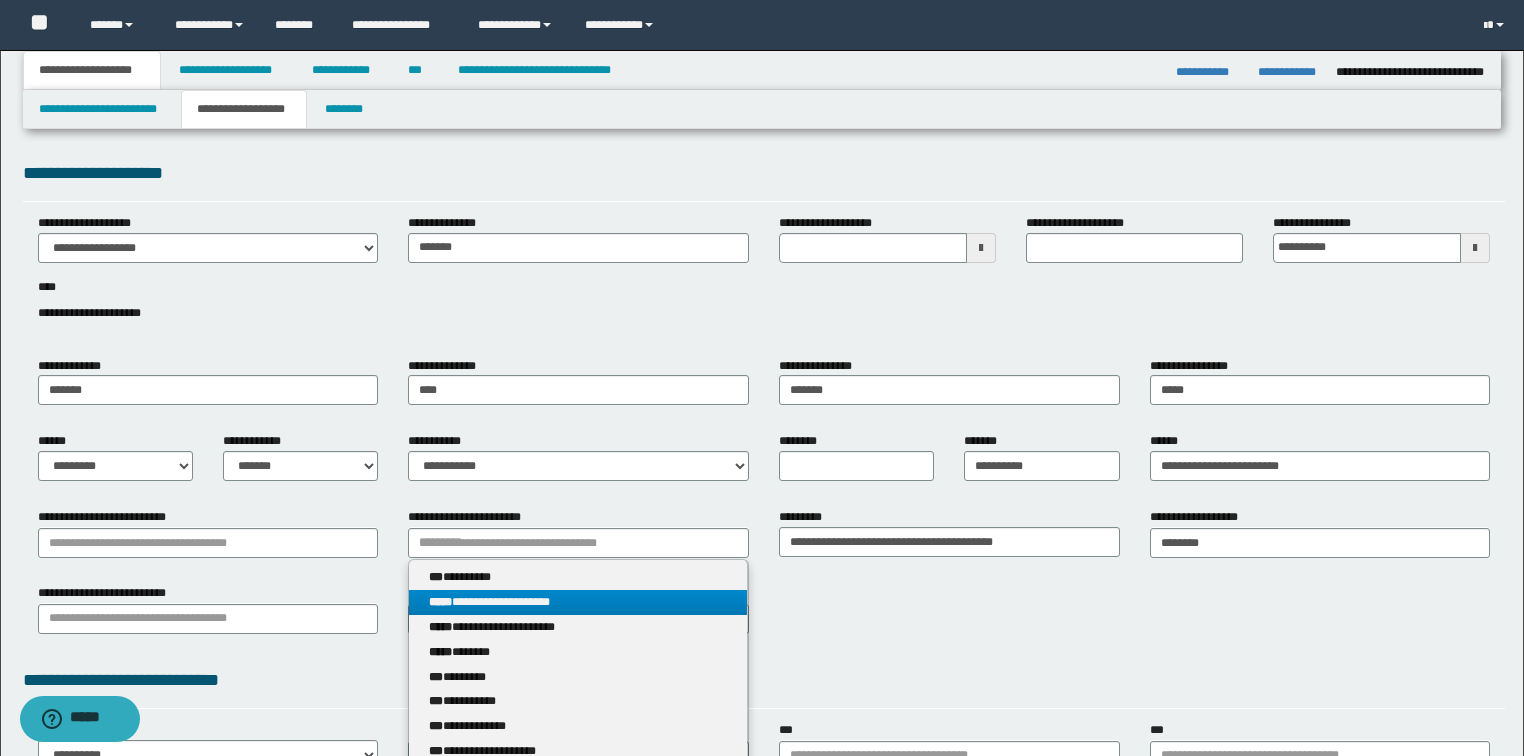 drag, startPoint x: 534, startPoint y: 599, endPoint x: 383, endPoint y: 574, distance: 153.05554 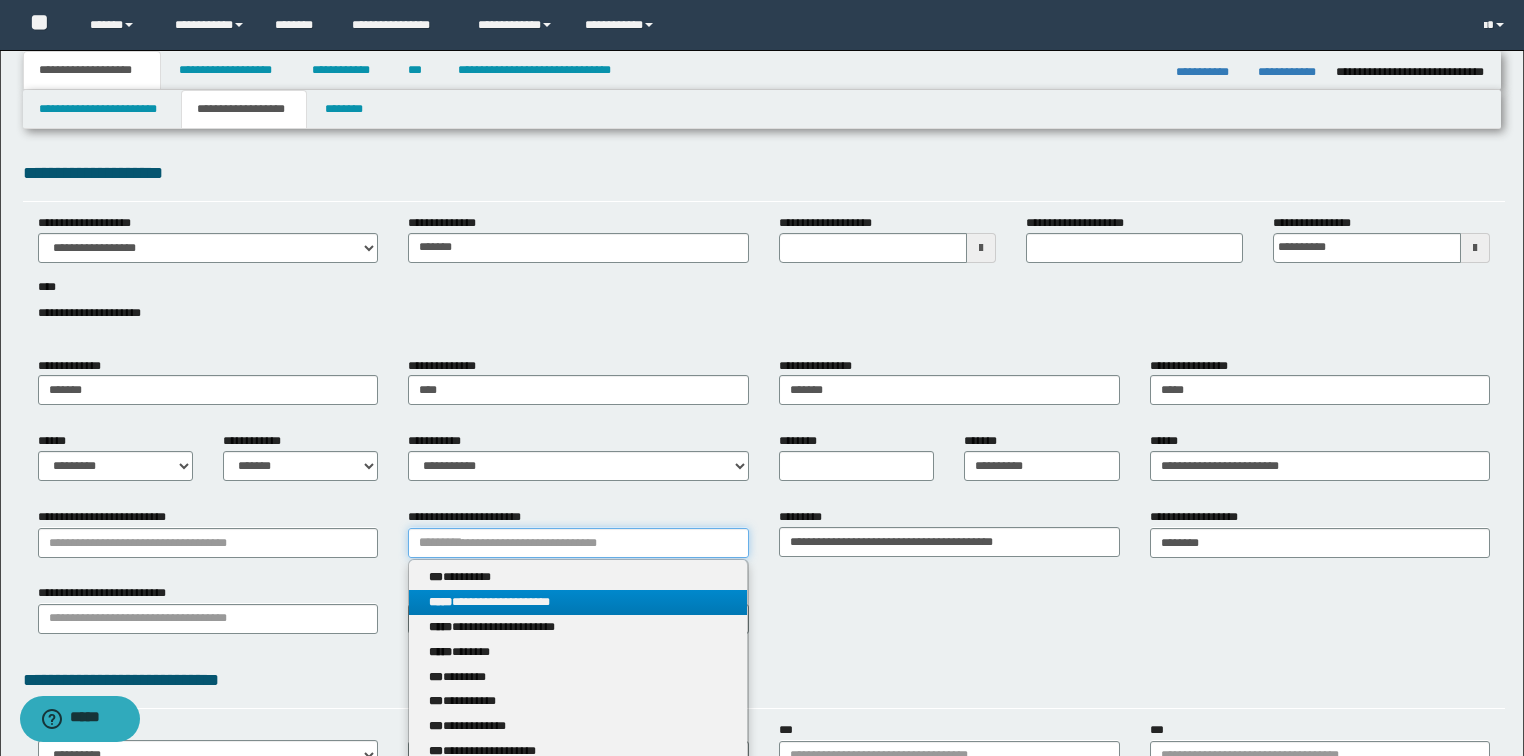 type 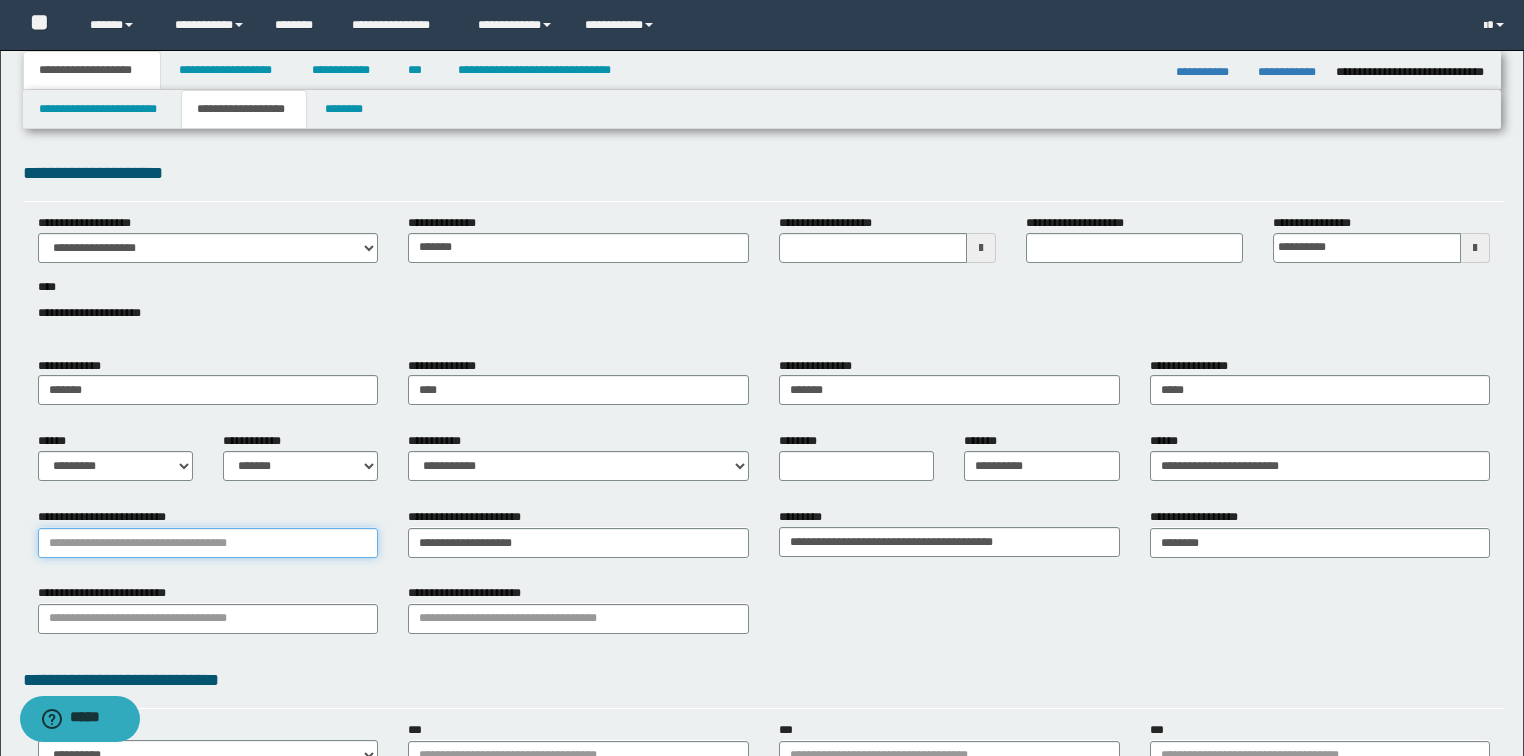 click on "**********" at bounding box center (208, 543) 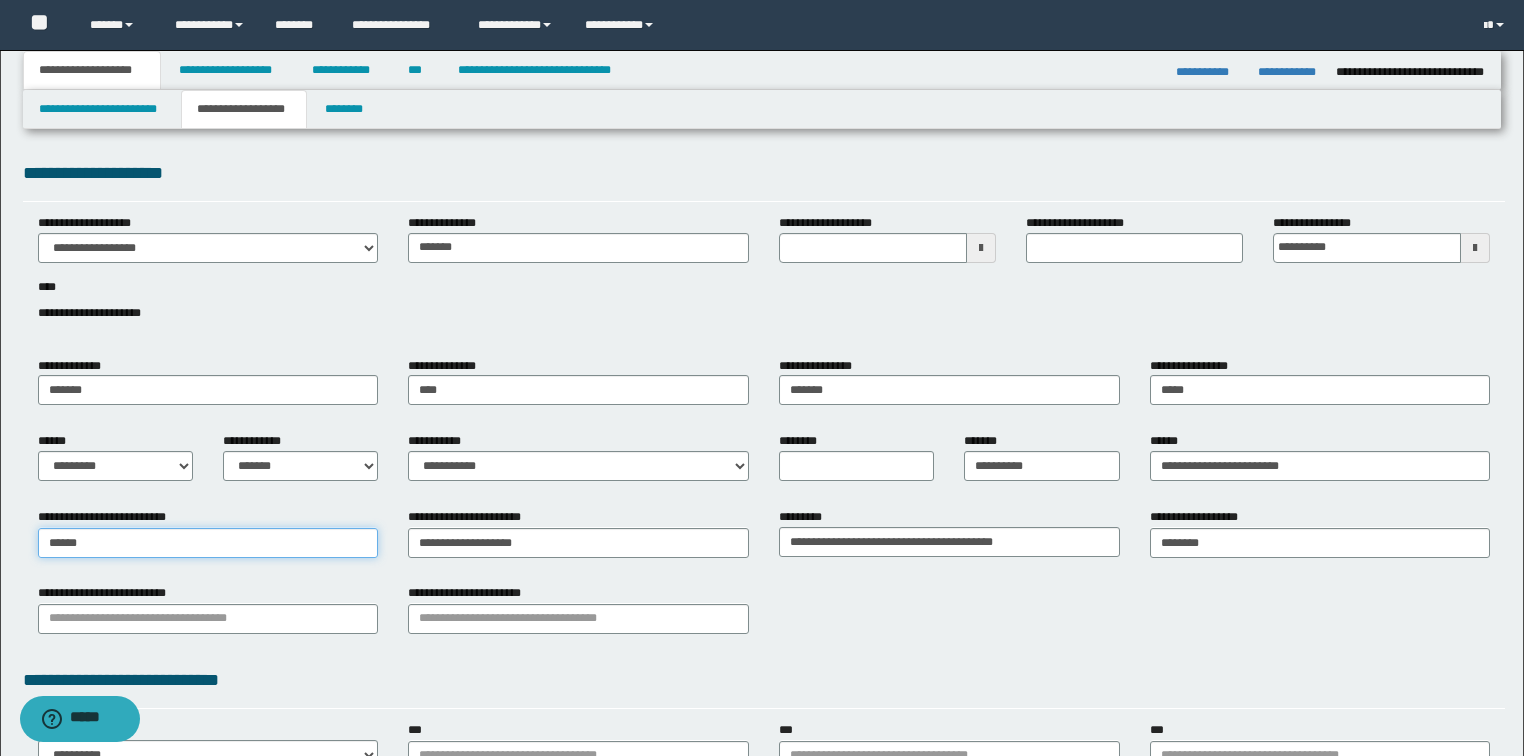 type on "*******" 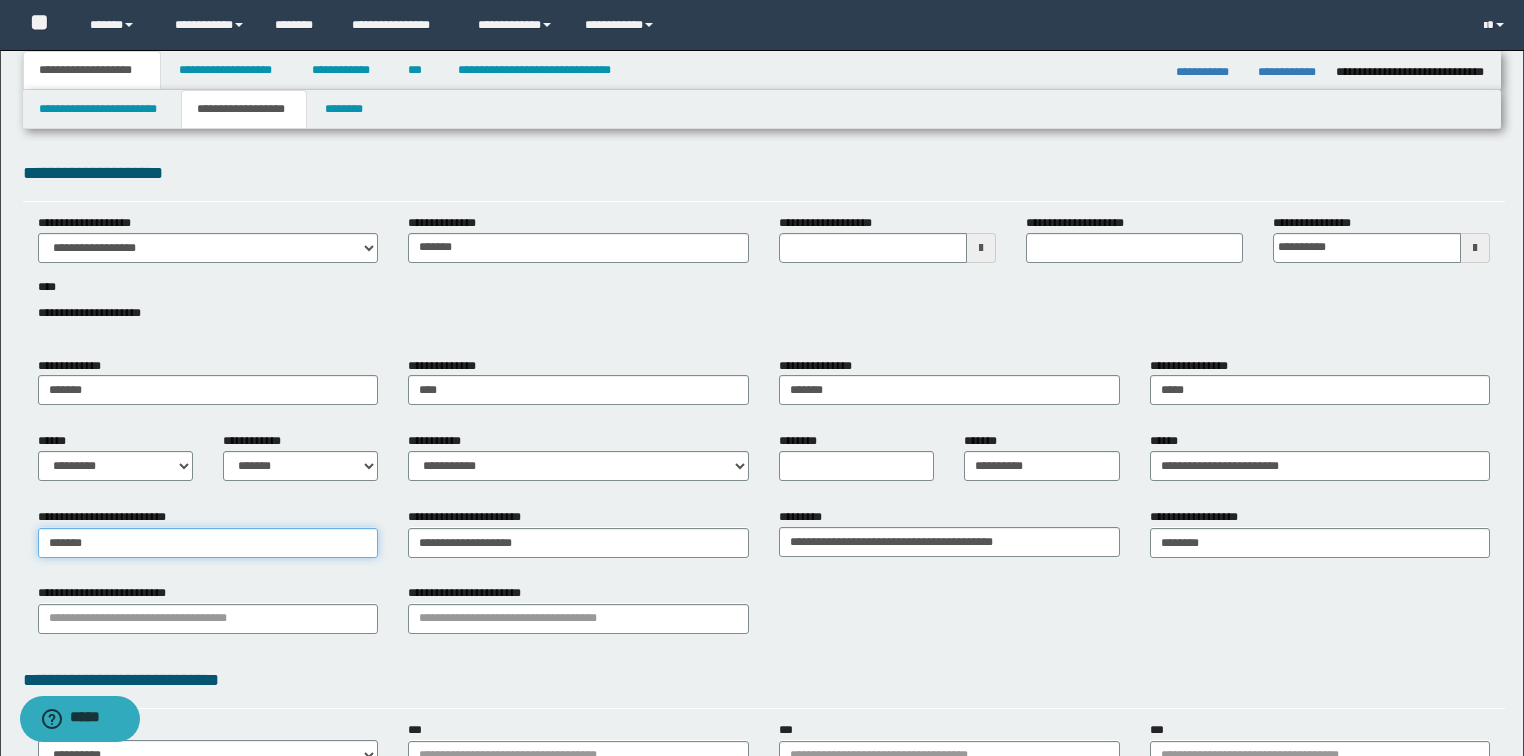 type on "*******" 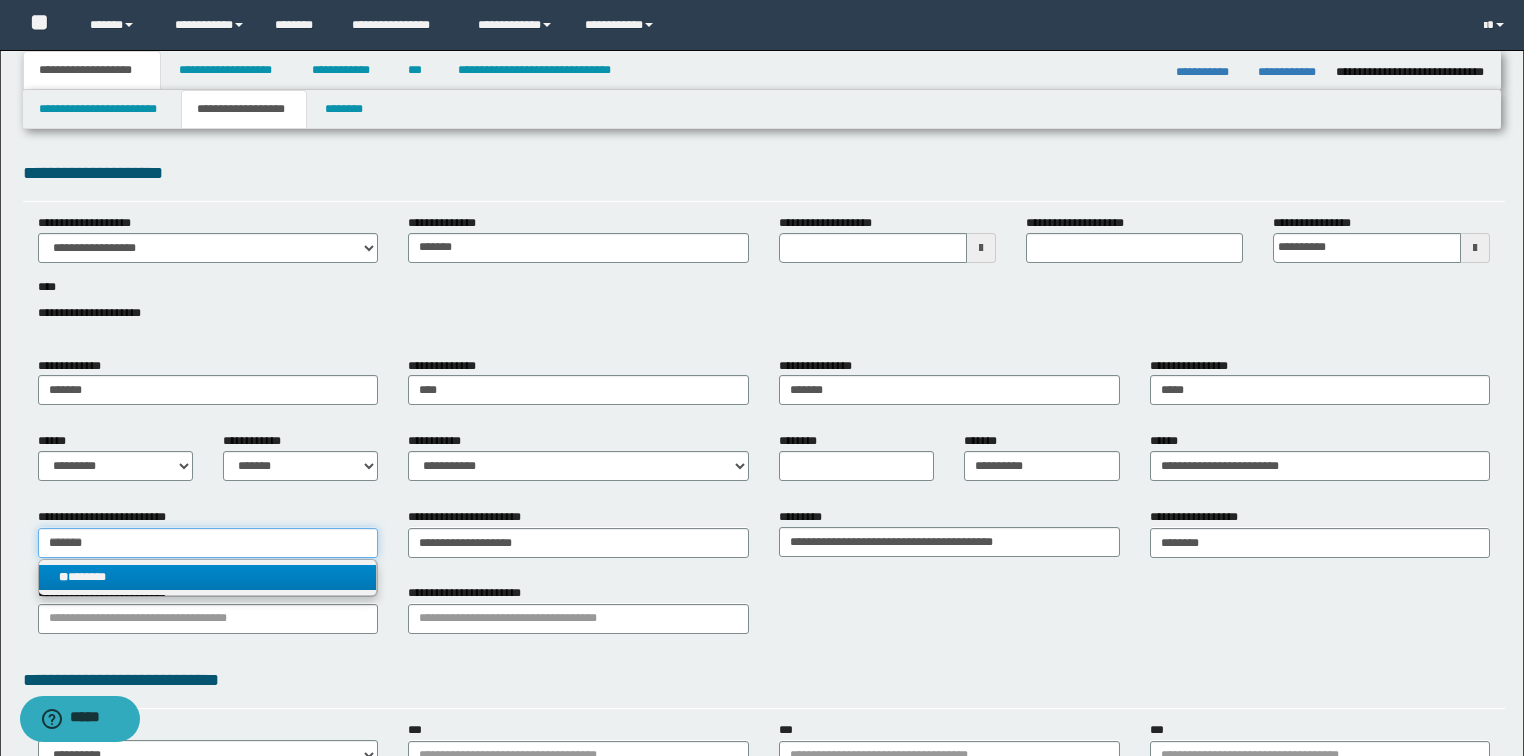 type on "*******" 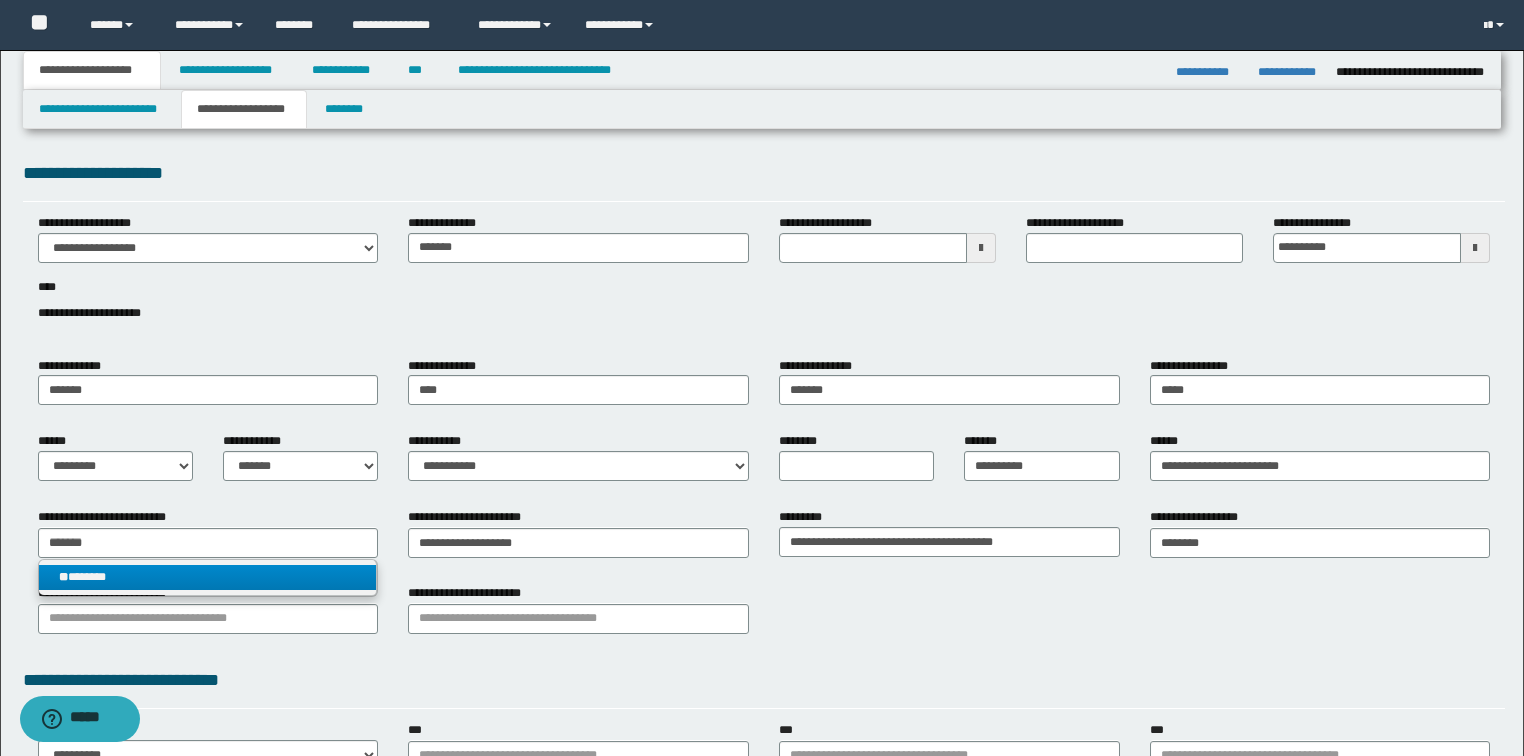 type 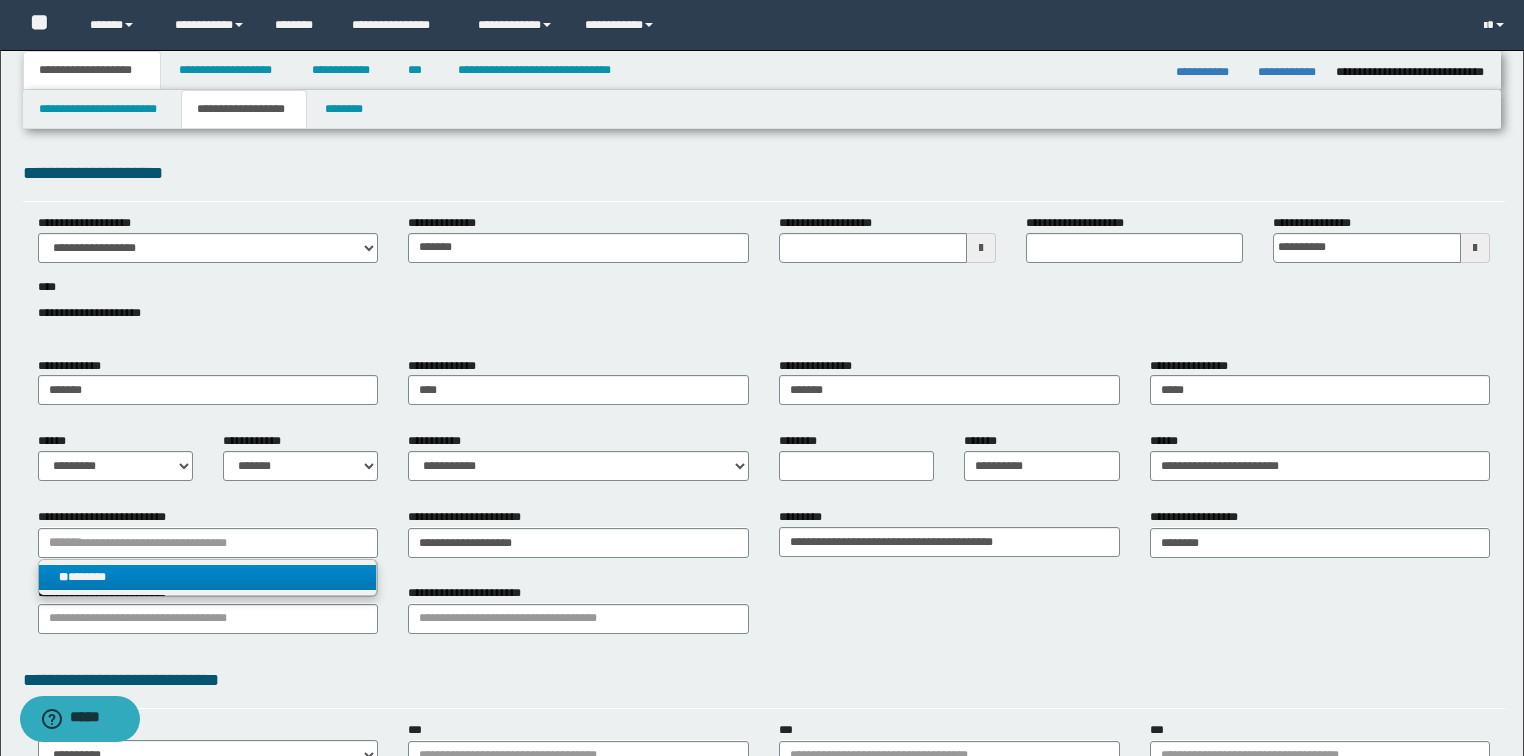 click on "** *******" at bounding box center (208, 577) 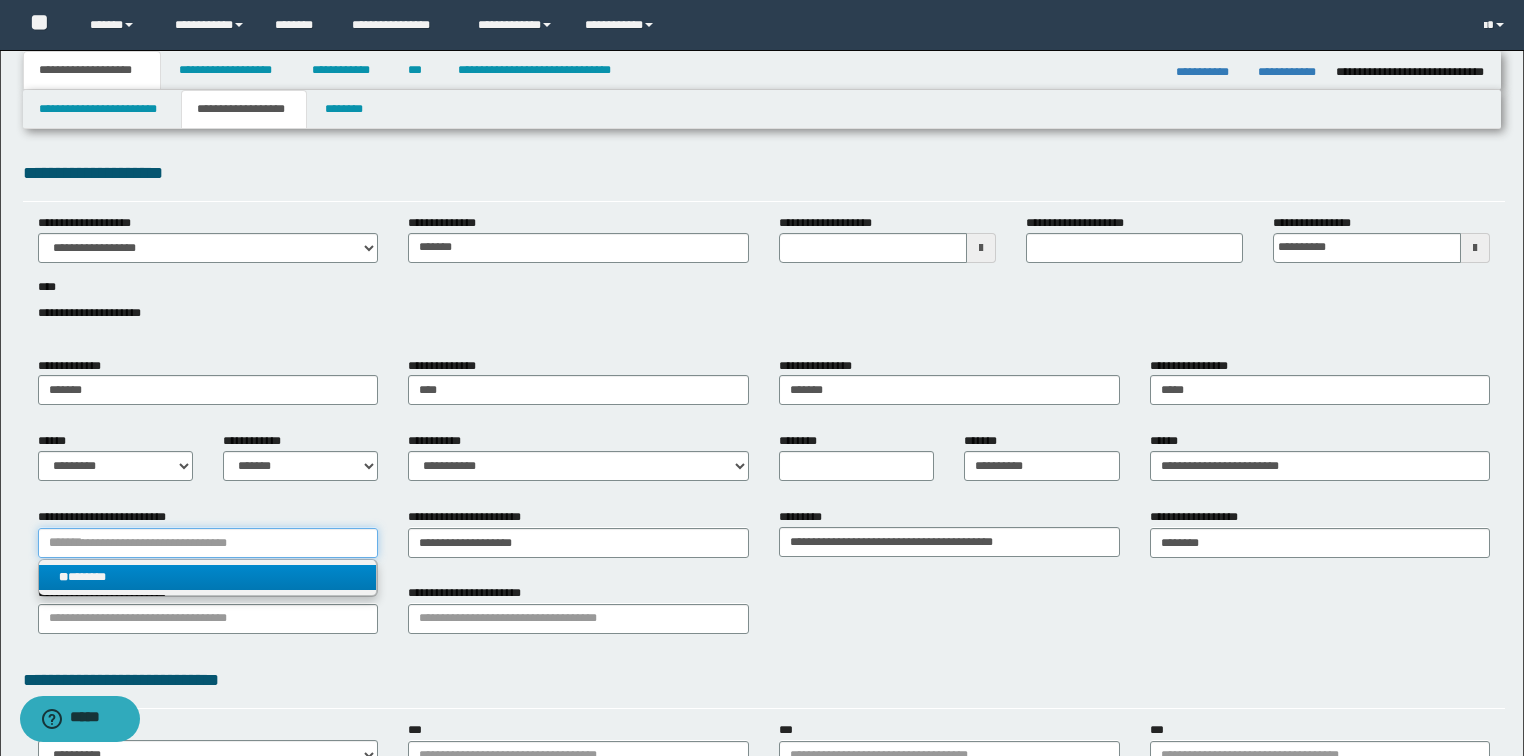 type 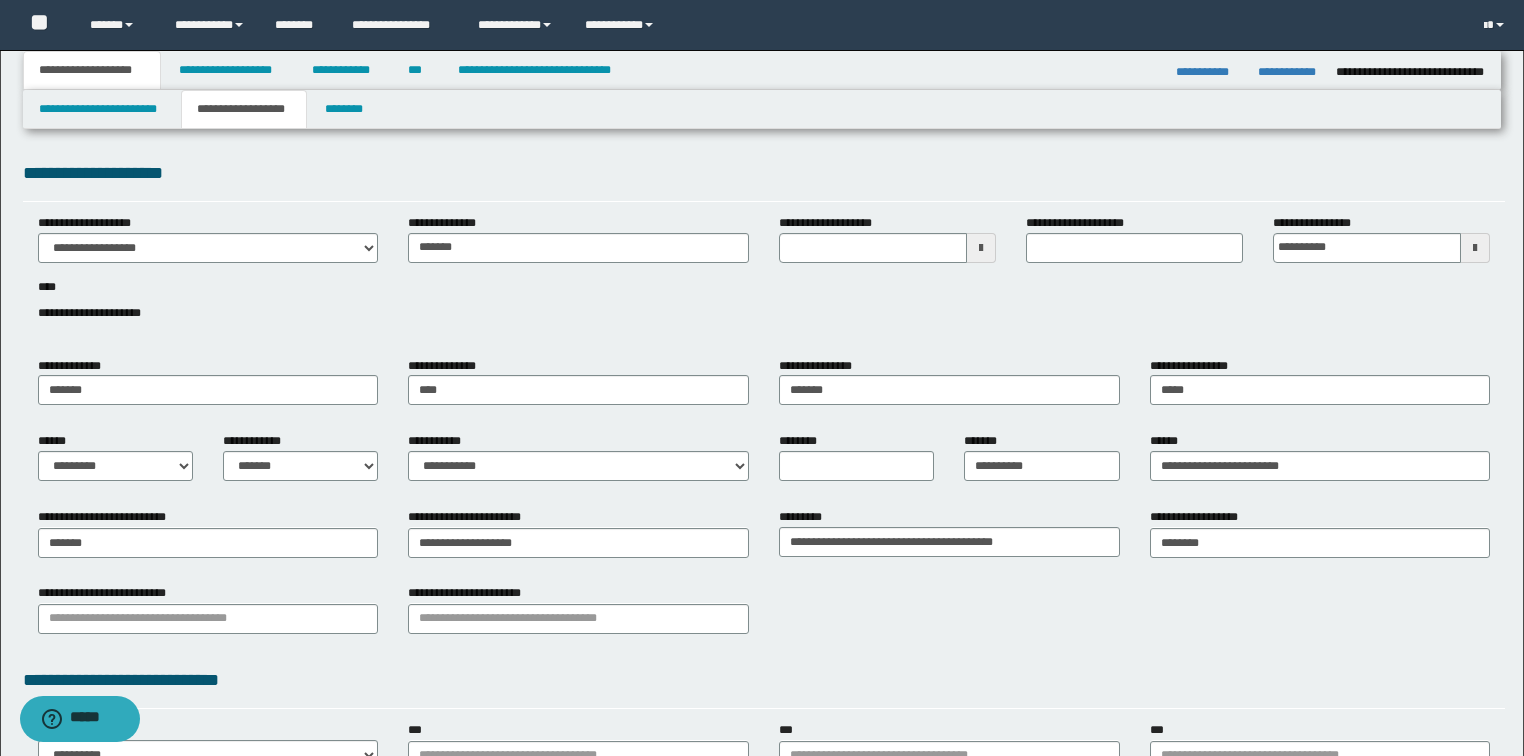 click on "**********" at bounding box center (764, 578) 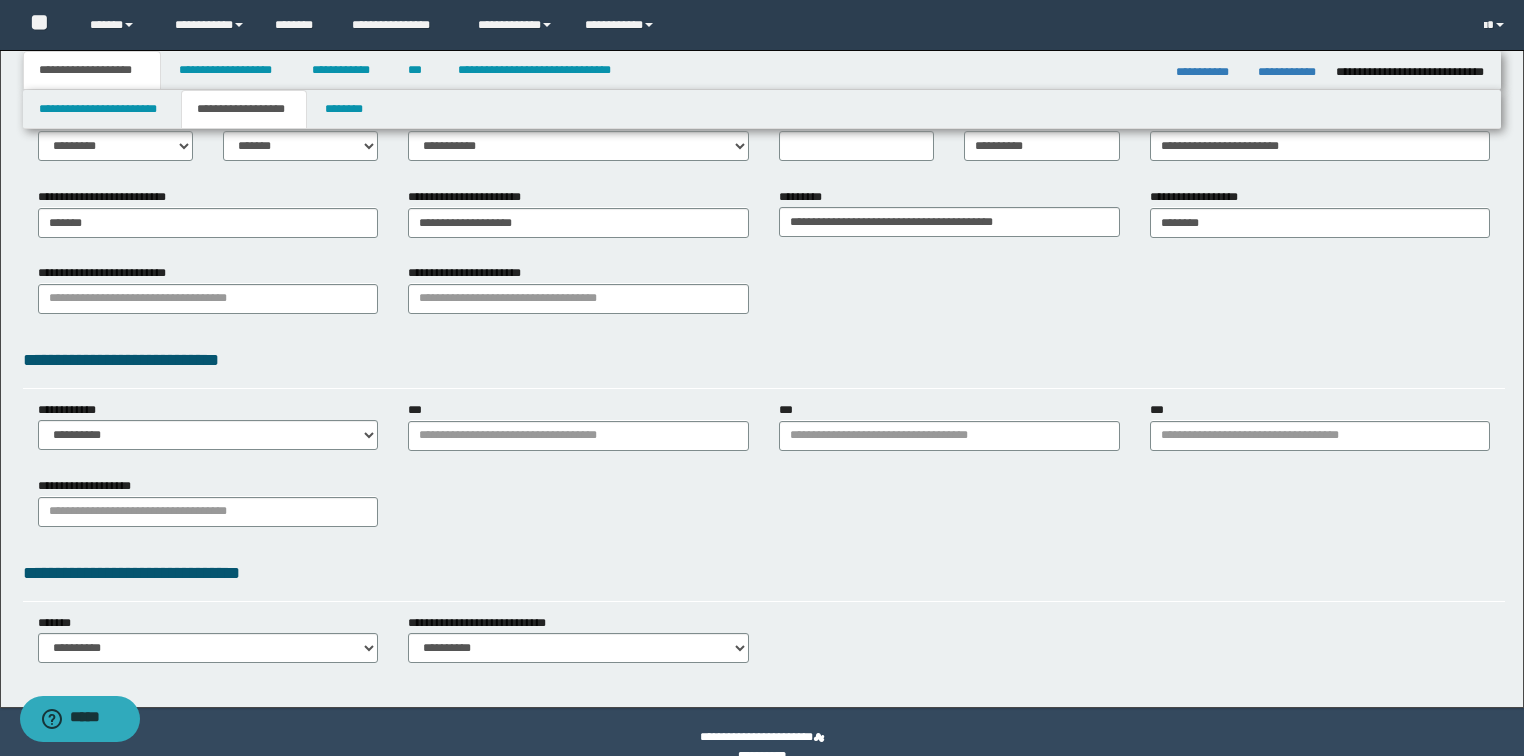 scroll, scrollTop: 350, scrollLeft: 0, axis: vertical 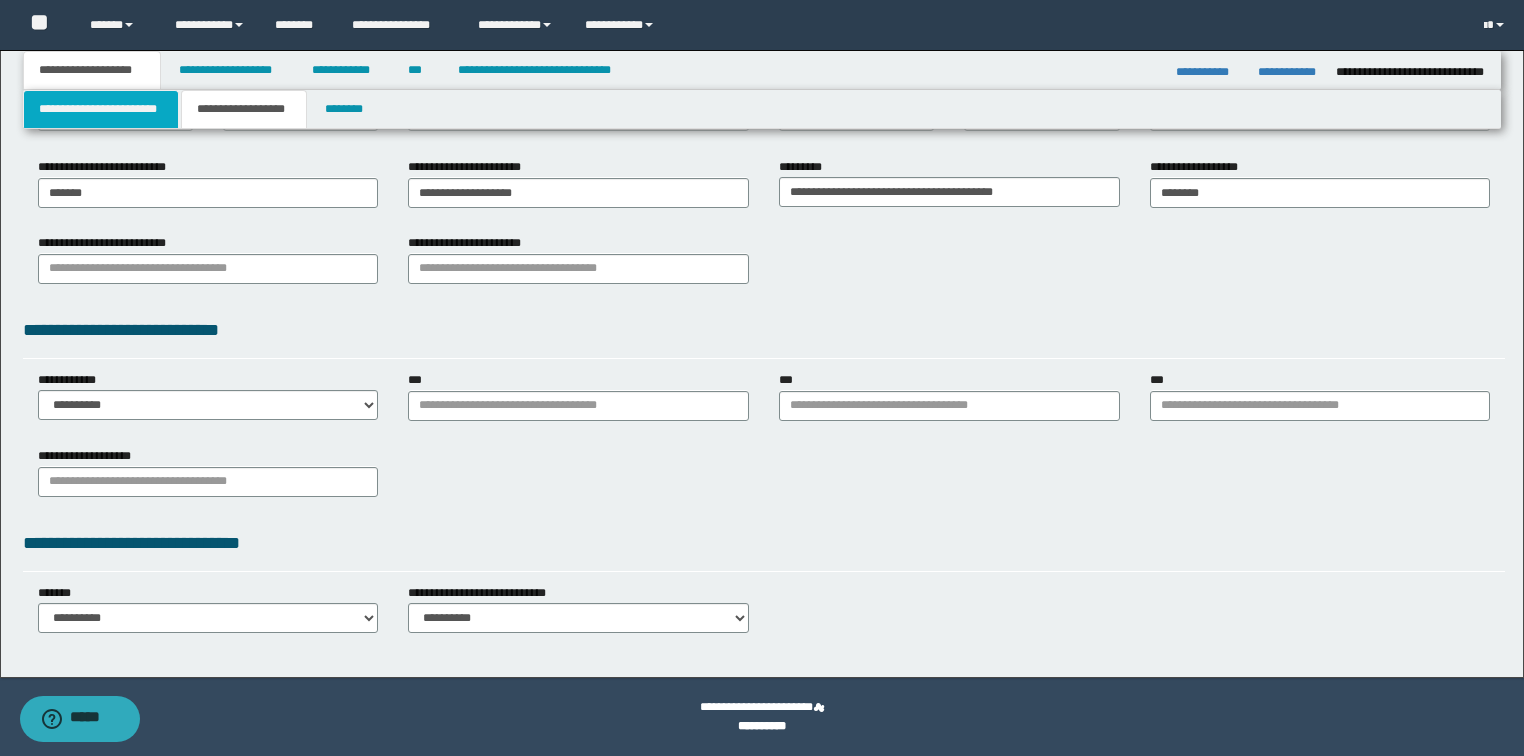 click on "**********" at bounding box center (101, 109) 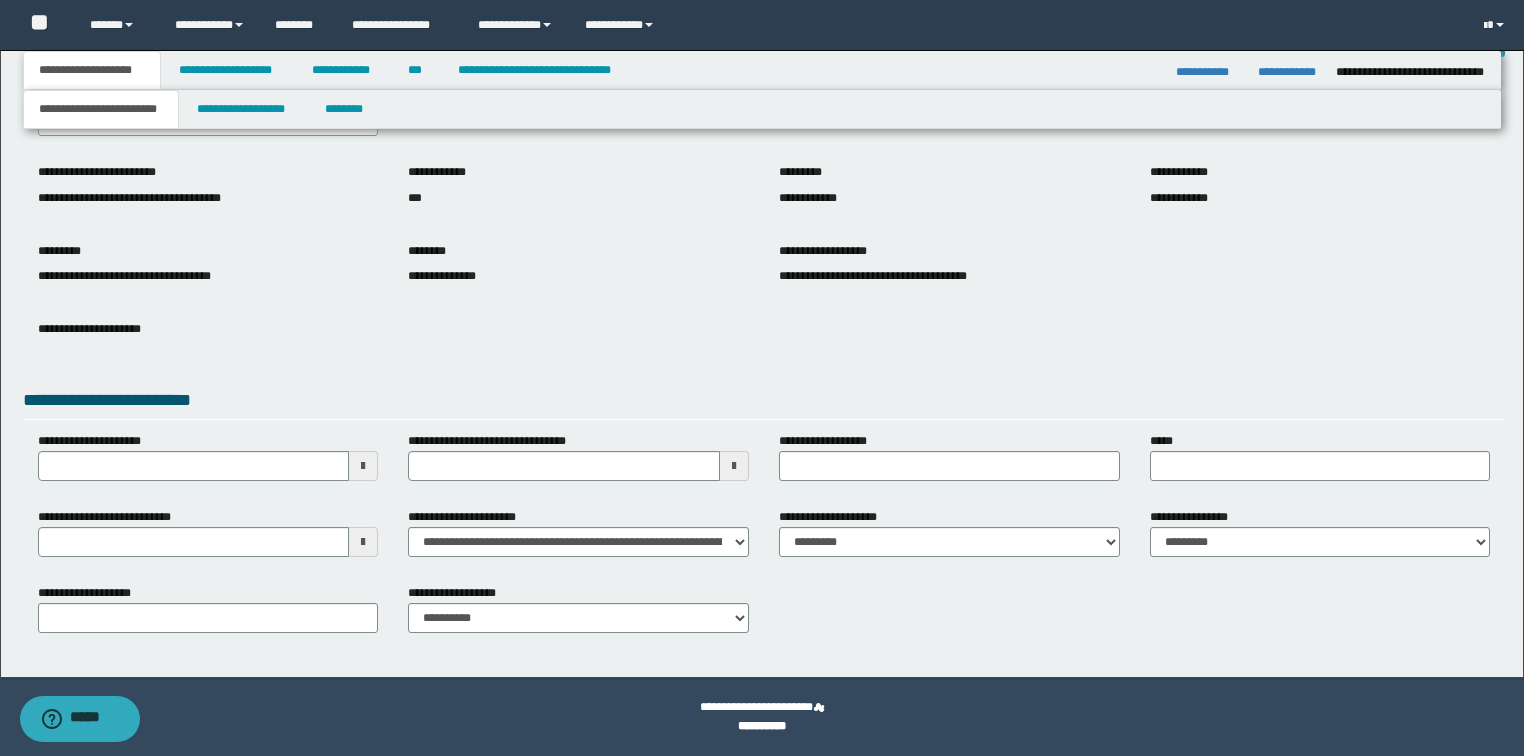 scroll, scrollTop: 127, scrollLeft: 0, axis: vertical 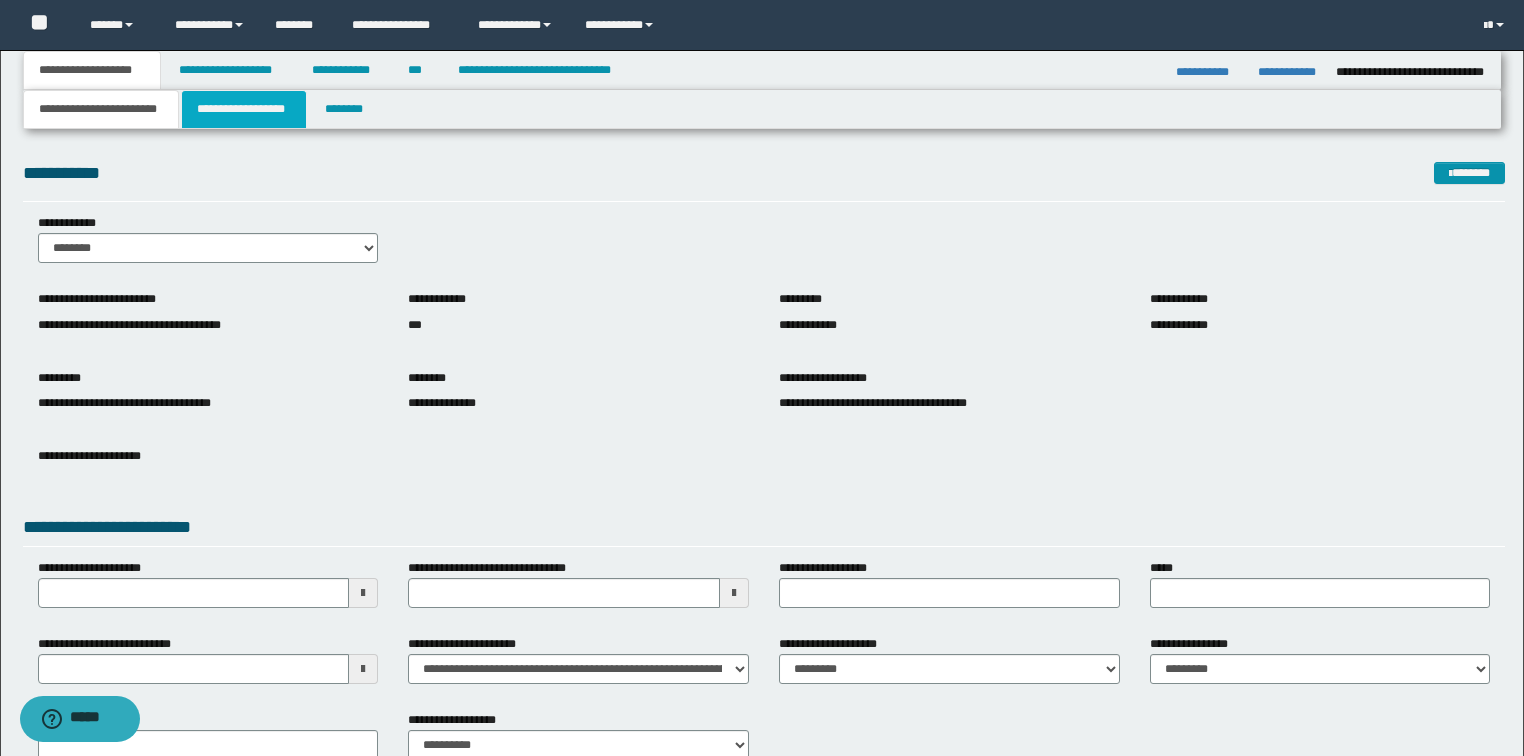 click on "**********" at bounding box center [244, 109] 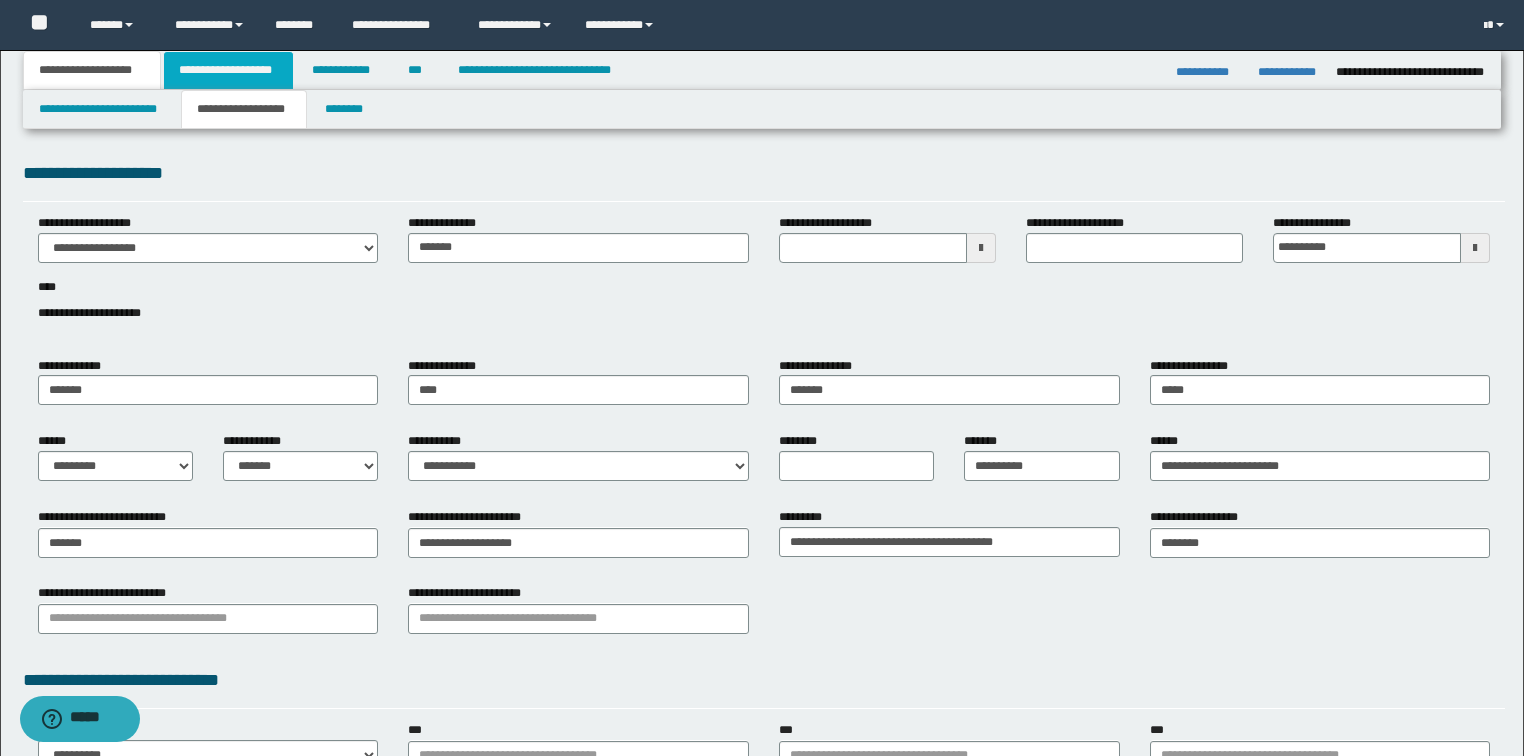 click on "**********" at bounding box center [228, 70] 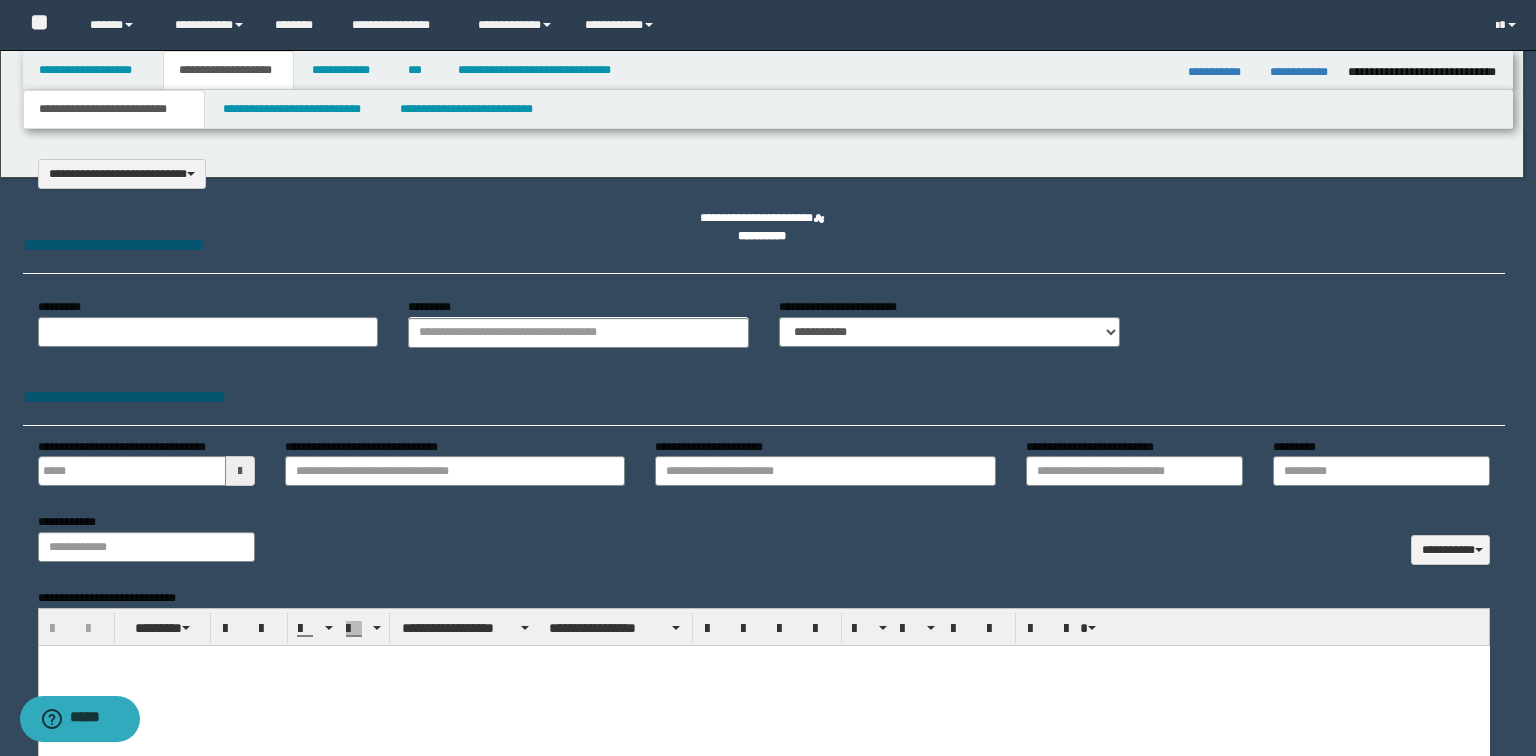 select on "*" 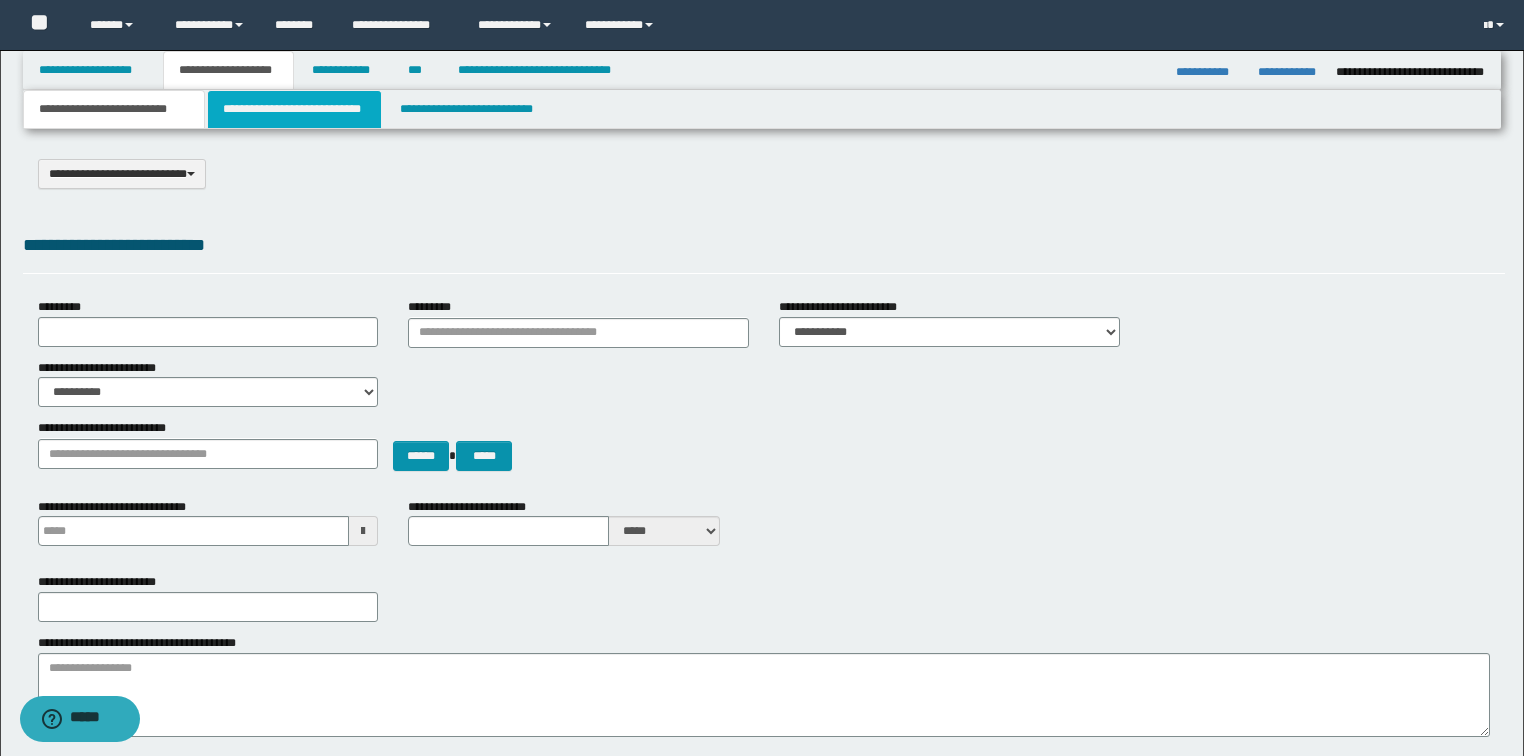 click on "**********" at bounding box center [294, 109] 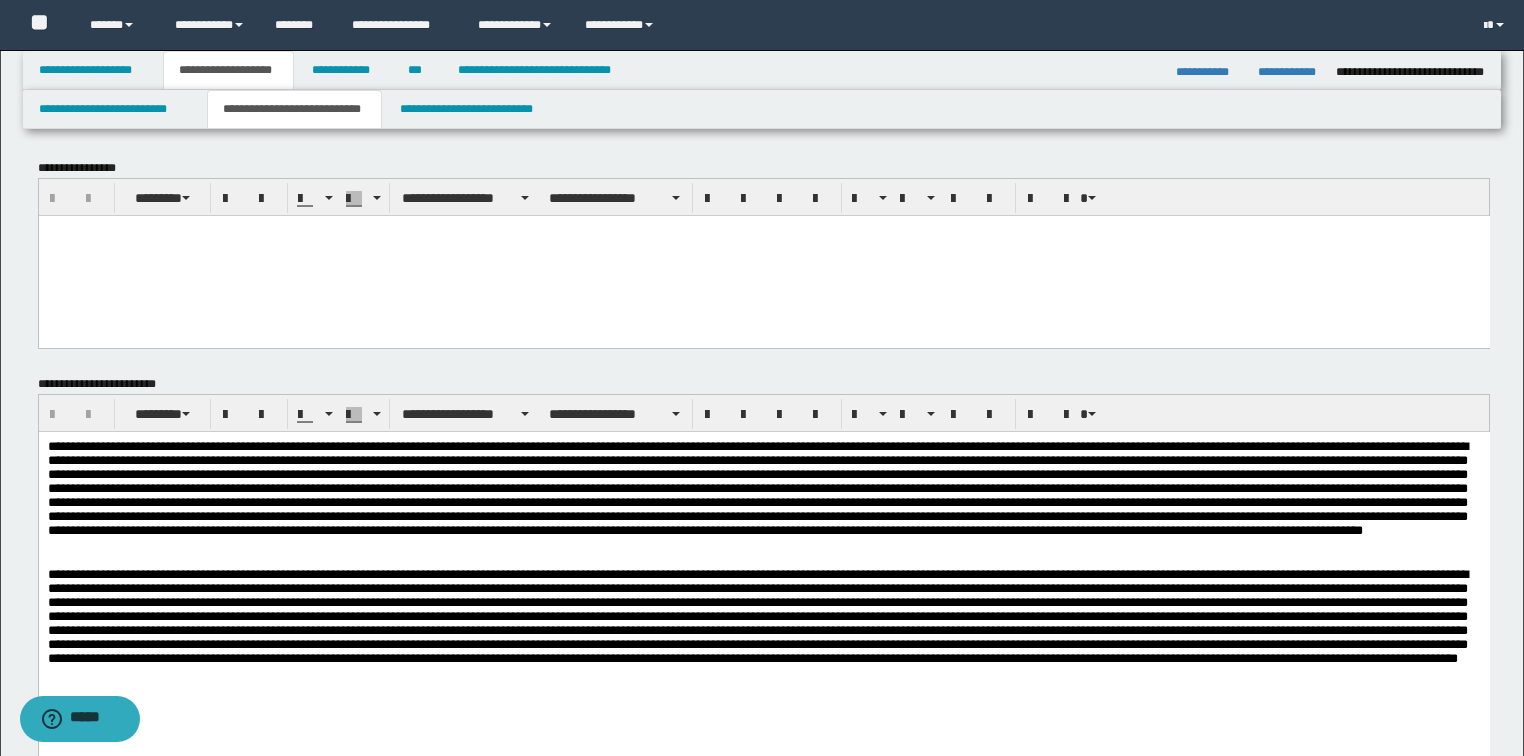 scroll, scrollTop: 80, scrollLeft: 0, axis: vertical 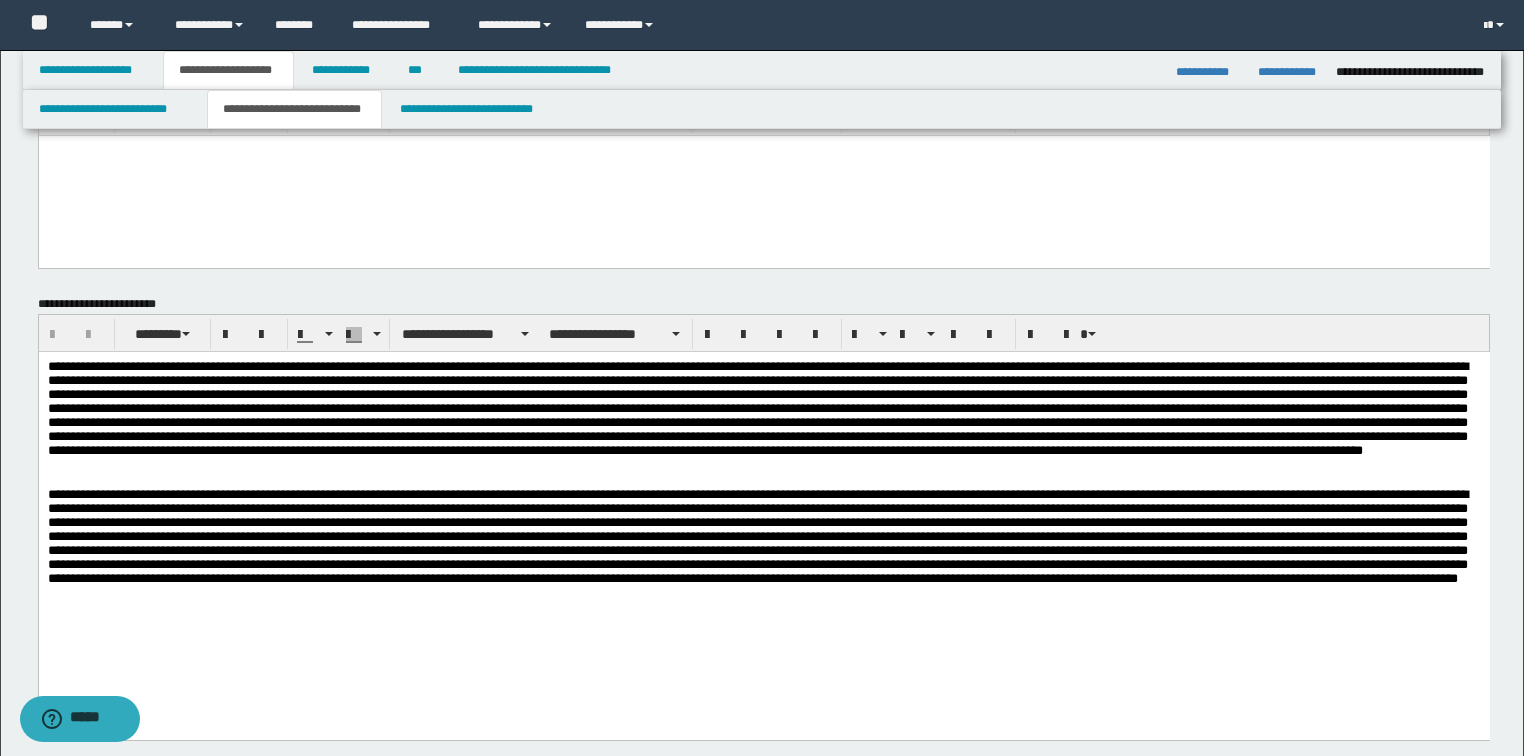 click at bounding box center (763, 551) 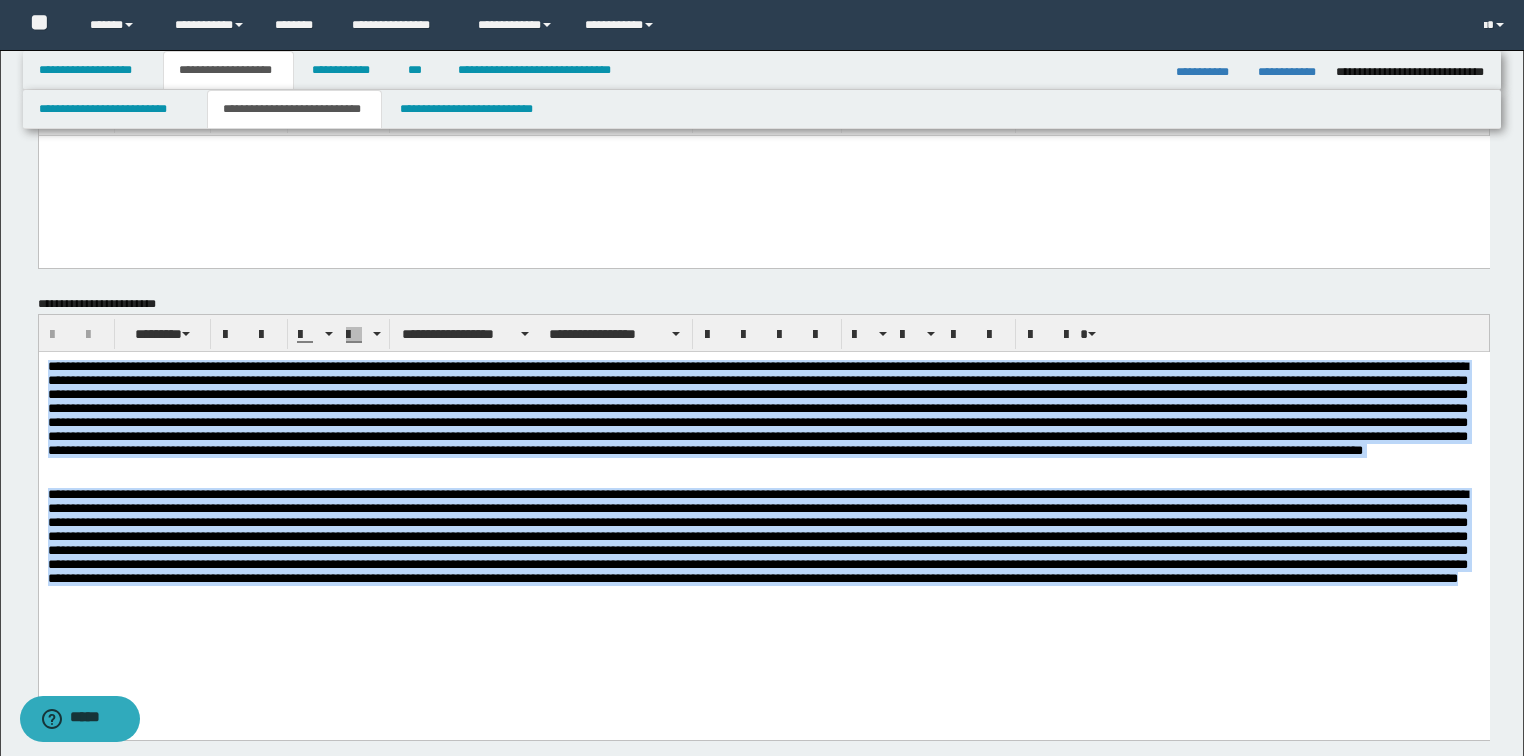 drag, startPoint x: 644, startPoint y: 561, endPoint x: 118, endPoint y: 684, distance: 540.18976 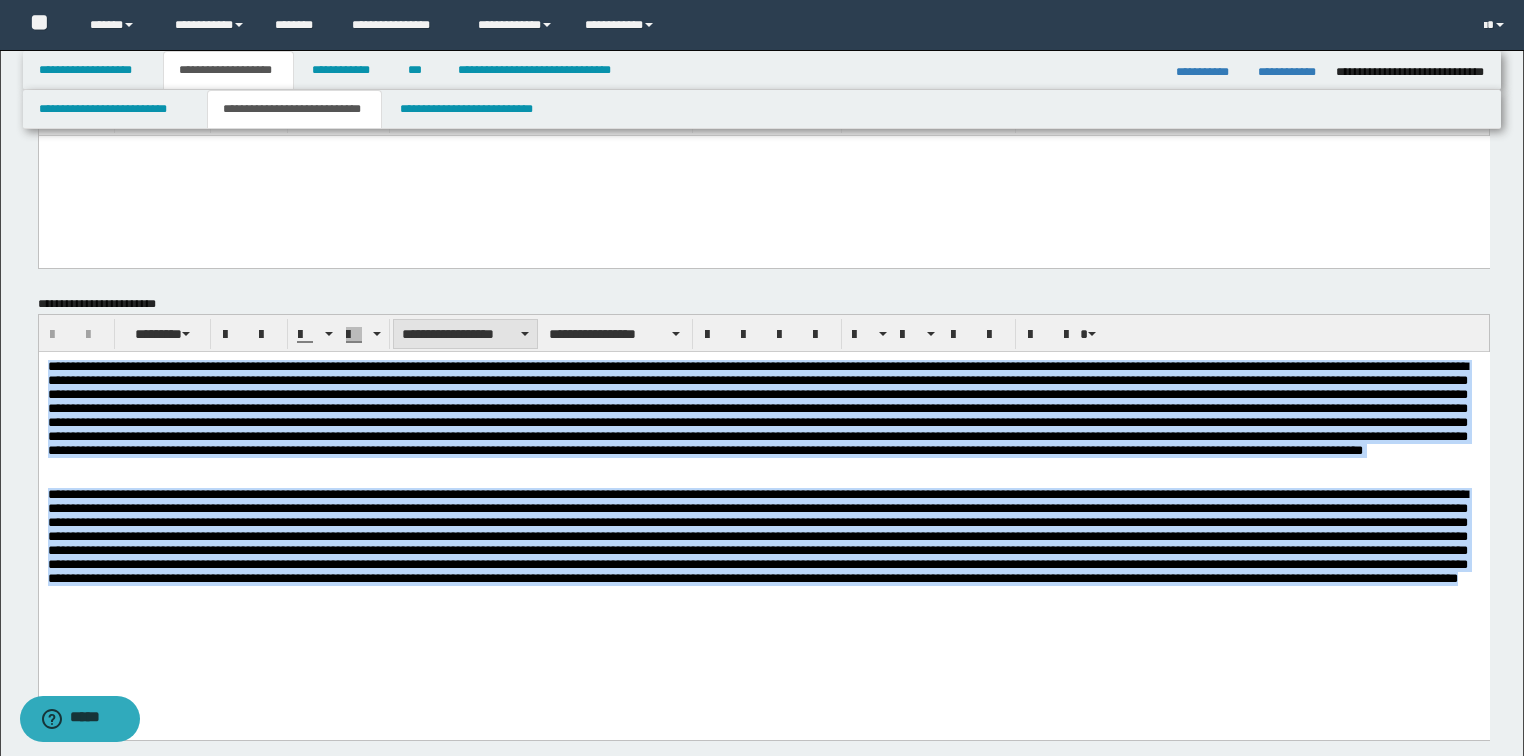click on "**********" at bounding box center [465, 334] 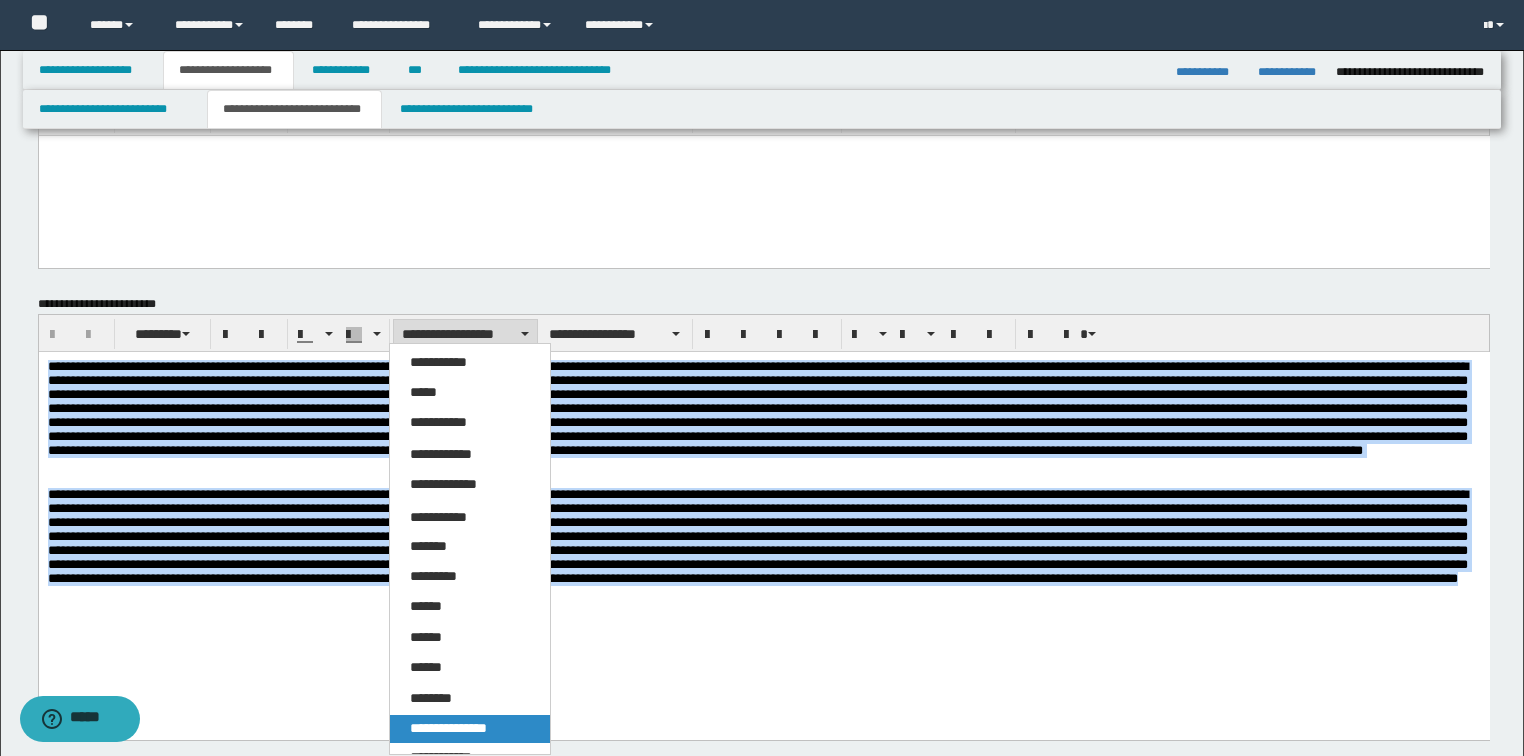 click on "**********" at bounding box center [448, 728] 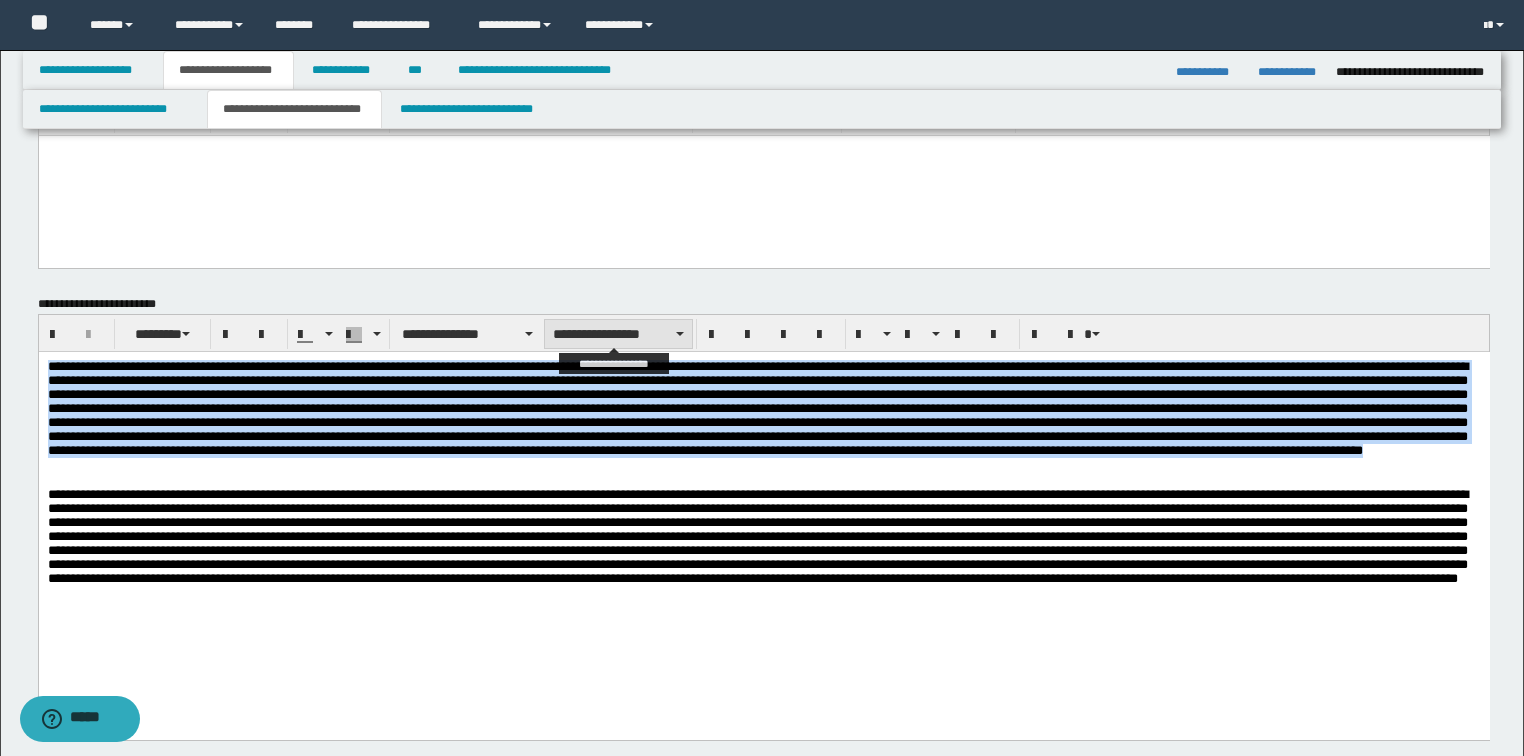 click on "**********" at bounding box center [618, 334] 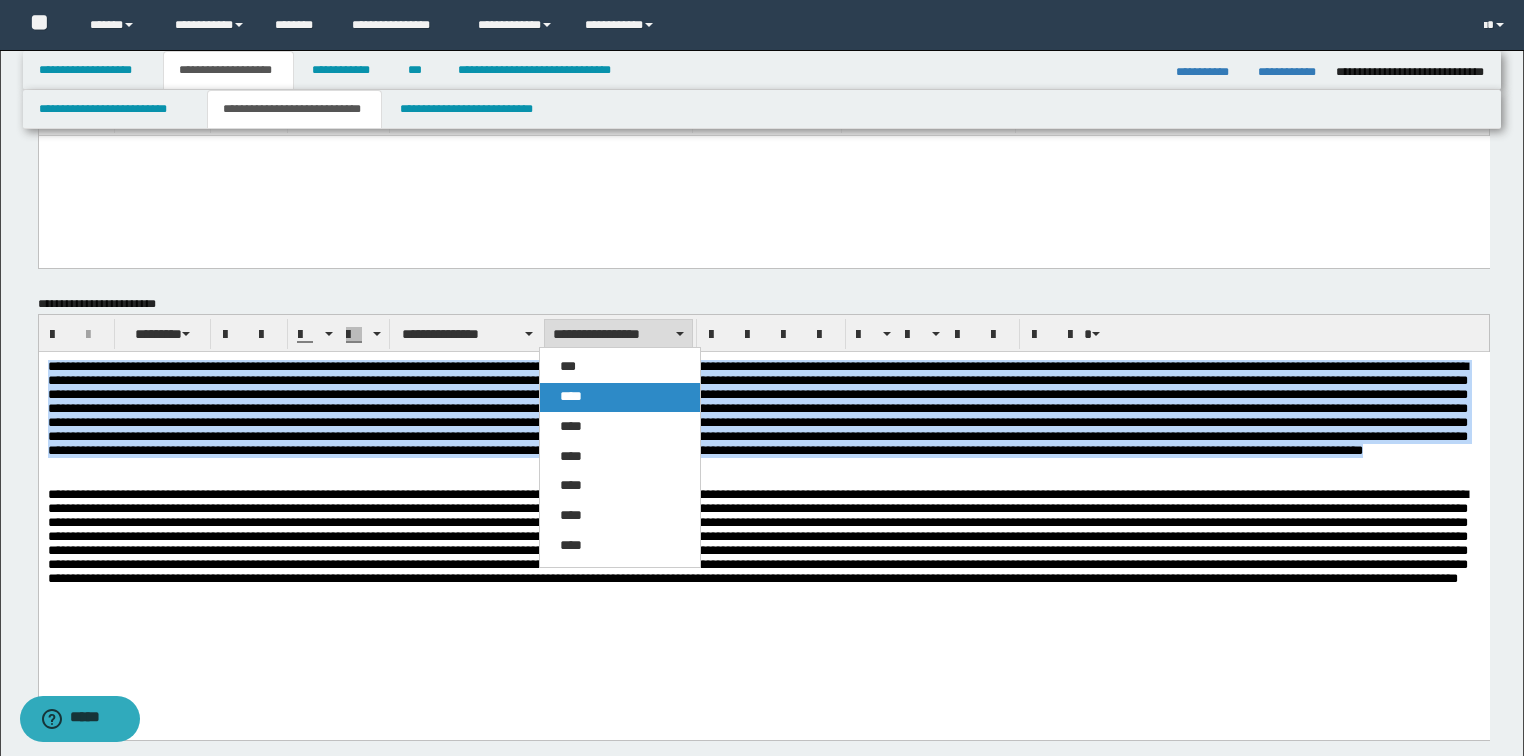 click on "****" at bounding box center [571, 396] 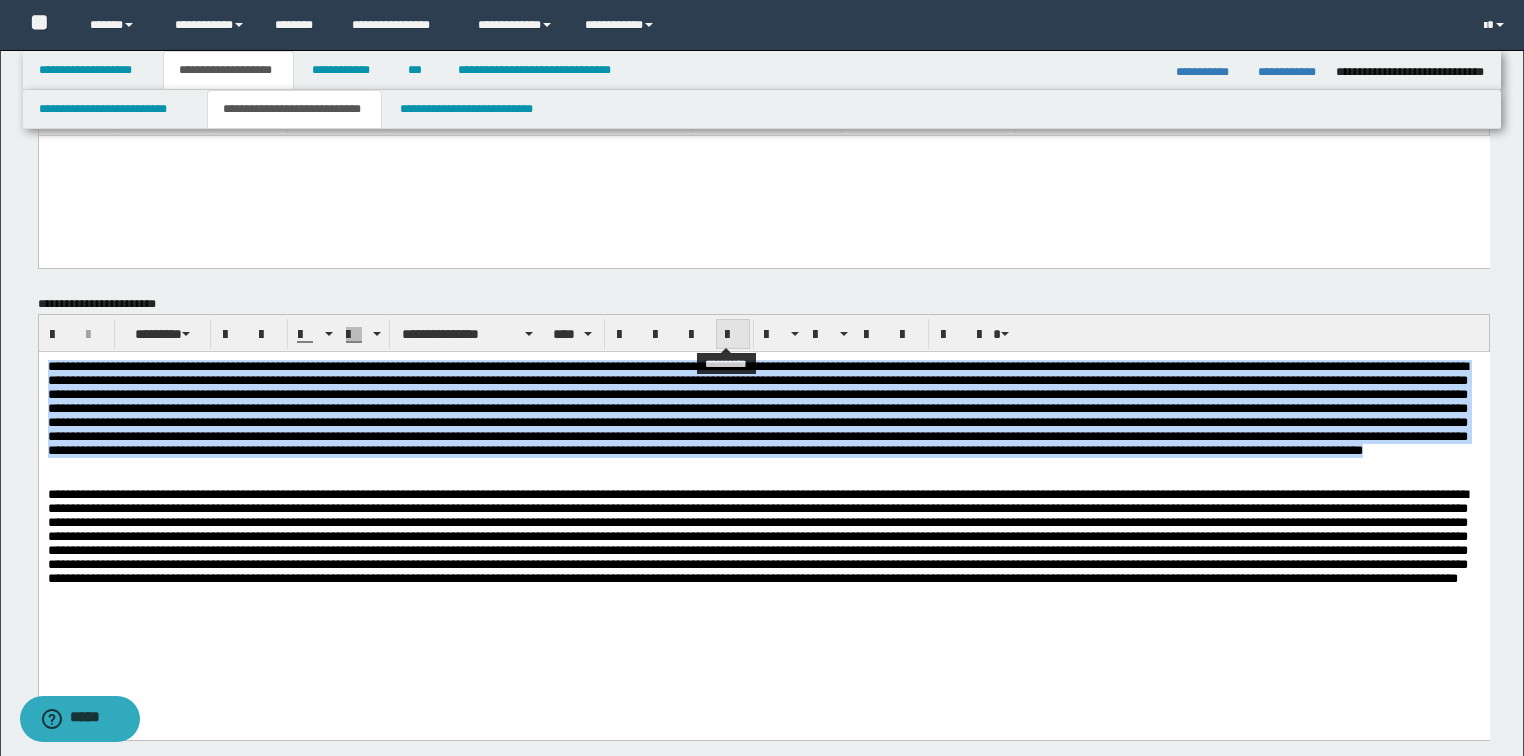 click at bounding box center [733, 335] 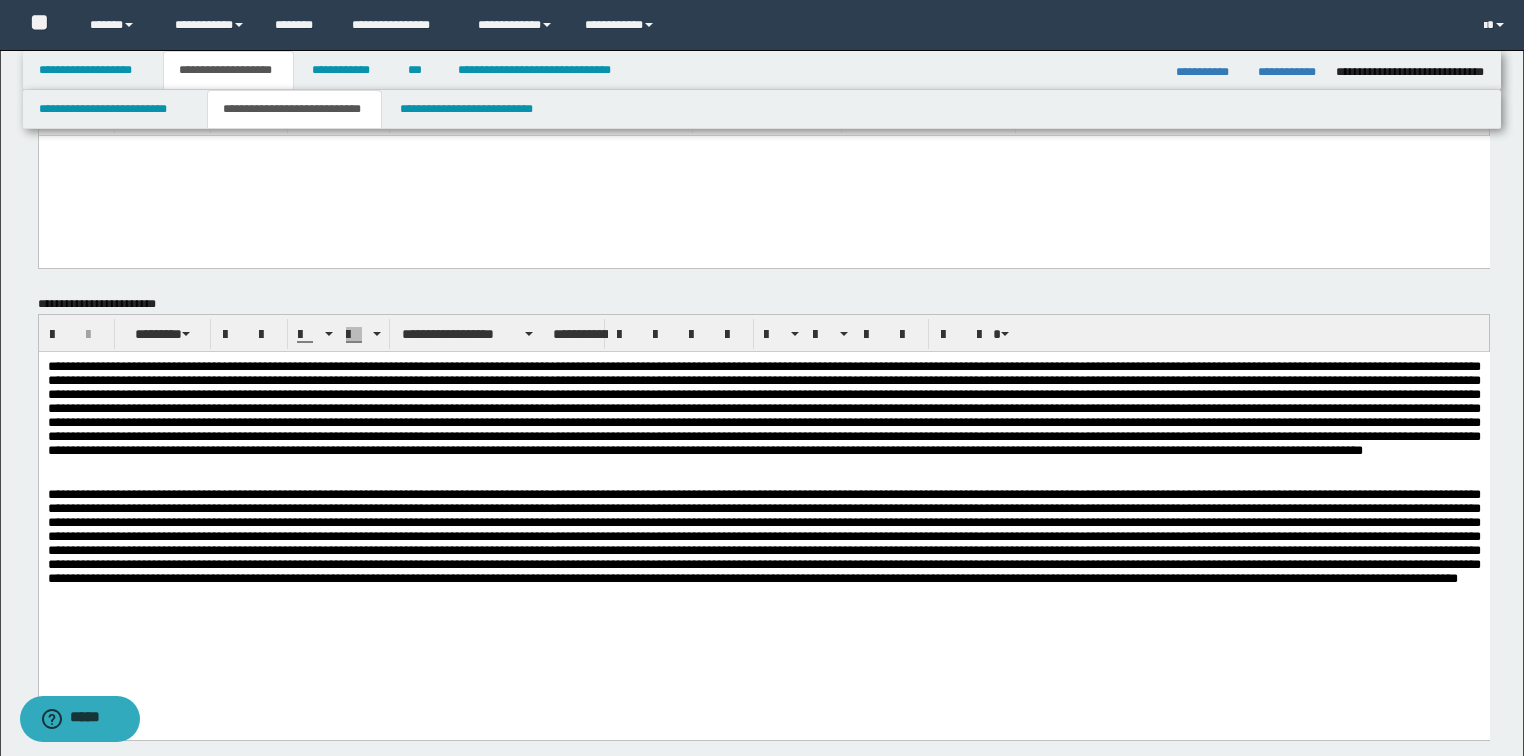 click at bounding box center [763, 520] 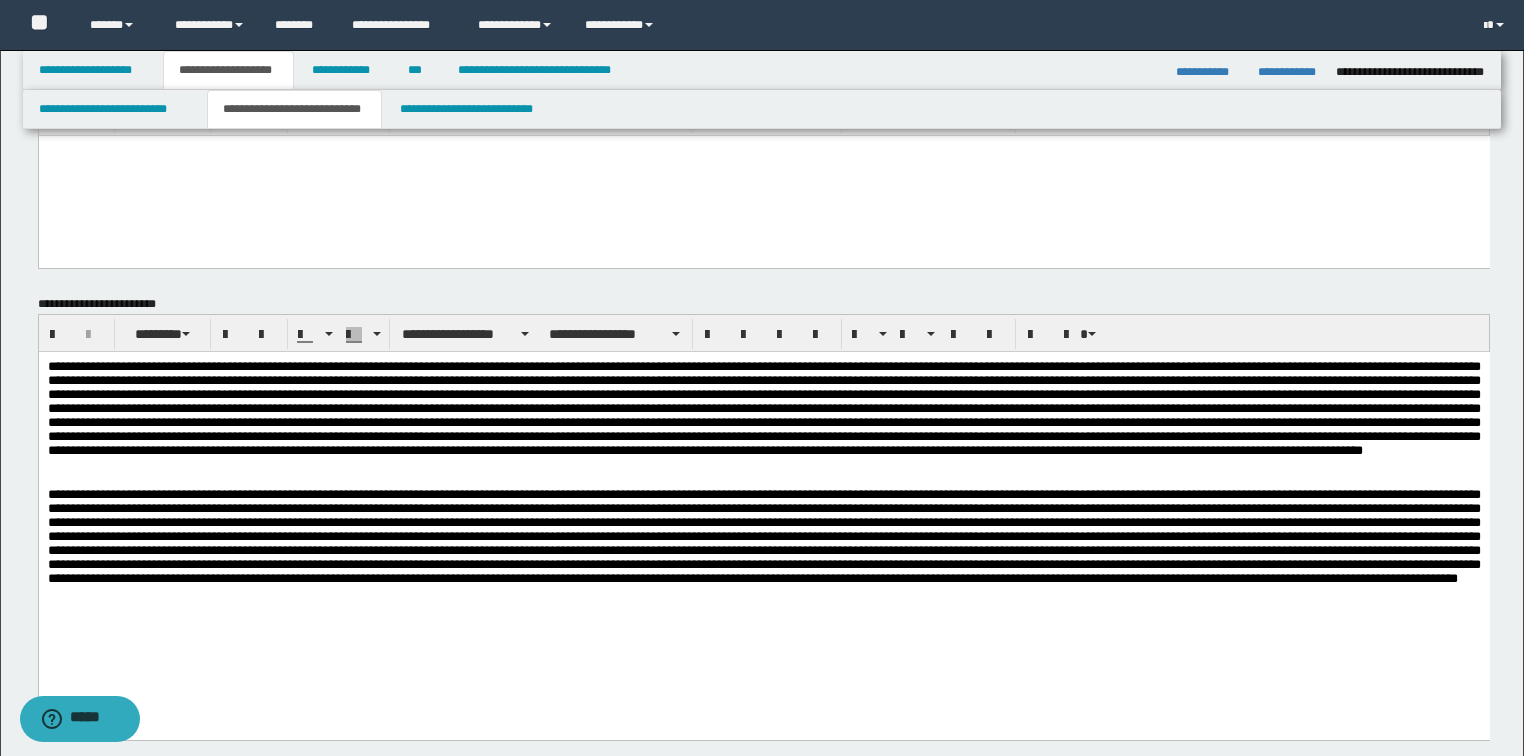 scroll, scrollTop: 400, scrollLeft: 0, axis: vertical 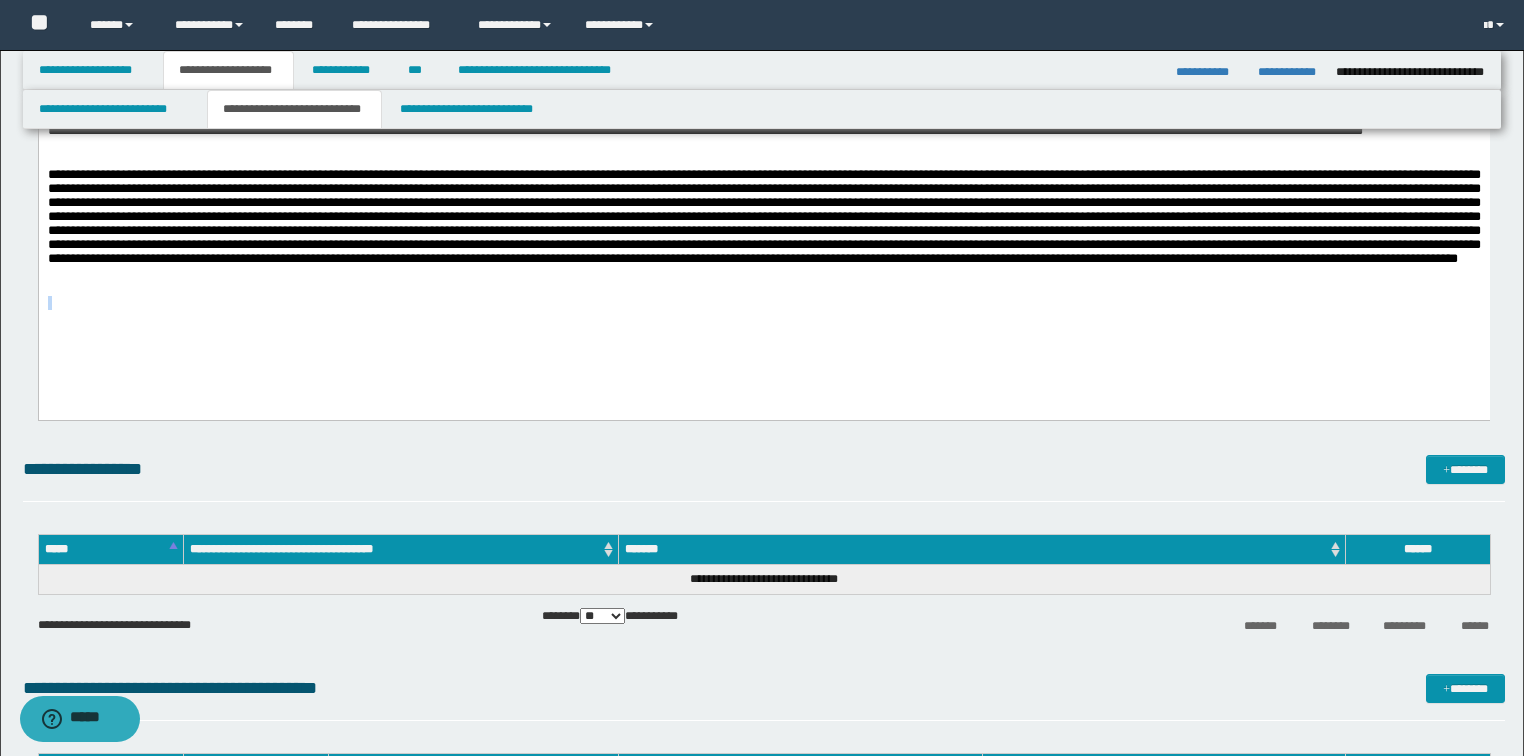 drag, startPoint x: 892, startPoint y: 288, endPoint x: 1112, endPoint y: 532, distance: 328.53613 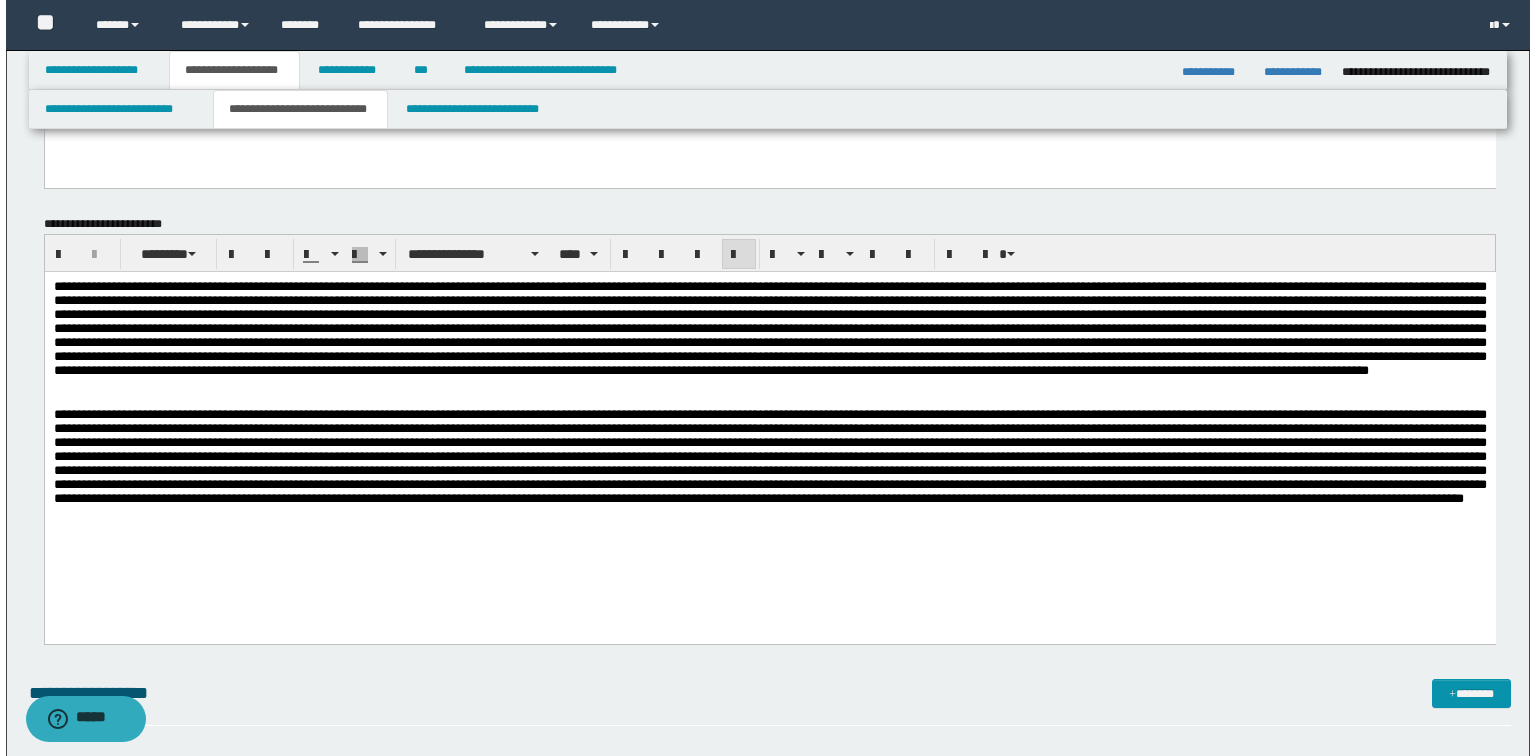 scroll, scrollTop: 0, scrollLeft: 0, axis: both 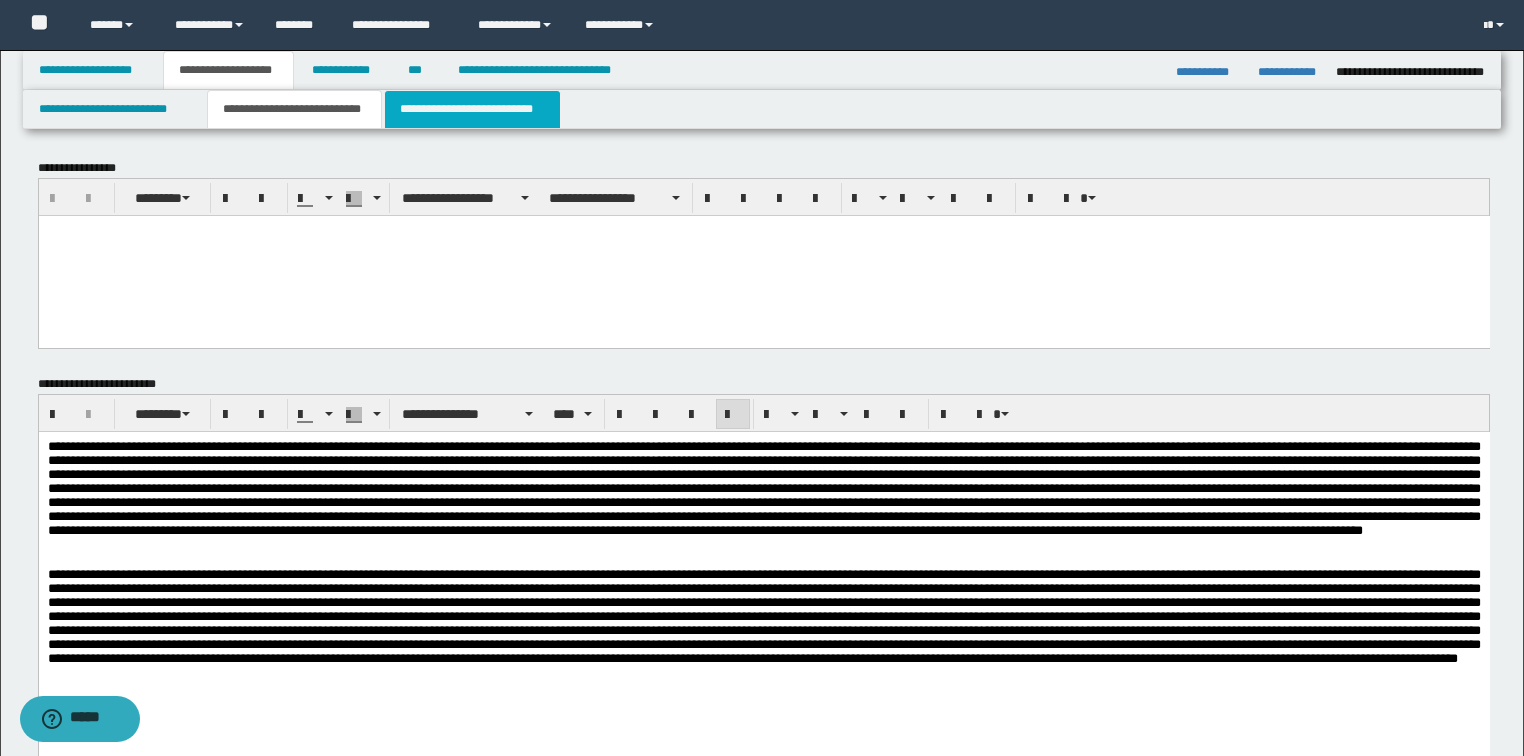 click on "**********" at bounding box center [472, 109] 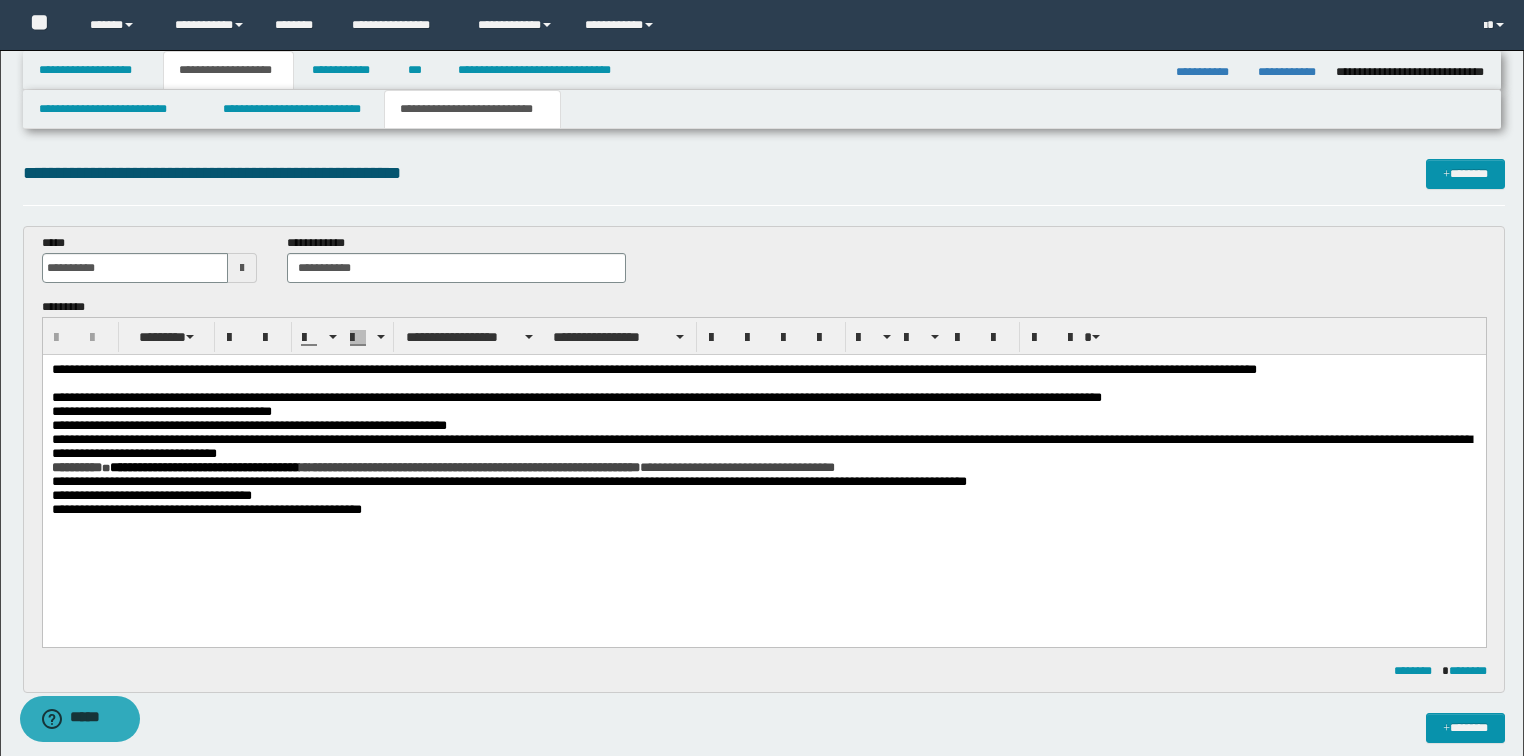 scroll, scrollTop: 0, scrollLeft: 0, axis: both 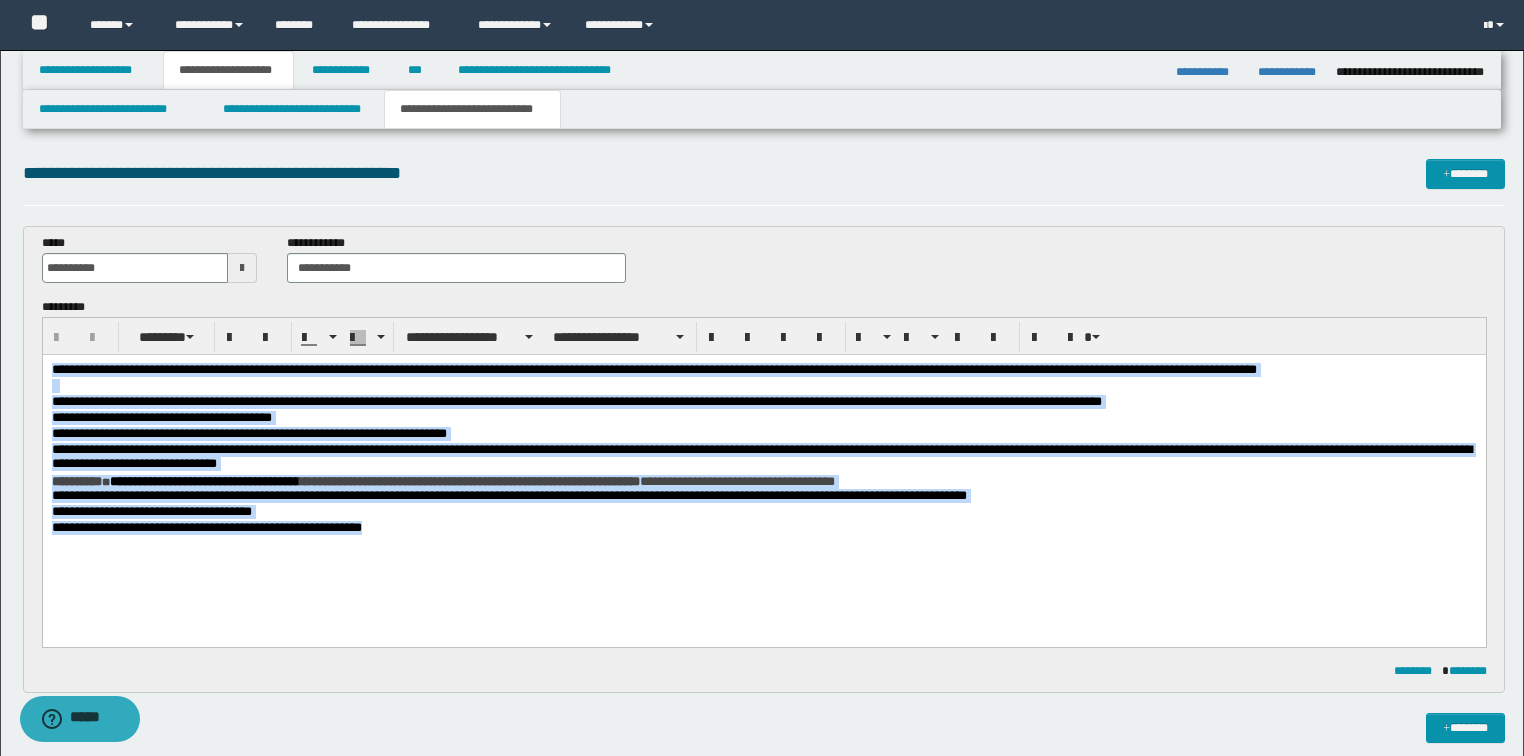 drag, startPoint x: 448, startPoint y: 570, endPoint x: 42, endPoint y: 655, distance: 414.80237 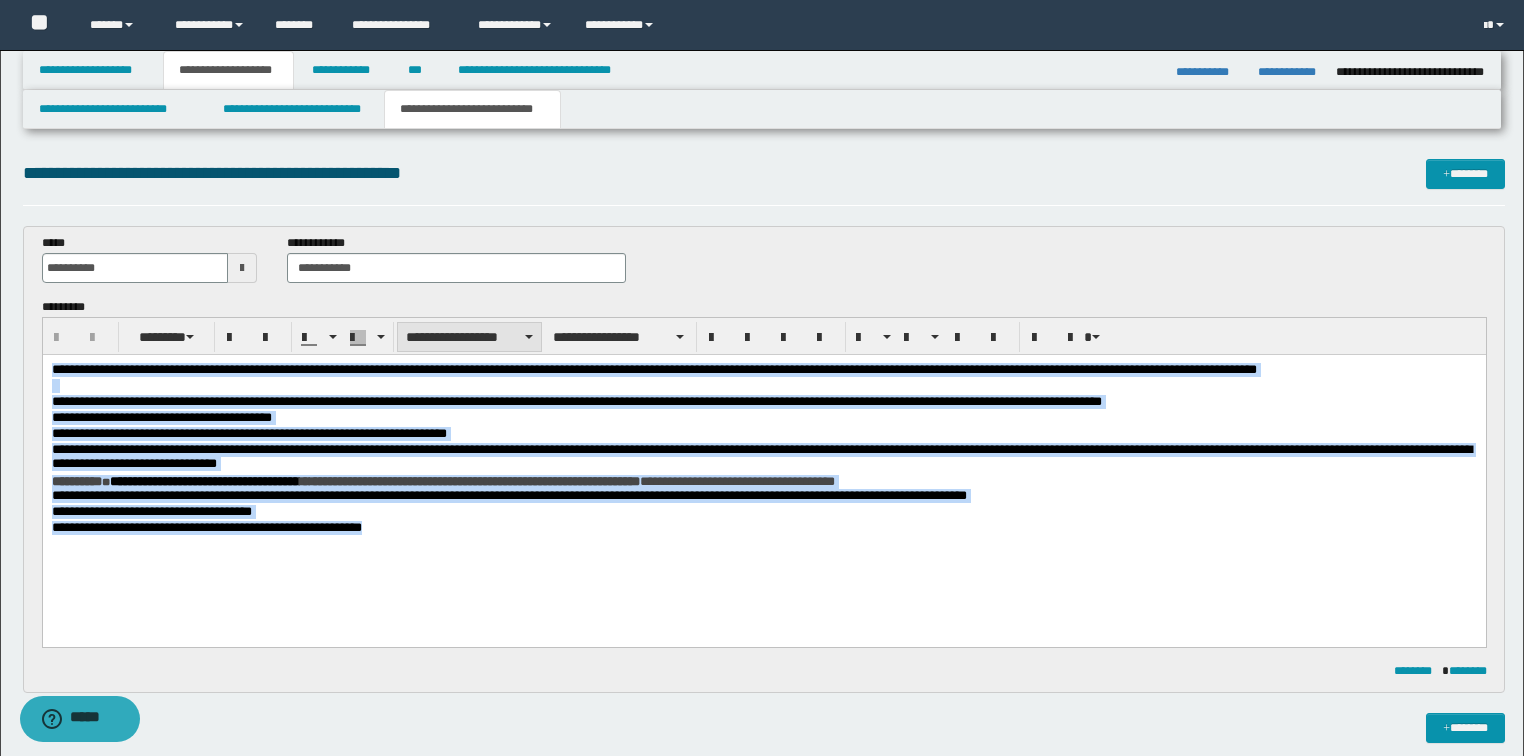 click on "**********" at bounding box center [469, 337] 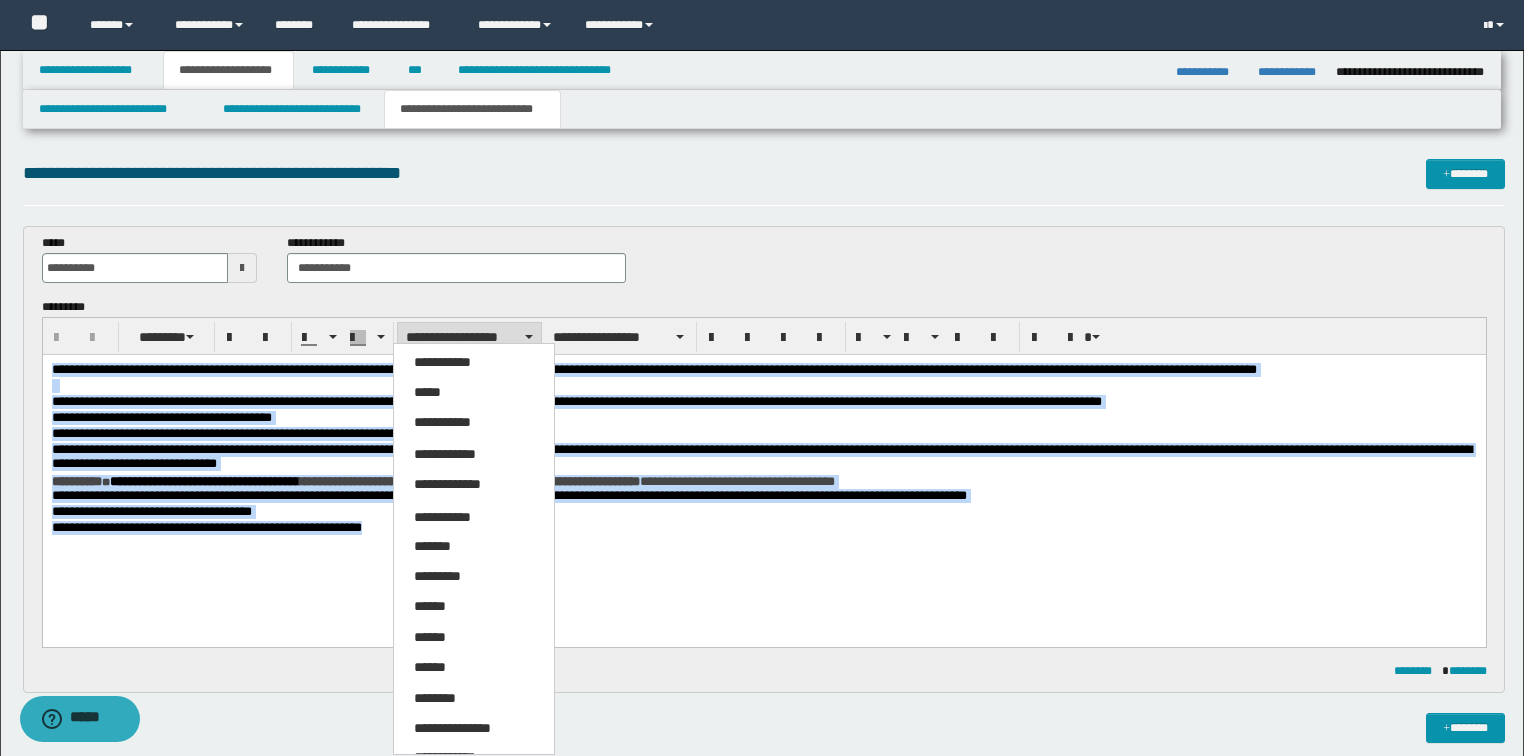 click on "**********" at bounding box center [452, 728] 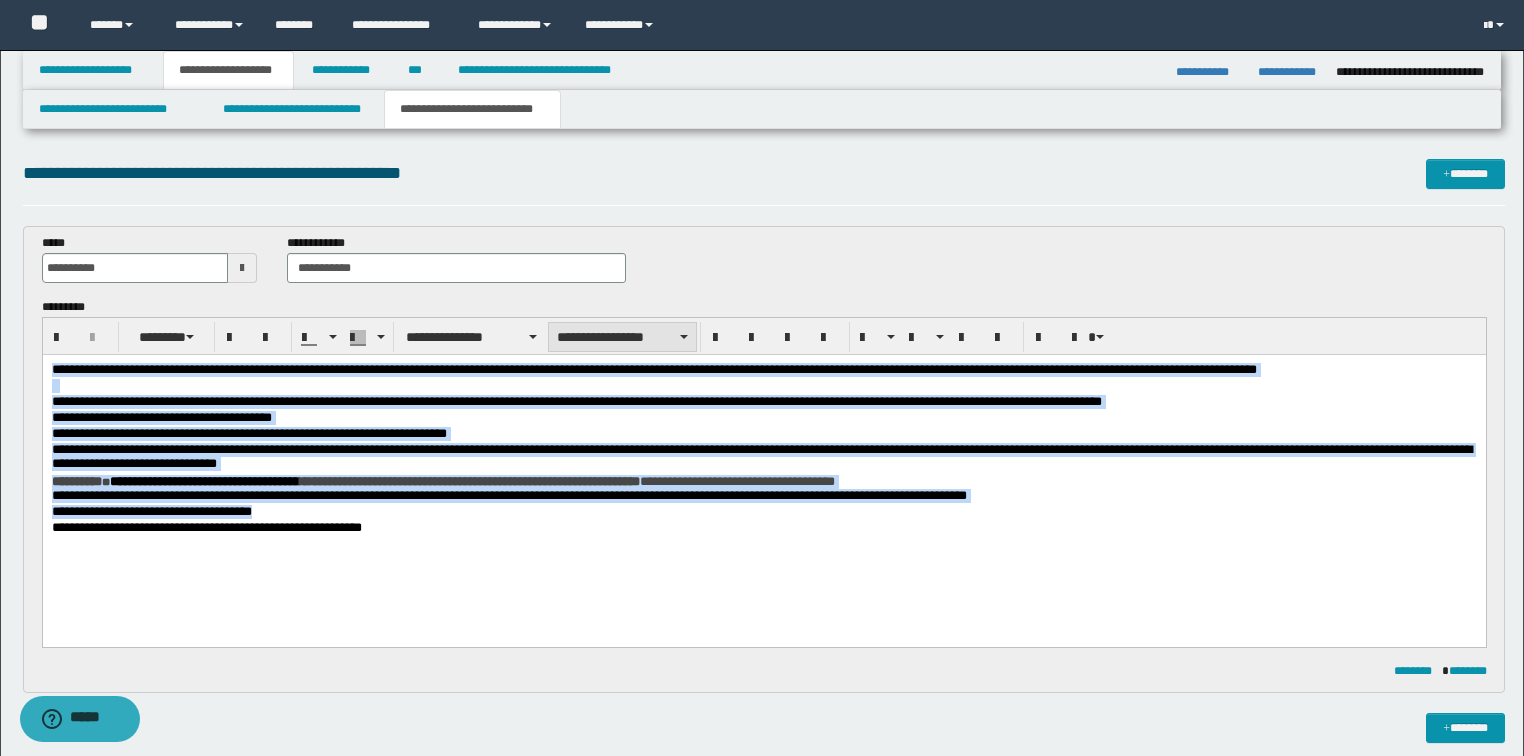 click on "**********" at bounding box center (622, 337) 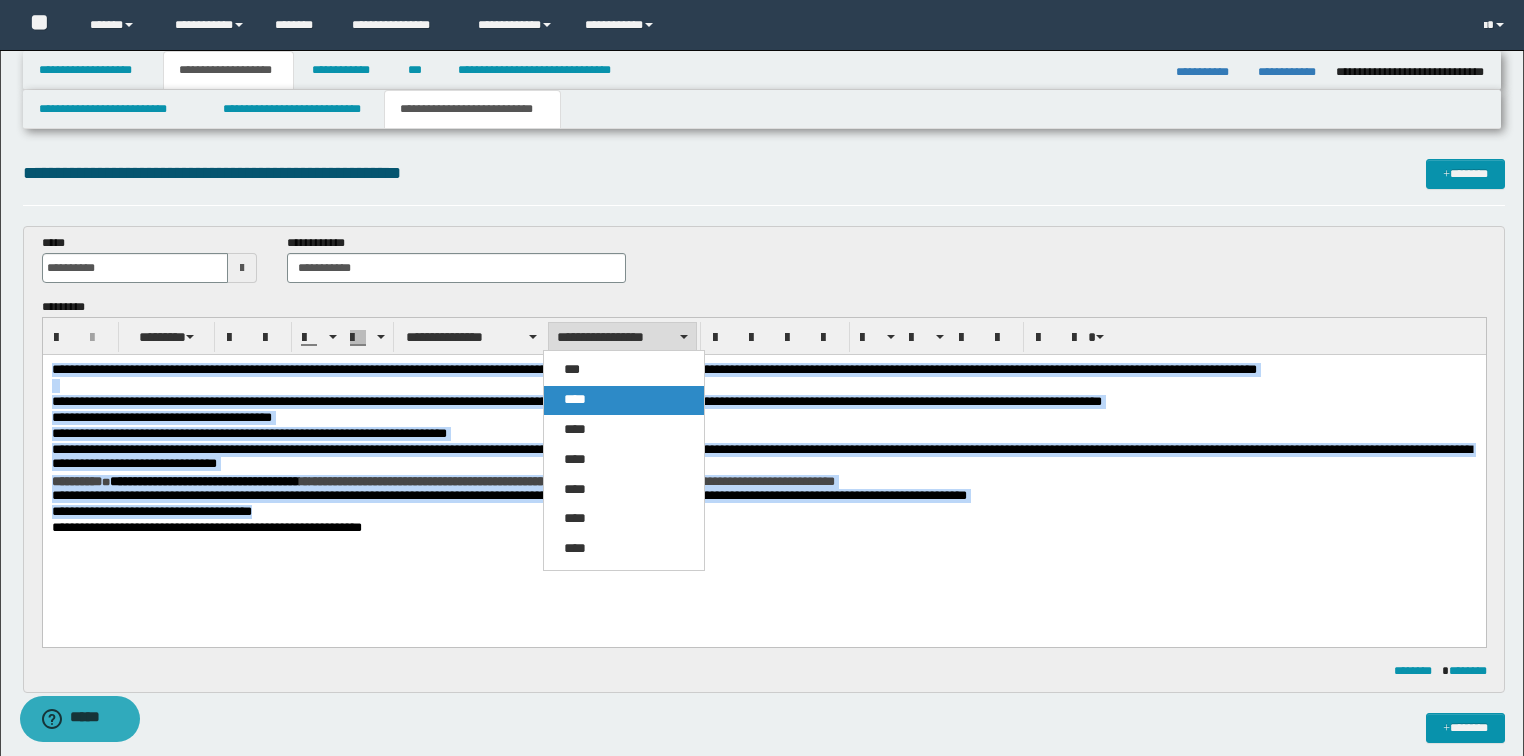 click on "****" at bounding box center [575, 399] 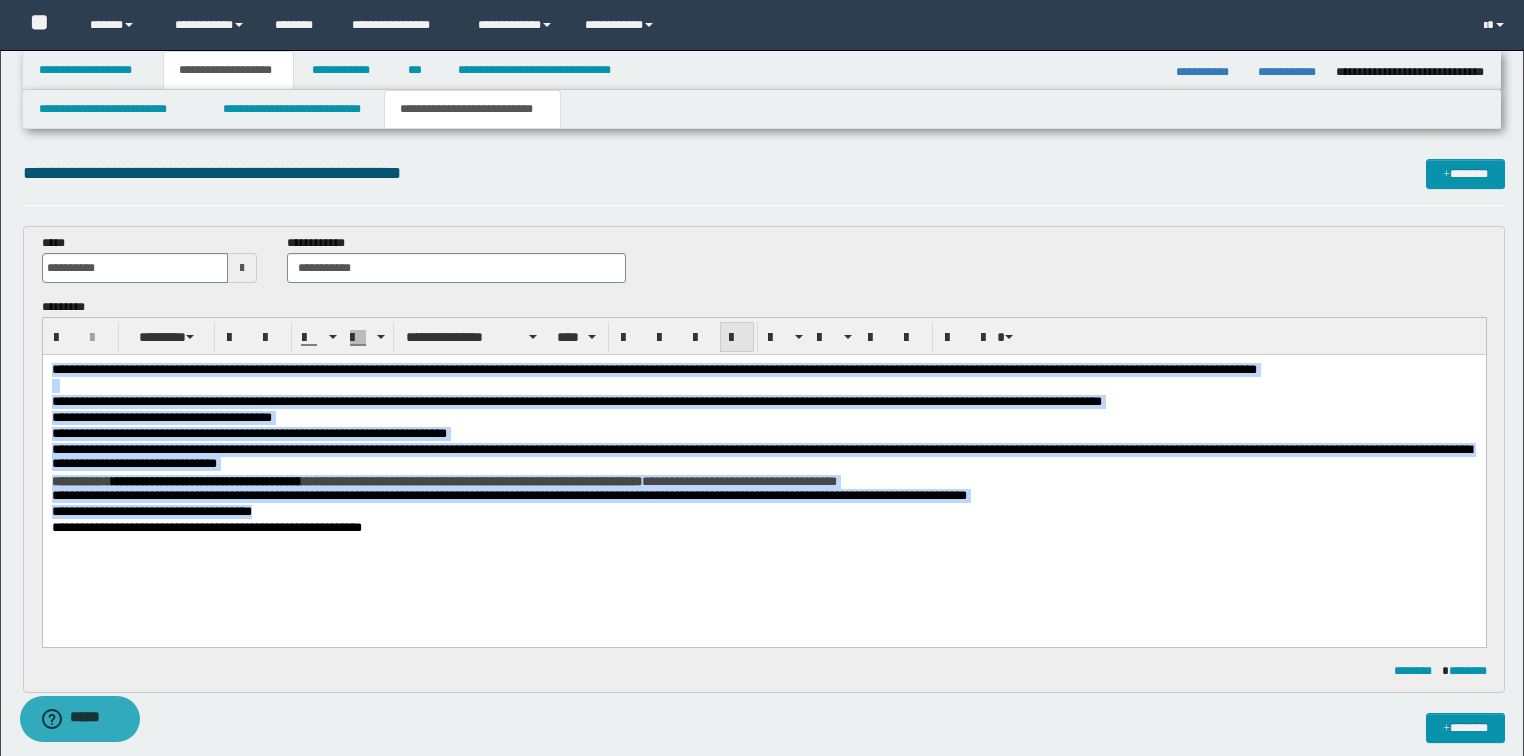 click at bounding box center [737, 338] 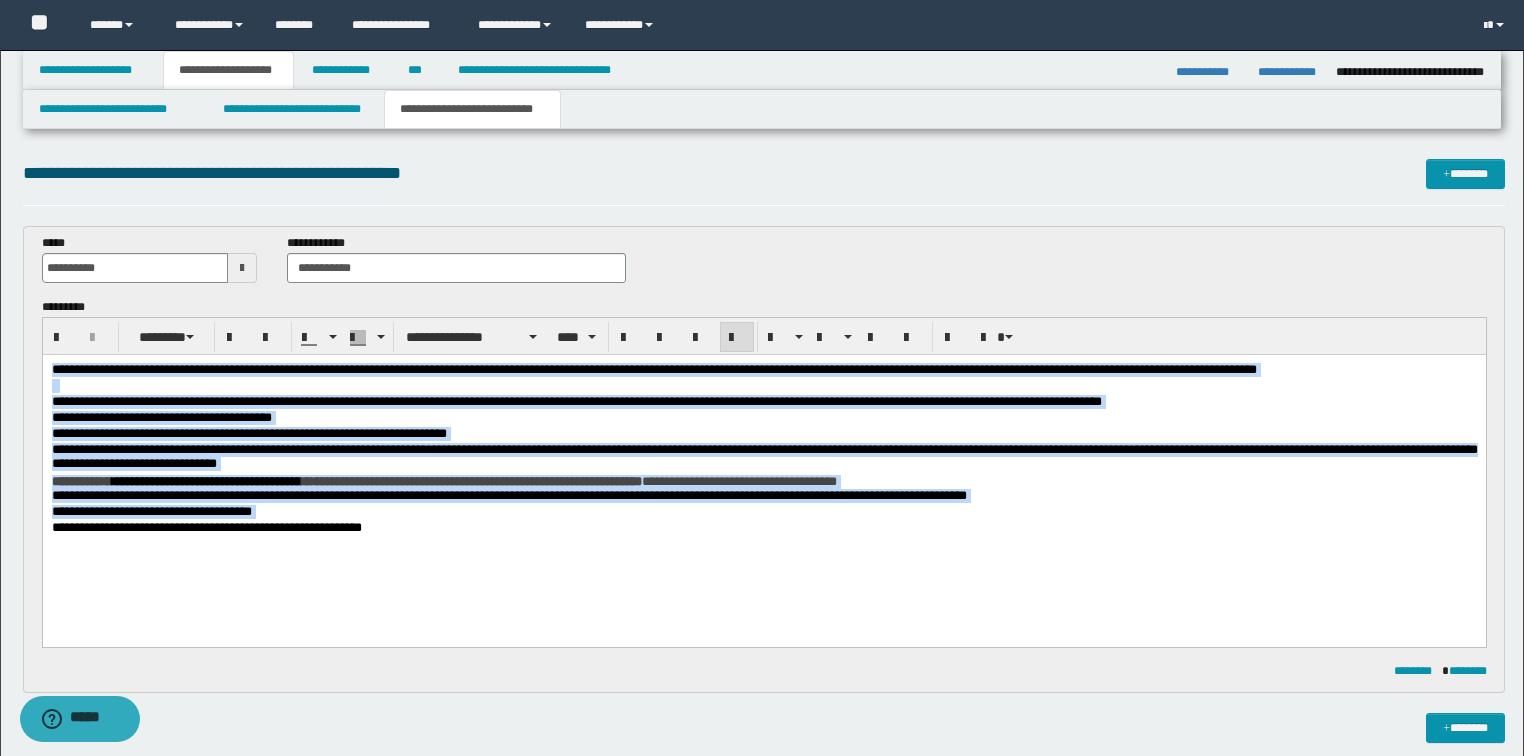 click on "**********" at bounding box center (763, 474) 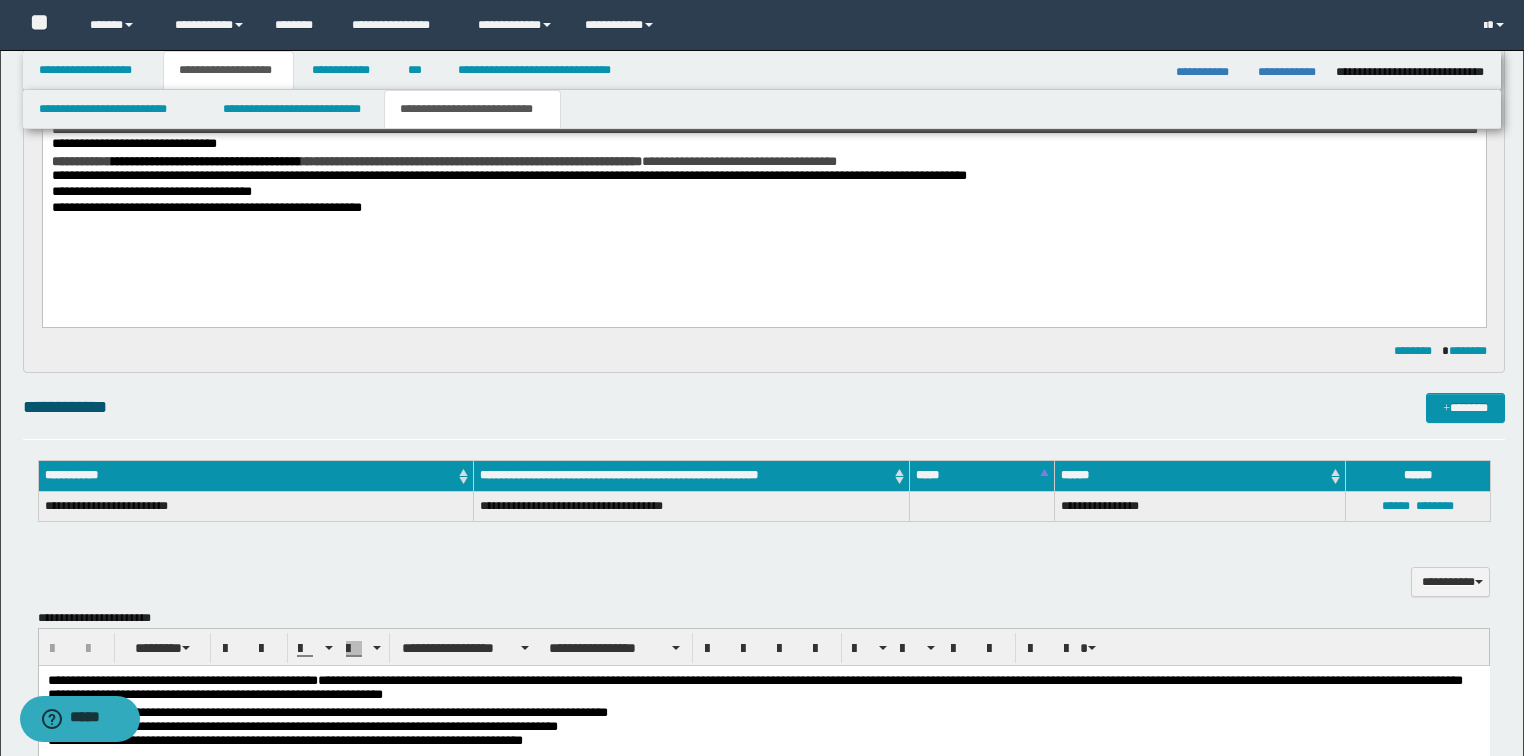 scroll, scrollTop: 560, scrollLeft: 0, axis: vertical 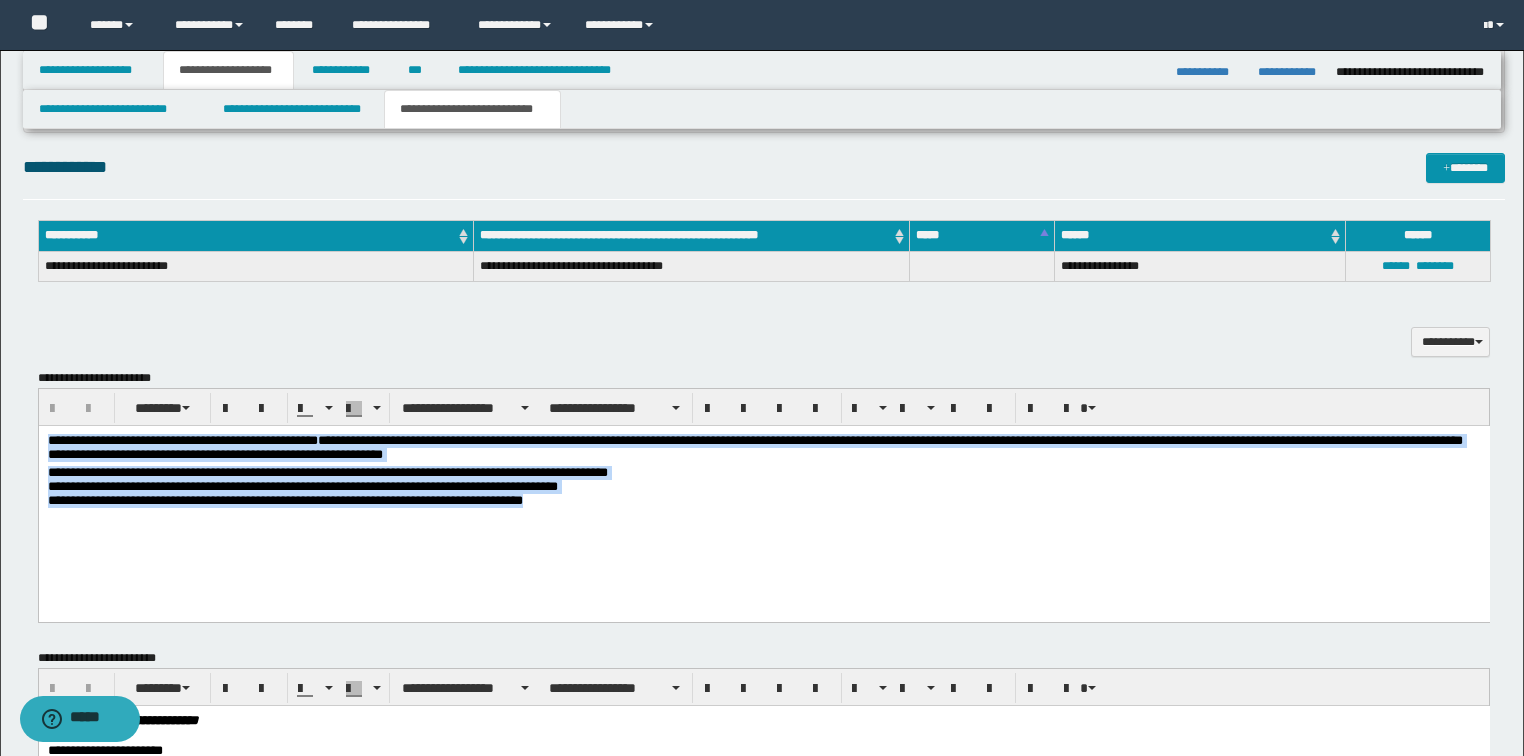 drag, startPoint x: 567, startPoint y: 511, endPoint x: -1, endPoint y: 275, distance: 615.0772 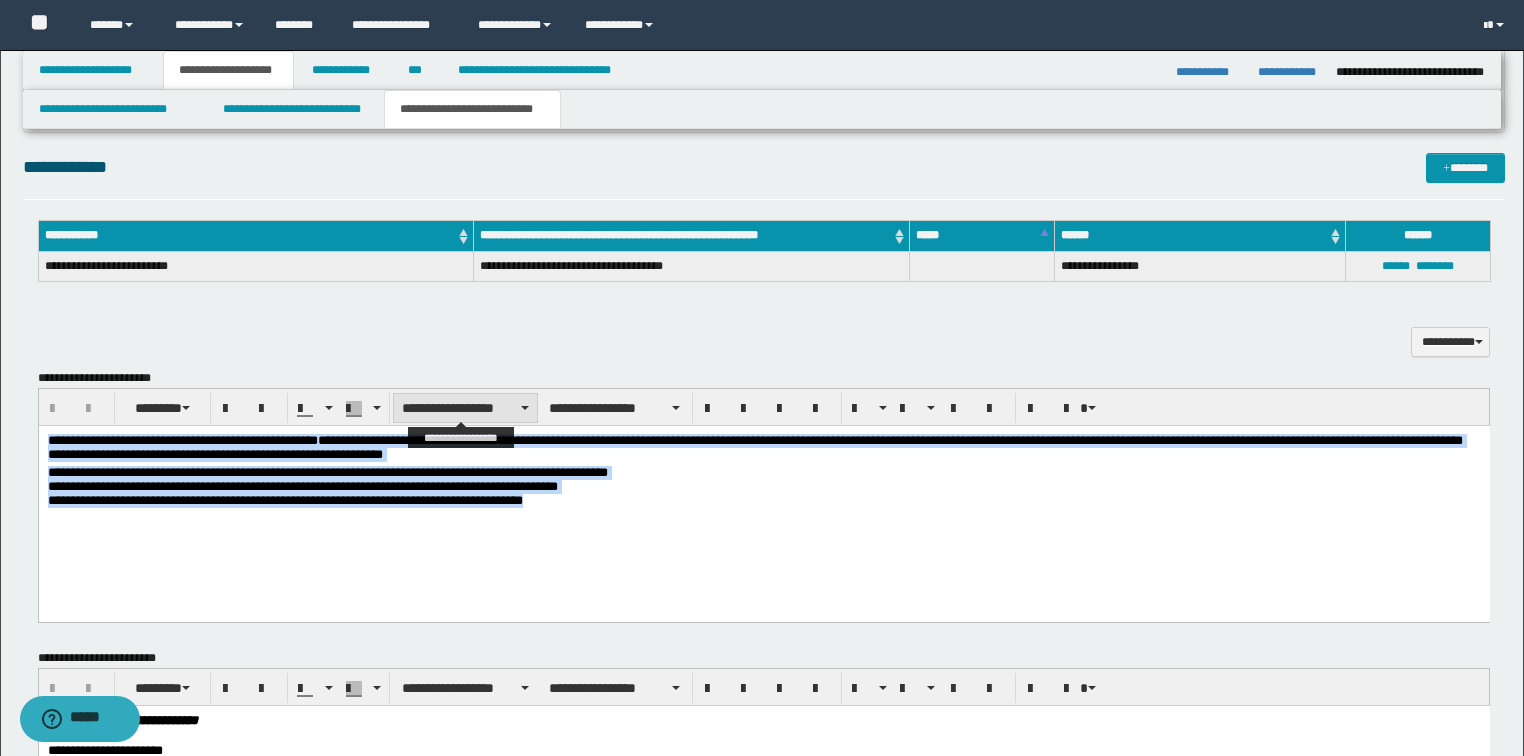 click on "**********" at bounding box center (465, 408) 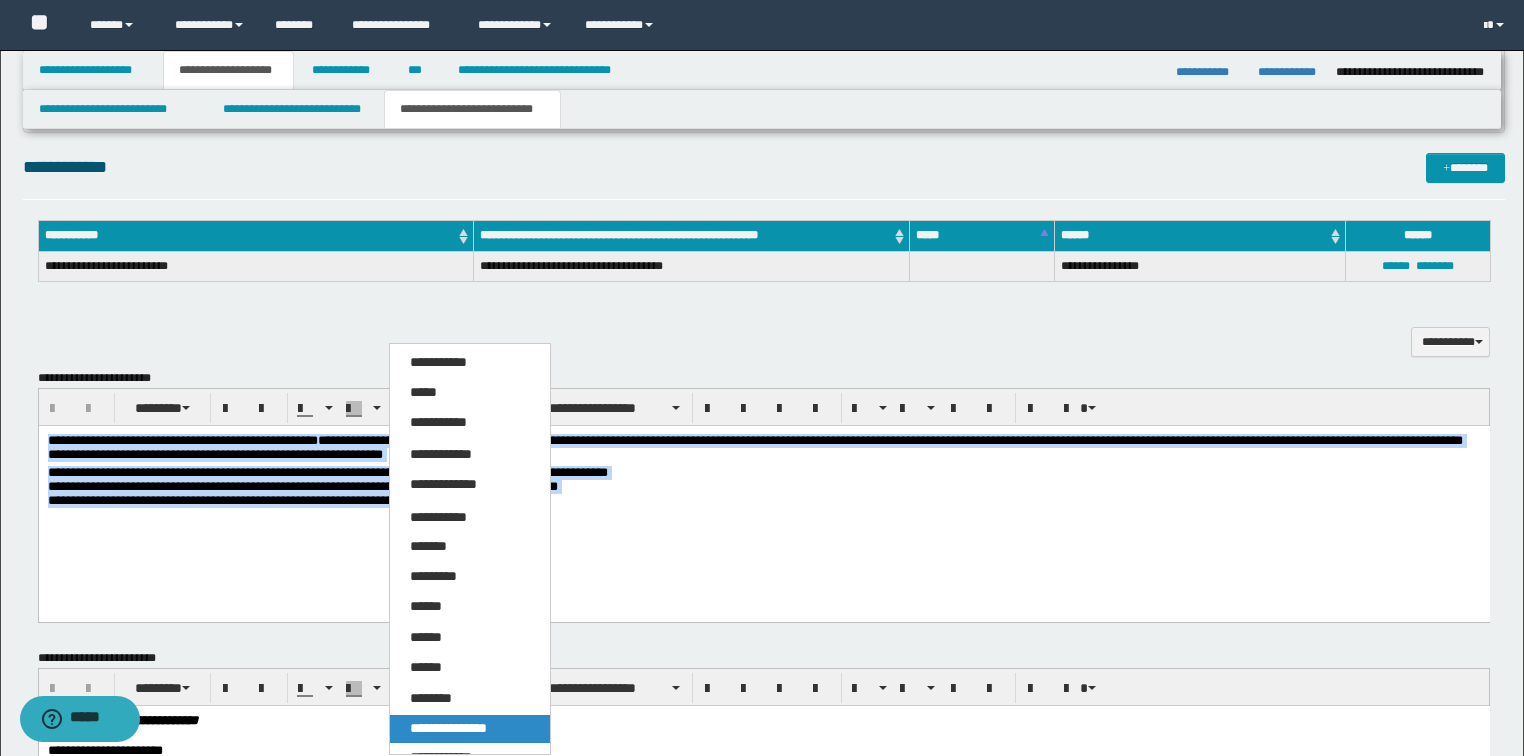 click on "**********" at bounding box center (448, 728) 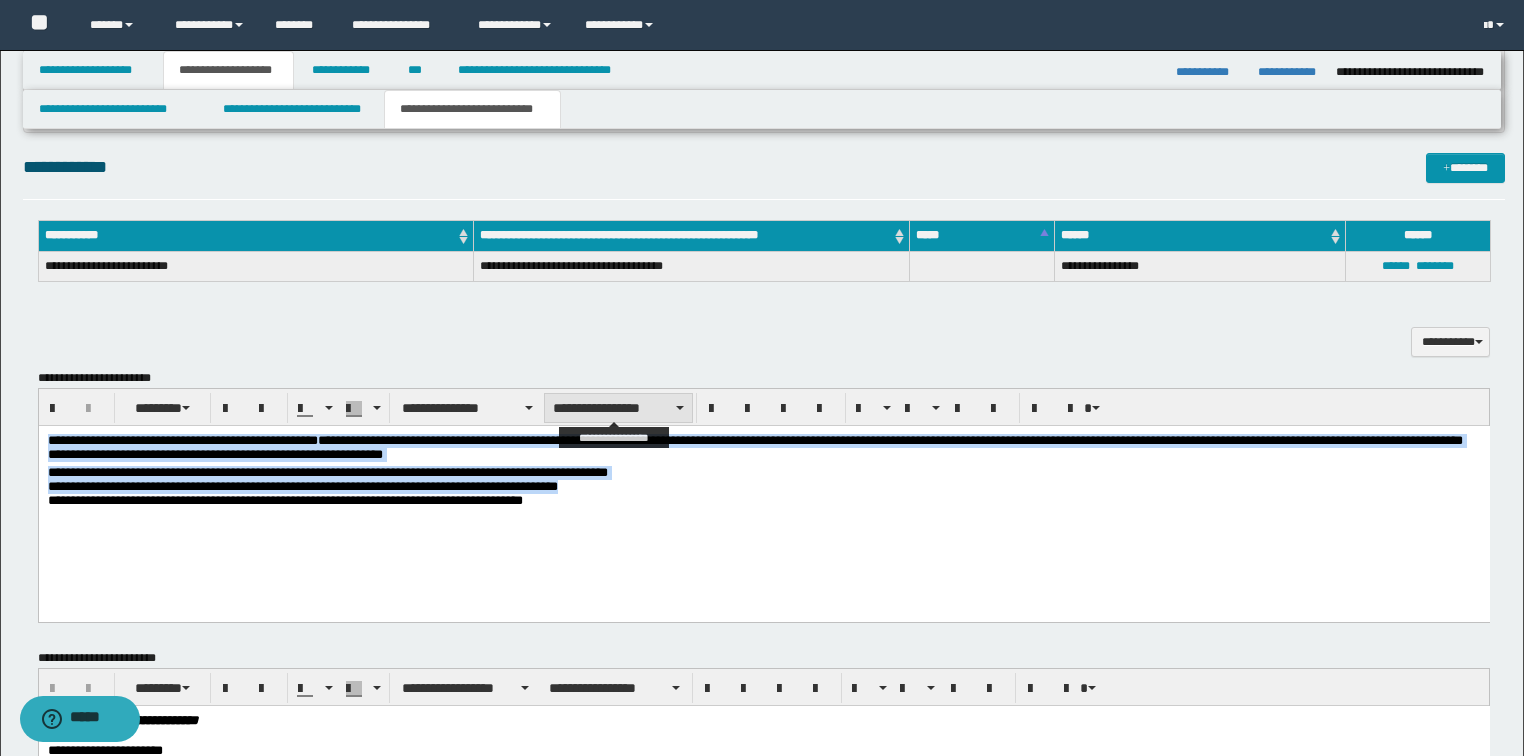 click on "**********" at bounding box center [618, 408] 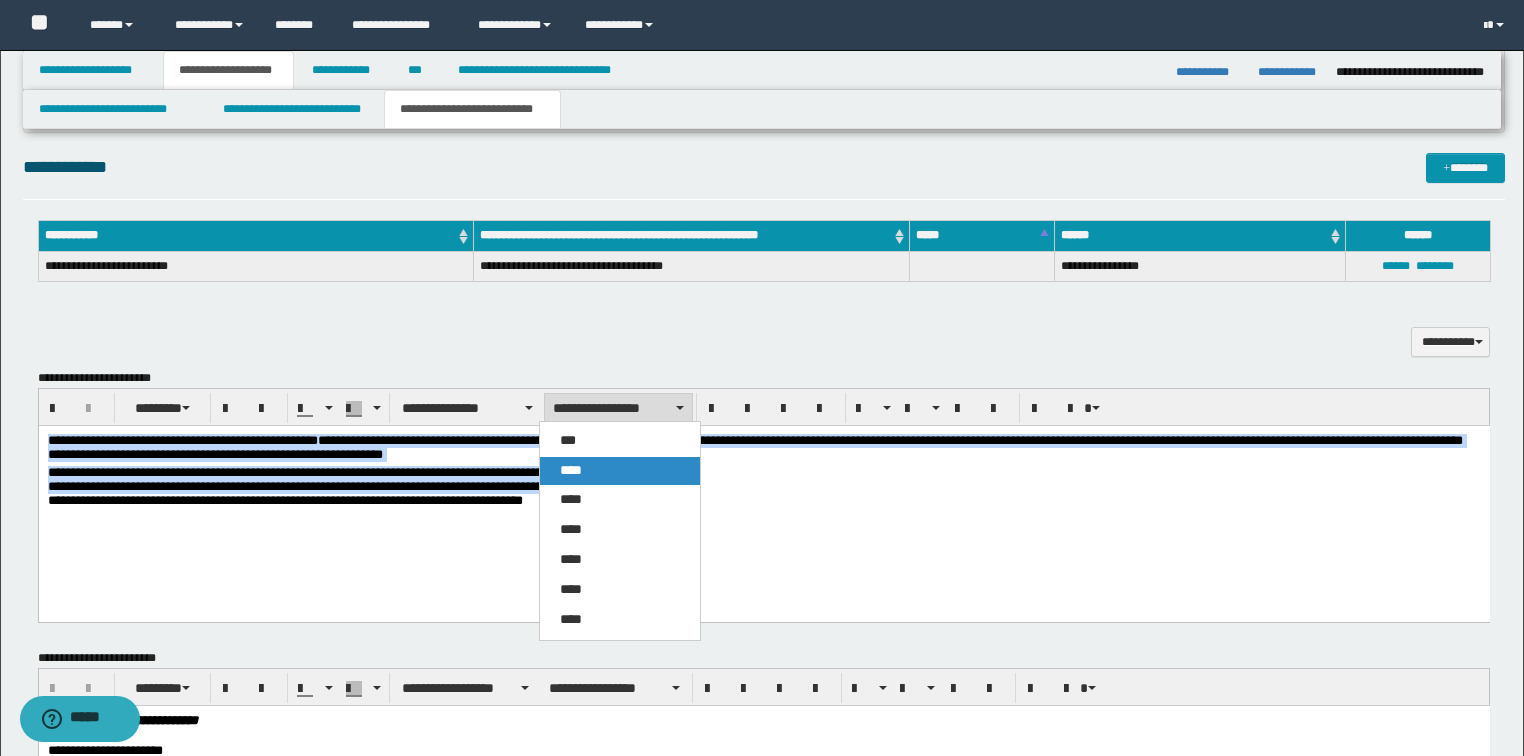 click on "****" at bounding box center [620, 471] 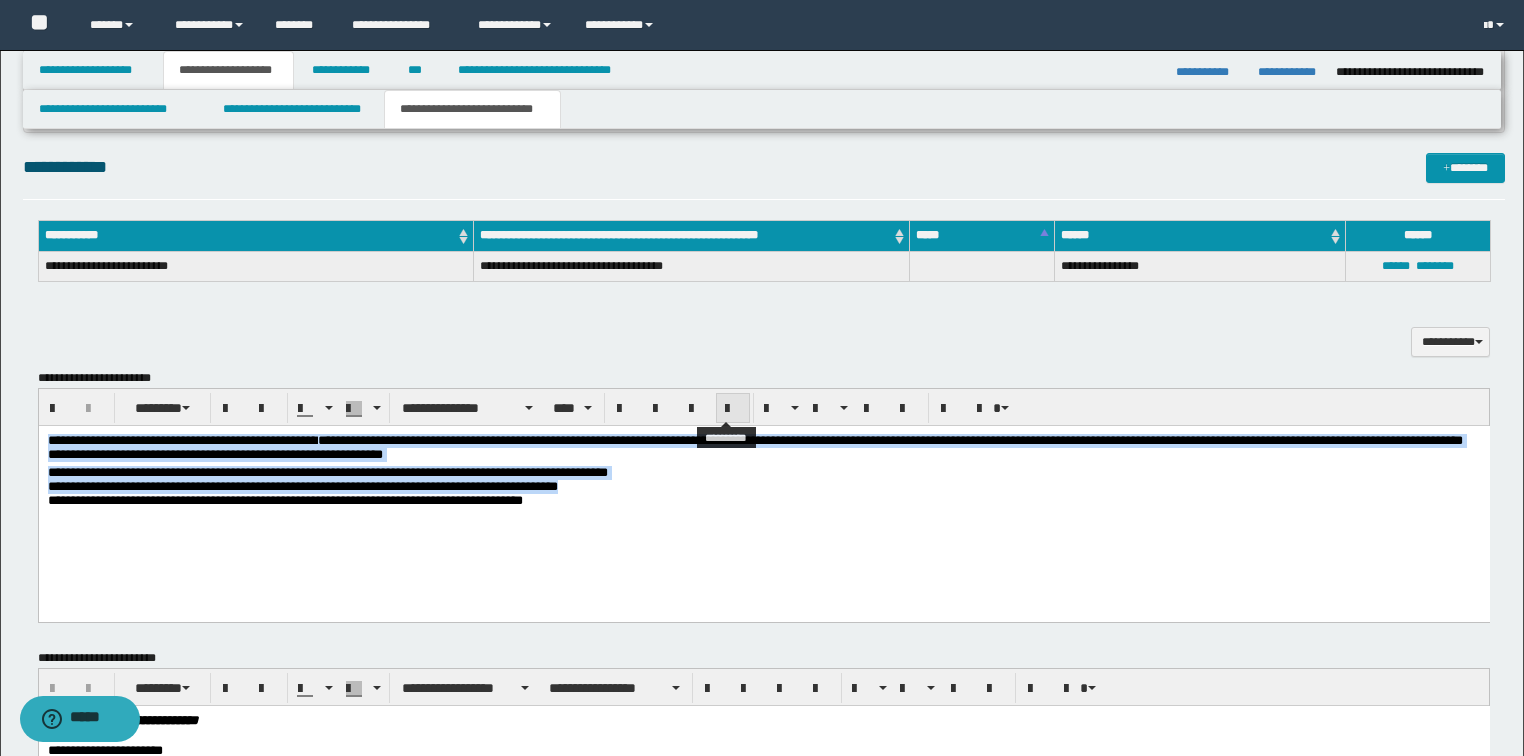 click at bounding box center [733, 409] 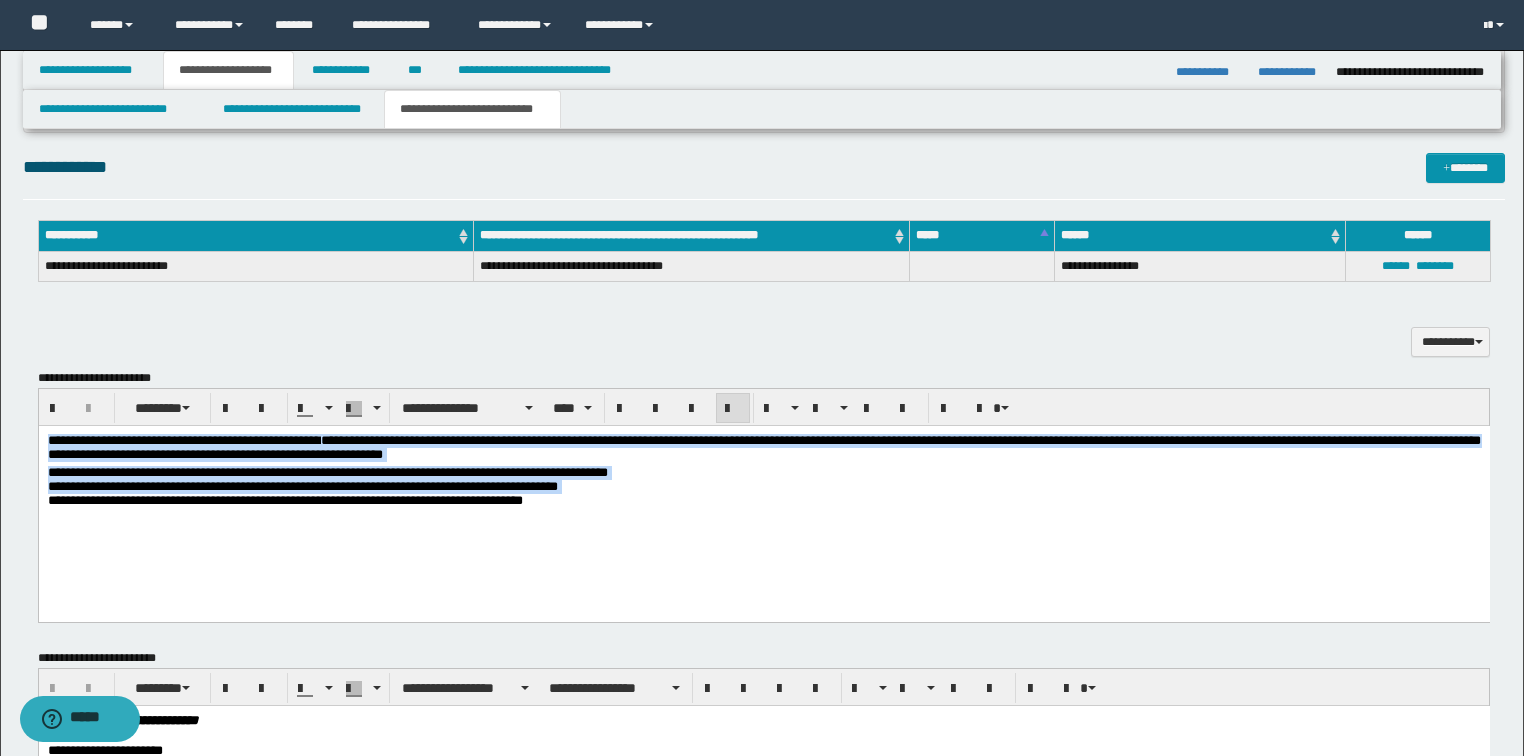 click on "**********" at bounding box center (763, 500) 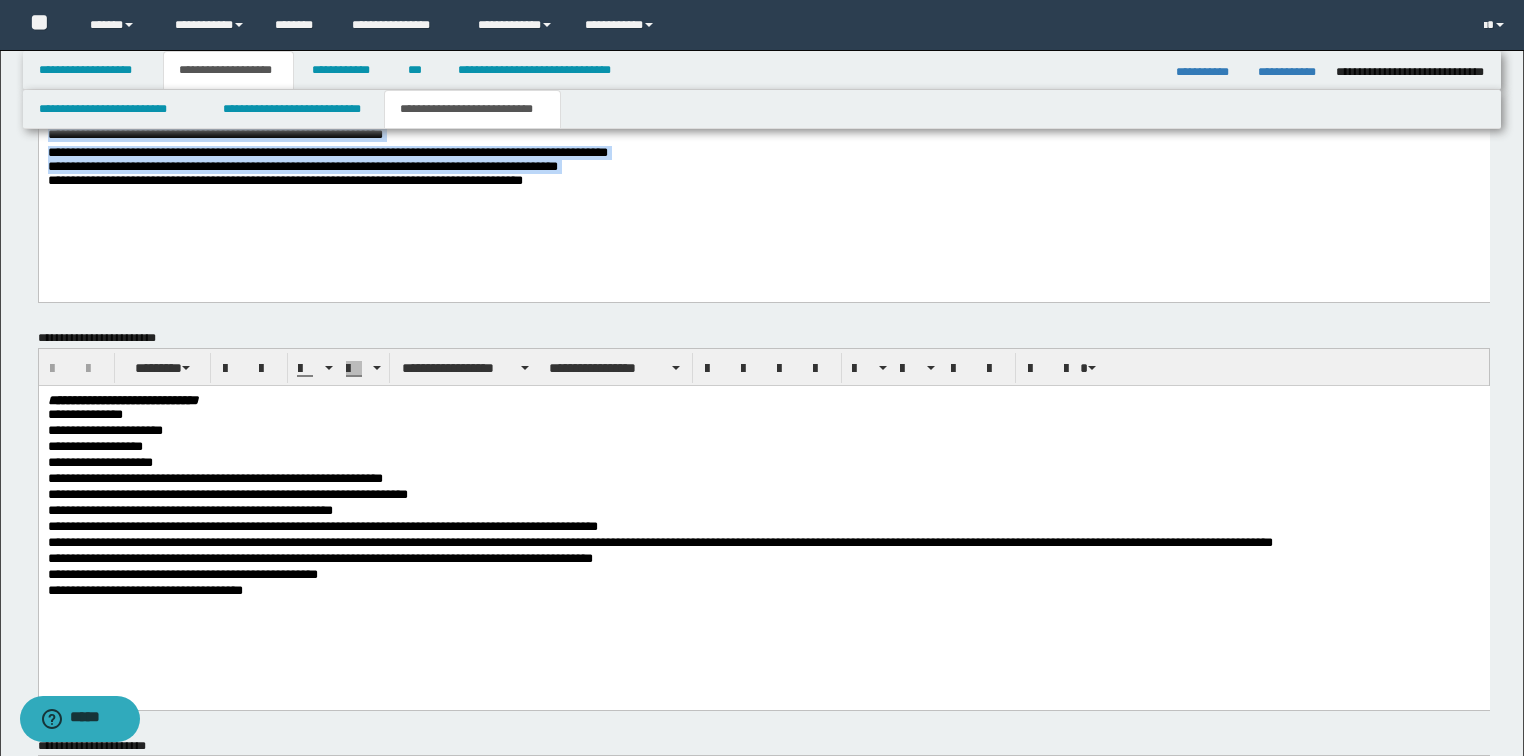 click on "**********" at bounding box center (763, 175) 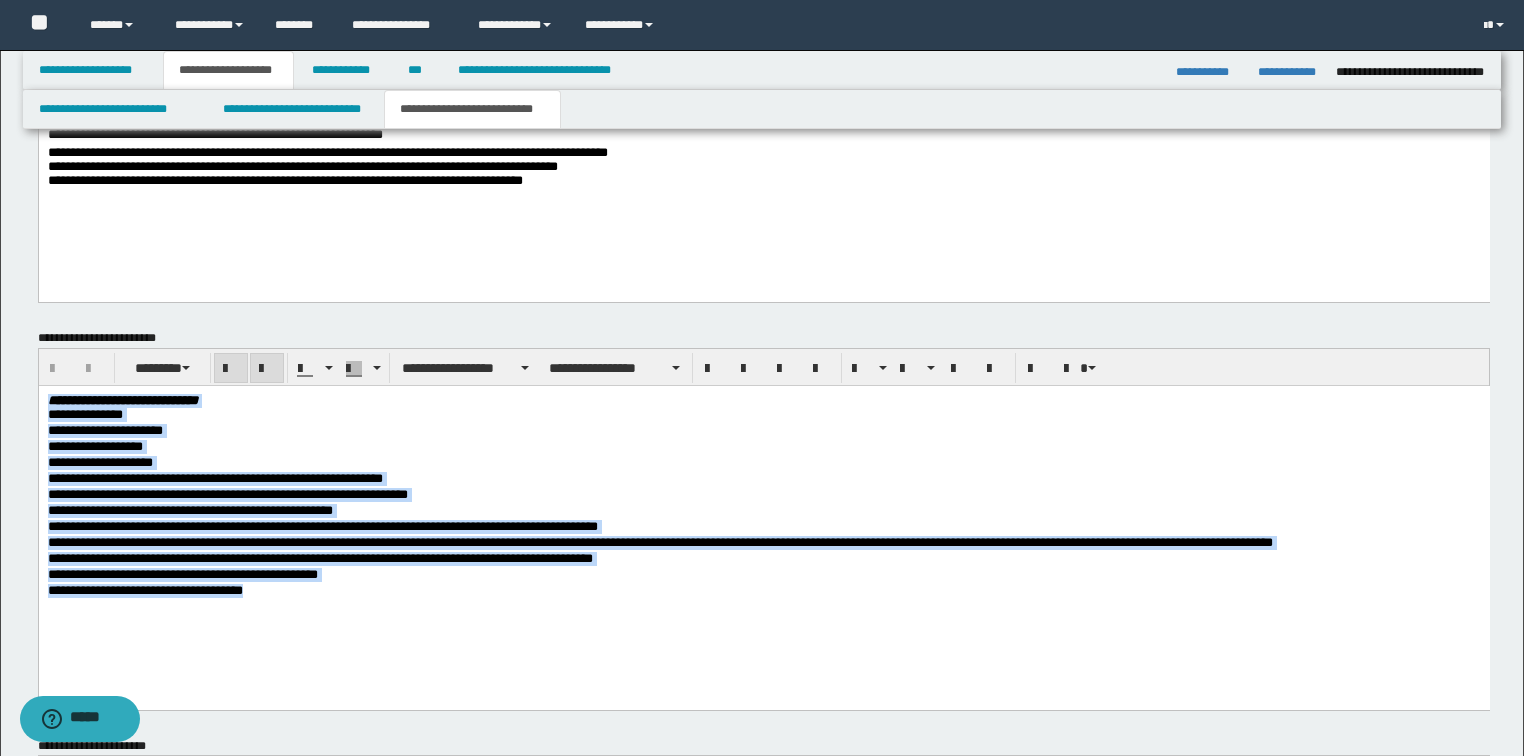 drag, startPoint x: 482, startPoint y: 614, endPoint x: -1, endPoint y: 269, distance: 593.5604 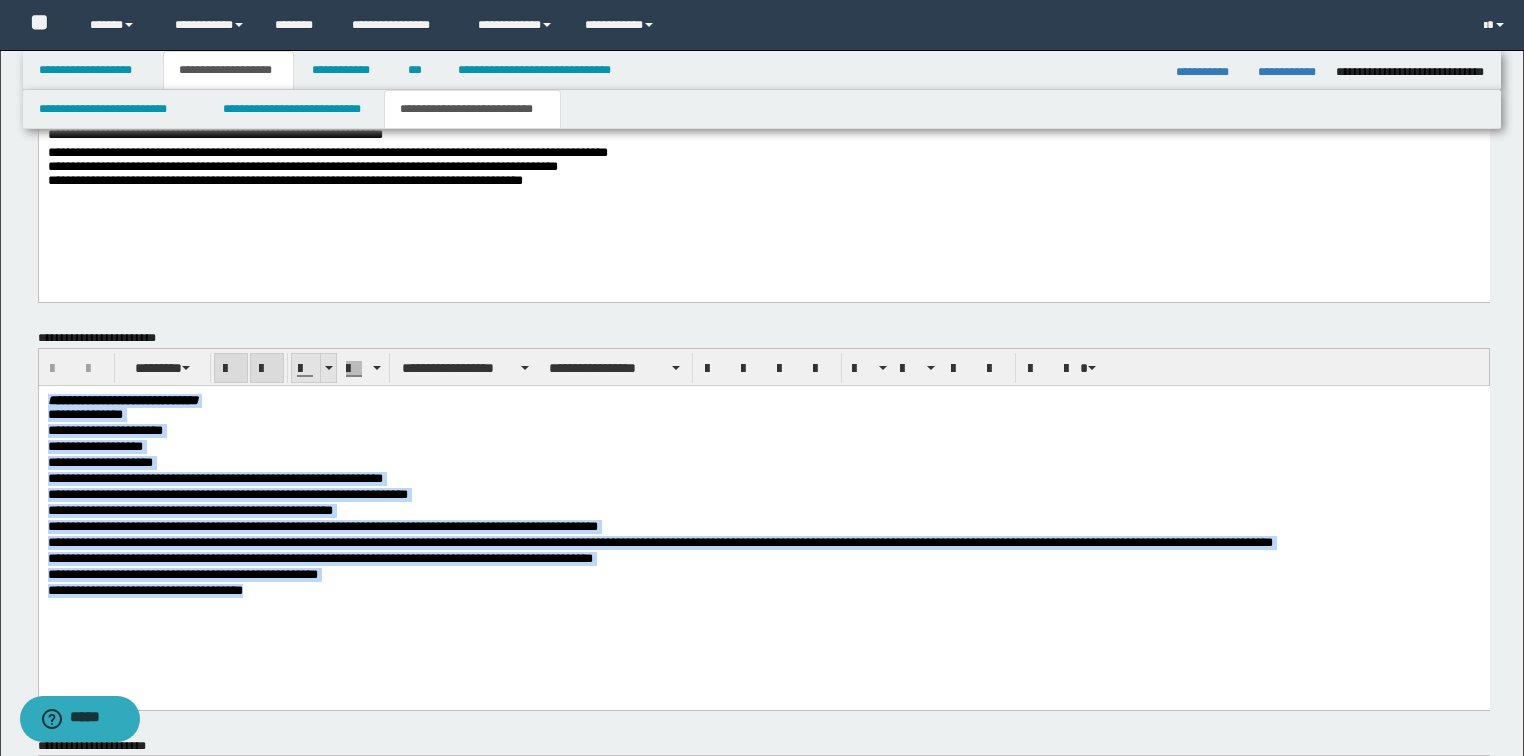 drag, startPoint x: 267, startPoint y: 379, endPoint x: 292, endPoint y: 377, distance: 25.079872 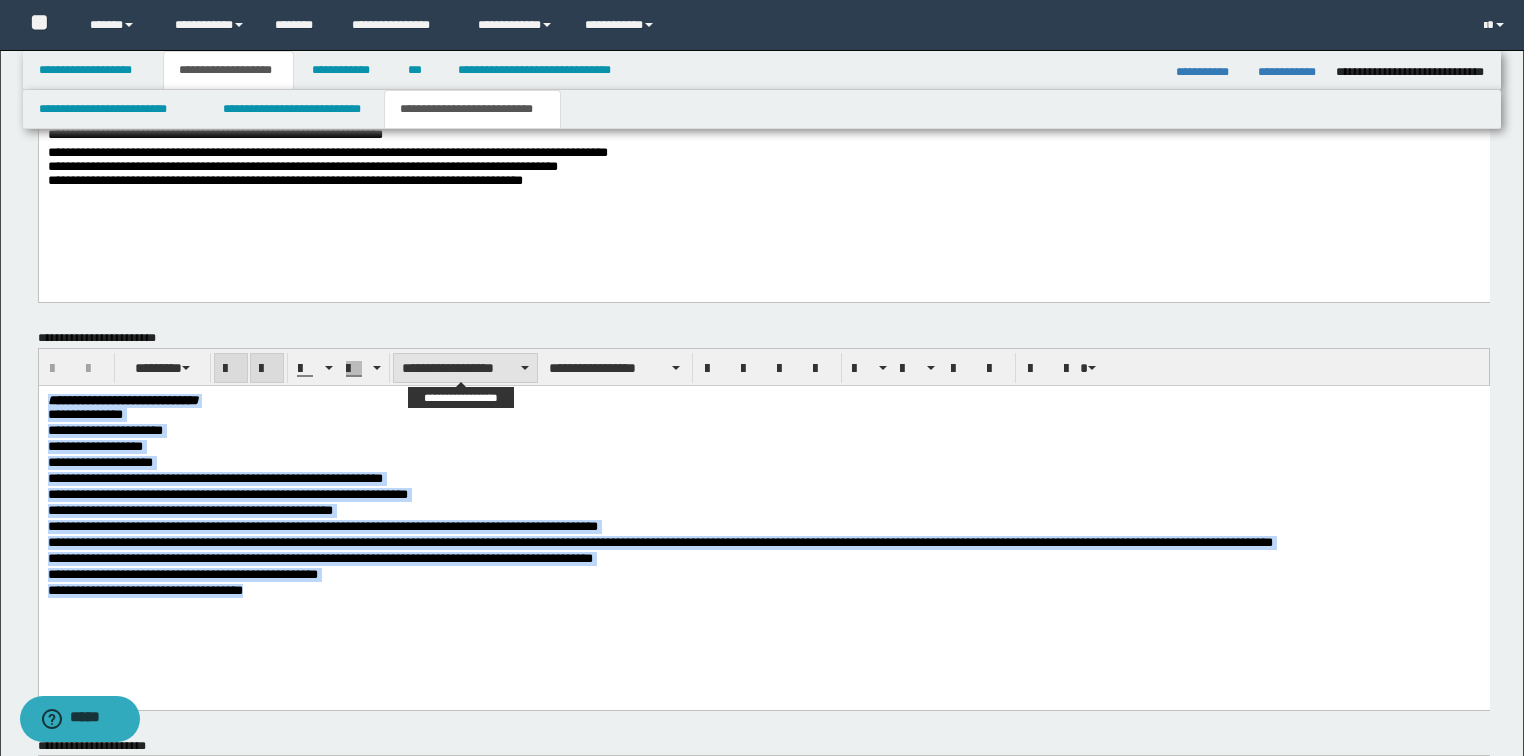 click on "**********" at bounding box center [465, 368] 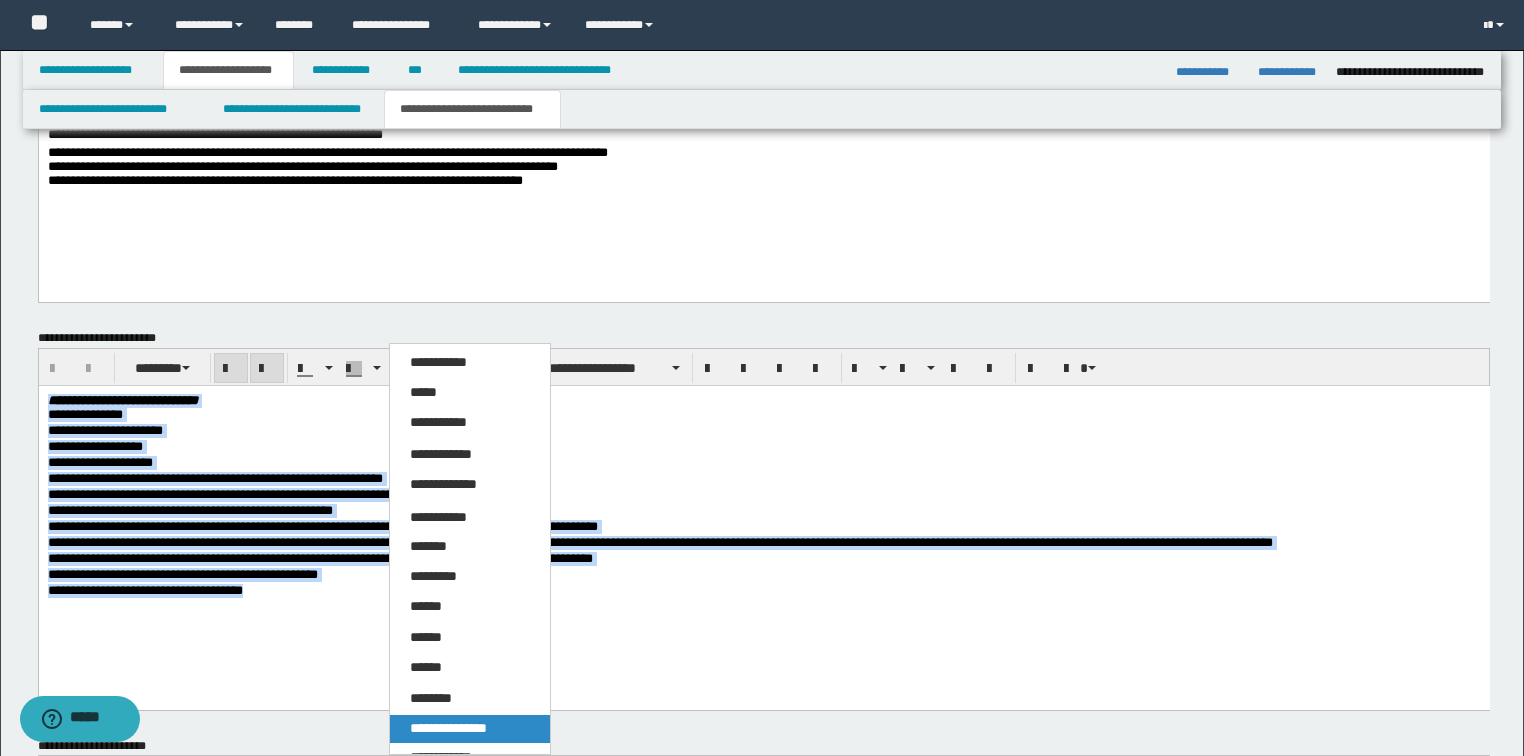 click on "**********" at bounding box center (448, 728) 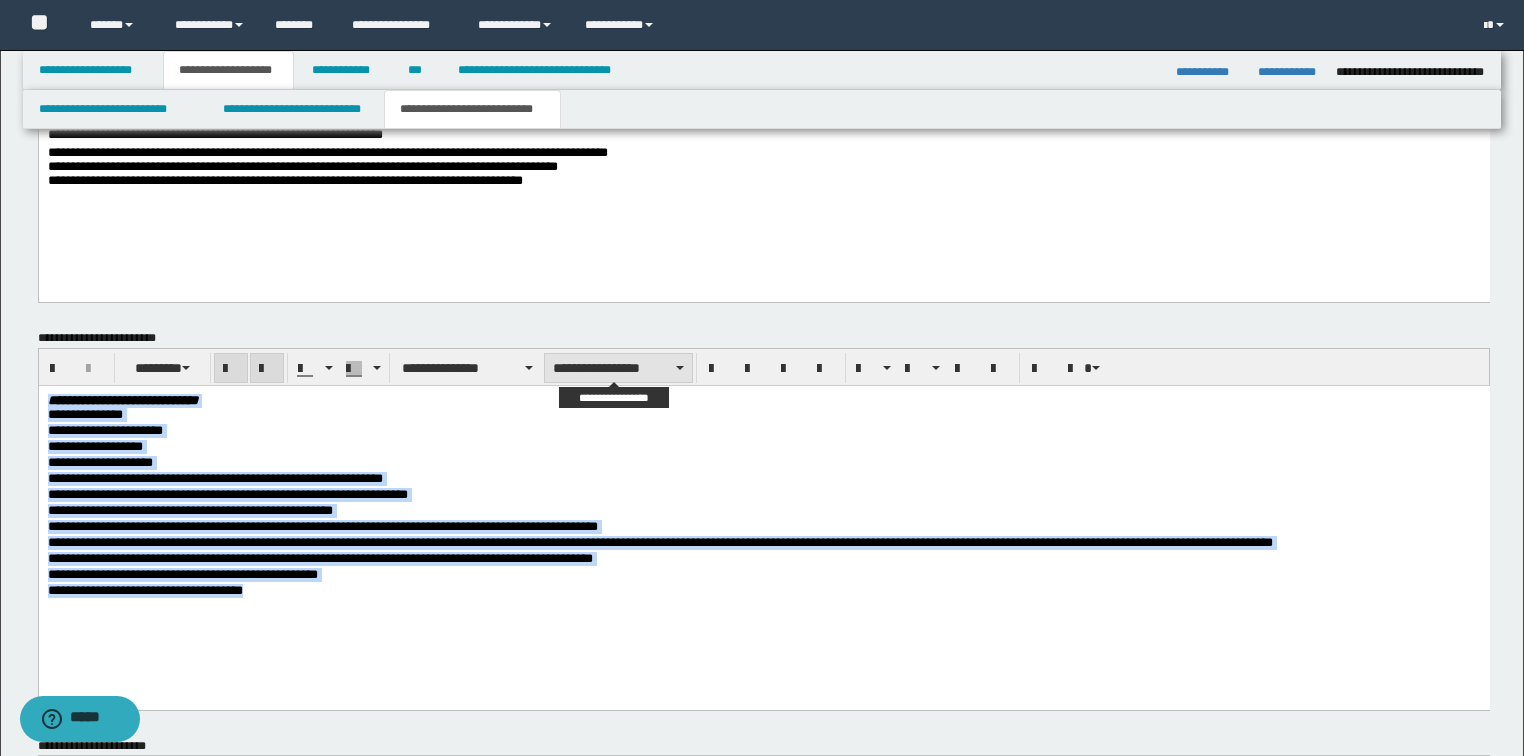 click on "**********" at bounding box center (618, 368) 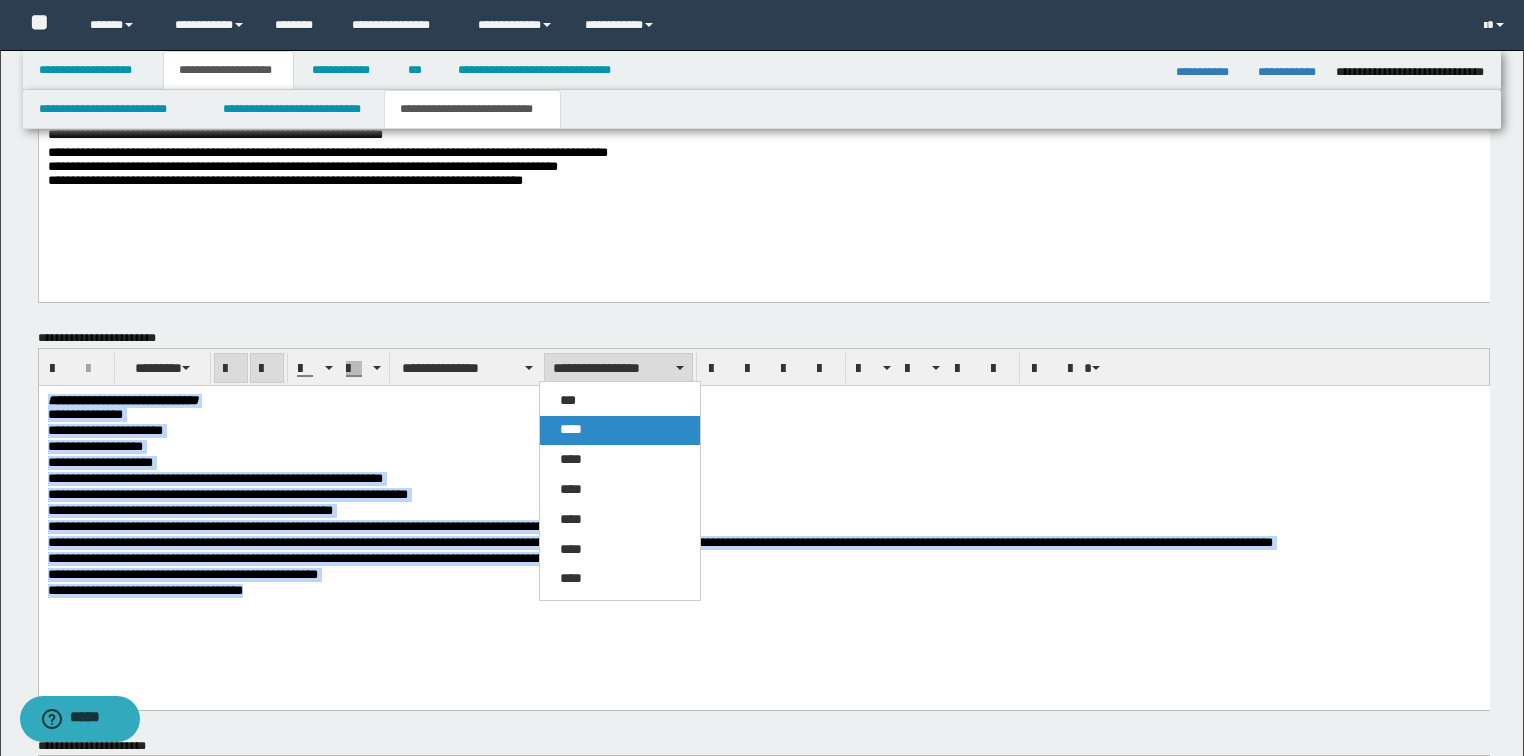 click on "****" at bounding box center [571, 429] 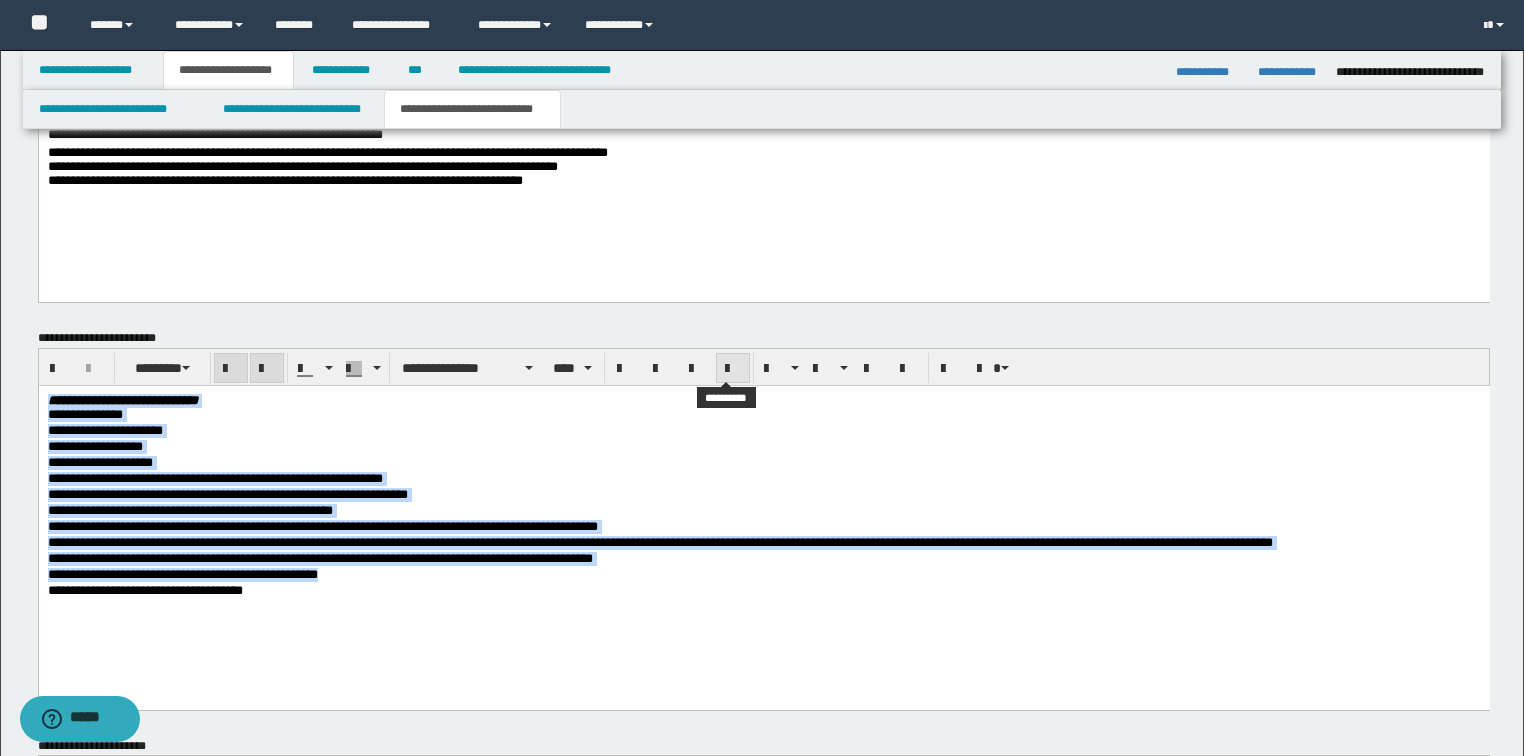 click at bounding box center (733, 369) 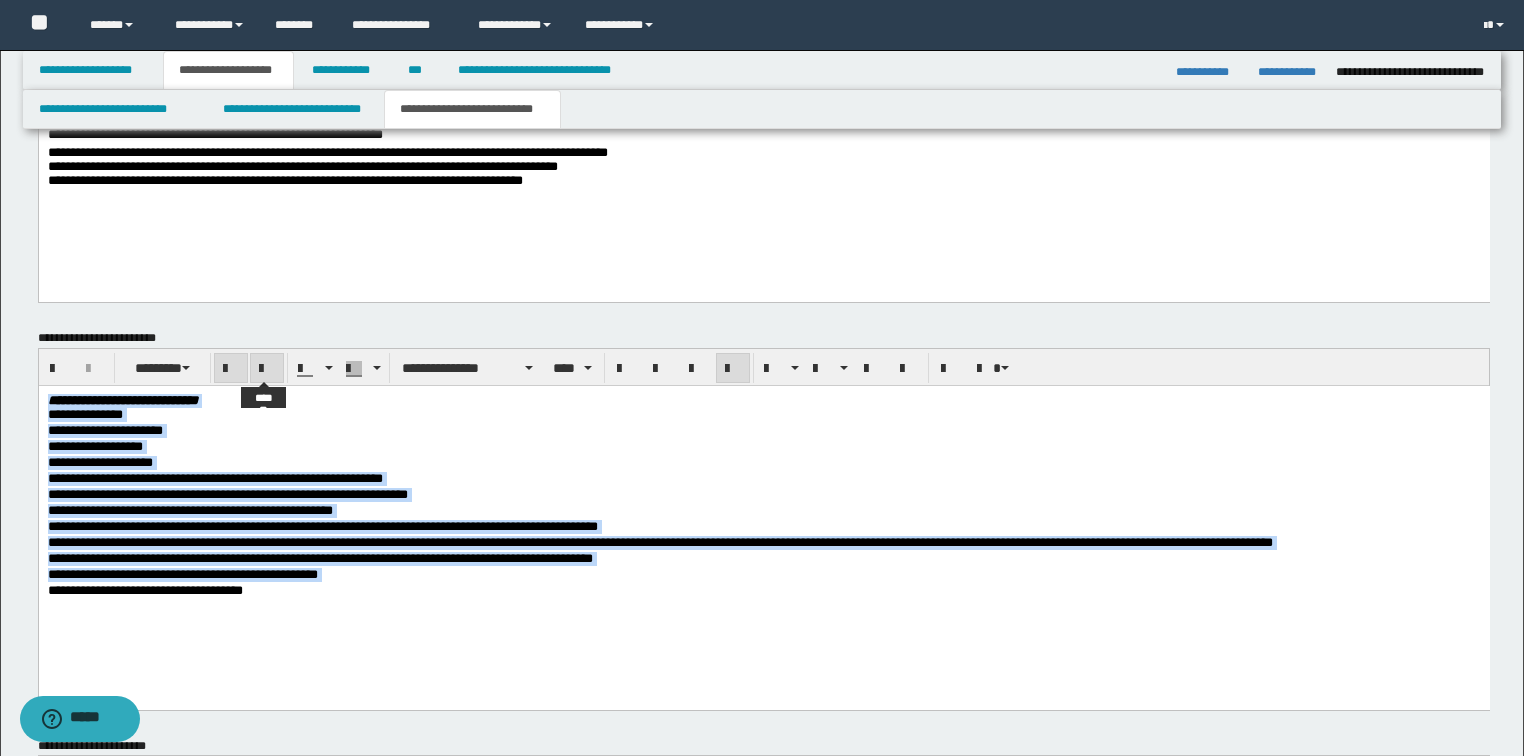 click at bounding box center (267, 369) 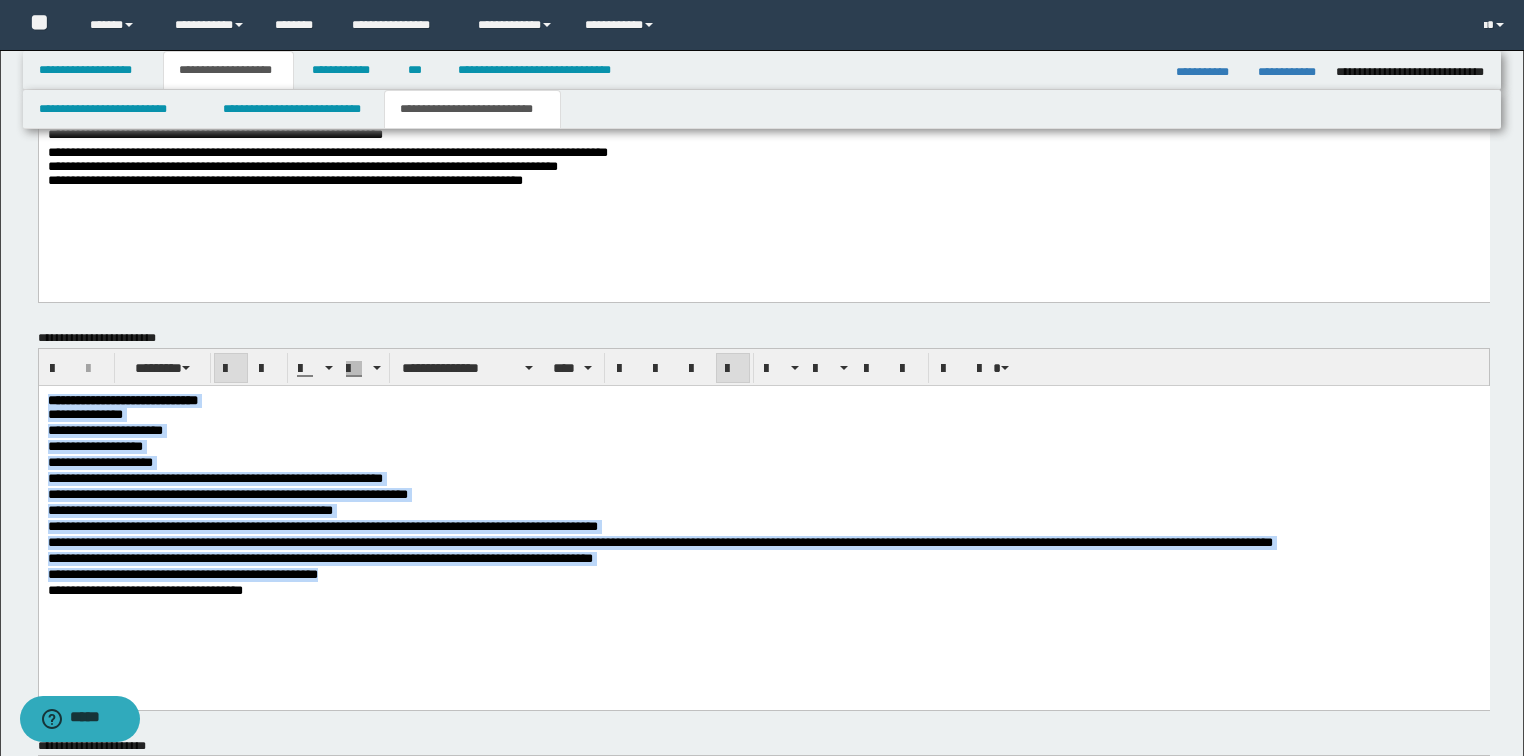 click on "**********" at bounding box center (319, 557) 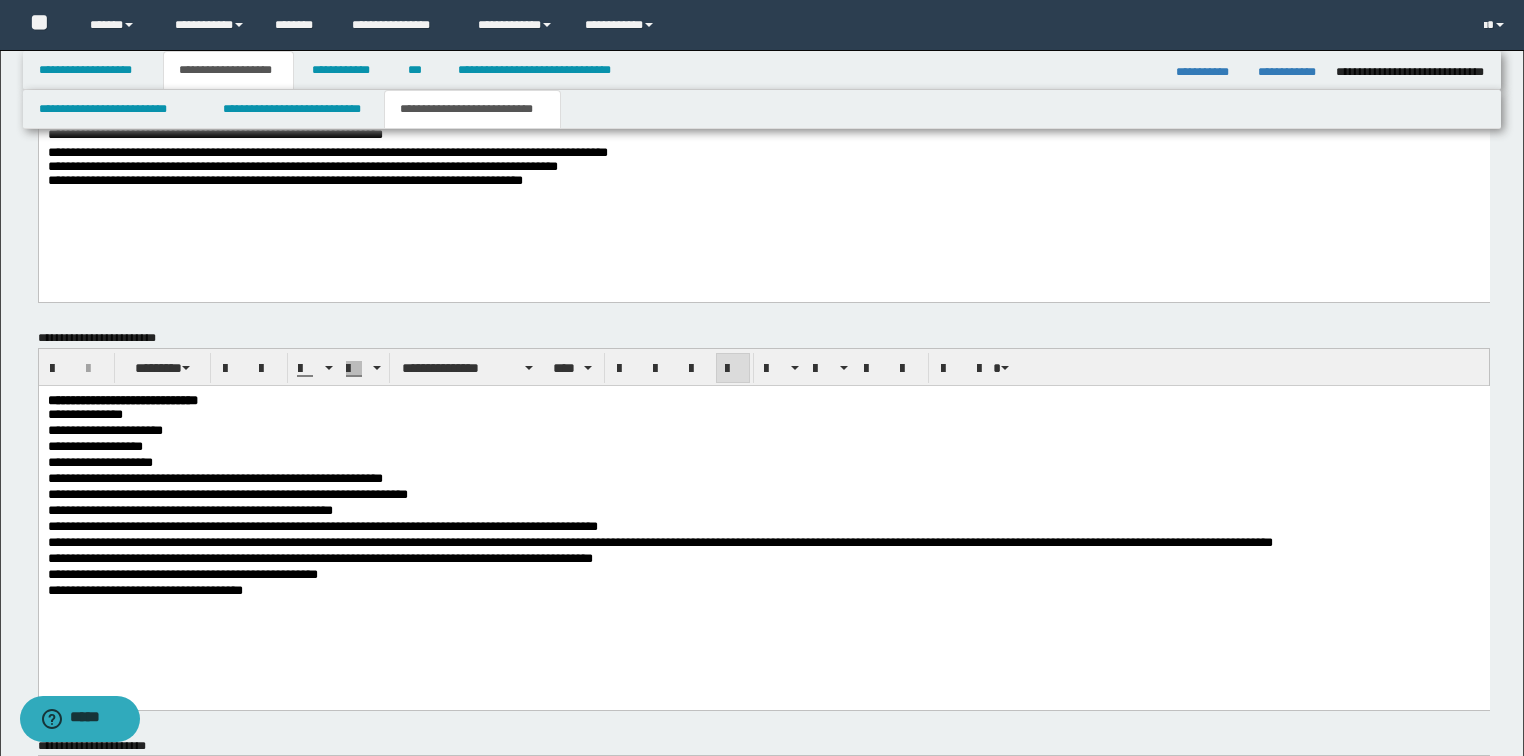 scroll, scrollTop: 1172, scrollLeft: 0, axis: vertical 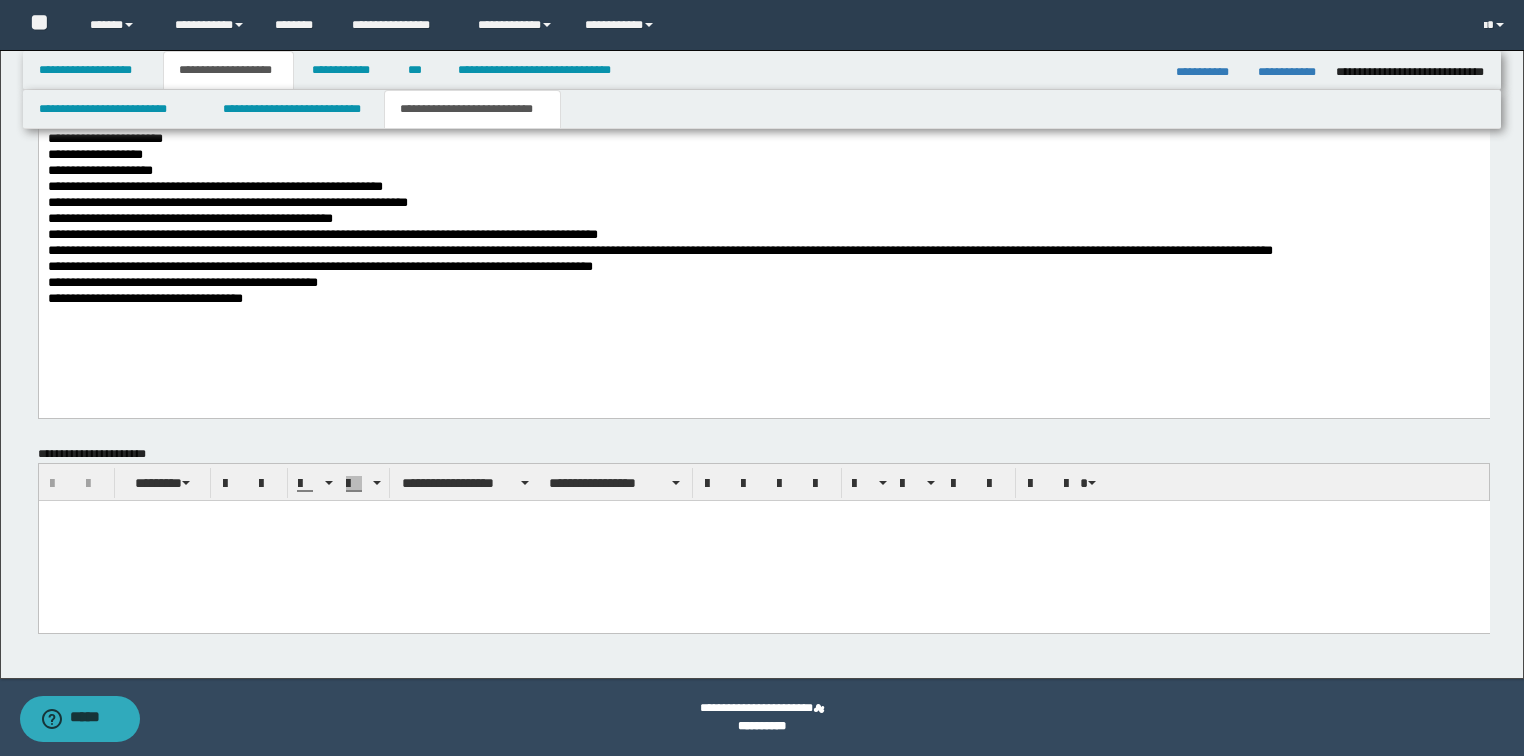 click at bounding box center (763, 541) 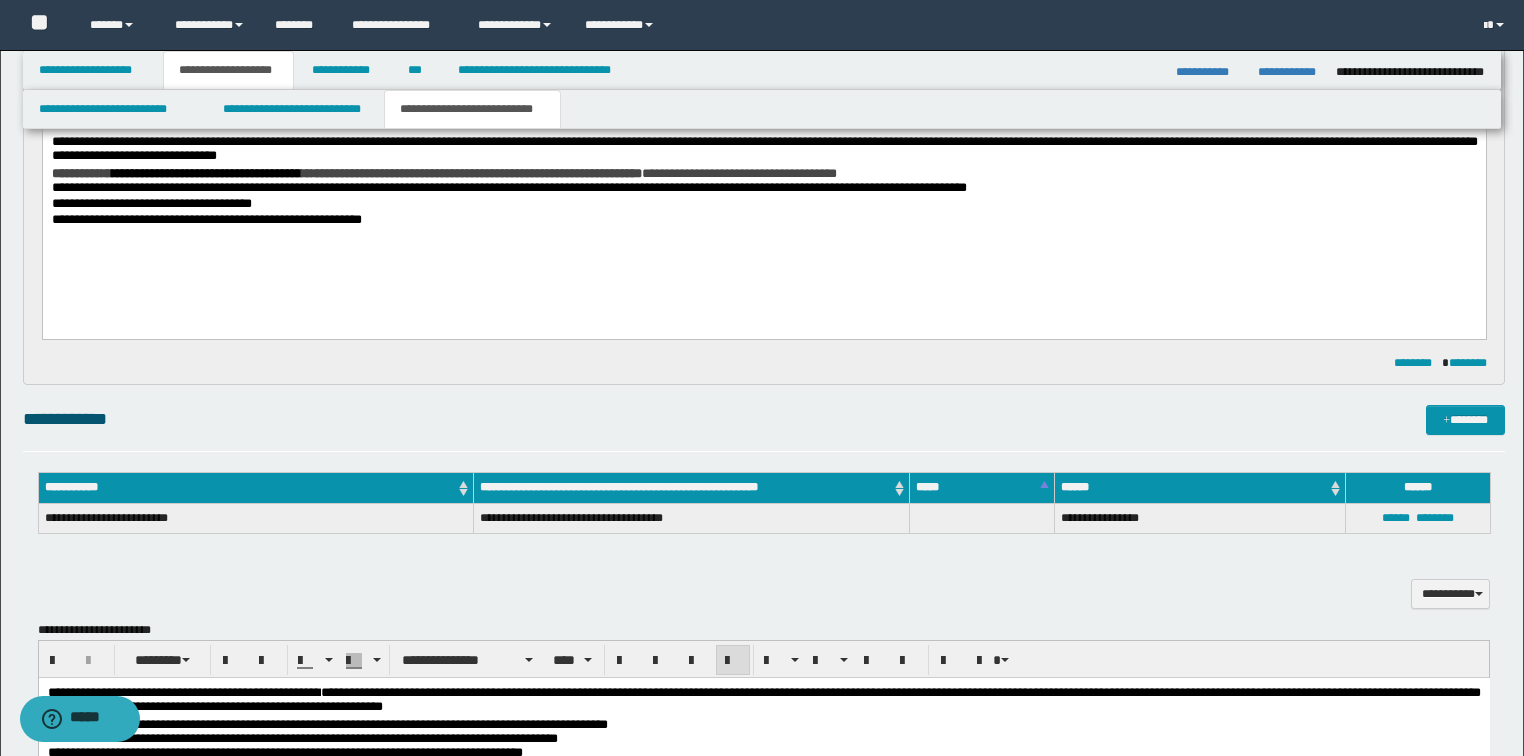 scroll, scrollTop: 0, scrollLeft: 0, axis: both 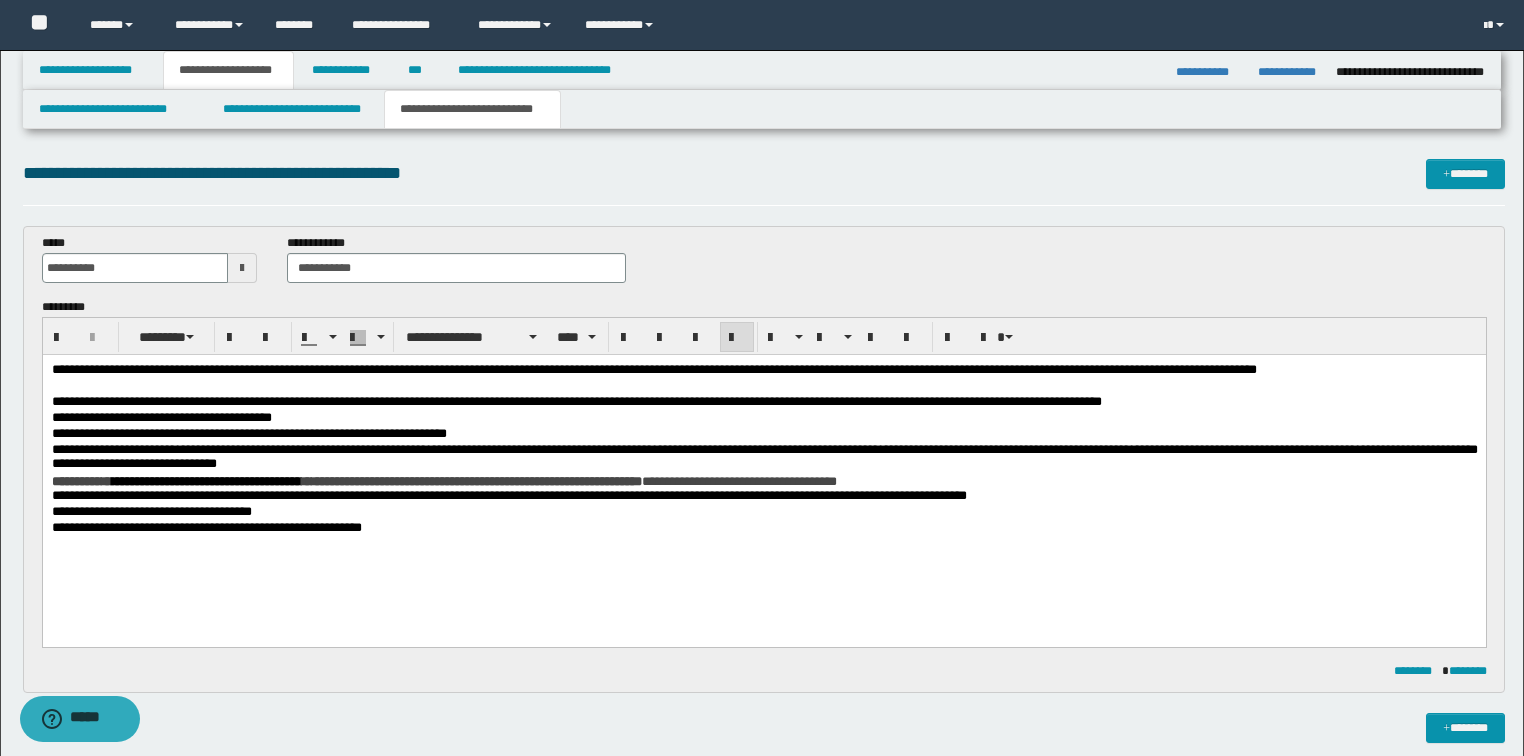 click on "**********" at bounding box center (762, 70) 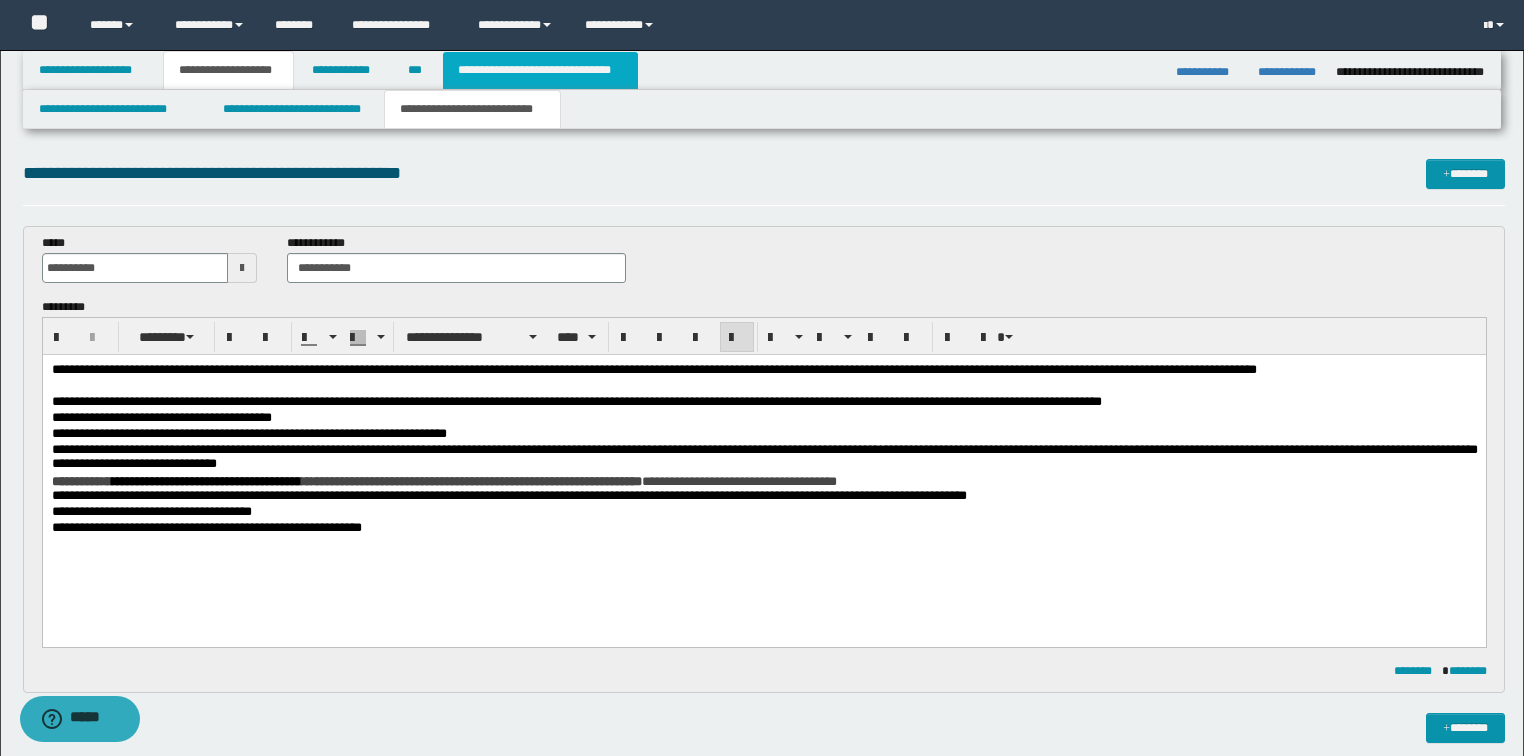 click on "**********" at bounding box center (540, 70) 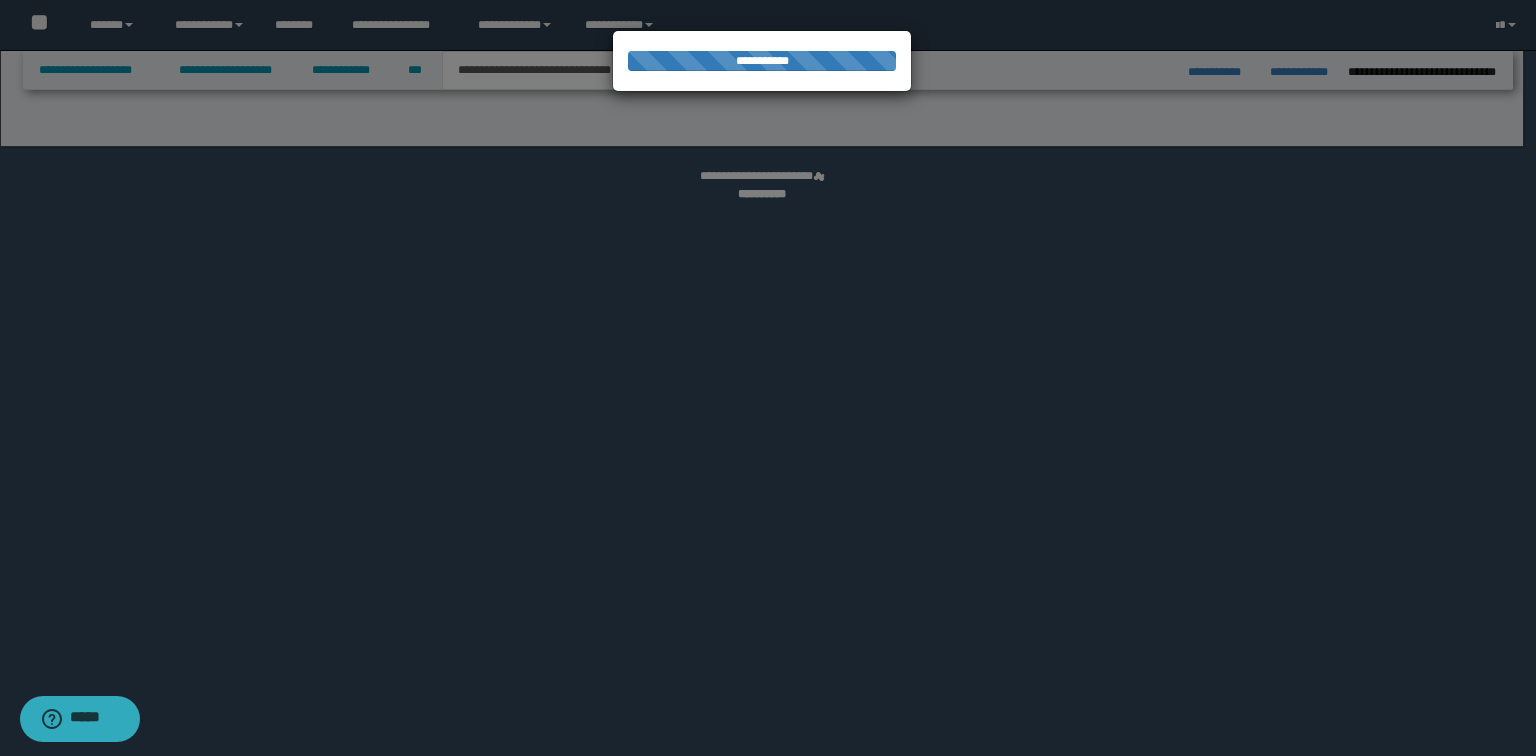 select on "*" 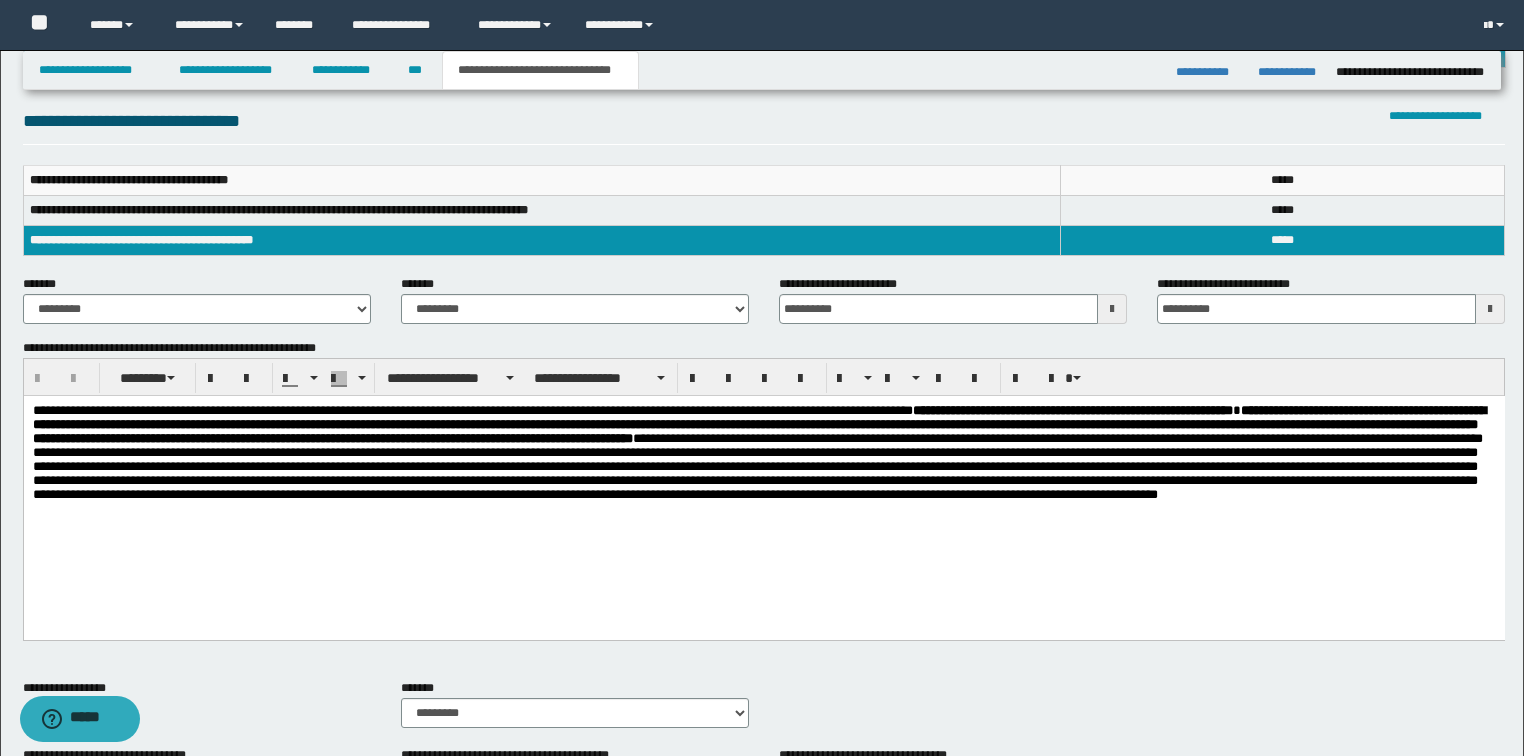 scroll, scrollTop: 320, scrollLeft: 0, axis: vertical 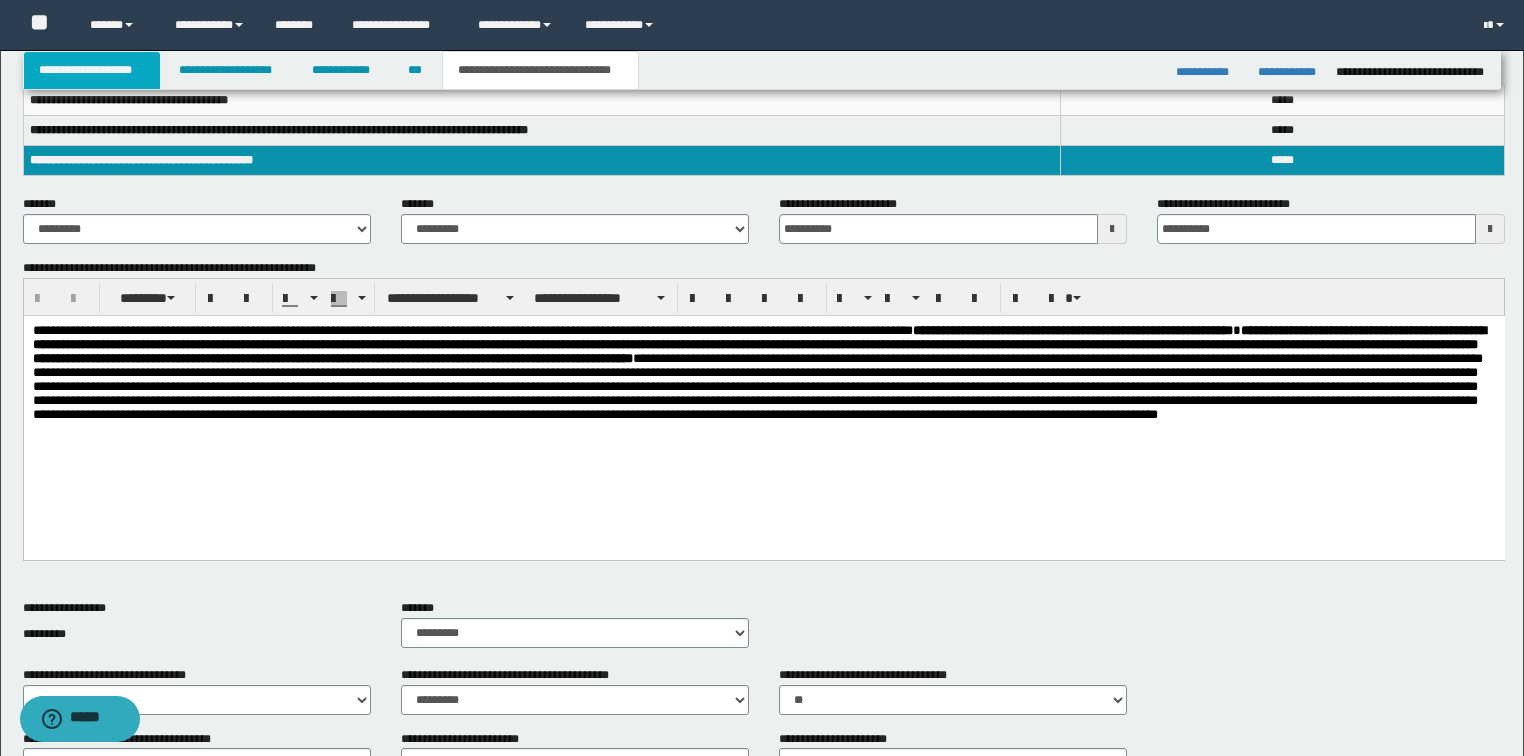 click on "**********" at bounding box center [92, 70] 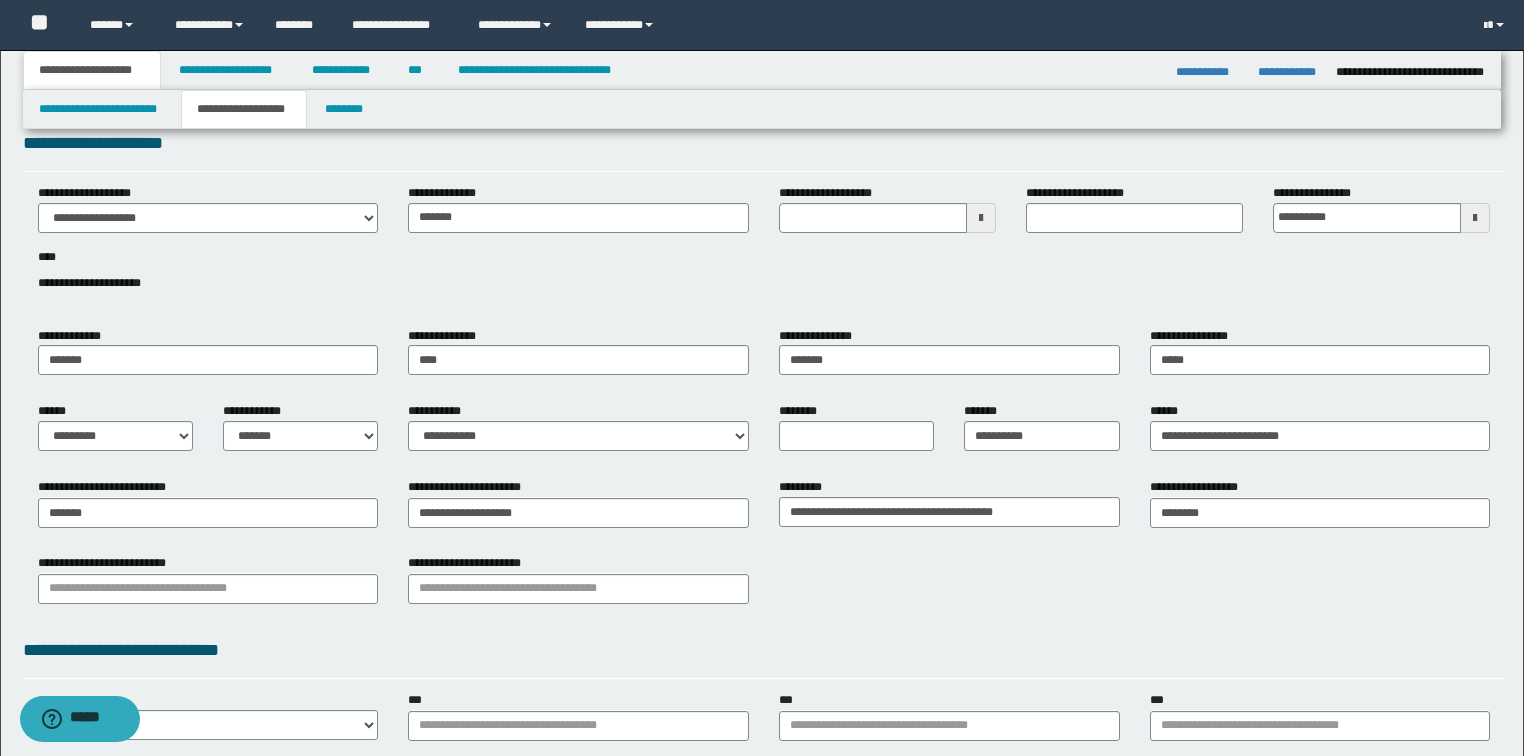 scroll, scrollTop: 0, scrollLeft: 0, axis: both 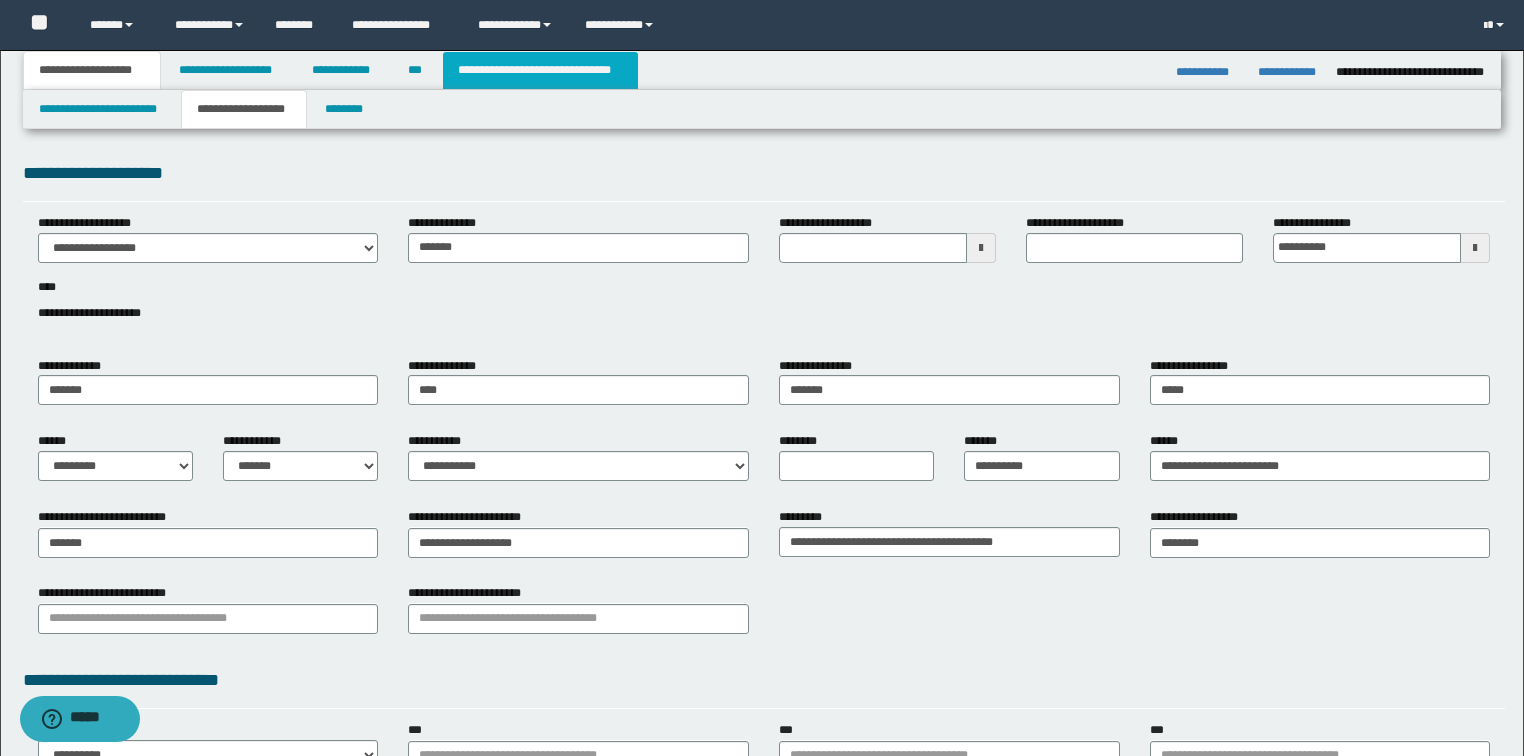 click on "**********" at bounding box center [540, 70] 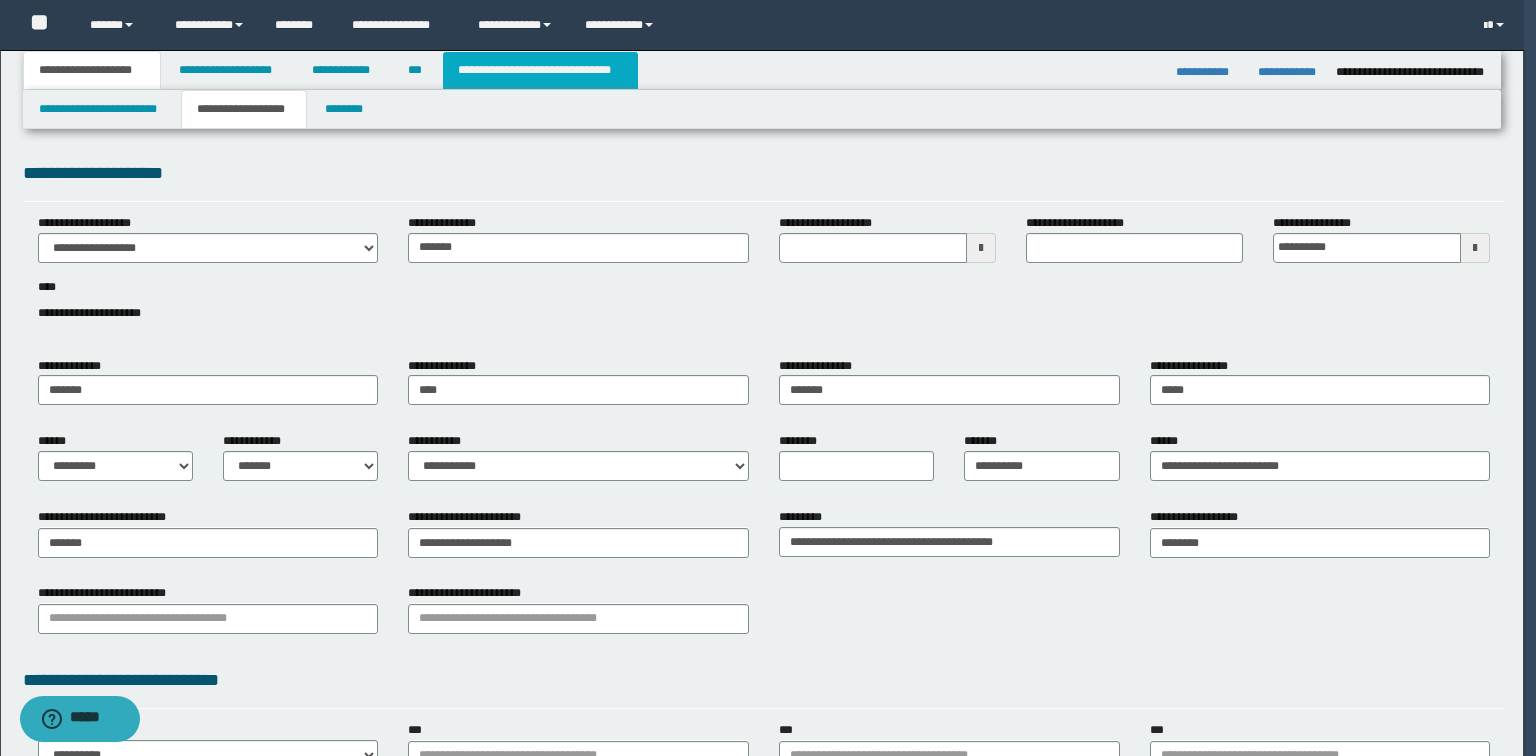type on "**********" 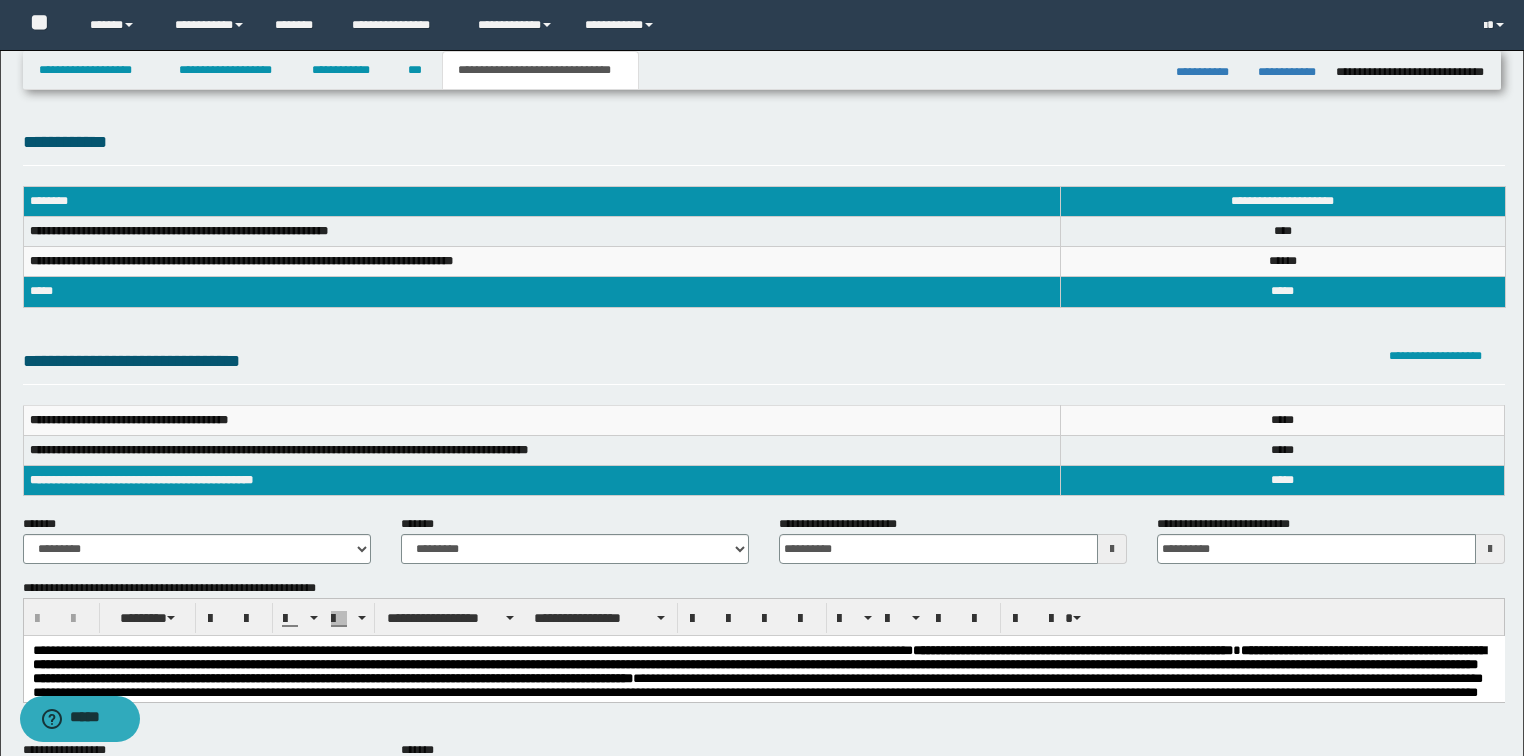scroll, scrollTop: 80, scrollLeft: 0, axis: vertical 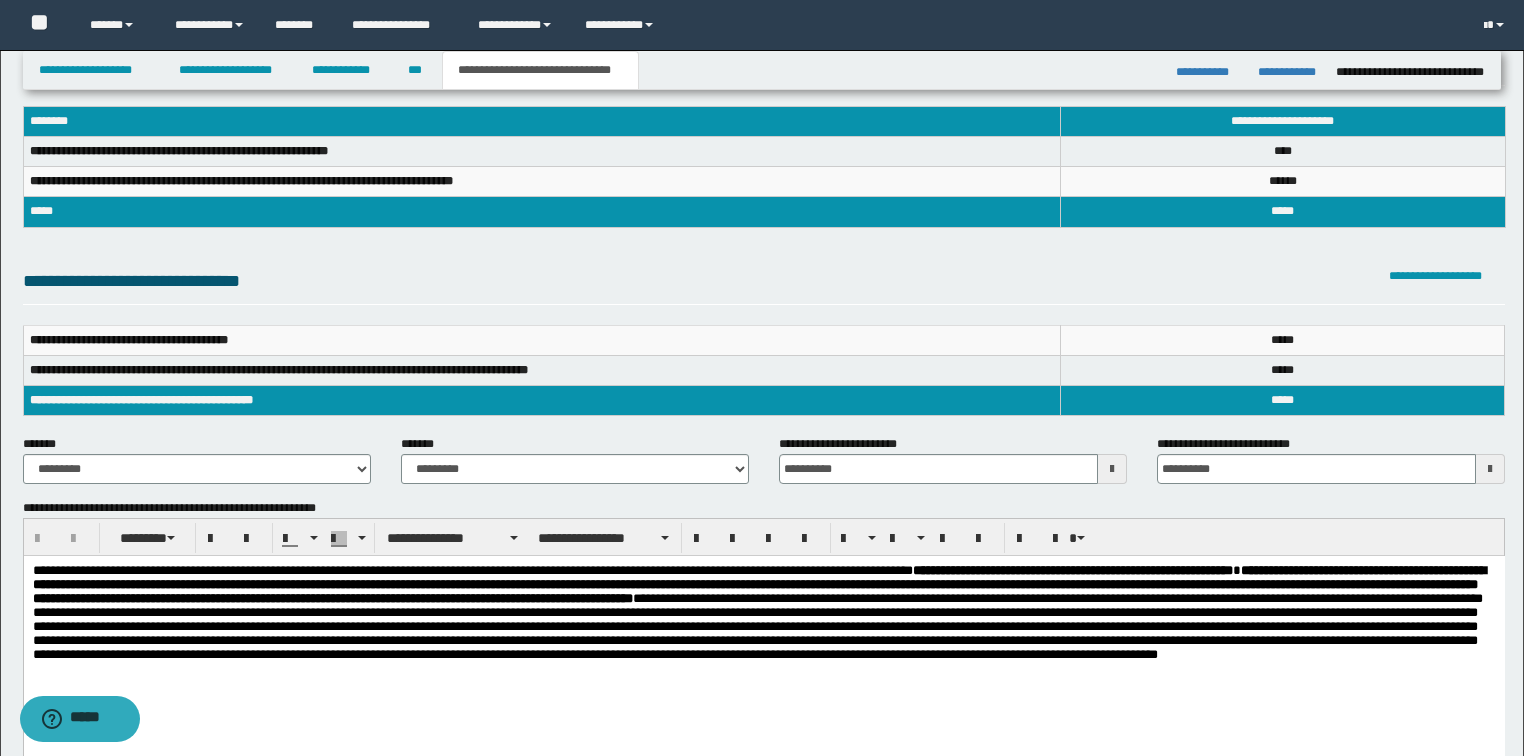 click on "**********" at bounding box center (758, 584) 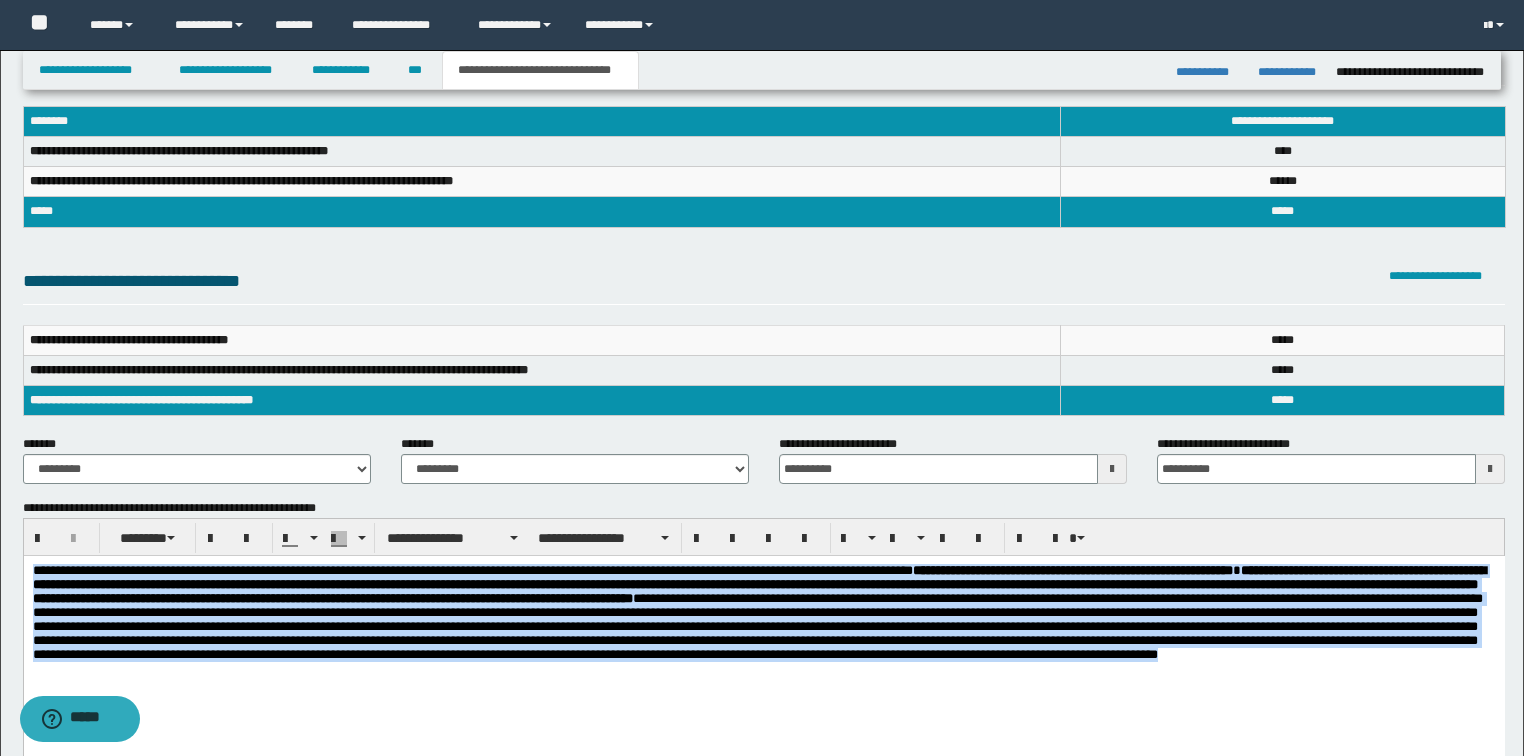 drag, startPoint x: 608, startPoint y: 684, endPoint x: -1, endPoint y: 370, distance: 685.1839 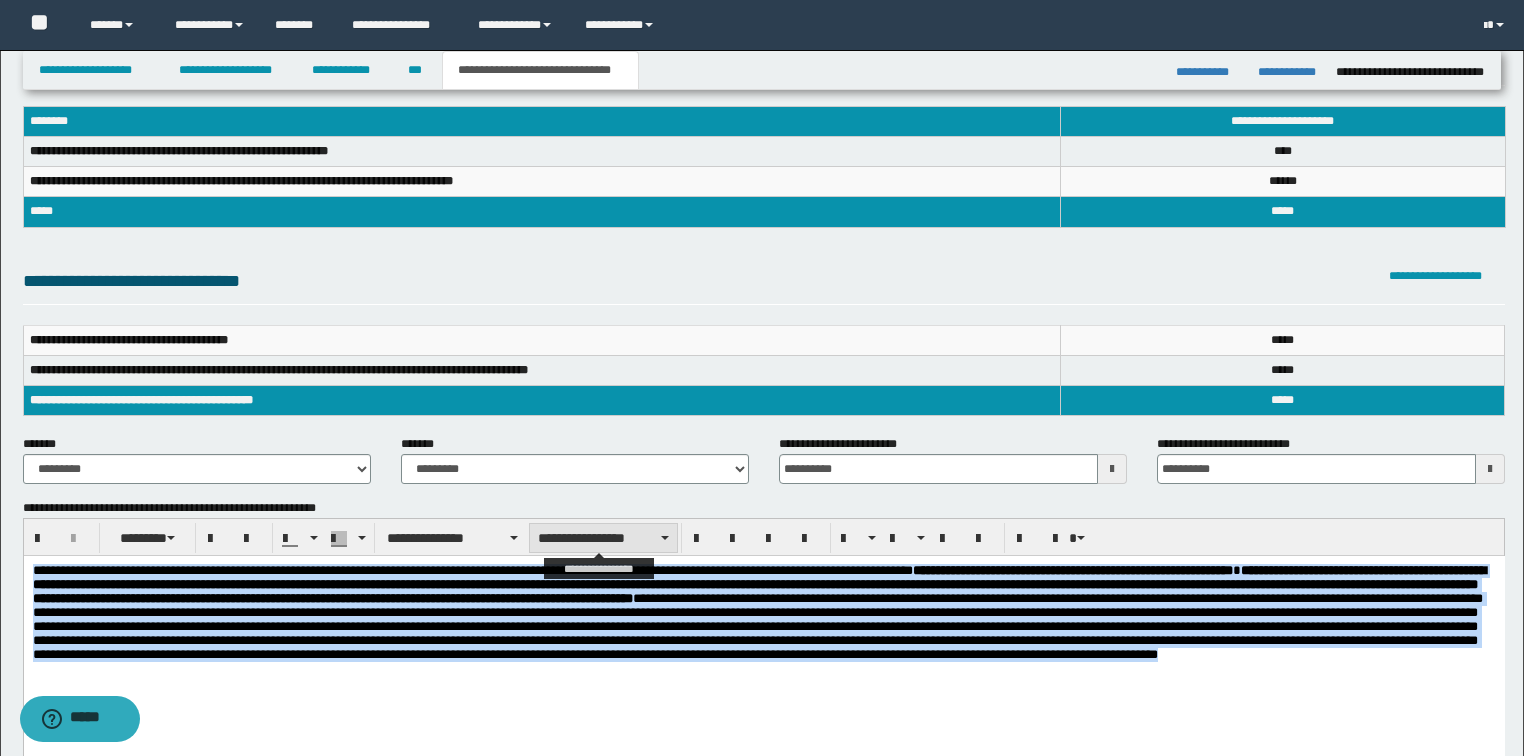 drag, startPoint x: 615, startPoint y: 548, endPoint x: 604, endPoint y: 548, distance: 11 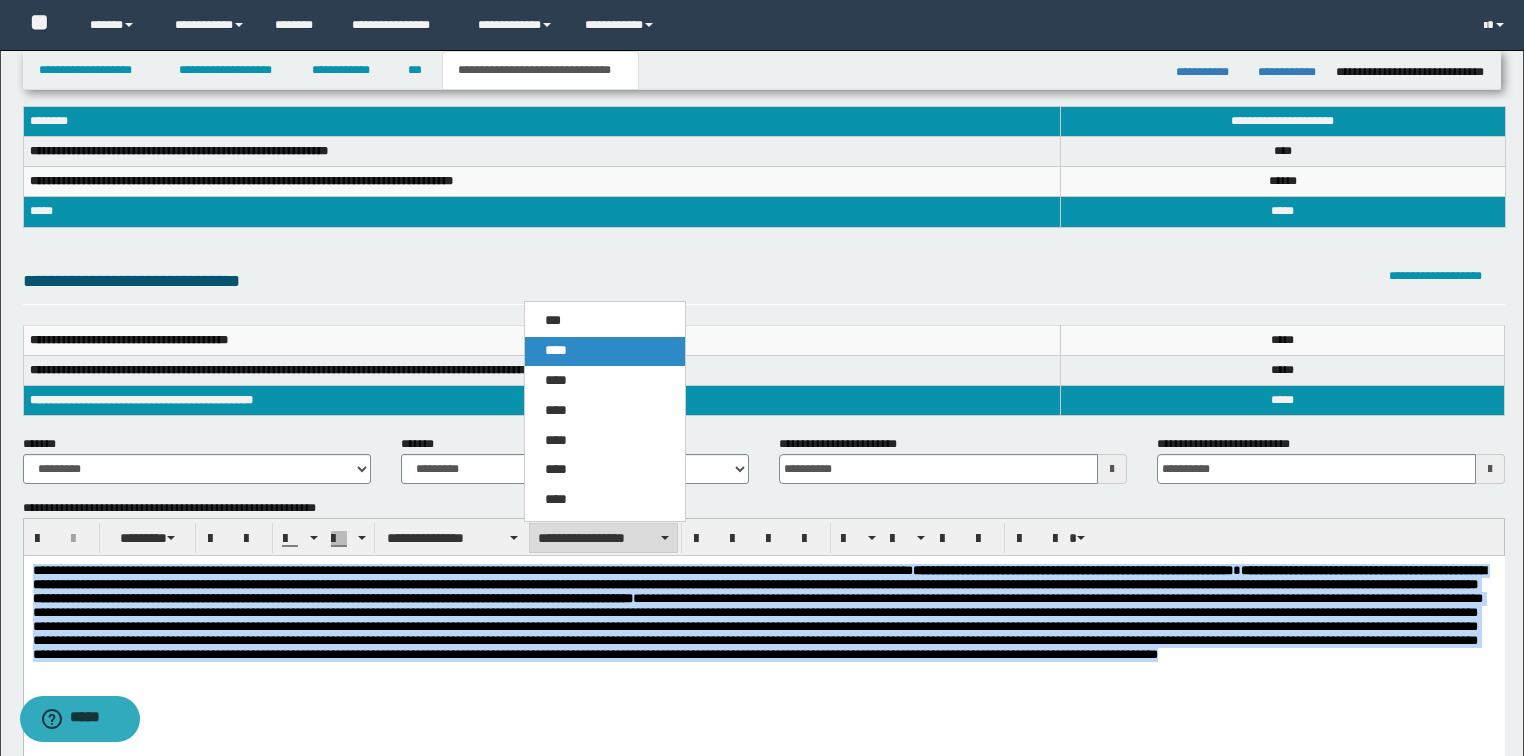 click on "****" at bounding box center [605, 351] 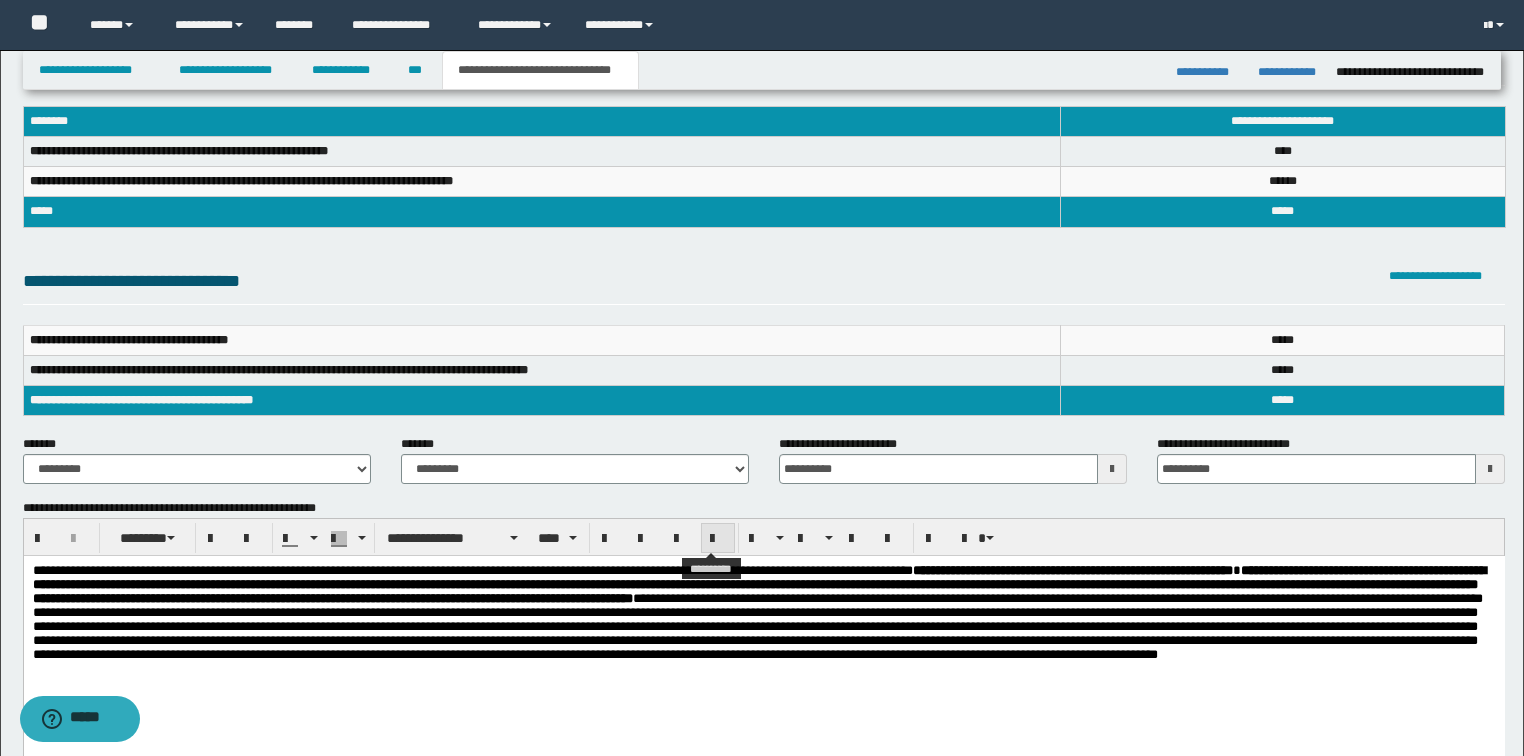 click at bounding box center [718, 539] 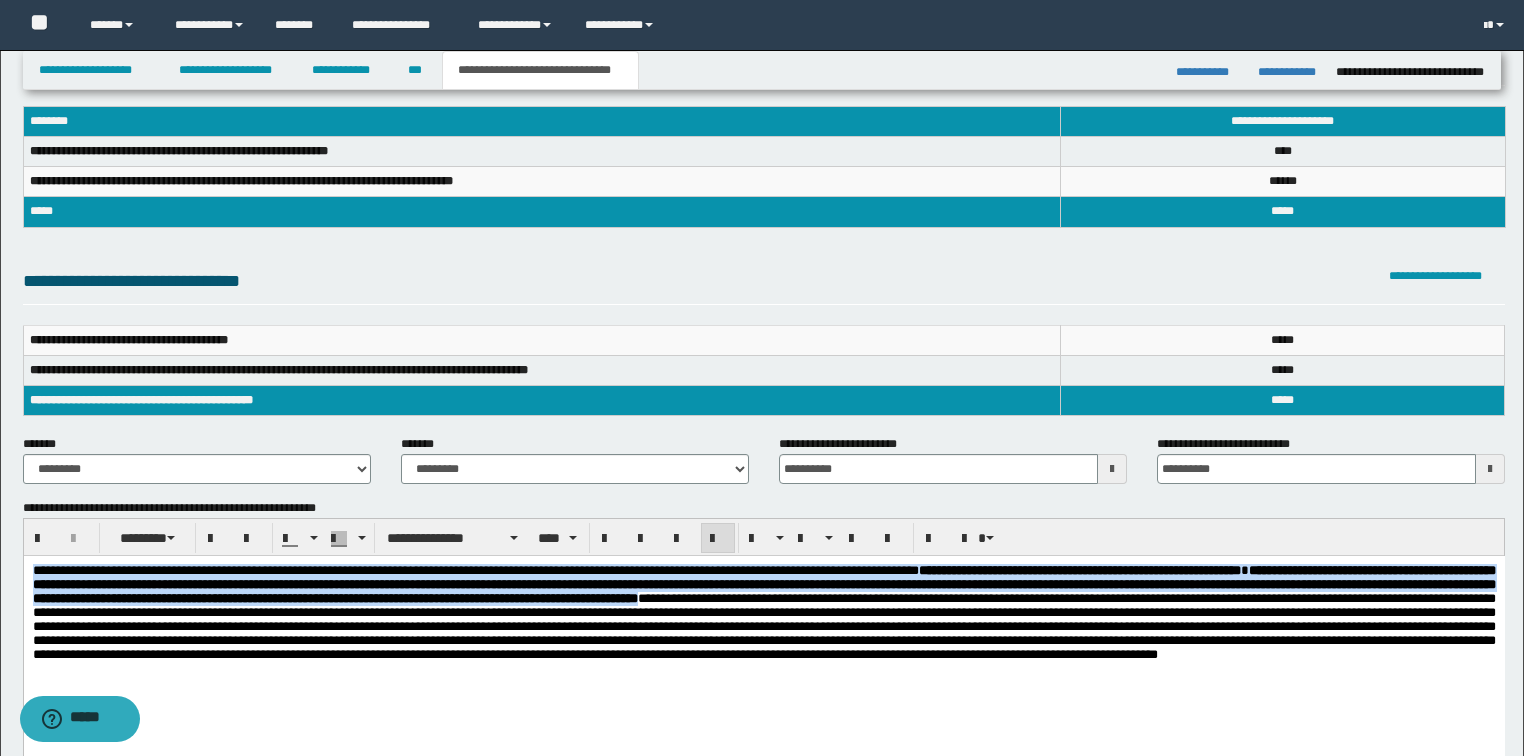 click on "**********" at bounding box center (763, 638) 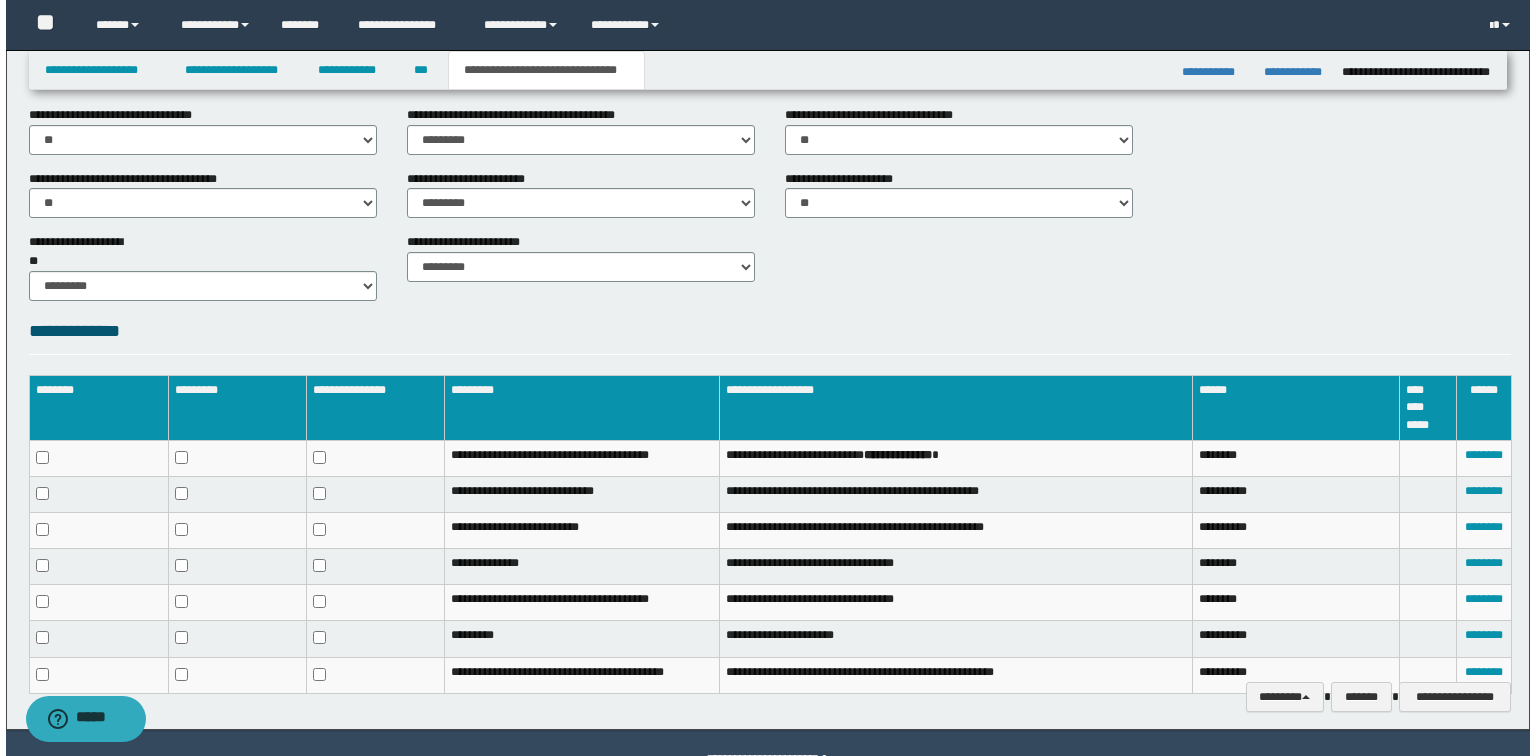 scroll, scrollTop: 932, scrollLeft: 0, axis: vertical 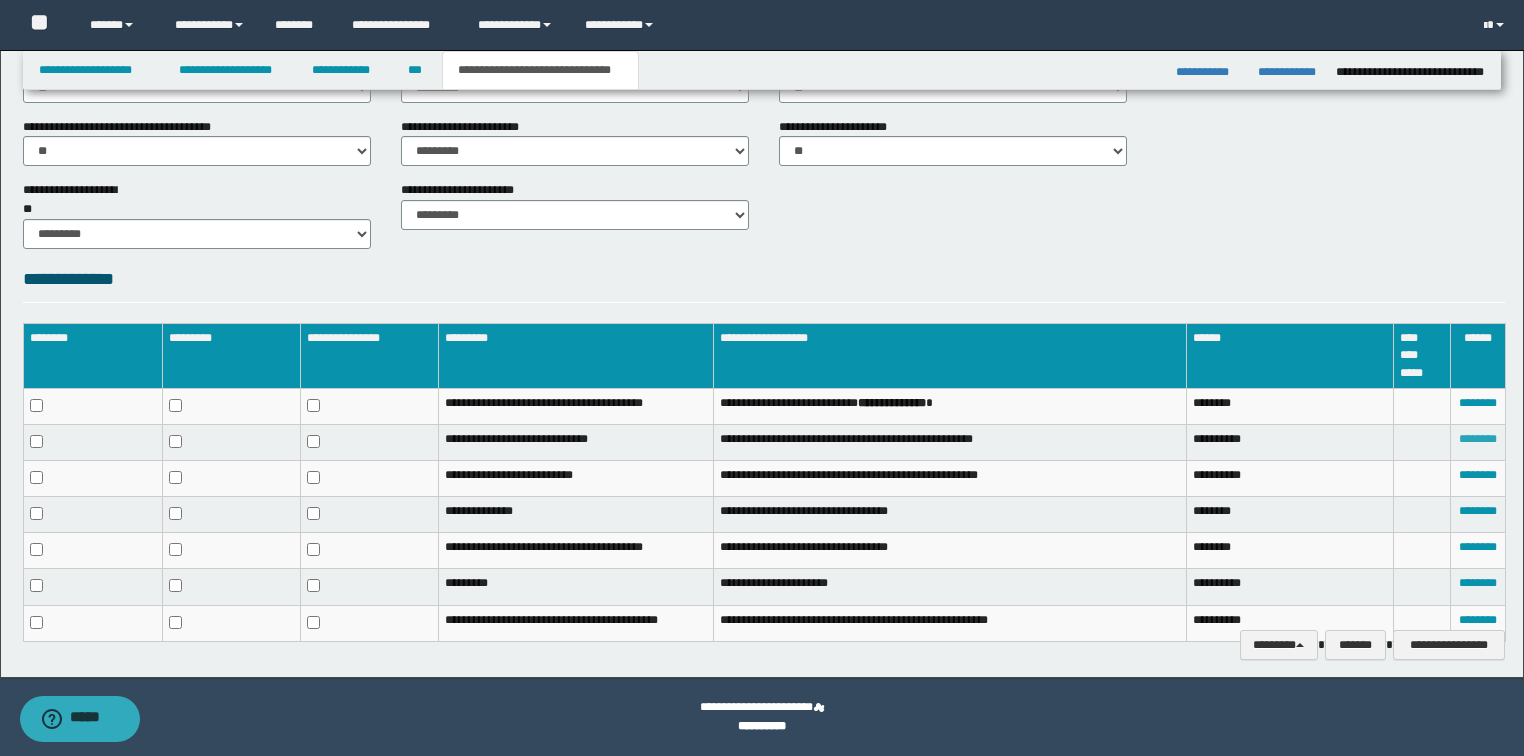 click on "********" at bounding box center (1478, 439) 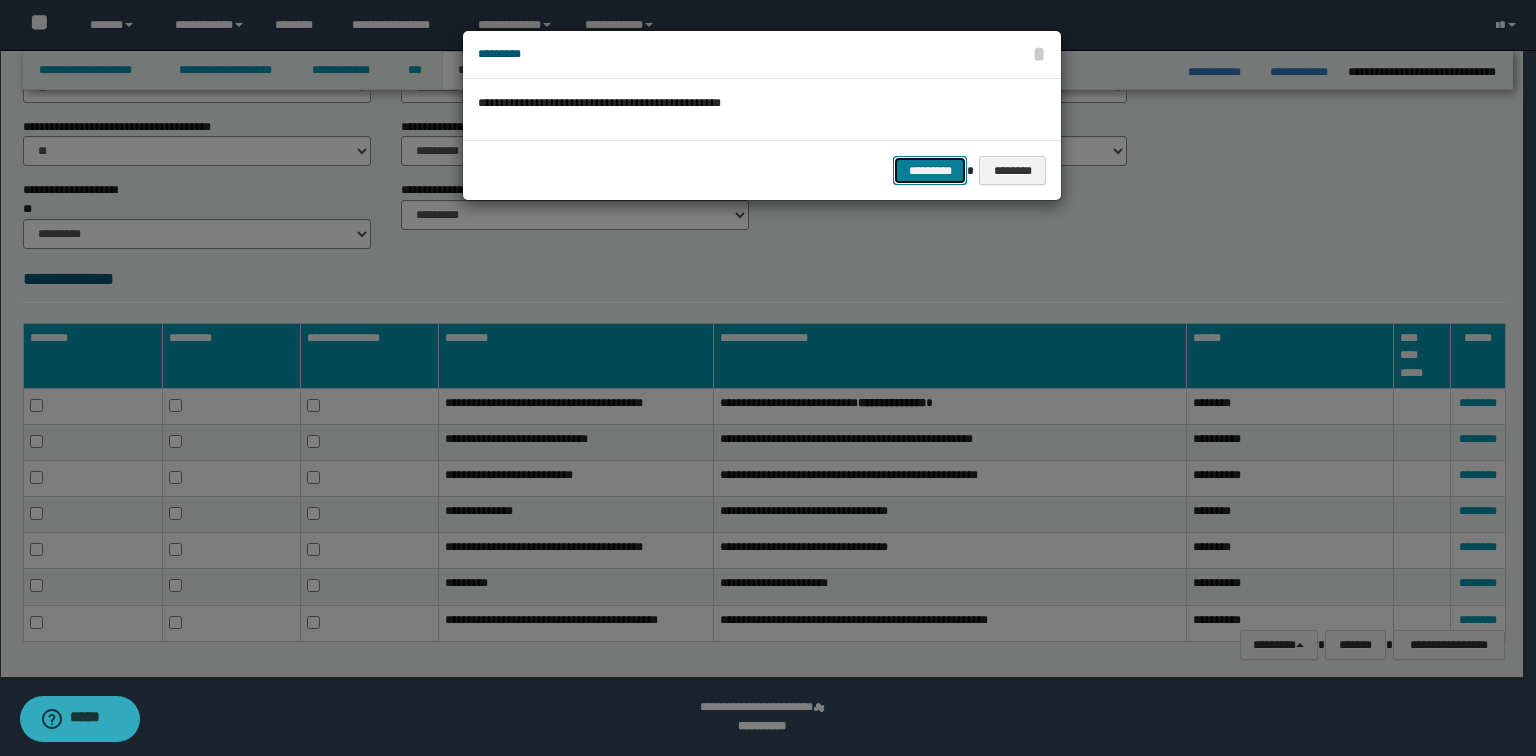 click on "*********" at bounding box center [930, 171] 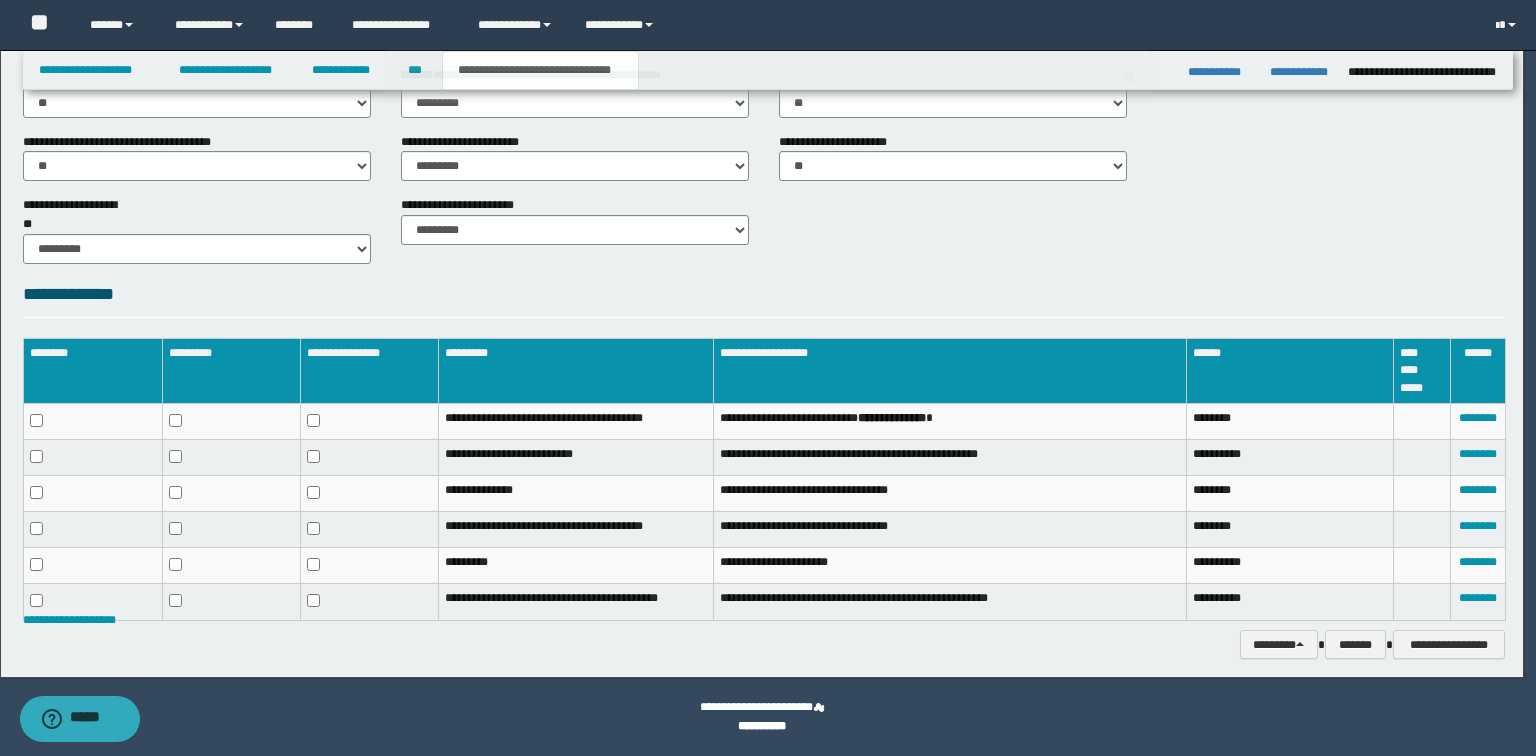 scroll, scrollTop: 916, scrollLeft: 0, axis: vertical 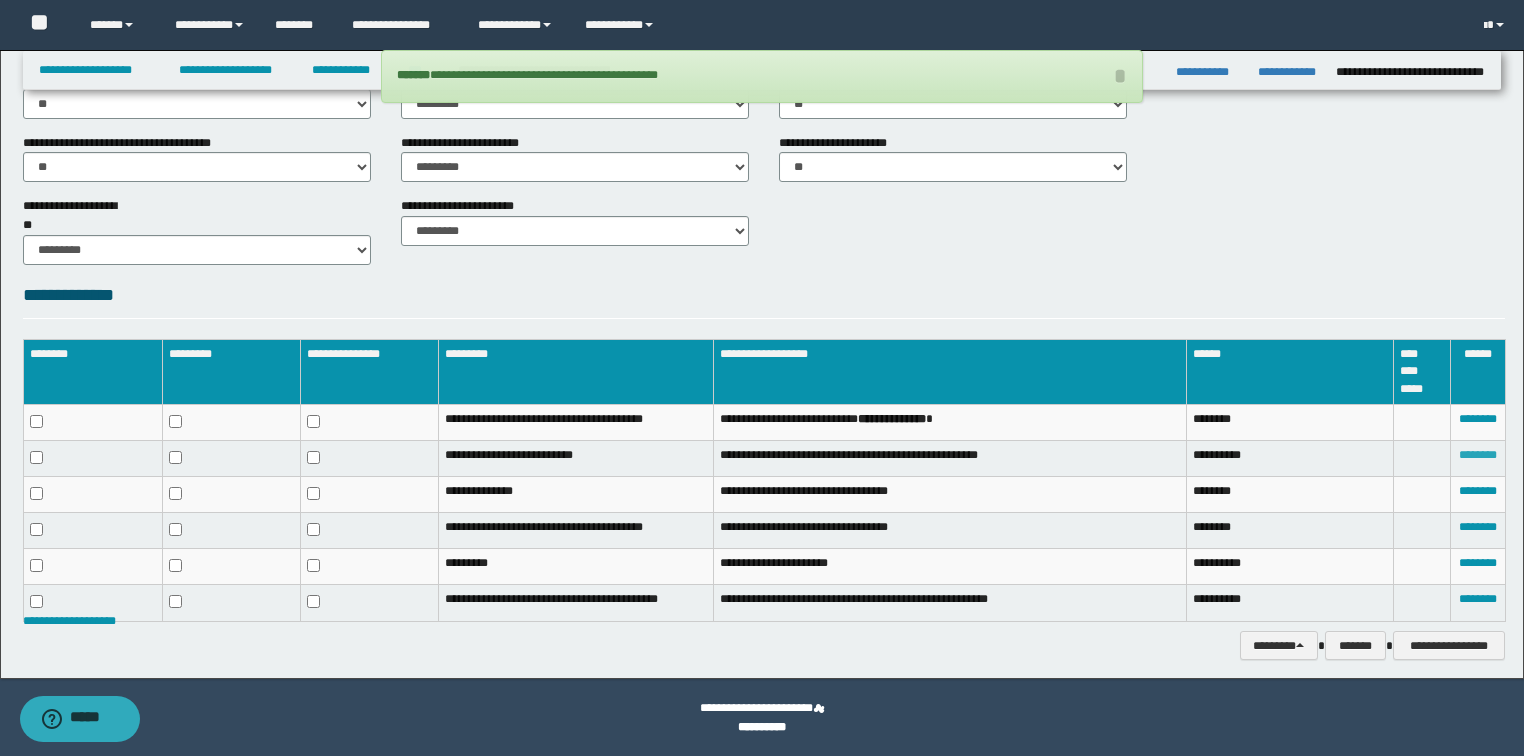 drag, startPoint x: 1491, startPoint y: 434, endPoint x: 1482, endPoint y: 425, distance: 12.727922 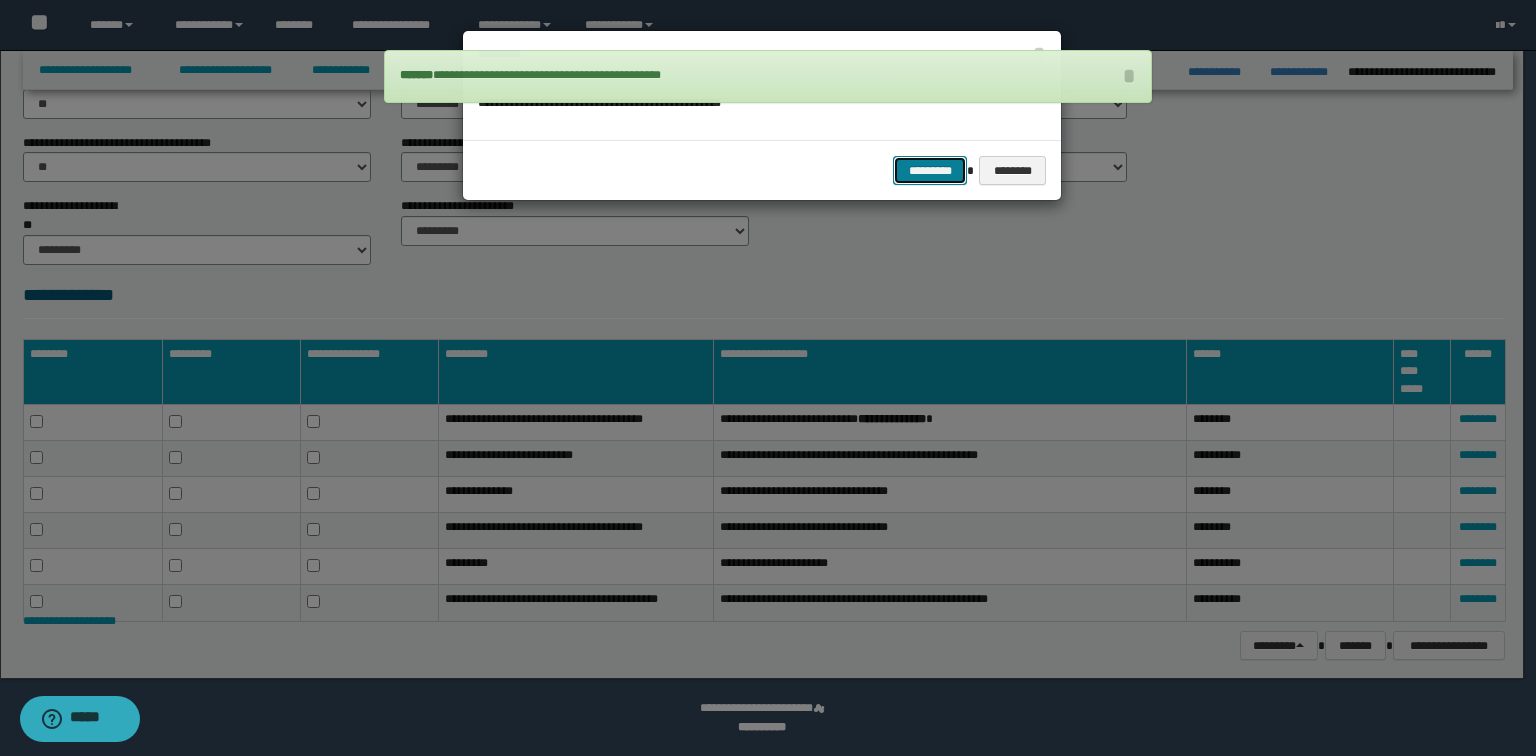 click on "*********" at bounding box center (930, 171) 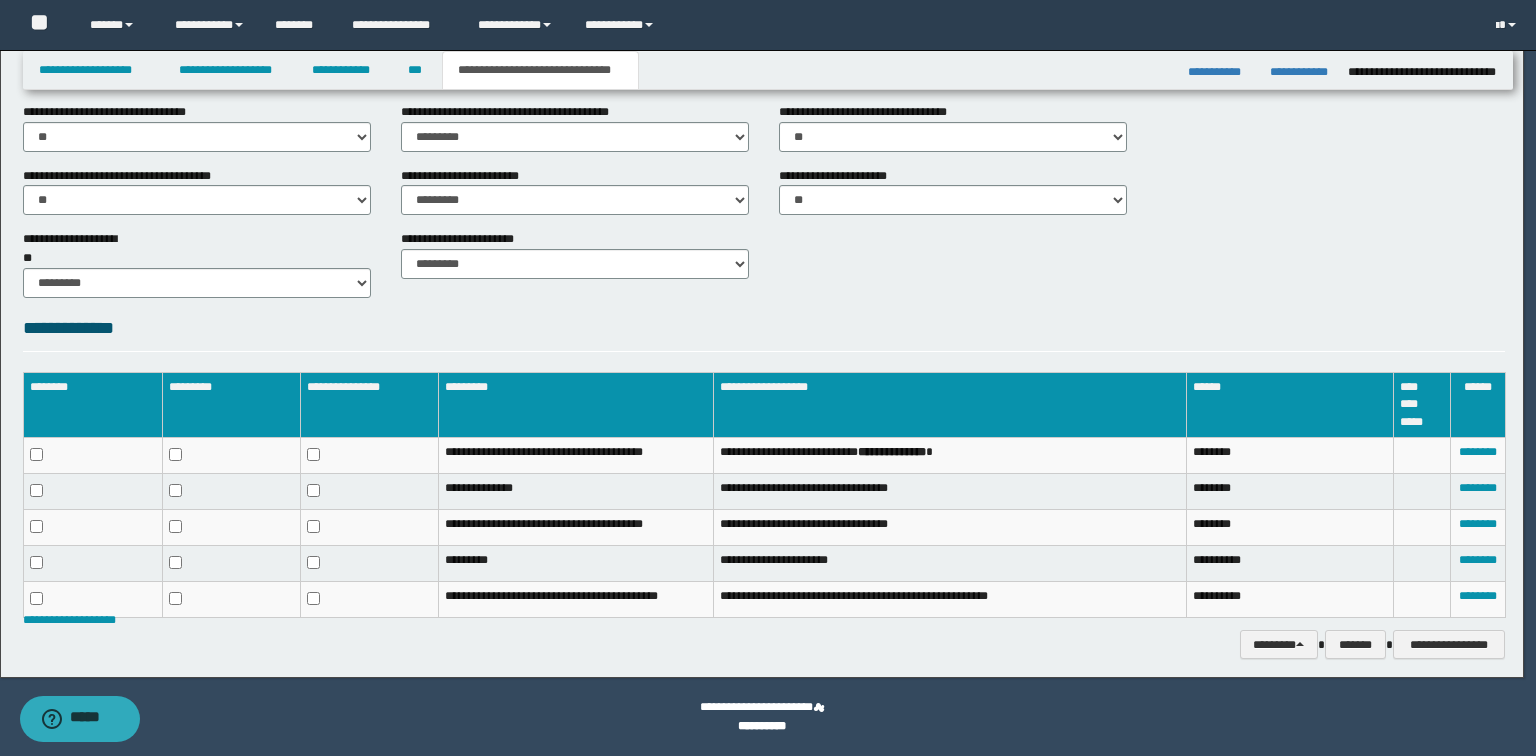 scroll, scrollTop: 882, scrollLeft: 0, axis: vertical 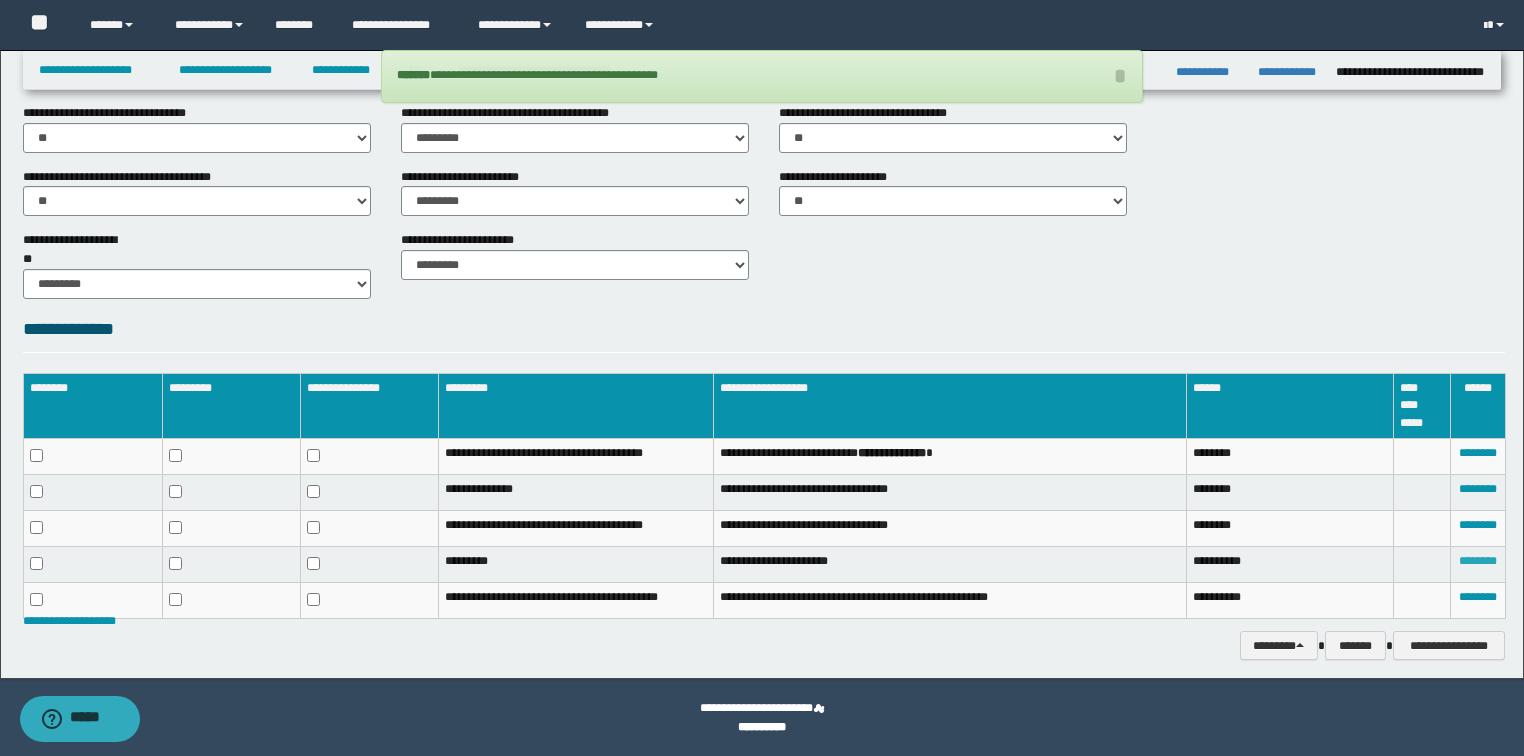 click on "********" at bounding box center (1478, 561) 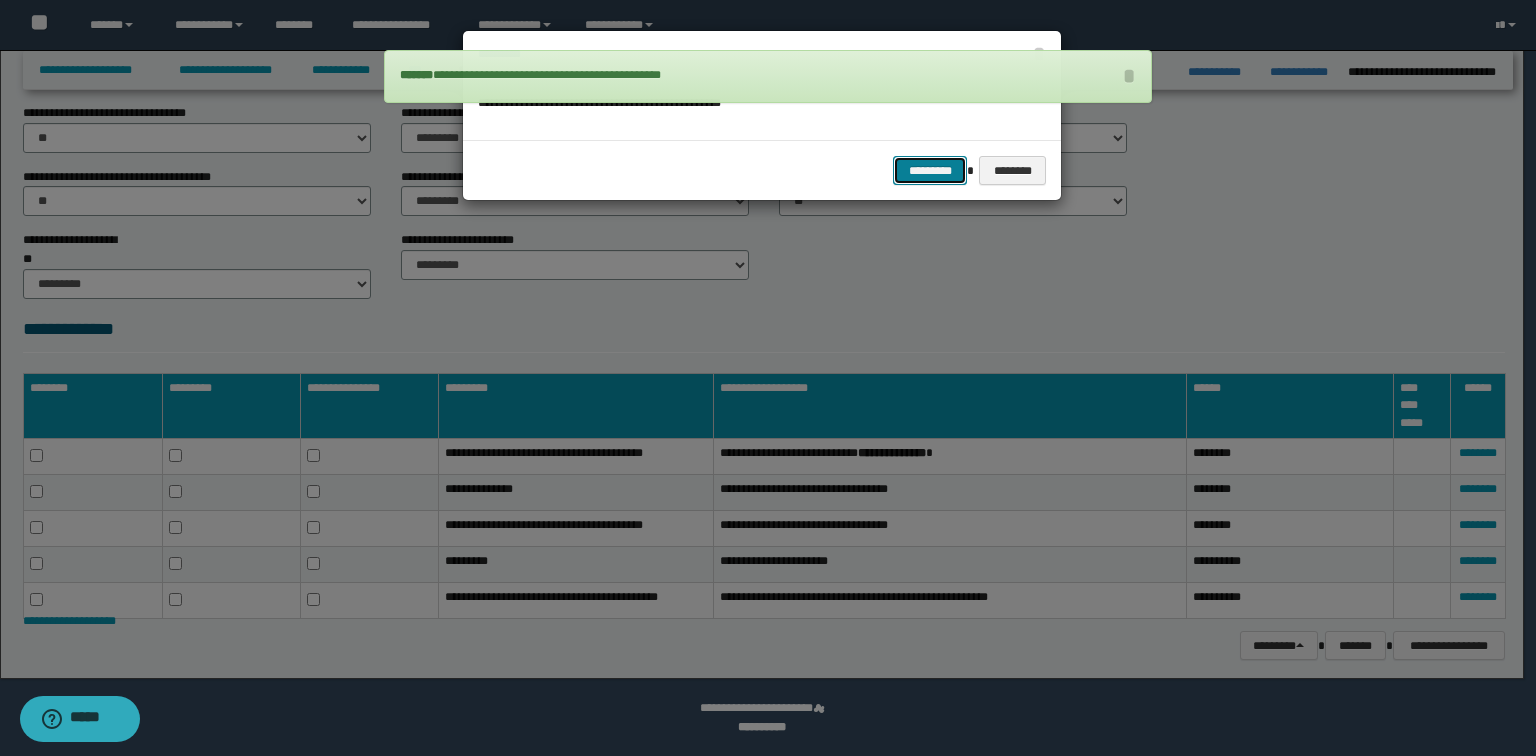 click on "*********" at bounding box center (930, 171) 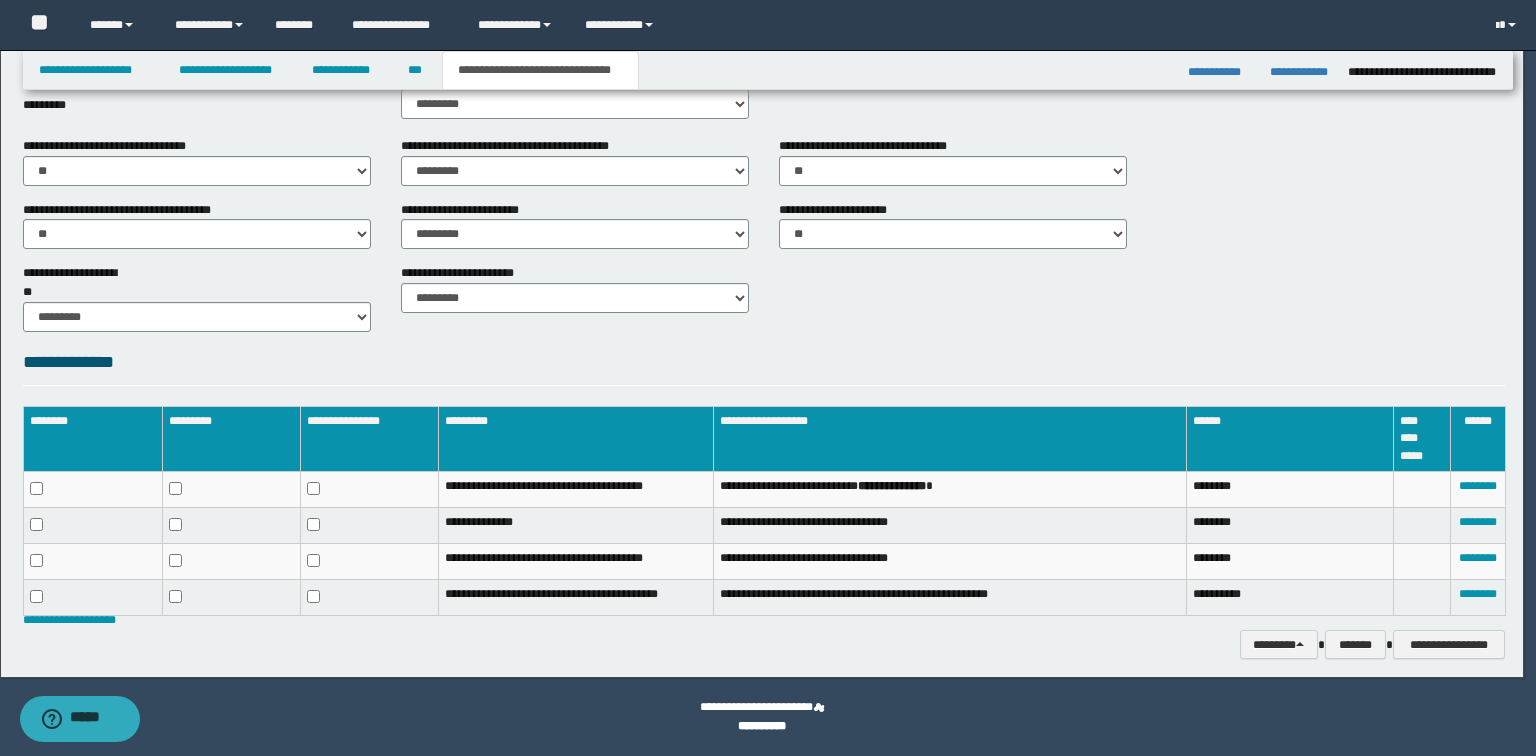 scroll, scrollTop: 848, scrollLeft: 0, axis: vertical 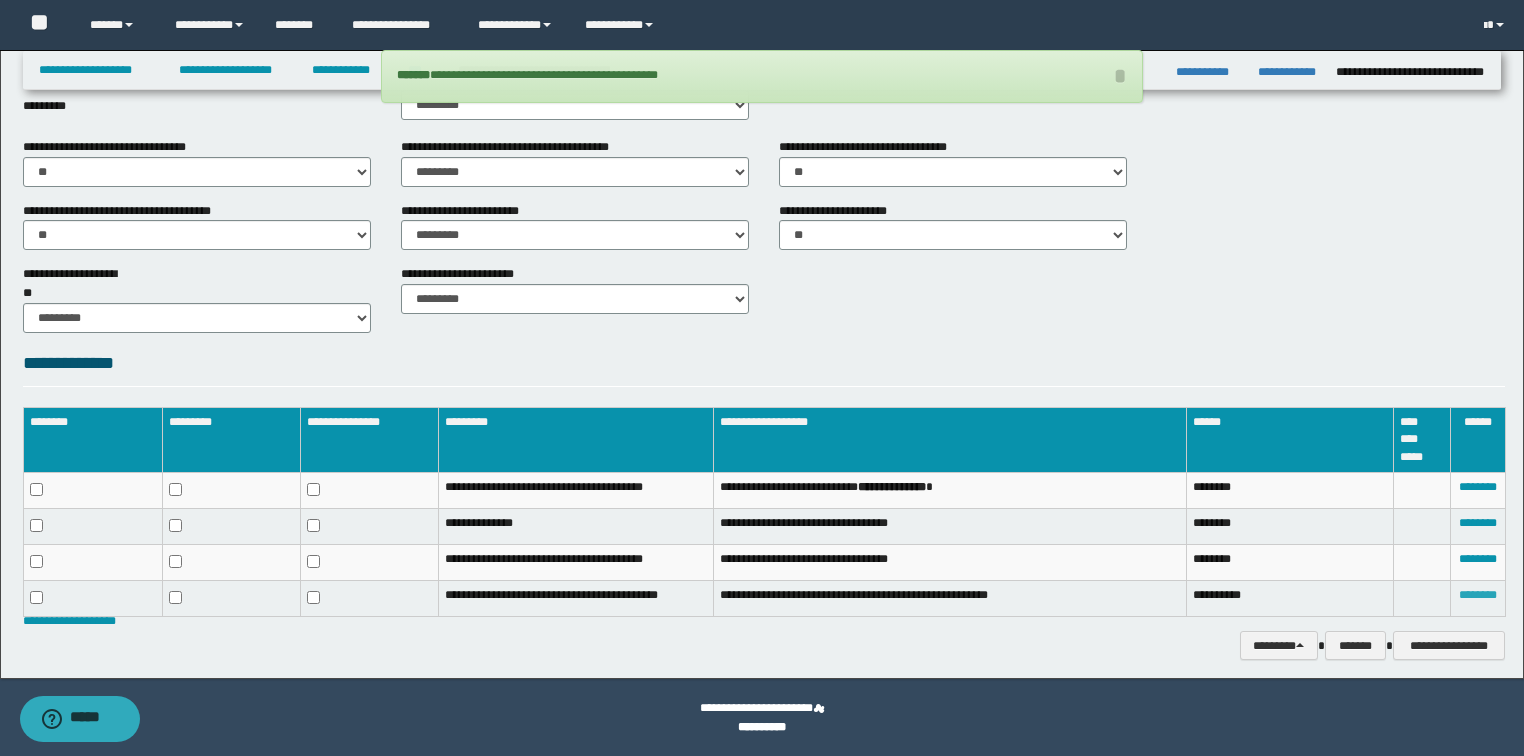 click on "********" at bounding box center [1478, 595] 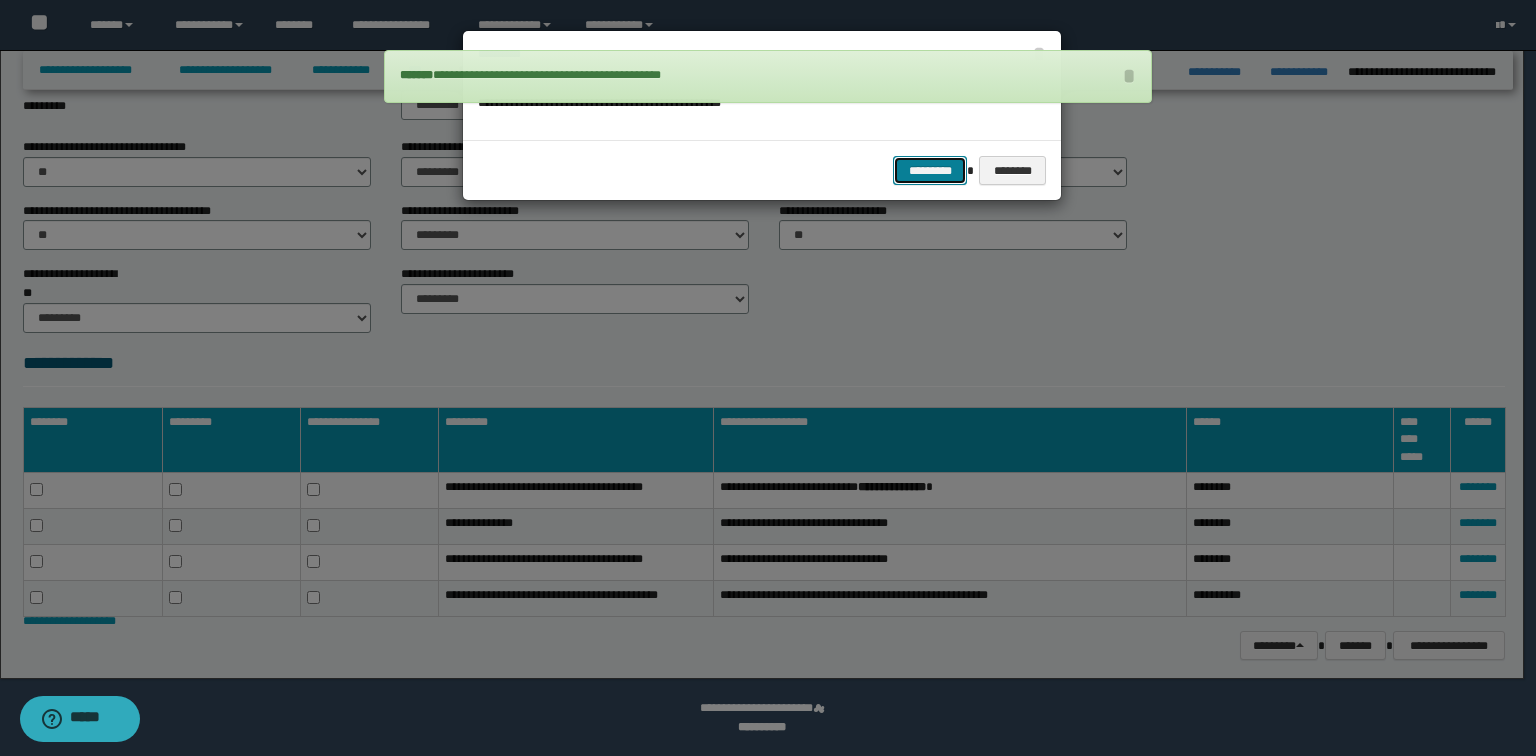 click on "*********" at bounding box center [930, 171] 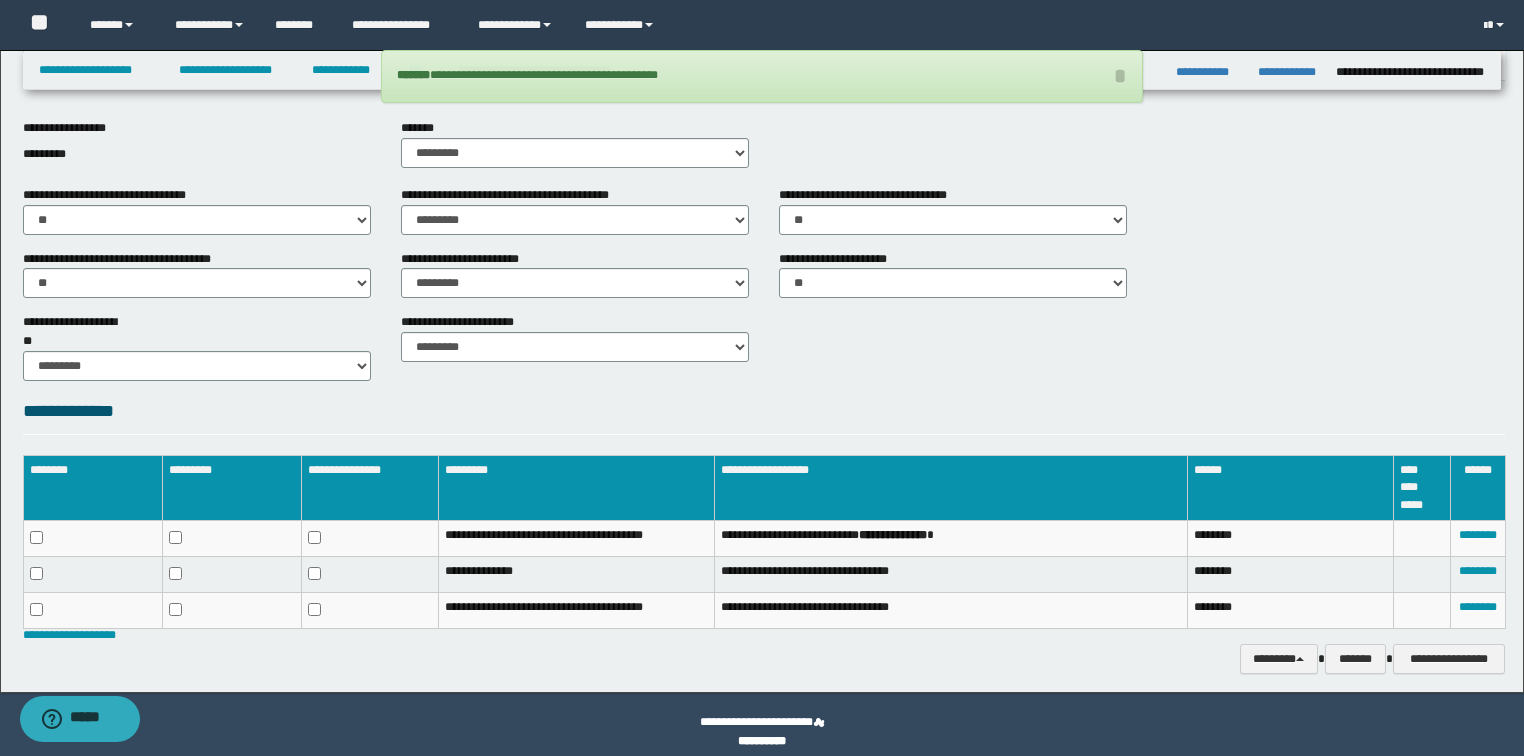 scroll, scrollTop: 814, scrollLeft: 0, axis: vertical 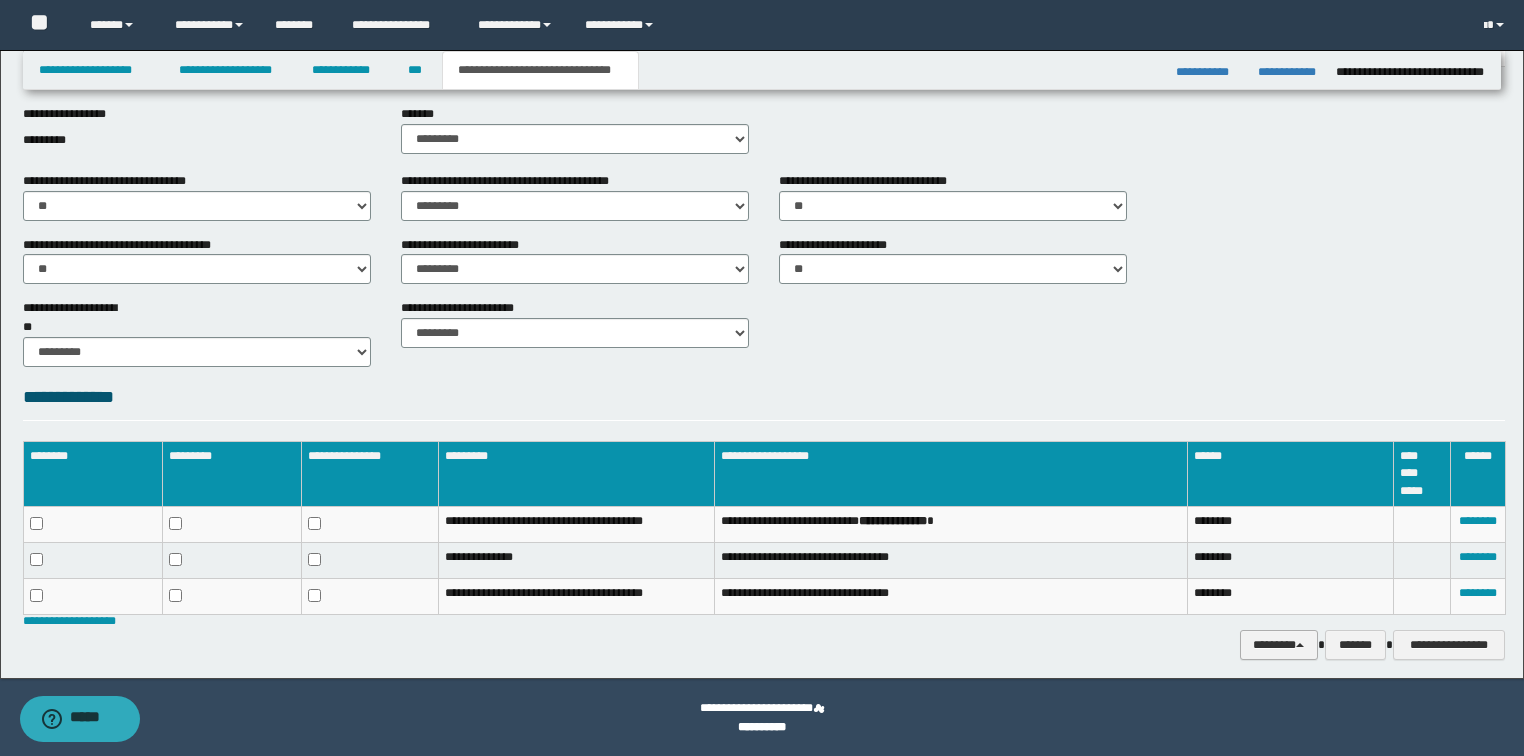 click on "********" at bounding box center (1279, 645) 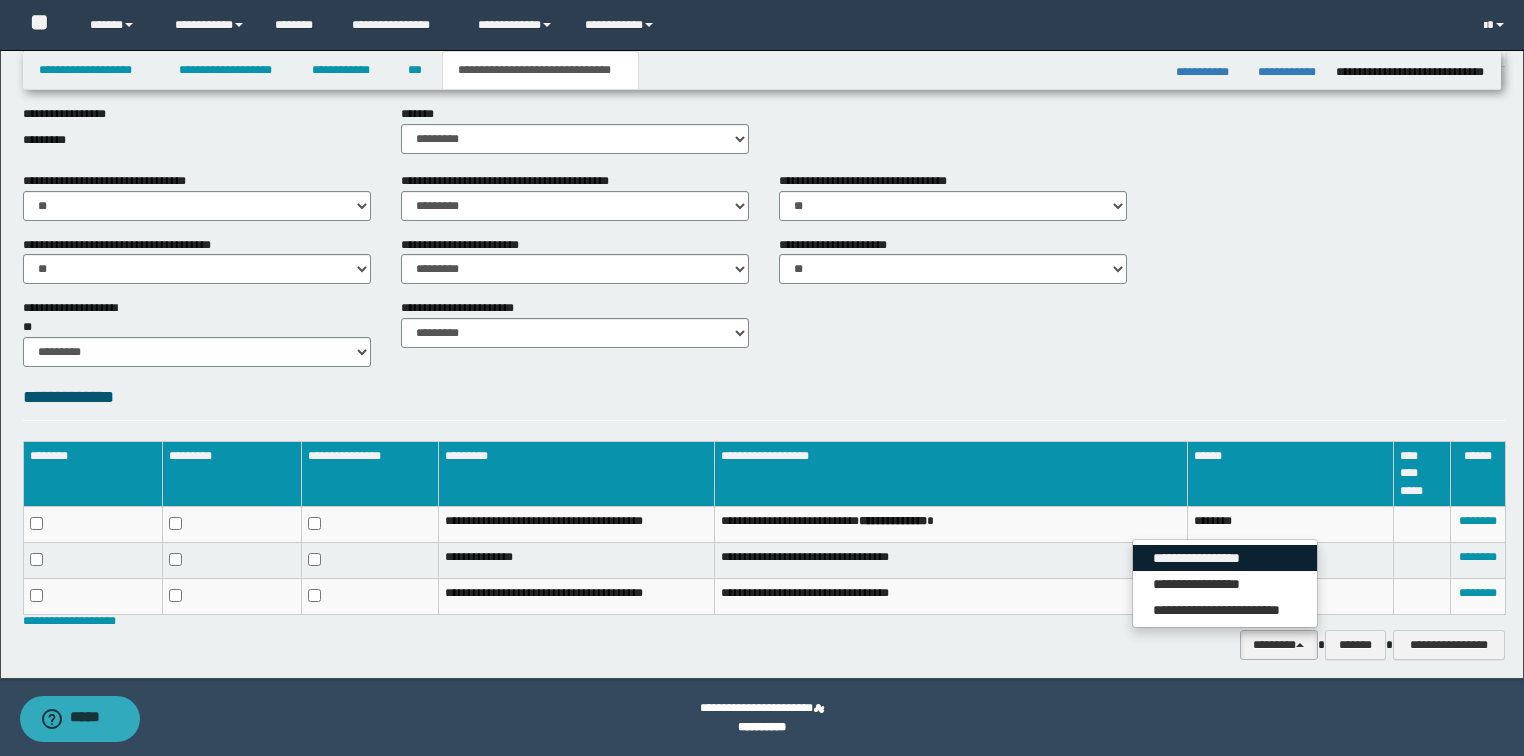 click on "**********" at bounding box center (1225, 558) 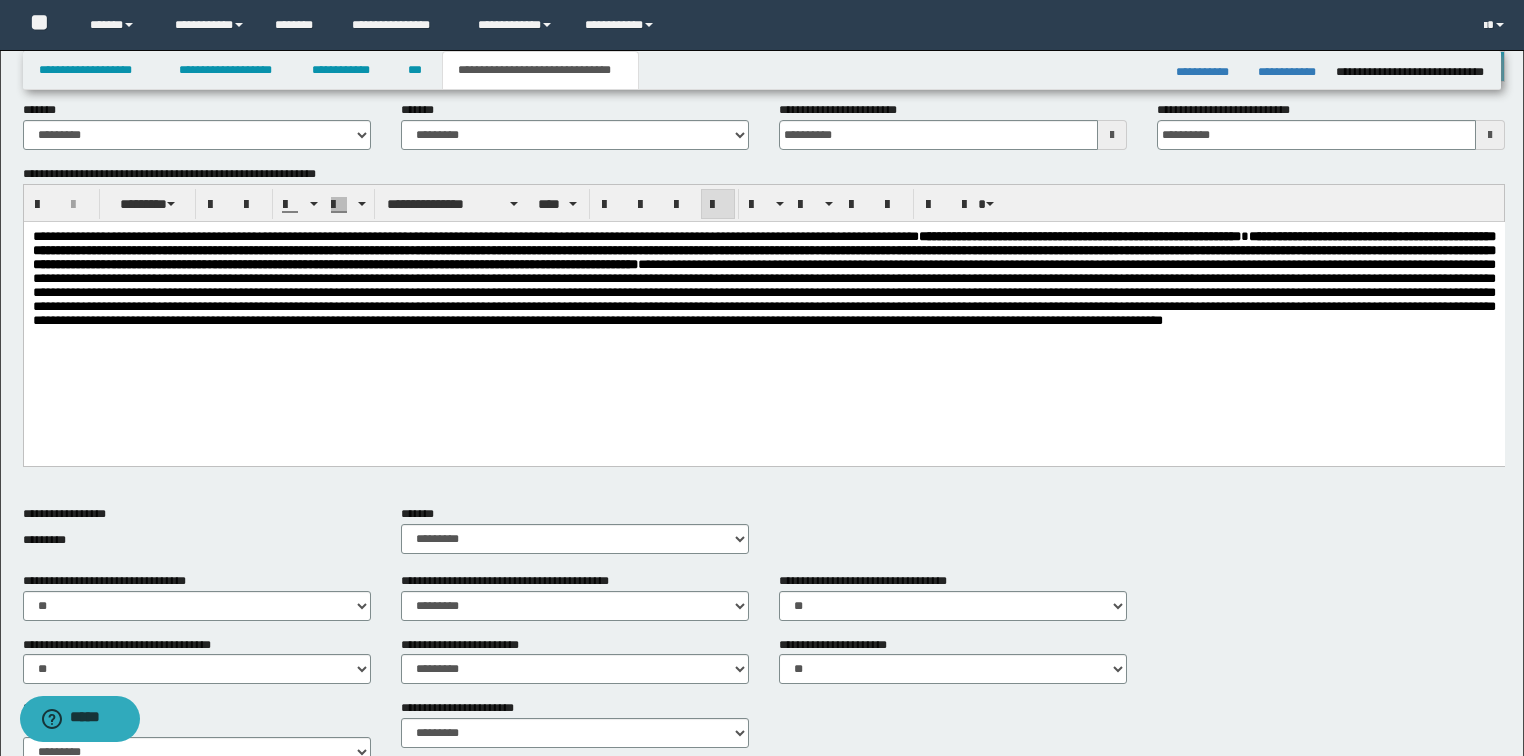 scroll, scrollTop: 174, scrollLeft: 0, axis: vertical 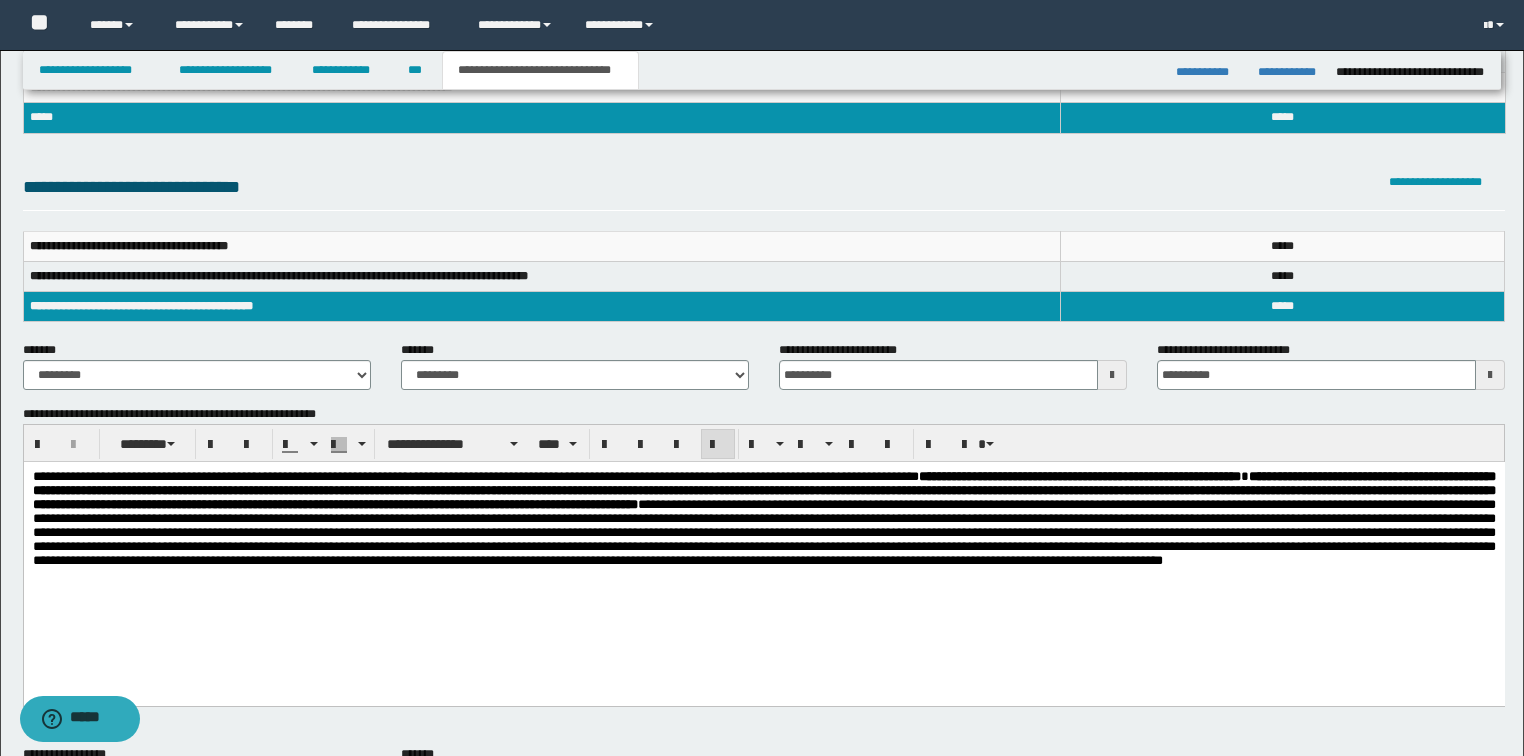 click on "**********" at bounding box center (763, 544) 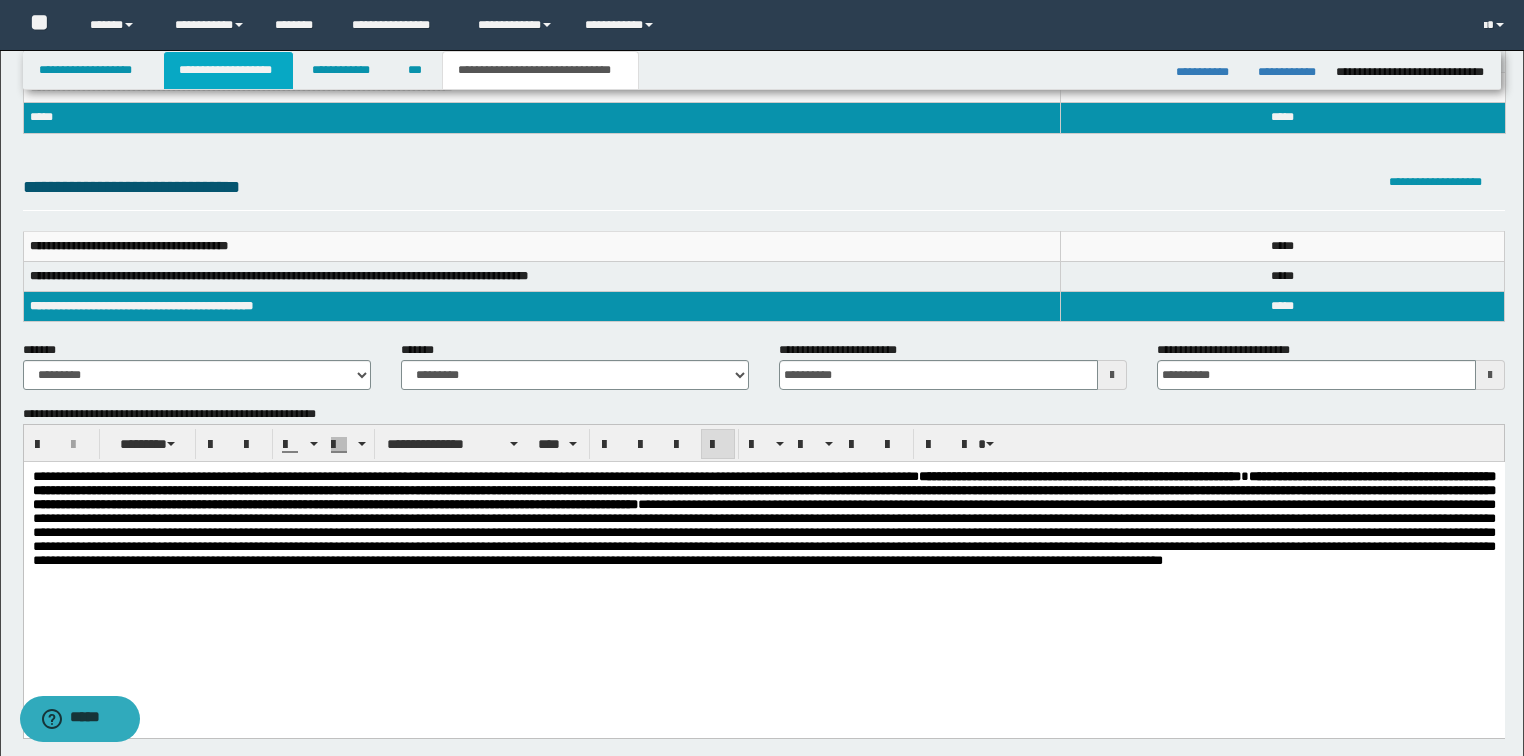 click on "**********" at bounding box center [228, 70] 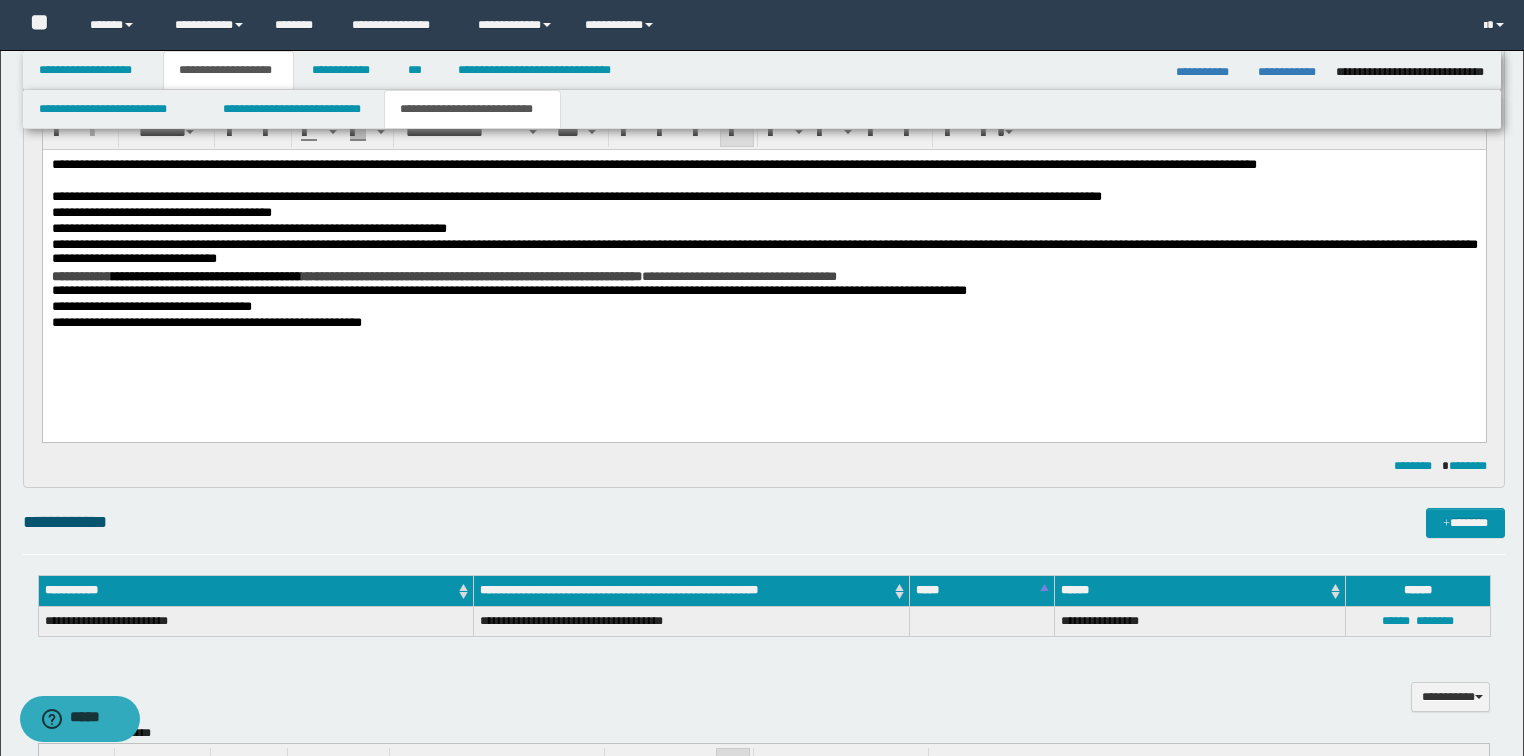 scroll, scrollTop: 525, scrollLeft: 0, axis: vertical 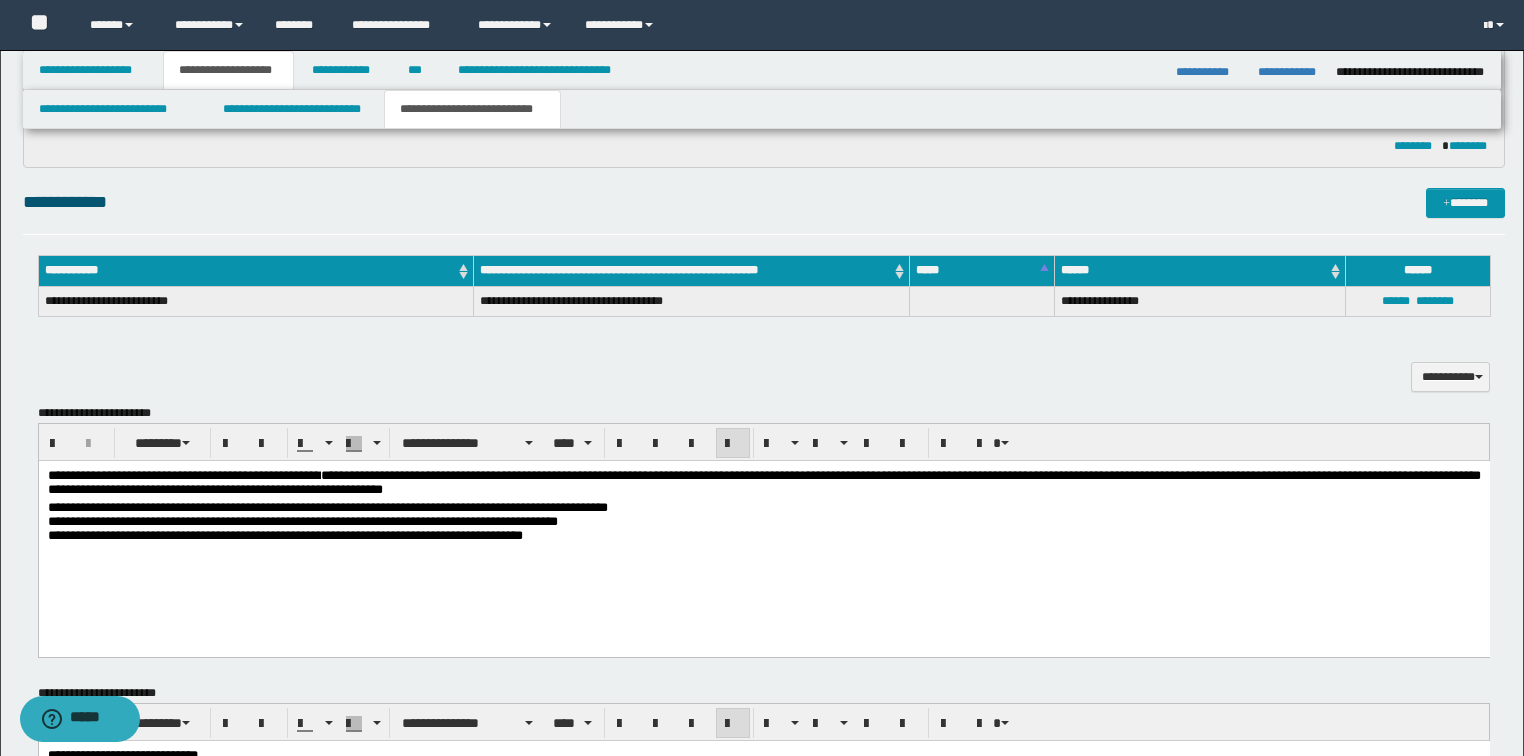 click on "**********" at bounding box center [763, 535] 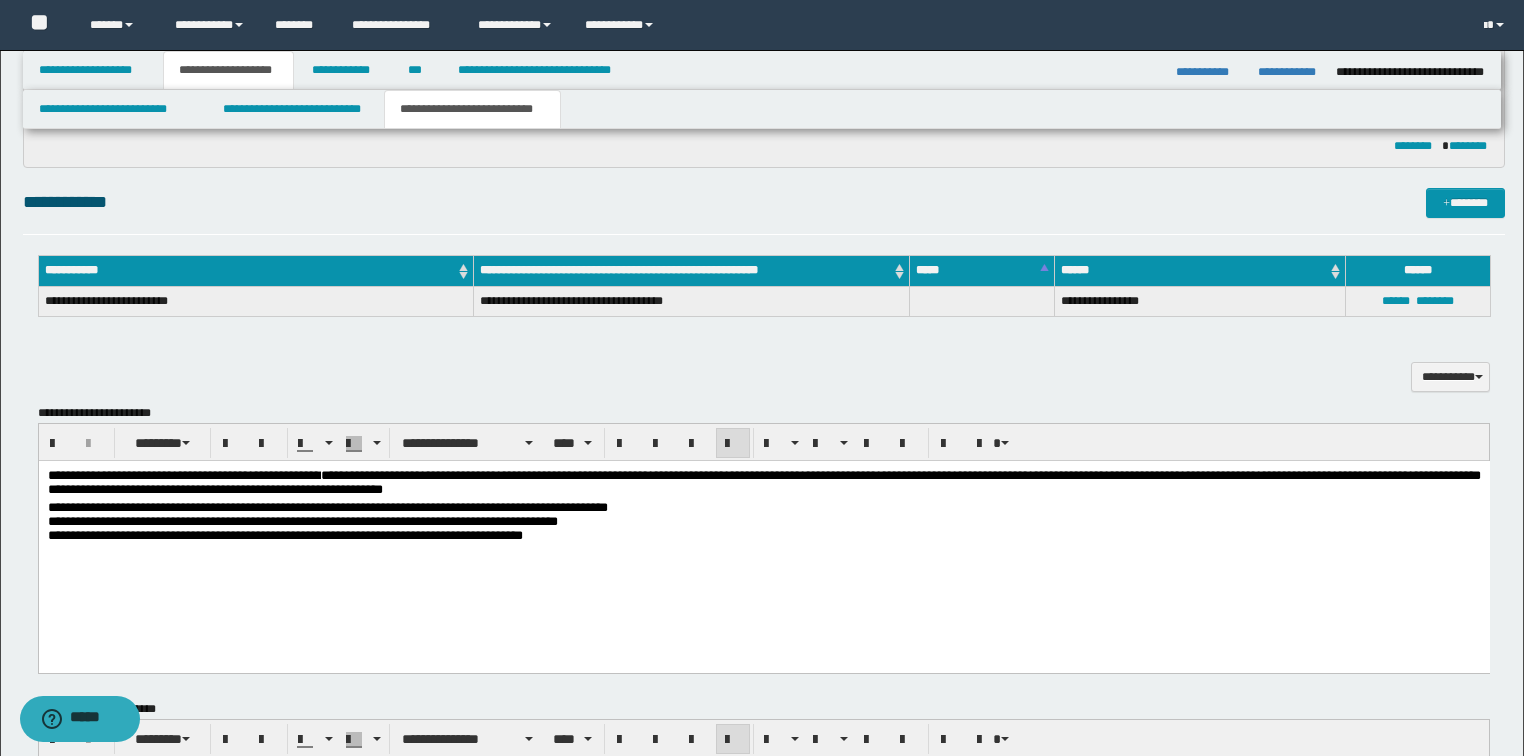 scroll, scrollTop: 205, scrollLeft: 0, axis: vertical 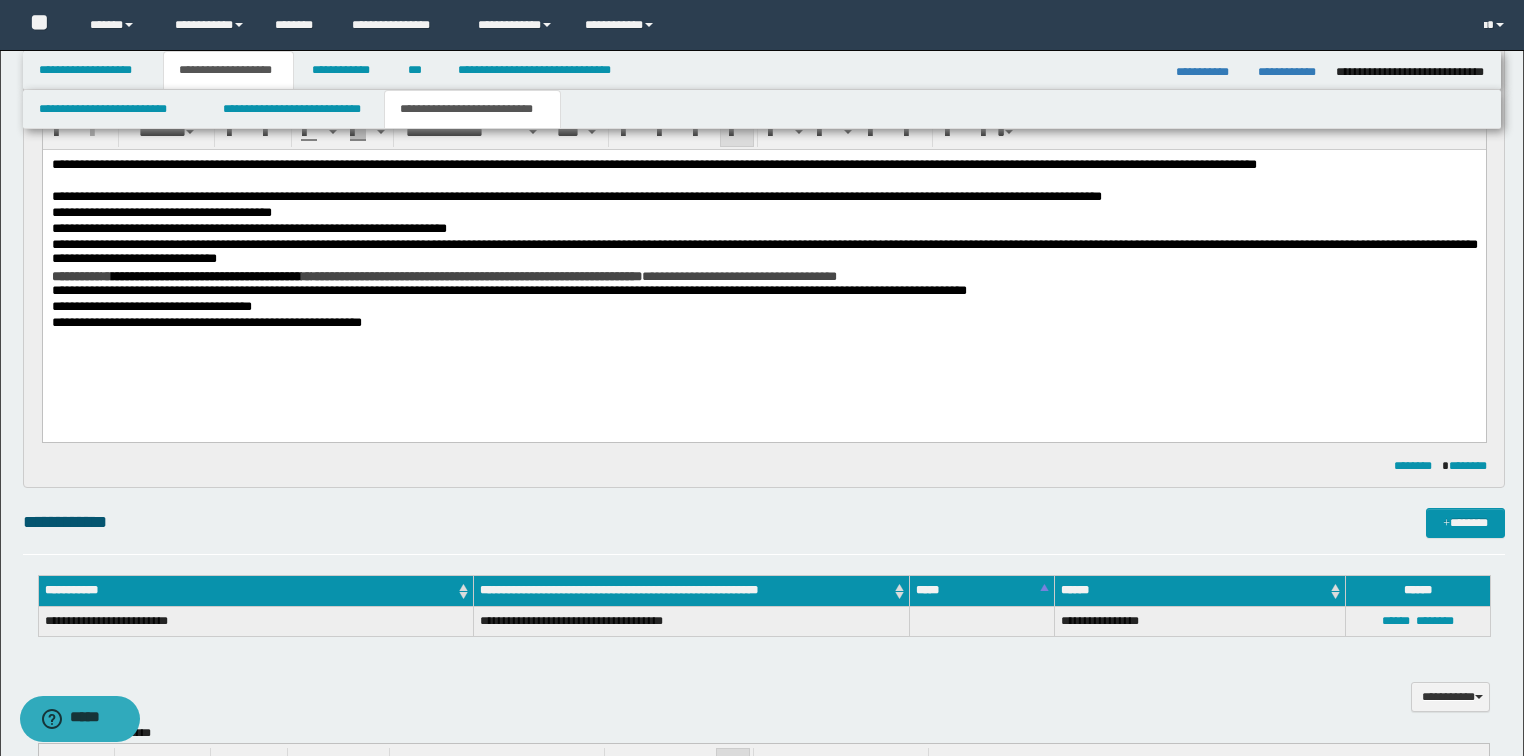 click on "**********" at bounding box center [764, 323] 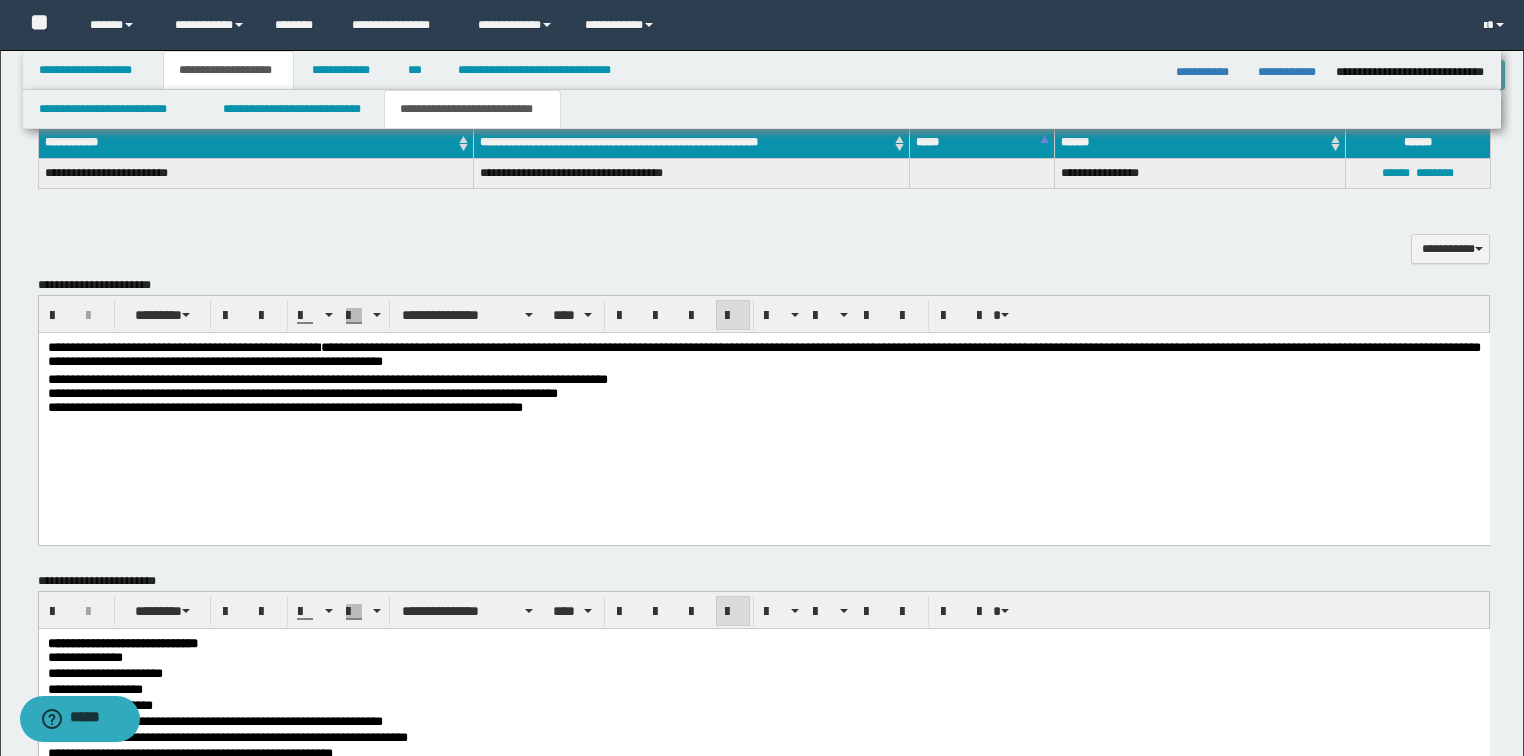 scroll, scrollTop: 1085, scrollLeft: 0, axis: vertical 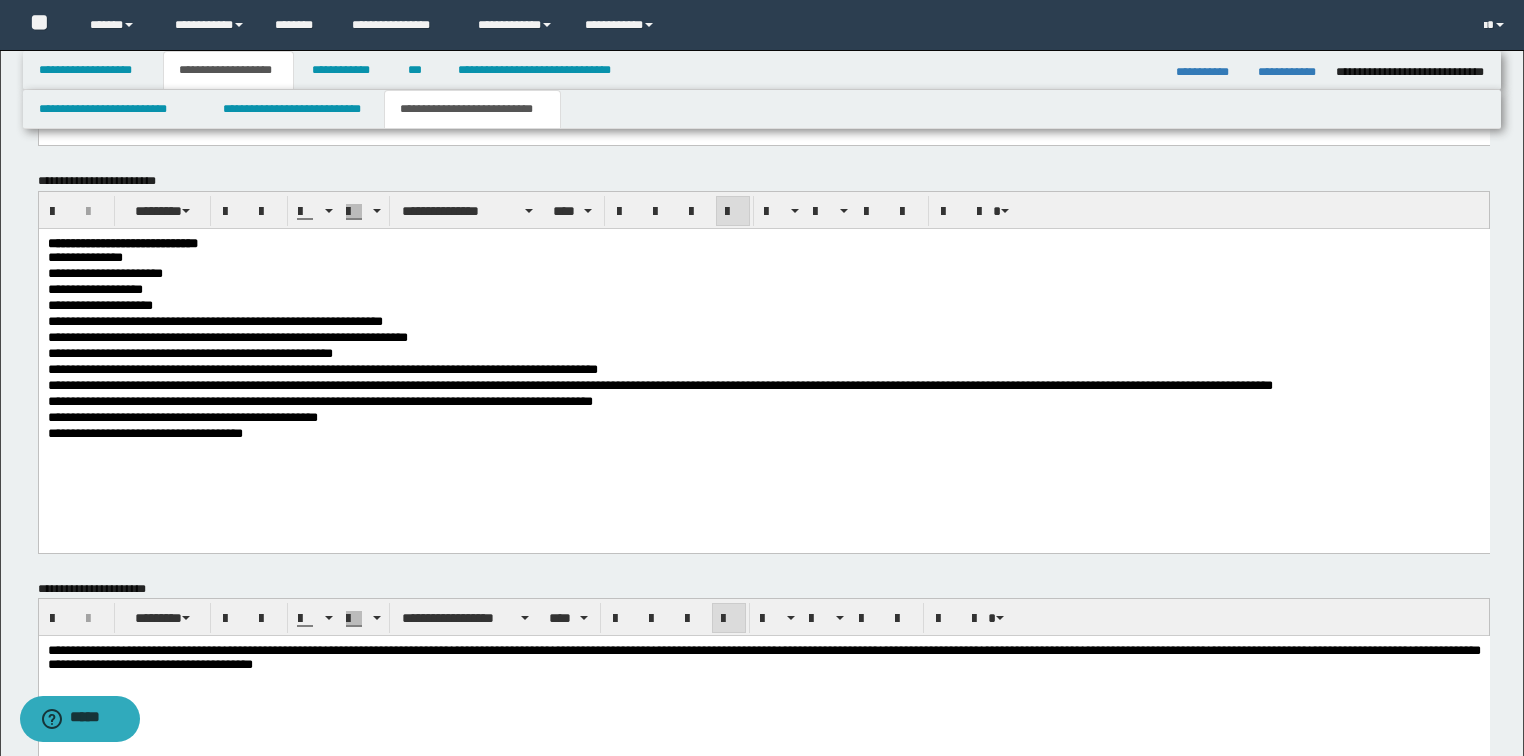 click on "**********" at bounding box center [319, 400] 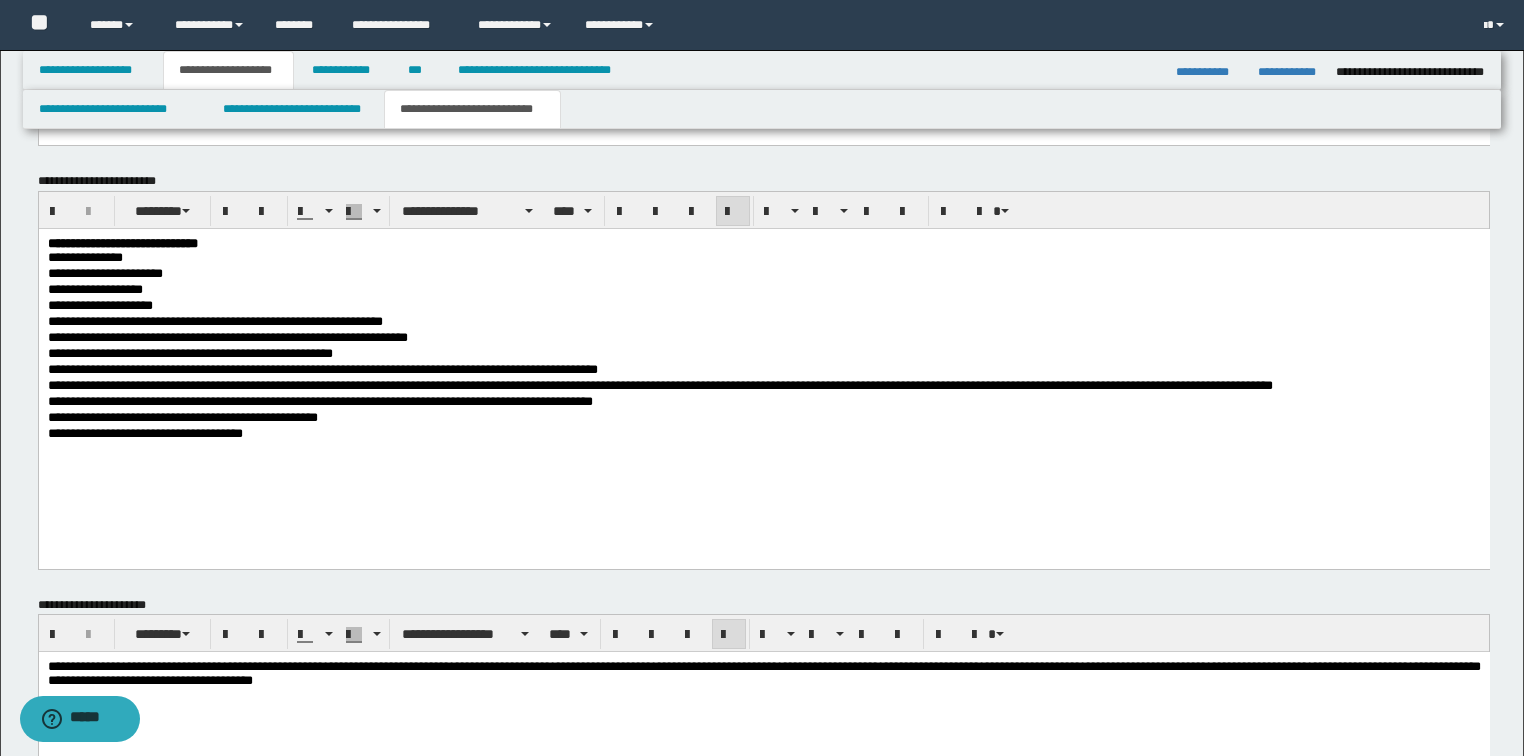 scroll, scrollTop: 1252, scrollLeft: 0, axis: vertical 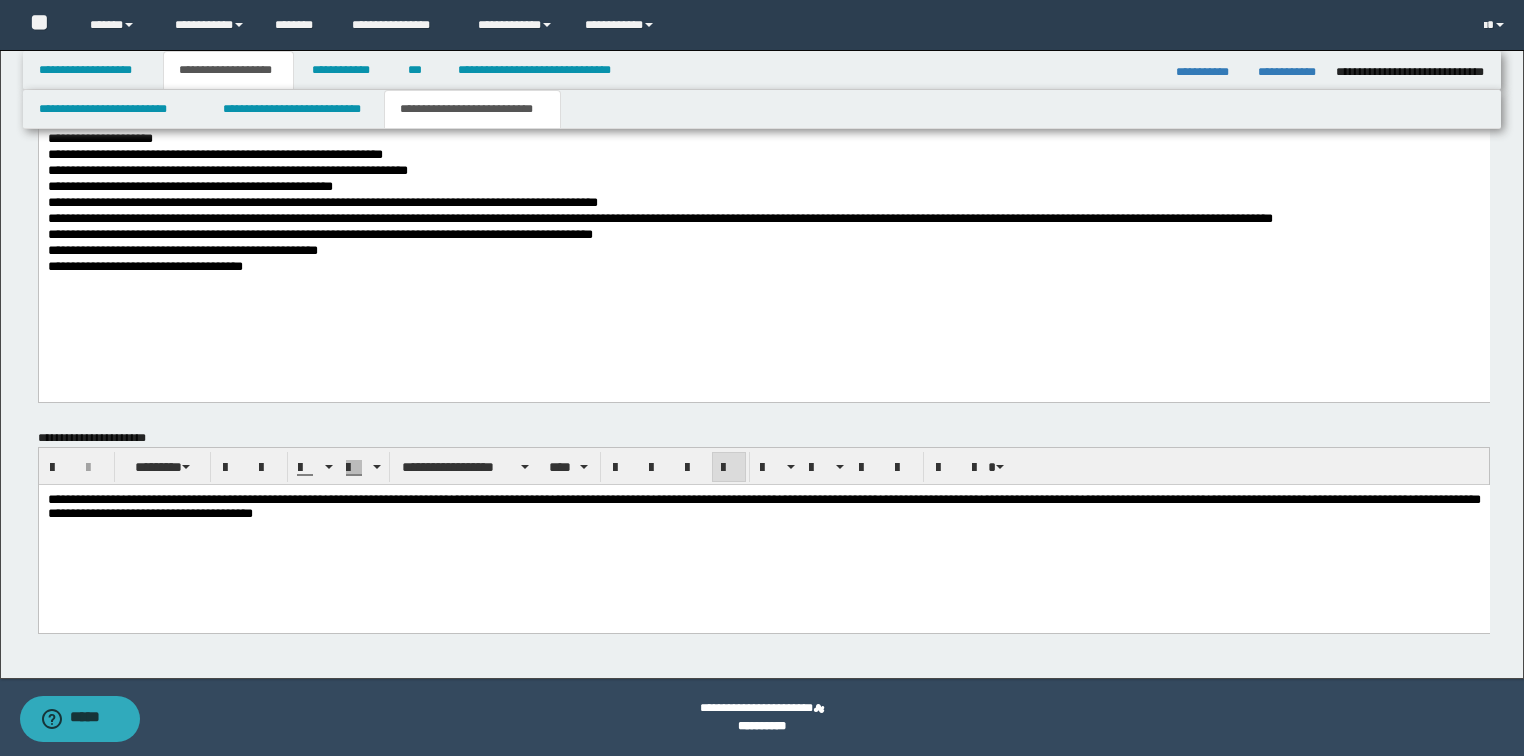 click on "**********" at bounding box center (763, 507) 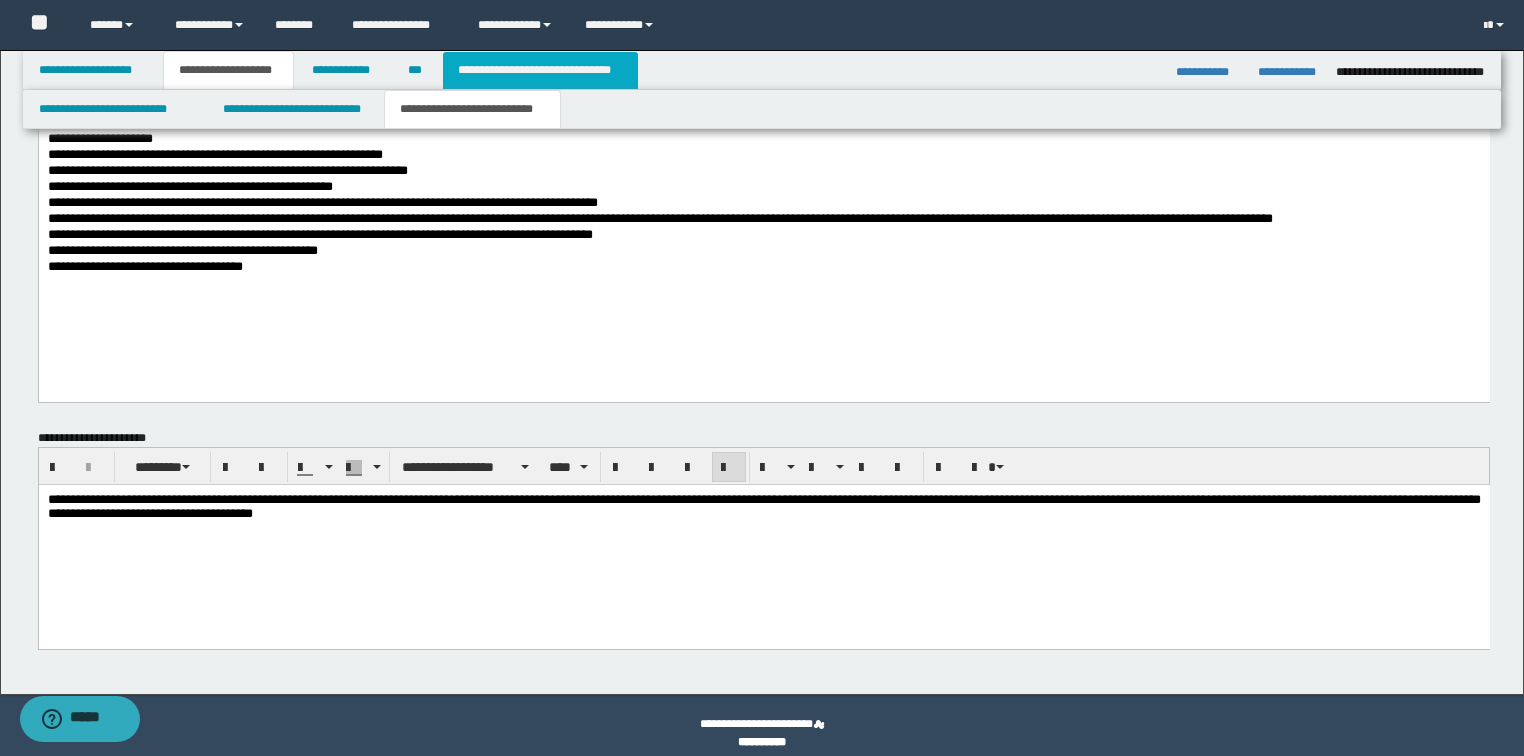 click on "**********" at bounding box center [540, 70] 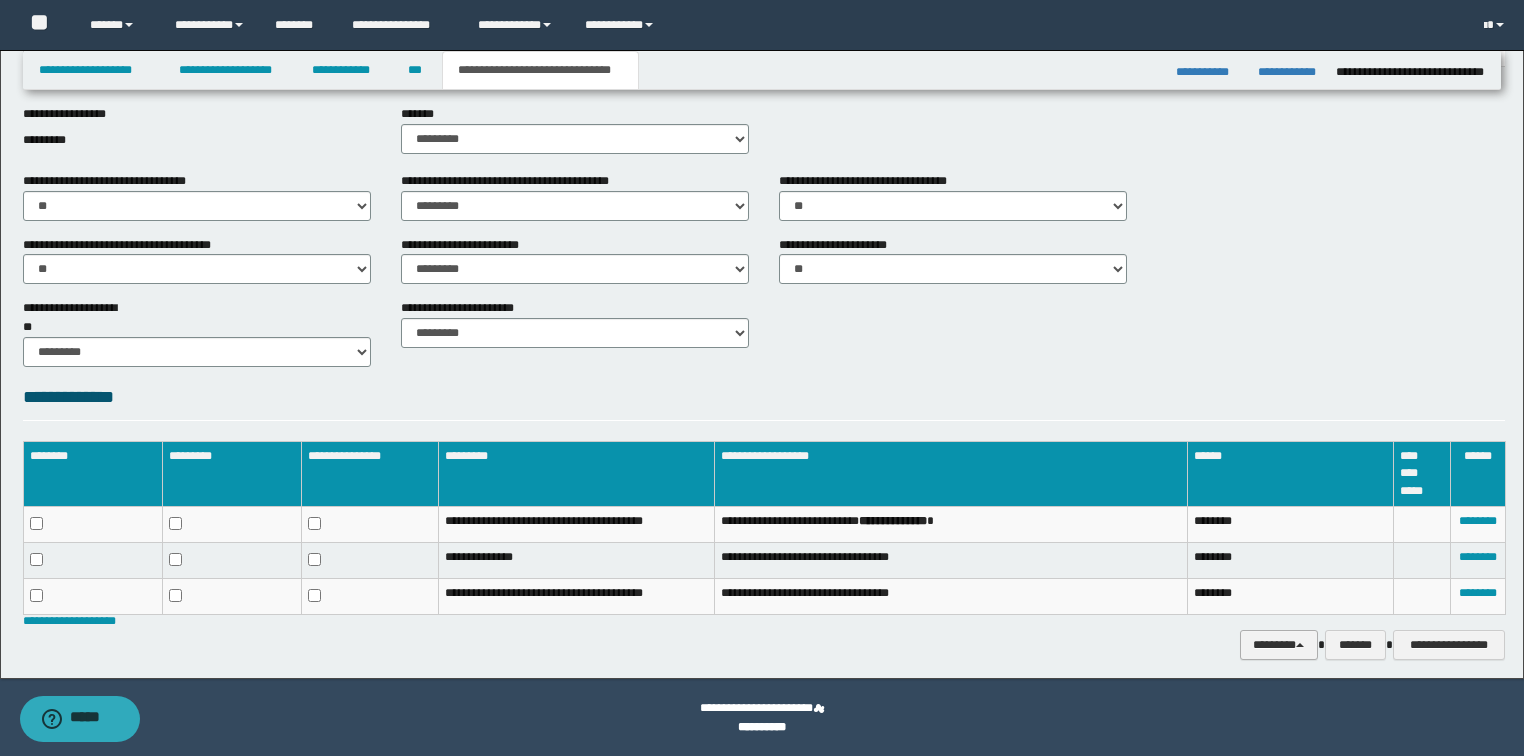 click on "********" at bounding box center (1279, 645) 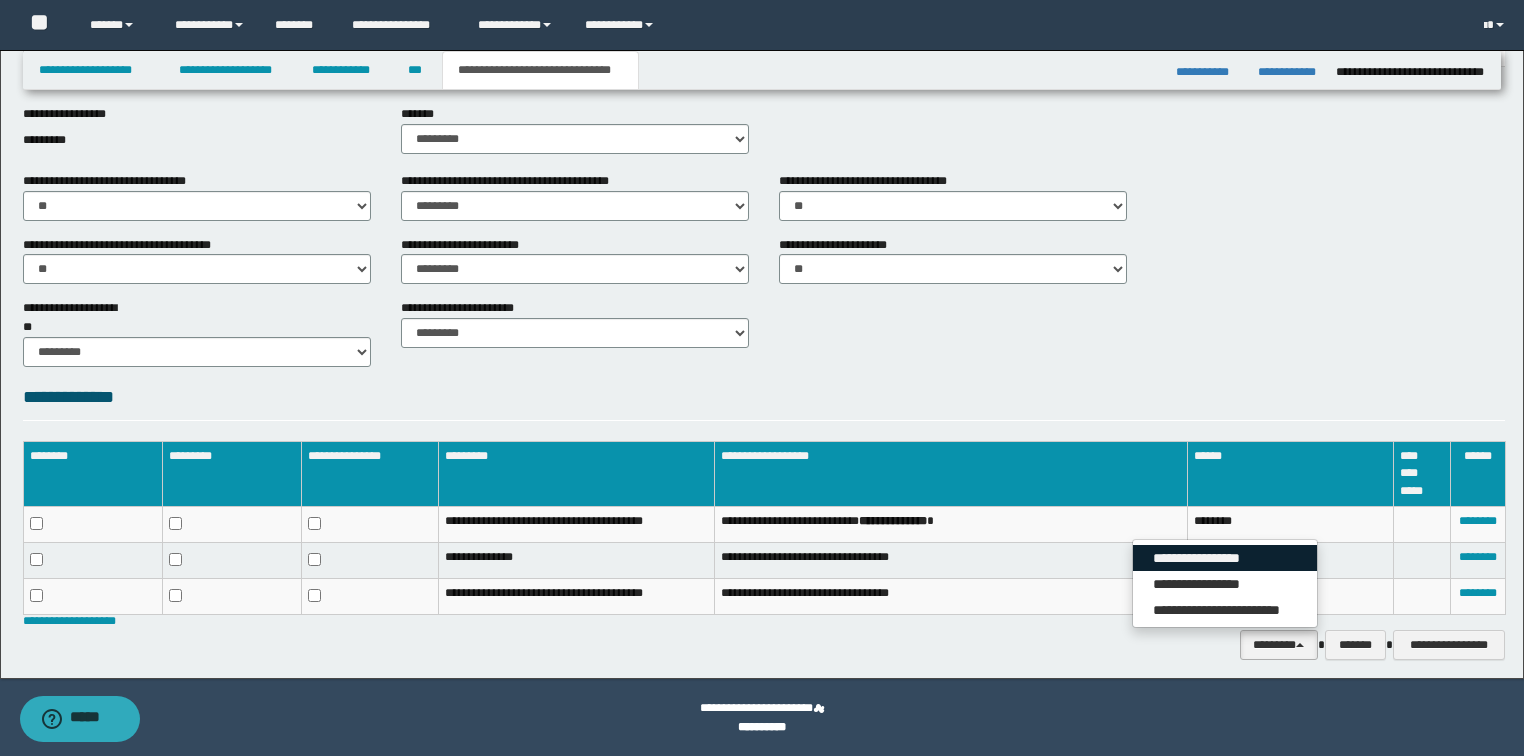 click on "**********" at bounding box center [1225, 558] 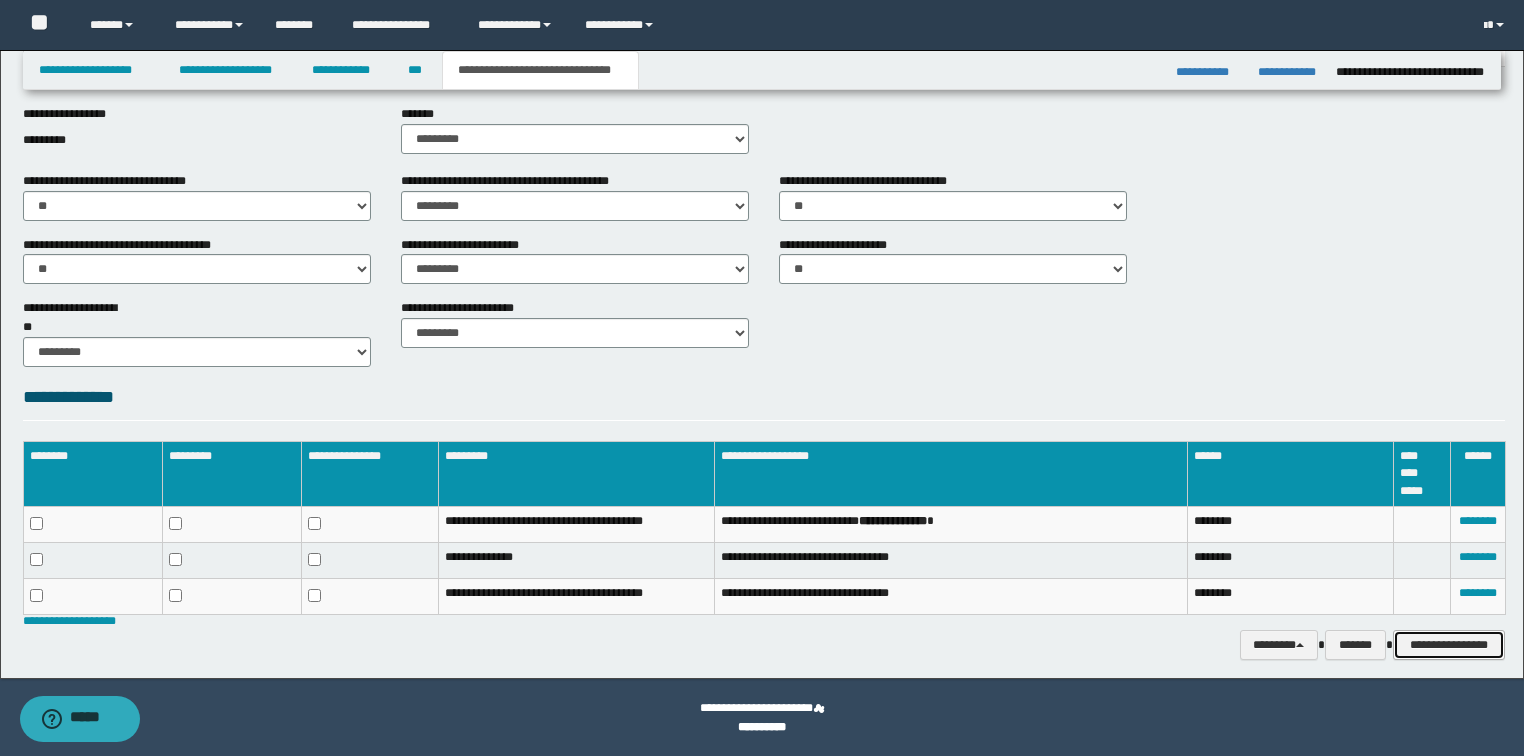 click on "**********" at bounding box center (1449, 645) 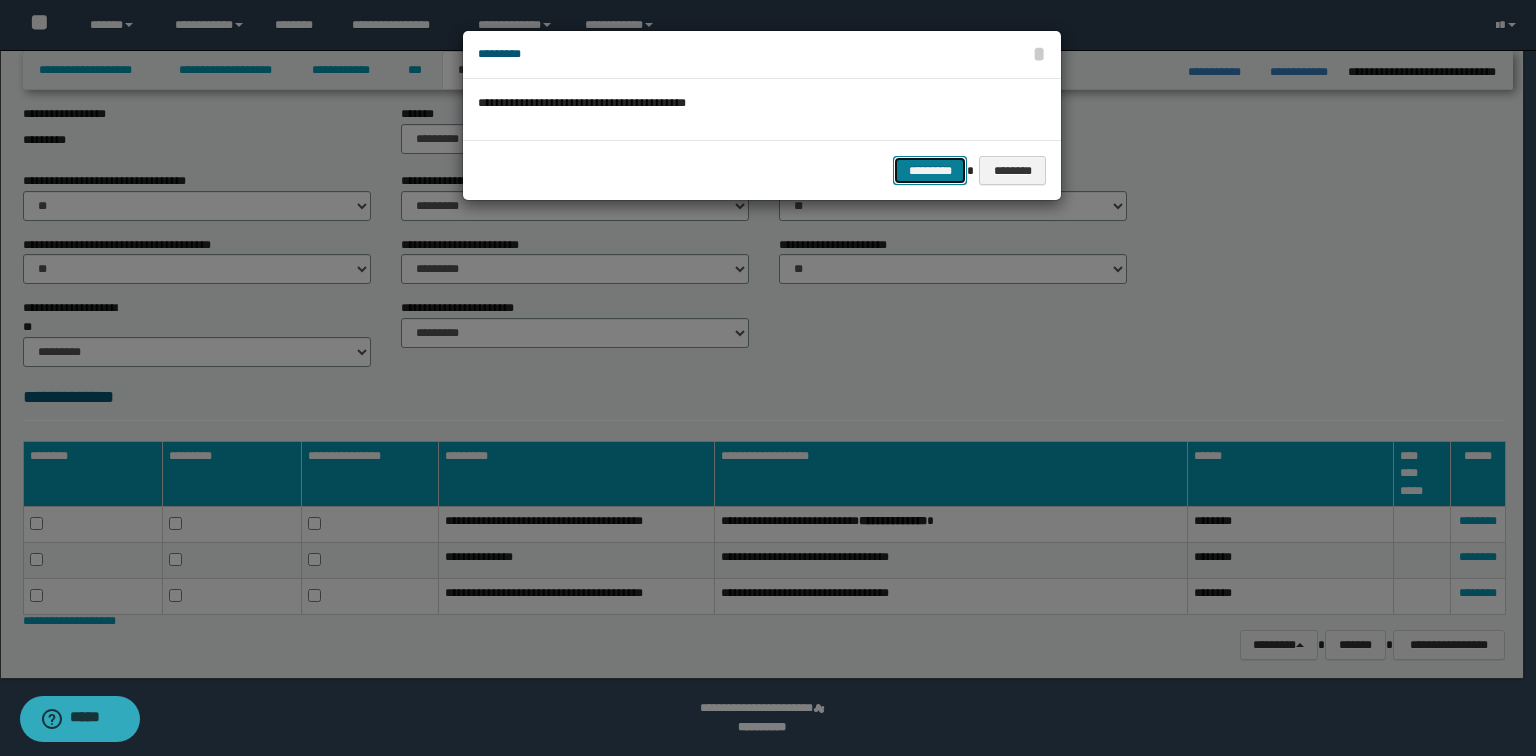 click on "*********" at bounding box center [930, 171] 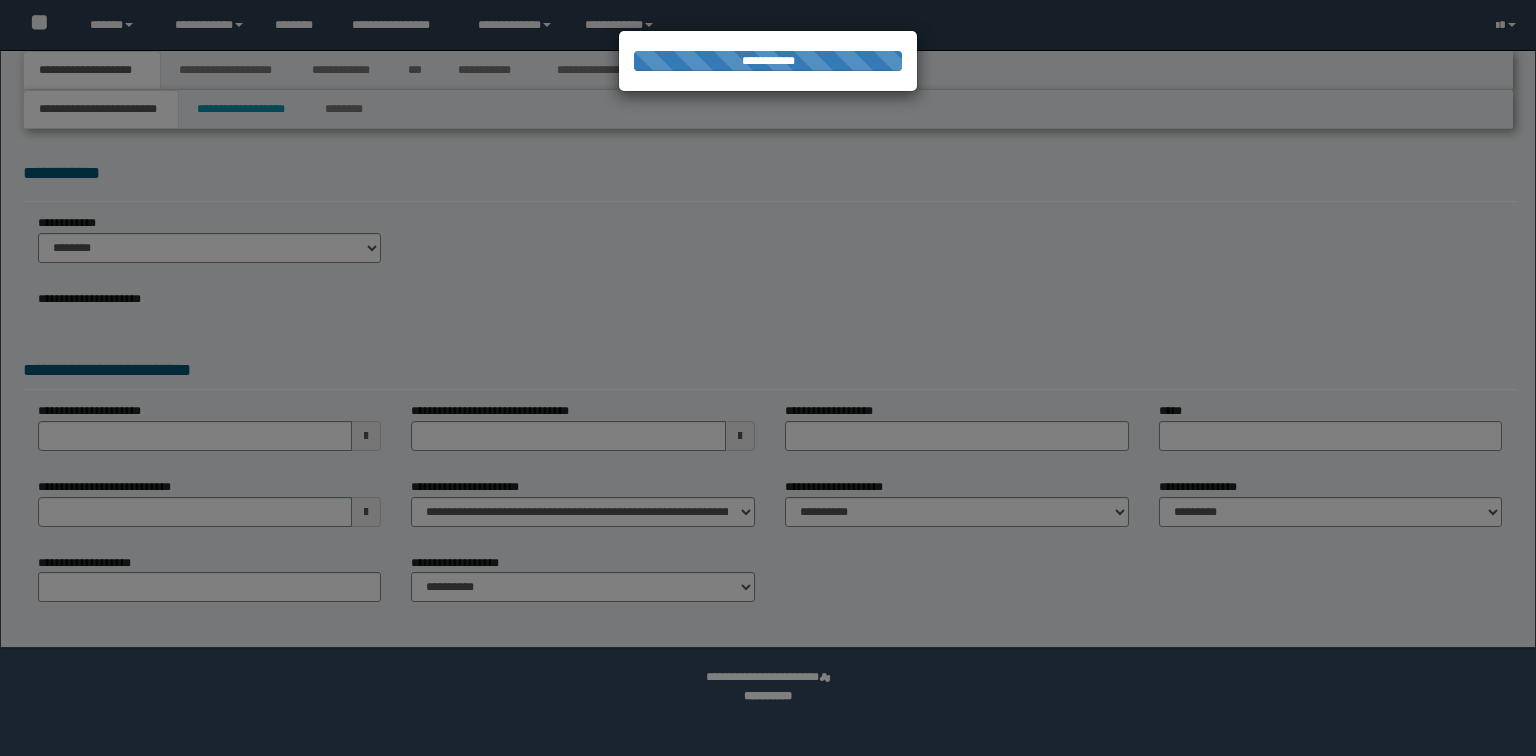 scroll, scrollTop: 0, scrollLeft: 0, axis: both 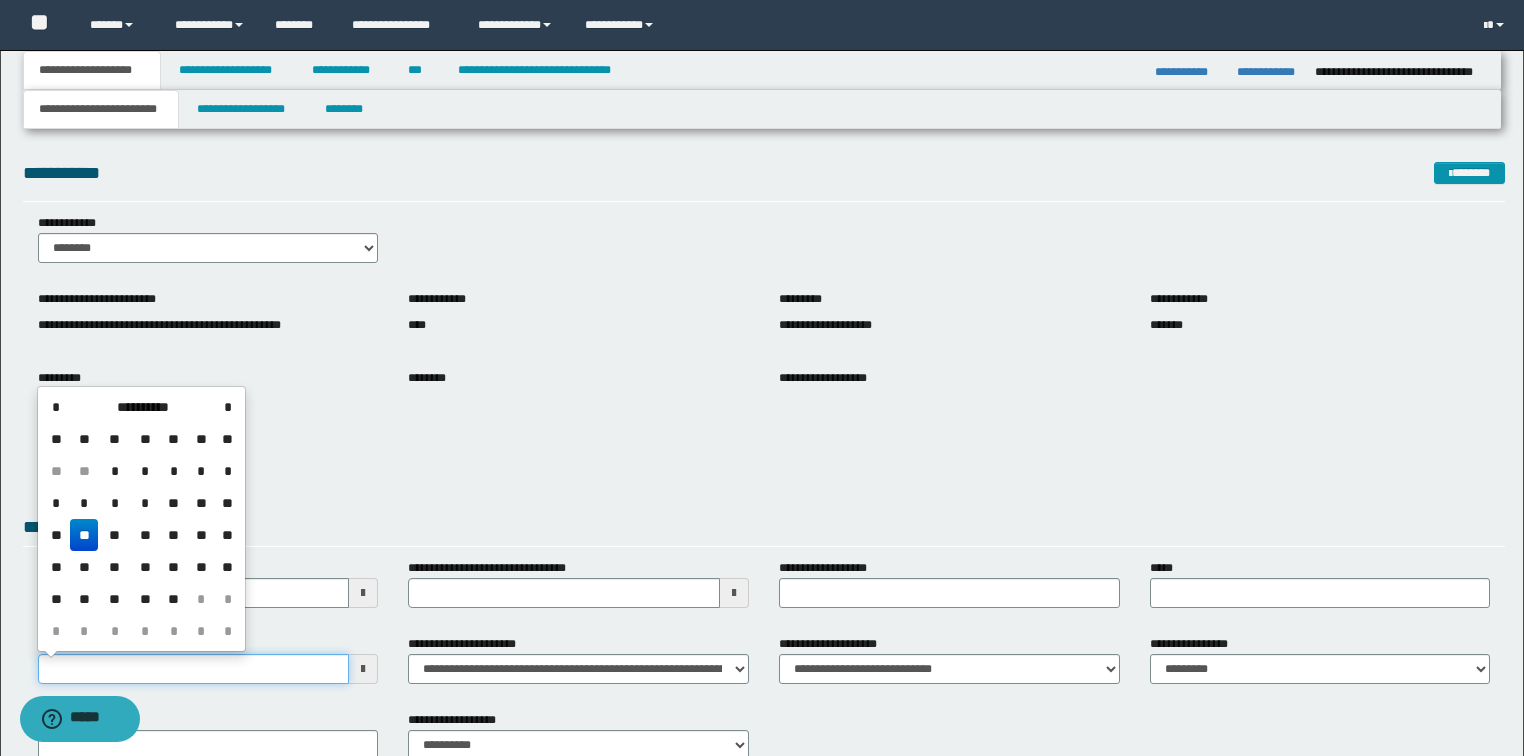 click on "**********" at bounding box center [194, 669] 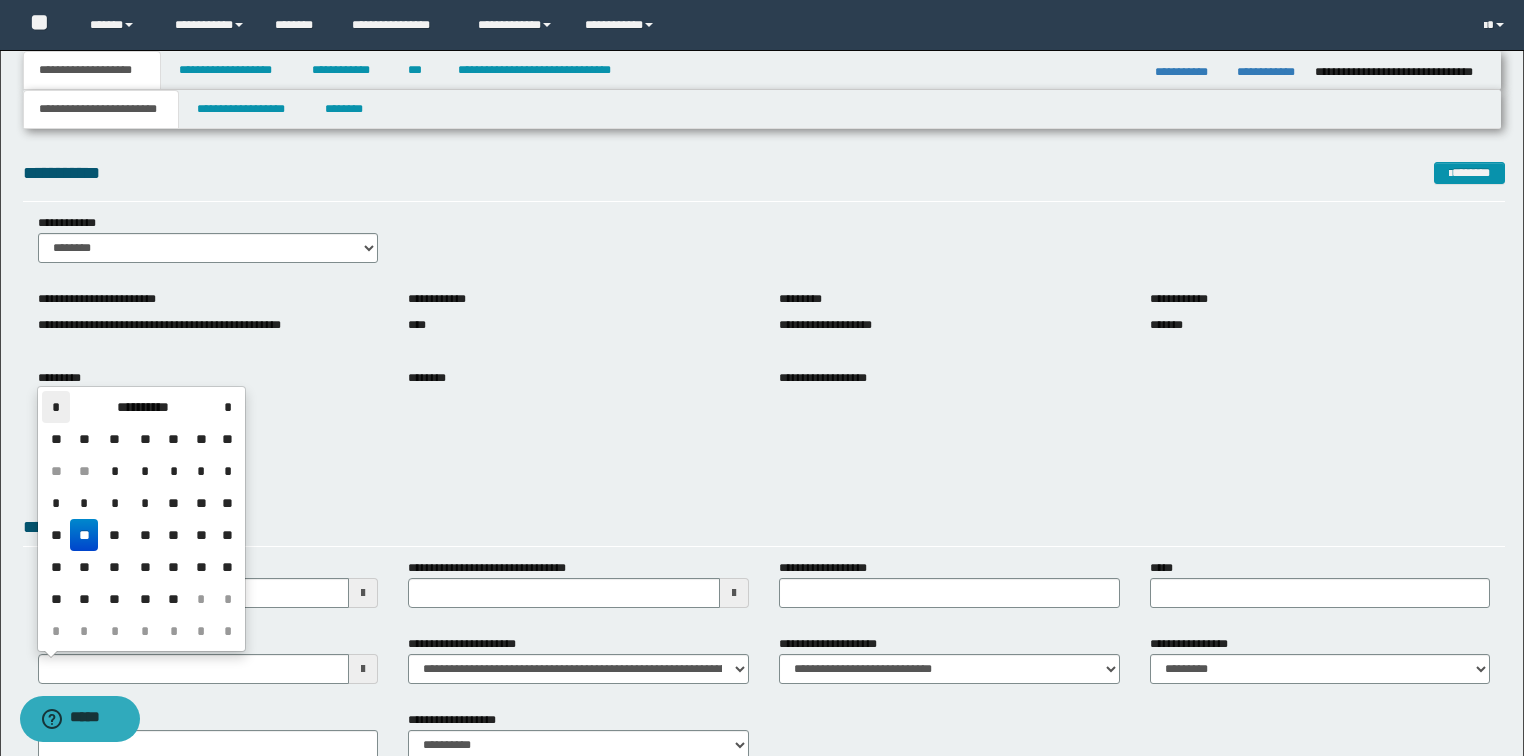 click on "*" at bounding box center [56, 407] 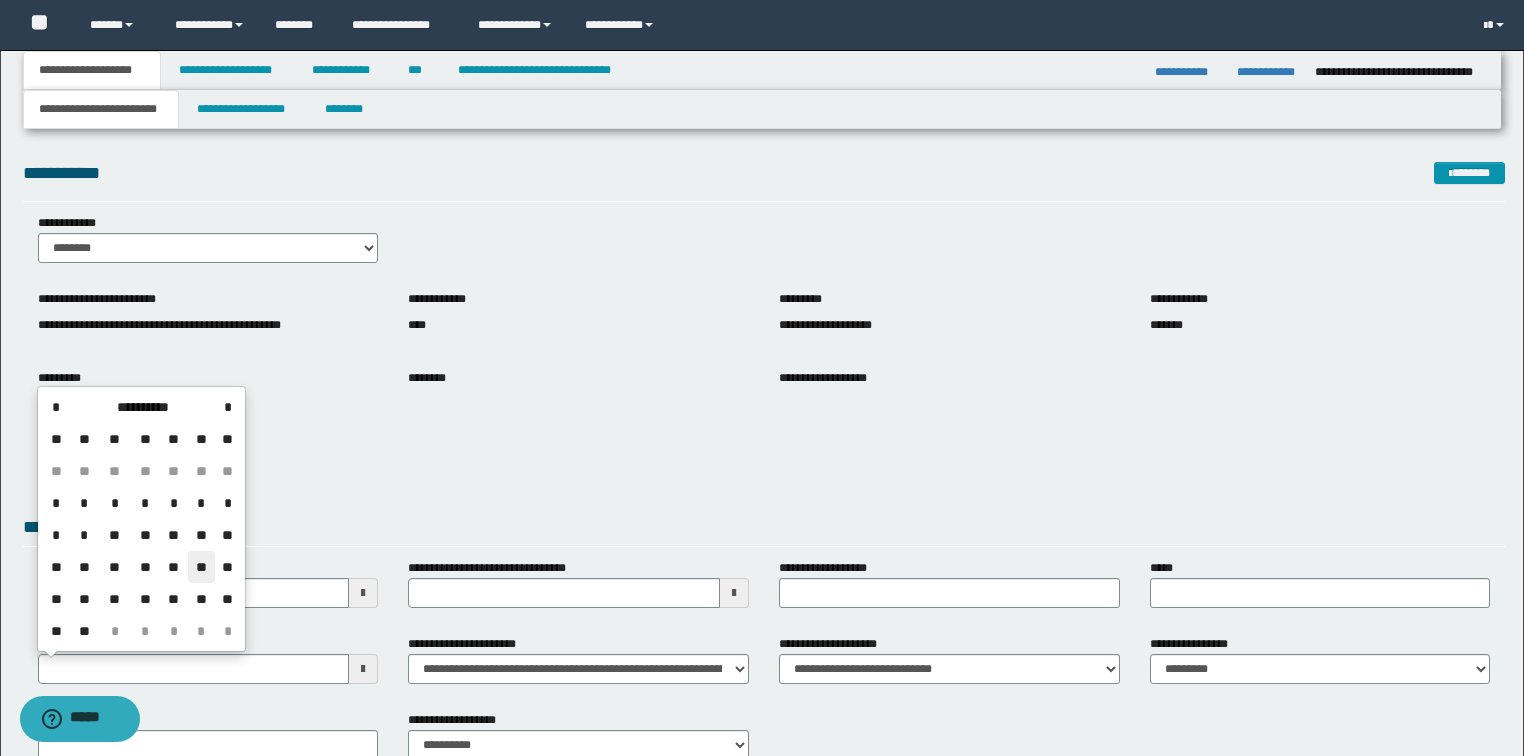 click on "**" at bounding box center [202, 567] 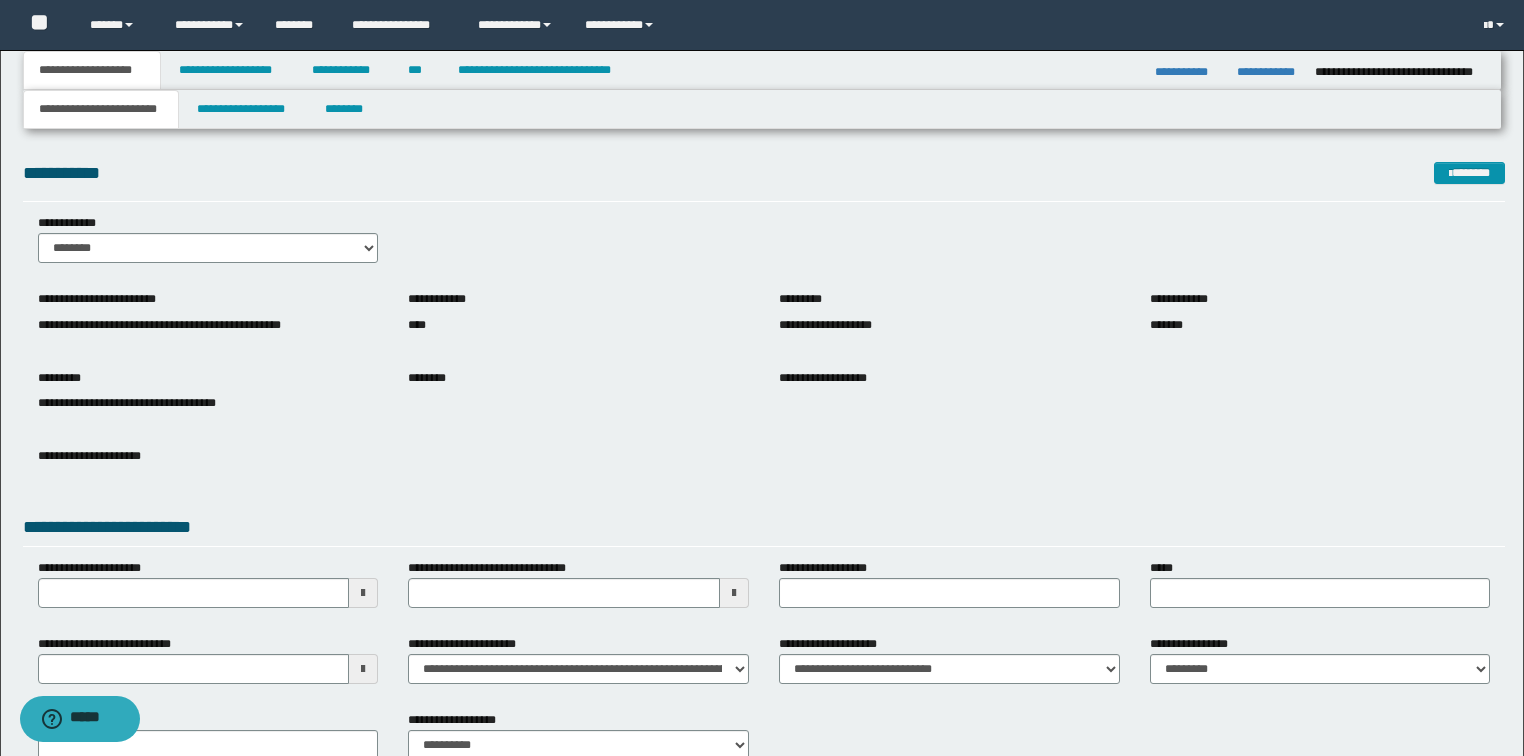 drag, startPoint x: 281, startPoint y: 454, endPoint x: 298, endPoint y: 259, distance: 195.73962 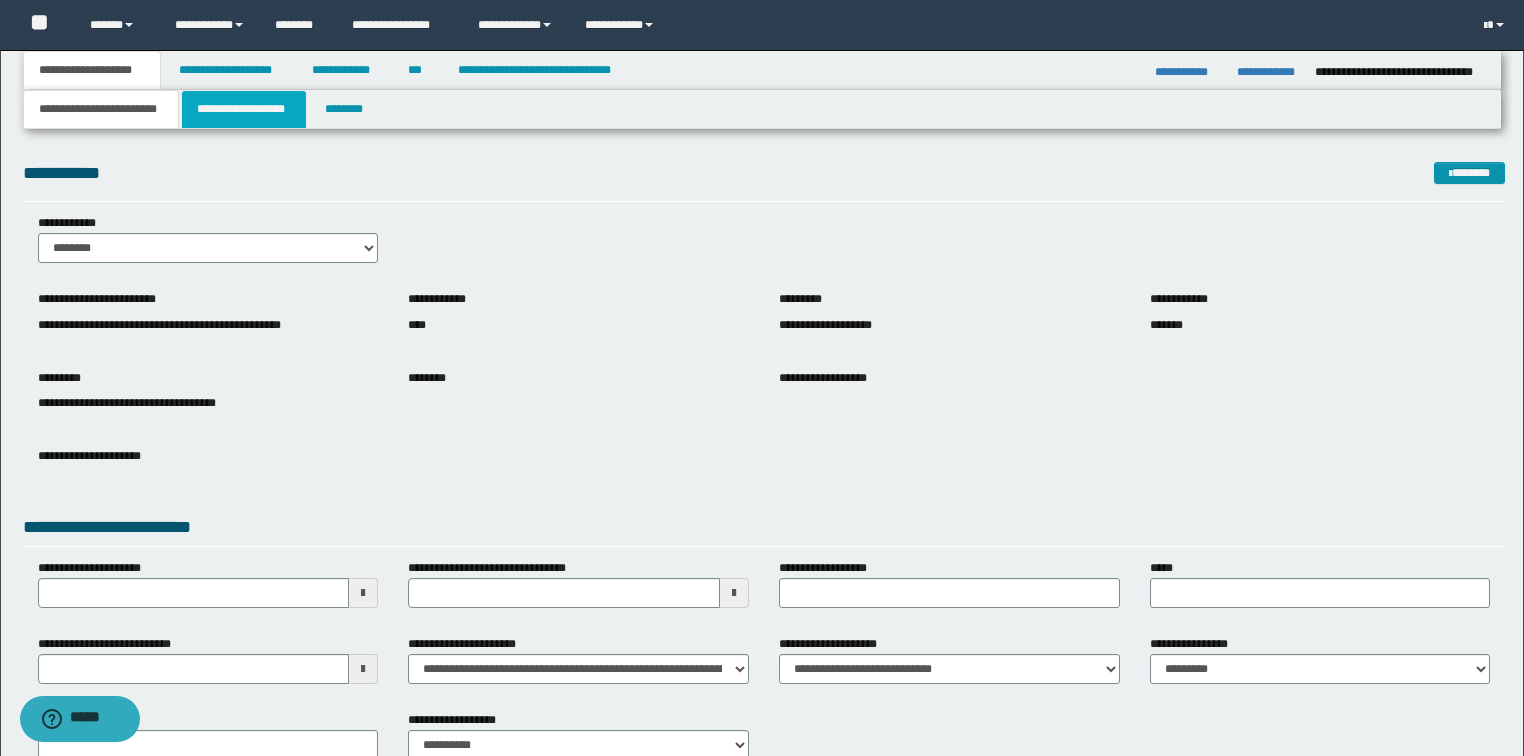 click on "**********" at bounding box center [244, 109] 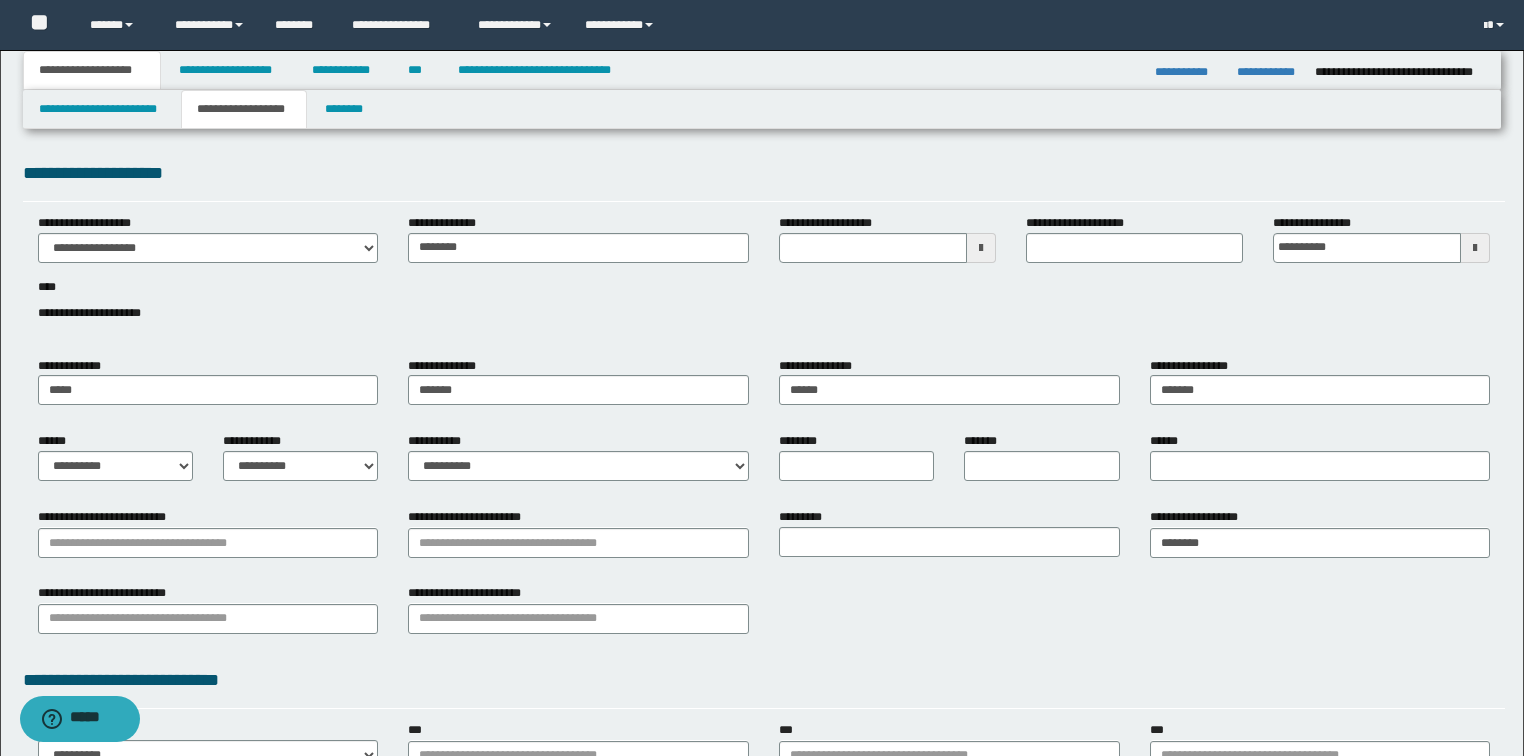 click on "**********" at bounding box center [764, 279] 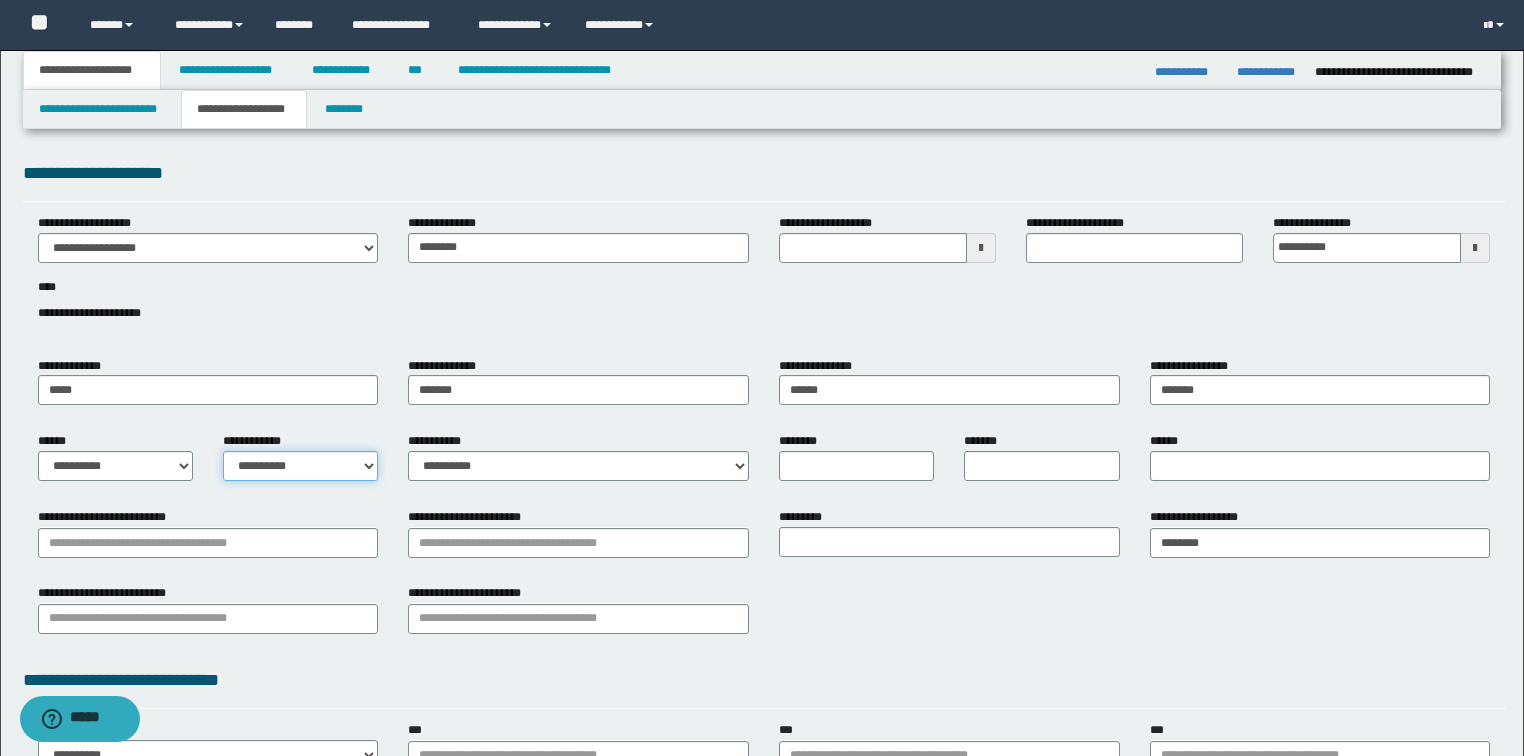 click on "**********" at bounding box center (300, 466) 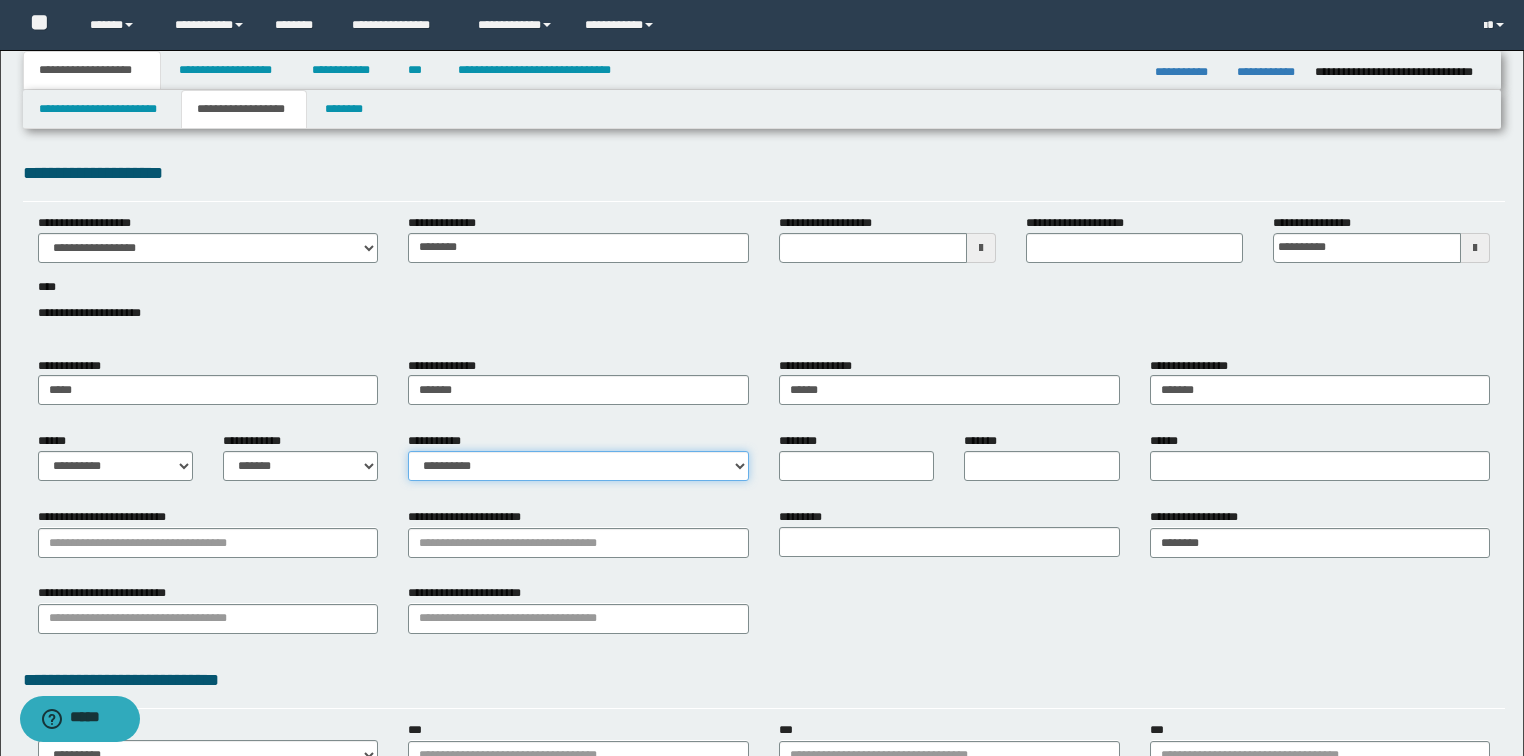 click on "**********" at bounding box center (578, 466) 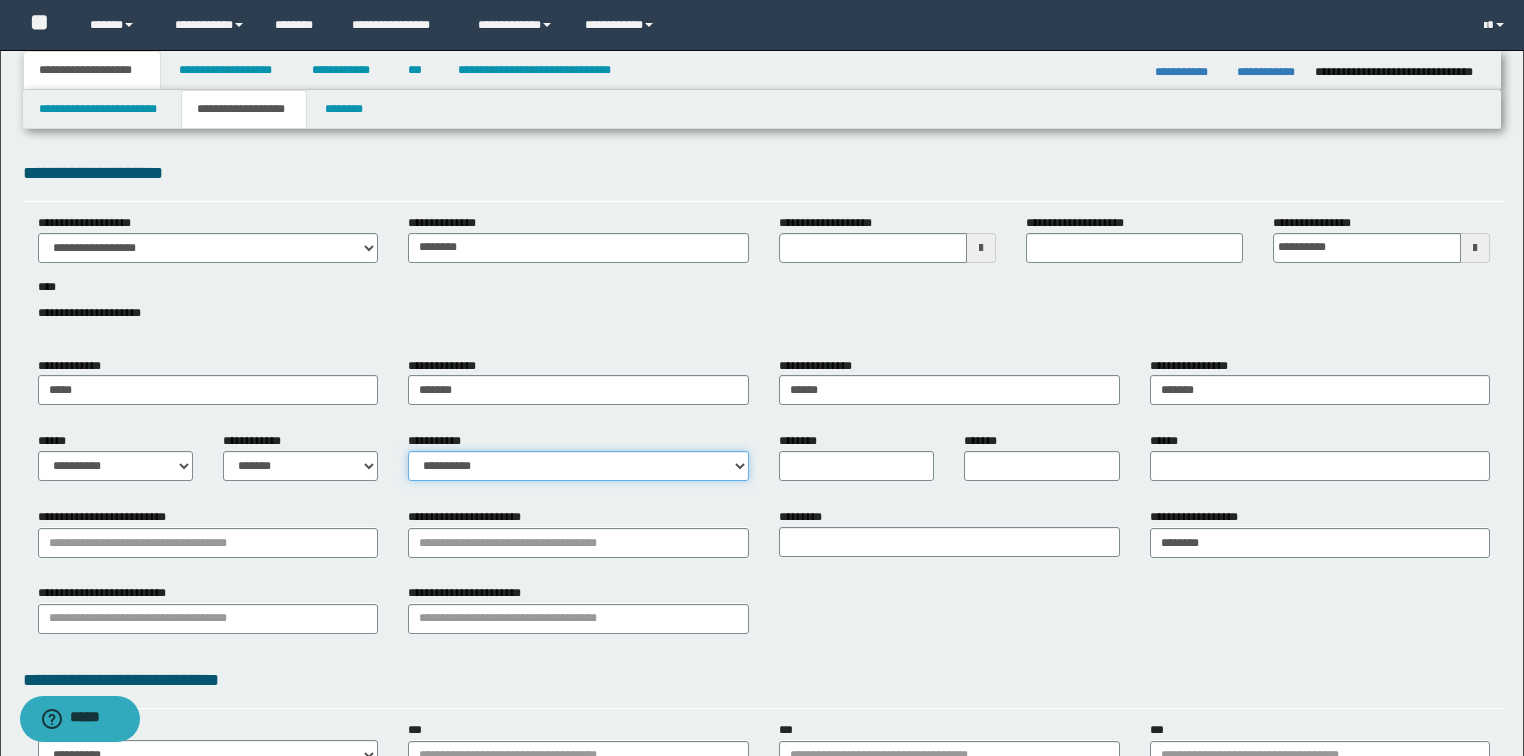 click on "**********" at bounding box center [578, 466] 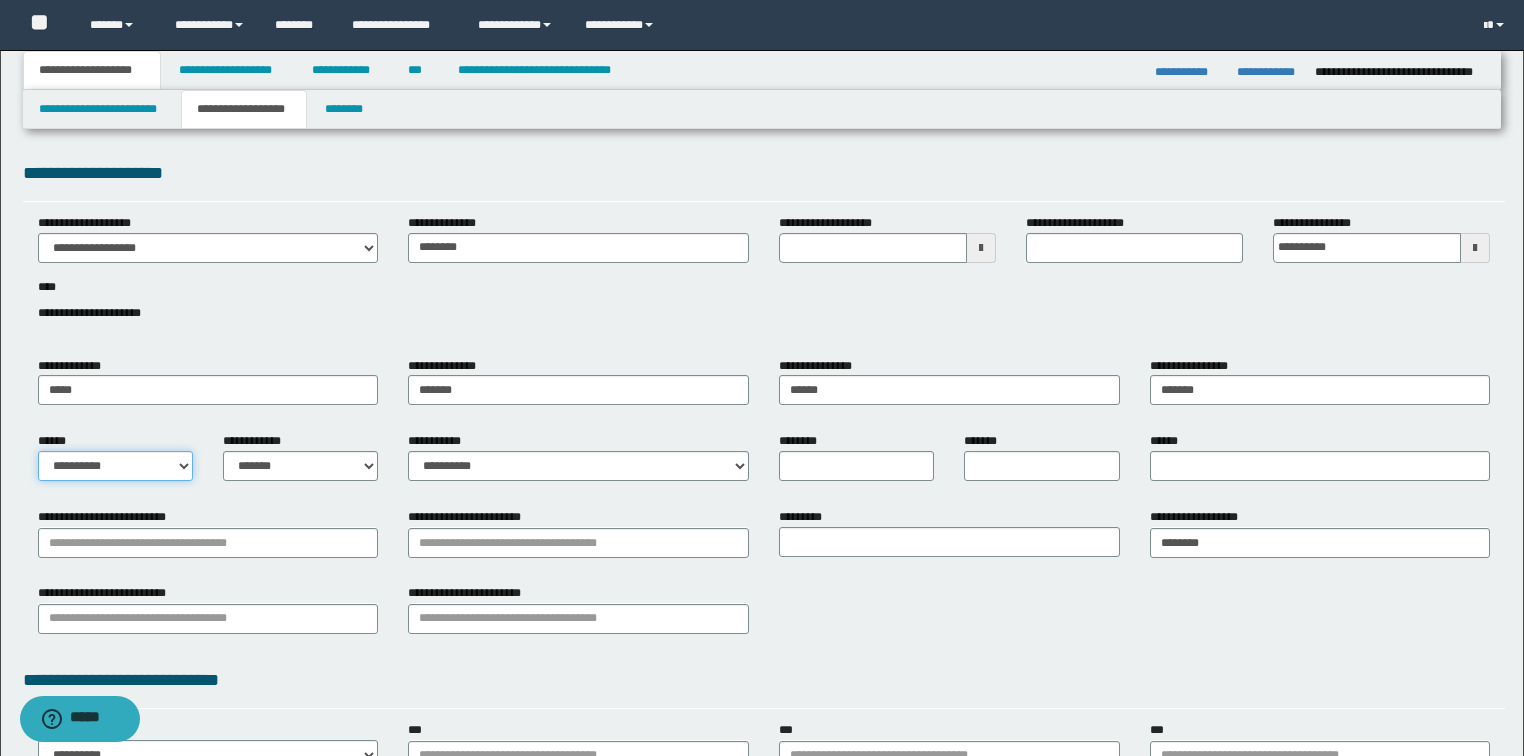 click on "**********" at bounding box center (115, 466) 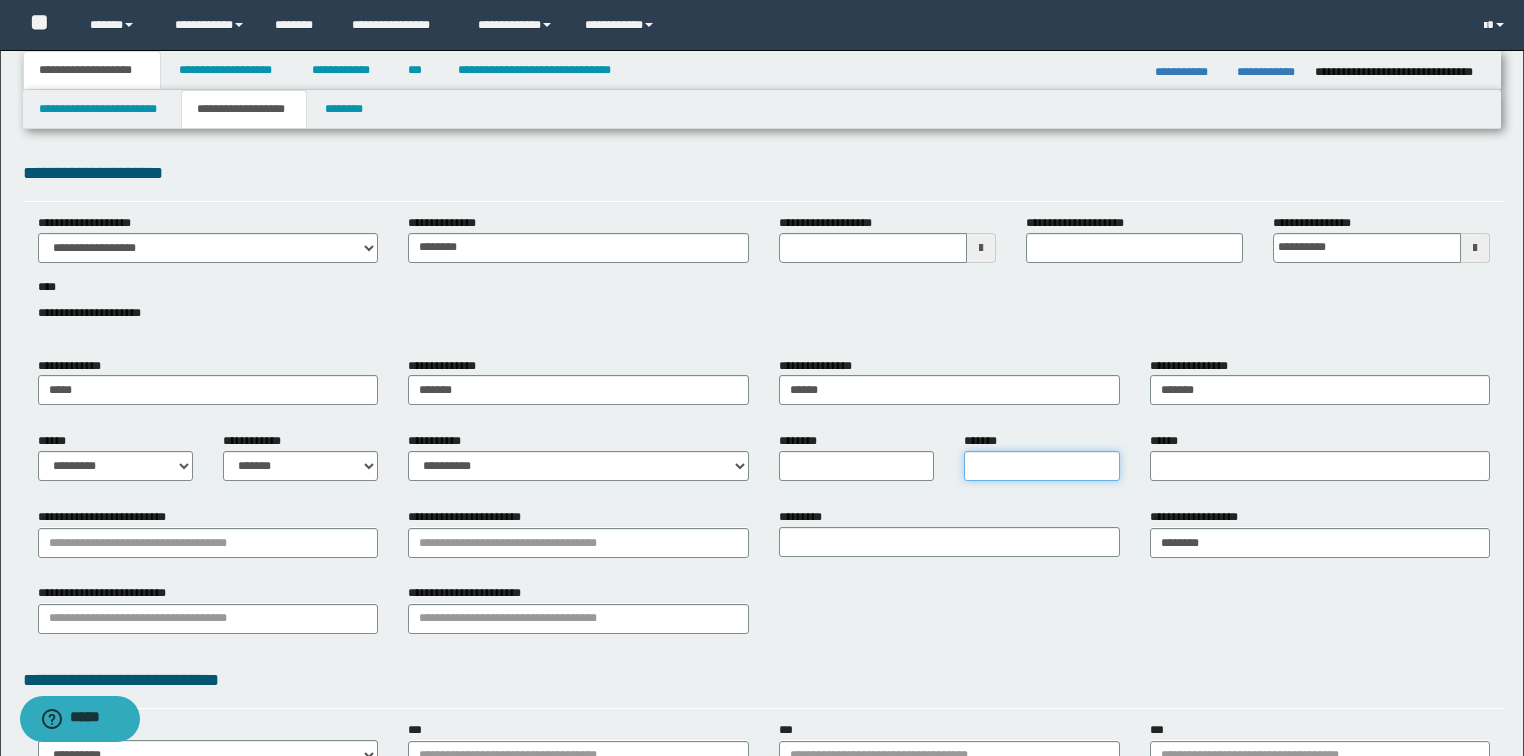 drag, startPoint x: 1004, startPoint y: 468, endPoint x: 1001, endPoint y: 455, distance: 13.341664 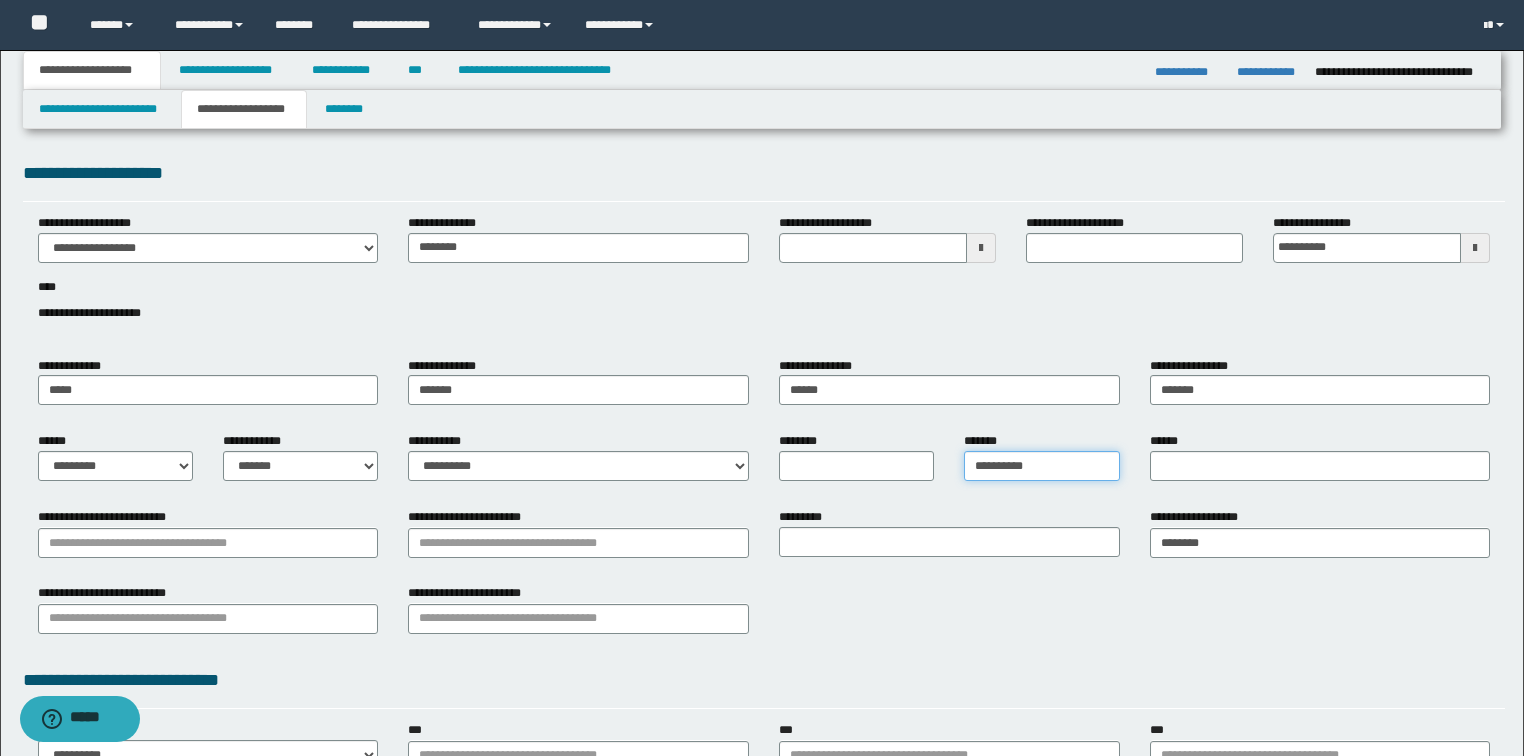 type on "**********" 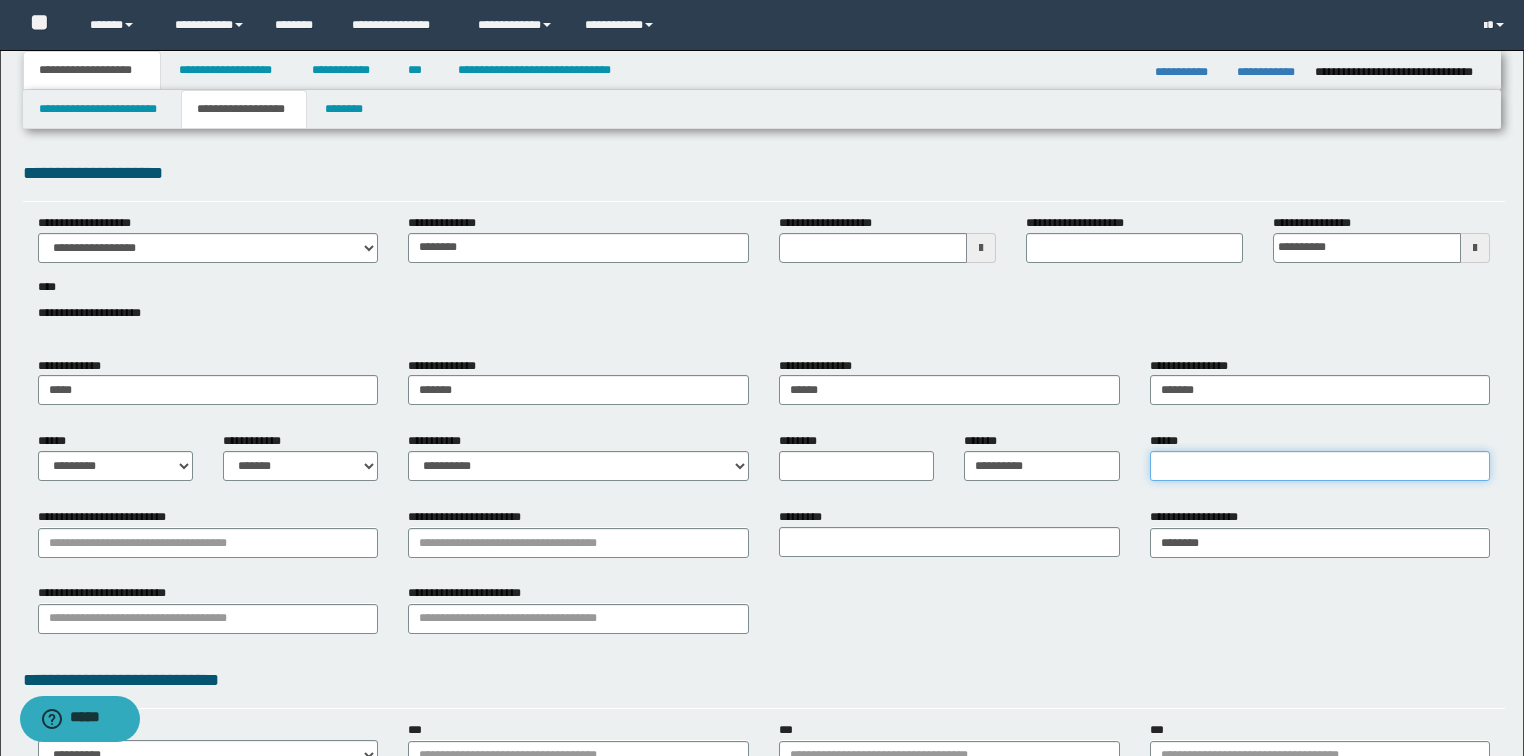 click on "******" at bounding box center (1320, 466) 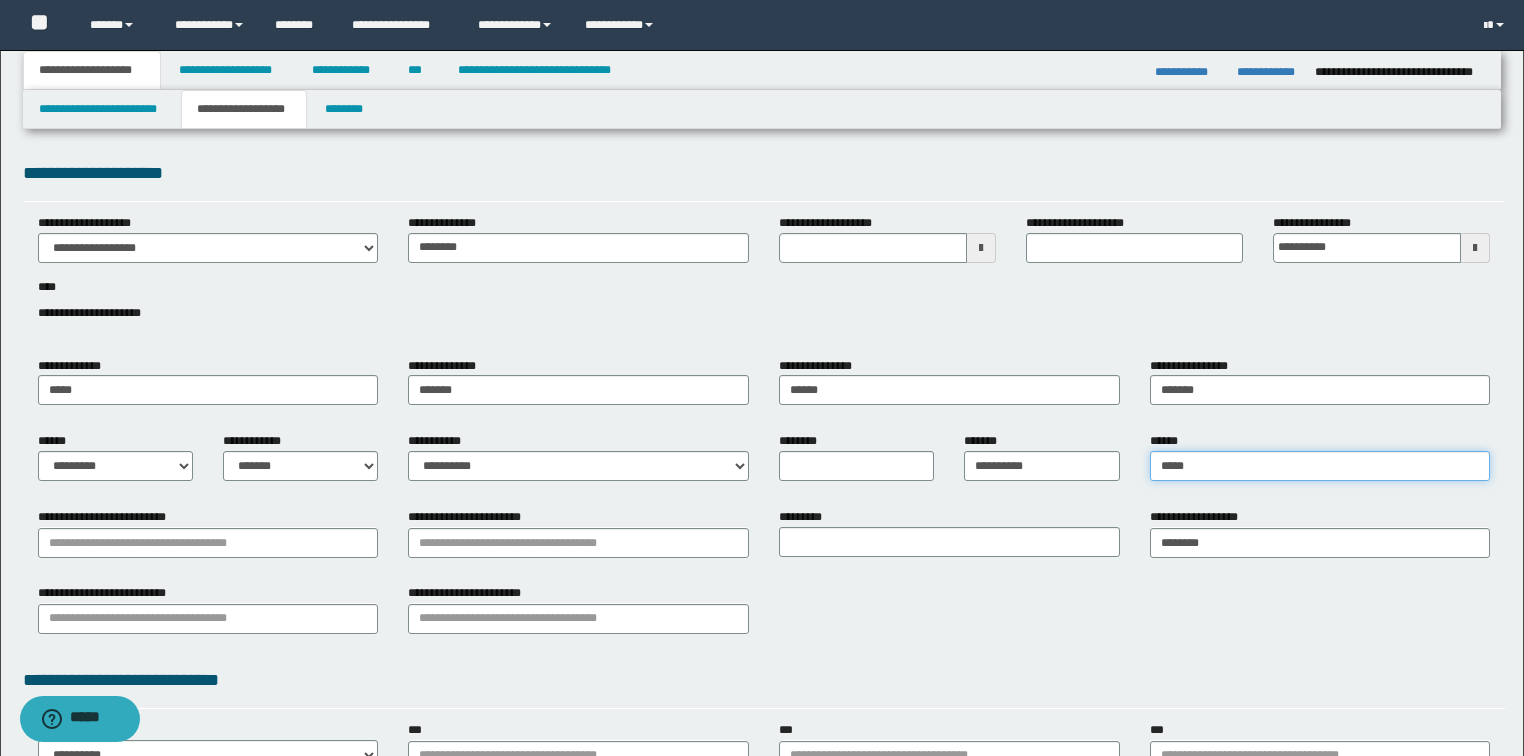 drag, startPoint x: 1191, startPoint y: 474, endPoint x: 1168, endPoint y: 473, distance: 23.021729 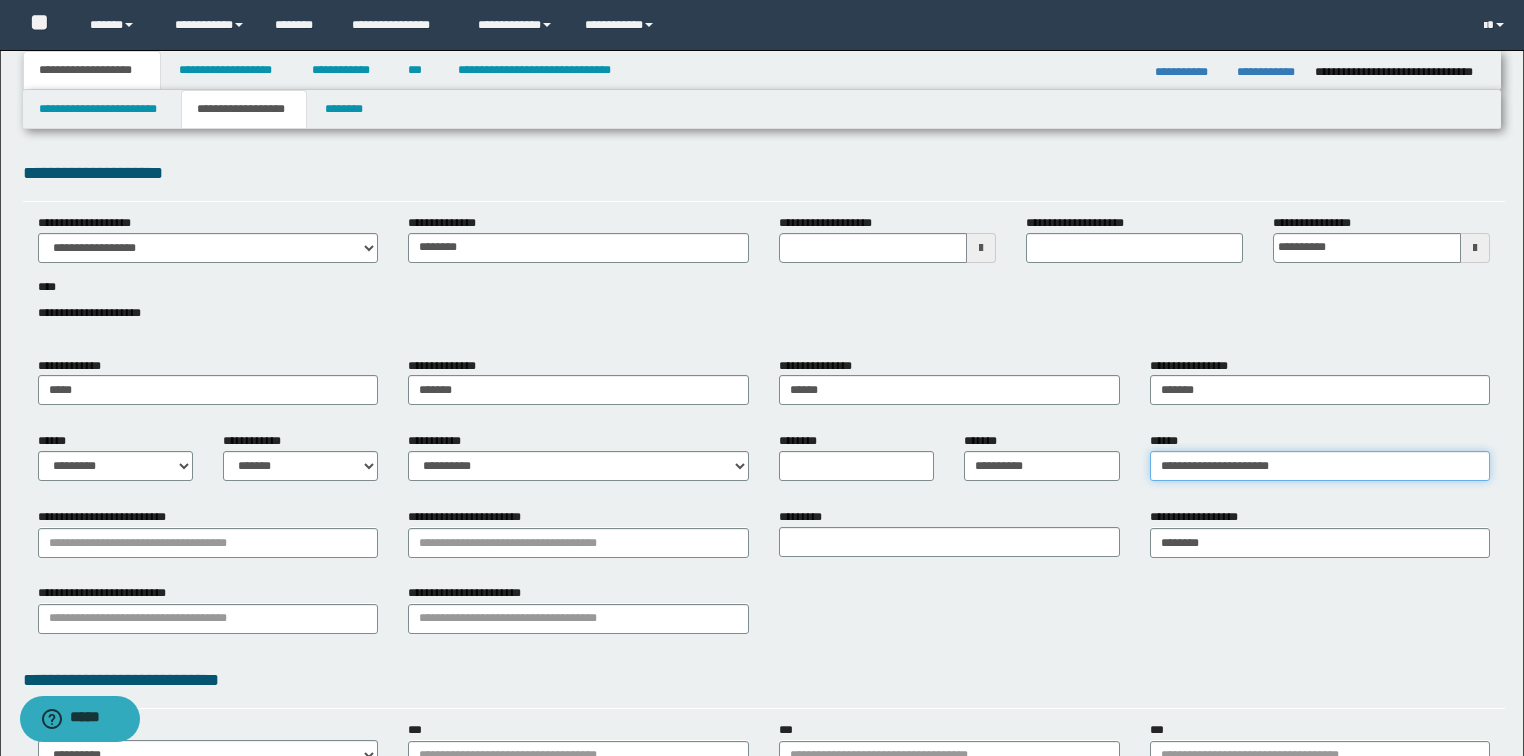 type on "**********" 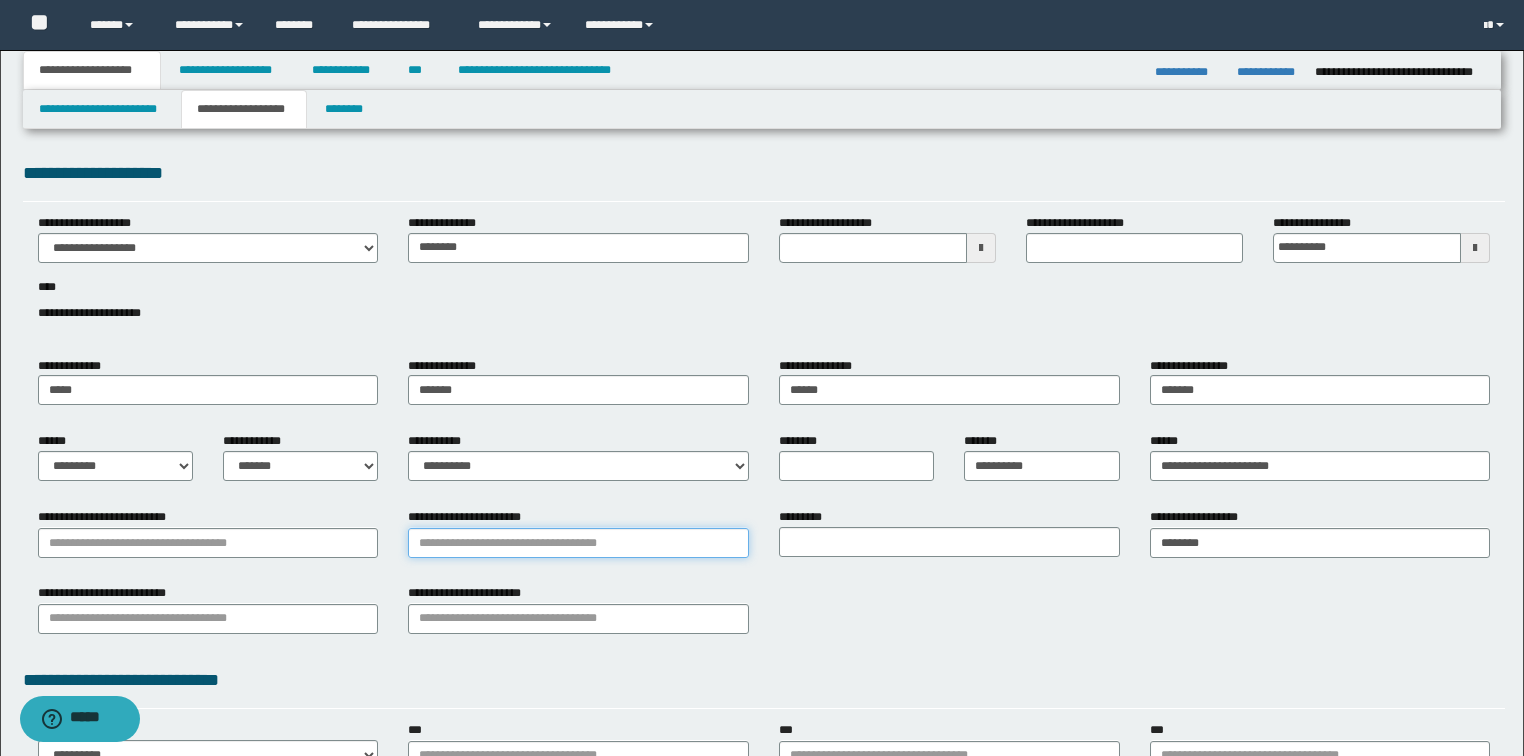 click on "**********" at bounding box center (578, 543) 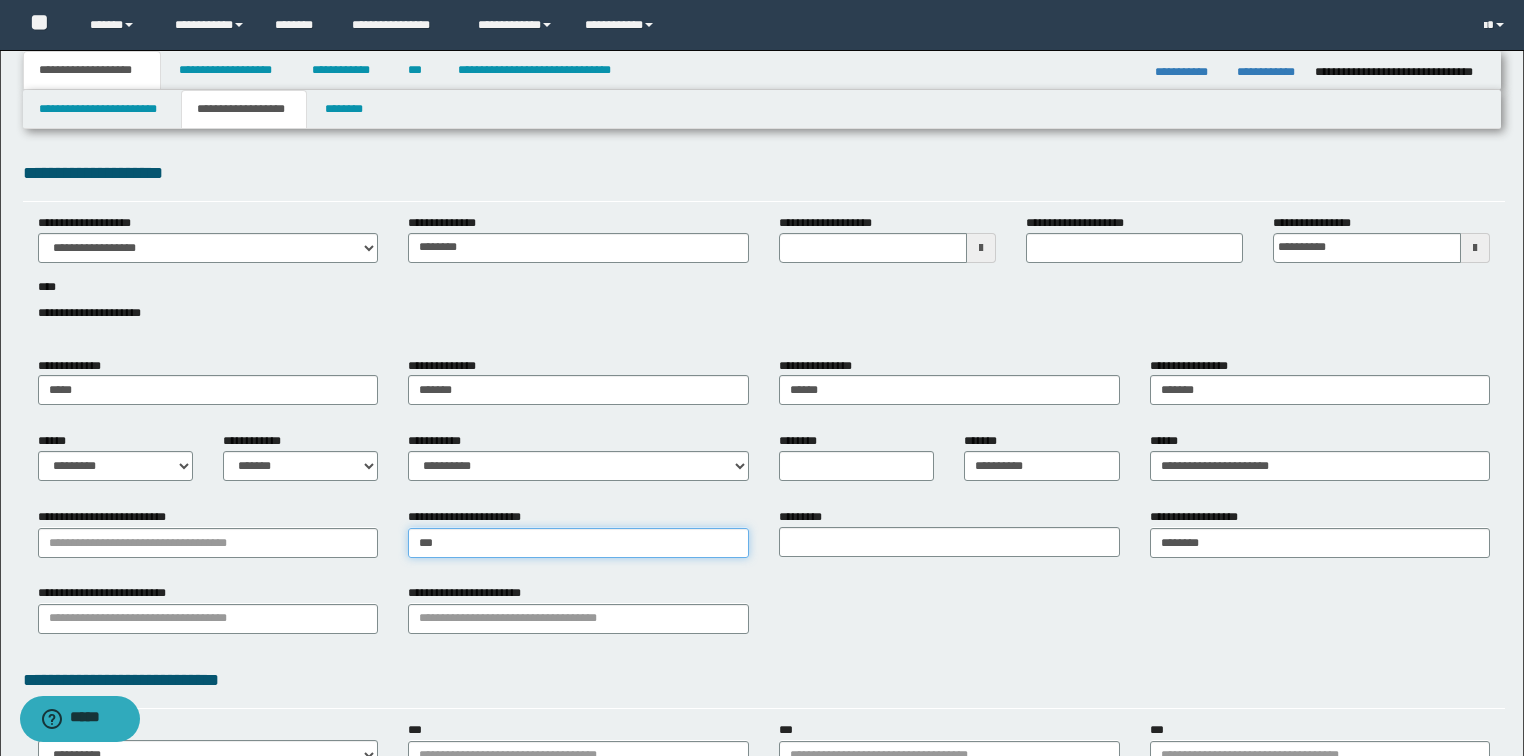 type on "****" 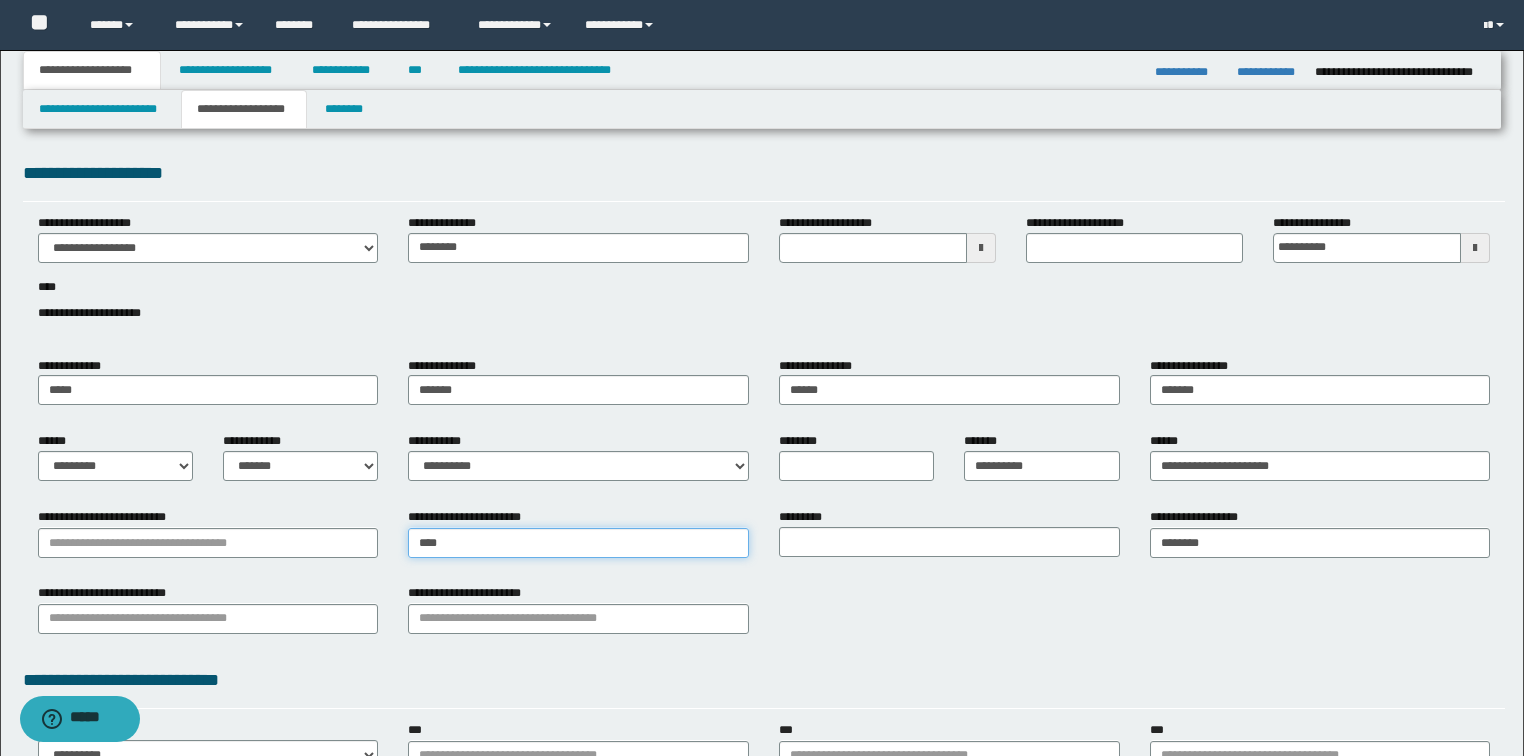 type on "*********" 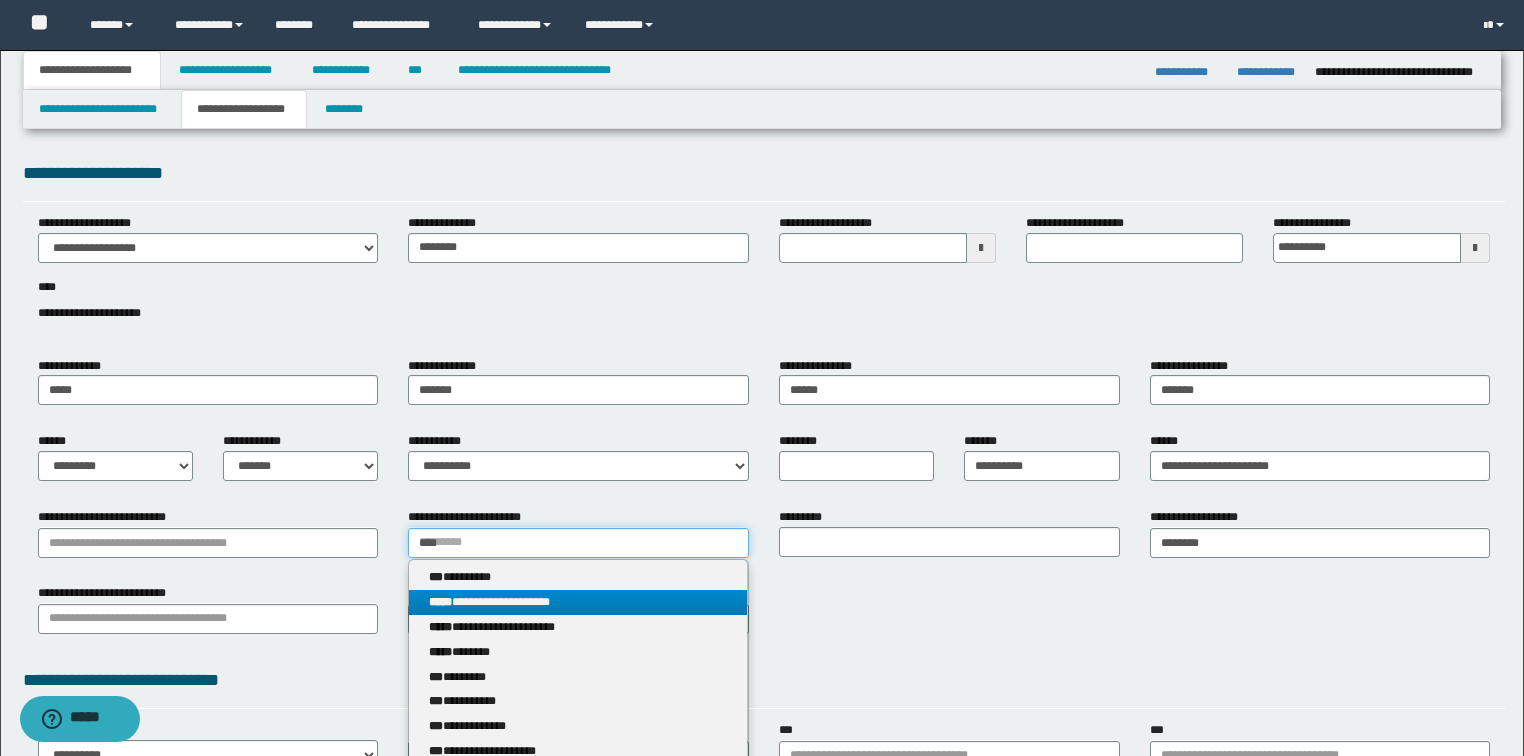 type 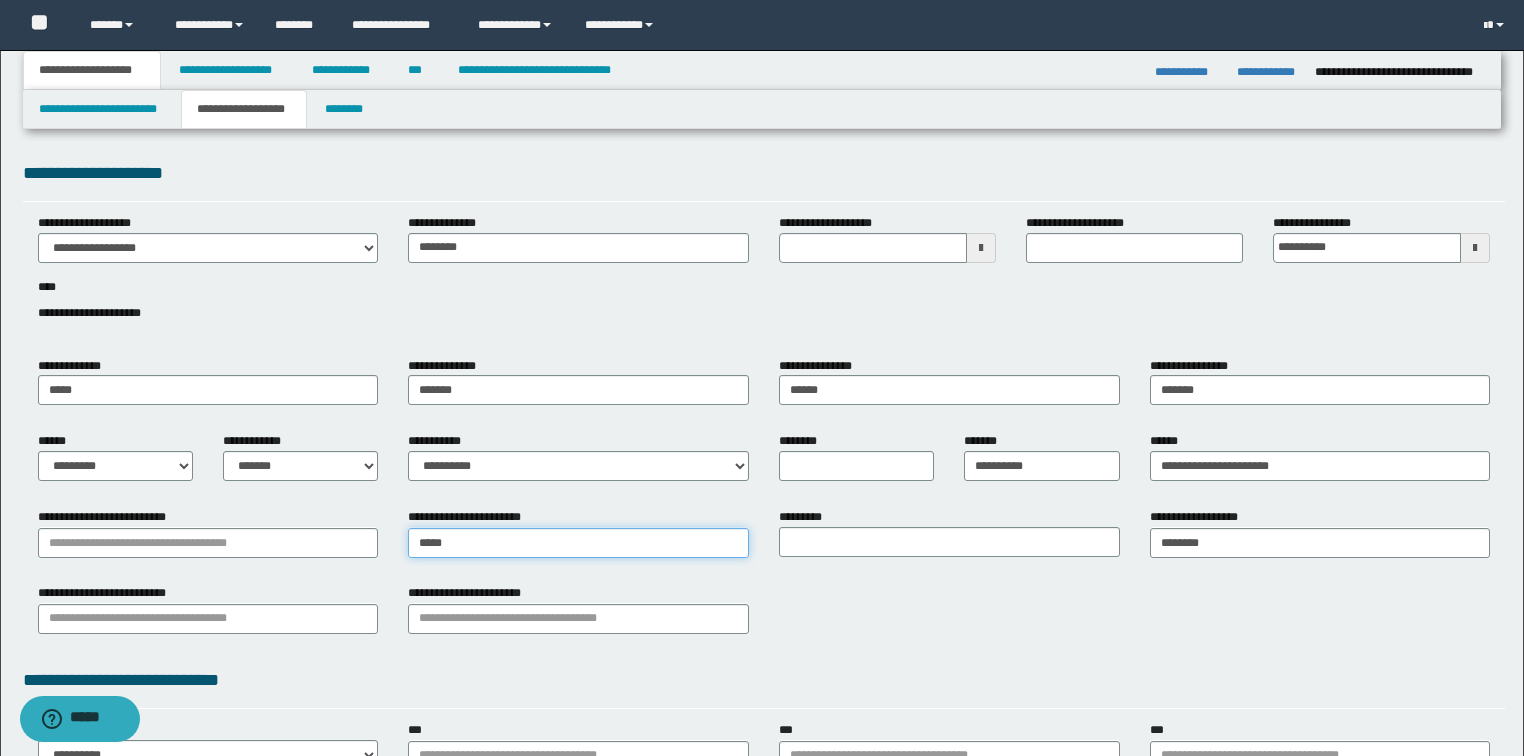 type on "*********" 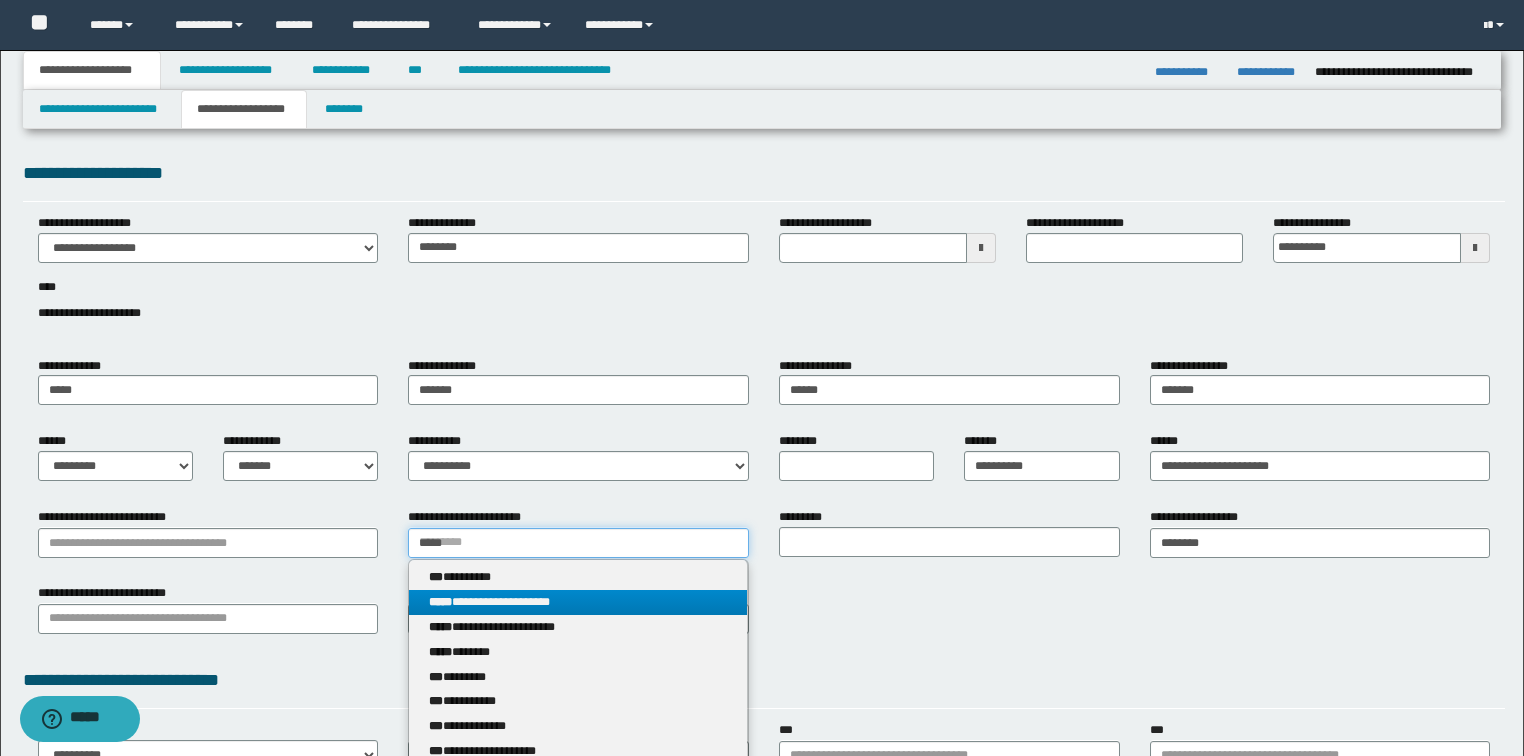 type on "*****" 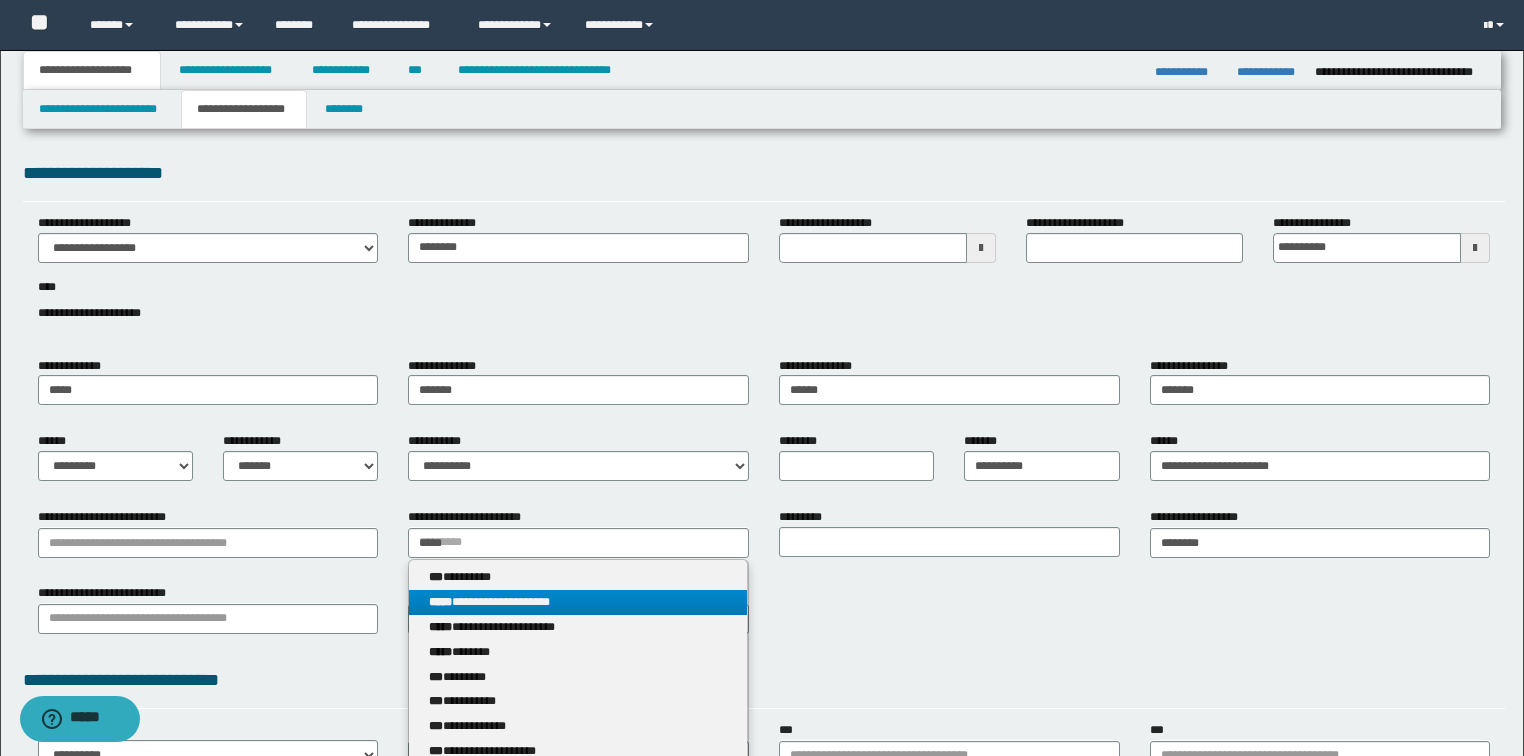 type 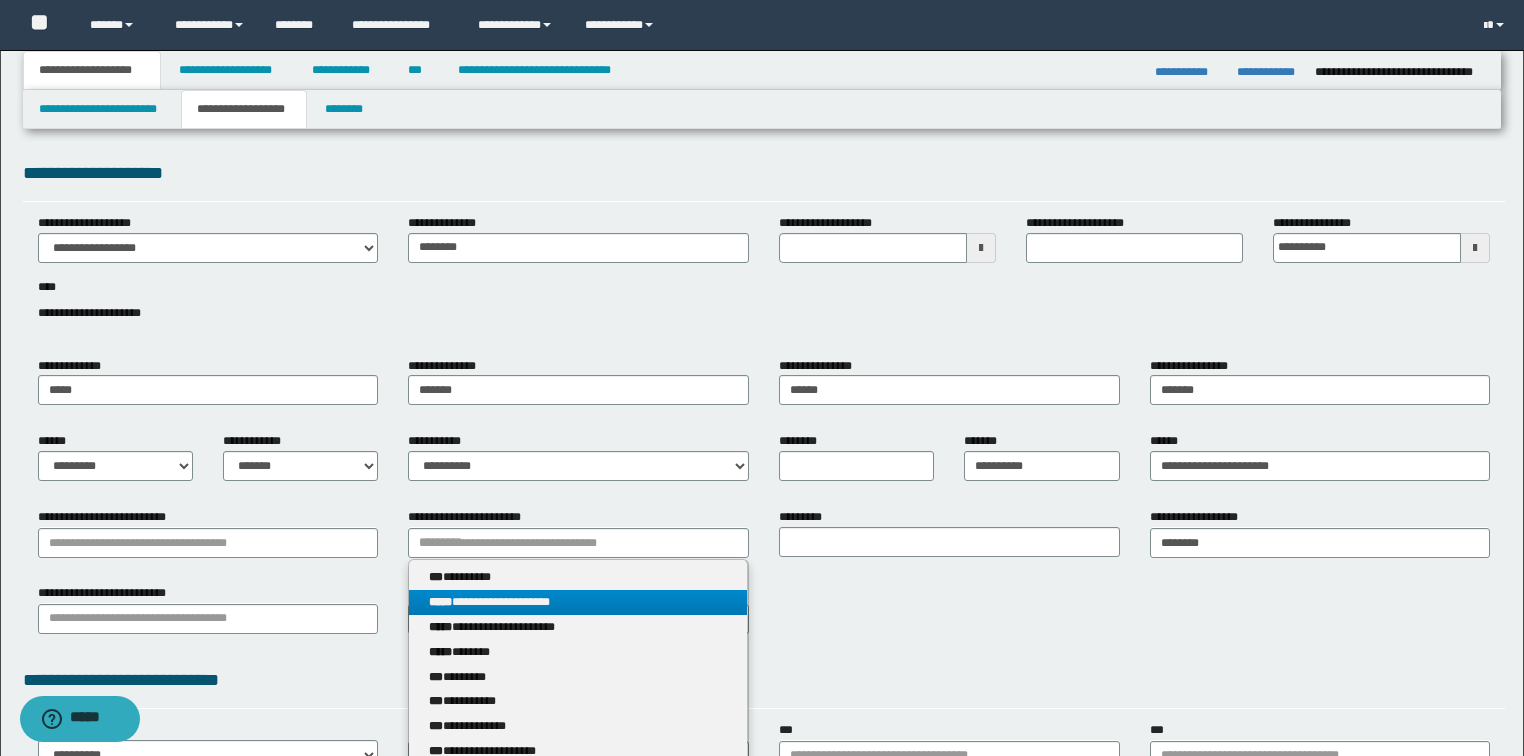 click on "**********" at bounding box center [578, 602] 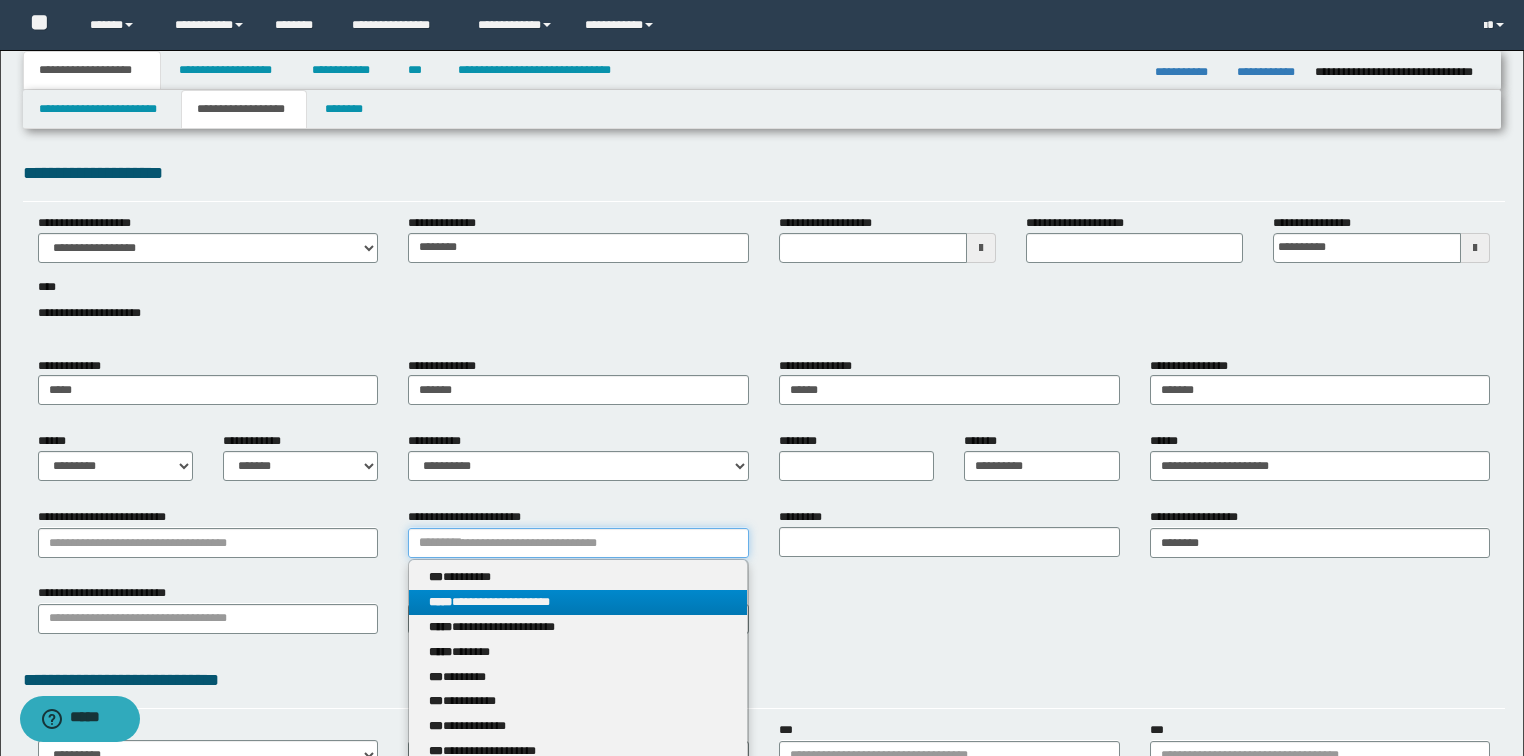 type 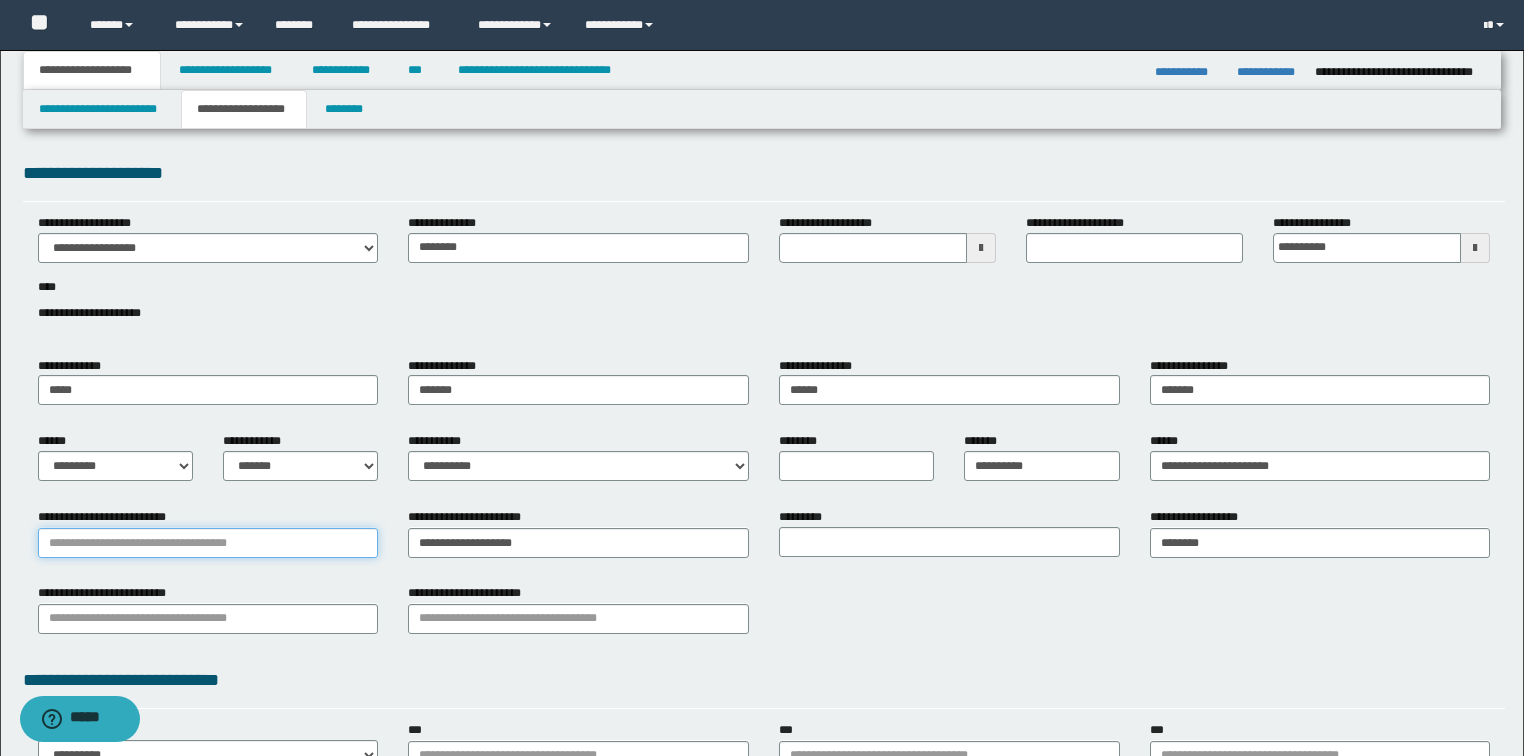 click on "**********" at bounding box center [208, 543] 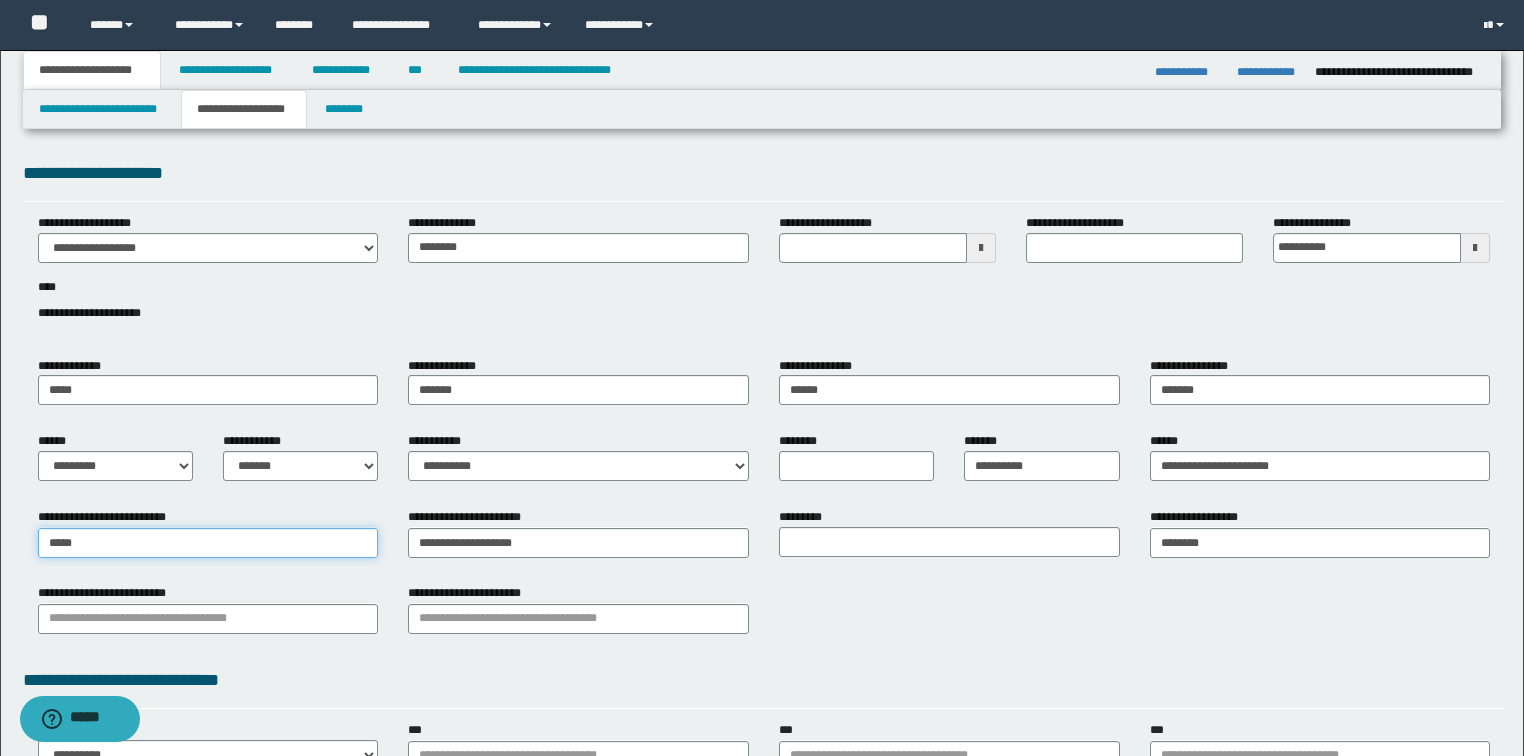 type on "******" 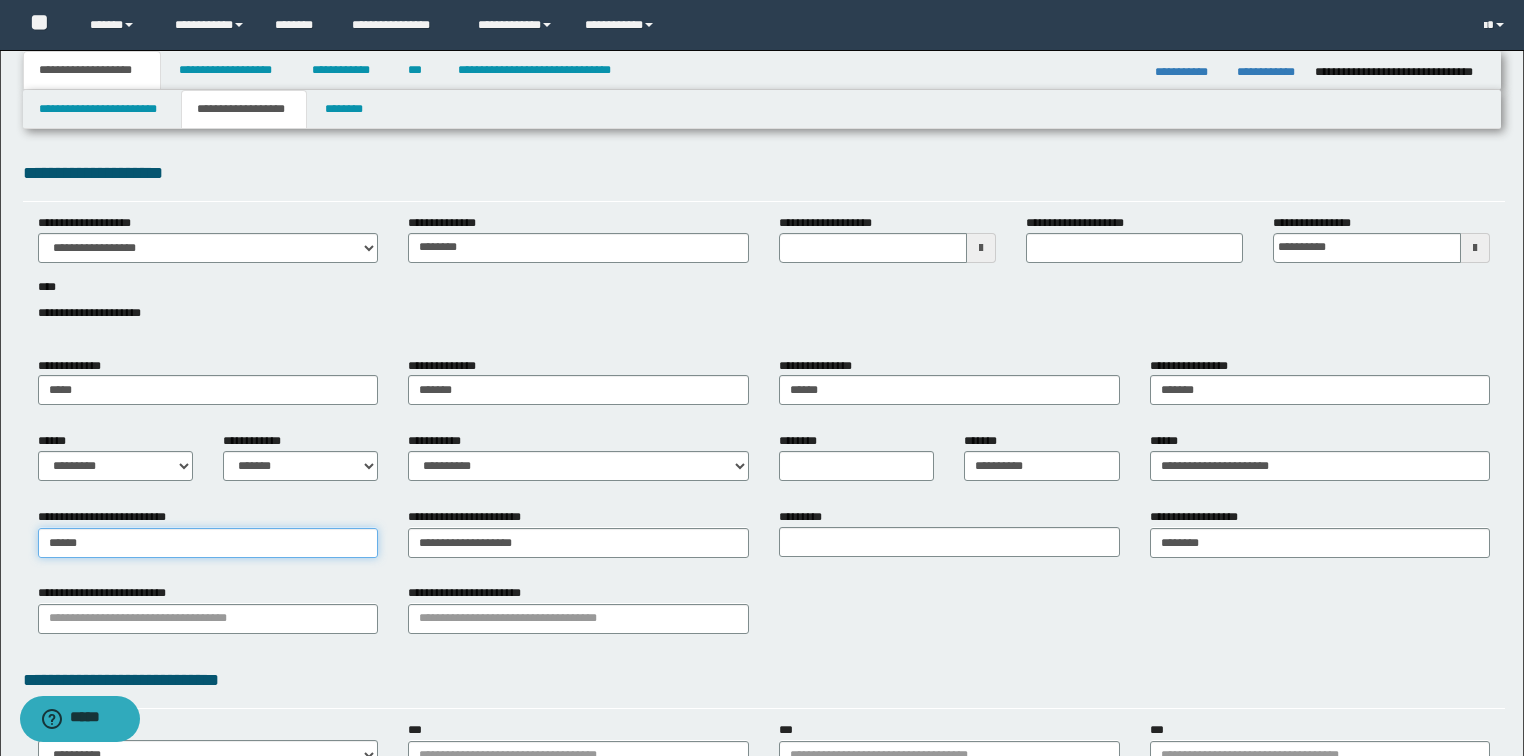 type on "******" 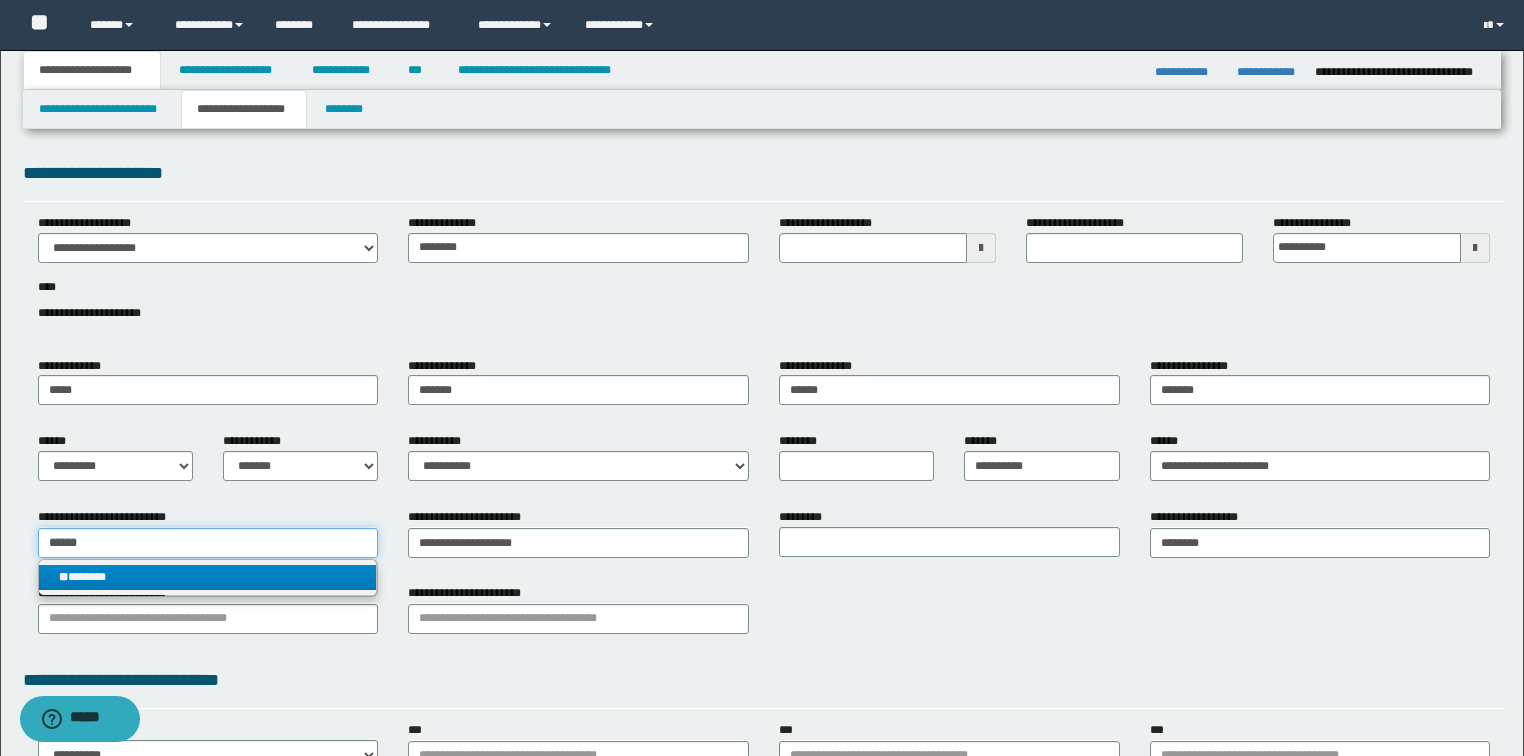 type on "******" 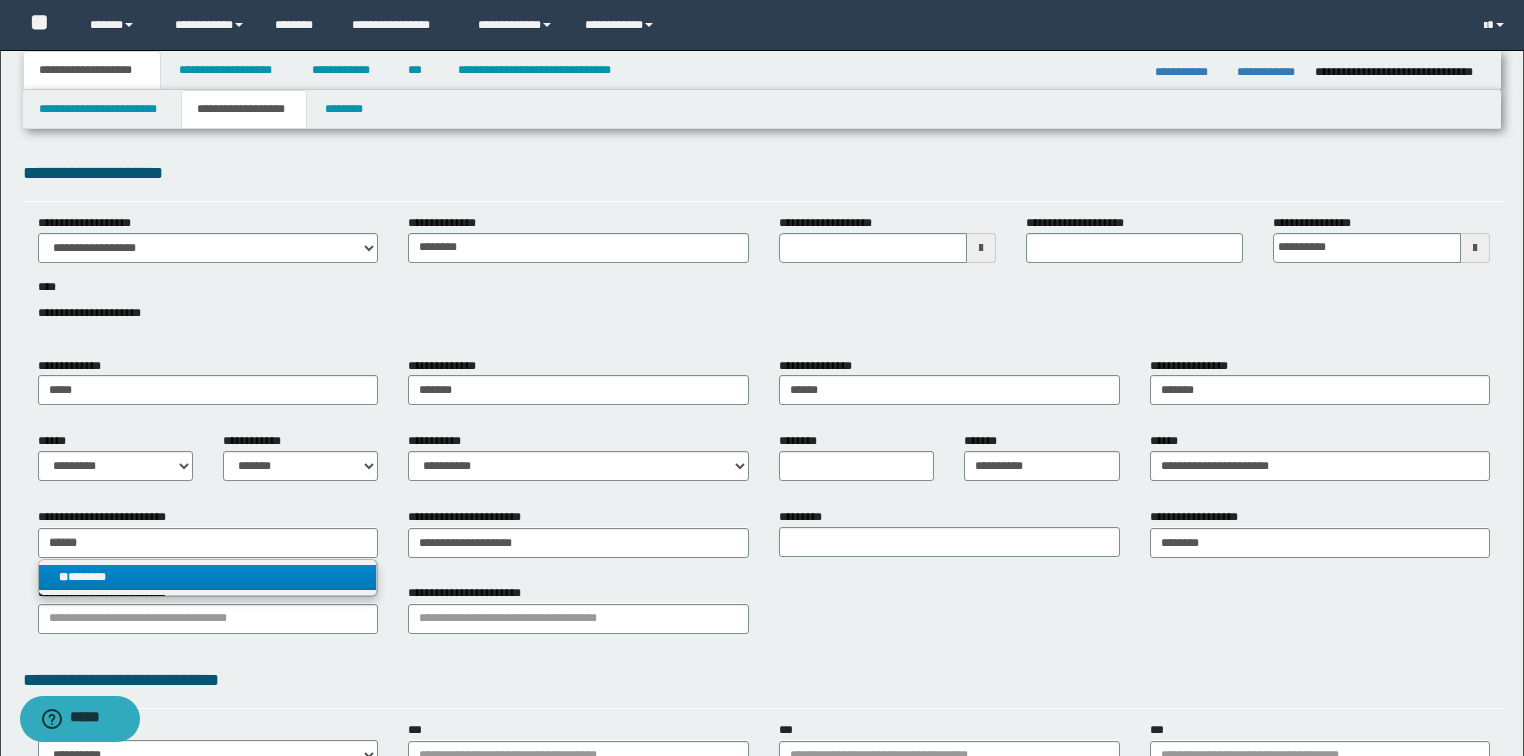 type 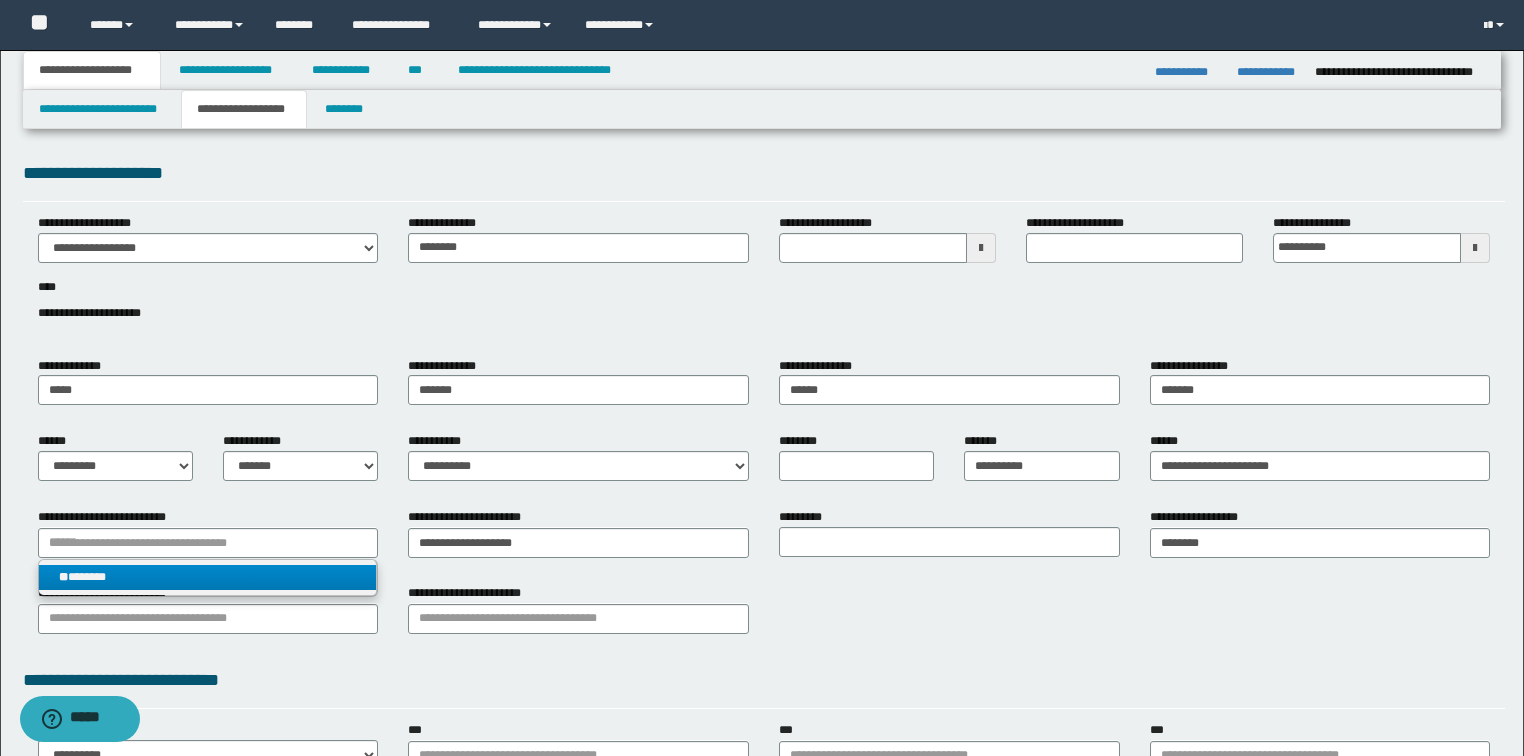 click on "** *******" at bounding box center (208, 577) 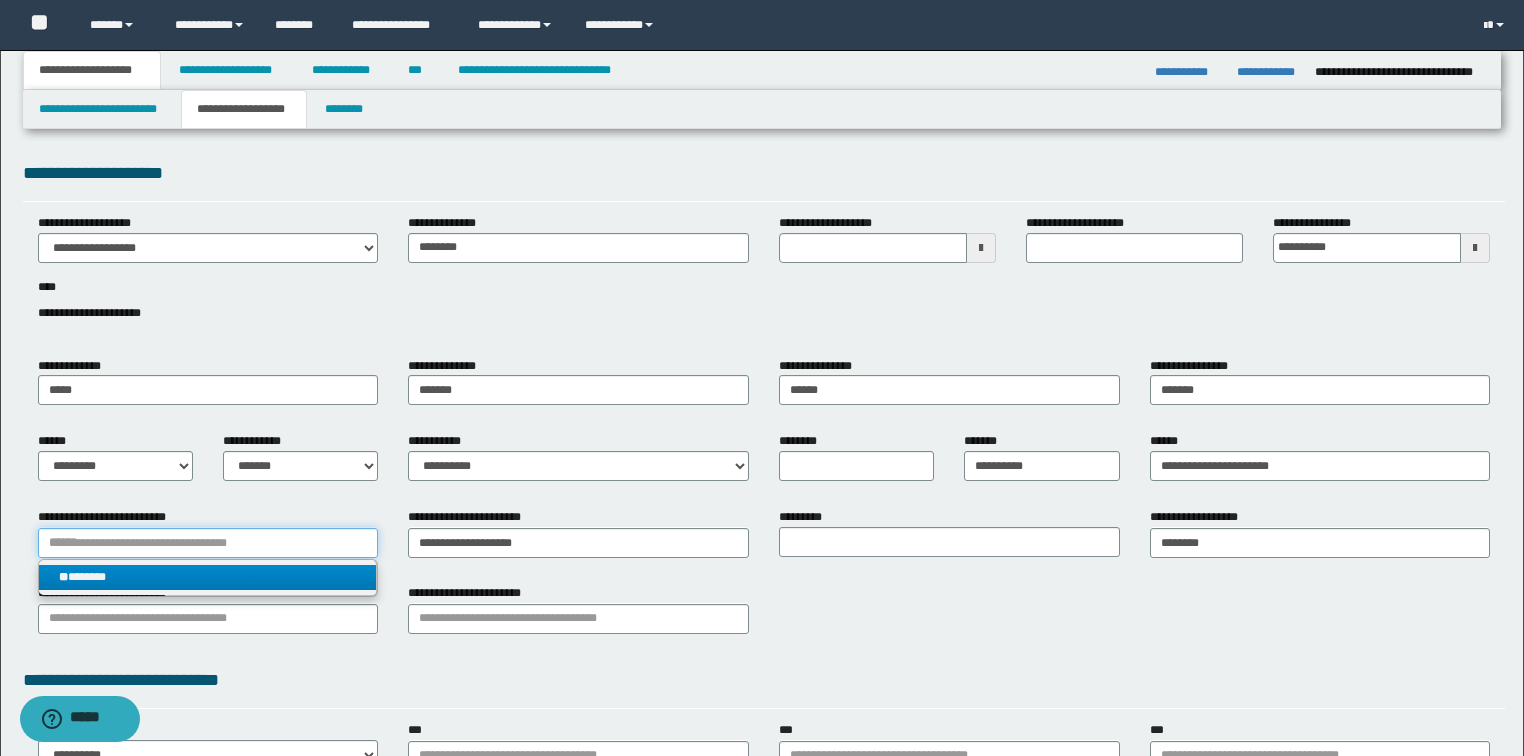 type 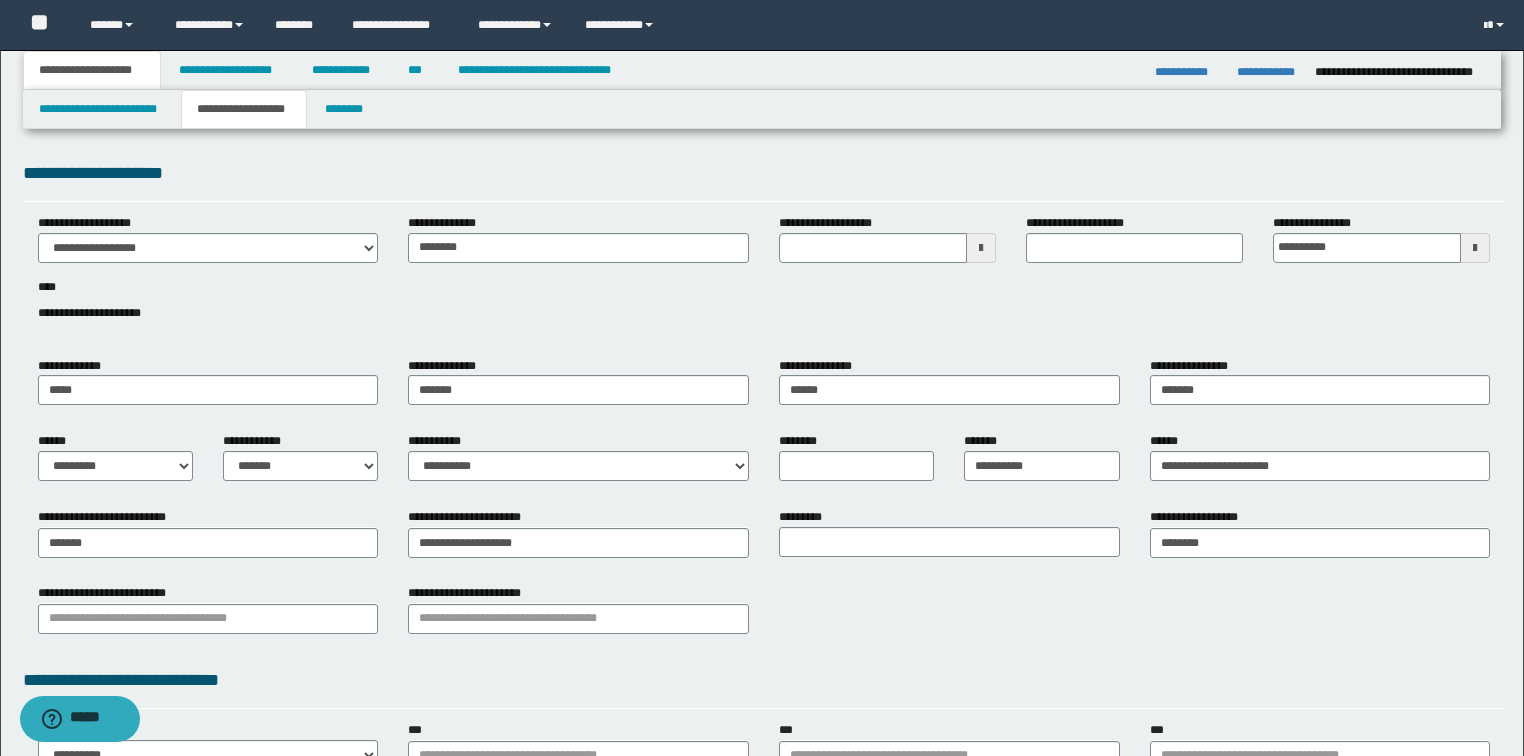 click on "***" at bounding box center [949, 745] 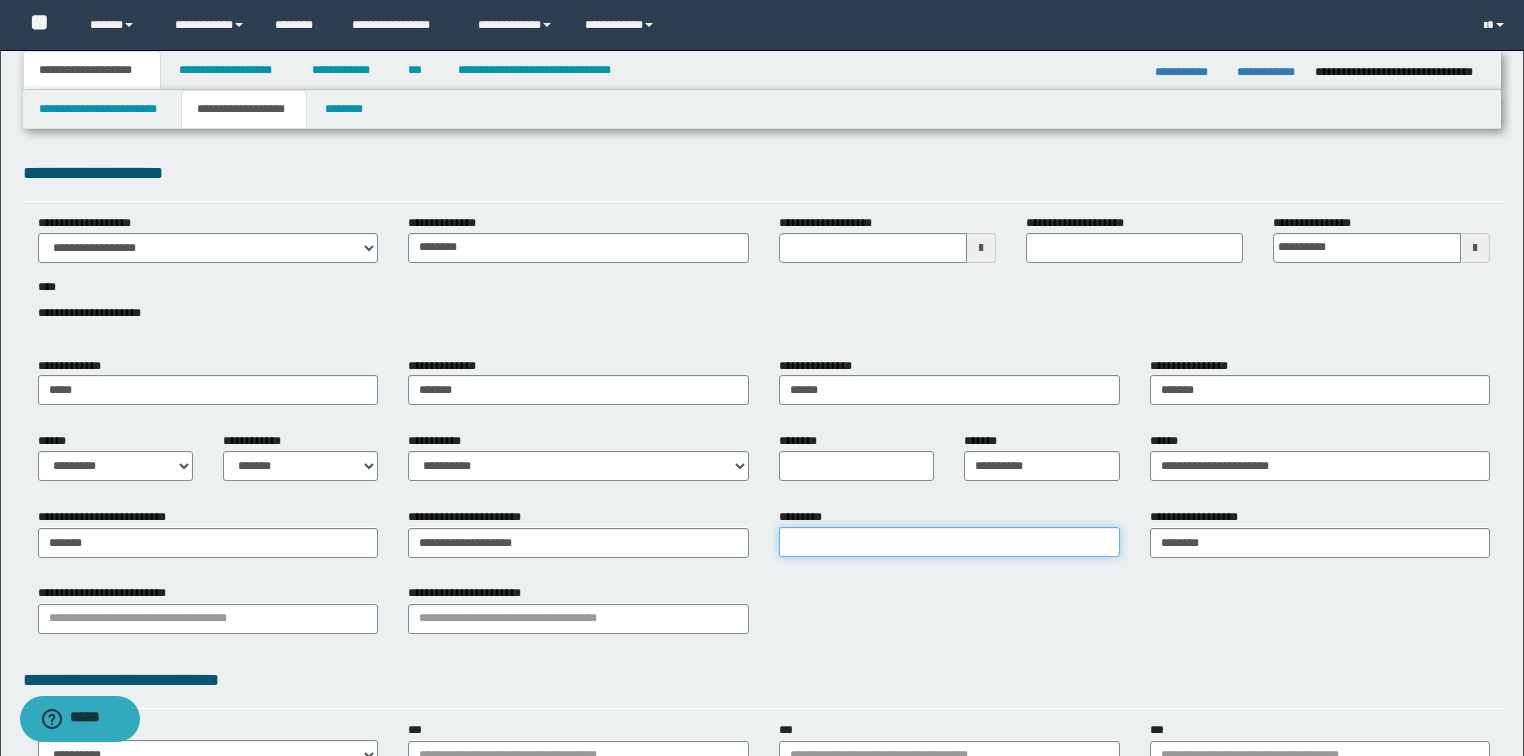 click on "*********" at bounding box center (949, 542) 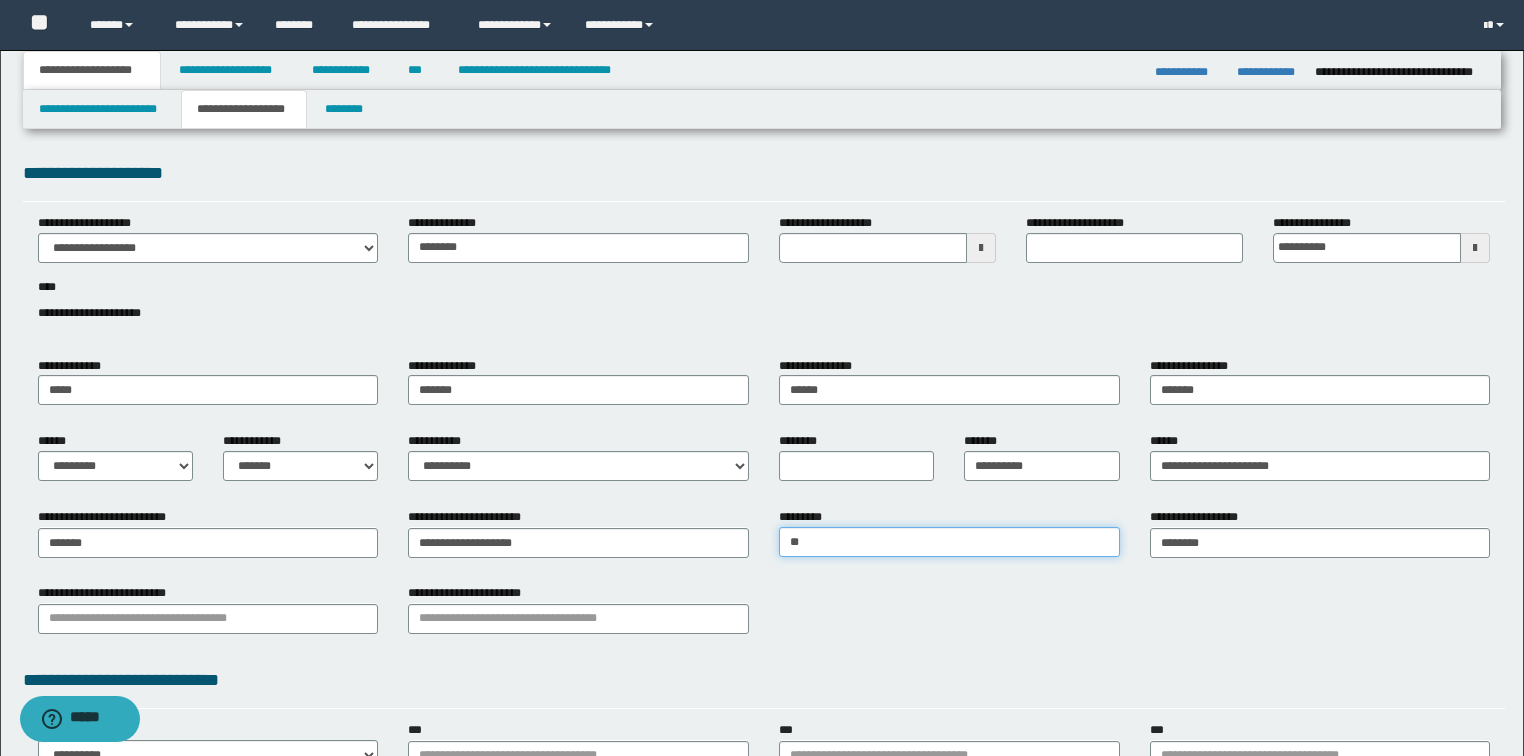 type on "*" 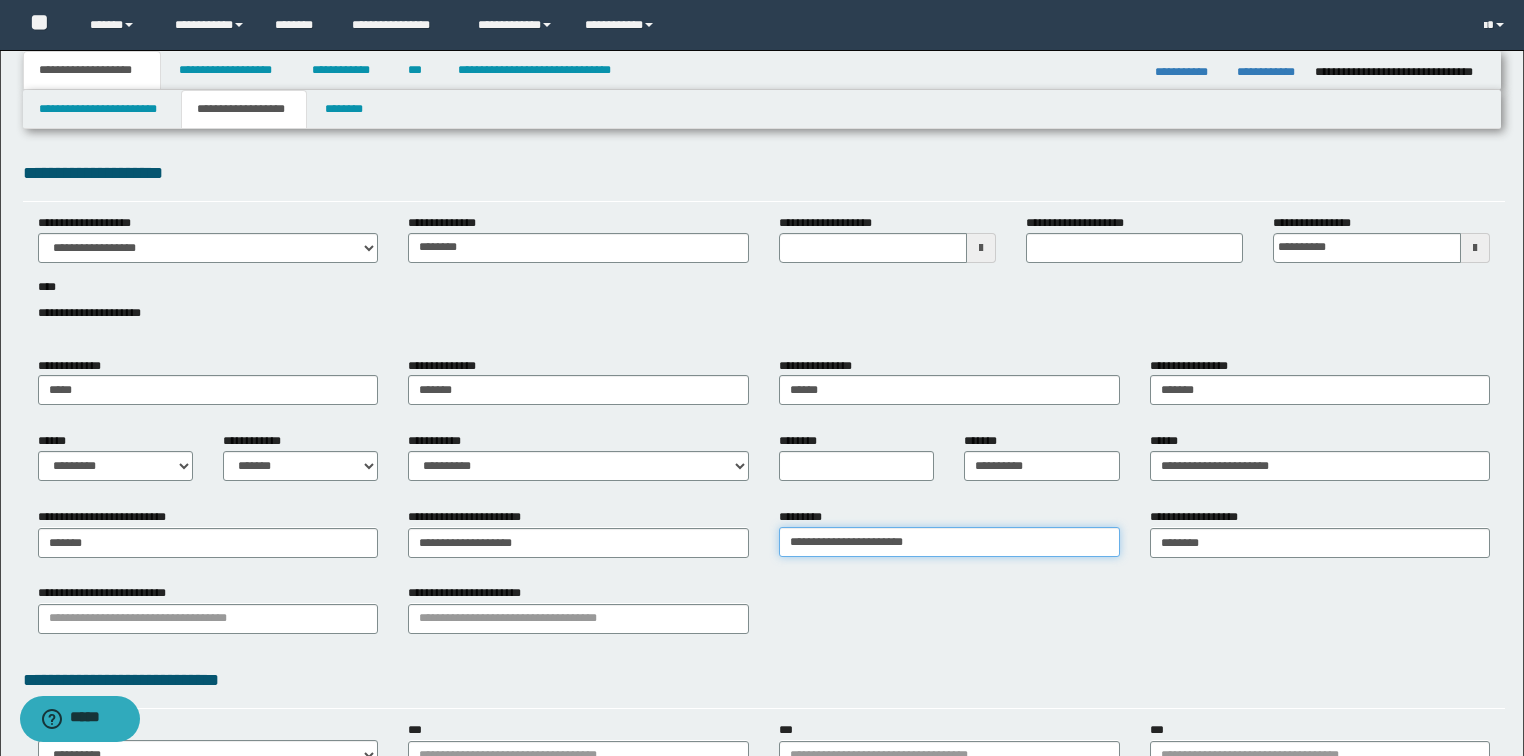 type on "**********" 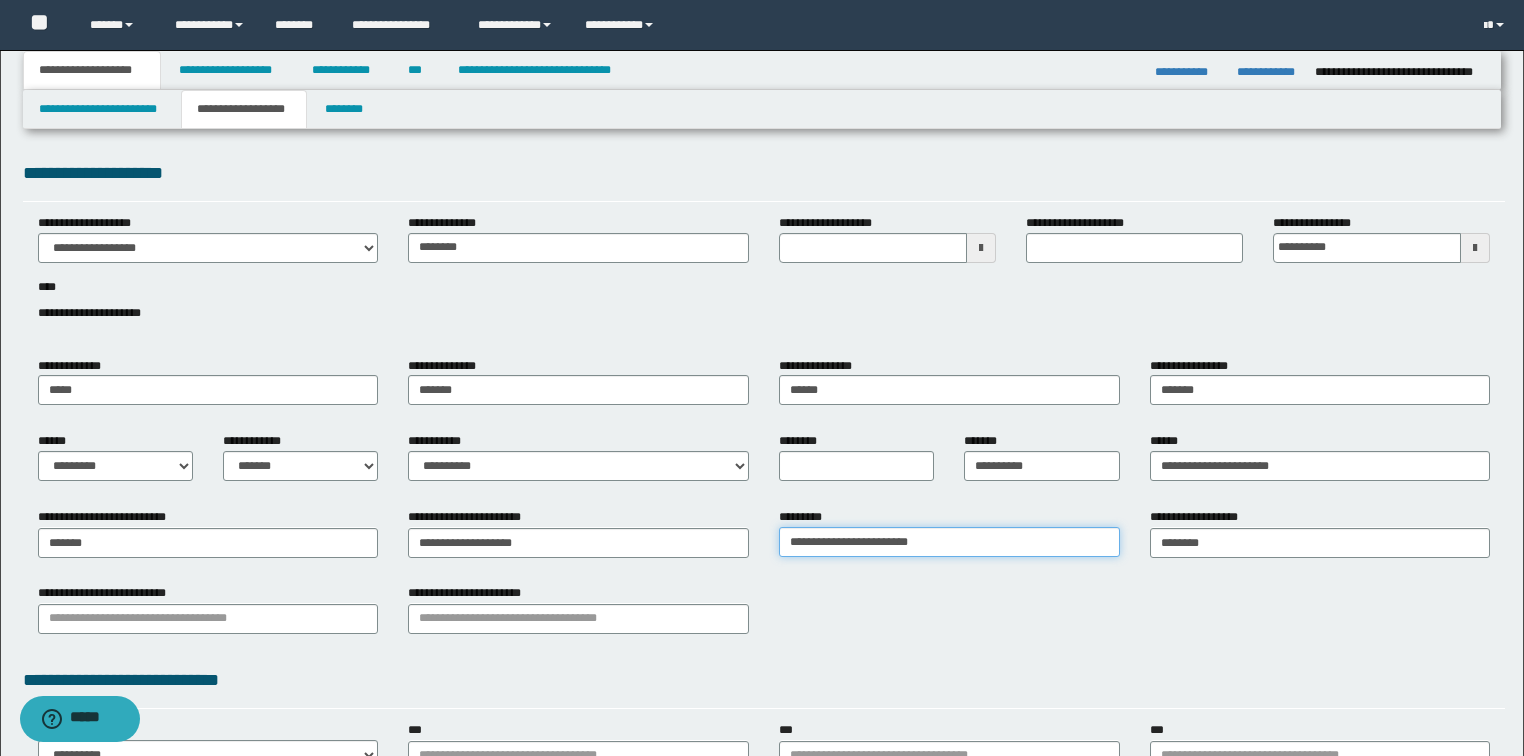 type 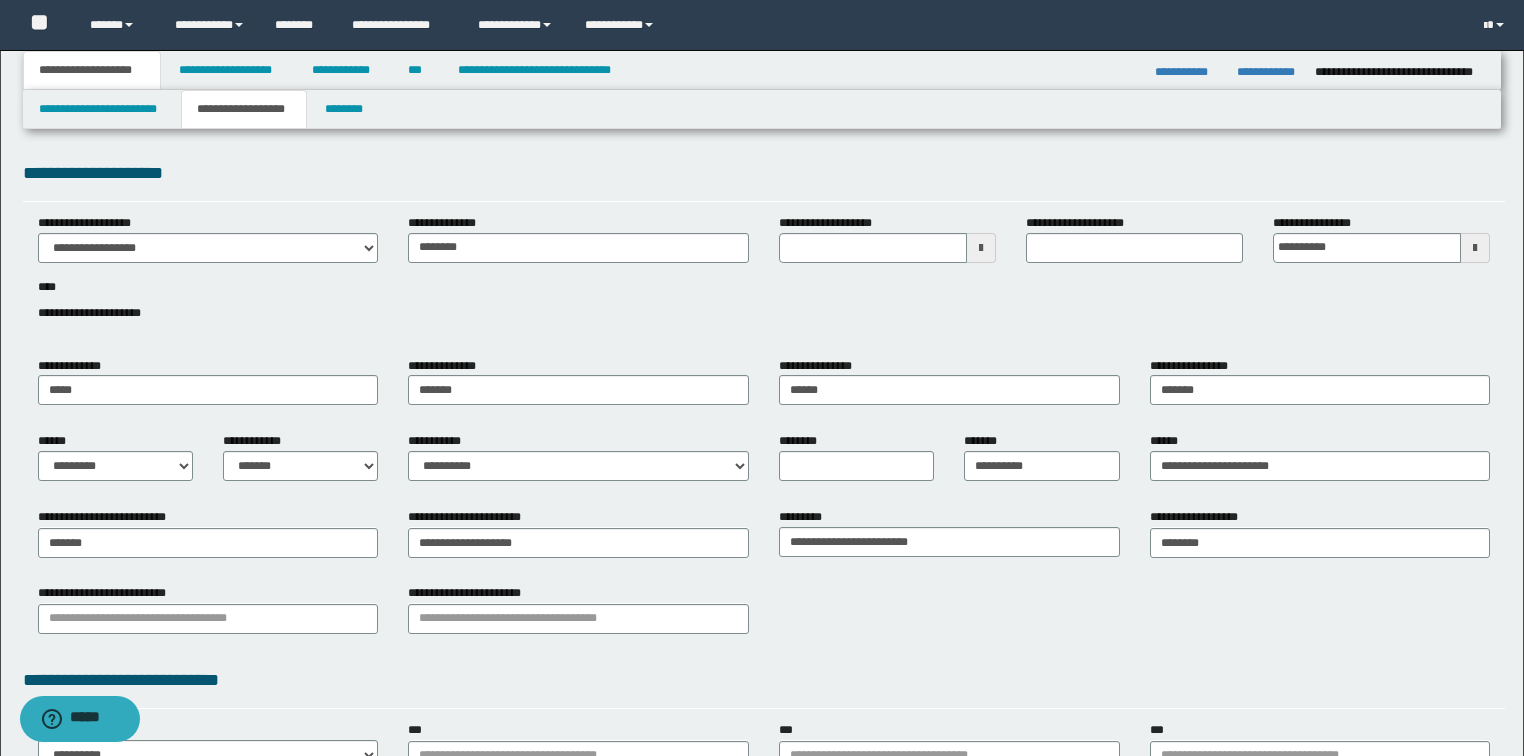 click on "**********" at bounding box center (764, 616) 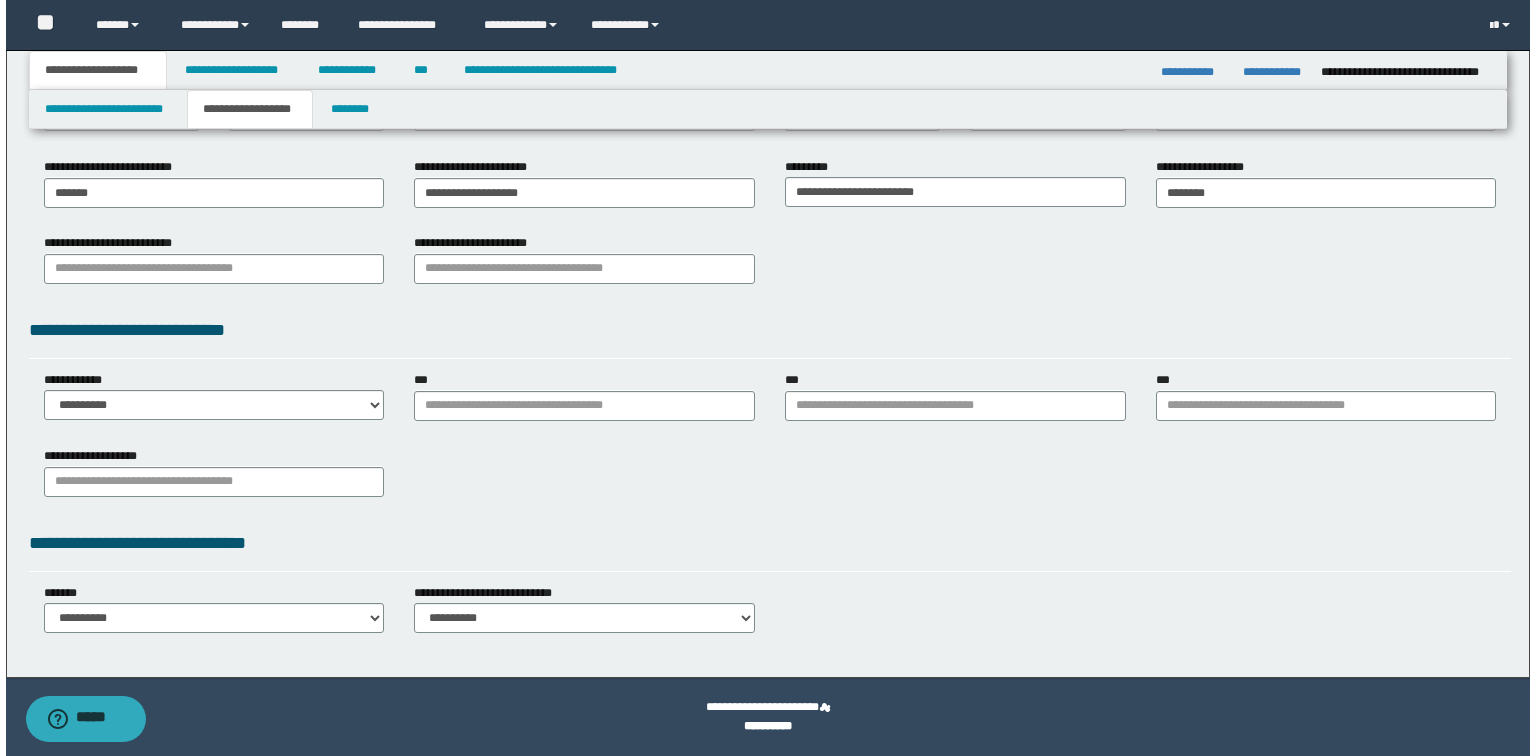 scroll, scrollTop: 0, scrollLeft: 0, axis: both 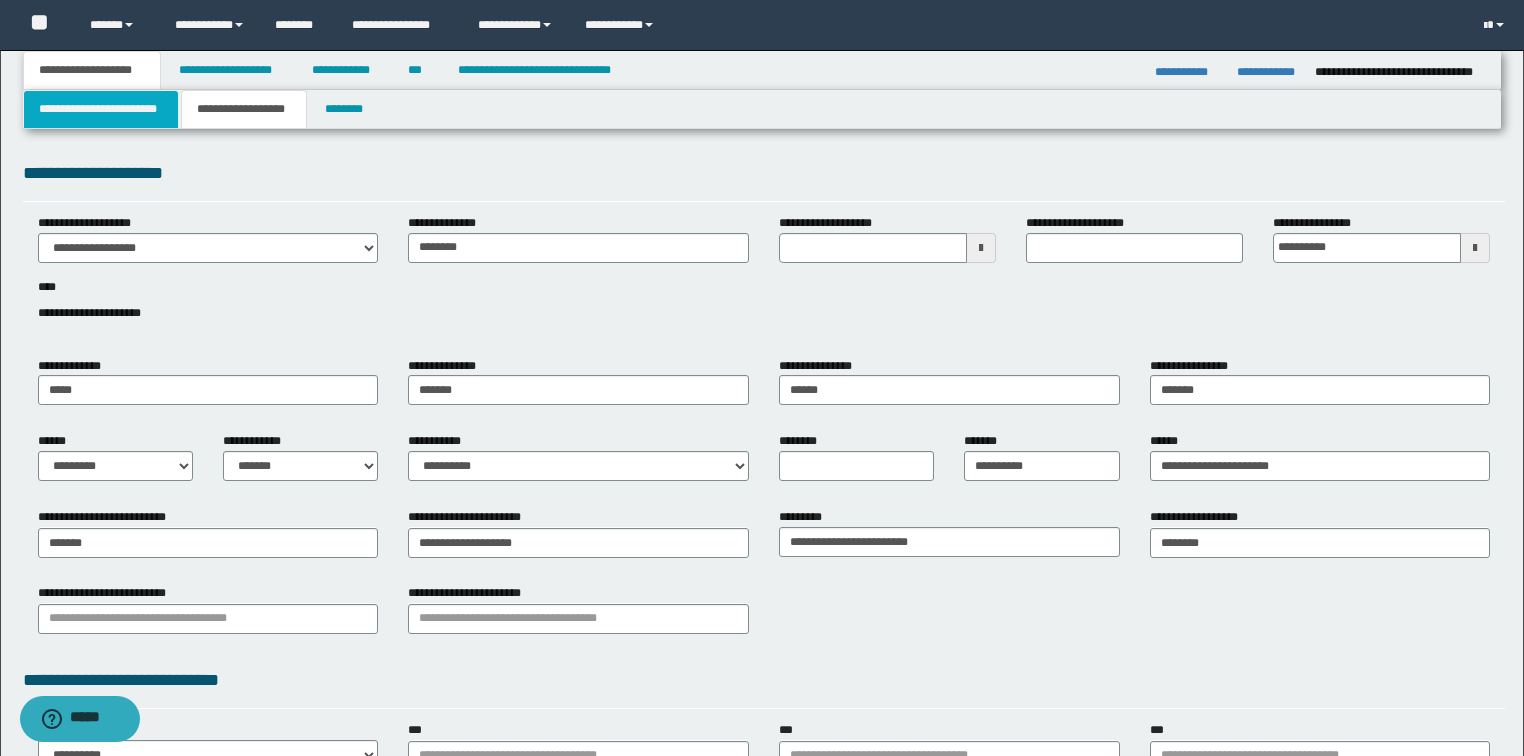 click on "**********" at bounding box center [101, 109] 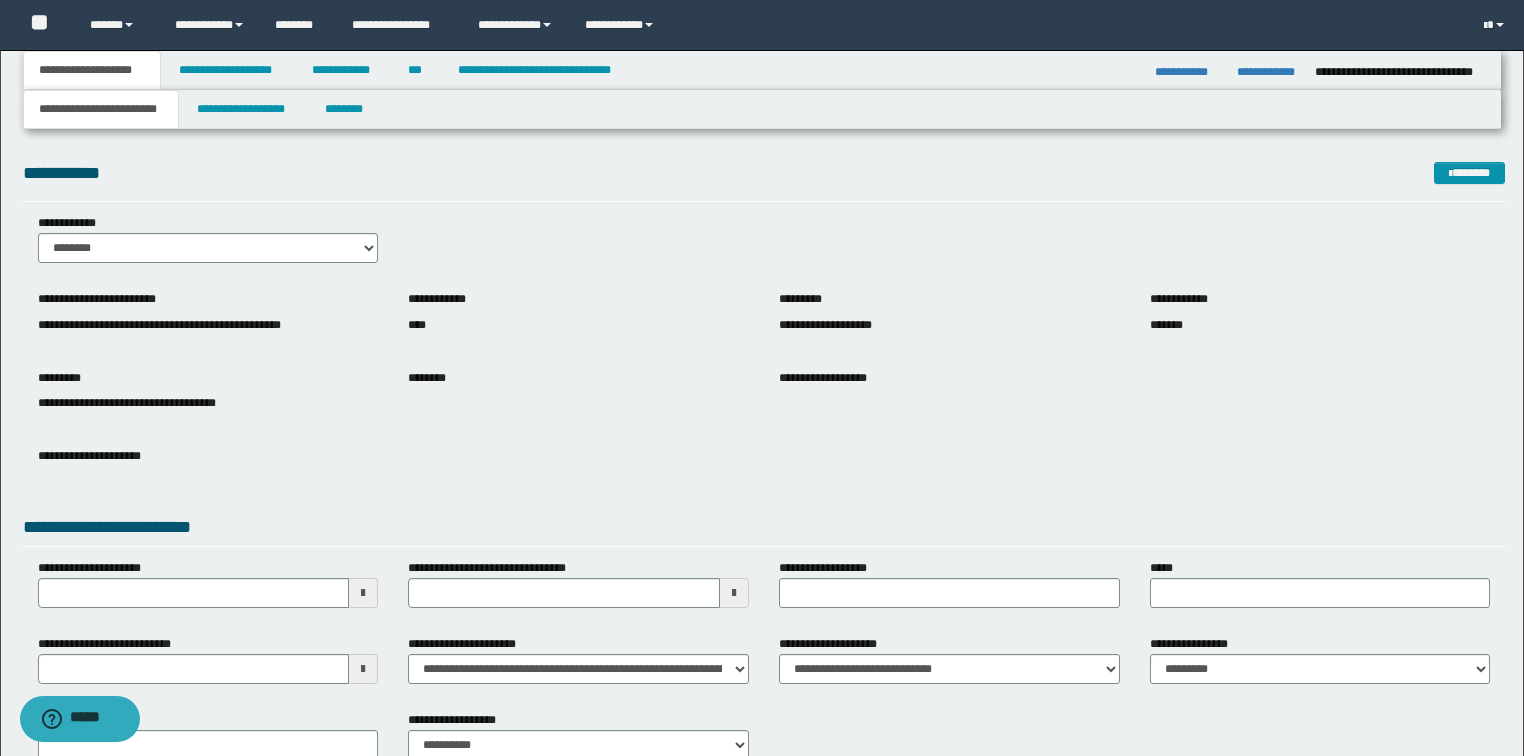 click on "**********" at bounding box center [949, 323] 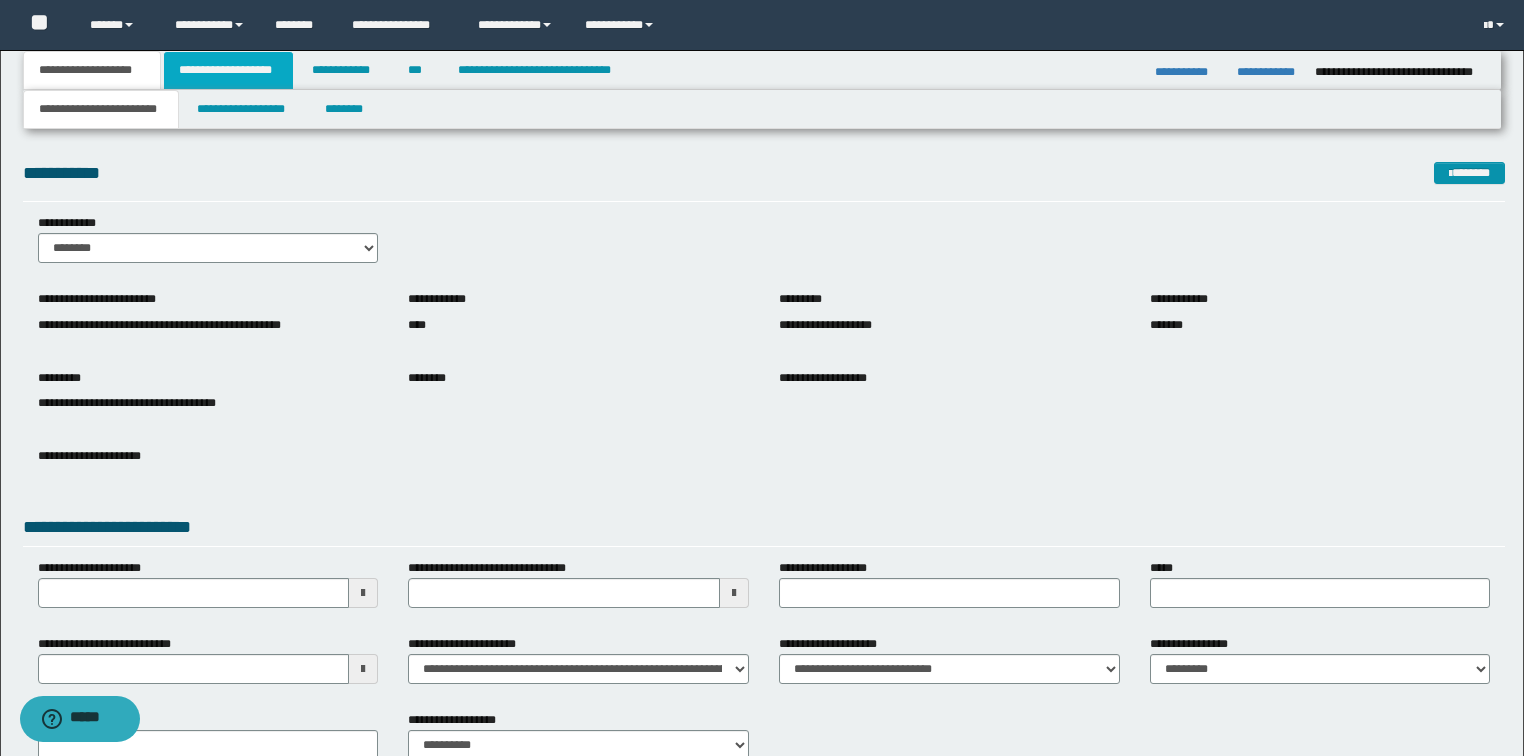 click on "**********" at bounding box center [228, 70] 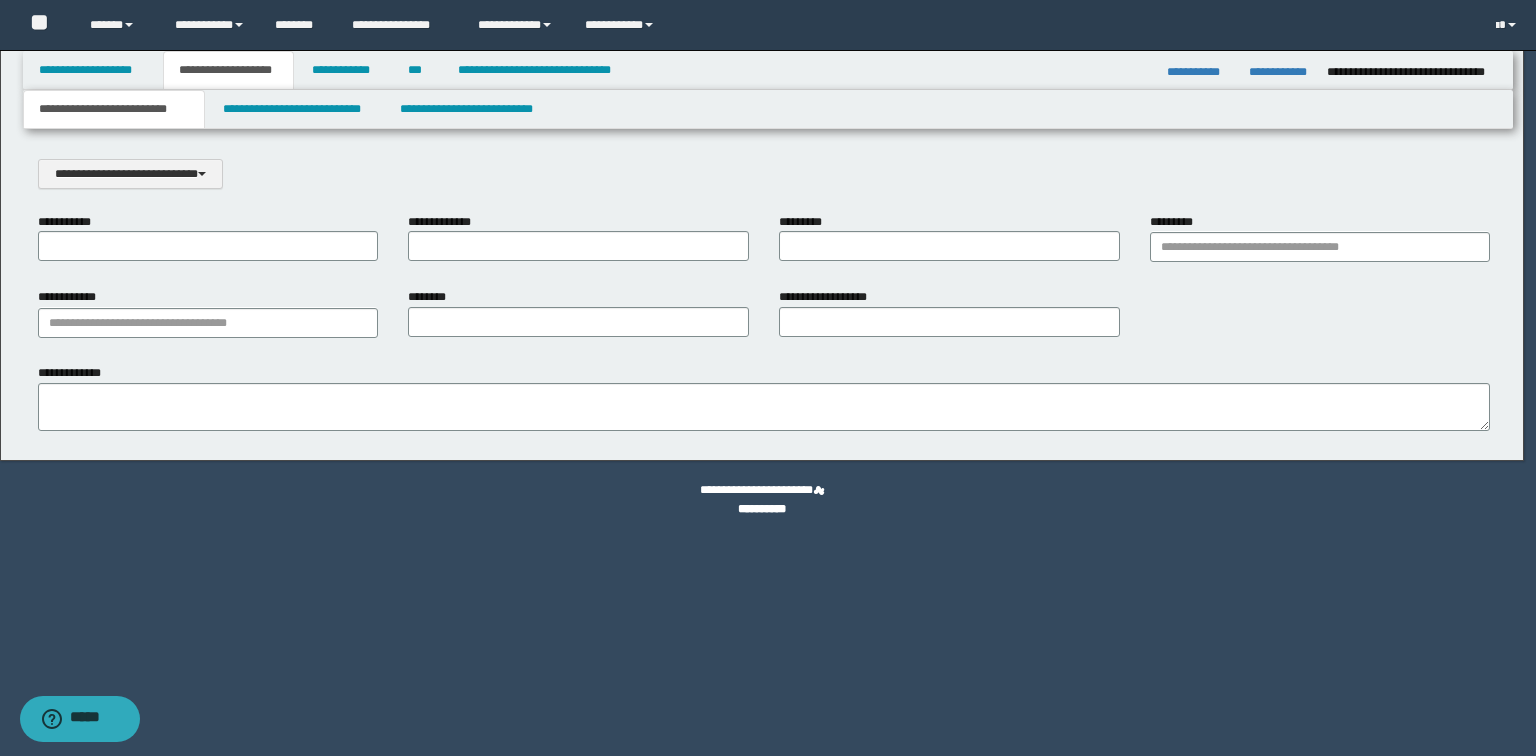 scroll, scrollTop: 0, scrollLeft: 0, axis: both 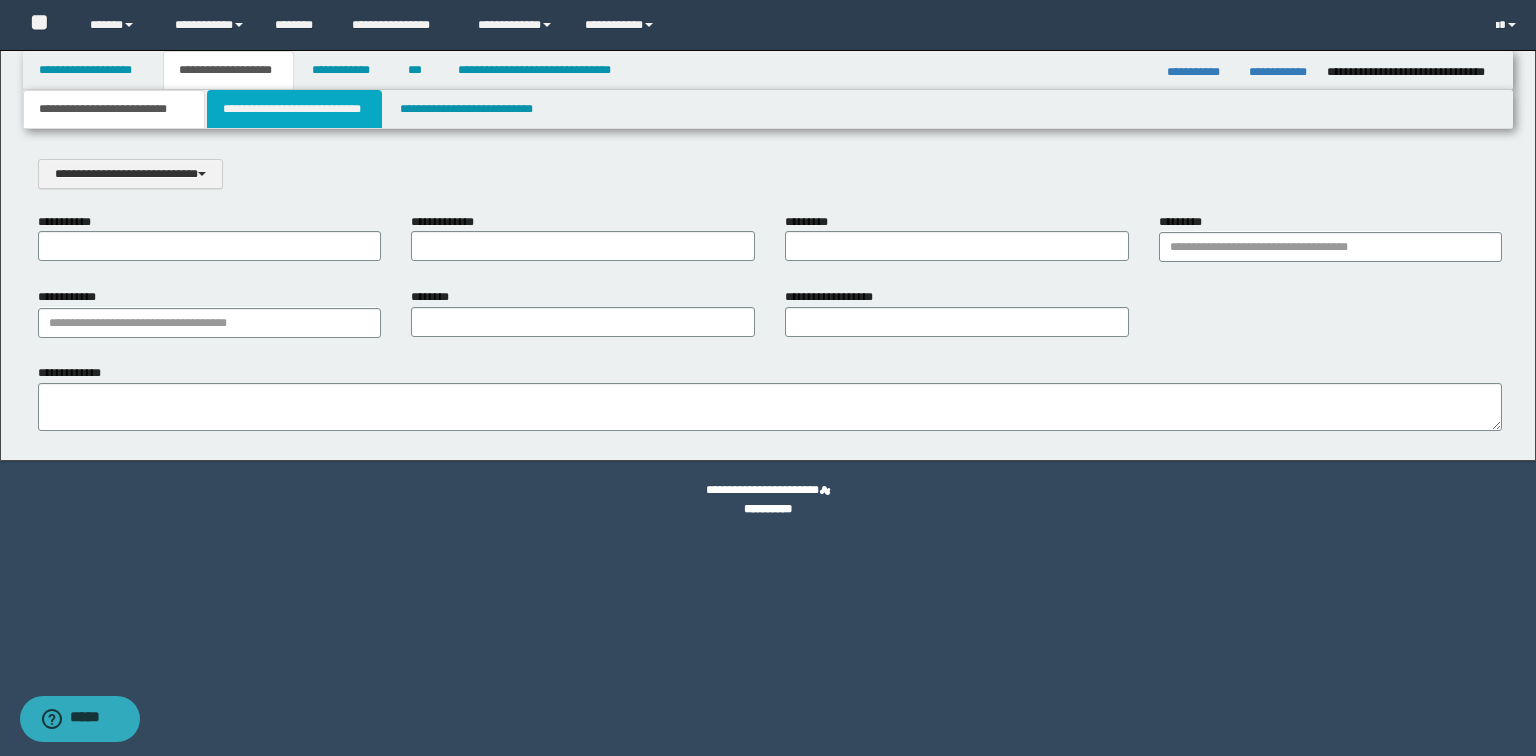 click on "**********" at bounding box center [294, 109] 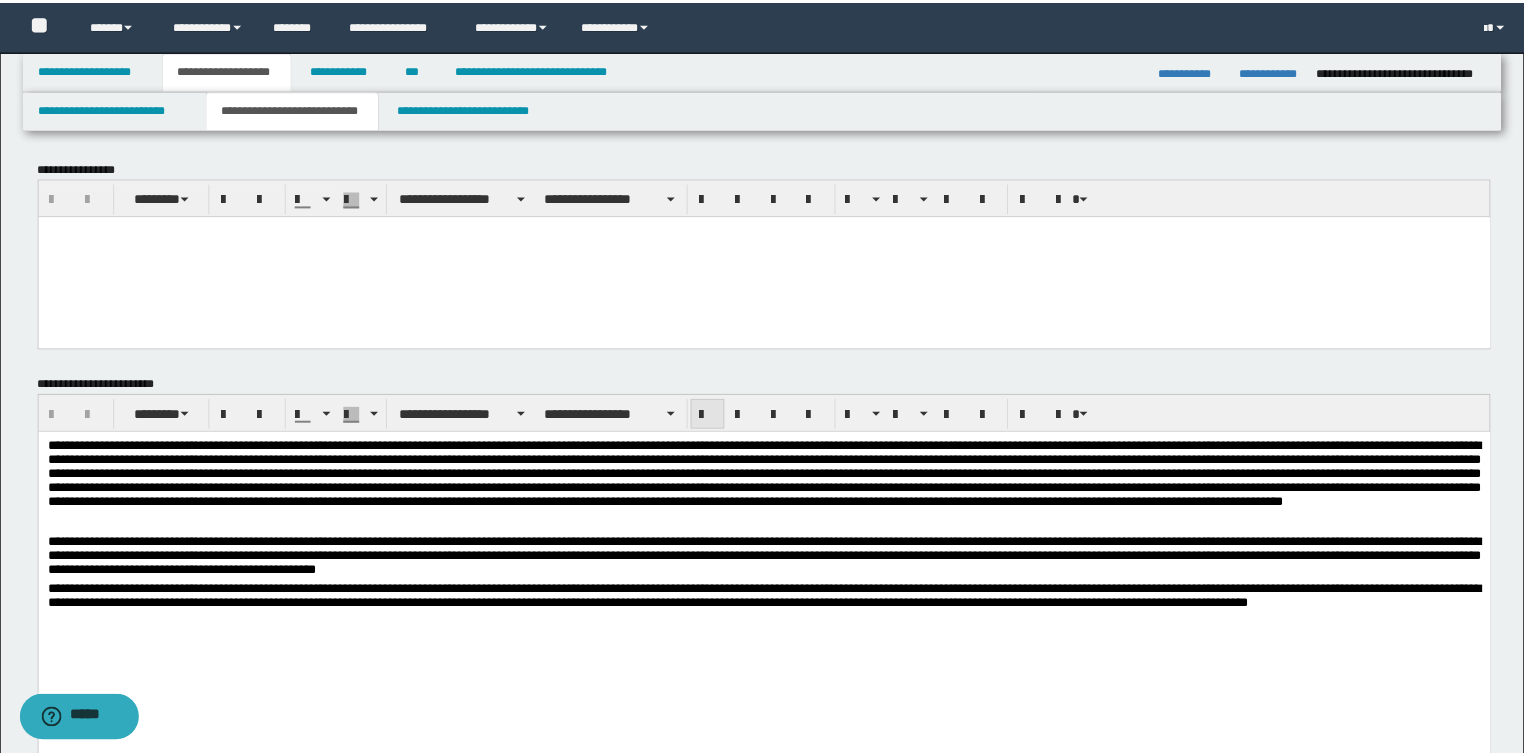 scroll, scrollTop: 0, scrollLeft: 0, axis: both 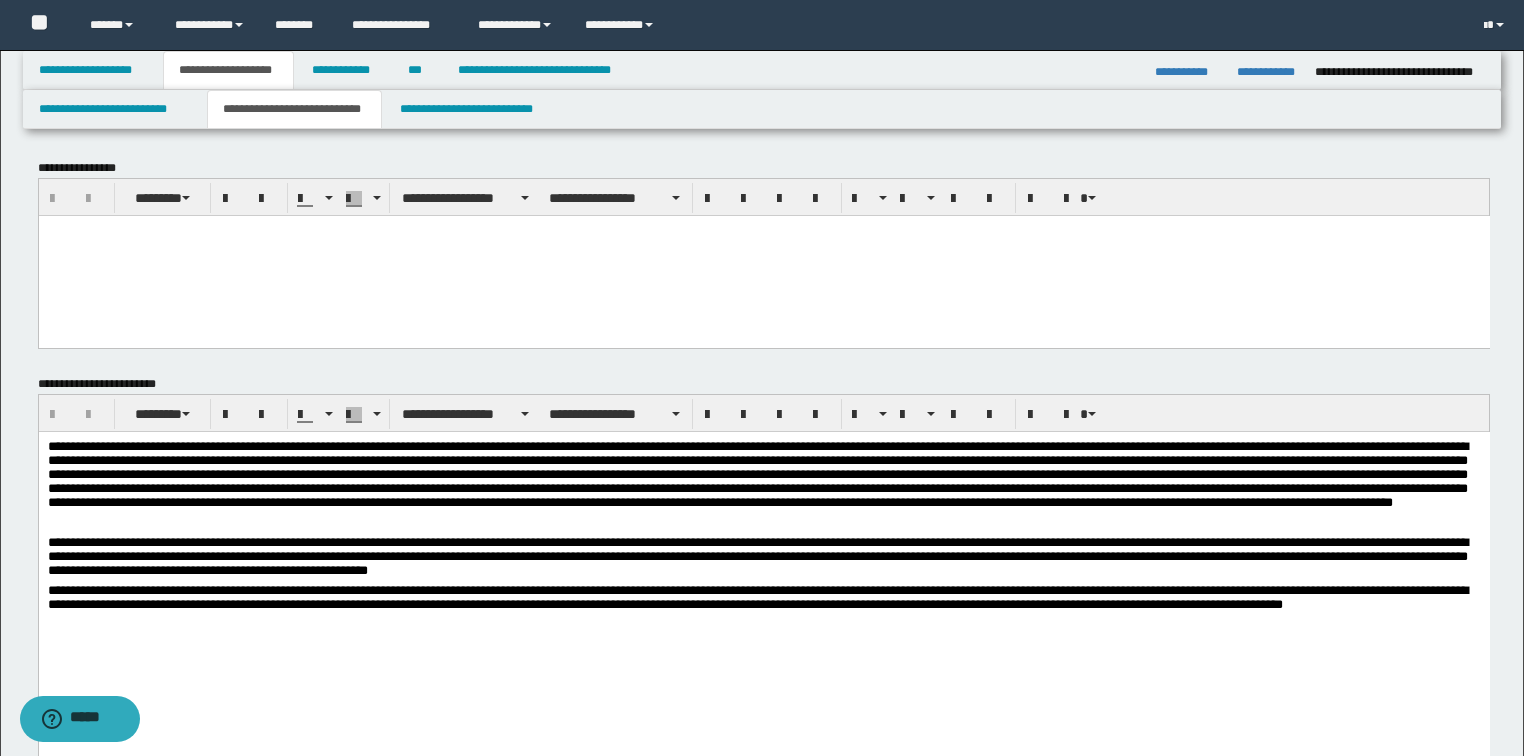 click on "**********" at bounding box center (763, 568) 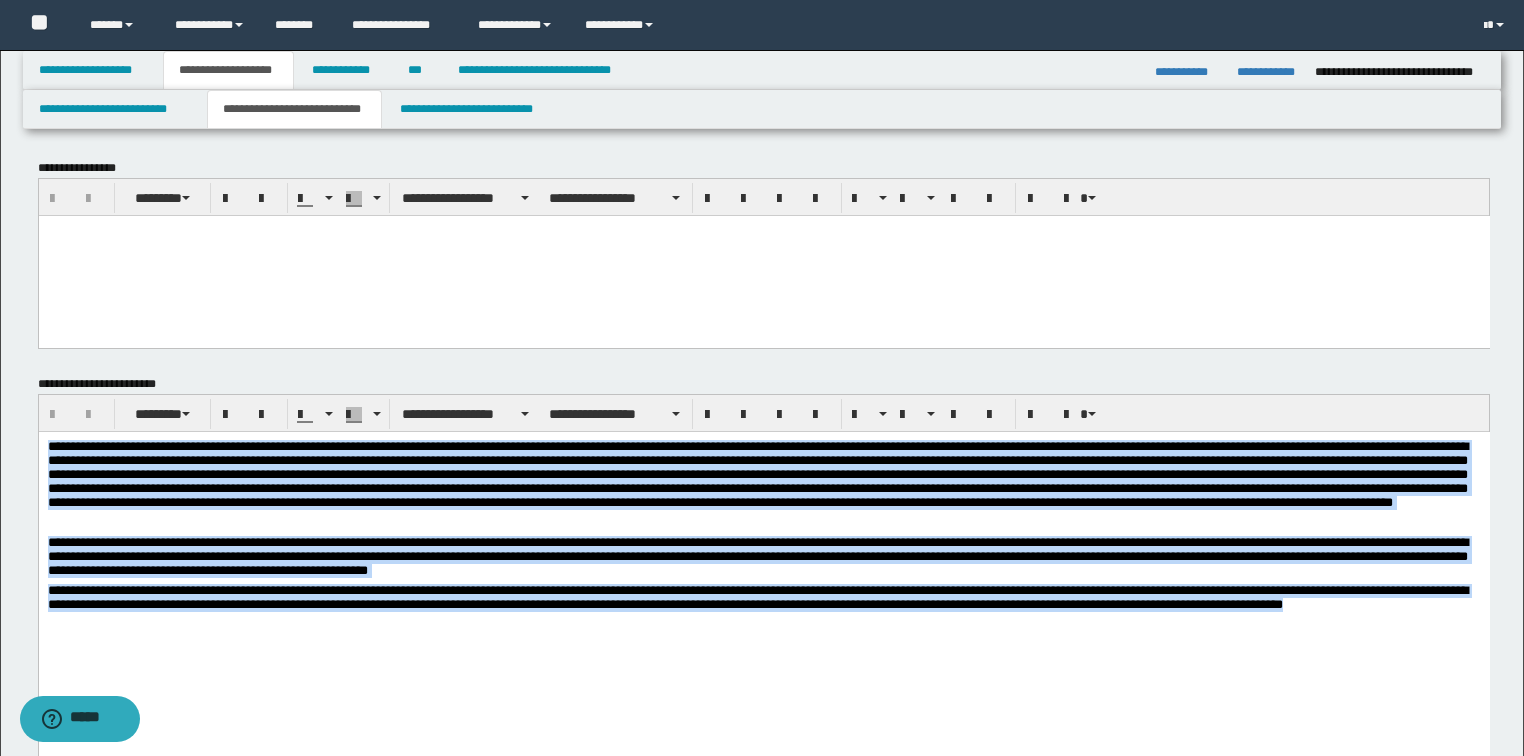 drag, startPoint x: 142, startPoint y: 625, endPoint x: -1, endPoint y: 358, distance: 302.8828 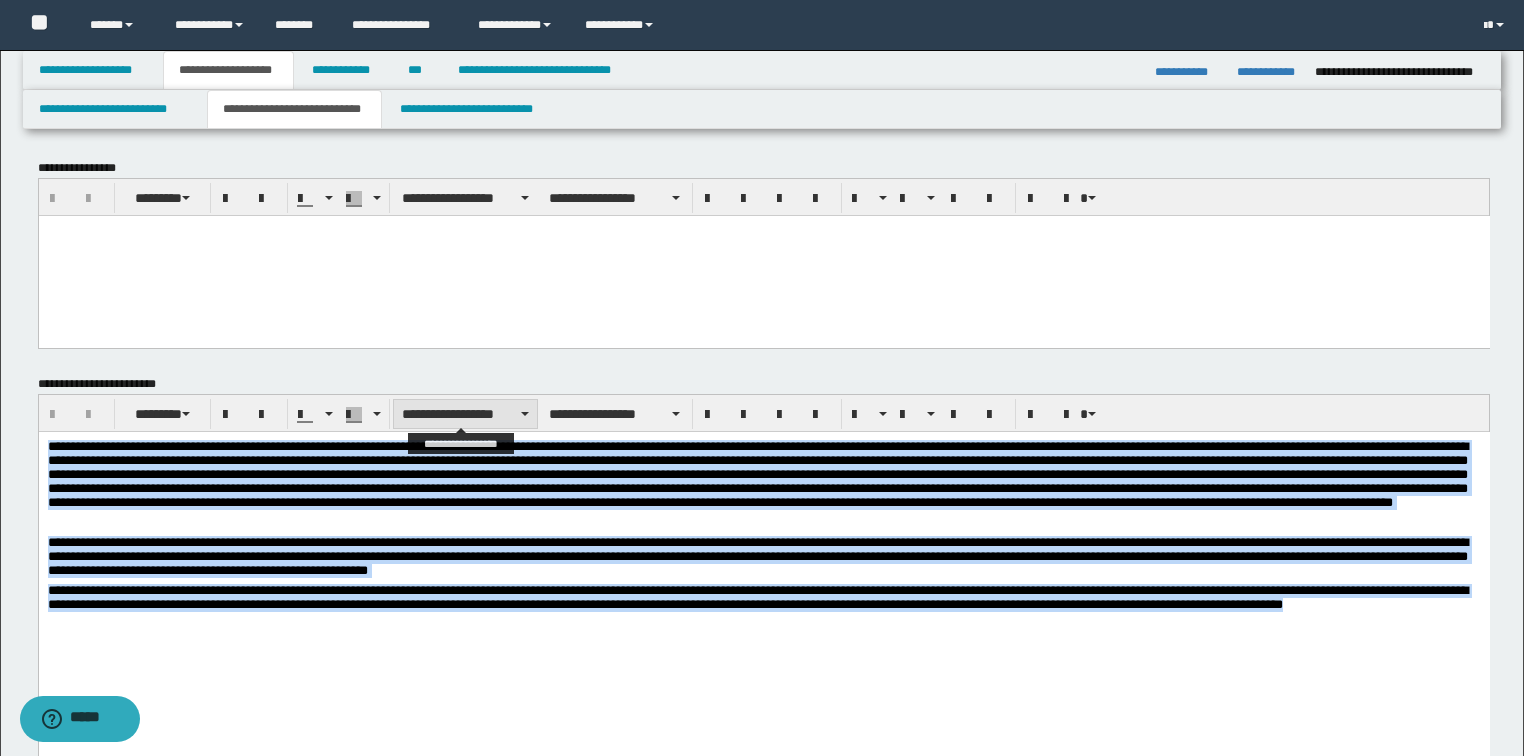 click on "**********" at bounding box center (465, 414) 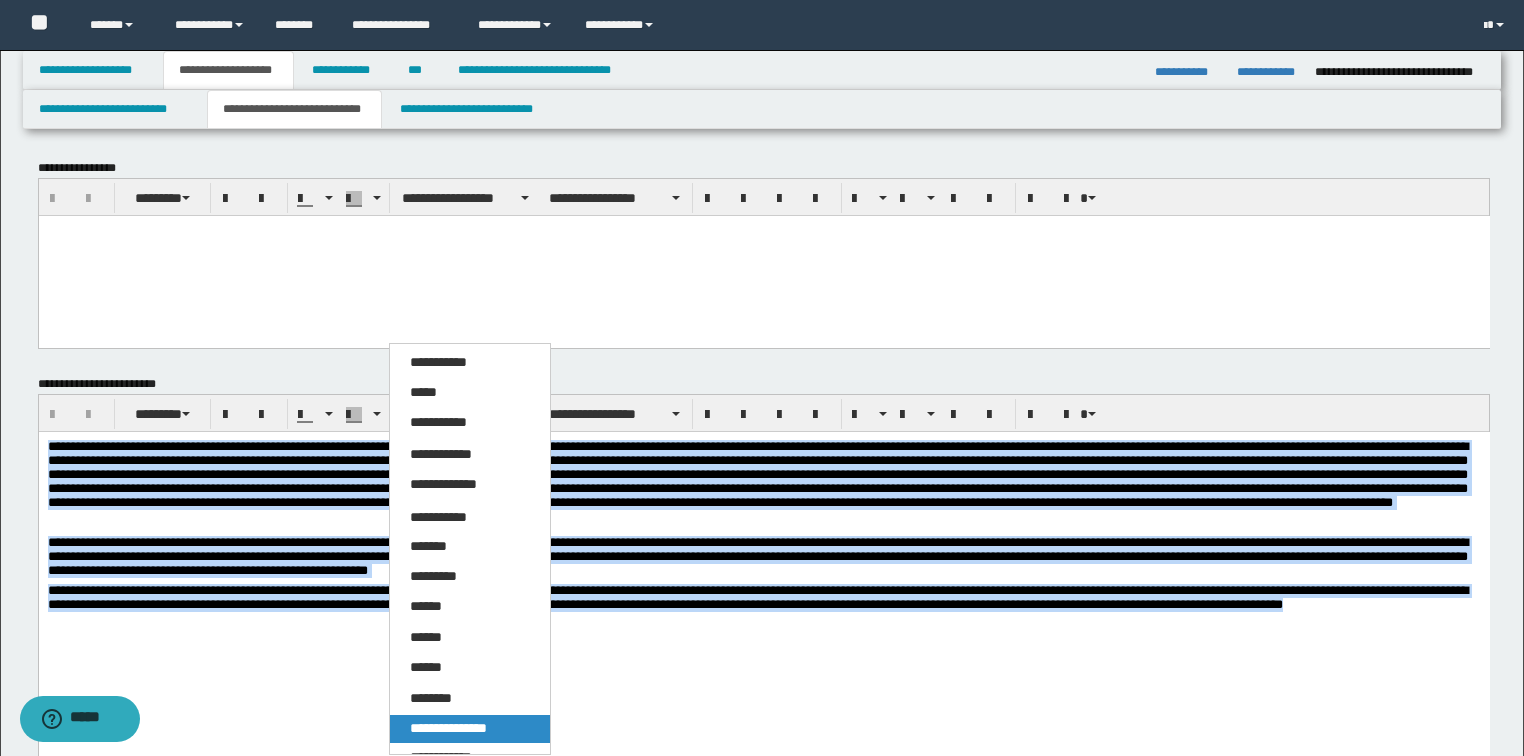click on "**********" at bounding box center [448, 728] 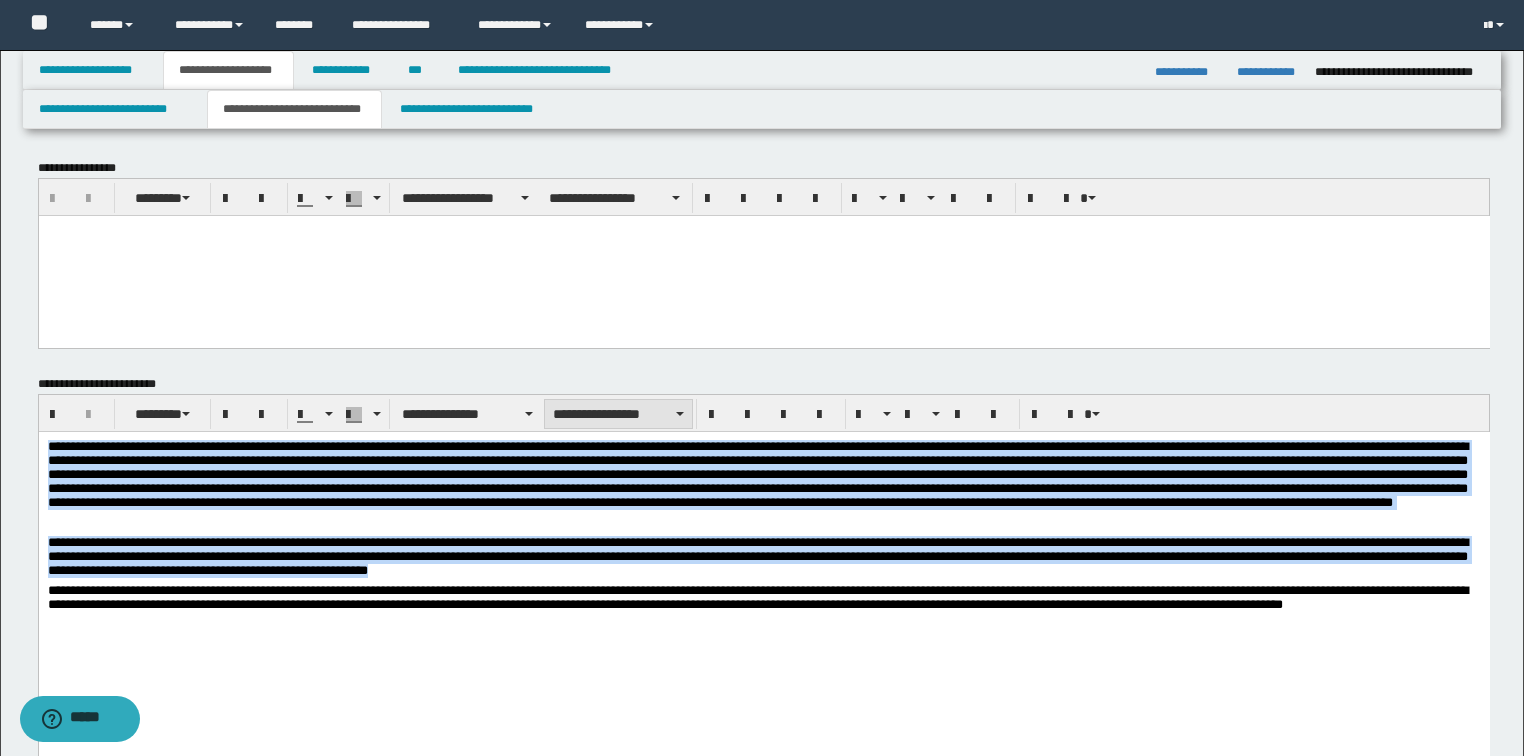 click on "**********" at bounding box center (618, 414) 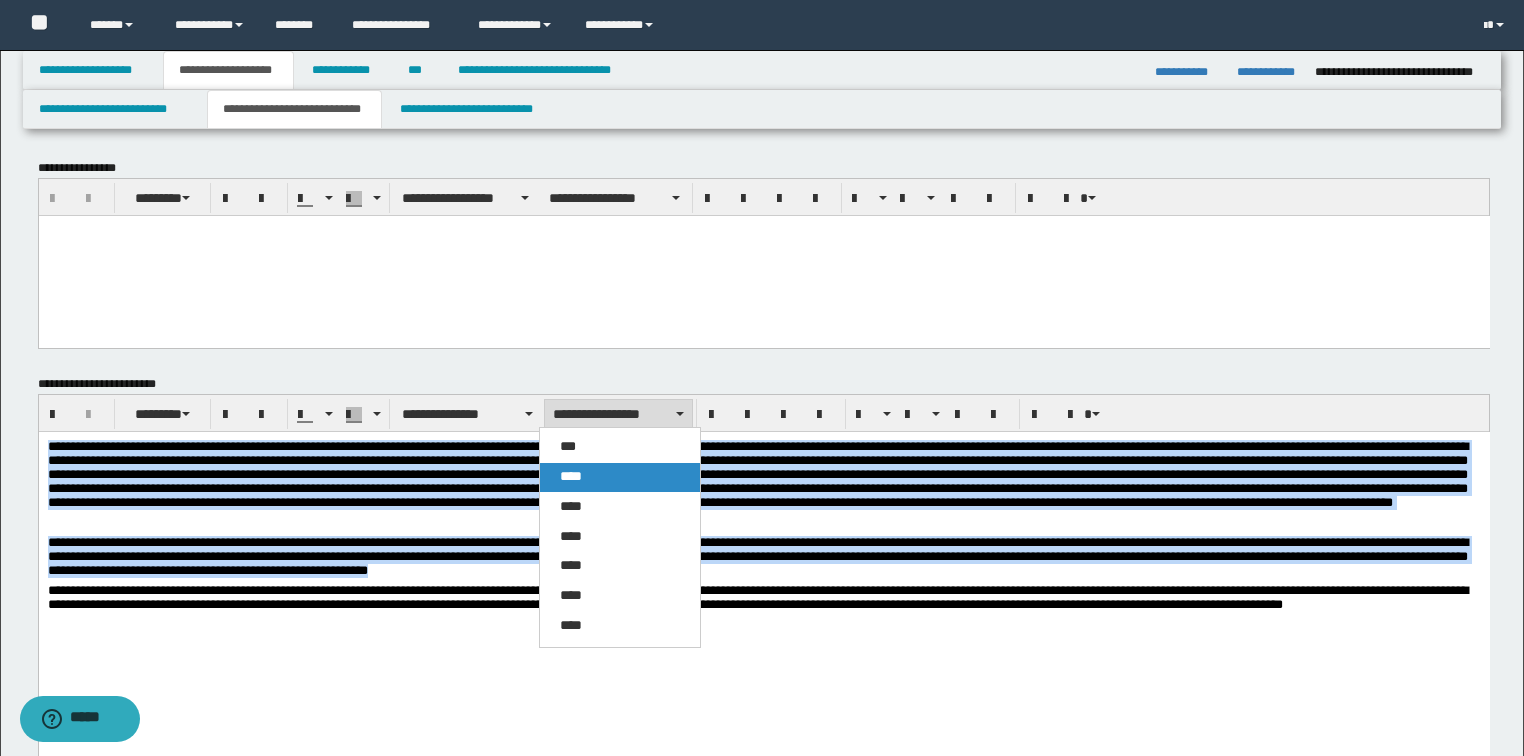 click on "****" at bounding box center (620, 477) 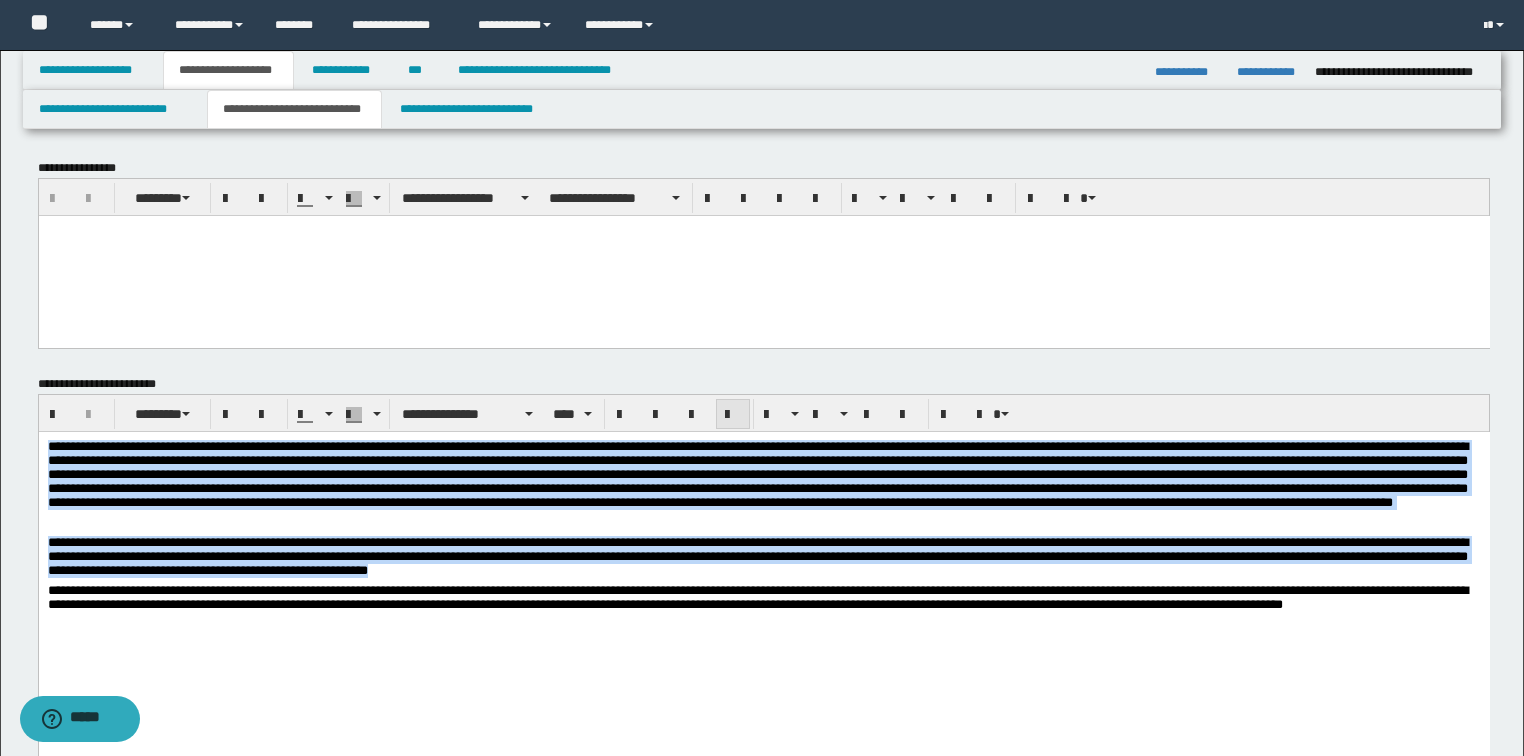 click at bounding box center (733, 415) 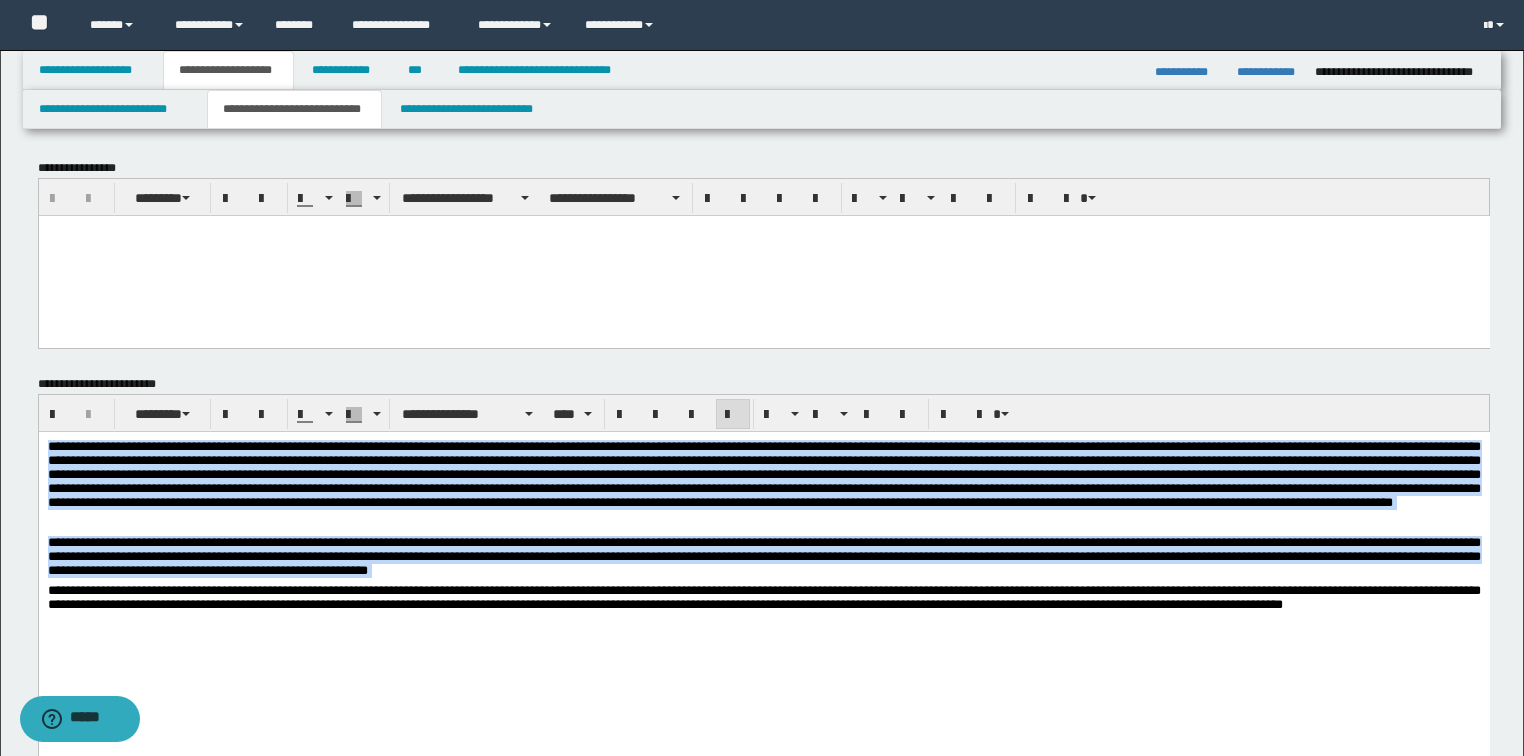 drag, startPoint x: 739, startPoint y: 598, endPoint x: 662, endPoint y: 591, distance: 77.31753 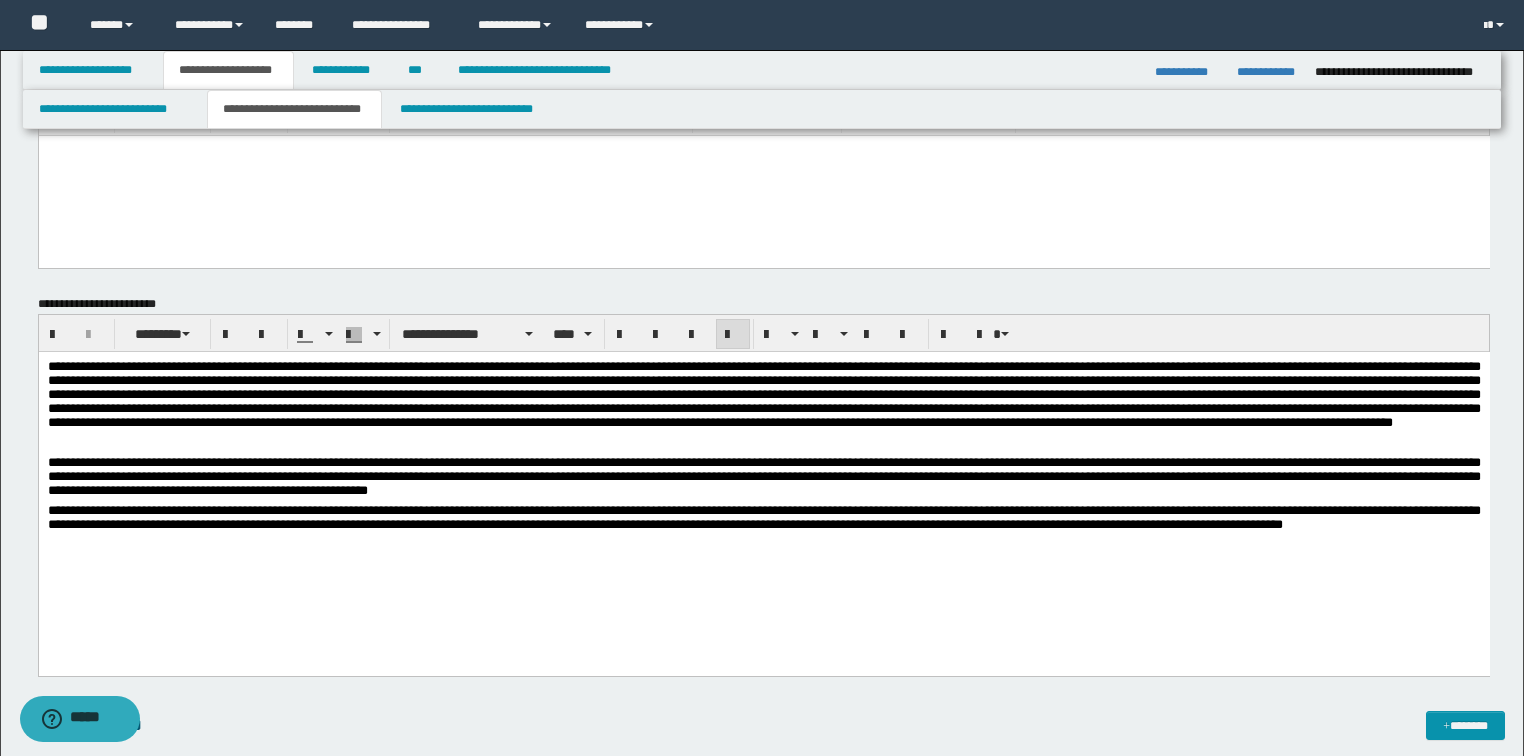 click at bounding box center (763, 559) 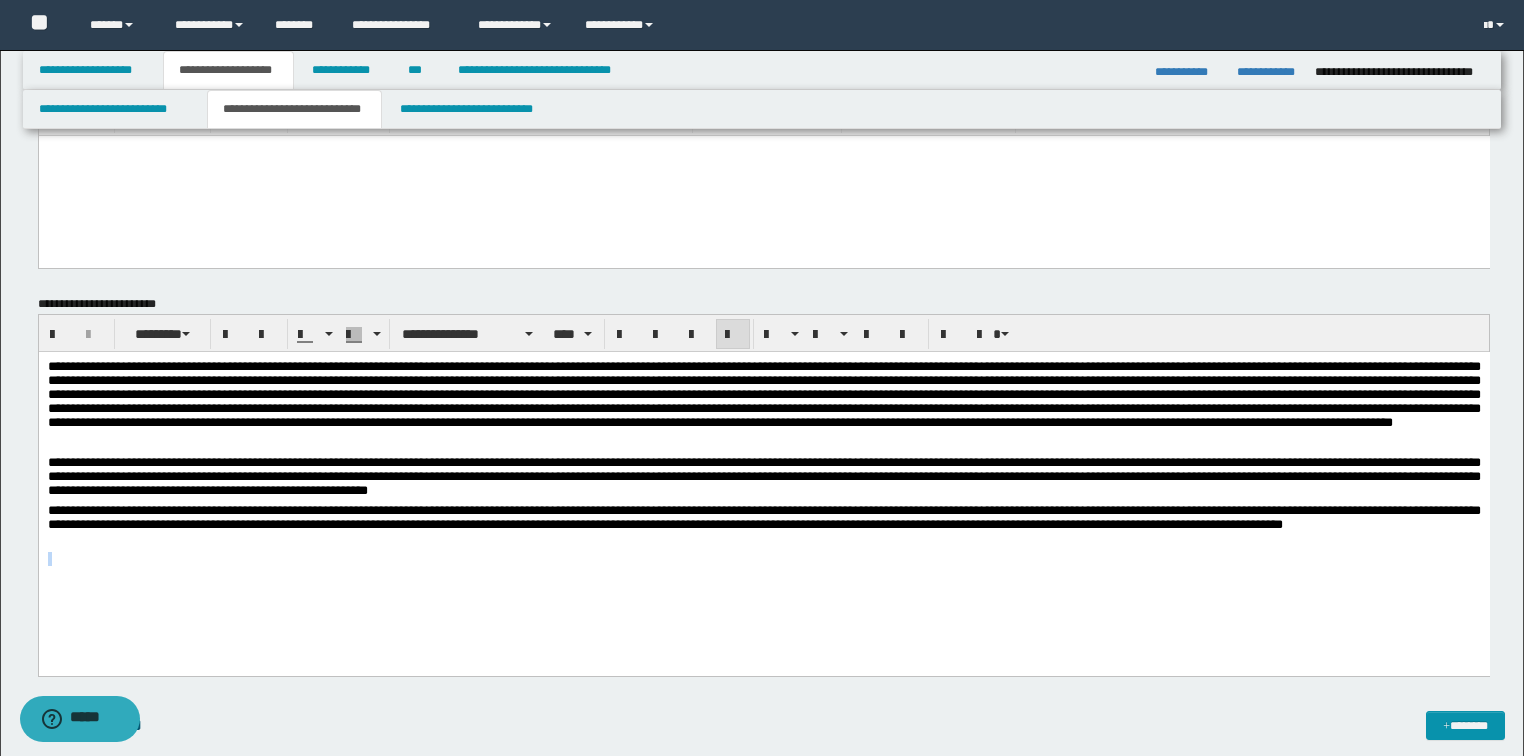 drag, startPoint x: 122, startPoint y: 548, endPoint x: 381, endPoint y: 663, distance: 283.38312 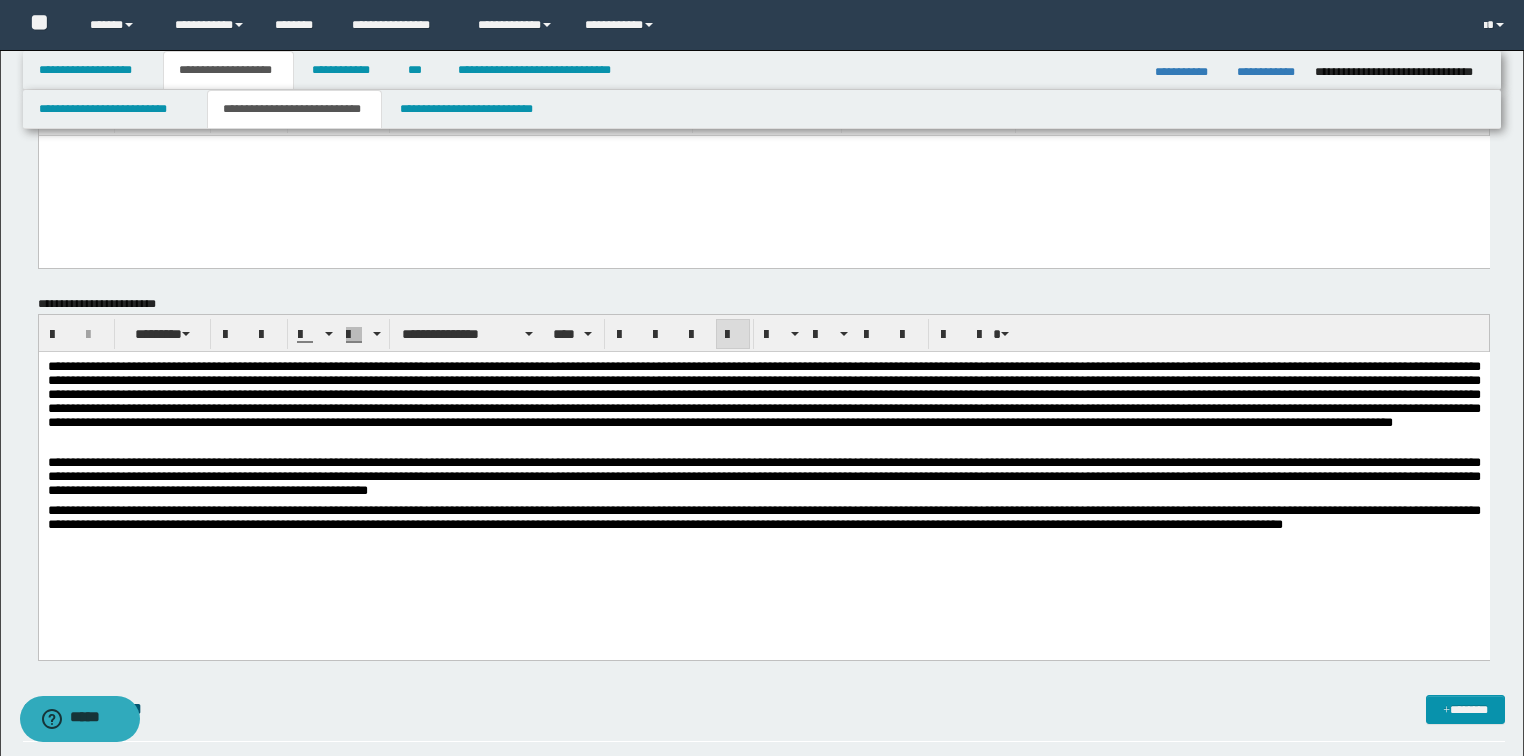 scroll, scrollTop: 0, scrollLeft: 0, axis: both 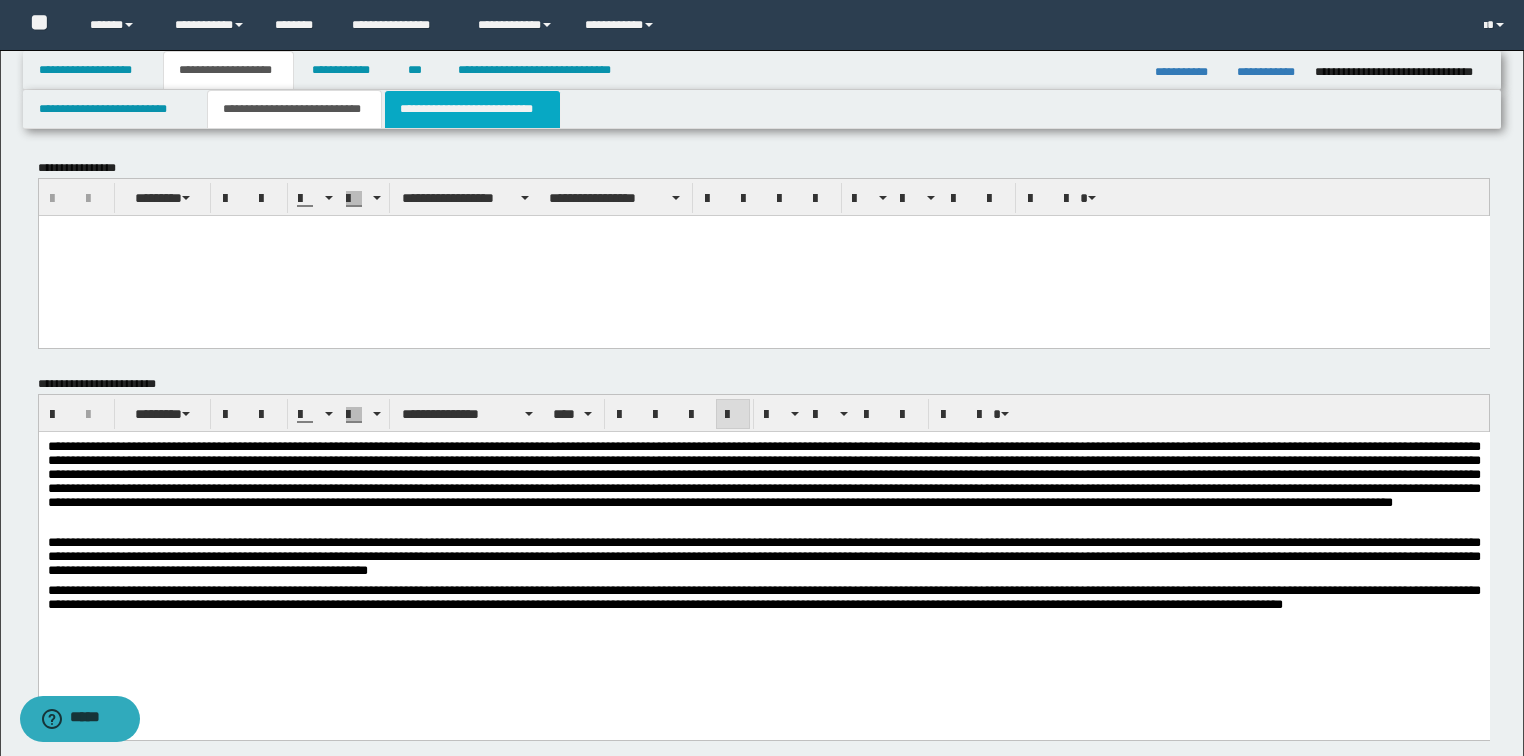 click on "**********" at bounding box center [472, 109] 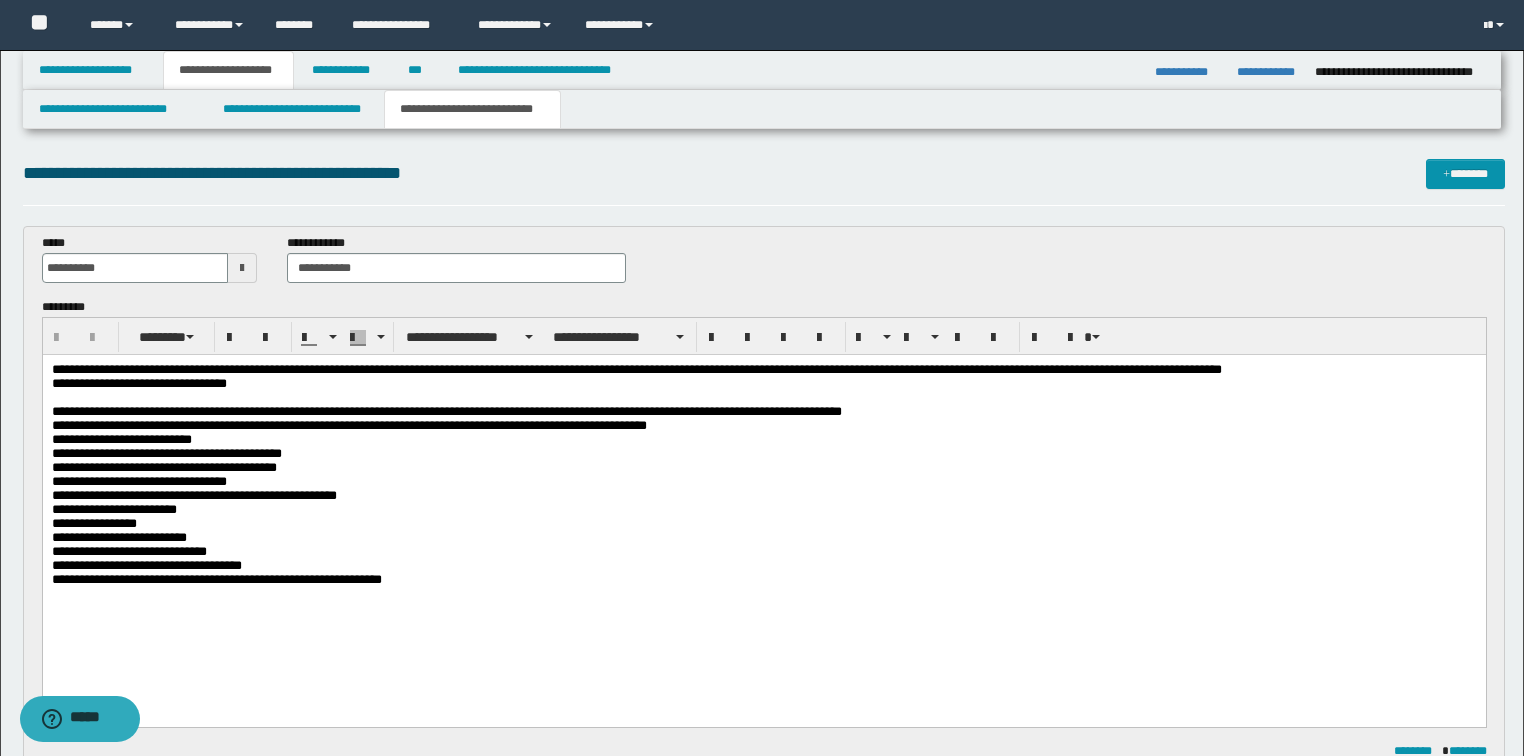 scroll, scrollTop: 0, scrollLeft: 0, axis: both 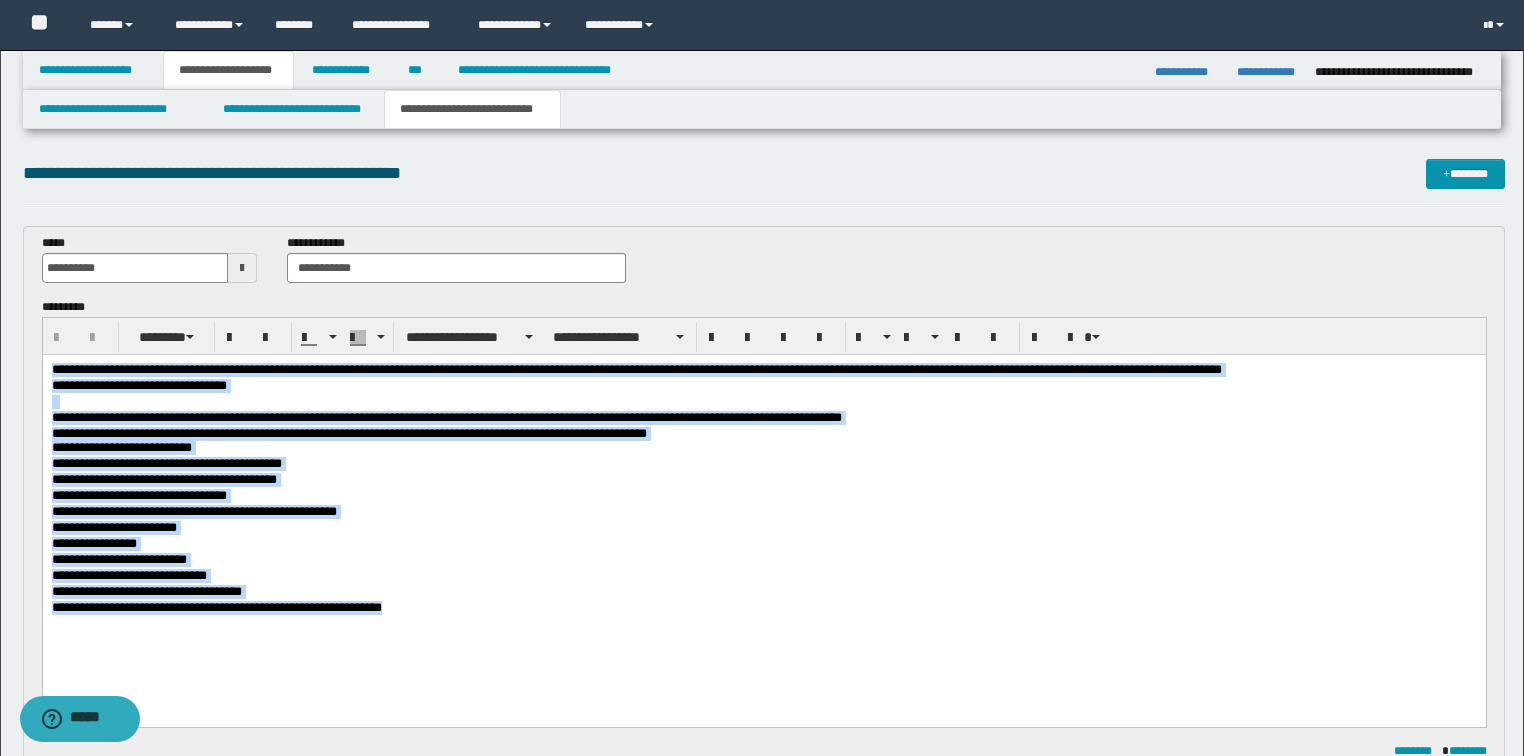 drag, startPoint x: 490, startPoint y: 637, endPoint x: 0, endPoint y: 341, distance: 572.46484 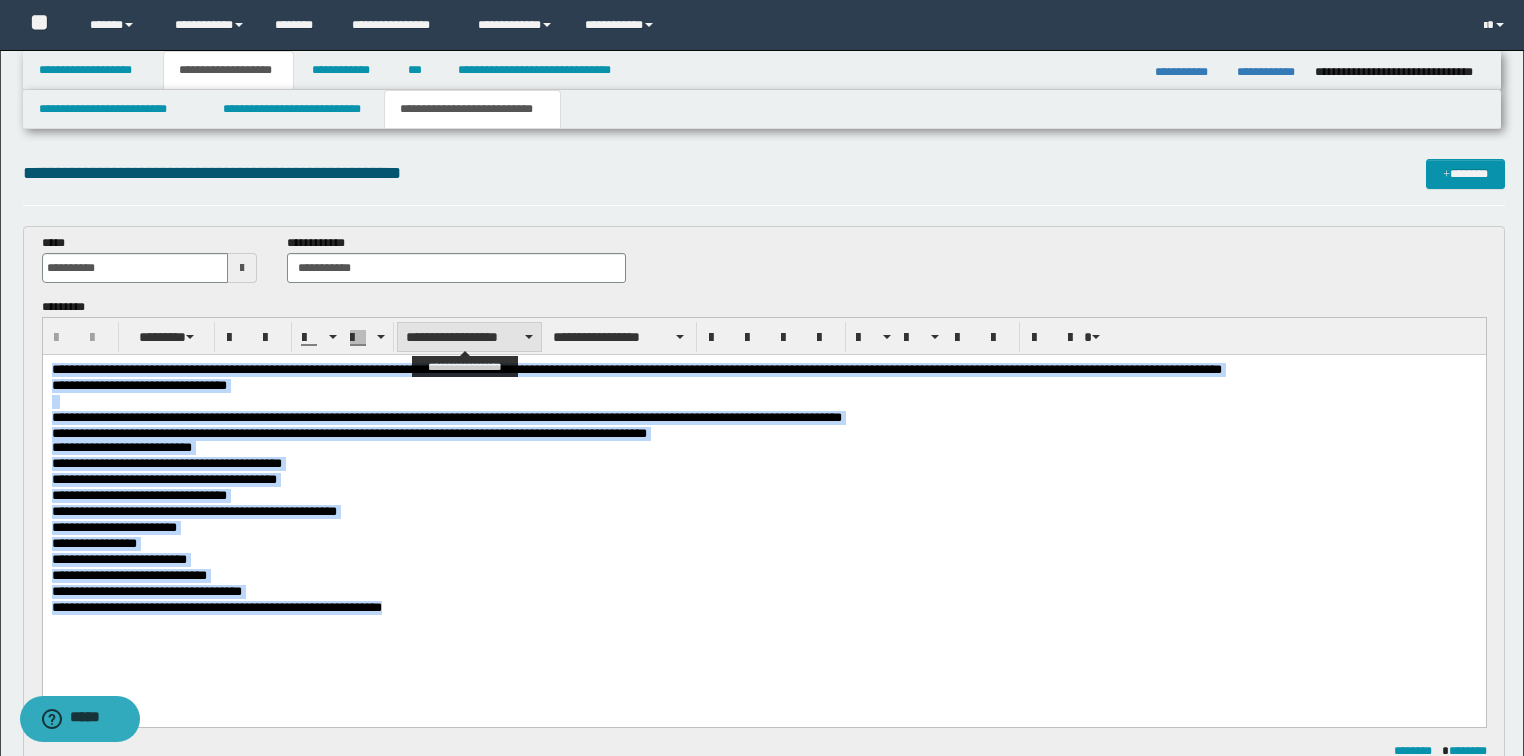 click on "**********" at bounding box center [469, 337] 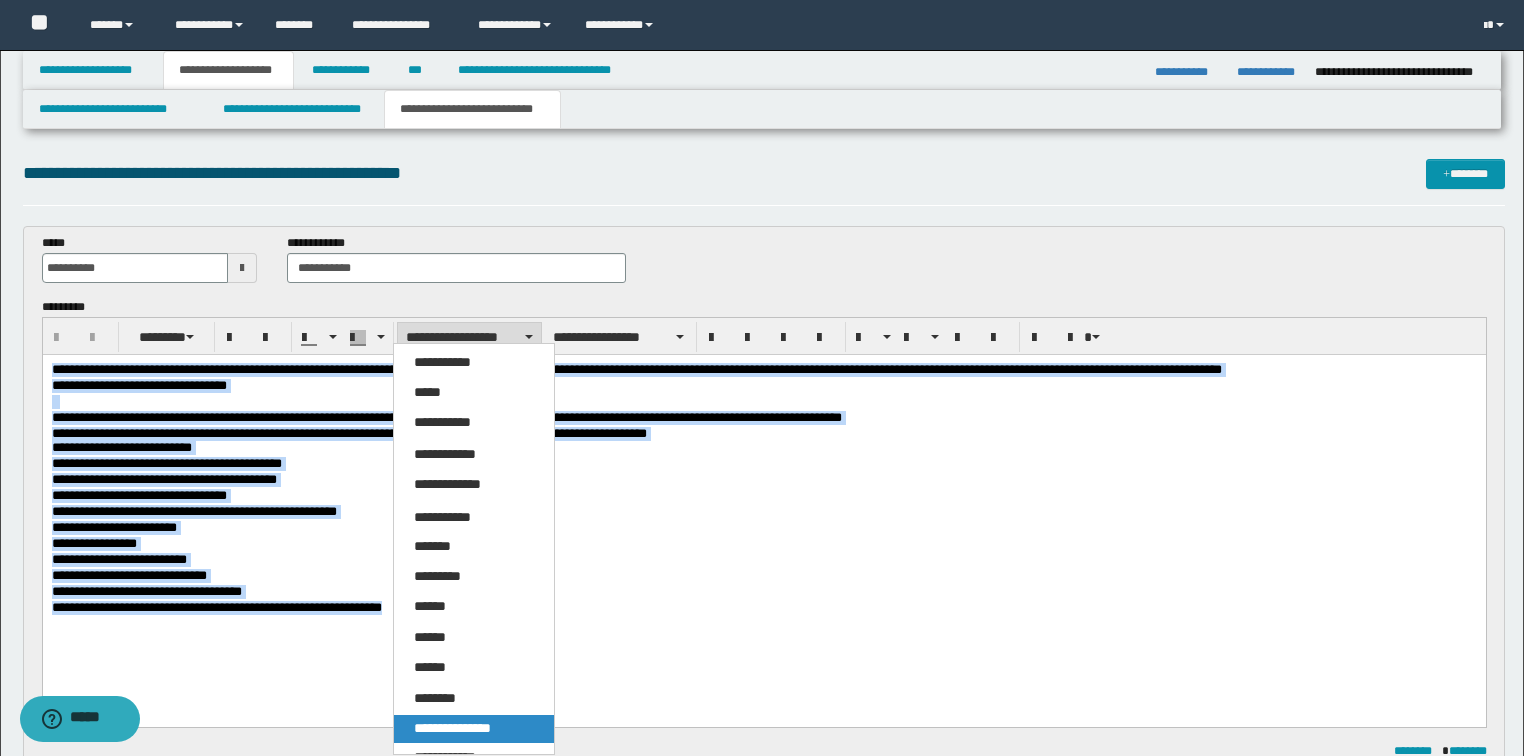 click on "**********" at bounding box center (452, 728) 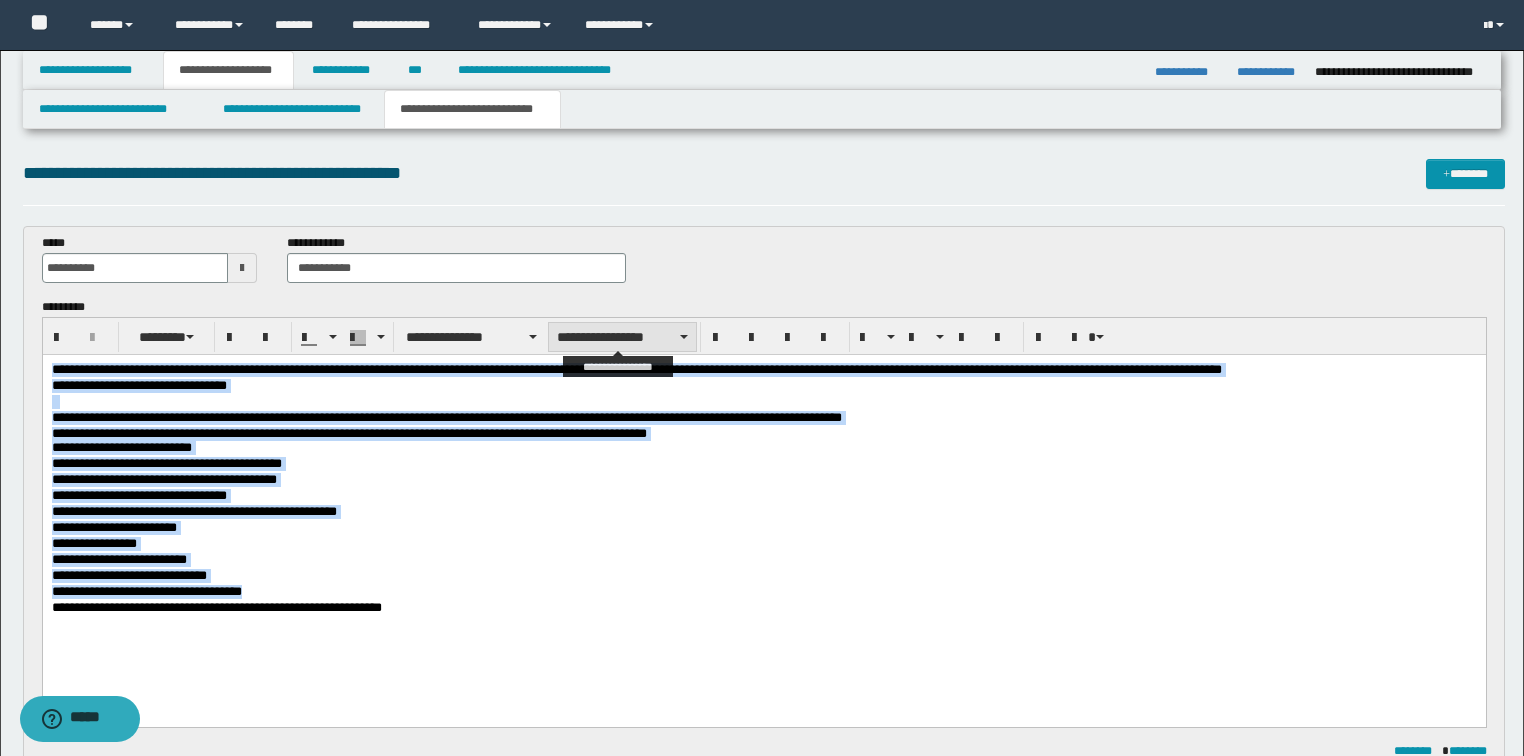 click on "**********" at bounding box center (622, 337) 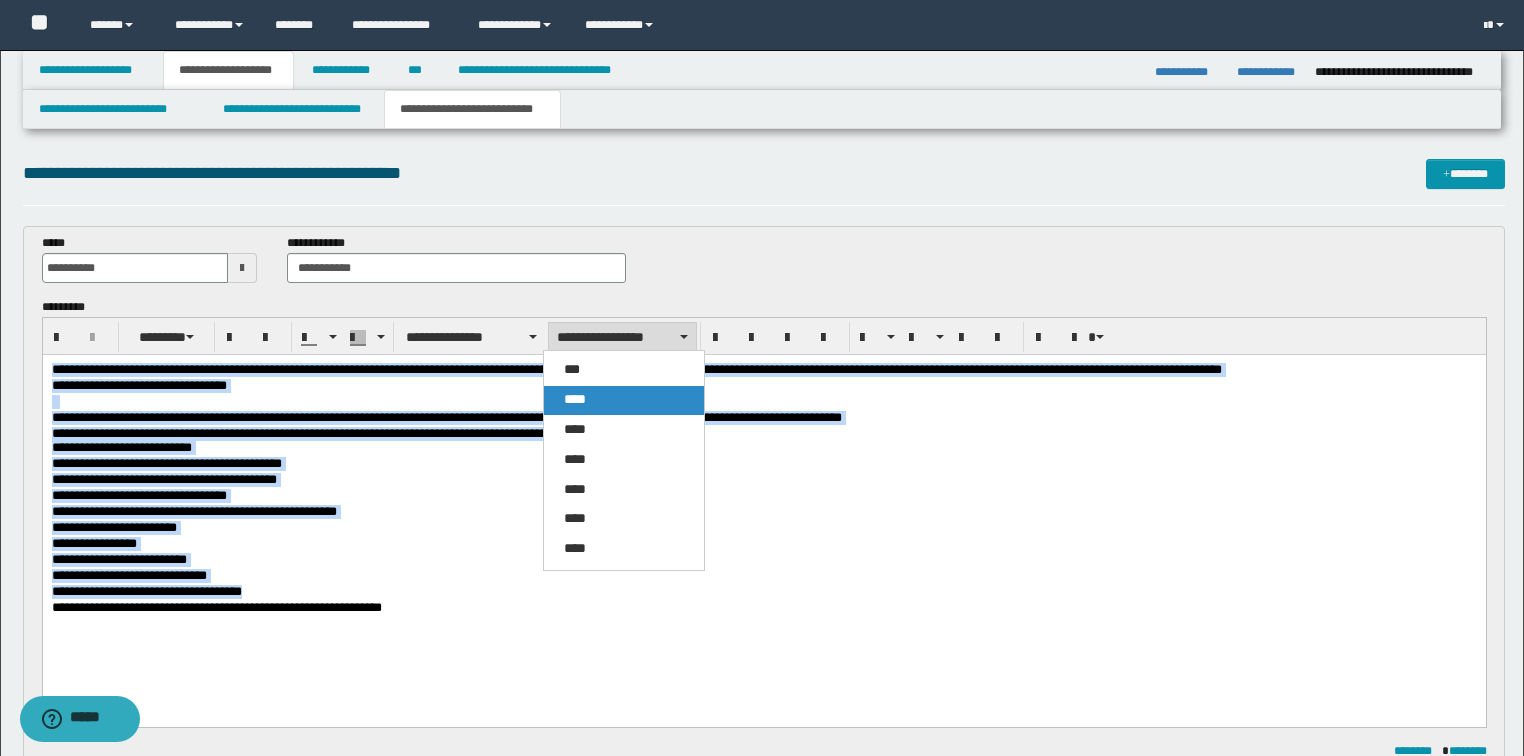 click on "****" at bounding box center [575, 399] 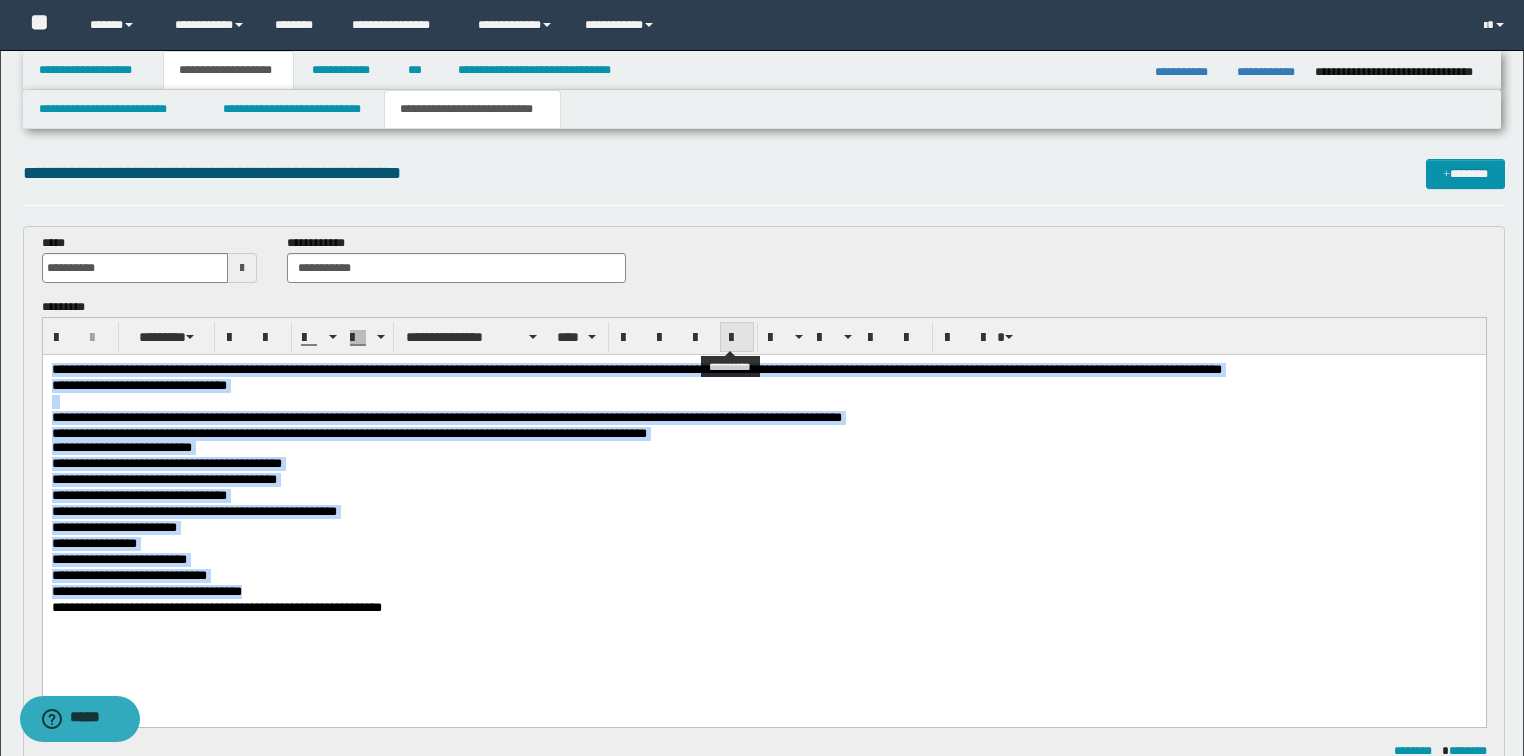 click at bounding box center [737, 338] 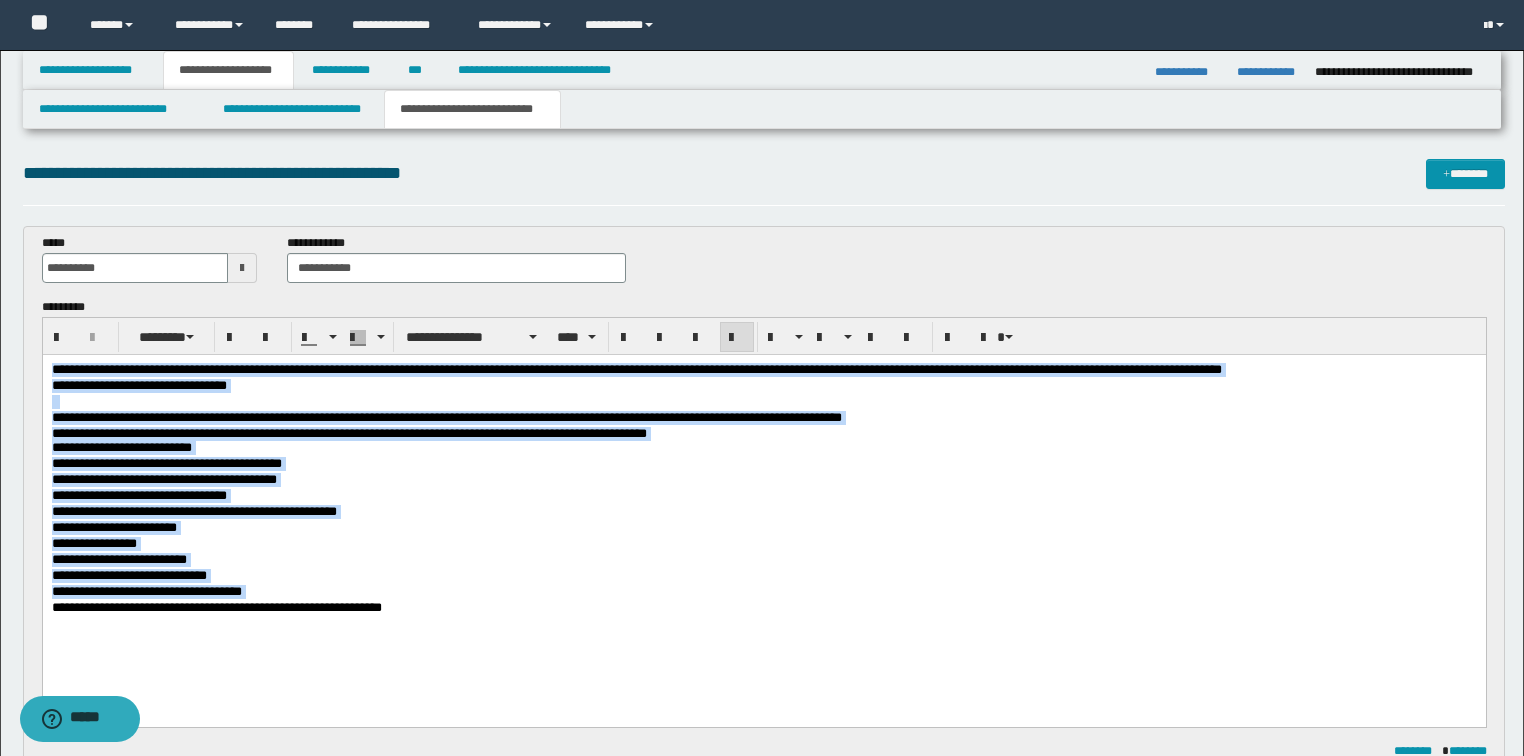 click on "**********" at bounding box center [764, 592] 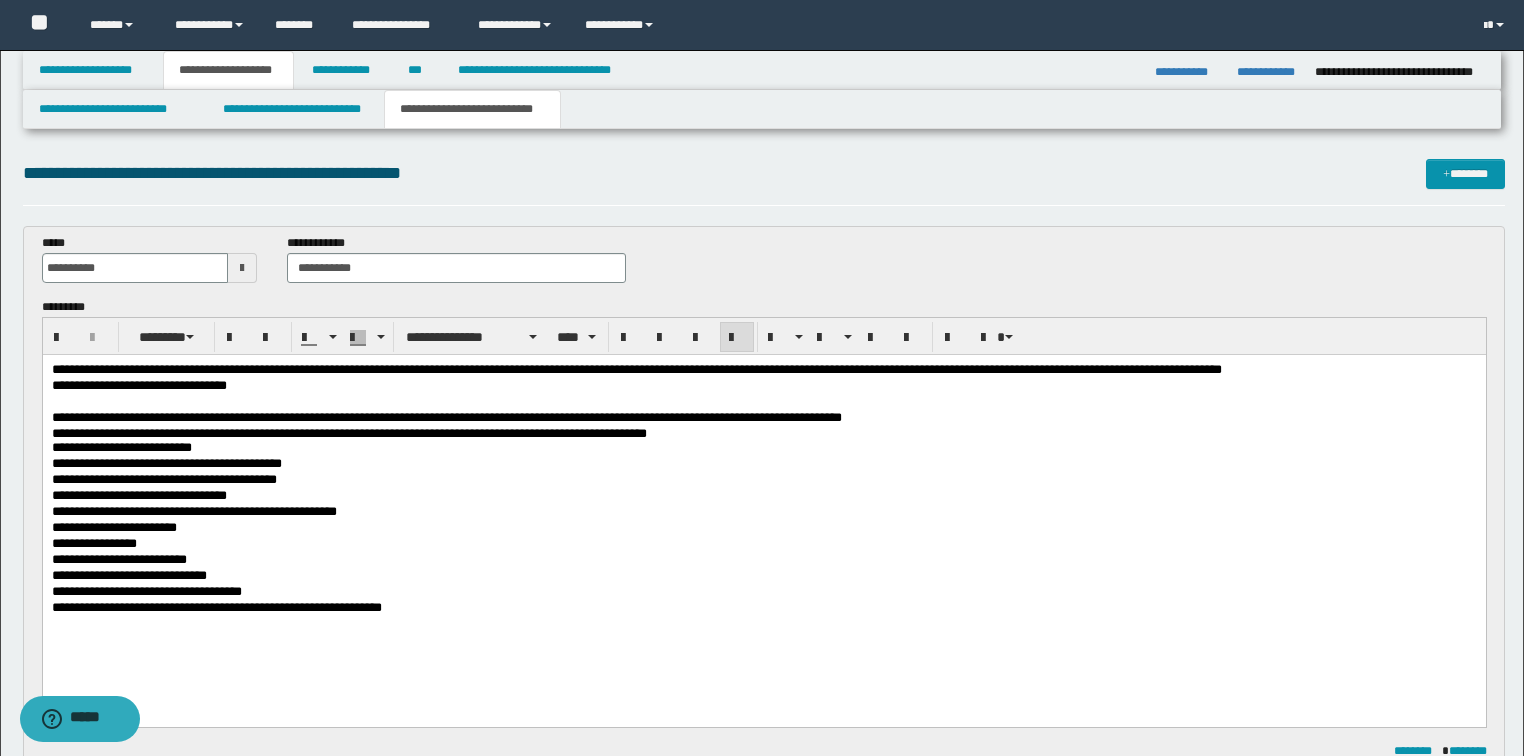 click on "**********" at bounding box center (764, 370) 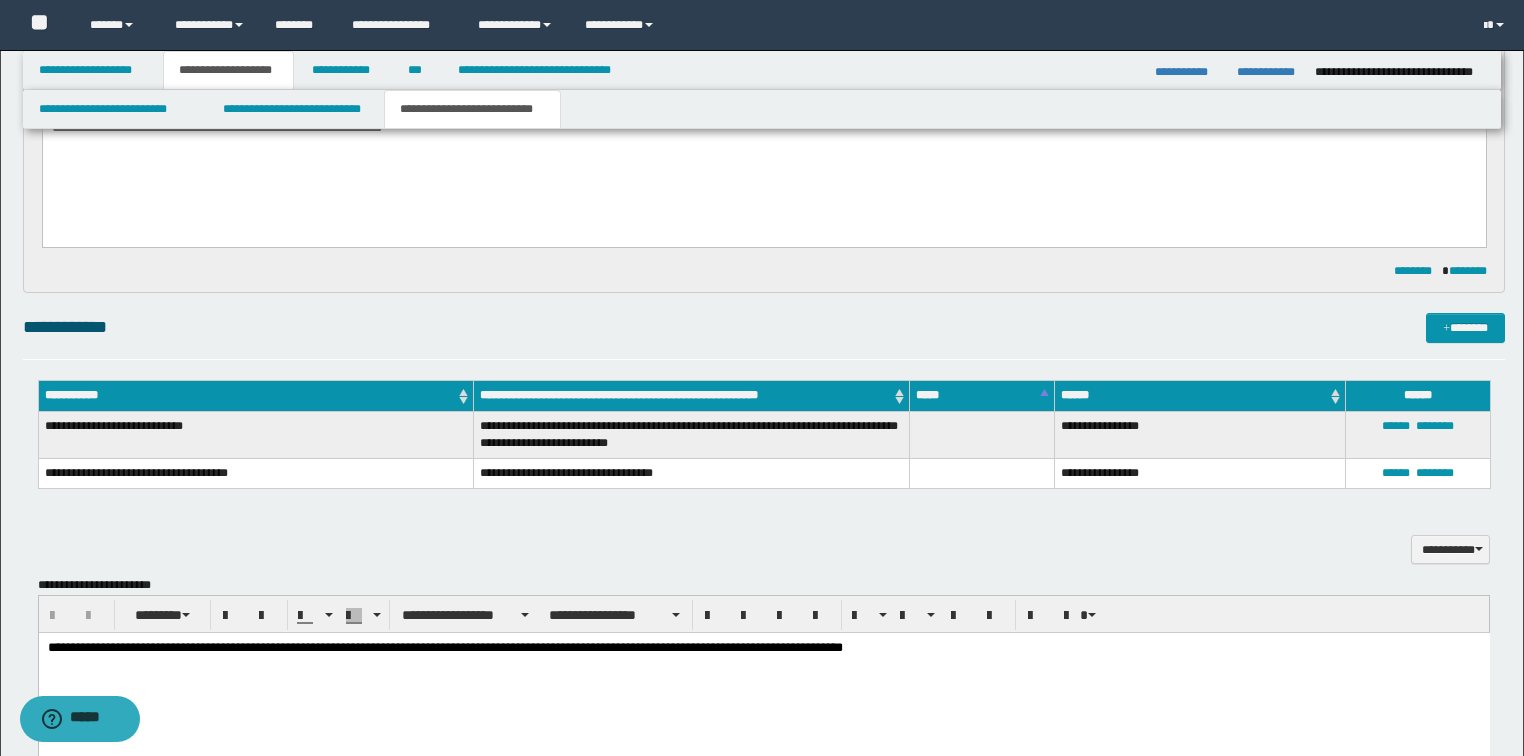 scroll, scrollTop: 720, scrollLeft: 0, axis: vertical 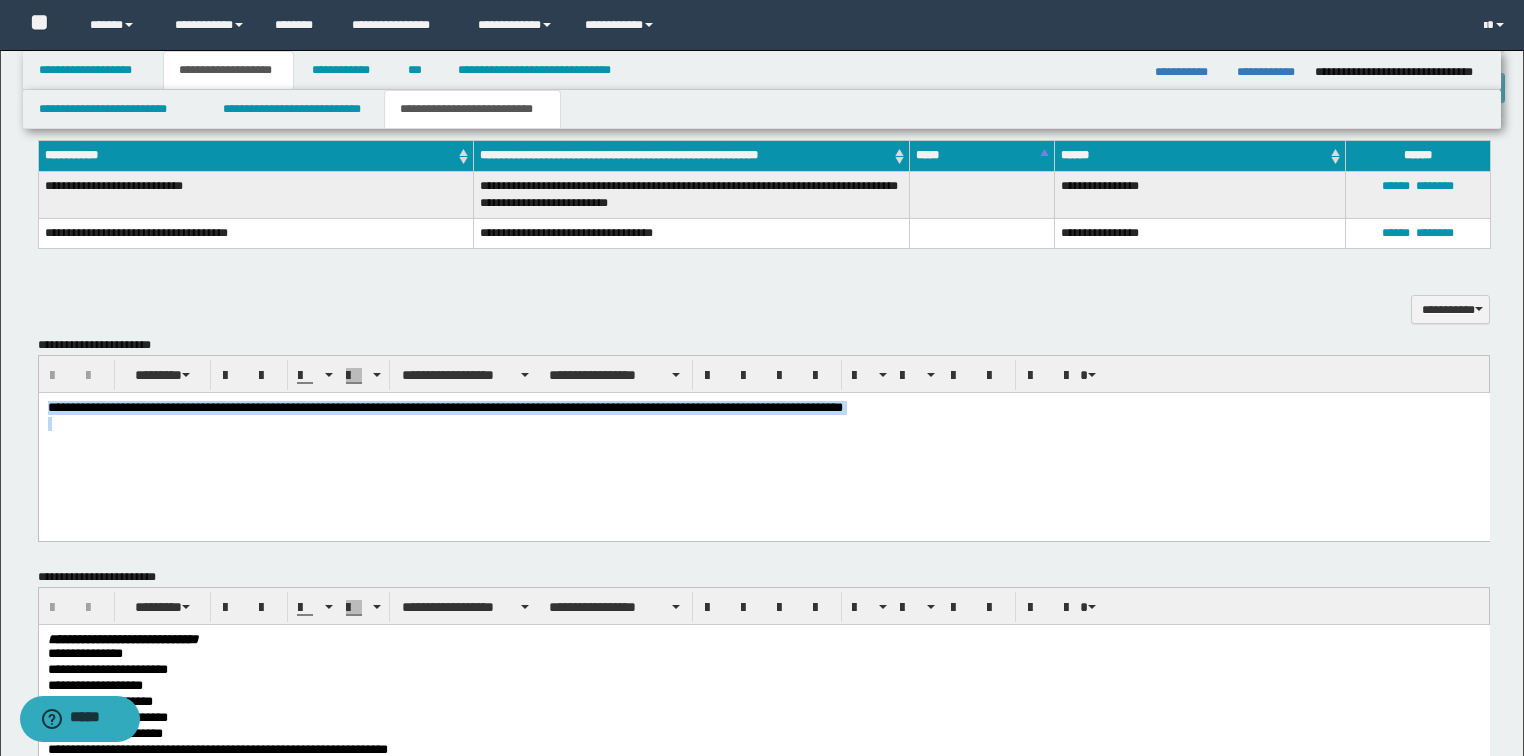 drag, startPoint x: 917, startPoint y: 418, endPoint x: -1, endPoint y: 415, distance: 918.0049 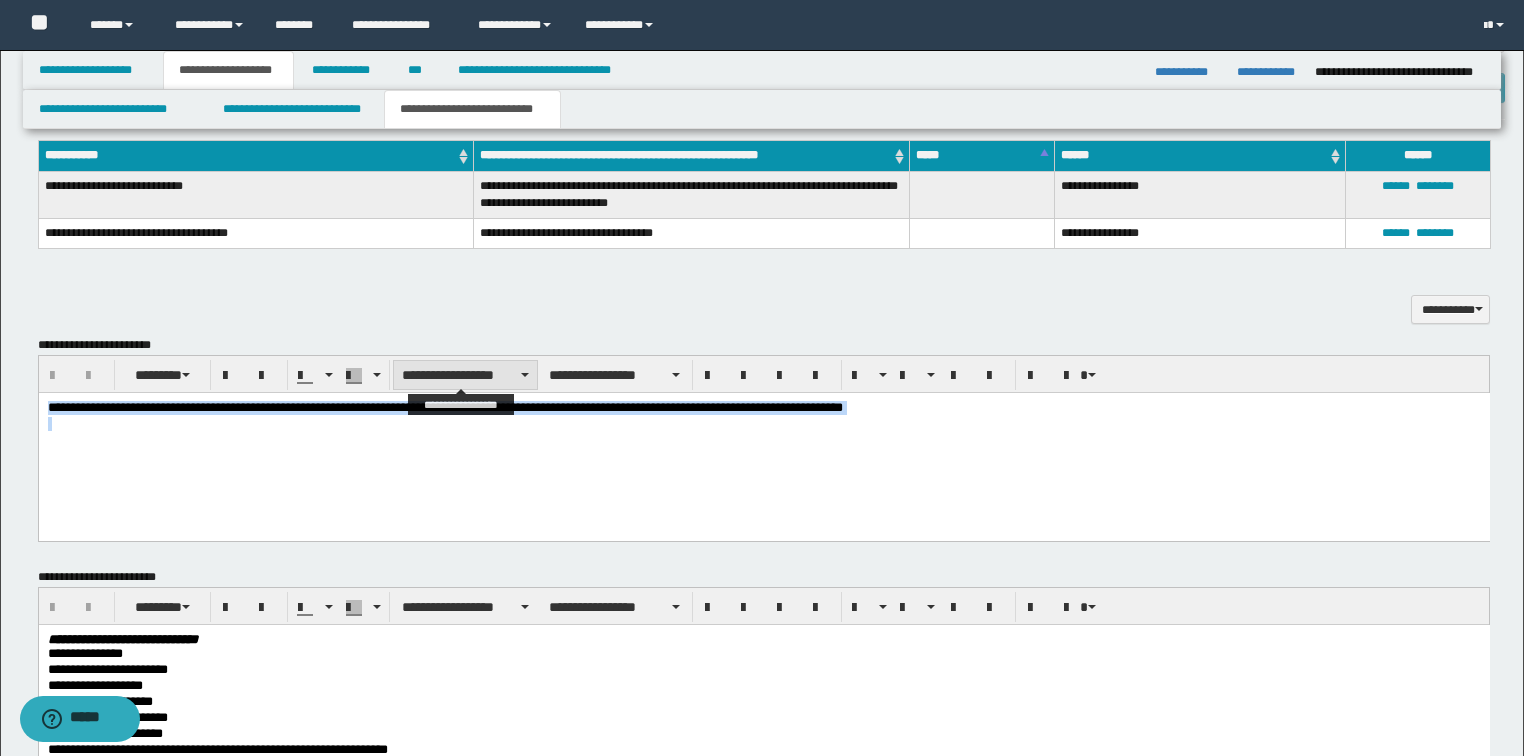 click on "**********" at bounding box center [465, 375] 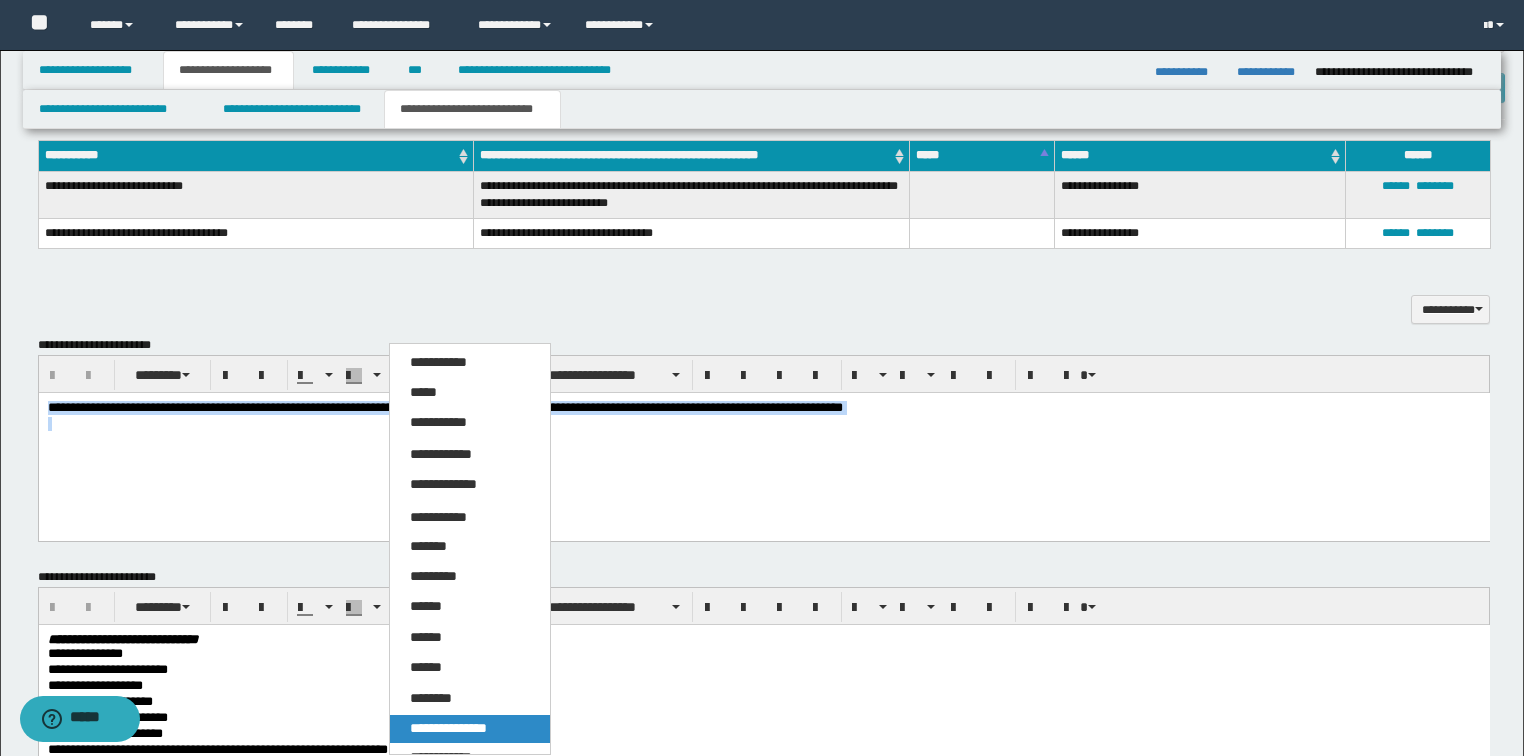 click on "**********" at bounding box center [448, 728] 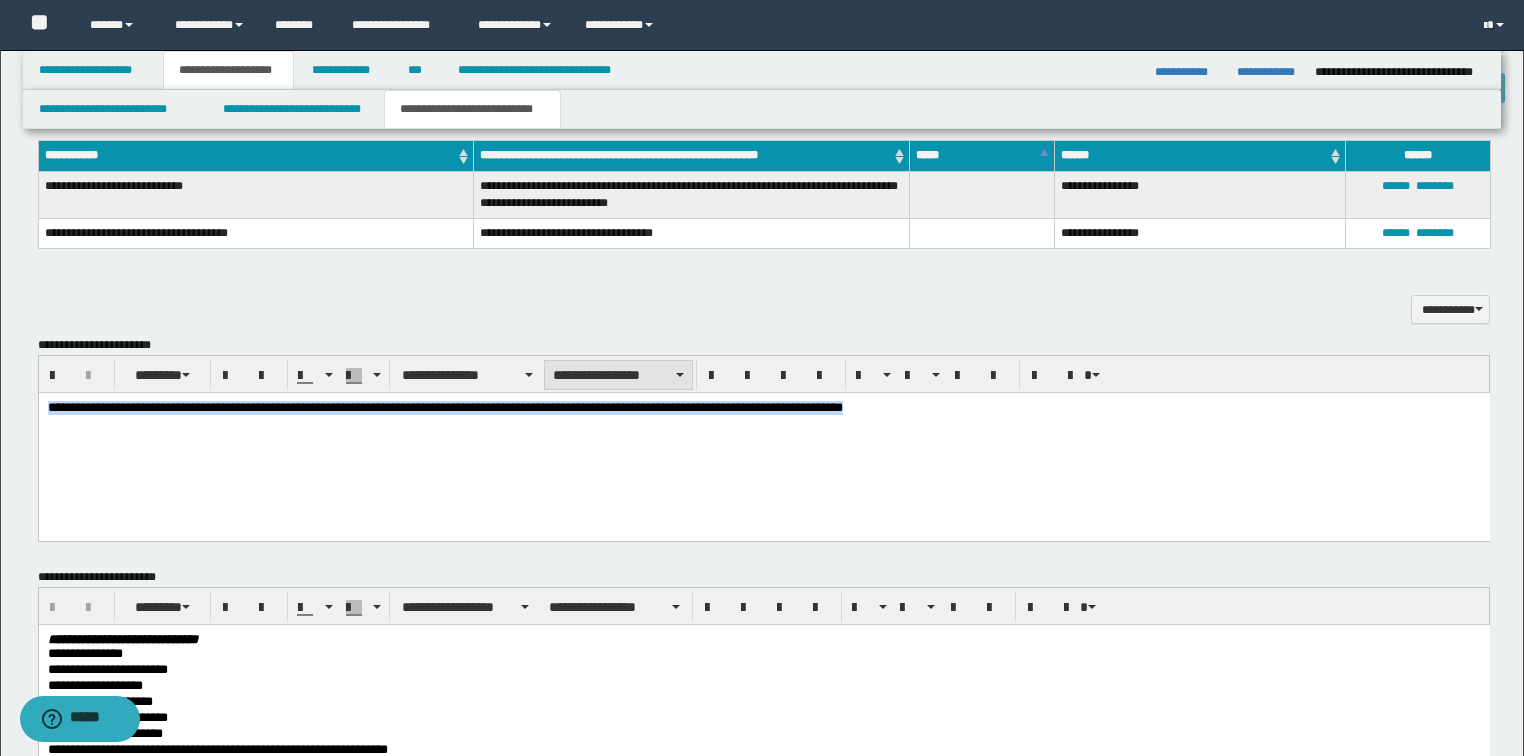 click on "**********" at bounding box center [618, 375] 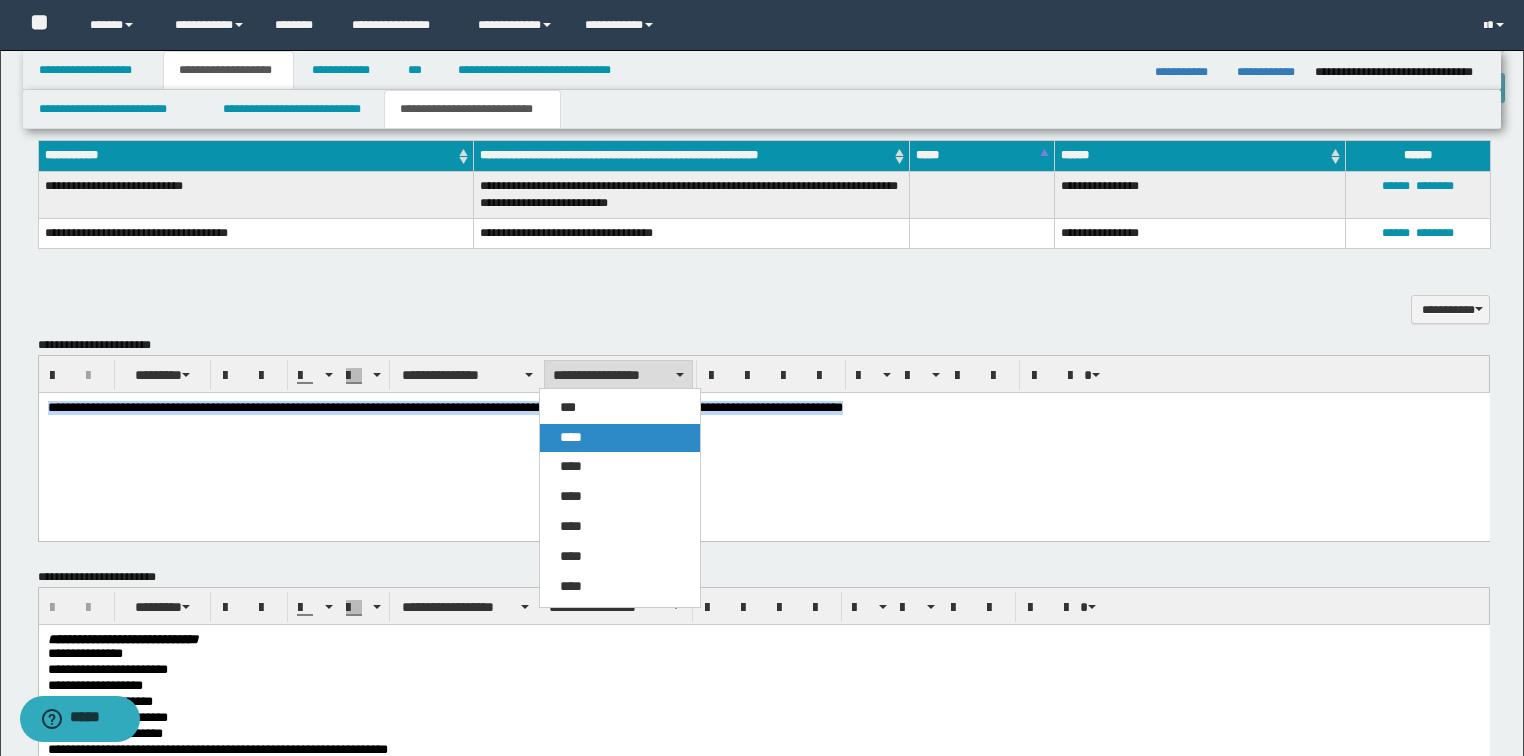 click on "****" at bounding box center [571, 437] 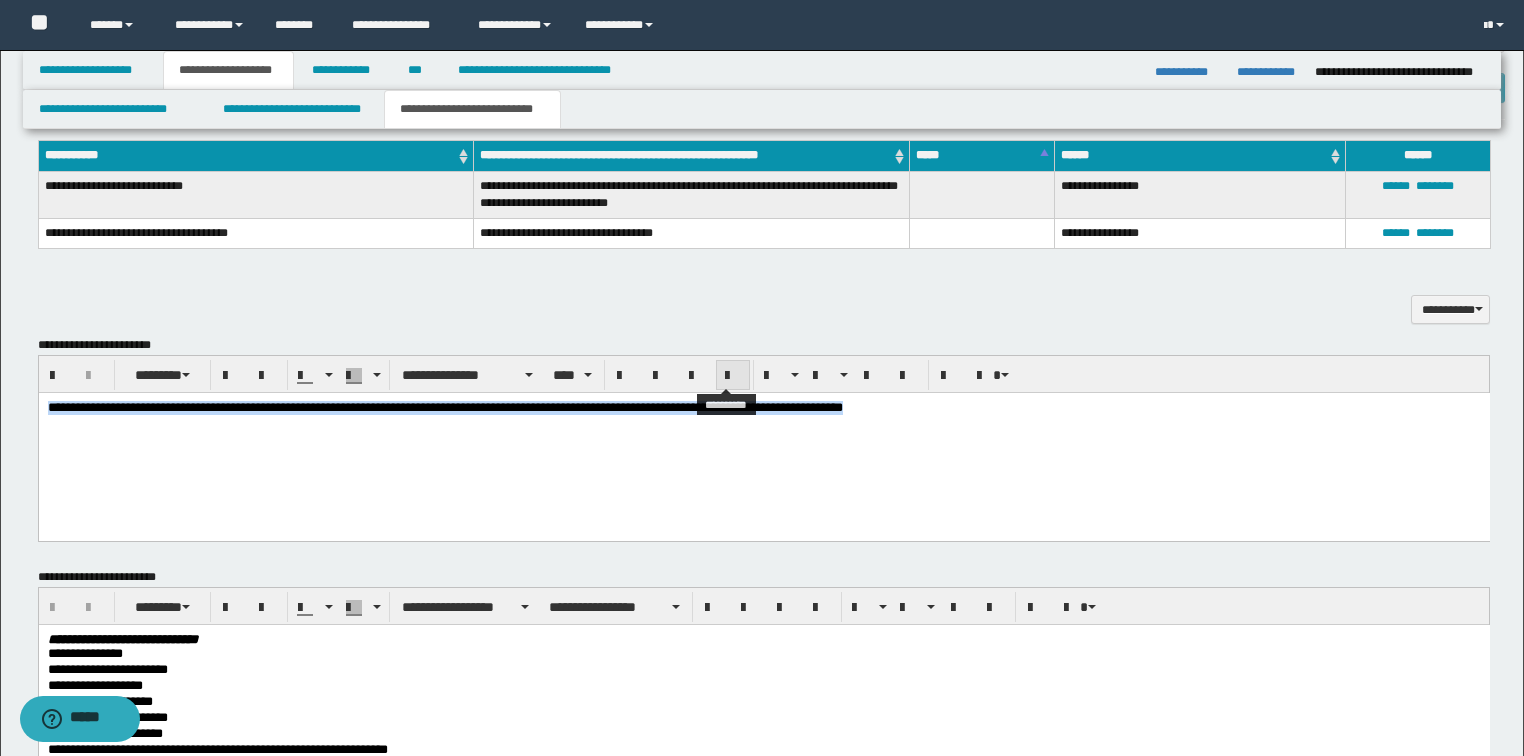 click at bounding box center (733, 376) 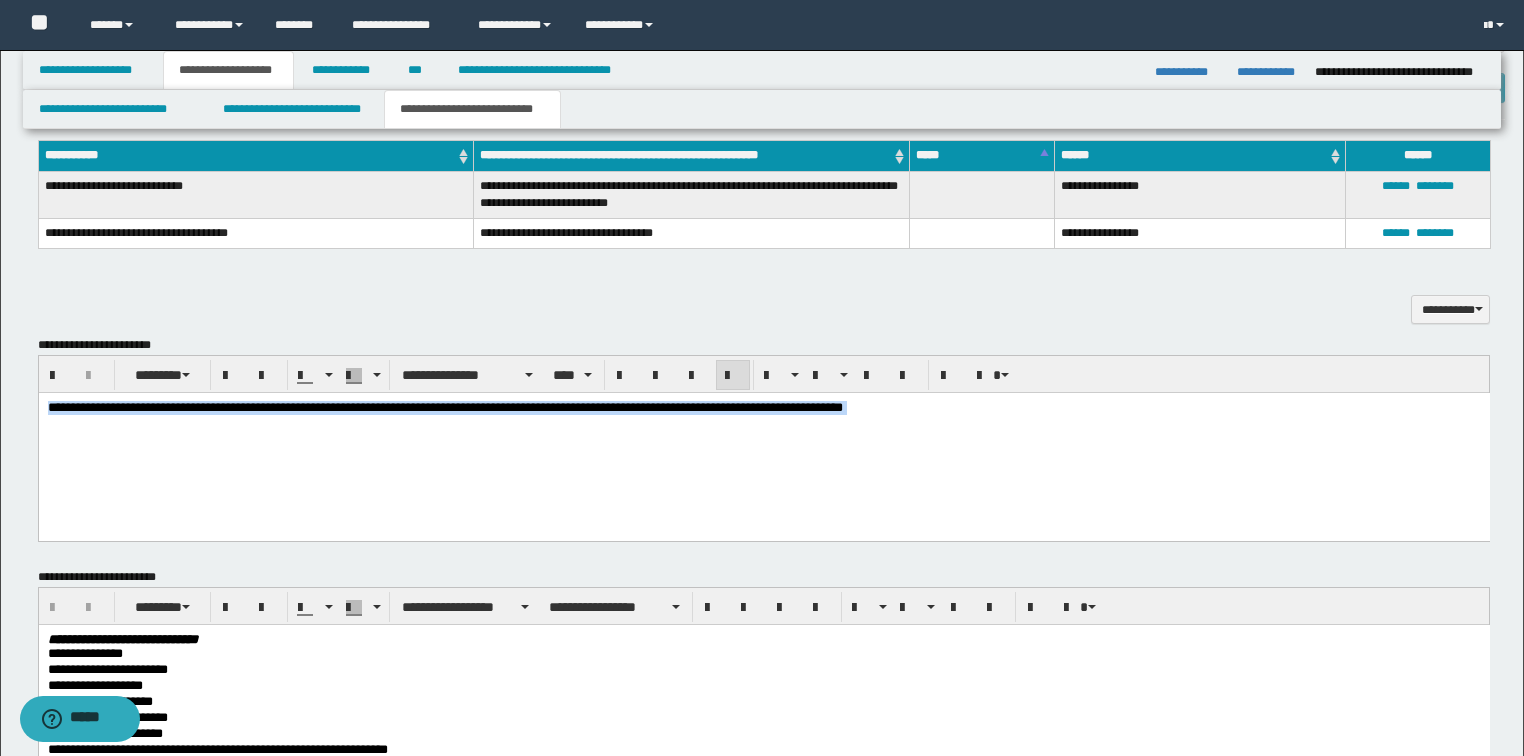 click on "**********" at bounding box center [763, 442] 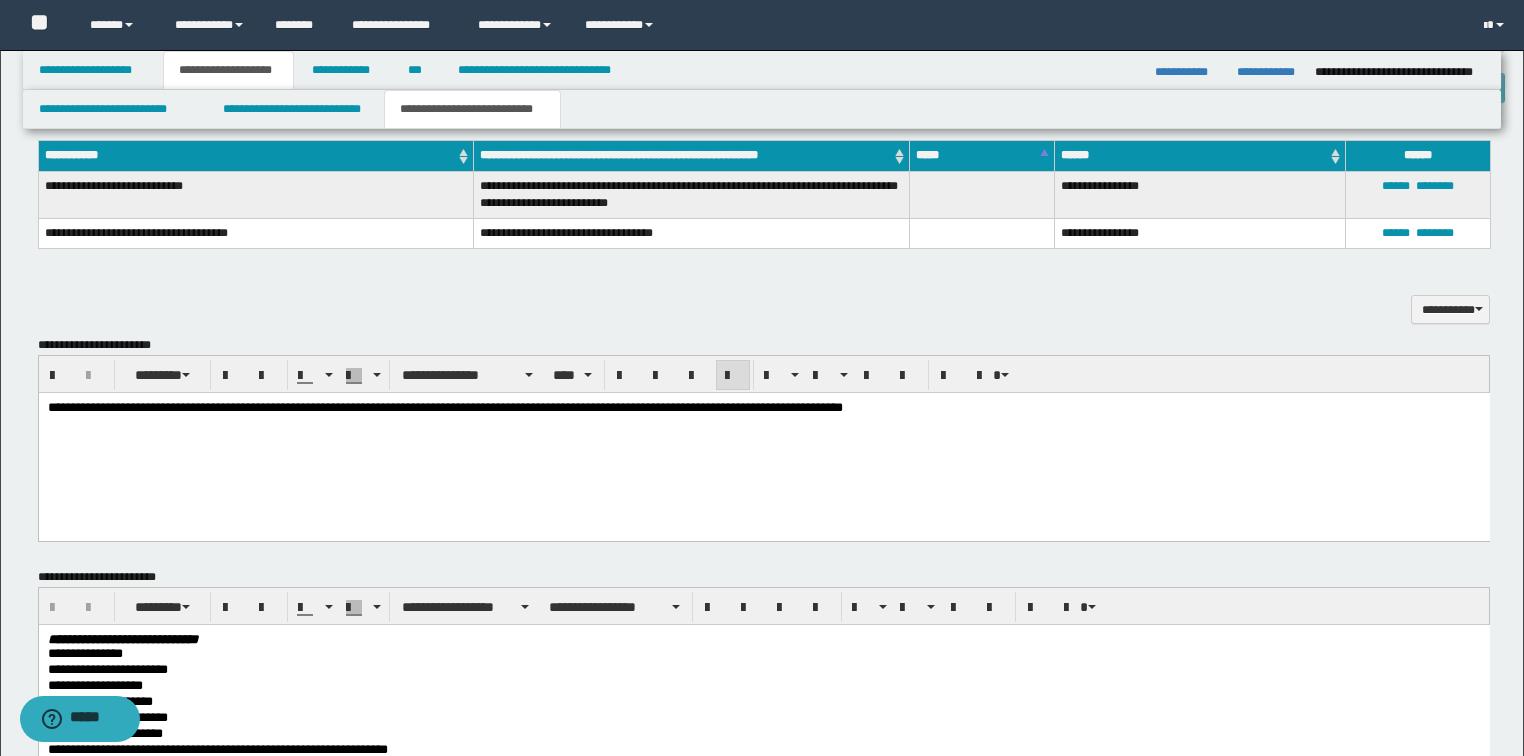 scroll, scrollTop: 960, scrollLeft: 0, axis: vertical 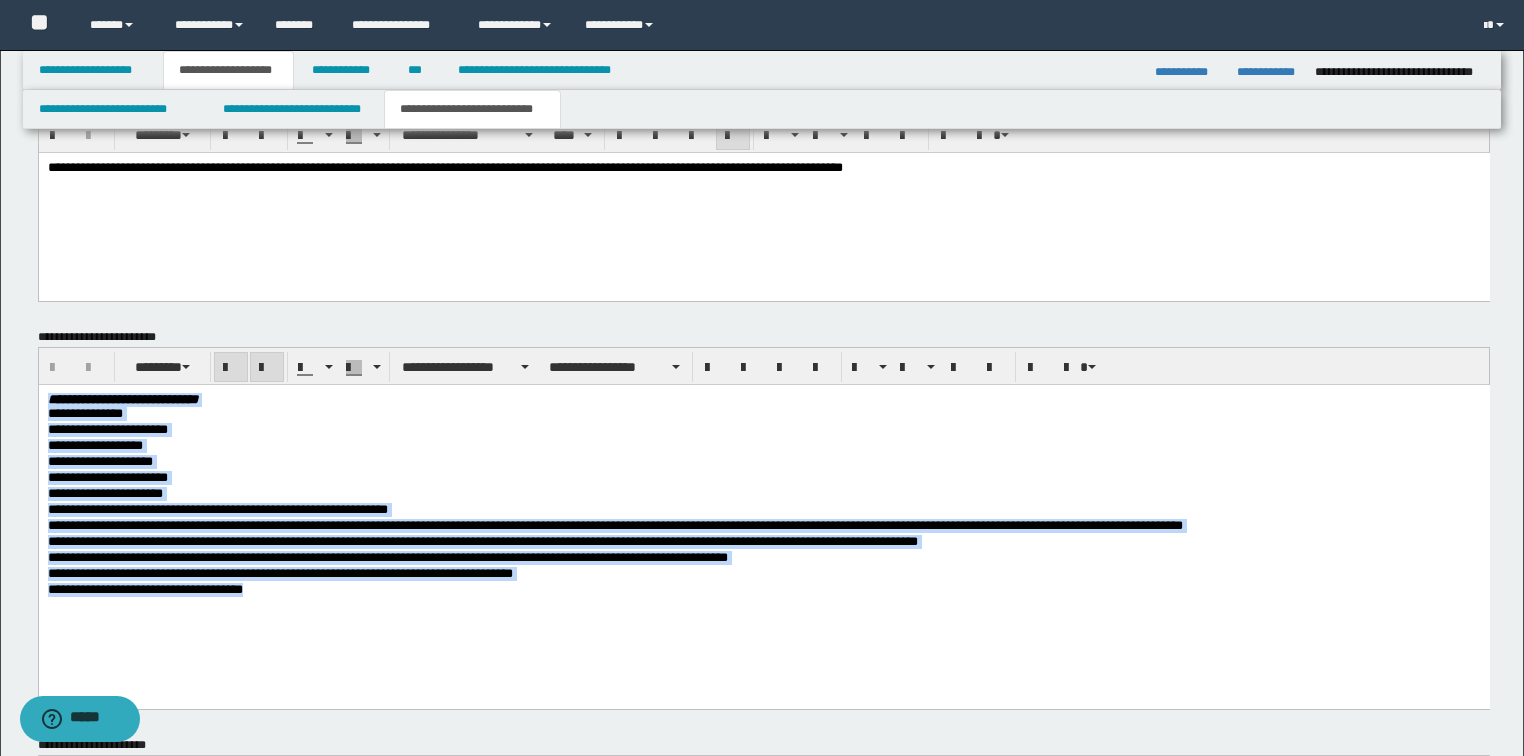 drag, startPoint x: 327, startPoint y: 595, endPoint x: 66, endPoint y: 527, distance: 269.7128 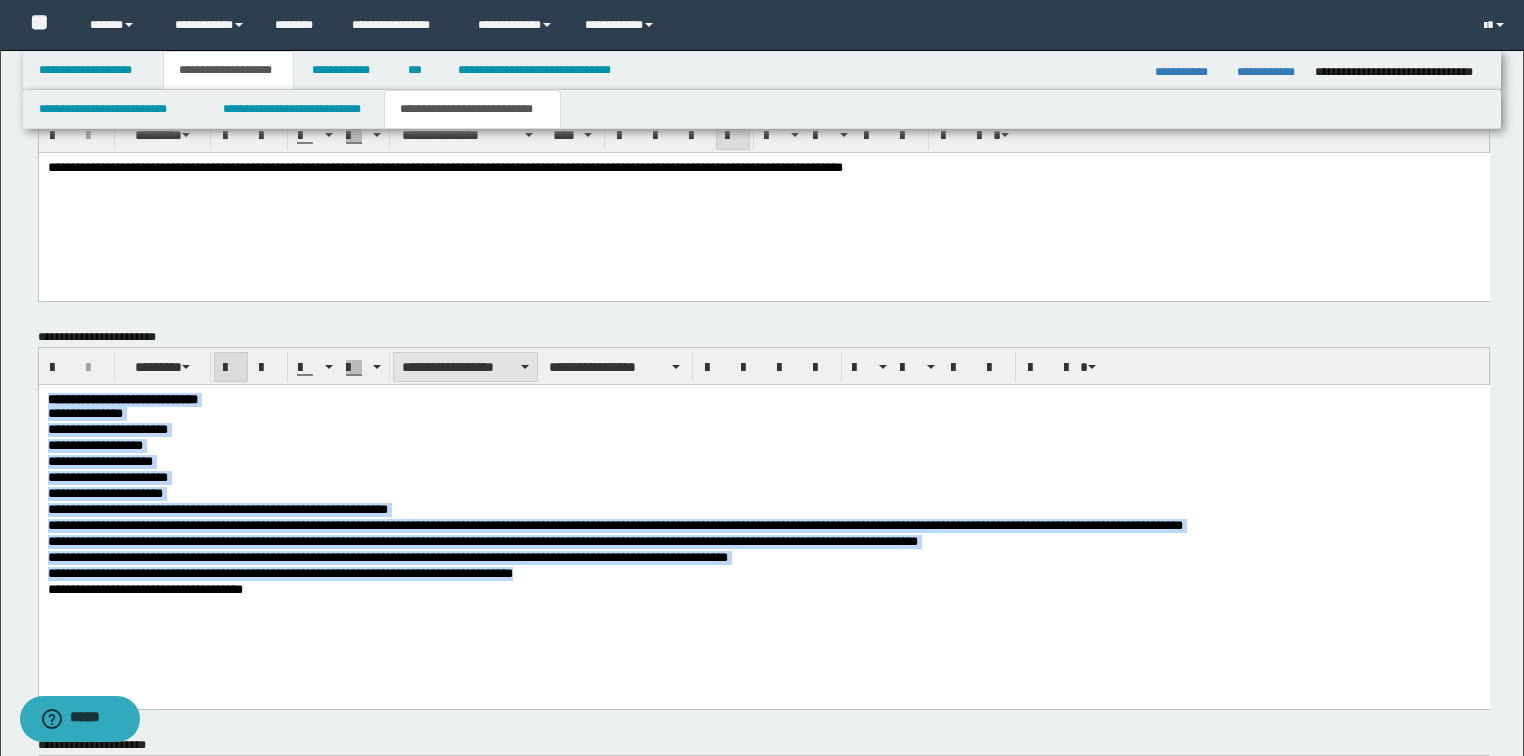click on "**********" at bounding box center (465, 367) 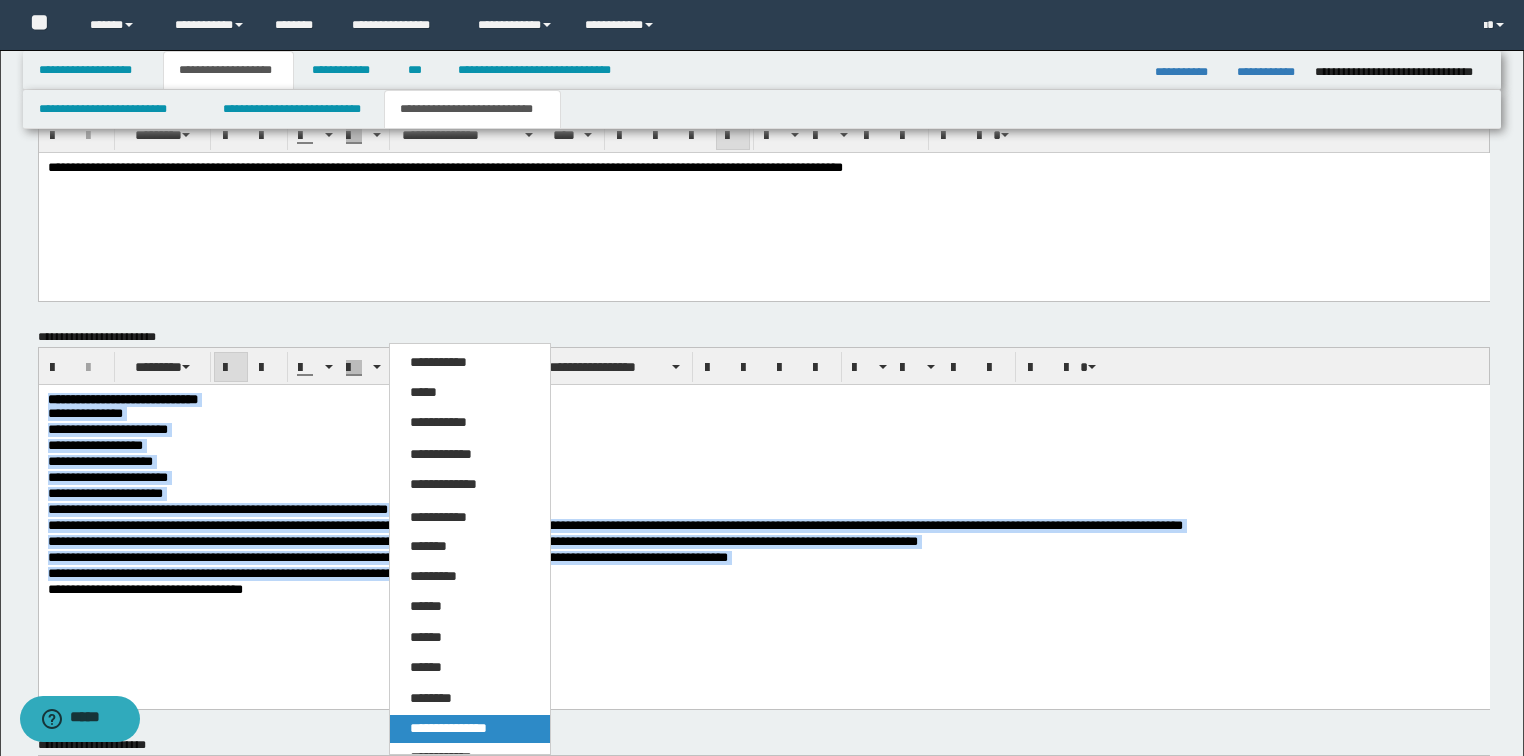drag, startPoint x: 423, startPoint y: 723, endPoint x: 431, endPoint y: 714, distance: 12.0415945 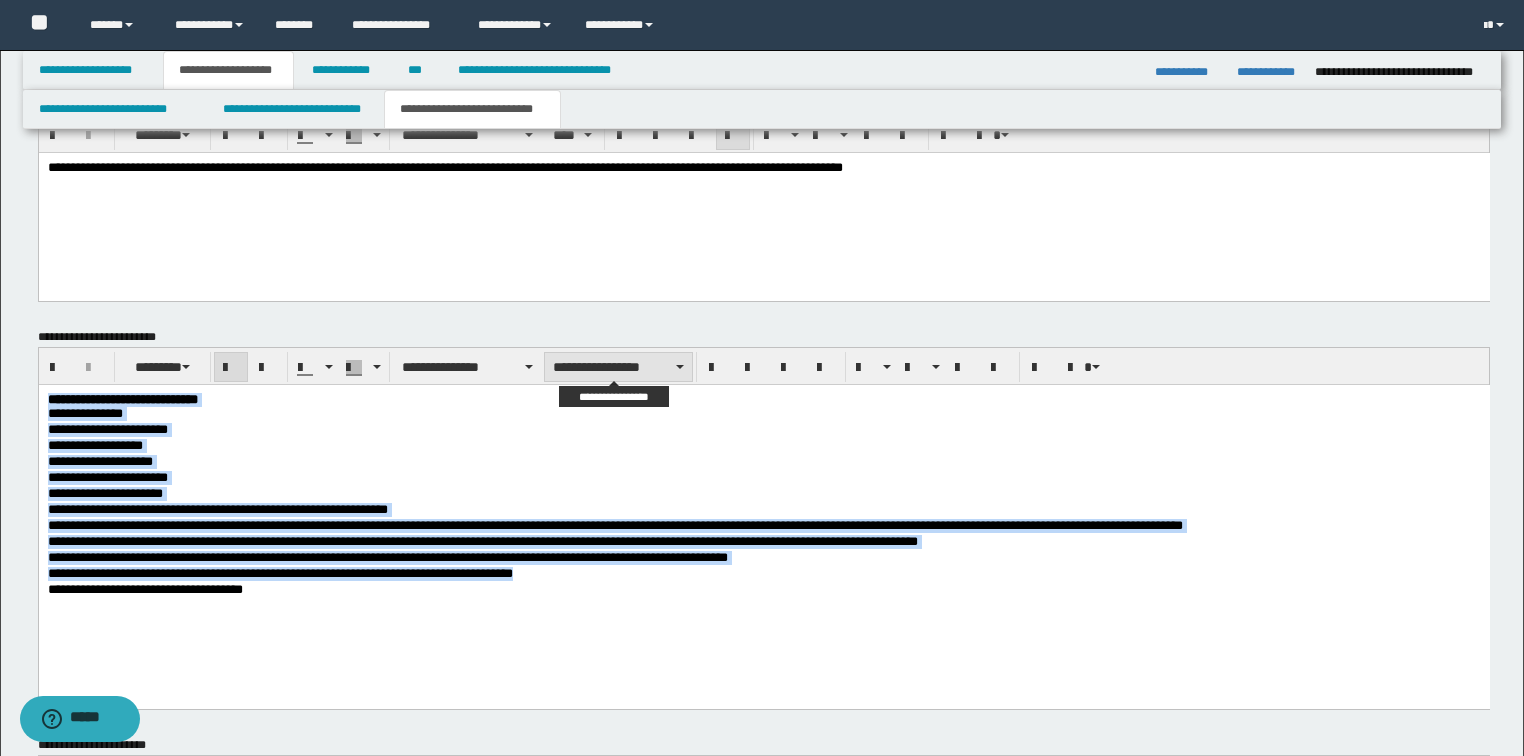 click on "**********" at bounding box center [618, 367] 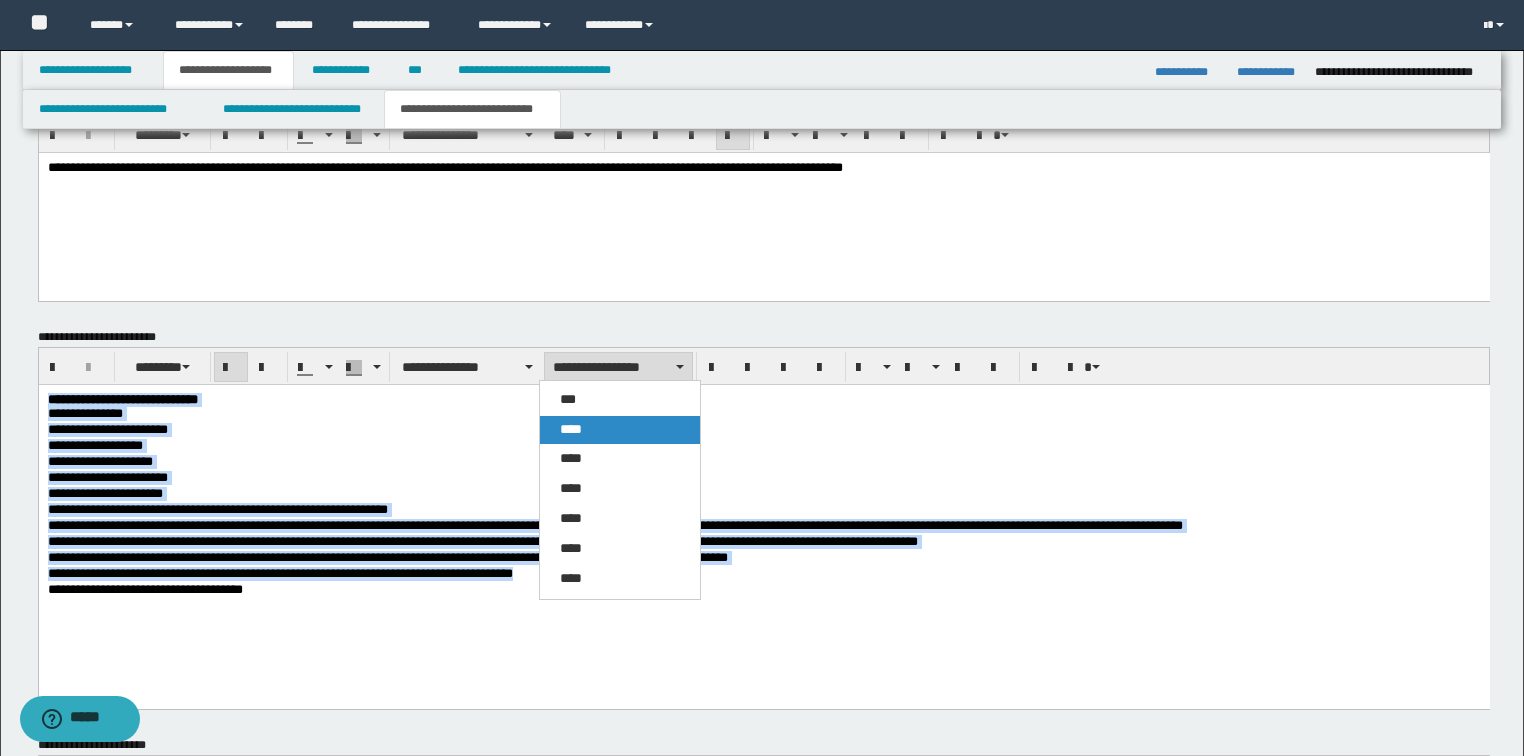 drag, startPoint x: 590, startPoint y: 425, endPoint x: 610, endPoint y: 6, distance: 419.47705 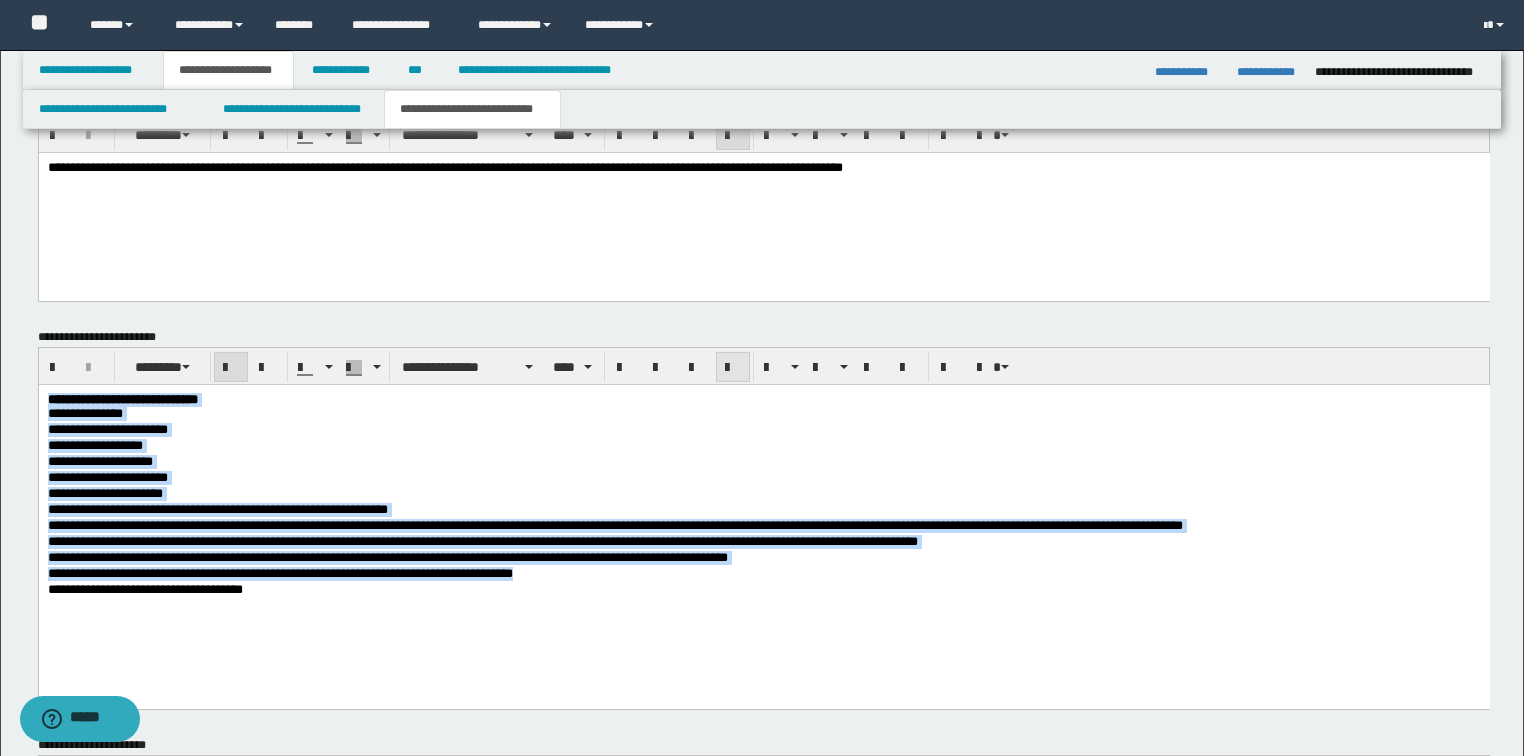 click at bounding box center (733, 368) 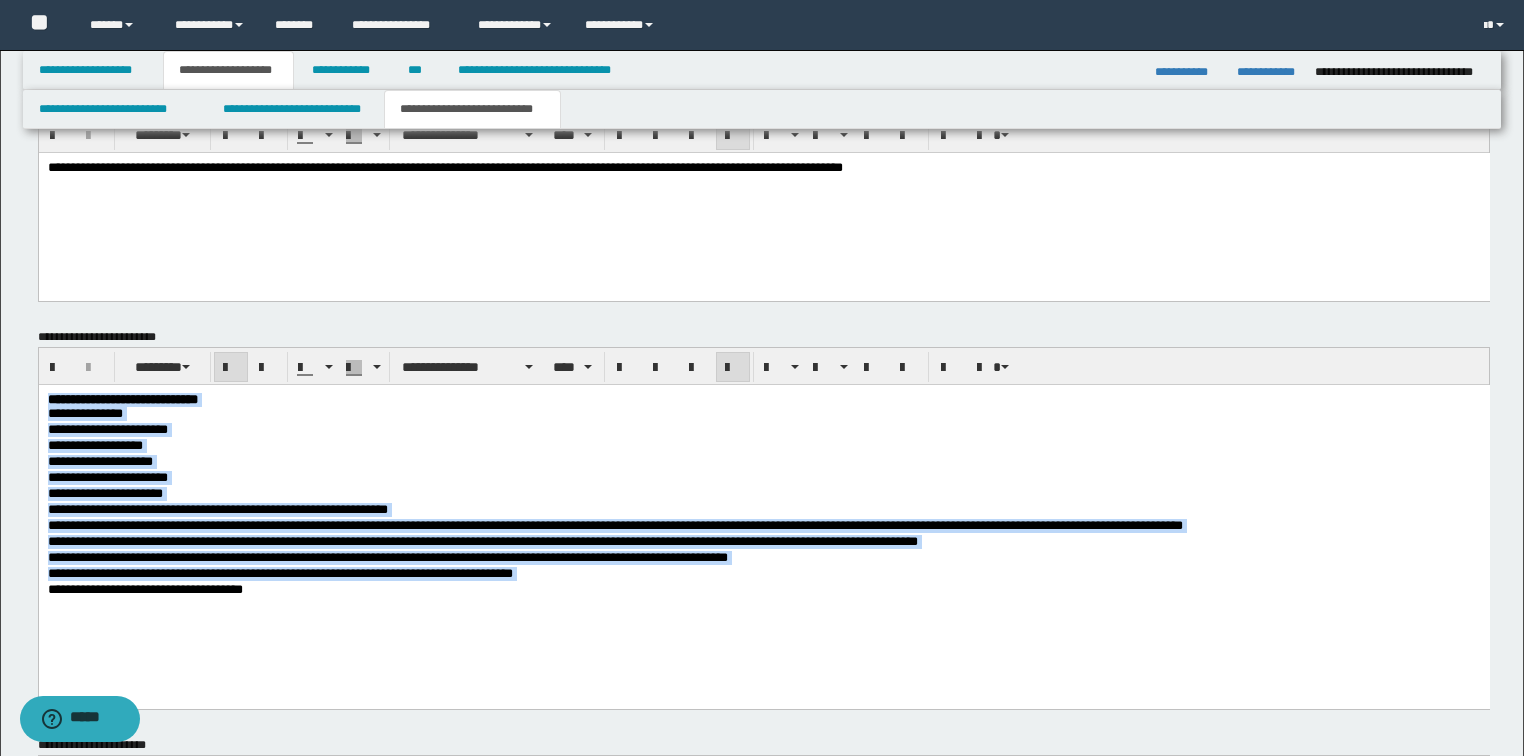 click on "**********" at bounding box center (482, 540) 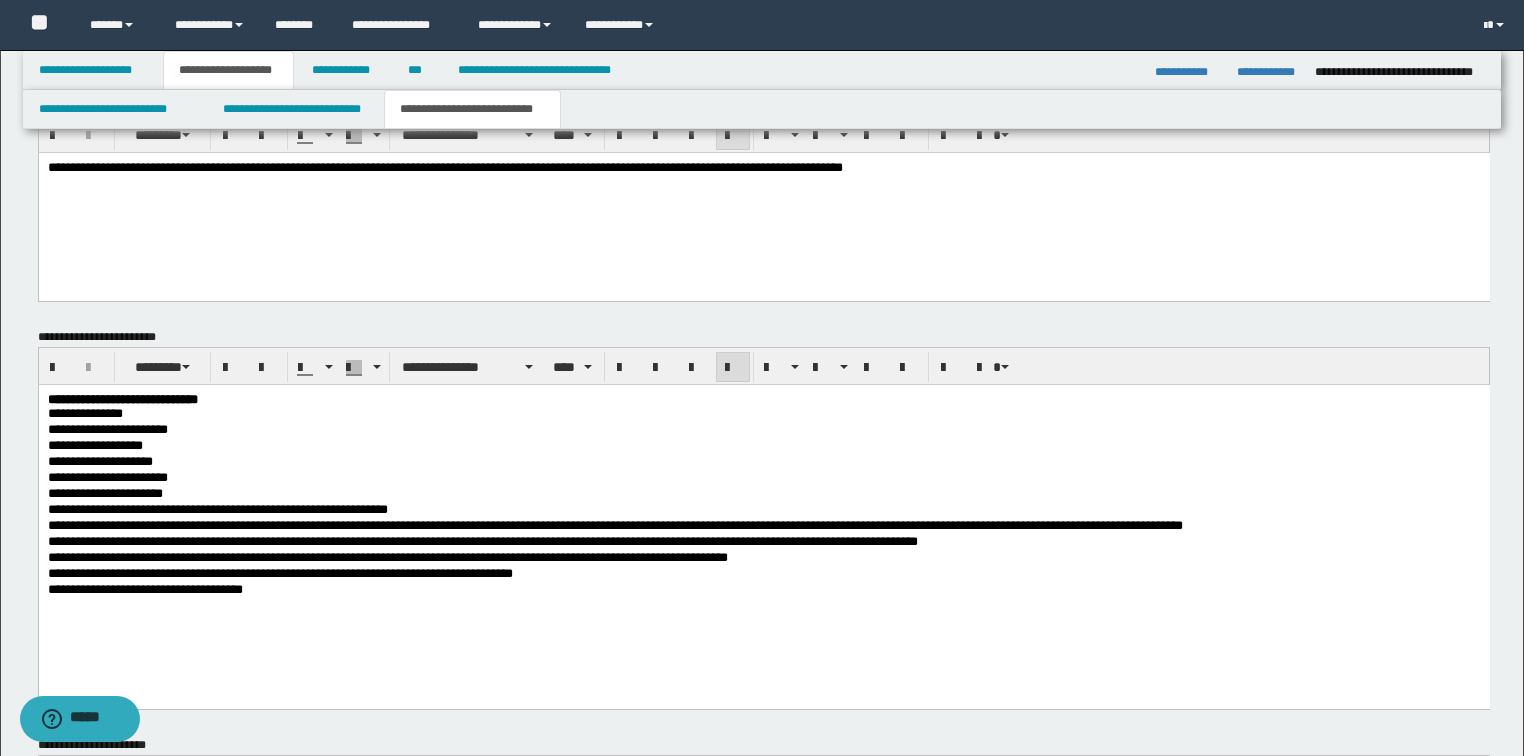 scroll, scrollTop: 1251, scrollLeft: 0, axis: vertical 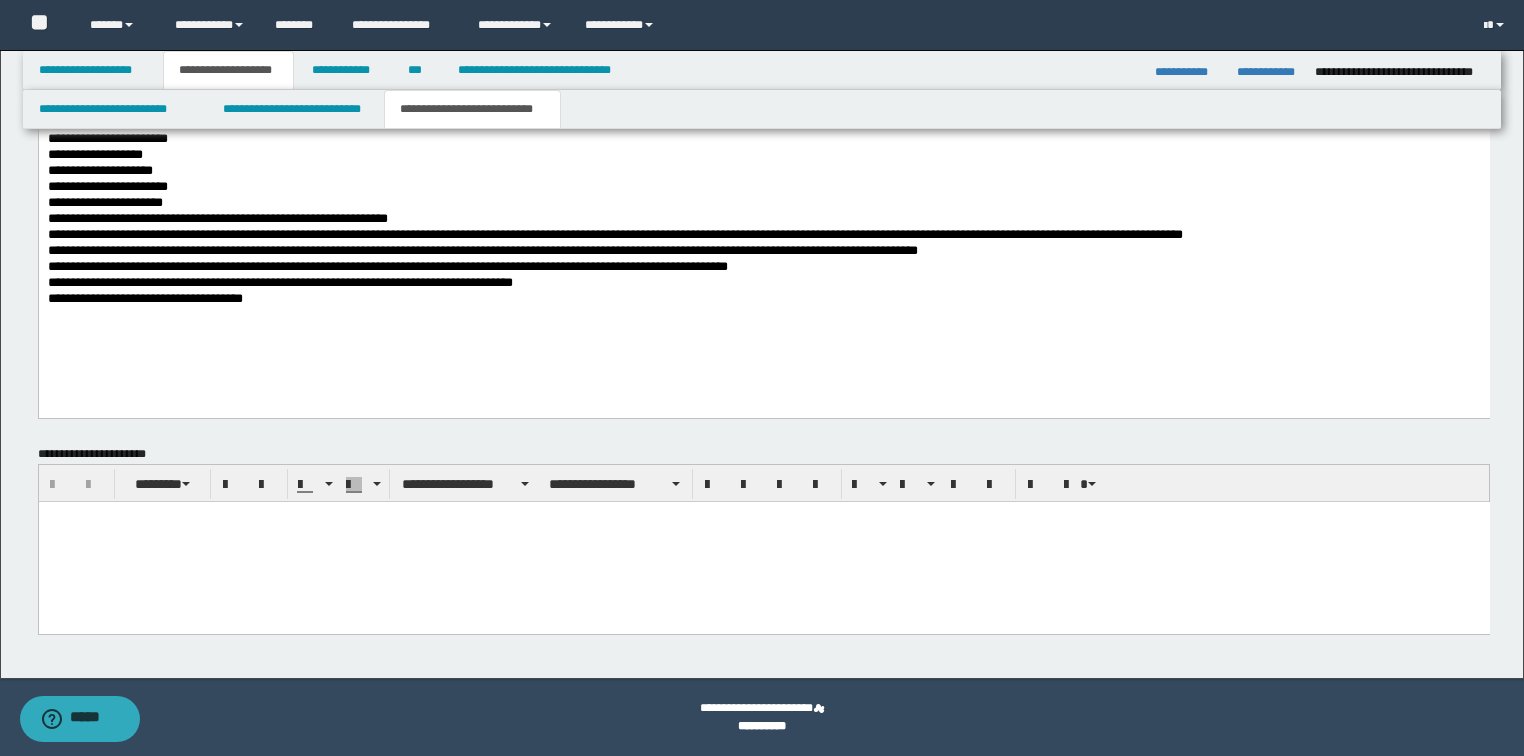 click at bounding box center (763, 541) 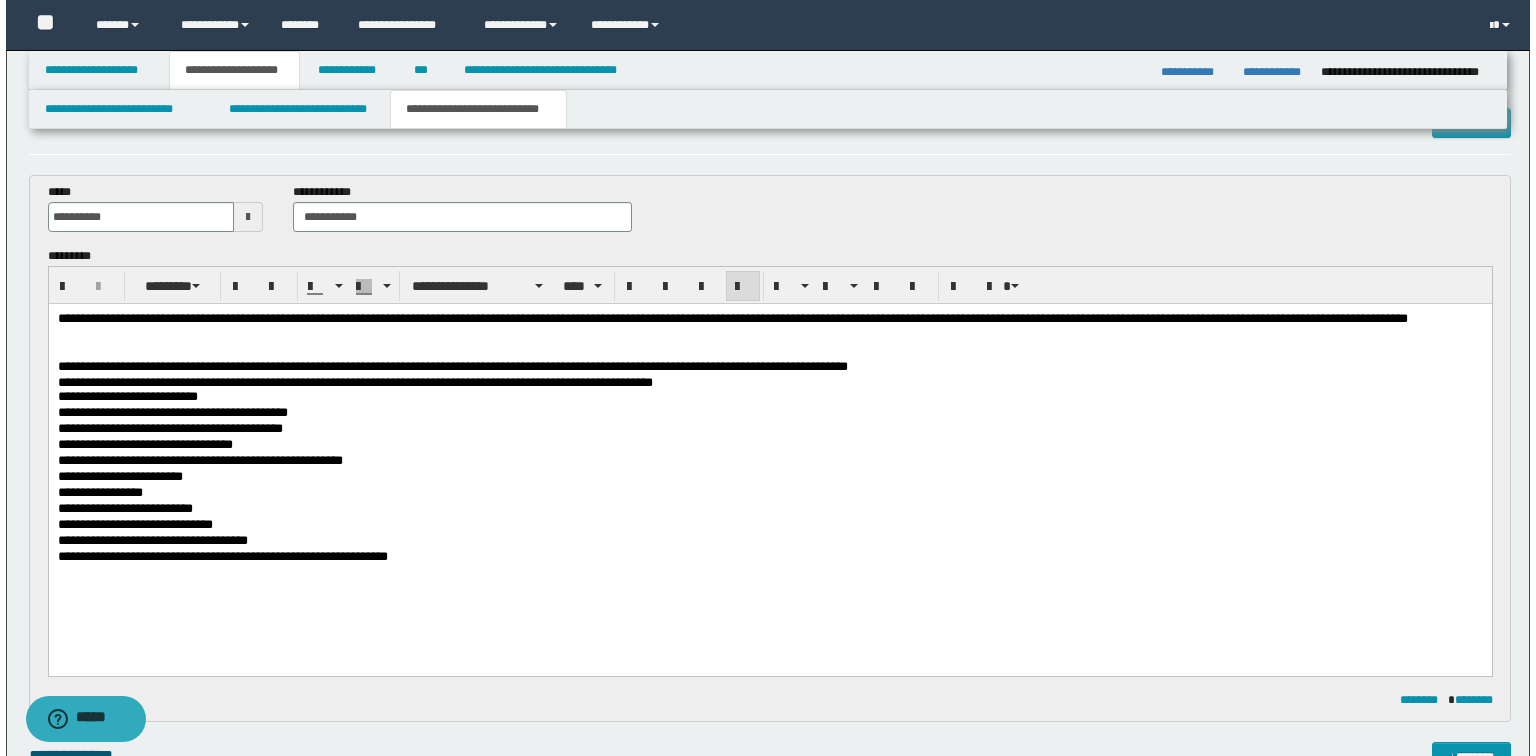 scroll, scrollTop: 0, scrollLeft: 0, axis: both 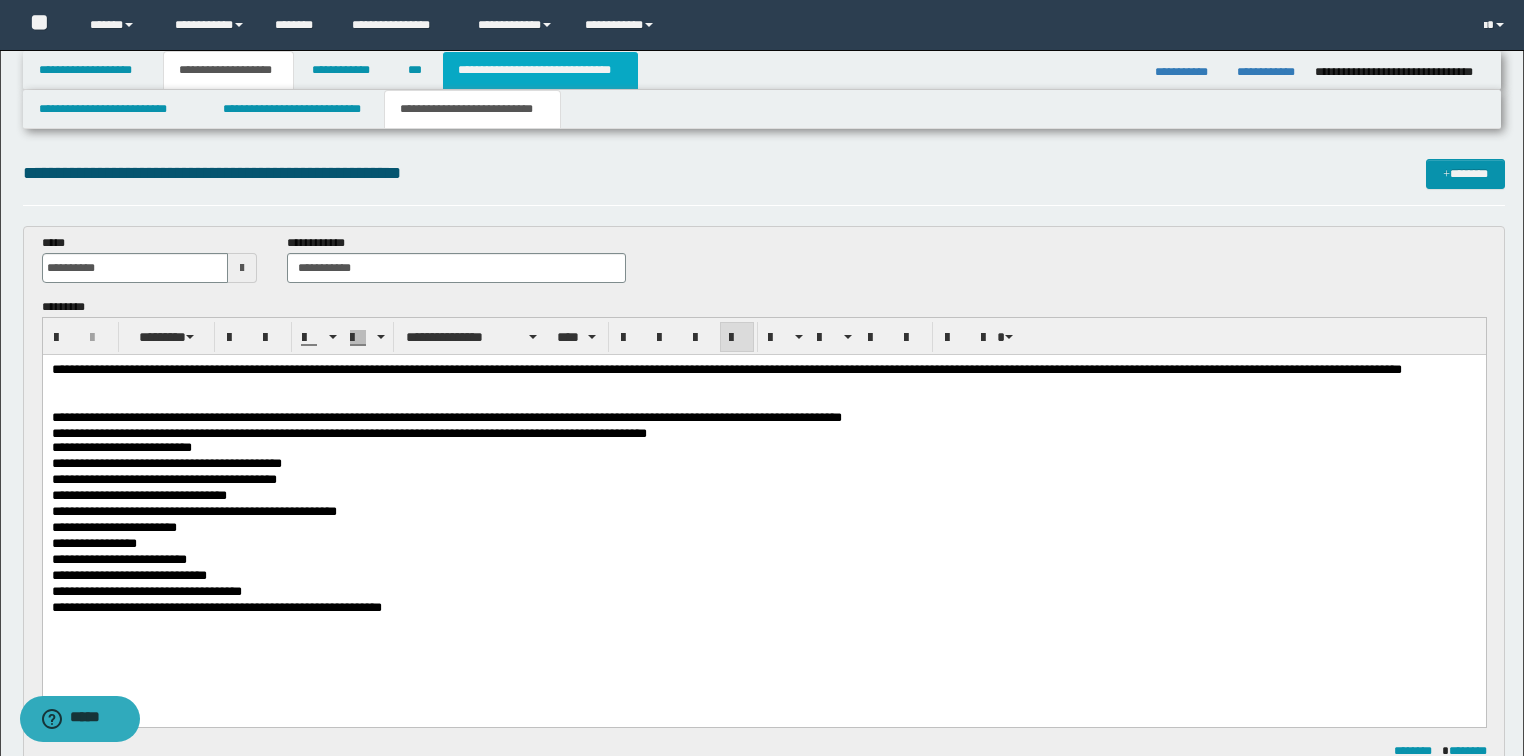 click on "**********" at bounding box center [540, 70] 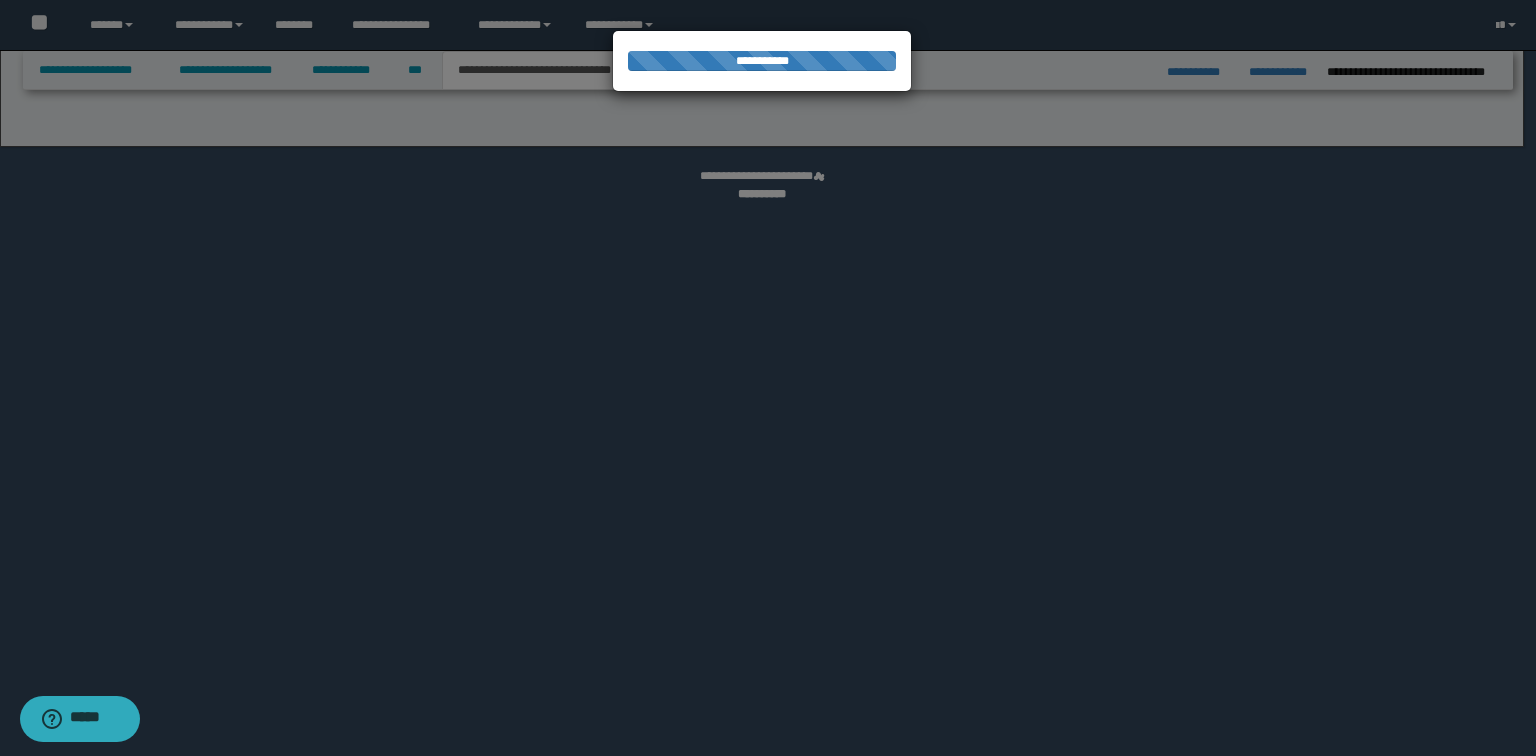 select on "*" 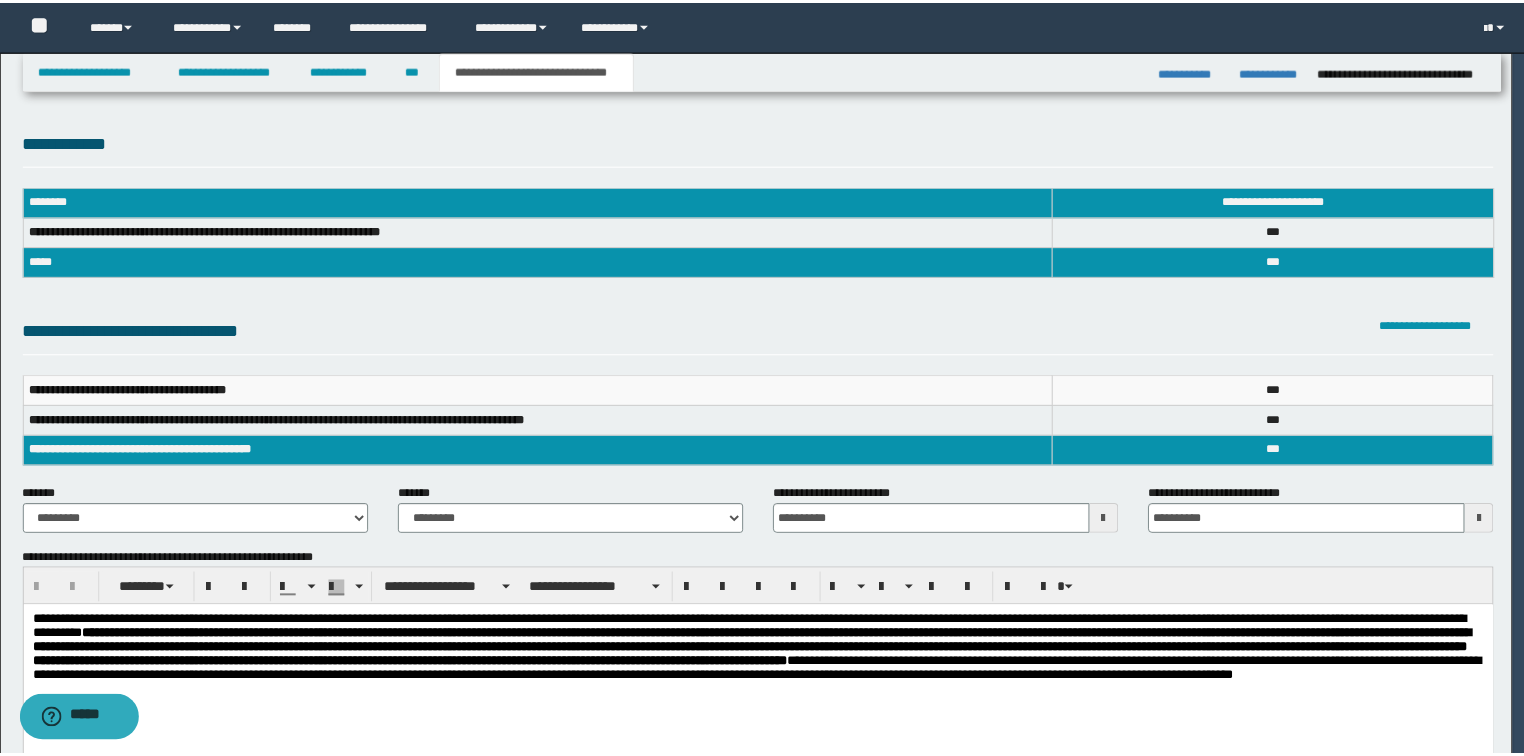 scroll, scrollTop: 0, scrollLeft: 0, axis: both 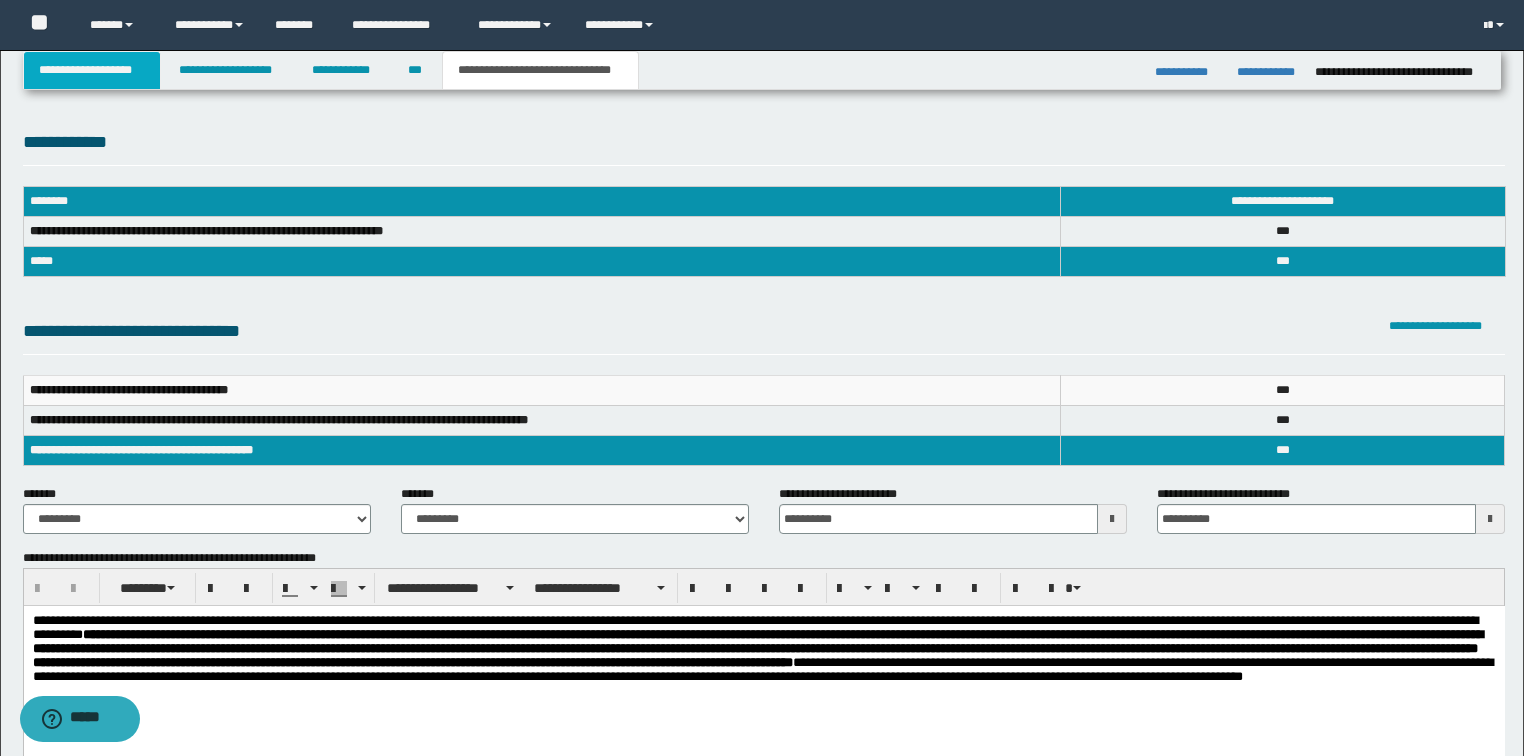 click on "**********" at bounding box center (92, 70) 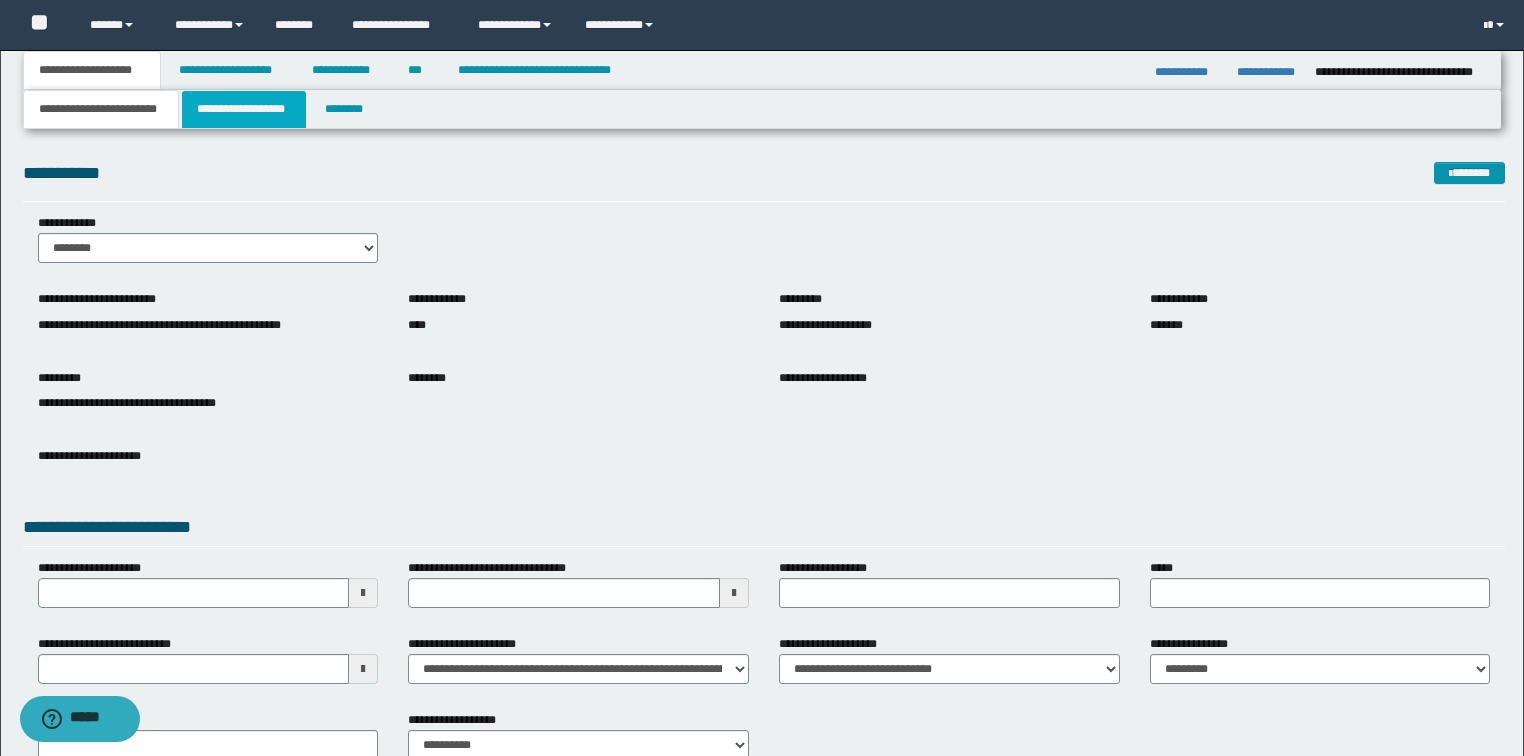 click on "**********" at bounding box center [244, 109] 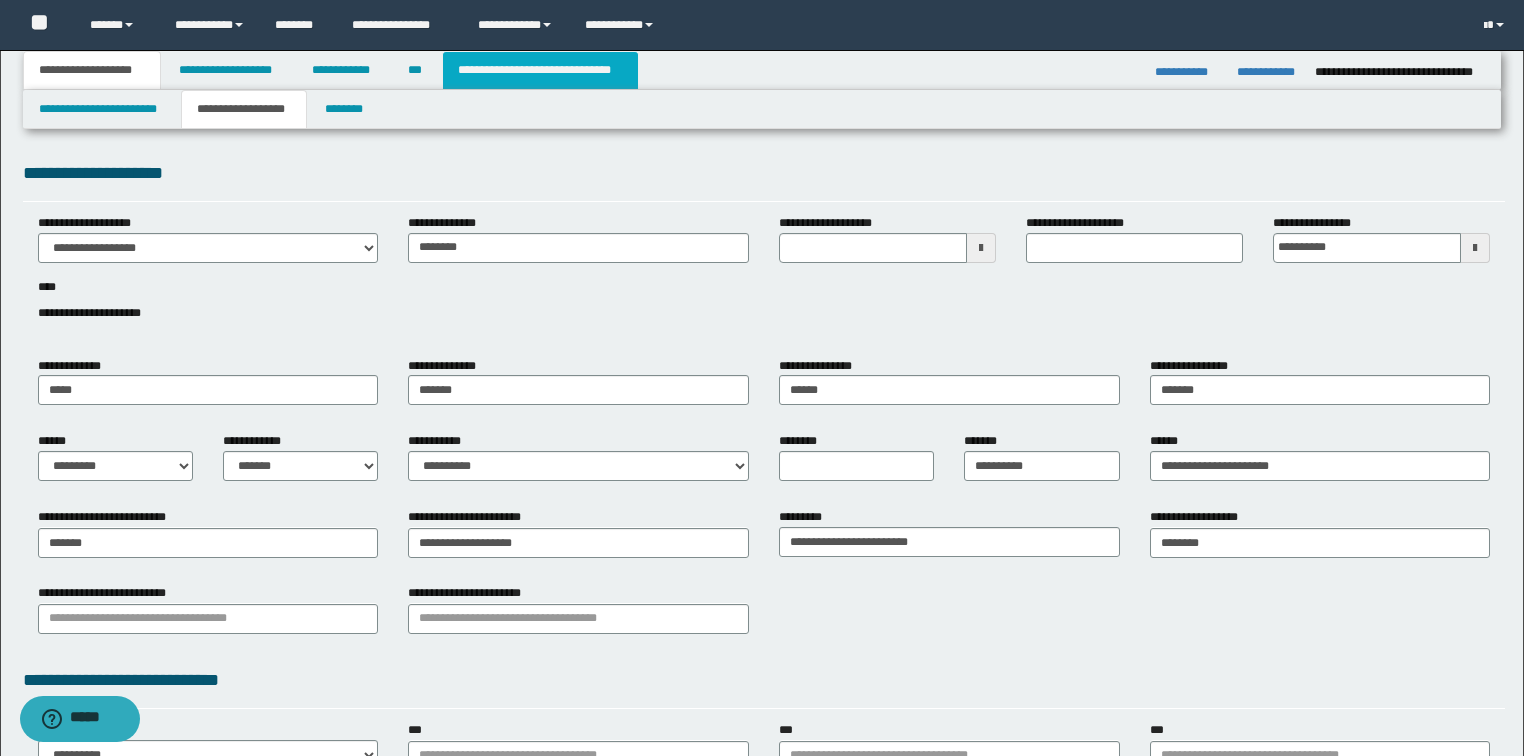 click on "**********" at bounding box center [540, 70] 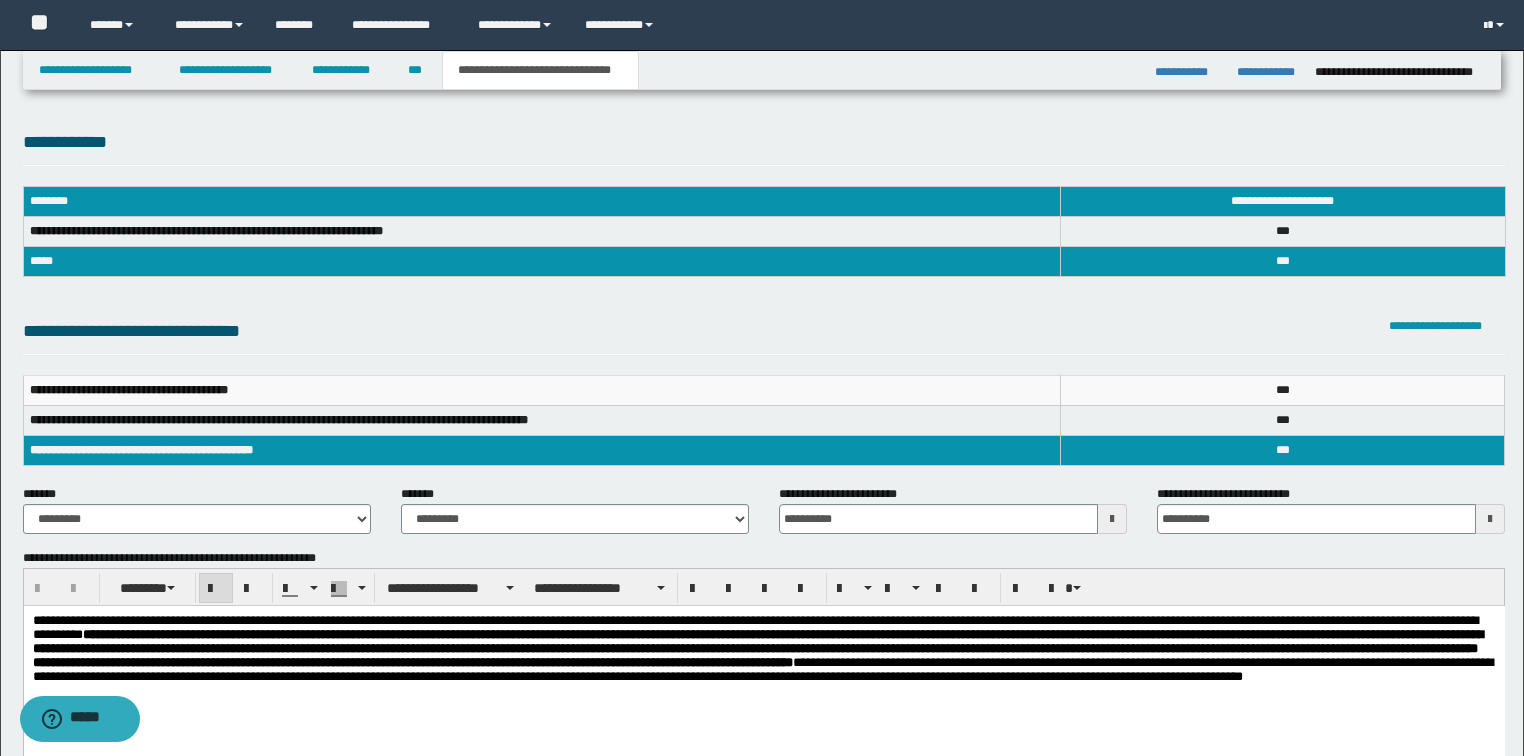 click on "**********" at bounding box center [757, 648] 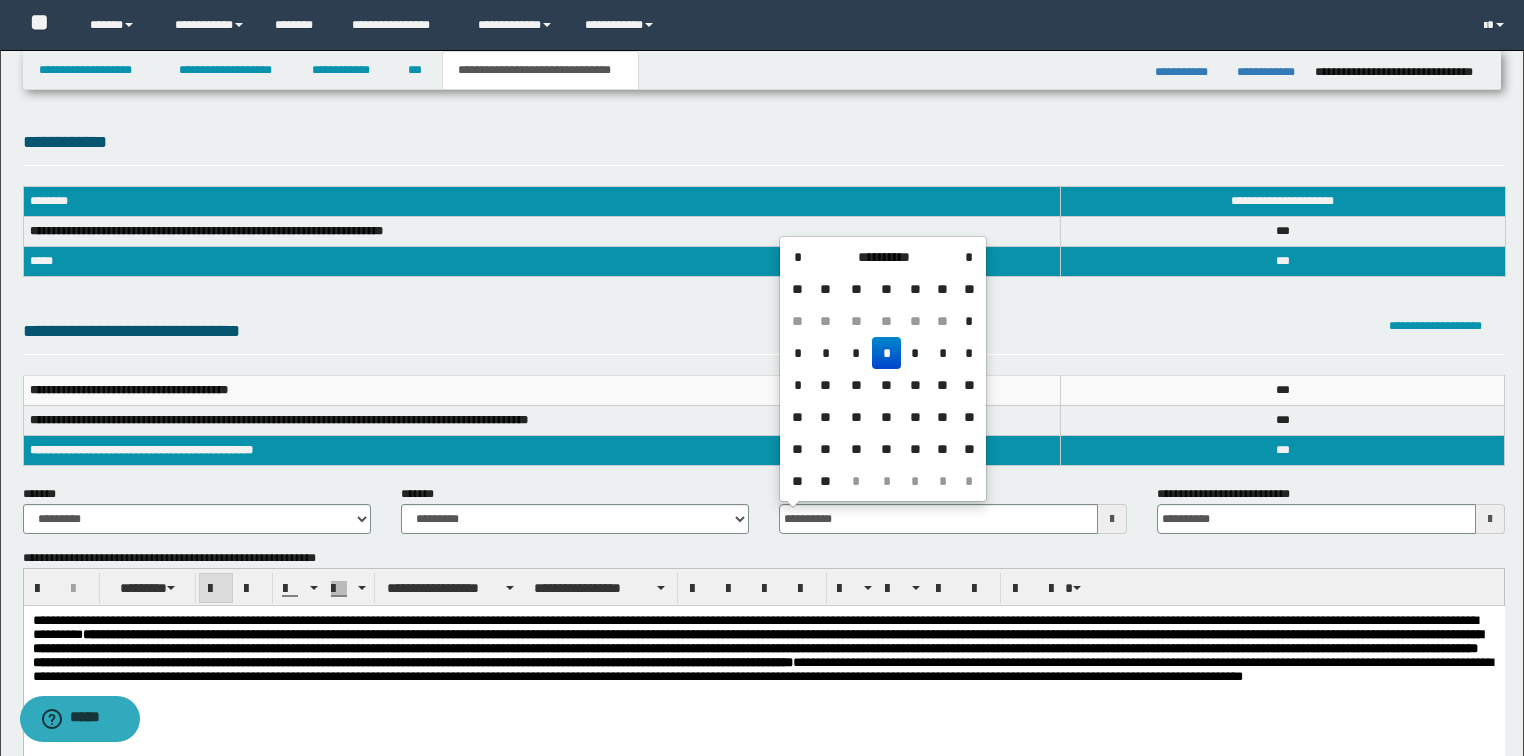 click on "**********" at bounding box center (938, 519) 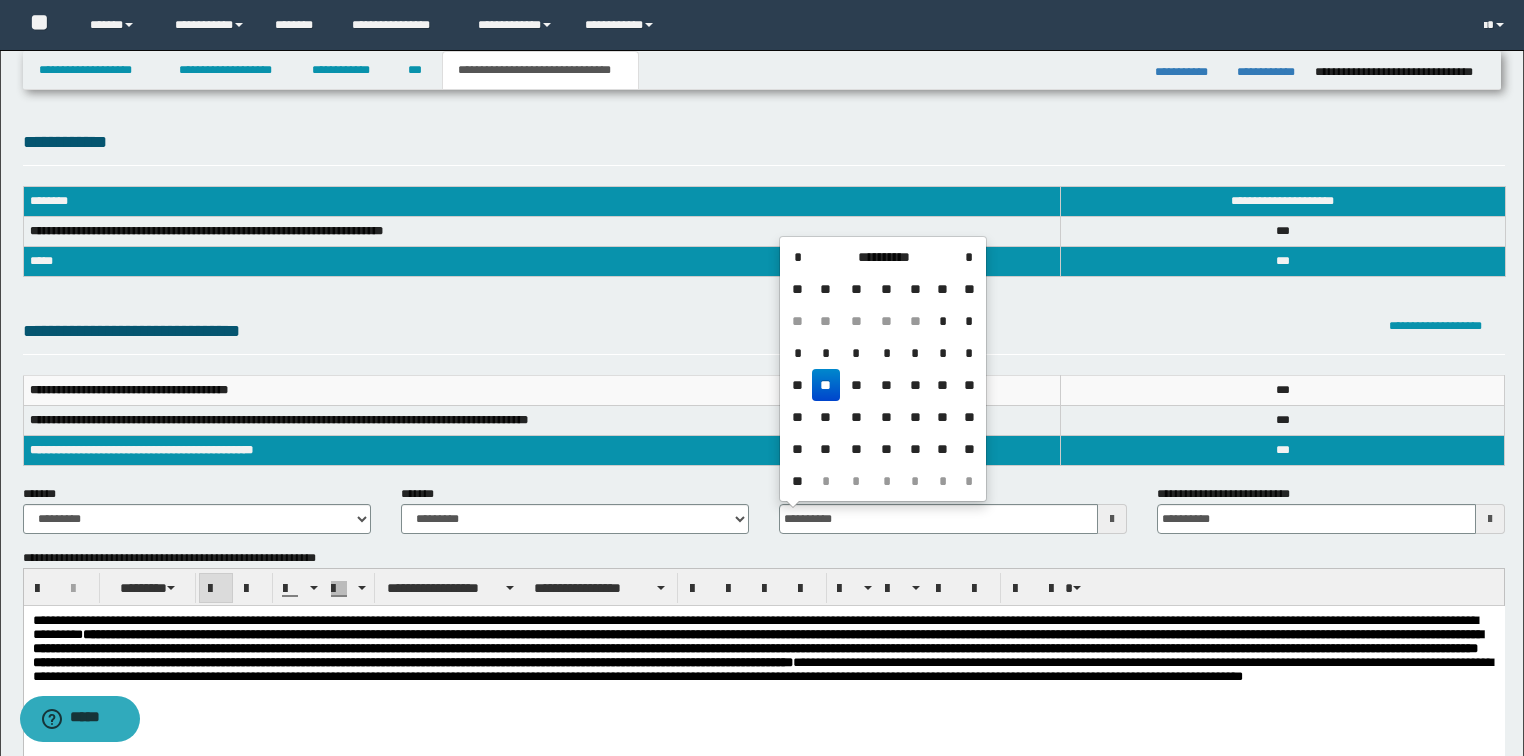 click on "**" at bounding box center [826, 385] 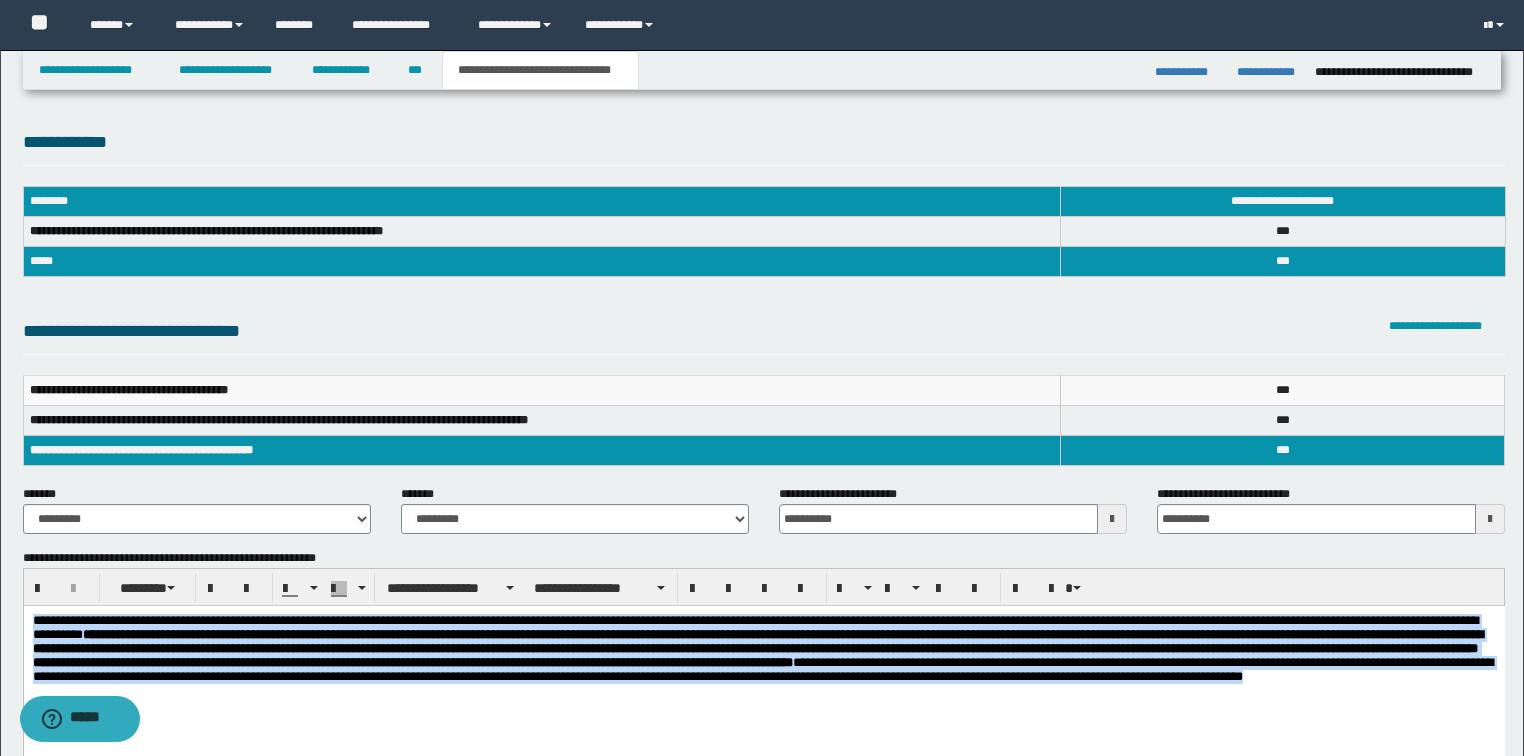 drag, startPoint x: 726, startPoint y: 700, endPoint x: 23, endPoint y: 1152, distance: 835.7709 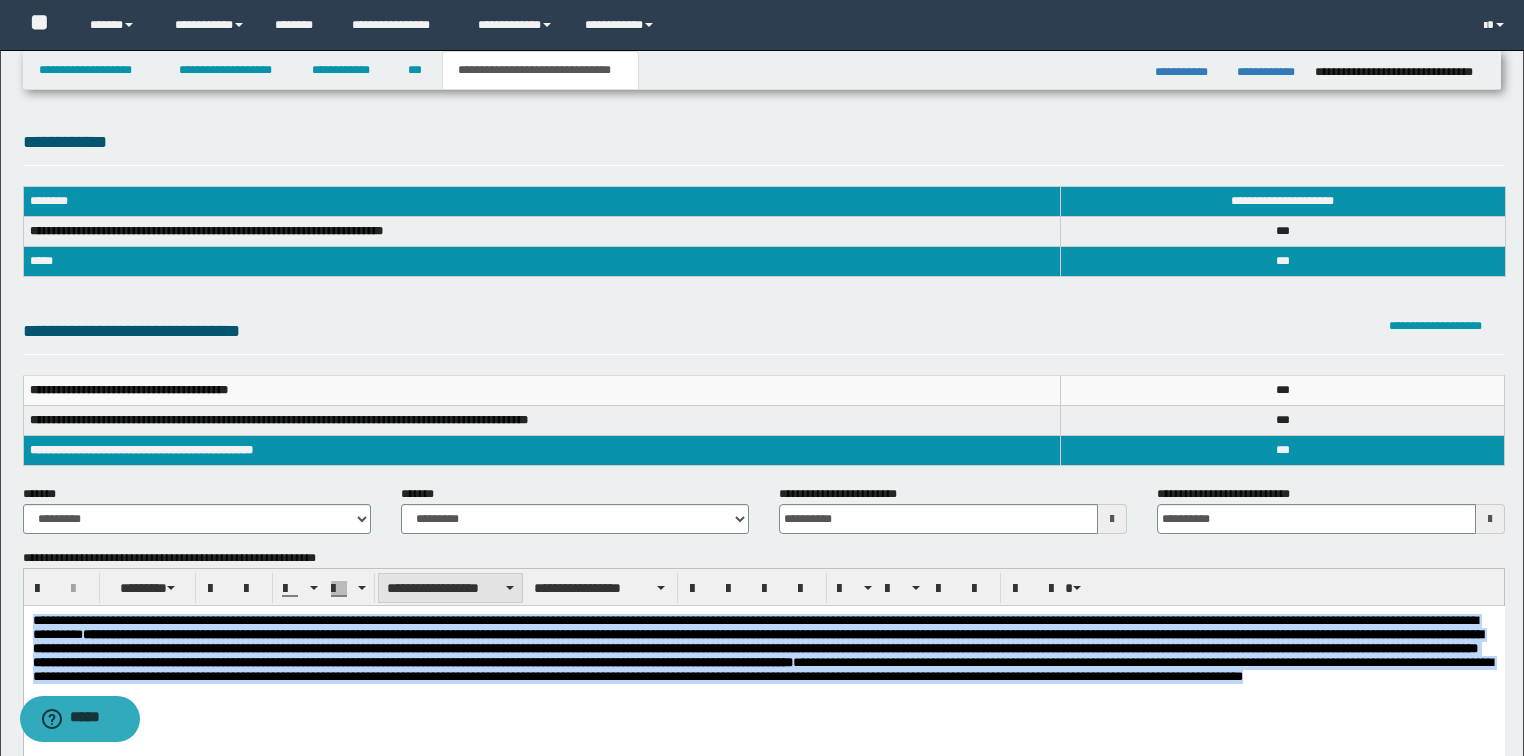 click on "**********" at bounding box center [450, 588] 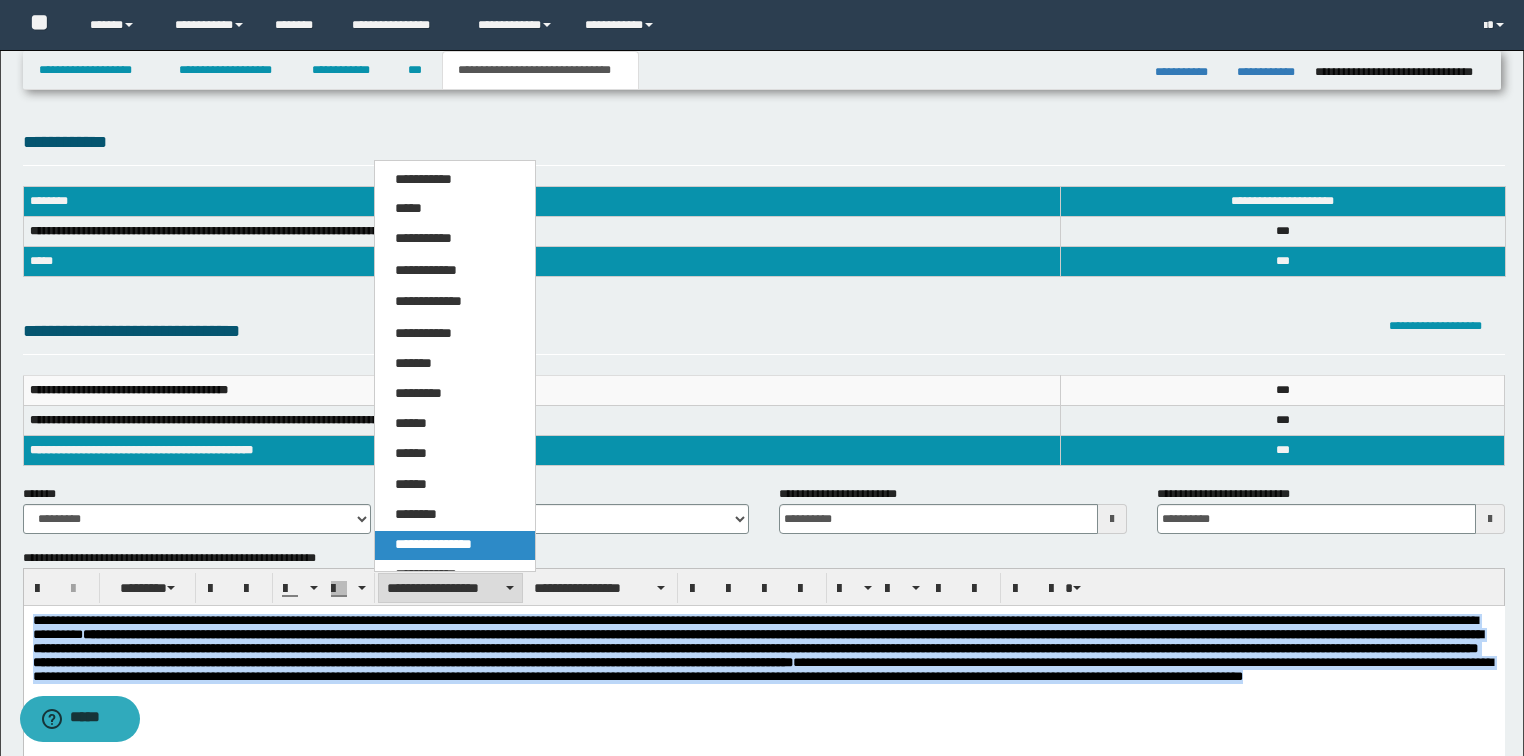 click on "**********" at bounding box center (433, 544) 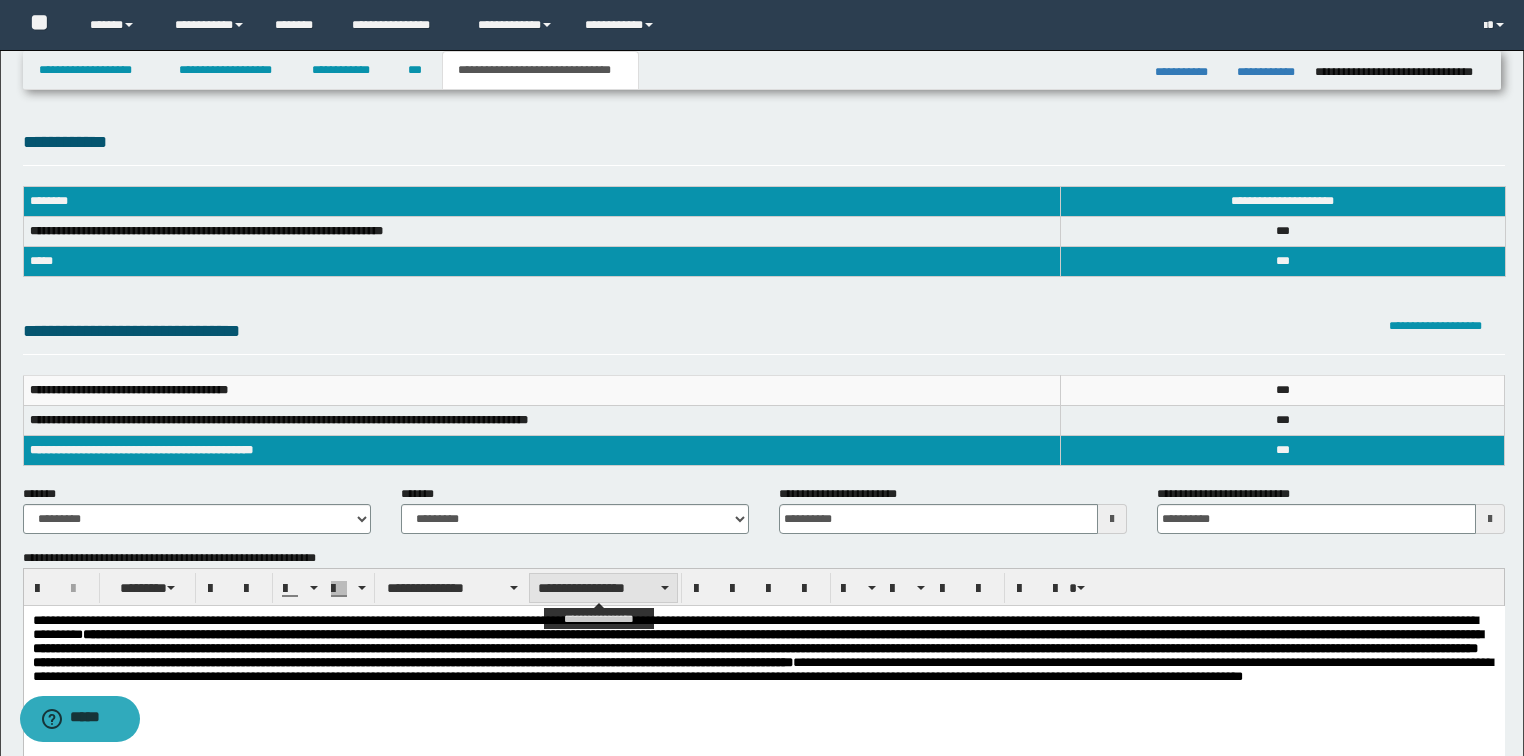 click on "**********" at bounding box center (603, 588) 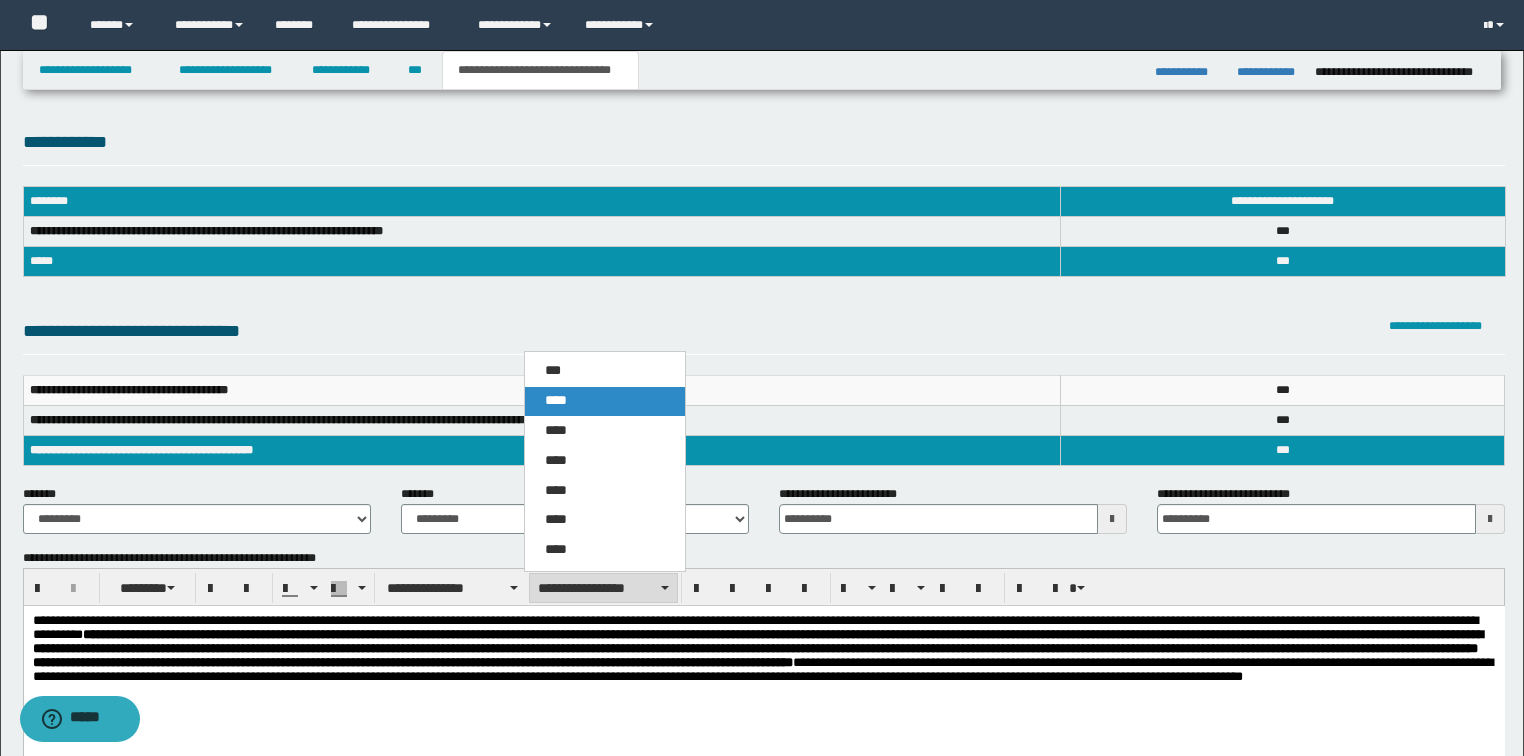click on "****" at bounding box center [556, 400] 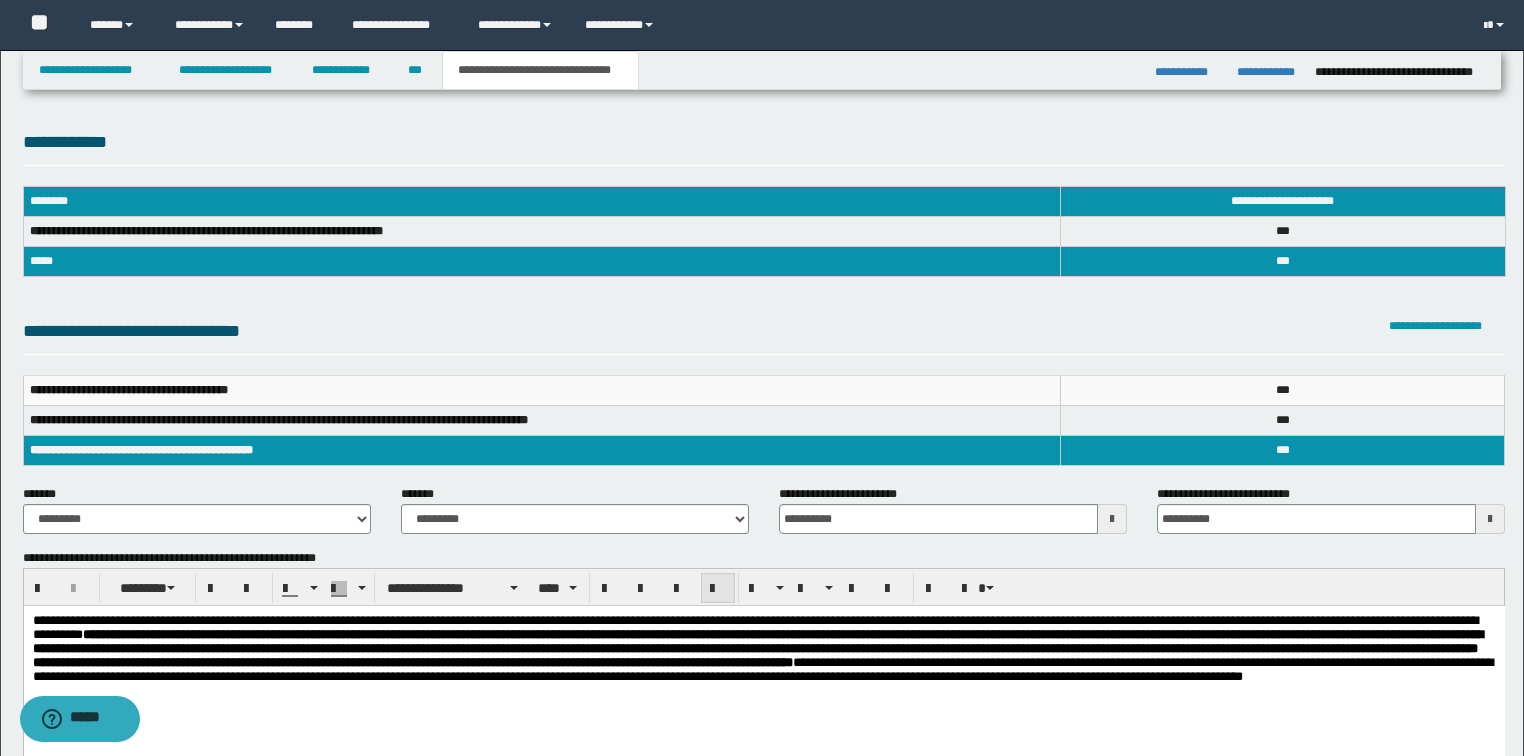 click at bounding box center (718, 588) 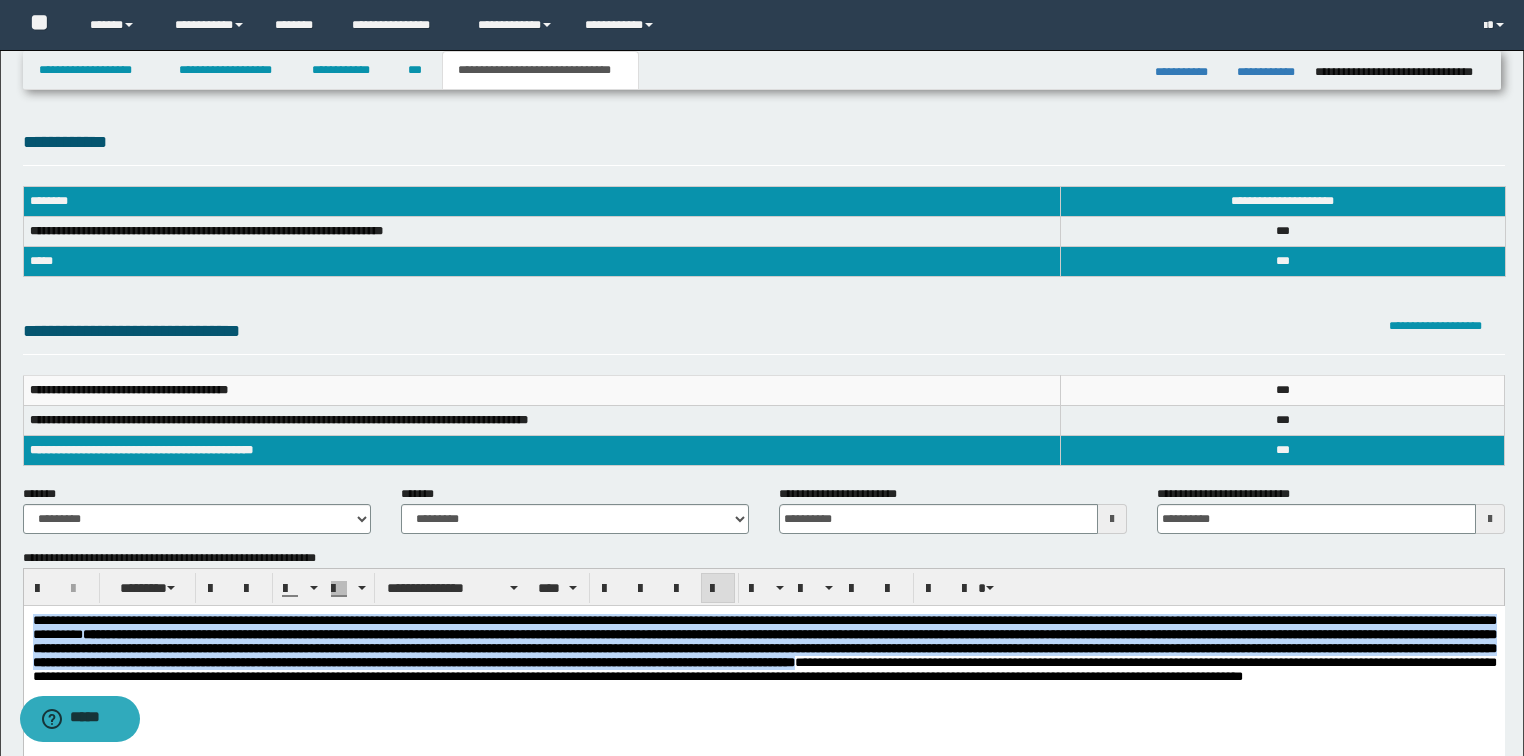 click on "**********" at bounding box center (764, 648) 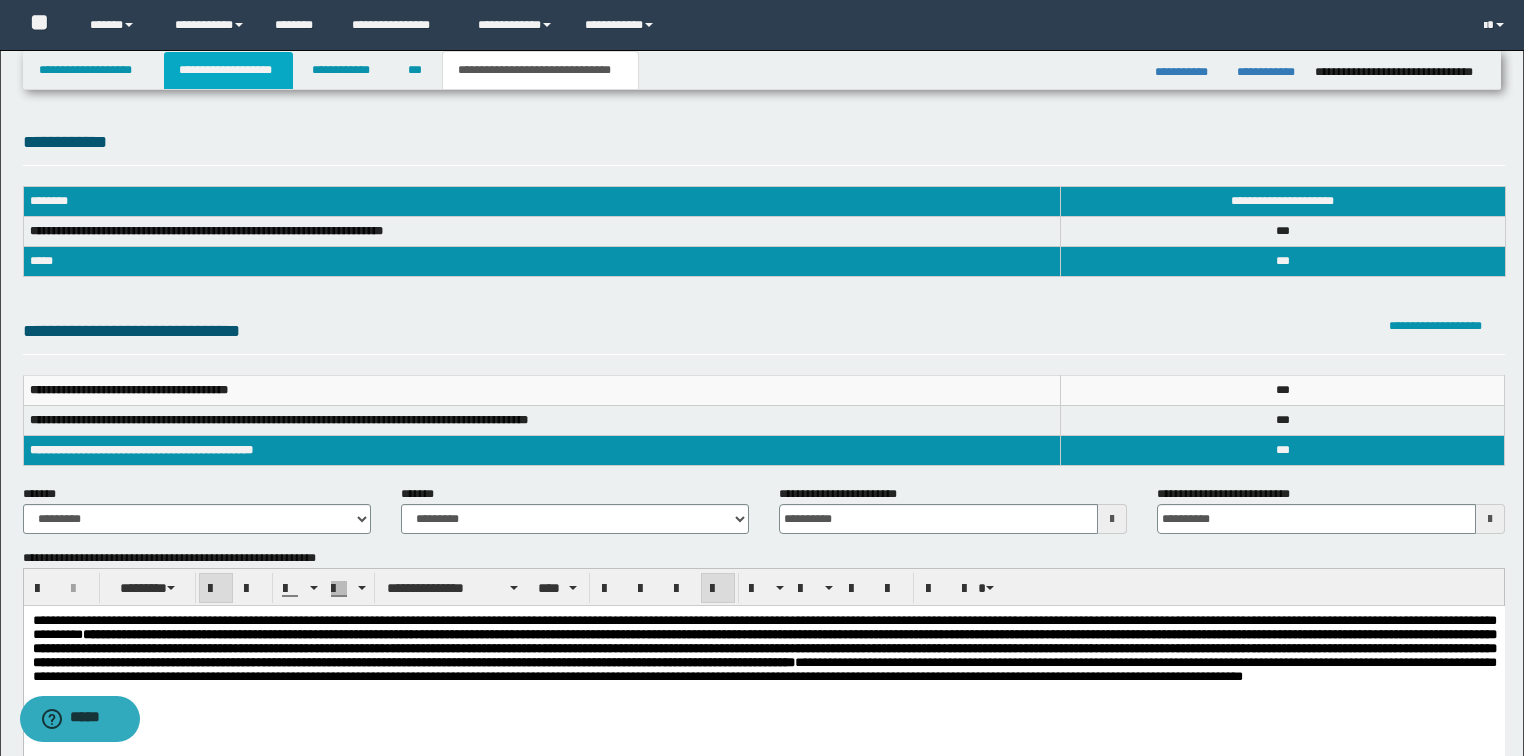 click on "**********" at bounding box center [228, 70] 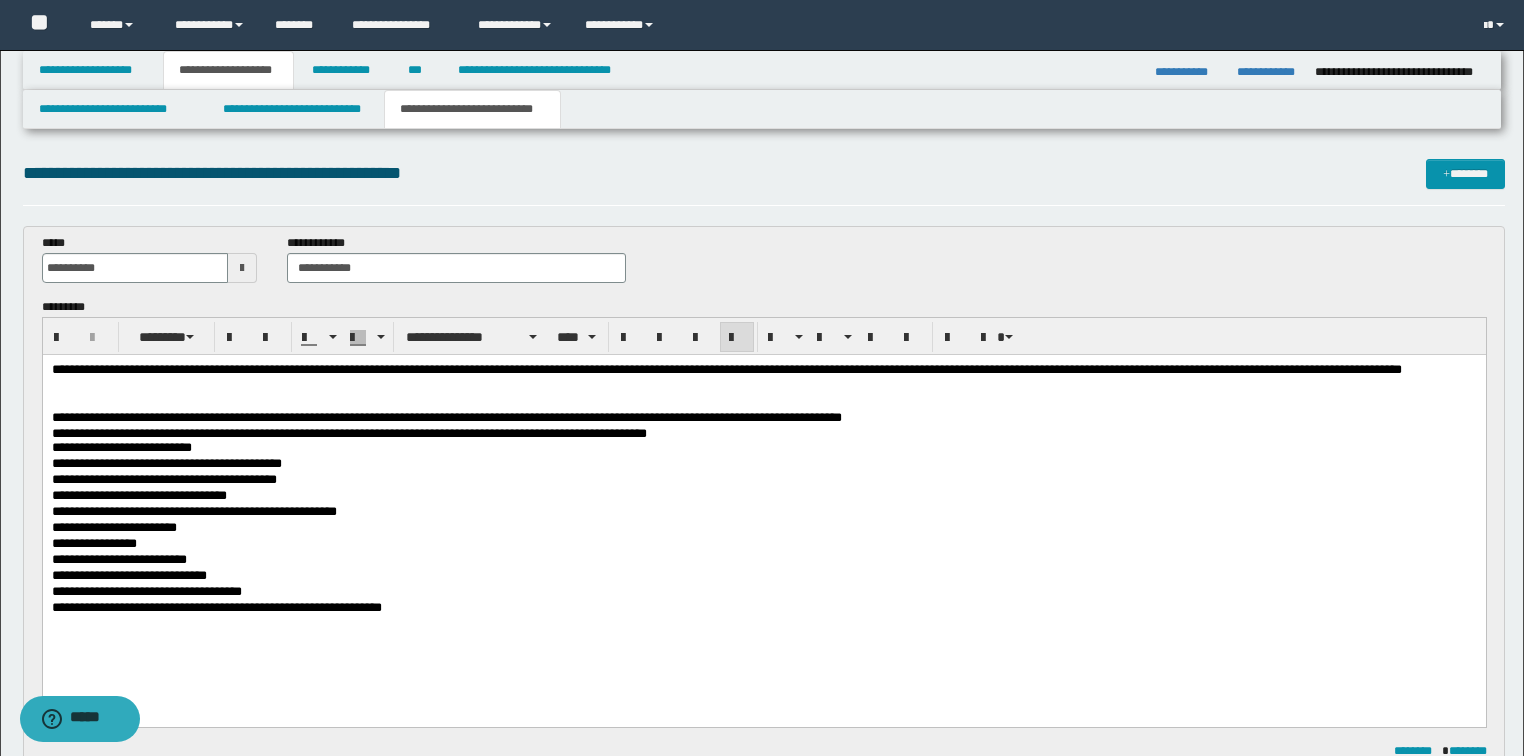 click on "**********" at bounding box center [764, 576] 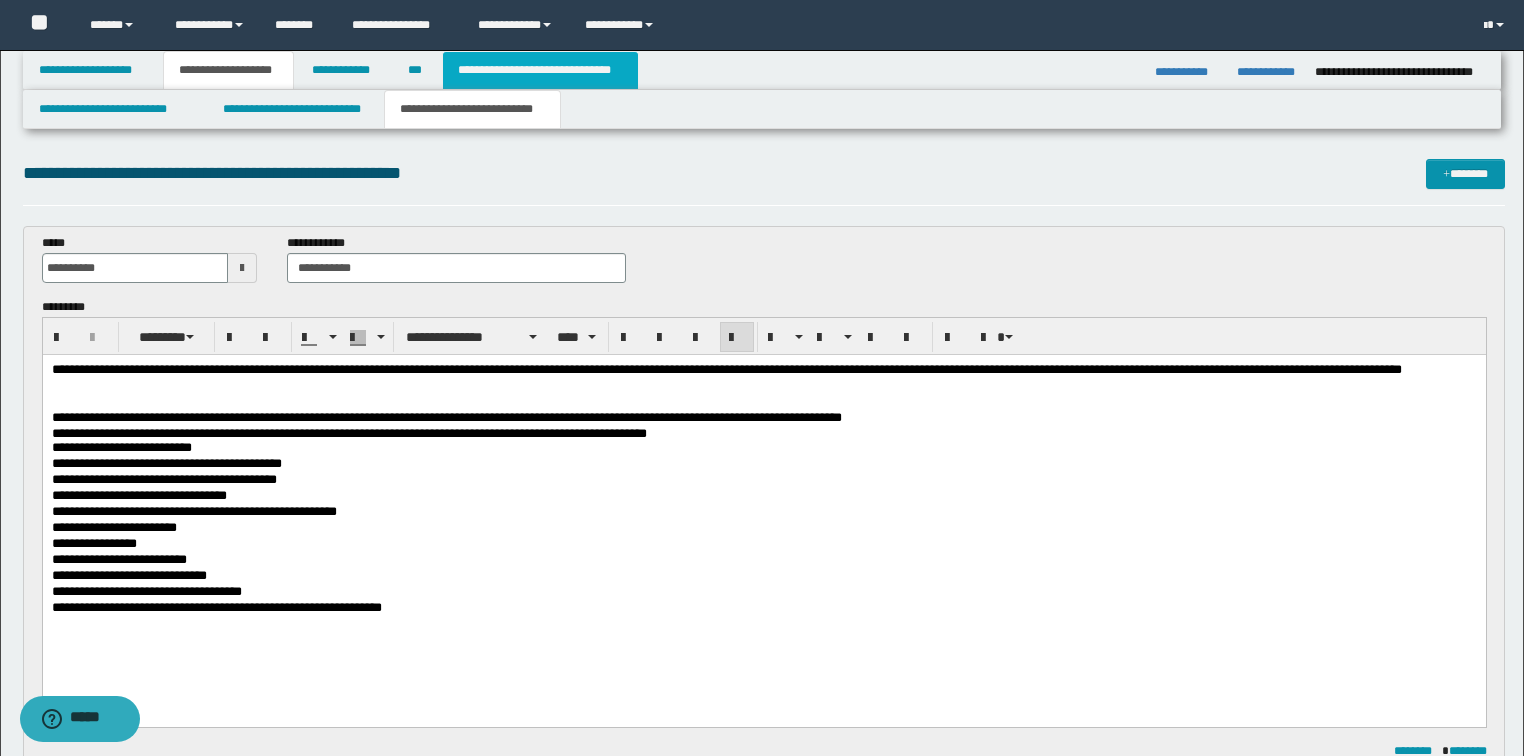 click on "**********" at bounding box center [540, 70] 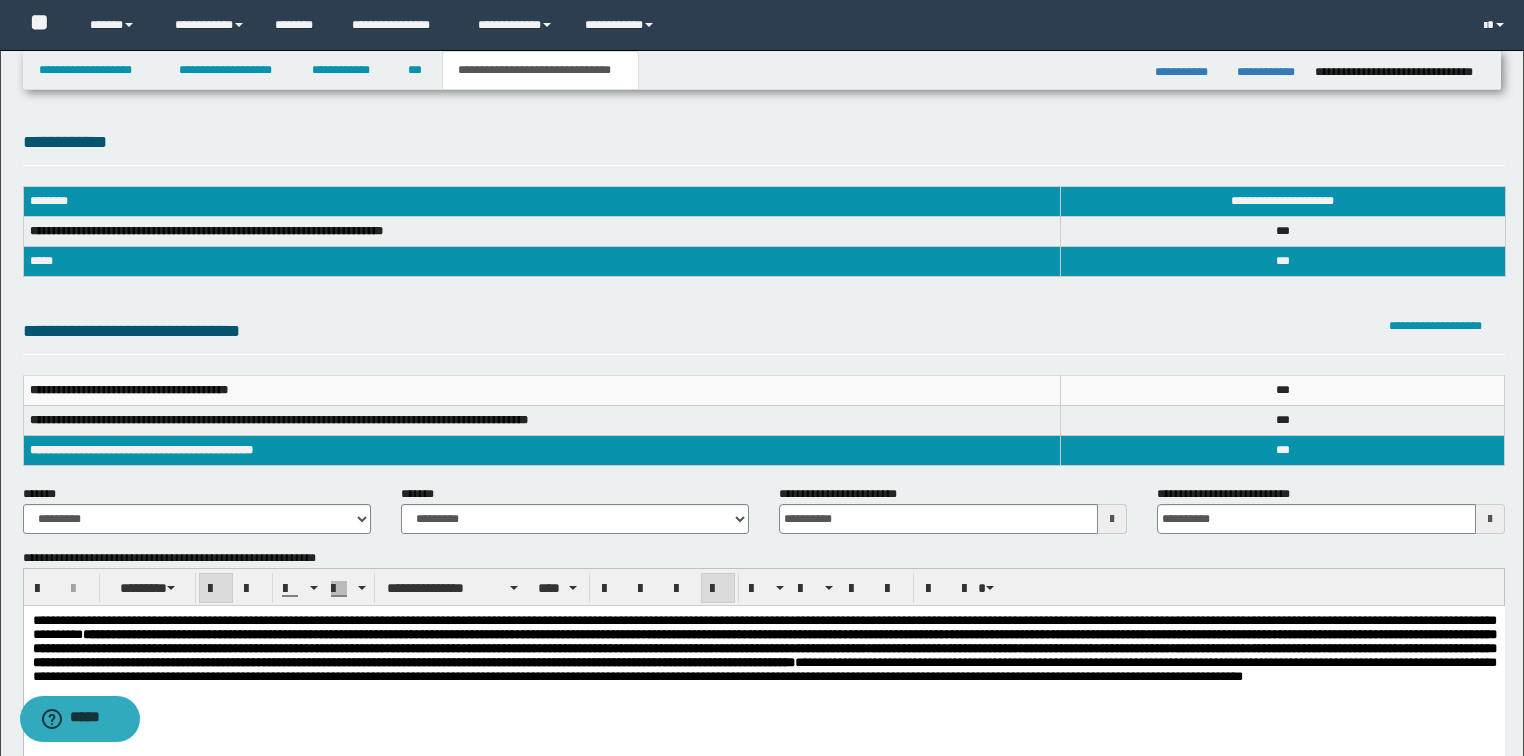 scroll, scrollTop: 240, scrollLeft: 0, axis: vertical 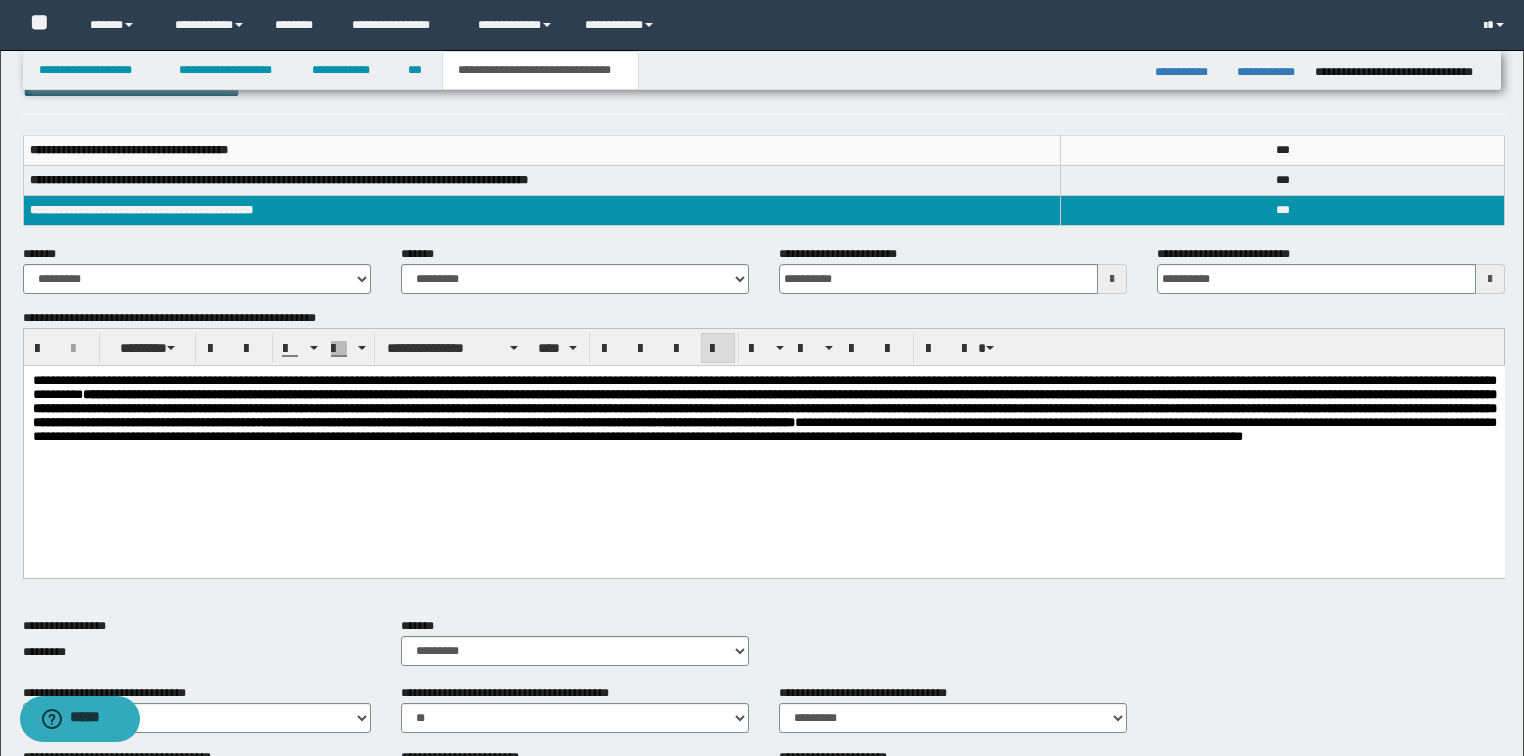 drag, startPoint x: 690, startPoint y: 460, endPoint x: 734, endPoint y: 564, distance: 112.92475 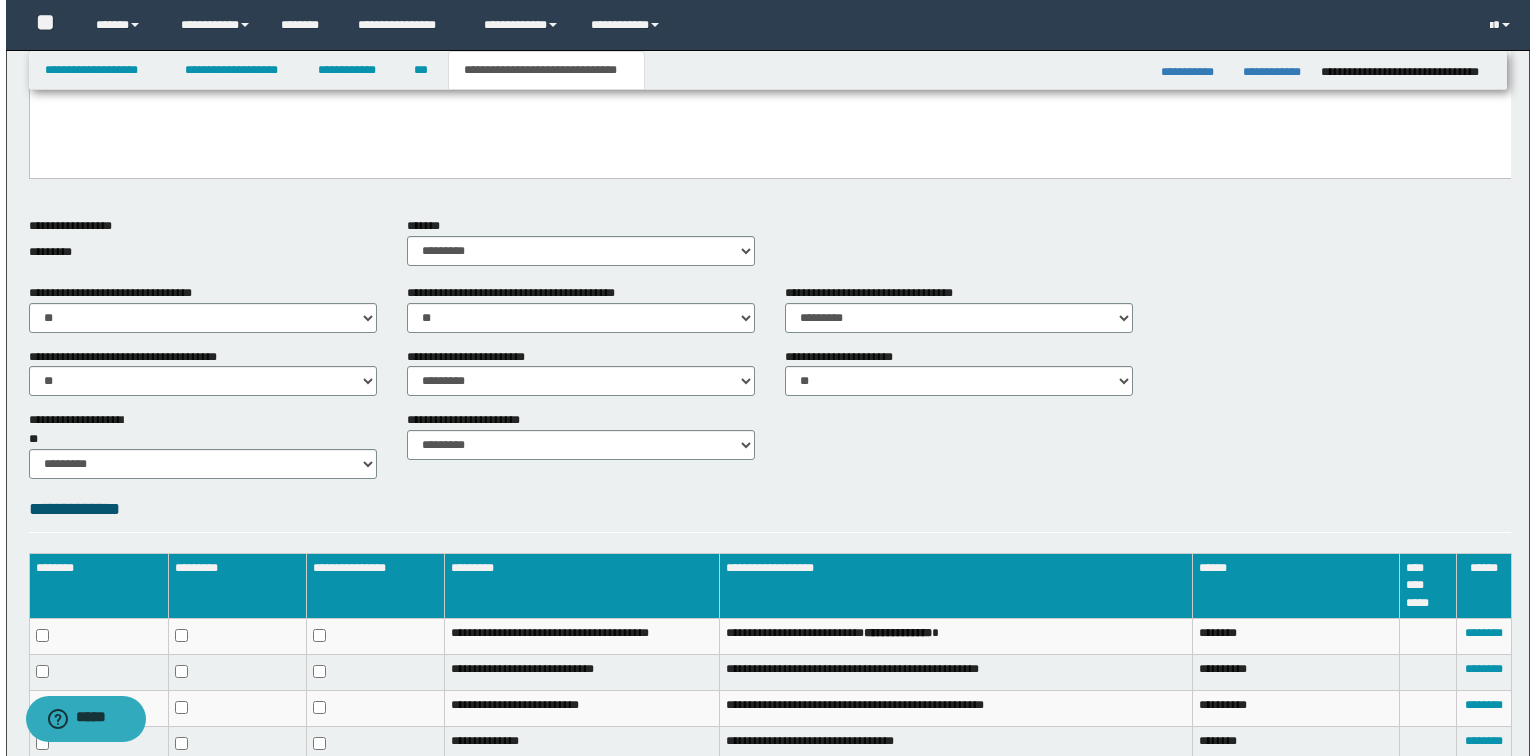 scroll, scrollTop: 870, scrollLeft: 0, axis: vertical 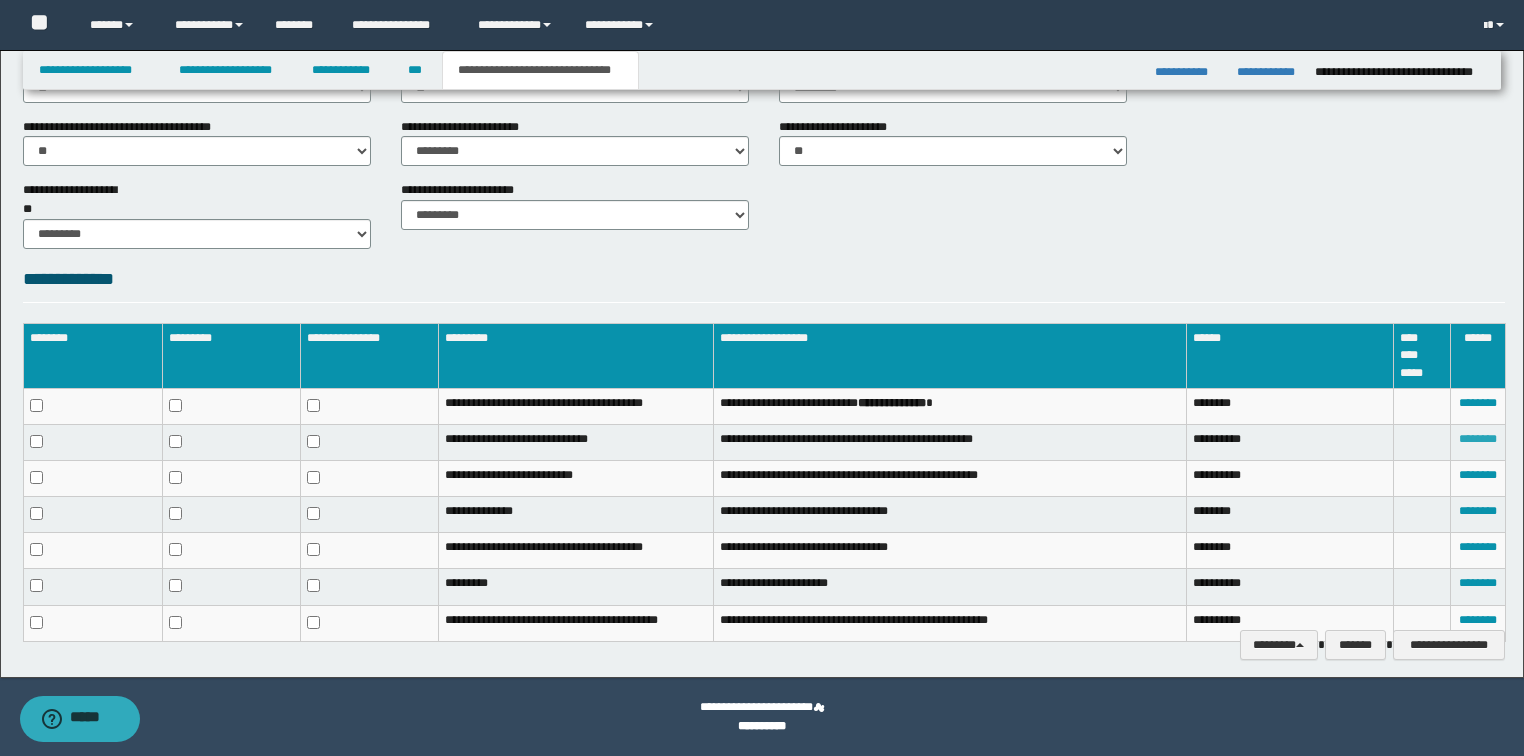click on "********" at bounding box center [1478, 439] 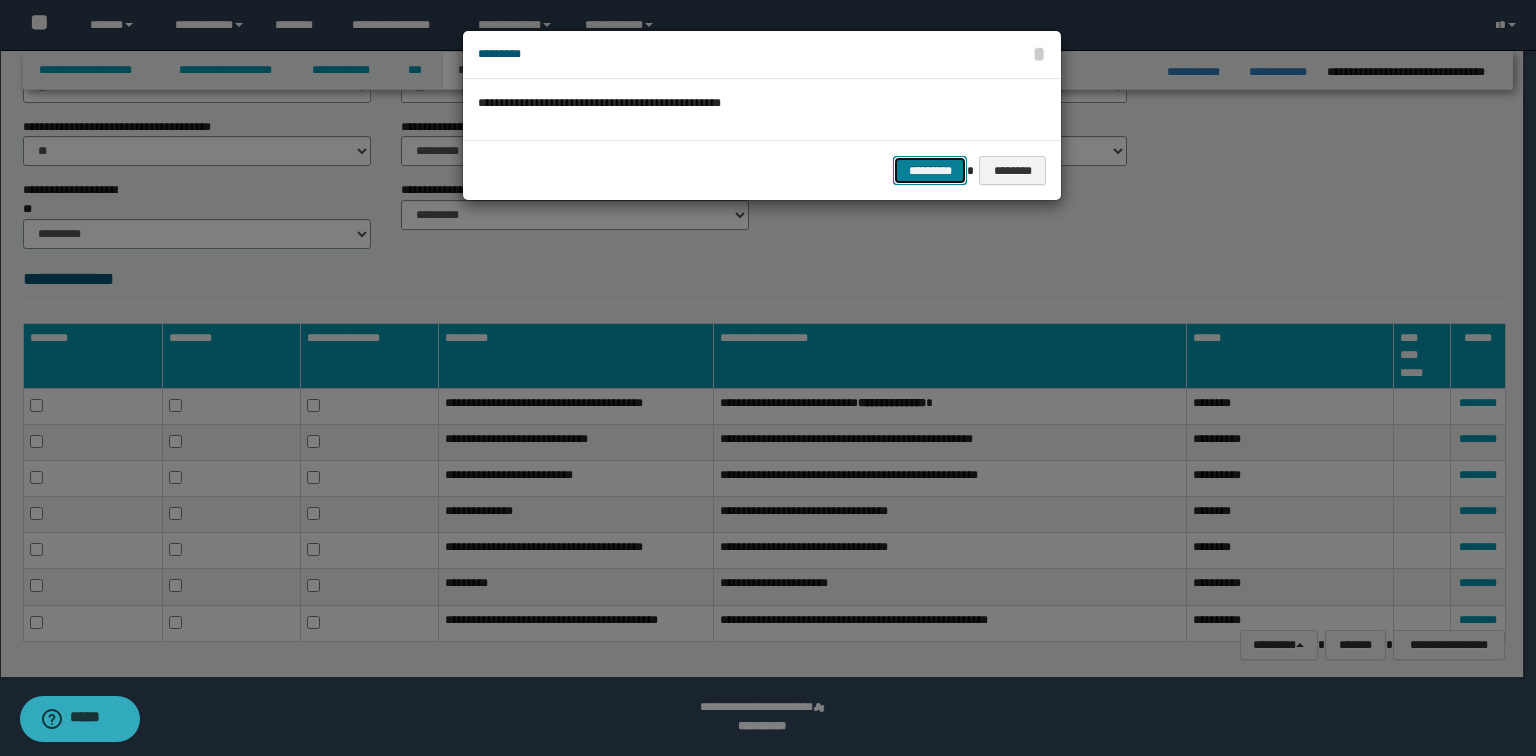 click on "*********" at bounding box center (930, 171) 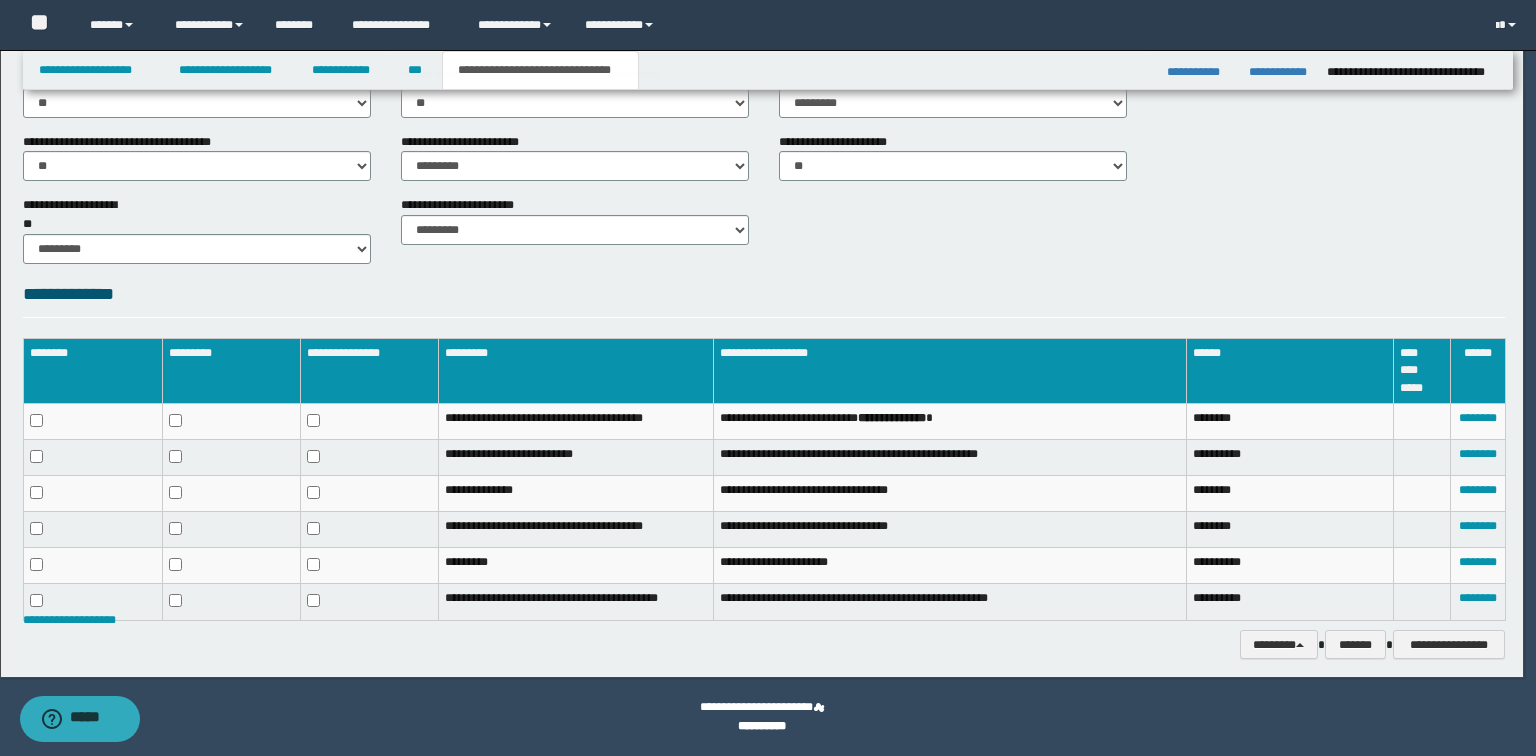 scroll, scrollTop: 855, scrollLeft: 0, axis: vertical 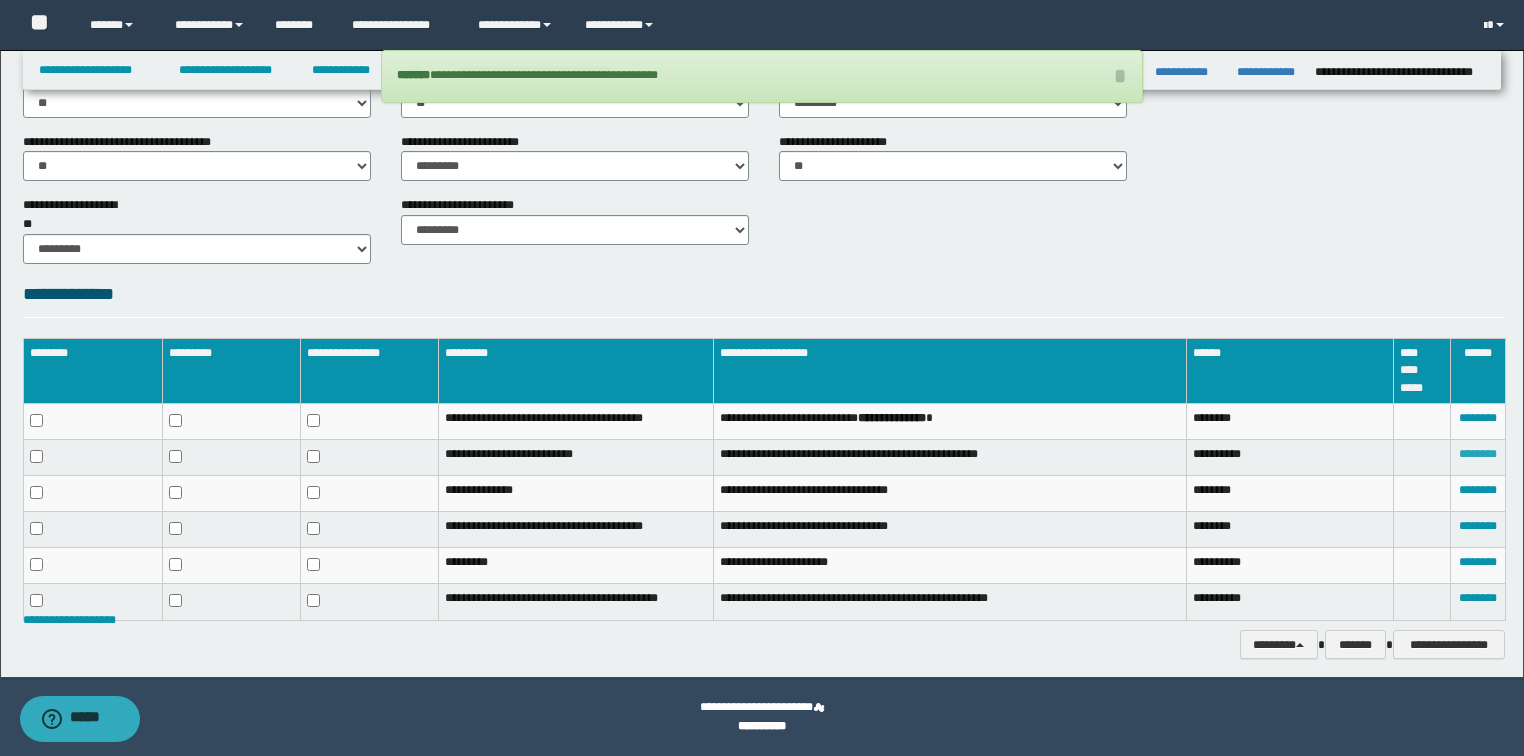 click on "********" at bounding box center (1478, 454) 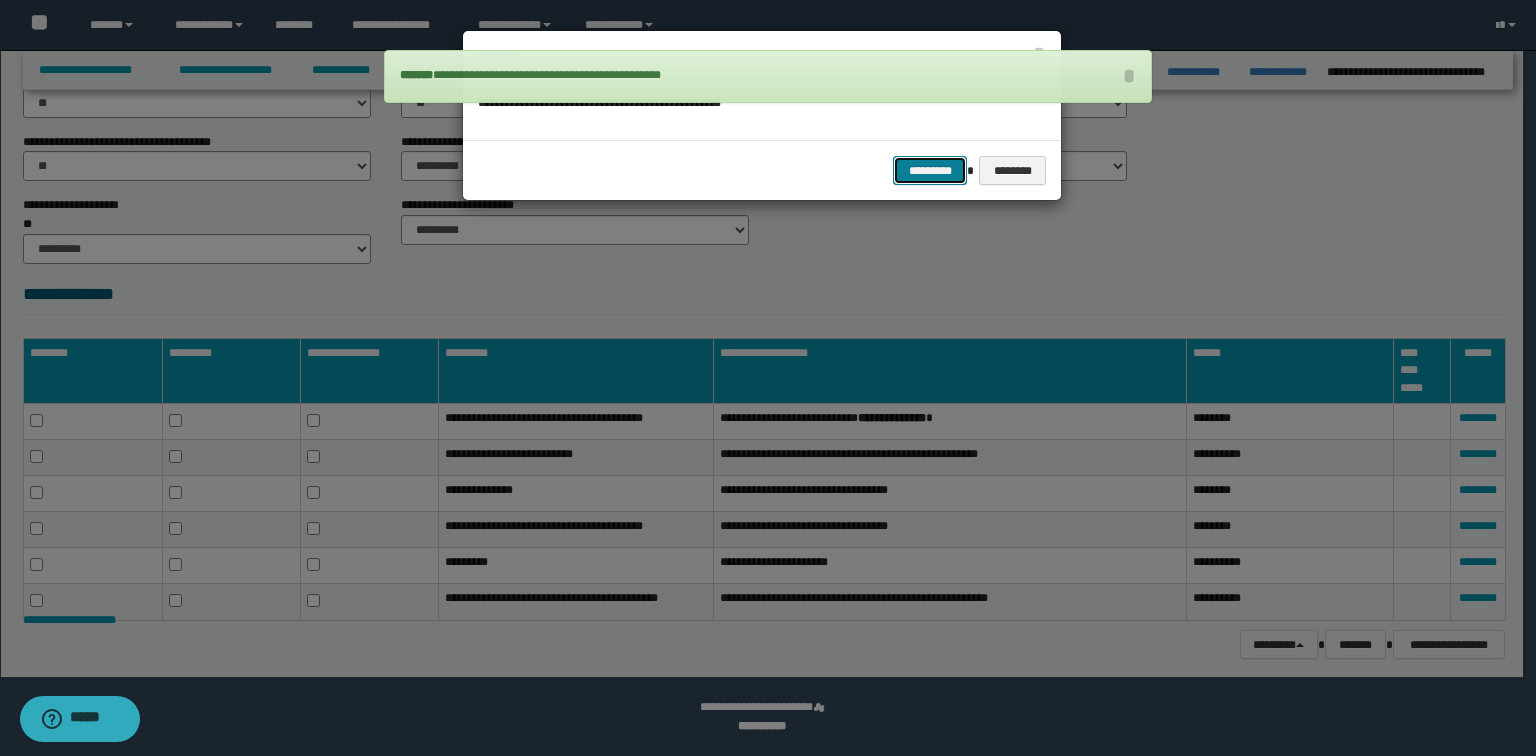click on "*********" at bounding box center [930, 171] 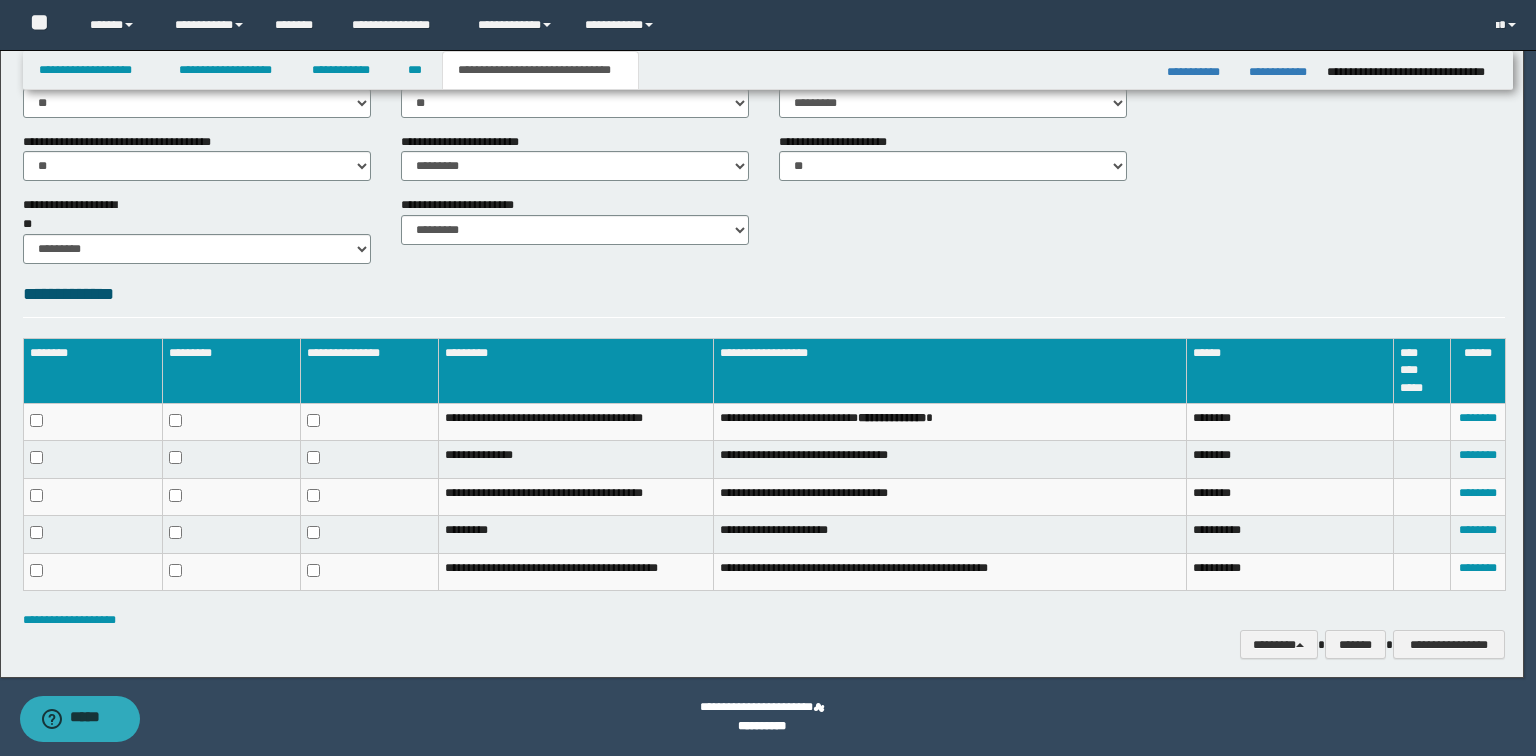 scroll, scrollTop: 820, scrollLeft: 0, axis: vertical 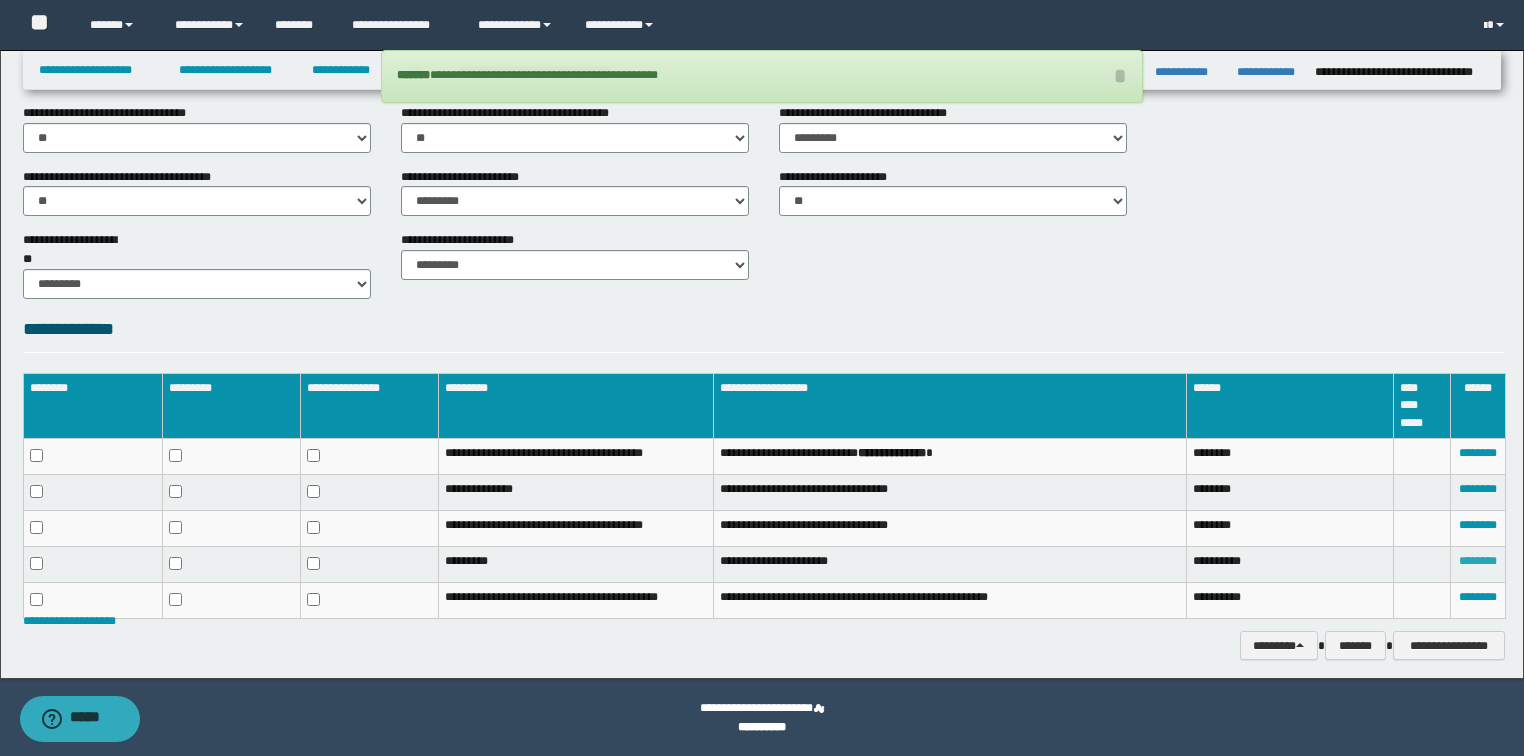 click on "********" at bounding box center (1478, 561) 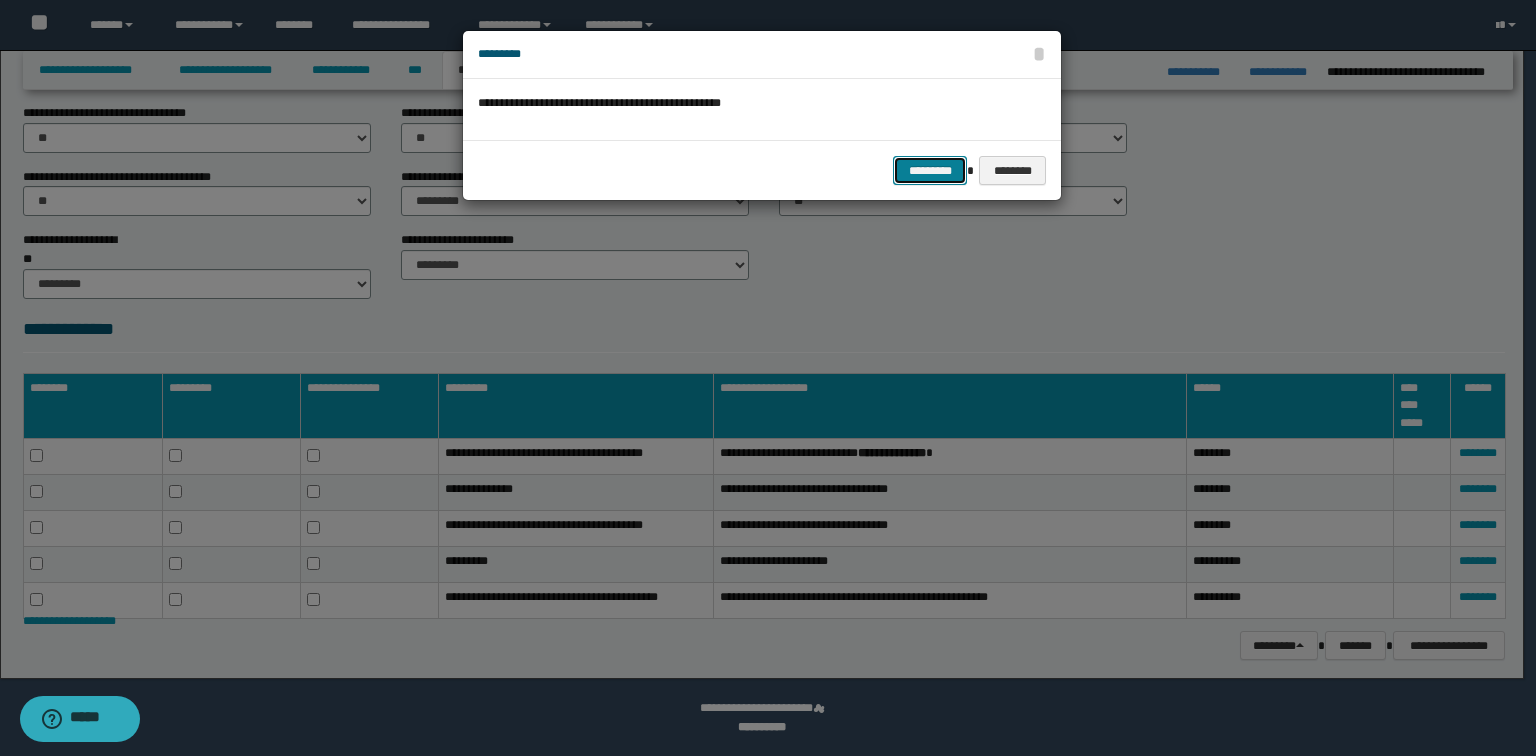 click on "*********" at bounding box center (930, 171) 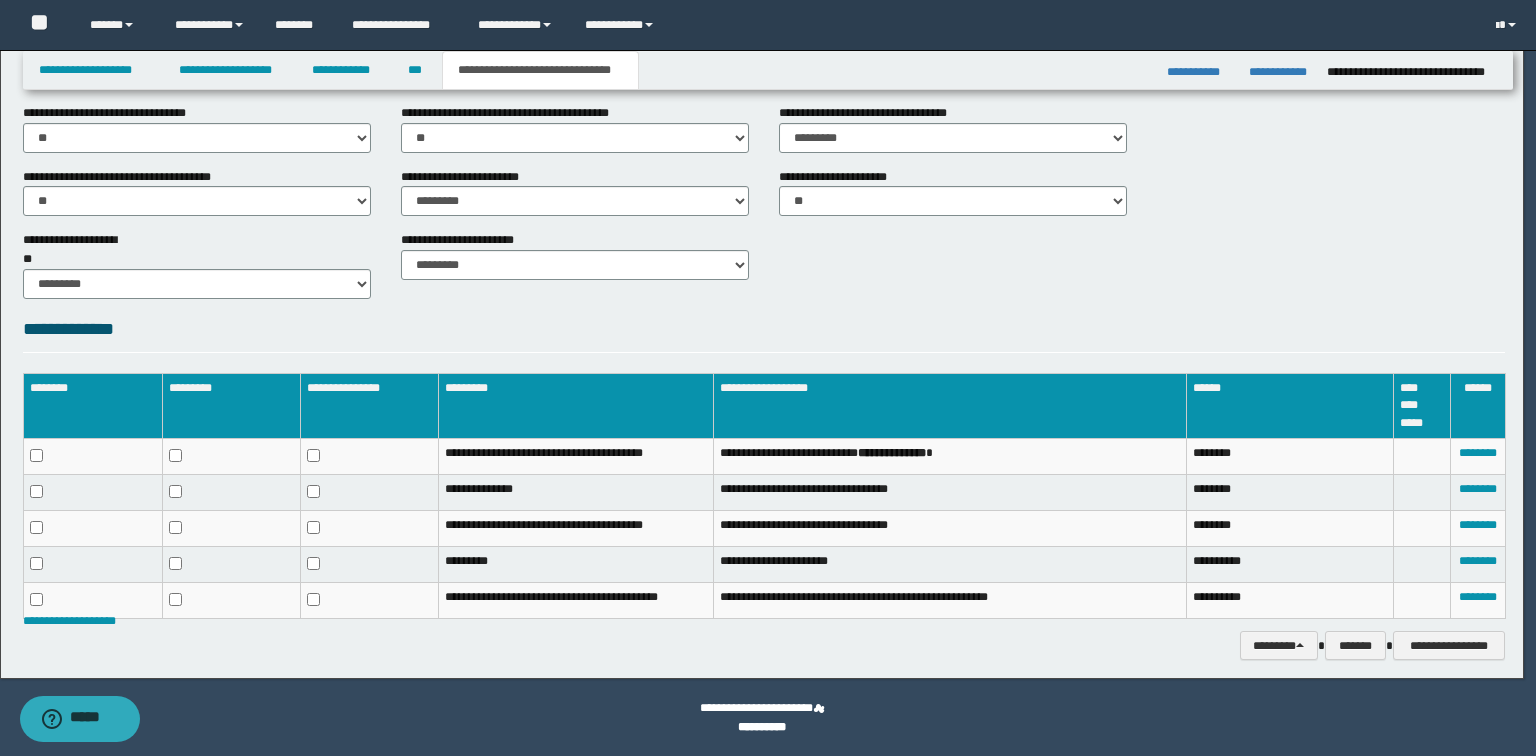 scroll, scrollTop: 786, scrollLeft: 0, axis: vertical 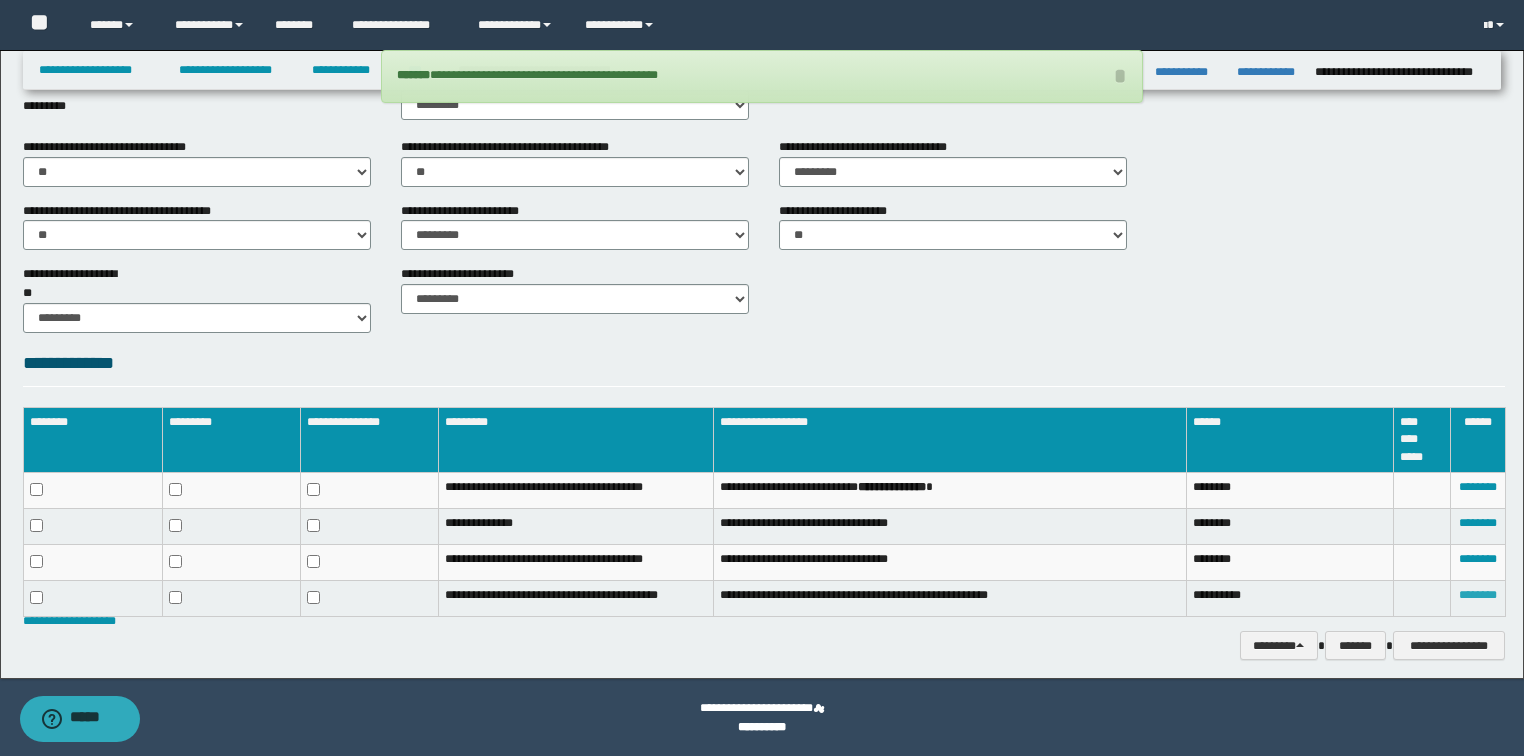 click on "********" at bounding box center (1478, 595) 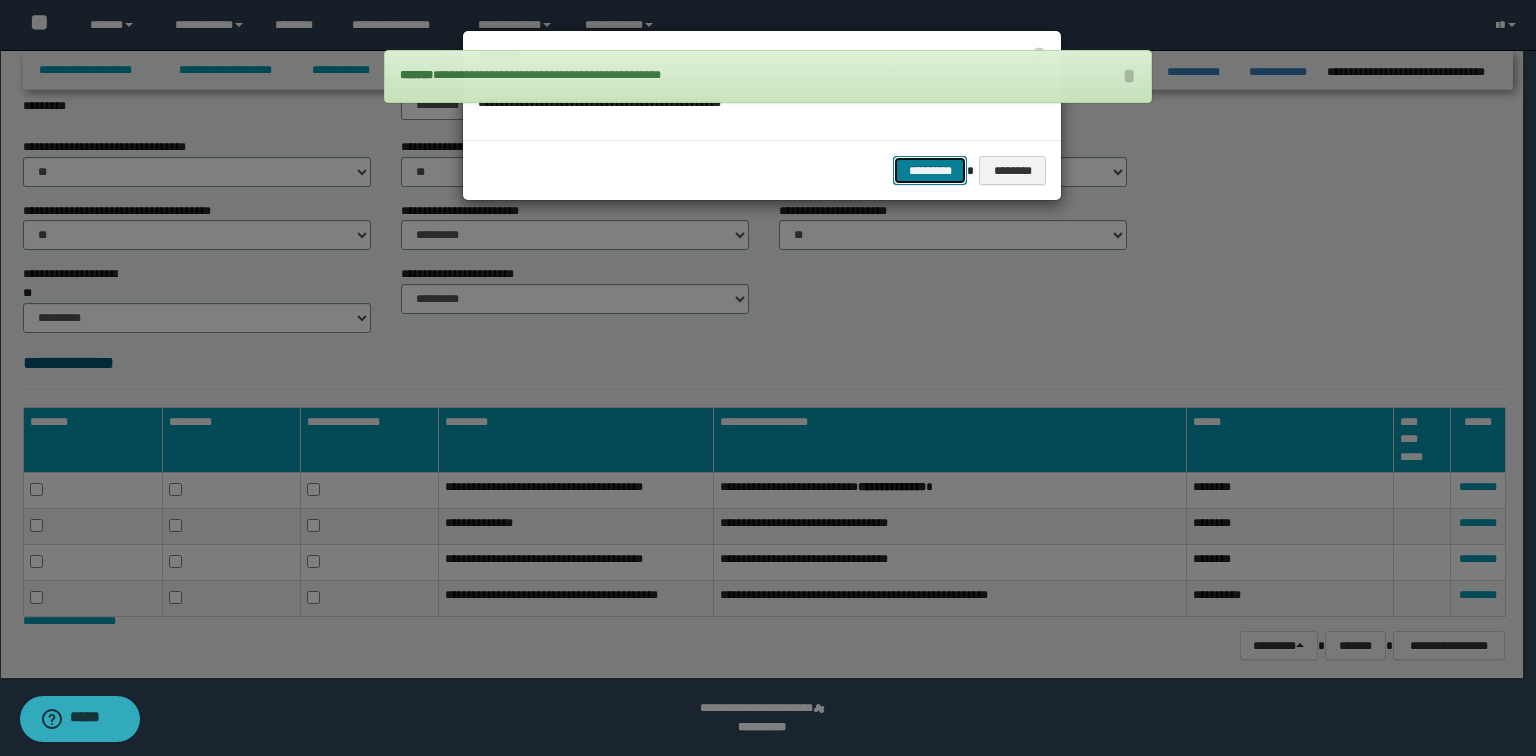 click on "*********" at bounding box center (930, 171) 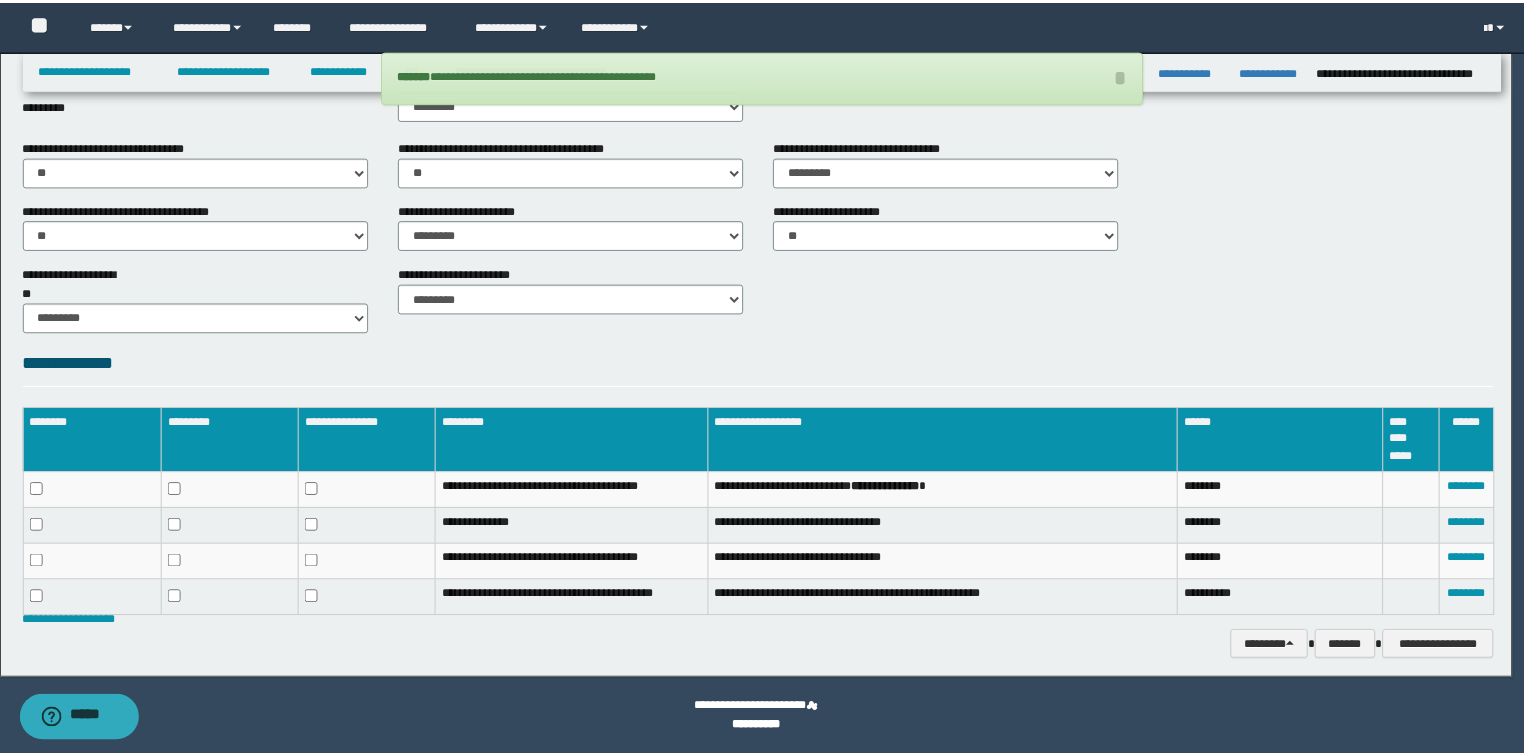 scroll, scrollTop: 752, scrollLeft: 0, axis: vertical 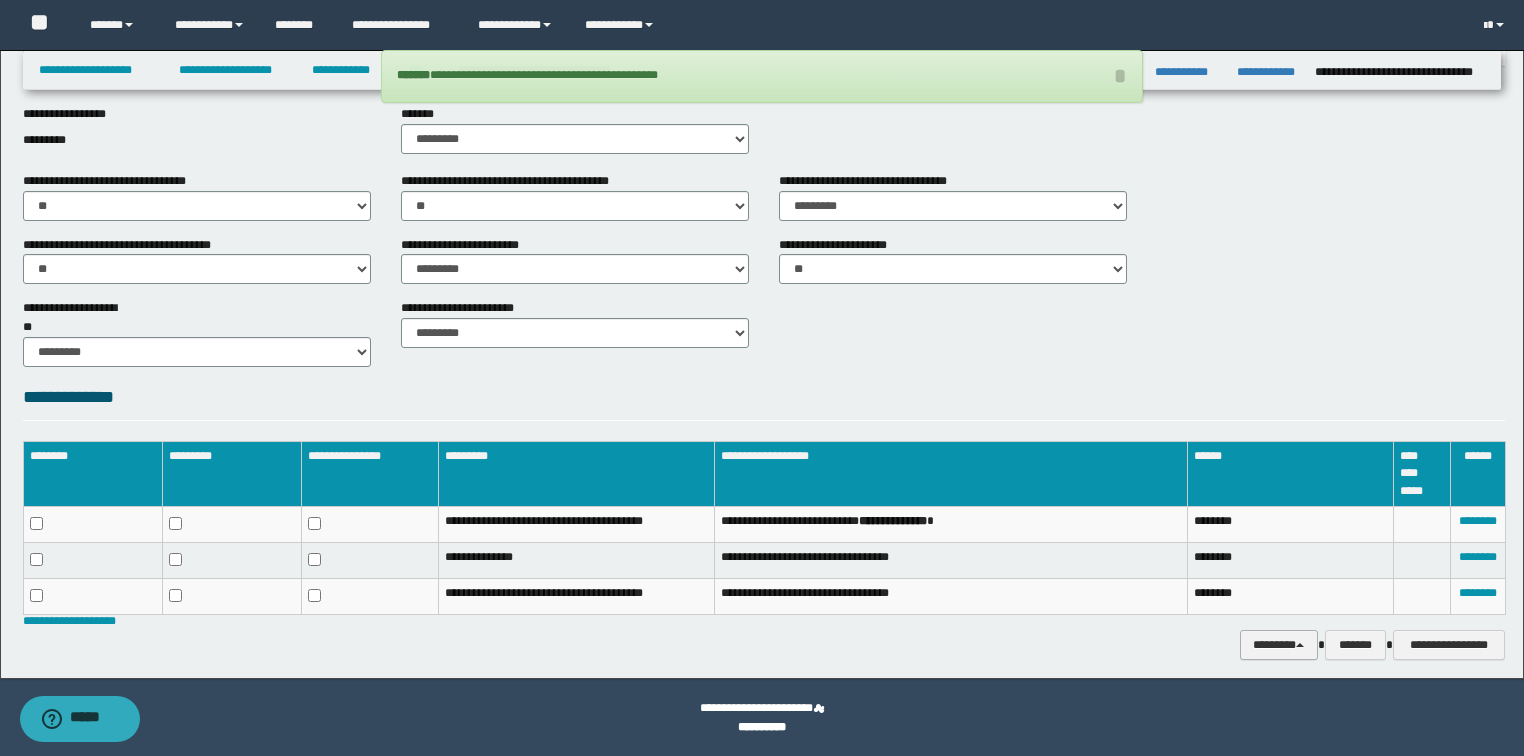 click on "********" at bounding box center [1279, 645] 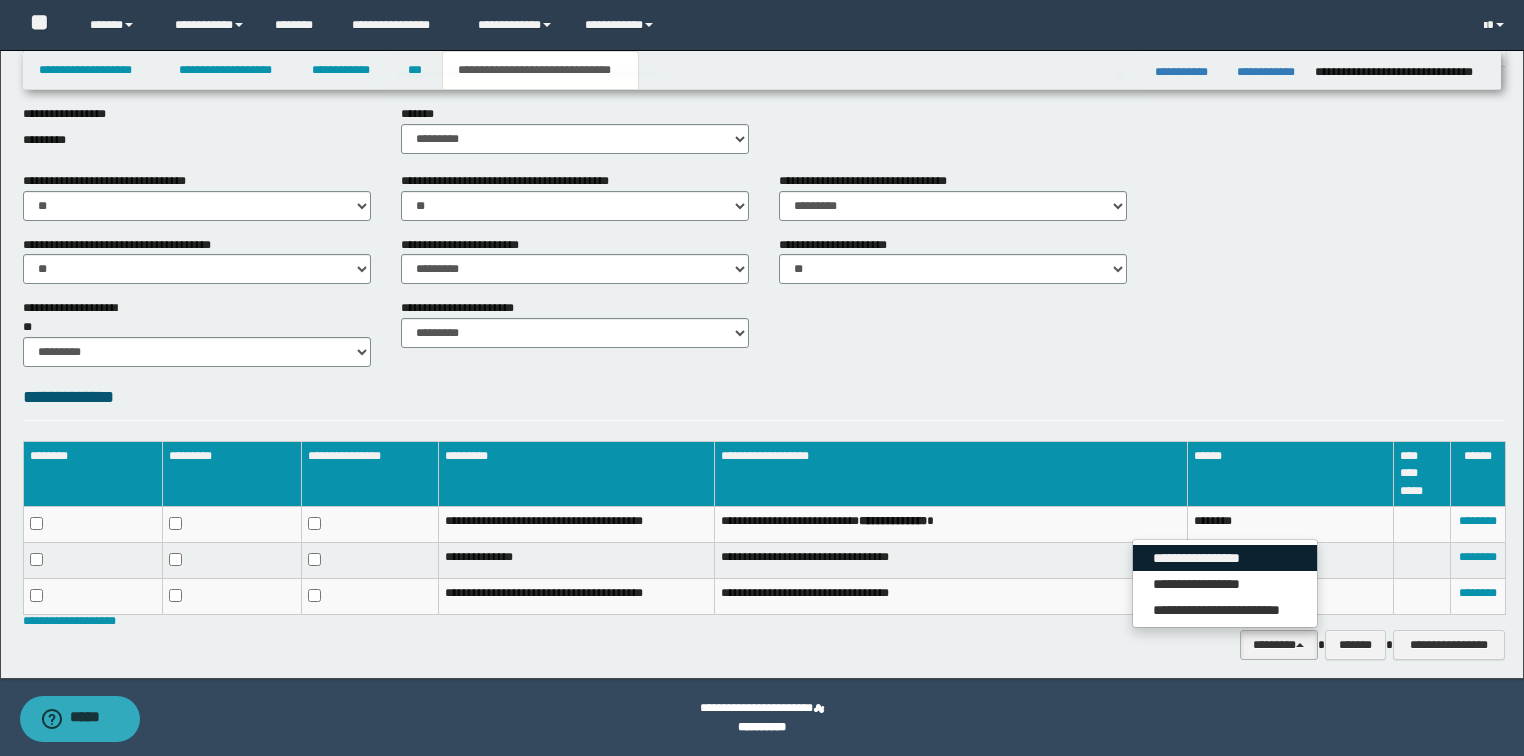 click on "**********" at bounding box center [1225, 558] 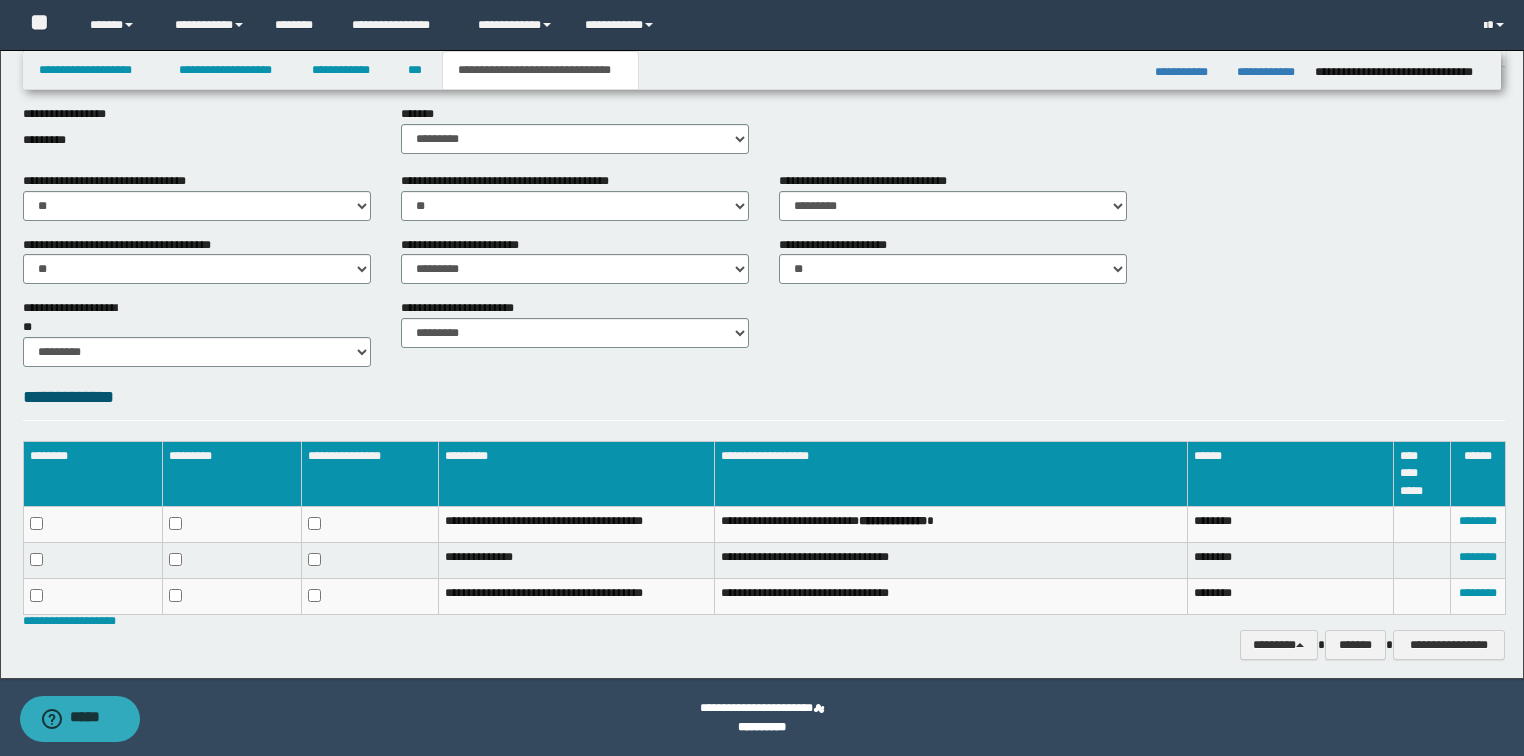 click on "**********" at bounding box center [764, 331] 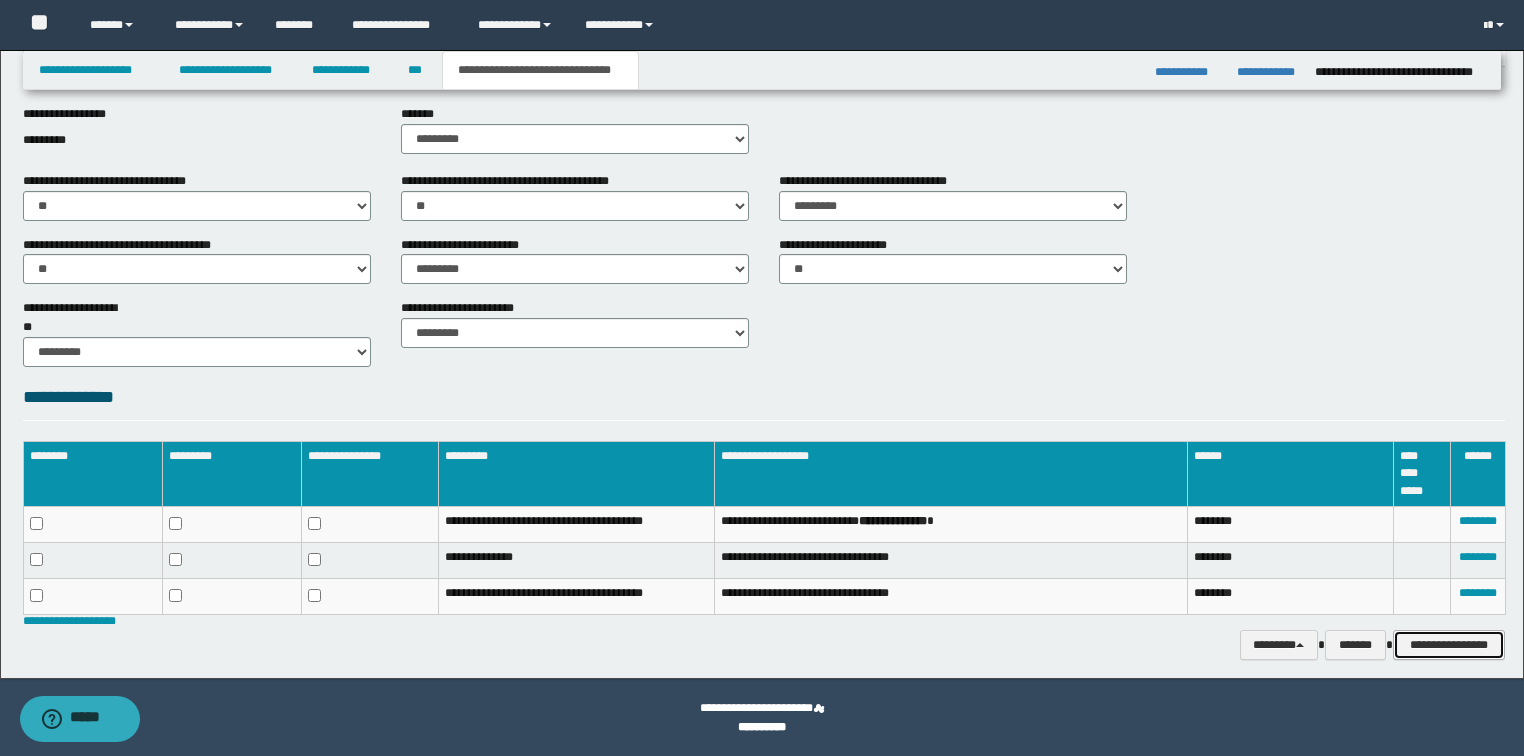 click on "**********" at bounding box center (1449, 645) 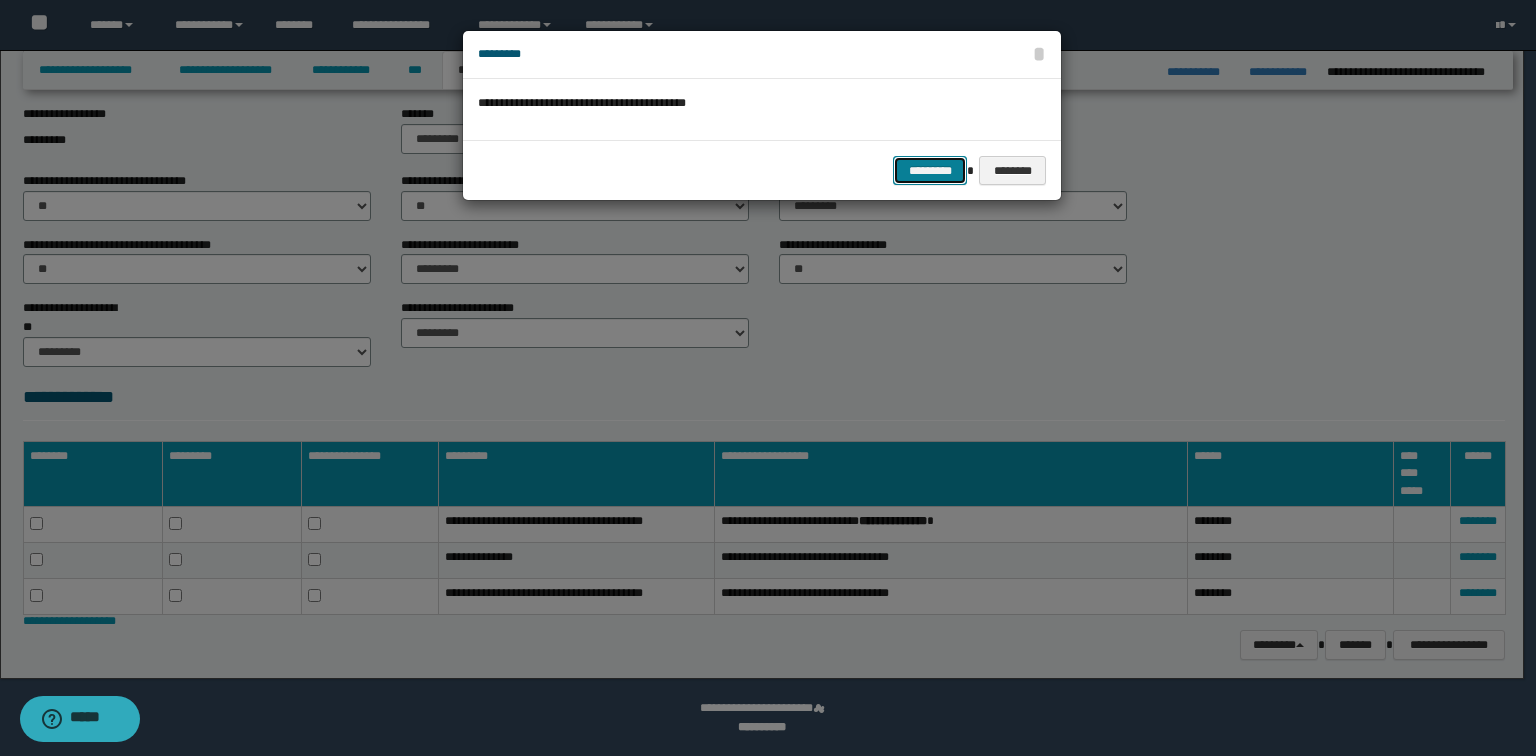 click on "*********" at bounding box center [930, 171] 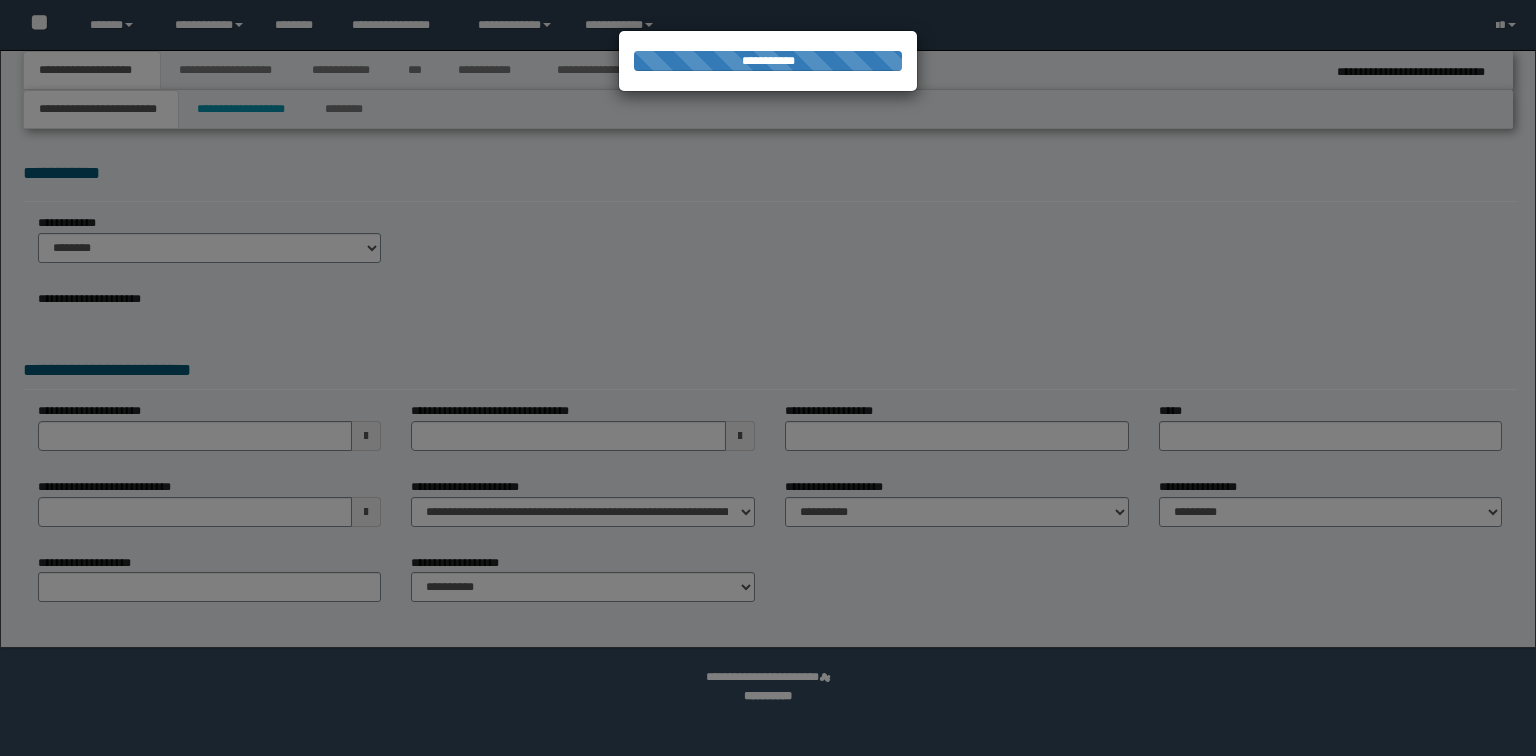 scroll, scrollTop: 0, scrollLeft: 0, axis: both 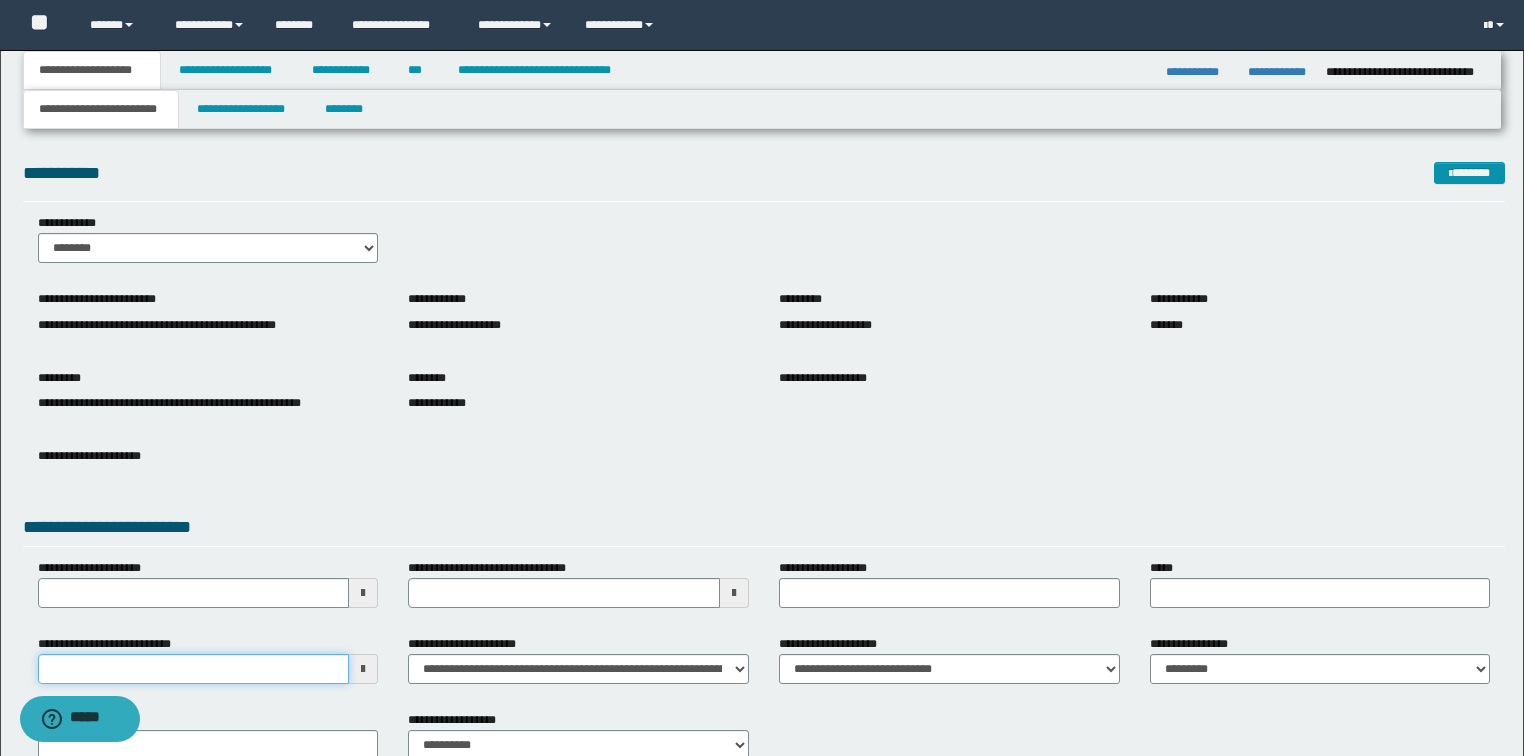 click on "**********" at bounding box center [194, 669] 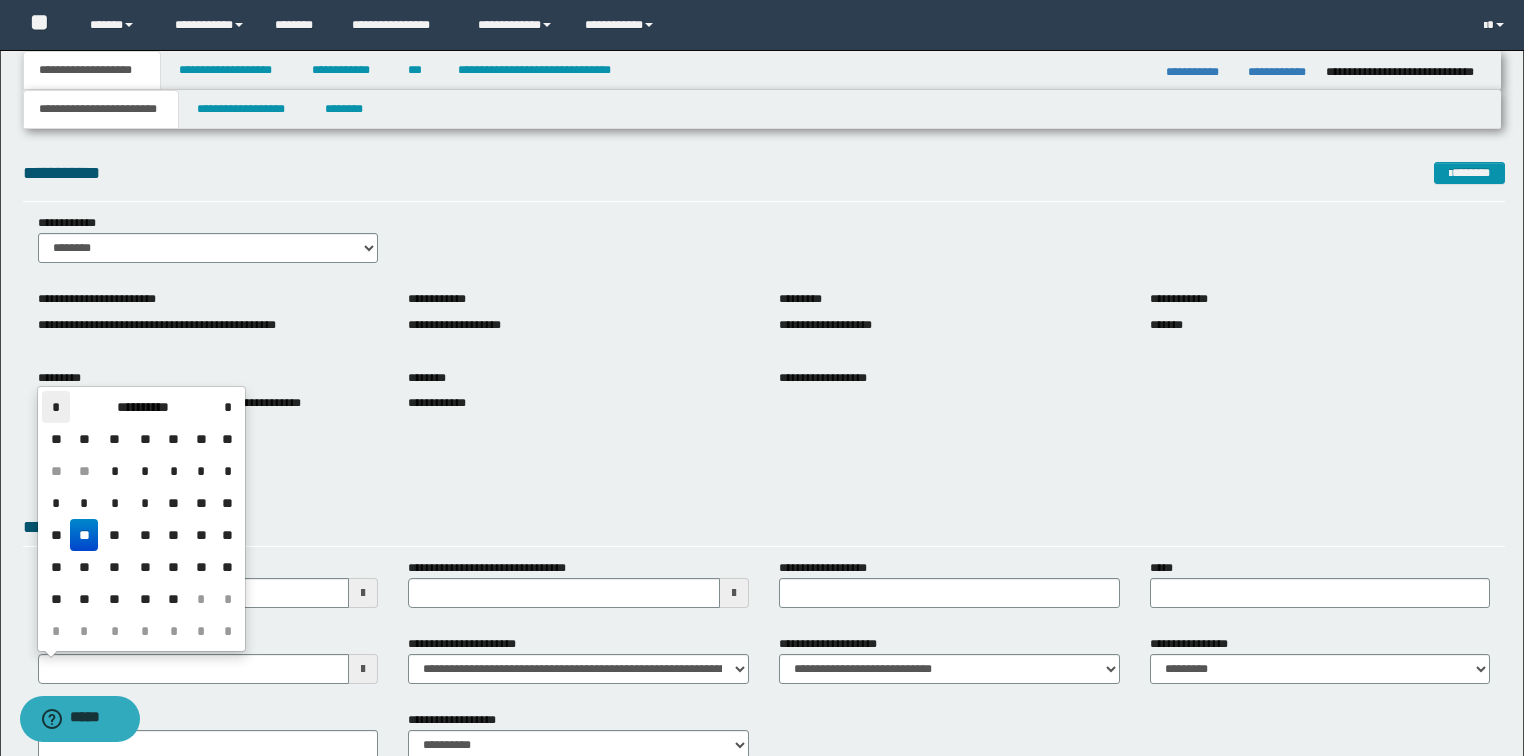 click on "*" at bounding box center (56, 407) 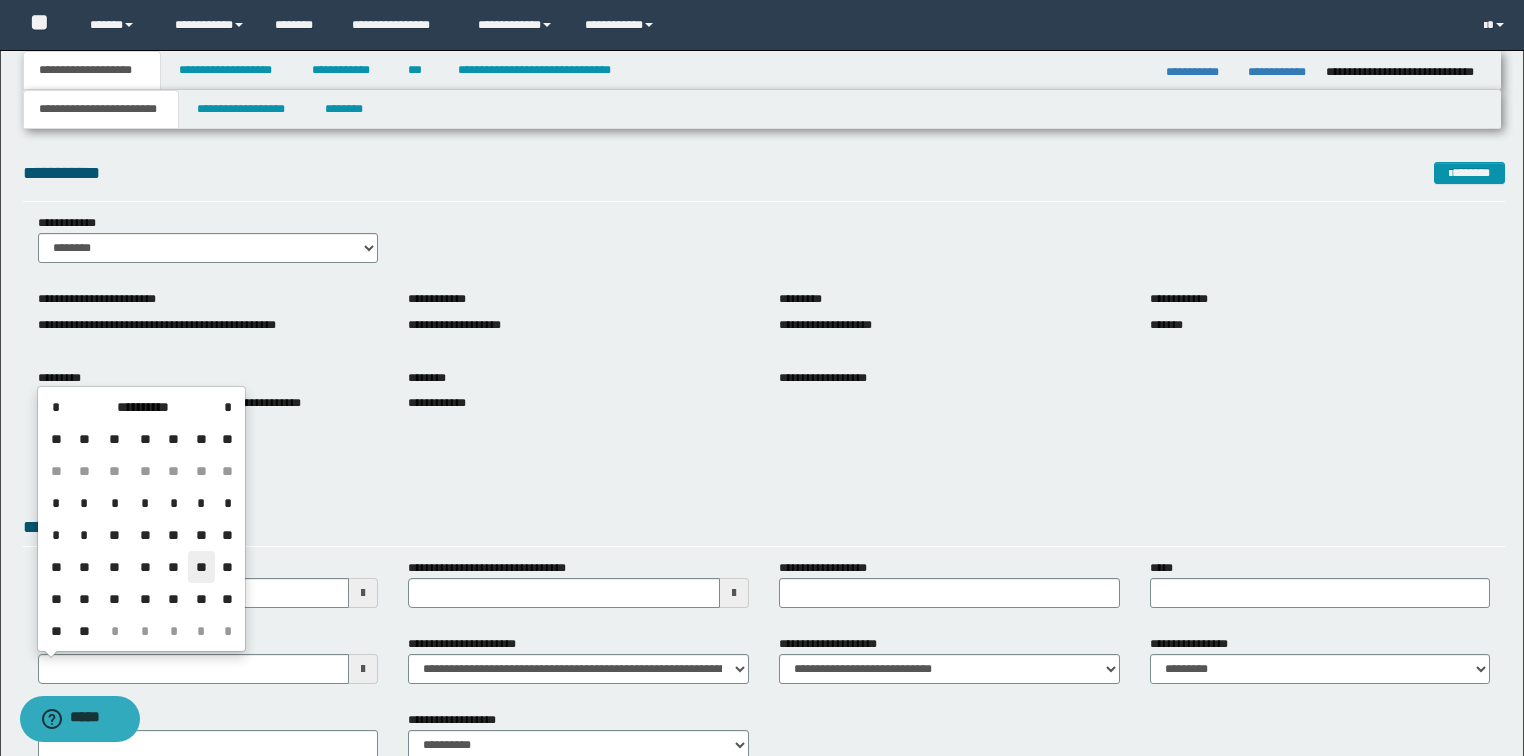 click on "**" at bounding box center (202, 567) 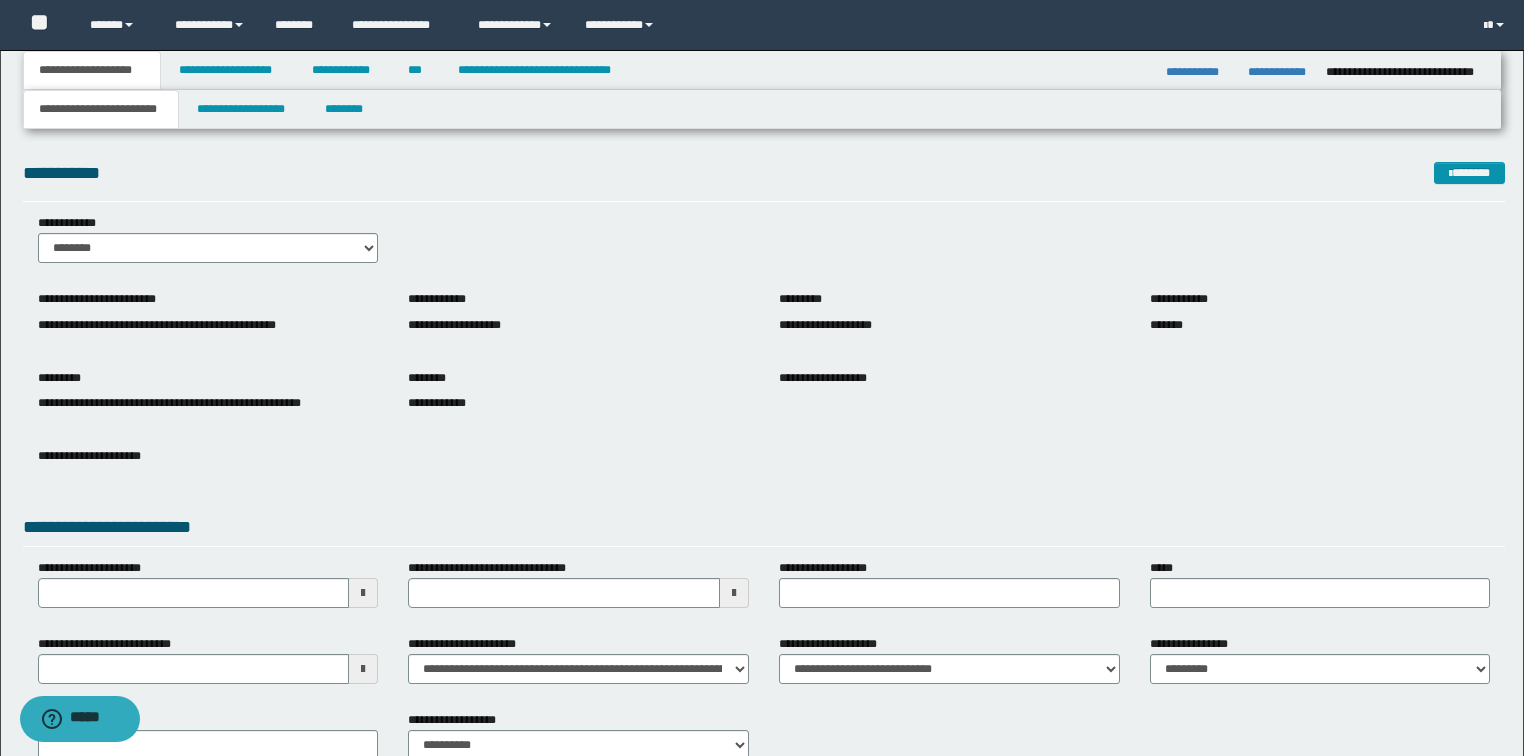 click on "**********" at bounding box center [208, 471] 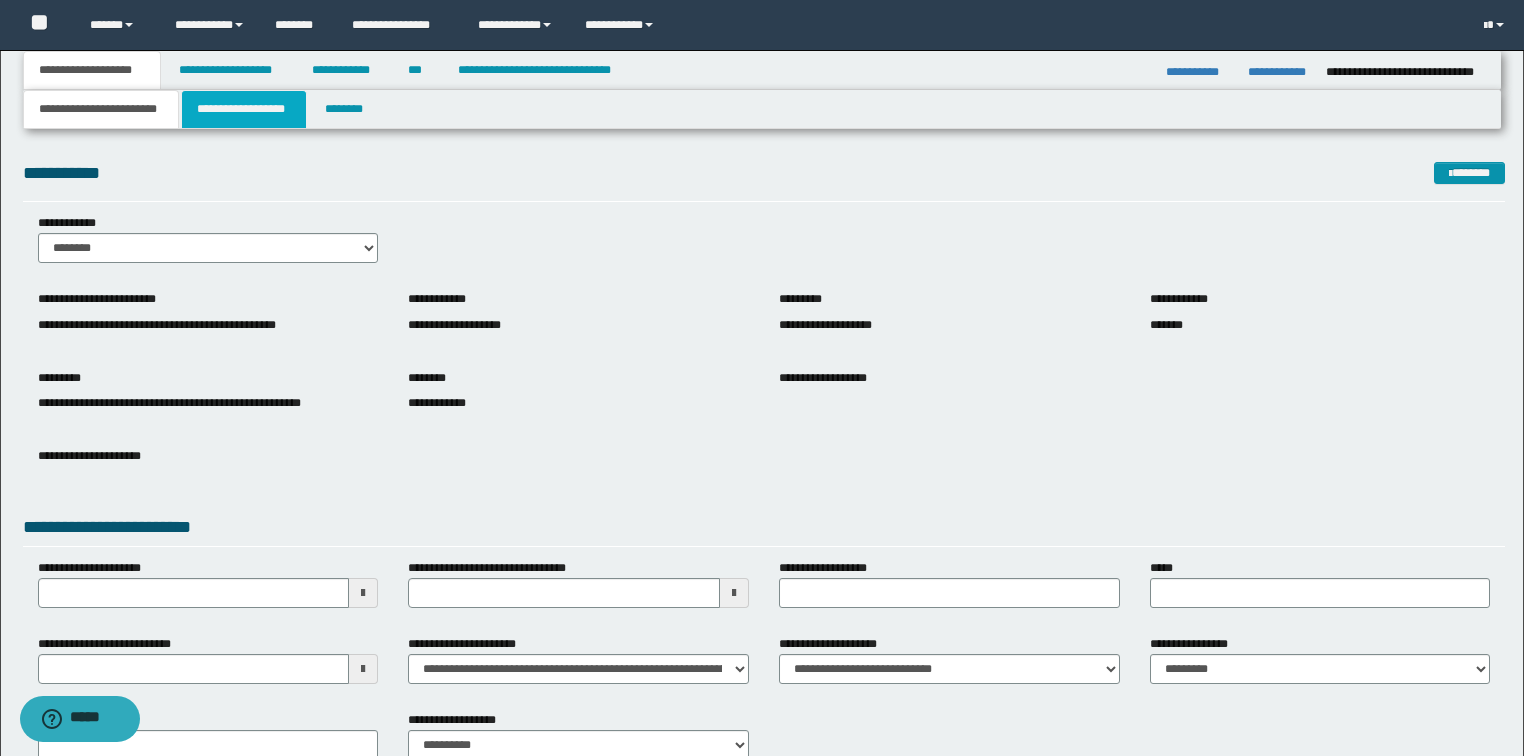 click on "**********" at bounding box center (244, 109) 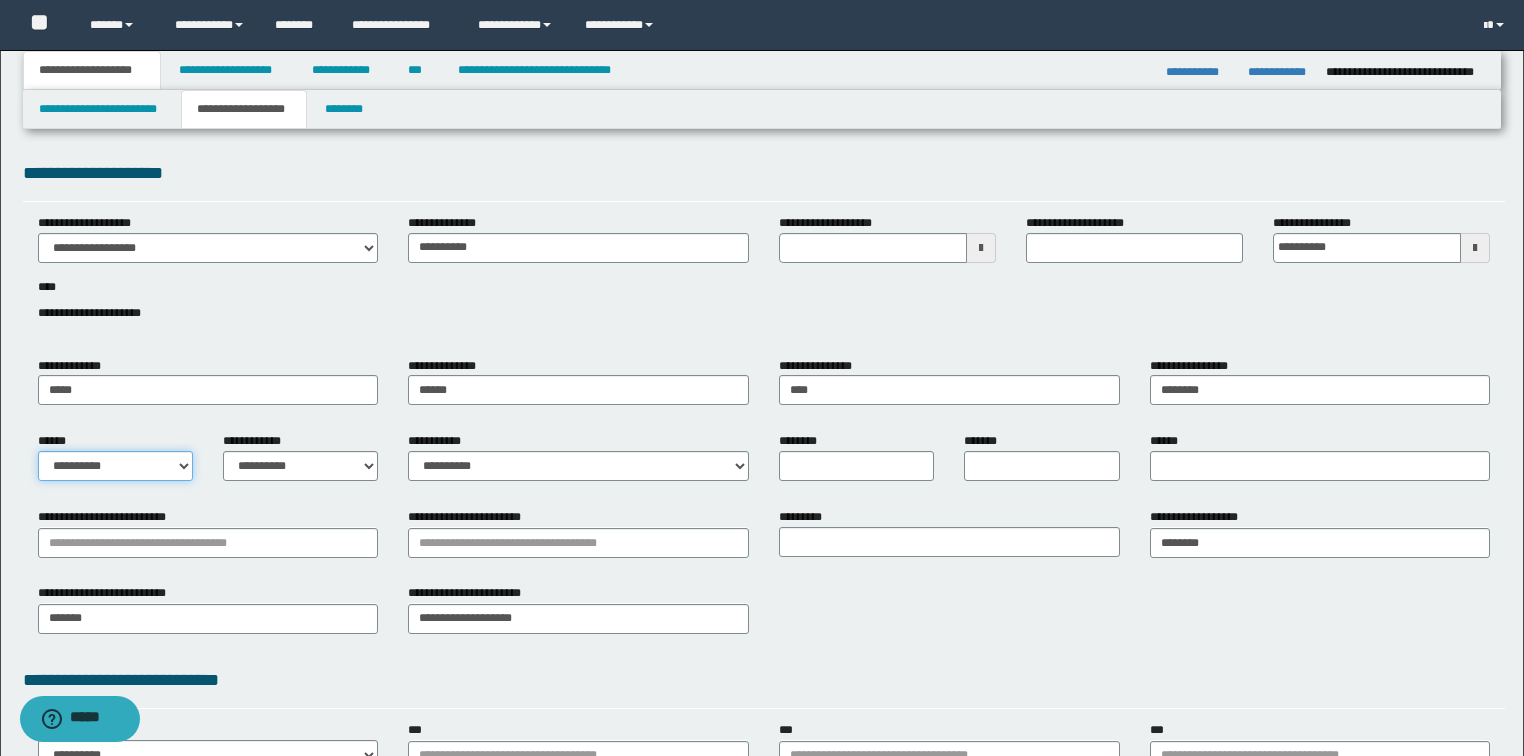 click on "**********" at bounding box center [115, 466] 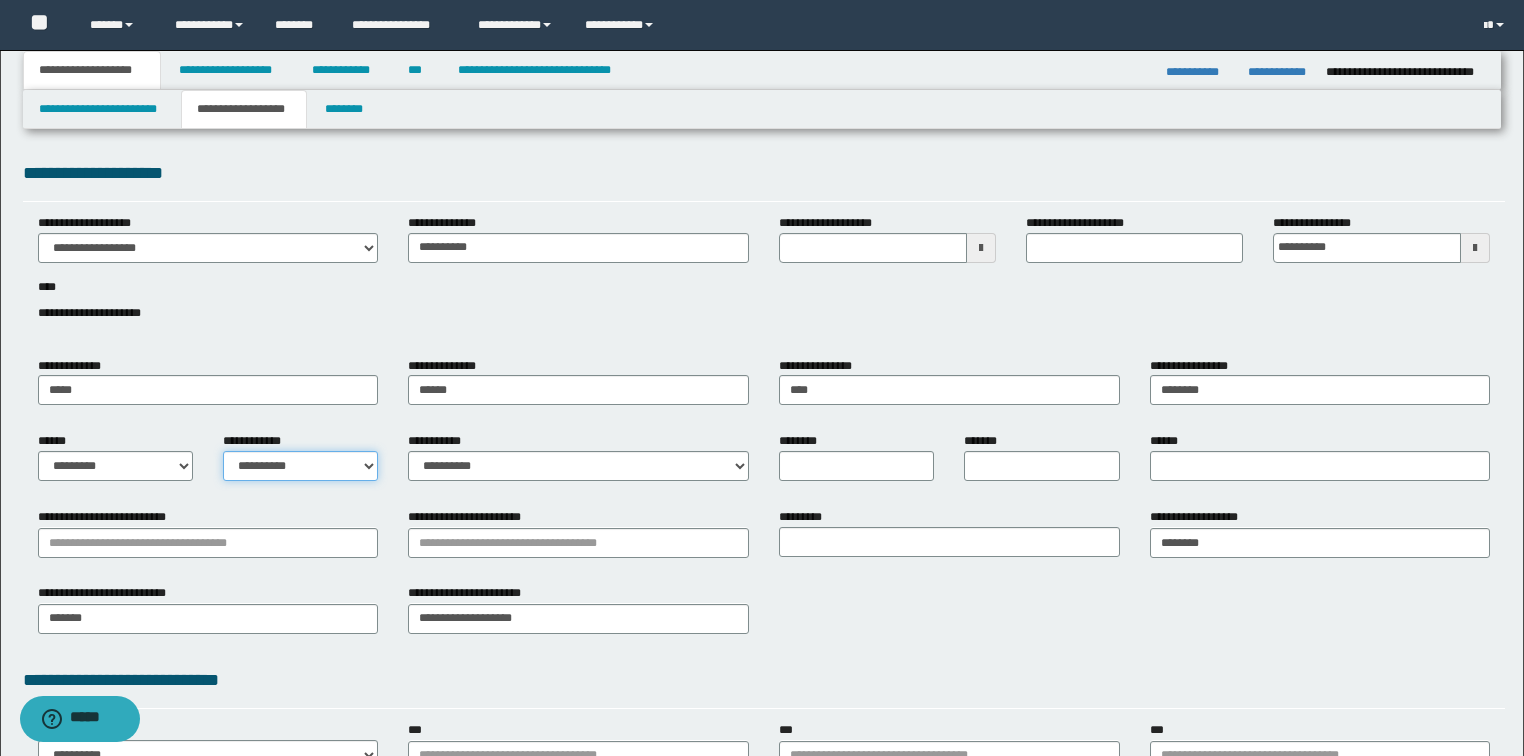 click on "**********" at bounding box center (300, 466) 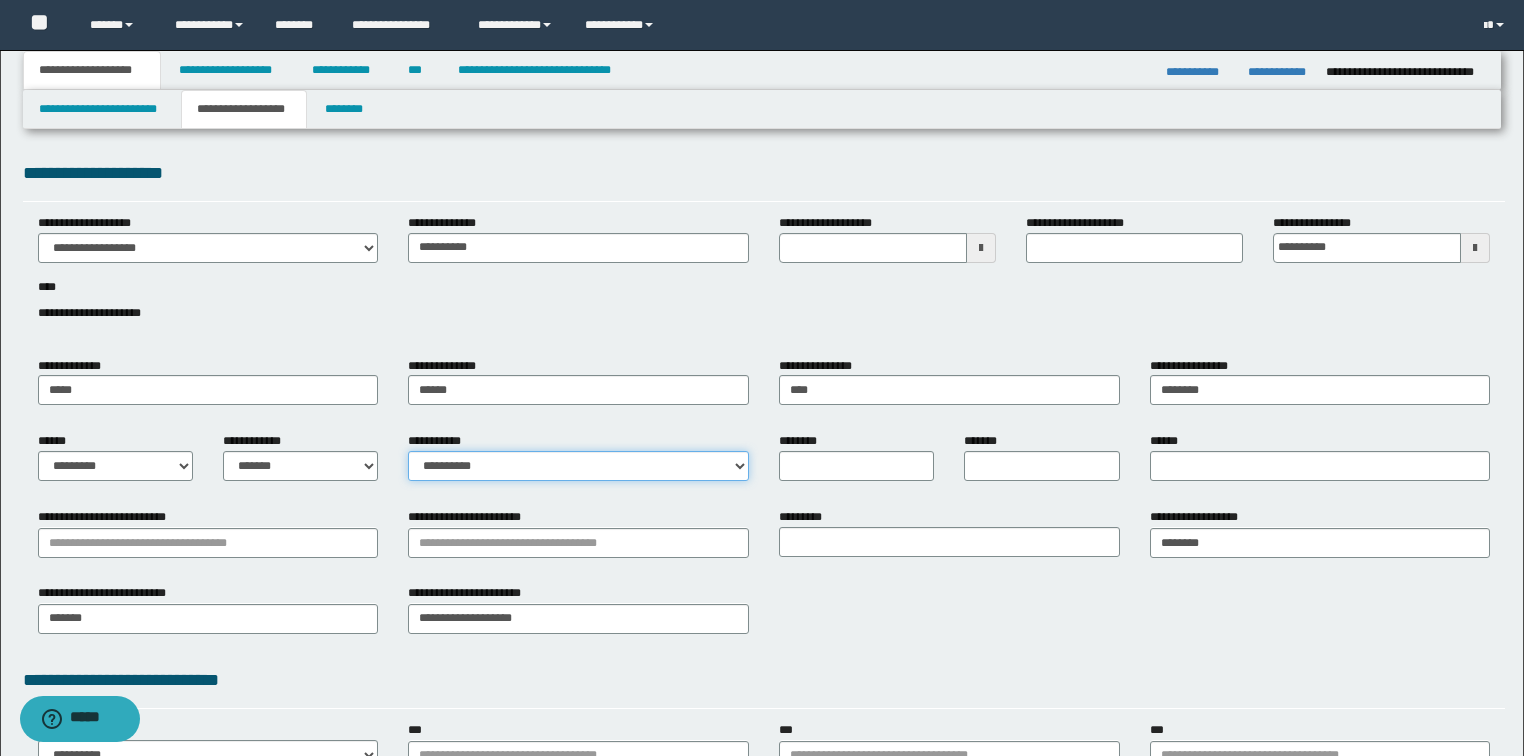 click on "**********" at bounding box center [578, 466] 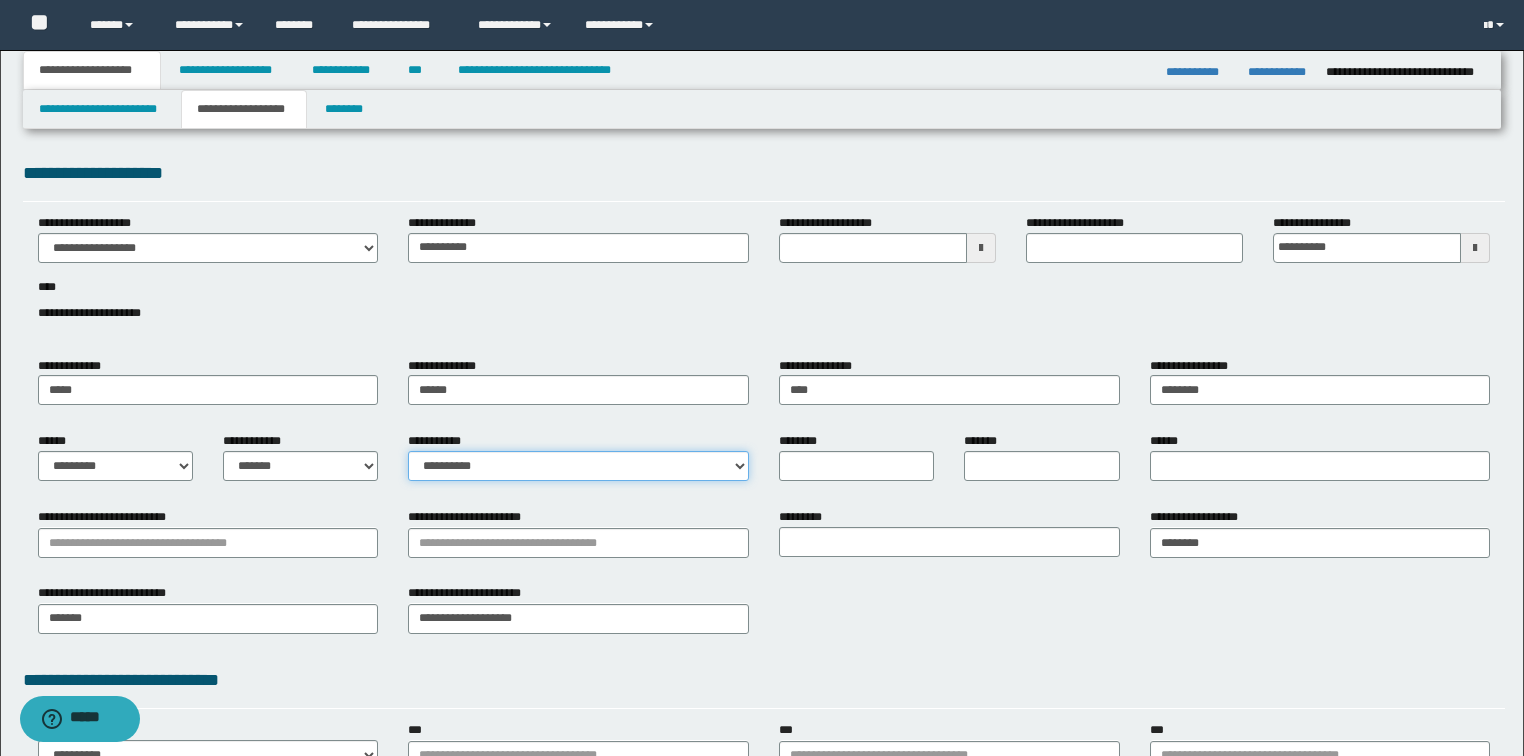 select on "*" 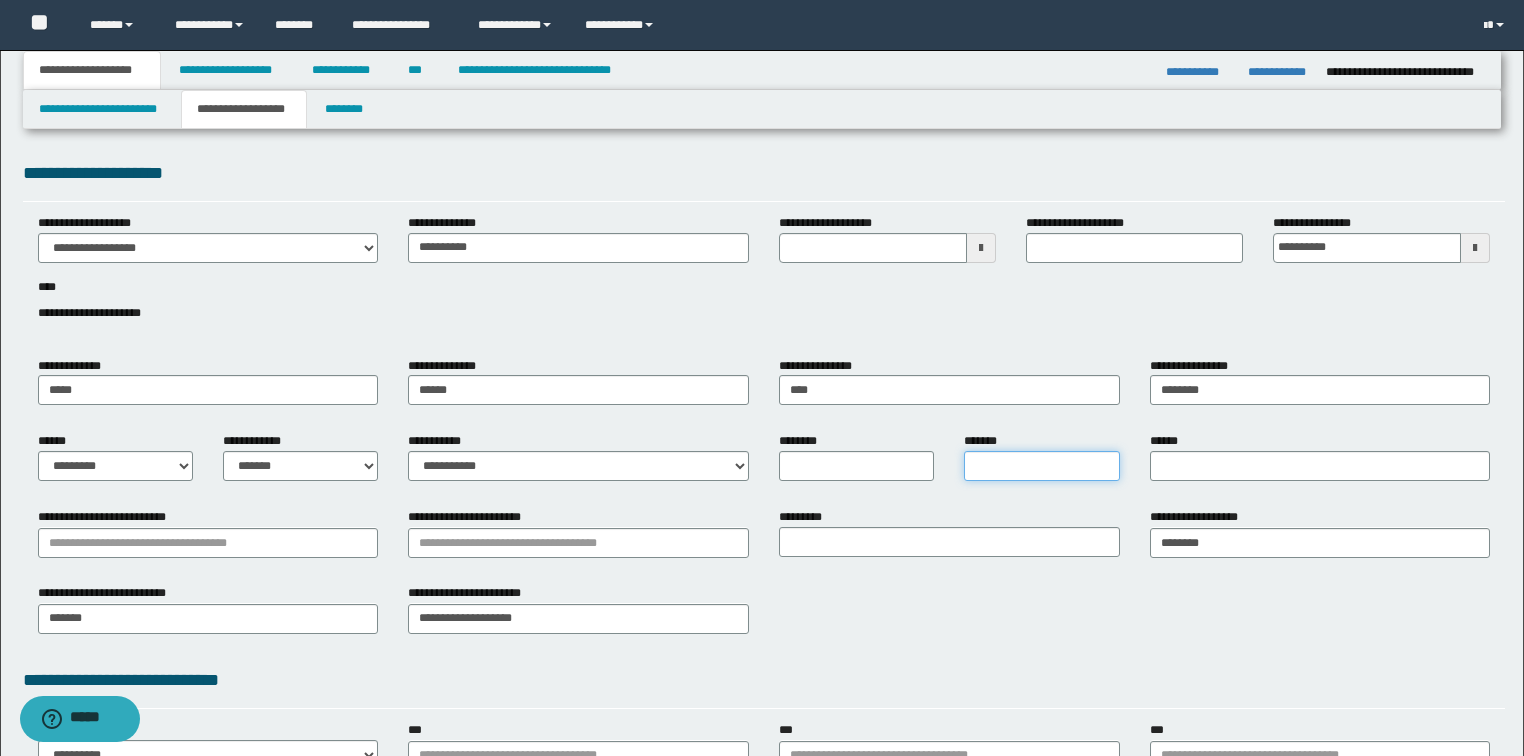 click on "*******" at bounding box center (1041, 466) 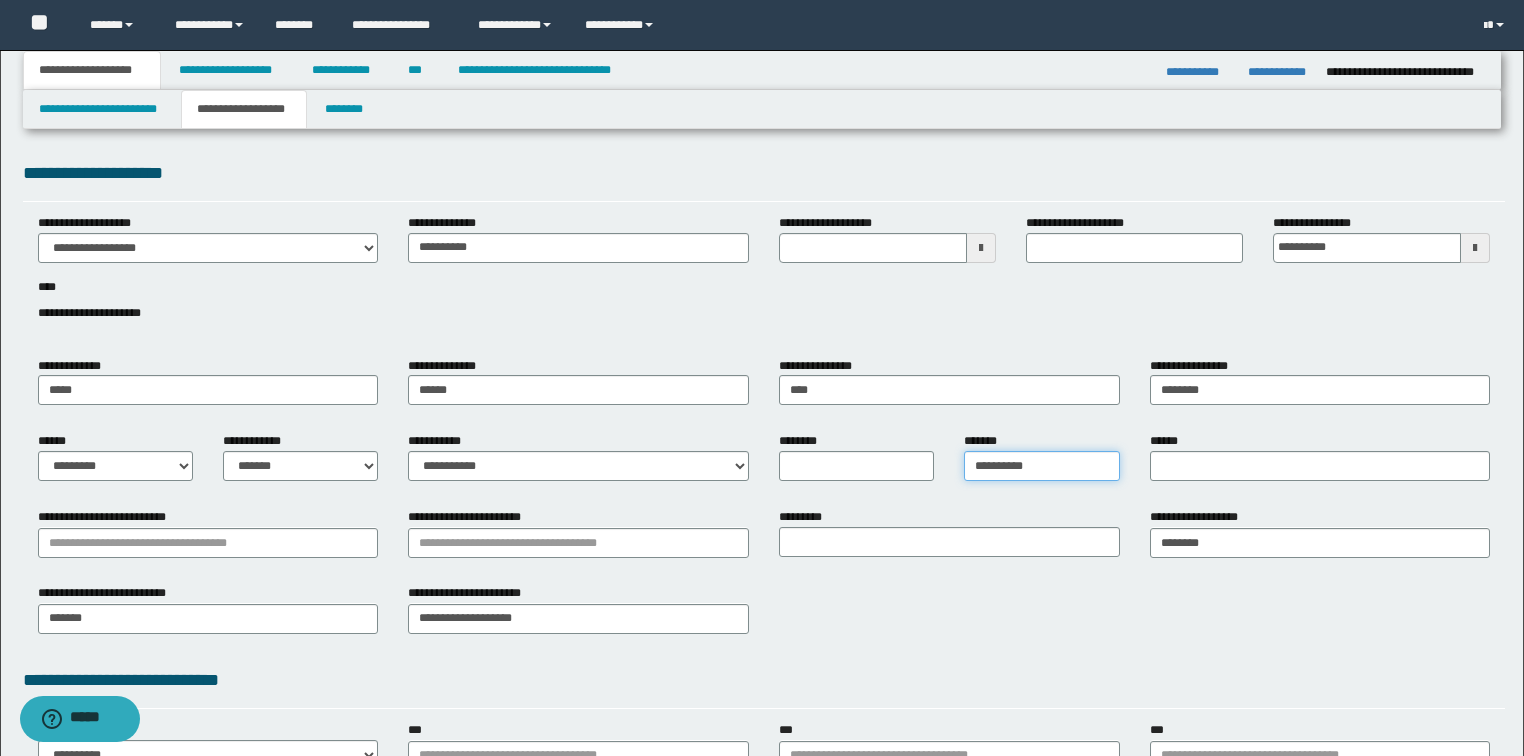 type on "**********" 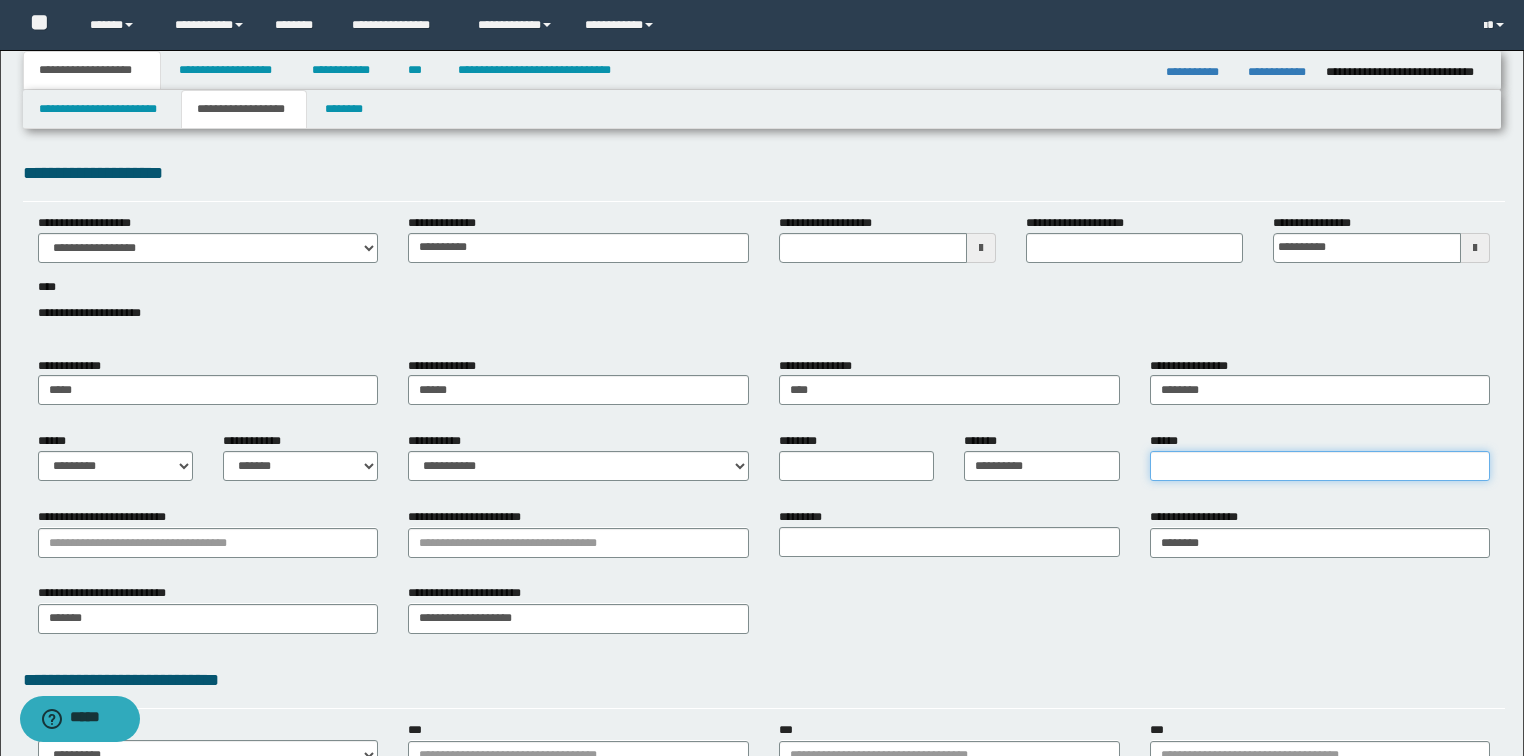 click on "******" at bounding box center [1320, 466] 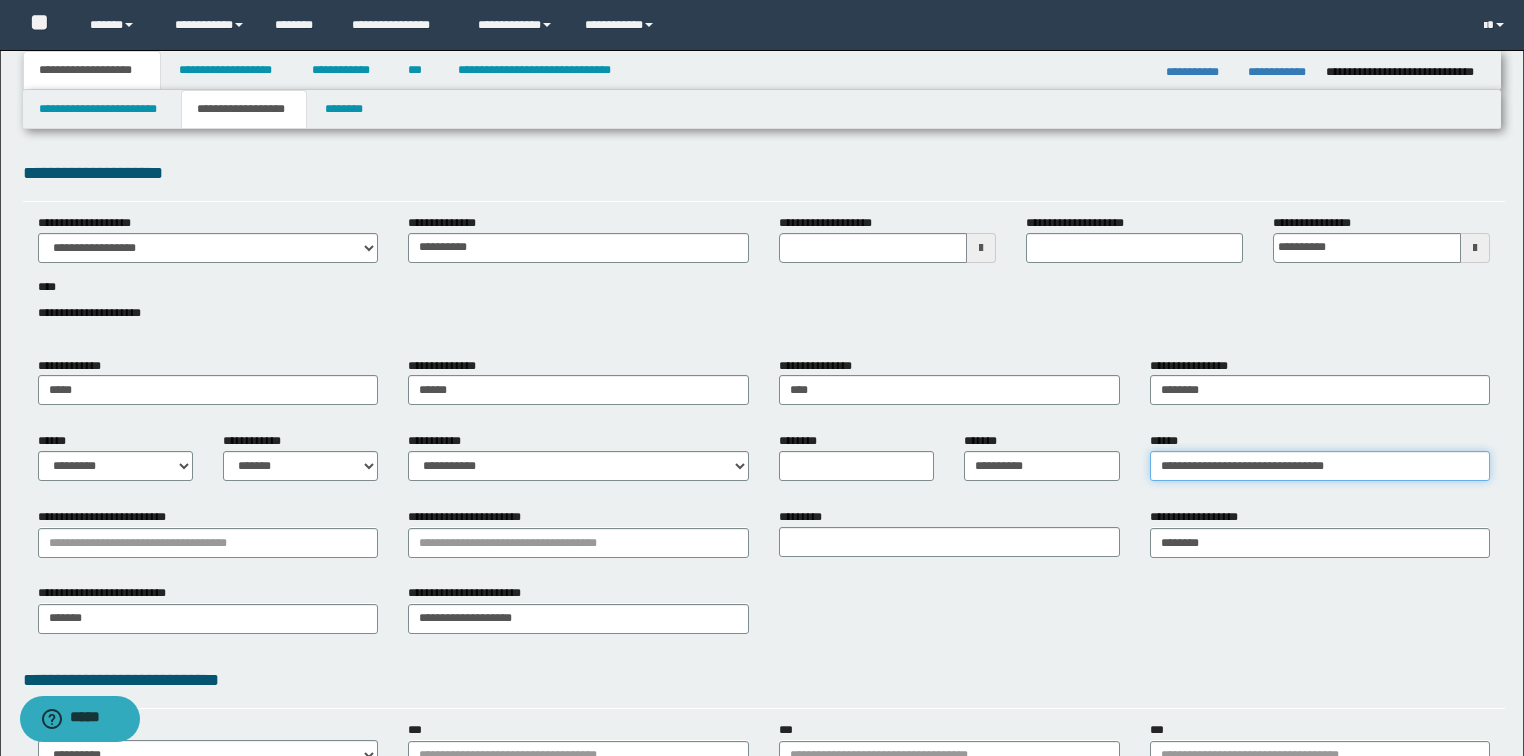 type on "**********" 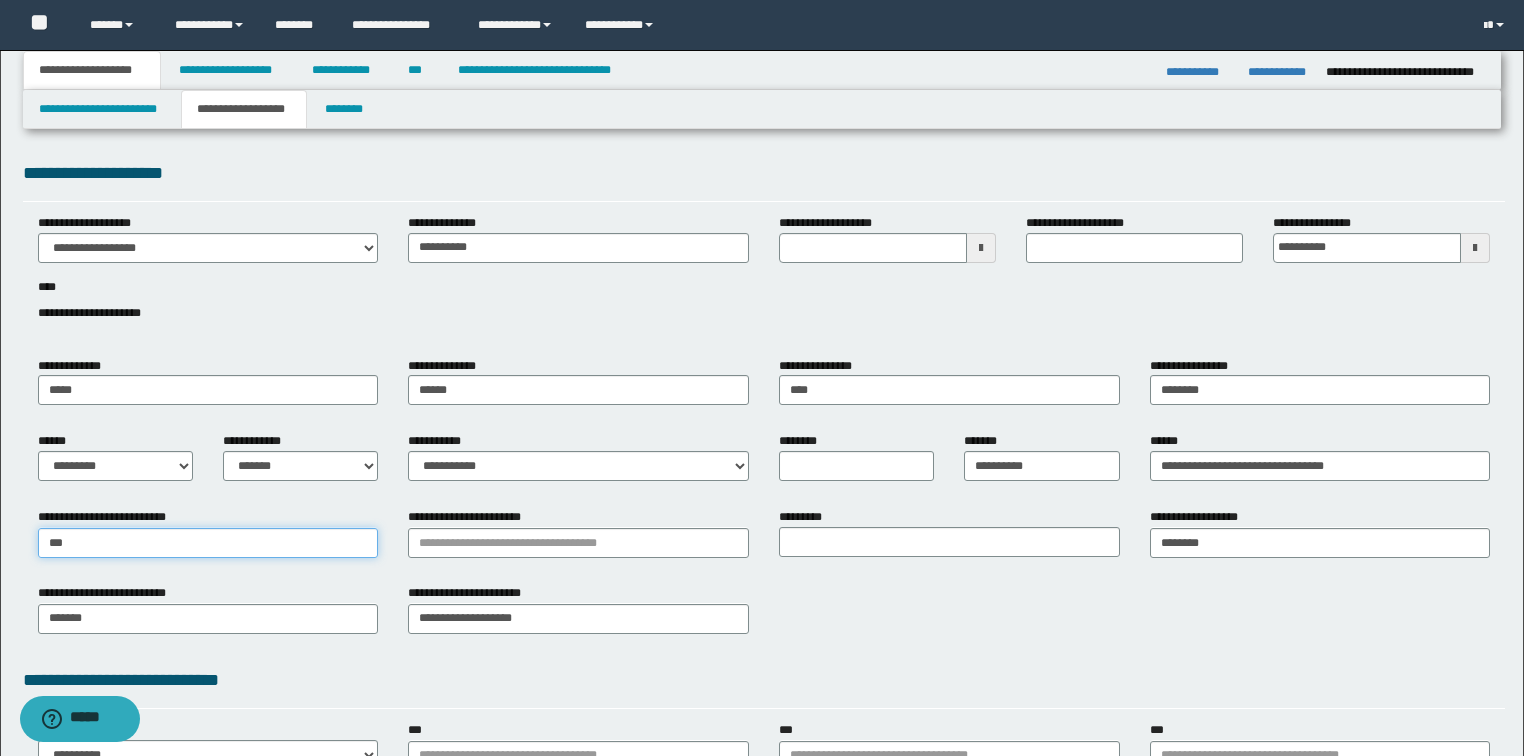 type on "****" 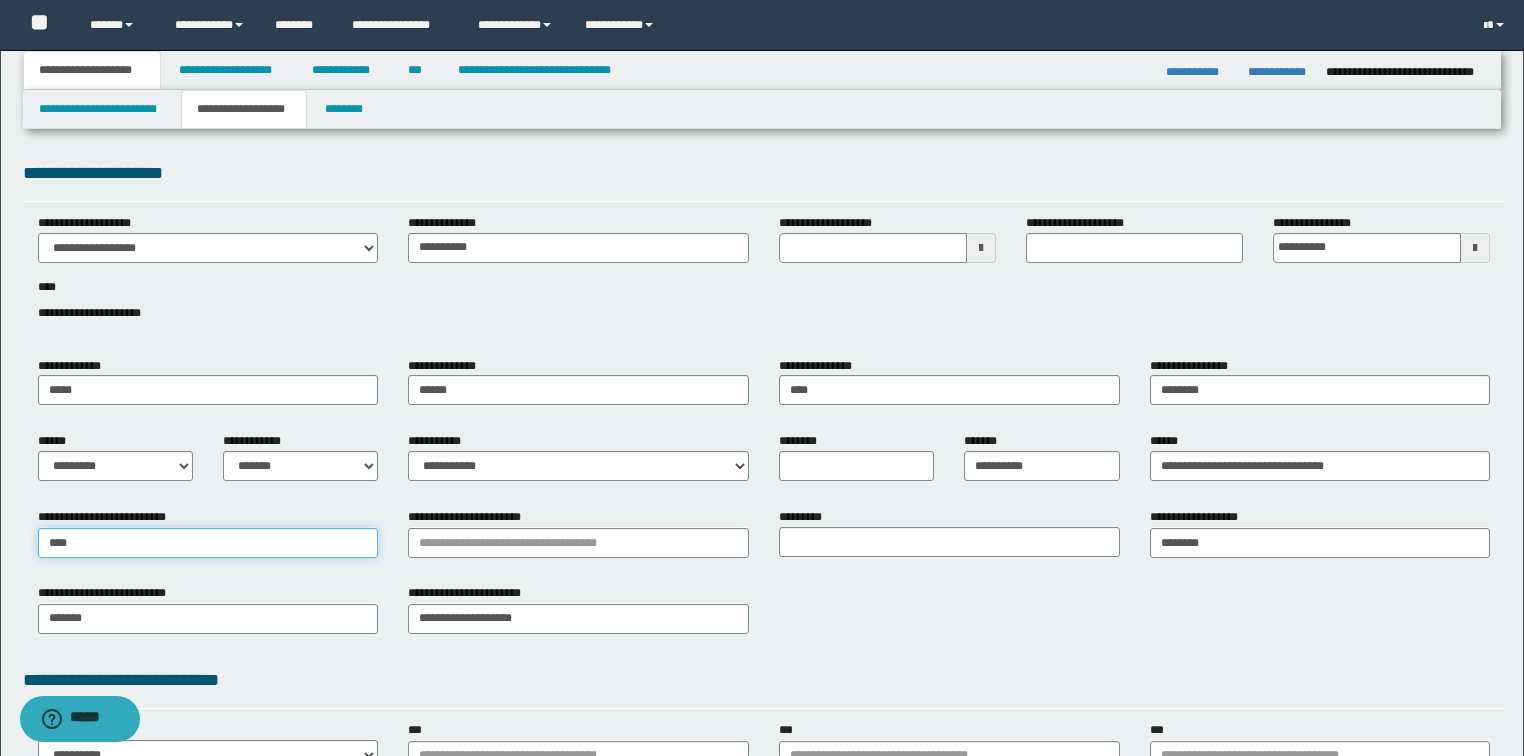 type on "****" 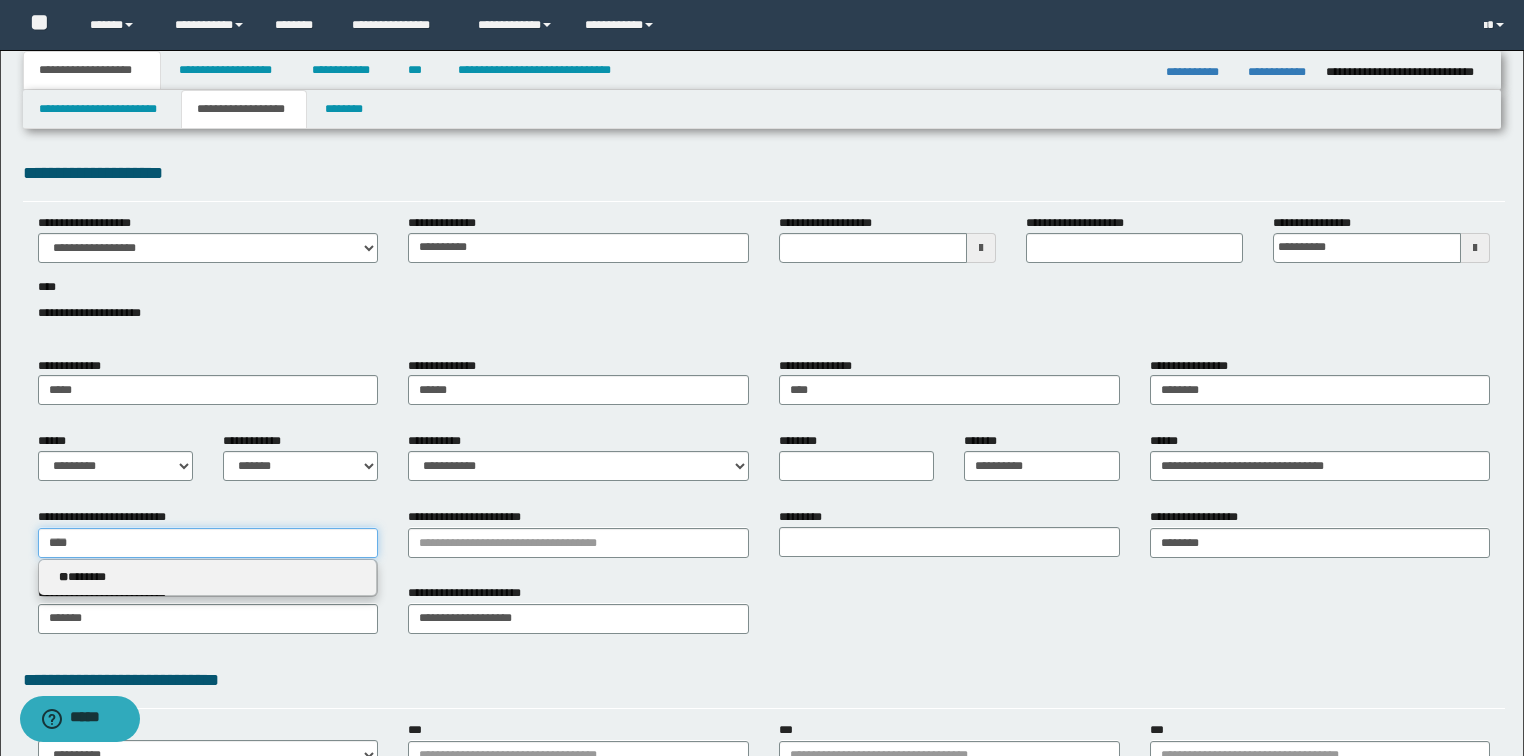 type 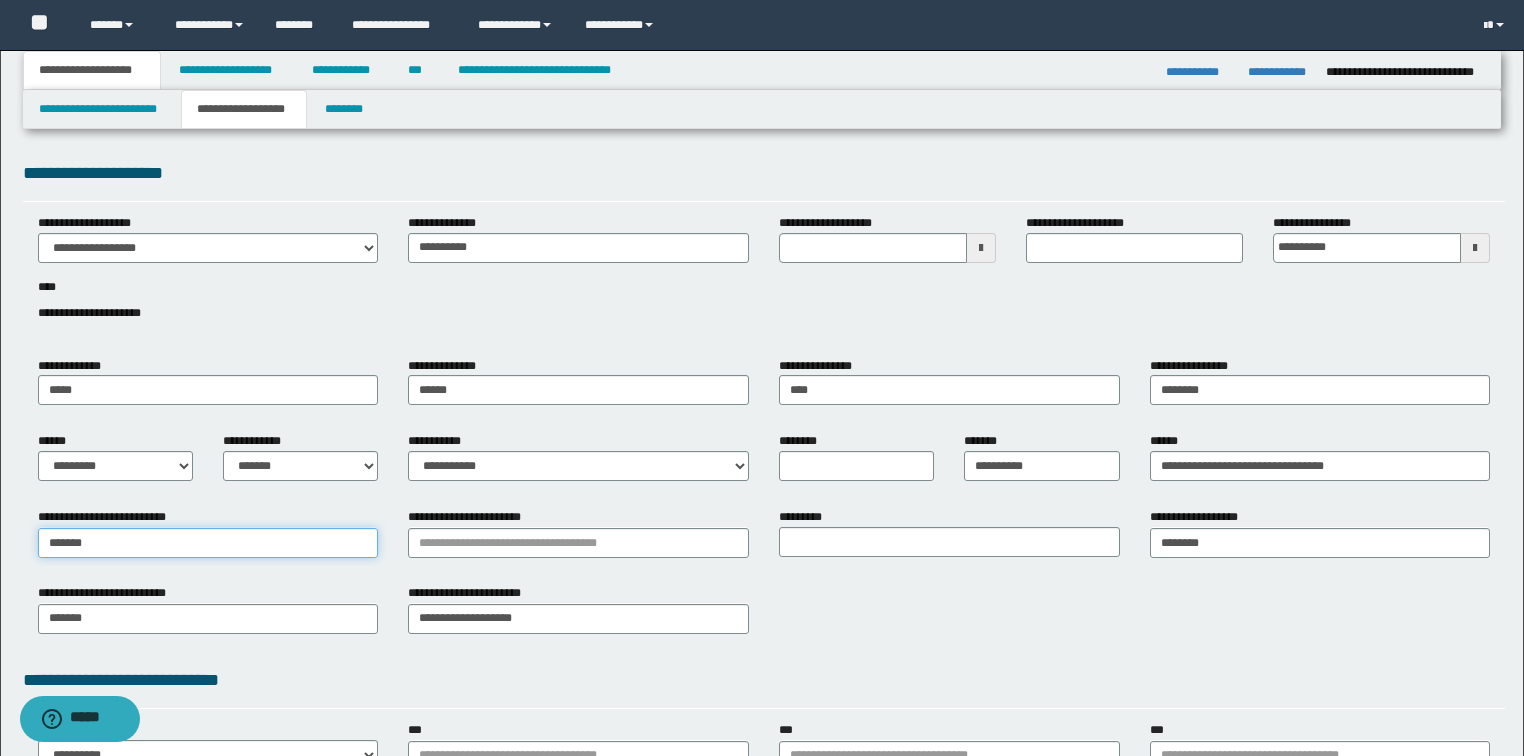 type on "*******" 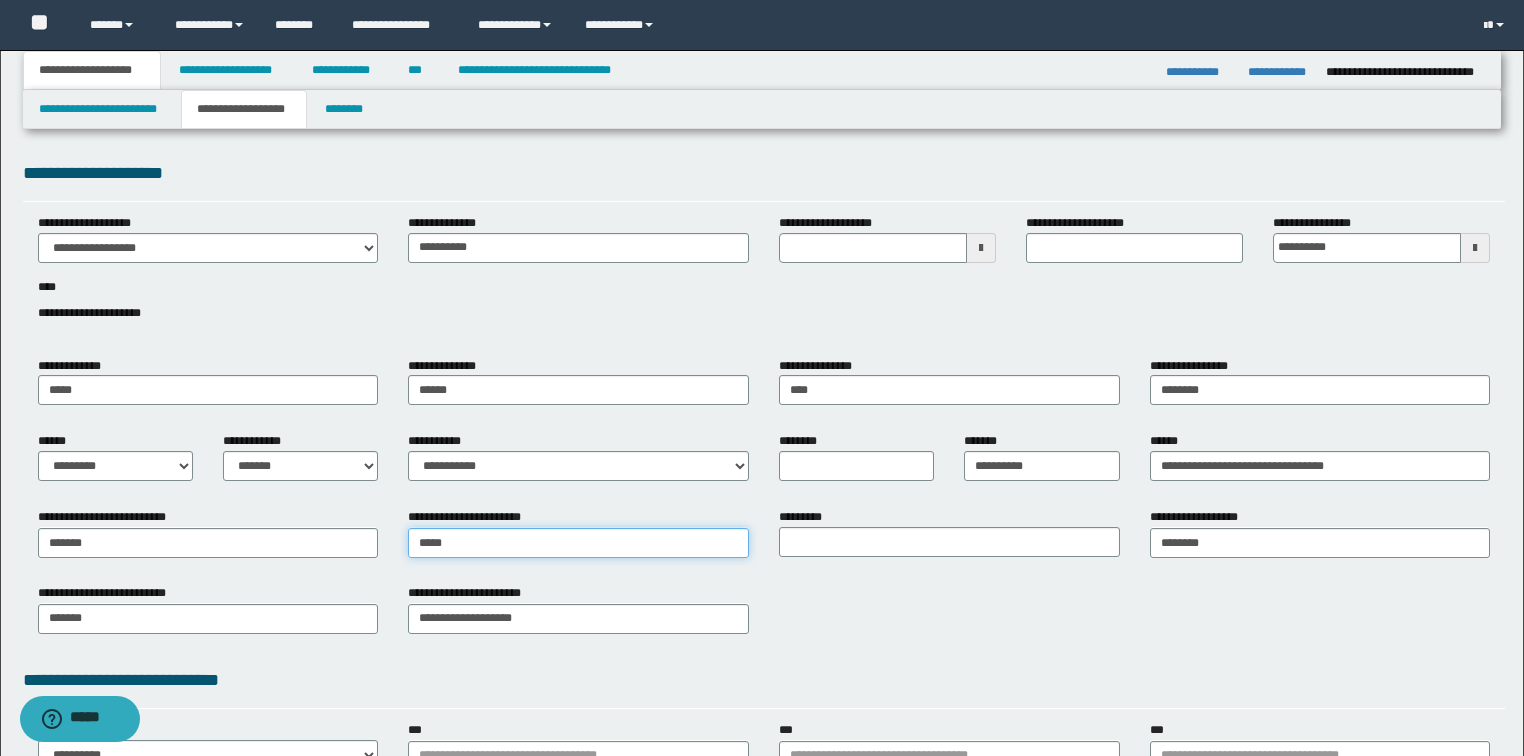 type on "******" 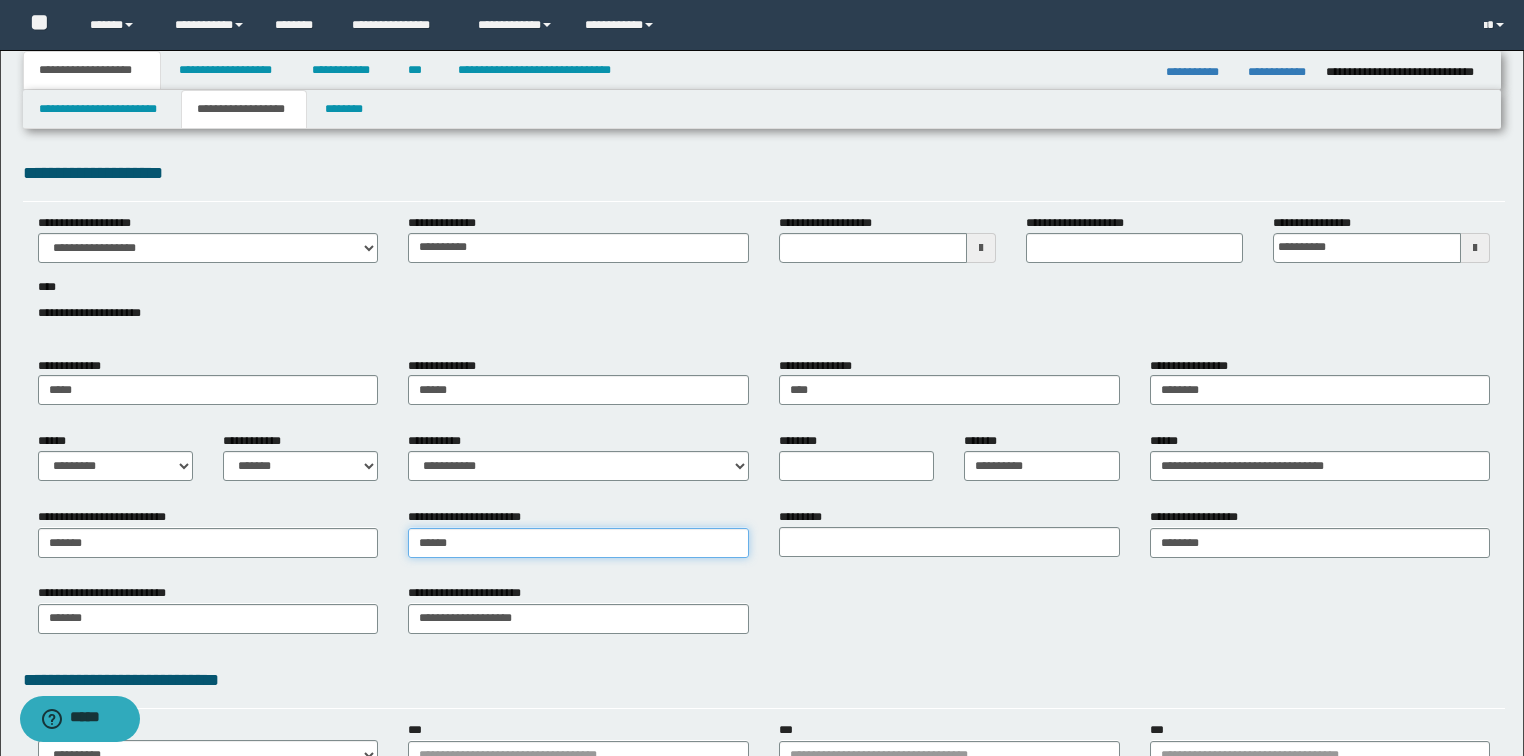type on "*********" 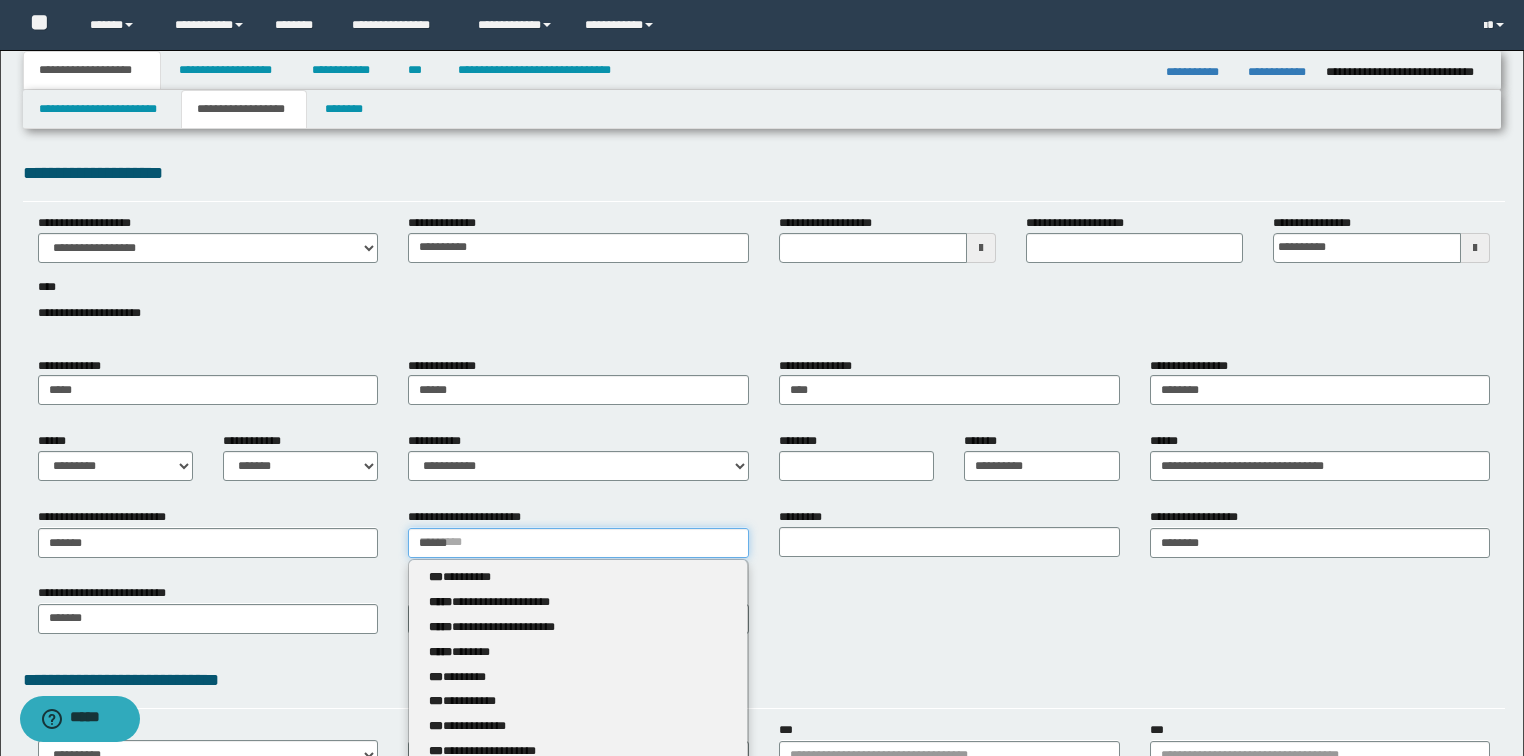 type 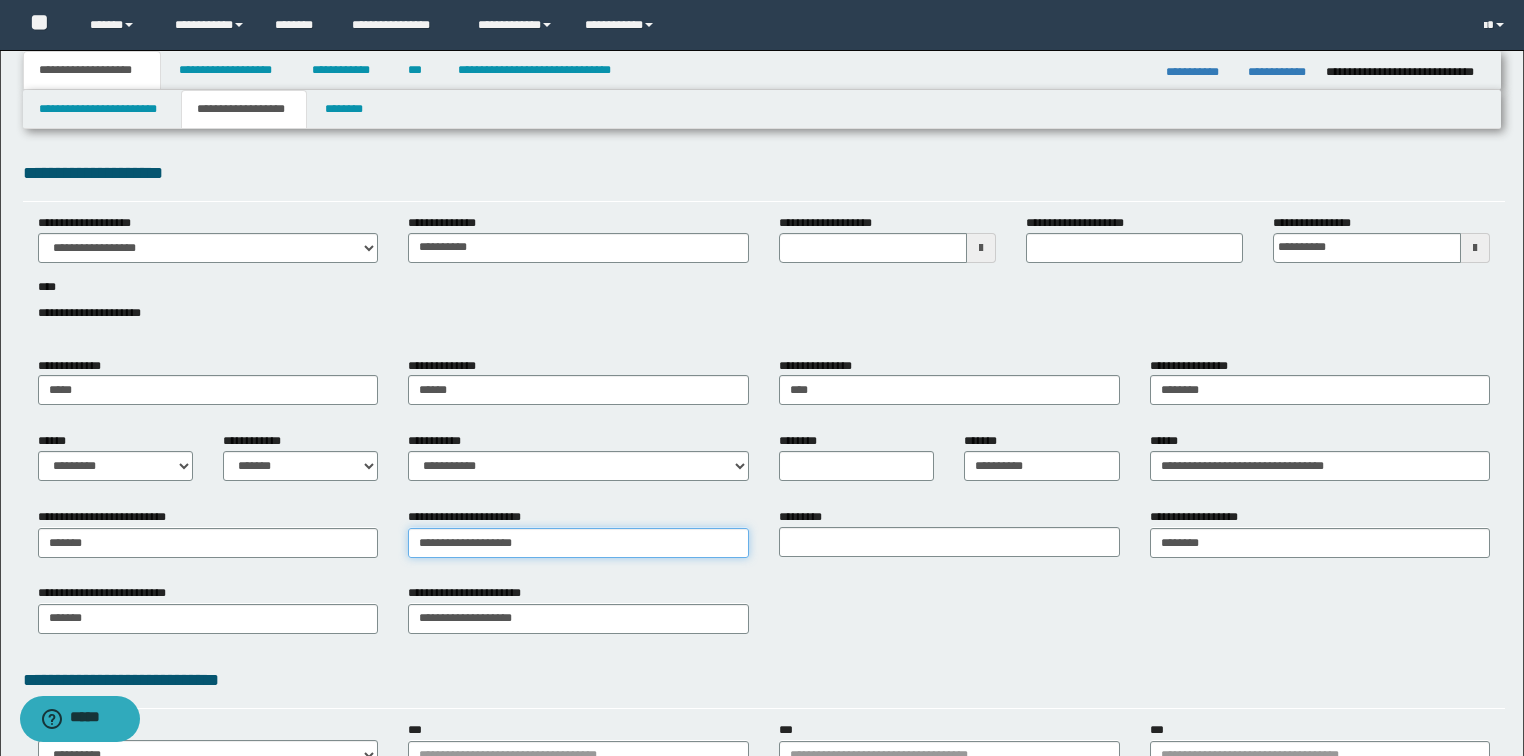 type on "**********" 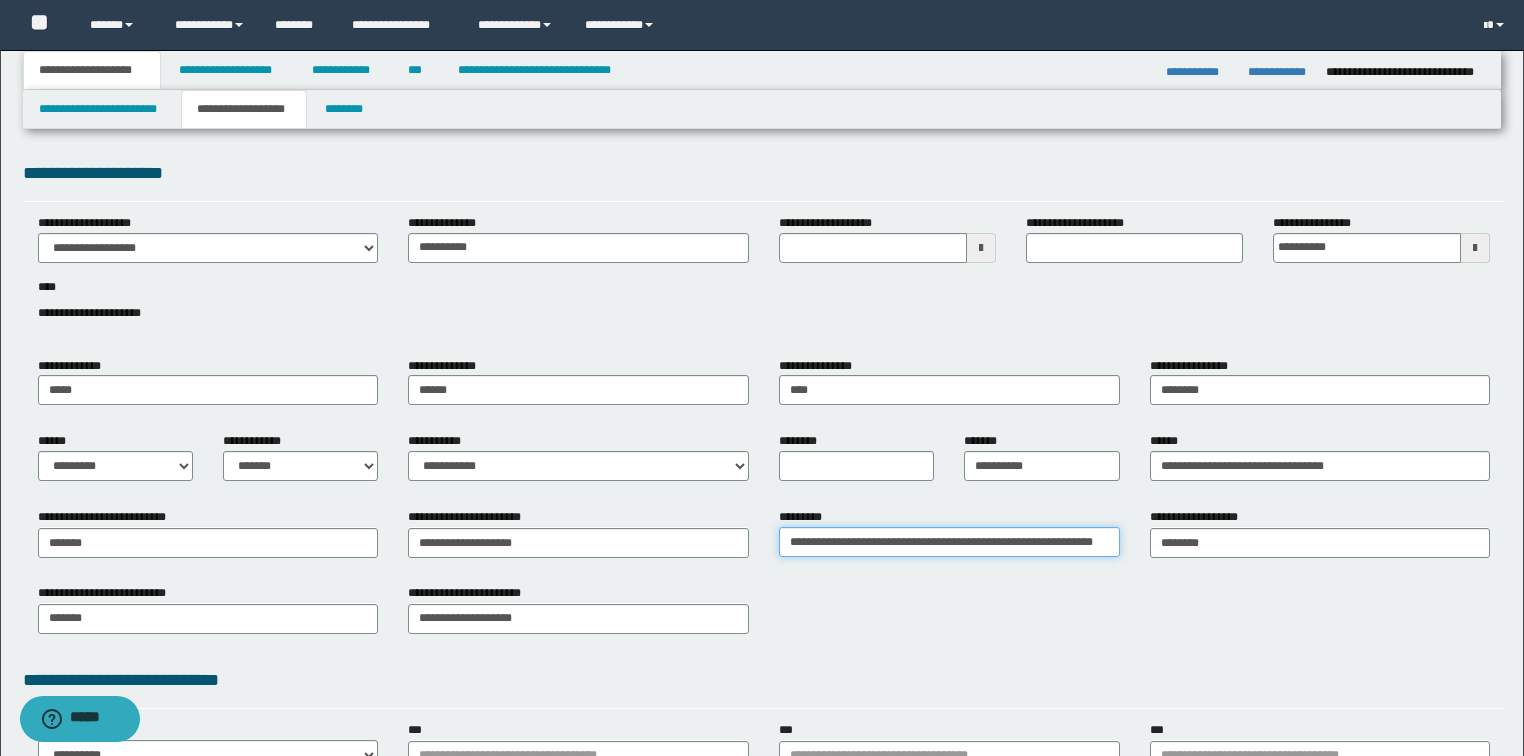 type on "**********" 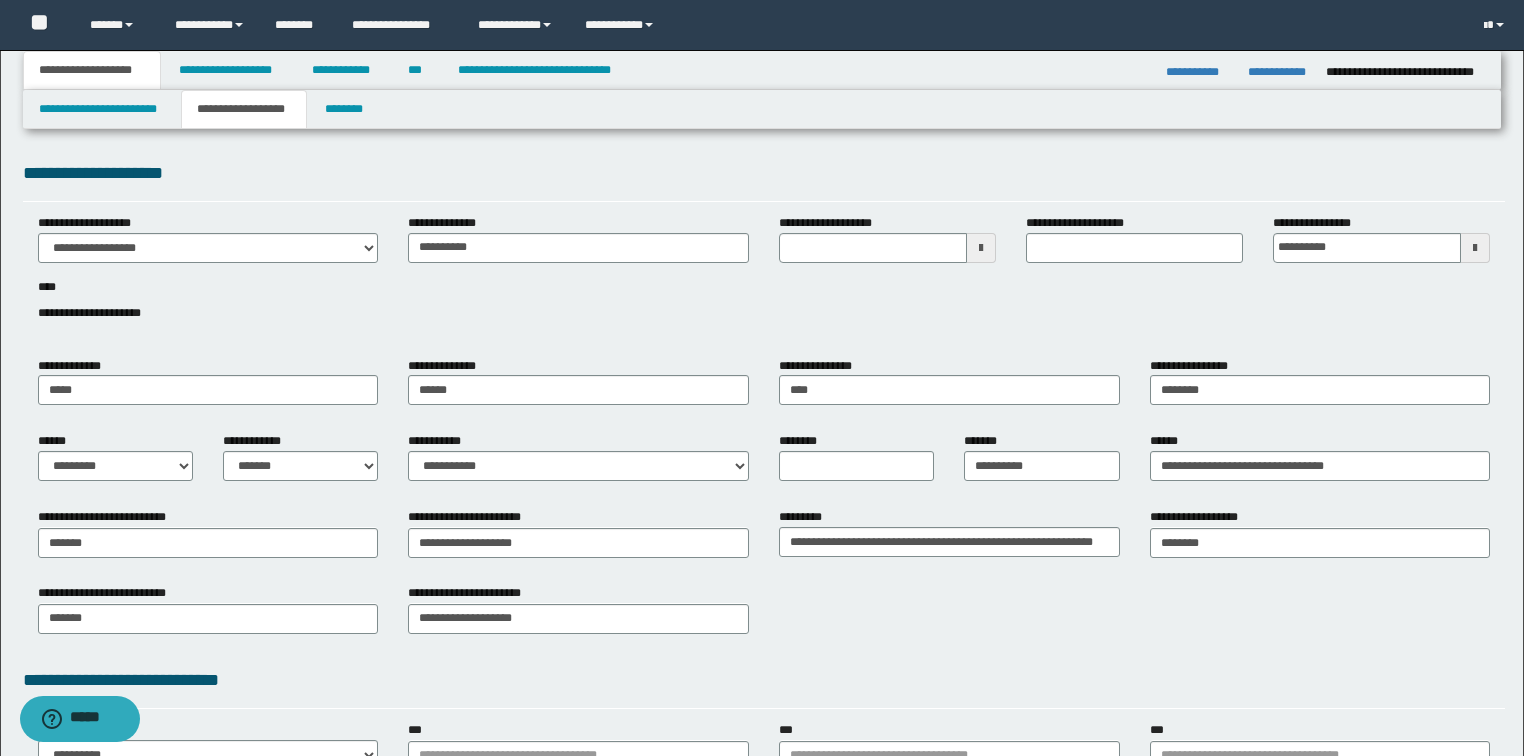 click on "**********" at bounding box center [764, 680] 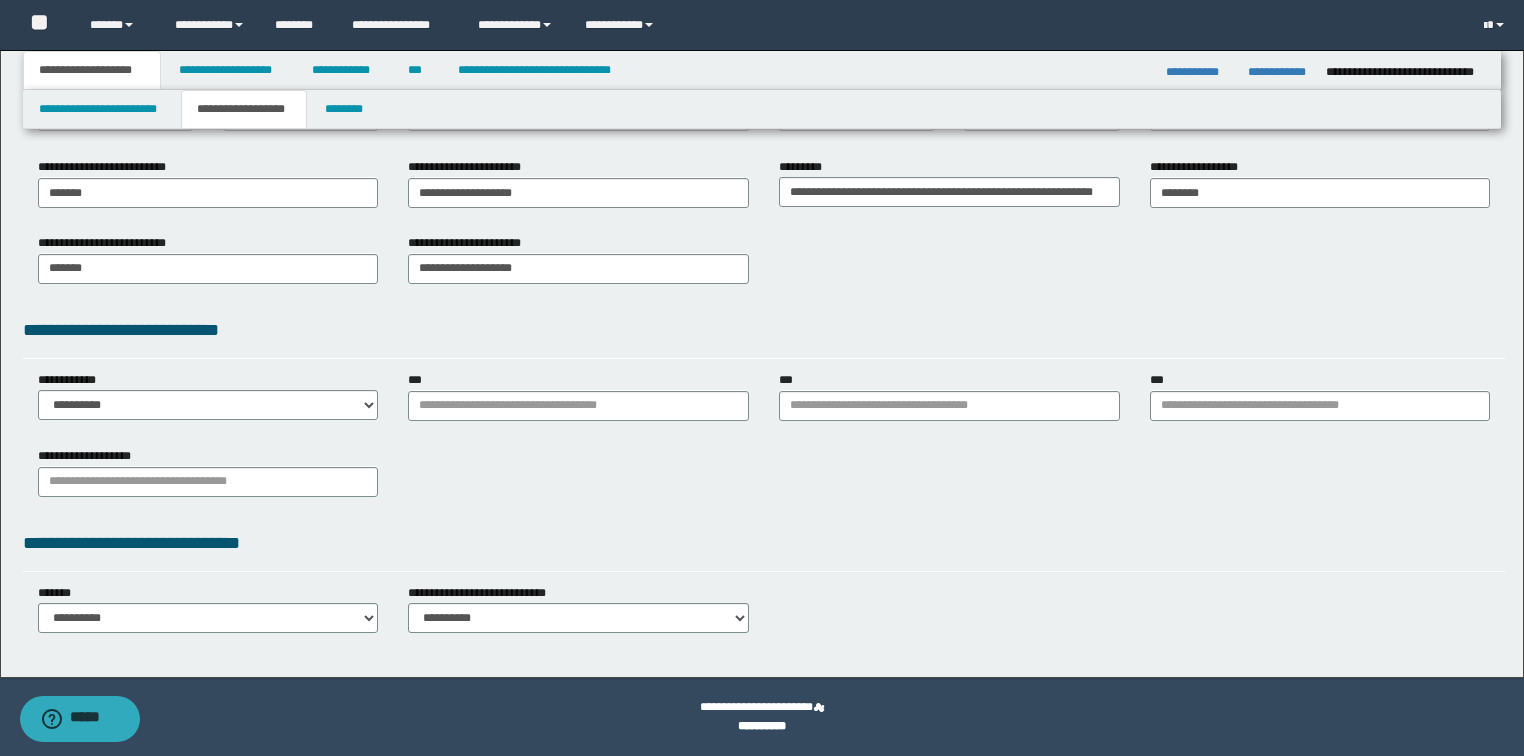 scroll, scrollTop: 0, scrollLeft: 0, axis: both 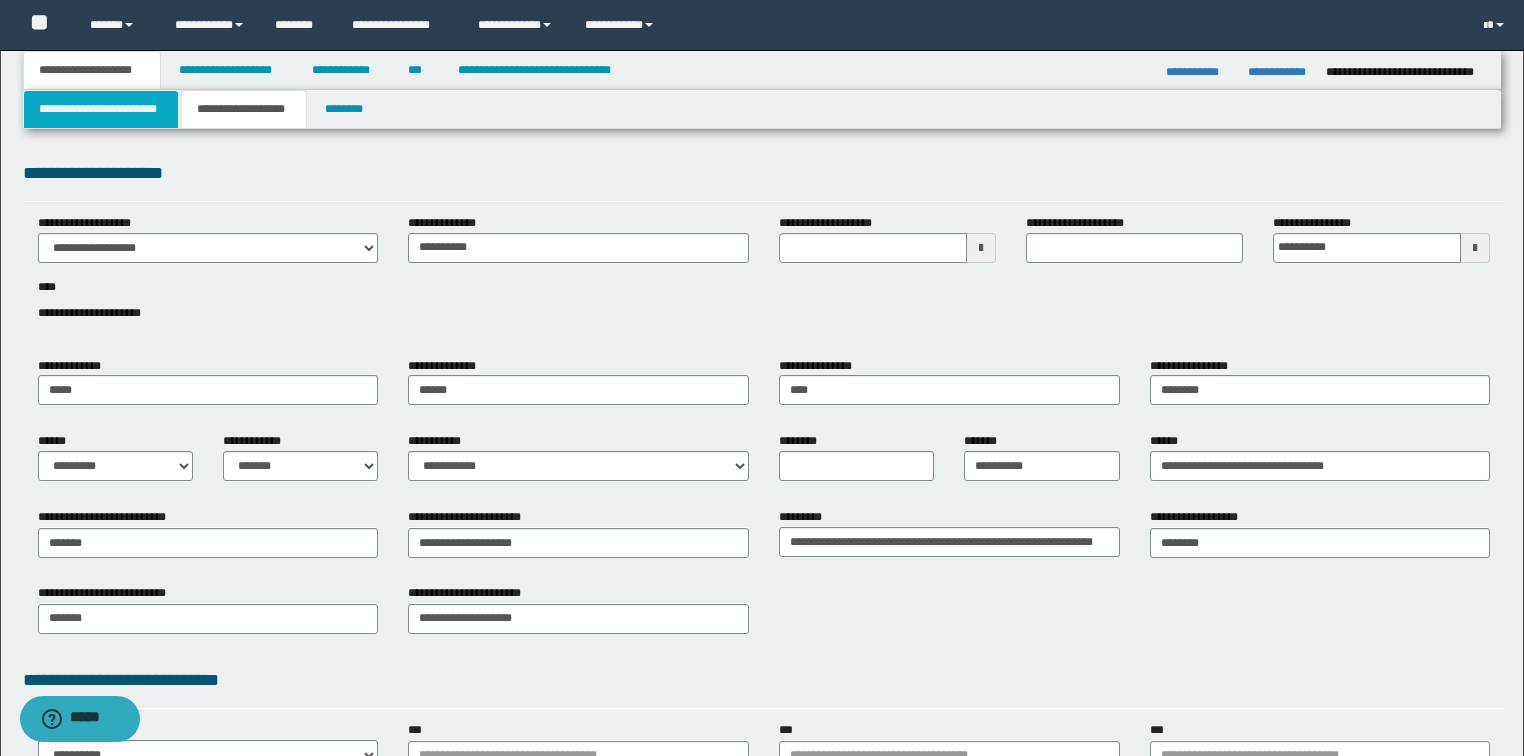 click on "**********" at bounding box center (101, 109) 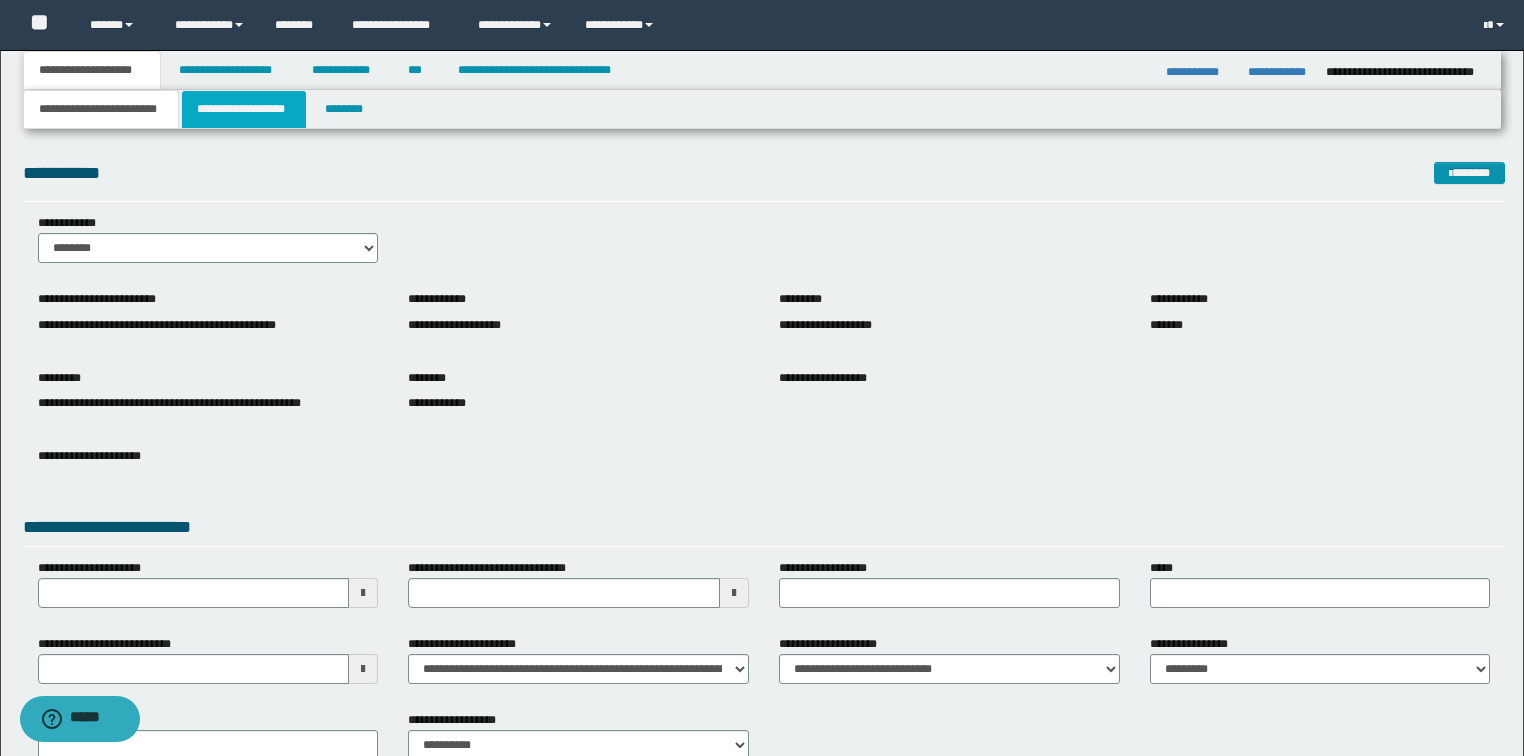 click on "**********" at bounding box center [244, 109] 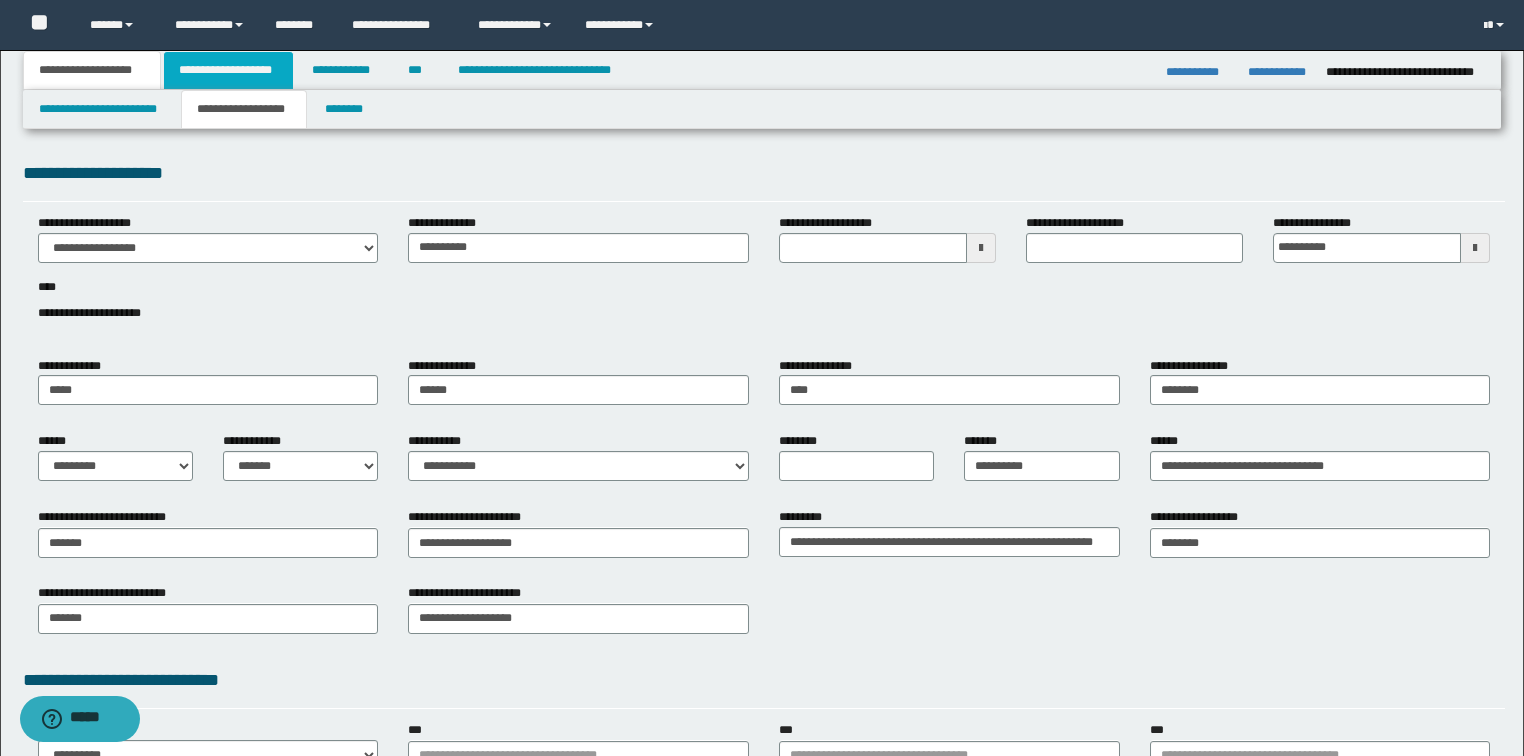 click on "**********" at bounding box center [228, 70] 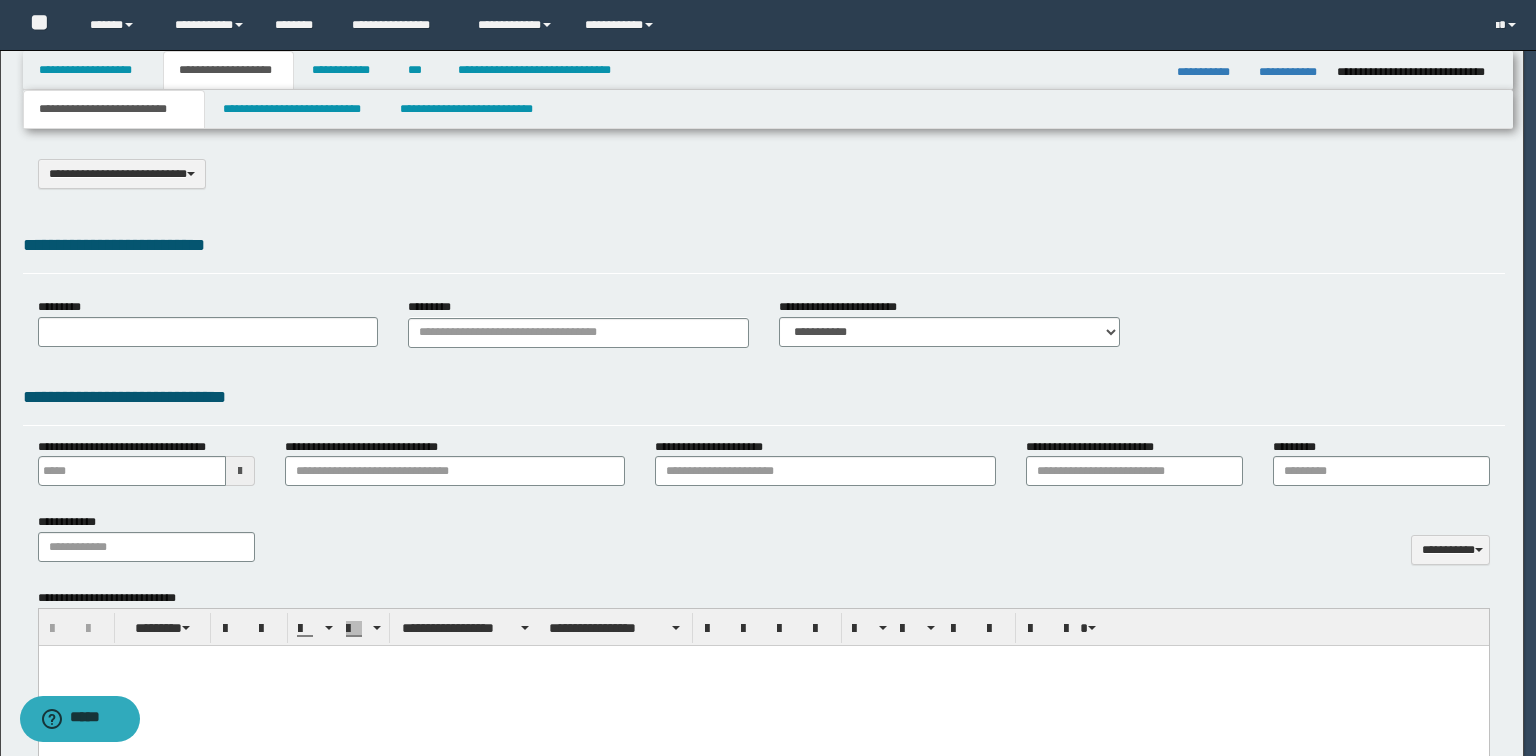 select on "*" 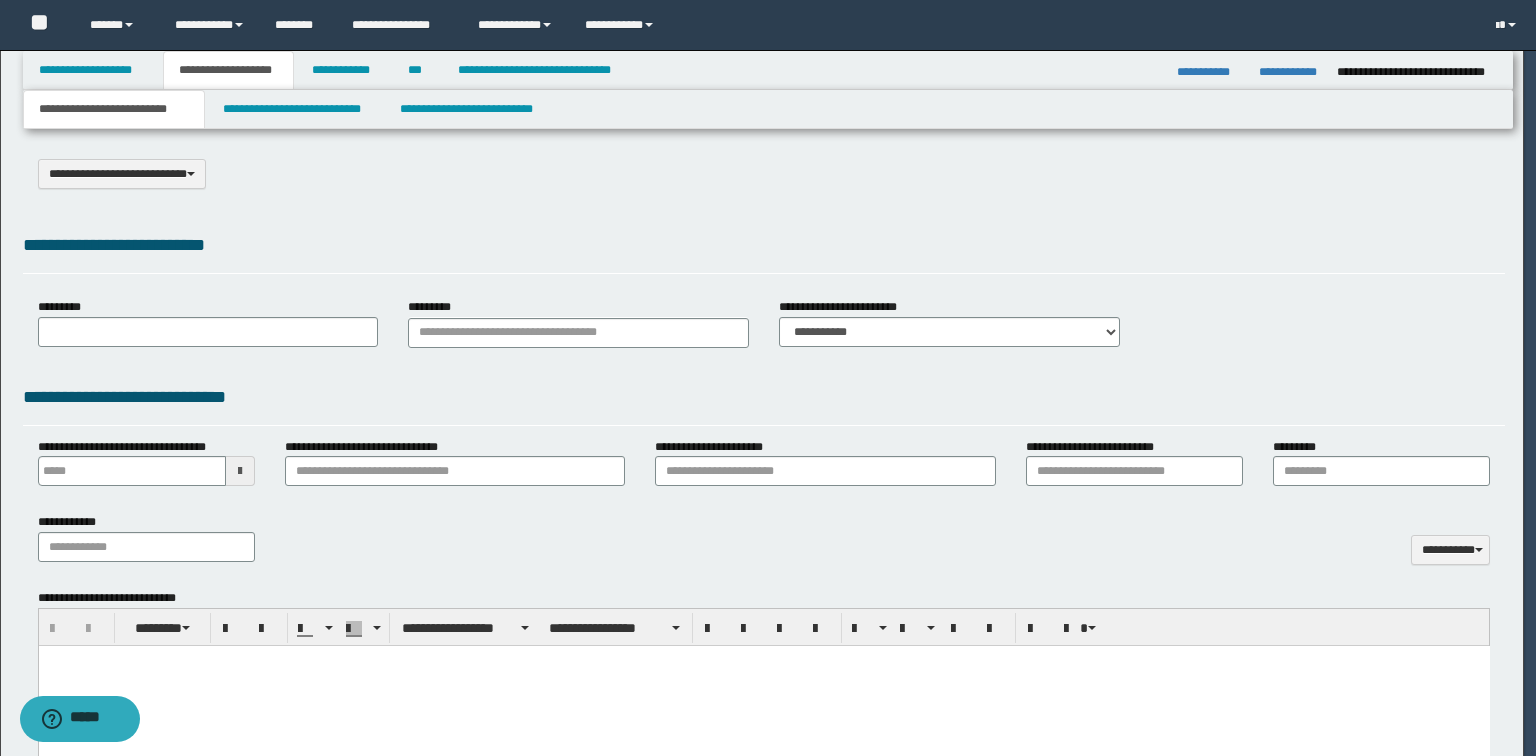 scroll, scrollTop: 0, scrollLeft: 0, axis: both 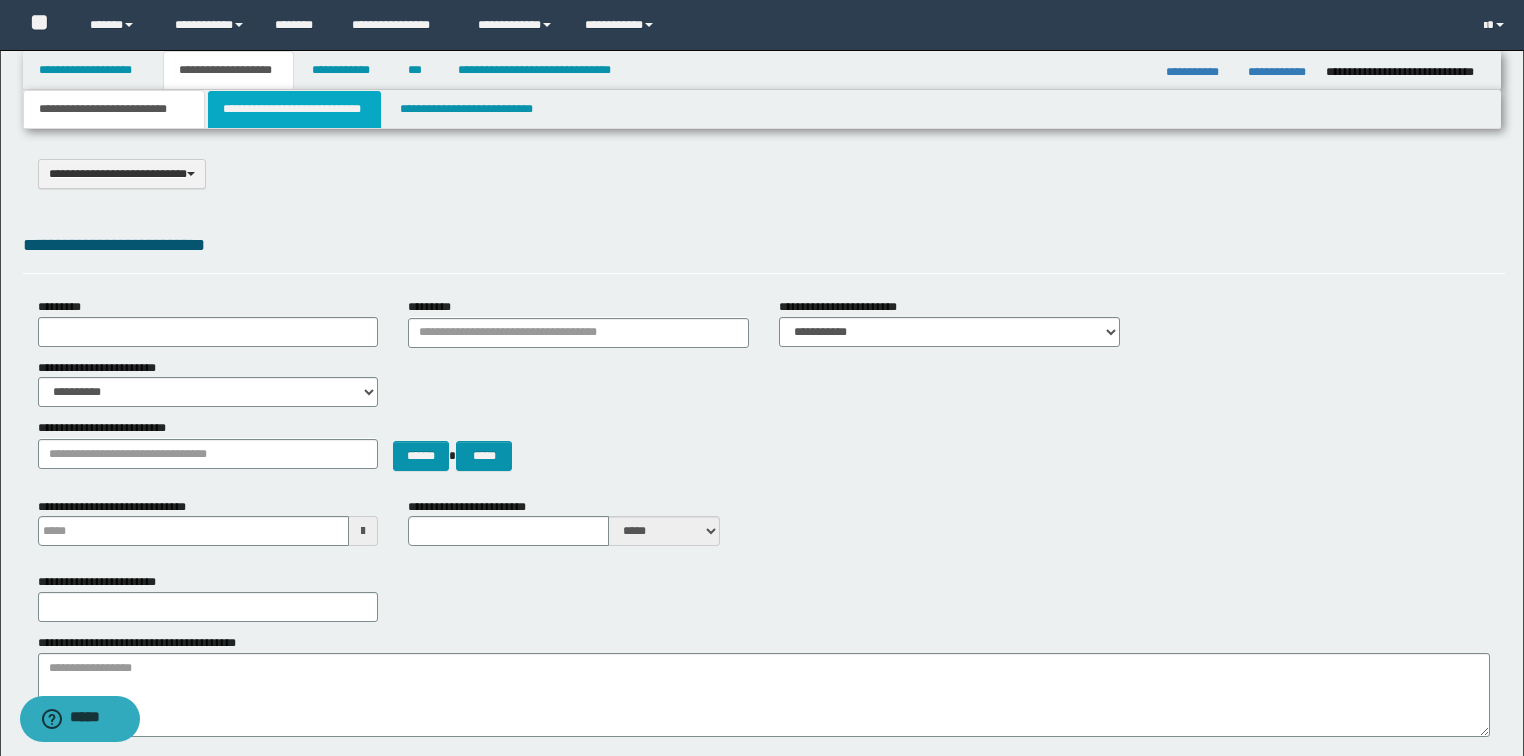 click on "**********" at bounding box center (294, 109) 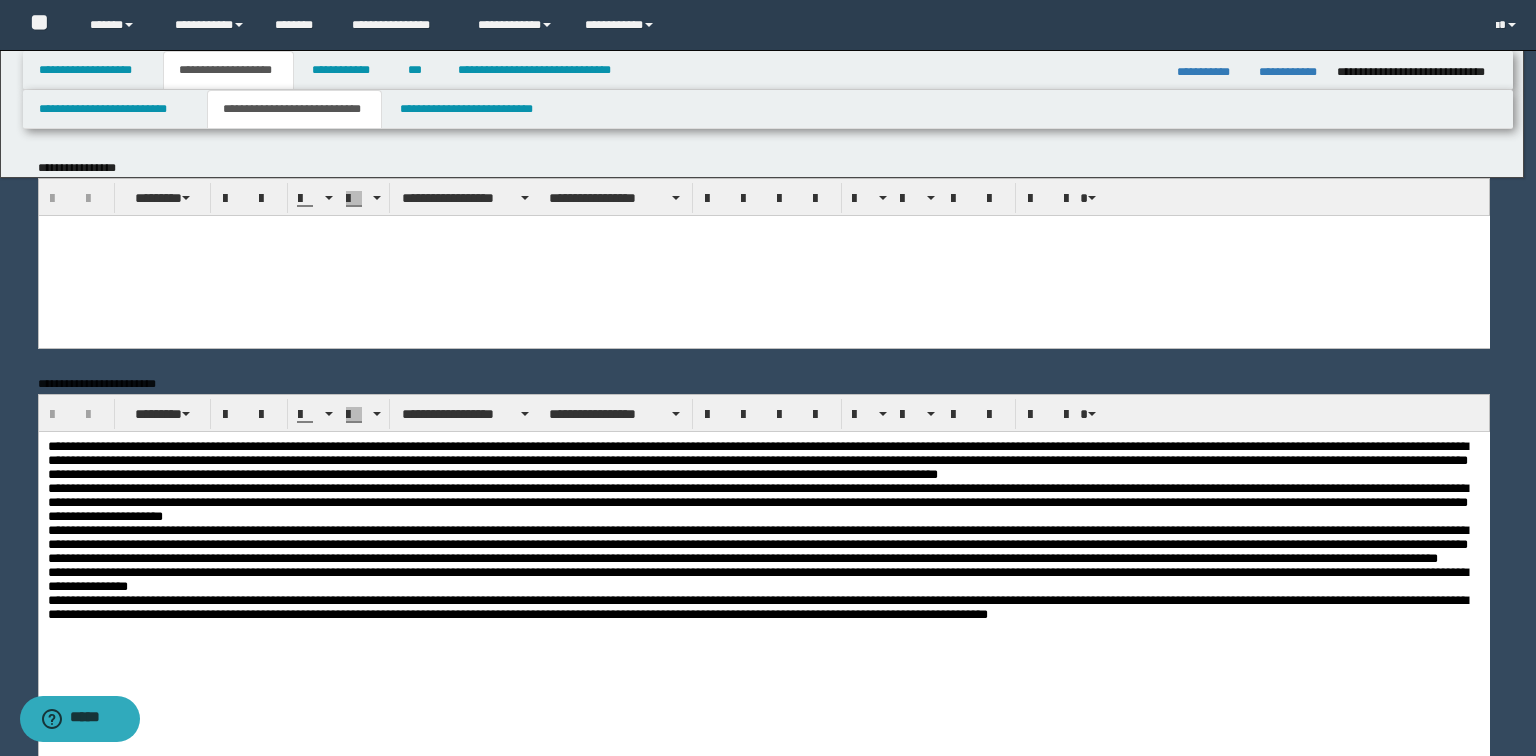 scroll, scrollTop: 0, scrollLeft: 0, axis: both 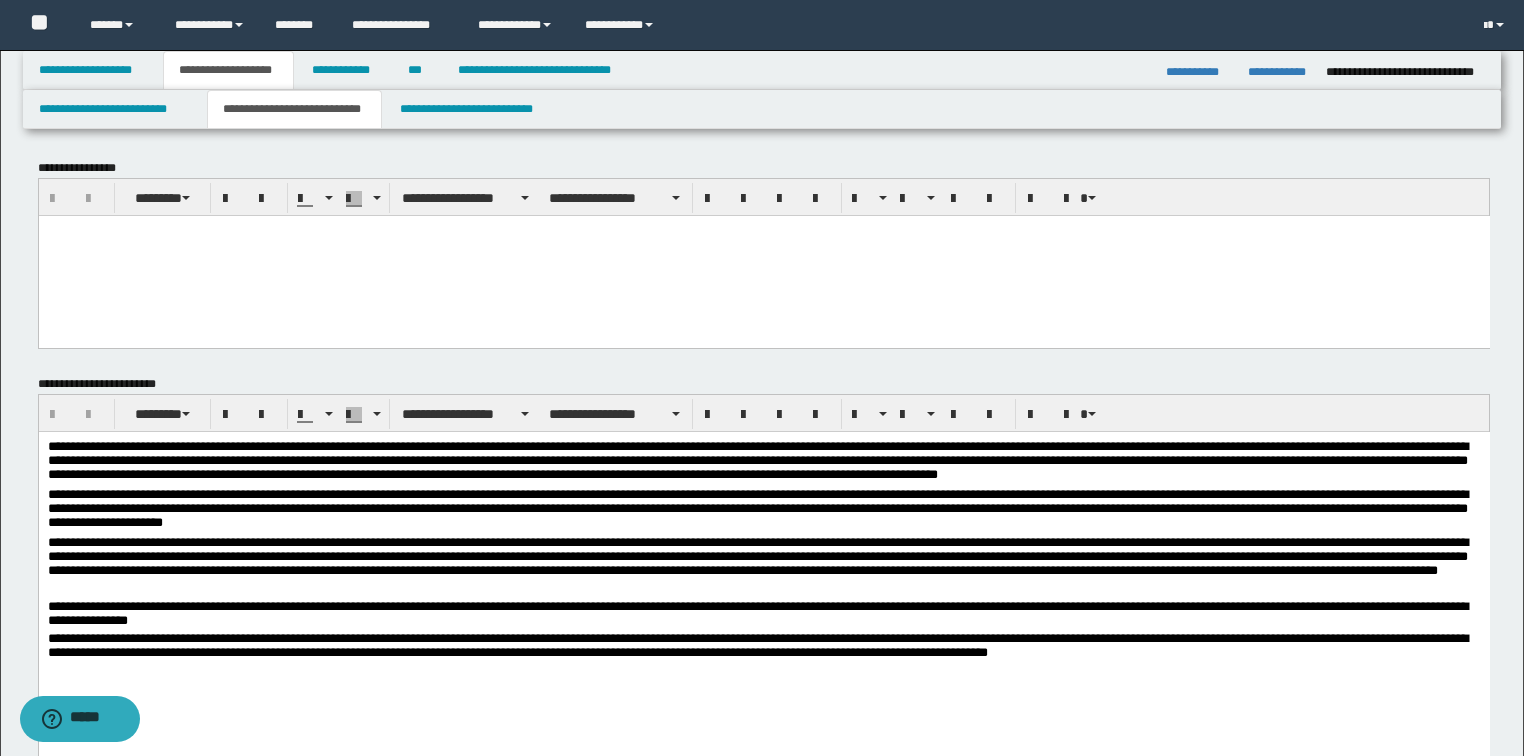 click on "**********" at bounding box center (763, 584) 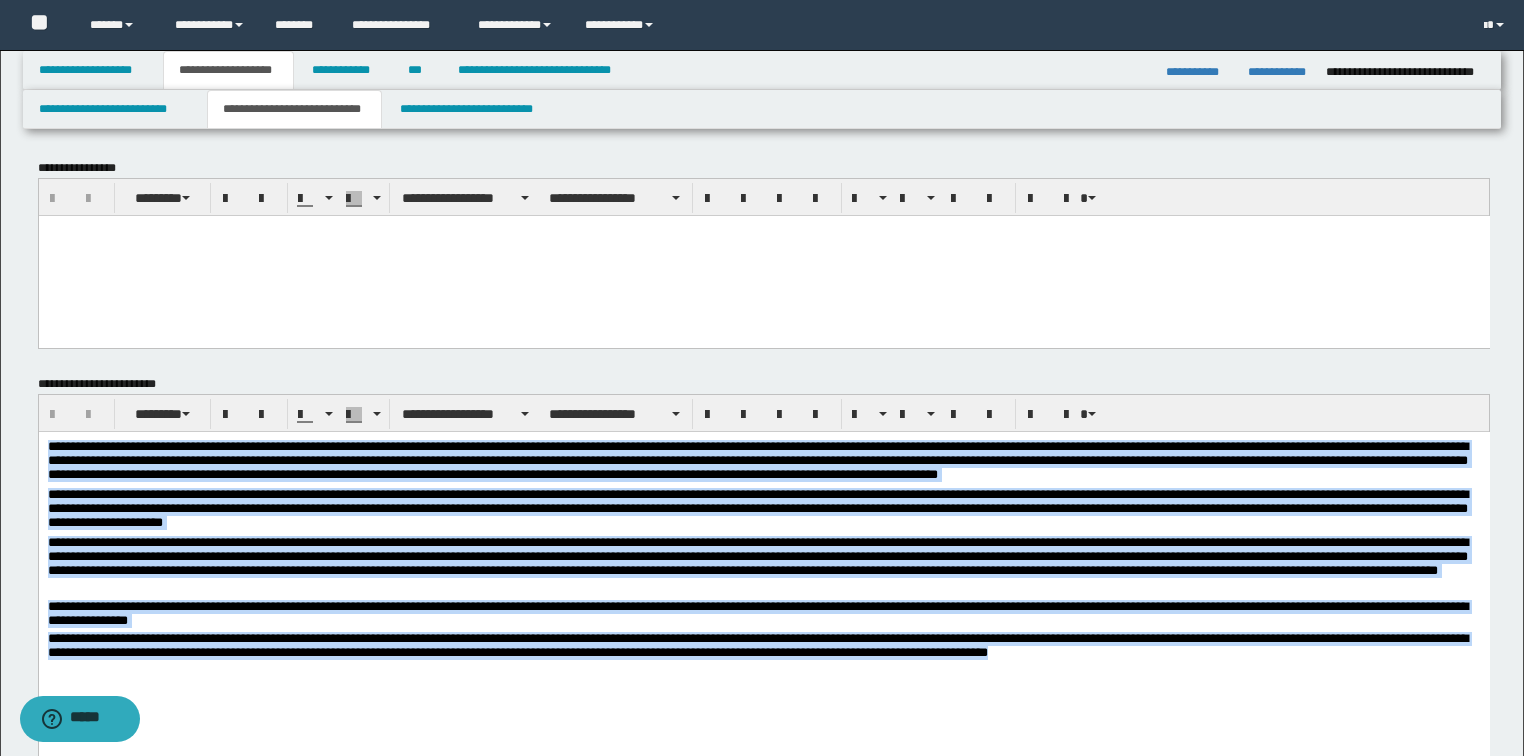 drag, startPoint x: 1288, startPoint y: 654, endPoint x: -1, endPoint y: 299, distance: 1336.9915 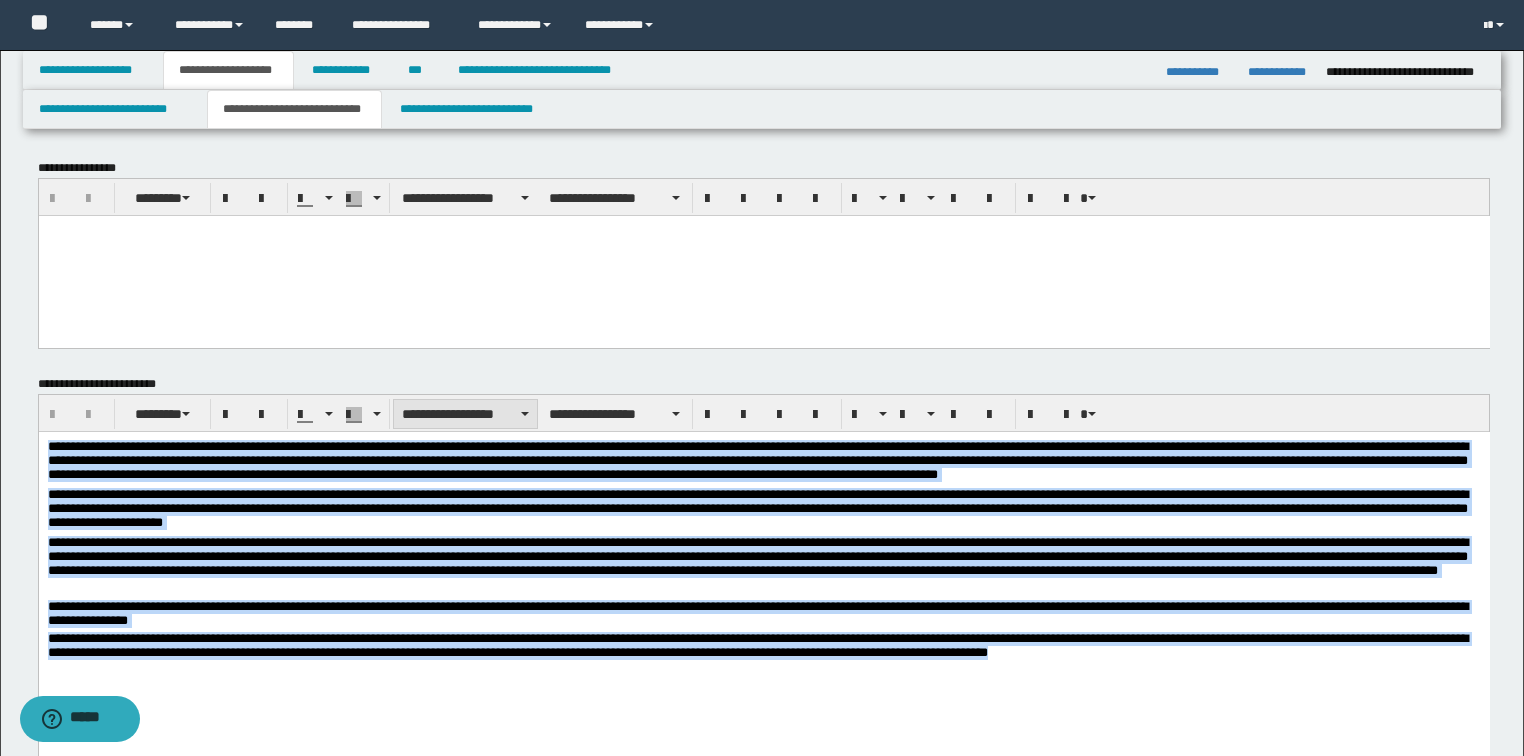 click on "**********" at bounding box center [465, 414] 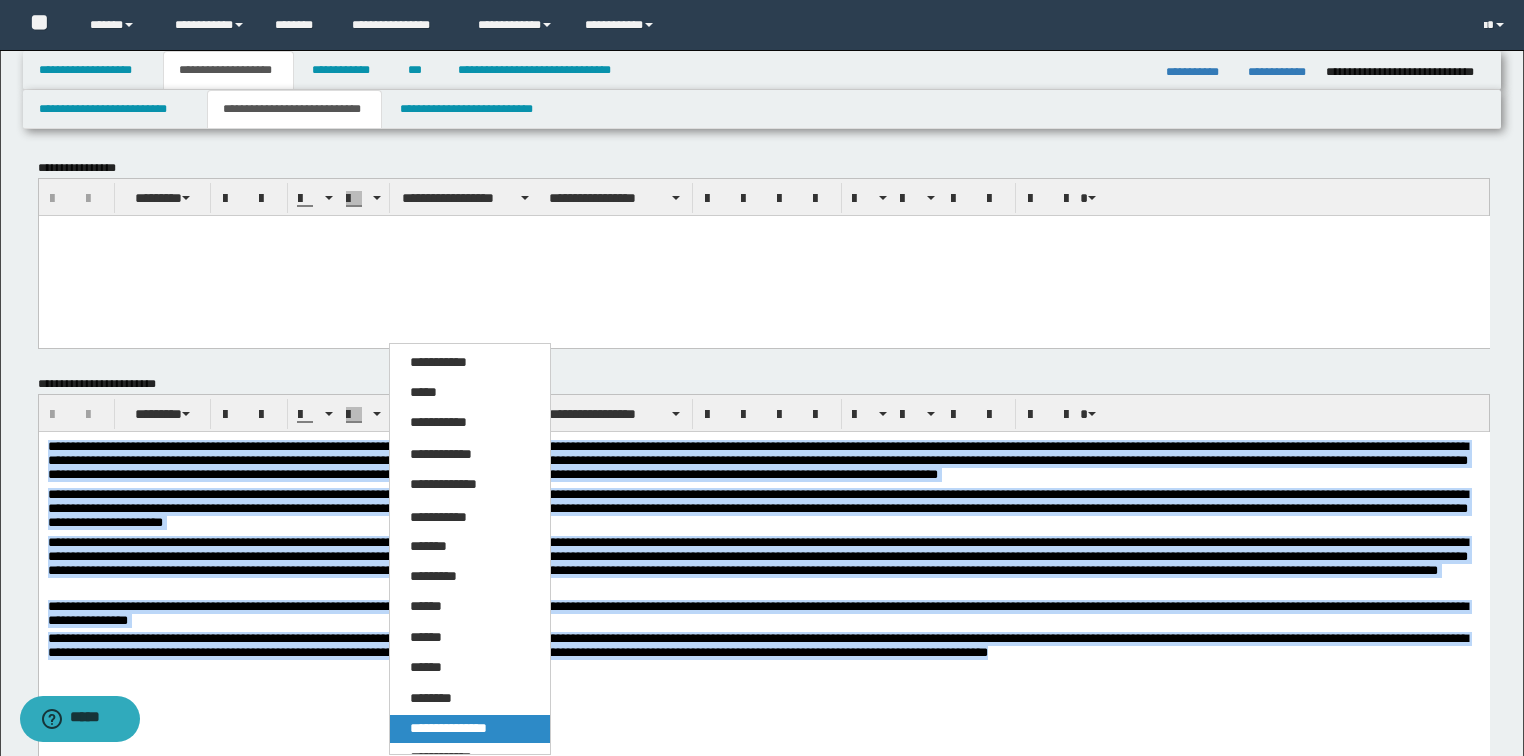 click on "**********" at bounding box center (448, 728) 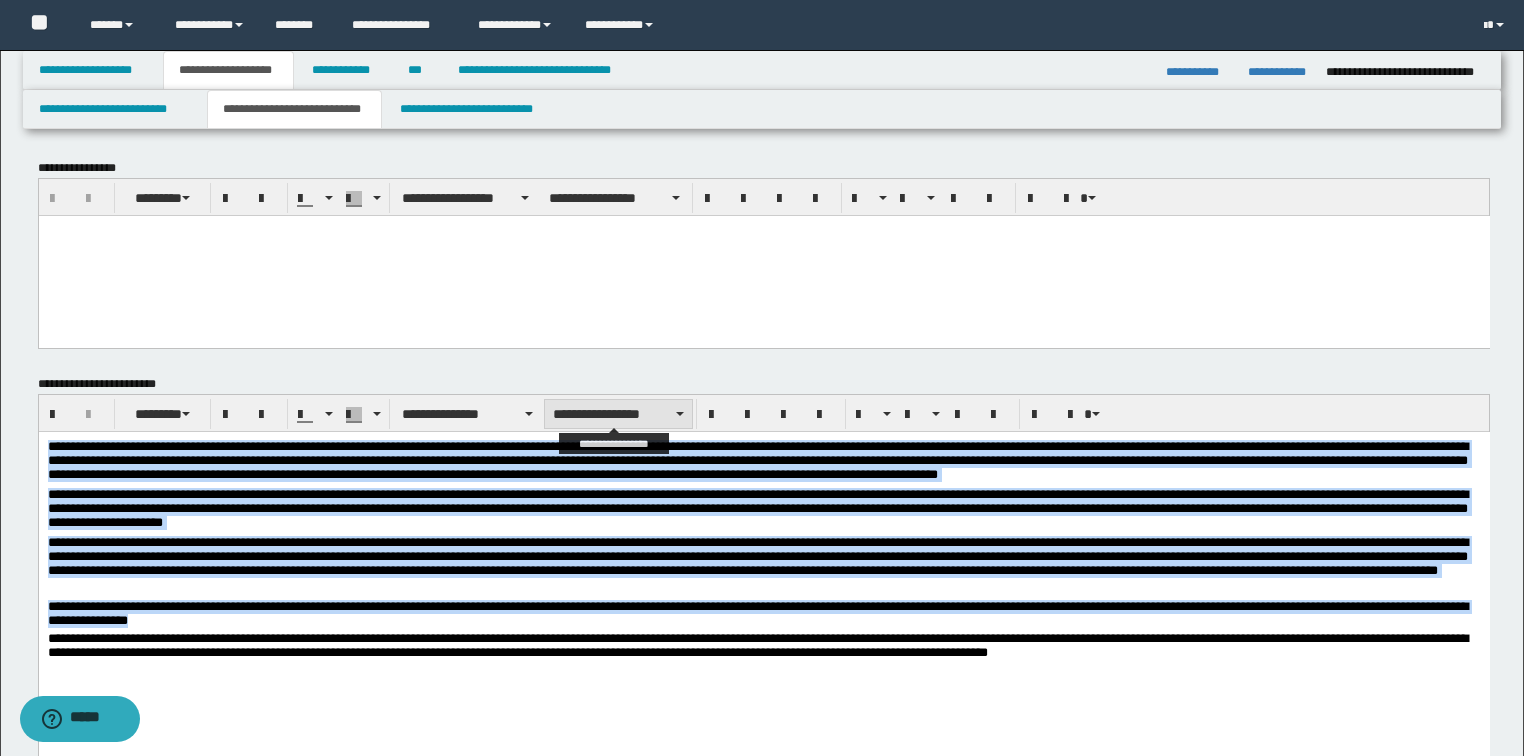 click on "**********" at bounding box center (618, 414) 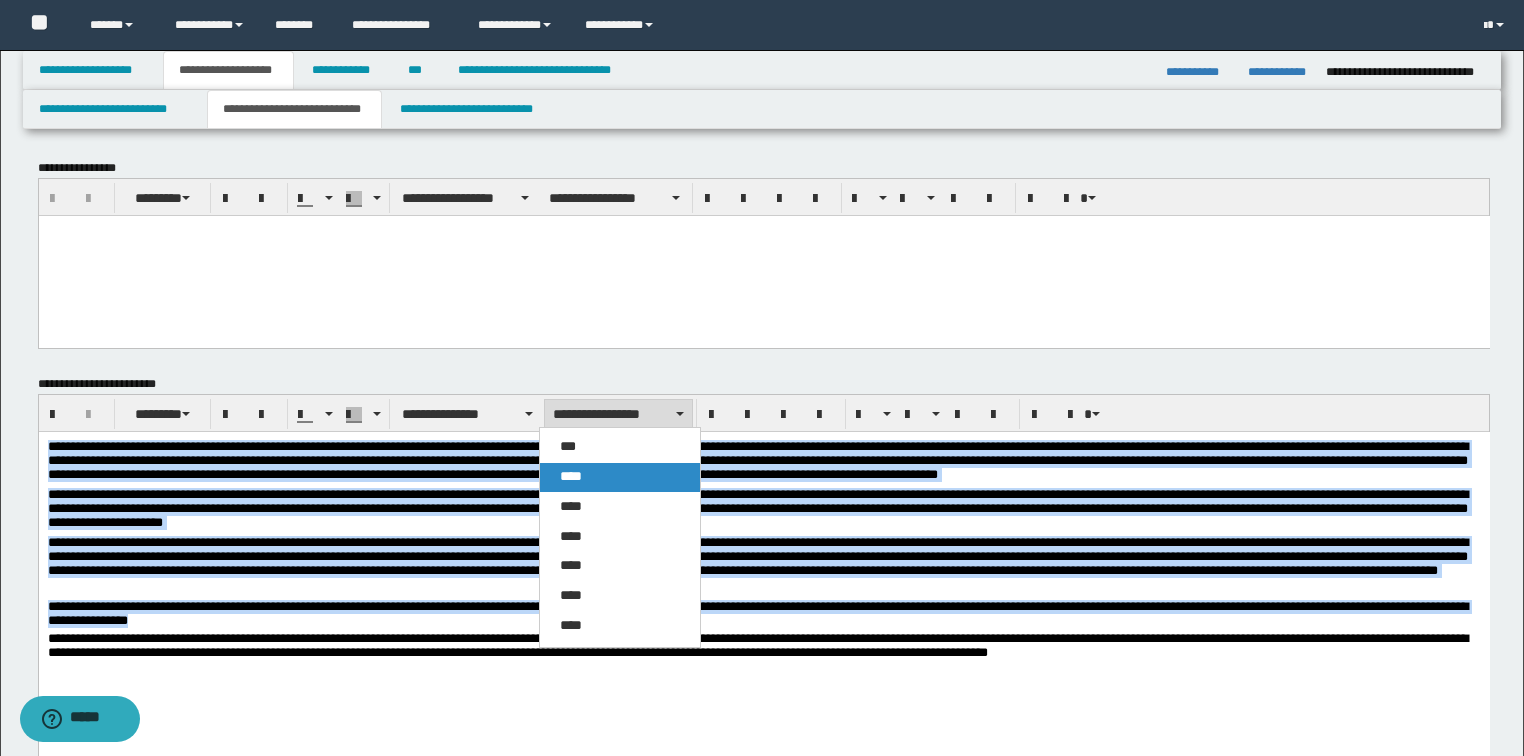 click on "****" at bounding box center [620, 477] 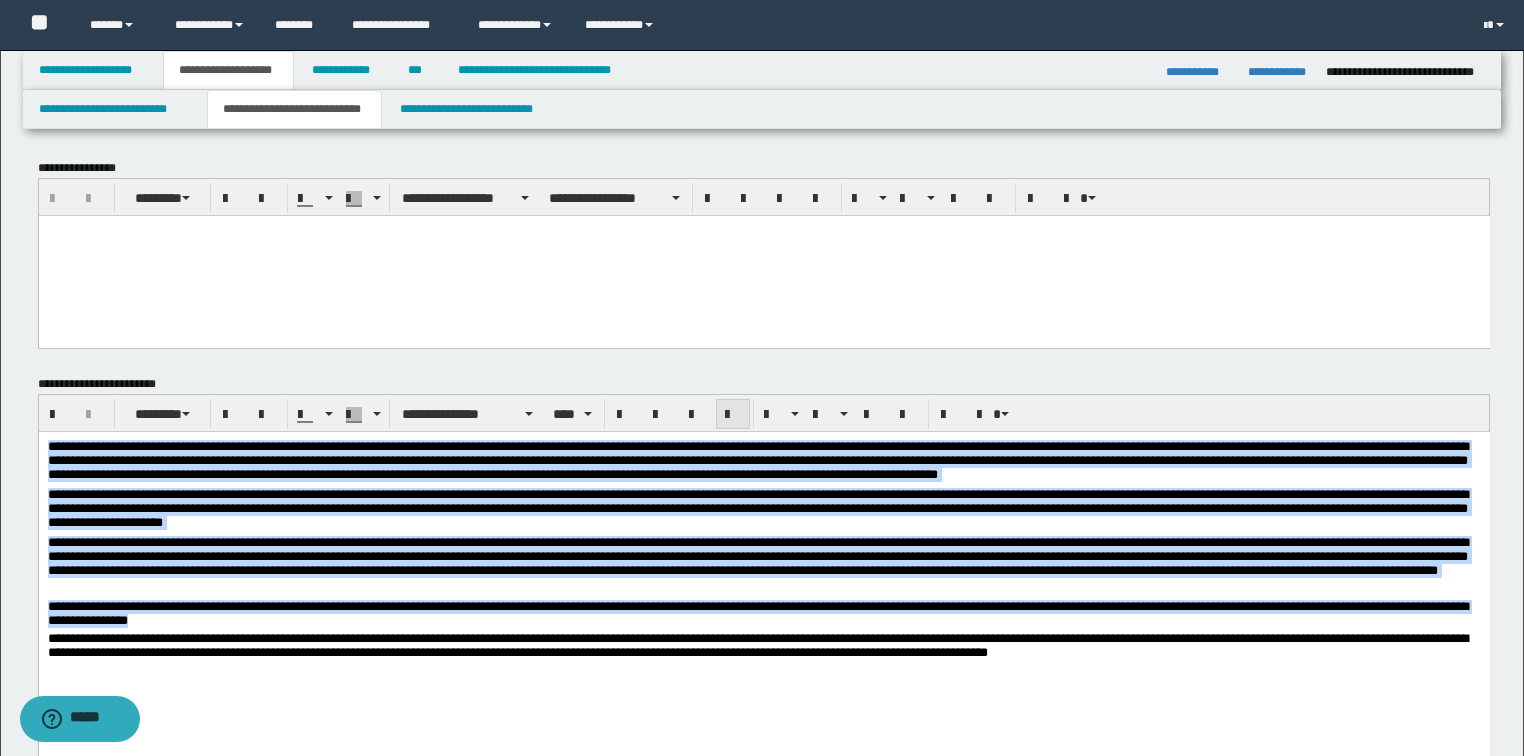 click at bounding box center [733, 415] 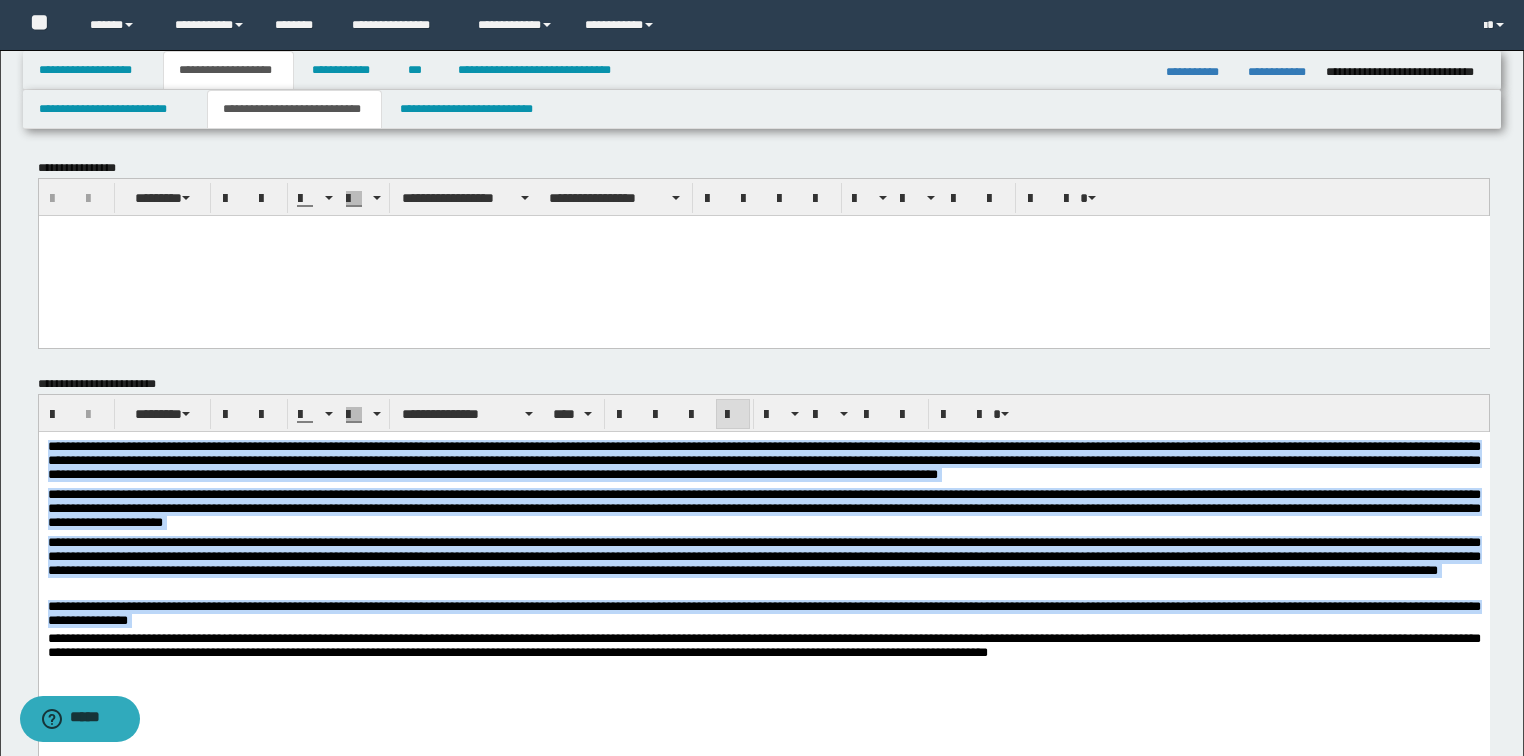 click on "**********" at bounding box center [763, 615] 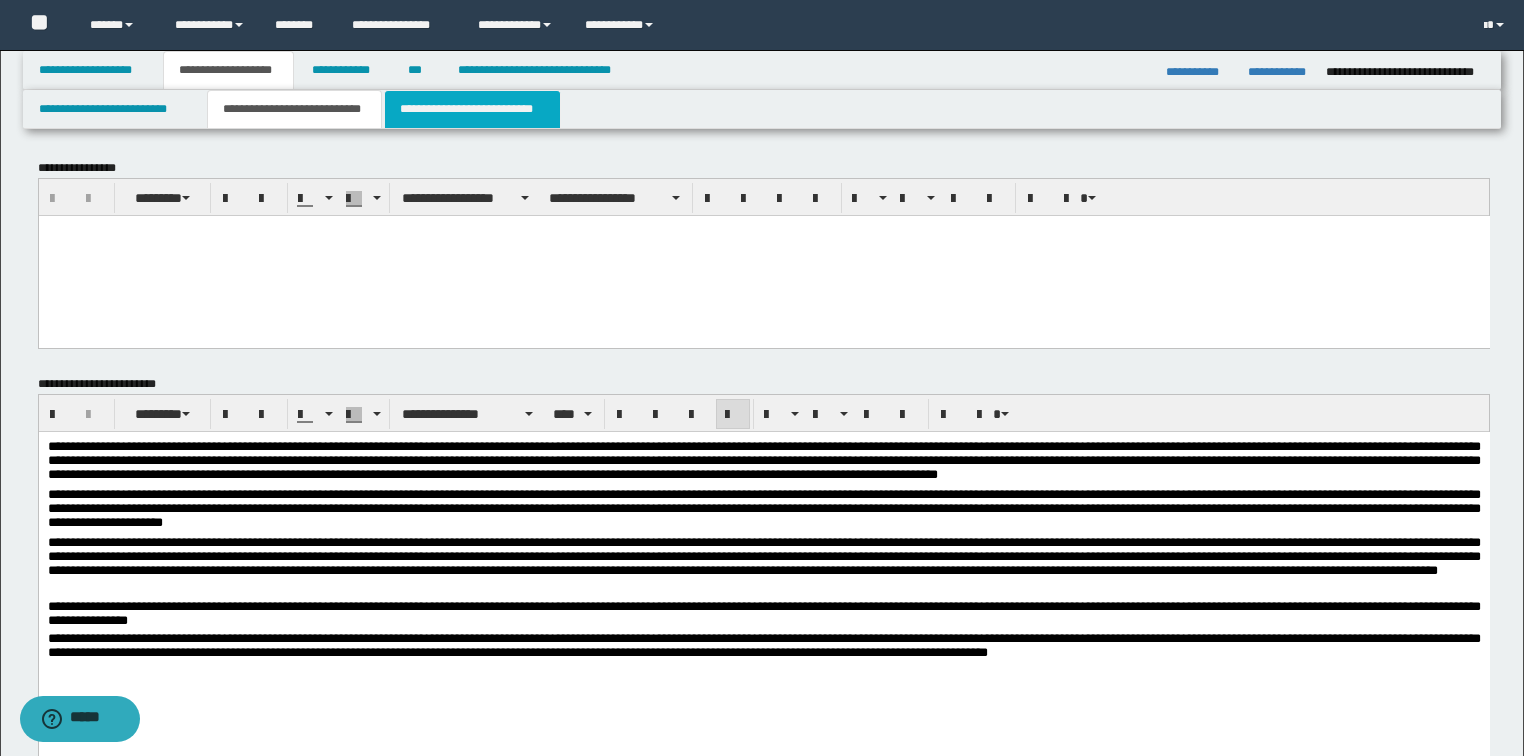 click on "**********" at bounding box center (472, 109) 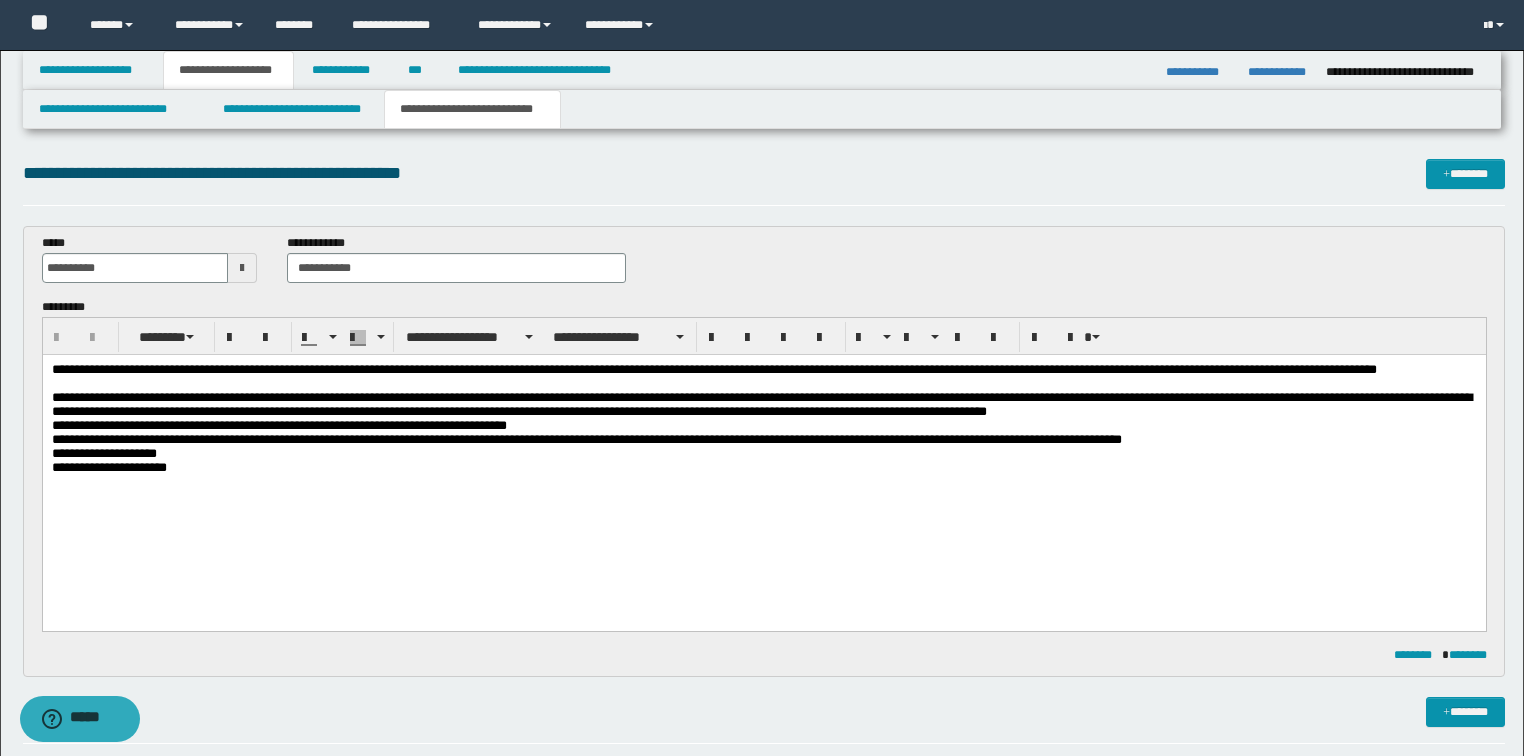scroll, scrollTop: 0, scrollLeft: 0, axis: both 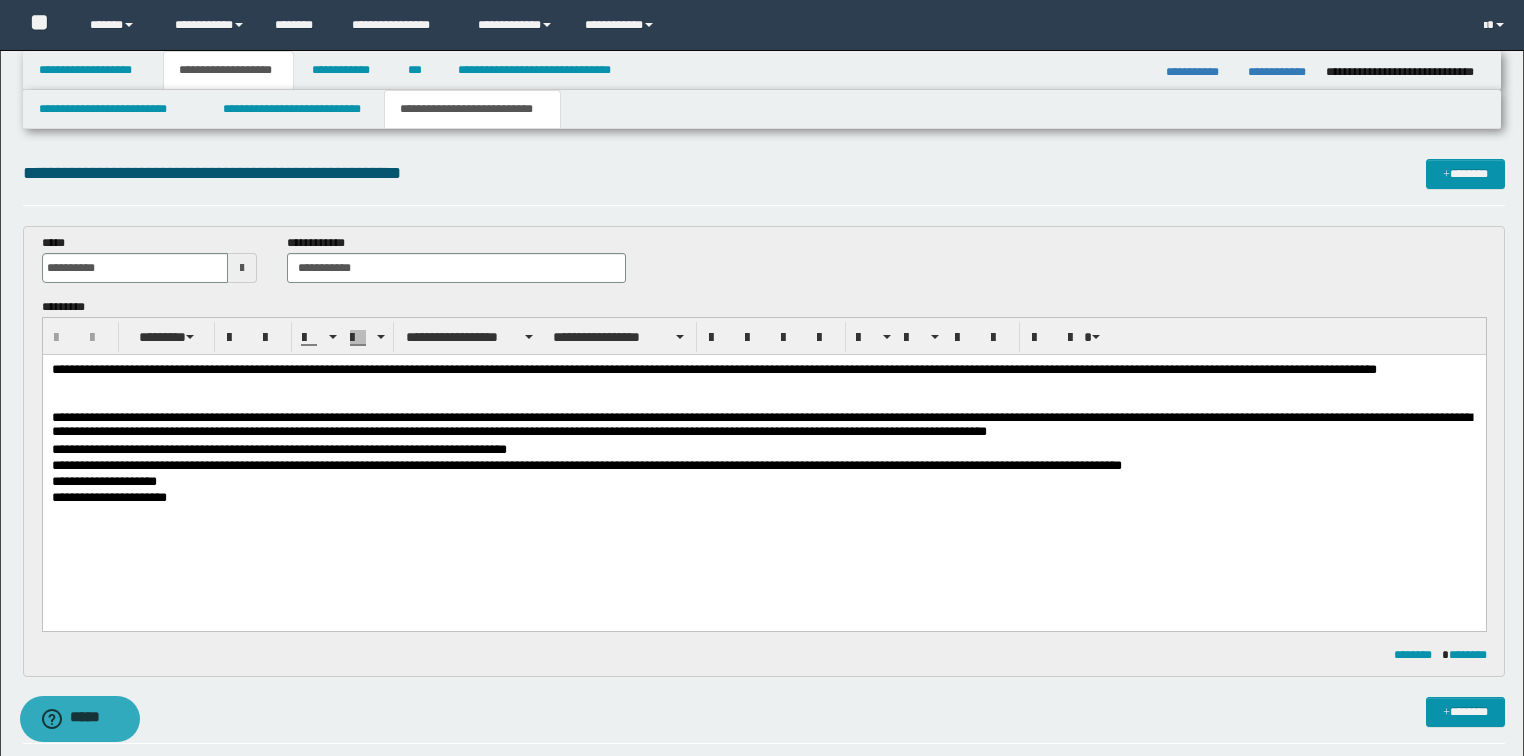 click on "**********" at bounding box center [764, 451] 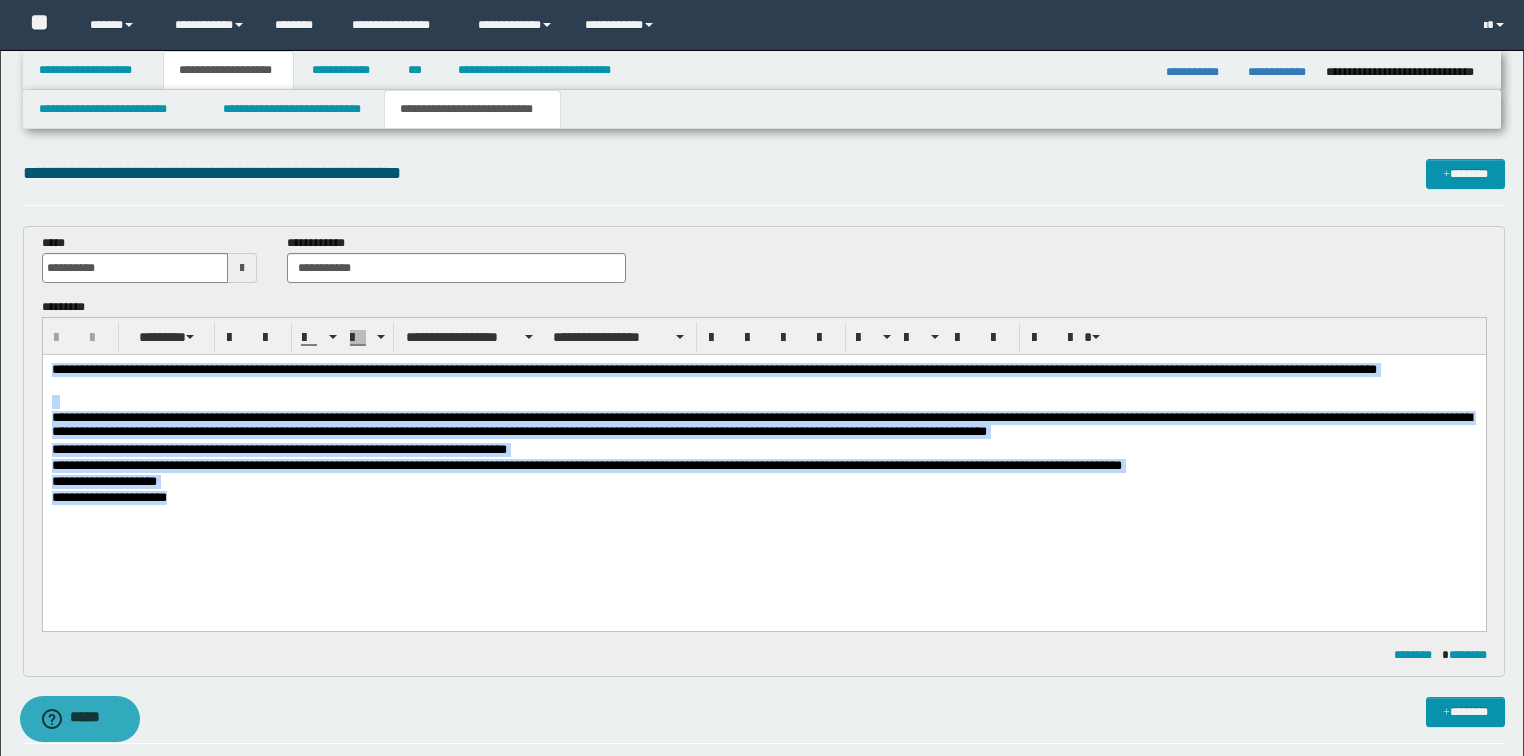 drag, startPoint x: 200, startPoint y: 493, endPoint x: 0, endPoint y: 312, distance: 269.74246 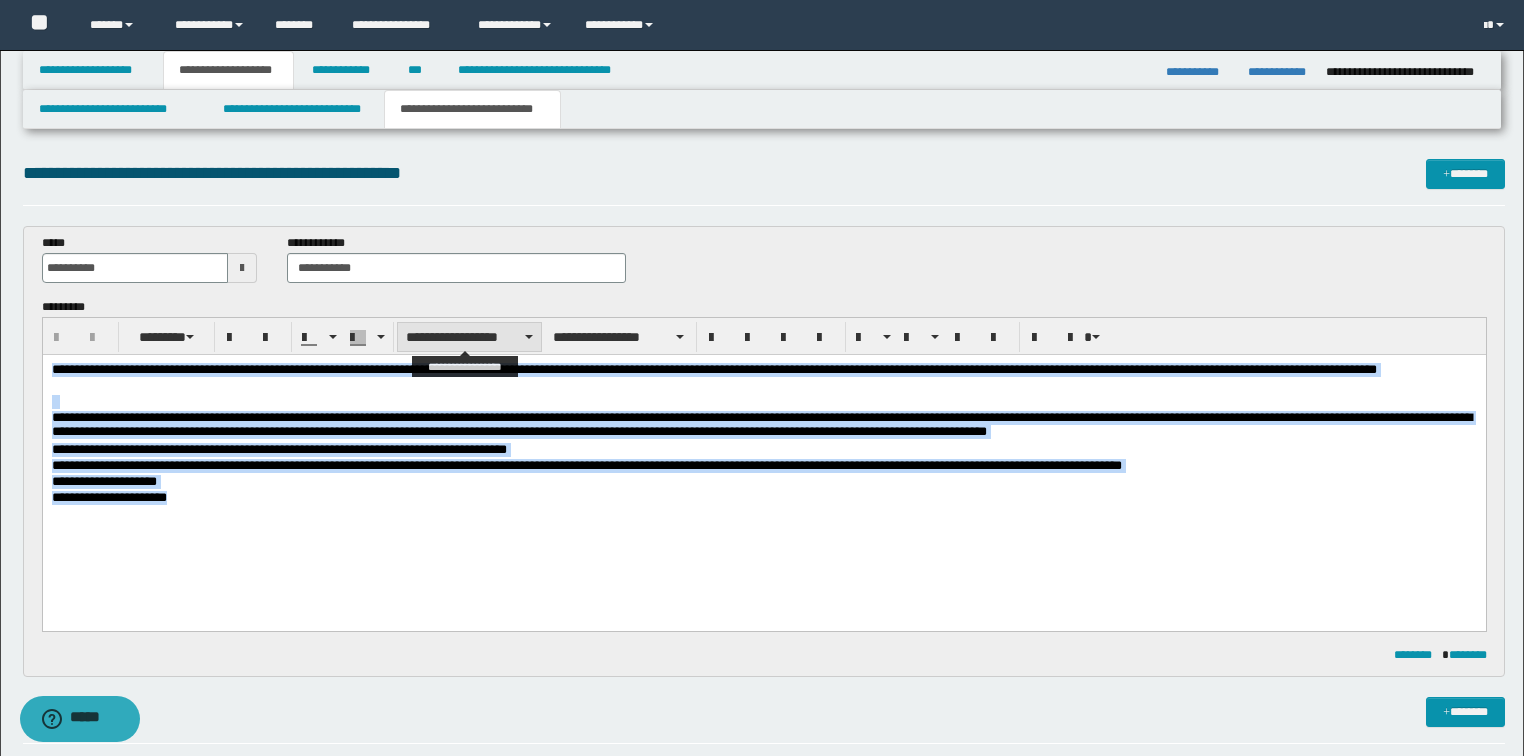 click on "**********" at bounding box center [469, 337] 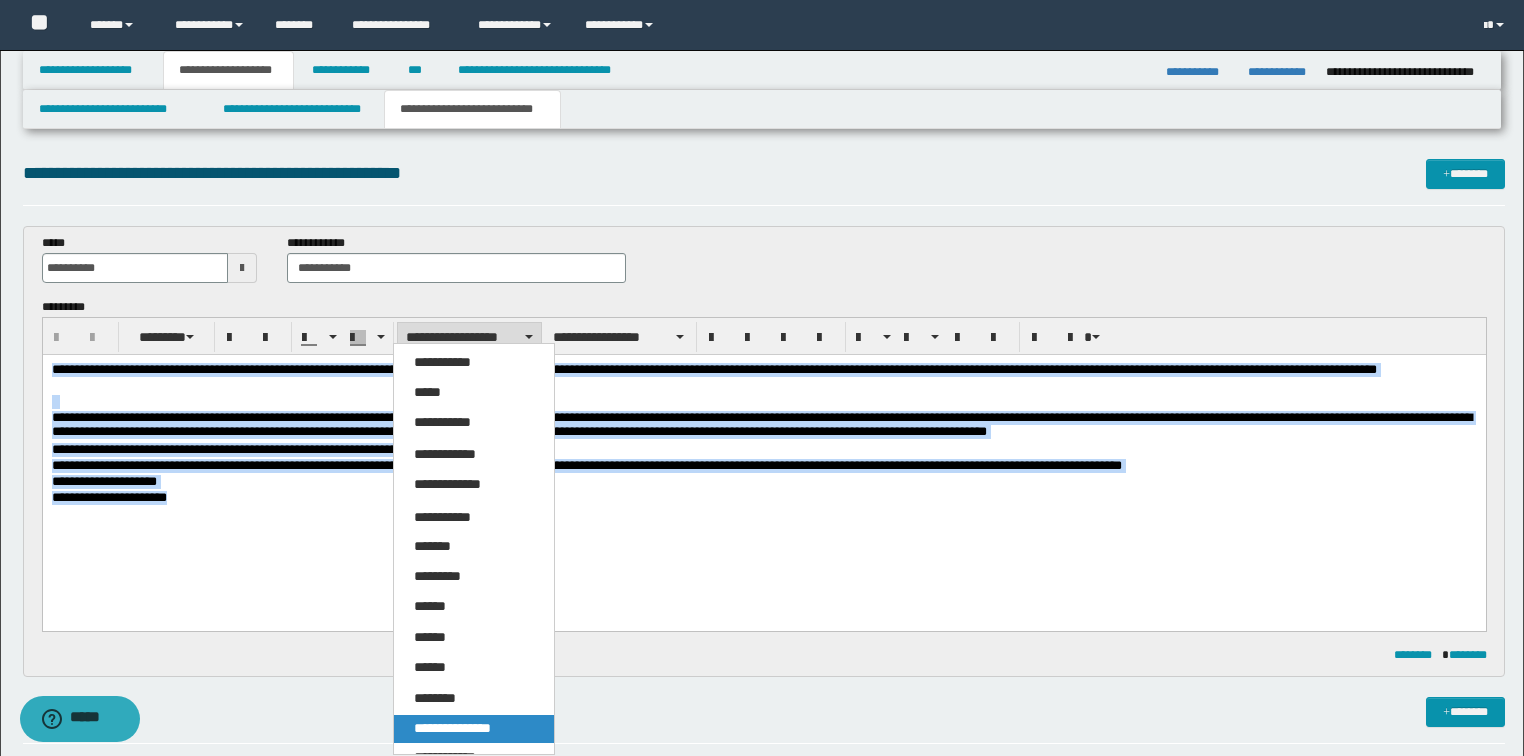 click on "**********" at bounding box center [452, 728] 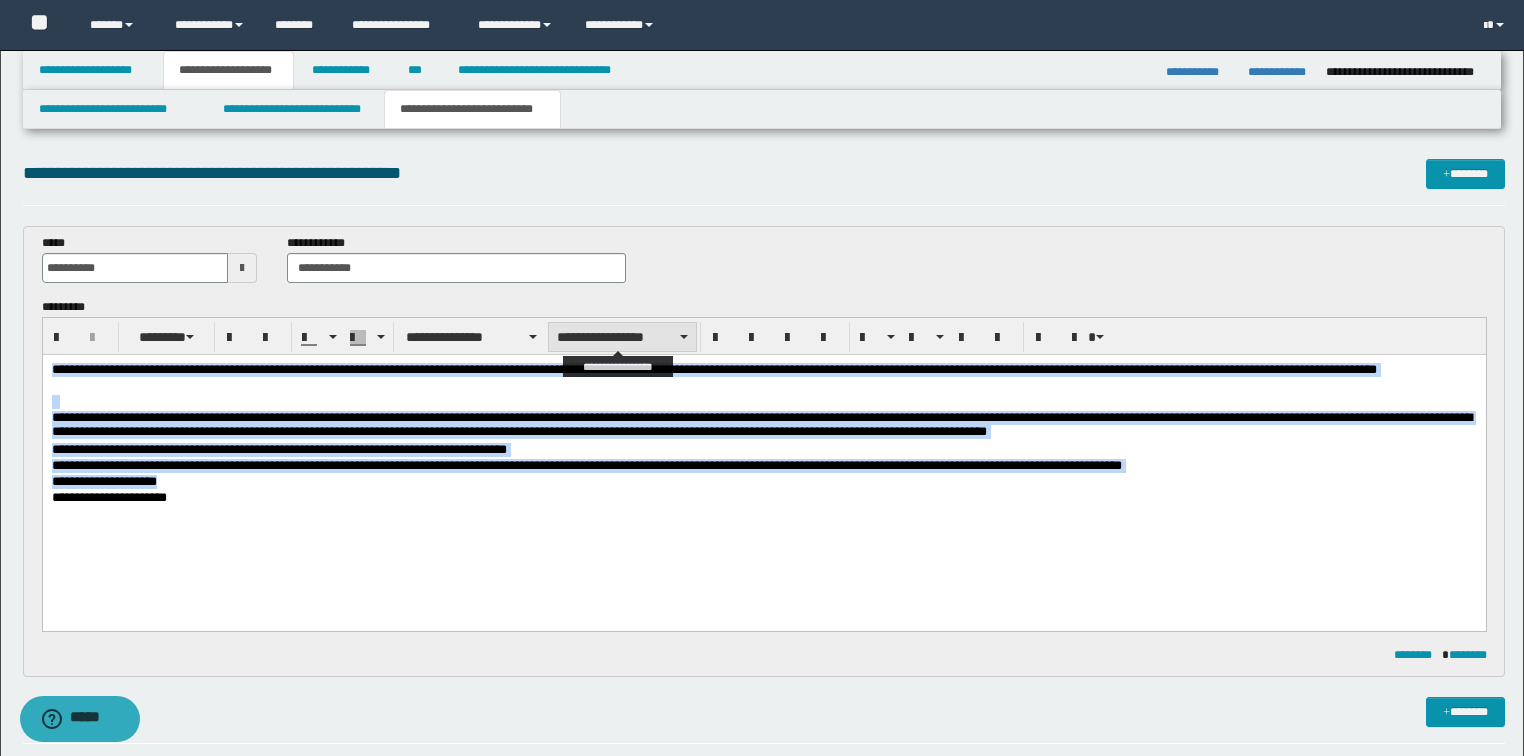 click on "**********" at bounding box center (622, 337) 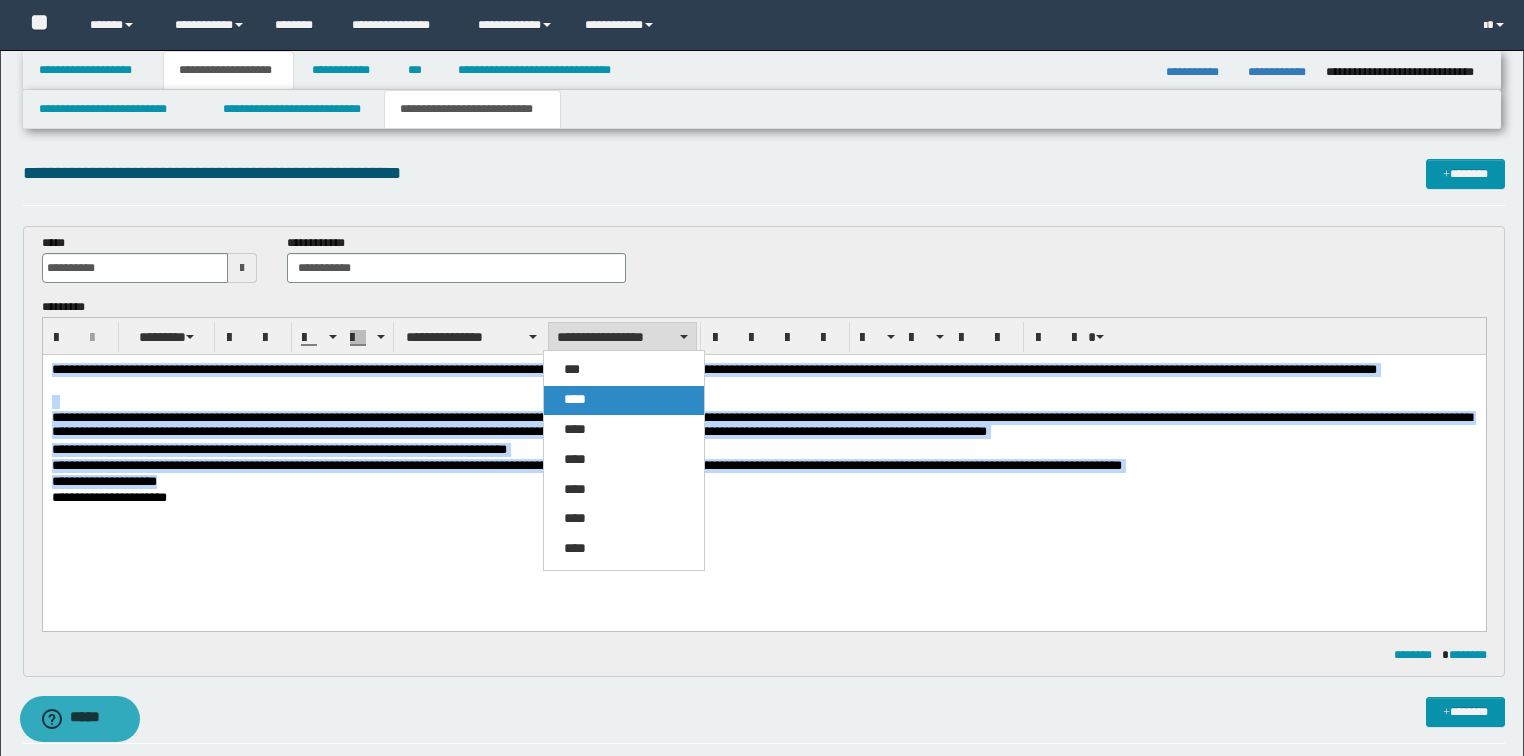 click on "****" at bounding box center (575, 399) 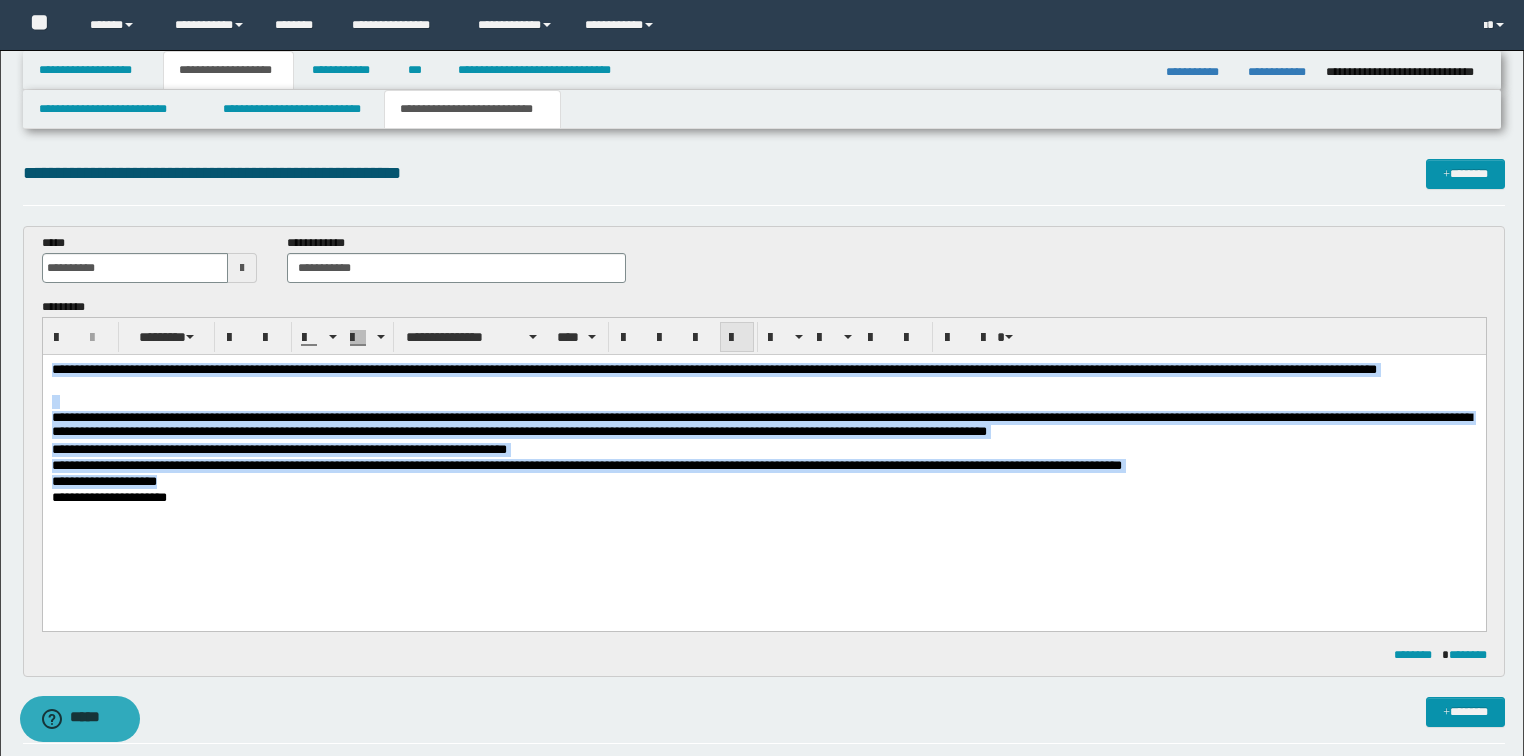 click at bounding box center [737, 338] 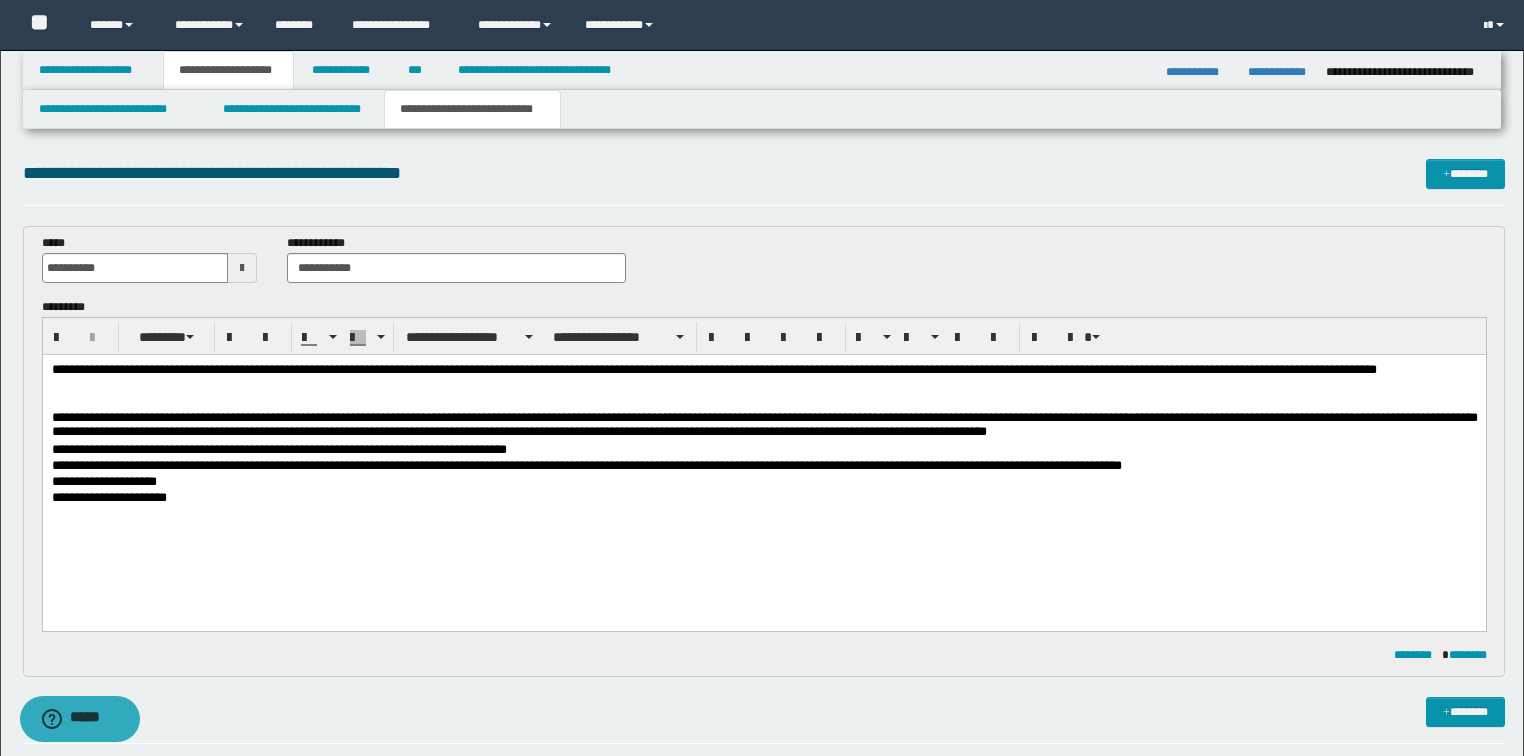 click on "**********" at bounding box center [763, 467] 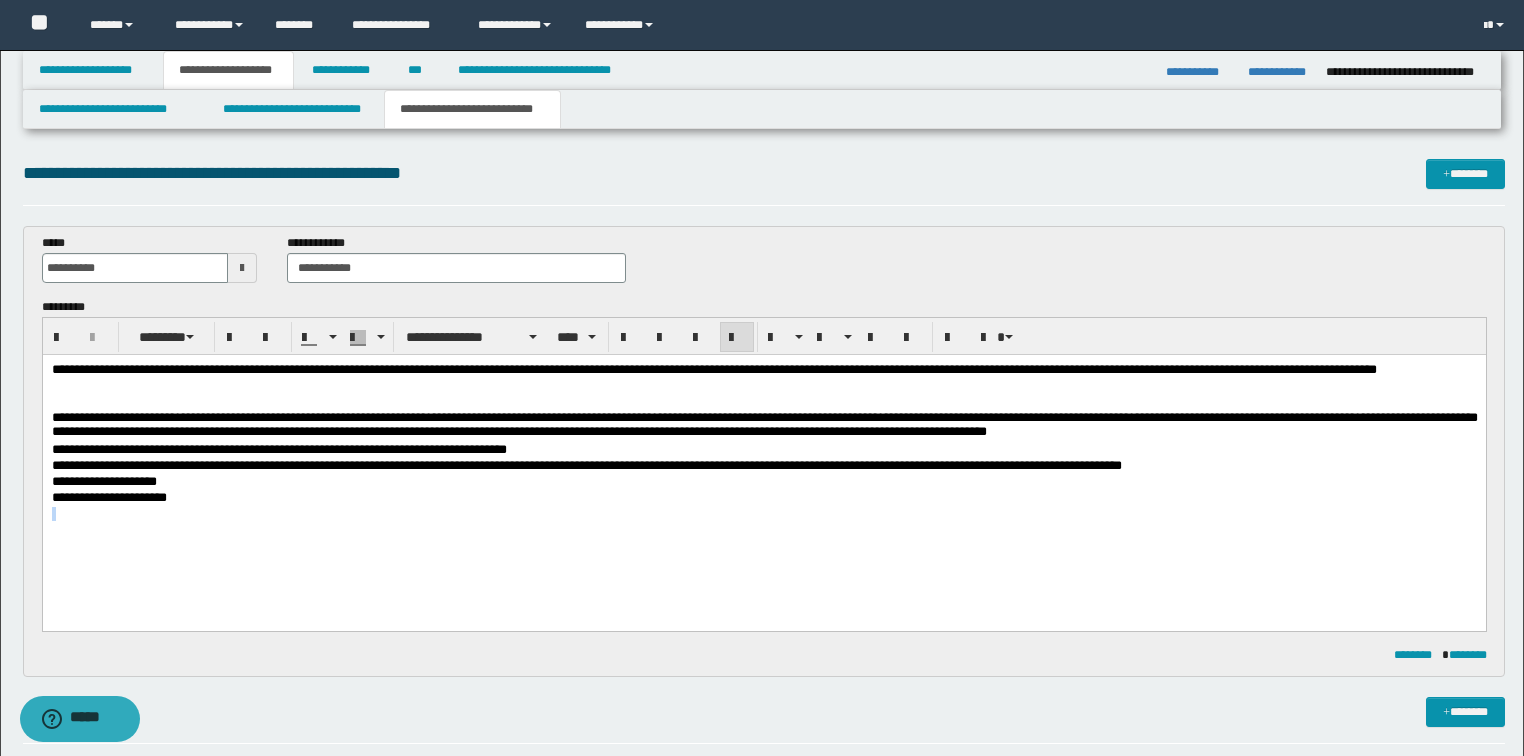 drag, startPoint x: 183, startPoint y: 497, endPoint x: 396, endPoint y: 606, distance: 239.26973 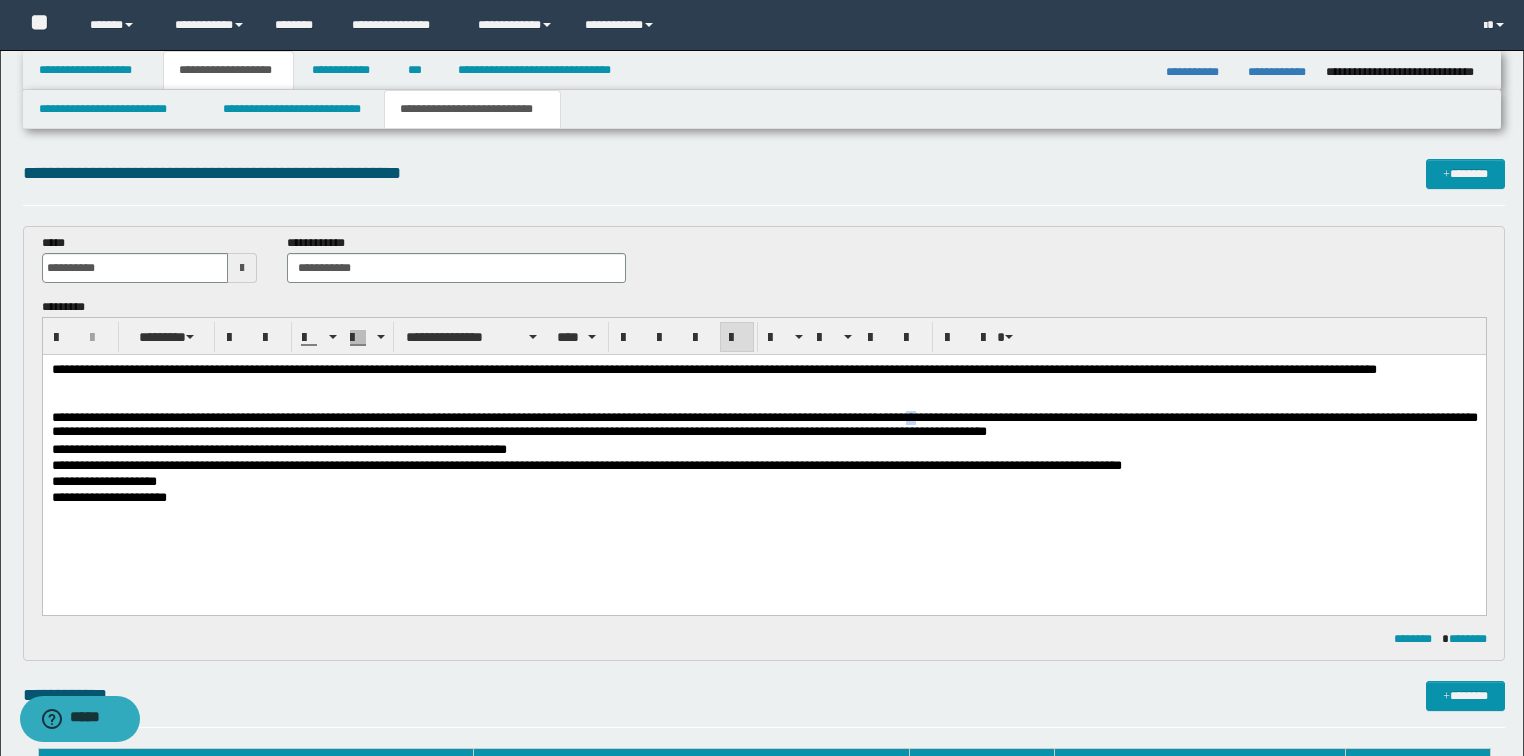 drag, startPoint x: 958, startPoint y: 417, endPoint x: 971, endPoint y: 417, distance: 13 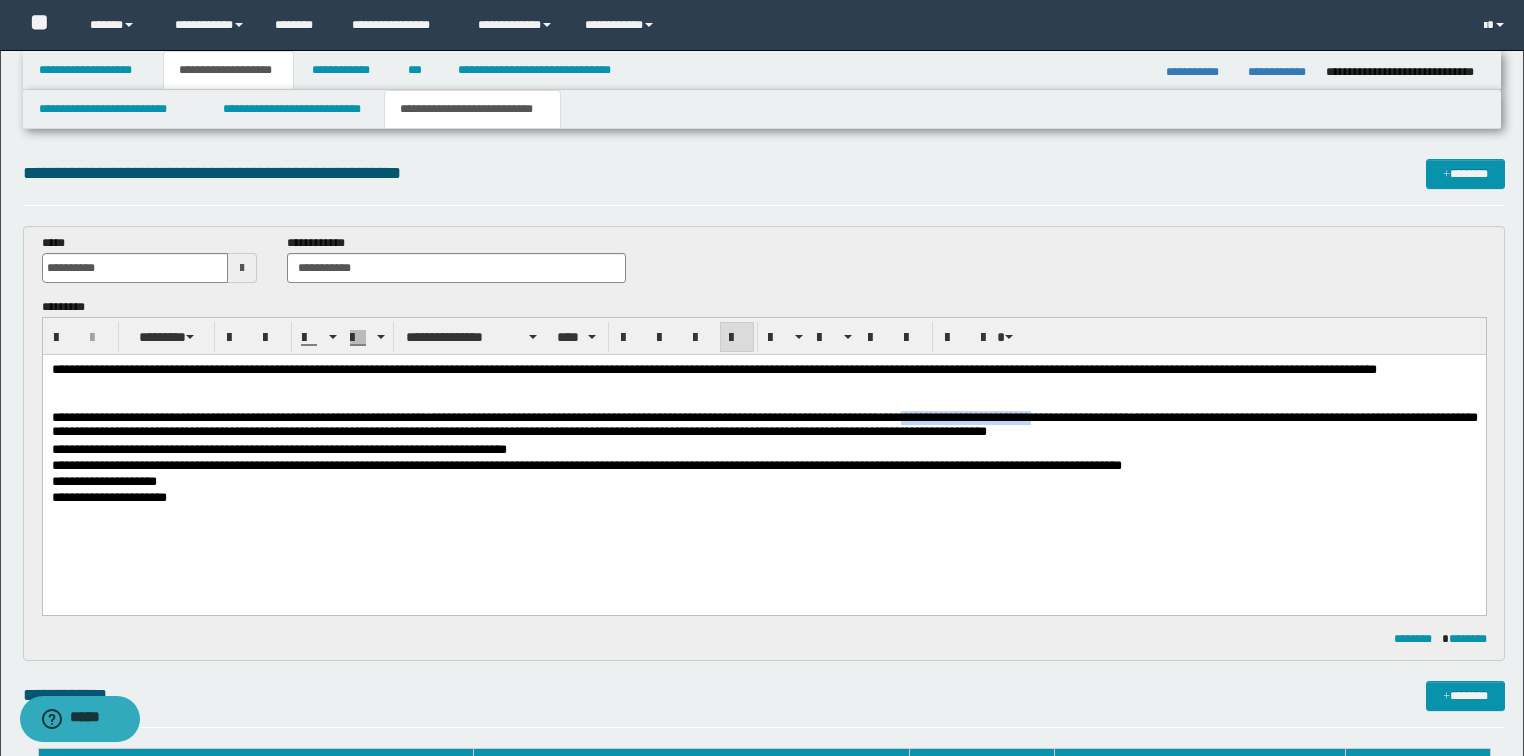 drag, startPoint x: 956, startPoint y: 417, endPoint x: 1097, endPoint y: 414, distance: 141.0319 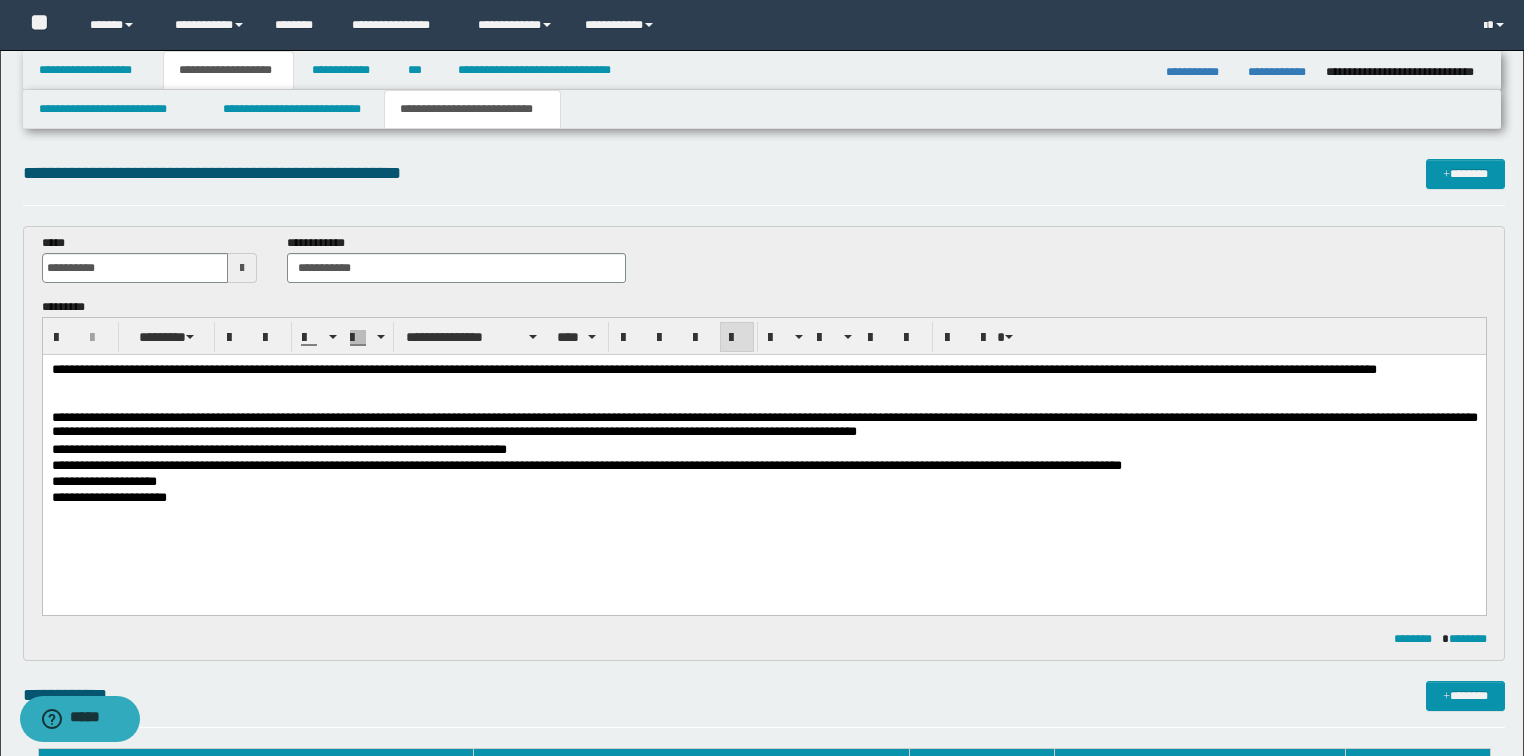 click on "**********" at bounding box center [764, 423] 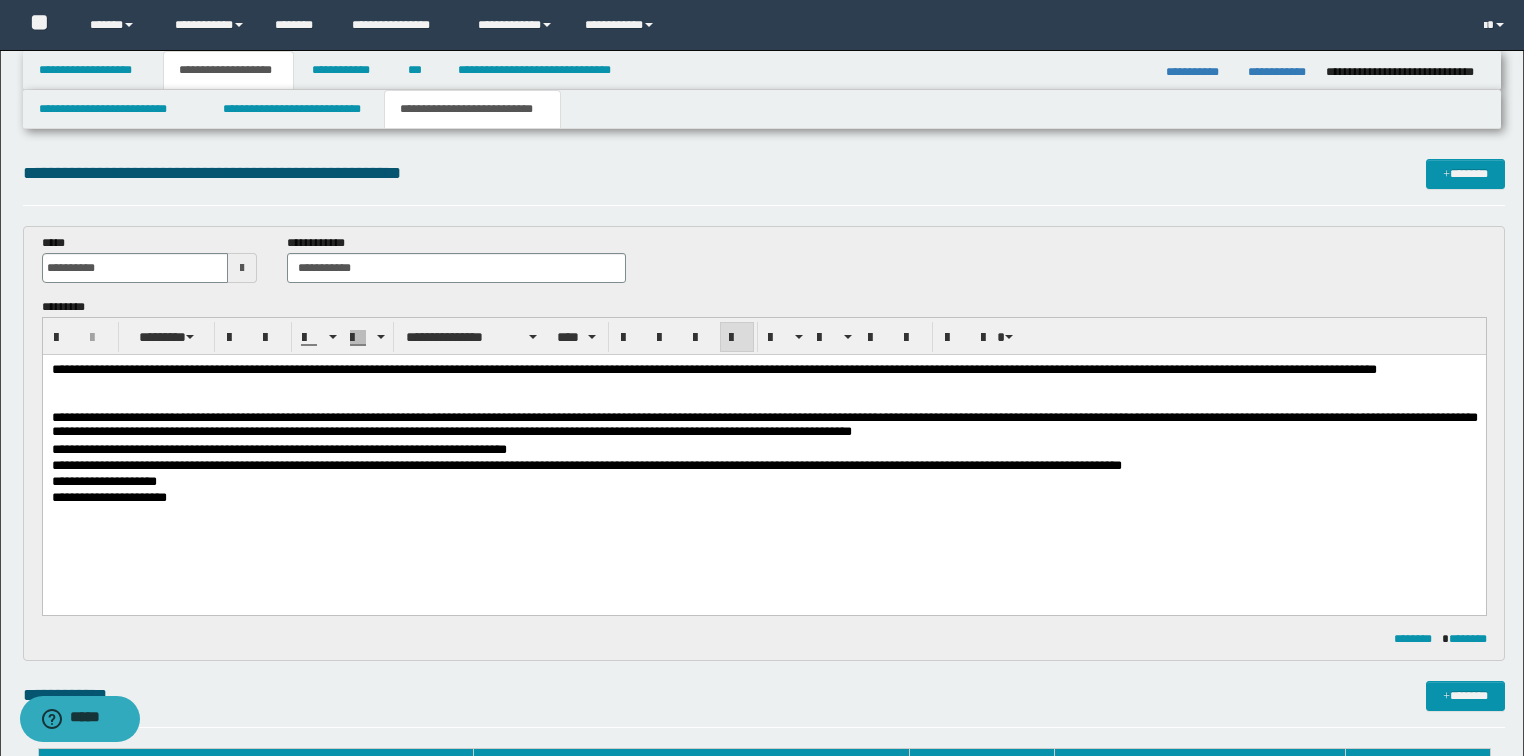 click on "**********" at bounding box center (763, 459) 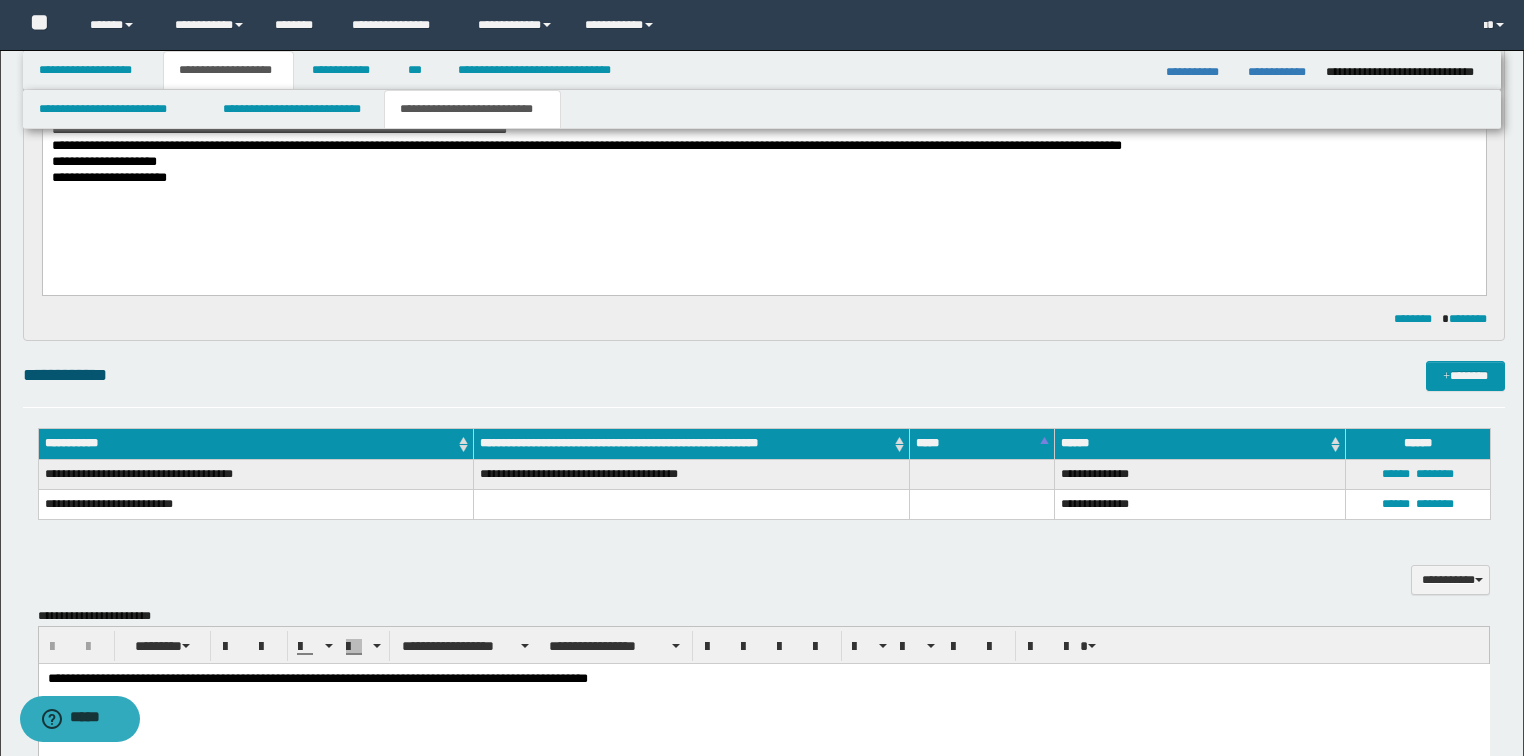 scroll, scrollTop: 640, scrollLeft: 0, axis: vertical 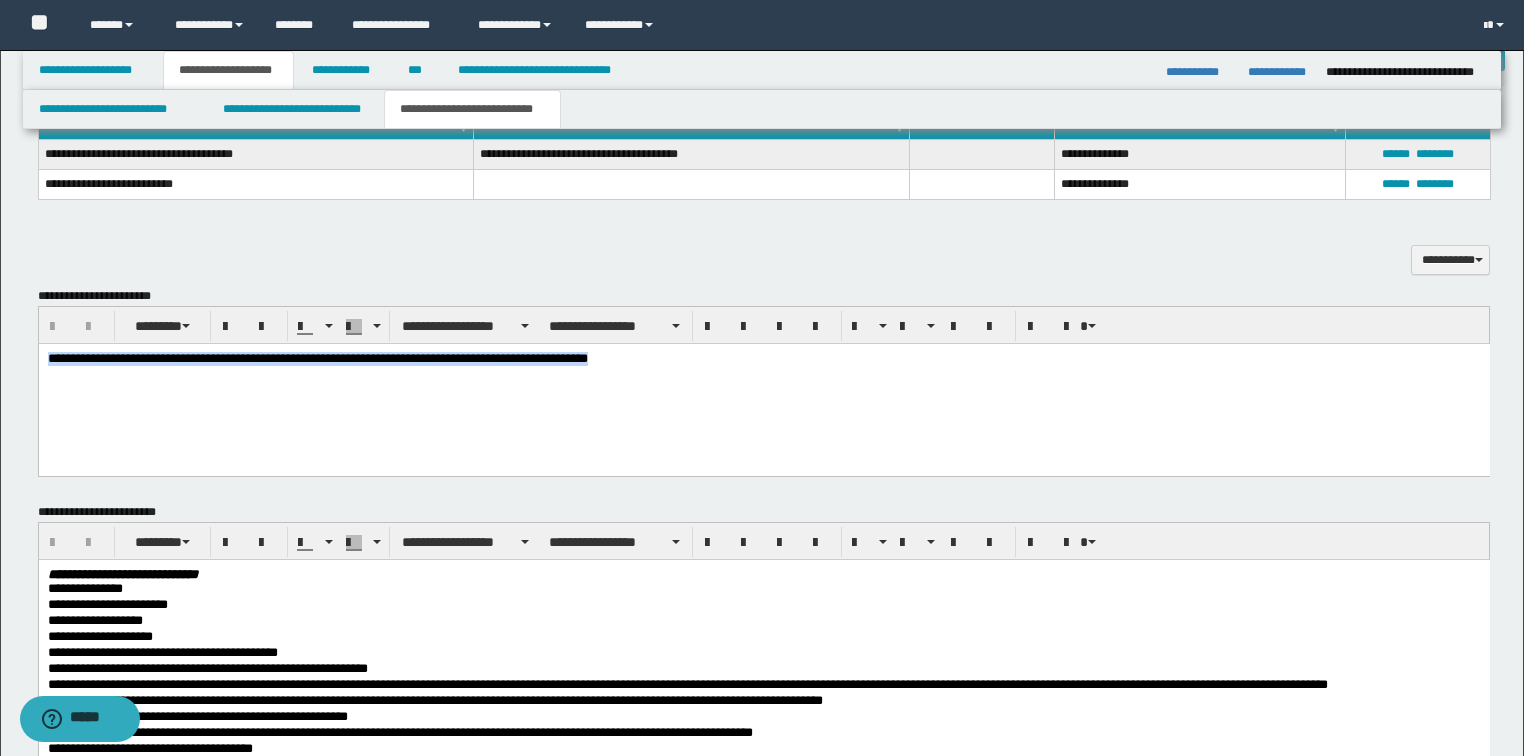 drag, startPoint x: 690, startPoint y: 376, endPoint x: -1, endPoint y: 315, distance: 693.68726 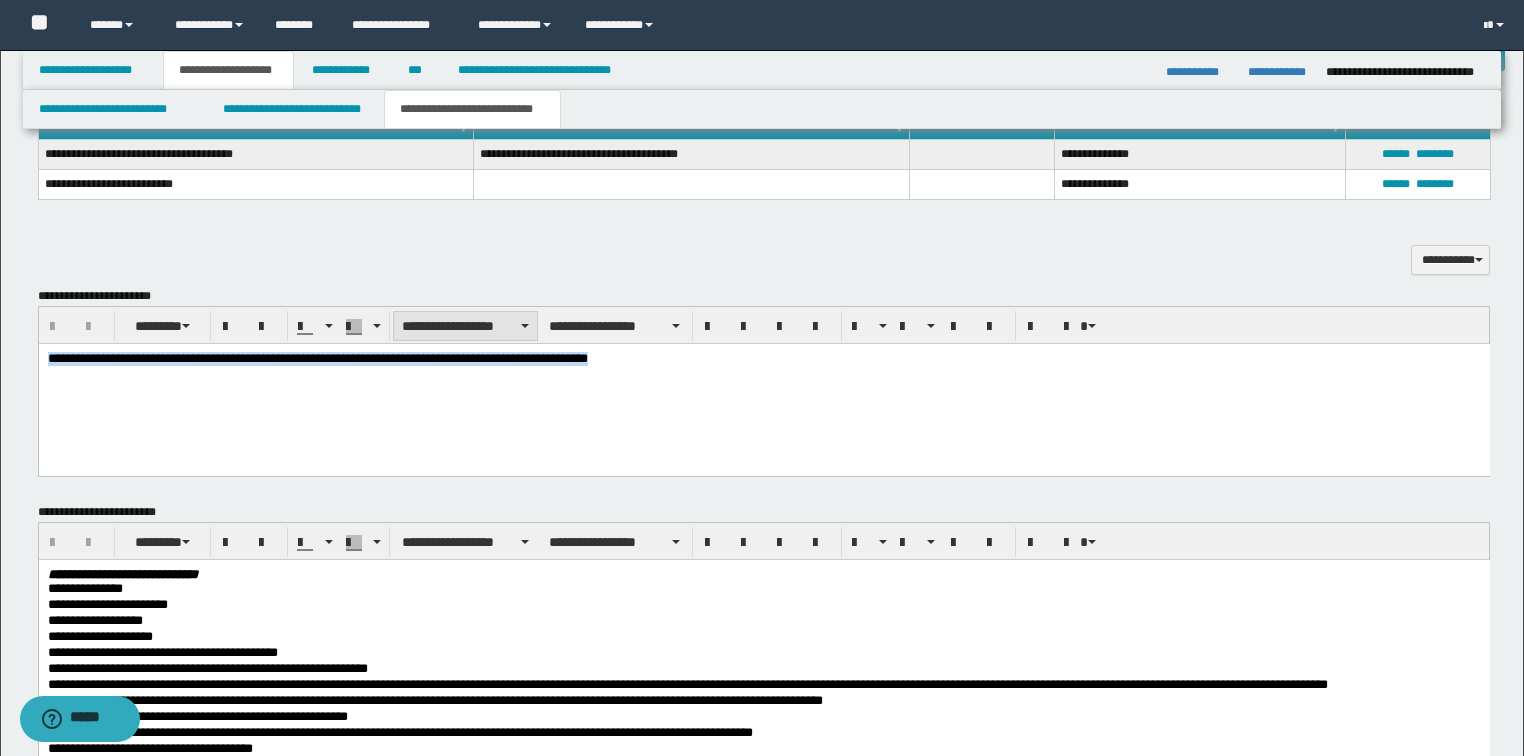 click on "**********" at bounding box center (465, 326) 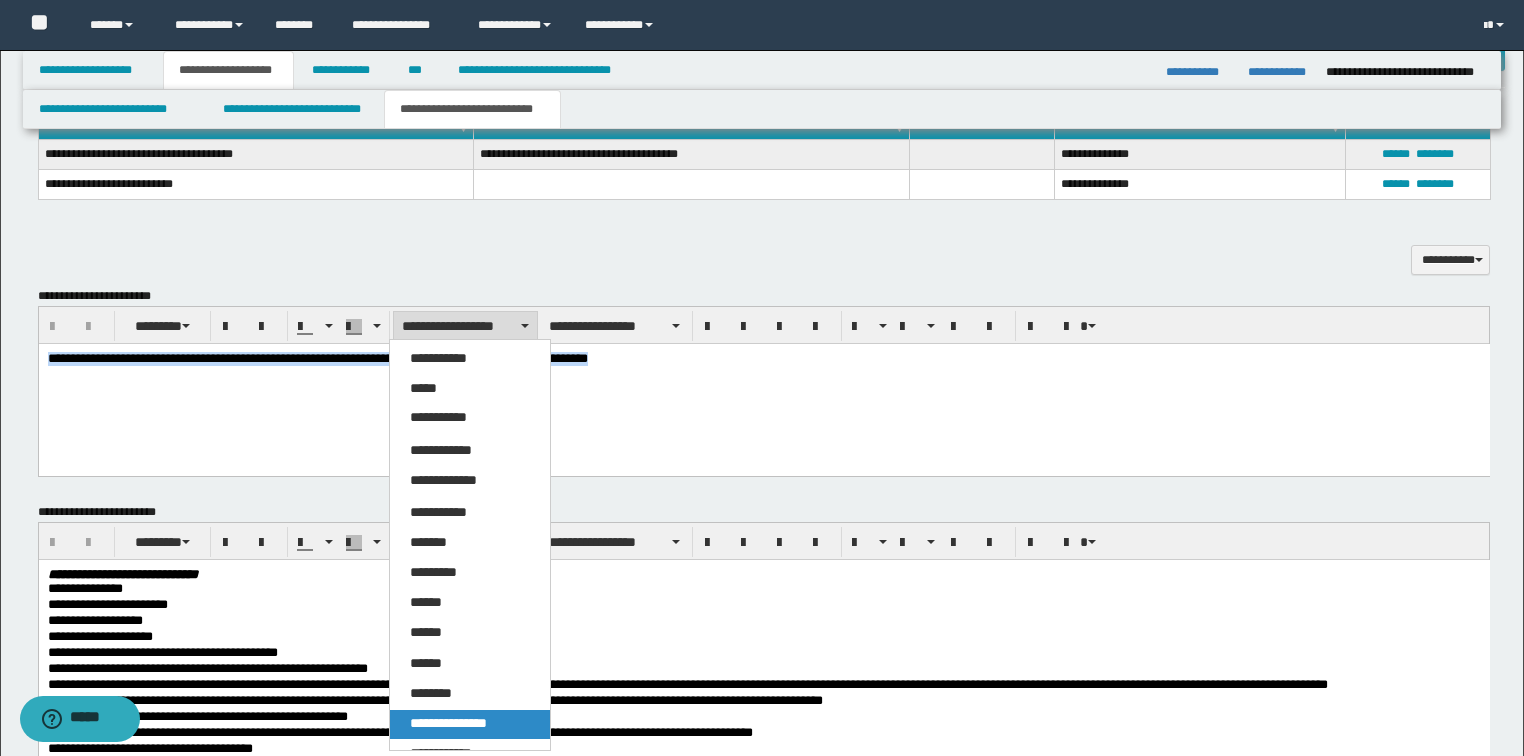 click on "**********" at bounding box center (448, 723) 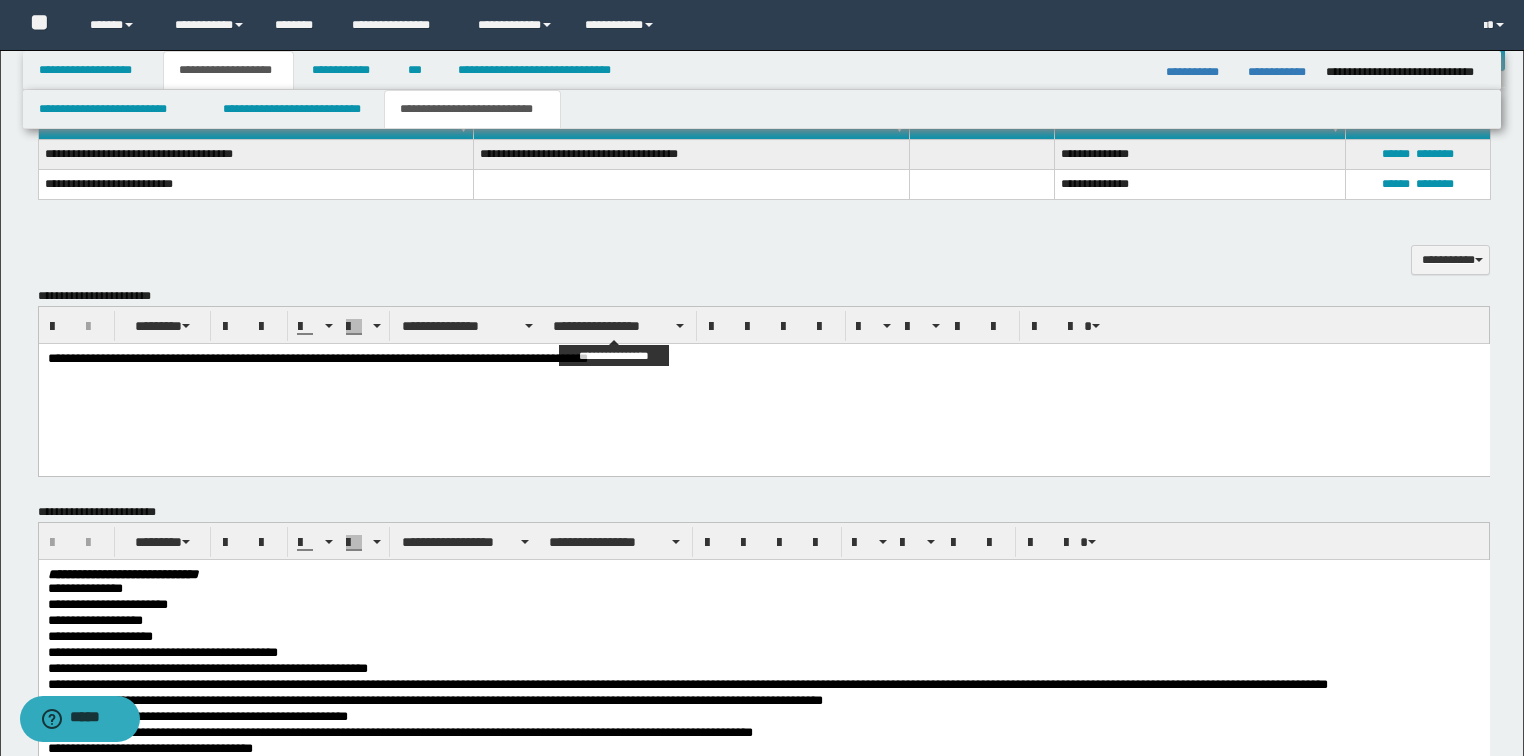click on "**********" at bounding box center [764, 381] 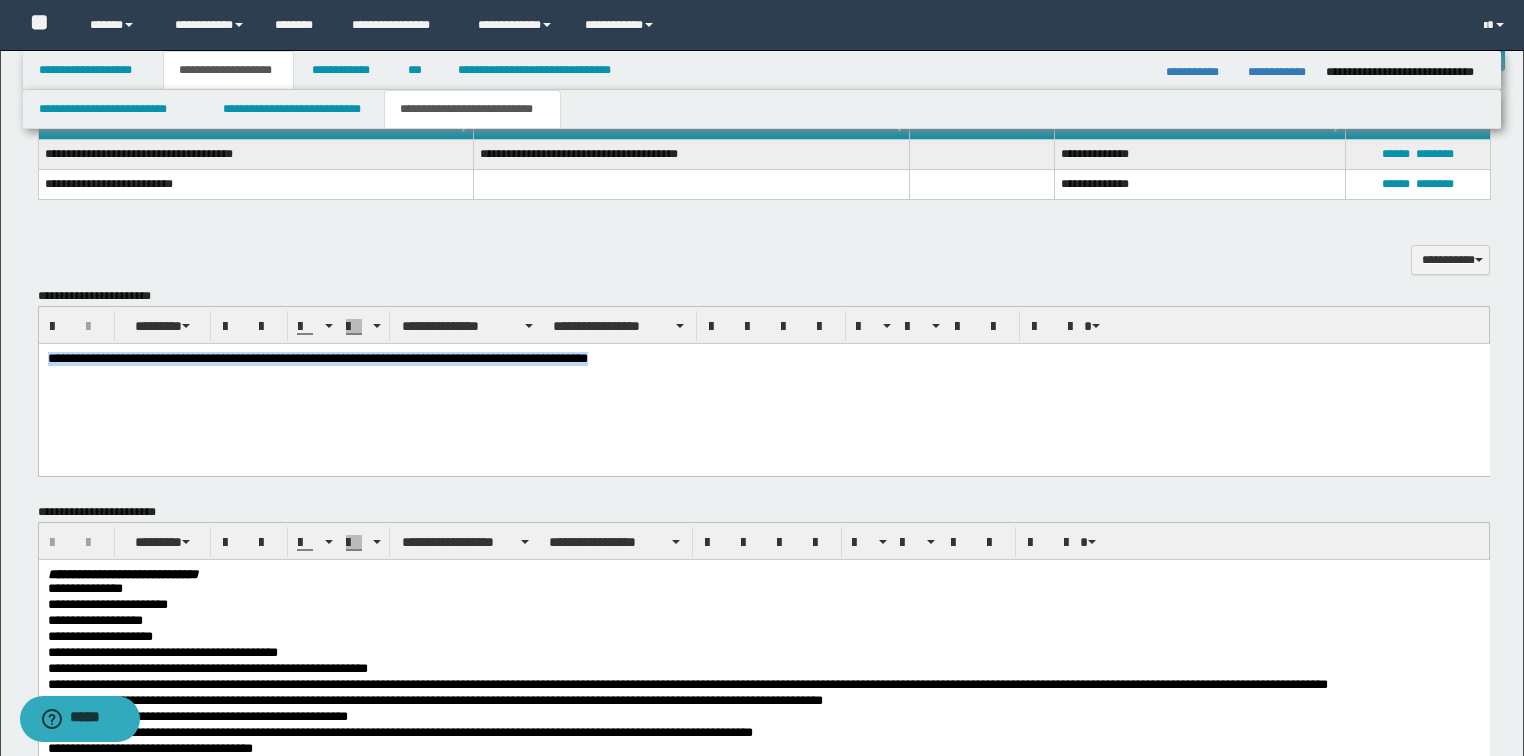 click on "**********" at bounding box center (317, 357) 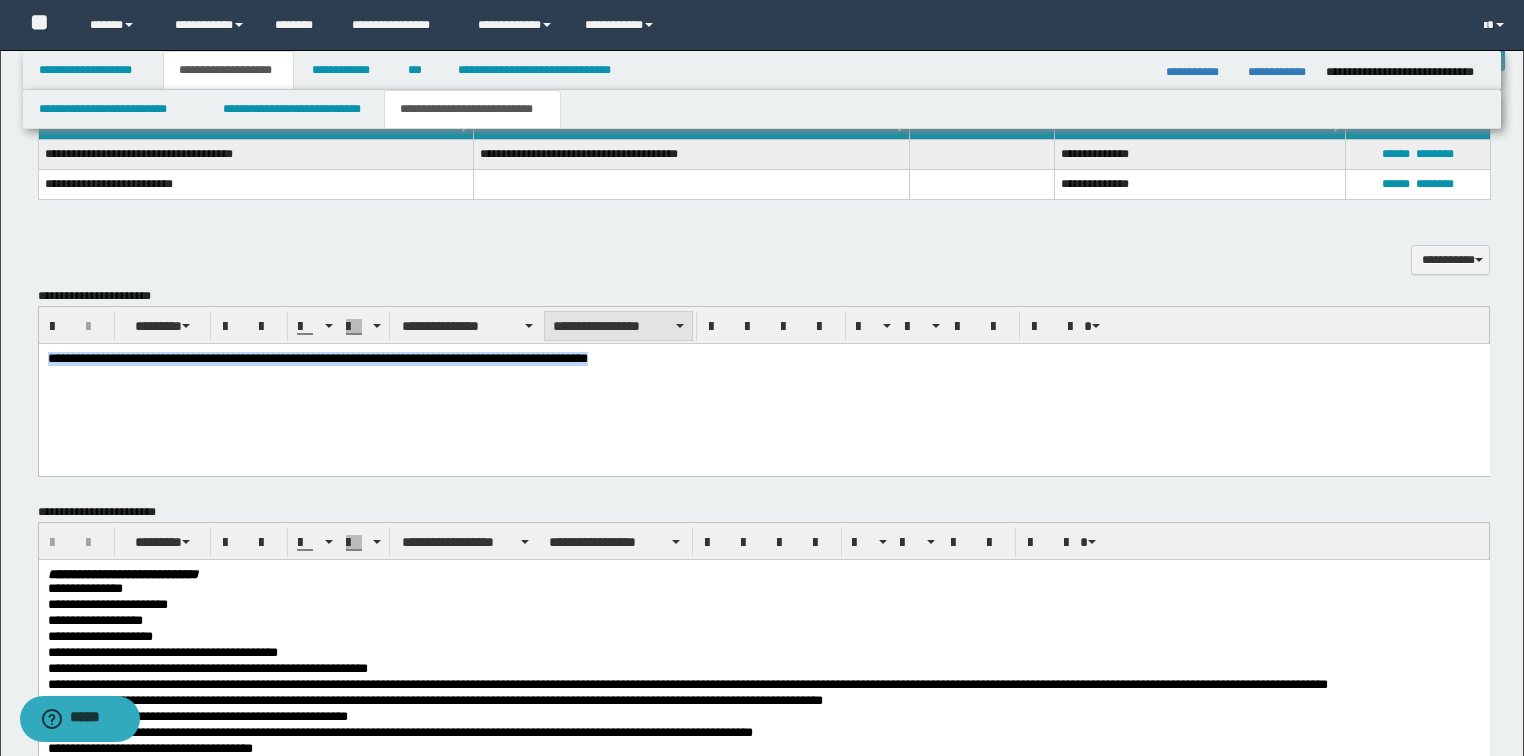 click on "**********" at bounding box center (618, 326) 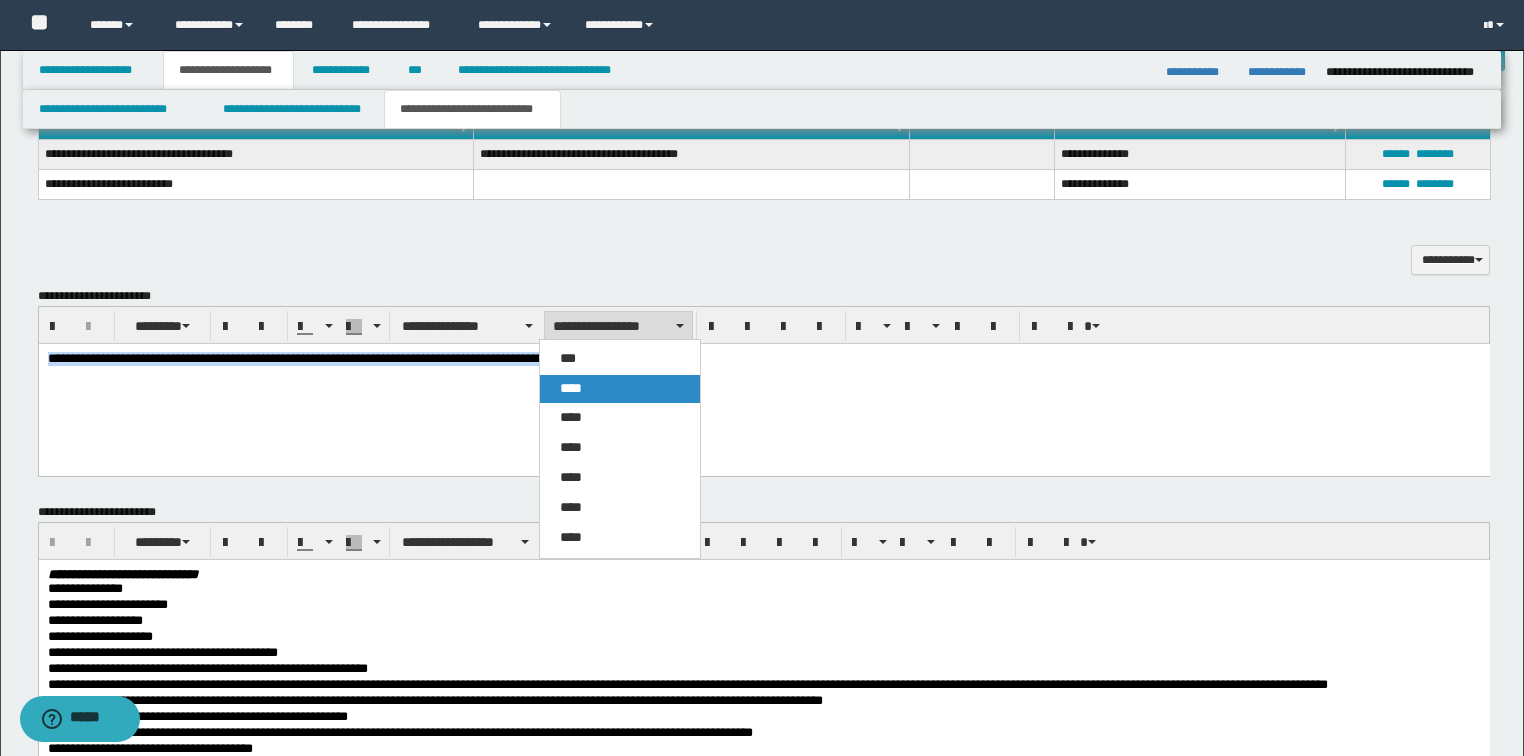 drag, startPoint x: 564, startPoint y: 391, endPoint x: 597, endPoint y: 0, distance: 392.3901 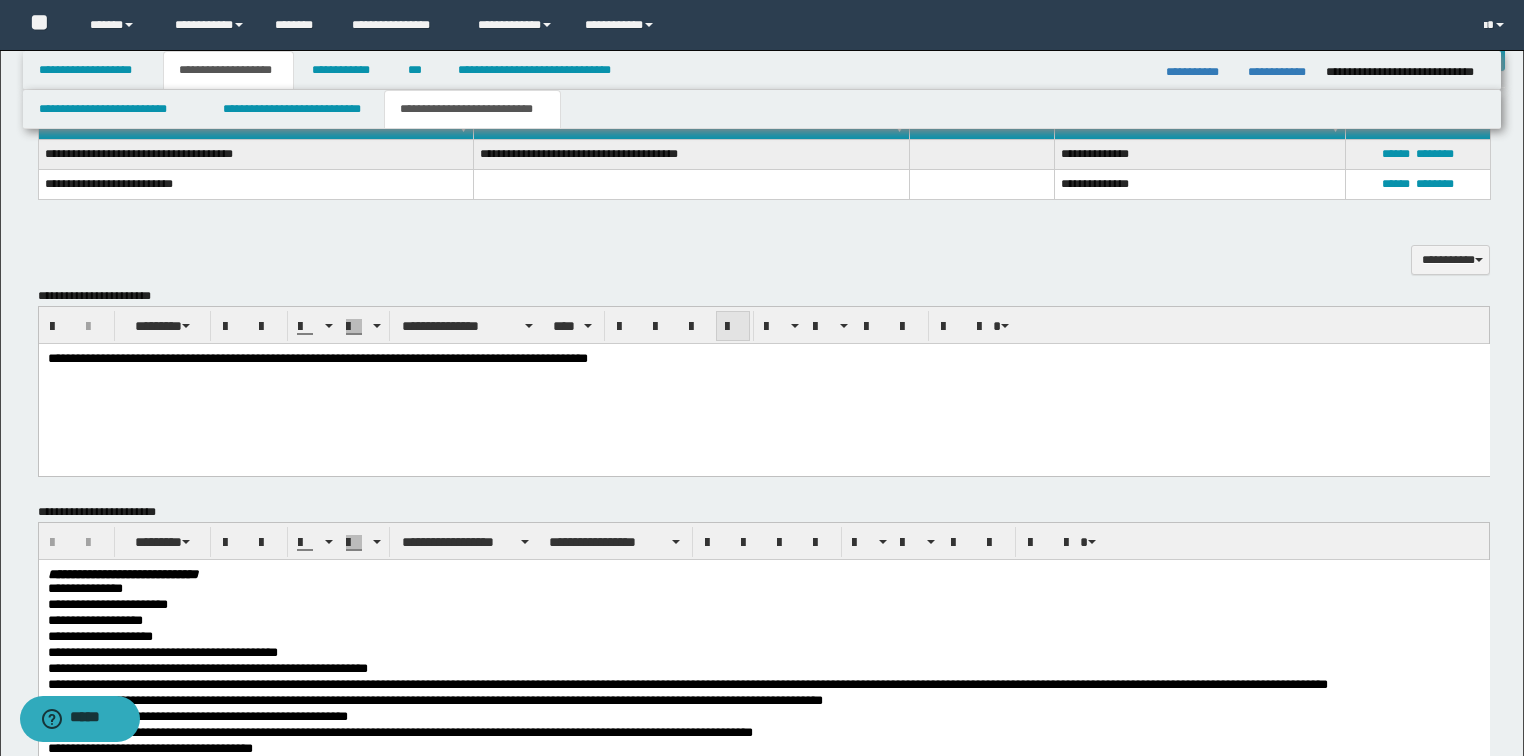 click at bounding box center [733, 326] 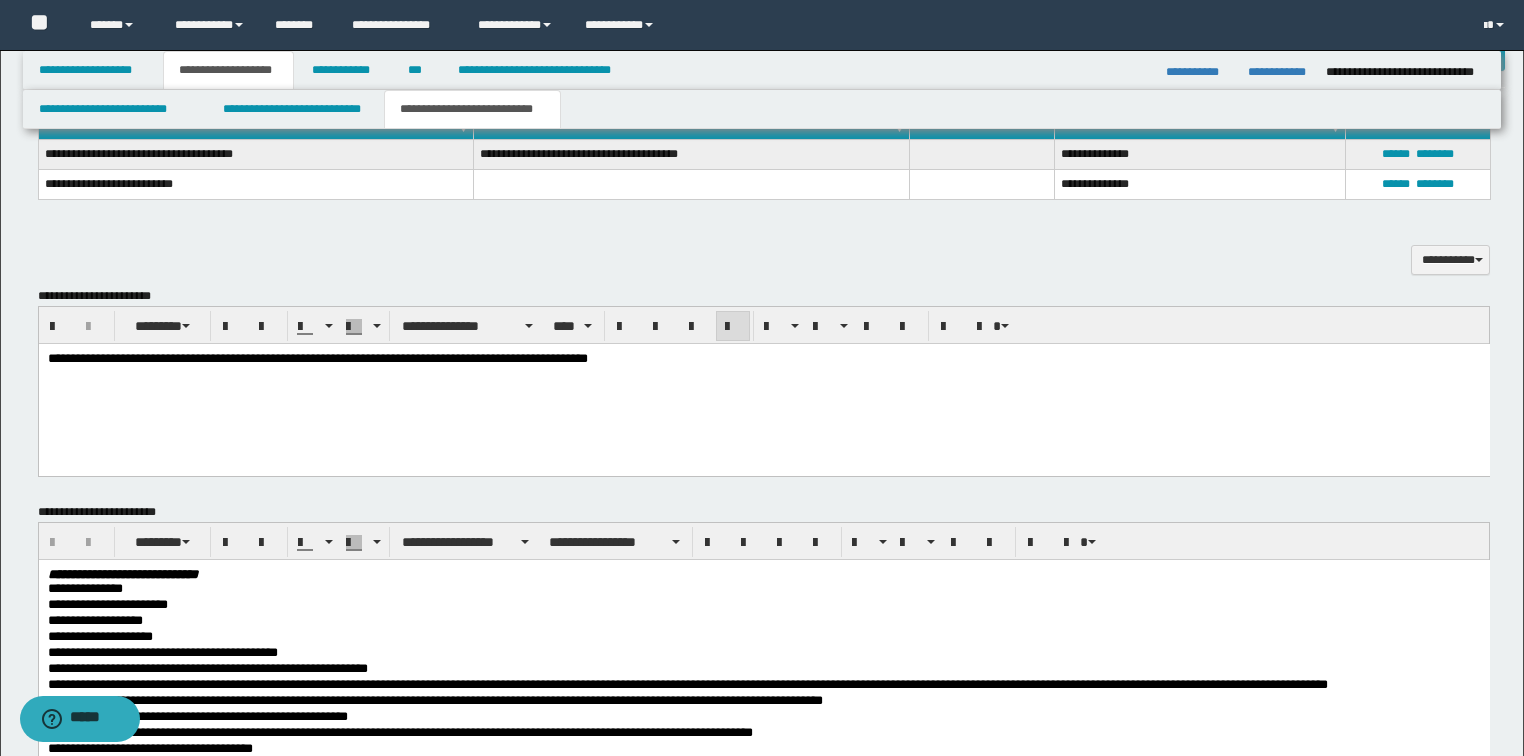 click on "**********" at bounding box center (763, 384) 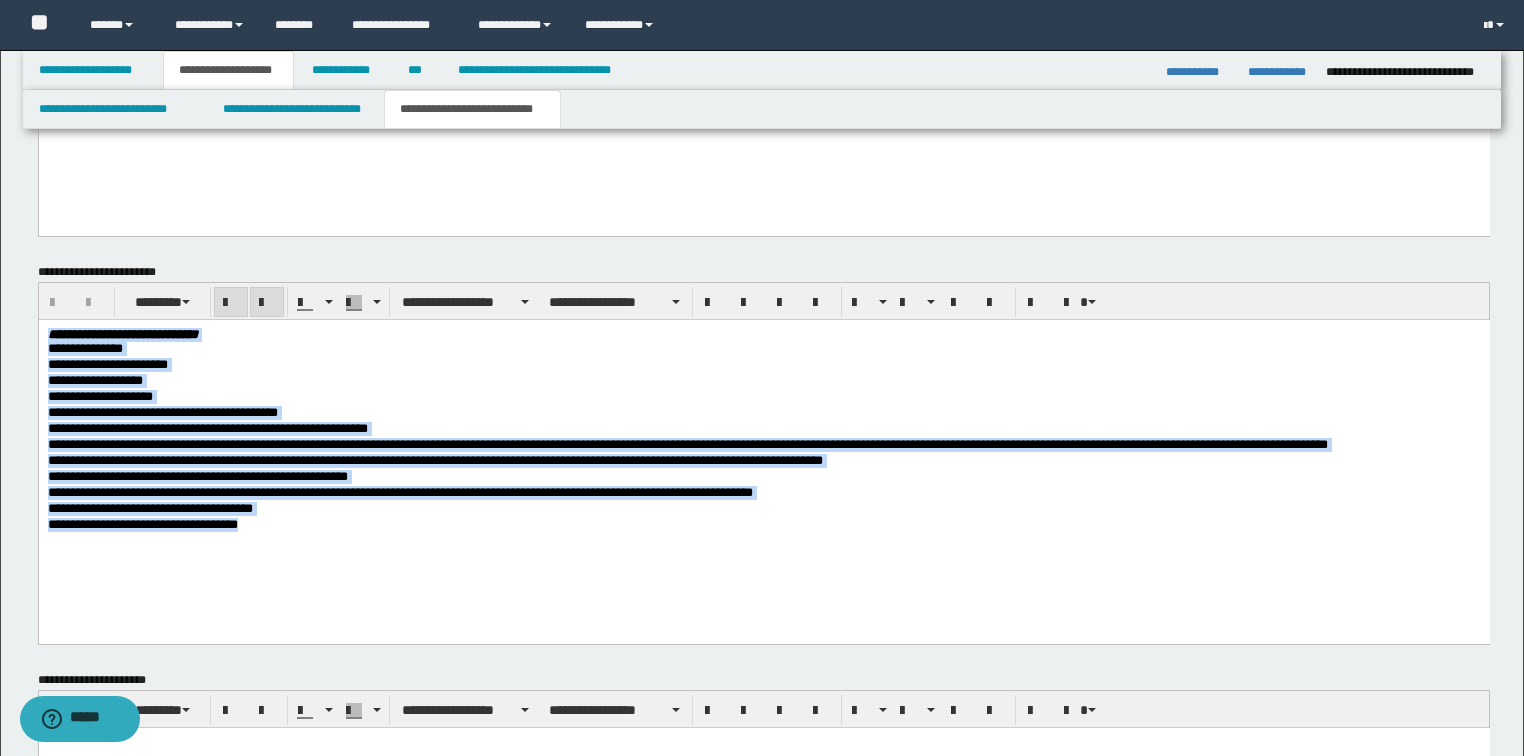 drag, startPoint x: 368, startPoint y: 542, endPoint x: -1, endPoint y: 248, distance: 471.80188 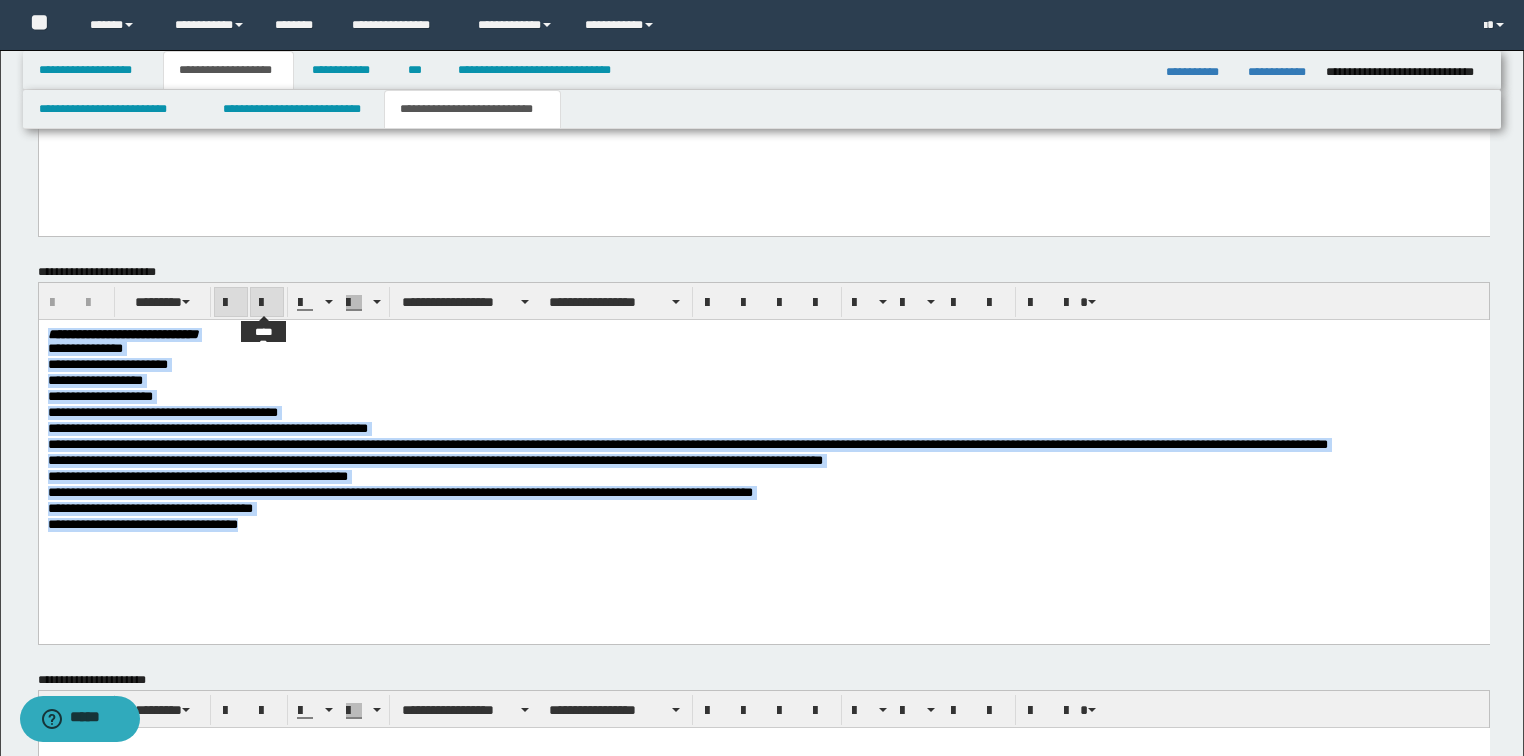 click at bounding box center [267, 303] 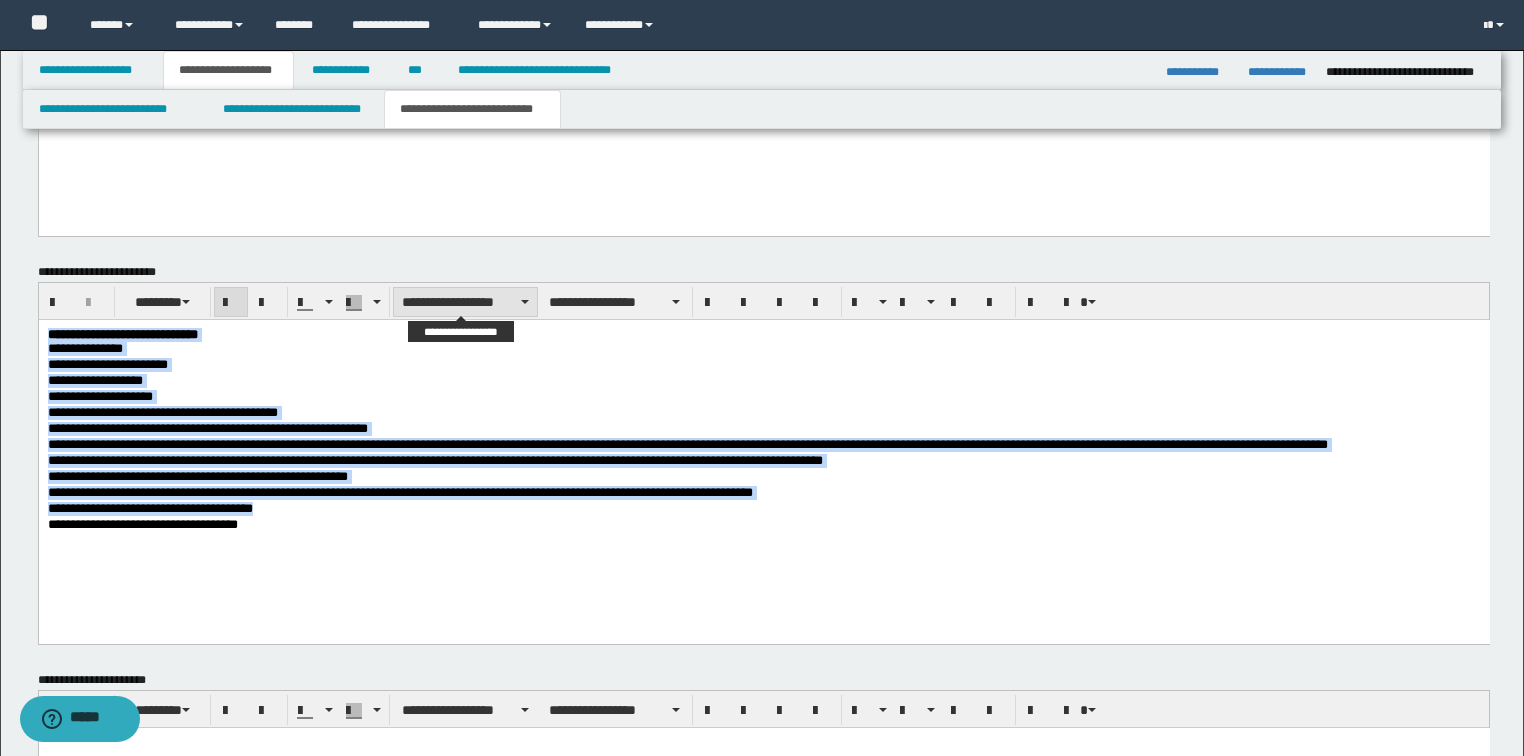 click on "**********" at bounding box center (465, 302) 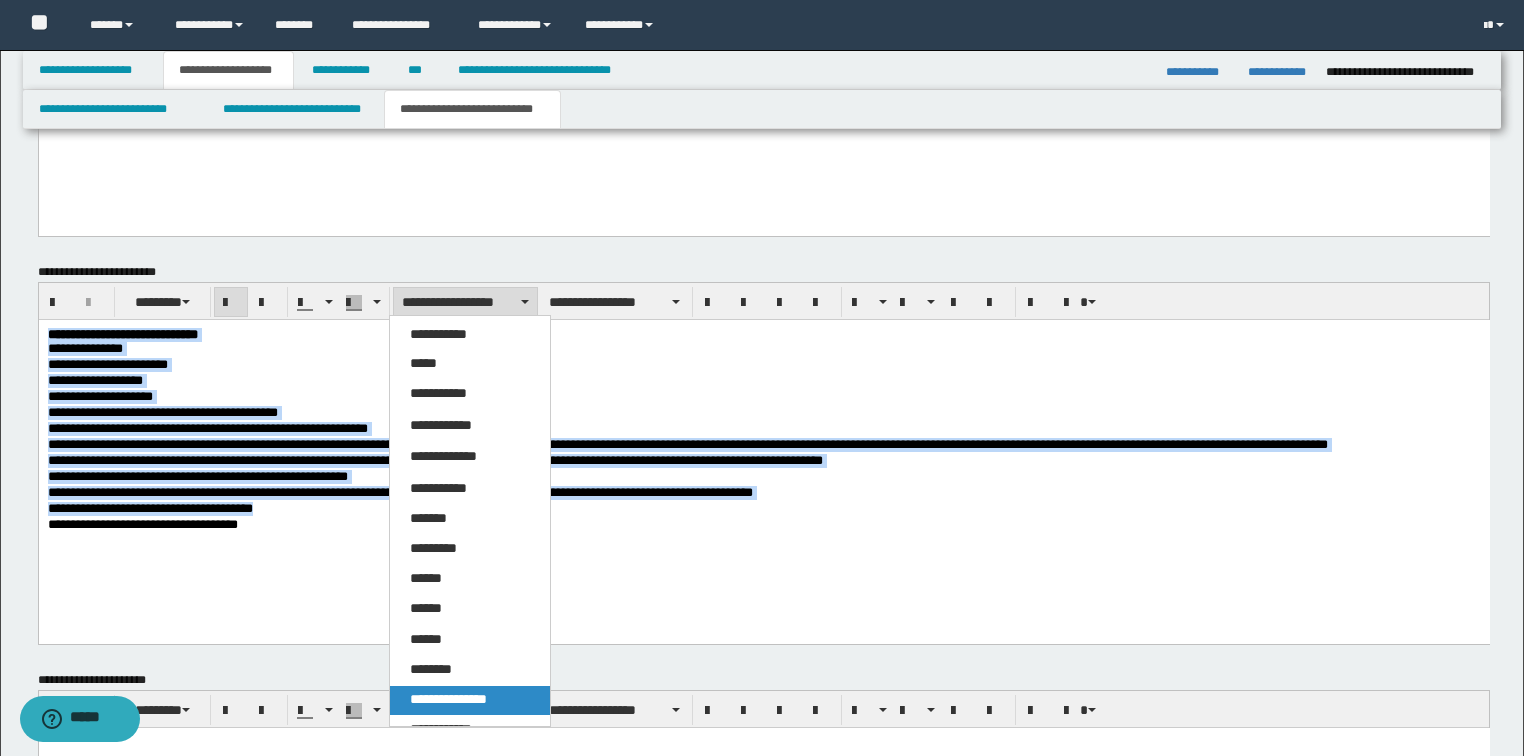click on "**********" at bounding box center [448, 699] 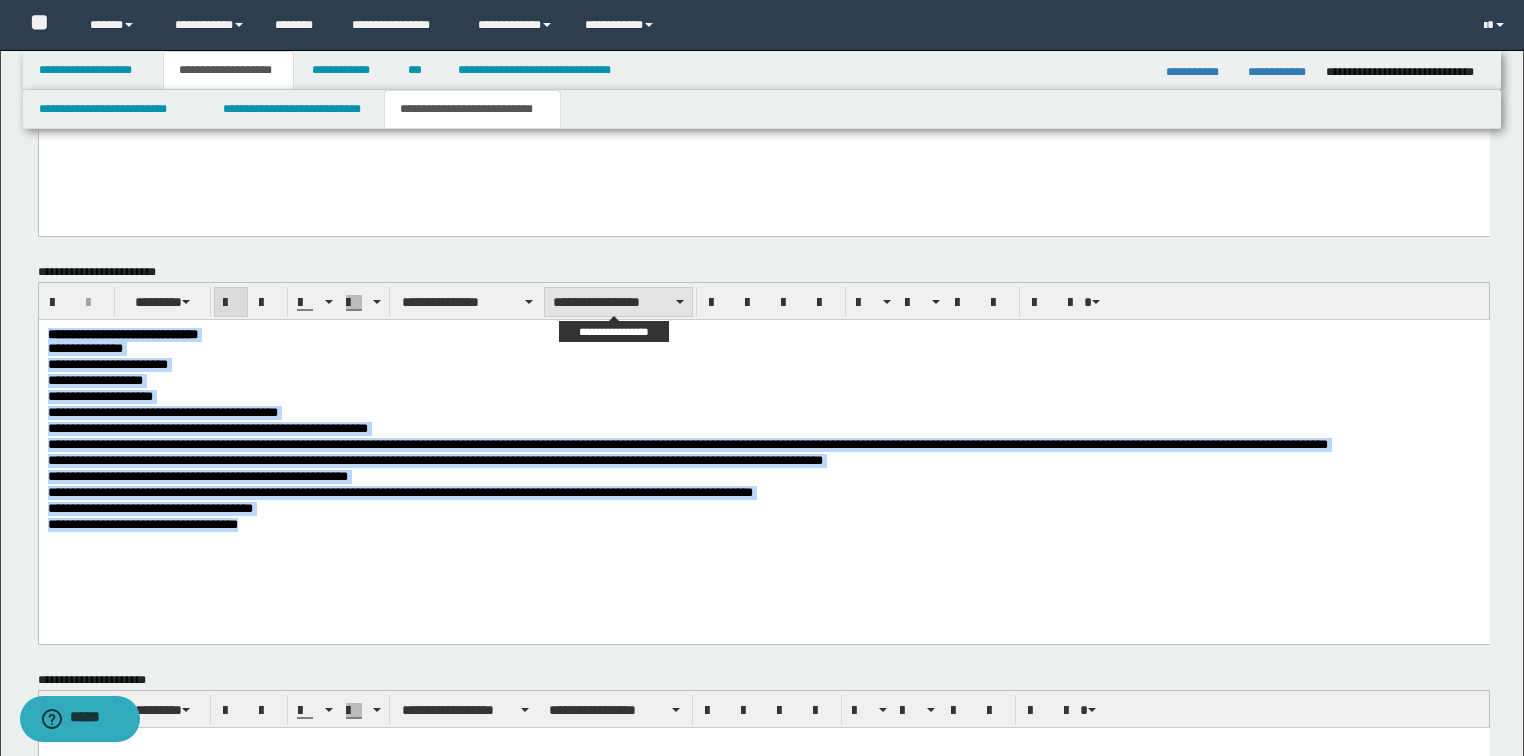 click on "**********" at bounding box center [618, 302] 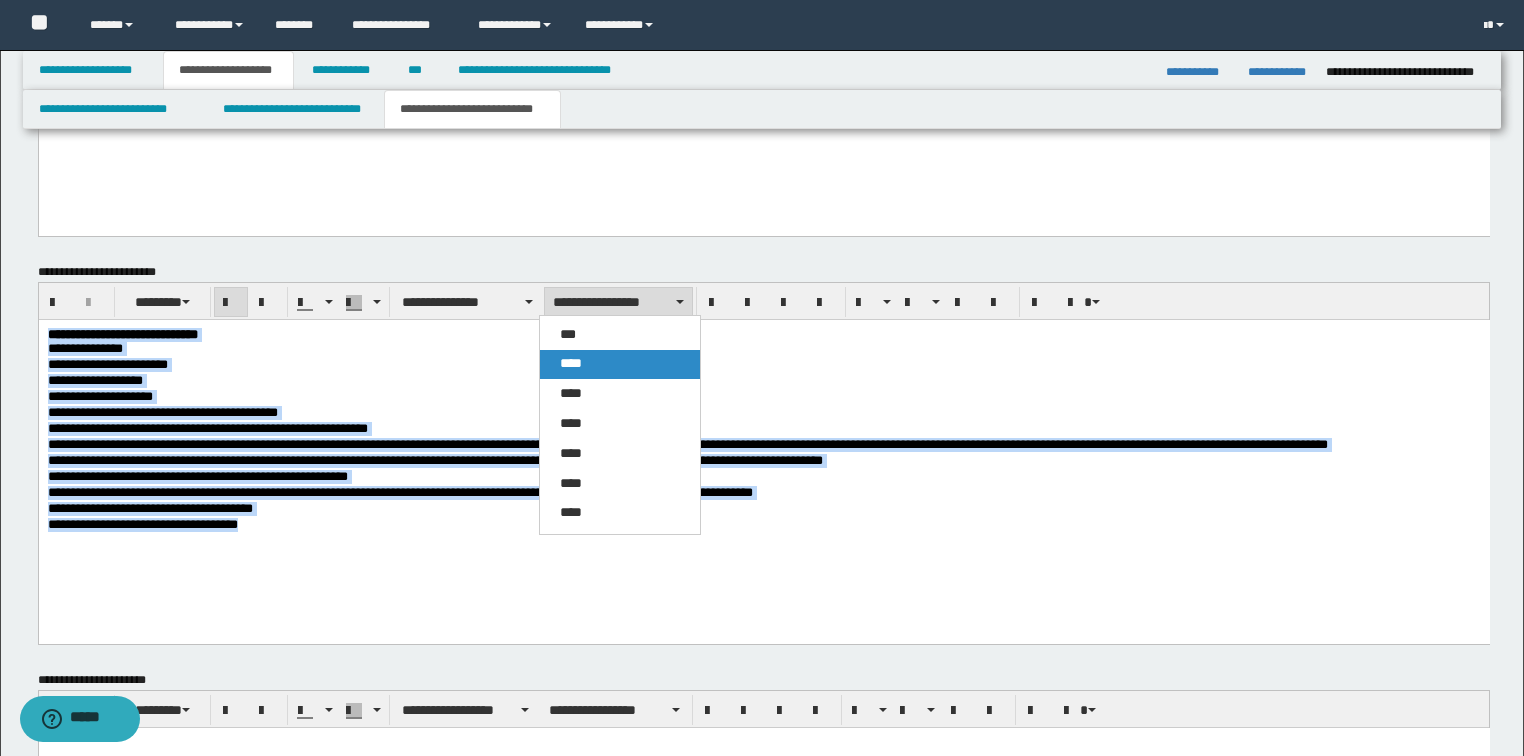 click on "****" at bounding box center (571, 363) 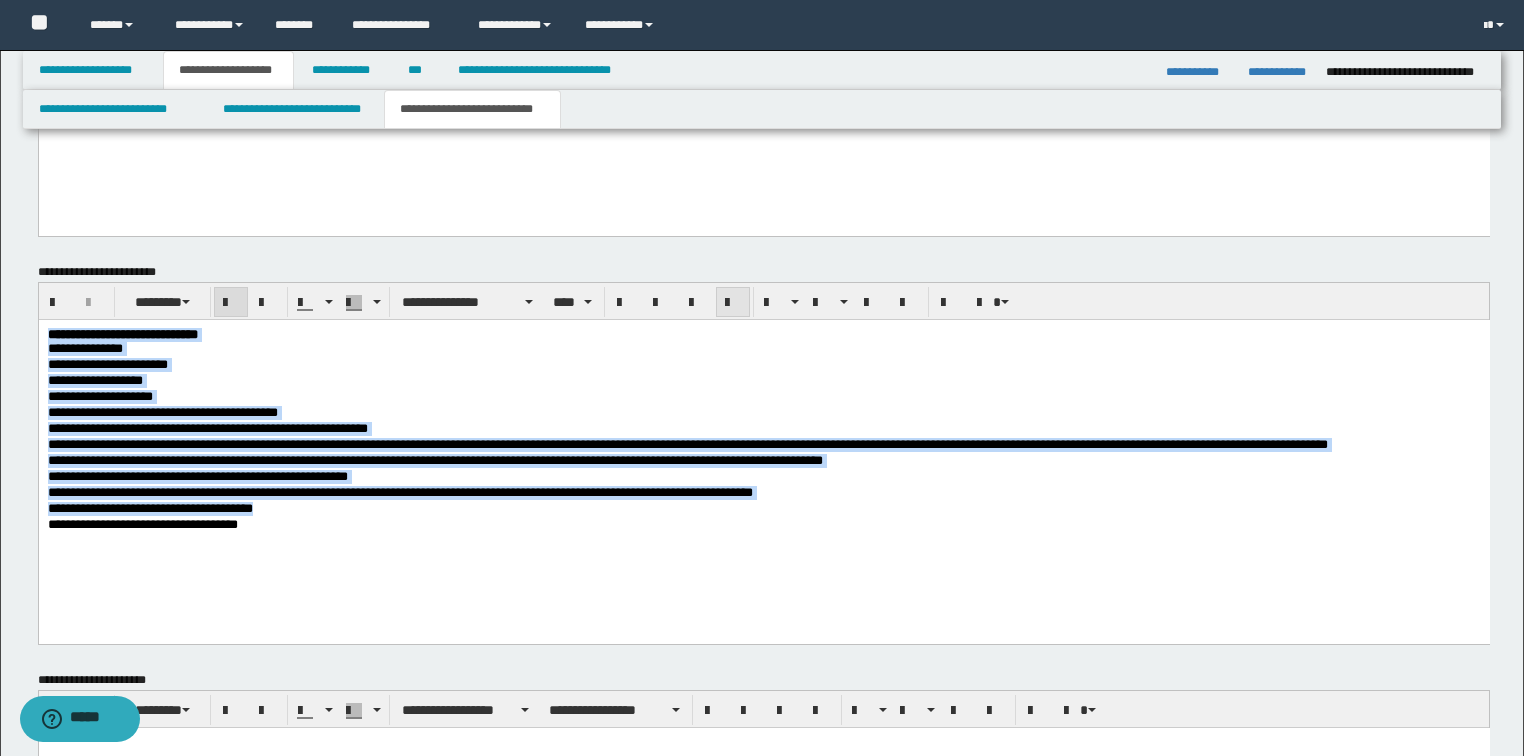 click at bounding box center (733, 302) 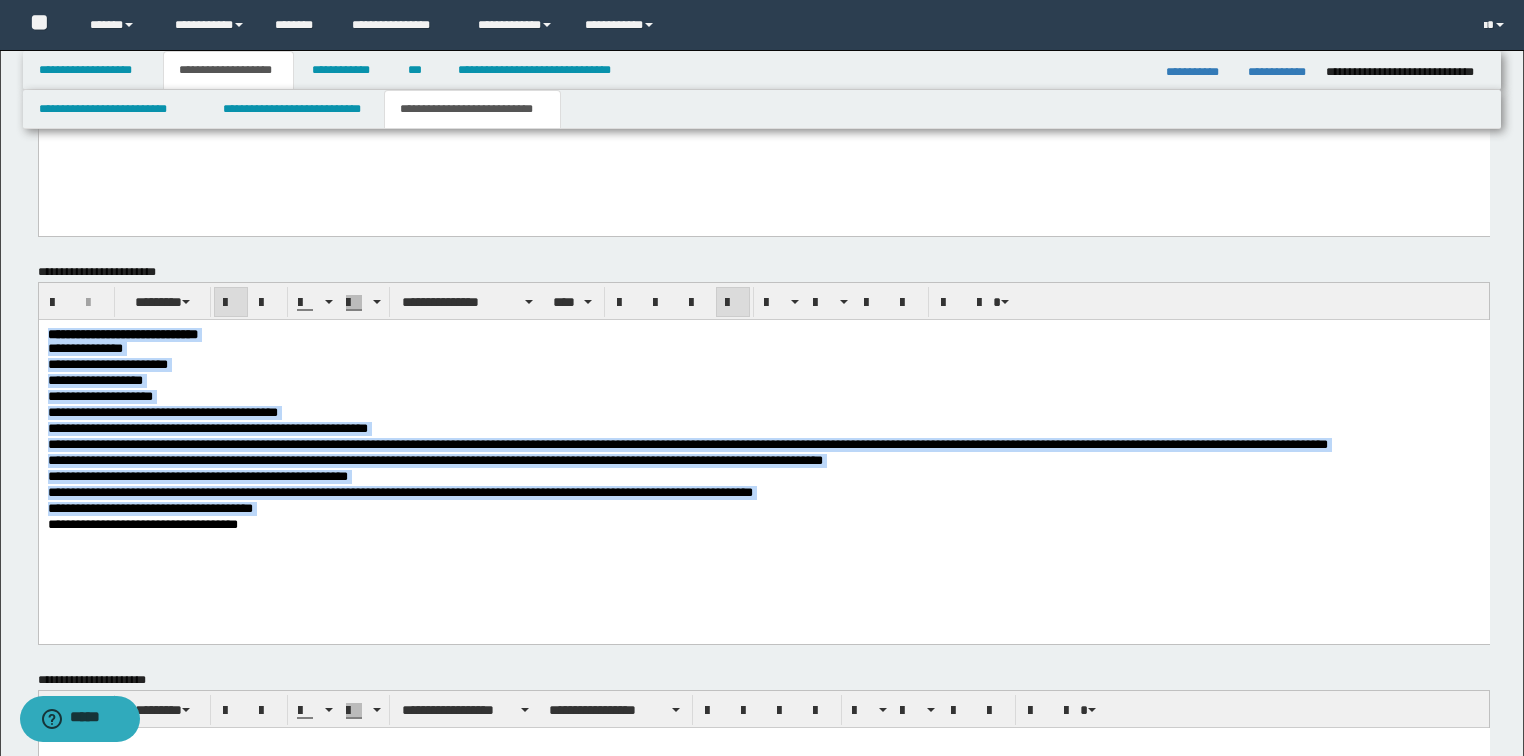 click on "**********" at bounding box center (763, 413) 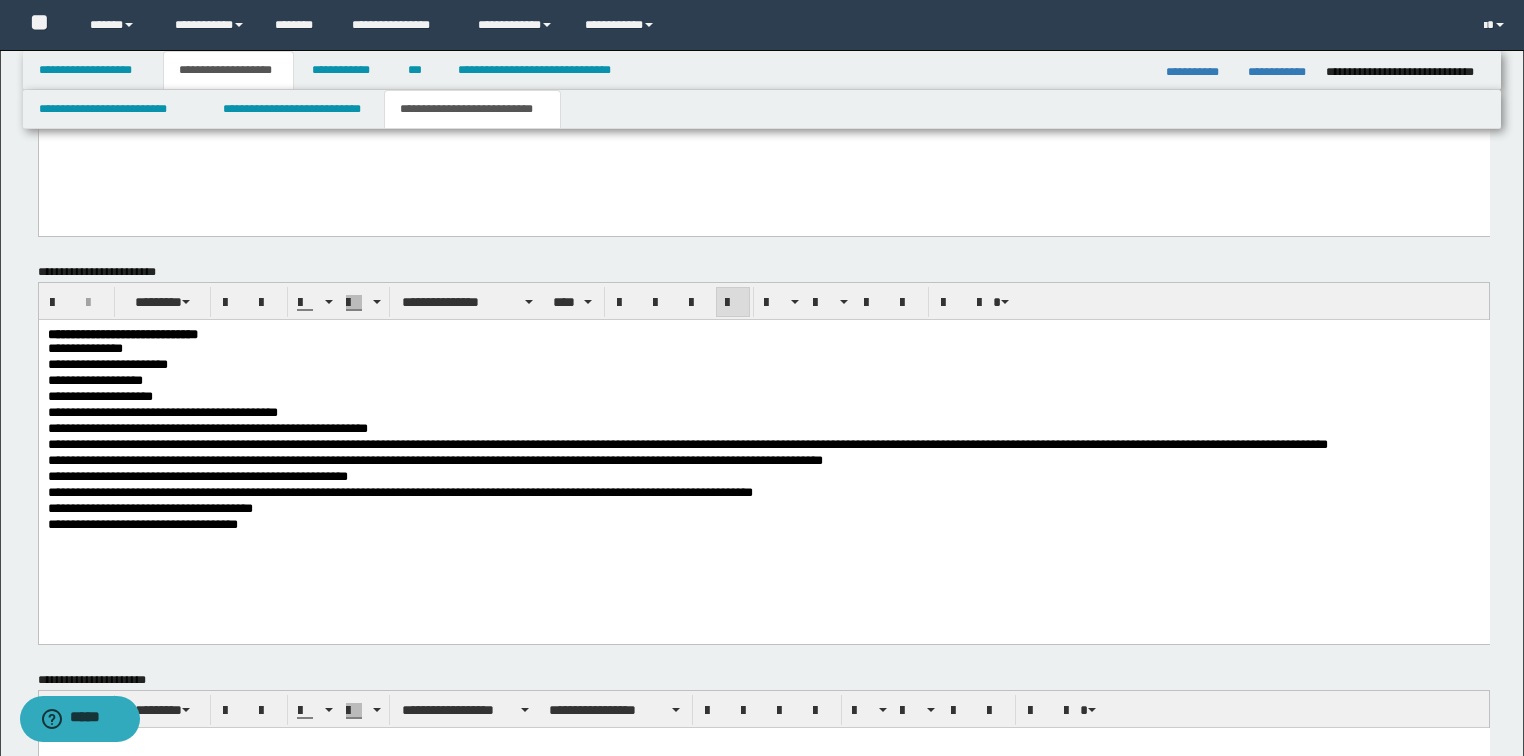 scroll, scrollTop: 1106, scrollLeft: 0, axis: vertical 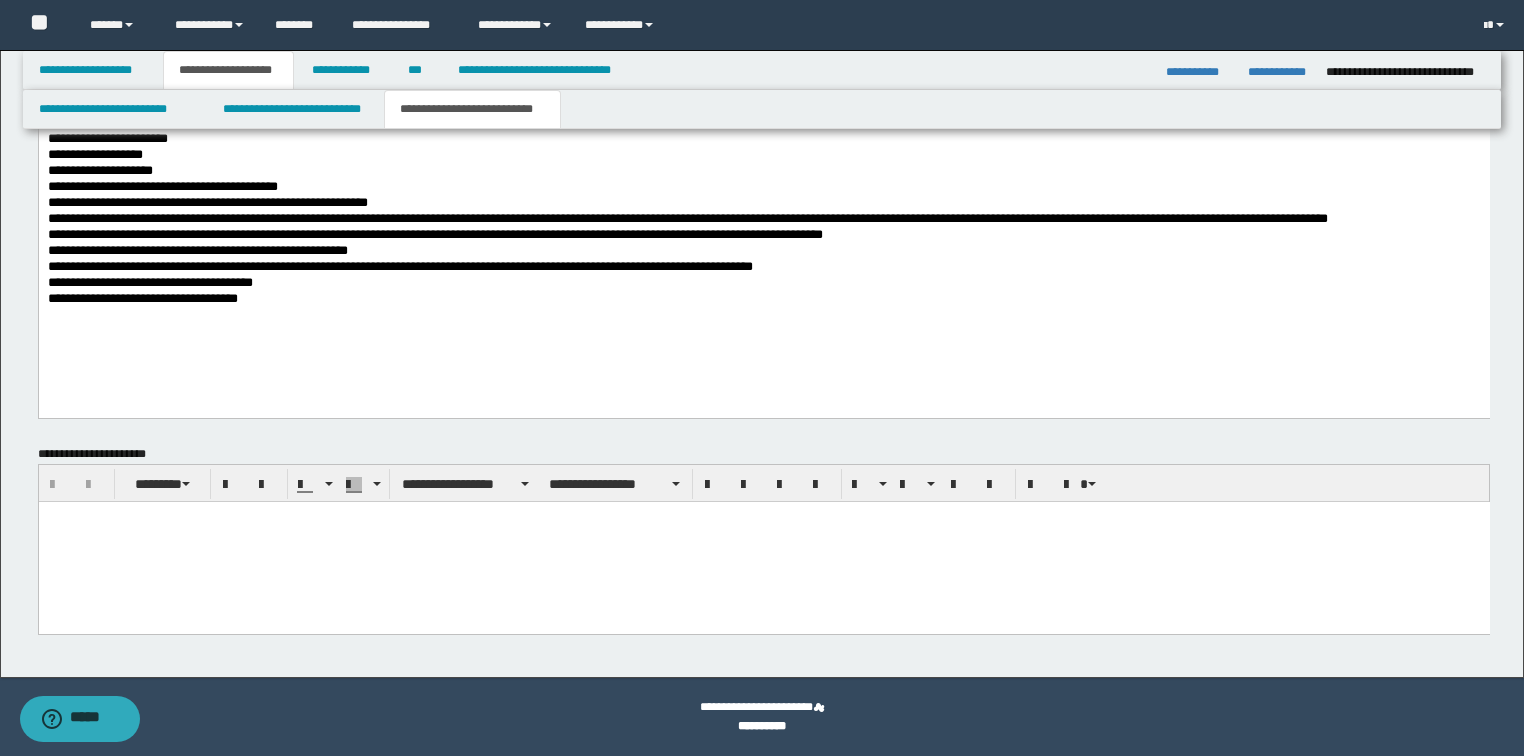 click at bounding box center (763, 541) 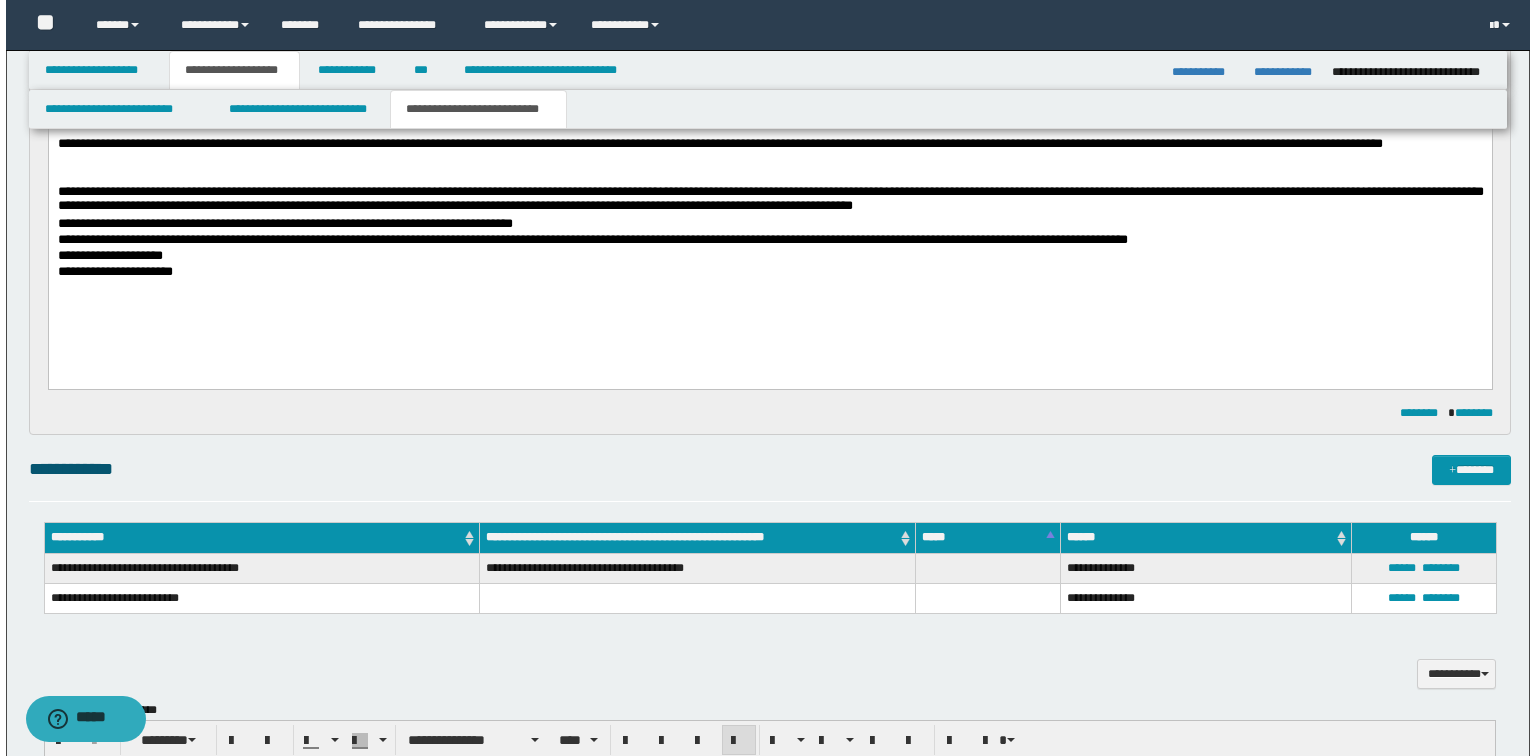 scroll, scrollTop: 0, scrollLeft: 0, axis: both 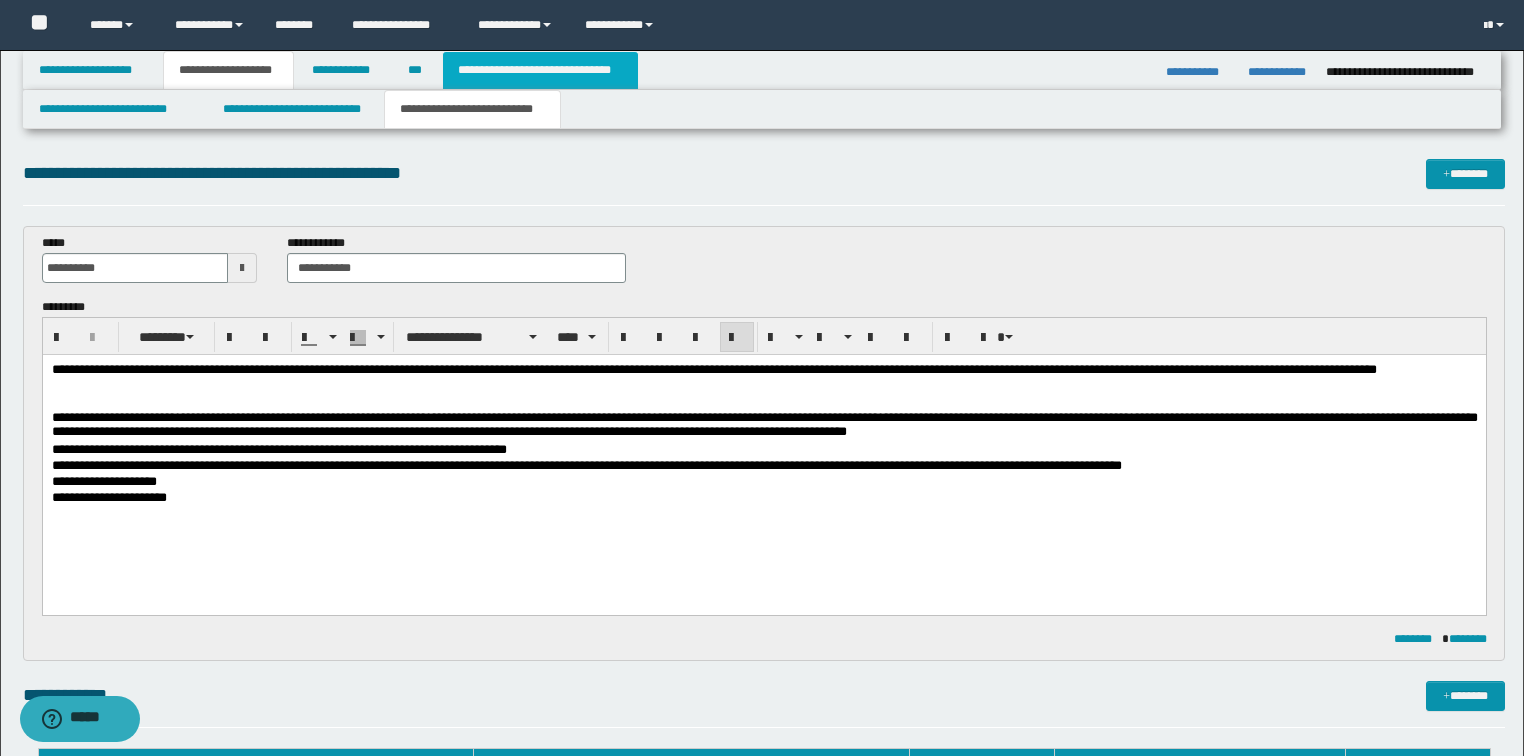 click on "**********" at bounding box center (540, 70) 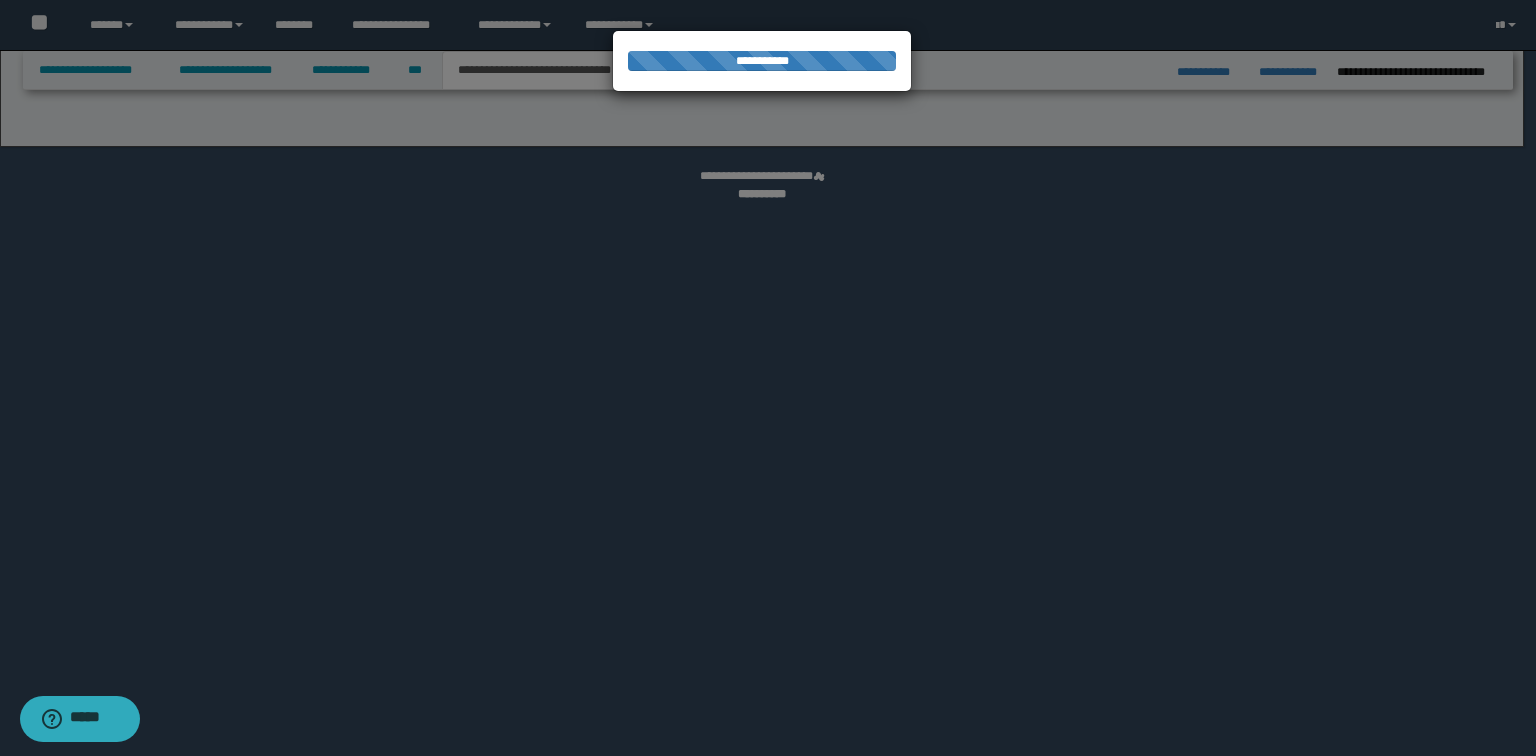 select on "*" 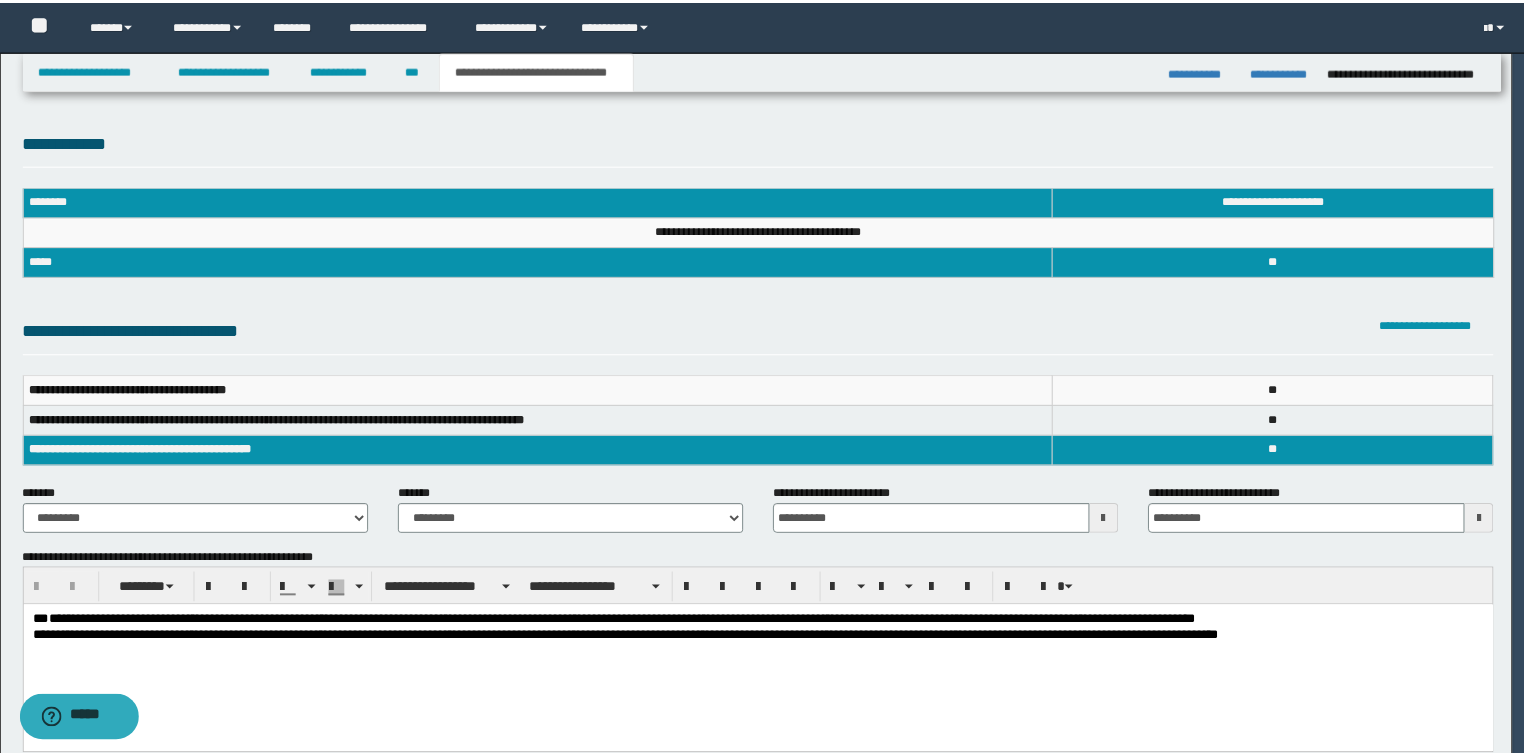 scroll, scrollTop: 0, scrollLeft: 0, axis: both 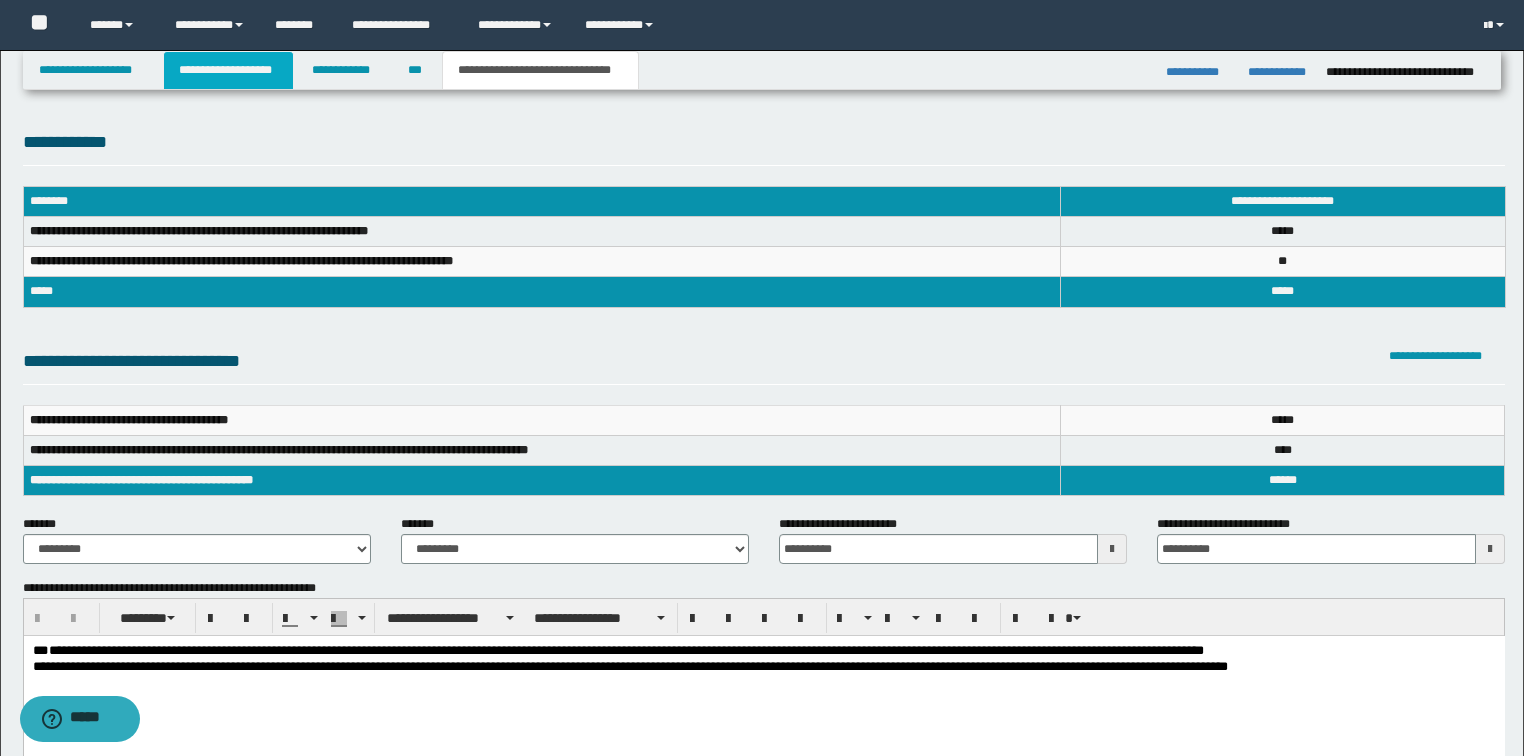 click on "**********" at bounding box center [228, 70] 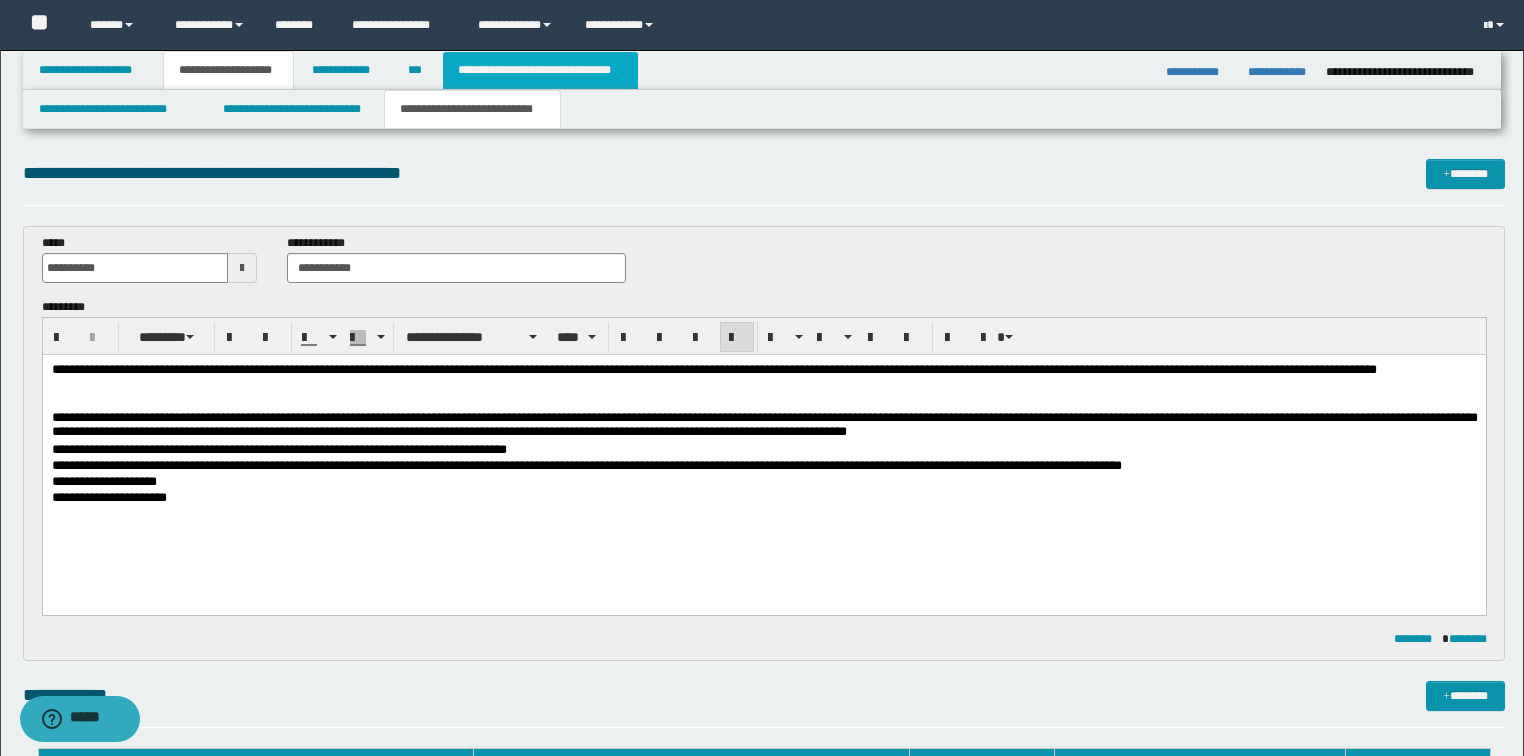 click on "**********" at bounding box center (540, 70) 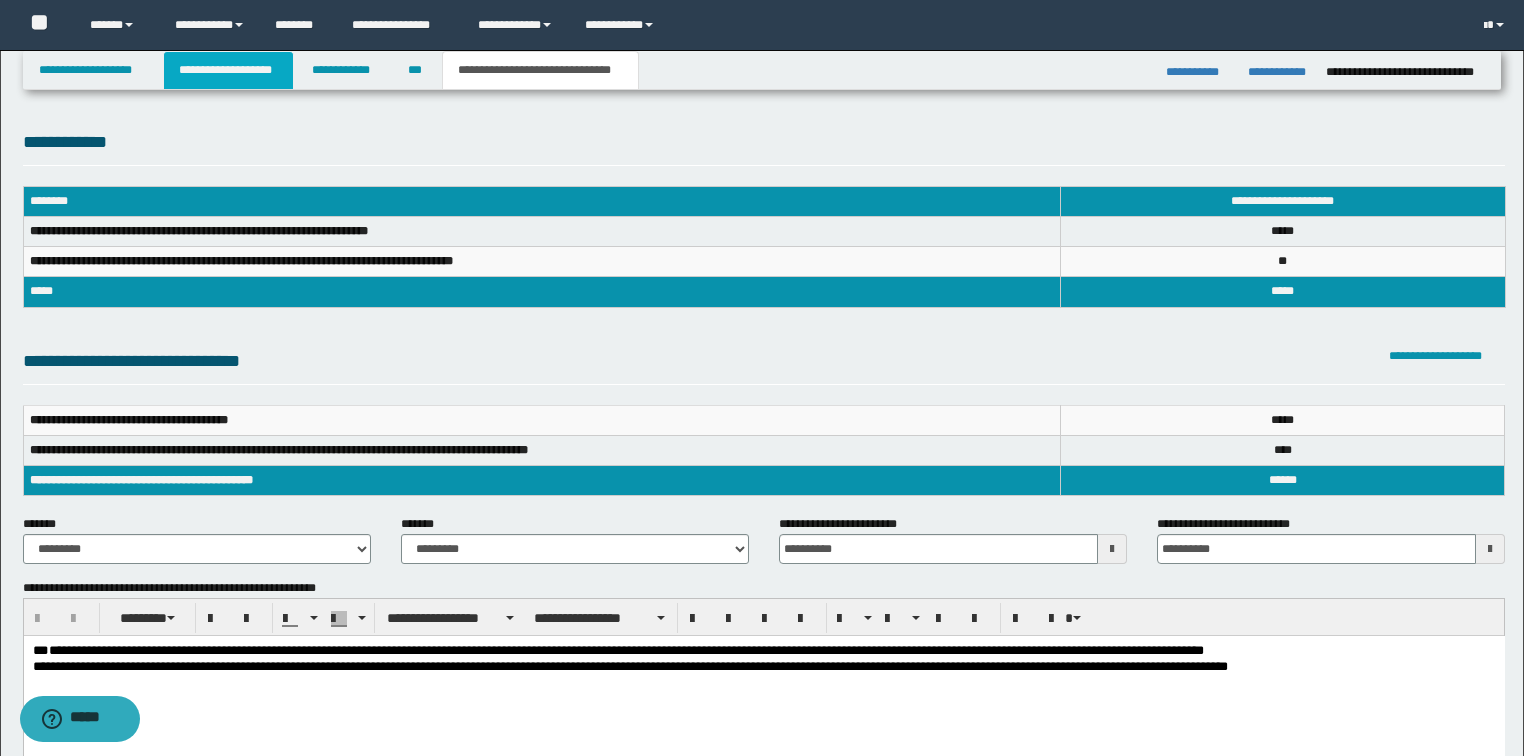 click on "**********" at bounding box center (228, 70) 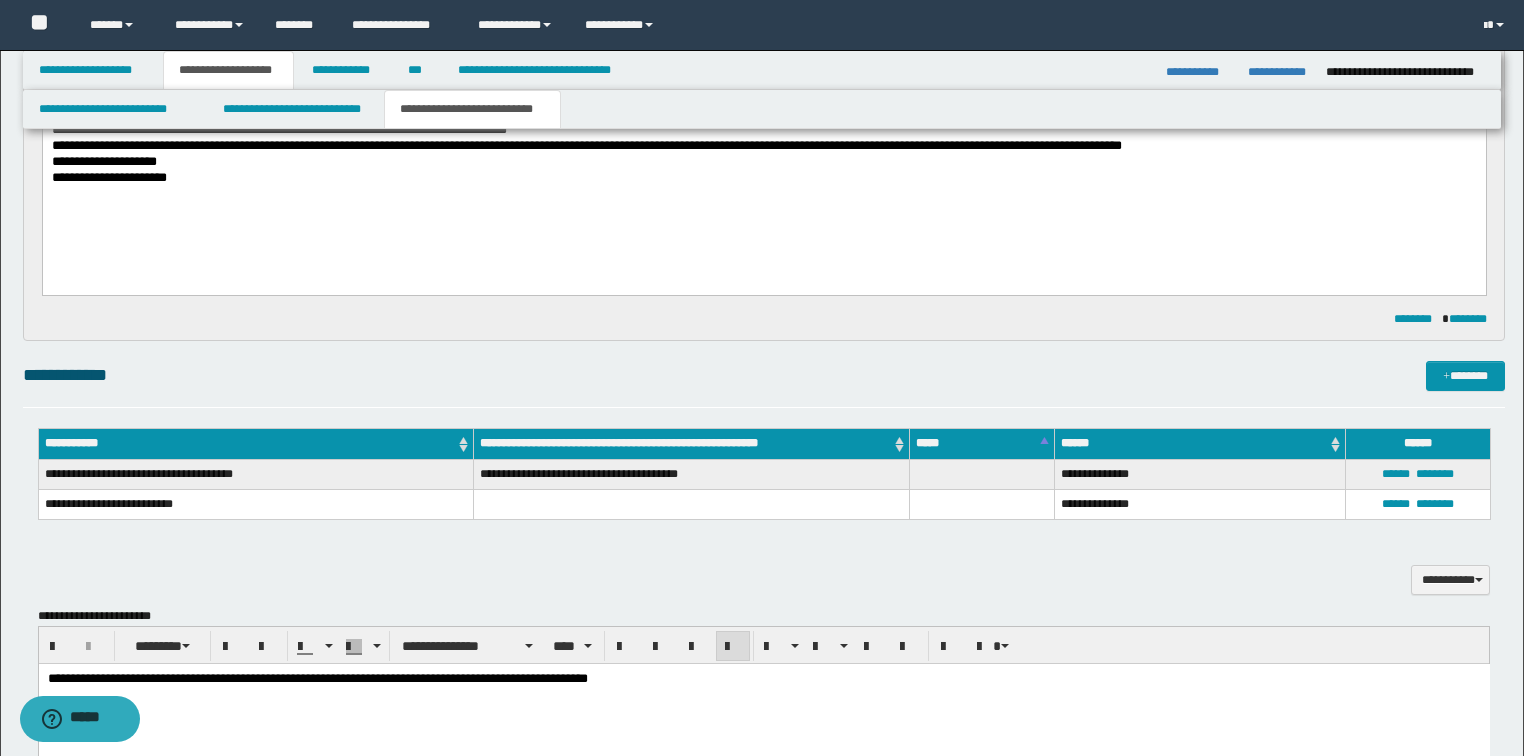 scroll, scrollTop: 640, scrollLeft: 0, axis: vertical 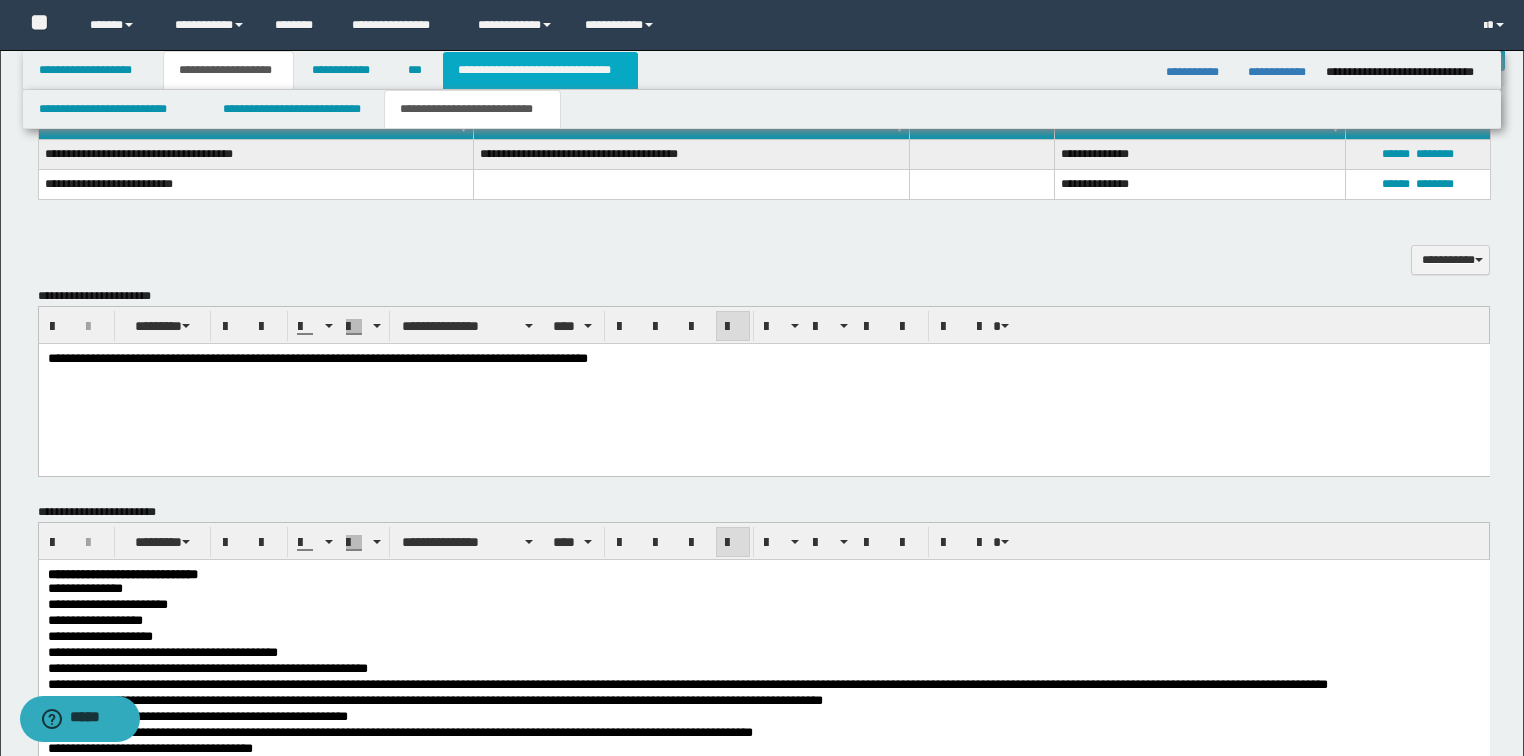 click on "**********" at bounding box center [540, 70] 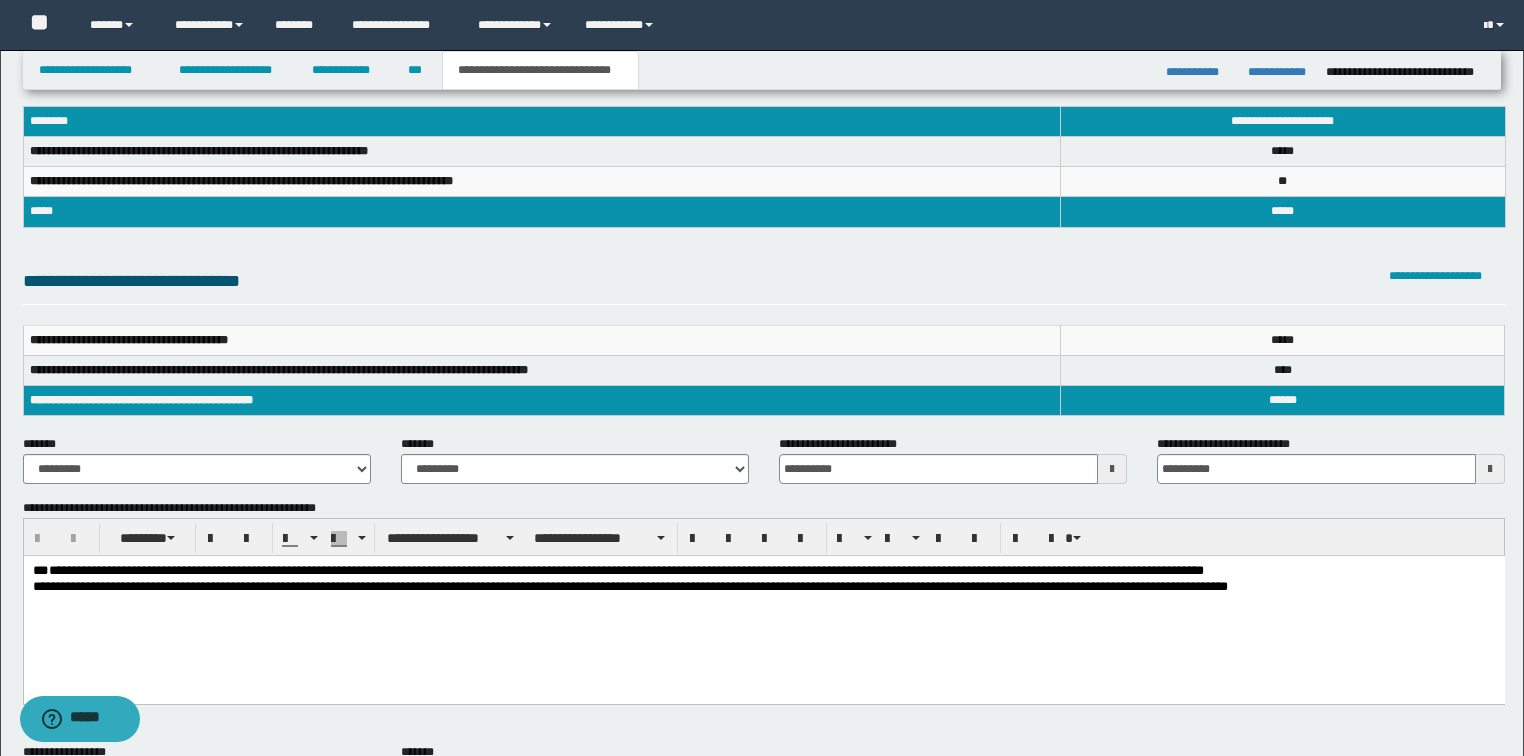 scroll, scrollTop: 240, scrollLeft: 0, axis: vertical 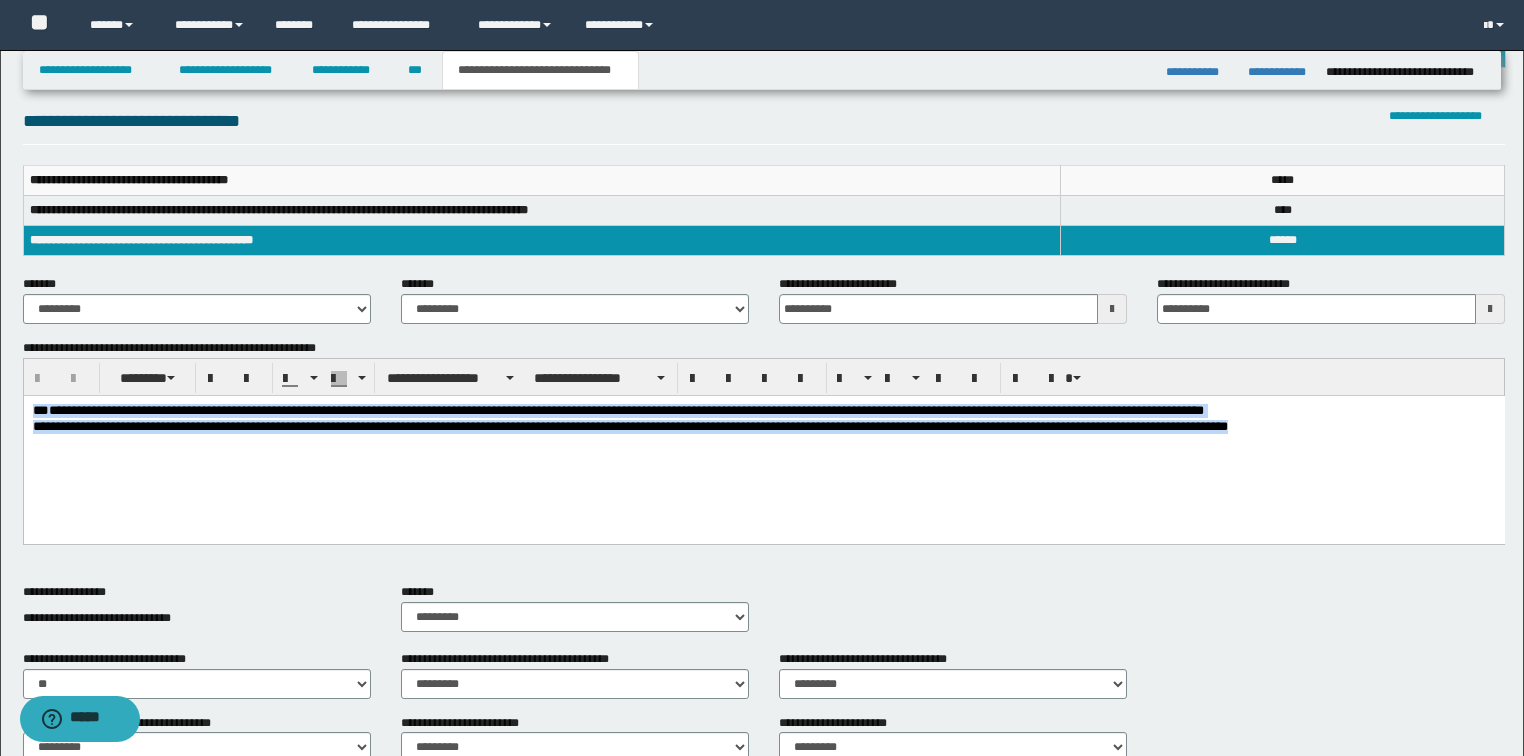 drag, startPoint x: 1349, startPoint y: 440, endPoint x: 155, endPoint y: 636, distance: 1209.9802 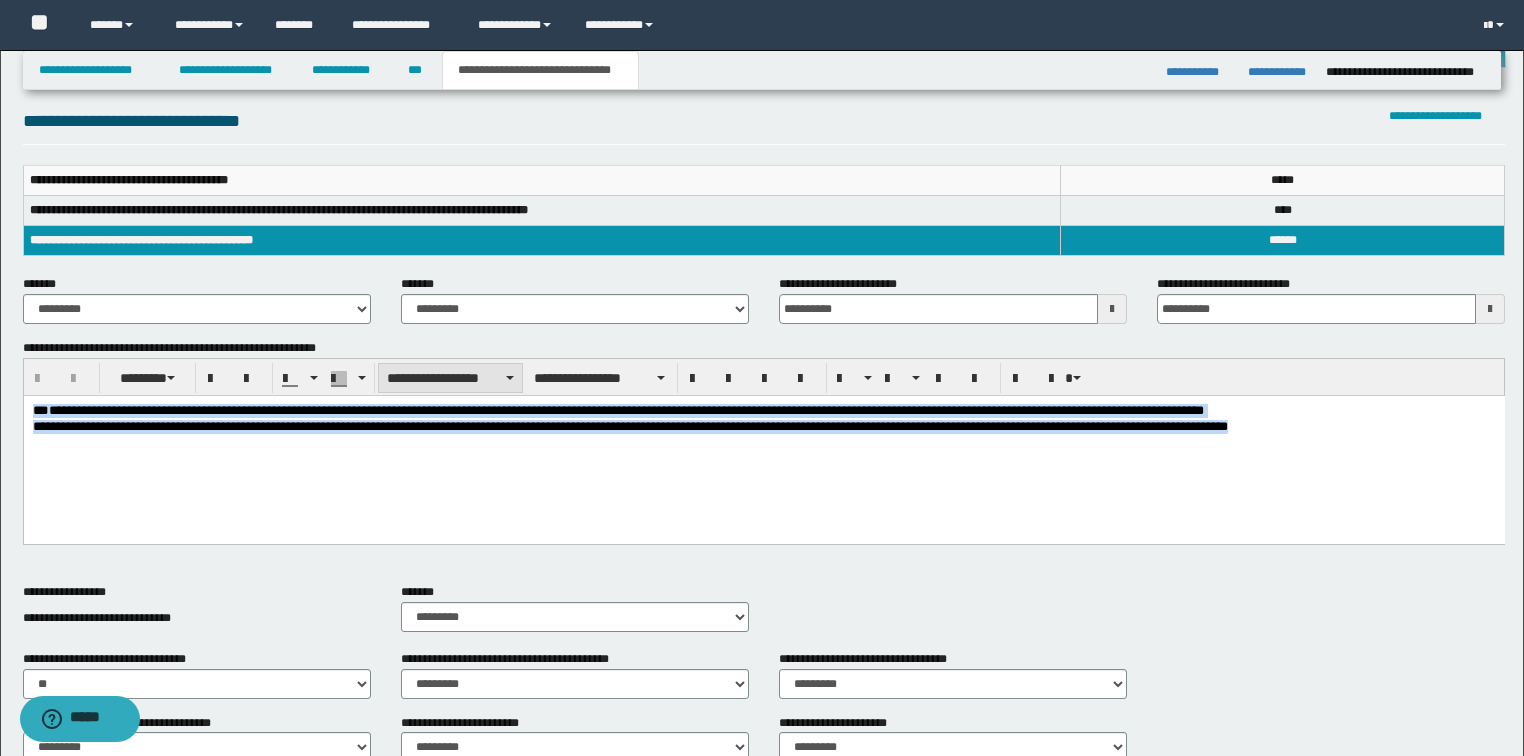 click on "**********" at bounding box center [450, 378] 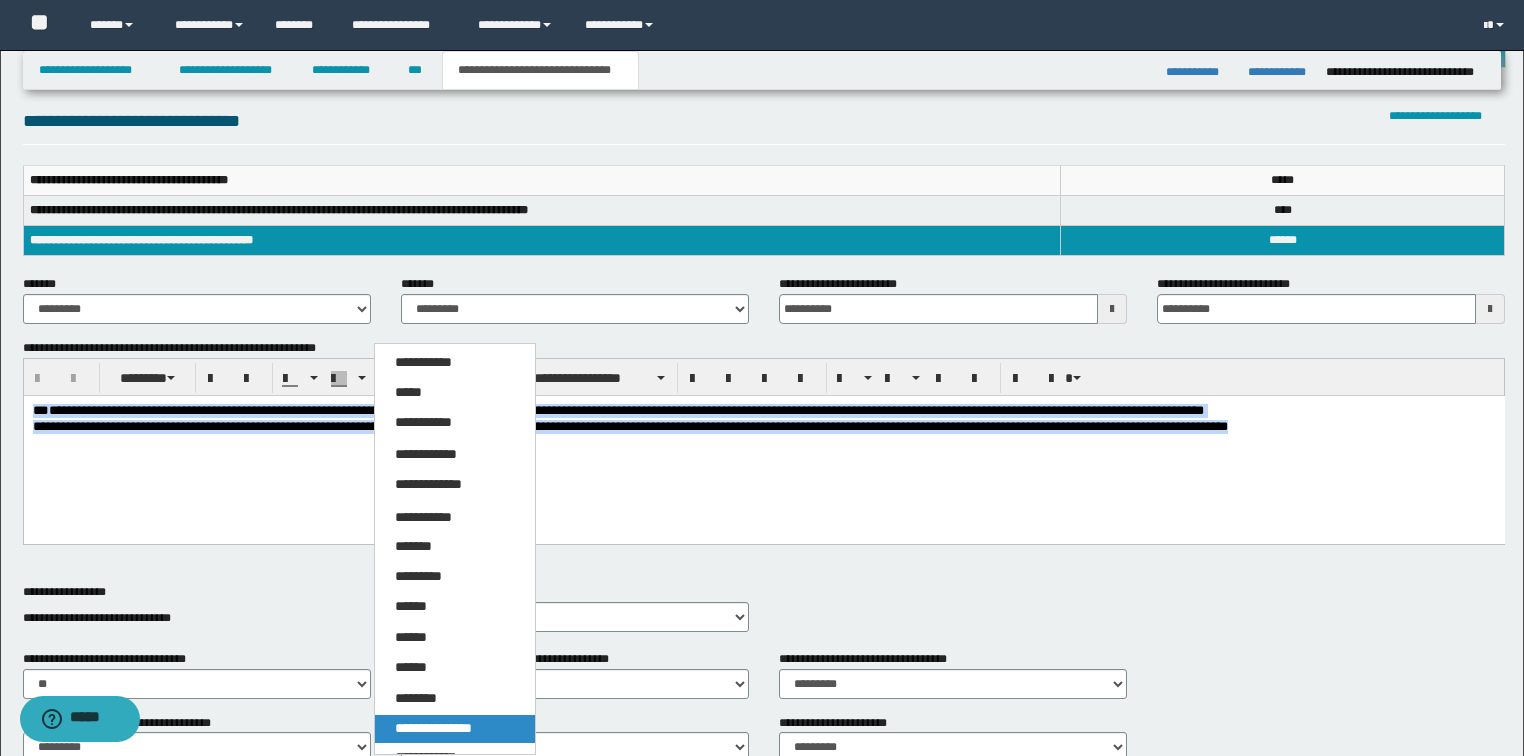 click on "**********" at bounding box center [433, 728] 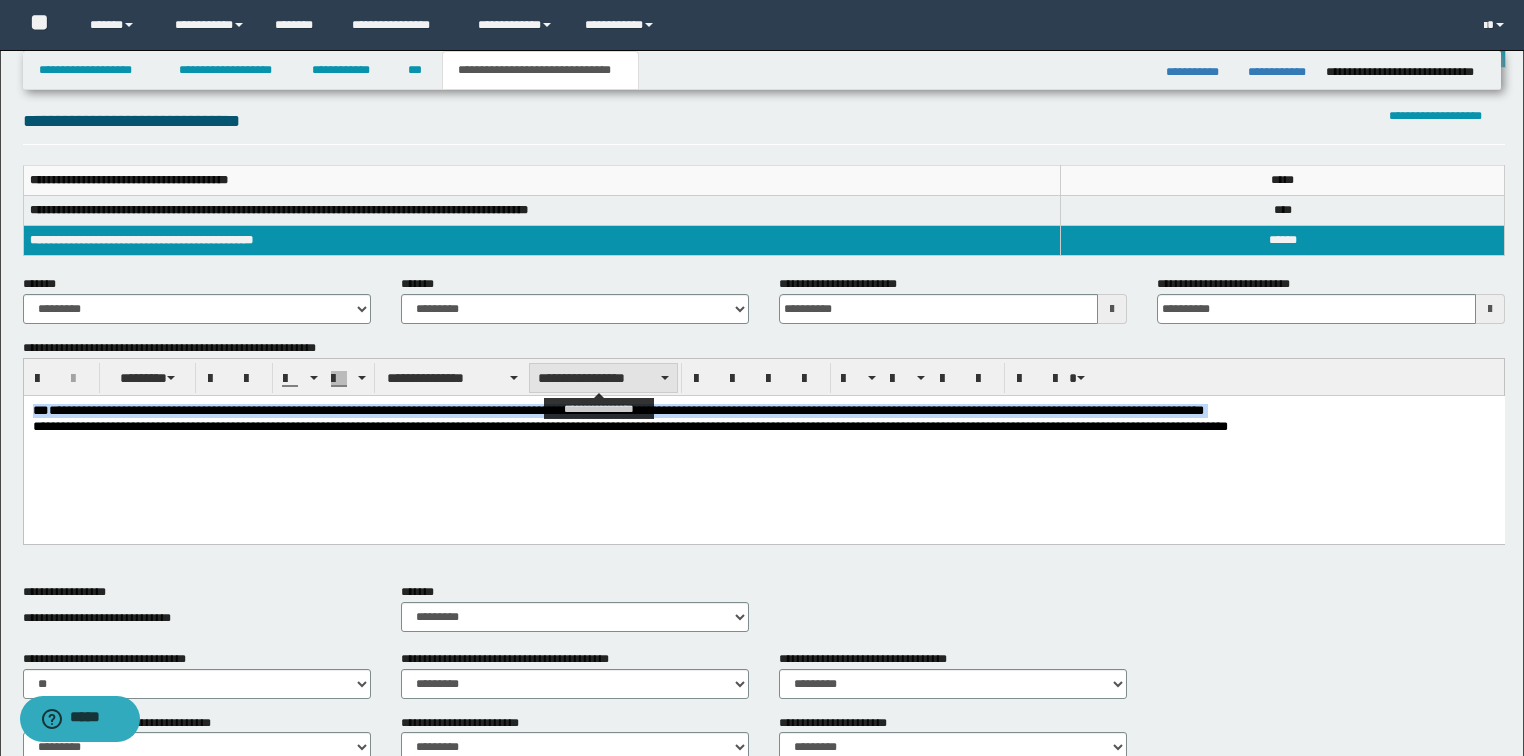 click on "**********" at bounding box center [603, 378] 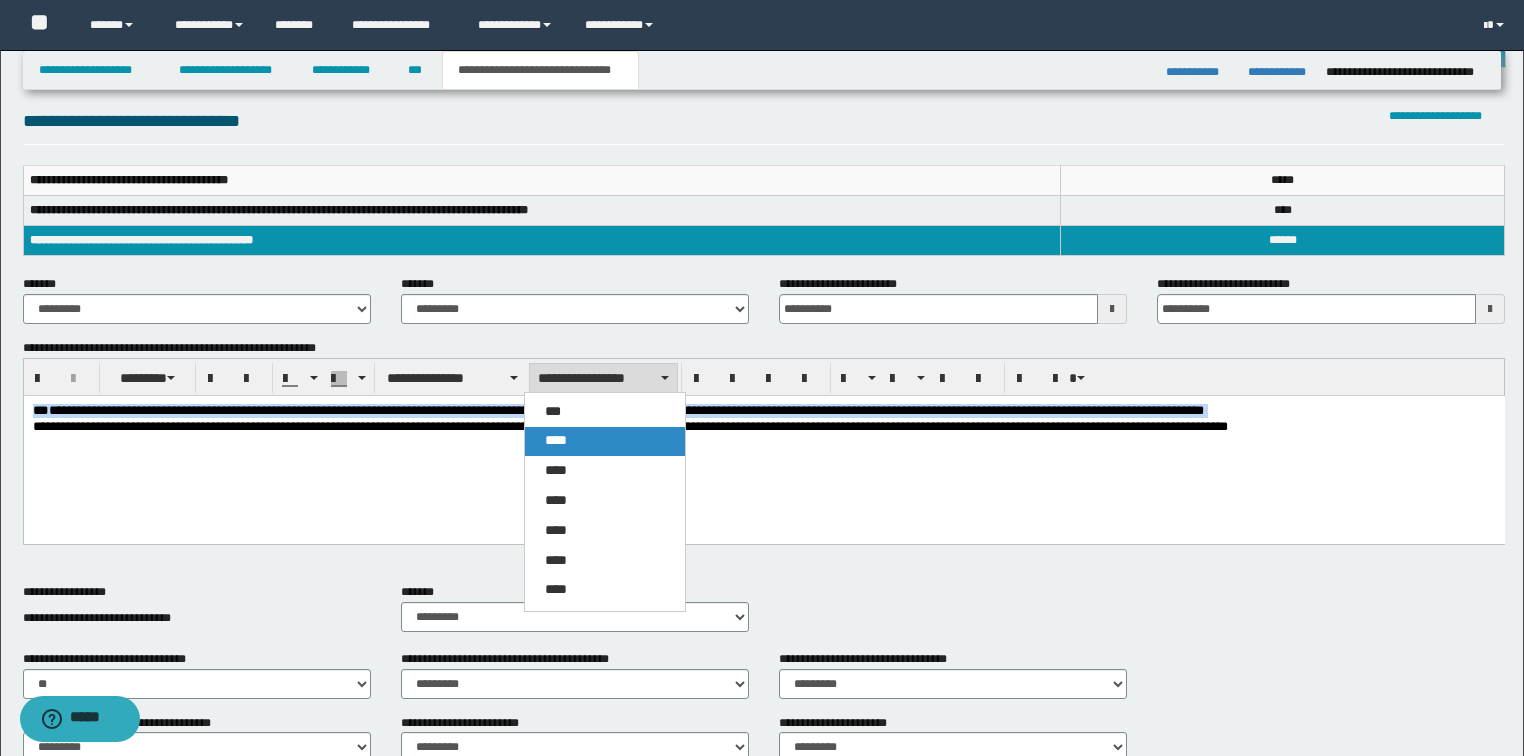 click on "****" at bounding box center (556, 440) 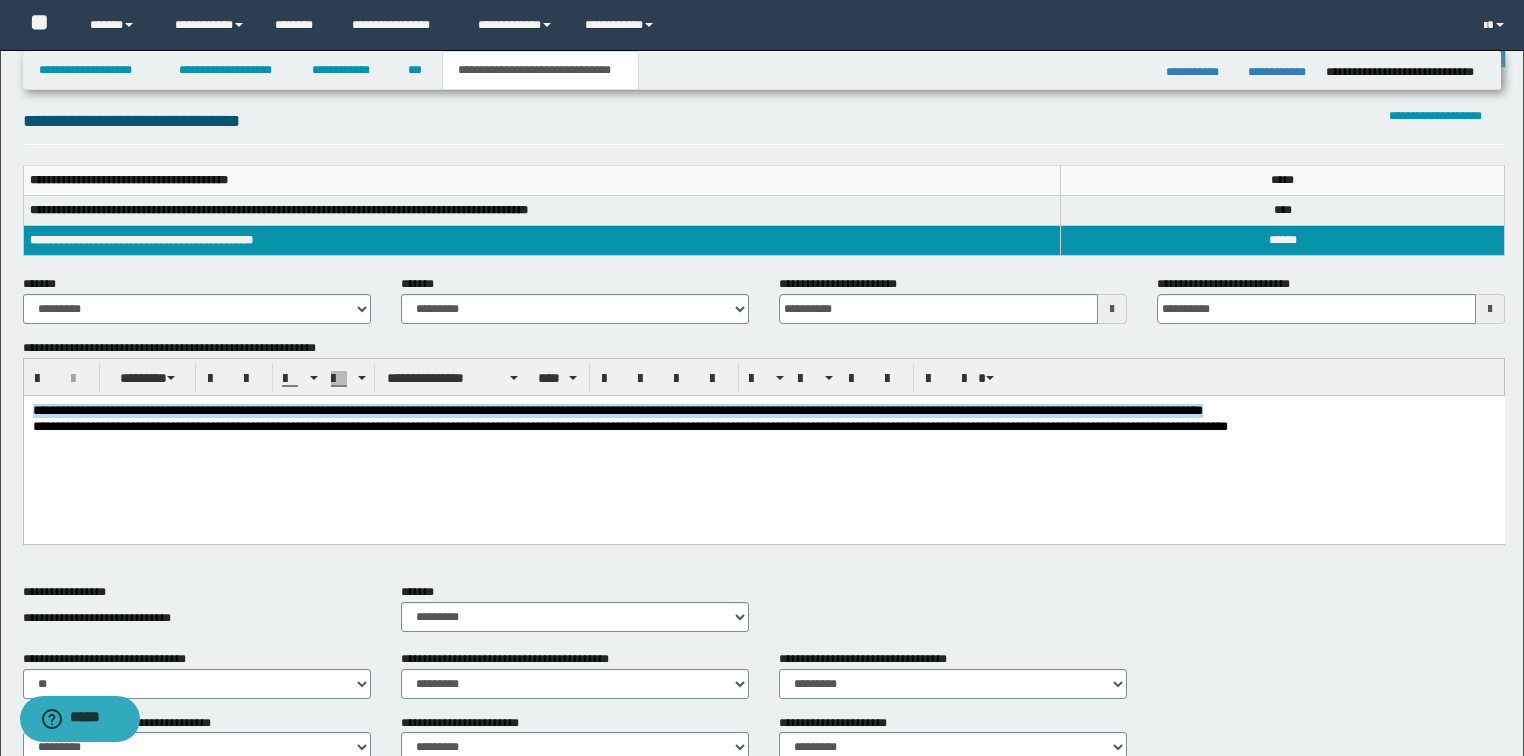 drag, startPoint x: 711, startPoint y: 377, endPoint x: 708, endPoint y: 393, distance: 16.27882 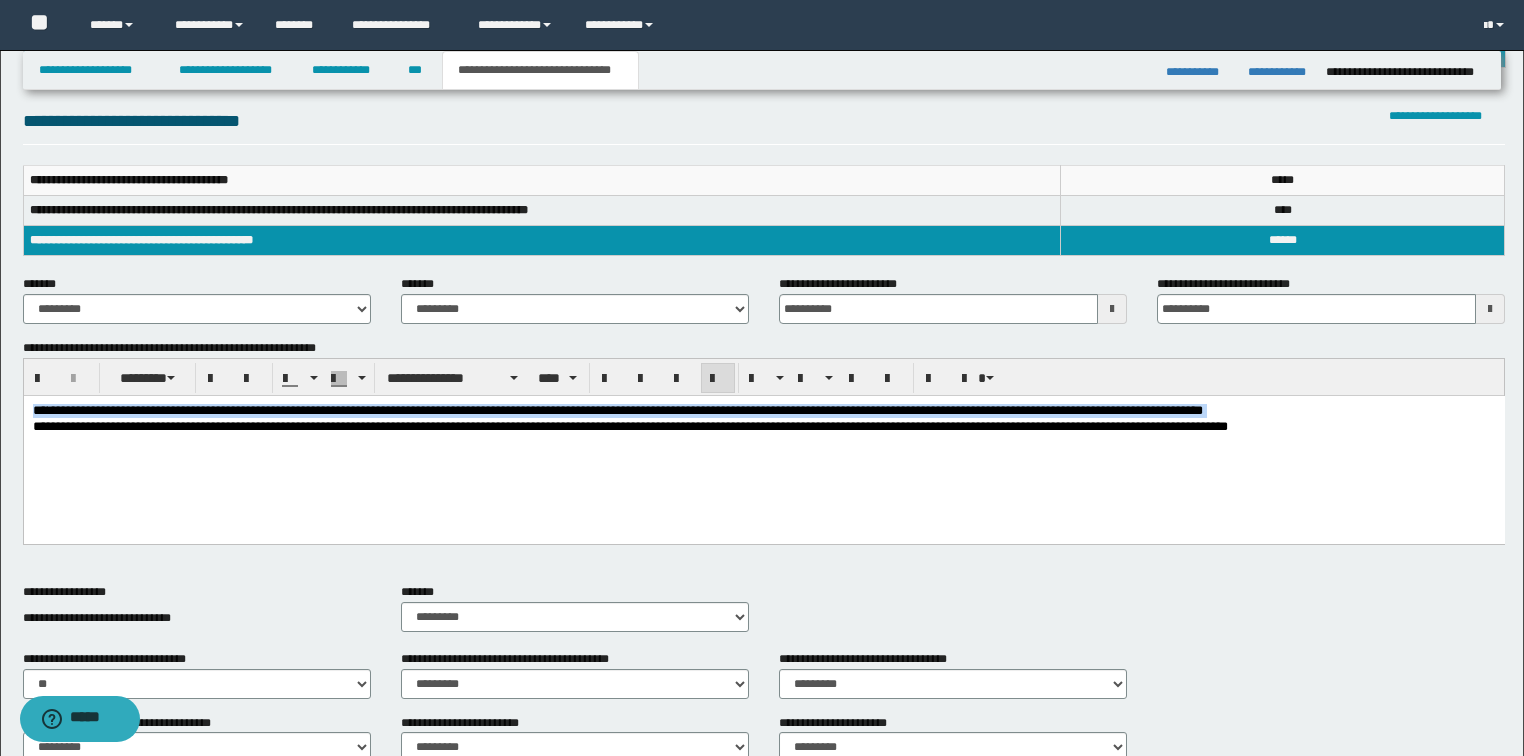 drag, startPoint x: 643, startPoint y: 440, endPoint x: 619, endPoint y: 440, distance: 24 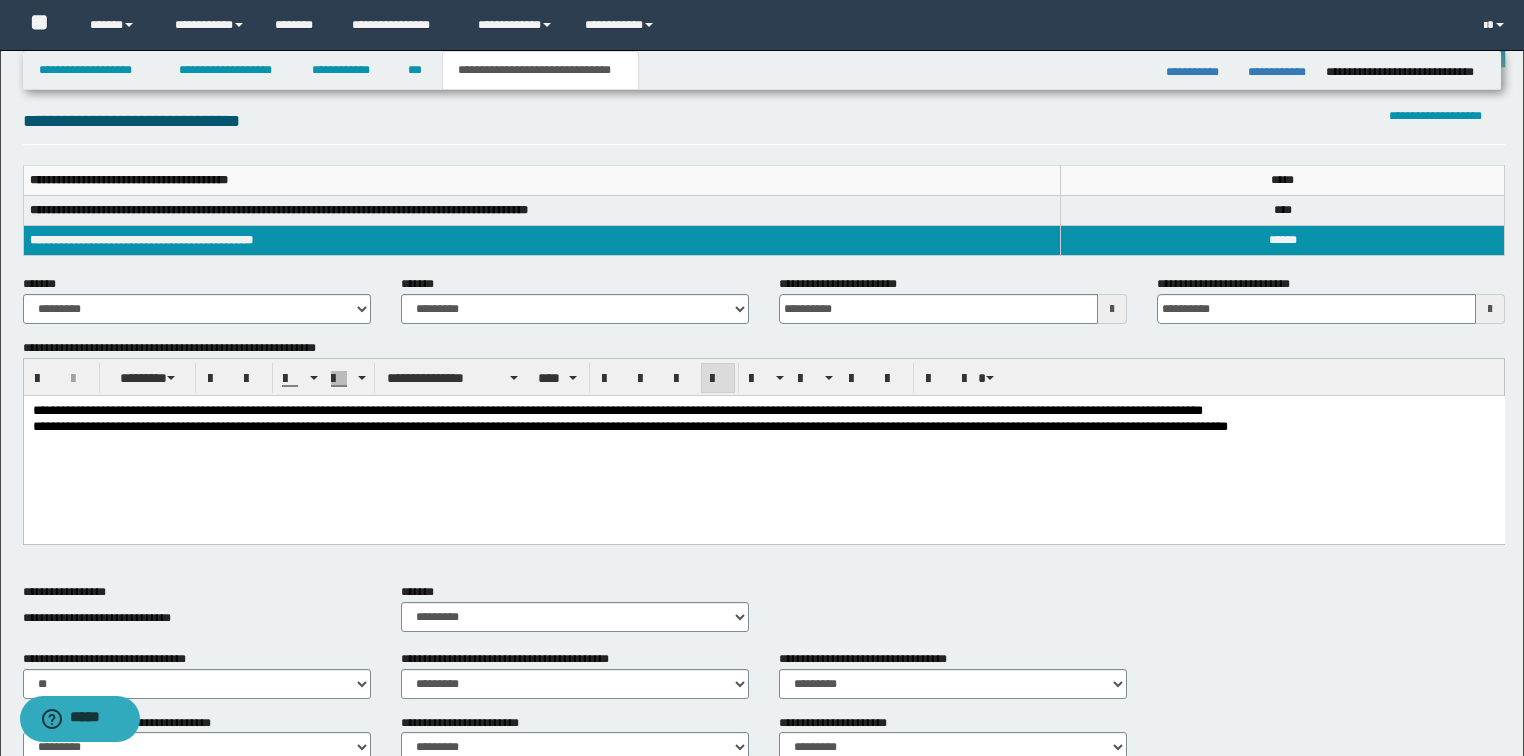 type 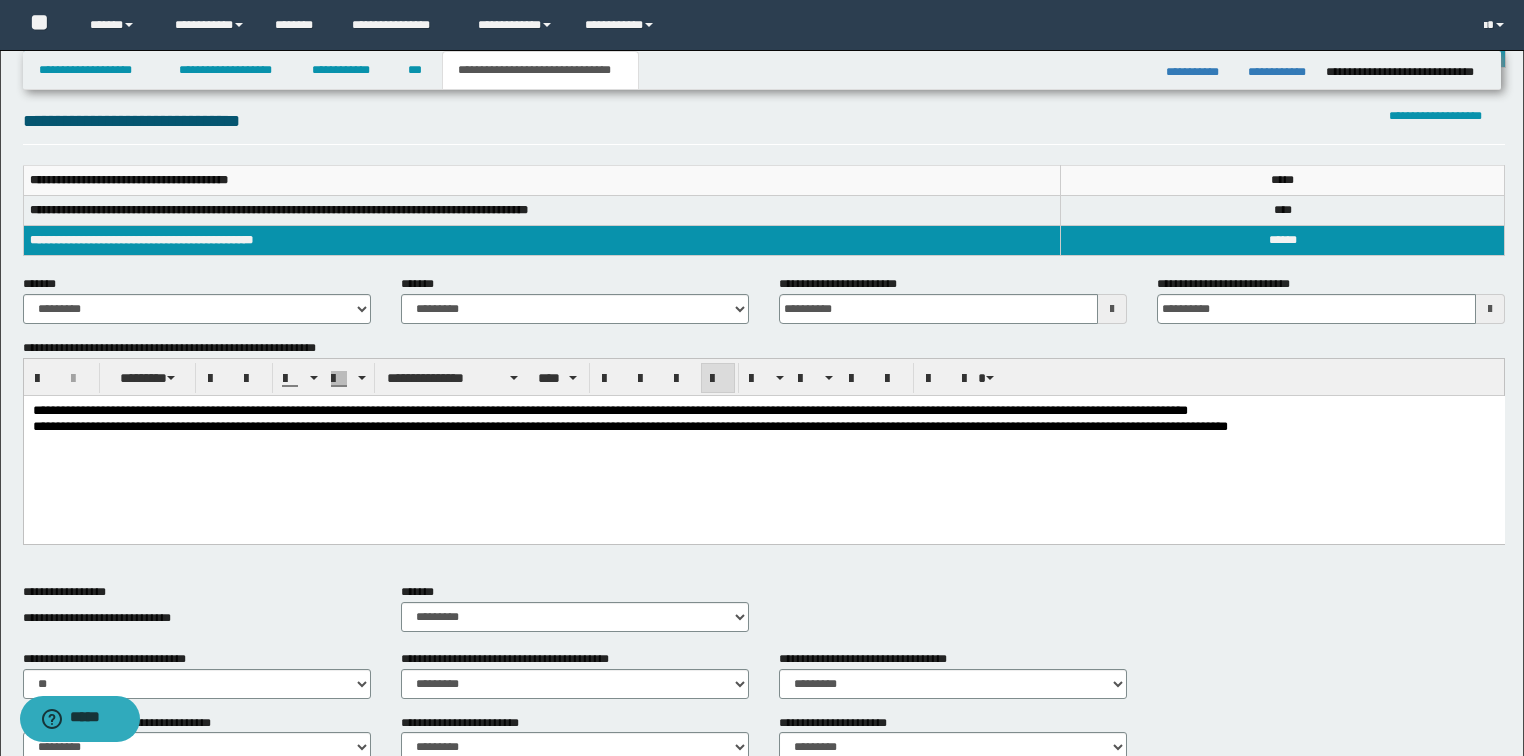 click on "**********" at bounding box center (764, 412) 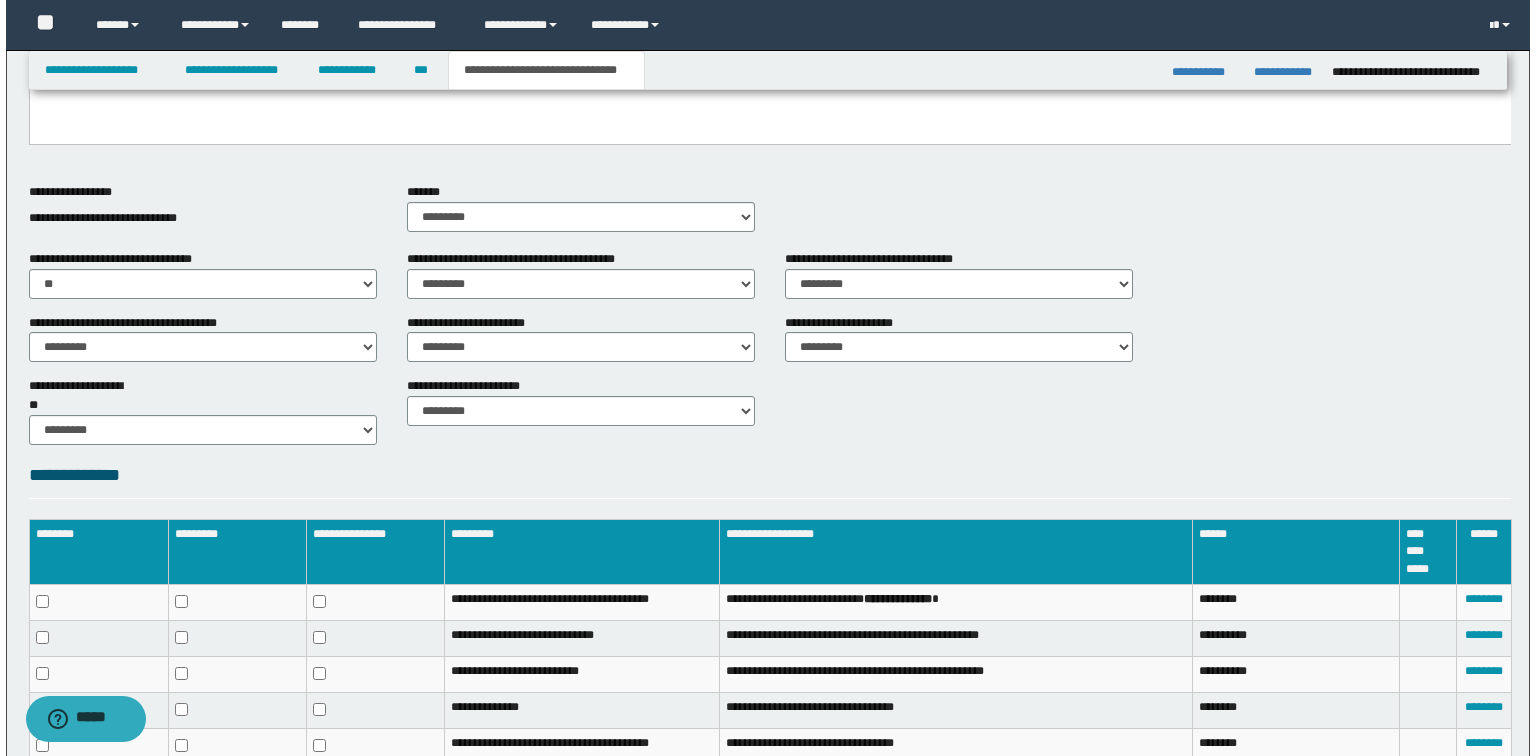 scroll, scrollTop: 836, scrollLeft: 0, axis: vertical 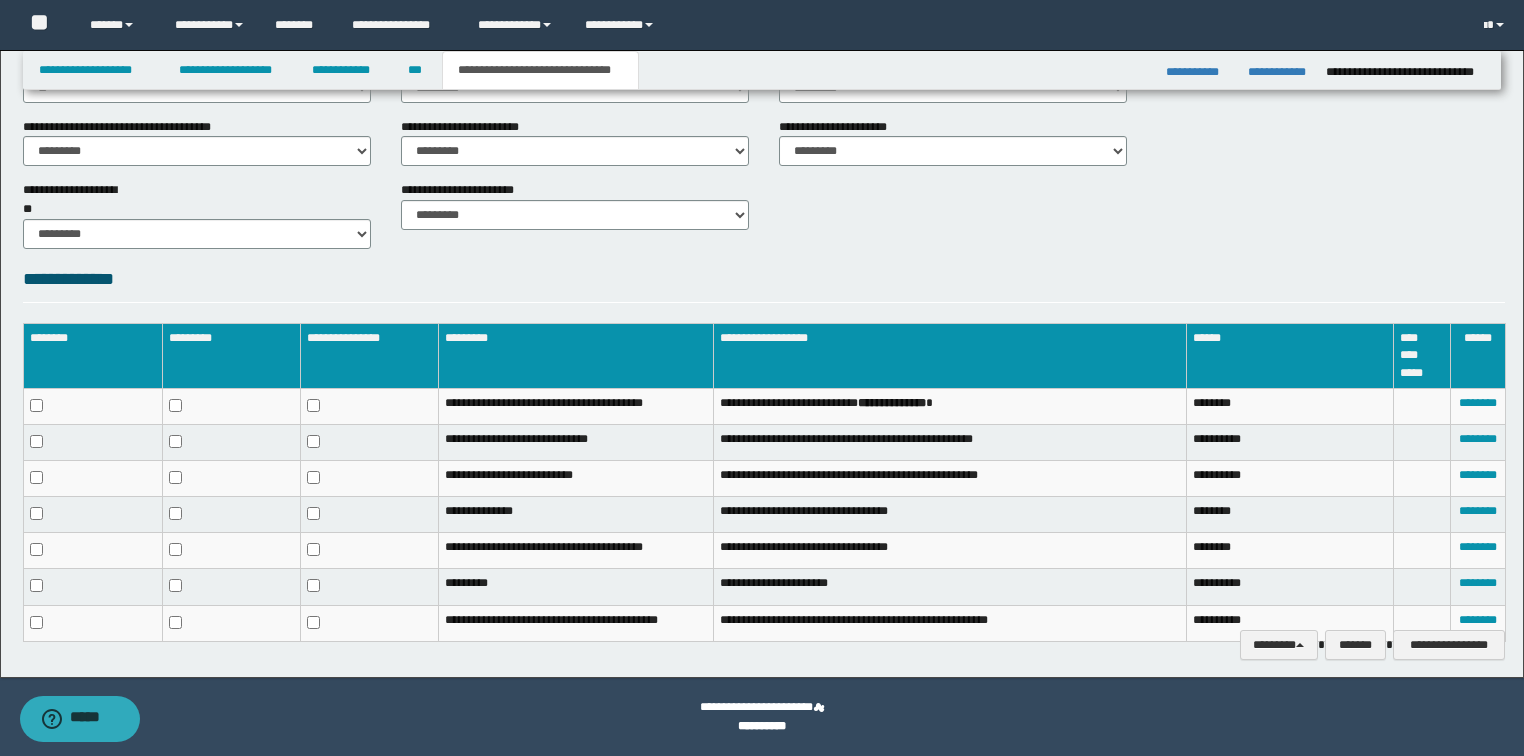 drag, startPoint x: 1485, startPoint y: 420, endPoint x: 1308, endPoint y: 301, distance: 213.28384 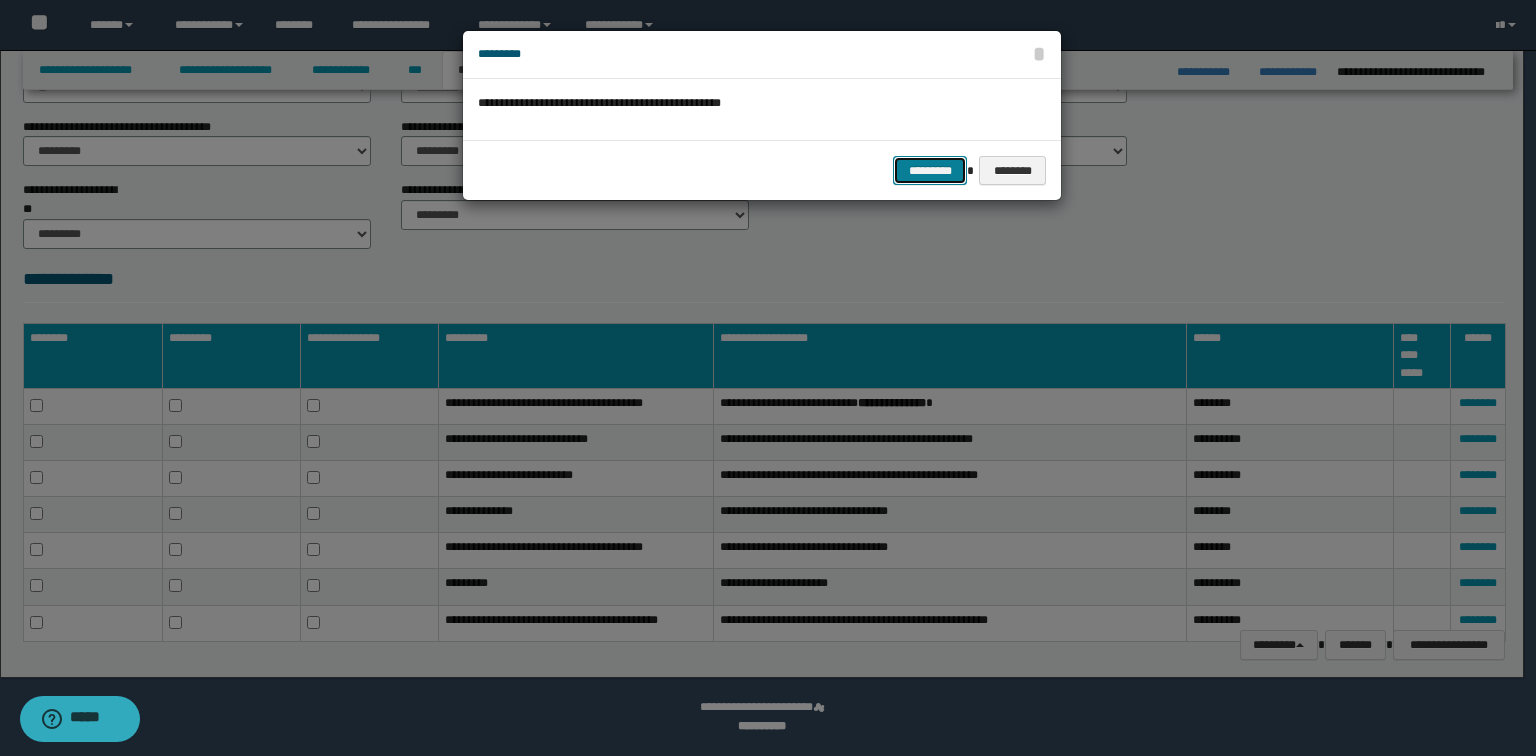 click on "*********" at bounding box center (930, 171) 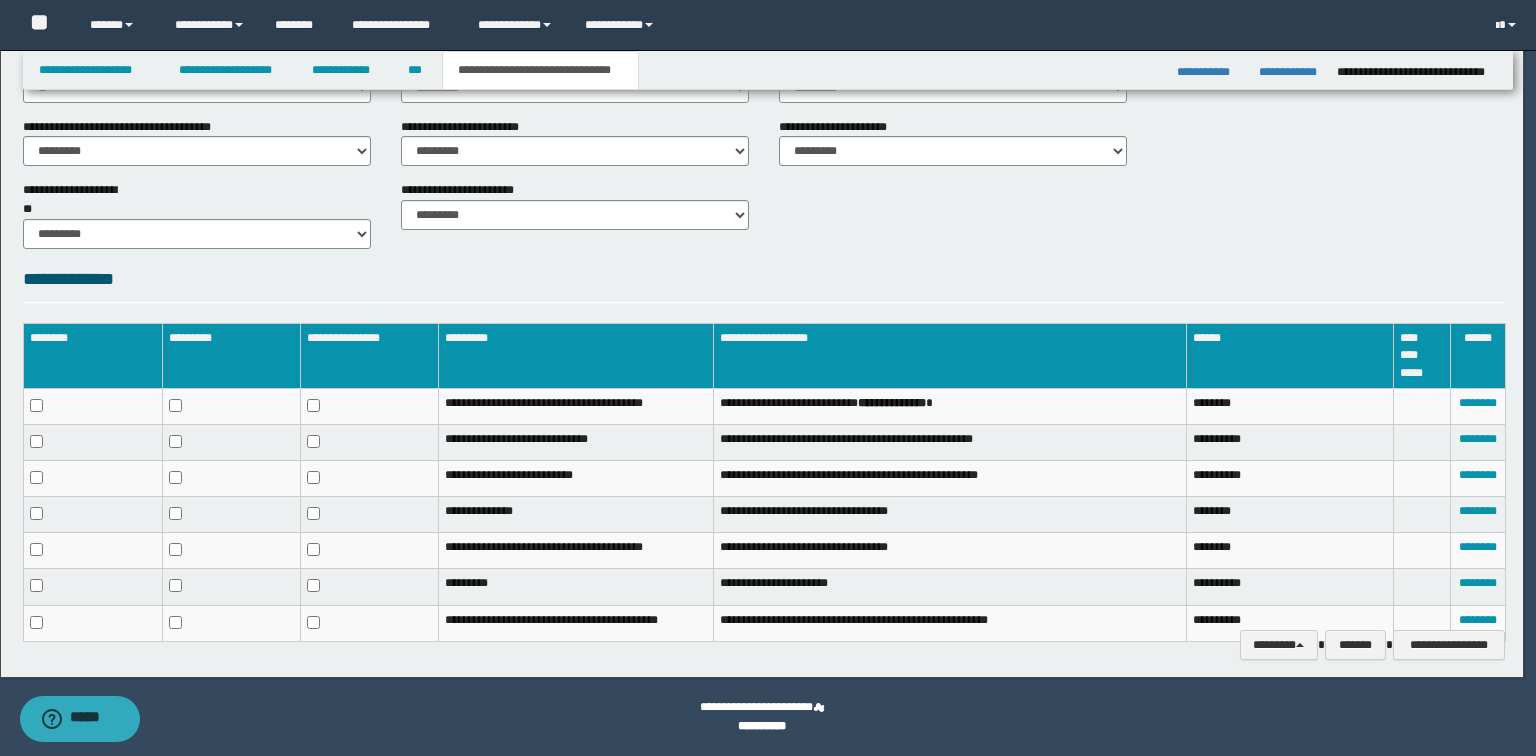 scroll, scrollTop: 820, scrollLeft: 0, axis: vertical 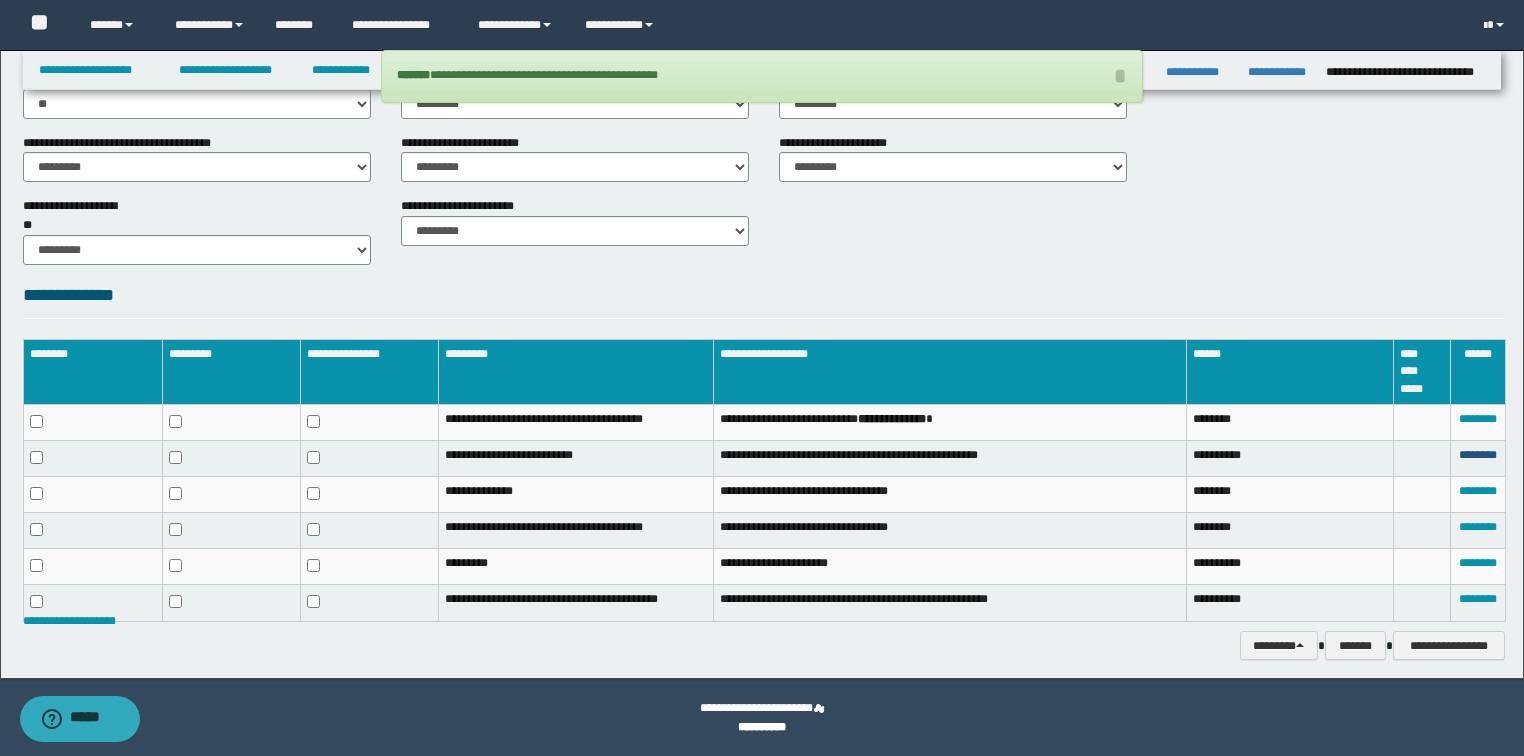 drag, startPoint x: 1474, startPoint y: 433, endPoint x: 1324, endPoint y: 328, distance: 183.09833 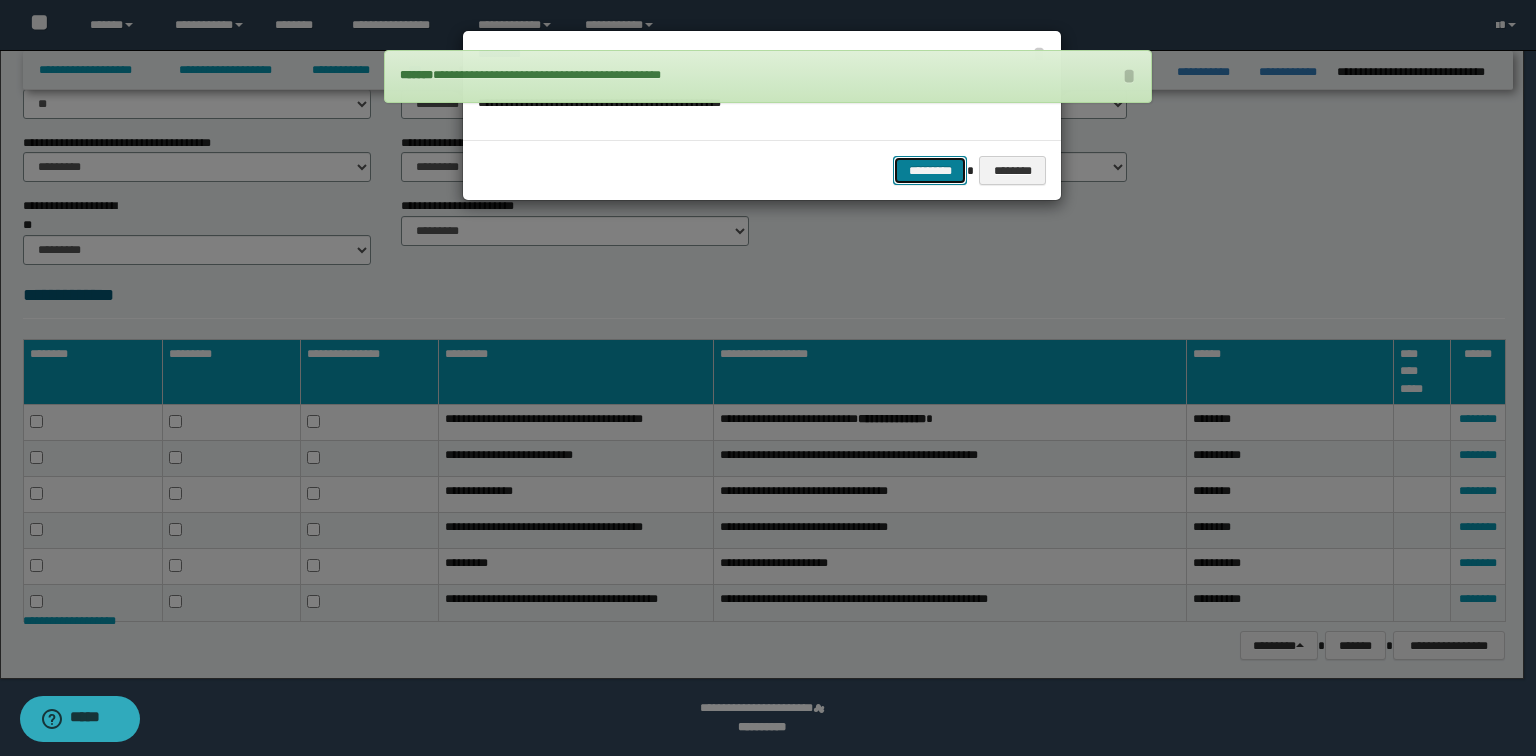 click on "*********" at bounding box center [930, 171] 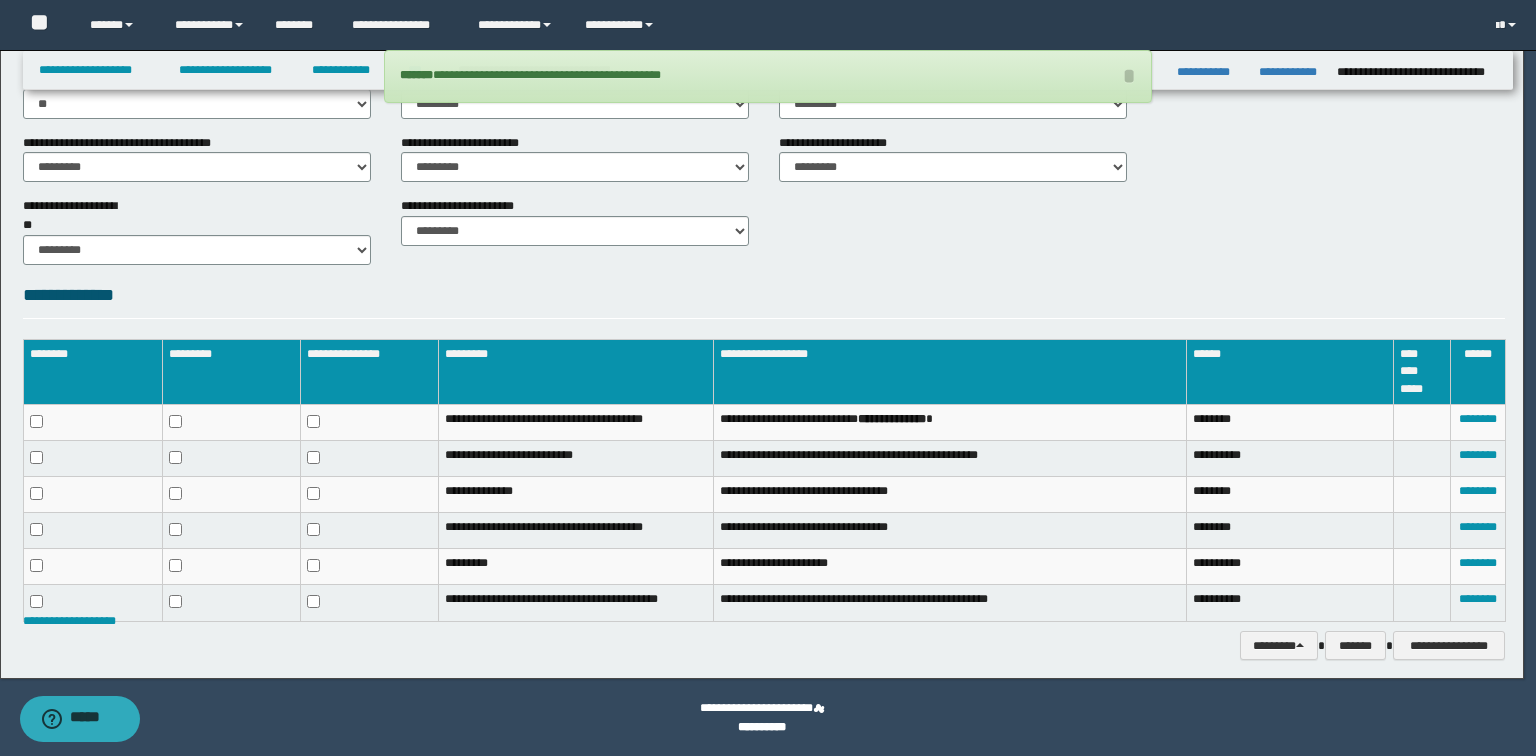scroll, scrollTop: 786, scrollLeft: 0, axis: vertical 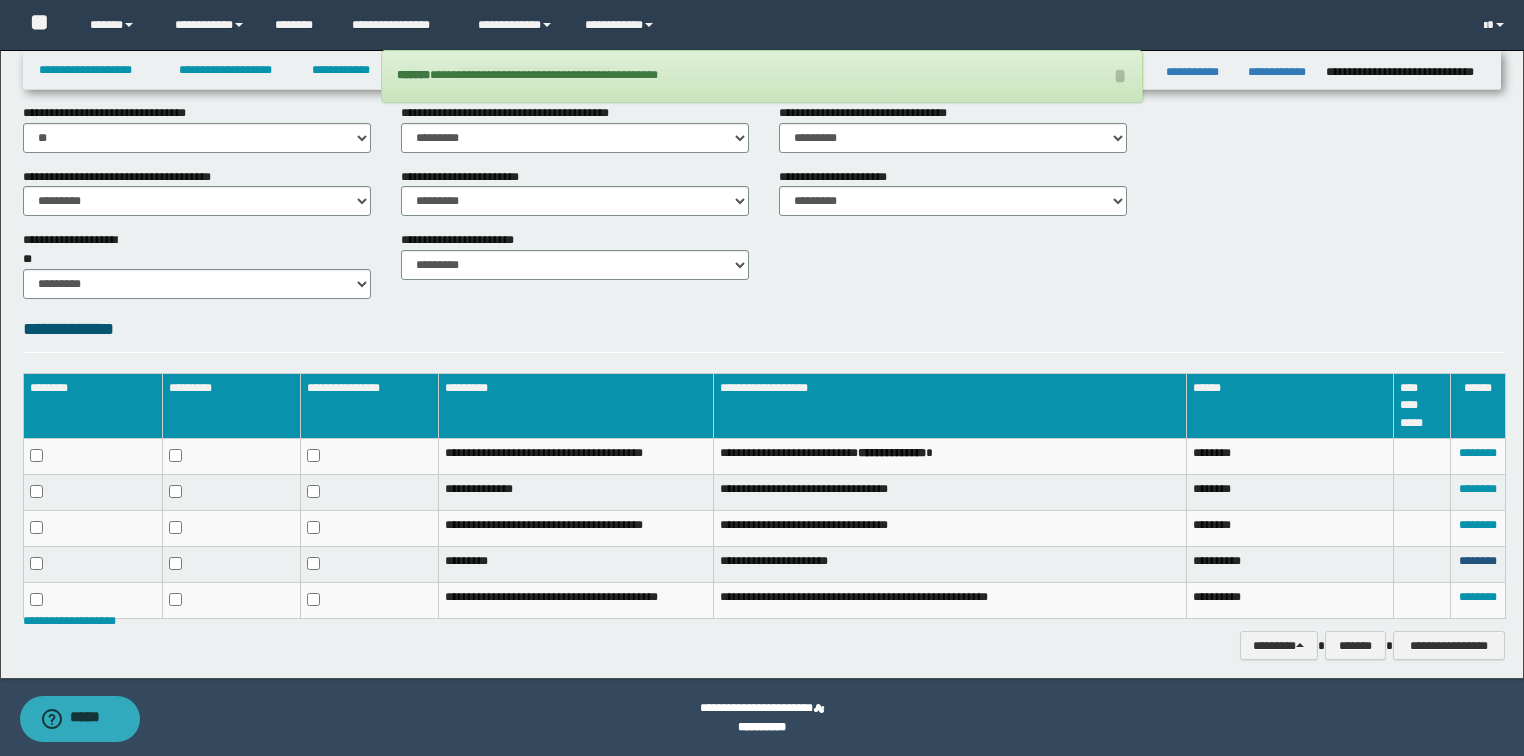 drag, startPoint x: 1480, startPoint y: 535, endPoint x: 1448, endPoint y: 477, distance: 66.24198 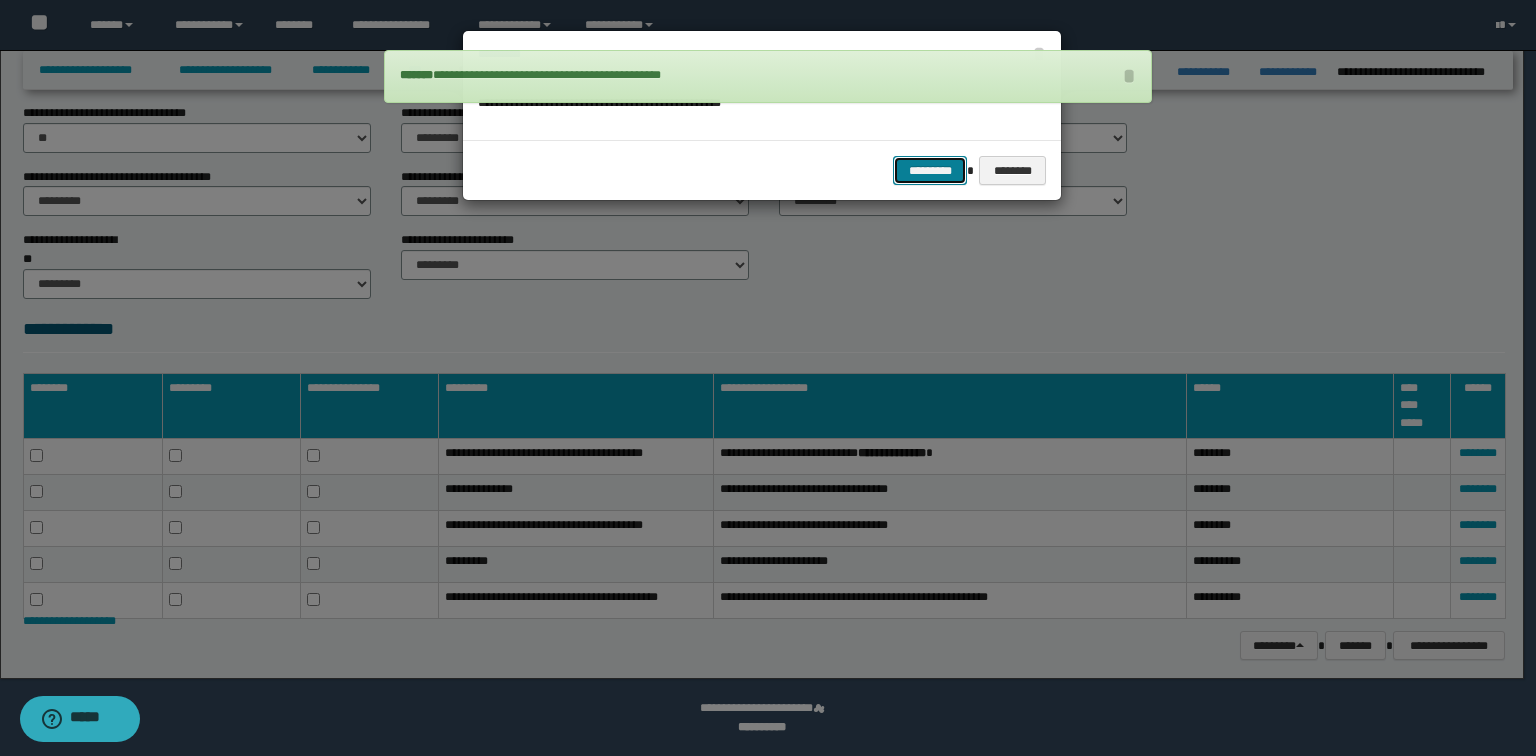 click on "*********" at bounding box center [930, 171] 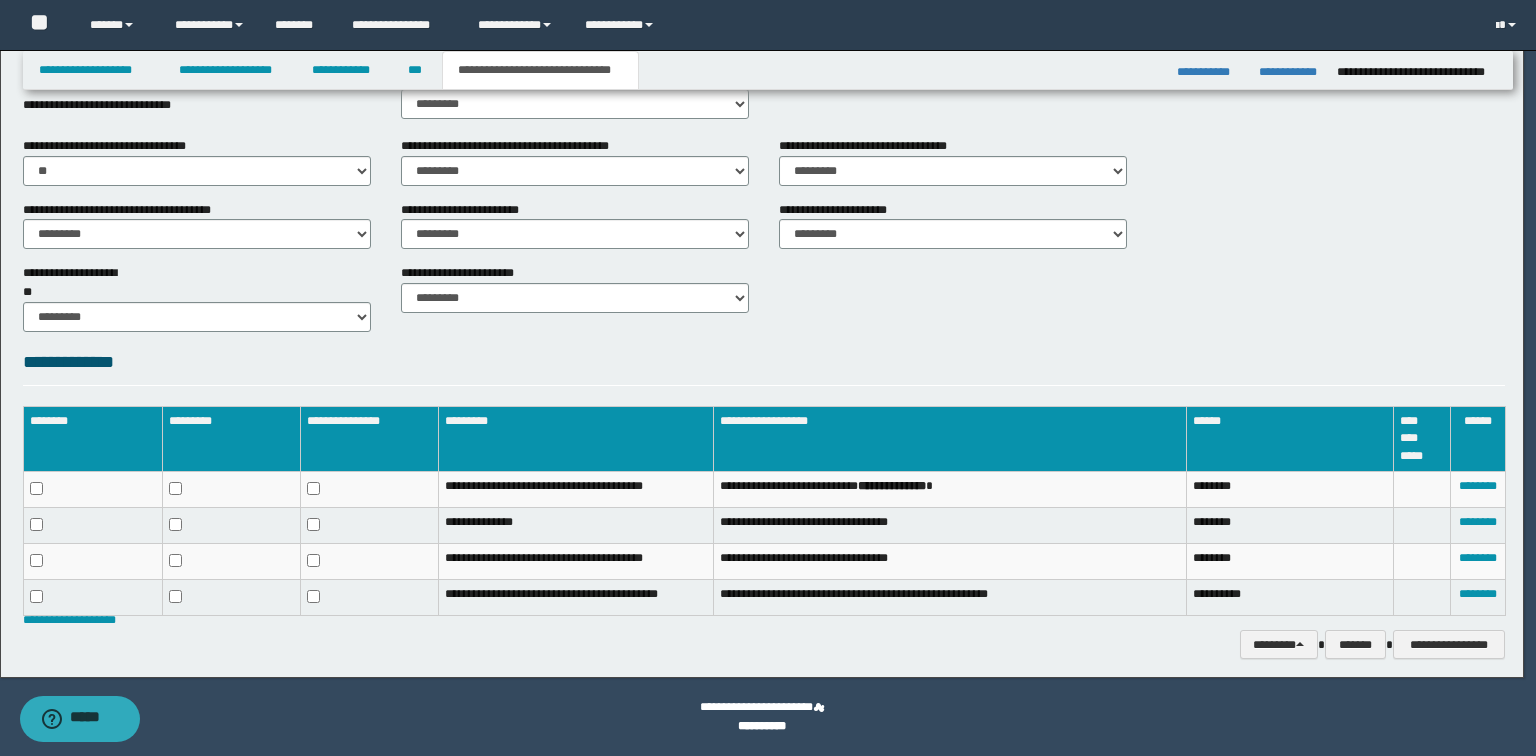 scroll, scrollTop: 752, scrollLeft: 0, axis: vertical 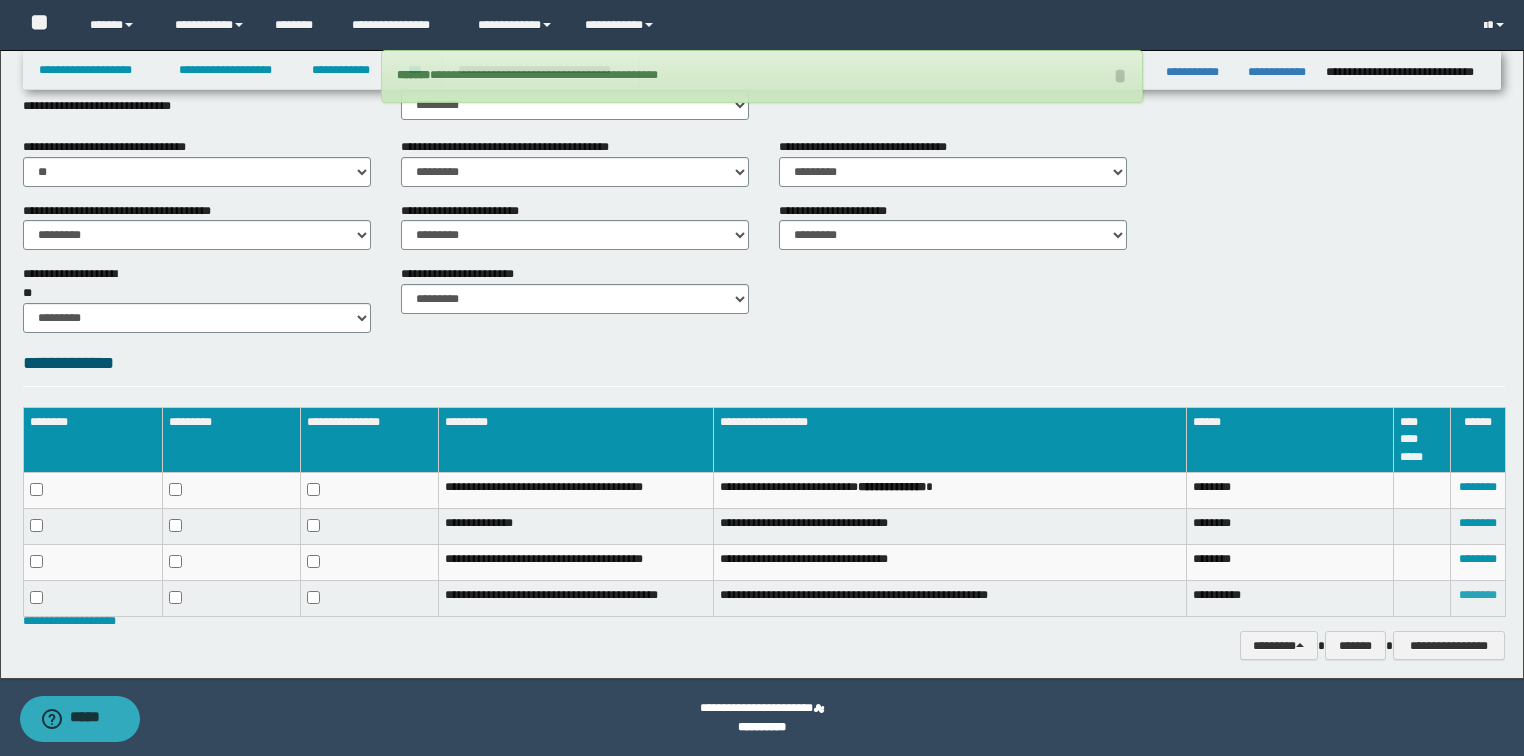 click on "********" at bounding box center [1478, 595] 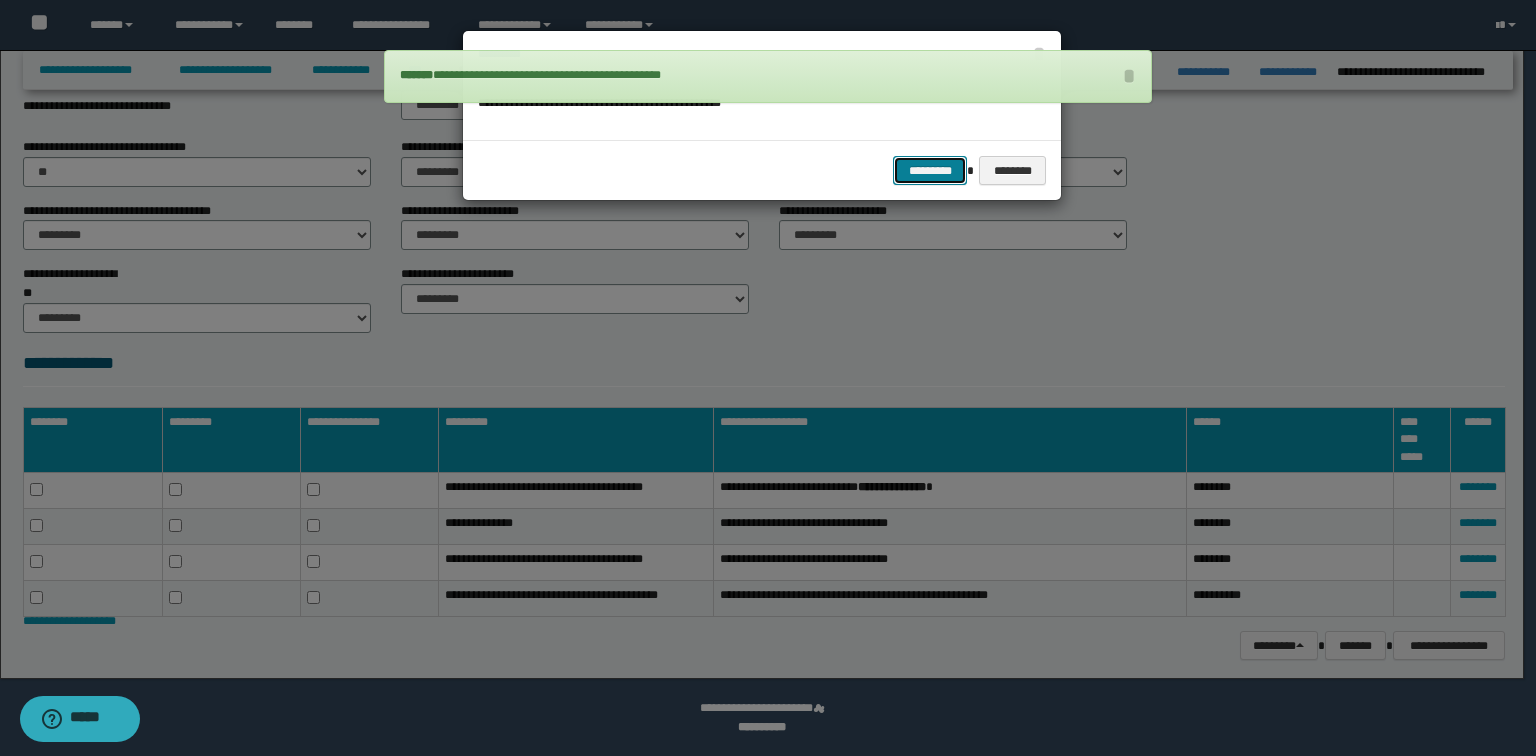 click on "*********" at bounding box center (930, 171) 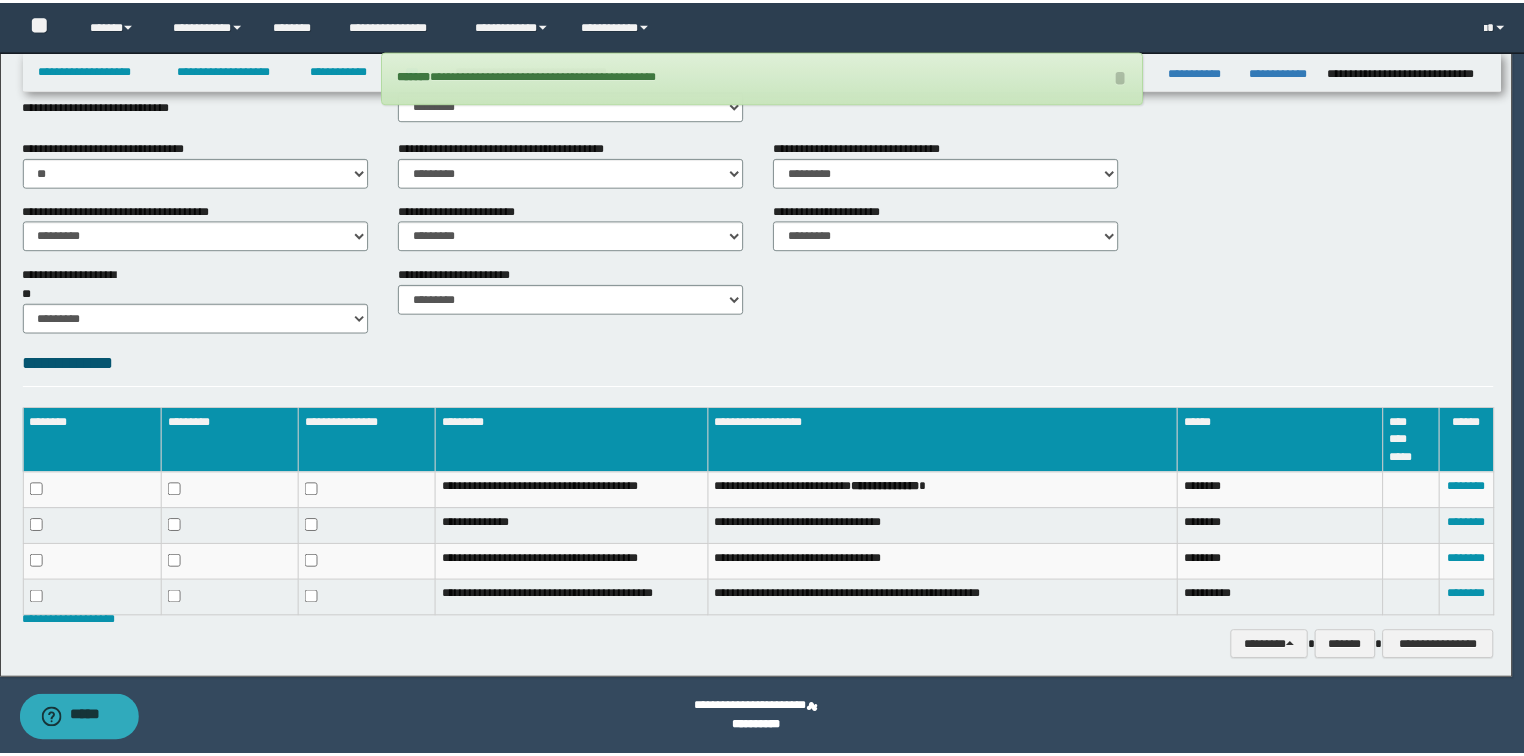 scroll, scrollTop: 718, scrollLeft: 0, axis: vertical 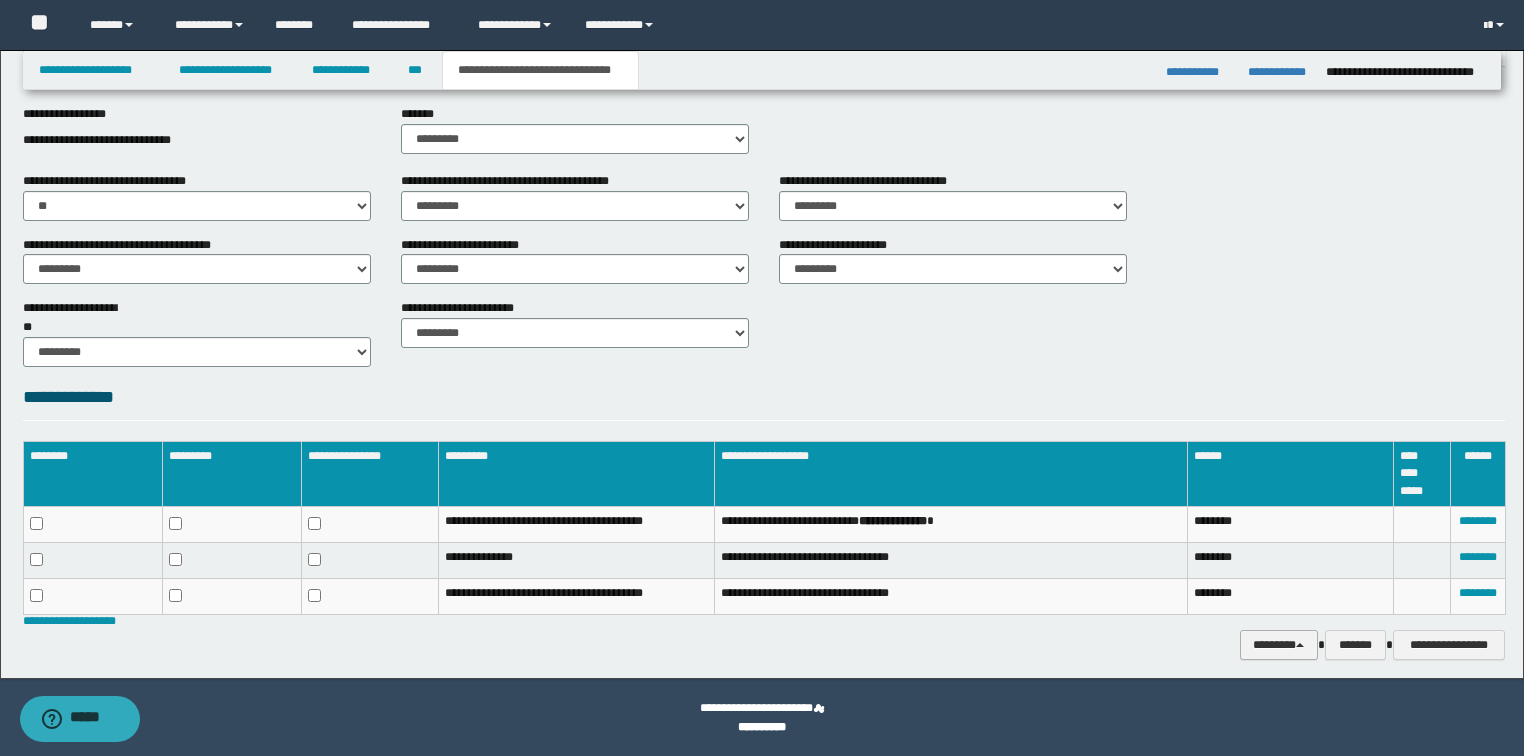click on "********" at bounding box center (1279, 645) 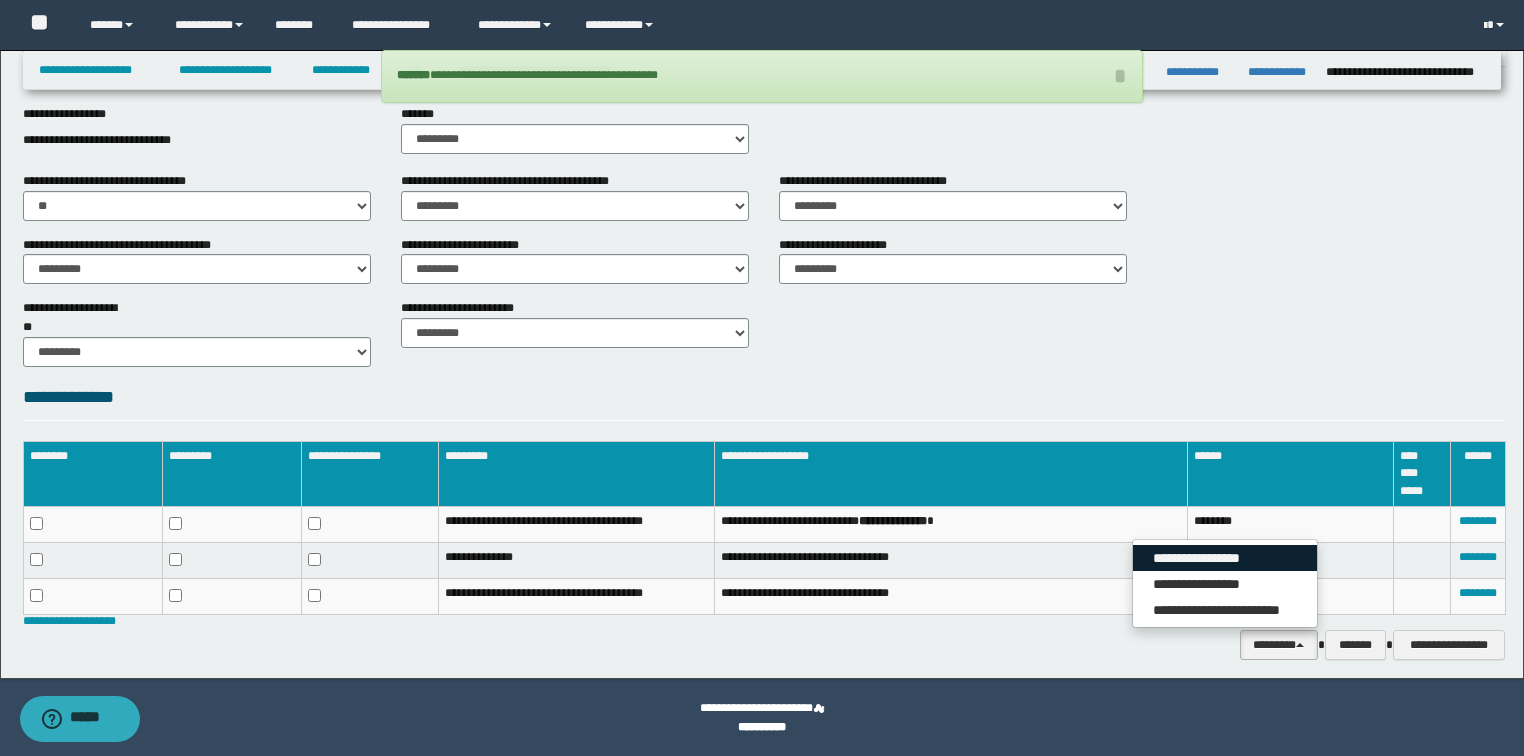 click on "**********" at bounding box center (1225, 558) 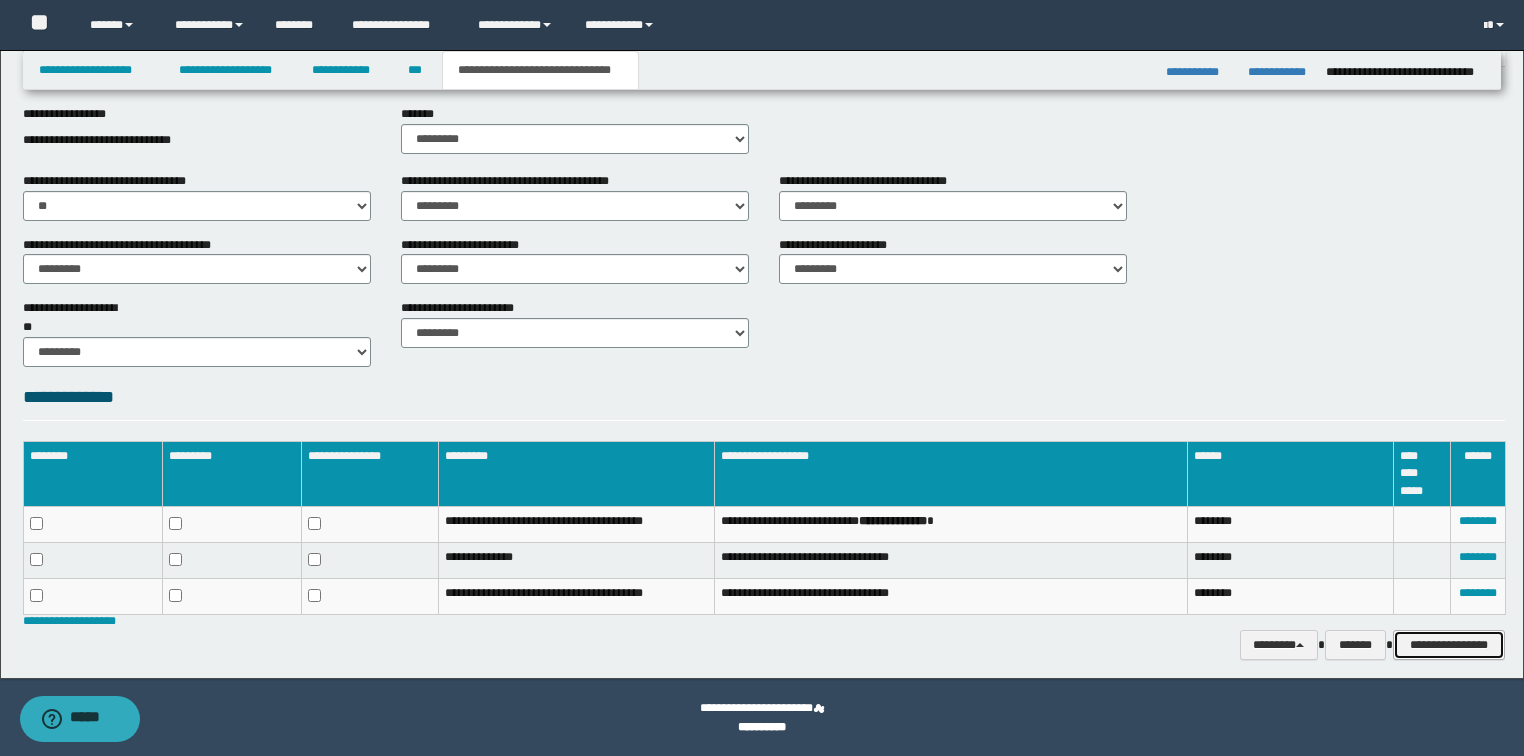 click on "**********" at bounding box center (1449, 645) 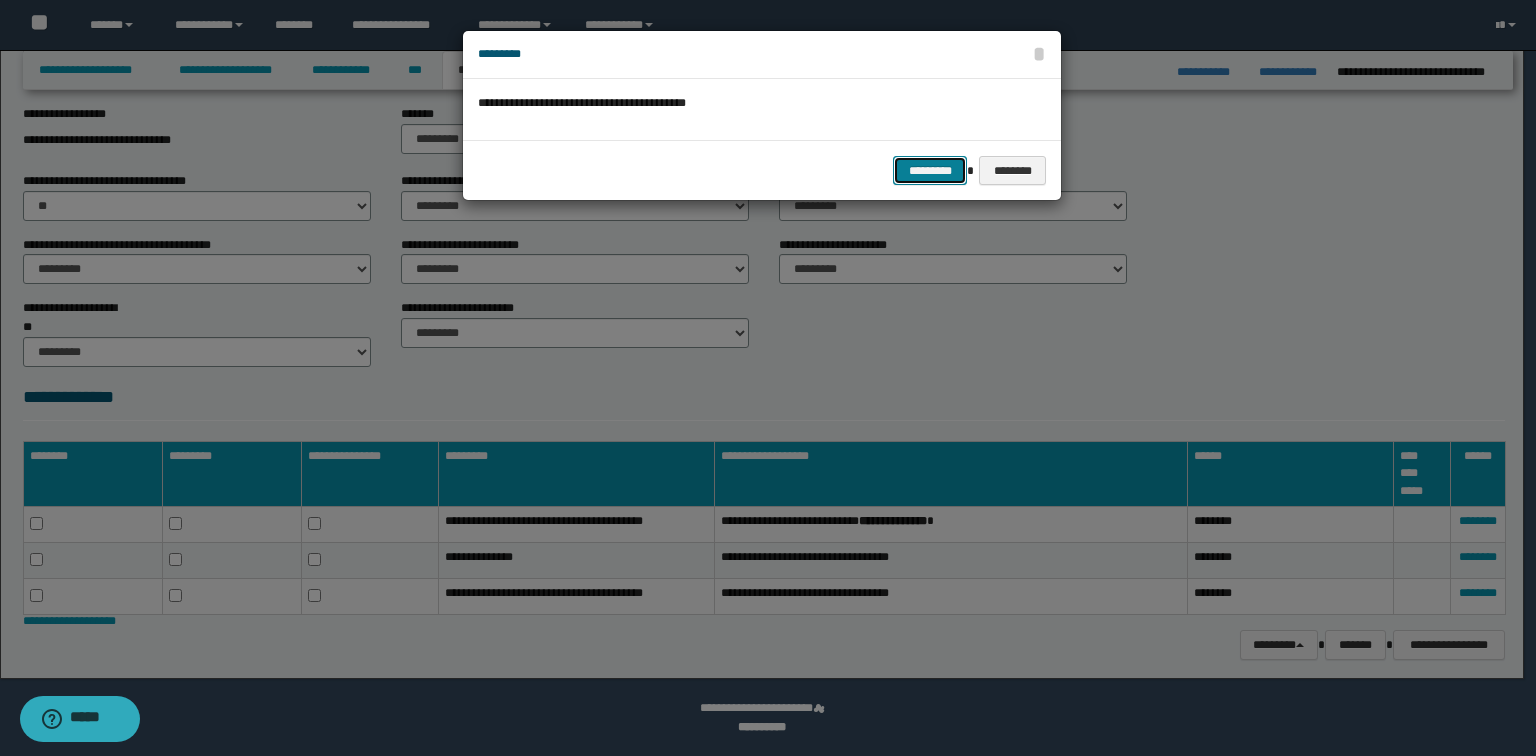 click on "*********" at bounding box center (930, 171) 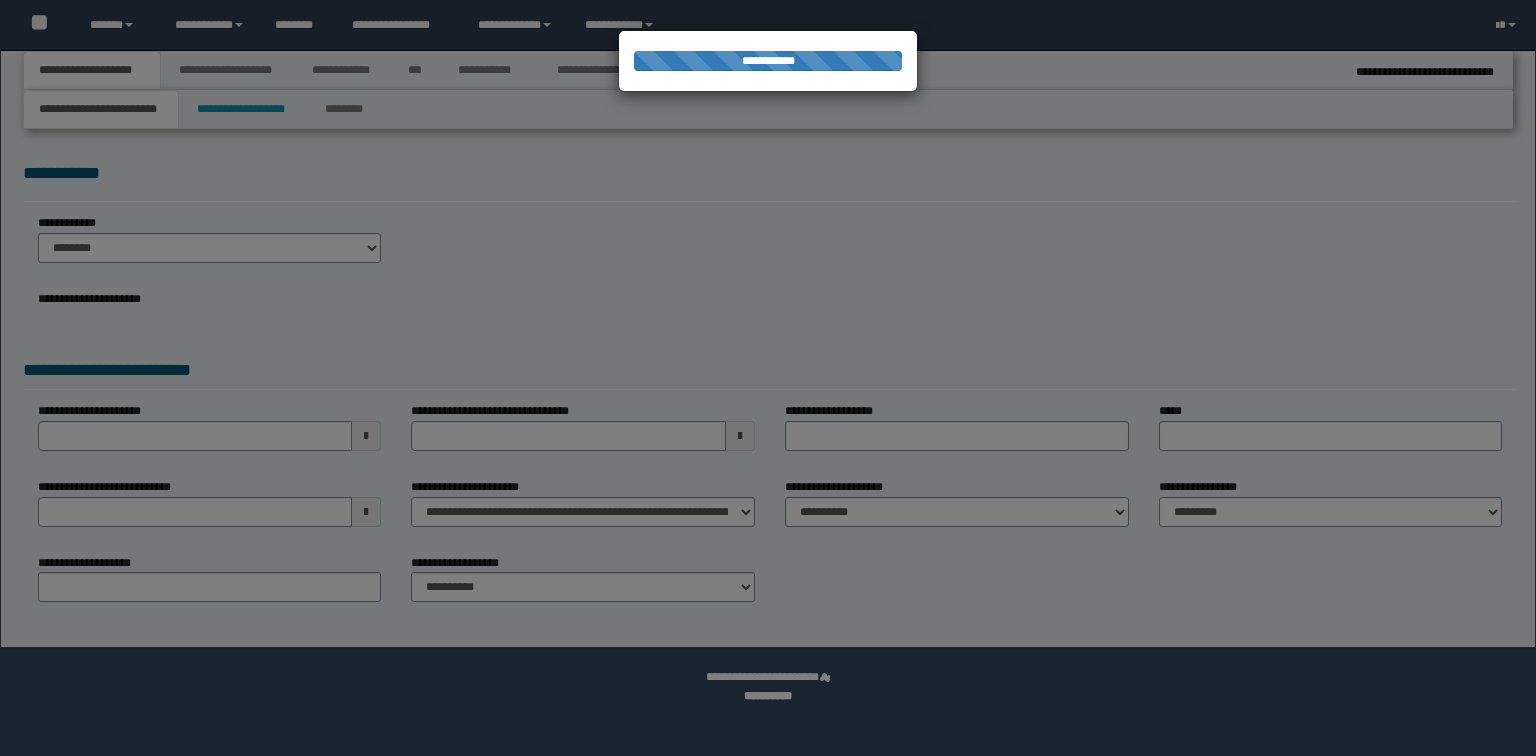 select on "*" 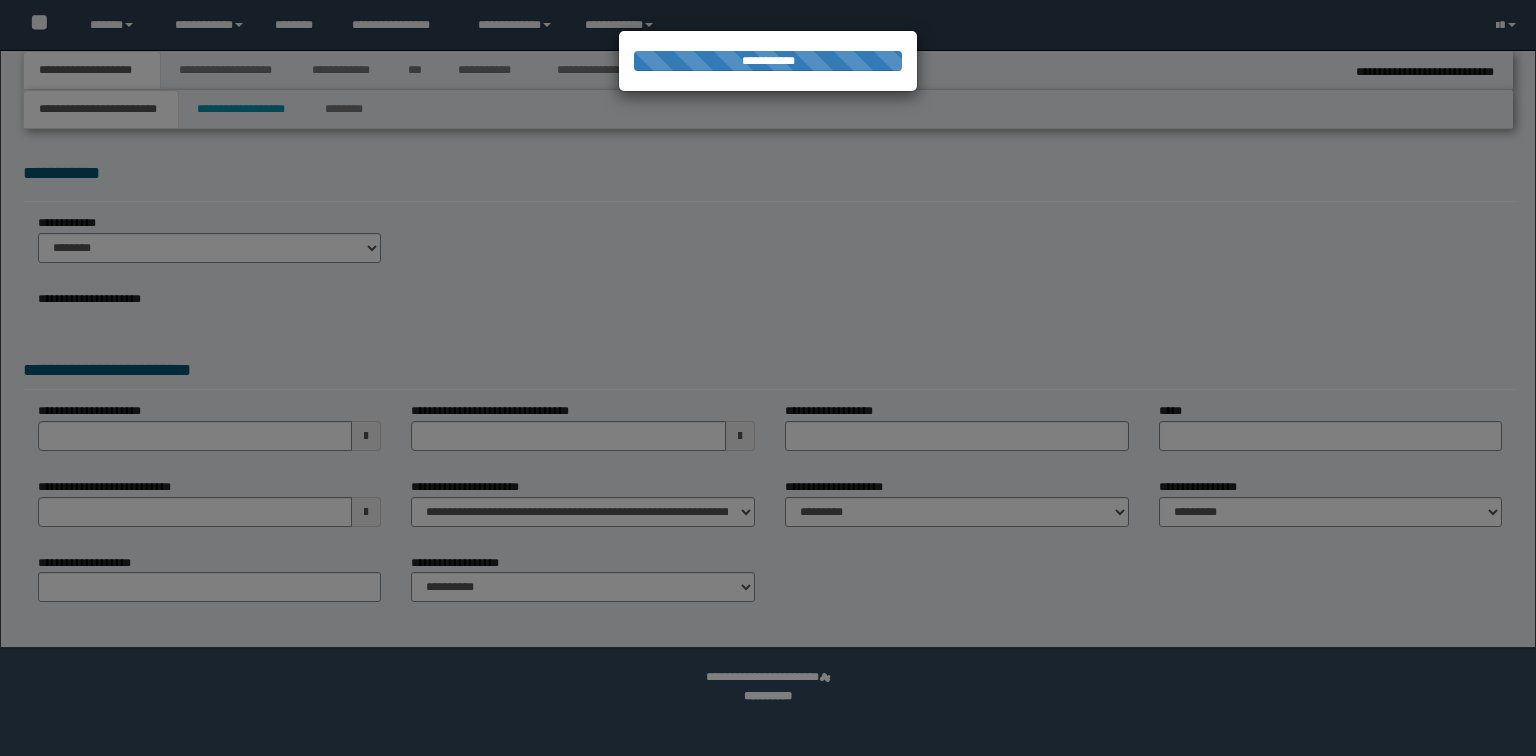 scroll, scrollTop: 0, scrollLeft: 0, axis: both 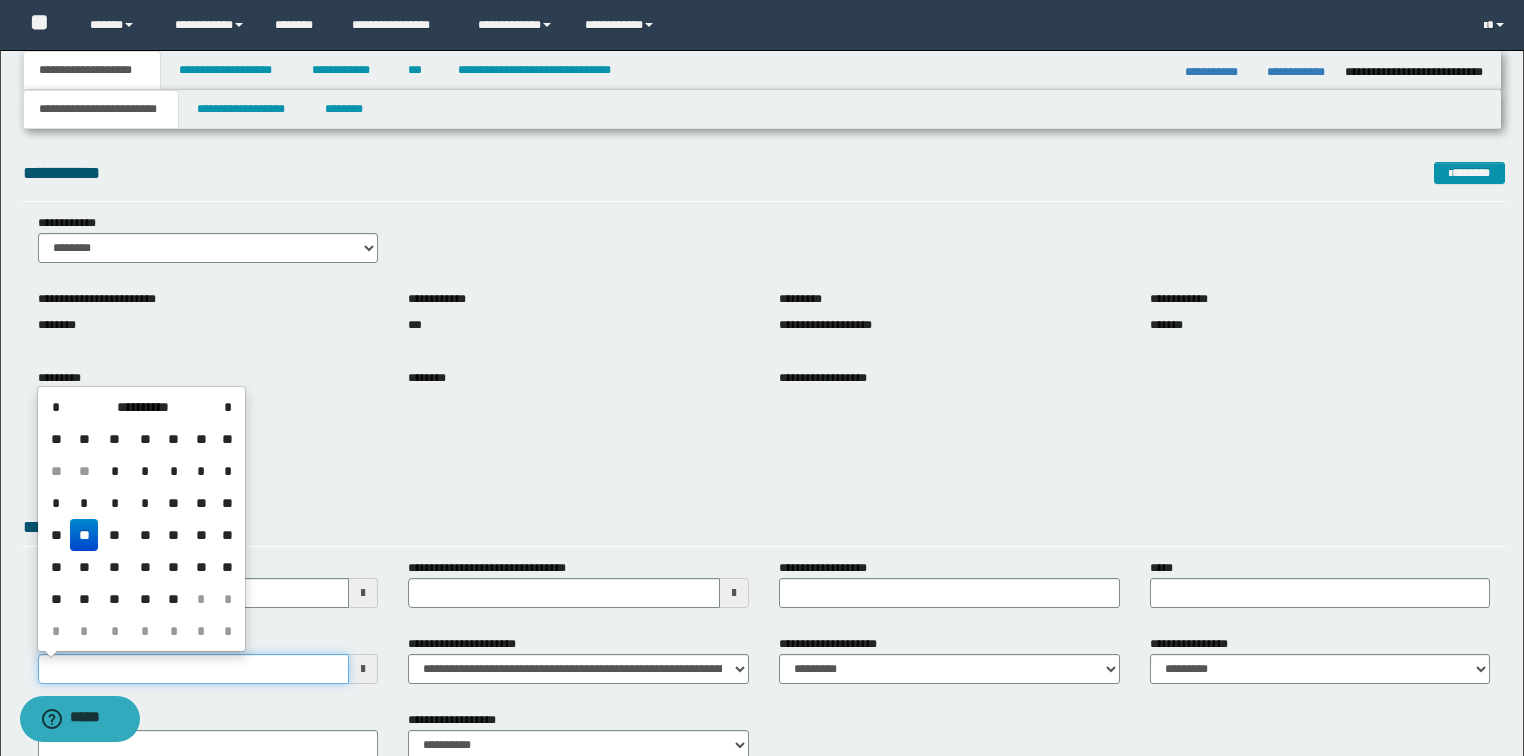 click on "**********" at bounding box center (194, 669) 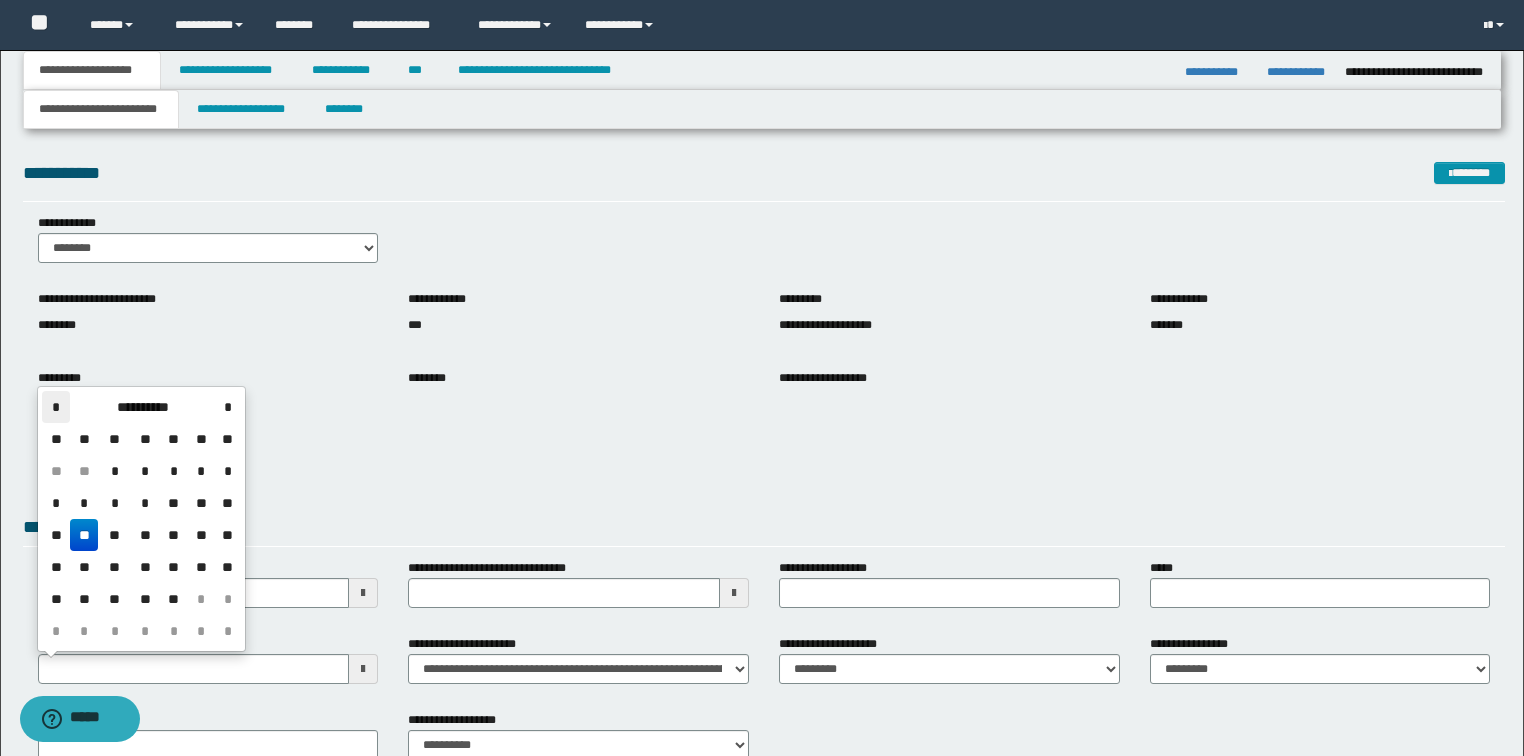 click on "*" at bounding box center [56, 407] 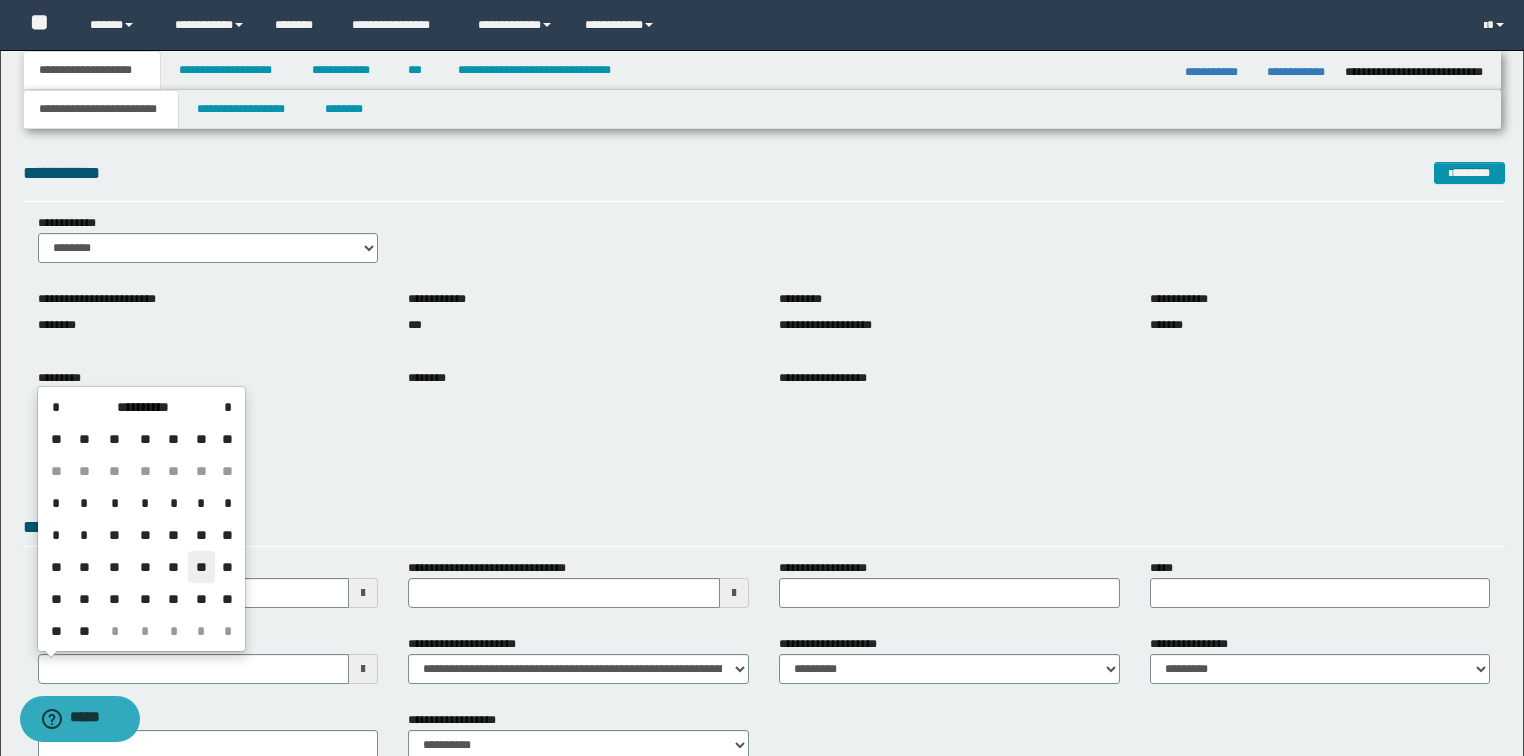 click on "**" at bounding box center (202, 567) 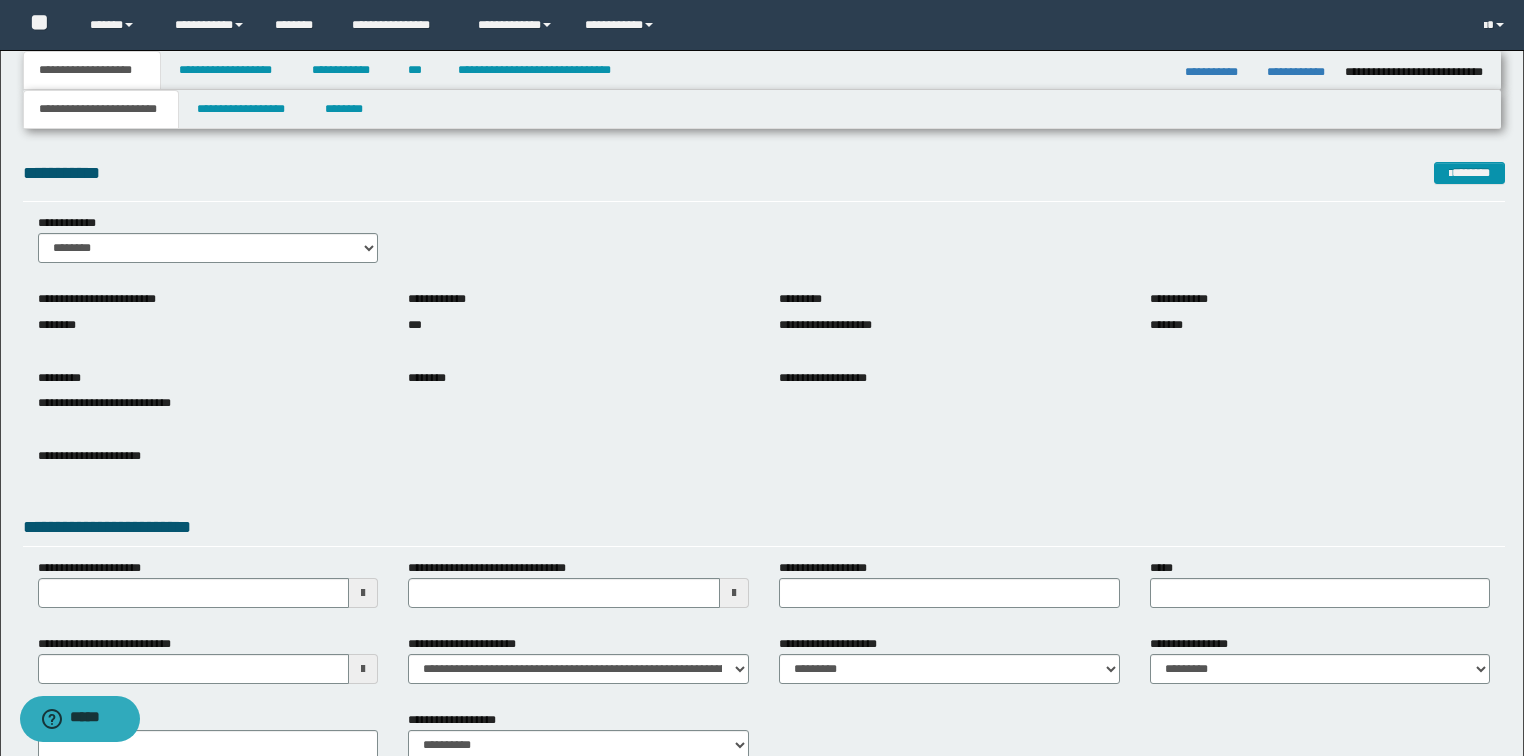 click on "**********" at bounding box center (764, 467) 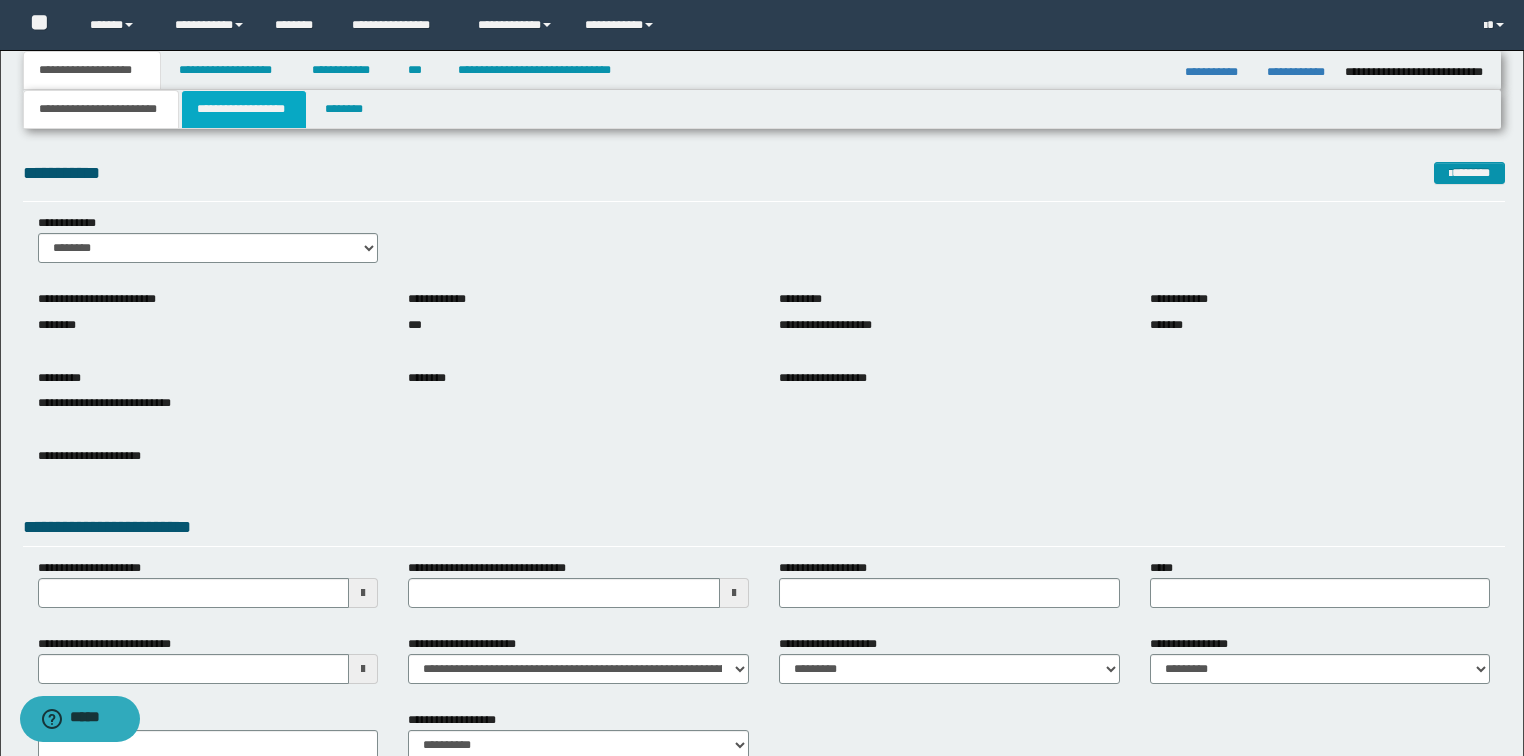 click on "**********" at bounding box center (244, 109) 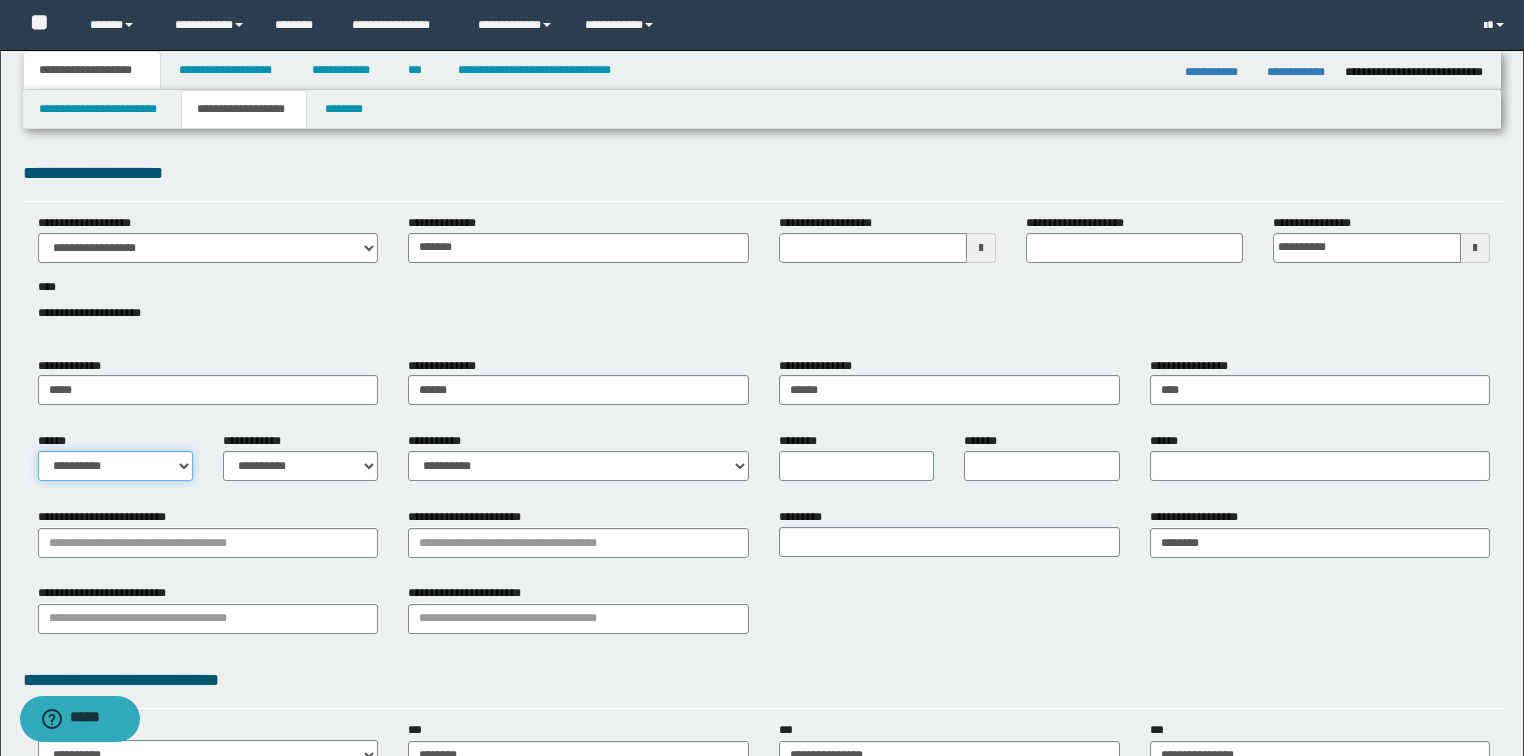 click on "**********" at bounding box center [115, 466] 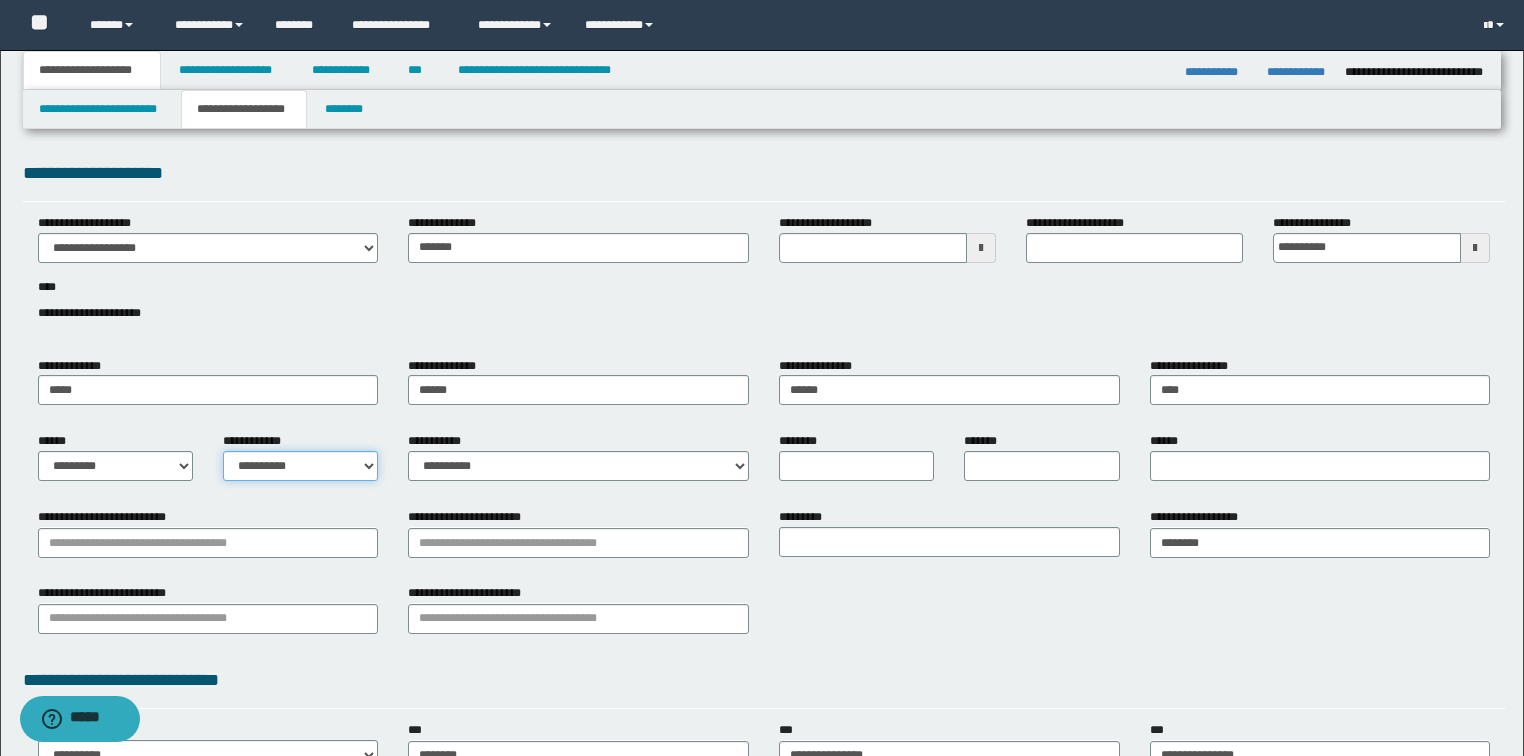 drag, startPoint x: 280, startPoint y: 475, endPoint x: 290, endPoint y: 469, distance: 11.661903 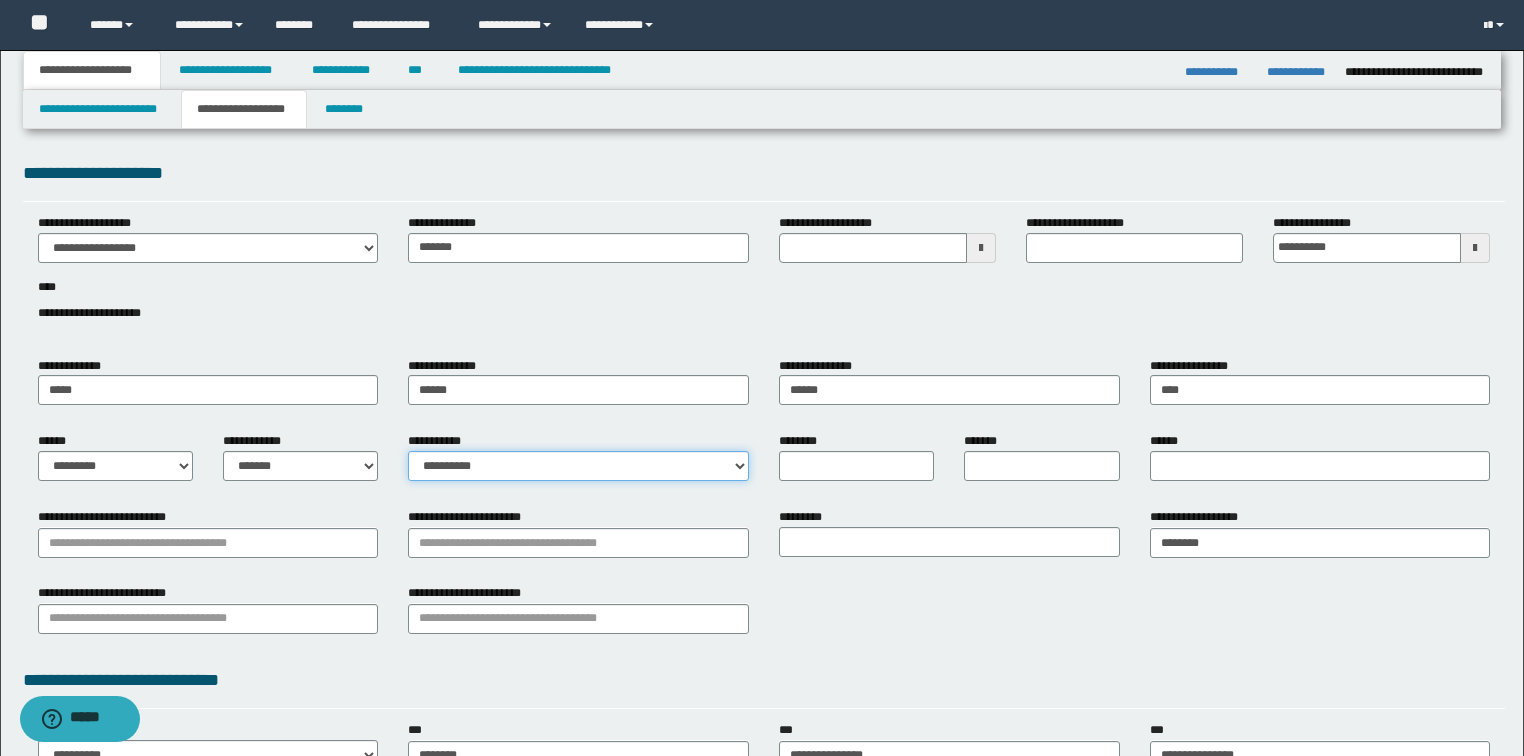 click on "**********" at bounding box center (578, 466) 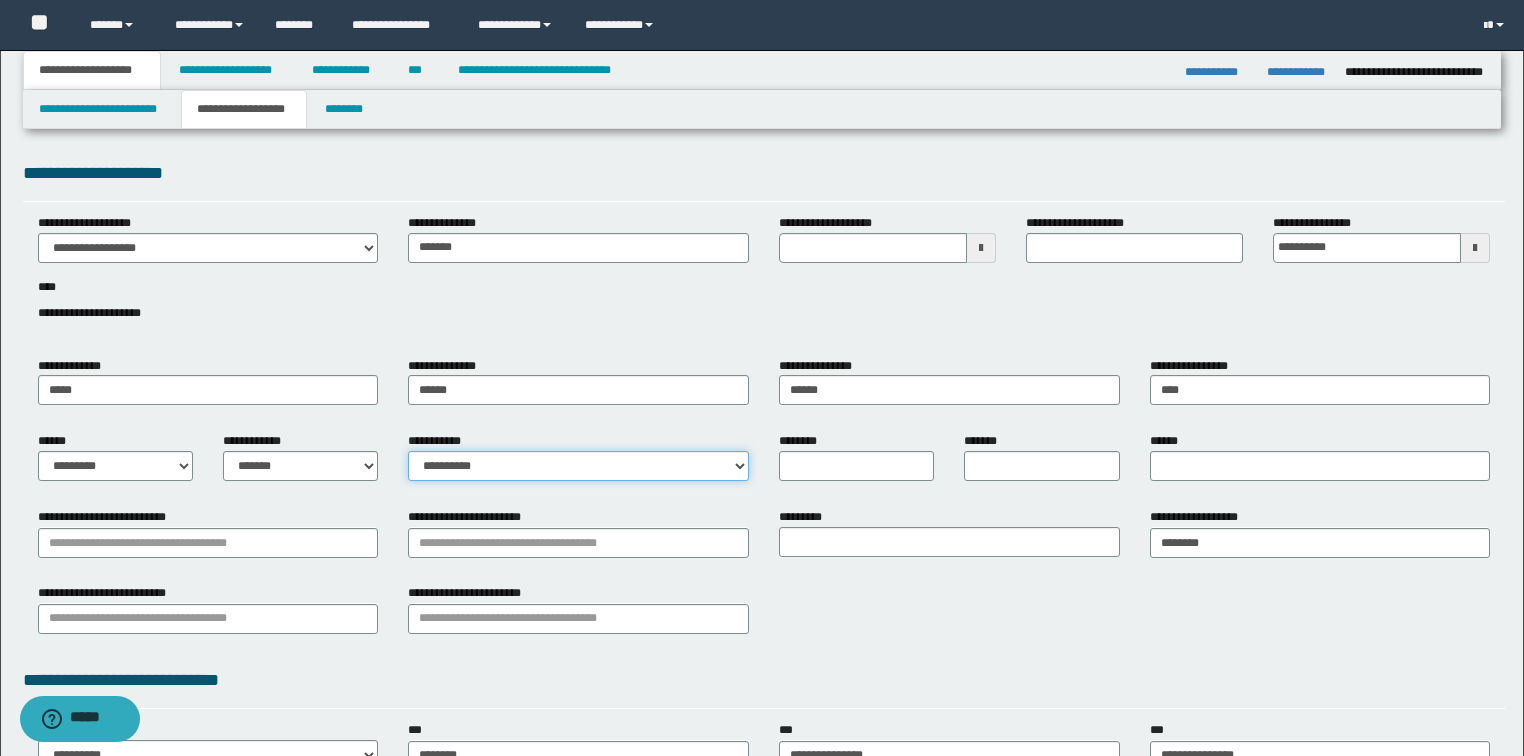 select on "*" 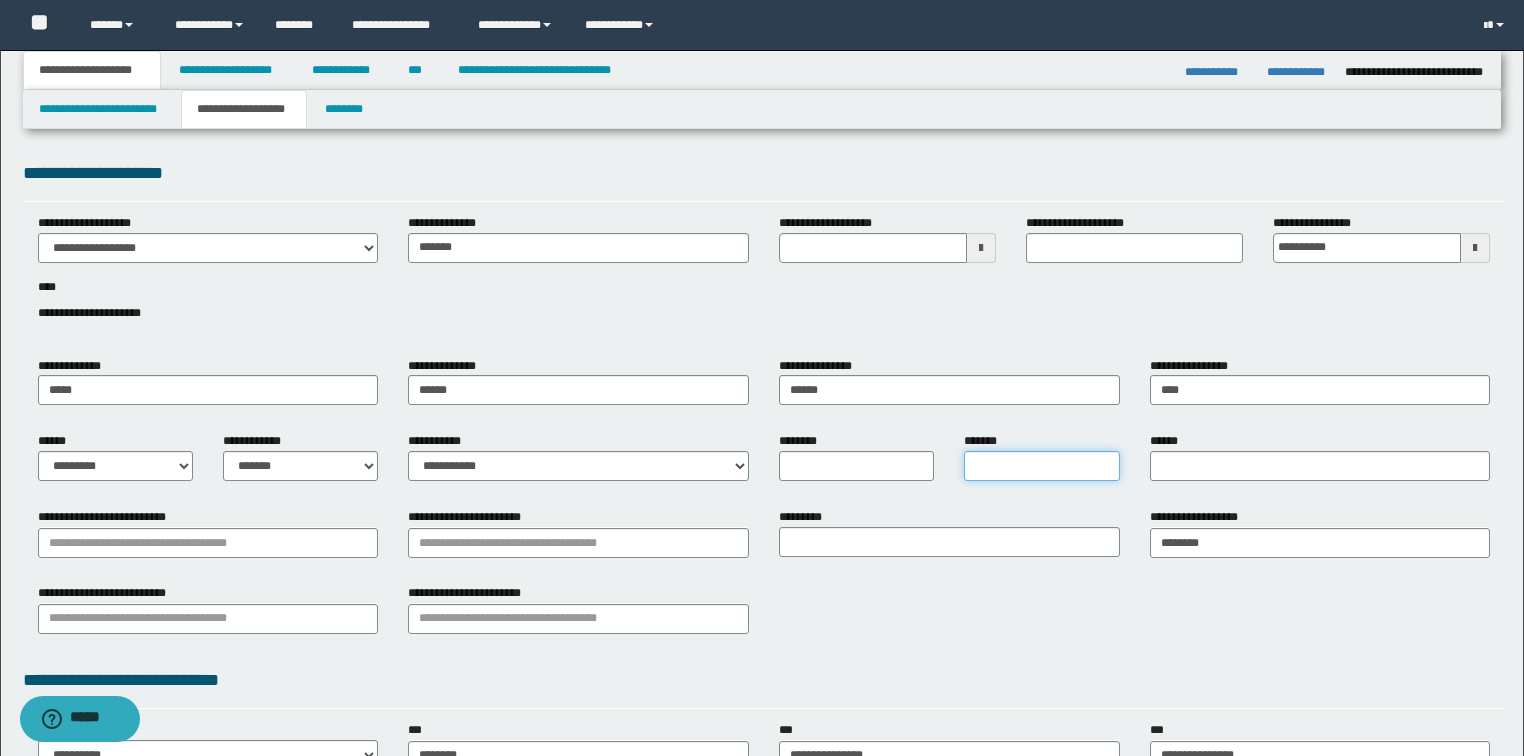 click on "*******" at bounding box center (1041, 466) 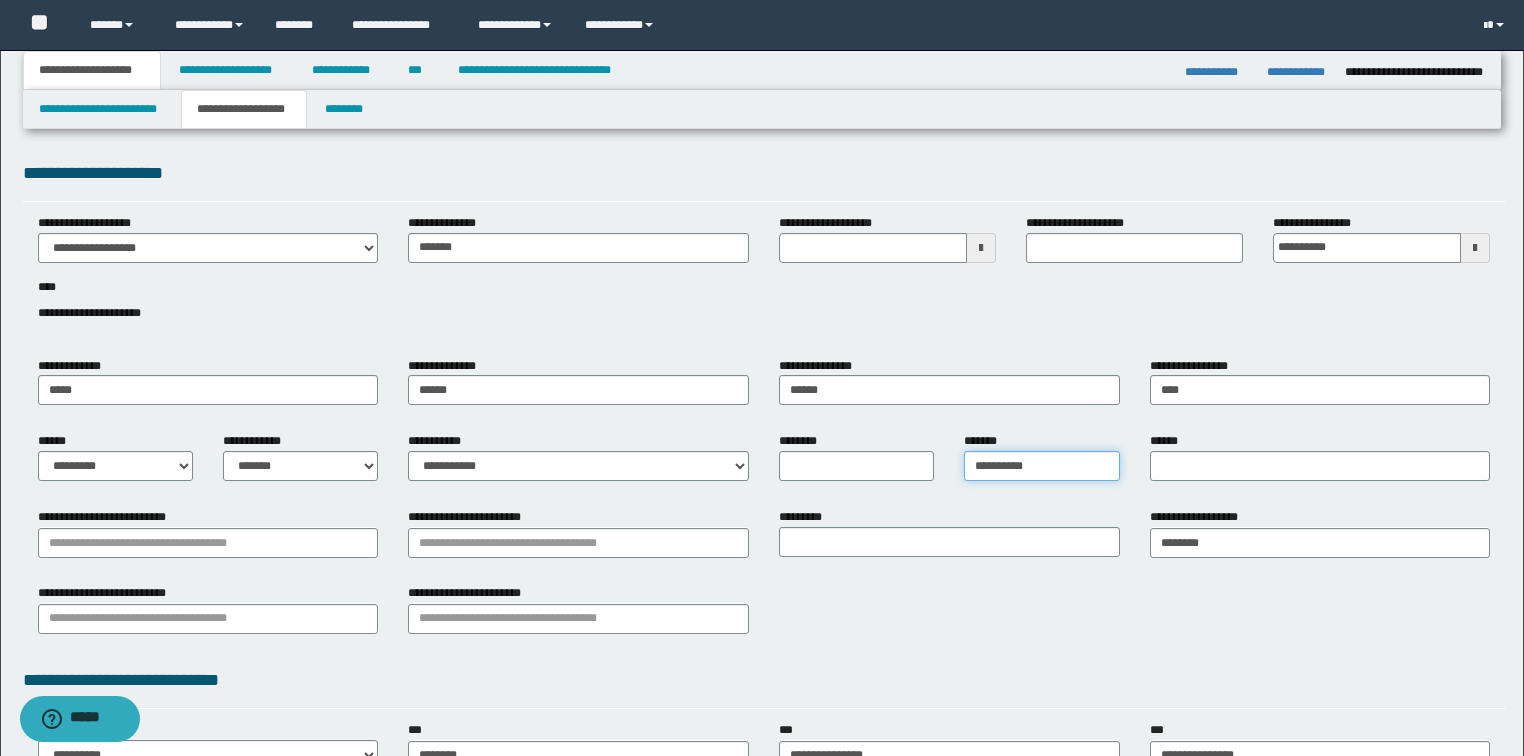 type on "**********" 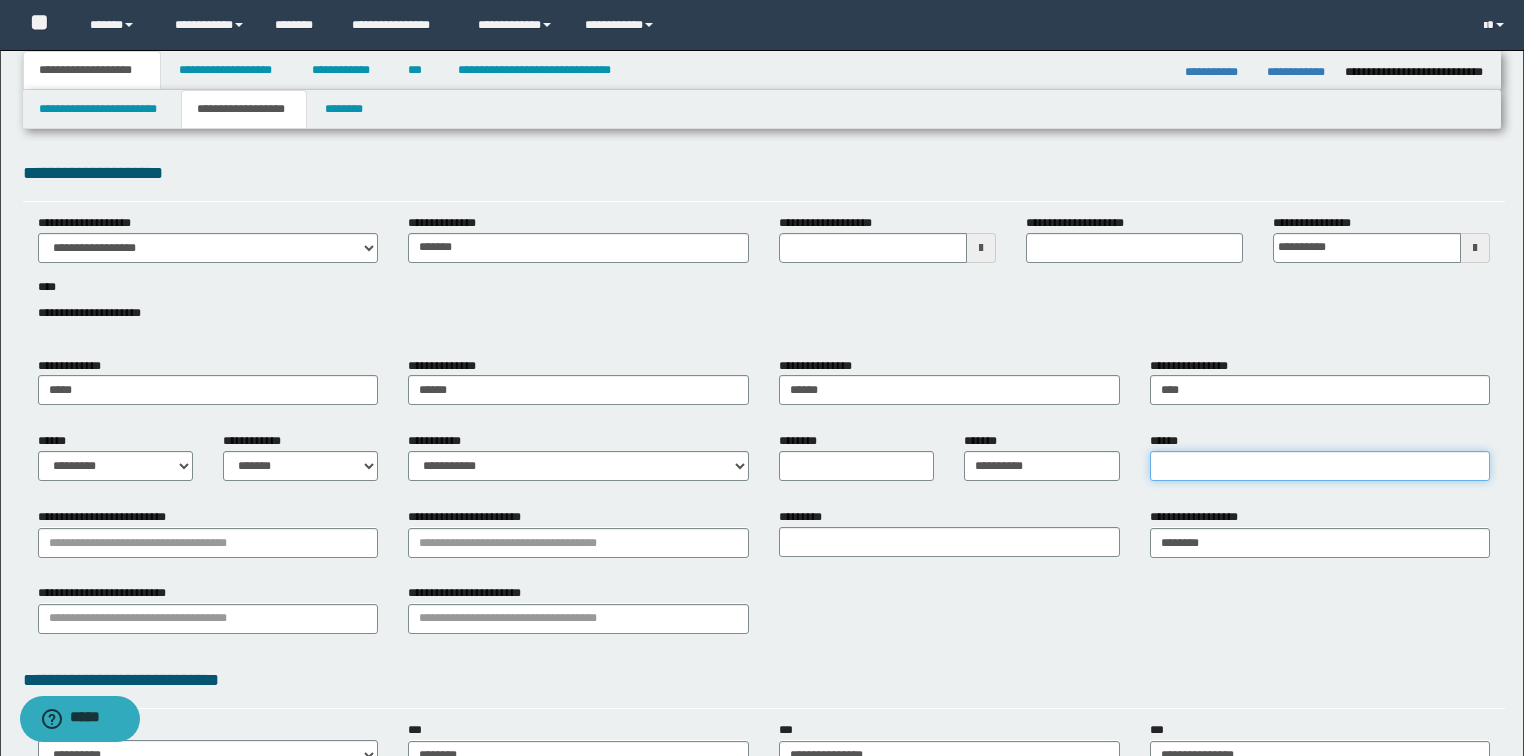 click on "******" at bounding box center [1320, 466] 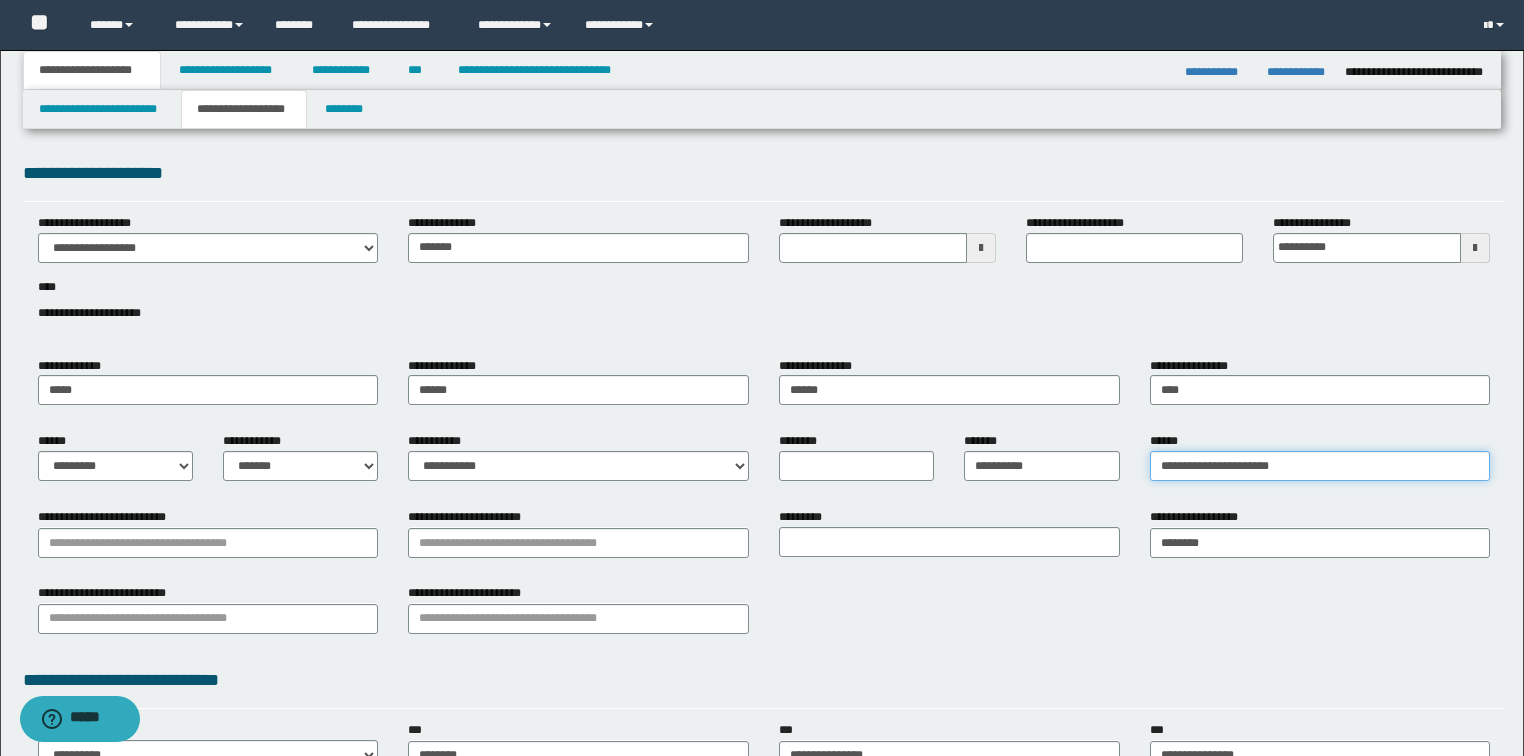 type on "**********" 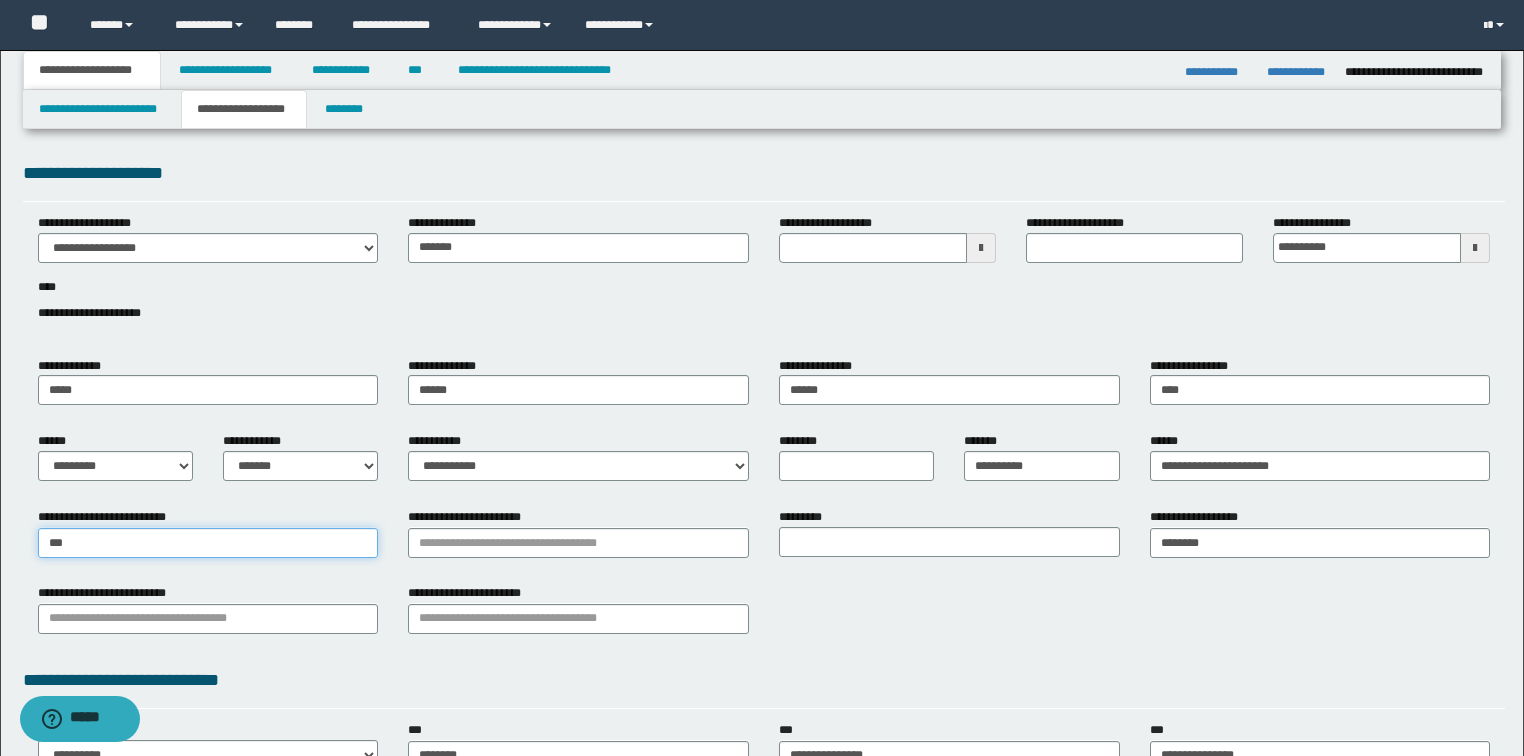 type on "****" 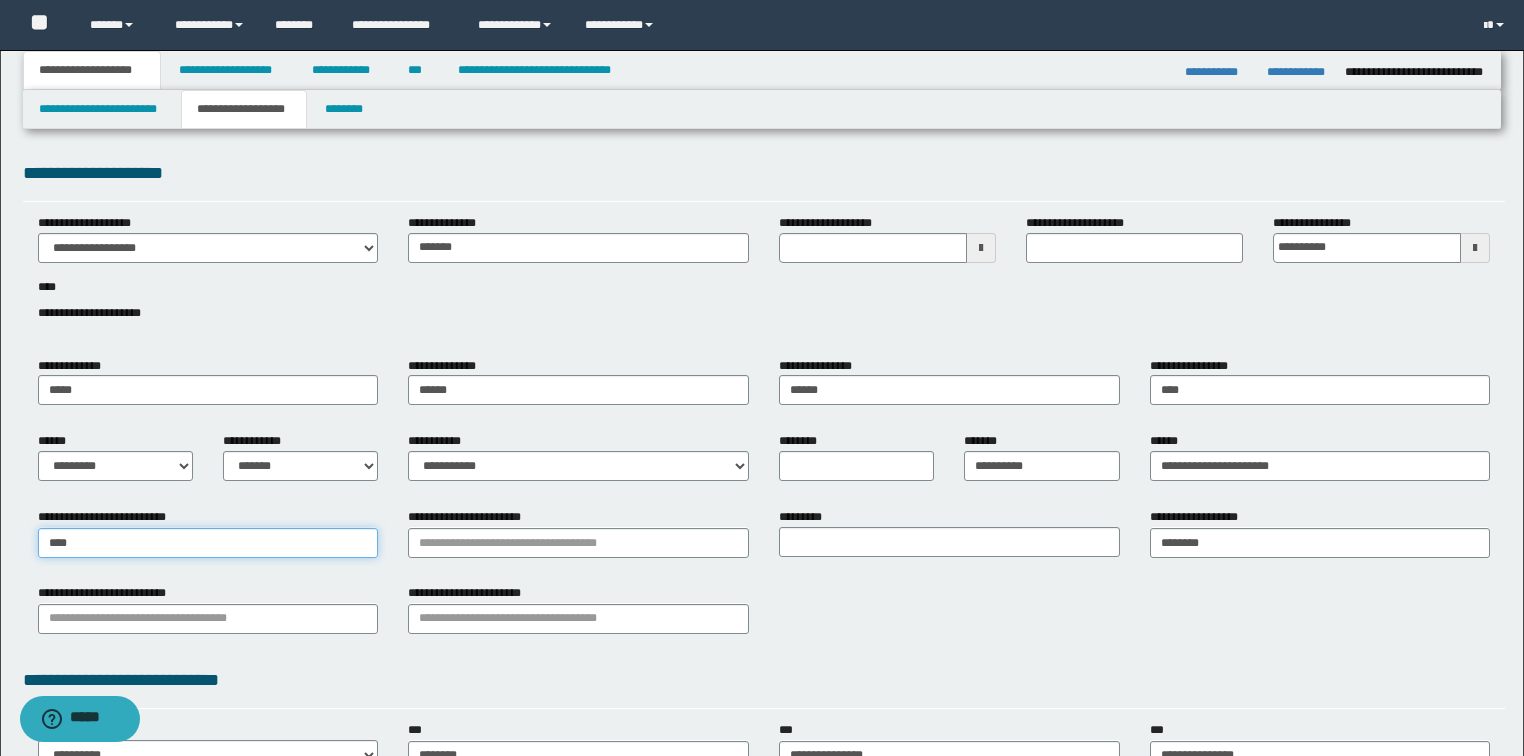 type on "****" 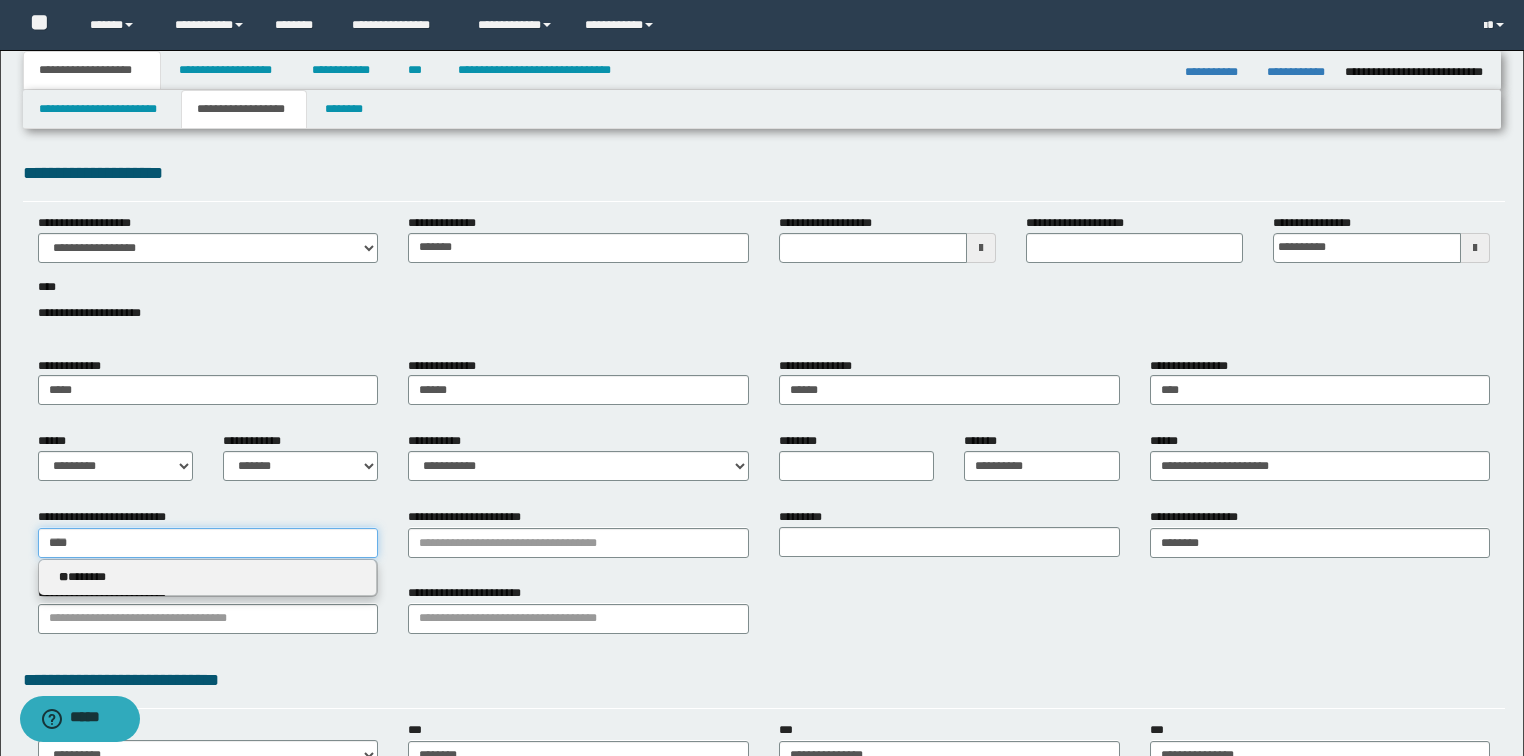 type 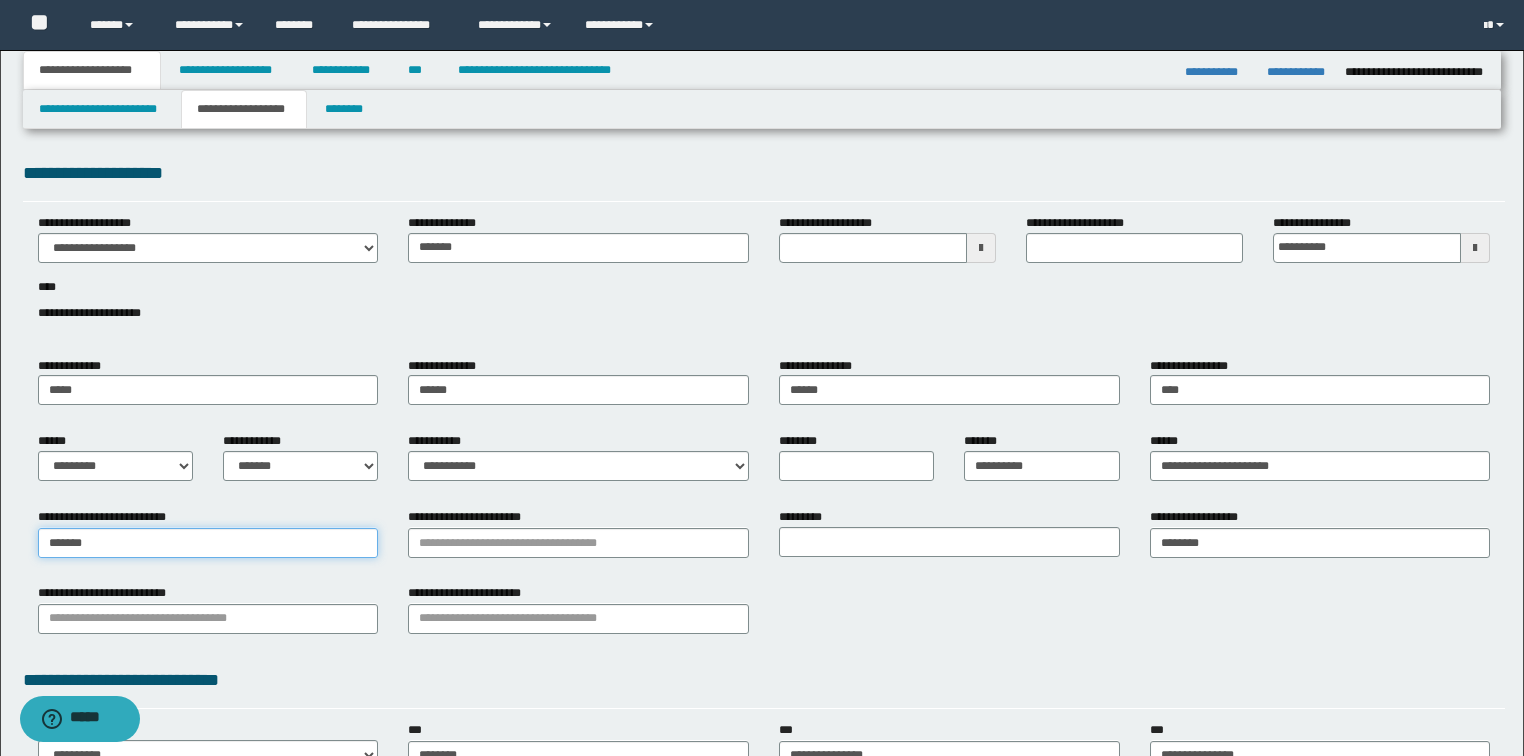 type on "*******" 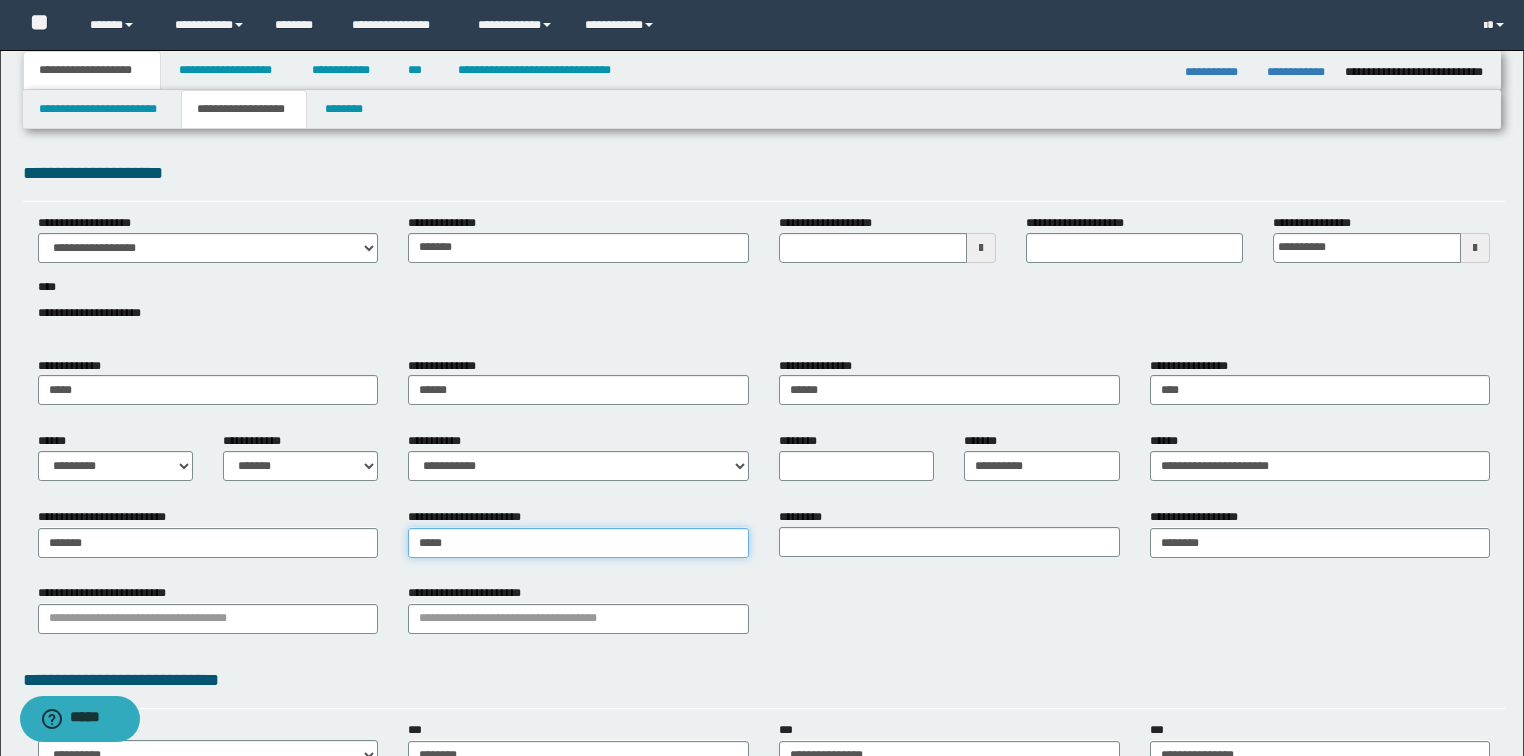type on "******" 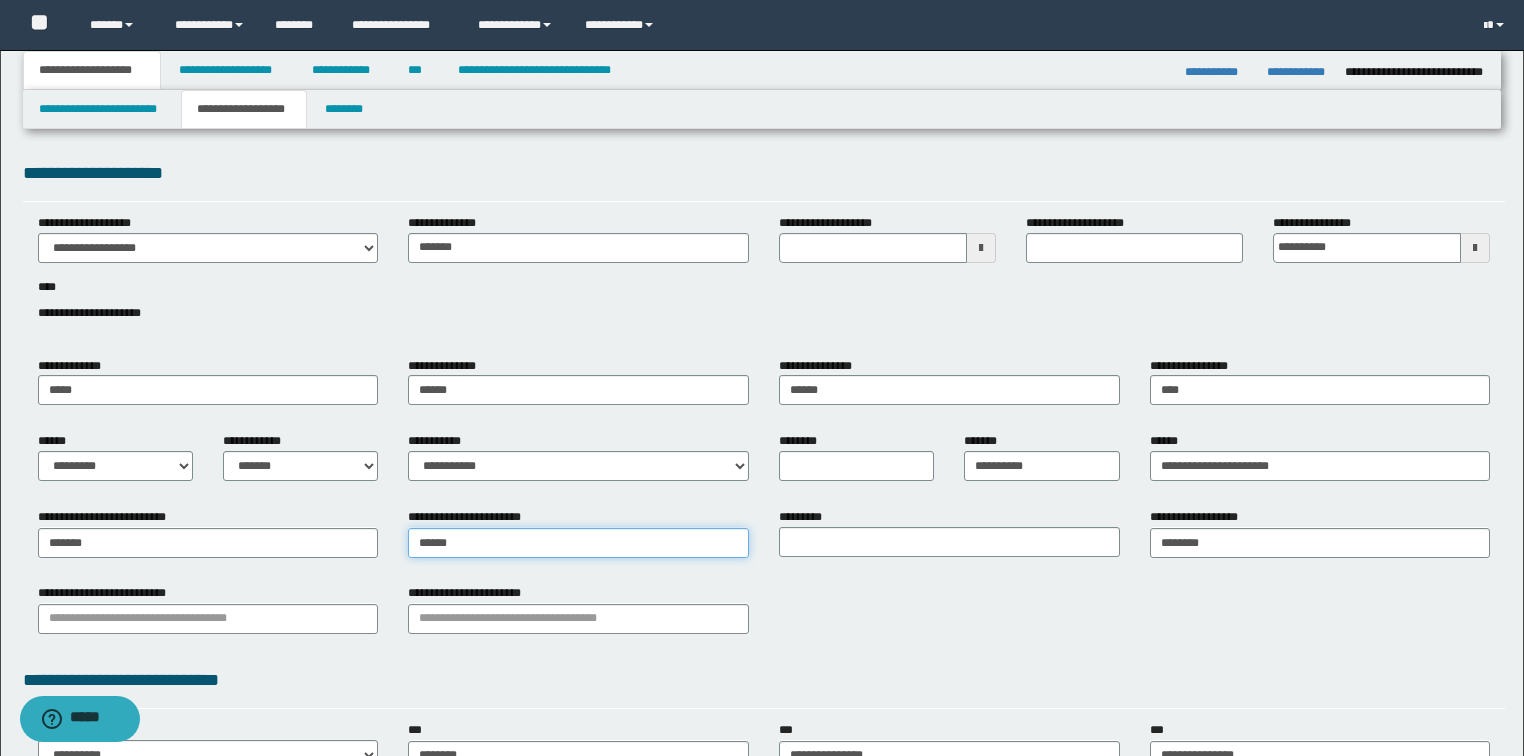 type on "*********" 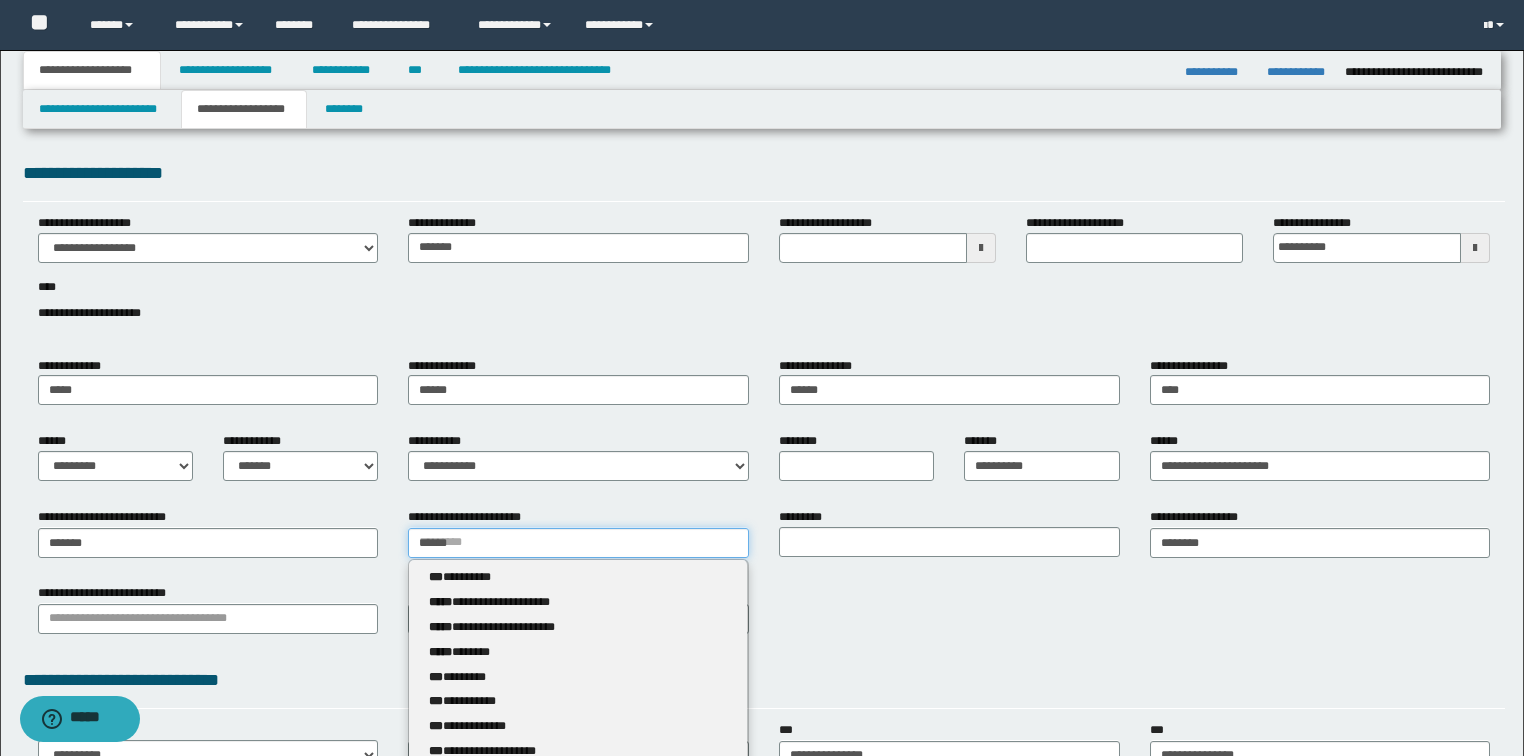 type 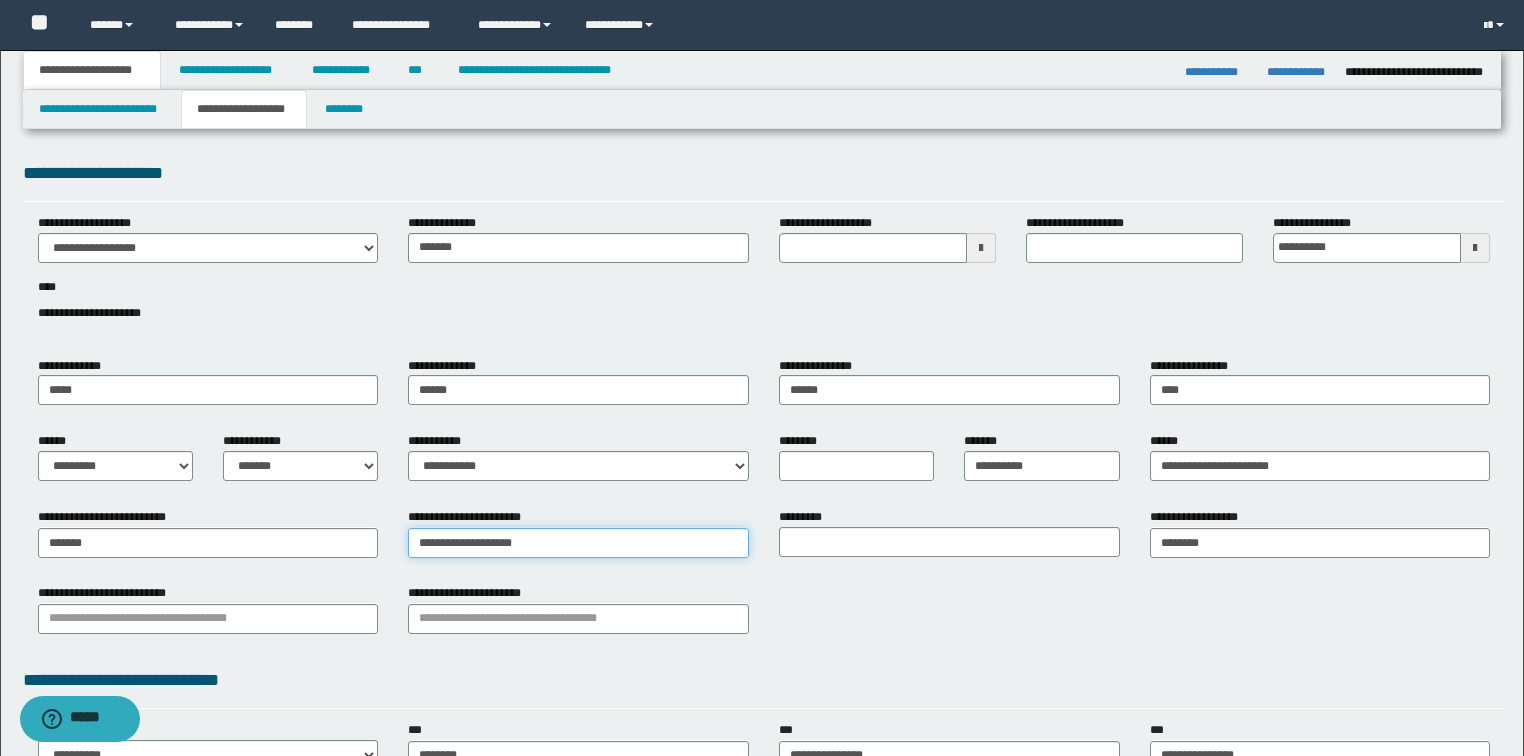 type on "**********" 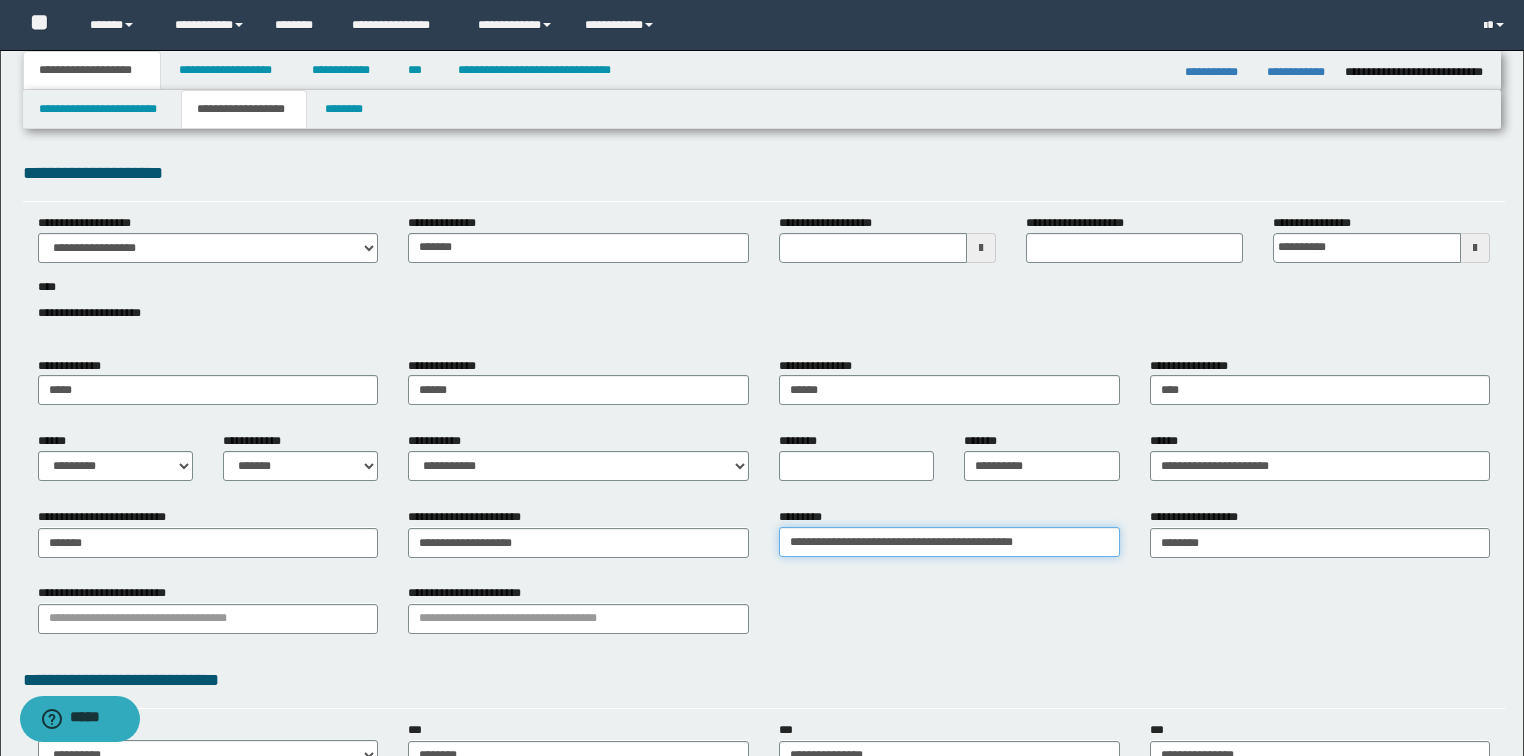 type on "**********" 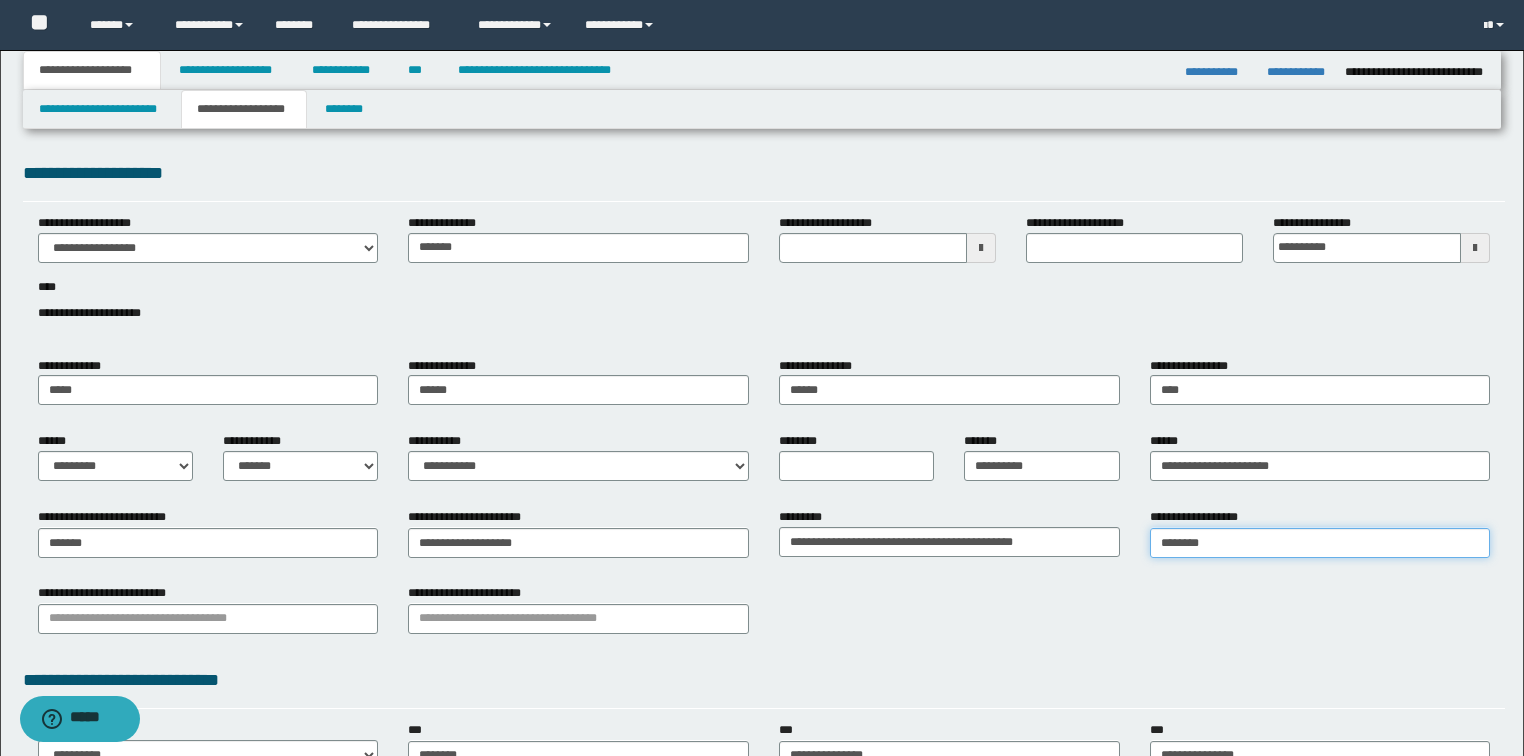 type on "********" 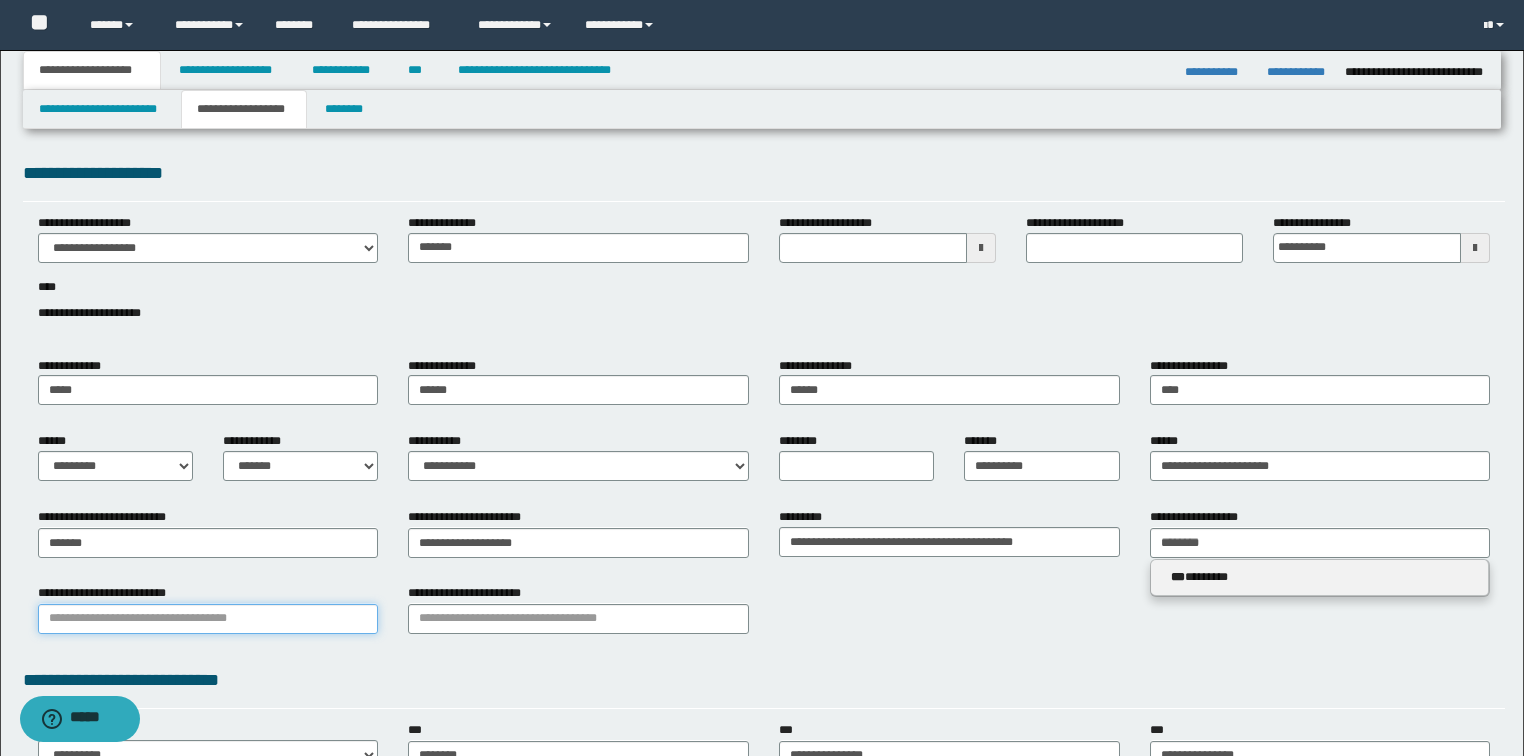 type 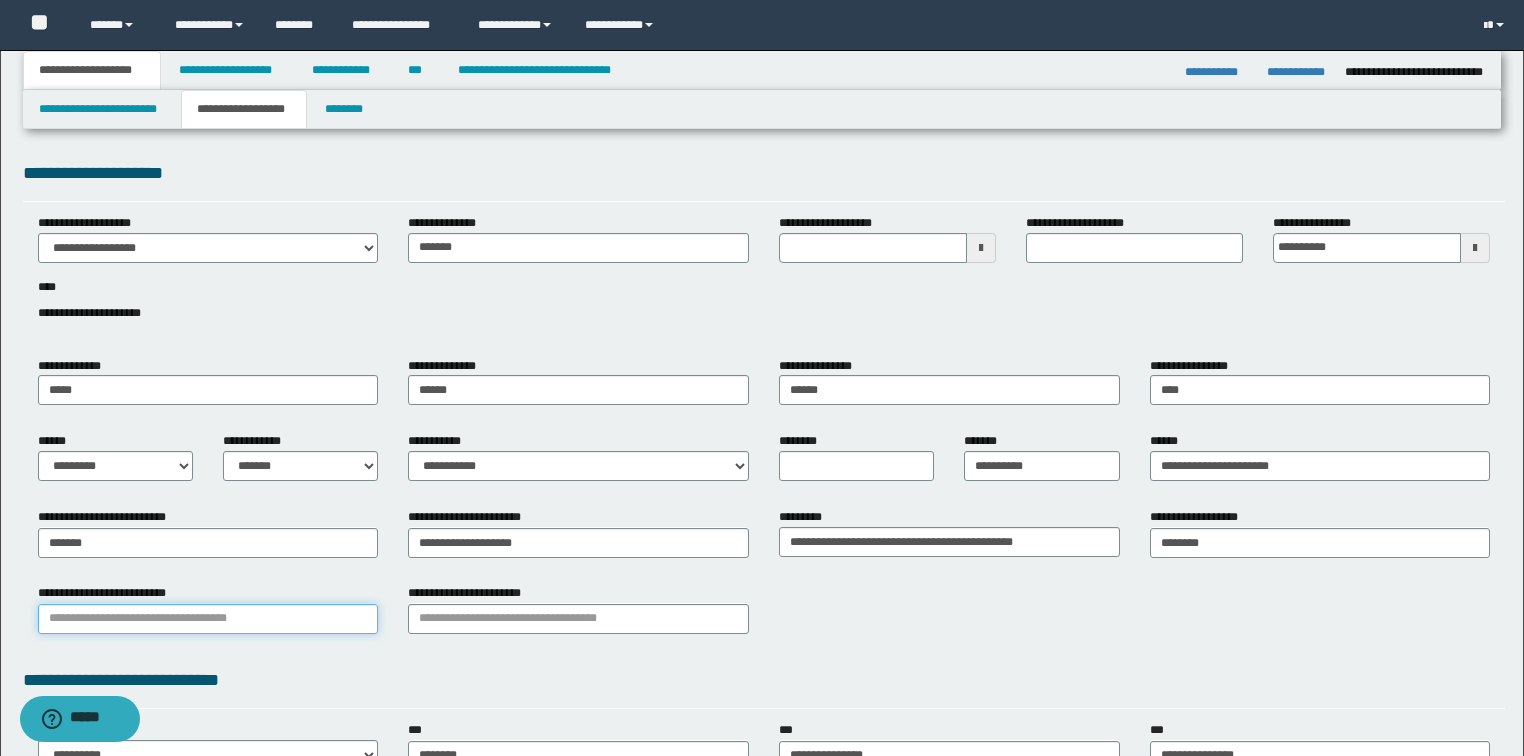 scroll, scrollTop: 350, scrollLeft: 0, axis: vertical 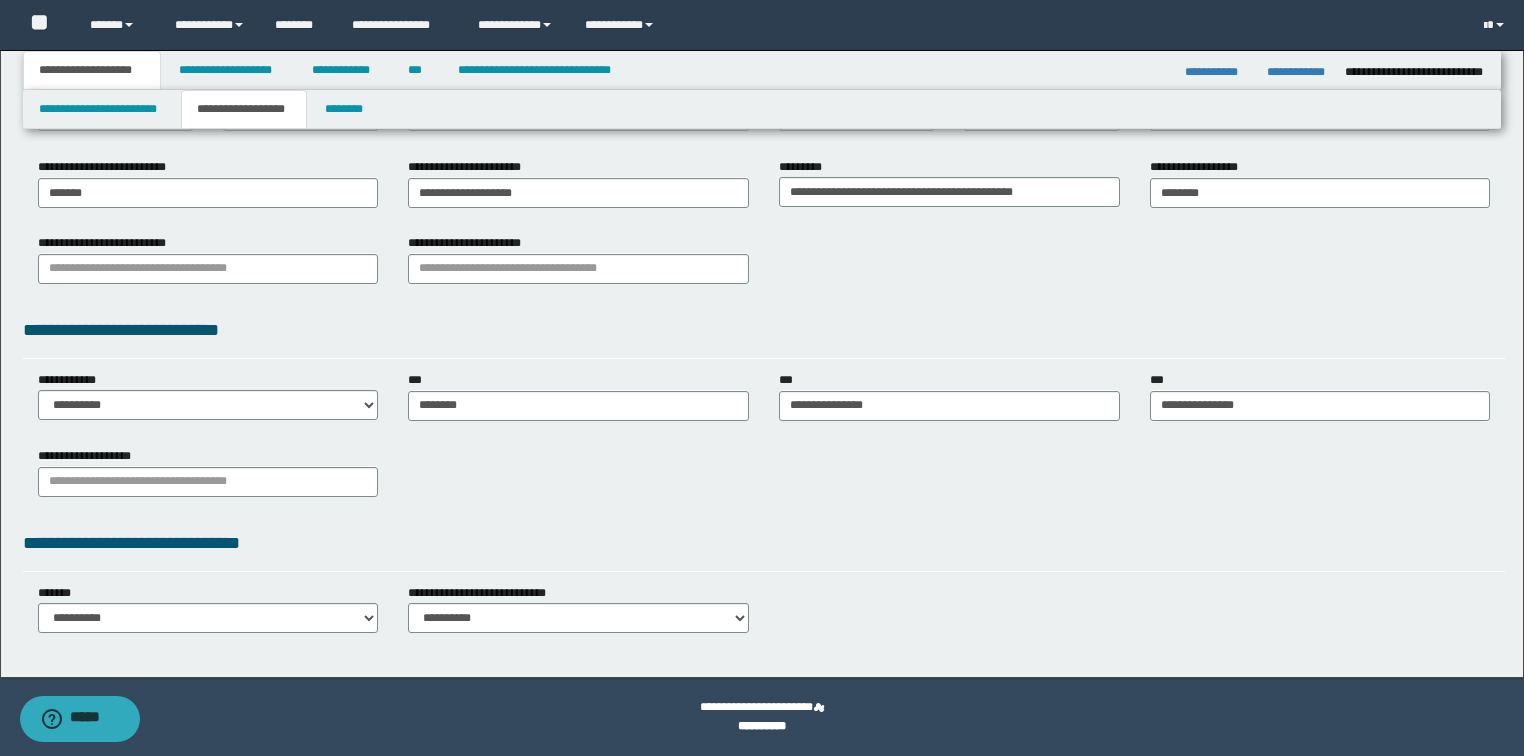 click on "**********" at bounding box center [764, 479] 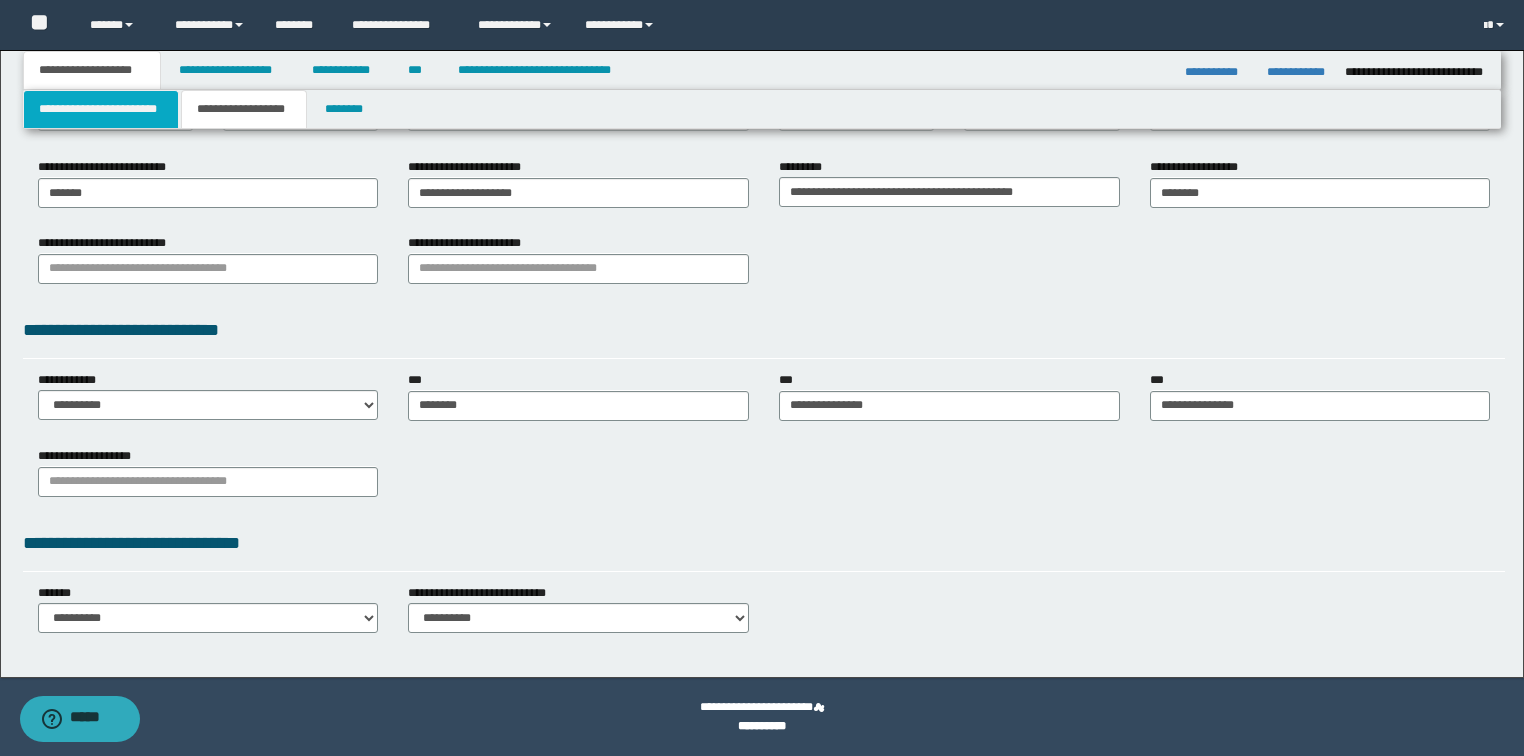 click on "**********" at bounding box center [101, 109] 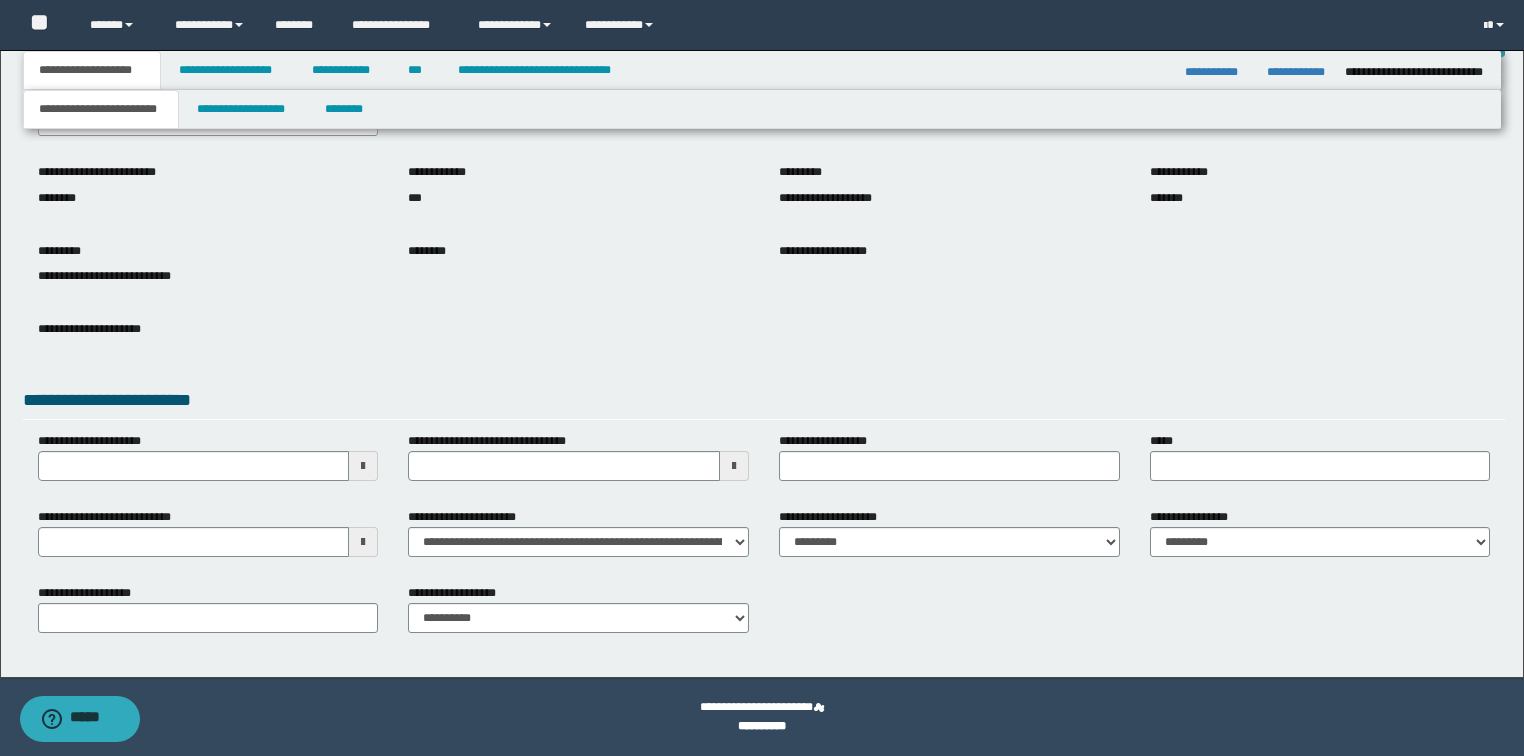 scroll, scrollTop: 0, scrollLeft: 0, axis: both 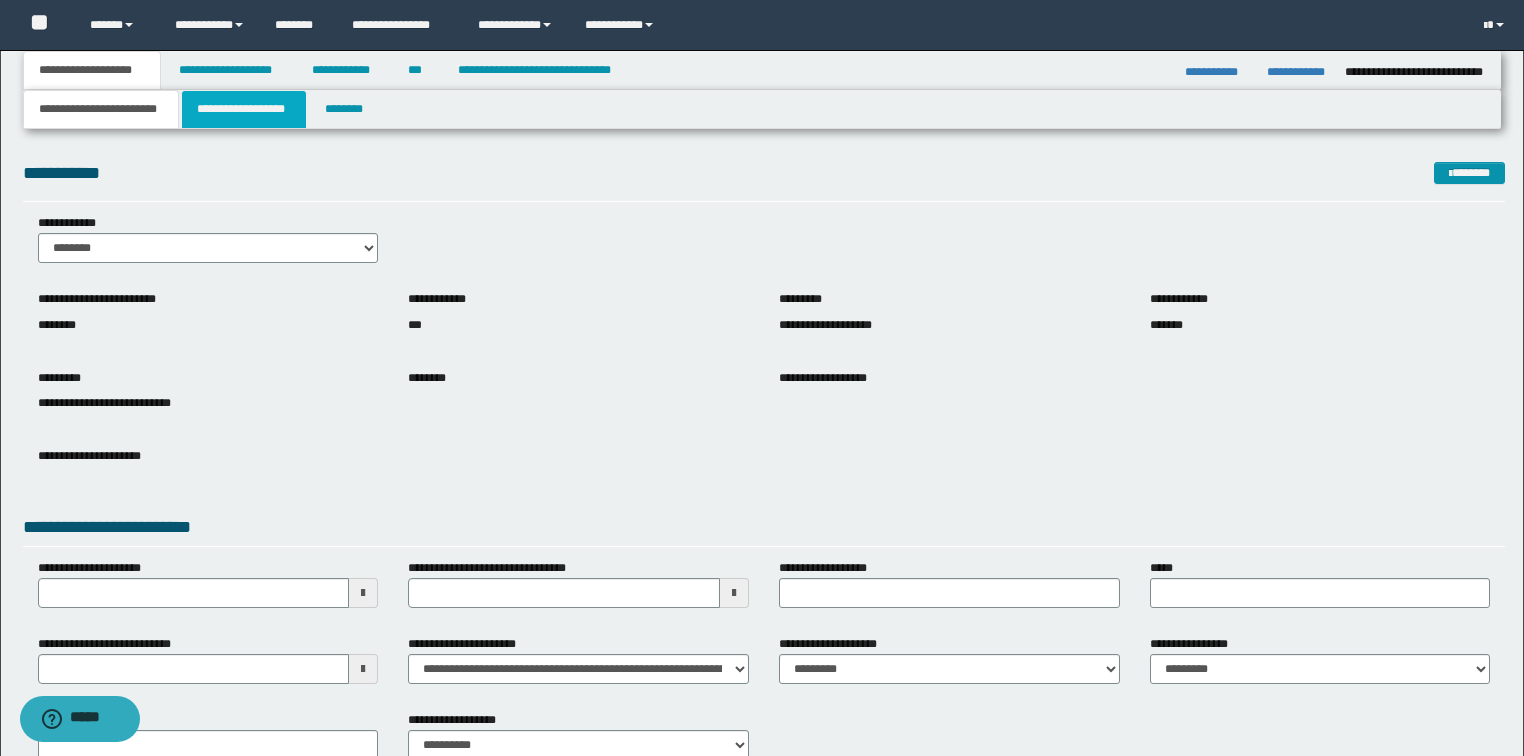 click on "**********" at bounding box center (244, 109) 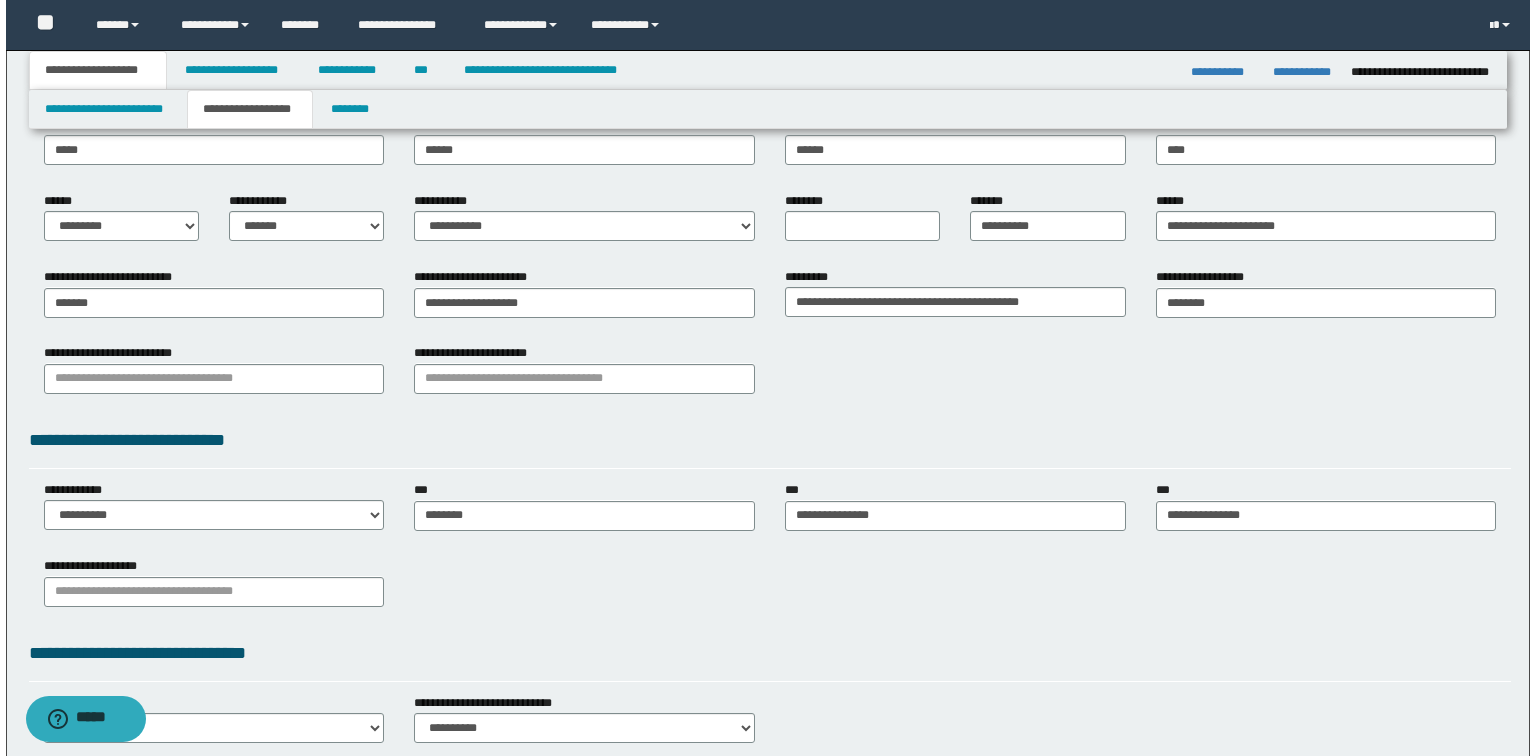 scroll, scrollTop: 0, scrollLeft: 0, axis: both 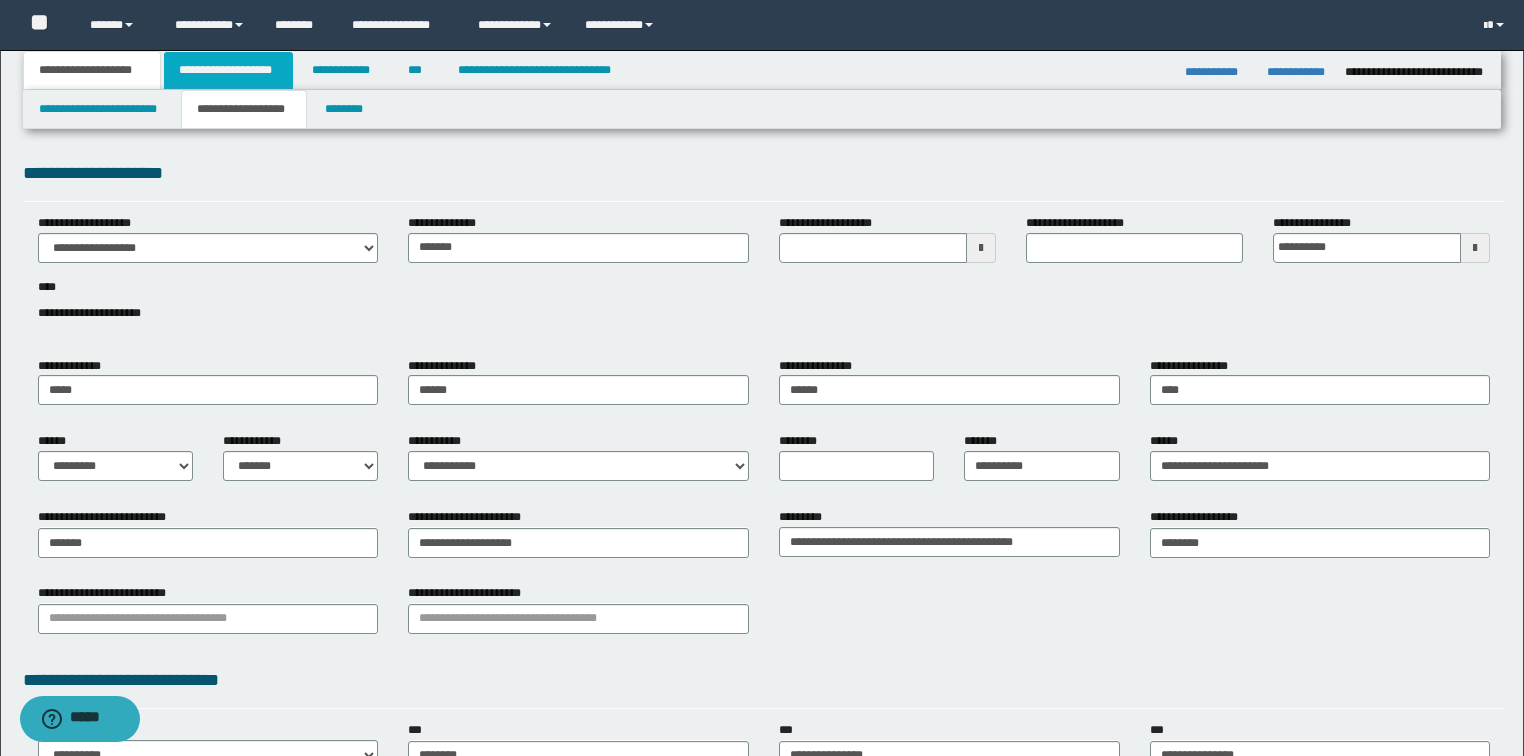 click on "**********" at bounding box center (228, 70) 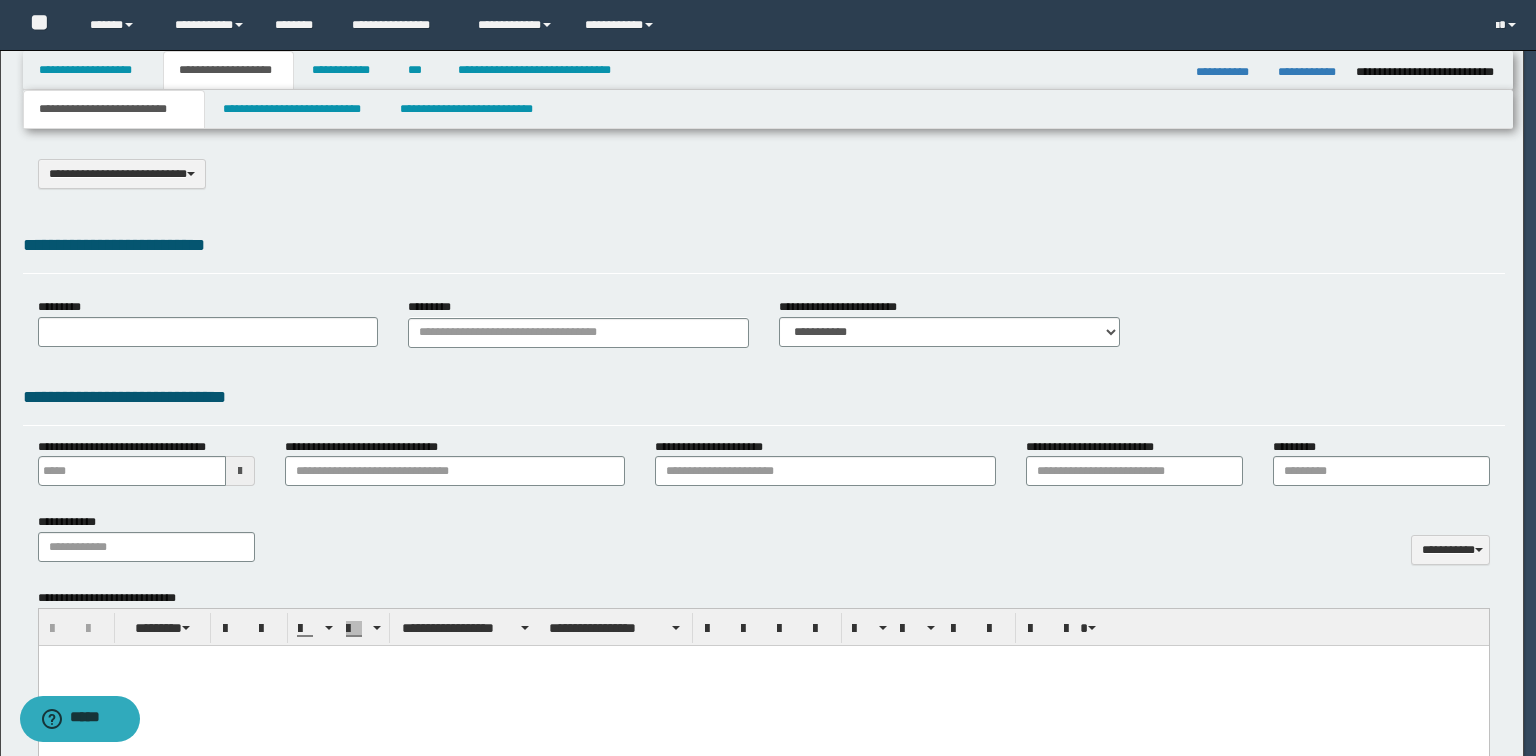 select on "*" 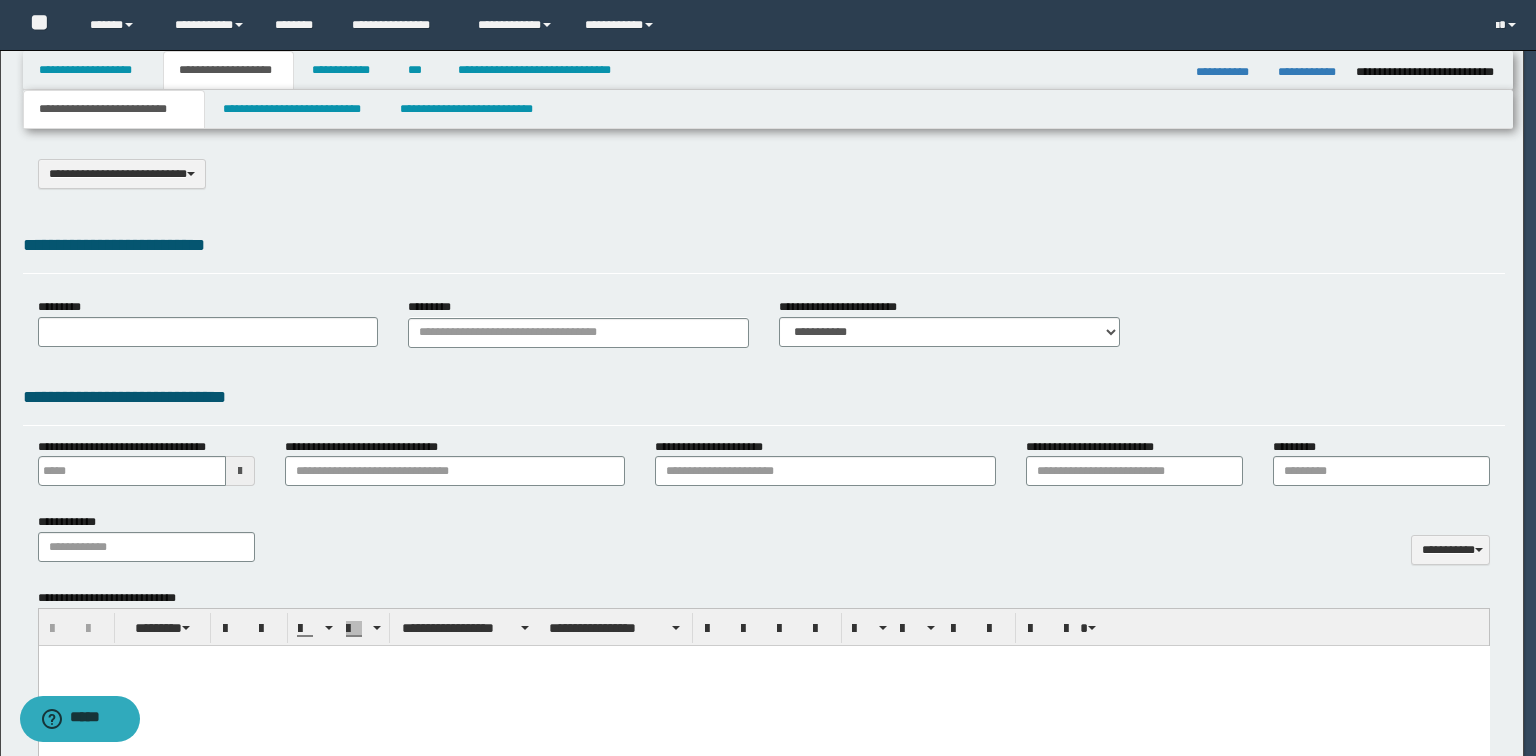 scroll, scrollTop: 0, scrollLeft: 0, axis: both 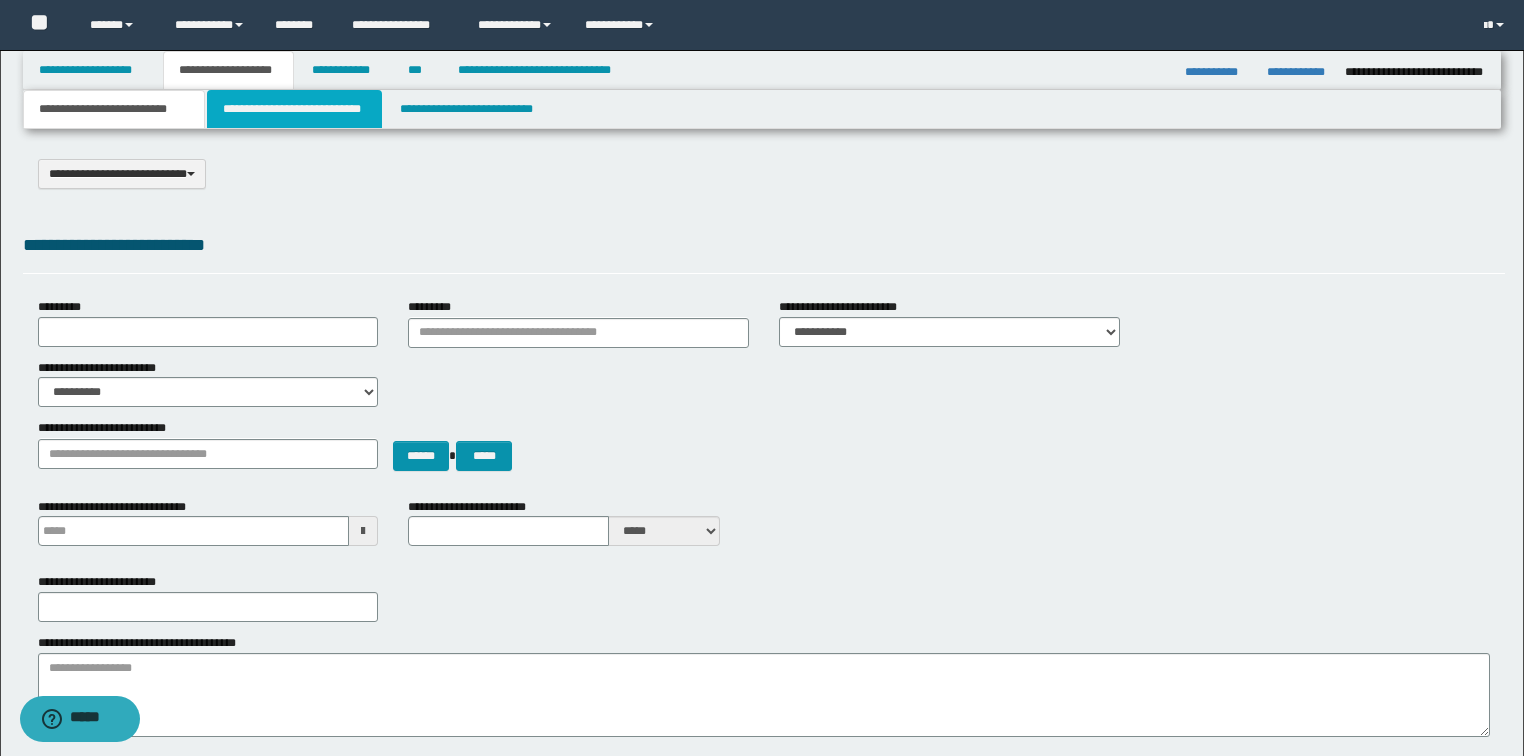 click on "**********" at bounding box center (294, 109) 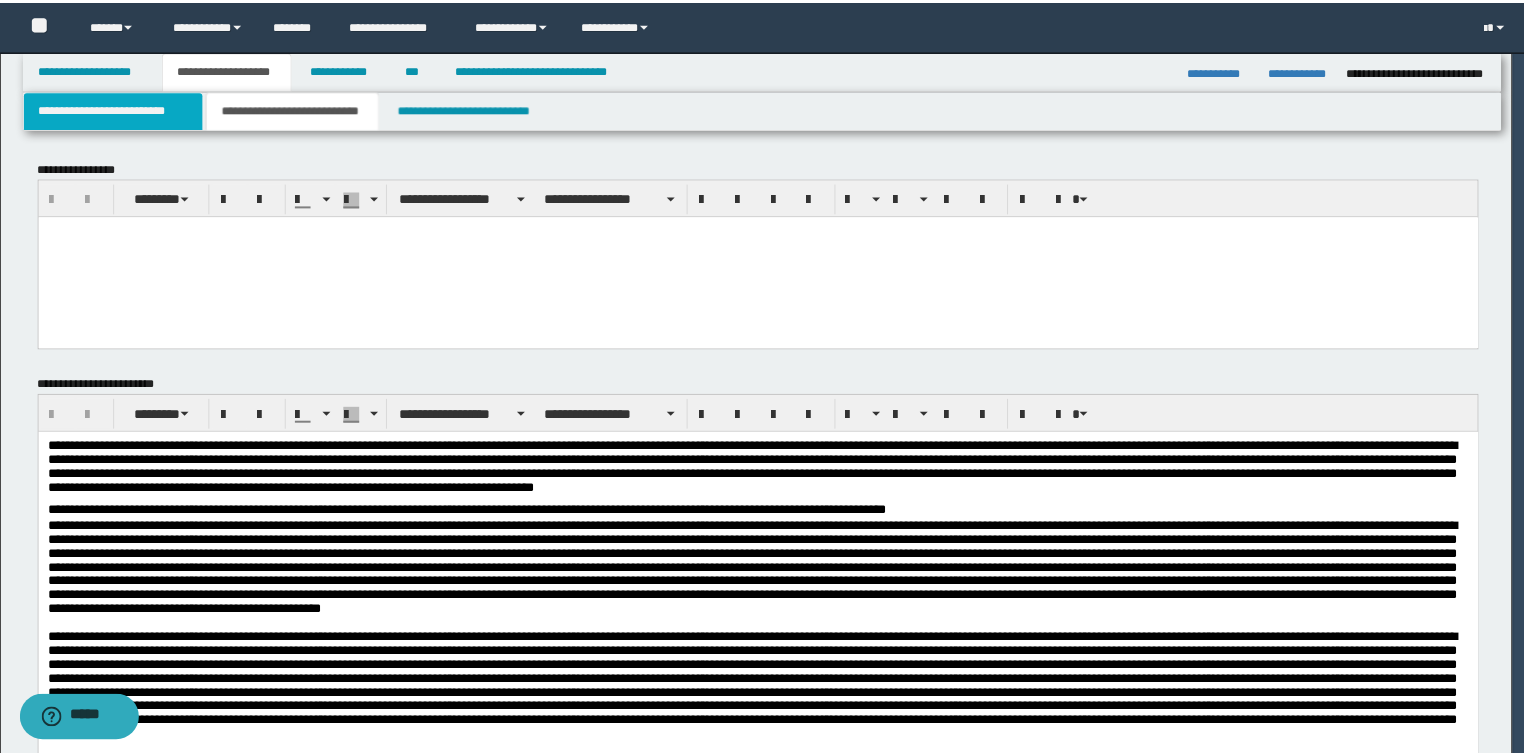 scroll, scrollTop: 0, scrollLeft: 0, axis: both 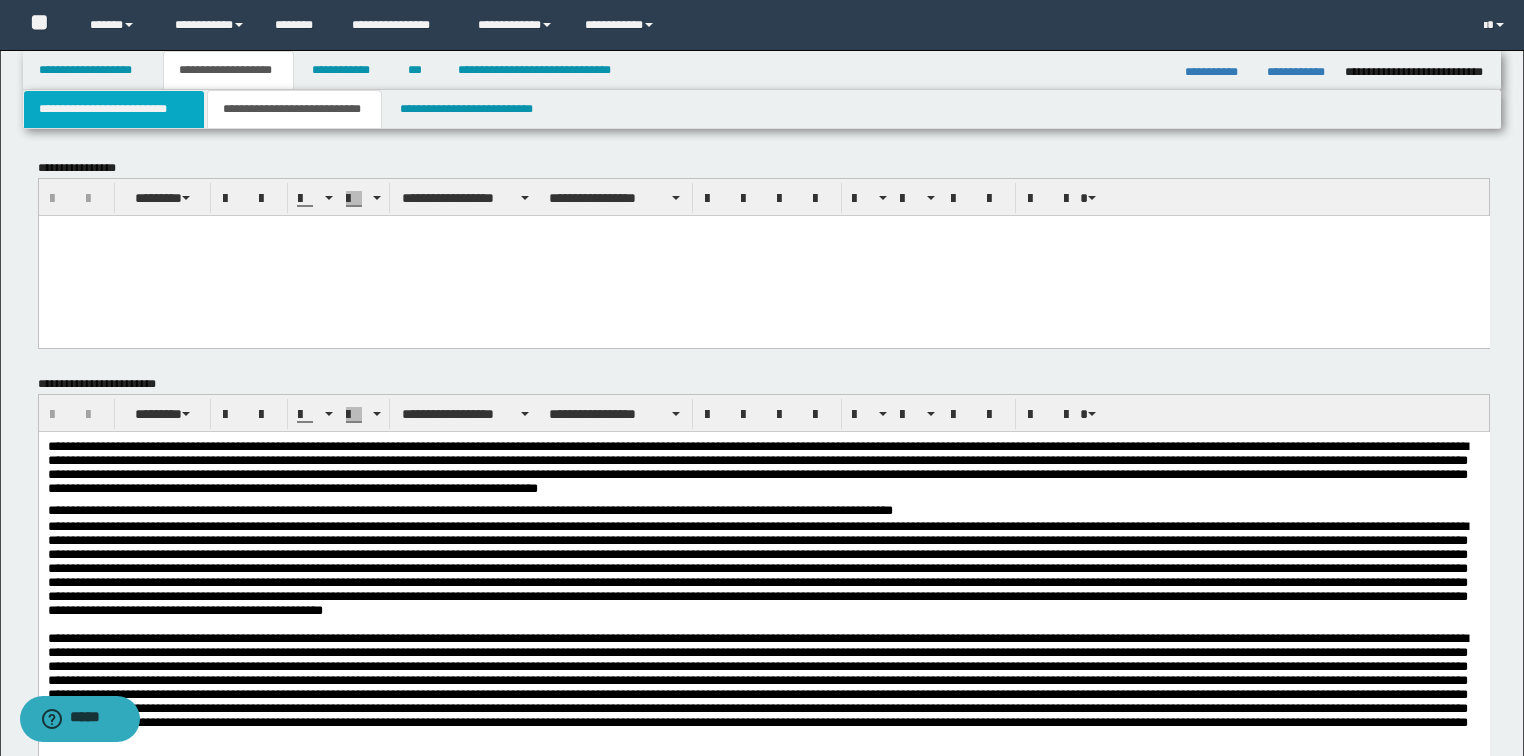 click on "**********" at bounding box center (114, 109) 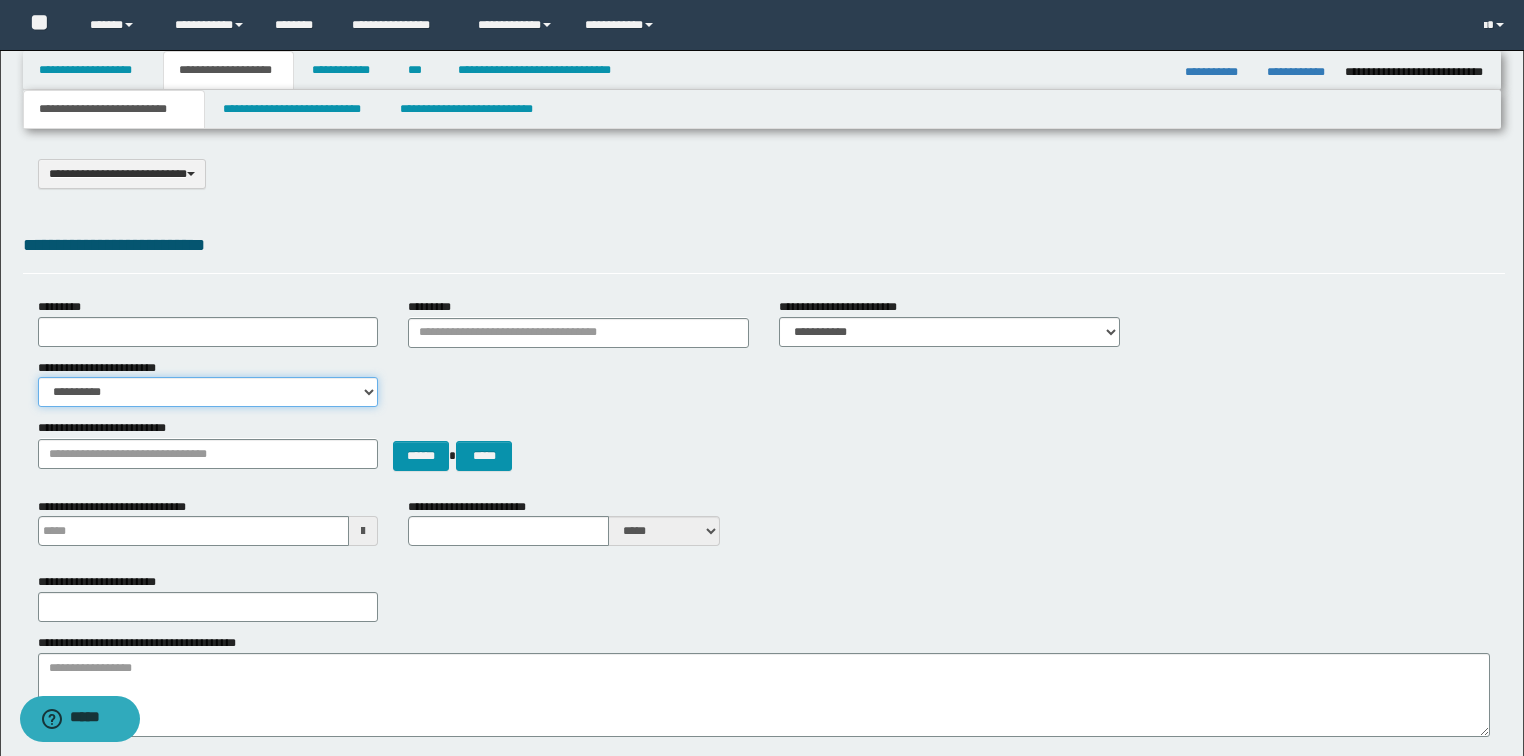 click on "**********" at bounding box center [208, 392] 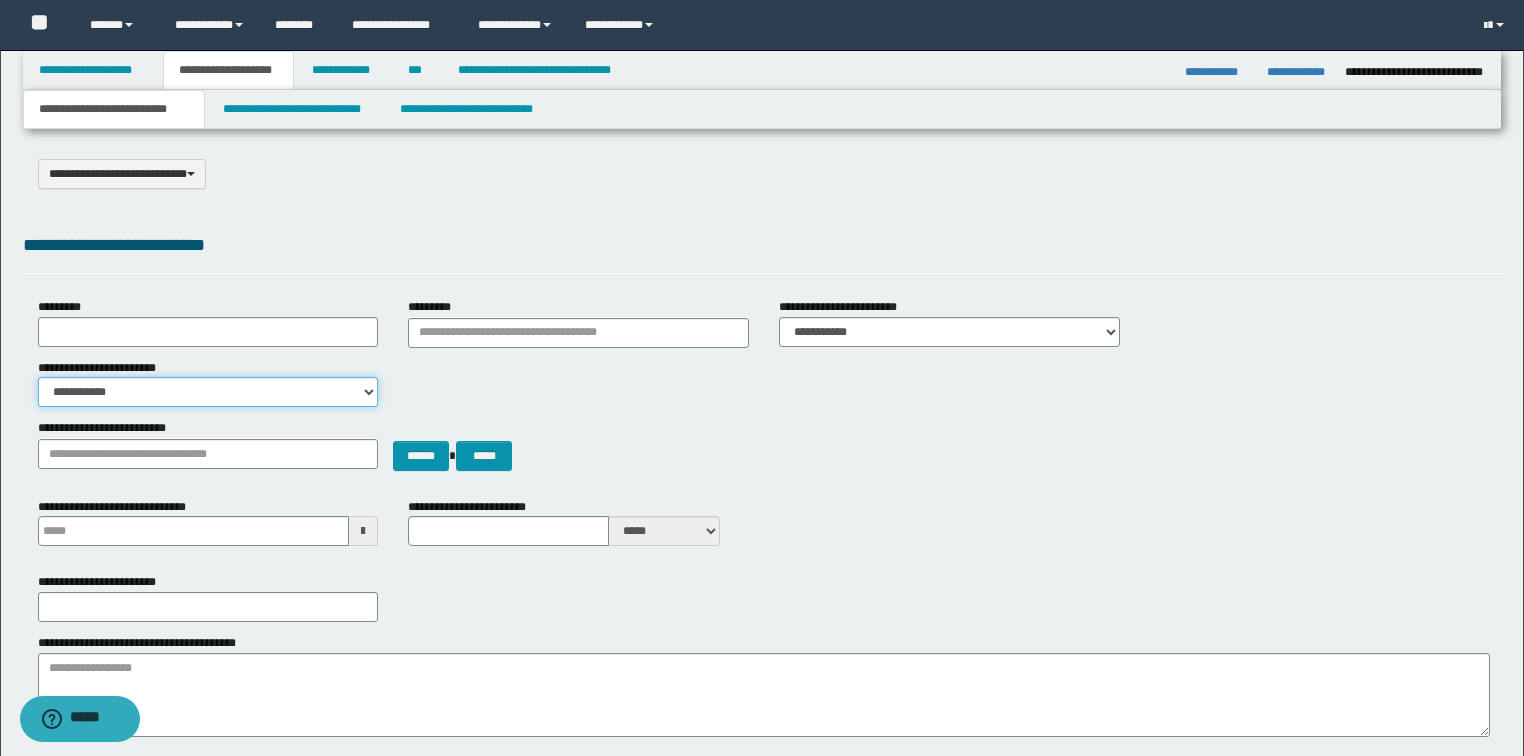 click on "**********" at bounding box center (208, 392) 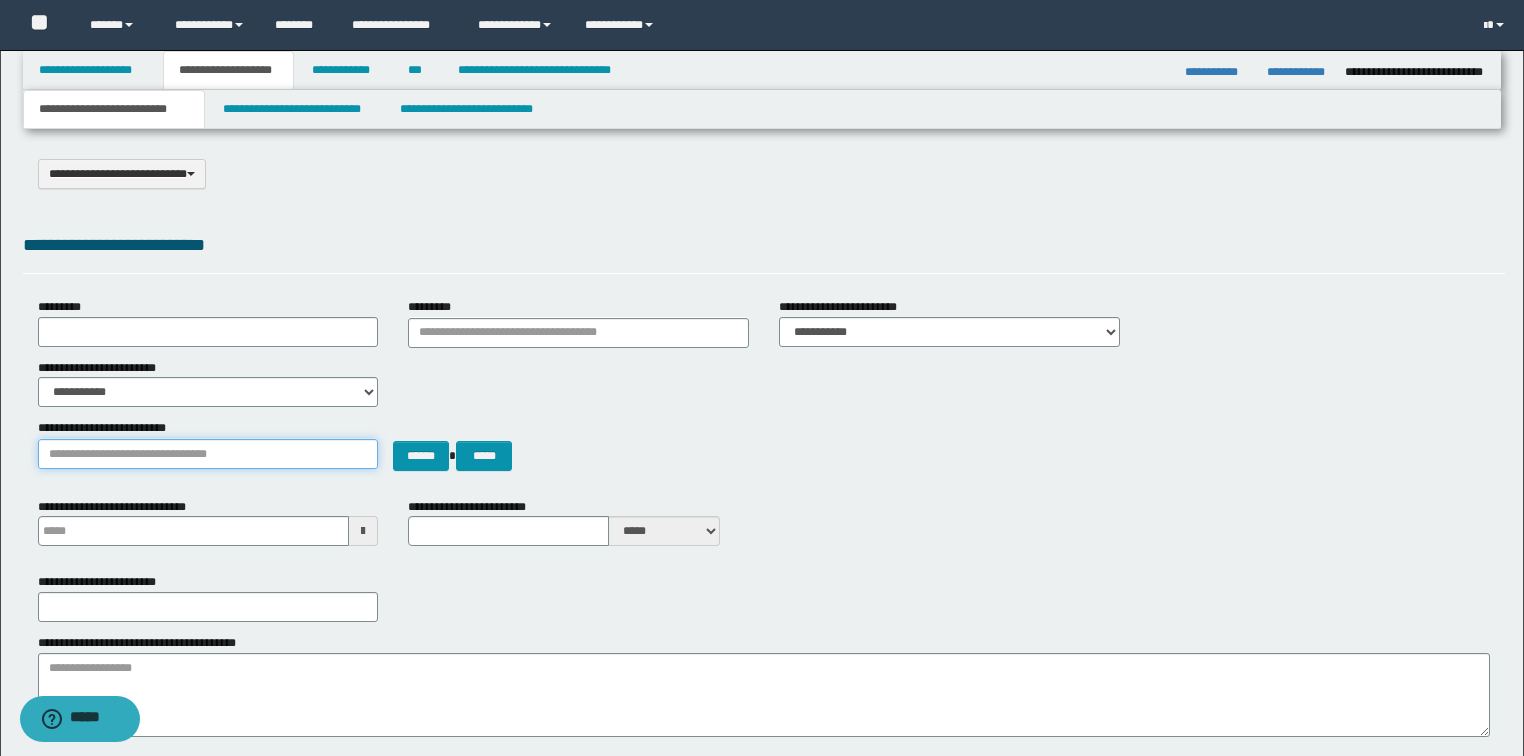 click on "**********" at bounding box center [208, 454] 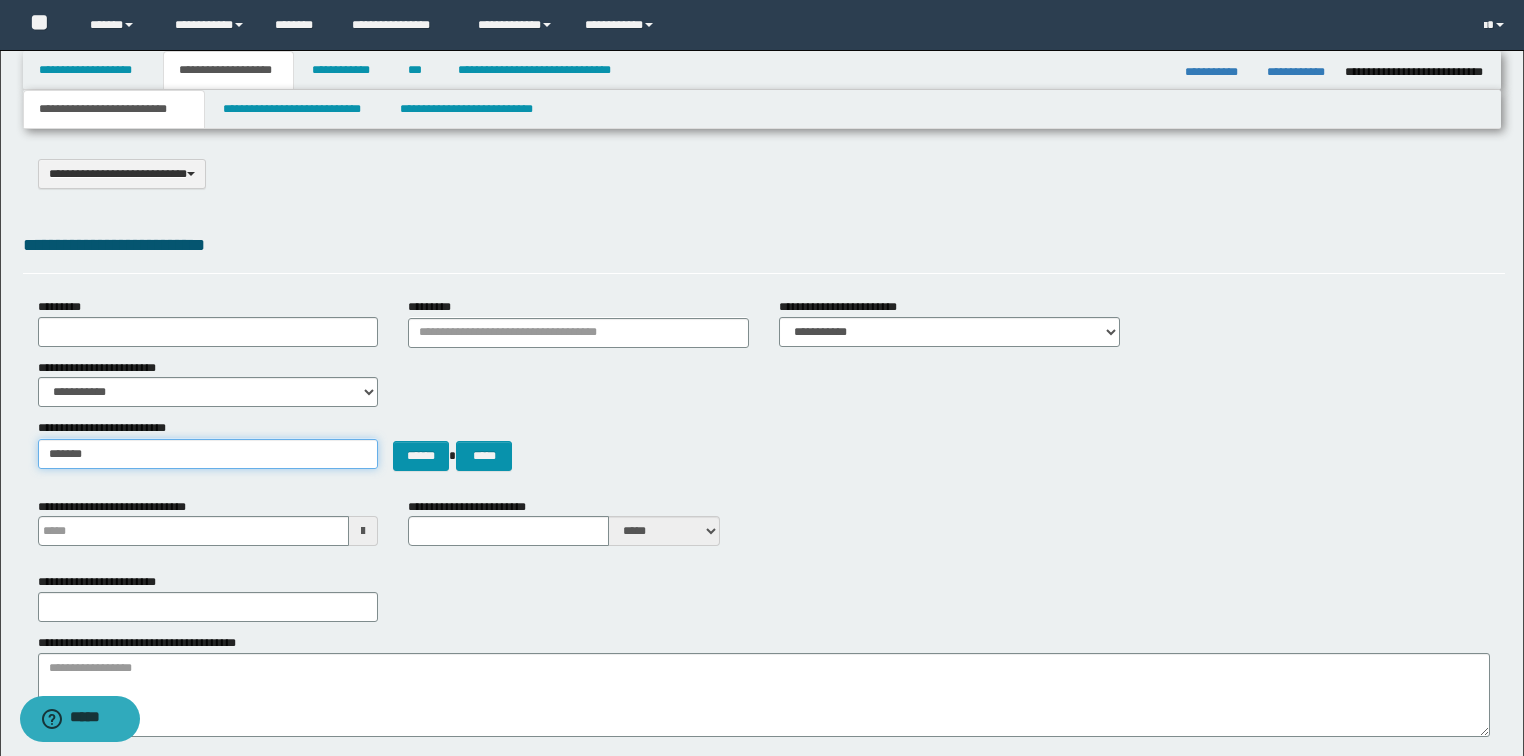 type on "********" 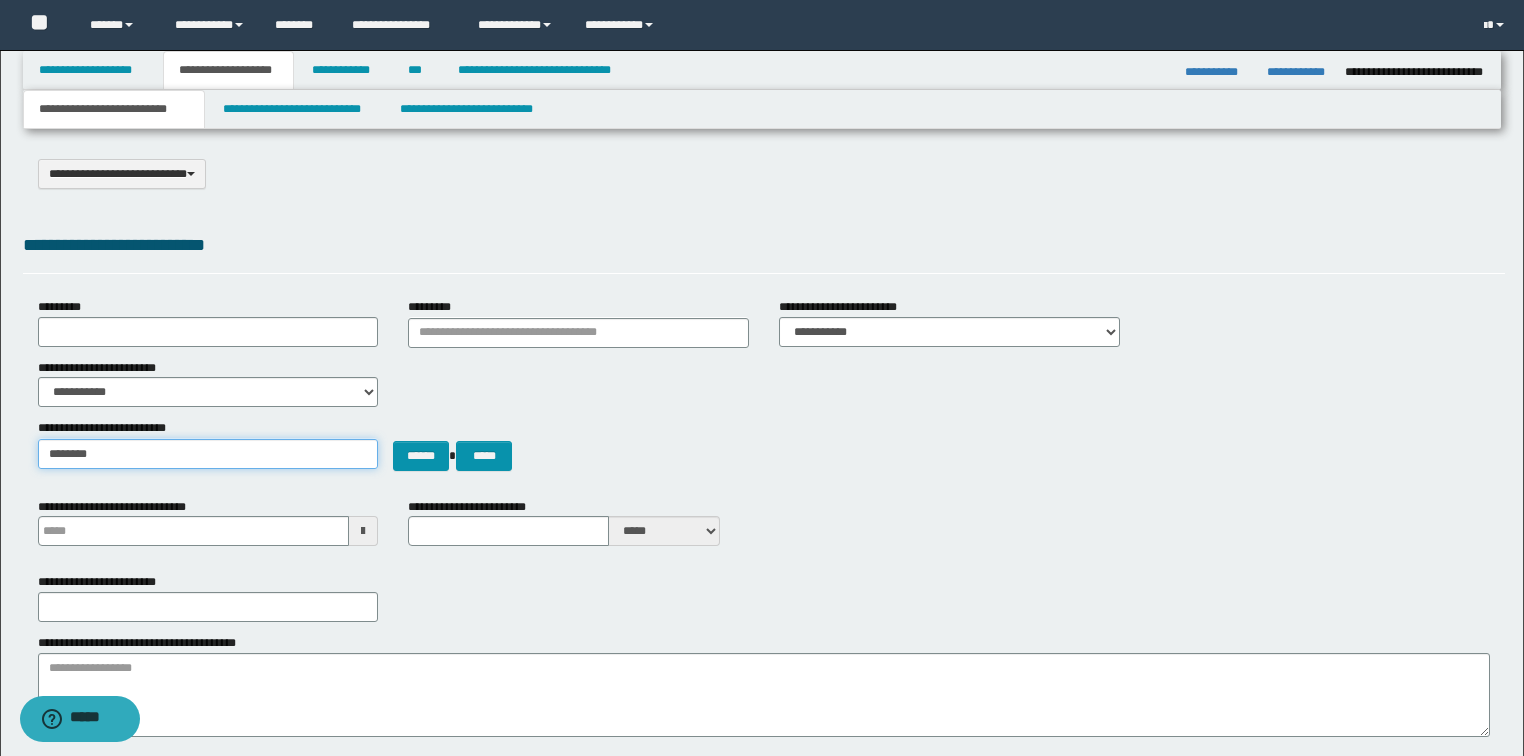 type on "**********" 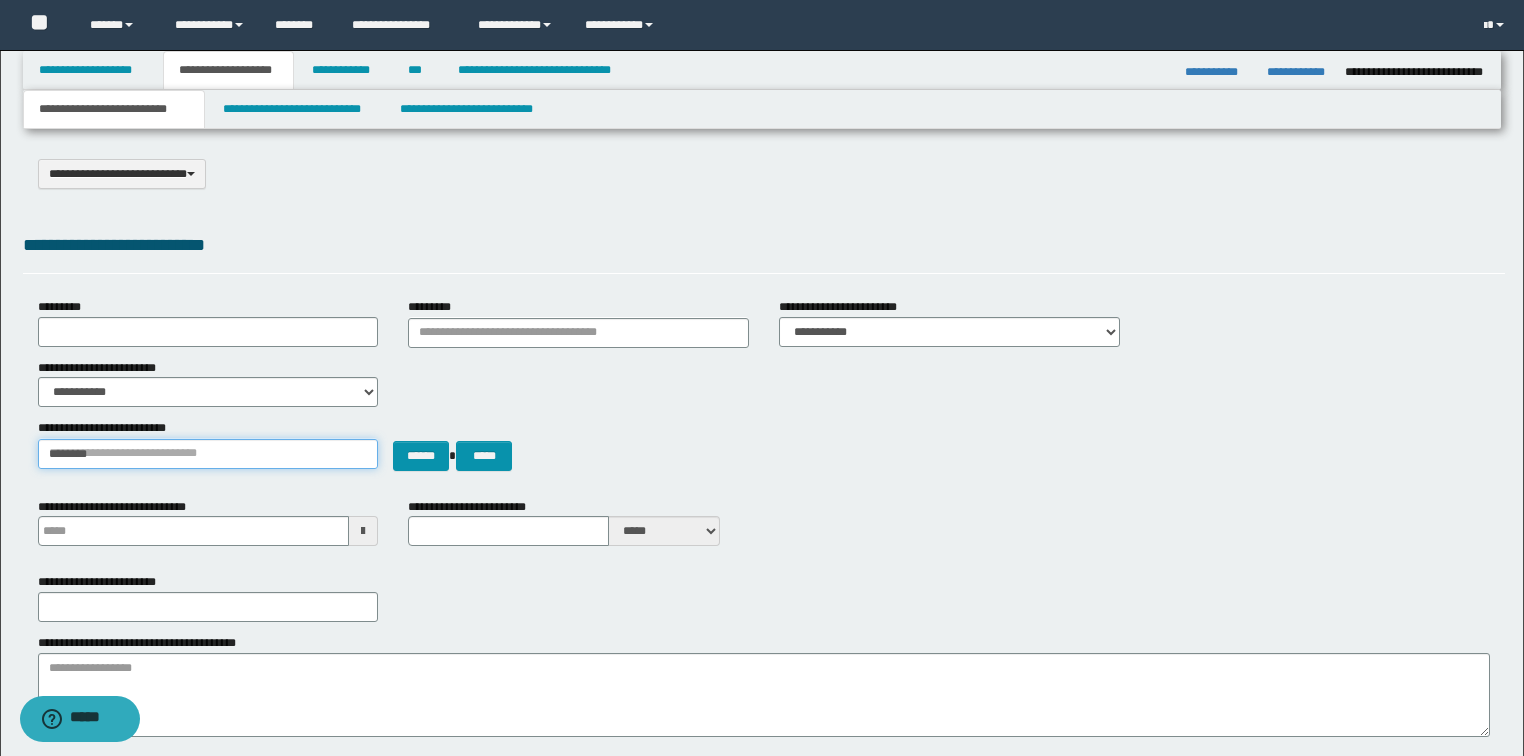 type 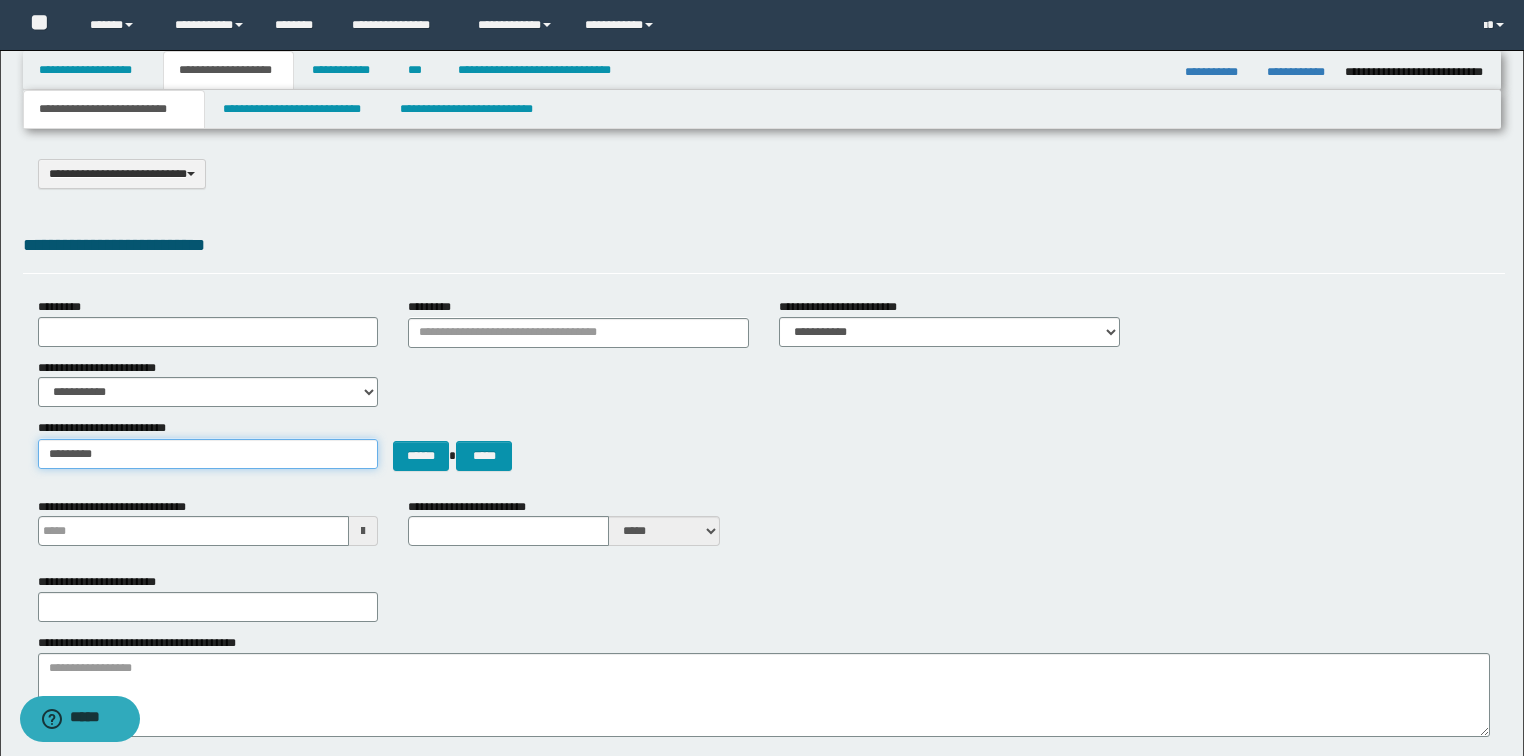 type on "**********" 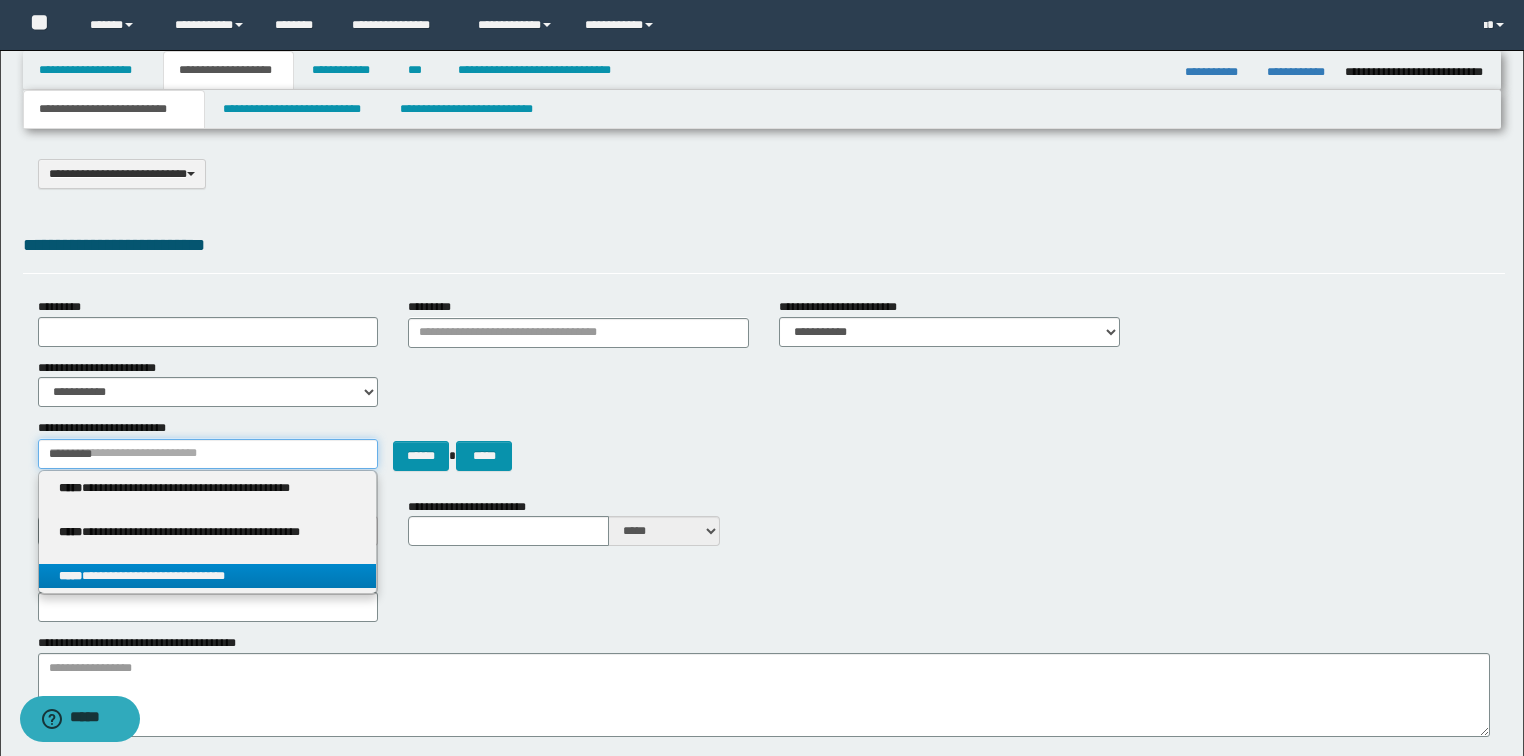 type on "*********" 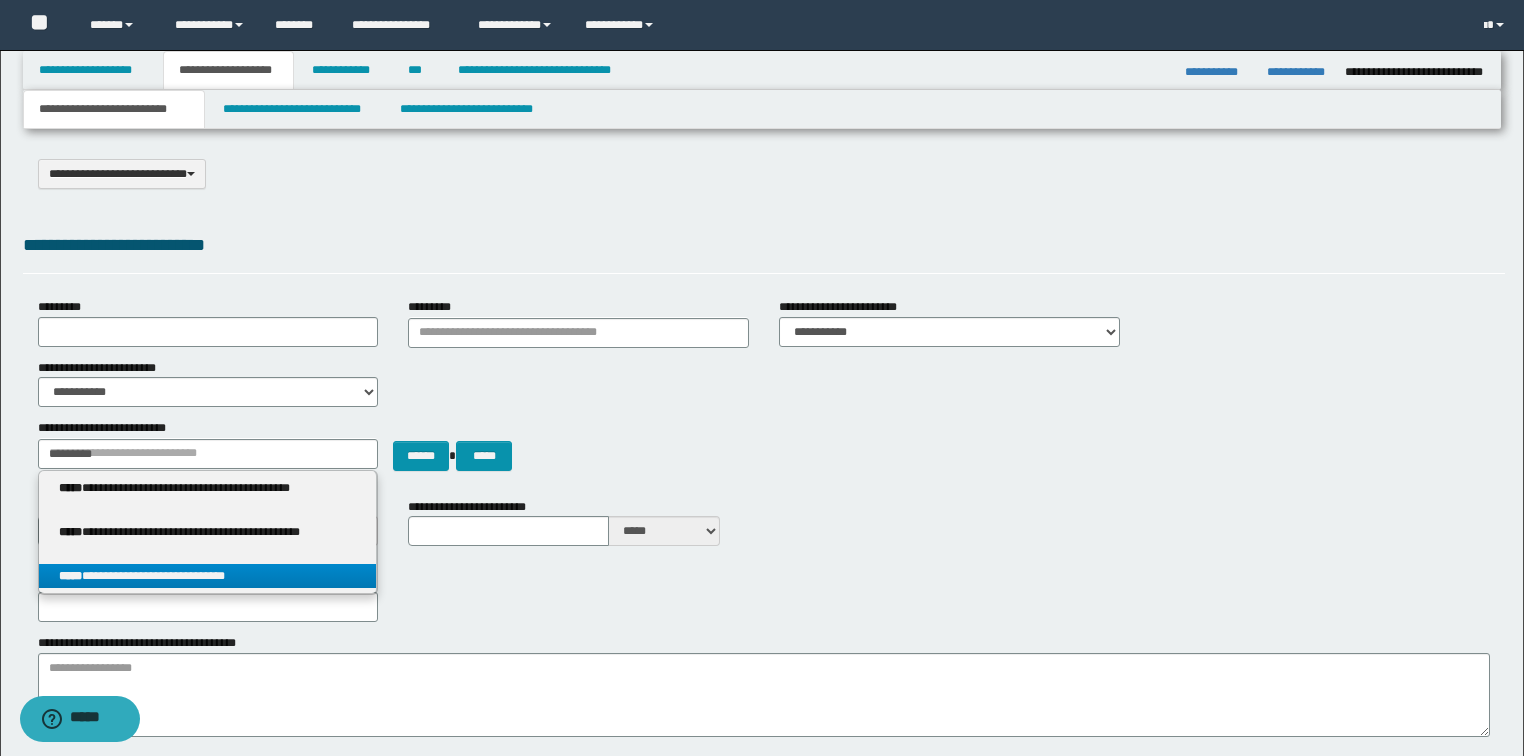 click on "**********" at bounding box center (208, 576) 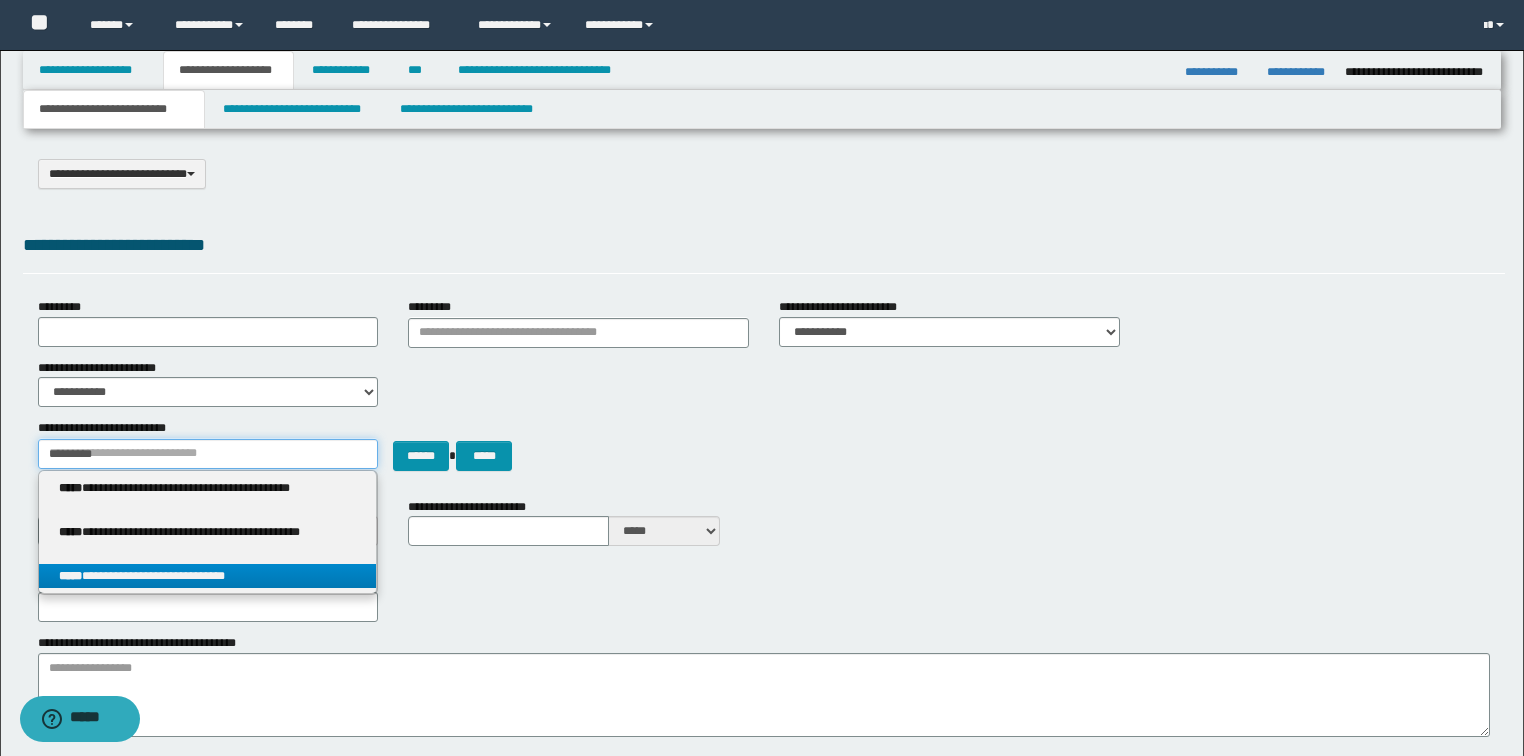 type 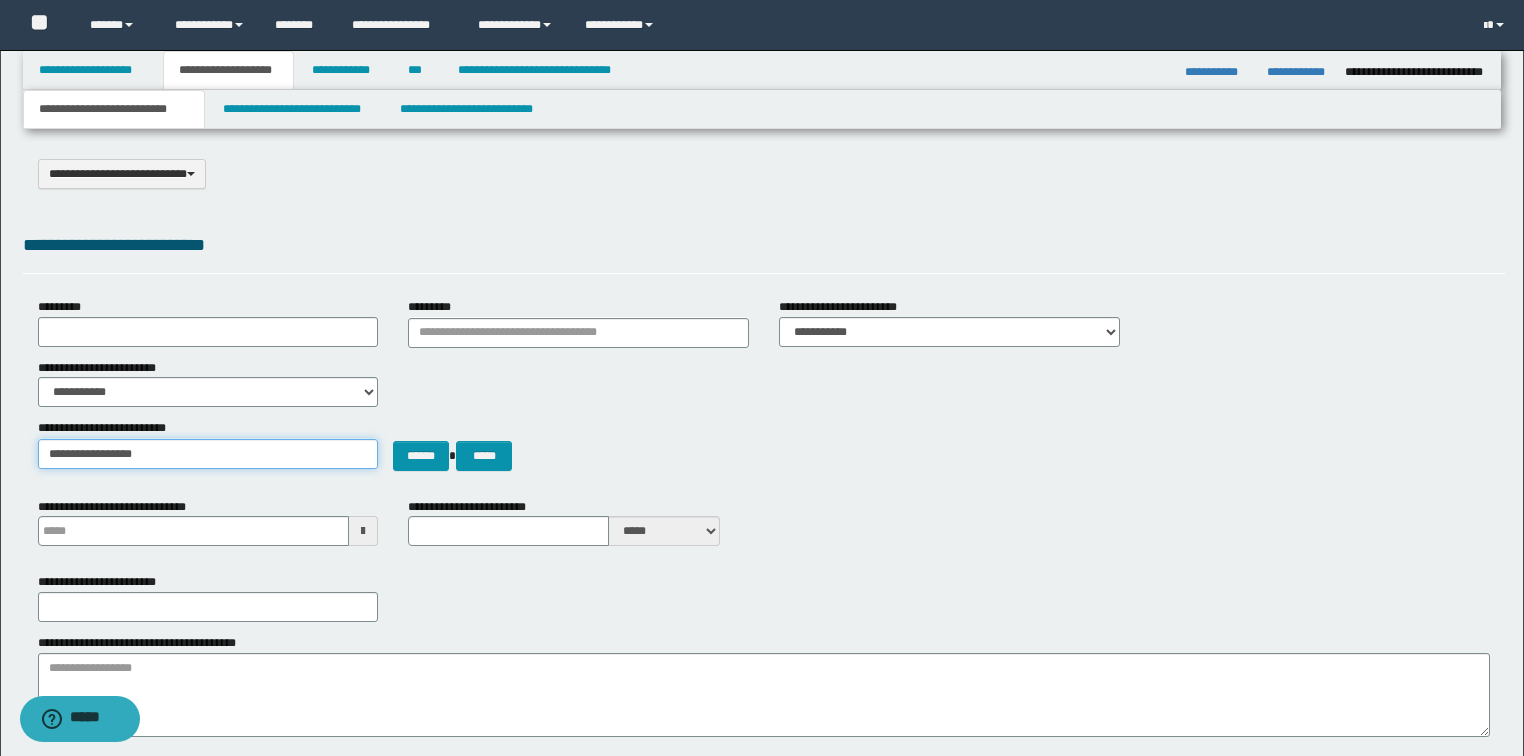 type 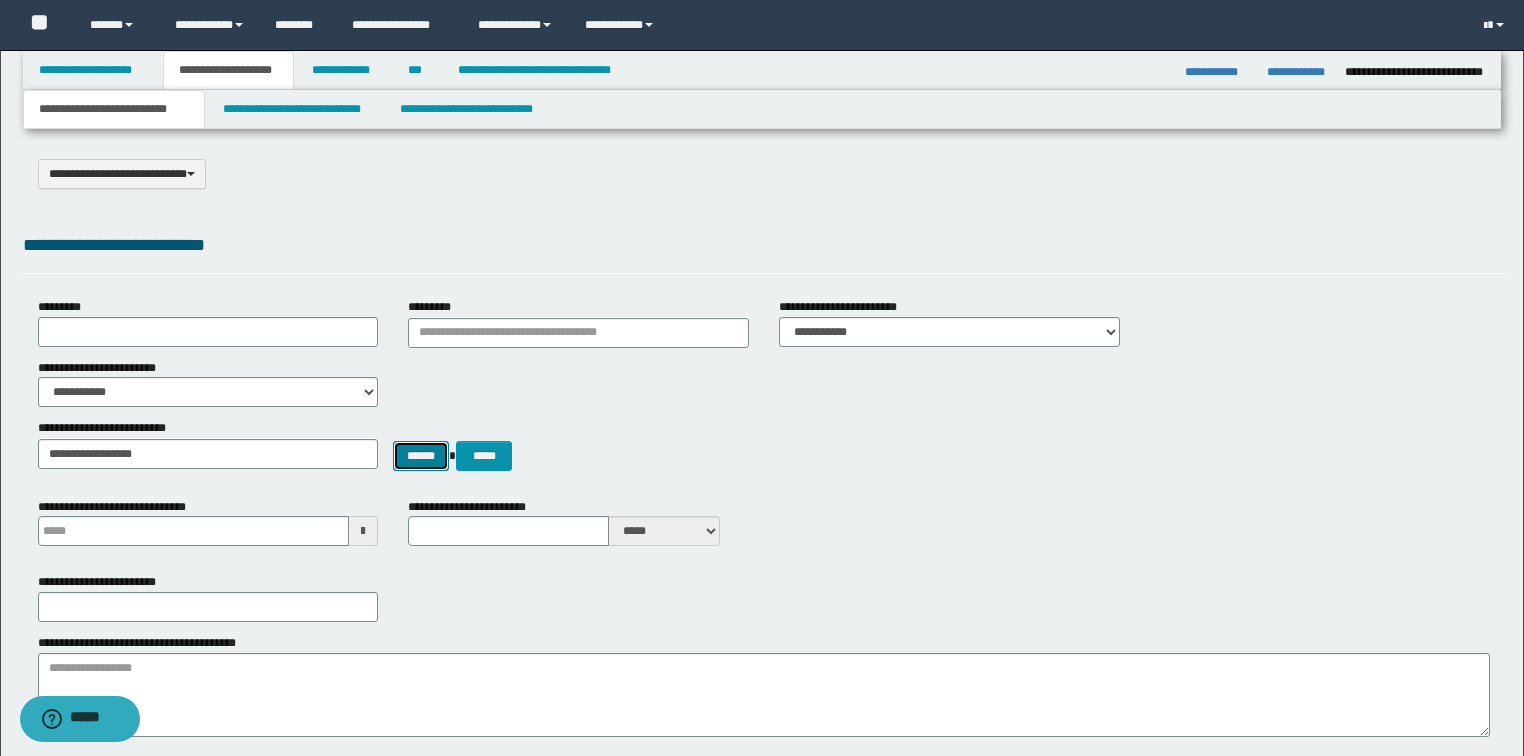 click on "******" at bounding box center [421, 456] 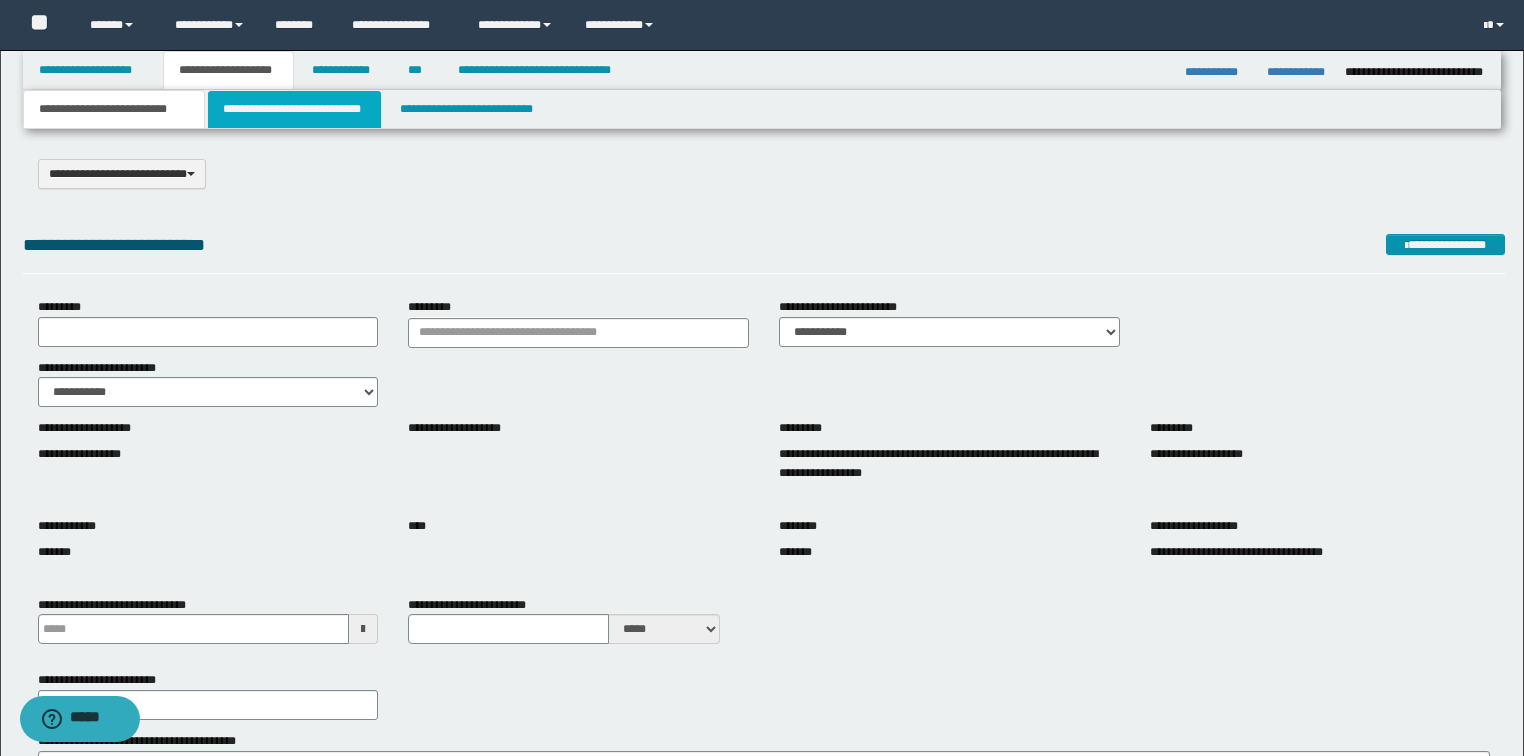 click on "**********" at bounding box center [294, 109] 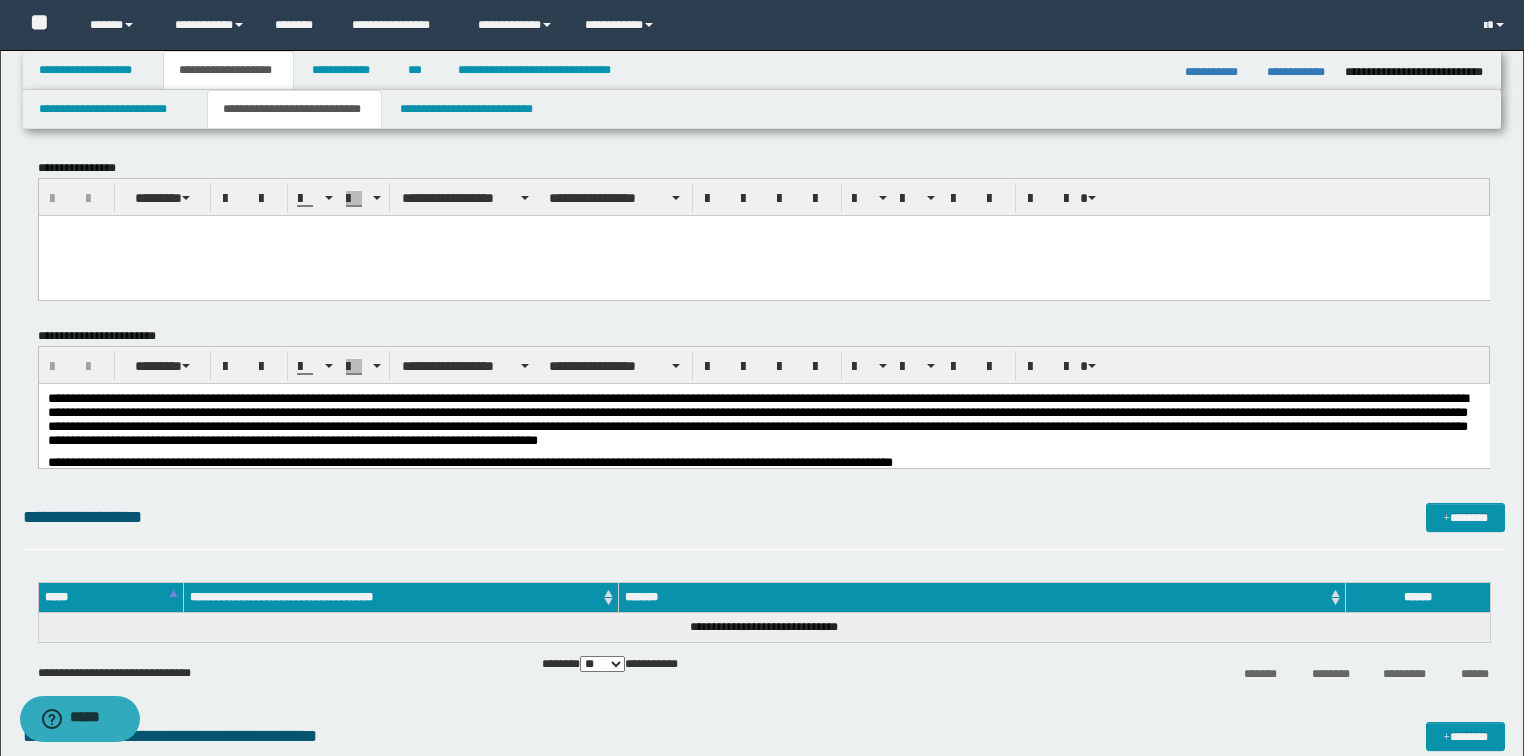 click on "**********" at bounding box center [763, 423] 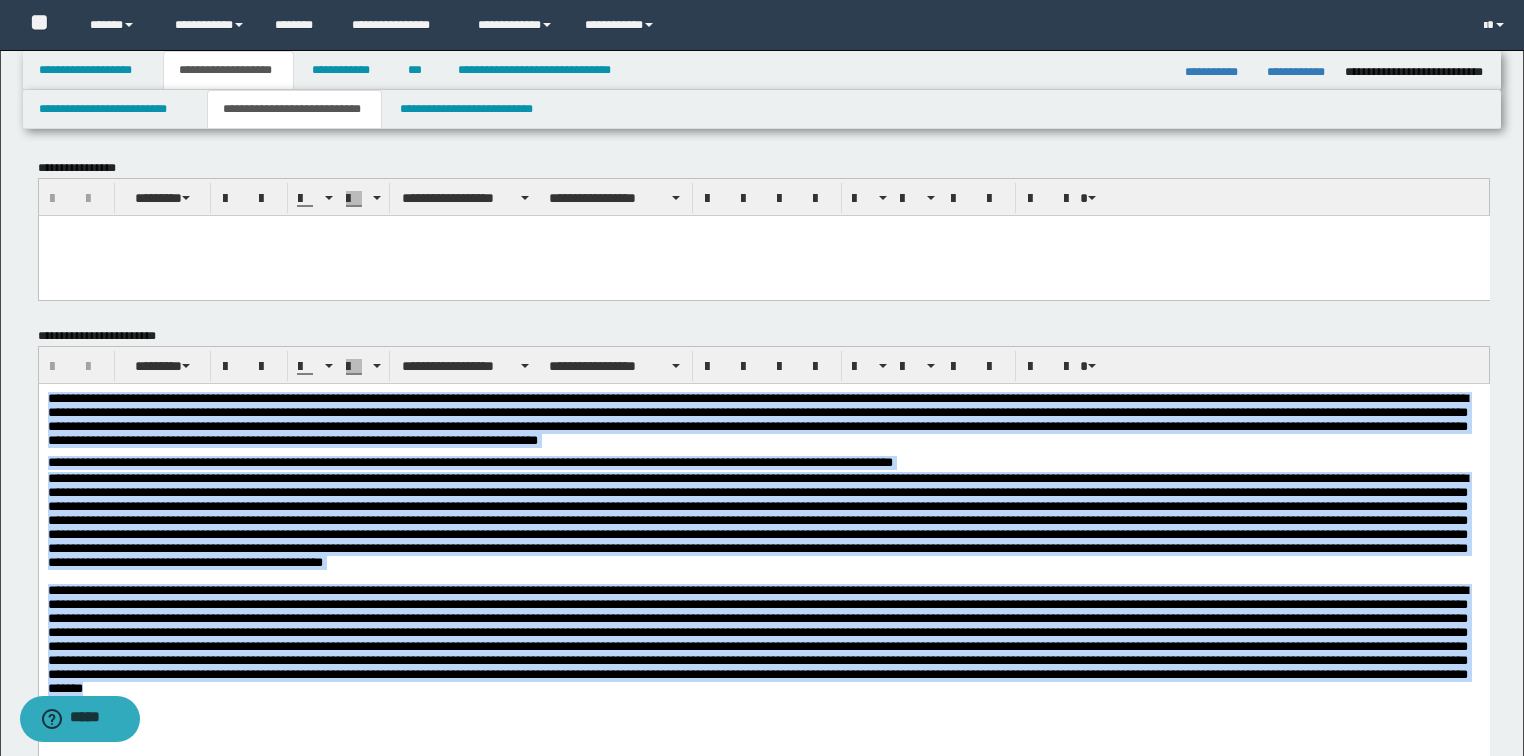 drag, startPoint x: 733, startPoint y: 709, endPoint x: 70, endPoint y: 424, distance: 721.6606 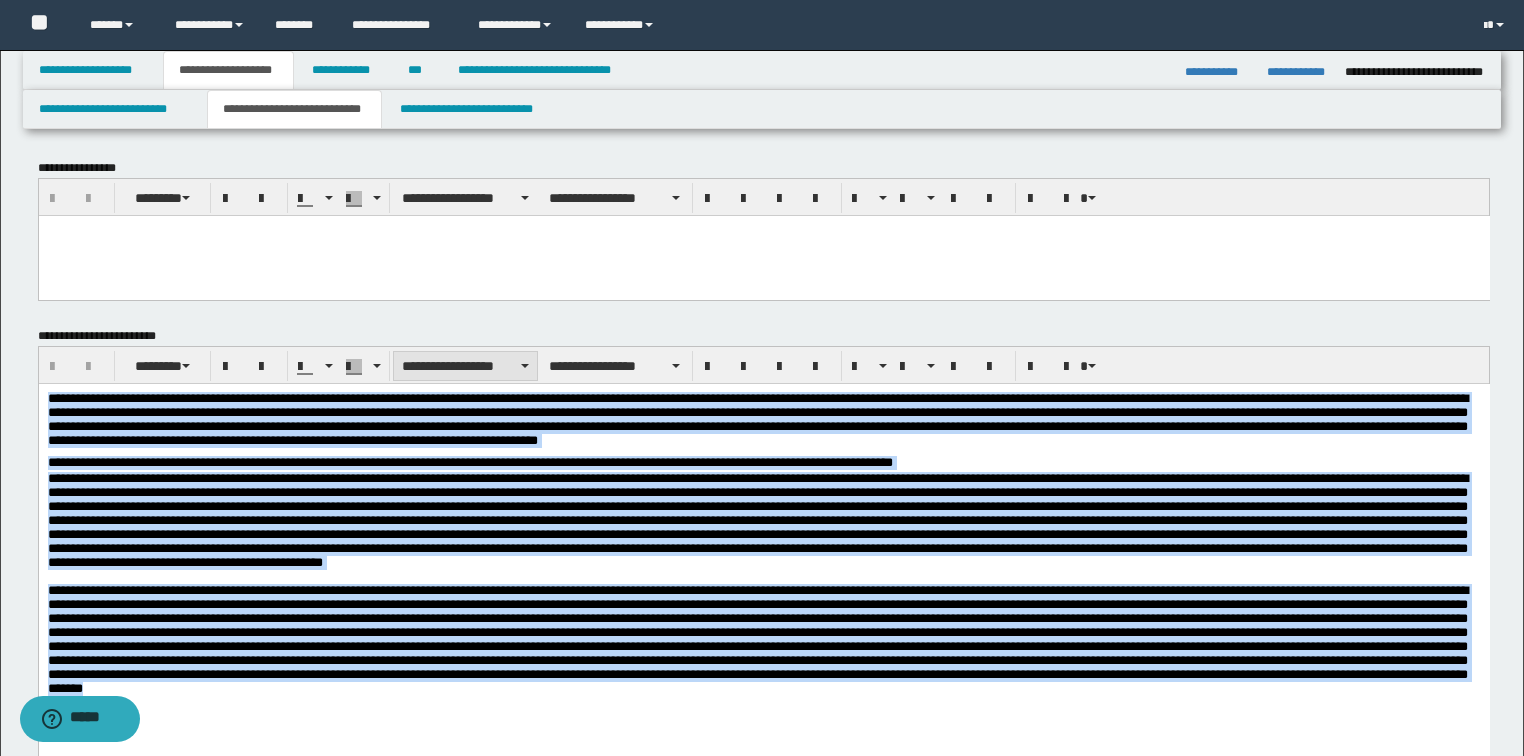 click on "**********" at bounding box center [465, 366] 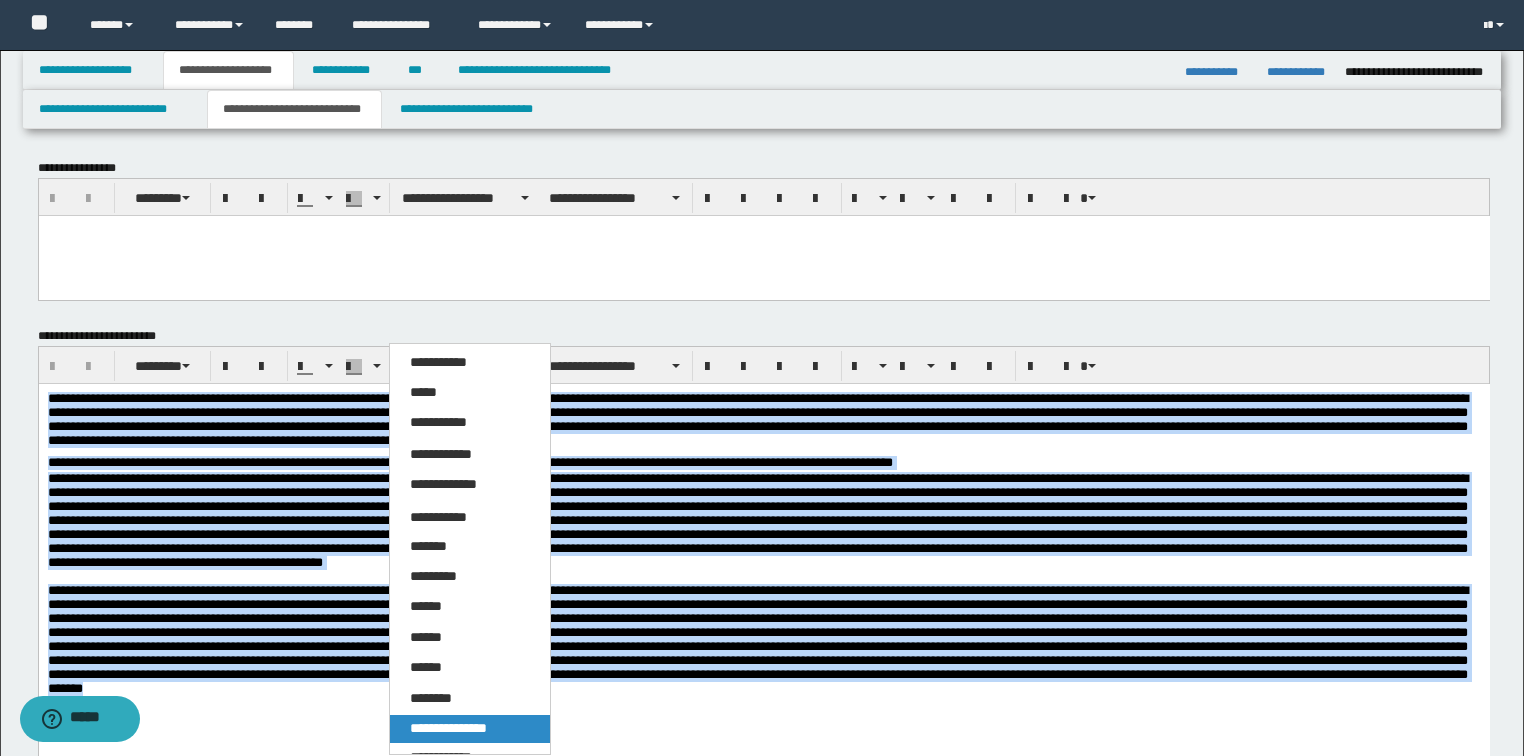 click on "**********" at bounding box center (448, 728) 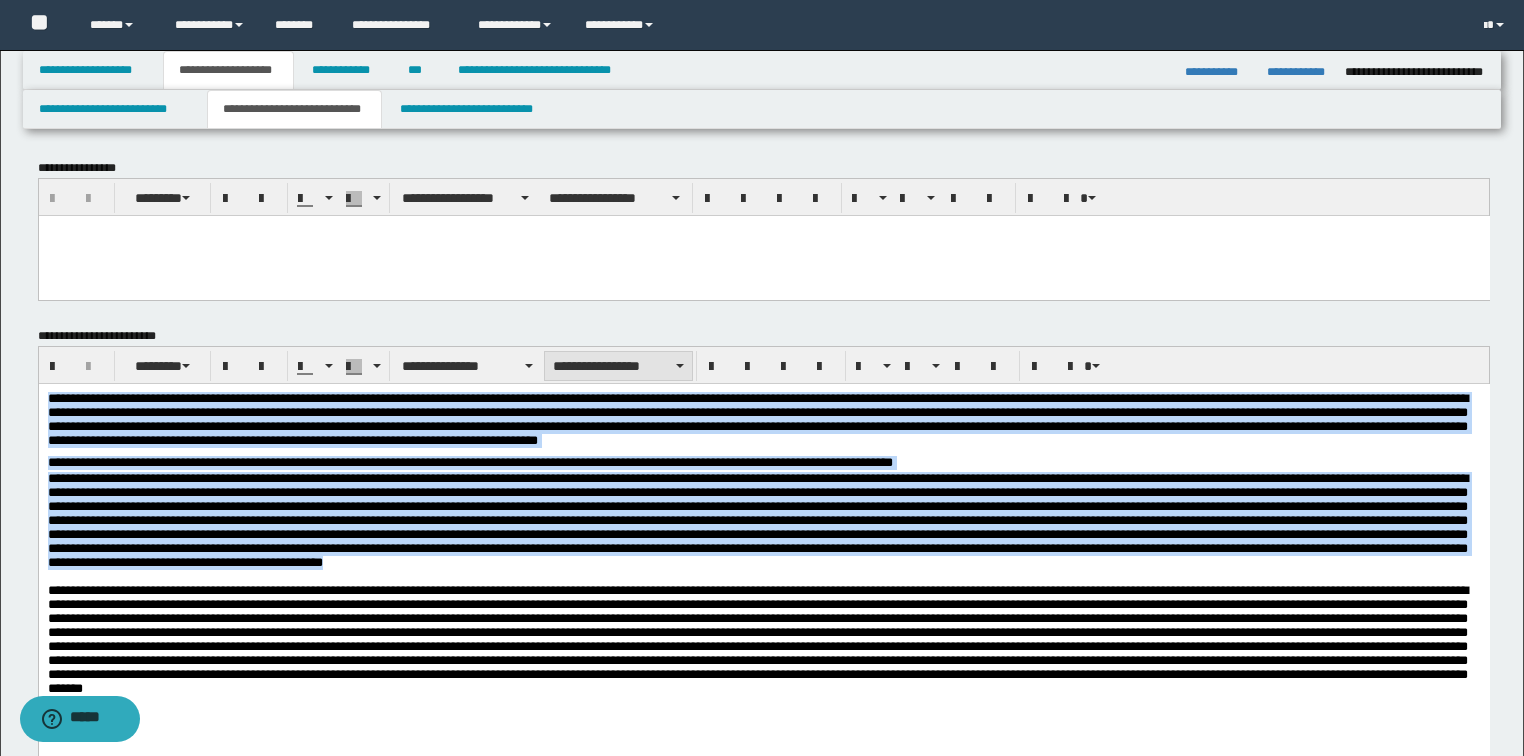 click on "**********" at bounding box center (618, 366) 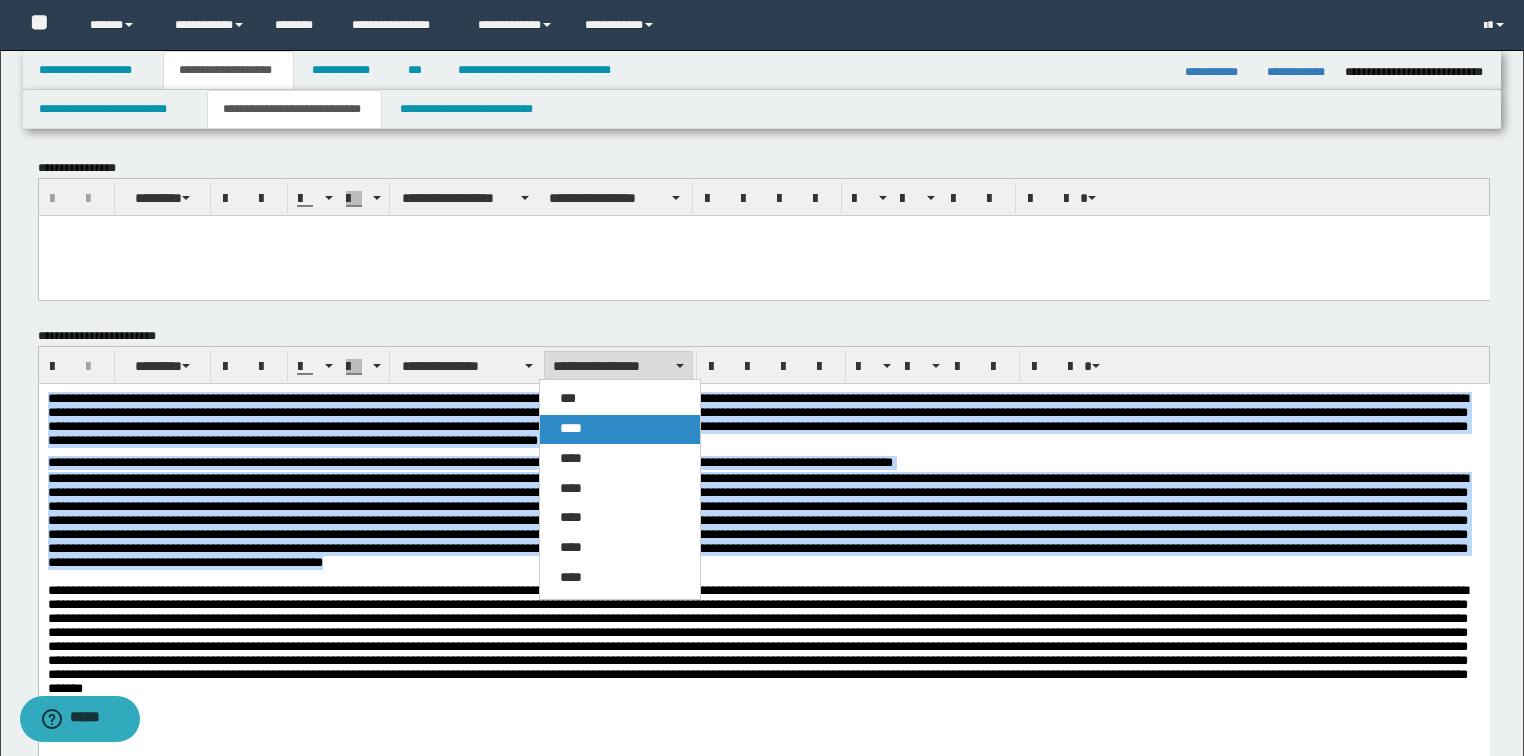 click on "****" at bounding box center (620, 429) 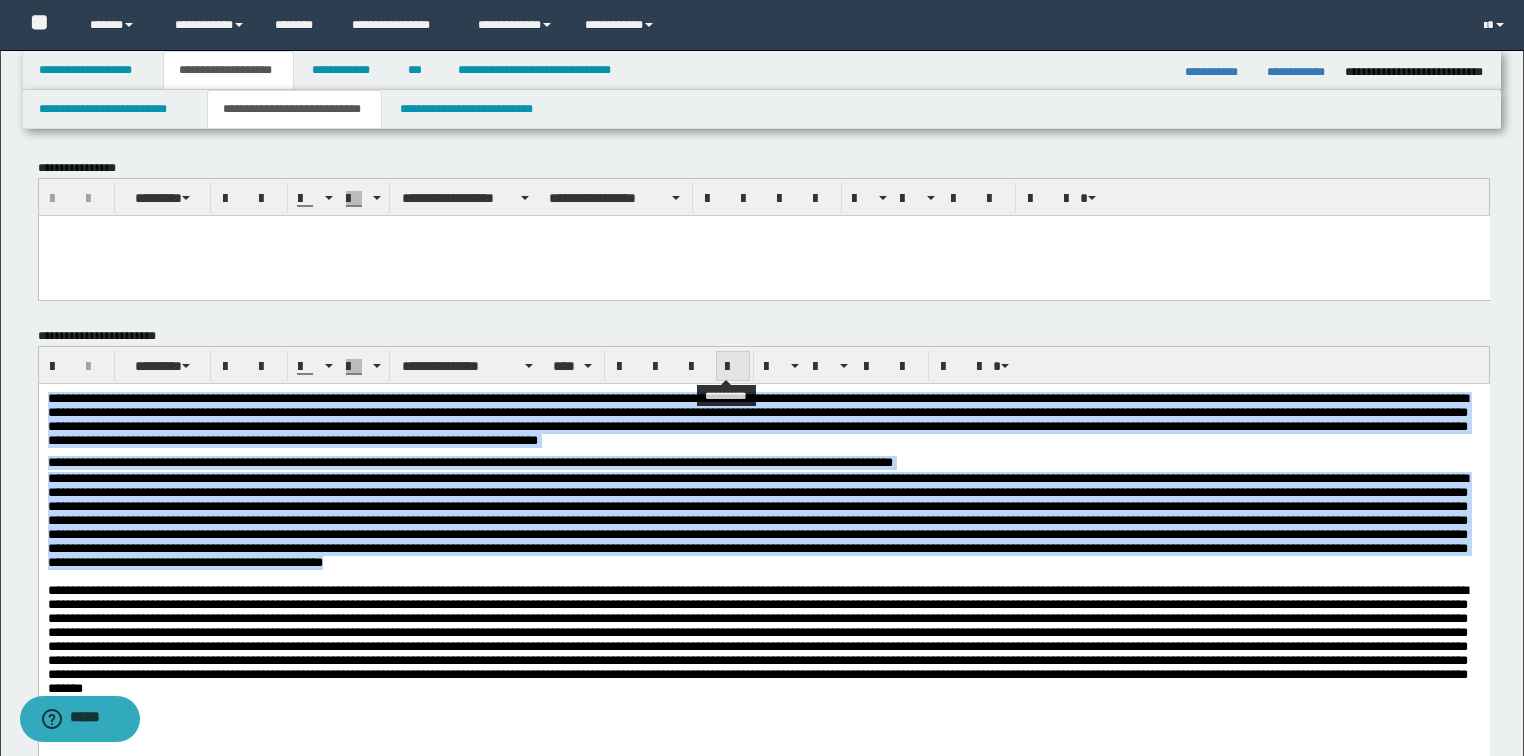click at bounding box center [733, 367] 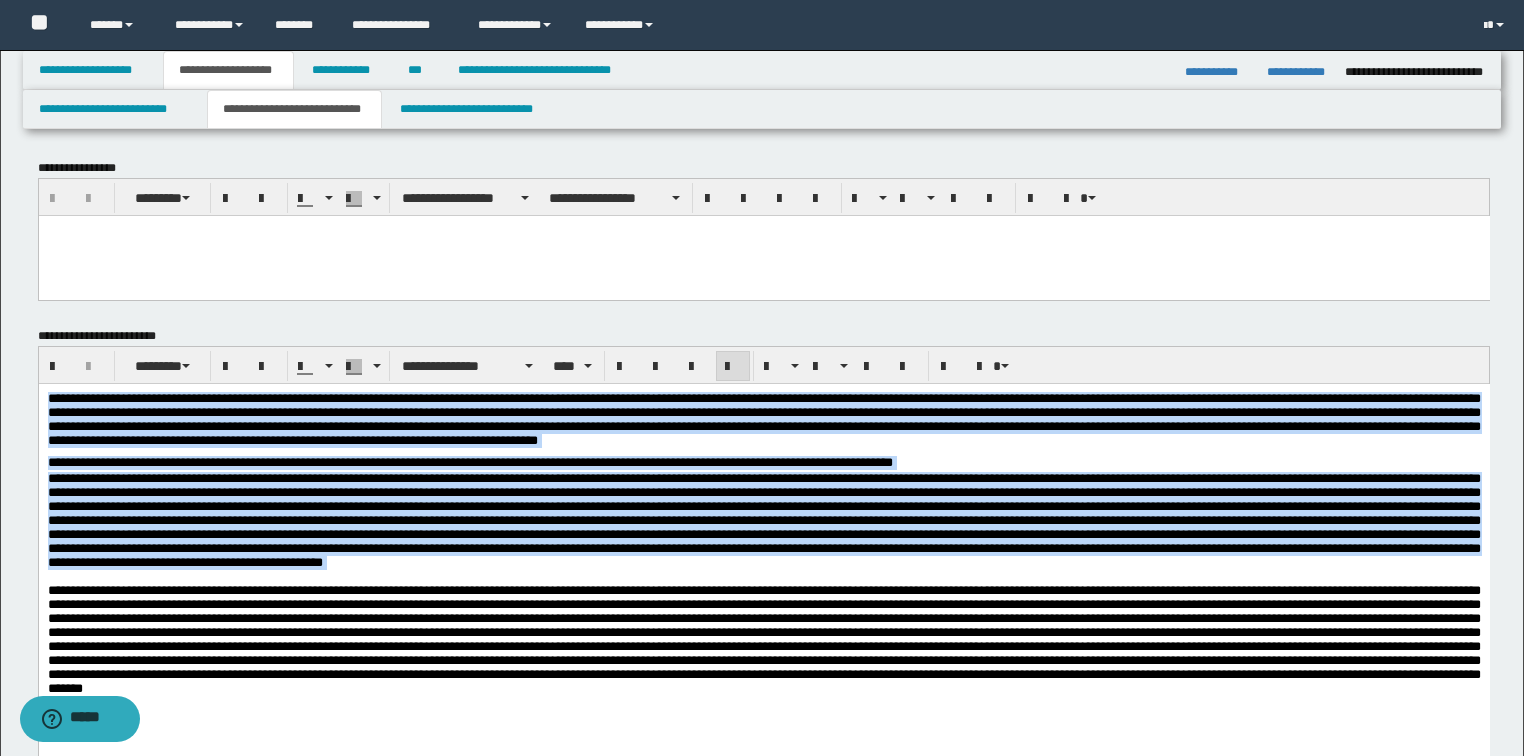 click at bounding box center [763, 519] 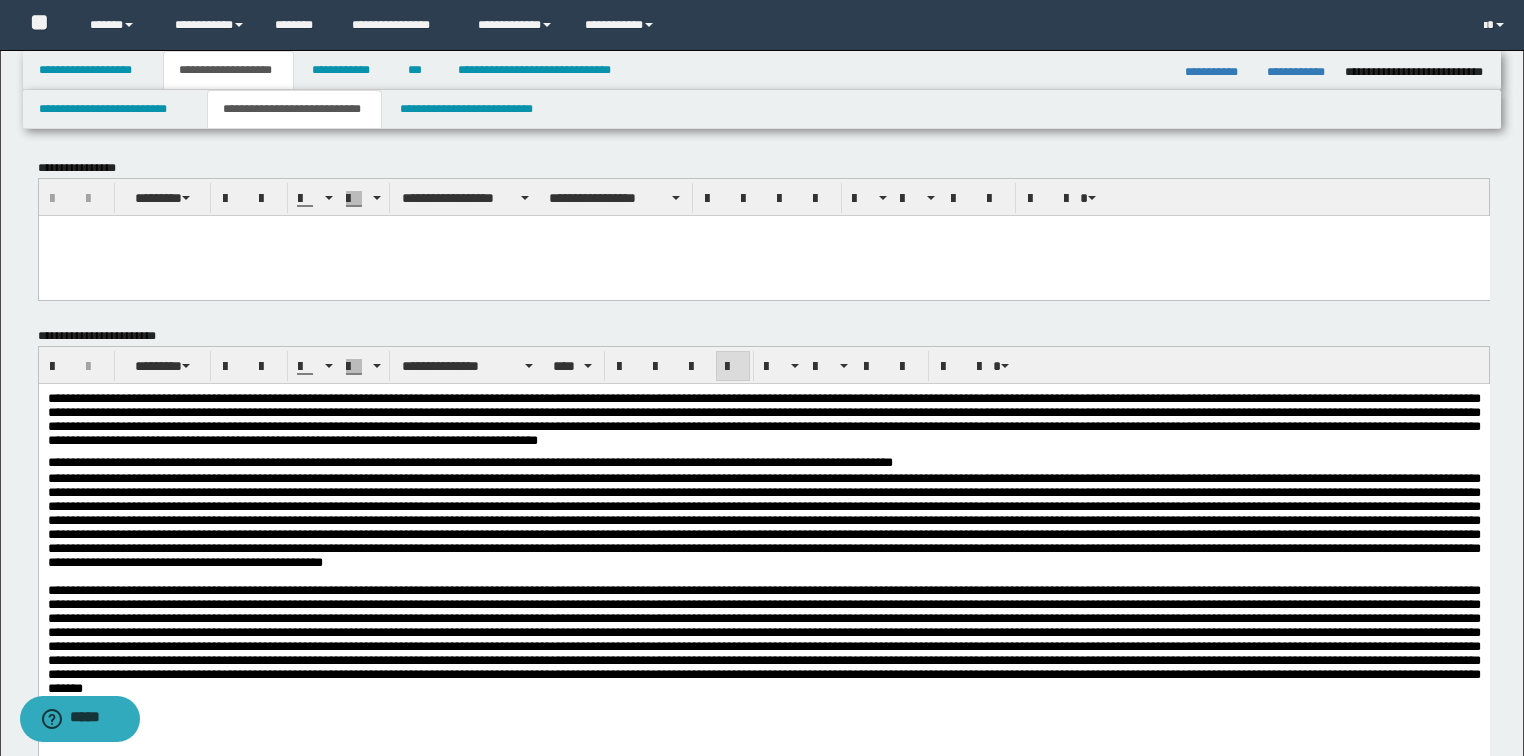 scroll, scrollTop: 320, scrollLeft: 0, axis: vertical 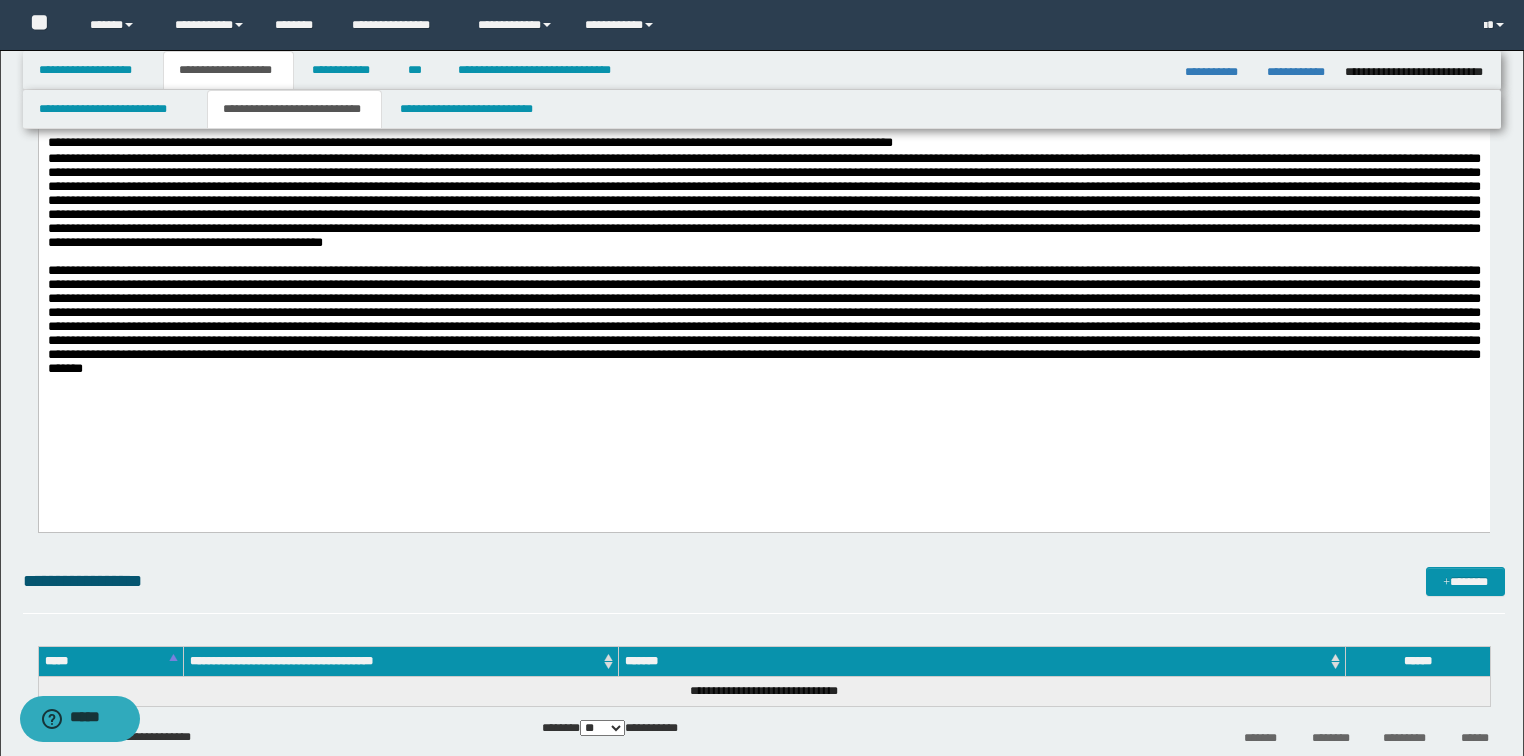 click at bounding box center [763, 399] 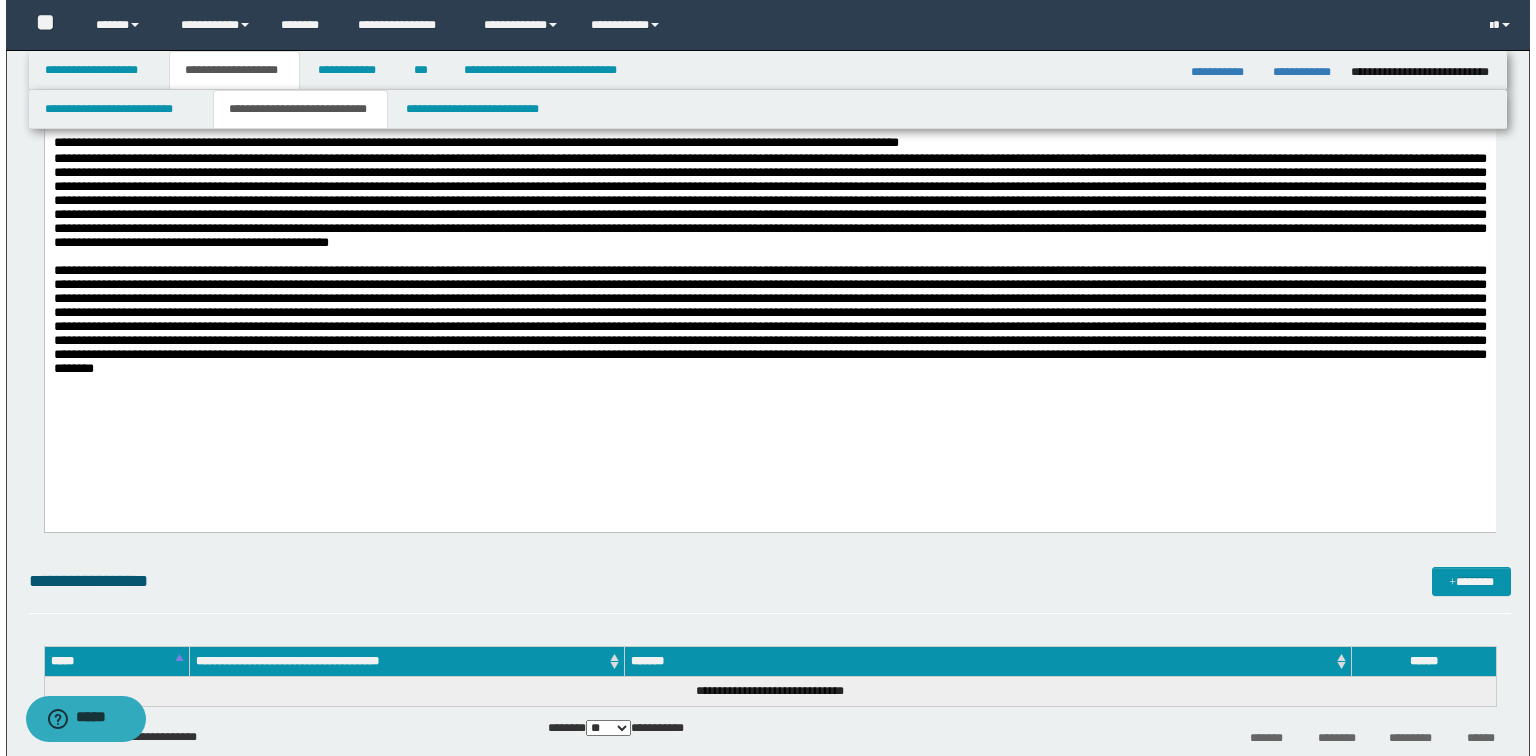 scroll, scrollTop: 0, scrollLeft: 0, axis: both 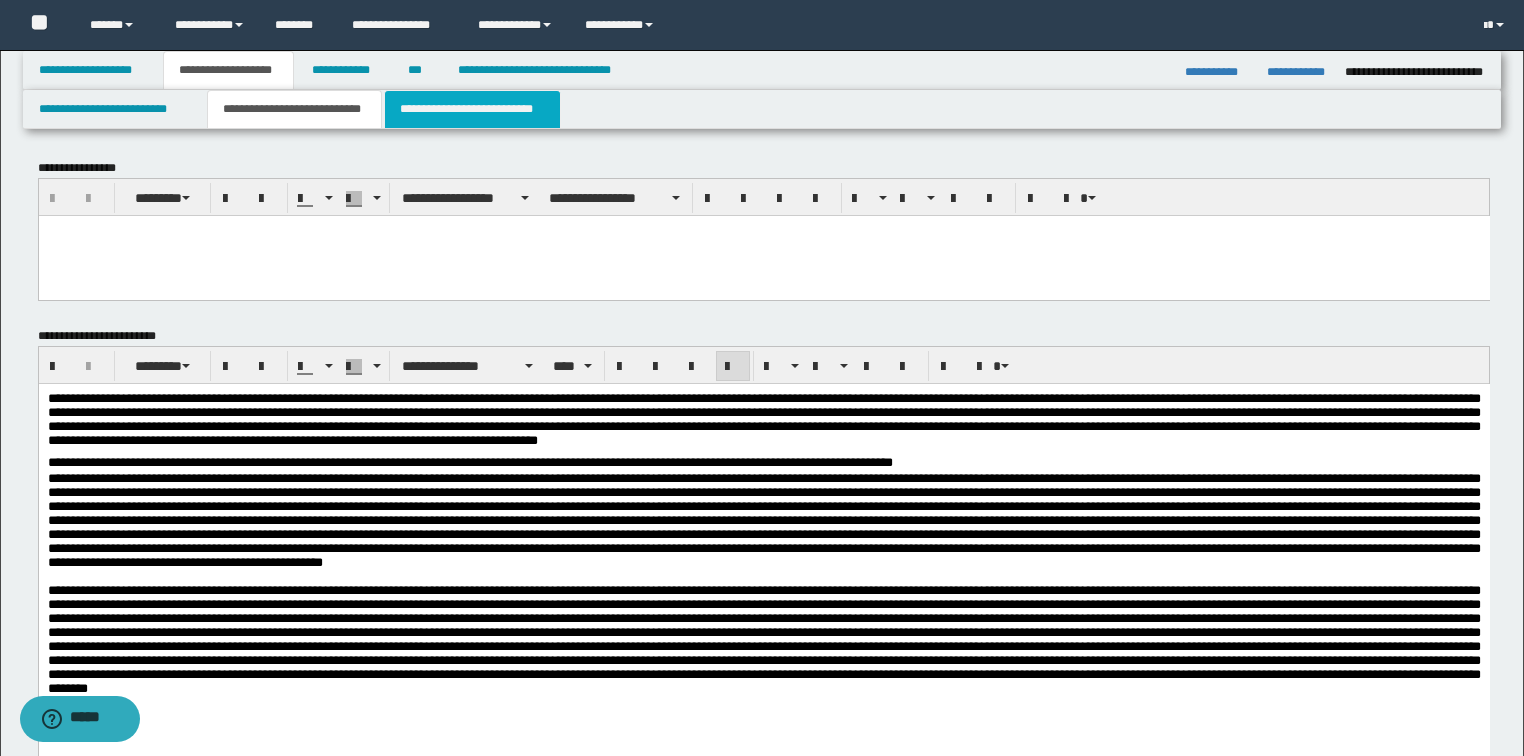 click on "**********" at bounding box center (472, 109) 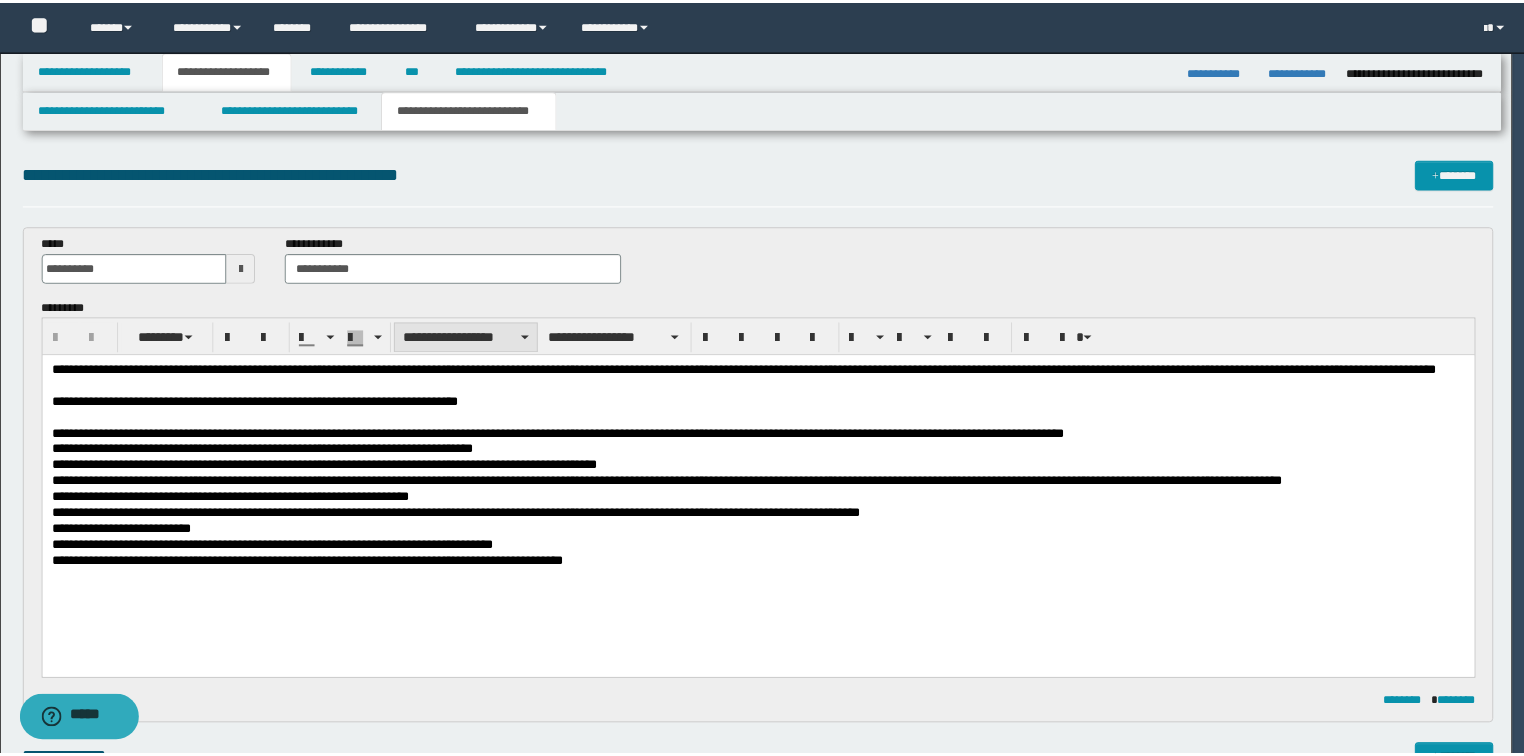 scroll, scrollTop: 0, scrollLeft: 0, axis: both 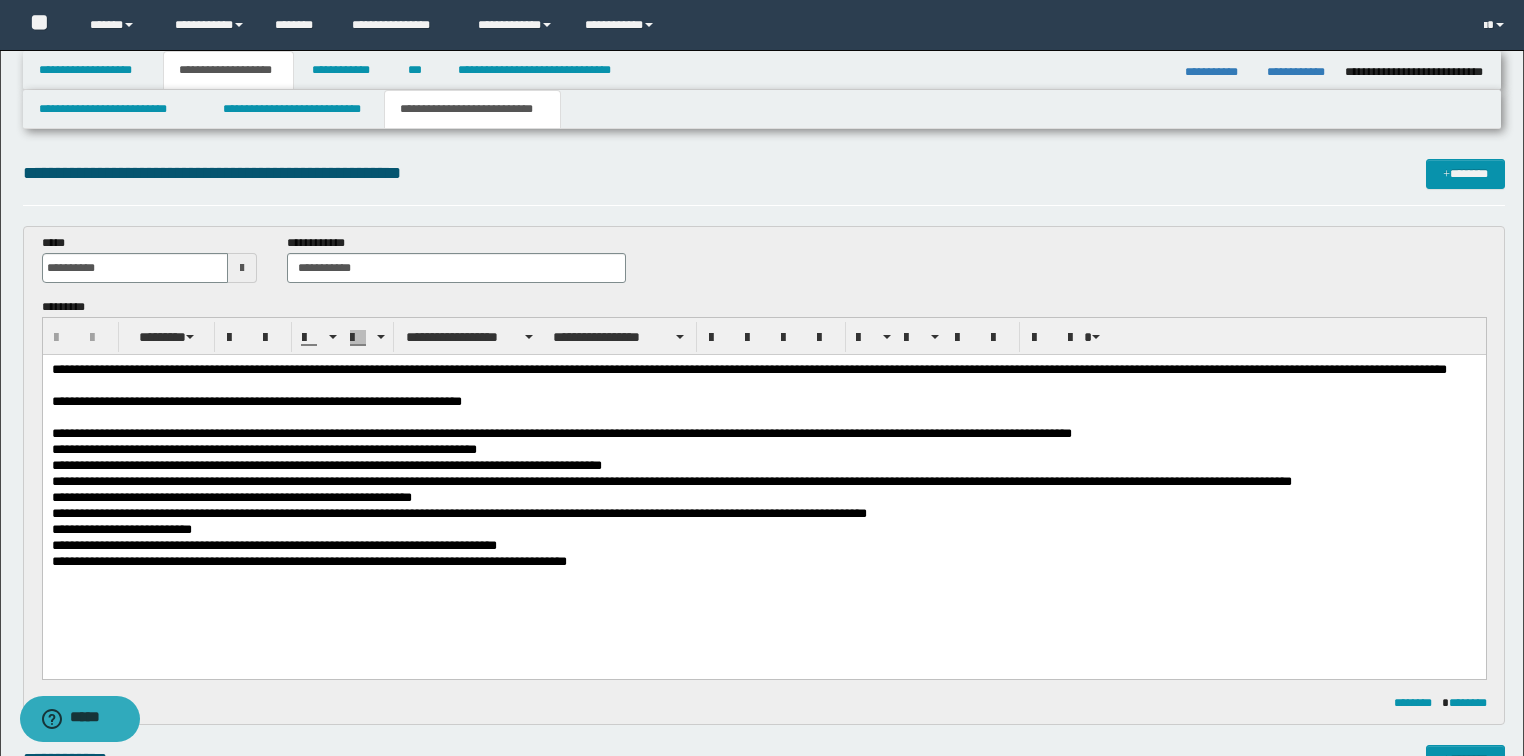 click on "**********" at bounding box center (763, 491) 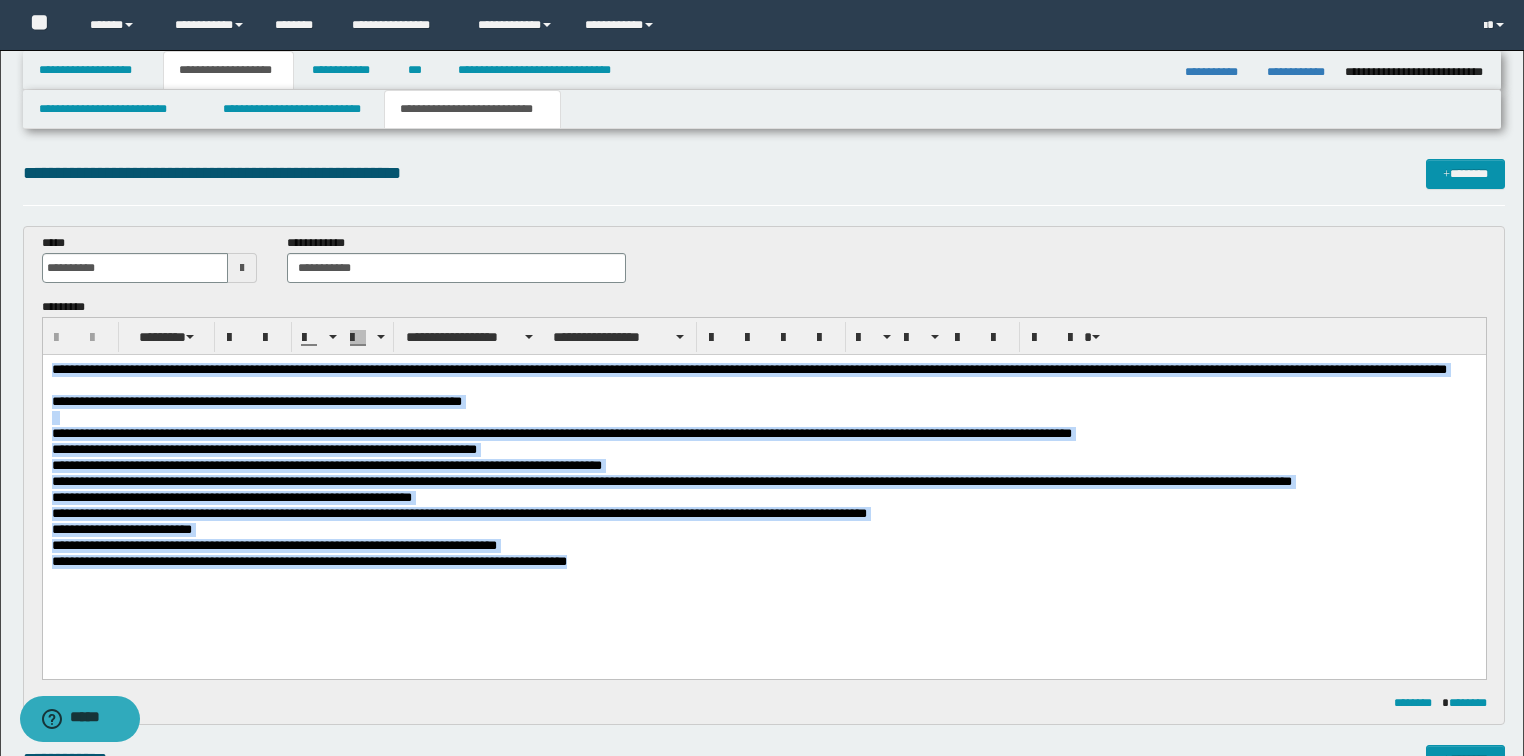 drag, startPoint x: 681, startPoint y: 585, endPoint x: 231, endPoint y: 633, distance: 452.55276 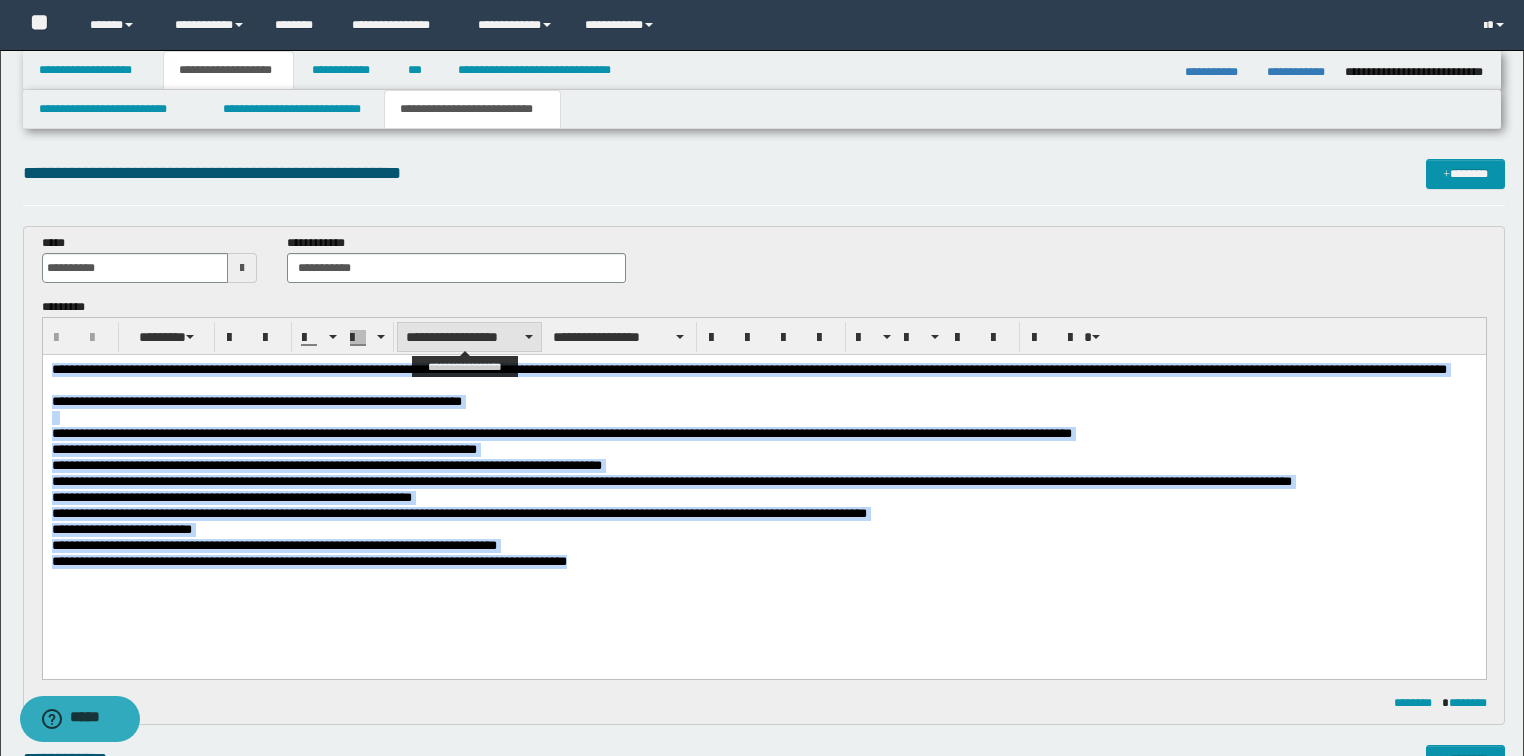 click on "**********" at bounding box center [469, 337] 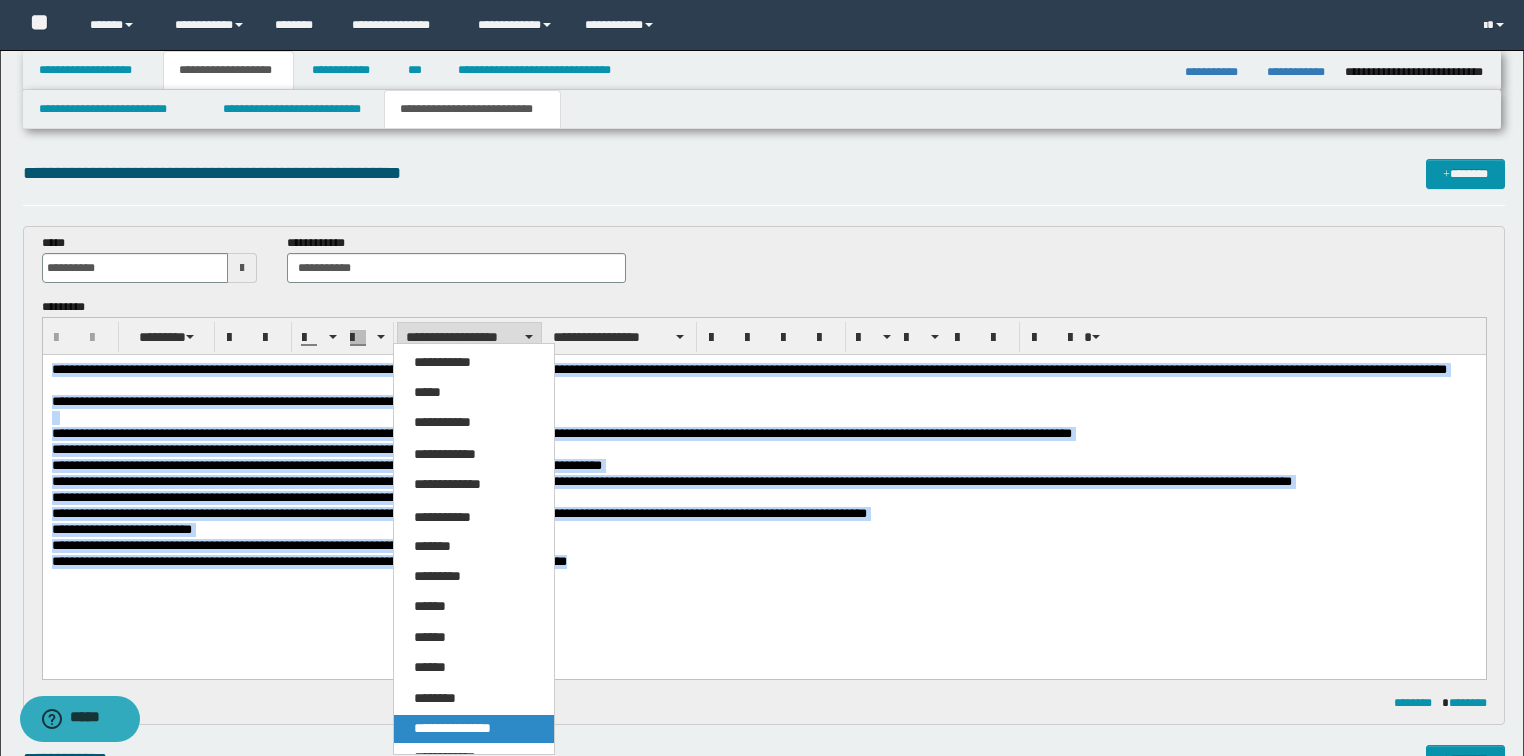 click on "**********" at bounding box center (452, 728) 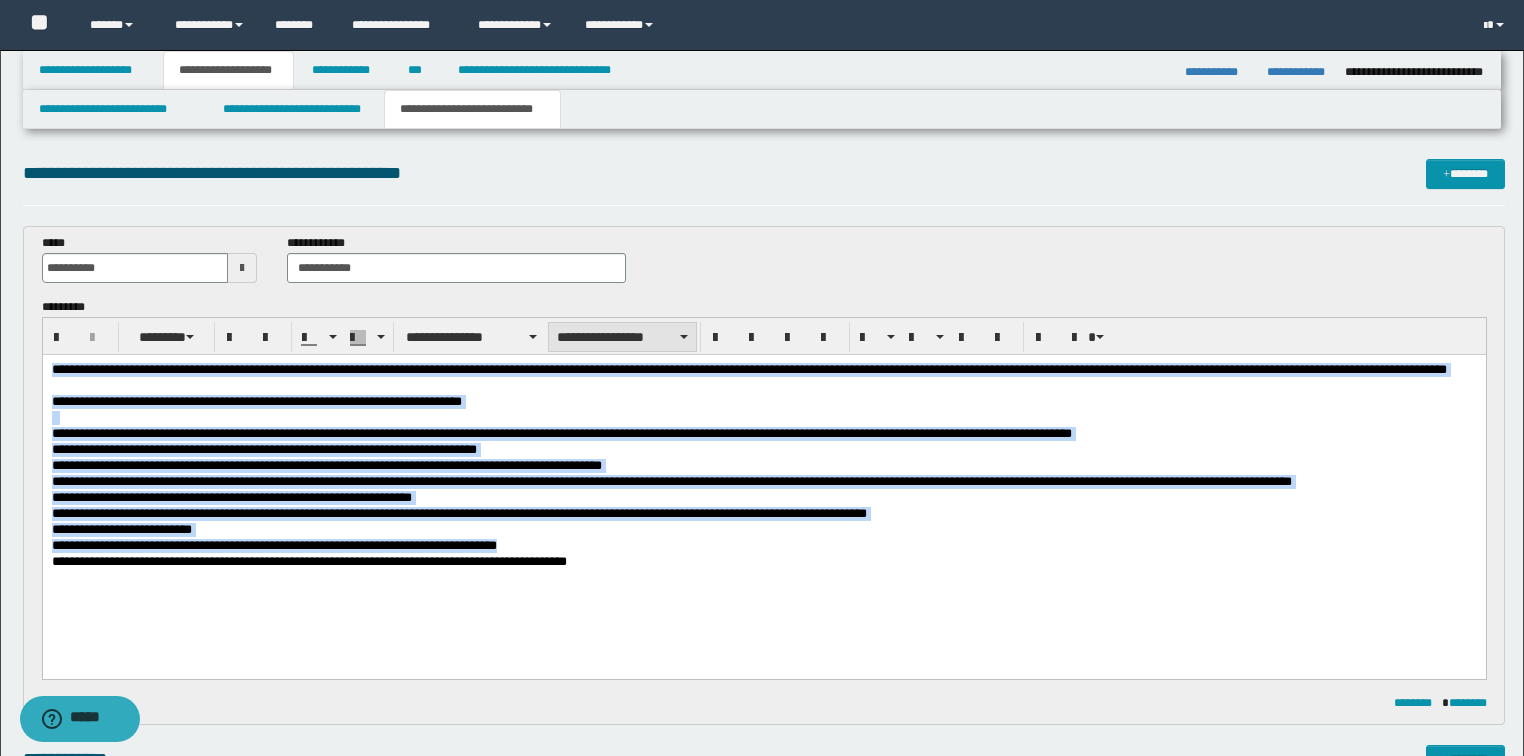drag, startPoint x: 624, startPoint y: 324, endPoint x: 615, endPoint y: 340, distance: 18.35756 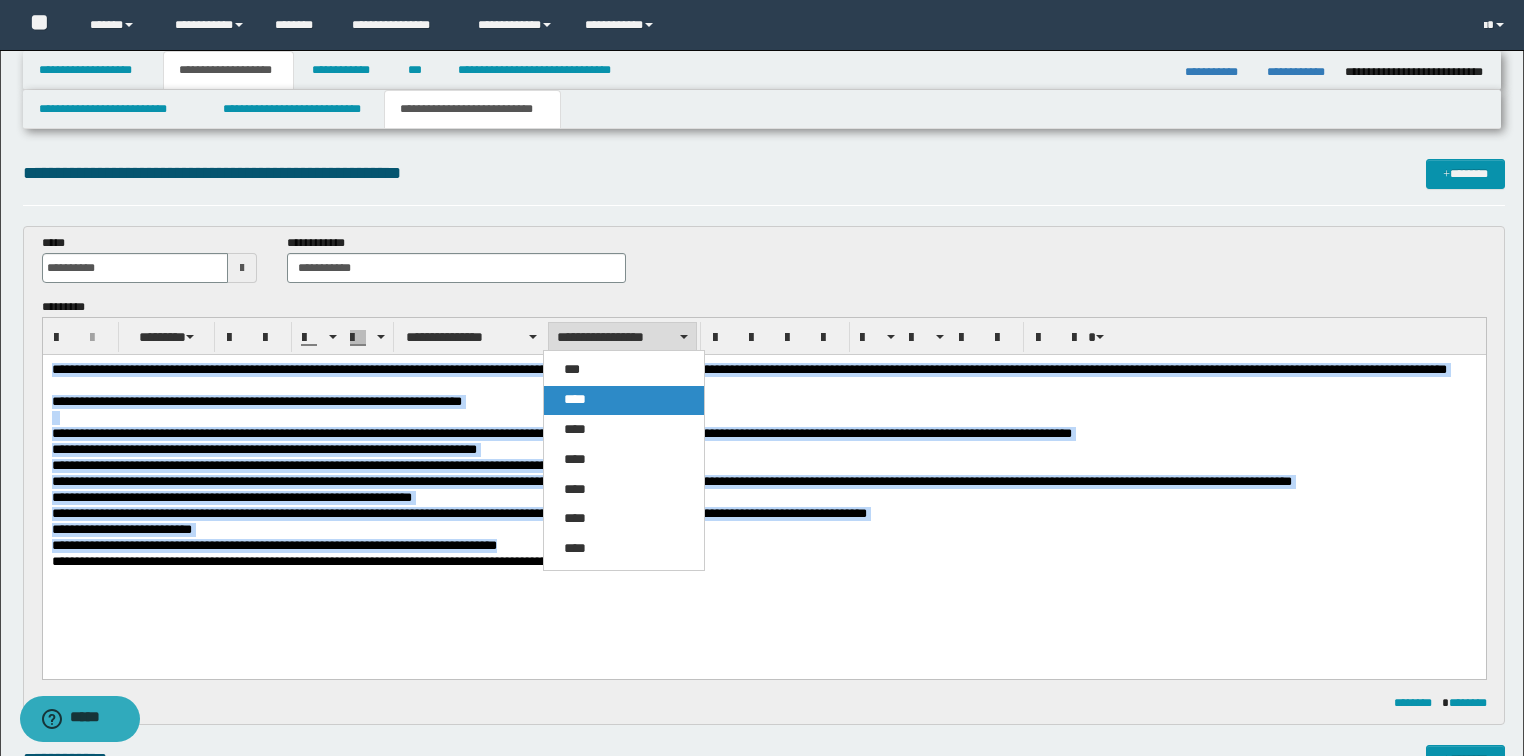 click on "****" at bounding box center (575, 399) 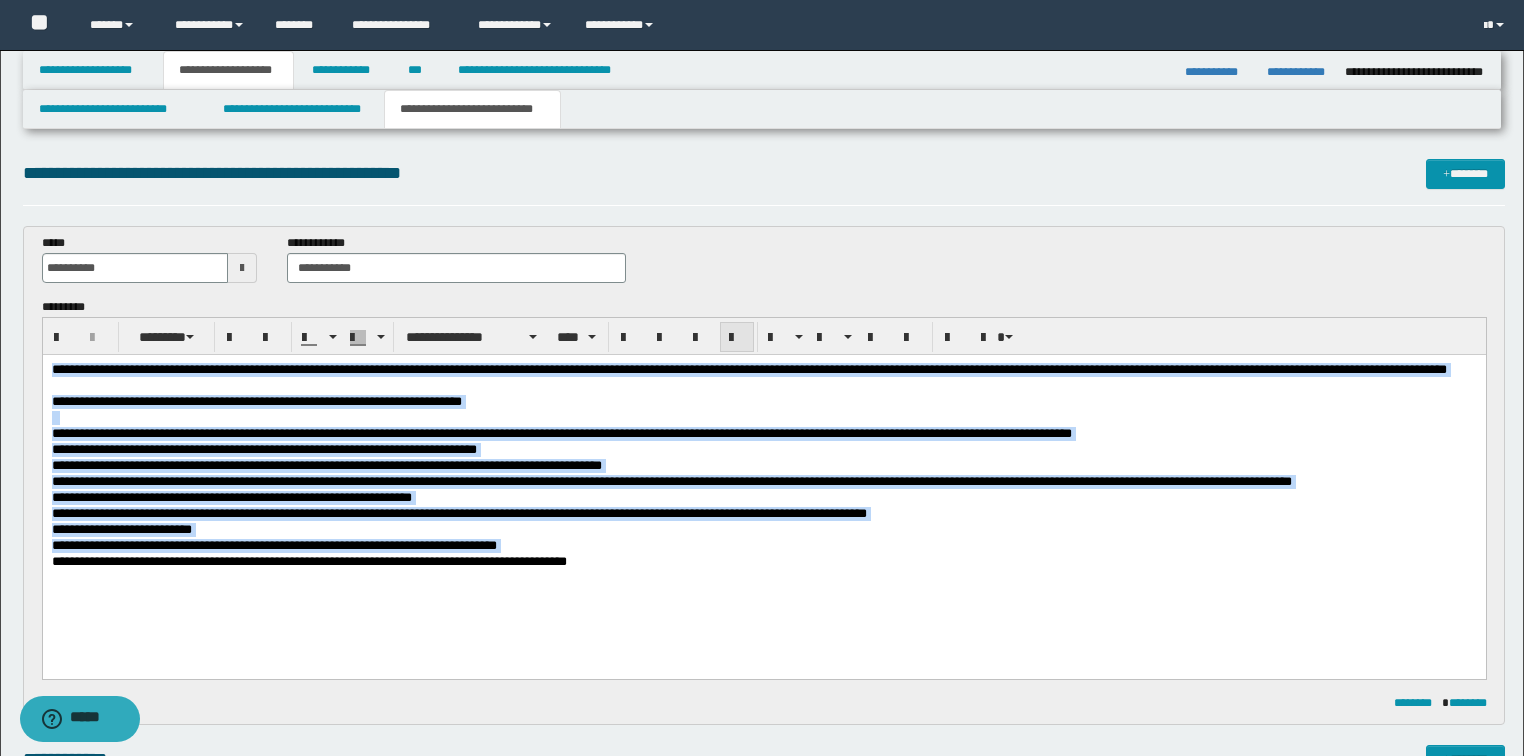 drag, startPoint x: 735, startPoint y: 339, endPoint x: 740, endPoint y: 349, distance: 11.18034 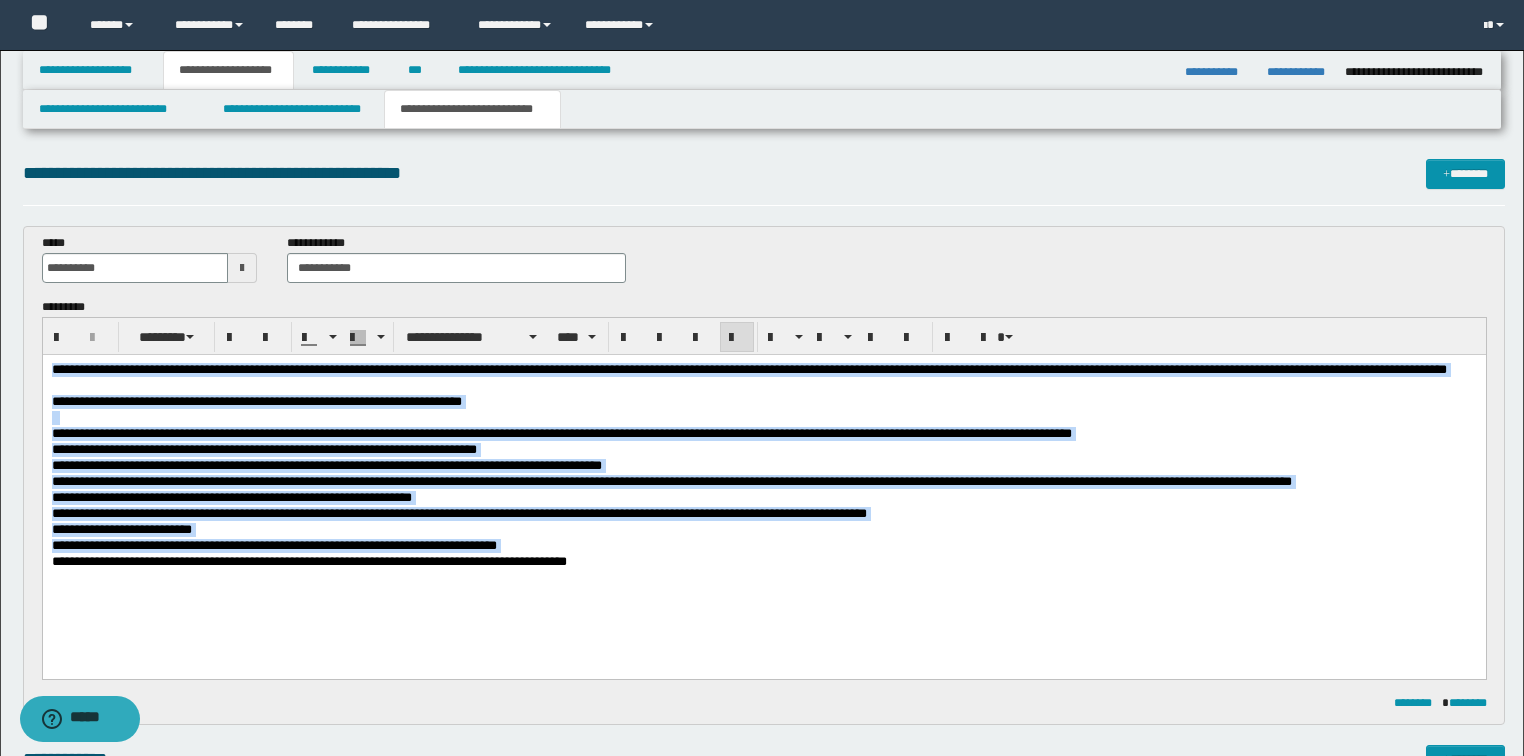 click on "**********" at bounding box center (764, 546) 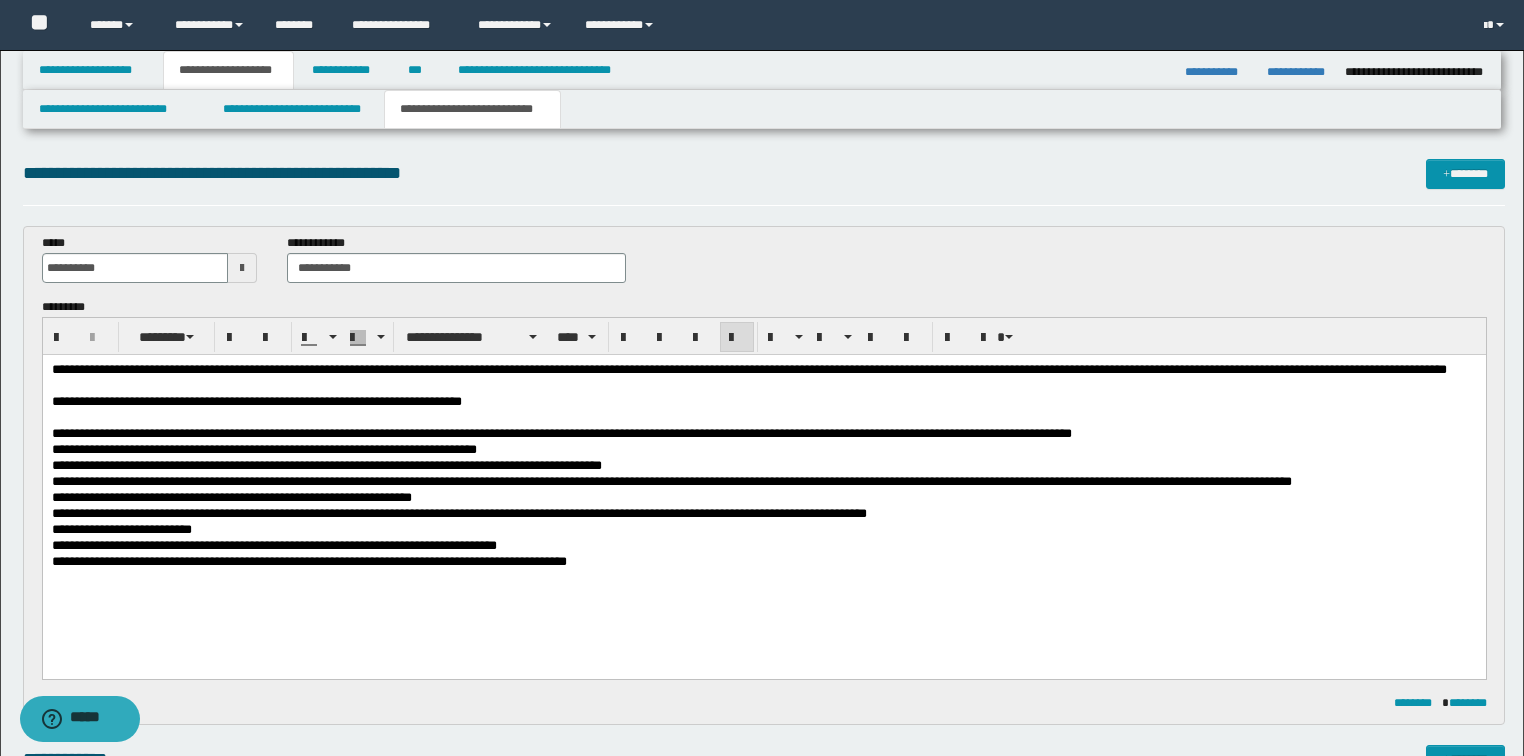 scroll, scrollTop: 80, scrollLeft: 0, axis: vertical 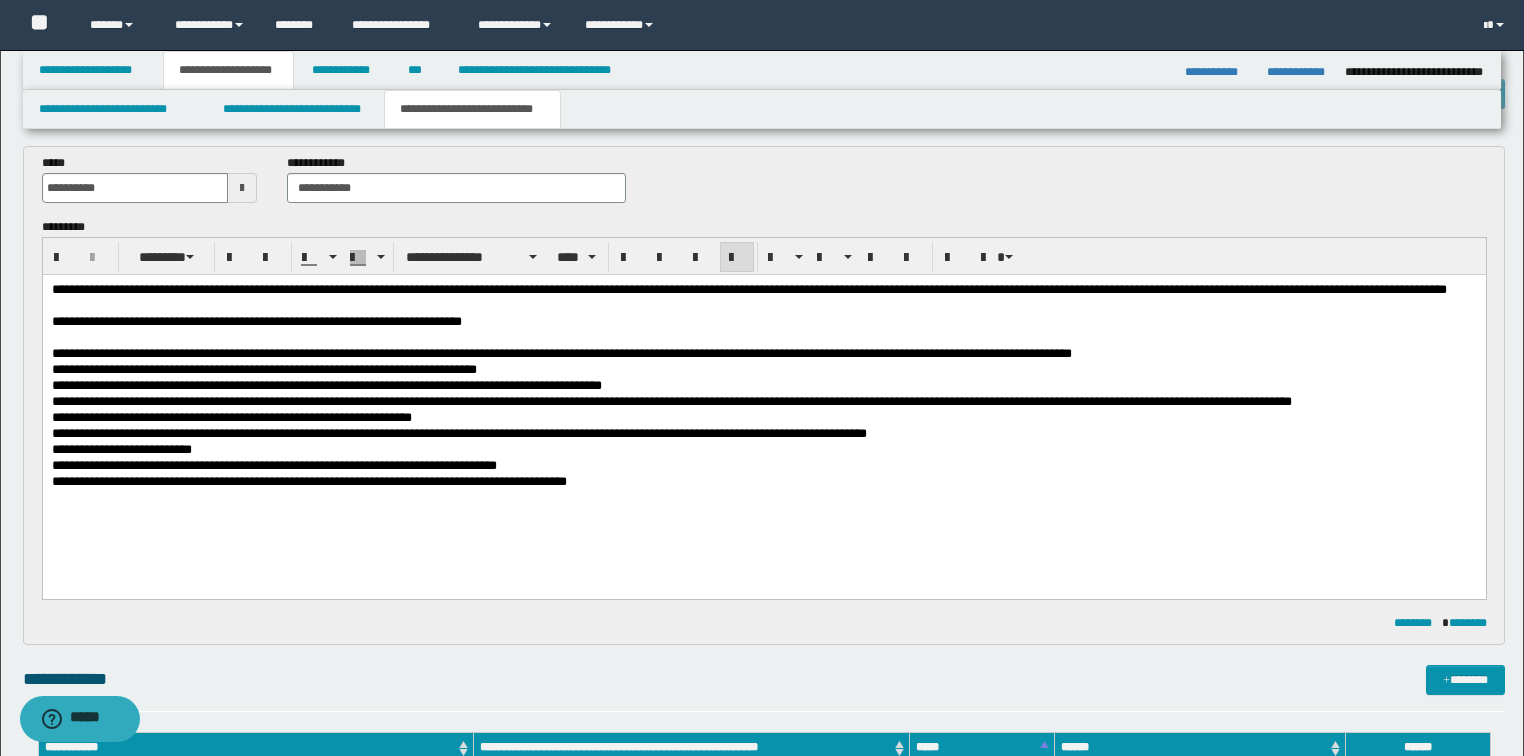 click on "**********" at bounding box center (561, 352) 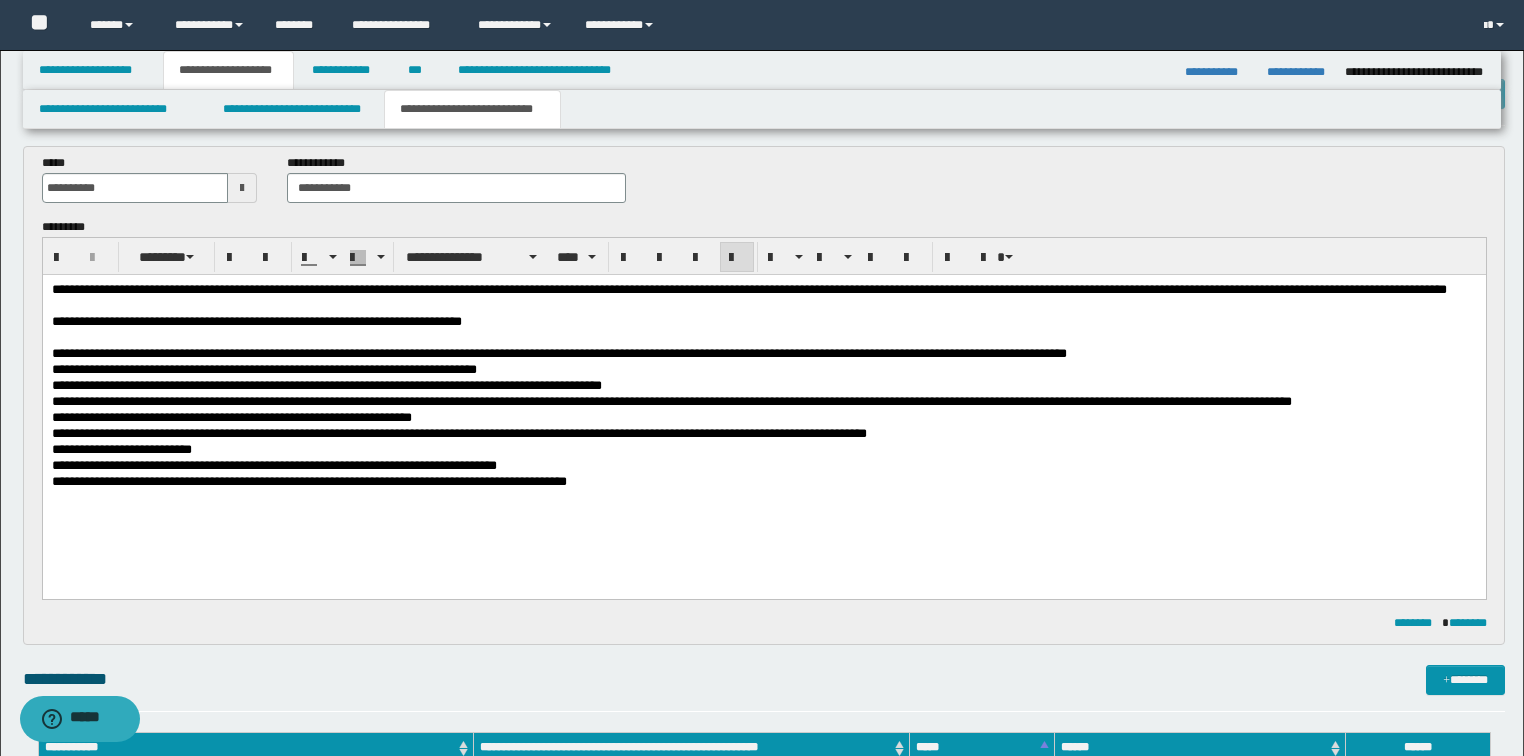 click on "**********" at bounding box center [764, 354] 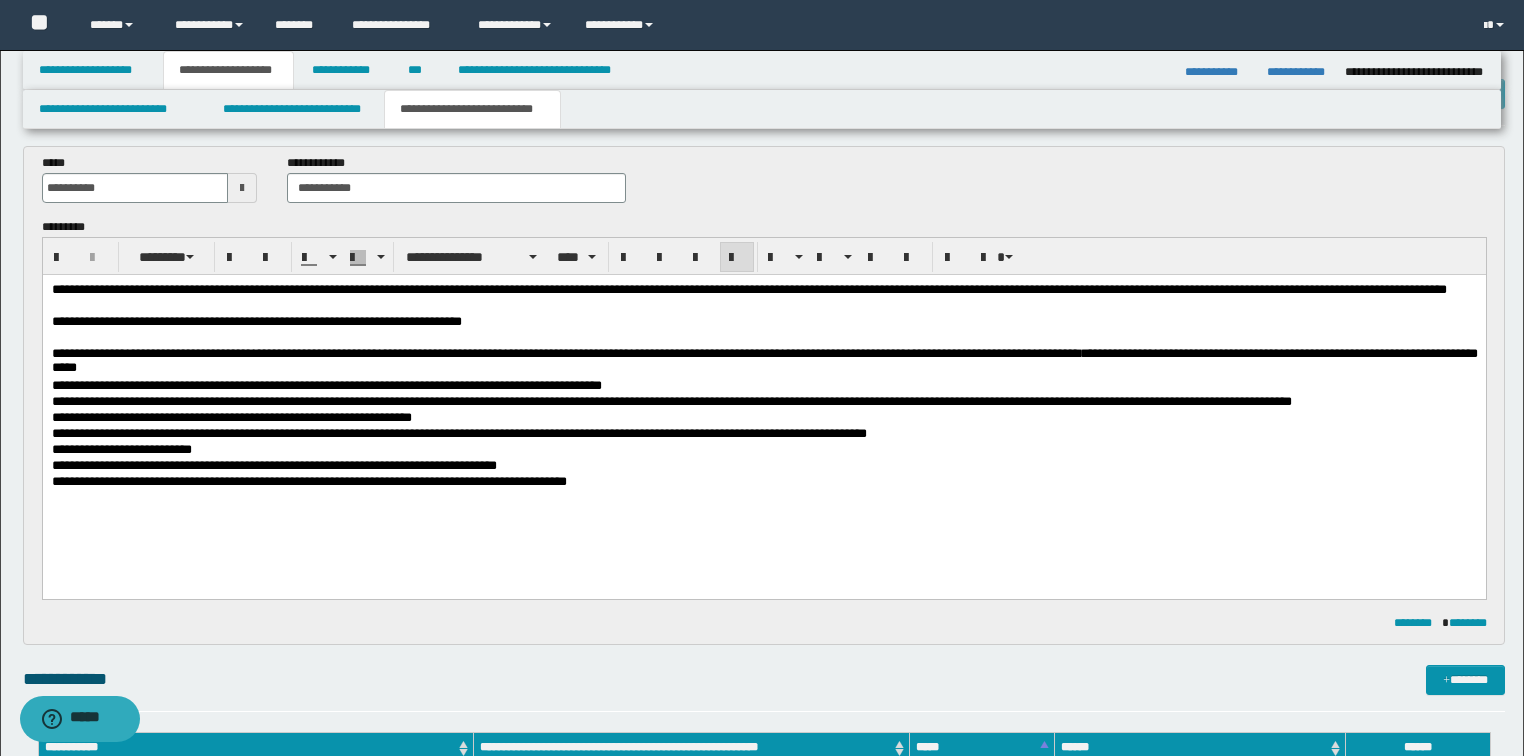 click on "**********" at bounding box center (565, 352) 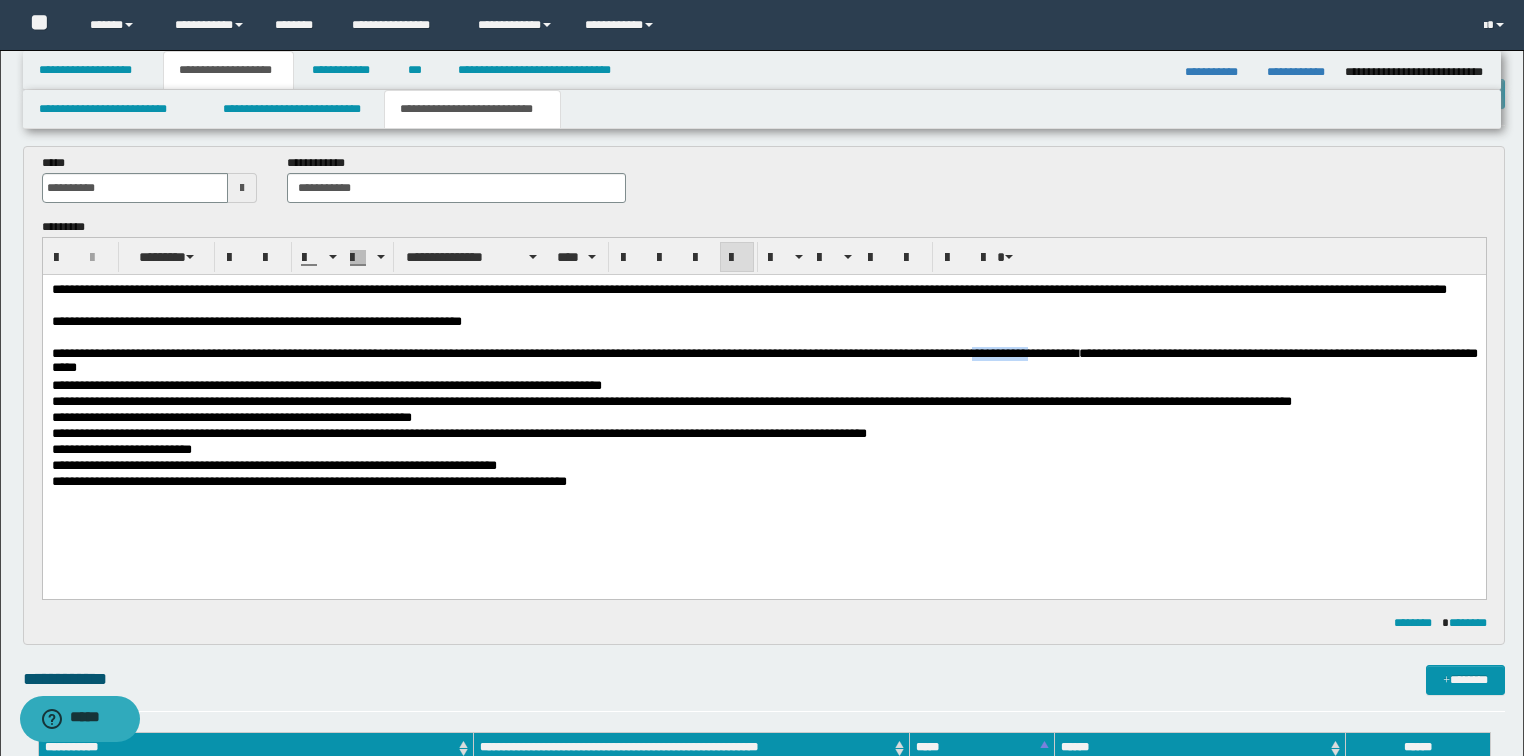 drag, startPoint x: 1032, startPoint y: 354, endPoint x: 1100, endPoint y: 353, distance: 68.007355 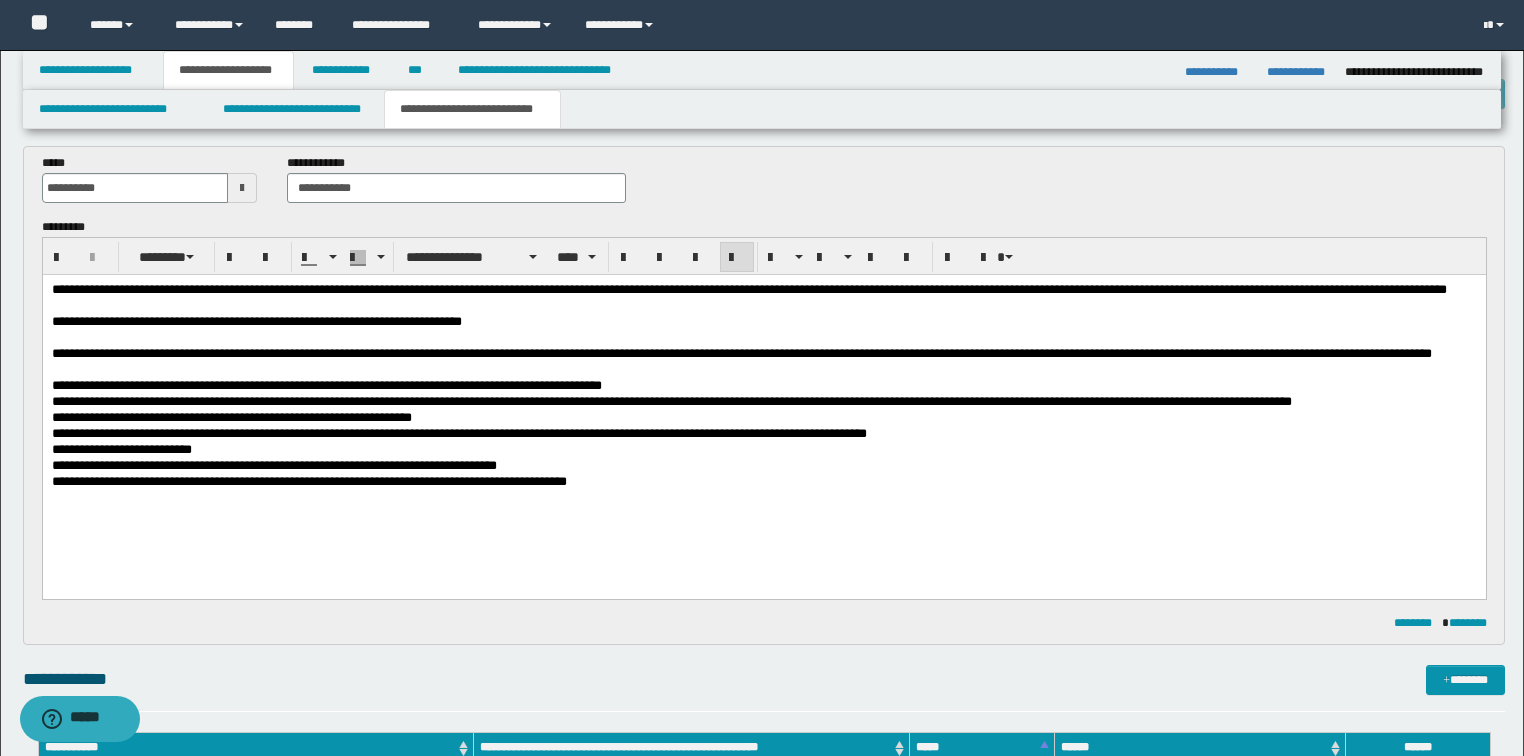 click on "**********" at bounding box center (528, 352) 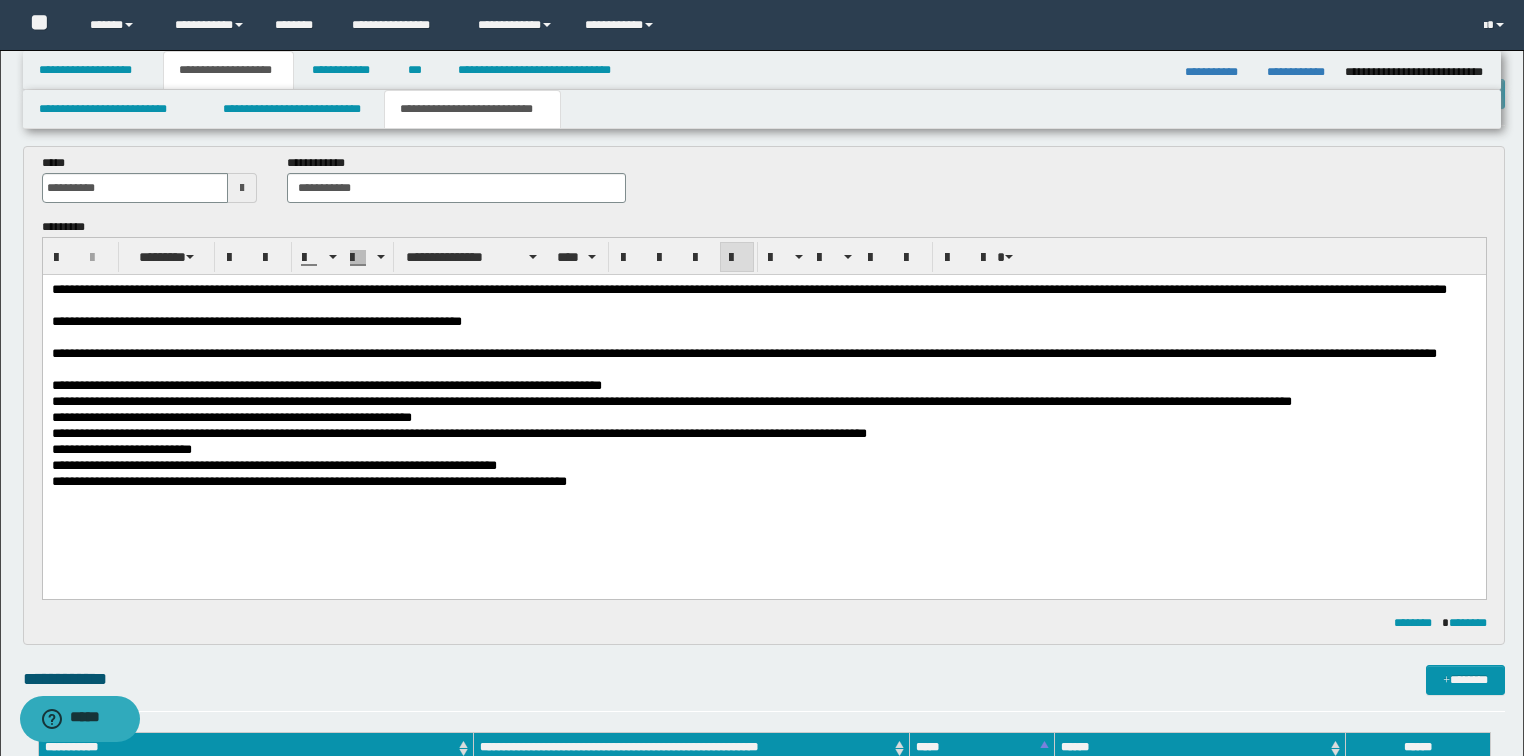 click on "**********" at bounding box center (1223, 352) 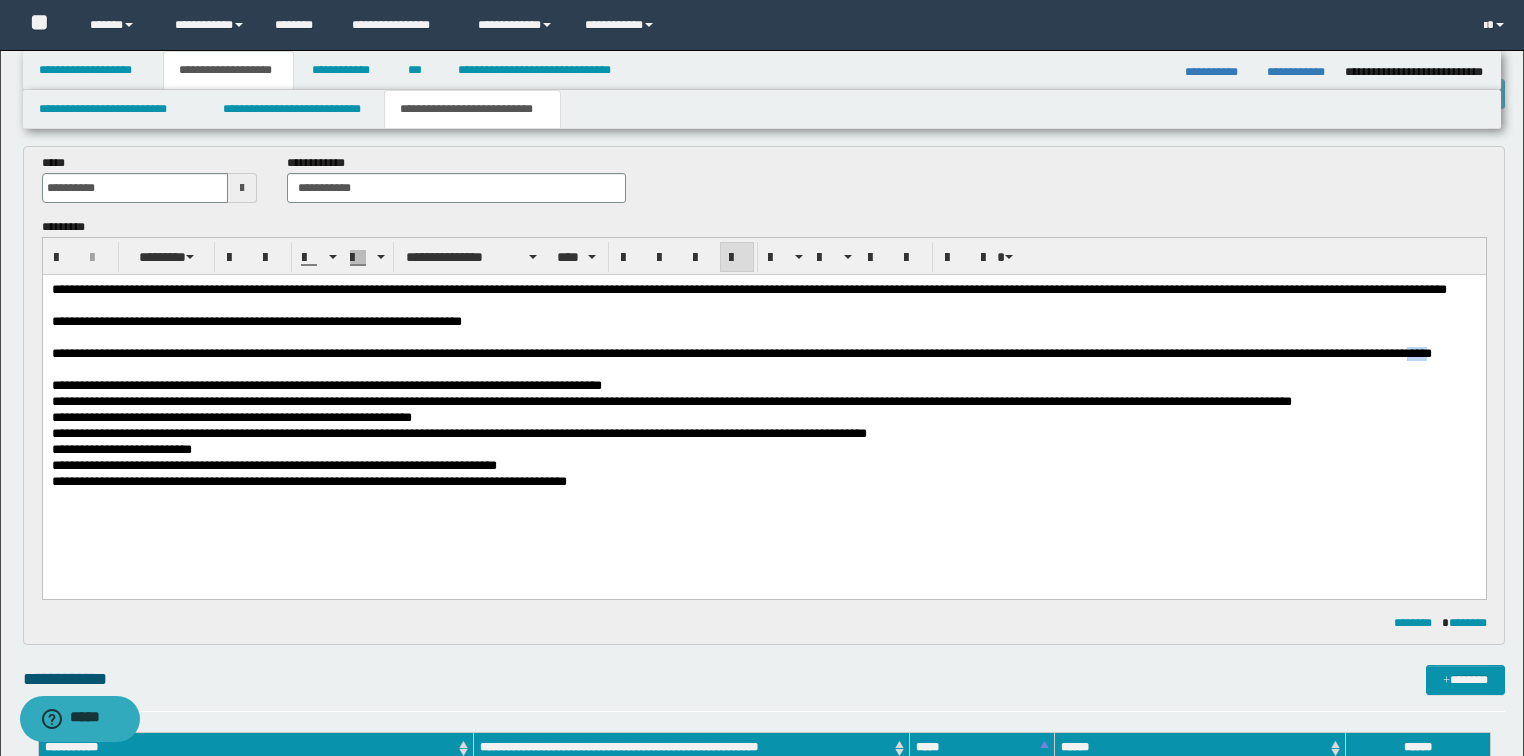 drag, startPoint x: 105, startPoint y: 372, endPoint x: 81, endPoint y: 369, distance: 24.186773 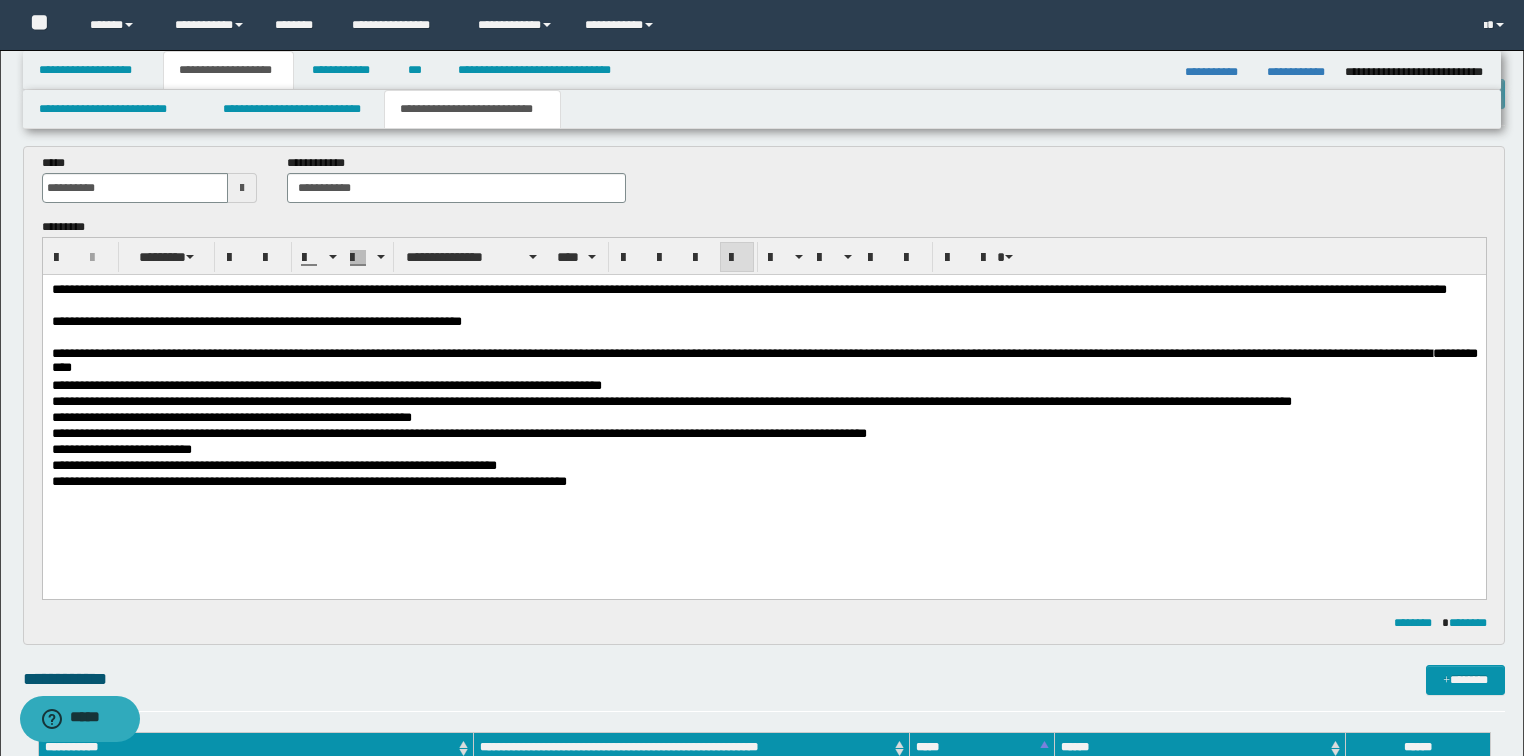 click on "**********" at bounding box center [540, 352] 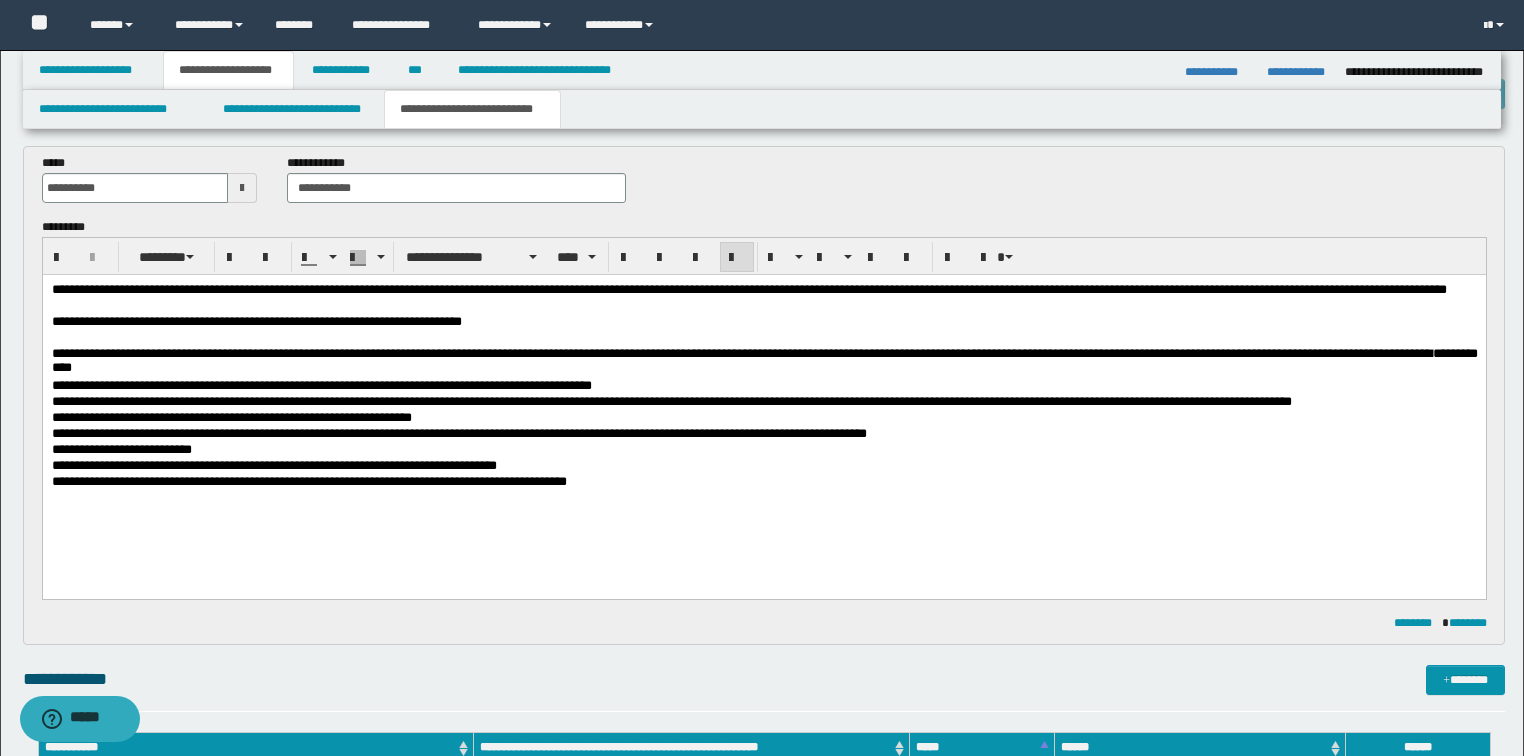 click on "**********" at bounding box center [671, 400] 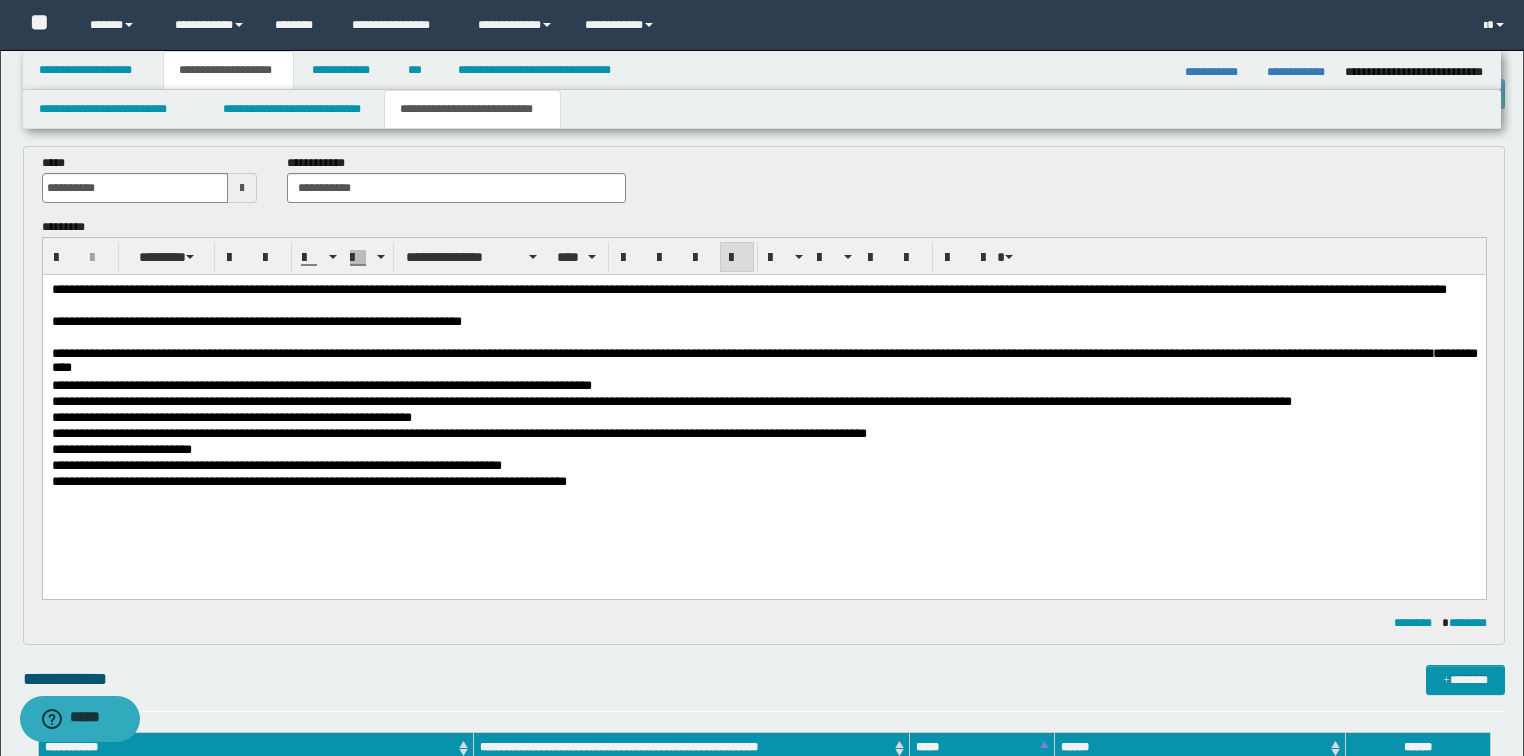 click on "**********" at bounding box center (276, 464) 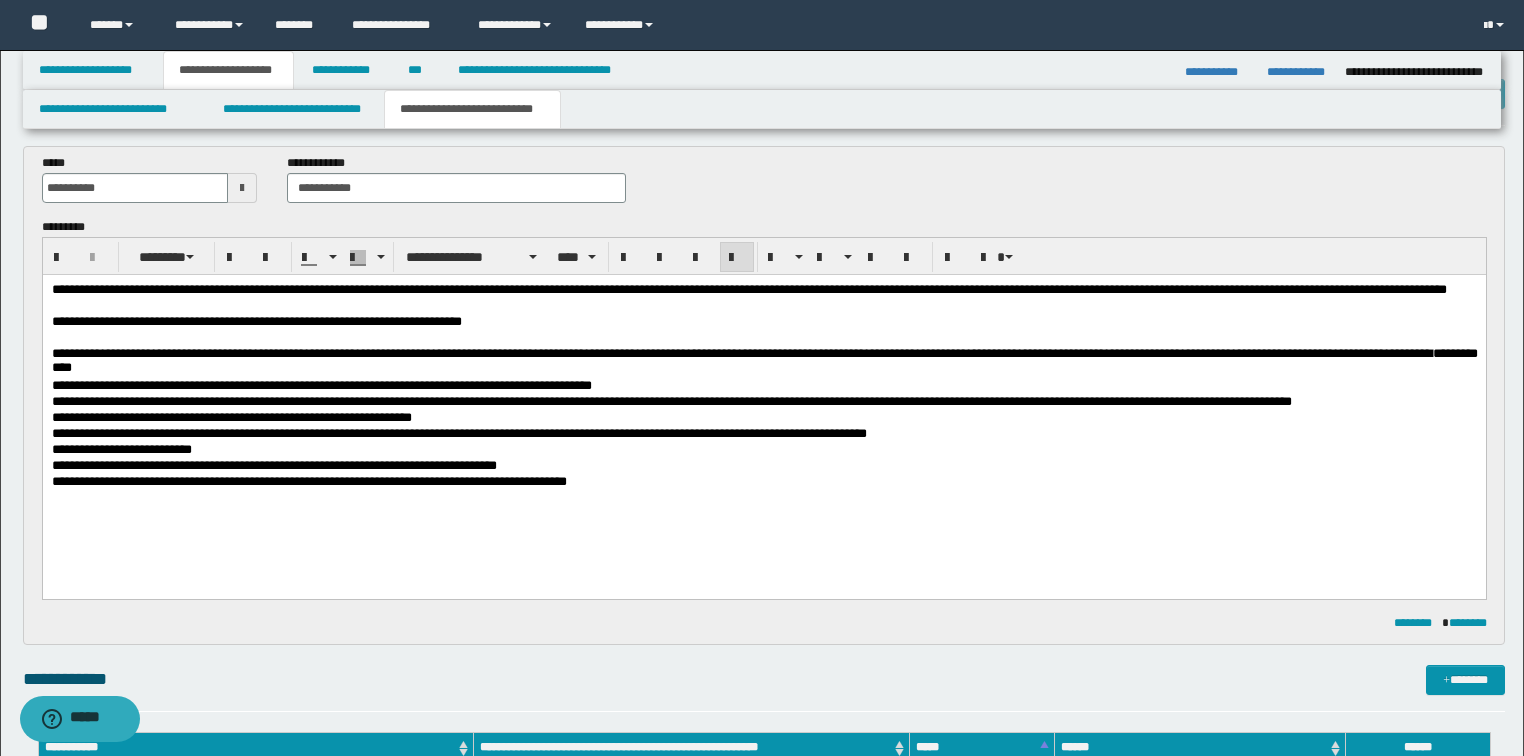 click on "**********" at bounding box center (458, 432) 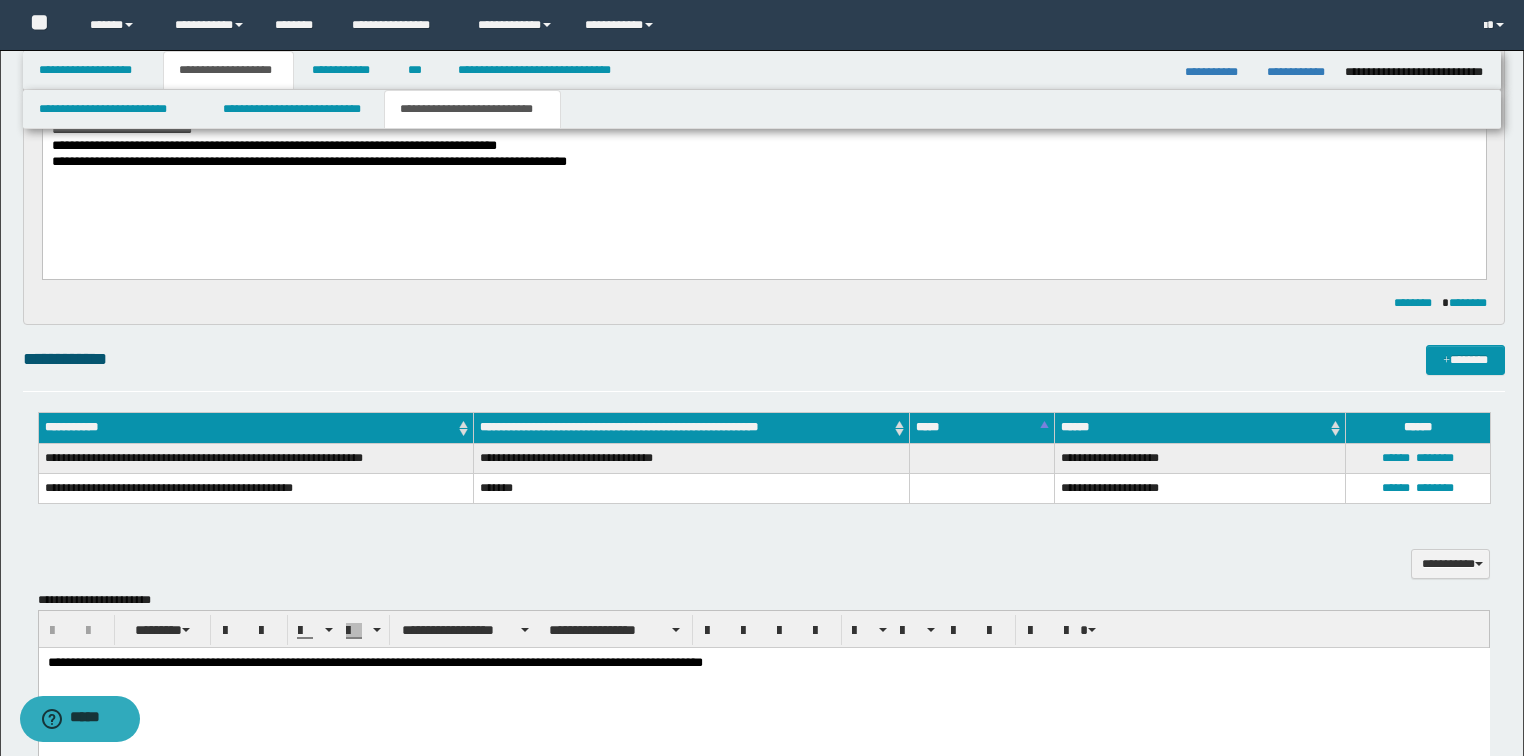 scroll, scrollTop: 560, scrollLeft: 0, axis: vertical 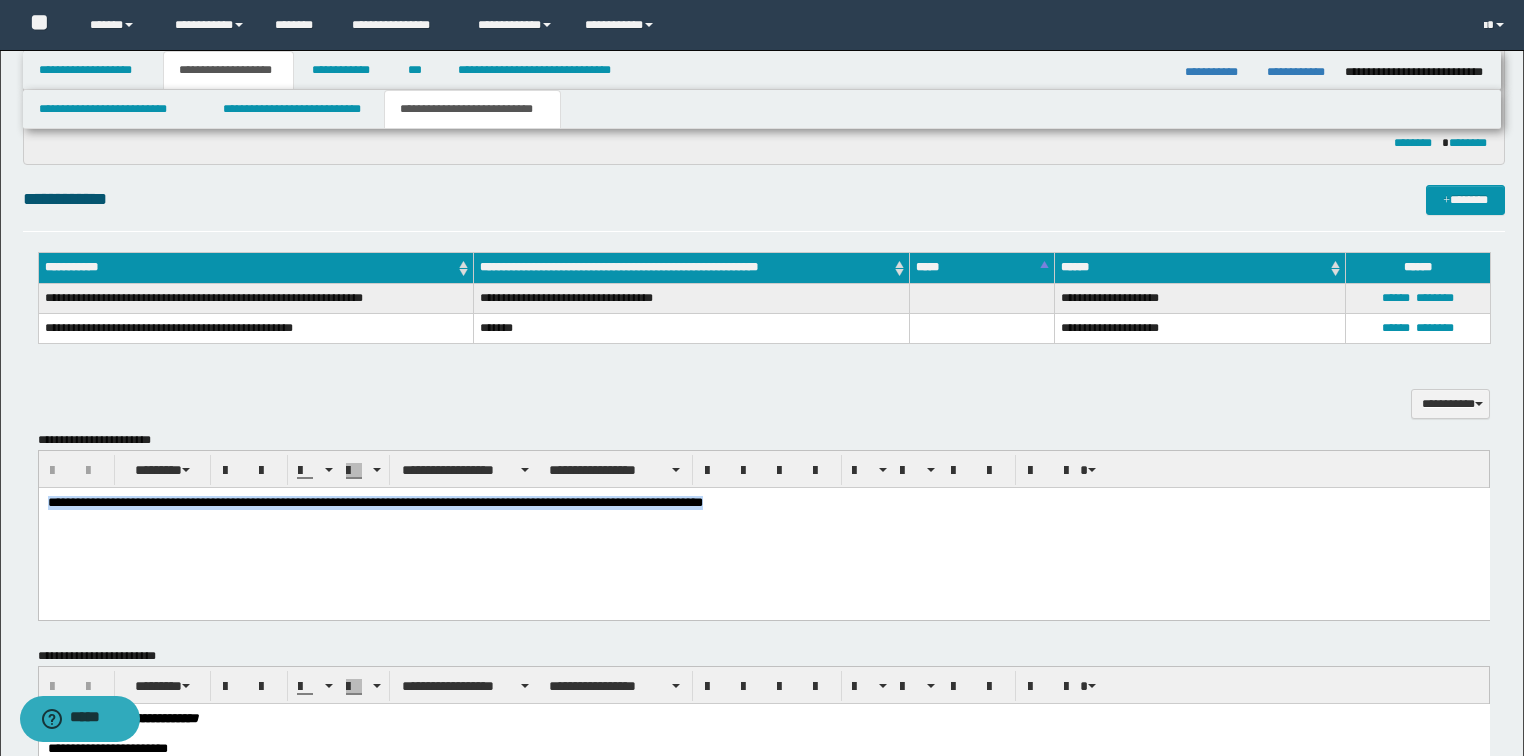 drag, startPoint x: 811, startPoint y: 501, endPoint x: 47, endPoint y: 999, distance: 911.9759 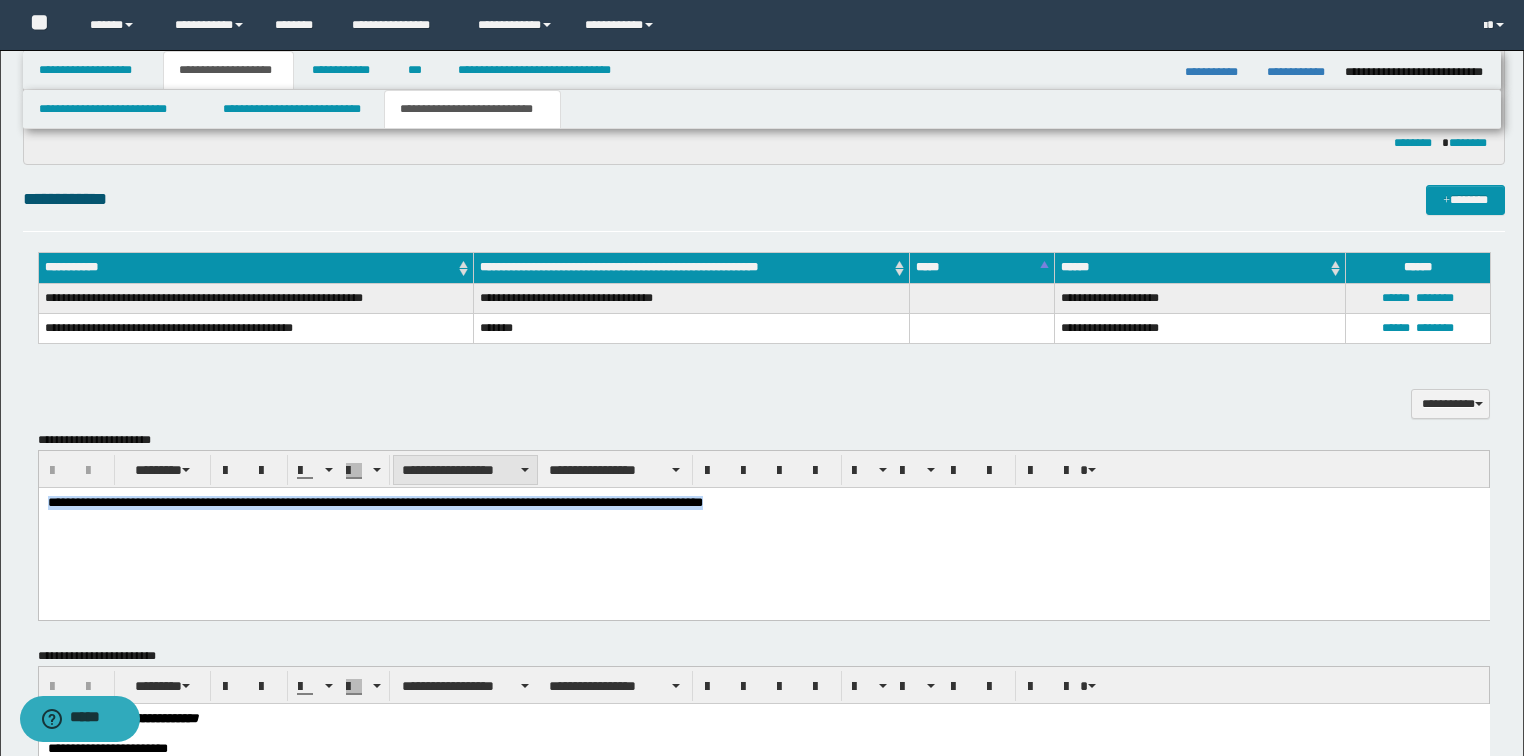 click on "**********" at bounding box center (465, 470) 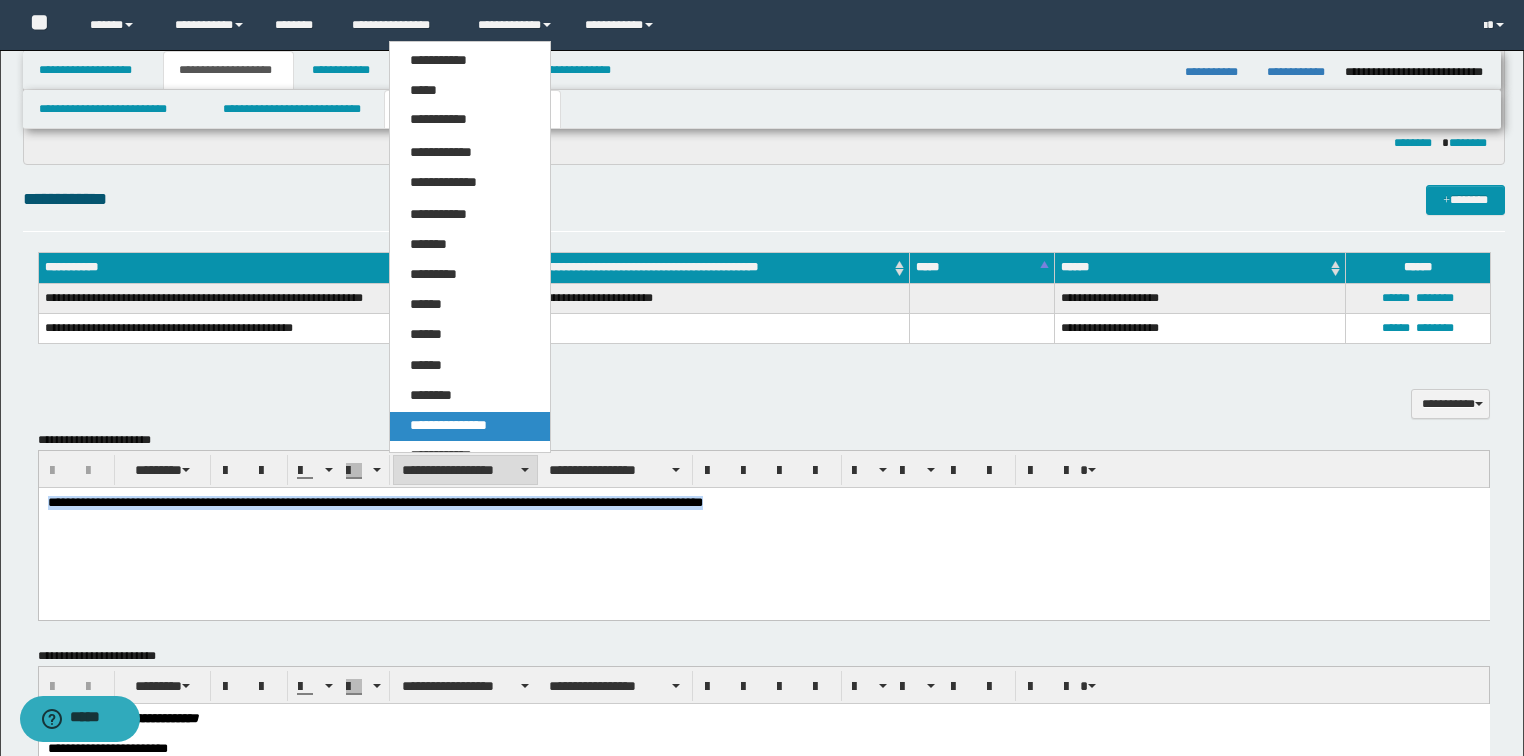 click on "**********" at bounding box center [448, 425] 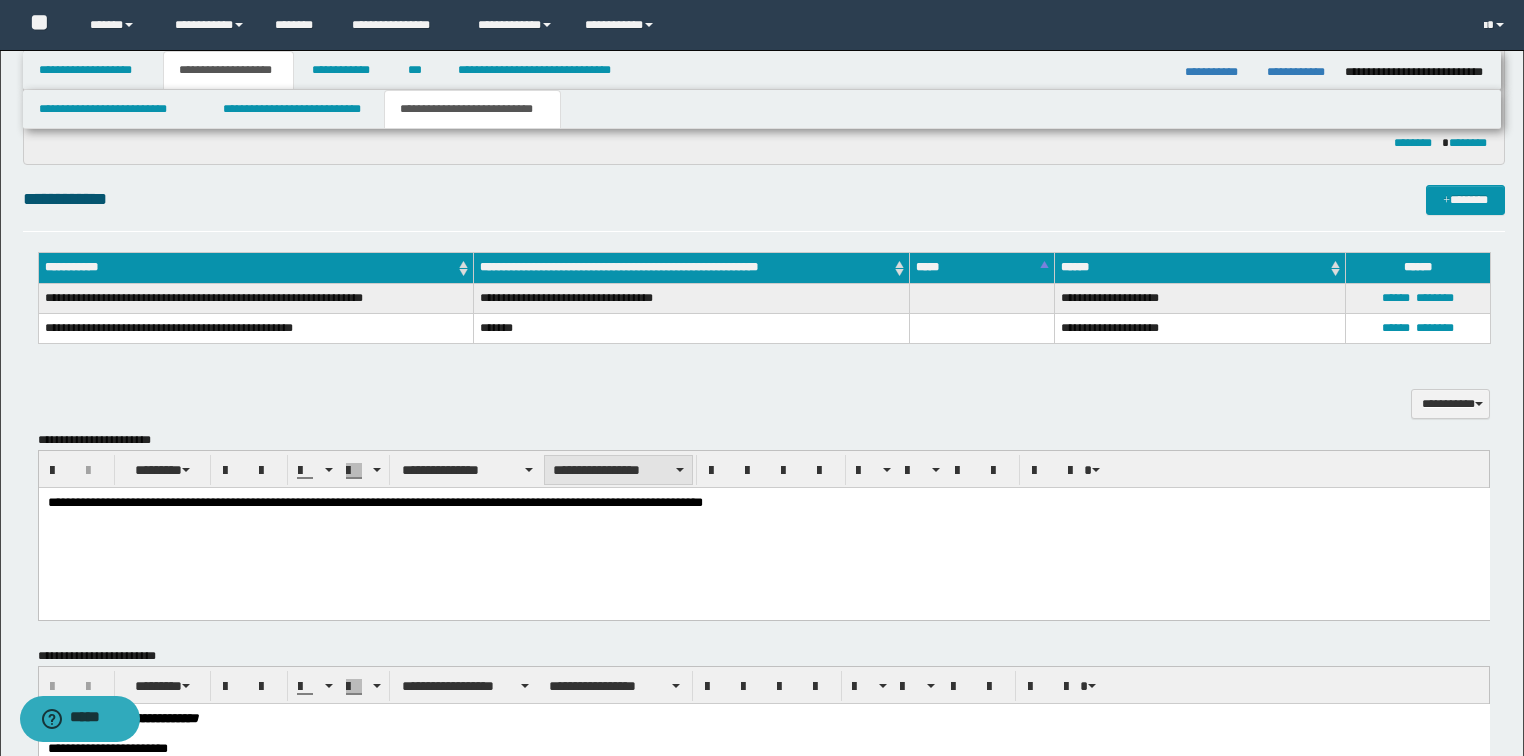drag, startPoint x: 585, startPoint y: 463, endPoint x: 585, endPoint y: 475, distance: 12 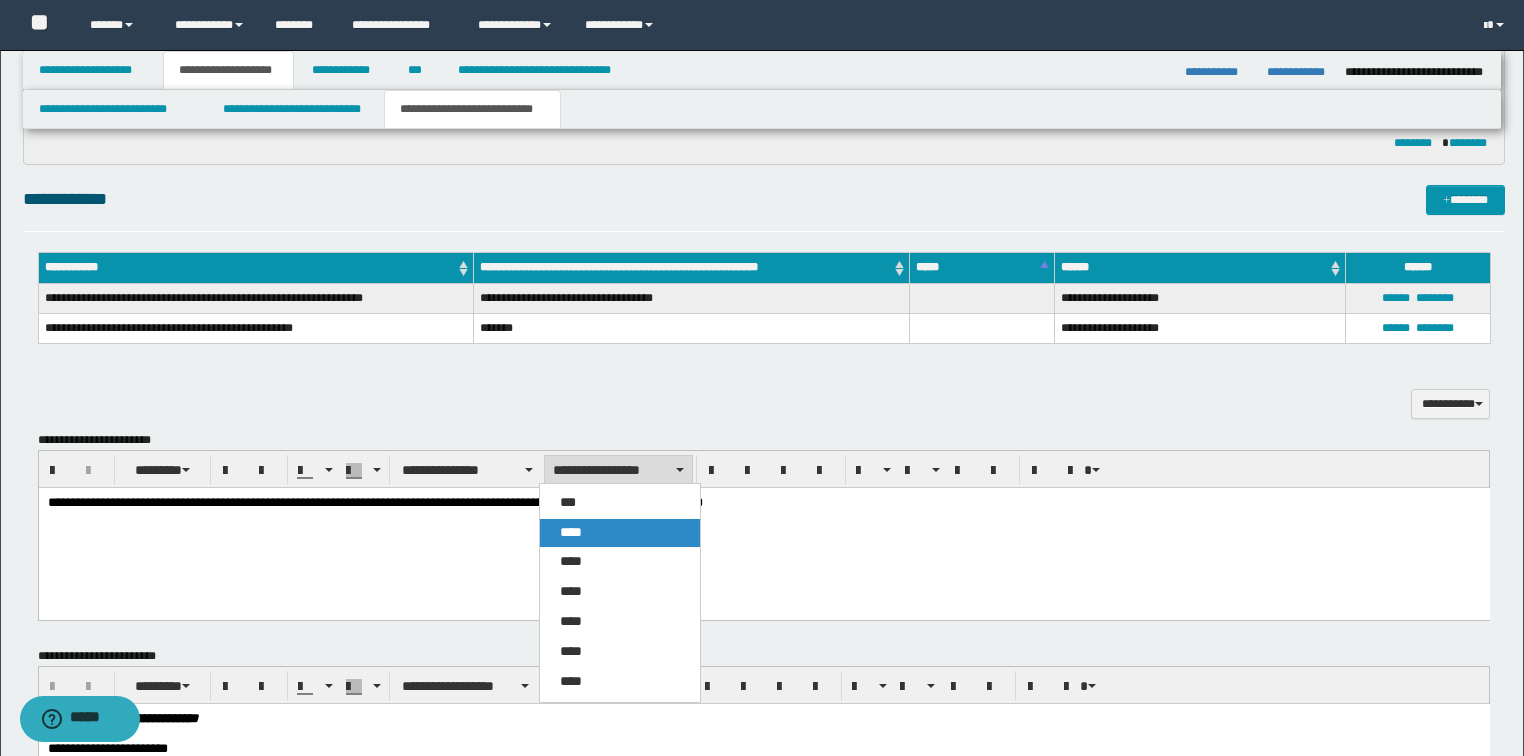 click on "****" at bounding box center (571, 532) 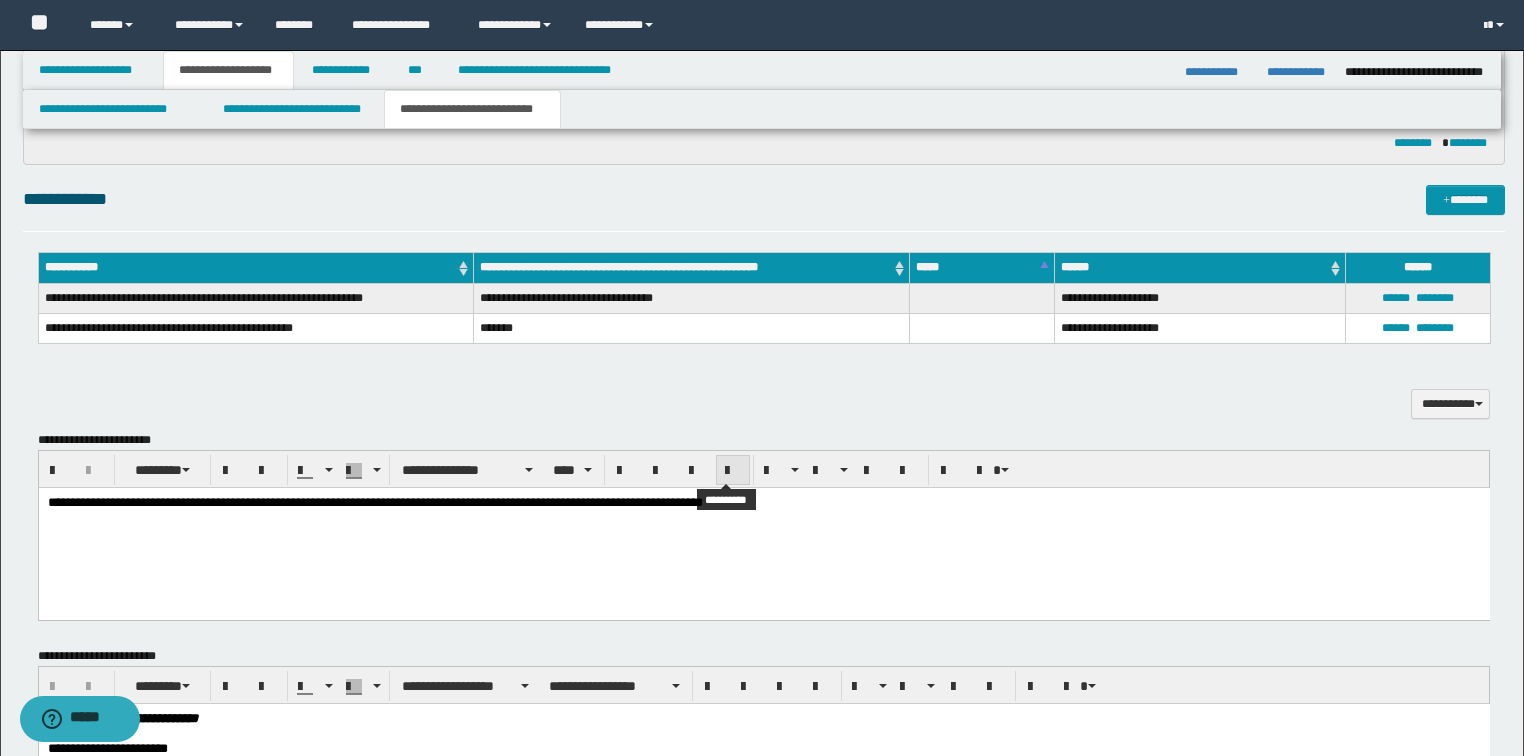 drag, startPoint x: 721, startPoint y: 458, endPoint x: 687, endPoint y: 492, distance: 48.08326 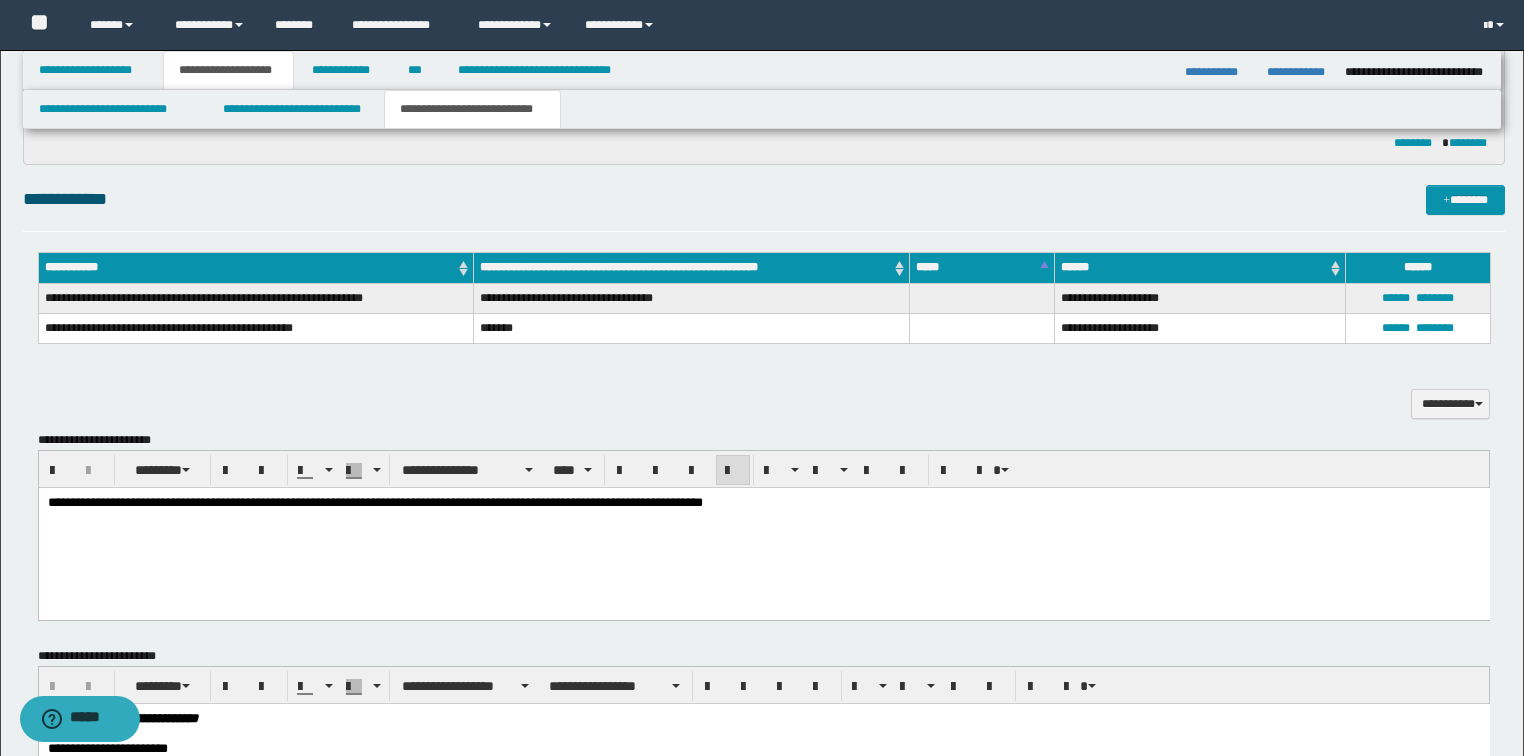 click on "**********" at bounding box center (763, 528) 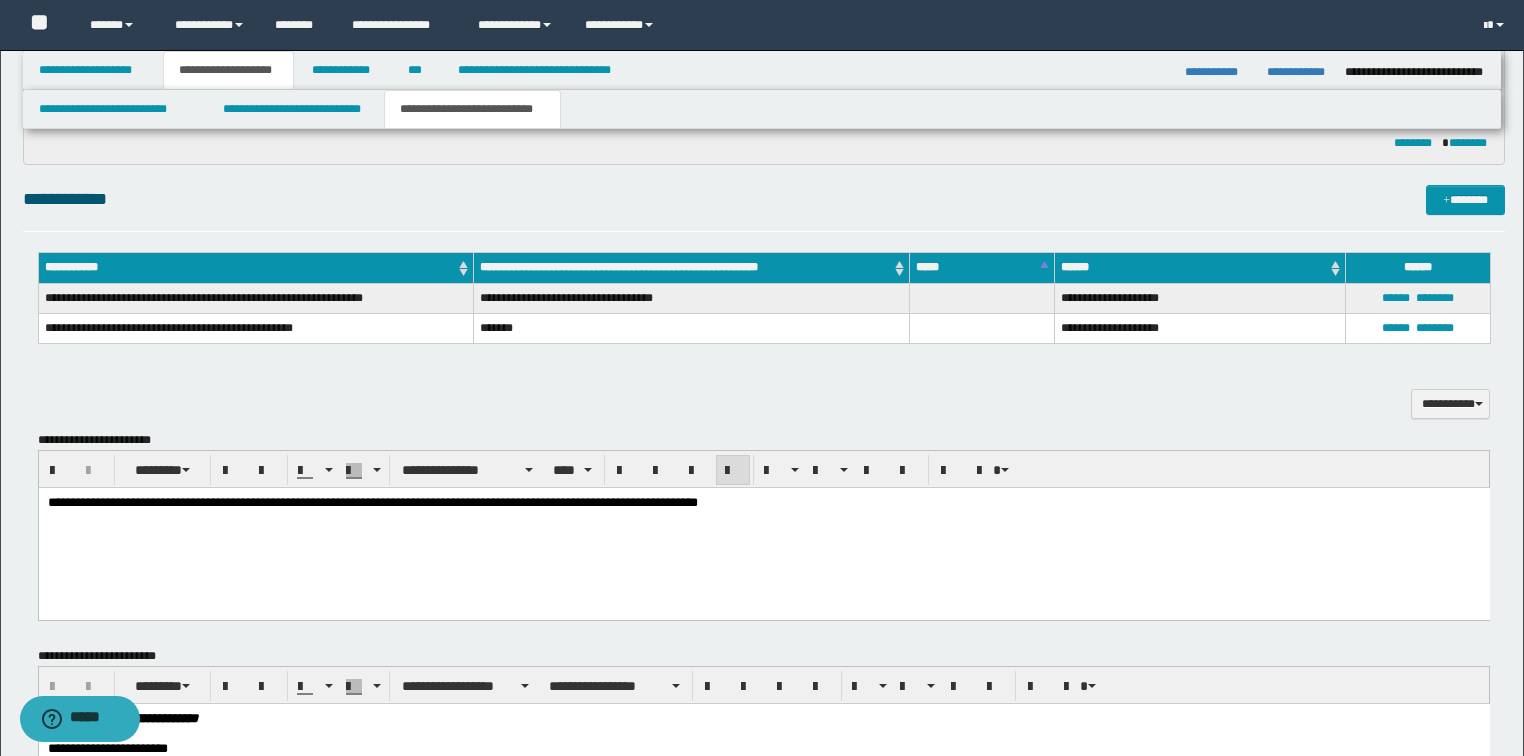 scroll, scrollTop: 960, scrollLeft: 0, axis: vertical 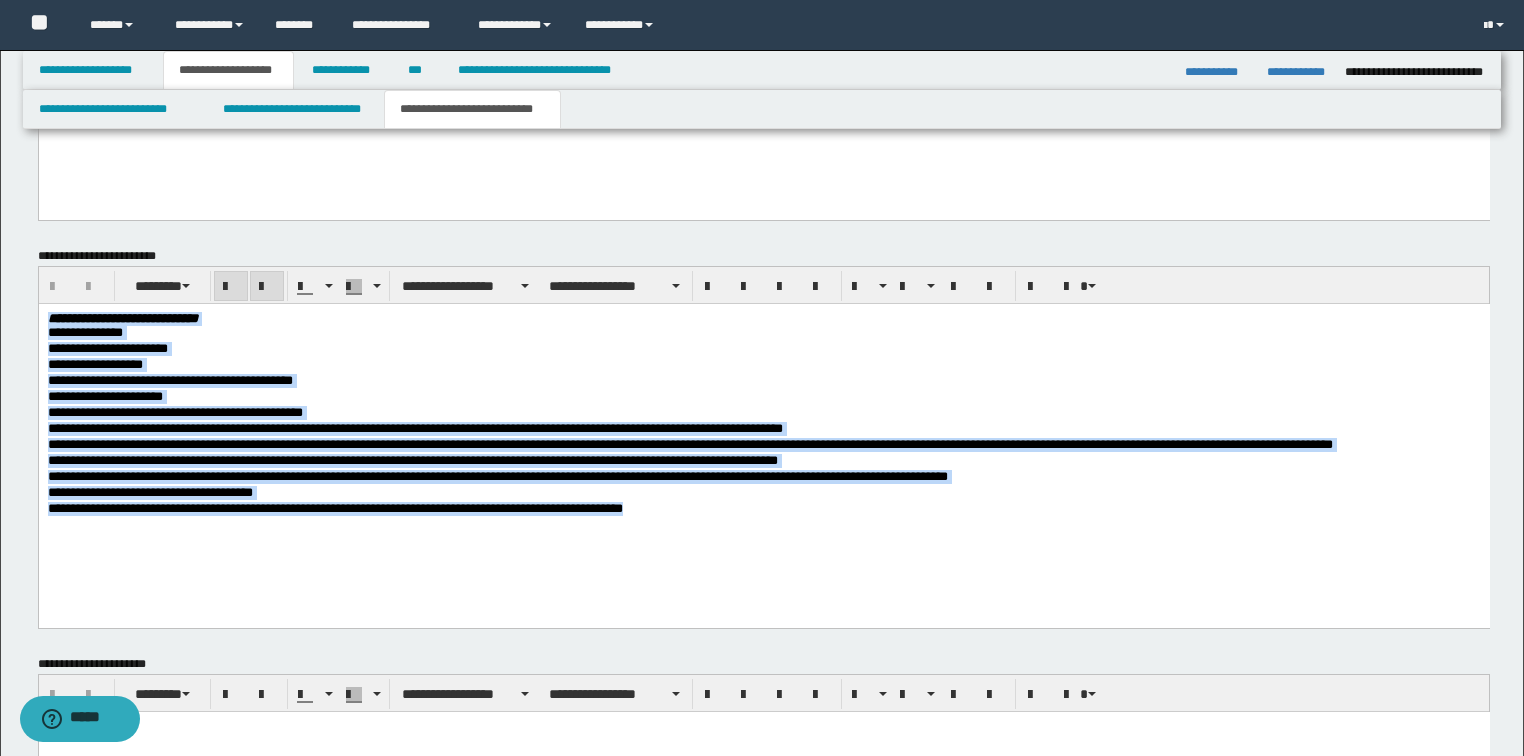 drag, startPoint x: 382, startPoint y: 445, endPoint x: 294, endPoint y: 532, distance: 123.745705 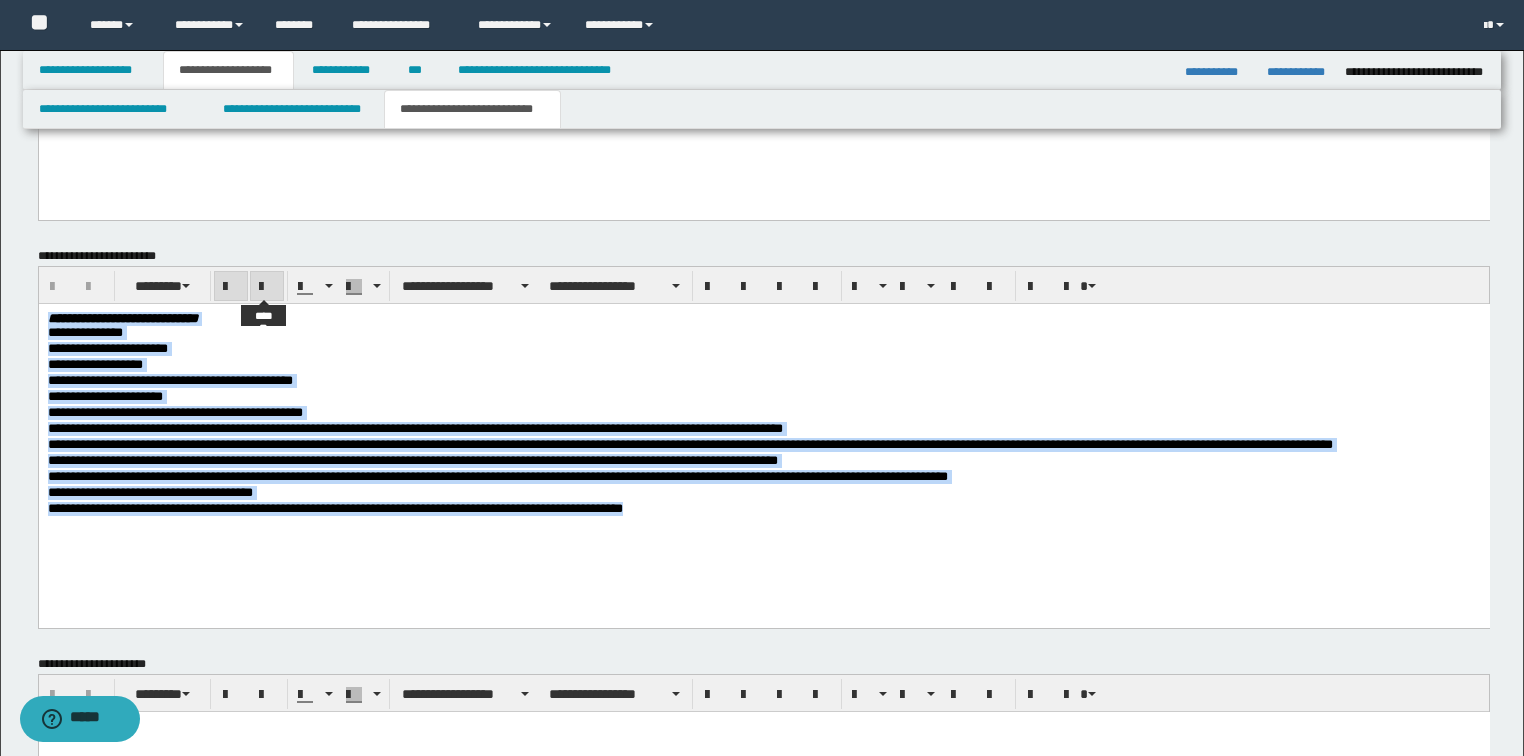 click at bounding box center [267, 287] 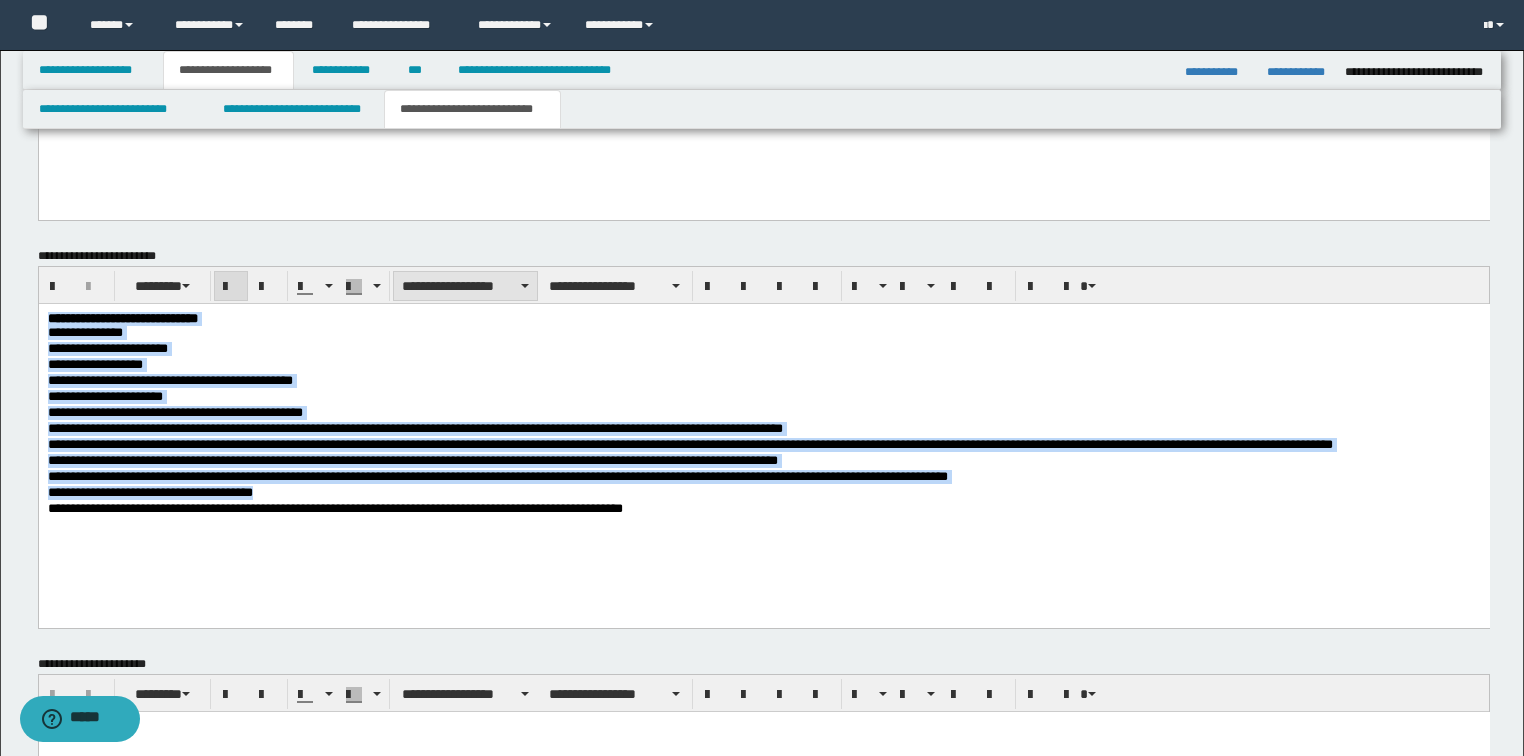 click on "**********" at bounding box center [465, 286] 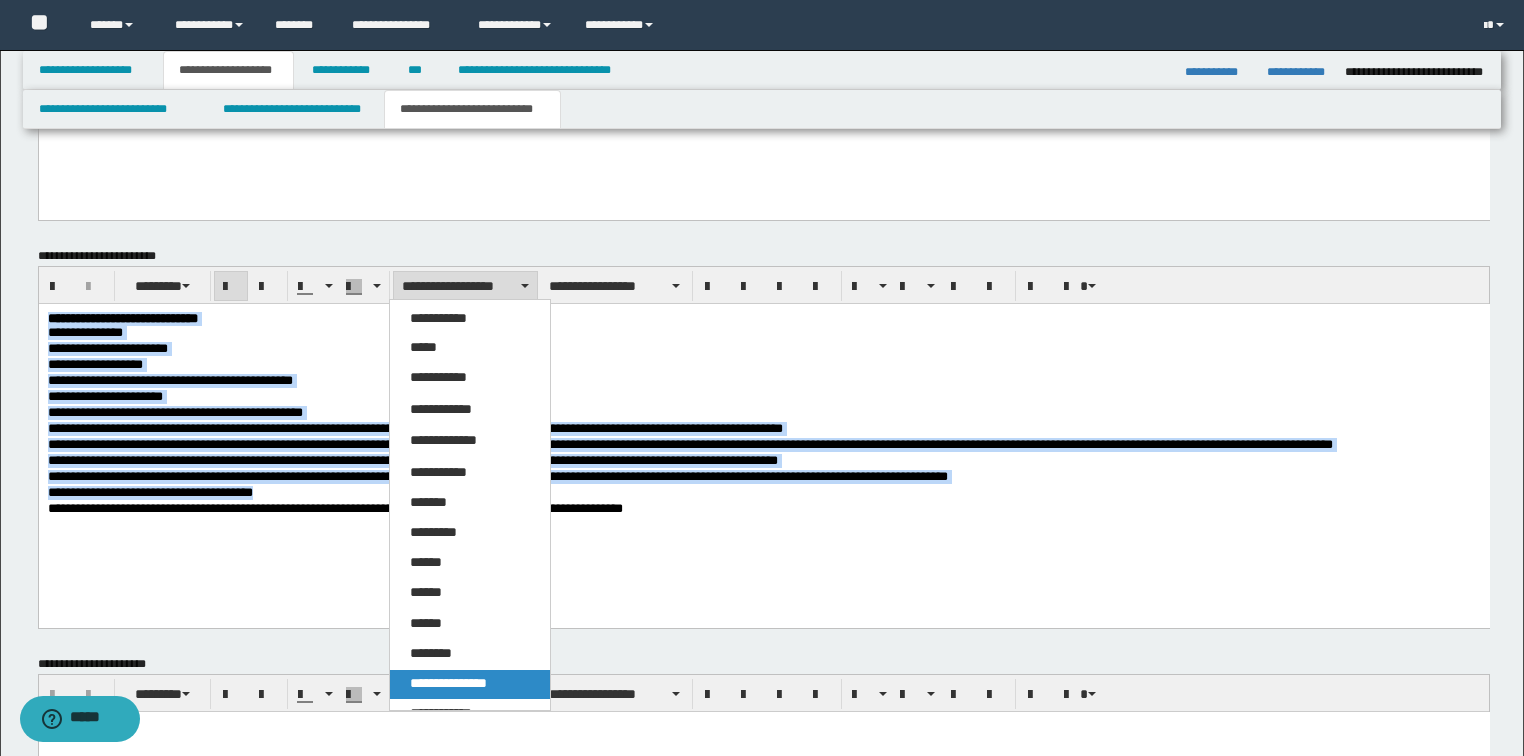 click on "**********" at bounding box center (448, 683) 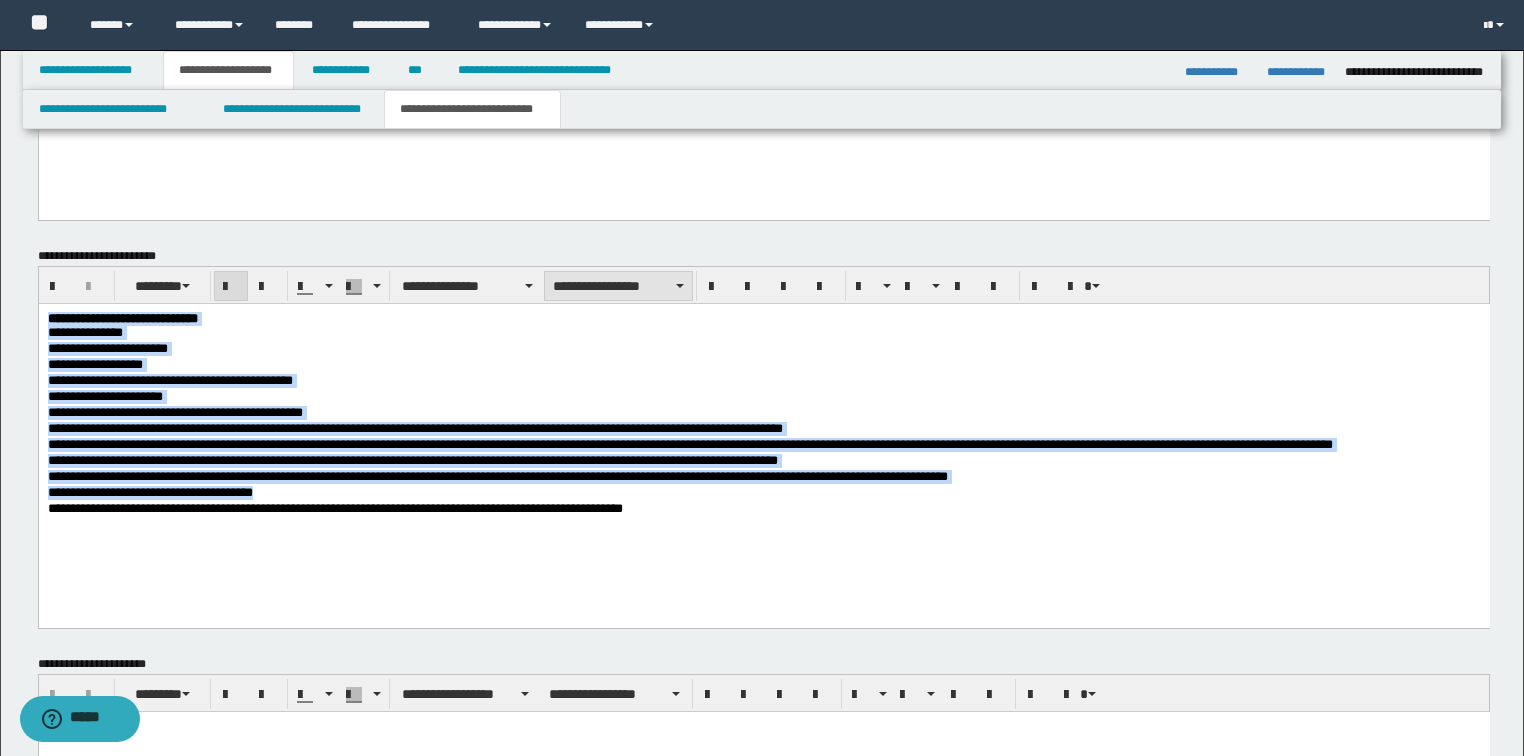 click on "**********" at bounding box center (618, 286) 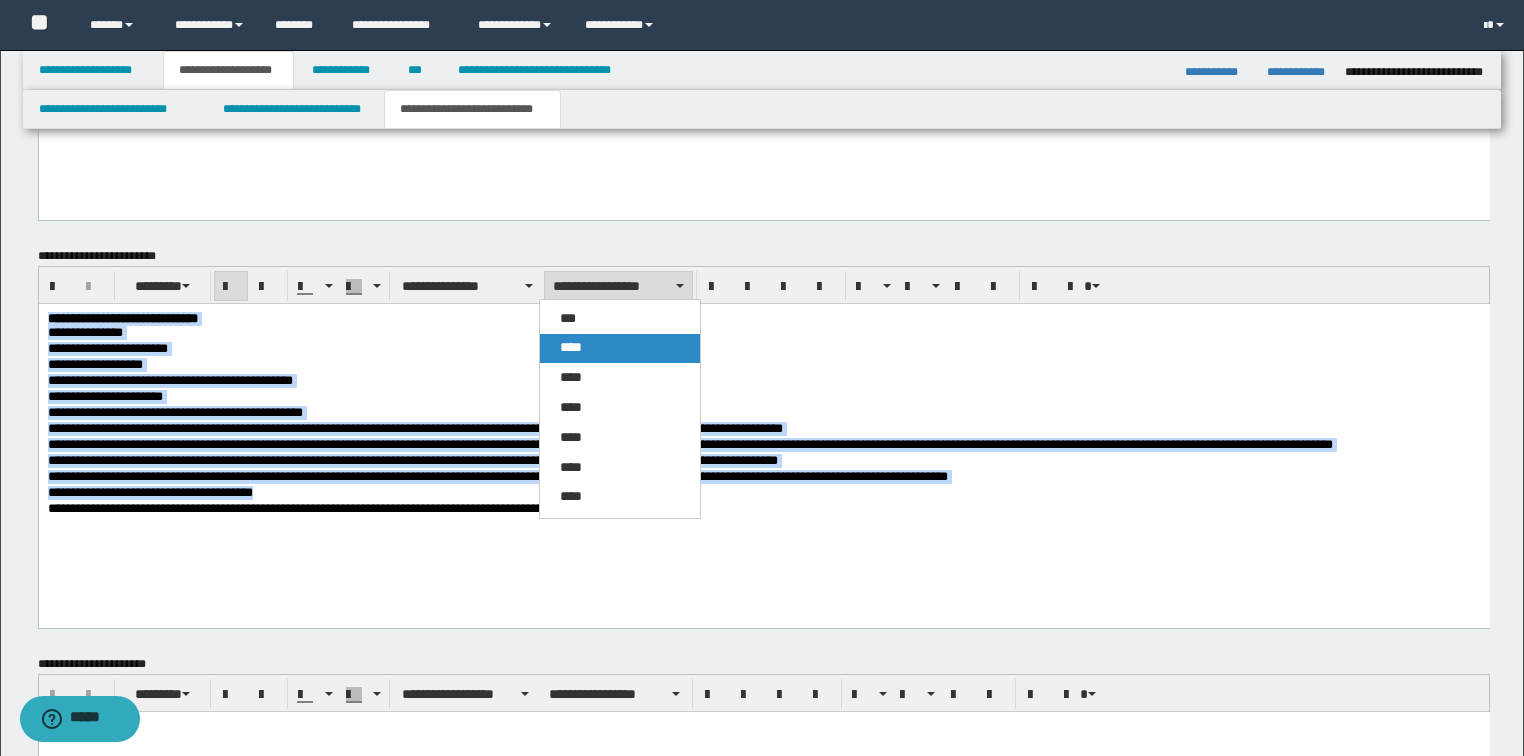 click on "****" at bounding box center [620, 348] 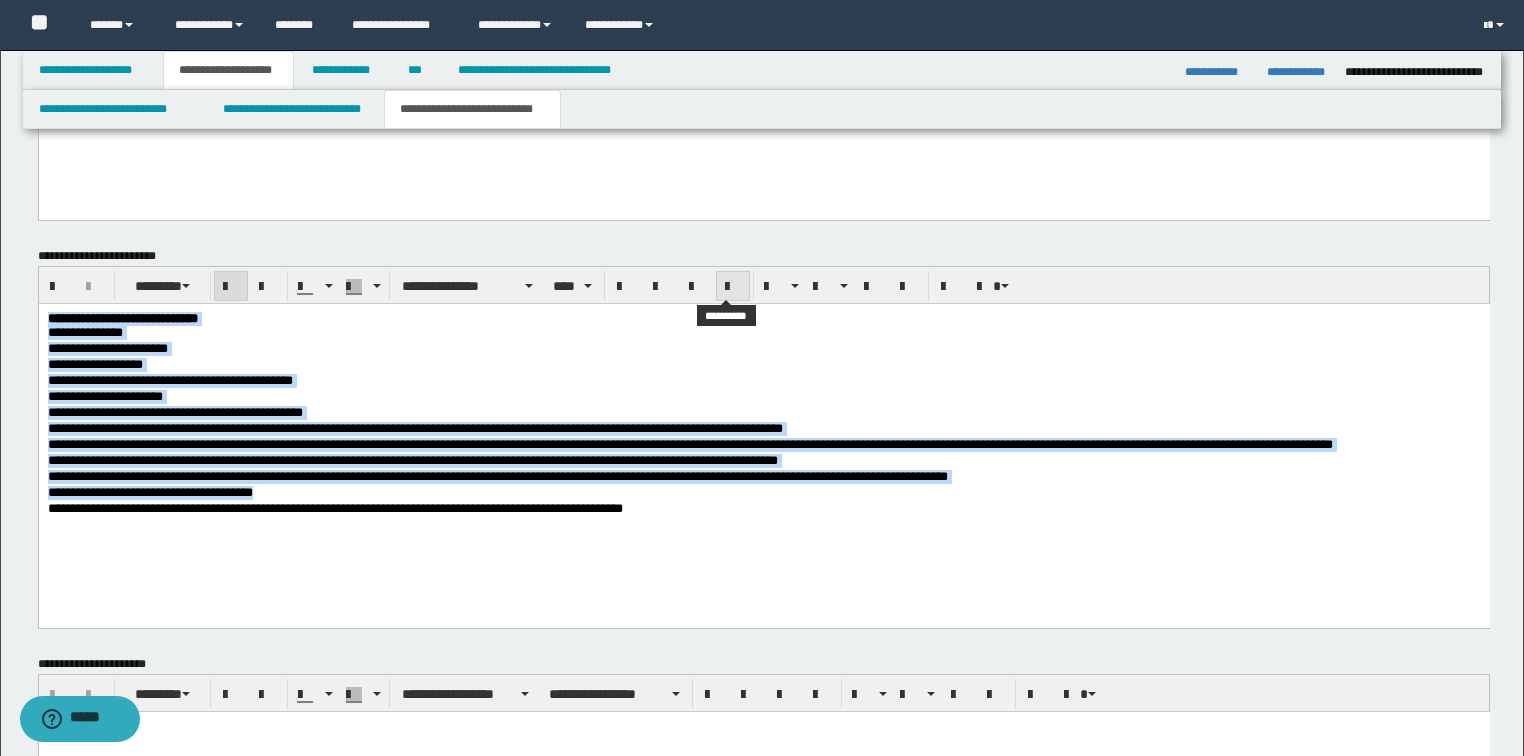 click at bounding box center (733, 286) 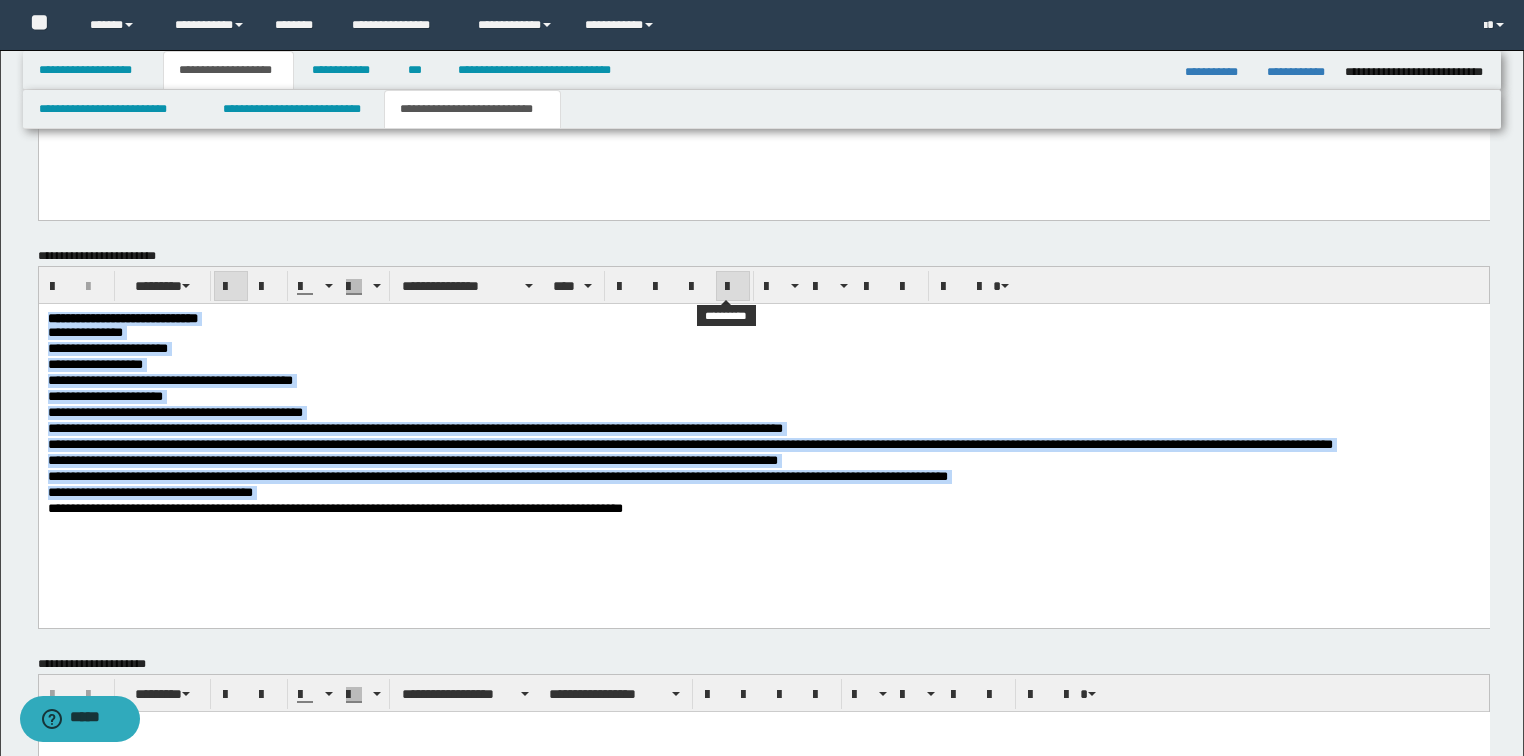 click at bounding box center (733, 287) 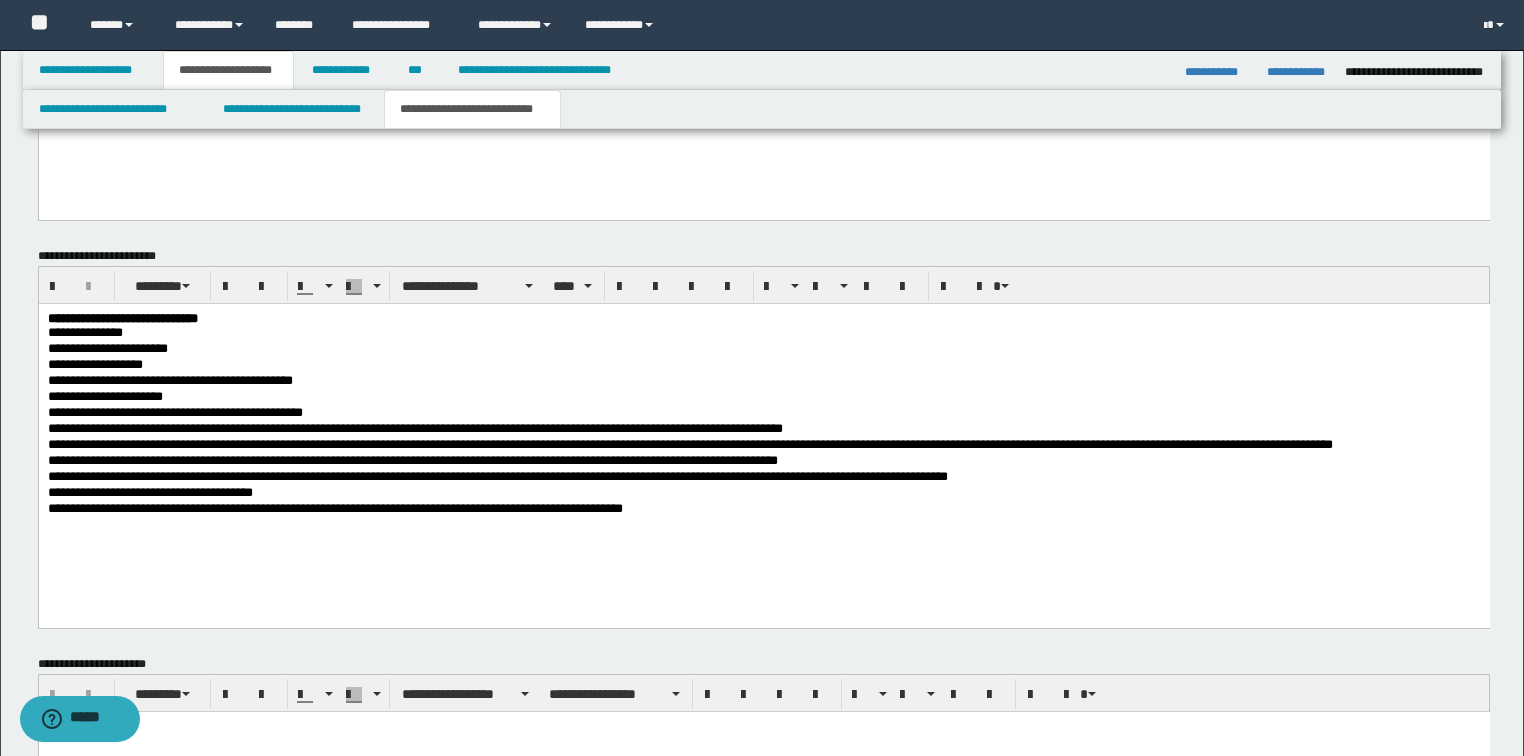drag, startPoint x: 1364, startPoint y: 588, endPoint x: 1403, endPoint y: 536, distance: 65 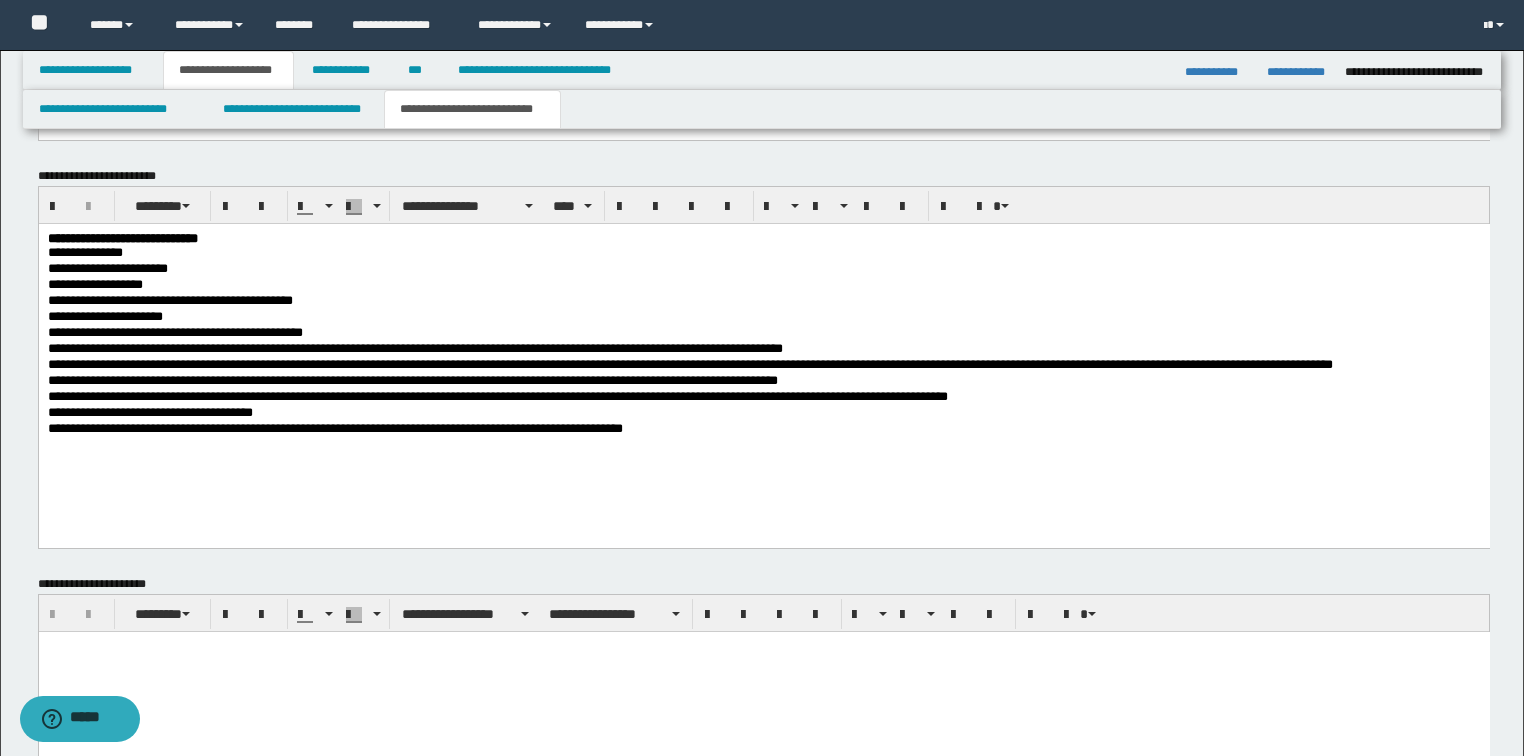 scroll, scrollTop: 1170, scrollLeft: 0, axis: vertical 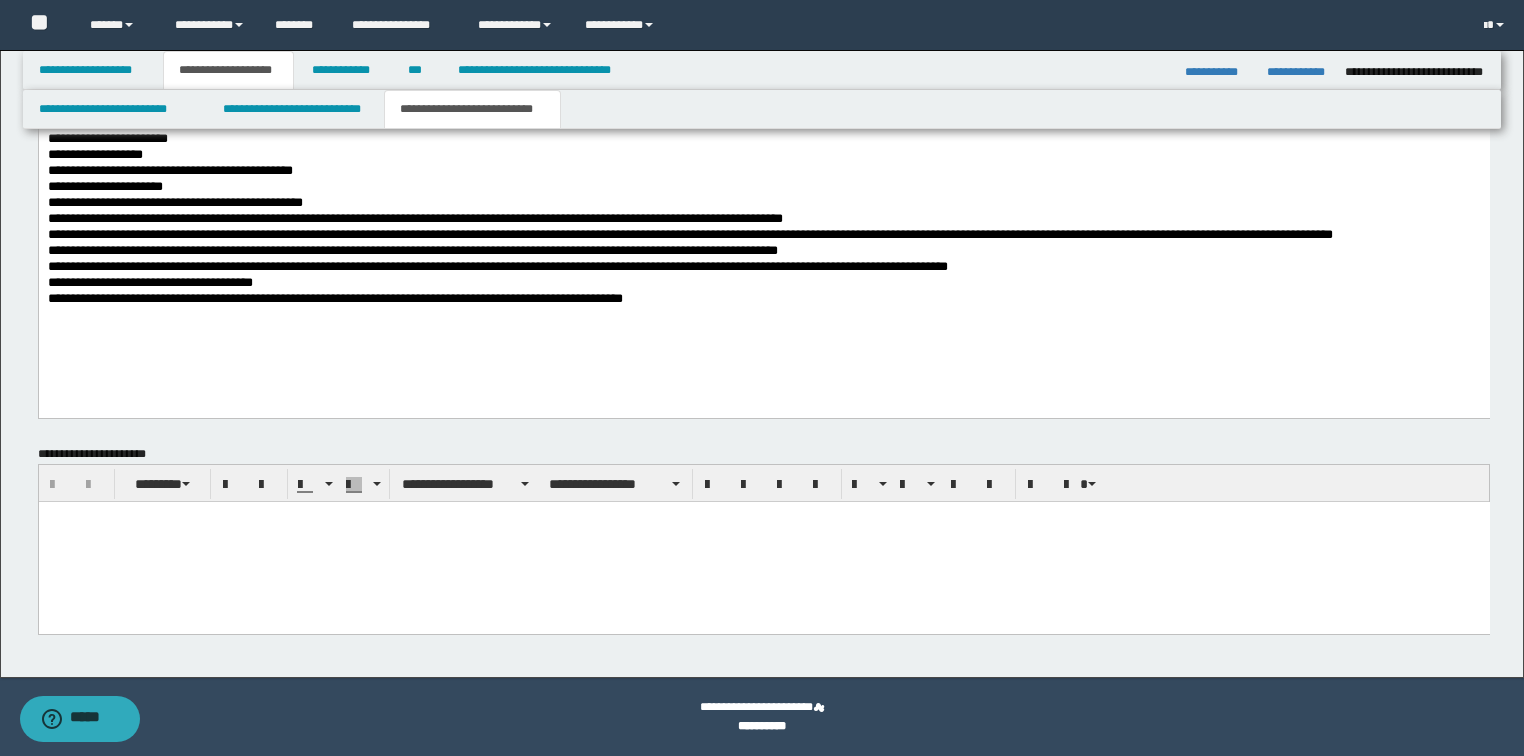click at bounding box center (763, 541) 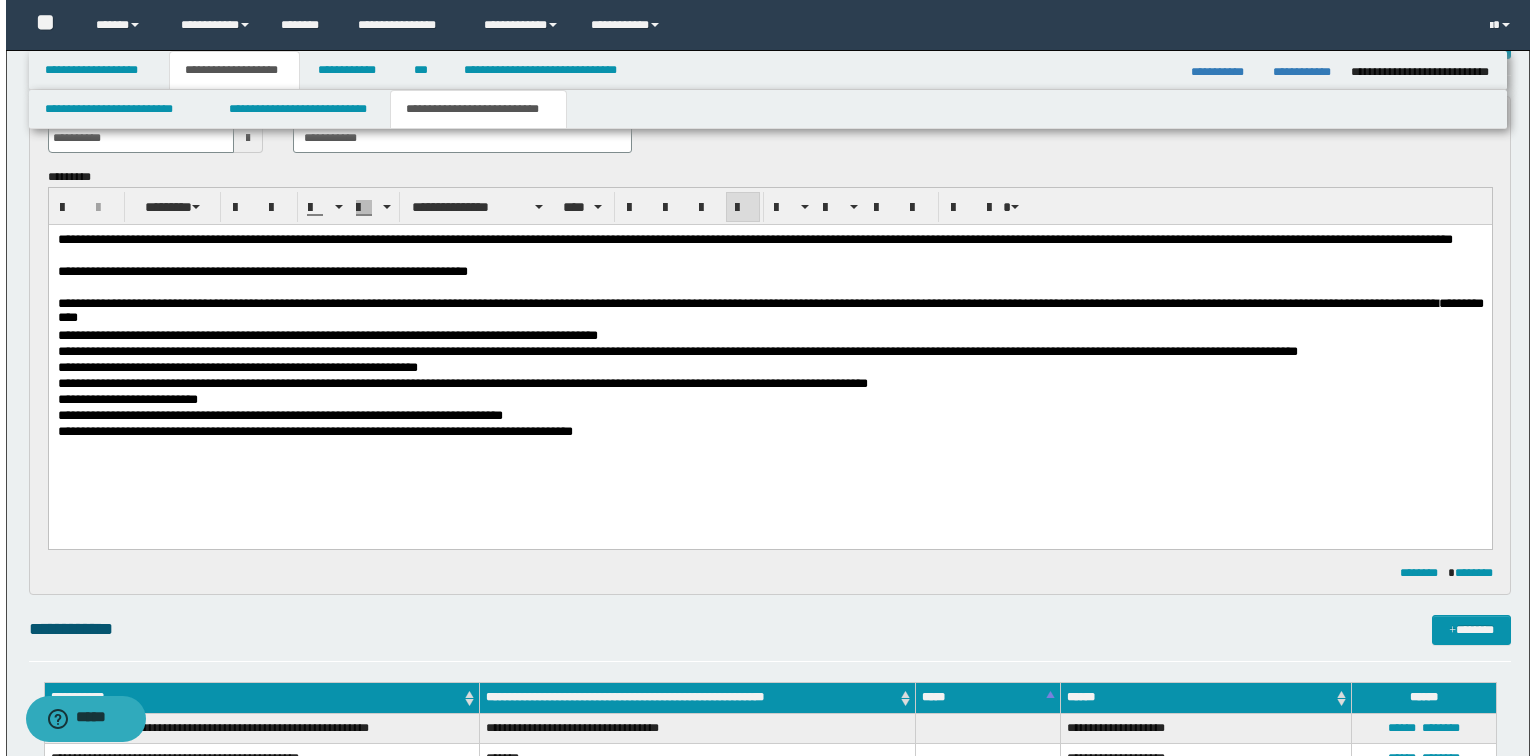 scroll, scrollTop: 0, scrollLeft: 0, axis: both 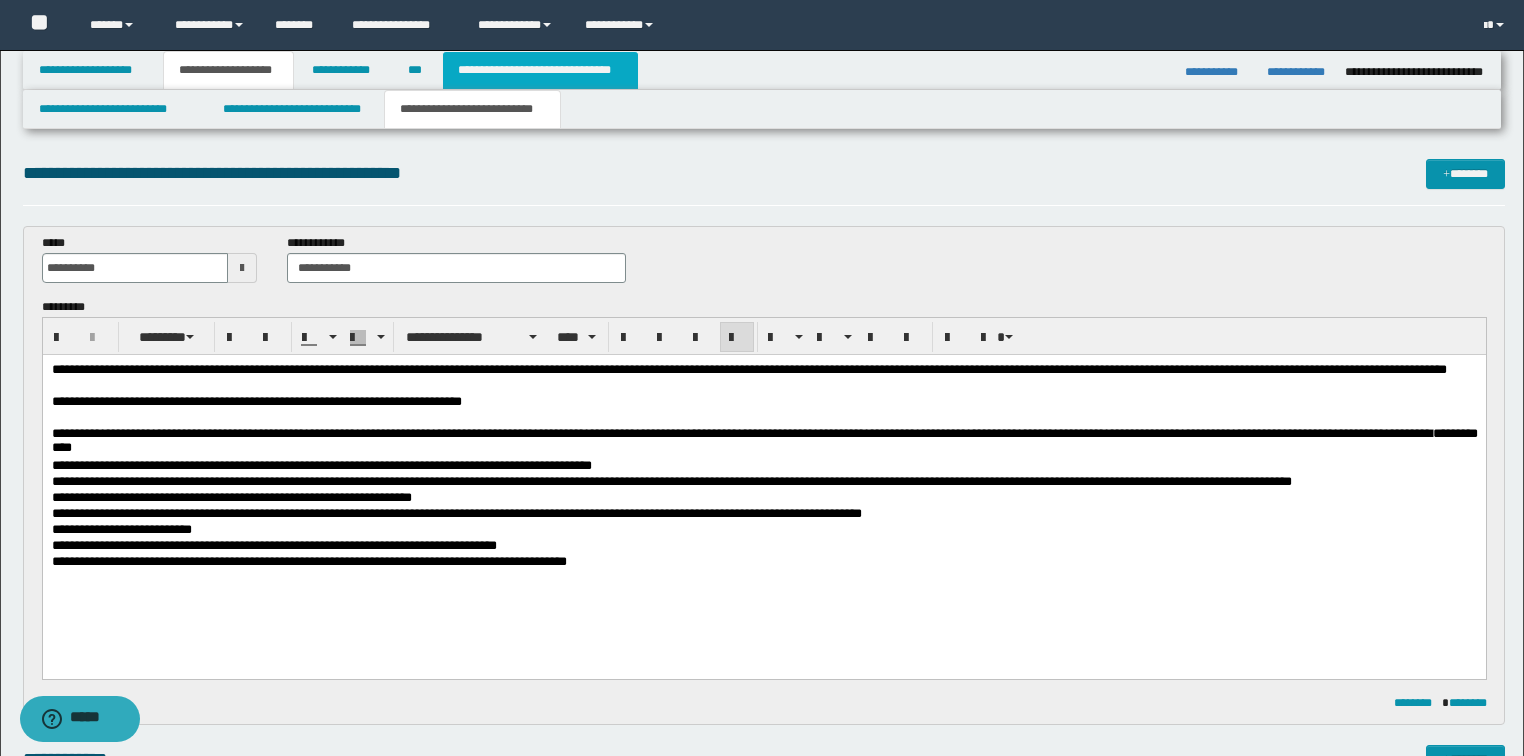 click on "**********" at bounding box center [540, 70] 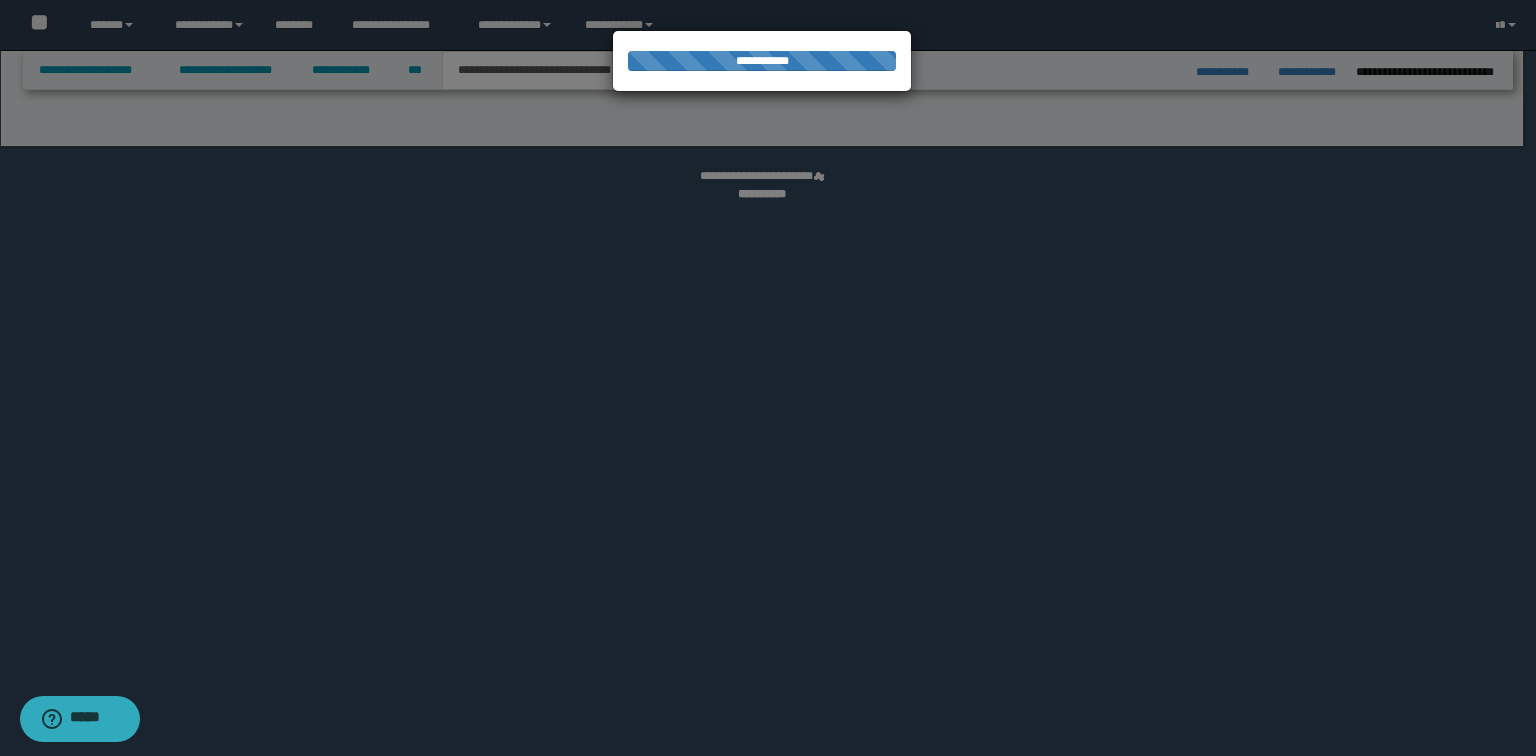 select on "*" 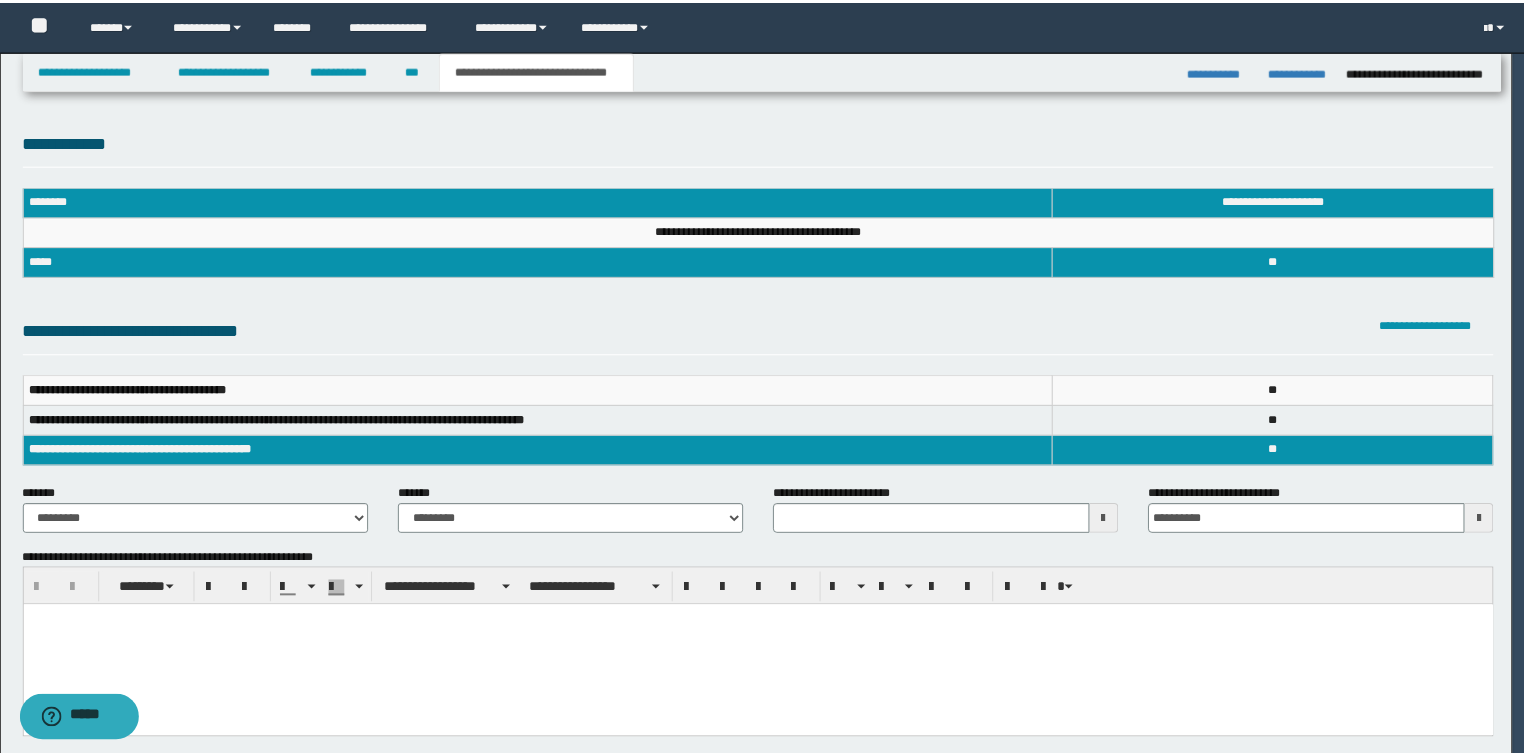 scroll, scrollTop: 0, scrollLeft: 0, axis: both 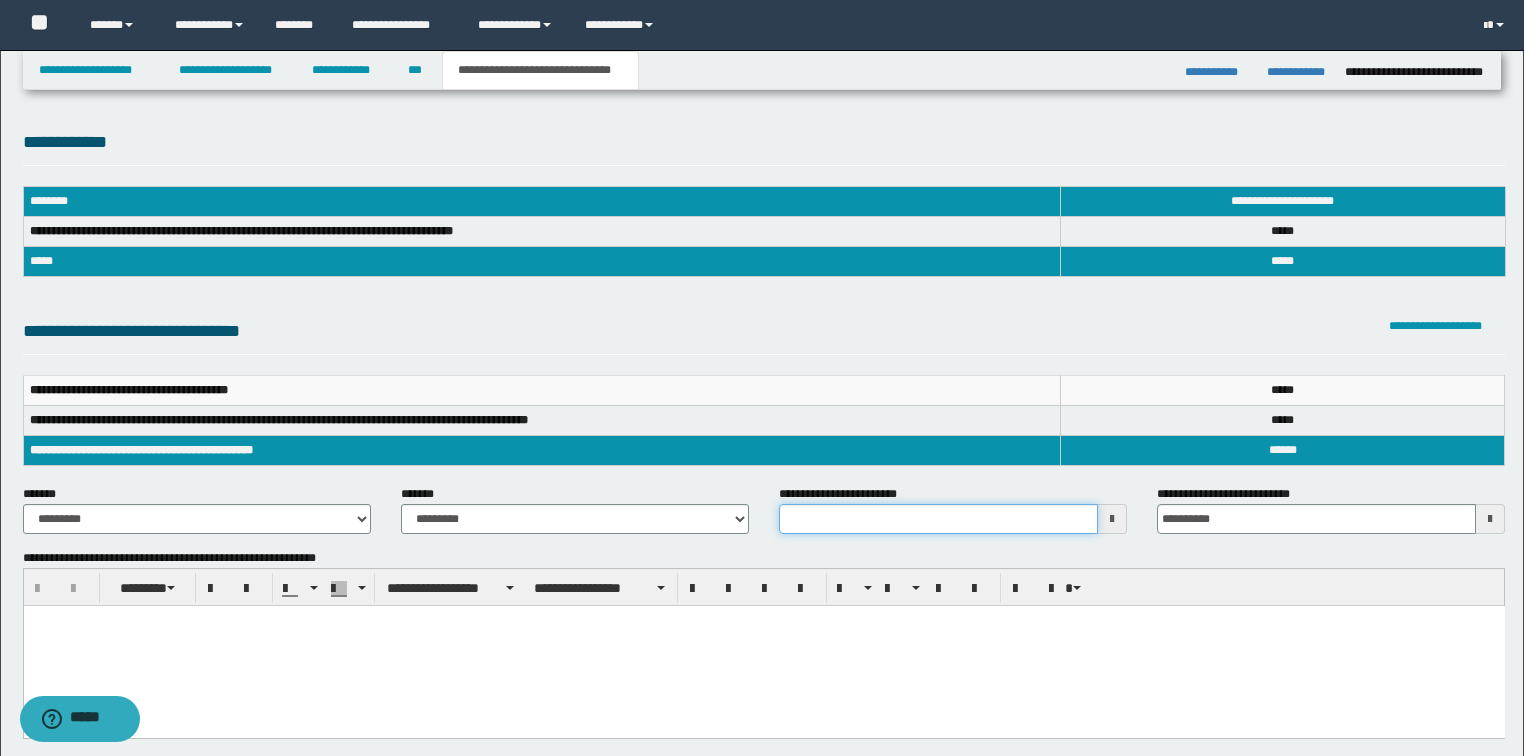 click on "**********" at bounding box center [938, 519] 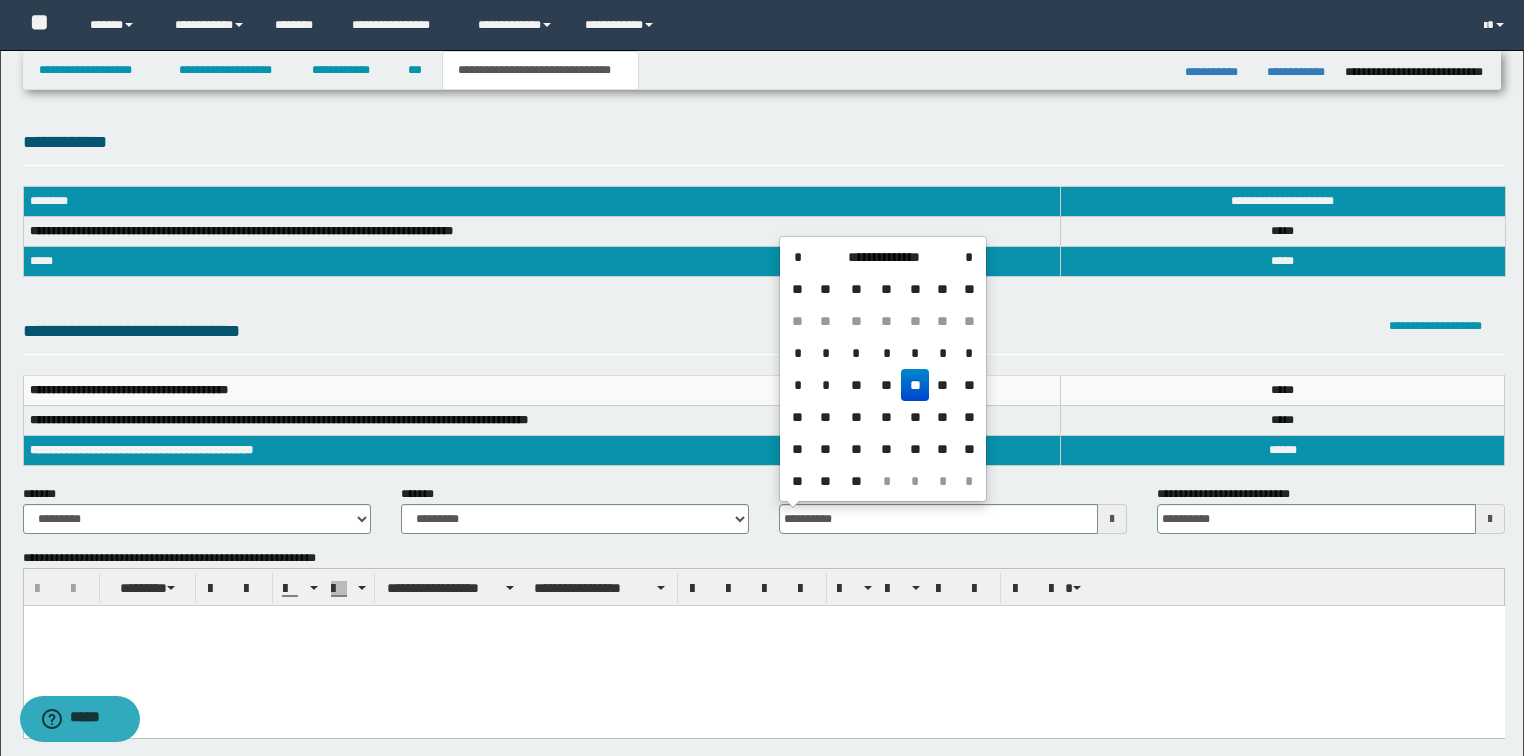 click on "**" at bounding box center (915, 385) 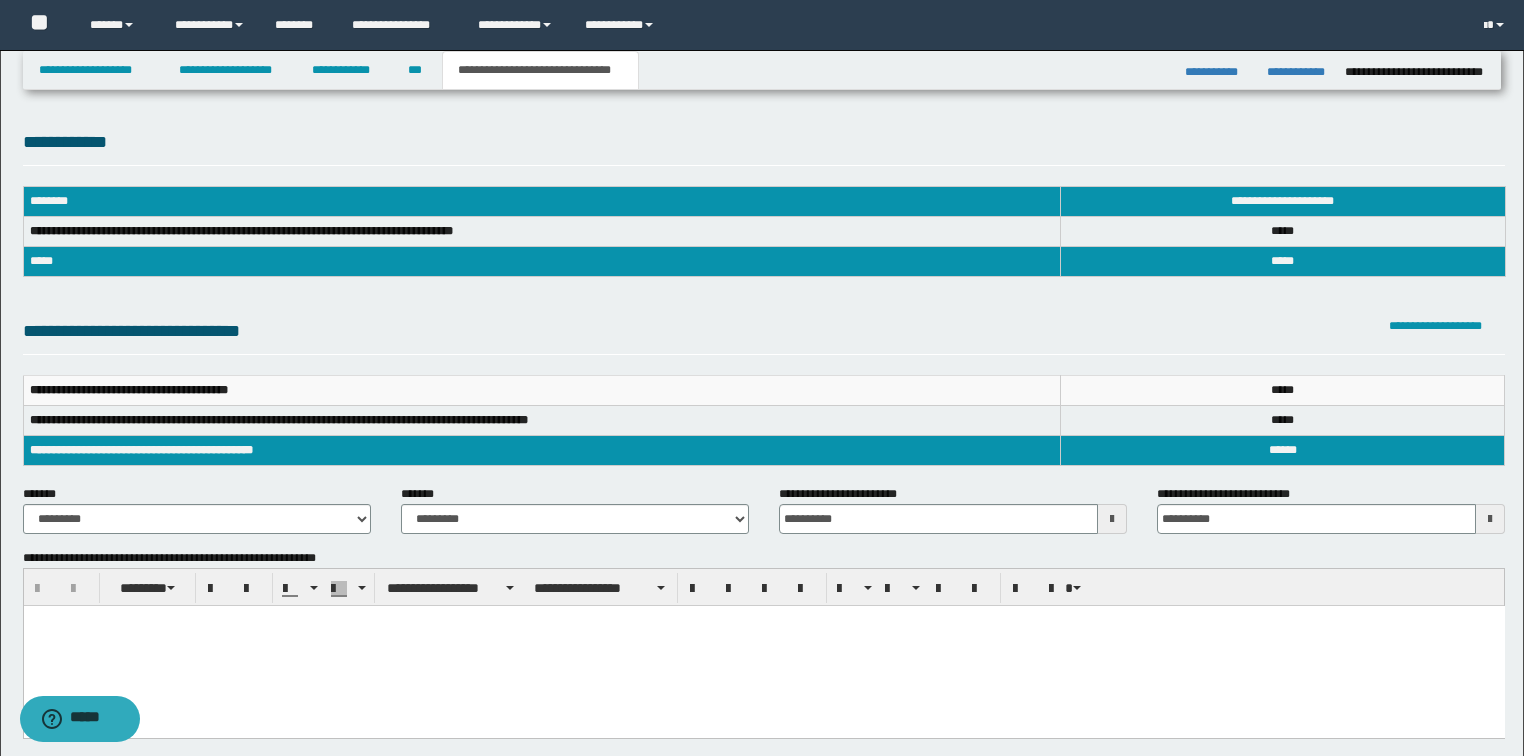 click at bounding box center [763, 646] 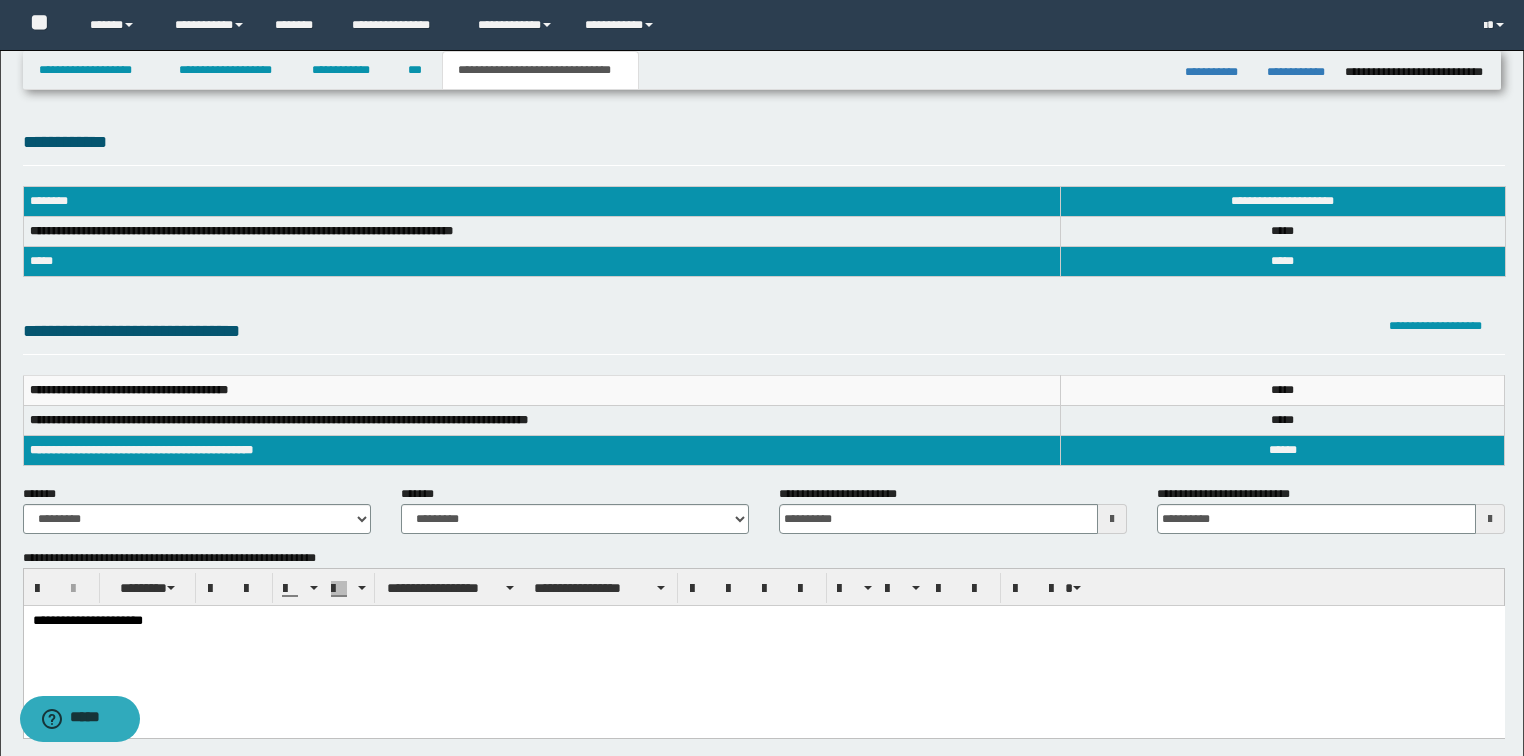 click on "**********" at bounding box center (763, 647) 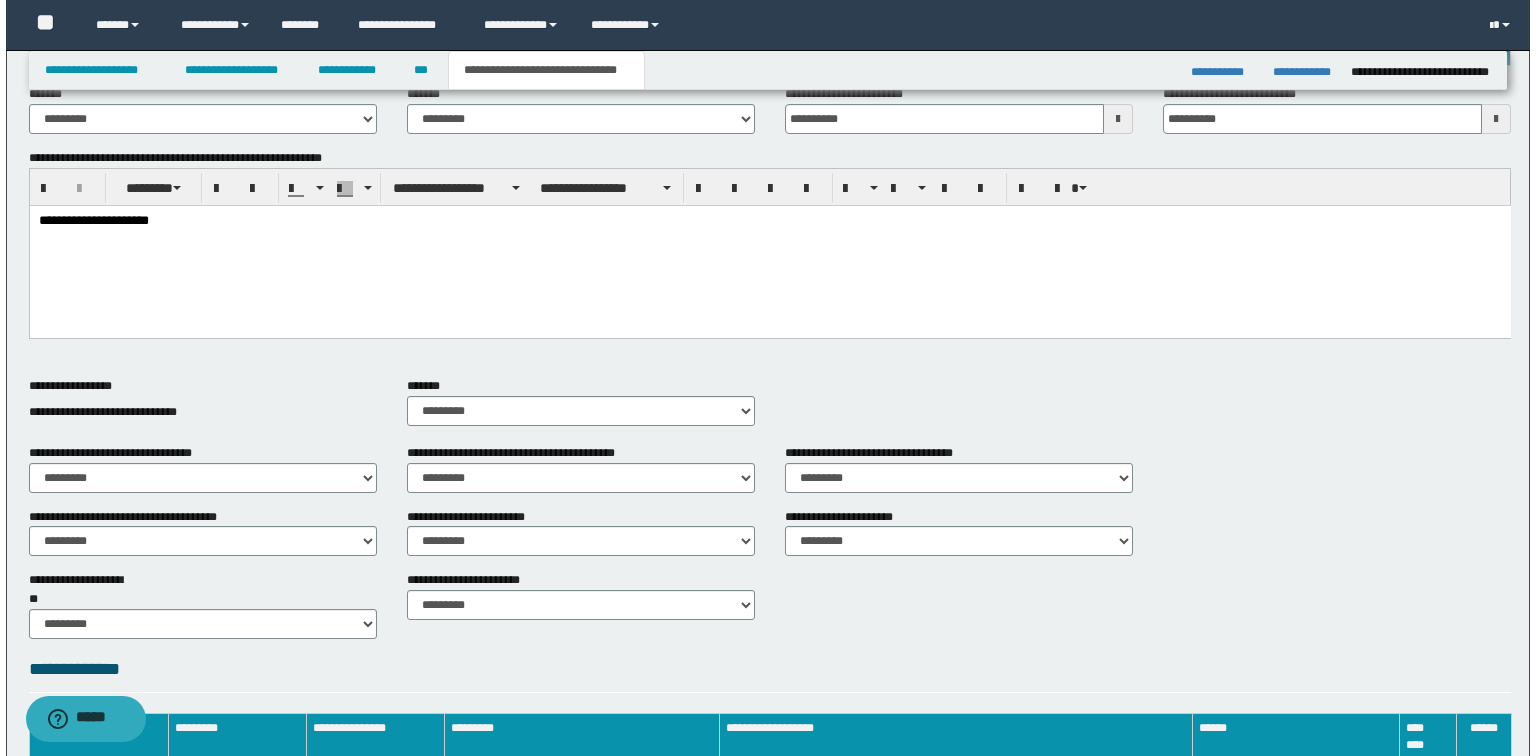 scroll, scrollTop: 790, scrollLeft: 0, axis: vertical 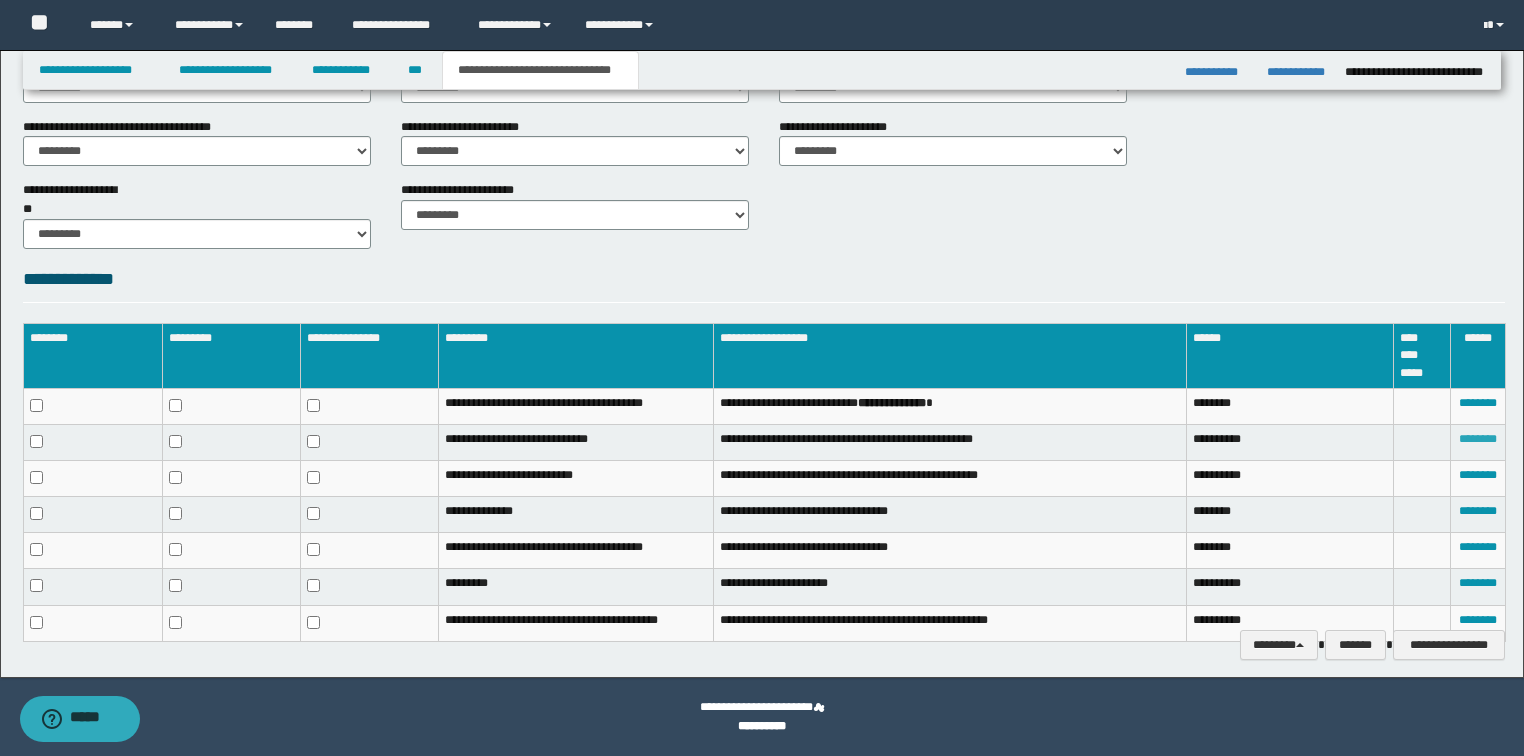 click on "********" at bounding box center (1478, 439) 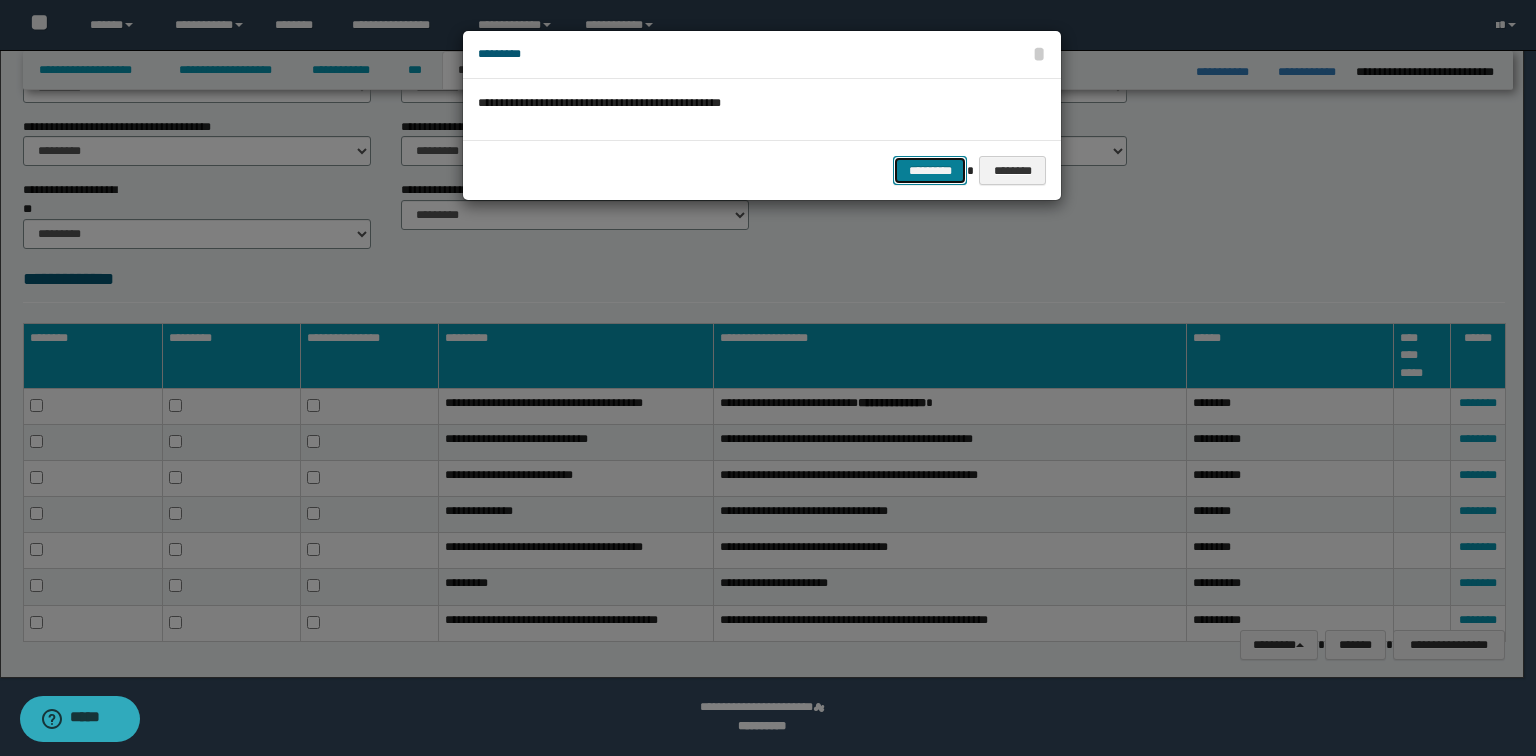 click on "*********" at bounding box center (930, 171) 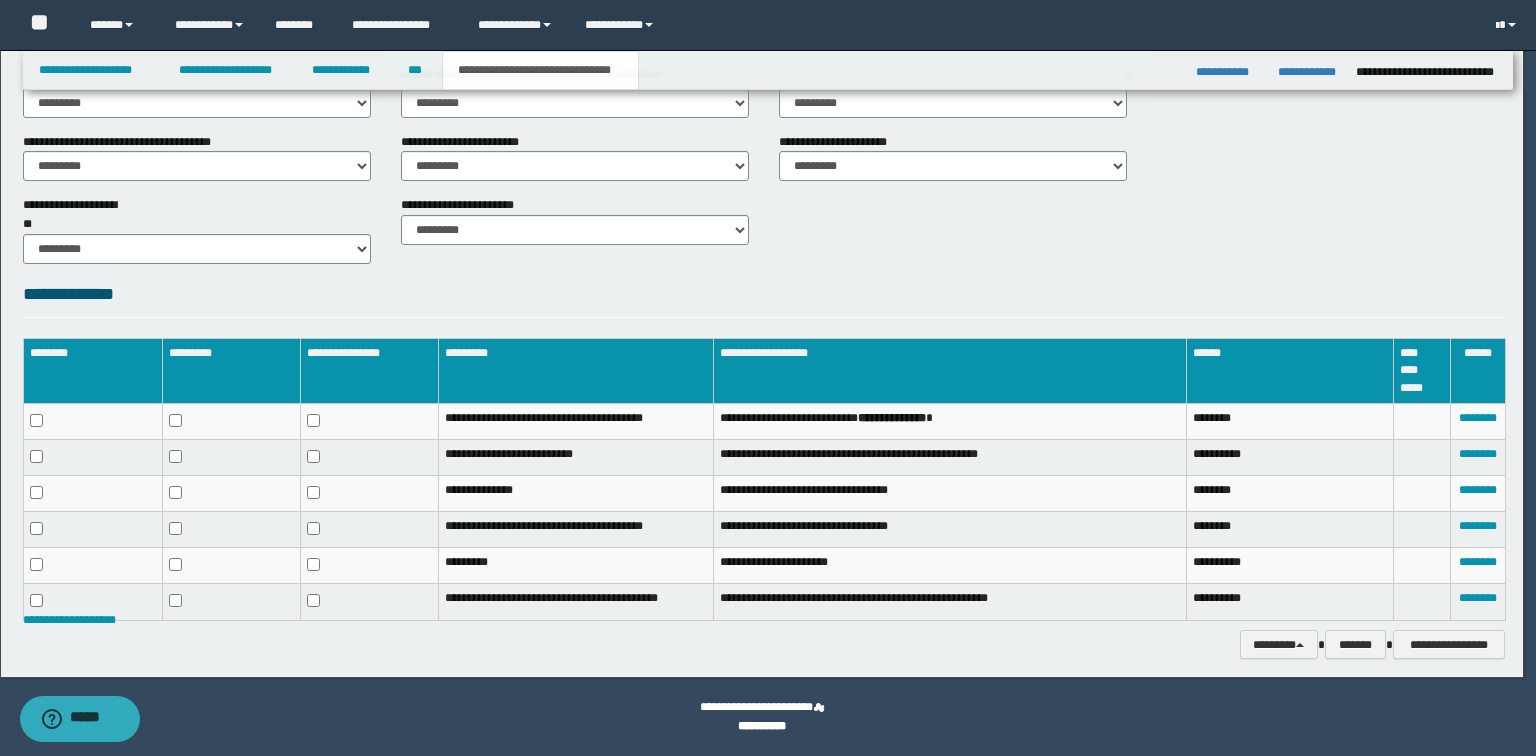 scroll, scrollTop: 775, scrollLeft: 0, axis: vertical 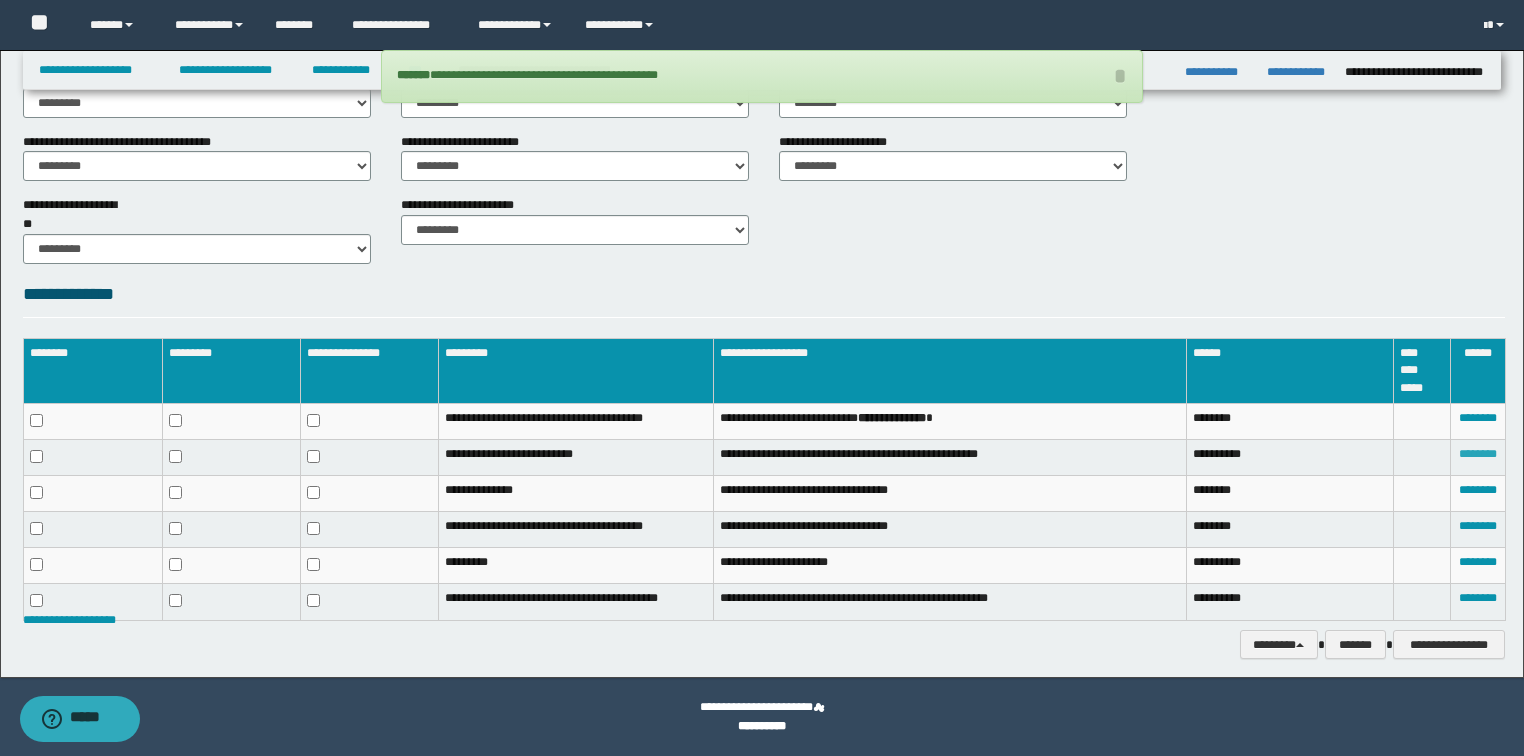click on "********" at bounding box center [1478, 454] 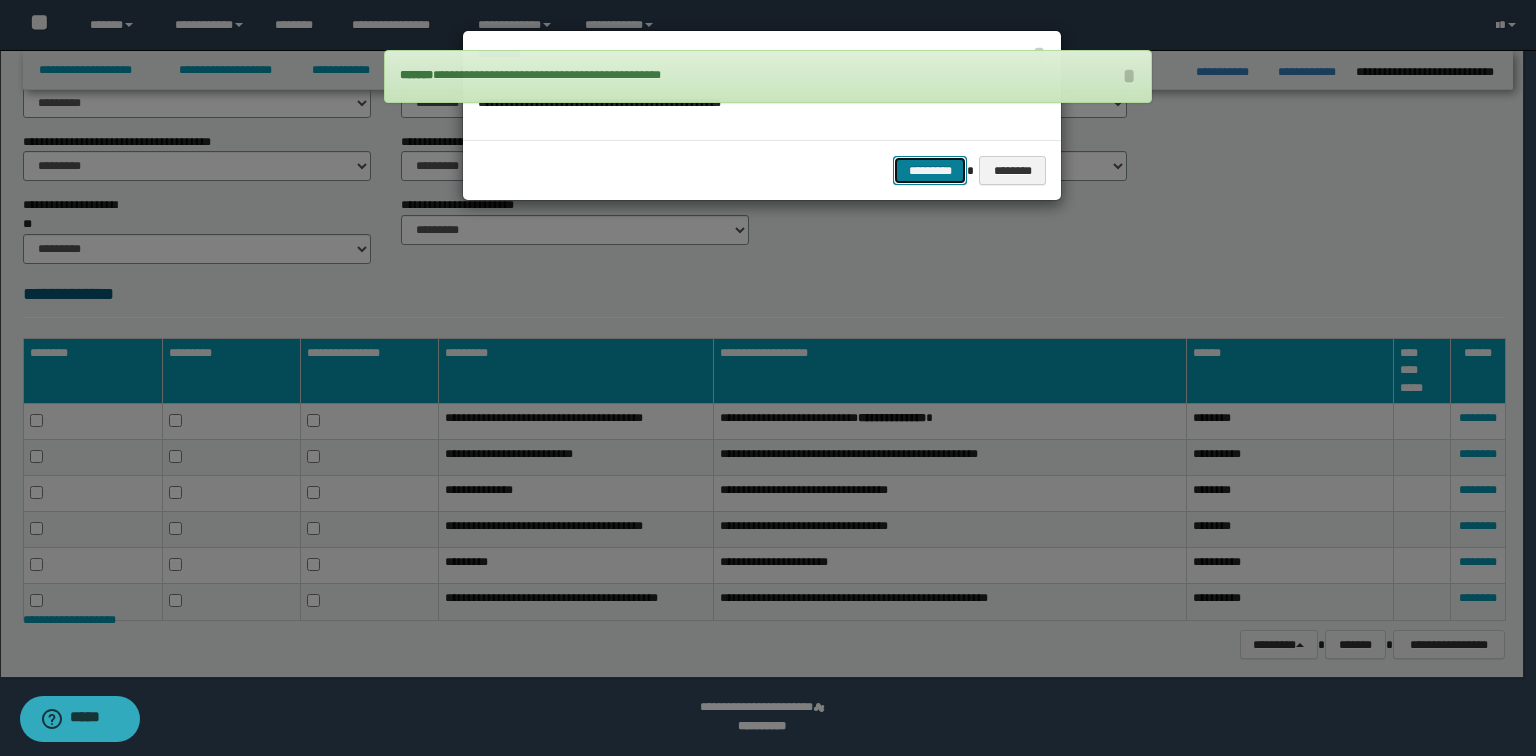 click on "*********" at bounding box center (930, 171) 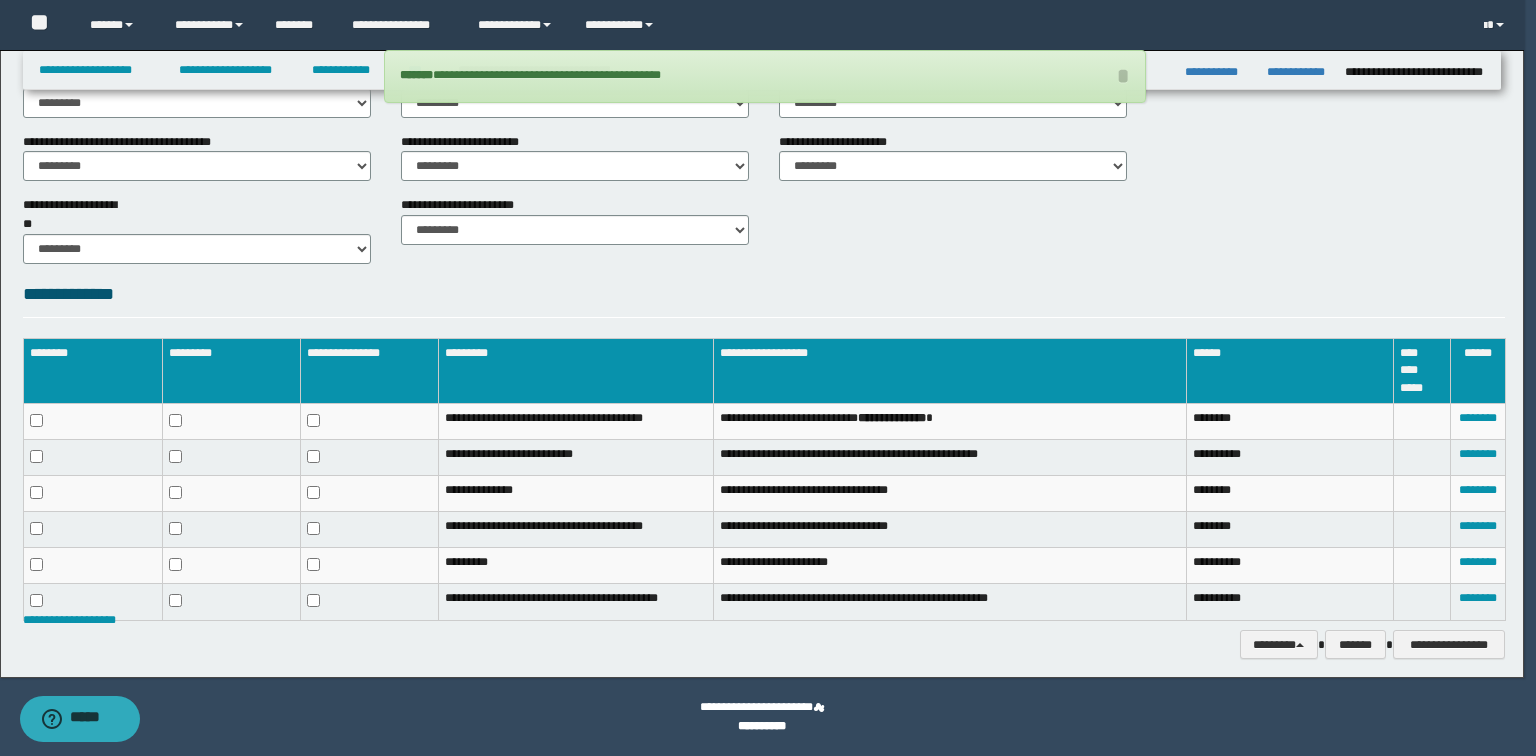 scroll, scrollTop: 740, scrollLeft: 0, axis: vertical 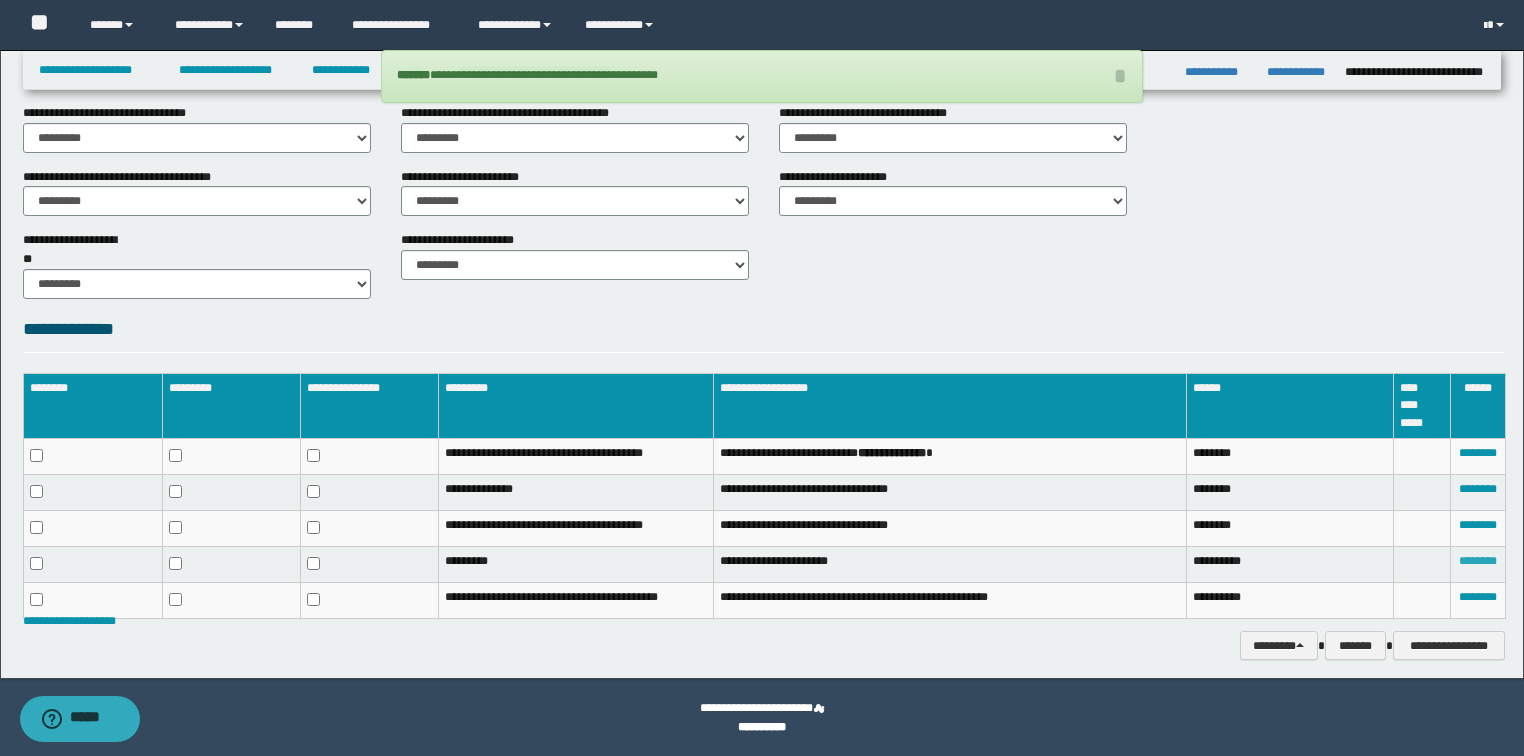 click on "********" at bounding box center [1478, 561] 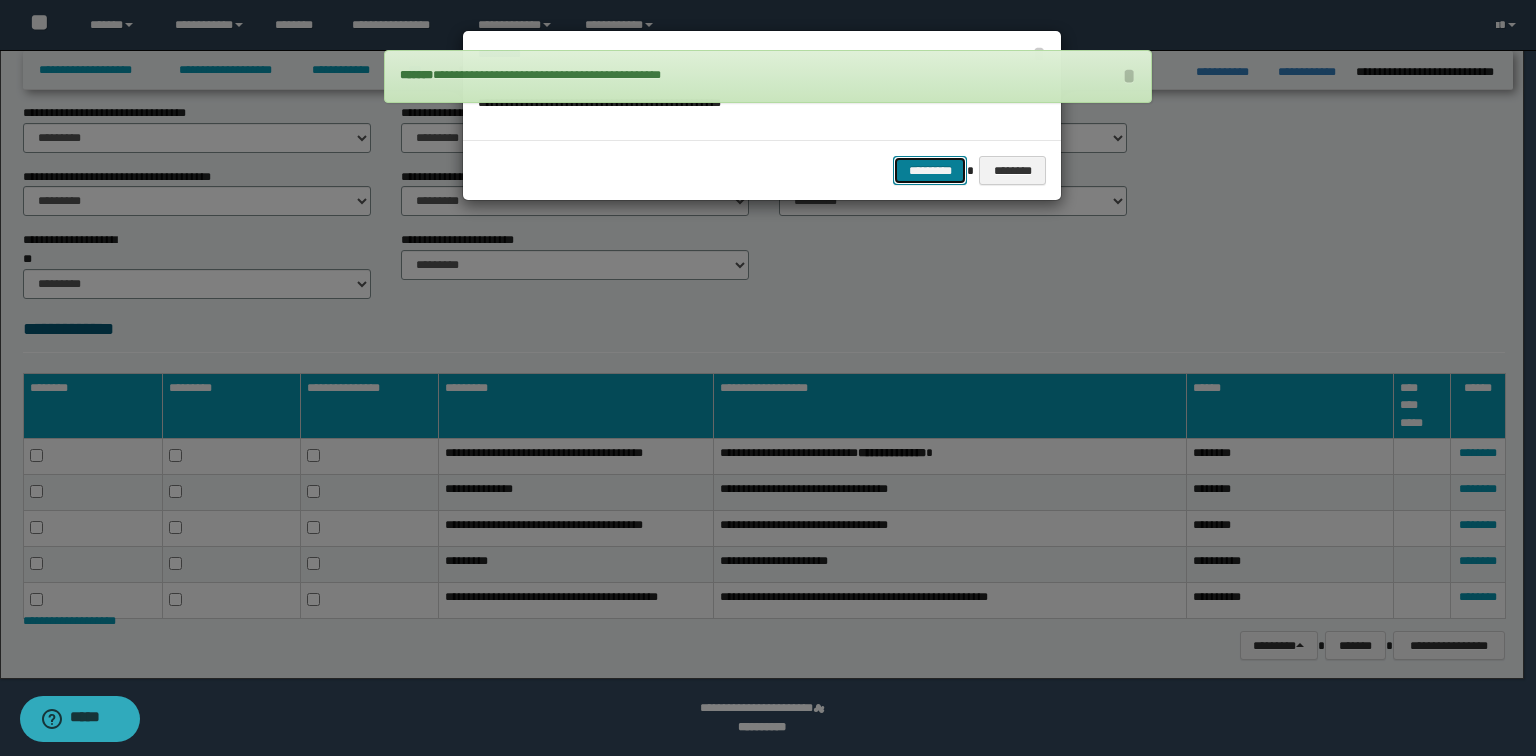 drag, startPoint x: 931, startPoint y: 164, endPoint x: 1078, endPoint y: 284, distance: 189.76038 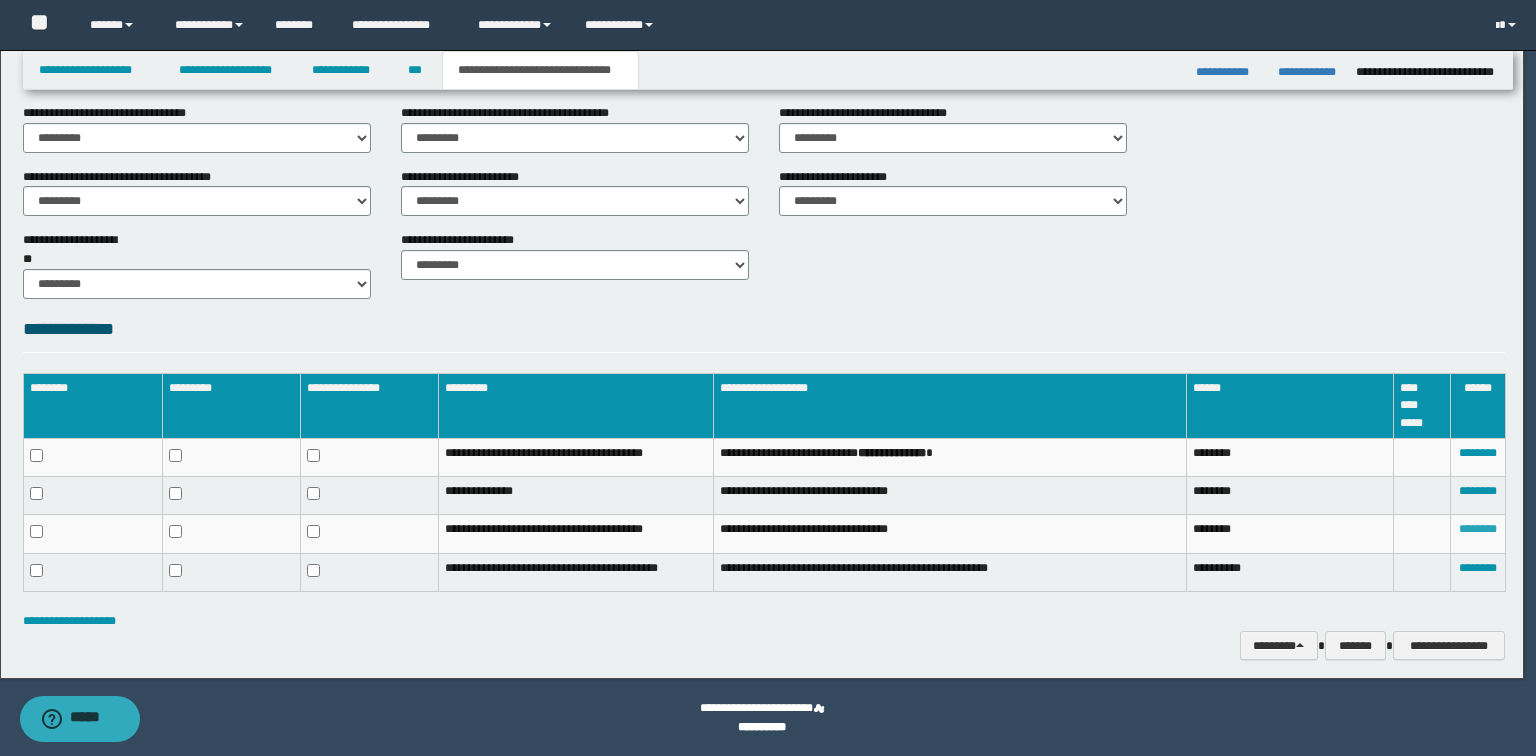scroll, scrollTop: 706, scrollLeft: 0, axis: vertical 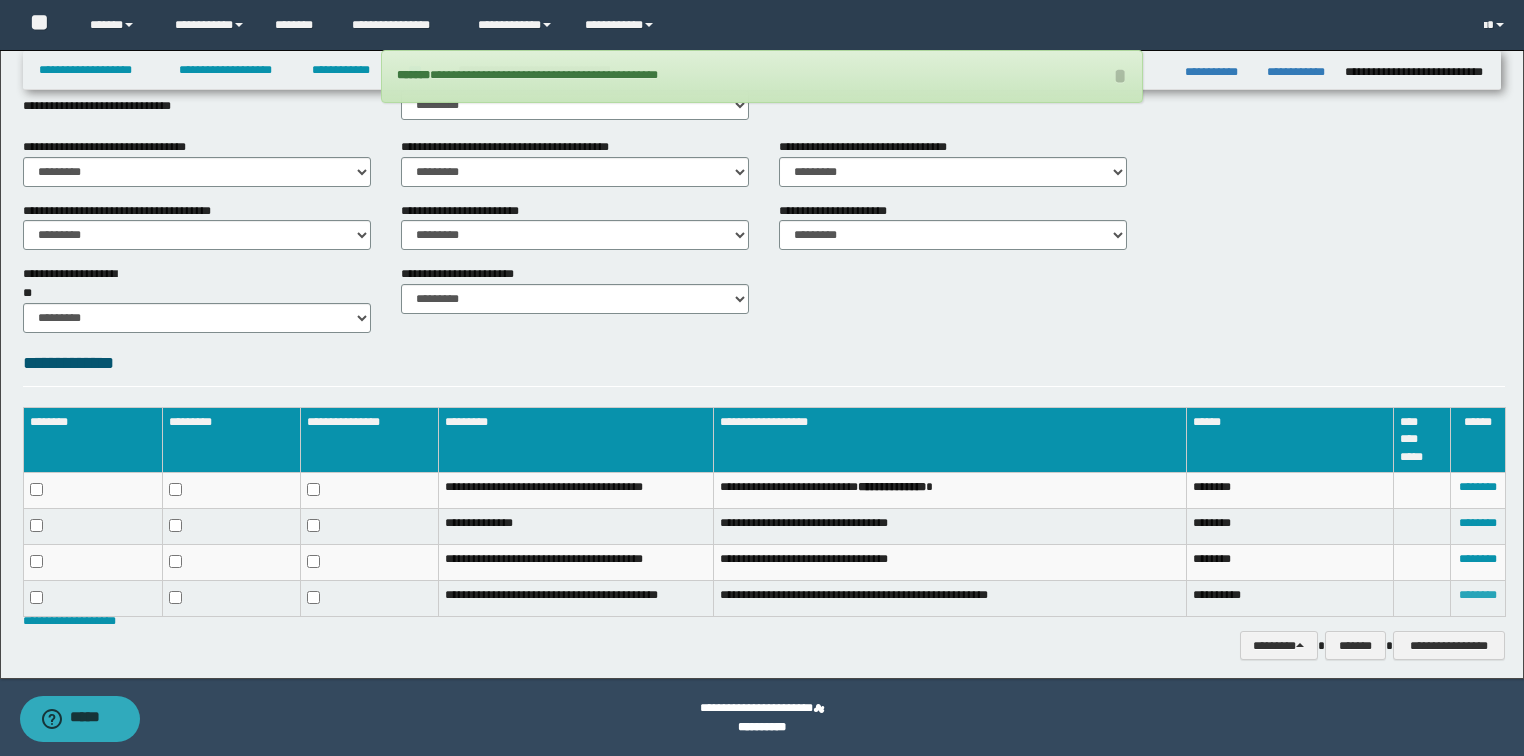 click on "********" at bounding box center (1478, 595) 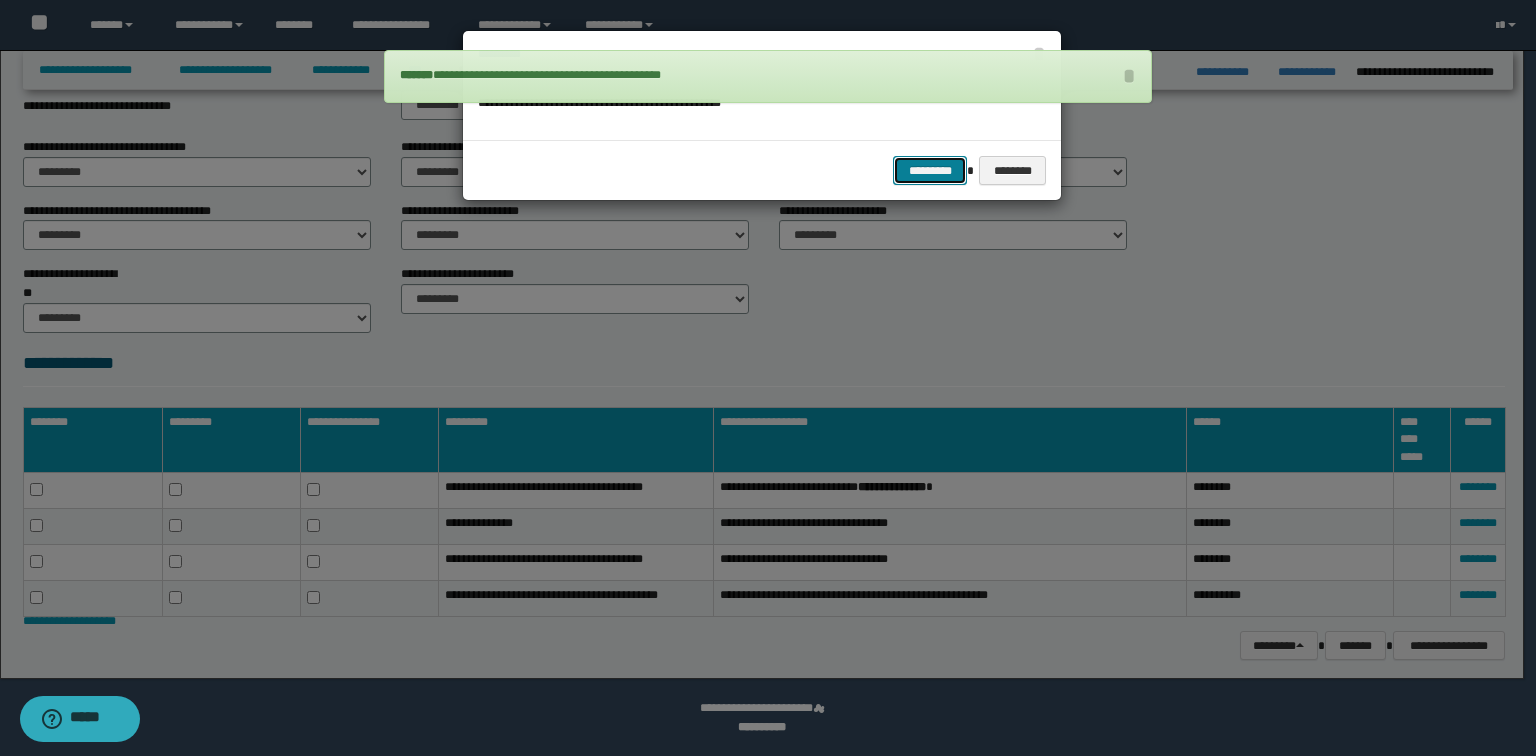 click on "*********" at bounding box center [930, 171] 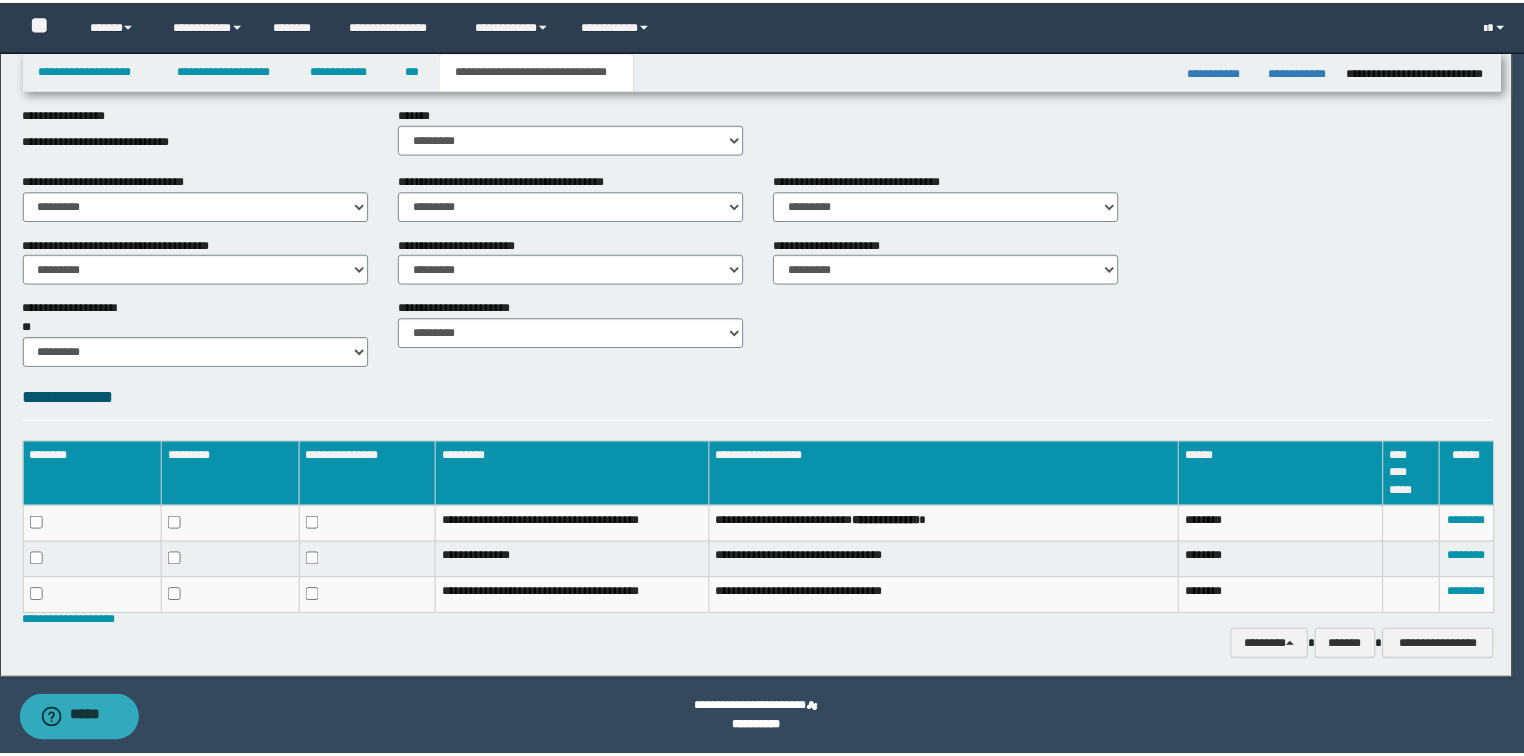 scroll, scrollTop: 672, scrollLeft: 0, axis: vertical 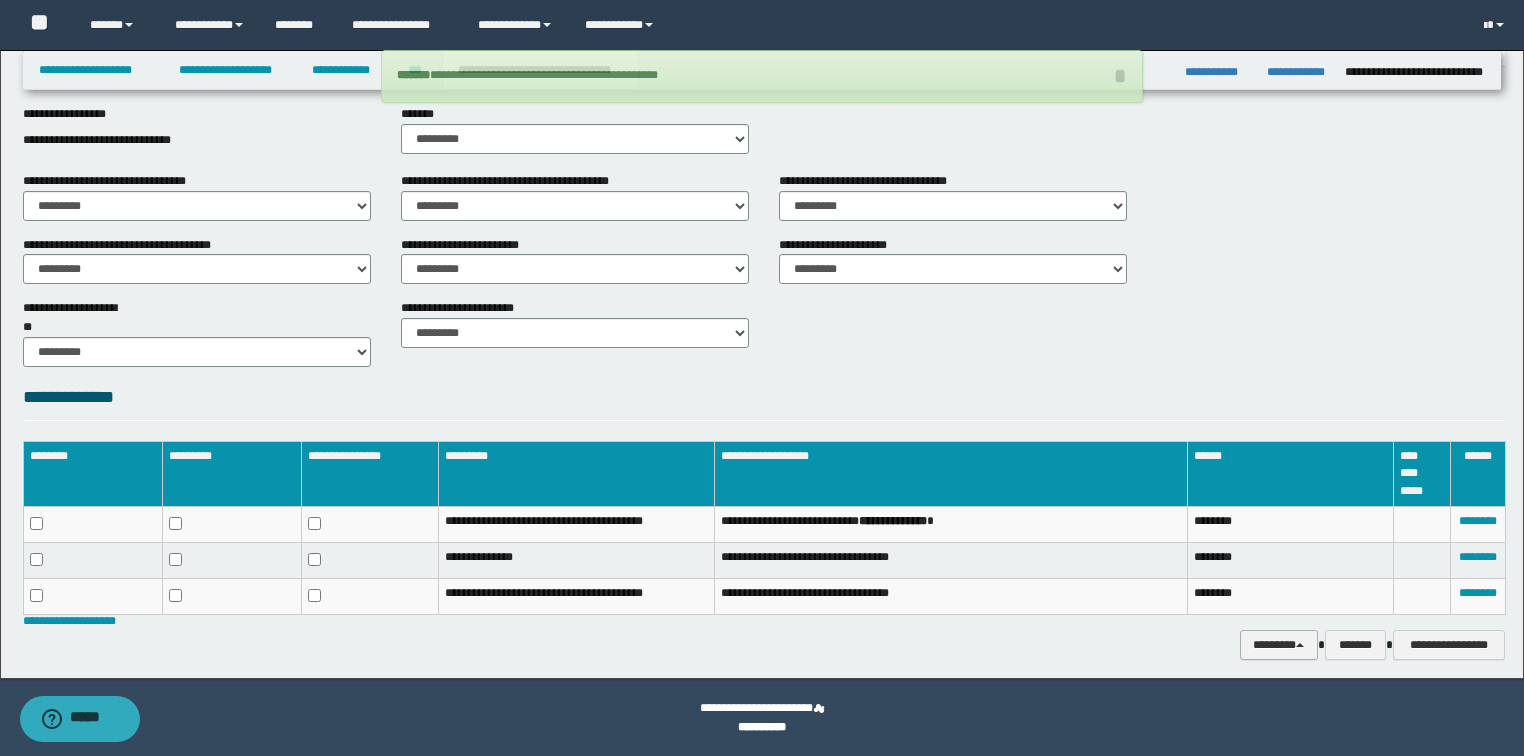 click on "********" at bounding box center (1279, 645) 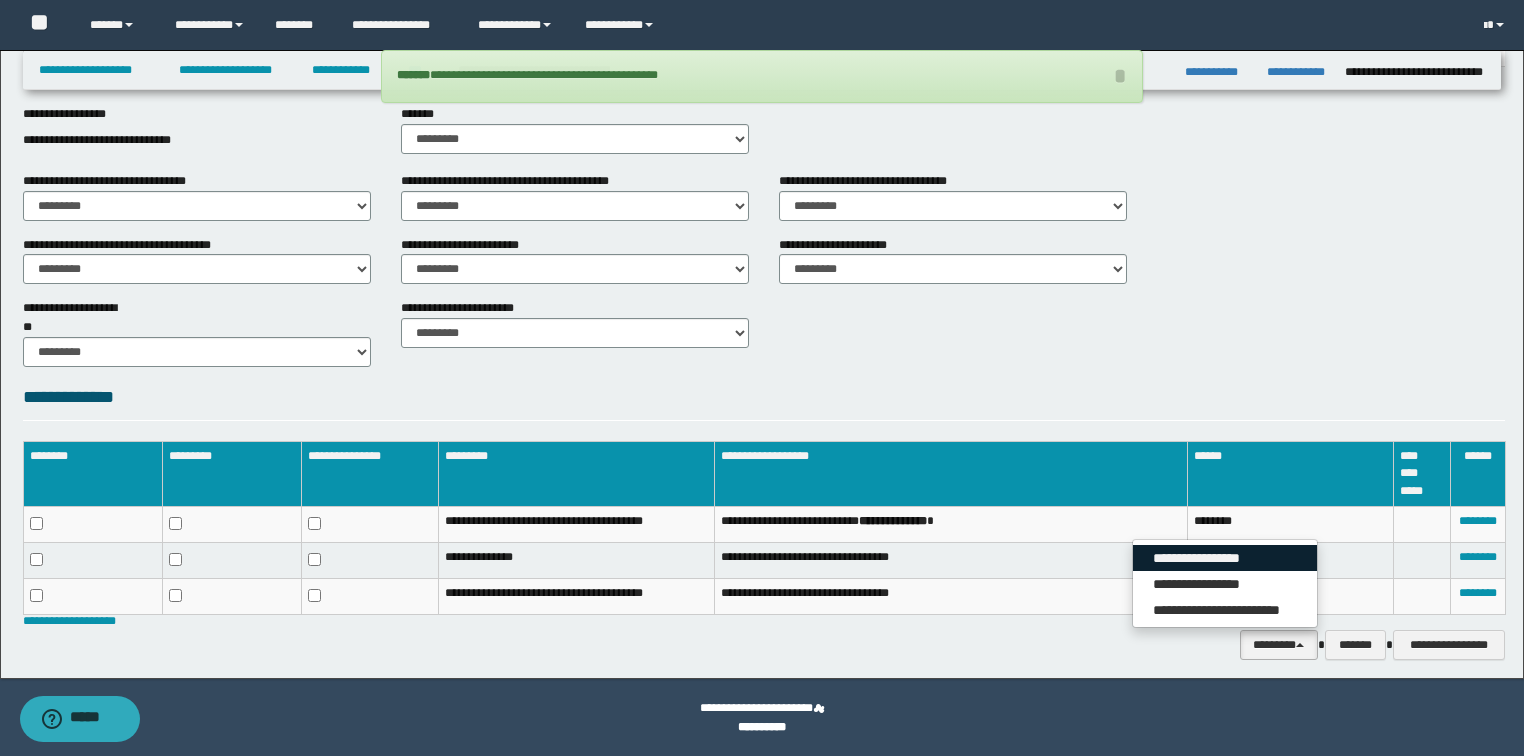 click on "**********" at bounding box center [1225, 558] 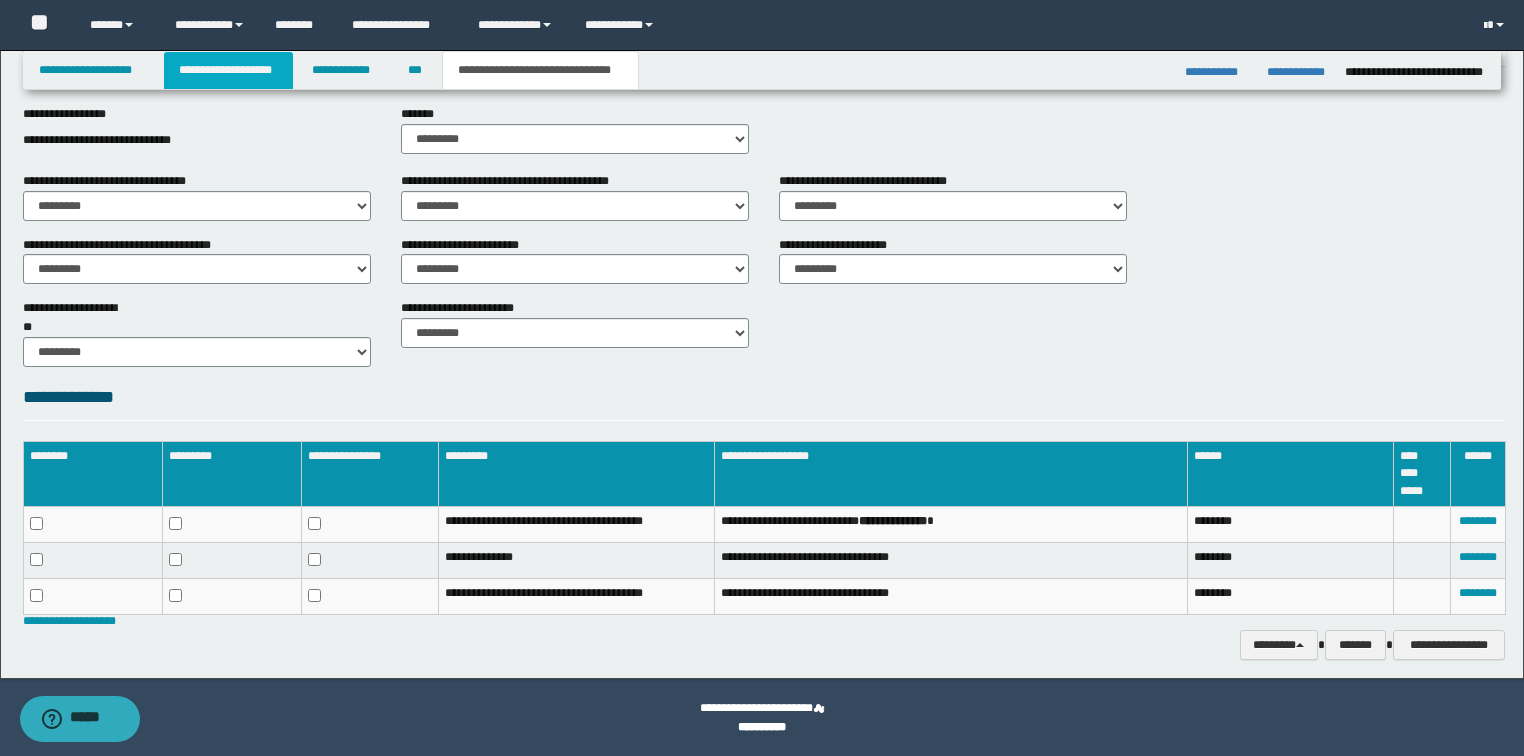 click on "**********" at bounding box center [228, 70] 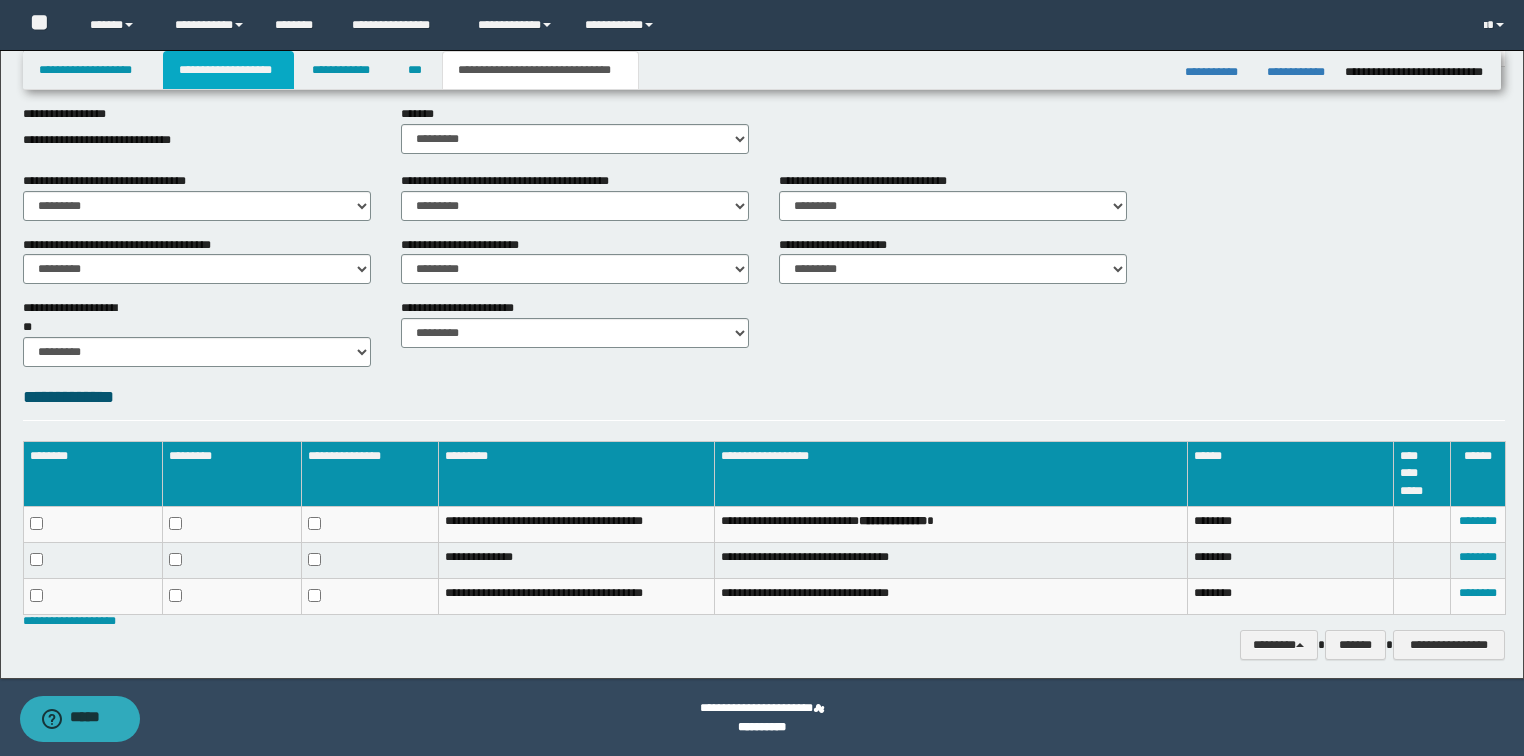 scroll, scrollTop: 704, scrollLeft: 0, axis: vertical 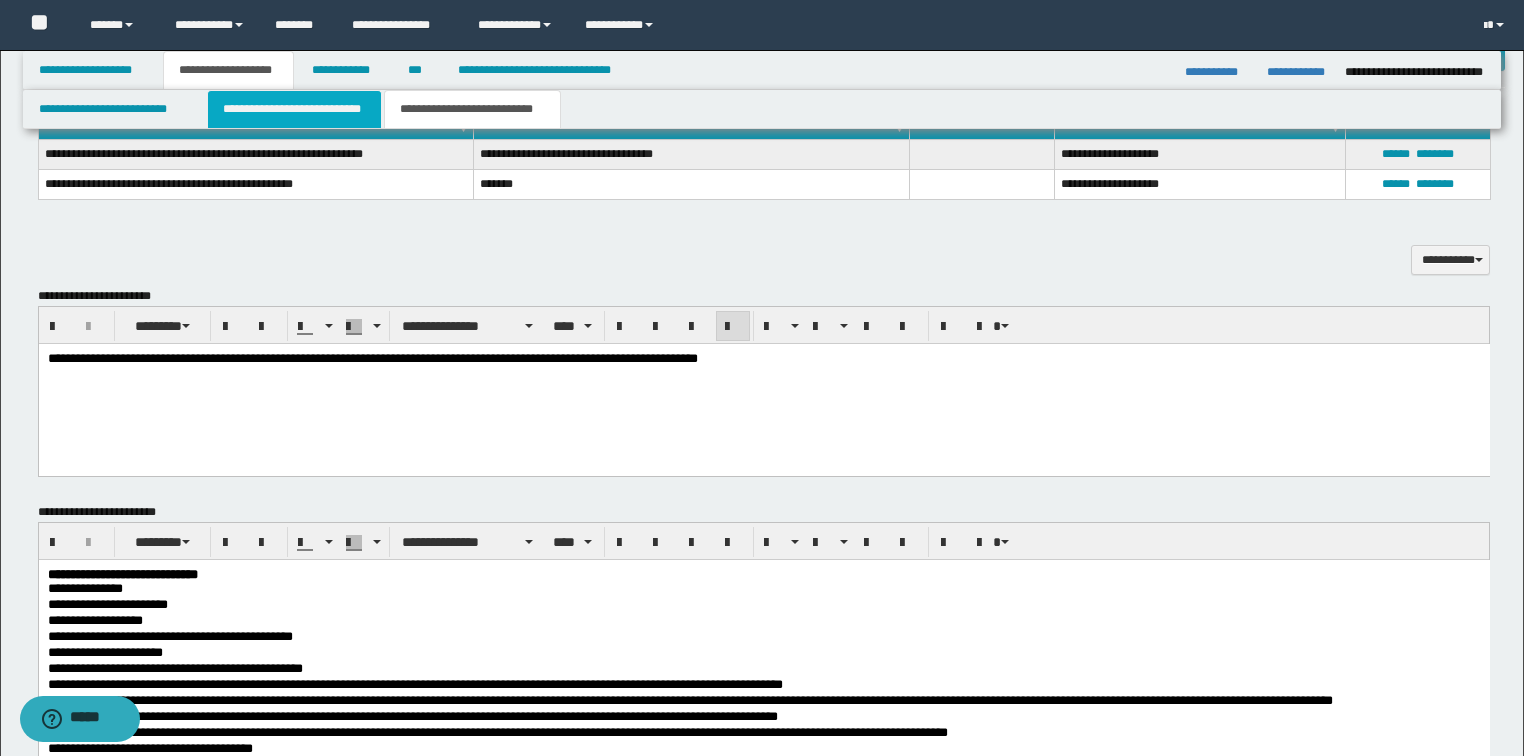 click on "**********" at bounding box center (294, 109) 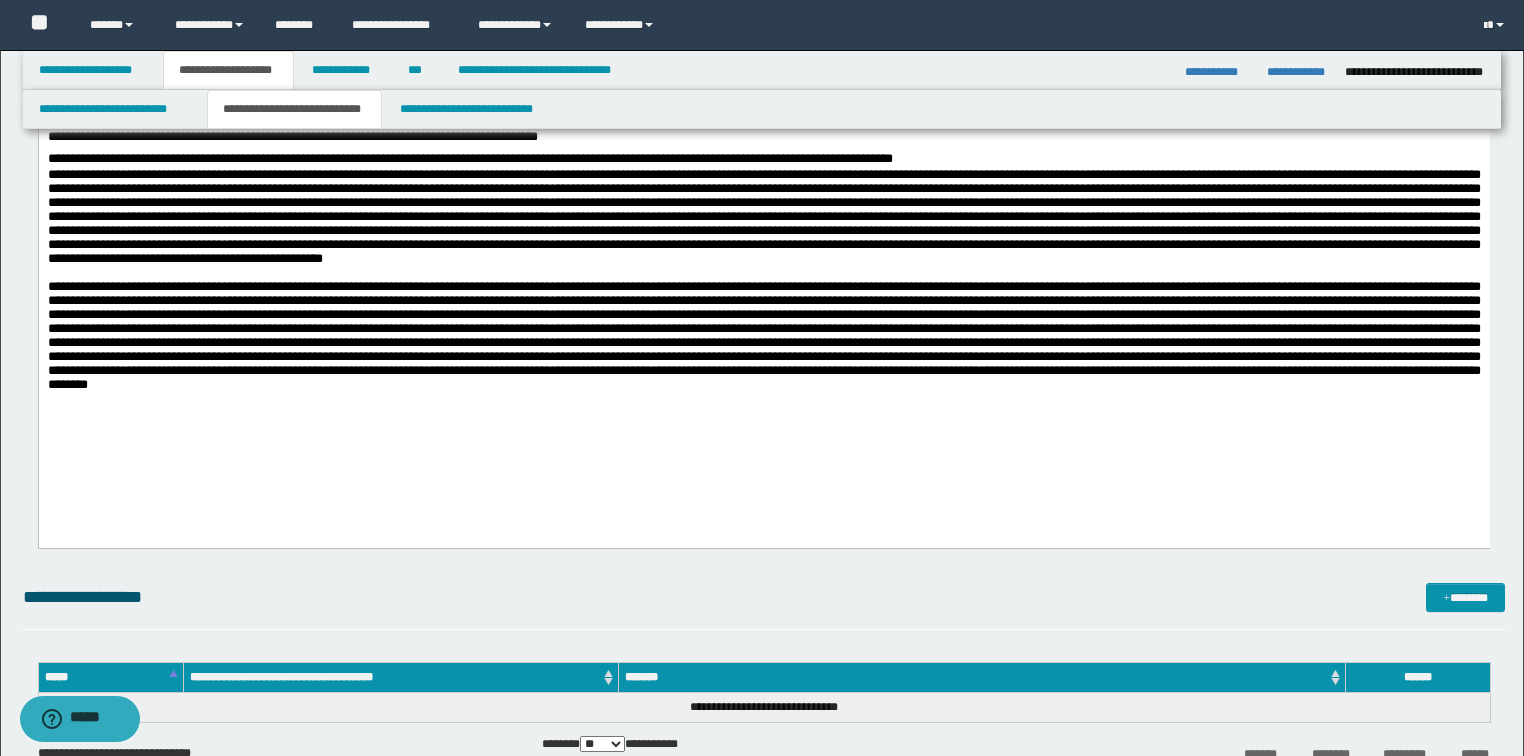 scroll, scrollTop: 224, scrollLeft: 0, axis: vertical 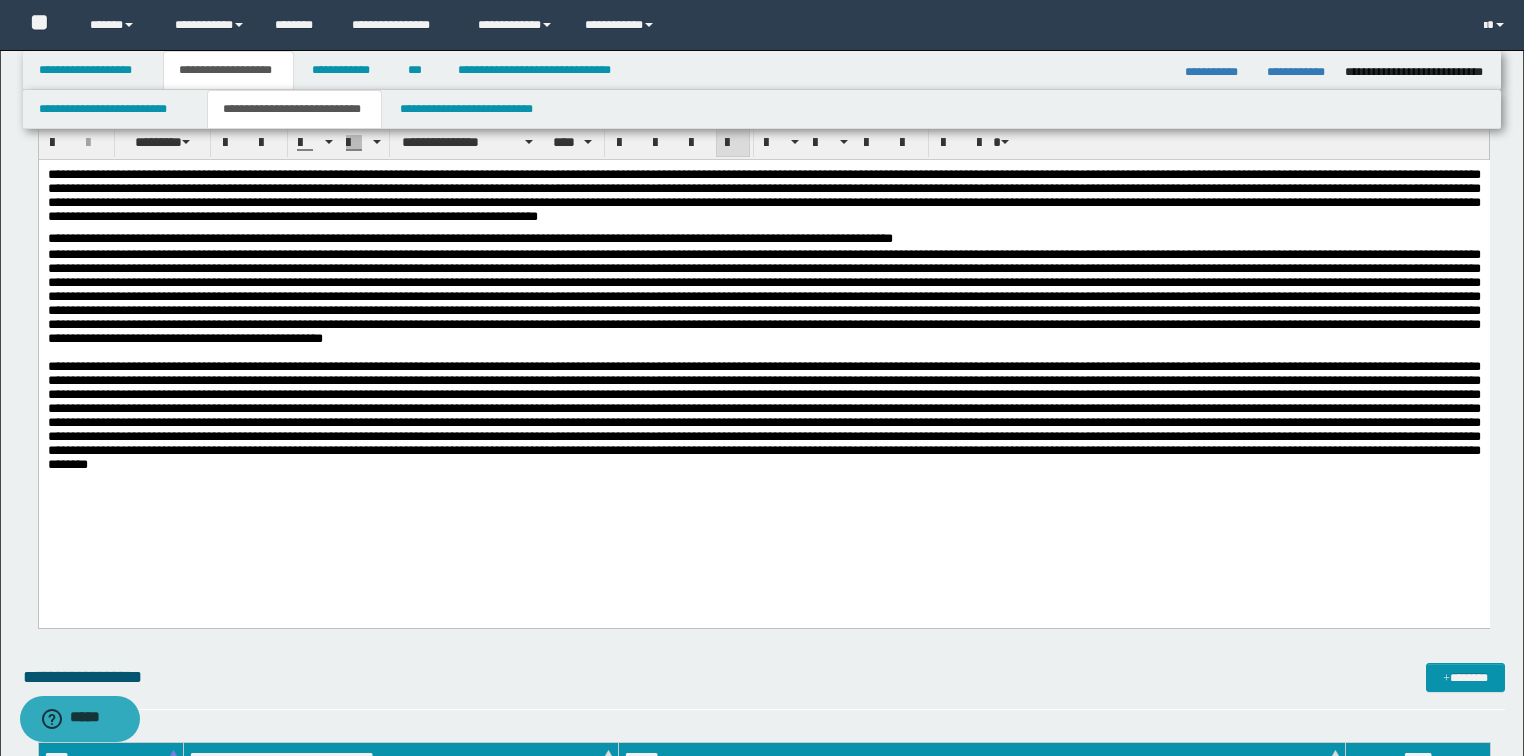 click at bounding box center [763, 414] 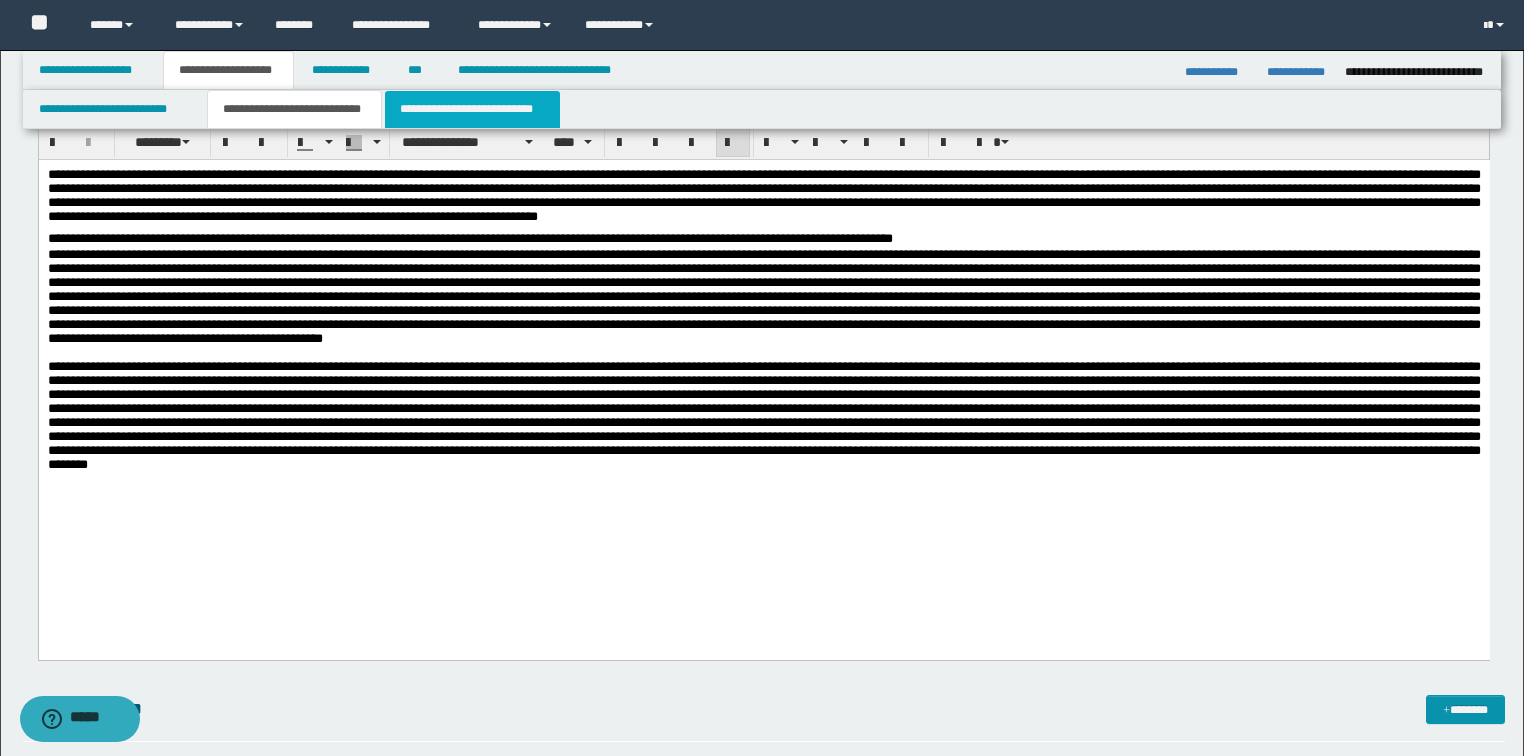 drag, startPoint x: 507, startPoint y: 107, endPoint x: 500, endPoint y: 126, distance: 20.248457 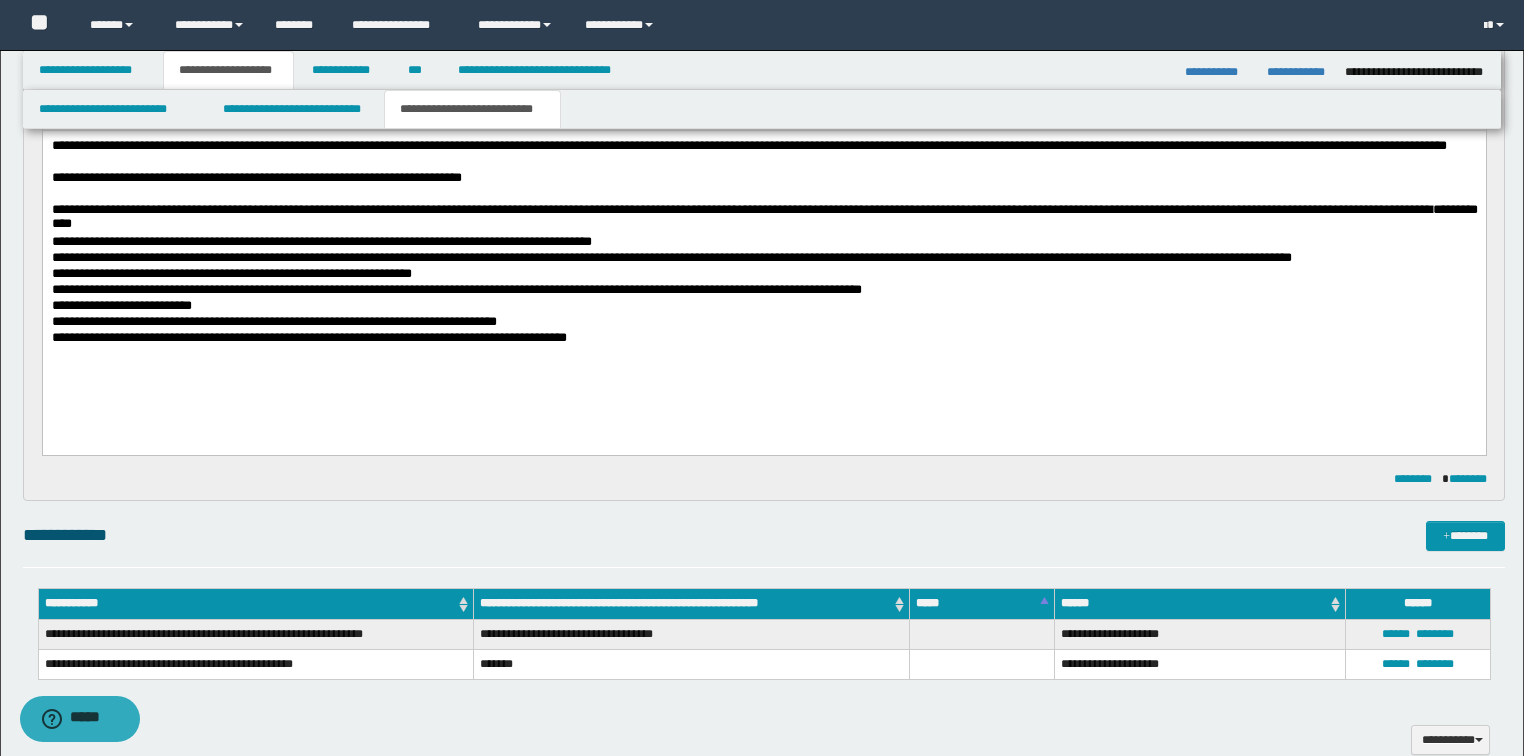 scroll, scrollTop: 0, scrollLeft: 0, axis: both 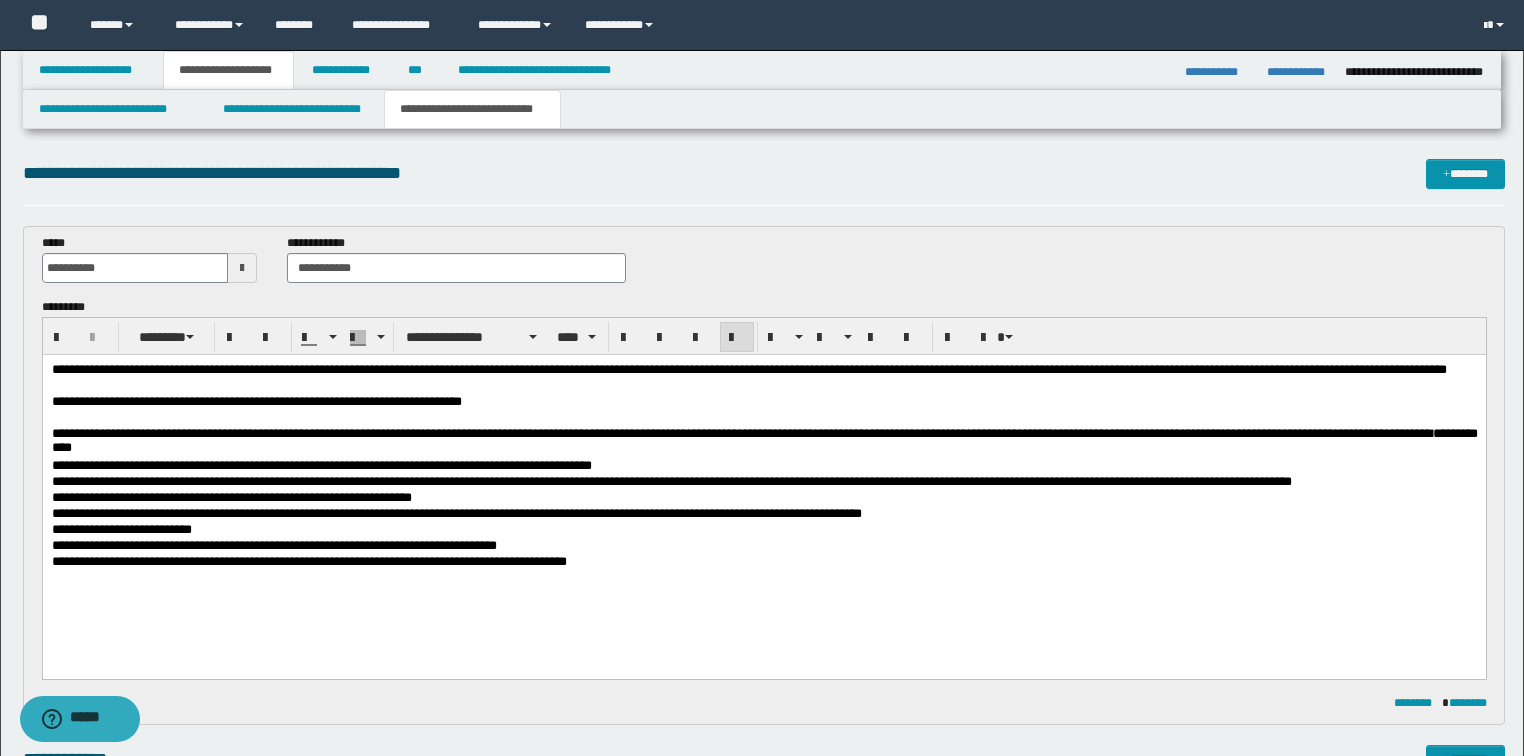click on "**********" at bounding box center [764, 562] 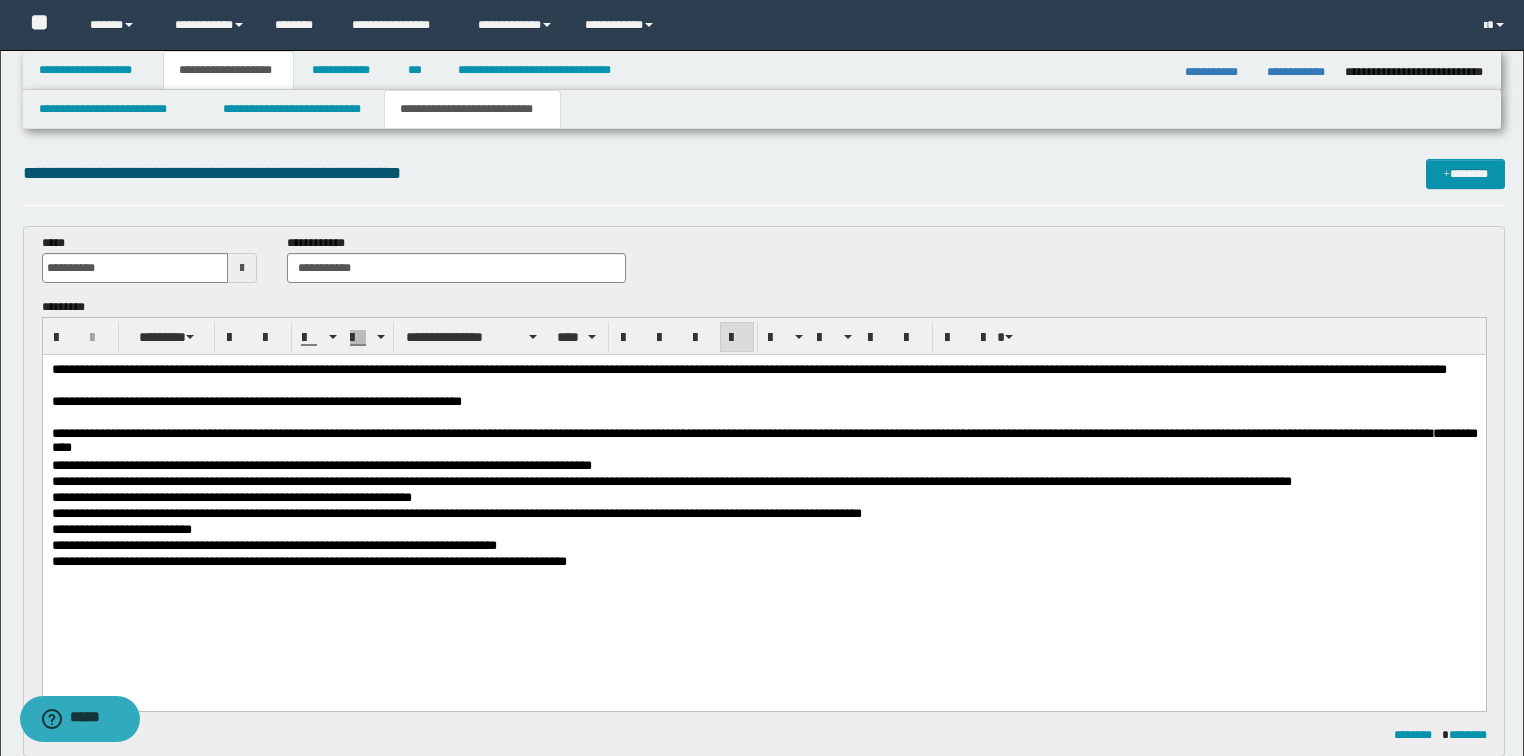 scroll, scrollTop: 480, scrollLeft: 0, axis: vertical 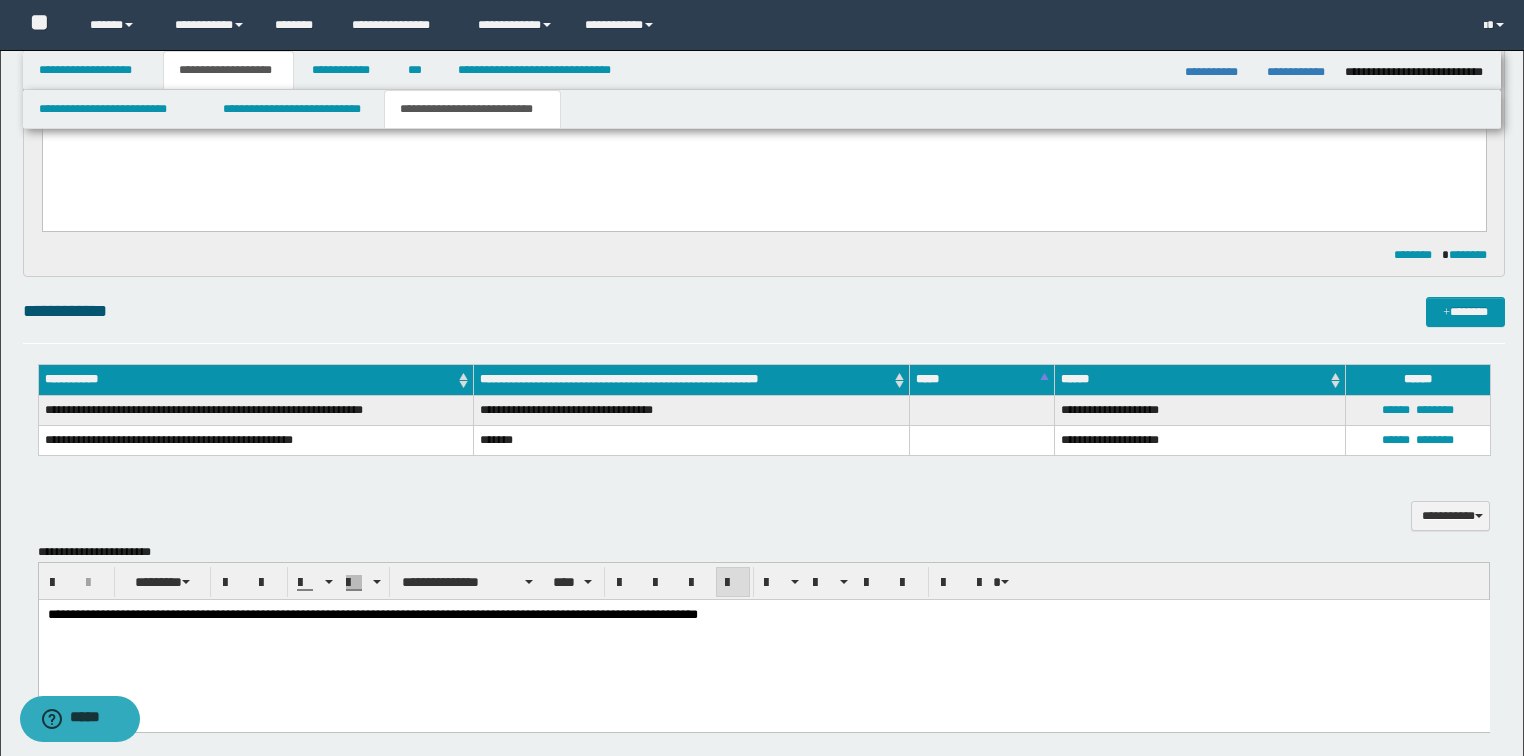 click on "**********" at bounding box center [763, 640] 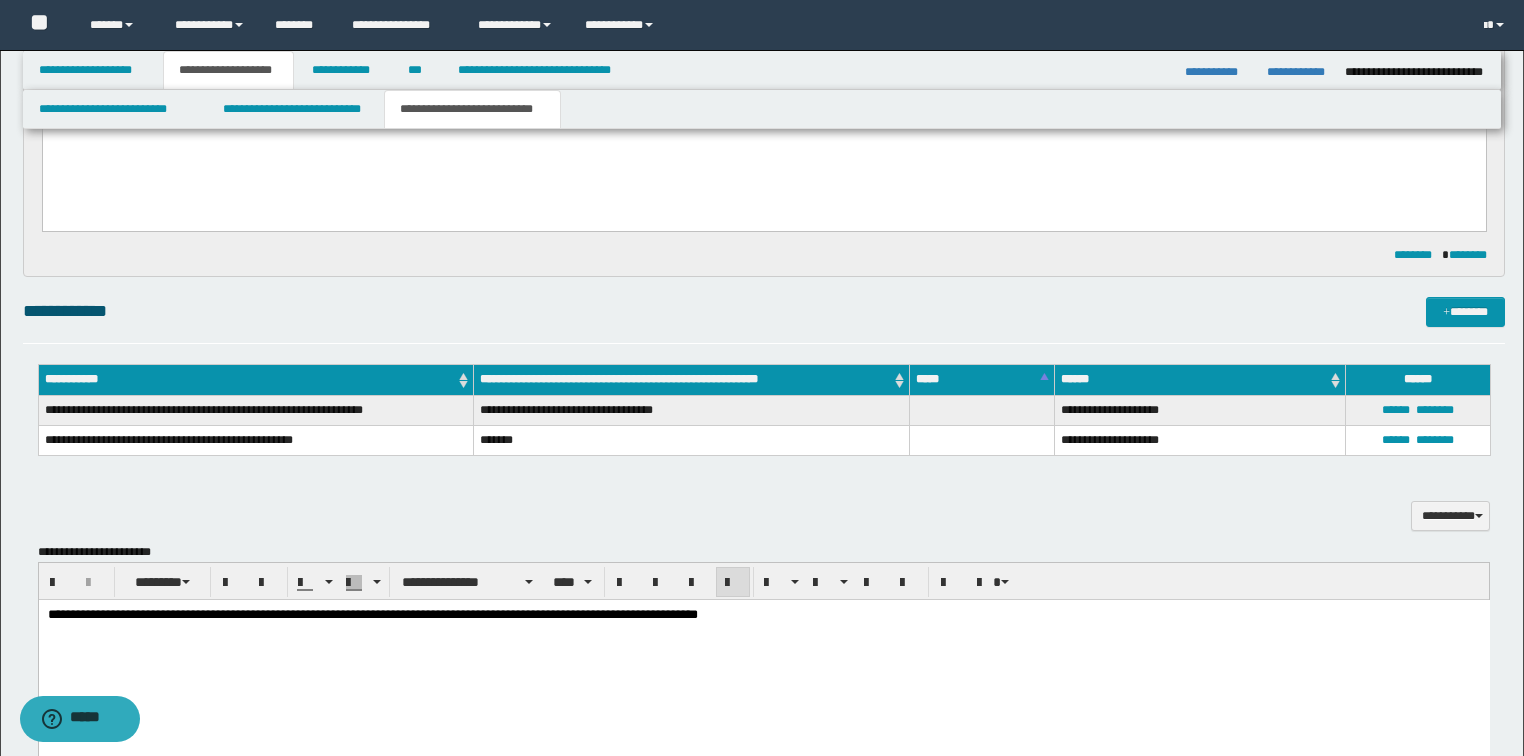 scroll, scrollTop: 960, scrollLeft: 0, axis: vertical 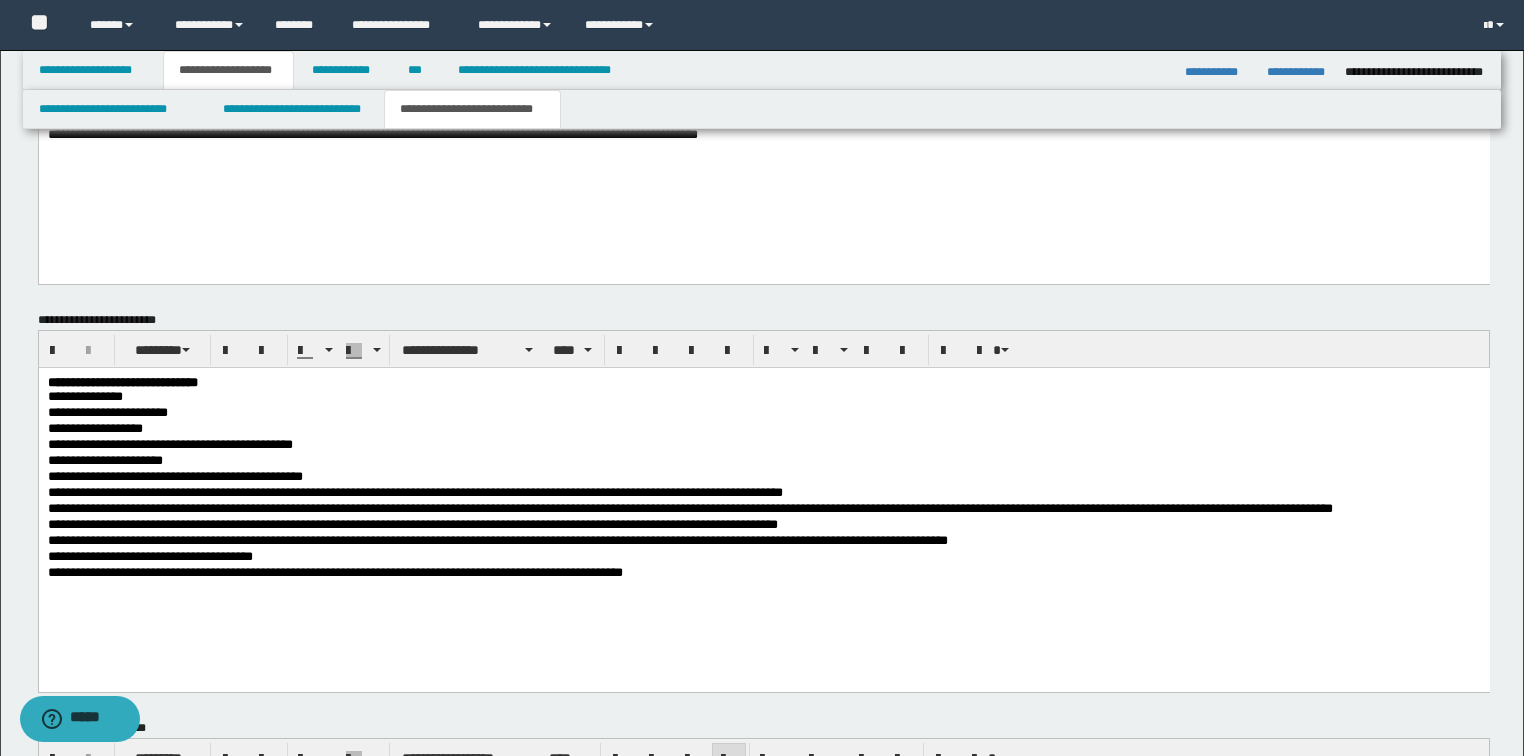click on "**********" at bounding box center [763, 573] 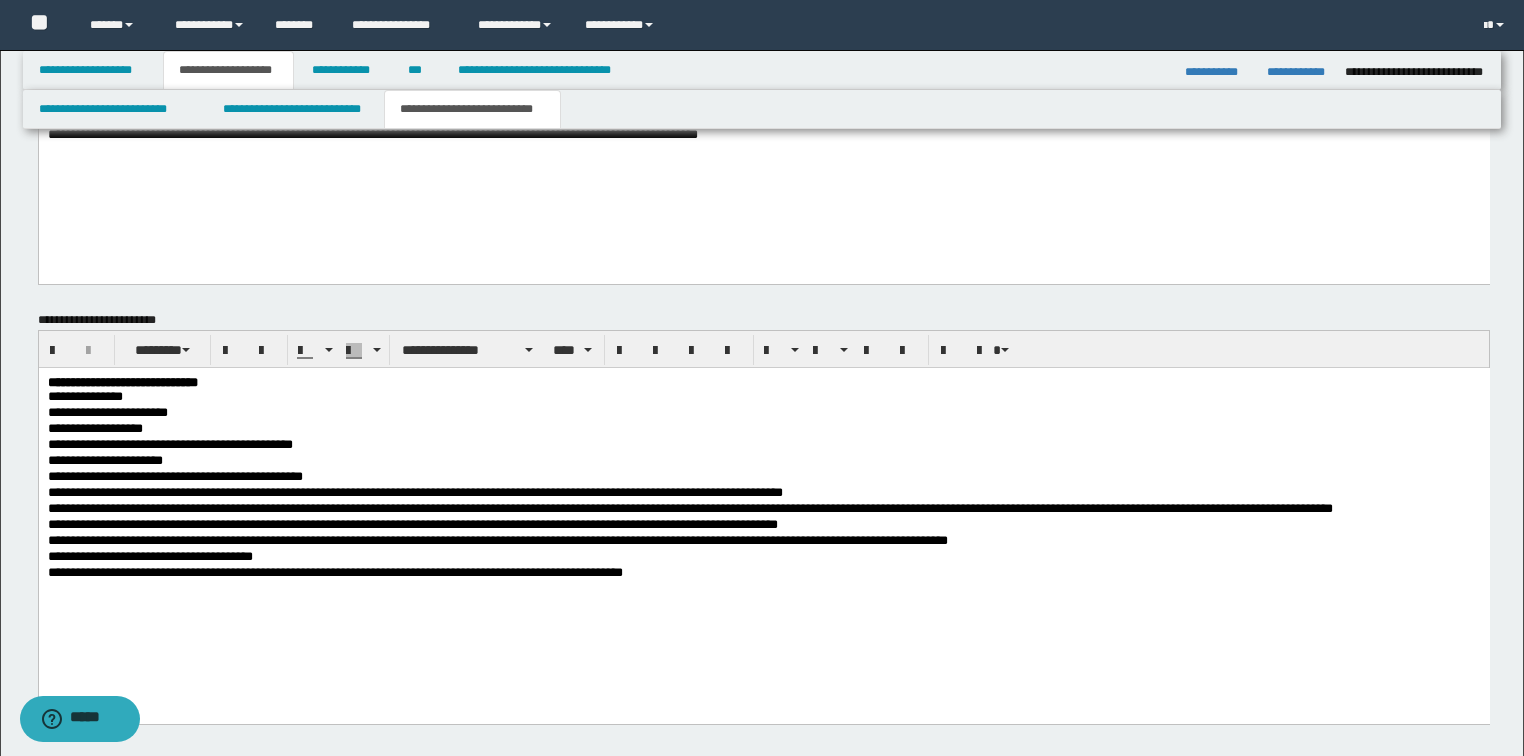 scroll, scrollTop: 1218, scrollLeft: 0, axis: vertical 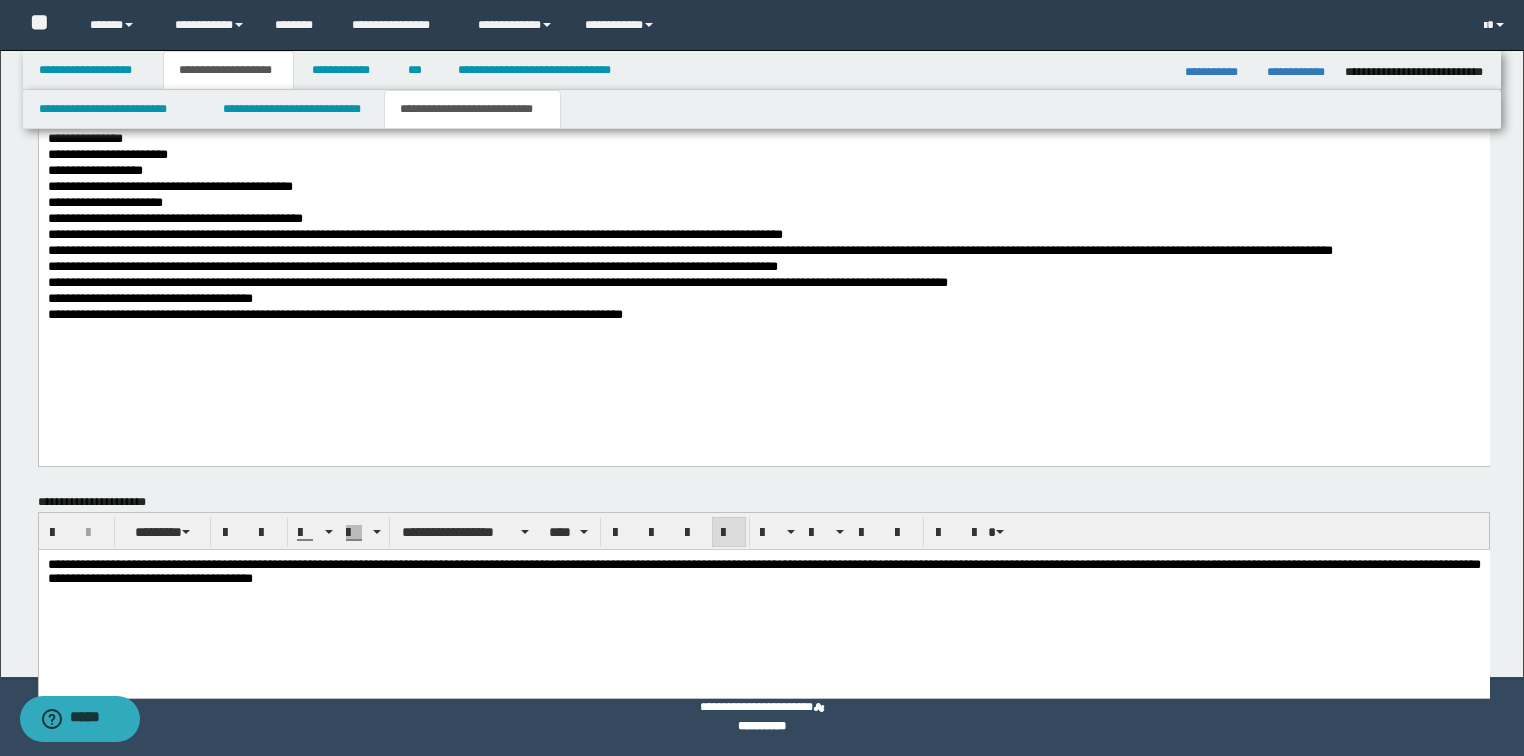 click on "**********" at bounding box center [763, 596] 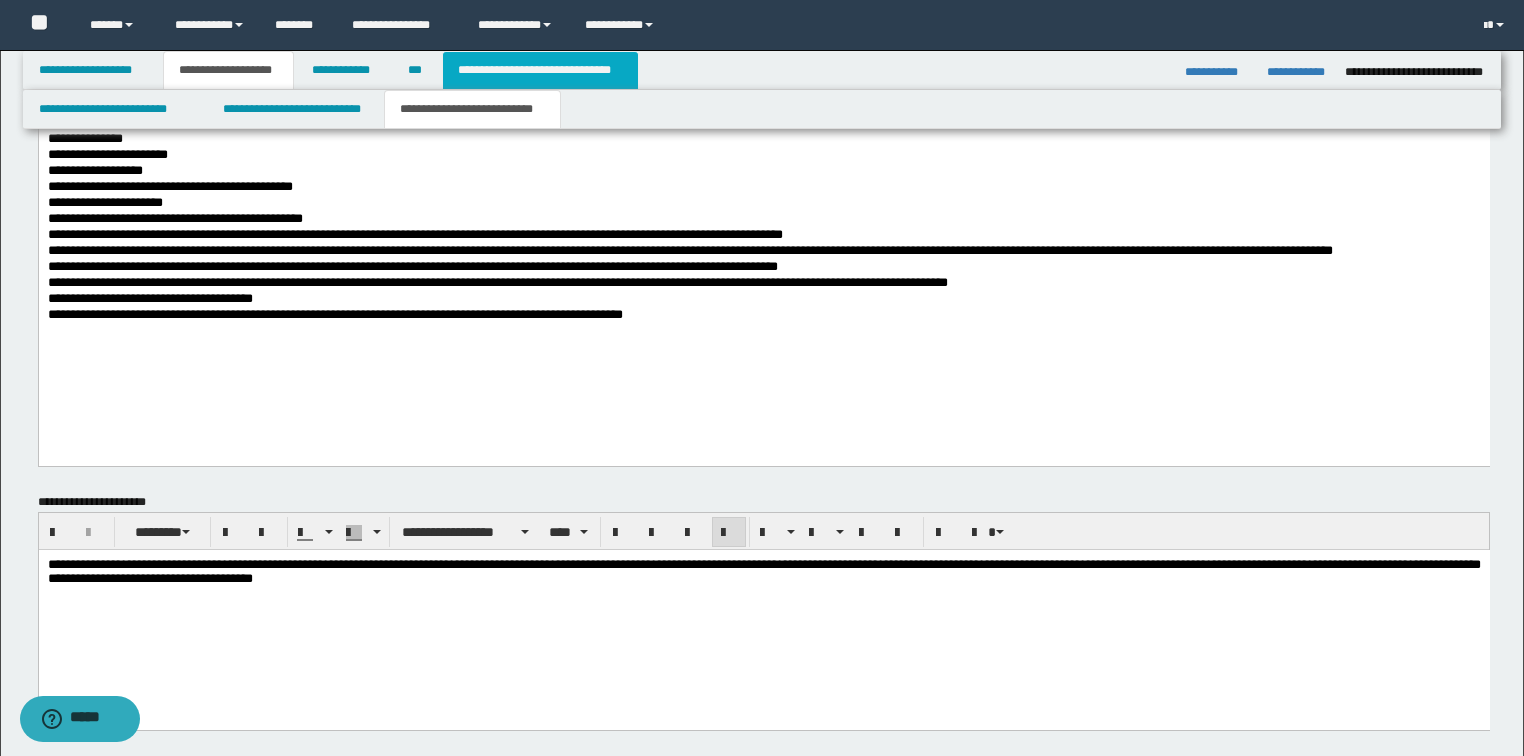 click on "**********" at bounding box center (540, 70) 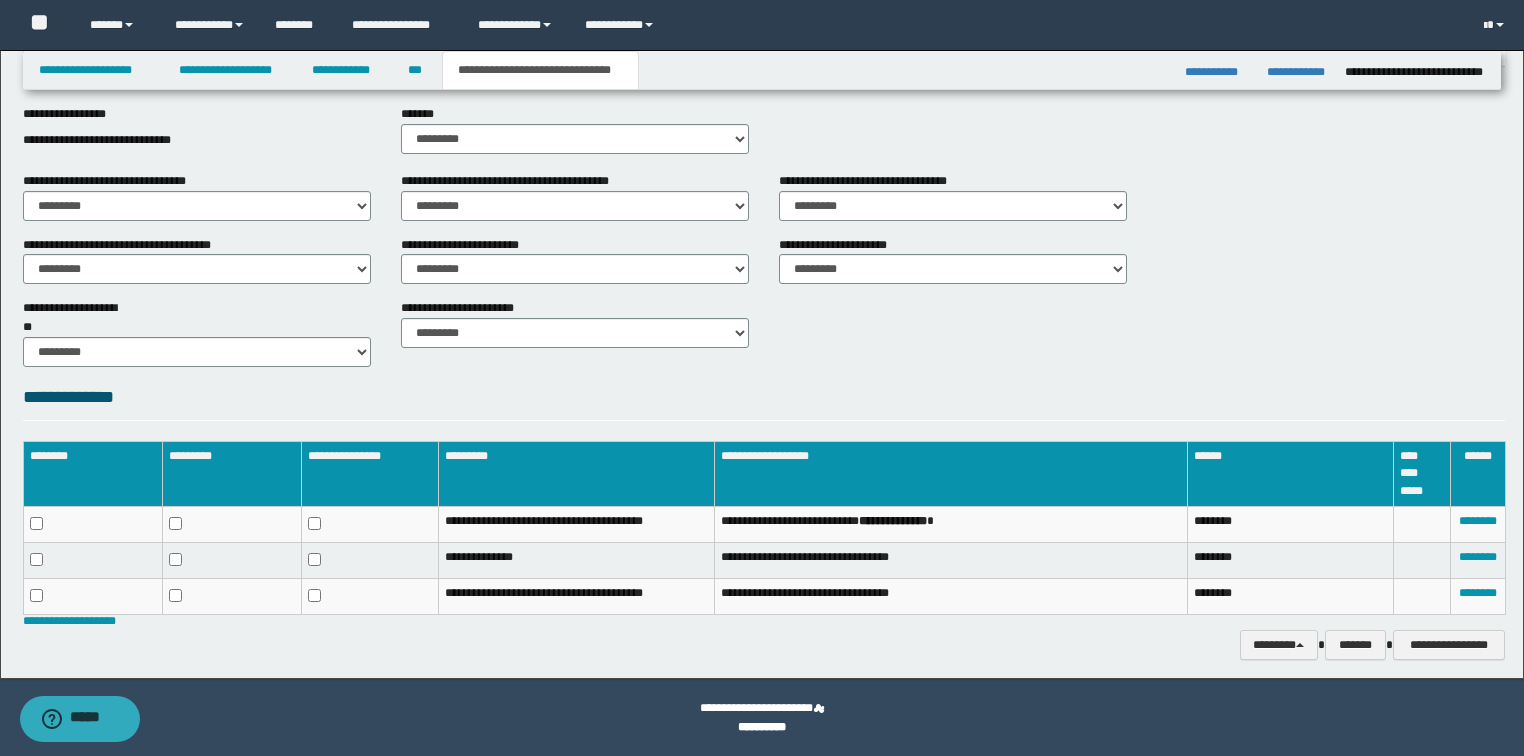 scroll, scrollTop: 272, scrollLeft: 0, axis: vertical 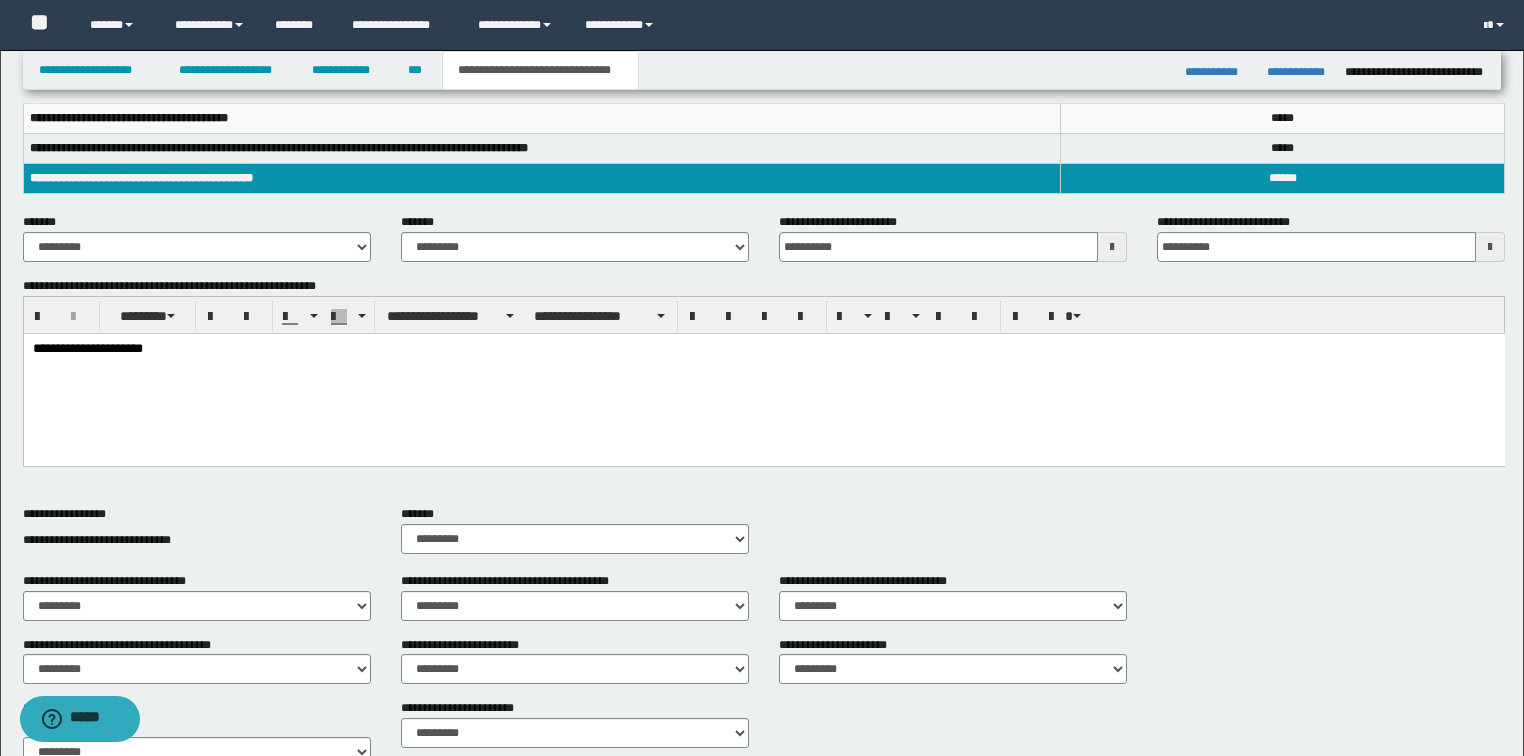 click on "**********" at bounding box center (764, 350) 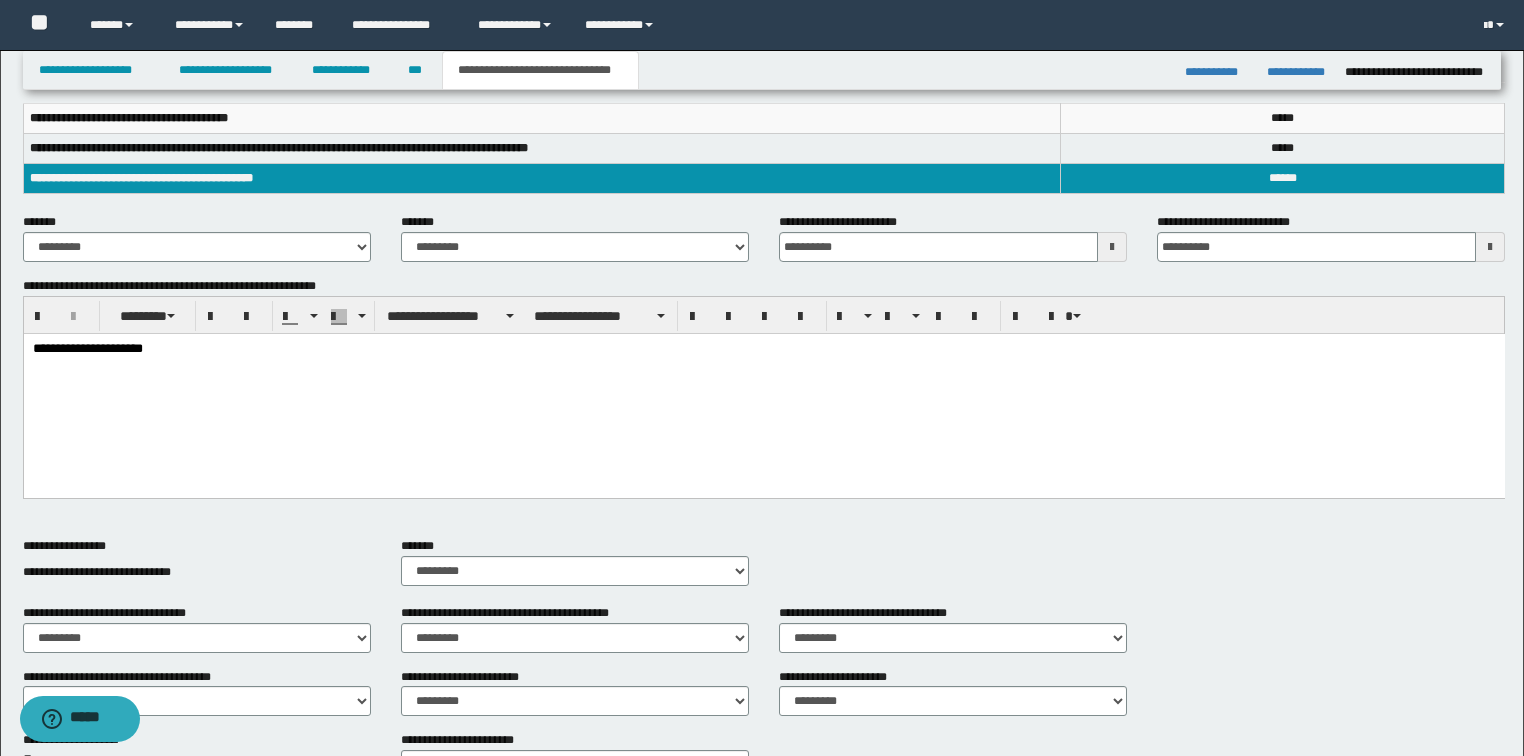 scroll, scrollTop: 704, scrollLeft: 0, axis: vertical 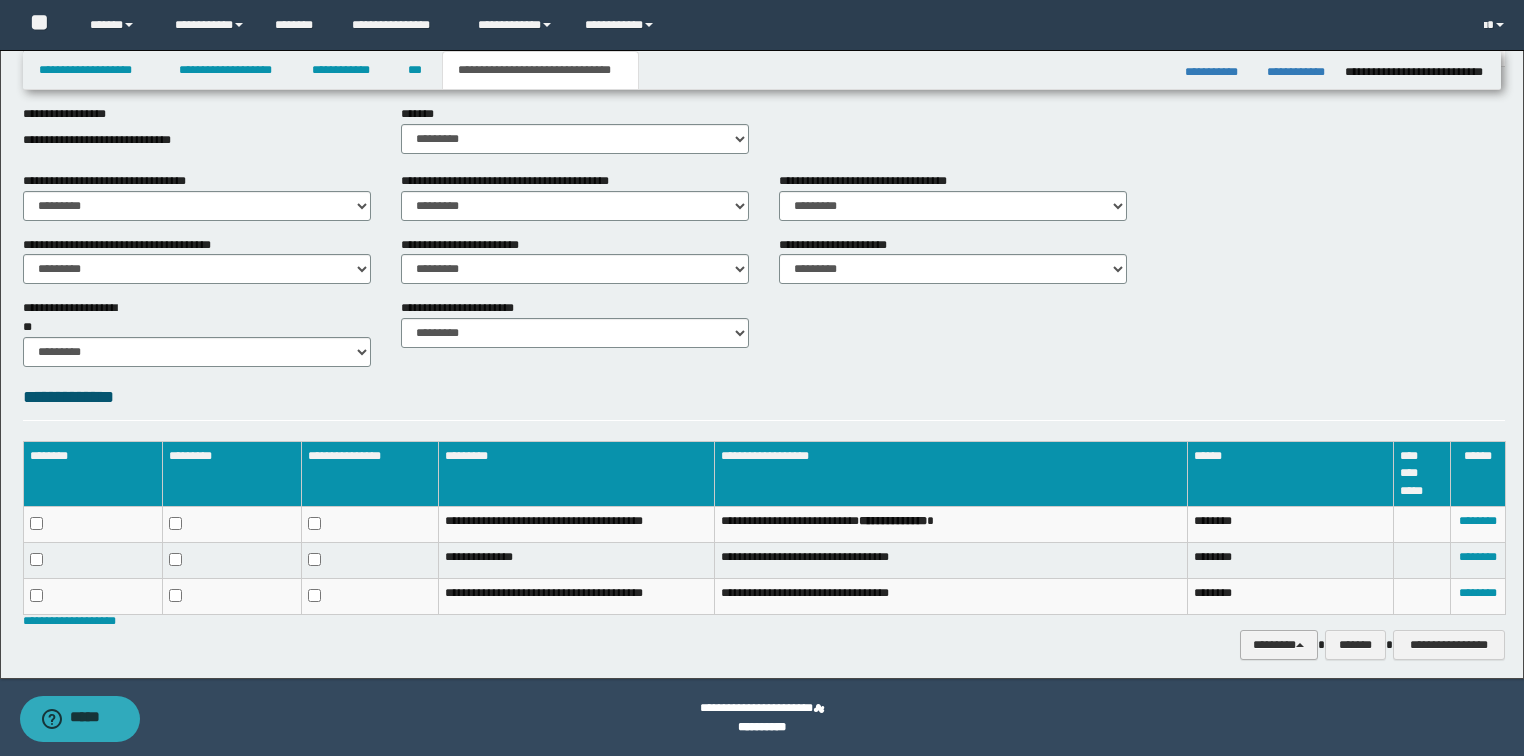 click on "********" at bounding box center (1279, 645) 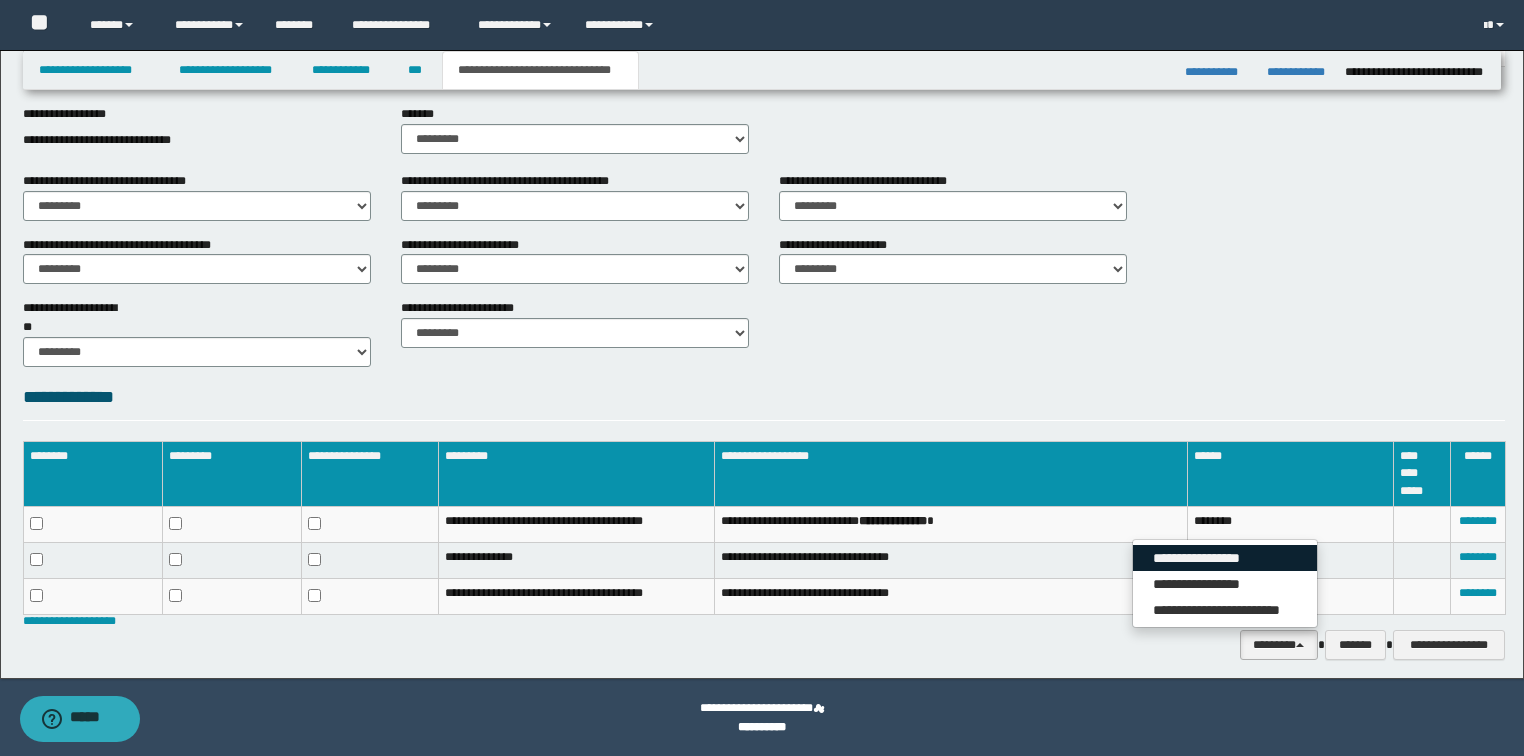 click on "**********" at bounding box center (1225, 558) 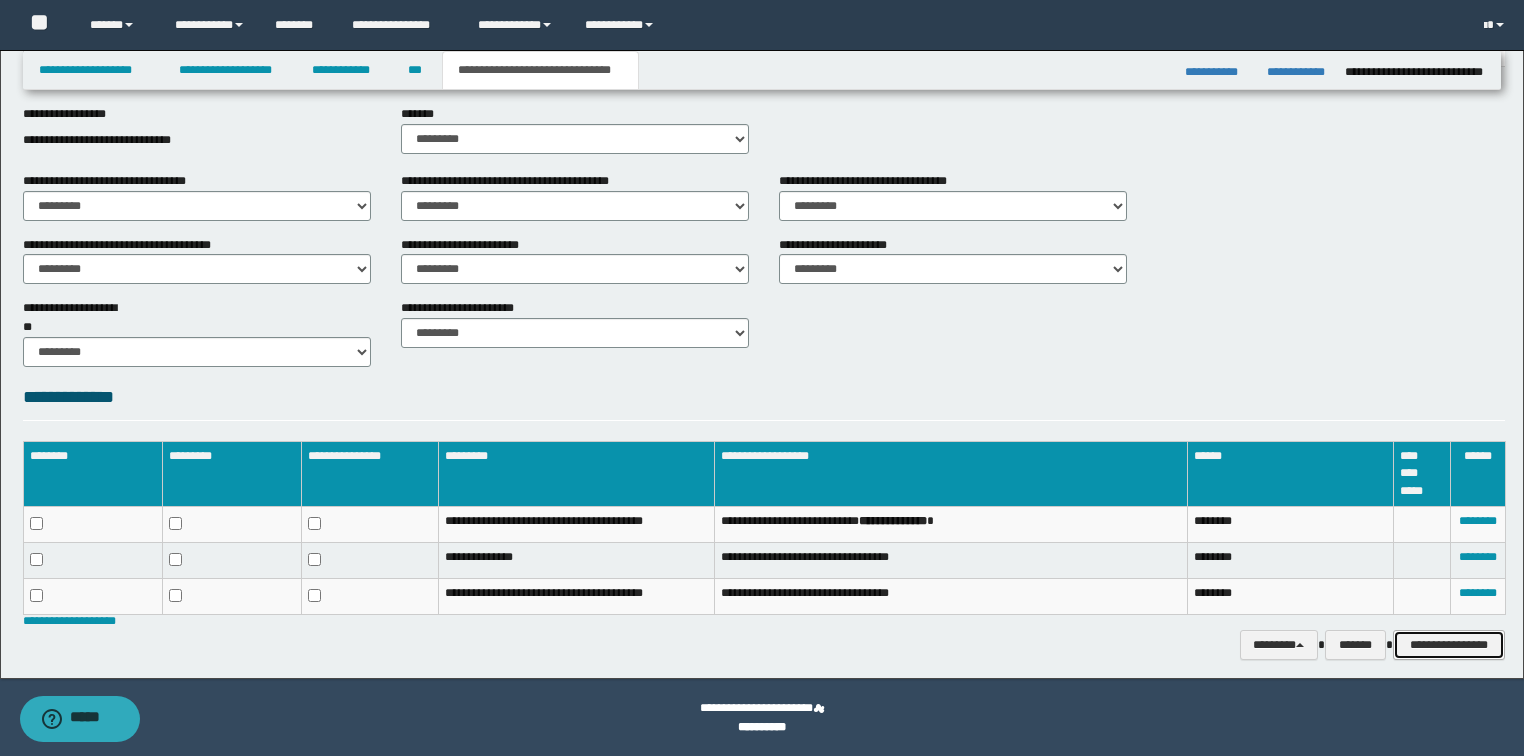 click on "**********" at bounding box center (1449, 645) 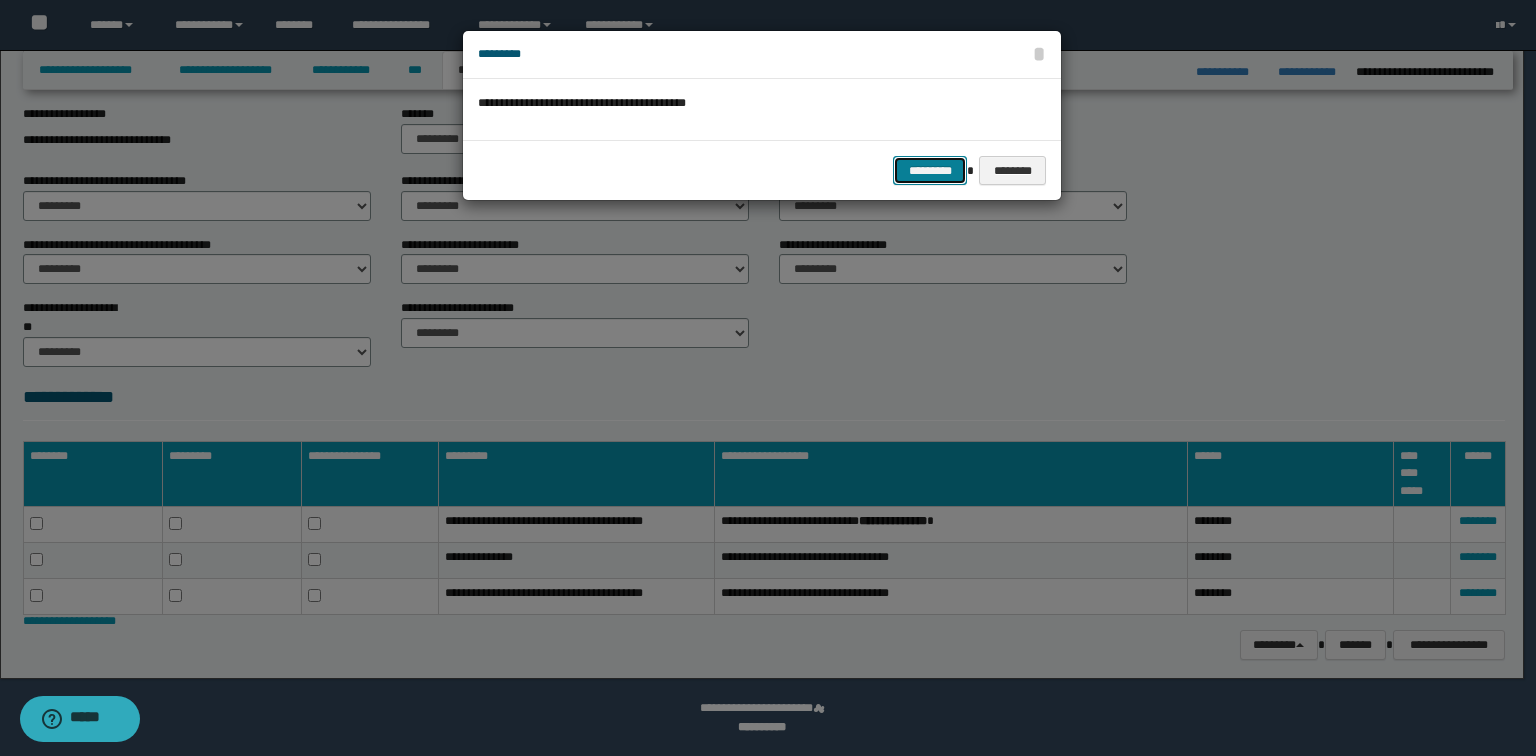 click on "*********" at bounding box center (930, 171) 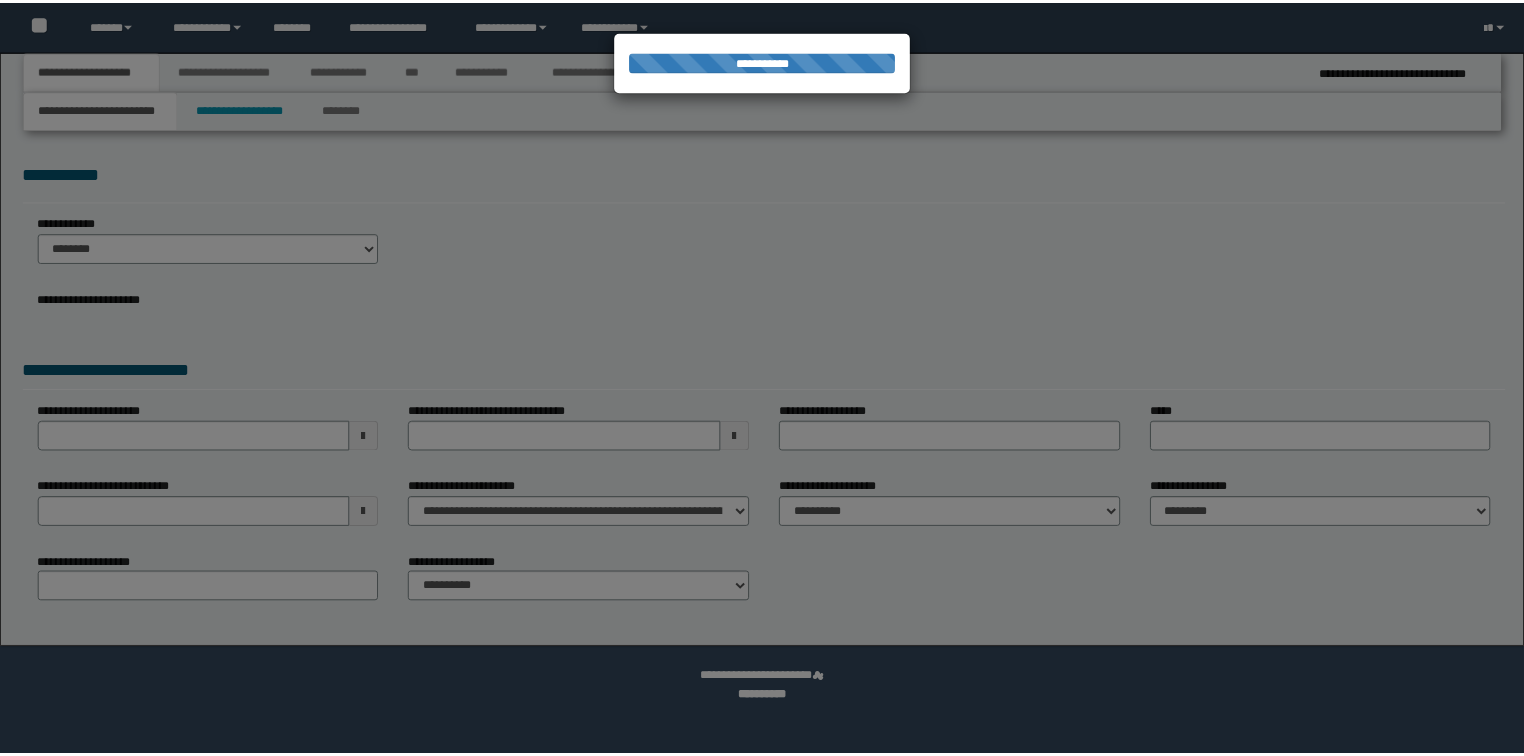 scroll, scrollTop: 0, scrollLeft: 0, axis: both 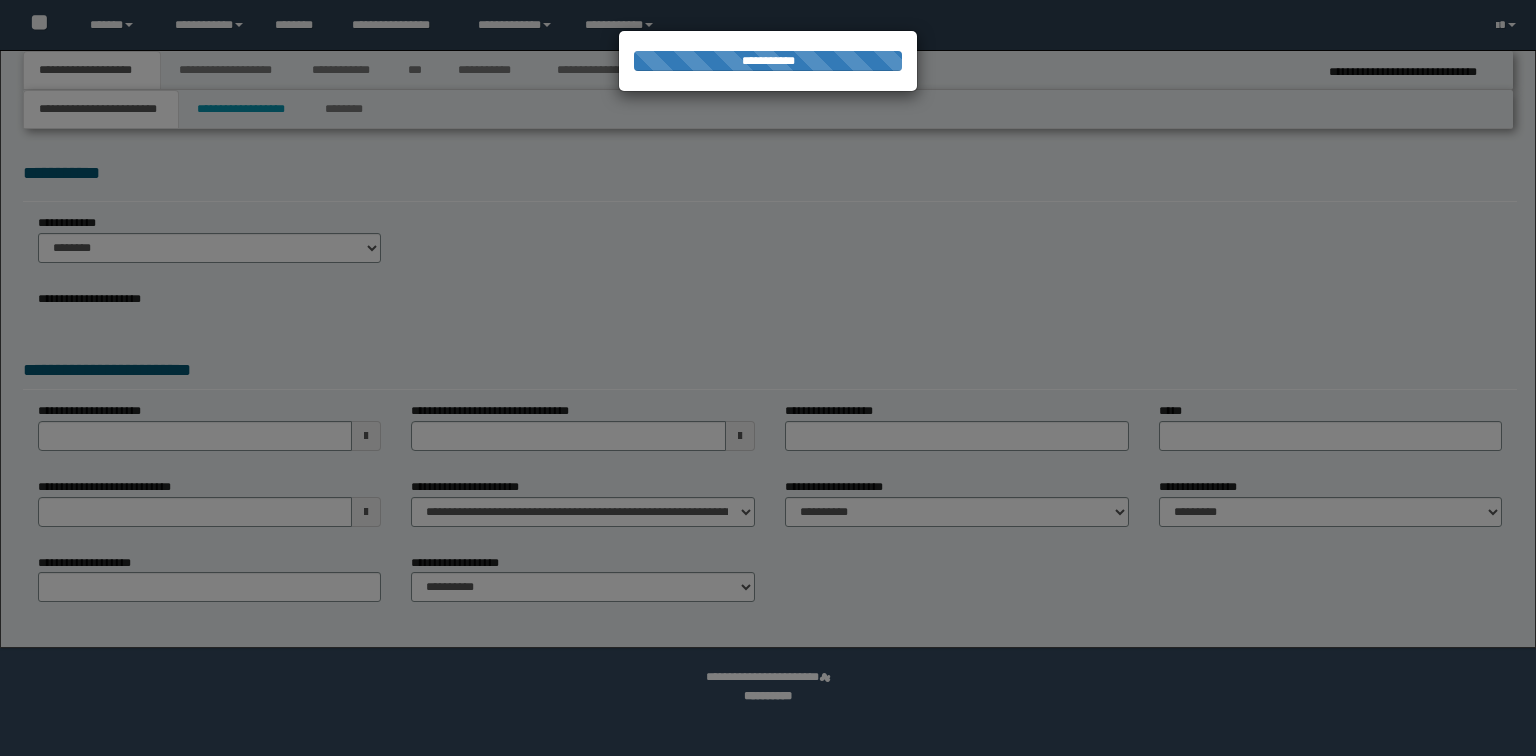 select on "*" 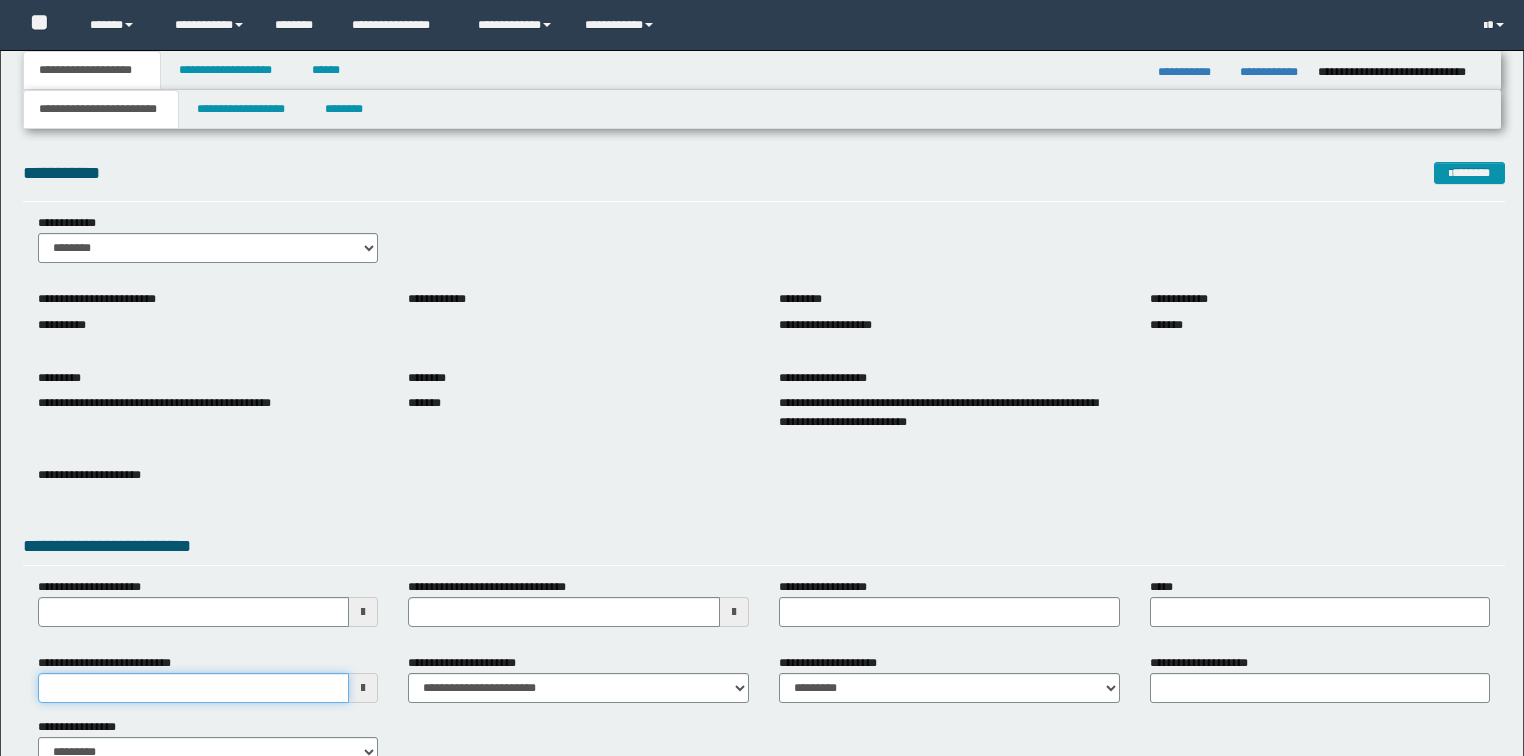 click on "**********" at bounding box center [194, 688] 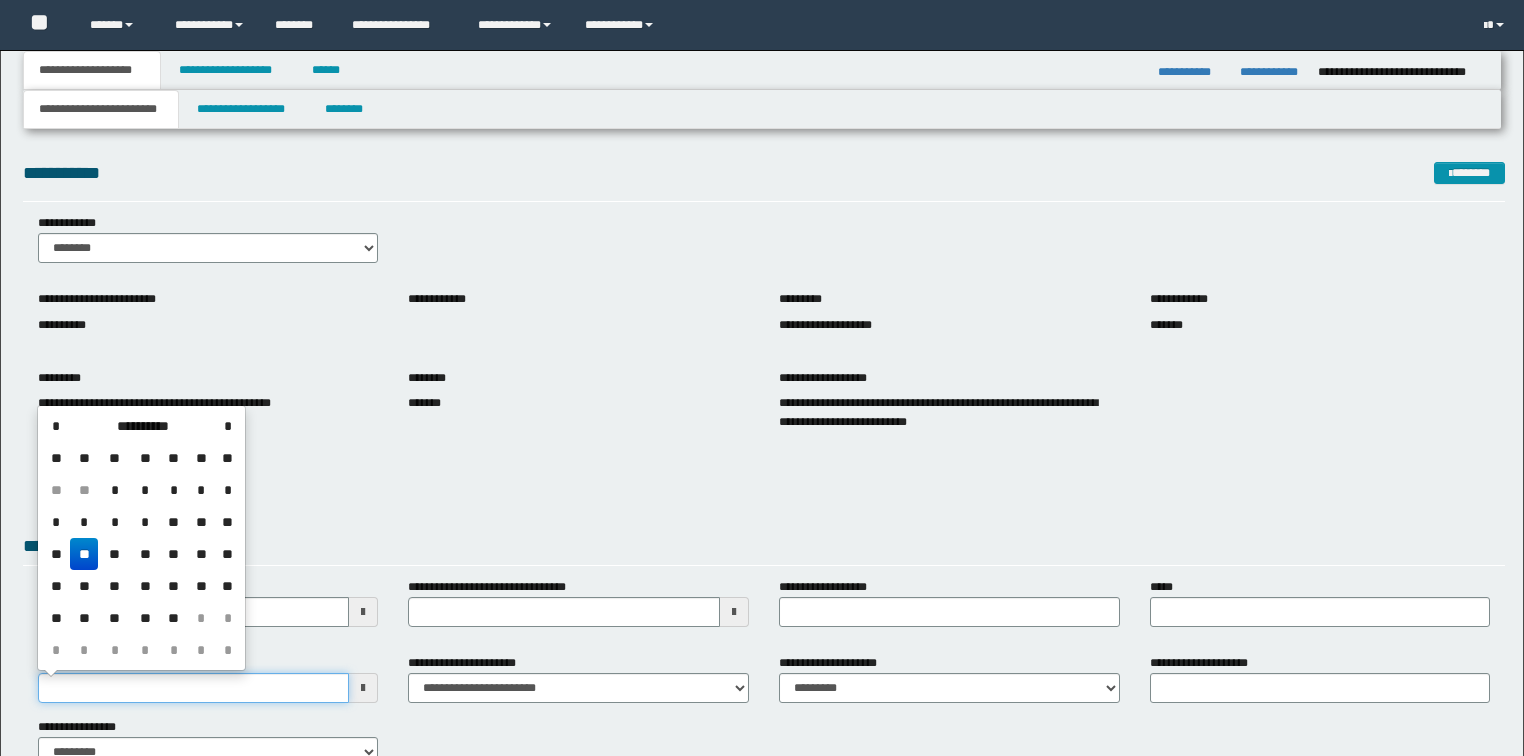 scroll, scrollTop: 0, scrollLeft: 0, axis: both 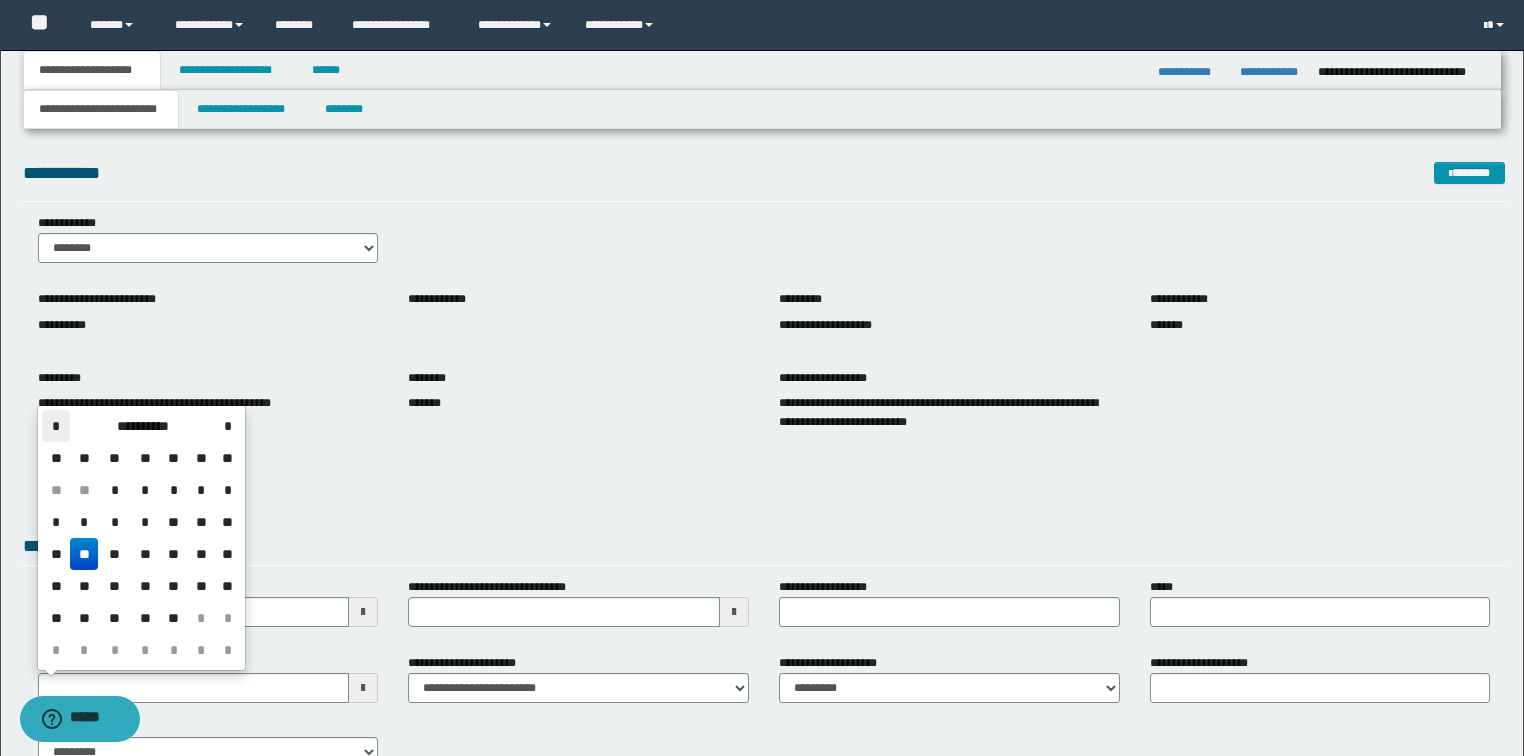 click on "*" at bounding box center [56, 426] 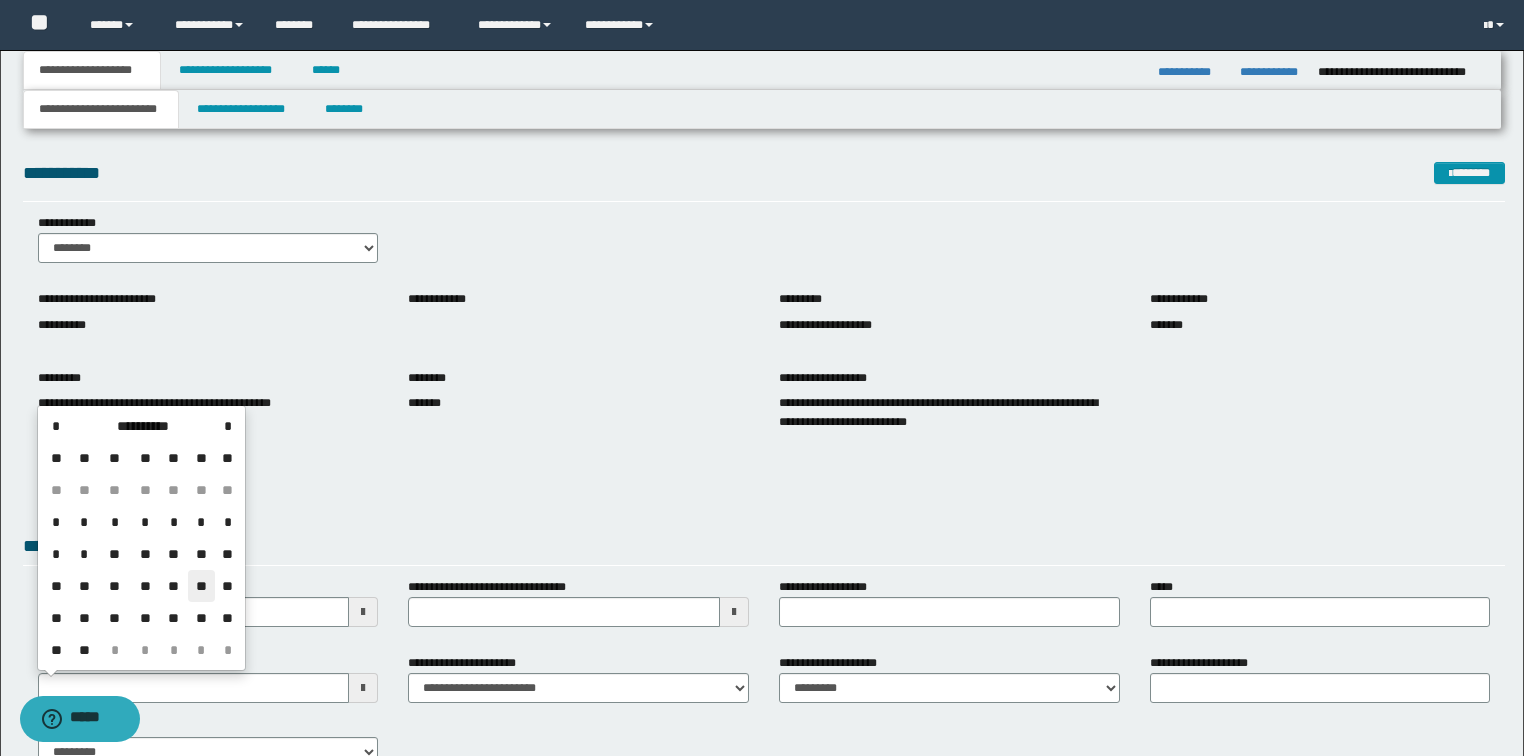 click on "**" at bounding box center (202, 586) 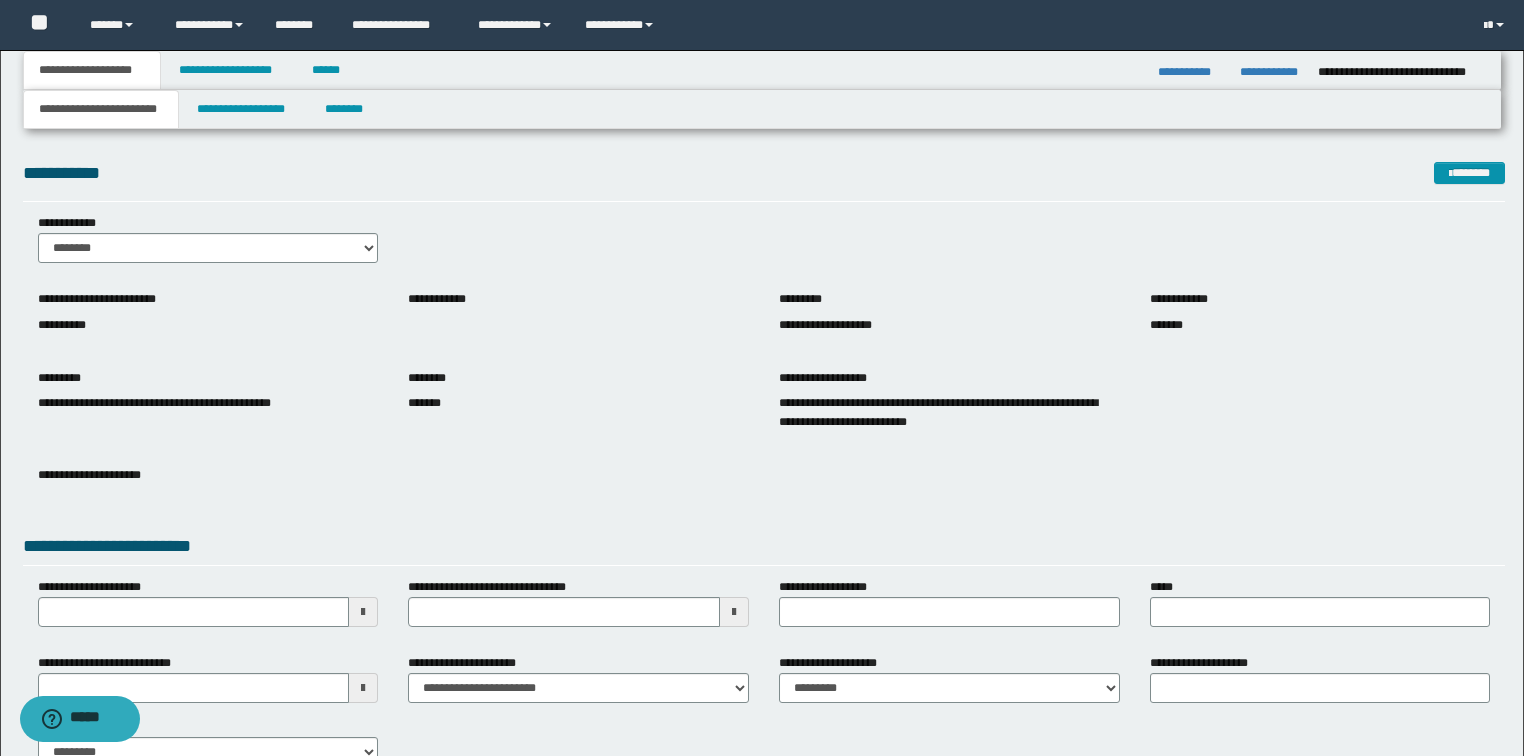 click at bounding box center [208, 492] 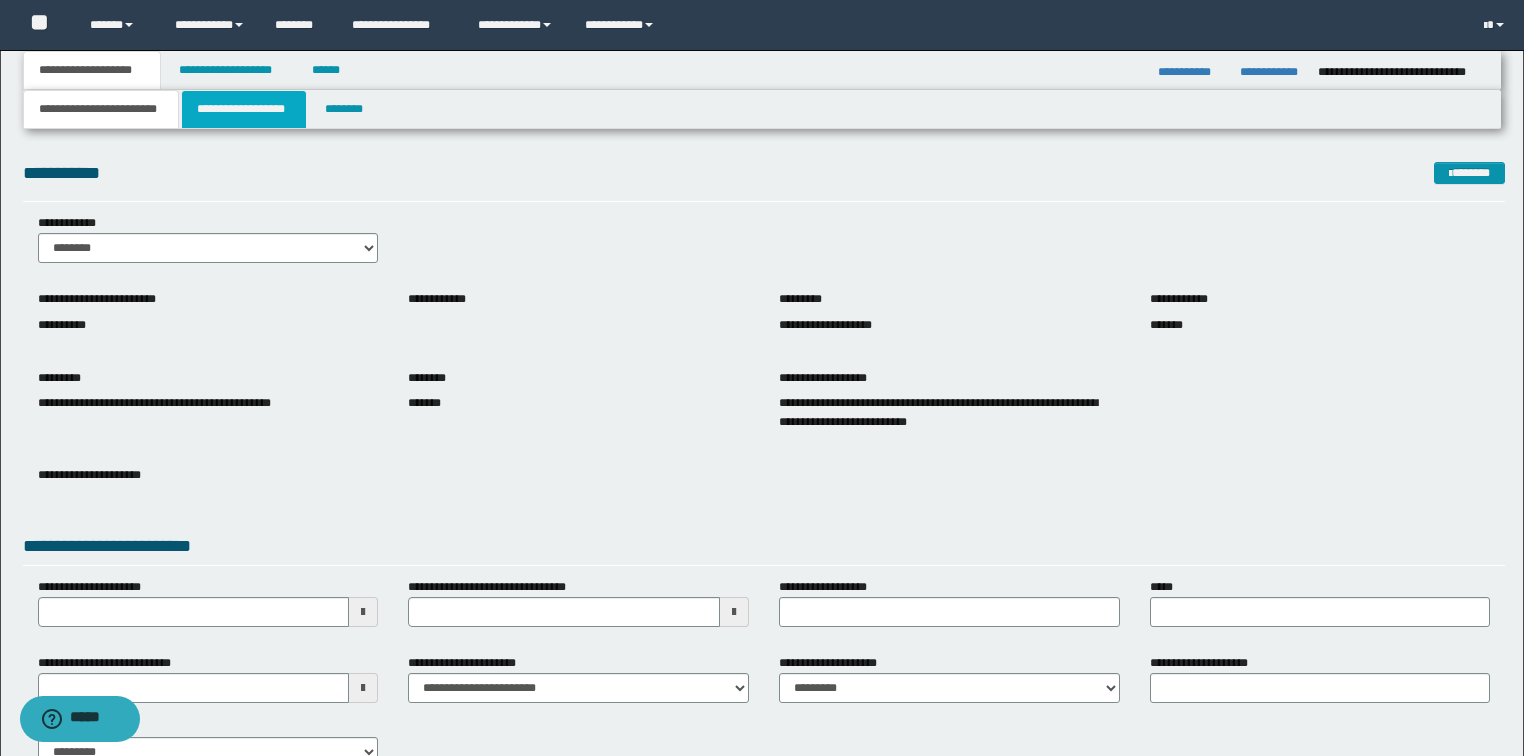 click on "**********" at bounding box center (244, 109) 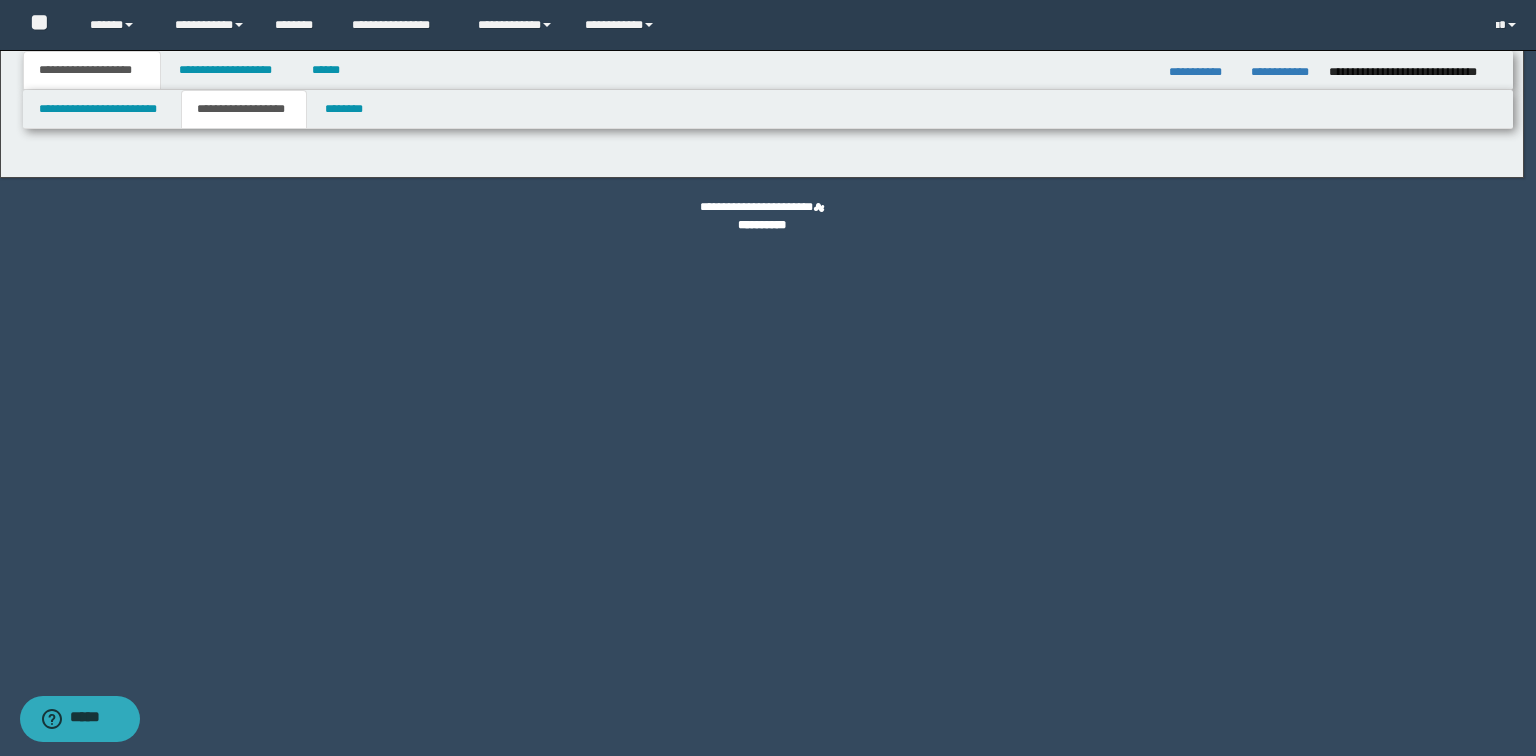 type on "********" 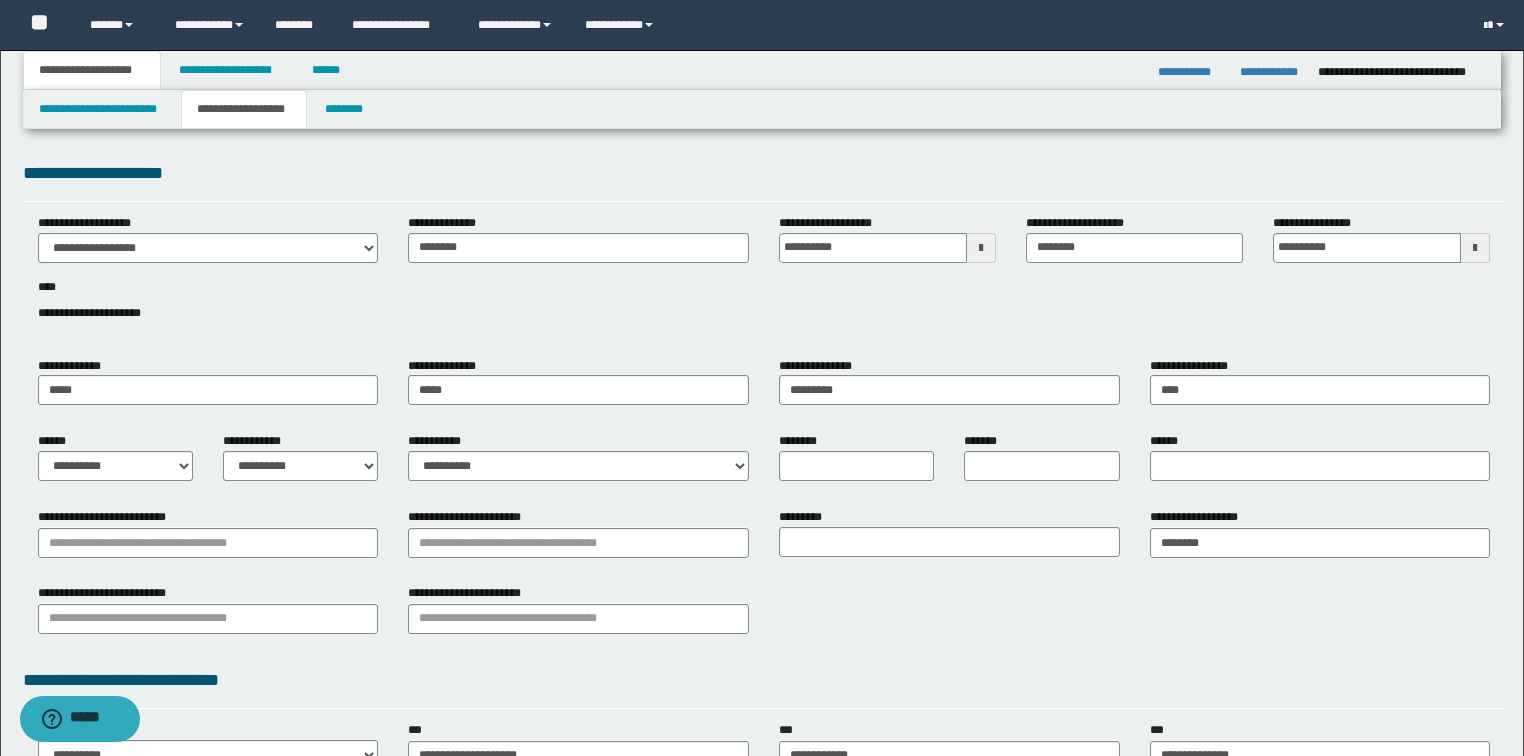 click on "**********" at bounding box center [1320, 389] 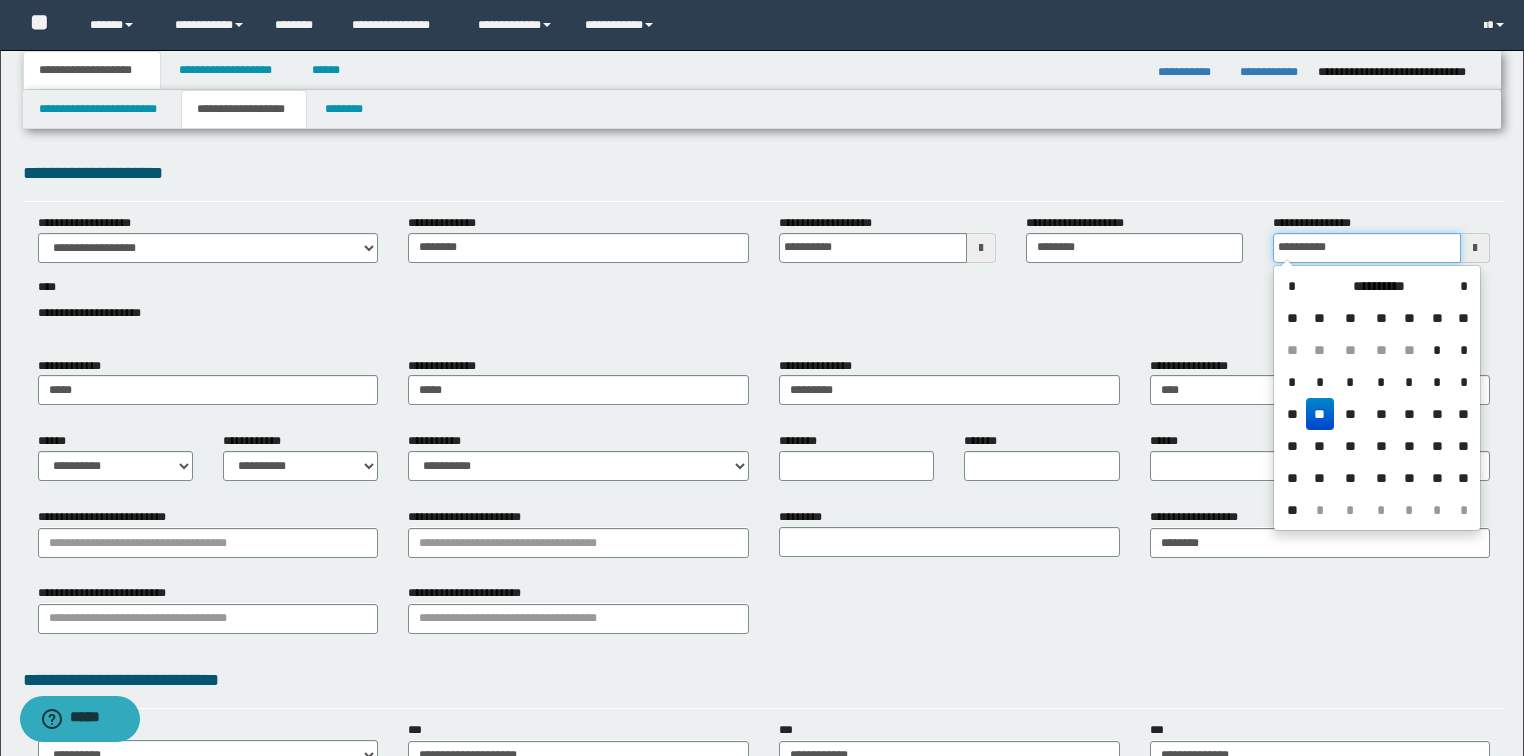 click on "**********" at bounding box center (1367, 248) 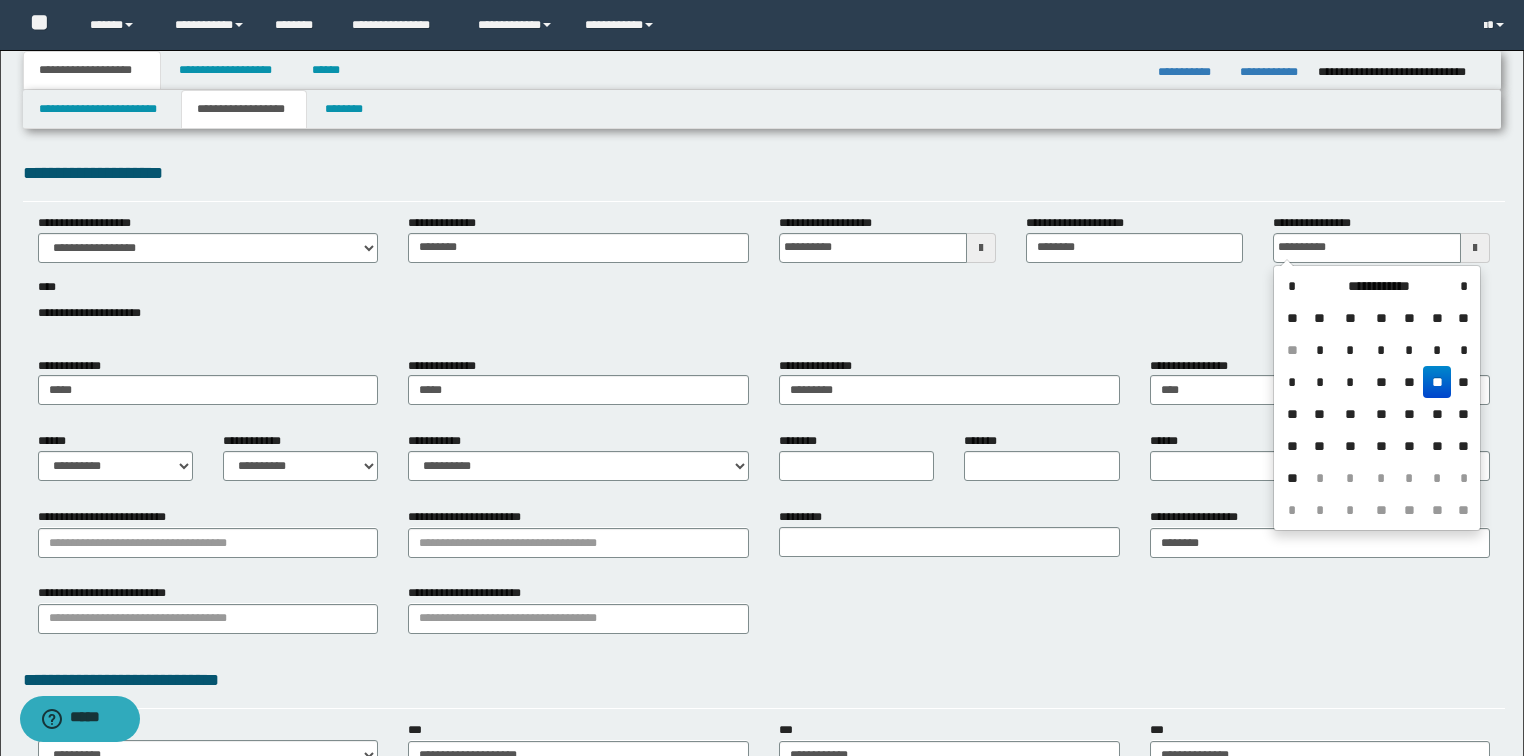 click on "**" at bounding box center [1437, 382] 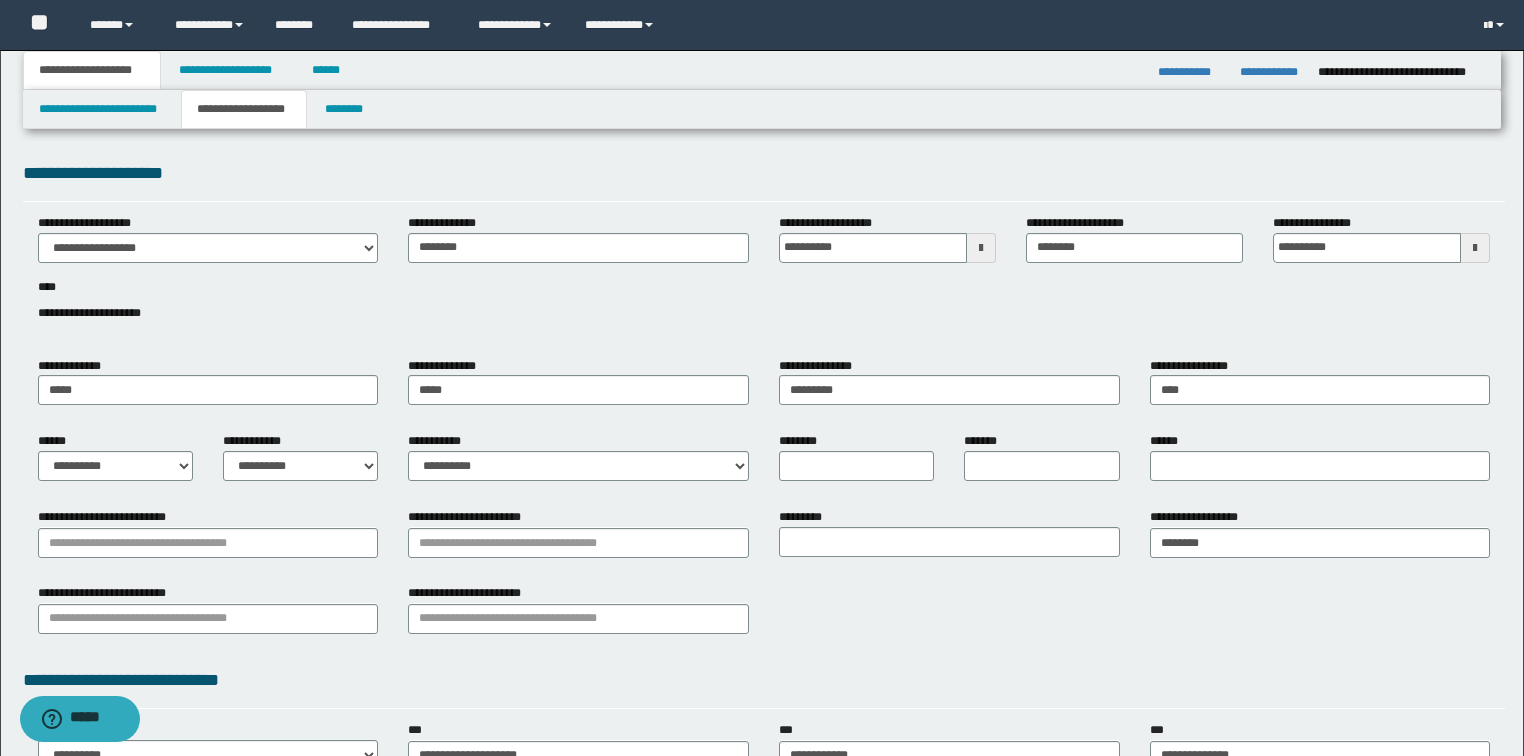 click on "**********" at bounding box center [833, 223] 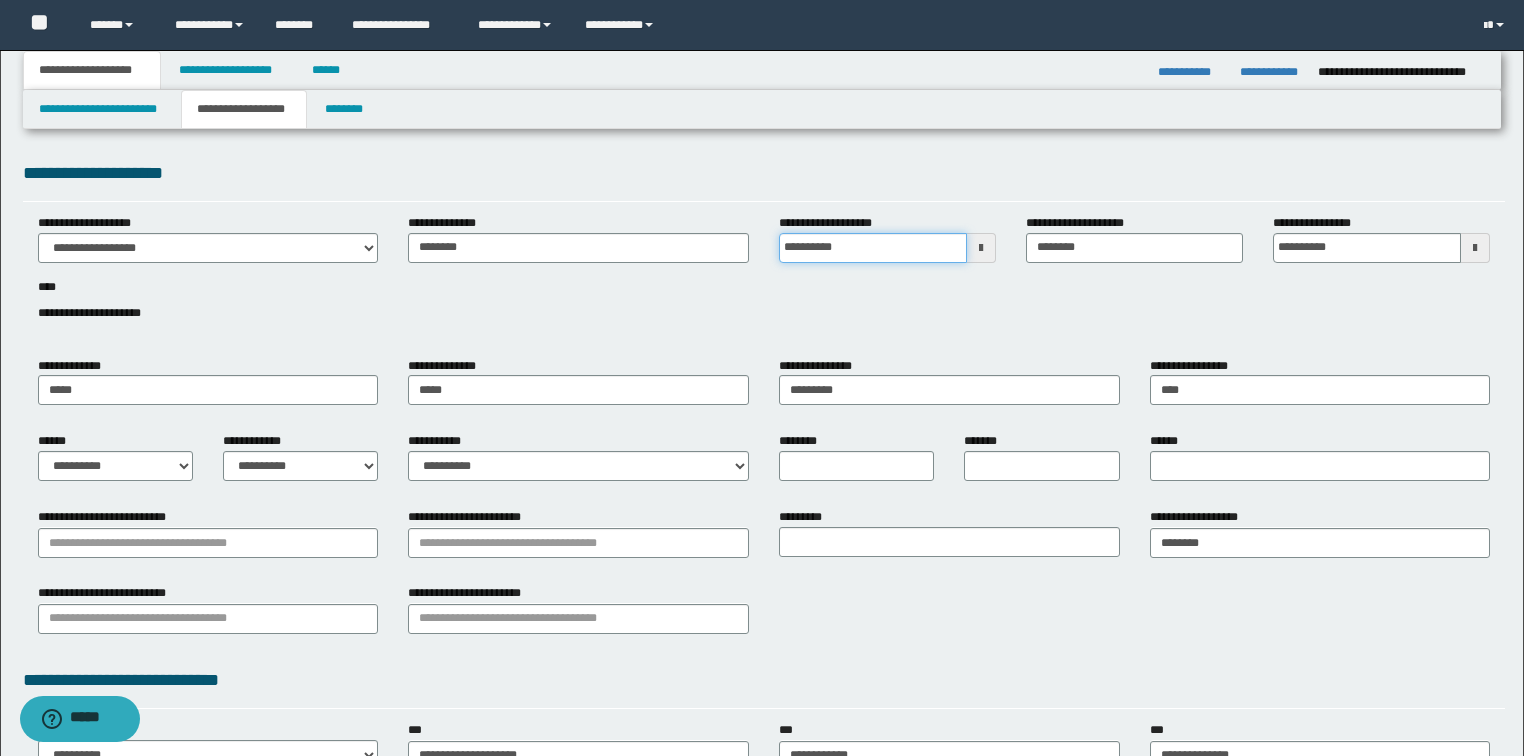 click on "**********" at bounding box center [873, 248] 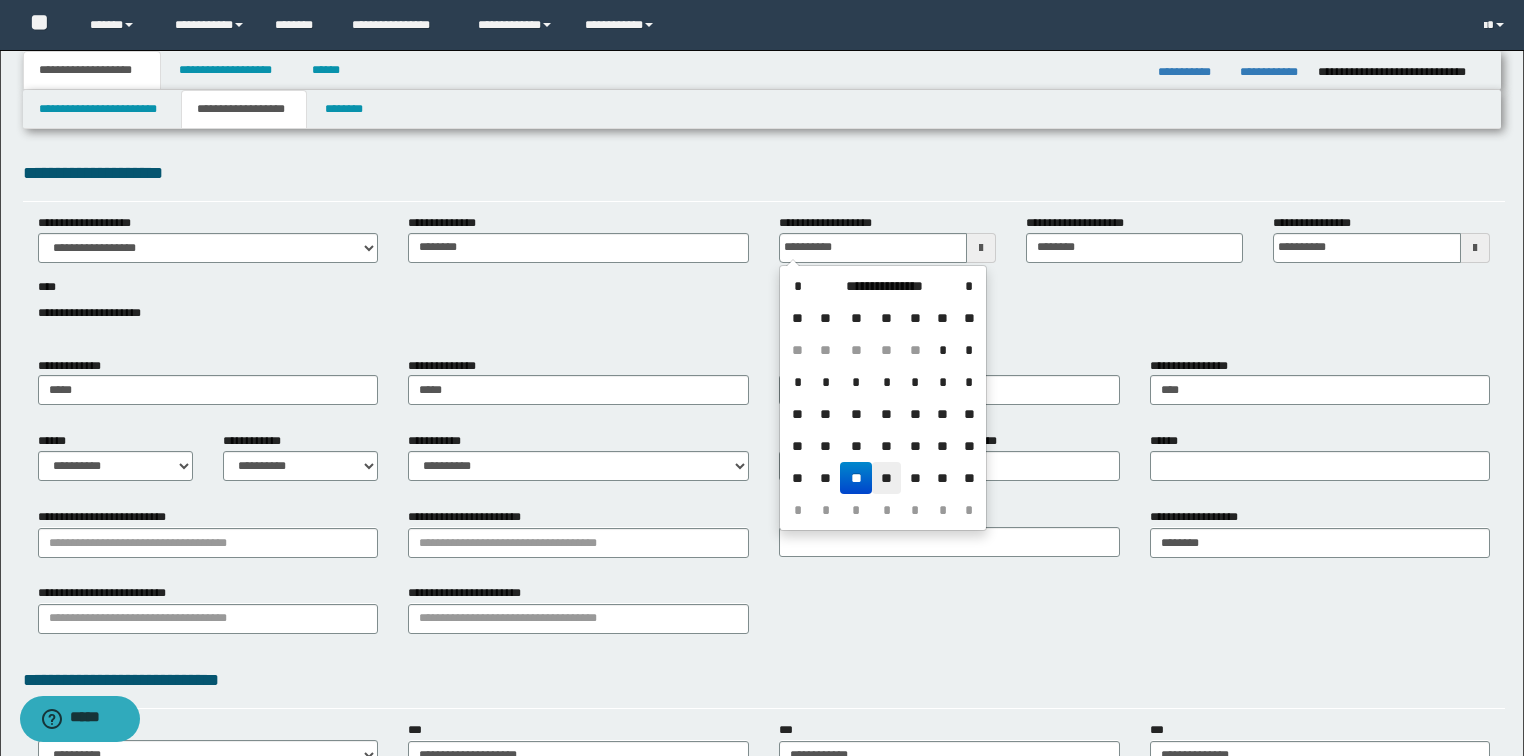 click on "**" at bounding box center (886, 478) 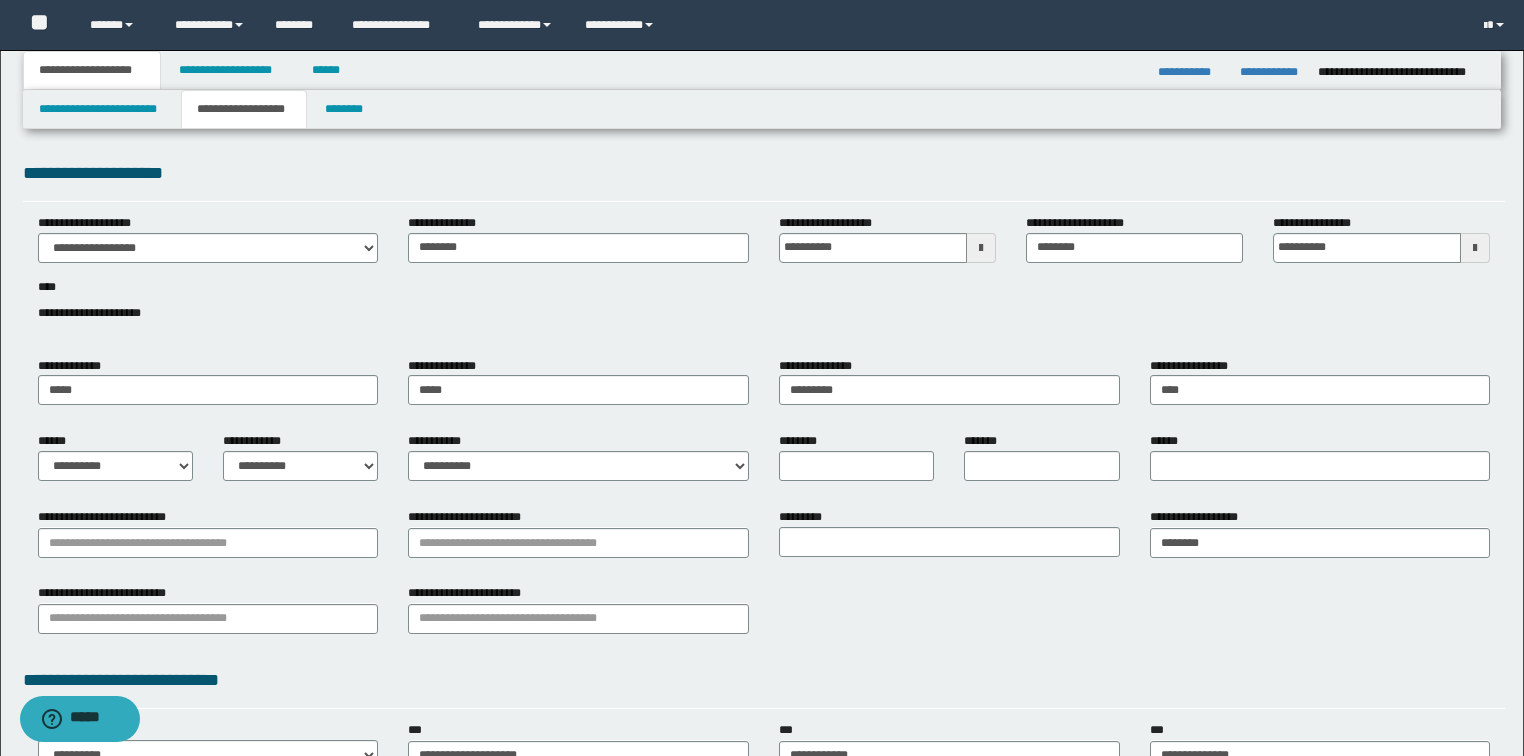 click on "**********" at bounding box center (764, 279) 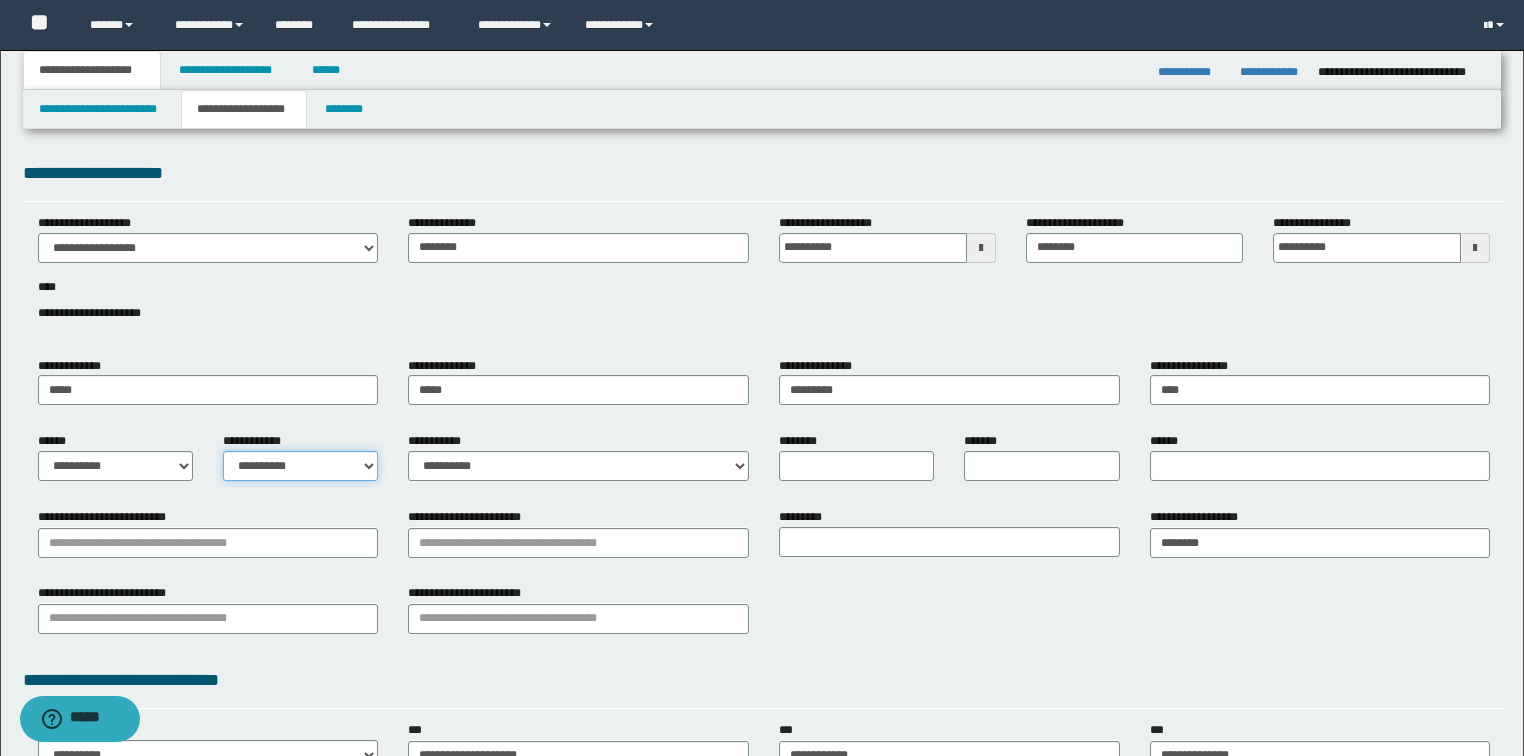 click on "**********" at bounding box center [300, 466] 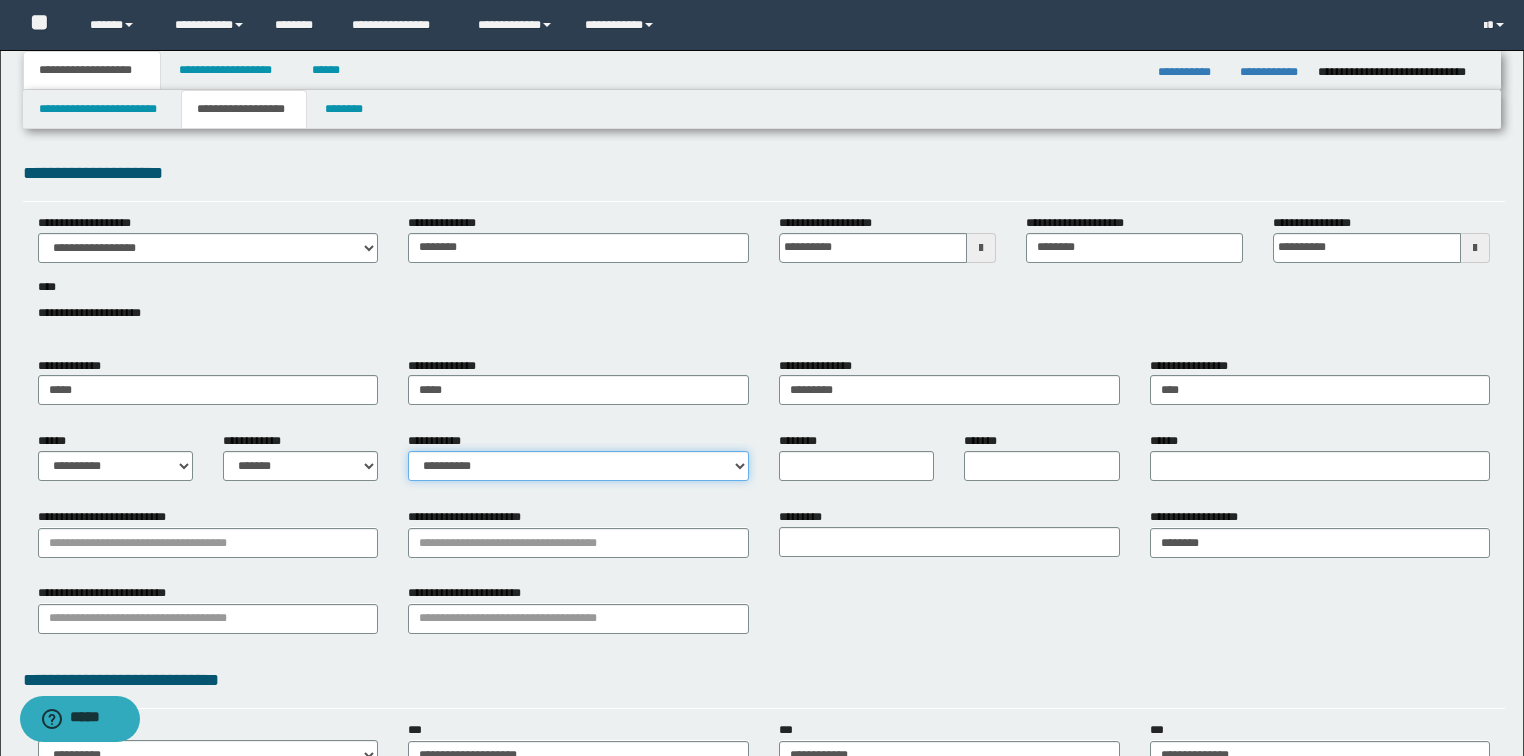 click on "**********" at bounding box center (578, 466) 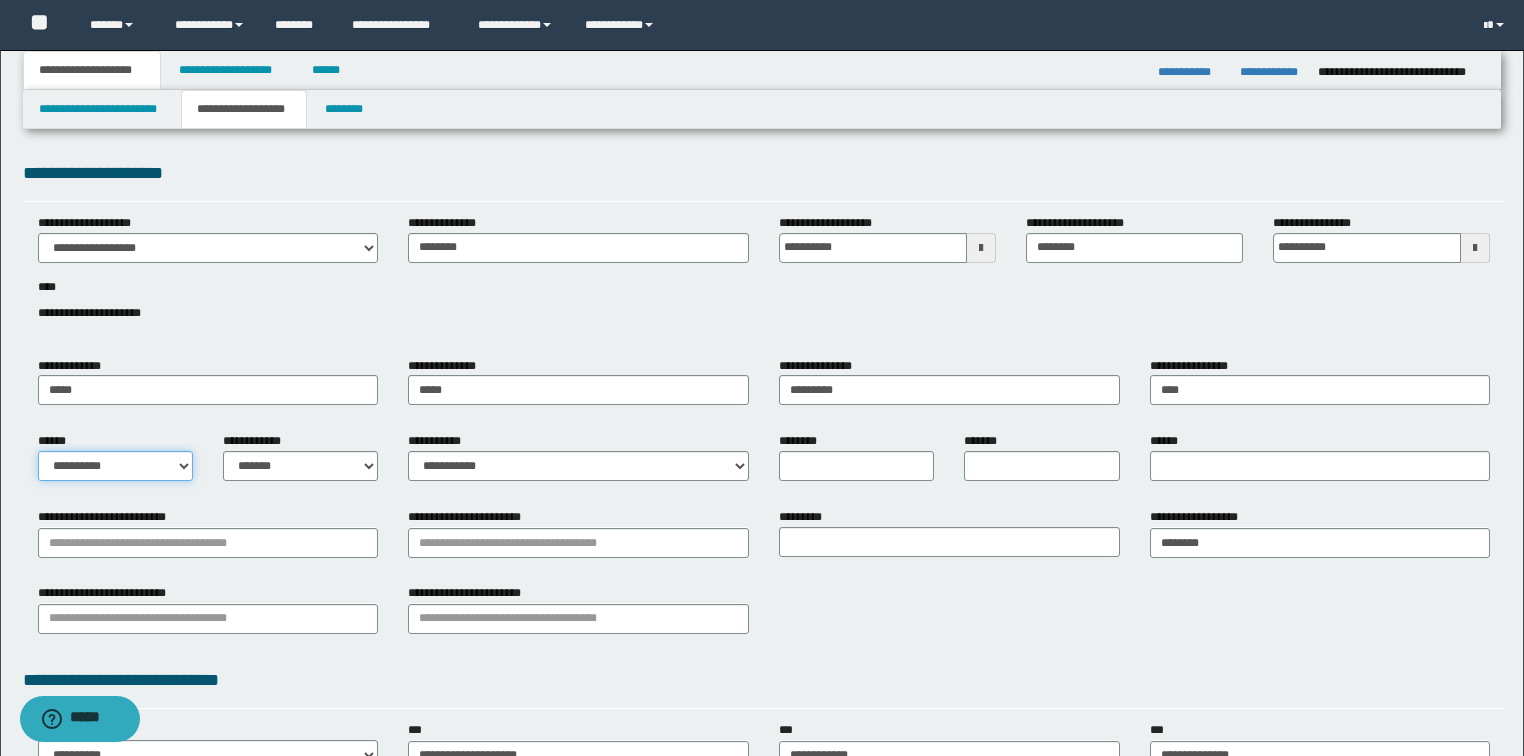 click on "**********" at bounding box center [115, 466] 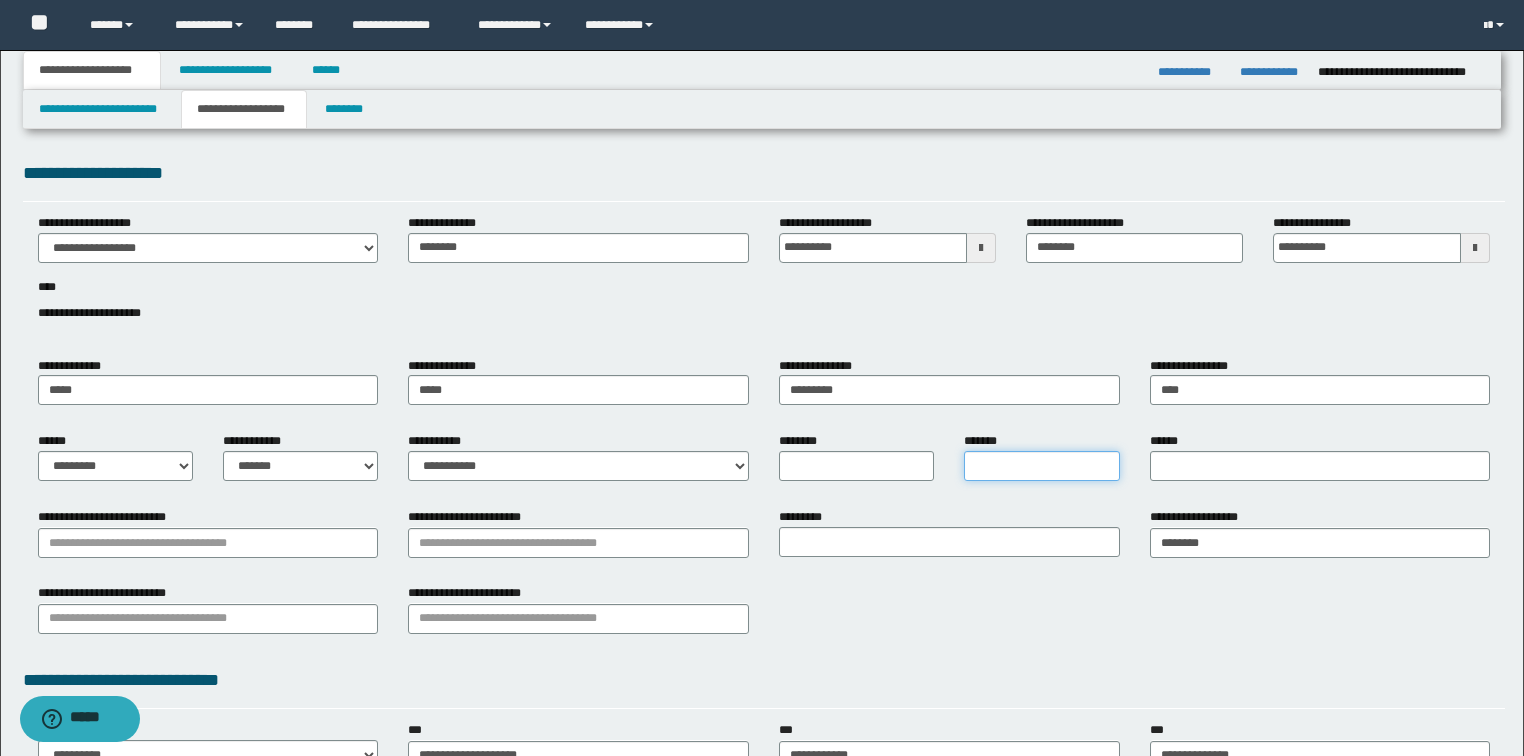 click on "*******" at bounding box center [1041, 466] 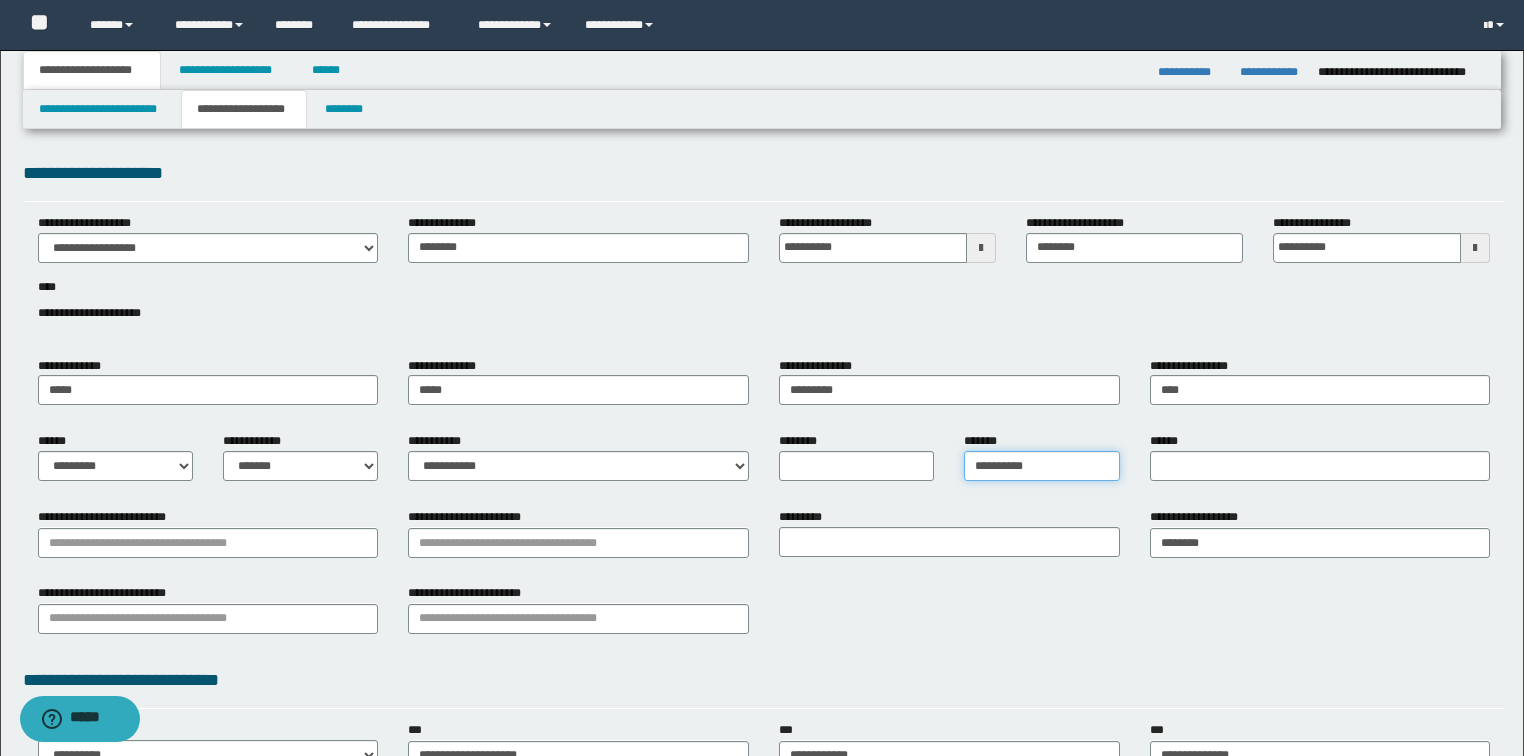 type on "**********" 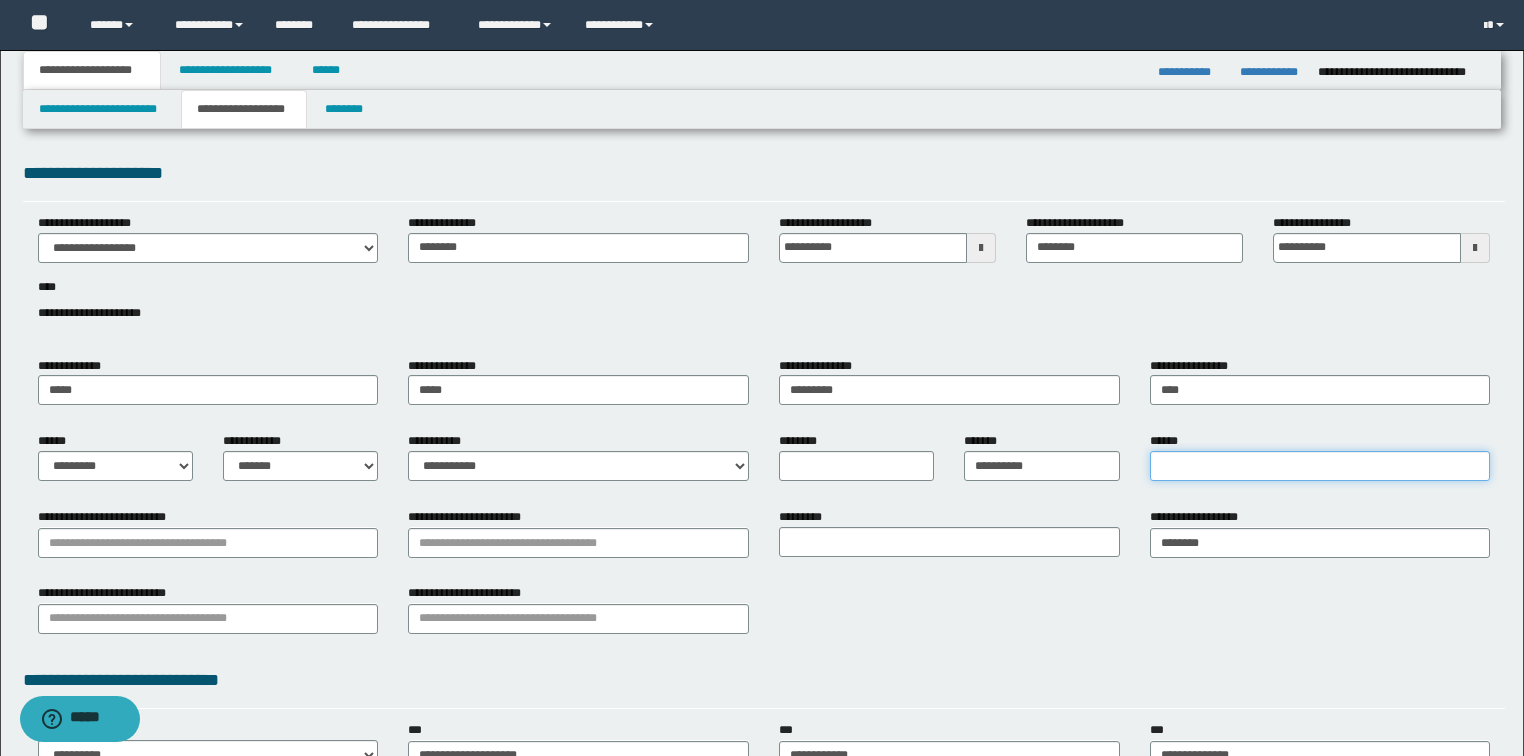 click on "******" at bounding box center [1320, 466] 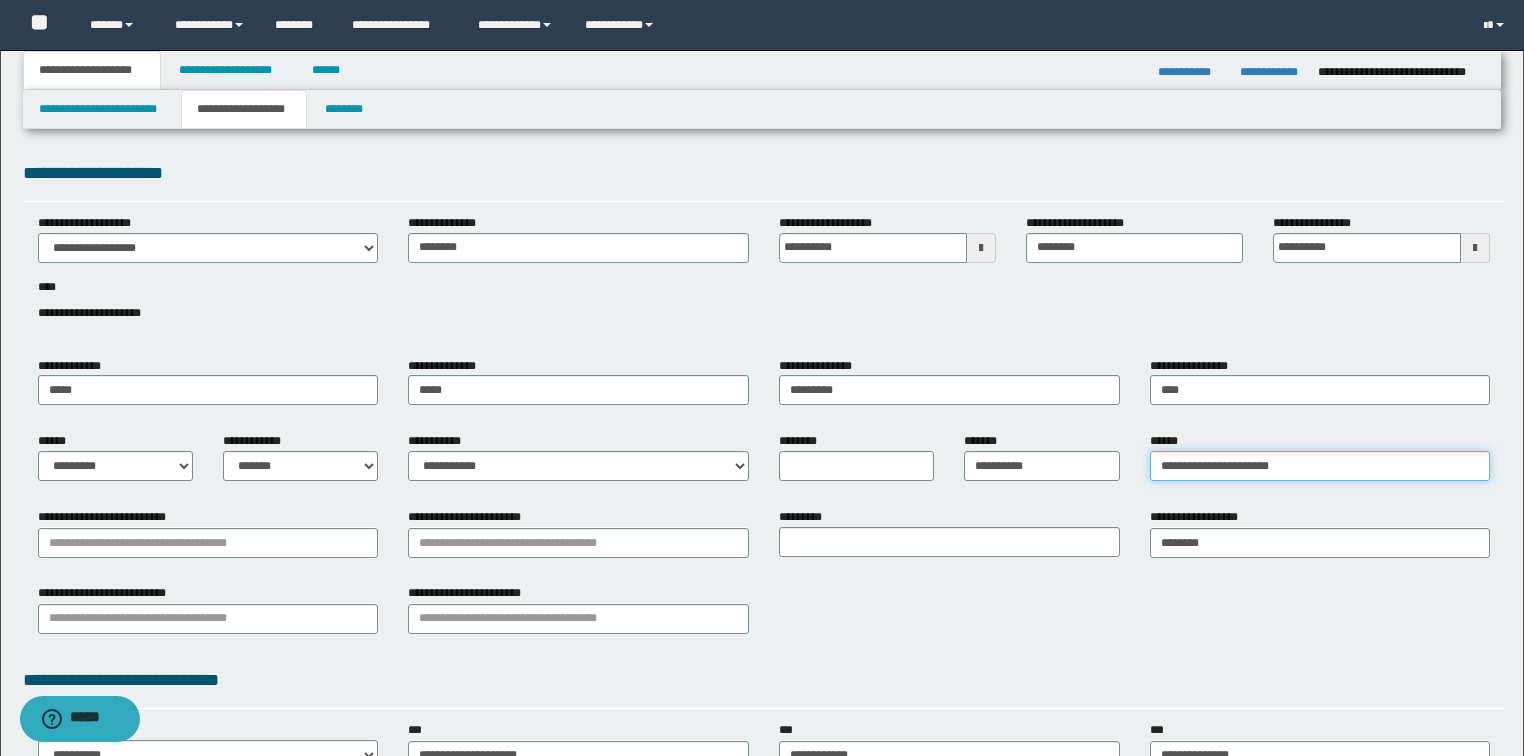 type on "**********" 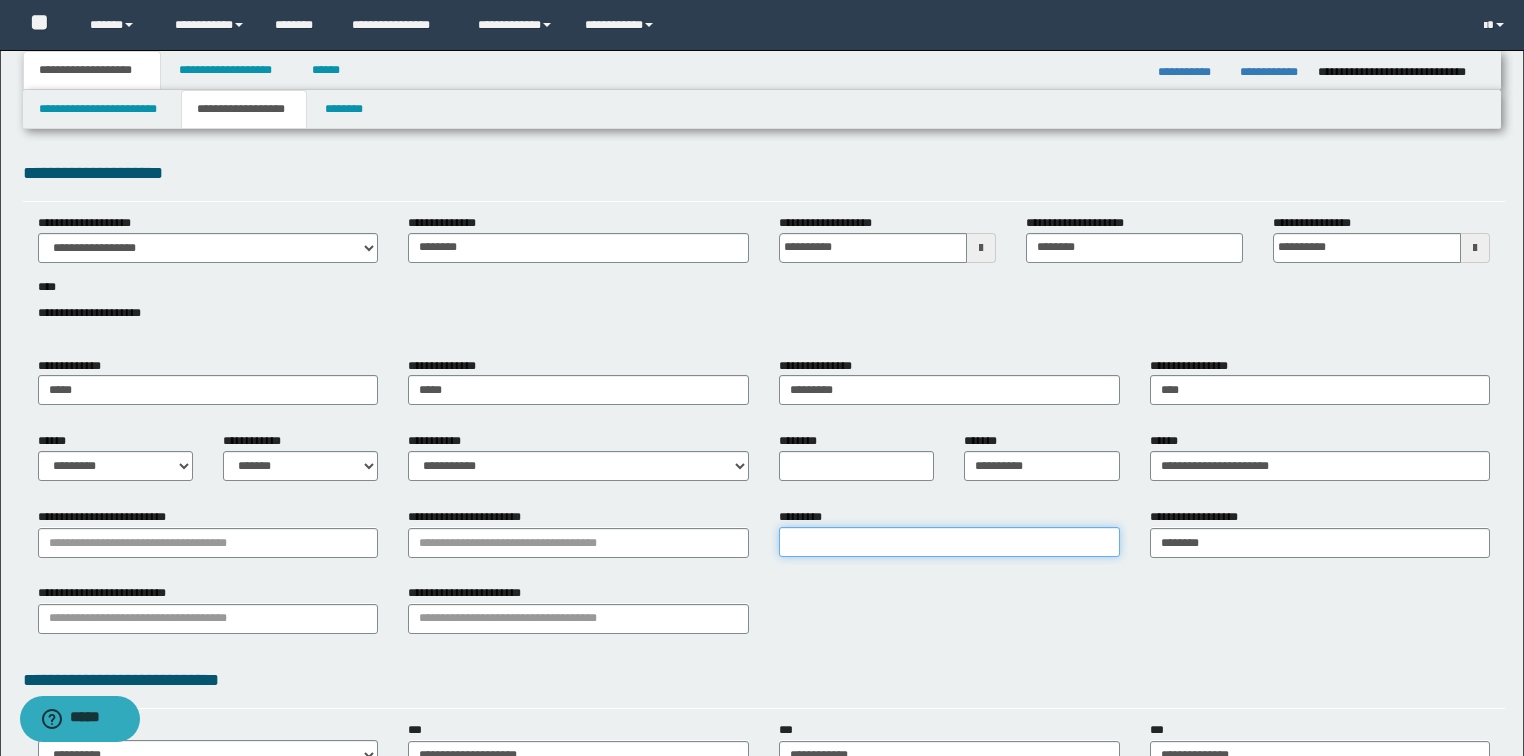 click on "*********" at bounding box center (949, 542) 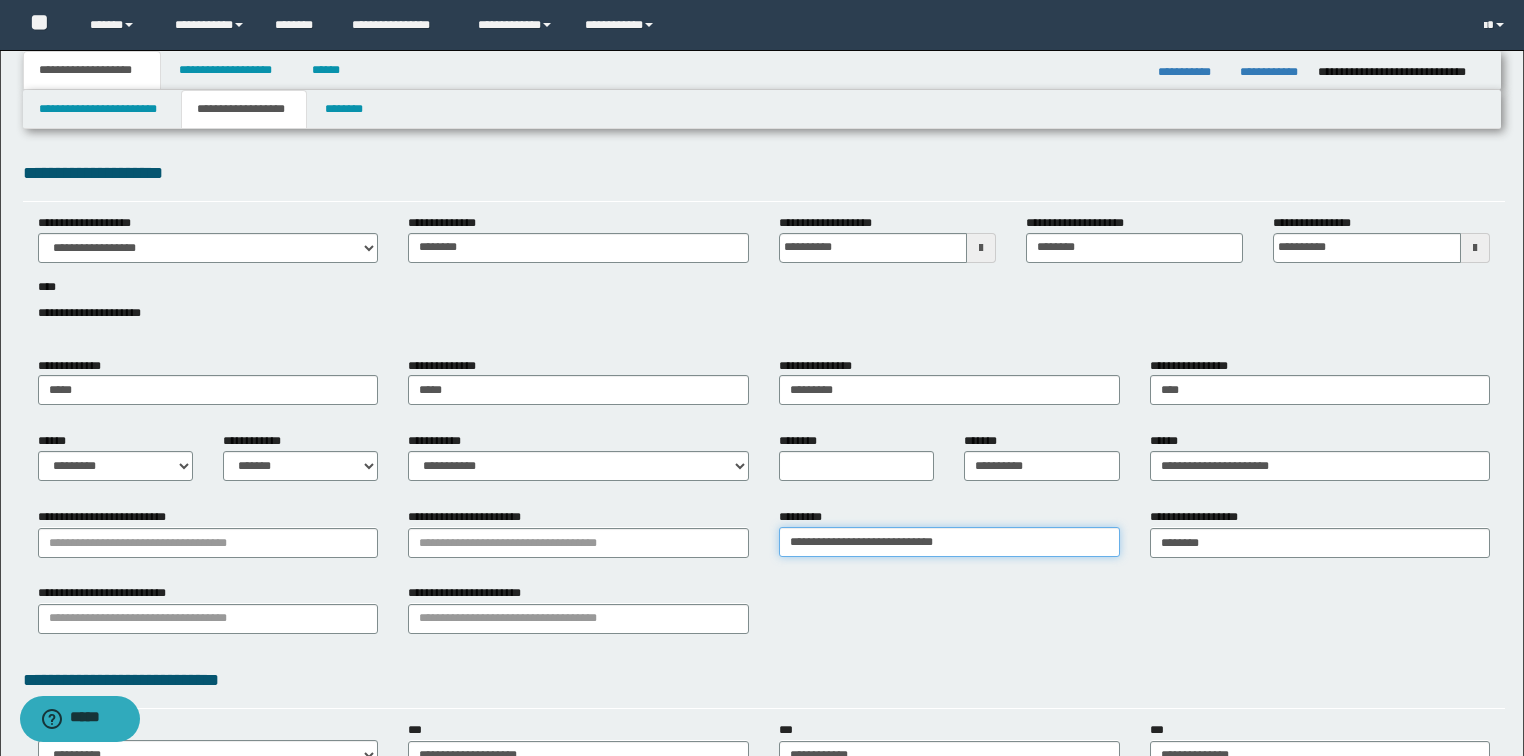 type on "**********" 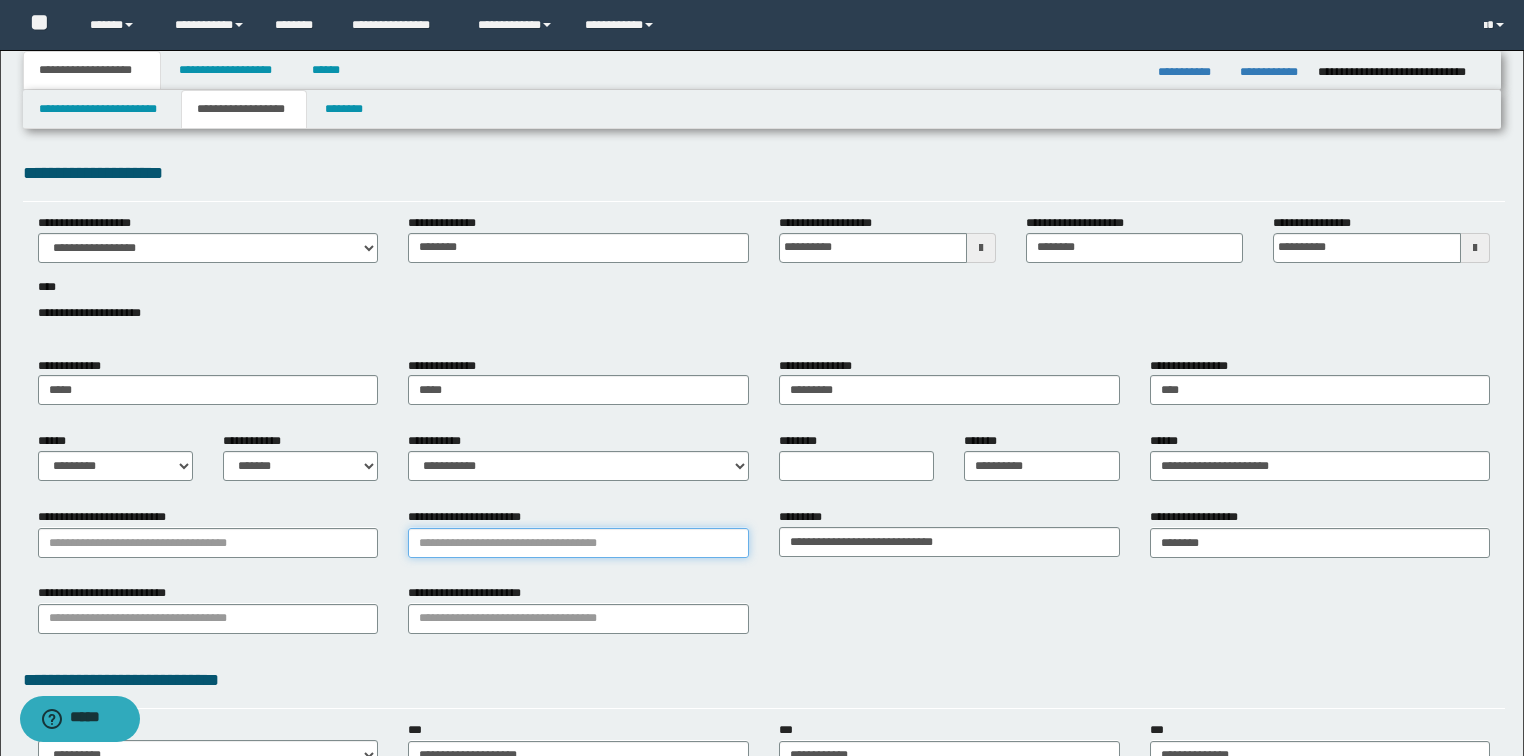 click on "**********" at bounding box center (578, 543) 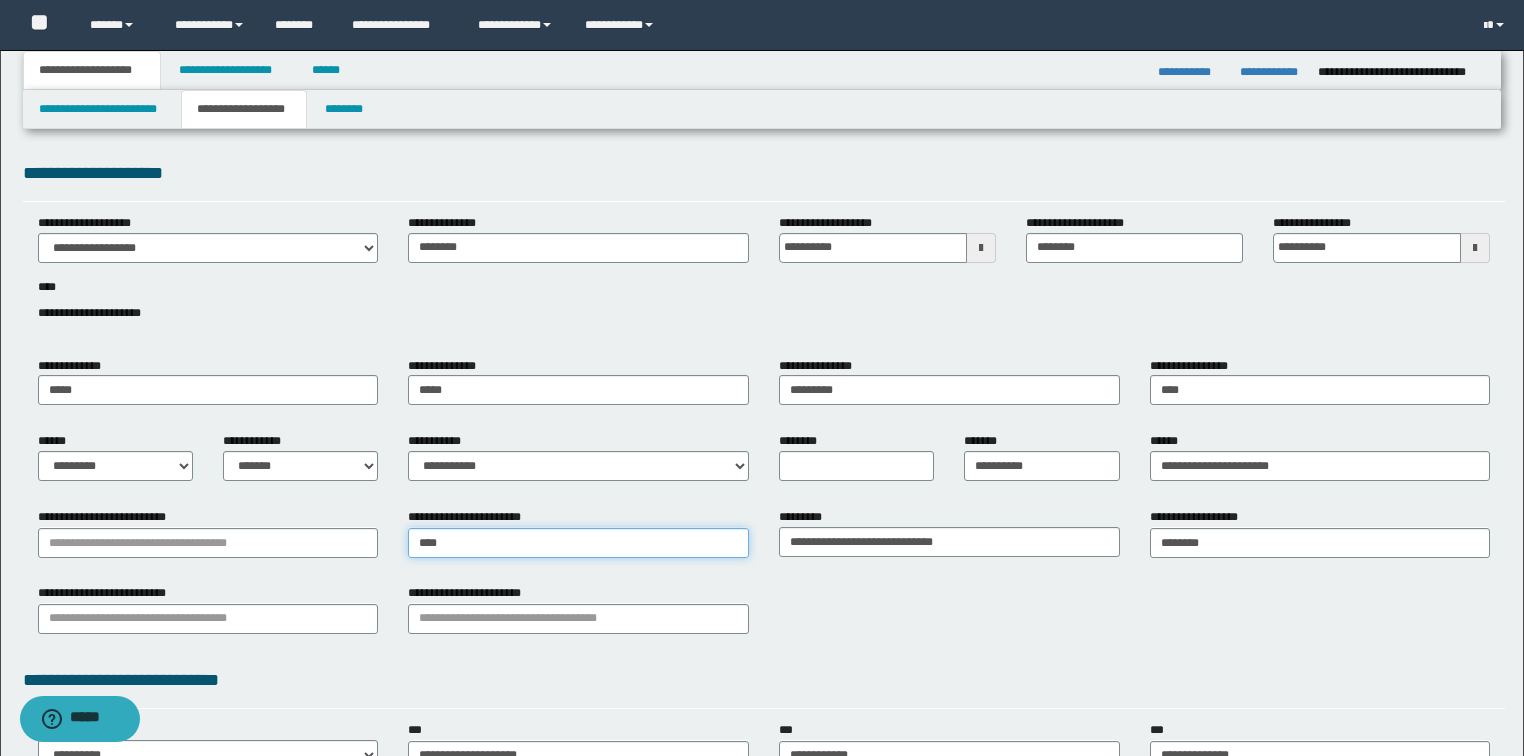type on "***" 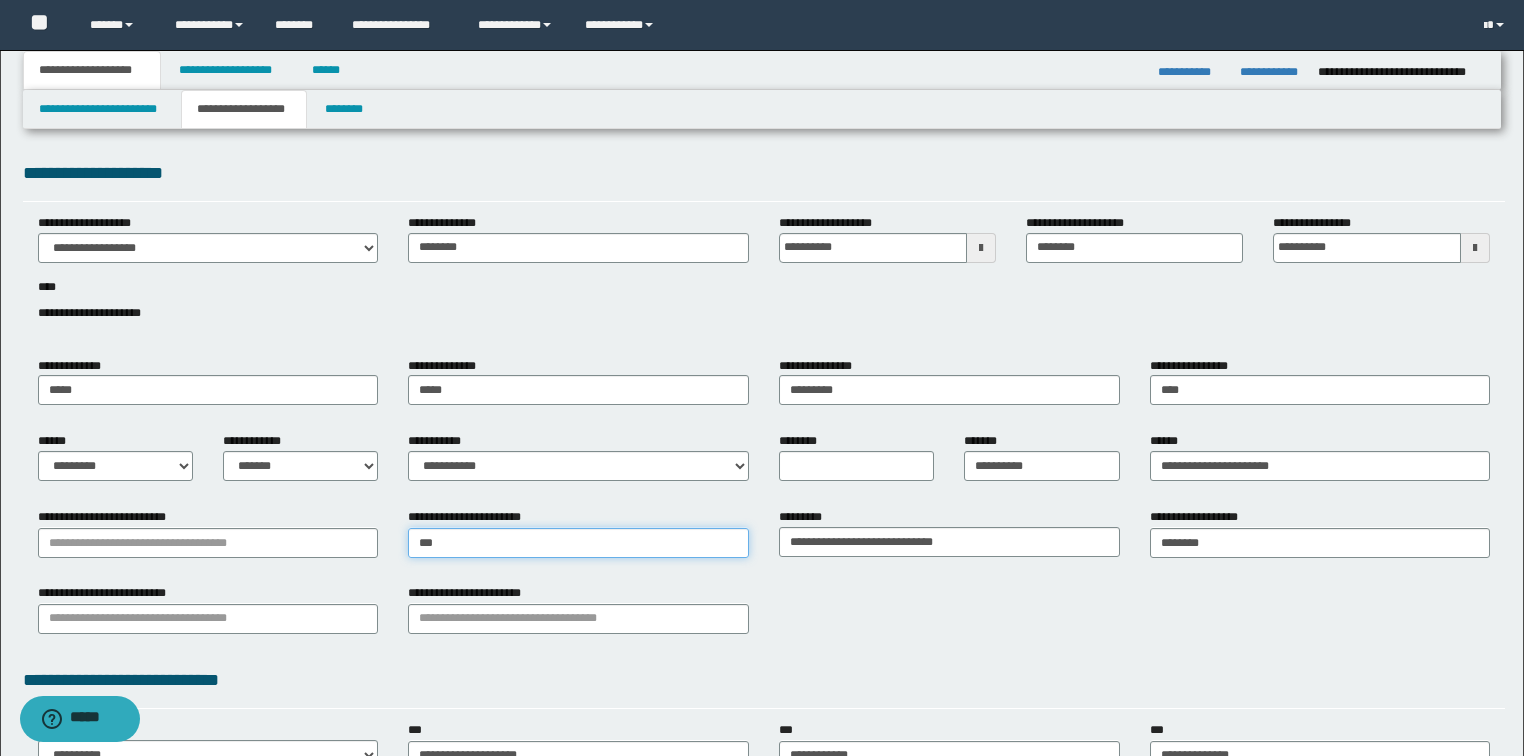 type on "***" 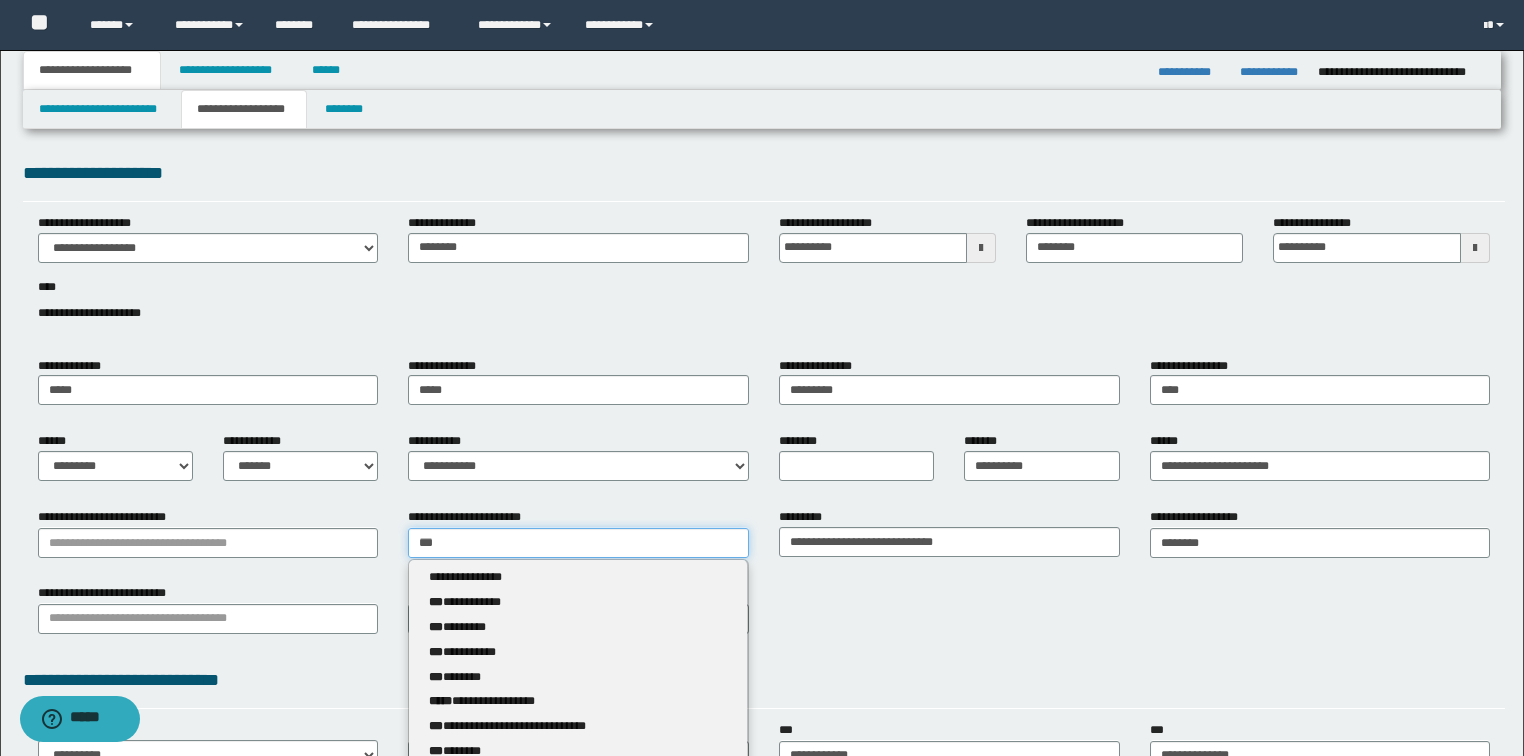 type 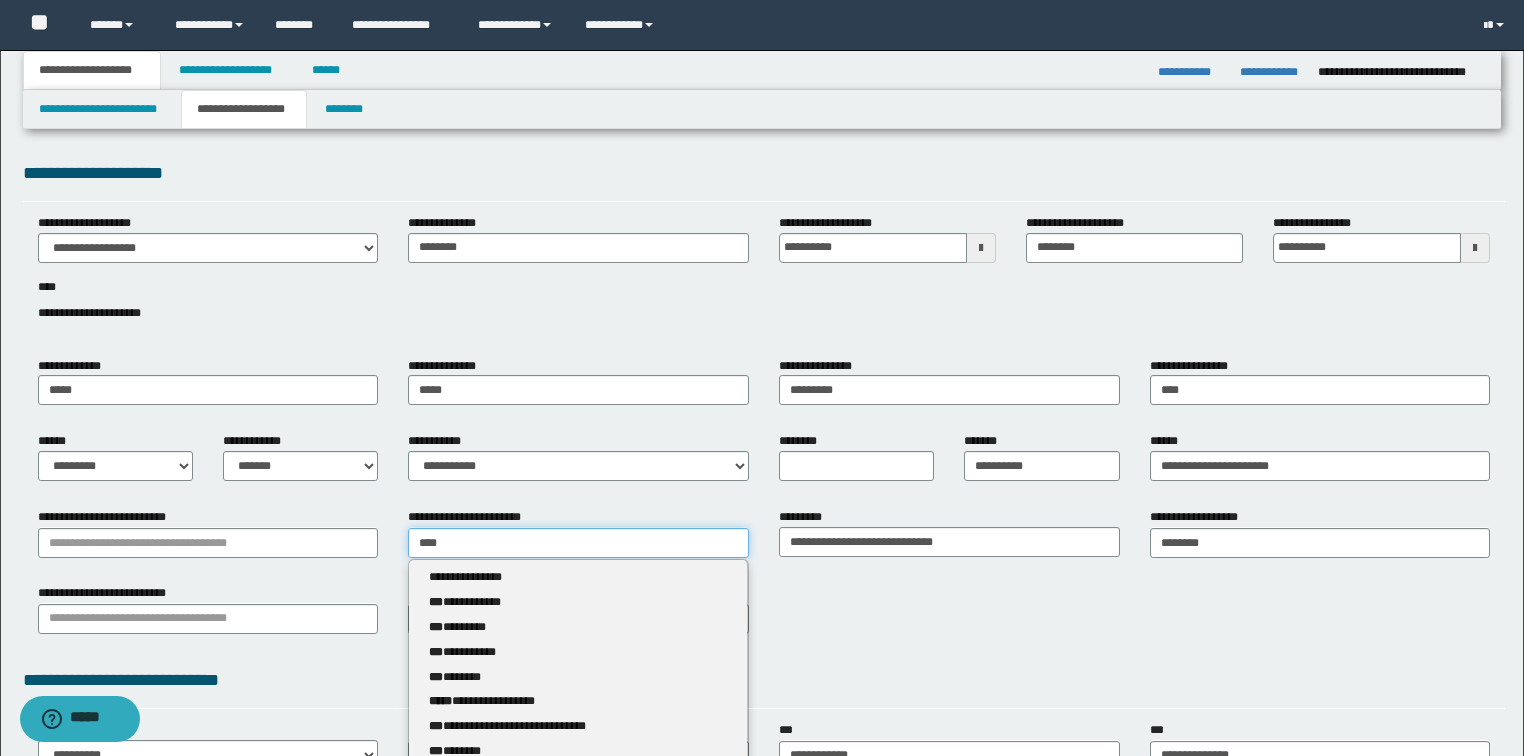type on "*****" 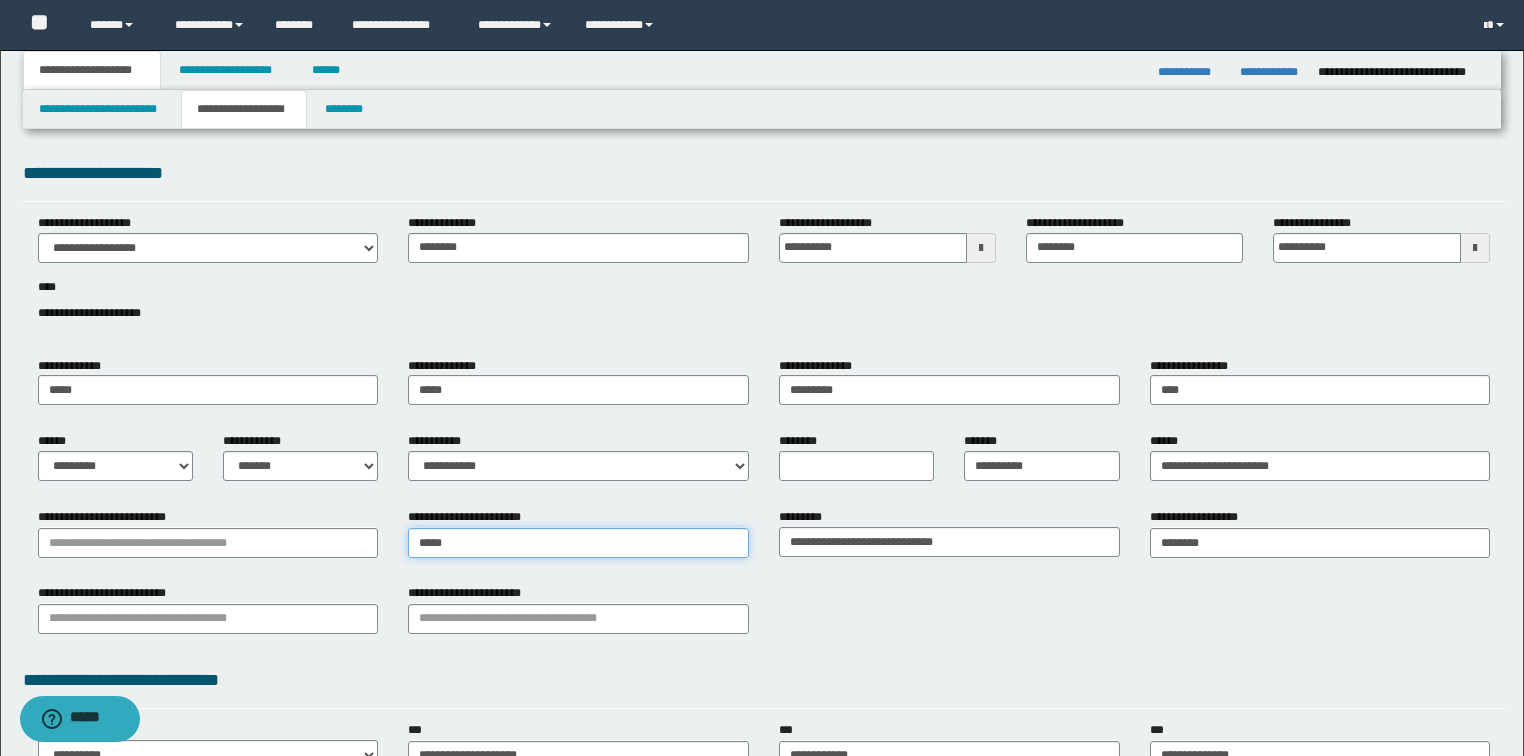 type on "********" 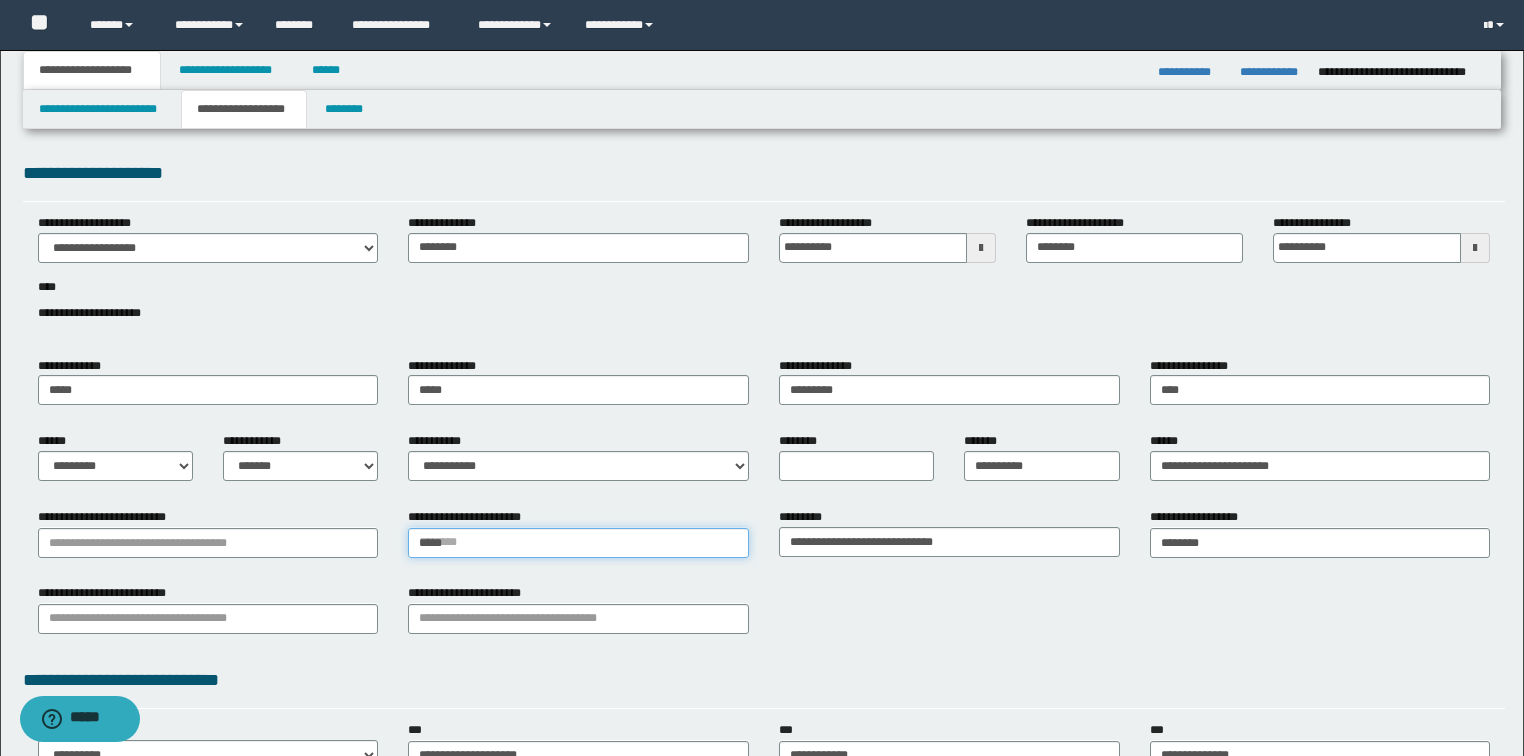 type 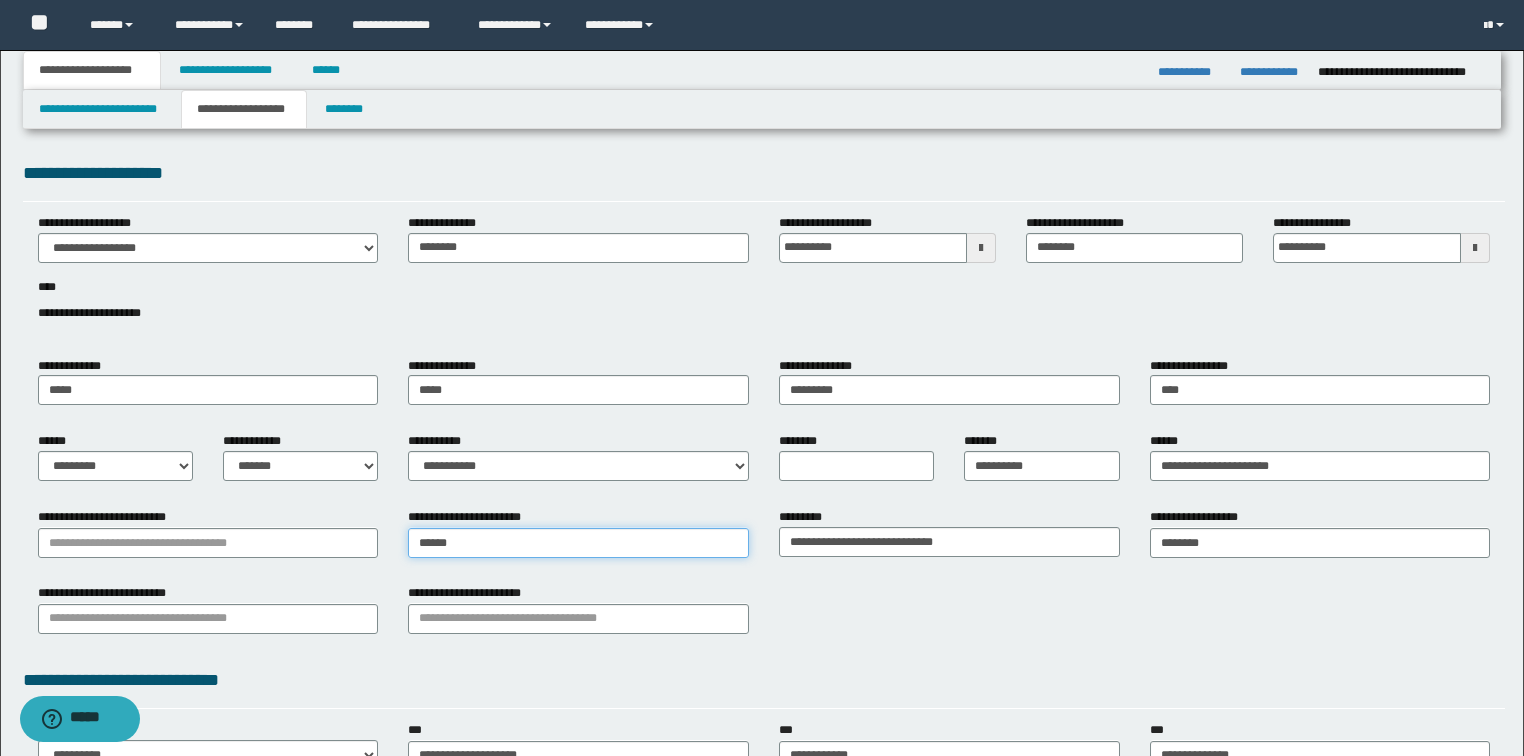 type on "********" 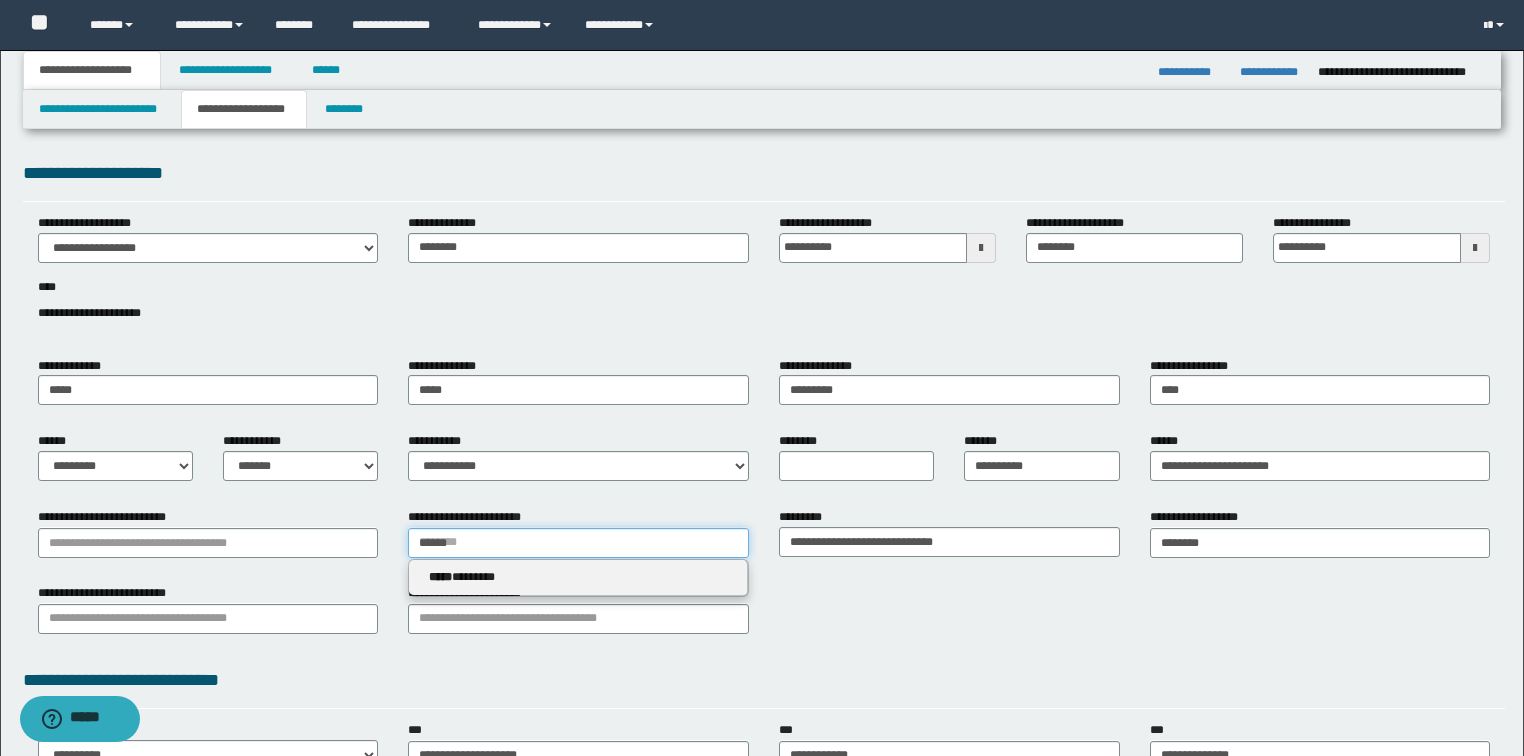 type on "******" 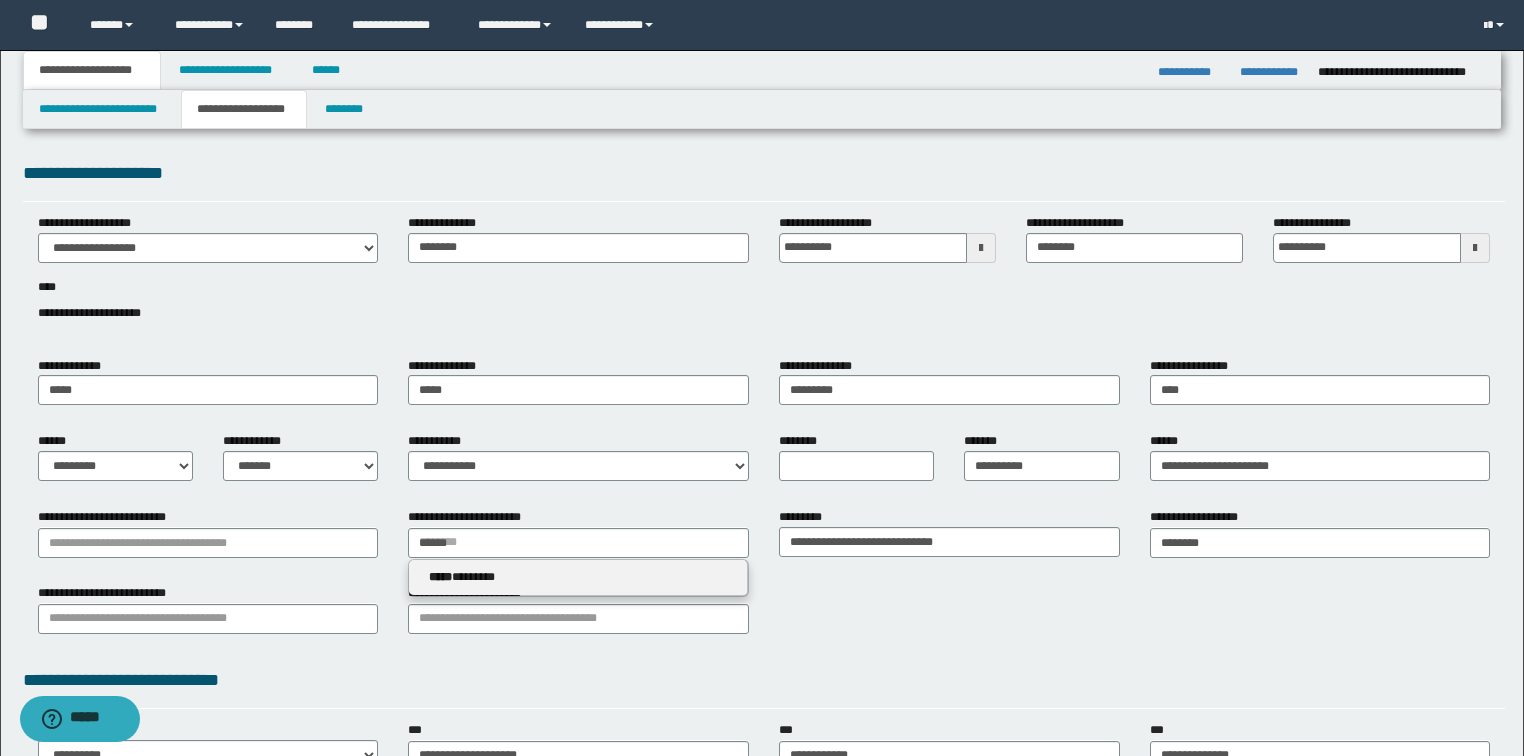 type 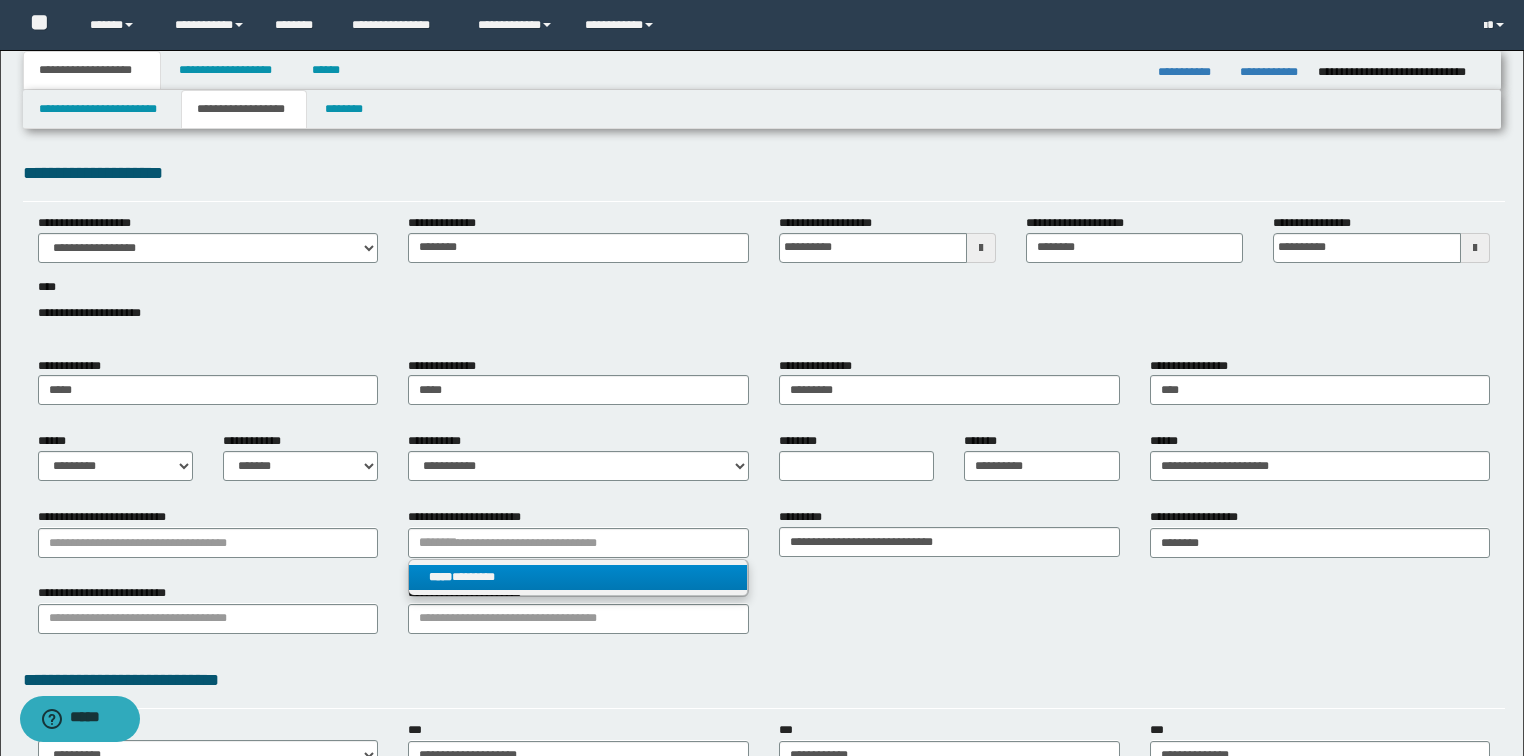 drag, startPoint x: 536, startPoint y: 575, endPoint x: 304, endPoint y: 548, distance: 233.56584 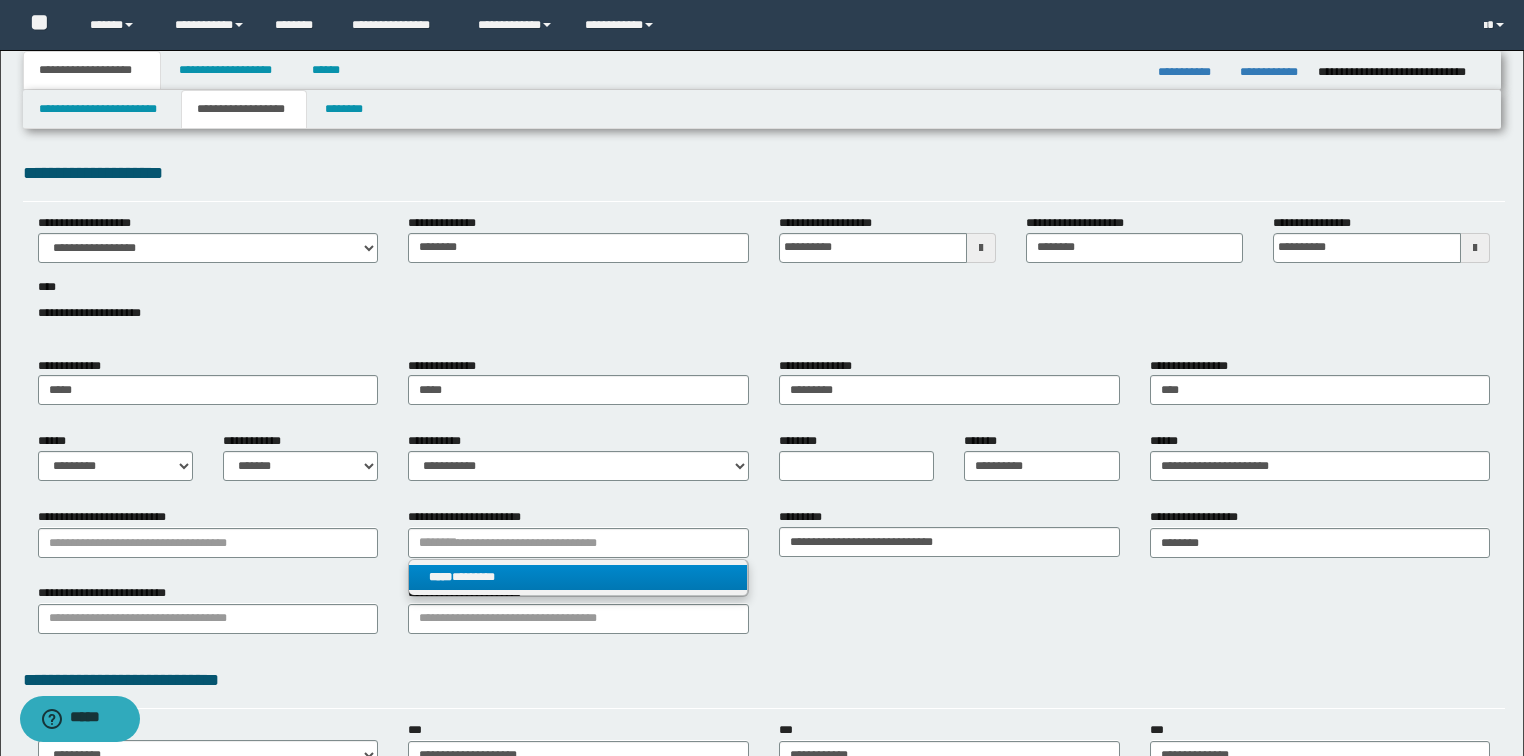 click on "***** ********" at bounding box center [578, 577] 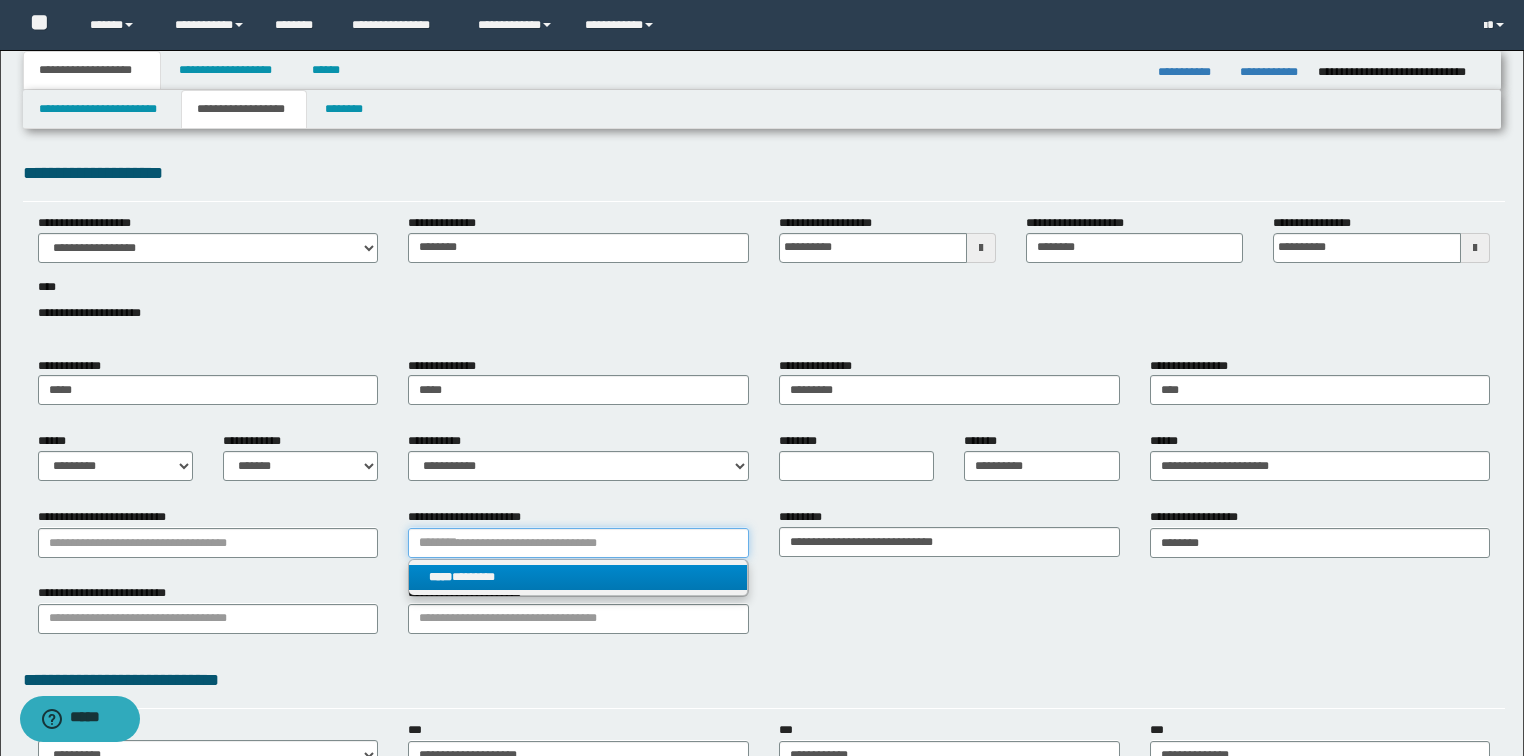 type 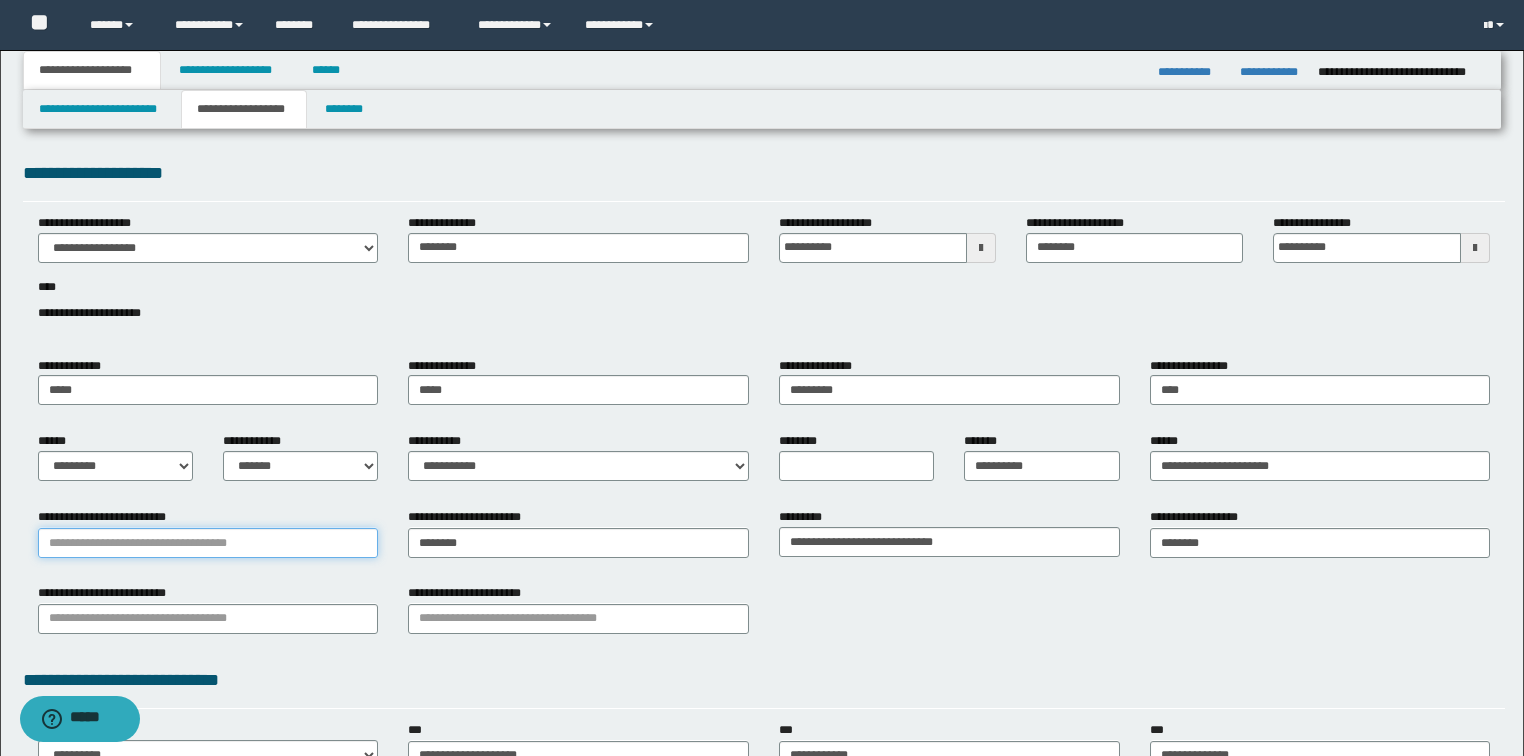 click on "**********" at bounding box center [208, 543] 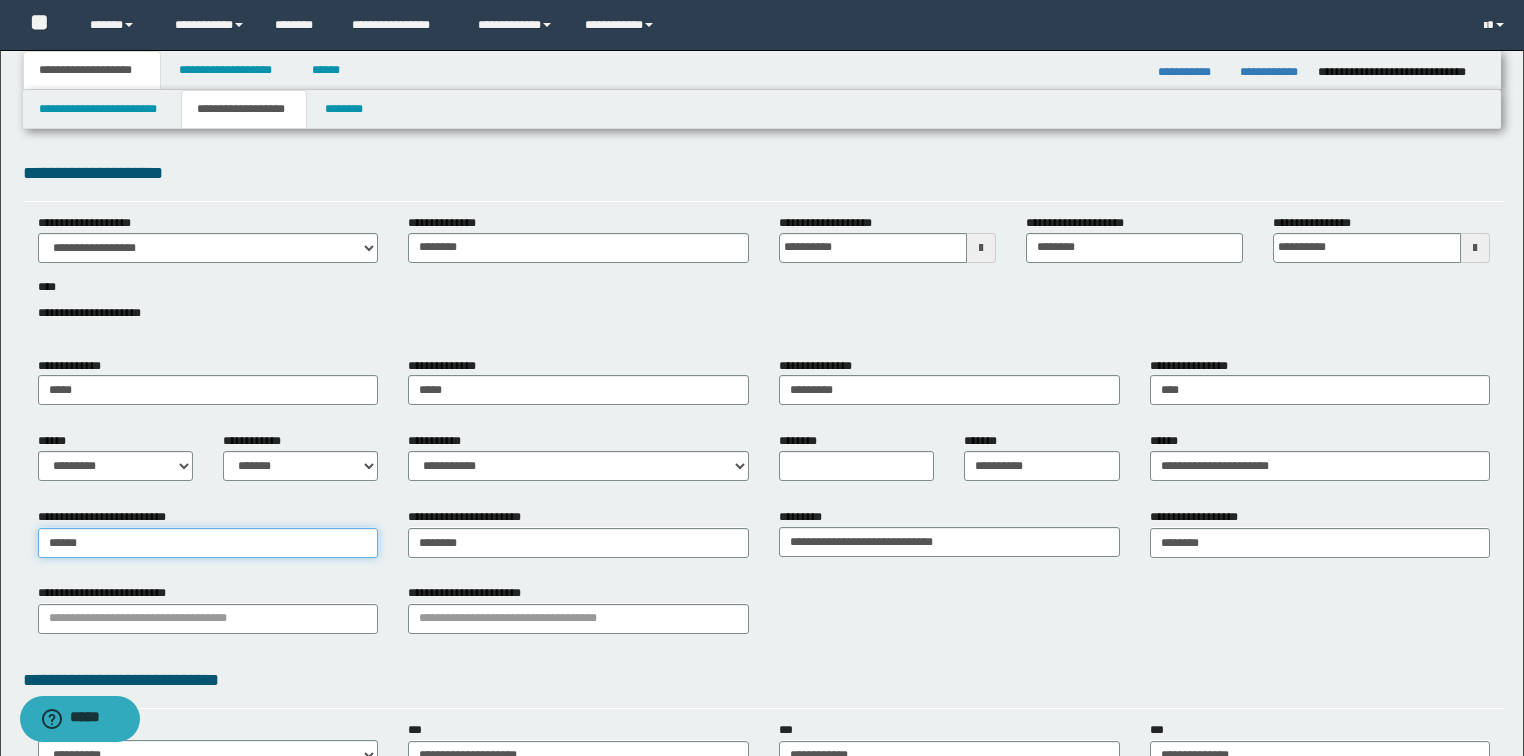 type on "*******" 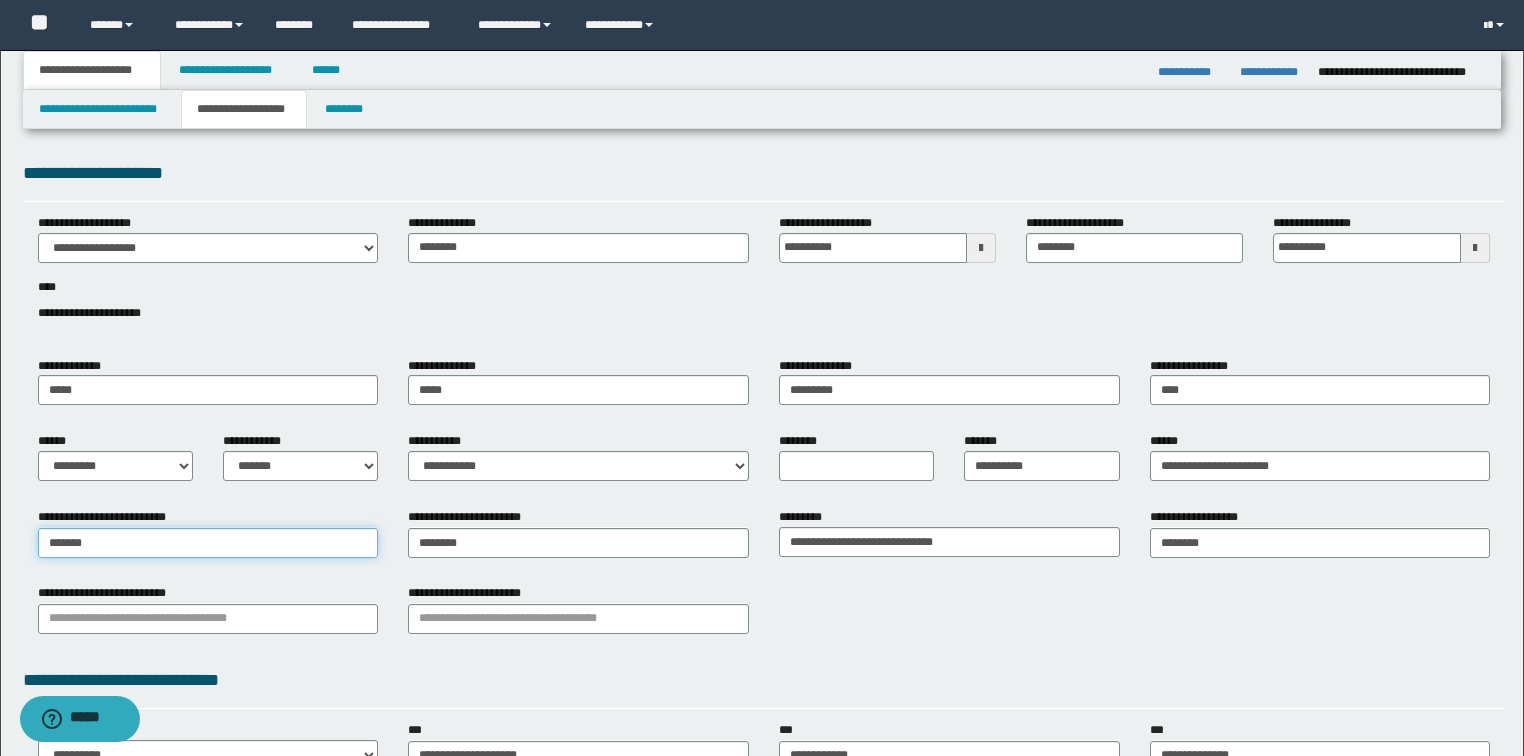 type on "*******" 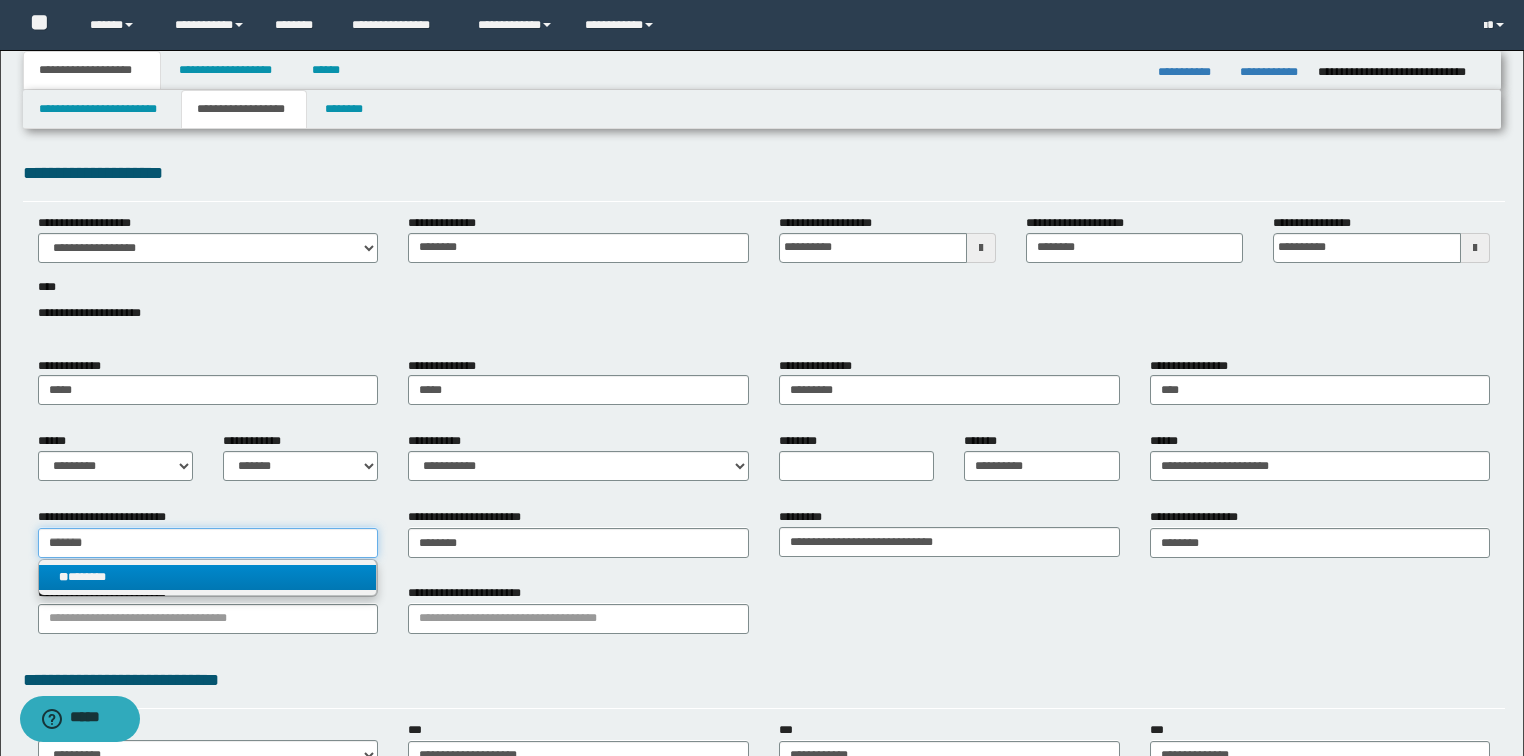 type on "*******" 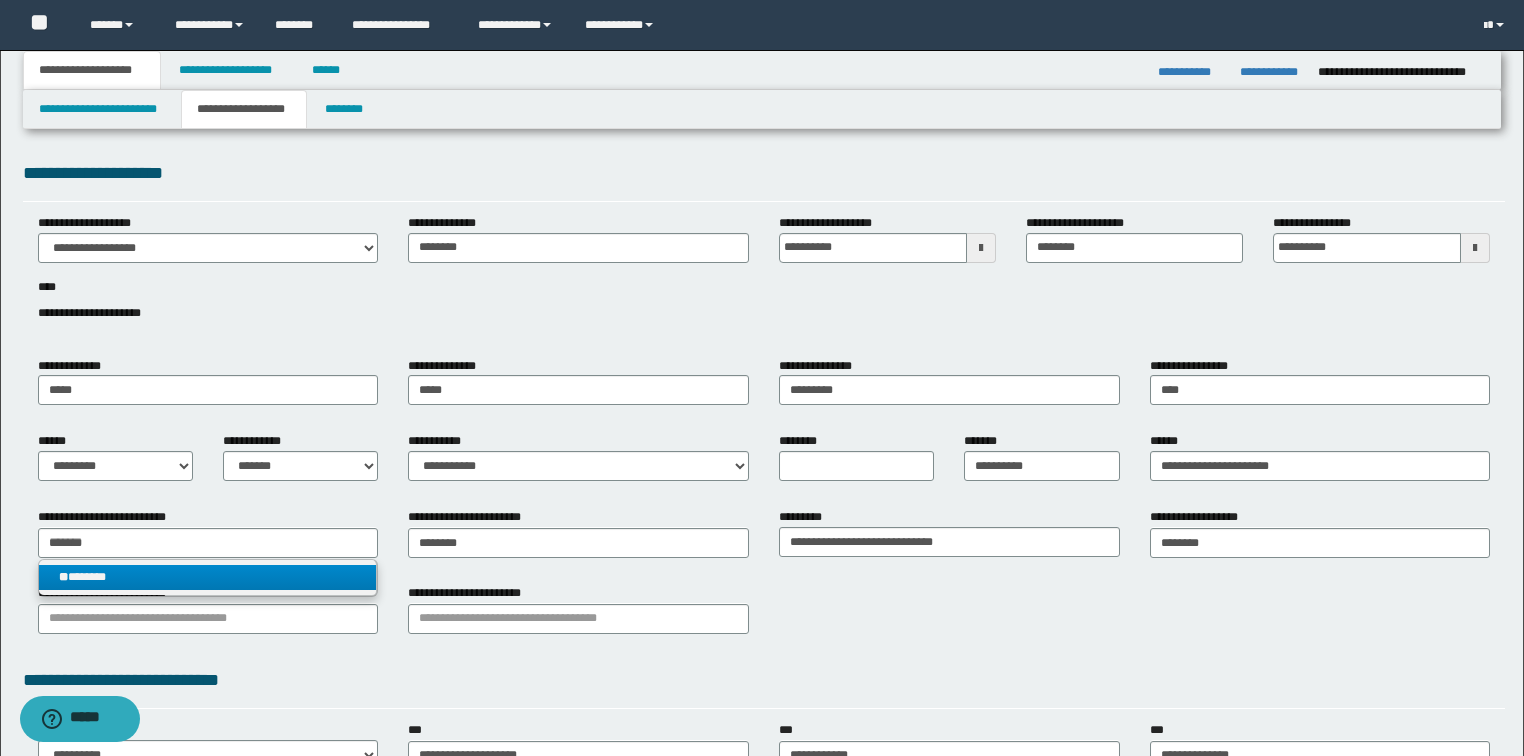 type 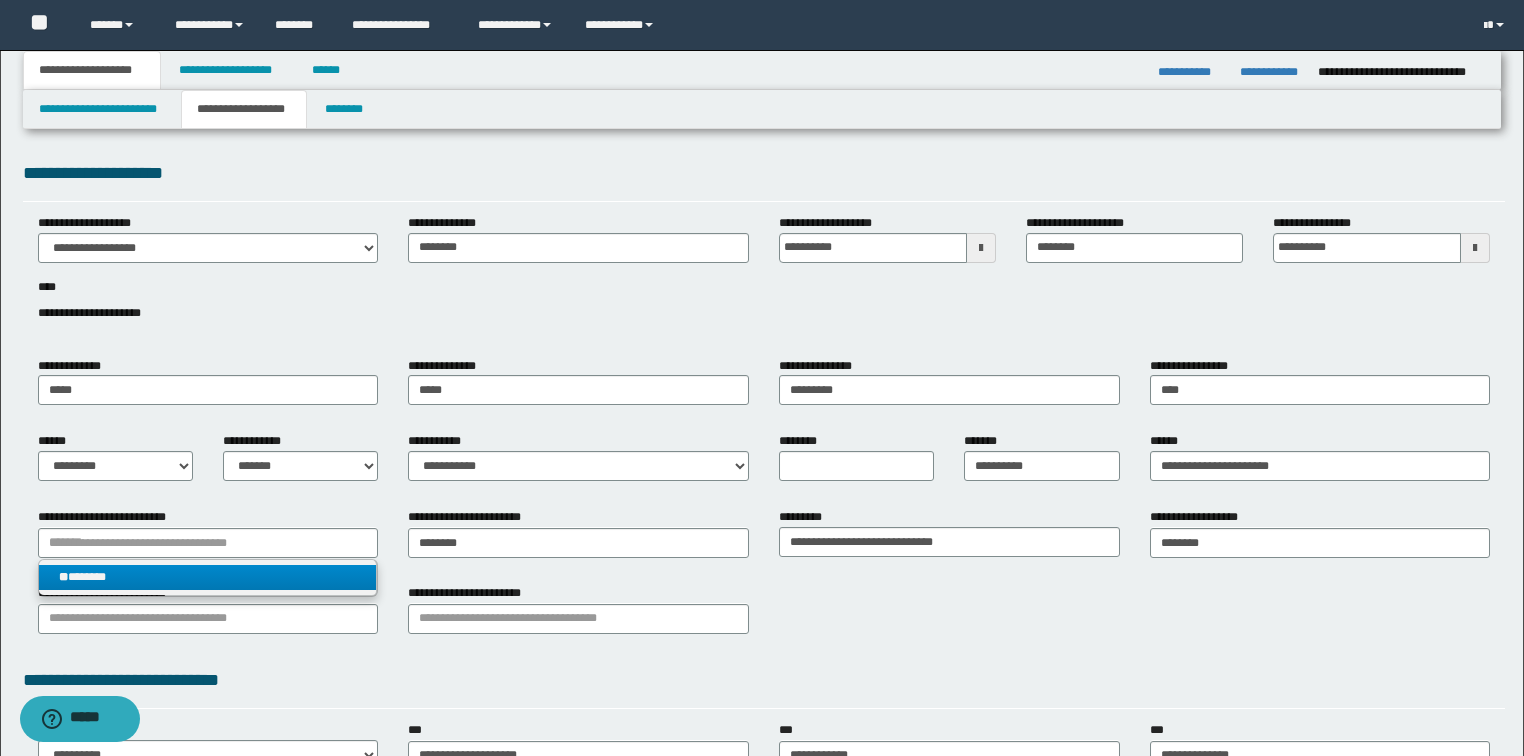 click on "** *******" at bounding box center (208, 577) 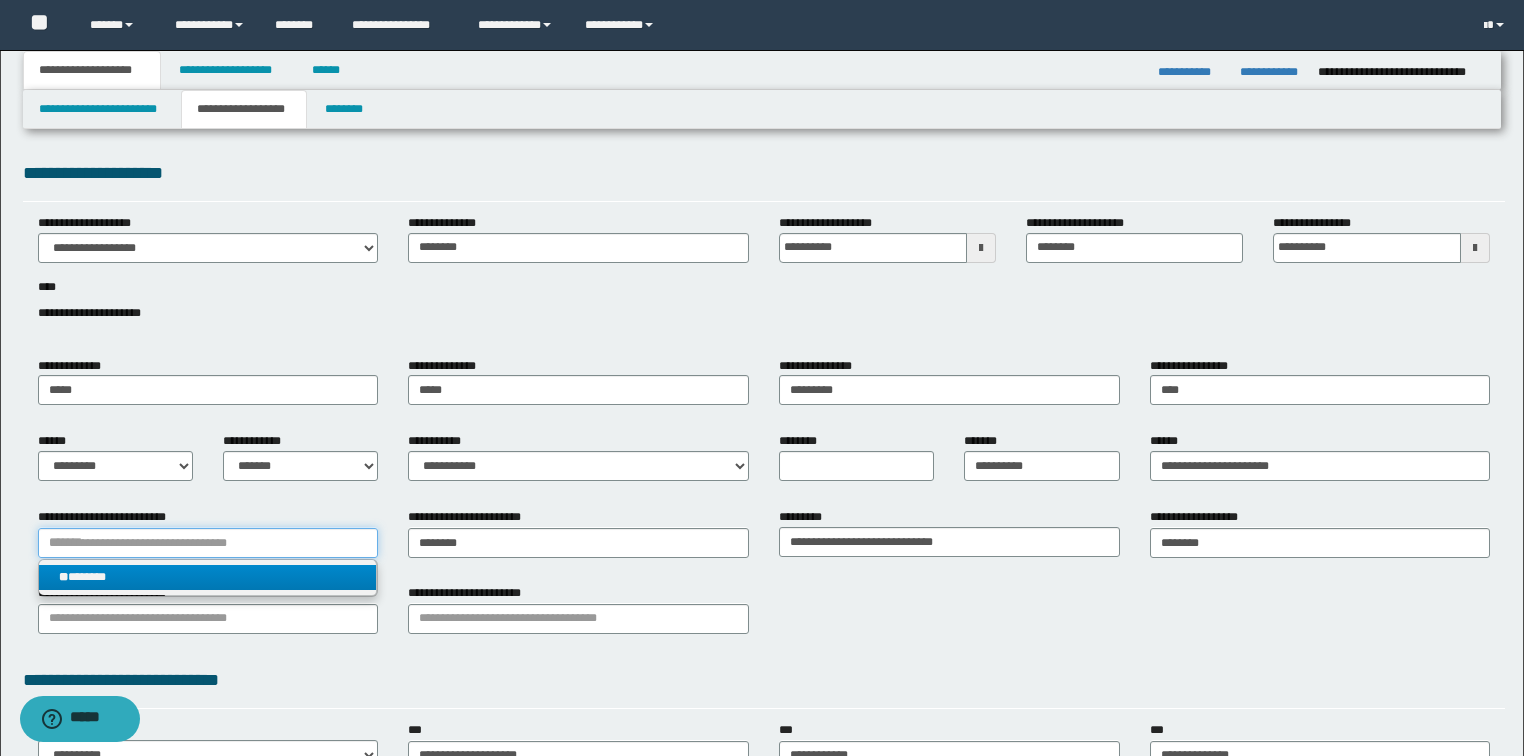 type 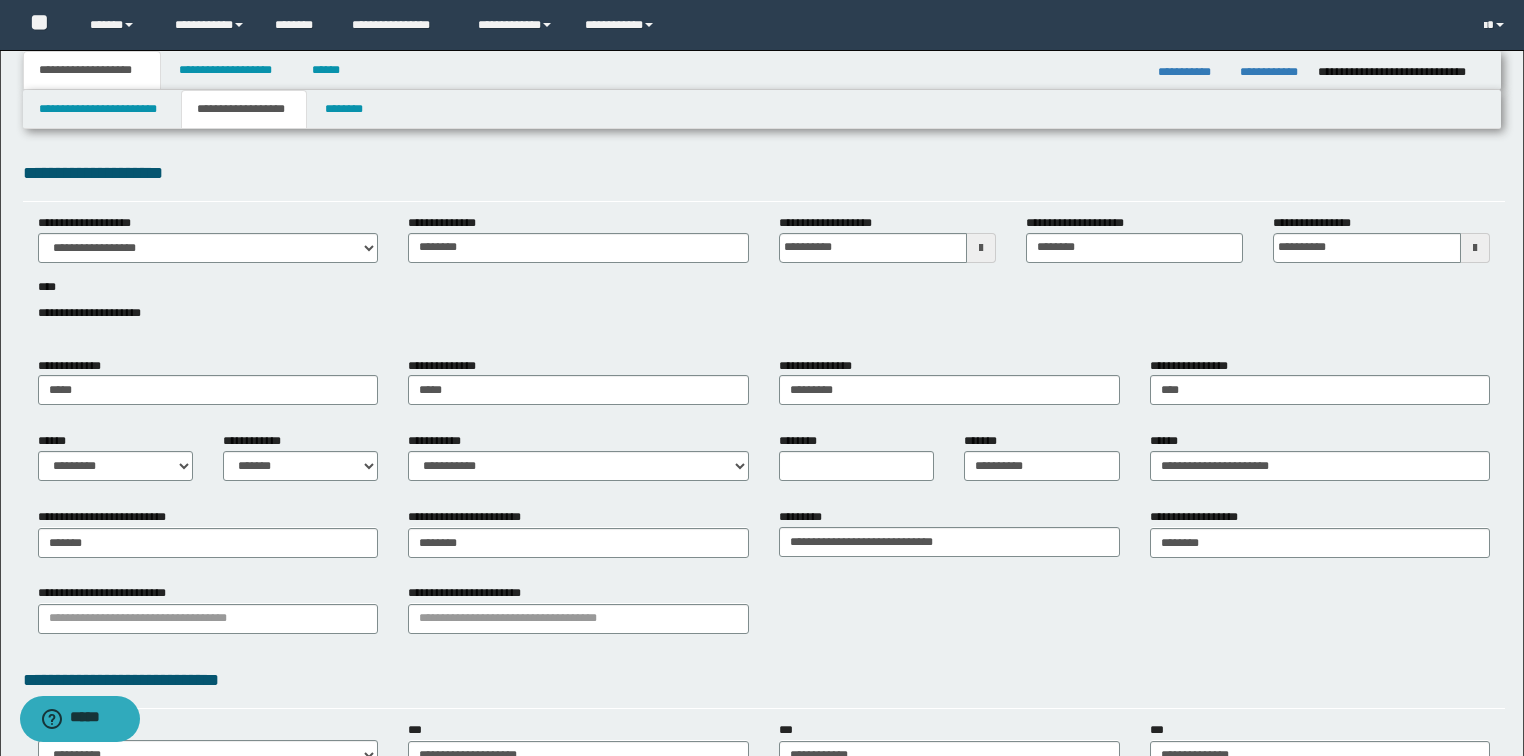 click on "**********" at bounding box center (764, 616) 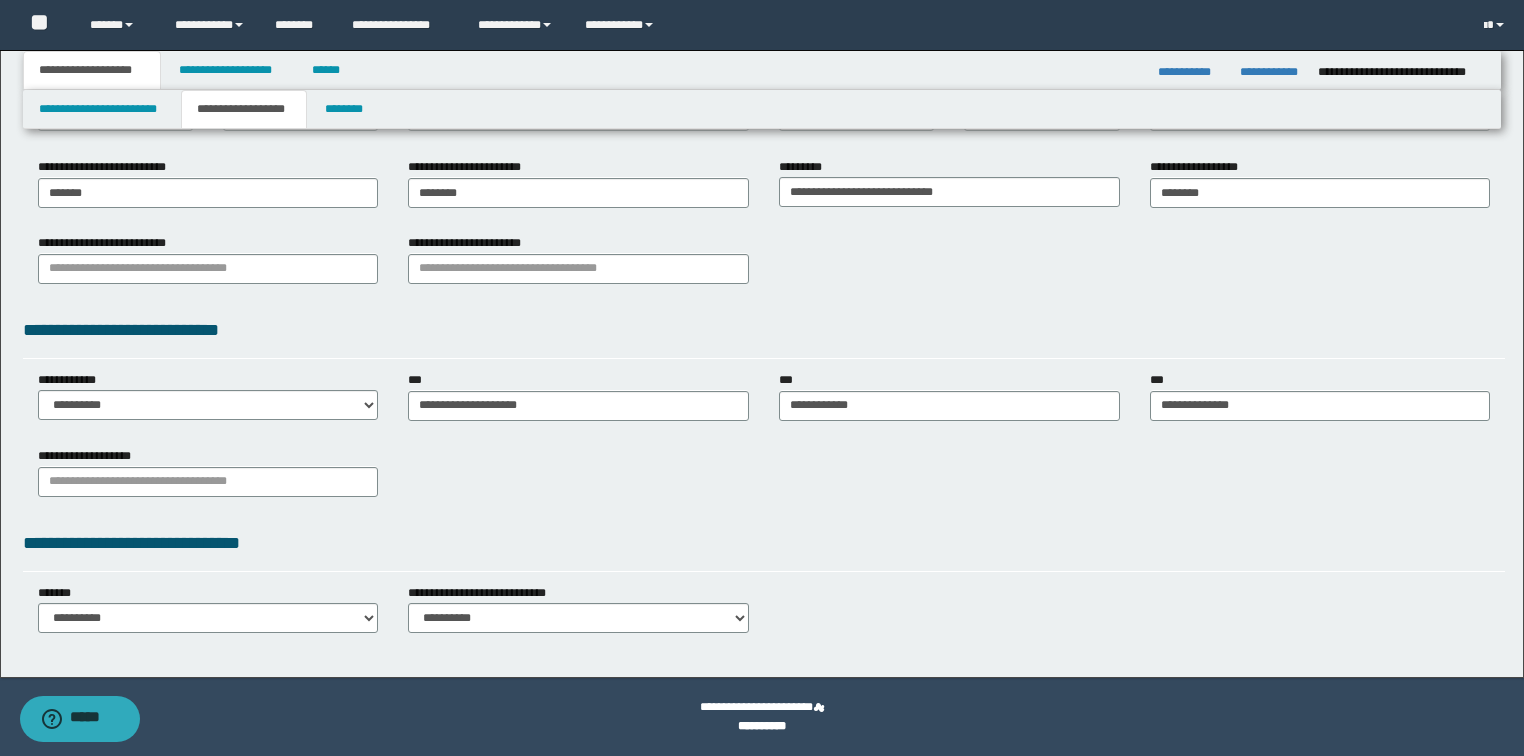 click on "**********" at bounding box center (764, 479) 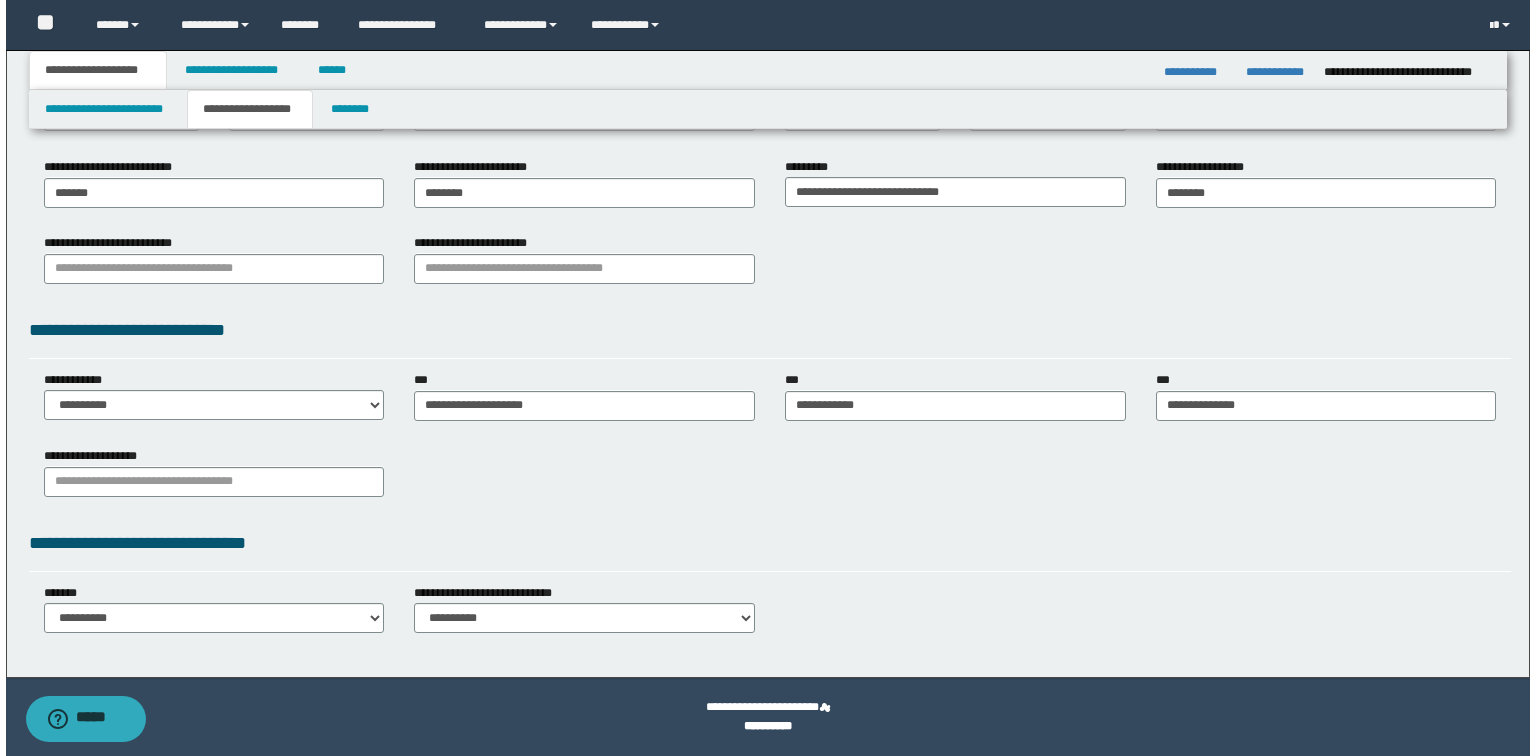 scroll, scrollTop: 0, scrollLeft: 0, axis: both 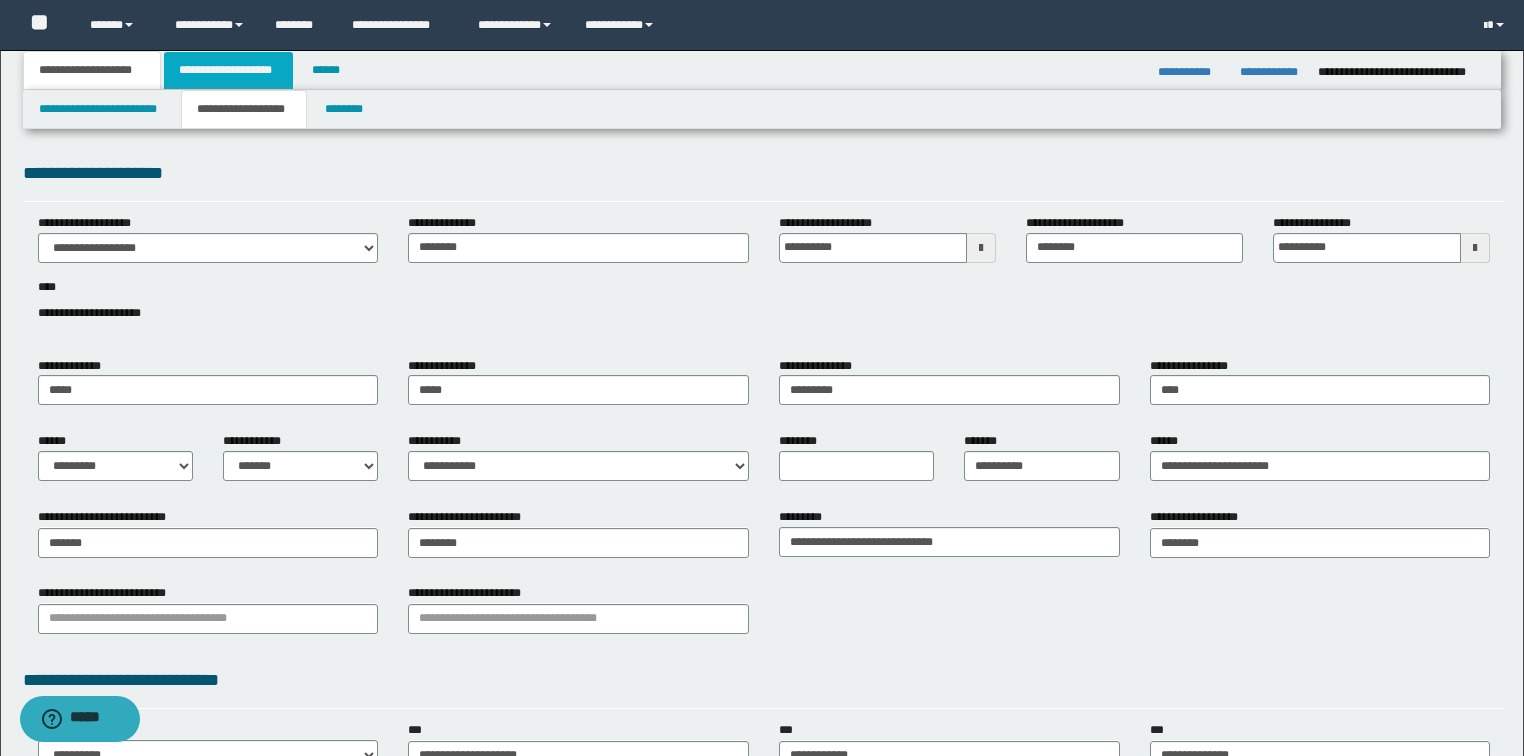 click on "**********" at bounding box center (228, 70) 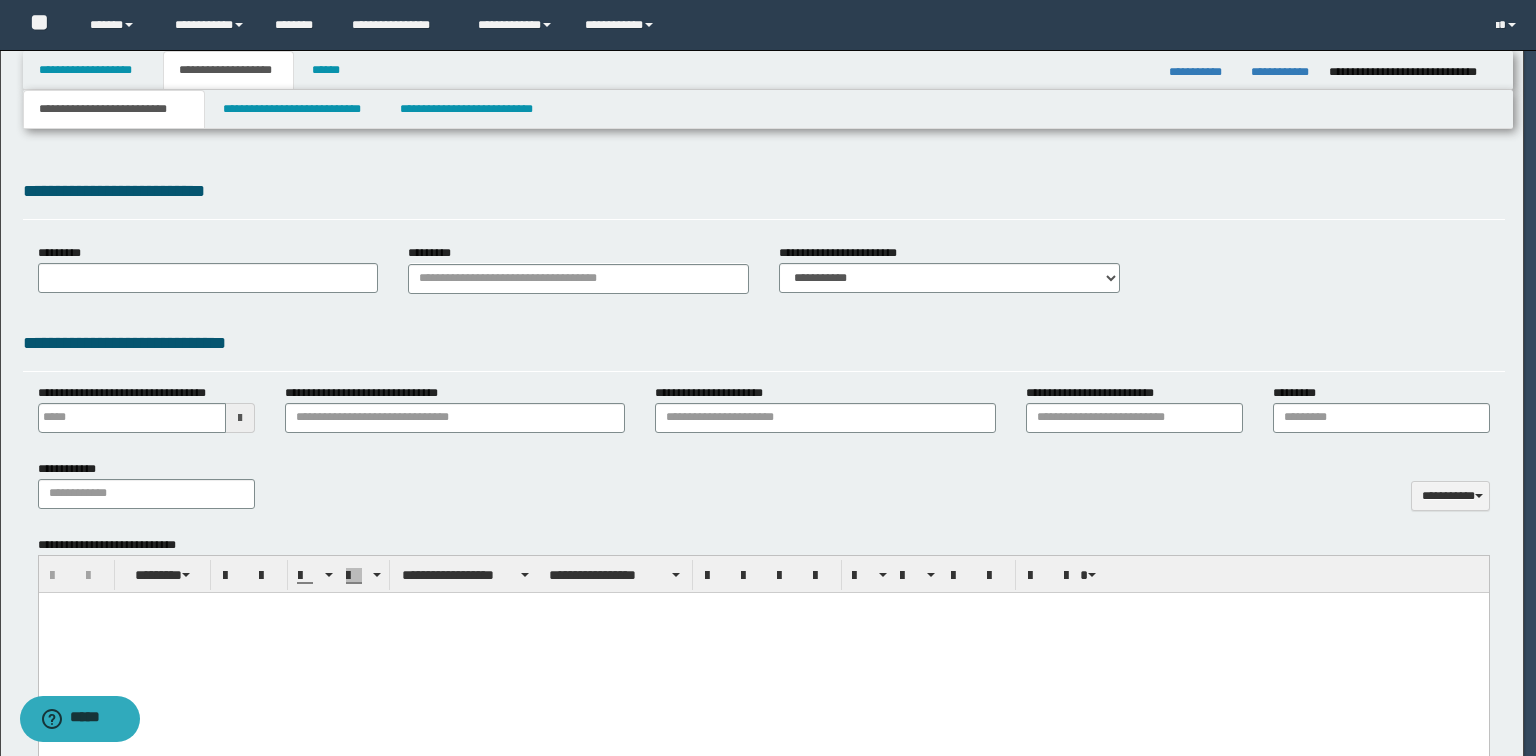 select on "*" 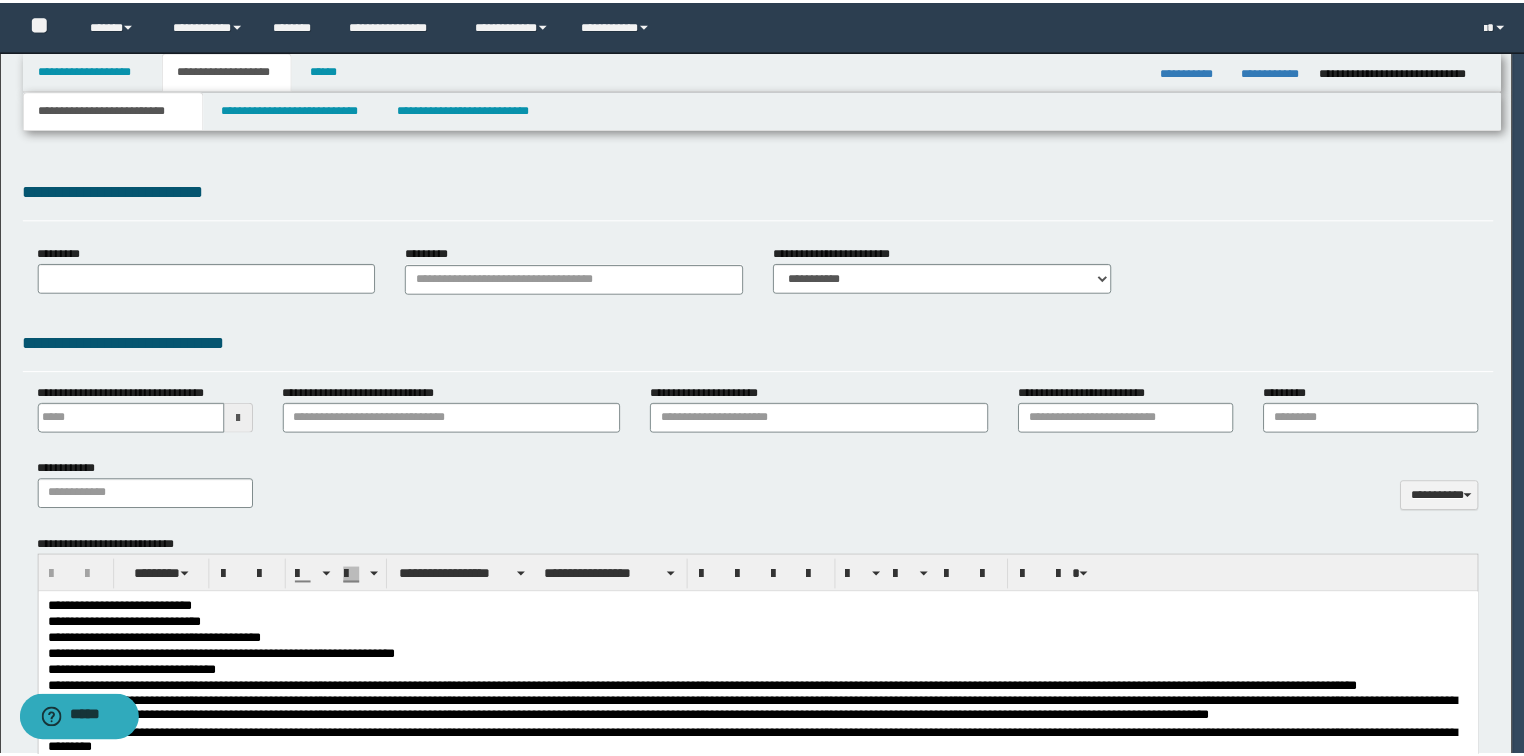 scroll, scrollTop: 0, scrollLeft: 0, axis: both 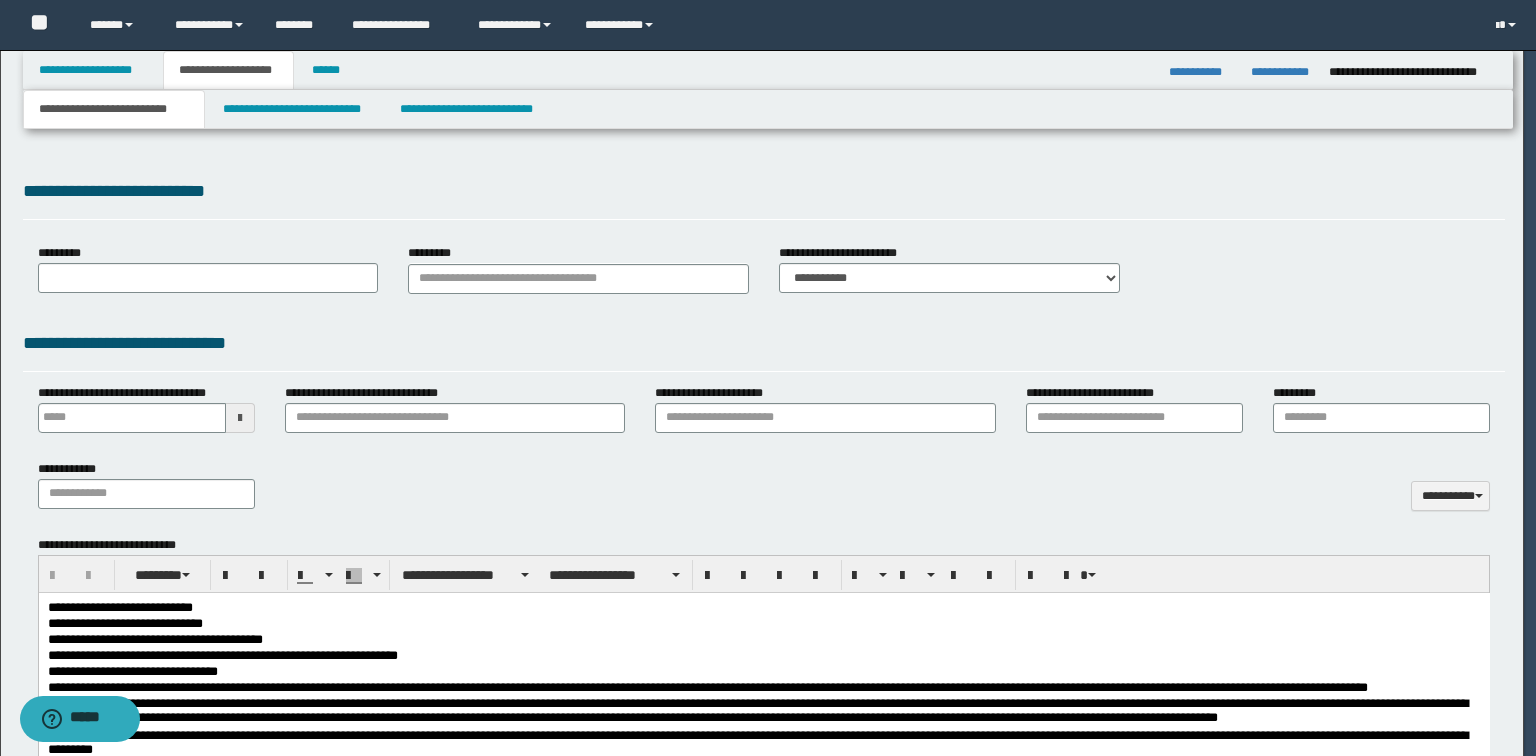 type 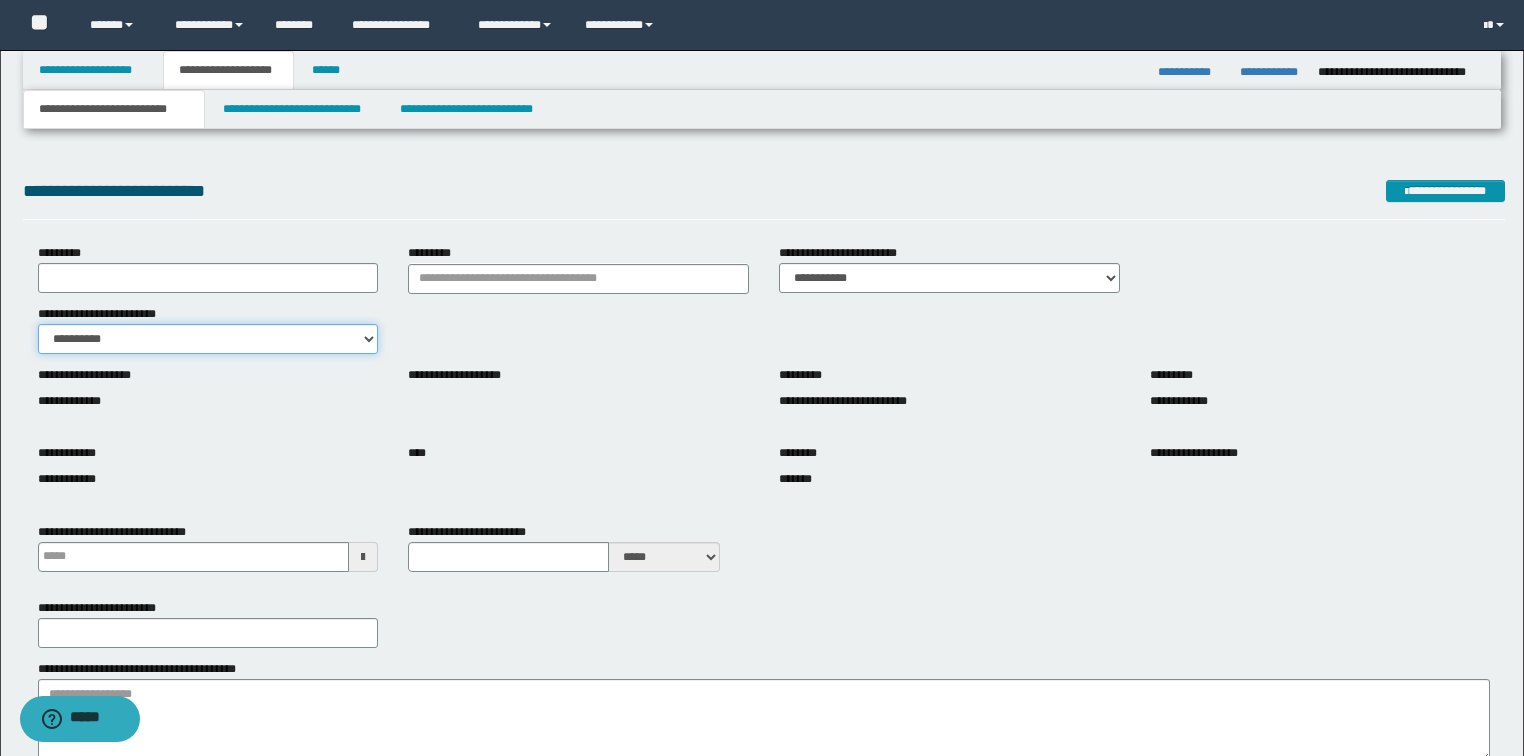 drag, startPoint x: 200, startPoint y: 328, endPoint x: 183, endPoint y: 341, distance: 21.400934 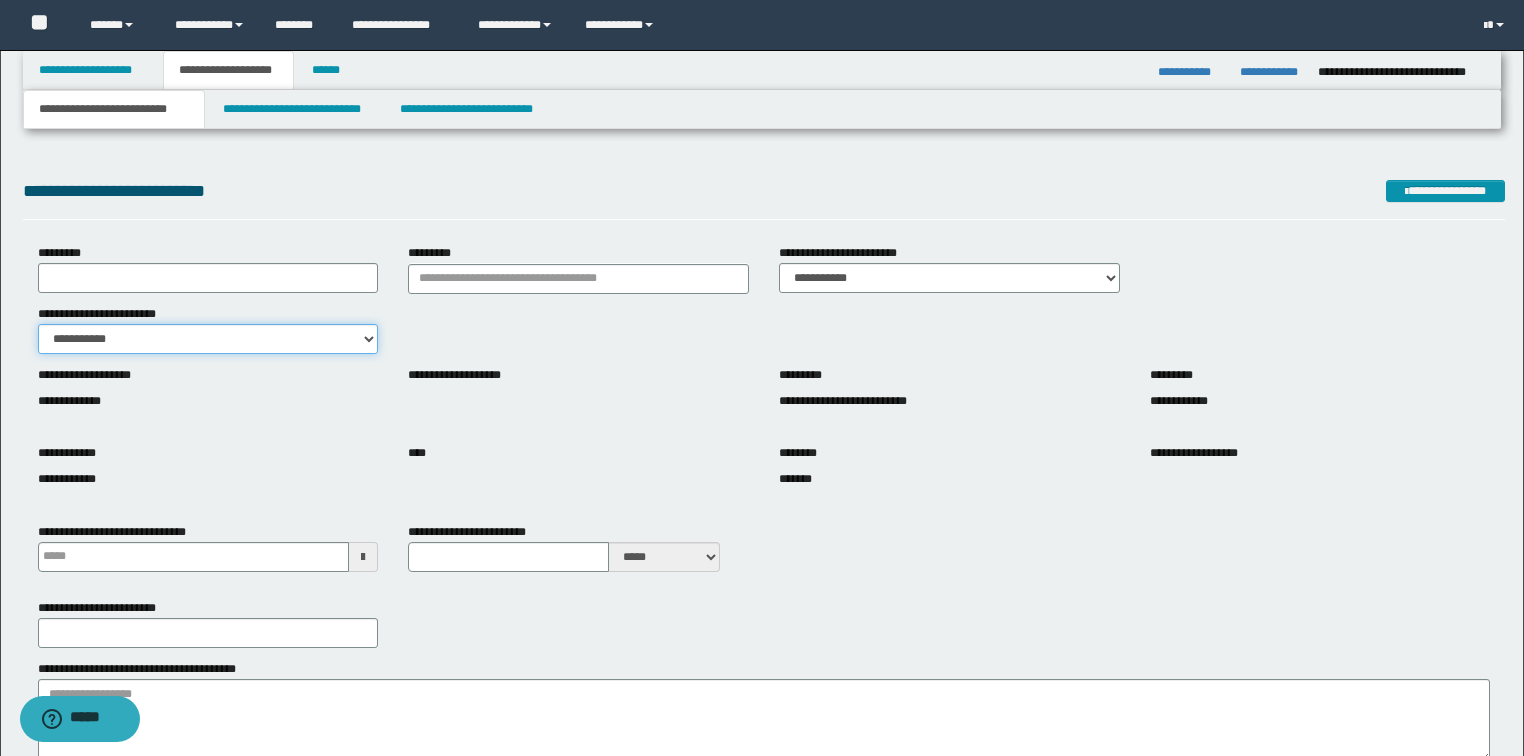 click on "**********" at bounding box center (208, 339) 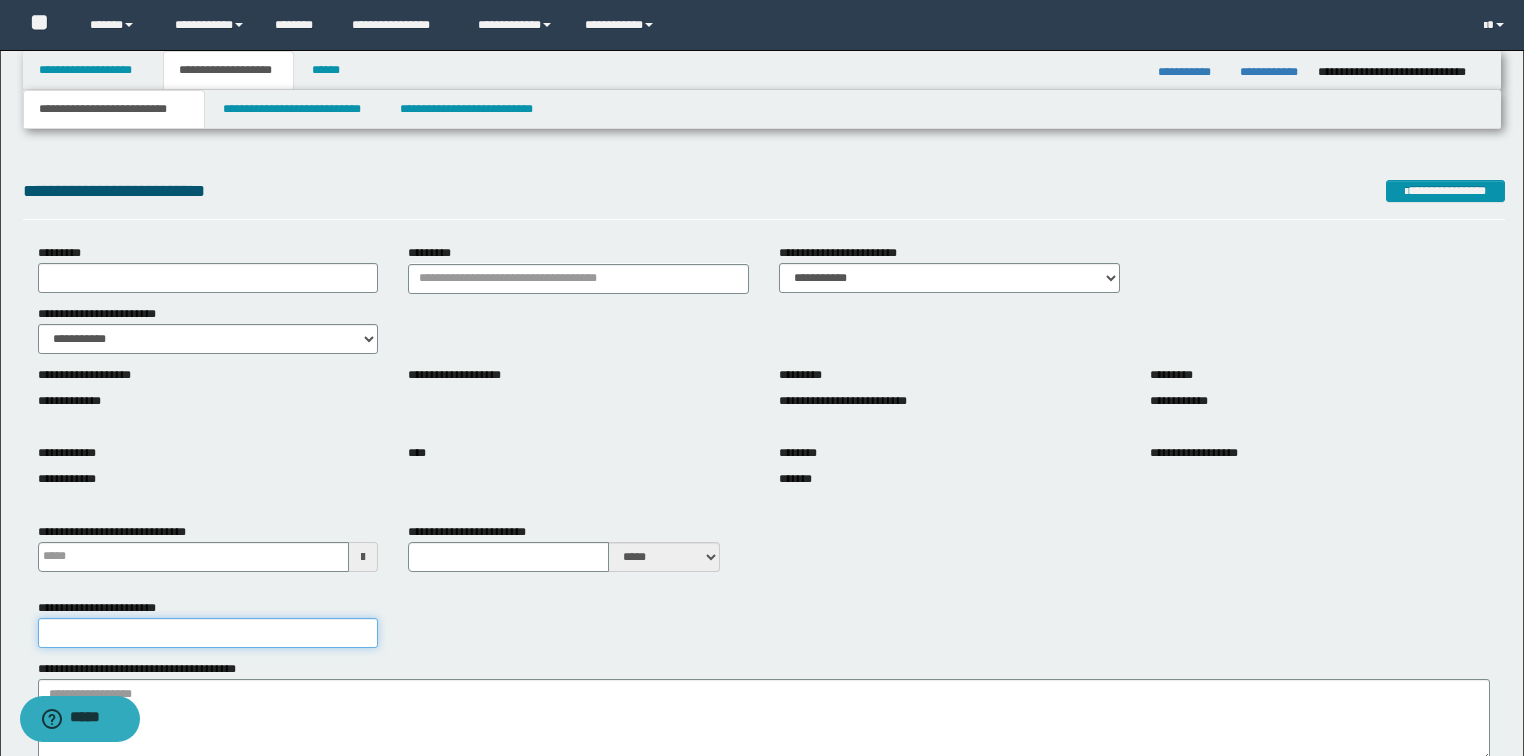 click on "**********" at bounding box center (208, 633) 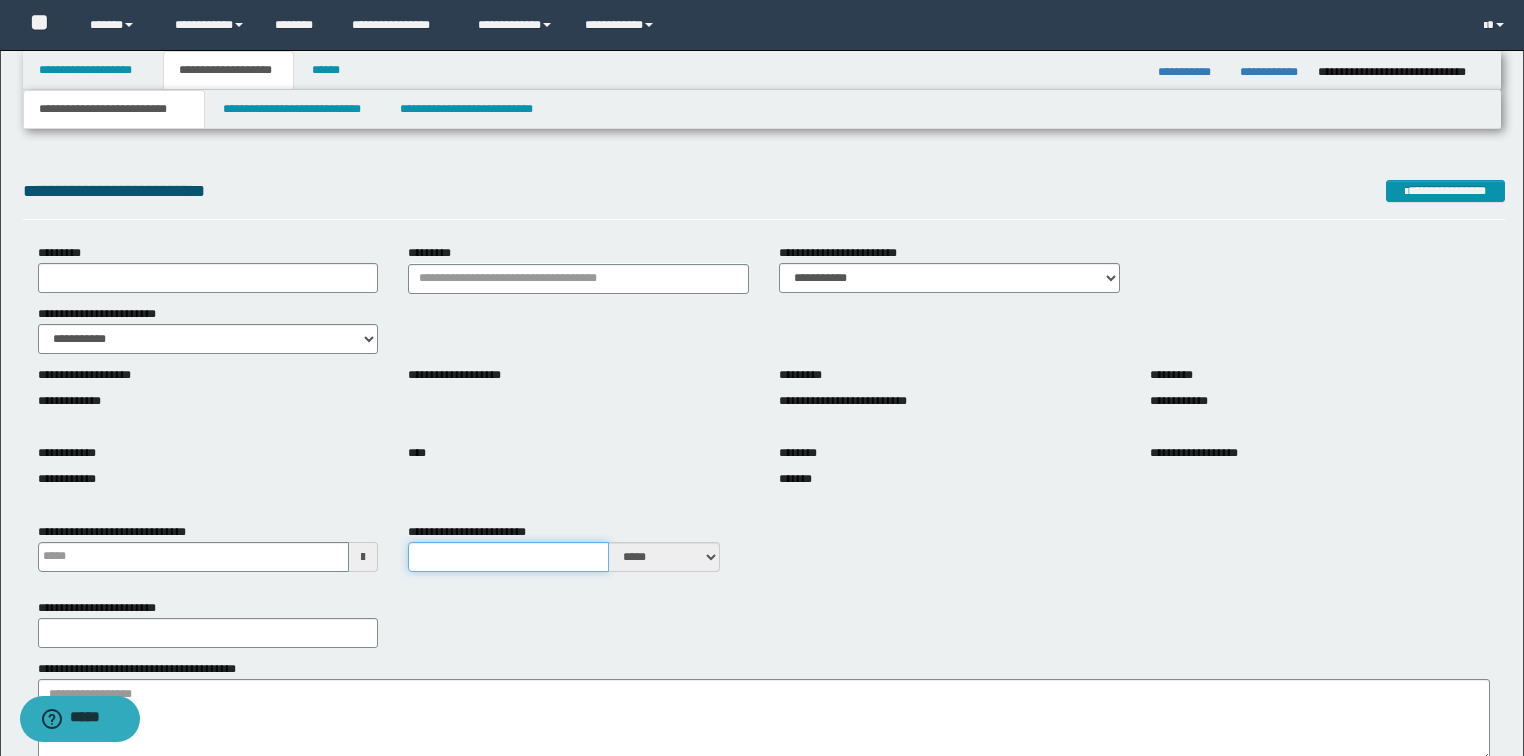 click on "**********" at bounding box center (508, 557) 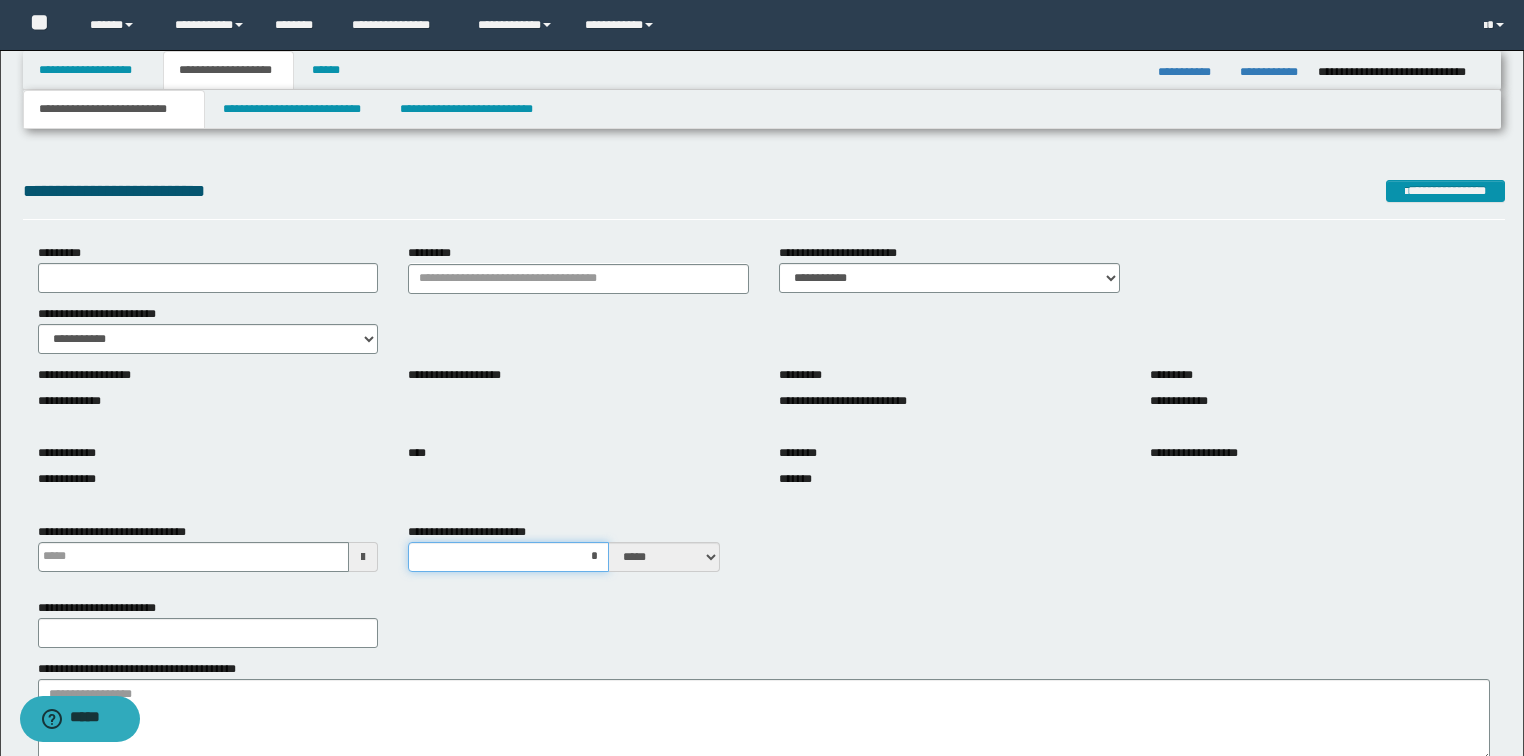 type on "**" 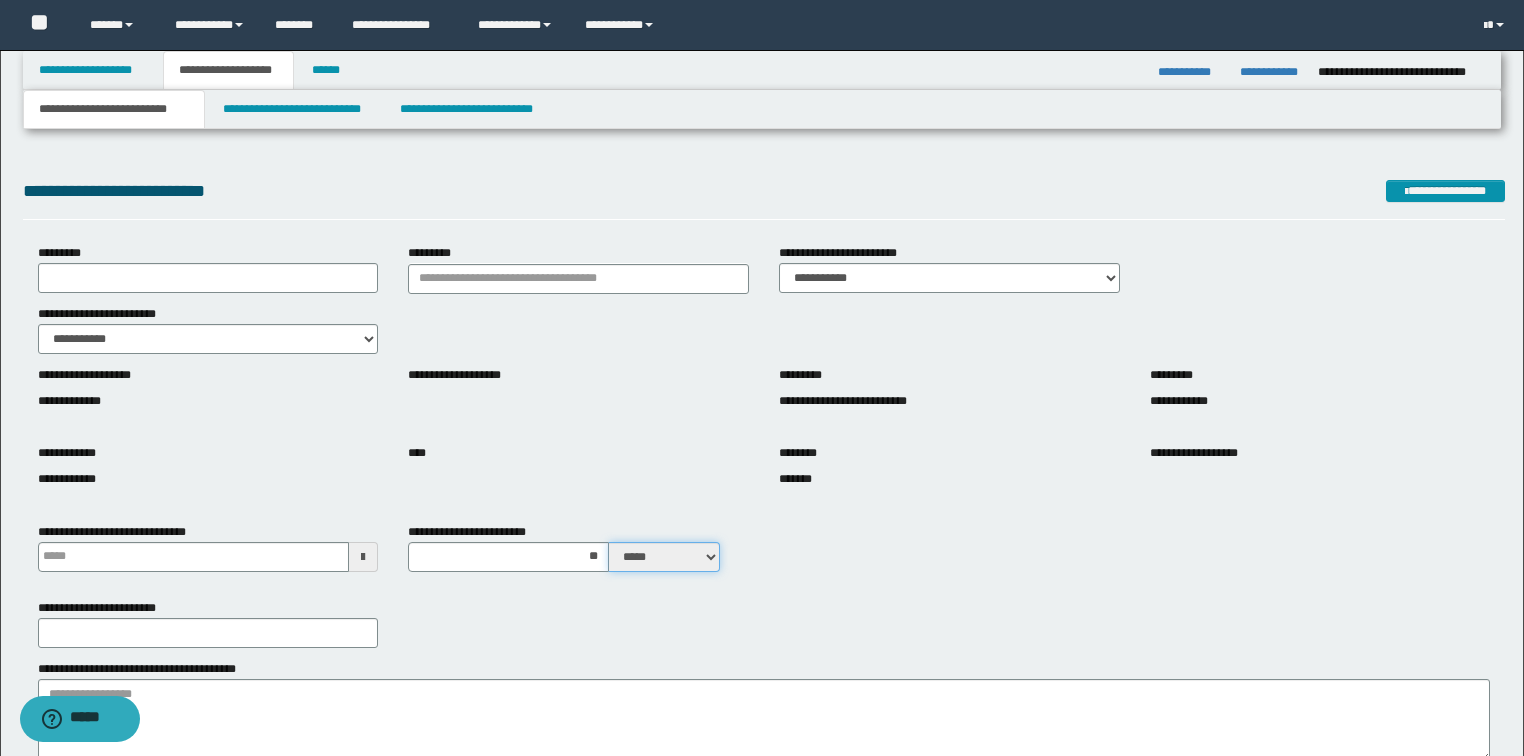 drag, startPoint x: 636, startPoint y: 552, endPoint x: 636, endPoint y: 565, distance: 13 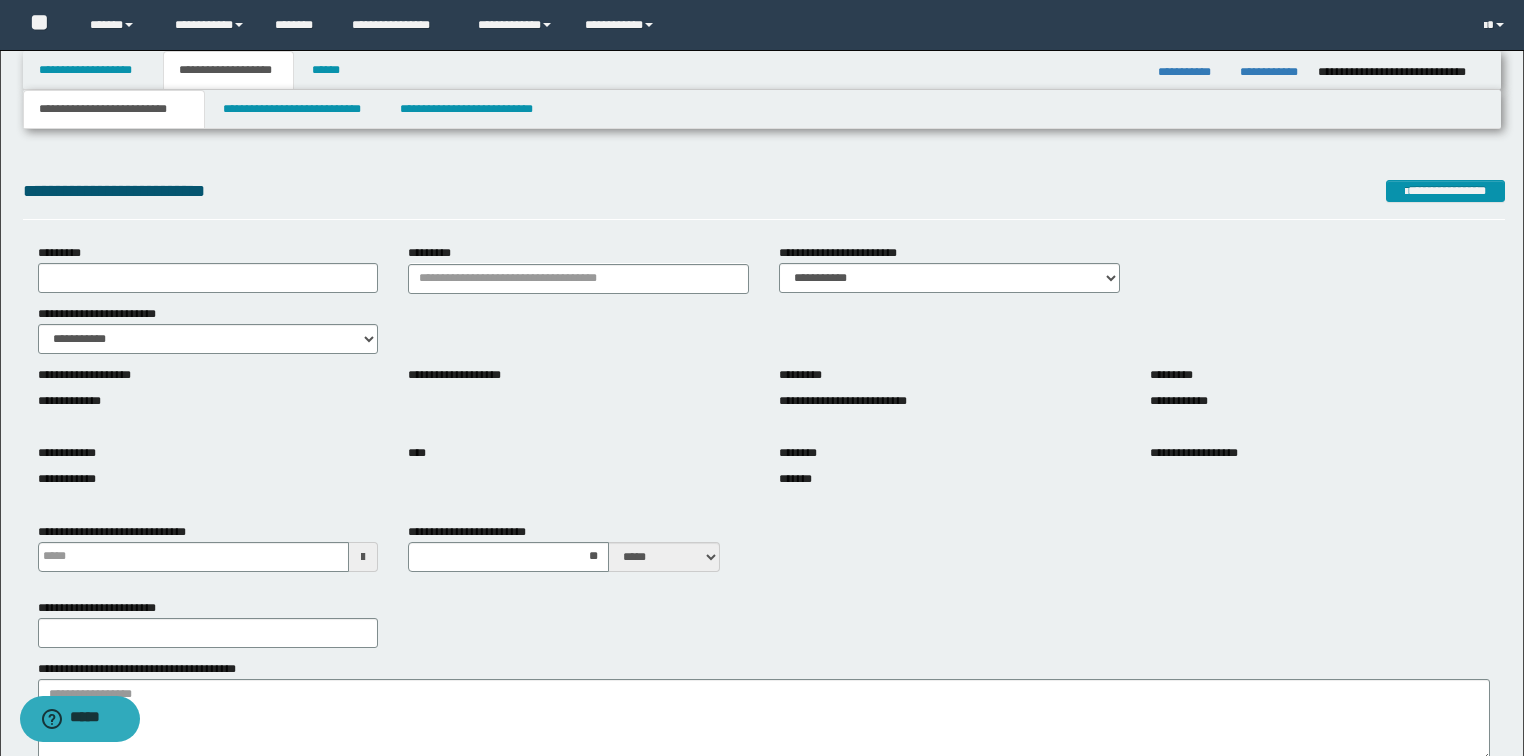 click on "**********" at bounding box center (764, 623) 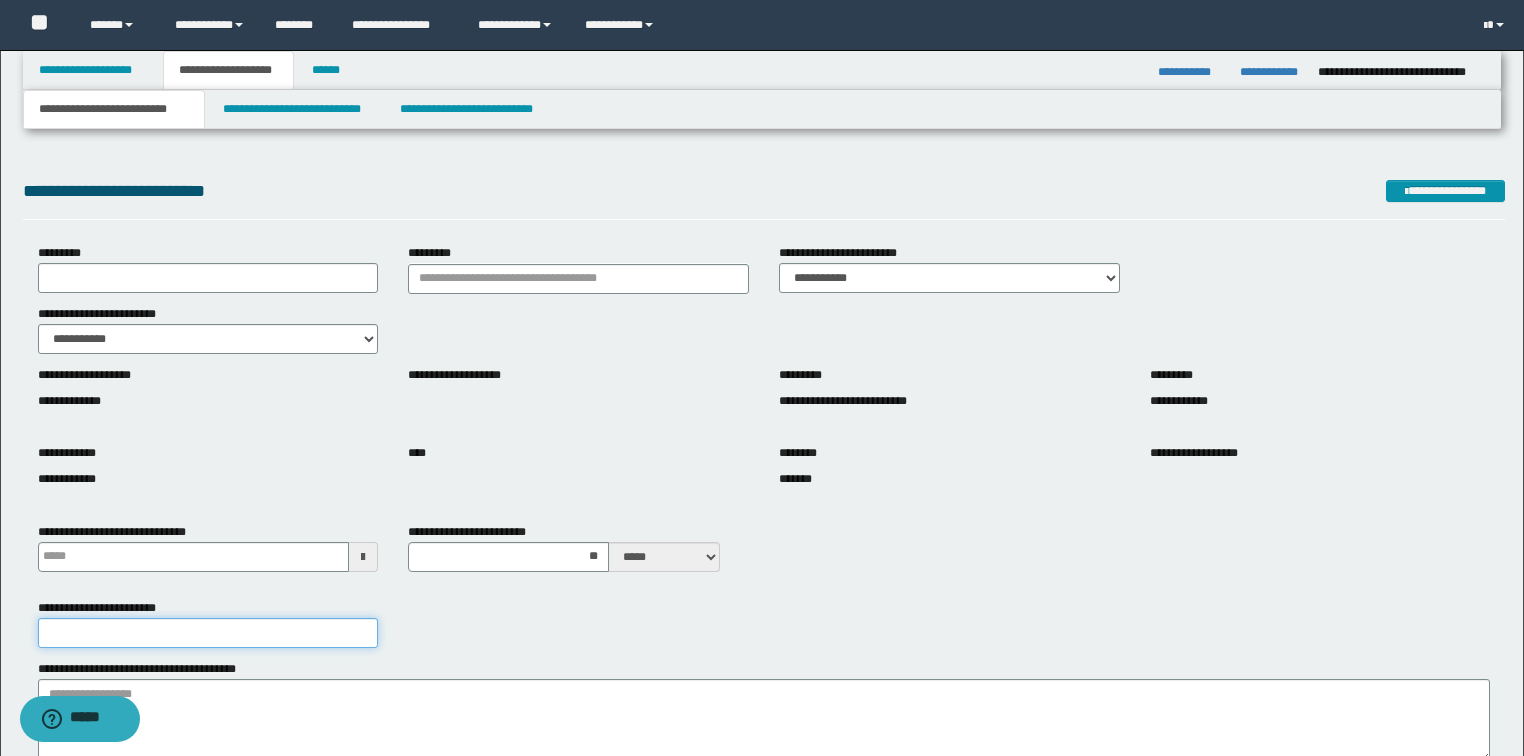 click on "**********" at bounding box center (208, 633) 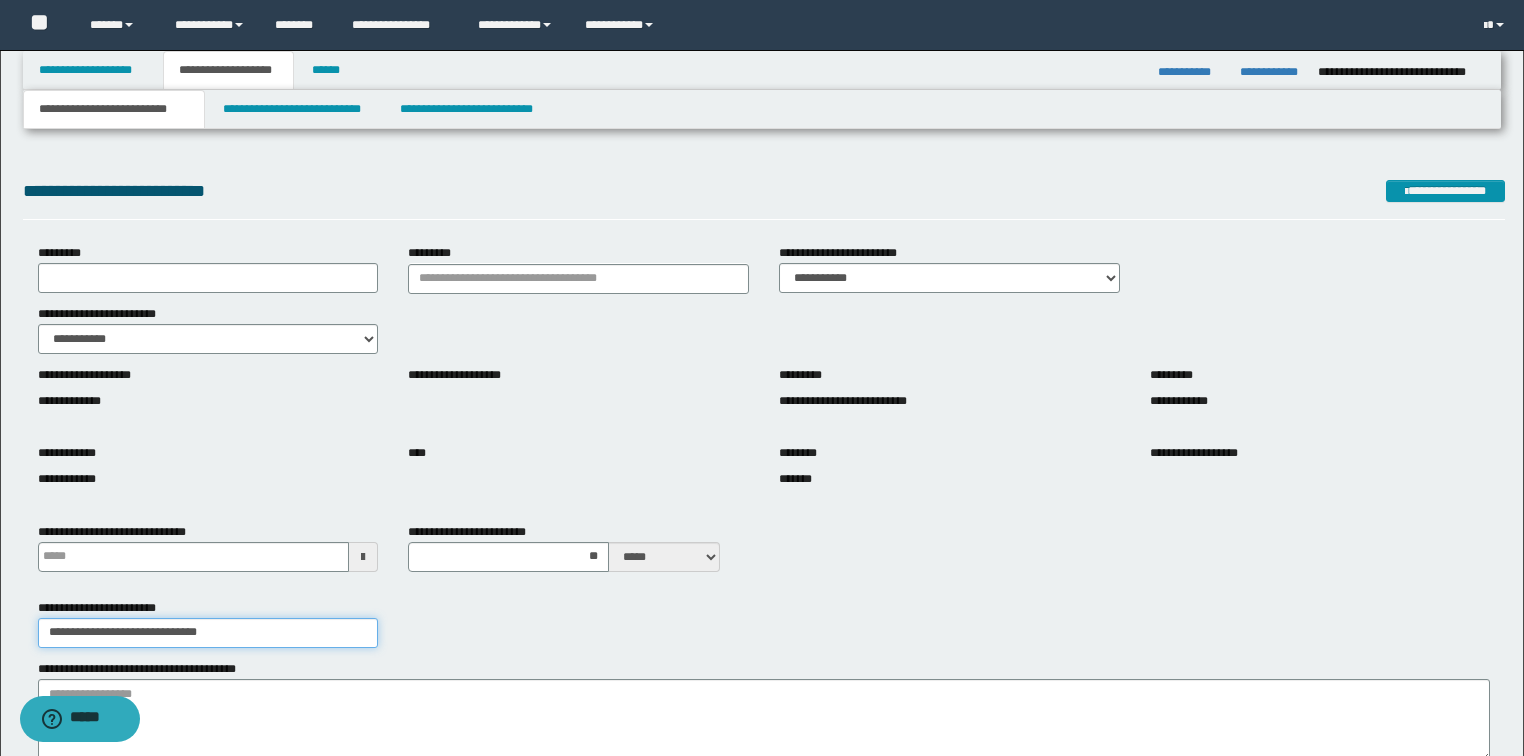 type on "**********" 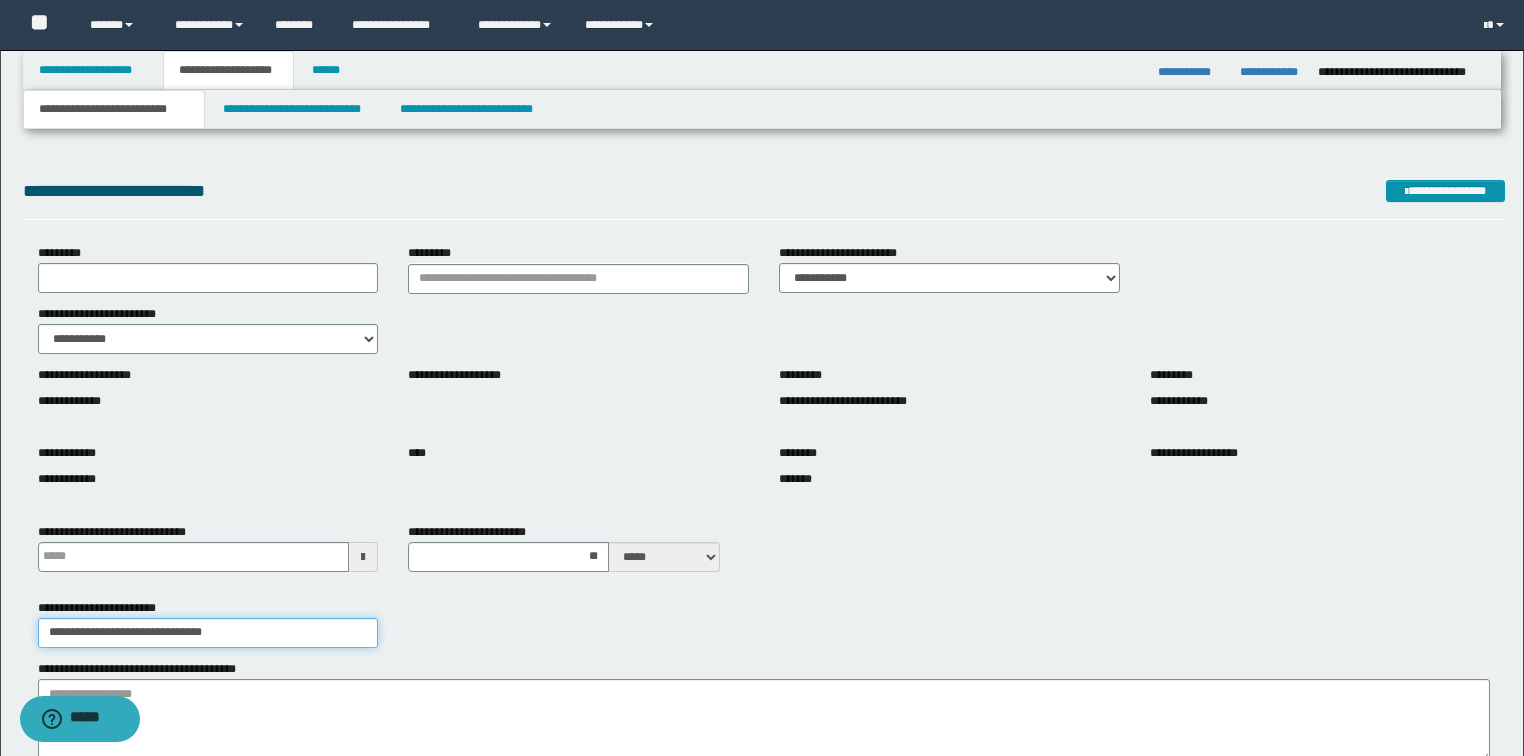 type 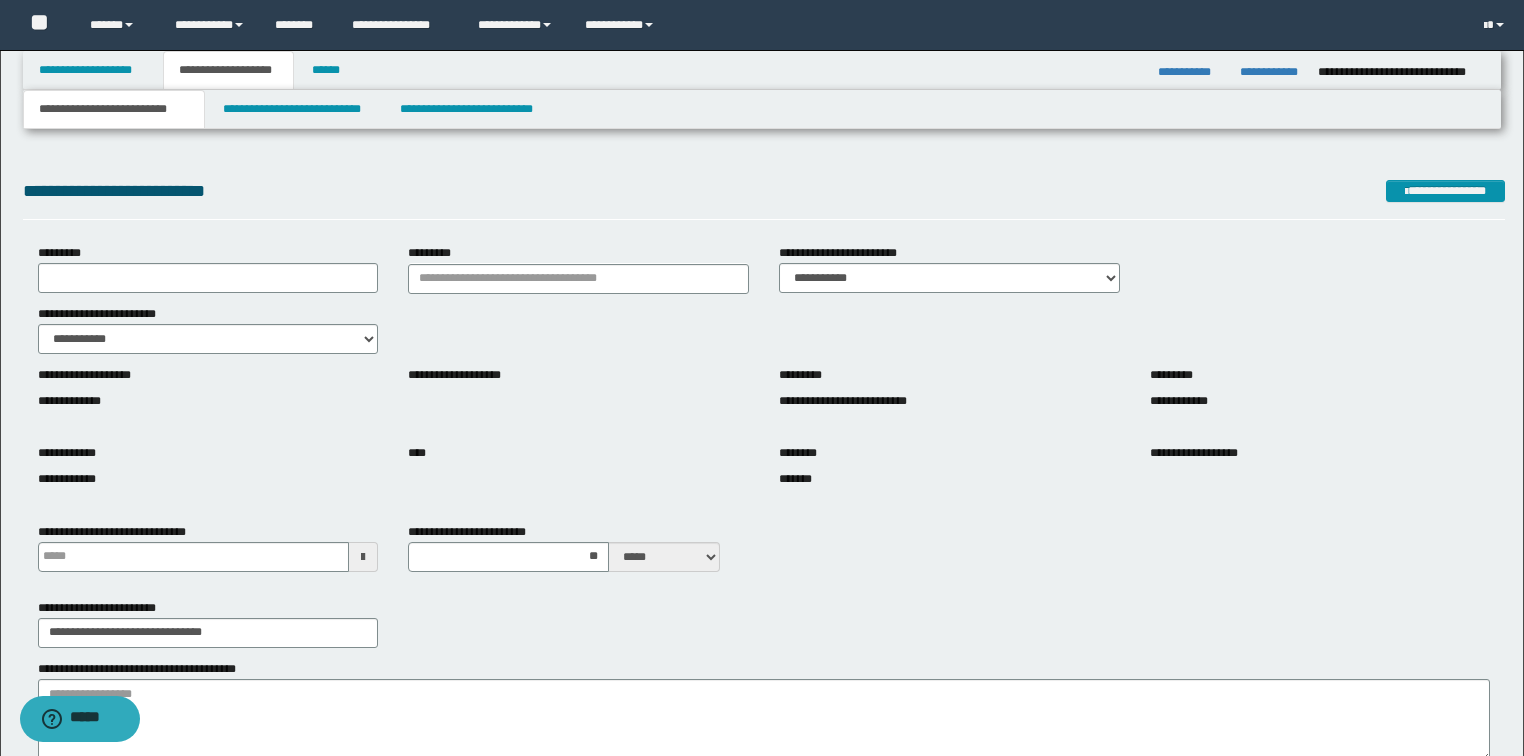 click on "**********" at bounding box center (764, 623) 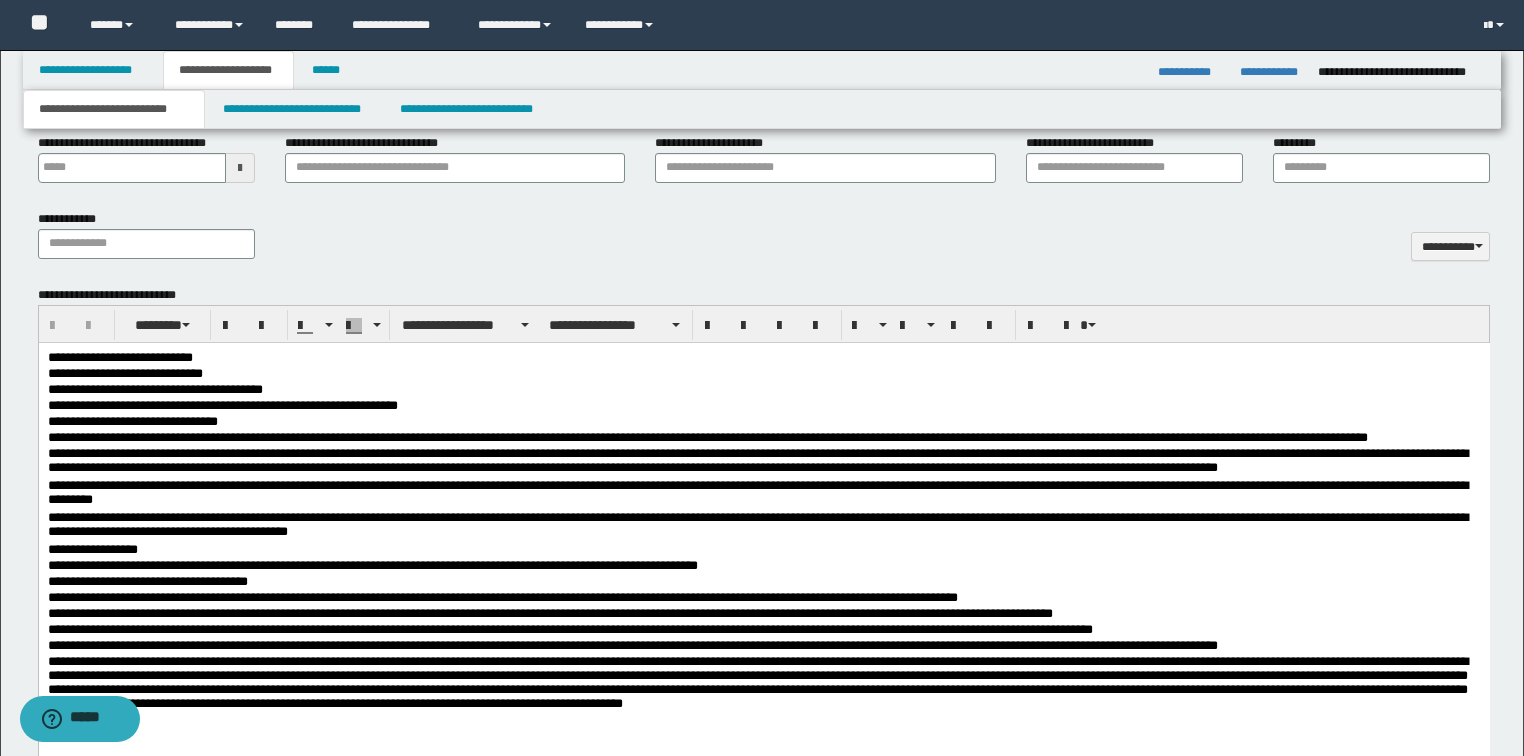 scroll, scrollTop: 1040, scrollLeft: 0, axis: vertical 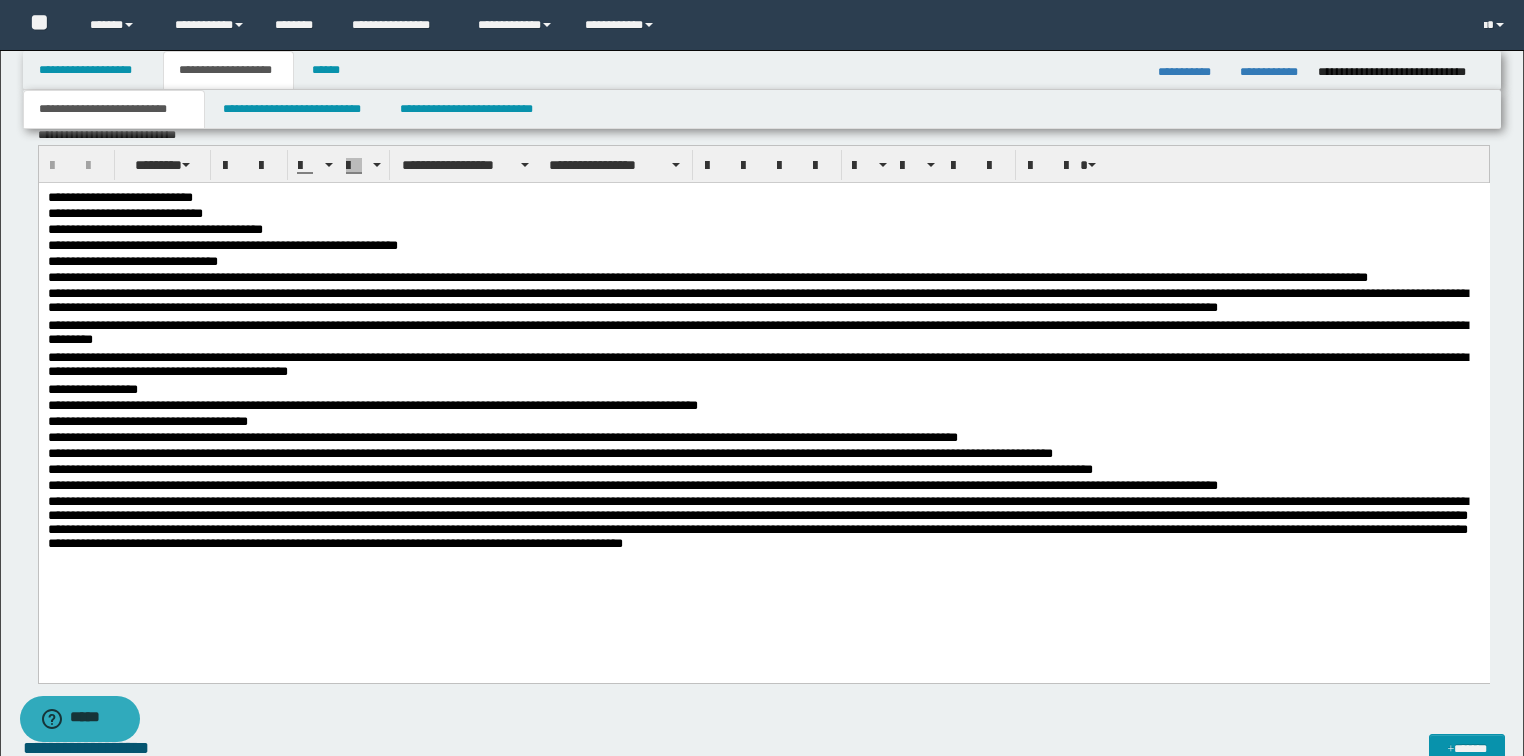 click on "**********" at bounding box center [763, 422] 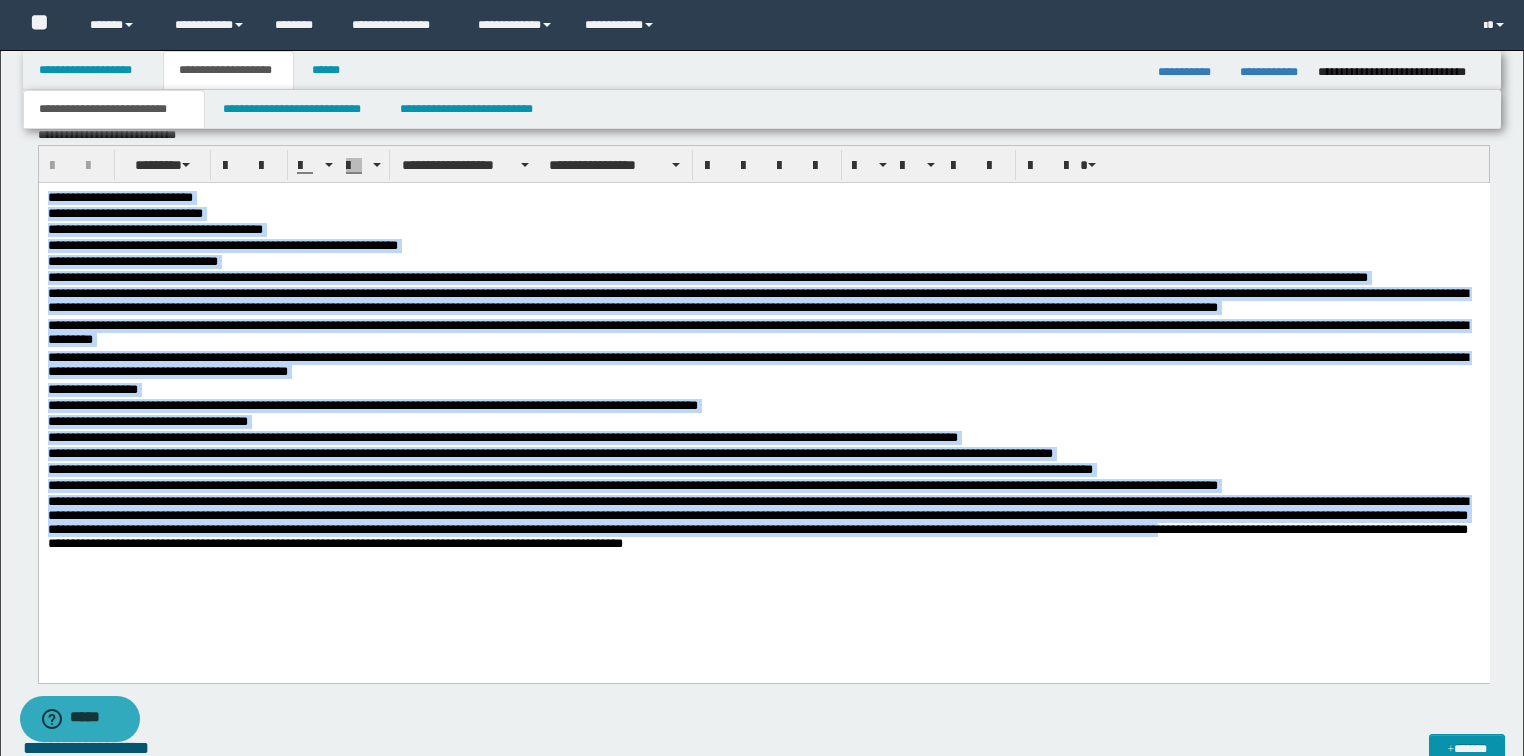 drag, startPoint x: 45, startPoint y: 199, endPoint x: 1355, endPoint y: 541, distance: 1353.907 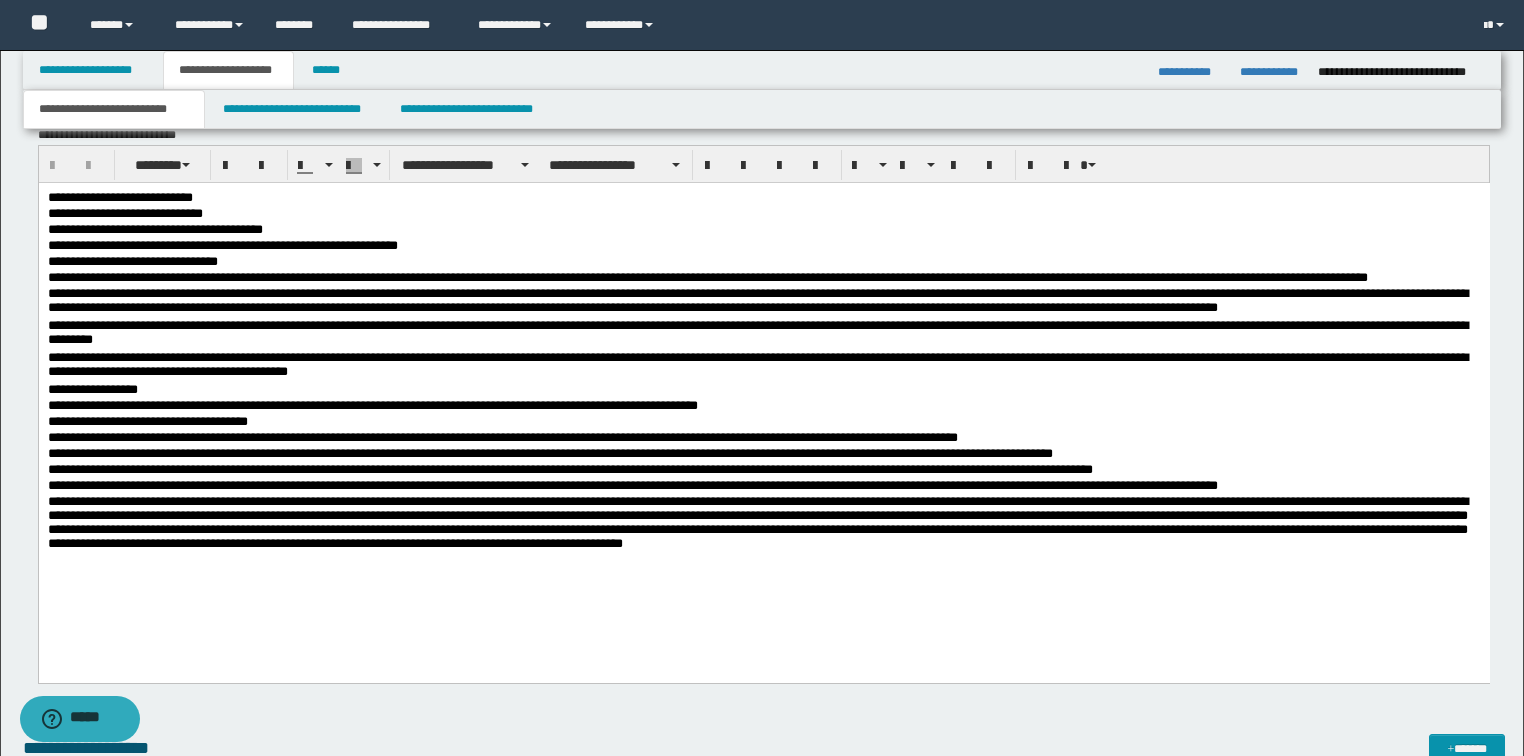drag, startPoint x: 43, startPoint y: 196, endPoint x: 640, endPoint y: 320, distance: 609.74176 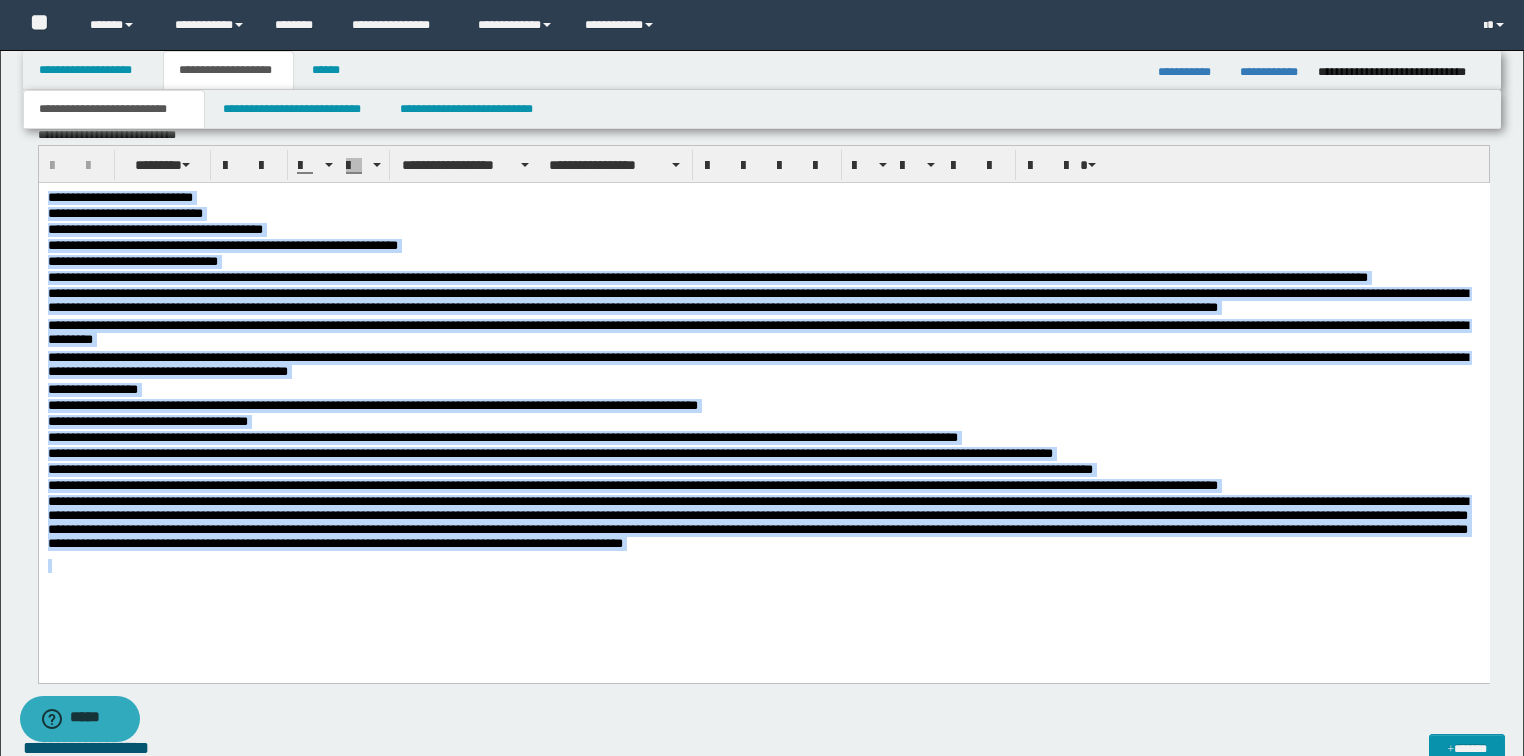 drag, startPoint x: 49, startPoint y: 198, endPoint x: 1034, endPoint y: 586, distance: 1058.6638 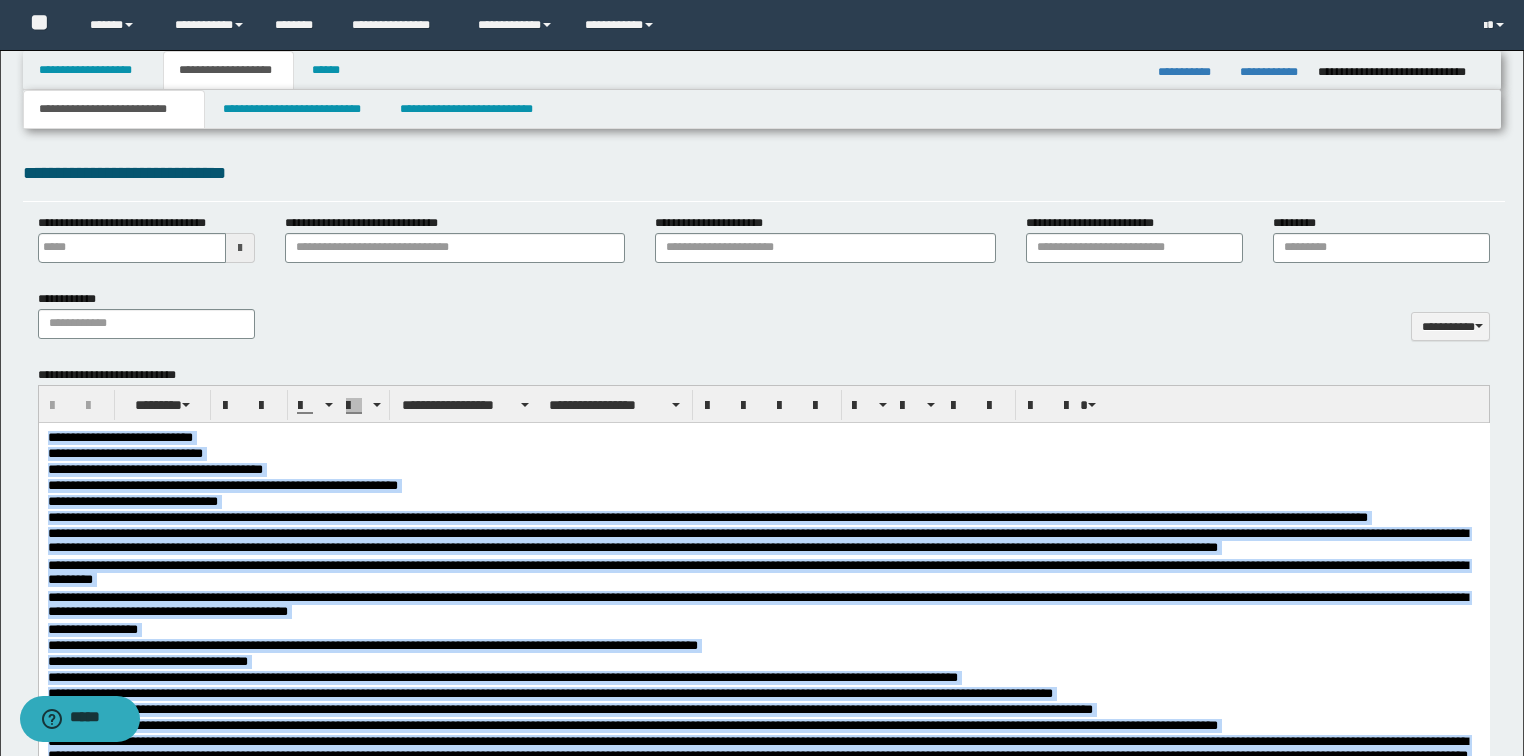 scroll, scrollTop: 960, scrollLeft: 0, axis: vertical 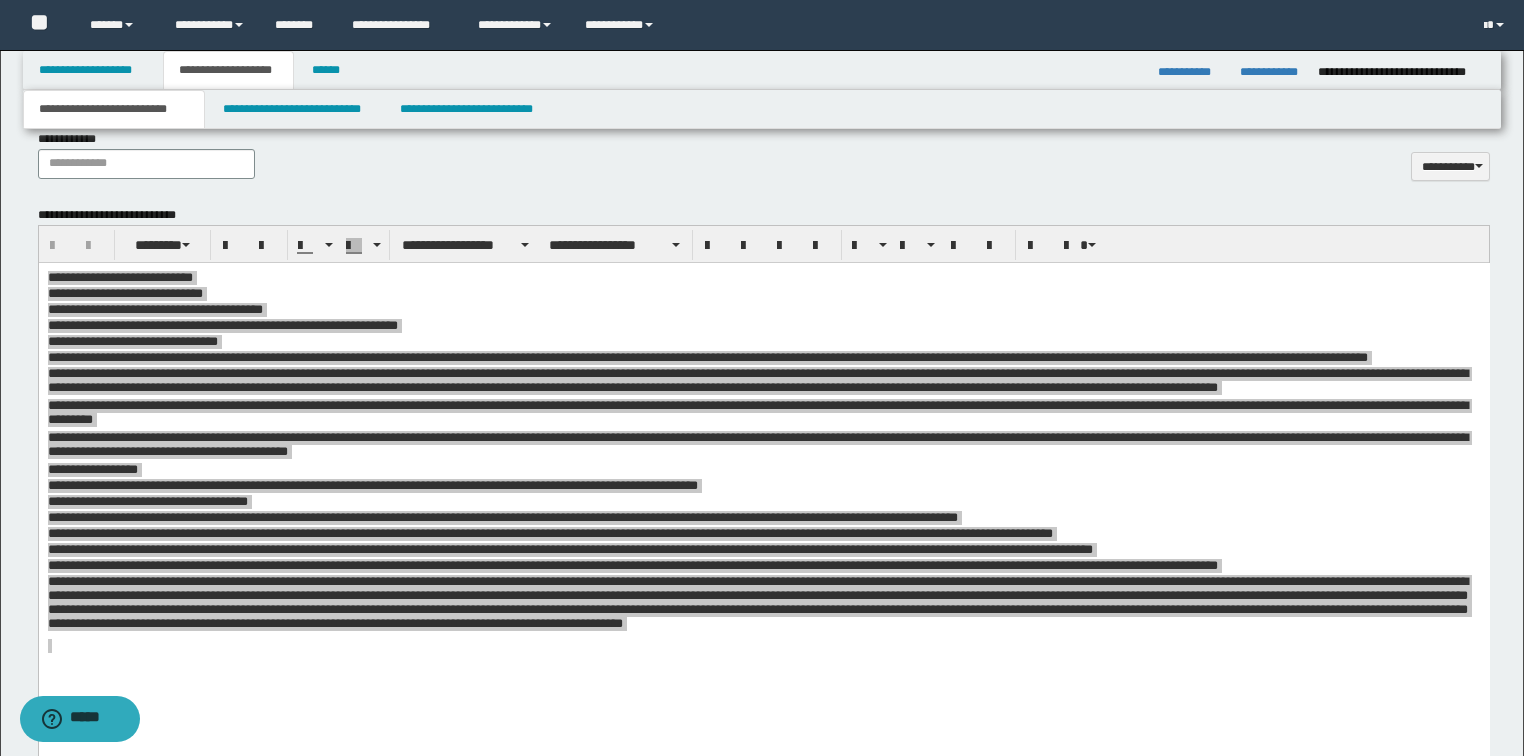 click on "**********" at bounding box center [764, 244] 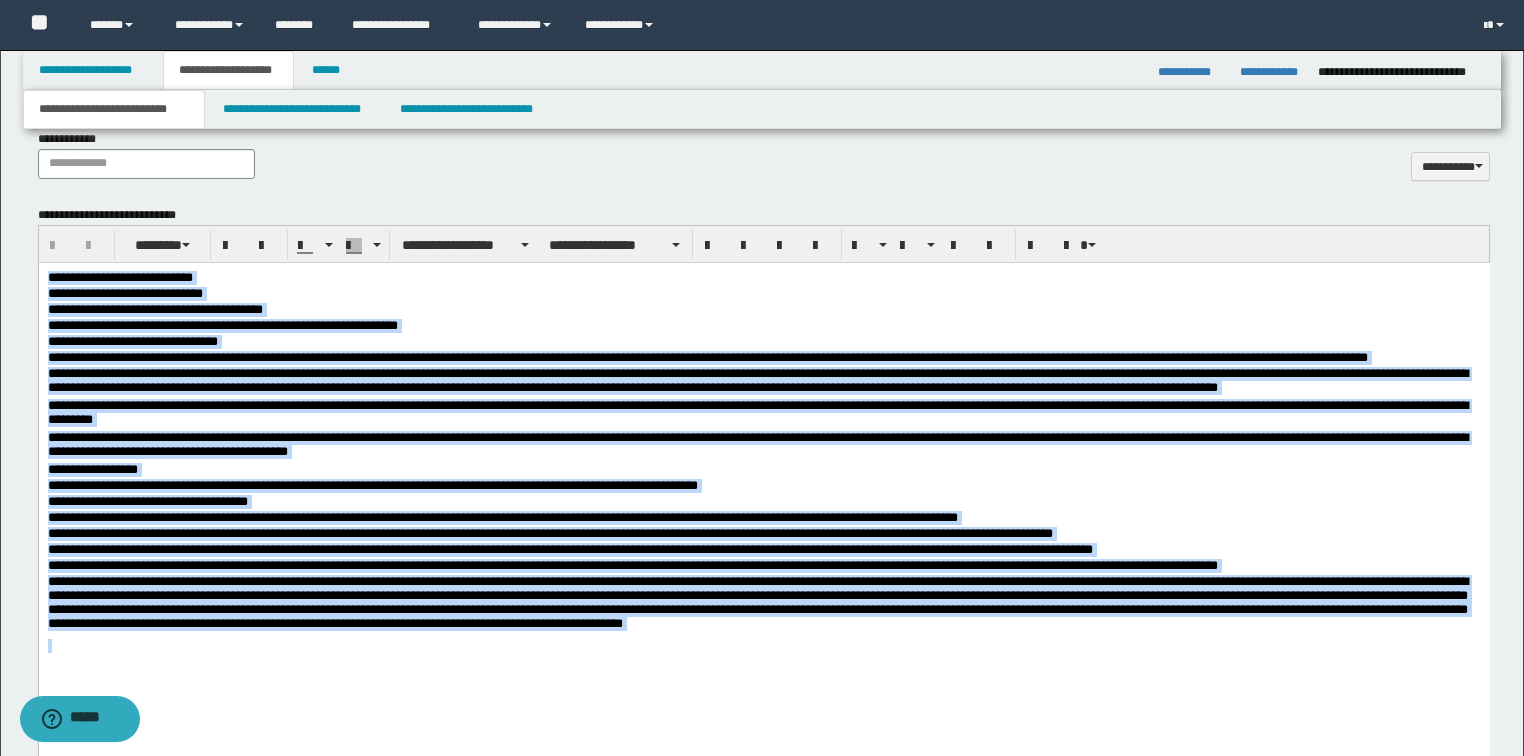 click on "**********" at bounding box center (763, 342) 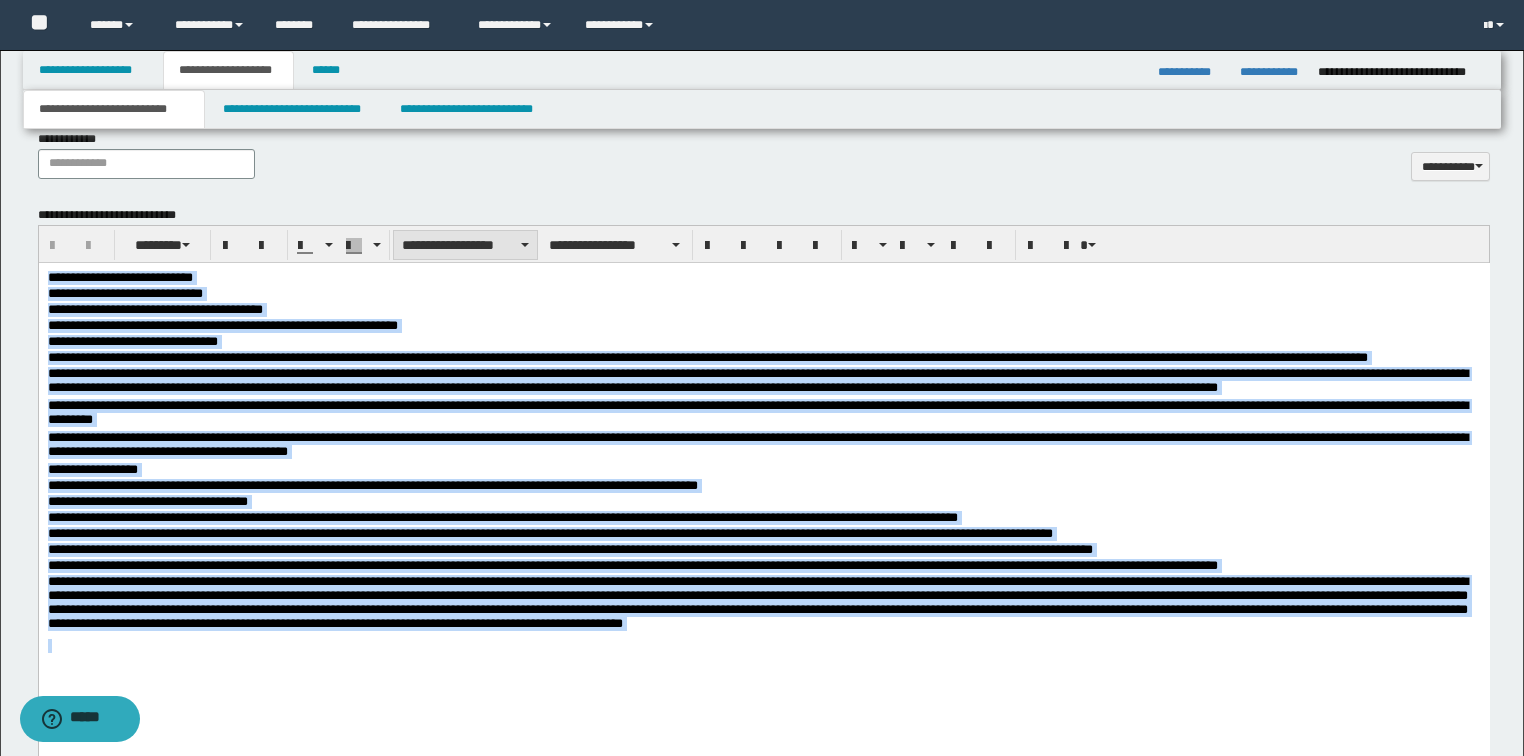 click on "**********" at bounding box center [465, 245] 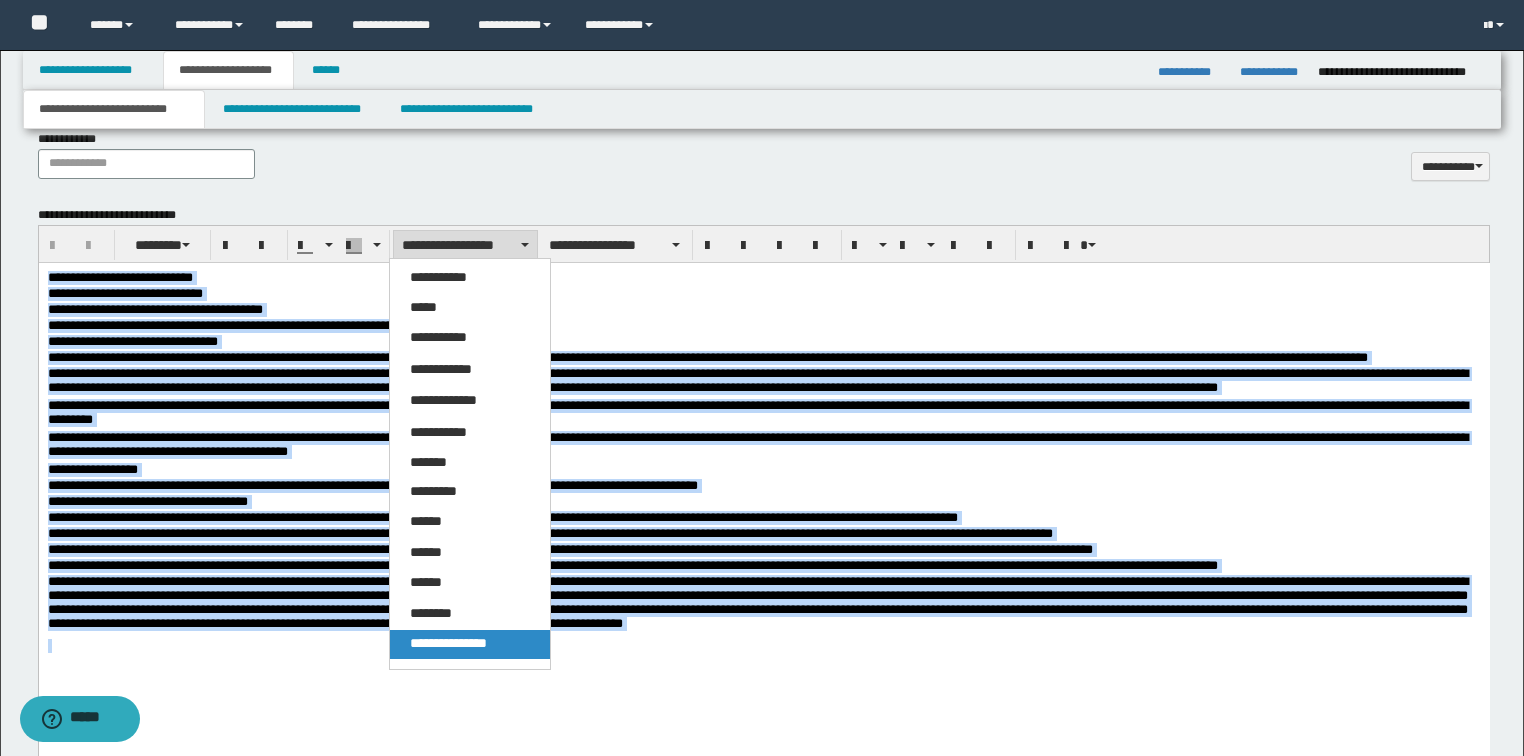 drag, startPoint x: 424, startPoint y: 646, endPoint x: 561, endPoint y: 47, distance: 614.4672 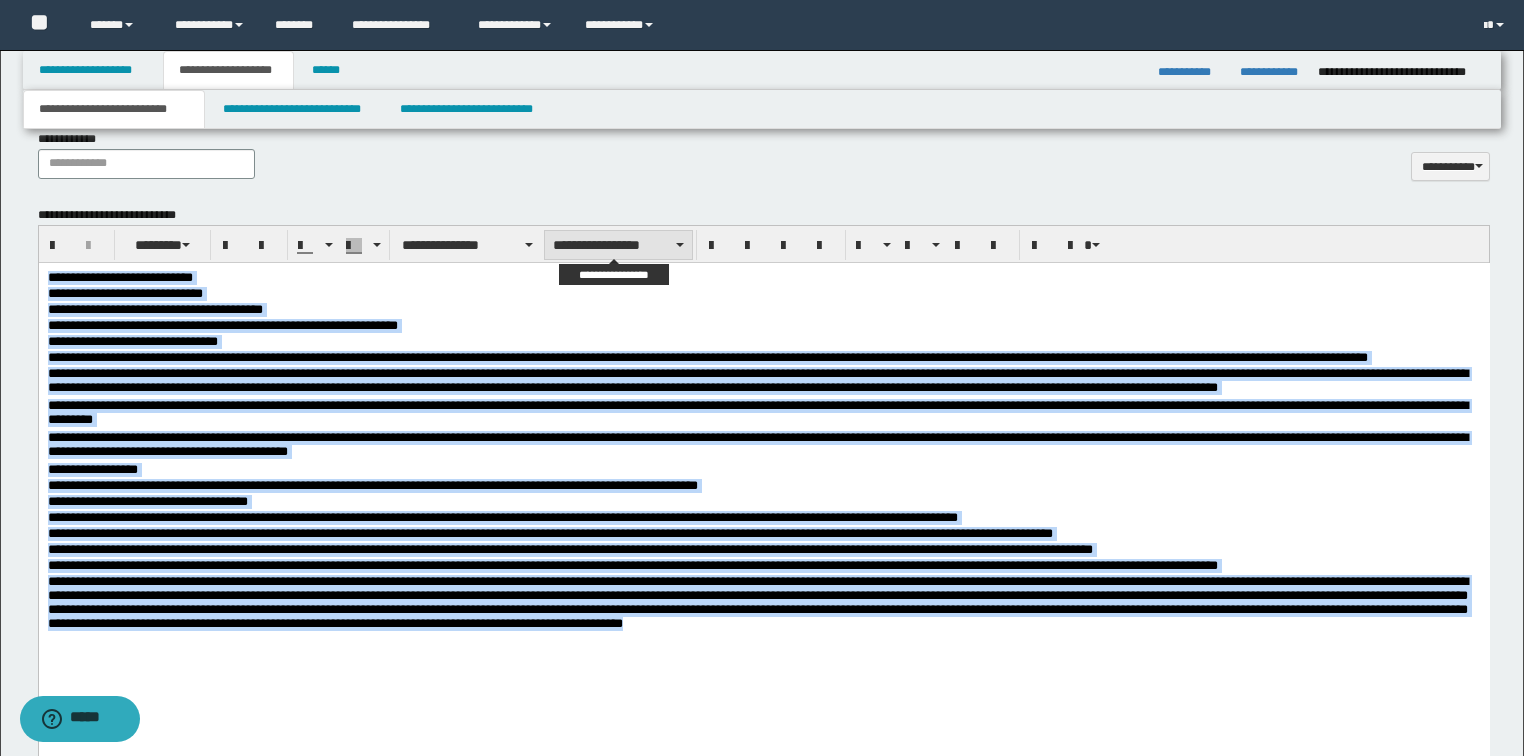 click on "**********" at bounding box center (618, 245) 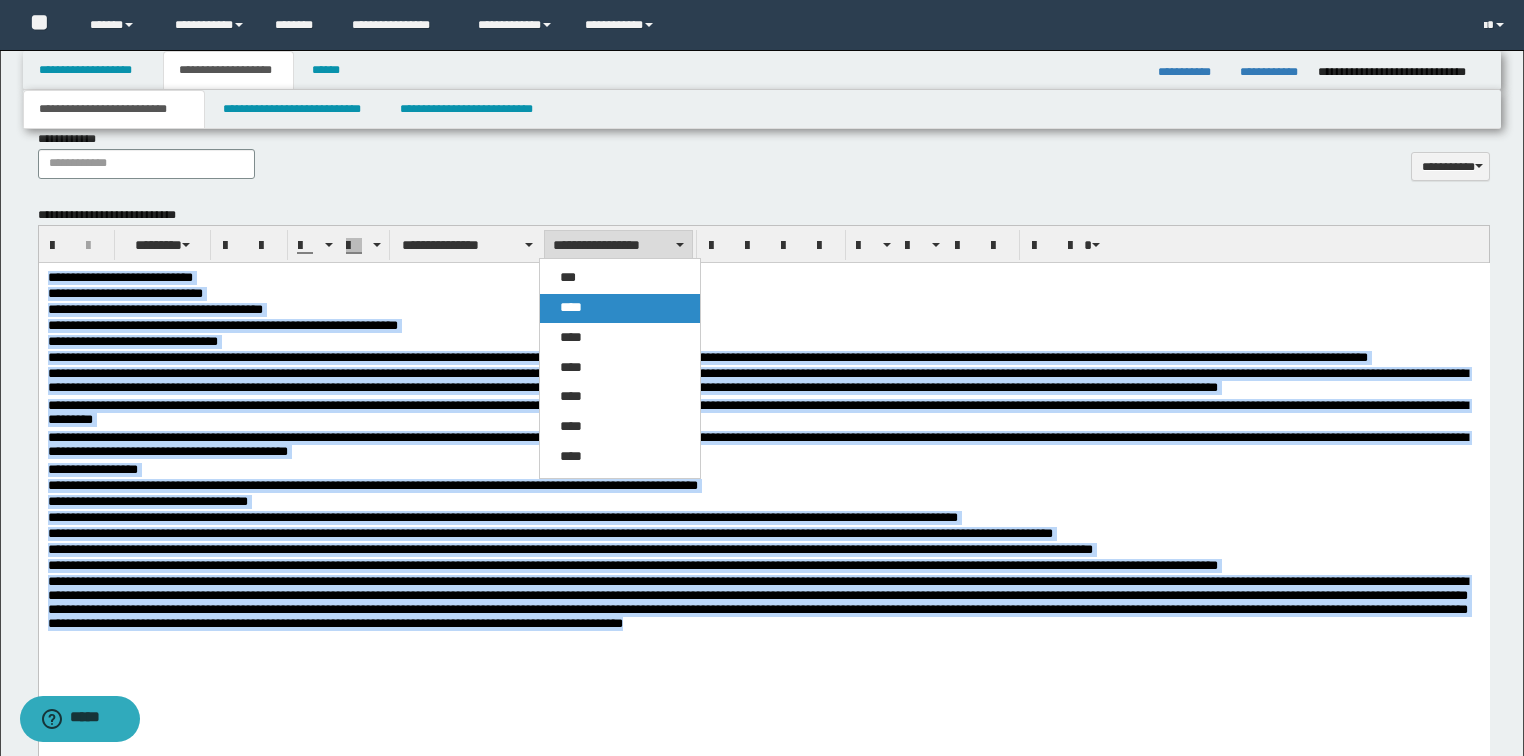 click on "****" at bounding box center [571, 307] 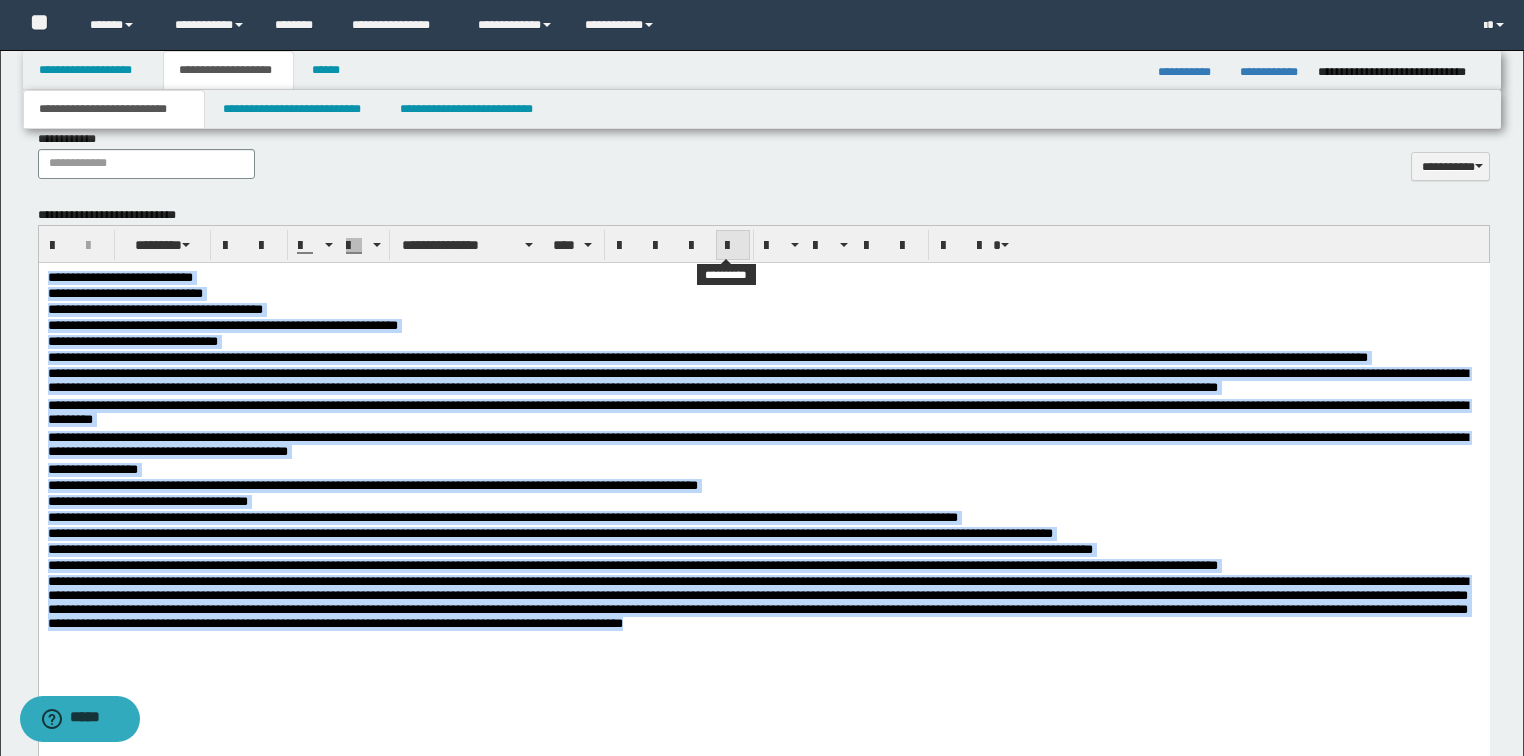 drag, startPoint x: 729, startPoint y: 242, endPoint x: 730, endPoint y: 257, distance: 15.033297 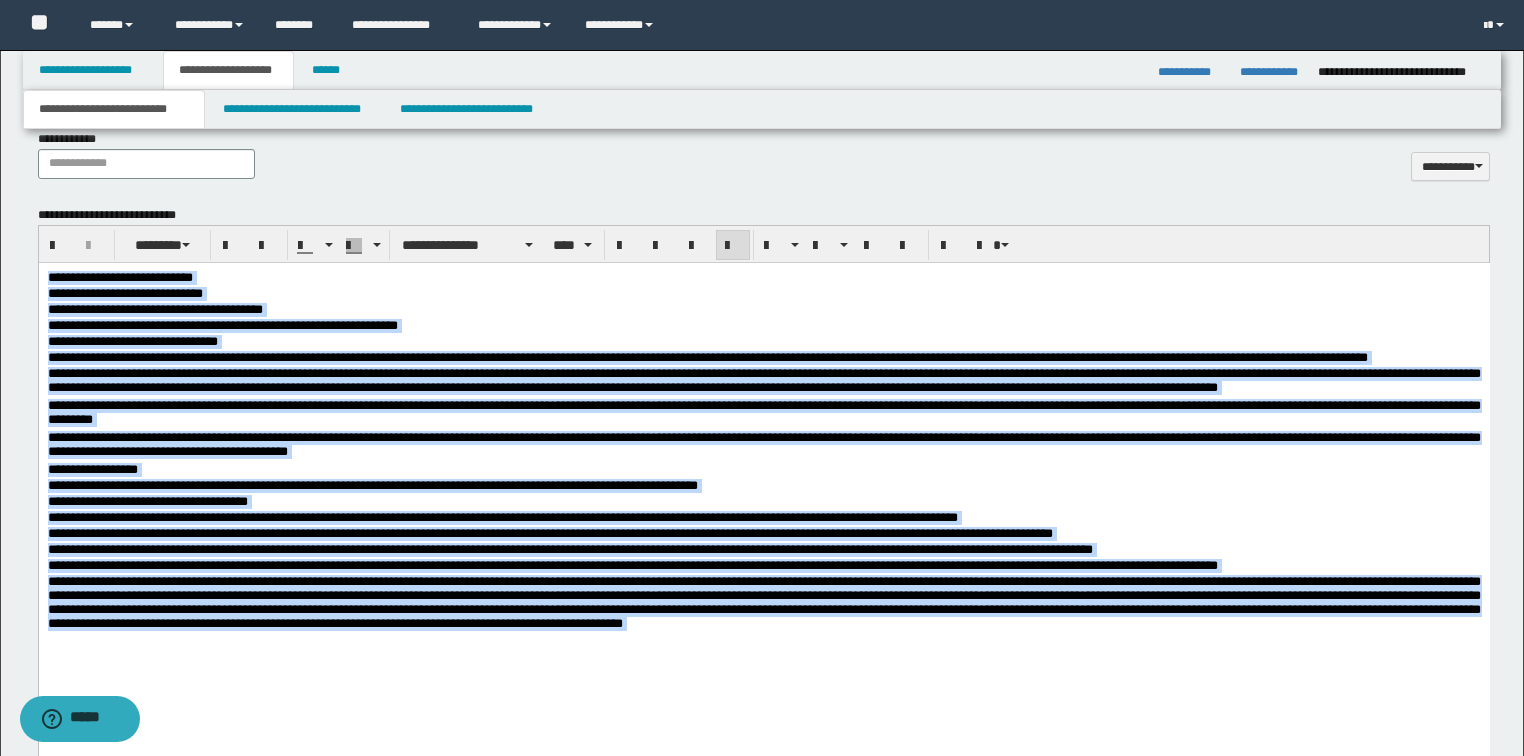 click on "**********" at bounding box center [763, 446] 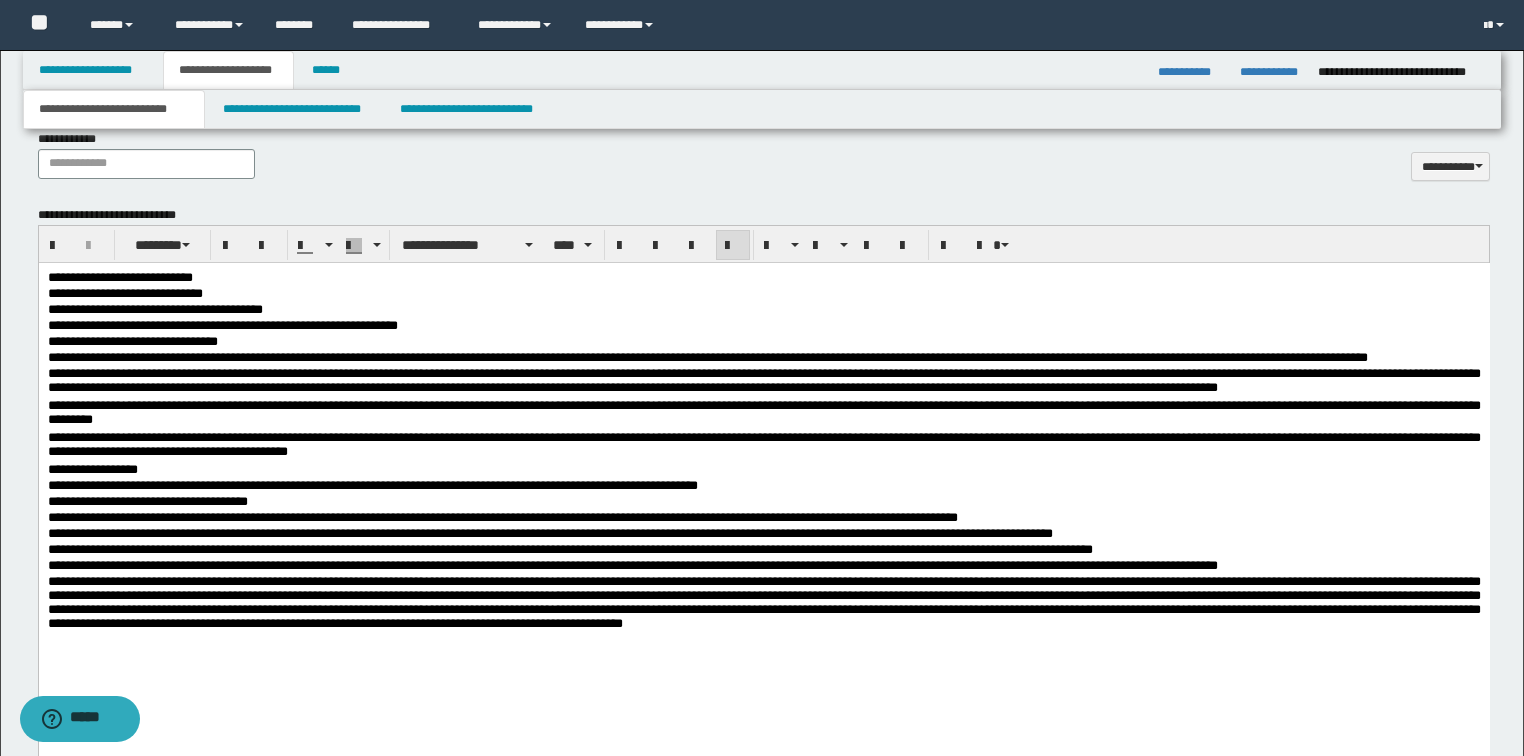 click on "**********" at bounding box center [763, 310] 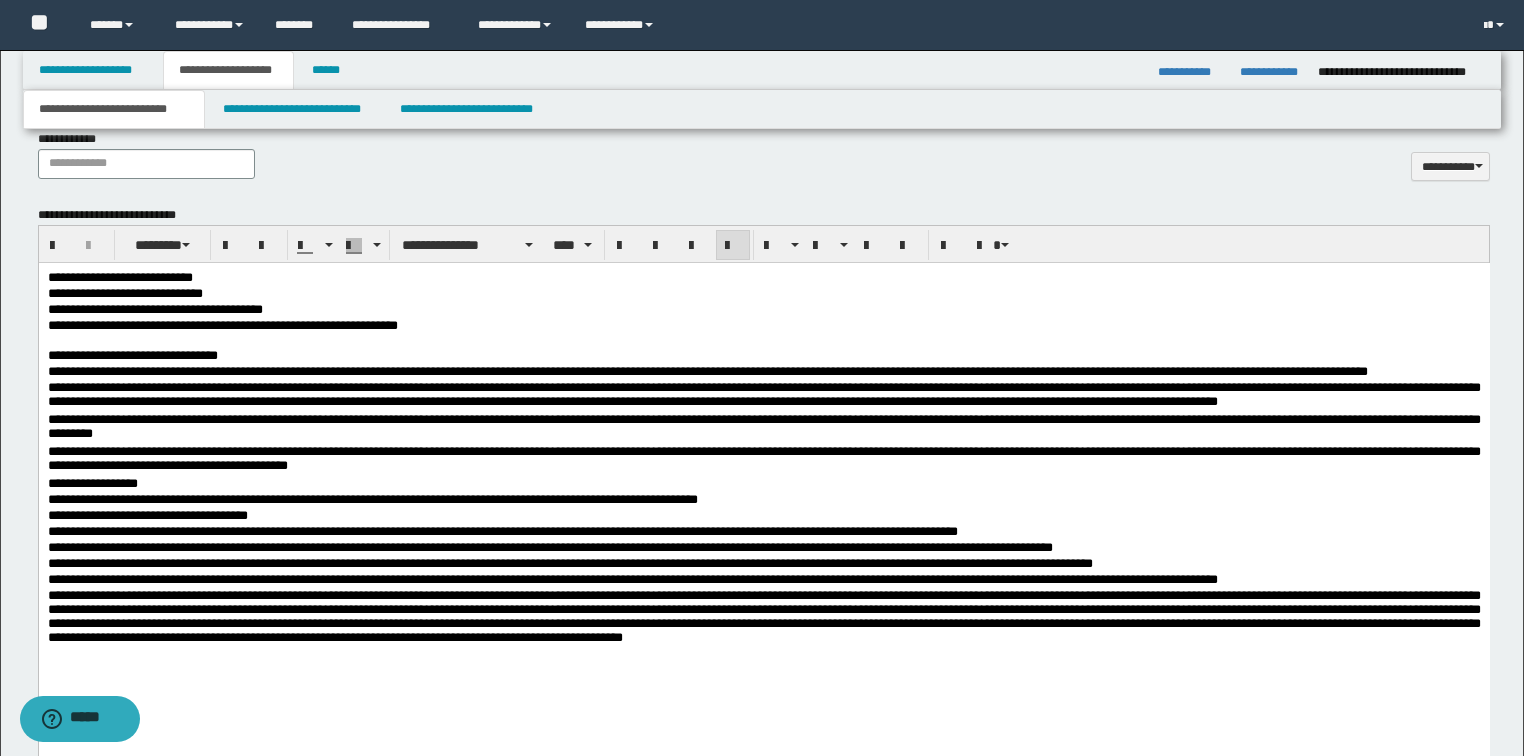 scroll, scrollTop: 1120, scrollLeft: 0, axis: vertical 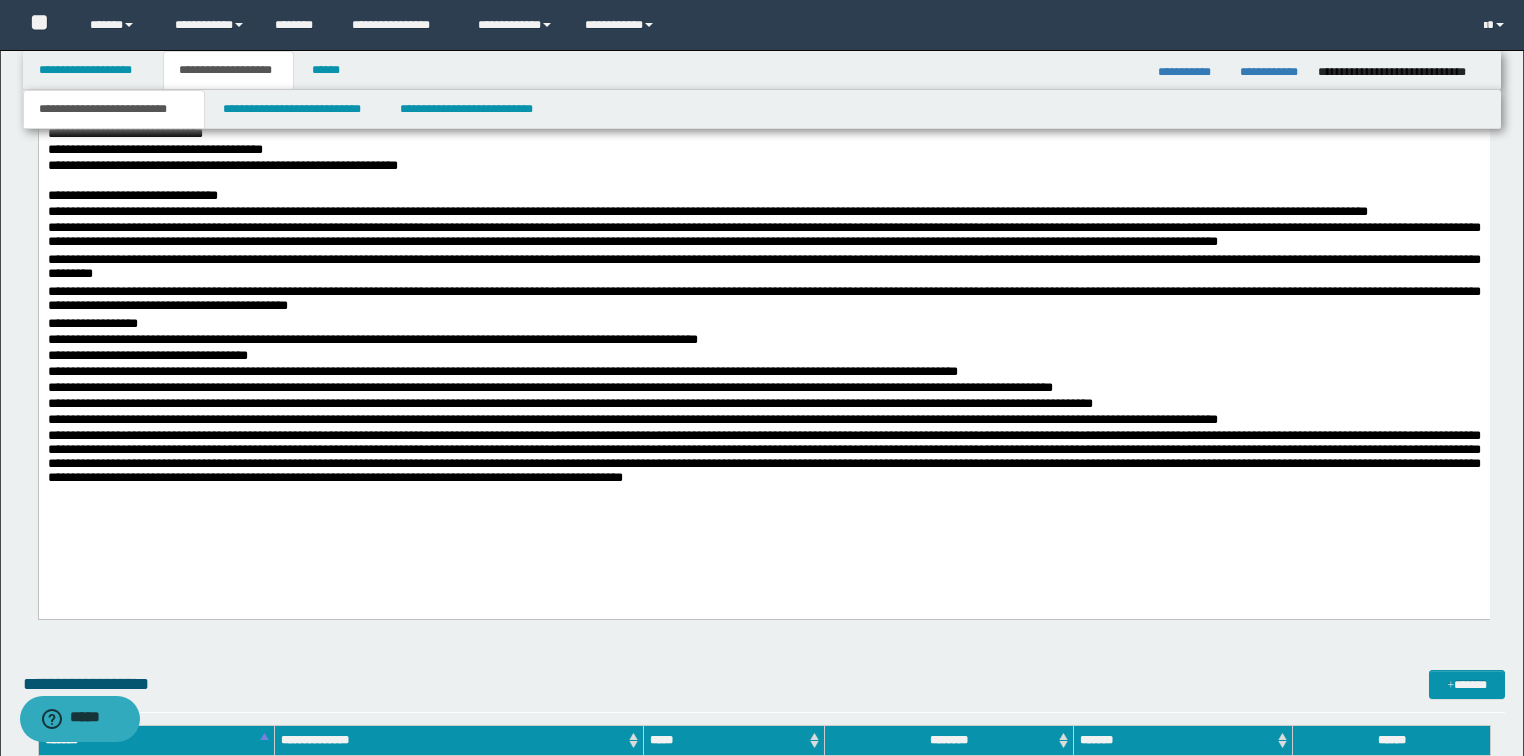 click on "**********" at bounding box center [763, 460] 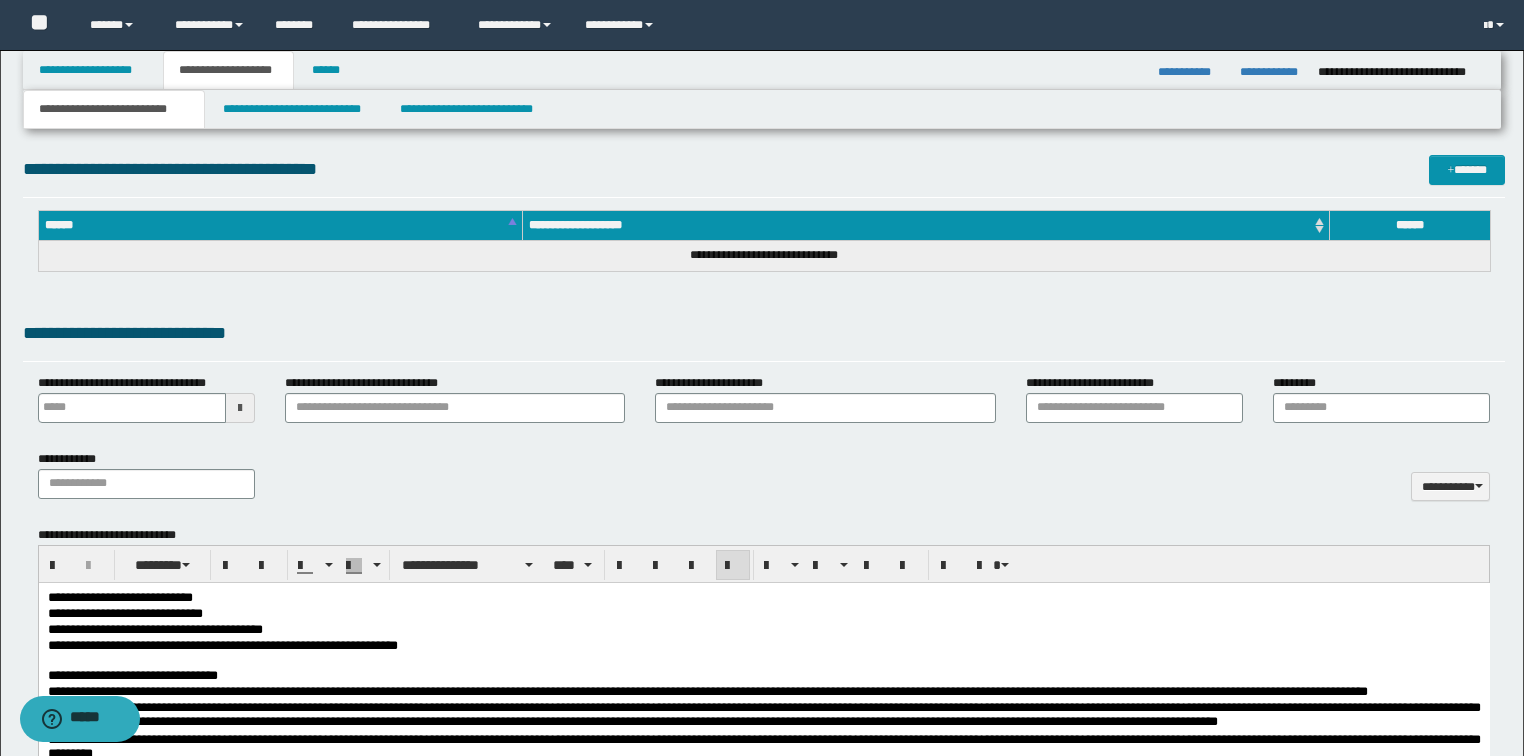scroll, scrollTop: 320, scrollLeft: 0, axis: vertical 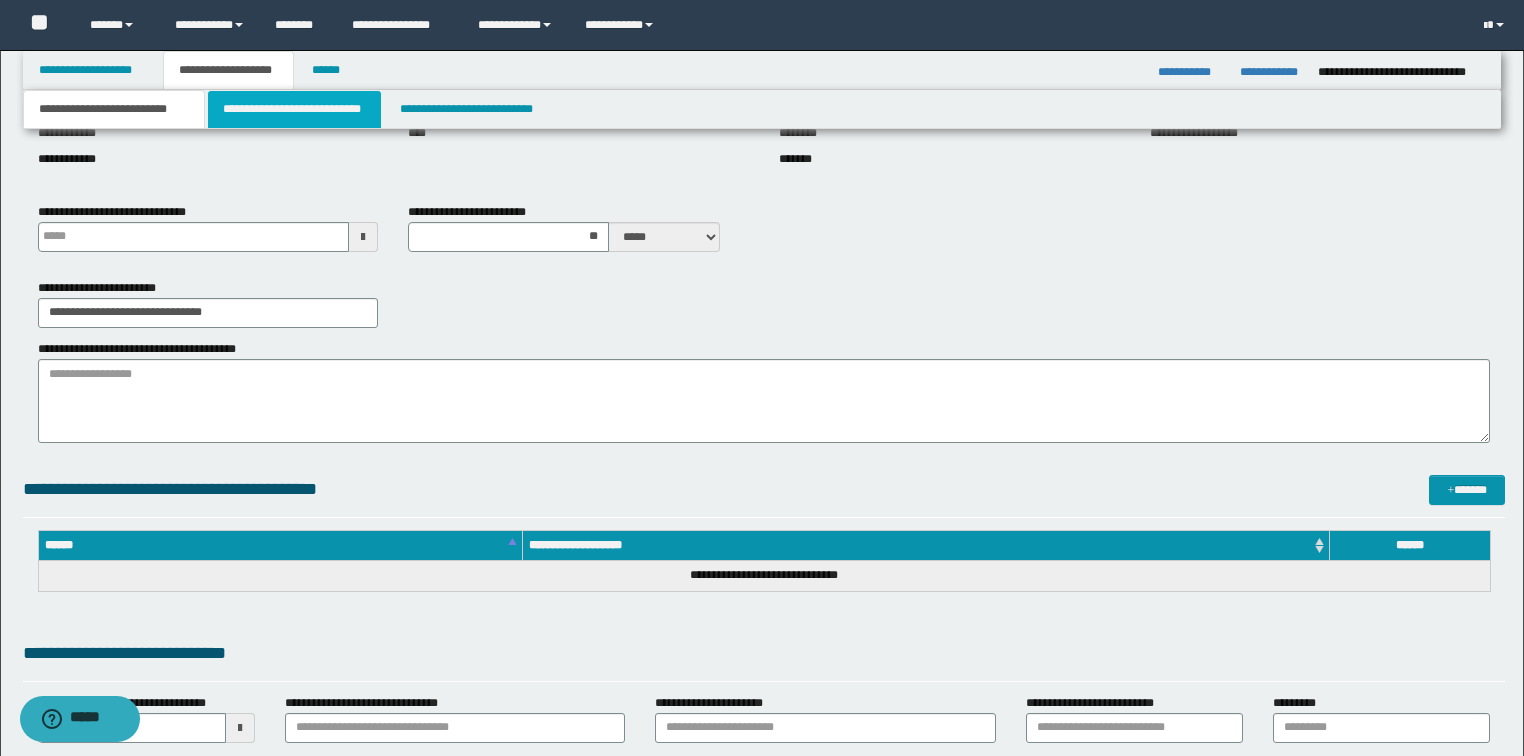 click on "**********" at bounding box center (294, 109) 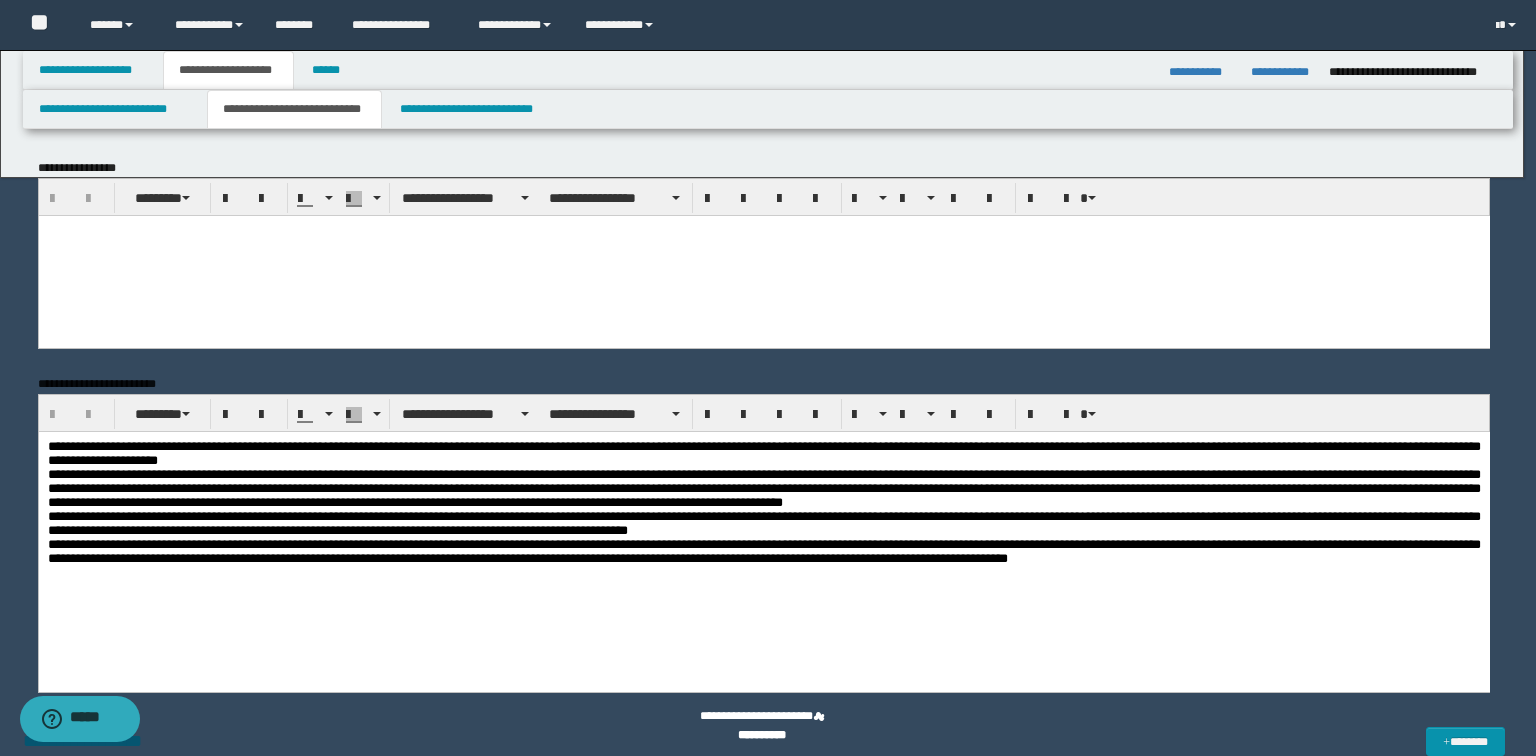 scroll, scrollTop: 0, scrollLeft: 0, axis: both 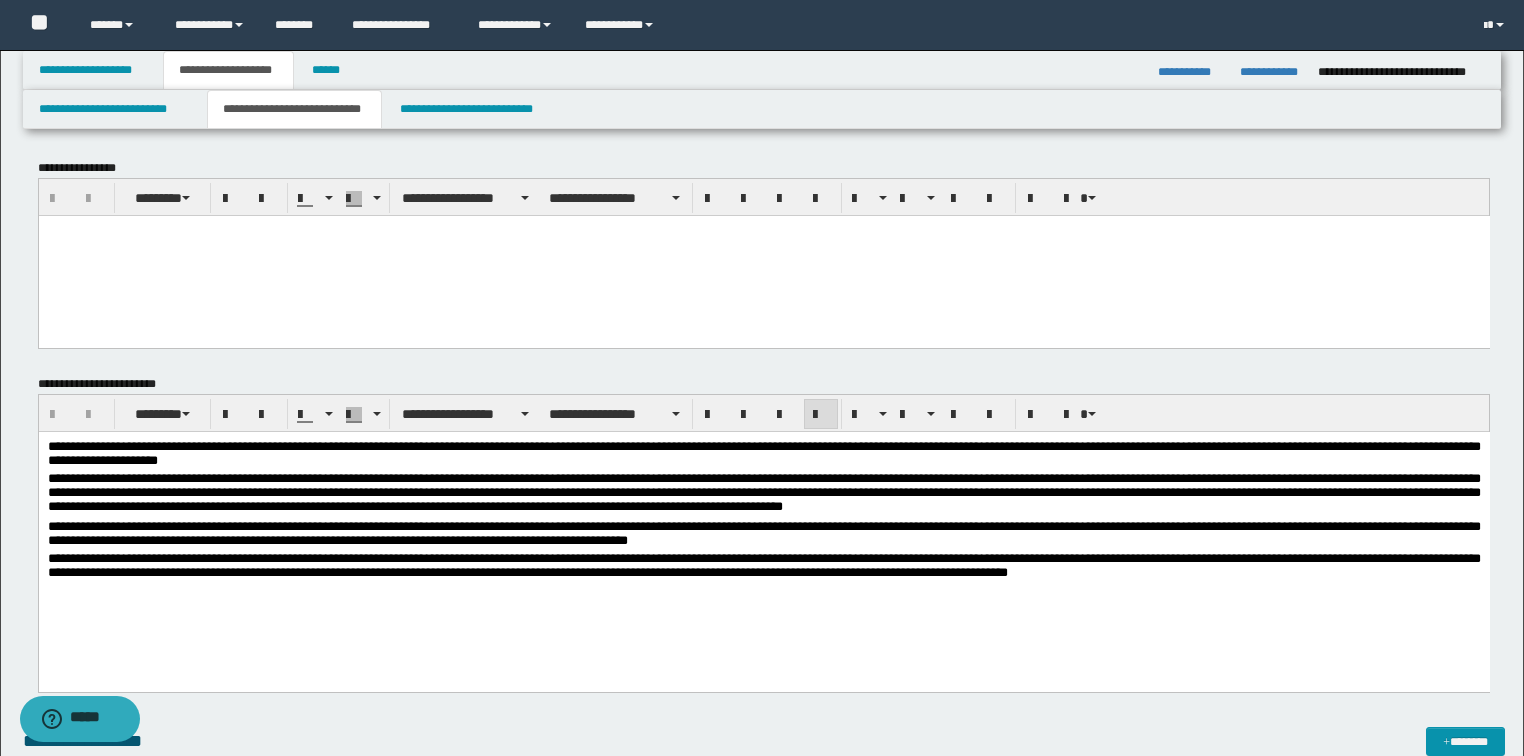 click on "**********" at bounding box center (763, 535) 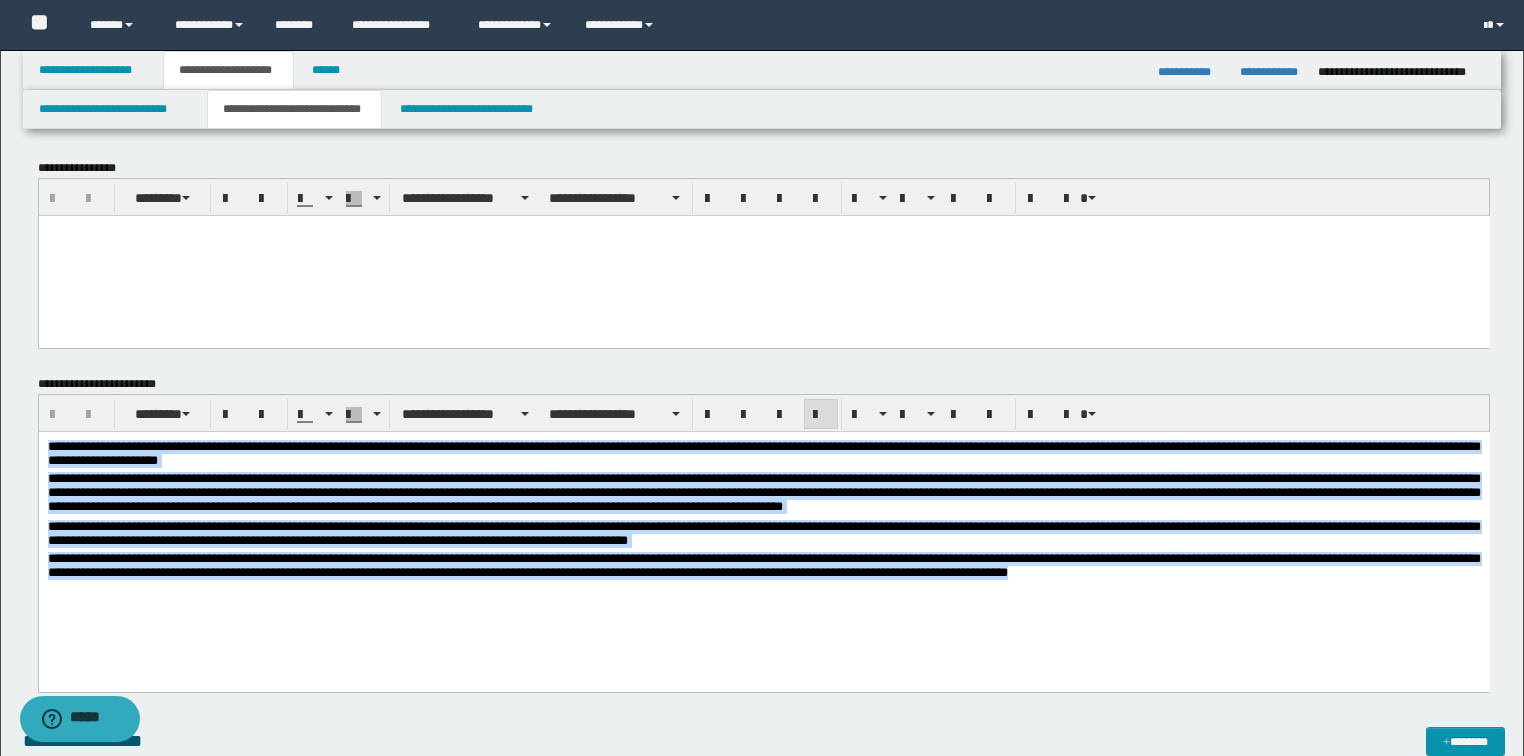 drag, startPoint x: 1263, startPoint y: 585, endPoint x: -1, endPoint y: 274, distance: 1301.6978 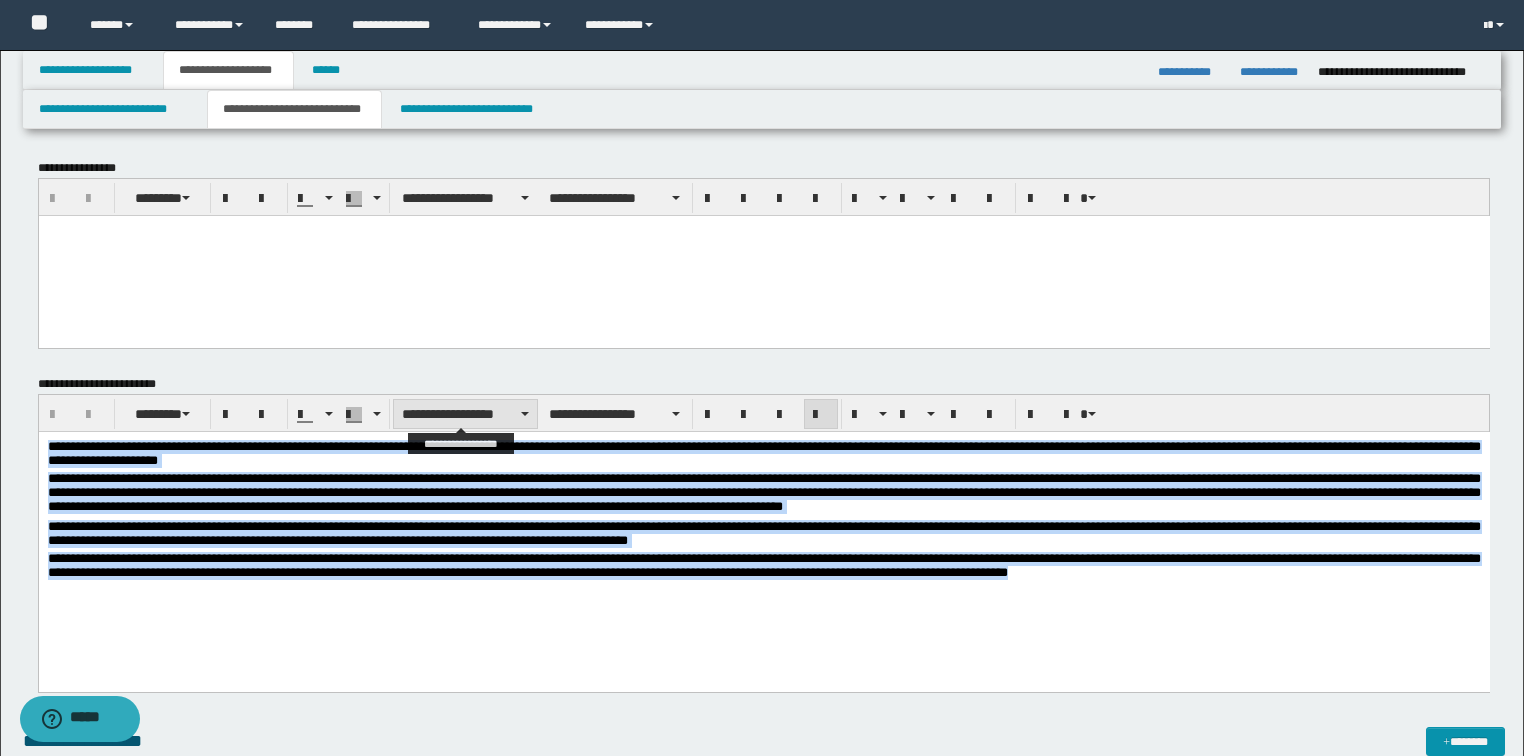 click on "**********" at bounding box center (465, 414) 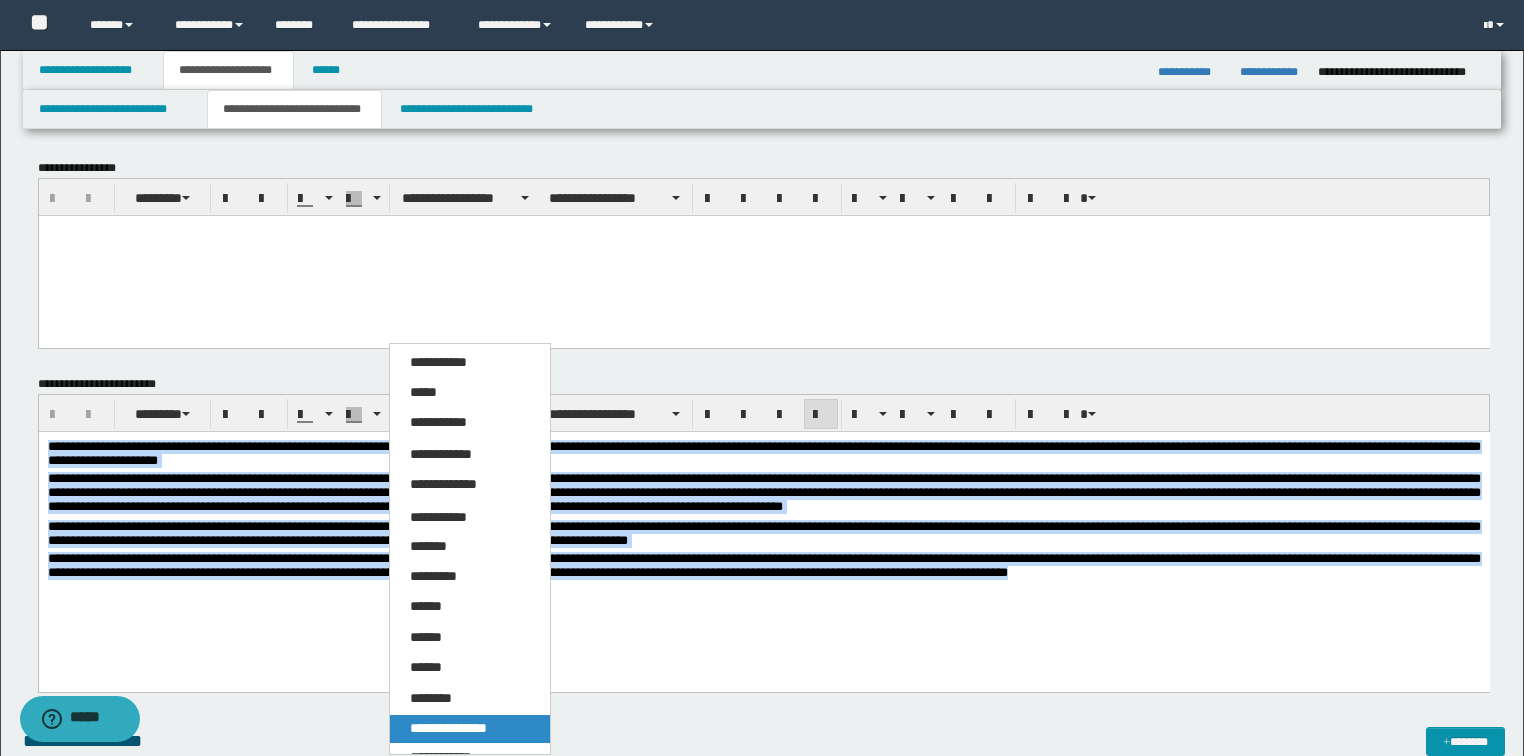 click on "**********" at bounding box center (448, 728) 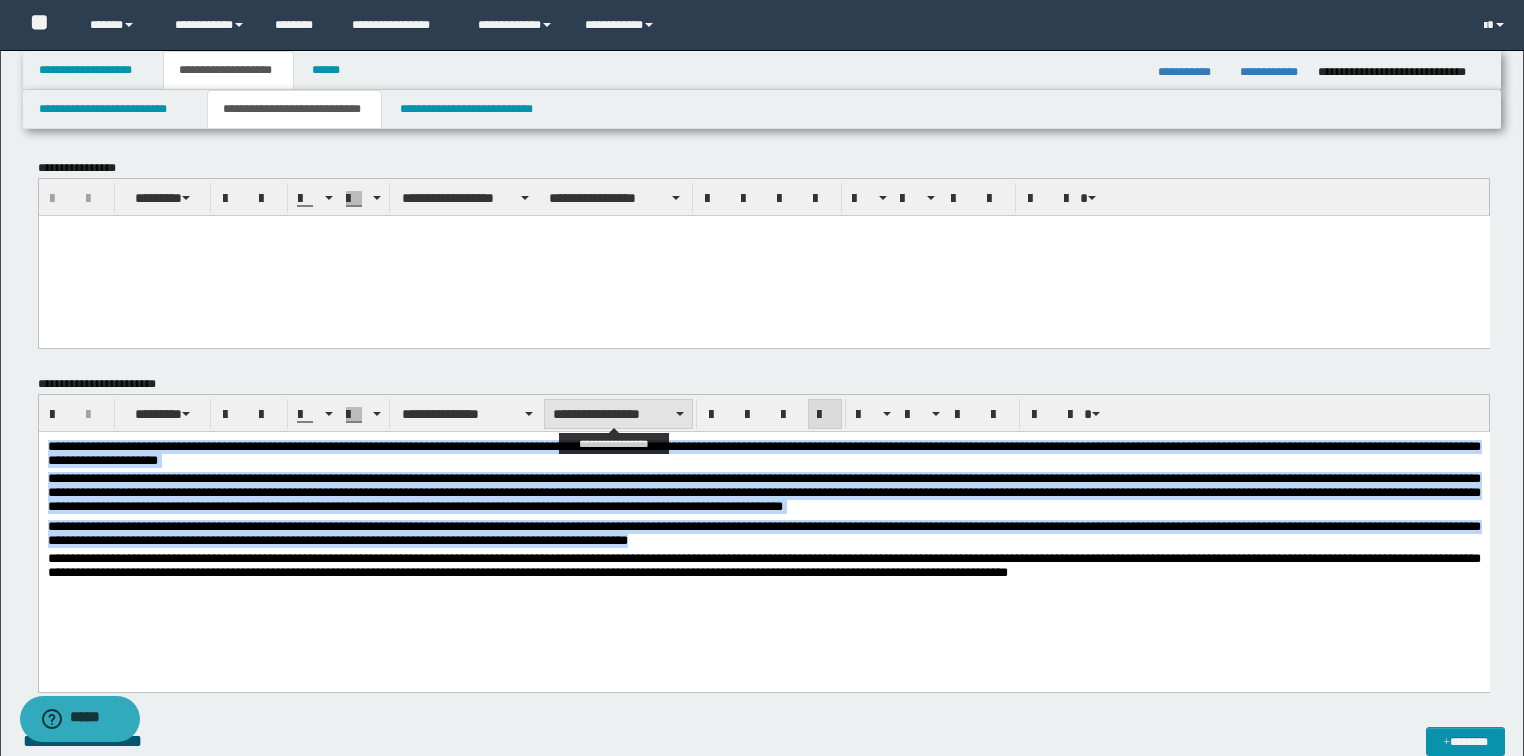 click on "**********" at bounding box center (618, 414) 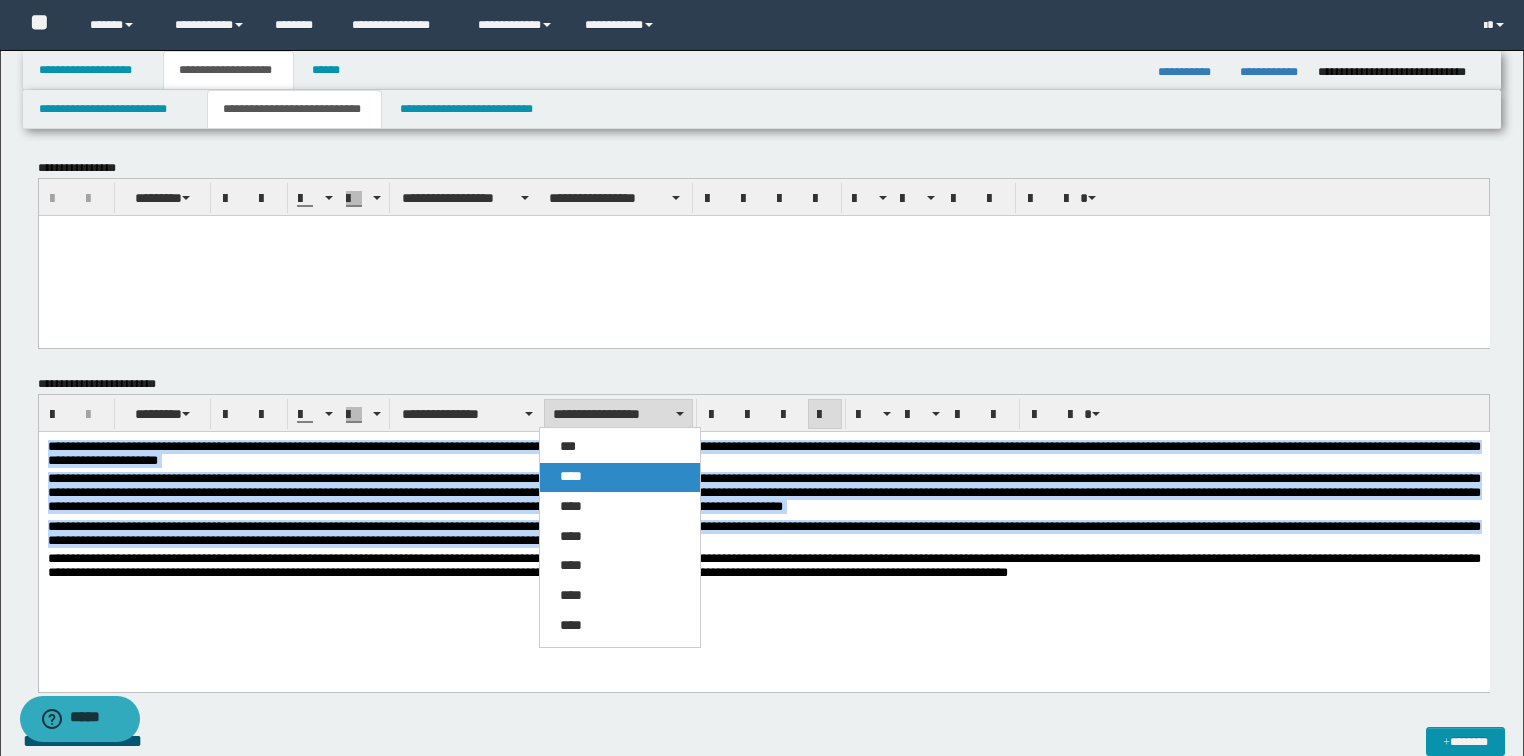 click on "****" at bounding box center (571, 476) 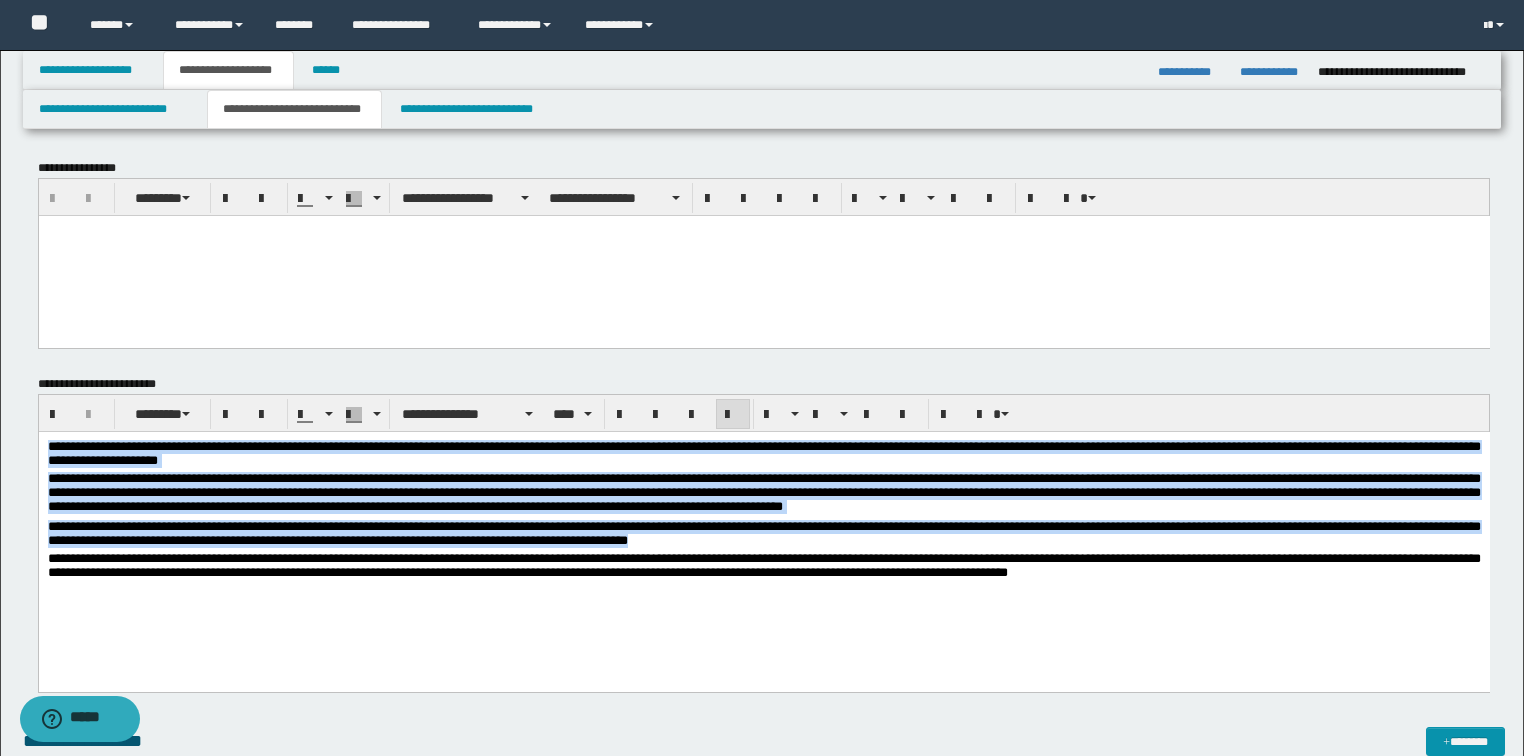 click on "**********" at bounding box center (763, 564) 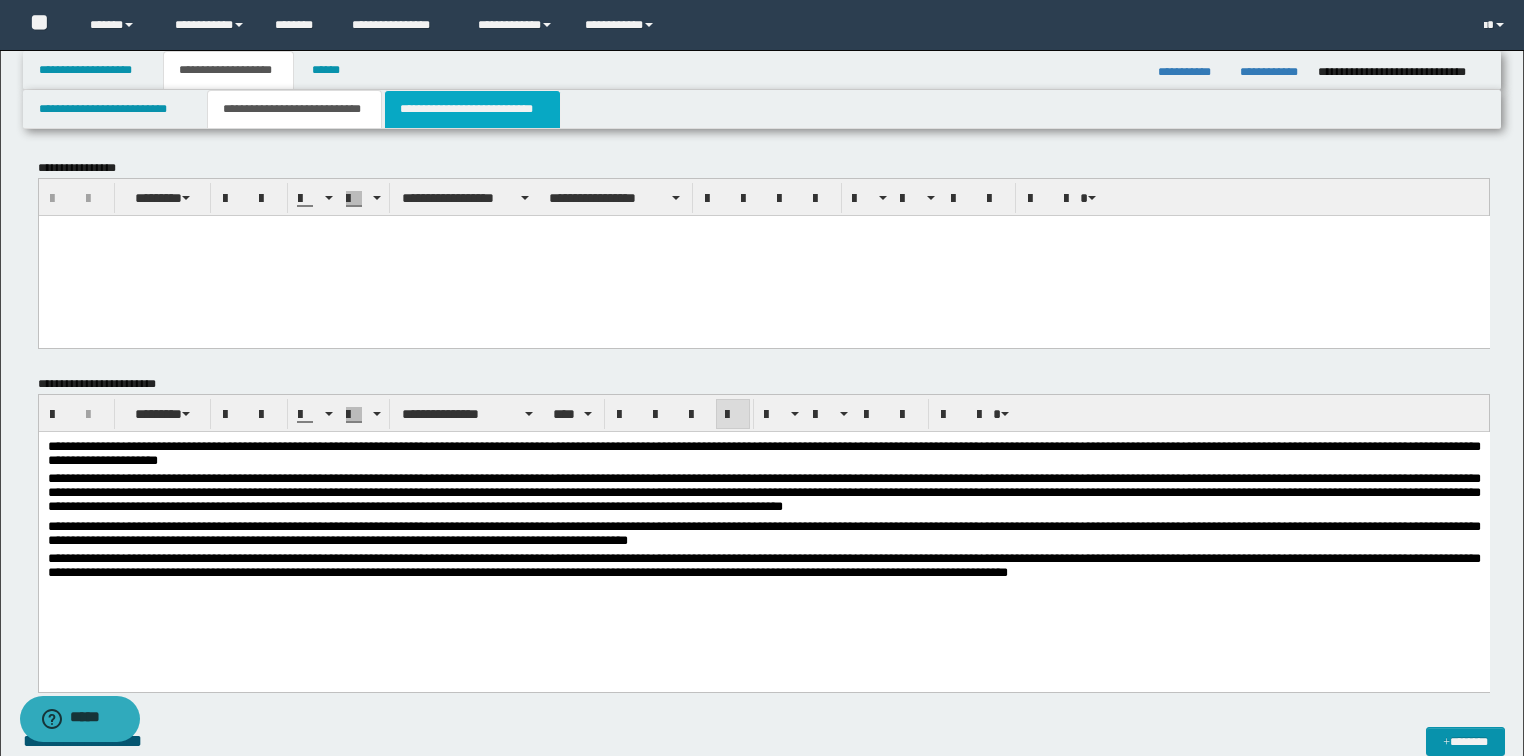 click on "**********" at bounding box center (472, 109) 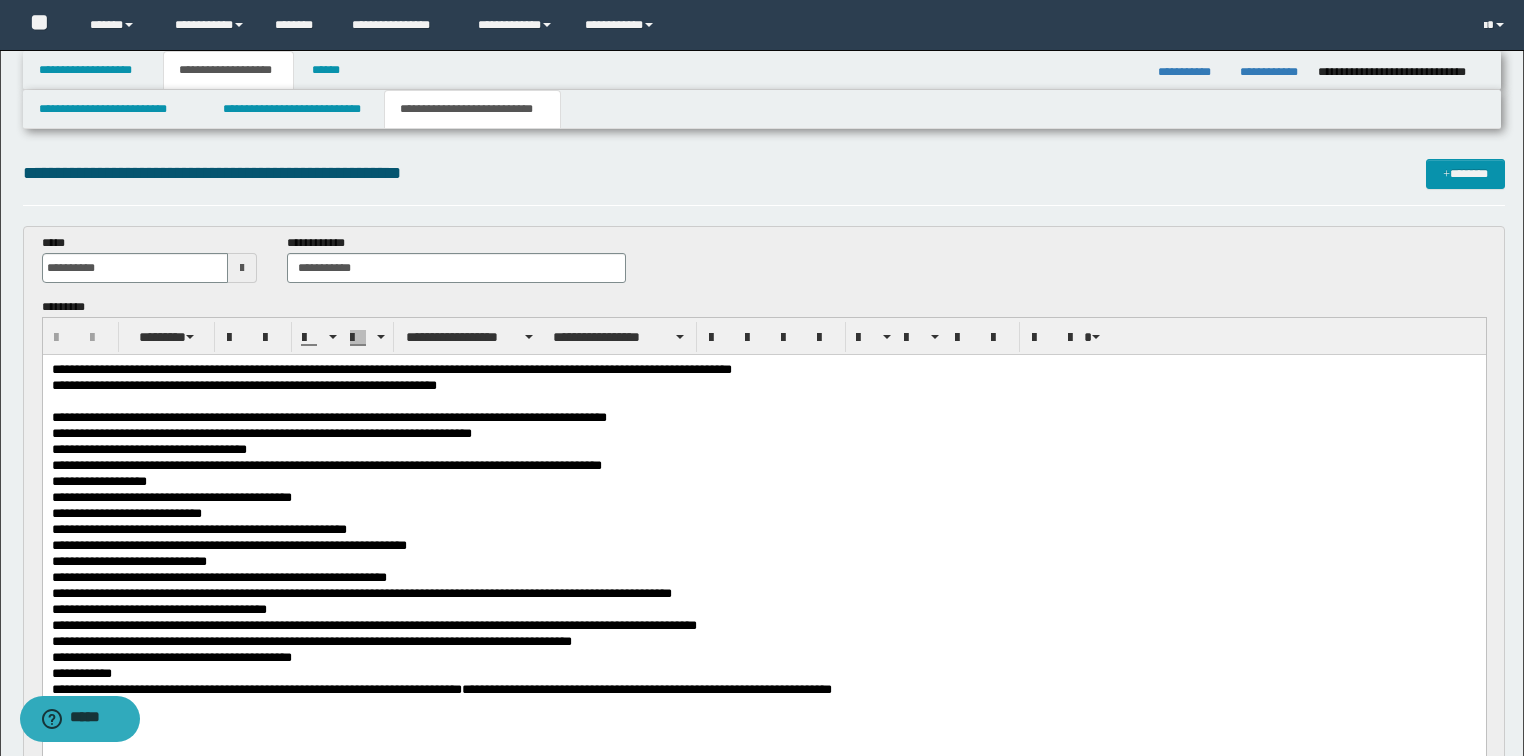 scroll, scrollTop: 160, scrollLeft: 0, axis: vertical 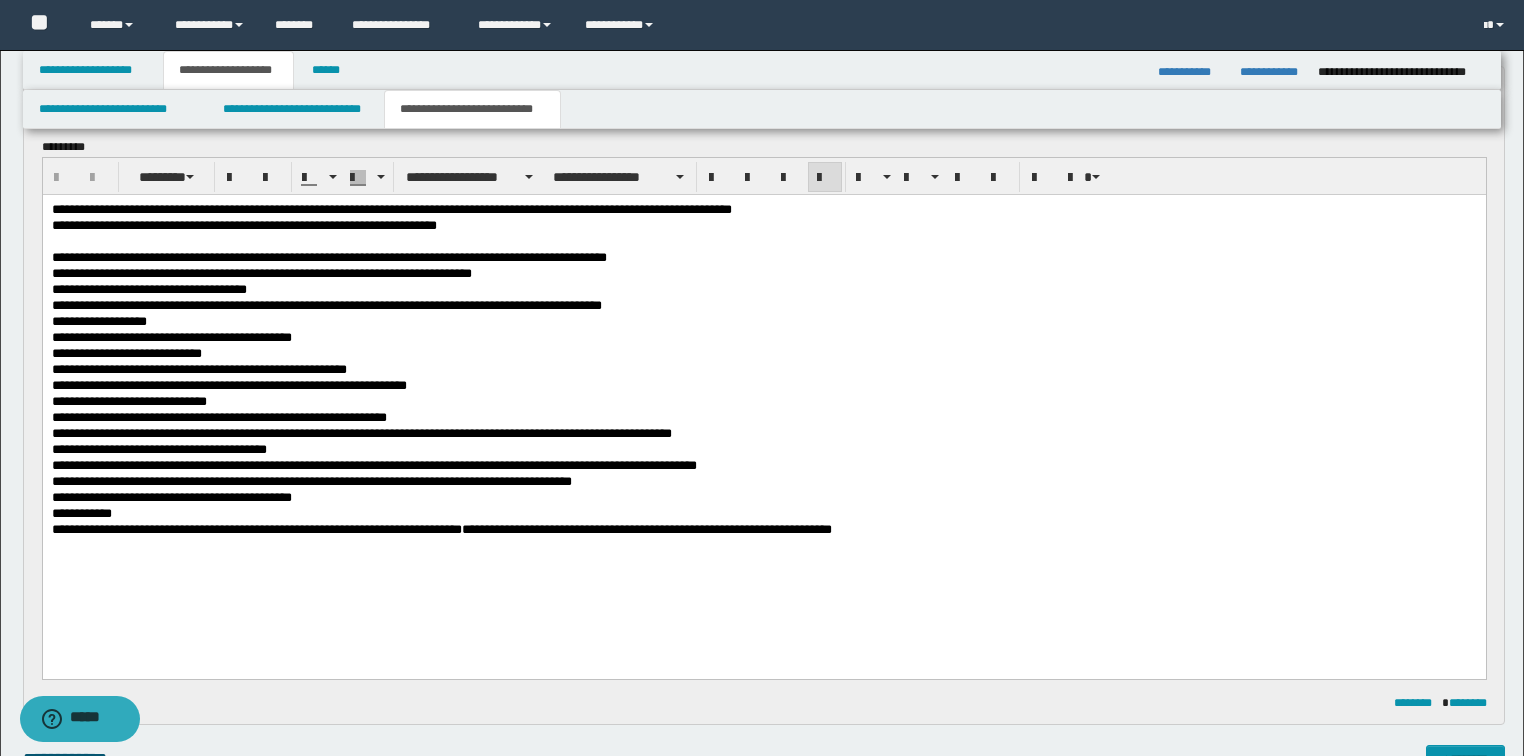 click on "**********" at bounding box center (763, 411) 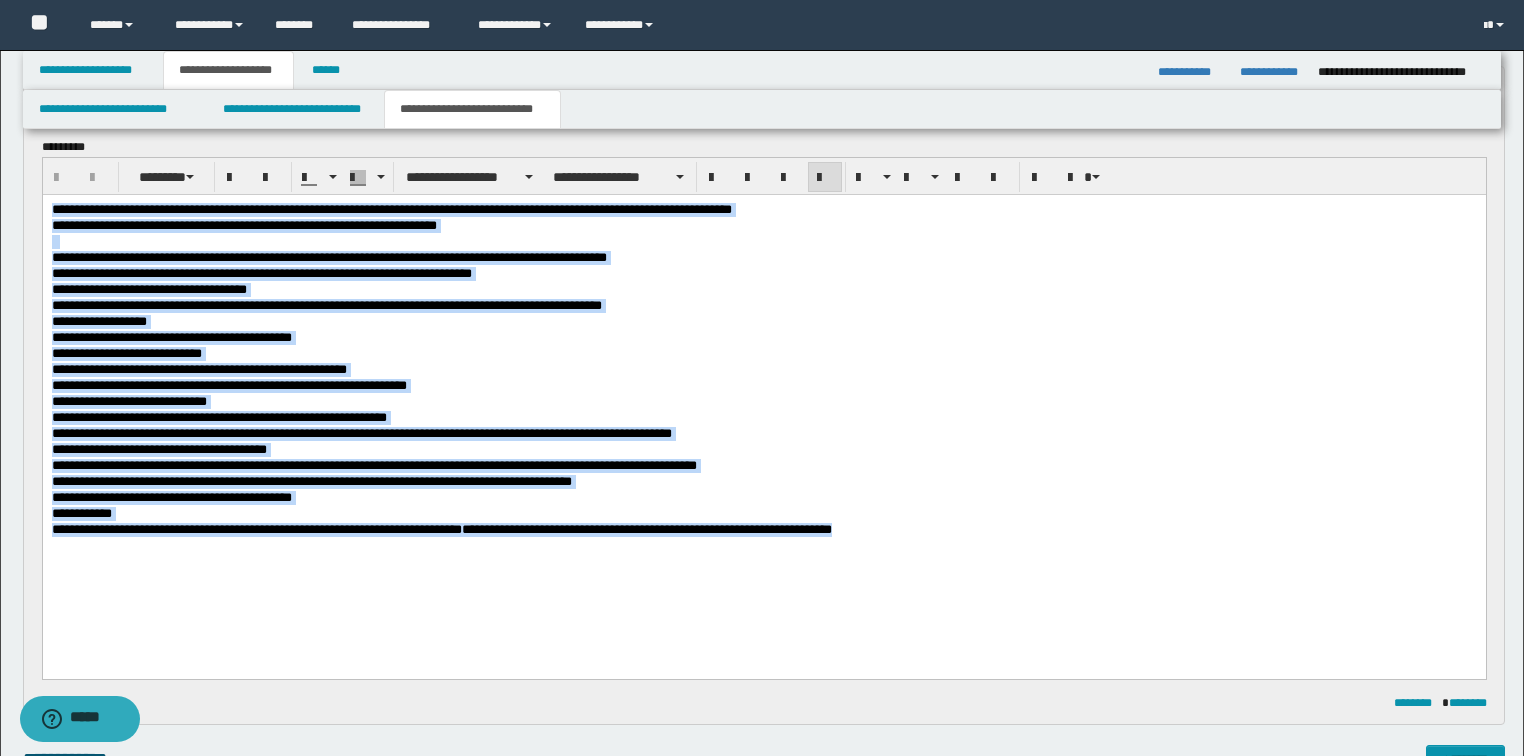 drag, startPoint x: 967, startPoint y: 528, endPoint x: 0, endPoint y: 175, distance: 1029.4164 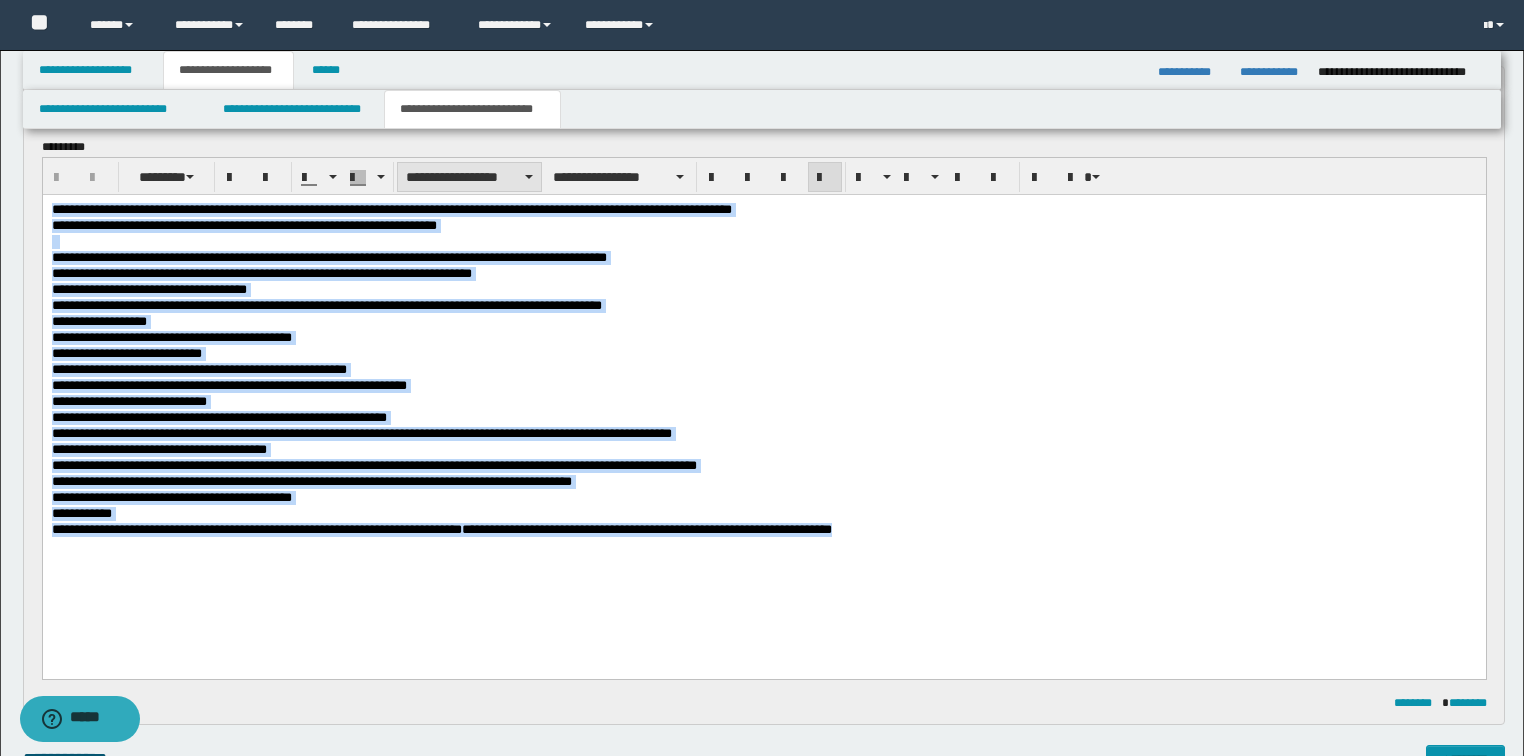 click on "**********" at bounding box center (469, 177) 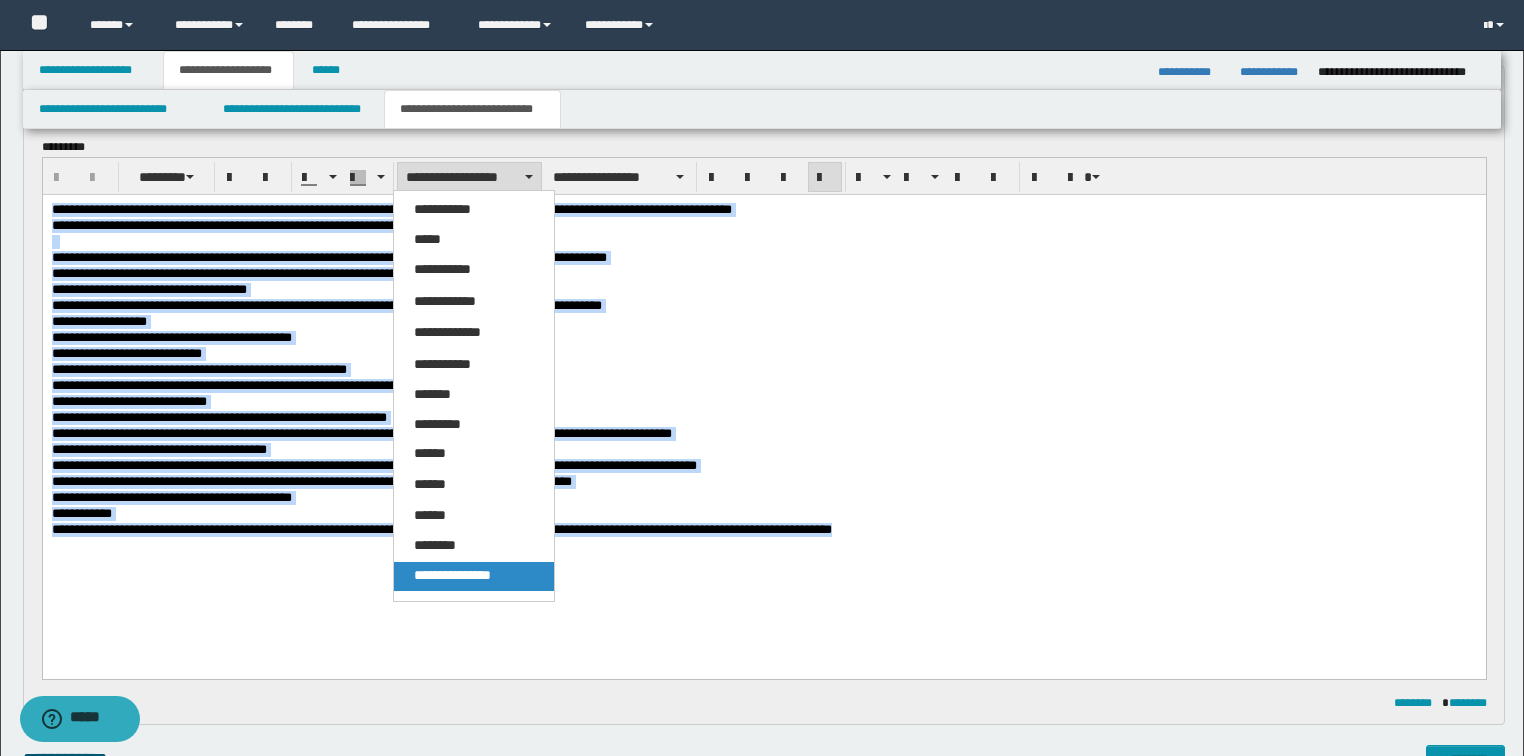 click on "**********" at bounding box center [452, 575] 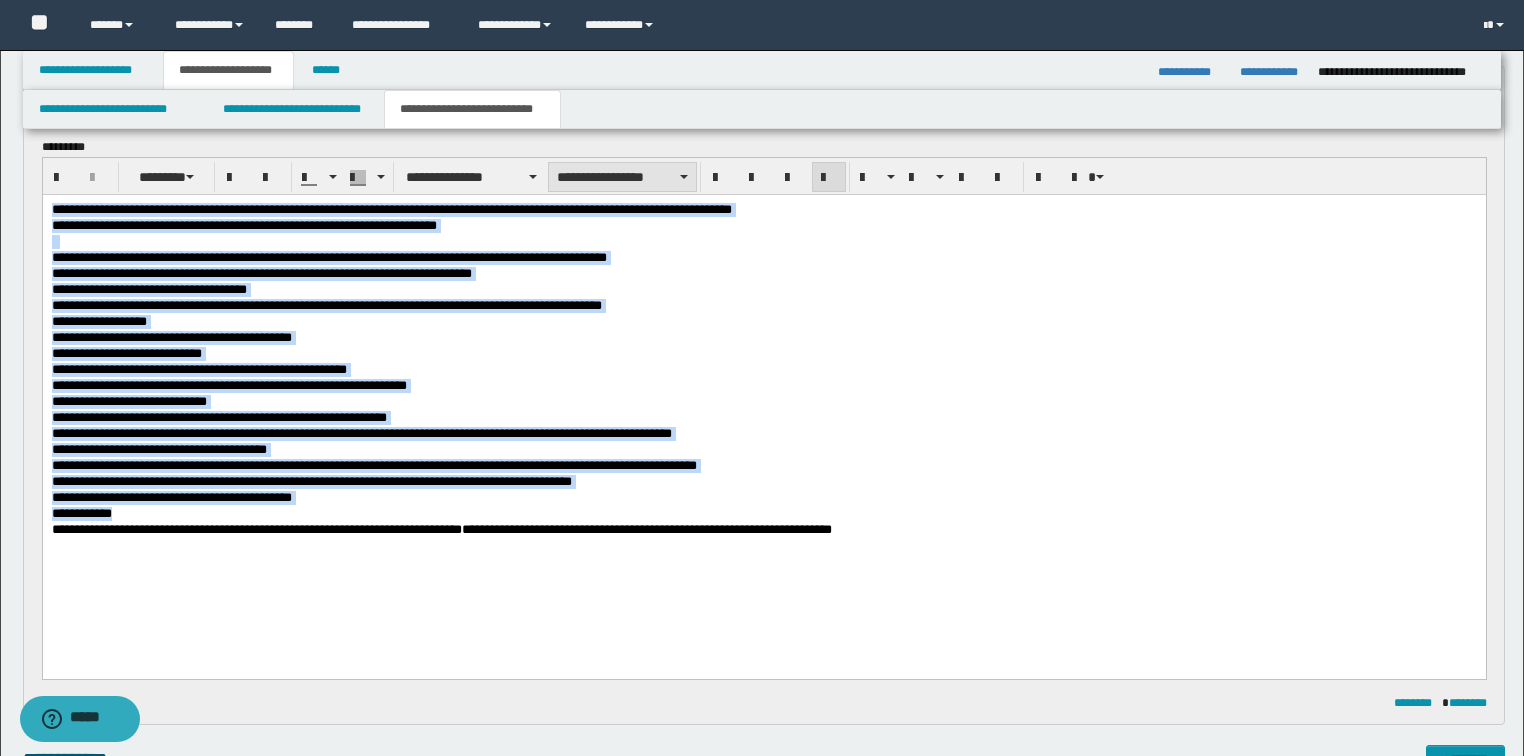 click on "**********" at bounding box center [622, 177] 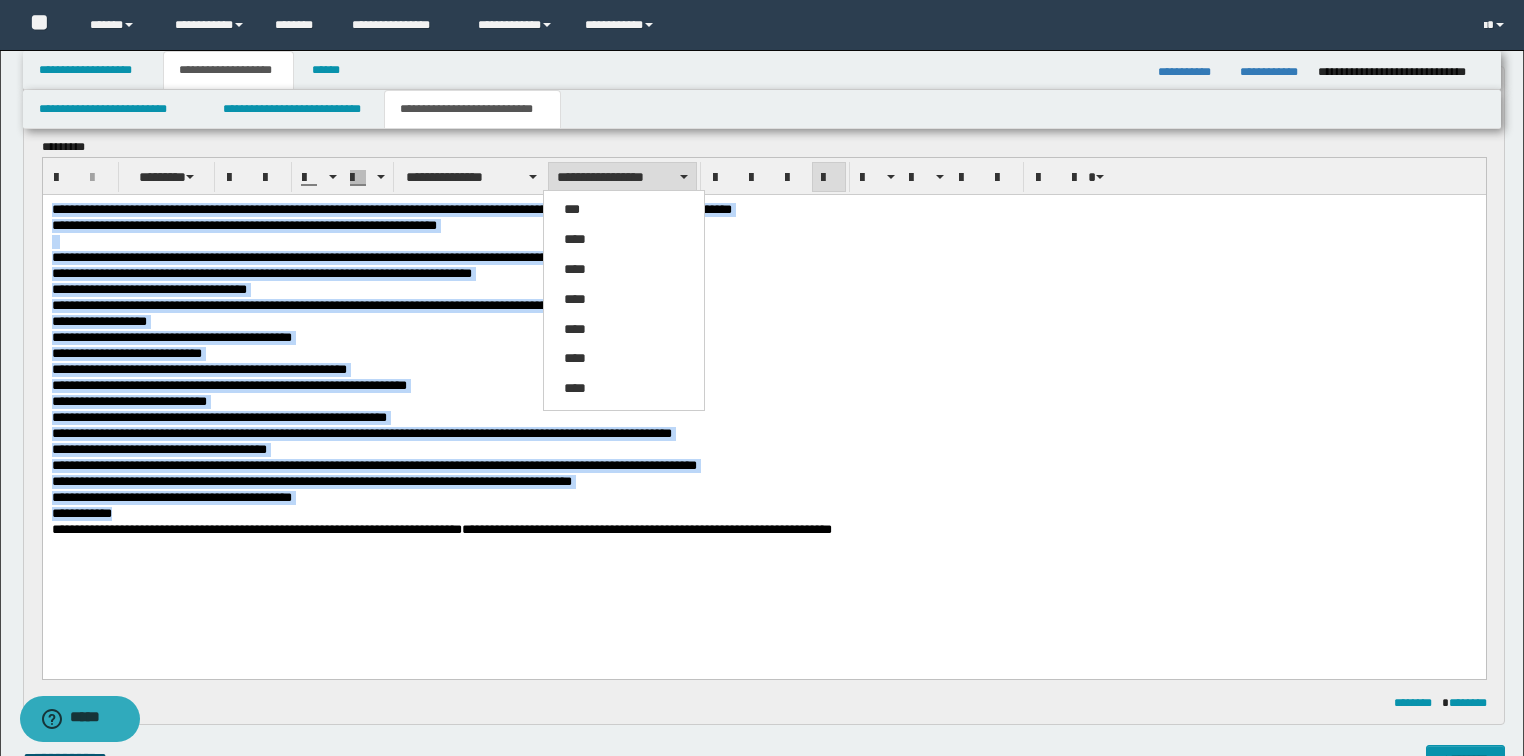 click on "****" at bounding box center [575, 239] 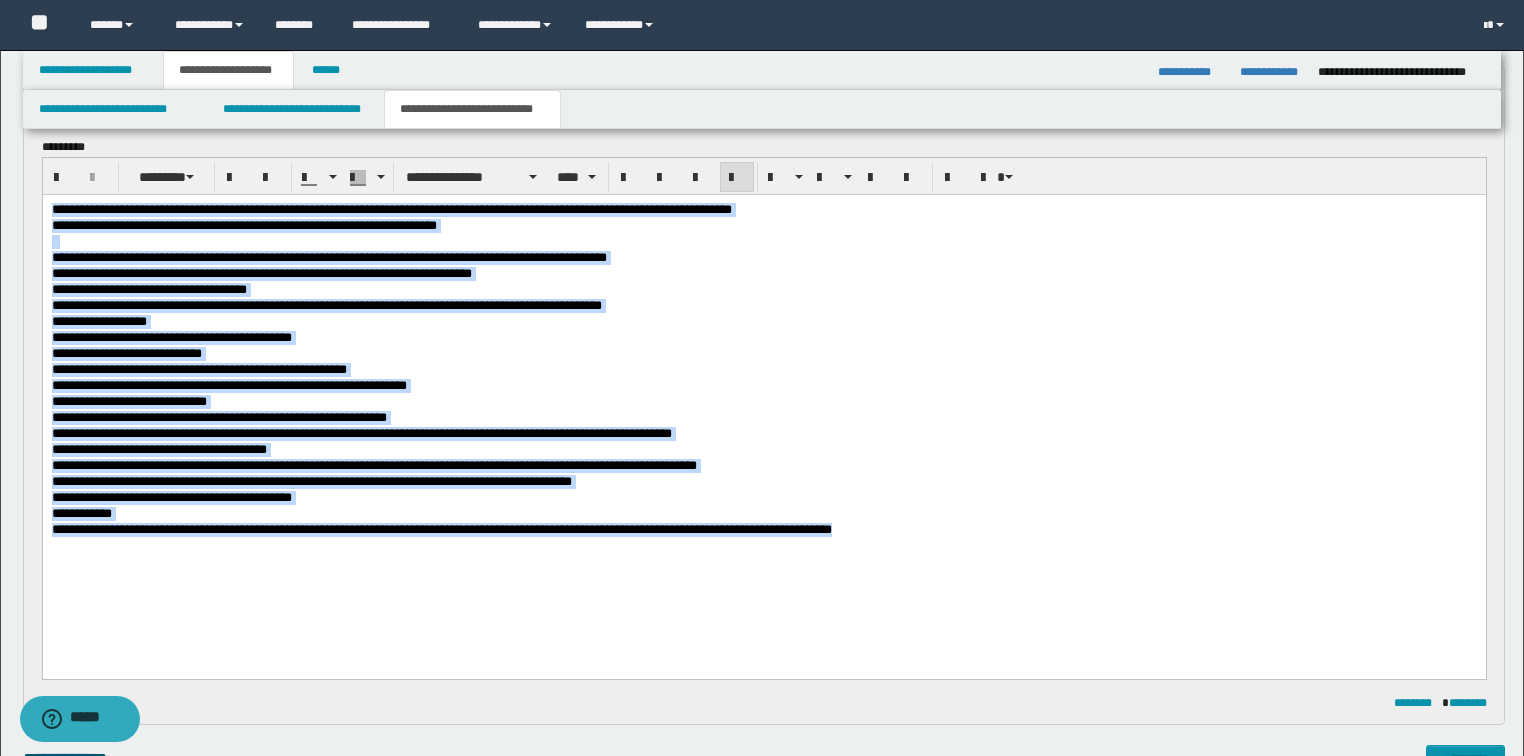 click on "**********" at bounding box center [764, 354] 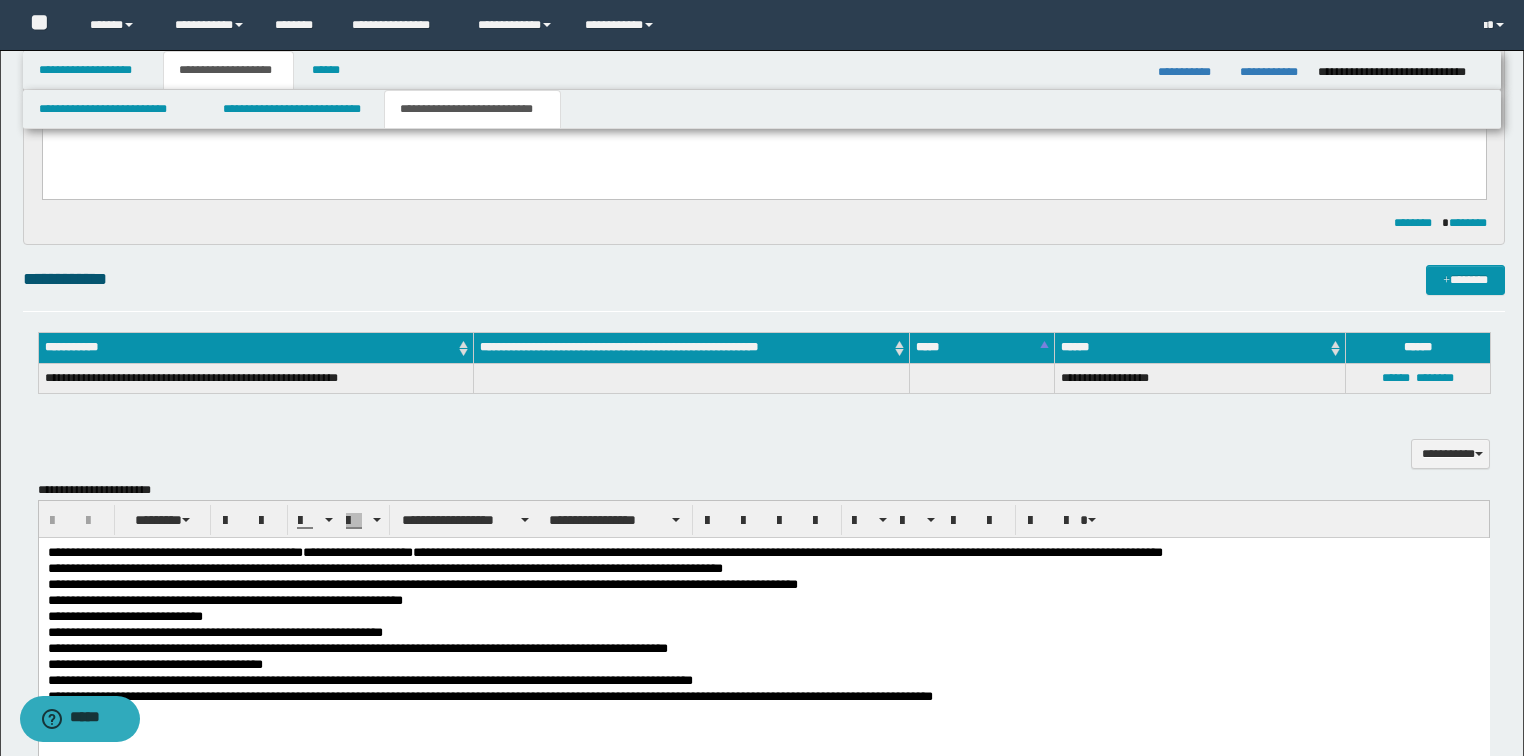 scroll, scrollTop: 800, scrollLeft: 0, axis: vertical 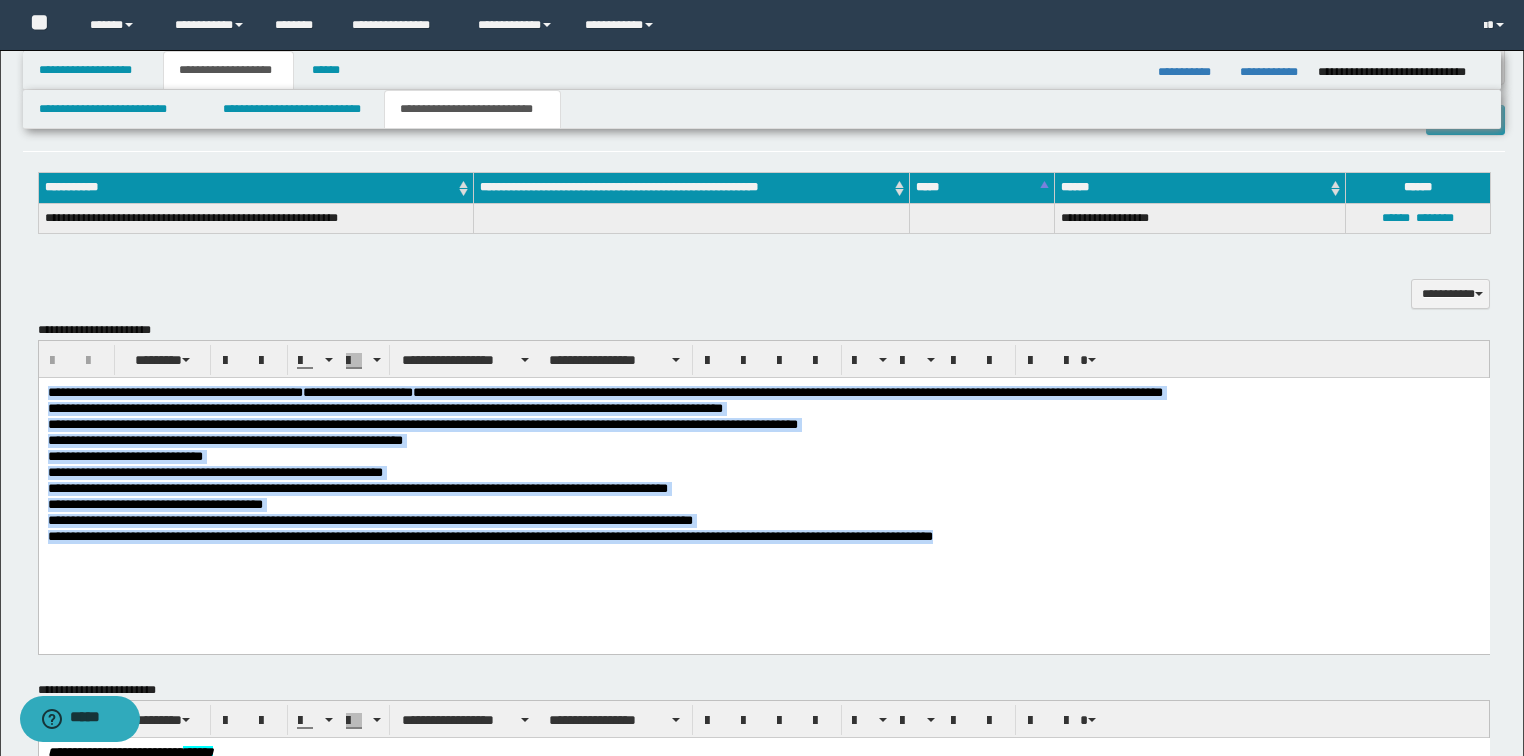 drag, startPoint x: 1007, startPoint y: 538, endPoint x: -1, endPoint y: 368, distance: 1022.2348 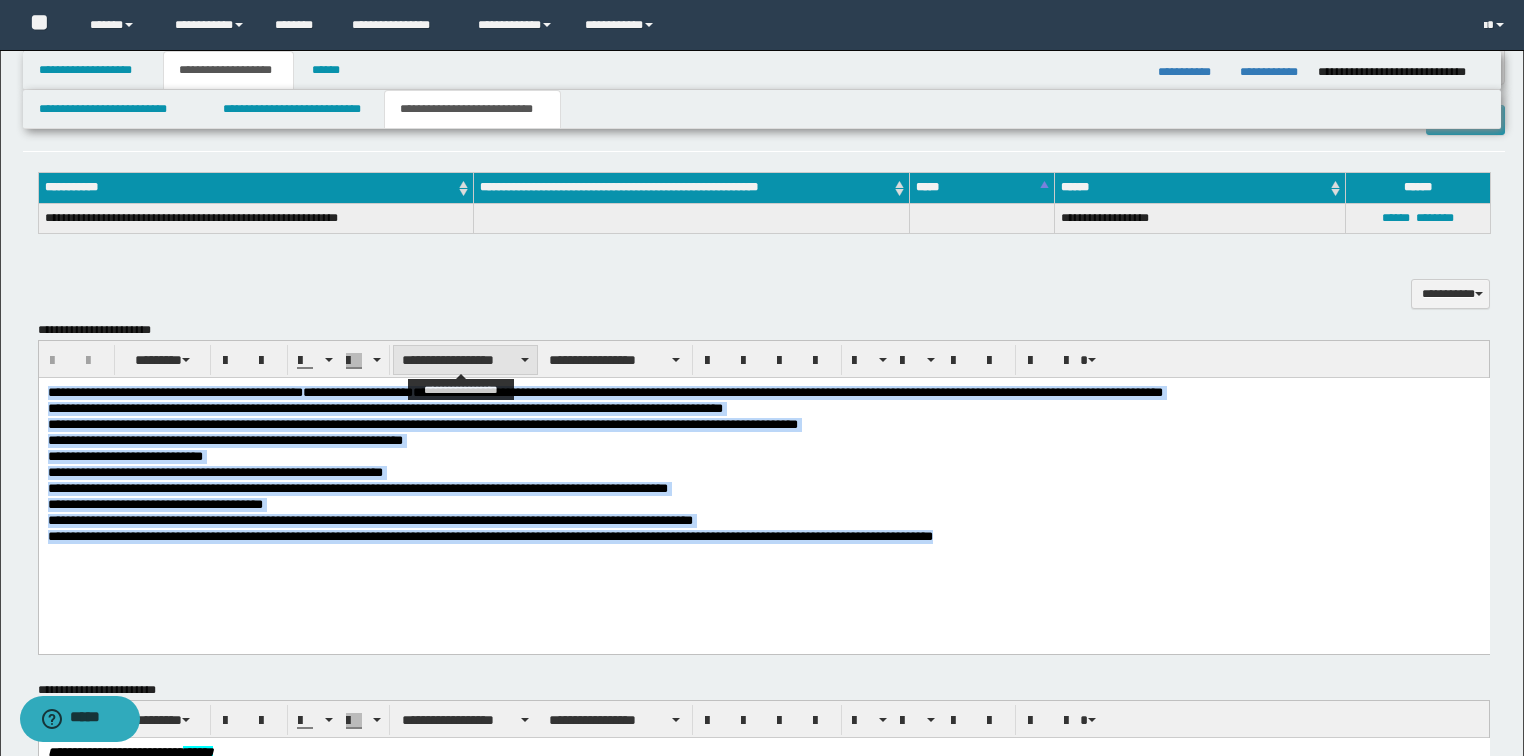 click on "**********" at bounding box center (465, 360) 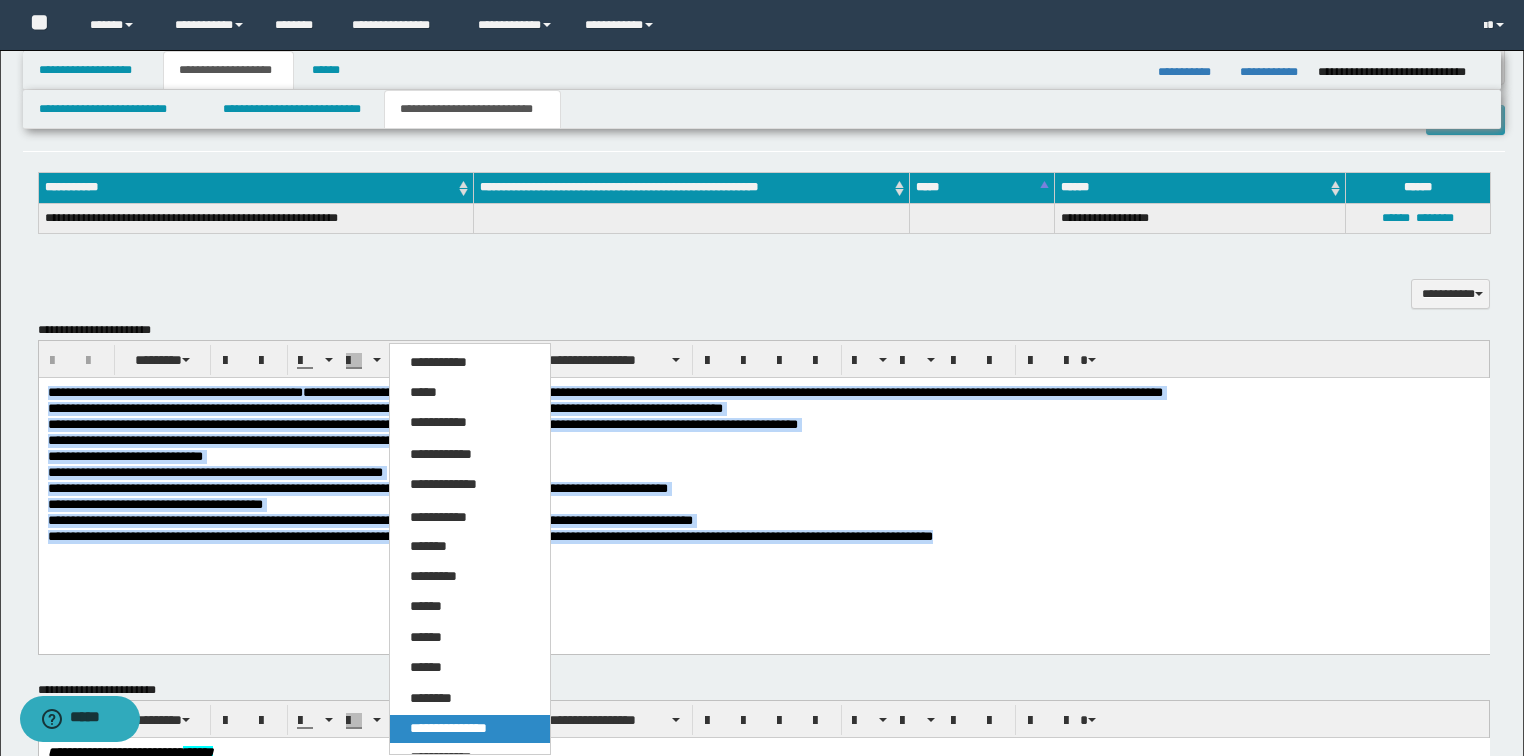 drag, startPoint x: 476, startPoint y: 724, endPoint x: 502, endPoint y: 676, distance: 54.589375 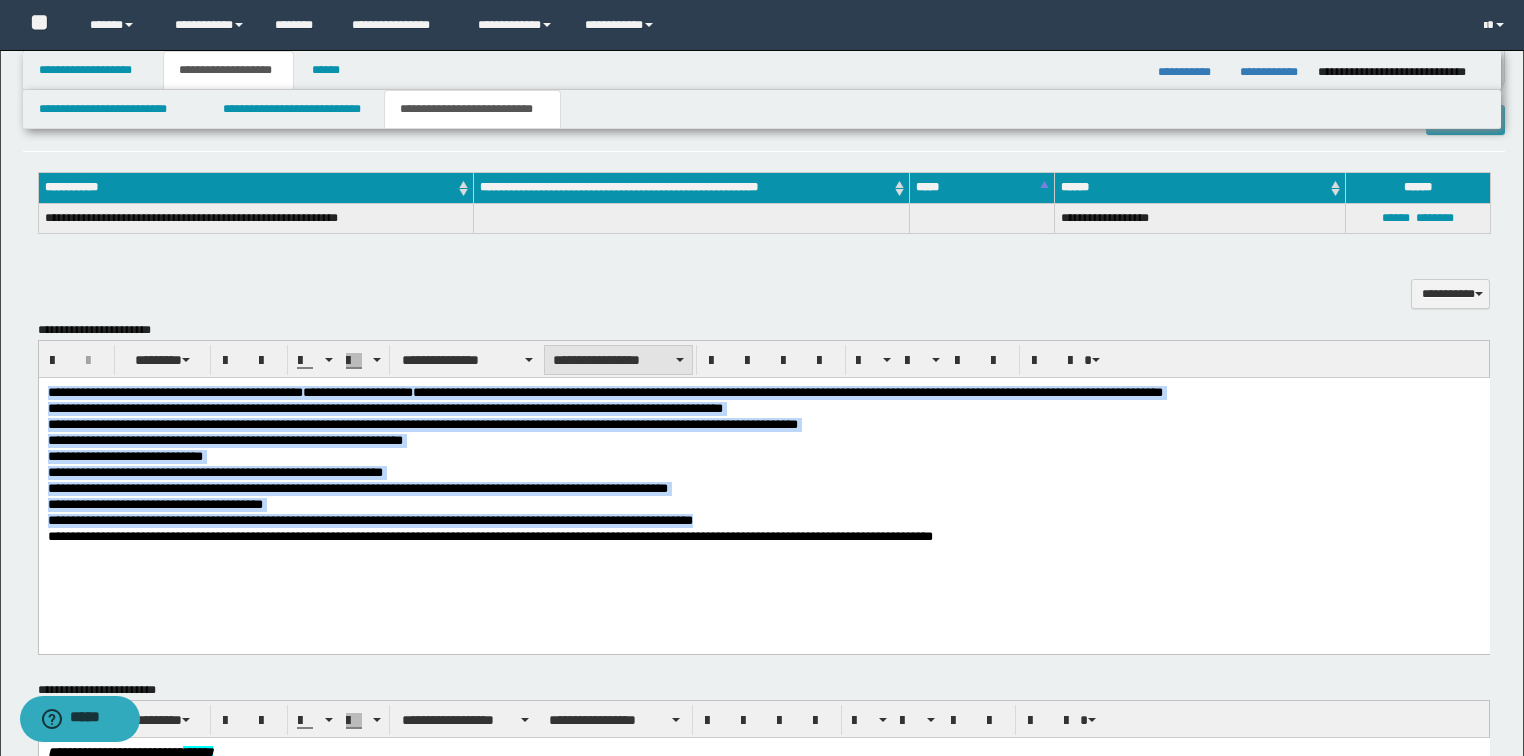 click on "**********" at bounding box center [618, 360] 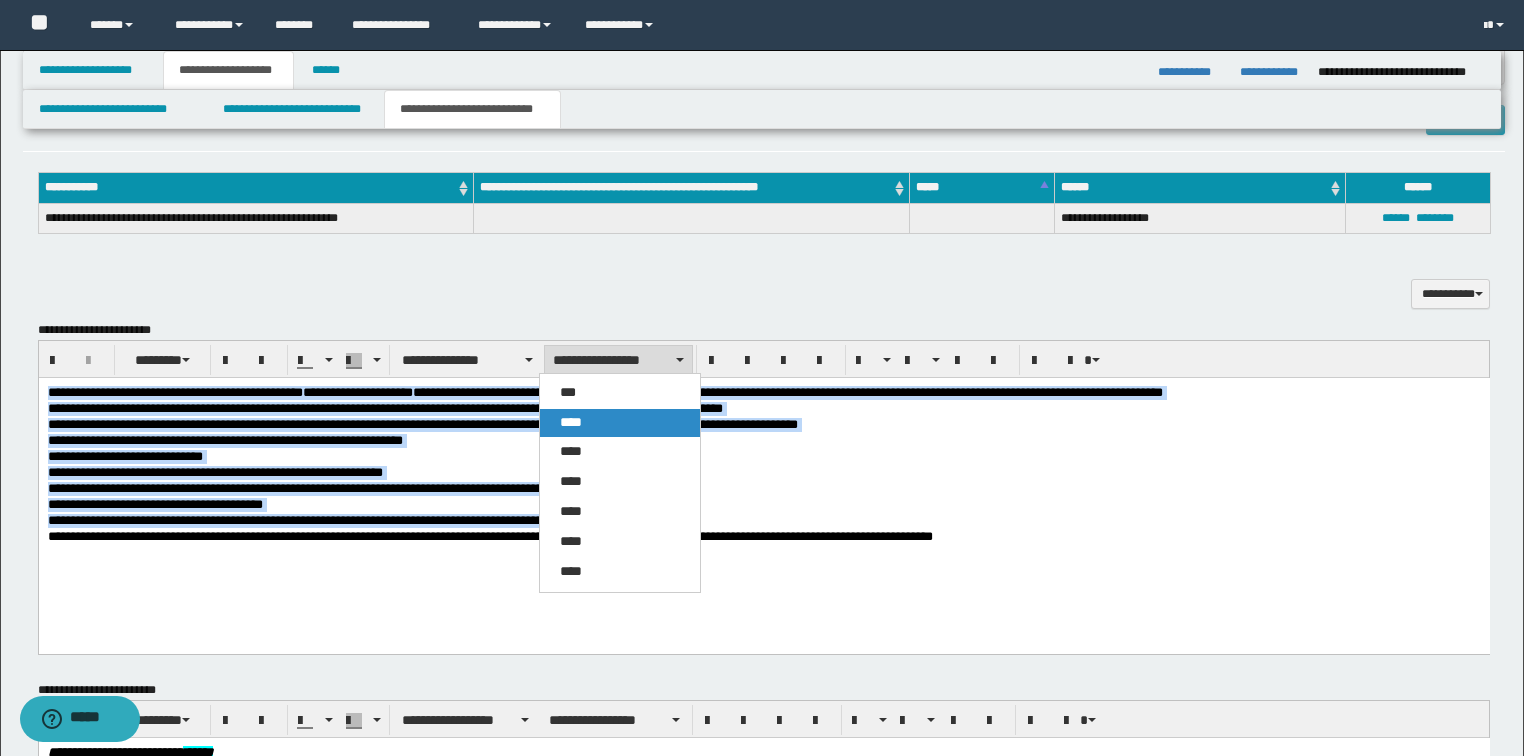 click on "****" at bounding box center [620, 423] 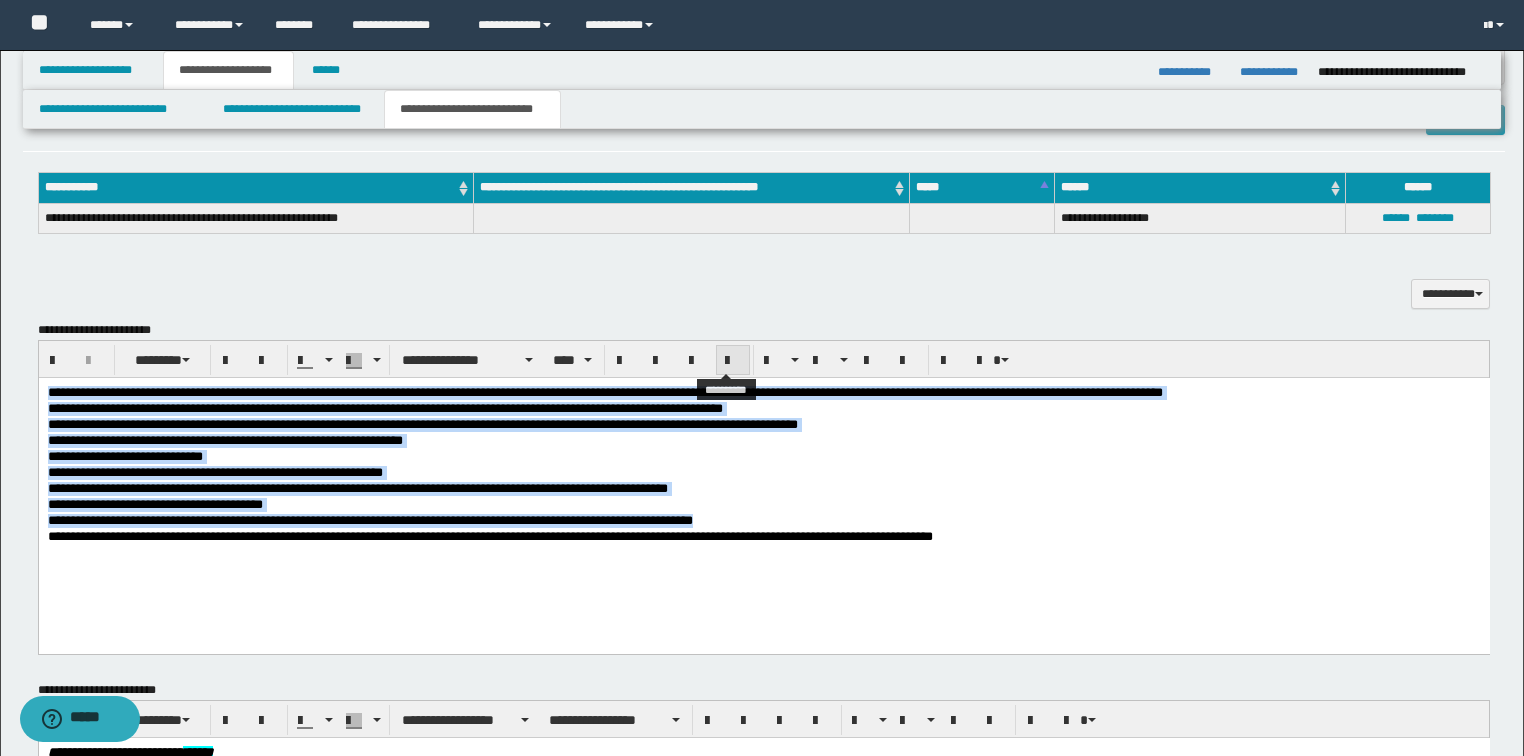 click at bounding box center (733, 361) 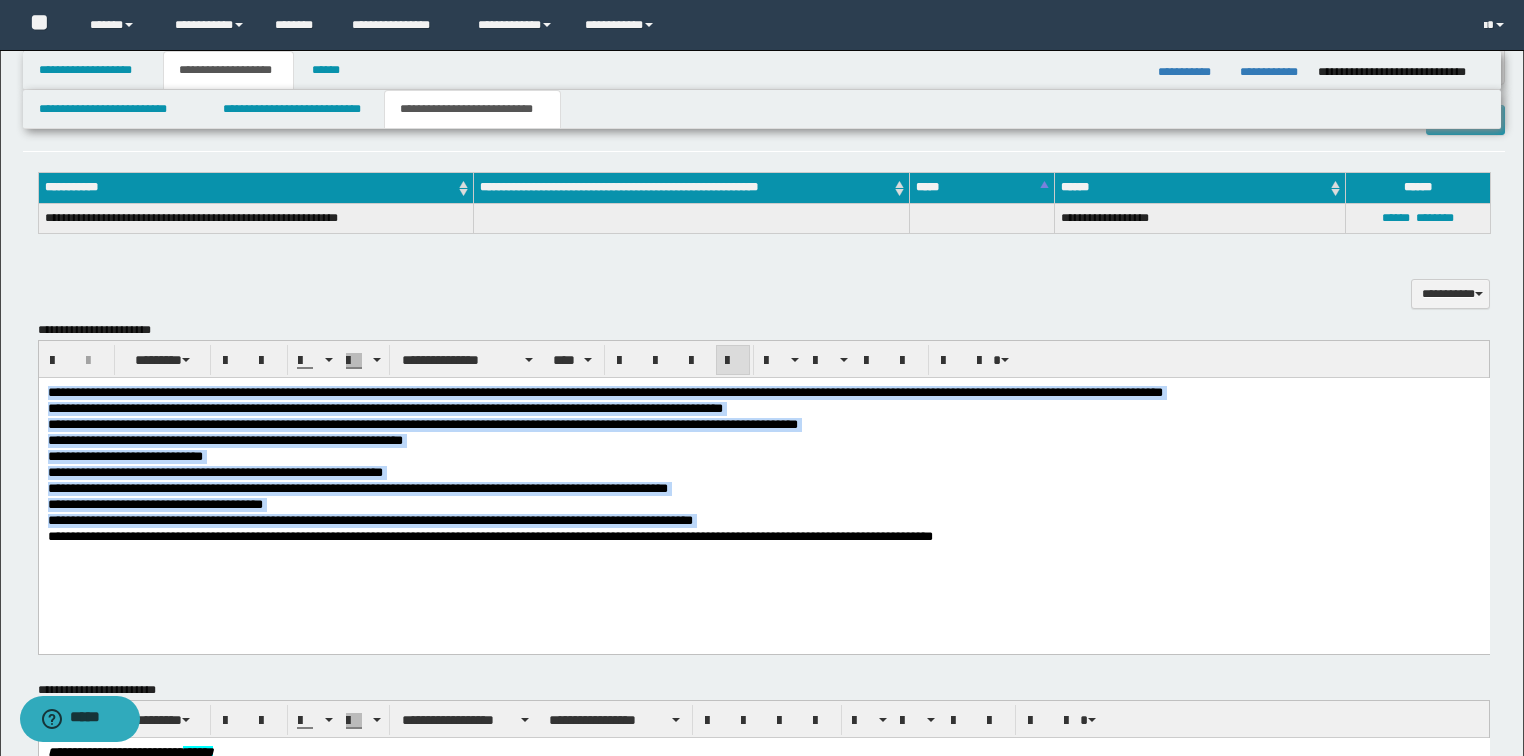 click on "**********" at bounding box center (763, 521) 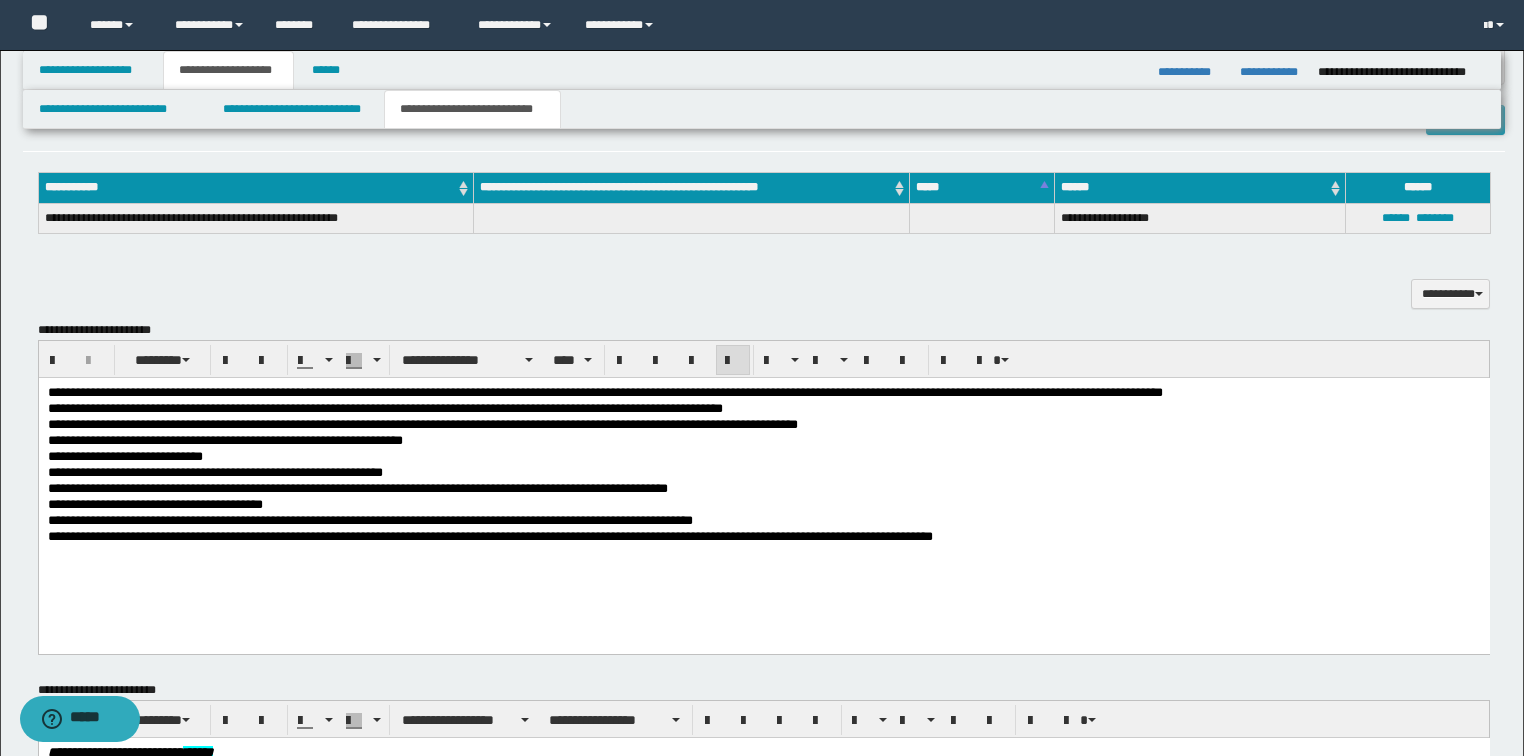 scroll, scrollTop: 1200, scrollLeft: 0, axis: vertical 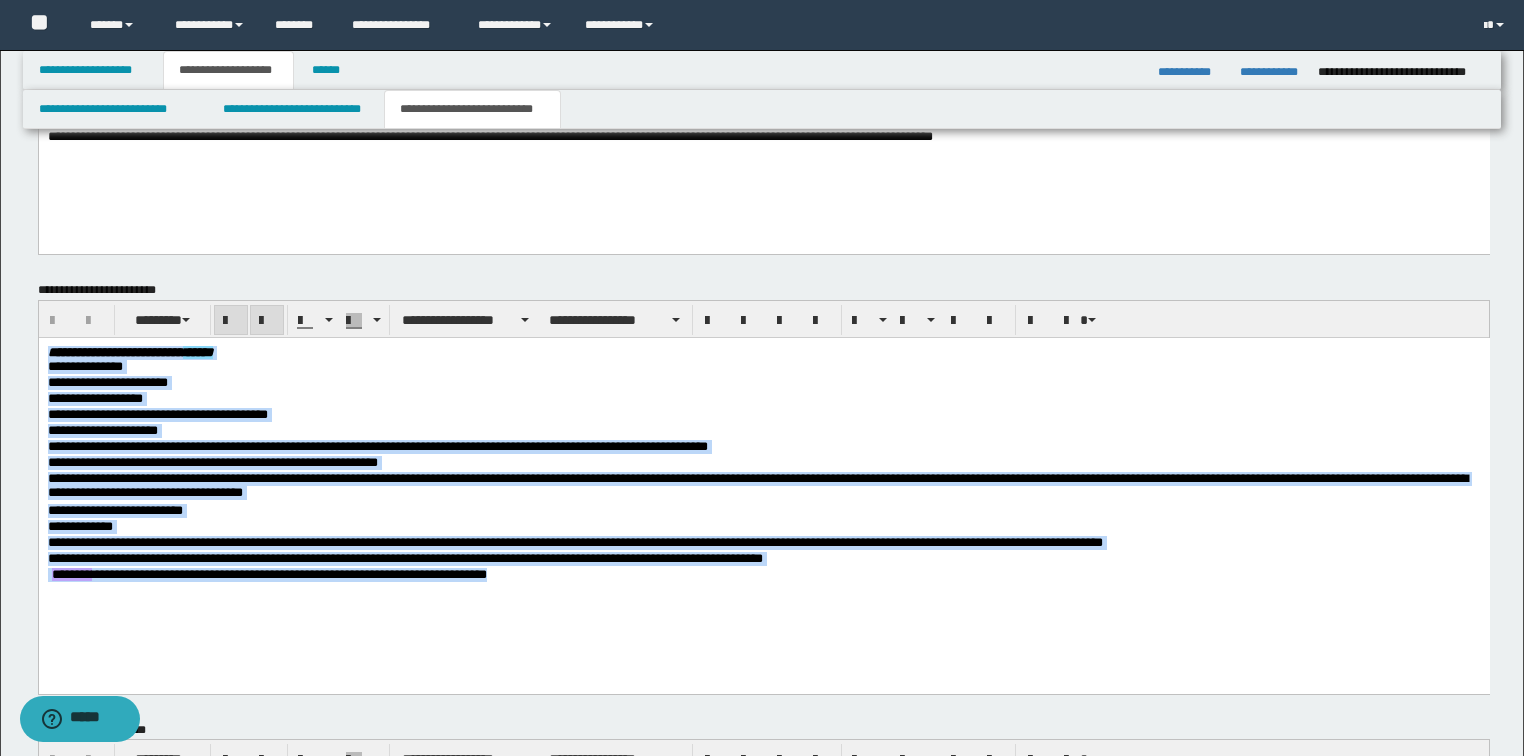 drag, startPoint x: 727, startPoint y: 596, endPoint x: -1, endPoint y: 321, distance: 778.20886 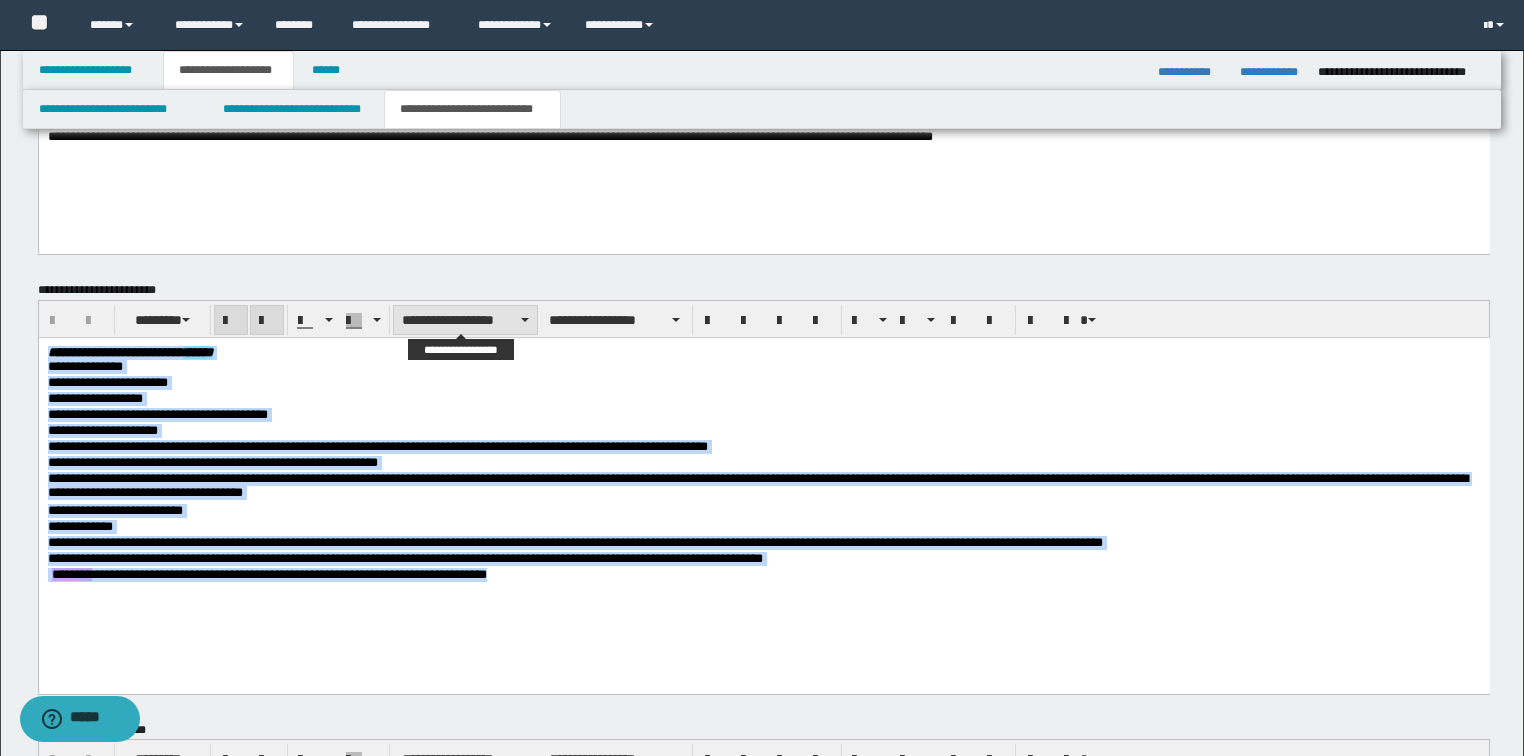 click on "**********" at bounding box center (465, 320) 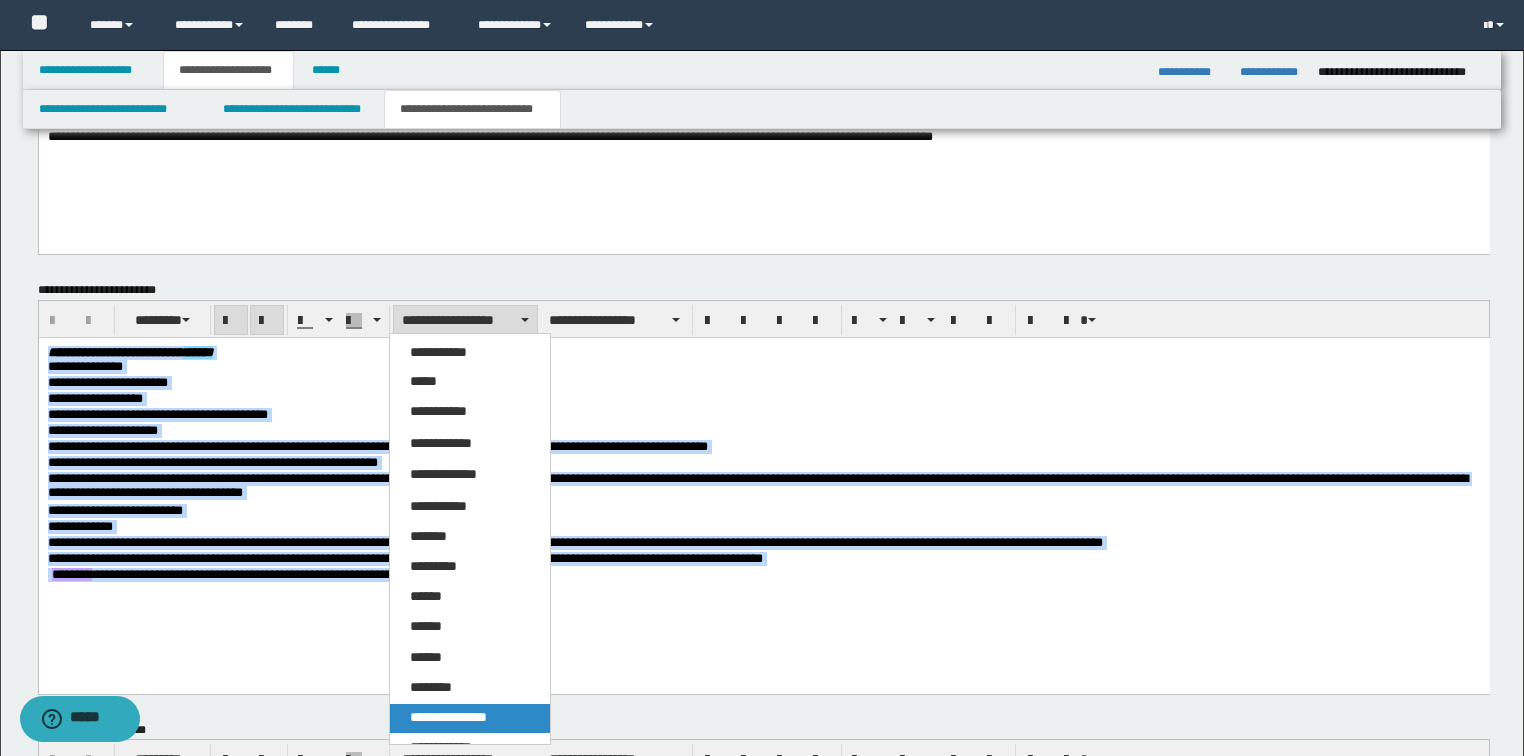 click on "**********" at bounding box center (448, 717) 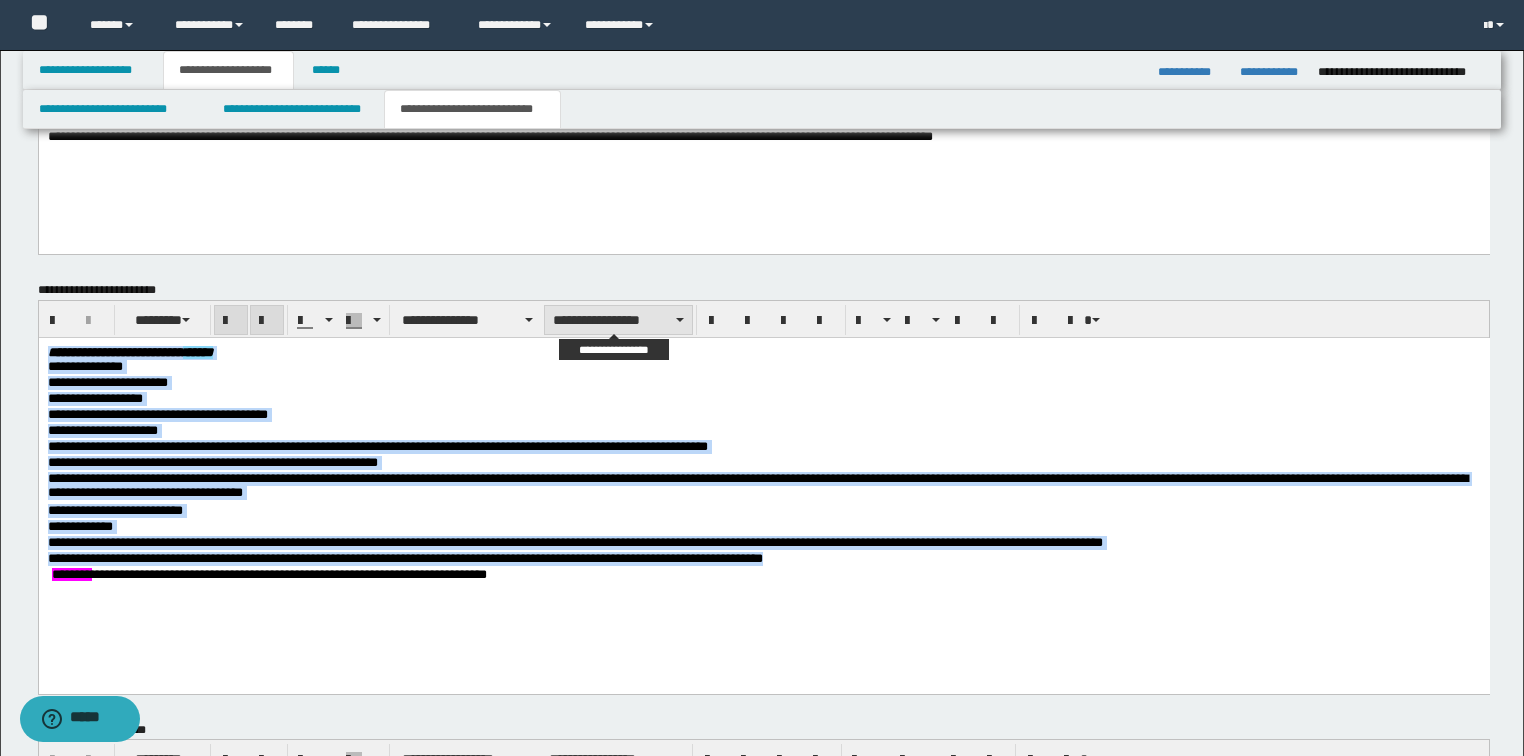 click on "**********" at bounding box center (618, 320) 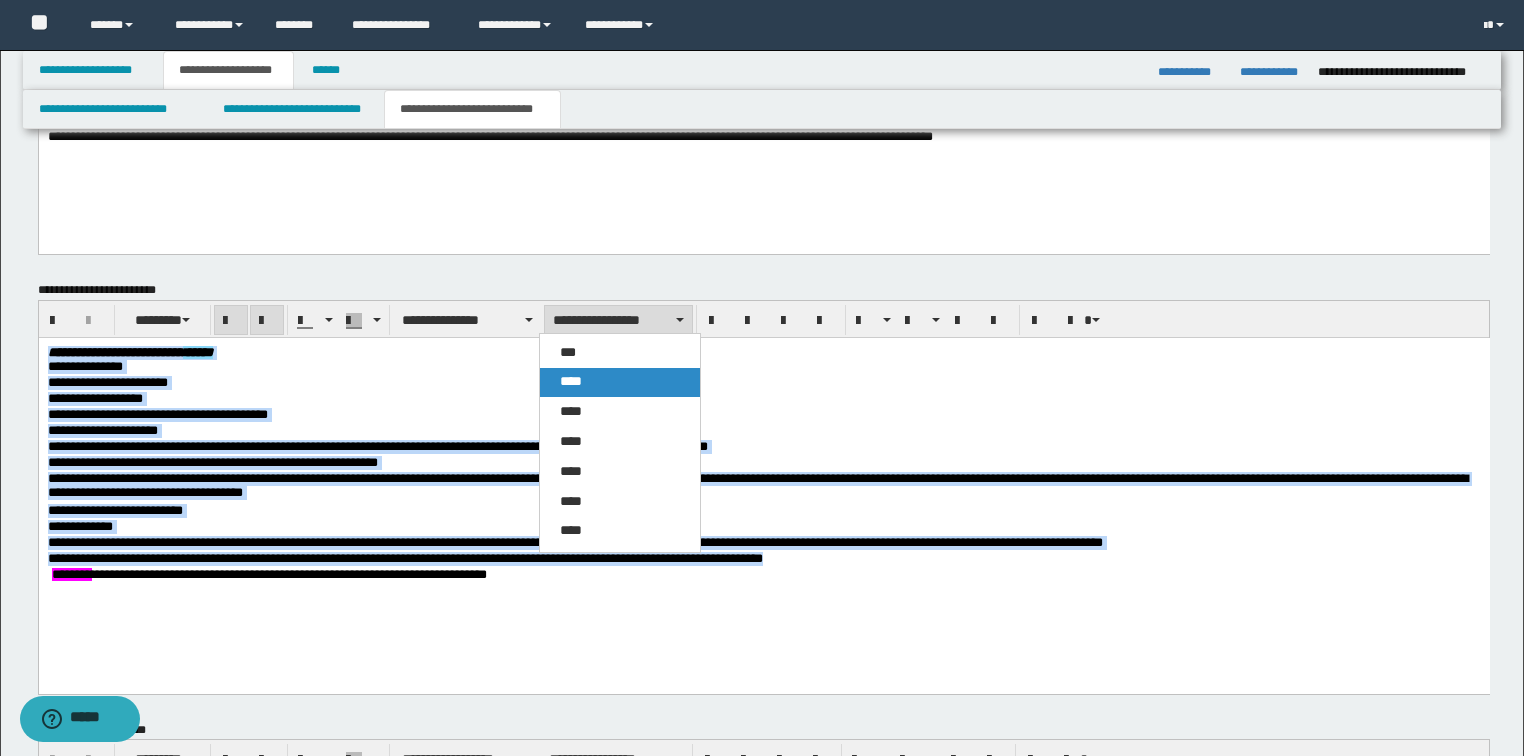 drag, startPoint x: 580, startPoint y: 381, endPoint x: 667, endPoint y: 15, distance: 376.1981 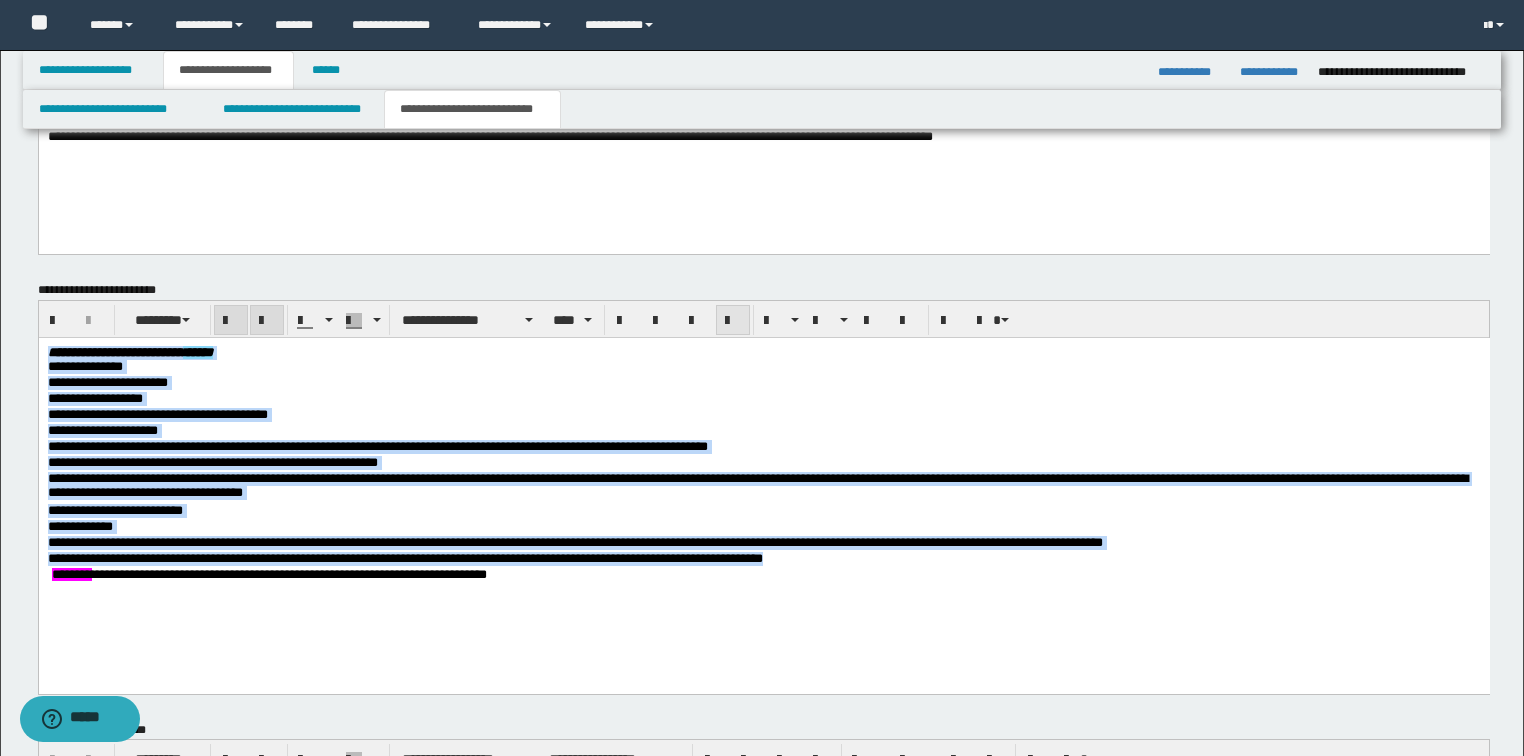 click at bounding box center (733, 321) 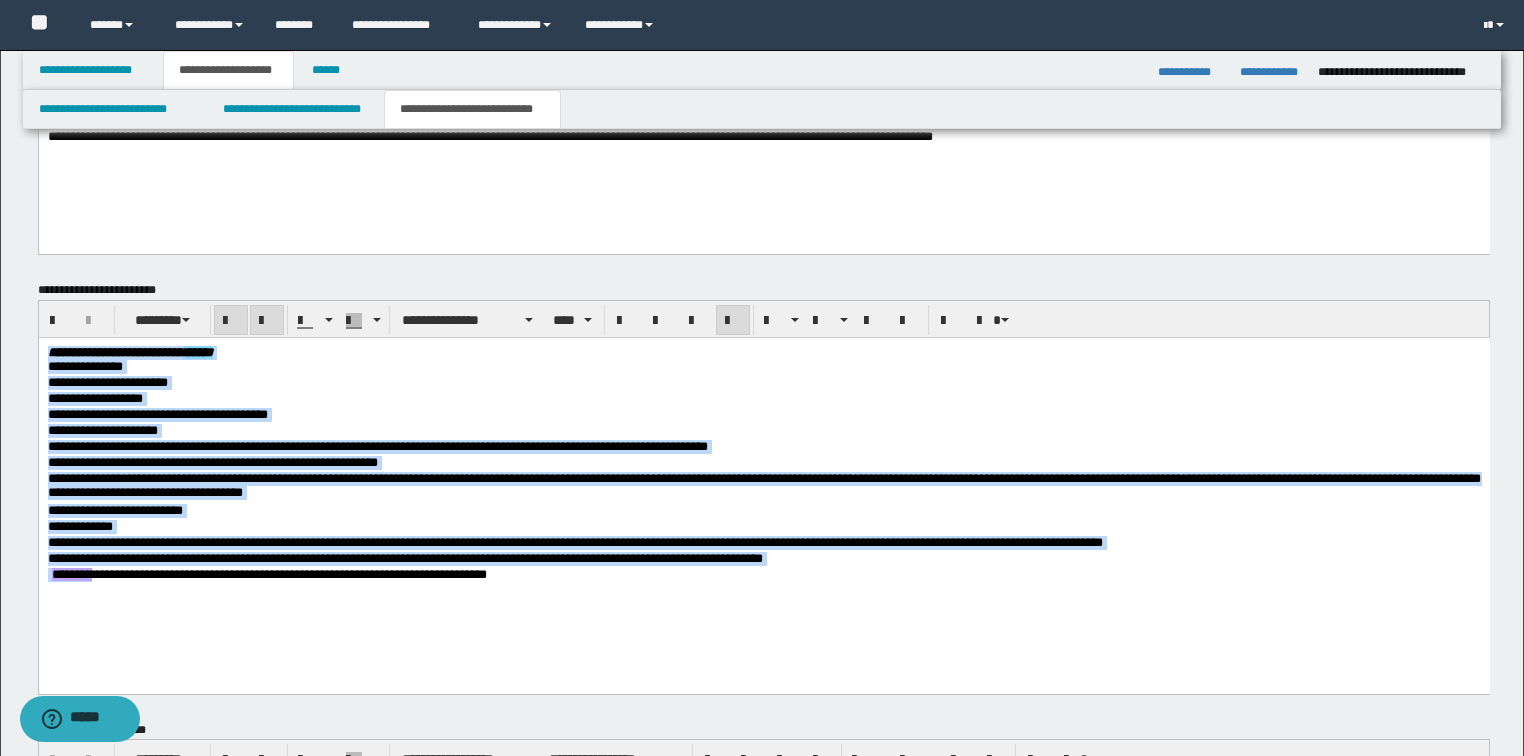 click on "**********" at bounding box center [763, 527] 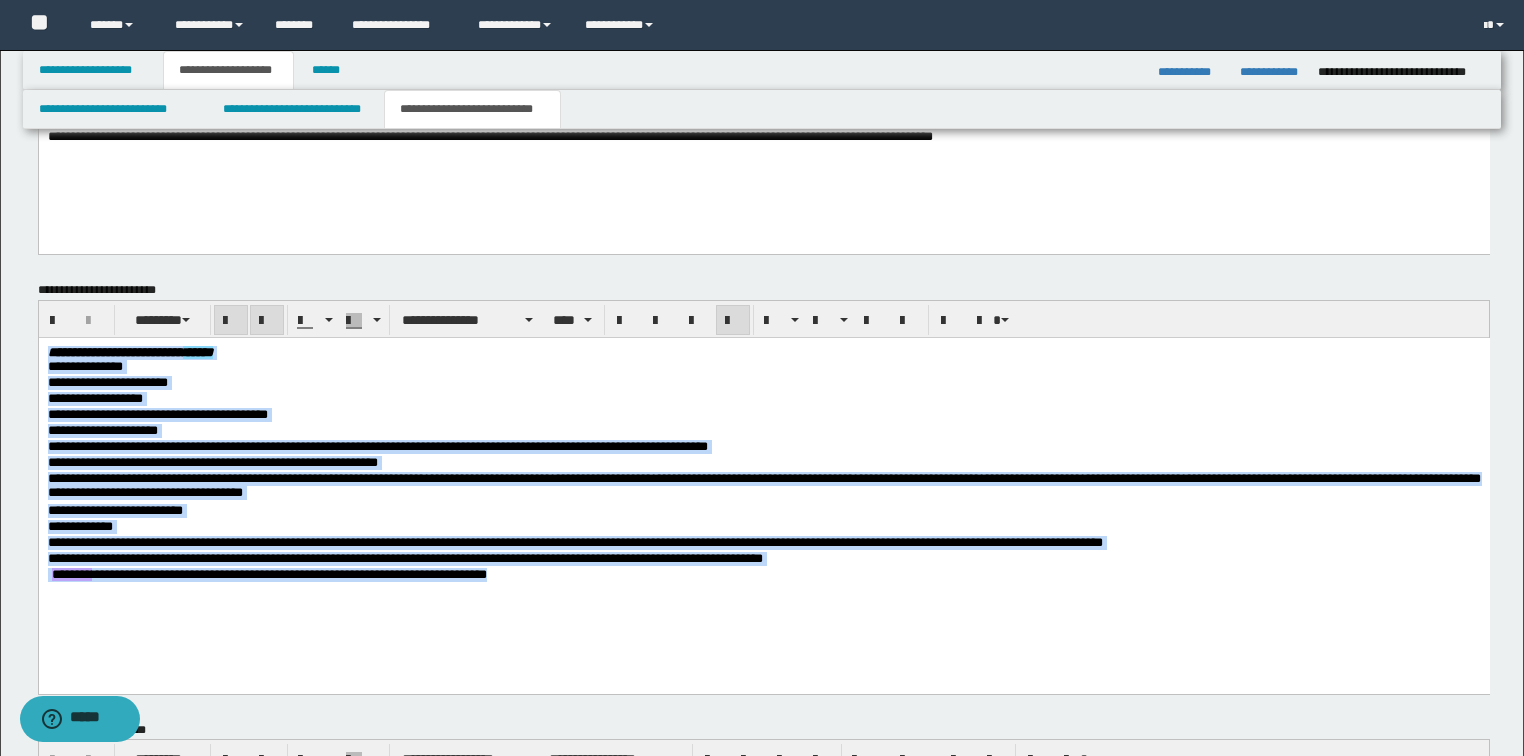 drag, startPoint x: 569, startPoint y: 579, endPoint x: -1, endPoint y: 276, distance: 645.53 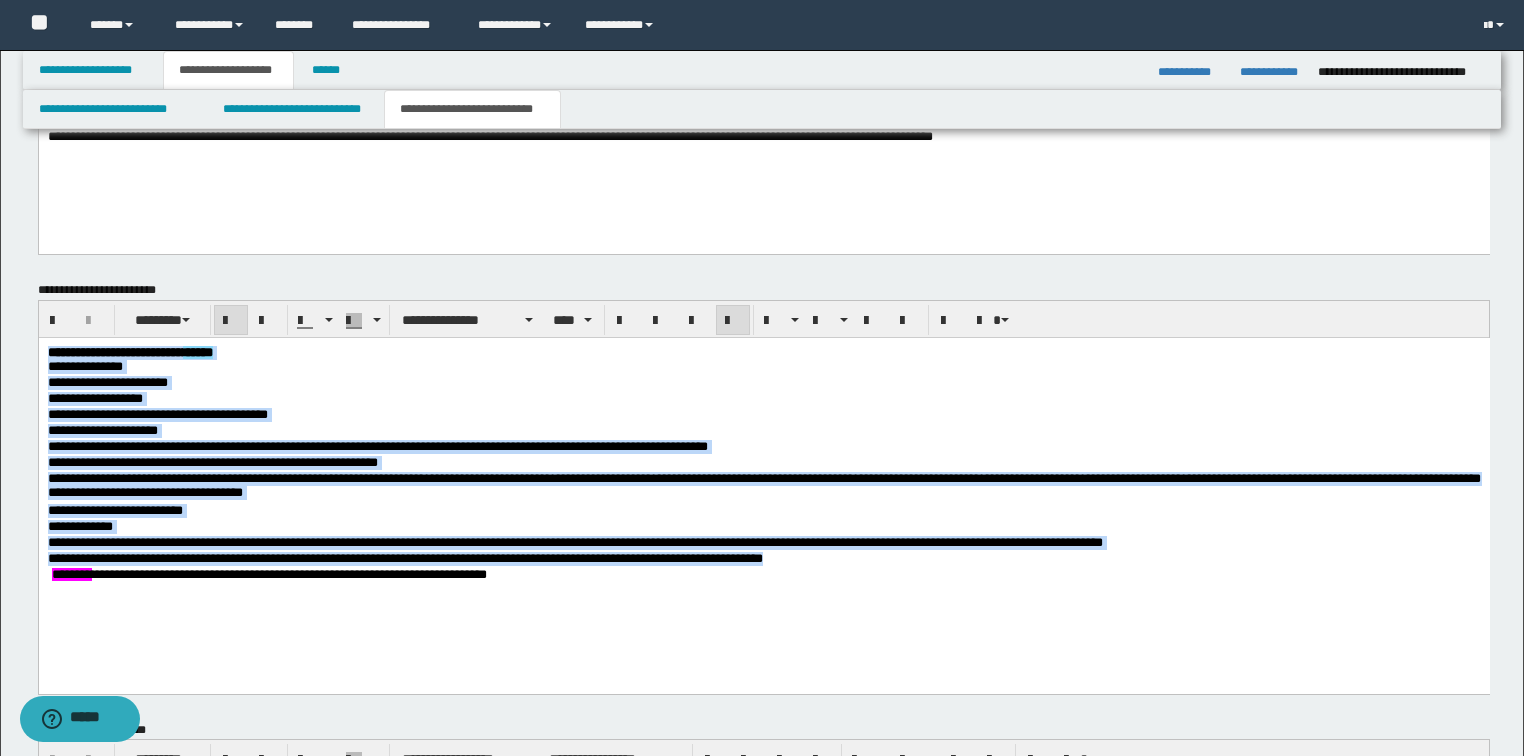 click on "**********" at bounding box center (763, 488) 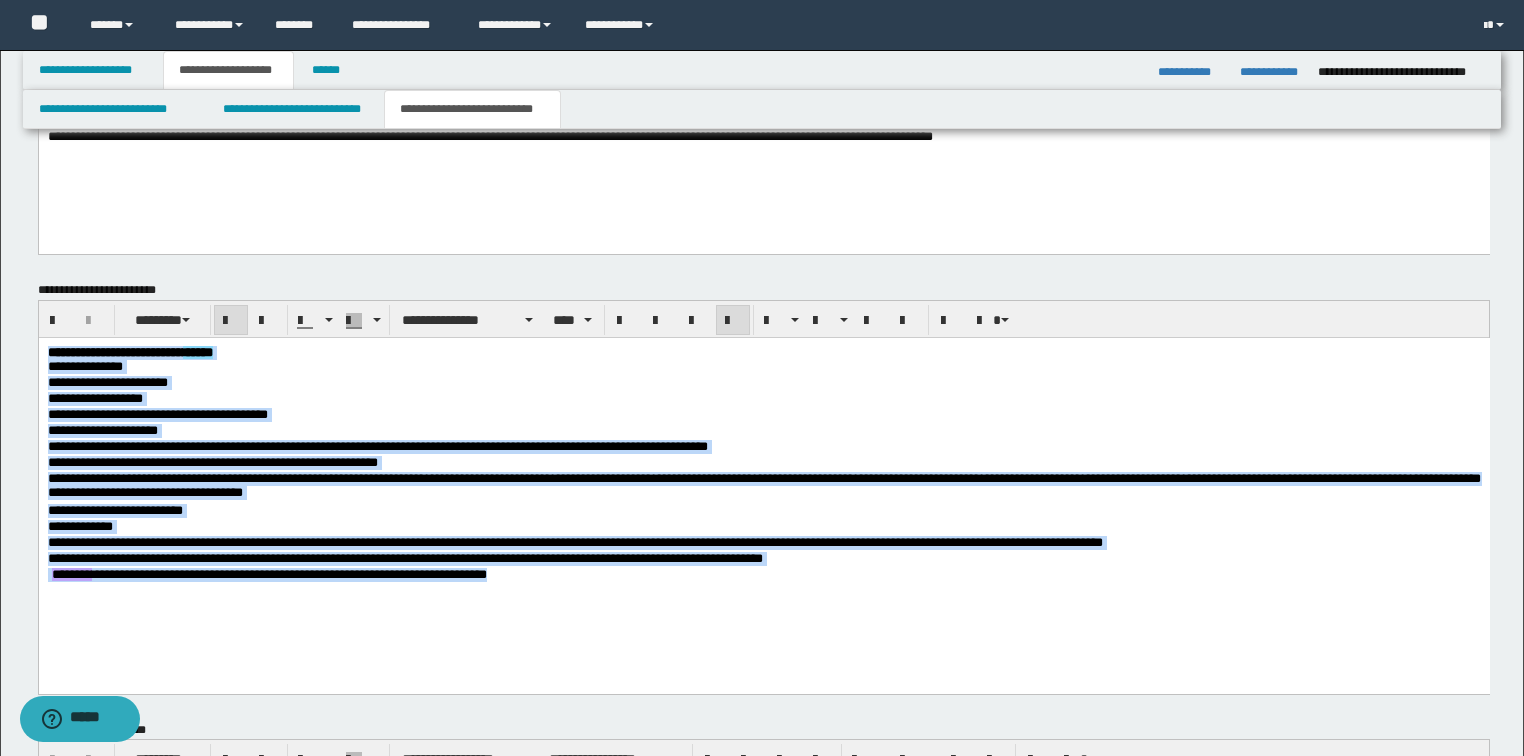 drag, startPoint x: 623, startPoint y: 576, endPoint x: -1, endPoint y: 229, distance: 713.9923 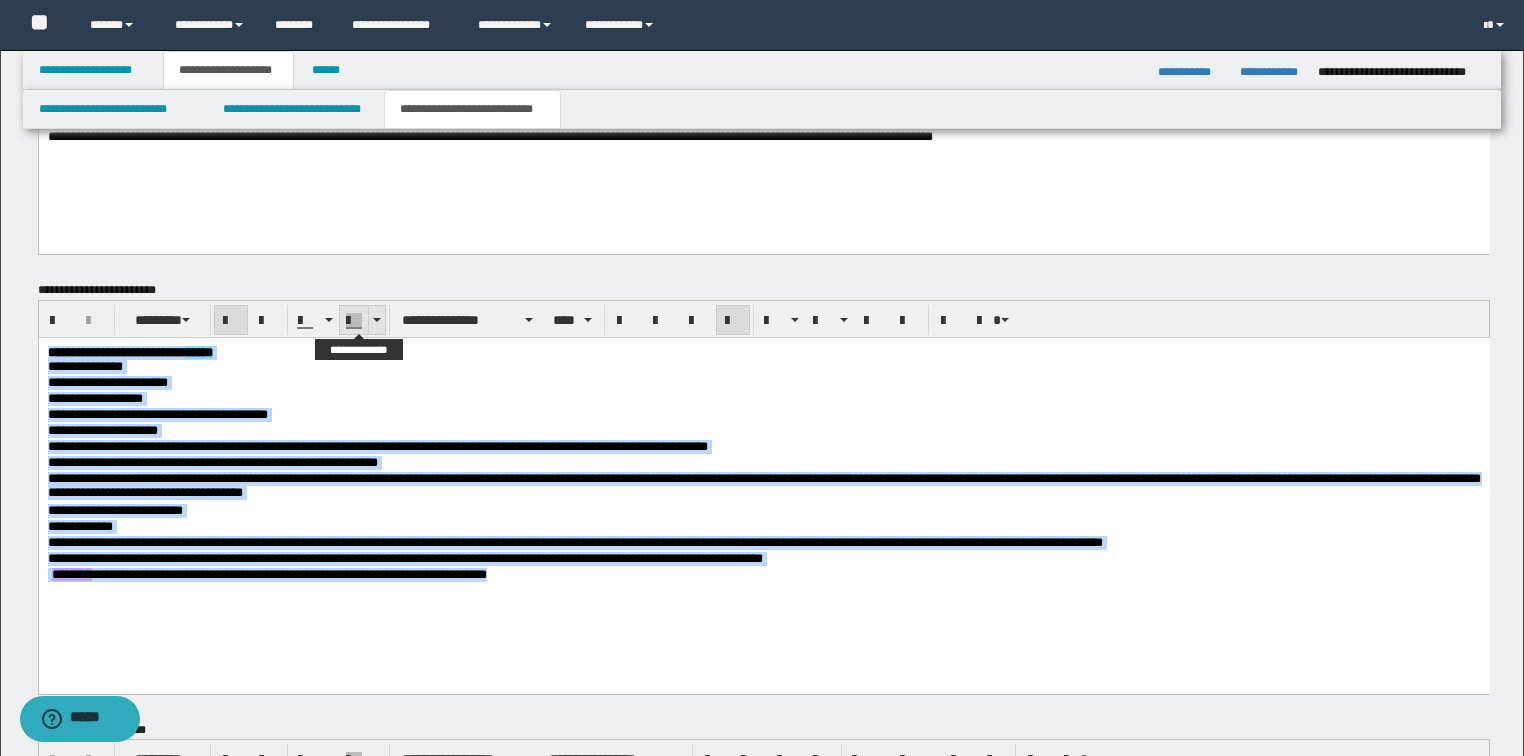 click at bounding box center (377, 320) 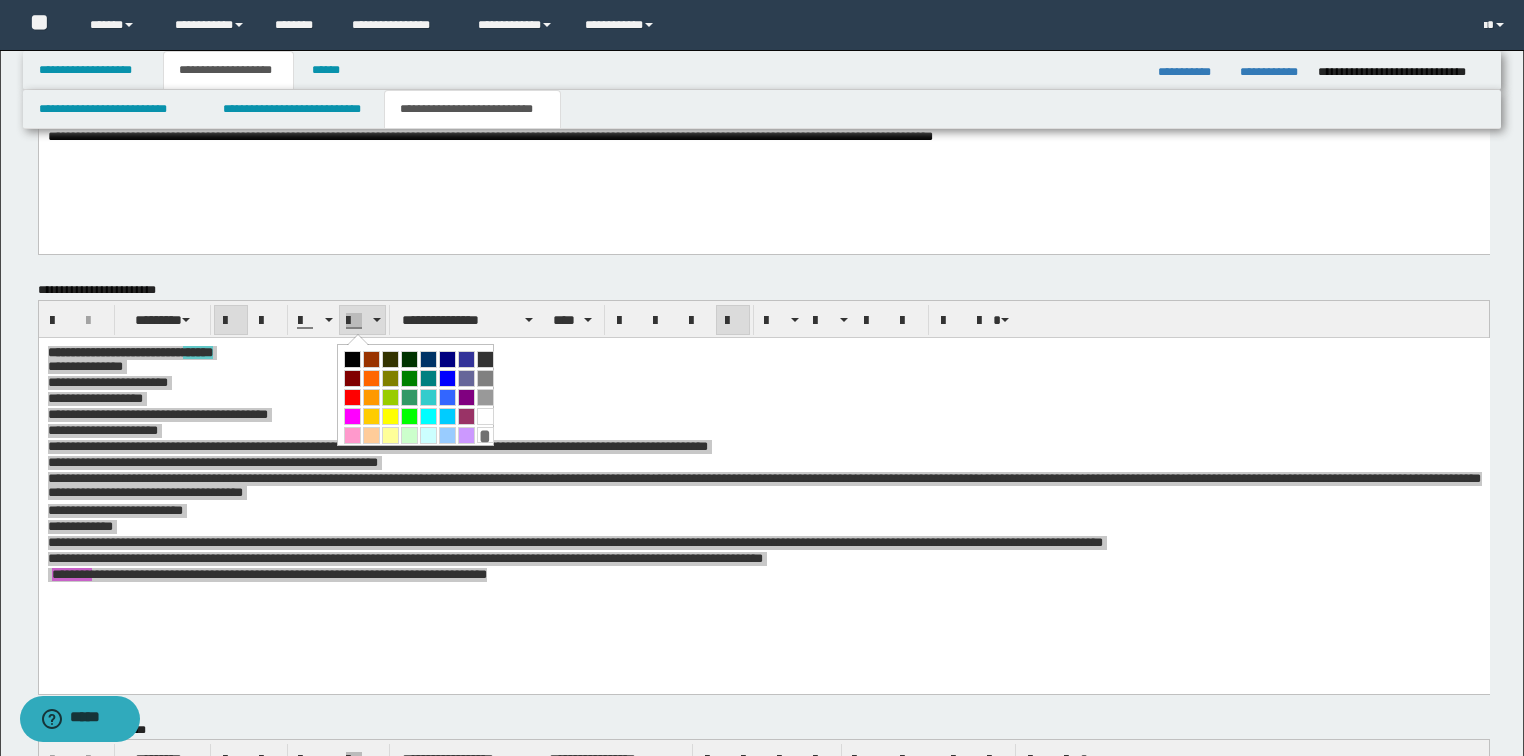 click at bounding box center [485, 397] 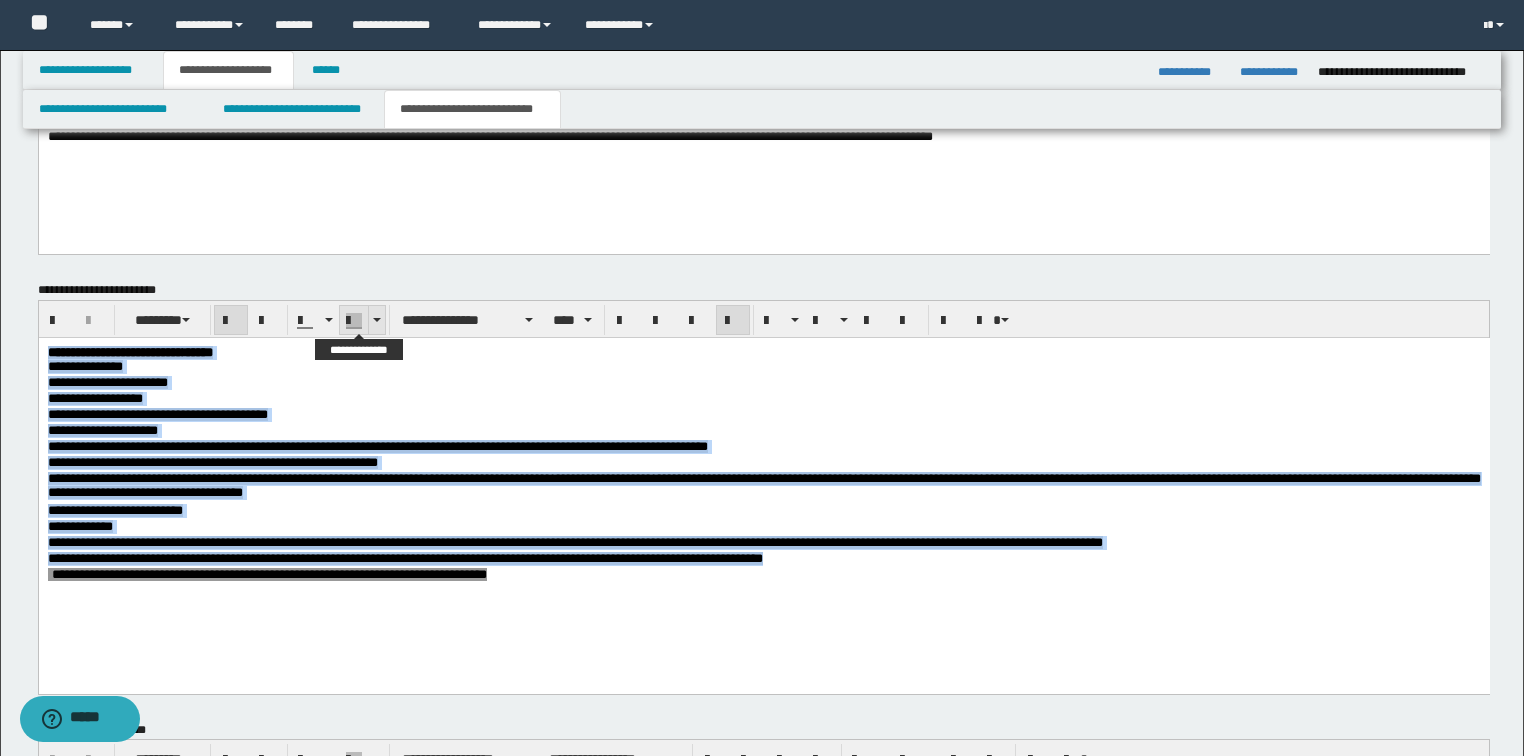 click at bounding box center (376, 320) 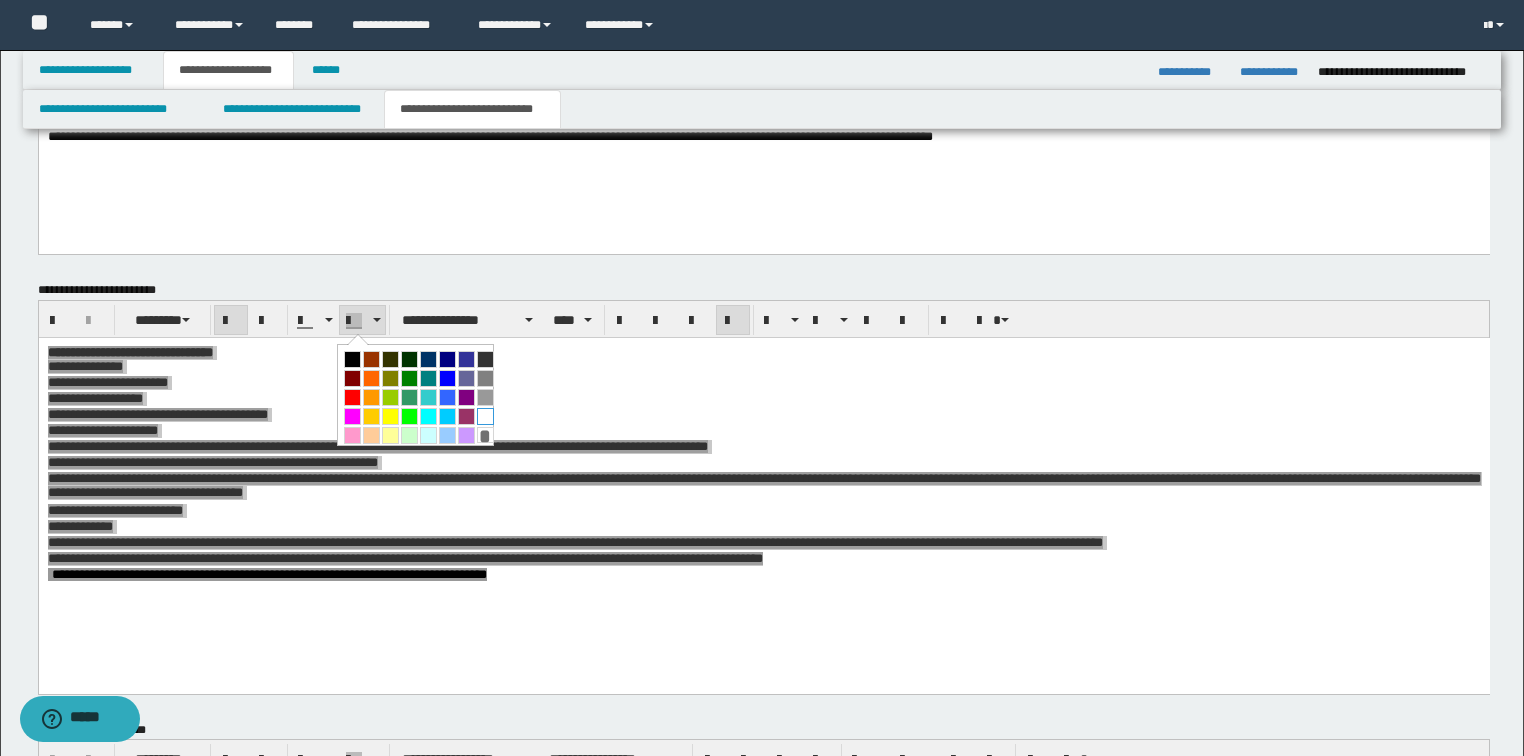 drag, startPoint x: 480, startPoint y: 412, endPoint x: 533, endPoint y: 124, distance: 292.83612 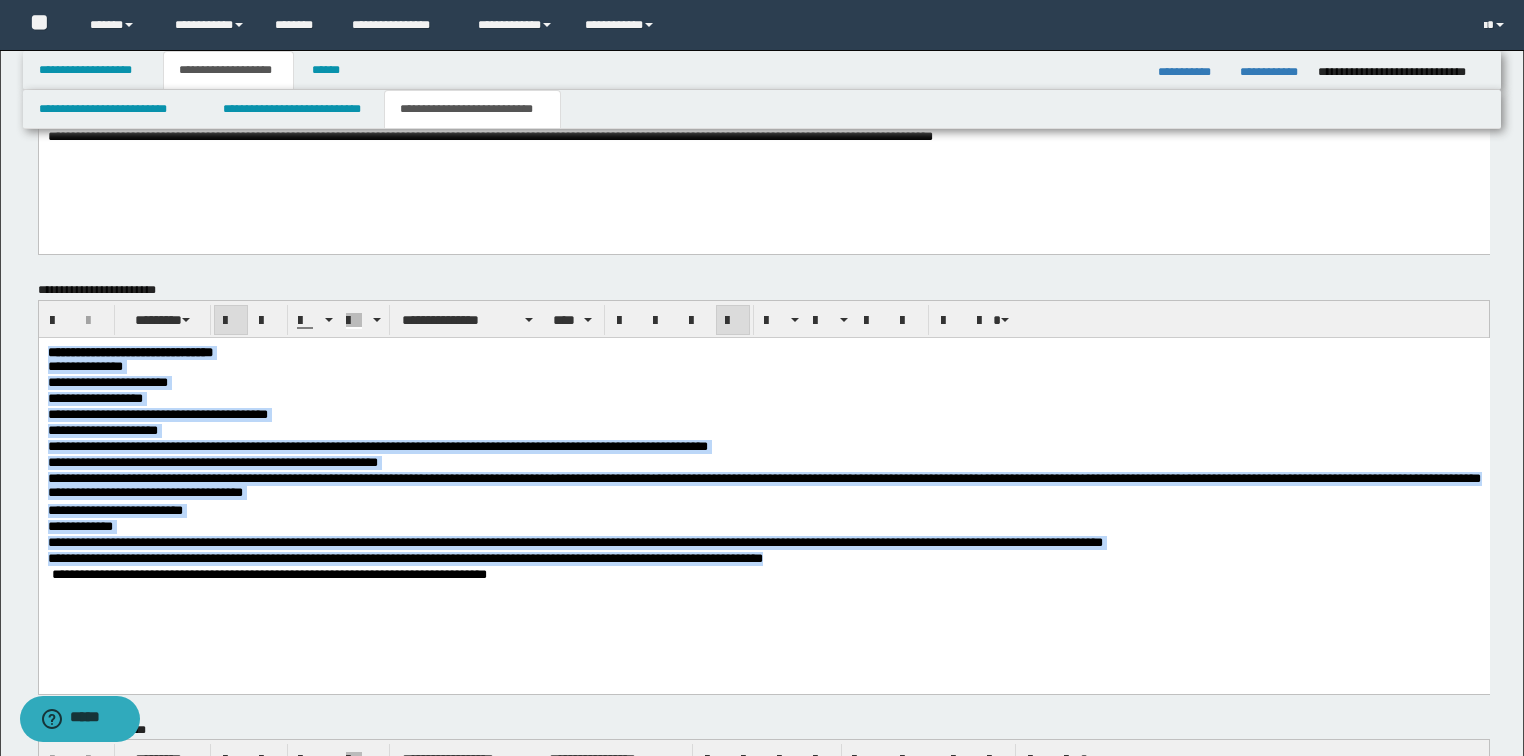 click on "**********" at bounding box center (763, 574) 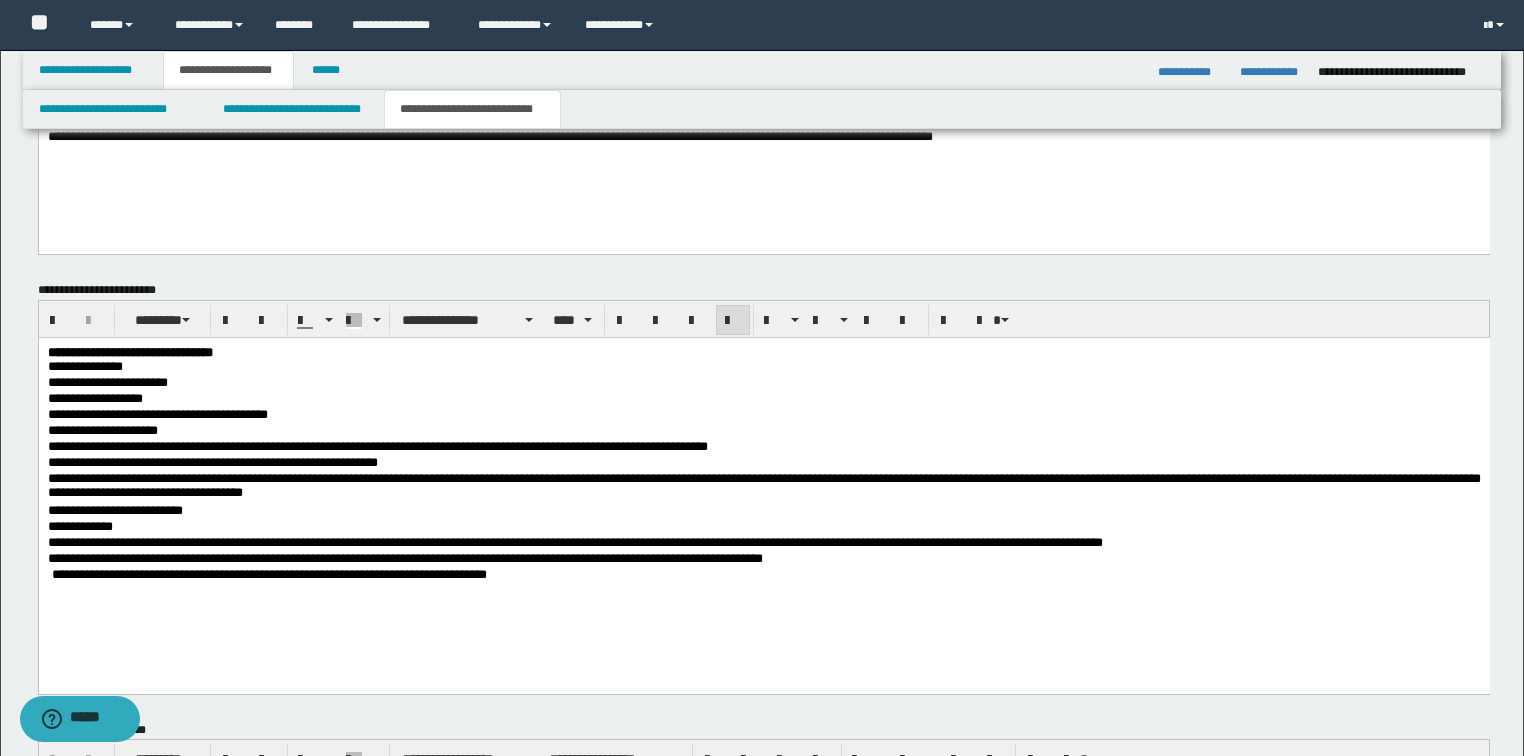 drag, startPoint x: 1083, startPoint y: 624, endPoint x: 1071, endPoint y: 624, distance: 12 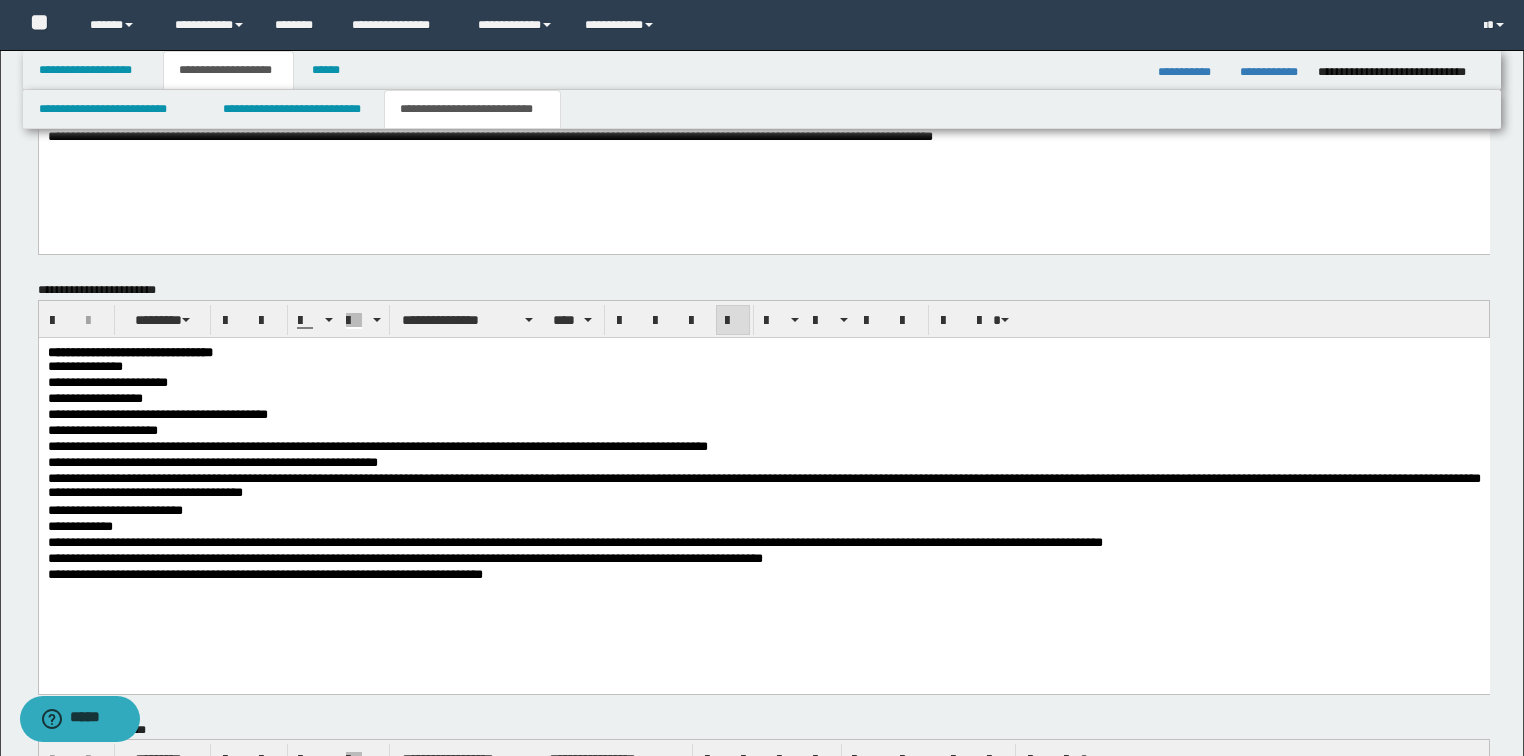 click on "**********" at bounding box center [763, 574] 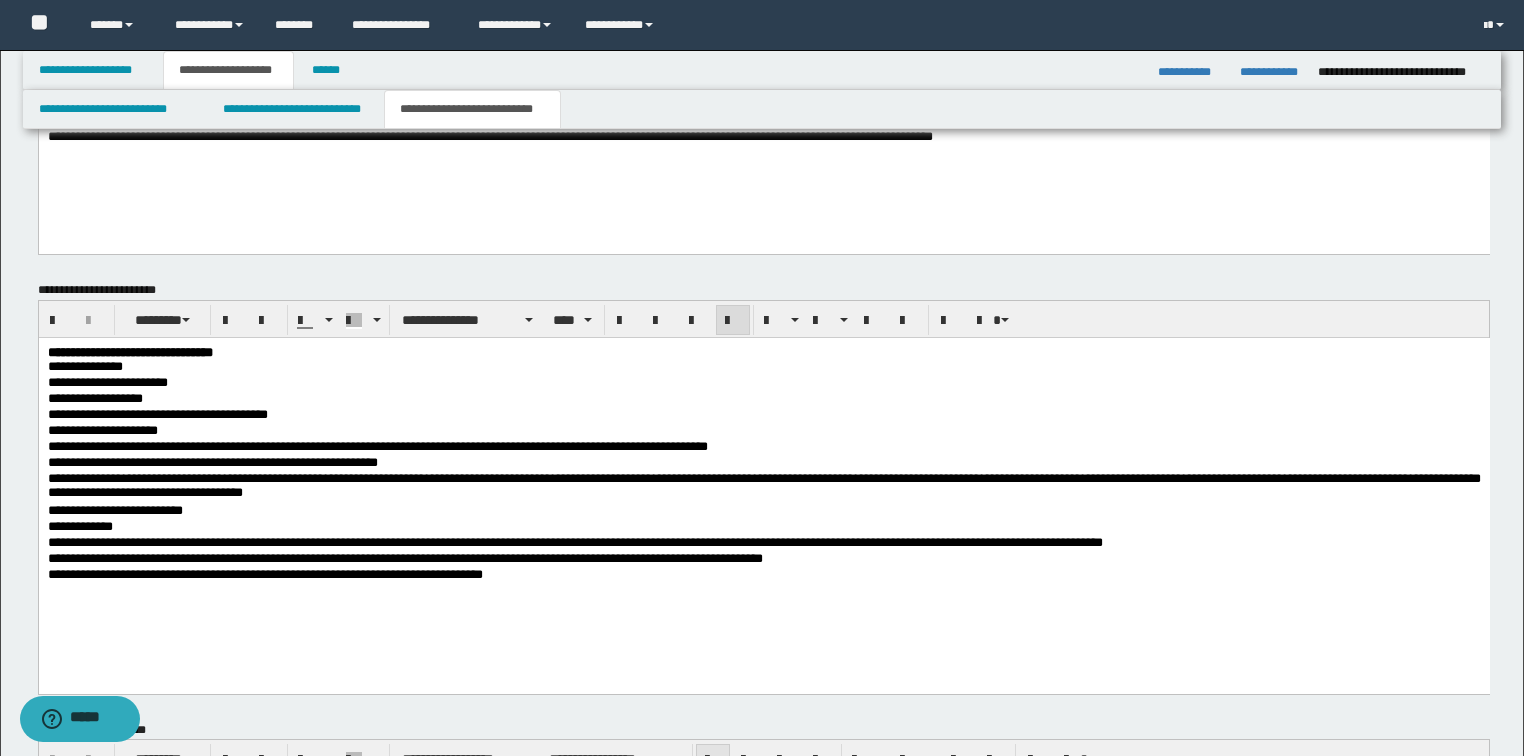 scroll, scrollTop: 1440, scrollLeft: 0, axis: vertical 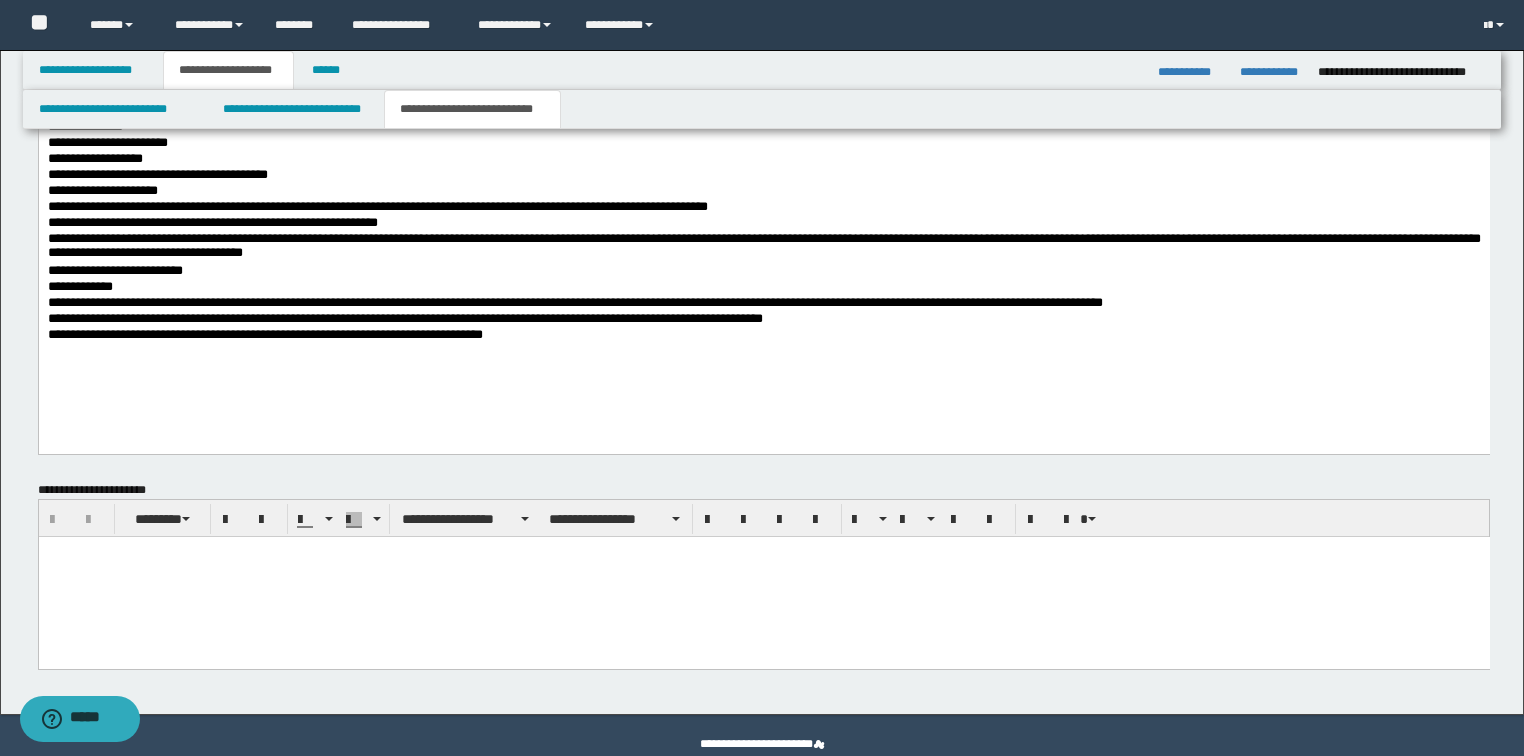 click at bounding box center [763, 577] 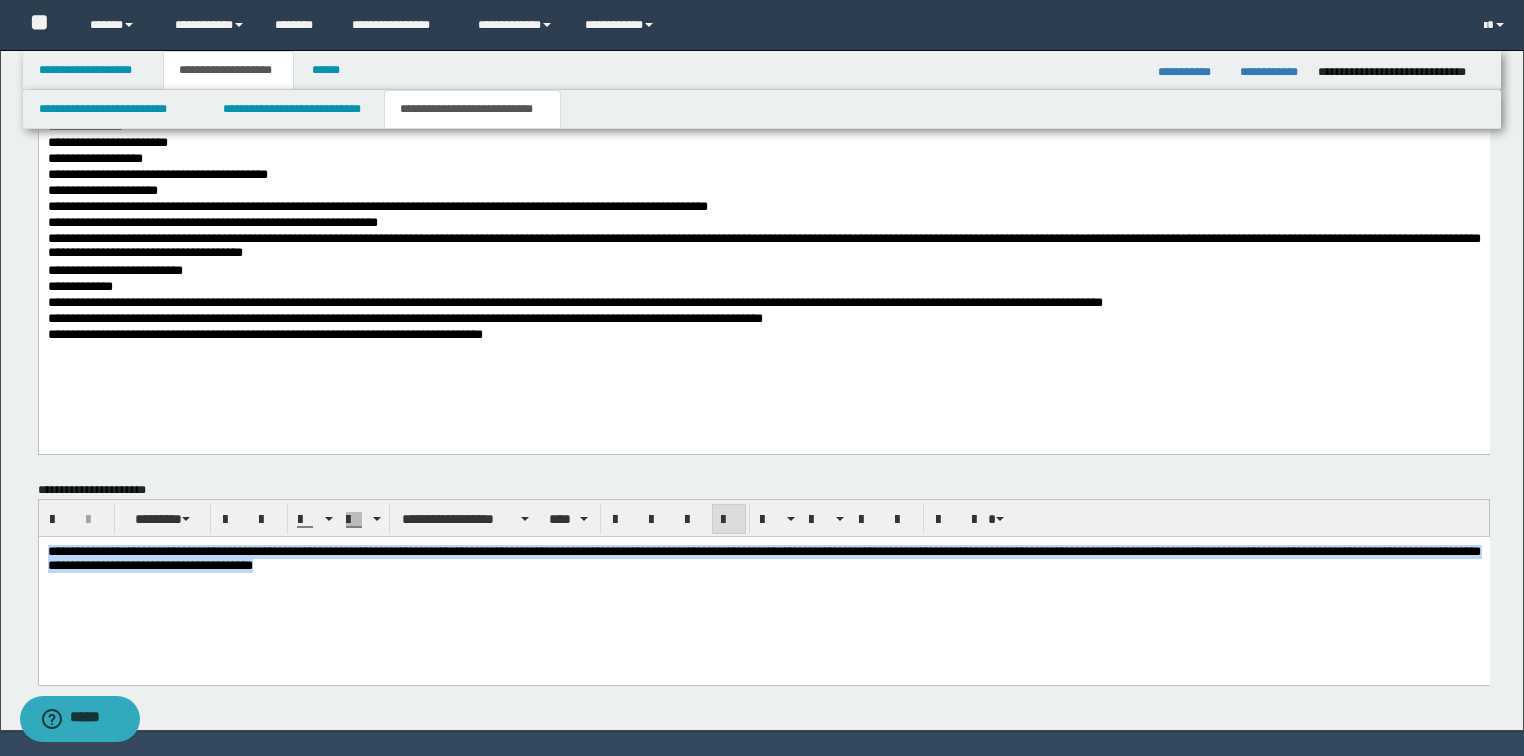 drag, startPoint x: 31, startPoint y: 426, endPoint x: -1, endPoint y: 347, distance: 85.23497 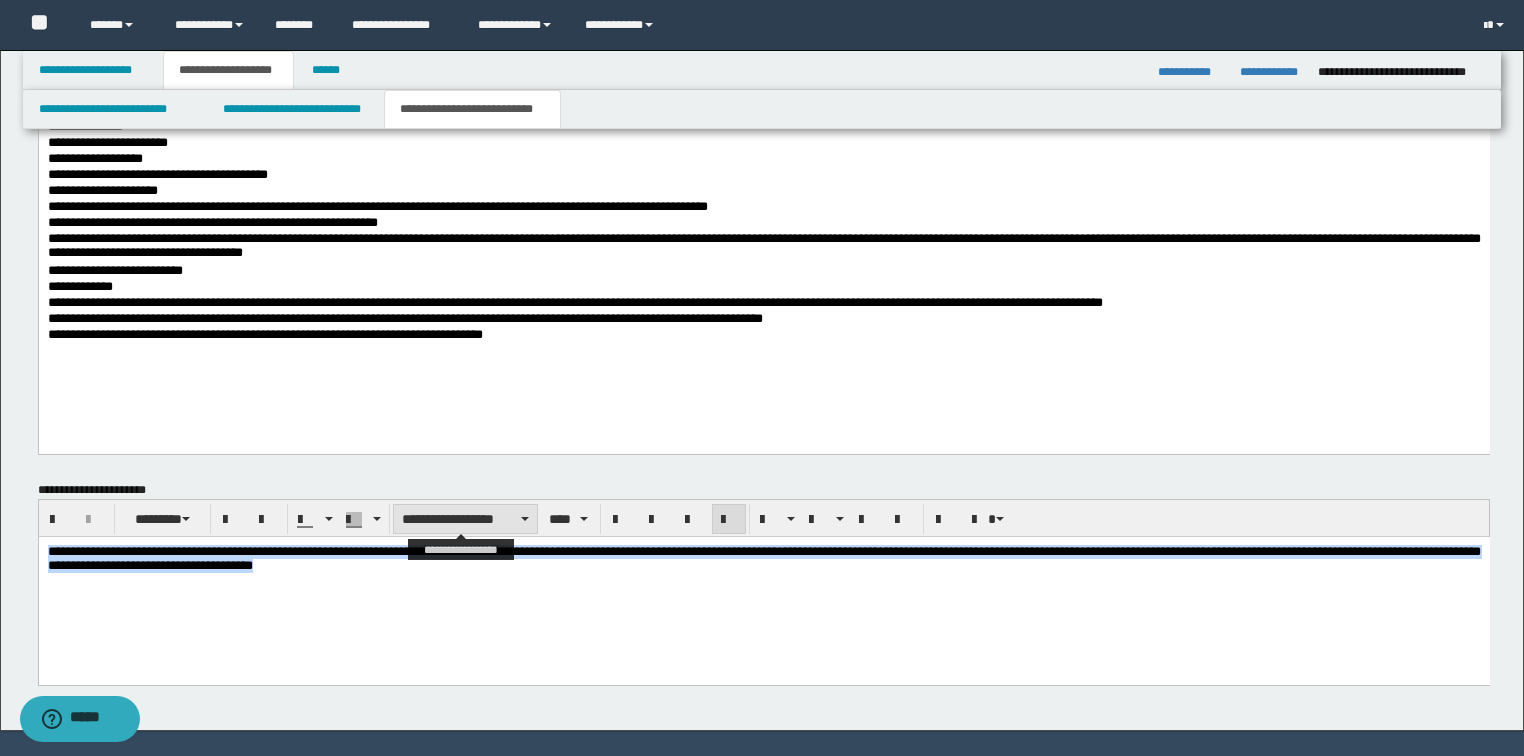 click on "**********" at bounding box center [465, 519] 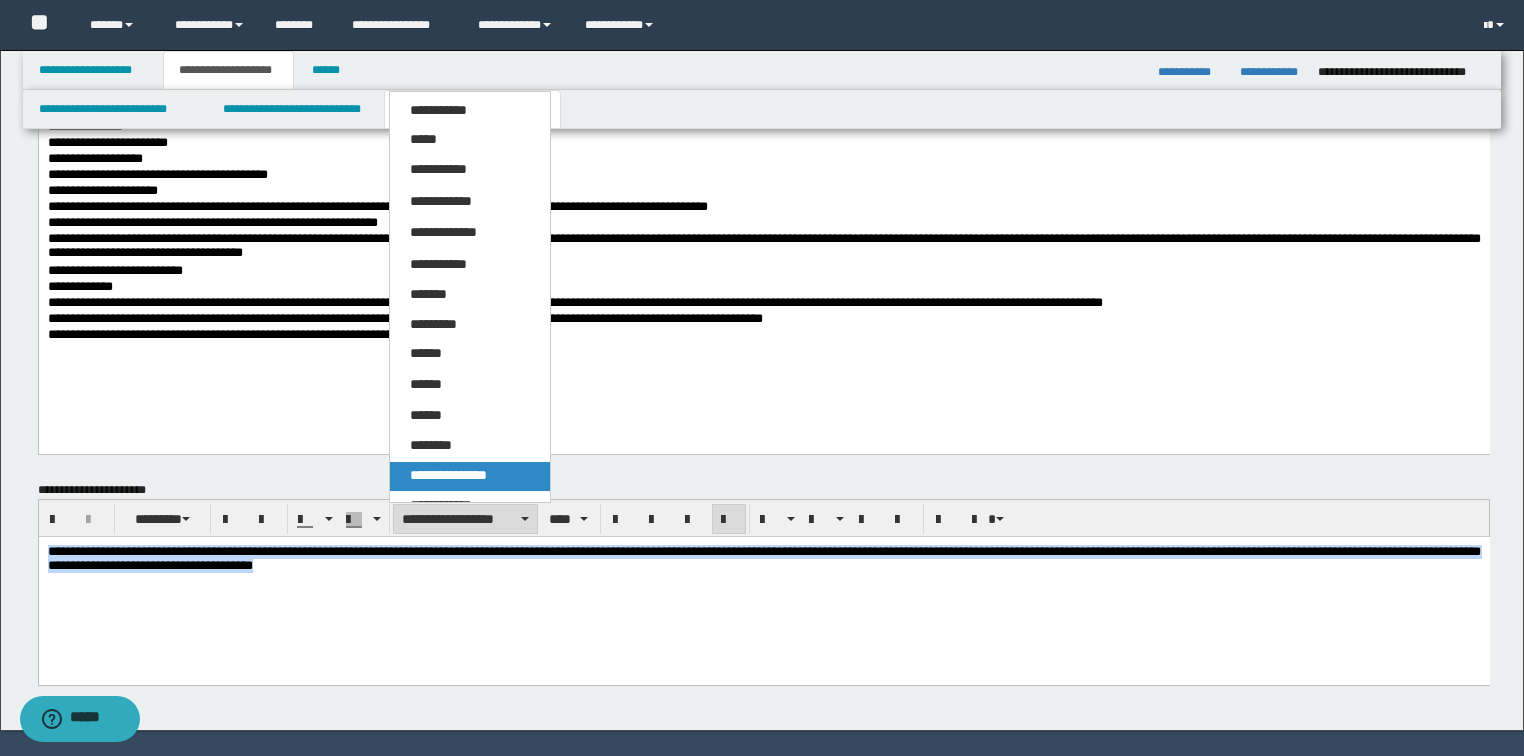 click on "**********" at bounding box center (448, 475) 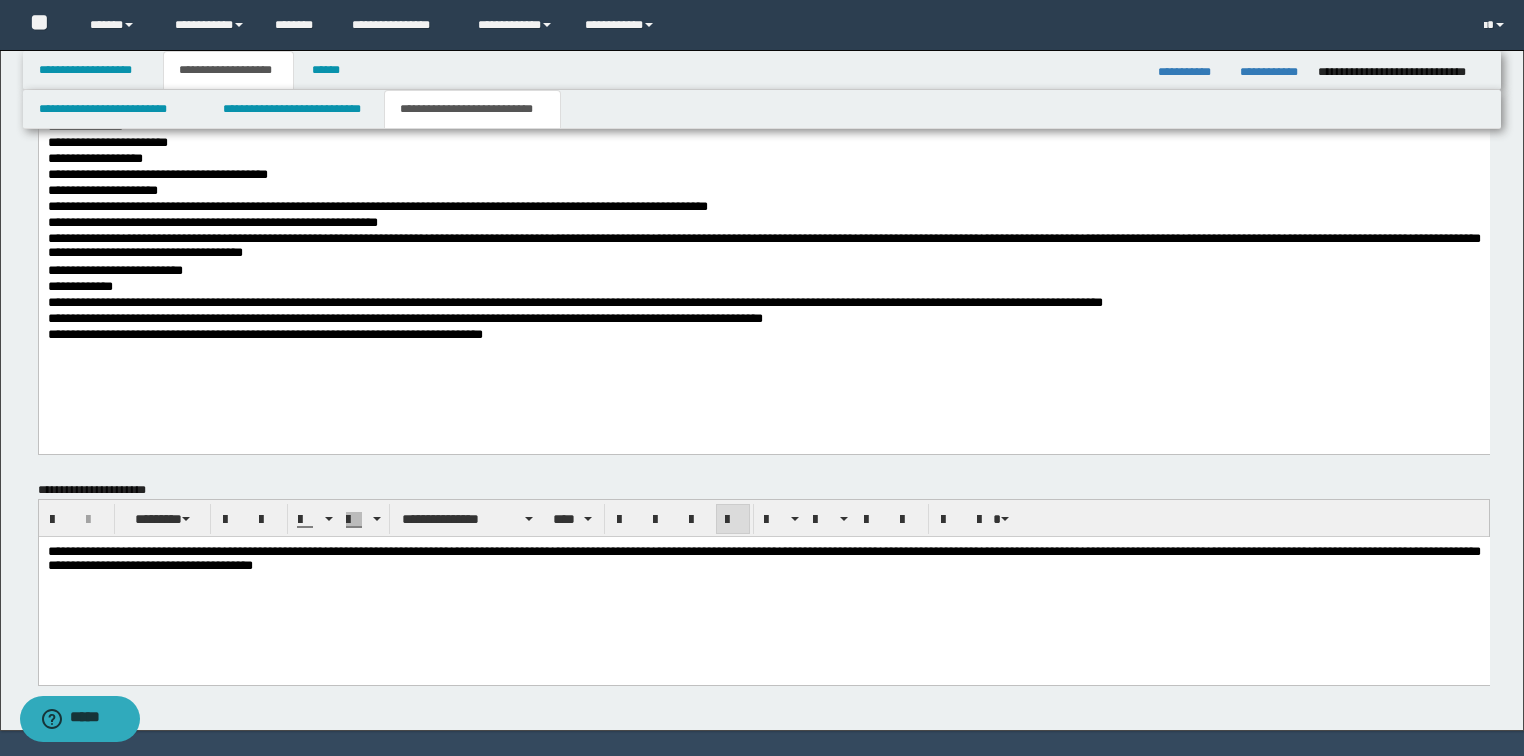 click on "**********" at bounding box center (763, 584) 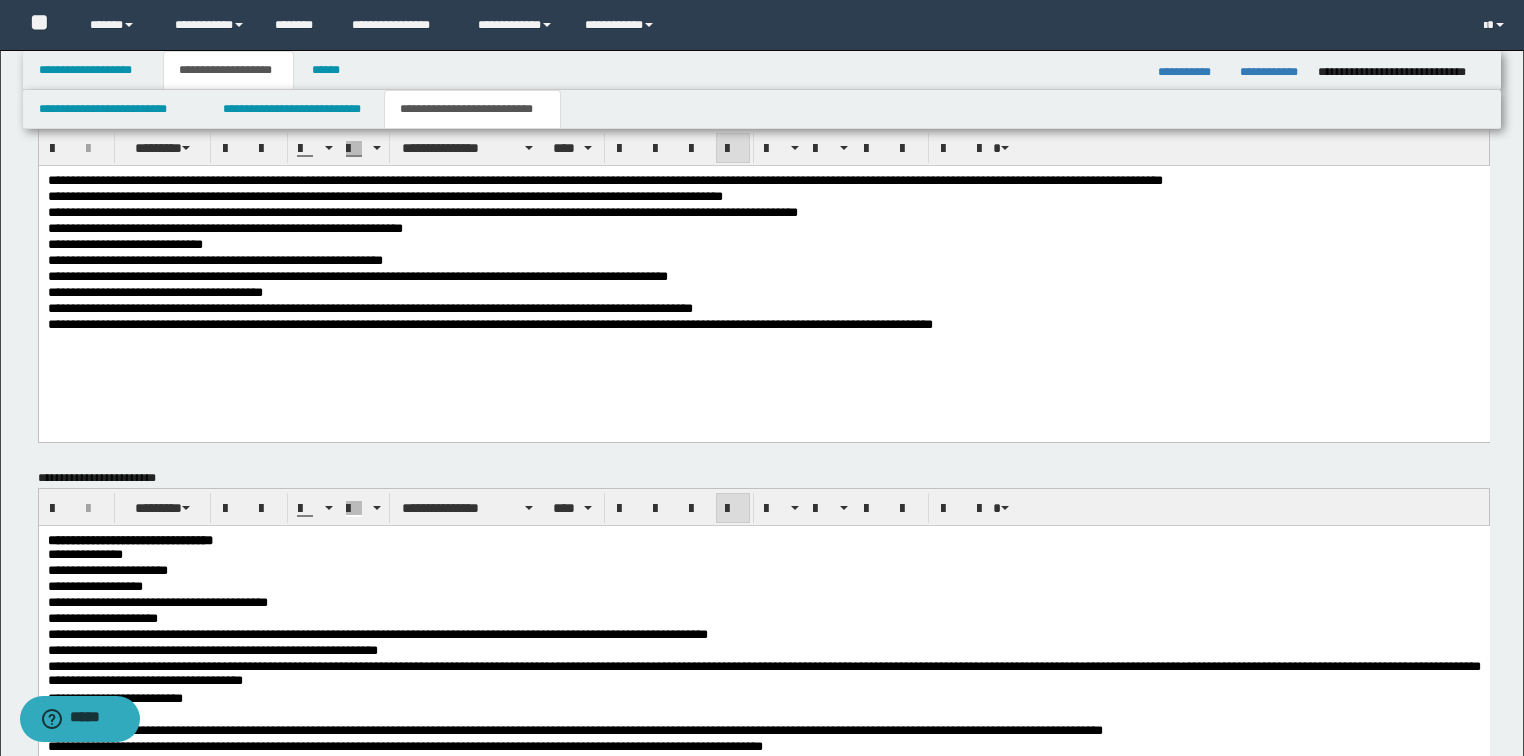 scroll, scrollTop: 932, scrollLeft: 0, axis: vertical 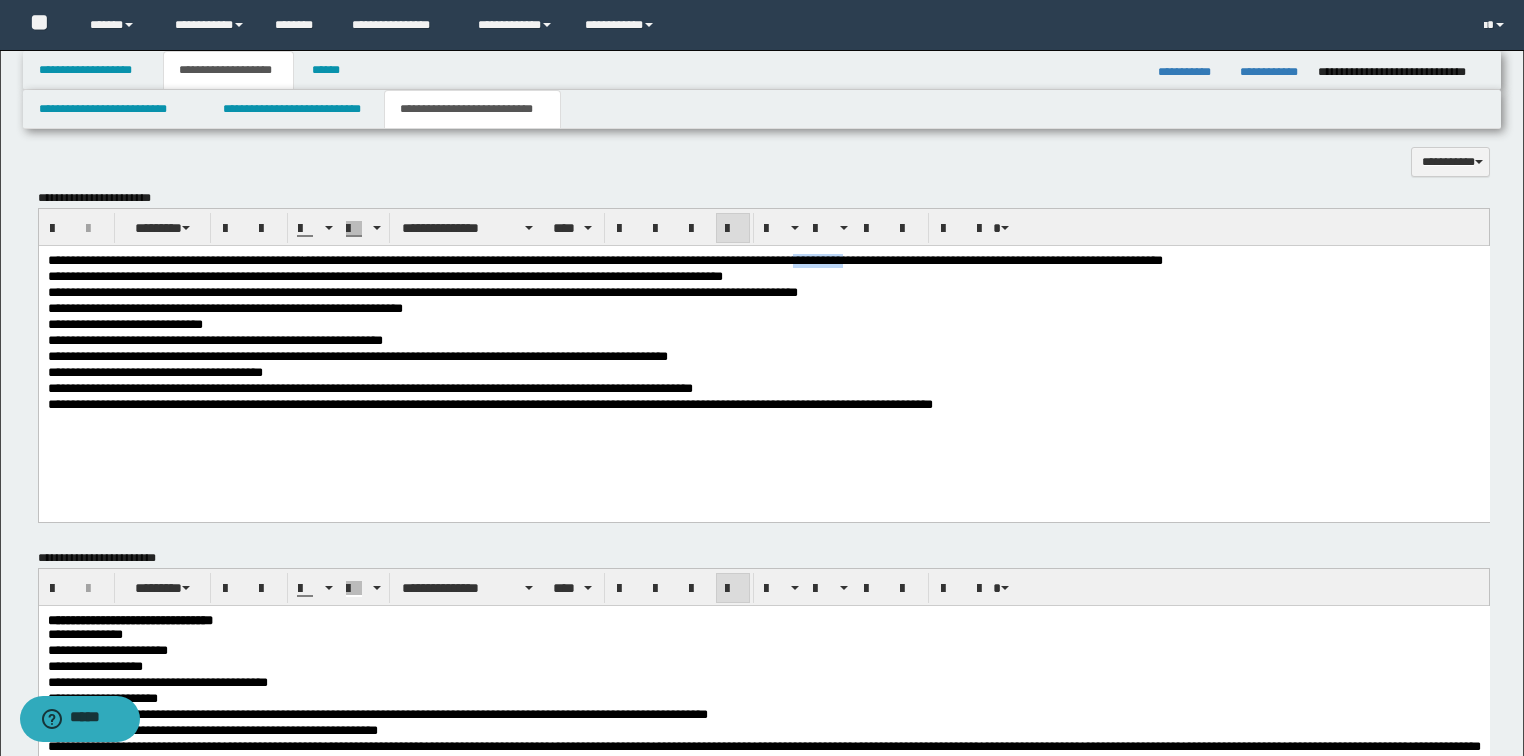 type 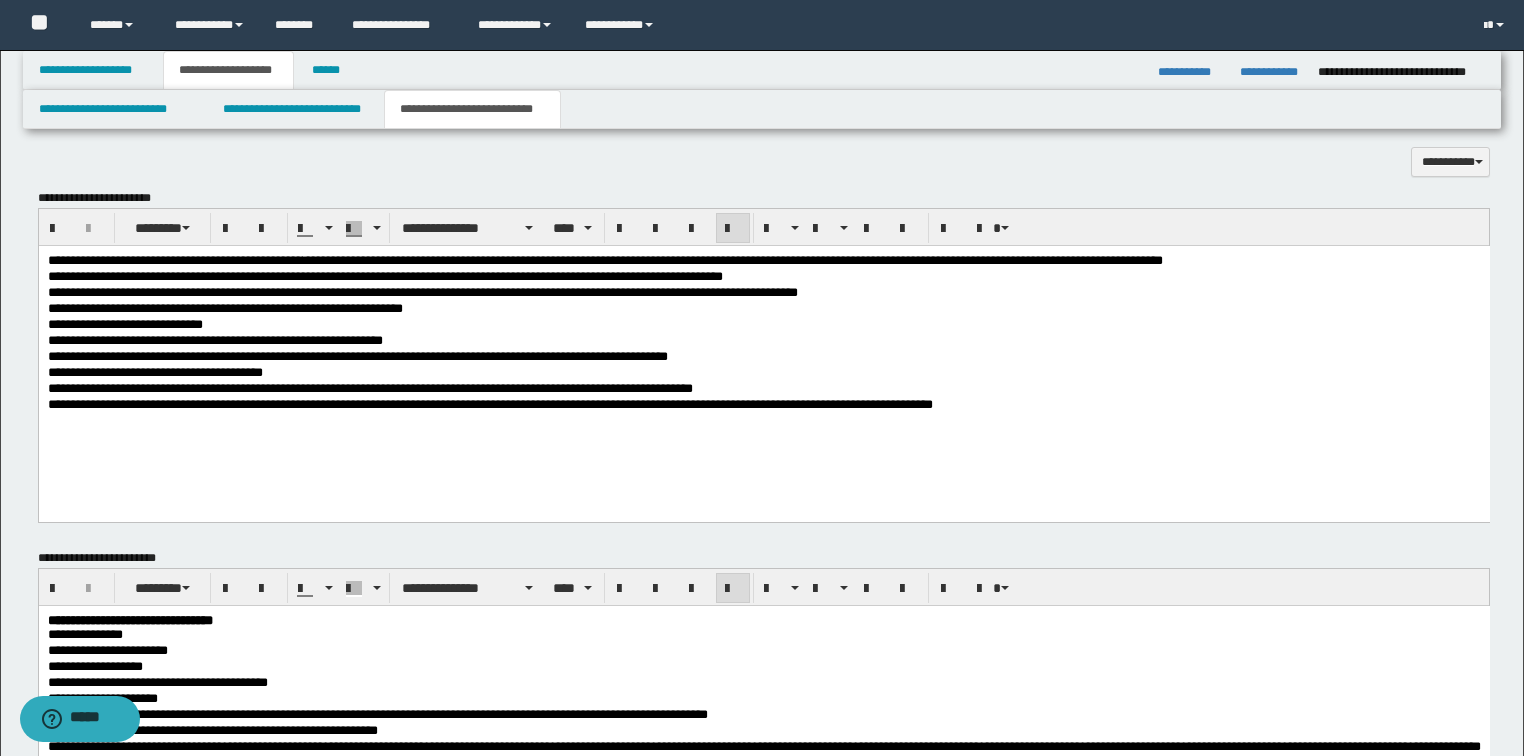 click on "**********" at bounding box center (763, 261) 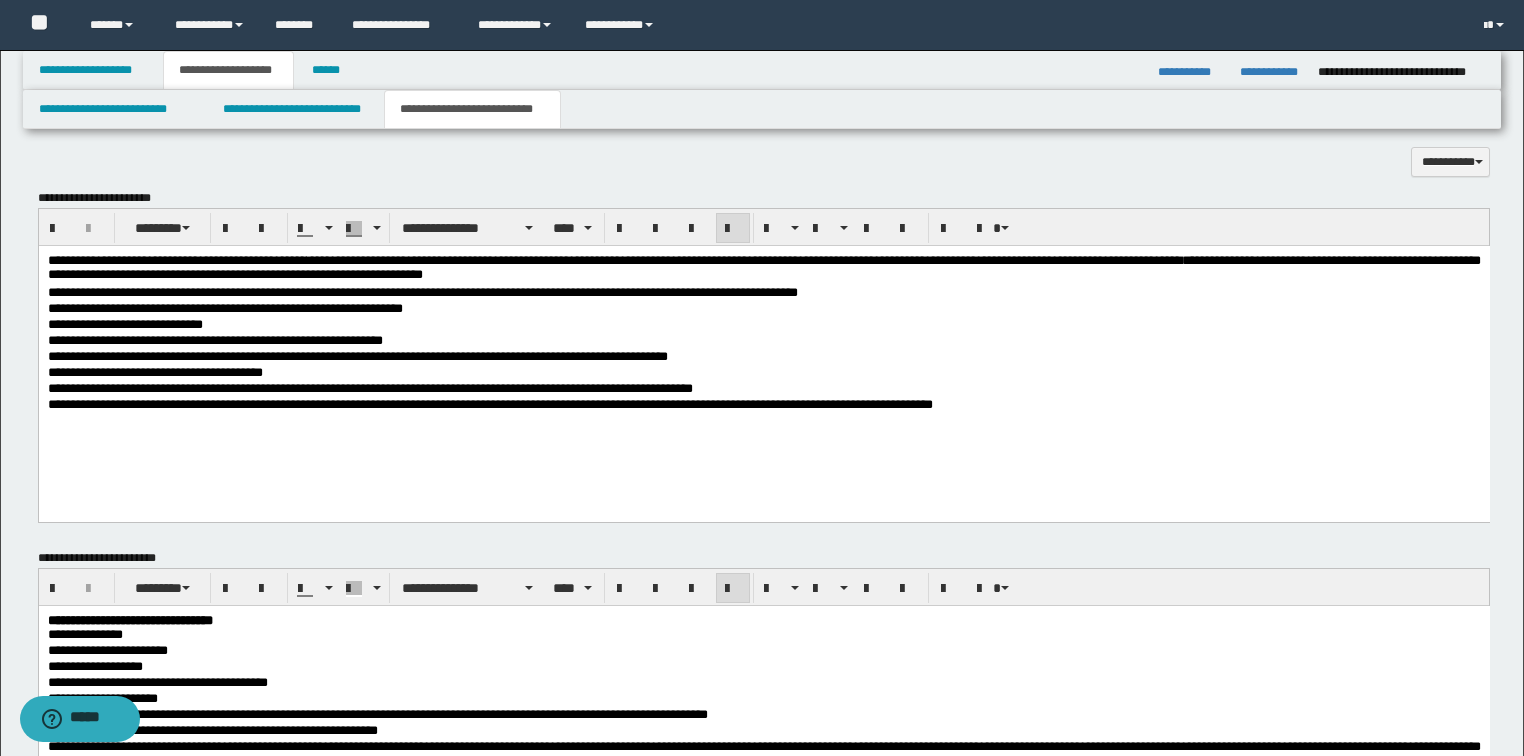 click on "**********" at bounding box center [763, 266] 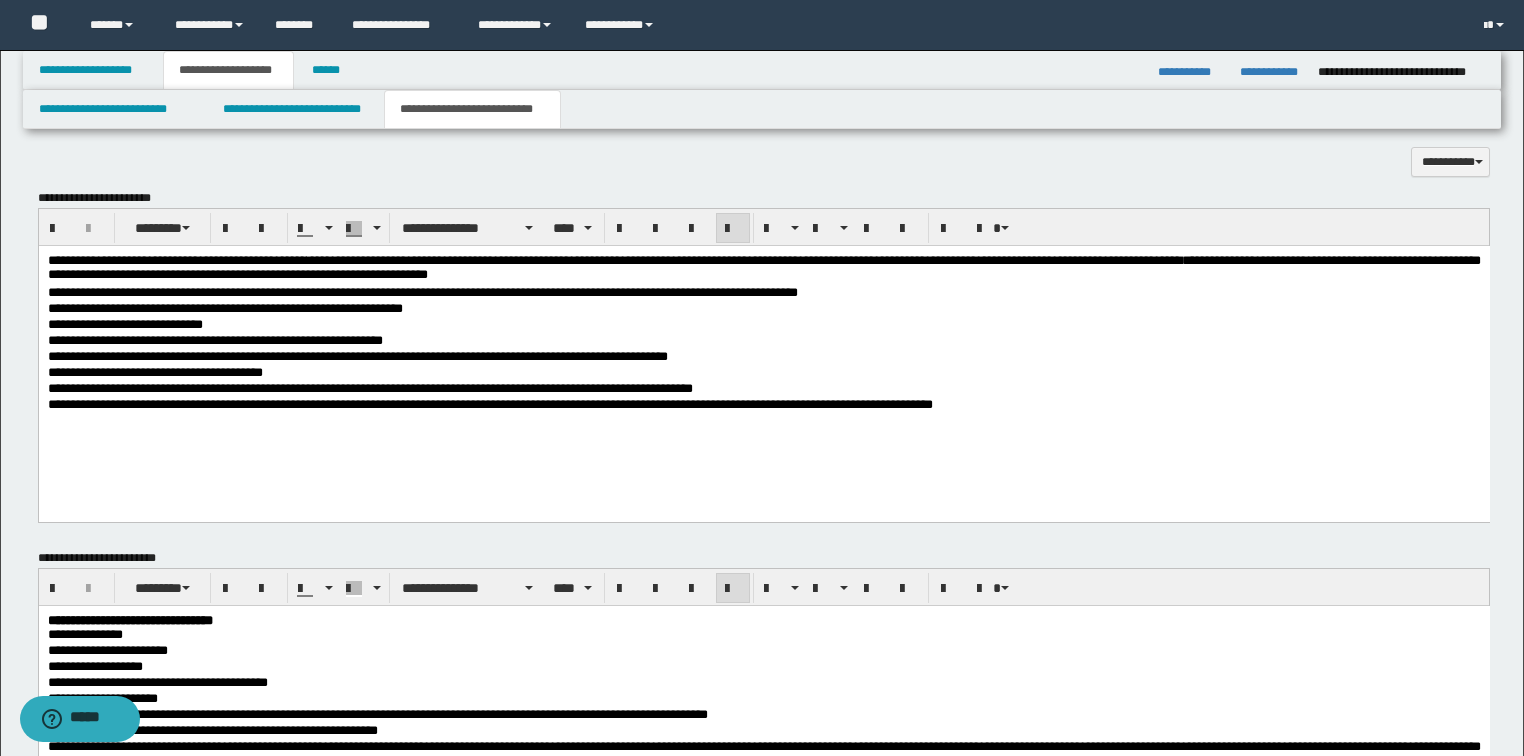 drag, startPoint x: 111, startPoint y: 278, endPoint x: 590, endPoint y: 285, distance: 479.05115 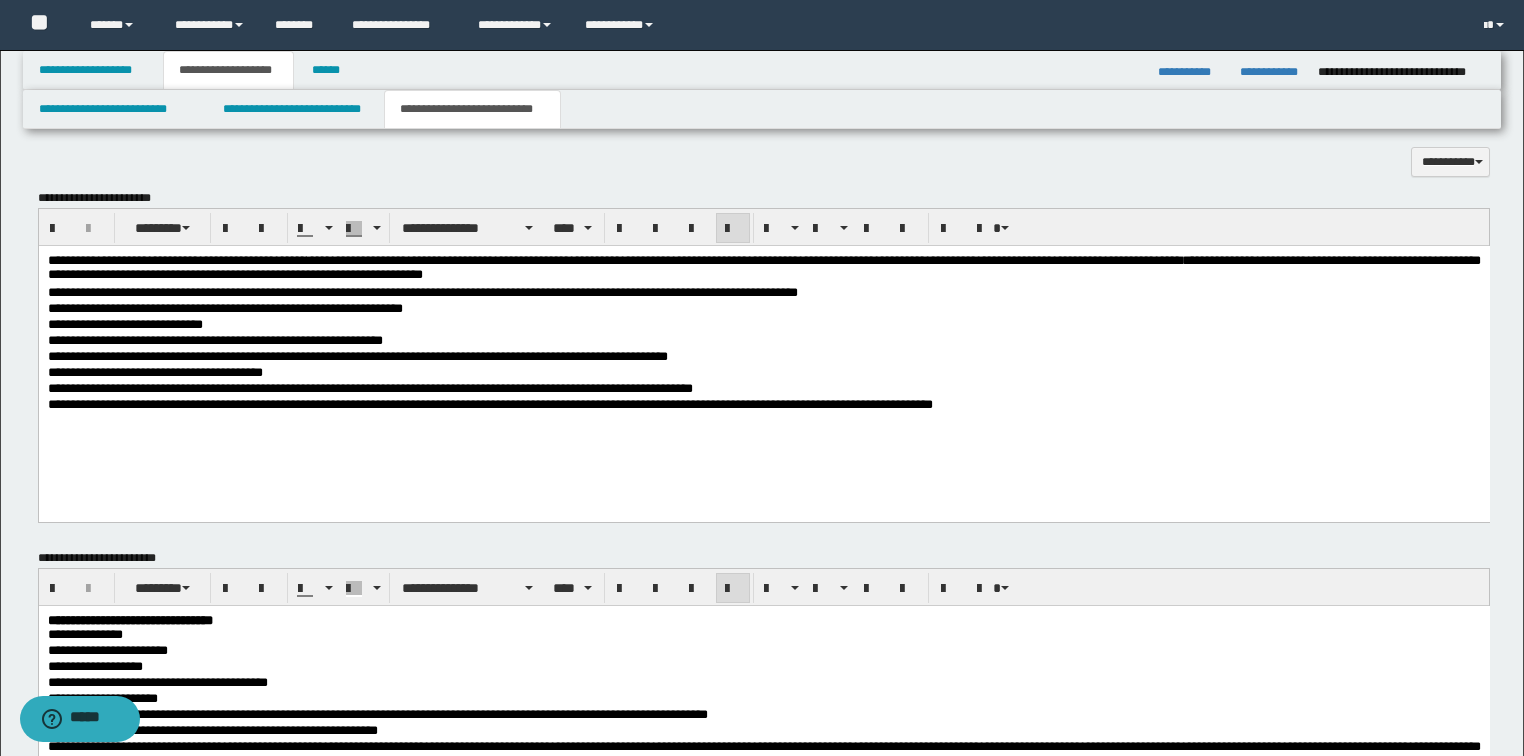 drag, startPoint x: 251, startPoint y: 279, endPoint x: 415, endPoint y: 282, distance: 164.02744 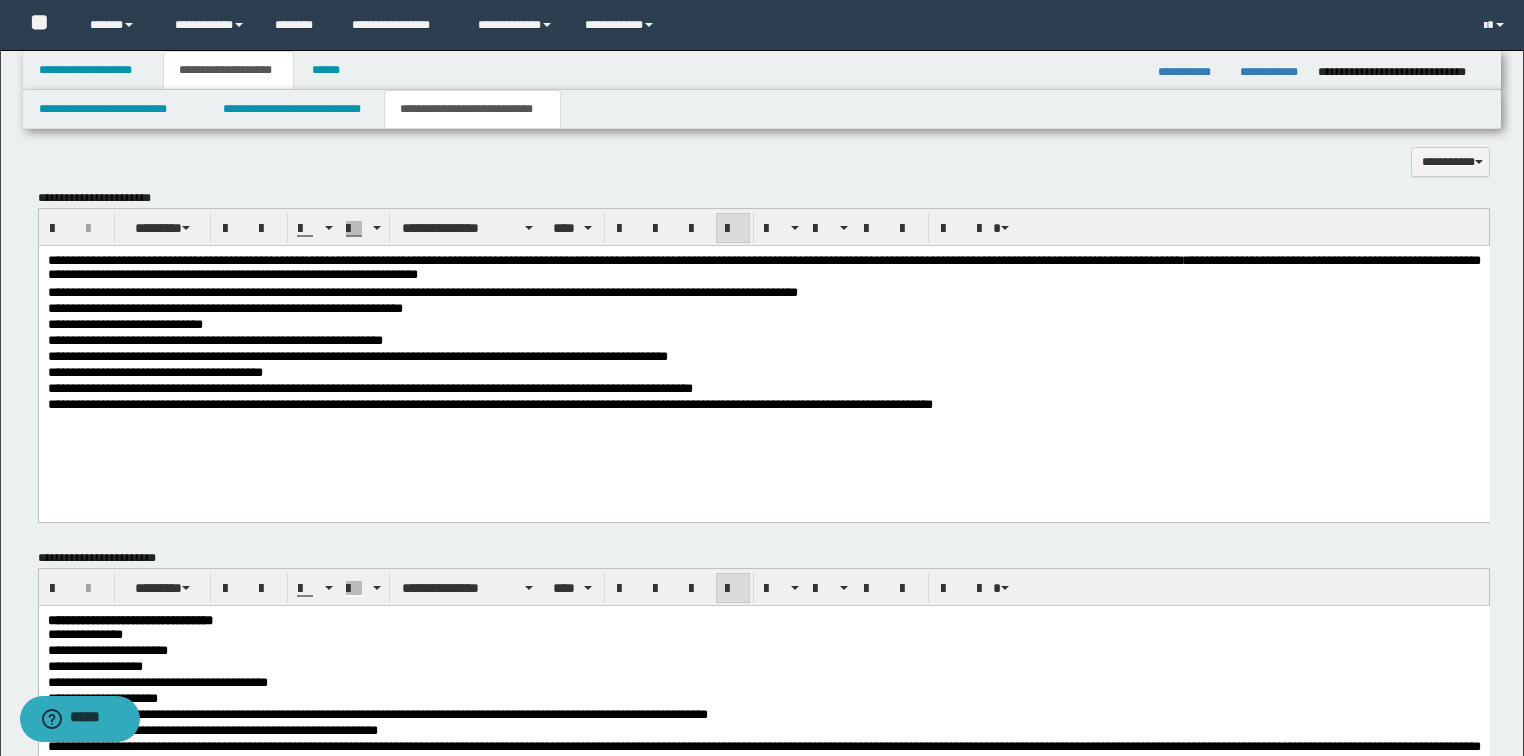 click on "**********" at bounding box center [422, 291] 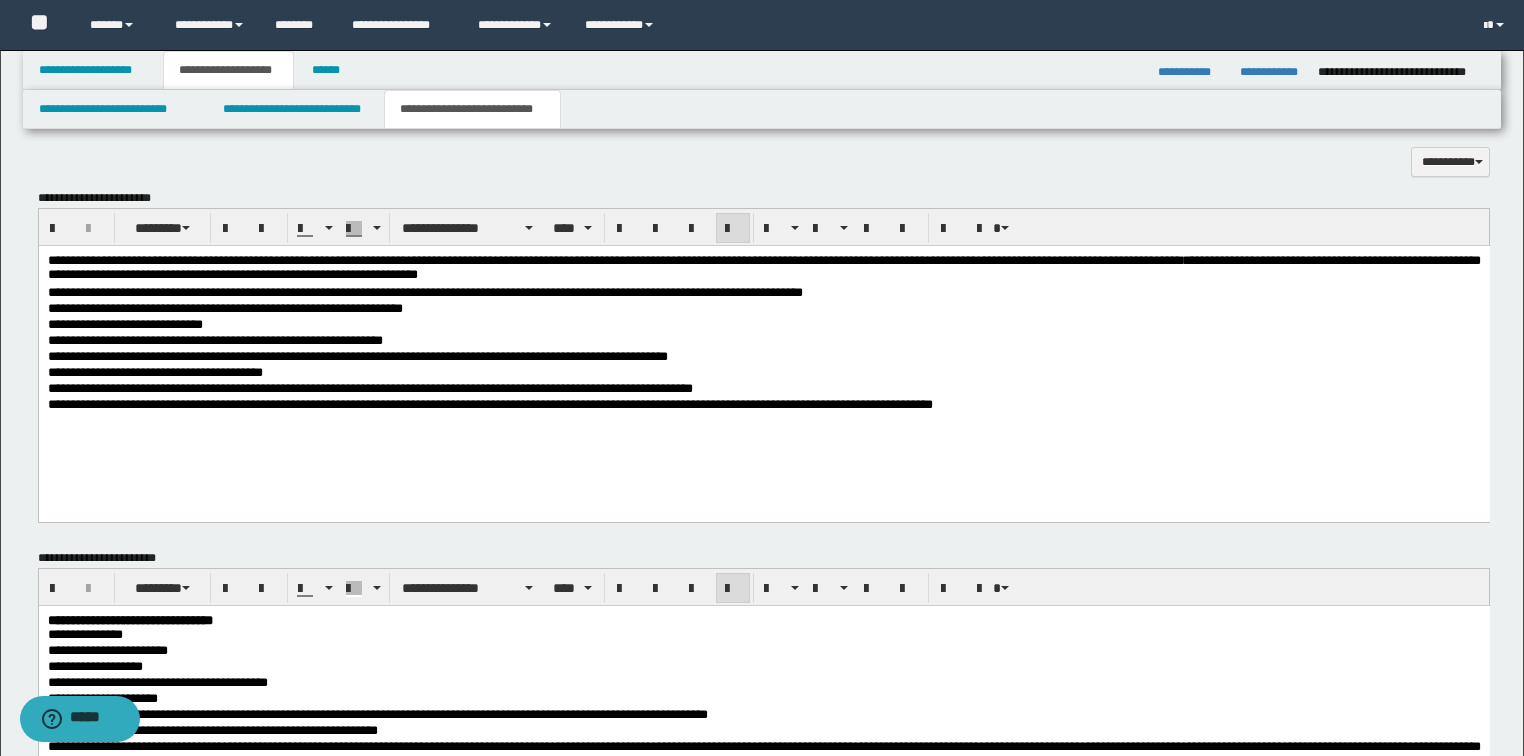 click on "**********" at bounding box center [424, 291] 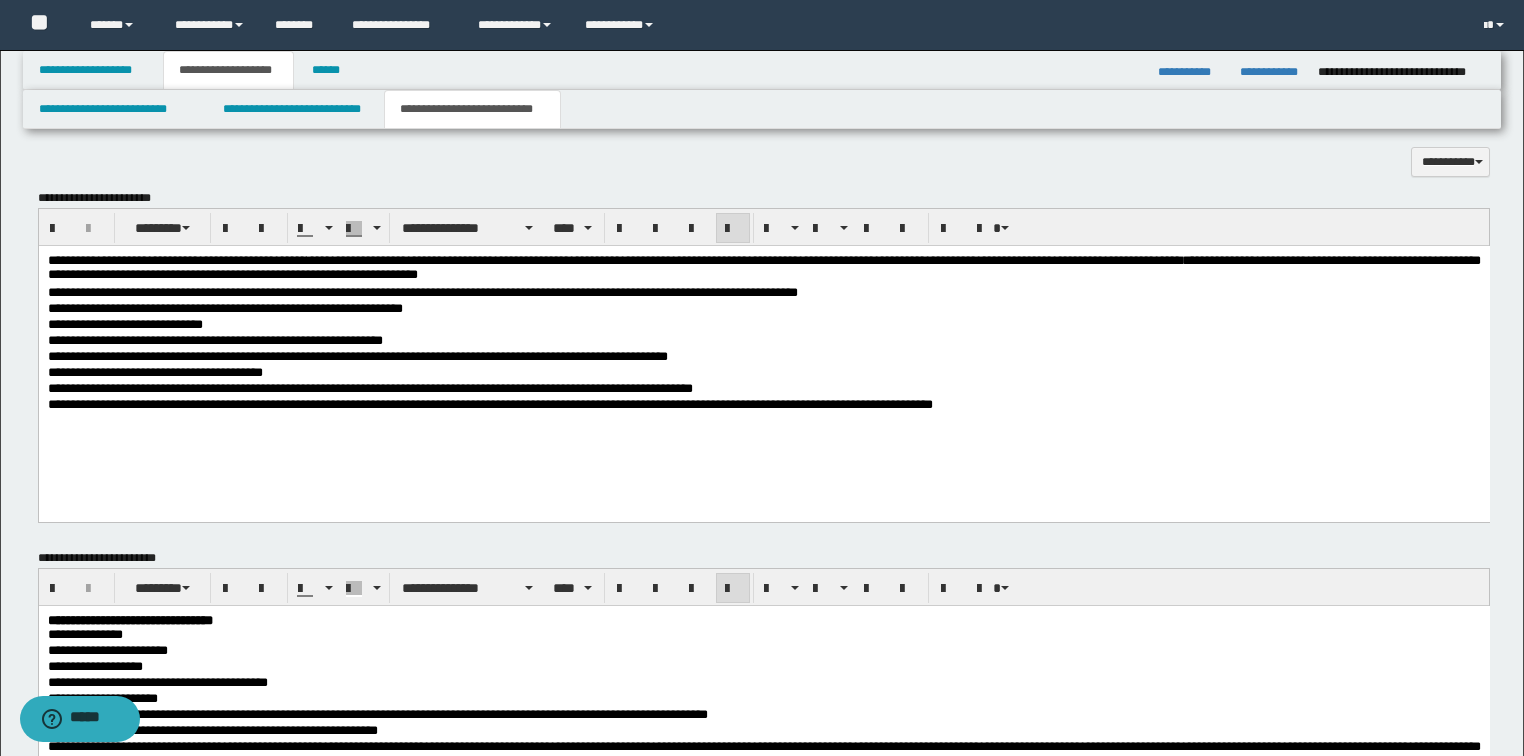 click on "**********" at bounding box center [422, 291] 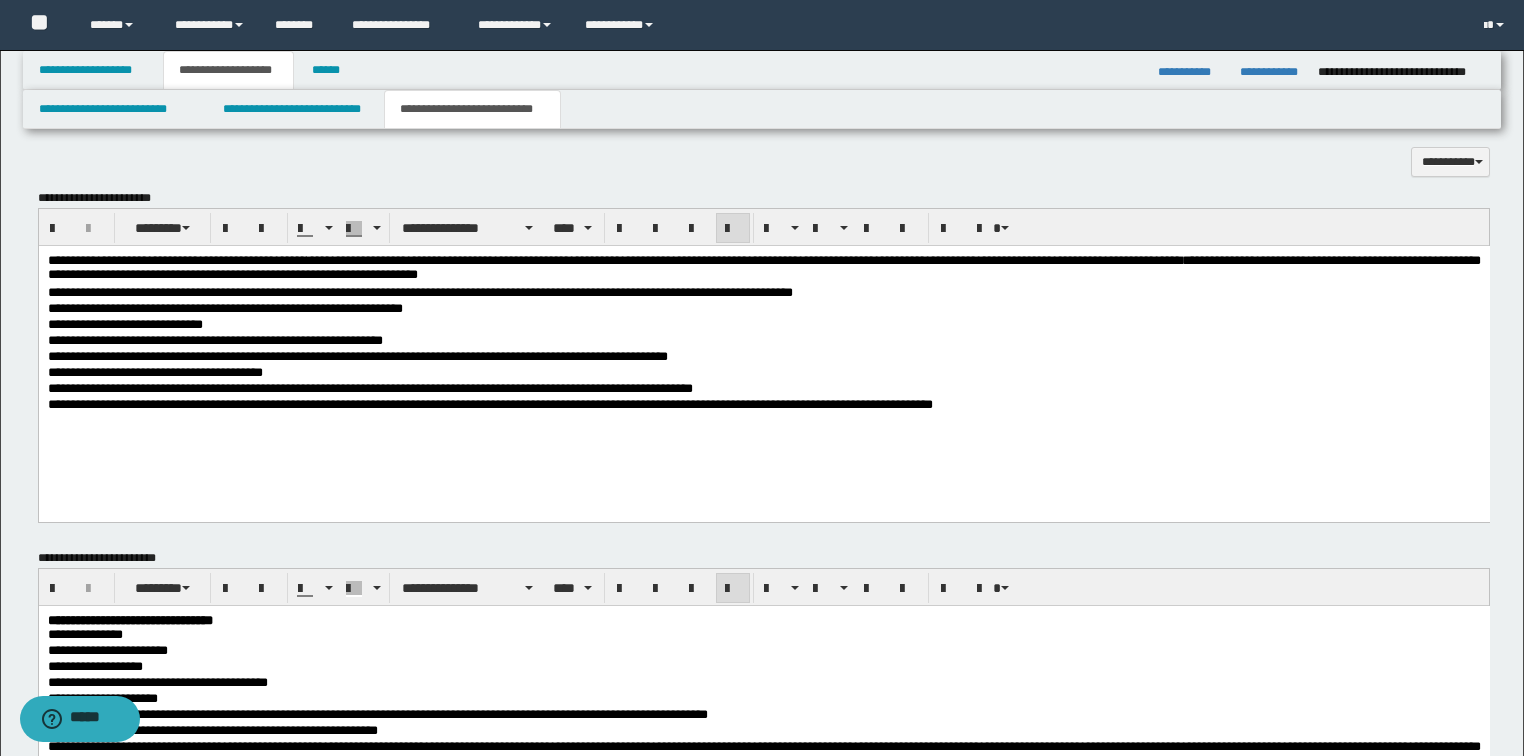 drag, startPoint x: 237, startPoint y: 340, endPoint x: 639, endPoint y: 348, distance: 402.0796 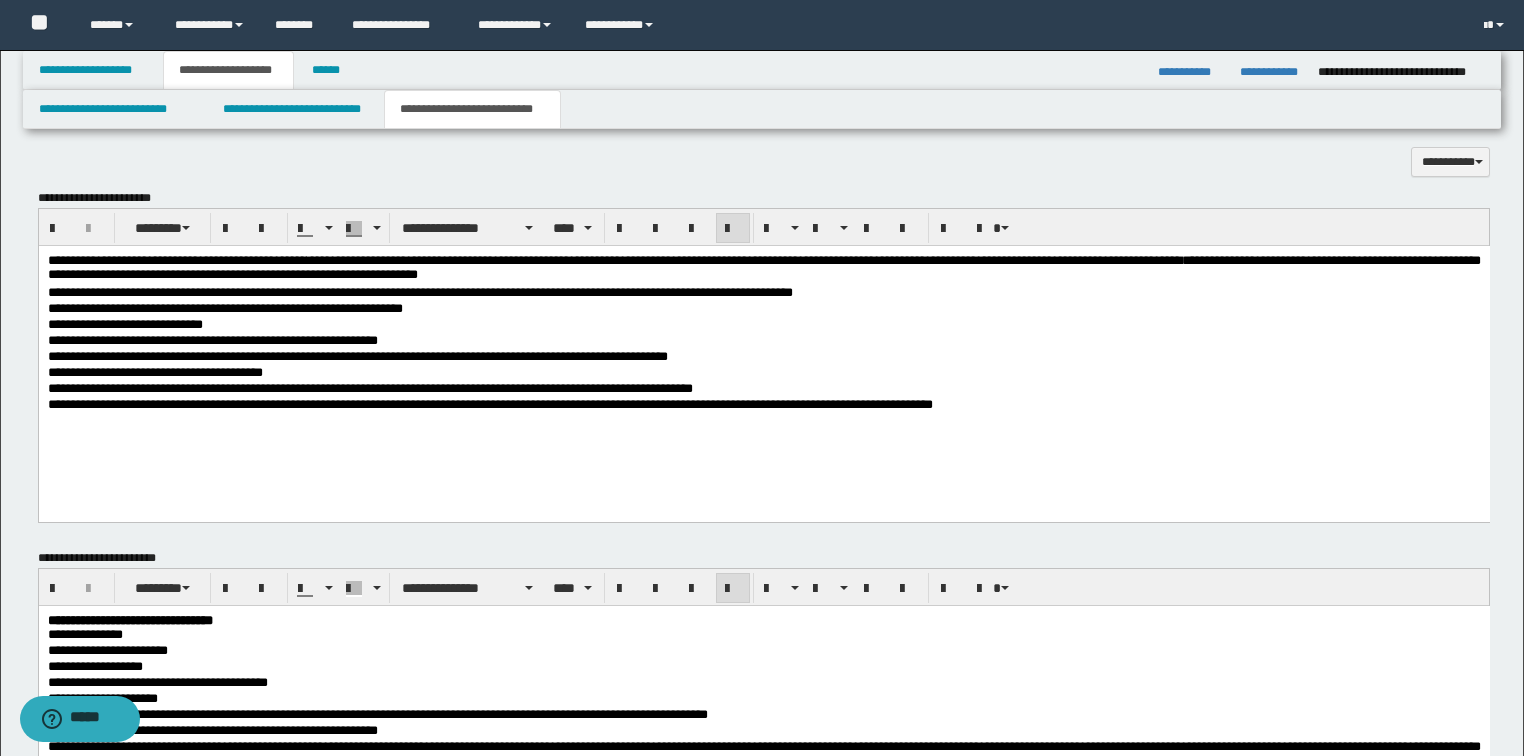 click on "**********" at bounding box center [154, 371] 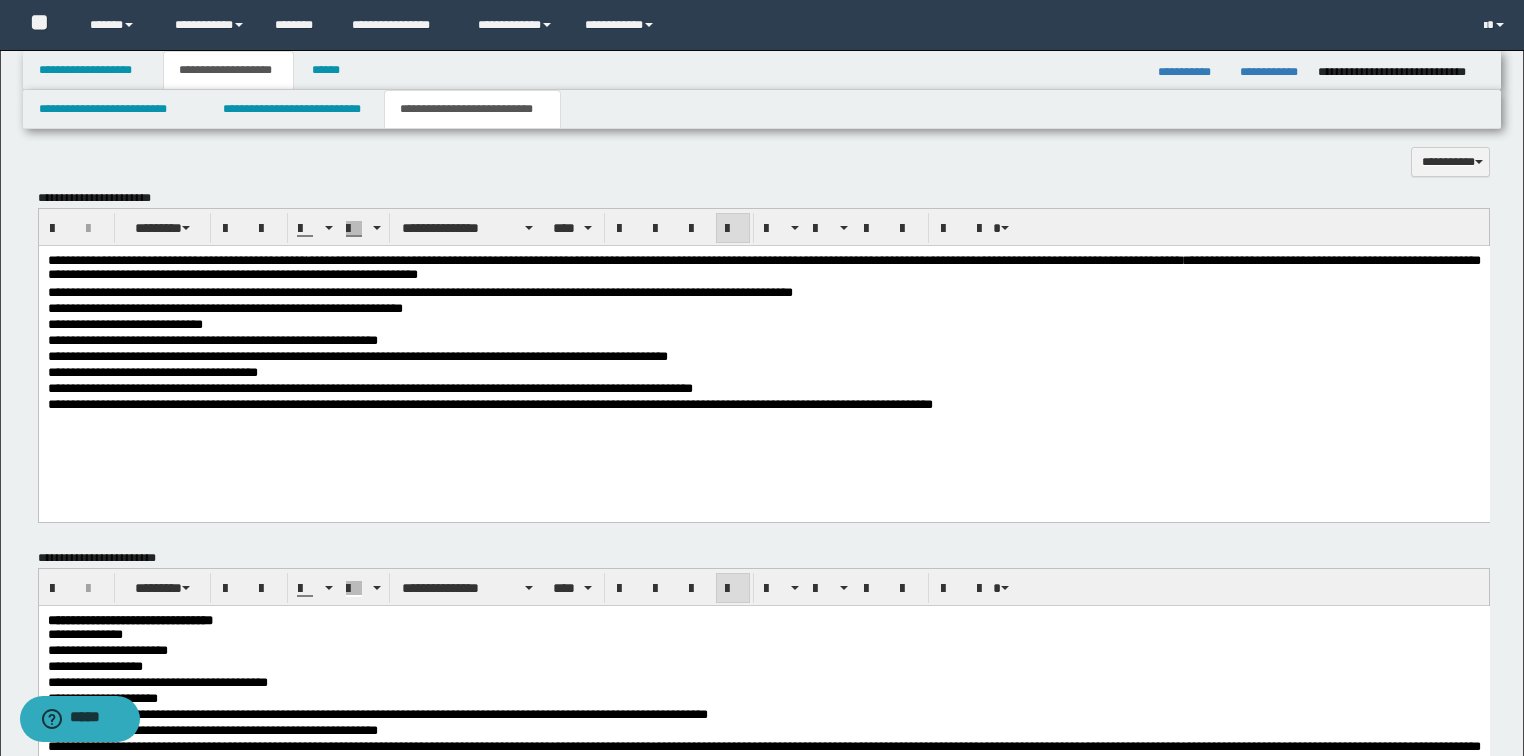 click on "**********" at bounding box center [369, 387] 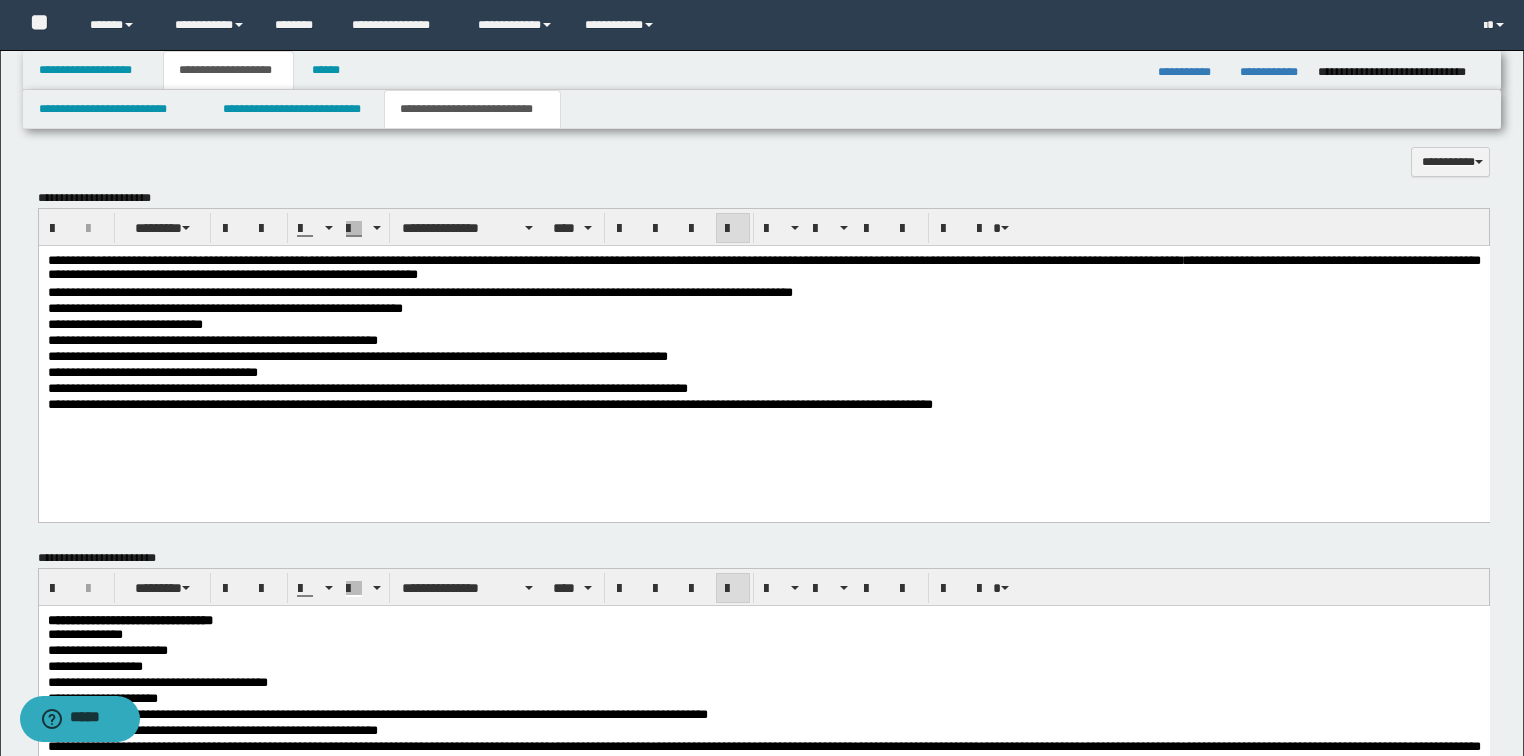 click on "**********" at bounding box center (357, 355) 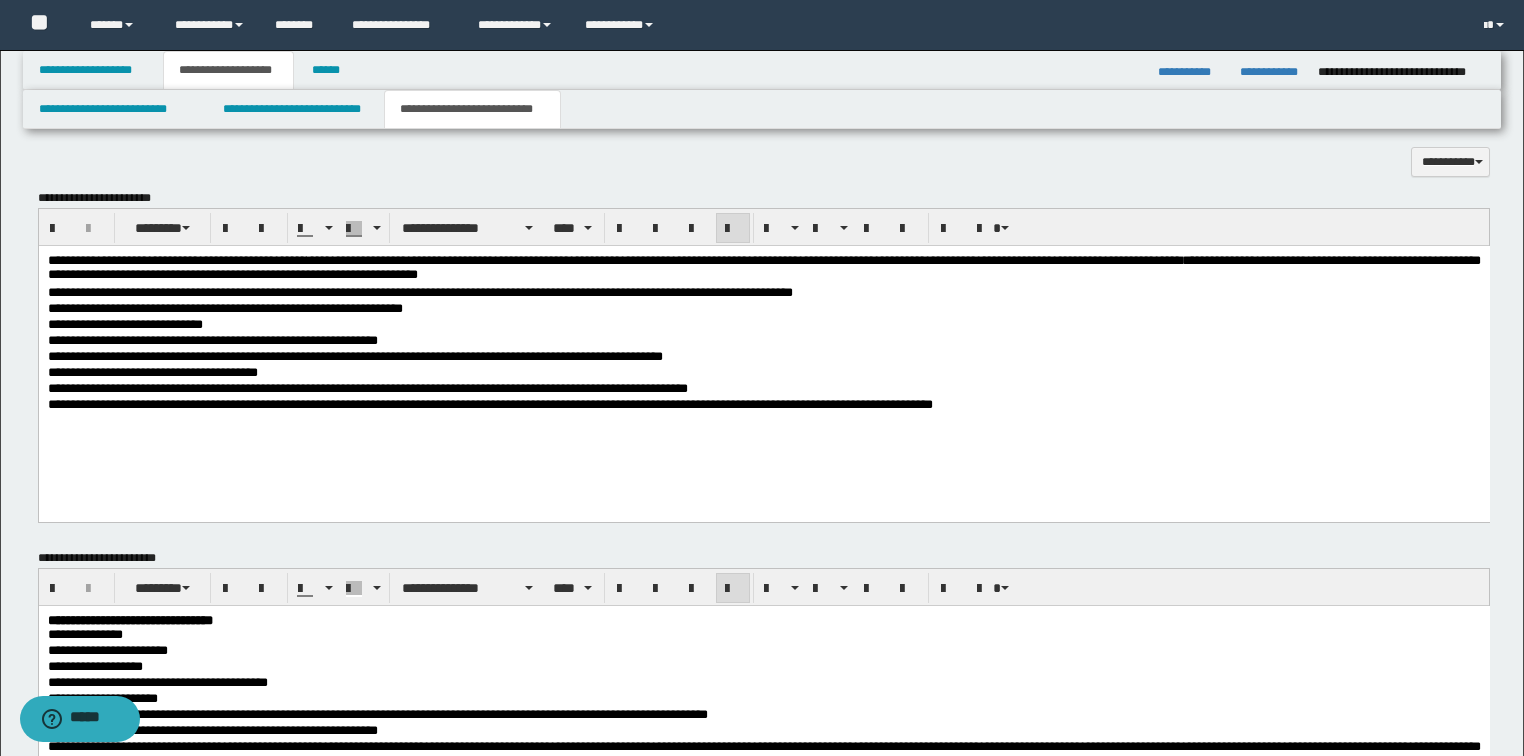 drag, startPoint x: 963, startPoint y: 403, endPoint x: 1103, endPoint y: 770, distance: 392.7964 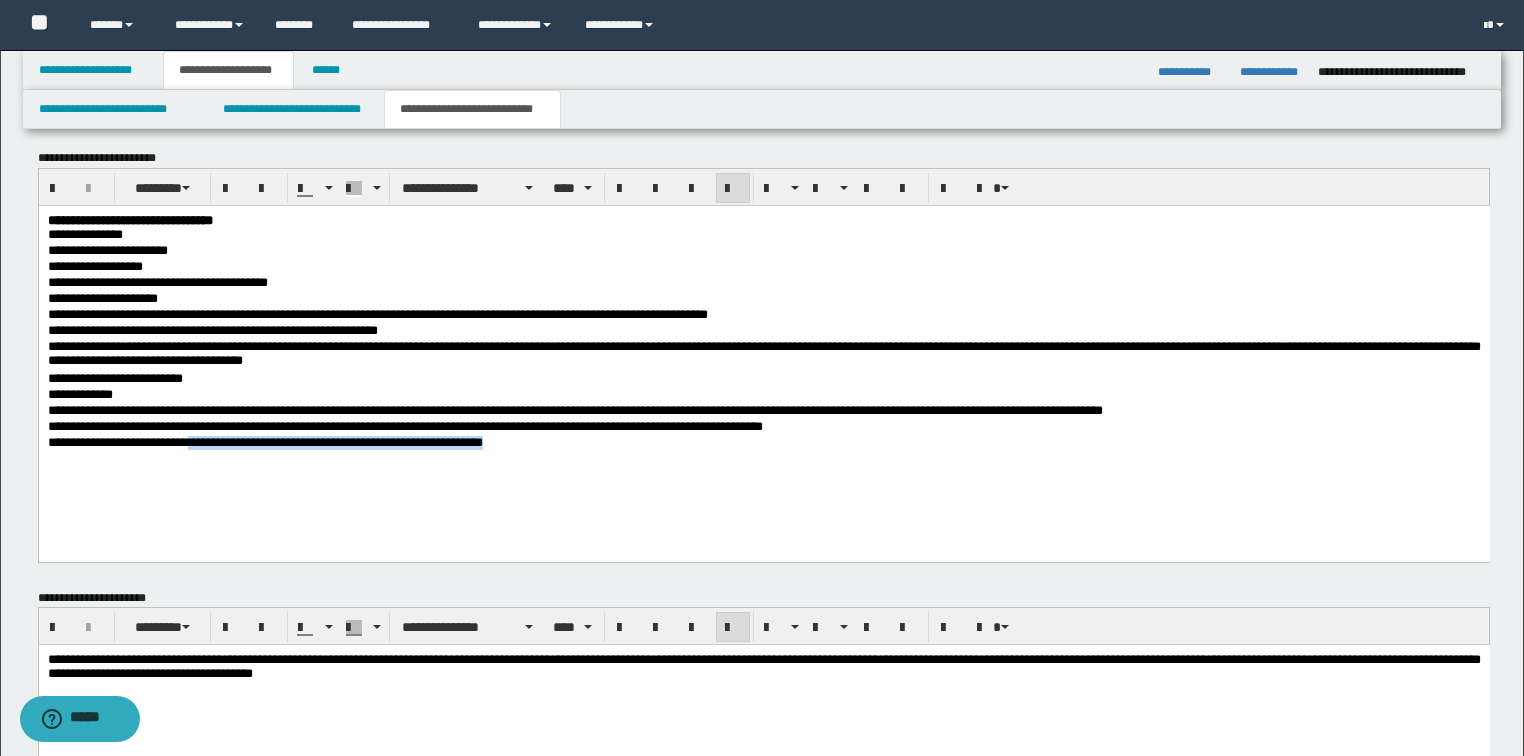 drag, startPoint x: 559, startPoint y: 449, endPoint x: 218, endPoint y: 448, distance: 341.00146 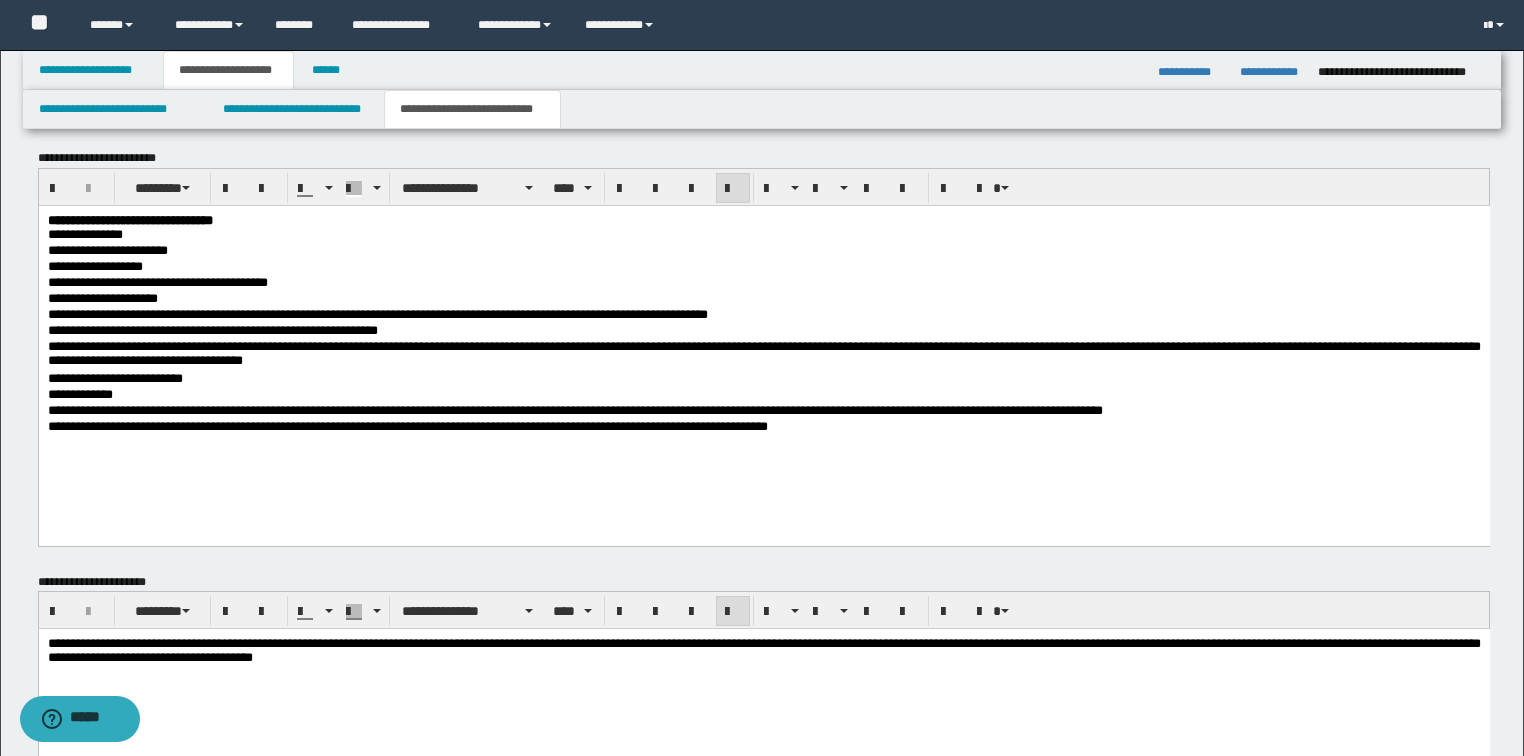 scroll, scrollTop: 932, scrollLeft: 0, axis: vertical 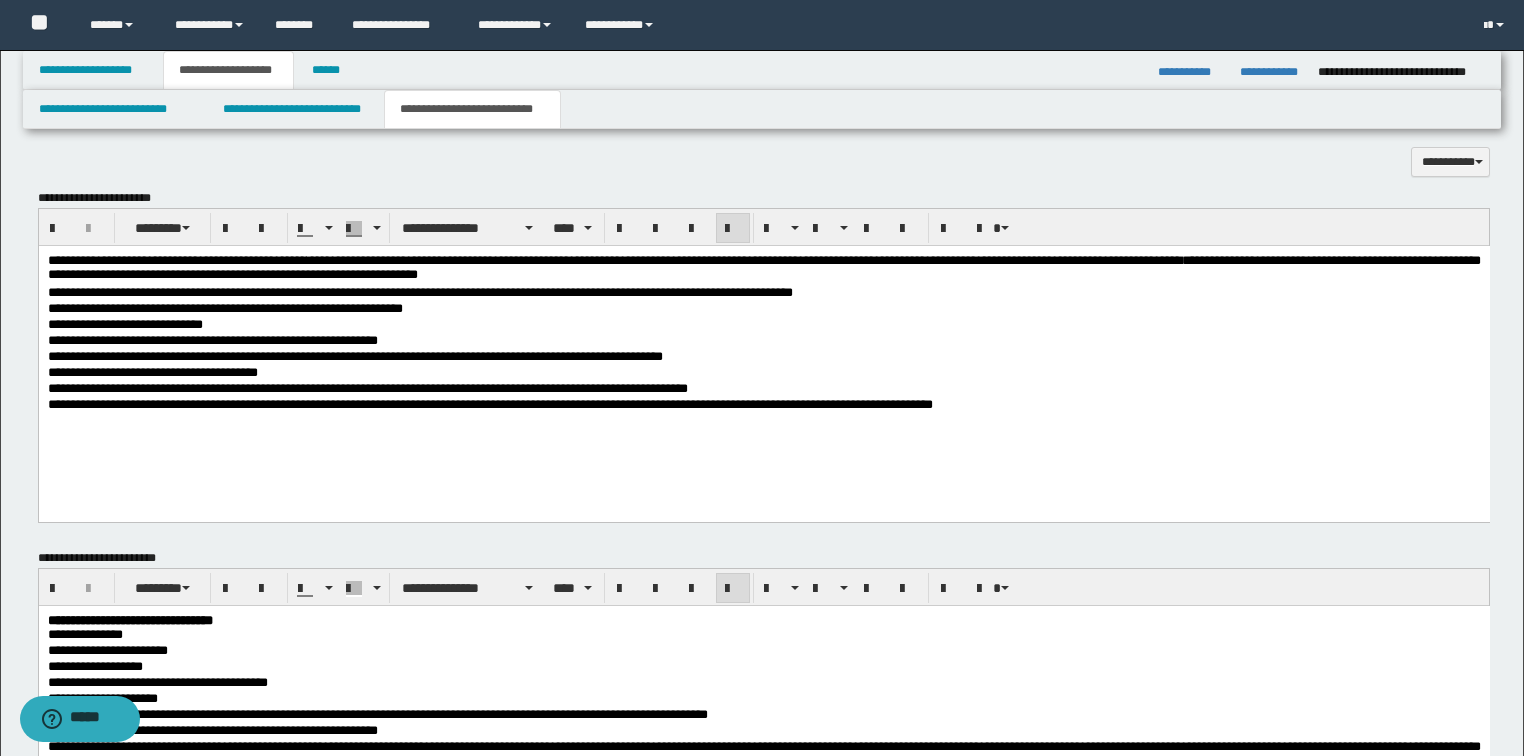 click on "**********" at bounding box center [763, 293] 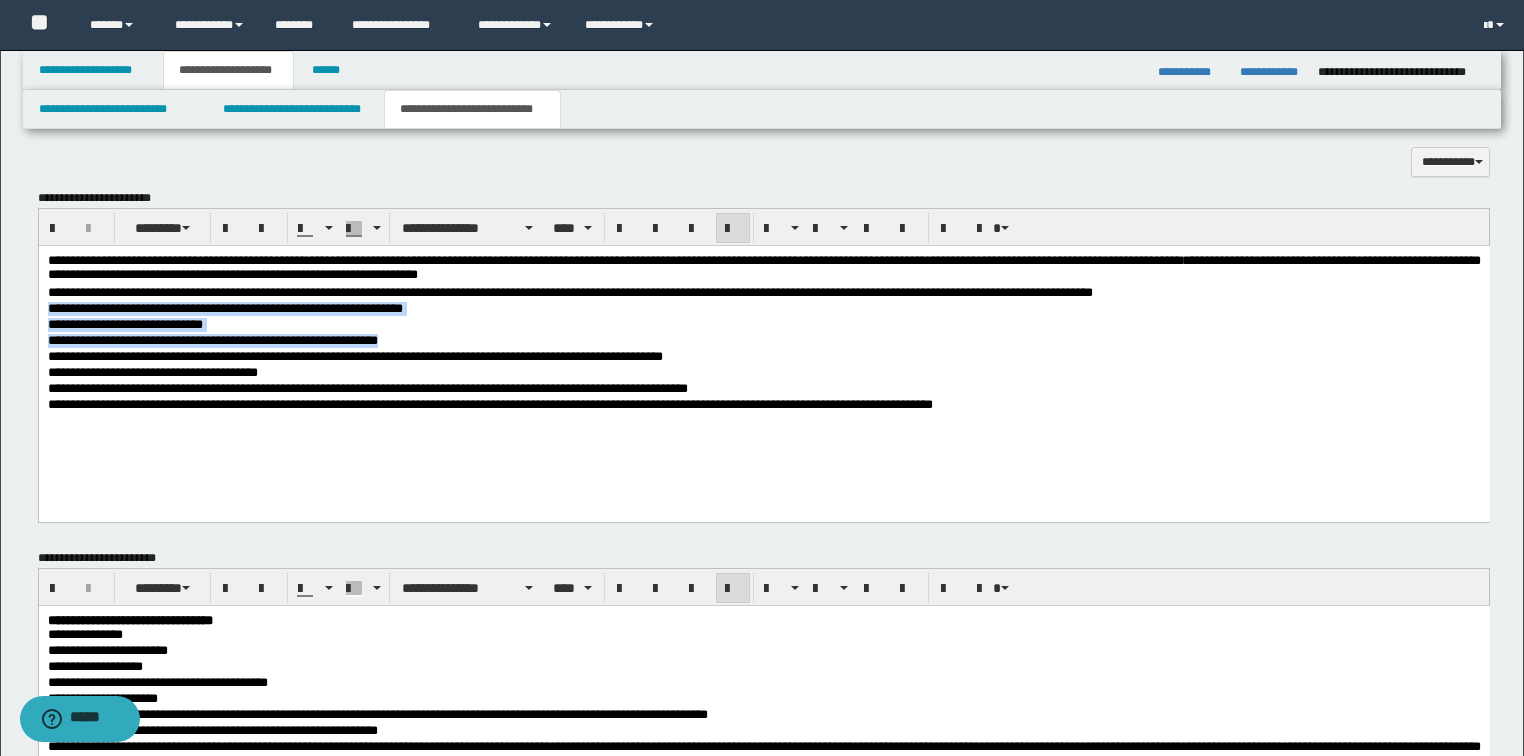 drag, startPoint x: 47, startPoint y: 309, endPoint x: 395, endPoint y: 332, distance: 348.75922 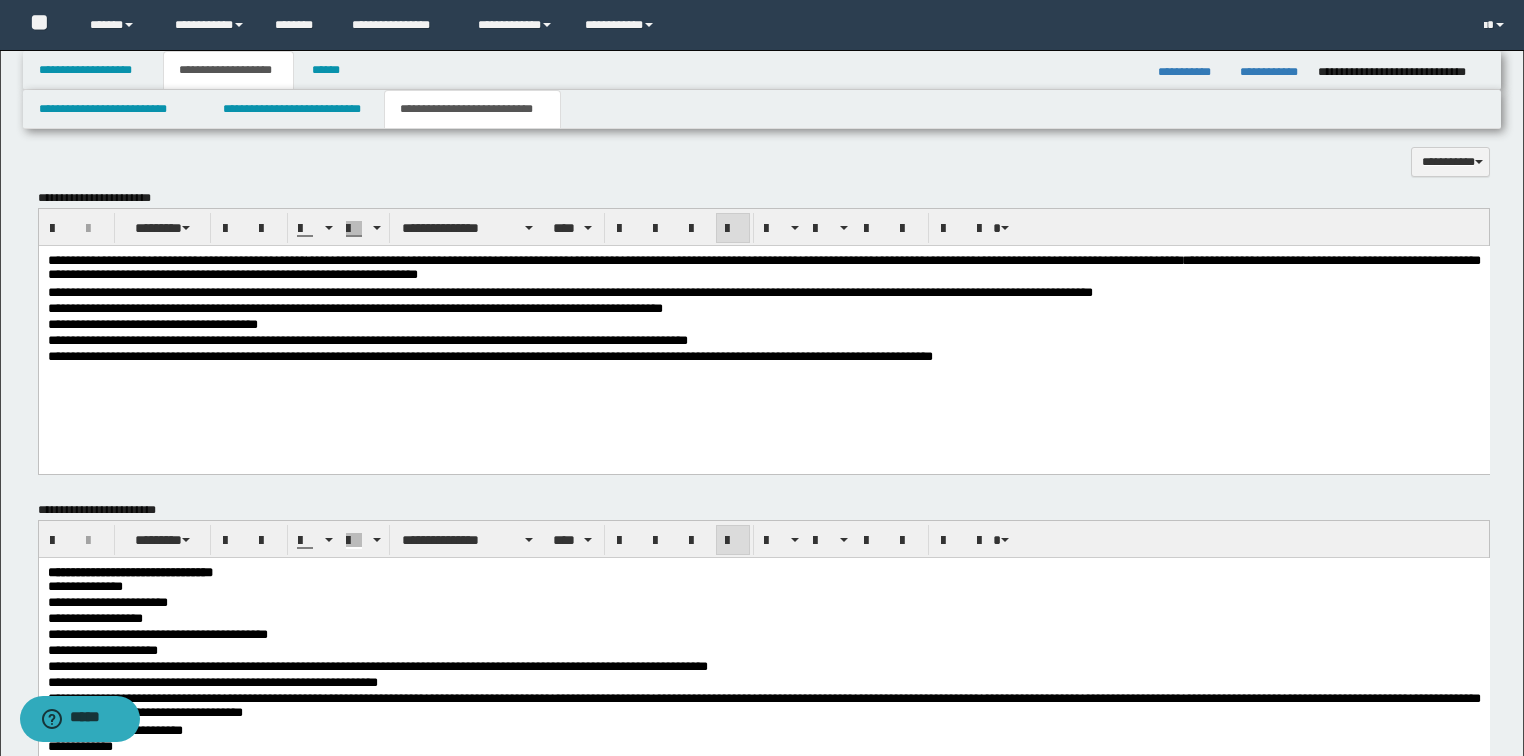 click on "**********" at bounding box center (489, 355) 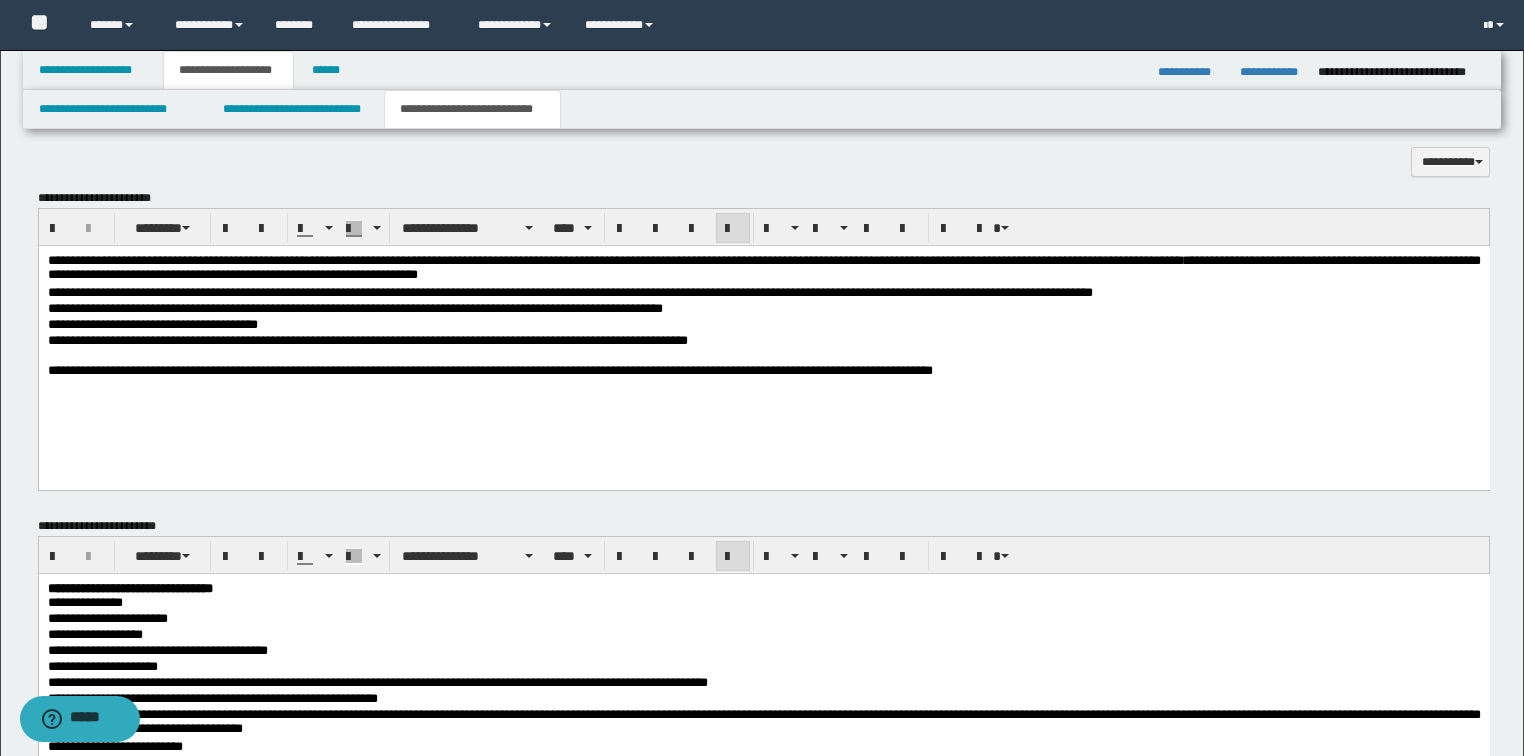 click on "**********" at bounding box center [763, 371] 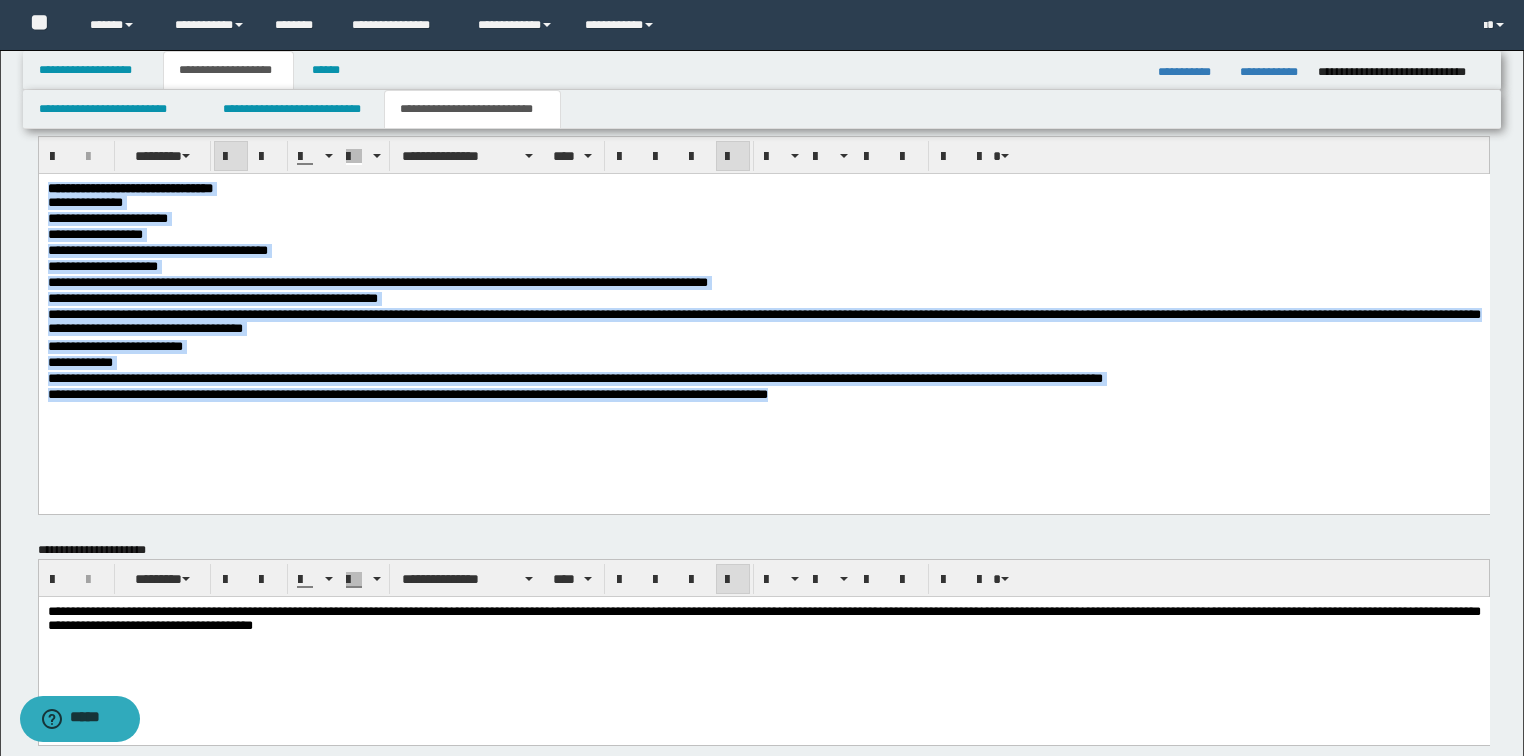 drag, startPoint x: 882, startPoint y: 426, endPoint x: -1, endPoint y: 104, distance: 939.8793 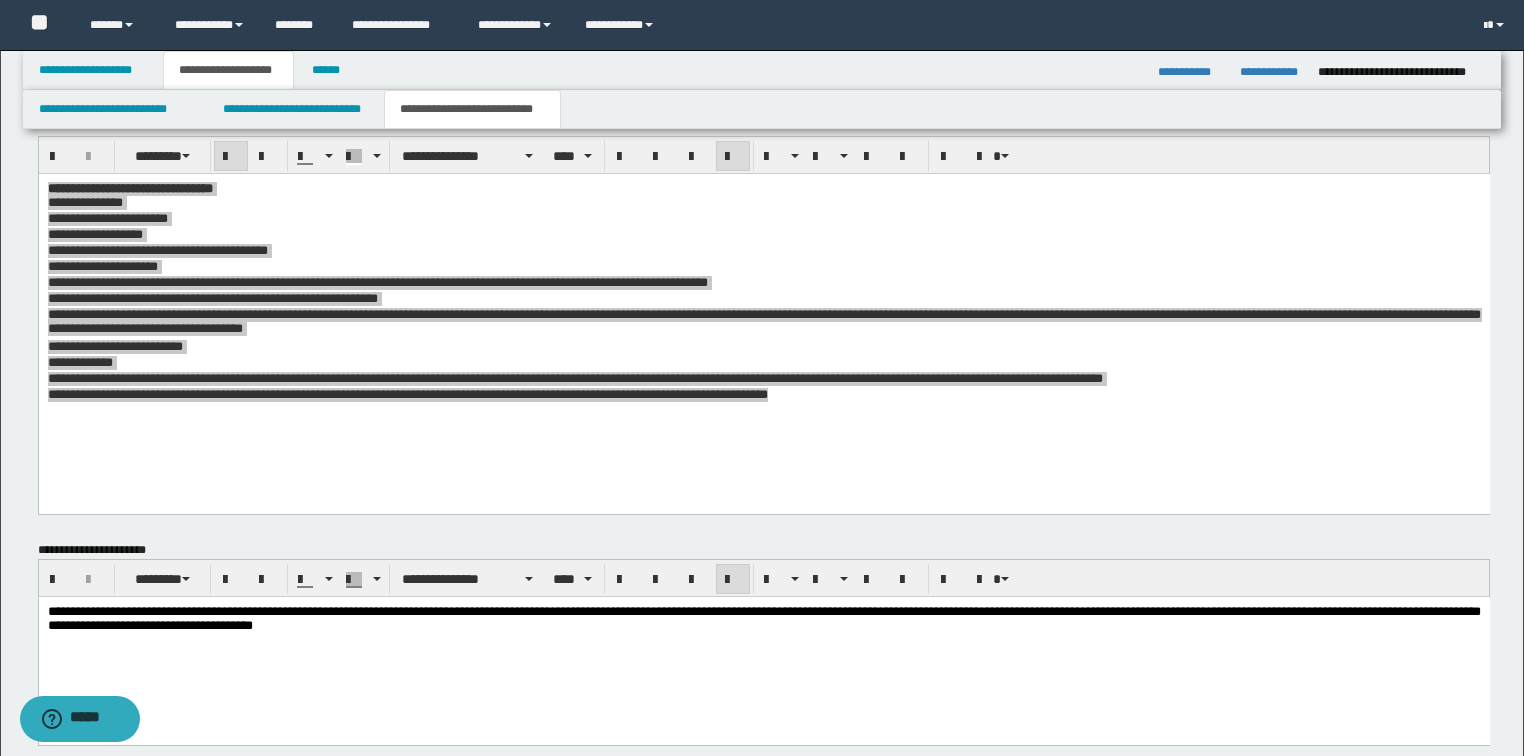 click on "**********" at bounding box center [764, 651] 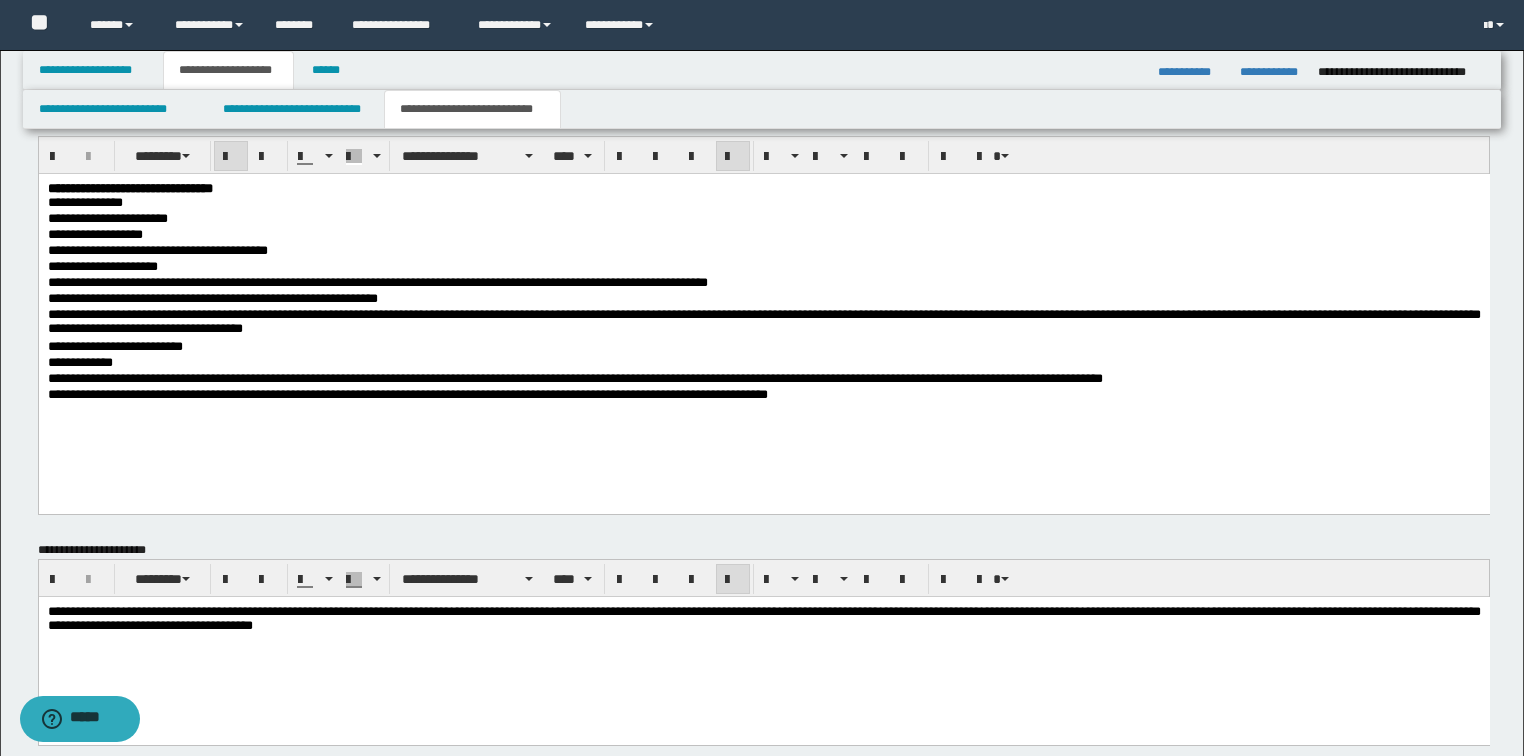 click on "**********" at bounding box center (763, 317) 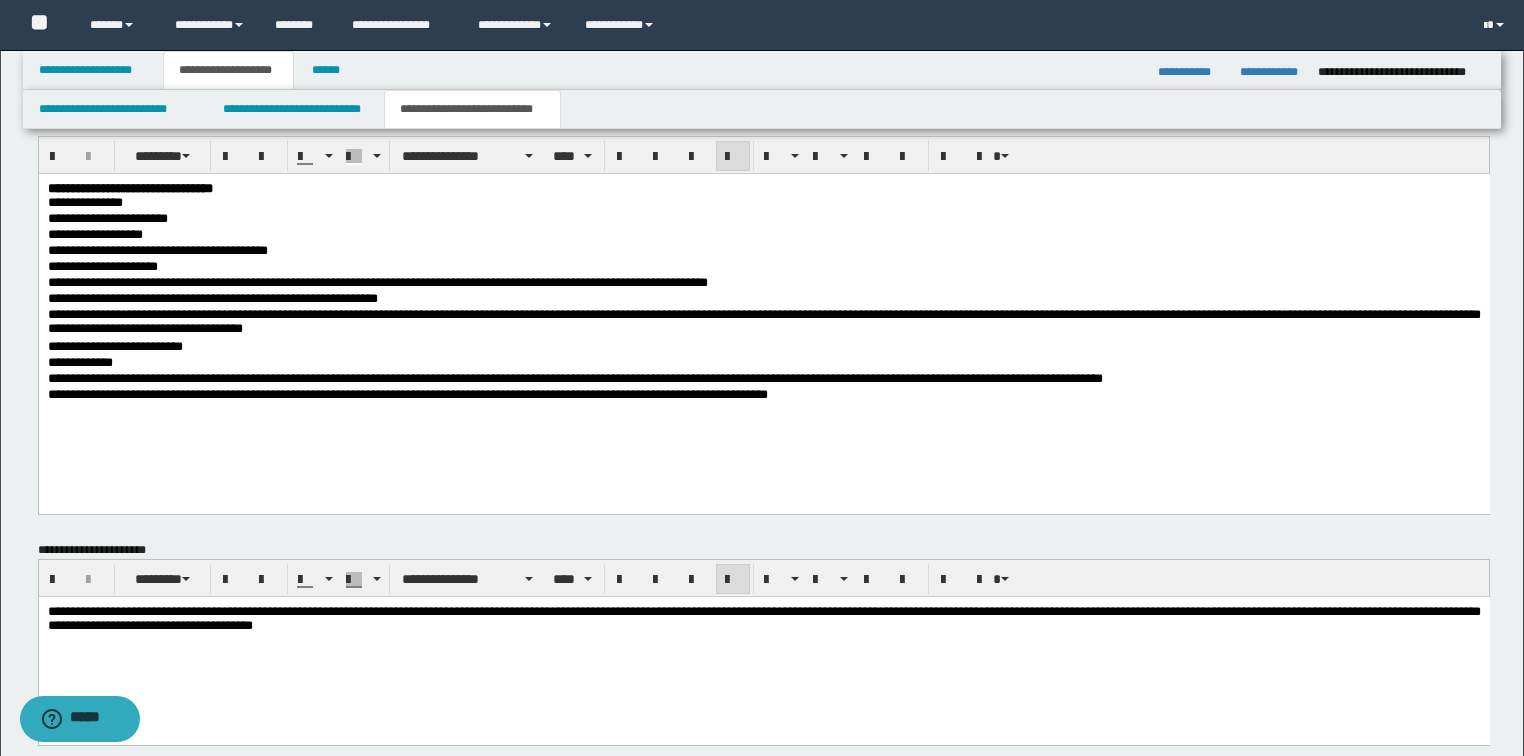 click on "**********" at bounding box center (763, 317) 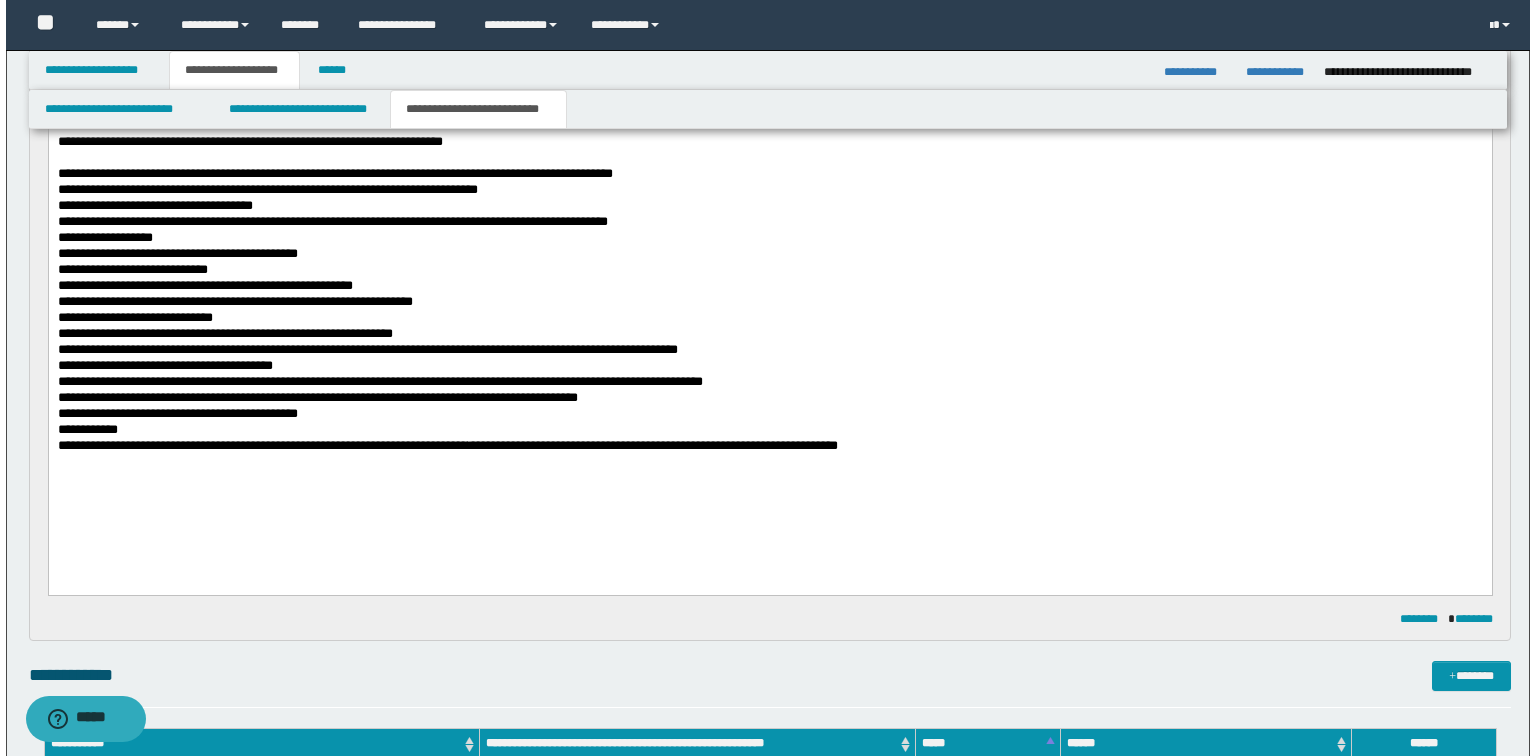 scroll, scrollTop: 0, scrollLeft: 0, axis: both 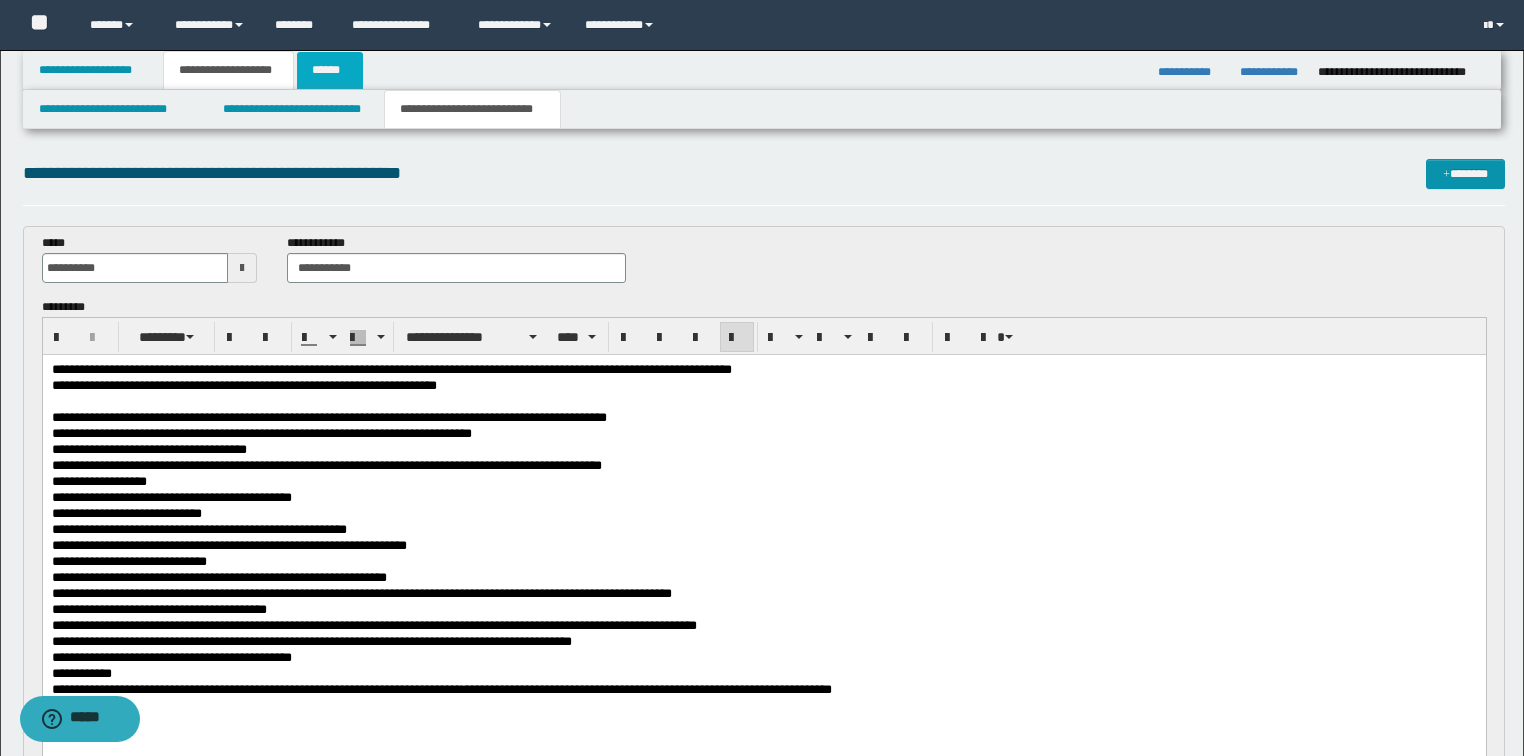 click on "******" at bounding box center [330, 70] 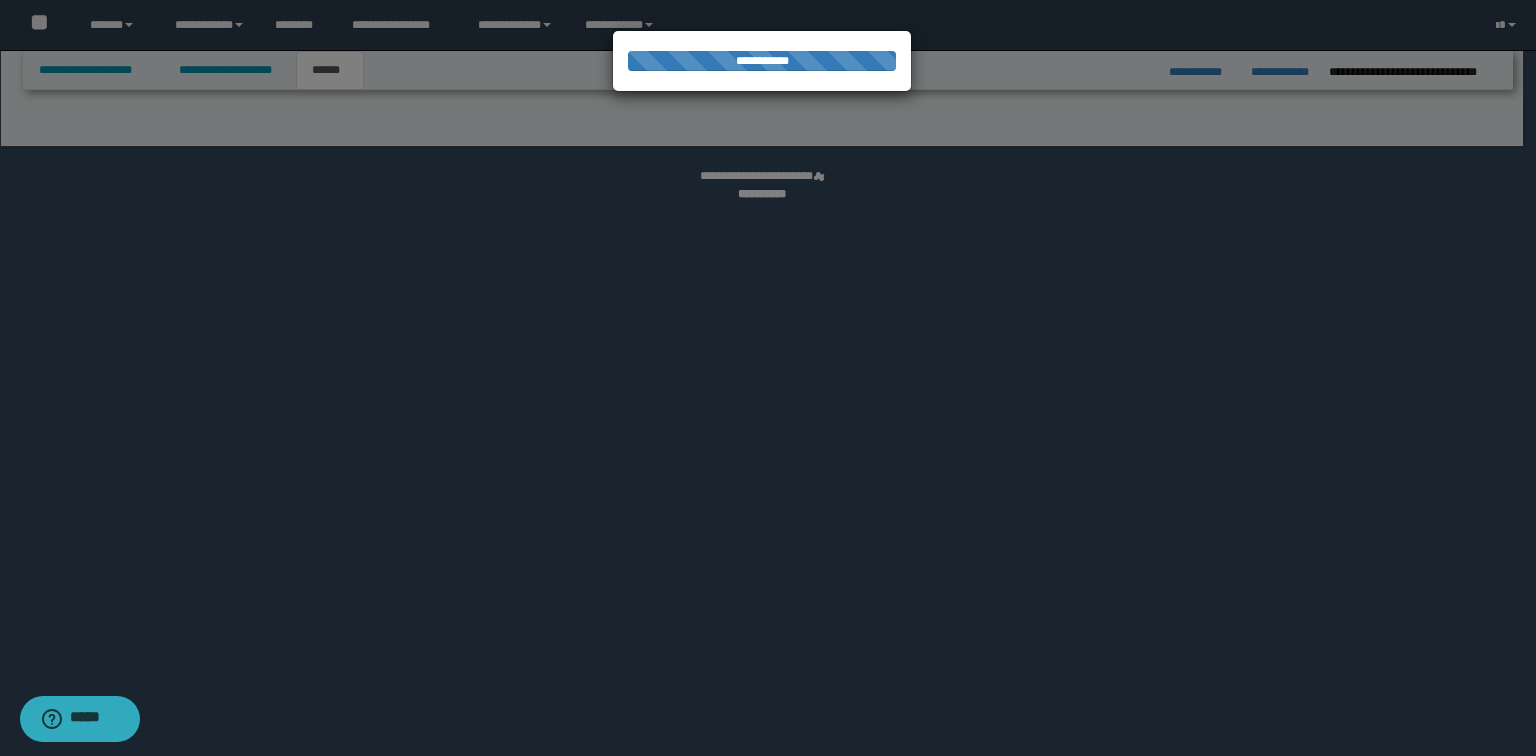 select on "*" 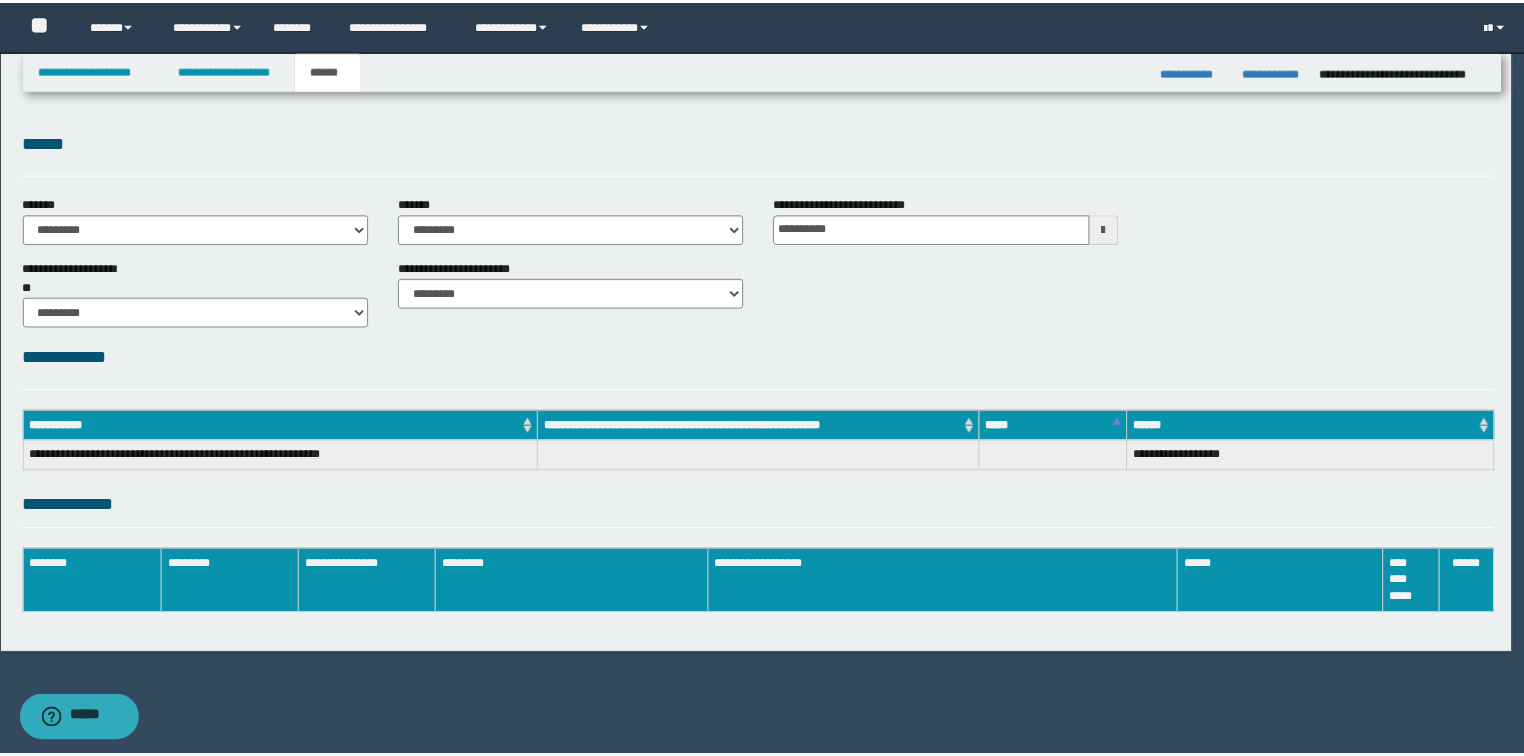scroll, scrollTop: 0, scrollLeft: 0, axis: both 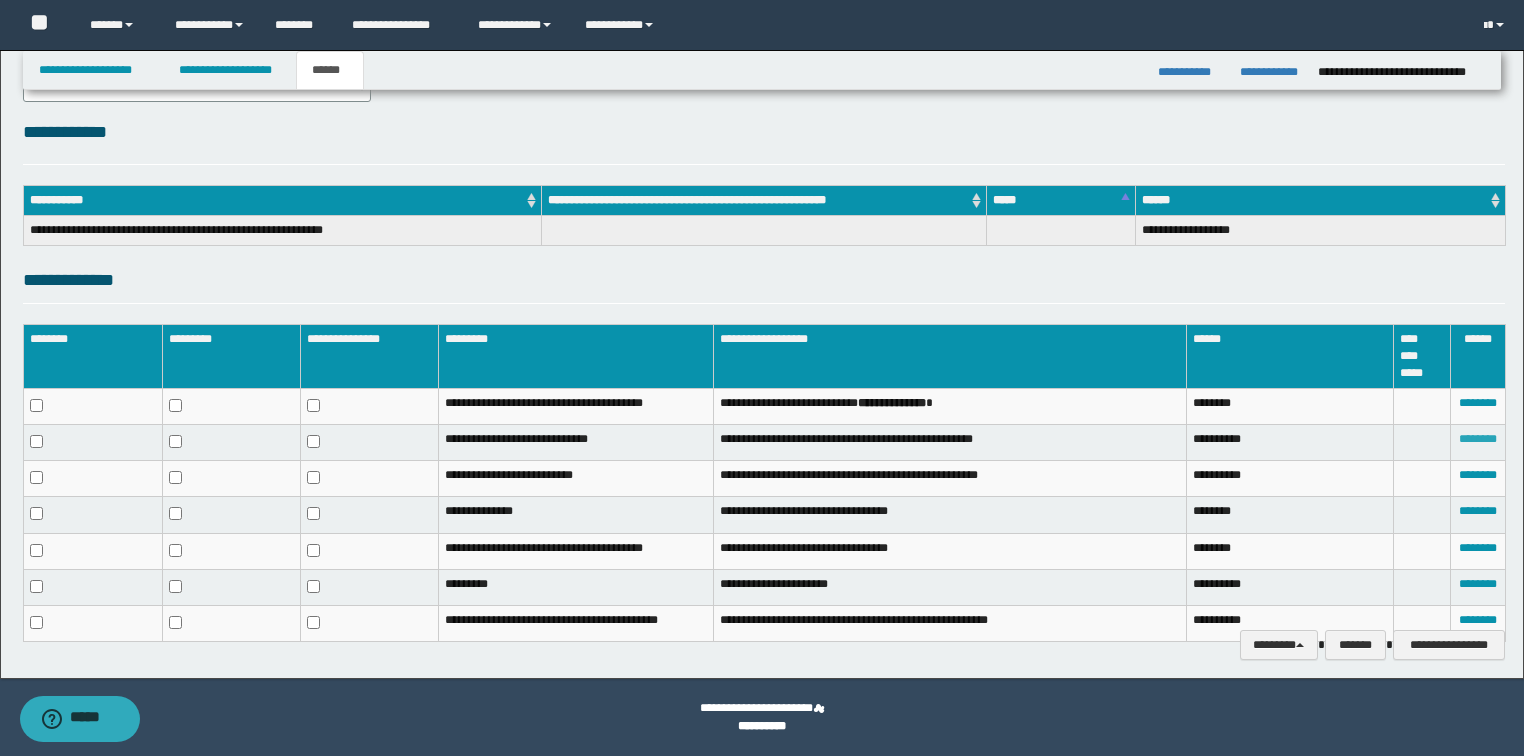 click on "********" at bounding box center (1478, 439) 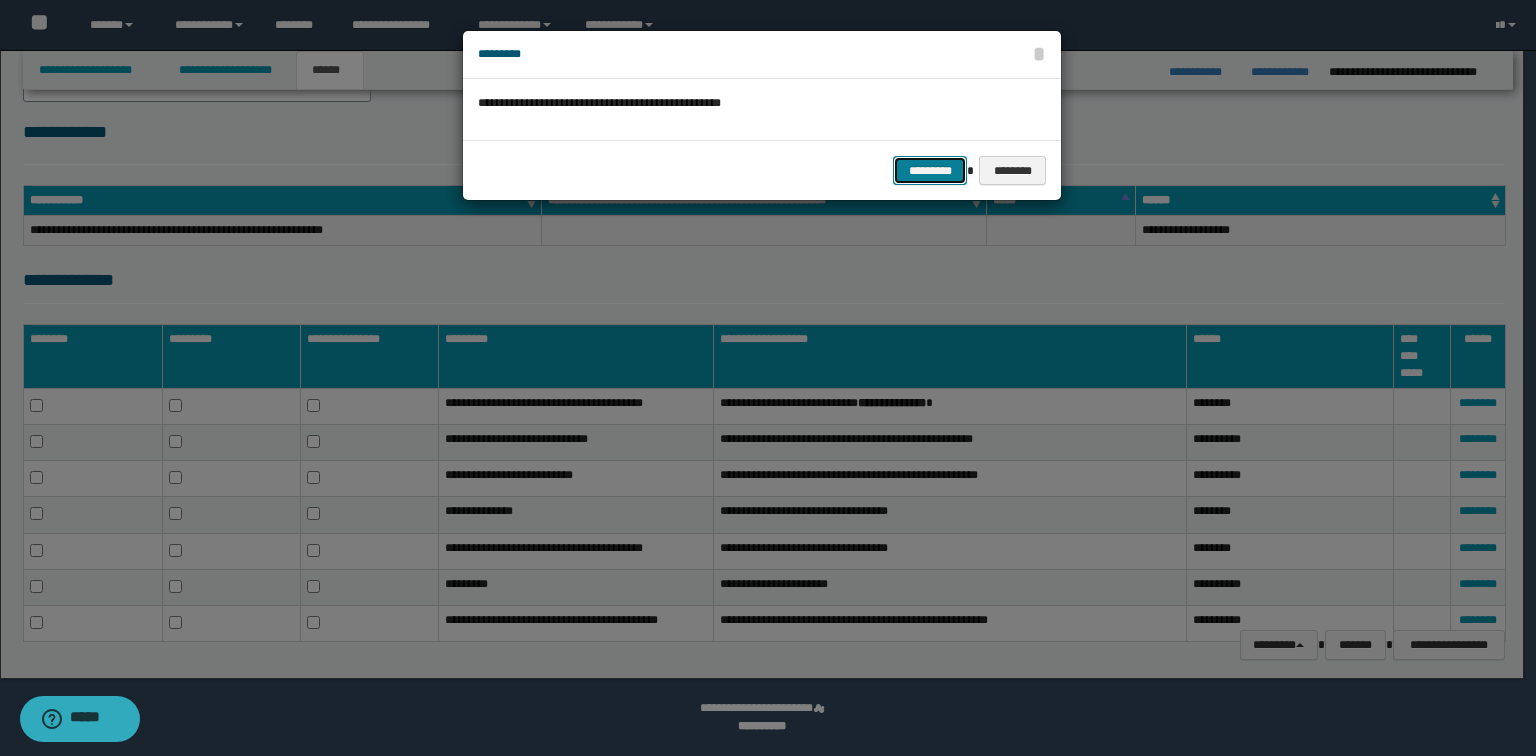click on "*********" at bounding box center (930, 171) 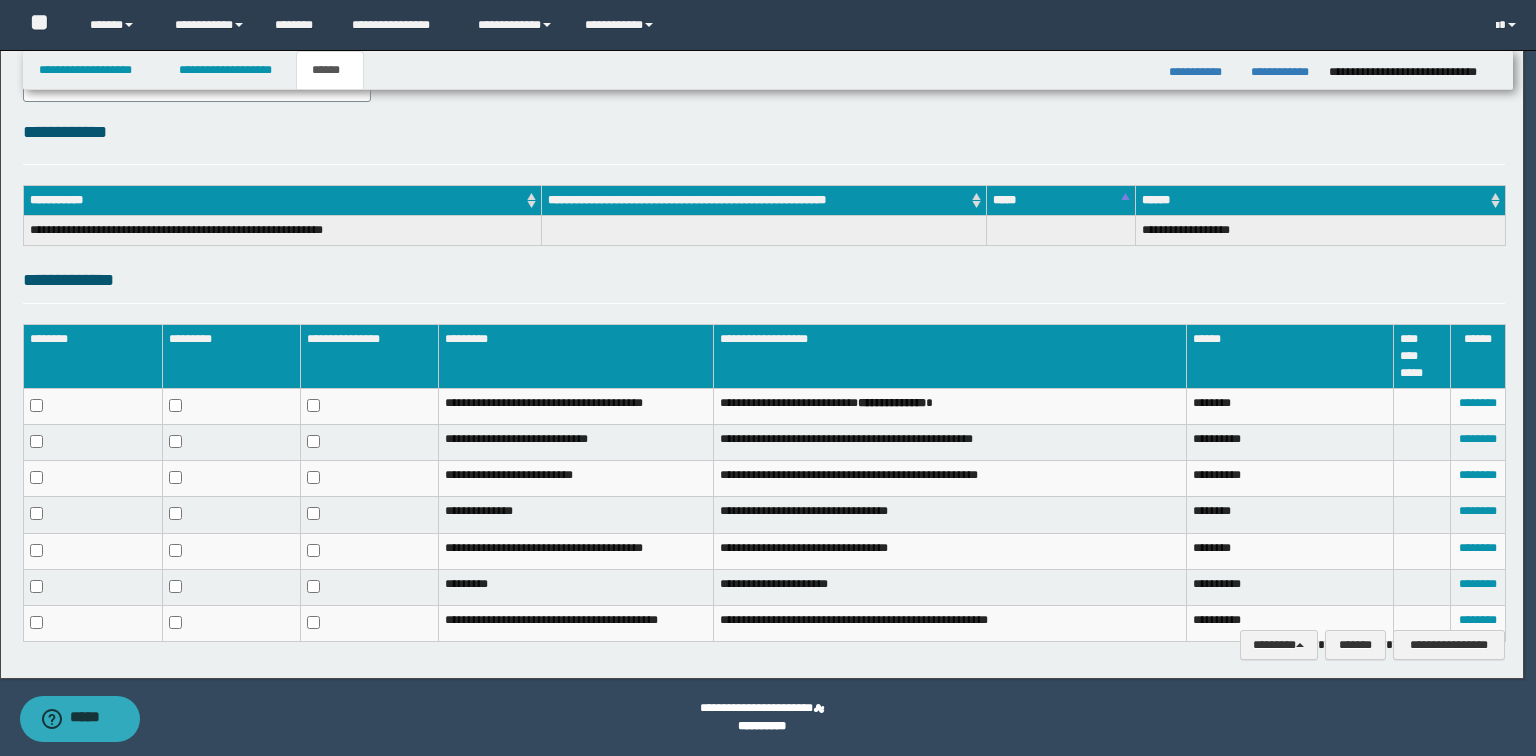 scroll, scrollTop: 210, scrollLeft: 0, axis: vertical 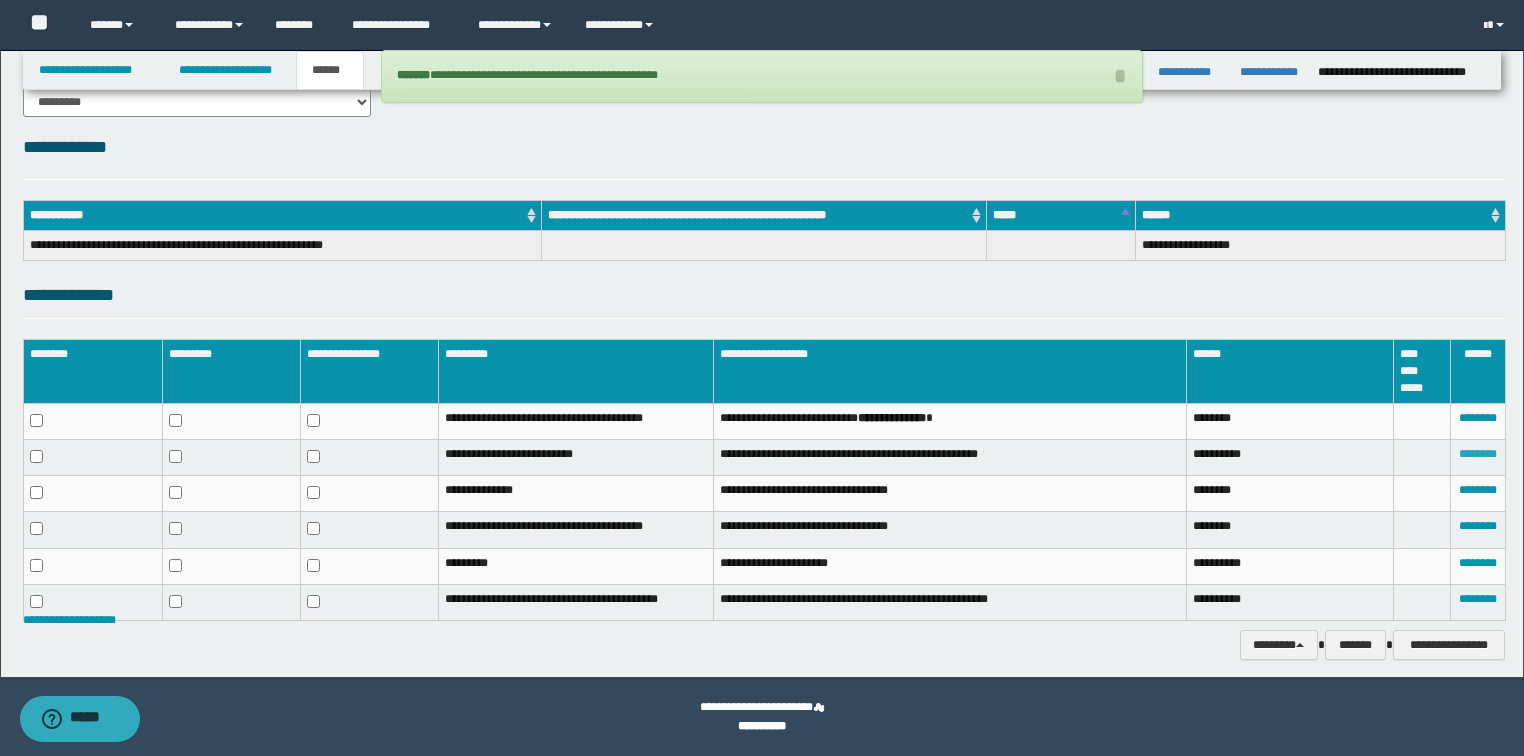 click on "********" at bounding box center (1478, 454) 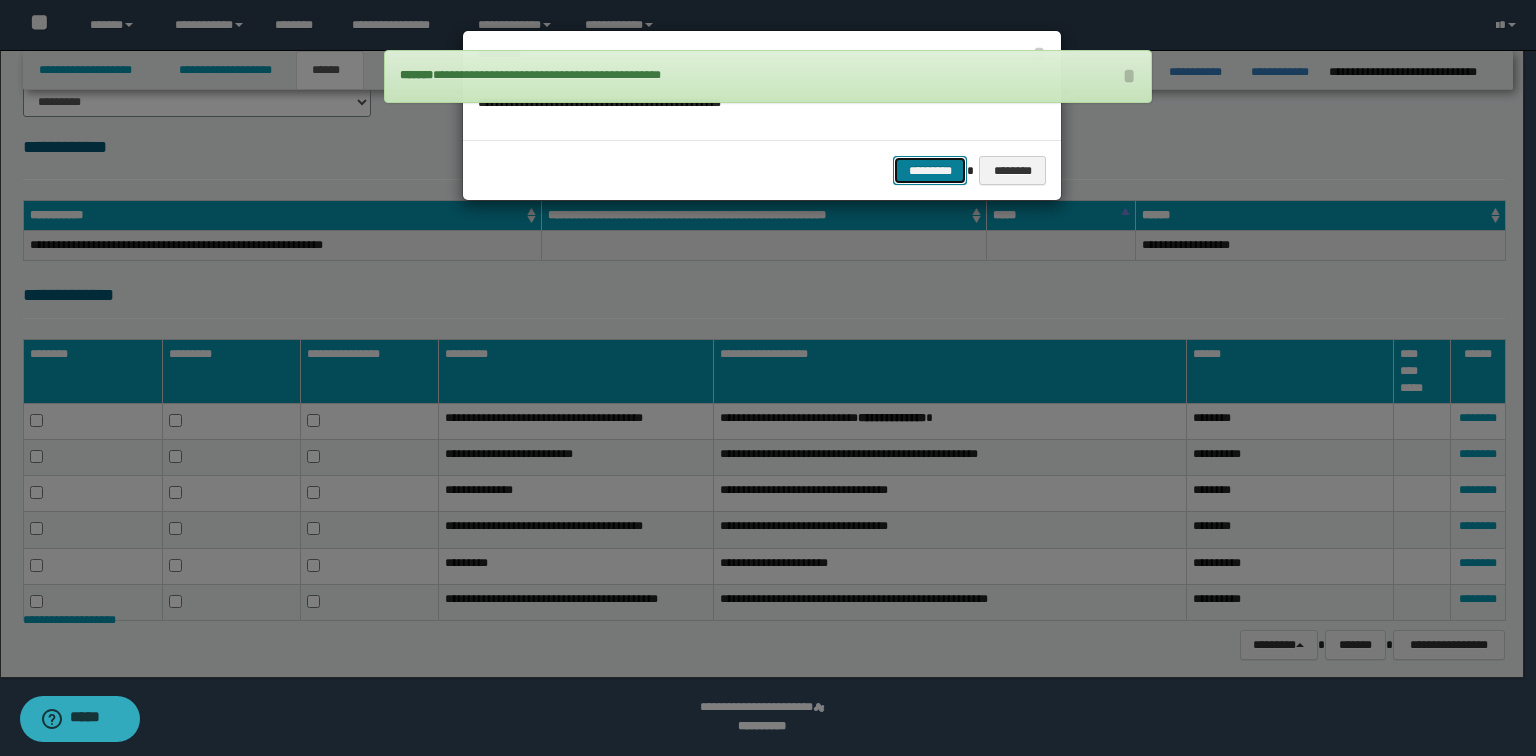 click on "*********" at bounding box center [930, 171] 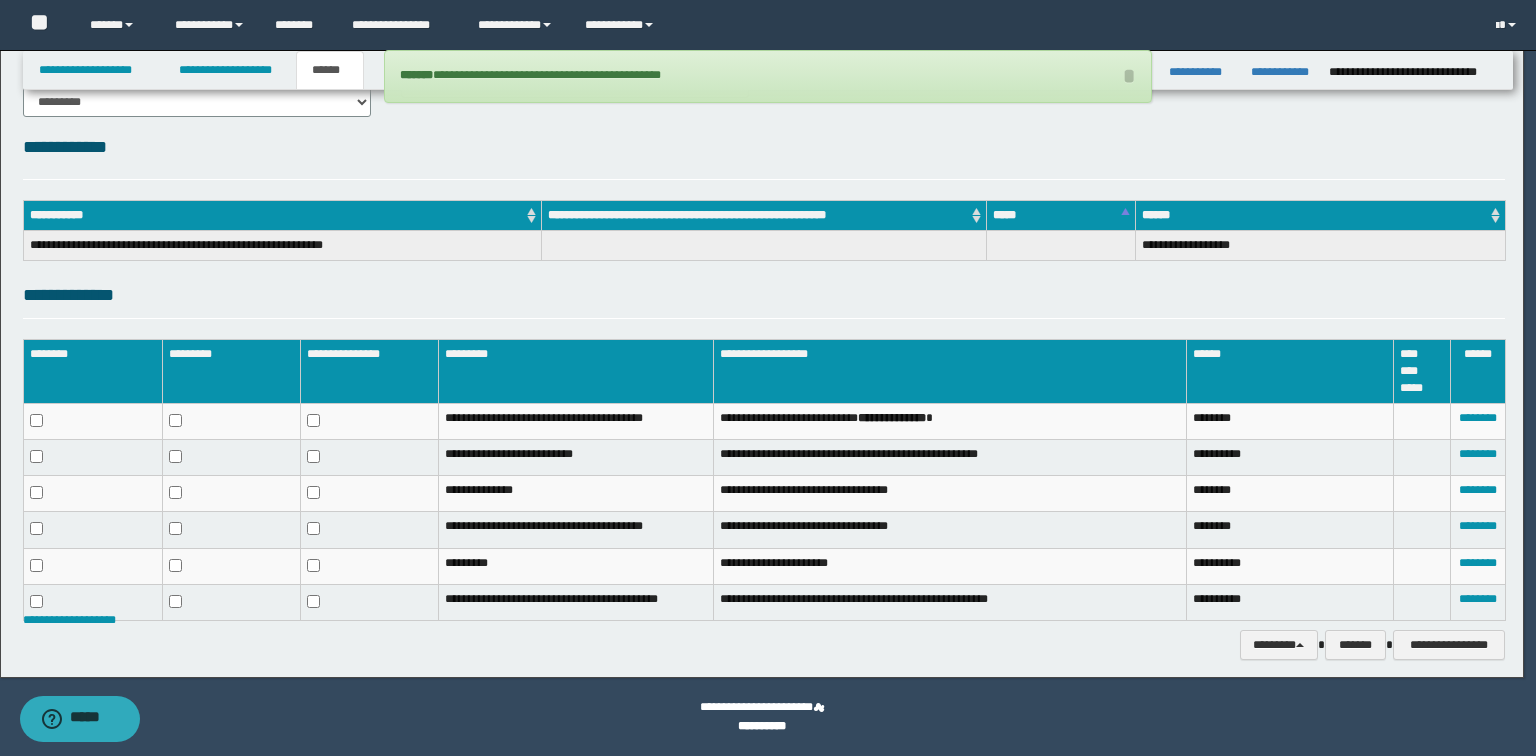 scroll, scrollTop: 176, scrollLeft: 0, axis: vertical 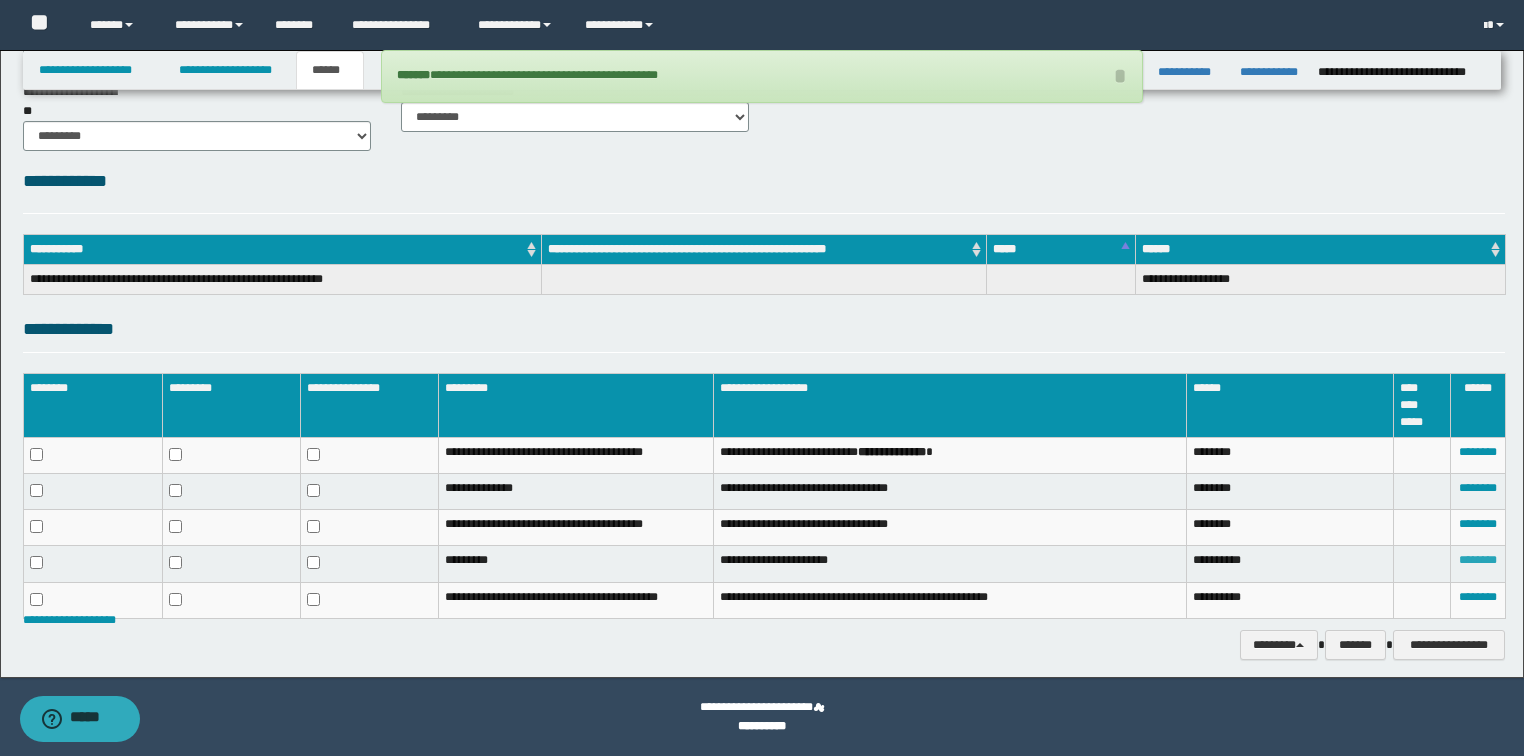 click on "********" at bounding box center [1478, 560] 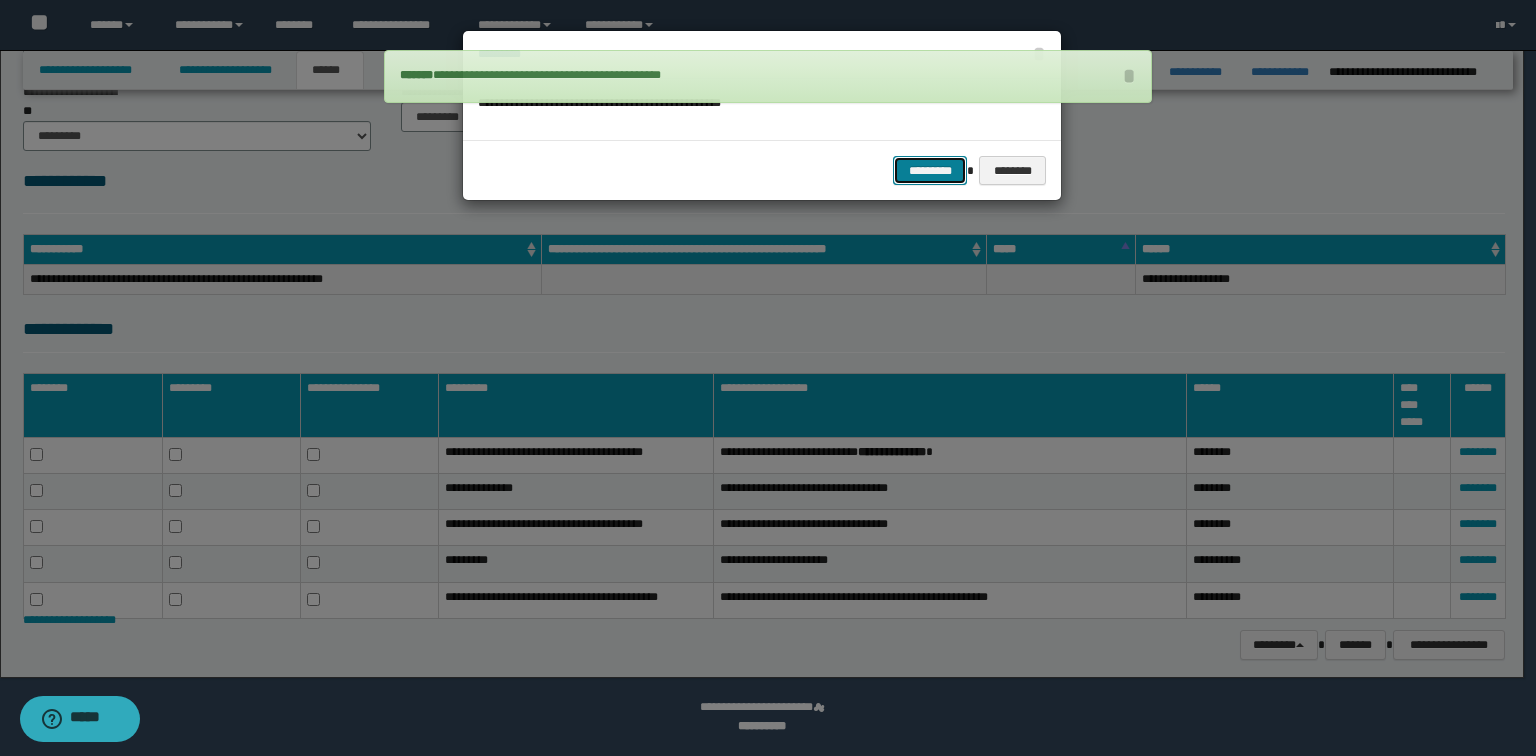 click on "*********" at bounding box center [930, 171] 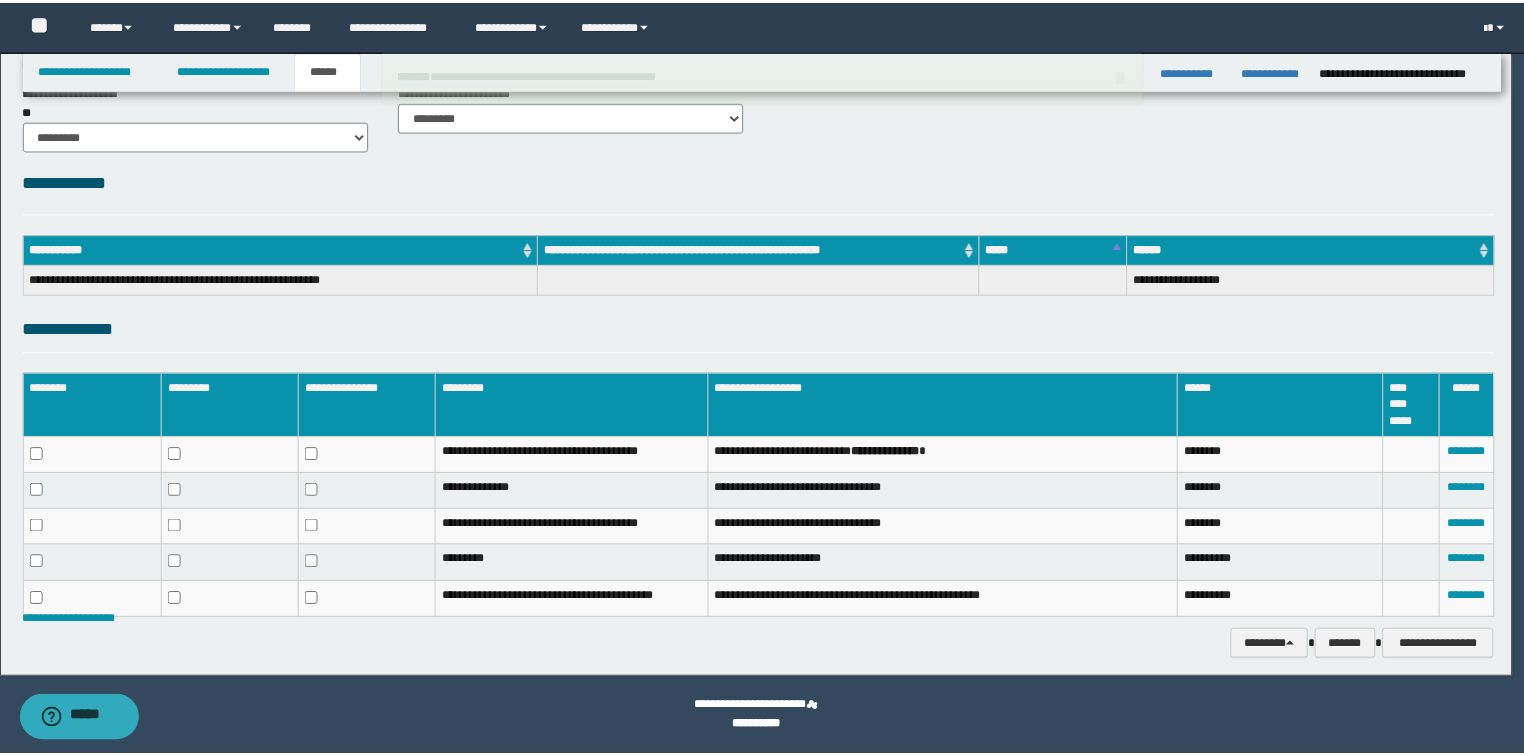 scroll, scrollTop: 141, scrollLeft: 0, axis: vertical 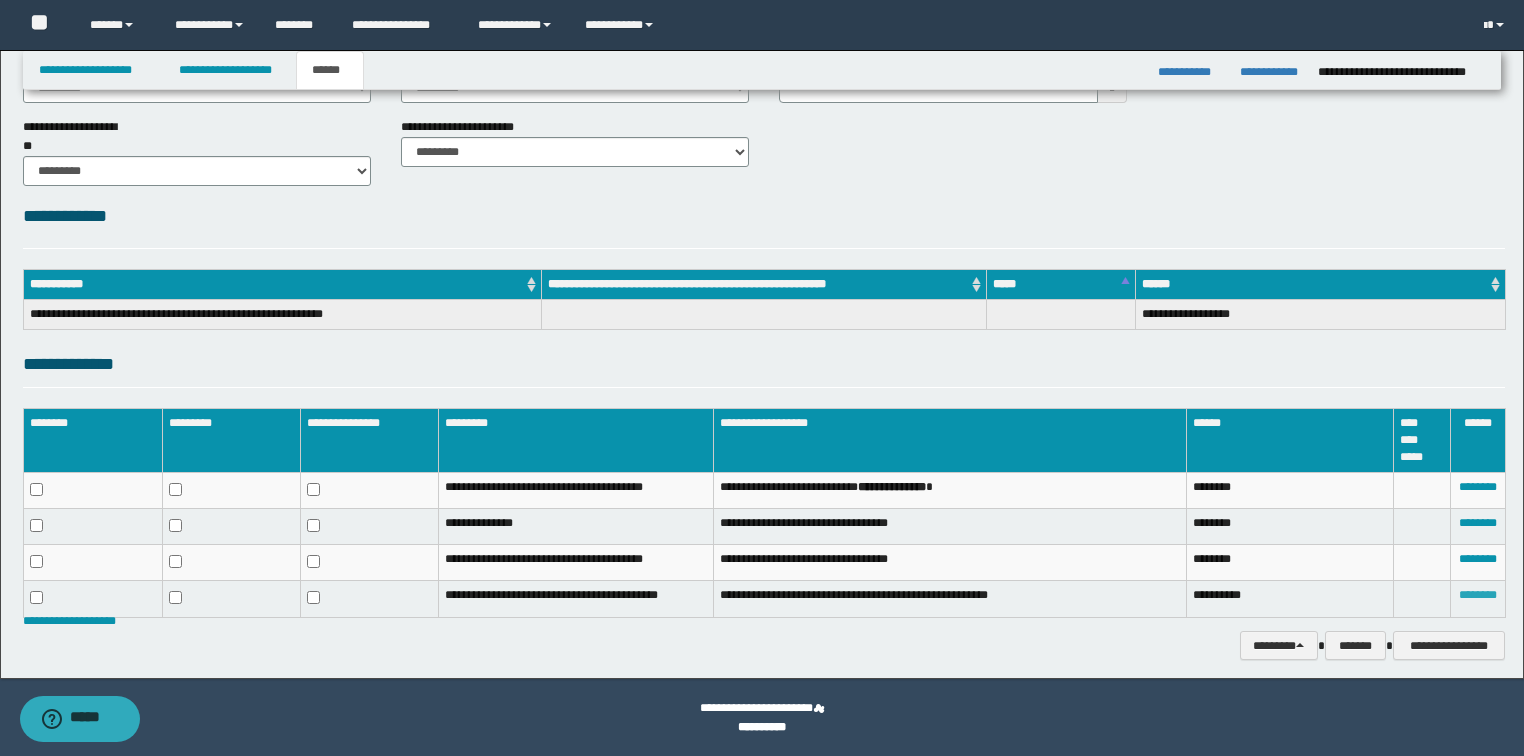 click on "********" at bounding box center [1478, 595] 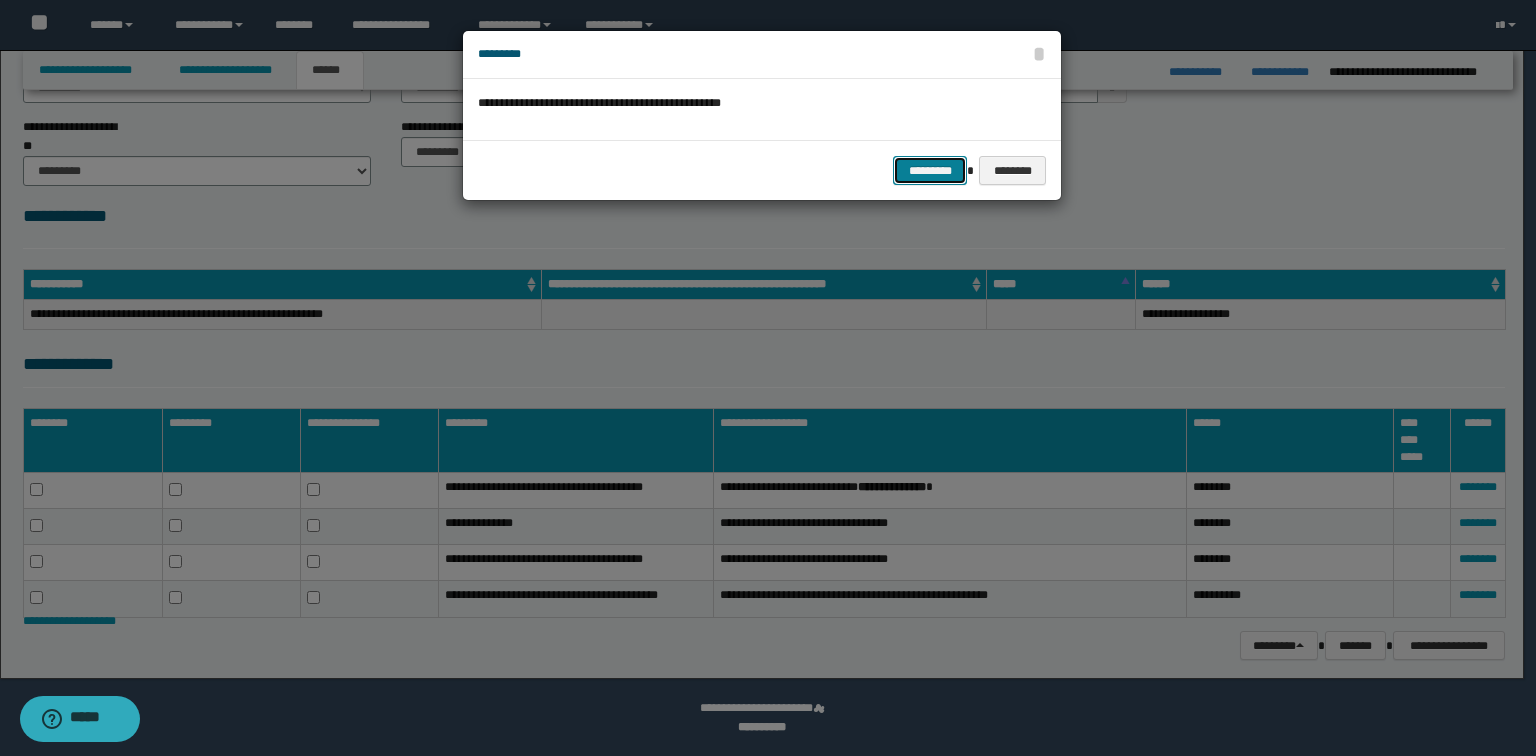 click on "*********" at bounding box center (930, 171) 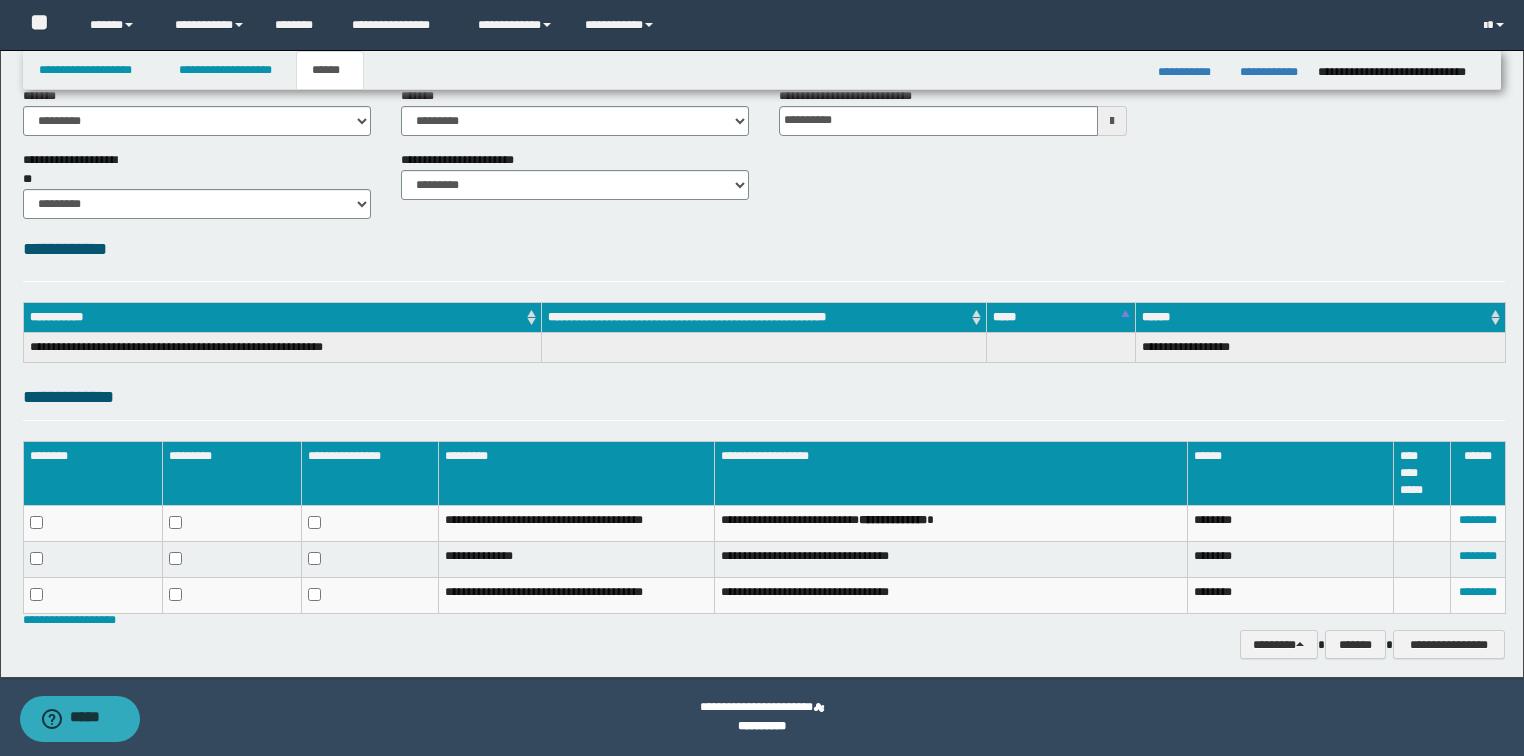 scroll, scrollTop: 0, scrollLeft: 0, axis: both 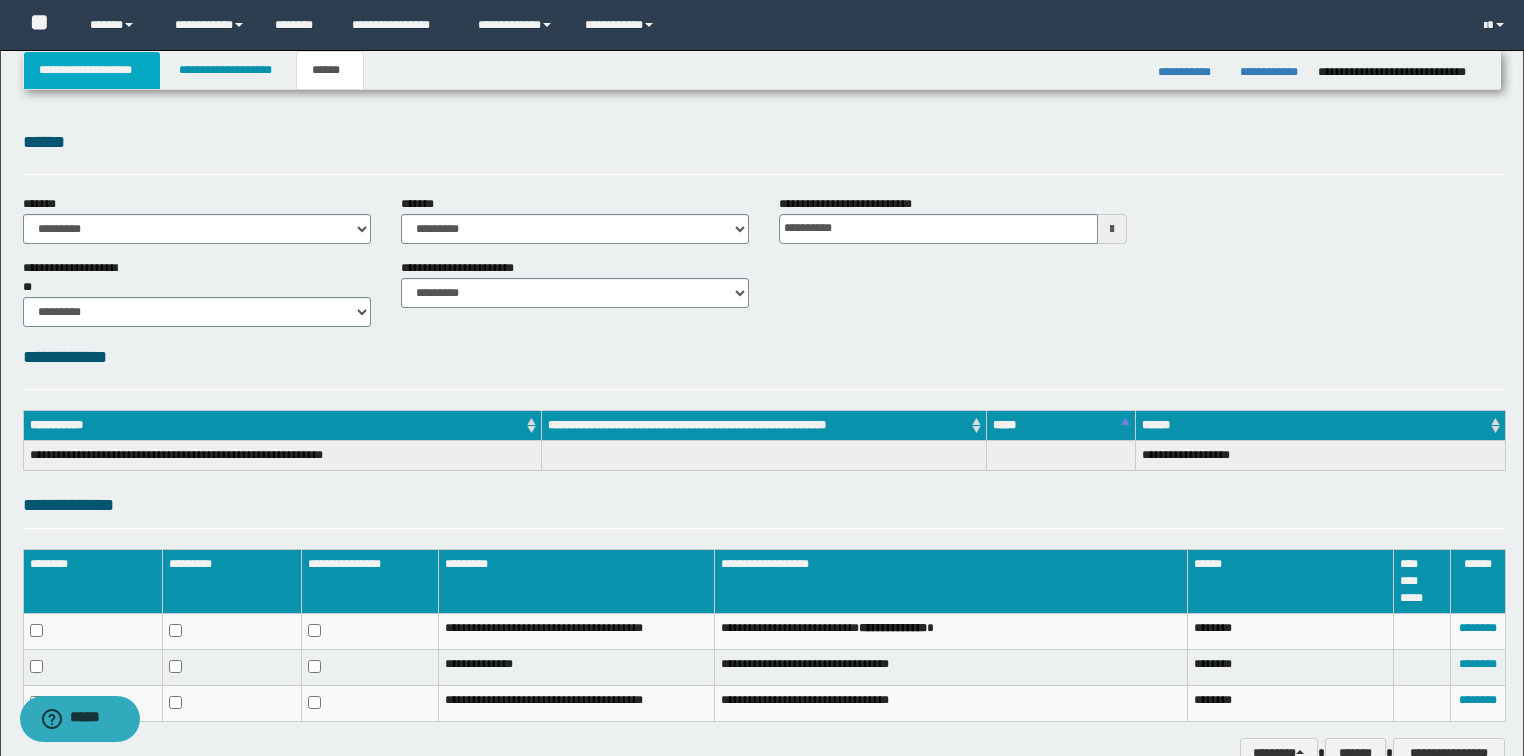 click on "**********" at bounding box center (92, 70) 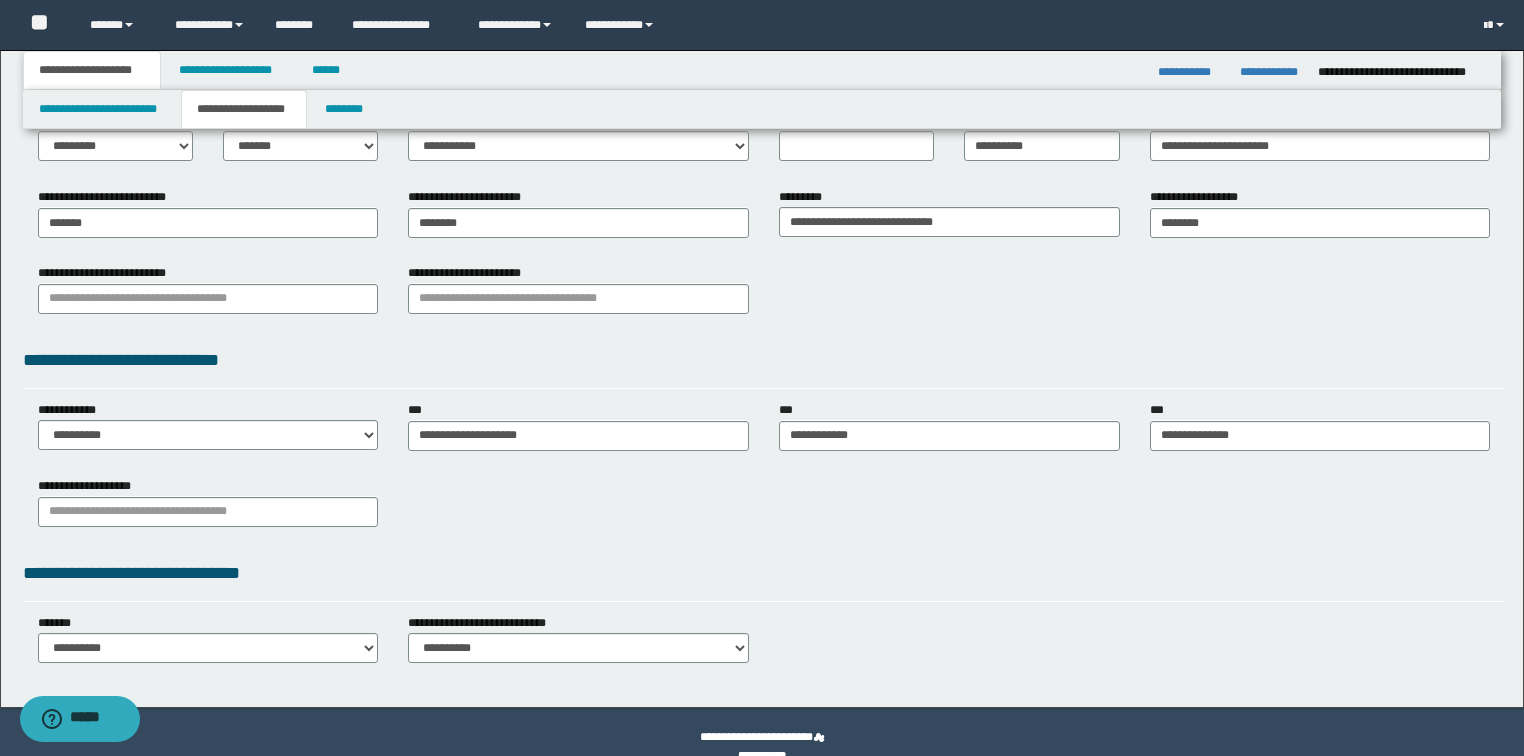scroll, scrollTop: 0, scrollLeft: 0, axis: both 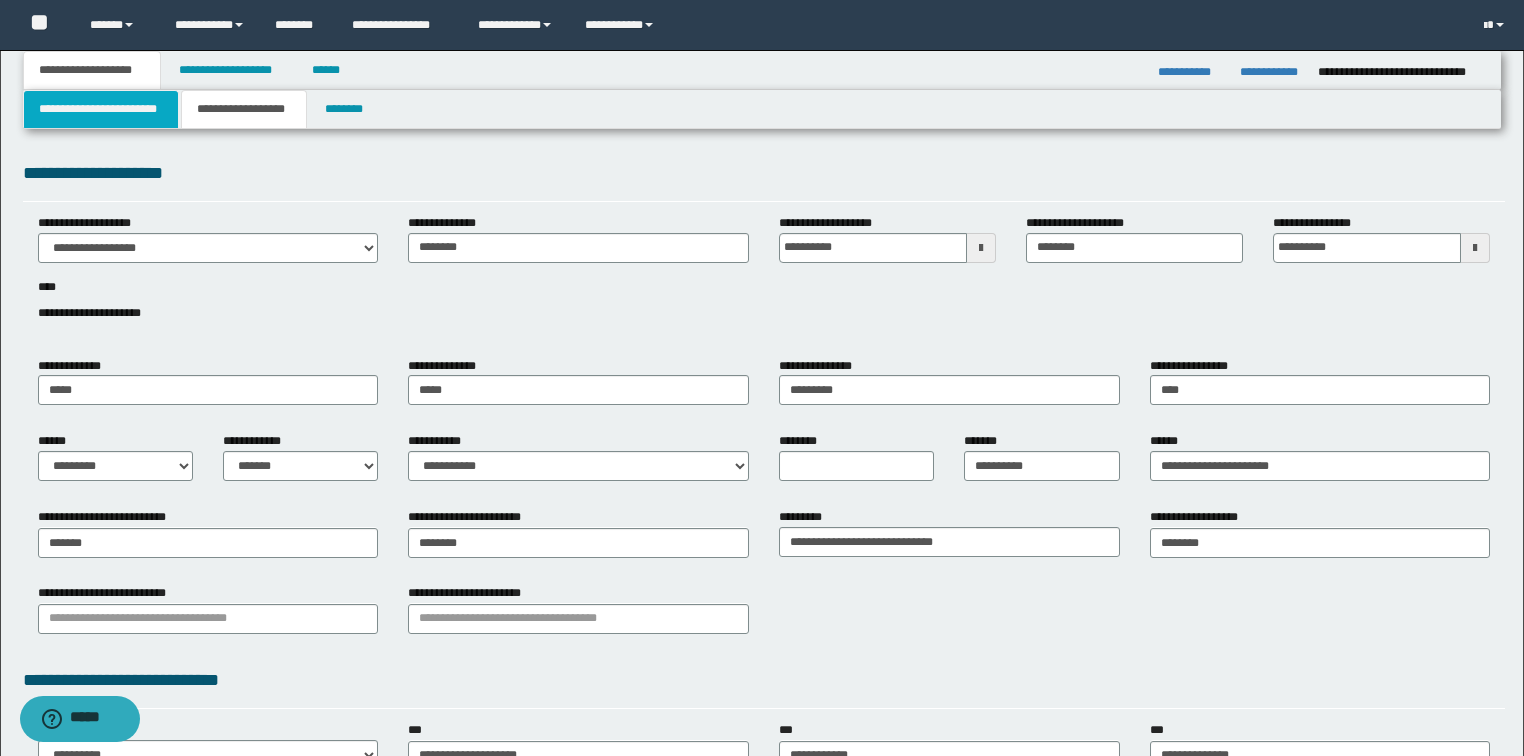 click on "**********" at bounding box center (101, 109) 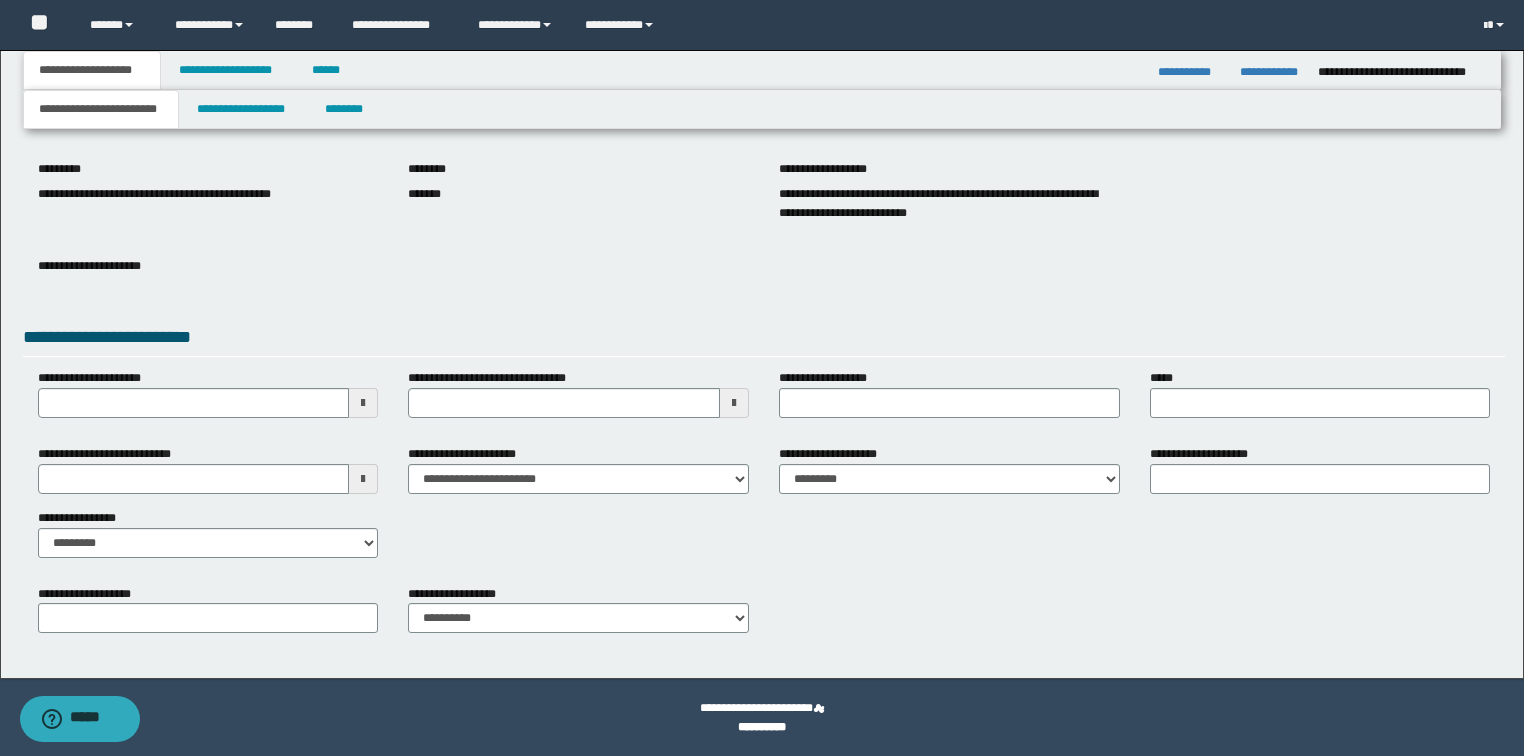 scroll, scrollTop: 0, scrollLeft: 0, axis: both 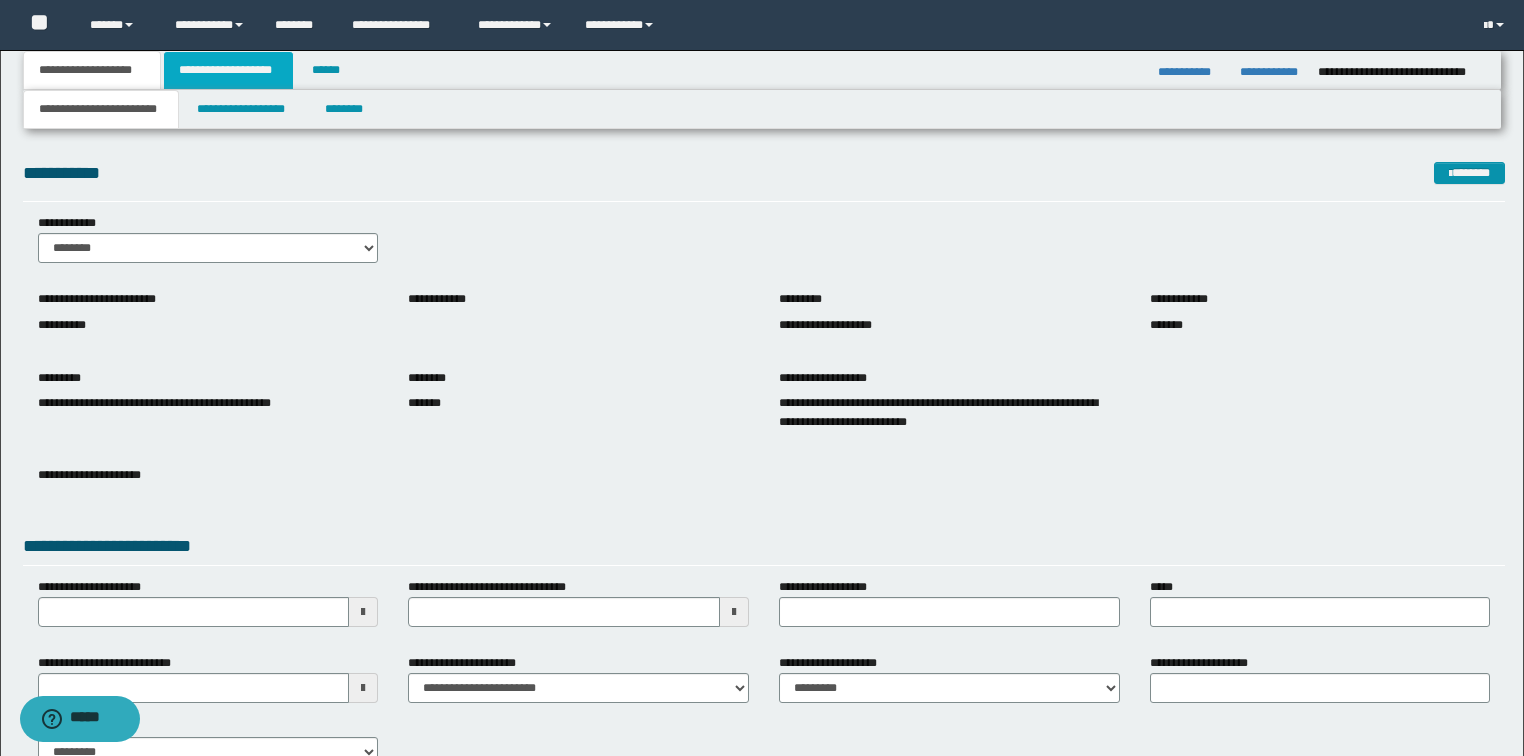 click on "**********" at bounding box center (228, 70) 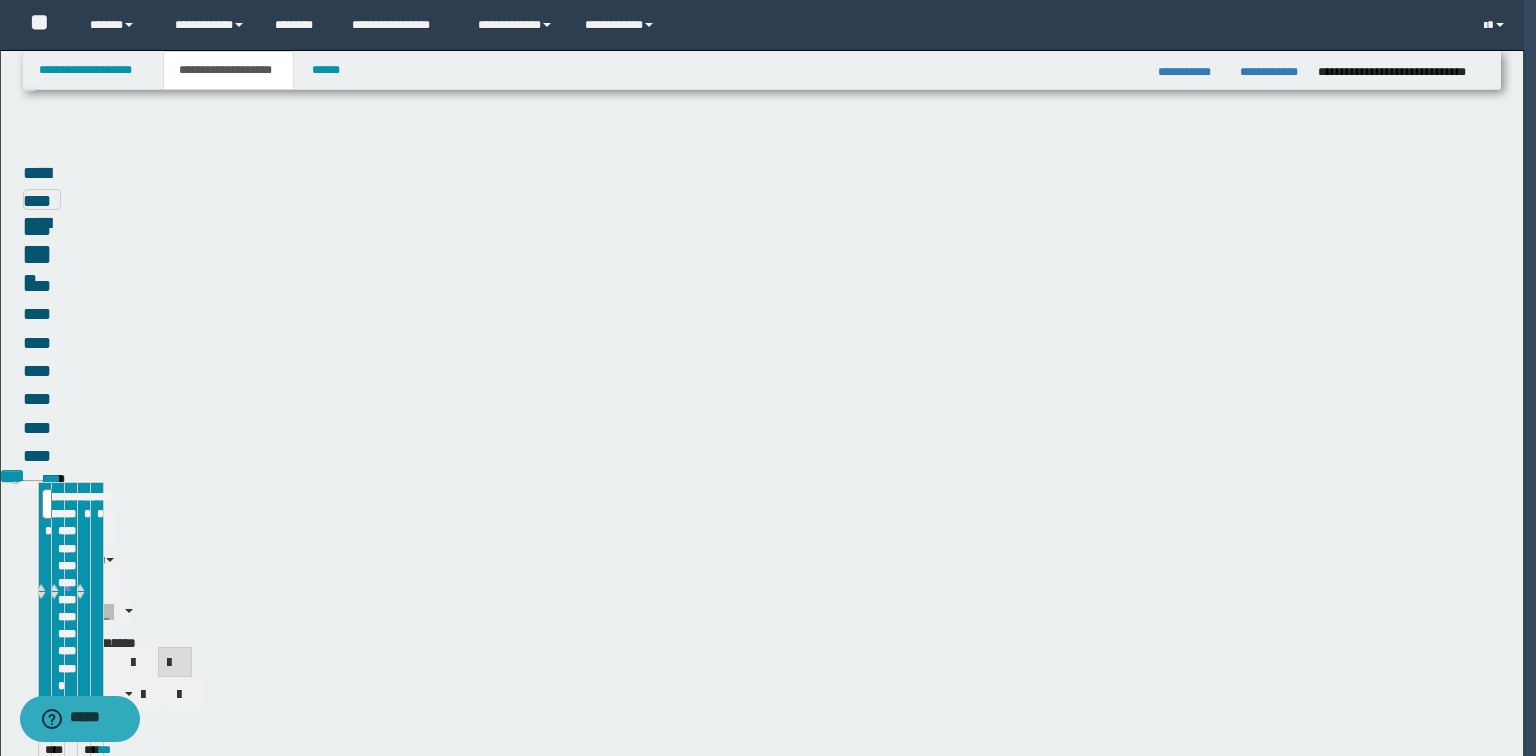 type 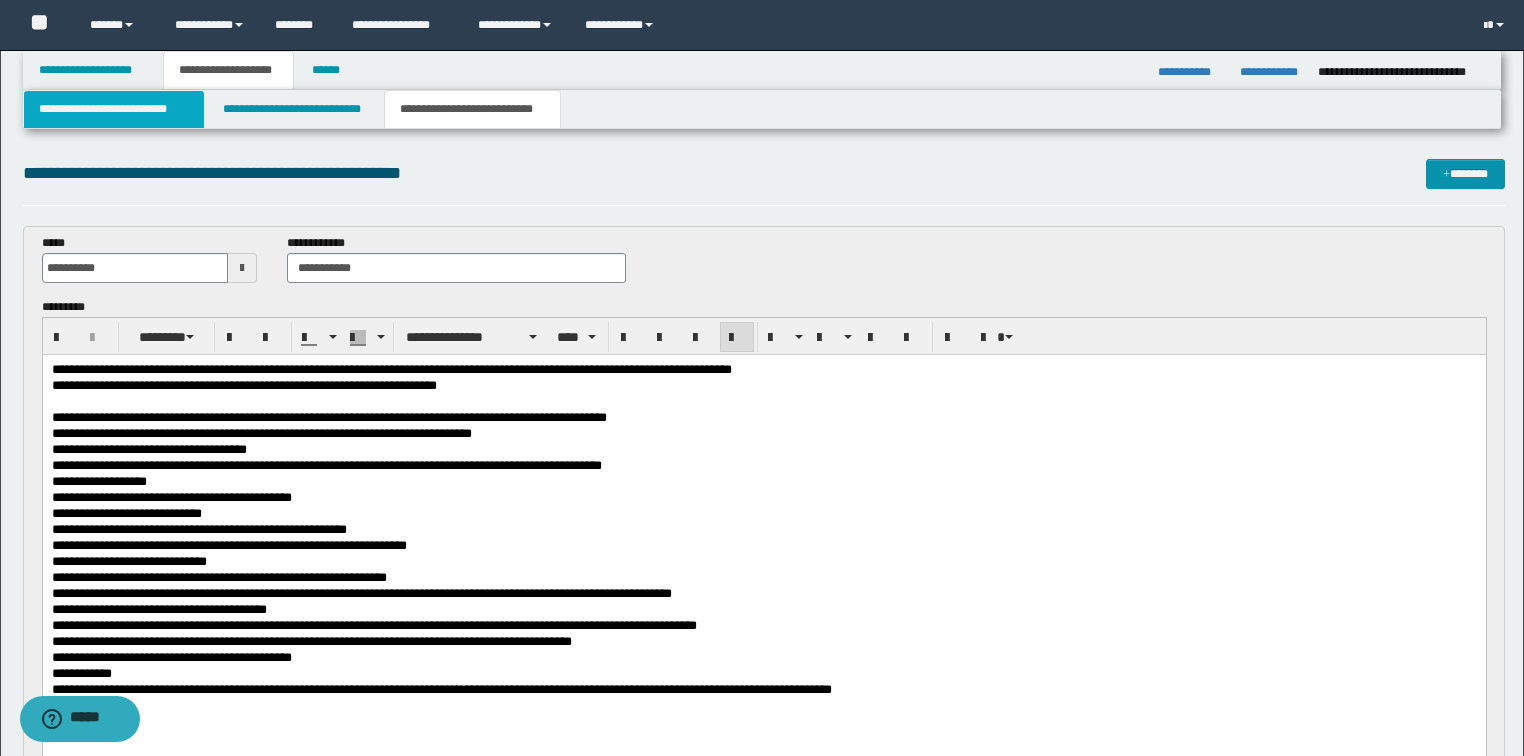 type 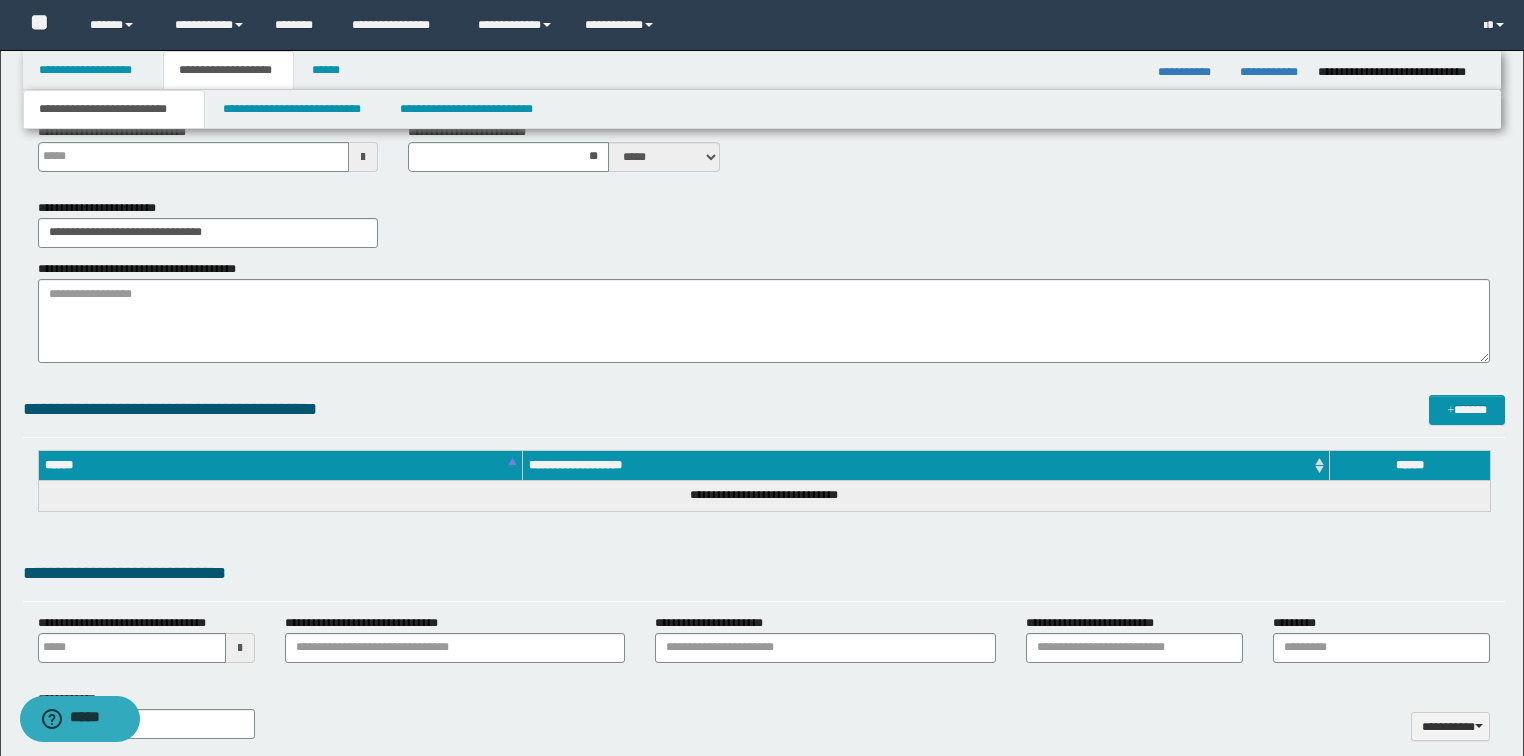 scroll, scrollTop: 0, scrollLeft: 0, axis: both 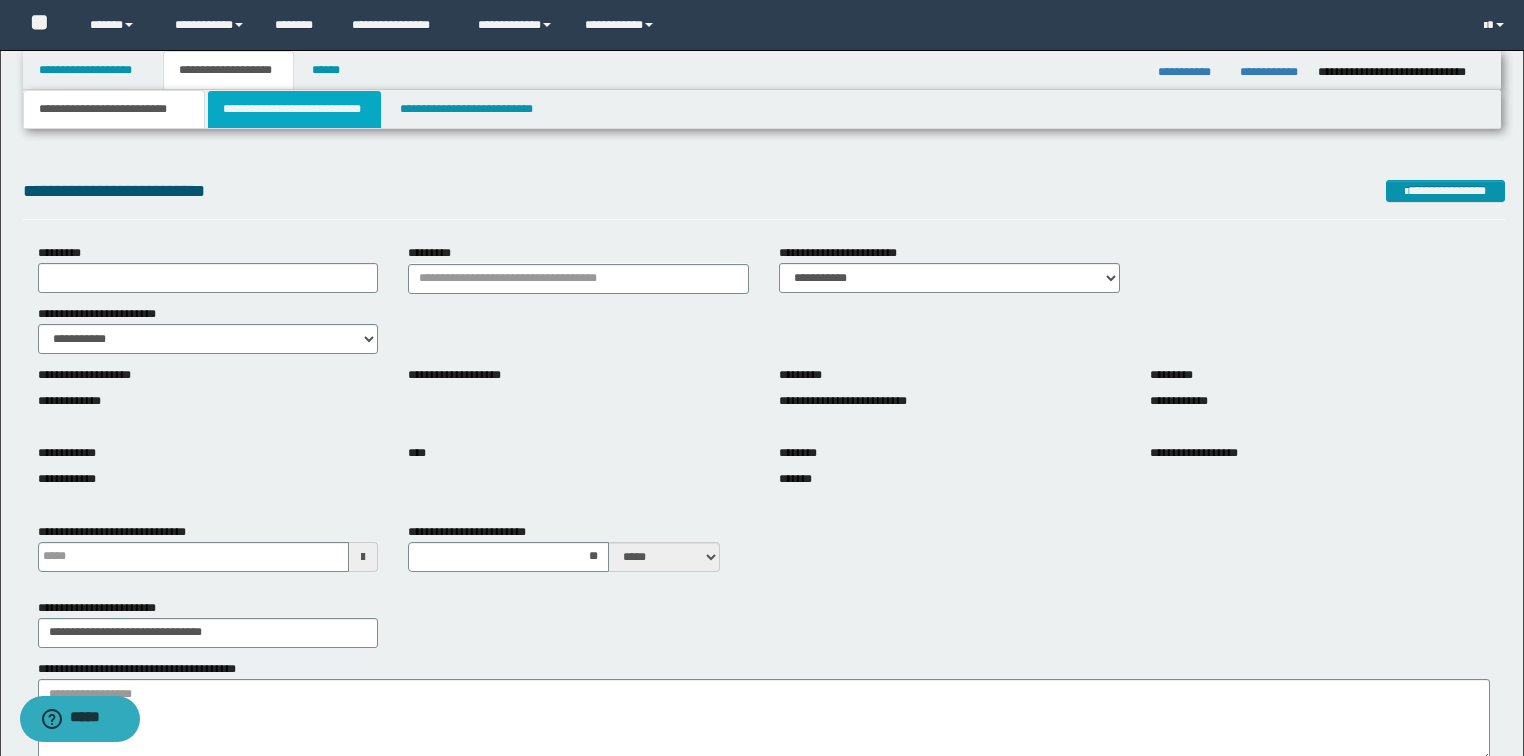 click on "**********" at bounding box center (294, 109) 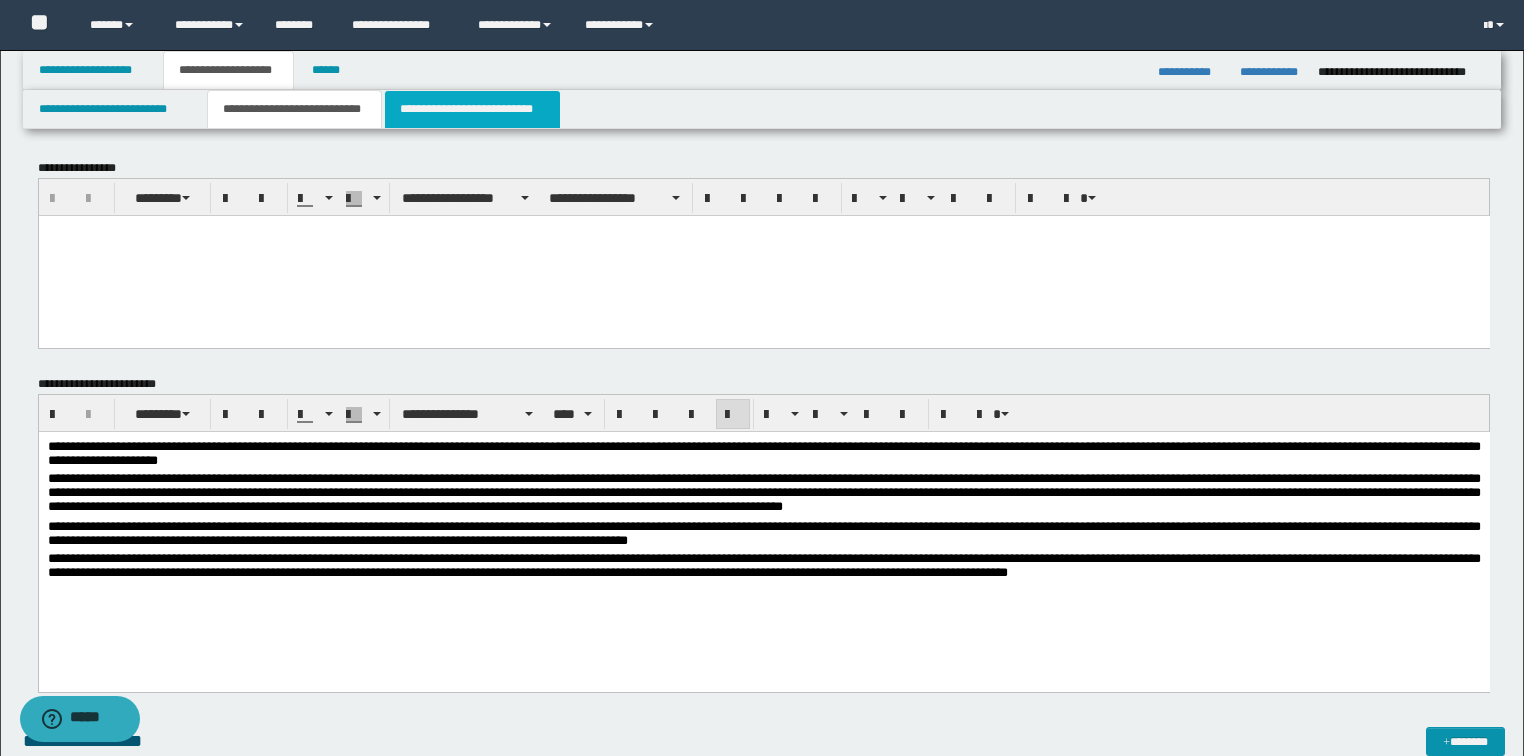 click on "**********" at bounding box center (472, 109) 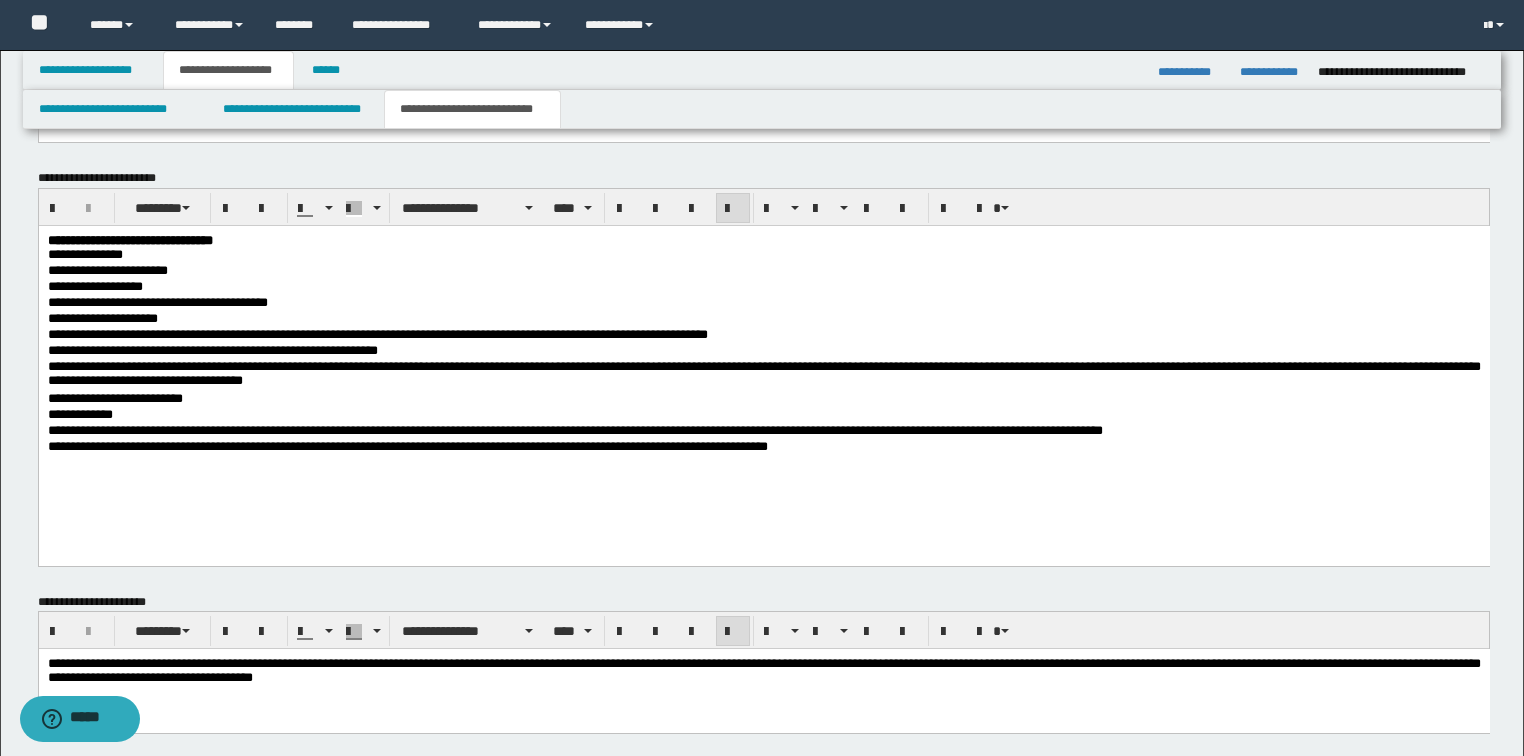 scroll, scrollTop: 1380, scrollLeft: 0, axis: vertical 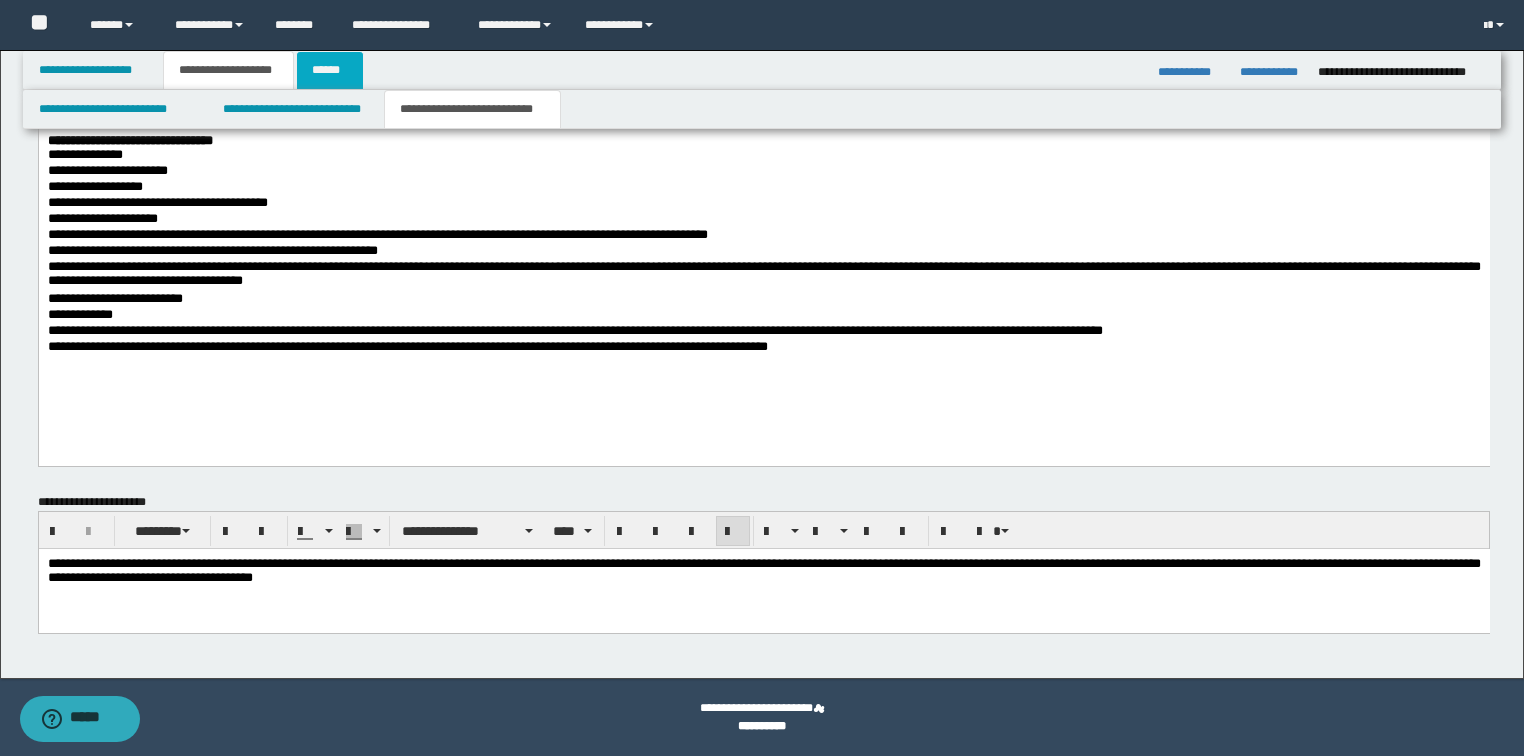 click on "******" at bounding box center (330, 70) 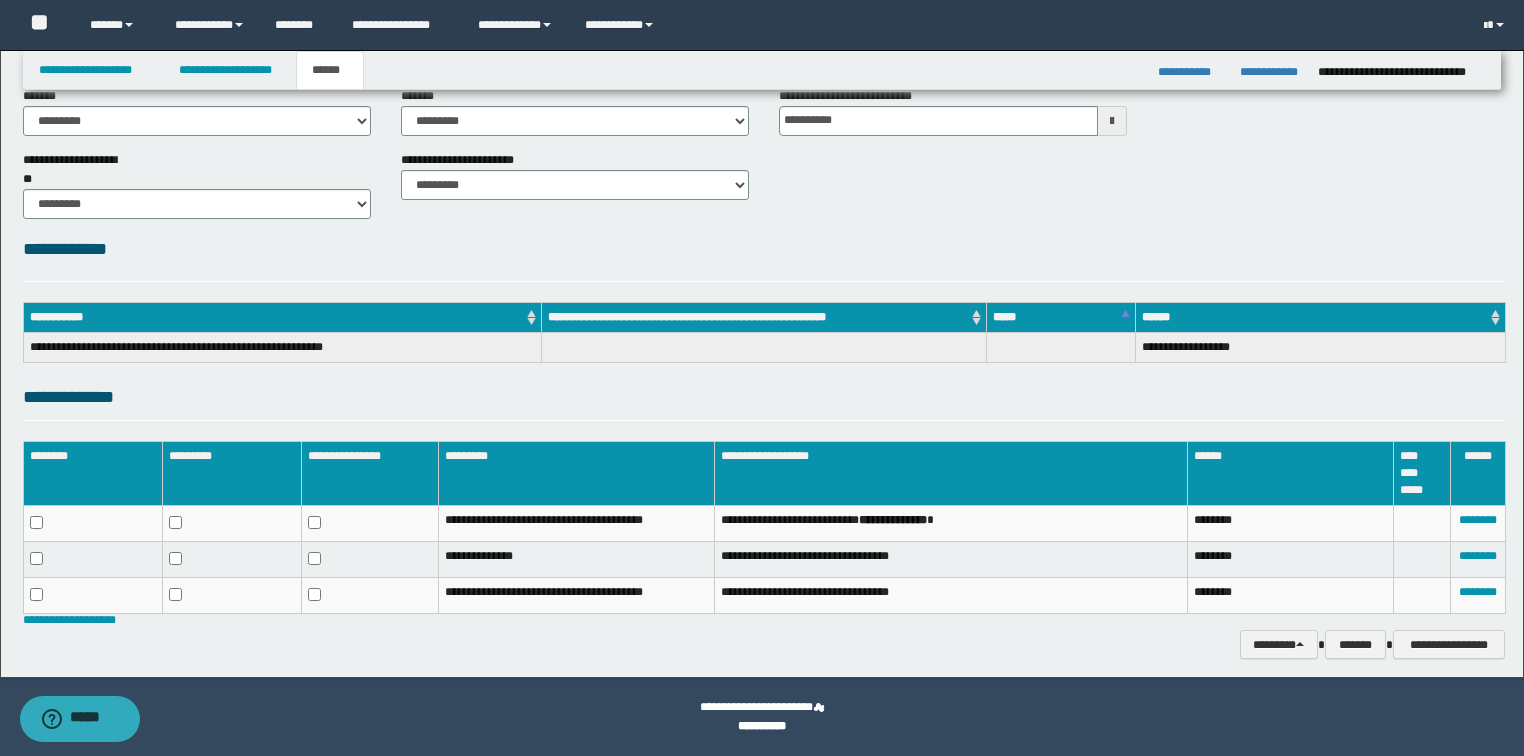 scroll, scrollTop: 0, scrollLeft: 0, axis: both 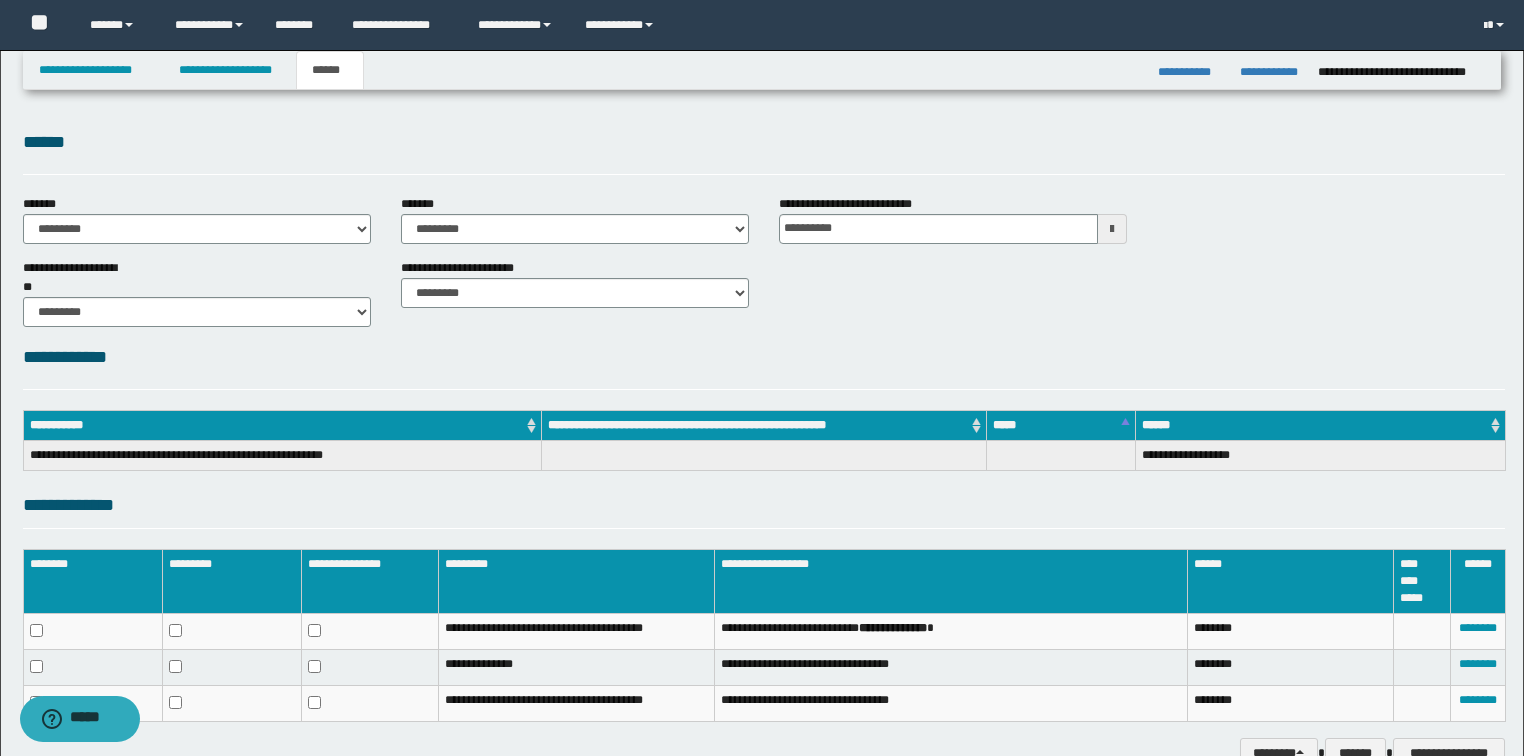 click on "**********" at bounding box center [764, 447] 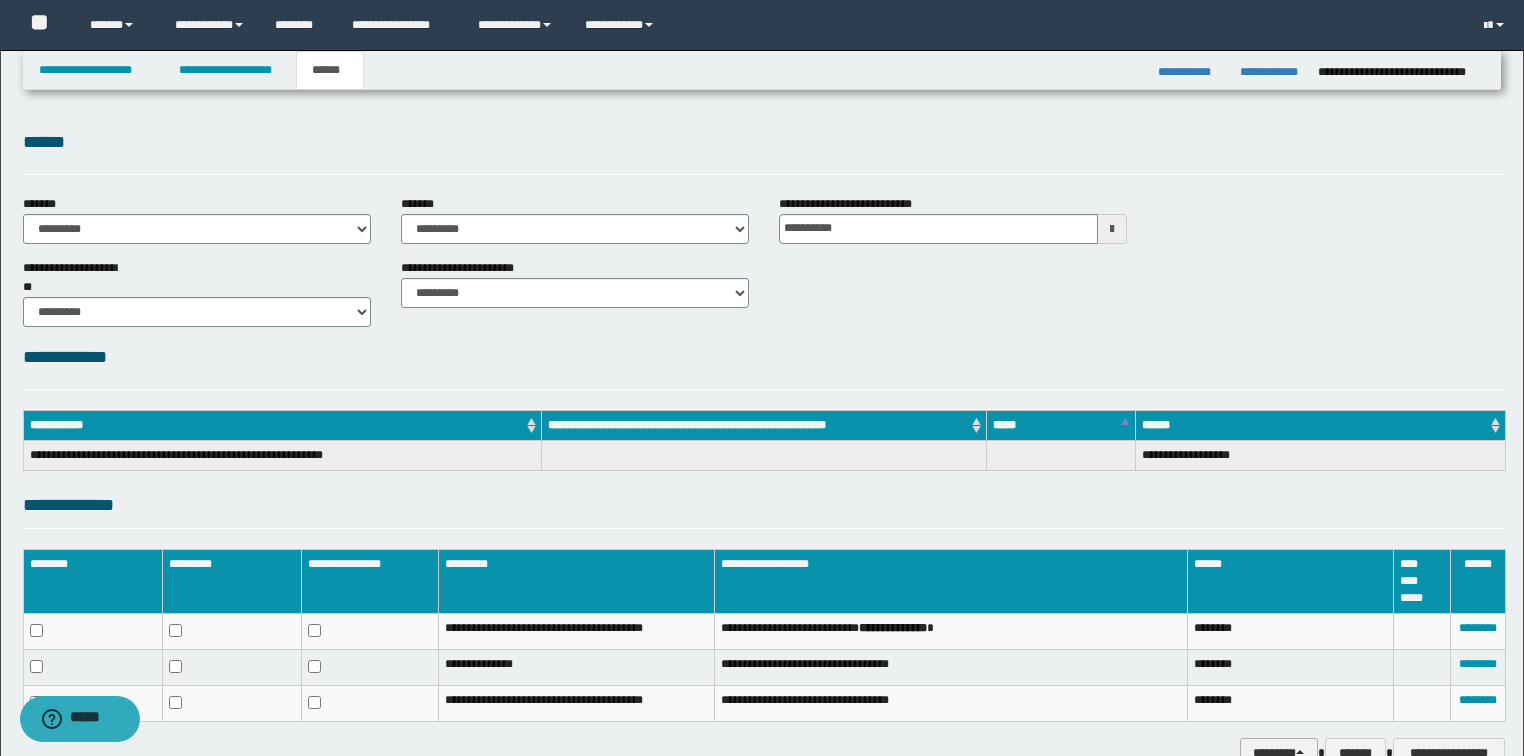click on "********" at bounding box center (1279, 753) 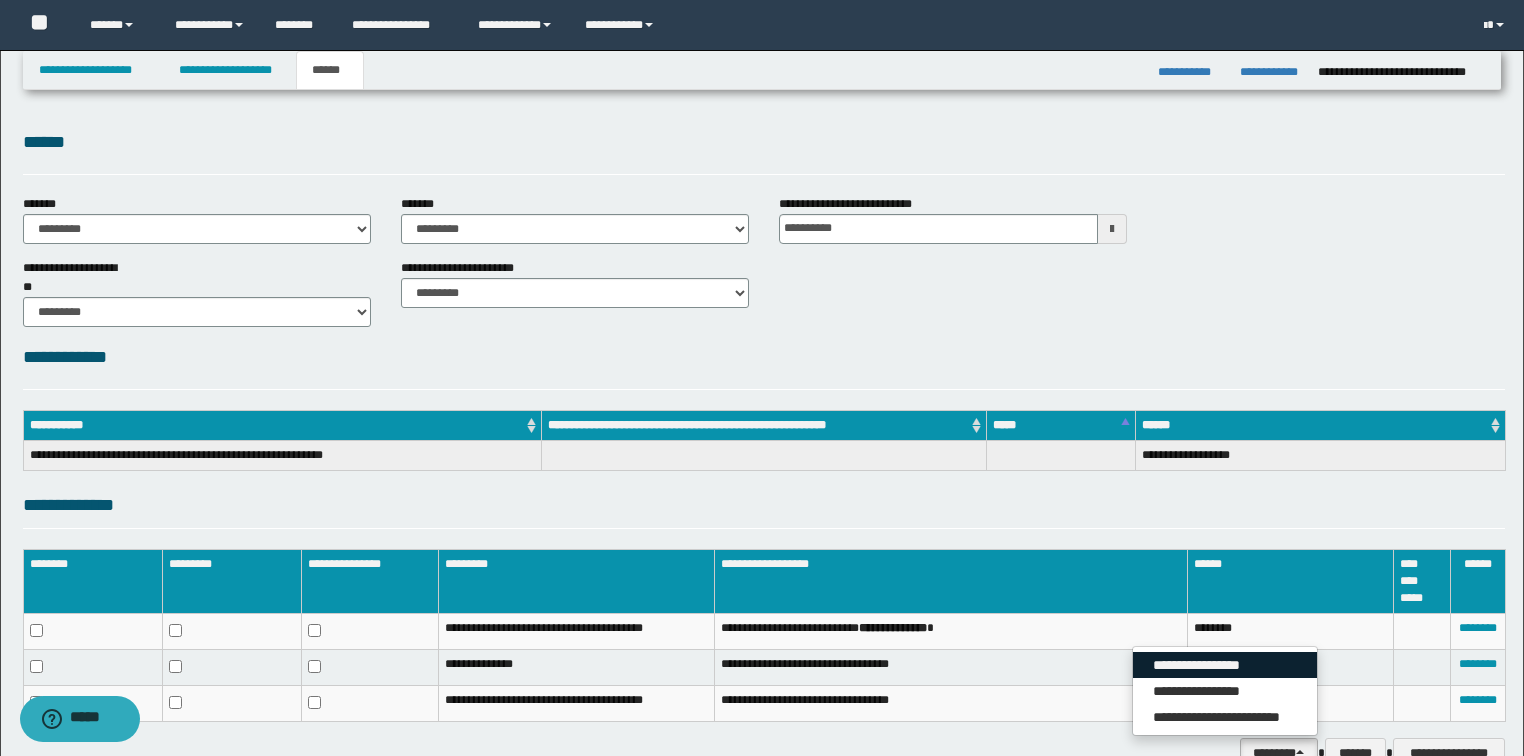 click on "**********" at bounding box center [1225, 665] 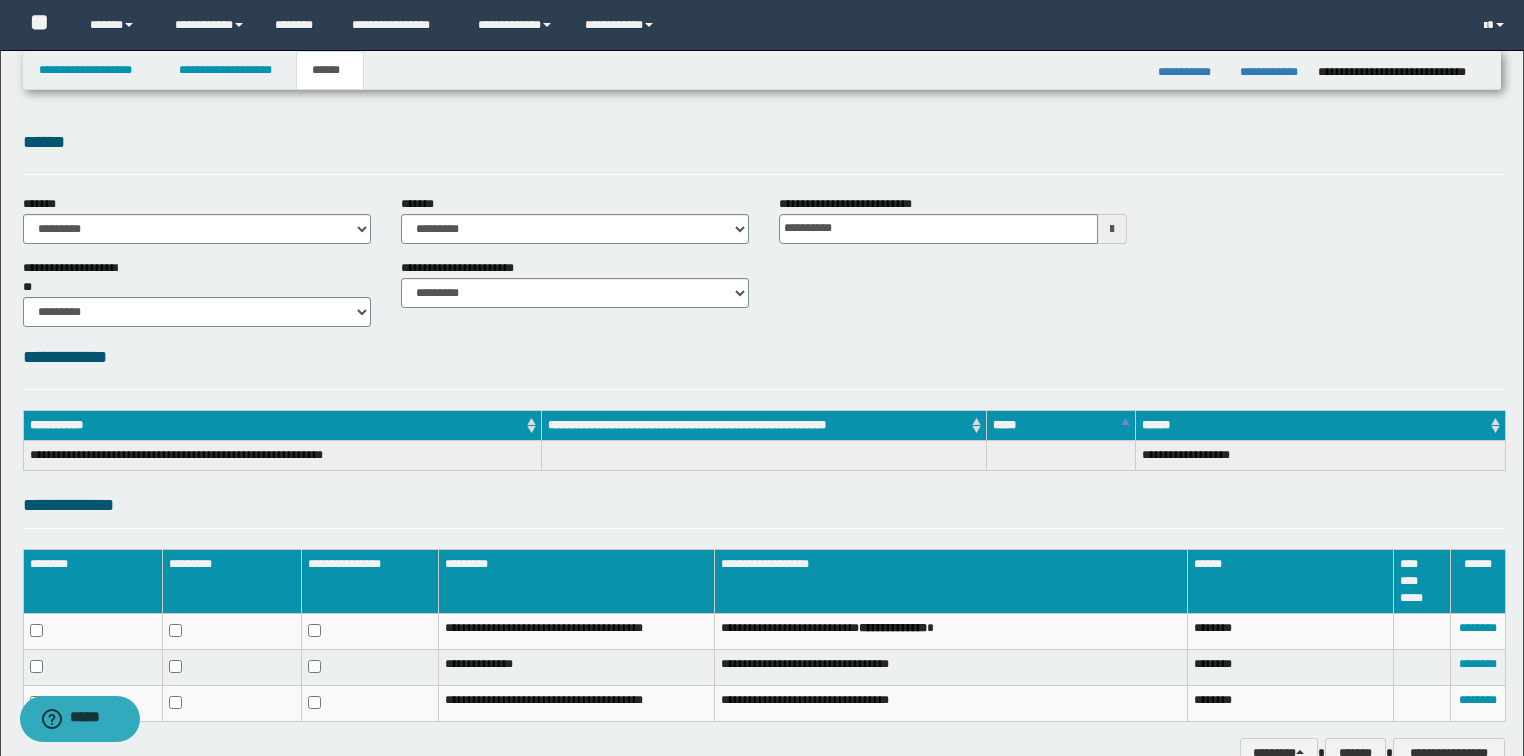 scroll, scrollTop: 108, scrollLeft: 0, axis: vertical 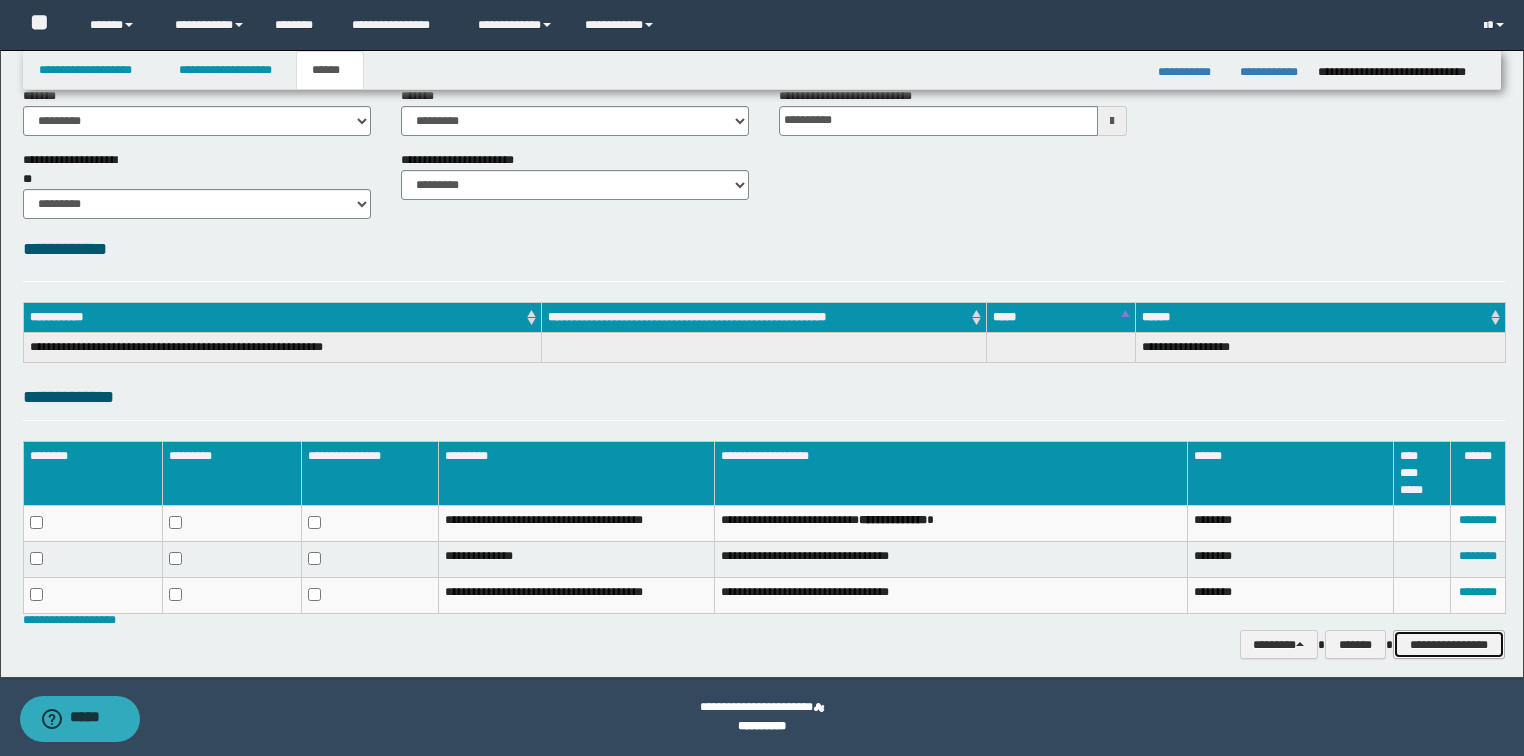 click on "**********" at bounding box center [1449, 645] 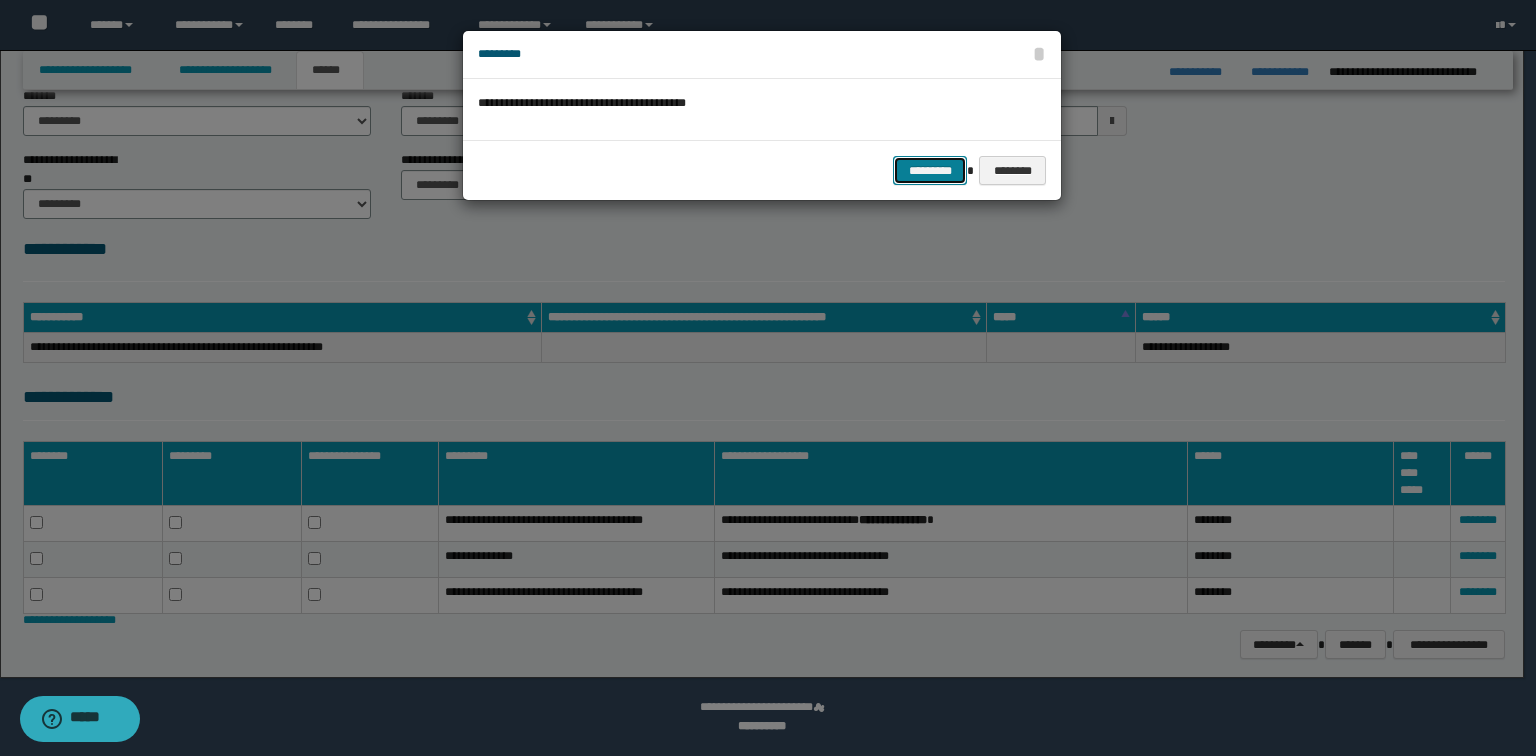 click on "*********" at bounding box center (930, 171) 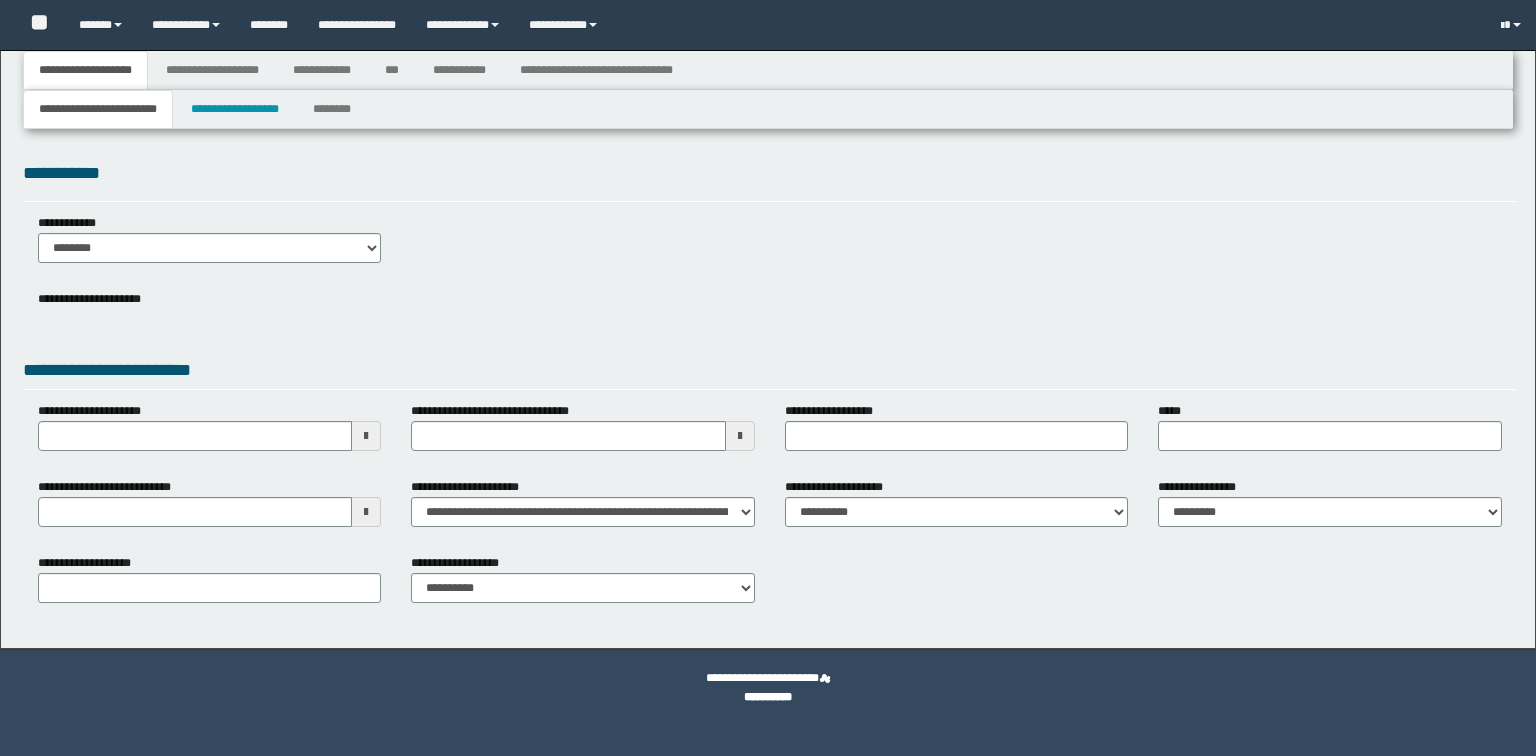 type 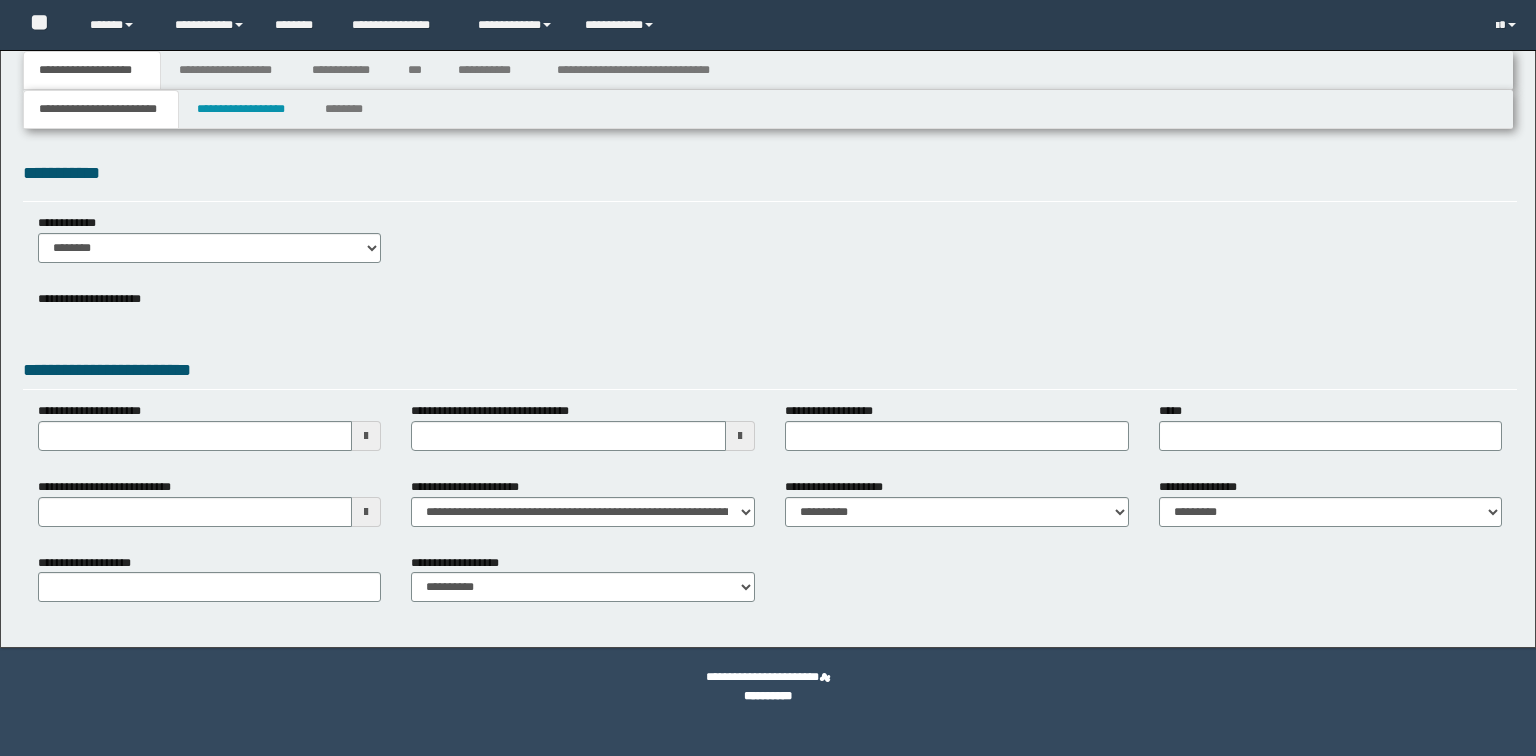 scroll, scrollTop: 0, scrollLeft: 0, axis: both 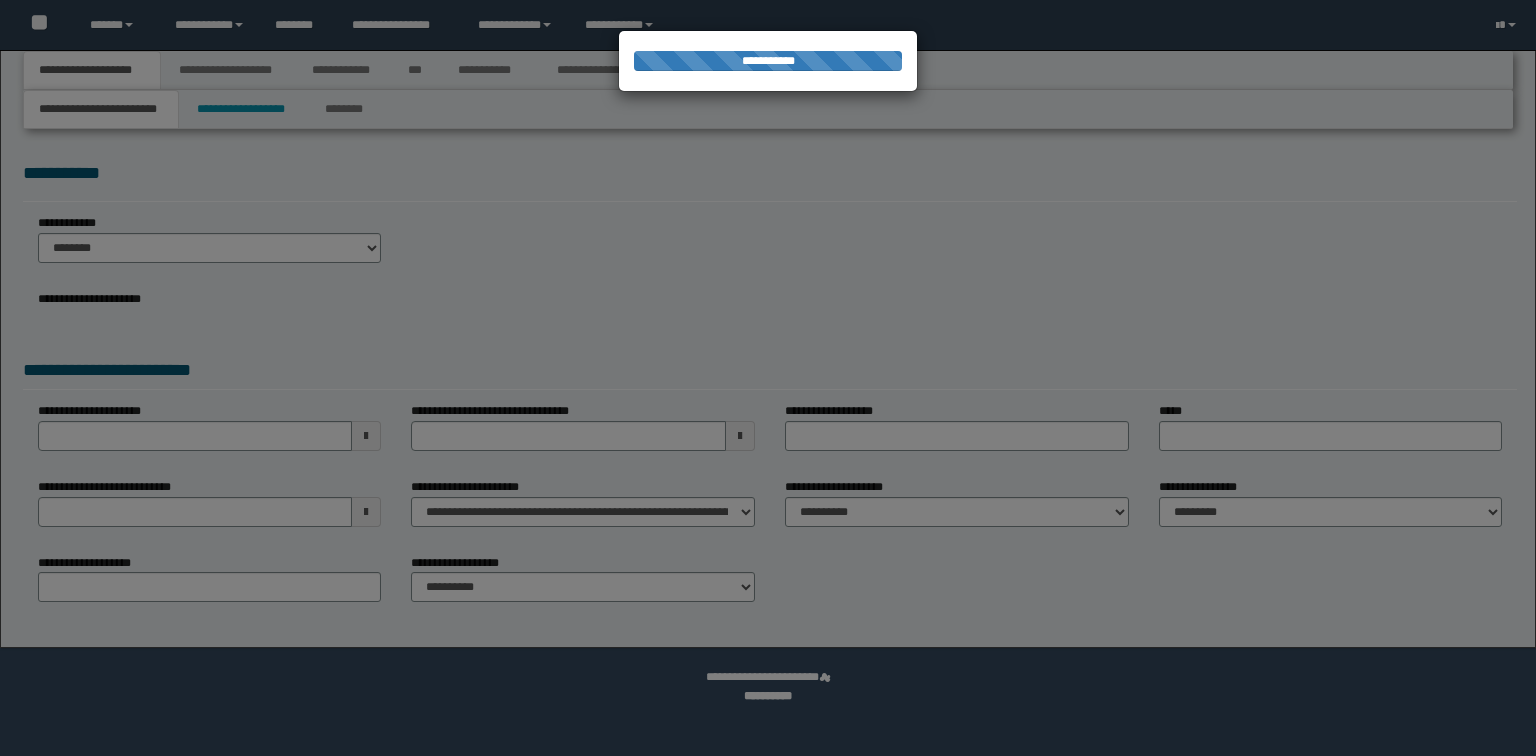 type on "**********" 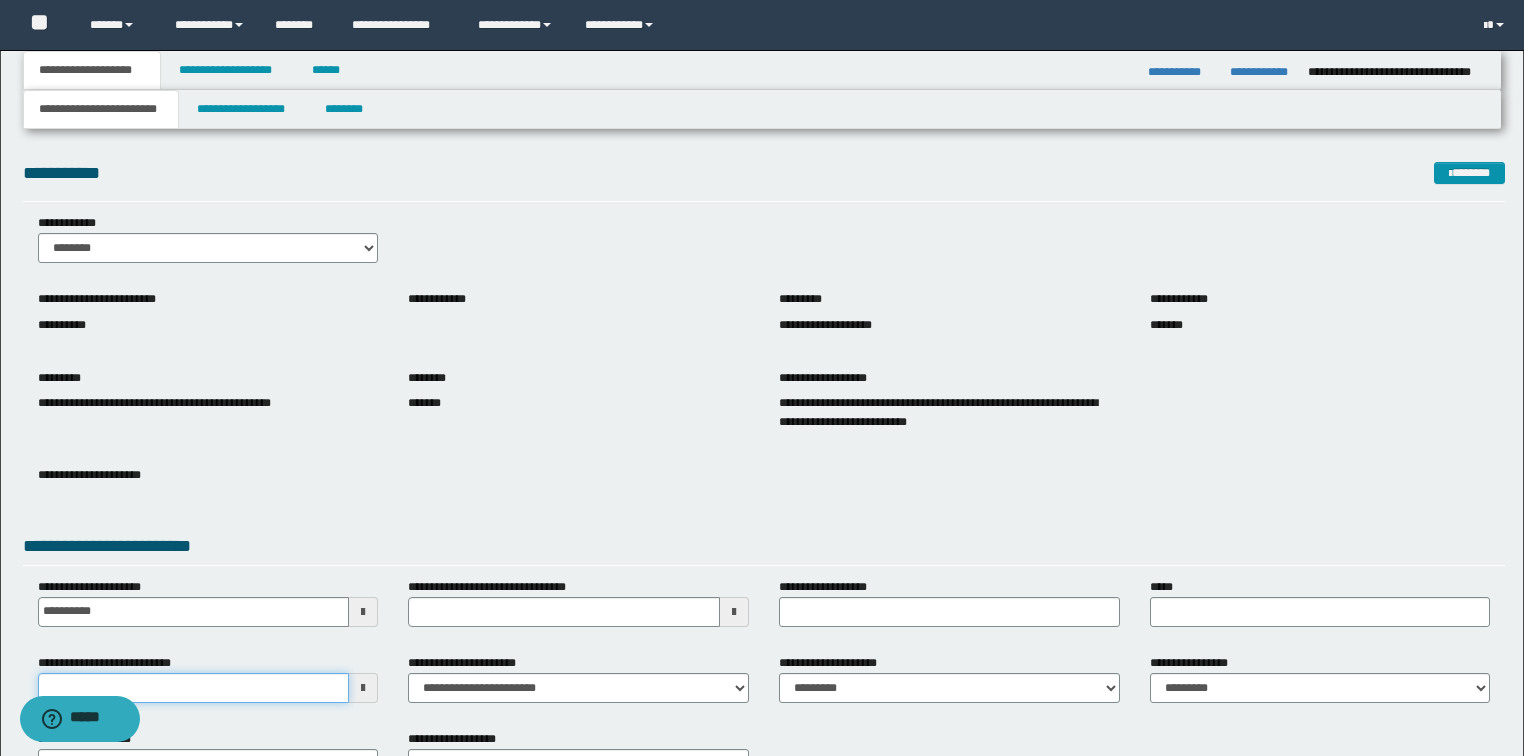 click on "**********" at bounding box center (194, 688) 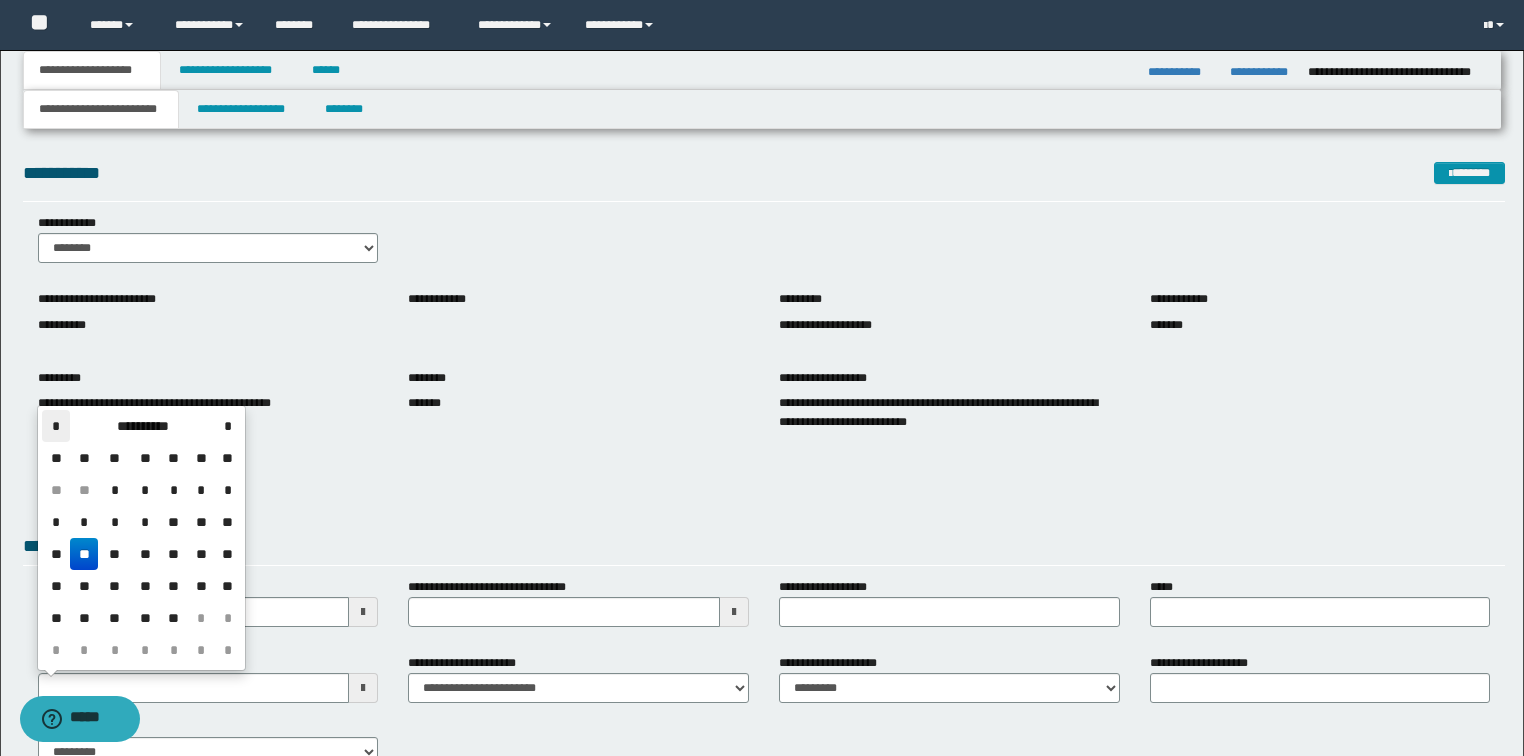 click on "*" at bounding box center (56, 426) 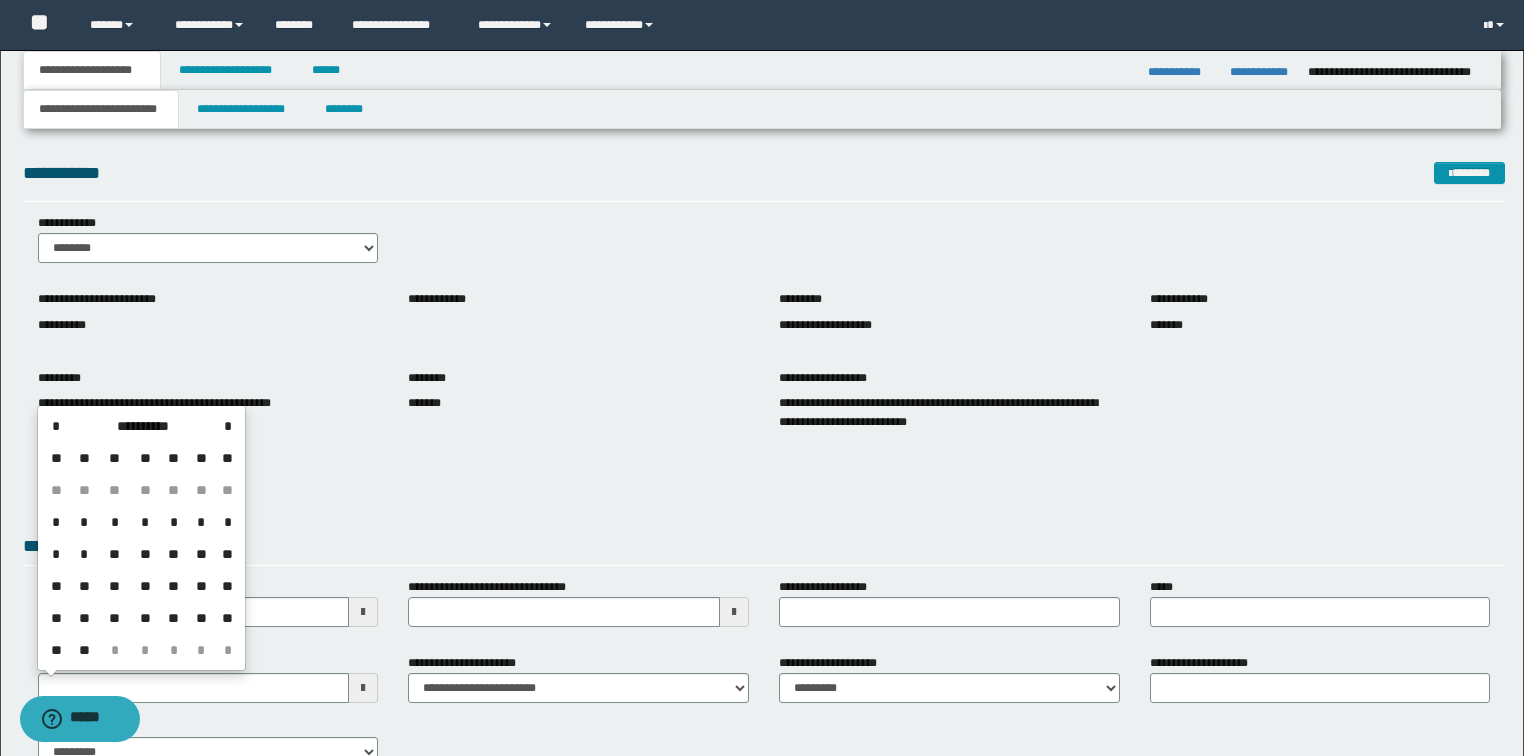 scroll, scrollTop: 80, scrollLeft: 0, axis: vertical 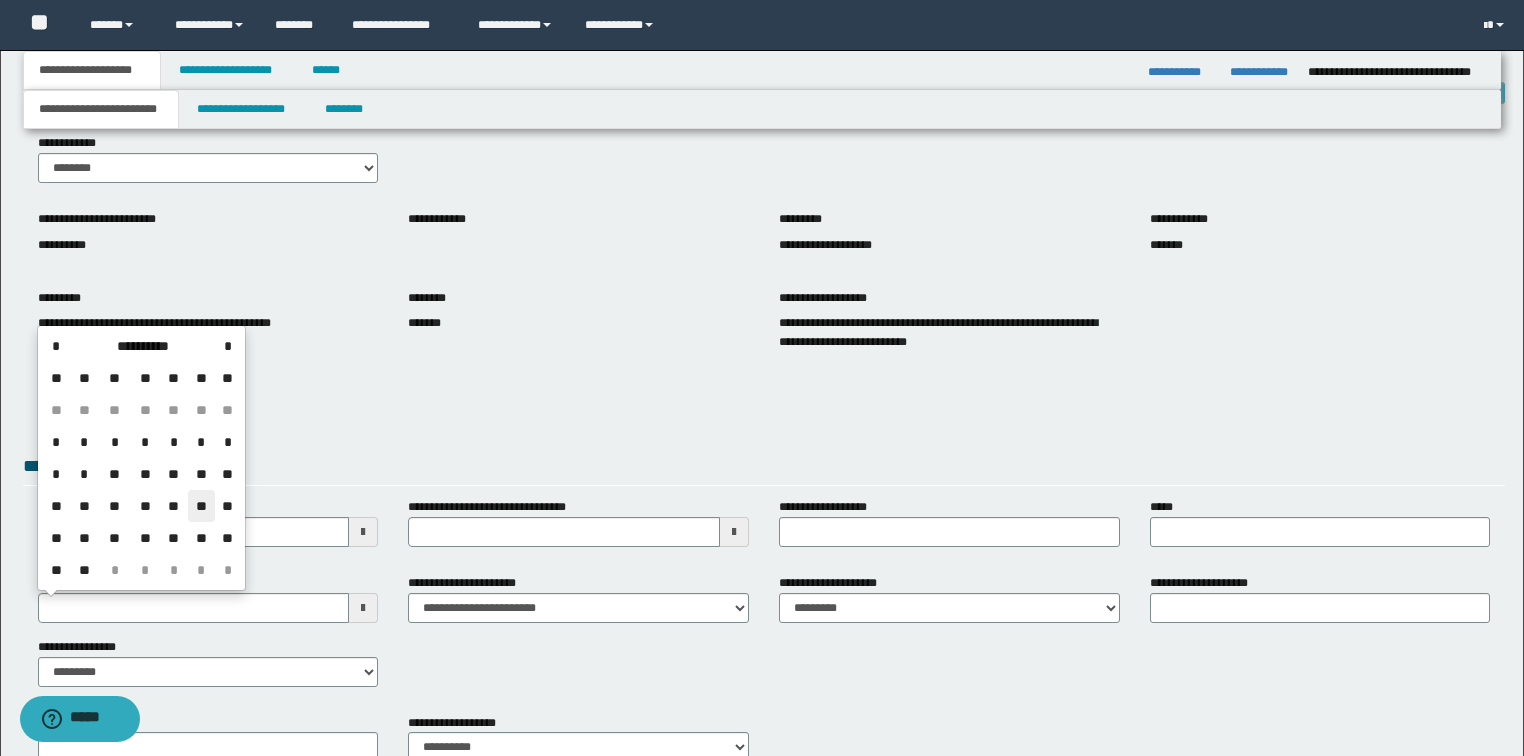 click on "**" at bounding box center [202, 506] 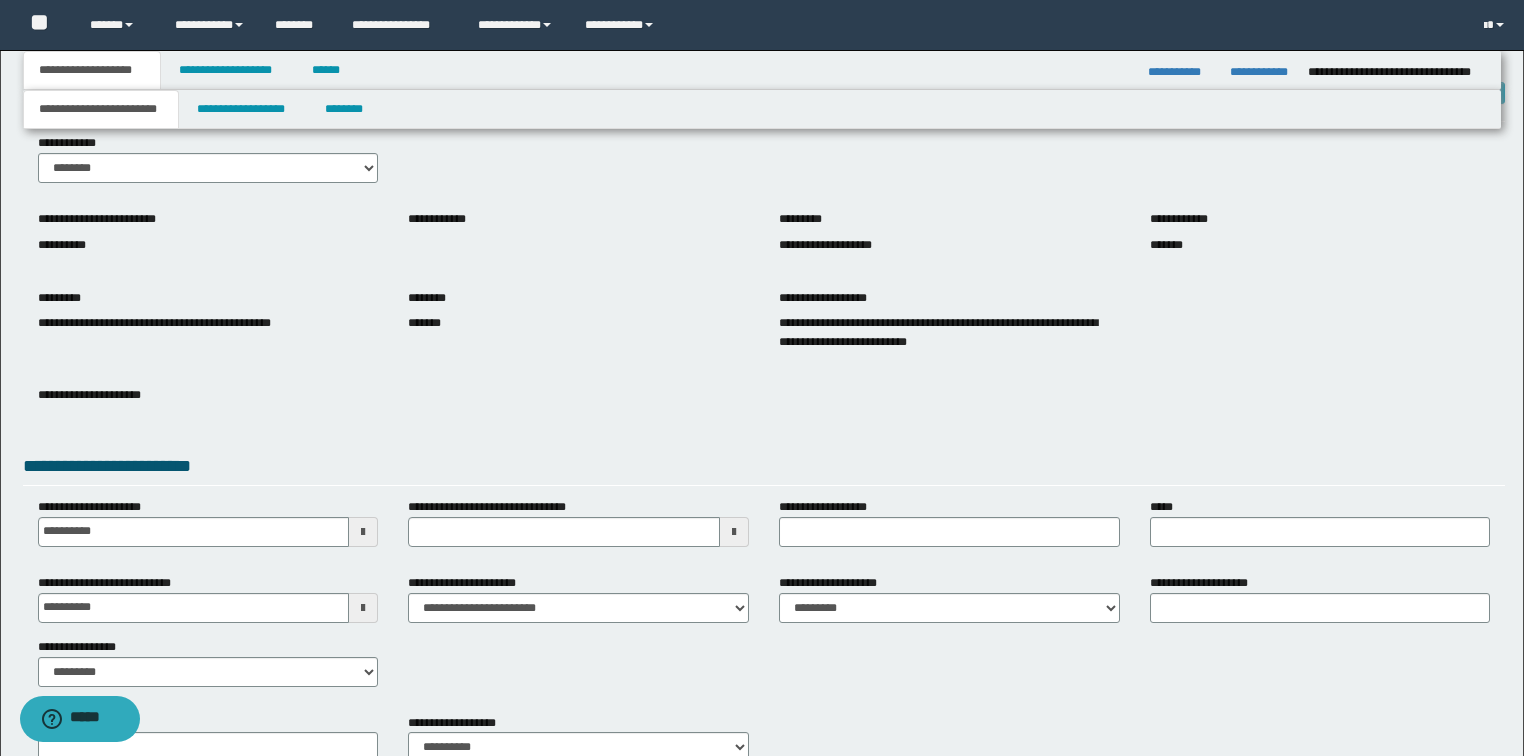 click at bounding box center [208, 412] 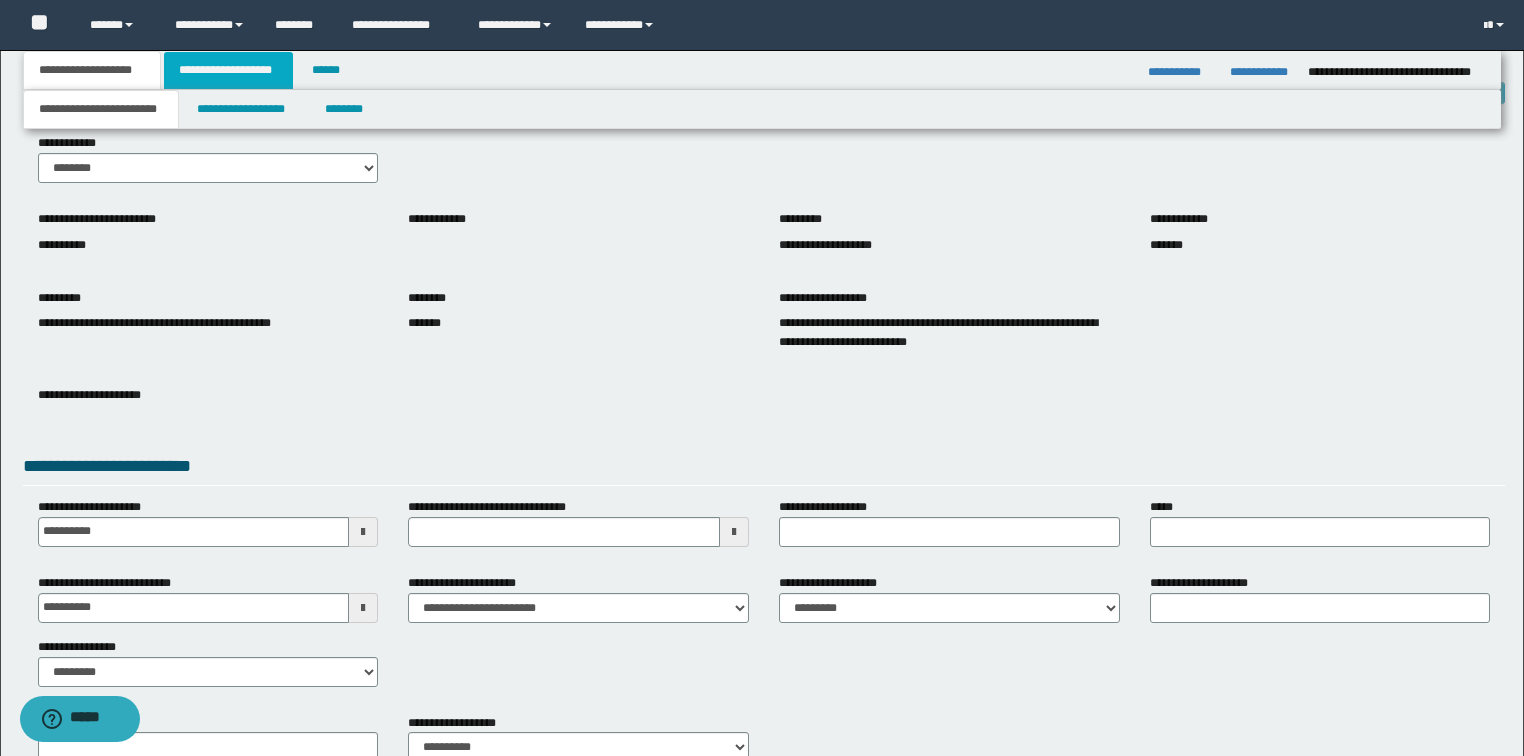 click on "**********" at bounding box center (228, 70) 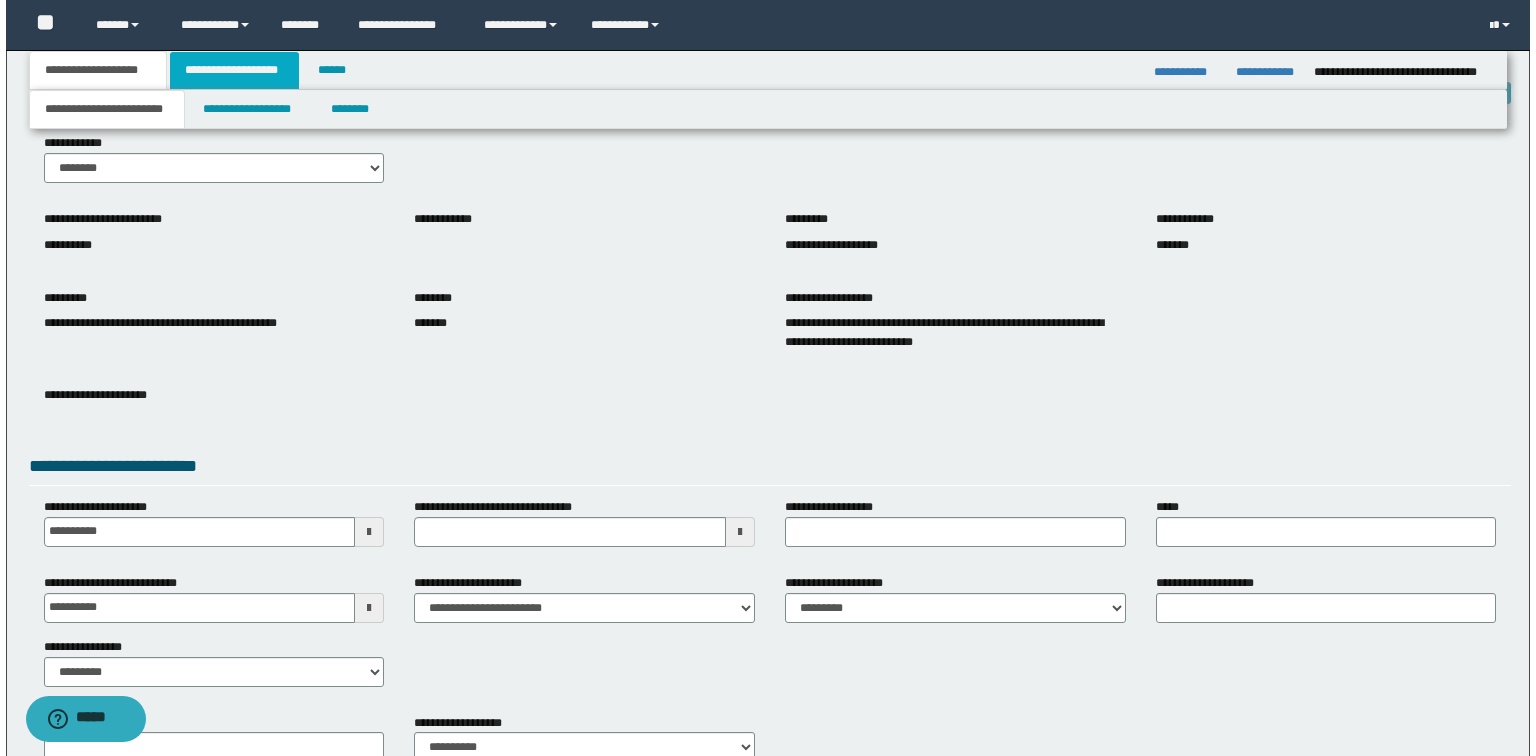 scroll, scrollTop: 0, scrollLeft: 0, axis: both 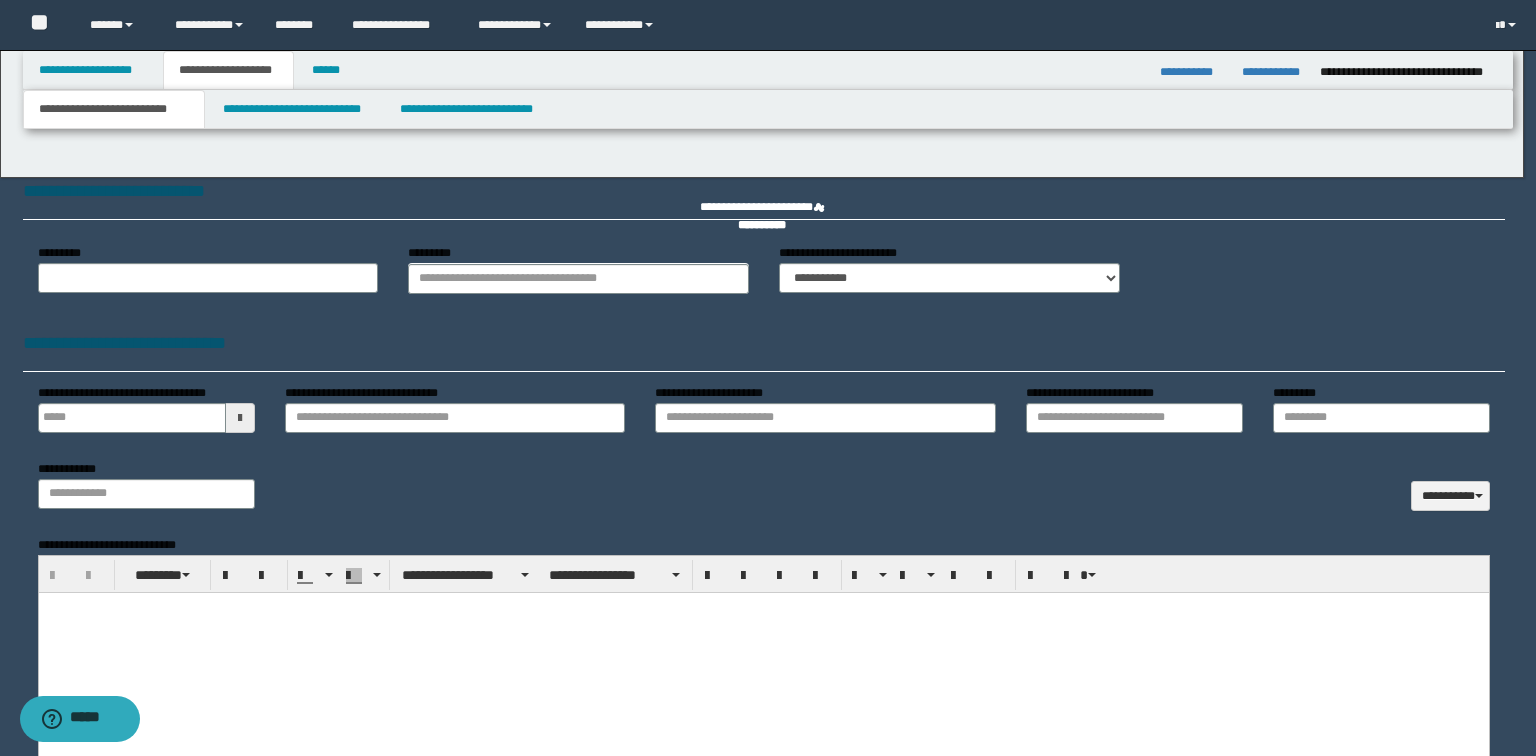 type 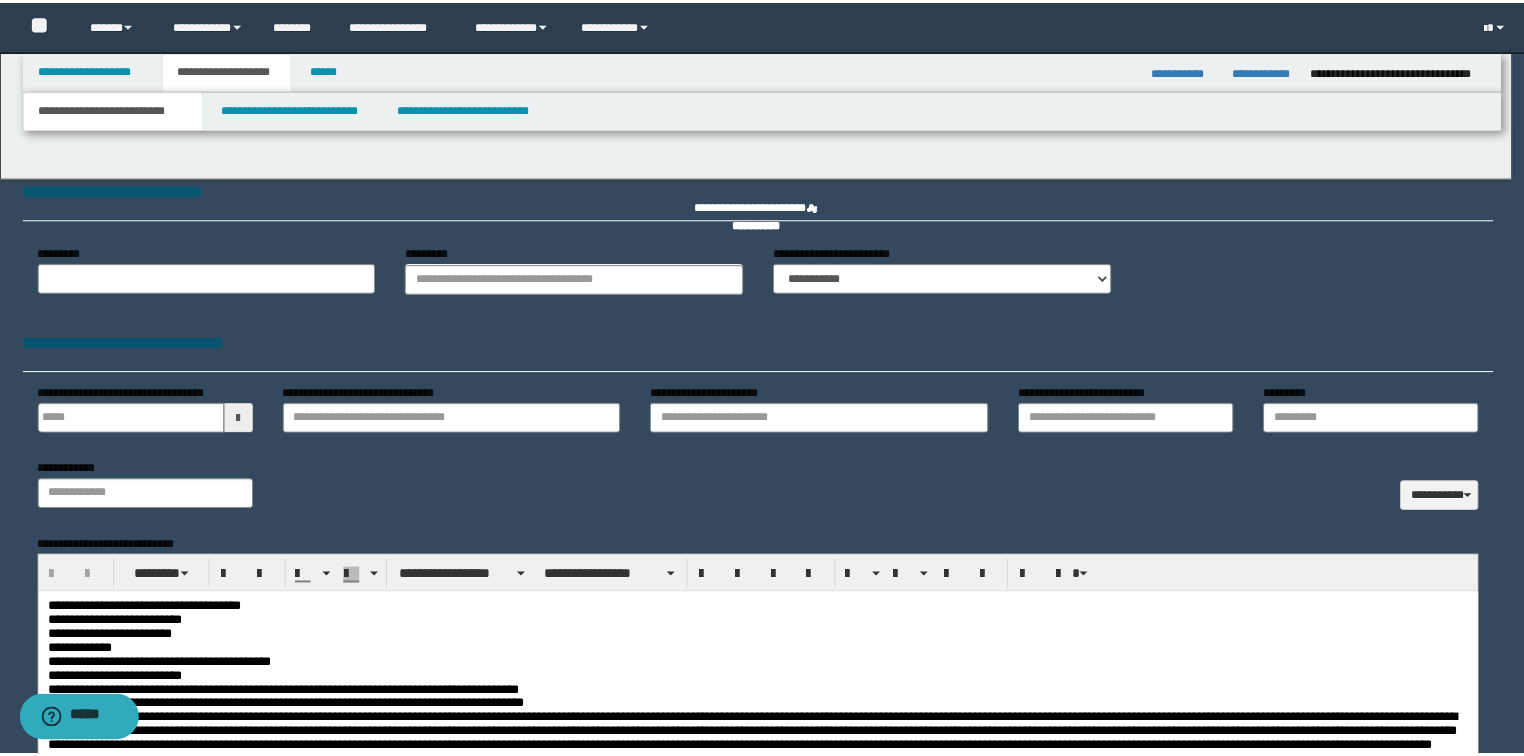 scroll, scrollTop: 0, scrollLeft: 0, axis: both 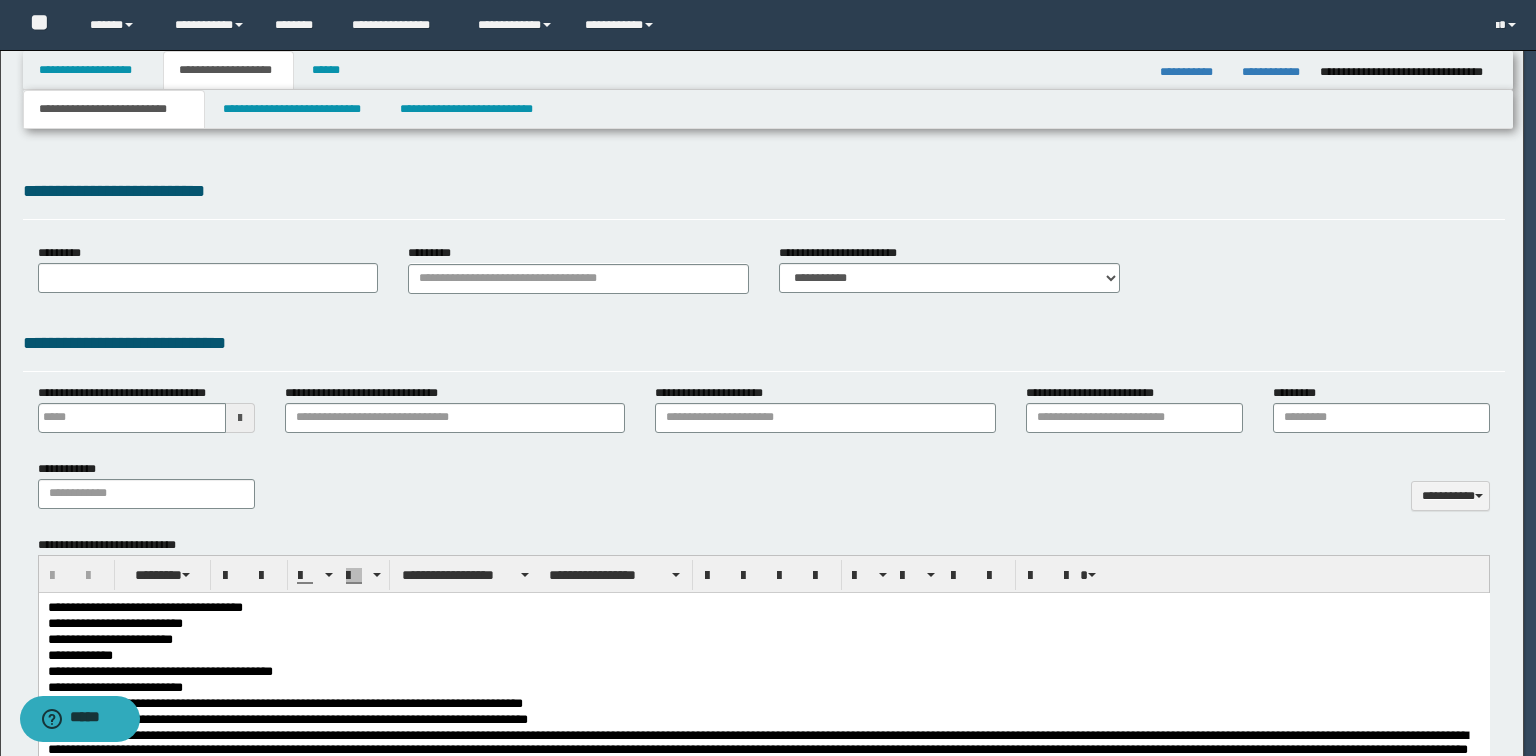 select on "*" 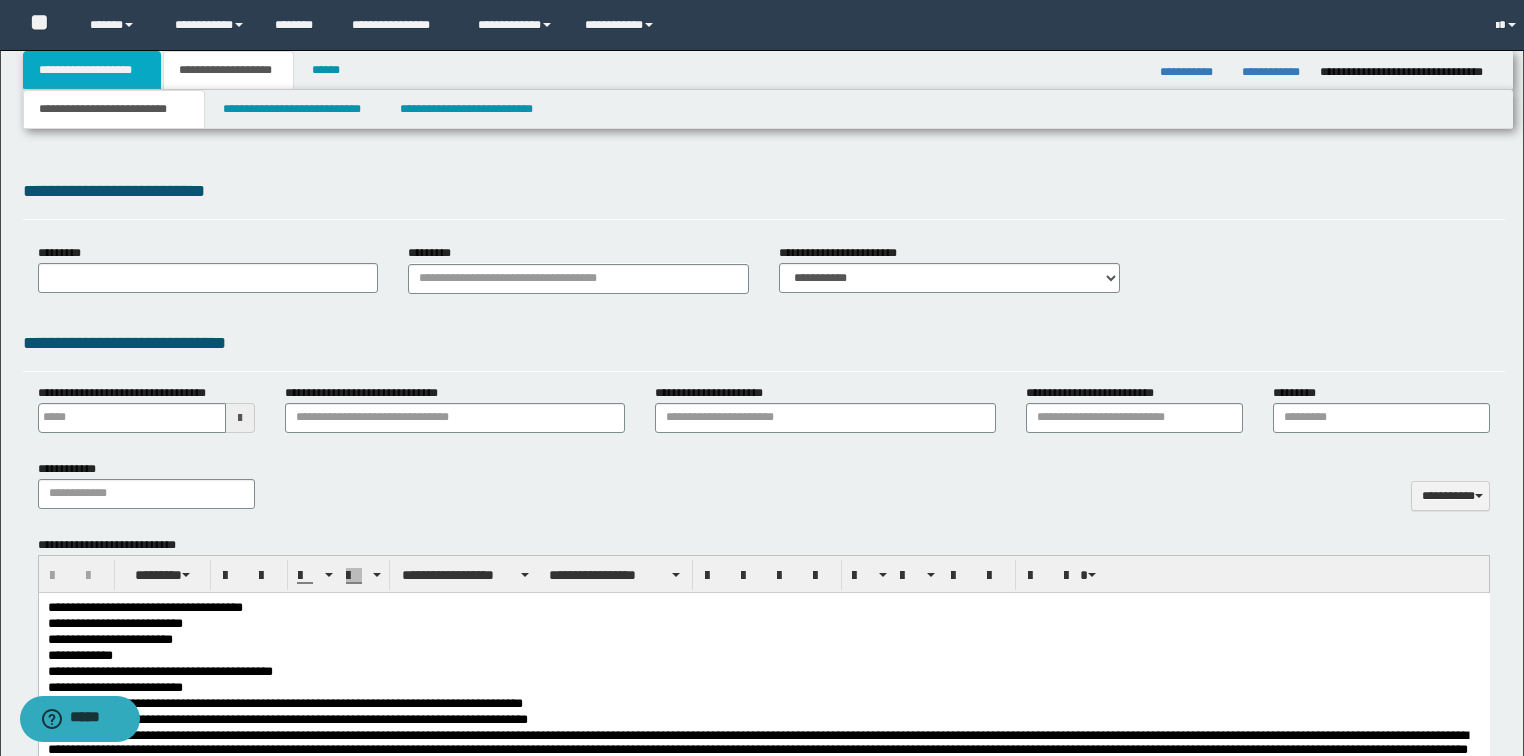 click on "**********" at bounding box center [92, 70] 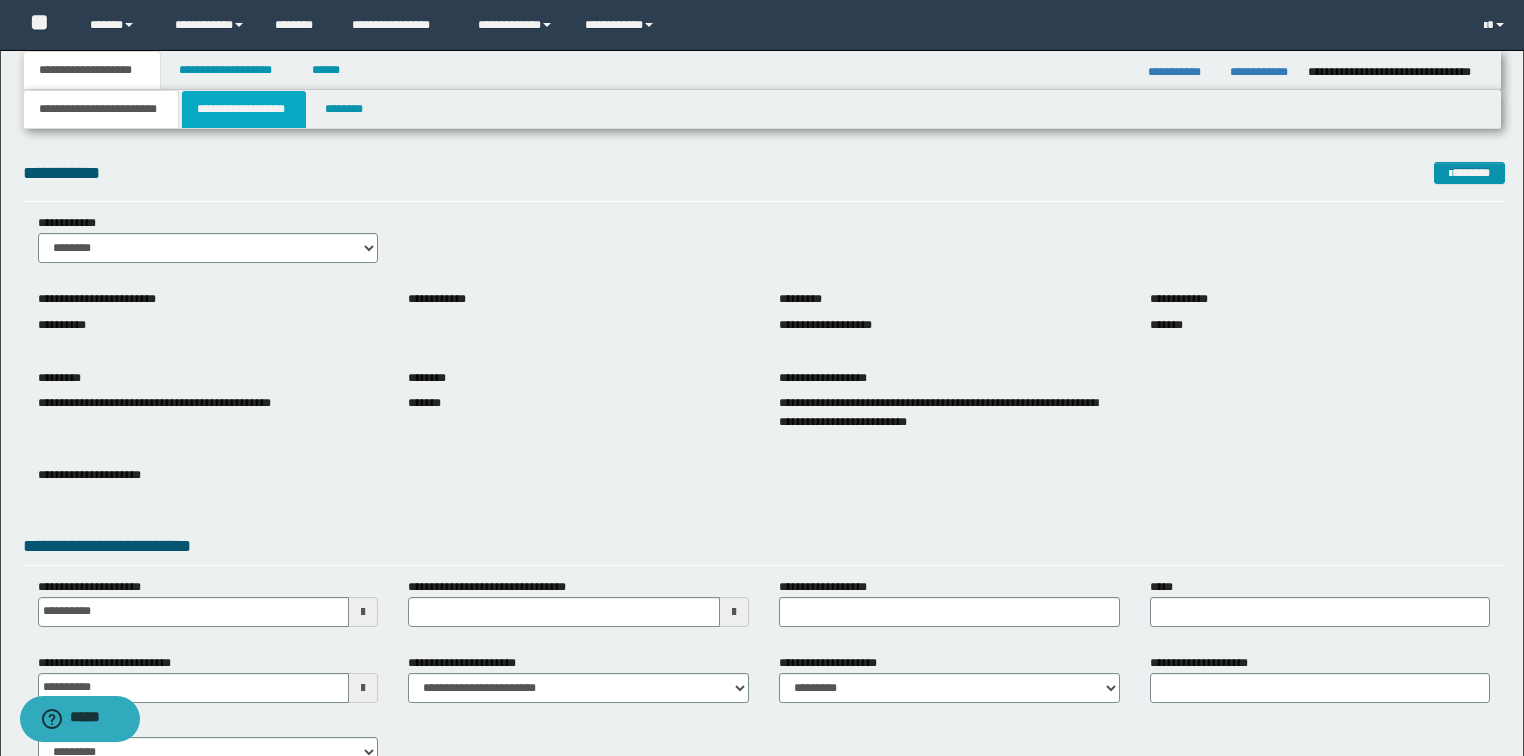 click on "**********" at bounding box center [244, 109] 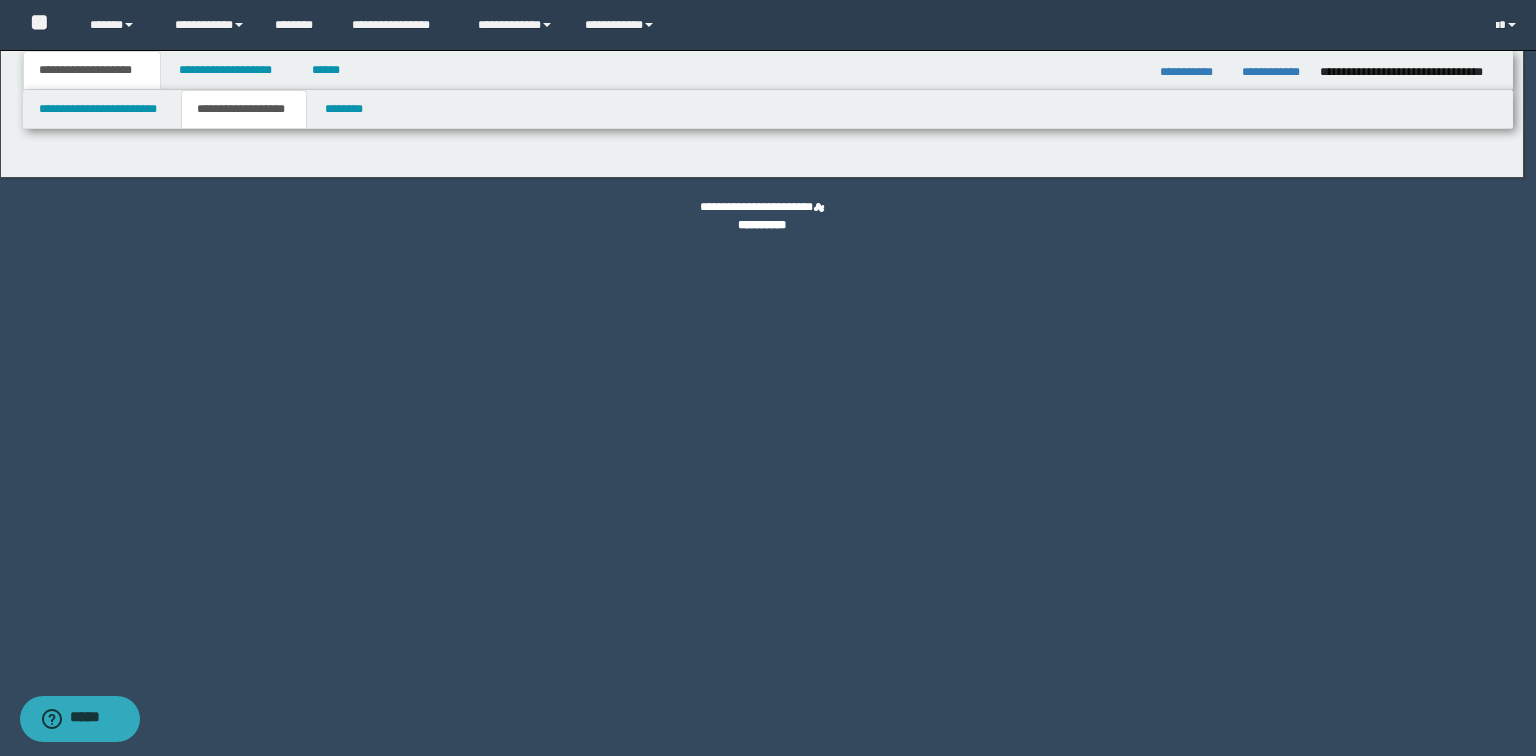 type on "********" 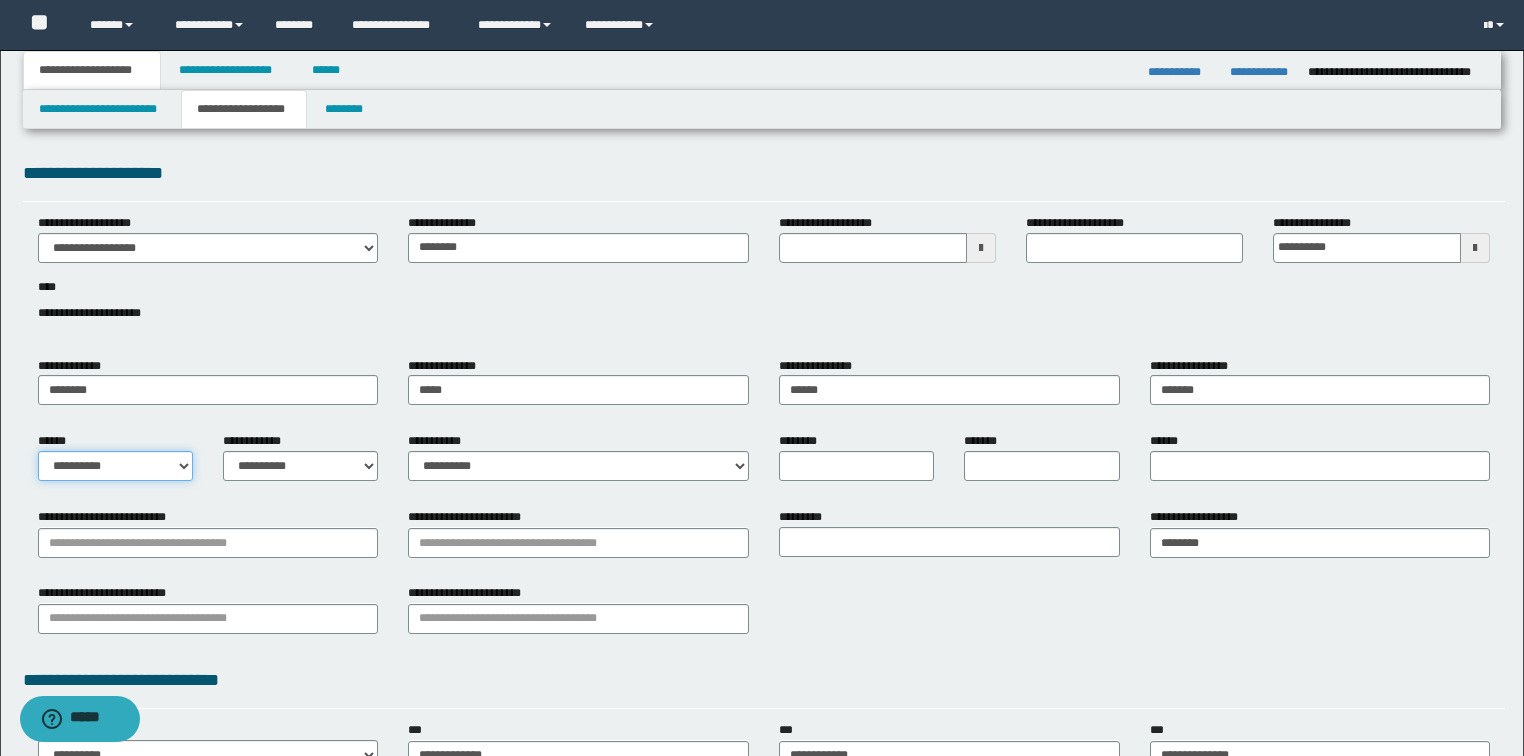 click on "**********" at bounding box center [115, 466] 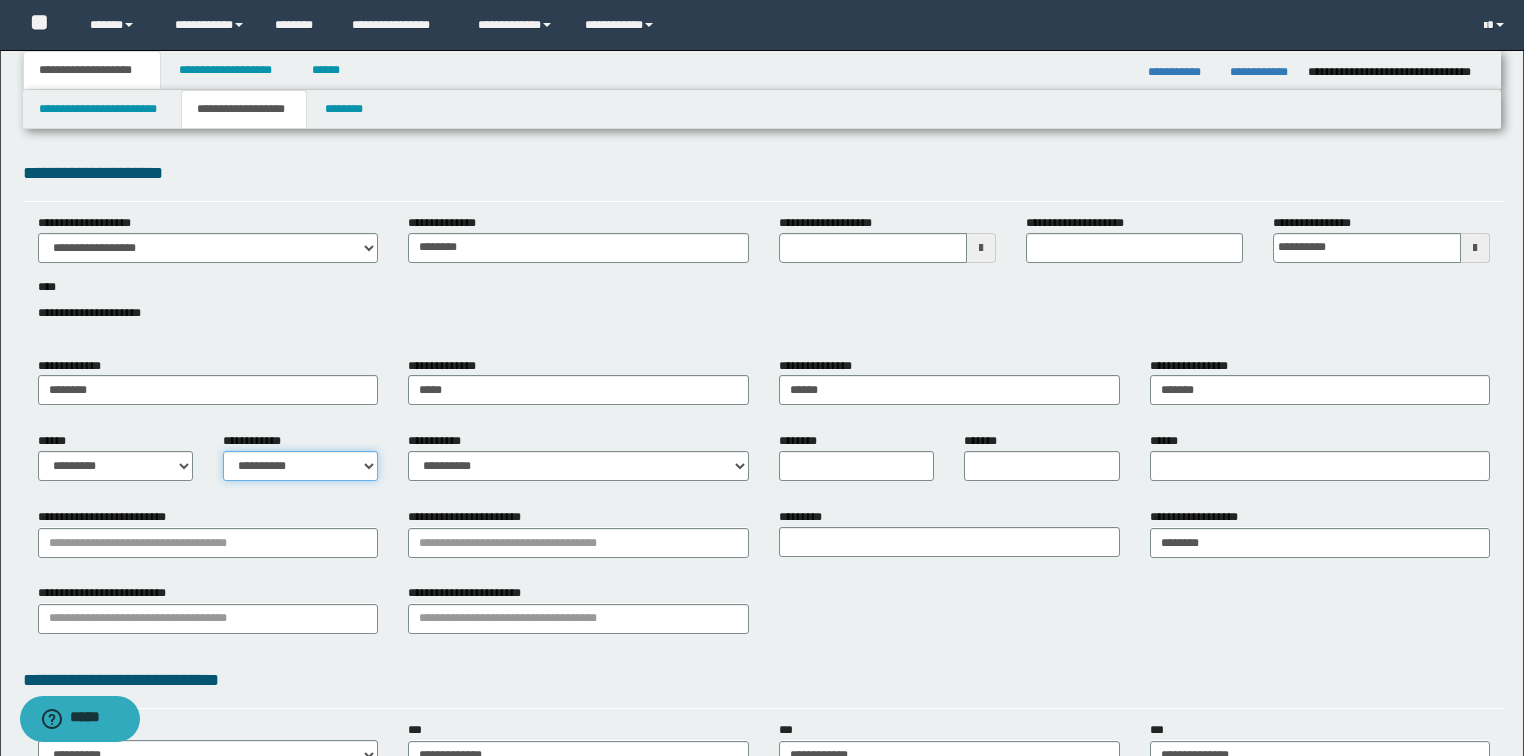 click on "**********" at bounding box center [300, 466] 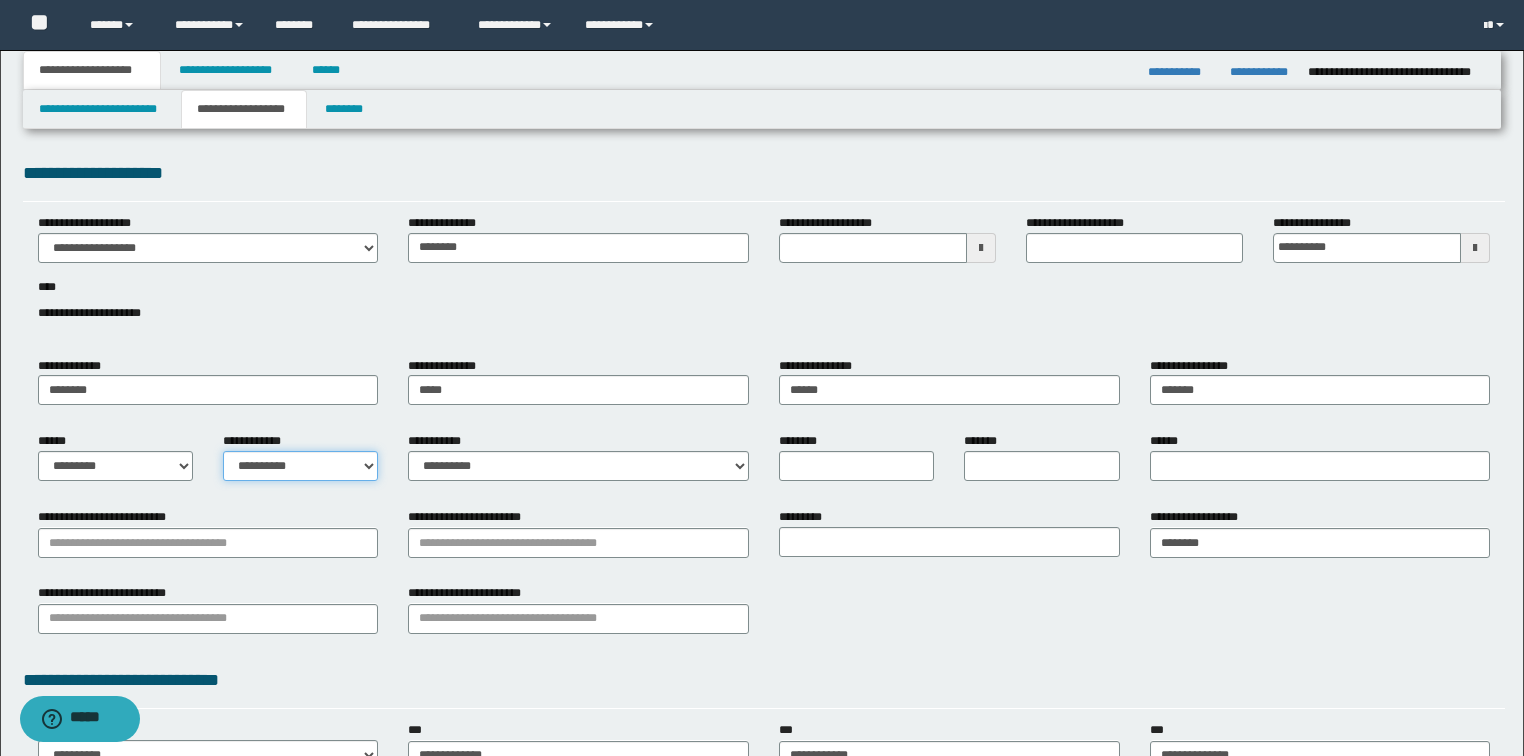 select on "*" 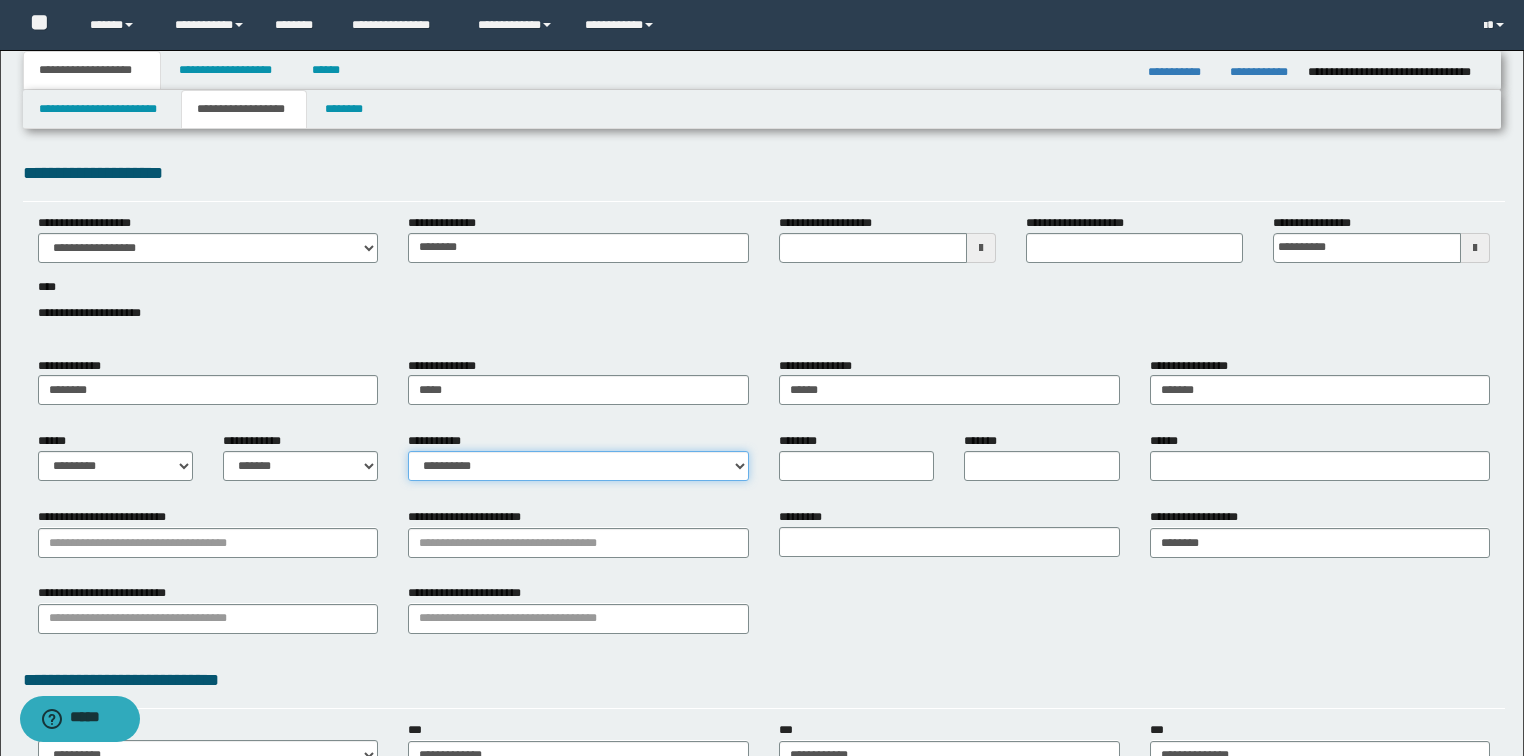 click on "**********" at bounding box center [578, 466] 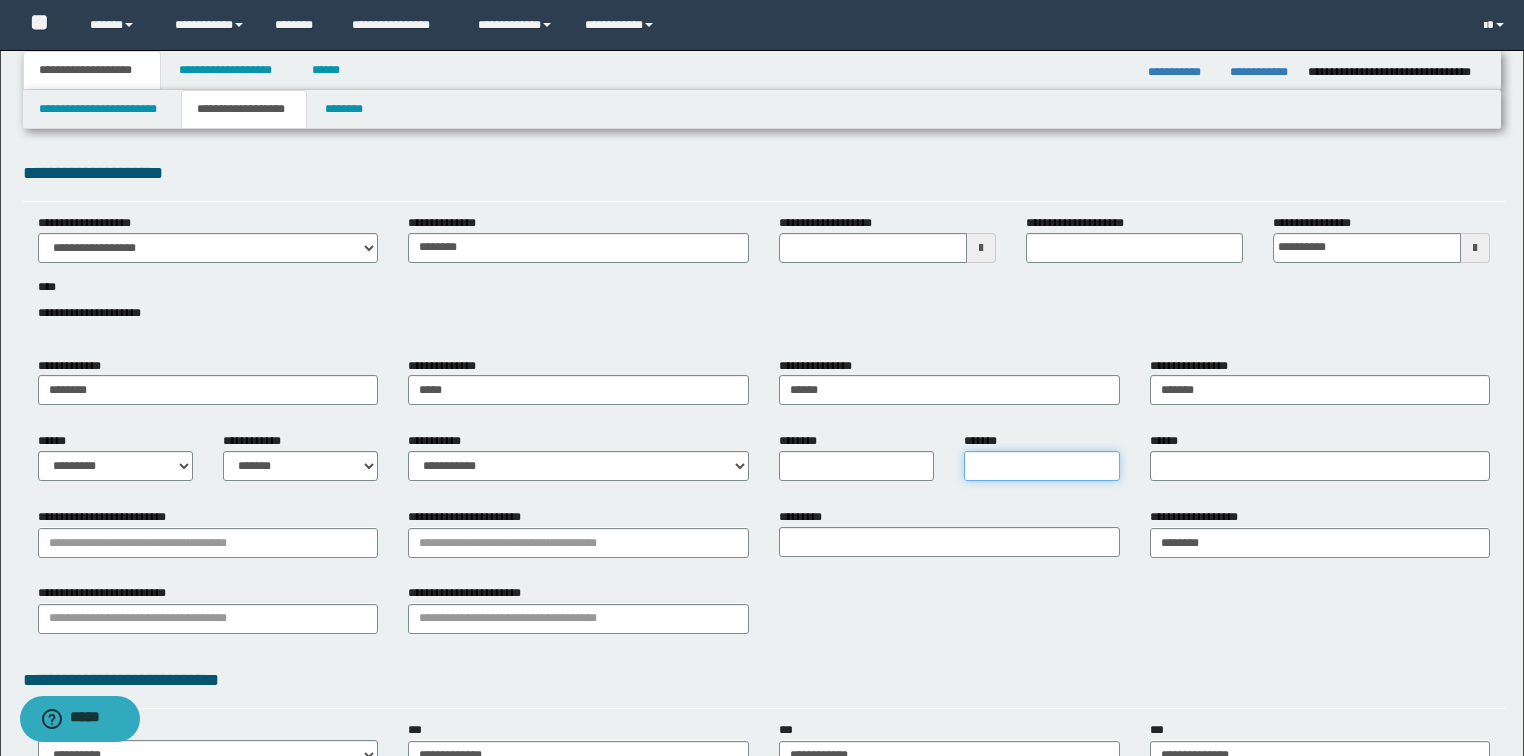 click on "*******" at bounding box center [1041, 466] 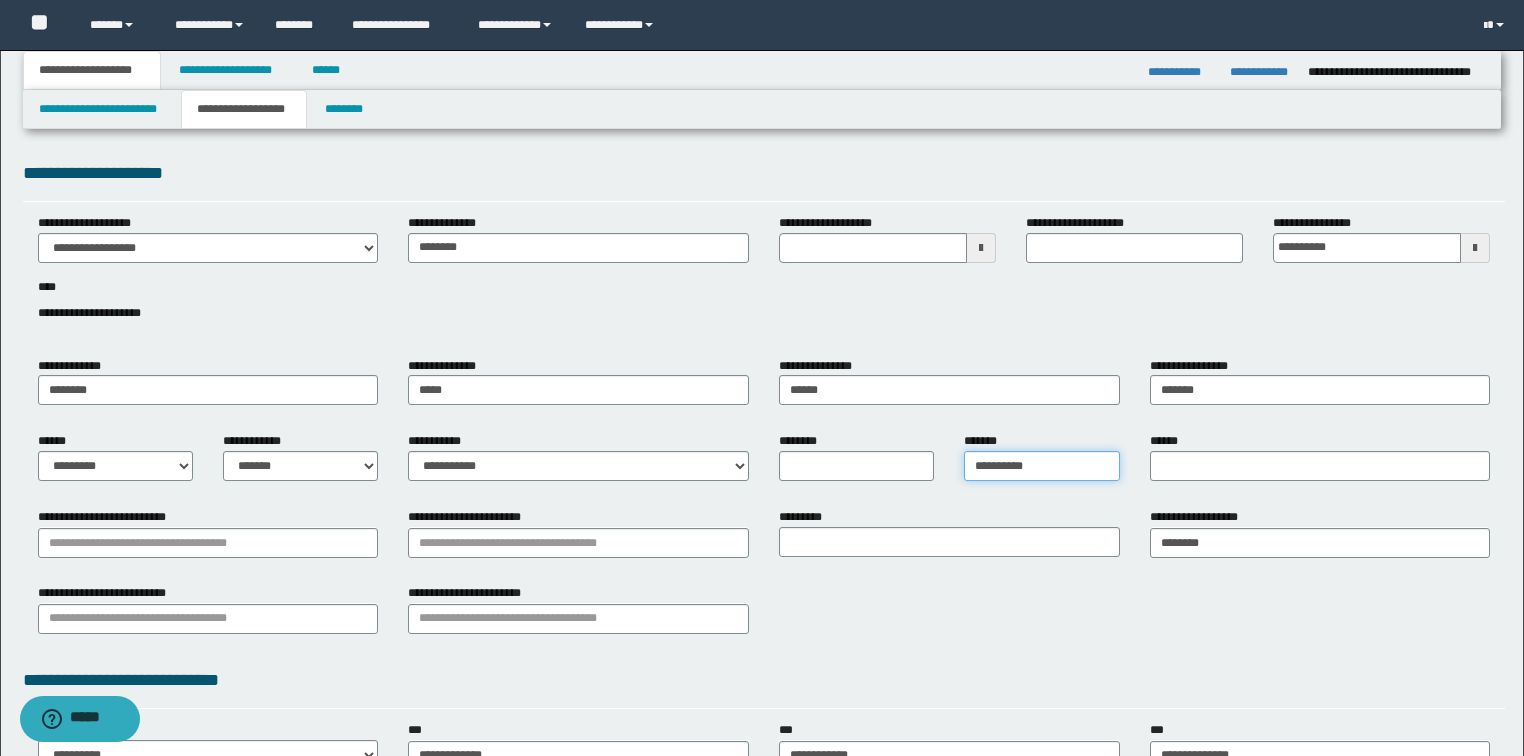 type on "**********" 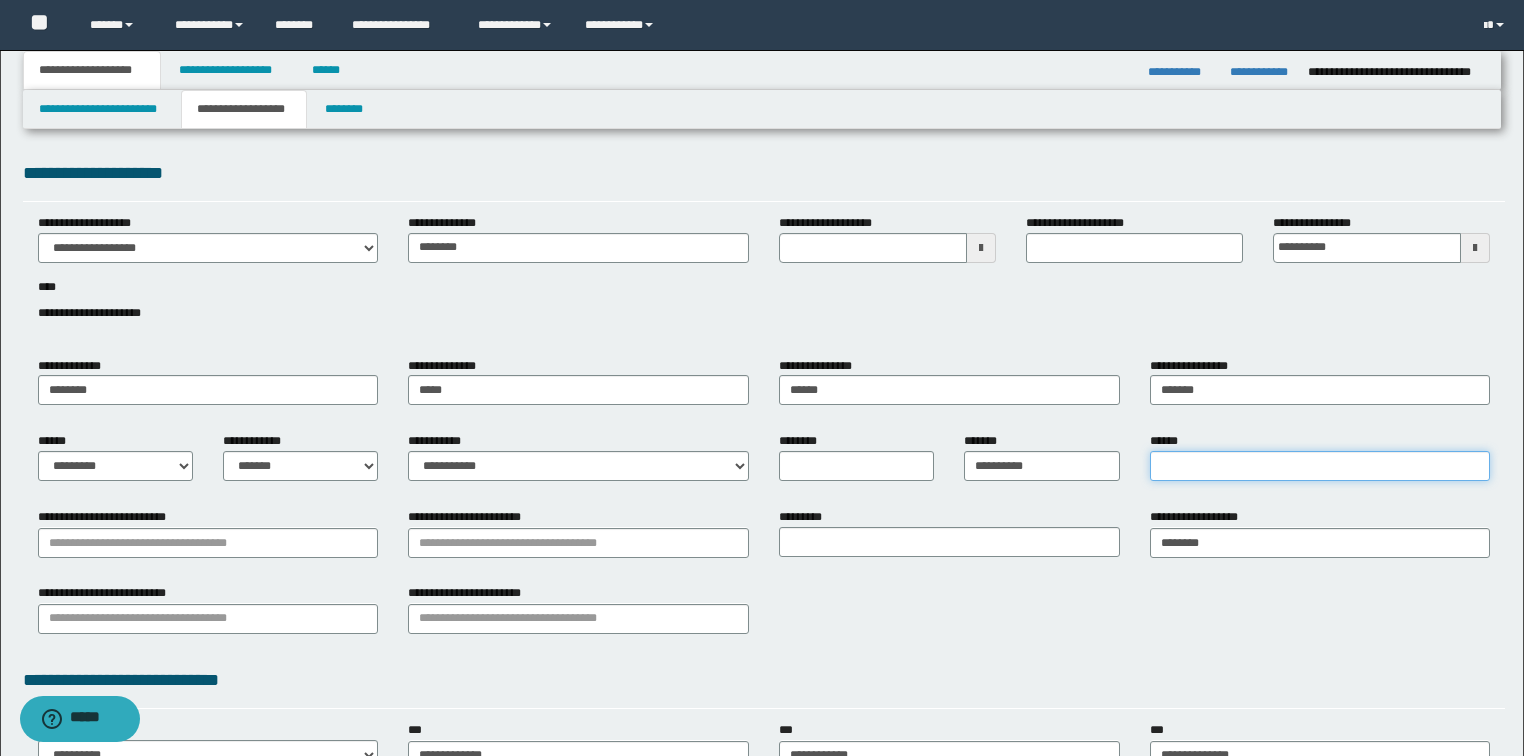 click on "******" at bounding box center [1320, 466] 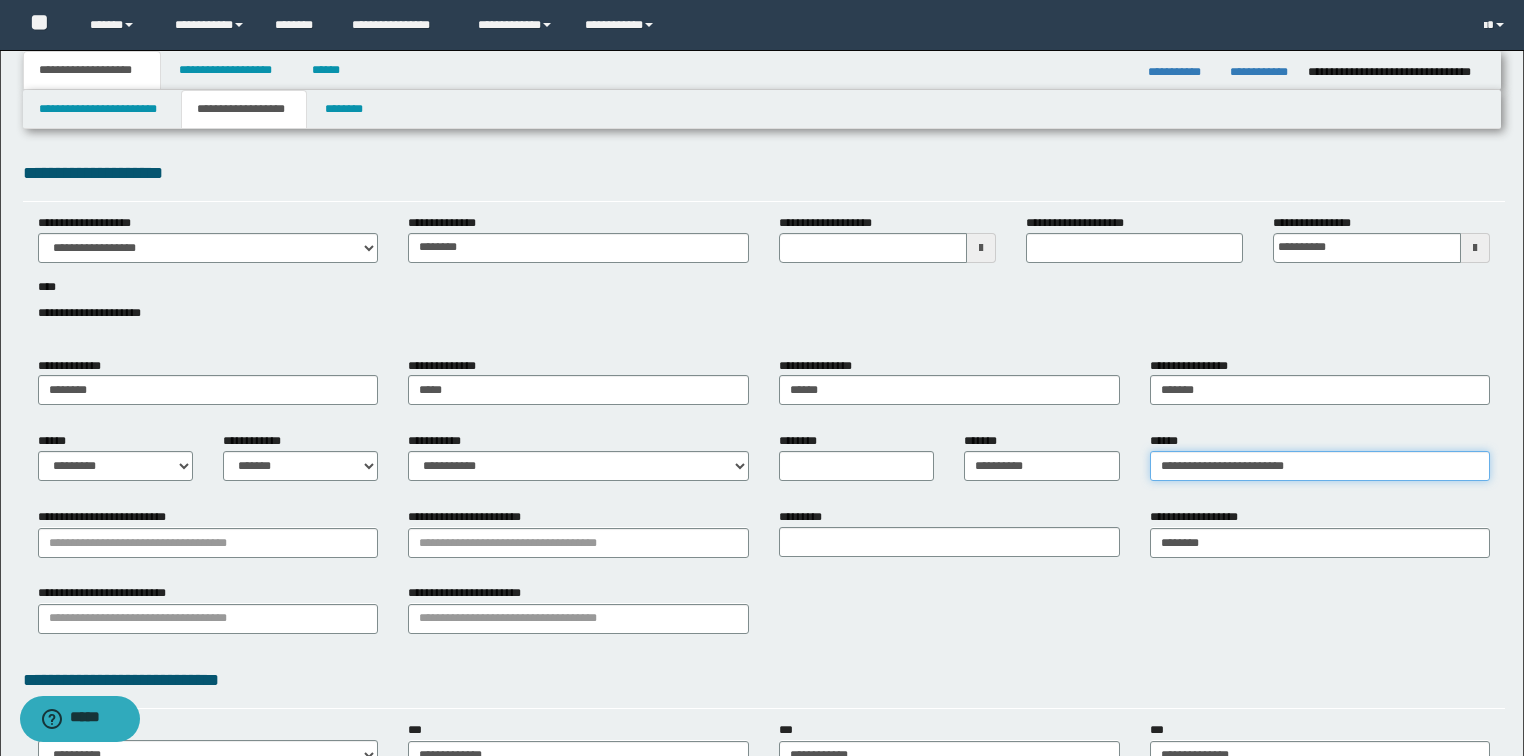 type on "**********" 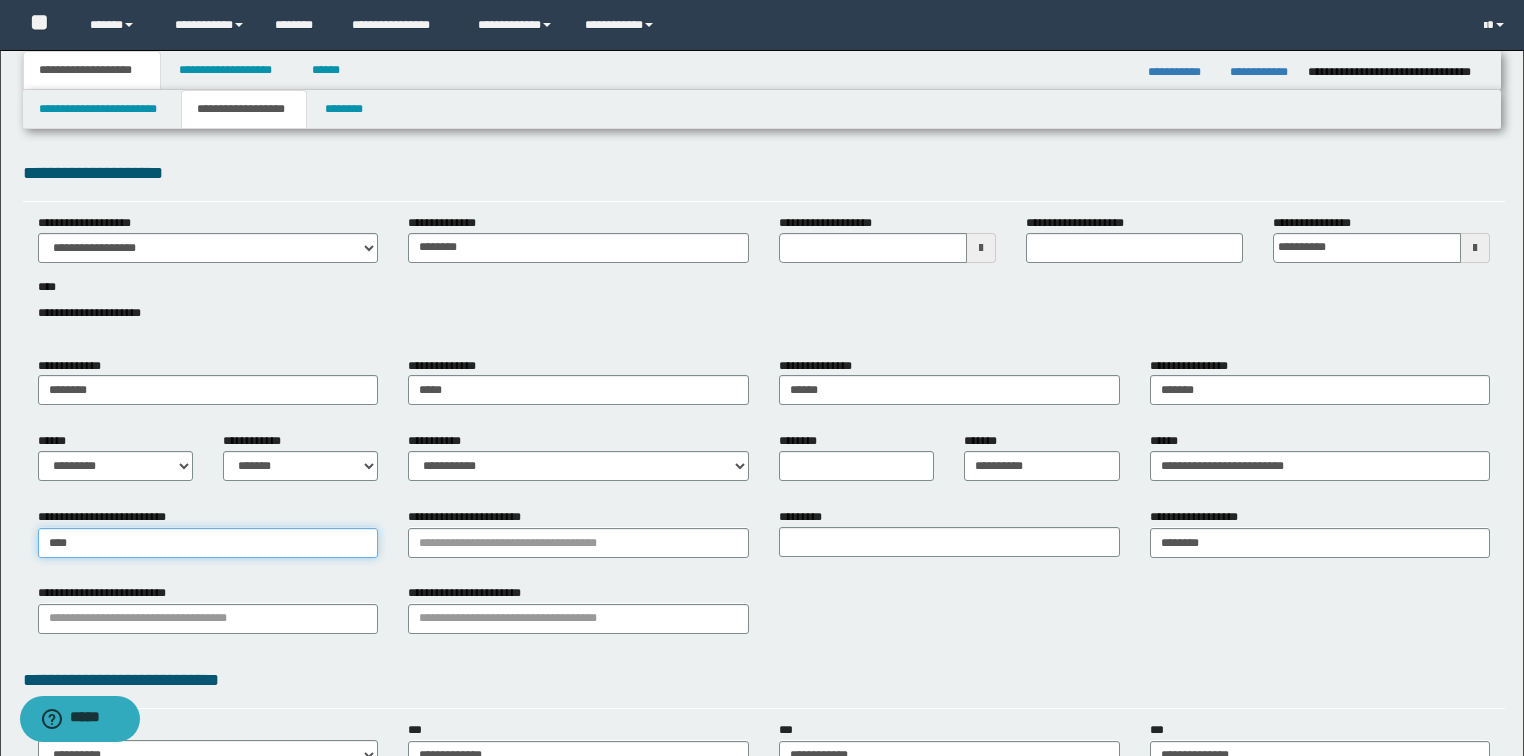 type on "*****" 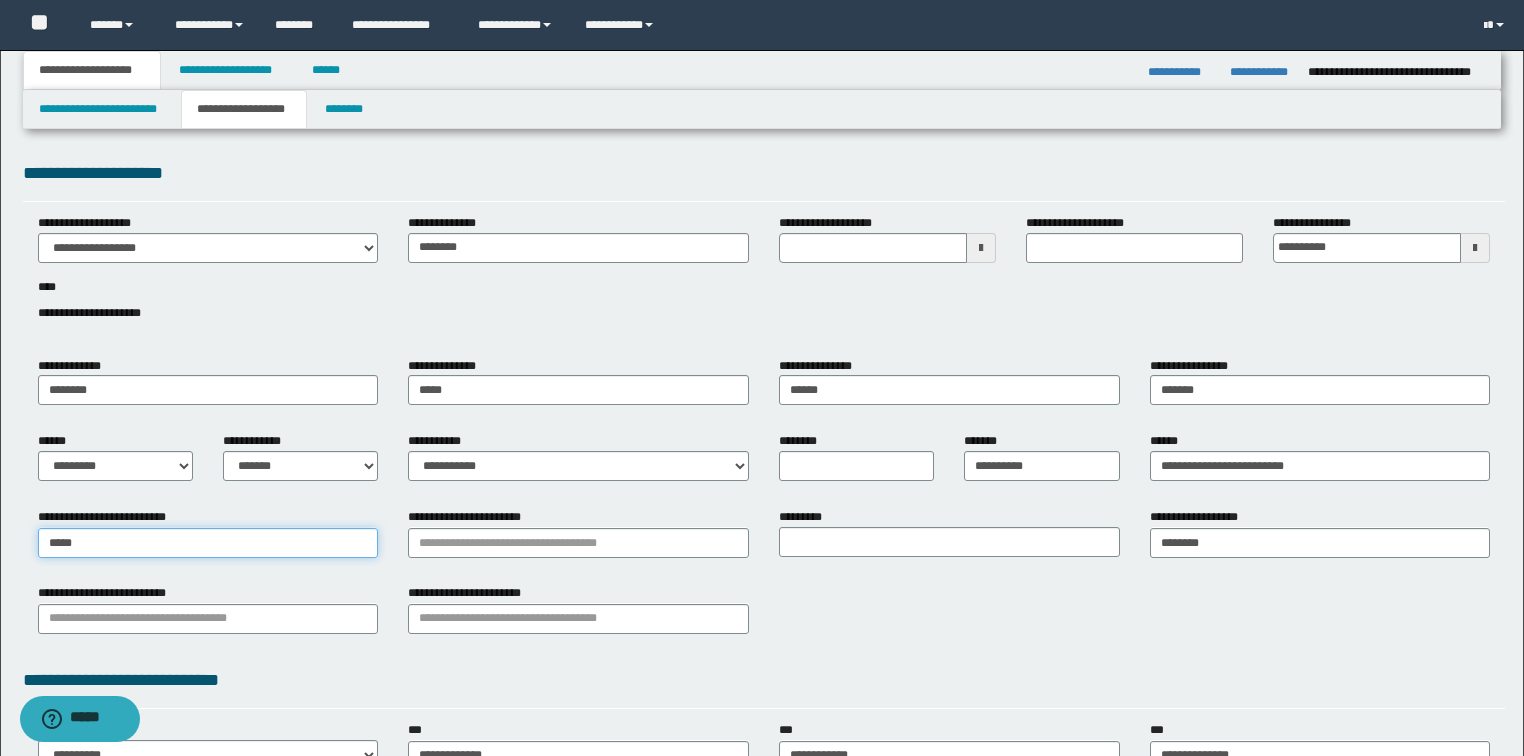 type on "*****" 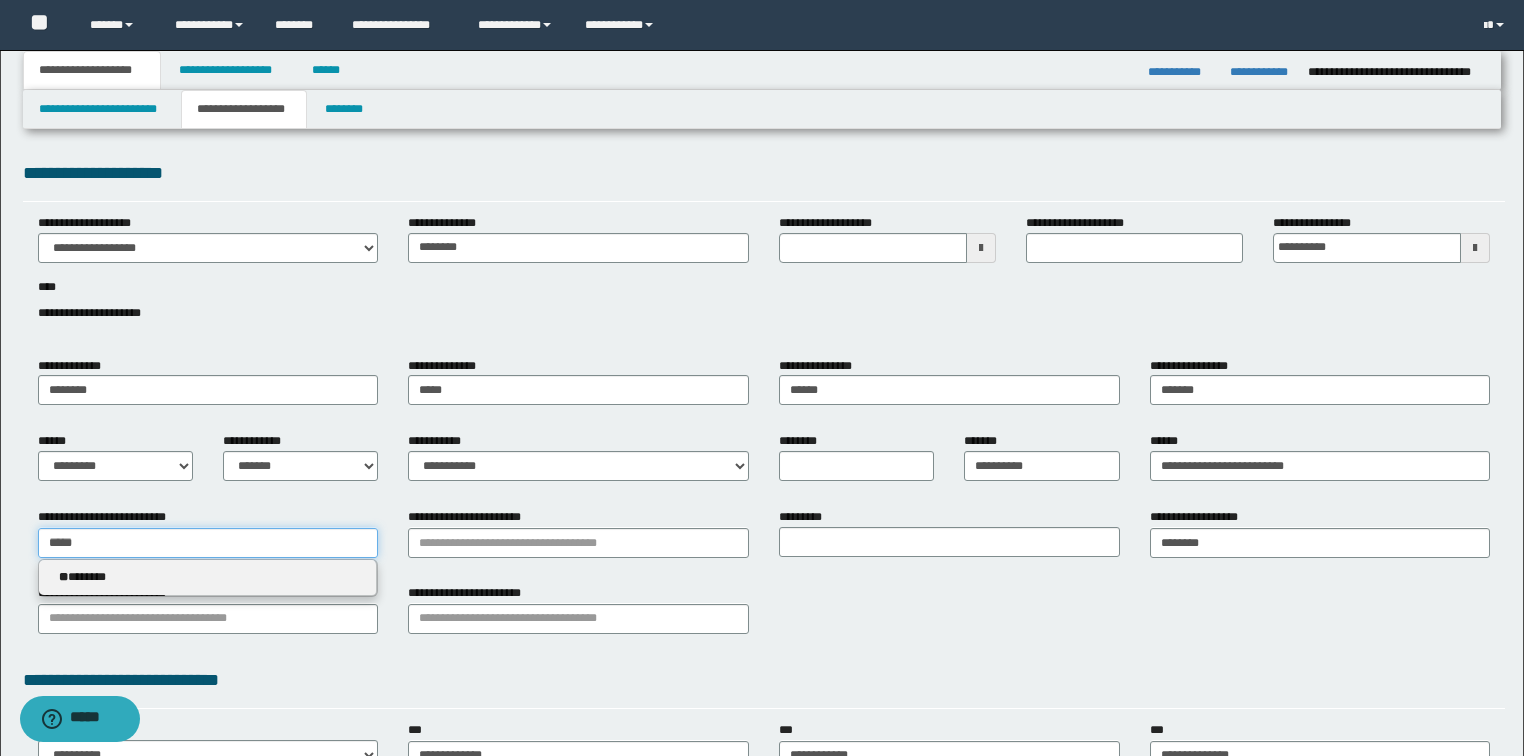 type 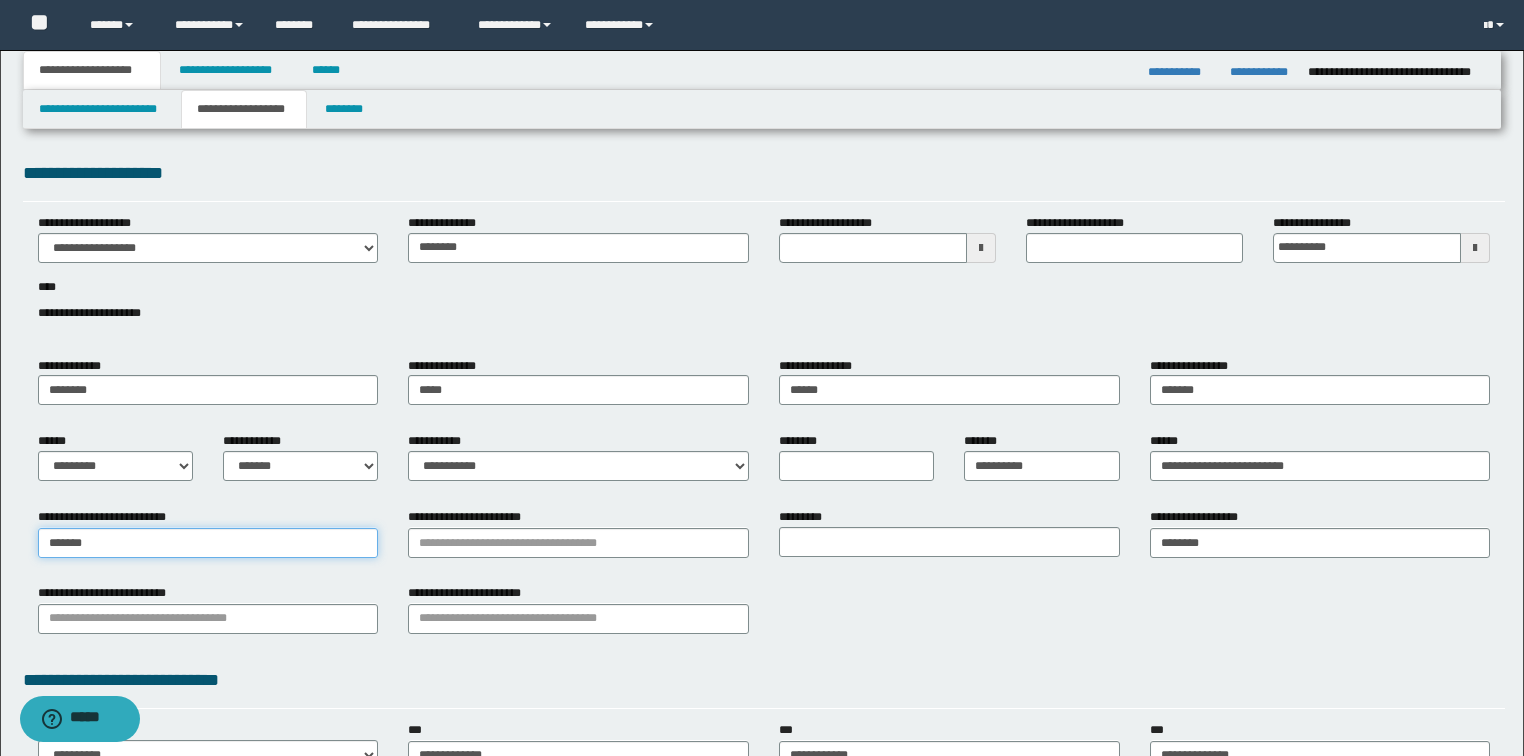 type on "*******" 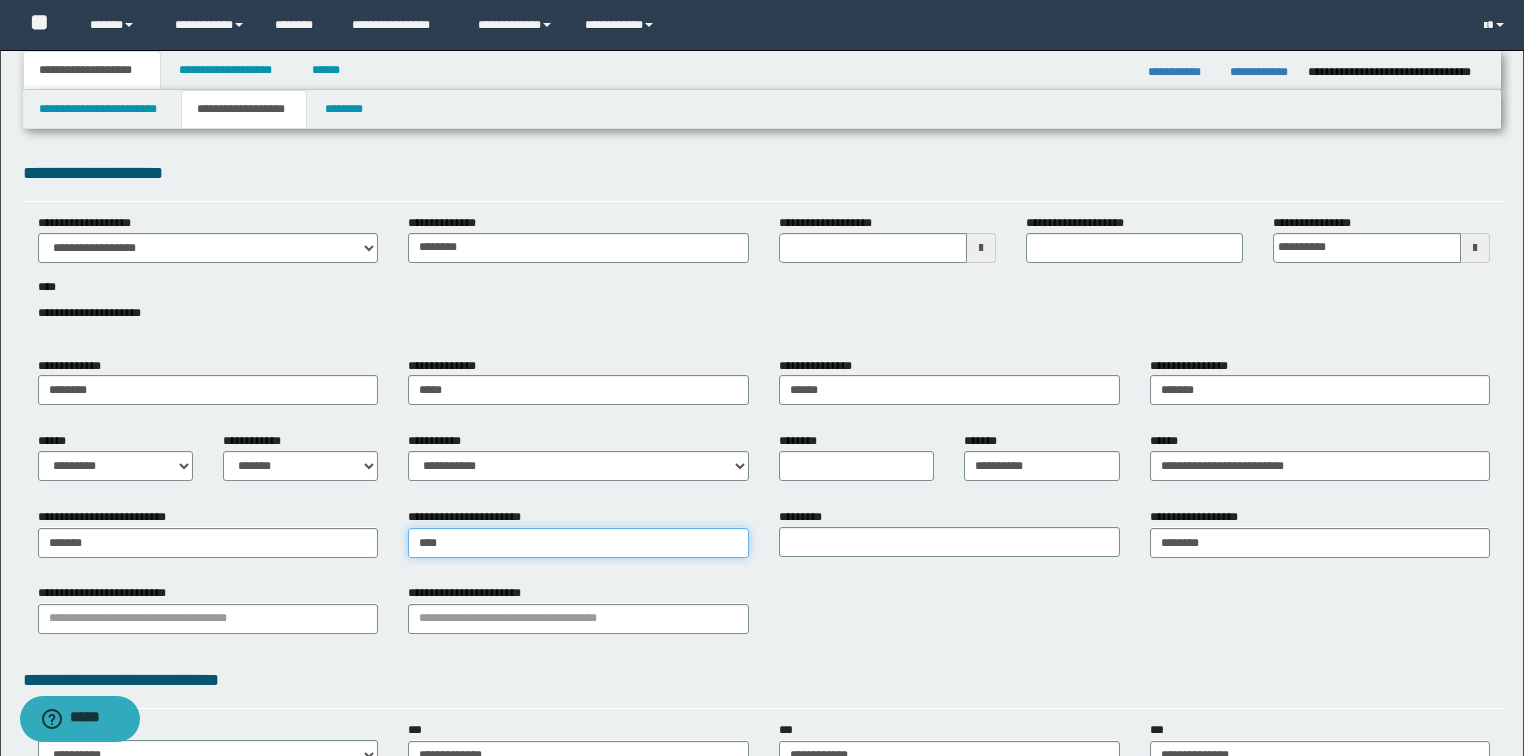 type on "*****" 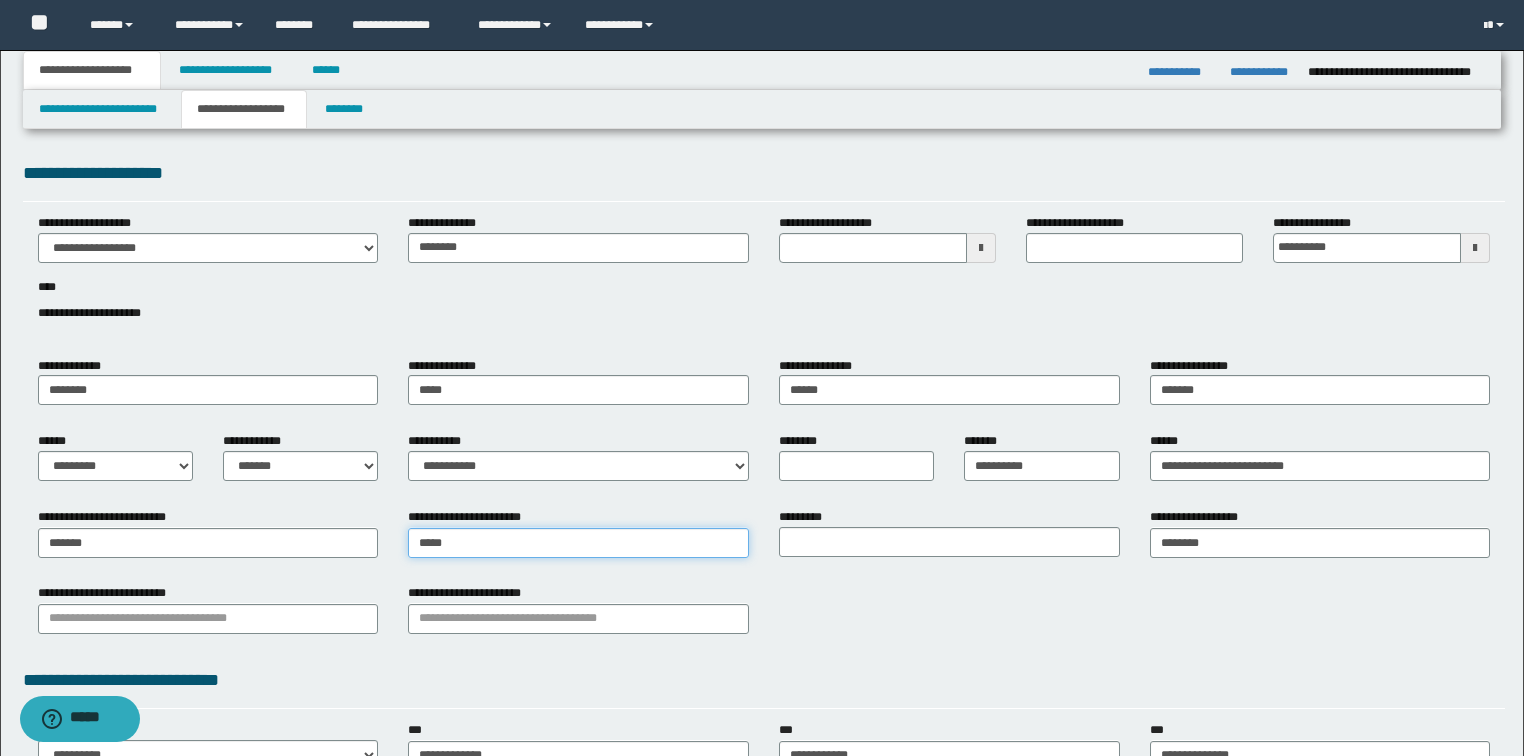 type on "*****" 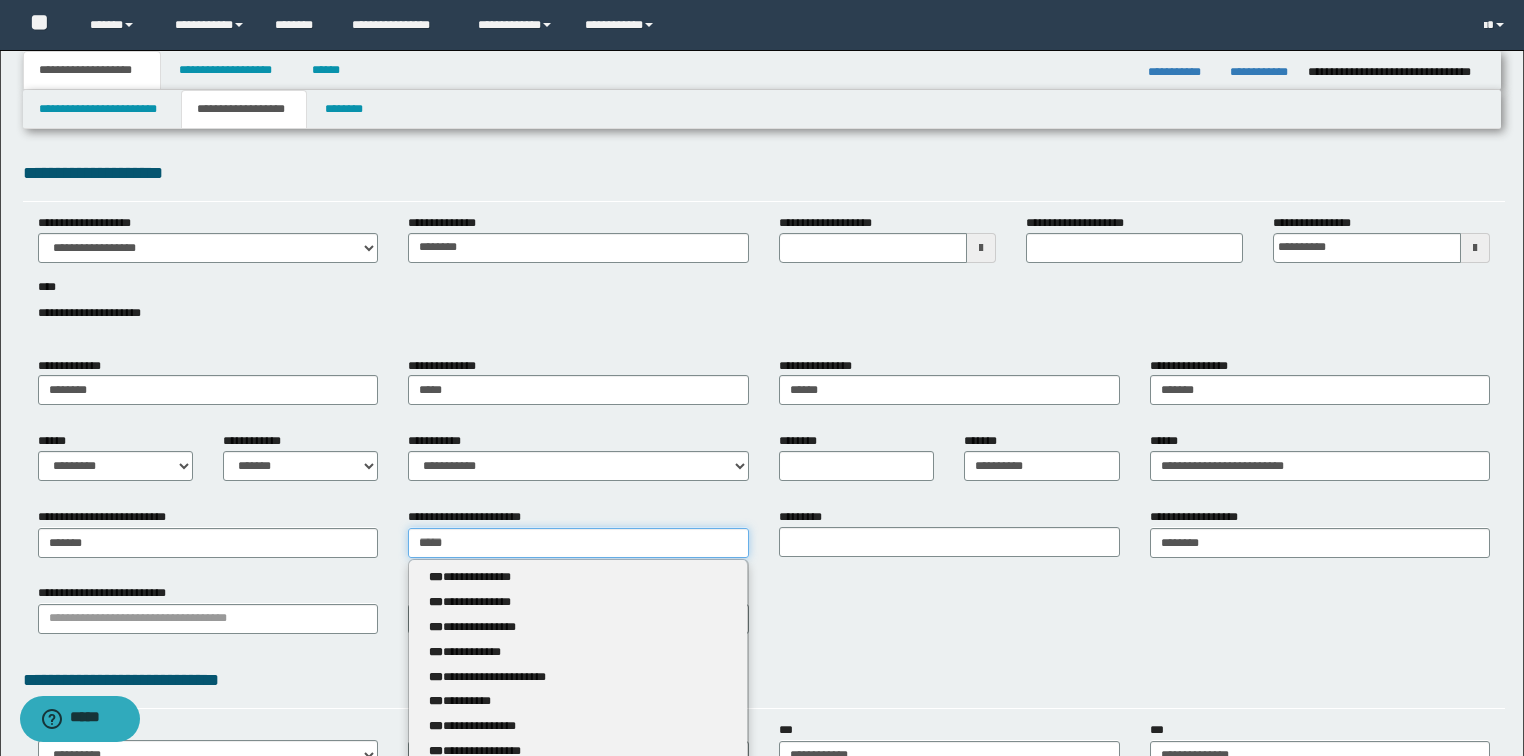 type 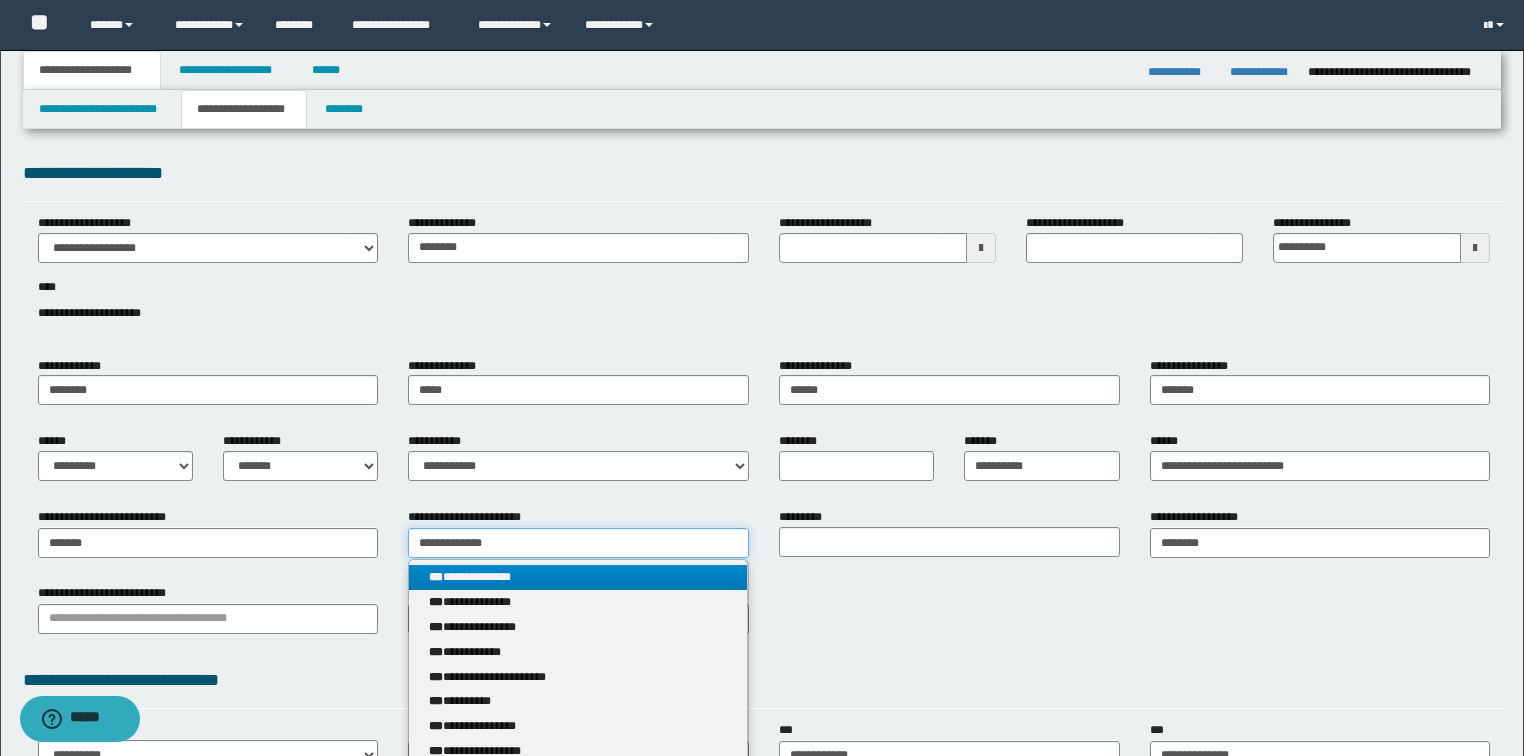 type on "**********" 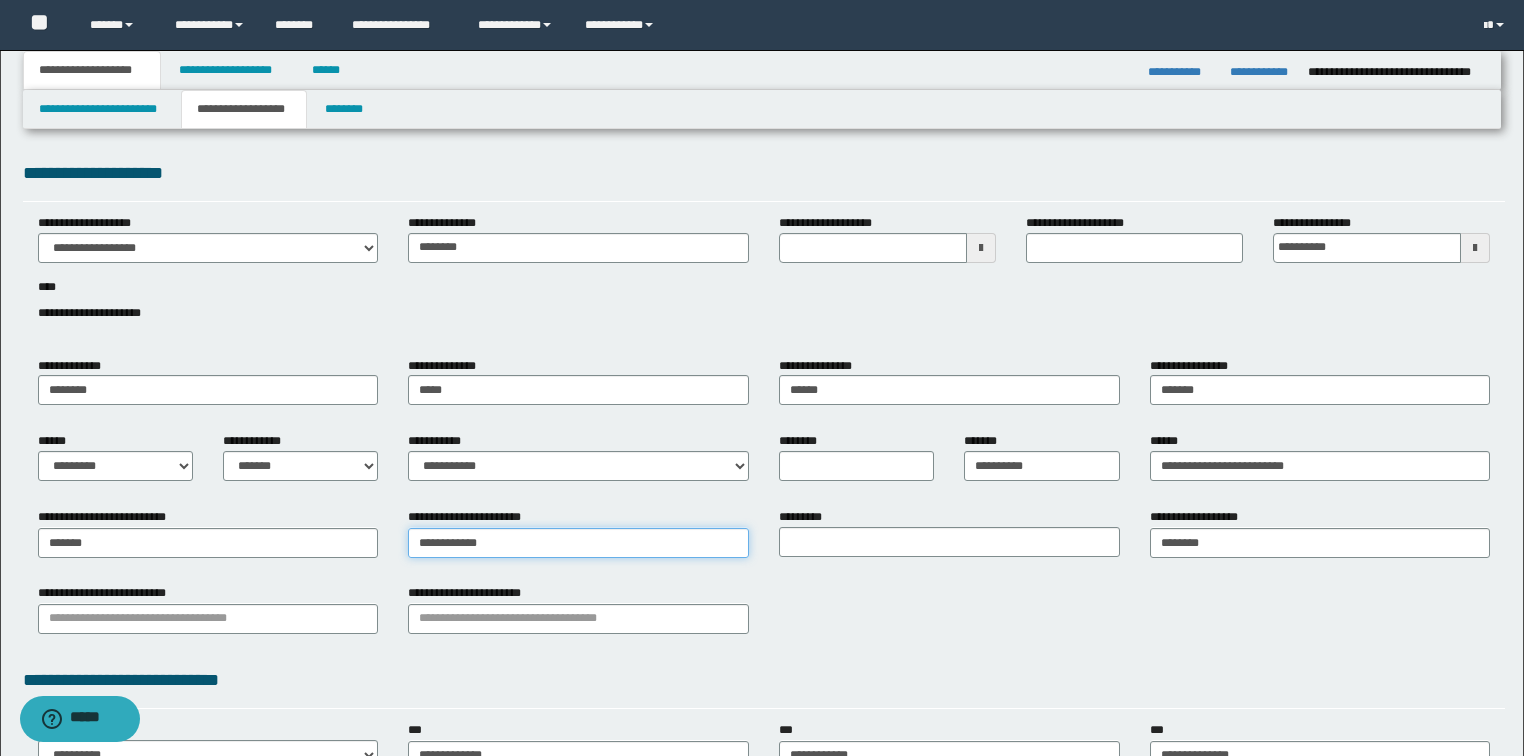 type on "**********" 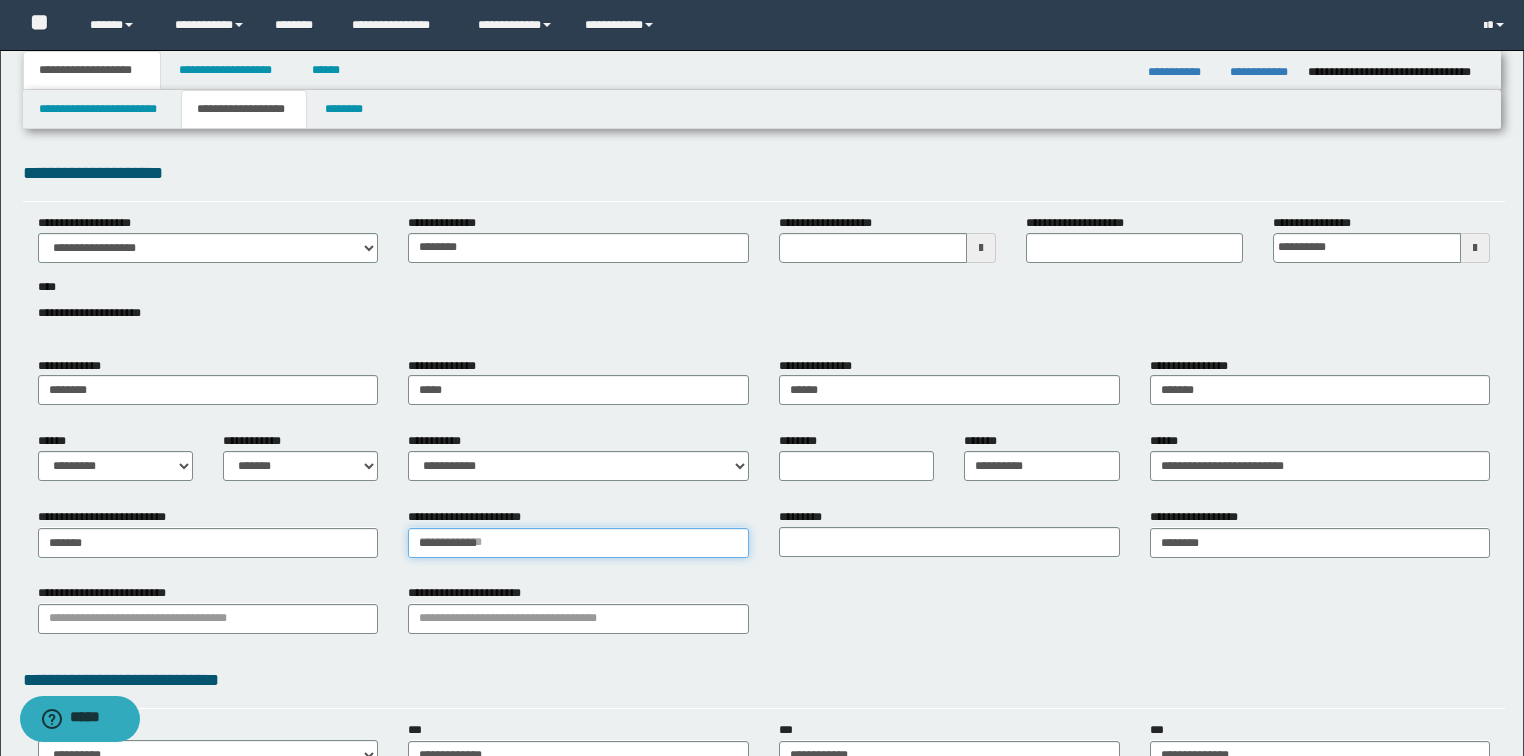 type 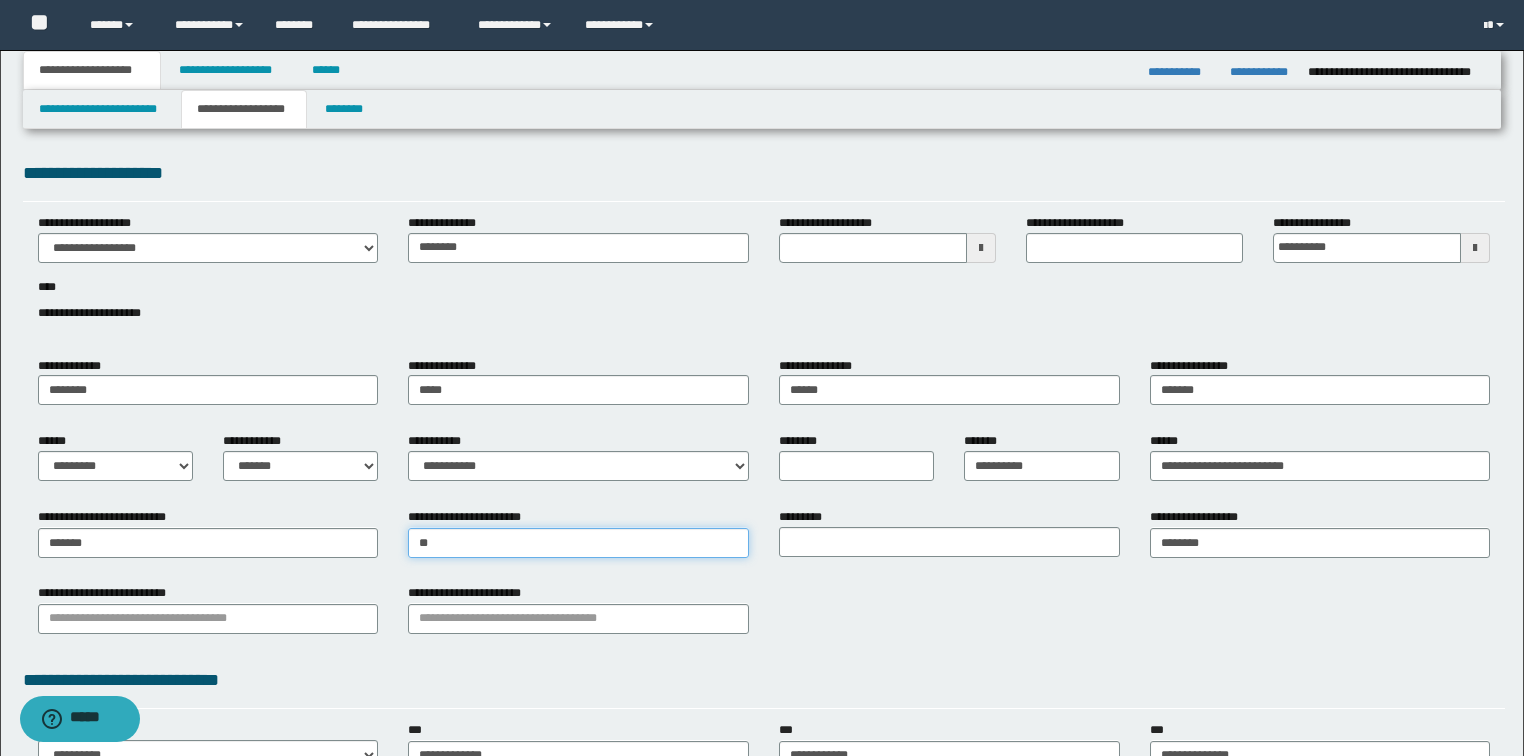 type on "*" 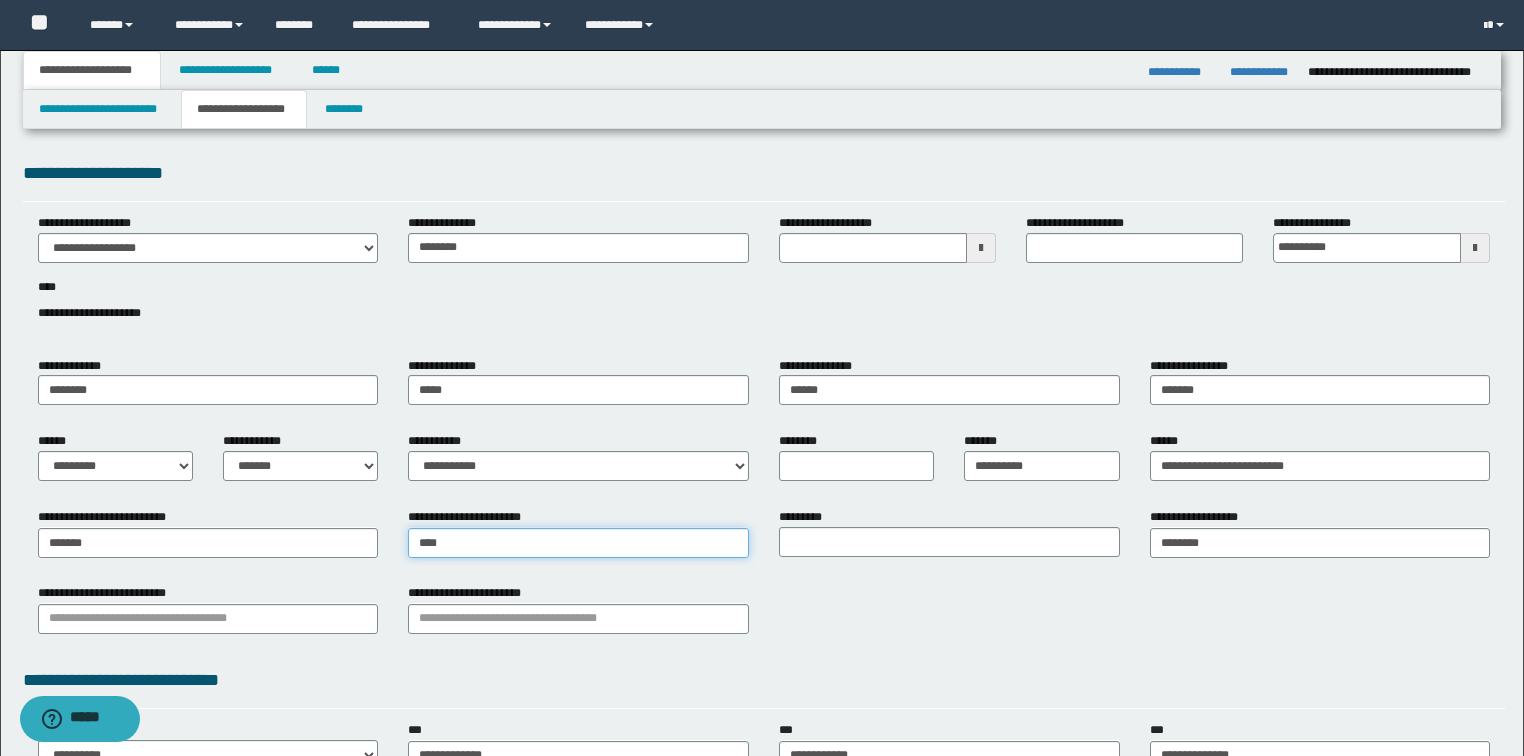 type on "*****" 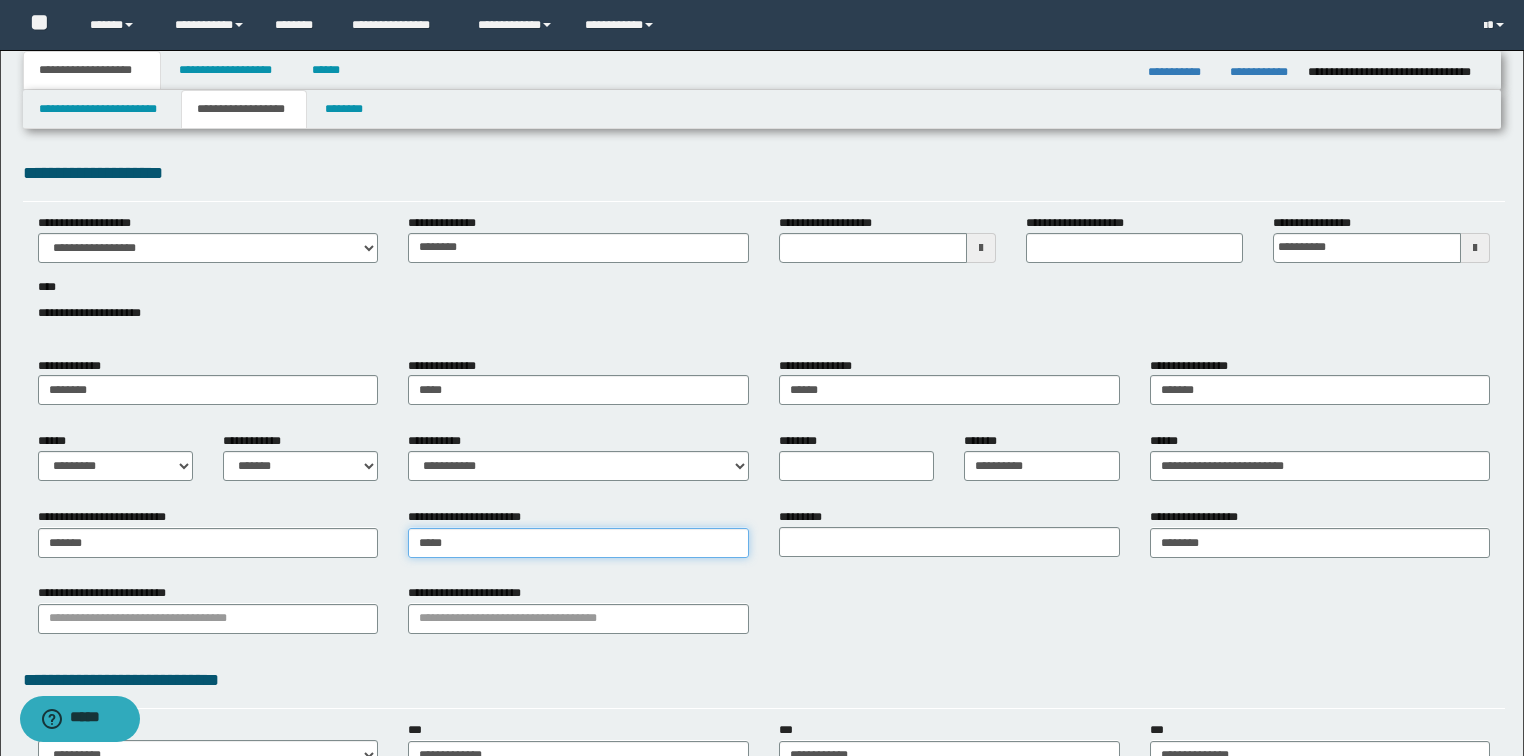 type on "*****" 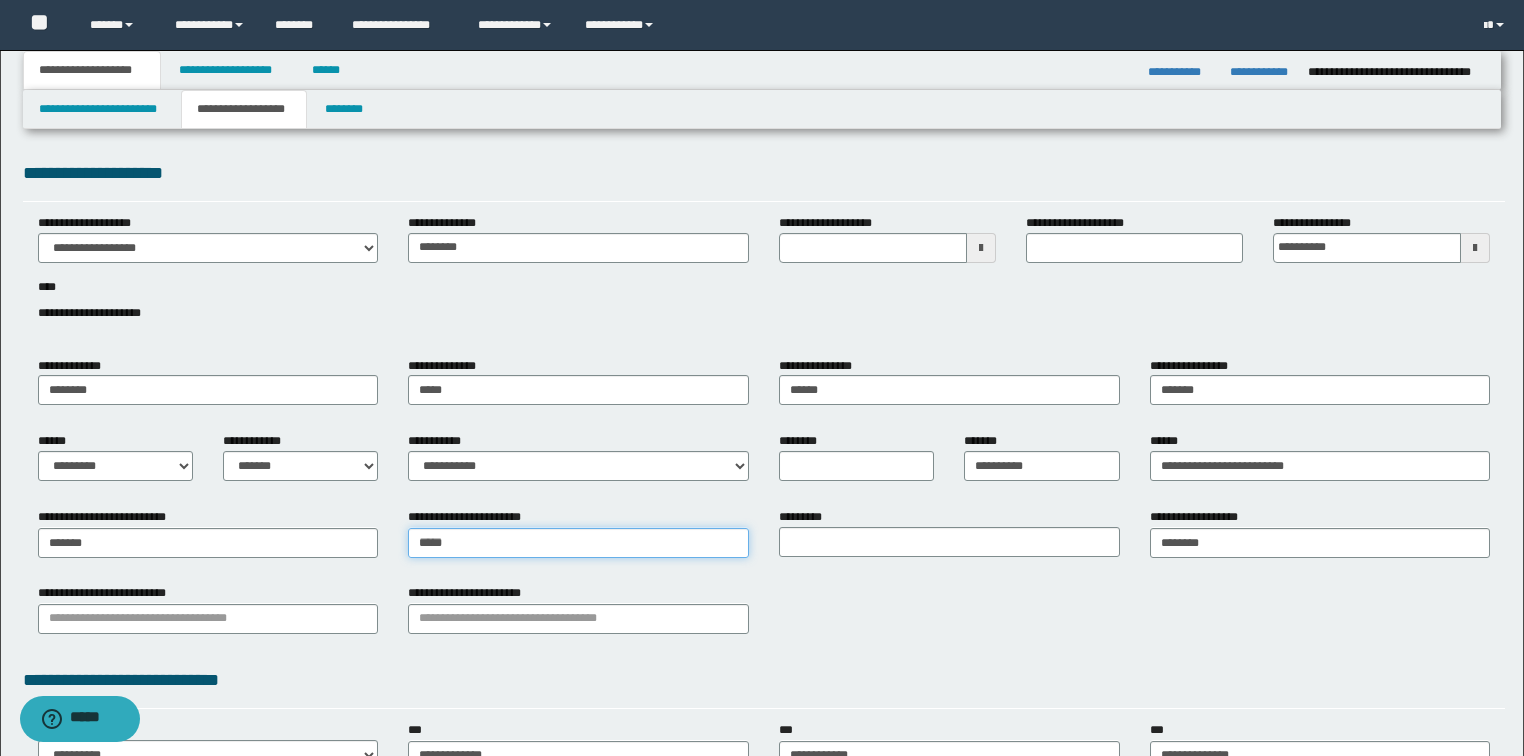 type 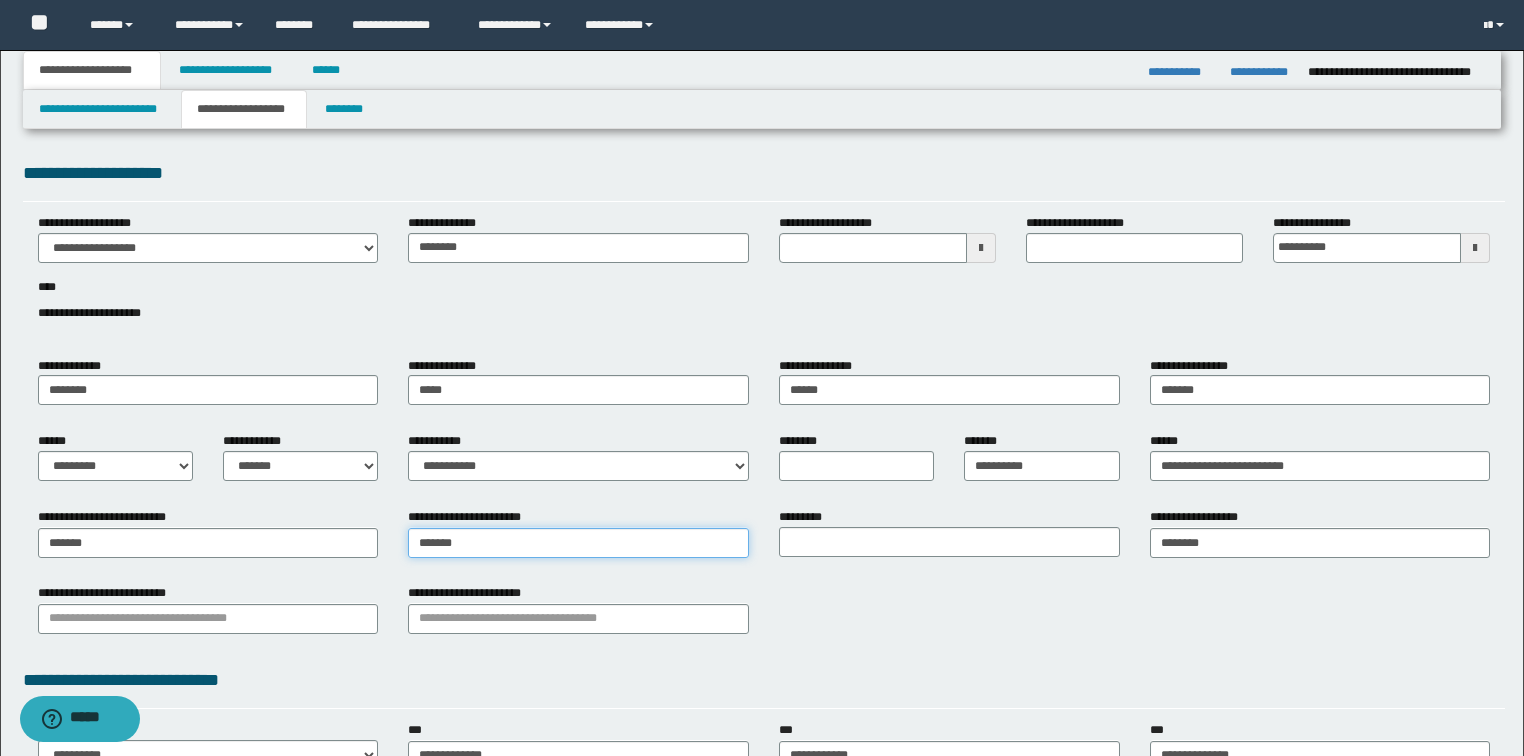 type on "********" 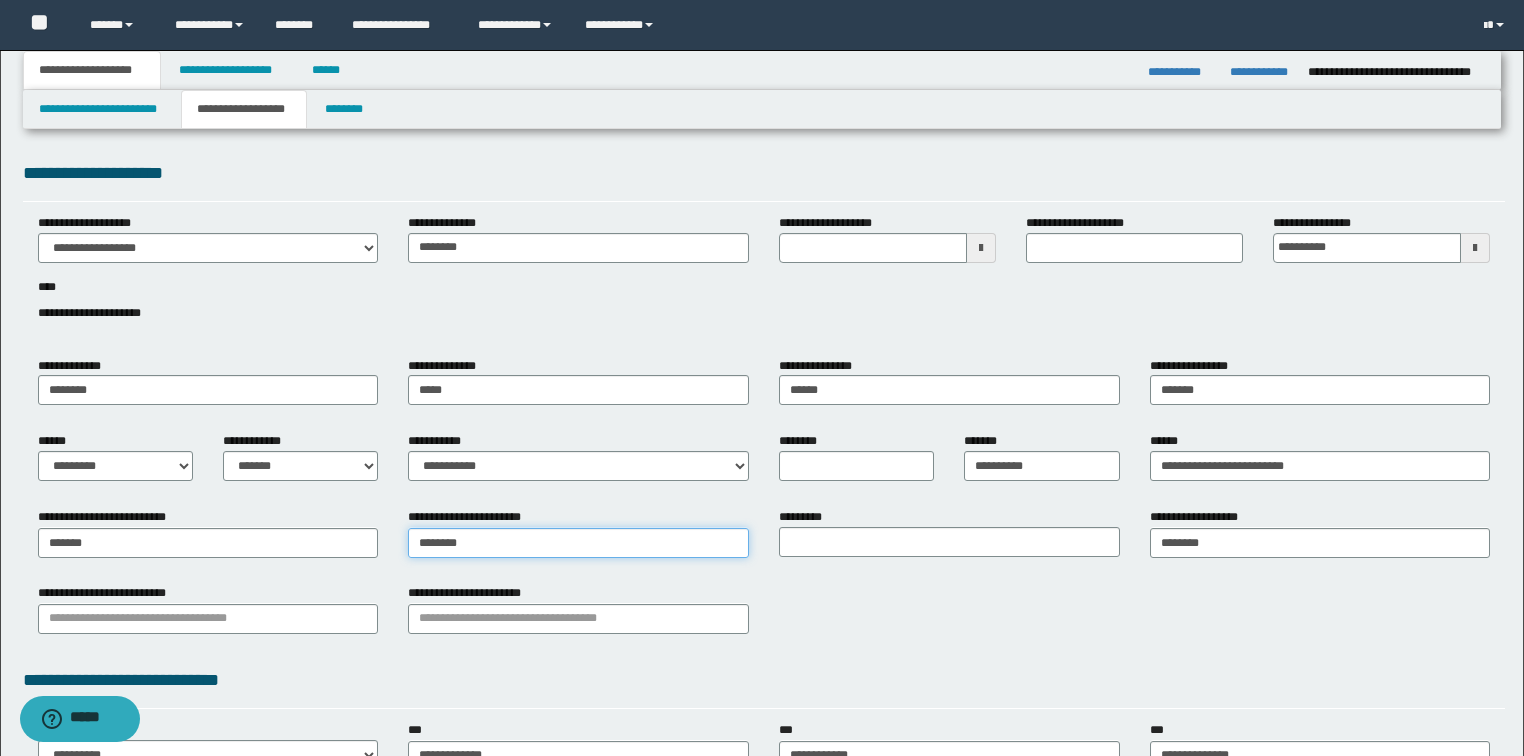 type on "********" 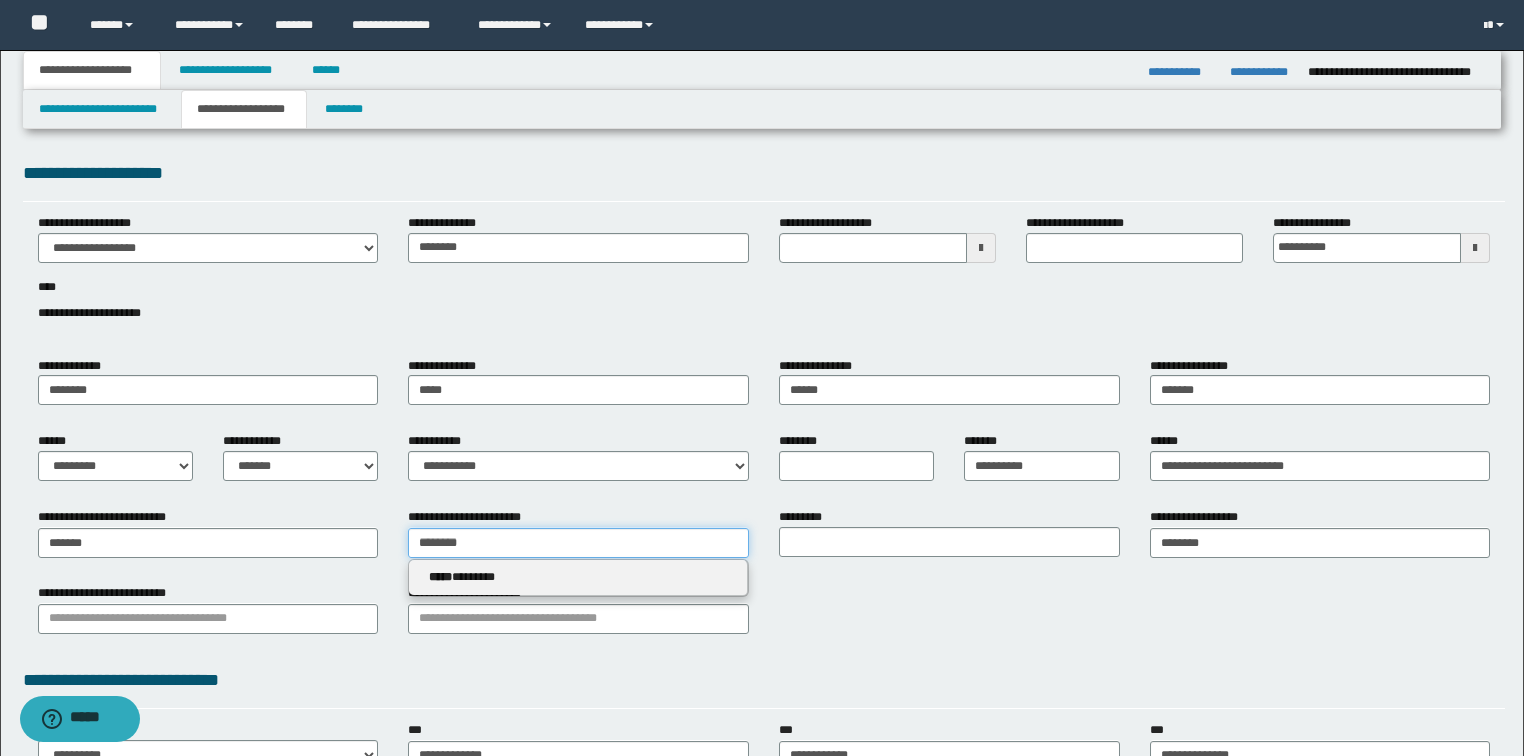type 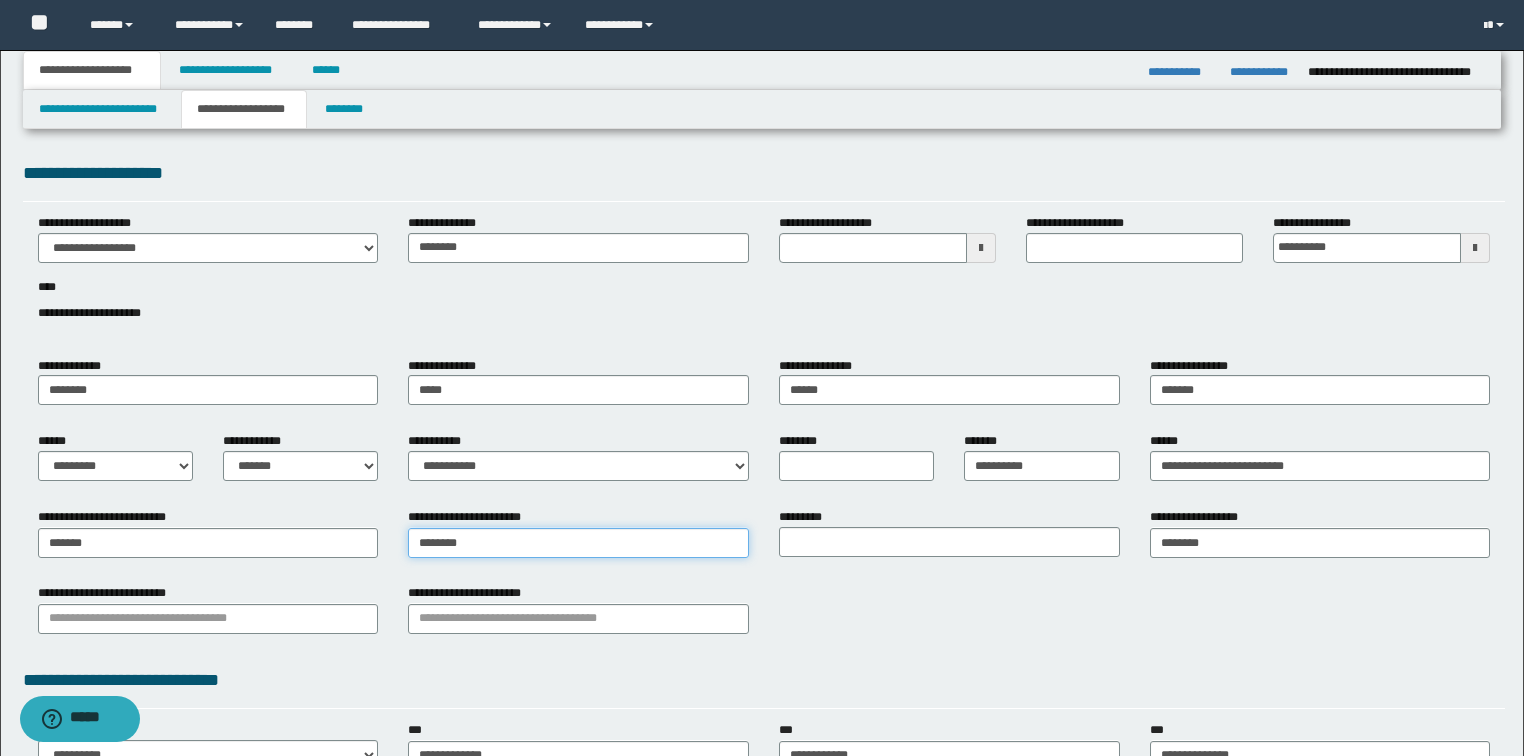 type on "********" 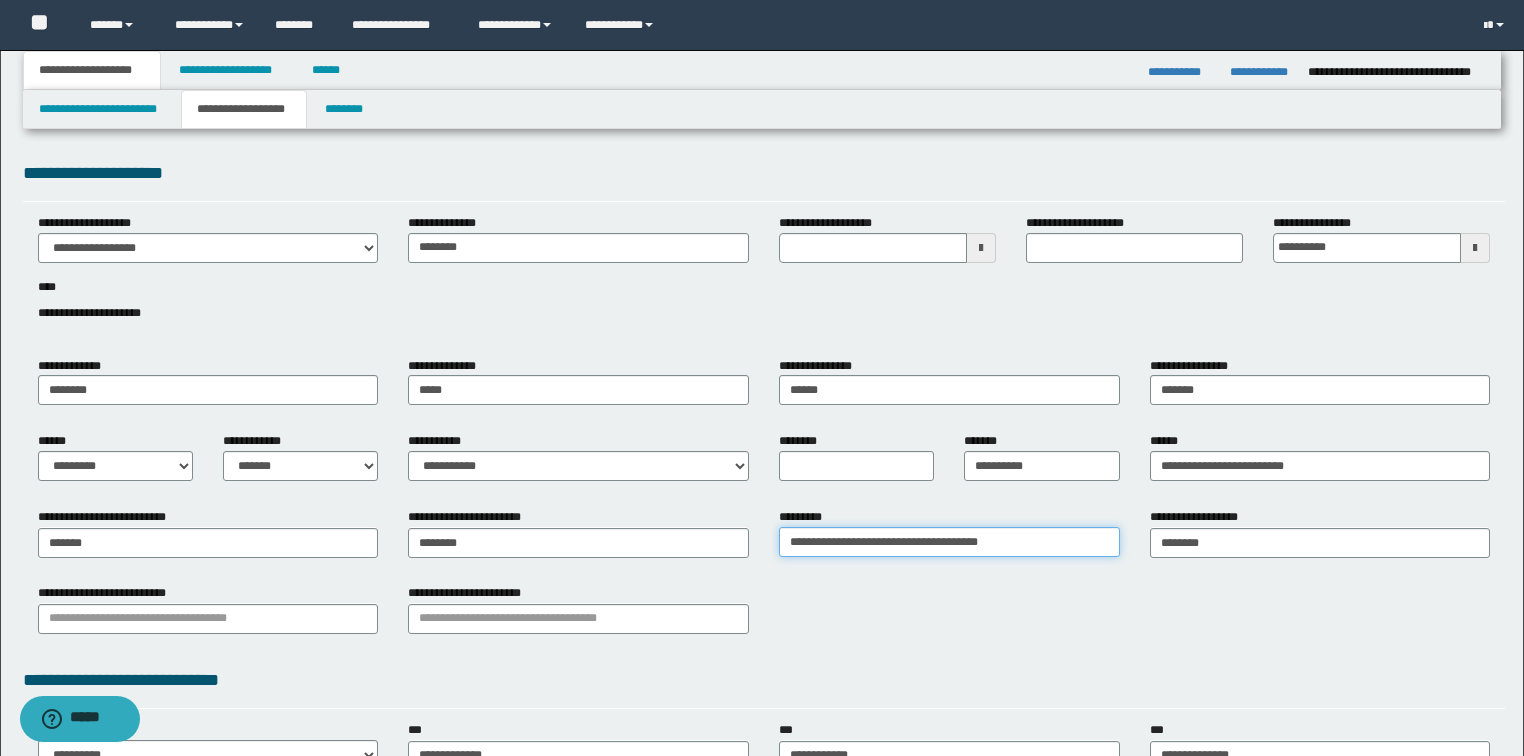 type on "**********" 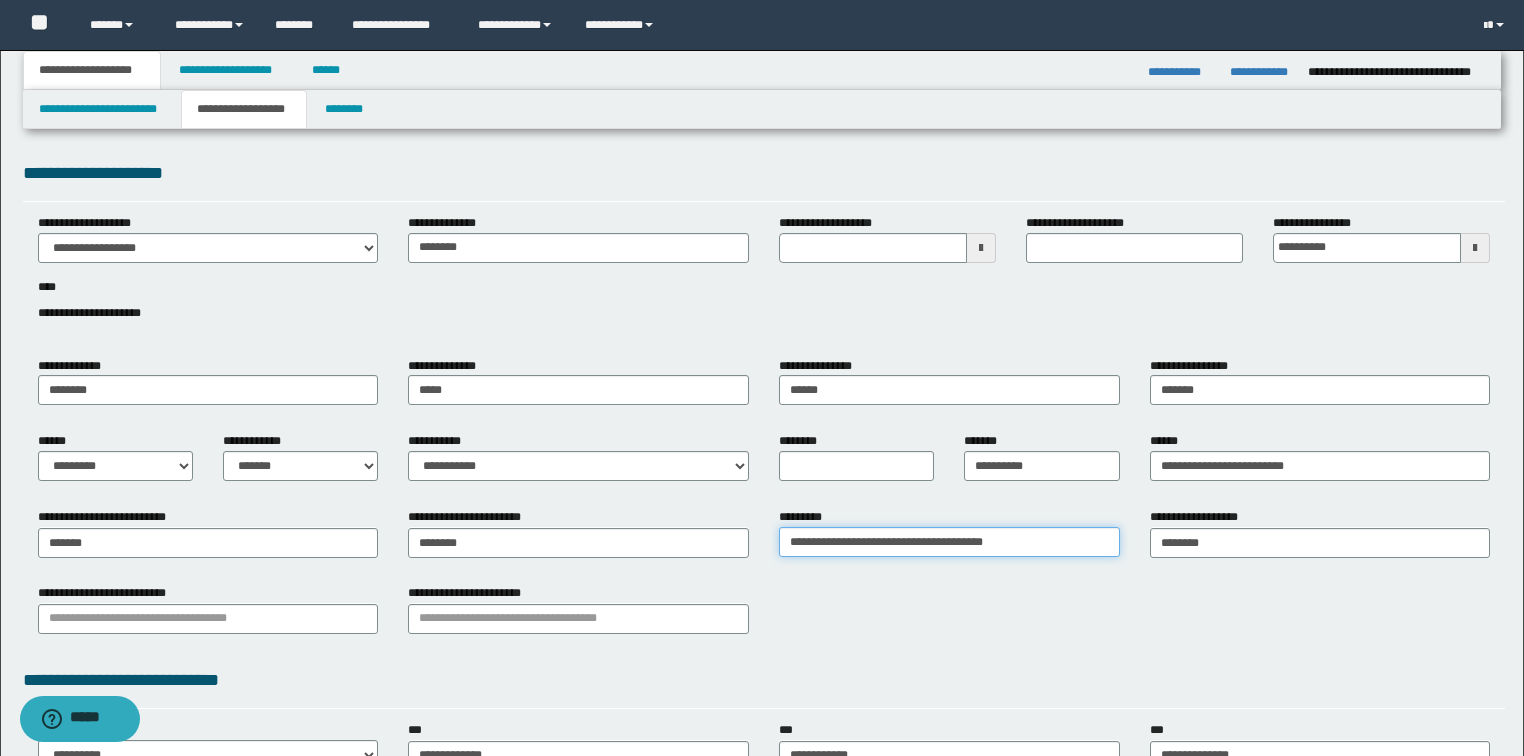 type 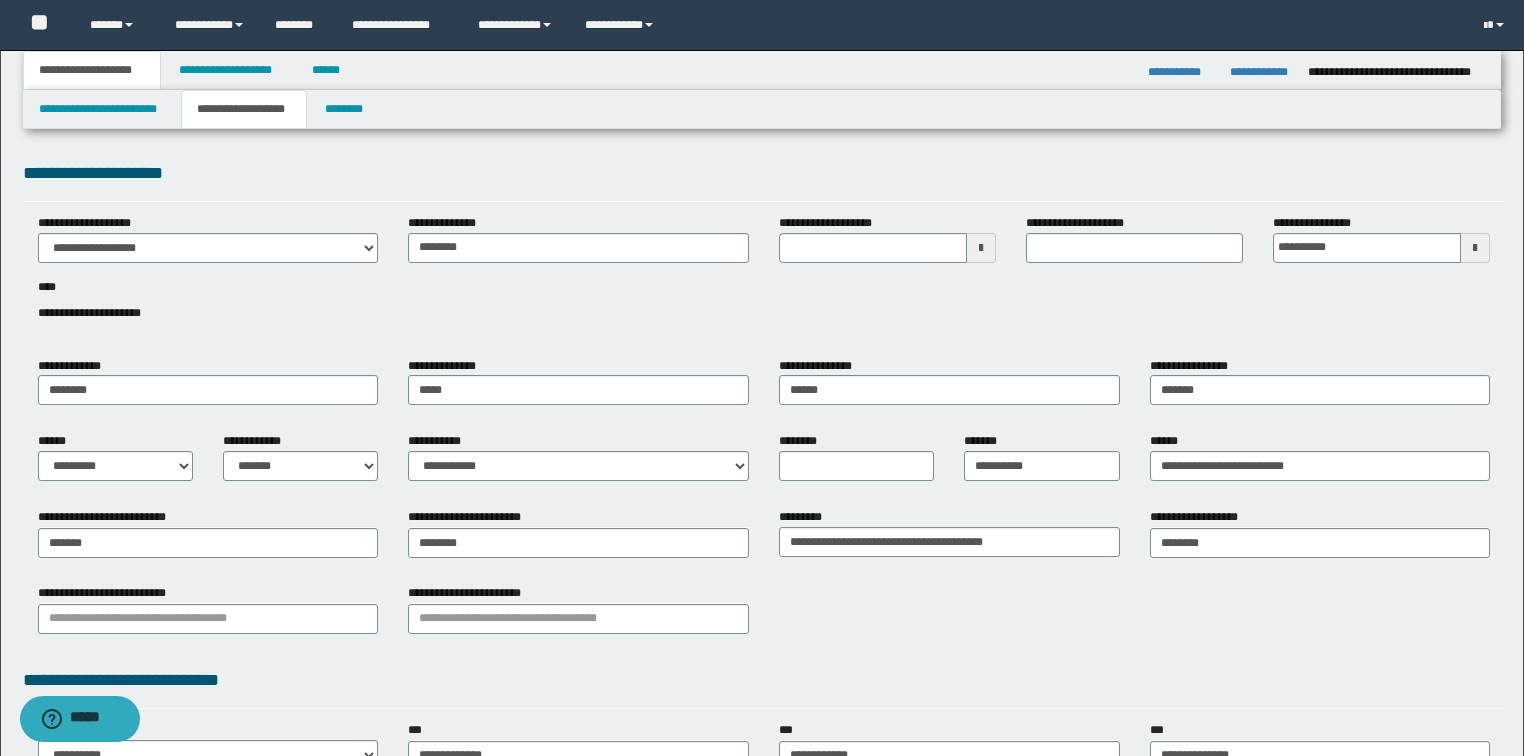 click on "**********" at bounding box center (764, 616) 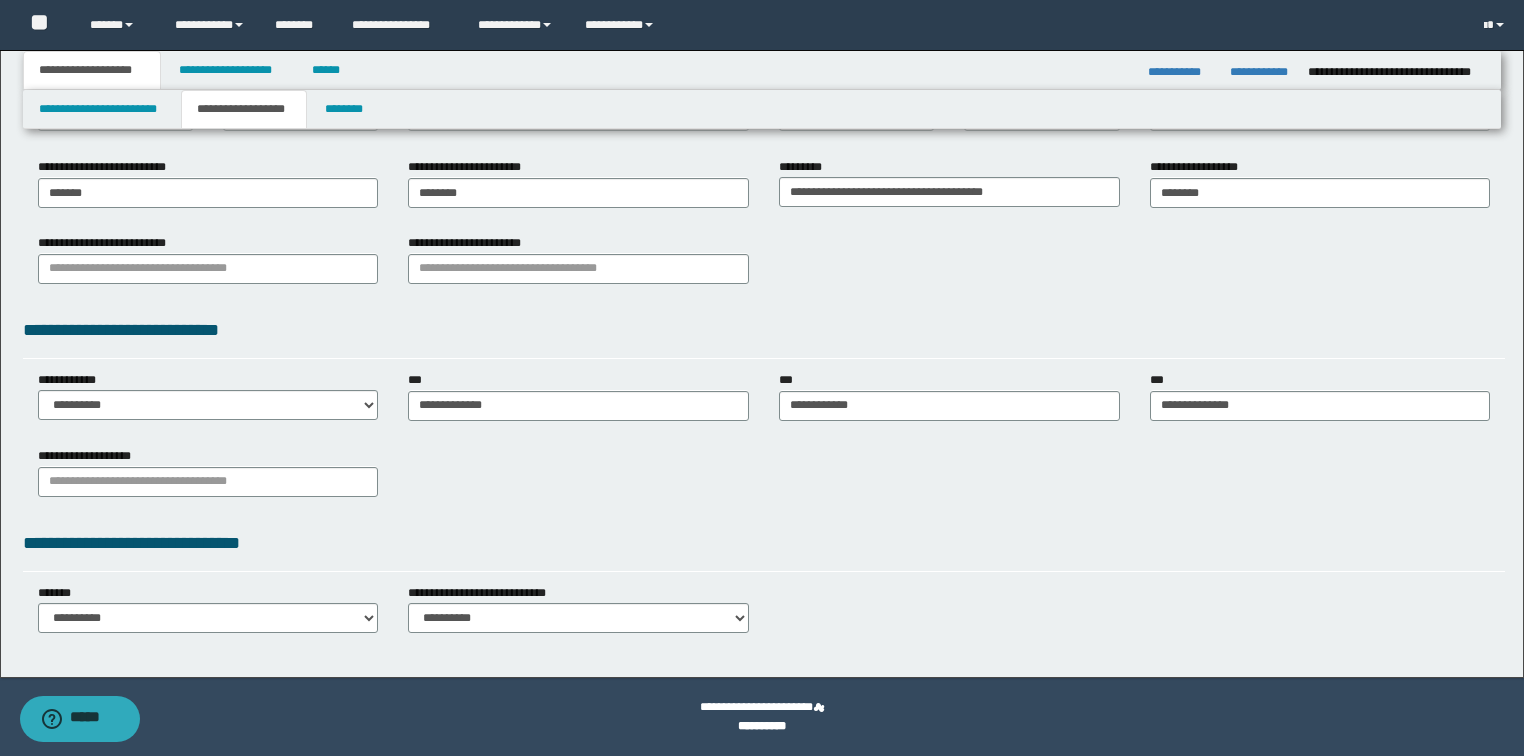 click on "**********" at bounding box center [764, 228] 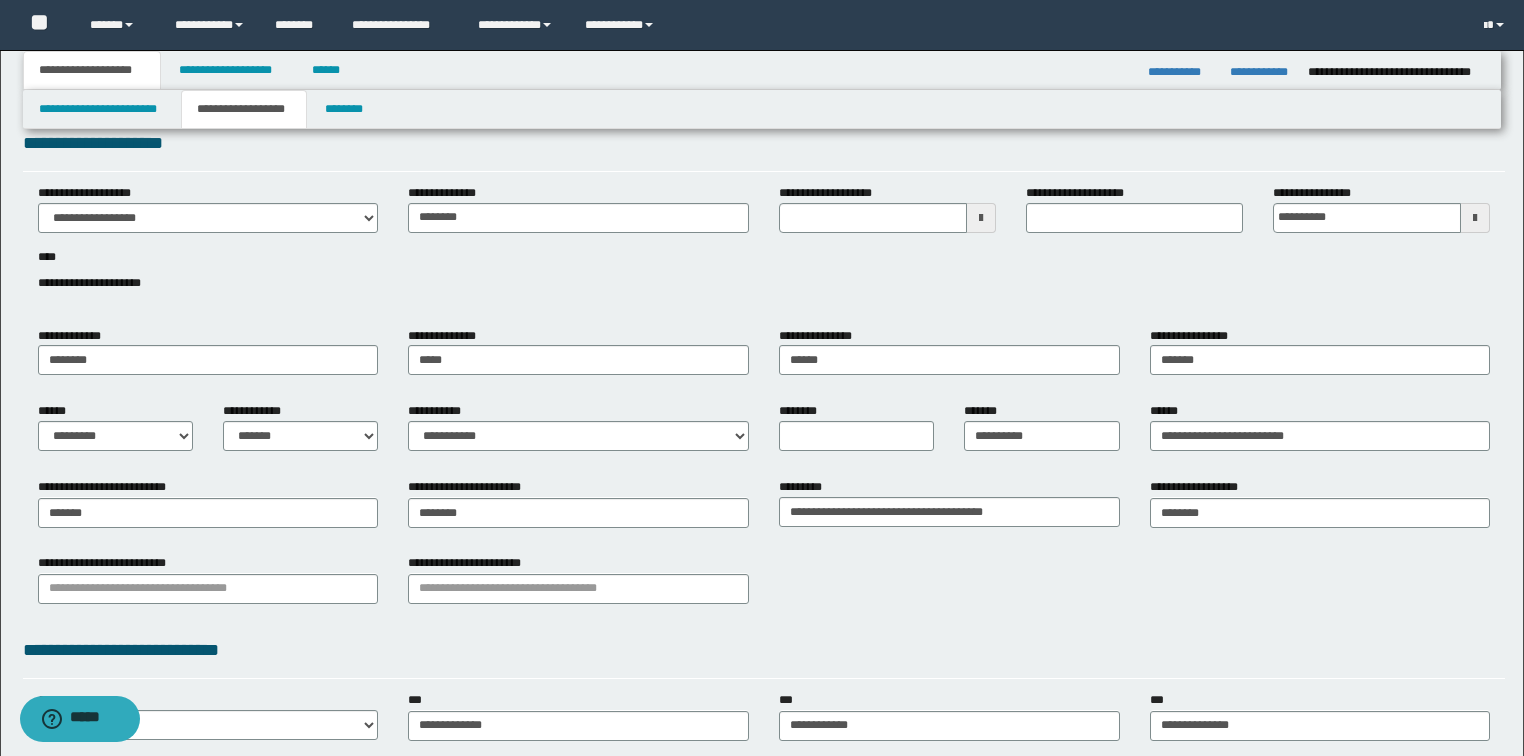 scroll, scrollTop: 0, scrollLeft: 0, axis: both 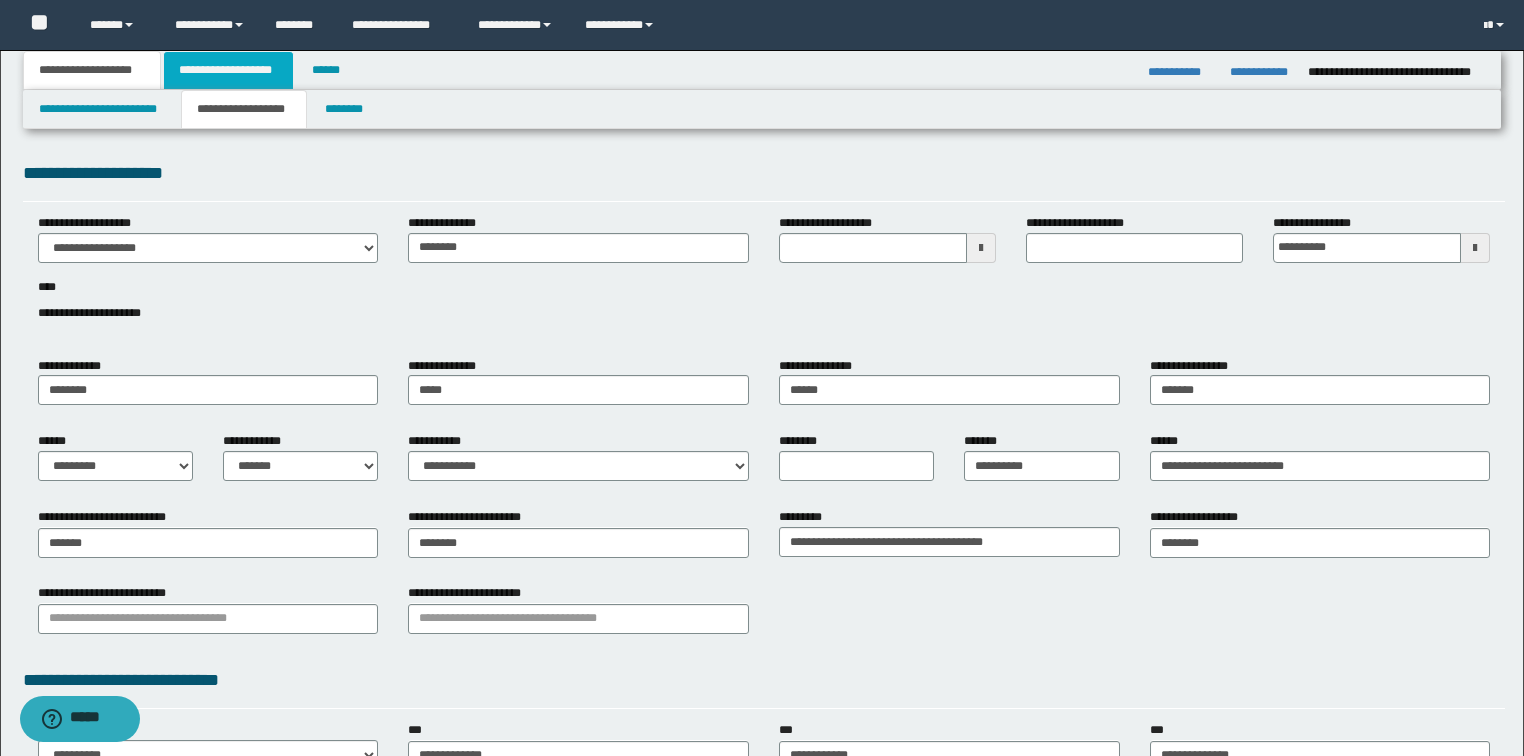 click on "**********" at bounding box center [228, 70] 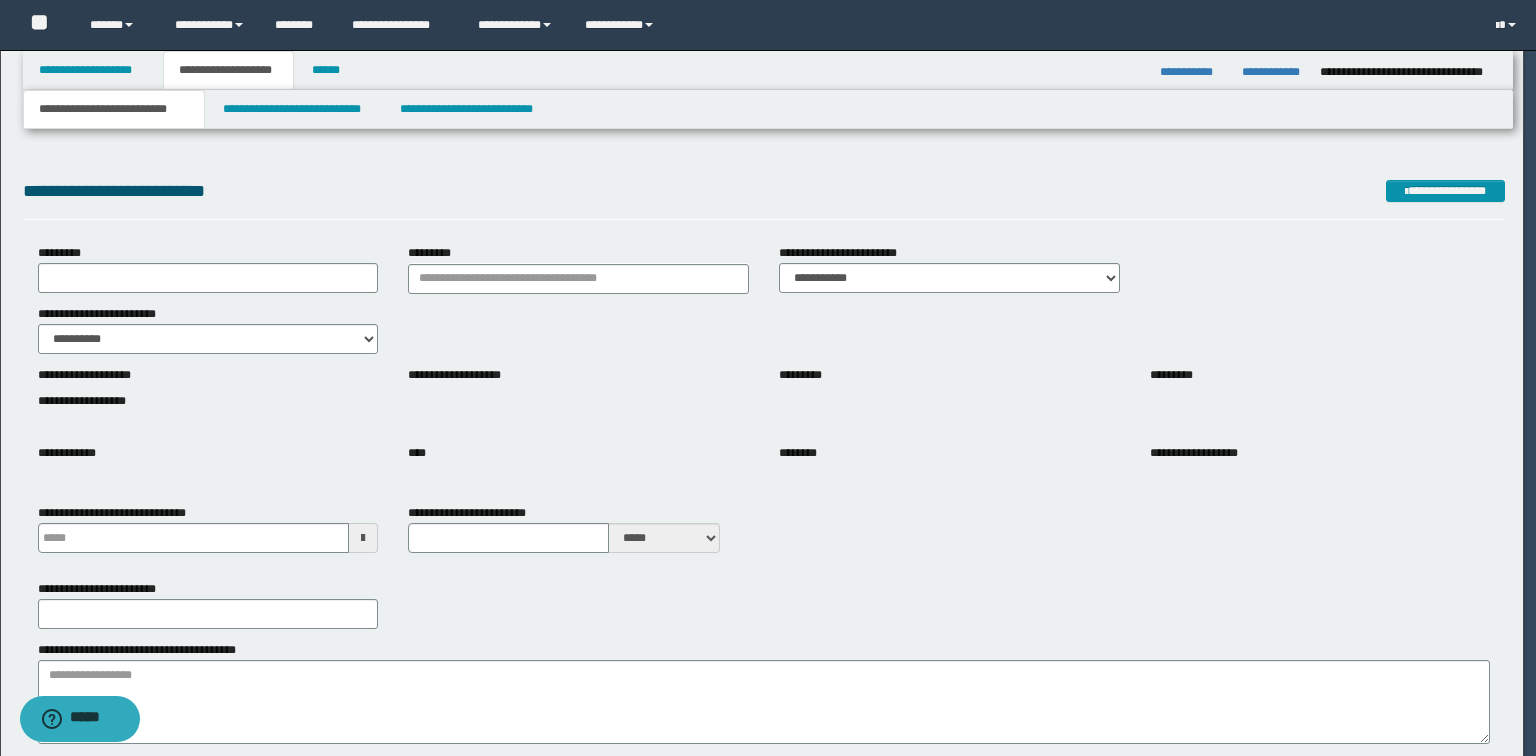 type 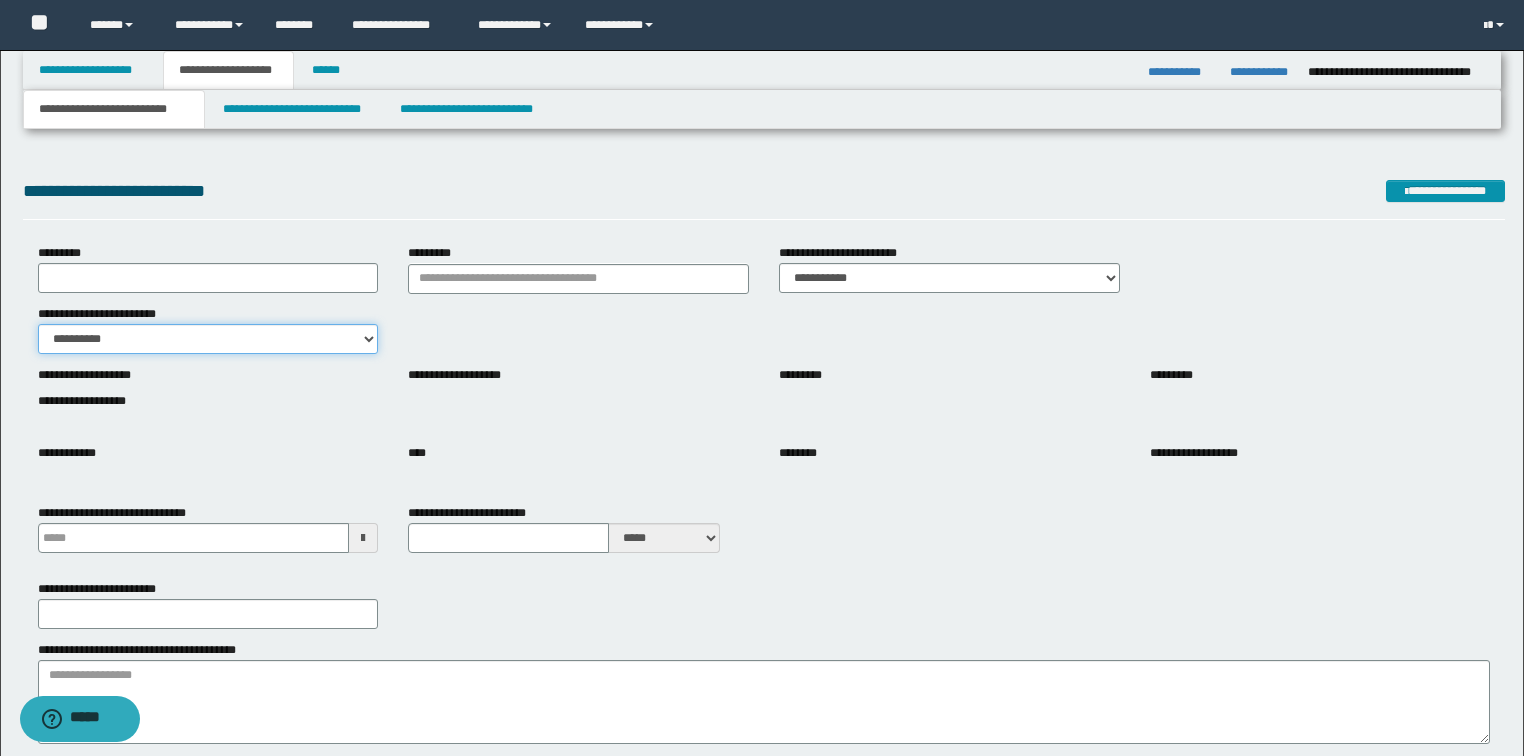 click on "**********" at bounding box center [208, 339] 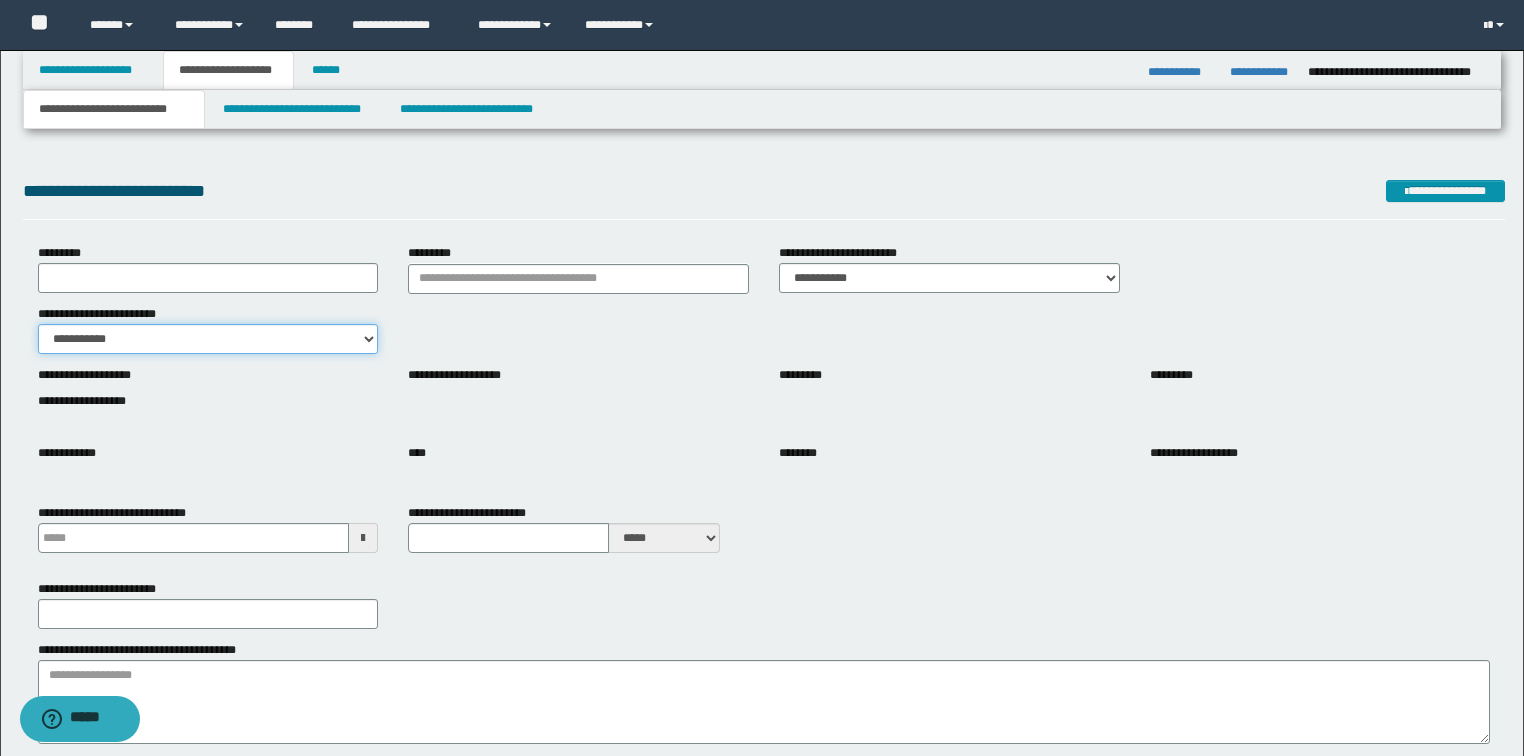 type 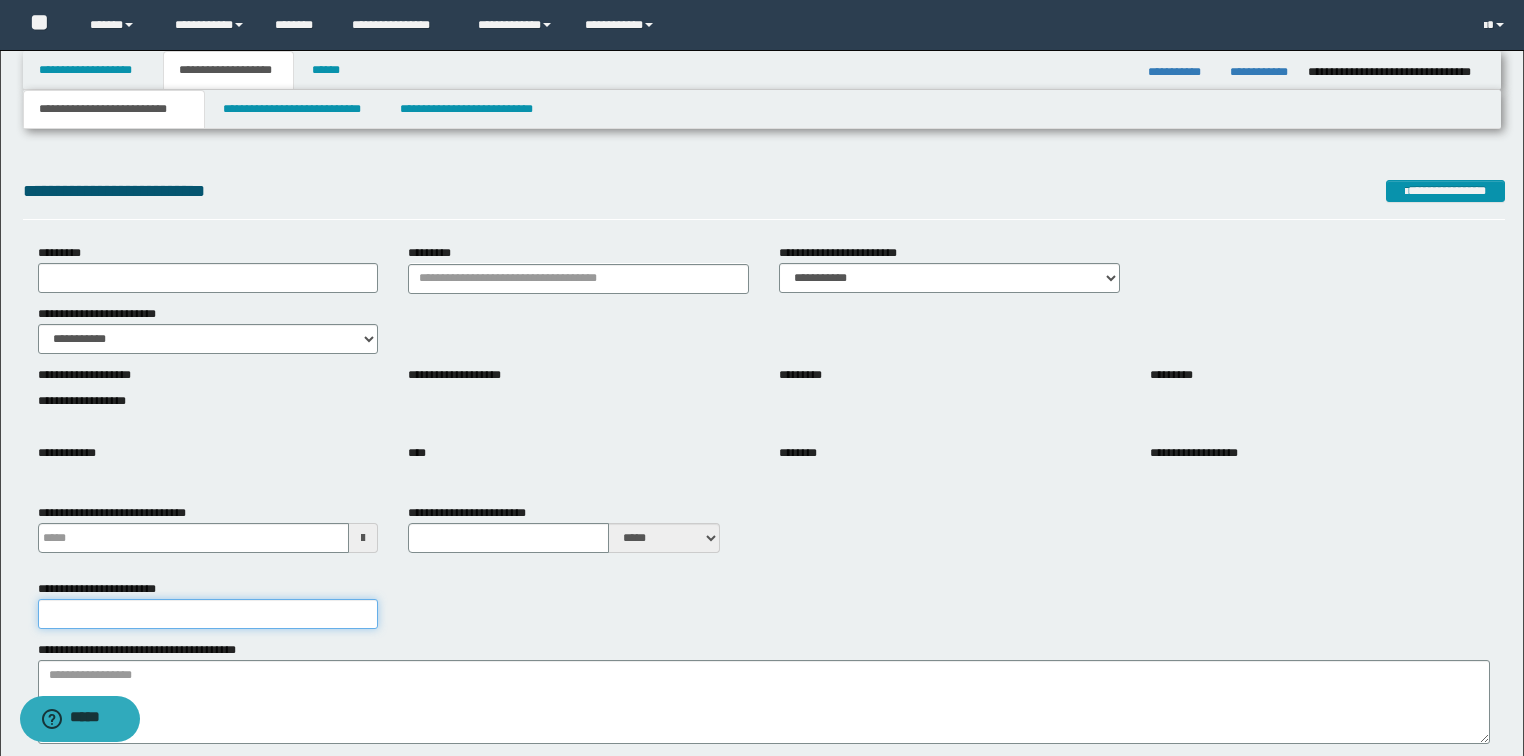 click on "**********" at bounding box center [208, 614] 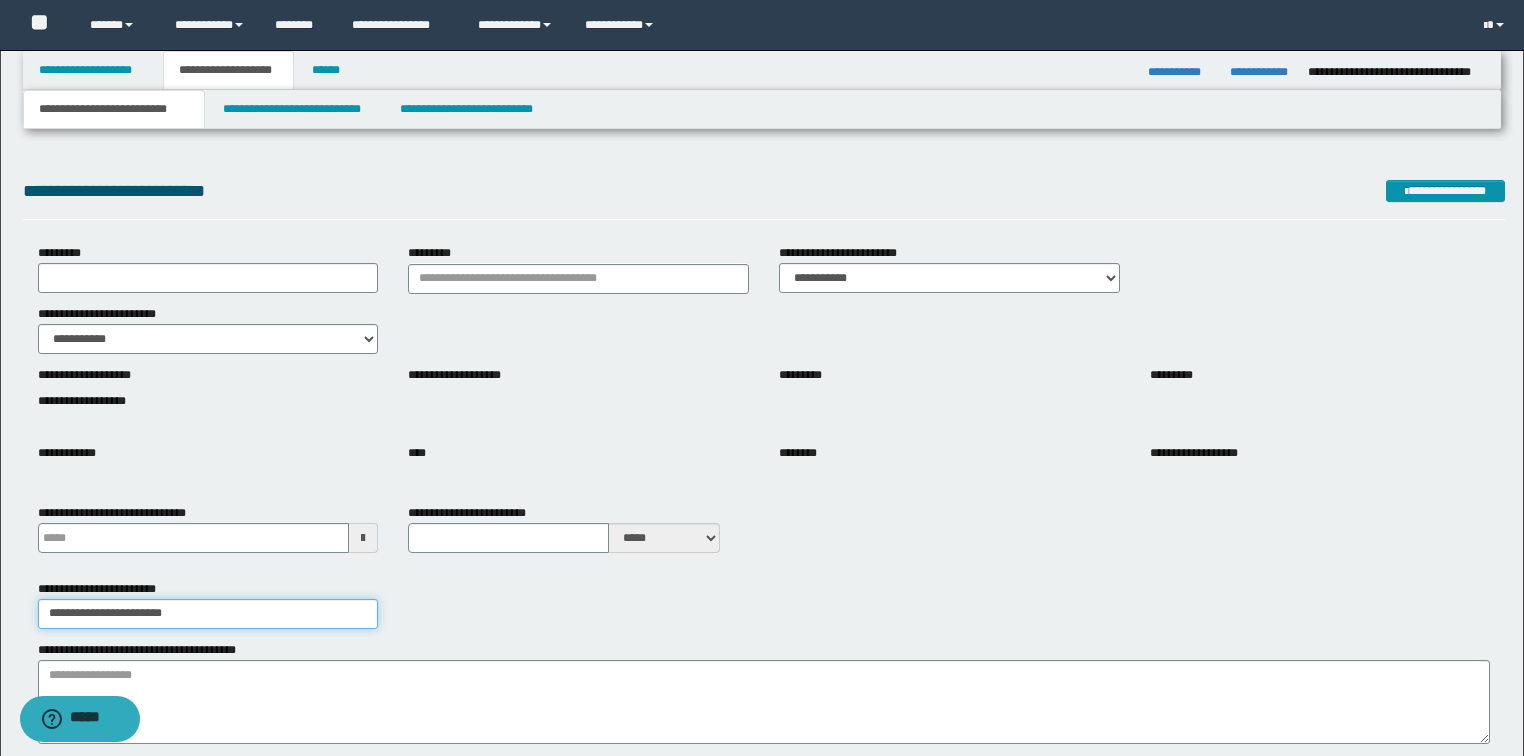 type on "**********" 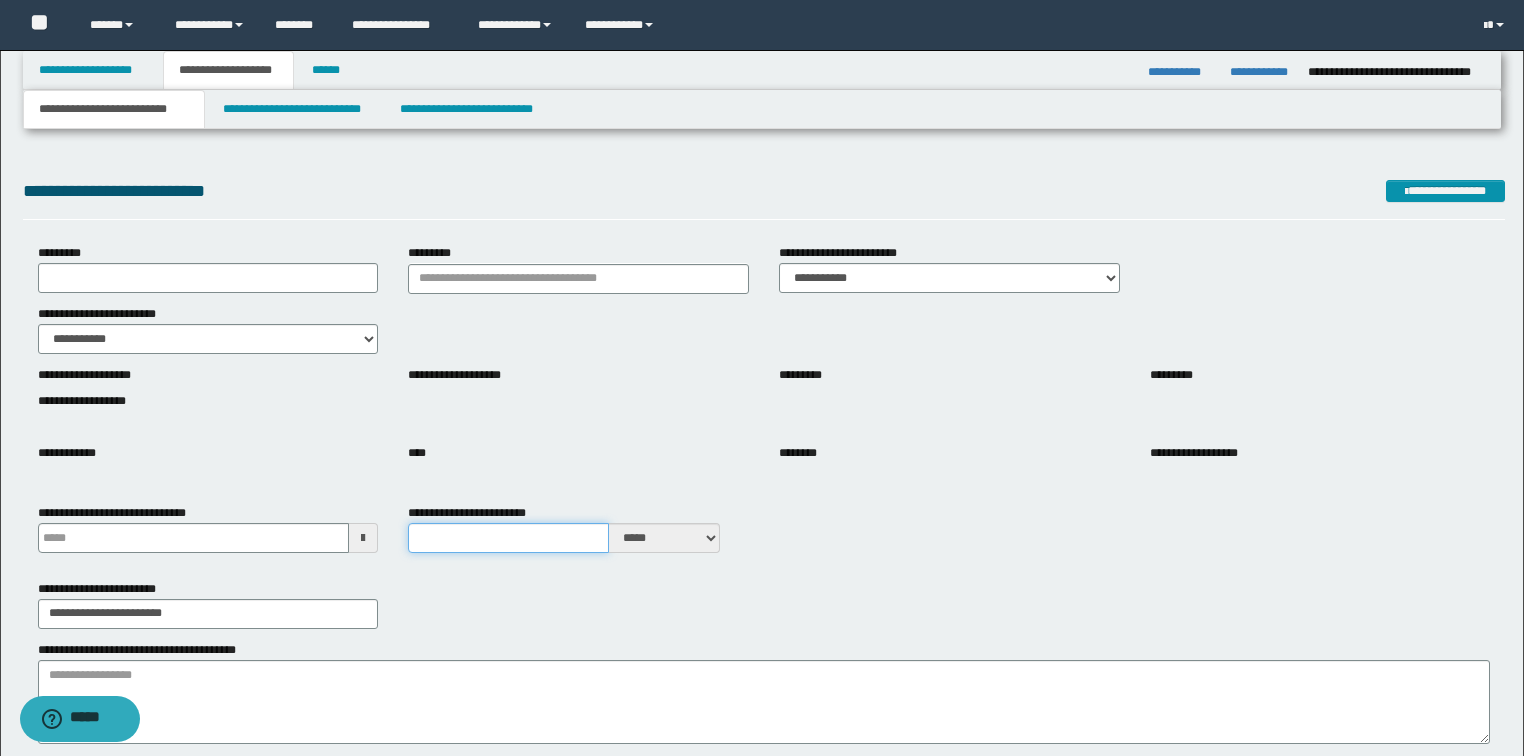 click on "**********" at bounding box center [508, 538] 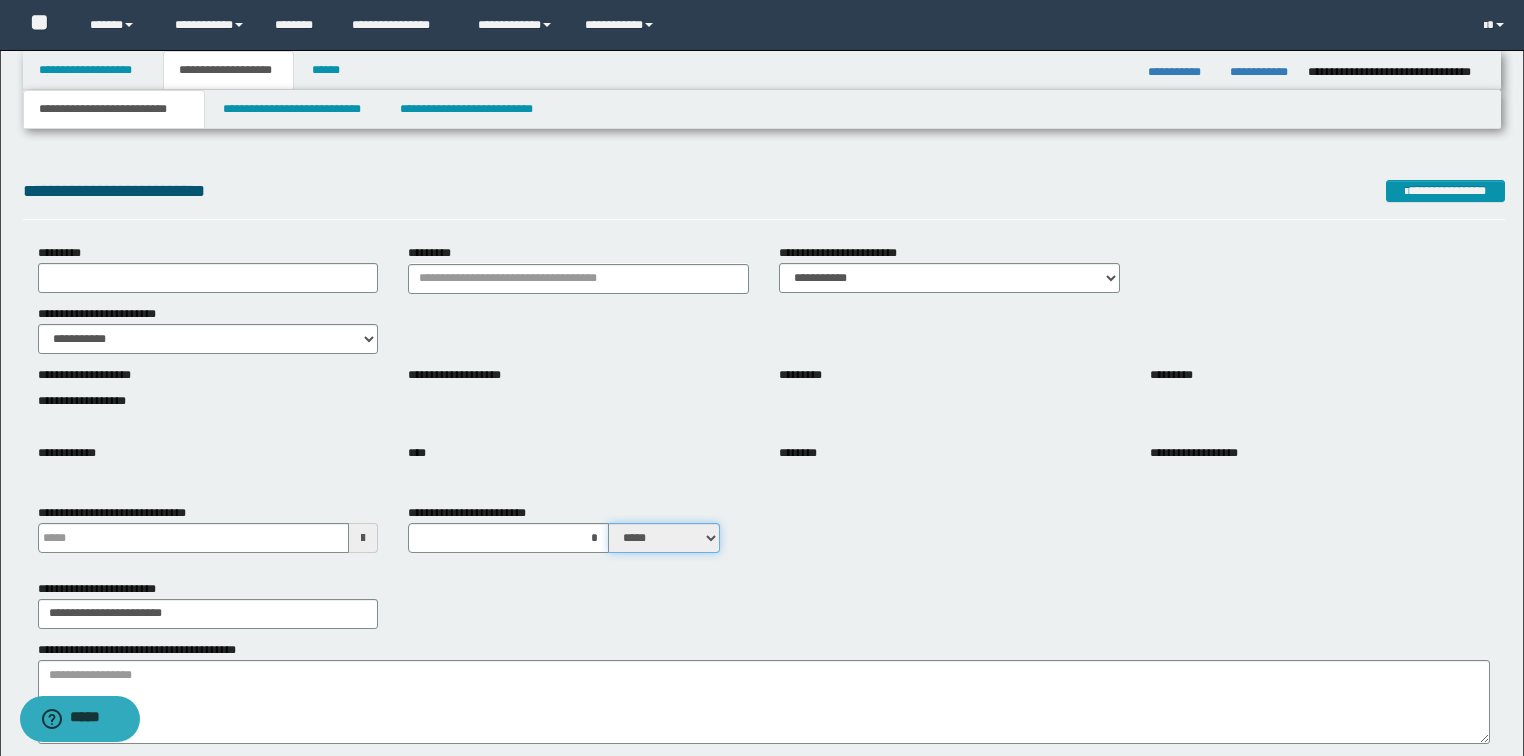 click on "*****
****" at bounding box center (664, 538) 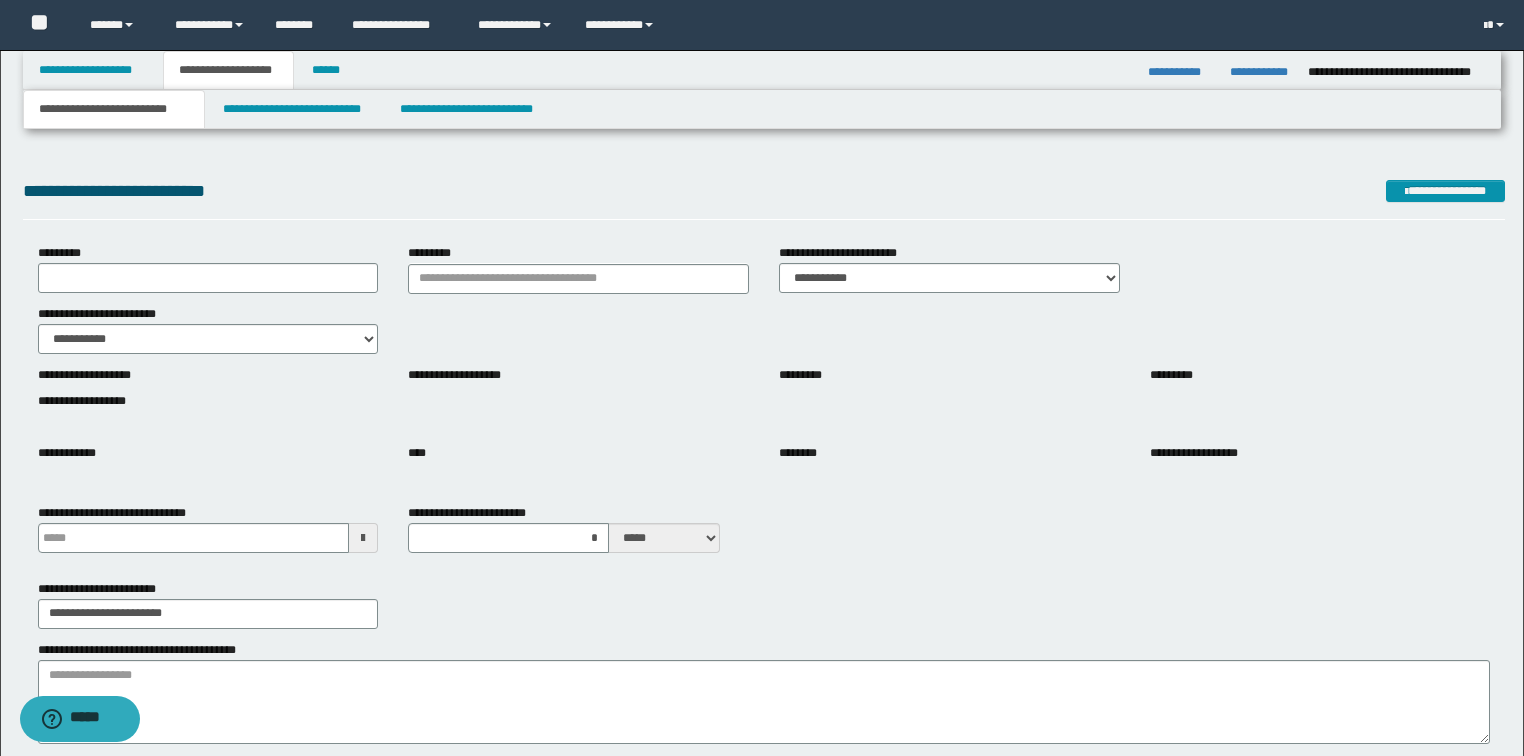 click on "**********" at bounding box center (764, 604) 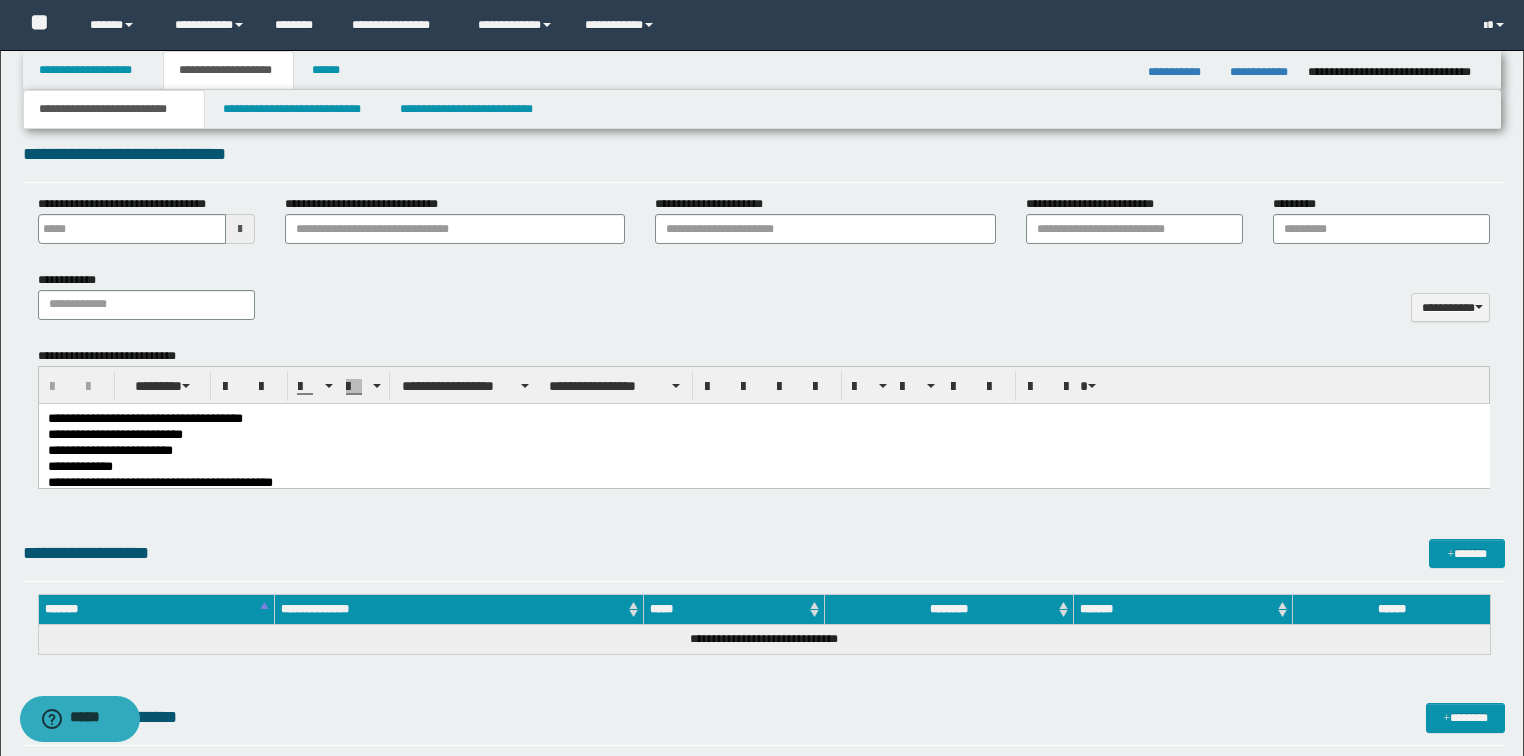 scroll, scrollTop: 880, scrollLeft: 0, axis: vertical 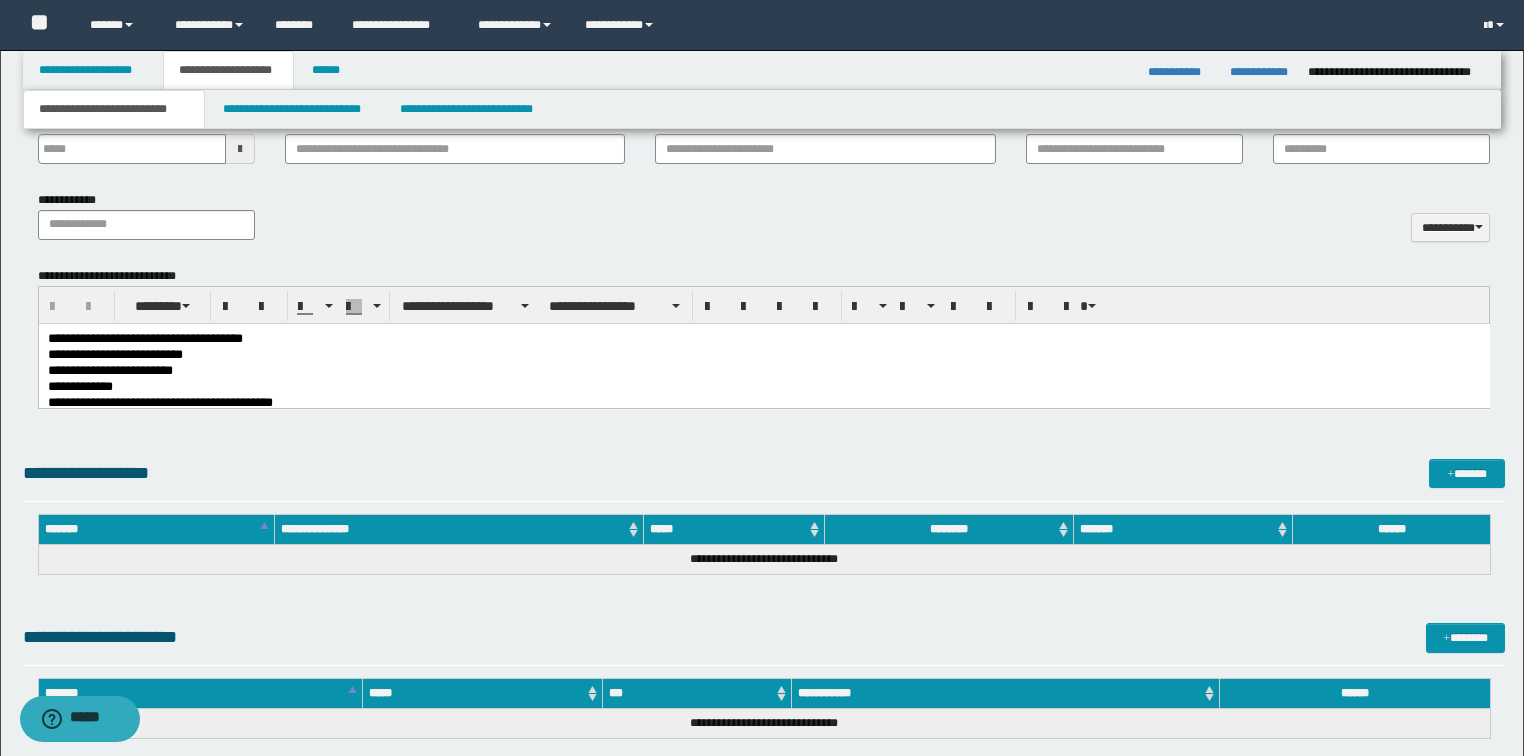 click on "**********" at bounding box center (763, 355) 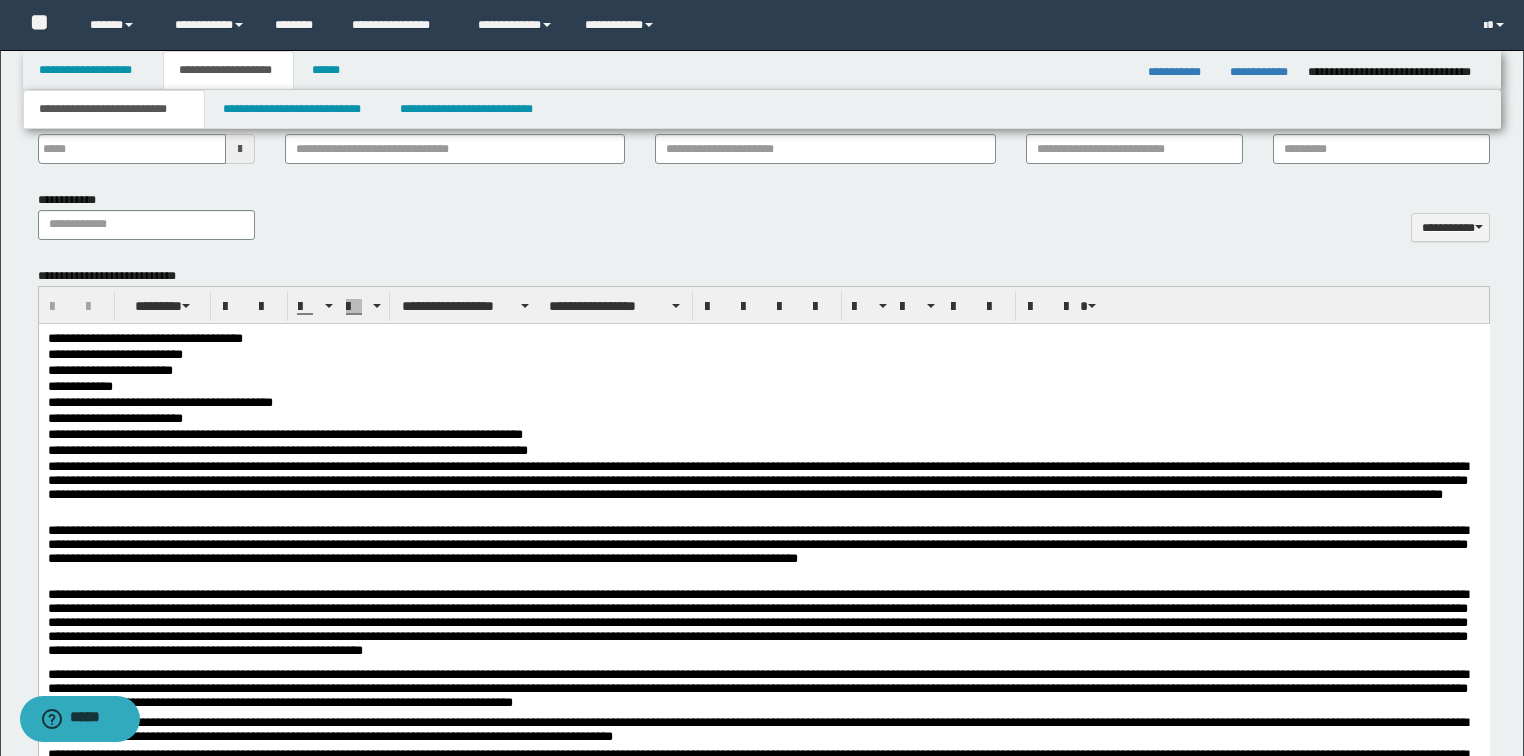 click on "**********" at bounding box center (763, 403) 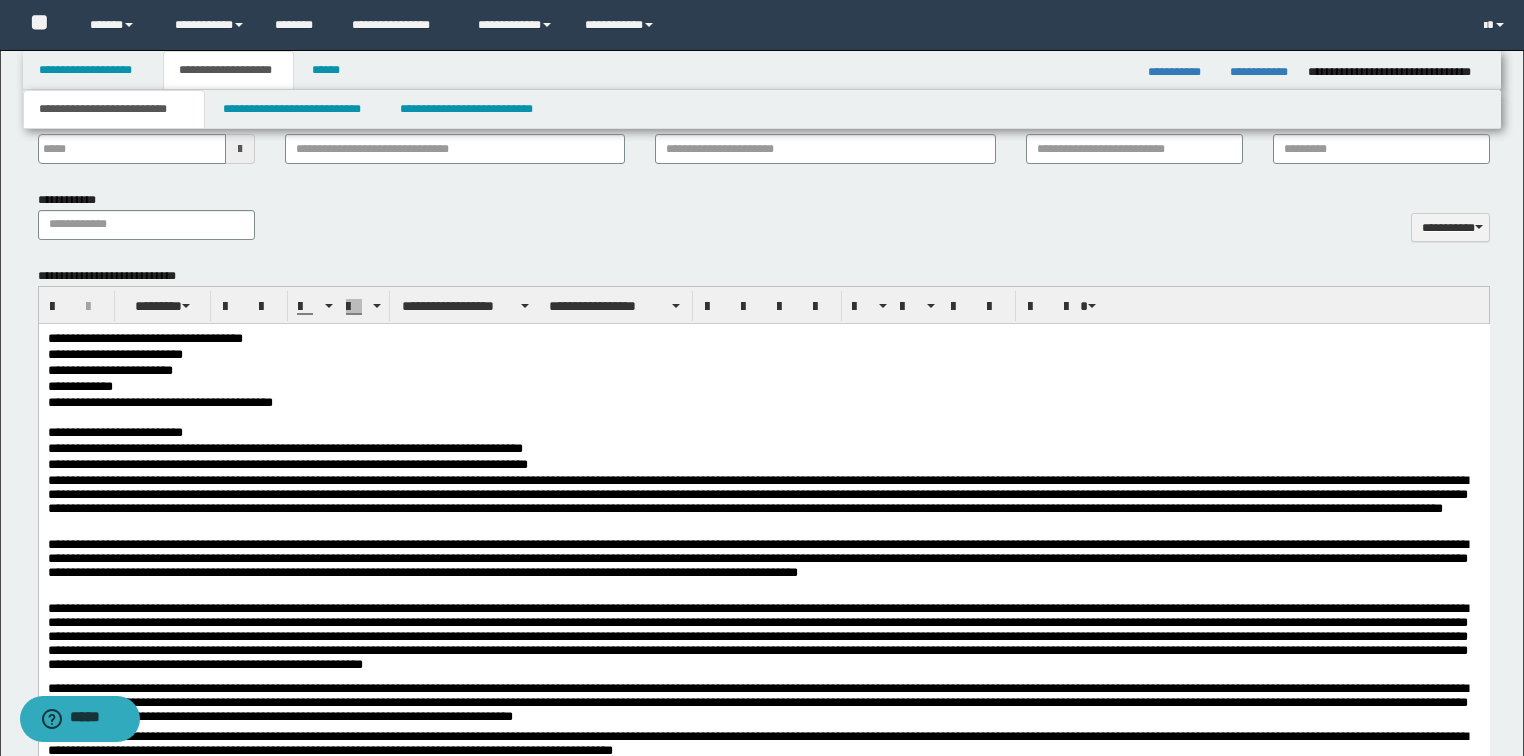 click on "**********" at bounding box center (763, 449) 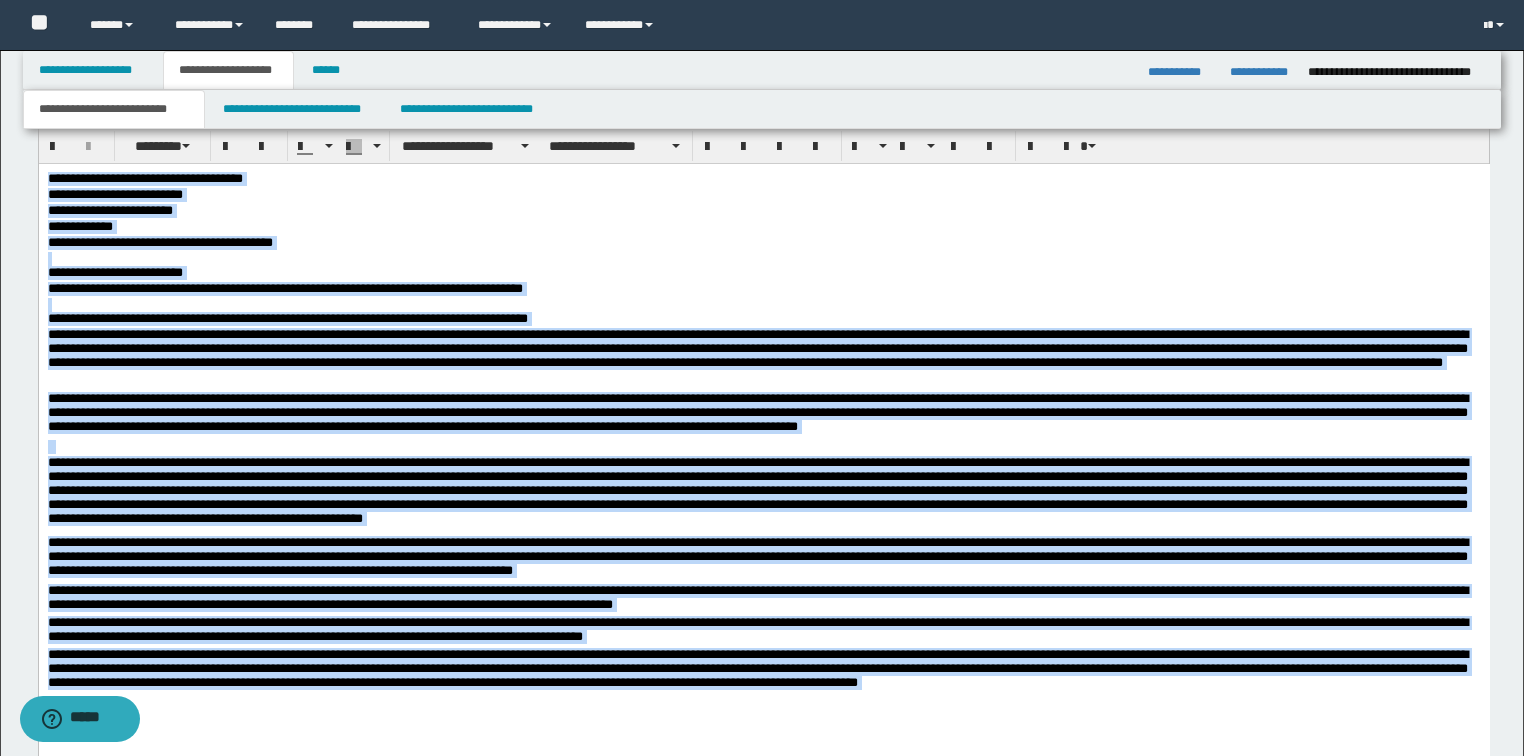 scroll, scrollTop: 1200, scrollLeft: 0, axis: vertical 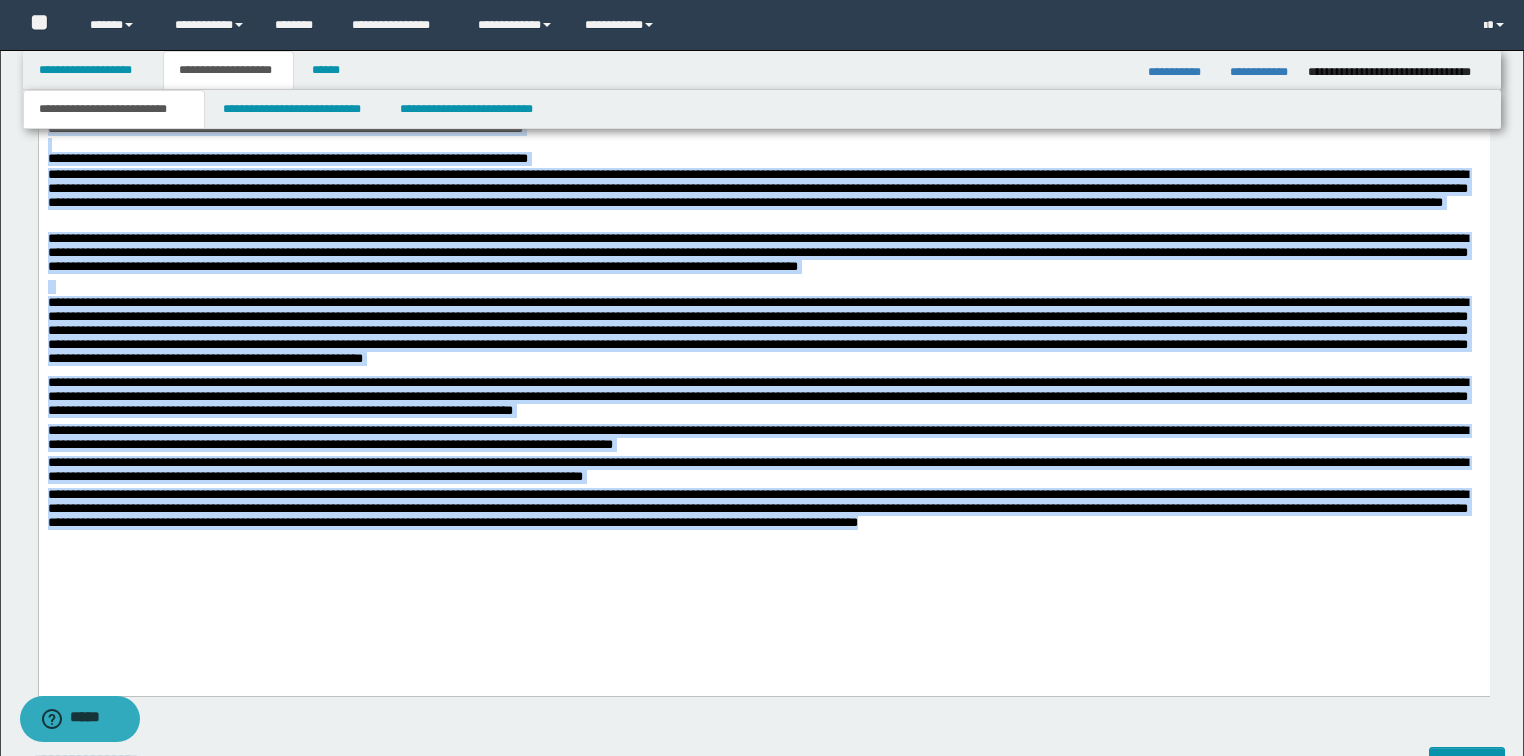 drag, startPoint x: 46, startPoint y: 18, endPoint x: 1294, endPoint y: 532, distance: 1349.7036 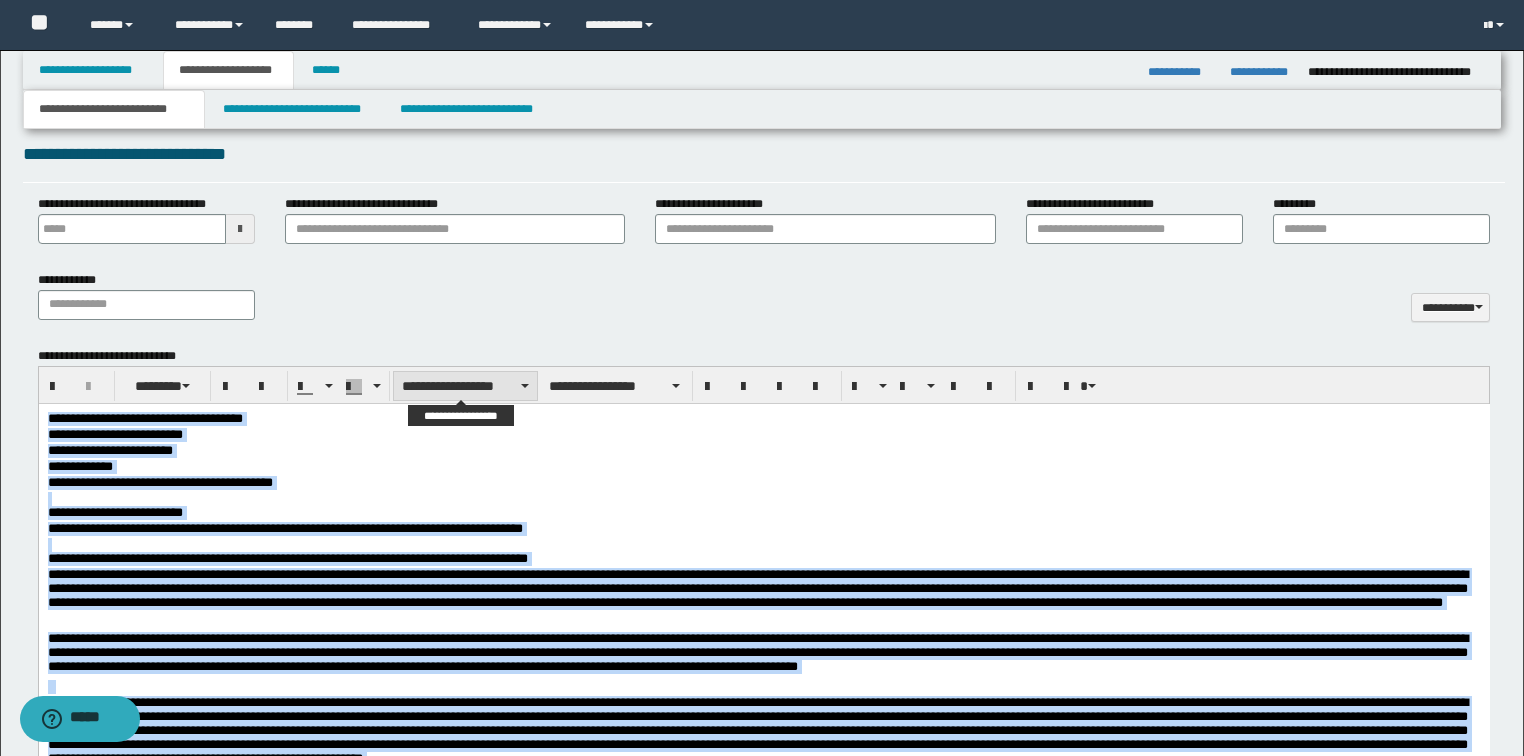 click on "**********" at bounding box center [465, 386] 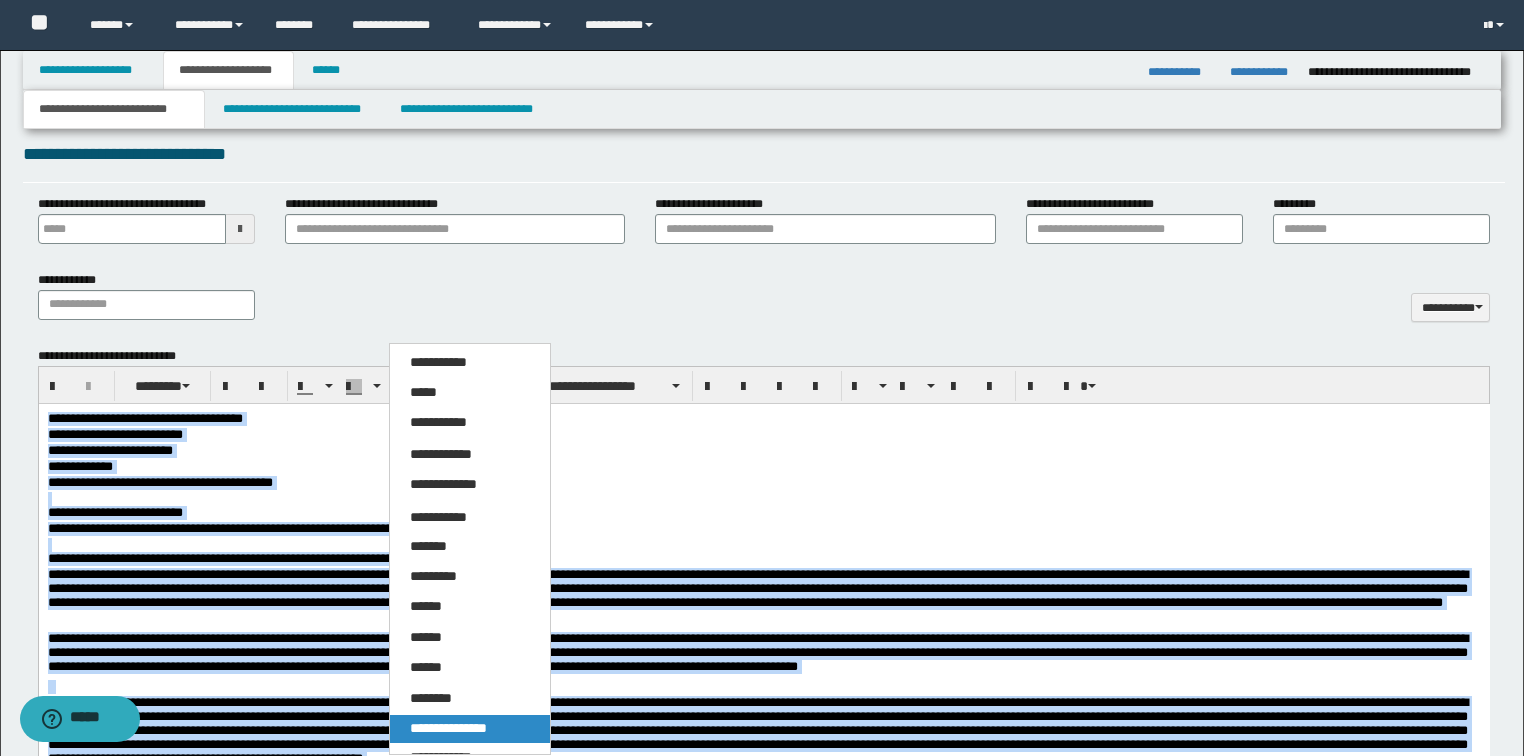 click on "**********" at bounding box center [448, 728] 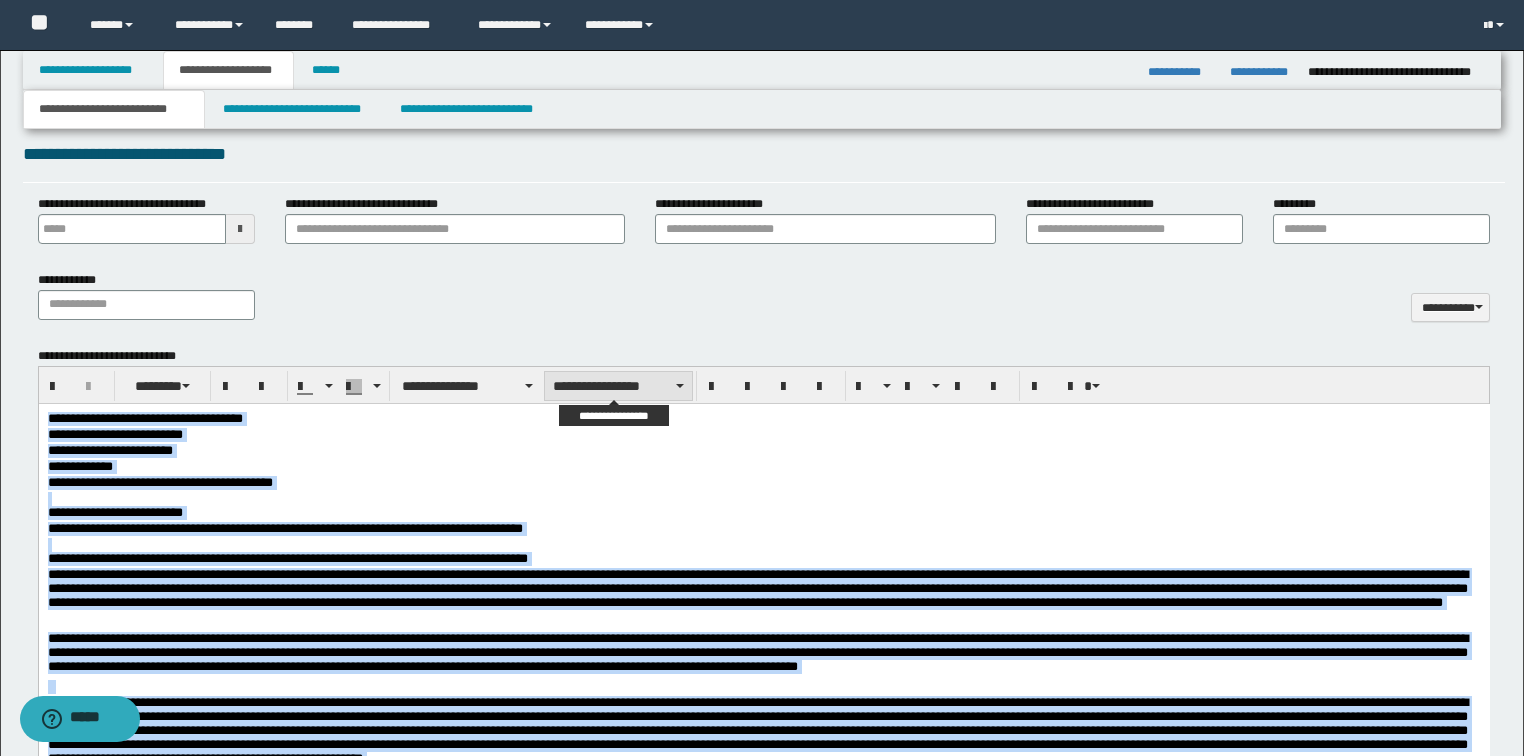 click on "**********" at bounding box center [618, 386] 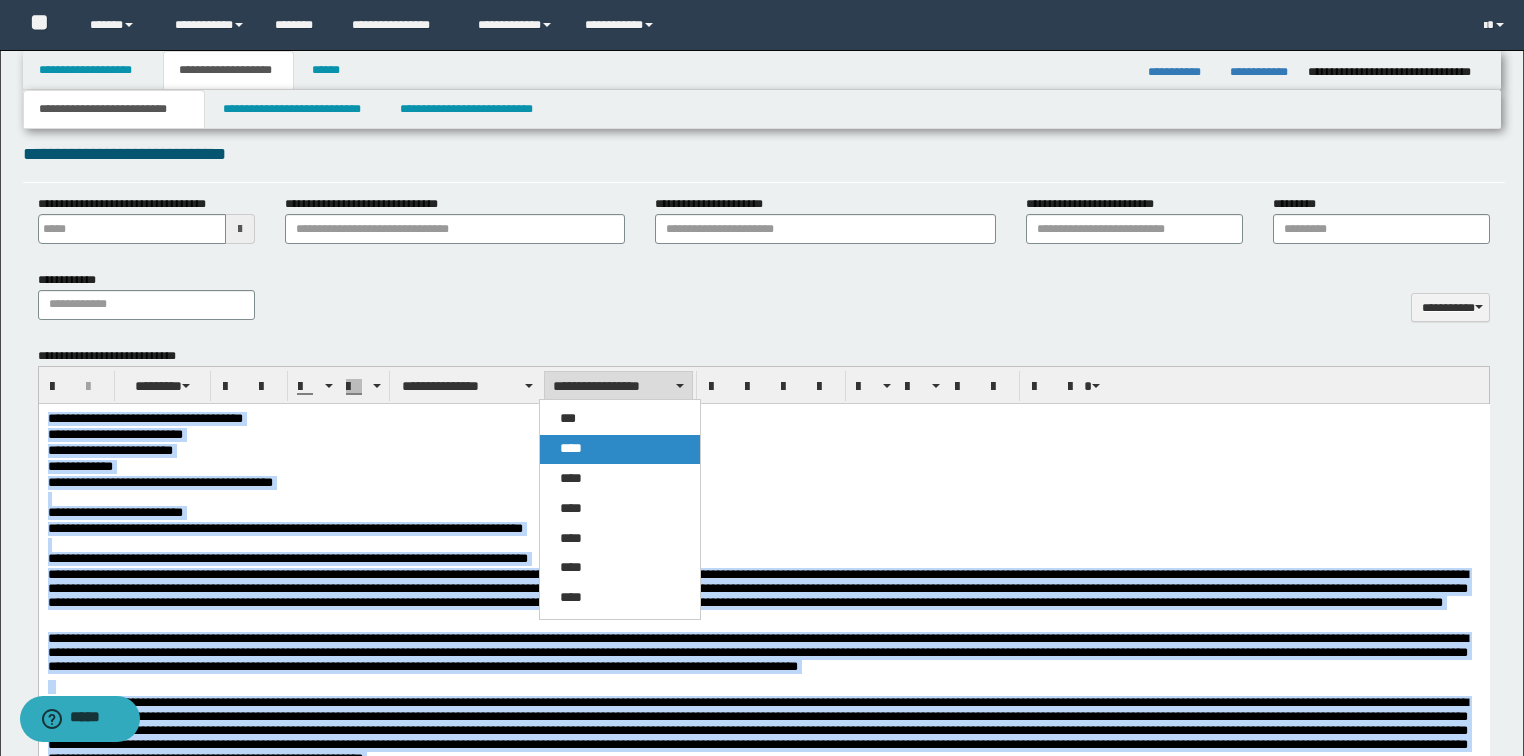 click on "****" at bounding box center (571, 448) 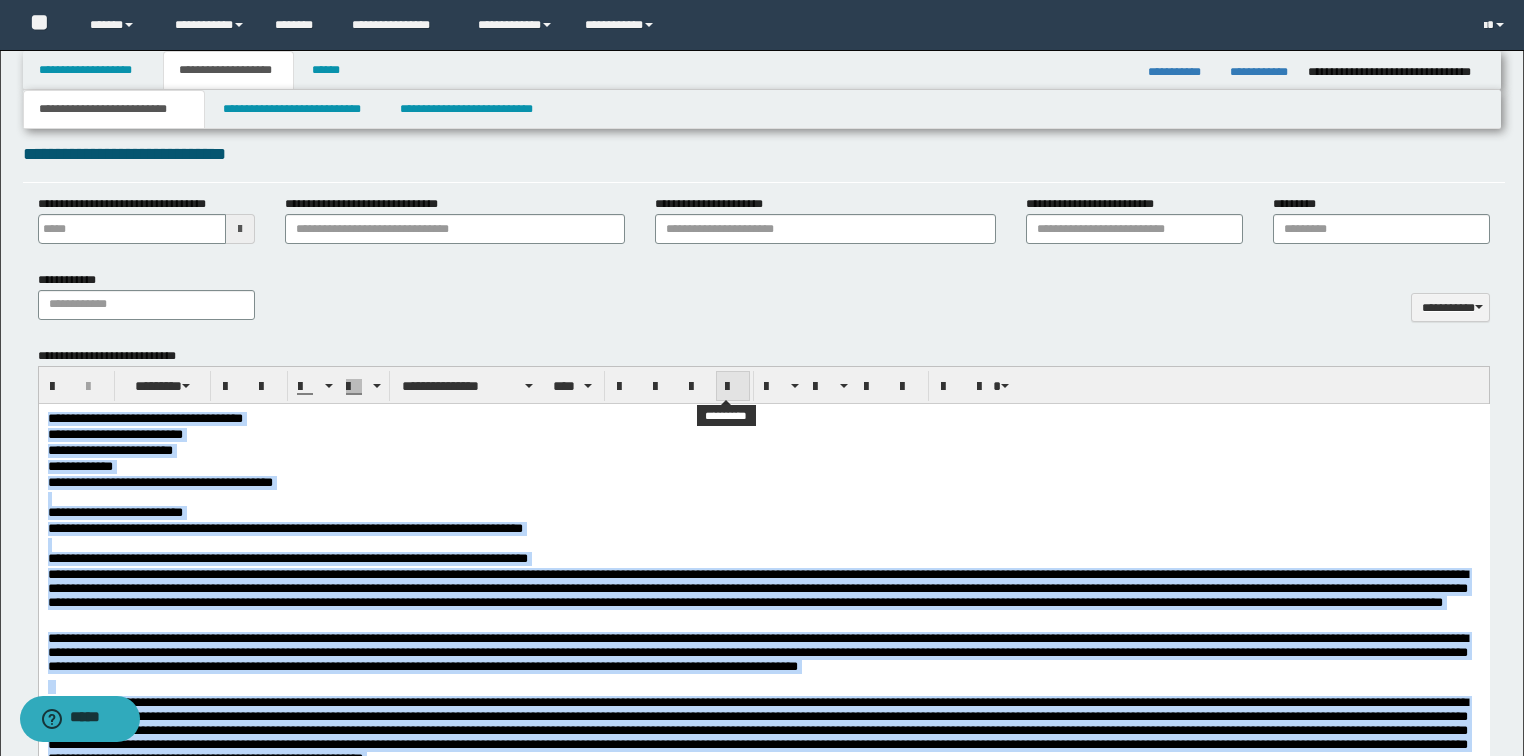 click at bounding box center (733, 387) 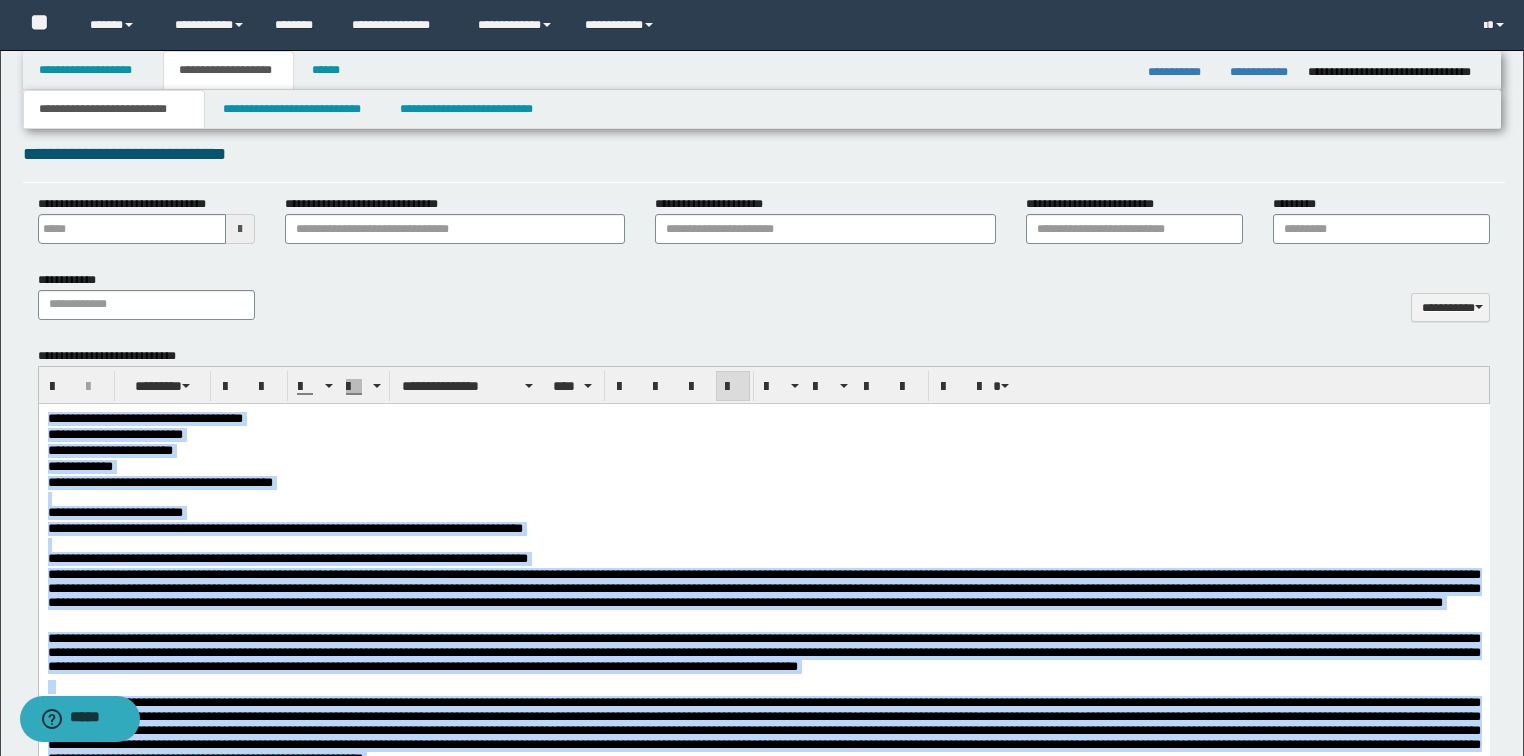 click at bounding box center [763, 544] 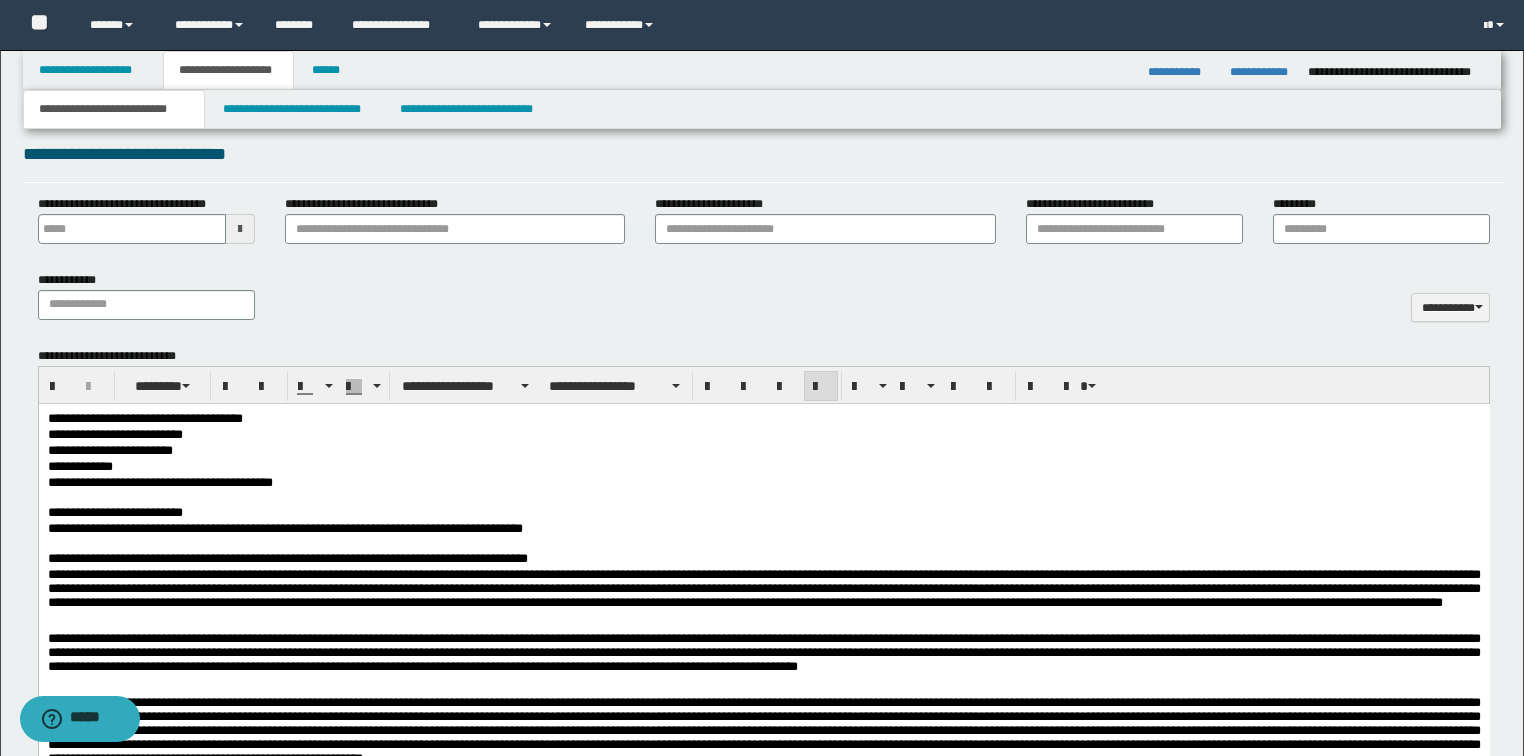 scroll, scrollTop: 1040, scrollLeft: 0, axis: vertical 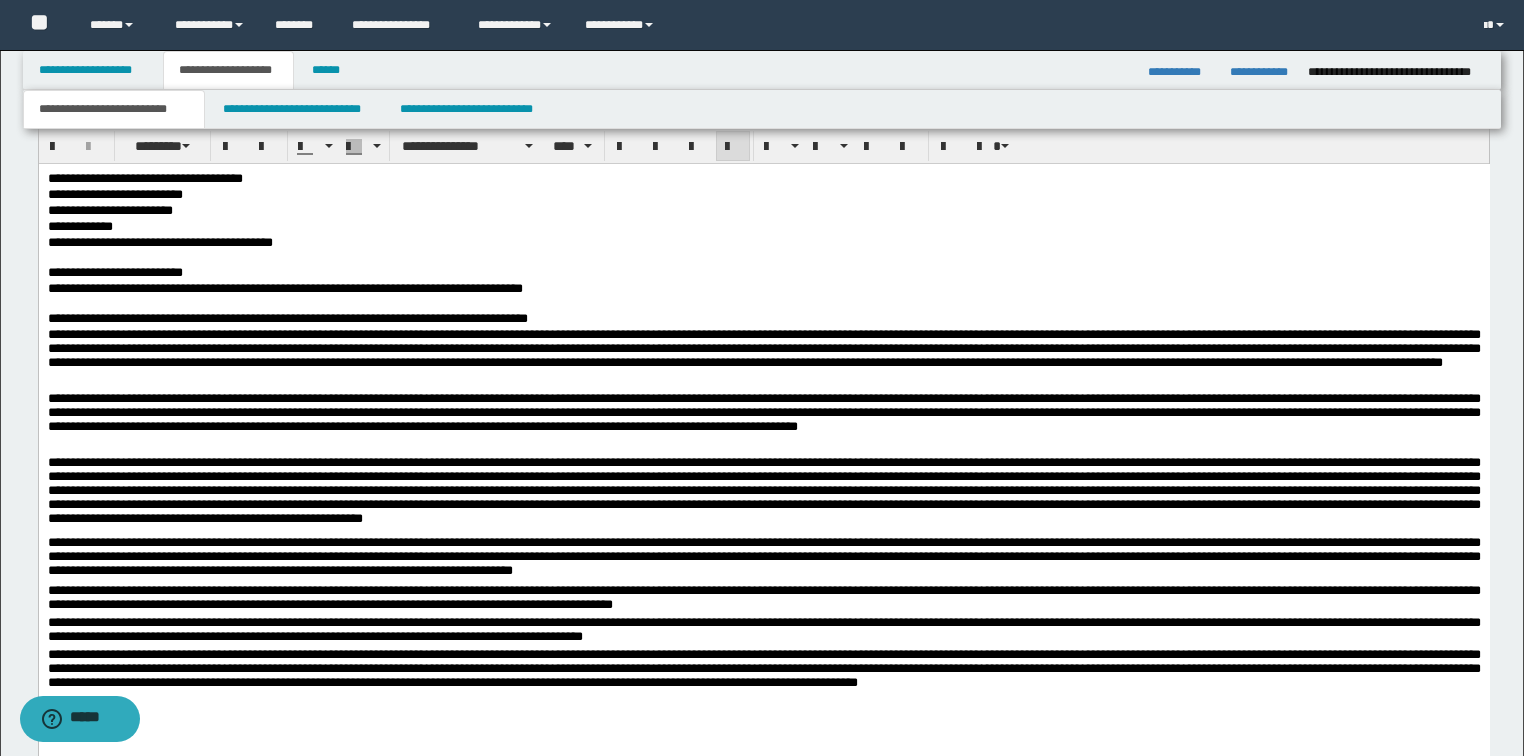 click on "**********" at bounding box center [763, 347] 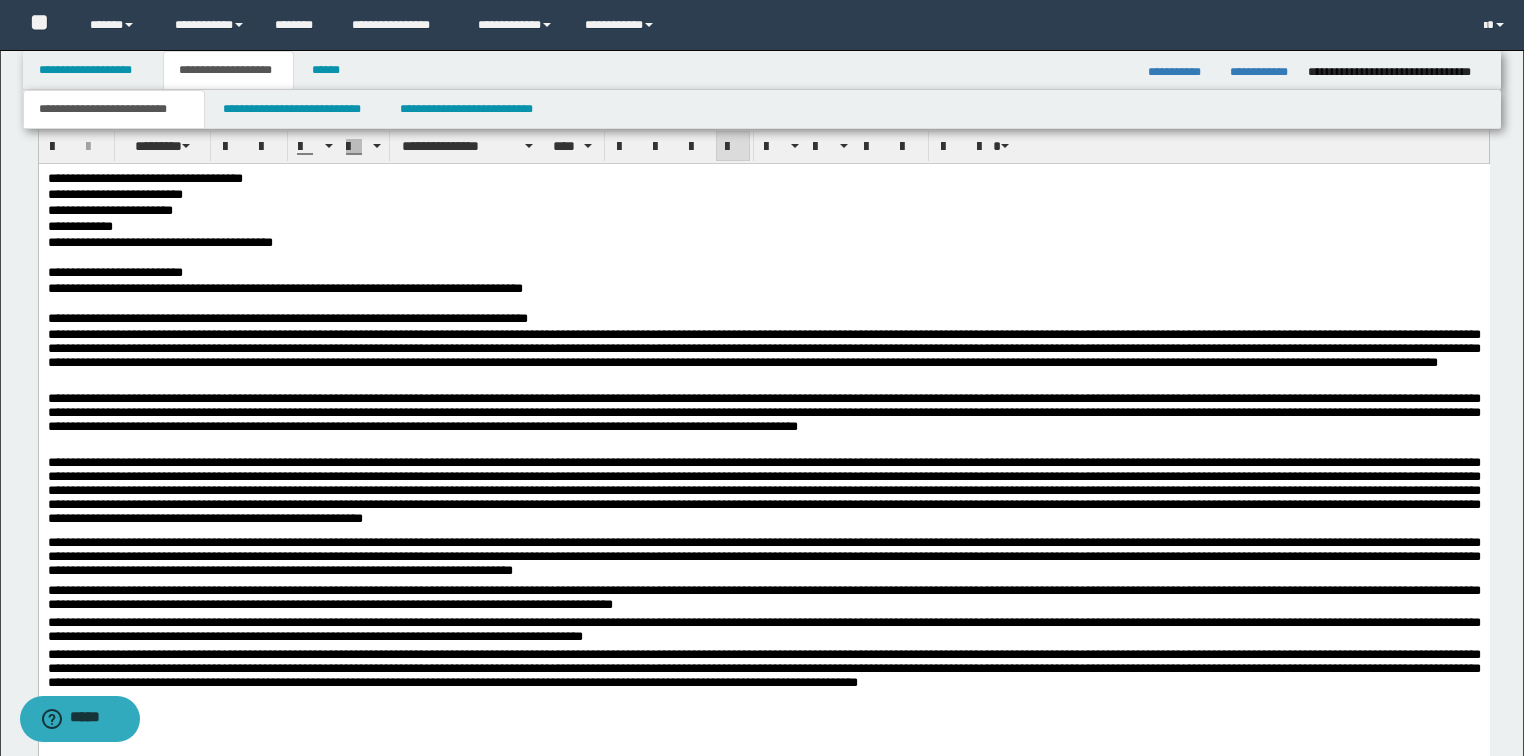 scroll, scrollTop: 1200, scrollLeft: 0, axis: vertical 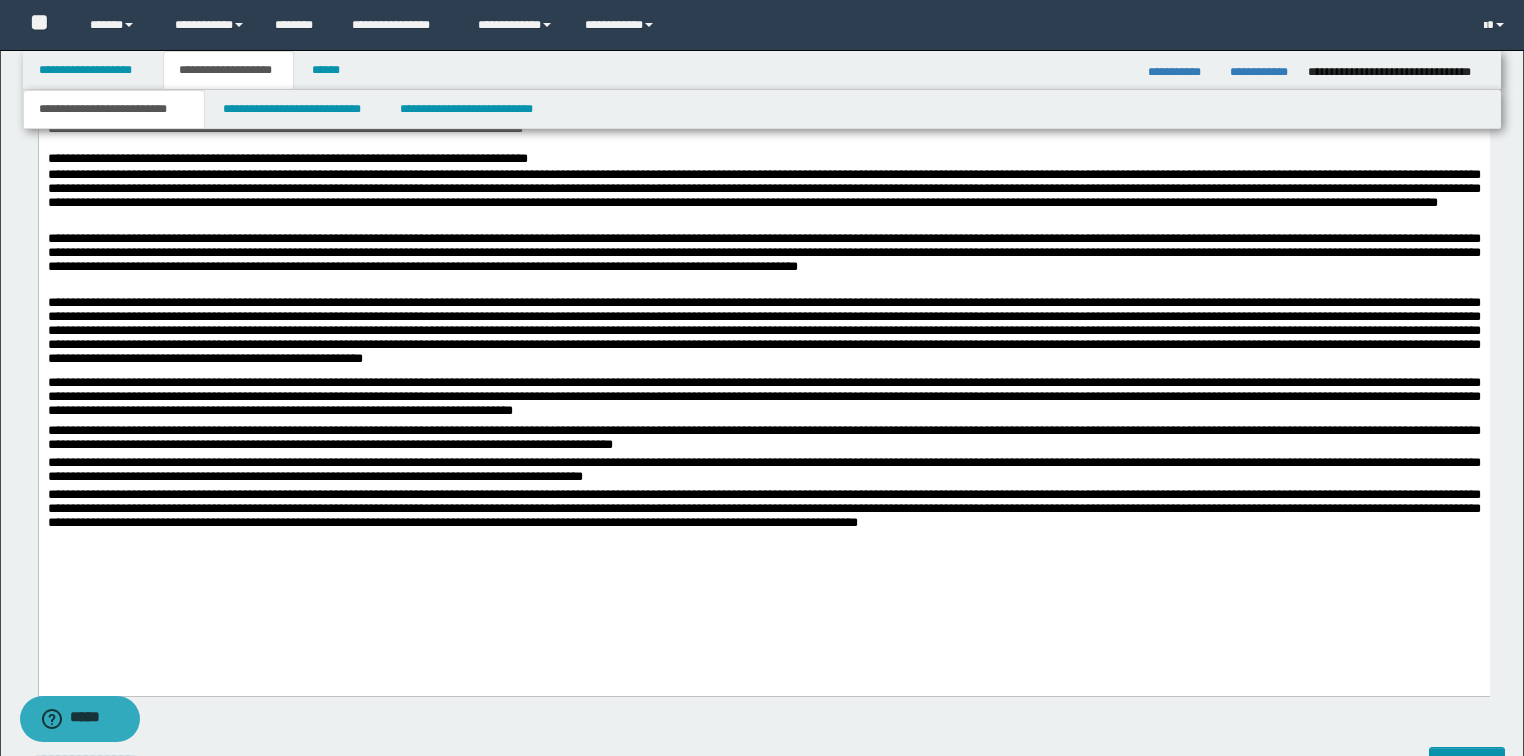 click on "**********" at bounding box center [763, 507] 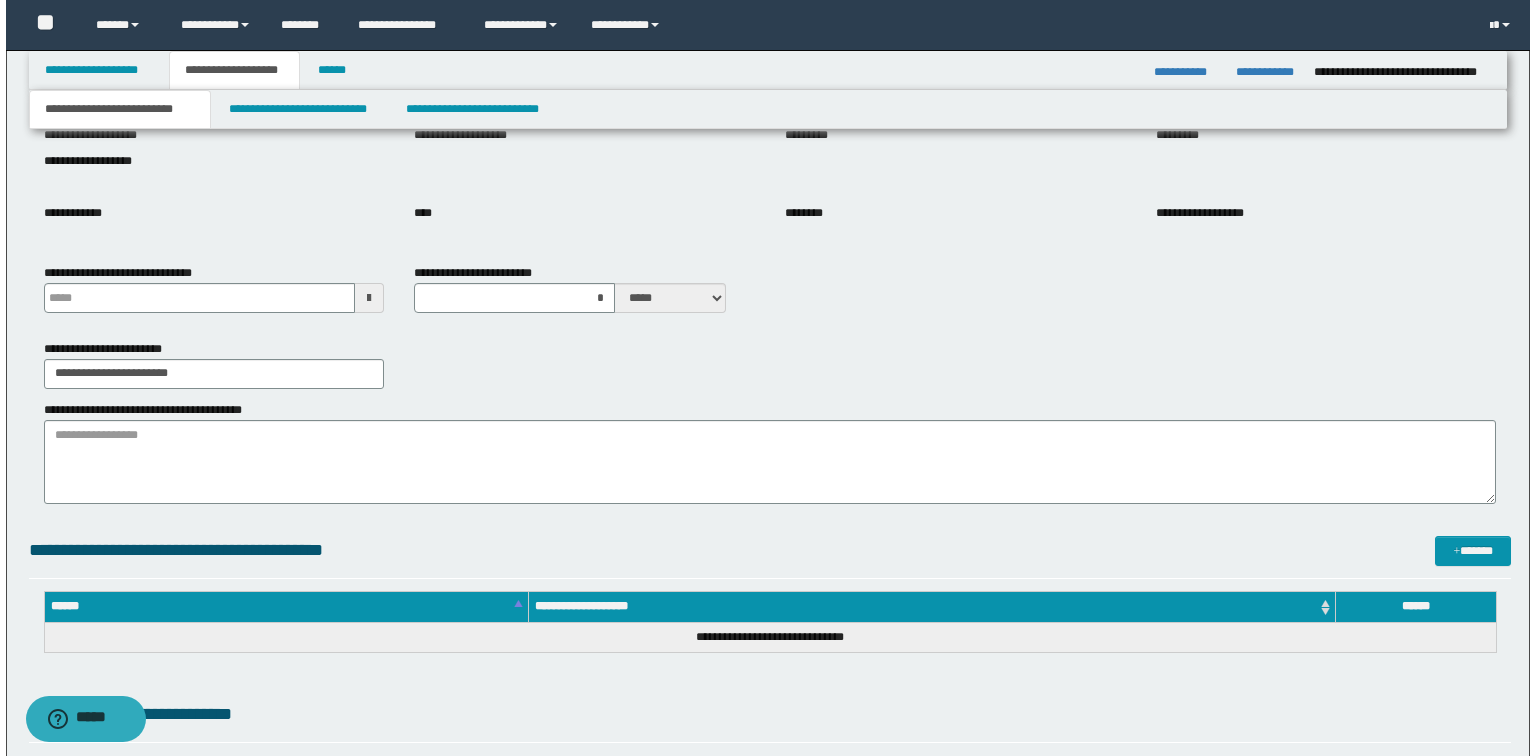 scroll, scrollTop: 0, scrollLeft: 0, axis: both 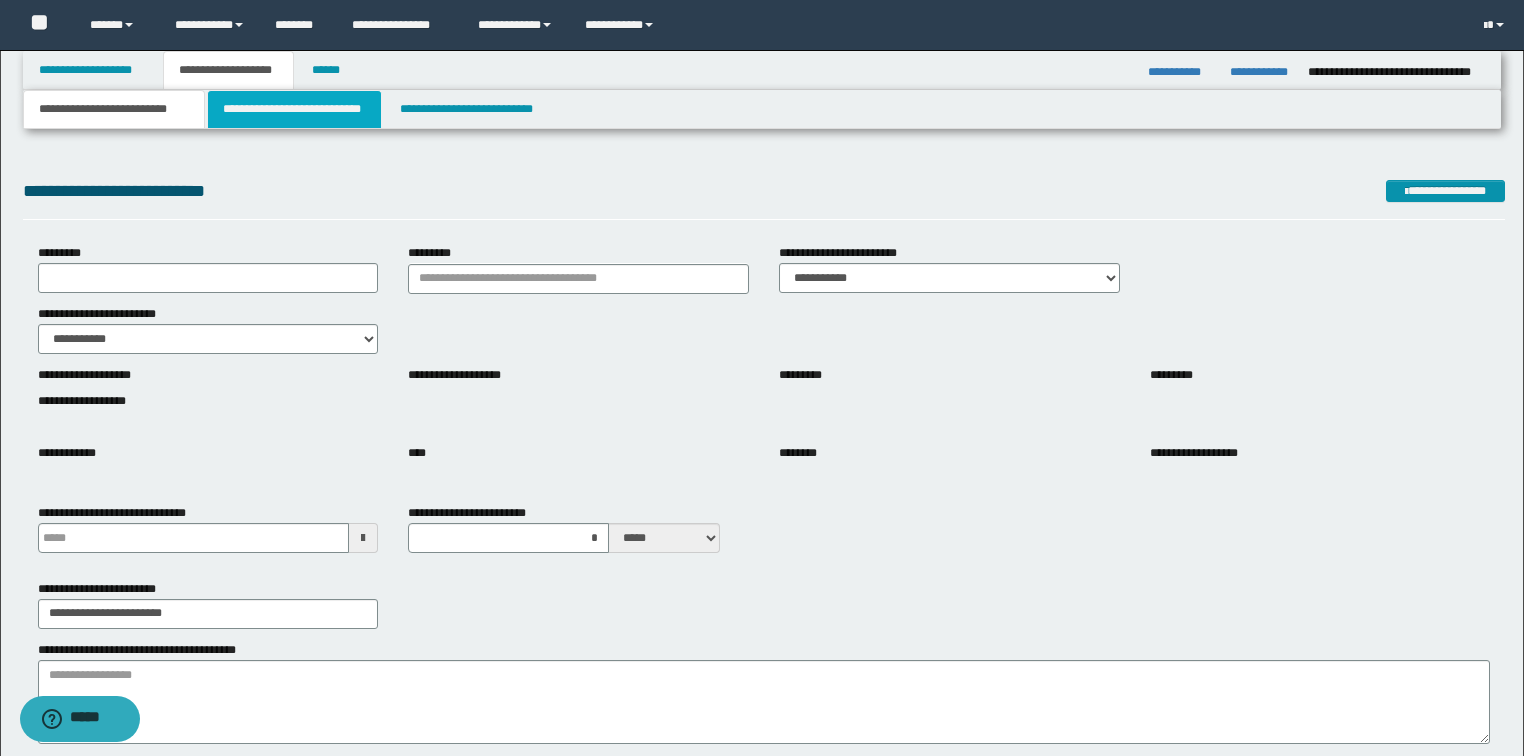 click on "**********" at bounding box center [294, 109] 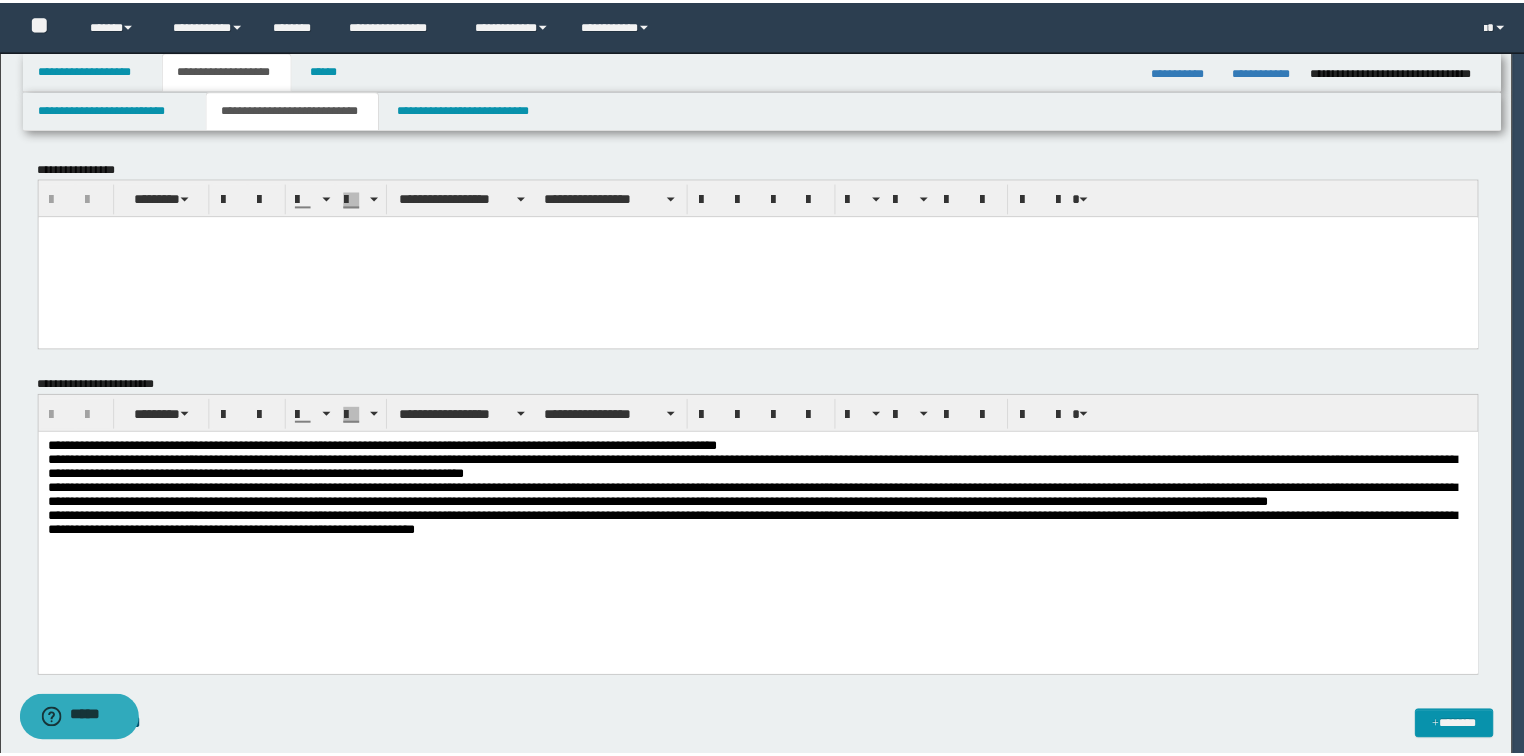 scroll, scrollTop: 0, scrollLeft: 0, axis: both 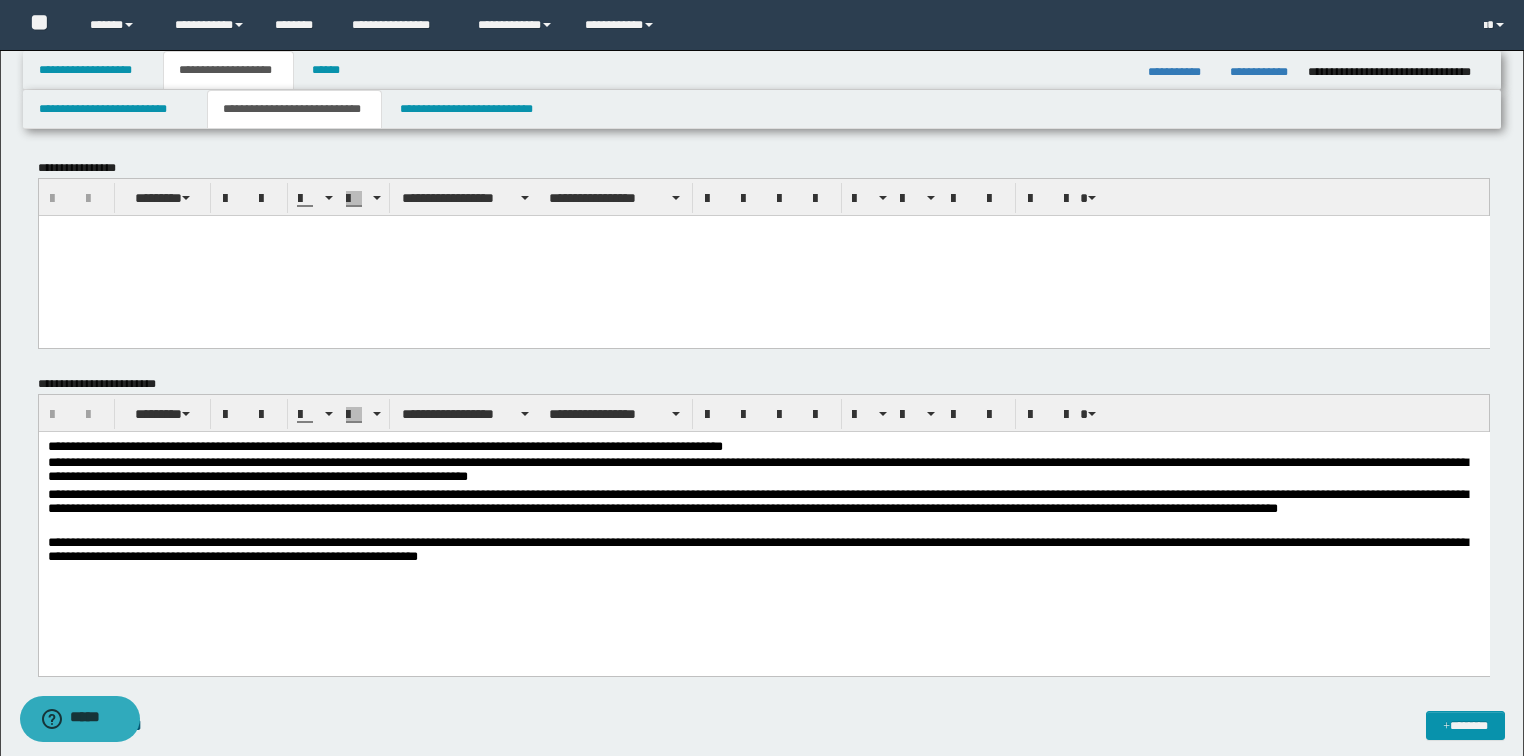 click on "**********" at bounding box center [763, 528] 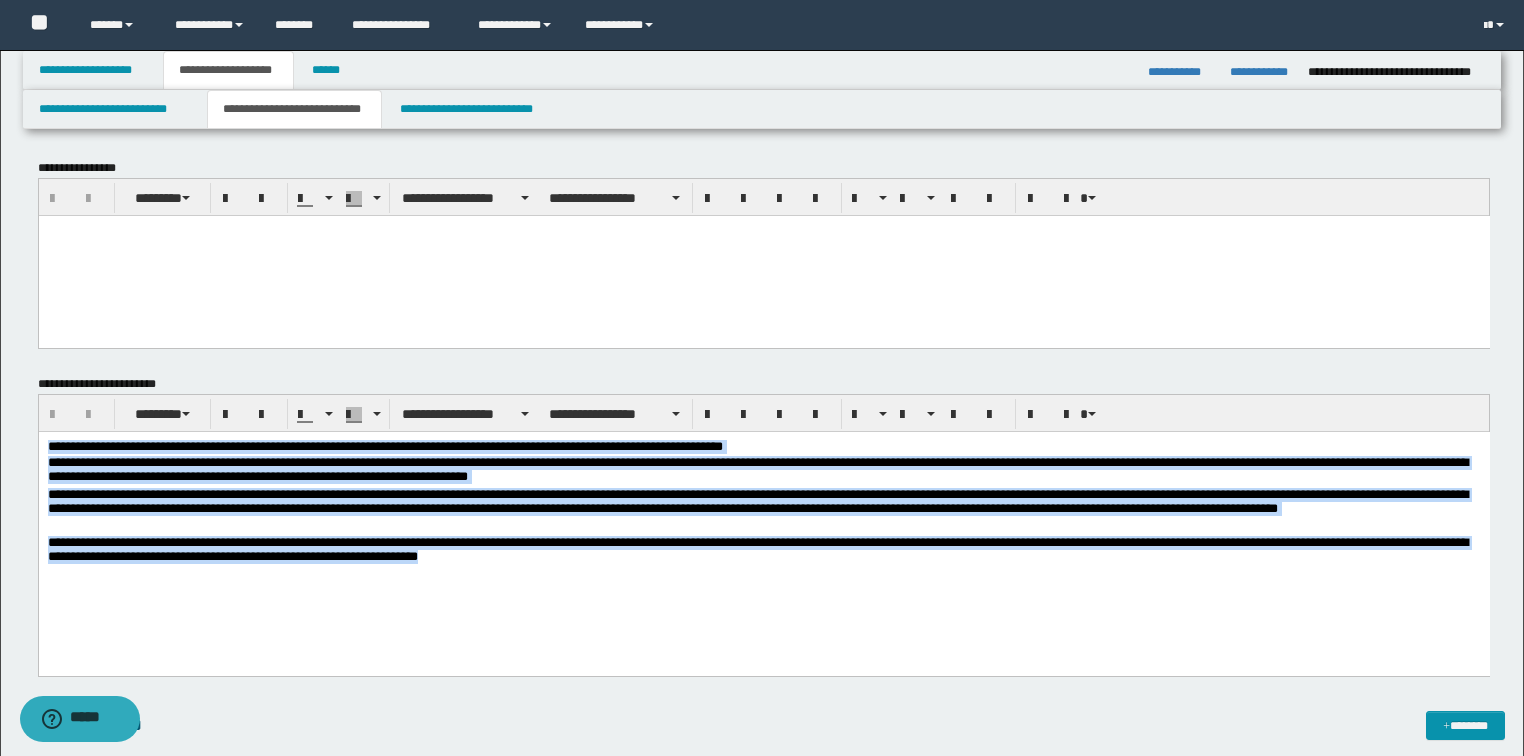 drag, startPoint x: 565, startPoint y: 563, endPoint x: -1, endPoint y: 349, distance: 605.1049 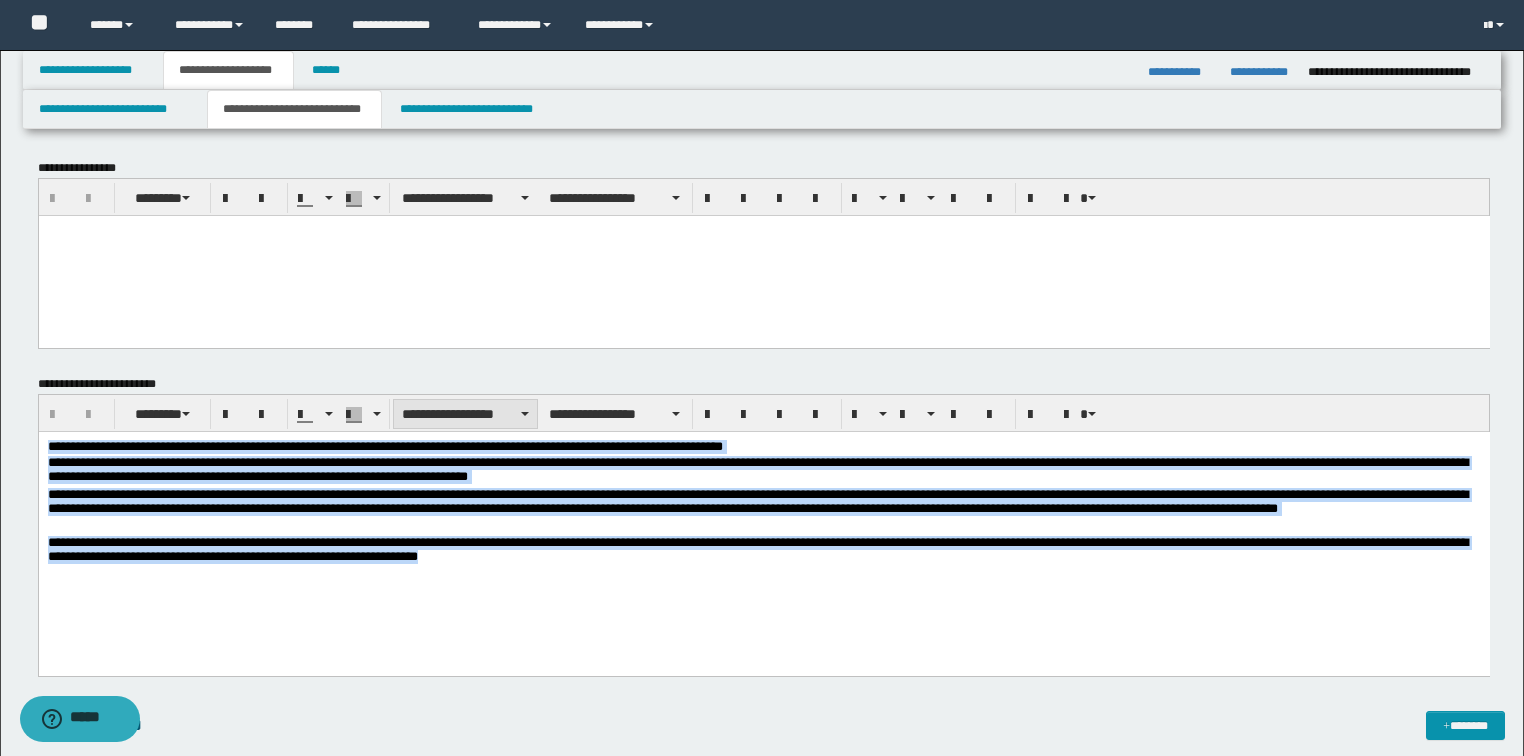 click on "**********" at bounding box center [465, 414] 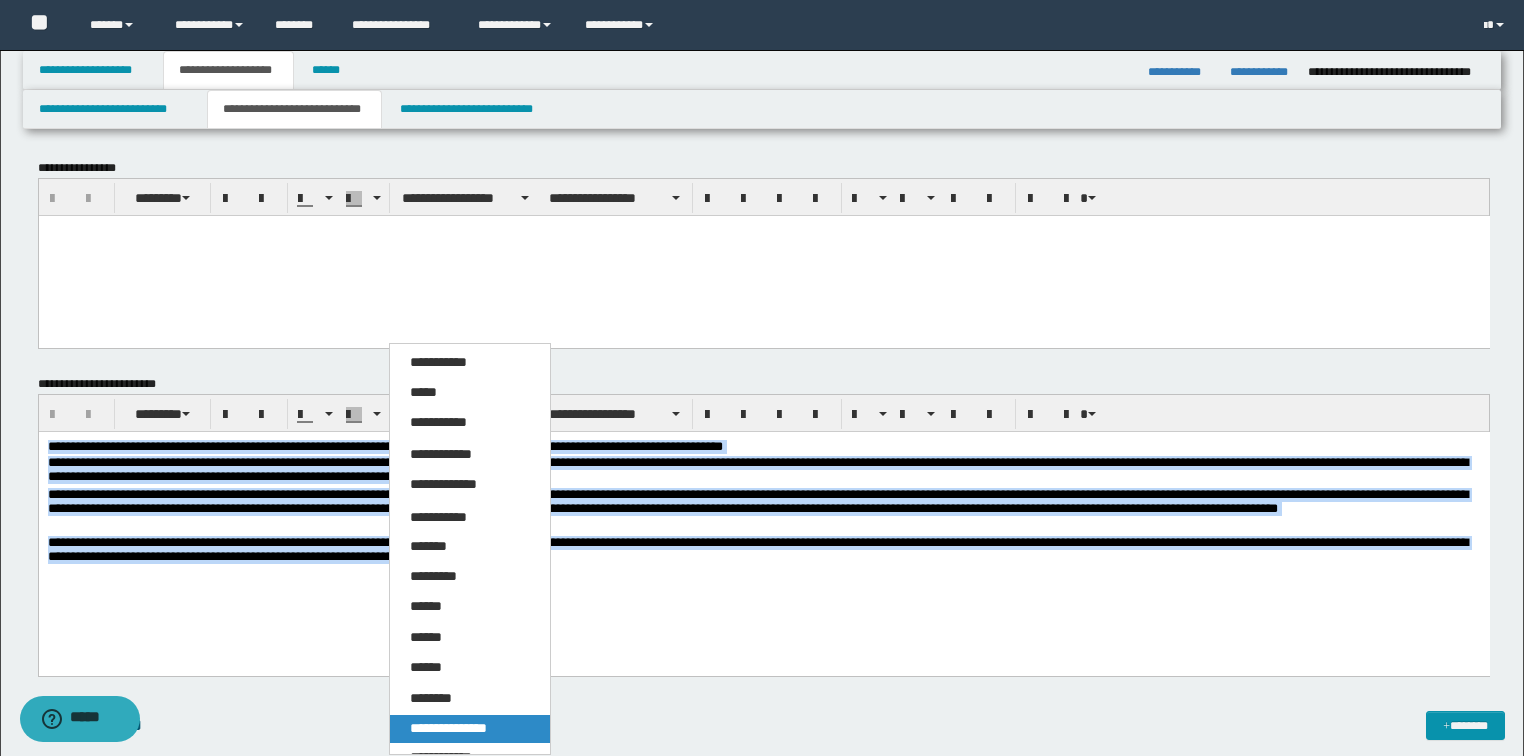 click on "**********" at bounding box center [448, 728] 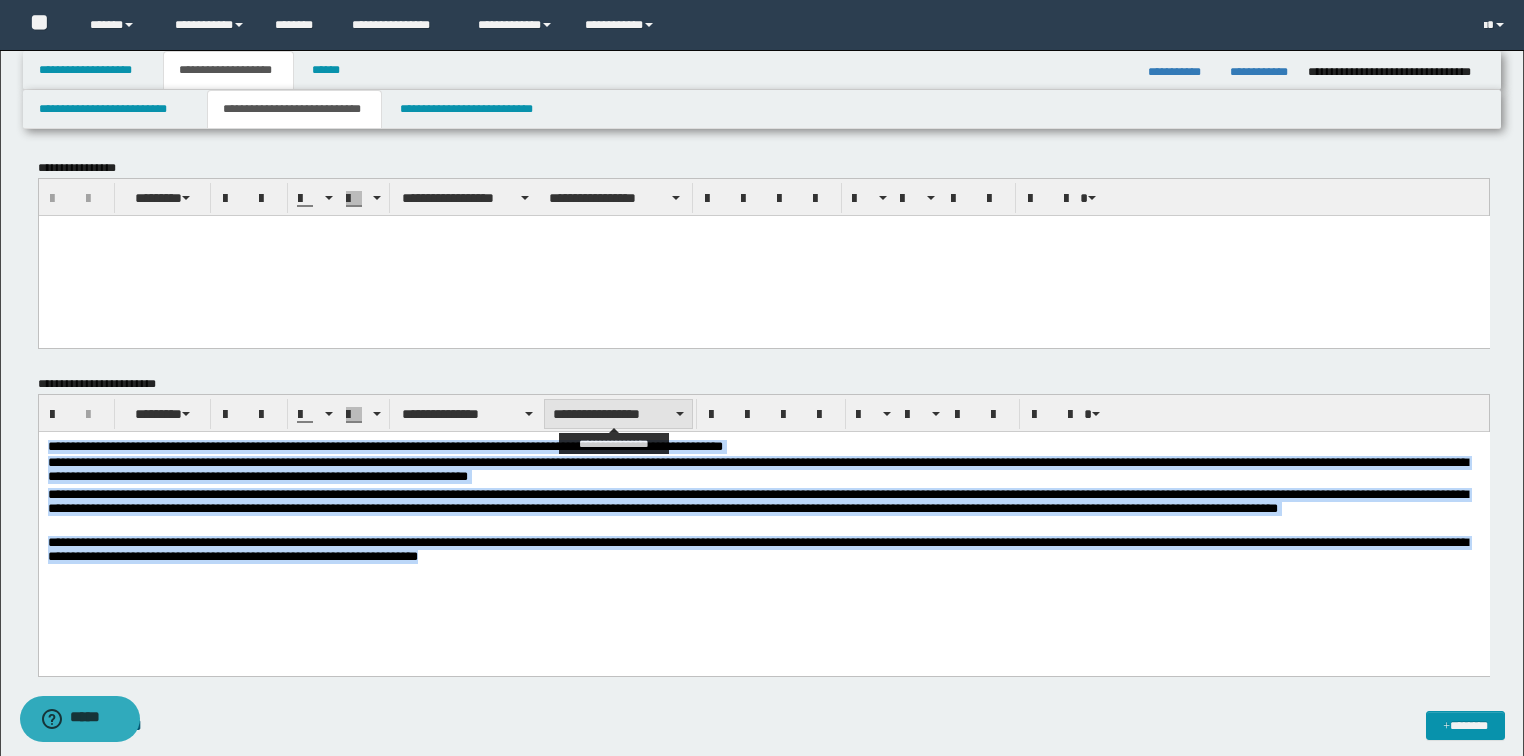 click on "**********" at bounding box center (618, 414) 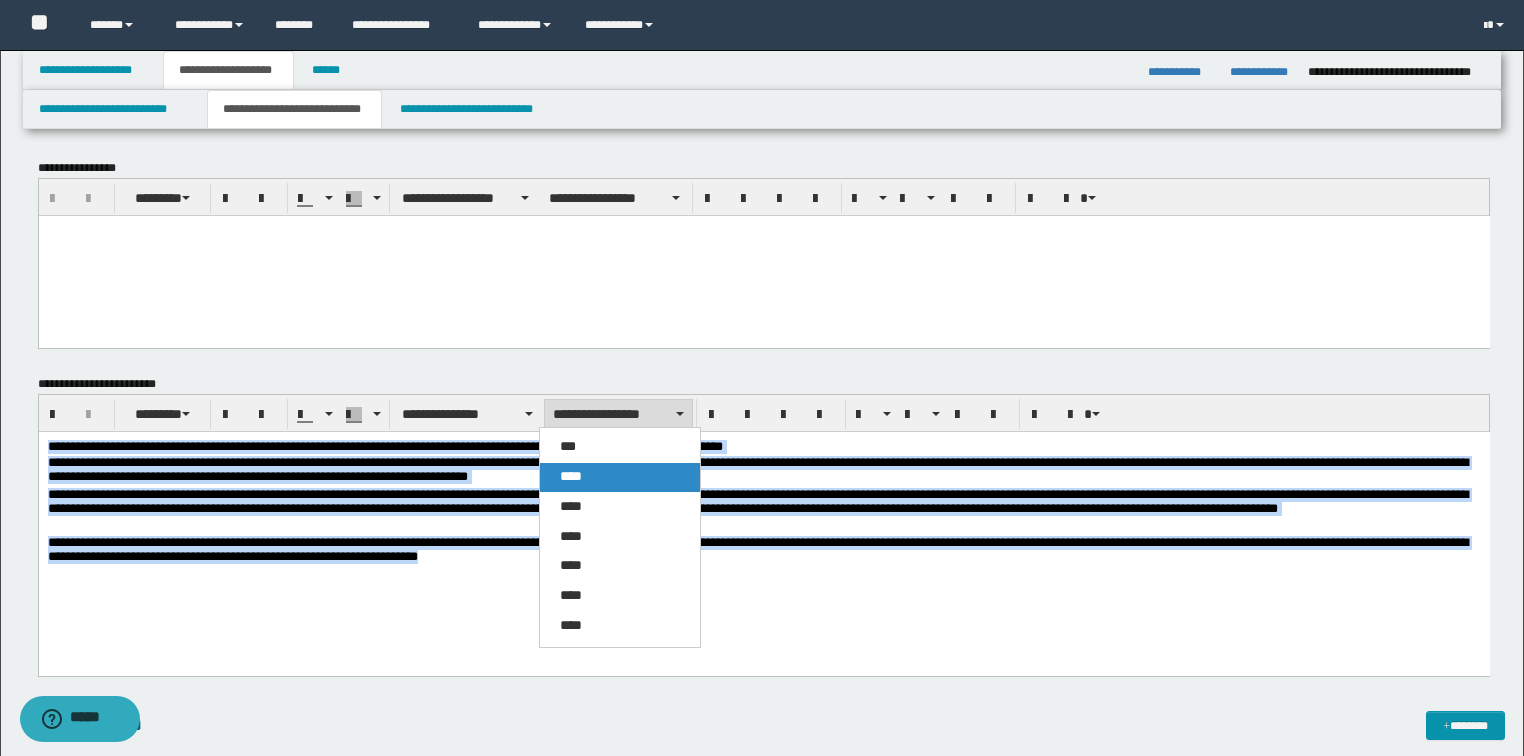 drag, startPoint x: 597, startPoint y: 472, endPoint x: 645, endPoint y: 15, distance: 459.5139 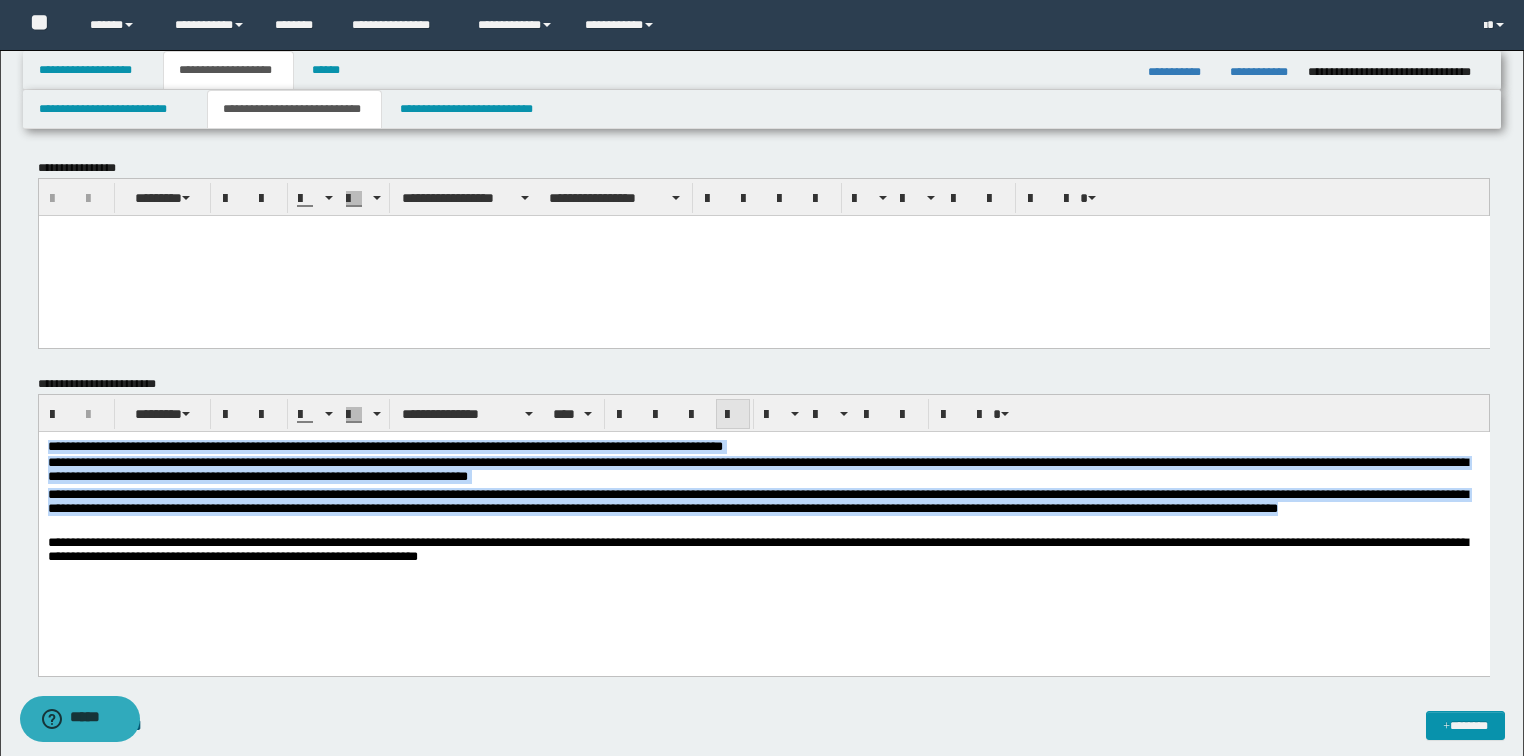 click at bounding box center (733, 415) 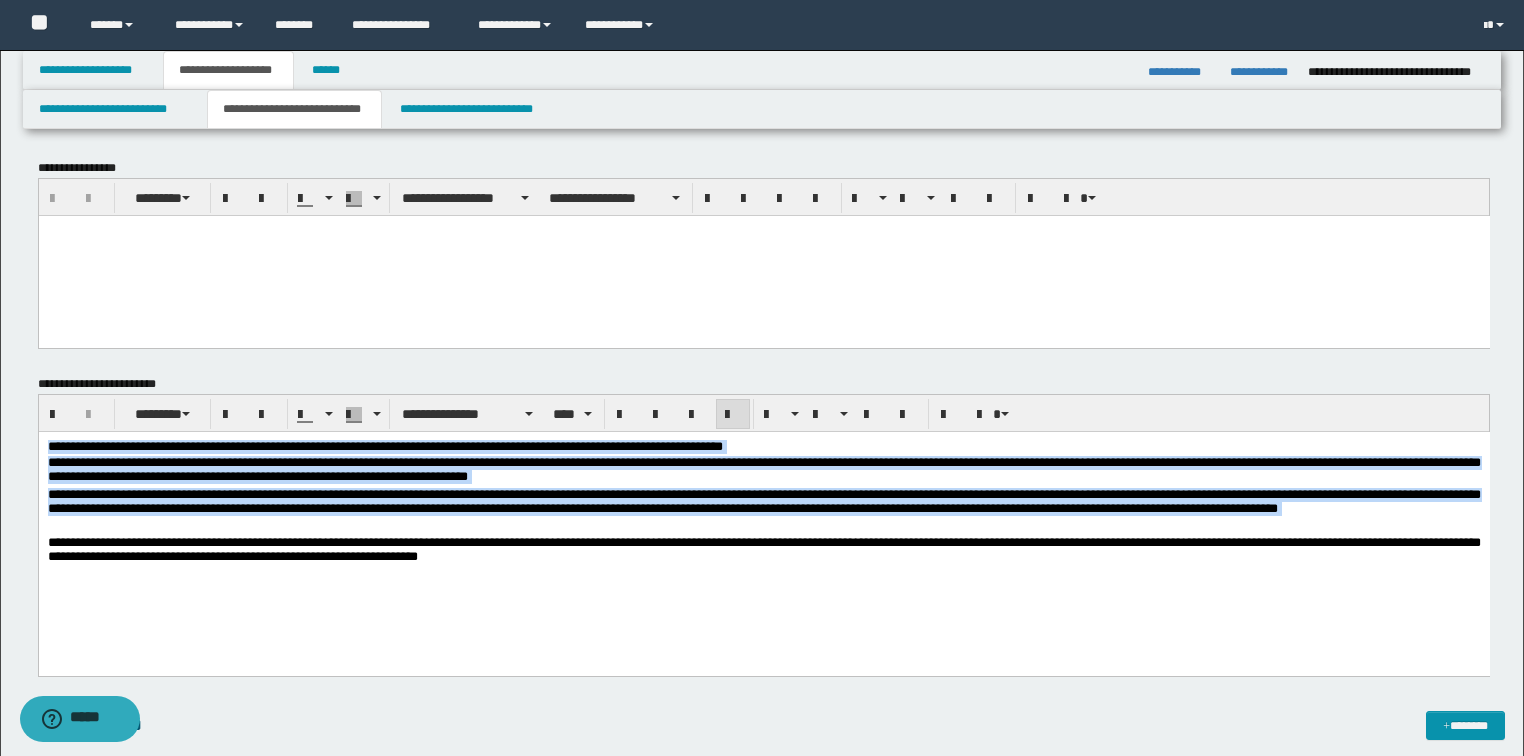 click on "**********" at bounding box center (763, 528) 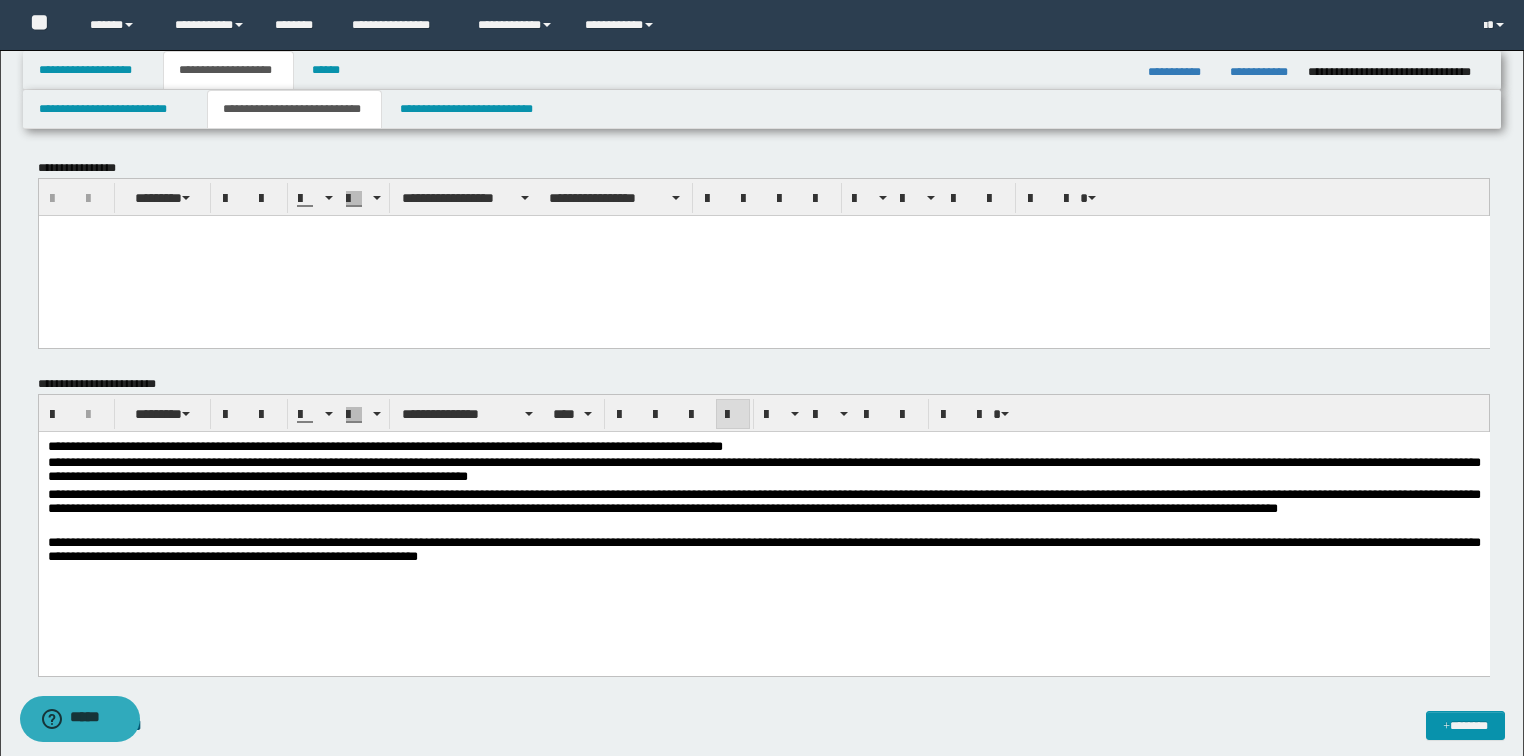 scroll, scrollTop: 80, scrollLeft: 0, axis: vertical 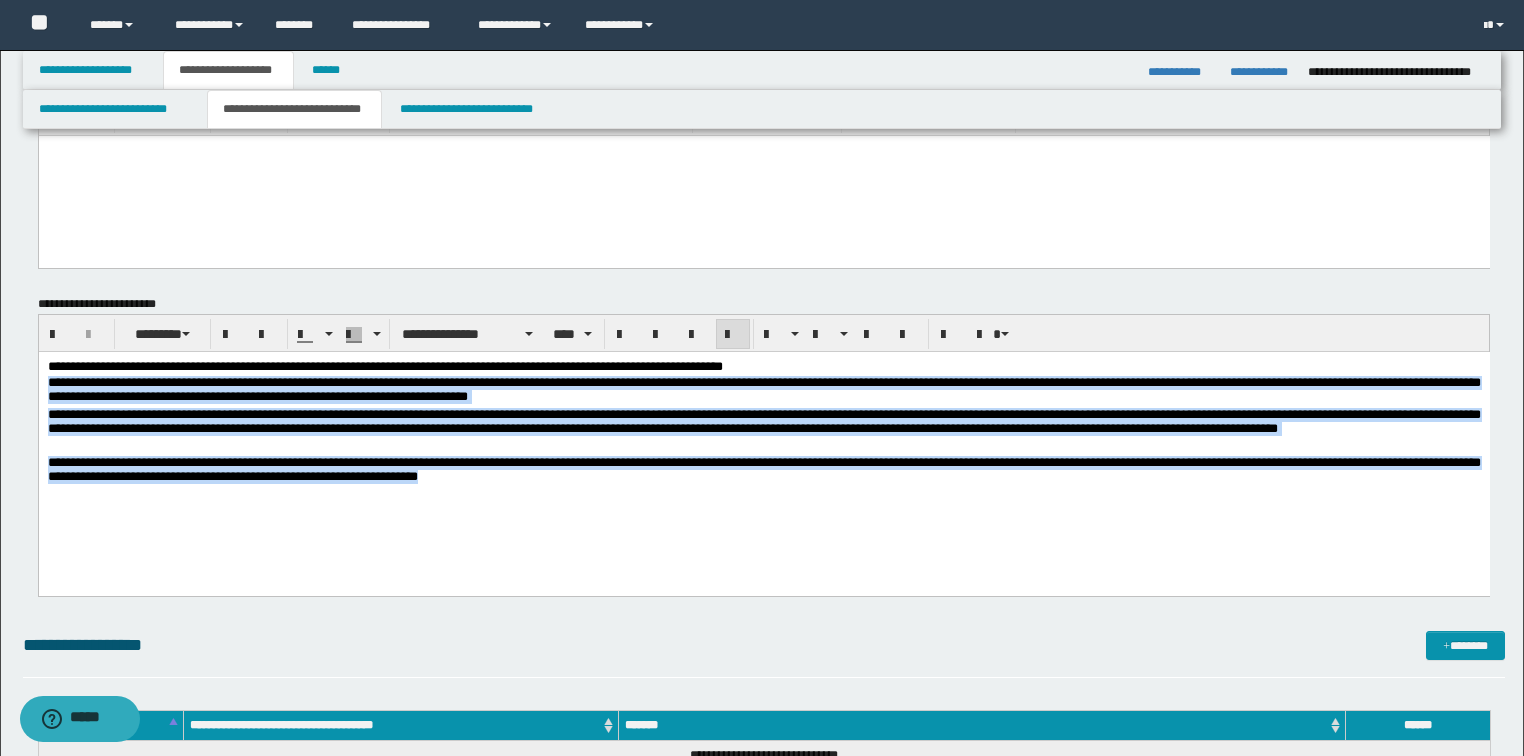 drag, startPoint x: 589, startPoint y: 481, endPoint x: 38, endPoint y: 735, distance: 606.72644 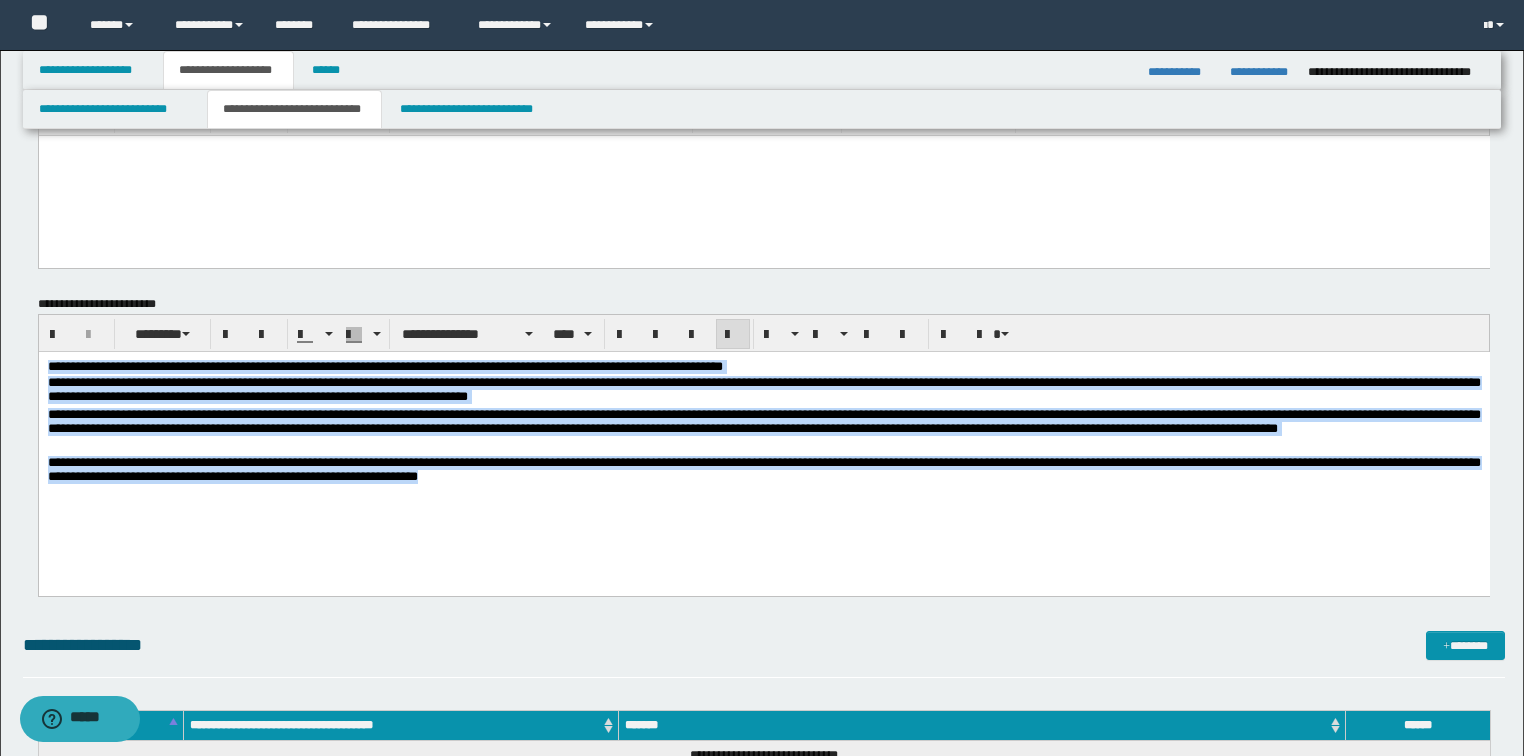 drag, startPoint x: 591, startPoint y: 488, endPoint x: 0, endPoint y: 324, distance: 613.3327 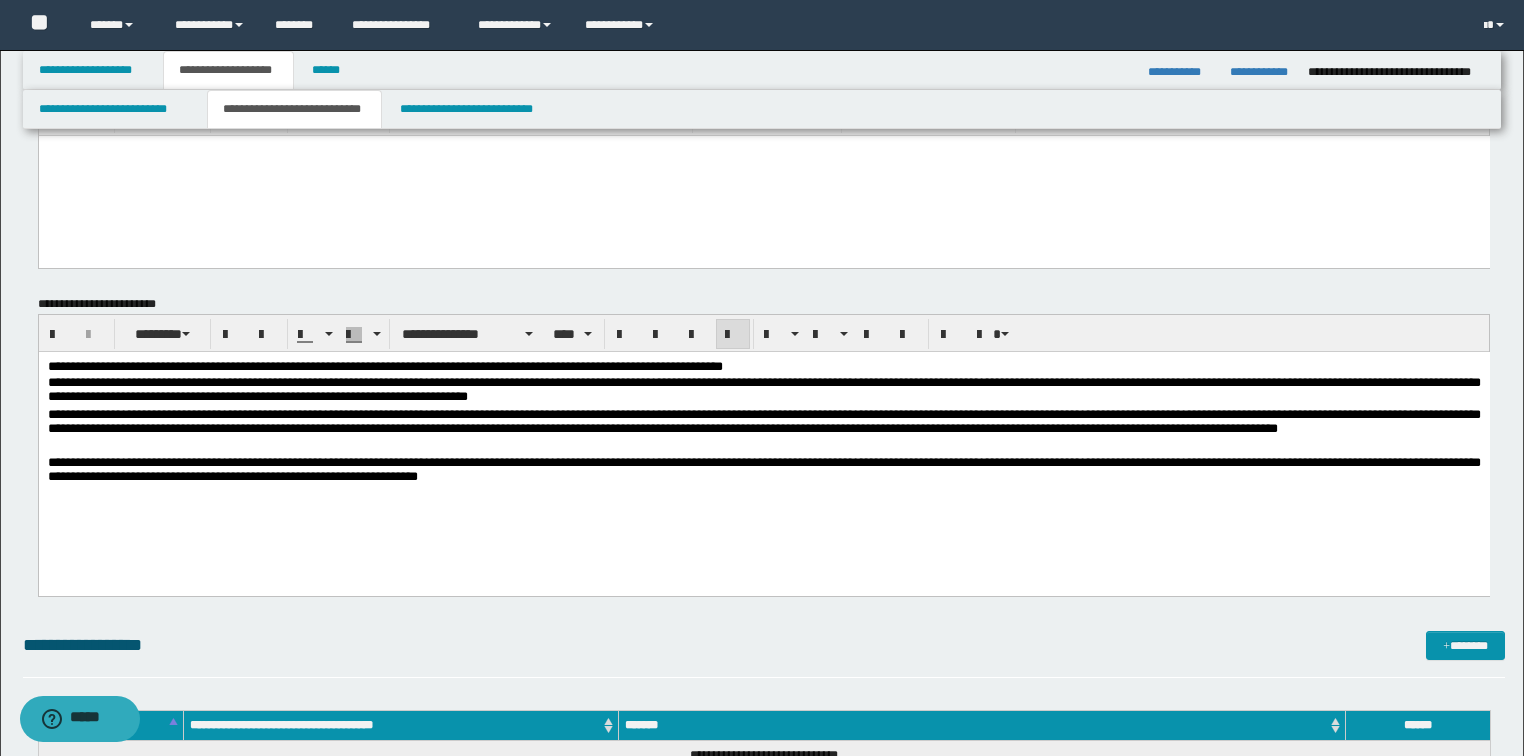 scroll, scrollTop: 0, scrollLeft: 0, axis: both 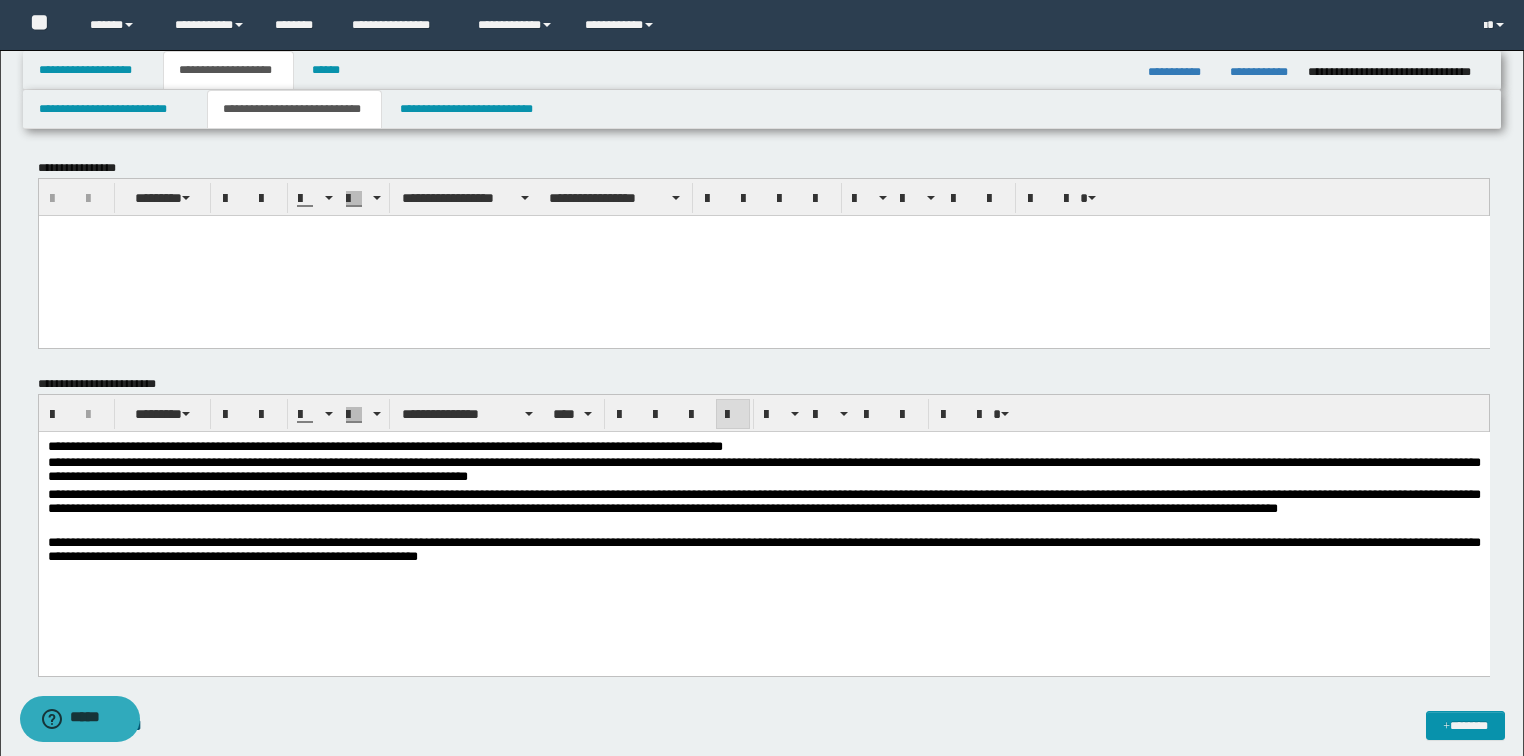 click on "**********" at bounding box center [763, 551] 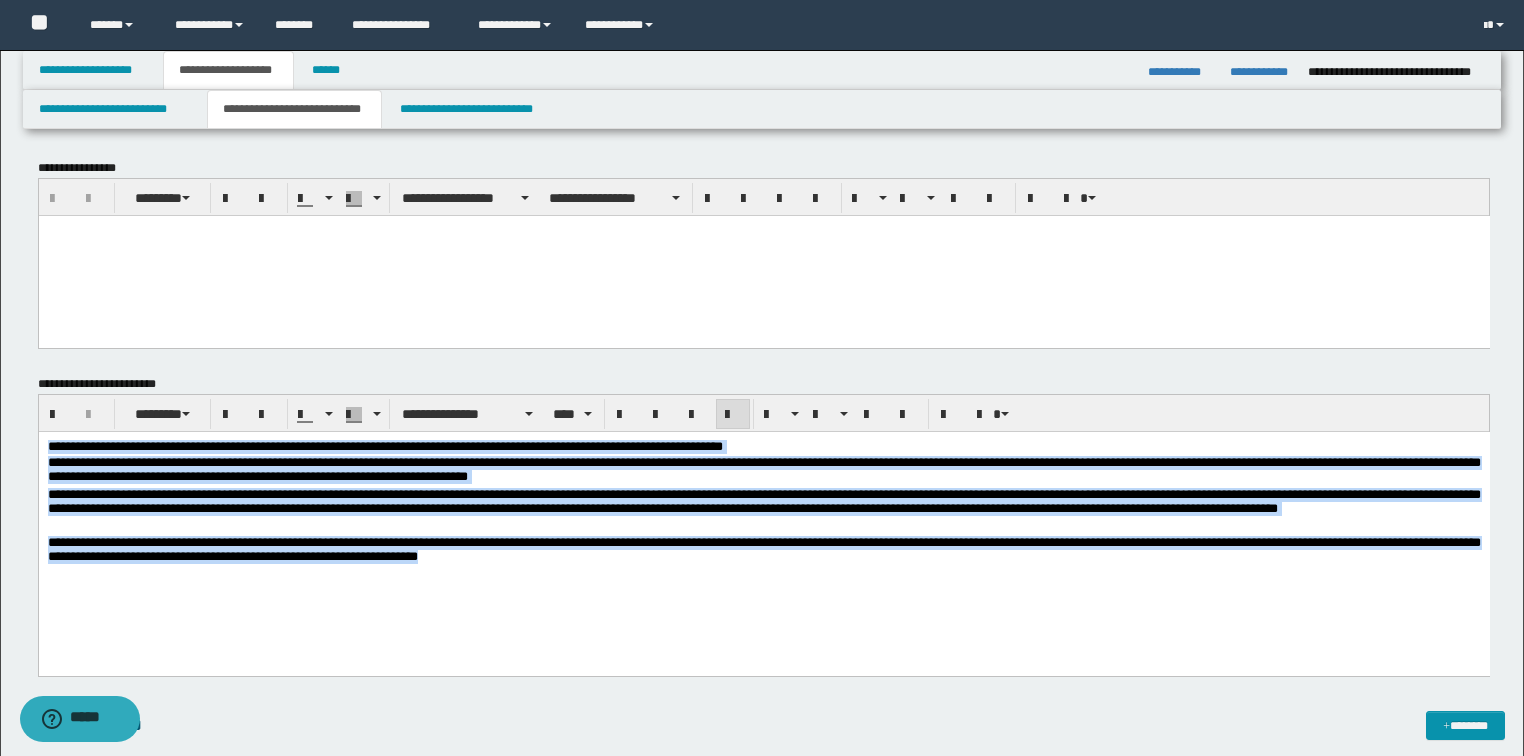 drag, startPoint x: 559, startPoint y: 551, endPoint x: 129, endPoint y: 856, distance: 527.1859 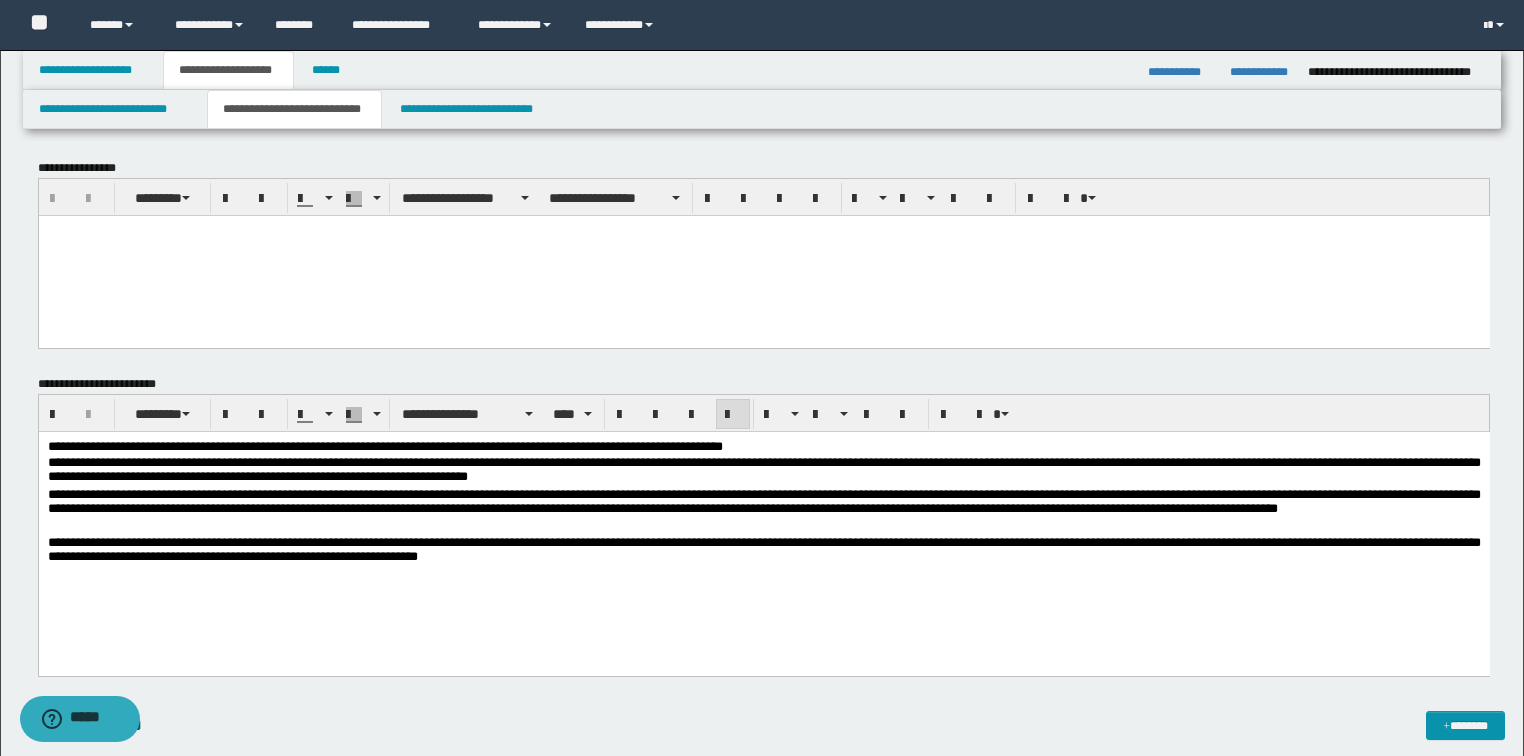 click on "**********" at bounding box center (763, 528) 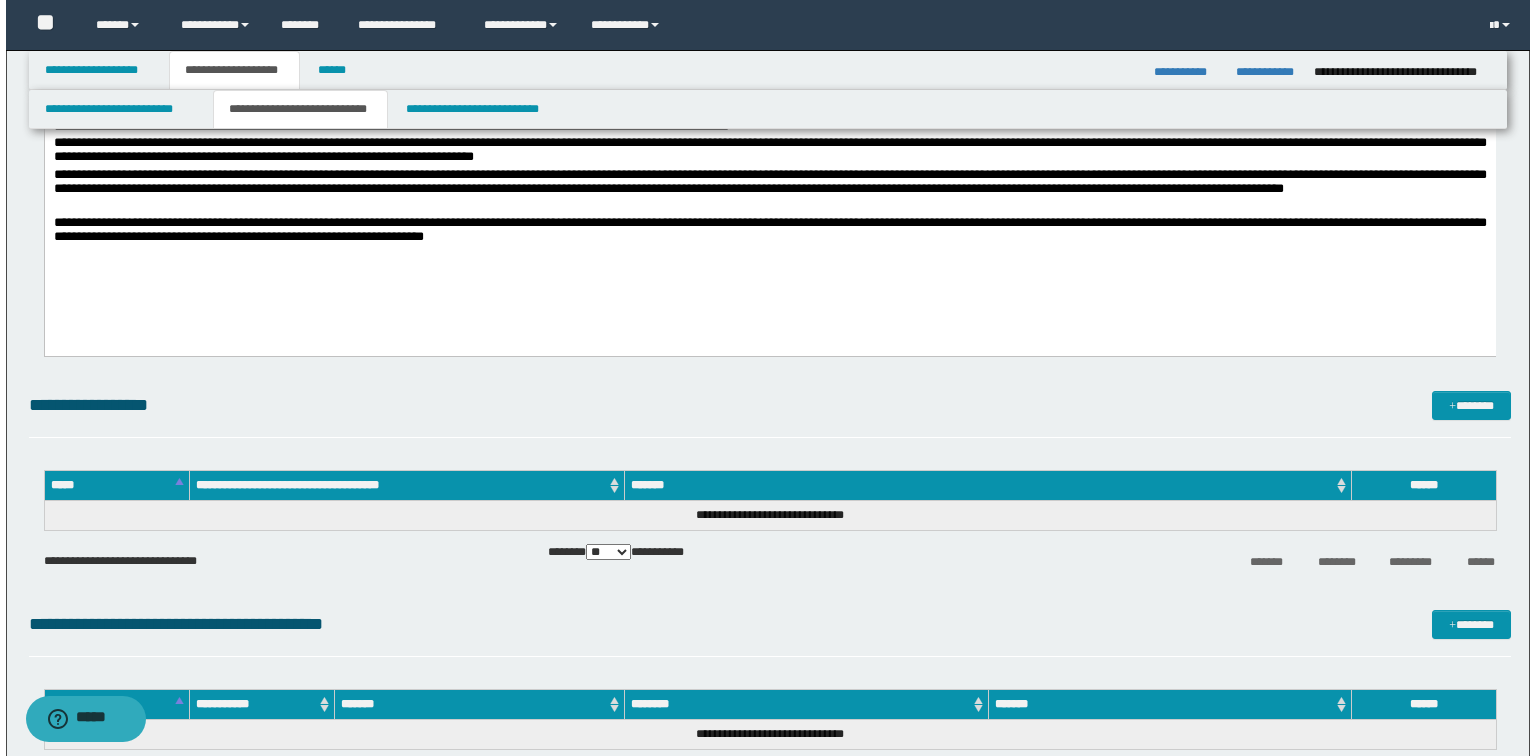 scroll, scrollTop: 0, scrollLeft: 0, axis: both 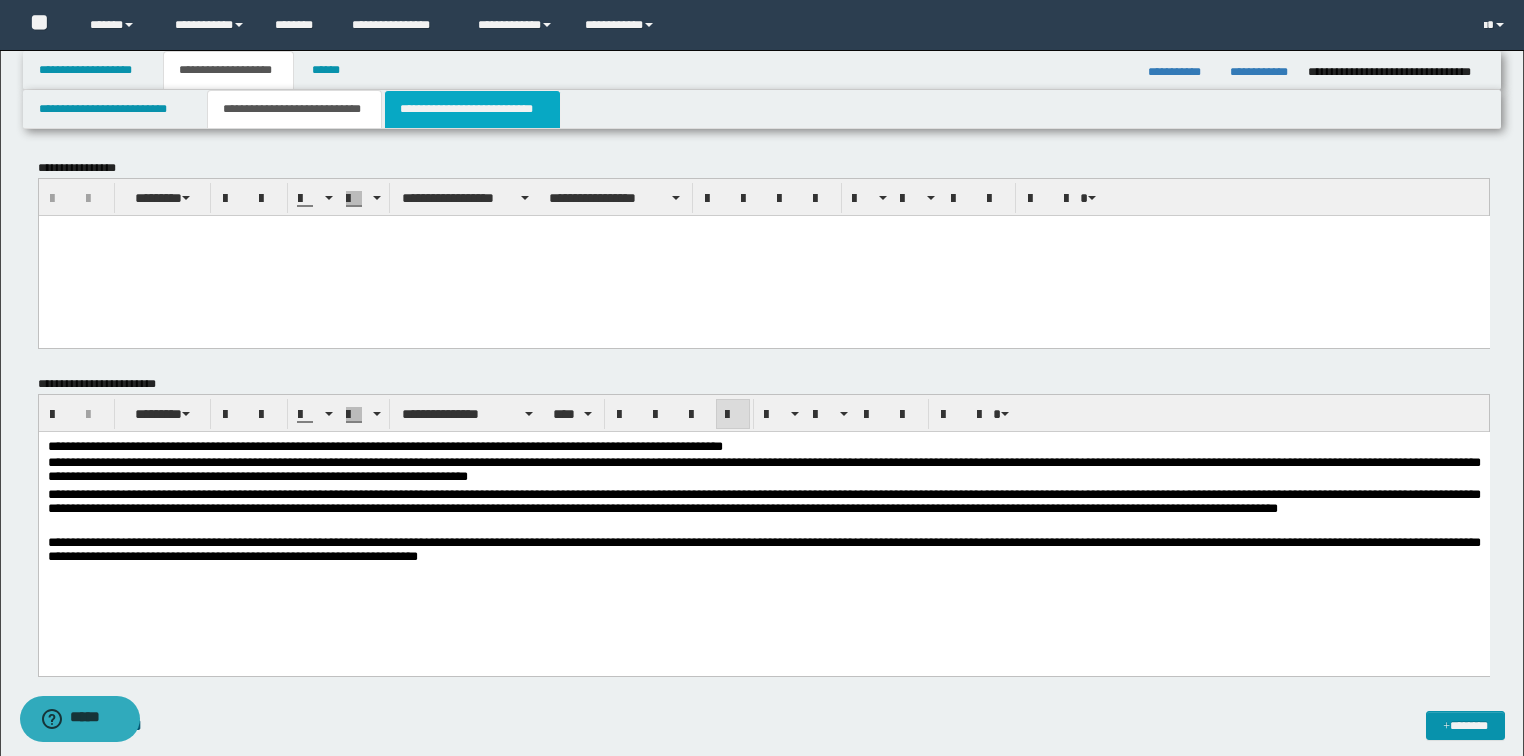 click on "**********" at bounding box center [472, 109] 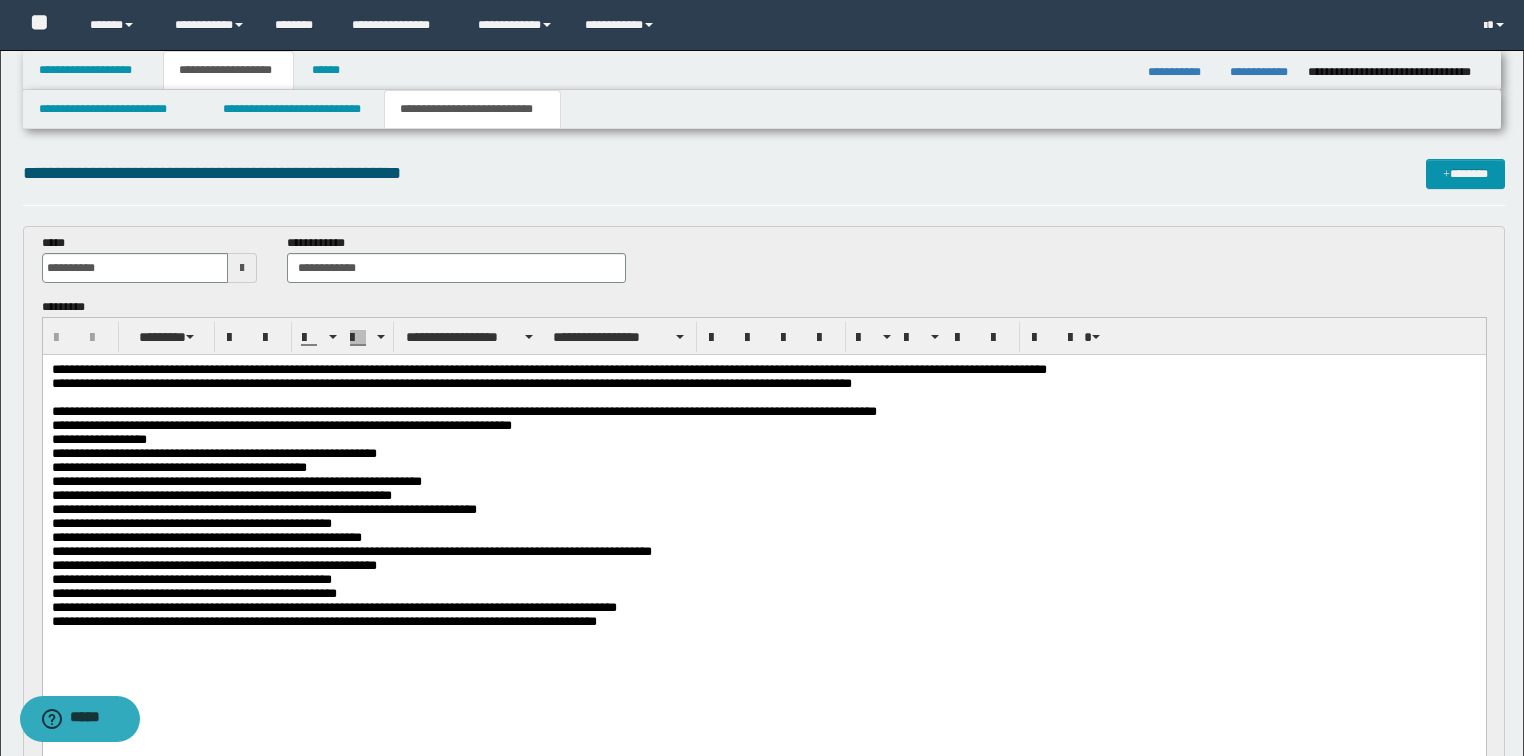scroll, scrollTop: 0, scrollLeft: 0, axis: both 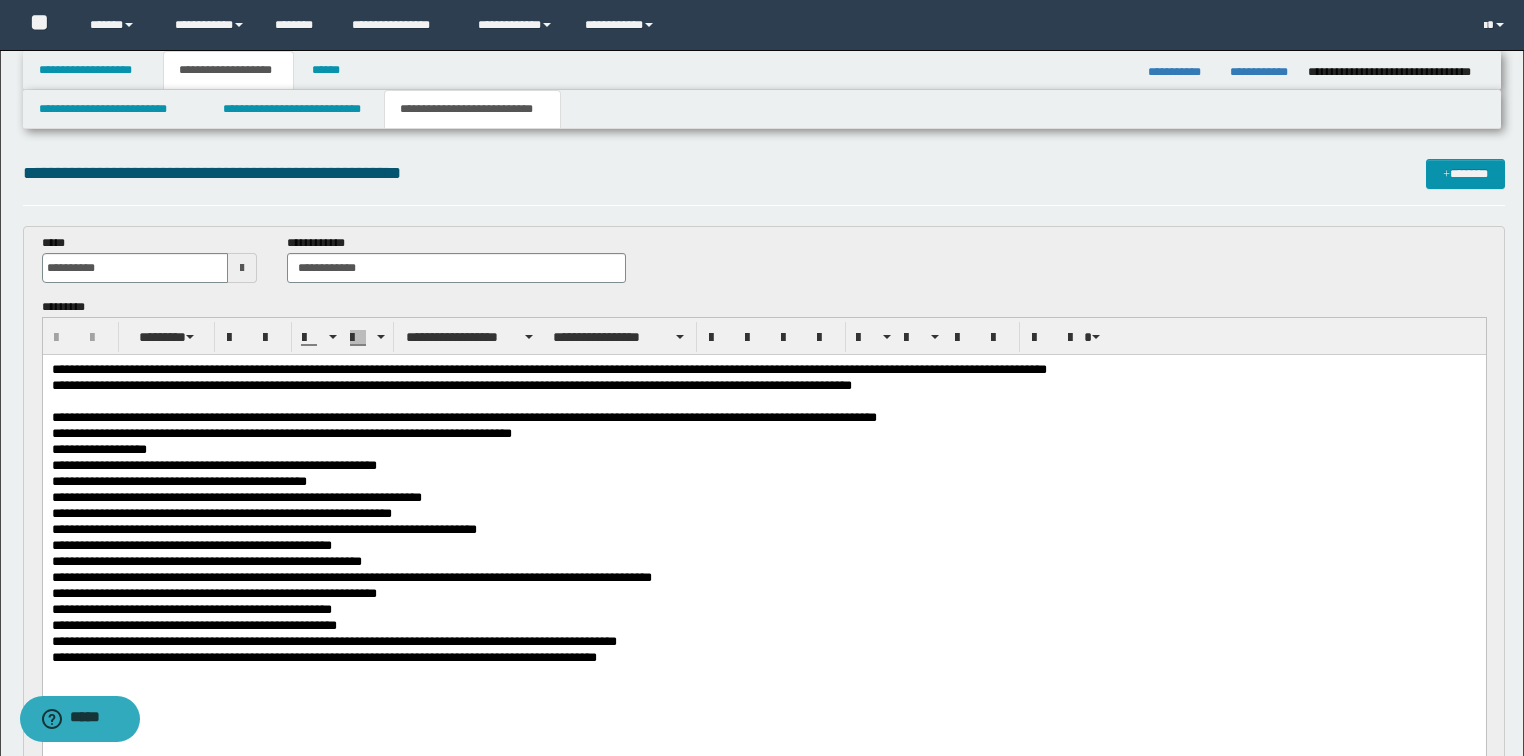 click on "**********" at bounding box center (764, 658) 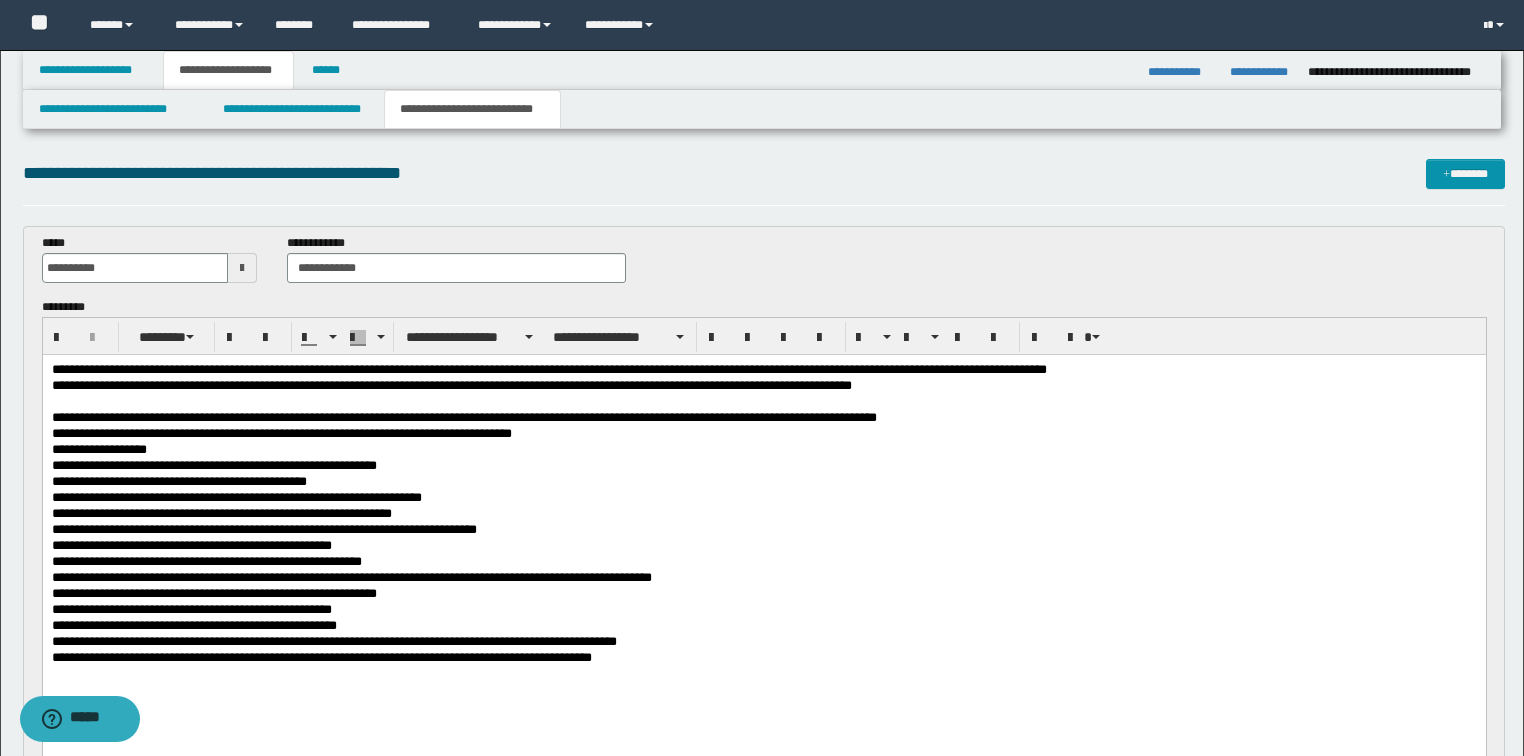 click on "**********" at bounding box center [764, 498] 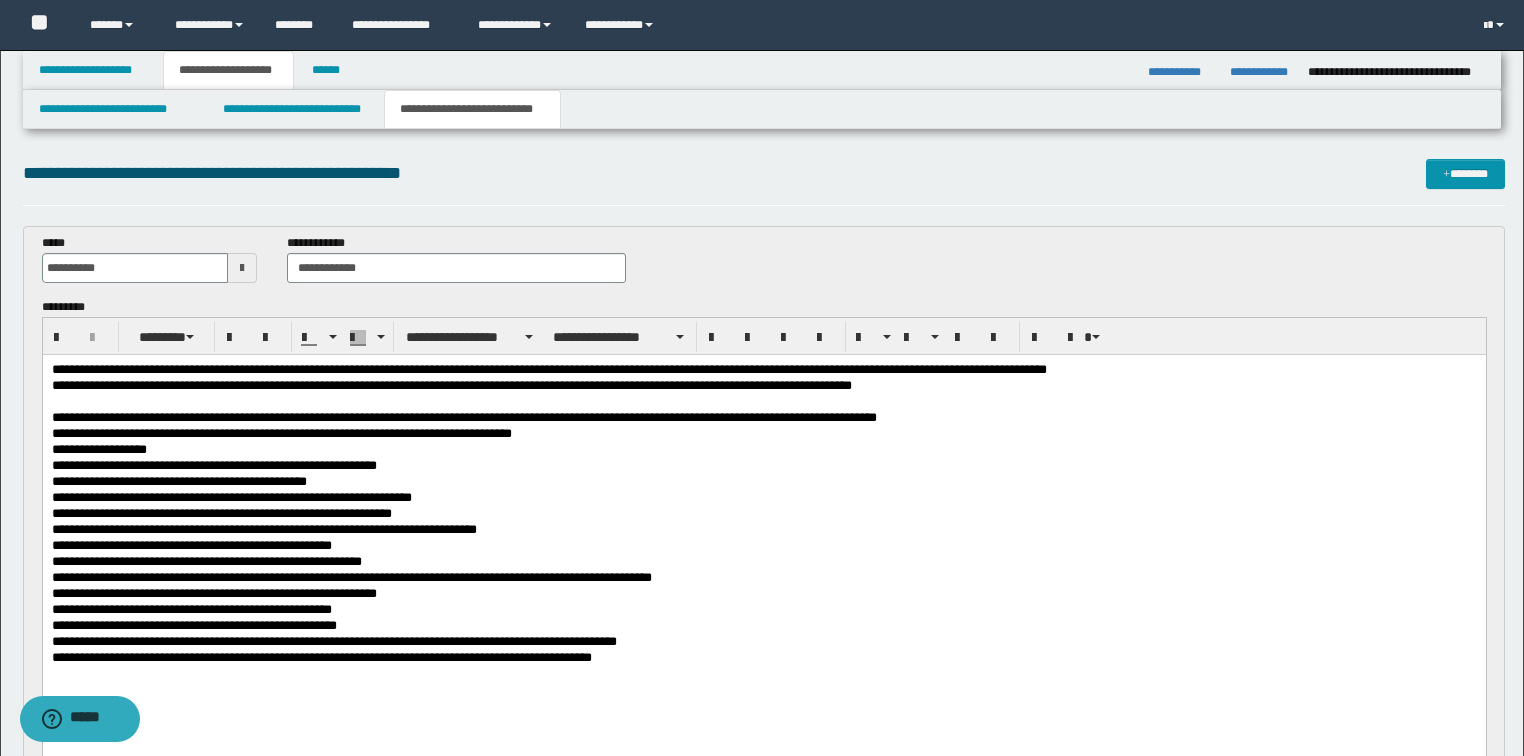 click on "**********" at bounding box center [764, 482] 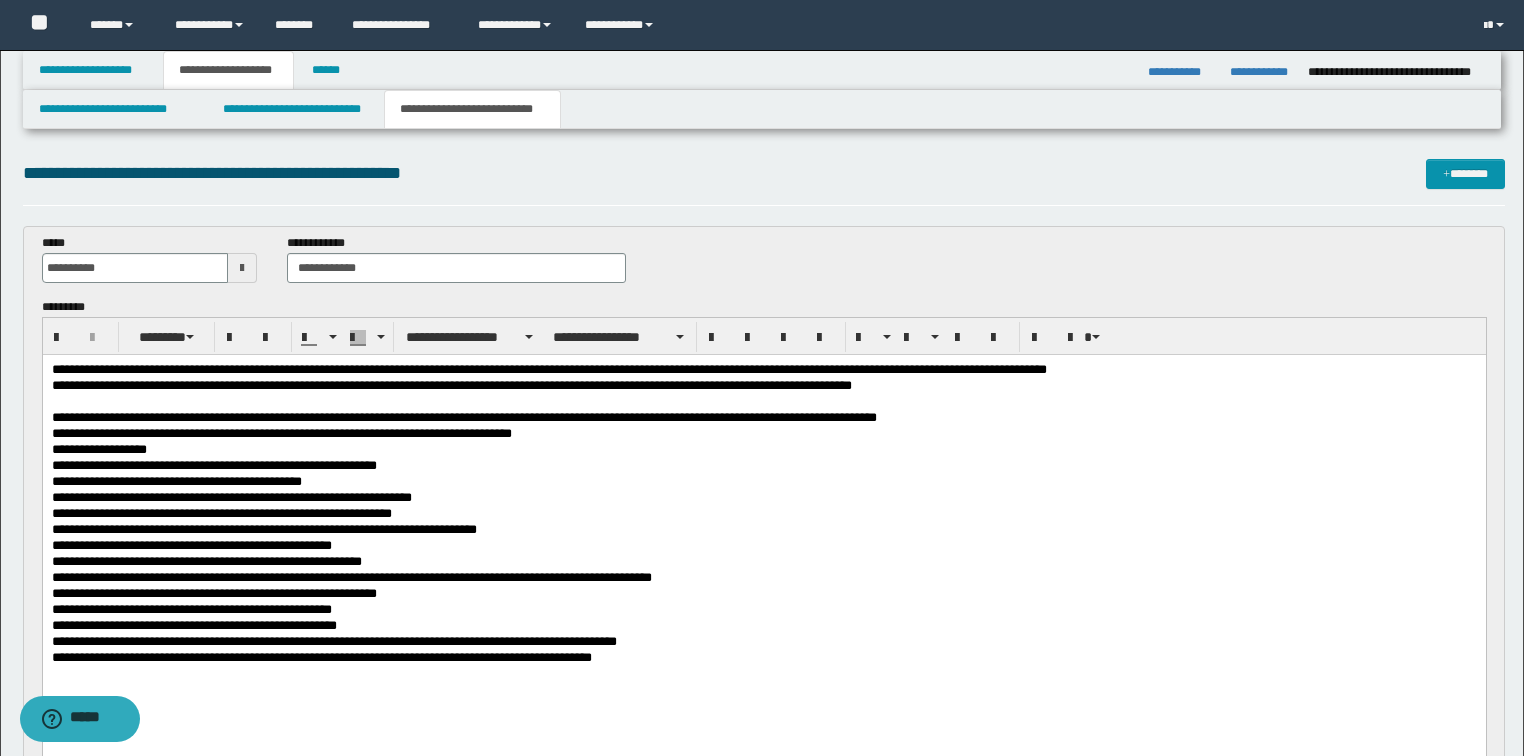 click on "**********" at bounding box center (764, 418) 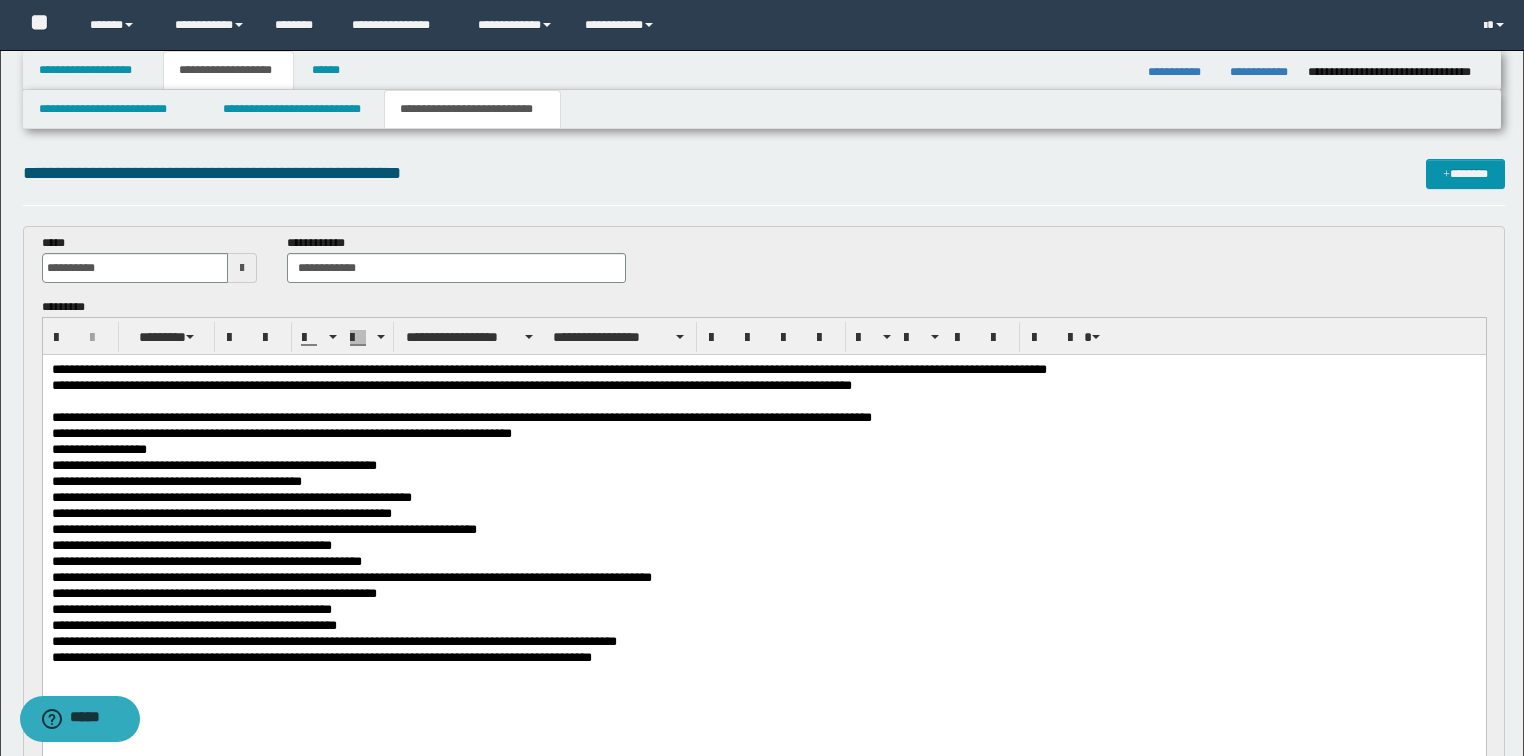 click on "**********" at bounding box center [764, 418] 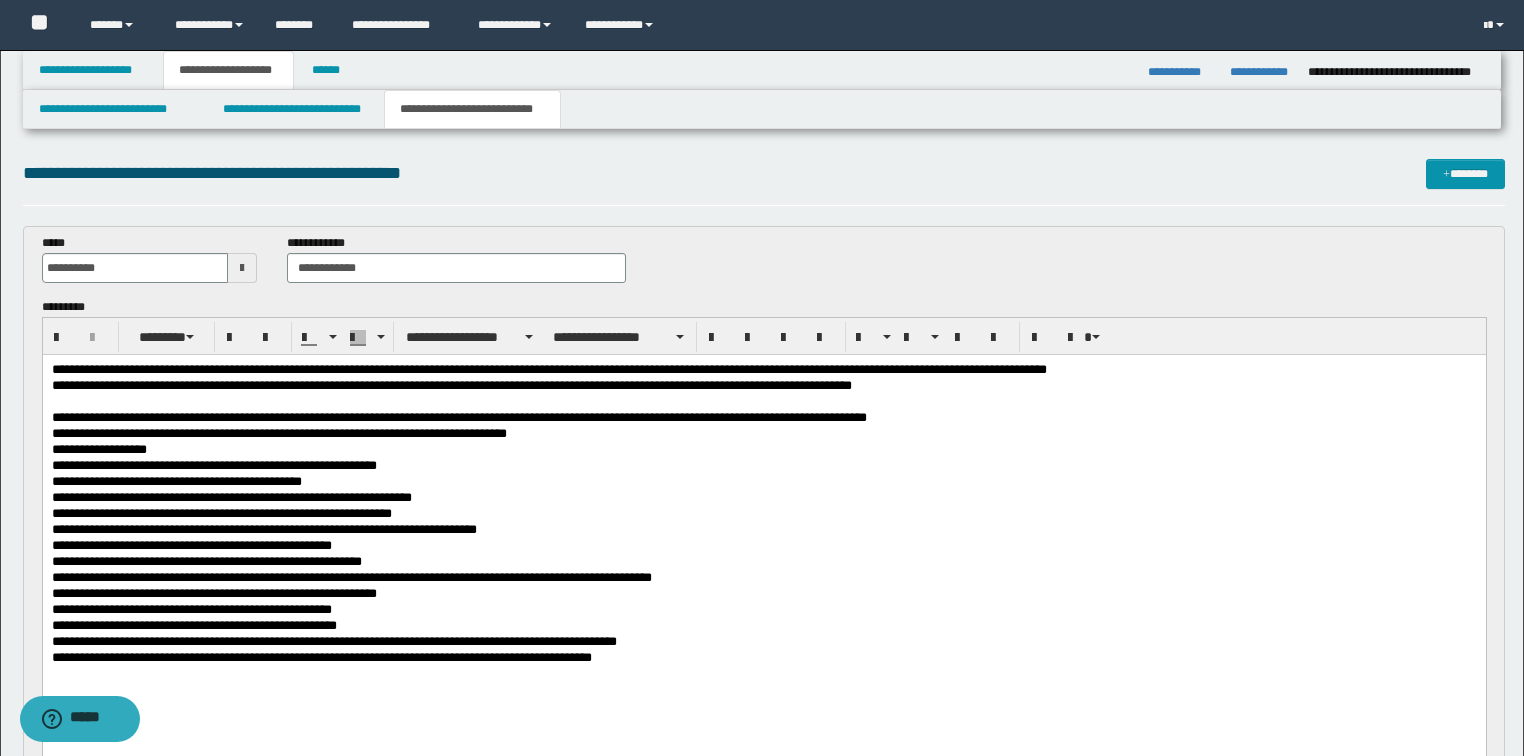 click on "**********" at bounding box center [764, 434] 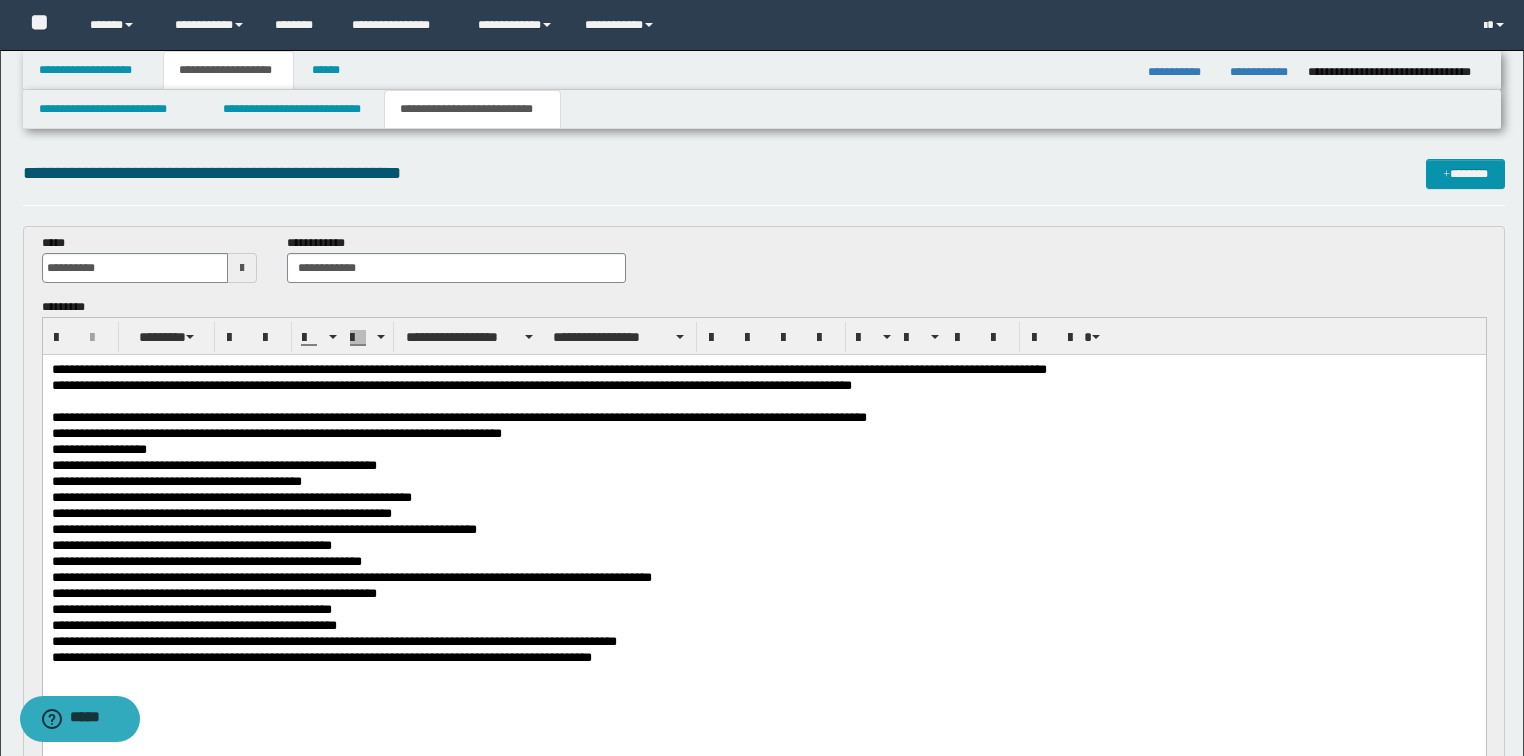 click on "**********" at bounding box center [764, 450] 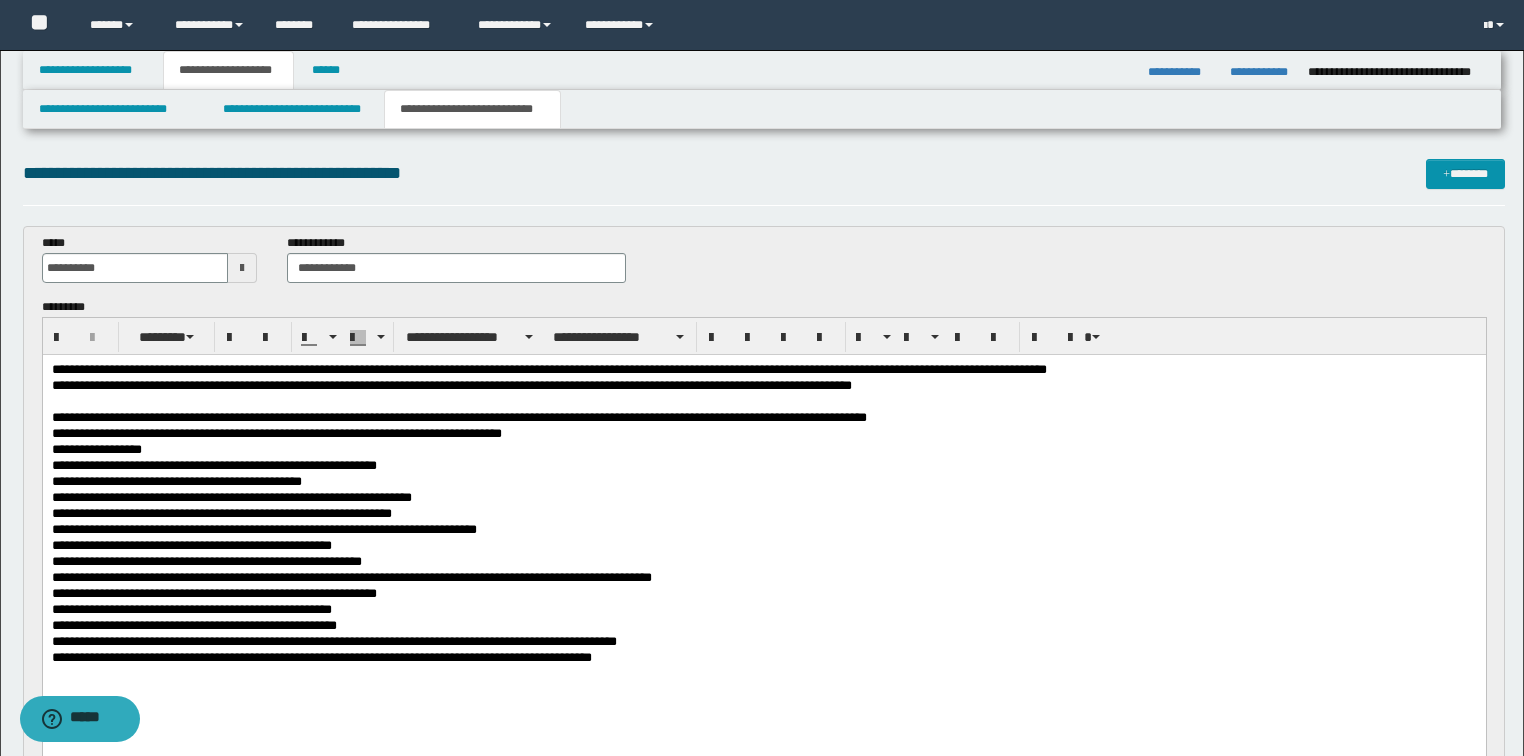 click on "**********" at bounding box center (764, 466) 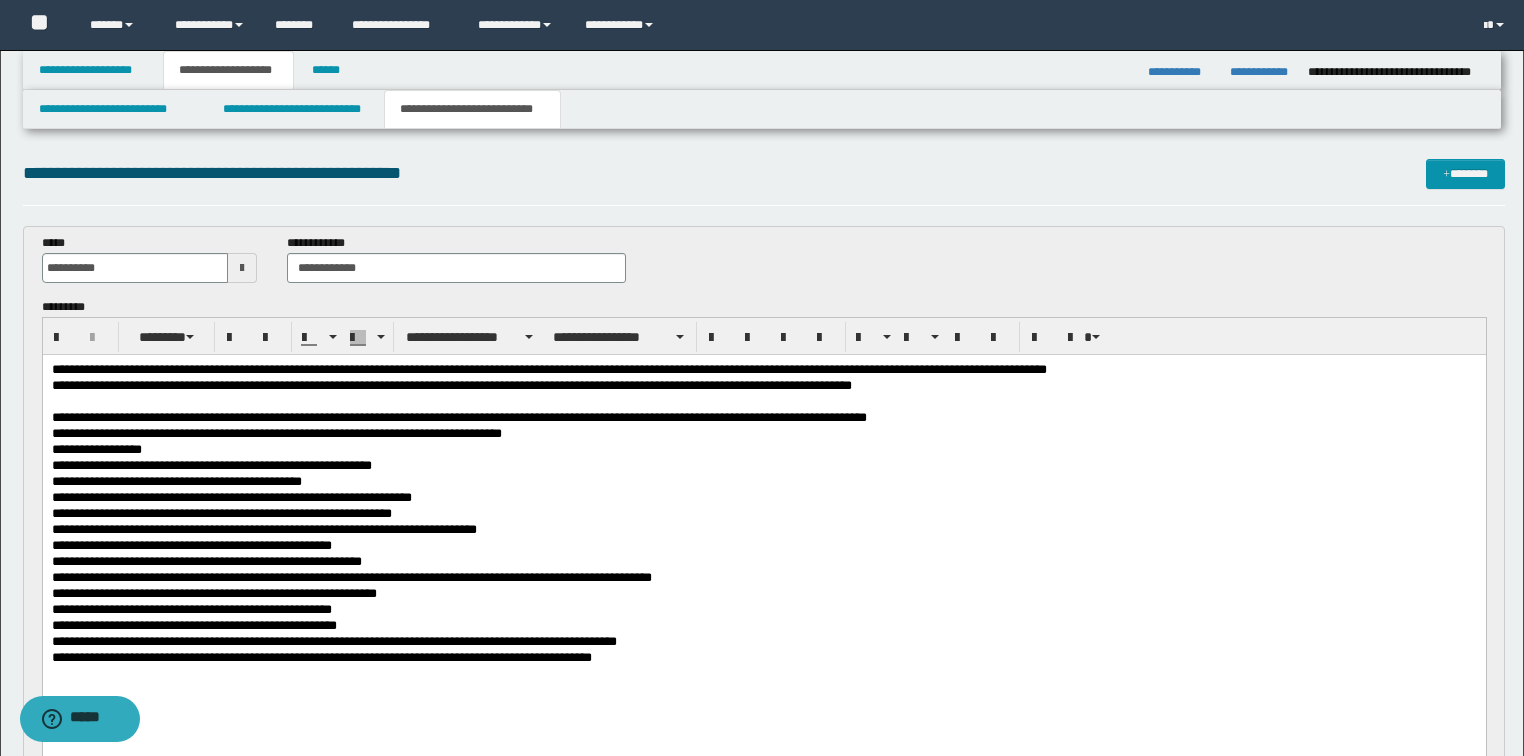 click on "**********" at bounding box center [764, 562] 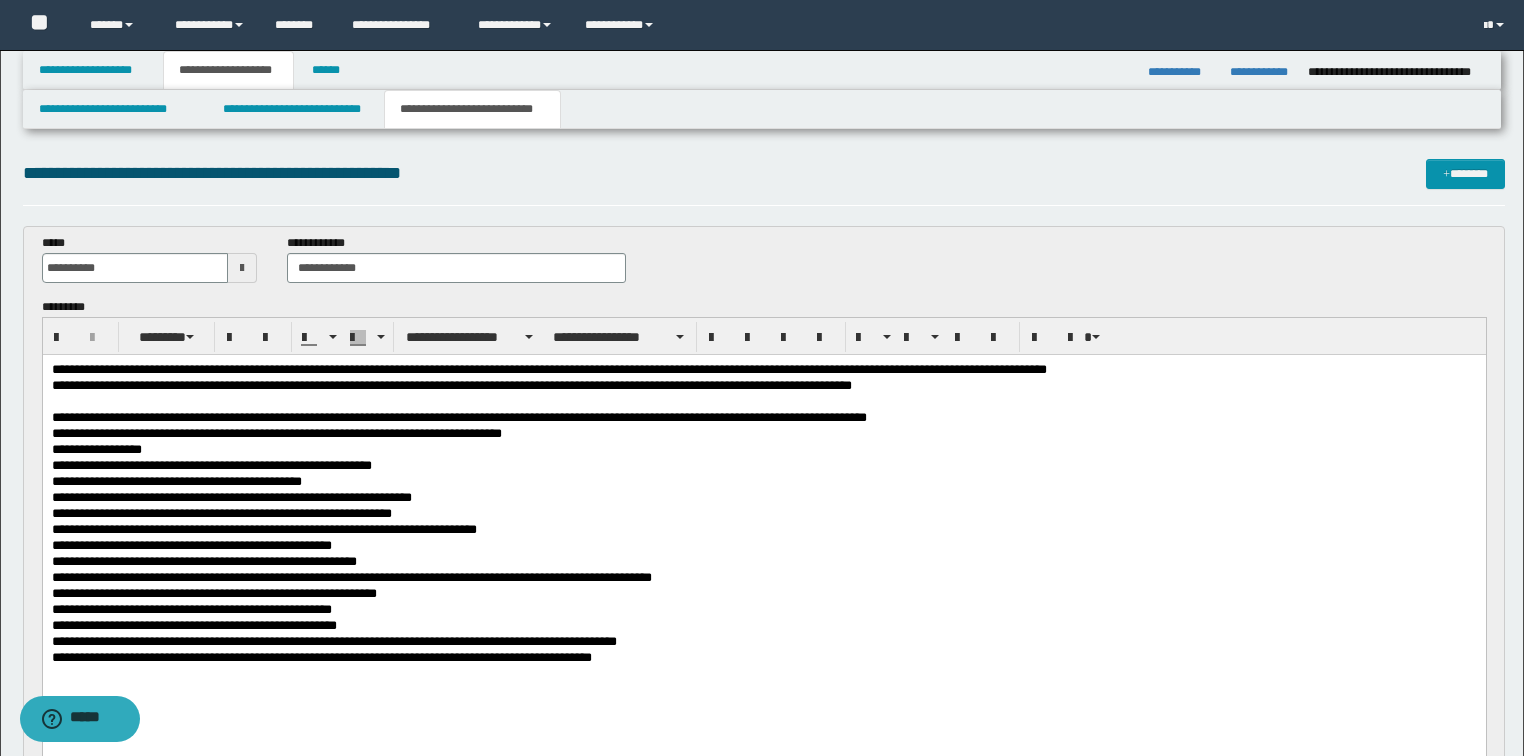 click on "**********" at bounding box center [764, 546] 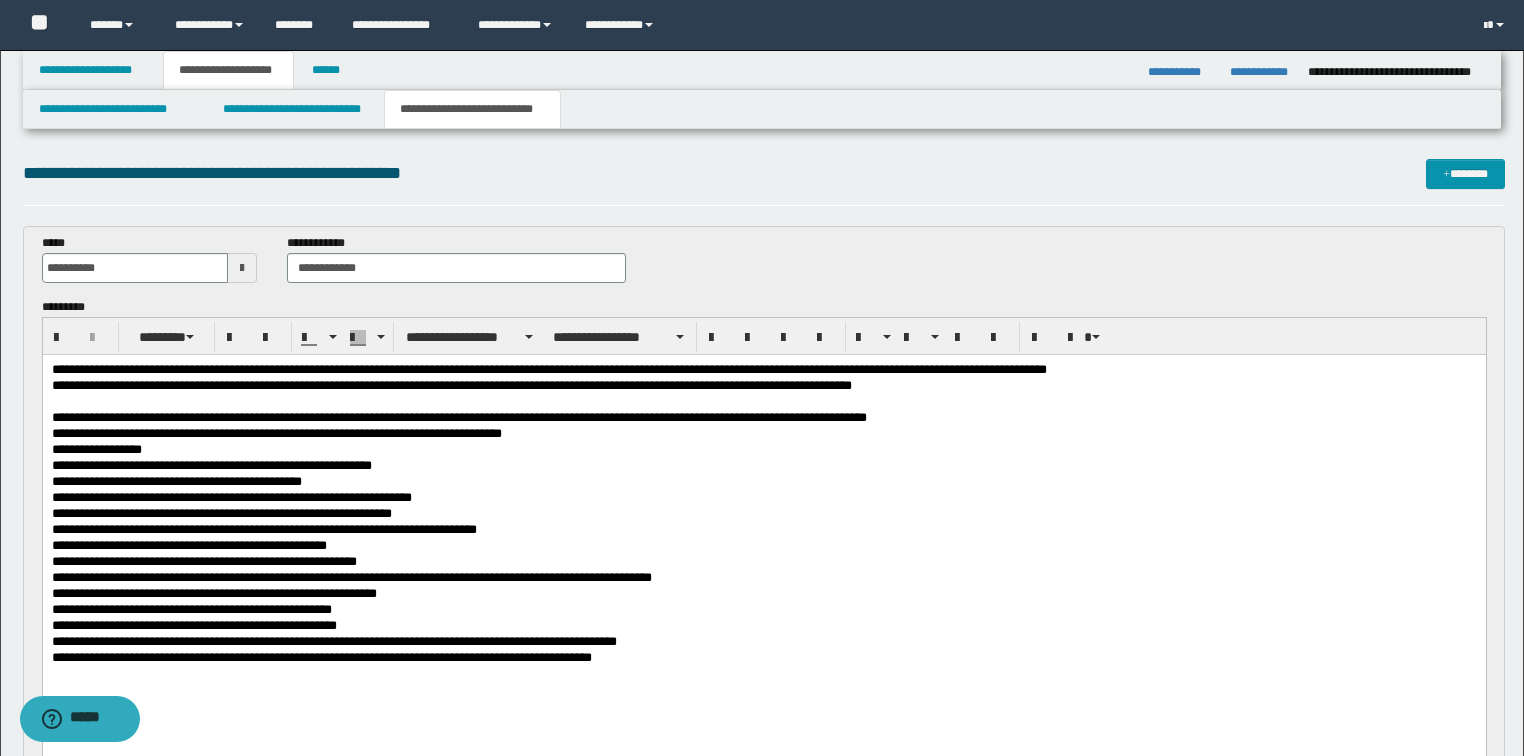 click on "**********" at bounding box center (764, 642) 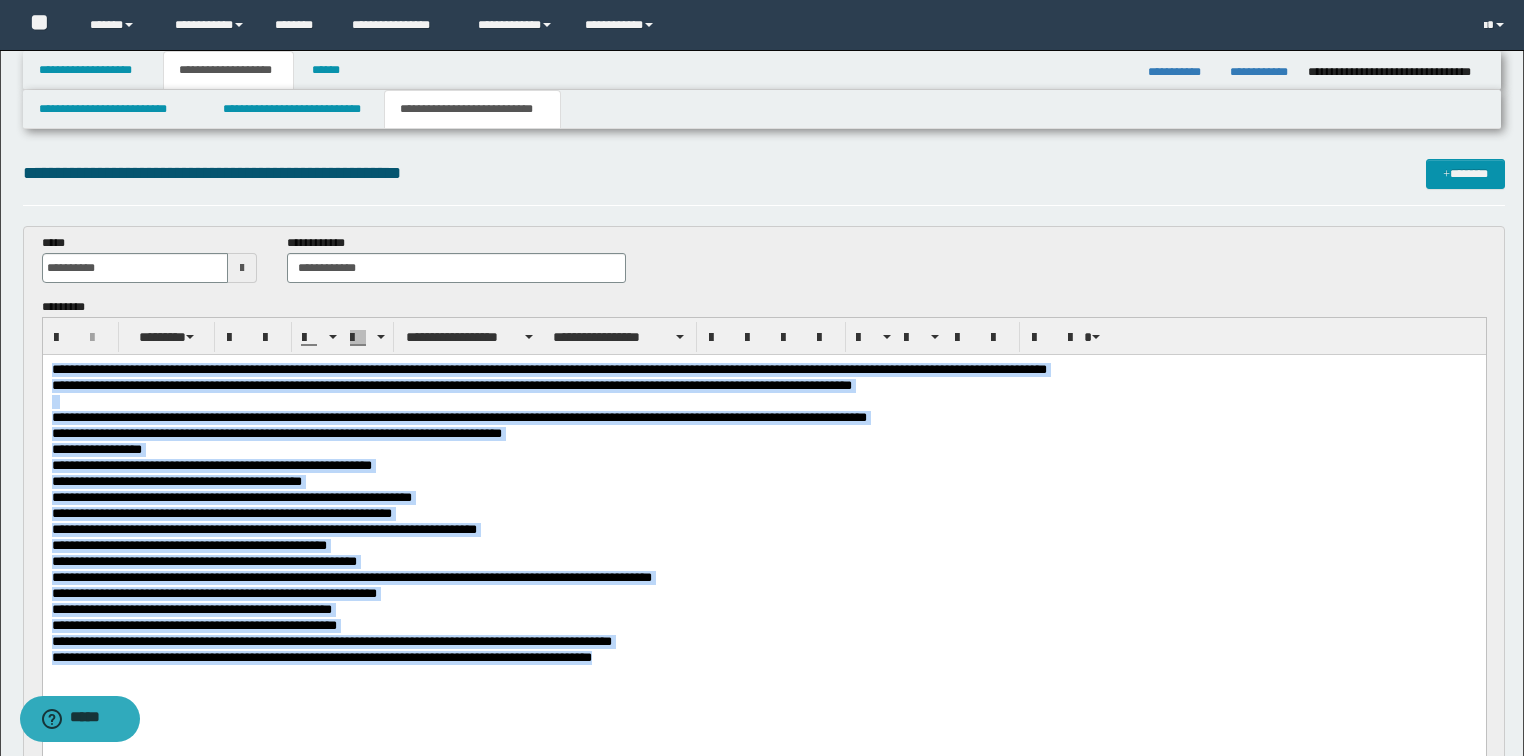 drag, startPoint x: 646, startPoint y: 656, endPoint x: 0, endPoint y: 337, distance: 720.47 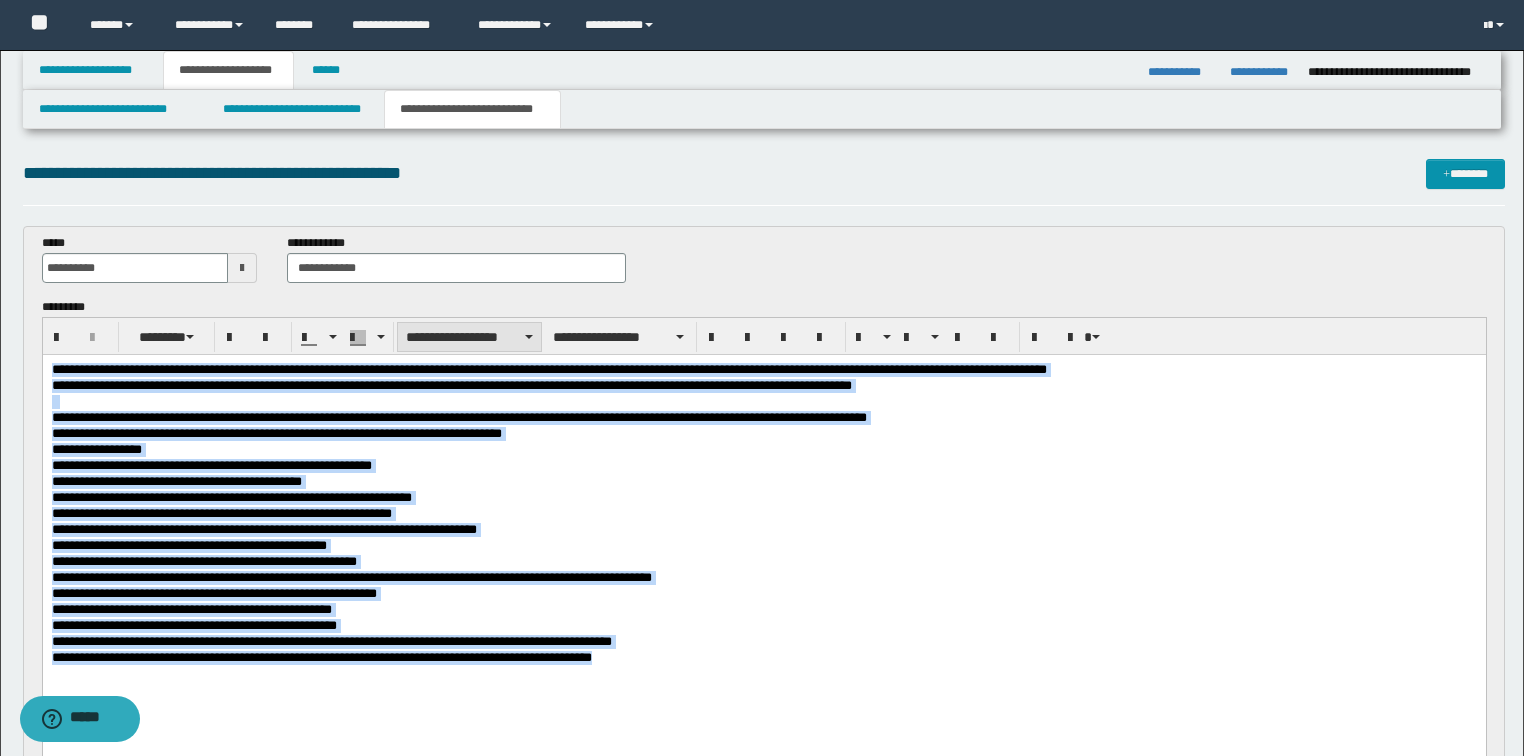 click on "**********" at bounding box center [469, 337] 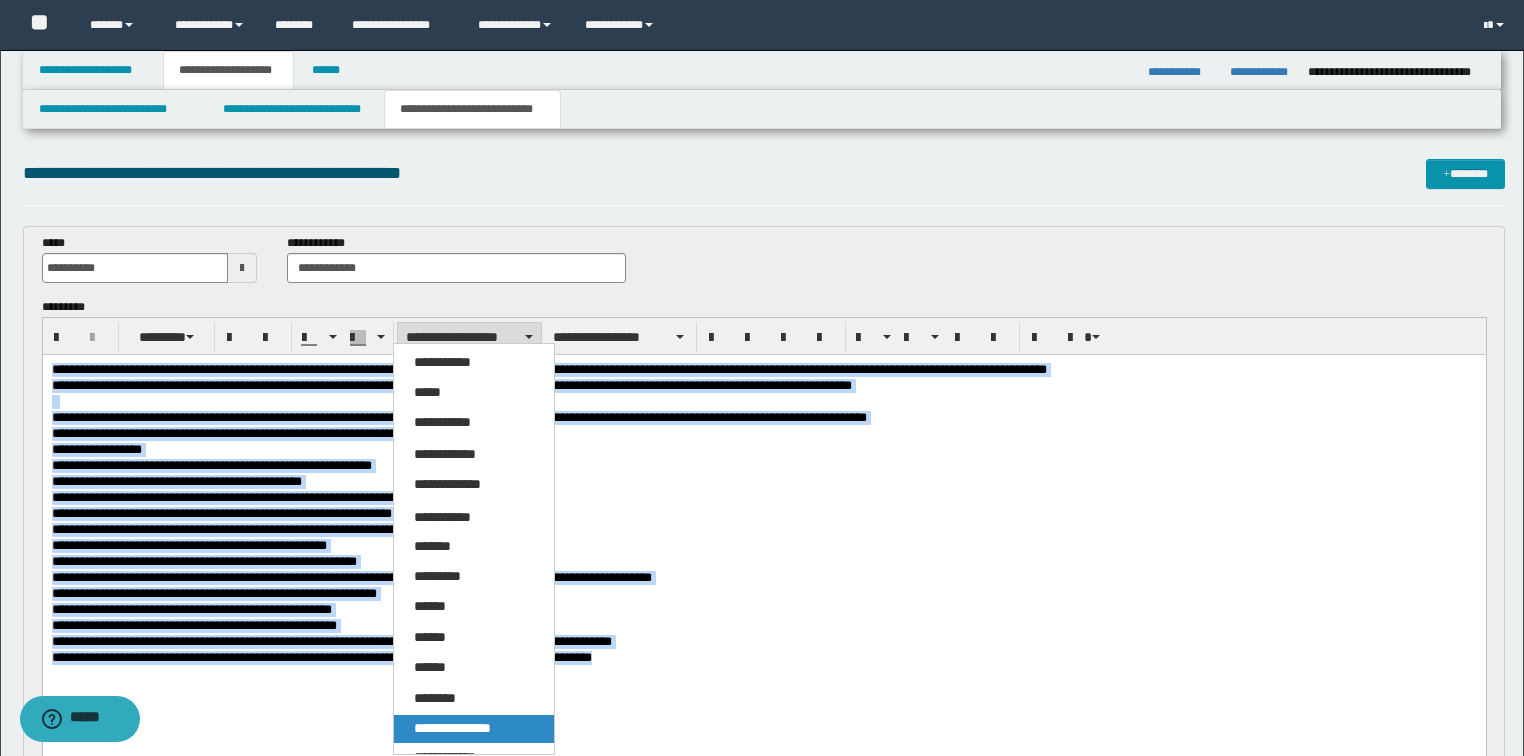 click on "**********" at bounding box center [452, 728] 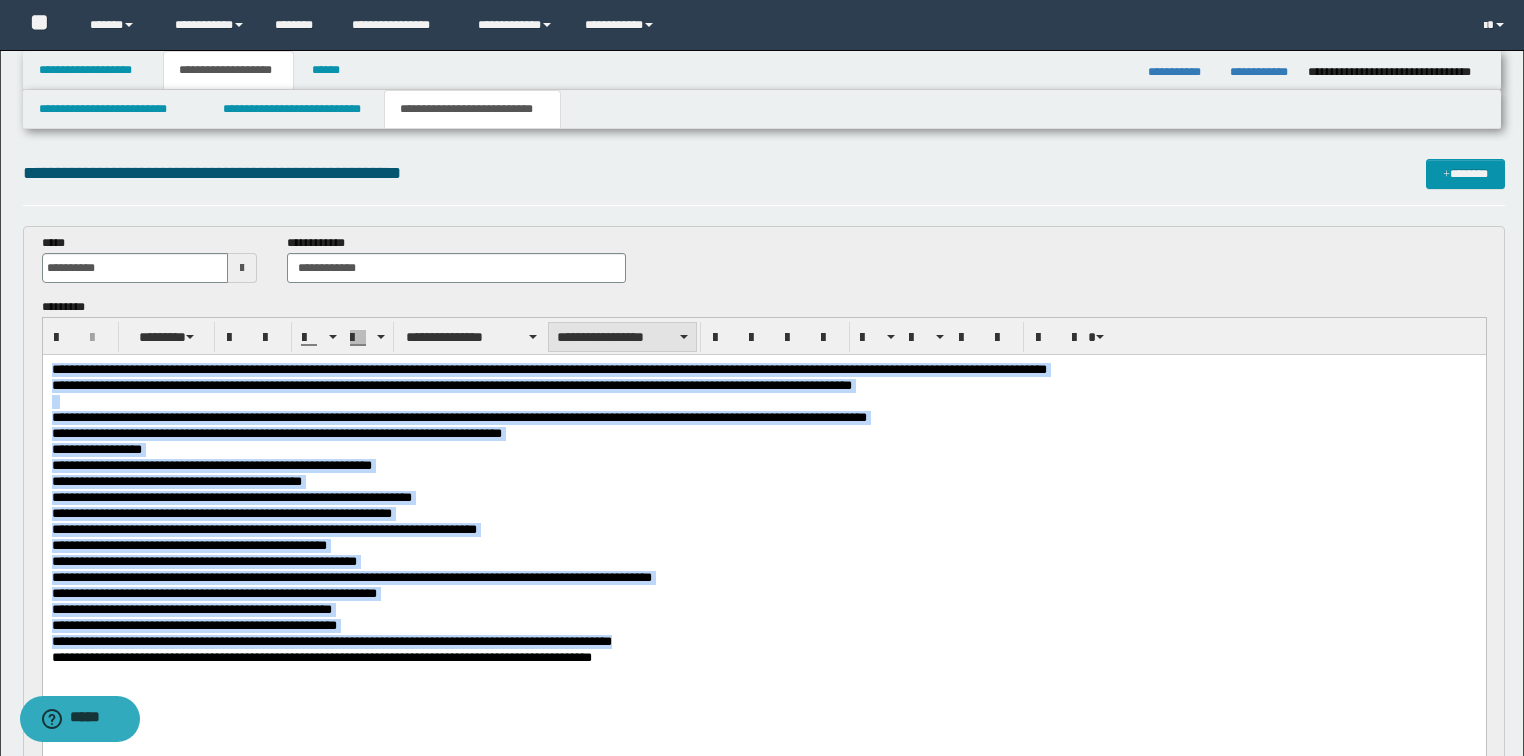 click on "**********" at bounding box center [622, 337] 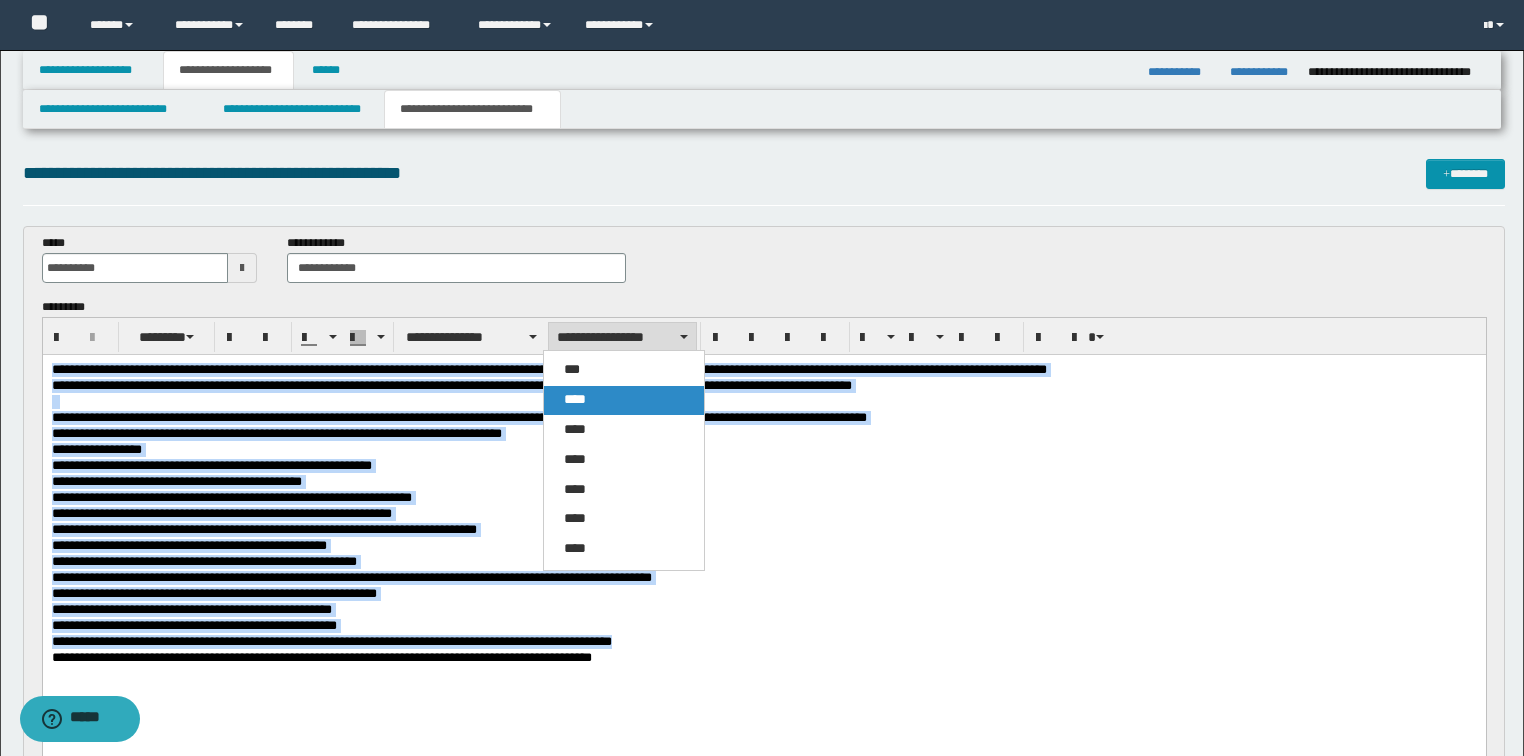 click on "****" at bounding box center (575, 399) 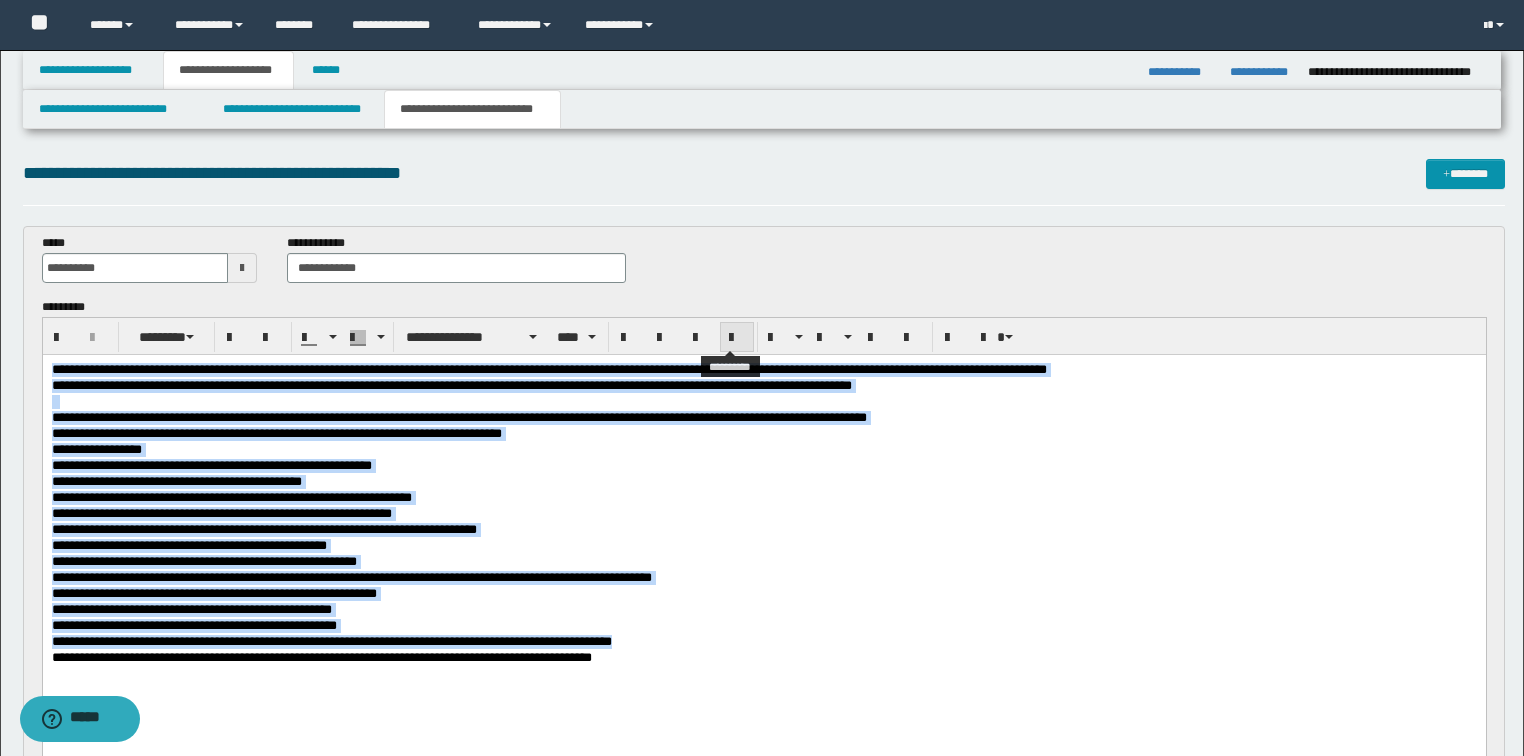 click at bounding box center [737, 338] 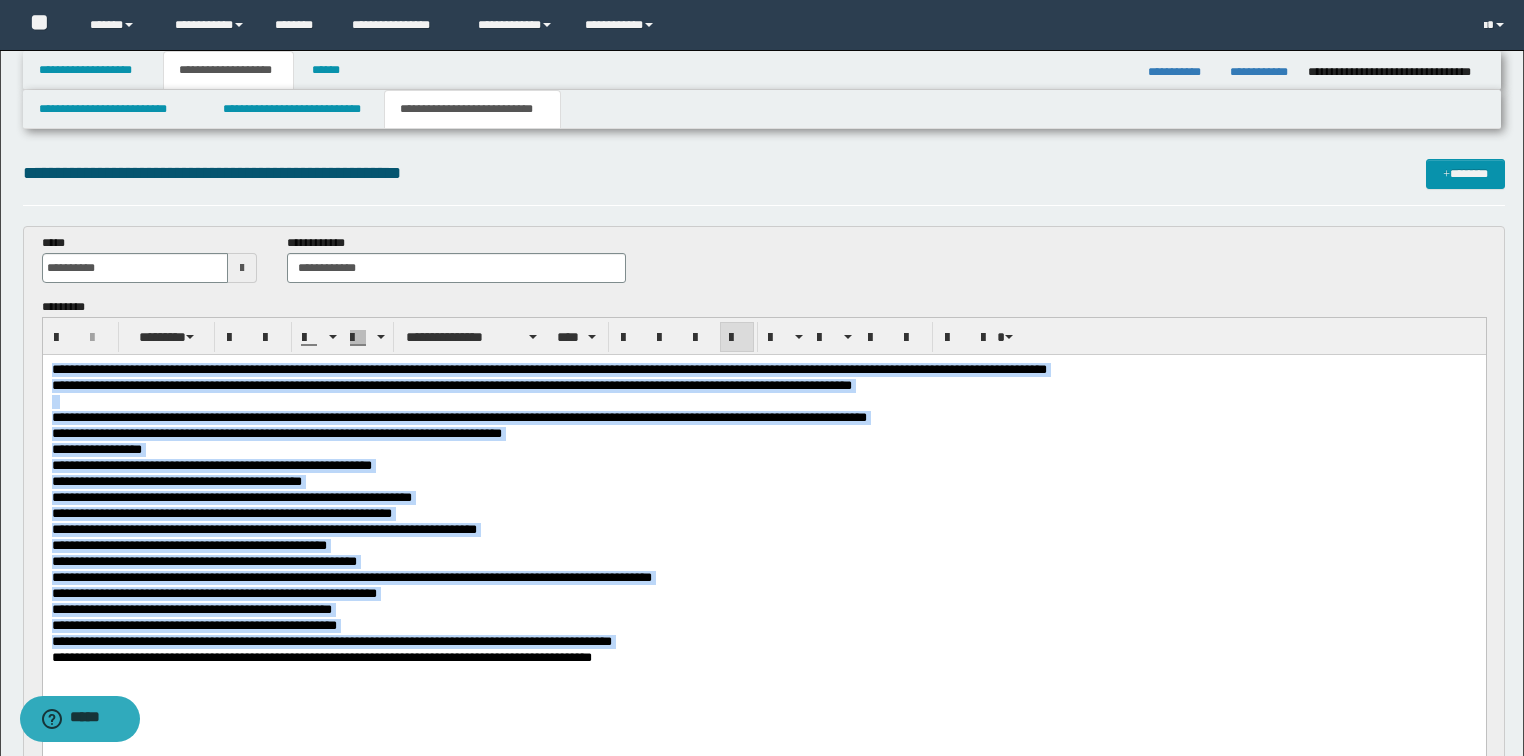 click on "**********" at bounding box center [764, 450] 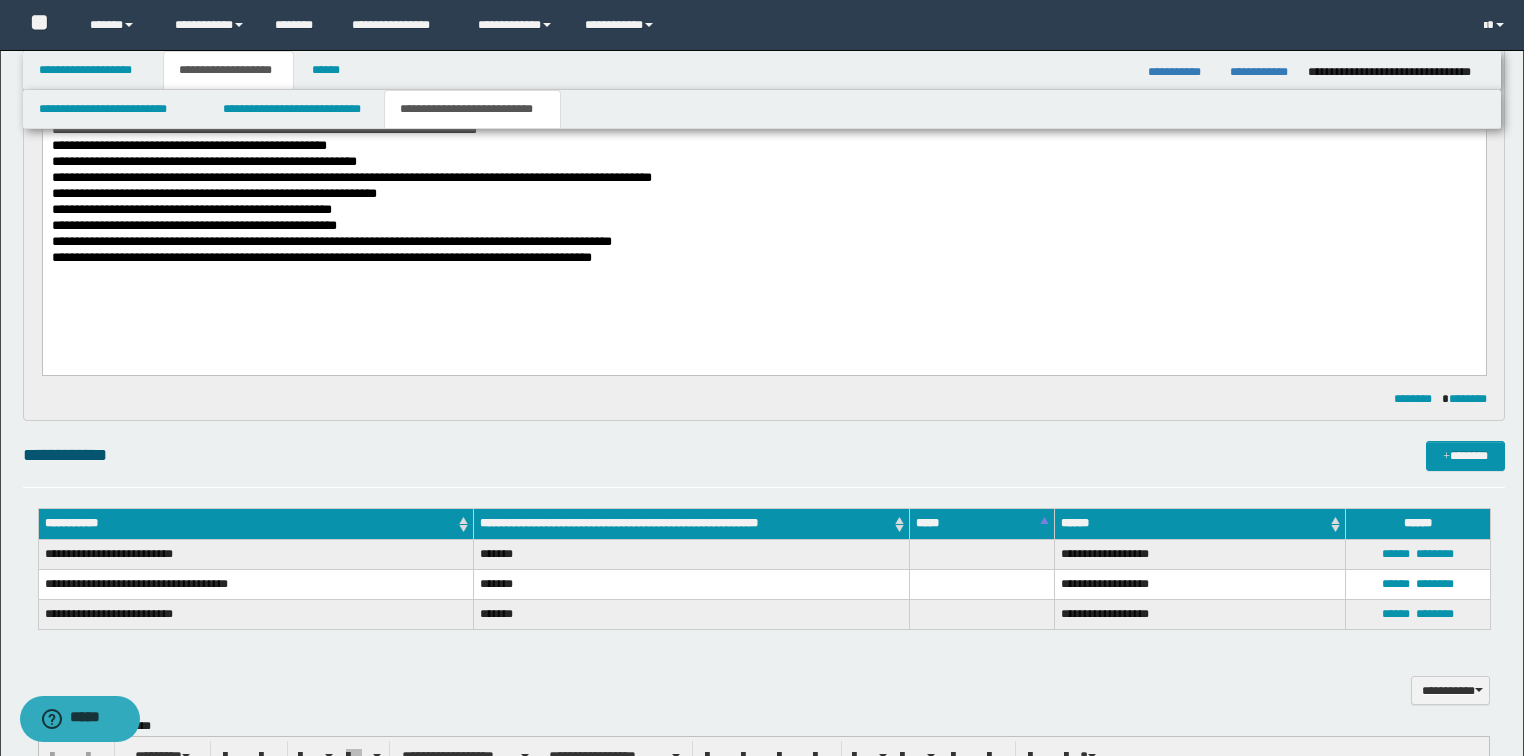 scroll, scrollTop: 800, scrollLeft: 0, axis: vertical 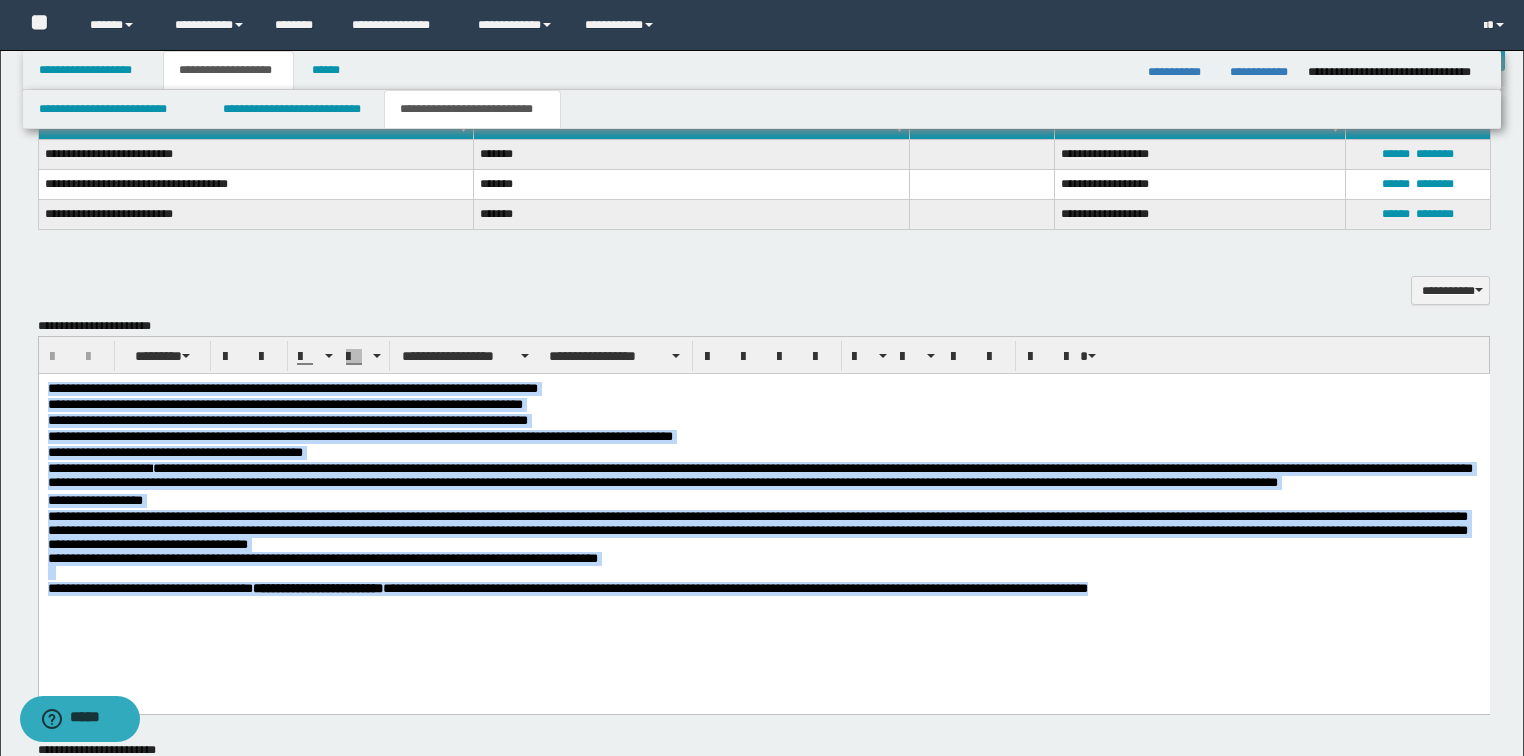 drag, startPoint x: 1213, startPoint y: 599, endPoint x: 136, endPoint y: 689, distance: 1080.7539 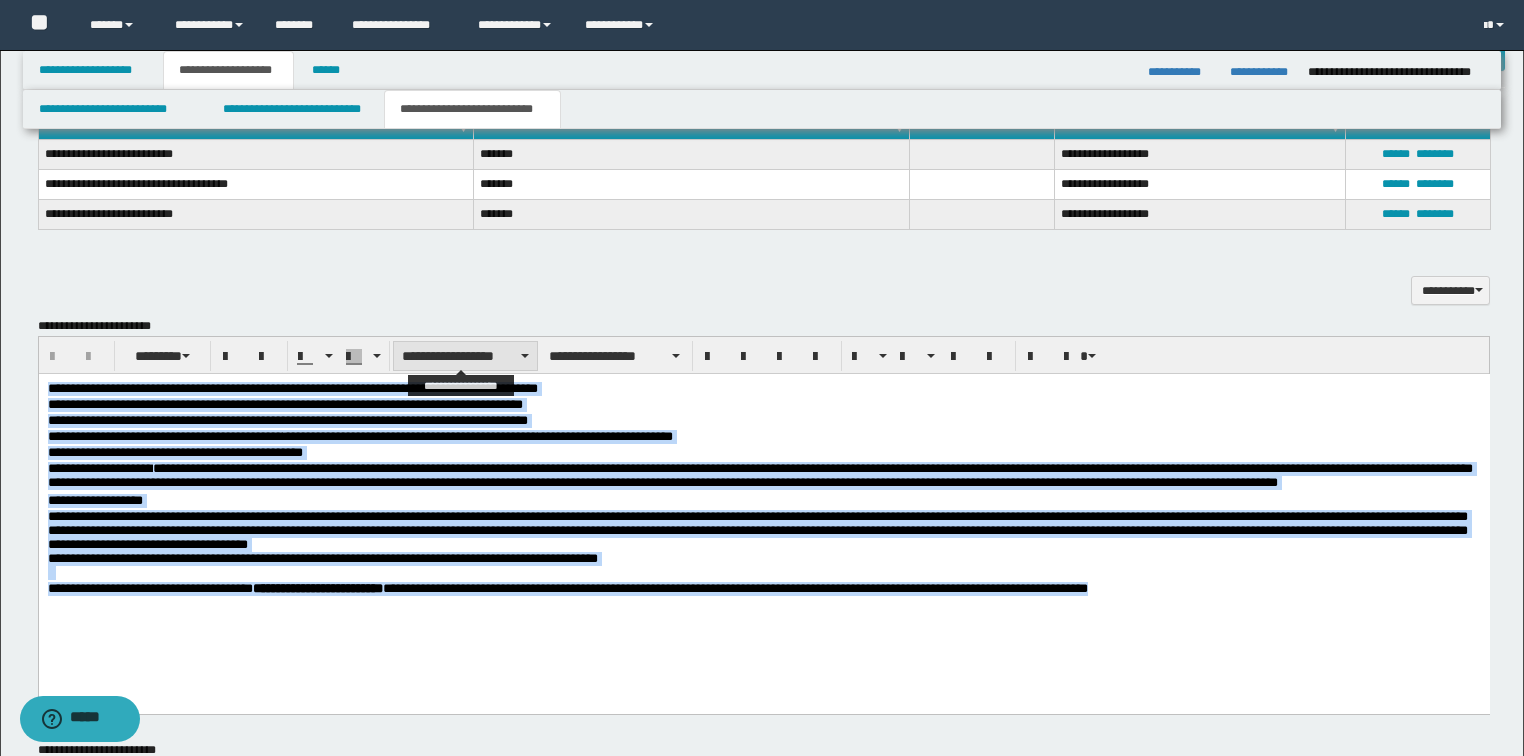 click on "**********" at bounding box center [465, 356] 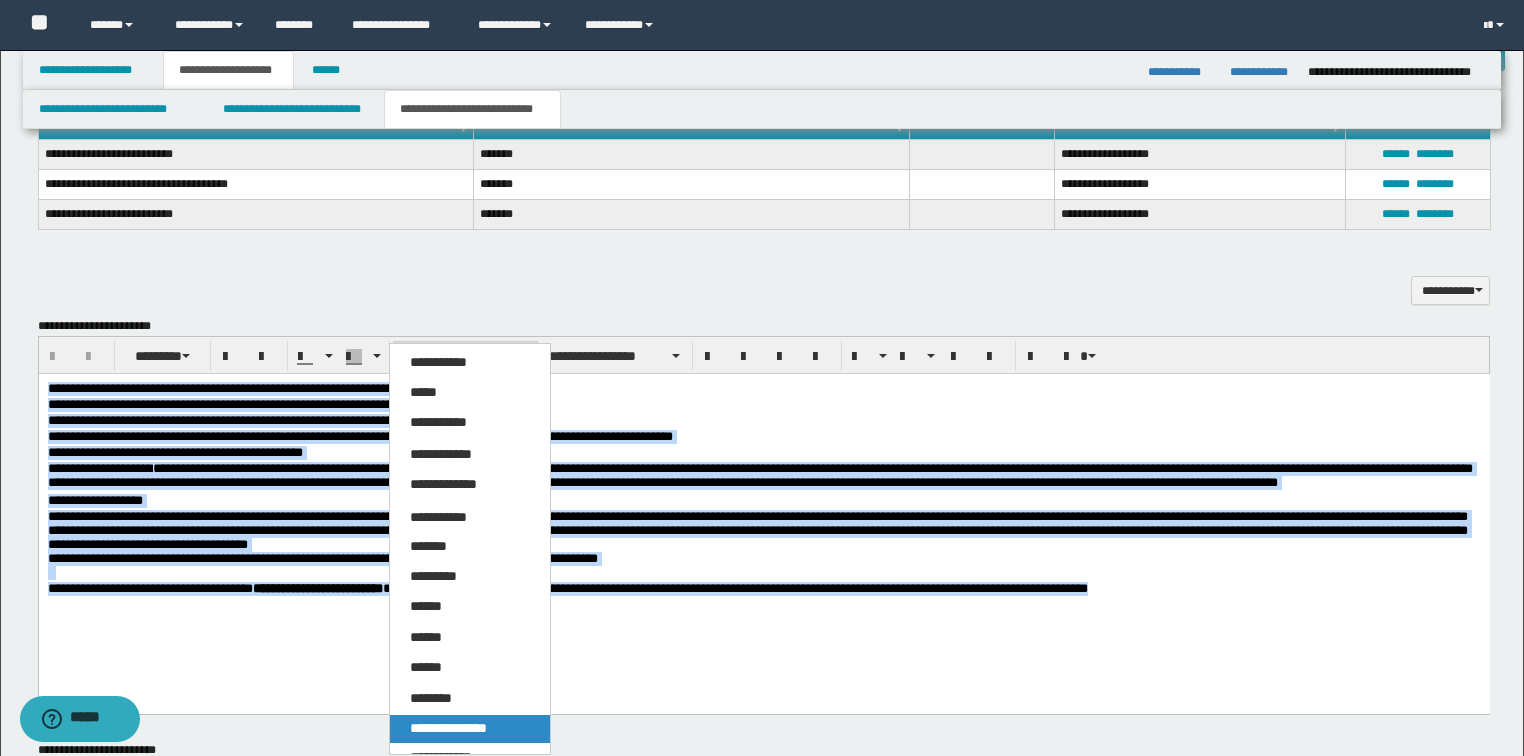 click on "**********" at bounding box center [448, 728] 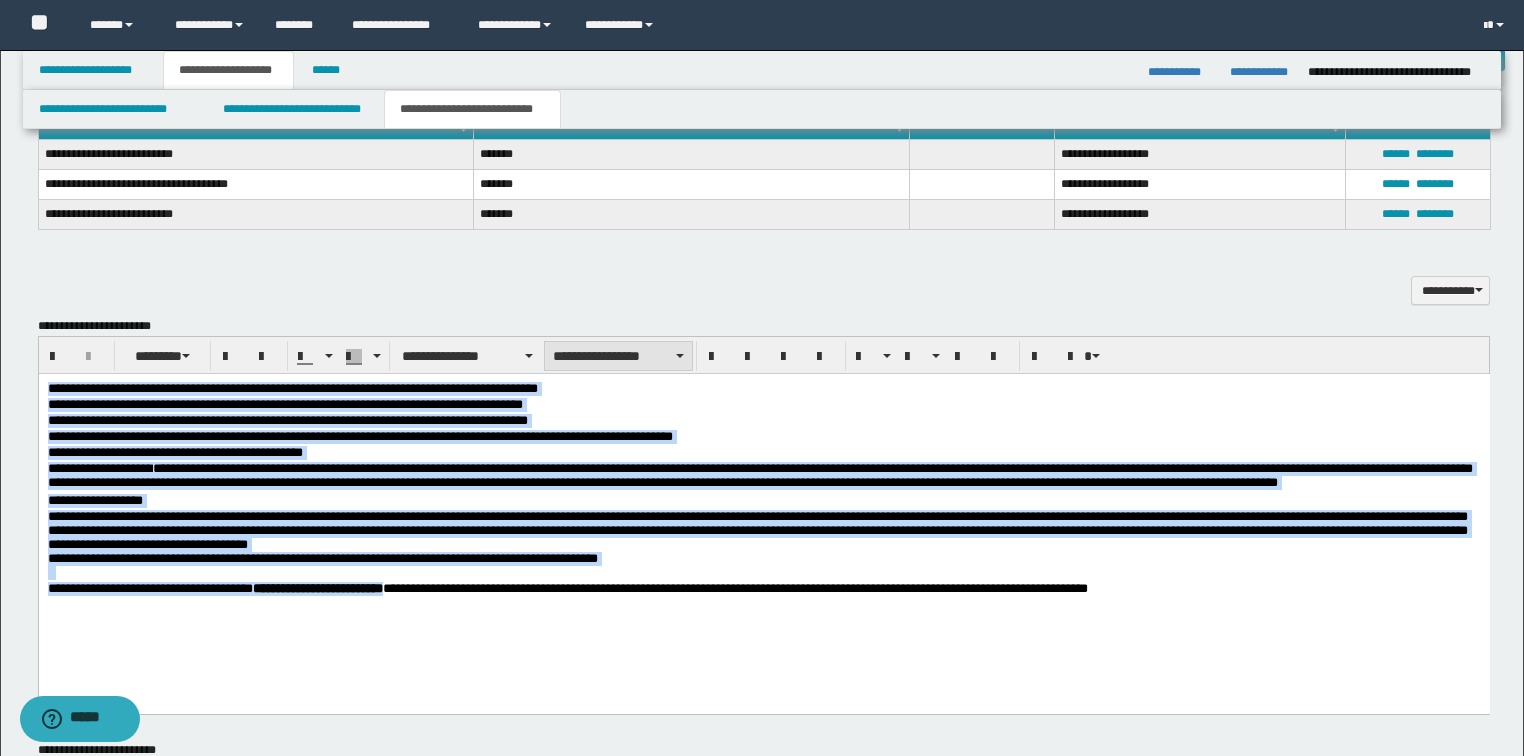 click on "**********" at bounding box center [618, 356] 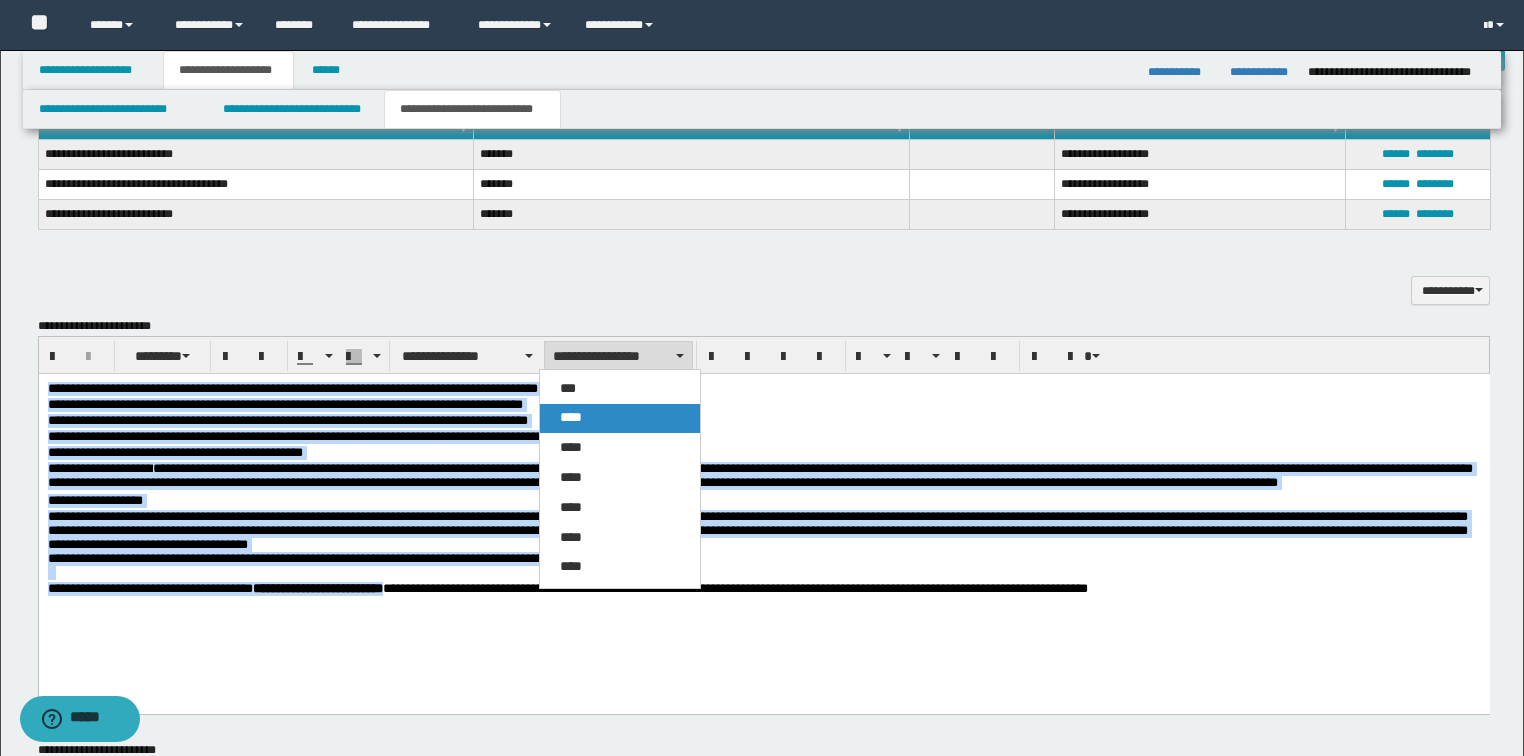 click on "****" at bounding box center [571, 417] 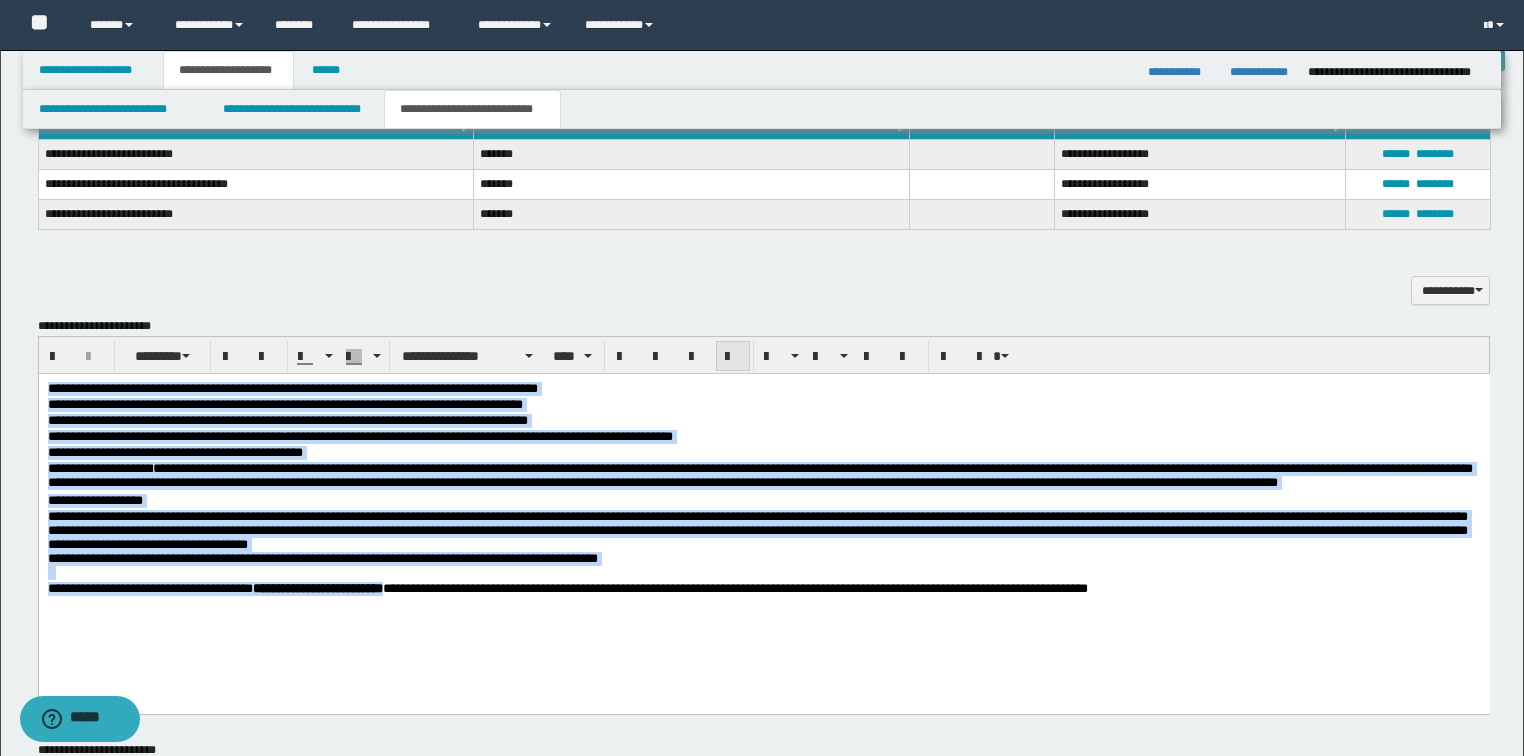 click at bounding box center [733, 357] 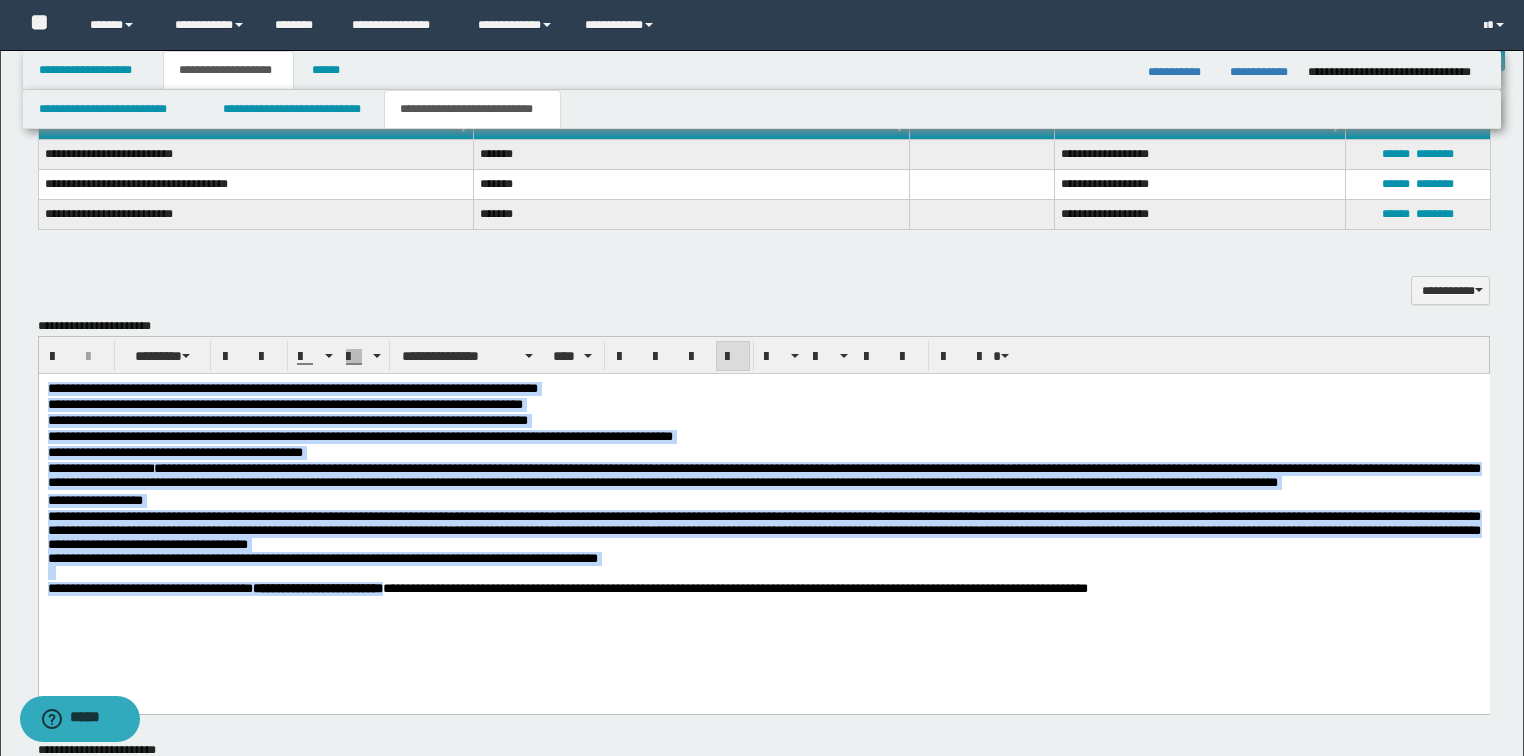 click on "**********" at bounding box center (567, 588) 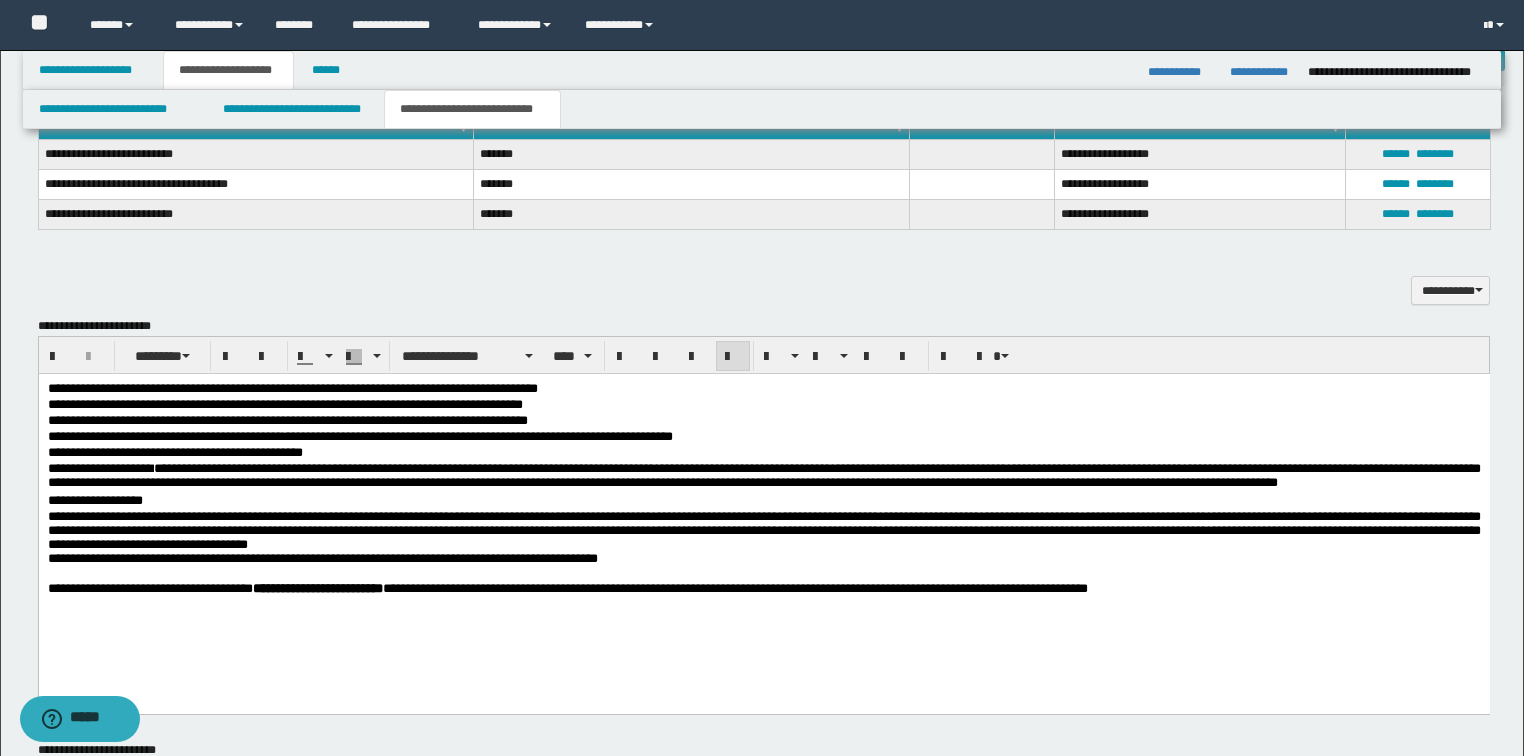 click on "**********" at bounding box center (567, 588) 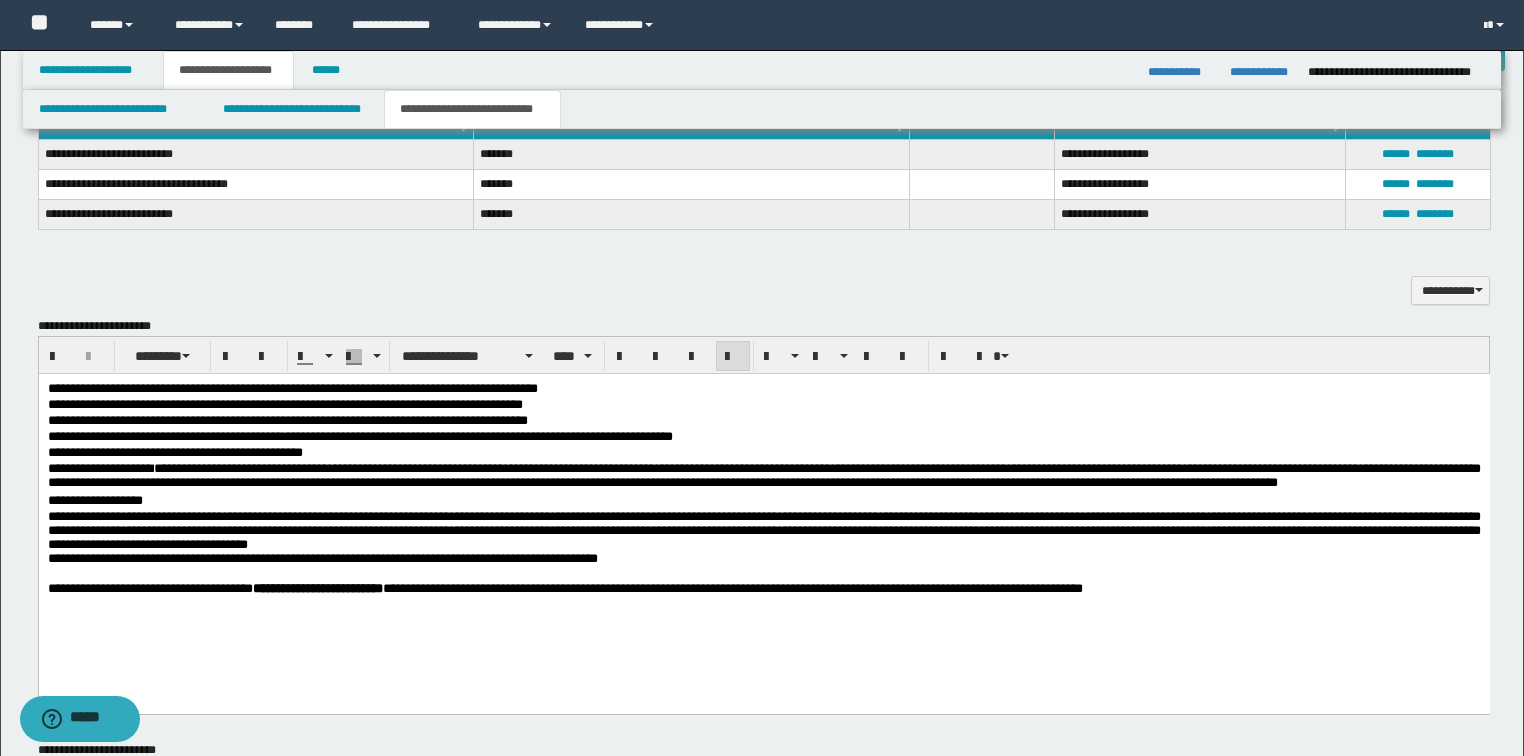 click on "**********" at bounding box center (564, 588) 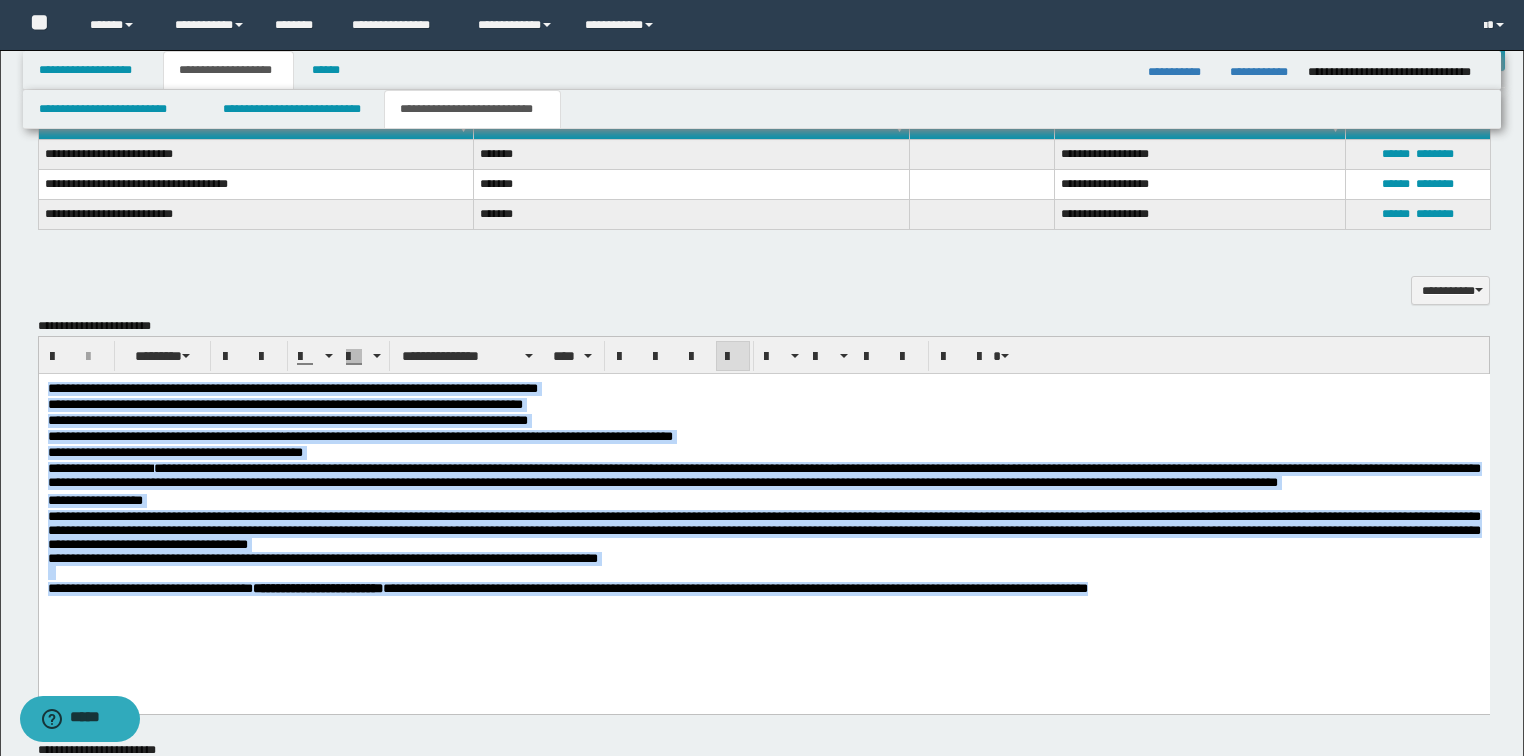 drag, startPoint x: 1235, startPoint y: 603, endPoint x: -1, endPoint y: 339, distance: 1263.8798 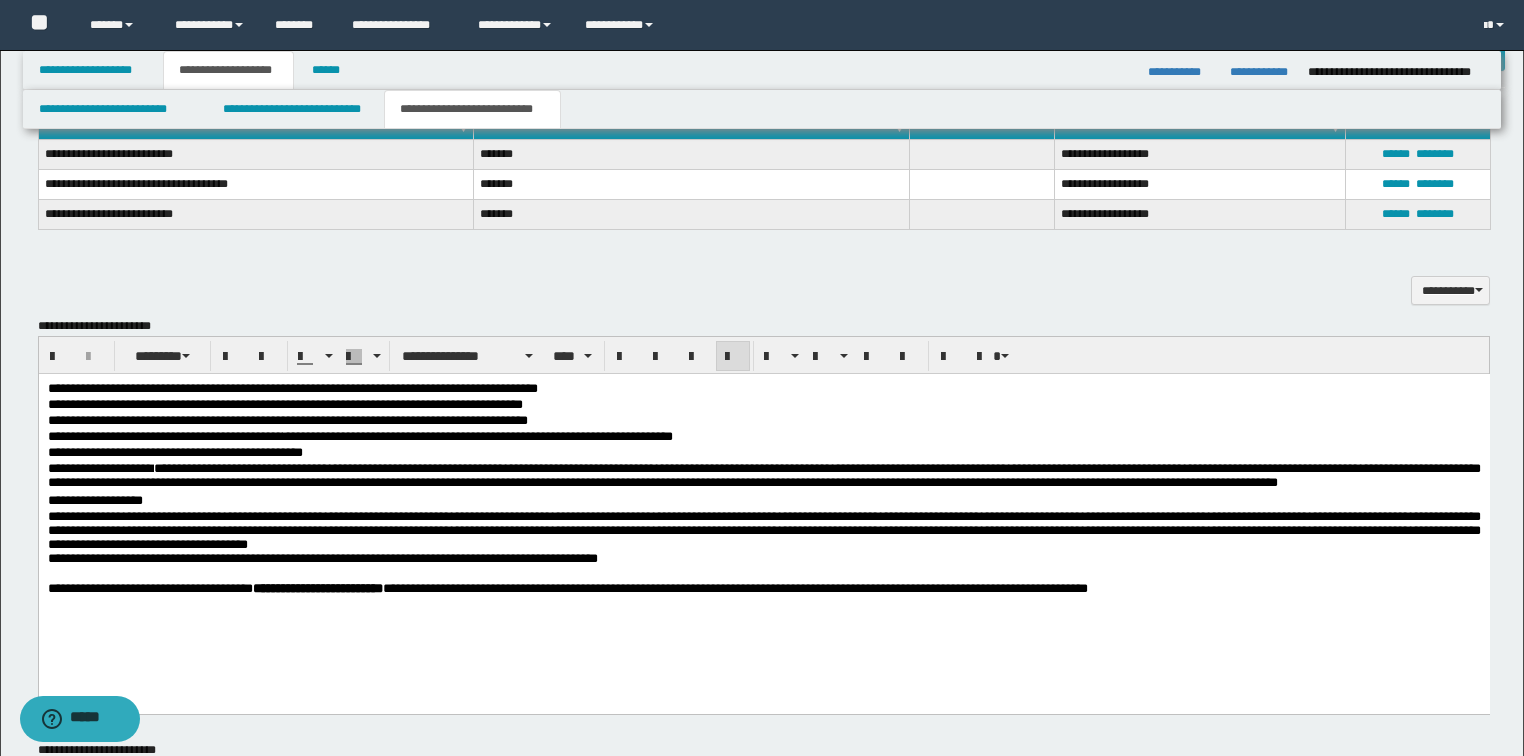click on "**********" at bounding box center [763, 589] 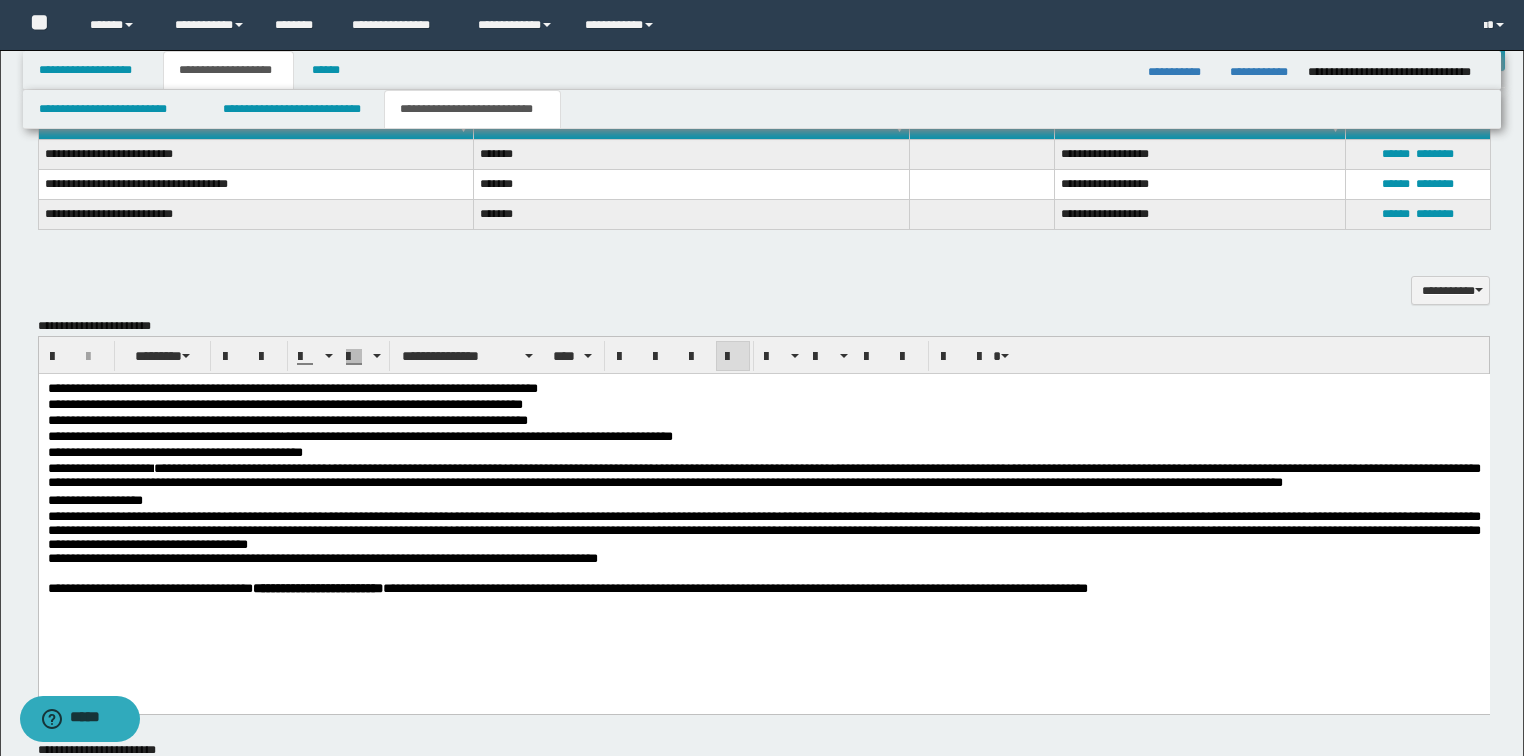 scroll, scrollTop: 1200, scrollLeft: 0, axis: vertical 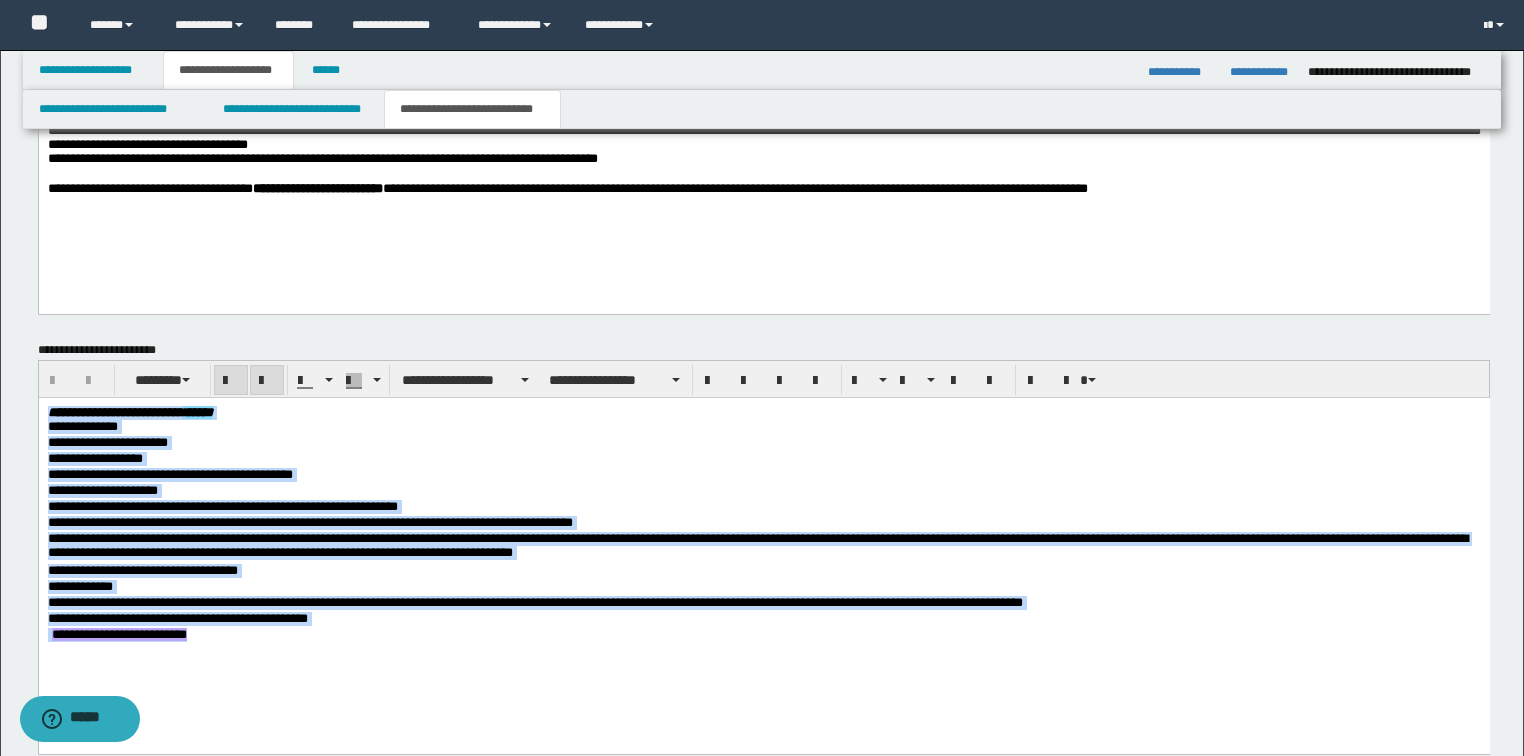 drag, startPoint x: 266, startPoint y: 649, endPoint x: -1, endPoint y: 345, distance: 404.60474 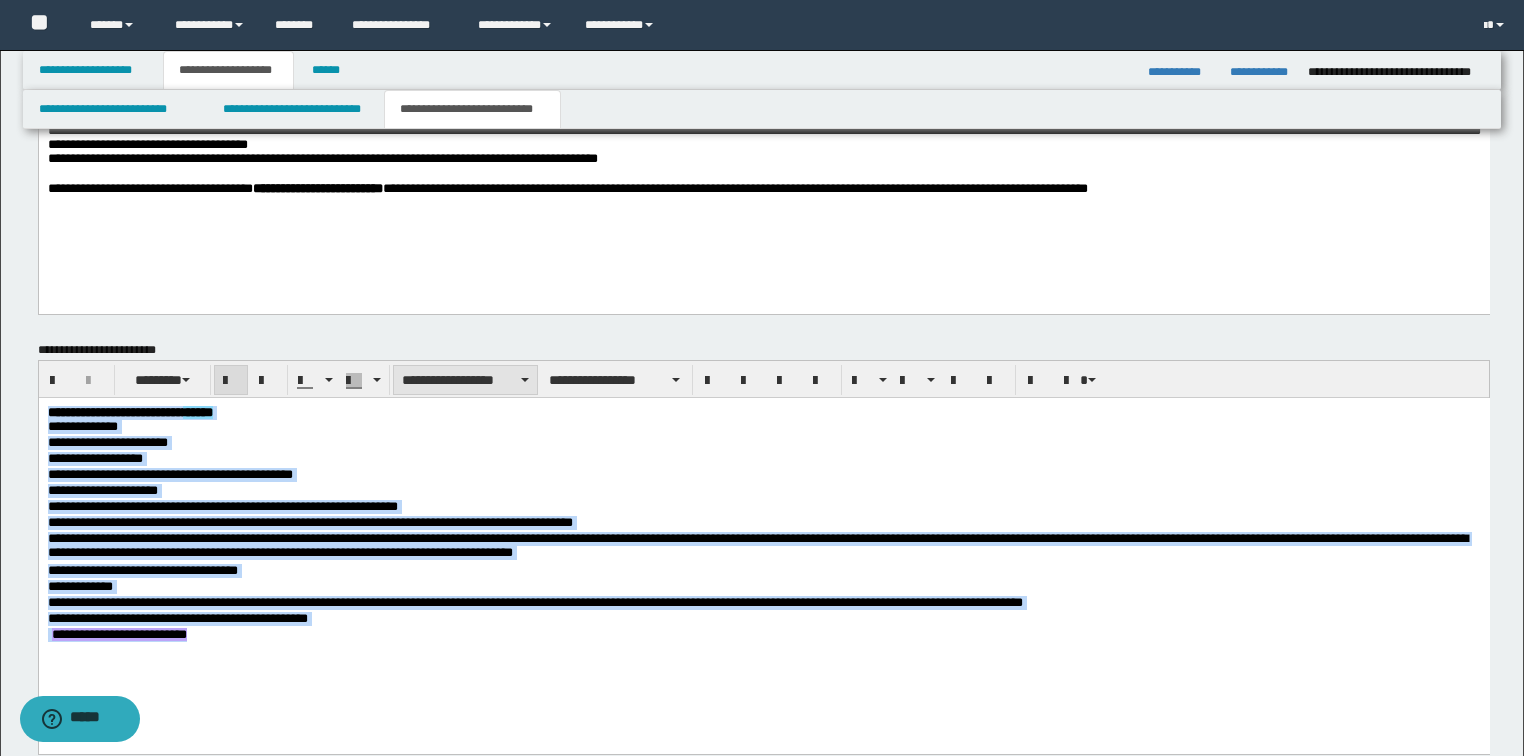 click on "**********" at bounding box center [465, 380] 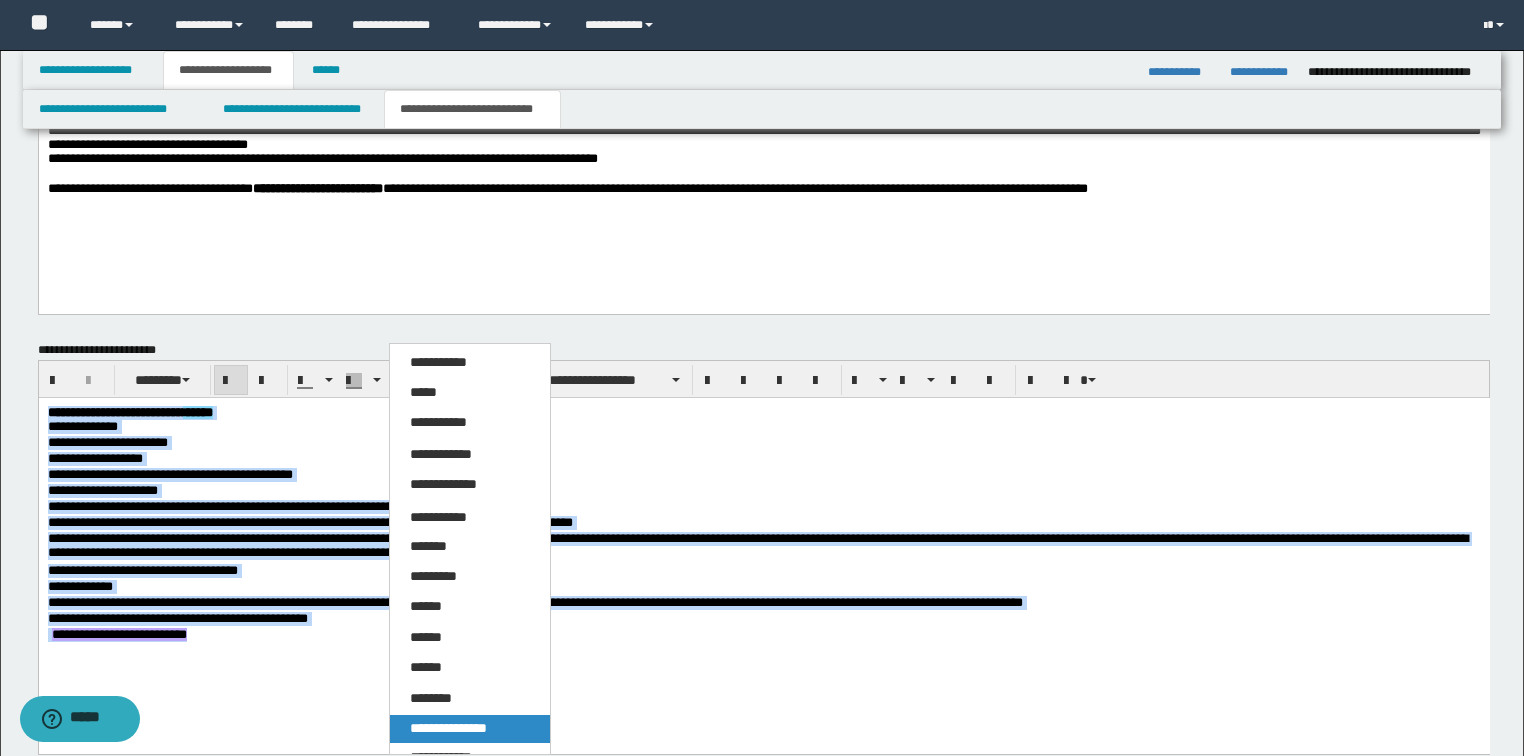 click on "**********" at bounding box center (448, 728) 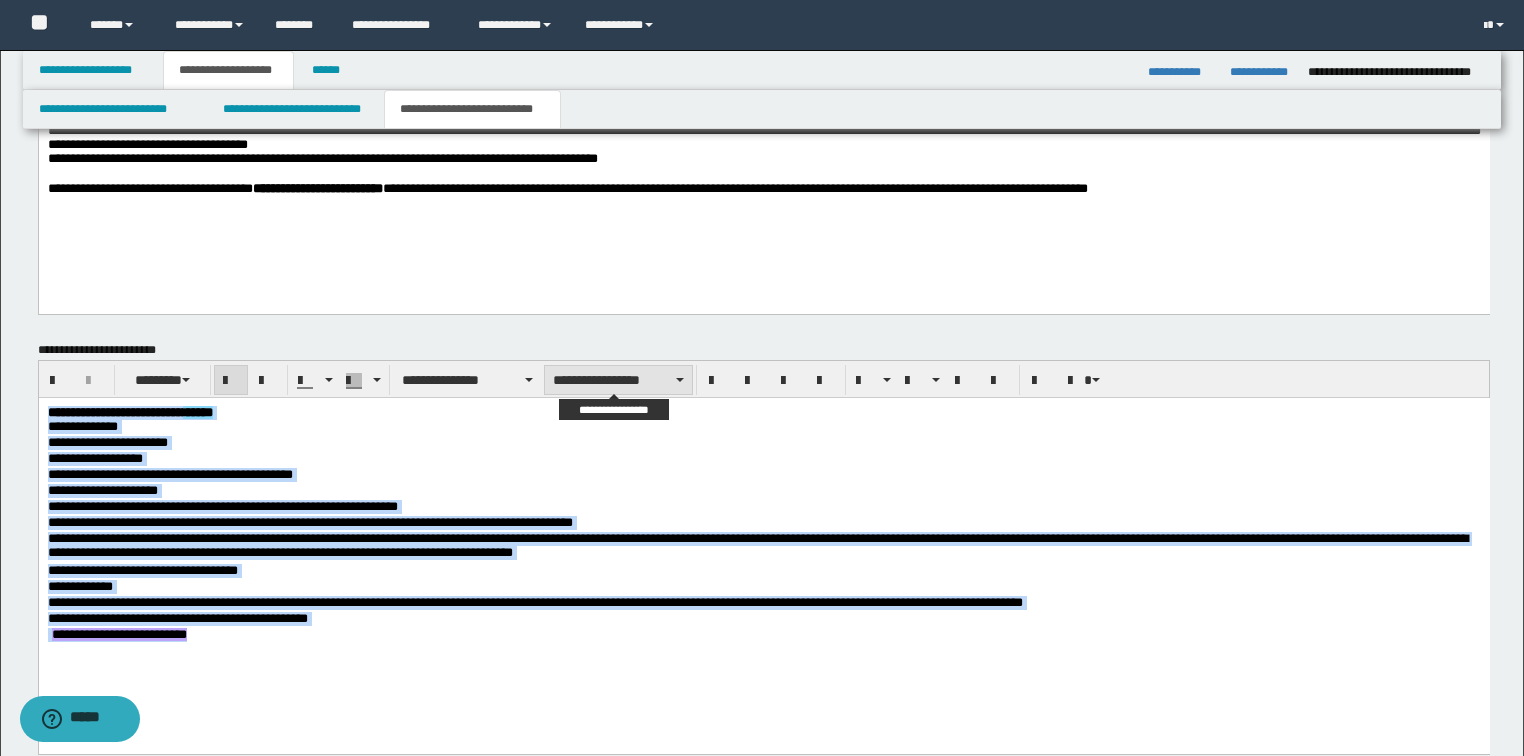click on "**********" at bounding box center [618, 380] 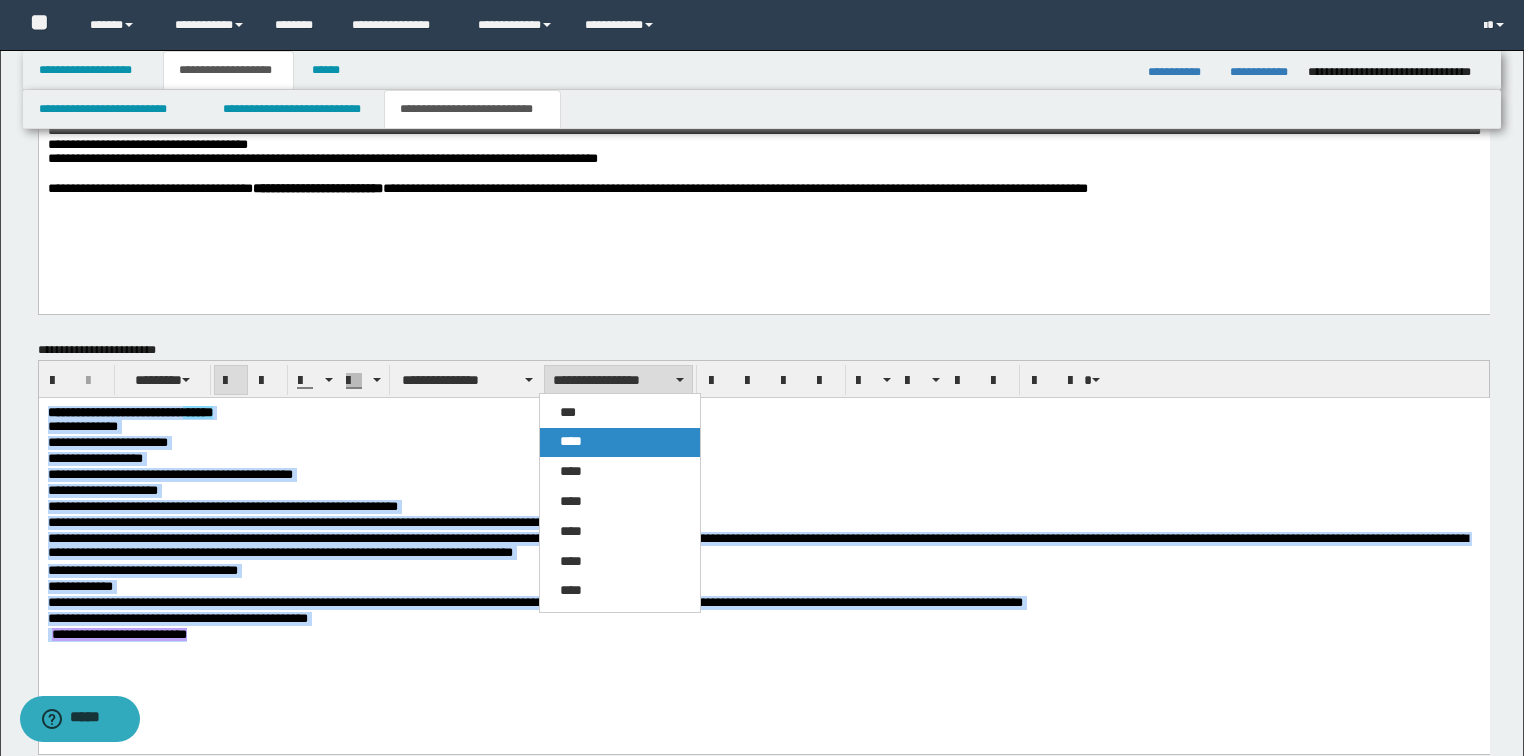 click on "****" at bounding box center [571, 441] 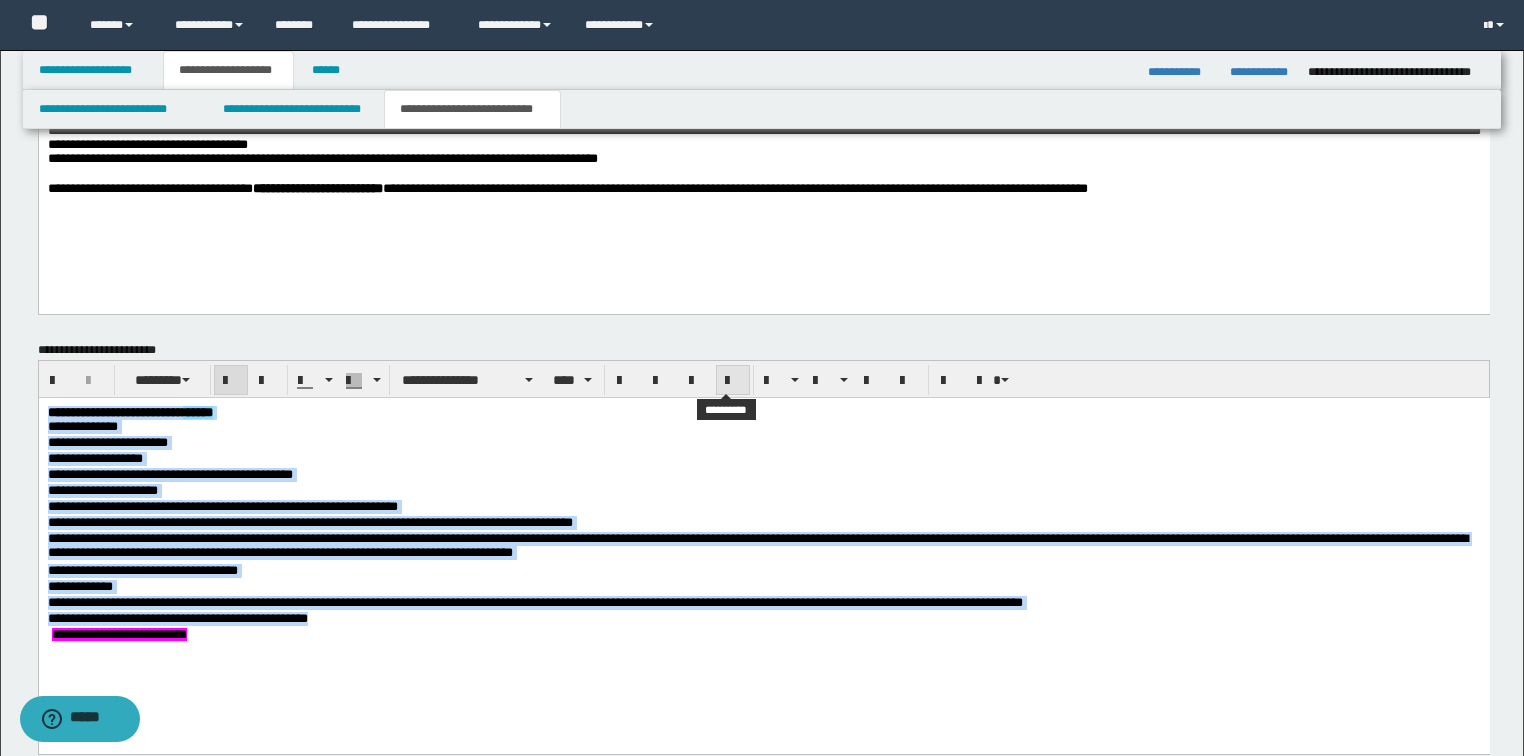 click at bounding box center [733, 381] 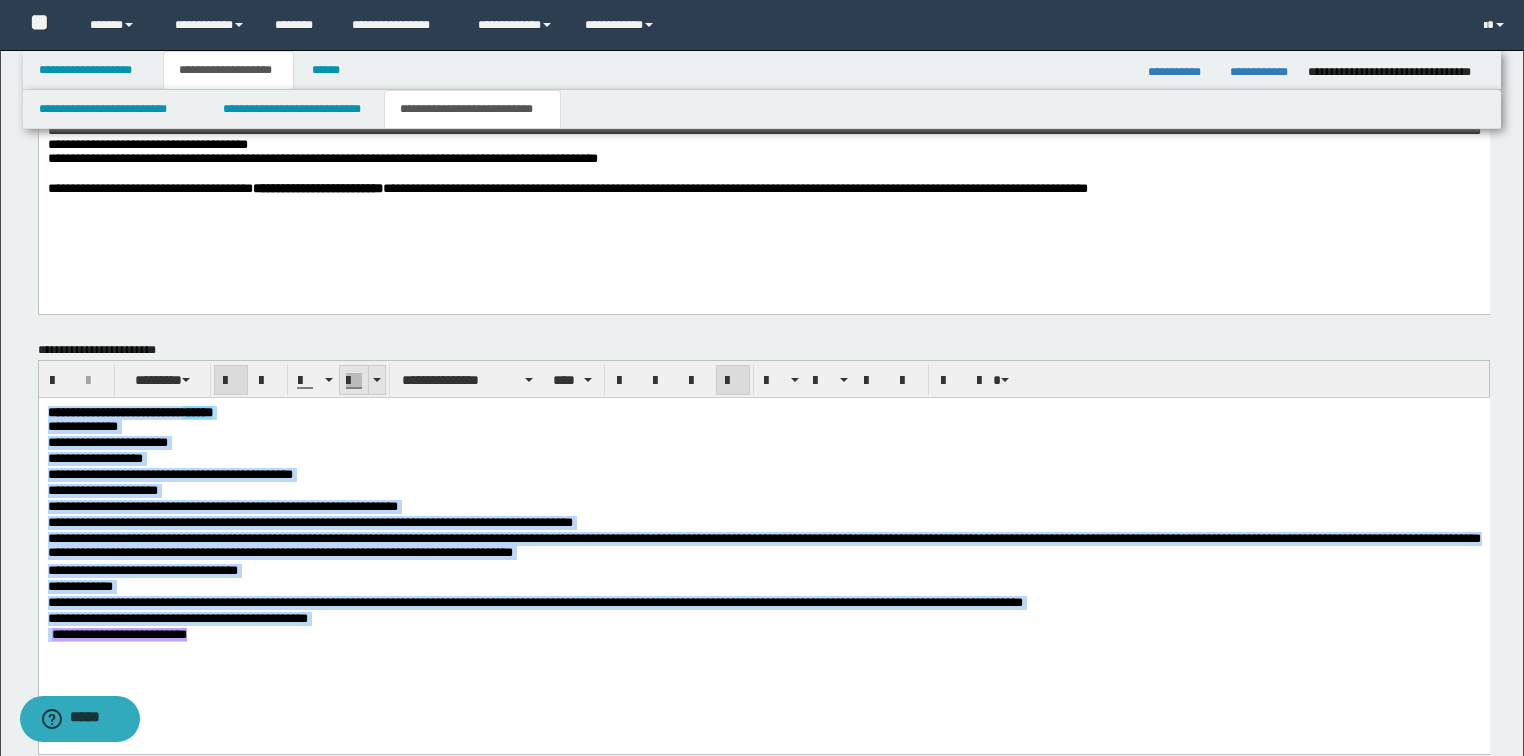 click at bounding box center (376, 380) 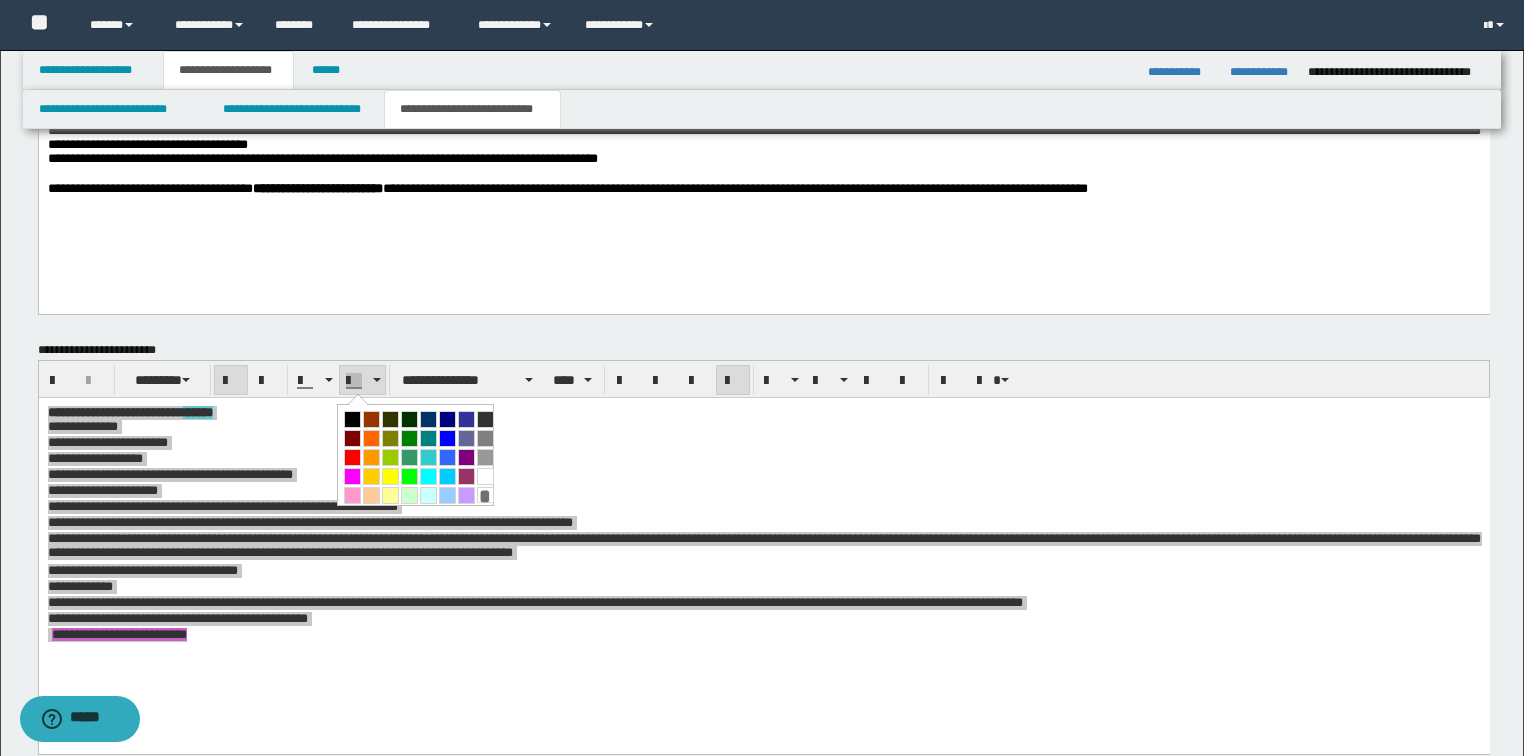 click at bounding box center (485, 476) 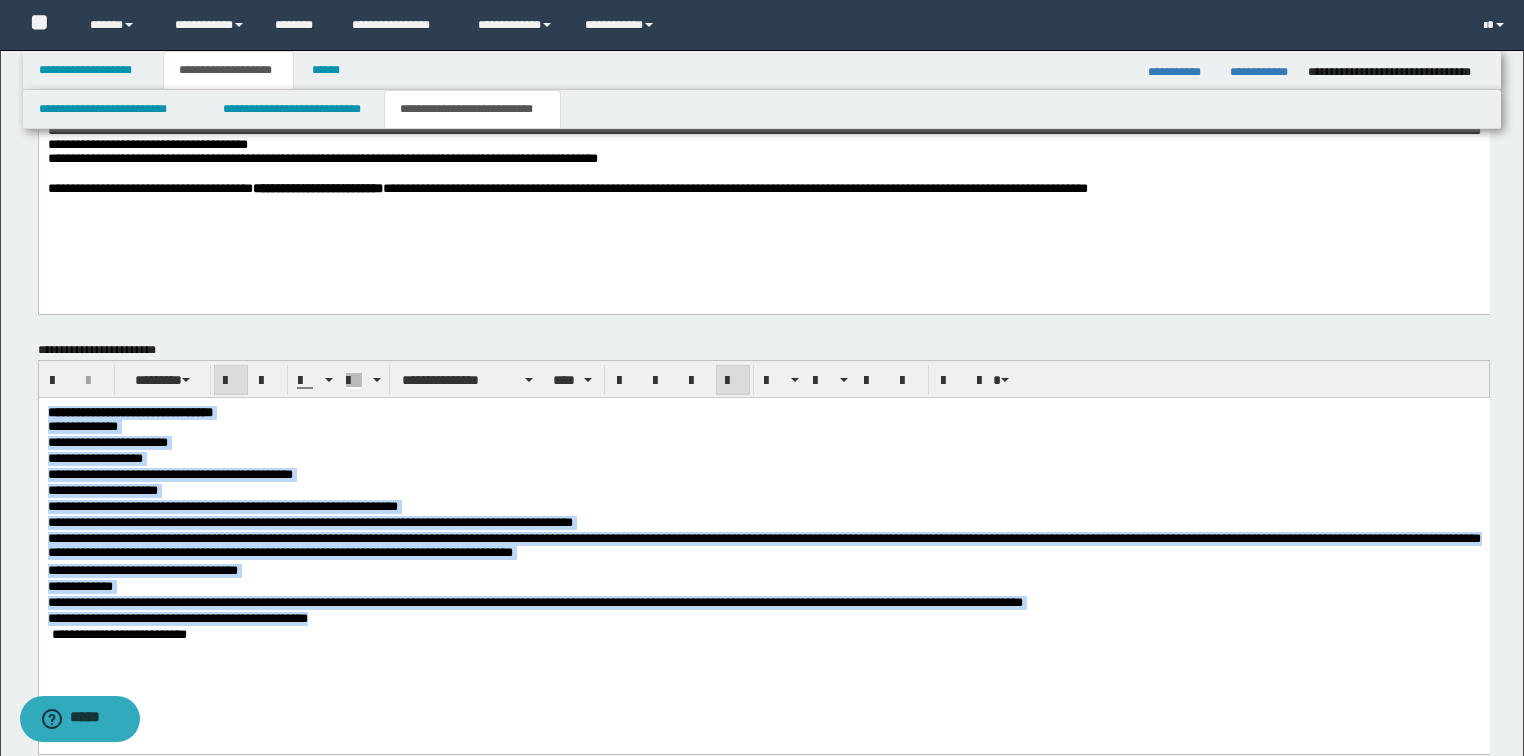 click on "**********" at bounding box center (763, 619) 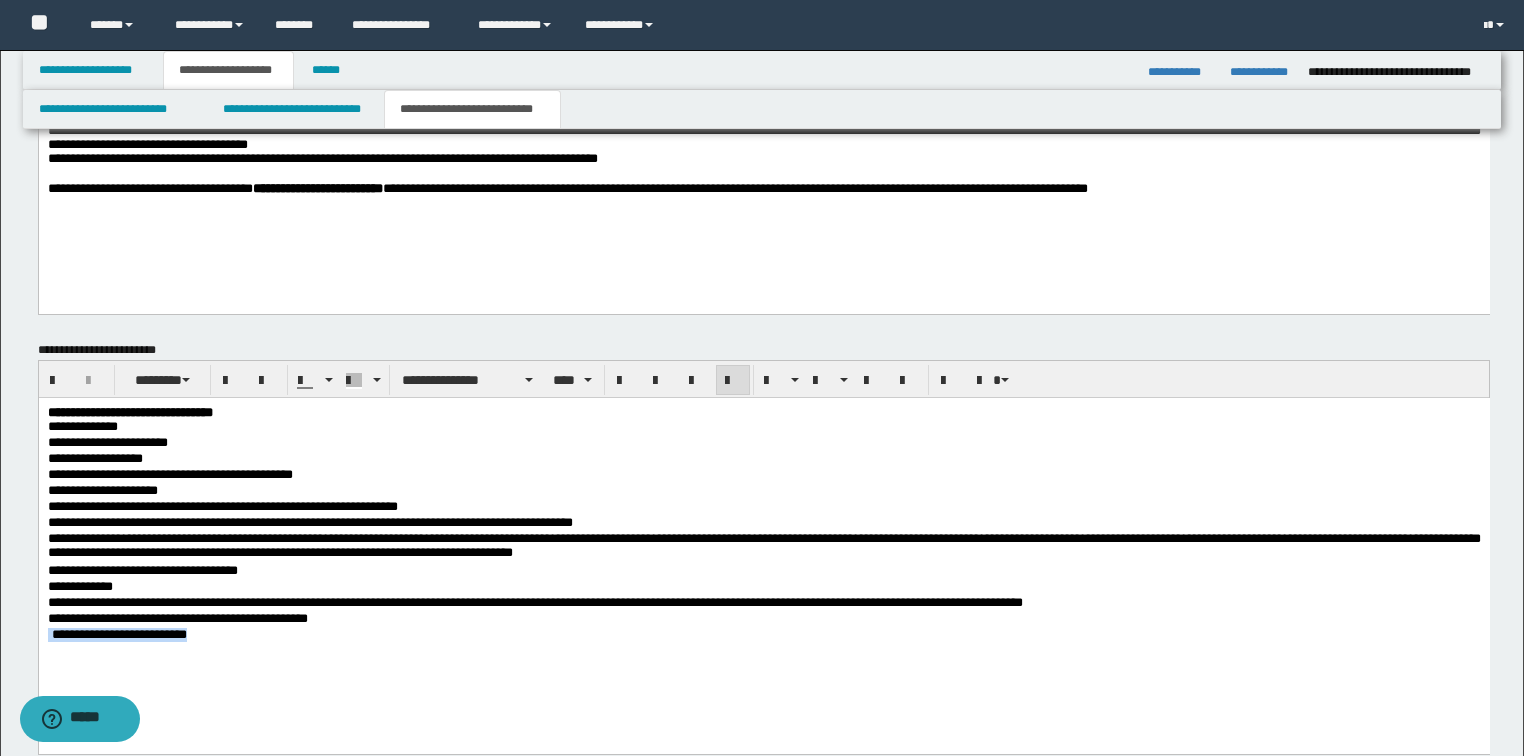 drag, startPoint x: 245, startPoint y: 640, endPoint x: 48, endPoint y: 1035, distance: 441.40005 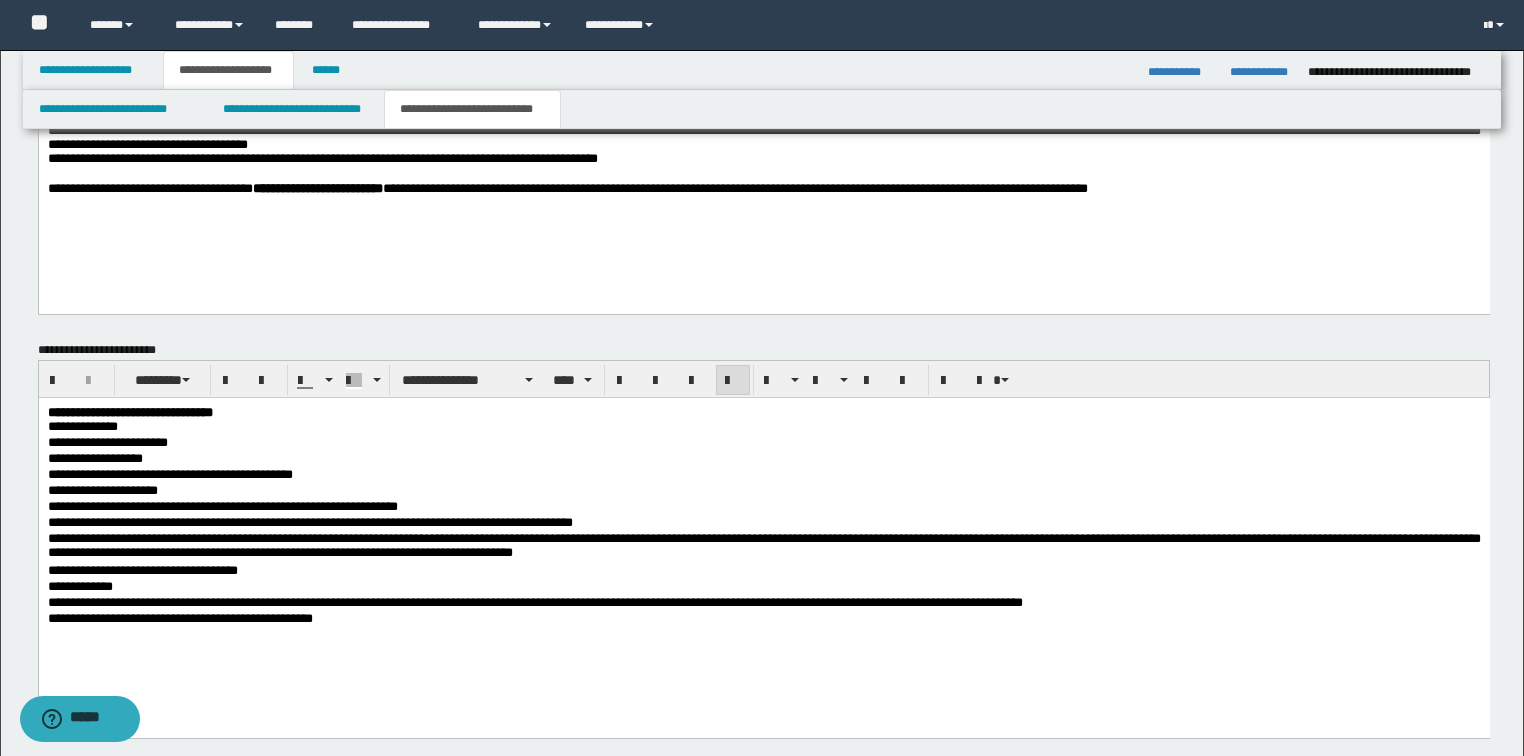 scroll, scrollTop: 1520, scrollLeft: 0, axis: vertical 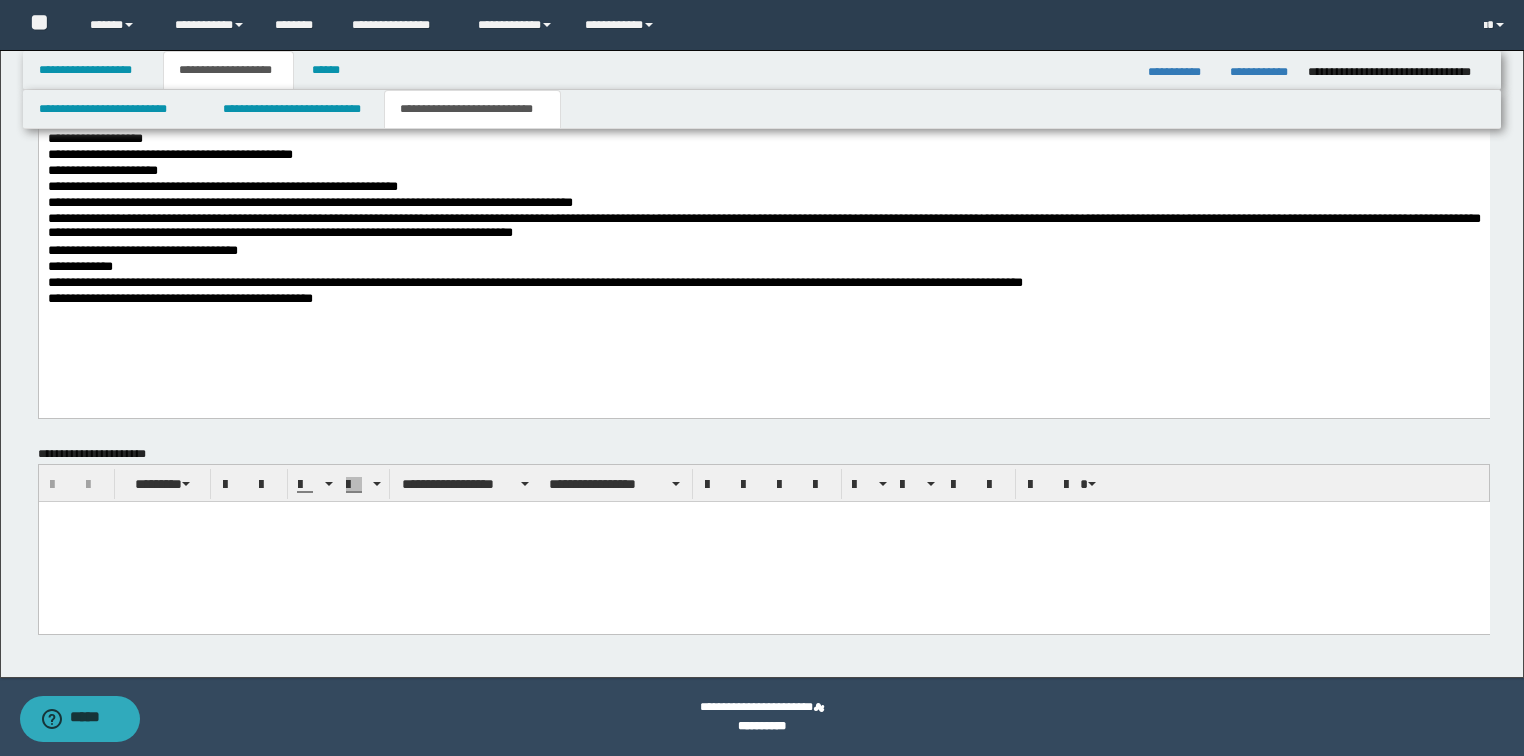 drag, startPoint x: 288, startPoint y: 577, endPoint x: 319, endPoint y: 588, distance: 32.89377 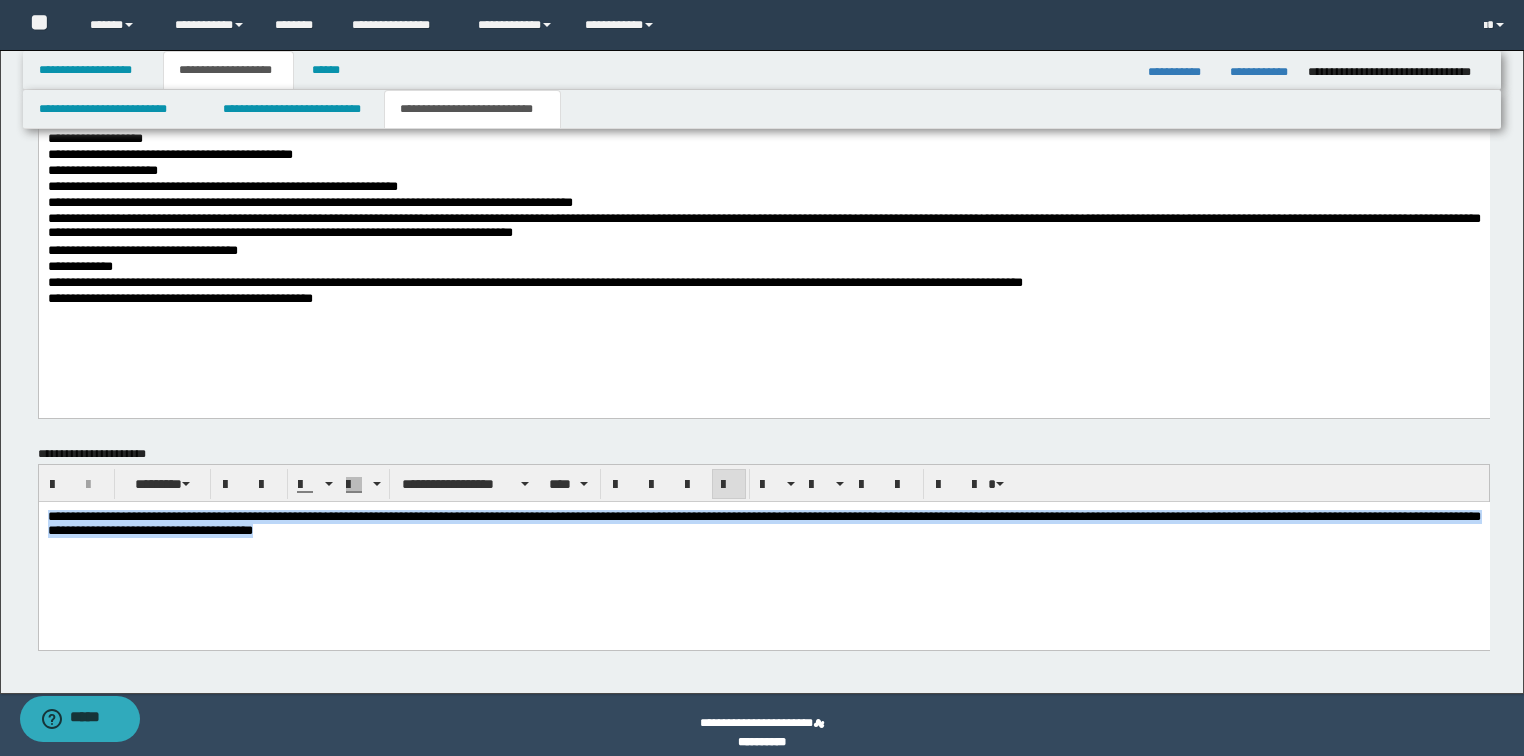 drag, startPoint x: 199, startPoint y: 526, endPoint x: -1, endPoint y: 449, distance: 214.31052 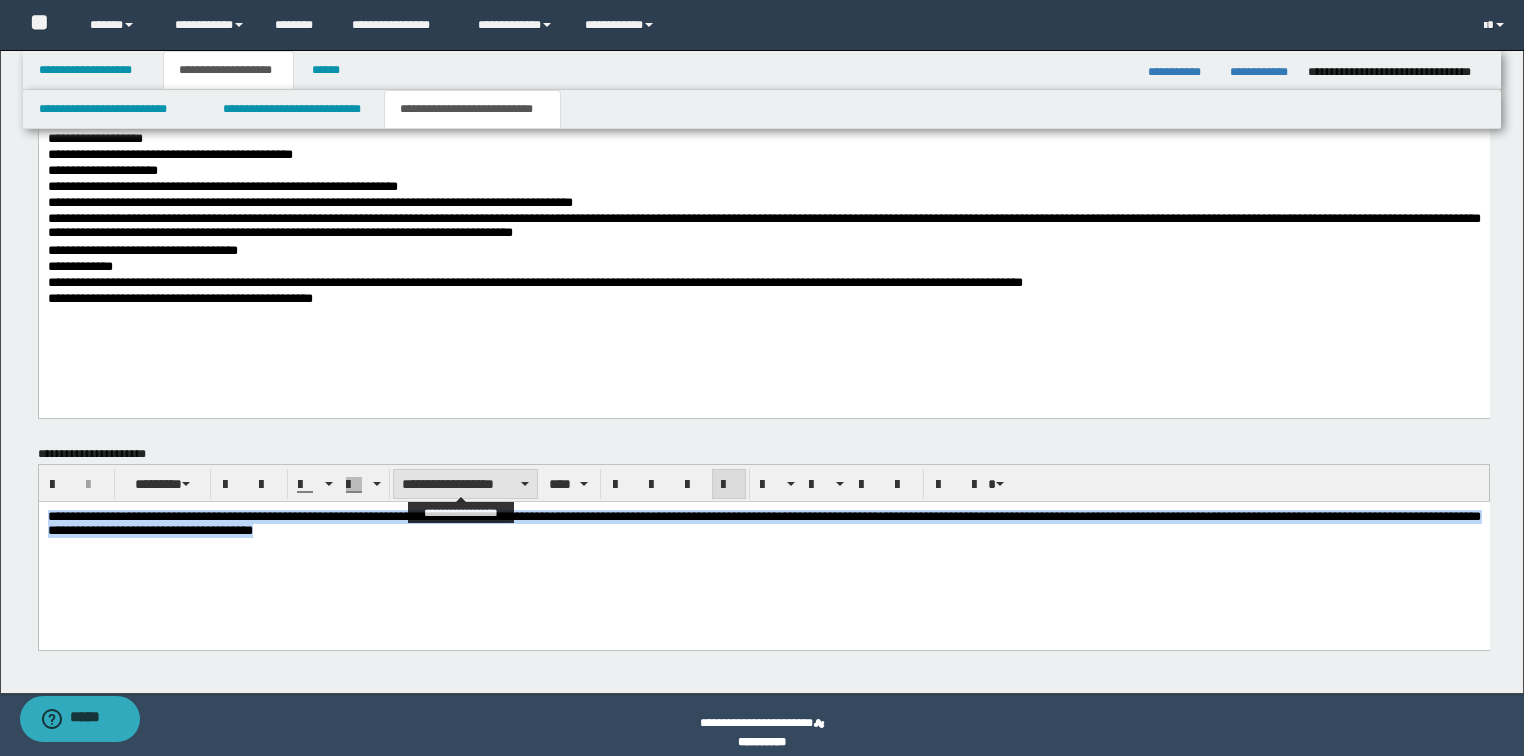 click on "**********" at bounding box center [465, 484] 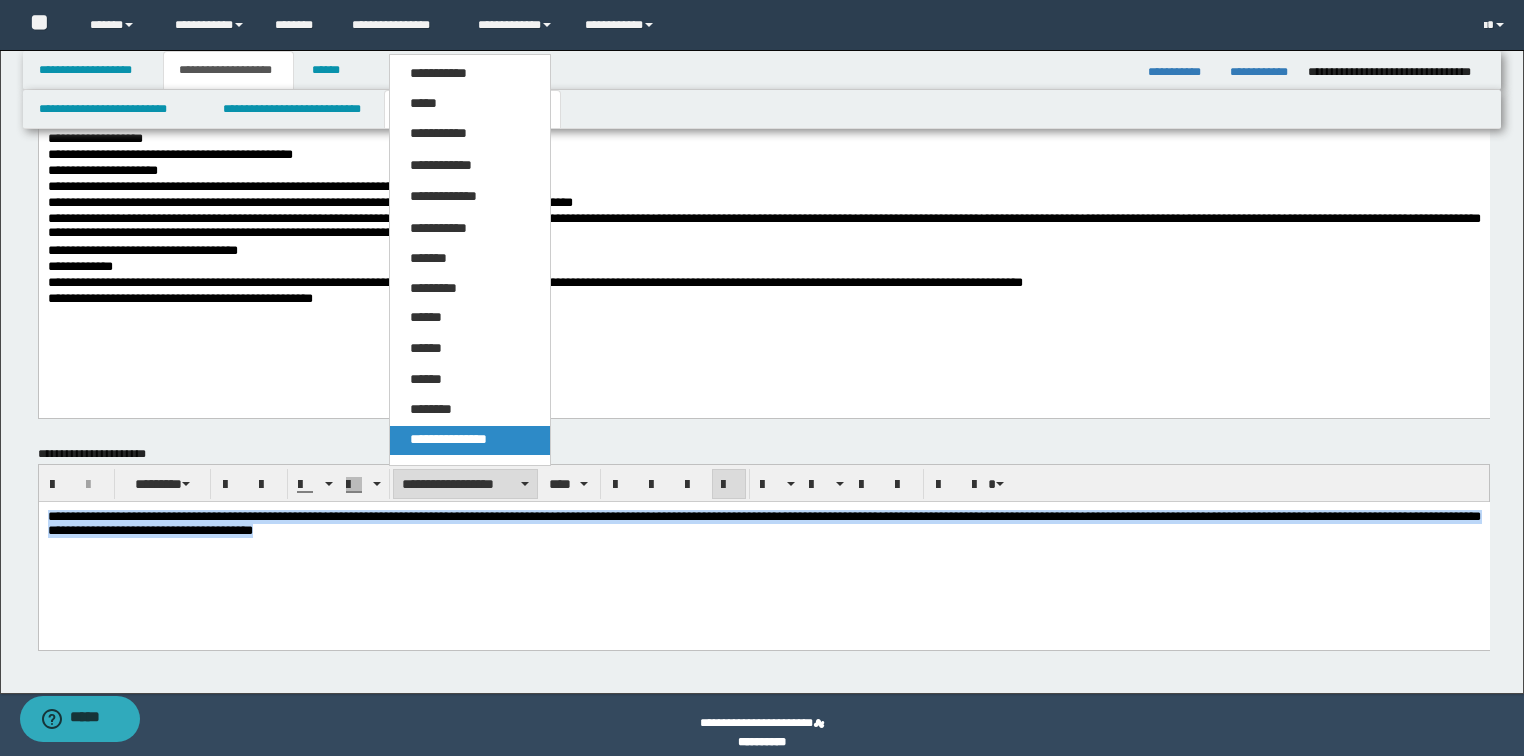 click on "**********" at bounding box center (448, 439) 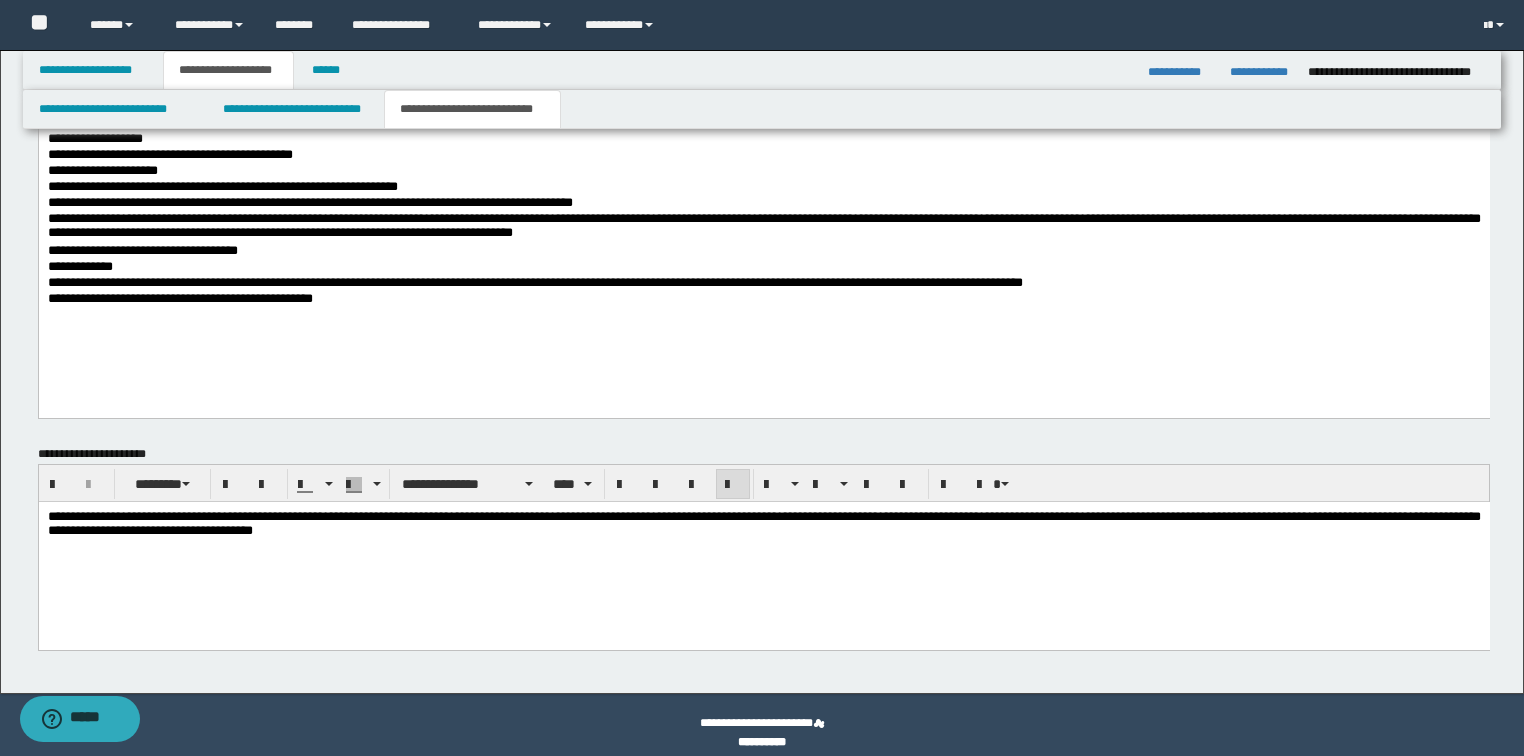 click on "**********" at bounding box center (763, 548) 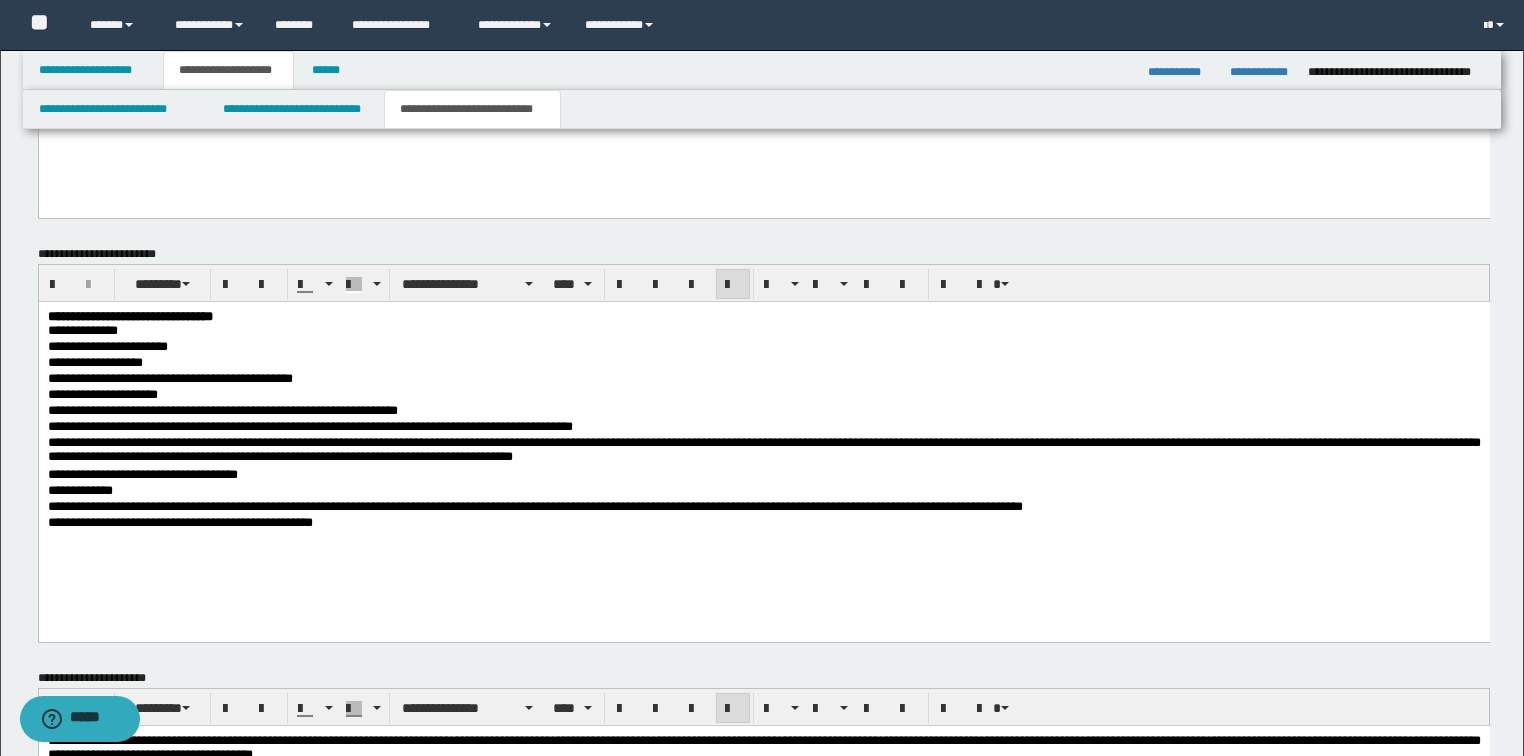 scroll, scrollTop: 1376, scrollLeft: 0, axis: vertical 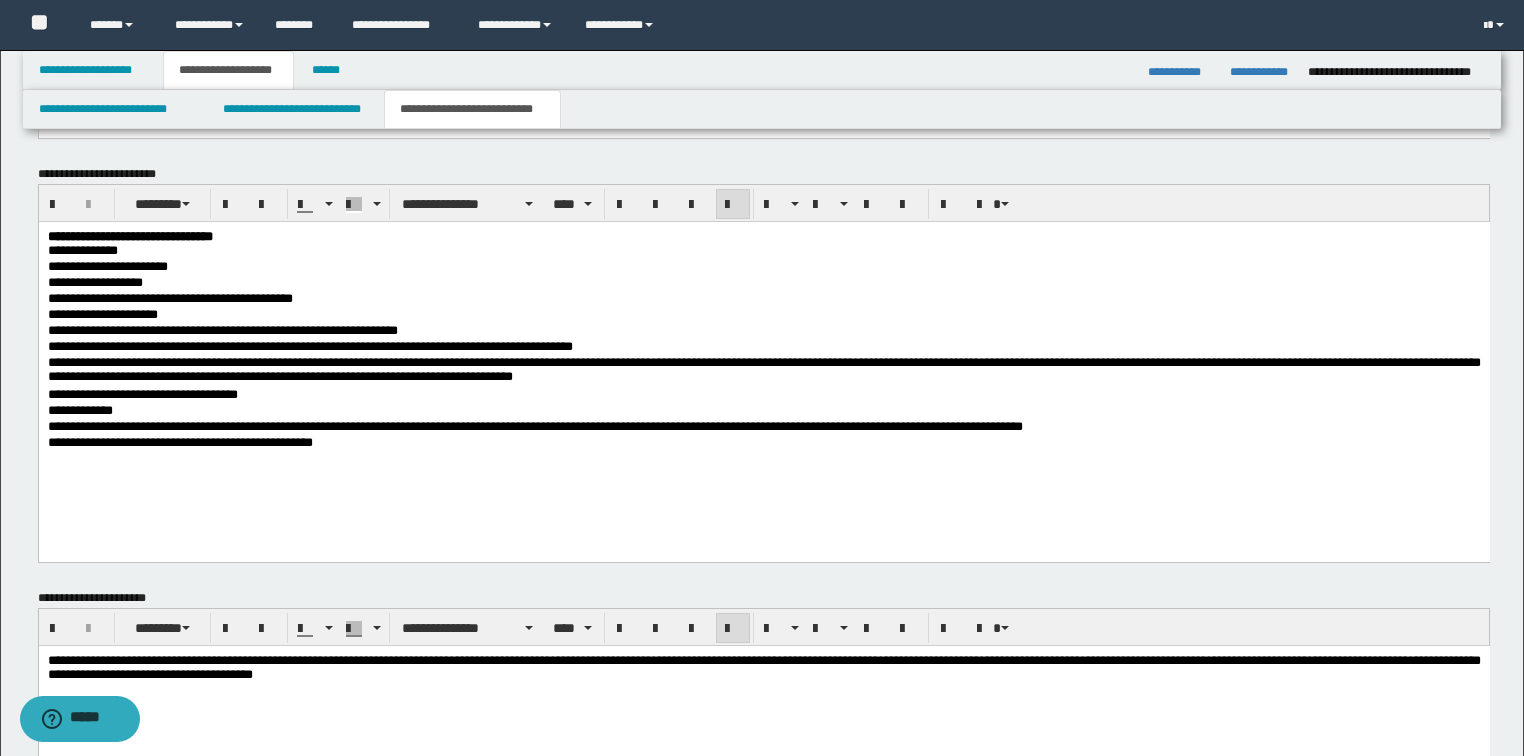 click on "**********" at bounding box center [763, 667] 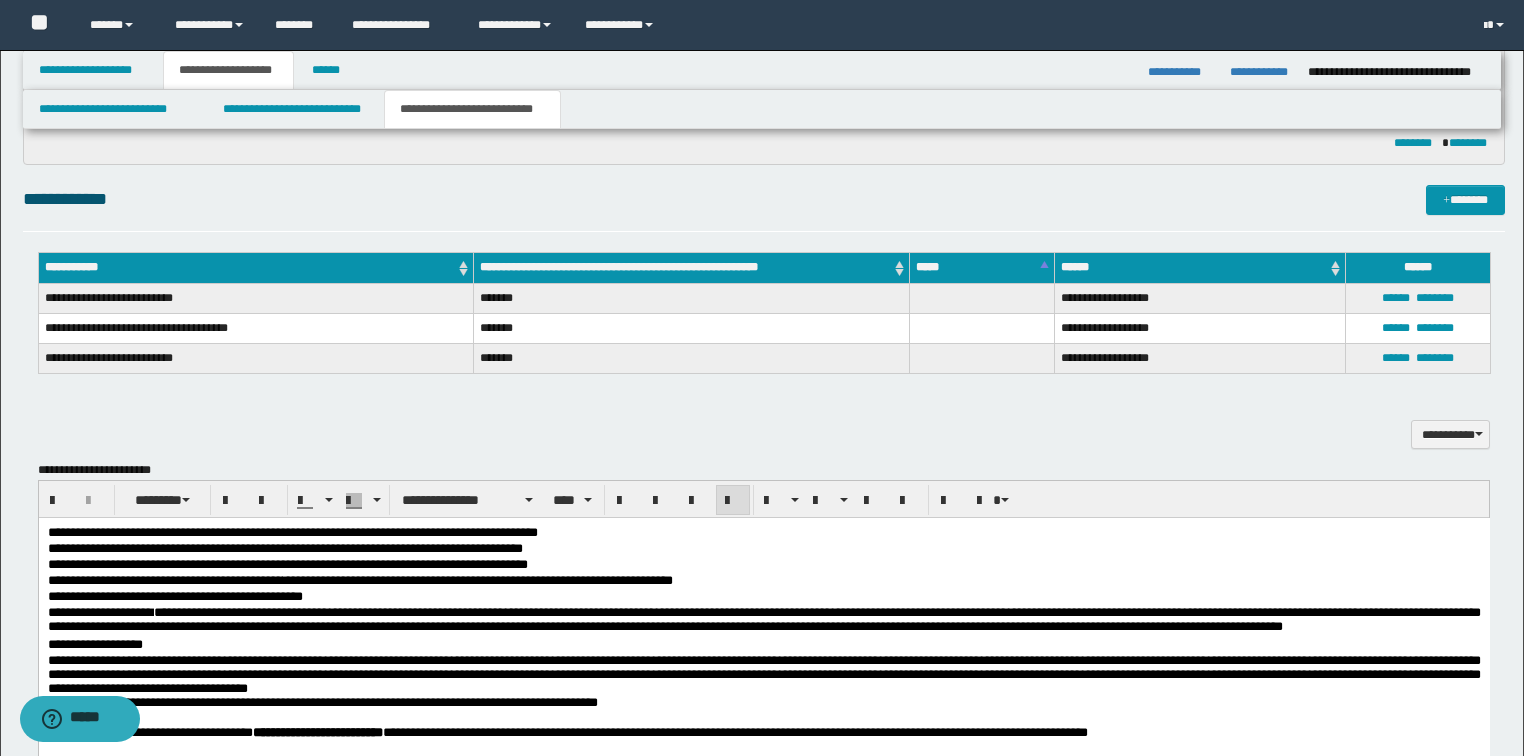 scroll, scrollTop: 816, scrollLeft: 0, axis: vertical 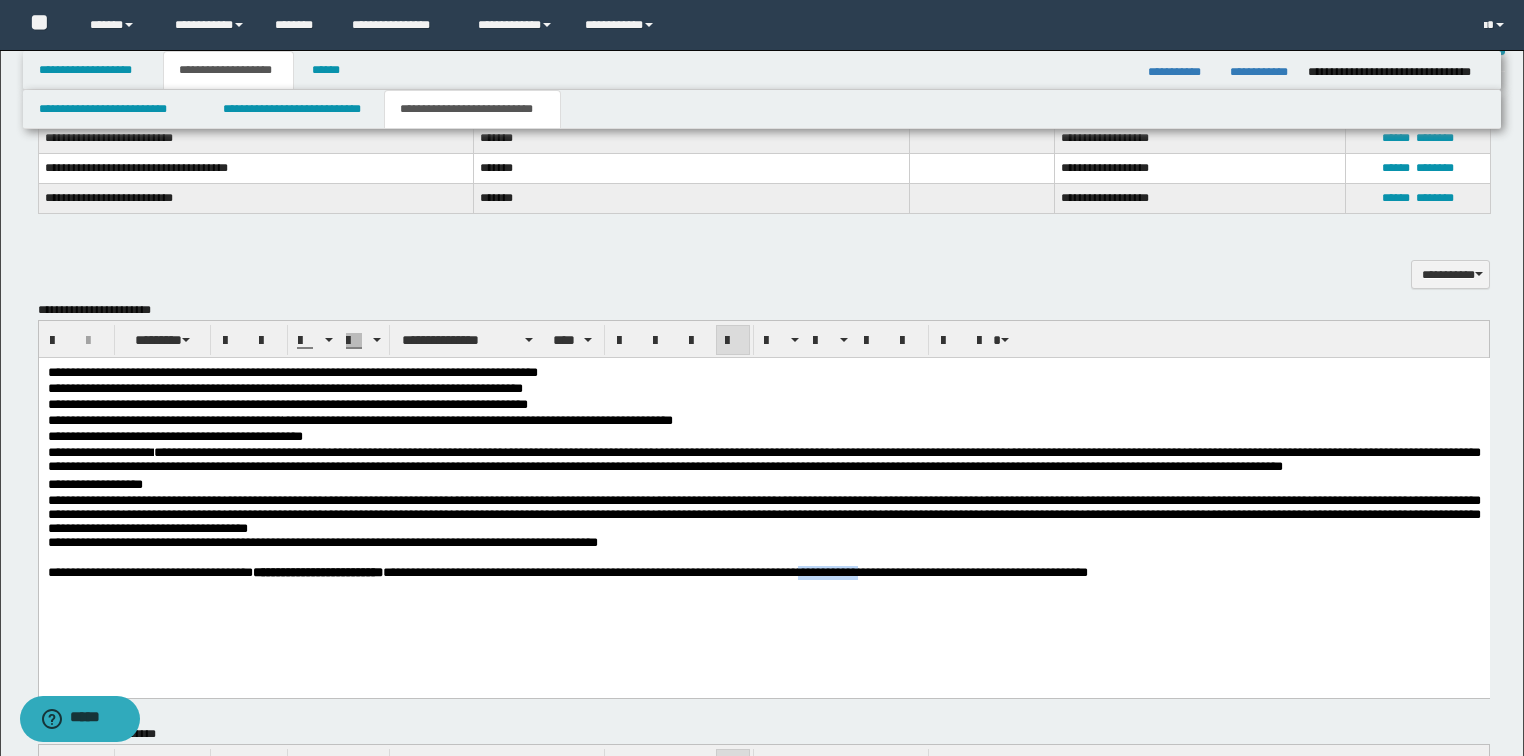 drag, startPoint x: 879, startPoint y: 582, endPoint x: 947, endPoint y: 585, distance: 68.06615 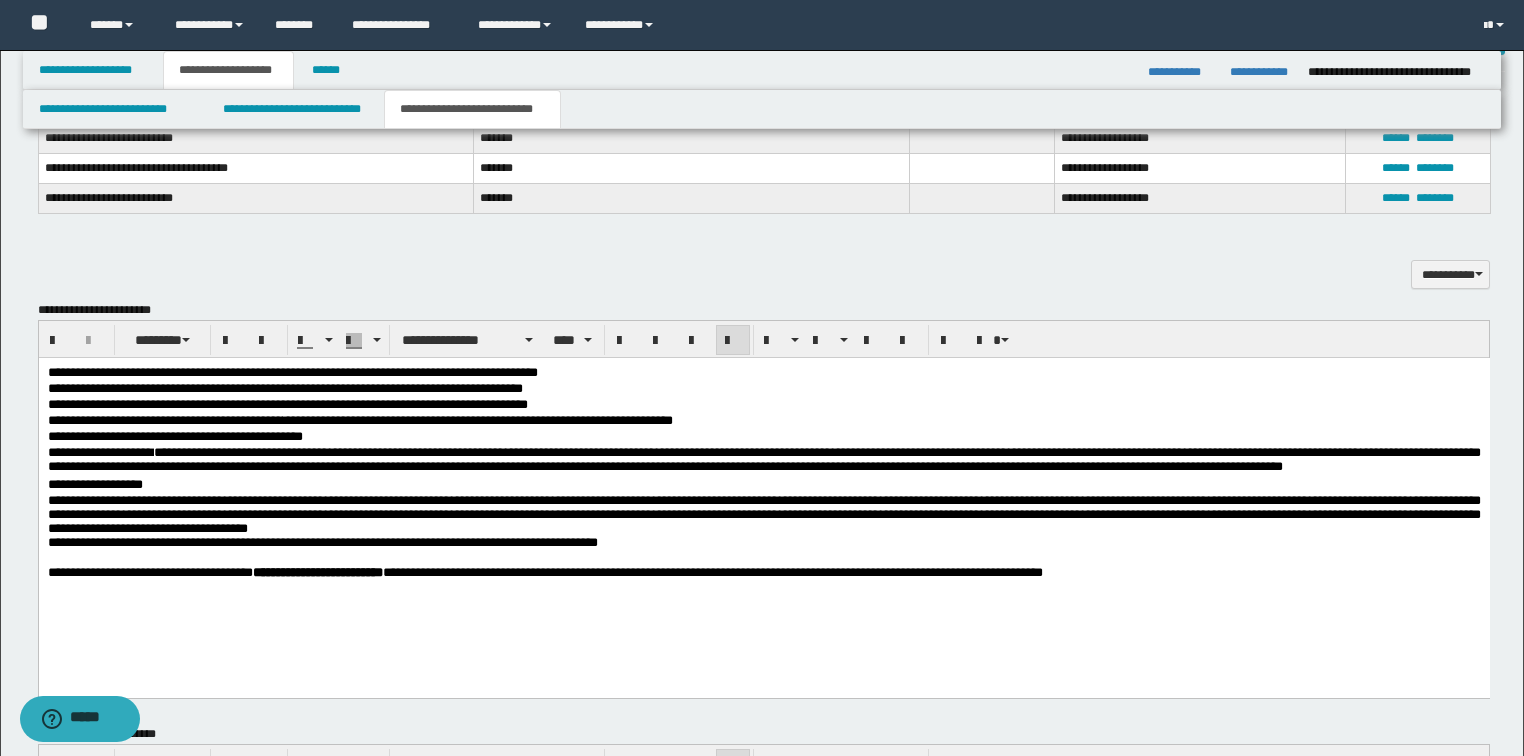 click on "**********" at bounding box center (763, 573) 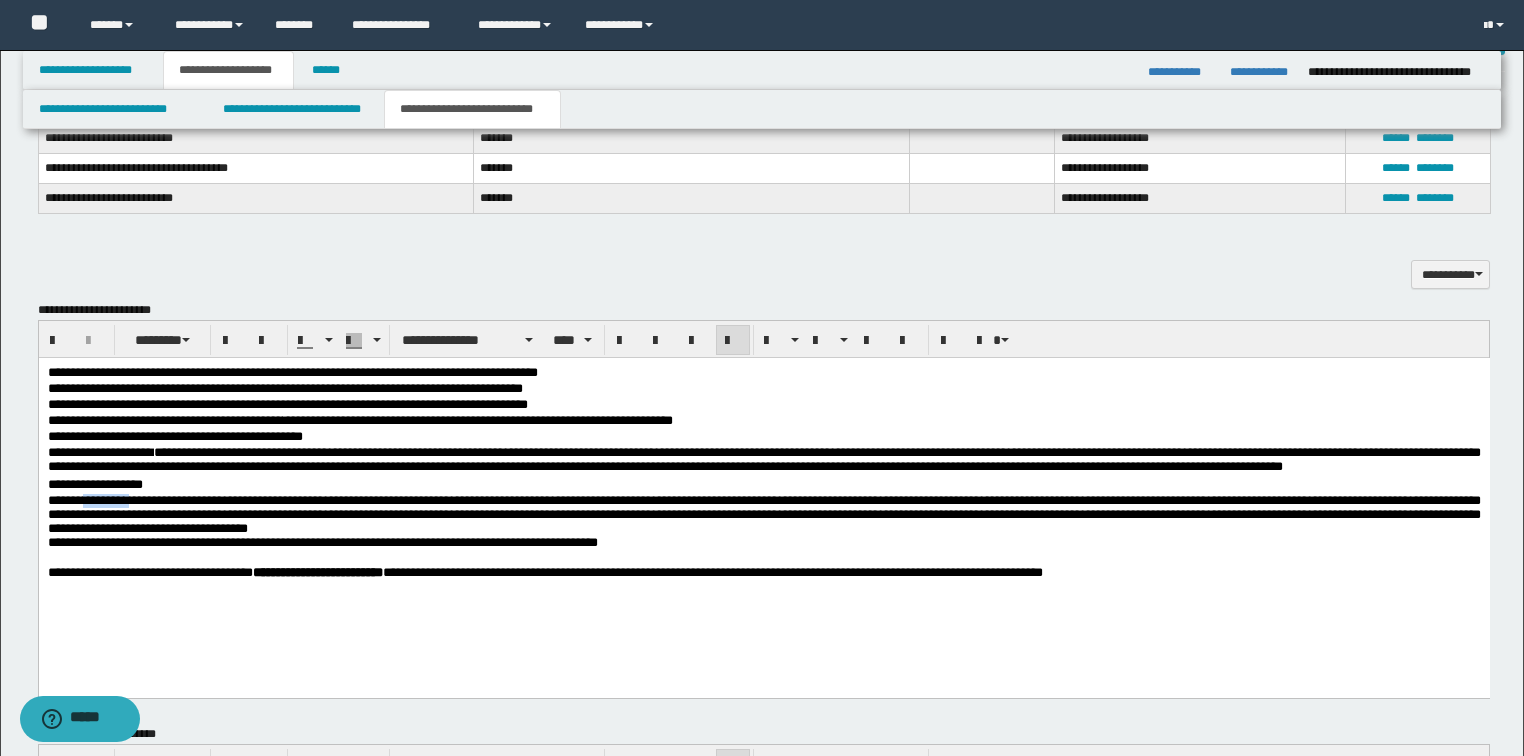 drag, startPoint x: 159, startPoint y: 502, endPoint x: 88, endPoint y: 497, distance: 71.17584 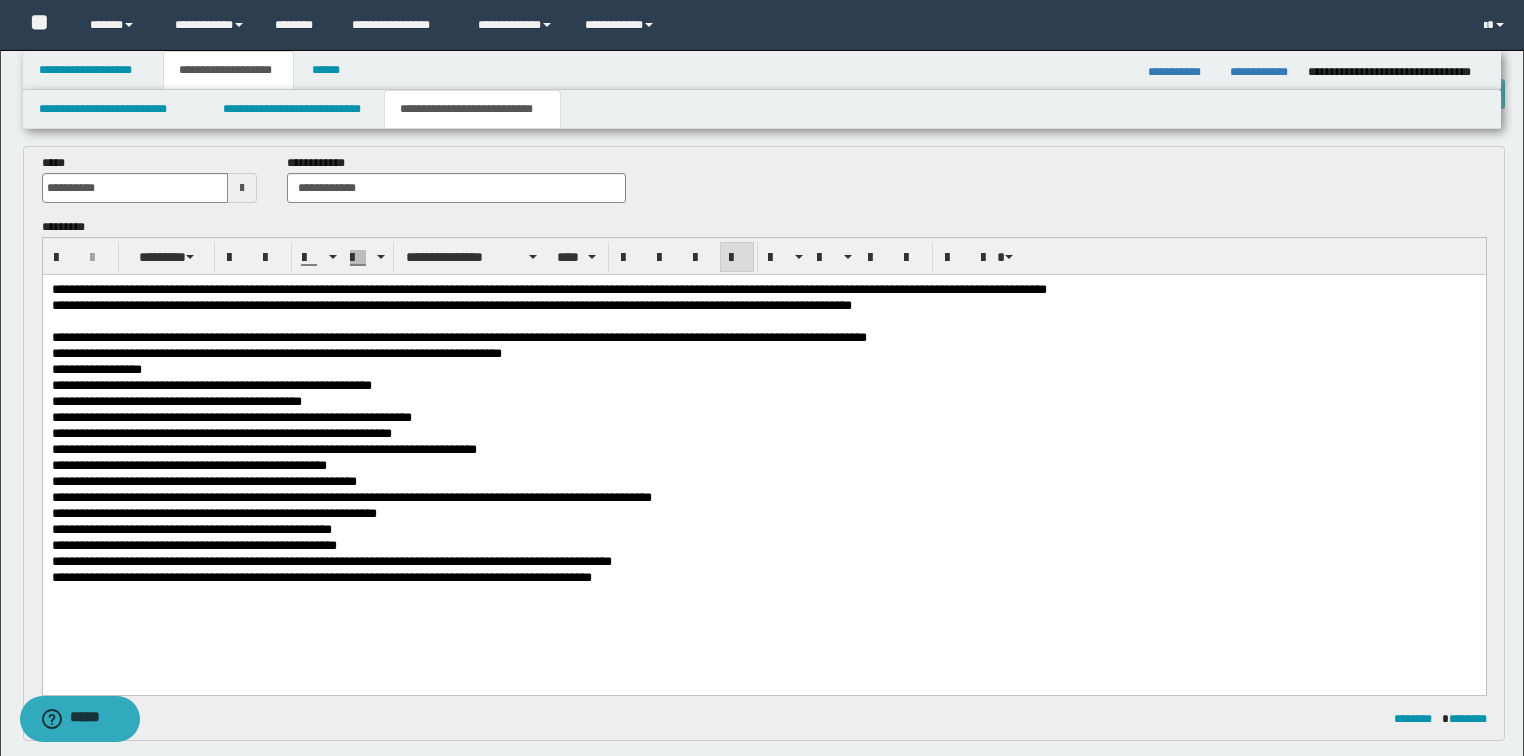 scroll, scrollTop: 0, scrollLeft: 0, axis: both 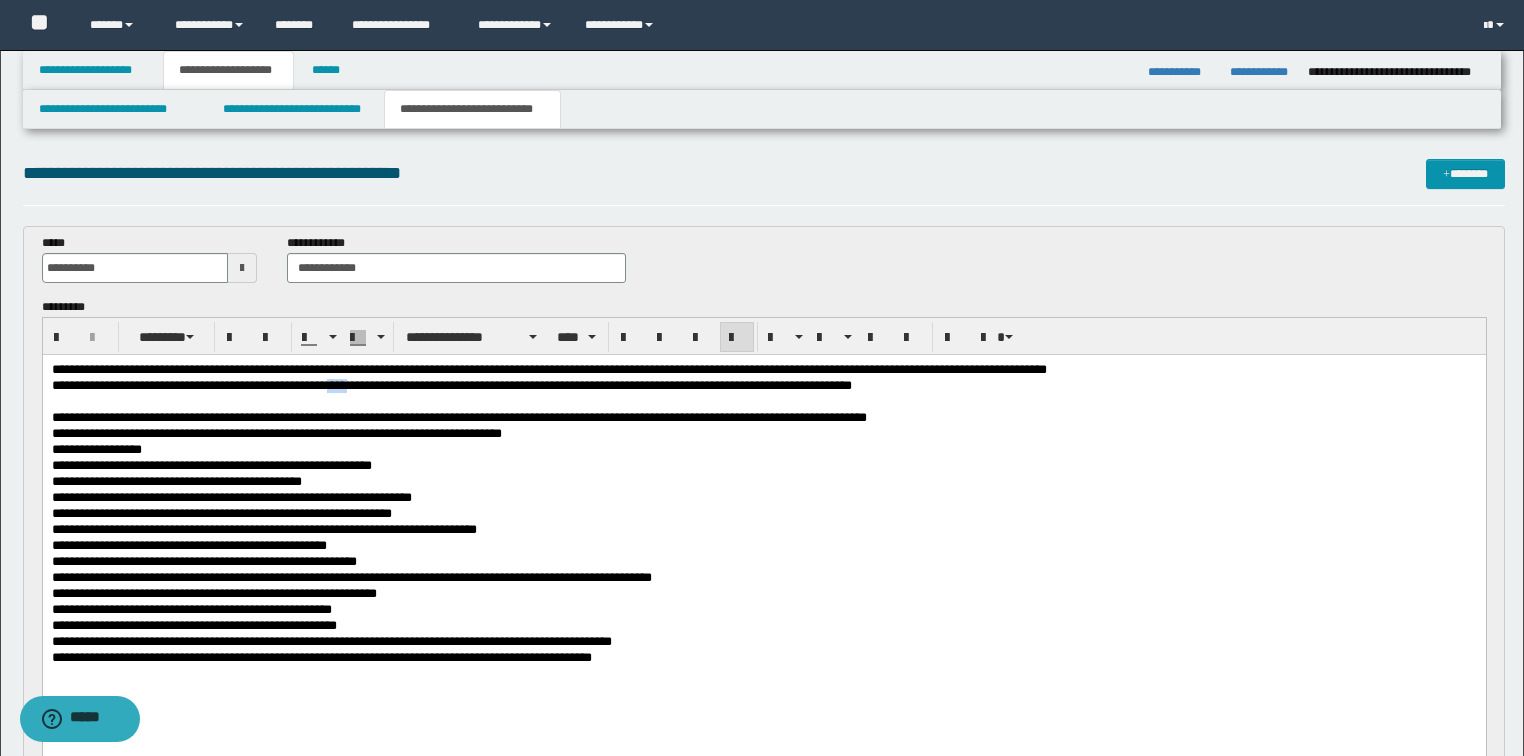 drag, startPoint x: 364, startPoint y: 385, endPoint x: 338, endPoint y: 386, distance: 26.019224 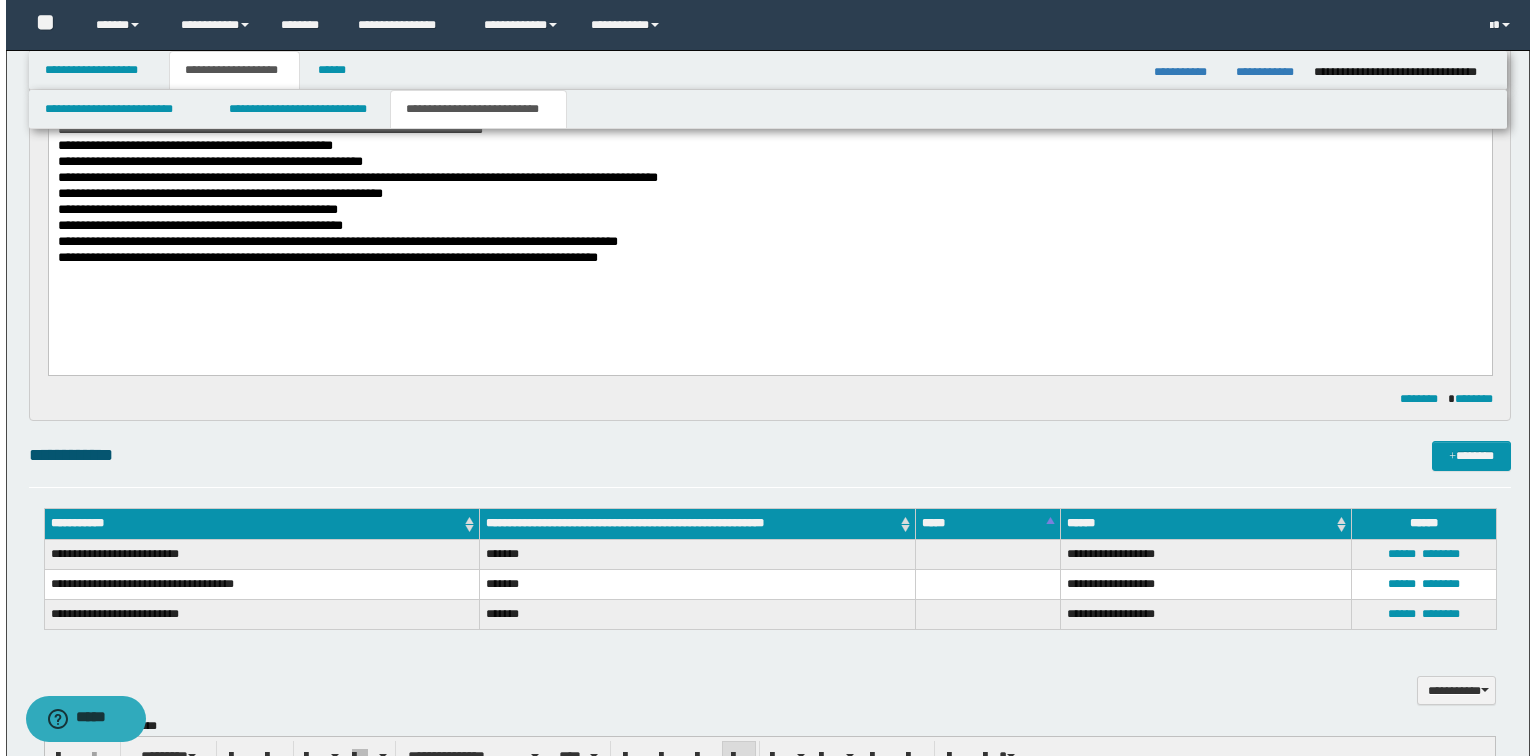 scroll, scrollTop: 0, scrollLeft: 0, axis: both 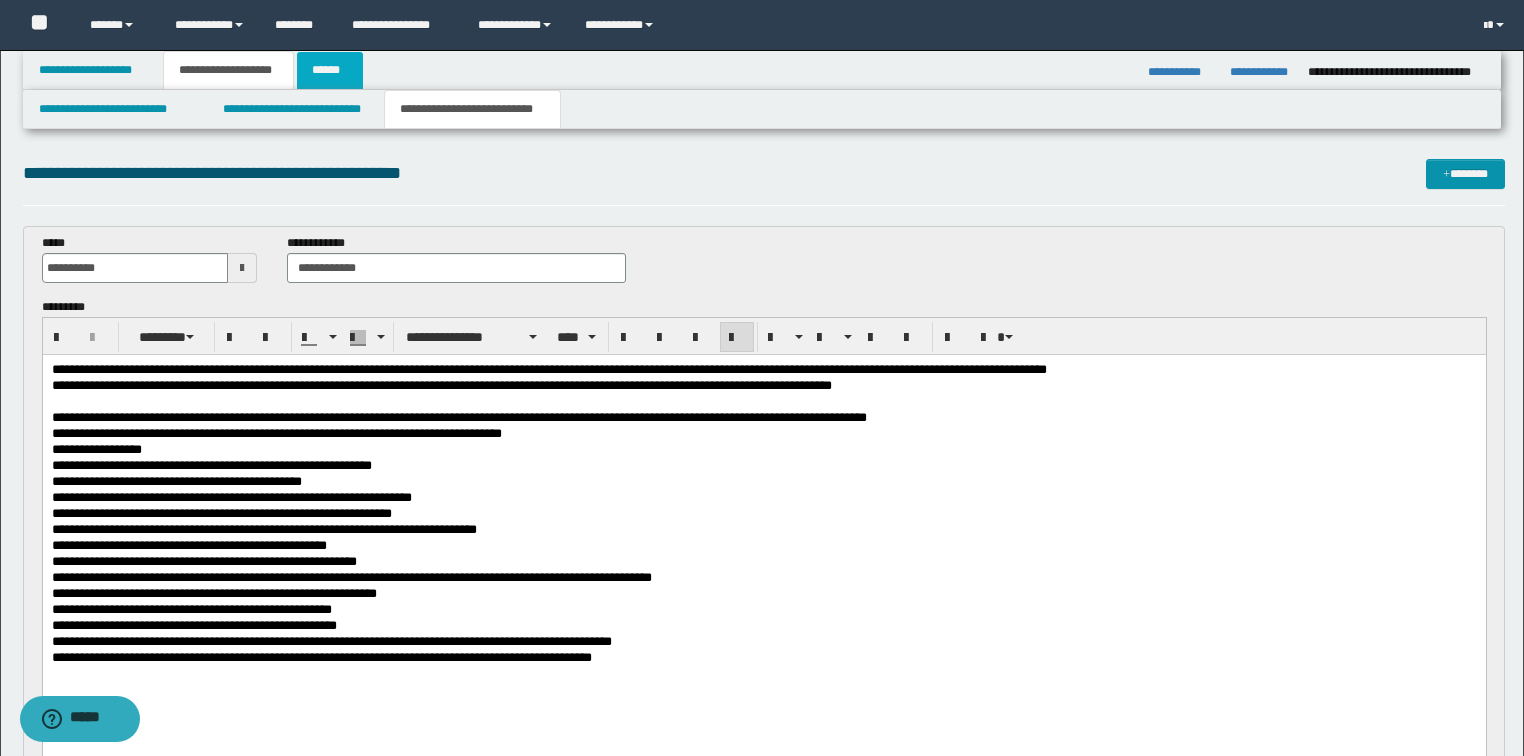 click on "******" at bounding box center [330, 70] 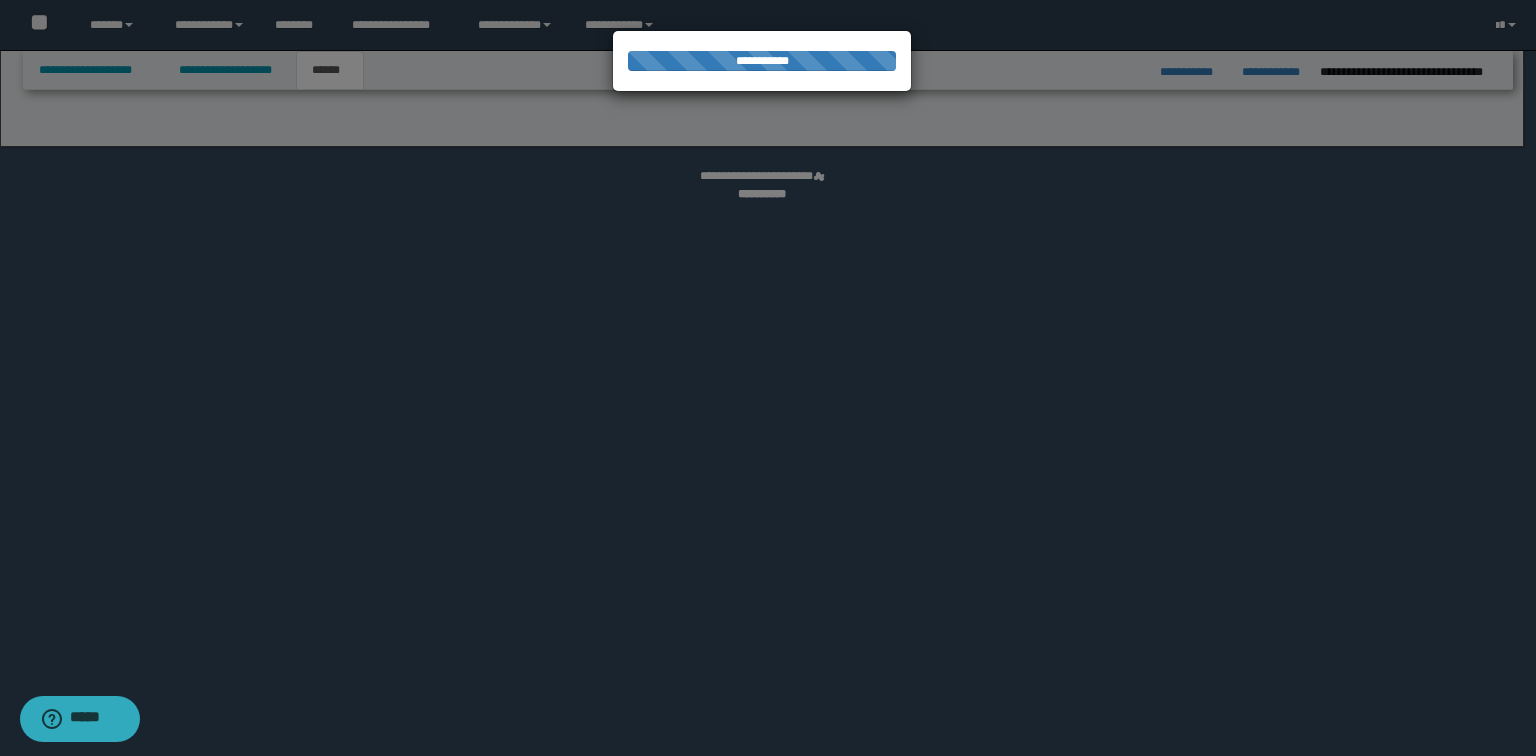 select on "*" 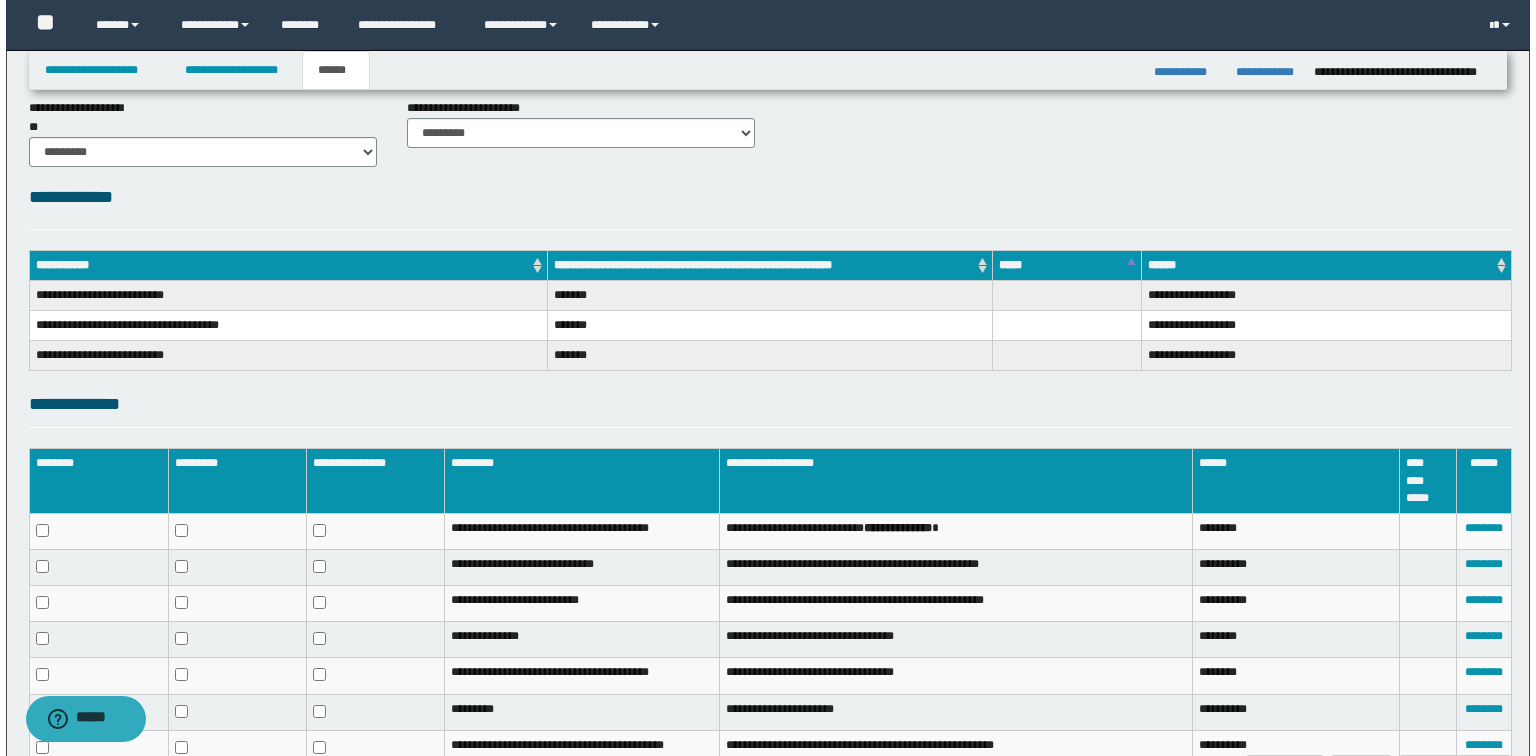 scroll, scrollTop: 285, scrollLeft: 0, axis: vertical 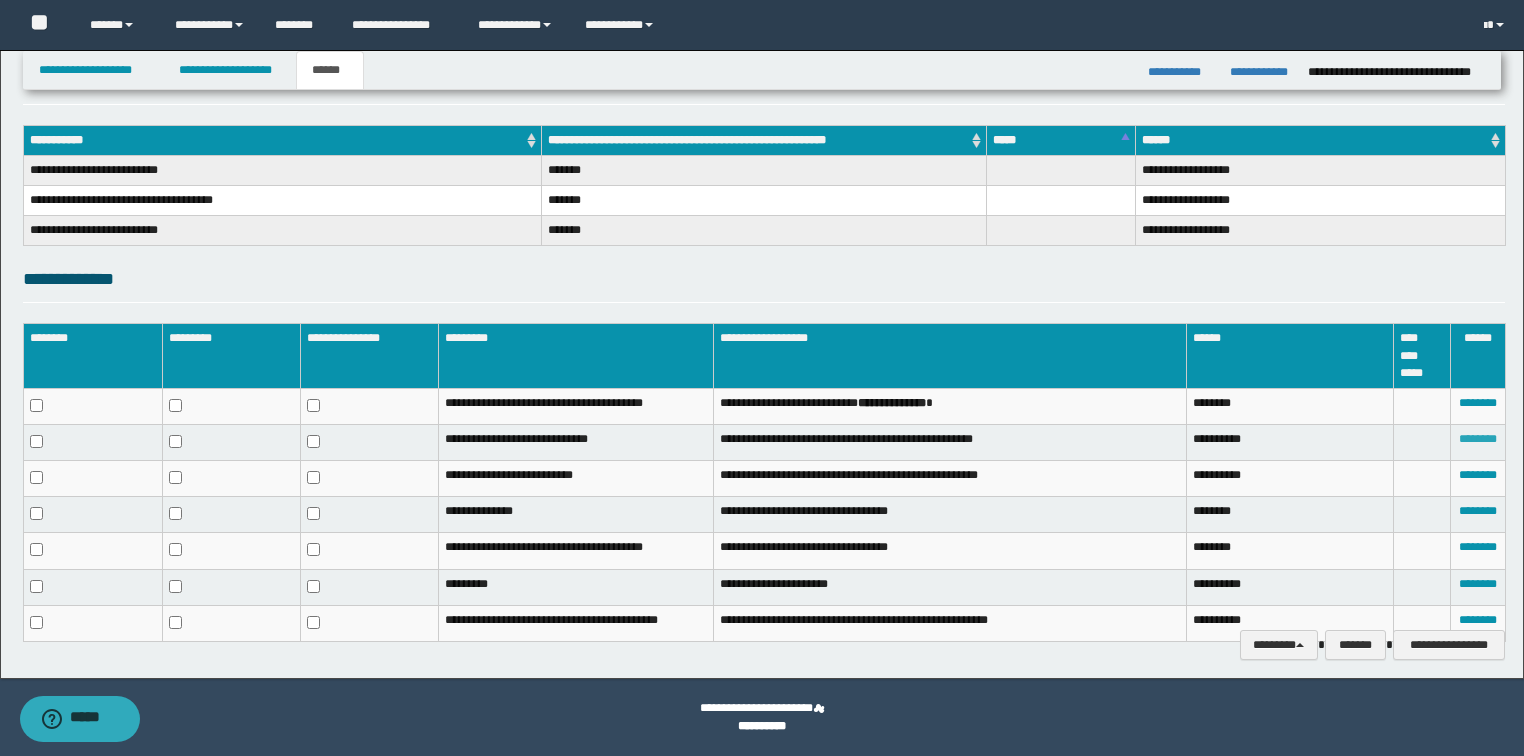 click on "********" at bounding box center [1478, 439] 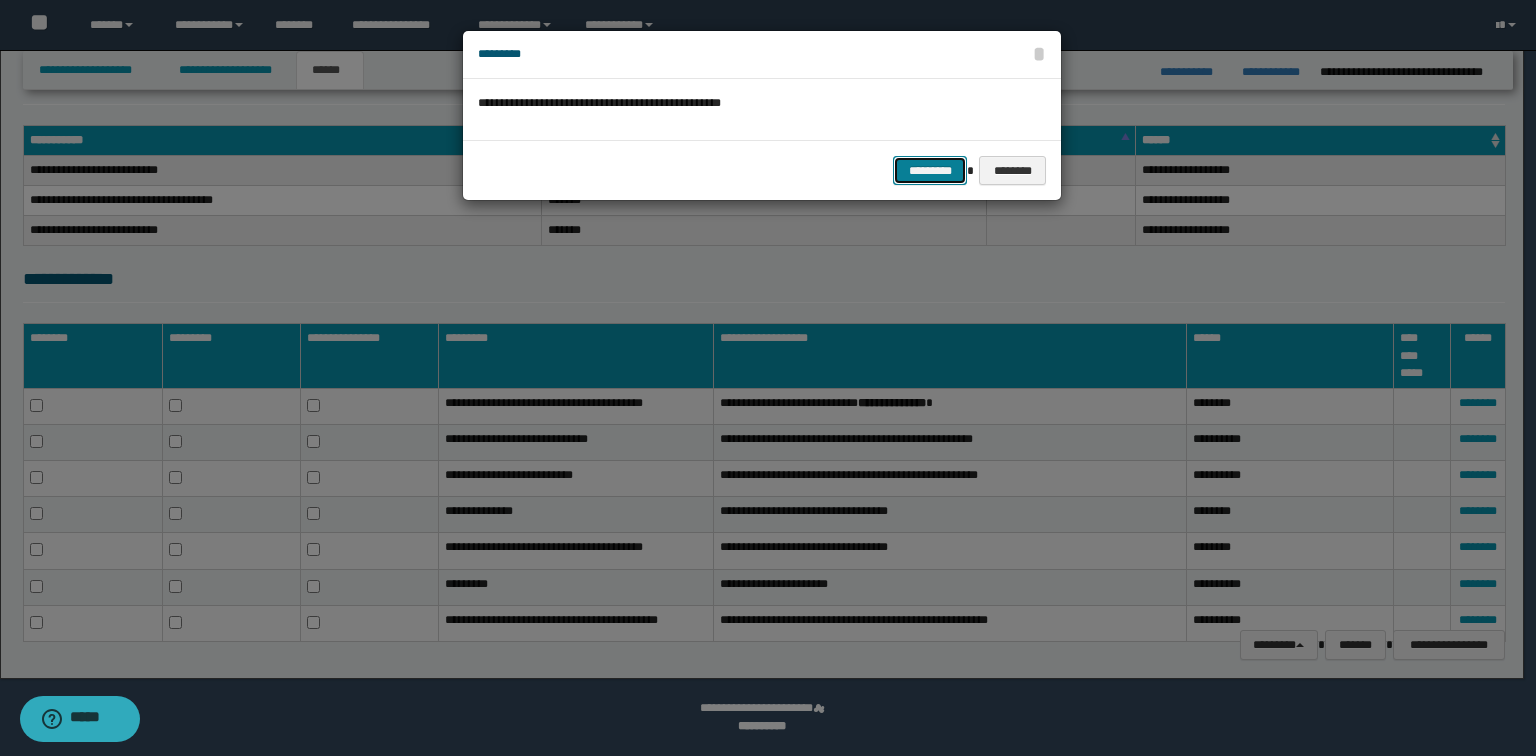 click on "*********" at bounding box center [930, 171] 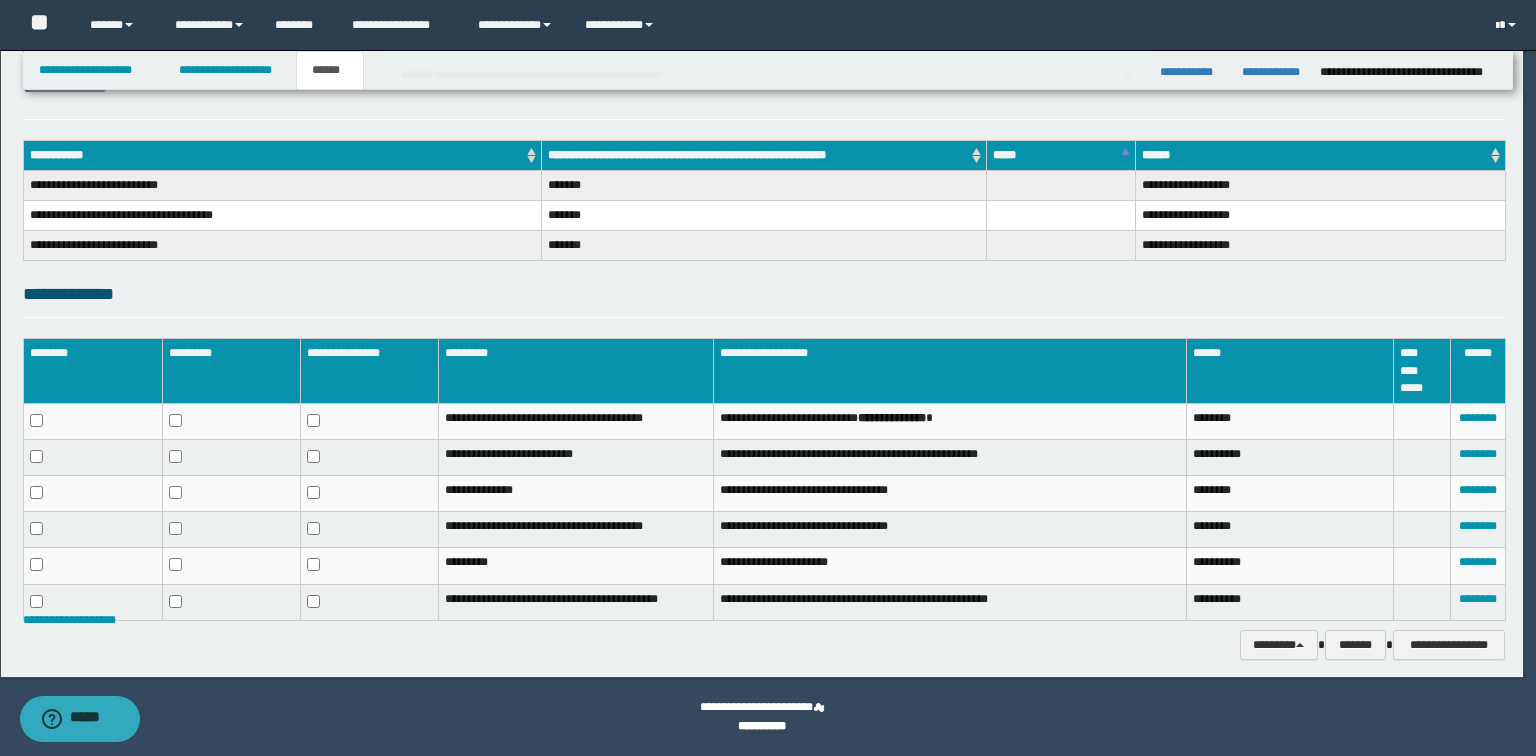 scroll, scrollTop: 269, scrollLeft: 0, axis: vertical 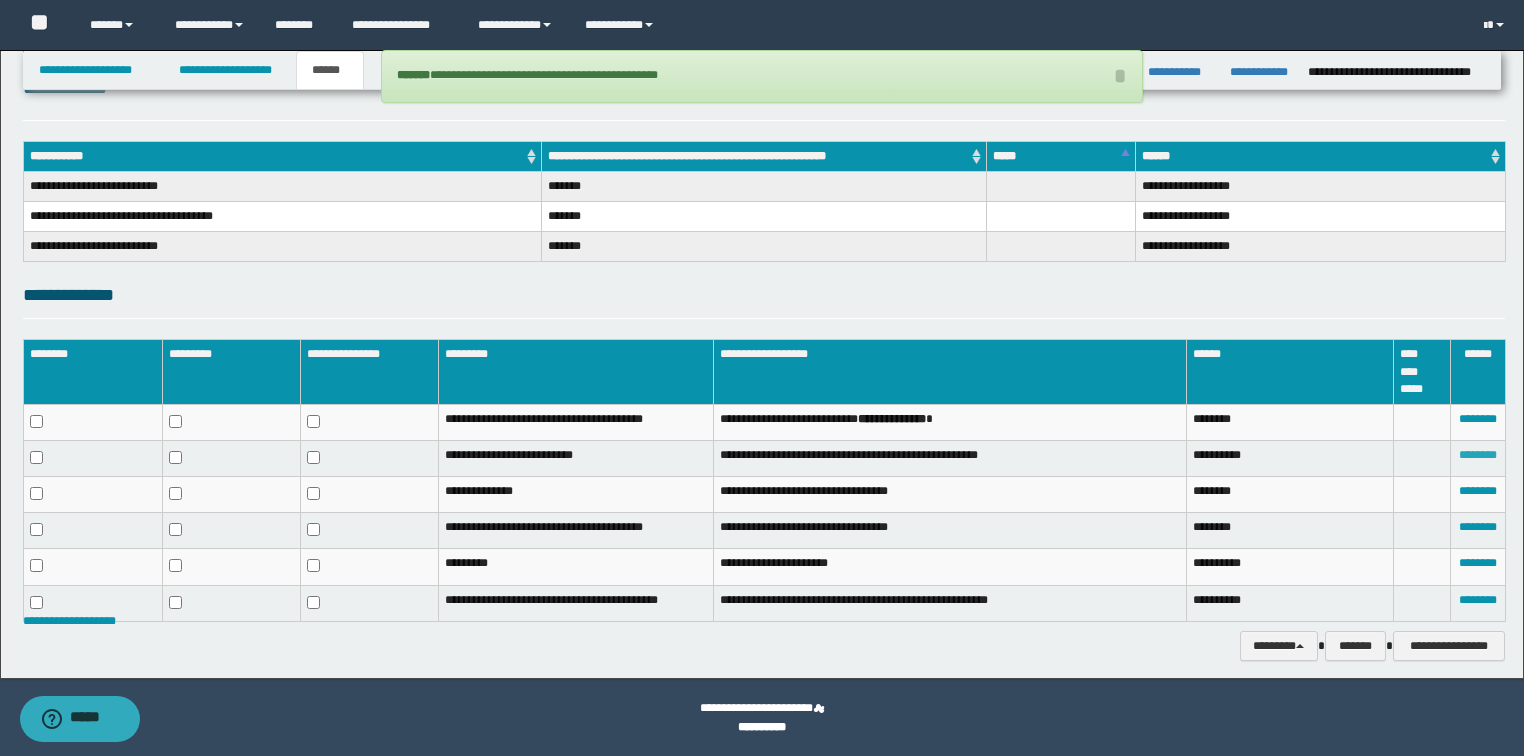 click on "********" at bounding box center (1478, 455) 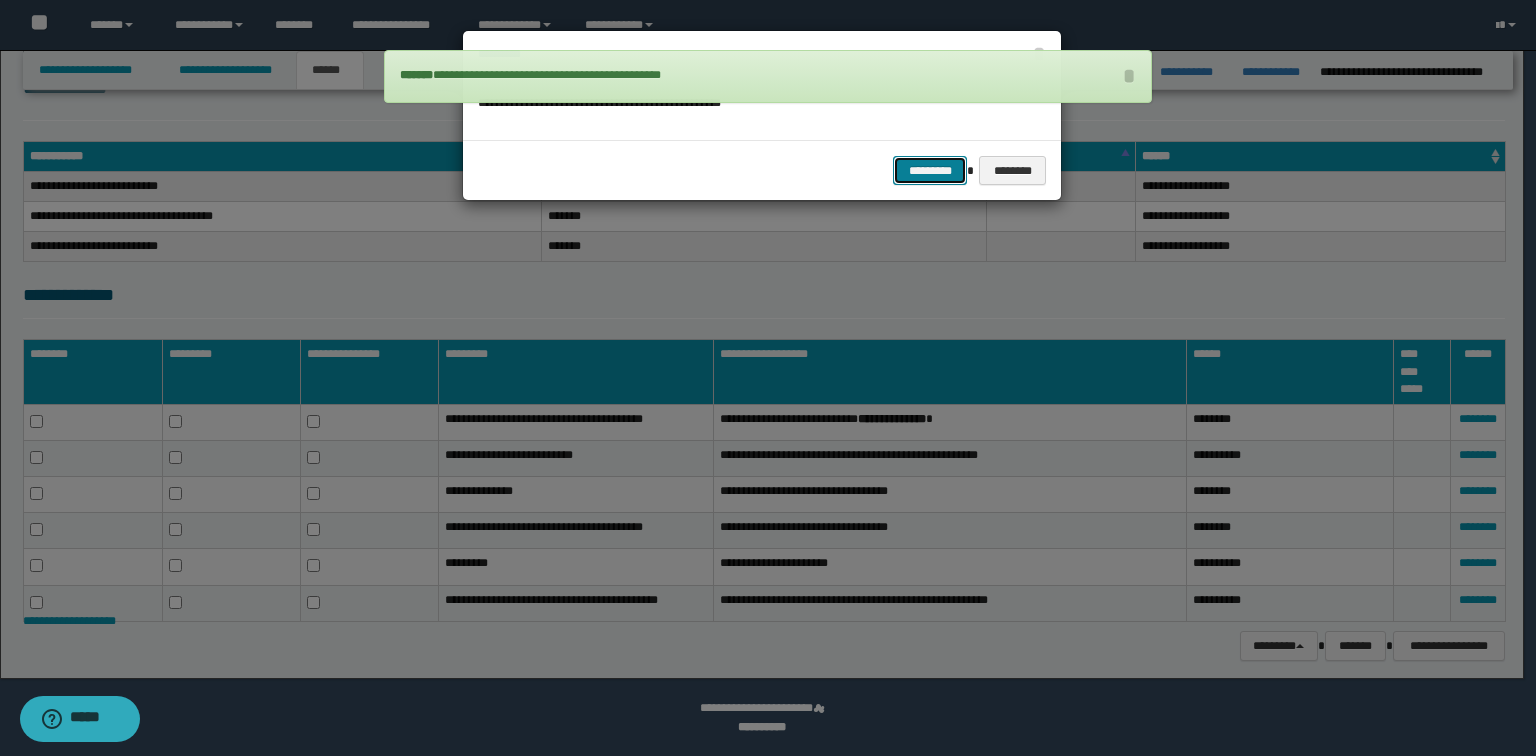 click on "*********" at bounding box center (930, 171) 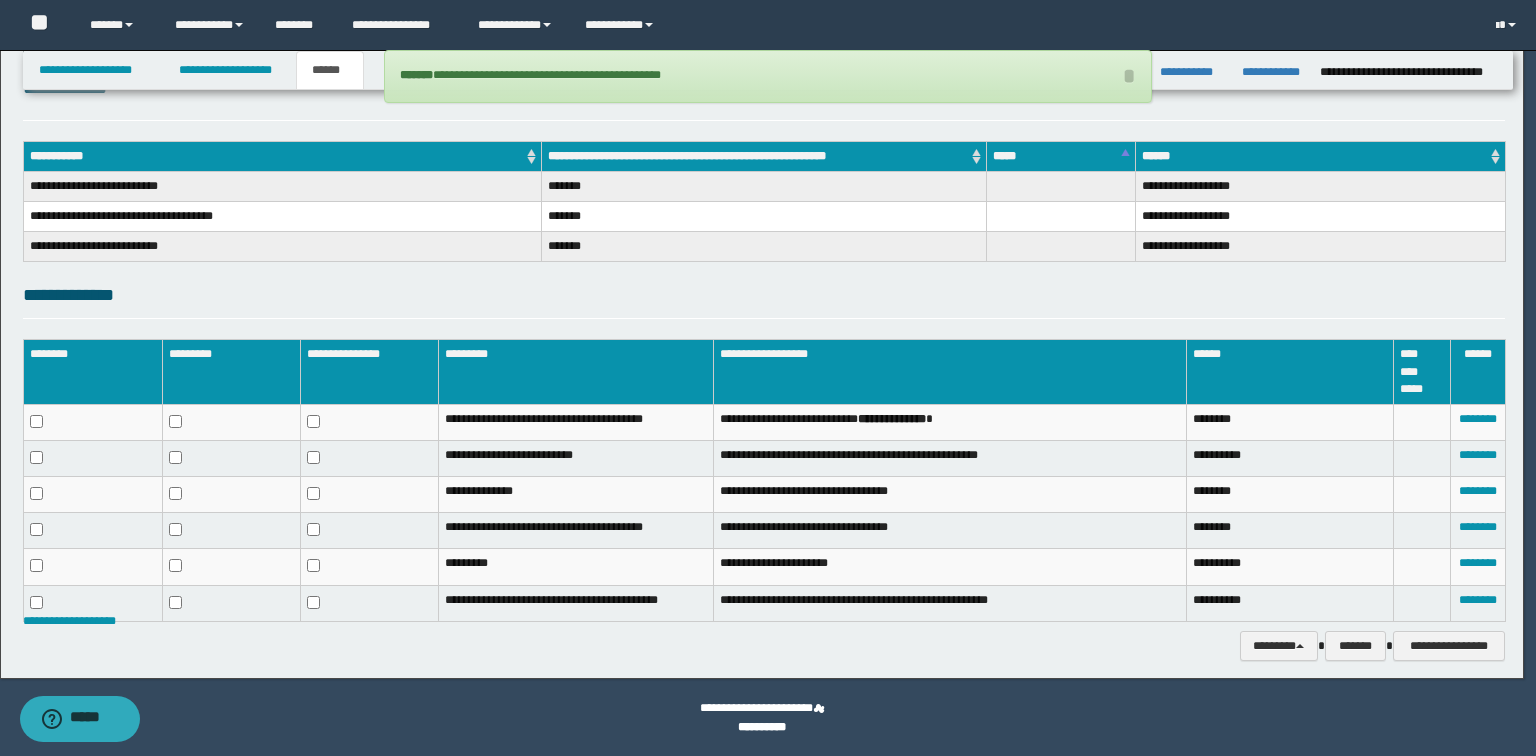 scroll, scrollTop: 236, scrollLeft: 0, axis: vertical 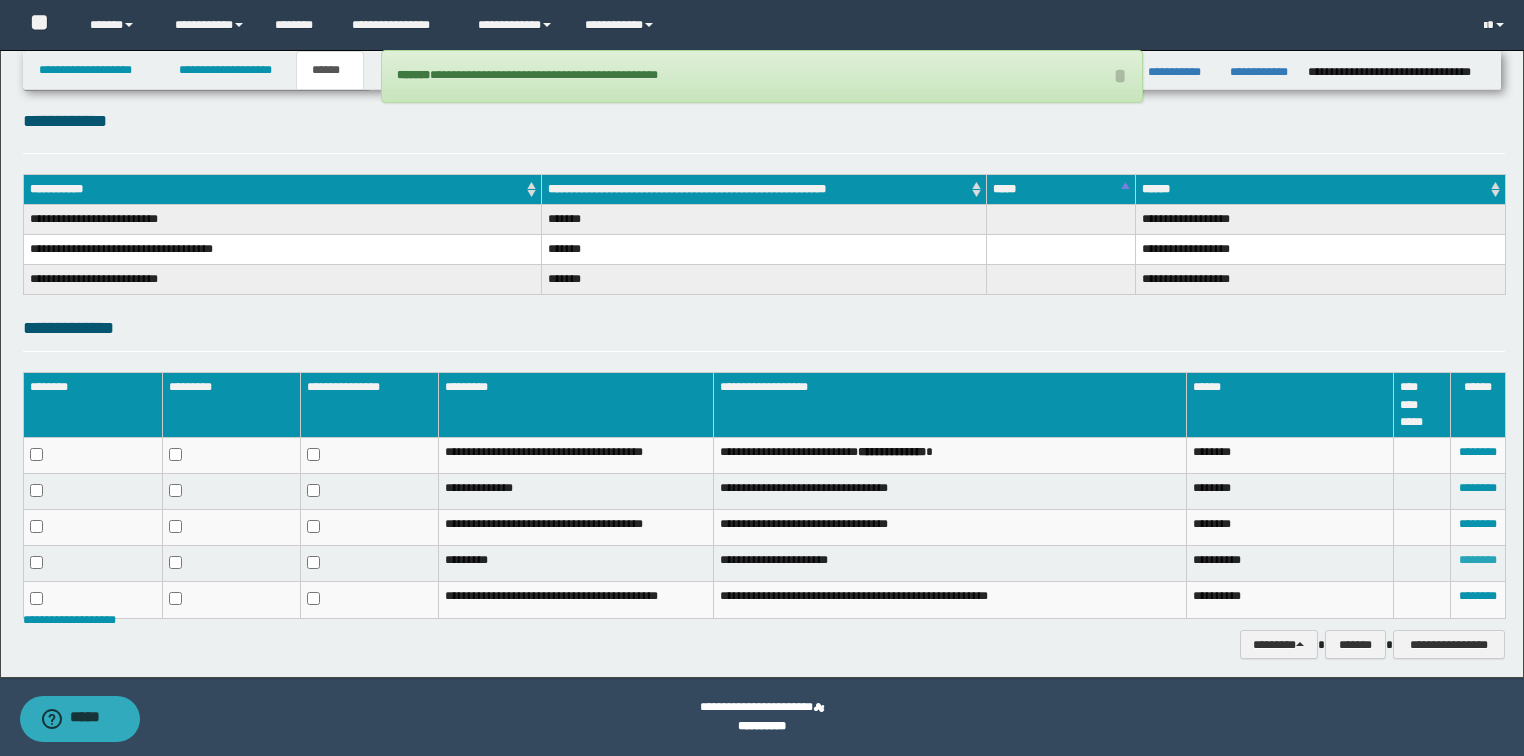 click on "********" at bounding box center (1478, 560) 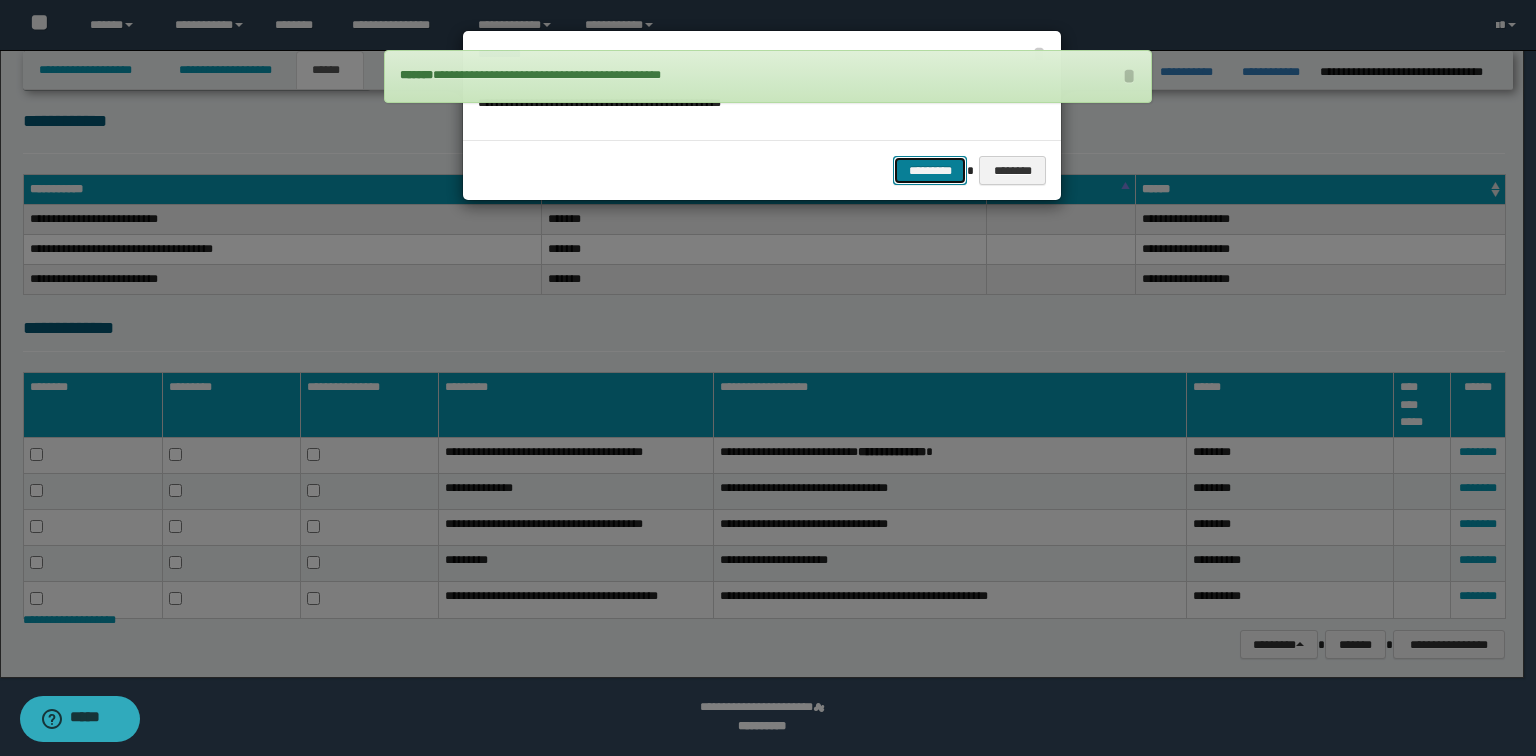 click on "*********" at bounding box center [930, 171] 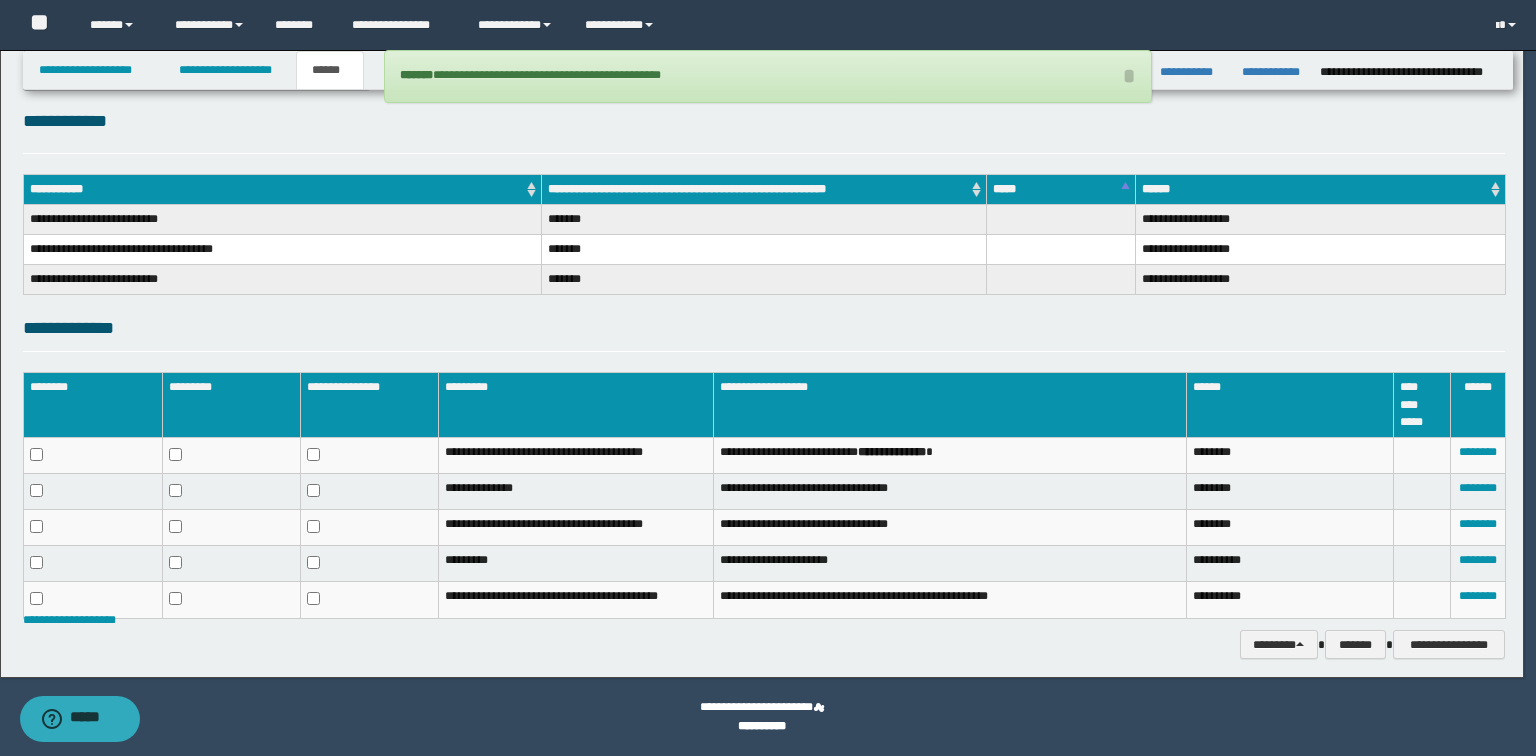 scroll, scrollTop: 201, scrollLeft: 0, axis: vertical 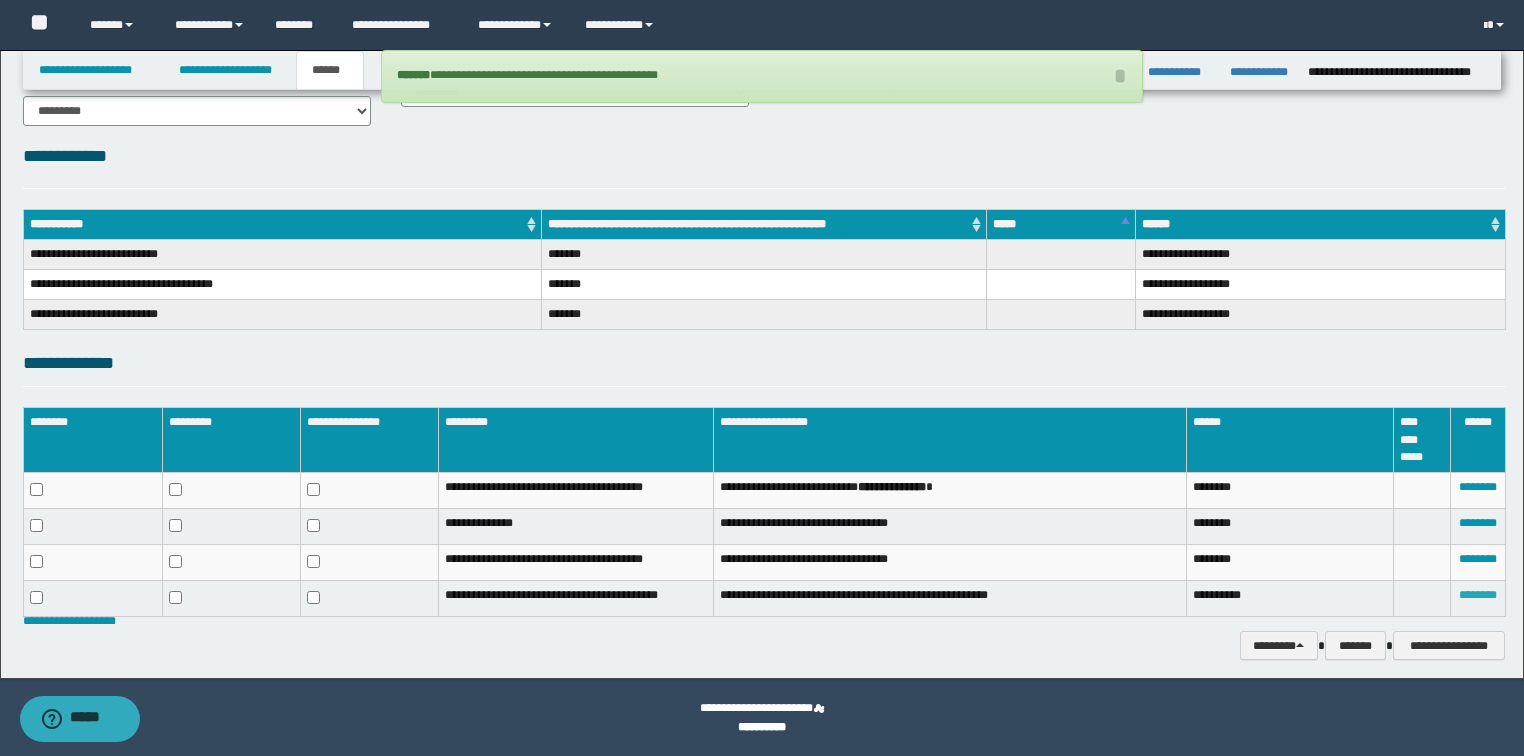 click on "********" at bounding box center [1478, 595] 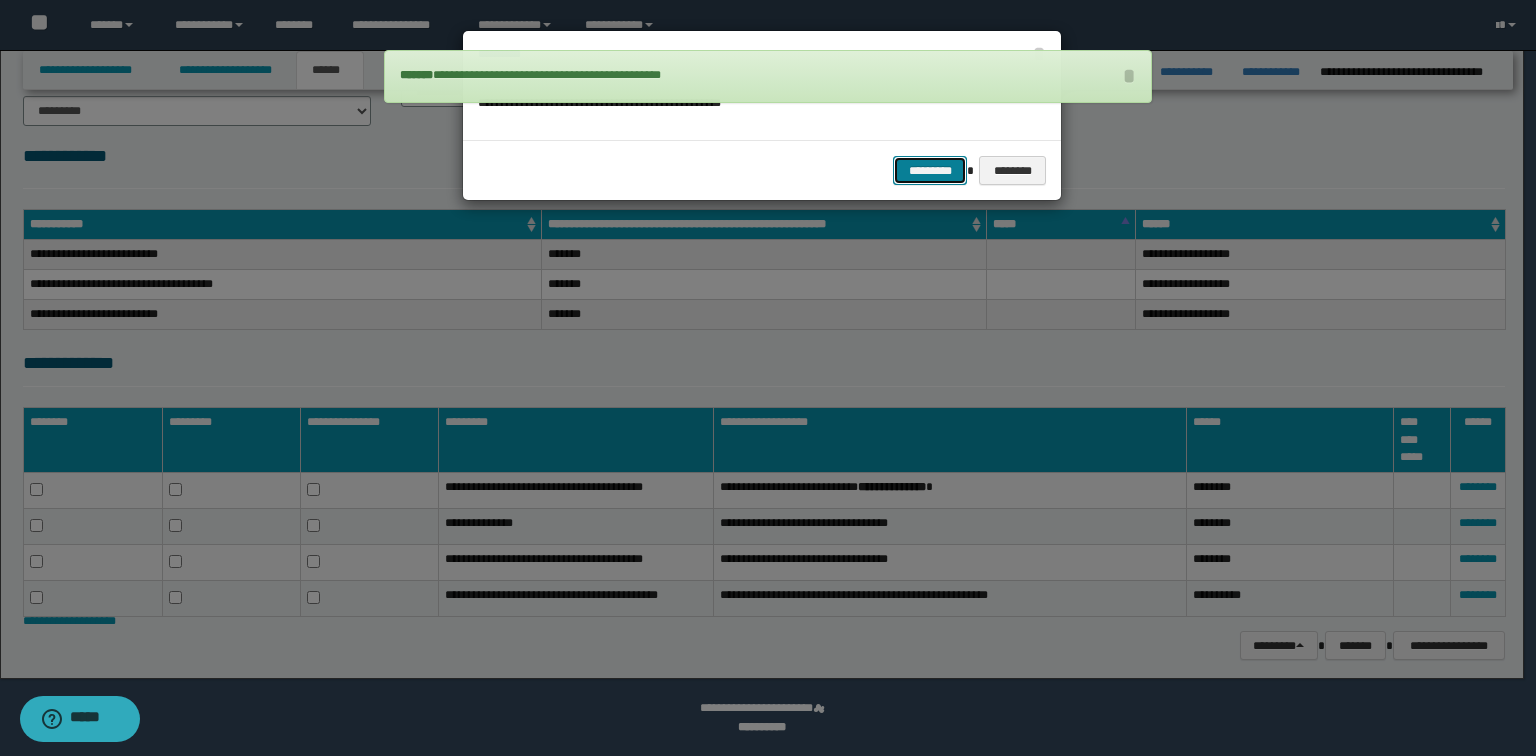 click on "*********" at bounding box center [930, 171] 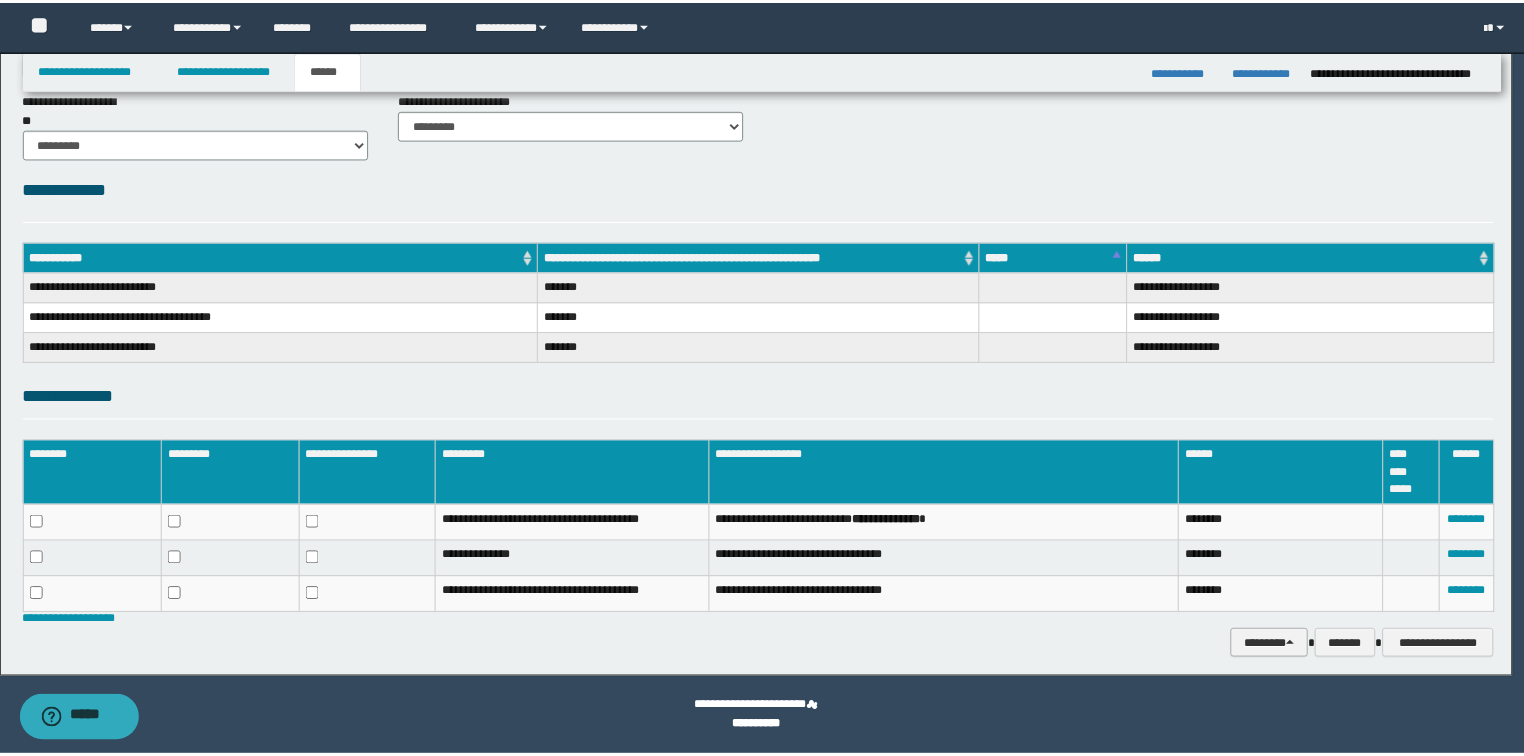 scroll, scrollTop: 167, scrollLeft: 0, axis: vertical 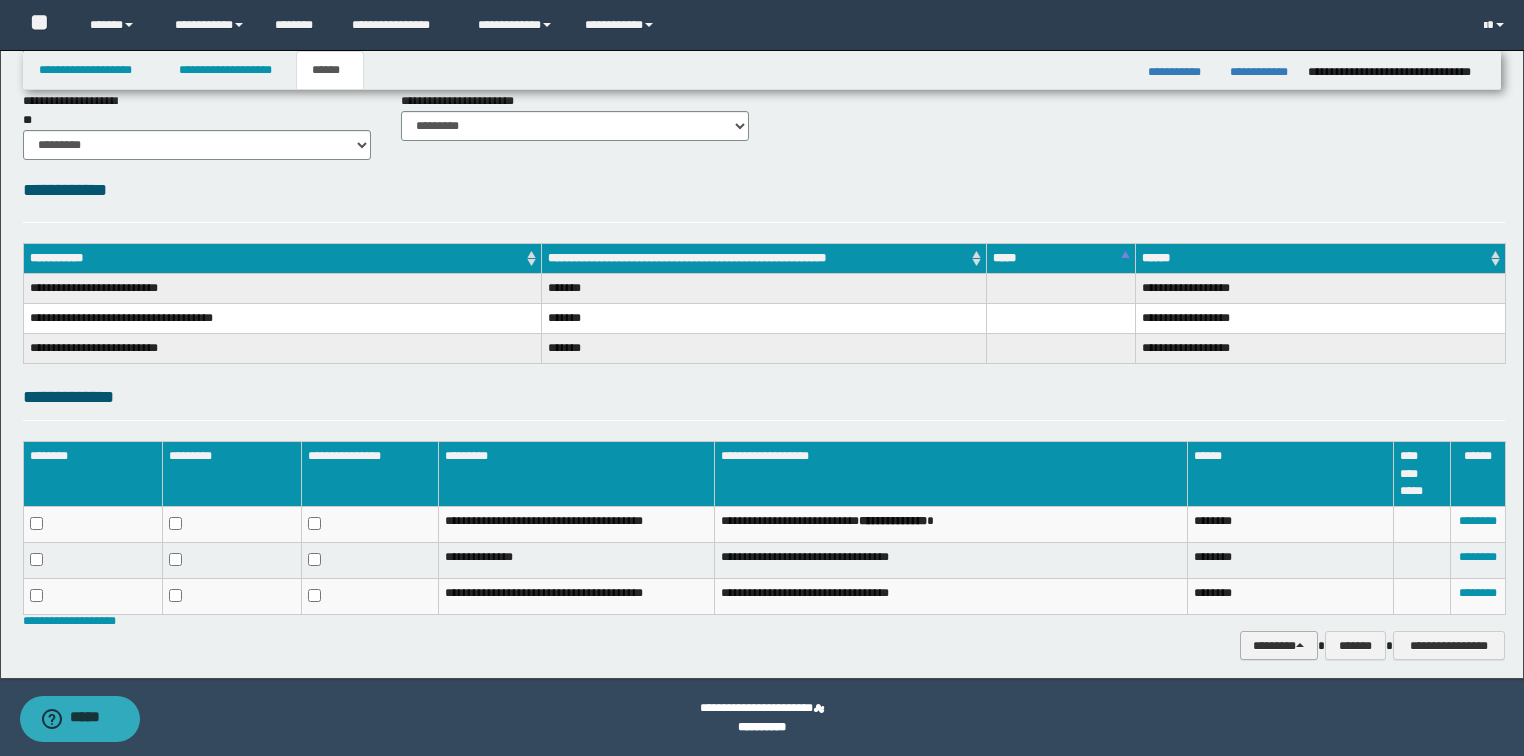 click on "********" at bounding box center (1279, 646) 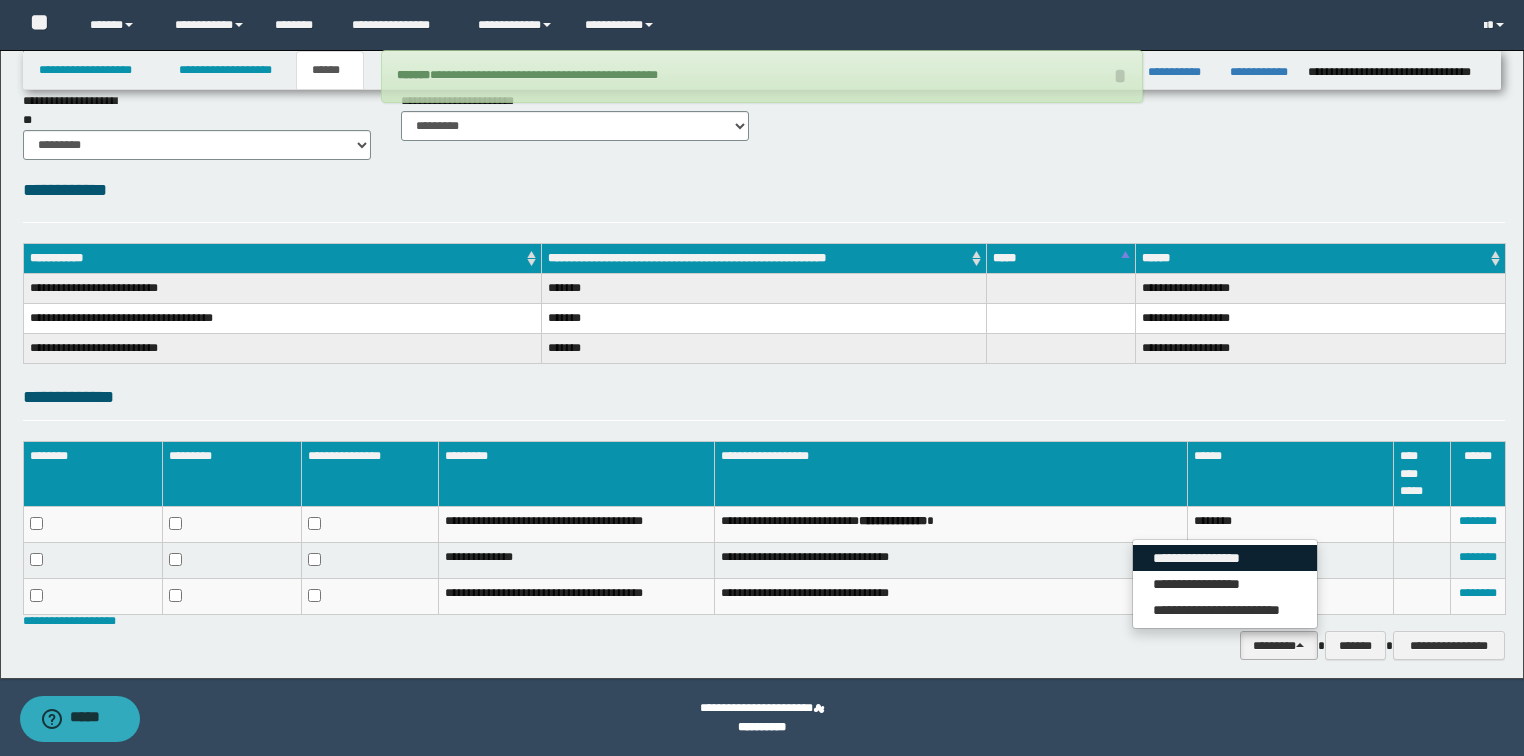 click on "**********" at bounding box center [1225, 558] 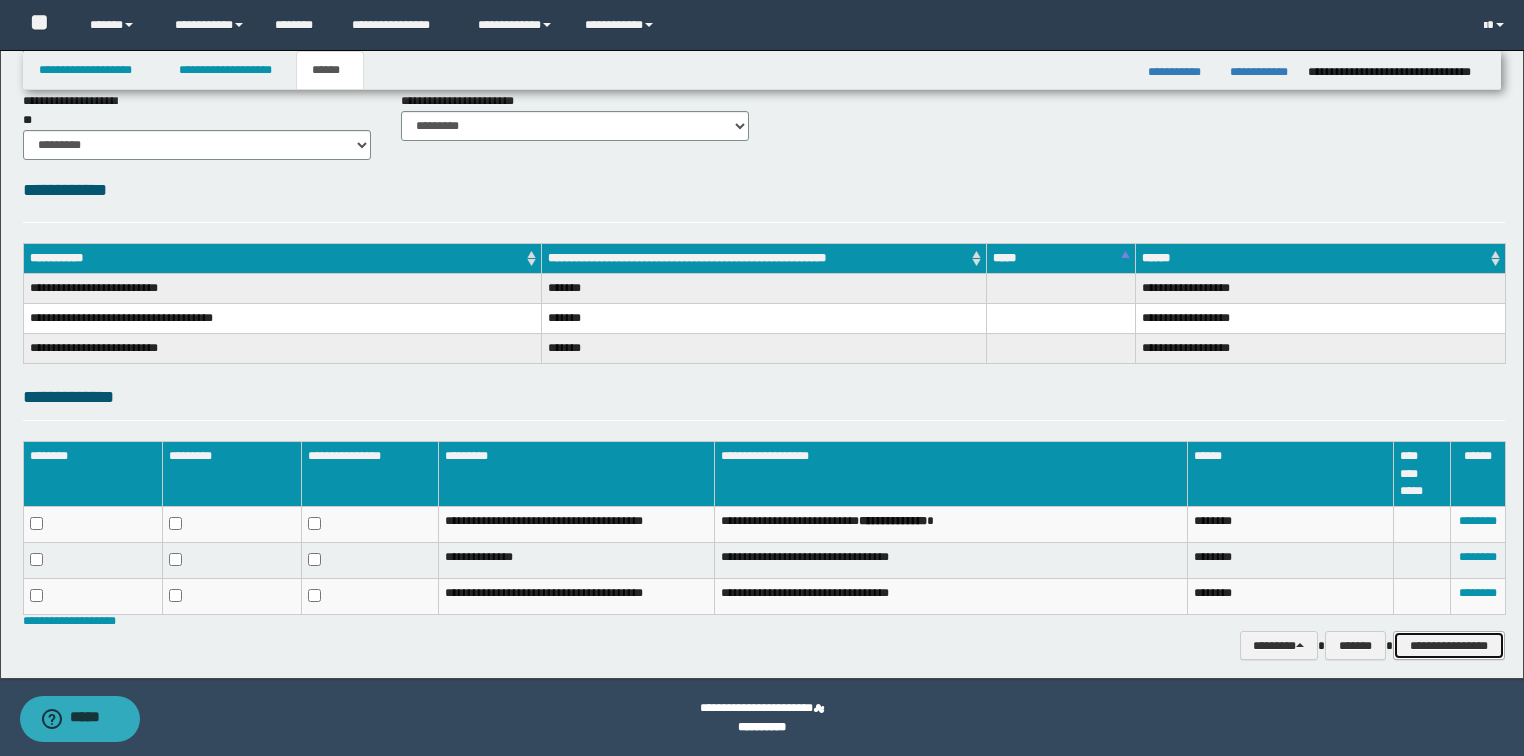 click on "**********" at bounding box center [1449, 646] 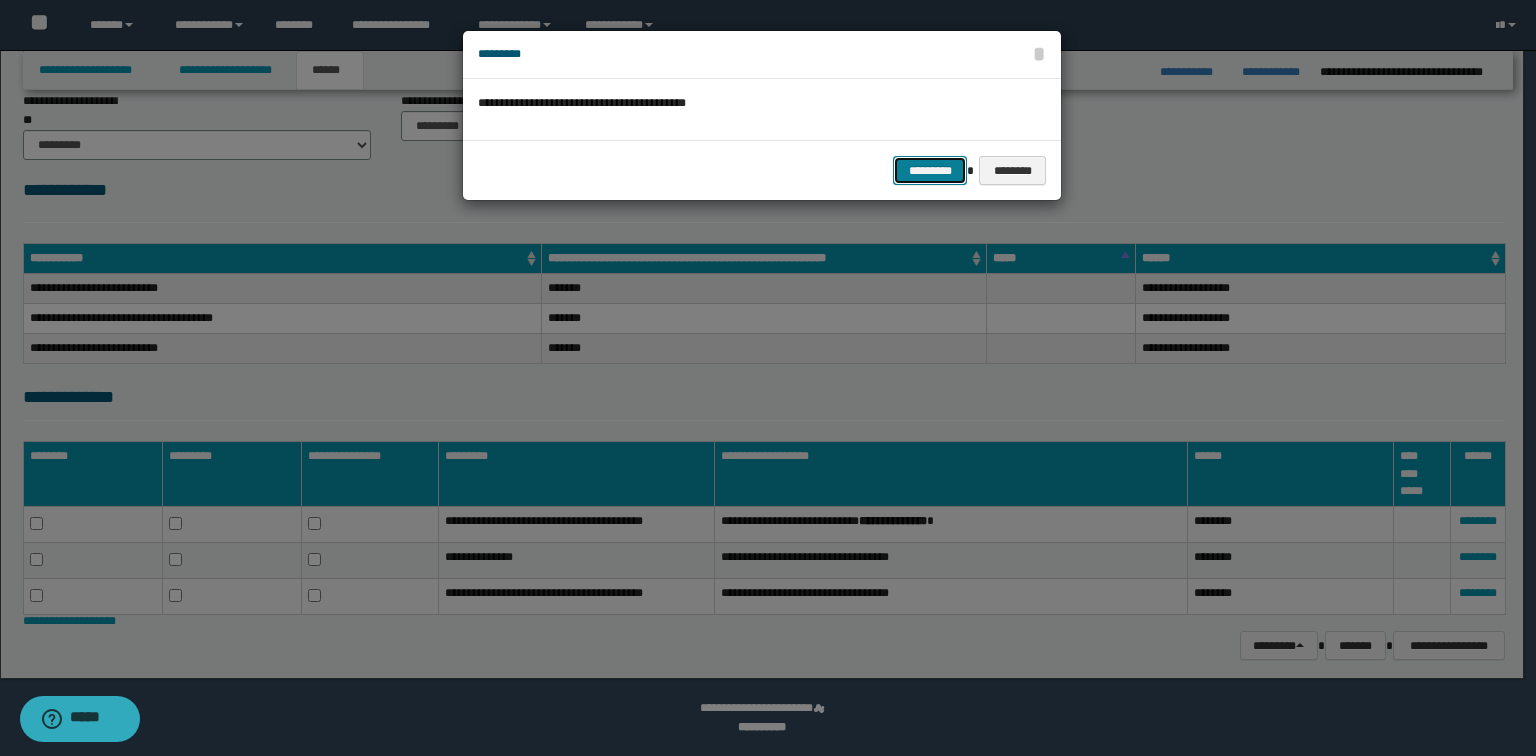click on "*********" at bounding box center [930, 171] 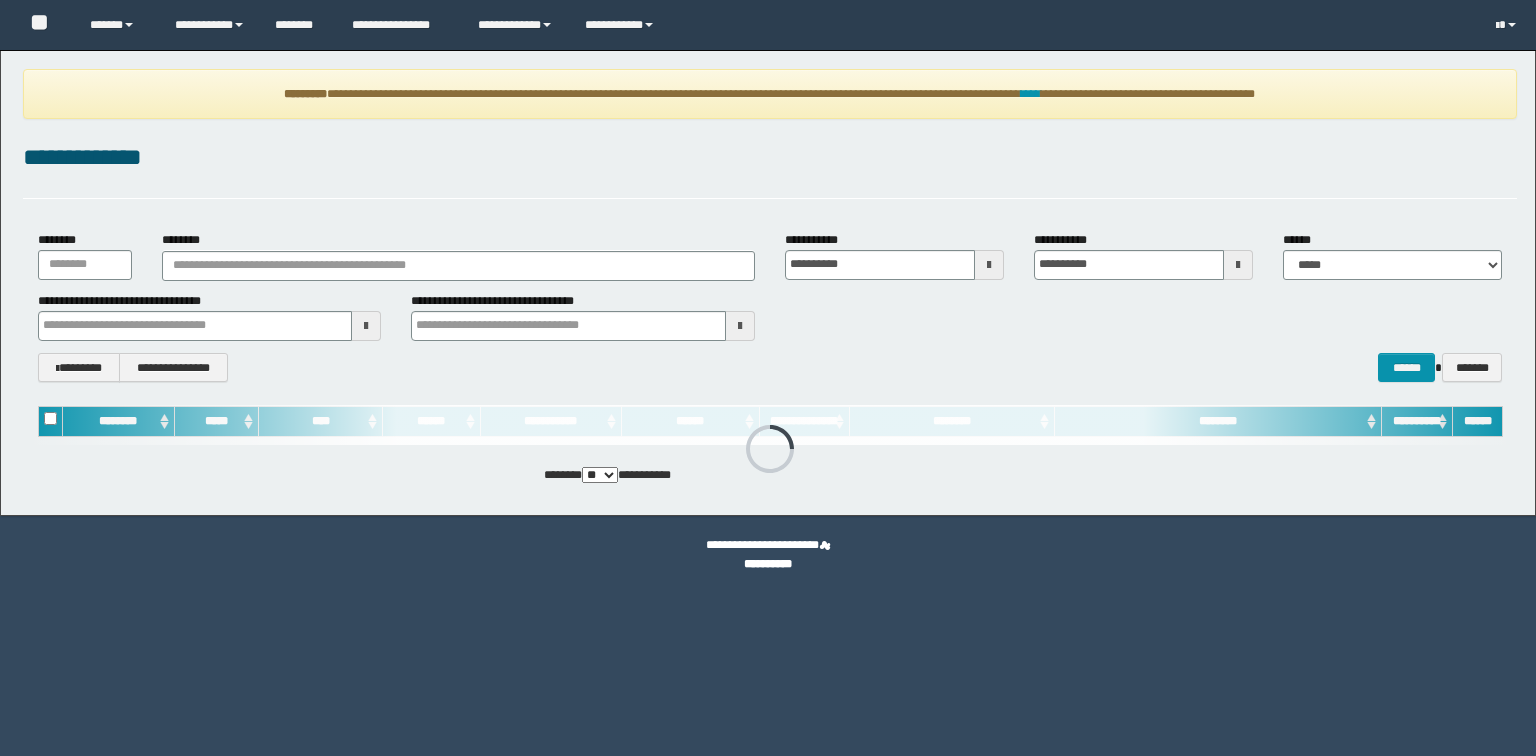 scroll, scrollTop: 0, scrollLeft: 0, axis: both 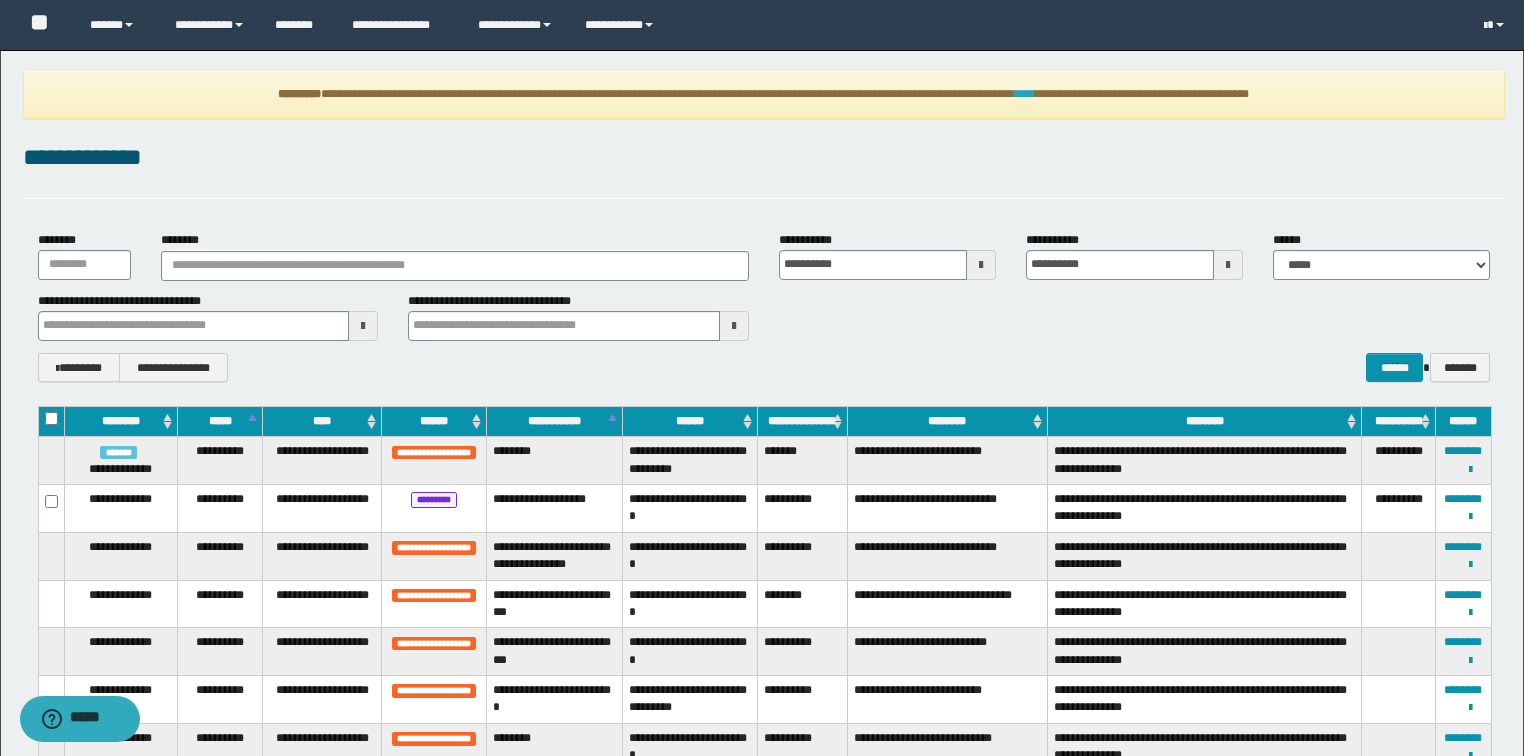 click on "****" at bounding box center [1025, 94] 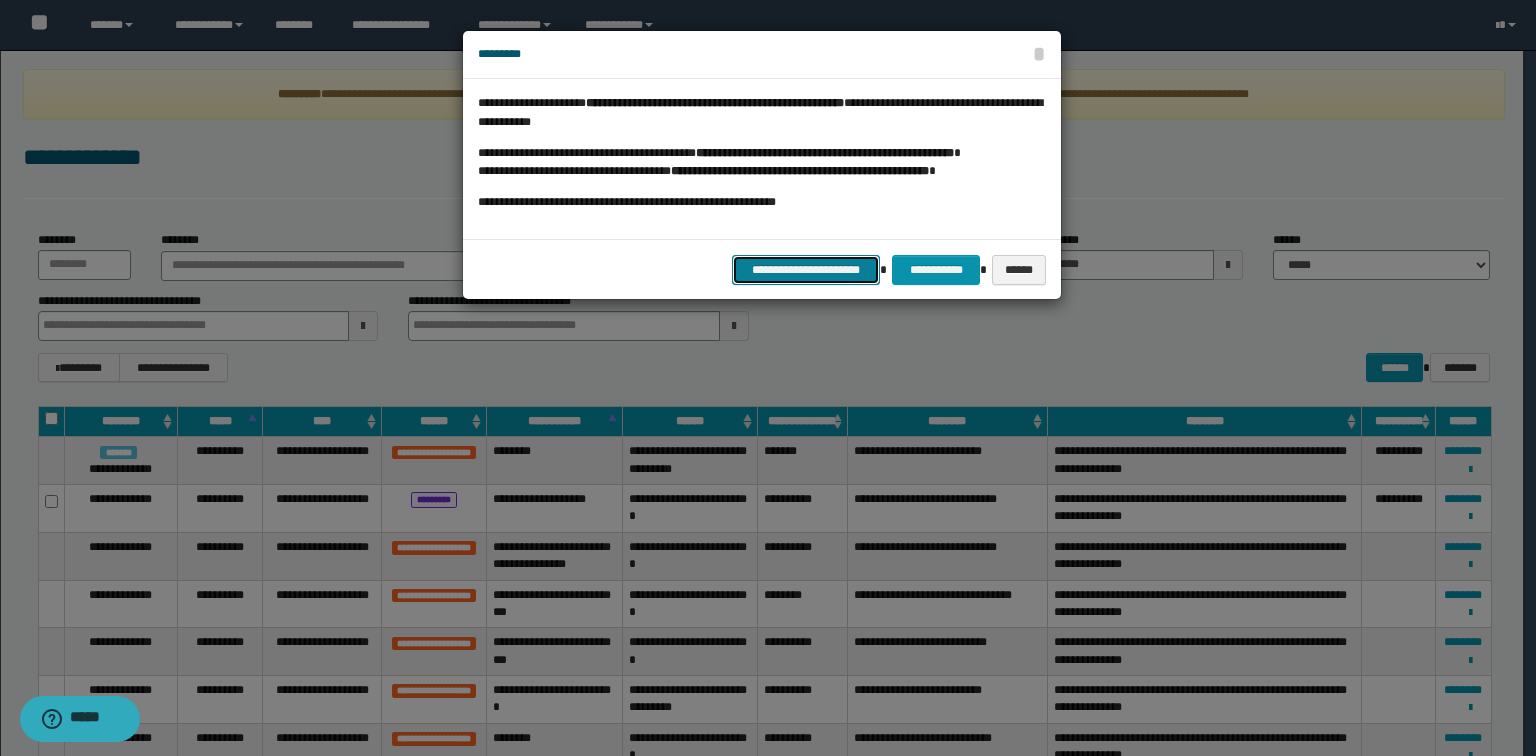 click on "**********" at bounding box center (806, 270) 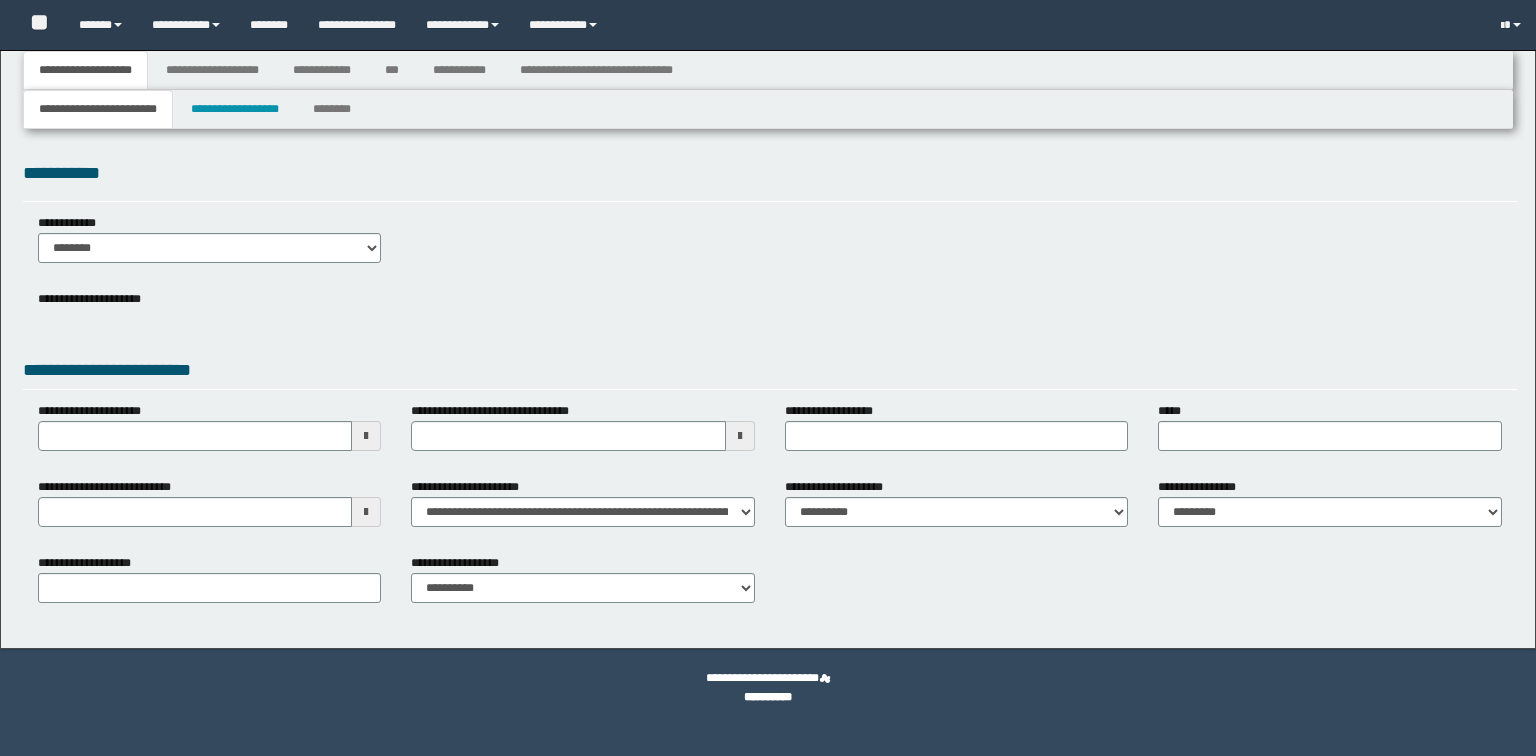 type 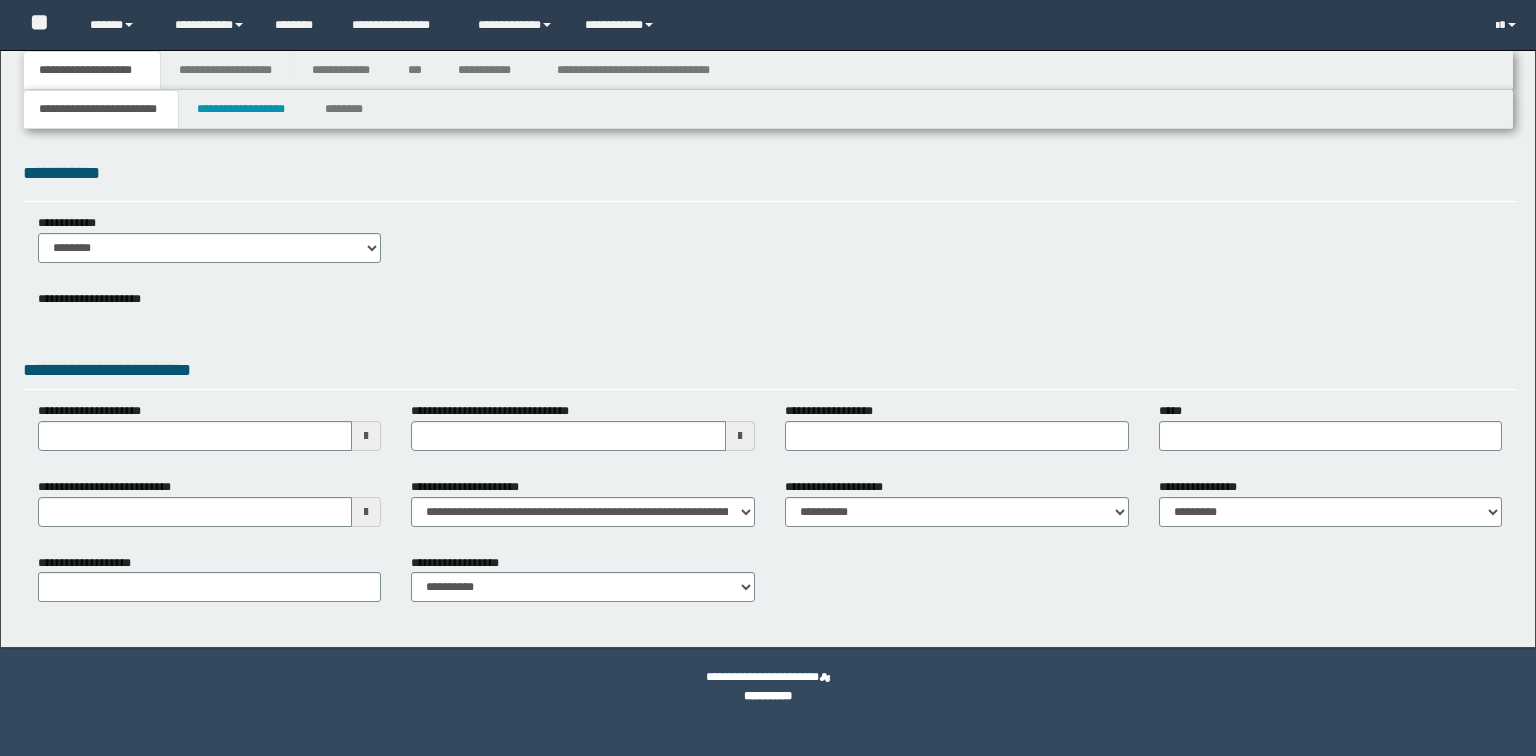 scroll, scrollTop: 0, scrollLeft: 0, axis: both 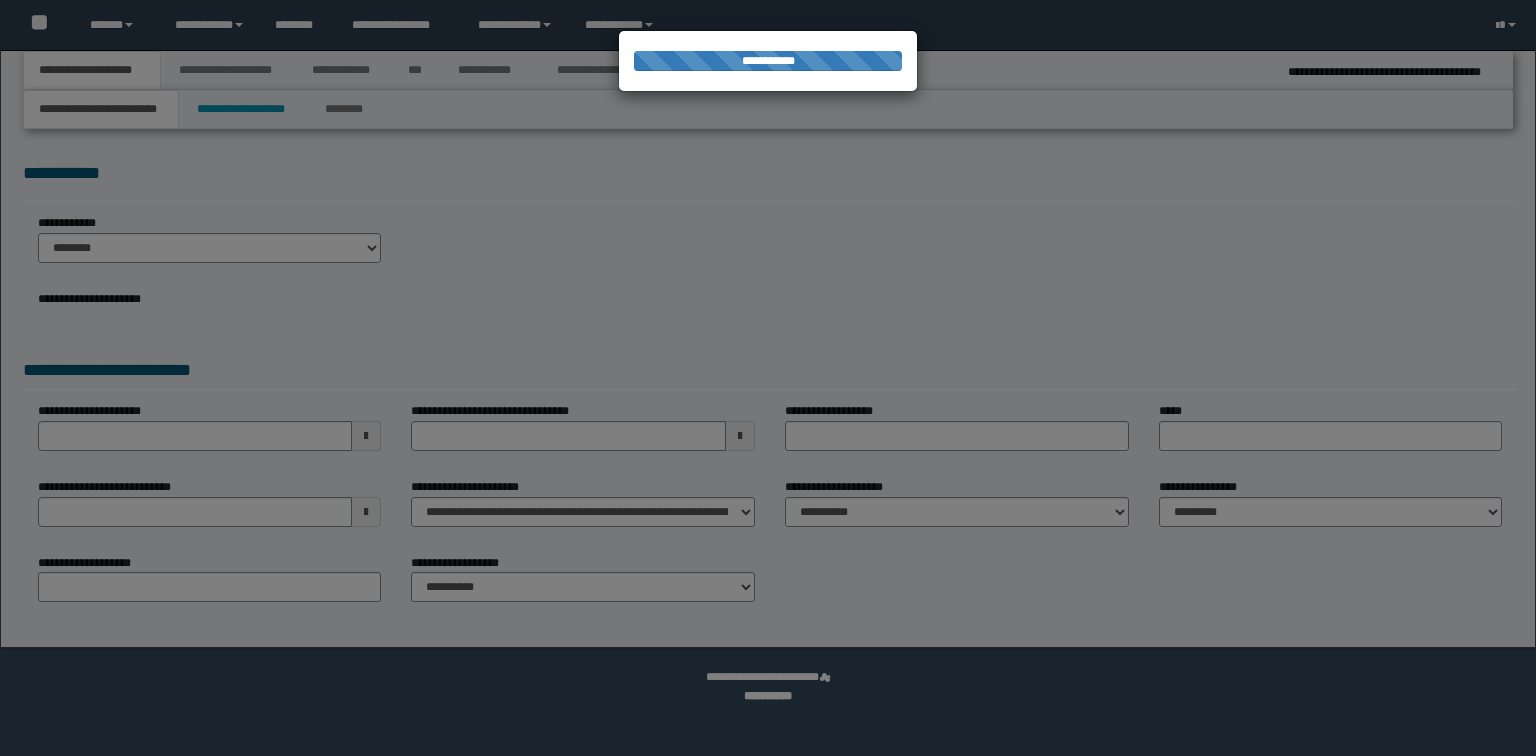 type on "**********" 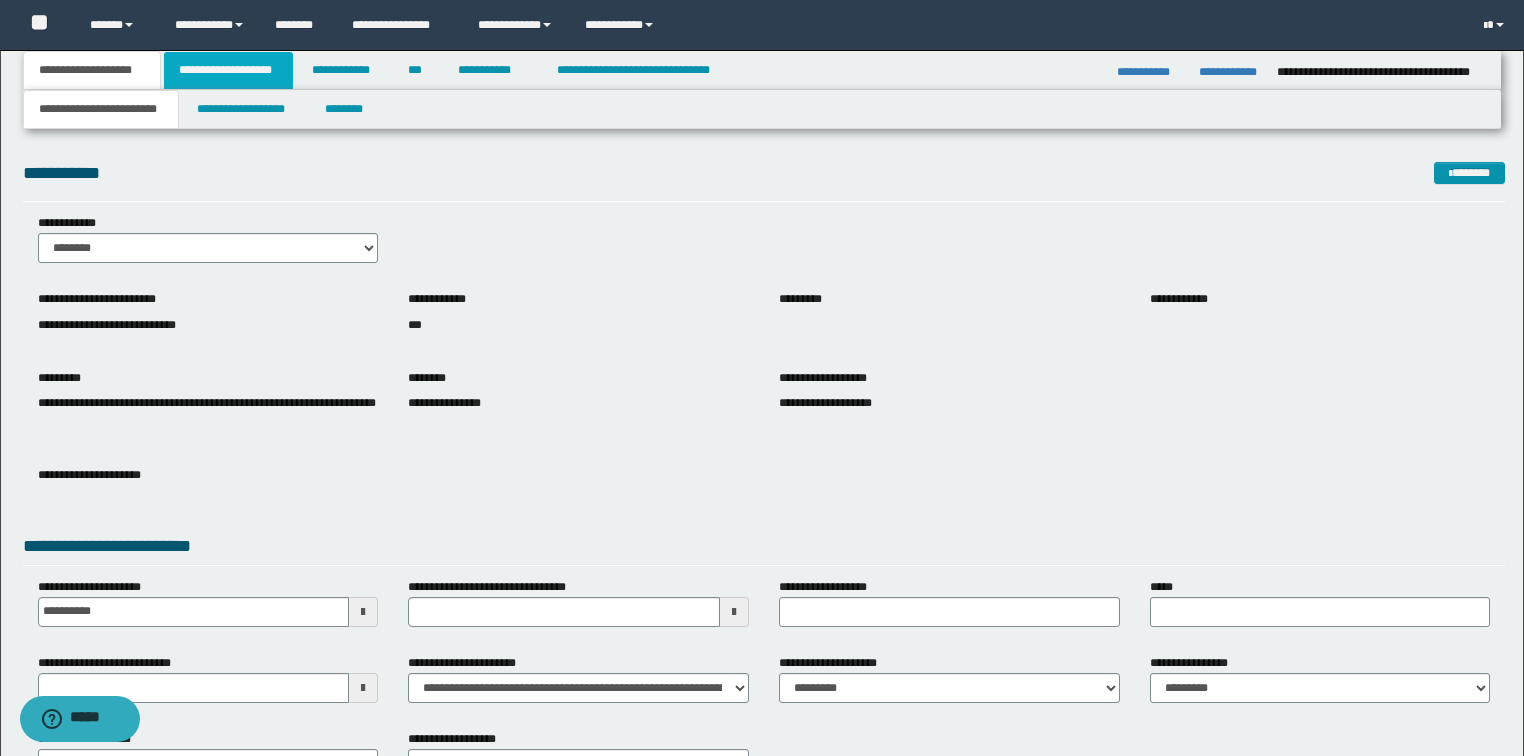 click on "**********" at bounding box center [228, 70] 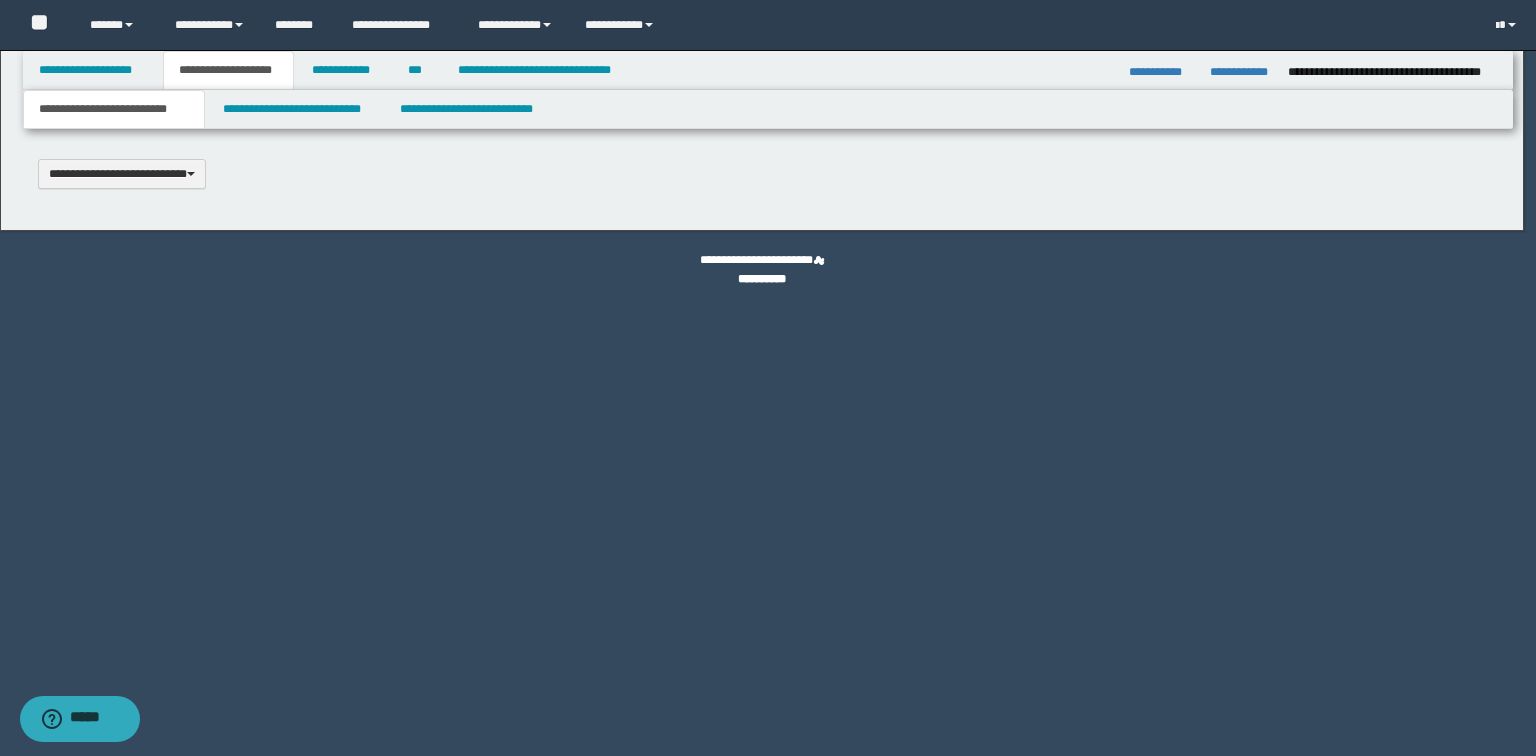 scroll, scrollTop: 0, scrollLeft: 0, axis: both 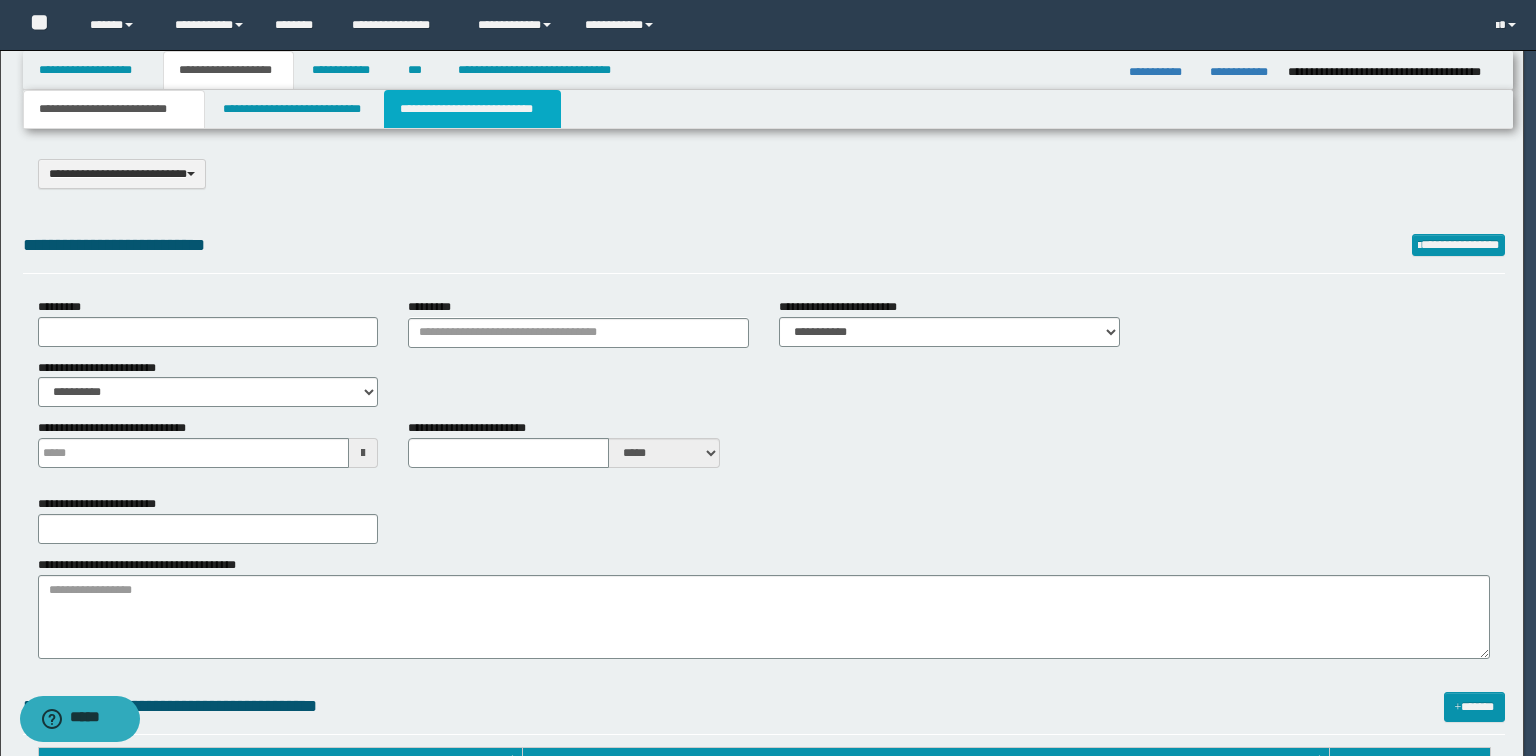 click on "**********" at bounding box center [472, 109] 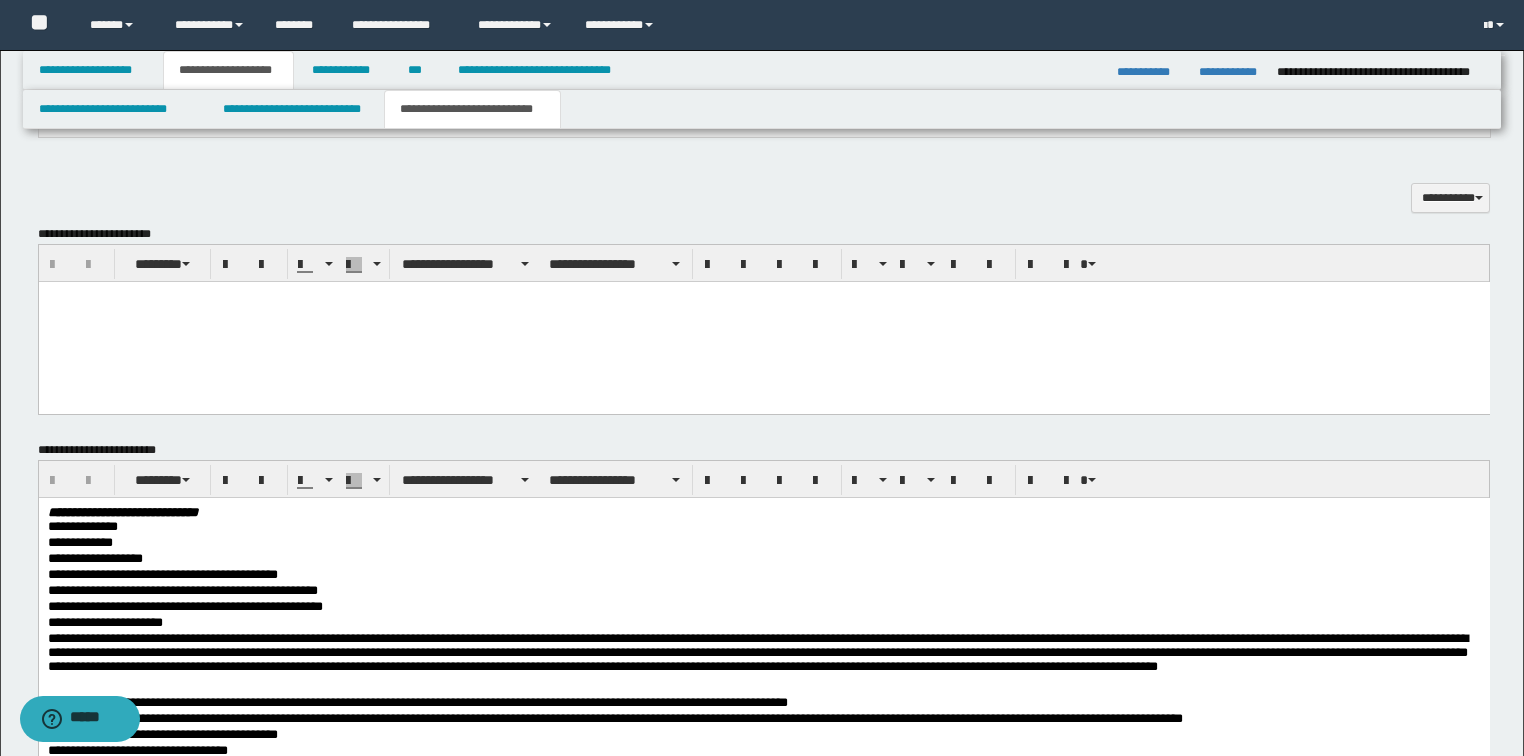 scroll, scrollTop: 880, scrollLeft: 0, axis: vertical 